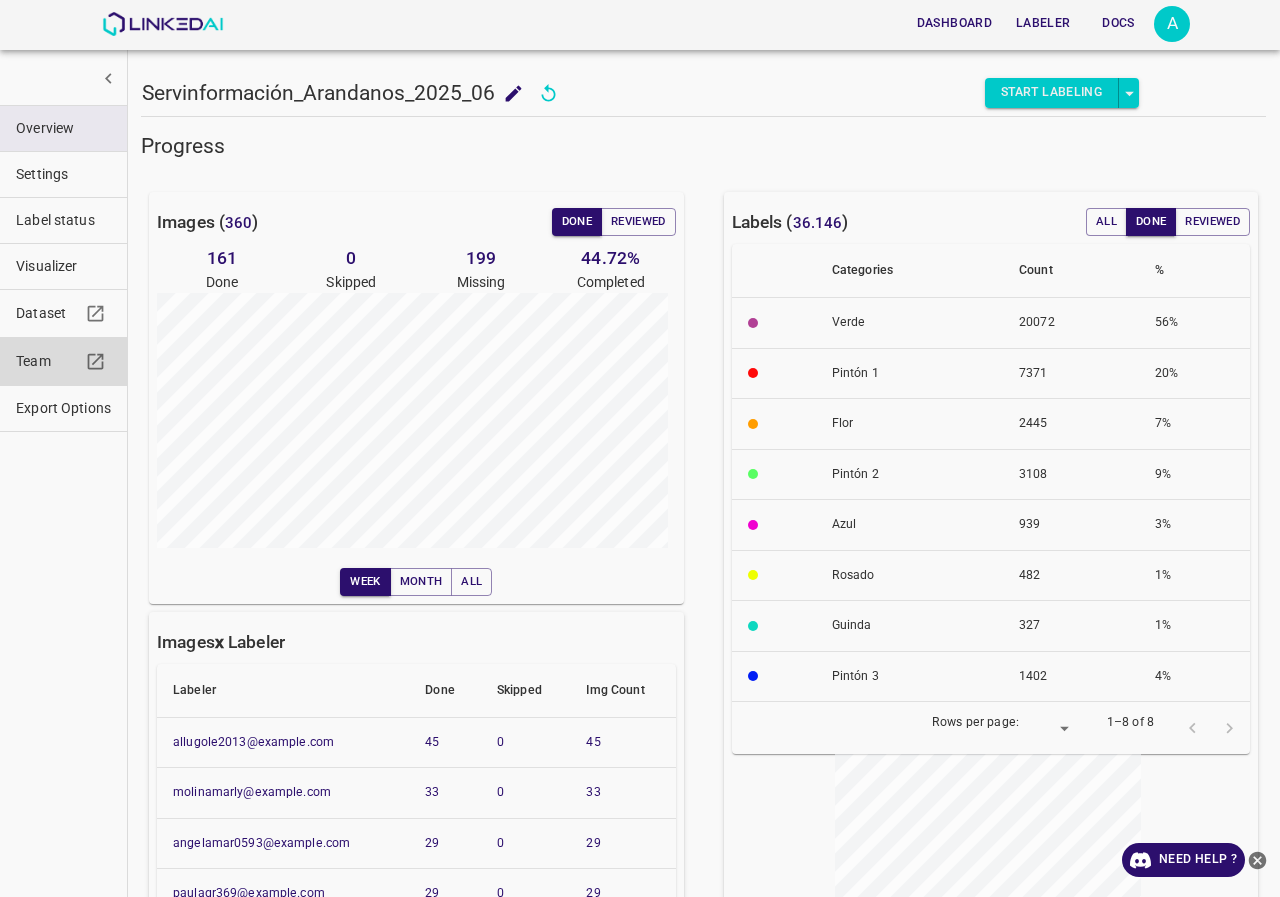 scroll, scrollTop: 0, scrollLeft: 0, axis: both 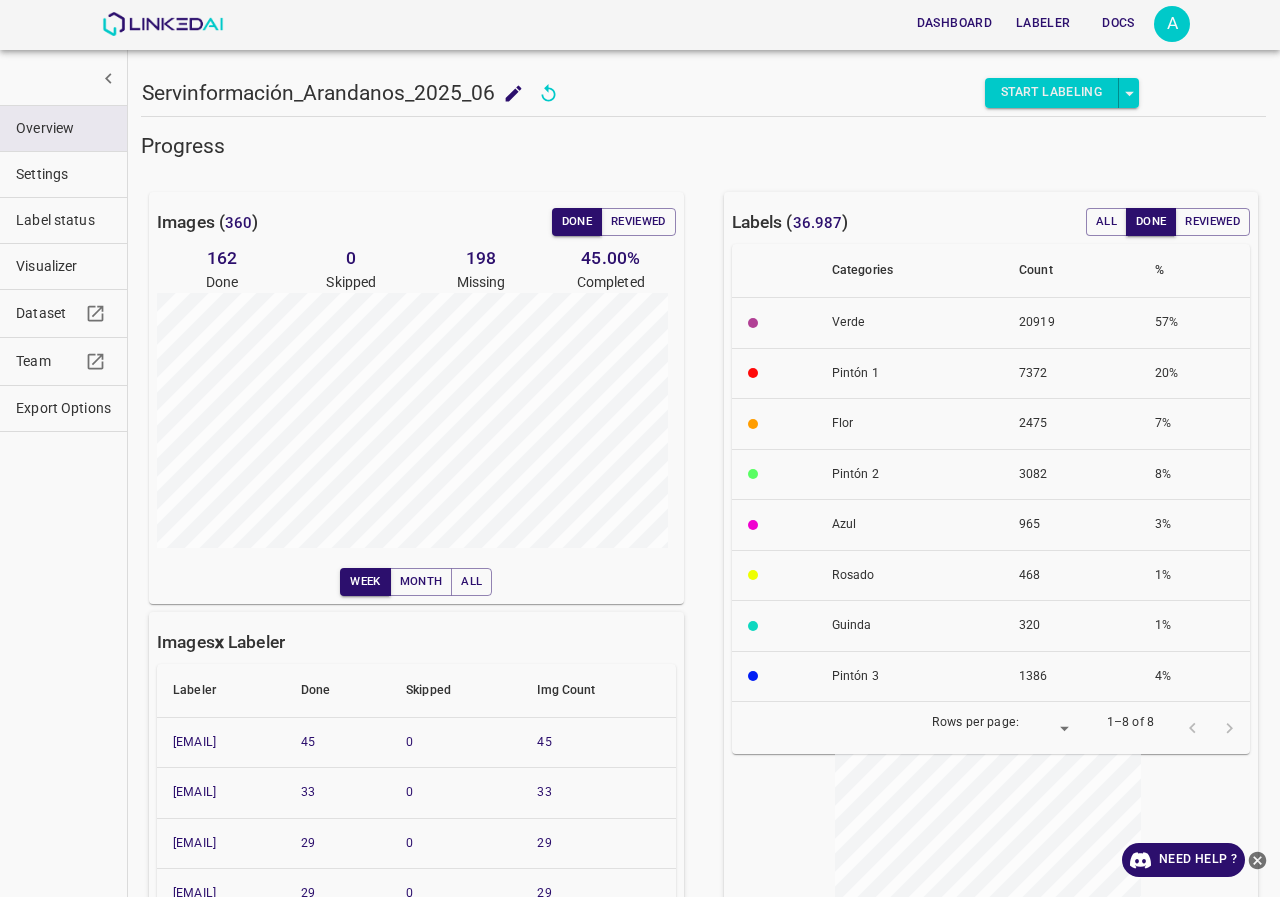 click on "A" at bounding box center [1172, 24] 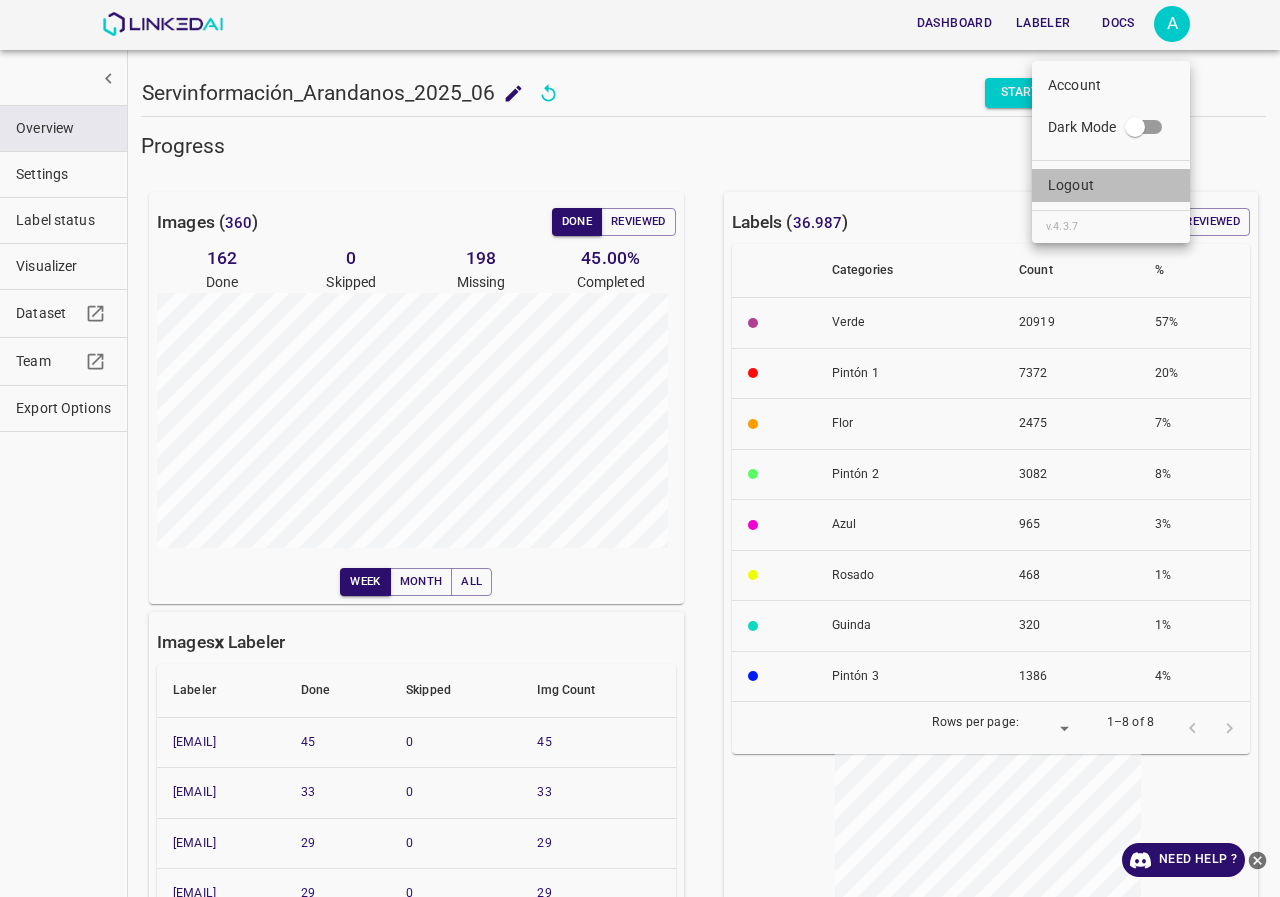 click on "Logout" at bounding box center [1111, 185] 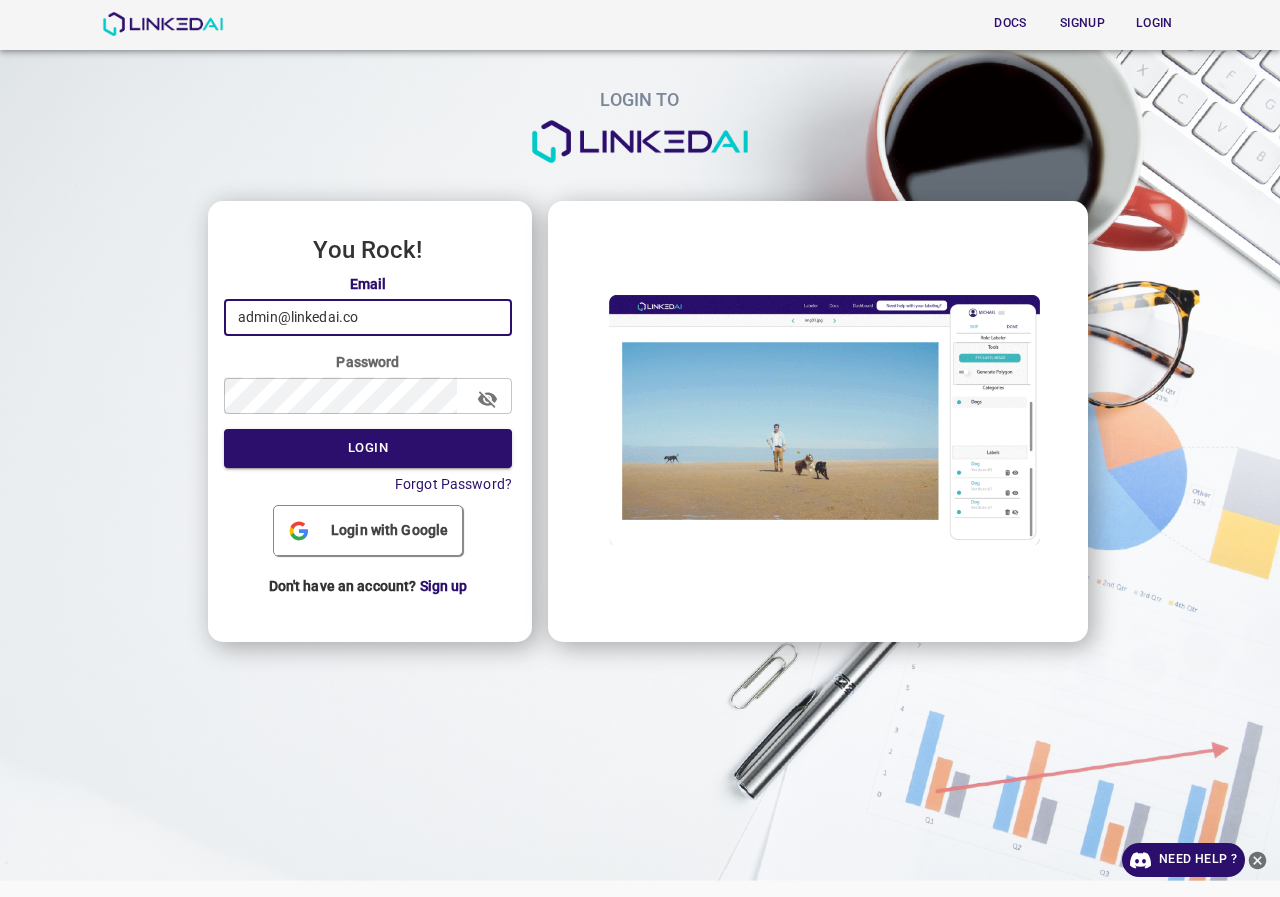 click on "admin@linkedai.co" at bounding box center (368, 317) 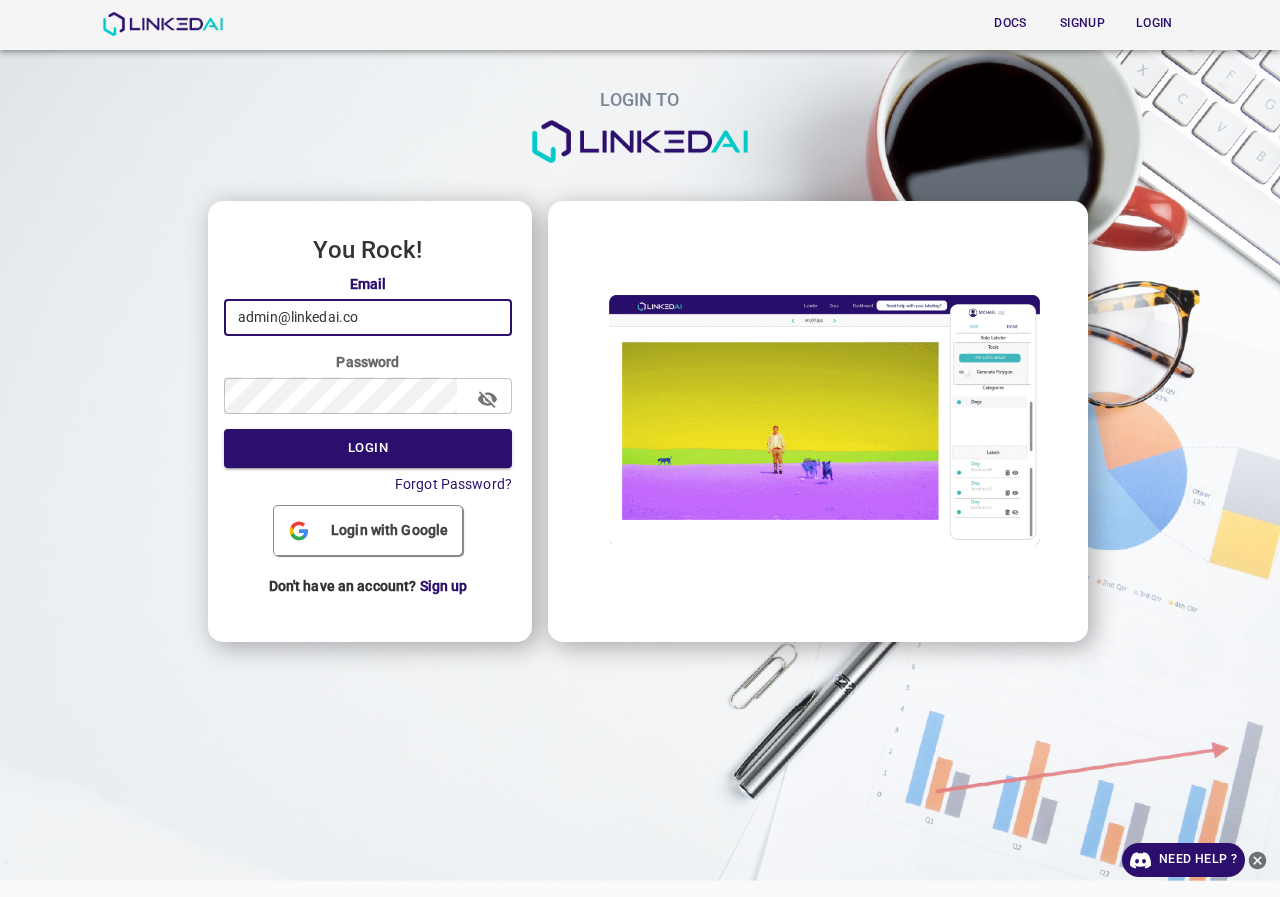 type on "[EMAIL]" 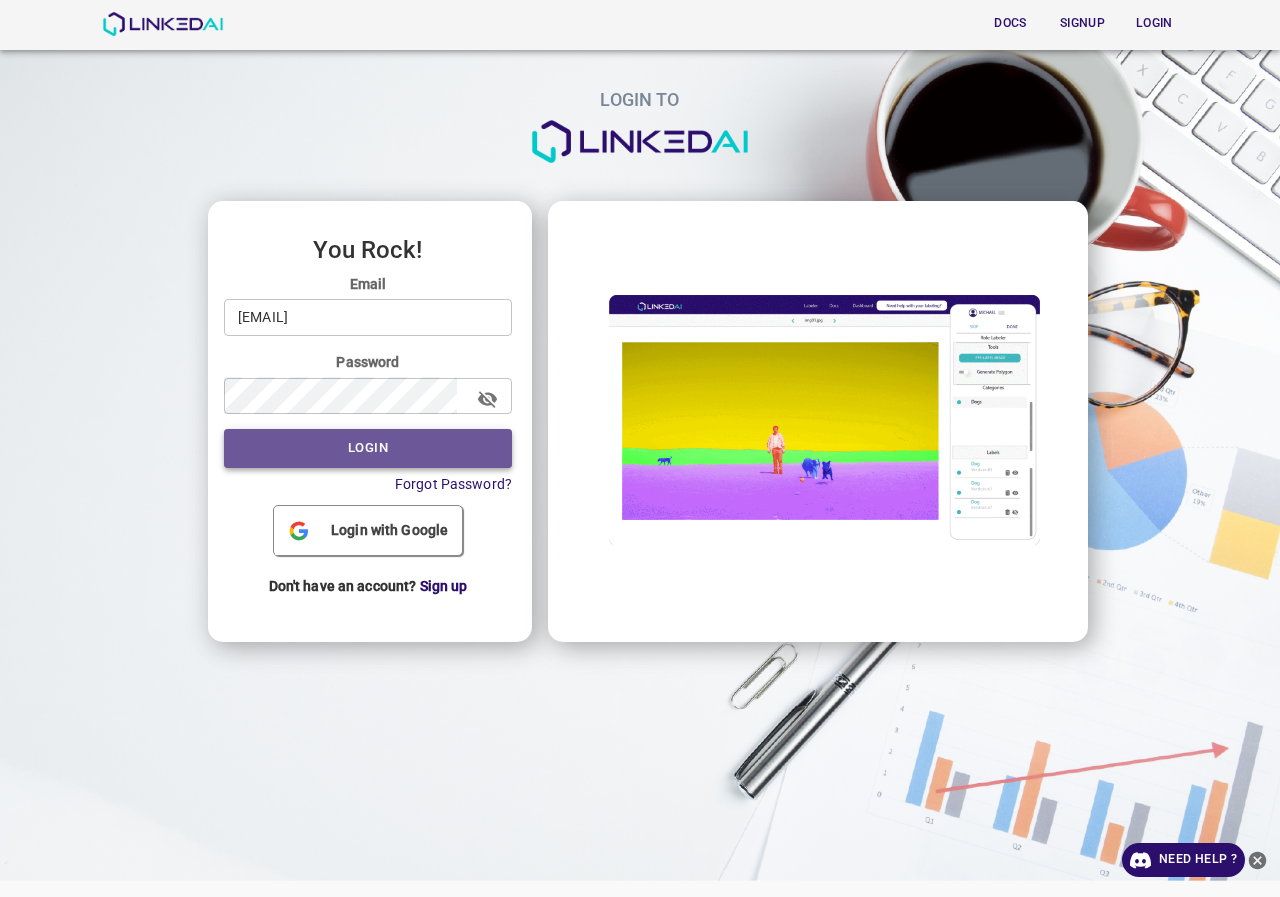 click on "Login" at bounding box center (368, 448) 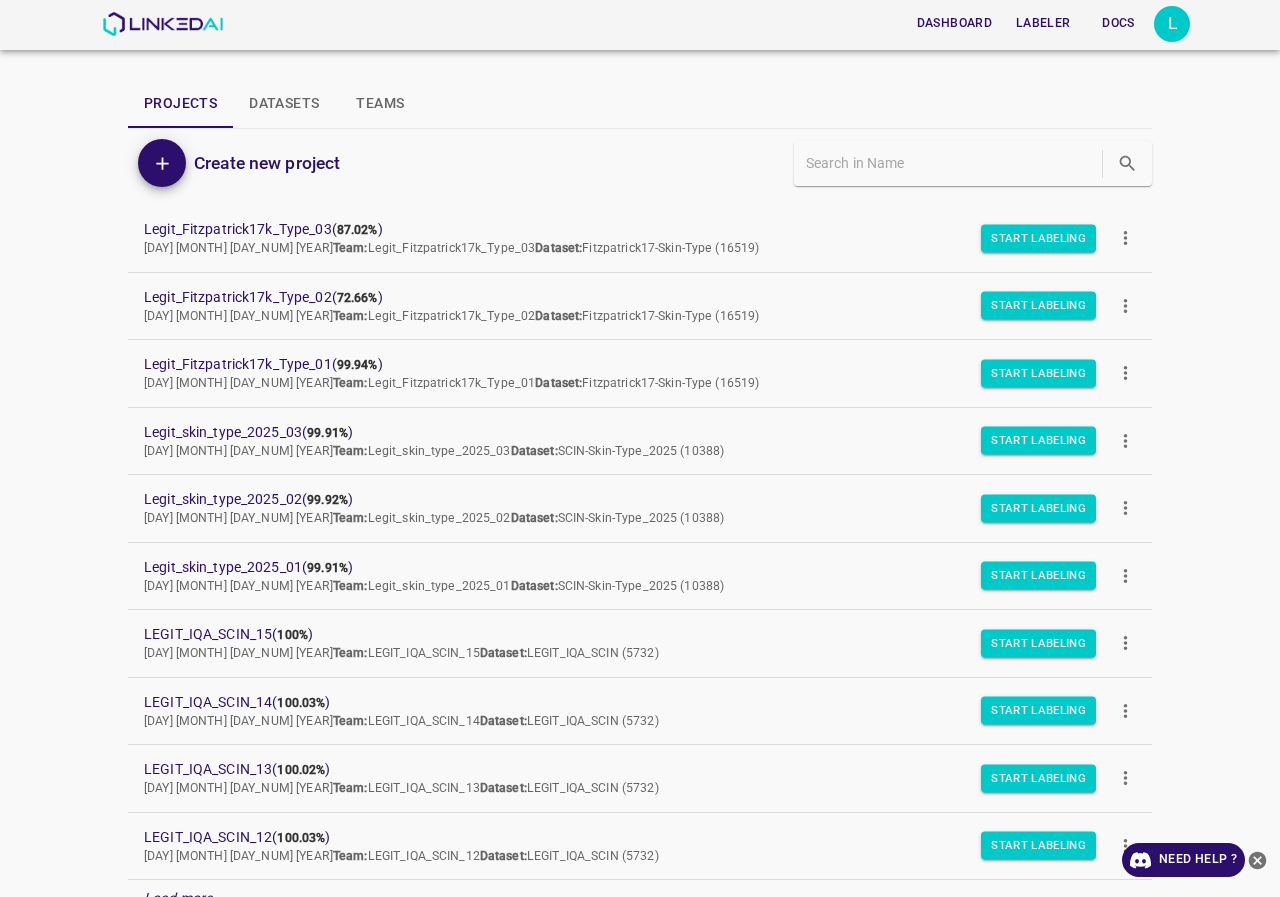 scroll, scrollTop: 169, scrollLeft: 0, axis: vertical 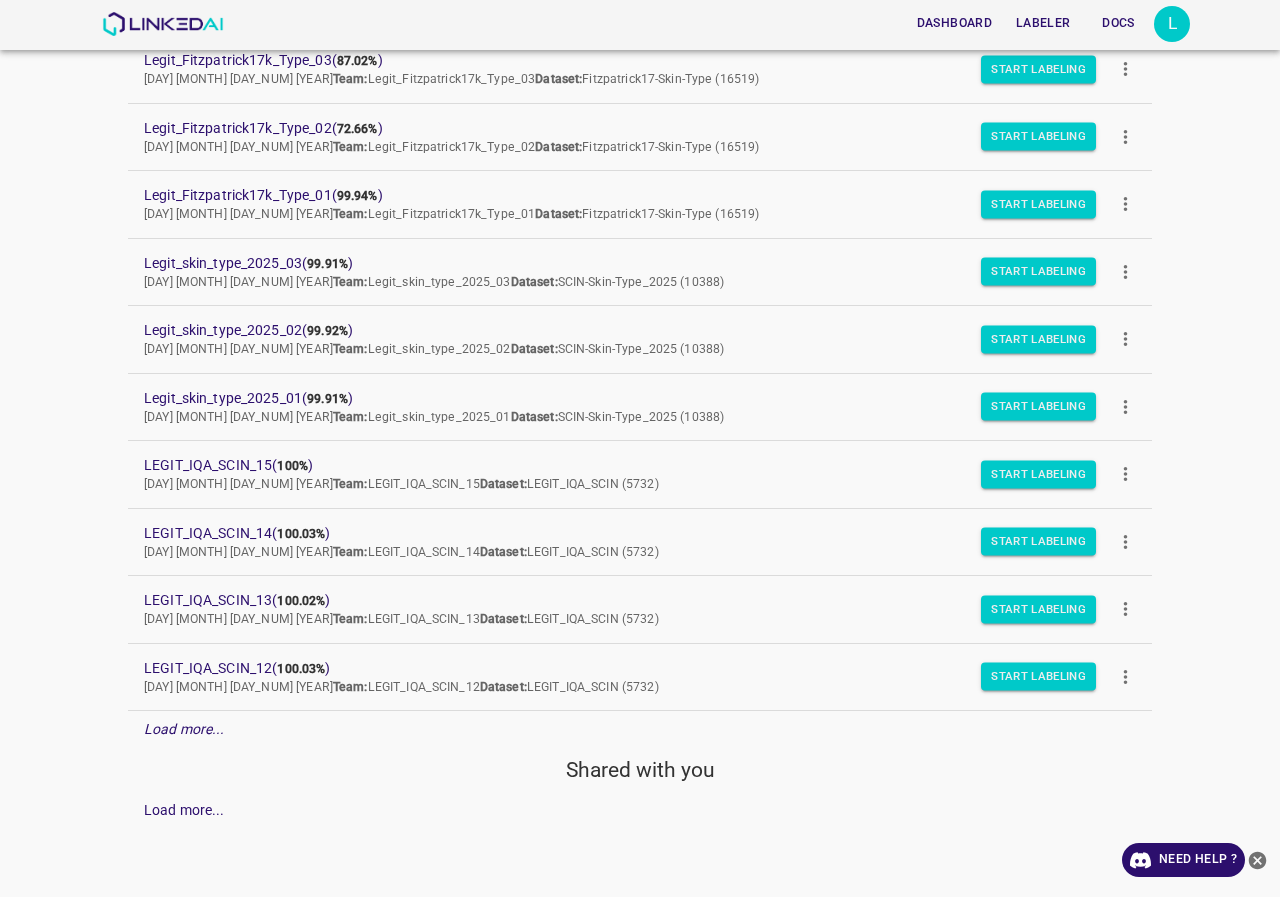click on "Load more..." at bounding box center (184, 729) 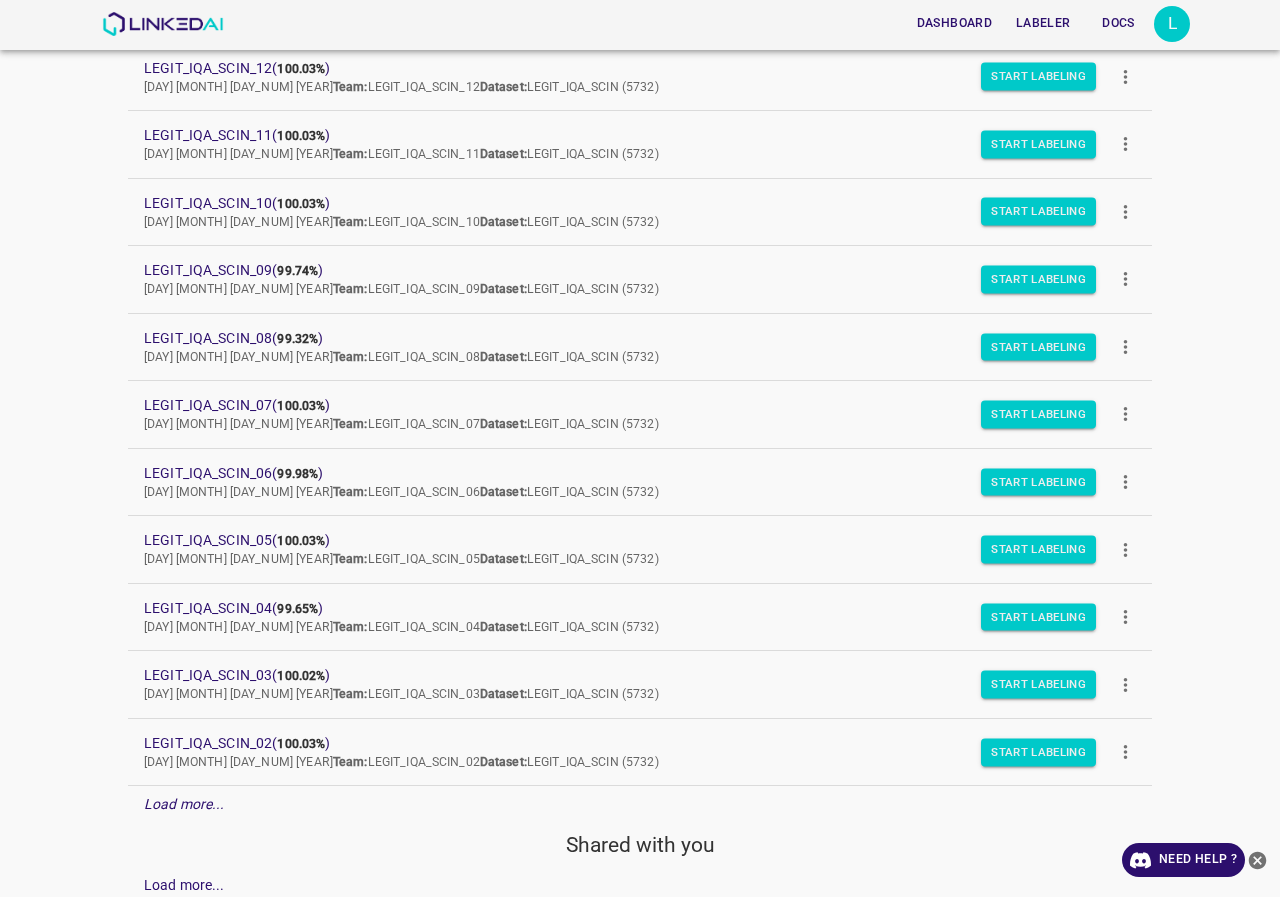 scroll, scrollTop: 844, scrollLeft: 0, axis: vertical 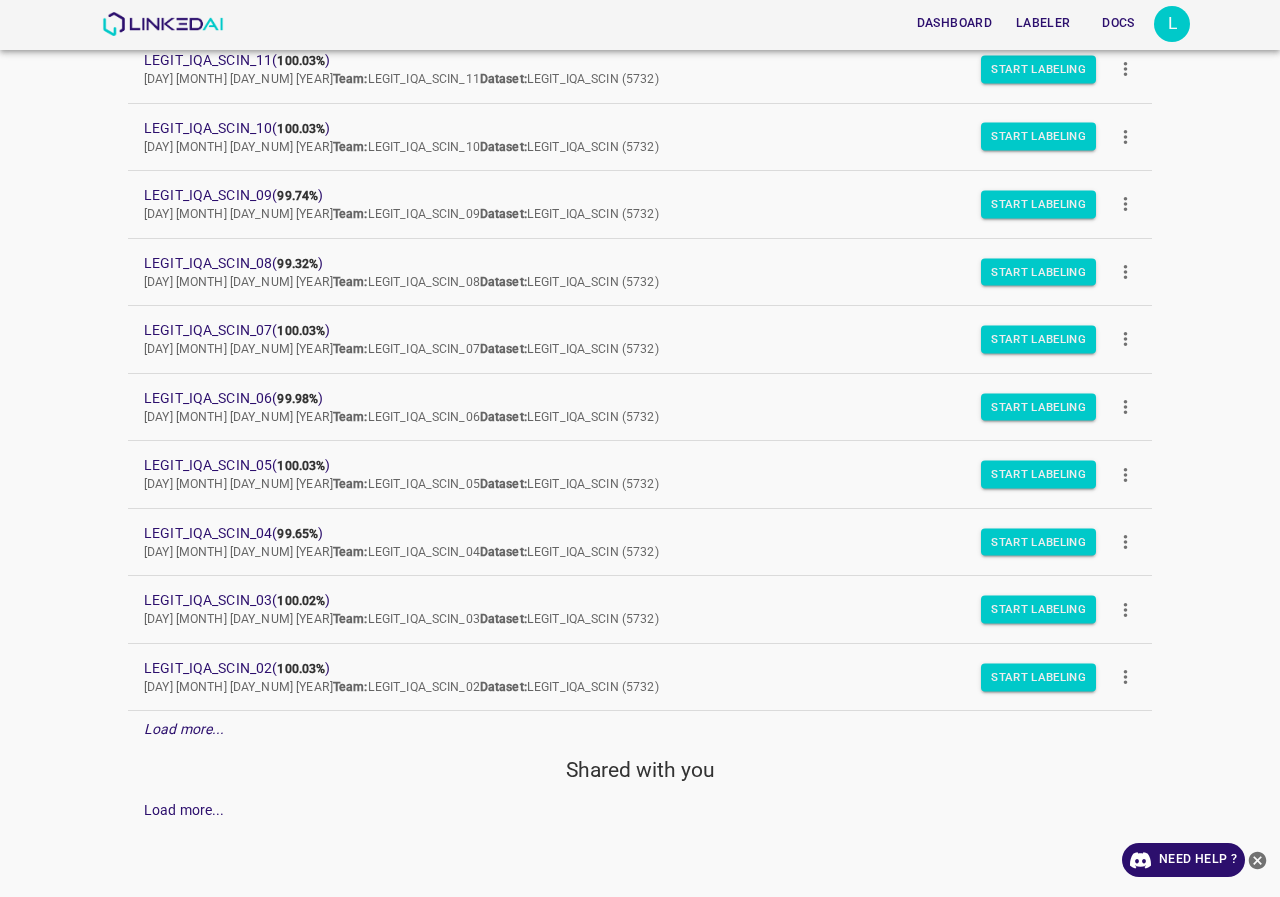 click on "Load more..." at bounding box center [640, 729] 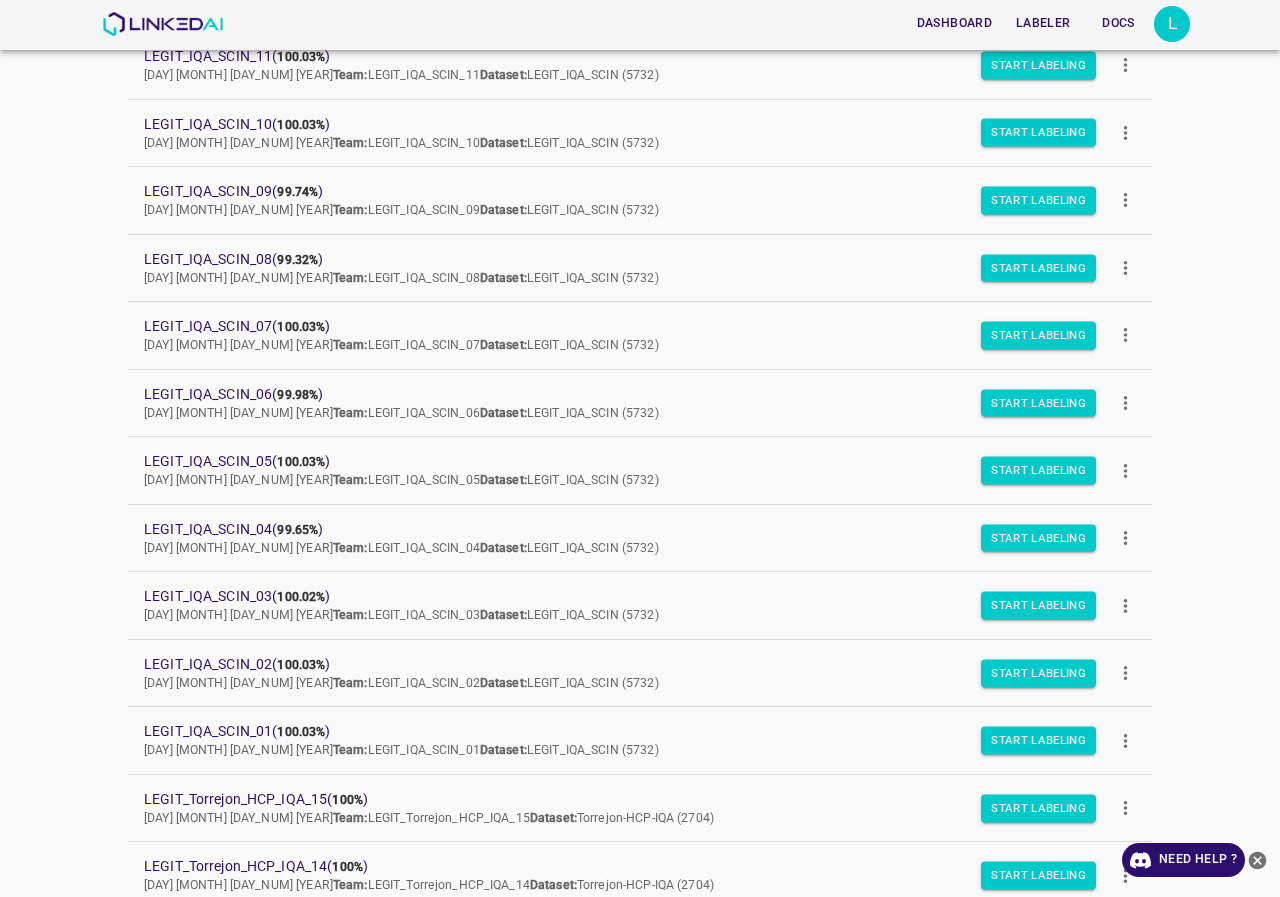 scroll, scrollTop: 844, scrollLeft: 0, axis: vertical 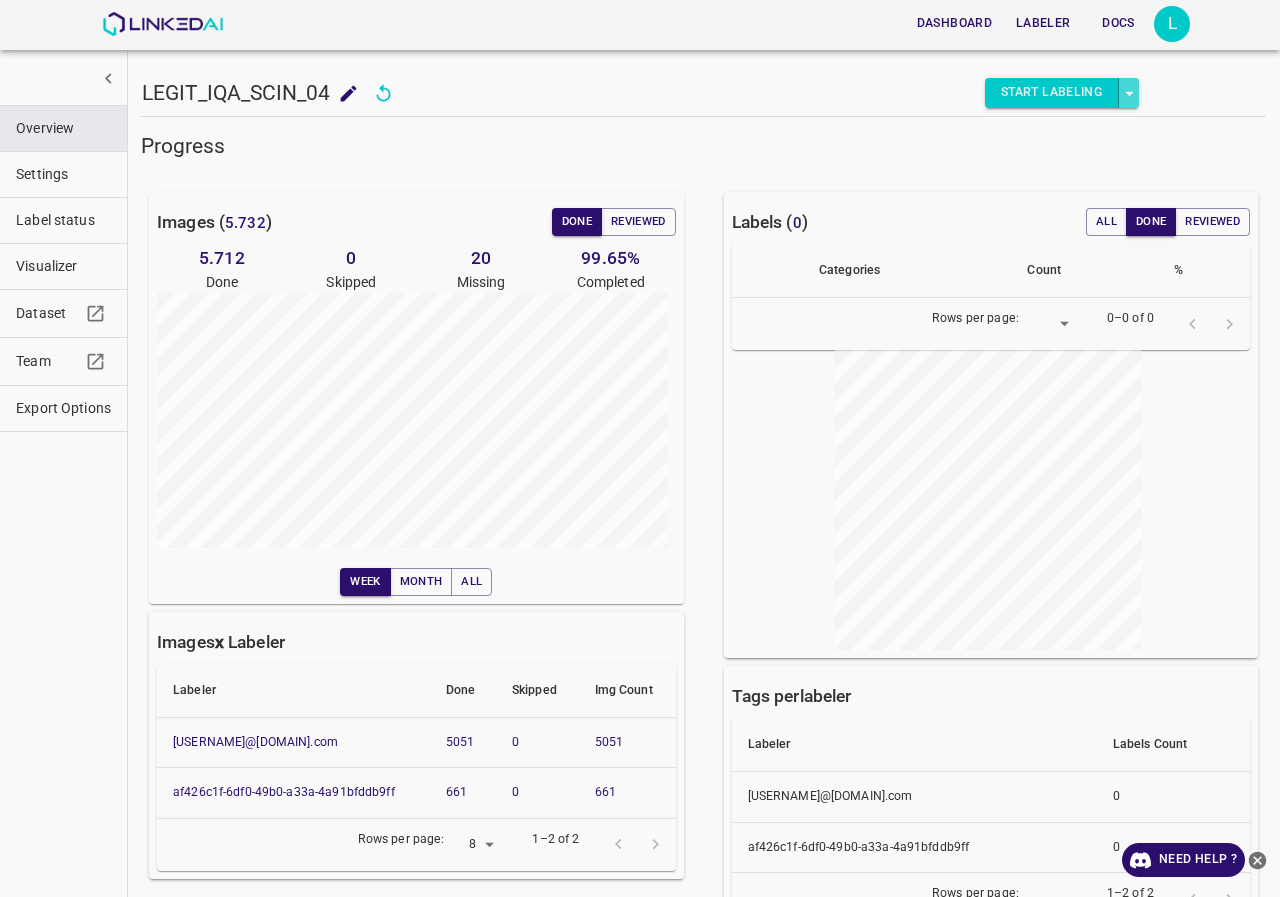 click 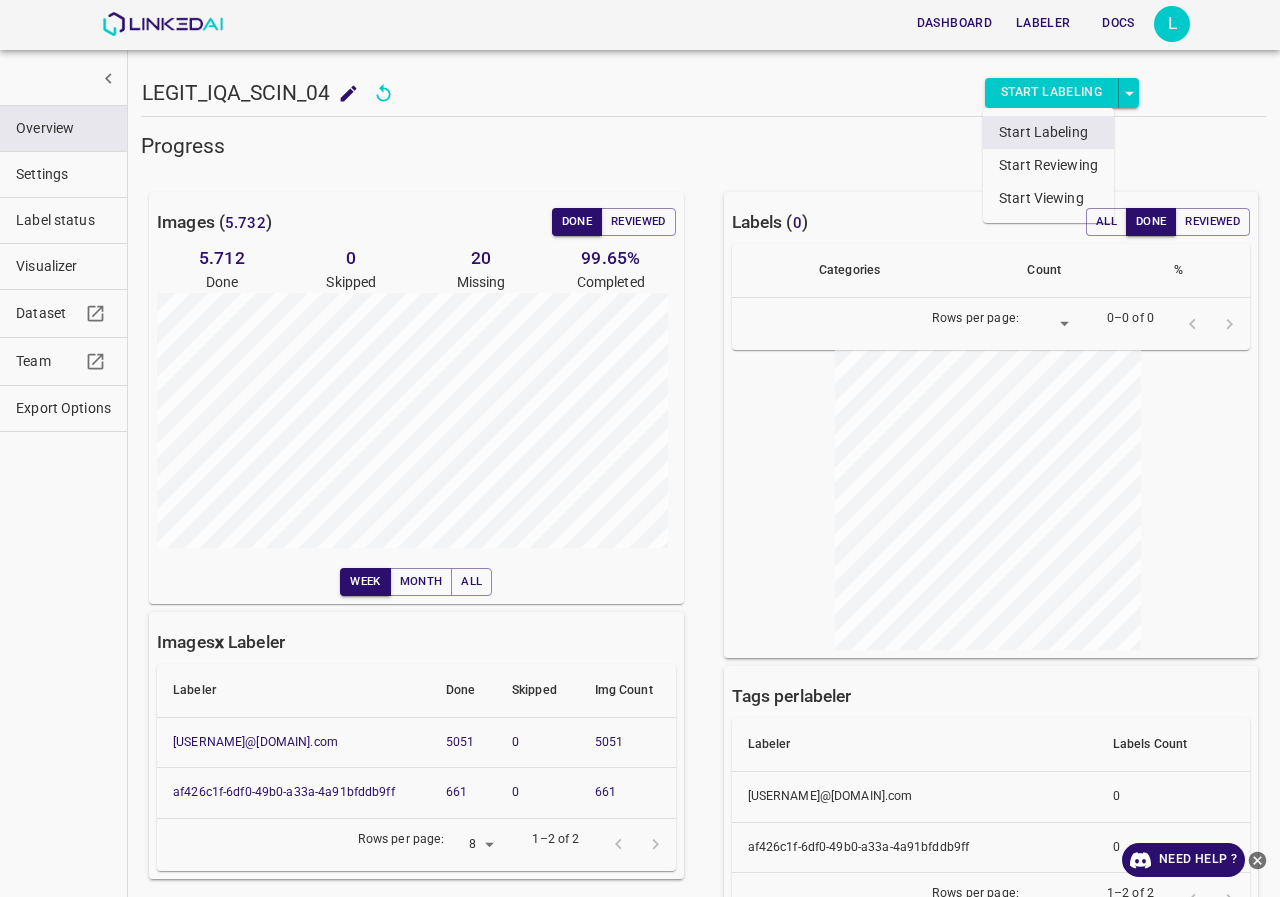 click on "Start Labeling" at bounding box center [1048, 132] 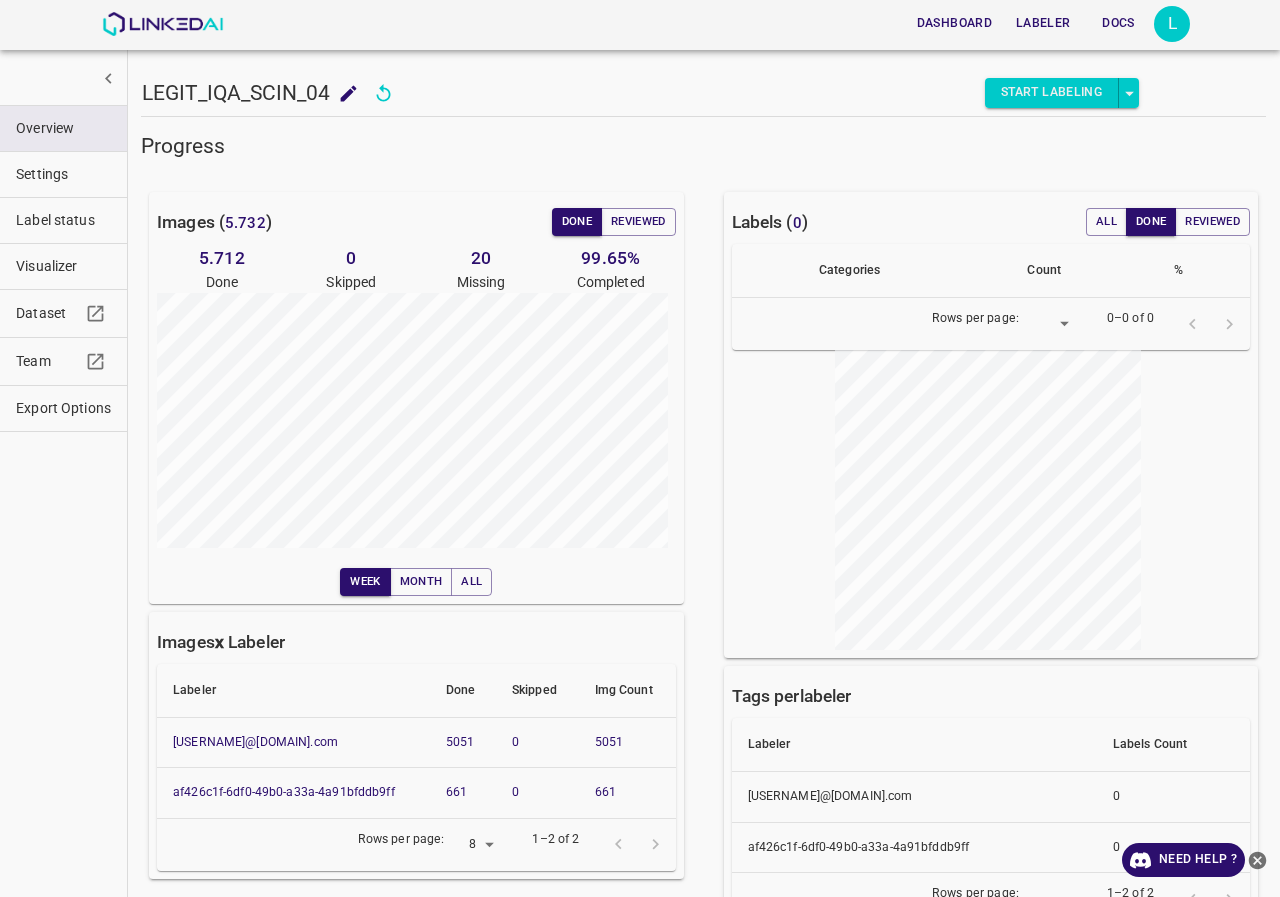 click on "Start Labeling" at bounding box center (1052, 93) 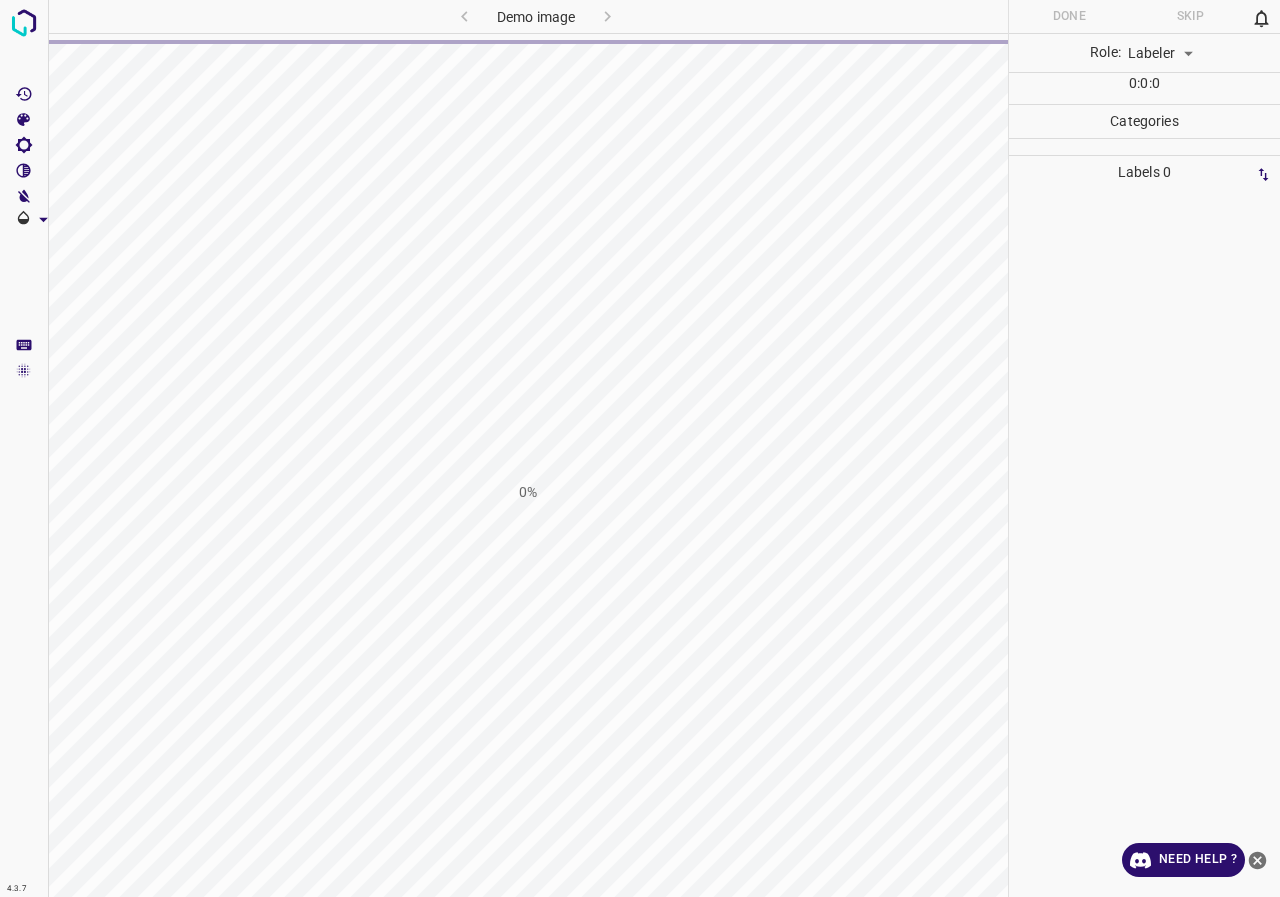 scroll, scrollTop: 0, scrollLeft: 0, axis: both 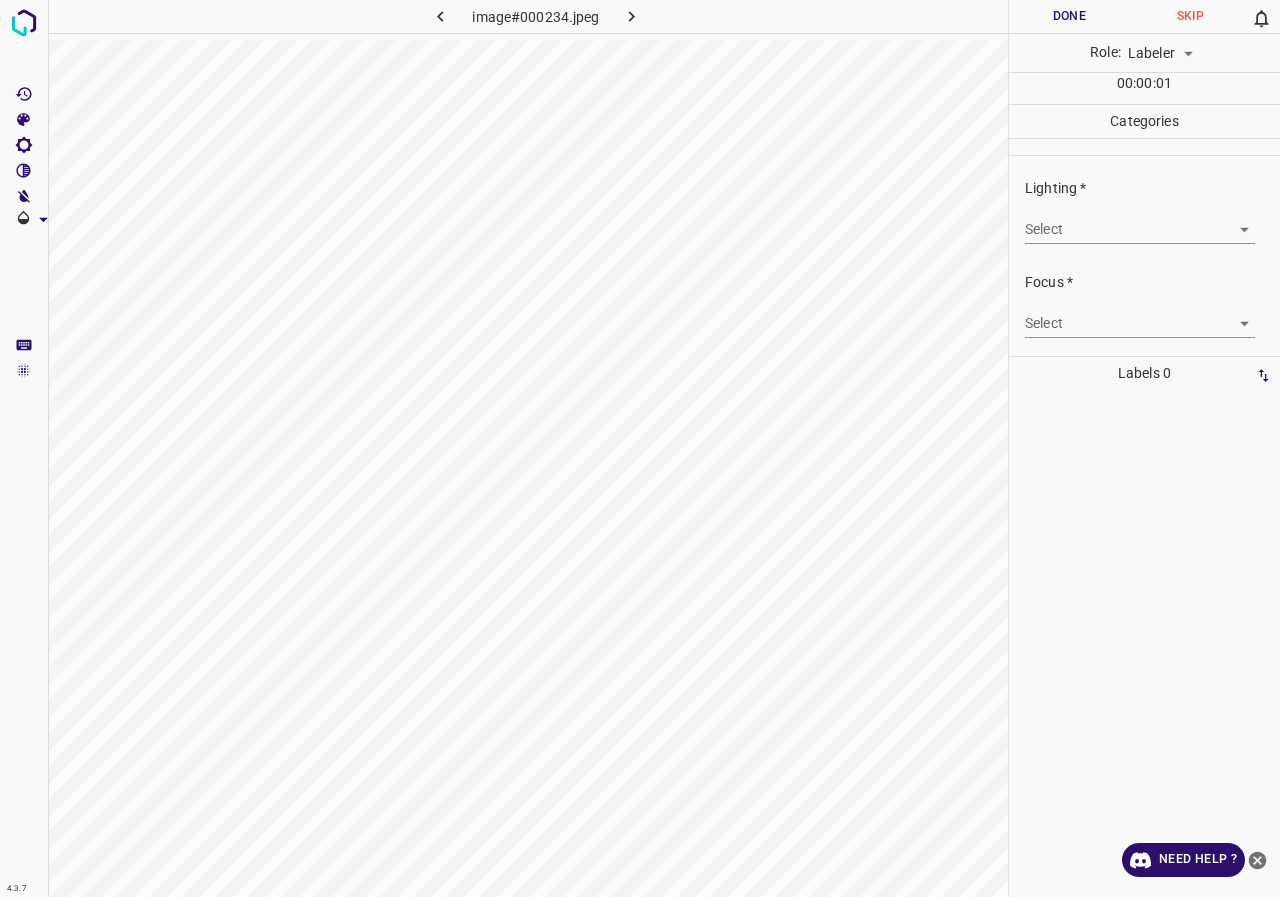 click on "4.3.7 image#000234.jpeg Done Skip 0 Role: Labeler labeler 00   : 00   : 01   Categories Lighting *  Select ​ Focus *  Select ​ Overall *  Select ​ Labels   0 Categories 1 Lighting 2 Focus 3 Overall Tools Space Change between modes (Draw & Edit) I Auto labeling R Restore zoom M Zoom in N Zoom out Delete Delete selecte label Filters Z Restore filters X Saturation filter C Brightness filter V Contrast filter B Gray scale filter General O Download Need Help ? - Text - Hide - Delete" at bounding box center (640, 448) 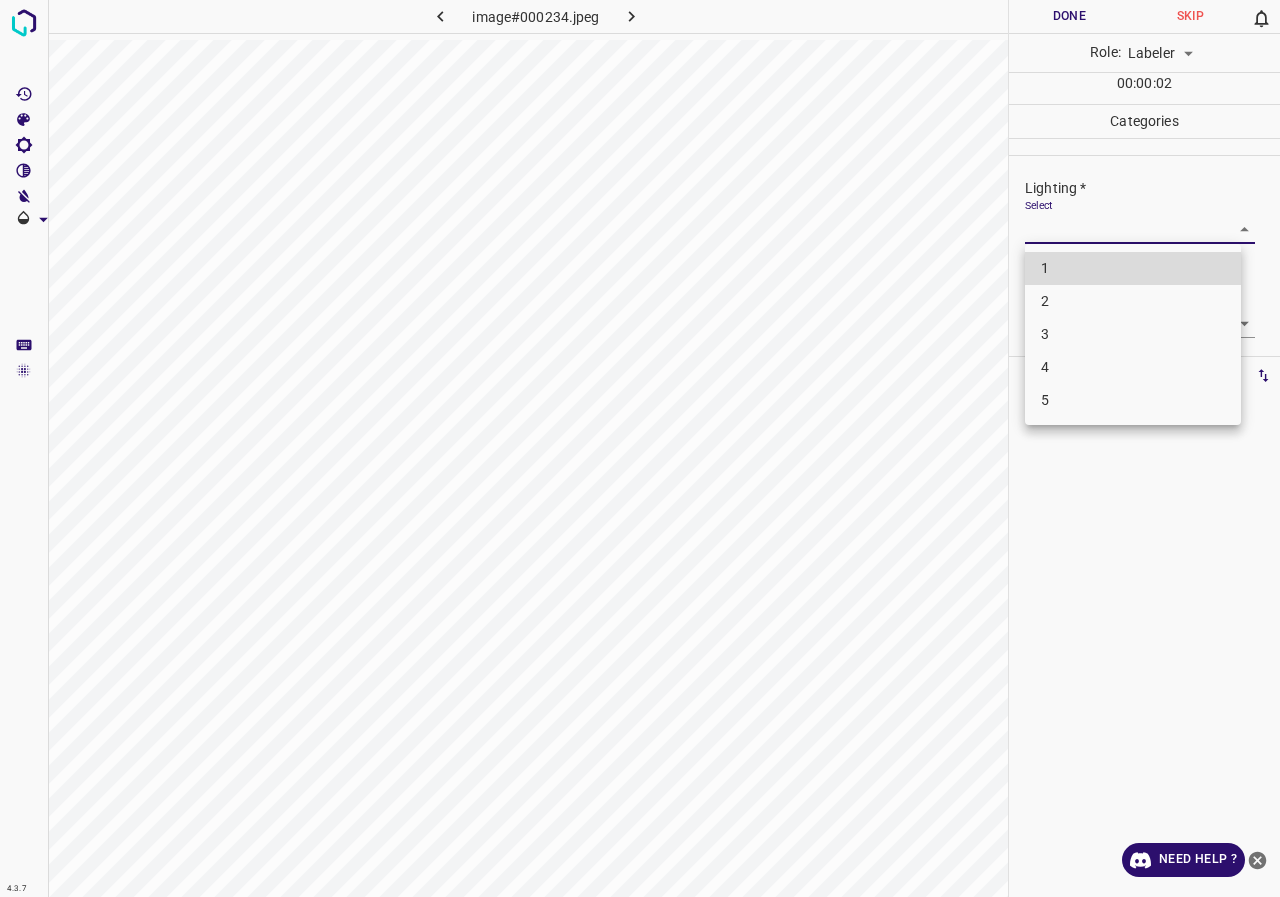 click on "3" at bounding box center (1133, 334) 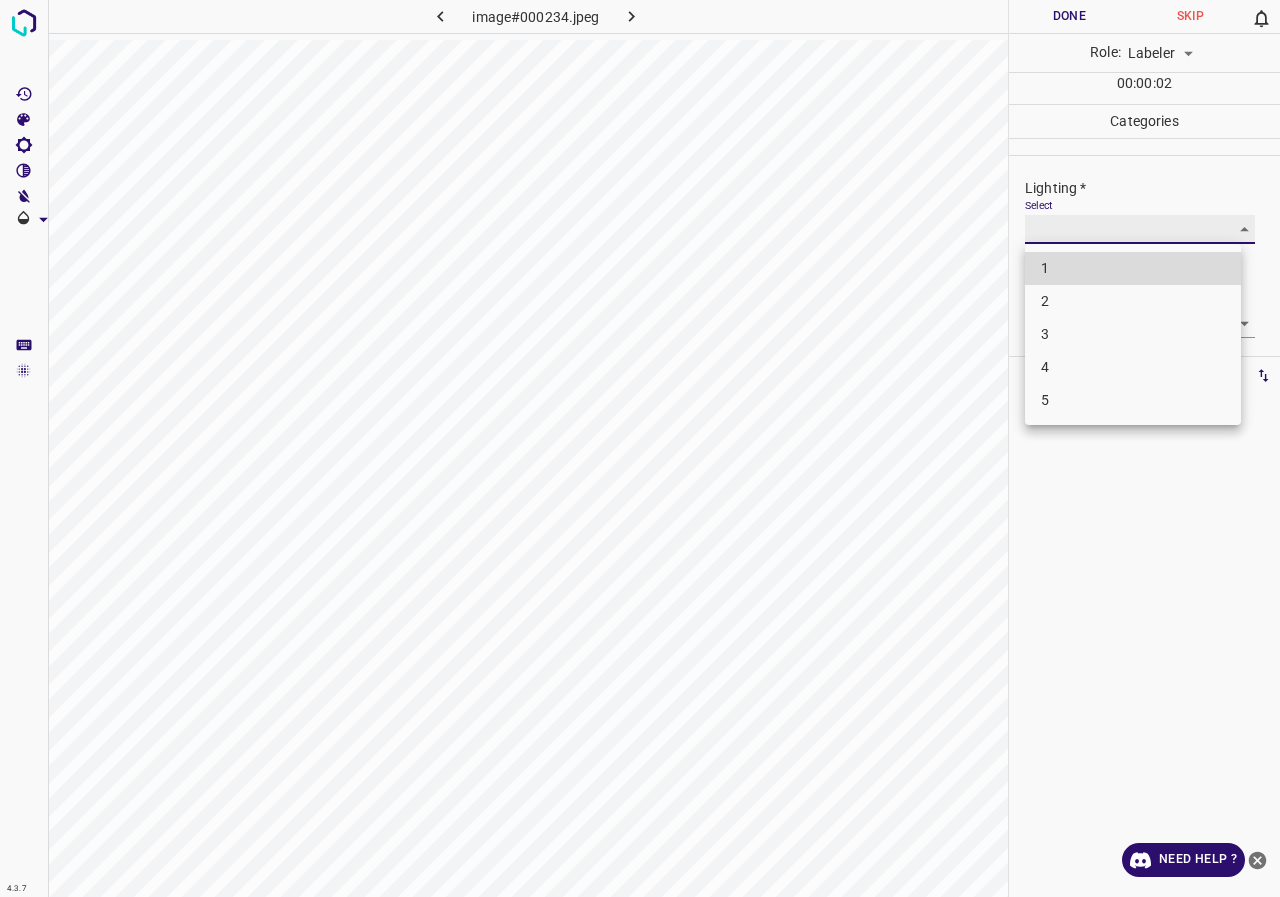 type on "3" 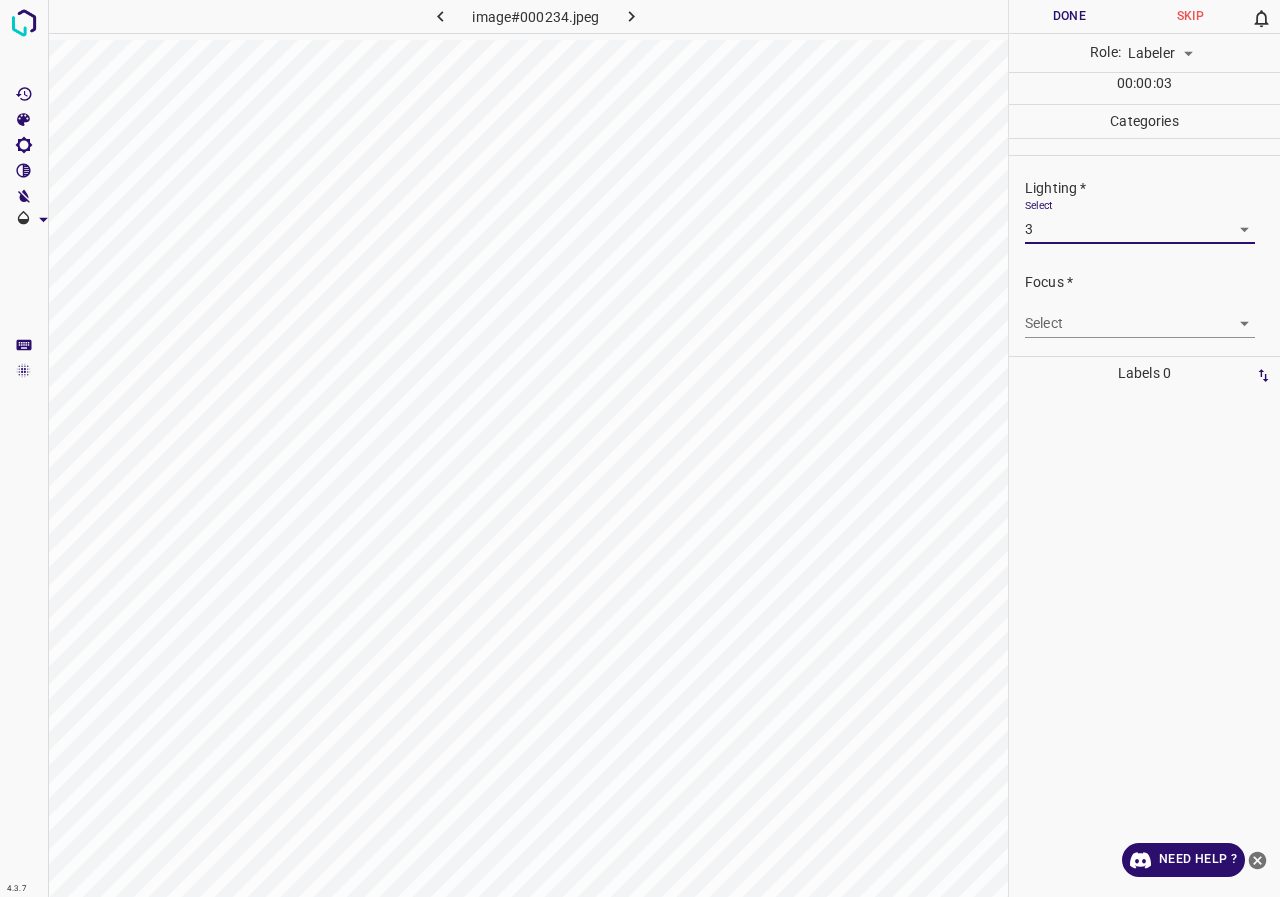 click on "Focus *  Select ​" at bounding box center (1144, 305) 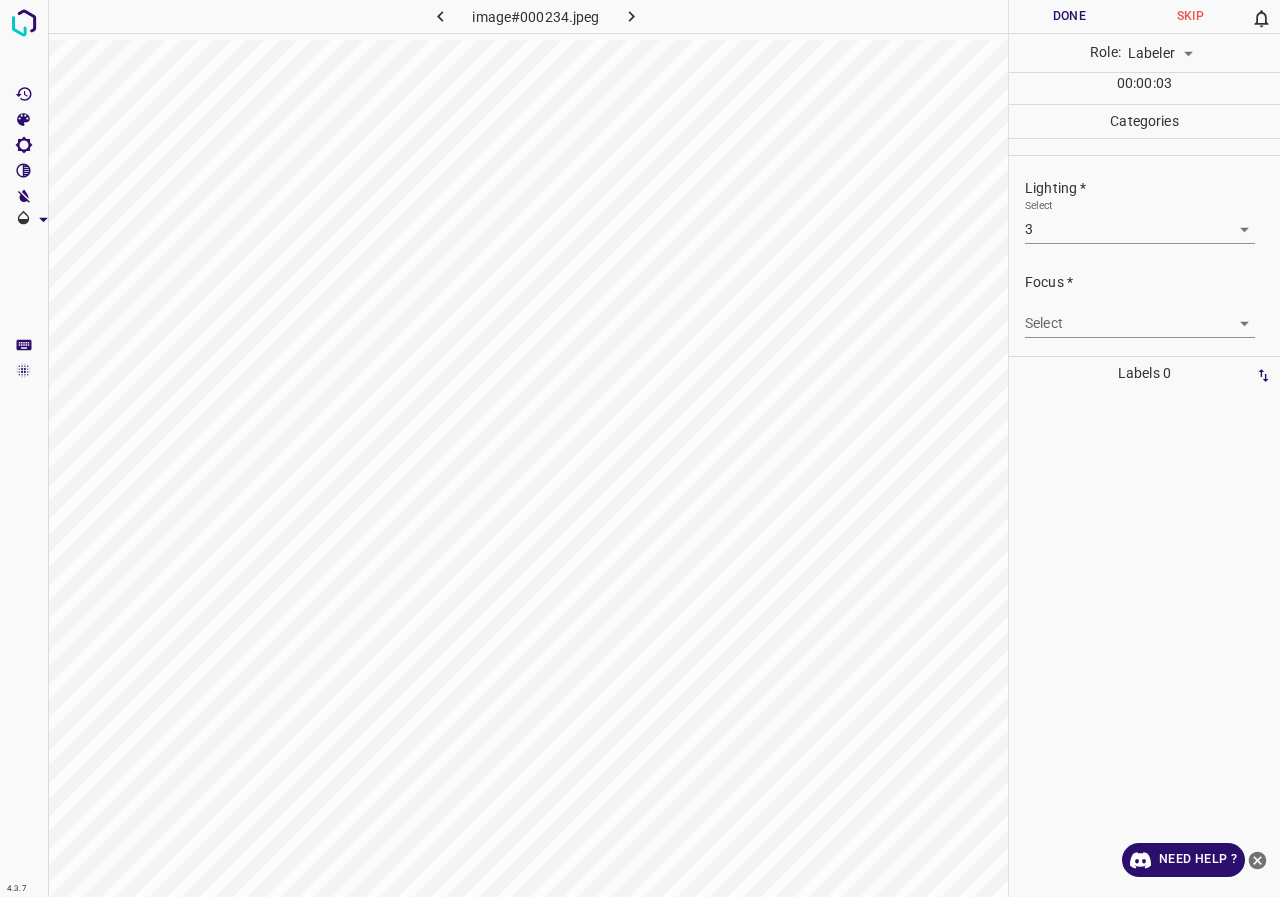 click on "4.3.7 image#000234.jpeg Done Skip 0 Role: Labeler labeler 00   : 00   : 03   Categories Lighting *  Select 3 3 Focus *  Select ​ Overall *  Select ​ Labels   0 Categories 1 Lighting 2 Focus 3 Overall Tools Space Change between modes (Draw & Edit) I Auto labeling R Restore zoom M Zoom in N Zoom out Delete Delete selecte label Filters Z Restore filters X Saturation filter C Brightness filter V Contrast filter B Gray scale filter General O Download Need Help ? - Text - Hide - Delete" at bounding box center [640, 448] 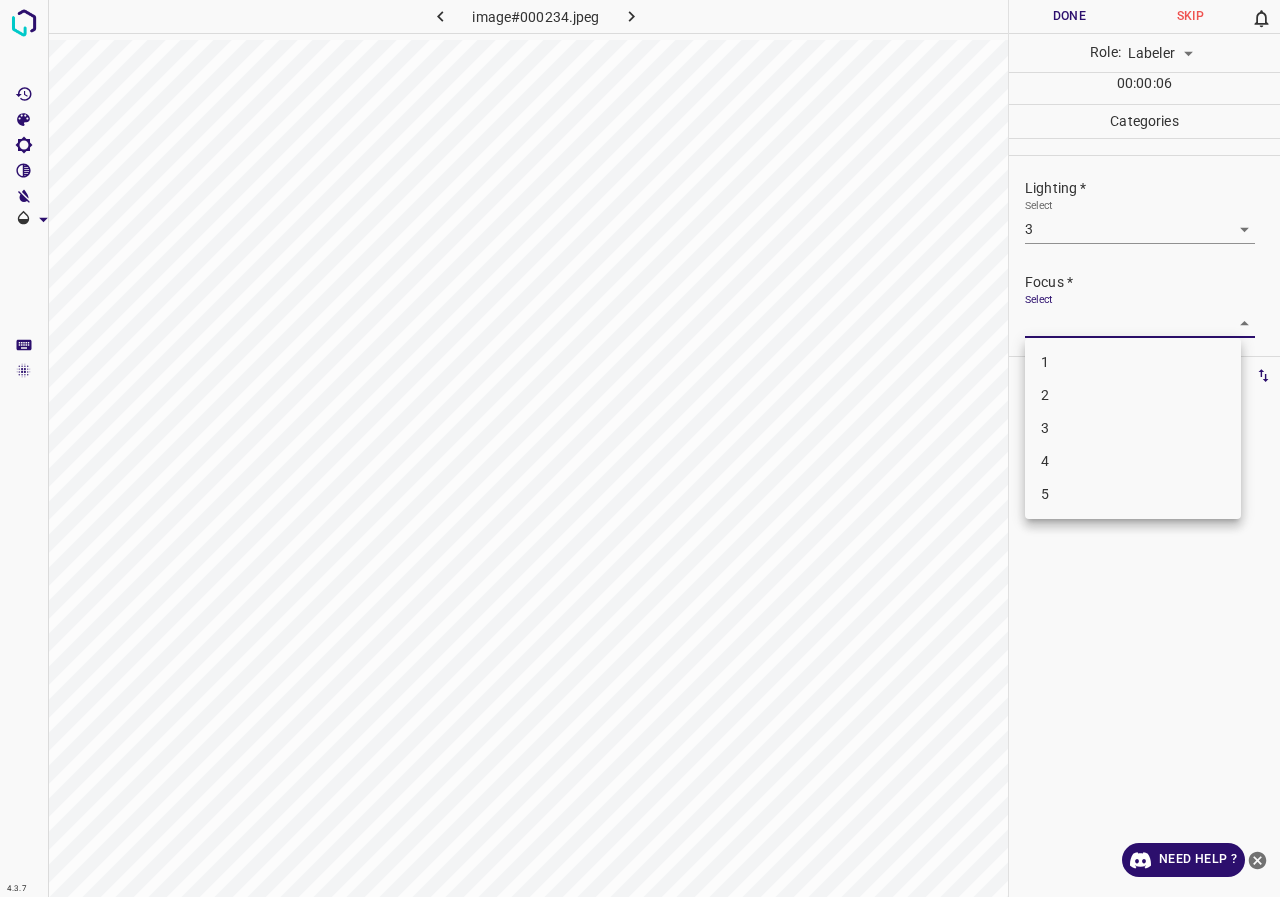drag, startPoint x: 1055, startPoint y: 397, endPoint x: 1060, endPoint y: 355, distance: 42.296574 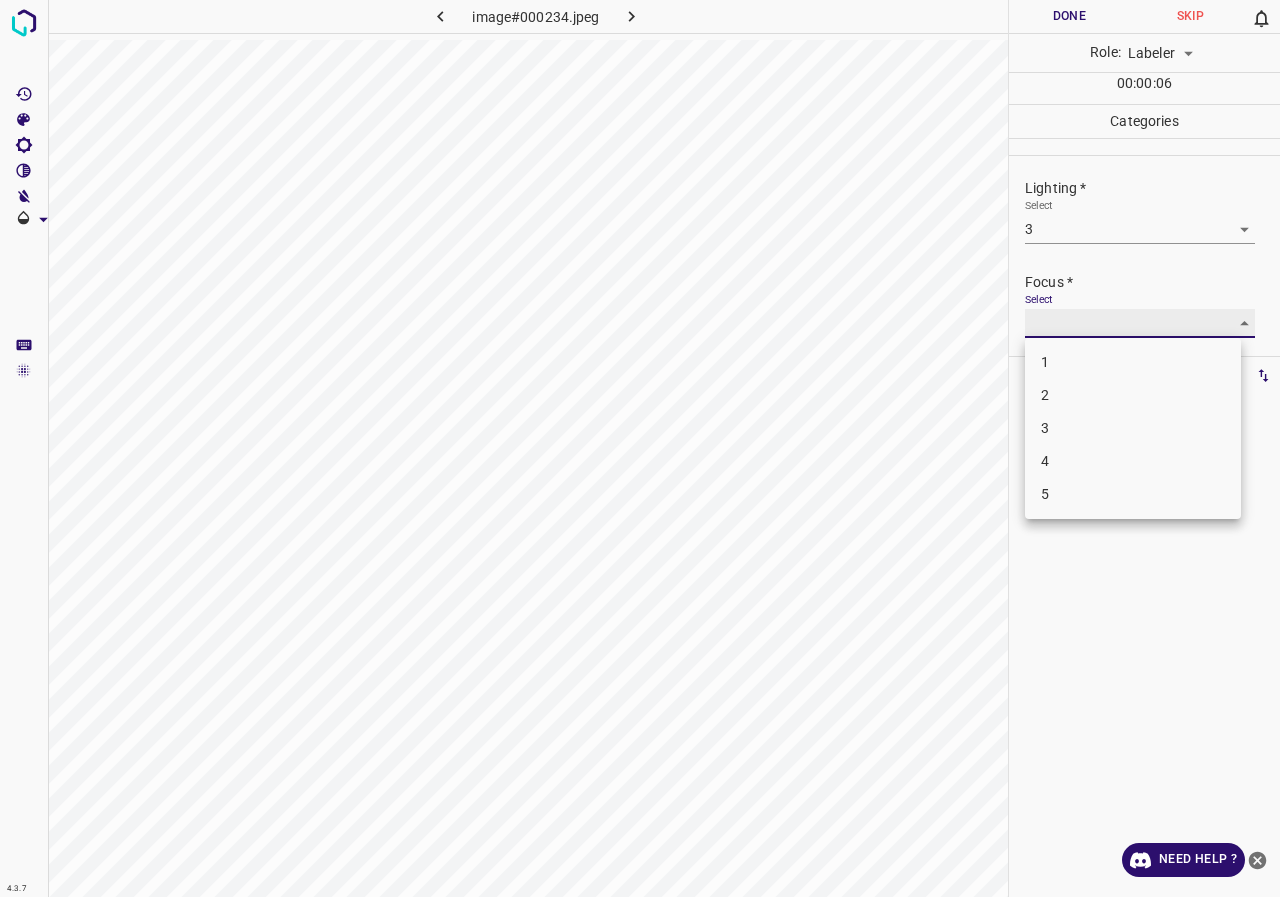 type on "2" 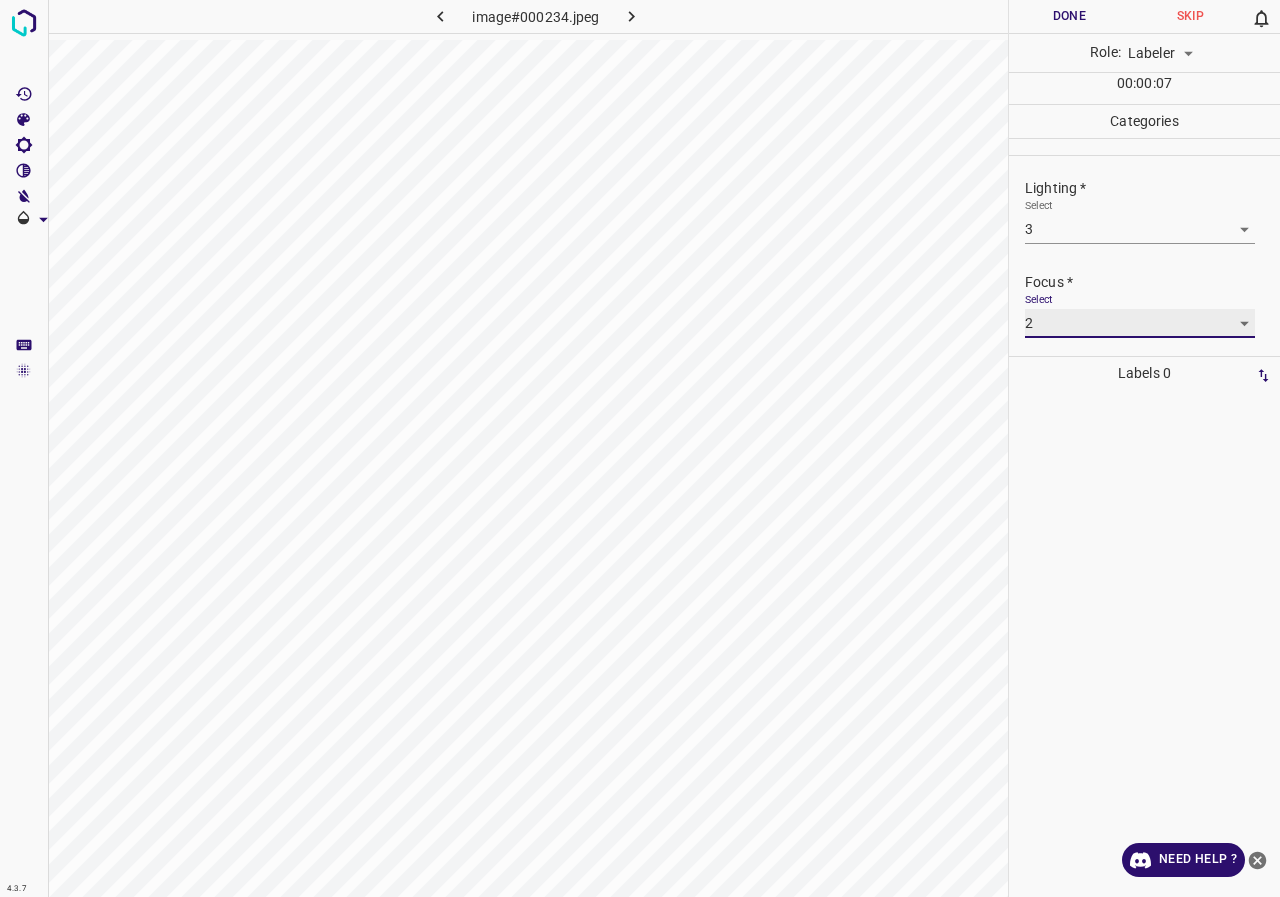 scroll, scrollTop: 98, scrollLeft: 0, axis: vertical 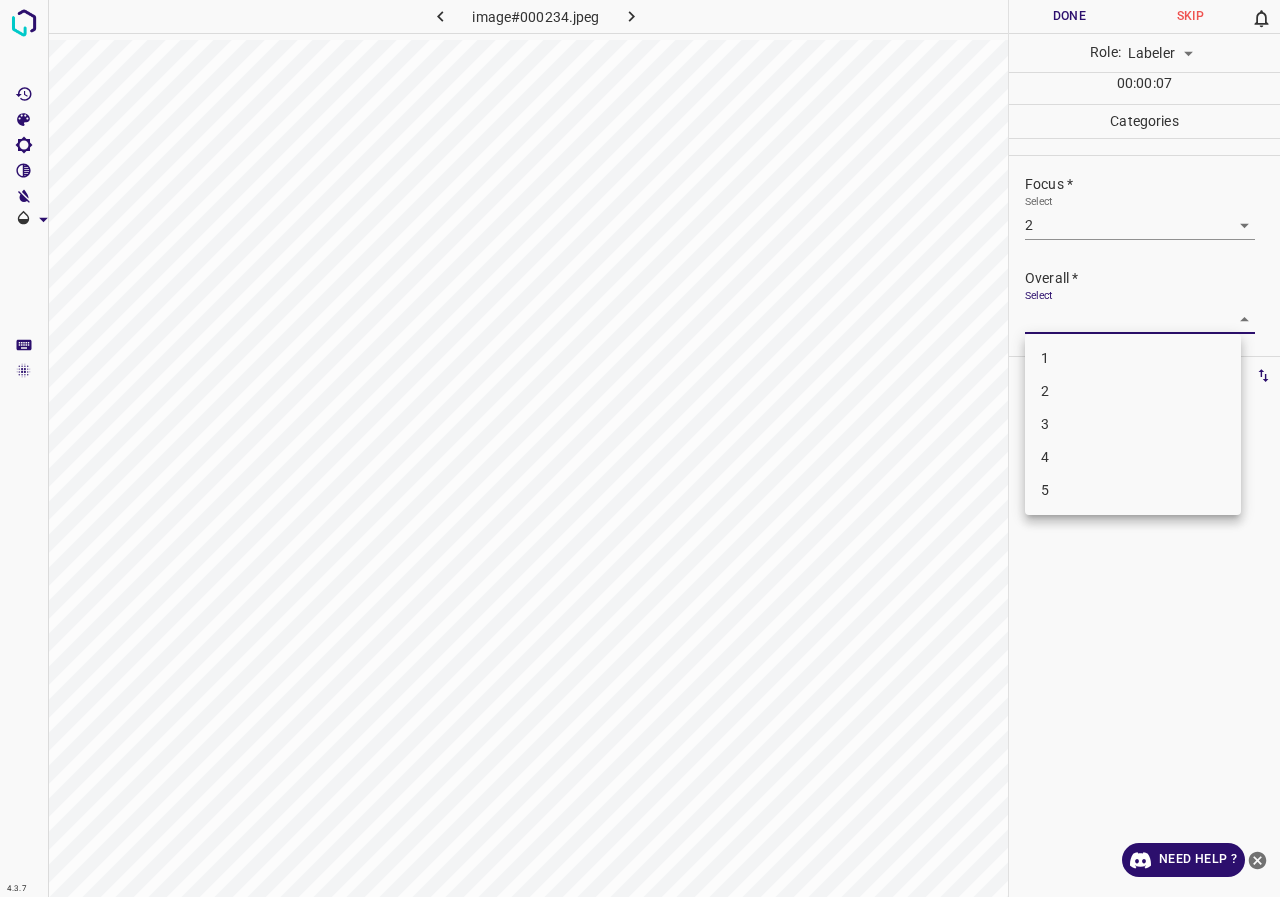 click on "4.3.7 image#000234.jpeg Done Skip 0 Role: Labeler labeler 00   : 00   : 07   Categories Lighting *  Select 3 3 Focus *  Select 2 2 Overall *  Select ​ Labels   0 Categories 1 Lighting 2 Focus 3 Overall Tools Space Change between modes (Draw & Edit) I Auto labeling R Restore zoom M Zoom in N Zoom out Delete Delete selecte label Filters Z Restore filters X Saturation filter C Brightness filter V Contrast filter B Gray scale filter General O Download Need Help ? - Text - Hide - Delete 1 2 3 4 5" at bounding box center (640, 448) 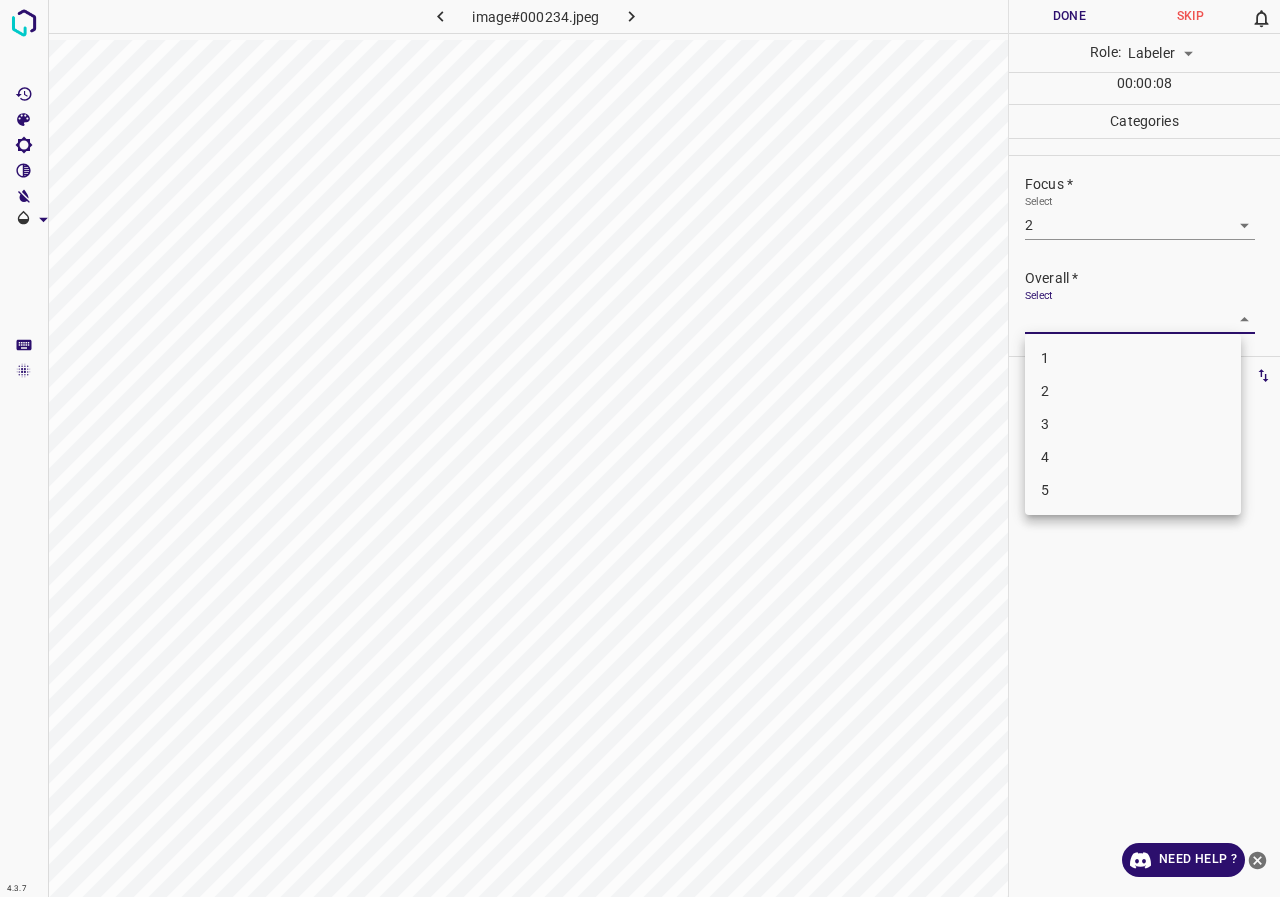 click on "3" at bounding box center (1133, 424) 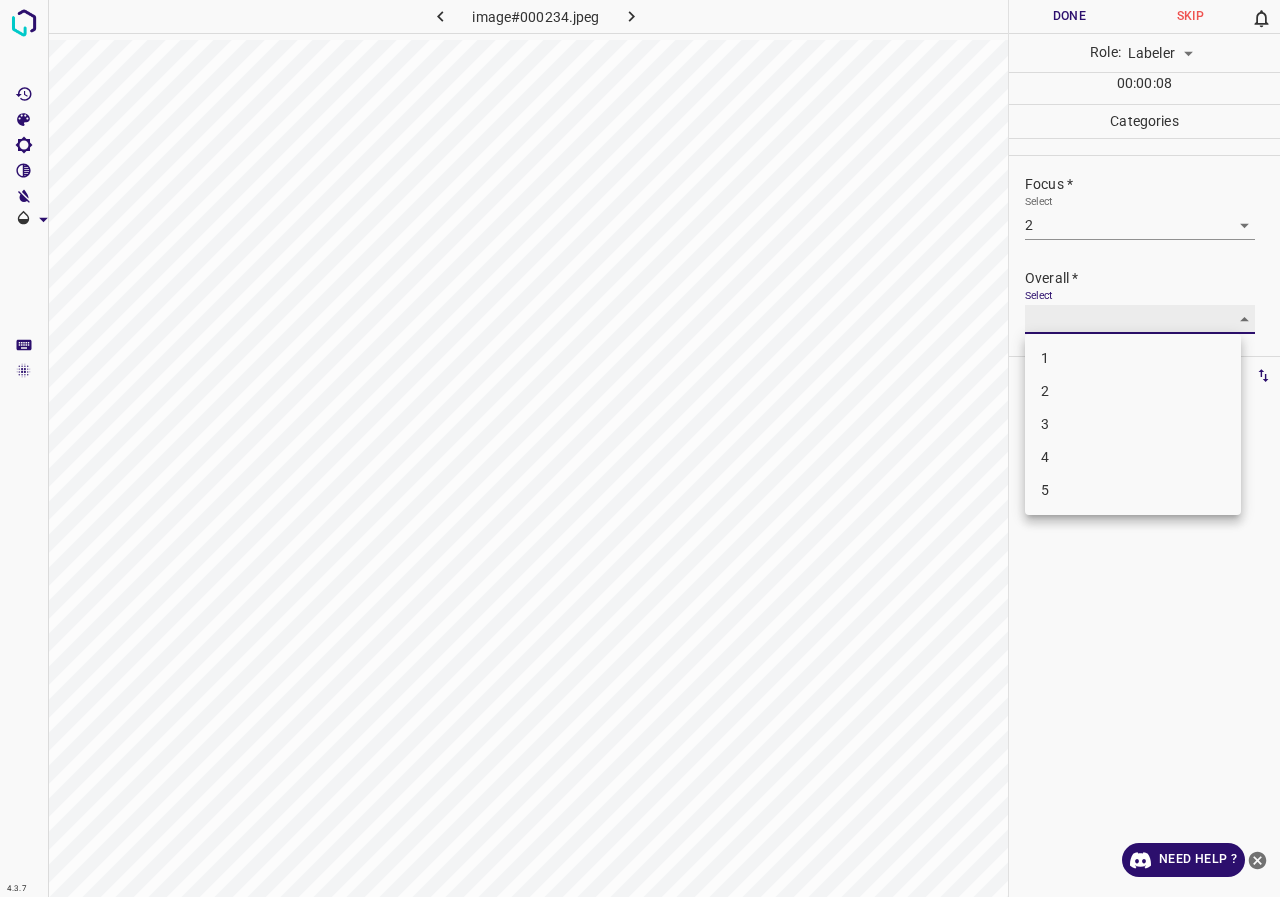 type on "3" 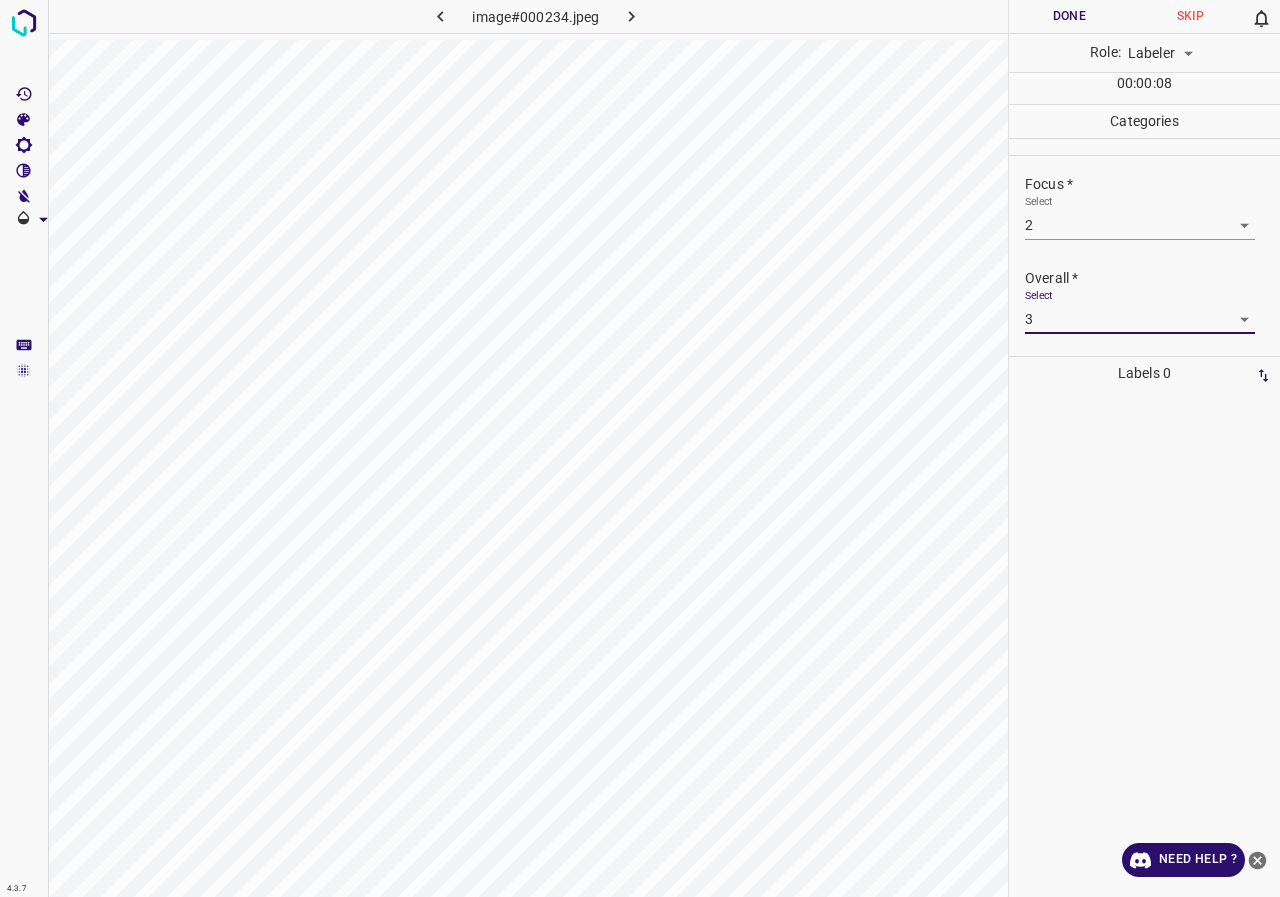 click on "Done" at bounding box center (1069, 16) 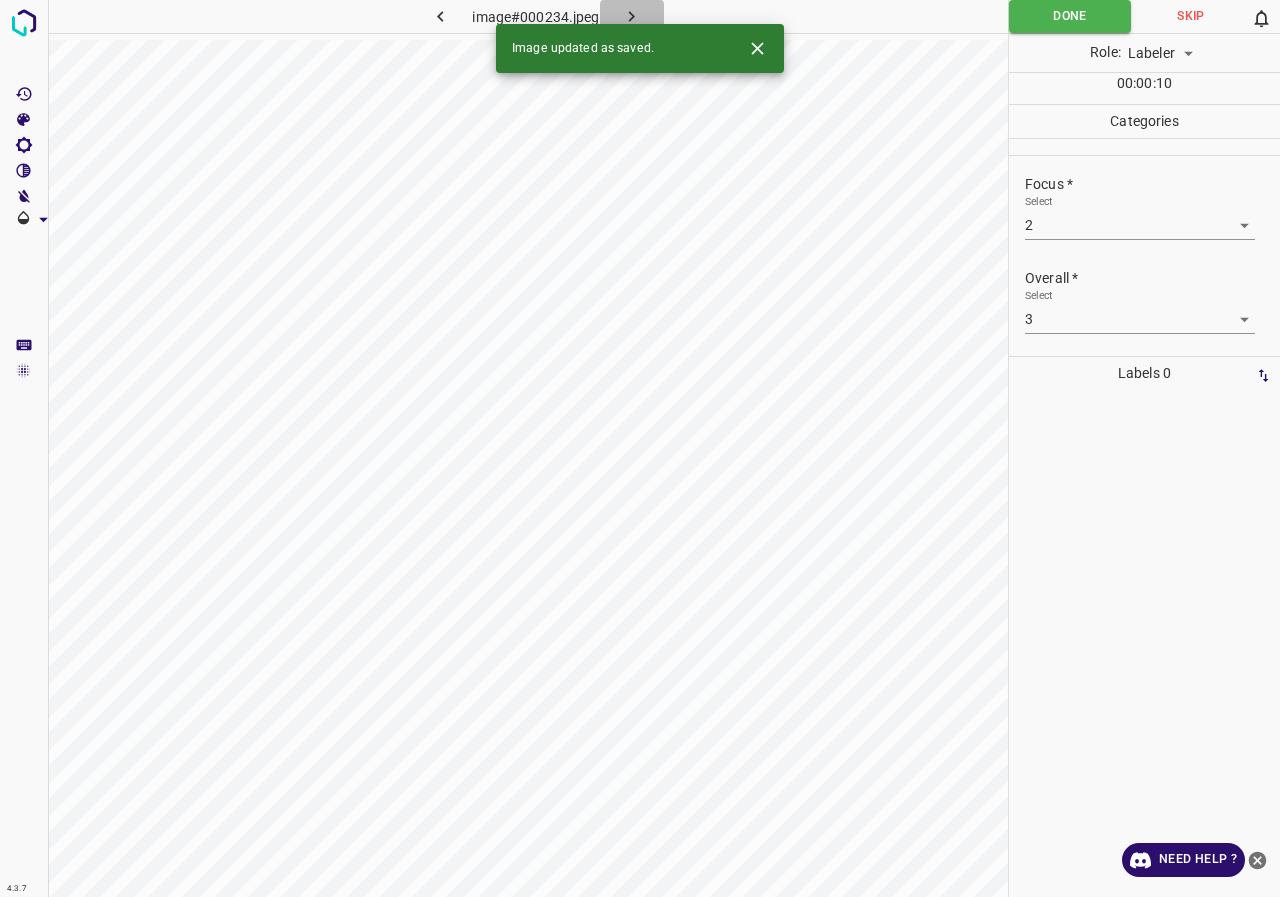click 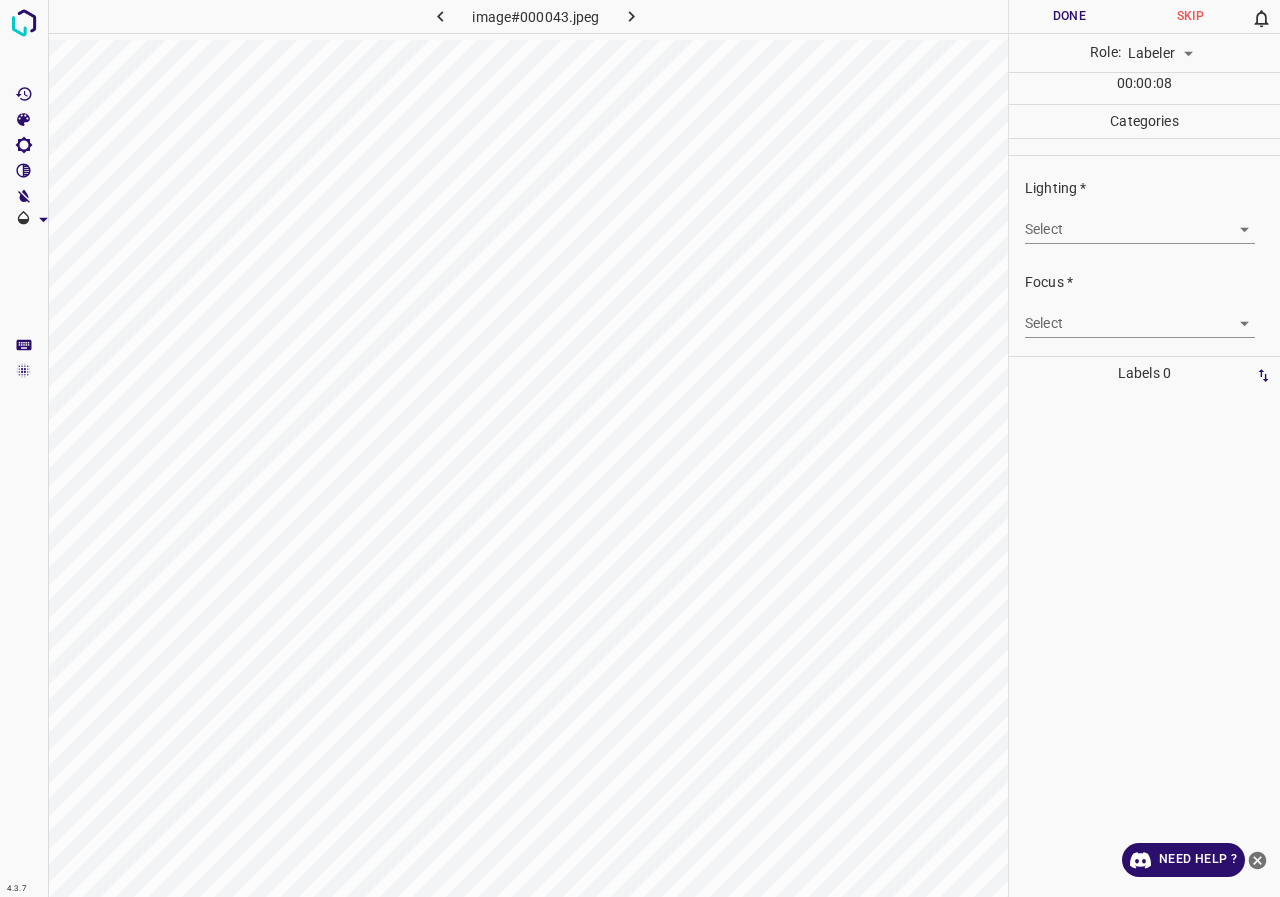 click on "4.3.7 image#000043.jpeg Done Skip 0 Role: Labeler labeler 00   : 00   : 08   Categories Lighting *  Select ​ Focus *  Select ​ Overall *  Select ​ Labels   0 Categories 1 Lighting 2 Focus 3 Overall Tools Space Change between modes (Draw & Edit) I Auto labeling R Restore zoom M Zoom in N Zoom out Delete Delete selecte label Filters Z Restore filters X Saturation filter C Brightness filter V Contrast filter B Gray scale filter General O Download Need Help ? - Text - Hide - Delete" at bounding box center [640, 448] 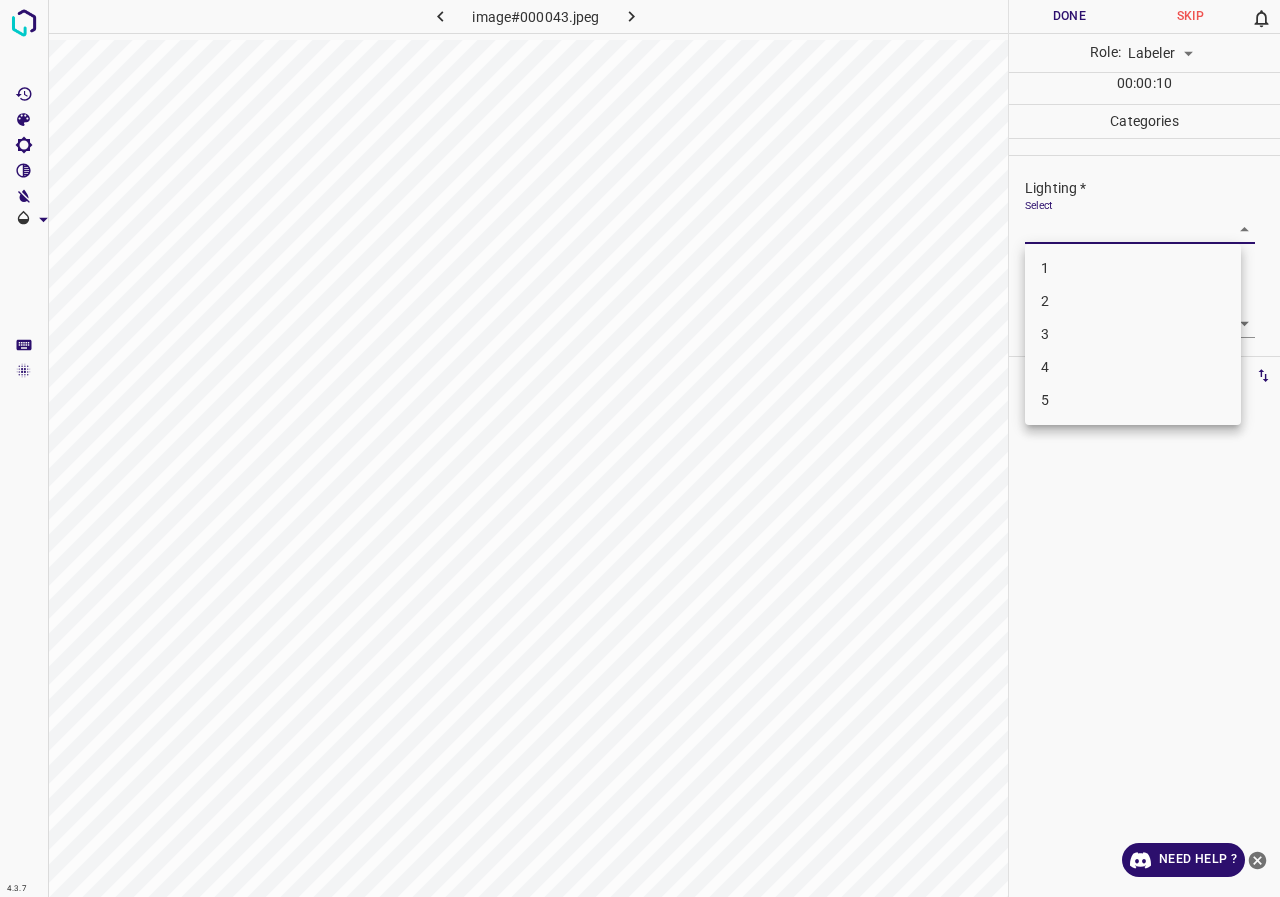 click on "3" at bounding box center [1133, 334] 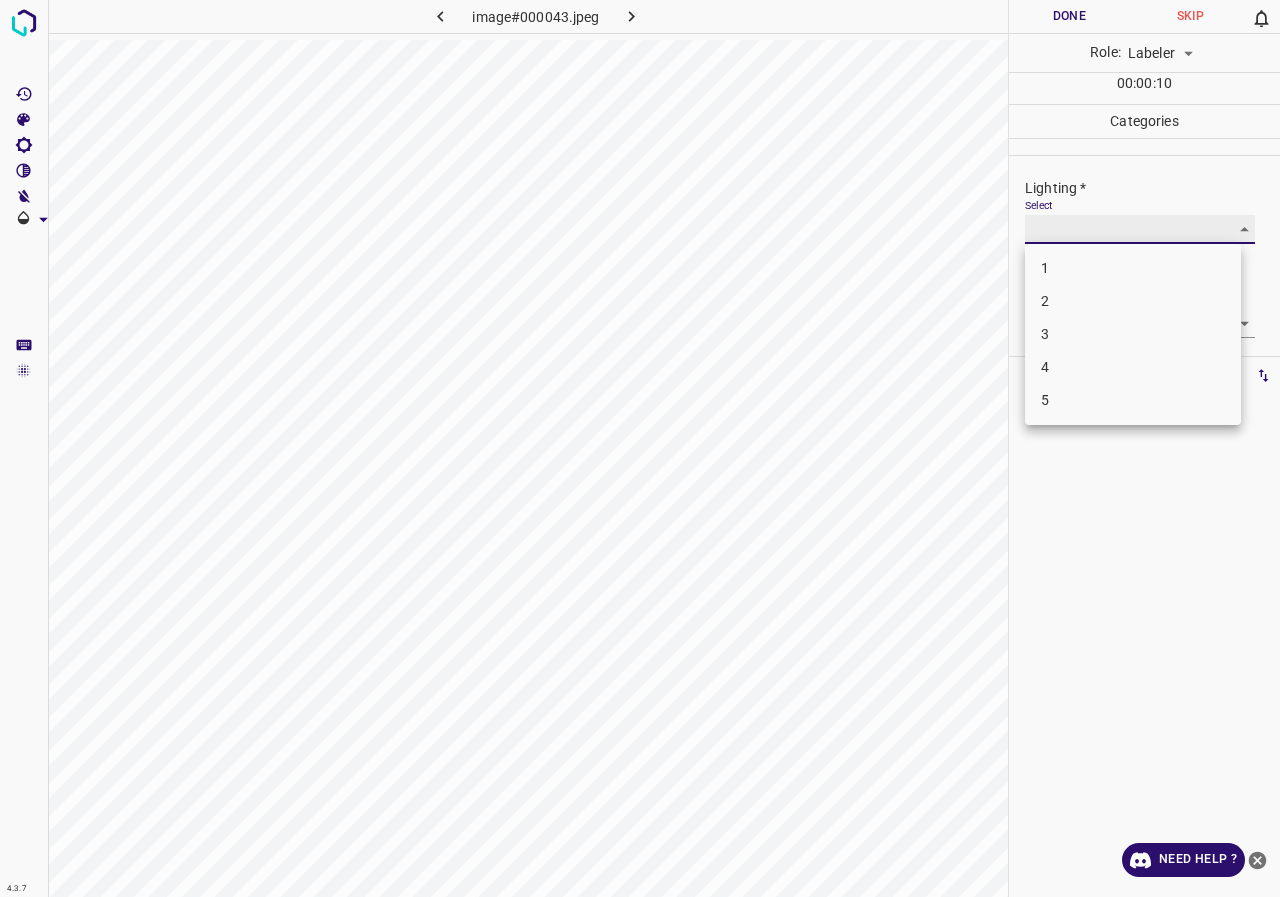 type on "3" 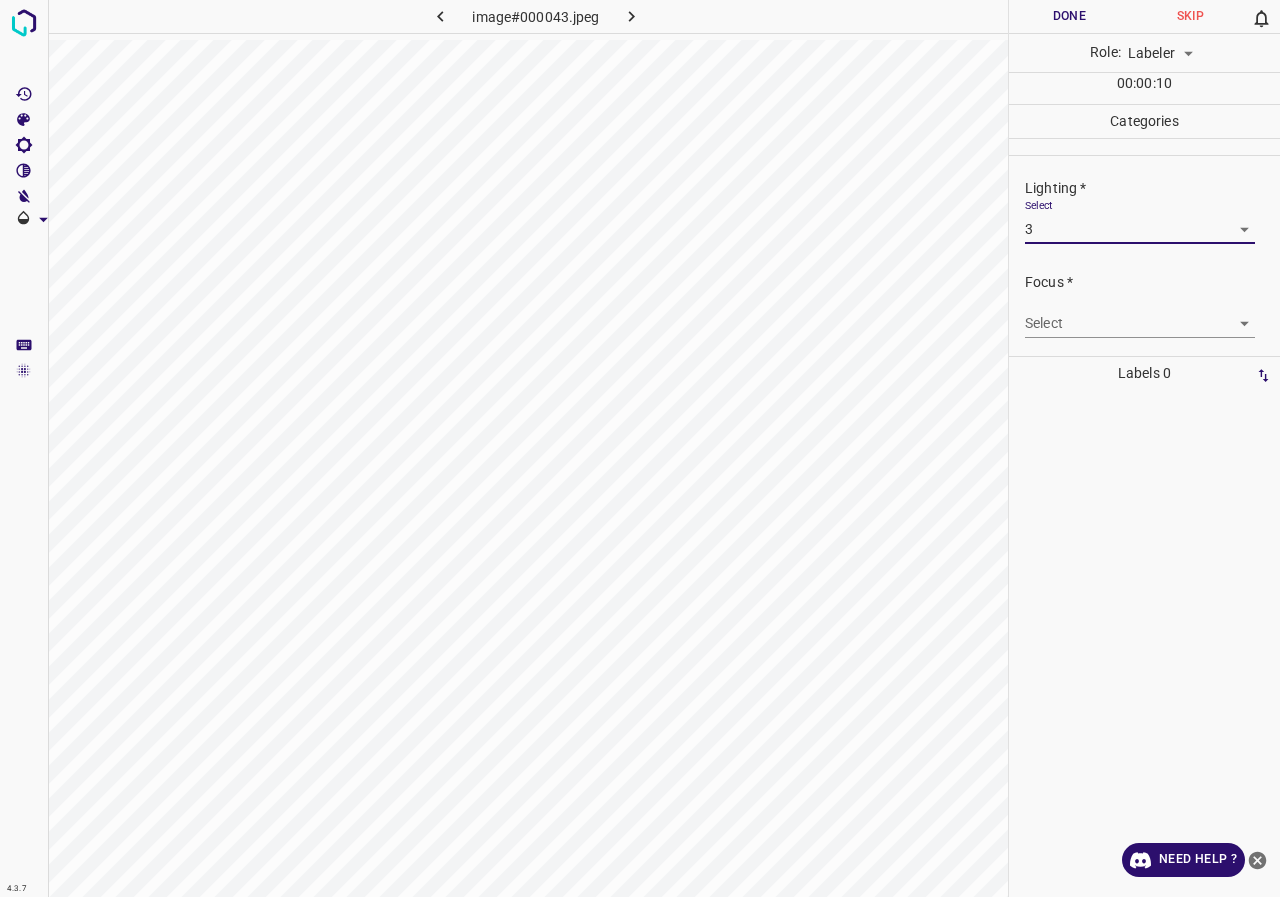 click on "4.3.7 image#000043.jpeg Done Skip 0 Role: Labeler labeler 00   : 00   : 10   Categories Lighting *  Select 3 3 Focus *  Select ​ Overall *  Select ​ Labels   0 Categories 1 Lighting 2 Focus 3 Overall Tools Space Change between modes (Draw & Edit) I Auto labeling R Restore zoom M Zoom in N Zoom out Delete Delete selecte label Filters Z Restore filters X Saturation filter C Brightness filter V Contrast filter B Gray scale filter General O Download Need Help ? - Text - Hide - Delete 1 2 3 4 5" at bounding box center (640, 448) 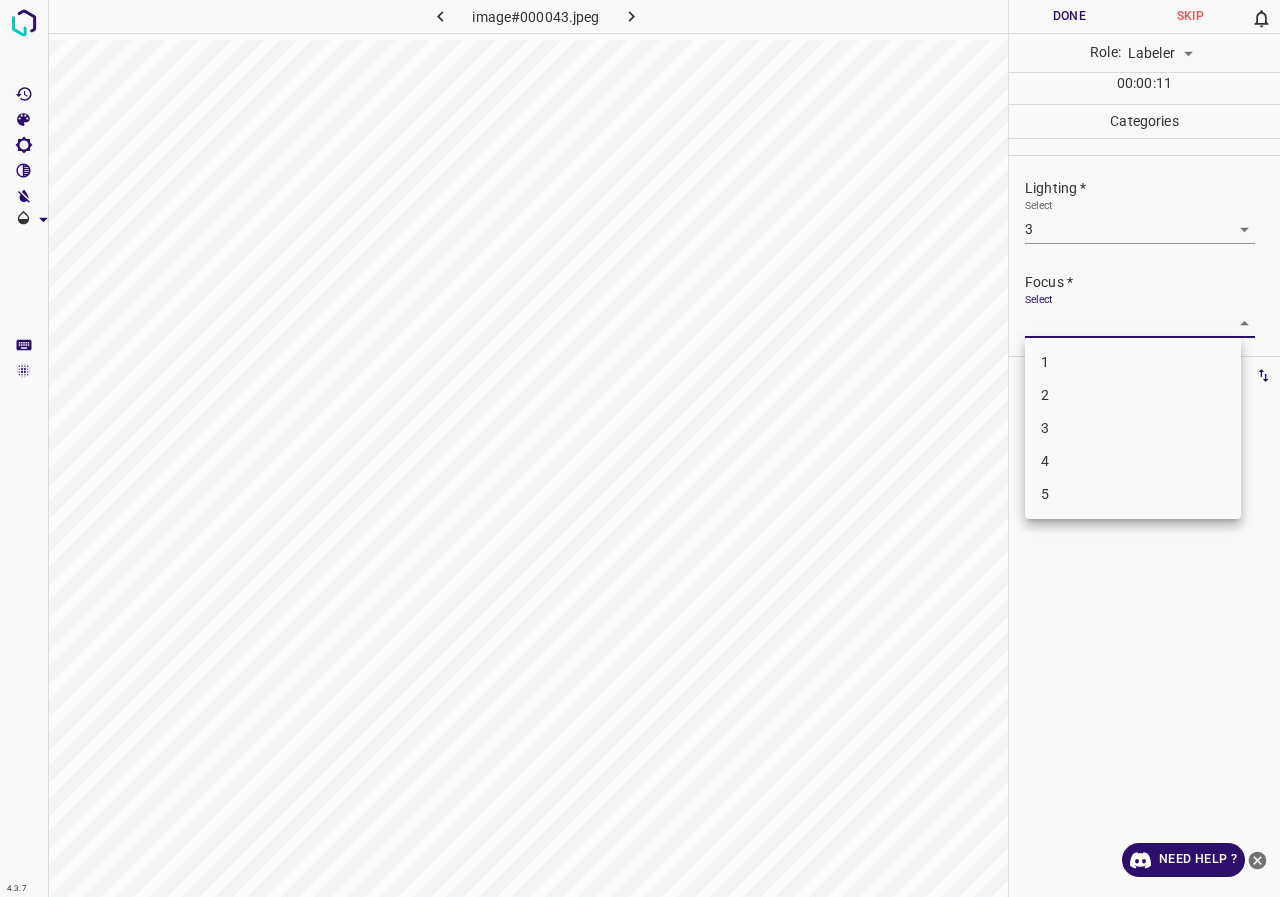 click on "3" at bounding box center (1133, 428) 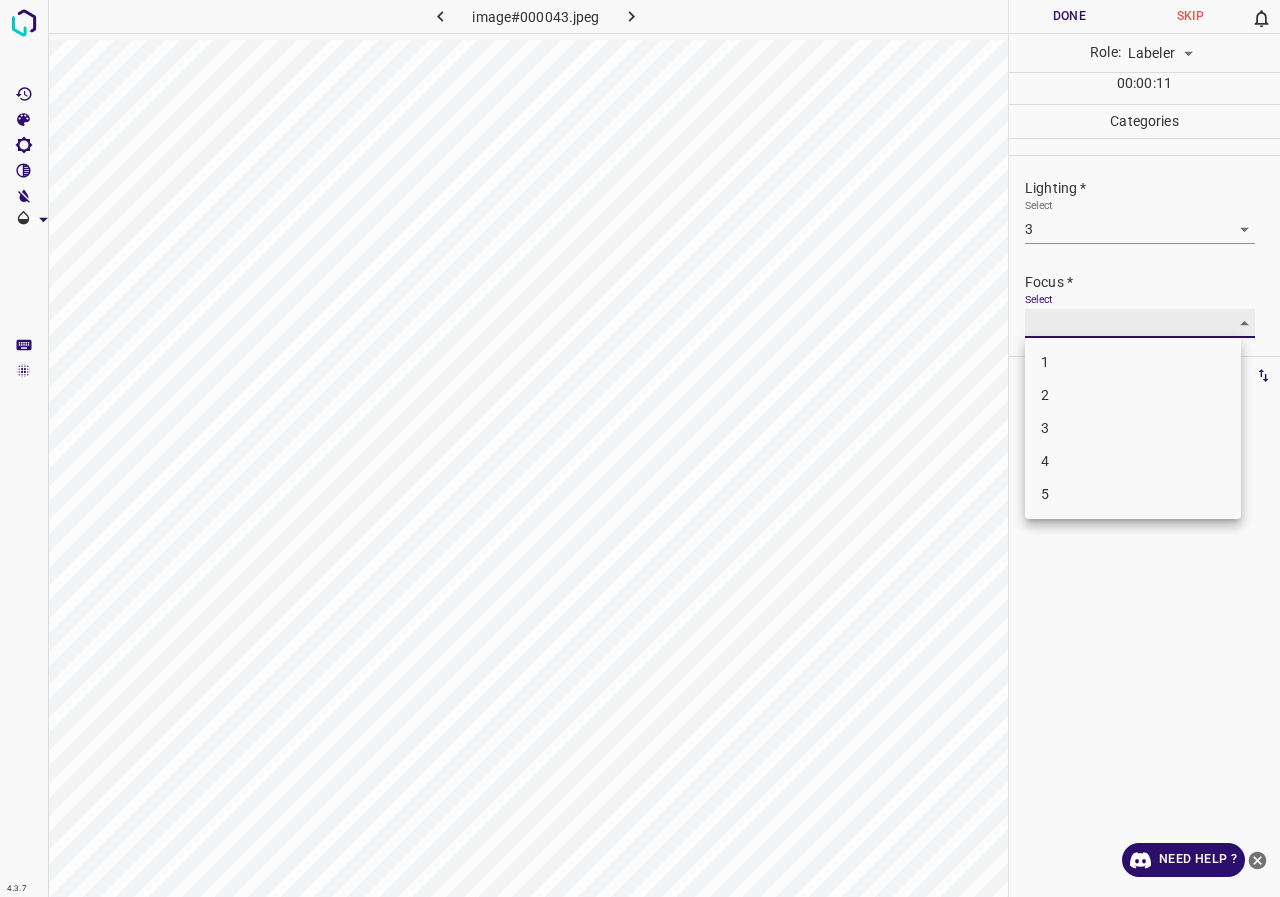 type on "3" 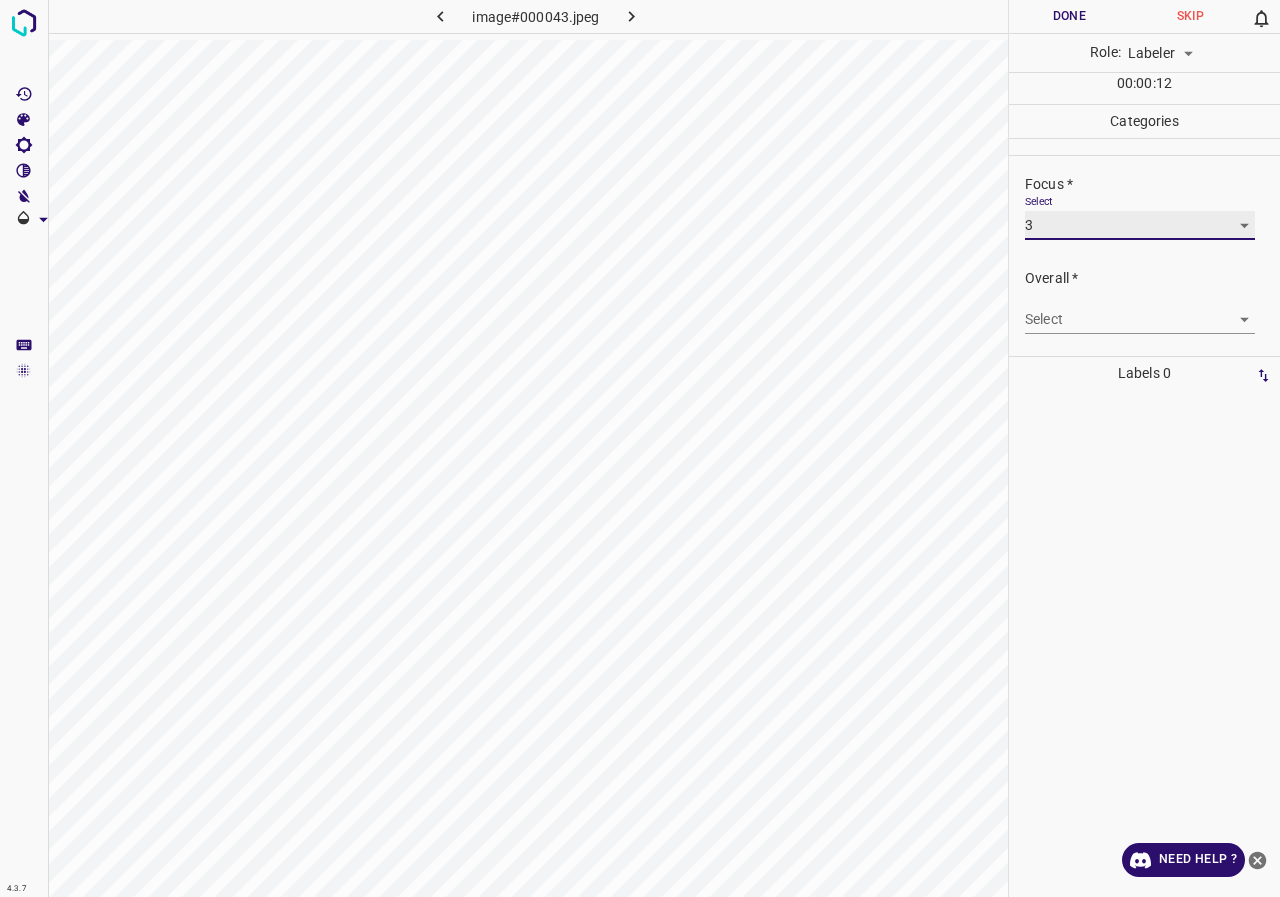 scroll, scrollTop: 0, scrollLeft: 0, axis: both 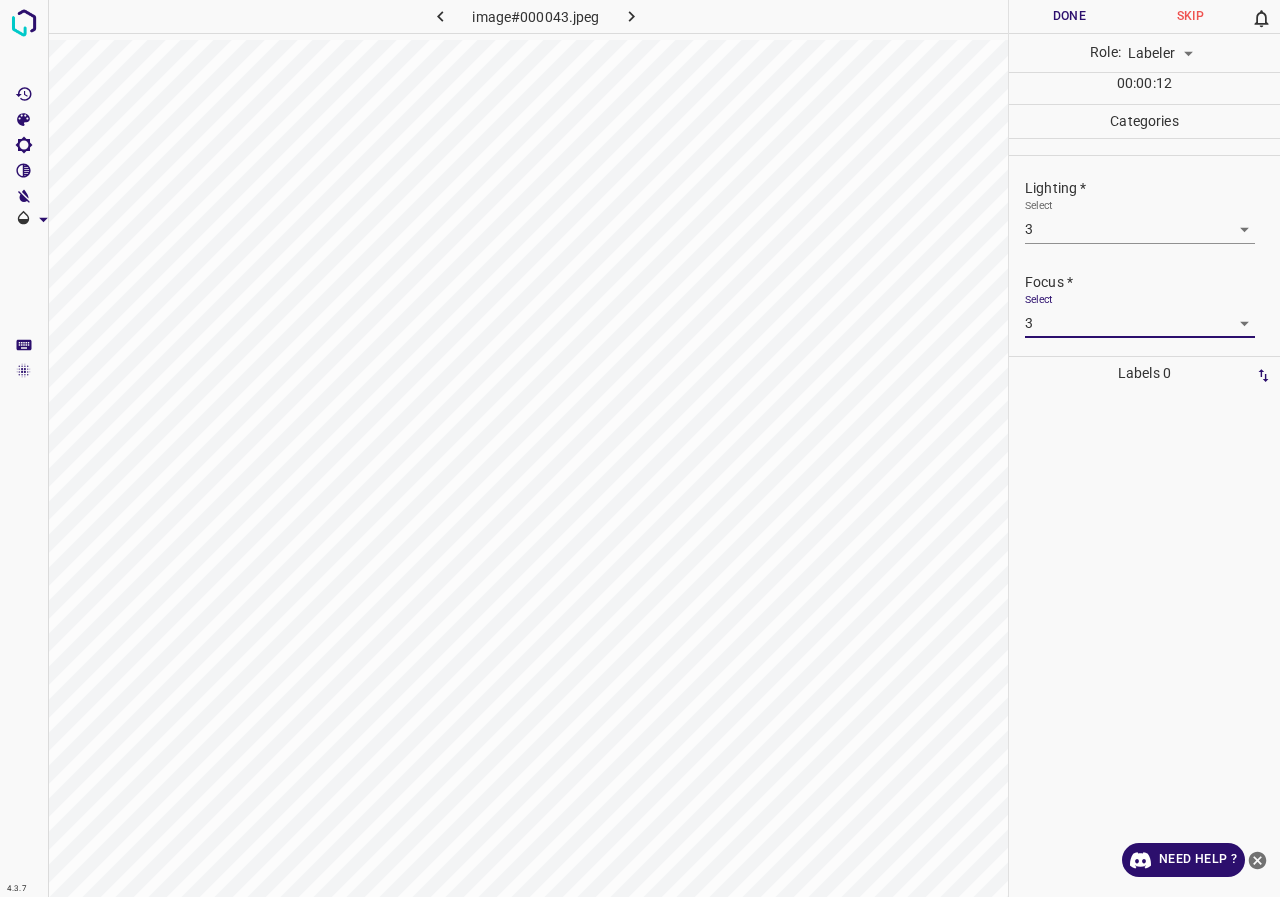 click on "4.3.7 image#000043.jpeg Done Skip 0 Role: Labeler labeler 00   : 00   : 12   Categories Lighting *  Select 3 3 Focus *  Select 3 3 Overall *  Select ​ Labels   0 Categories 1 Lighting 2 Focus 3 Overall Tools Space Change between modes (Draw & Edit) I Auto labeling R Restore zoom M Zoom in N Zoom out Delete Delete selecte label Filters Z Restore filters X Saturation filter C Brightness filter V Contrast filter B Gray scale filter General O Download Need Help ? - Text - Hide - Delete" at bounding box center (640, 448) 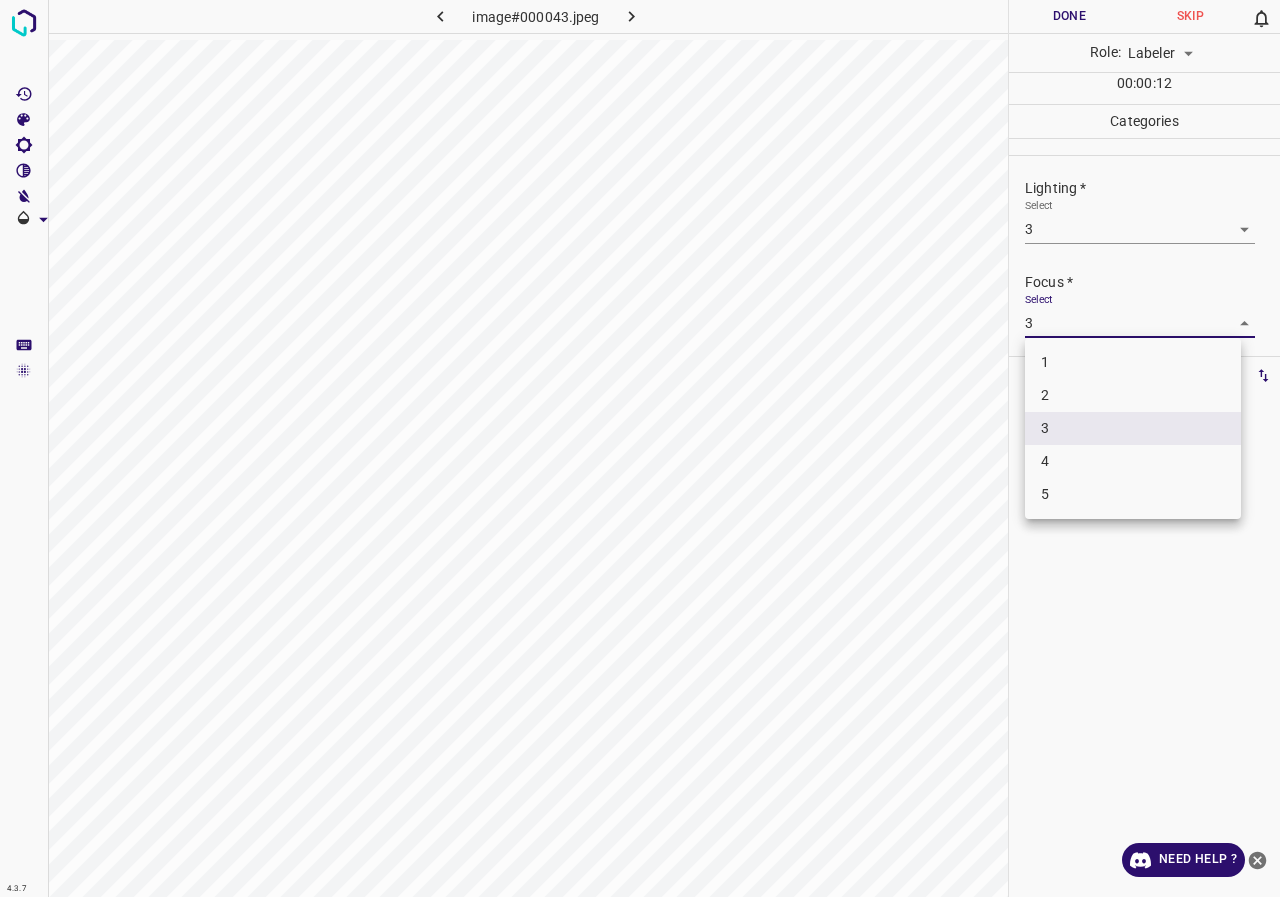 click at bounding box center (640, 448) 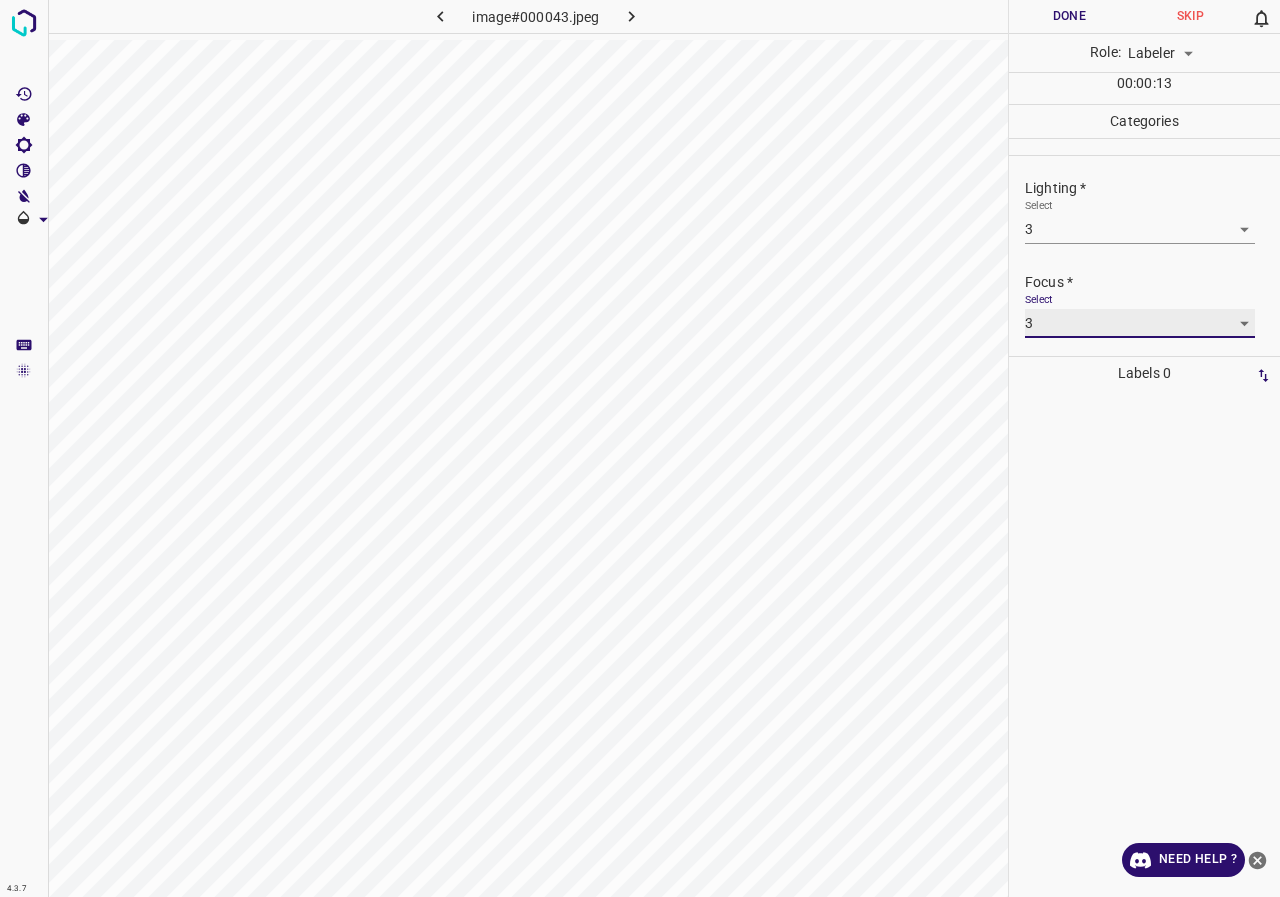 scroll, scrollTop: 98, scrollLeft: 0, axis: vertical 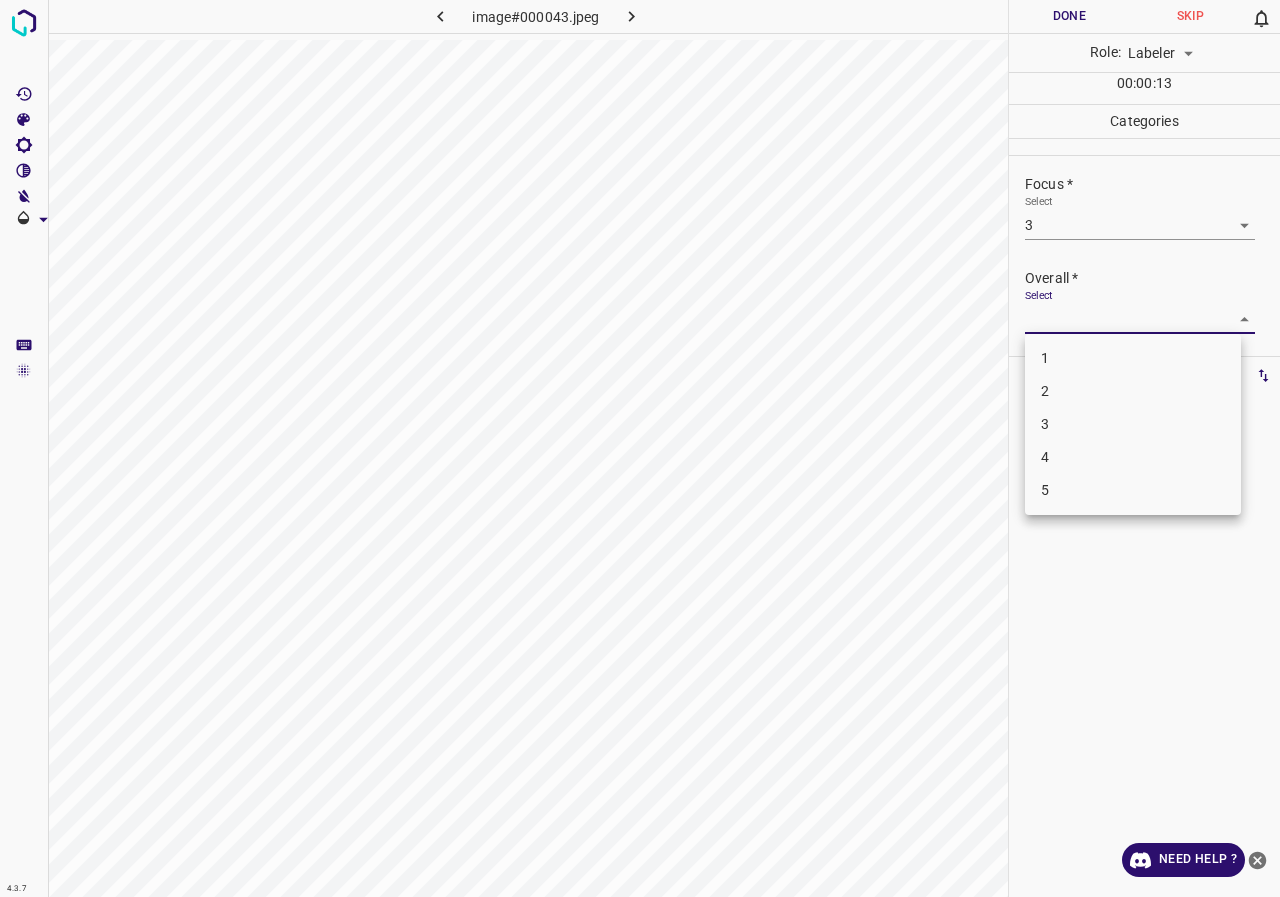 click on "4.3.7 image#000043.jpeg Done Skip 0 Role: Labeler labeler 00   : 00   : 13   Categories Lighting *  Select 3 3 Focus *  Select 3 3 Overall *  Select ​ Labels   0 Categories 1 Lighting 2 Focus 3 Overall Tools Space Change between modes (Draw & Edit) I Auto labeling R Restore zoom M Zoom in N Zoom out Delete Delete selecte label Filters Z Restore filters X Saturation filter C Brightness filter V Contrast filter B Gray scale filter General O Download Need Help ? - Text - Hide - Delete 1 2 3 4 5" at bounding box center [640, 448] 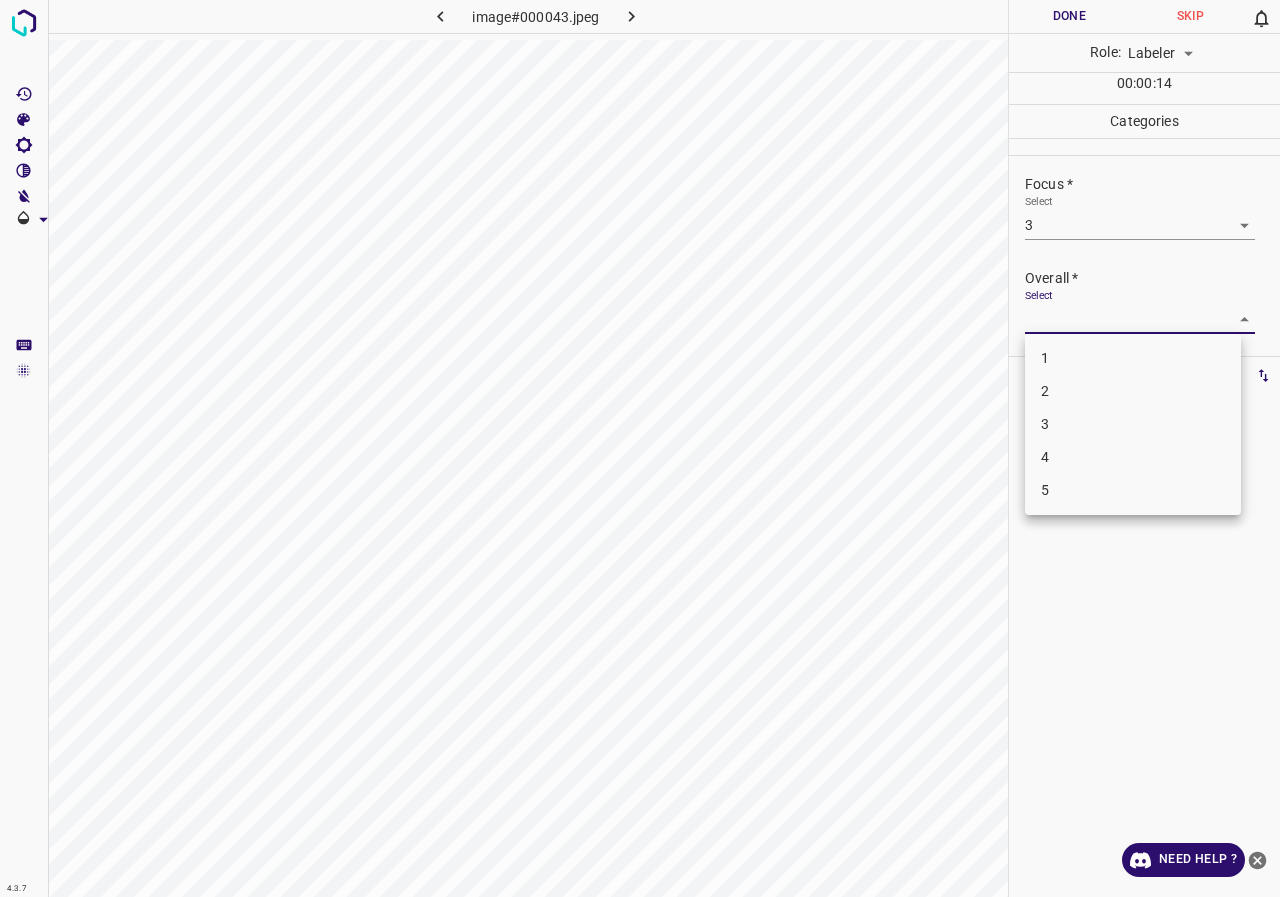 click on "3" at bounding box center (1133, 424) 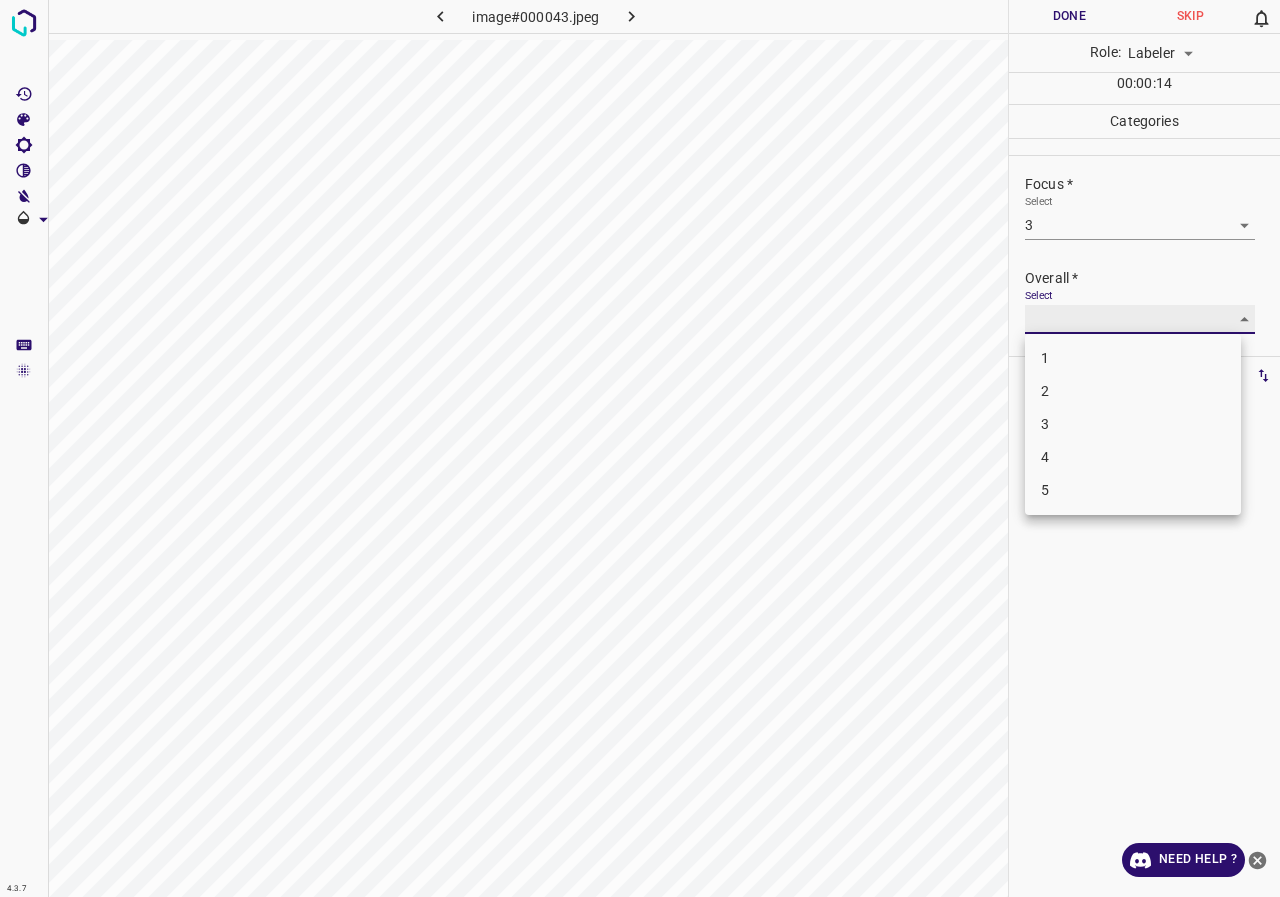type on "3" 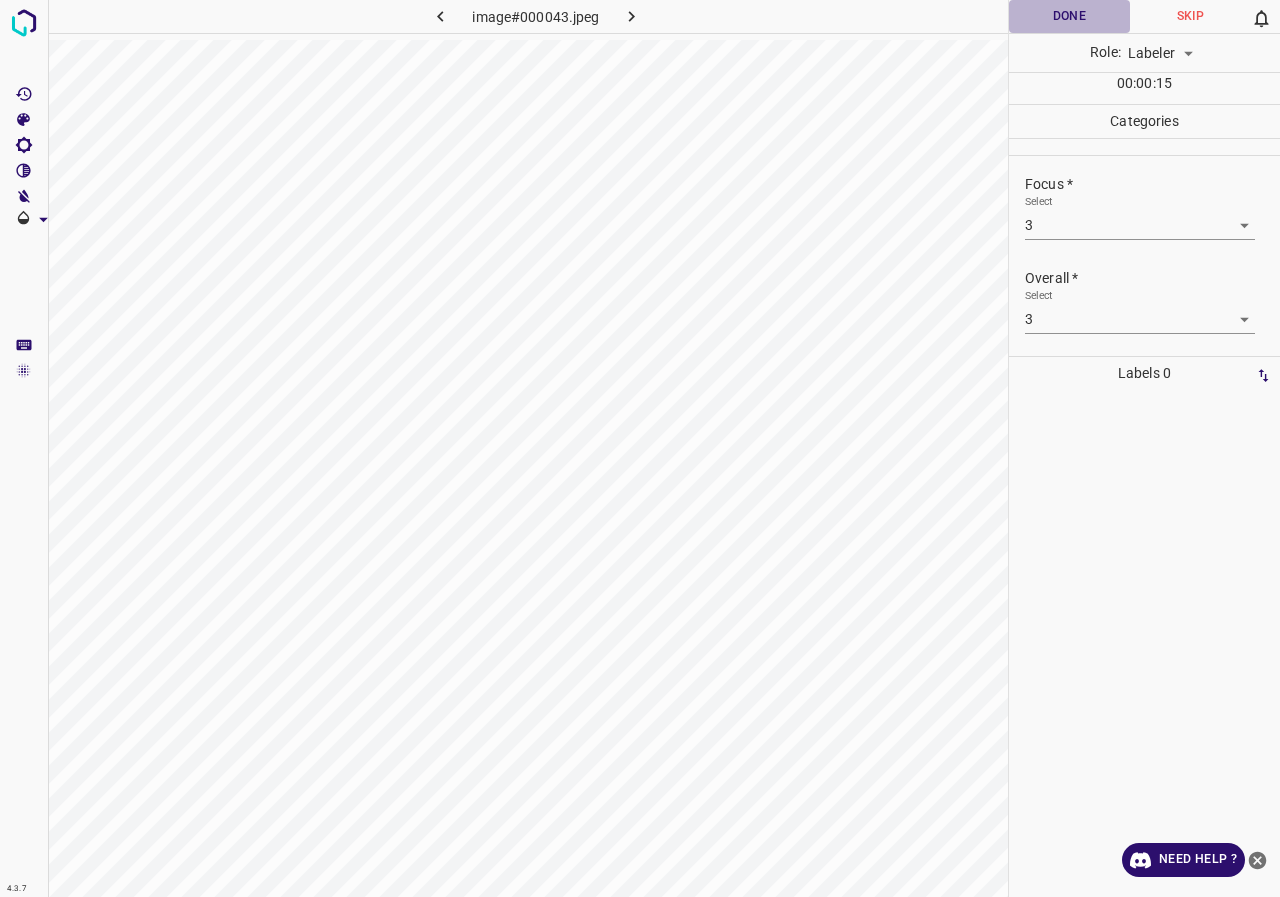 click on "Done" at bounding box center (1069, 16) 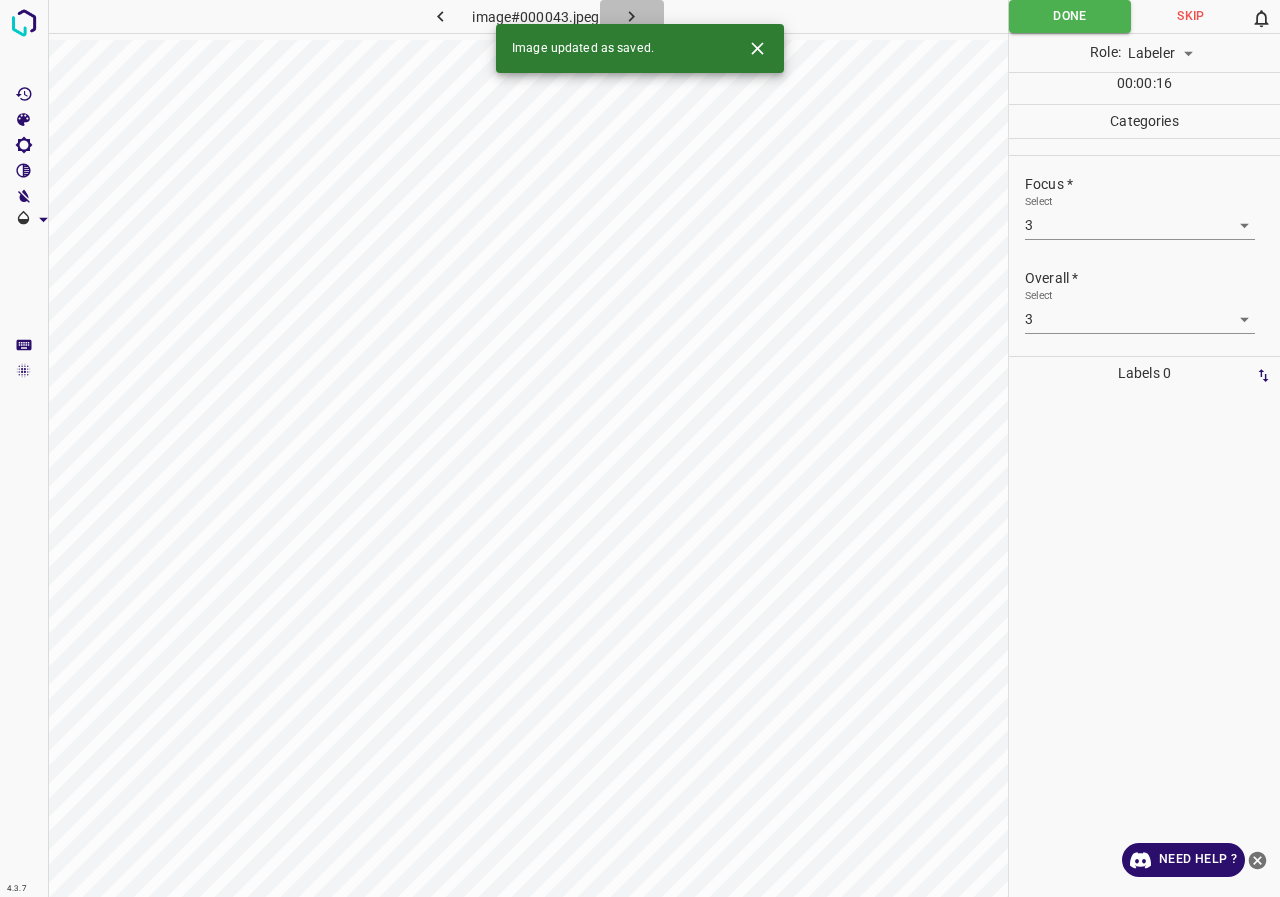 click at bounding box center [632, 16] 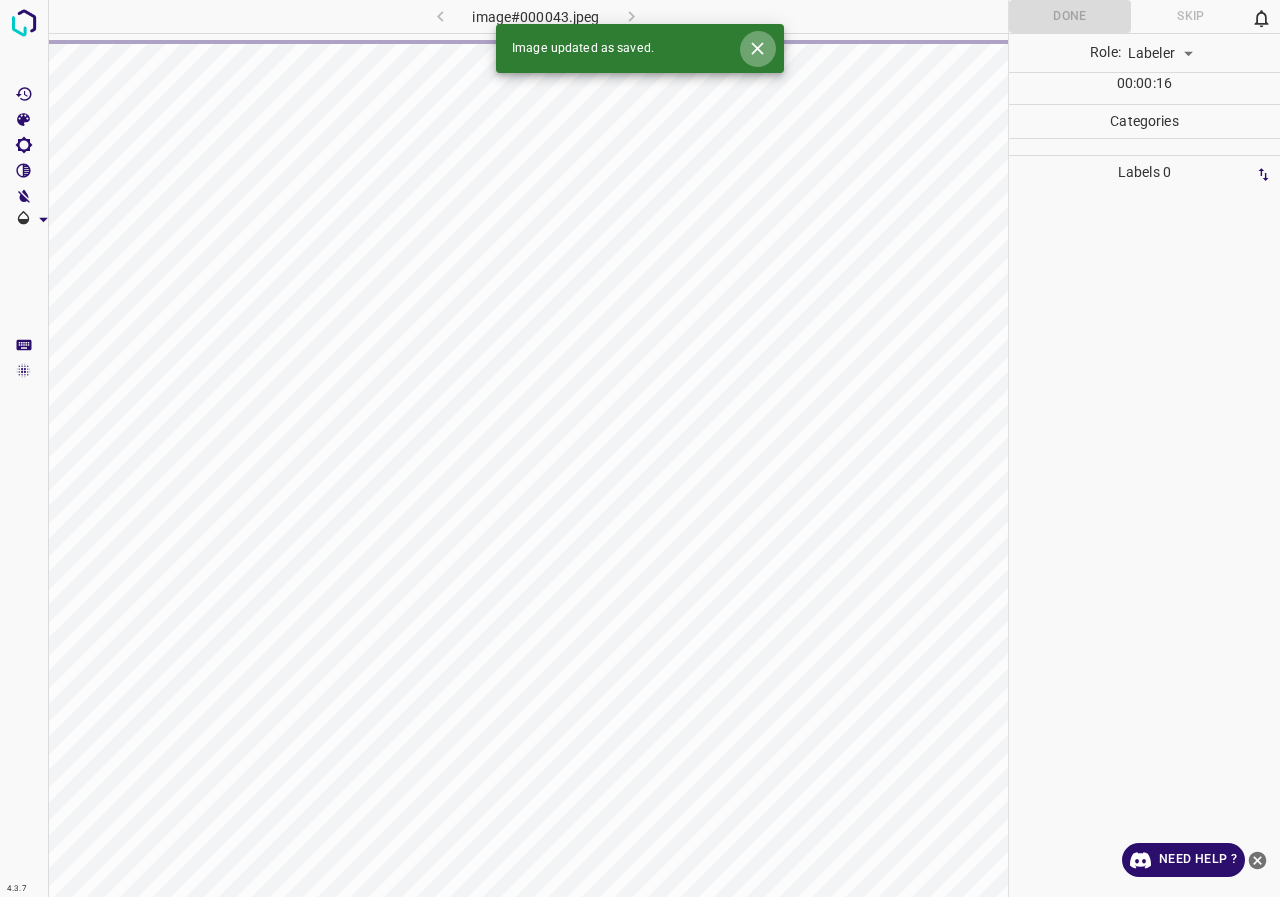 click 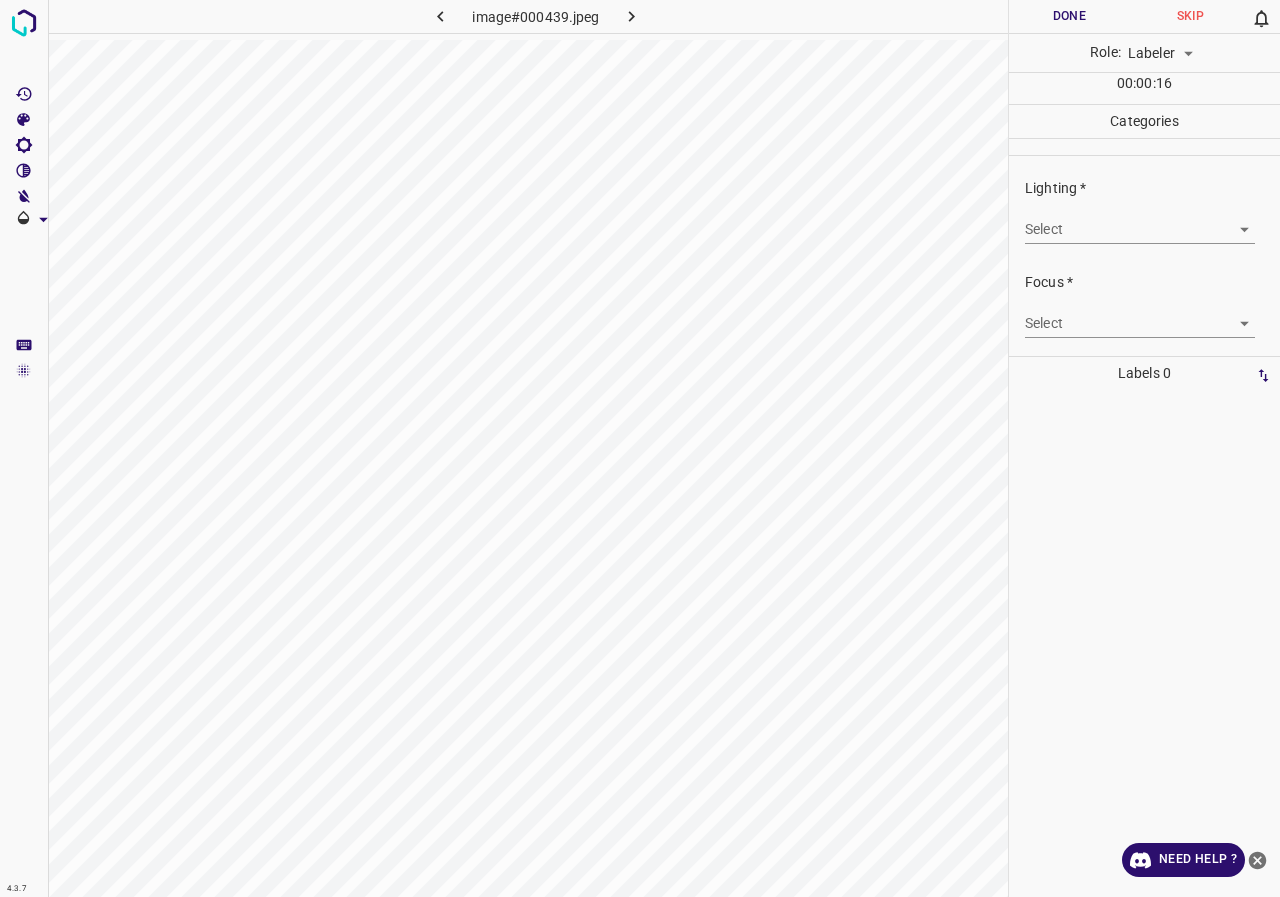 click on "4.3.7 image#000439.jpeg Done Skip 0 Role: Labeler labeler 00   : 00   : 16   Categories Lighting *  Select ​ Focus *  Select ​ Overall *  Select ​ Labels   0 Categories 1 Lighting 2 Focus 3 Overall Tools Space Change between modes (Draw & Edit) I Auto labeling R Restore zoom M Zoom in N Zoom out Delete Delete selecte label Filters Z Restore filters X Saturation filter C Brightness filter V Contrast filter B Gray scale filter General O Download Need Help ? - Text - Hide - Delete" at bounding box center [640, 448] 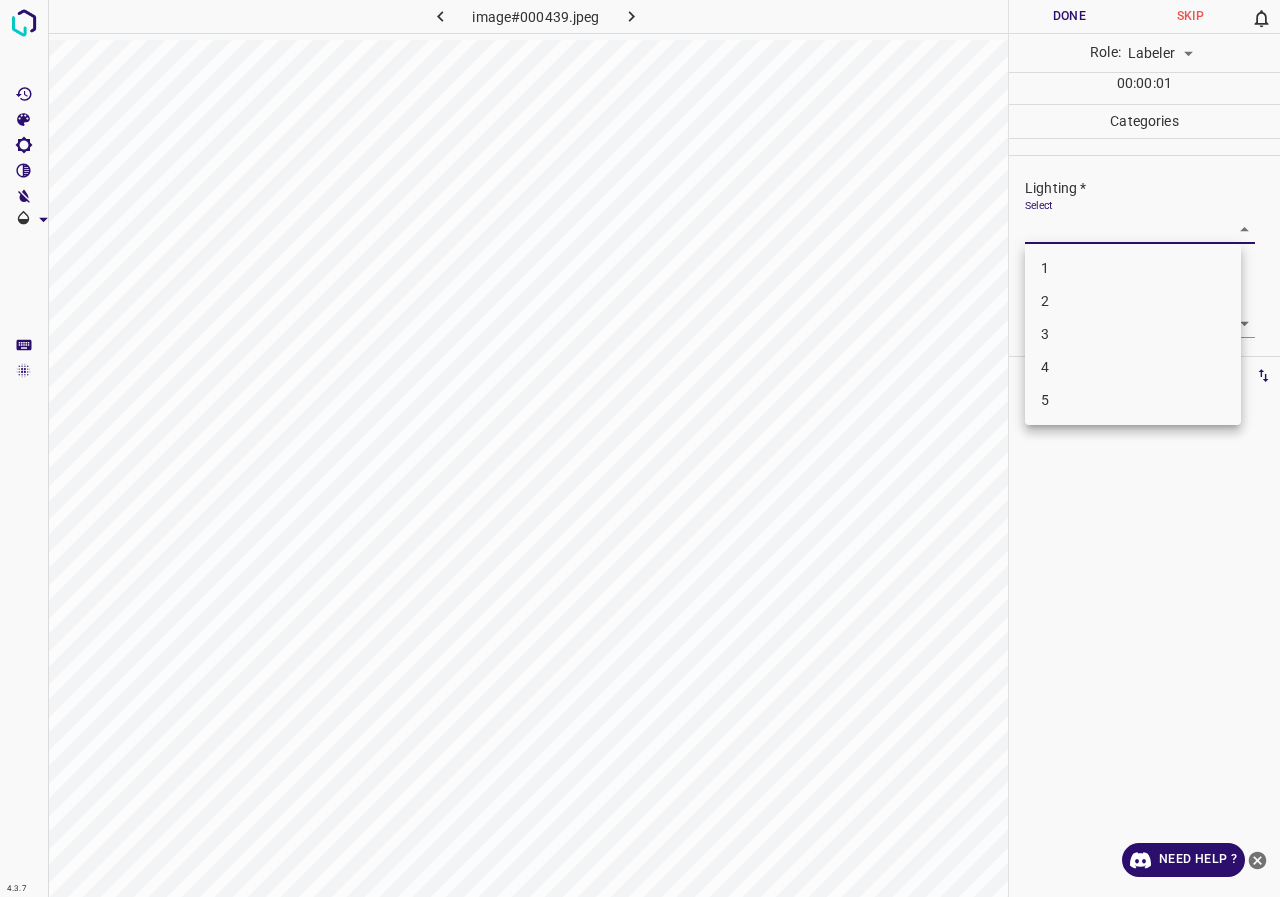 click on "3" at bounding box center (1133, 334) 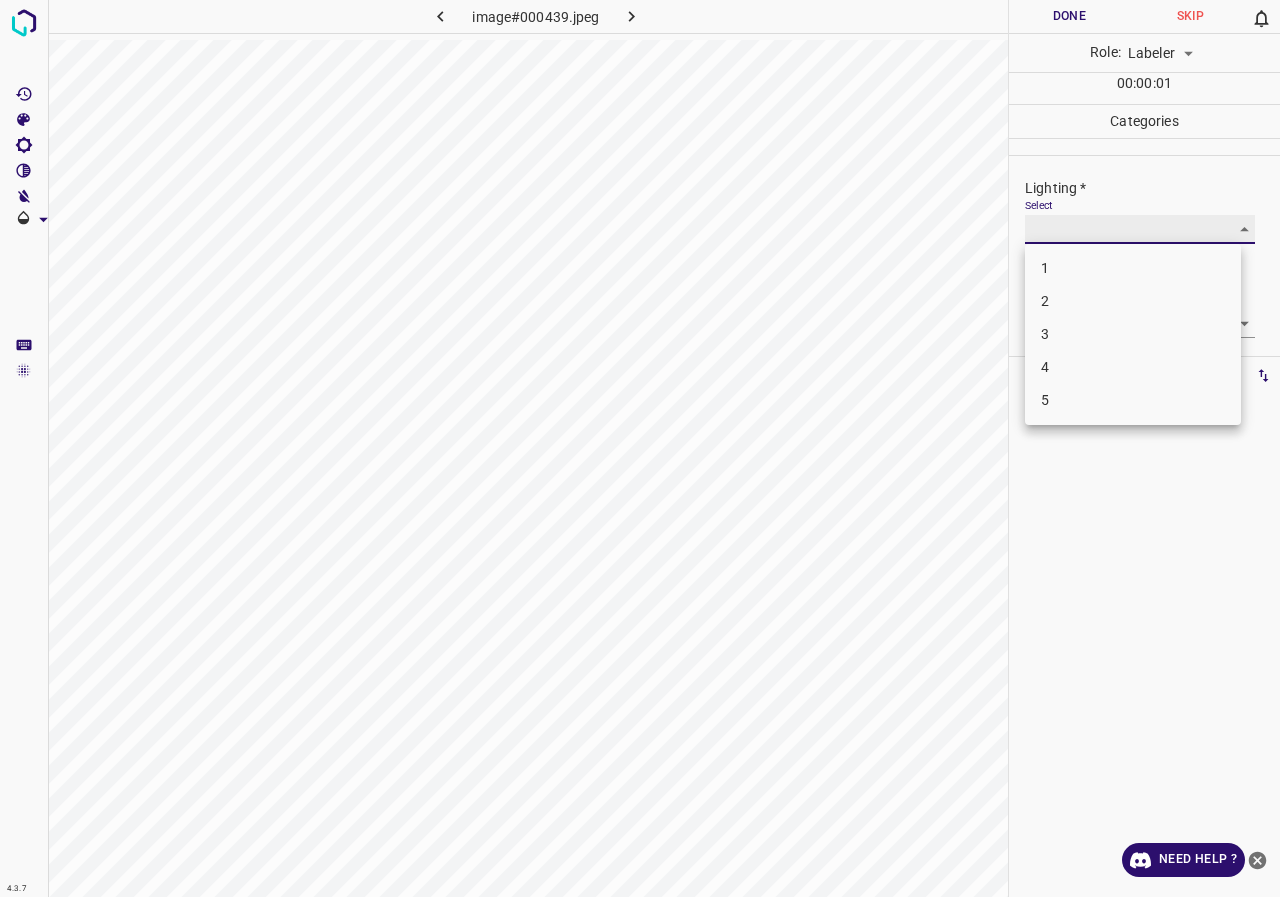 type on "3" 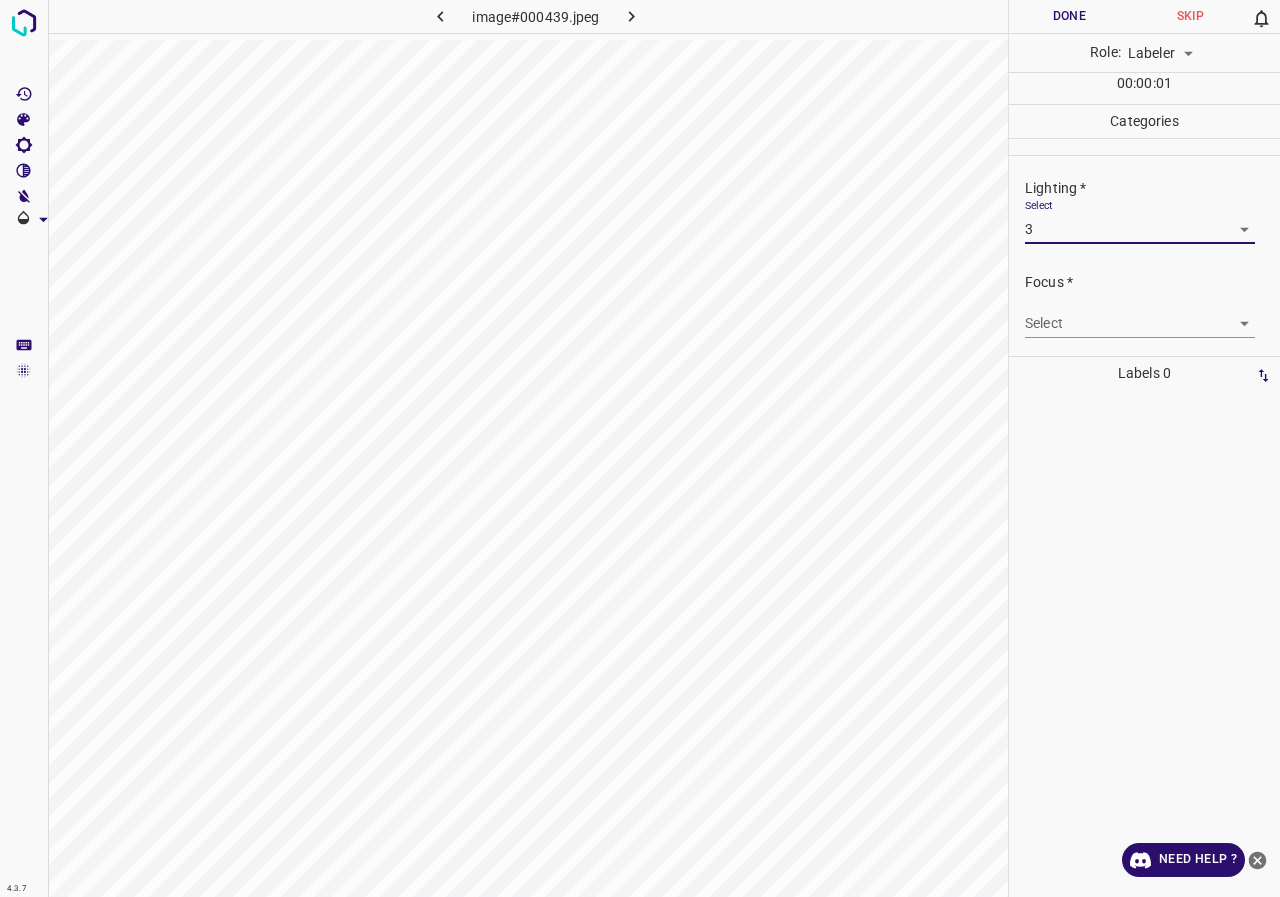 drag, startPoint x: 1052, startPoint y: 305, endPoint x: 1053, endPoint y: 316, distance: 11.045361 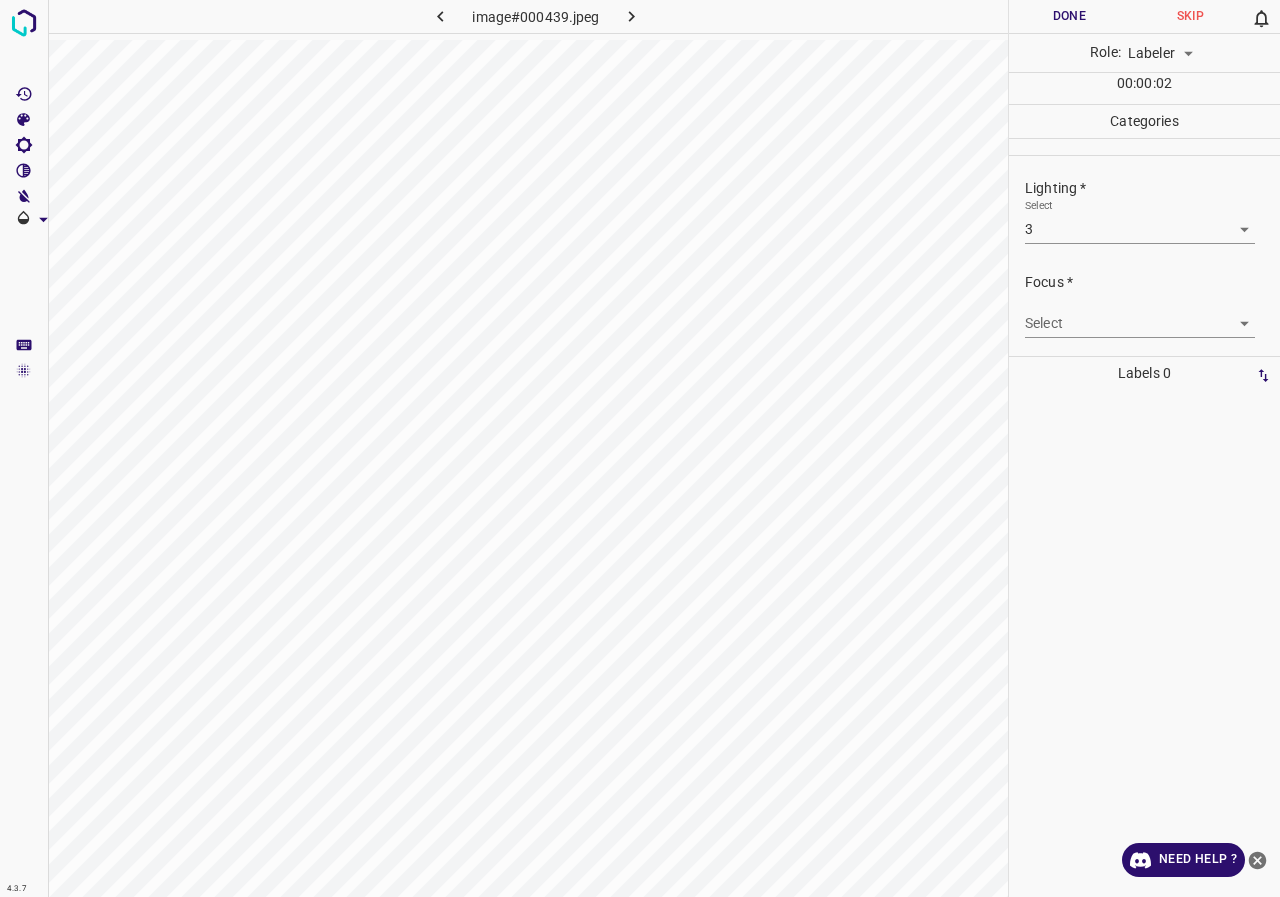 click on "4.3.7 image#000439.jpeg Done Skip 0 Role: Labeler labeler 00   : 00   : 02   Categories Lighting *  Select 3 3 Focus *  Select ​ Overall *  Select ​ Labels   0 Categories 1 Lighting 2 Focus 3 Overall Tools Space Change between modes (Draw & Edit) I Auto labeling R Restore zoom M Zoom in N Zoom out Delete Delete selecte label Filters Z Restore filters X Saturation filter C Brightness filter V Contrast filter B Gray scale filter General O Download Need Help ? - Text - Hide - Delete" at bounding box center [640, 448] 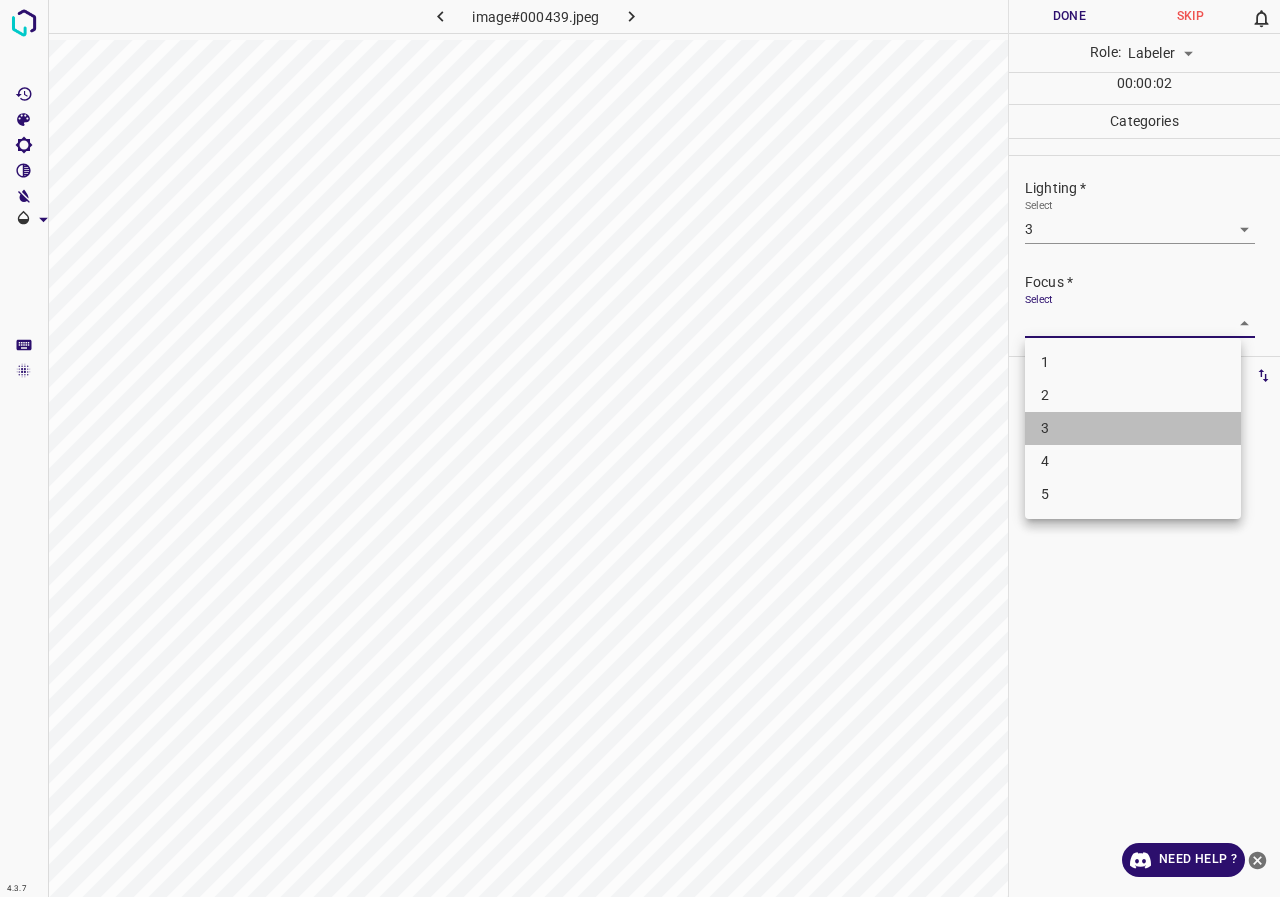 drag, startPoint x: 1056, startPoint y: 429, endPoint x: 1054, endPoint y: 383, distance: 46.043457 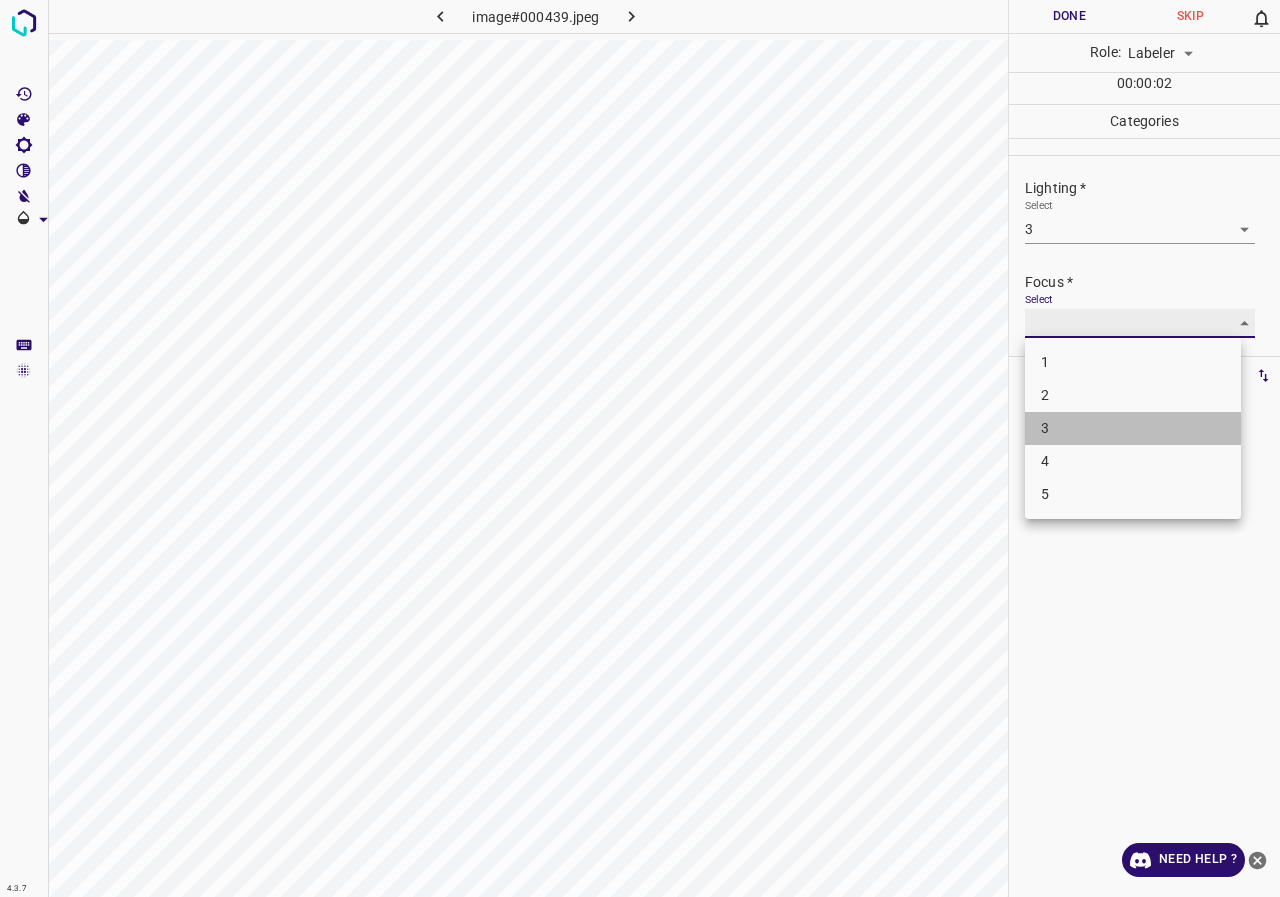 type on "3" 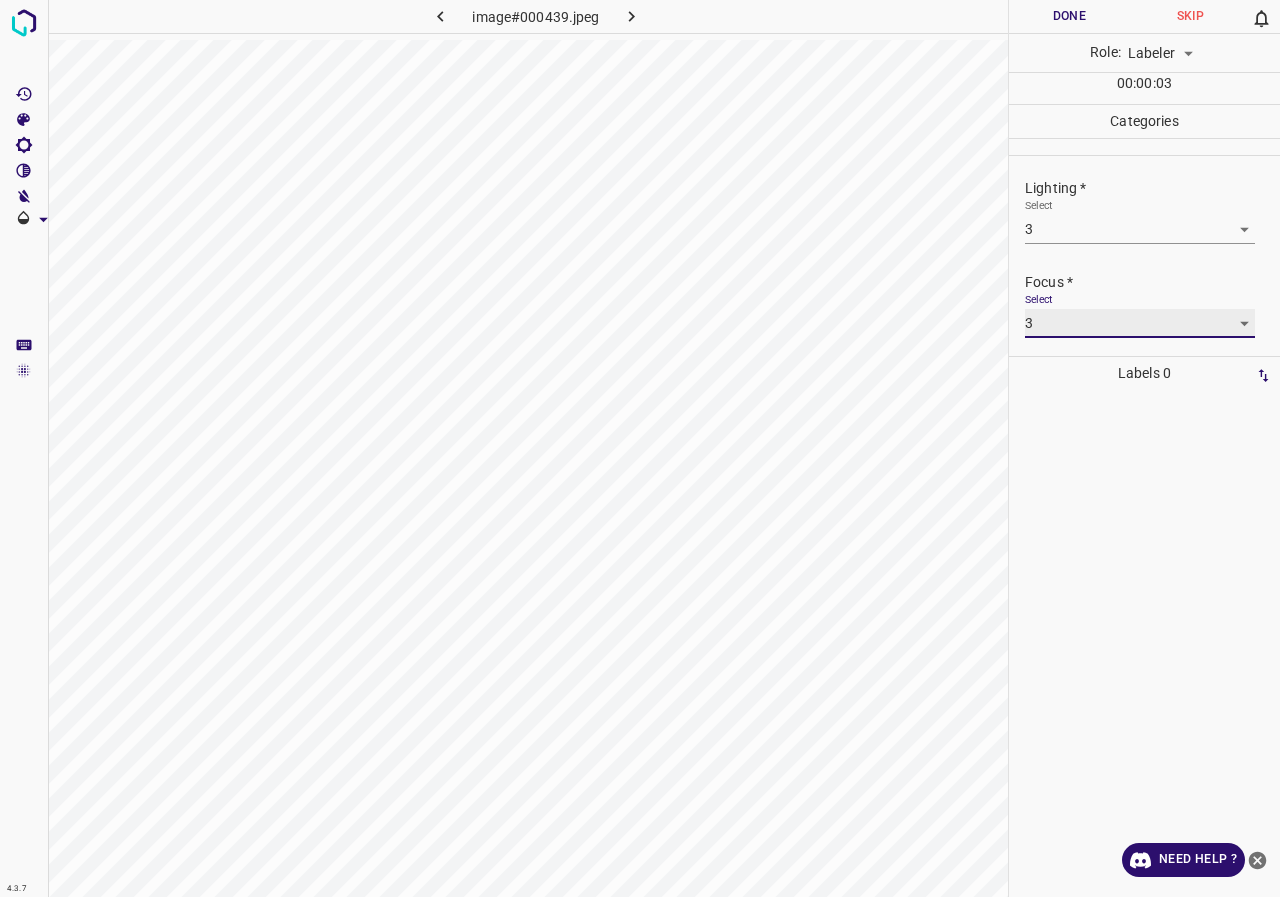 scroll, scrollTop: 98, scrollLeft: 0, axis: vertical 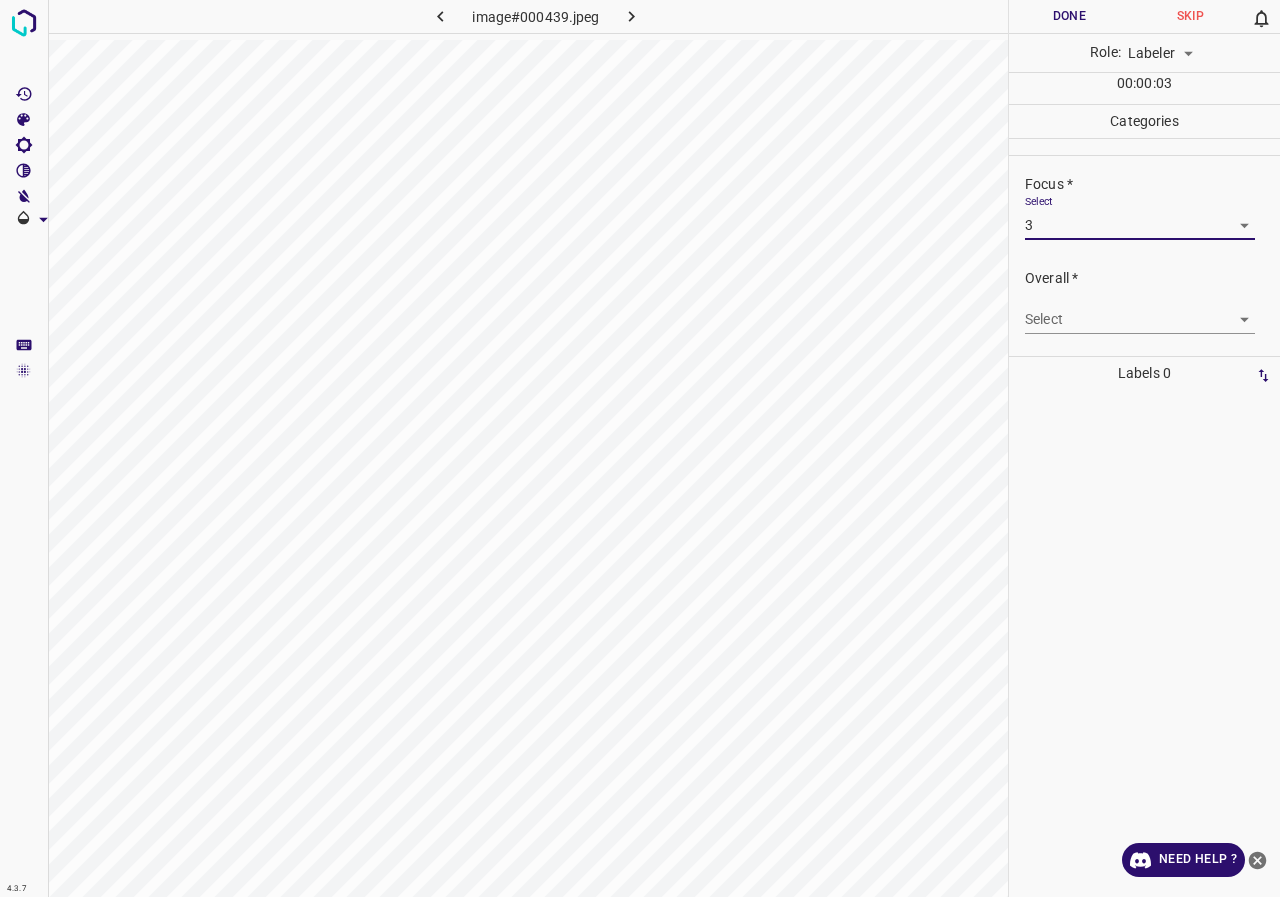 click on "4.3.7 image#000439.jpeg Done Skip 0 Role: Labeler labeler 00   : 00   : 03   Categories Lighting *  Select 3 3 Focus *  Select 3 3 Overall *  Select ​ Labels   0 Categories 1 Lighting 2 Focus 3 Overall Tools Space Change between modes (Draw & Edit) I Auto labeling R Restore zoom M Zoom in N Zoom out Delete Delete selecte label Filters Z Restore filters X Saturation filter C Brightness filter V Contrast filter B Gray scale filter General O Download Need Help ? - Text - Hide - Delete" at bounding box center (640, 448) 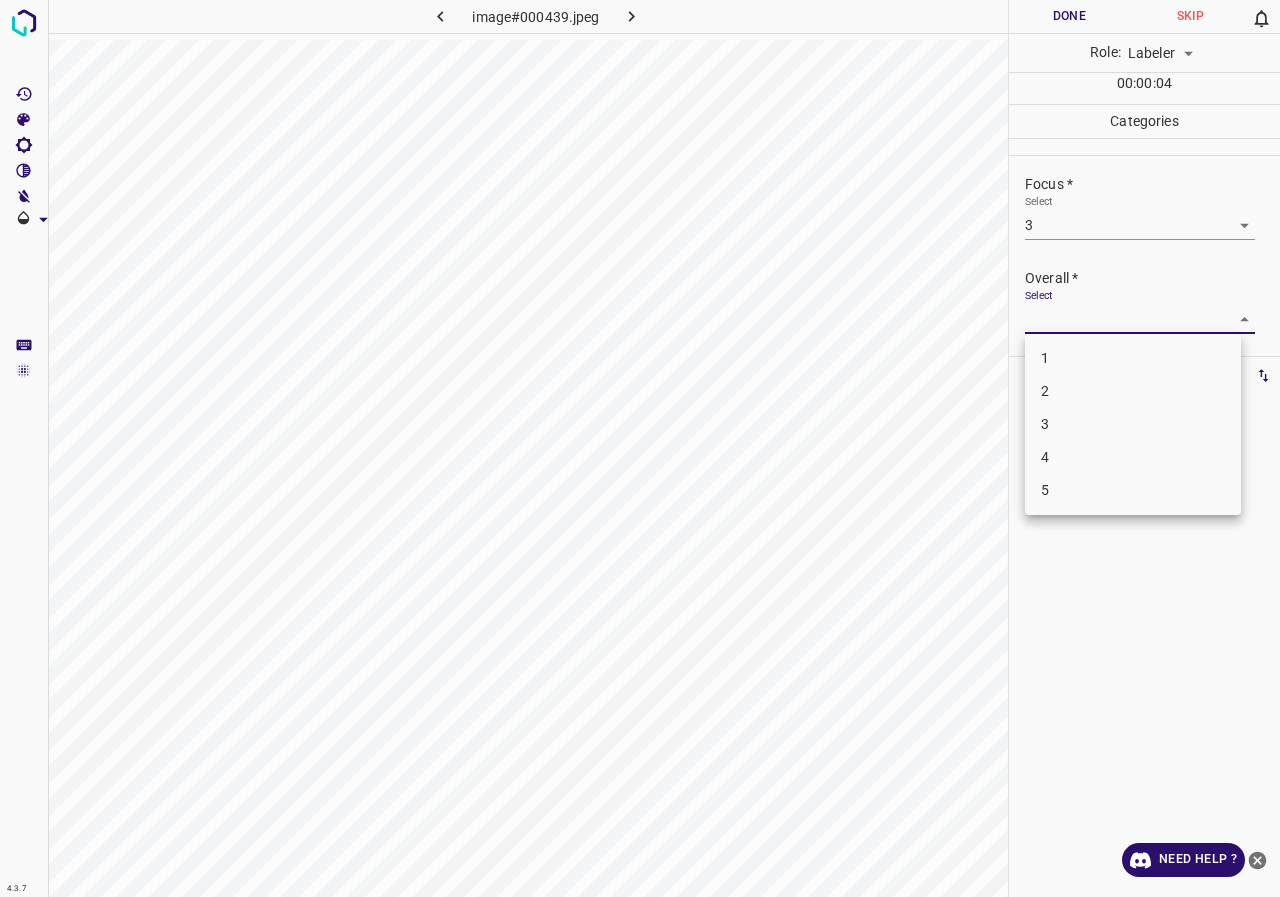 drag, startPoint x: 1057, startPoint y: 422, endPoint x: 1062, endPoint y: 263, distance: 159.0786 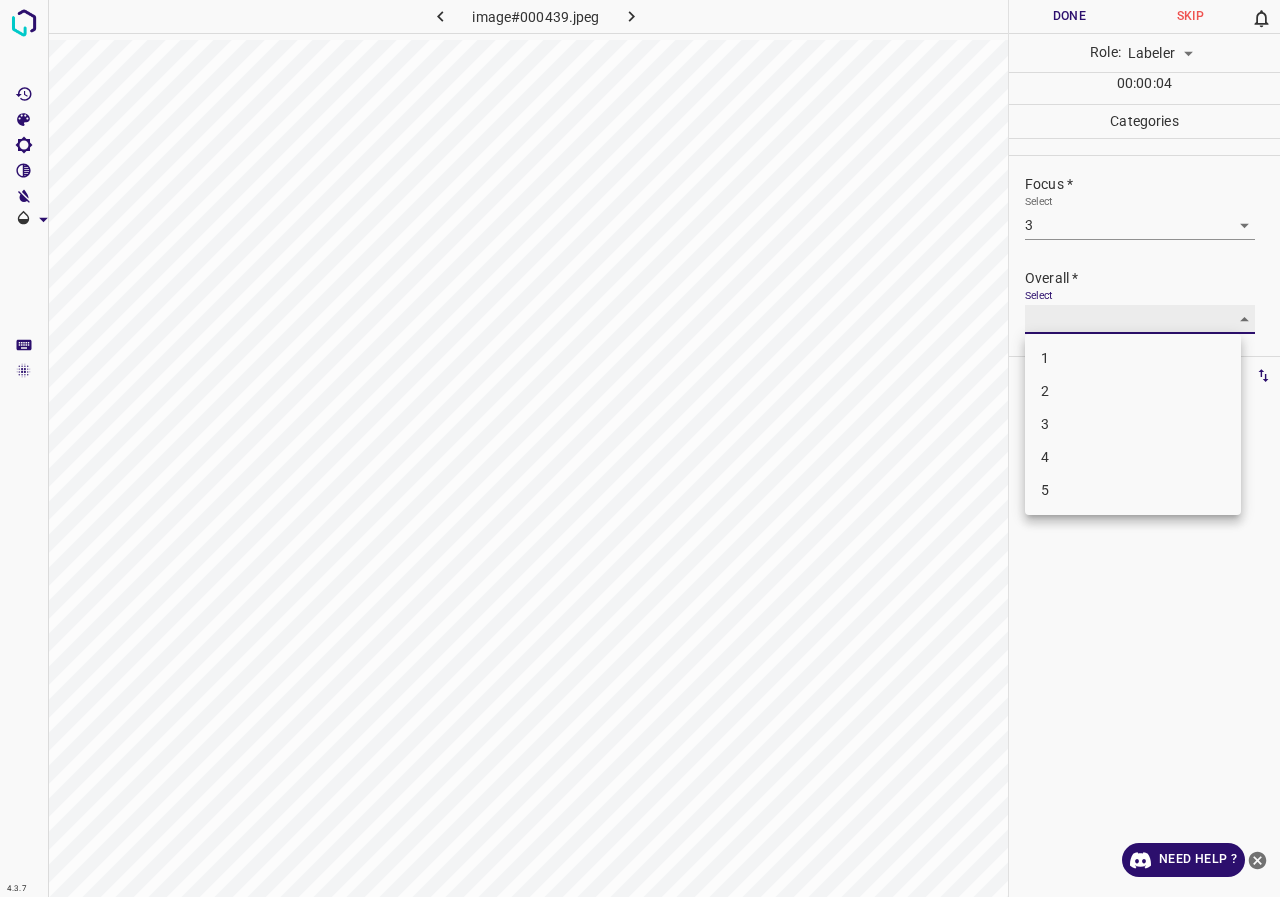 type on "3" 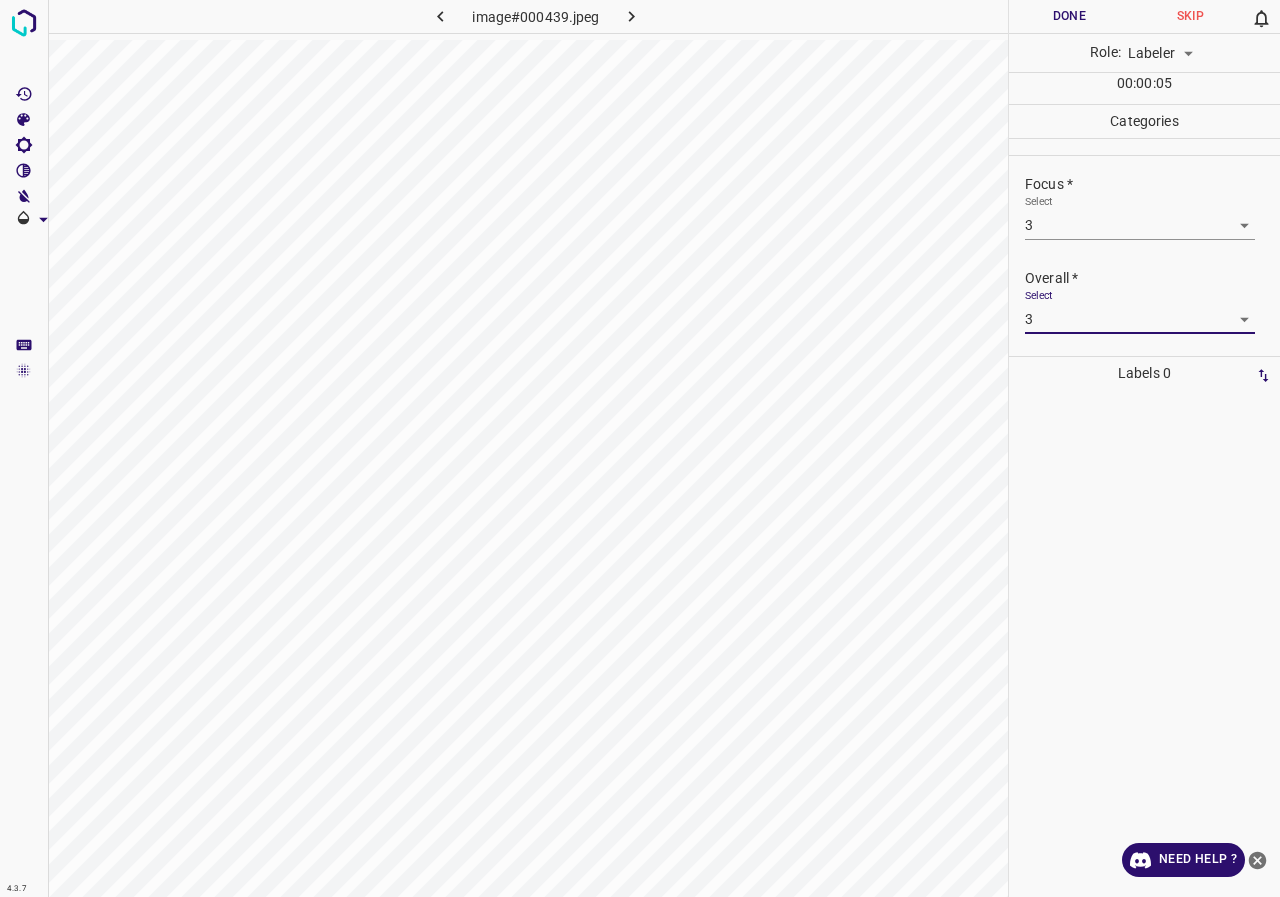 click on "Done" at bounding box center [1069, 16] 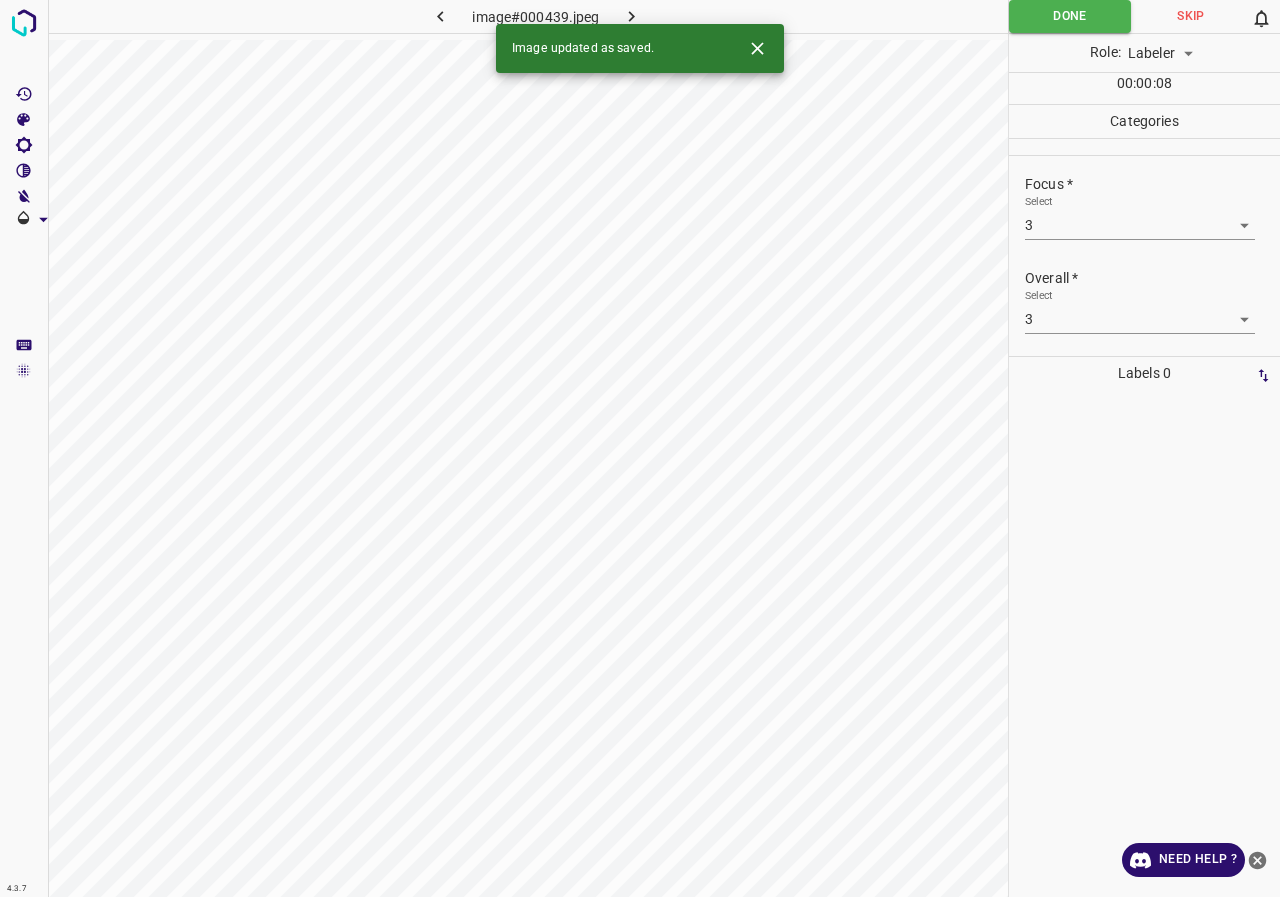 click 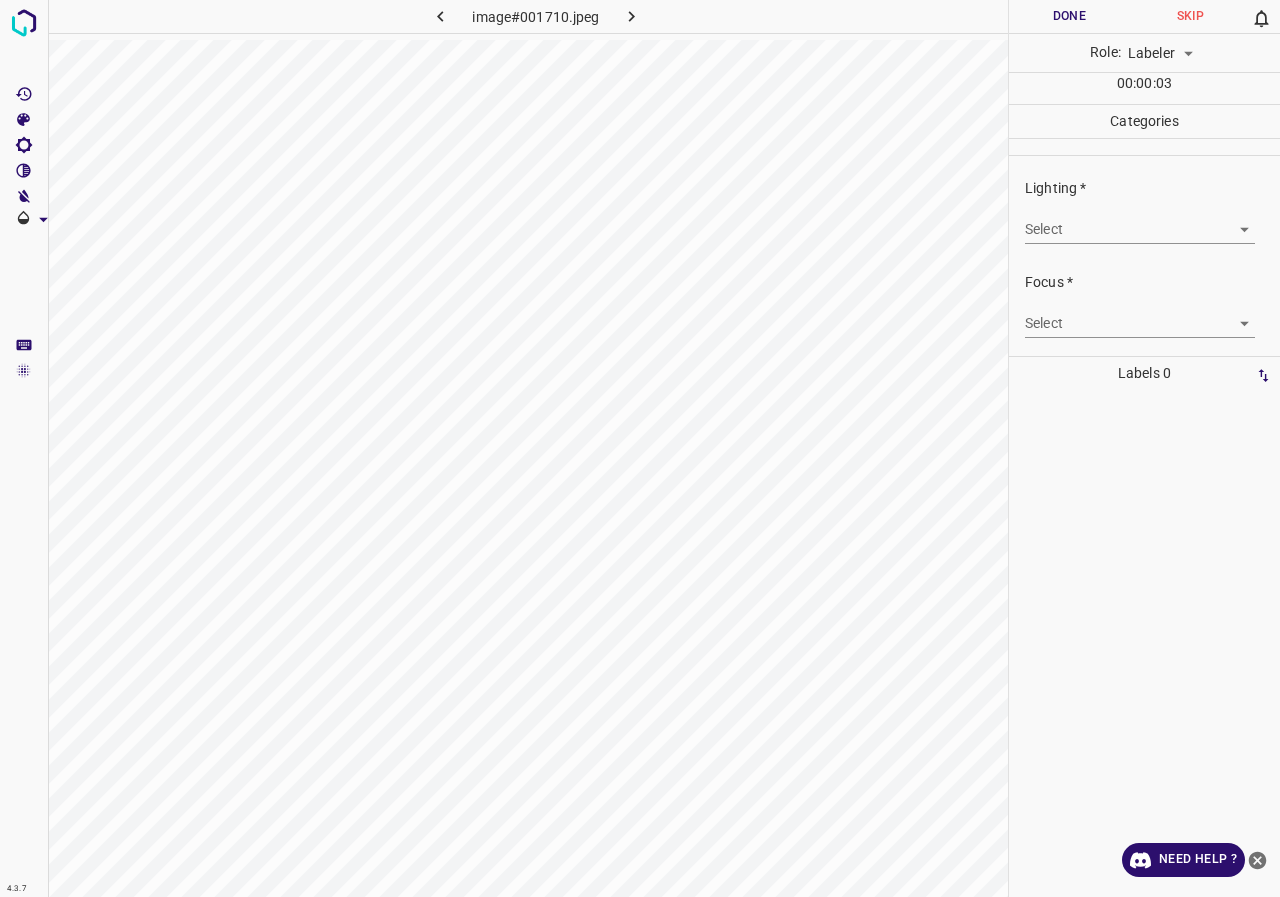 click on "4.3.7 image#001710.jpeg Done Skip 0 Role: Labeler labeler 00   : 00   : 03   Categories Lighting *  Select ​ Focus *  Select ​ Overall *  Select ​ Labels   0 Categories 1 Lighting 2 Focus 3 Overall Tools Space Change between modes (Draw & Edit) I Auto labeling R Restore zoom M Zoom in N Zoom out Delete Delete selecte label Filters Z Restore filters X Saturation filter C Brightness filter V Contrast filter B Gray scale filter General O Download Need Help ? - Text - Hide - Delete" at bounding box center [640, 448] 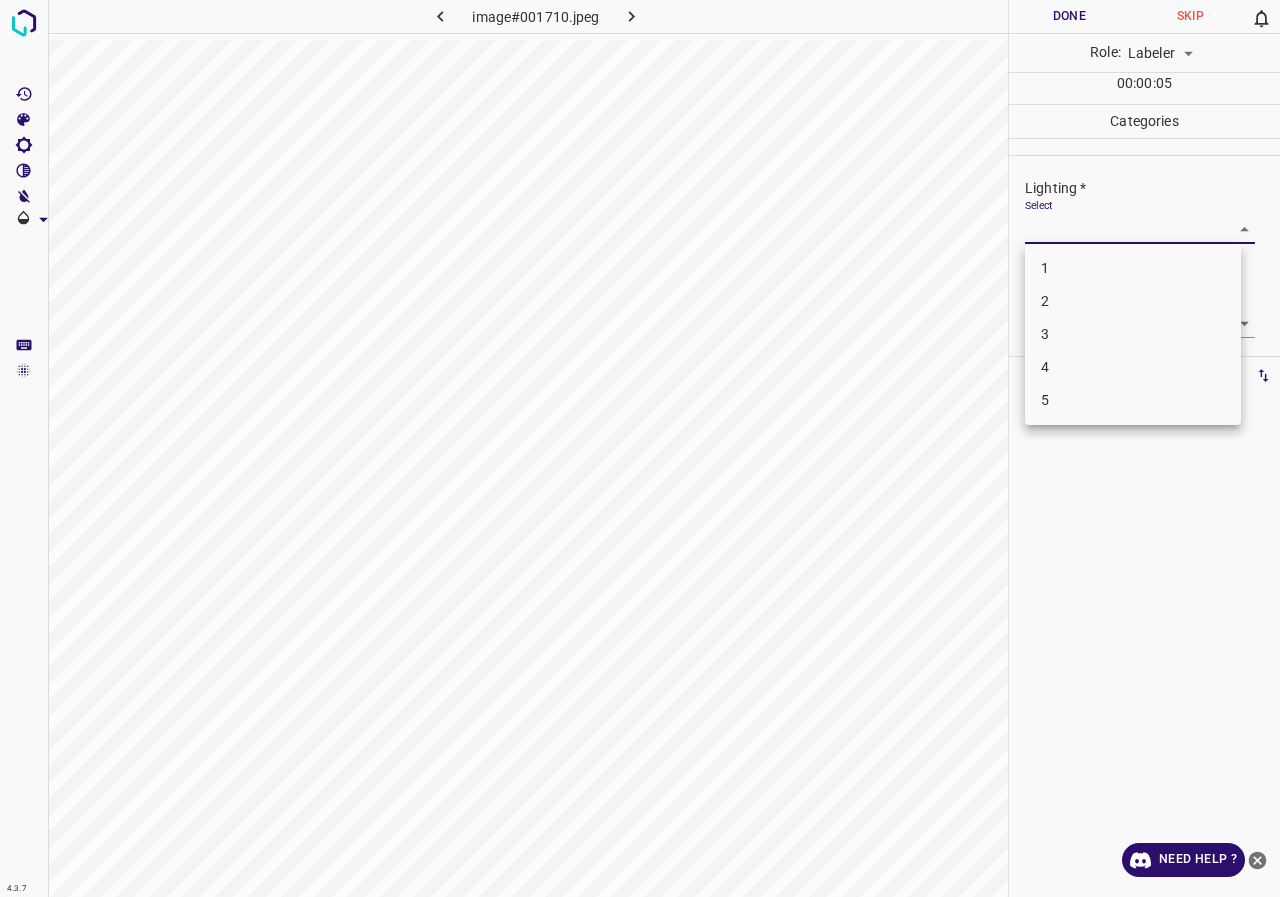 click on "3" at bounding box center (1133, 334) 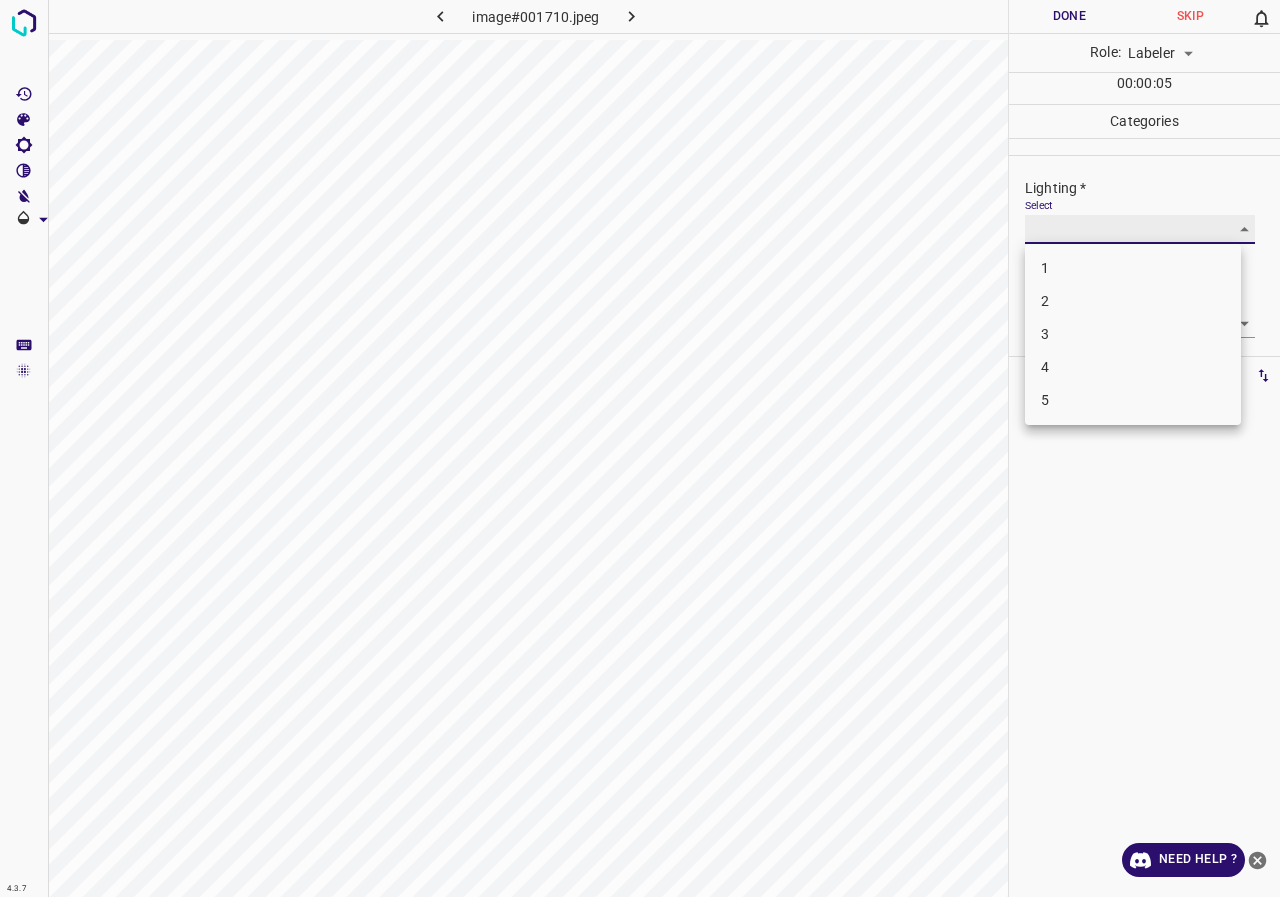 type on "3" 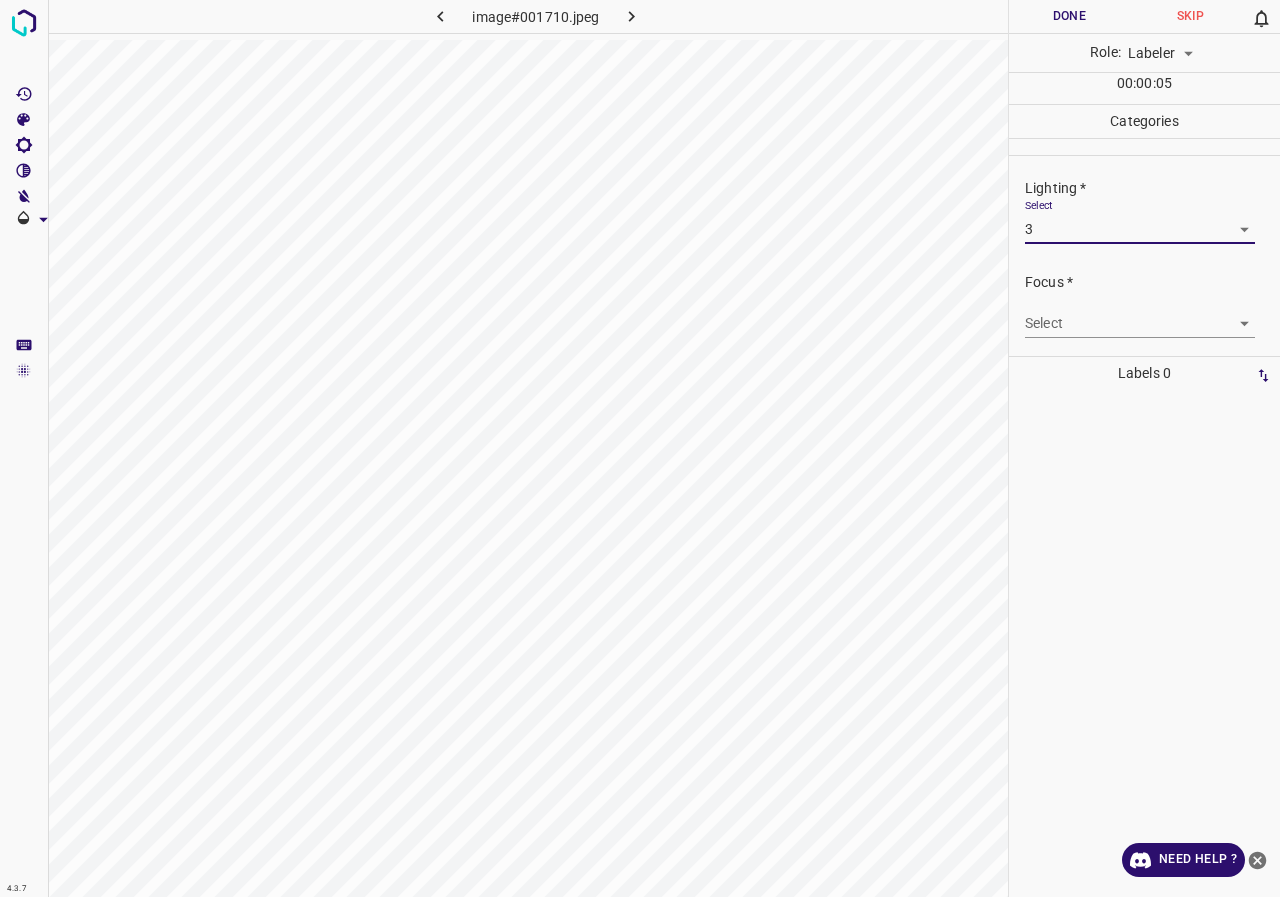 click on "4.3.7 image#001710.jpeg Done Skip 0 Role: Labeler labeler 00   : 00   : 05   Categories Lighting *  Select 3 3 Focus *  Select ​ Overall *  Select ​ Labels   0 Categories 1 Lighting 2 Focus 3 Overall Tools Space Change between modes (Draw & Edit) I Auto labeling R Restore zoom M Zoom in N Zoom out Delete Delete selecte label Filters Z Restore filters X Saturation filter C Brightness filter V Contrast filter B Gray scale filter General O Download Need Help ? - Text - Hide - Delete" at bounding box center (640, 448) 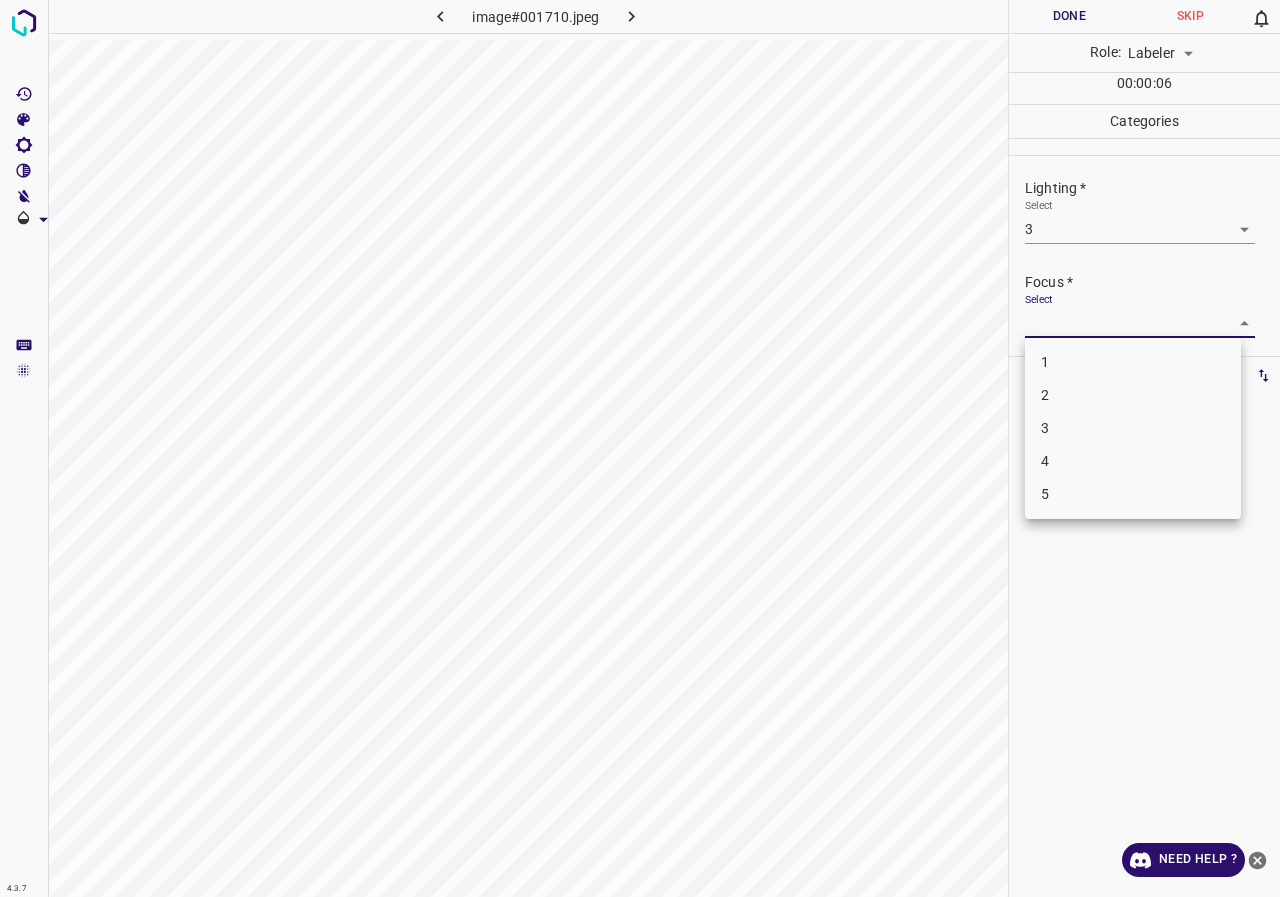 drag, startPoint x: 1064, startPoint y: 429, endPoint x: 1079, endPoint y: 364, distance: 66.70832 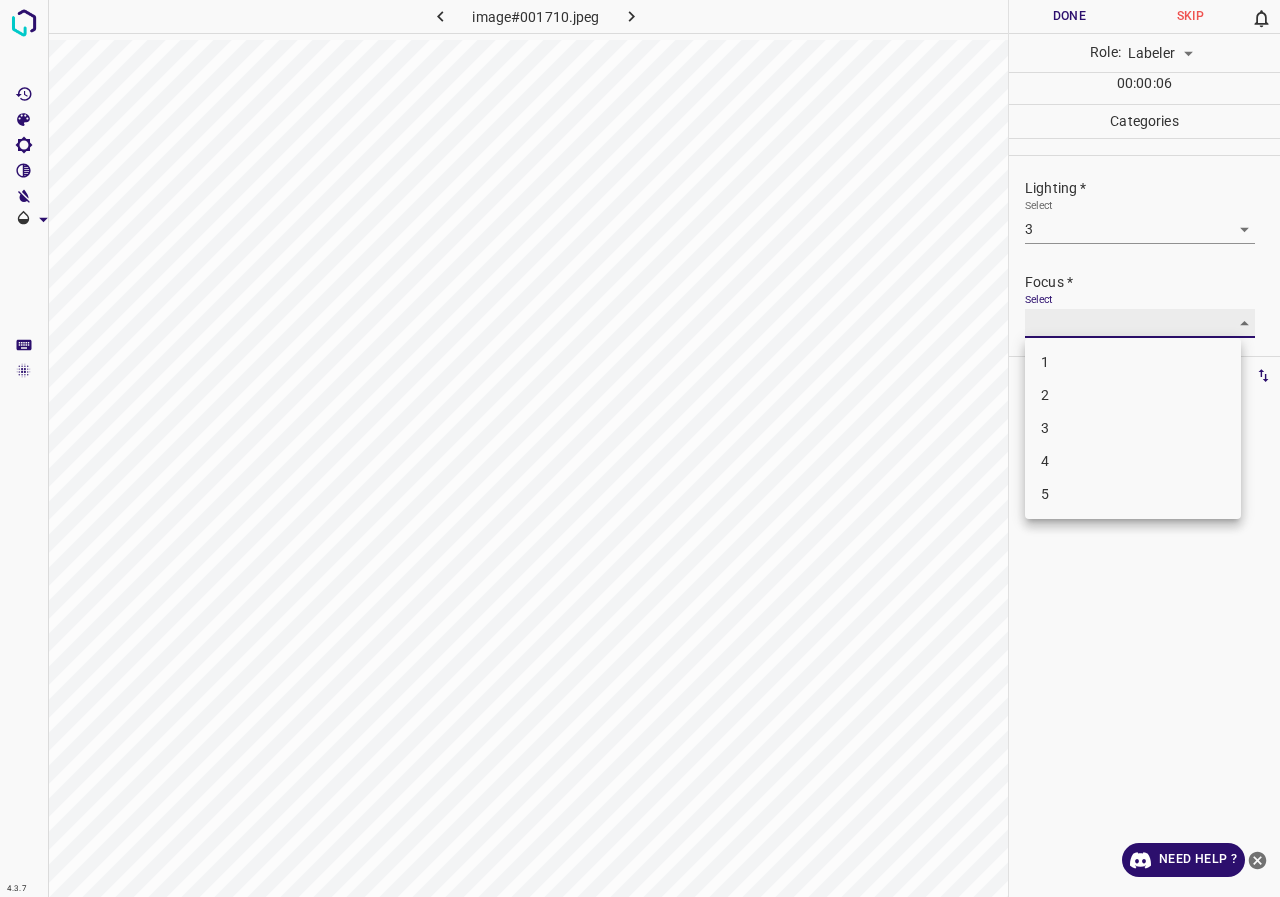 type on "3" 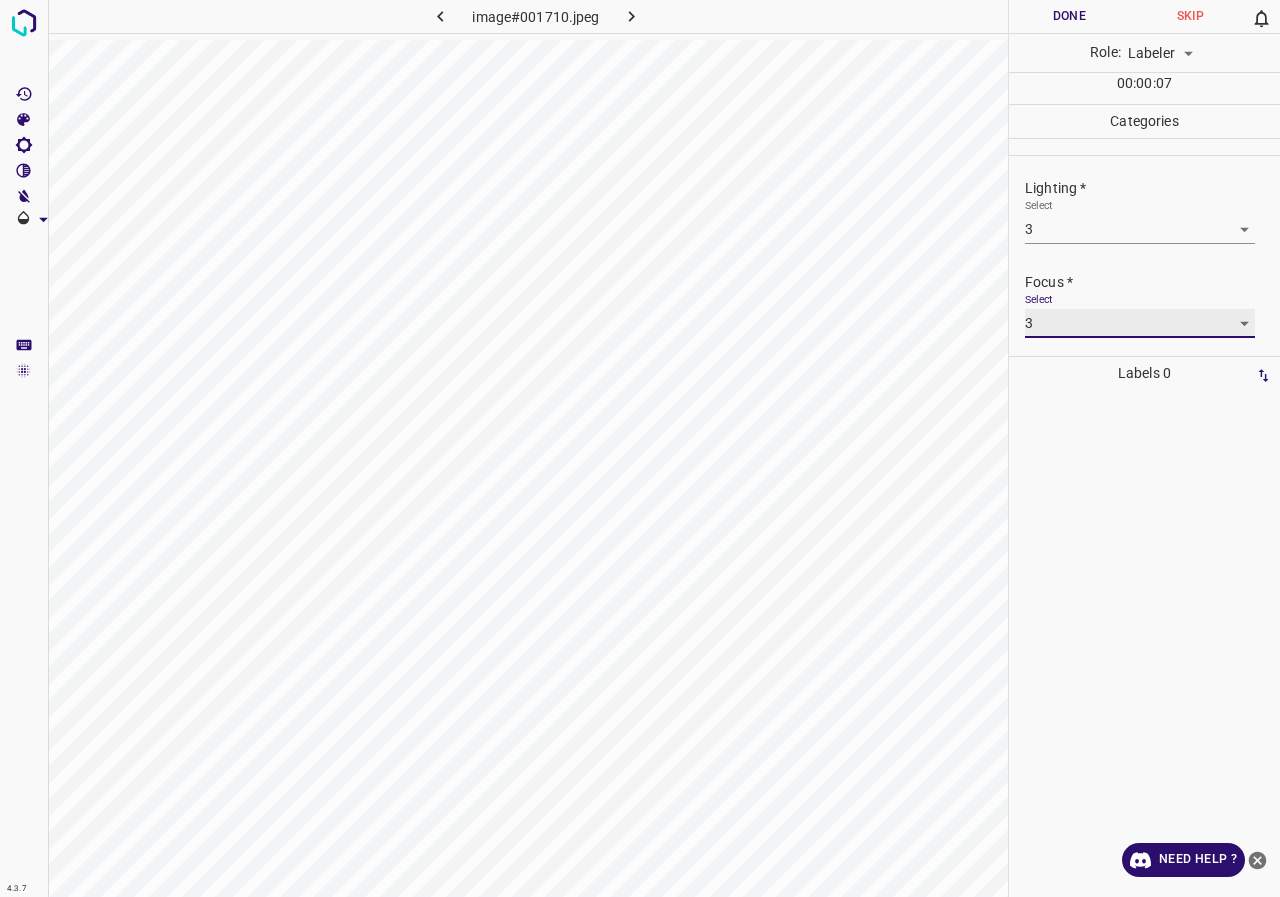 scroll, scrollTop: 98, scrollLeft: 0, axis: vertical 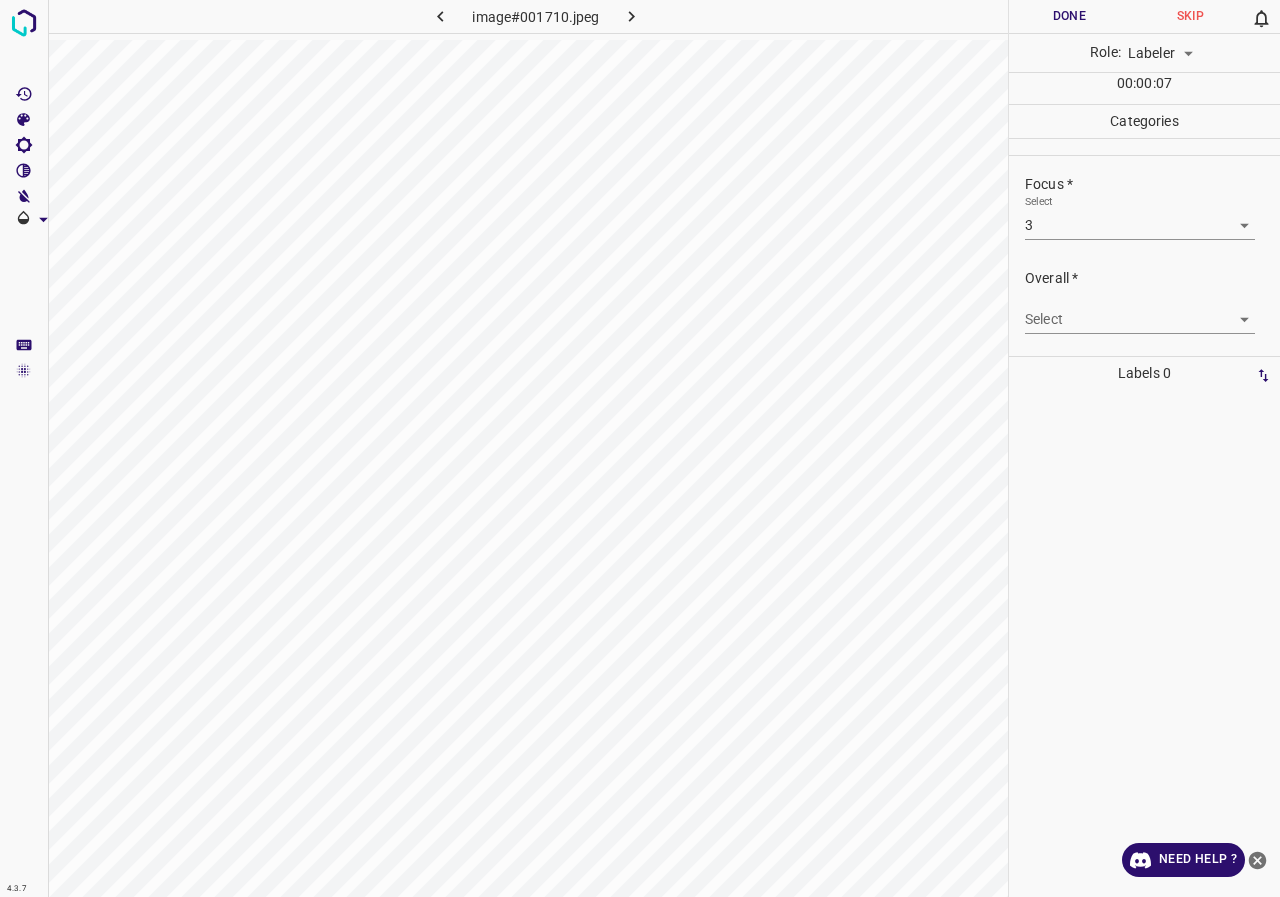 click on "Overall *  Select ​" at bounding box center (1144, 301) 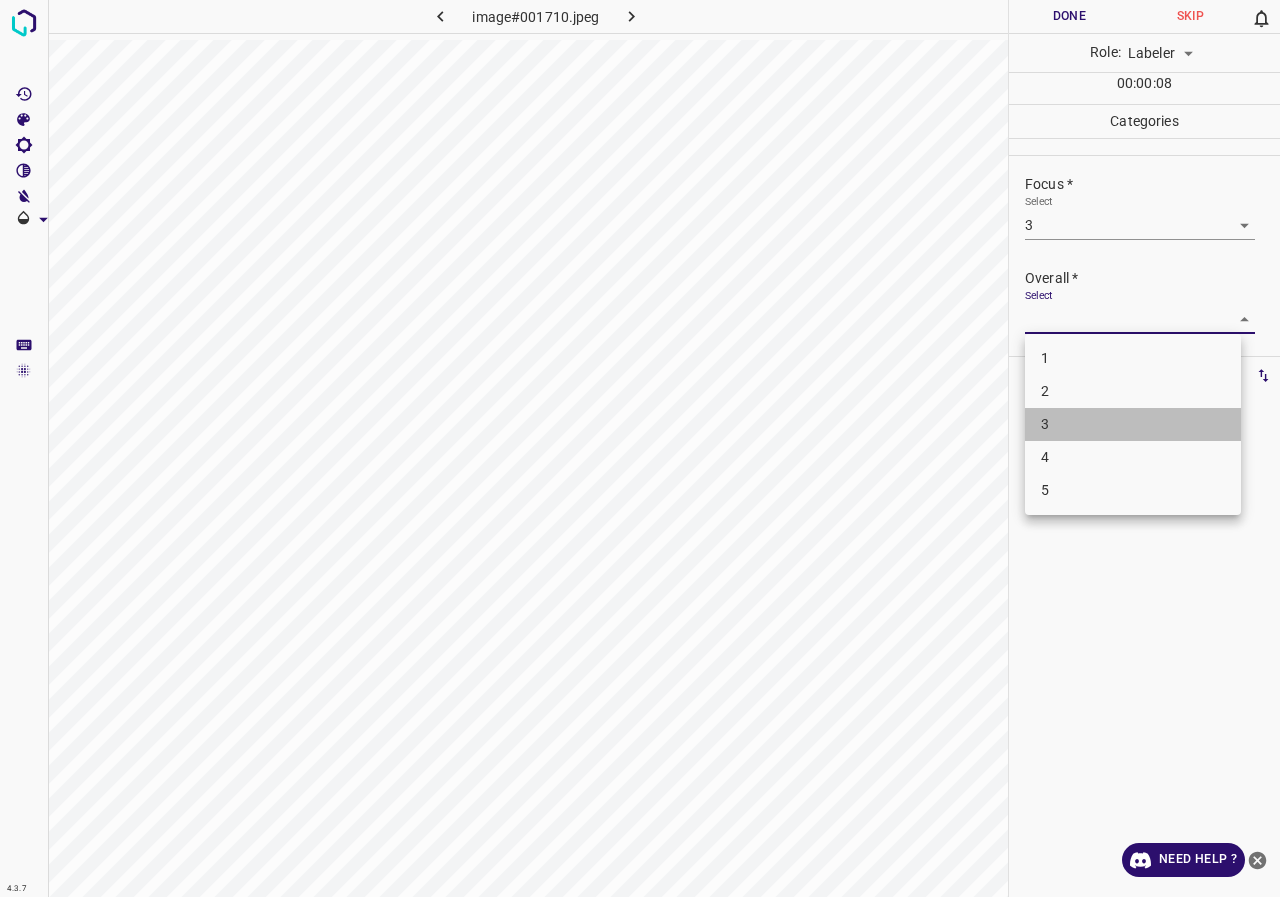 click on "3" at bounding box center [1133, 424] 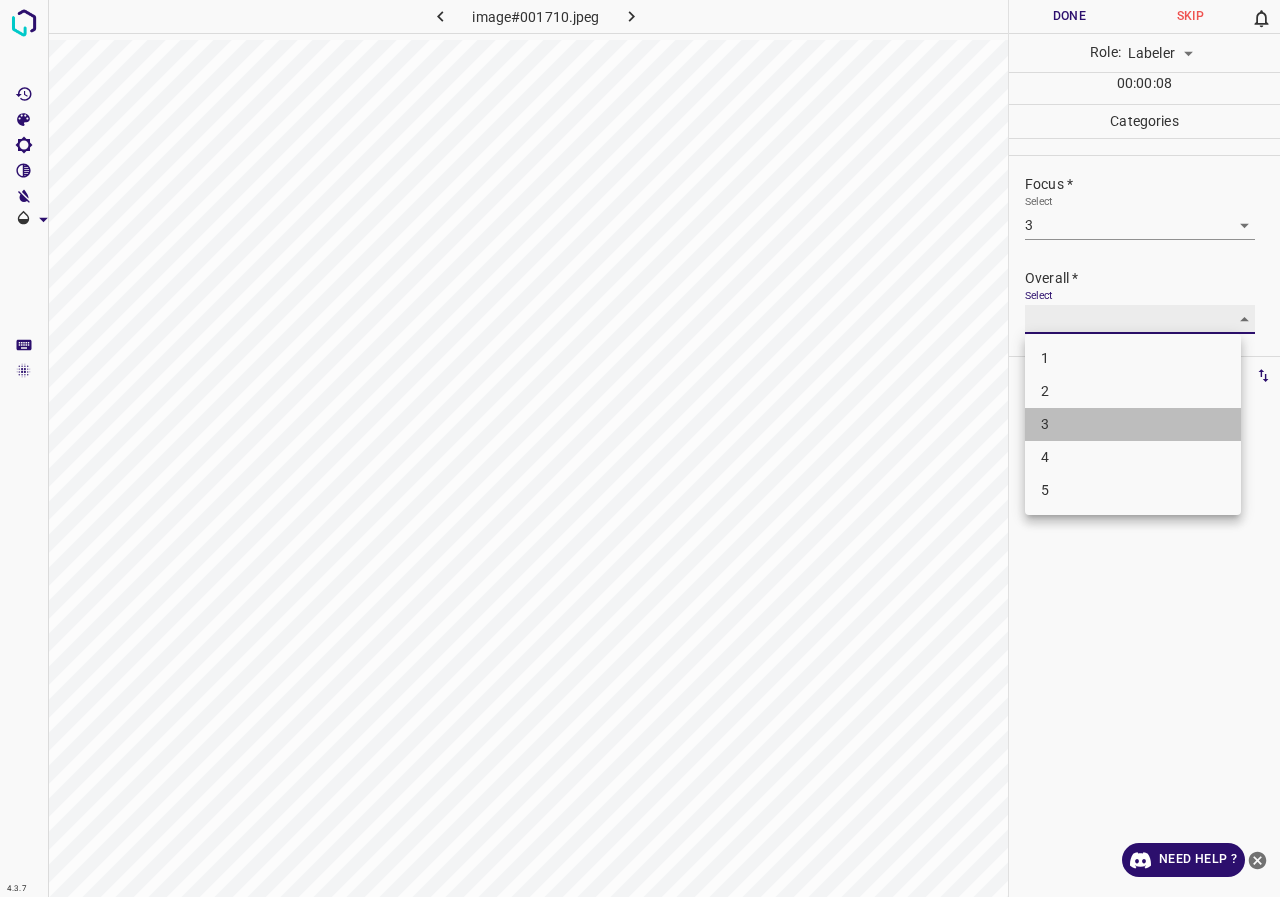 type on "3" 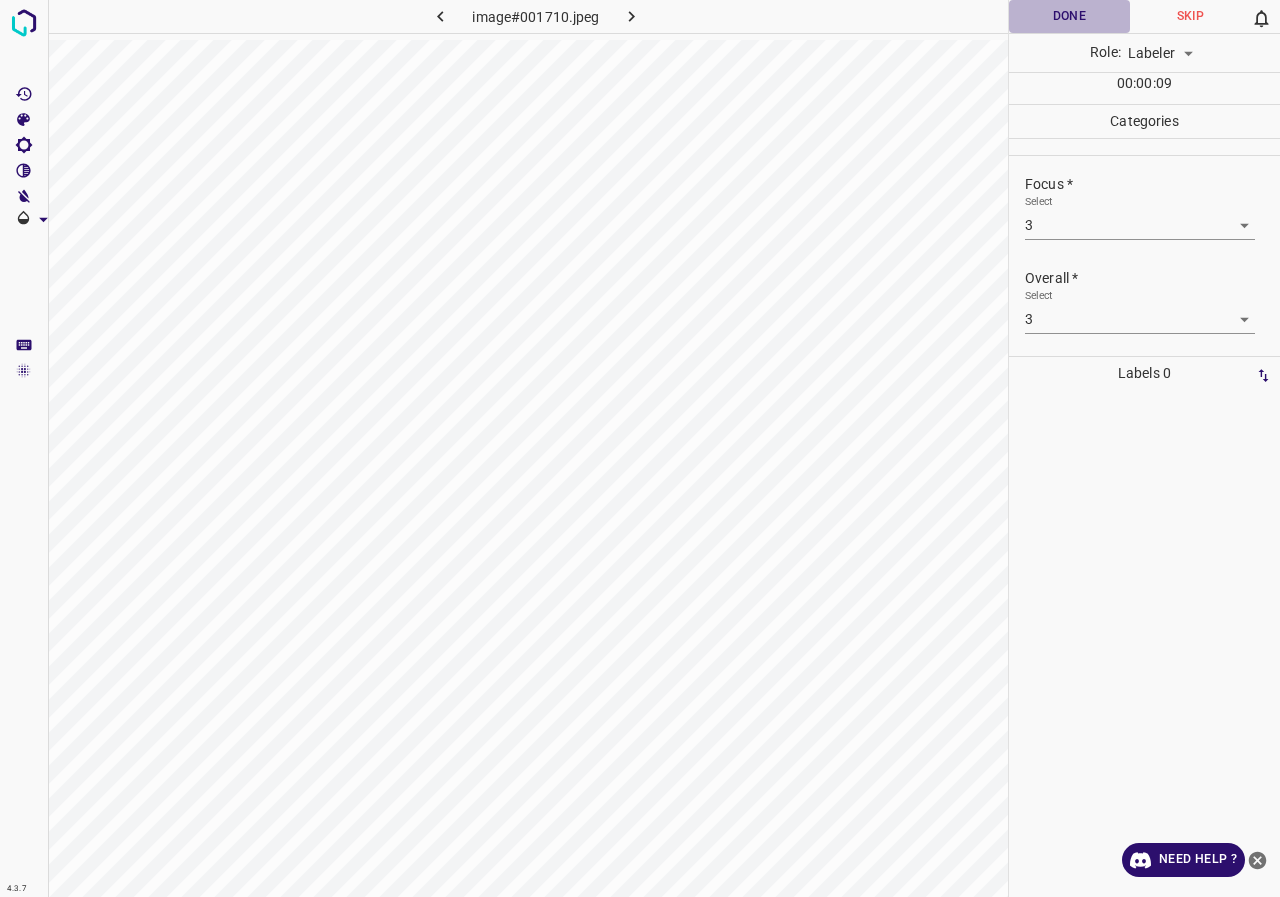 click on "Done" at bounding box center [1069, 16] 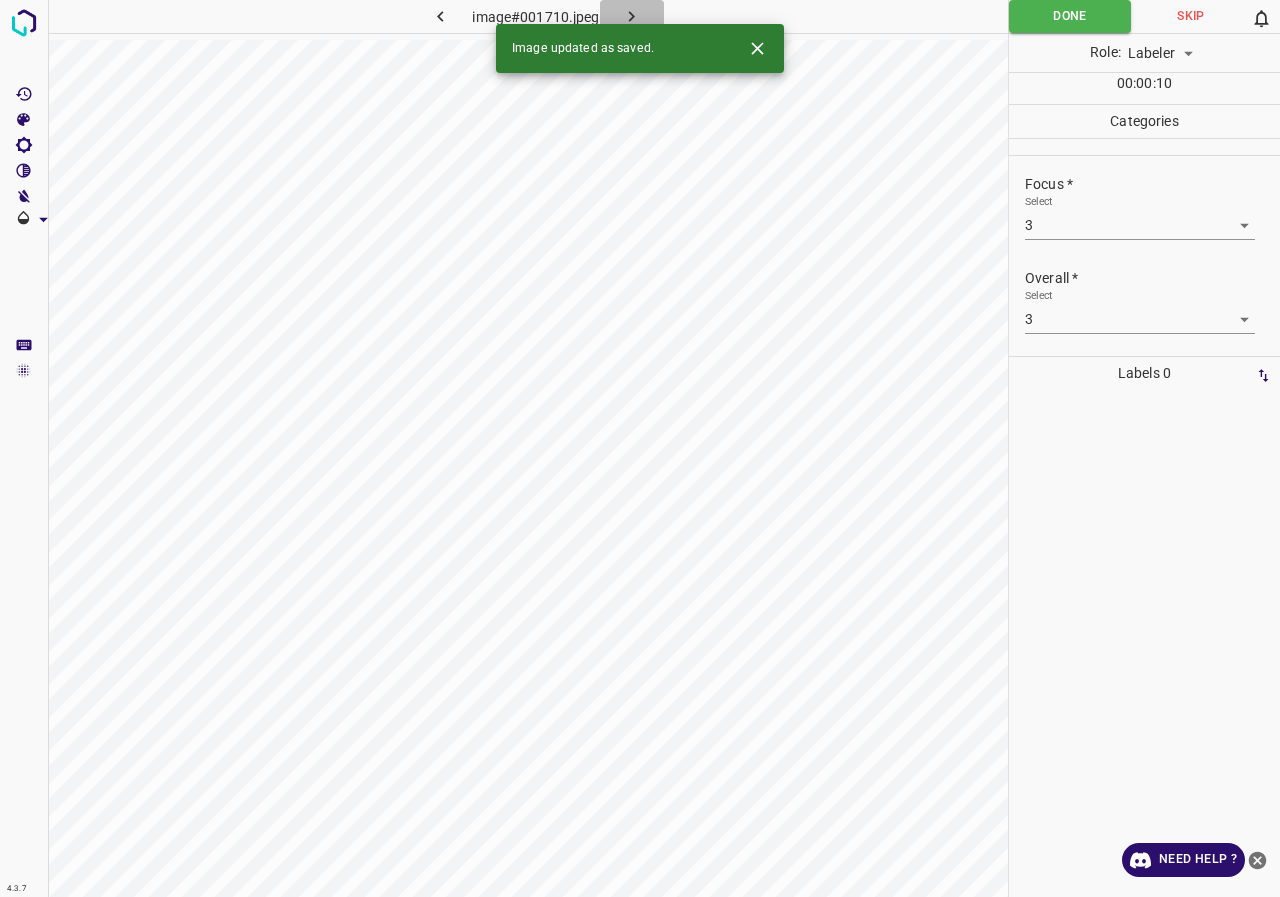 click at bounding box center [632, 16] 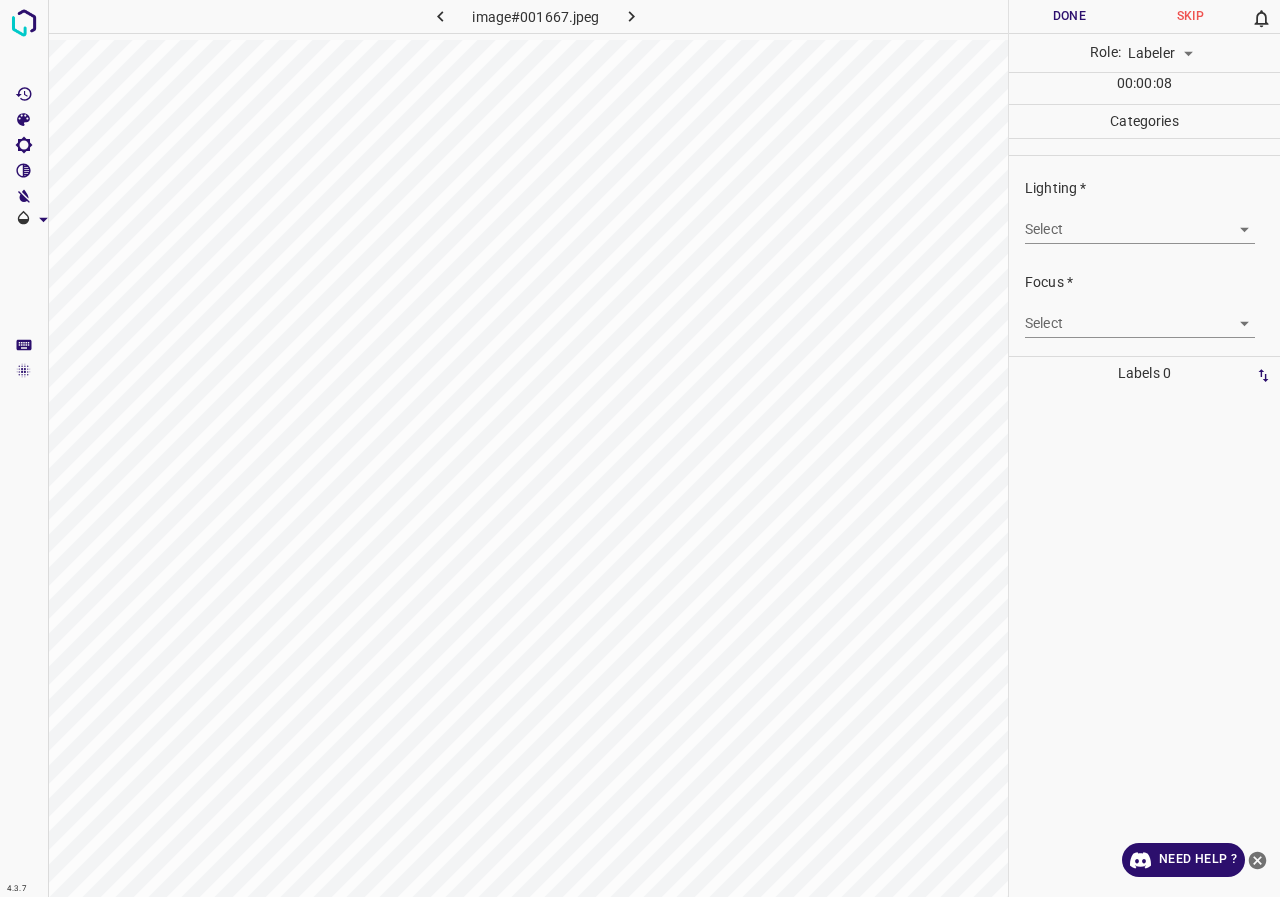 click on "4.3.7 image#001667.jpeg Done Skip 0 Role: Labeler labeler 00   : 00   : 08   Categories Lighting *  Select ​ Focus *  Select ​ Overall *  Select ​ Labels   0 Categories 1 Lighting 2 Focus 3 Overall Tools Space Change between modes (Draw & Edit) I Auto labeling R Restore zoom M Zoom in N Zoom out Delete Delete selecte label Filters Z Restore filters X Saturation filter C Brightness filter V Contrast filter B Gray scale filter General O Download Need Help ? - Text - Hide - Delete" at bounding box center [640, 448] 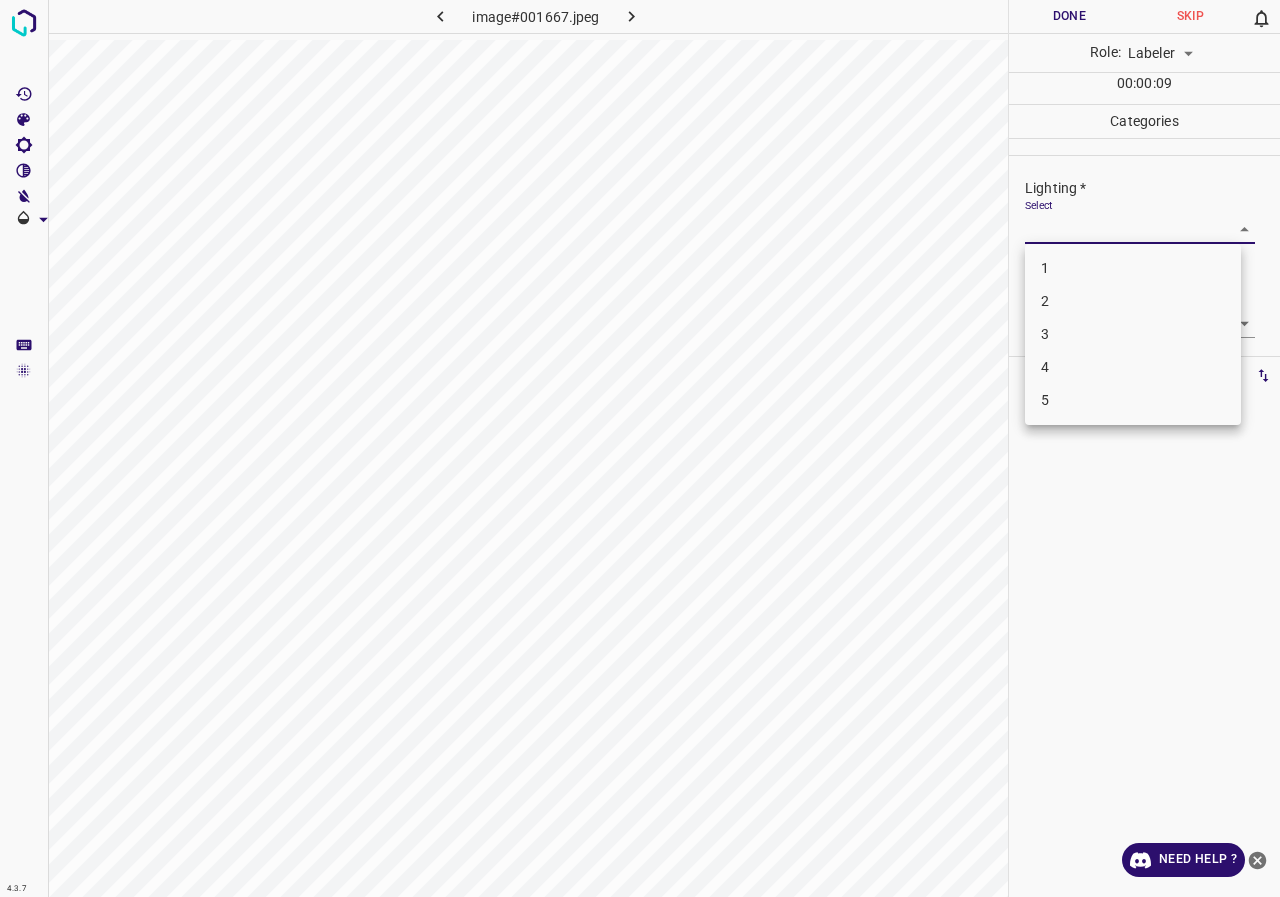 click on "3" at bounding box center (1133, 334) 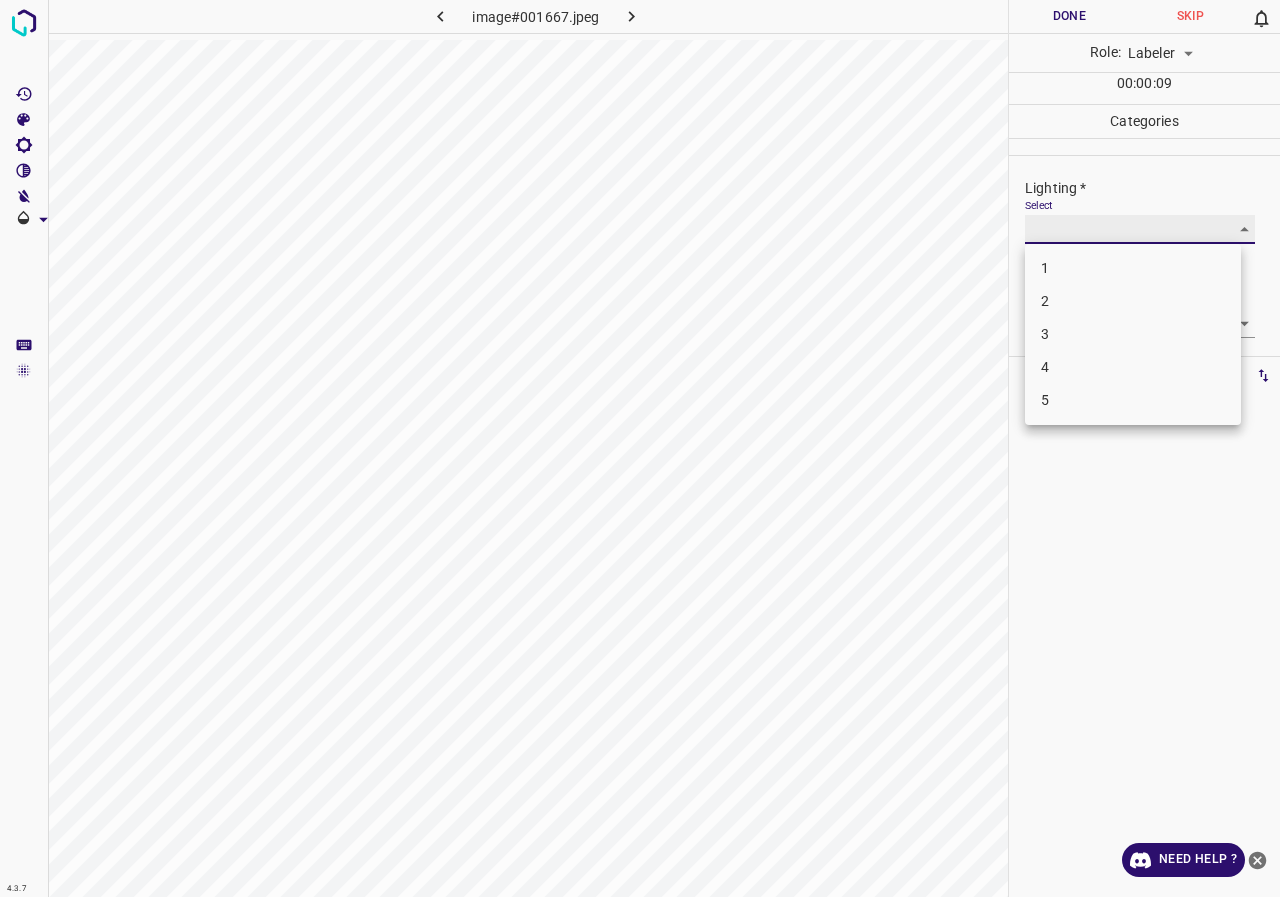 type on "3" 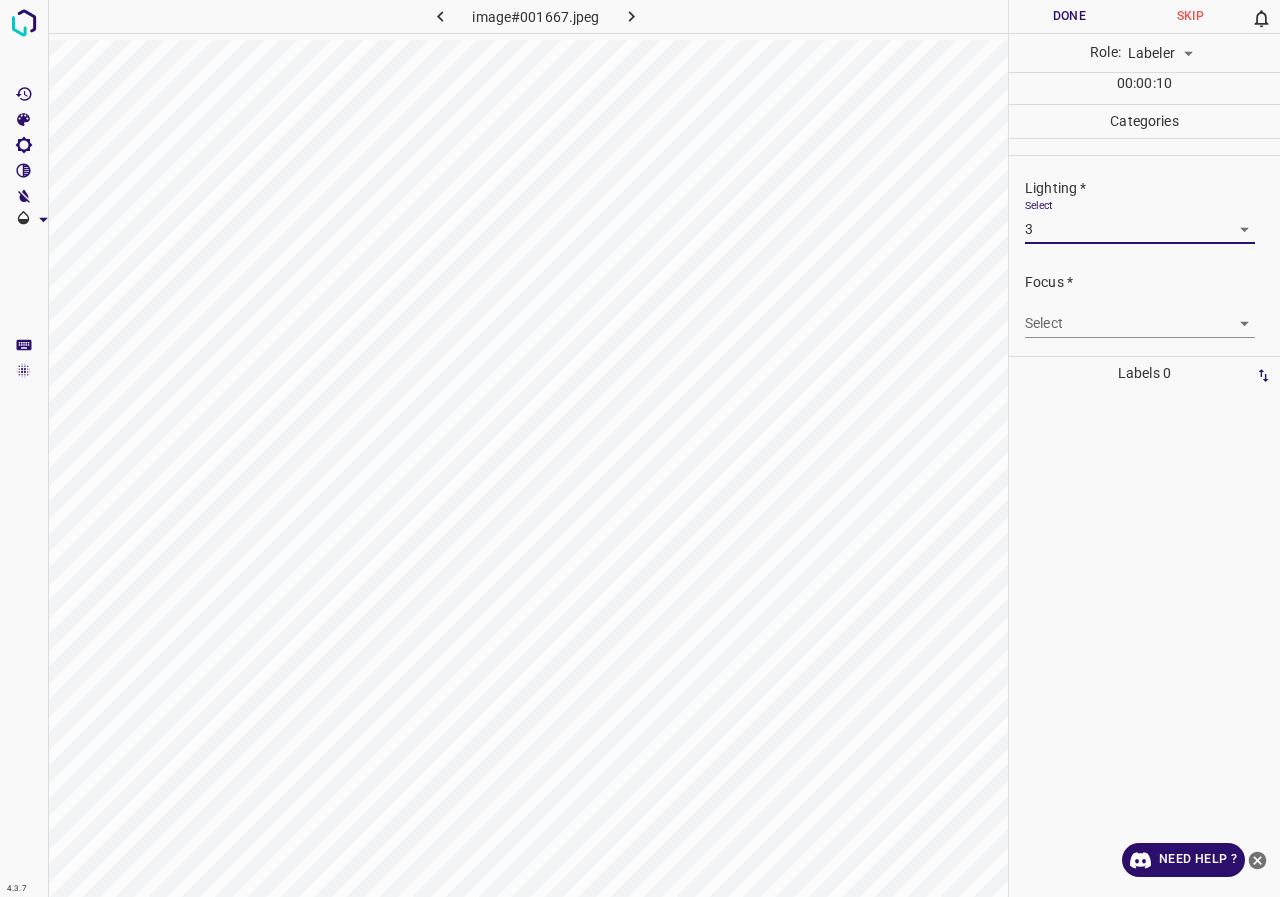 click on "Select ​" at bounding box center [1140, 315] 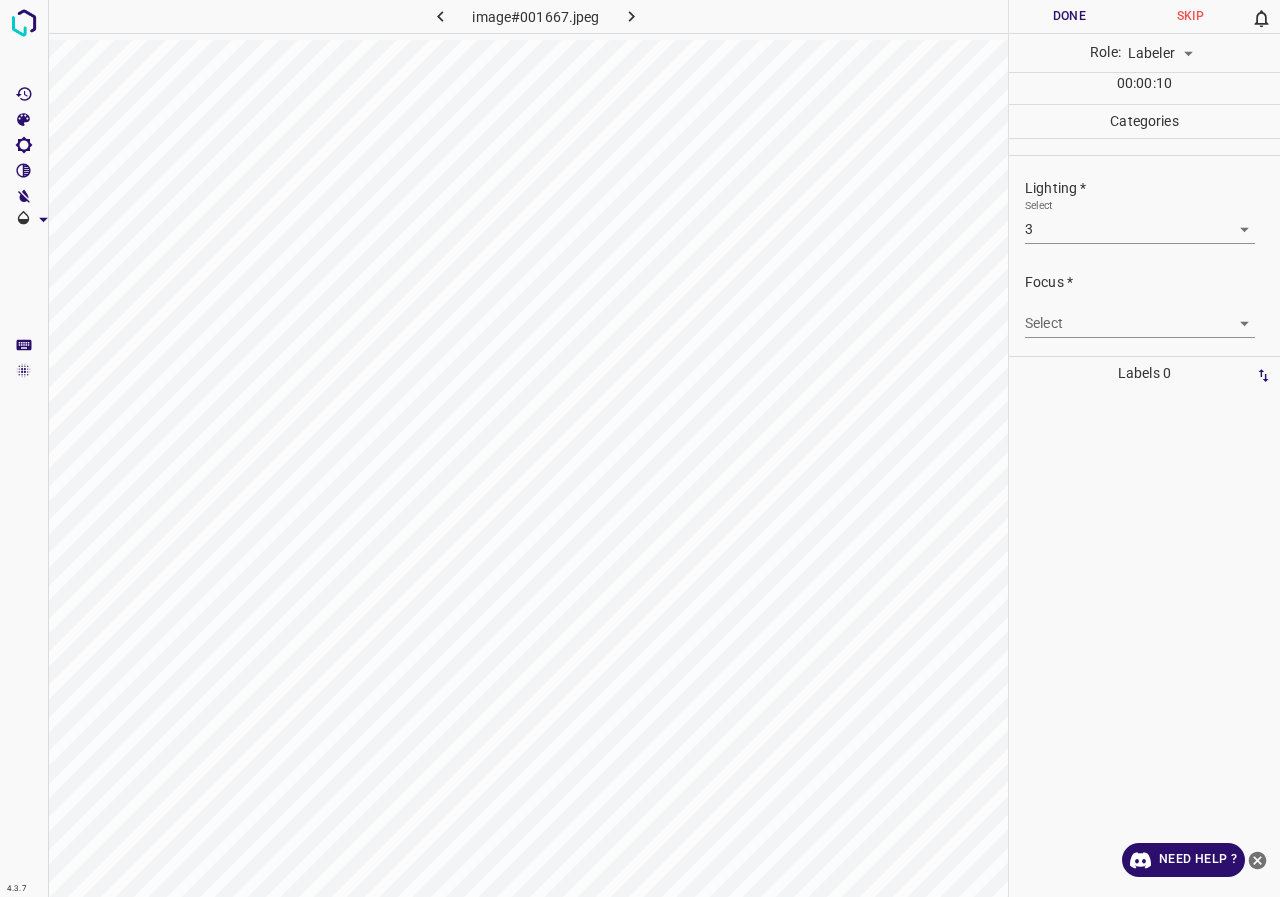 click on "Focus *  Select ​" at bounding box center (1144, 305) 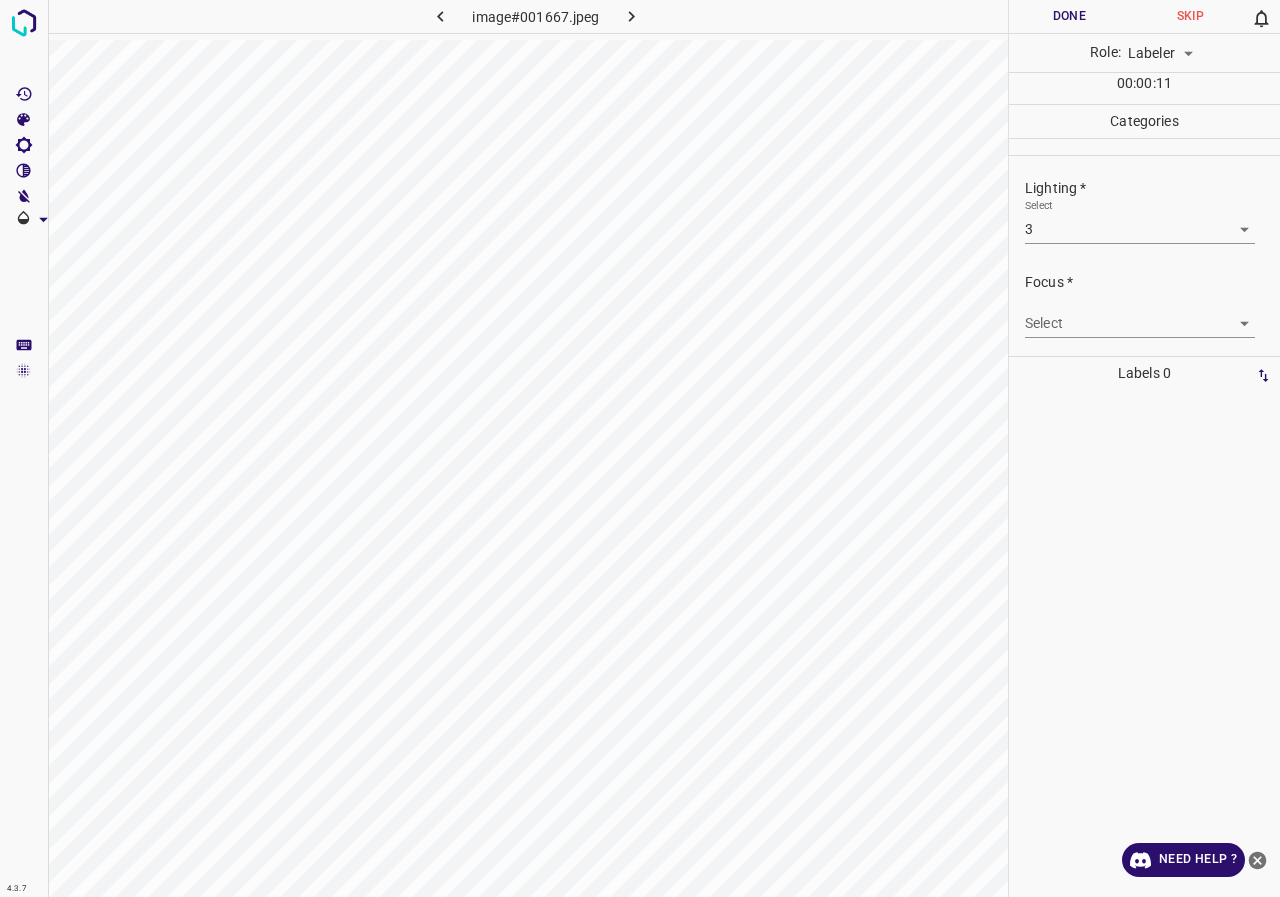 click on "4.3.7 image#001667.jpeg Done Skip 0 Role: Labeler labeler 00   : 00   : 11   Categories Lighting *  Select 3 3 Focus *  Select ​ Overall *  Select ​ Labels   0 Categories 1 Lighting 2 Focus 3 Overall Tools Space Change between modes (Draw & Edit) I Auto labeling R Restore zoom M Zoom in N Zoom out Delete Delete selecte label Filters Z Restore filters X Saturation filter C Brightness filter V Contrast filter B Gray scale filter General O Download Need Help ? - Text - Hide - Delete" at bounding box center (640, 448) 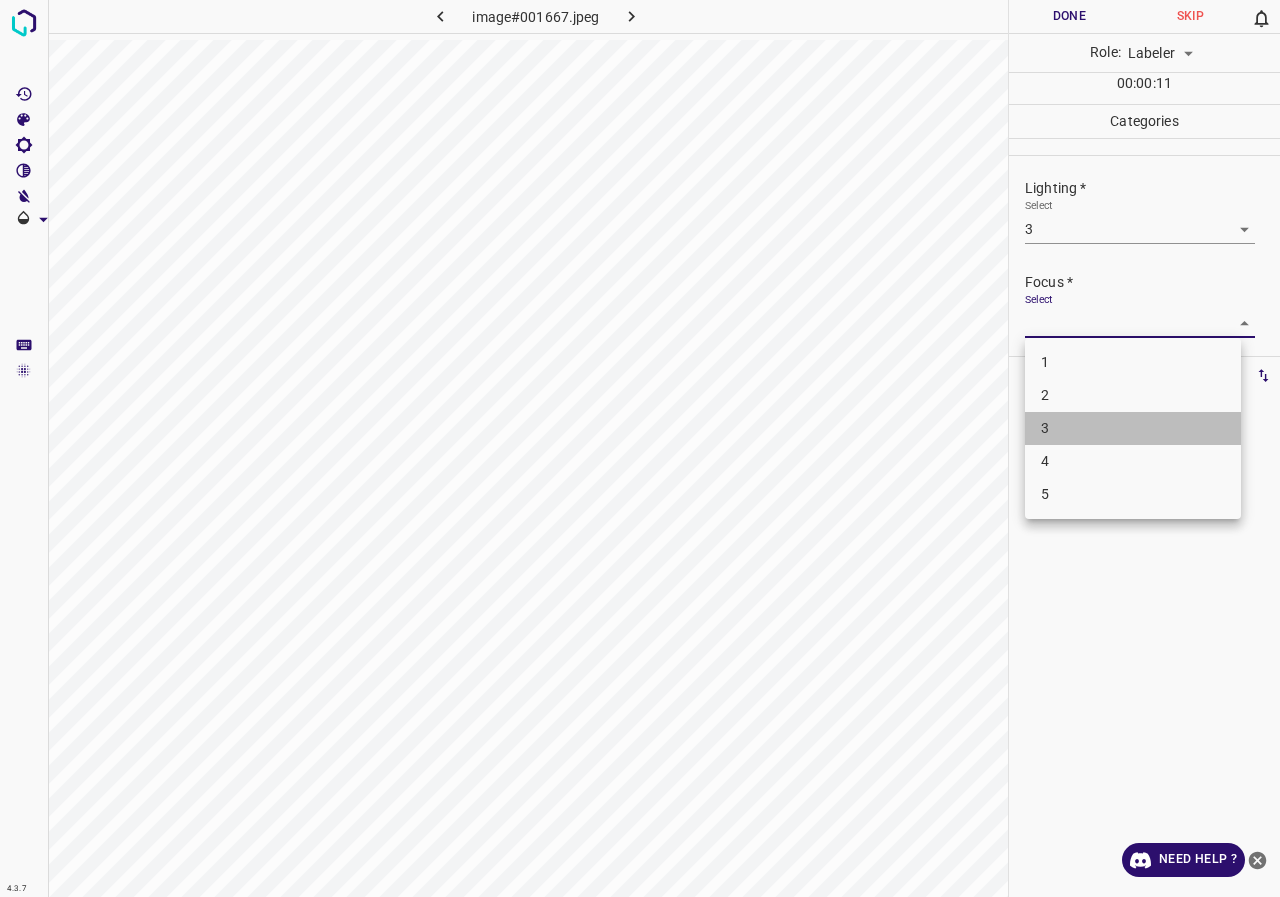 drag, startPoint x: 1059, startPoint y: 437, endPoint x: 1081, endPoint y: 313, distance: 125.93649 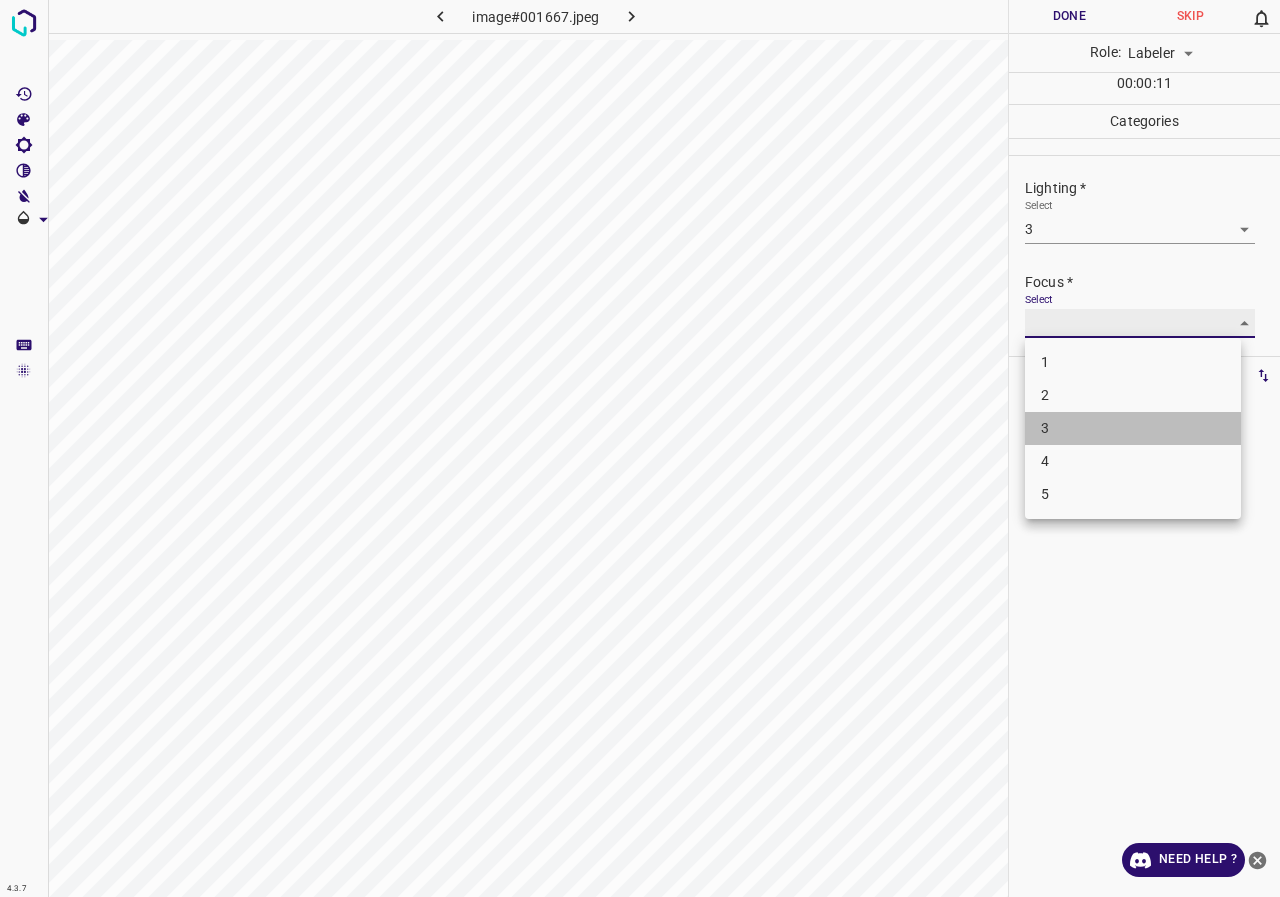 type on "3" 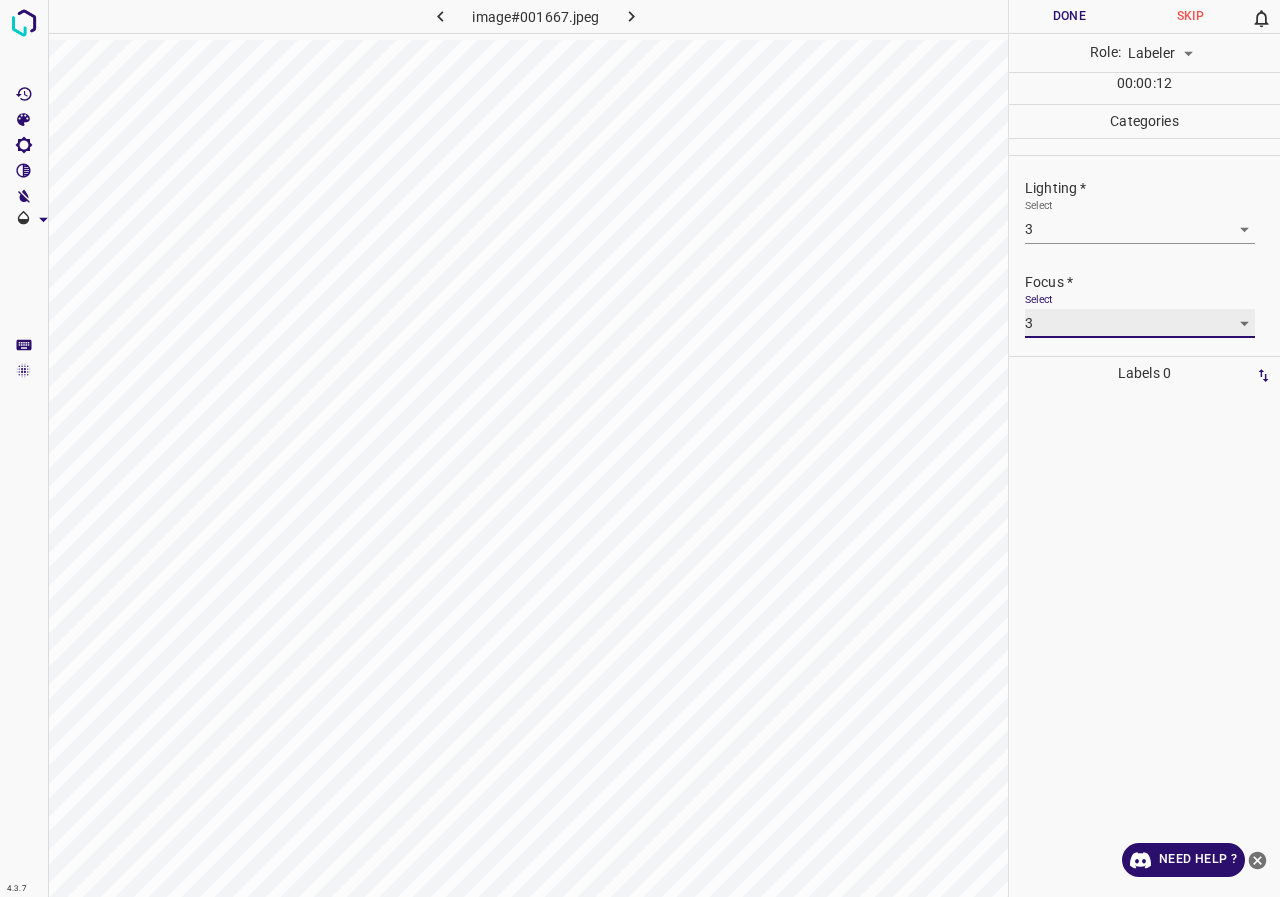 scroll, scrollTop: 98, scrollLeft: 0, axis: vertical 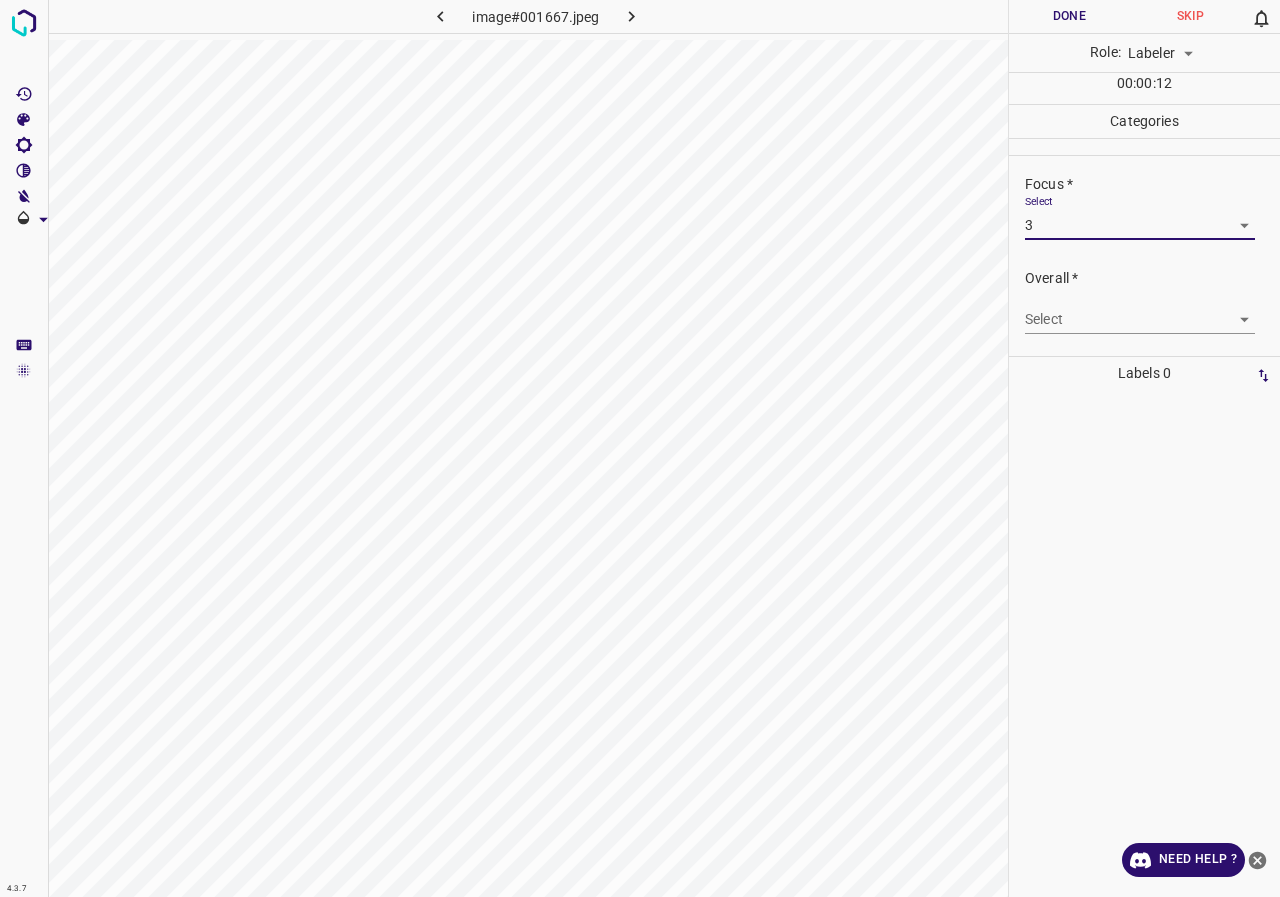 click on "4.3.7 image#001667.jpeg Done Skip 0 Role: Labeler labeler 00   : 00   : 12   Categories Lighting *  Select 3 3 Focus *  Select 3 3 Overall *  Select ​ Labels   0 Categories 1 Lighting 2 Focus 3 Overall Tools Space Change between modes (Draw & Edit) I Auto labeling R Restore zoom M Zoom in N Zoom out Delete Delete selecte label Filters Z Restore filters X Saturation filter C Brightness filter V Contrast filter B Gray scale filter General O Download Need Help ? - Text - Hide - Delete" at bounding box center [640, 448] 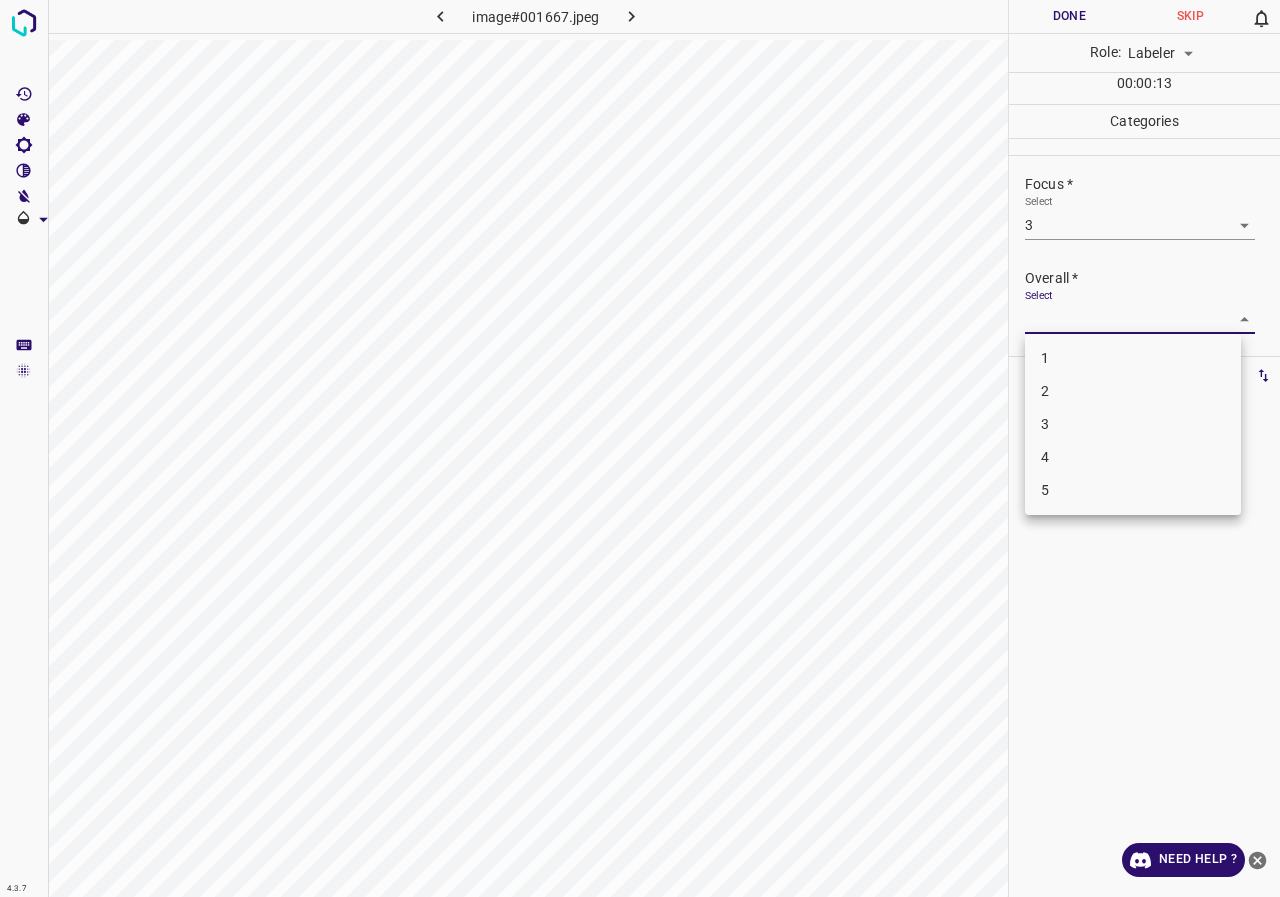 drag, startPoint x: 1070, startPoint y: 405, endPoint x: 1072, endPoint y: 425, distance: 20.09975 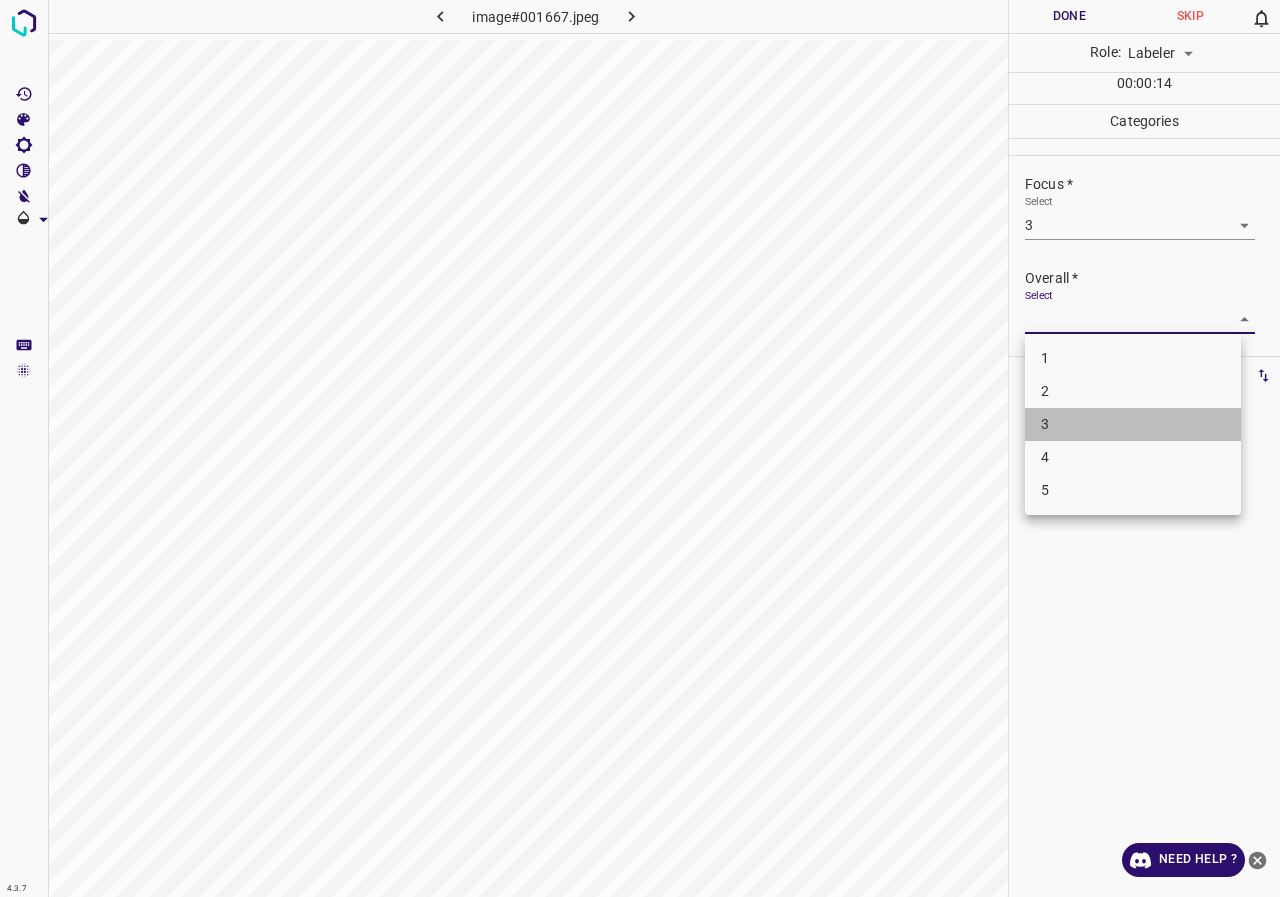 click on "3" at bounding box center (1133, 424) 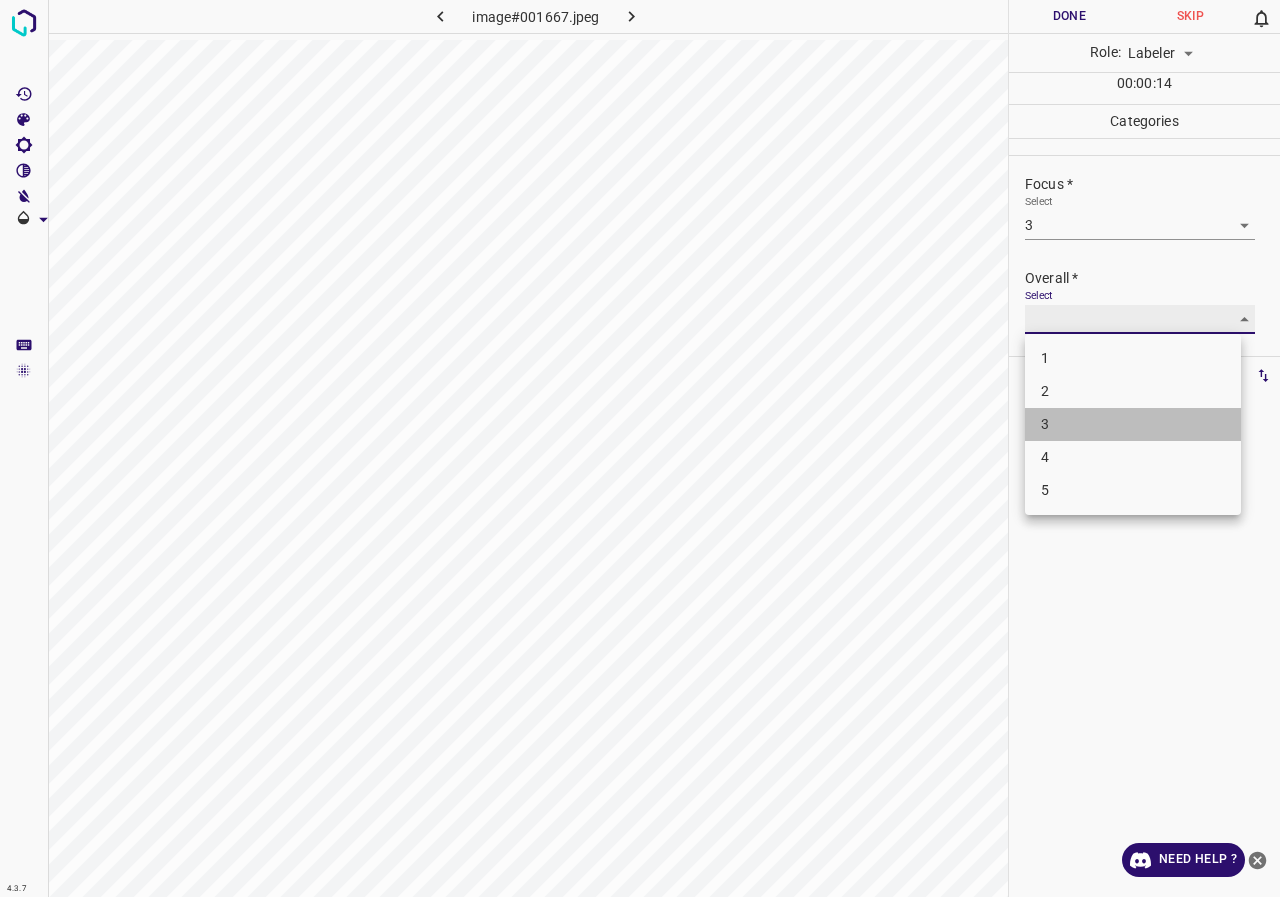 type on "3" 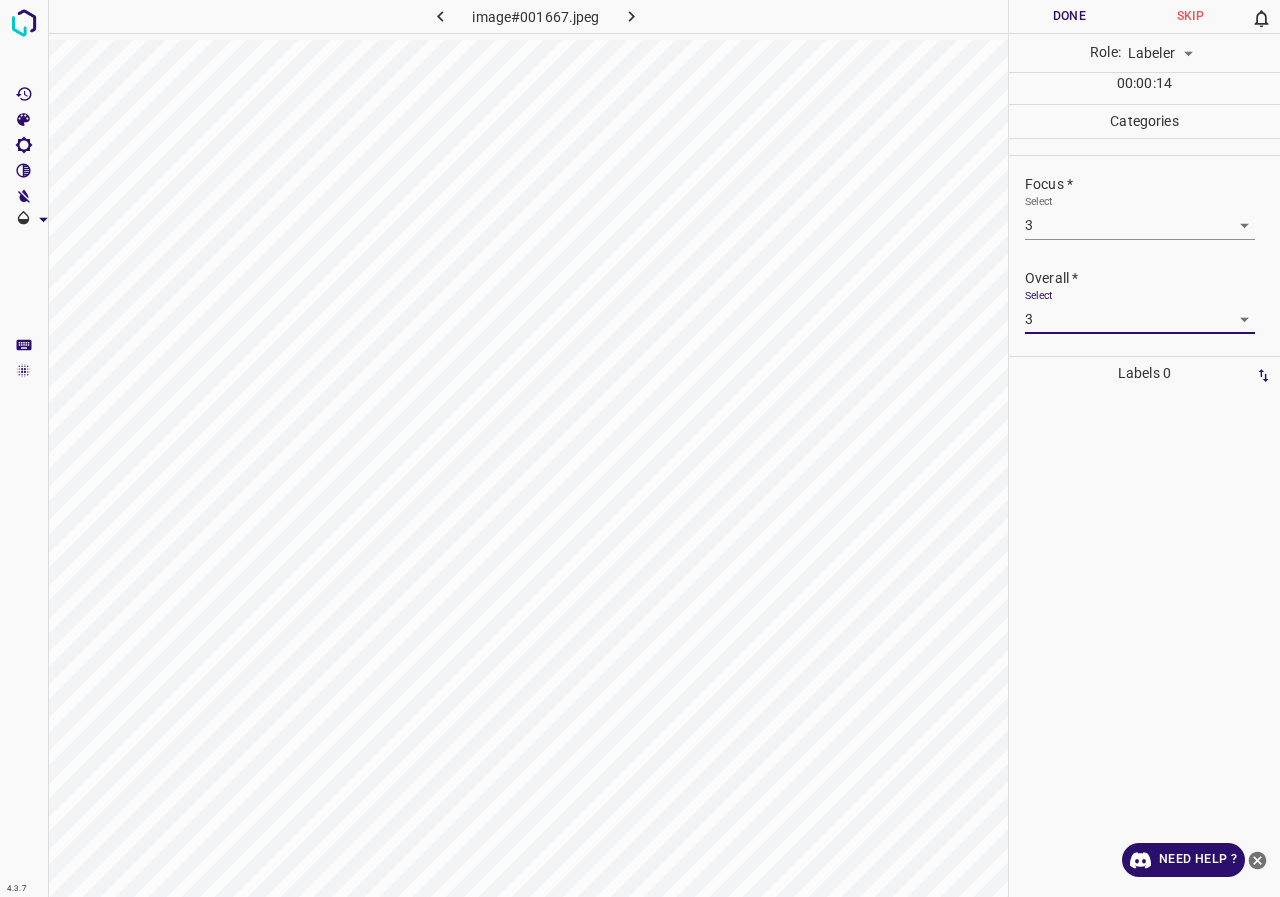 click on "Done" at bounding box center (1069, 16) 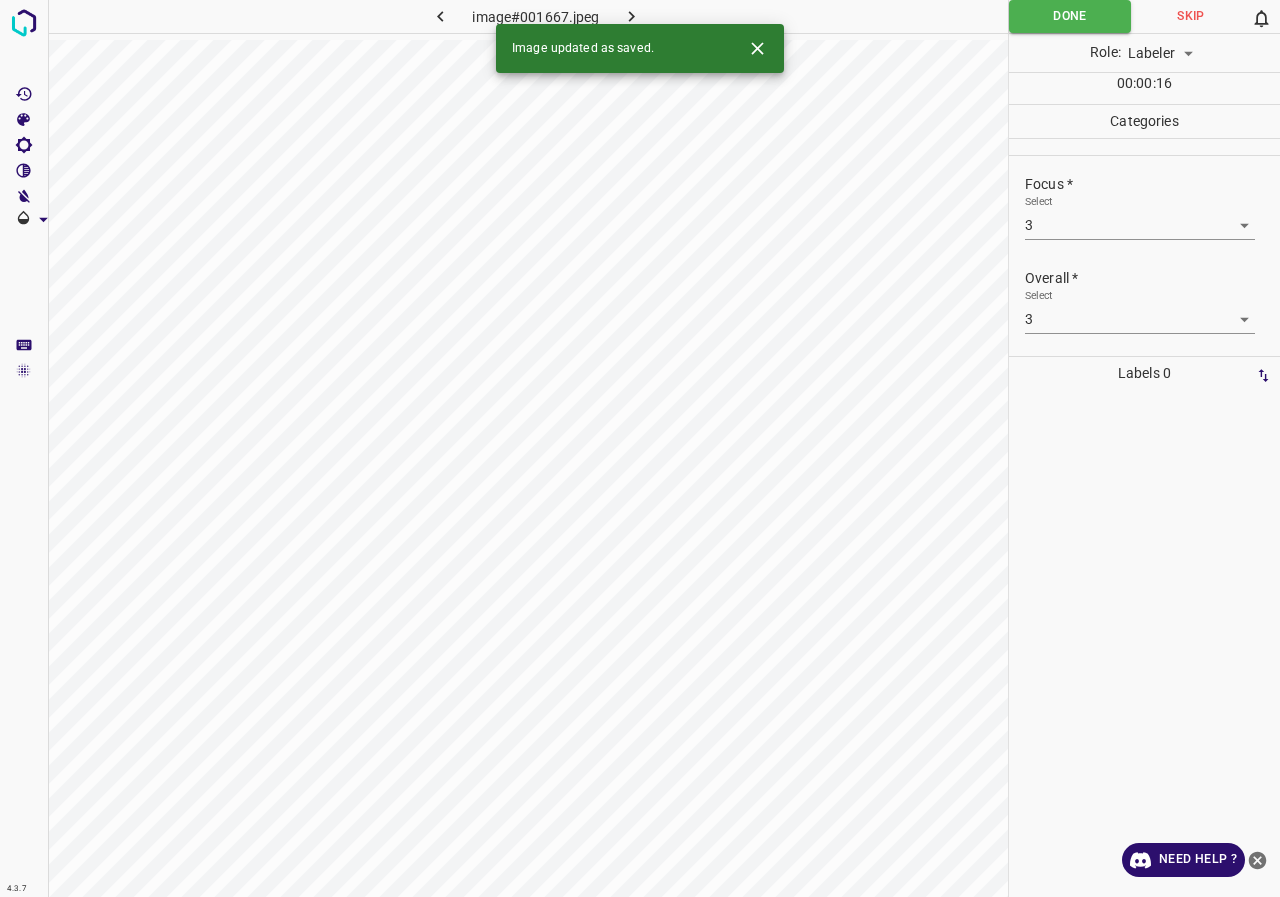 click 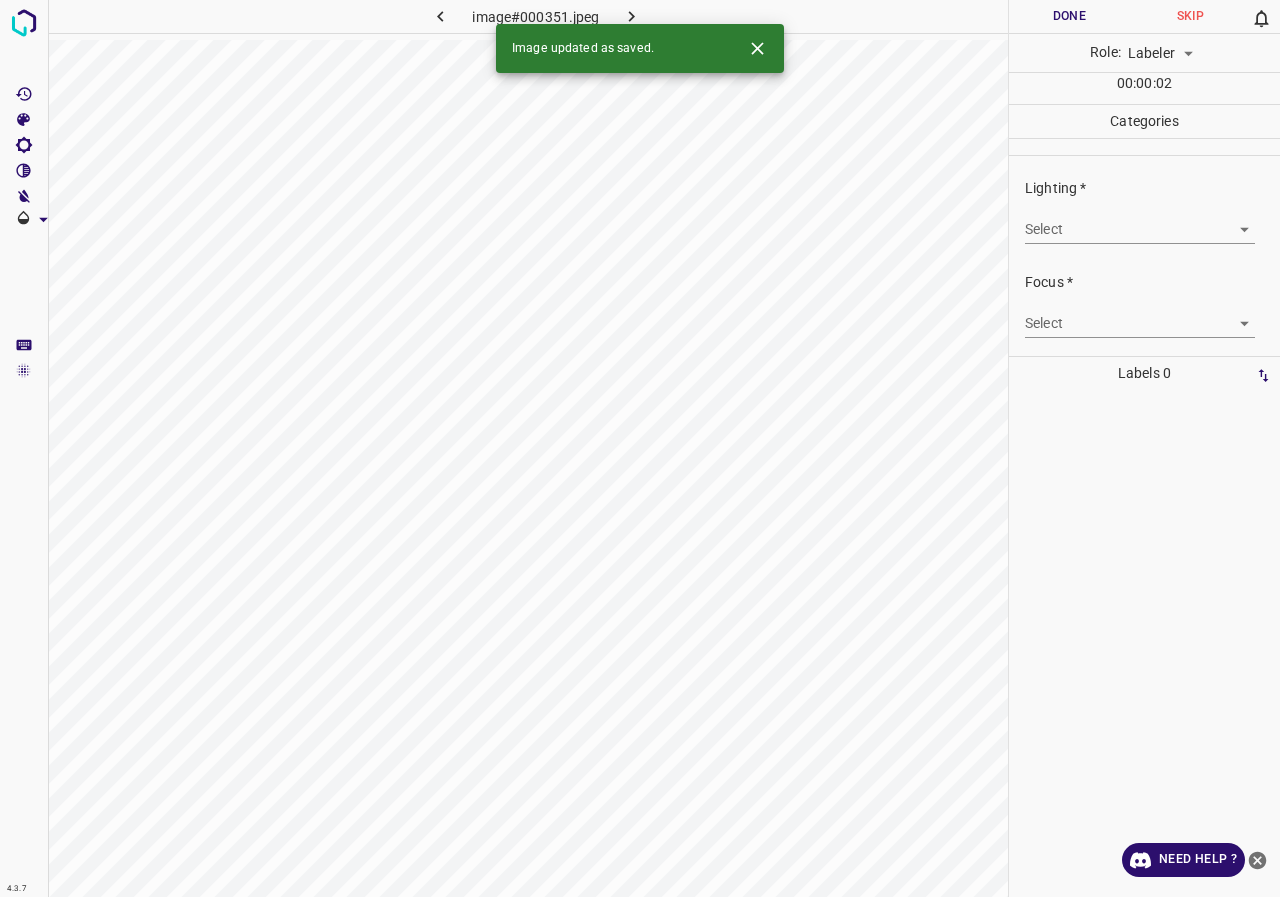click on "4.3.7 image#000351.jpeg Done Skip 0 Role: Labeler labeler 00   : 00   : 02   Categories Lighting *  Select ​ Focus *  Select ​ Overall *  Select ​ Labels   0 Categories 1 Lighting 2 Focus 3 Overall Tools Space Change between modes (Draw & Edit) I Auto labeling R Restore zoom M Zoom in N Zoom out Delete Delete selecte label Filters Z Restore filters X Saturation filter C Brightness filter V Contrast filter B Gray scale filter General O Download Image updated as saved. Need Help ? - Text - Hide - Delete" at bounding box center (640, 448) 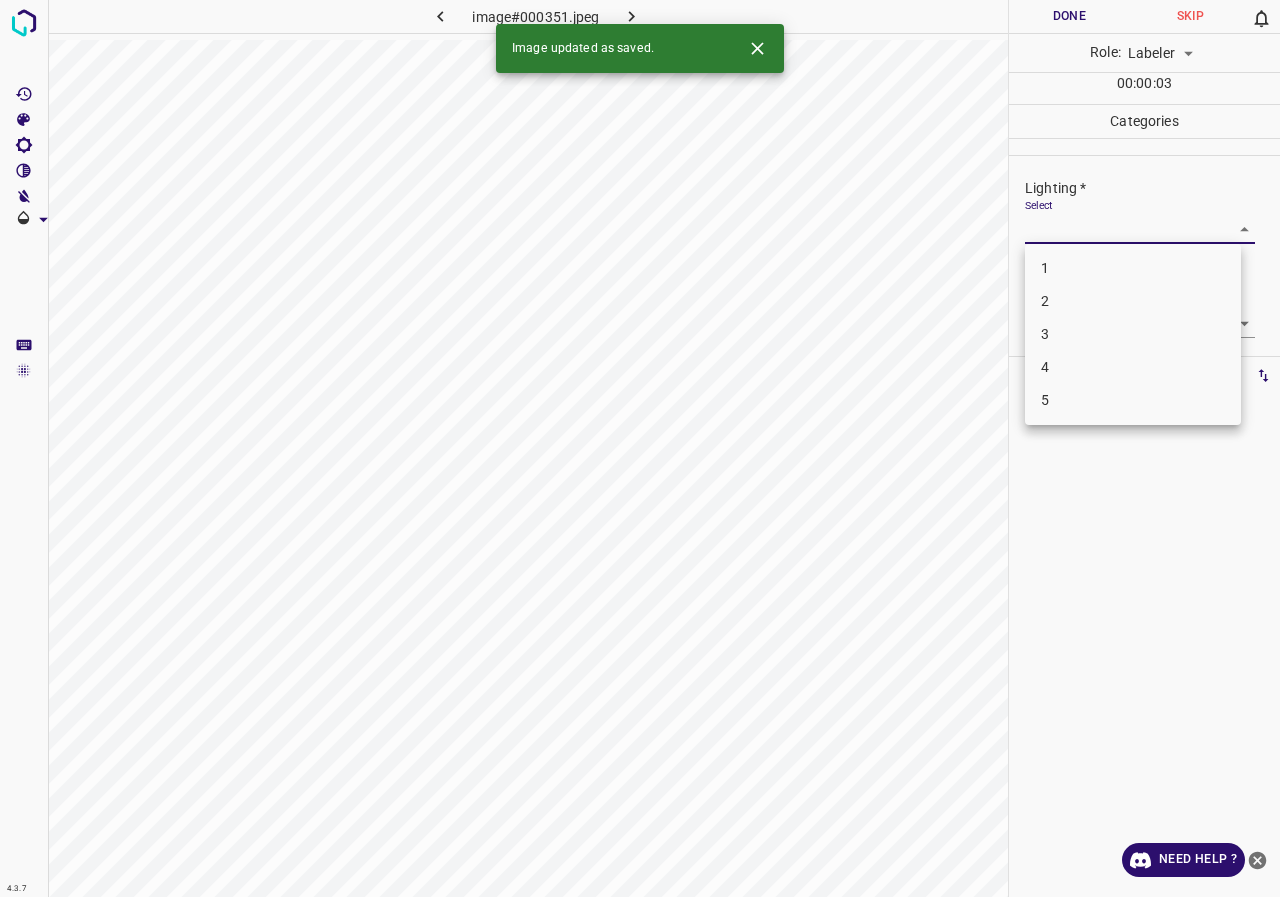 click on "3" at bounding box center [1133, 334] 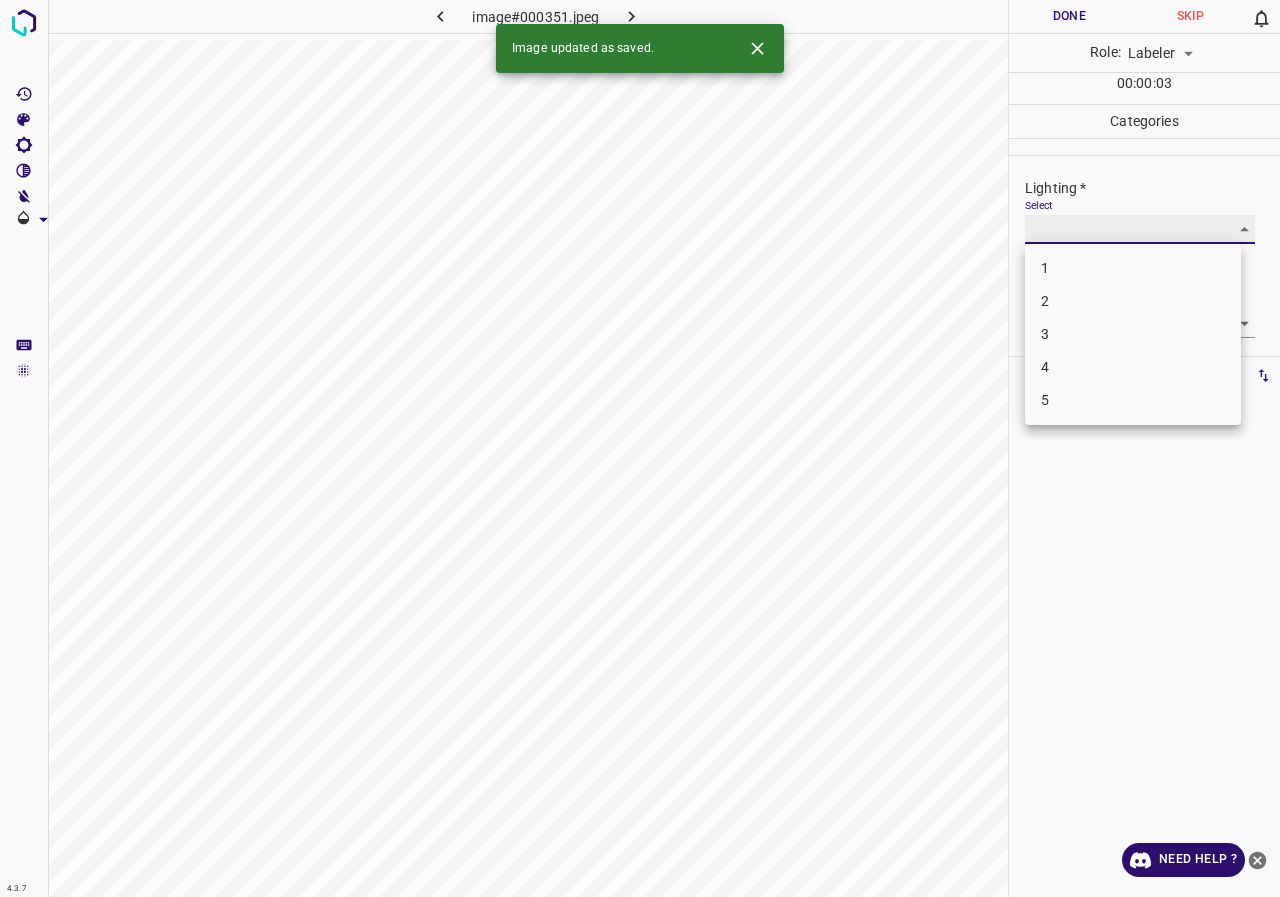 type on "3" 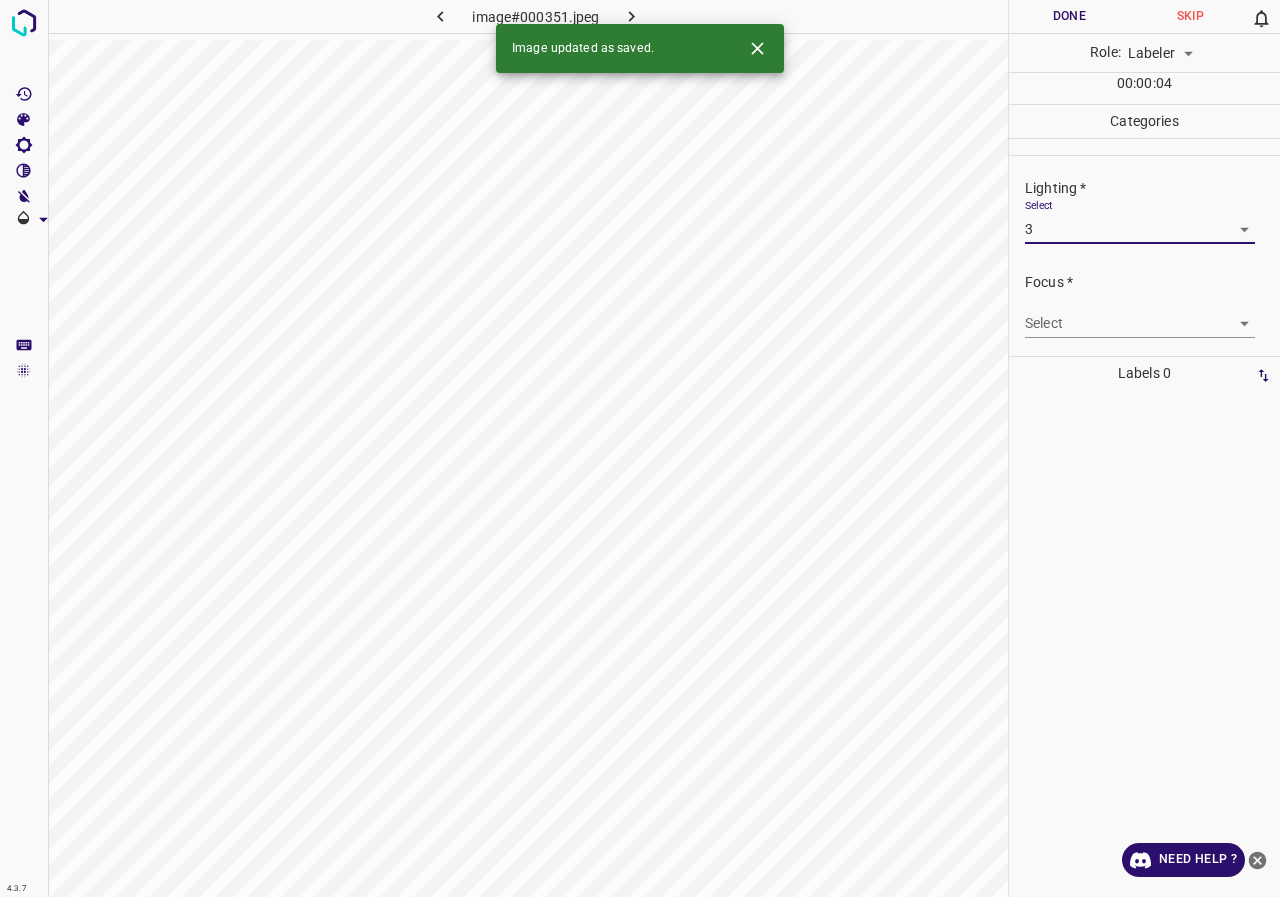 click on "4.3.7 image#000351.jpeg Done Skip 0 Role: Labeler labeler 00   : 00   : 04   Categories Lighting *  Select 3 3 Focus *  Select ​ Overall *  Select ​ Labels   0 Categories 1 Lighting 2 Focus 3 Overall Tools Space Change between modes (Draw & Edit) I Auto labeling R Restore zoom M Zoom in N Zoom out Delete Delete selecte label Filters Z Restore filters X Saturation filter C Brightness filter V Contrast filter B Gray scale filter General O Download Image updated as saved. Need Help ? - Text - Hide - Delete" at bounding box center [640, 448] 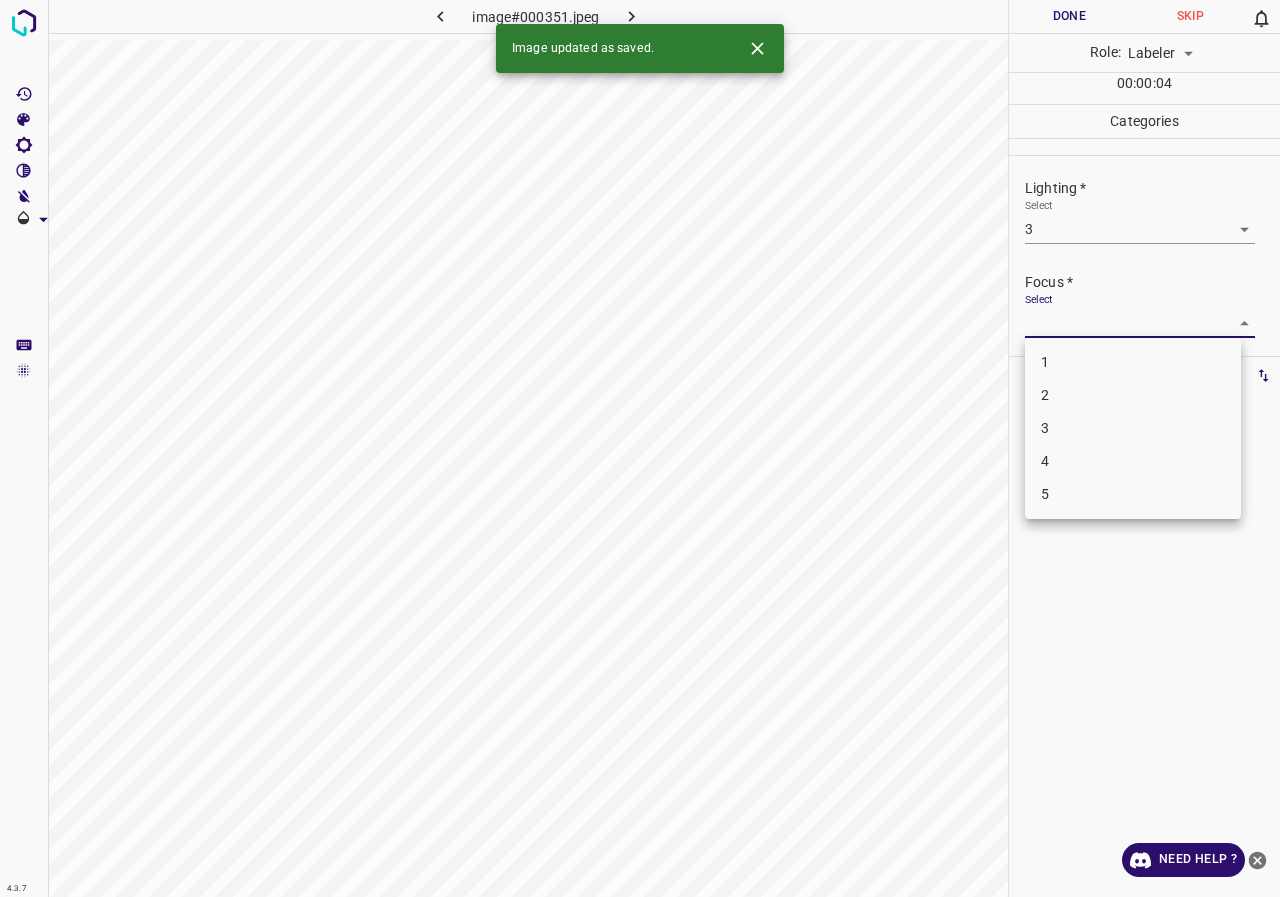 drag, startPoint x: 1060, startPoint y: 384, endPoint x: 1059, endPoint y: 355, distance: 29.017237 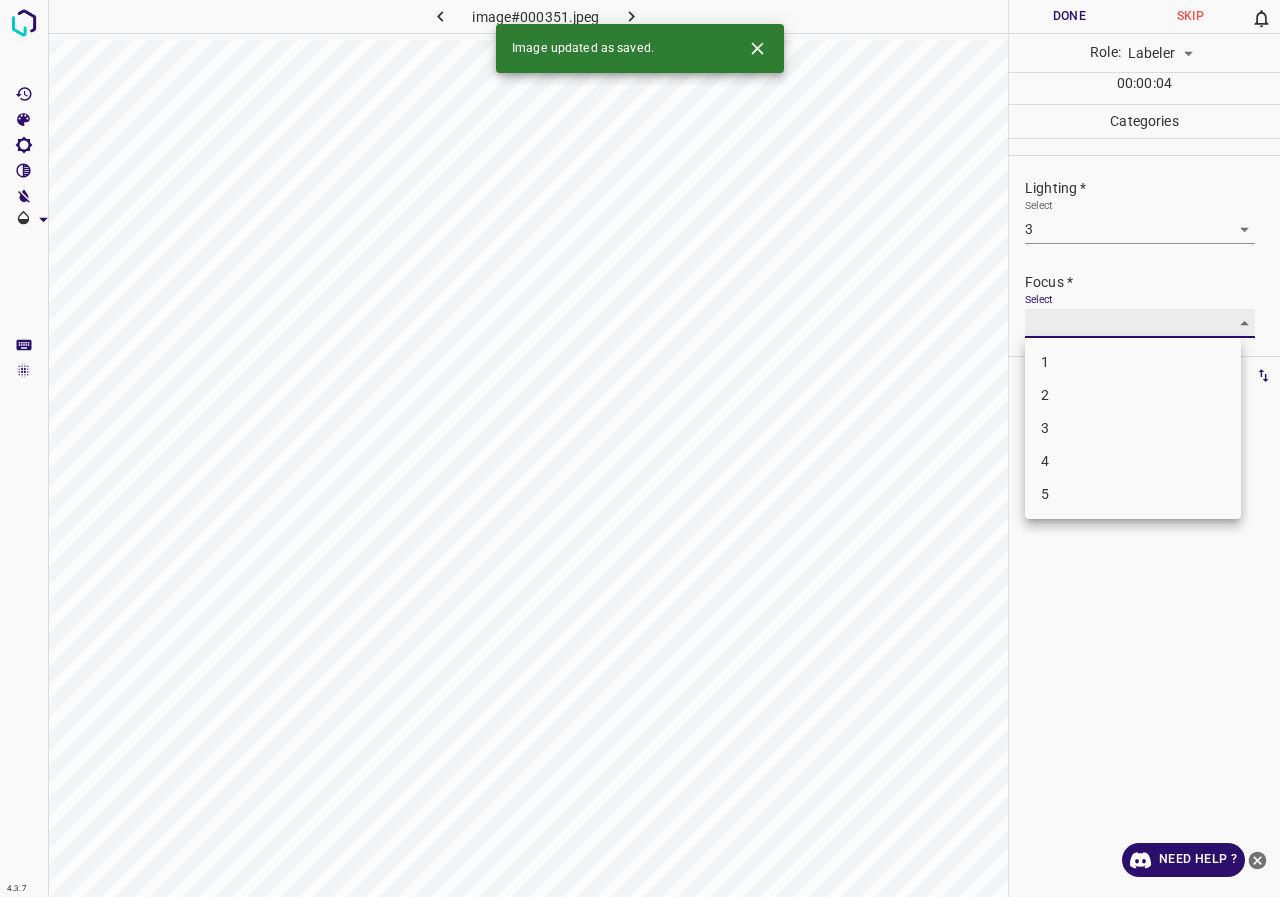 type on "2" 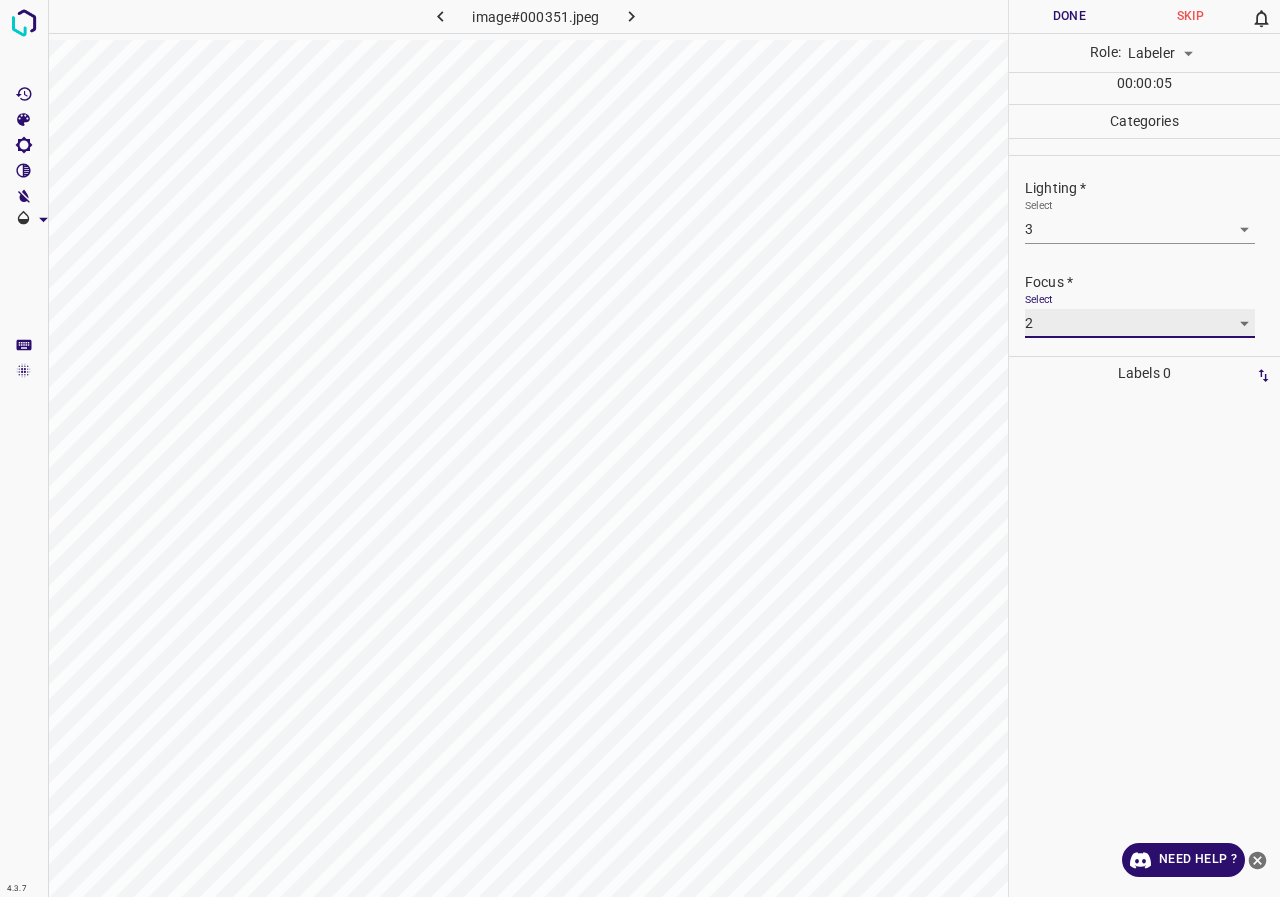 scroll, scrollTop: 98, scrollLeft: 0, axis: vertical 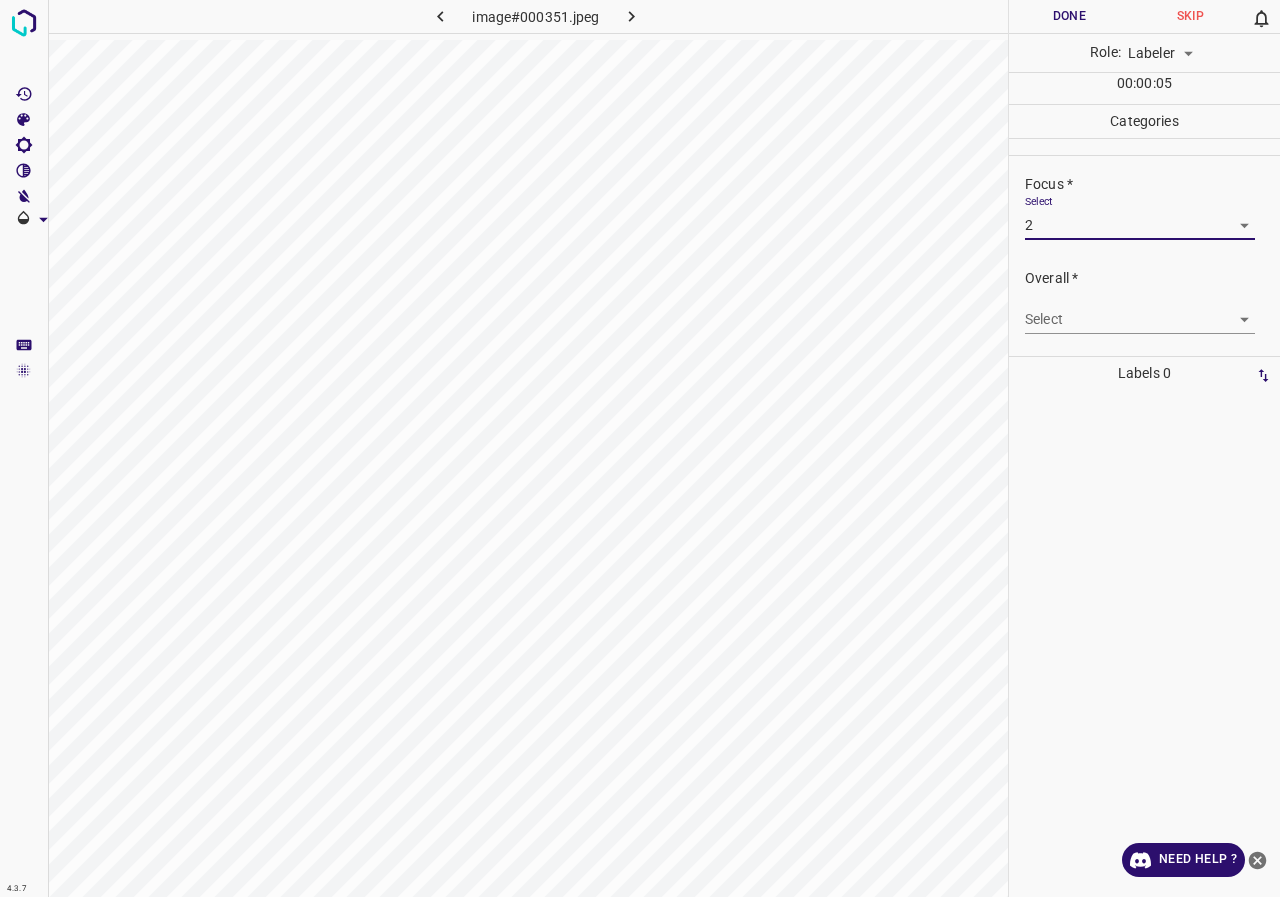click on "4.3.7 image#000351.jpeg Done Skip 0 Role: Labeler labeler 00   : 00   : 05   Categories Lighting *  Select 3 3 Focus *  Select 2 2 Overall *  Select ​ Labels   0 Categories 1 Lighting 2 Focus 3 Overall Tools Space Change between modes (Draw & Edit) I Auto labeling R Restore zoom M Zoom in N Zoom out Delete Delete selecte label Filters Z Restore filters X Saturation filter C Brightness filter V Contrast filter B Gray scale filter General O Download Need Help ? - Text - Hide - Delete" at bounding box center (640, 448) 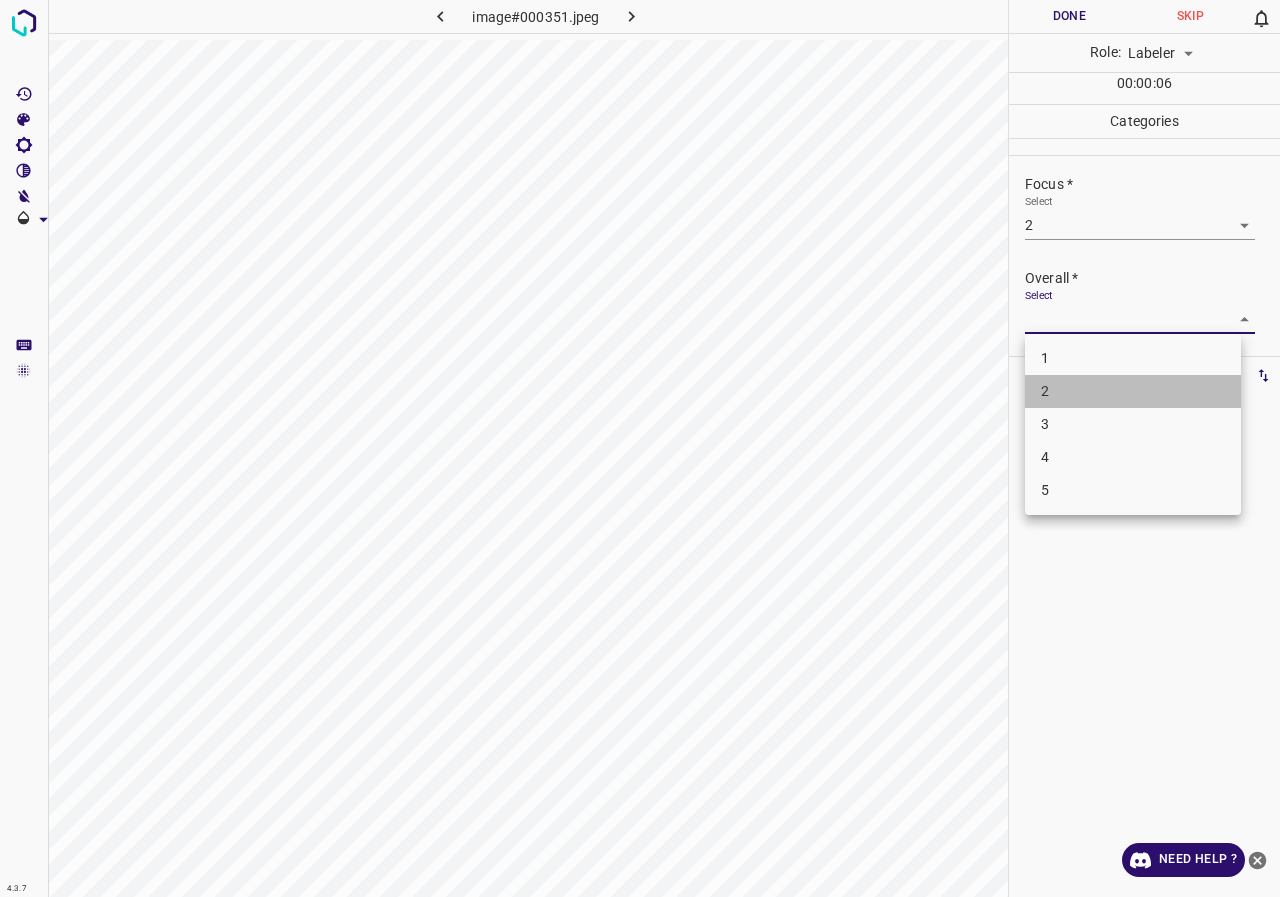click on "2" at bounding box center [1133, 391] 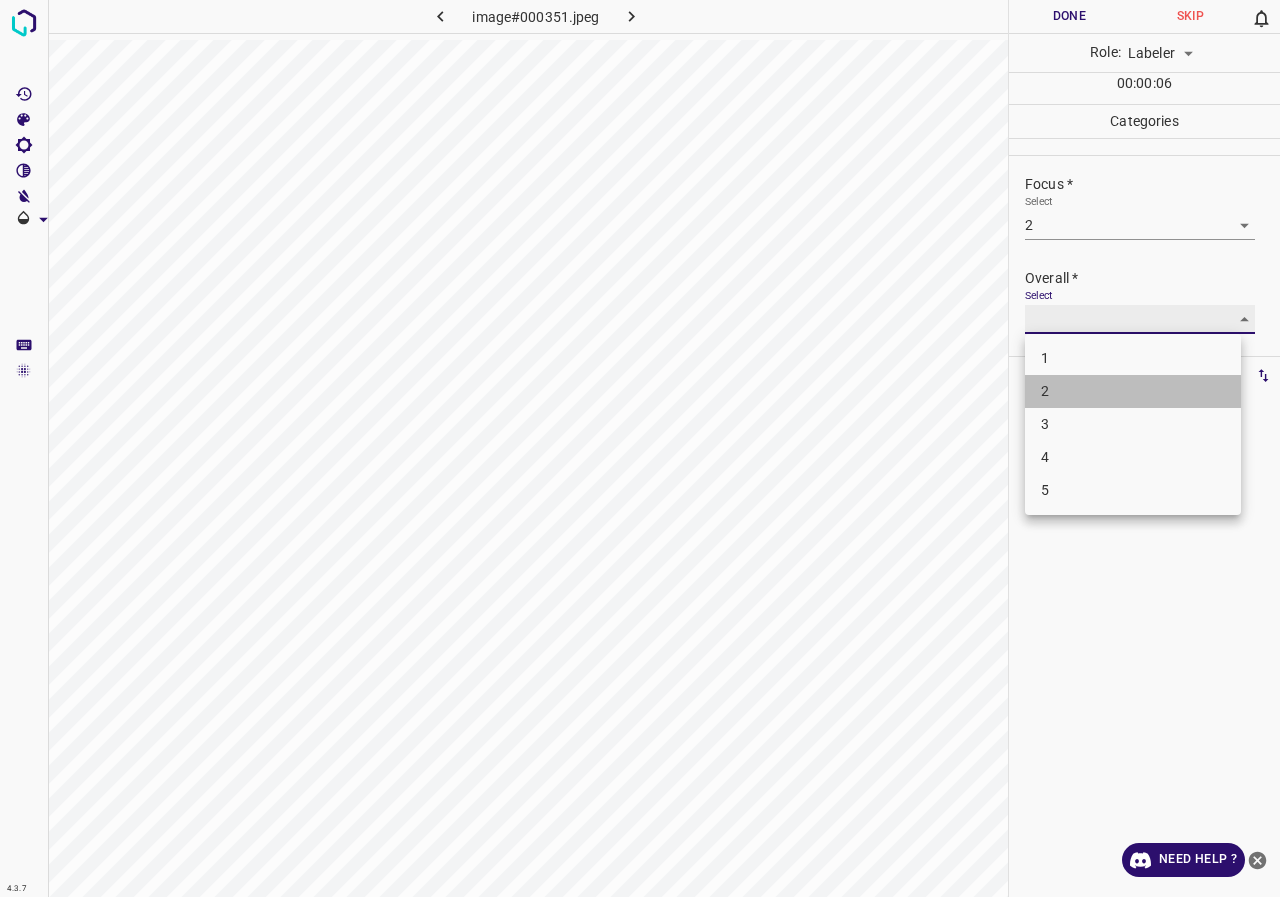 type on "2" 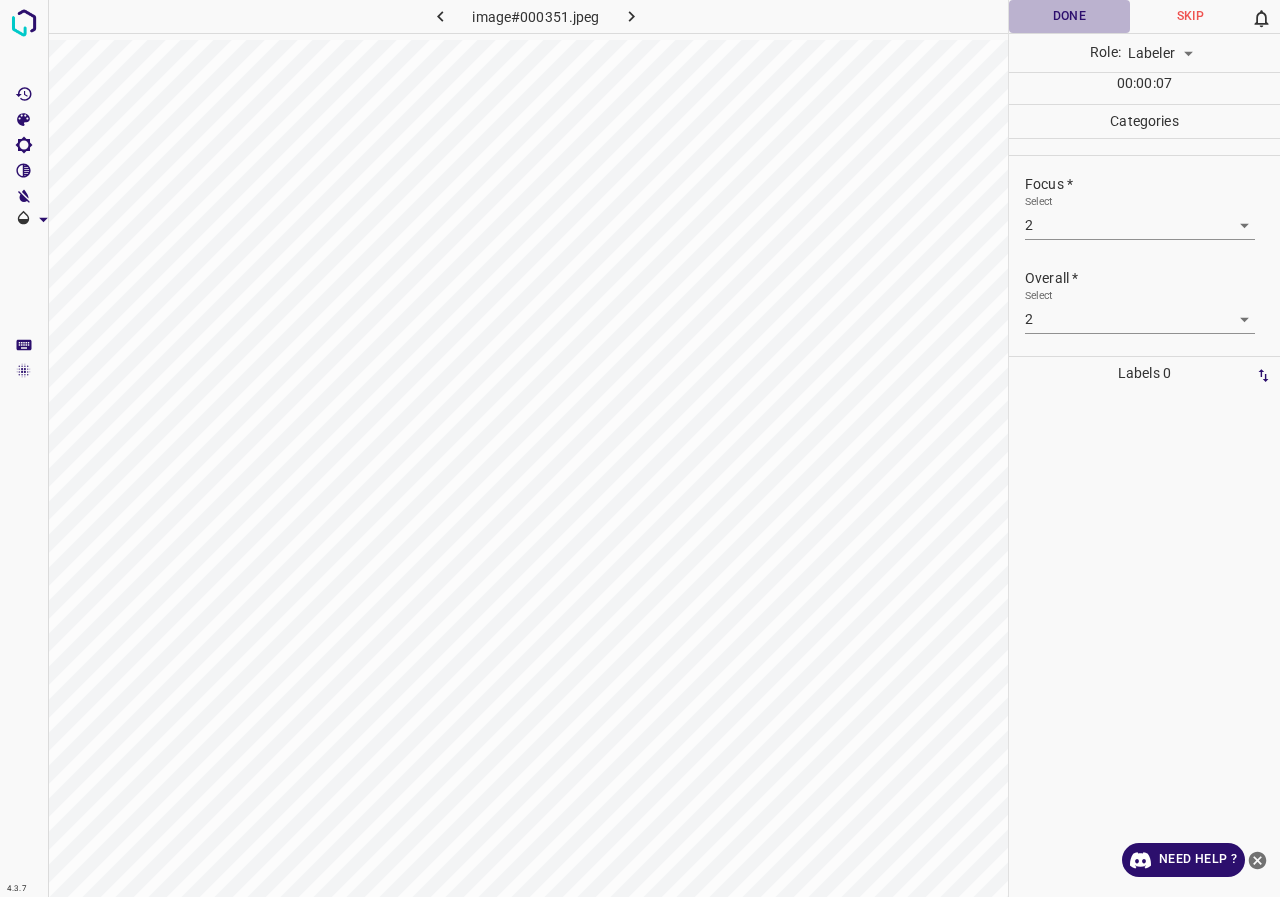 click on "Done" at bounding box center [1069, 16] 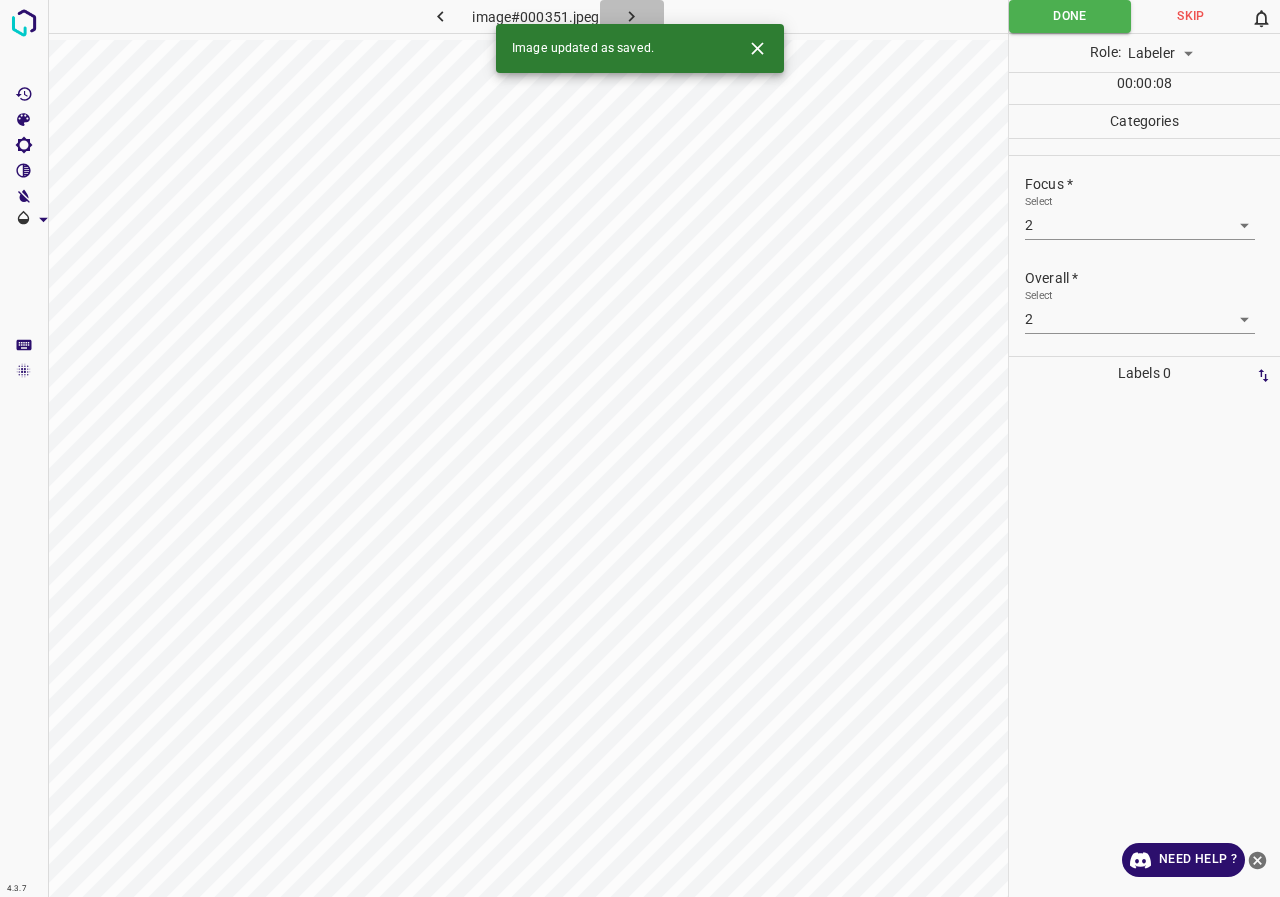click at bounding box center [632, 16] 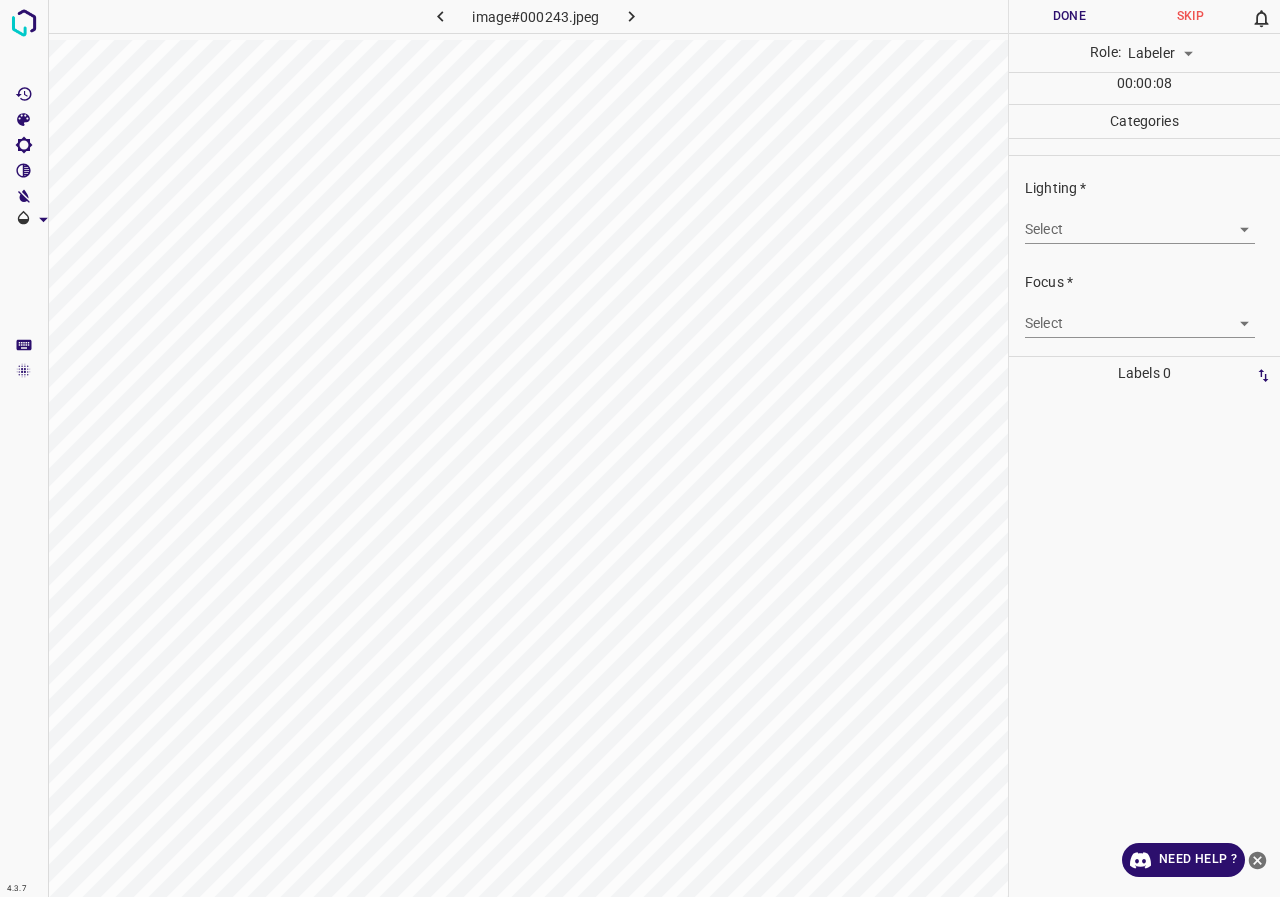 click on "4.3.7 image#000243.jpeg Done Skip 0 Role: Labeler labeler 00   : 00   : 08   Categories Lighting *  Select ​ Focus *  Select ​ Overall *  Select ​ Labels   0 Categories 1 Lighting 2 Focus 3 Overall Tools Space Change between modes (Draw & Edit) I Auto labeling R Restore zoom M Zoom in N Zoom out Delete Delete selecte label Filters Z Restore filters X Saturation filter C Brightness filter V Contrast filter B Gray scale filter General O Download Need Help ? - Text - Hide - Delete" at bounding box center [640, 448] 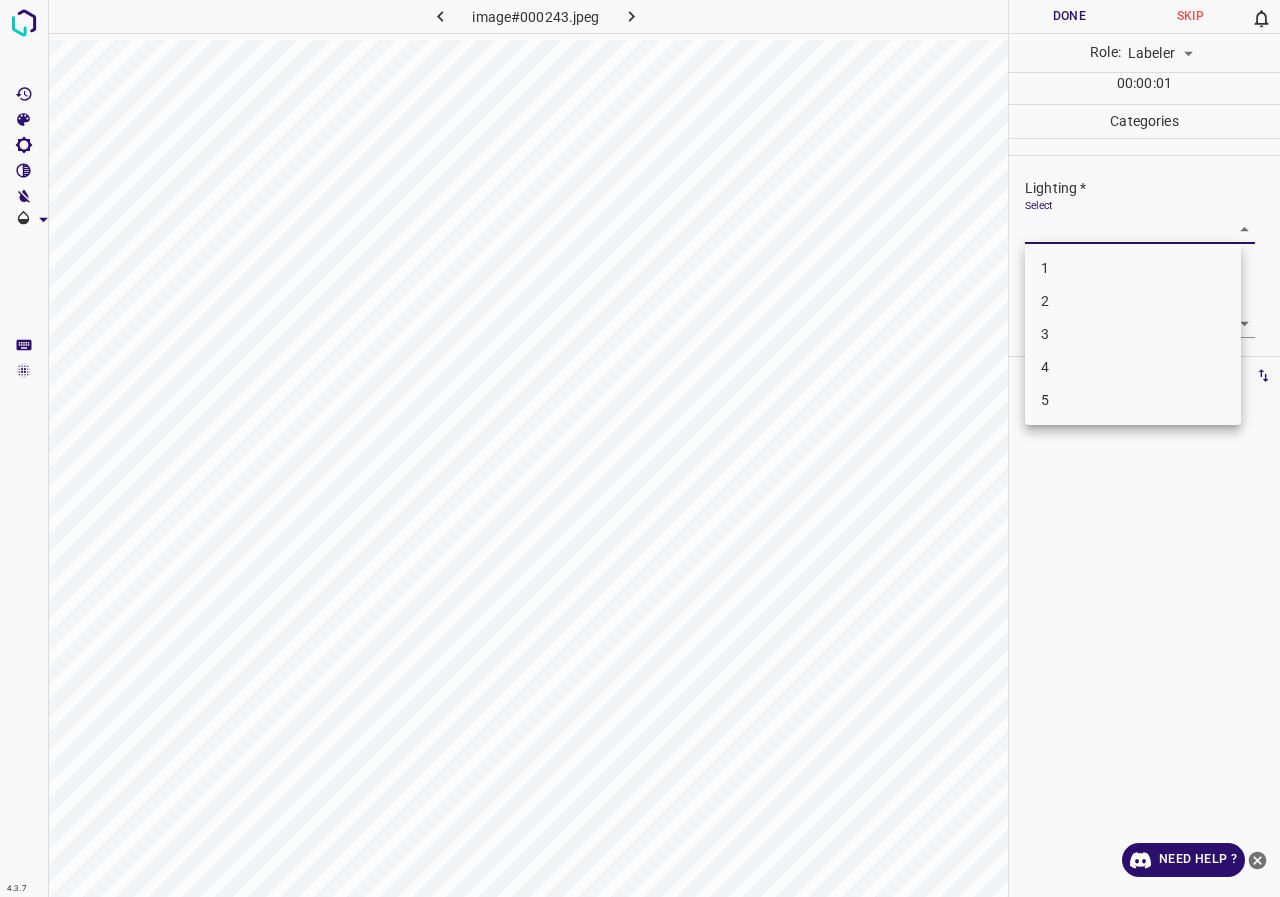click on "3" at bounding box center [1133, 334] 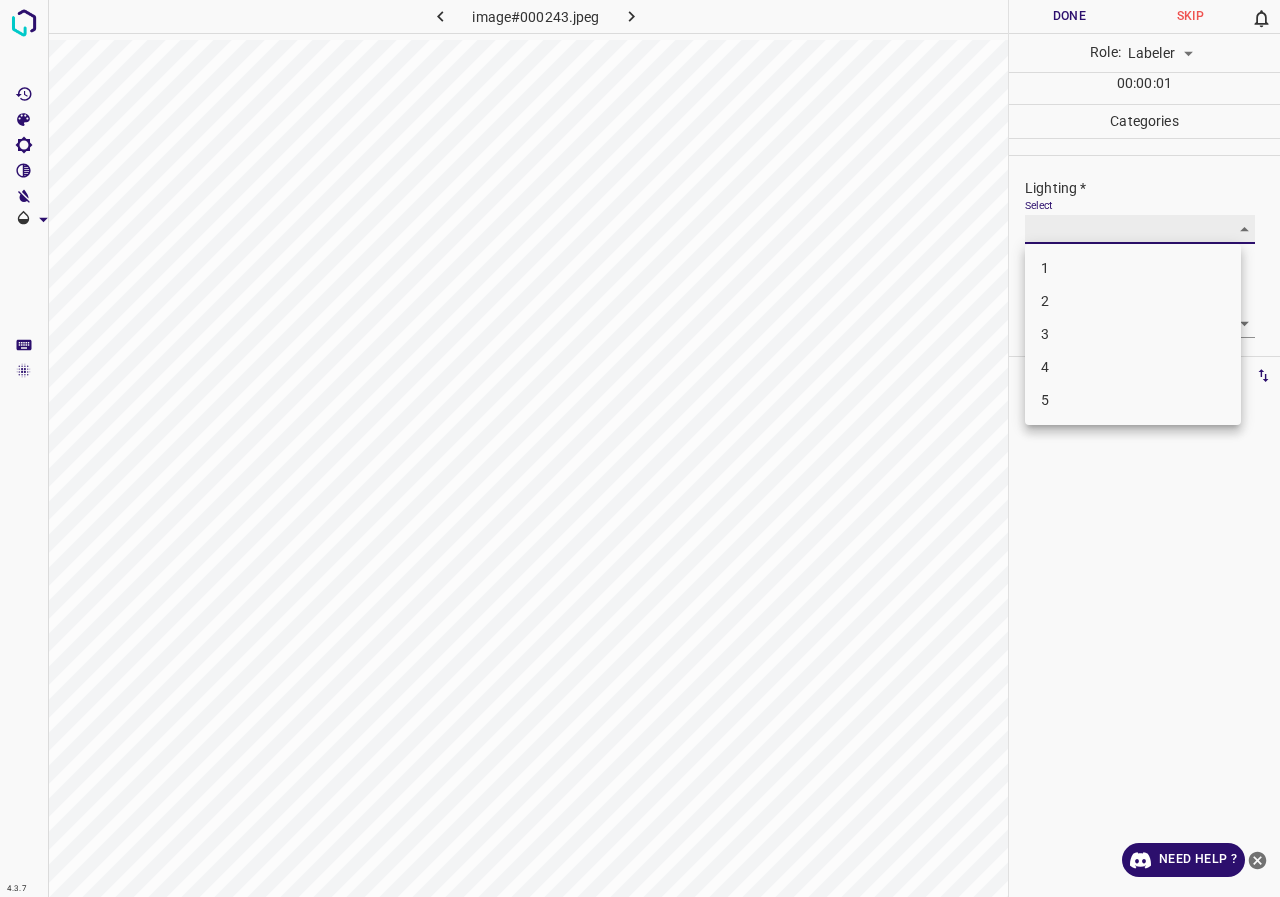 type on "3" 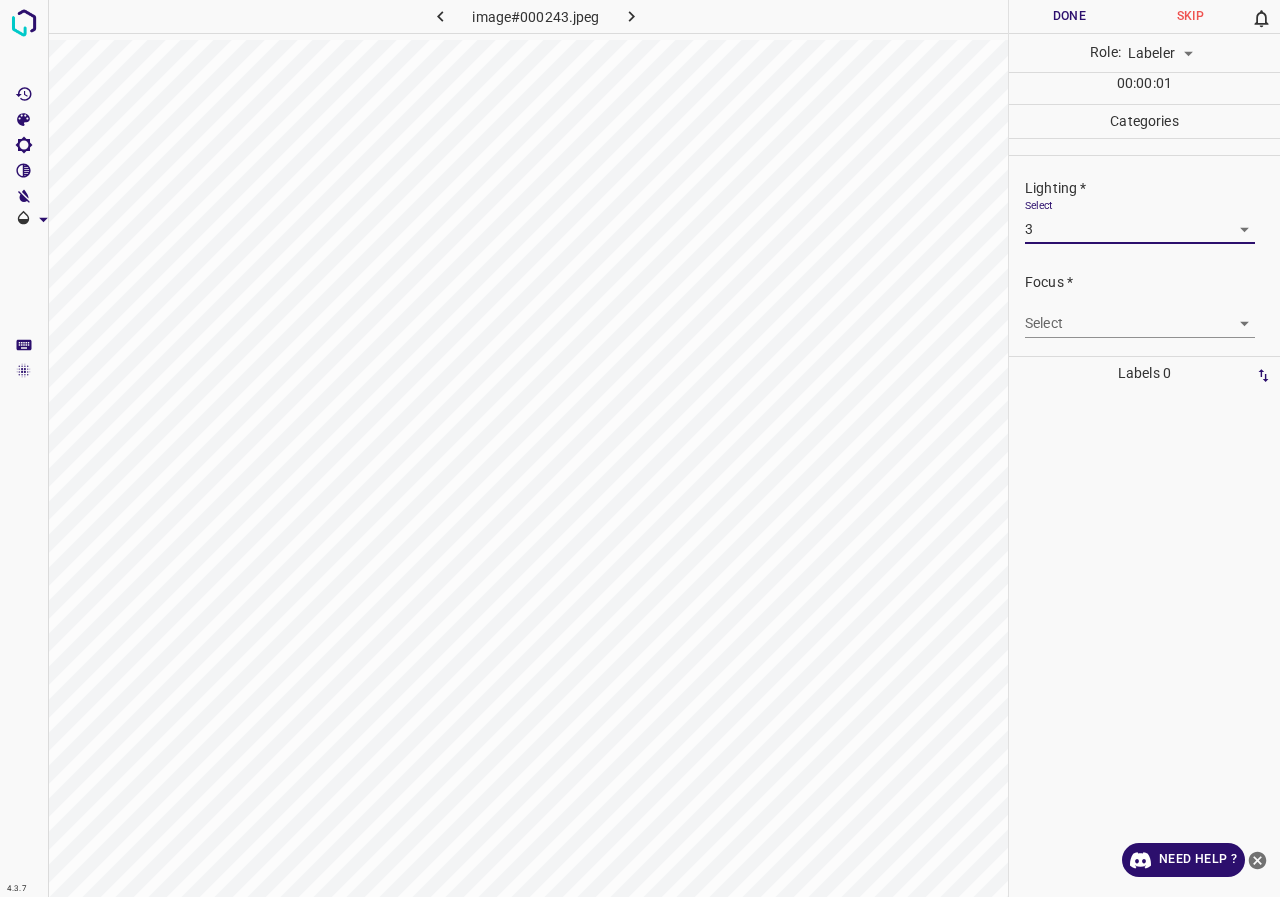 click on "4.3.7 image#000243.jpeg Done Skip 0 Role: Labeler labeler 00   : 00   : 01   Categories Lighting *  Select 3 3 Focus *  Select ​ Overall *  Select ​ Labels   0 Categories 1 Lighting 2 Focus 3 Overall Tools Space Change between modes (Draw & Edit) I Auto labeling R Restore zoom M Zoom in N Zoom out Delete Delete selecte label Filters Z Restore filters X Saturation filter C Brightness filter V Contrast filter B Gray scale filter General O Download Need Help ? - Text - Hide - Delete" at bounding box center (640, 448) 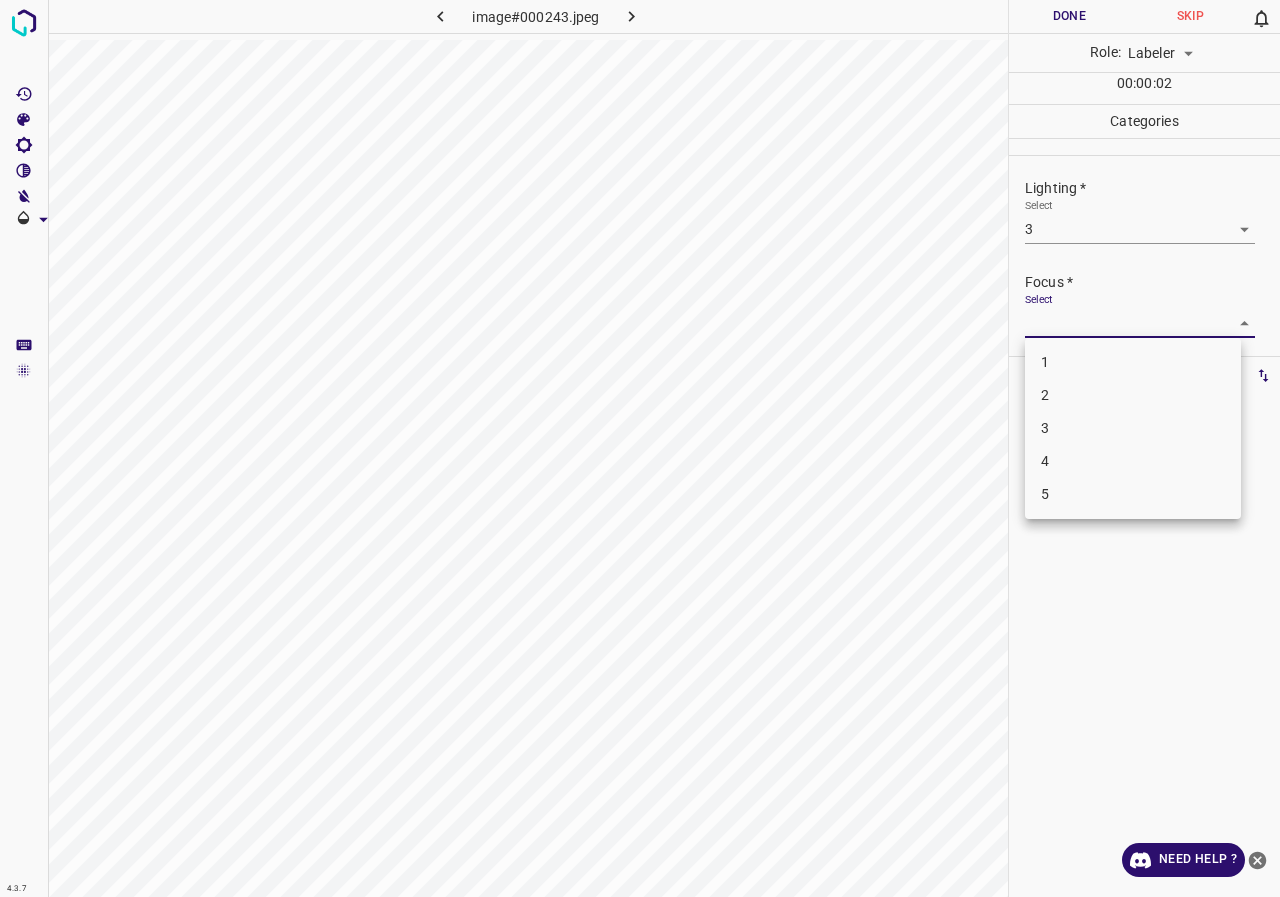 click on "1" at bounding box center [1133, 362] 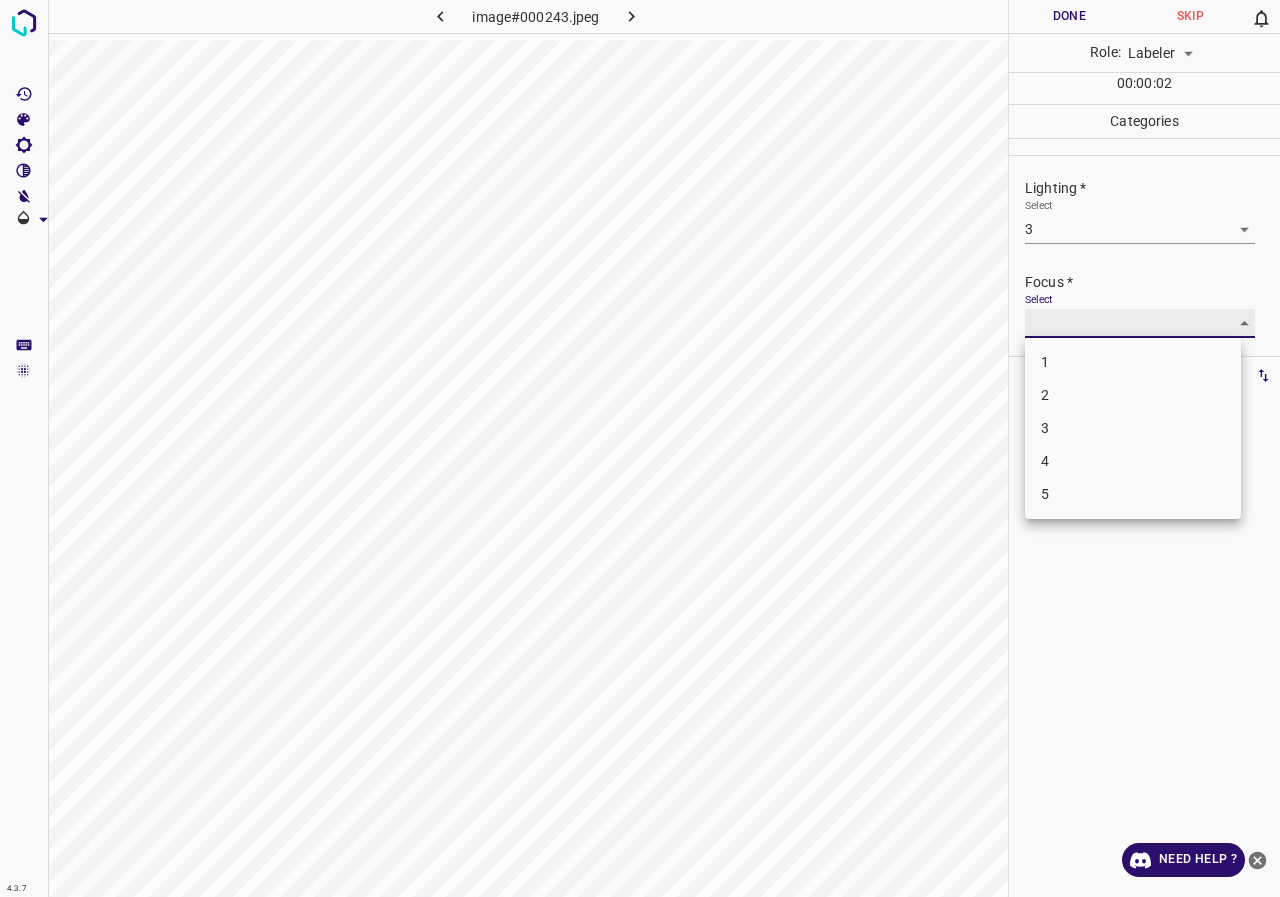 type on "1" 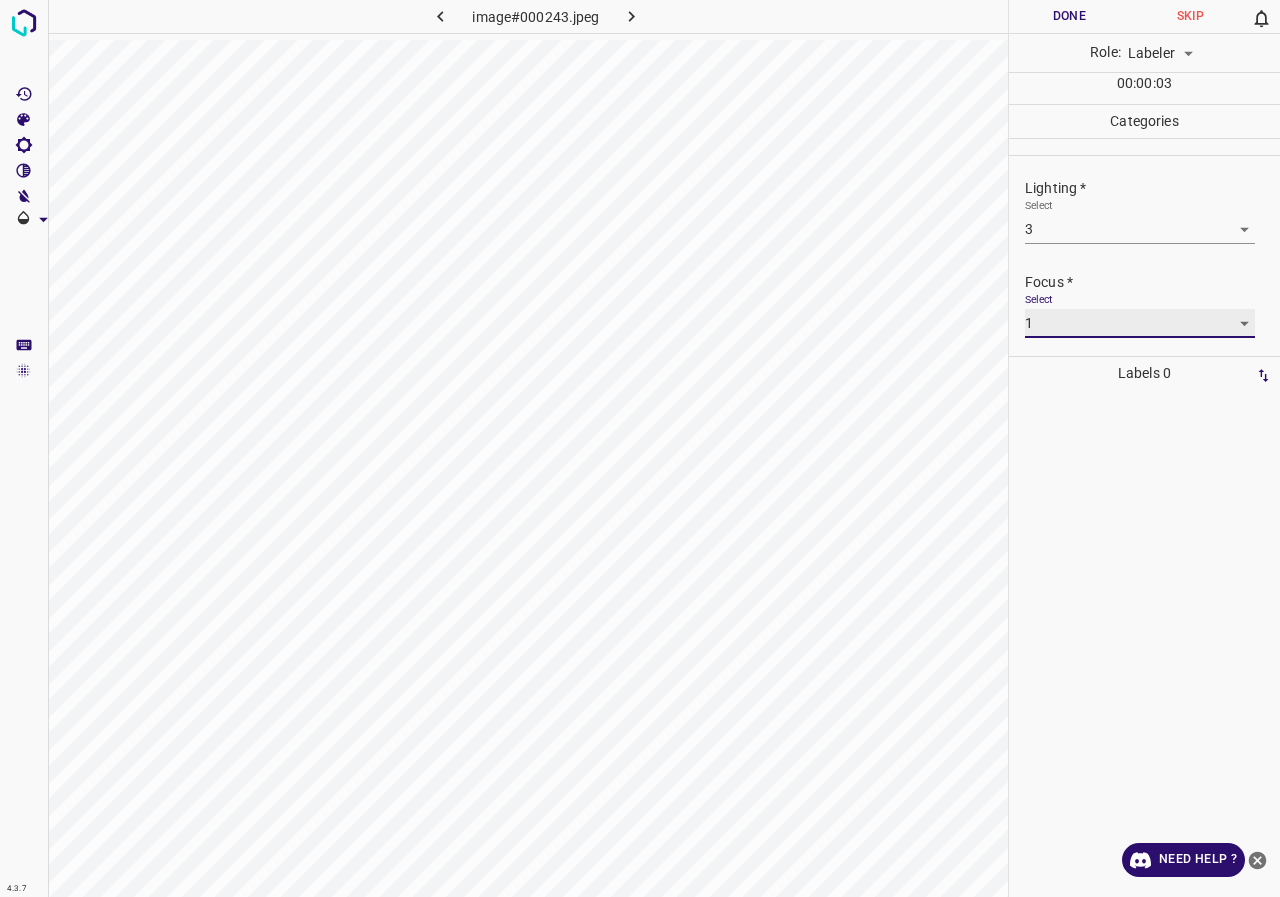 scroll, scrollTop: 98, scrollLeft: 0, axis: vertical 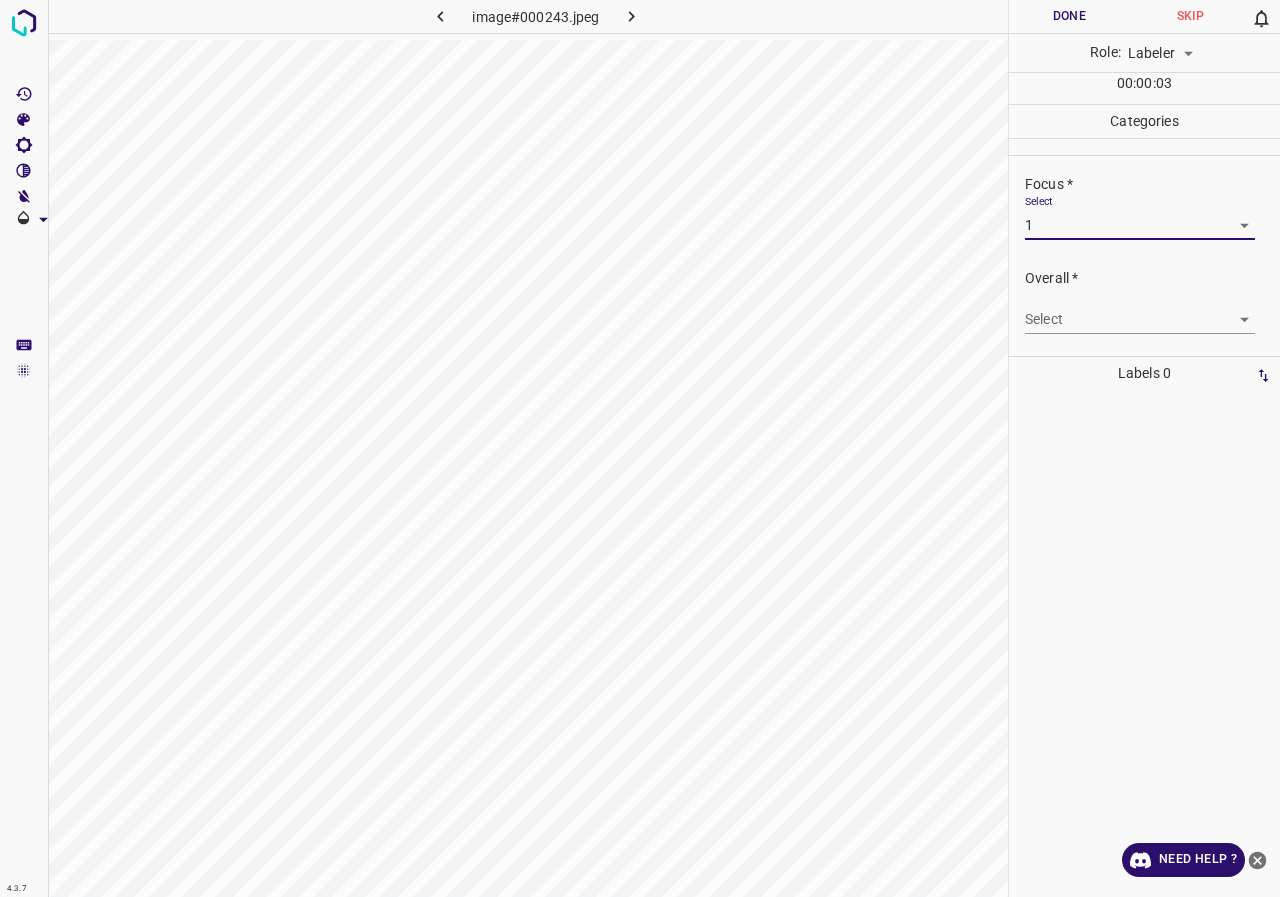 click on "Select ​" at bounding box center [1140, 311] 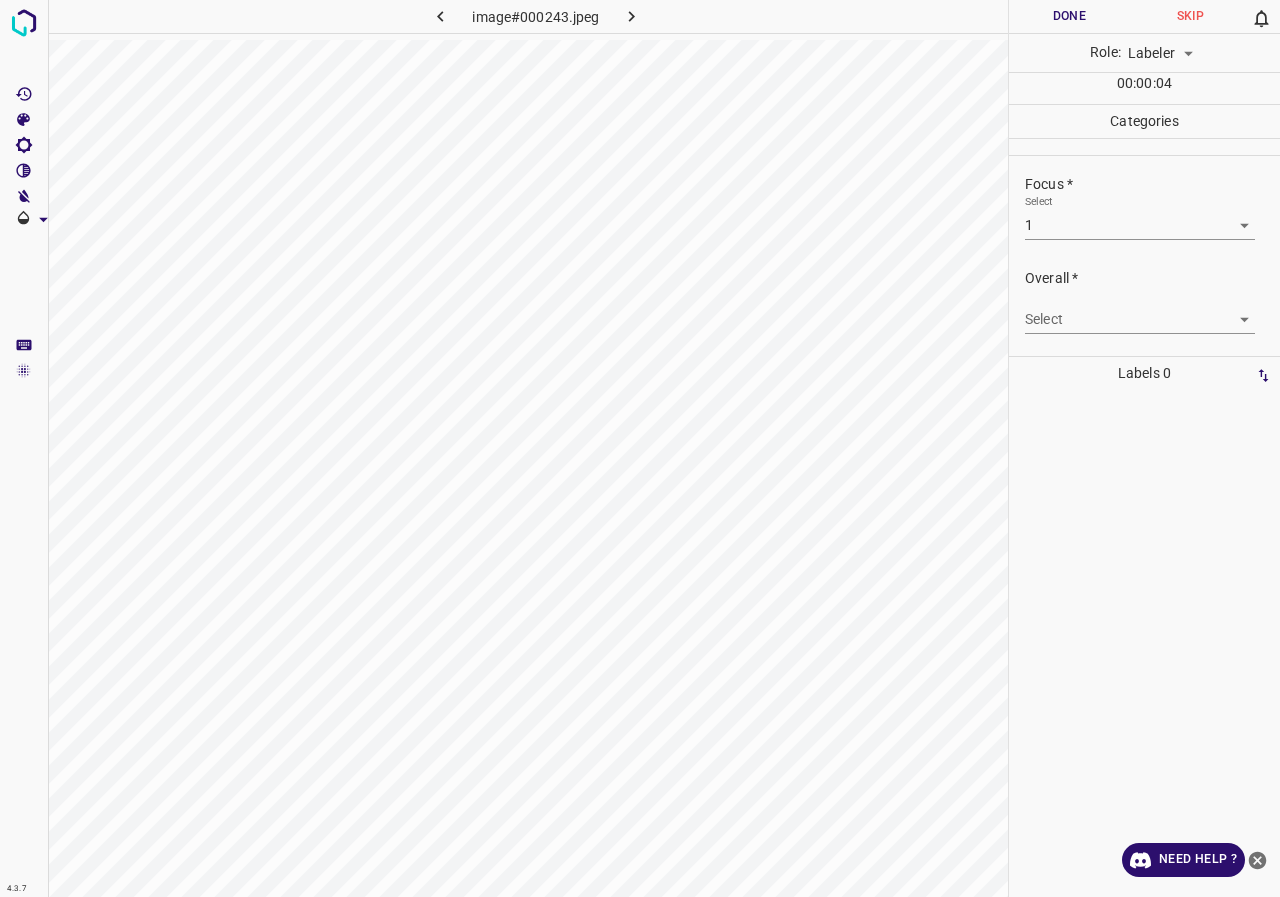 click on "4.3.7 image#000243.jpeg Done Skip 0 Role: Labeler labeler 00   : 00   : 04   Categories Lighting *  Select 3 3 Focus *  Select 1 1 Overall *  Select ​ Labels   0 Categories 1 Lighting 2 Focus 3 Overall Tools Space Change between modes (Draw & Edit) I Auto labeling R Restore zoom M Zoom in N Zoom out Delete Delete selecte label Filters Z Restore filters X Saturation filter C Brightness filter V Contrast filter B Gray scale filter General O Download Need Help ? - Text - Hide - Delete" at bounding box center (640, 448) 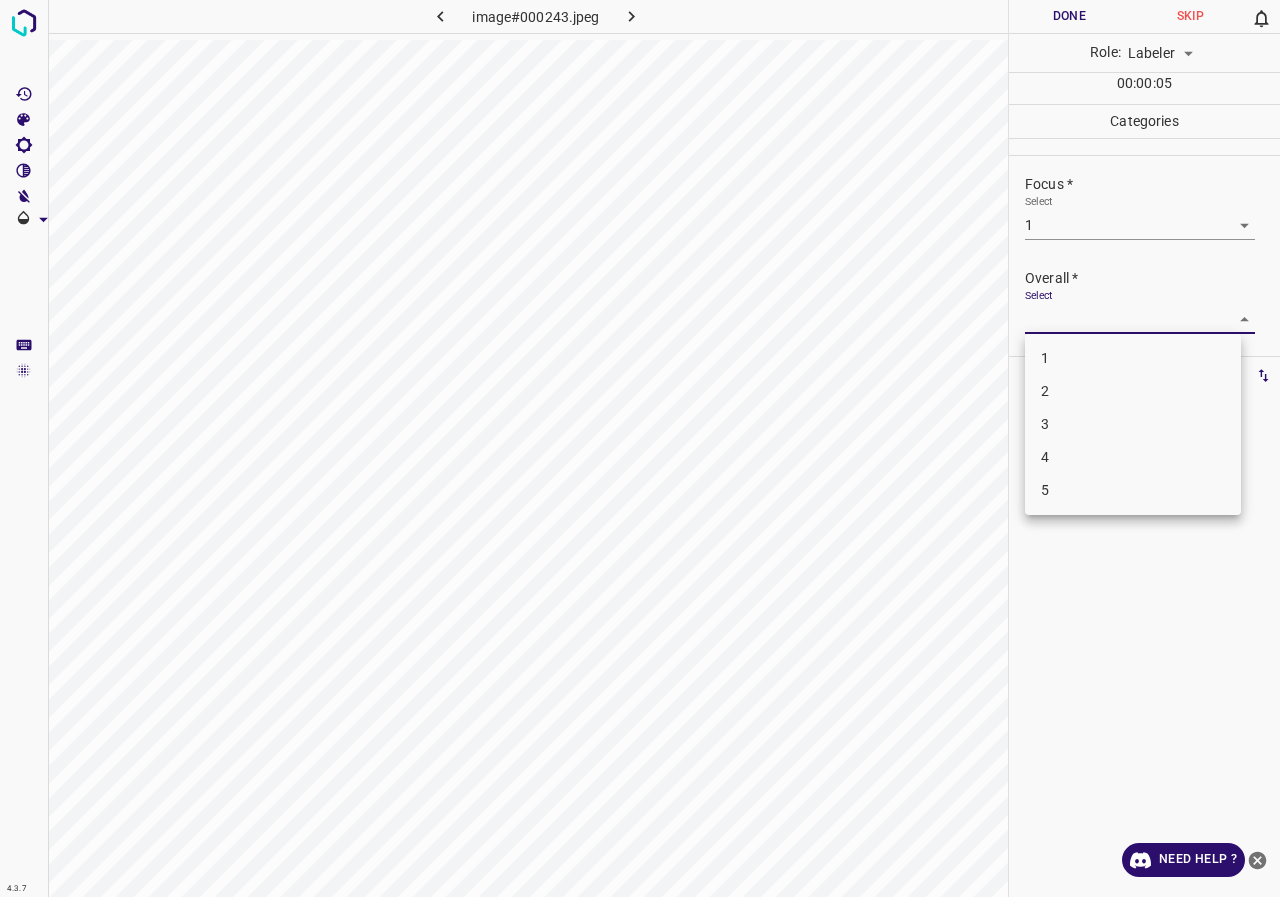 drag, startPoint x: 1044, startPoint y: 381, endPoint x: 1037, endPoint y: 319, distance: 62.39391 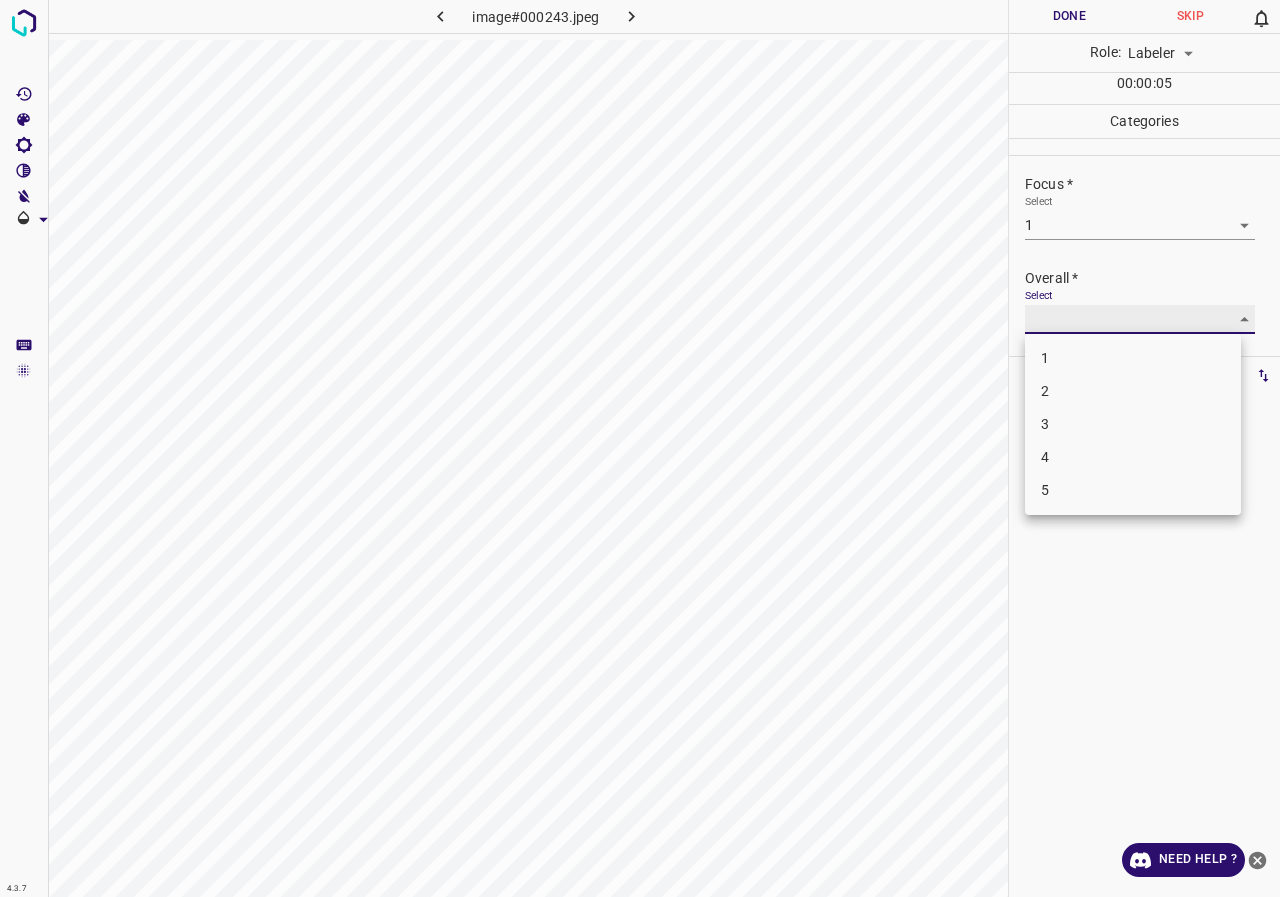 type on "2" 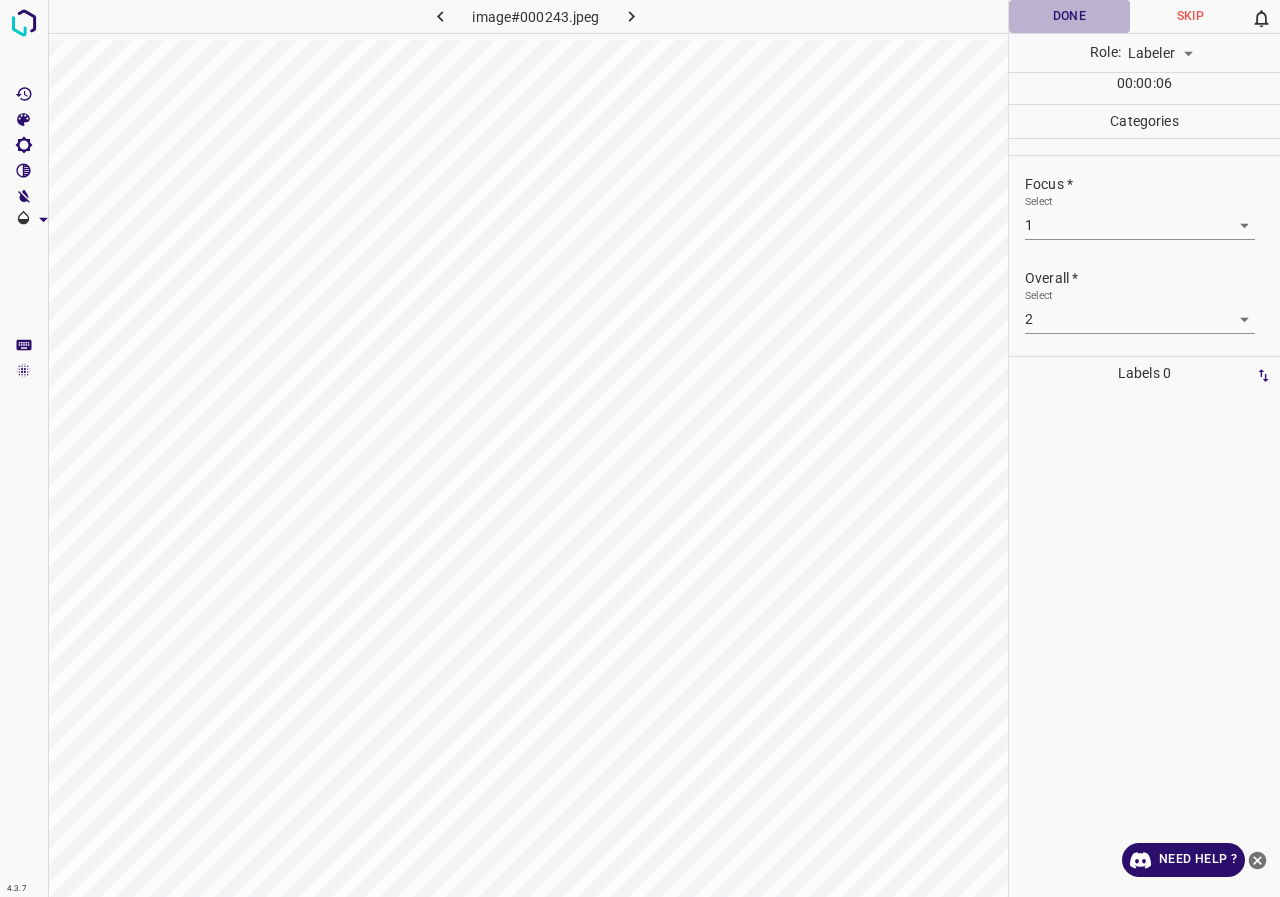 click on "Done" at bounding box center (1069, 16) 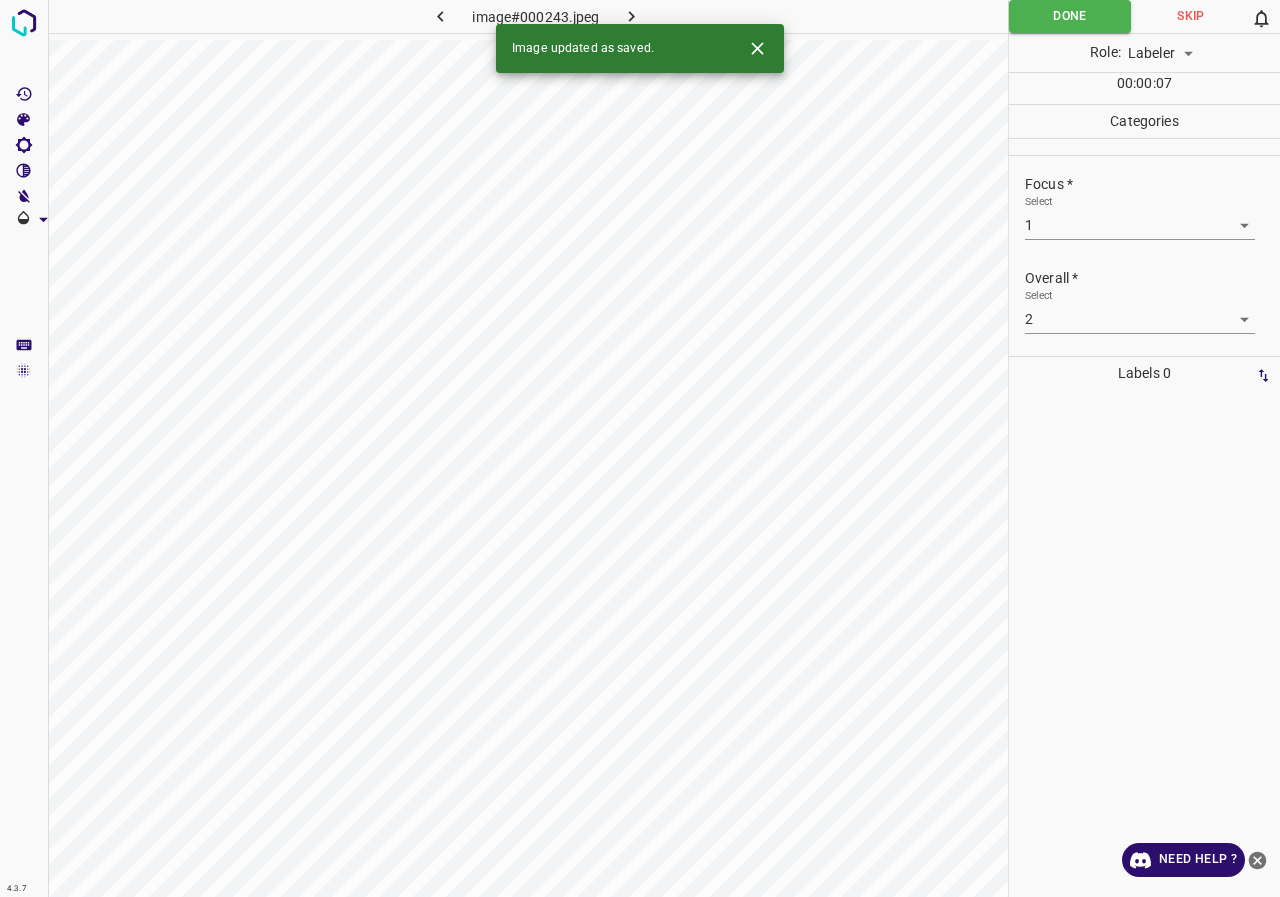 click at bounding box center [632, 16] 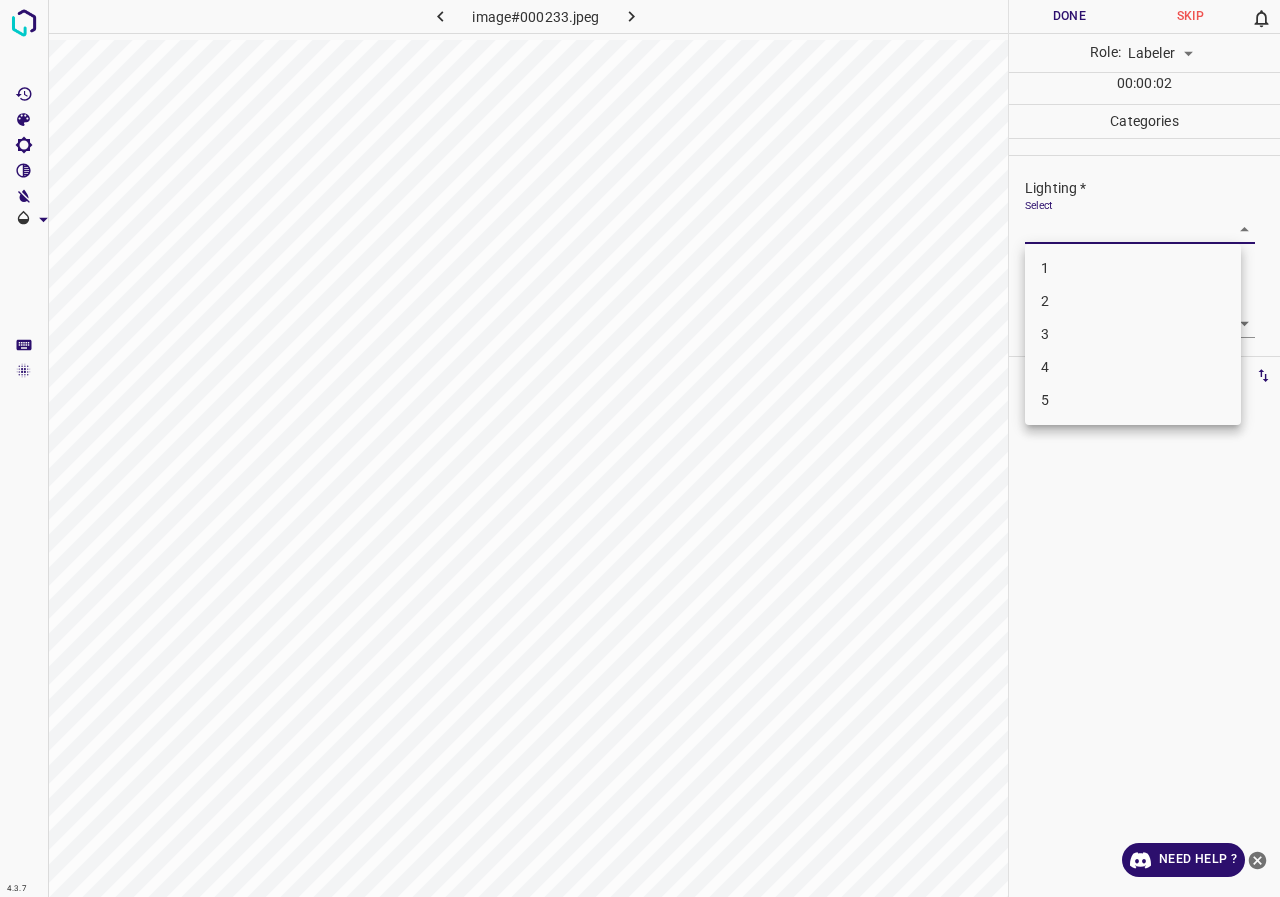 click on "4.3.7 image#000233.jpeg Done Skip 0 Role: Labeler labeler 00   : 00   : 02   Categories Lighting *  Select ​ Focus *  Select ​ Overall *  Select ​ Labels   0 Categories 1 Lighting 2 Focus 3 Overall Tools Space Change between modes (Draw & Edit) I Auto labeling R Restore zoom M Zoom in N Zoom out Delete Delete selecte label Filters Z Restore filters X Saturation filter C Brightness filter V Contrast filter B Gray scale filter General O Download Need Help ? - Text - Hide - Delete 1 2 3 4 5" at bounding box center (640, 448) 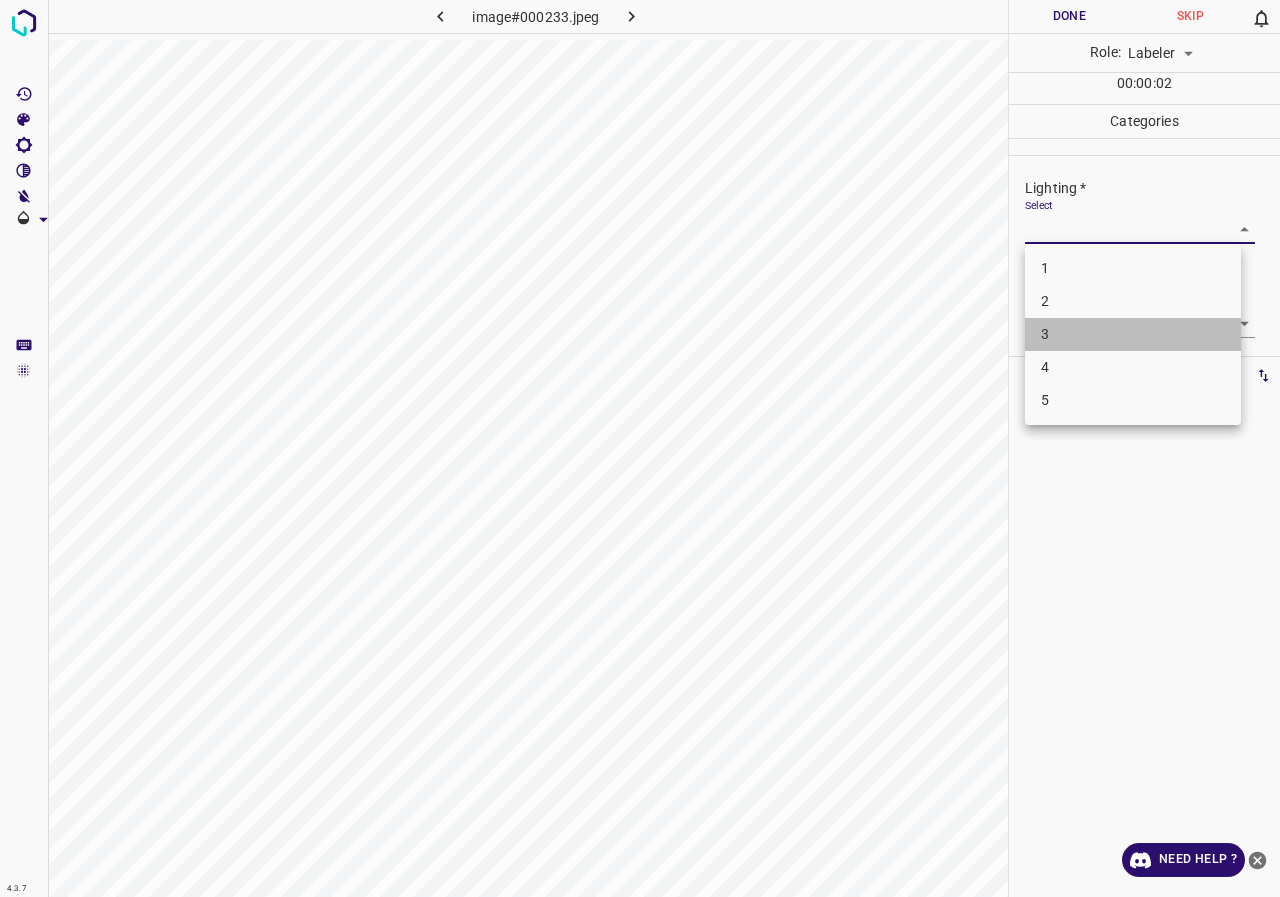 click on "3" at bounding box center (1133, 334) 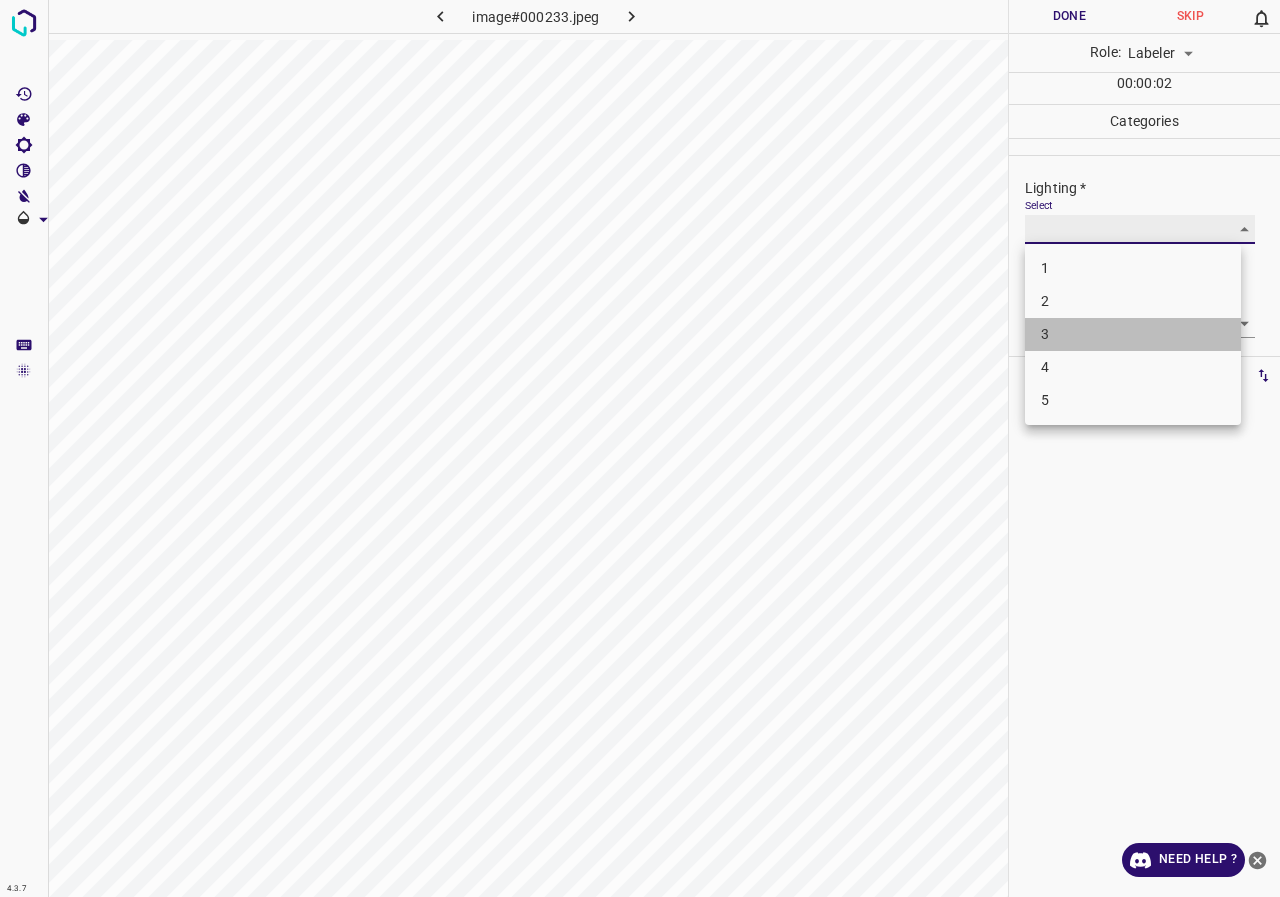 type on "3" 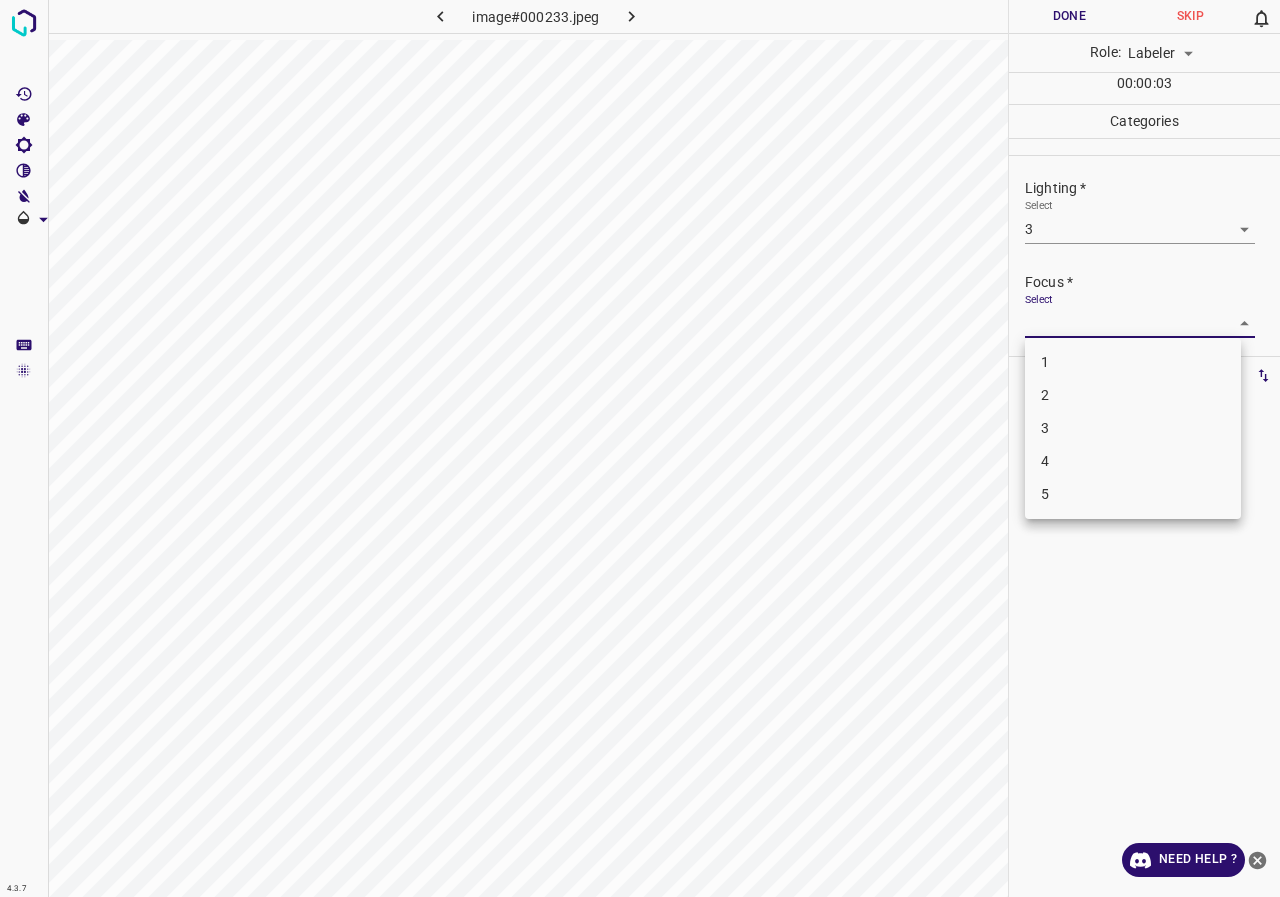 click on "4.3.7 image#000233.jpeg Done Skip 0 Role: Labeler labeler 00   : 00   : 03   Categories Lighting *  Select 3 3 Focus *  Select ​ Overall *  Select ​ Labels   0 Categories 1 Lighting 2 Focus 3 Overall Tools Space Change between modes (Draw & Edit) I Auto labeling R Restore zoom M Zoom in N Zoom out Delete Delete selecte label Filters Z Restore filters X Saturation filter C Brightness filter V Contrast filter B Gray scale filter General O Download Need Help ? - Text - Hide - Delete 1 2 3 4 5" at bounding box center [640, 448] 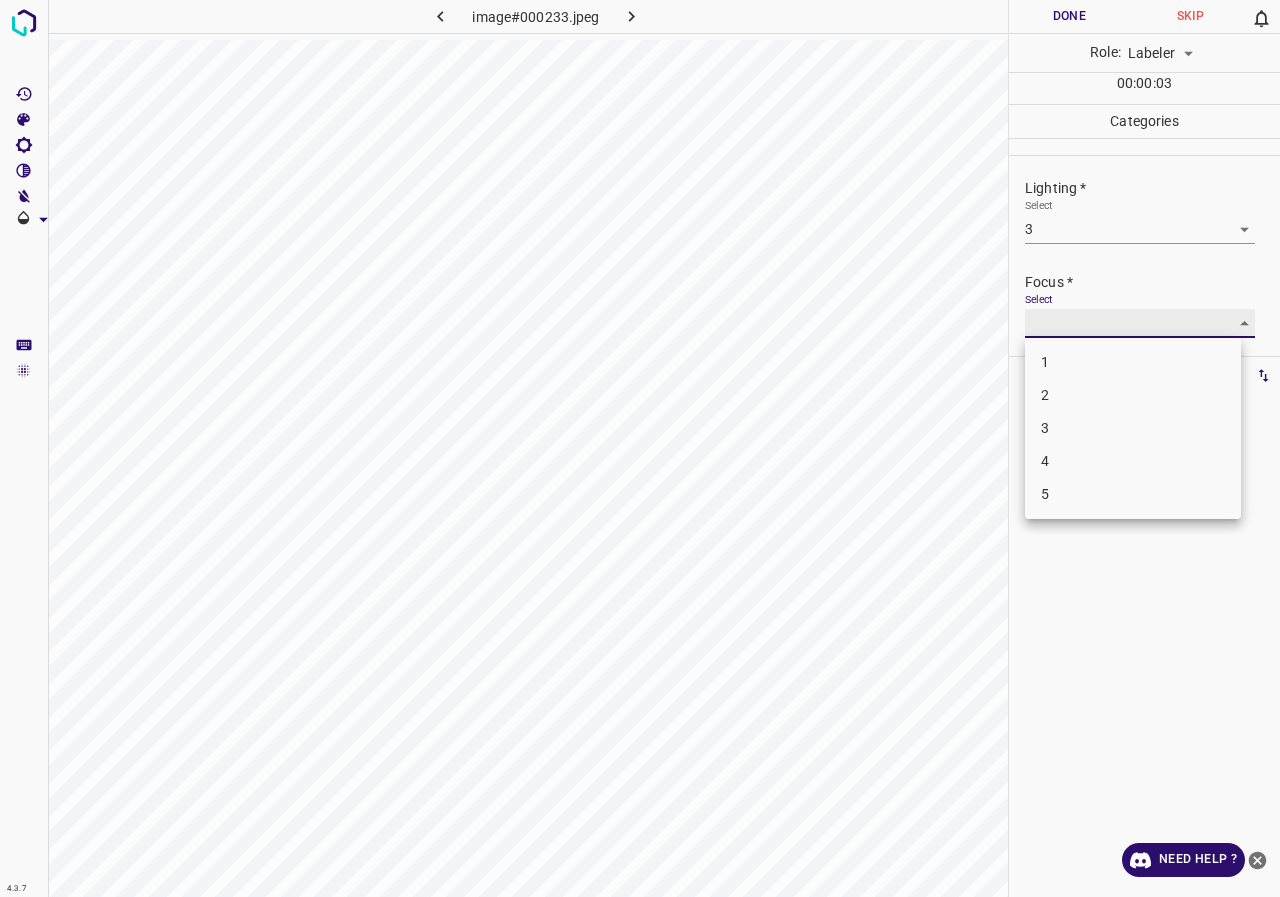 type on "3" 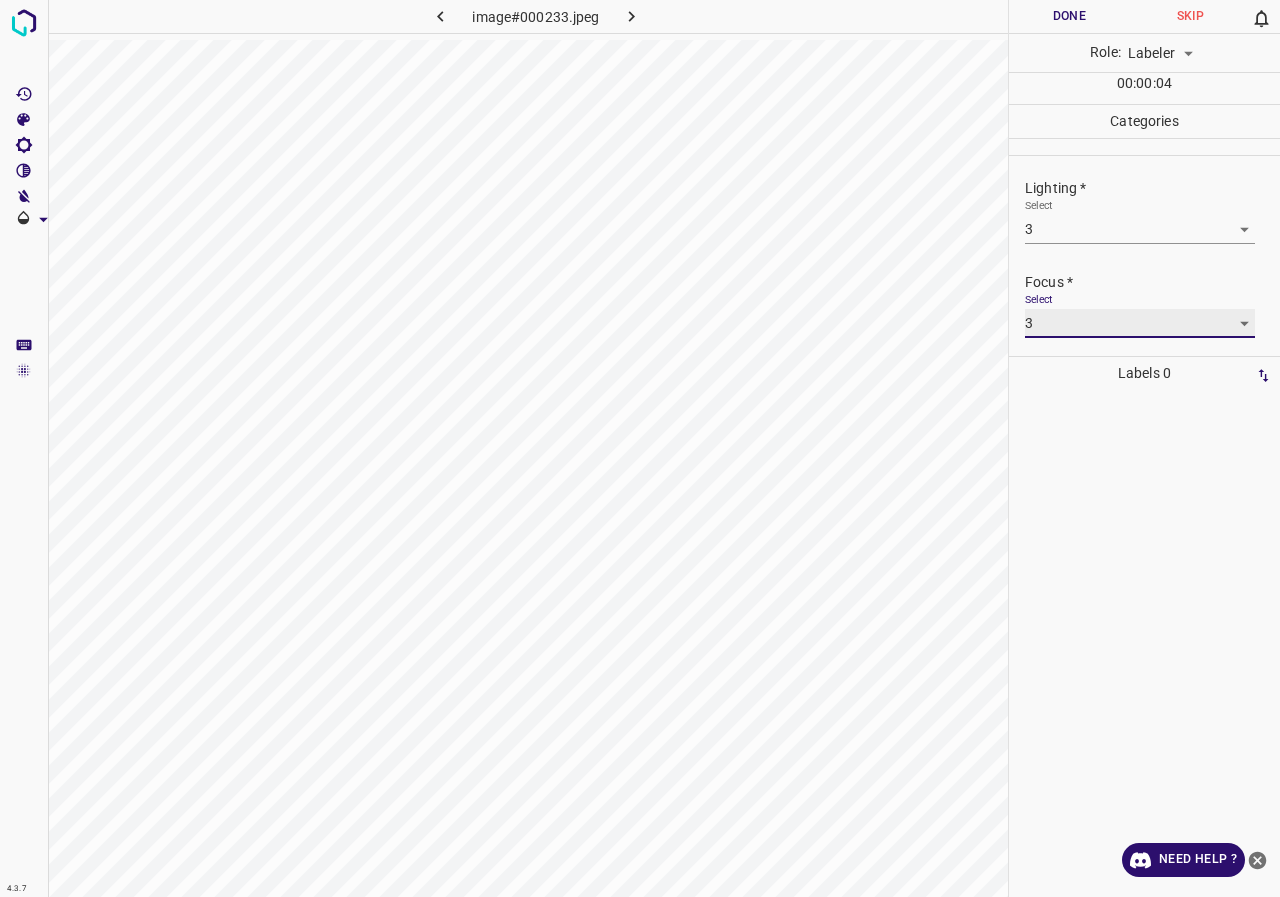 scroll, scrollTop: 98, scrollLeft: 0, axis: vertical 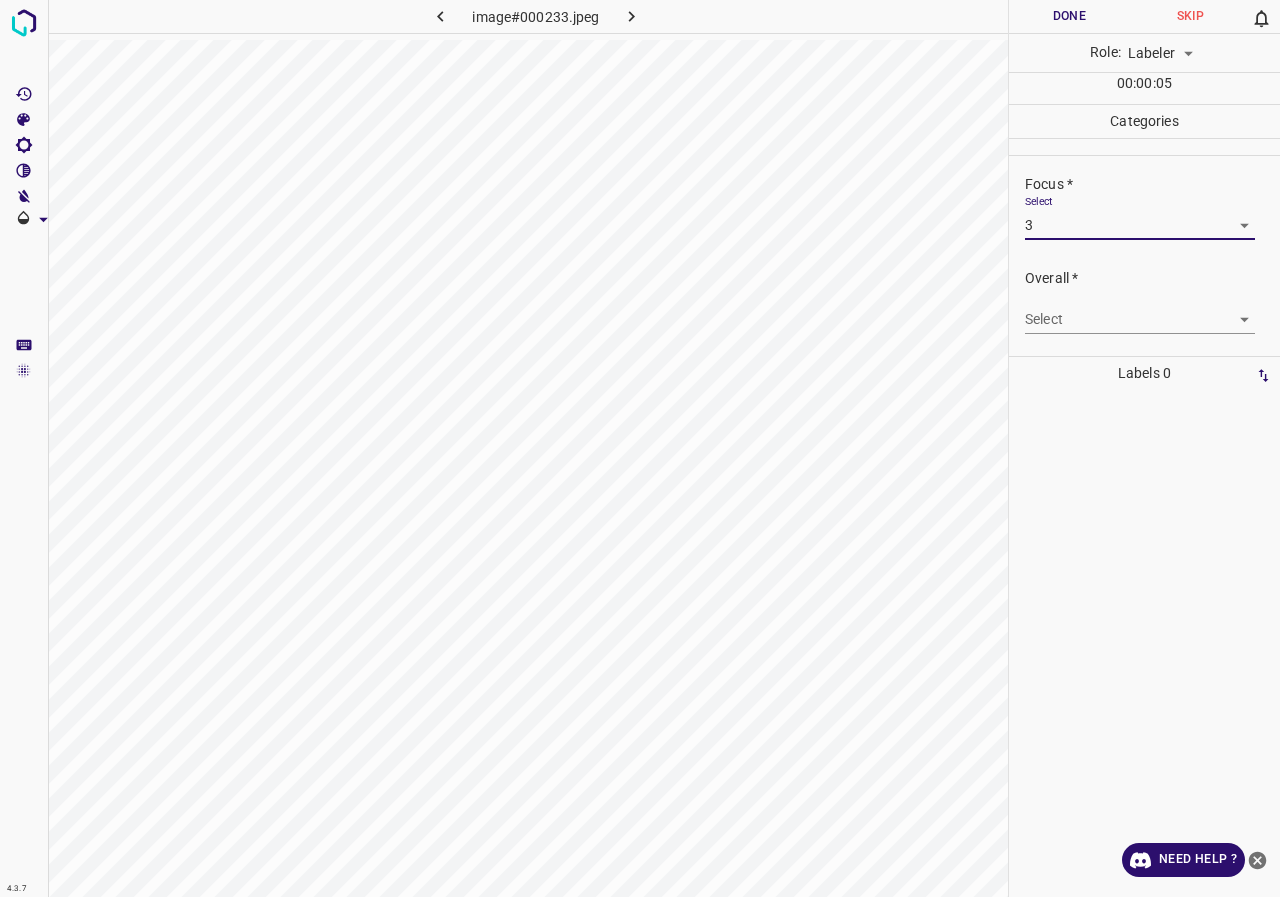 click on "4.3.7 image#000233.jpeg Done Skip 0 Role: Labeler labeler 00   : 00   : 05   Categories Lighting *  Select 3 3 Focus *  Select 3 3 Overall *  Select ​ Labels   0 Categories 1 Lighting 2 Focus 3 Overall Tools Space Change between modes (Draw & Edit) I Auto labeling R Restore zoom M Zoom in N Zoom out Delete Delete selecte label Filters Z Restore filters X Saturation filter C Brightness filter V Contrast filter B Gray scale filter General O Download Need Help ? - Text - Hide - Delete" at bounding box center (640, 448) 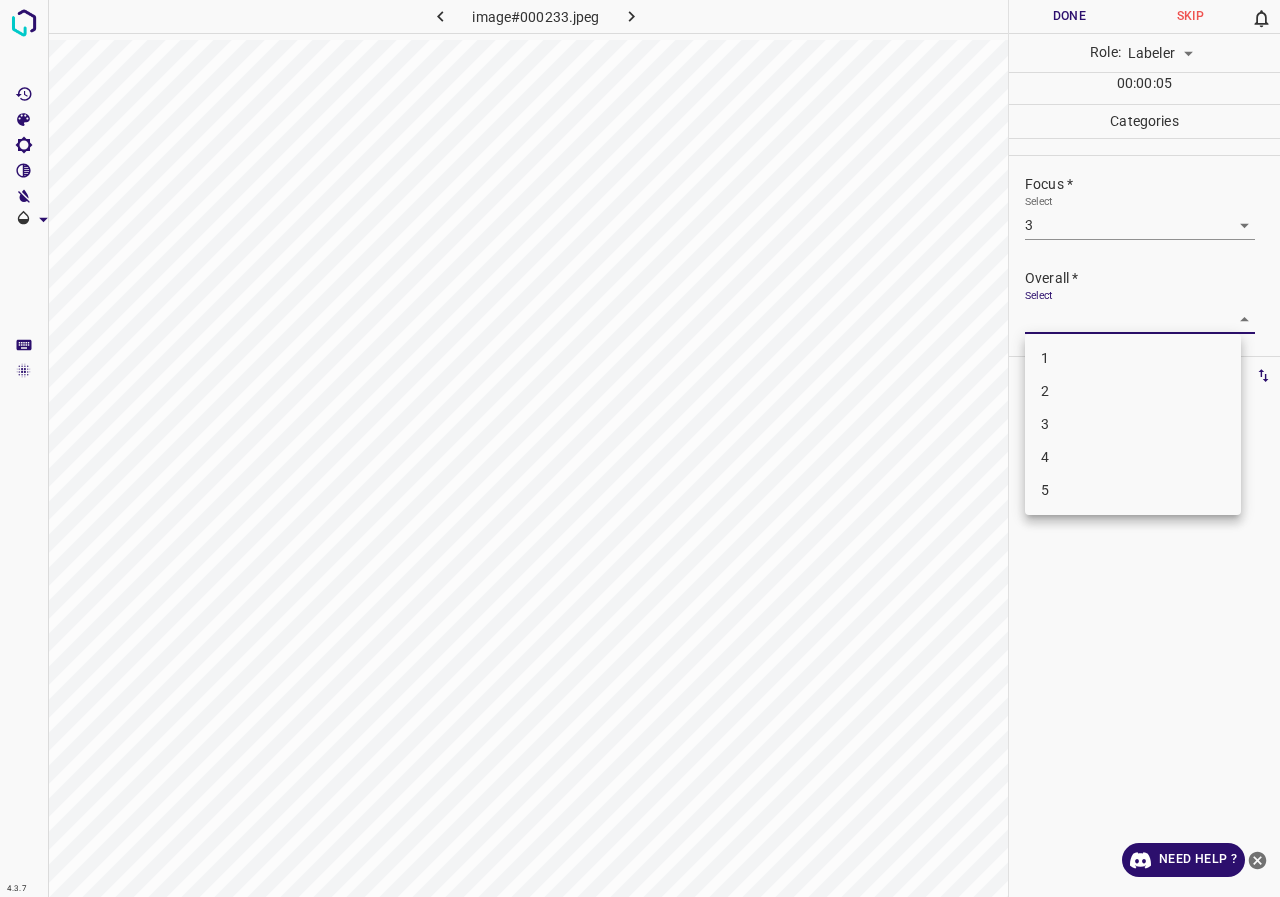 drag, startPoint x: 1071, startPoint y: 424, endPoint x: 1076, endPoint y: 383, distance: 41.303753 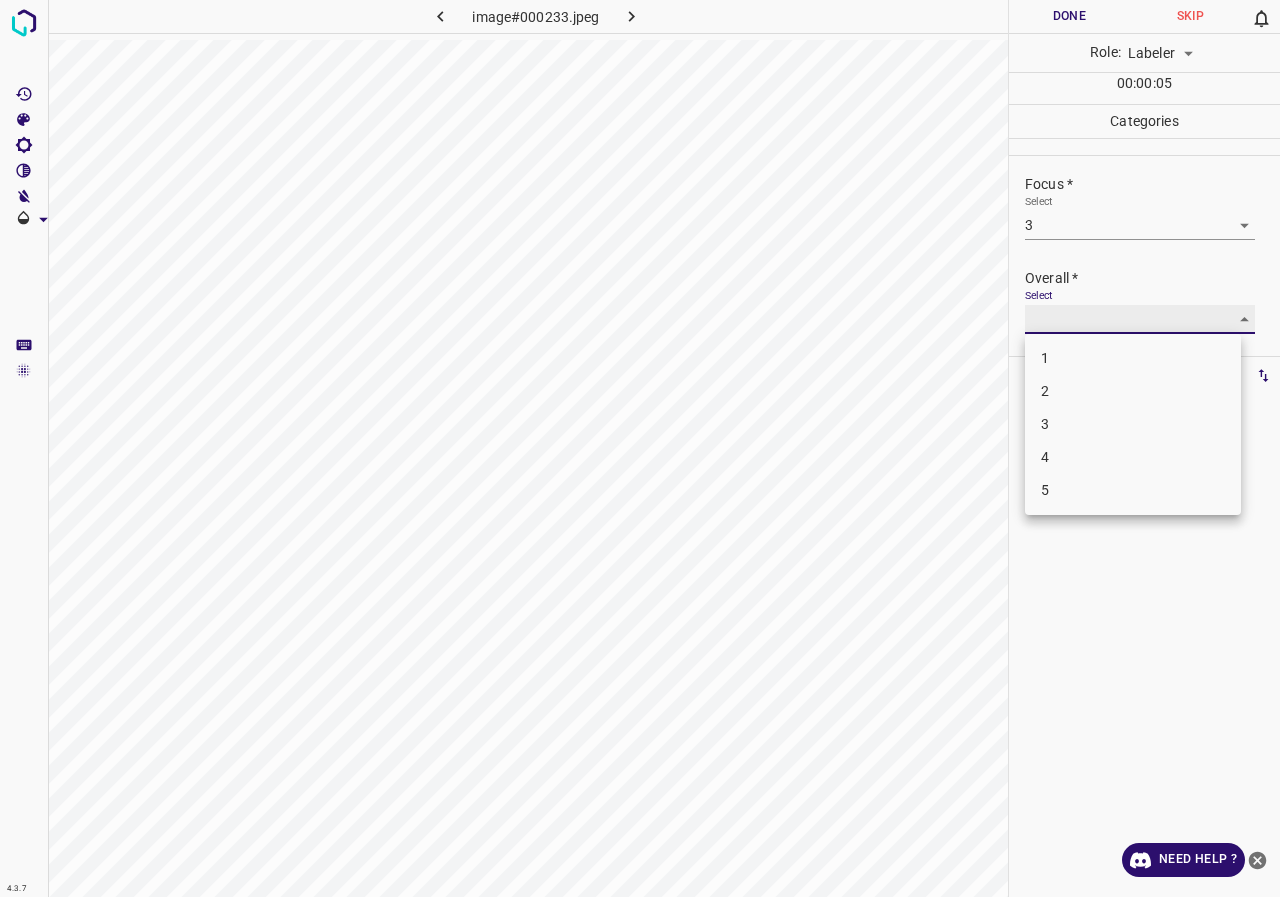 type on "3" 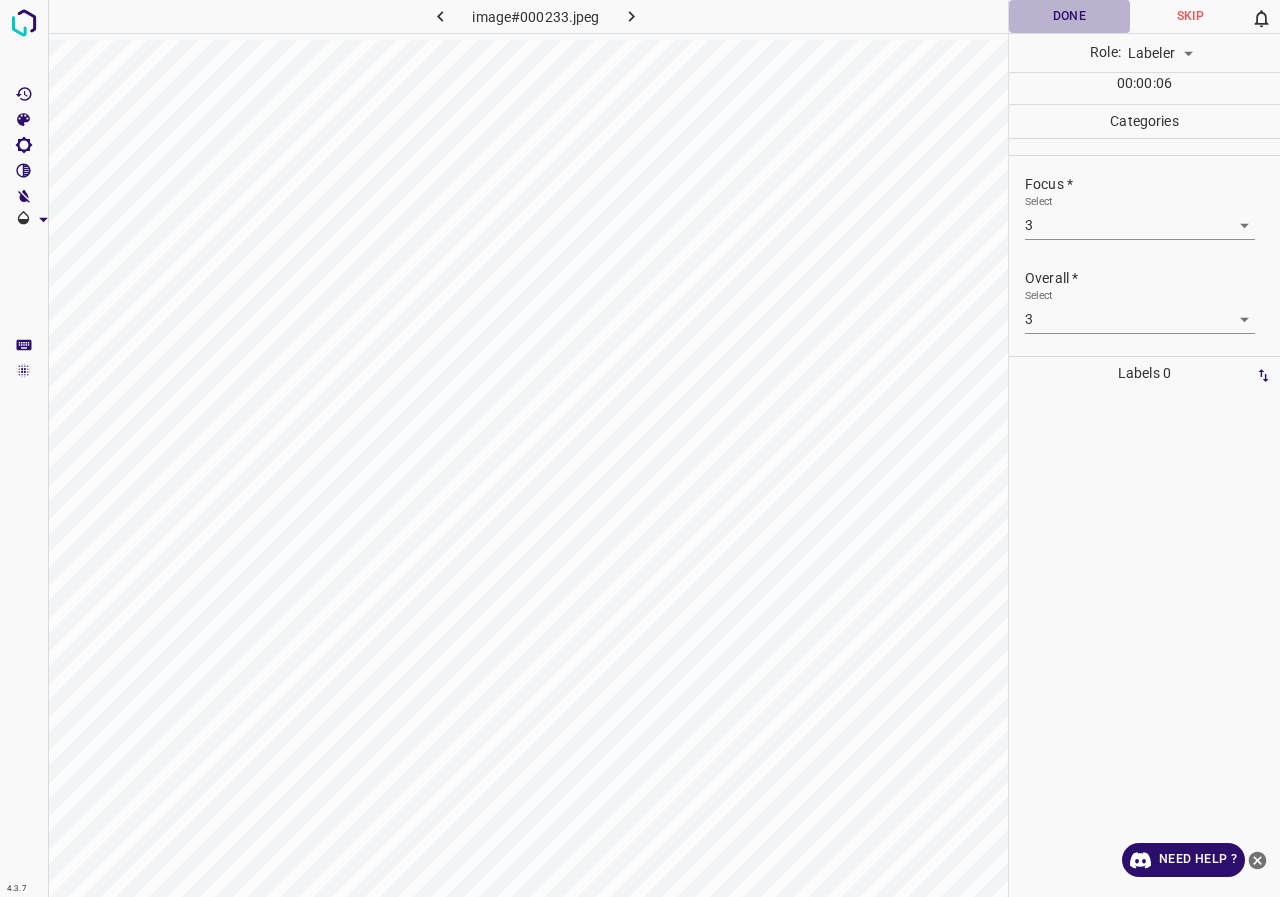 click on "Done" at bounding box center (1069, 16) 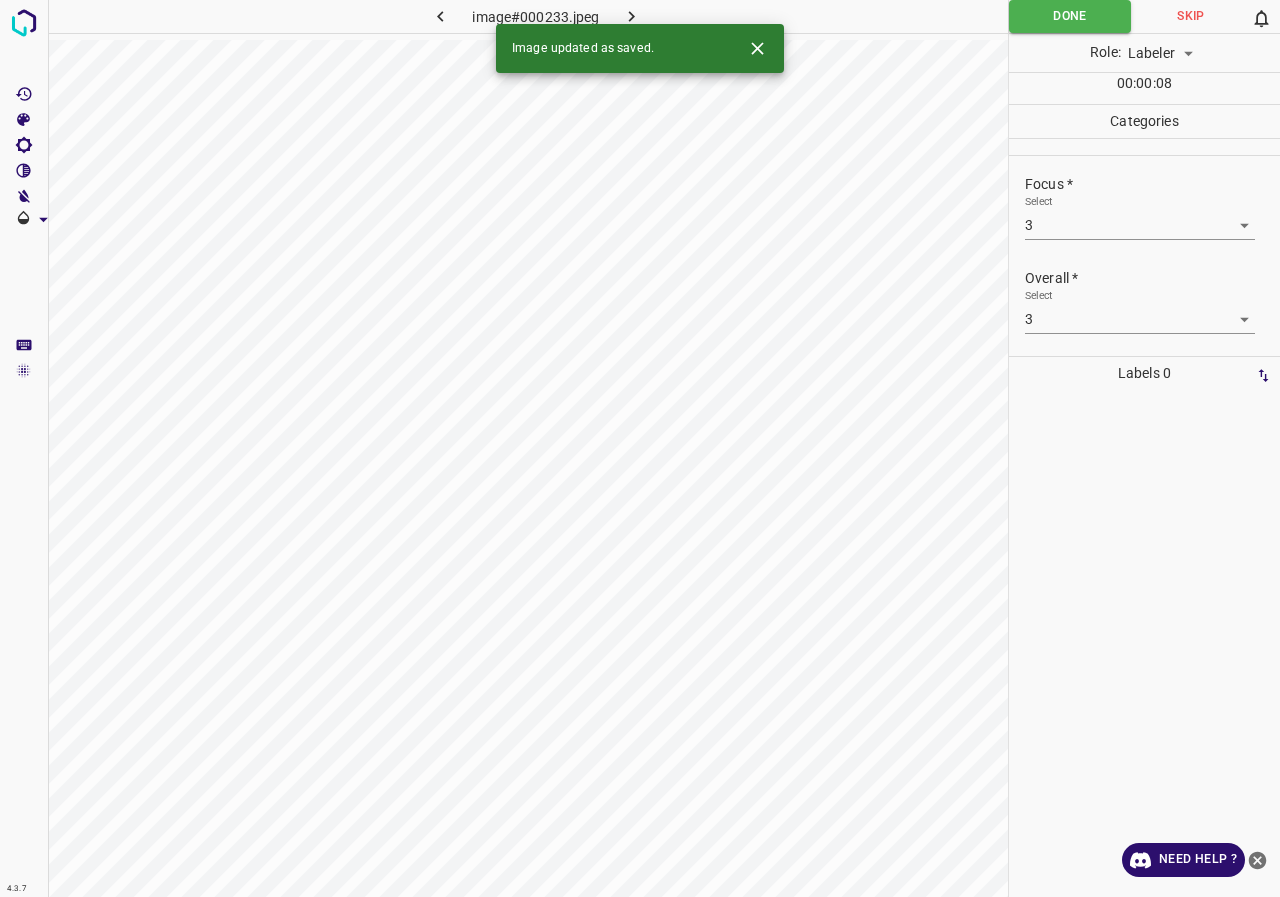 click at bounding box center [632, 16] 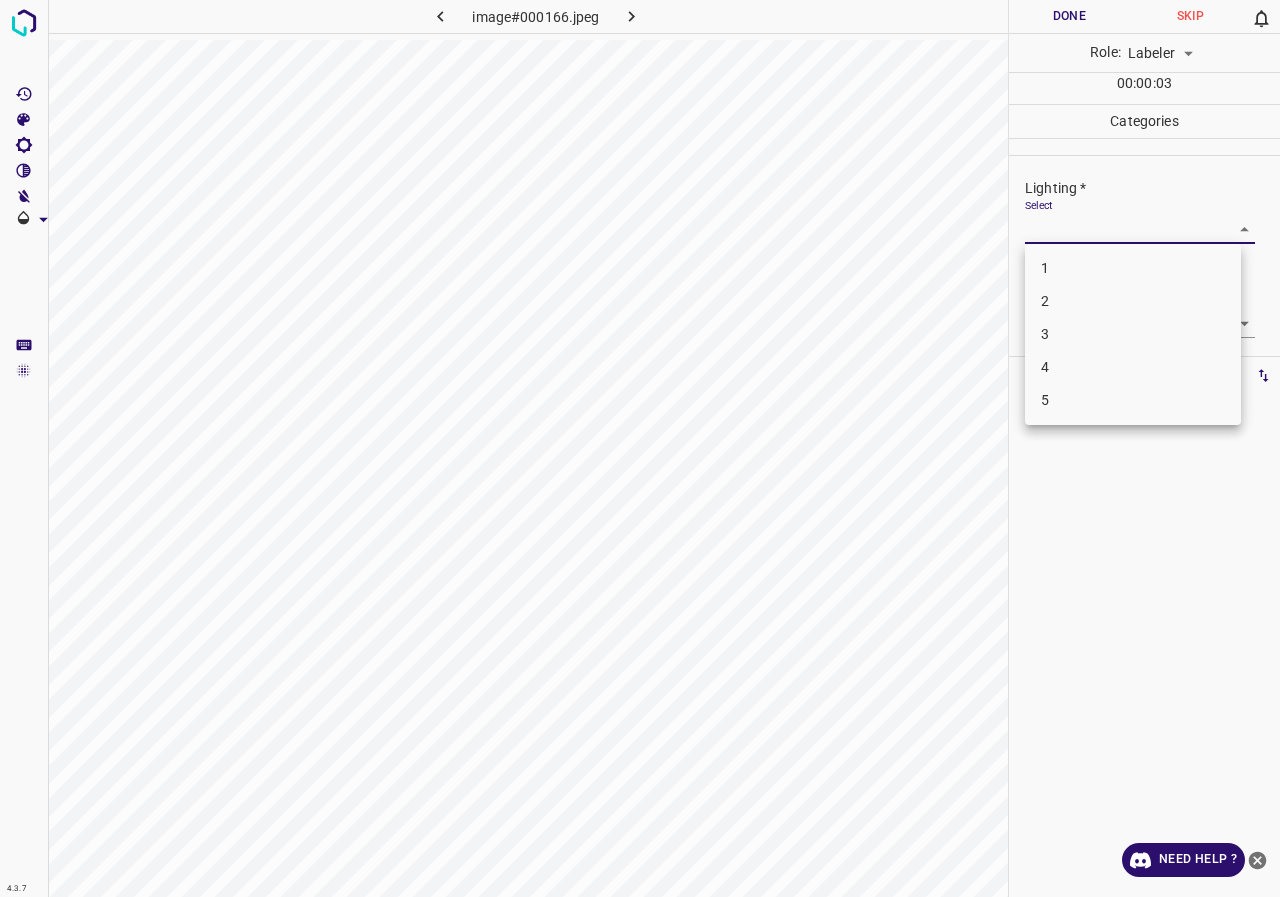 click on "4.3.7 image#000166.jpeg Done Skip 0 Role: Labeler labeler 00   : 00   : 03   Categories Lighting *  Select ​ Focus *  Select ​ Overall *  Select ​ Labels   0 Categories 1 Lighting 2 Focus 3 Overall Tools Space Change between modes (Draw & Edit) I Auto labeling R Restore zoom M Zoom in N Zoom out Delete Delete selecte label Filters Z Restore filters X Saturation filter C Brightness filter V Contrast filter B Gray scale filter General O Download Need Help ? - Text - Hide - Delete 1 2 3 4 5" at bounding box center (640, 448) 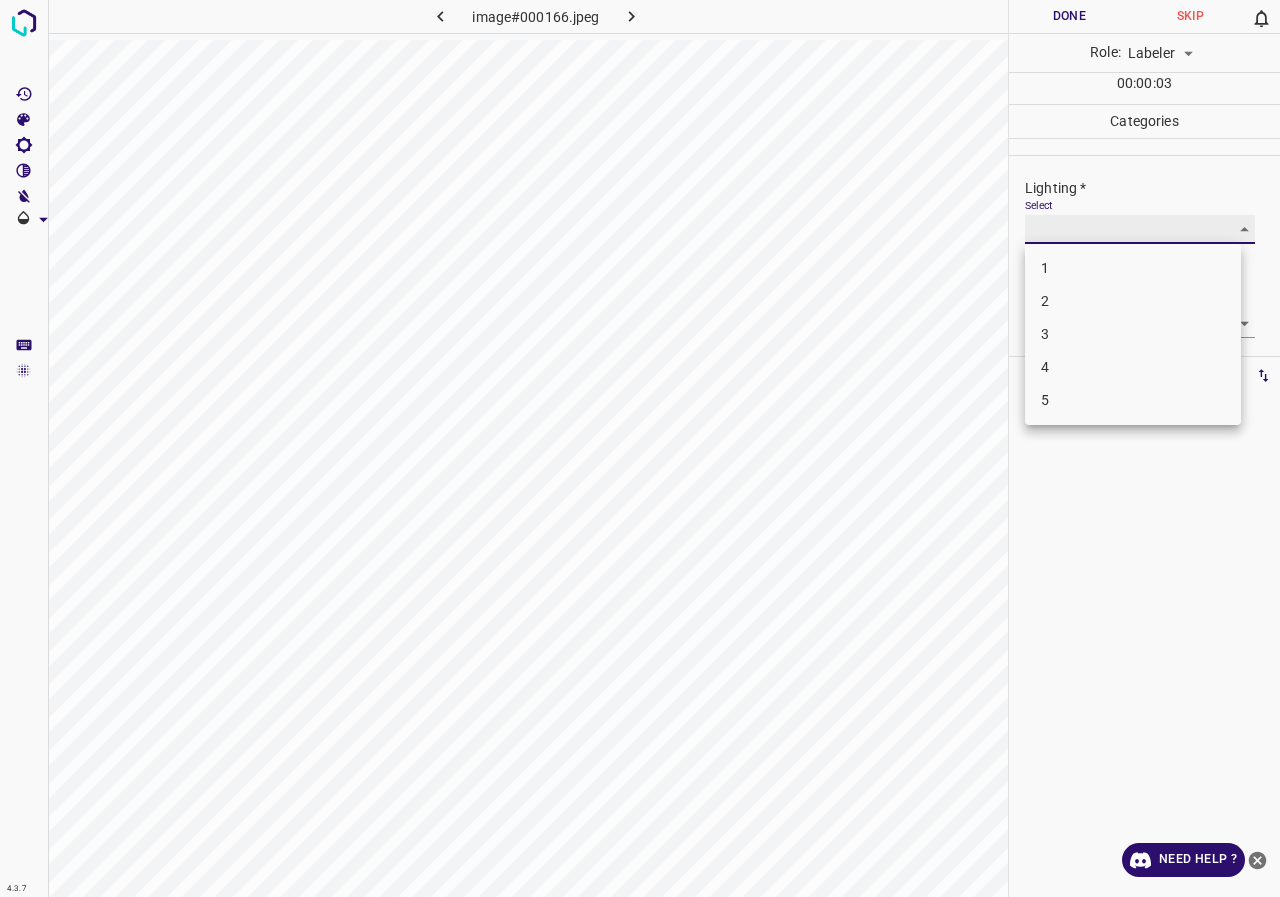 type on "2" 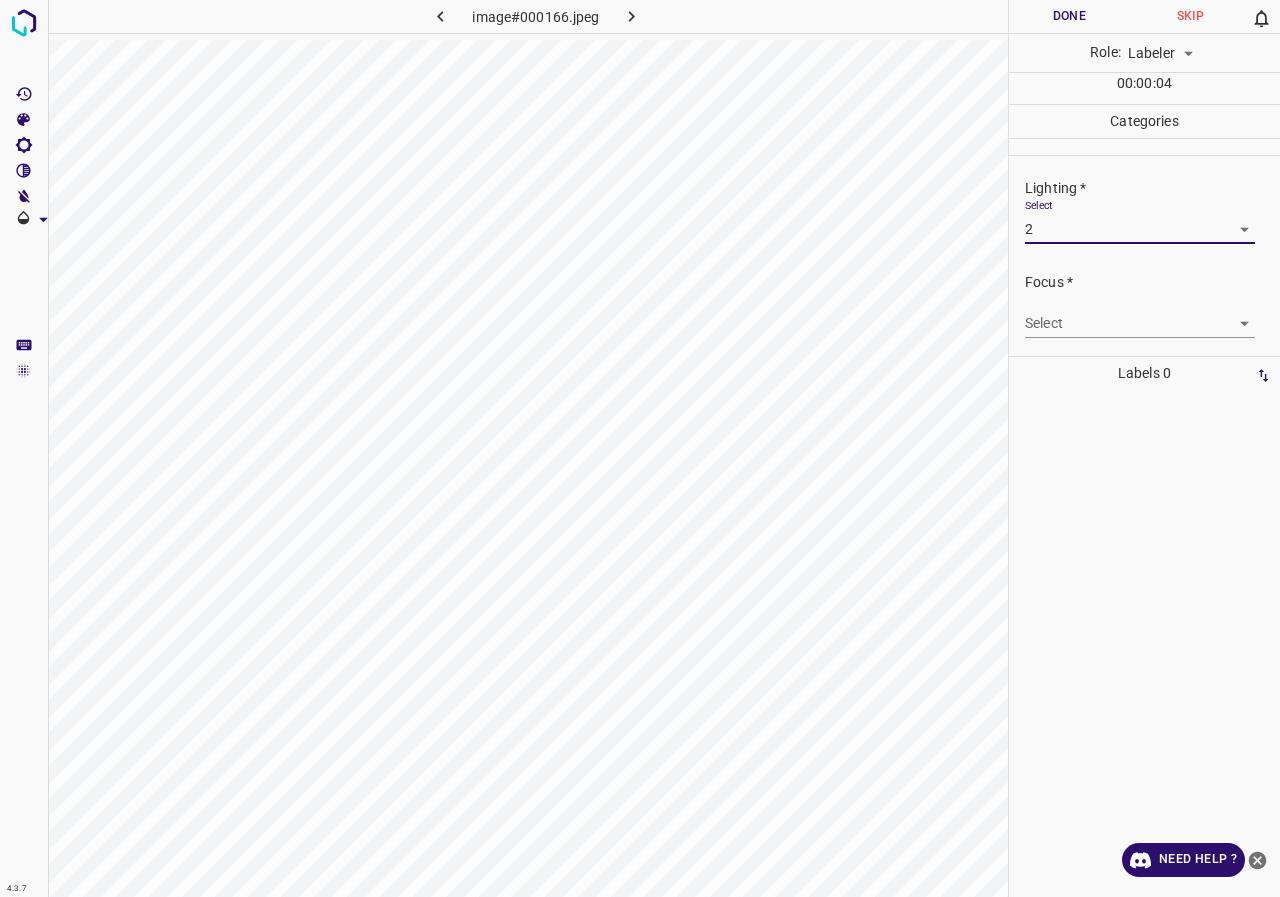 click on "4.3.7 image#000166.jpeg Done Skip 0 Role: Labeler labeler 00   : 00   : 04   Categories Lighting *  Select 2 2 Focus *  Select ​ Overall *  Select ​ Labels   0 Categories 1 Lighting 2 Focus 3 Overall Tools Space Change between modes (Draw & Edit) I Auto labeling R Restore zoom M Zoom in N Zoom out Delete Delete selecte label Filters Z Restore filters X Saturation filter C Brightness filter V Contrast filter B Gray scale filter General O Download Need Help ? - Text - Hide - Delete" at bounding box center (640, 448) 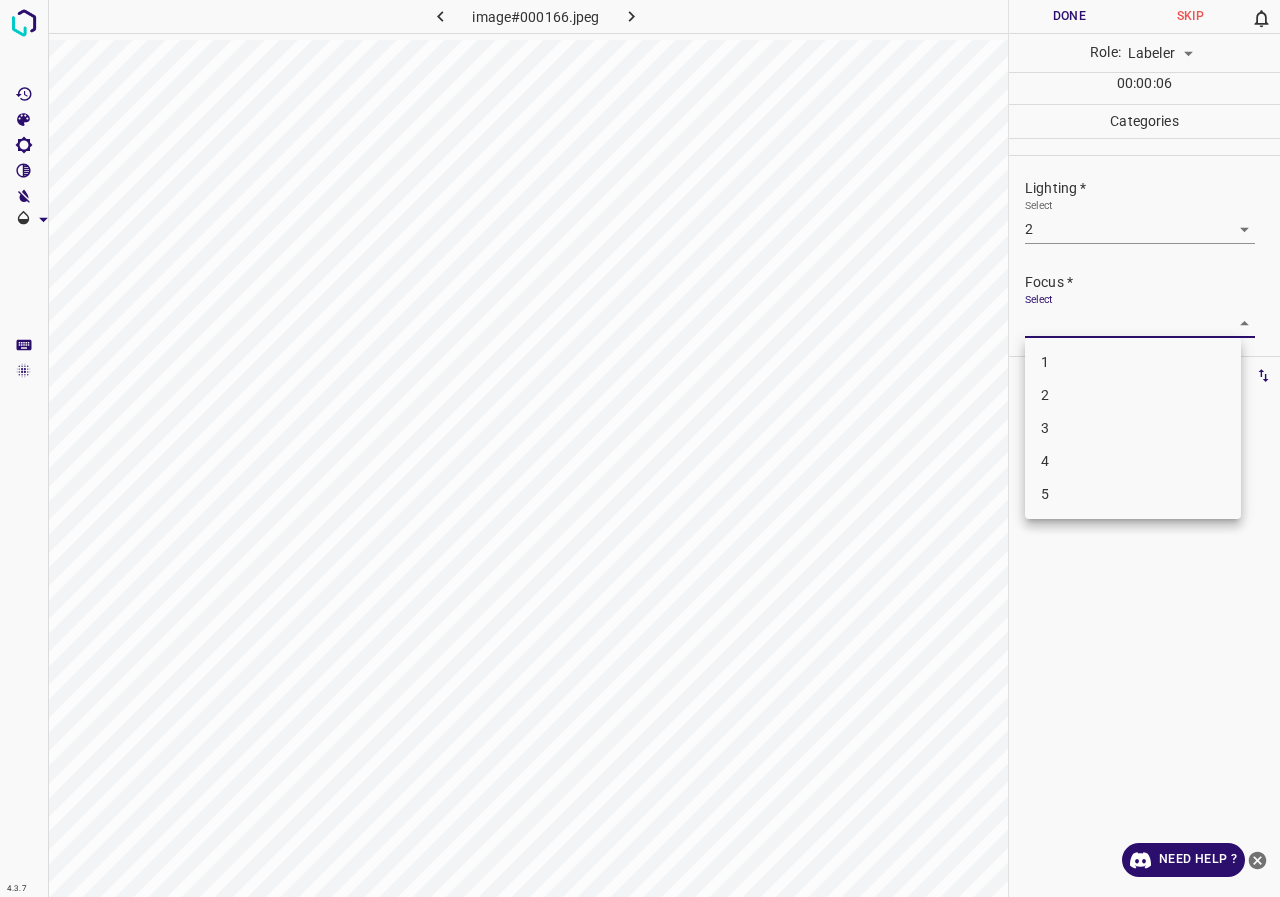 click on "3" at bounding box center (1133, 428) 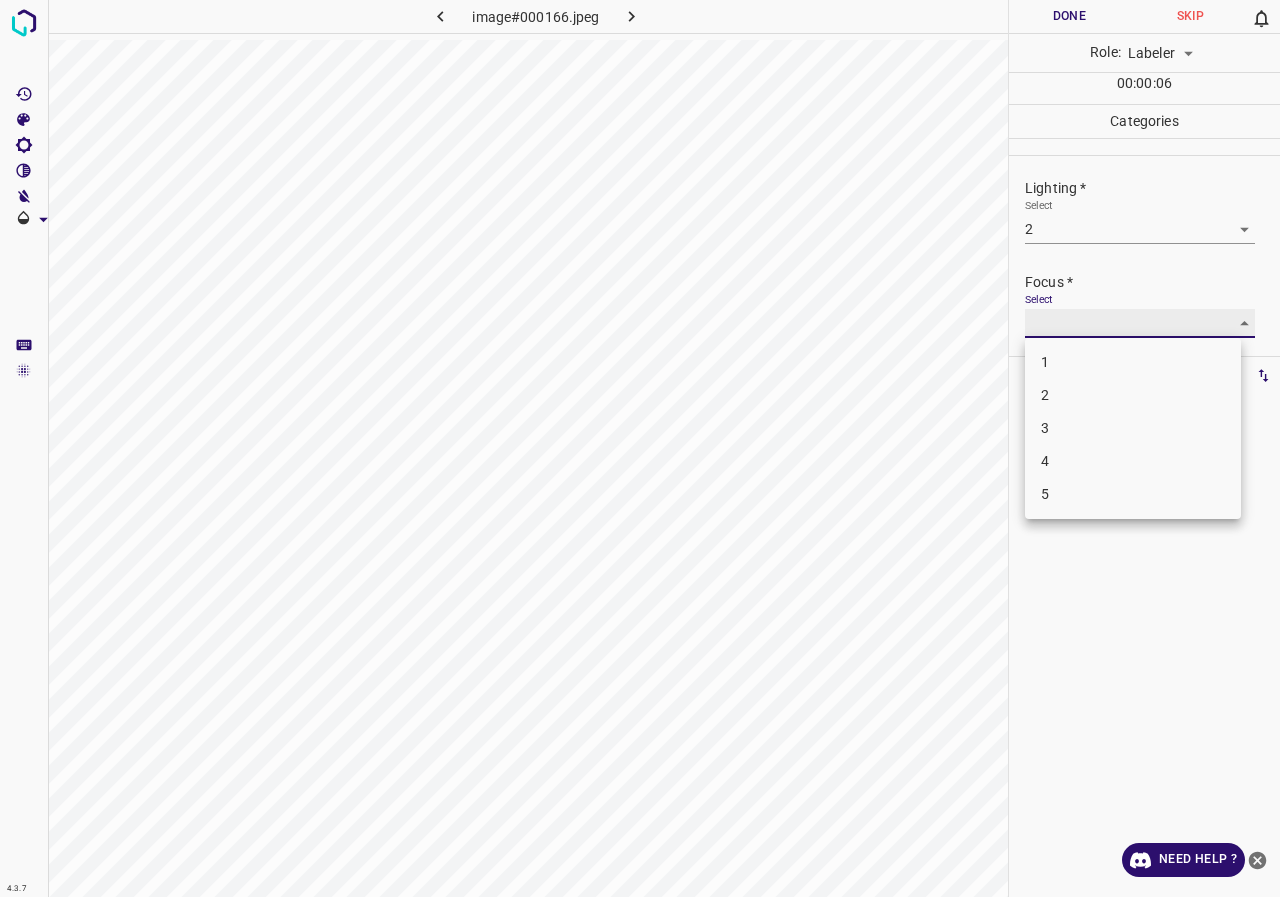 type on "3" 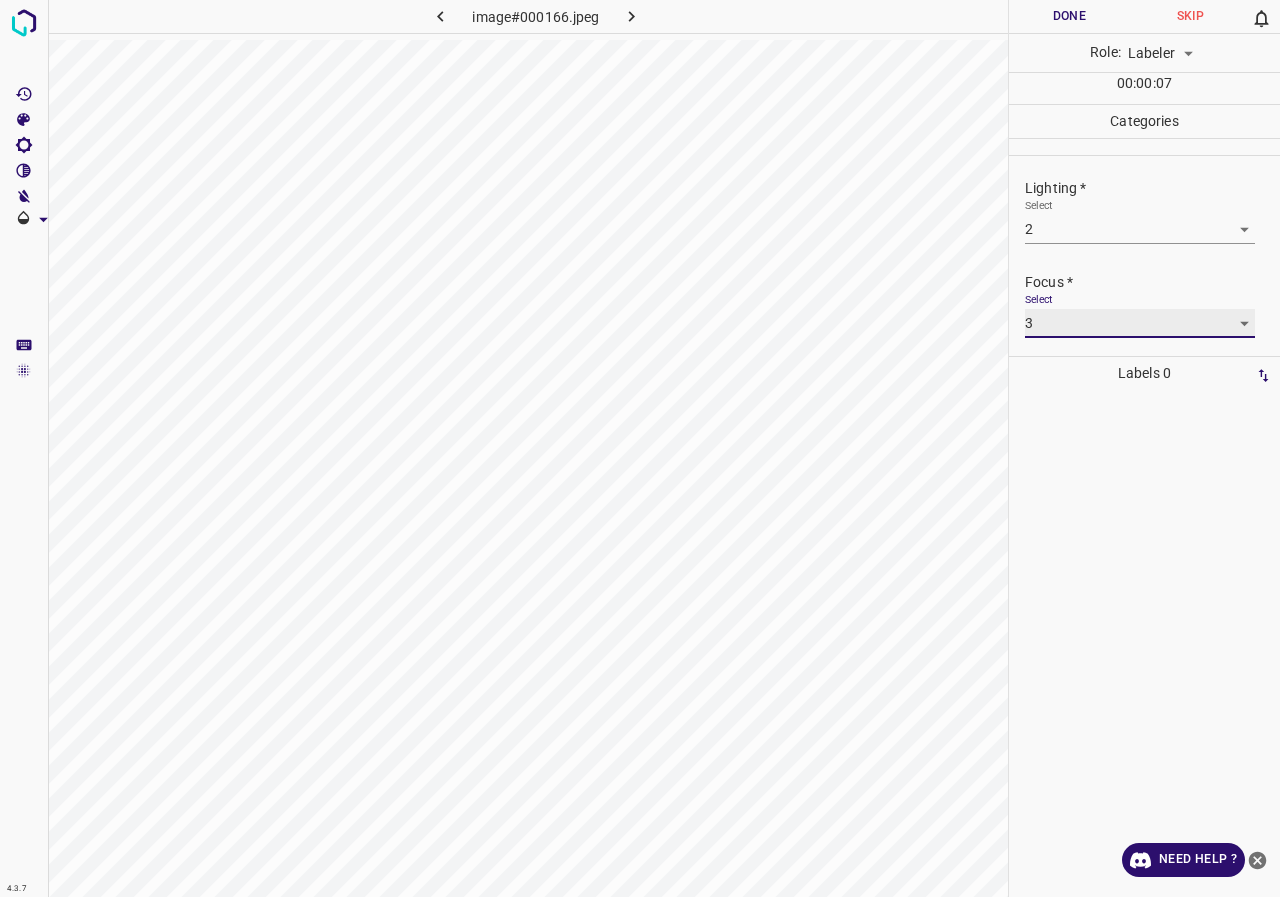 scroll, scrollTop: 98, scrollLeft: 0, axis: vertical 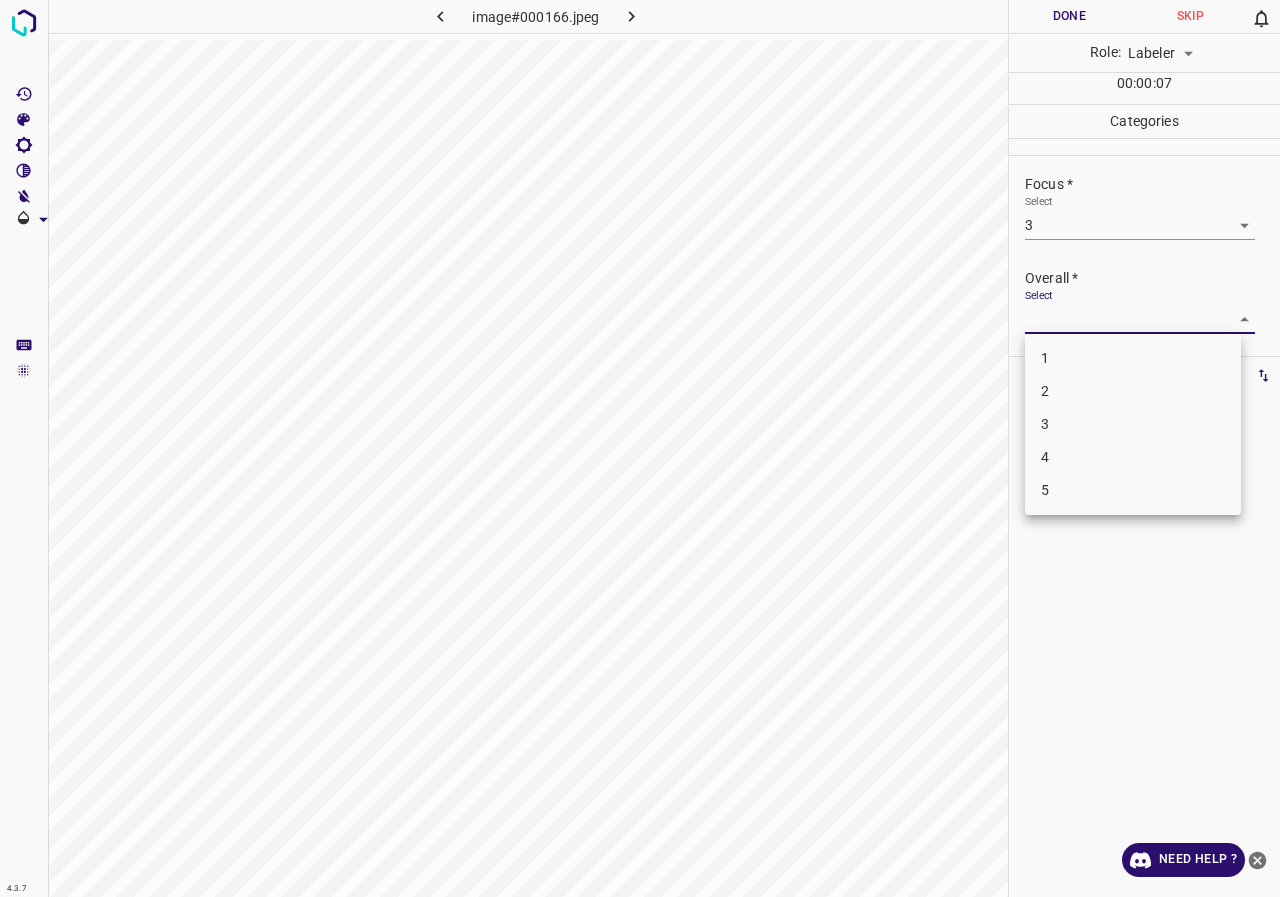 click on "4.3.7 image#000166.jpeg Done Skip 0 Role: Labeler labeler 00   : 00   : 07   Categories Lighting *  Select 2 2 Focus *  Select 3 3 Overall *  Select ​ Labels   0 Categories 1 Lighting 2 Focus 3 Overall Tools Space Change between modes (Draw & Edit) I Auto labeling R Restore zoom M Zoom in N Zoom out Delete Delete selecte label Filters Z Restore filters X Saturation filter C Brightness filter V Contrast filter B Gray scale filter General O Download Need Help ? - Text - Hide - Delete 1 2 3 4 5" at bounding box center (640, 448) 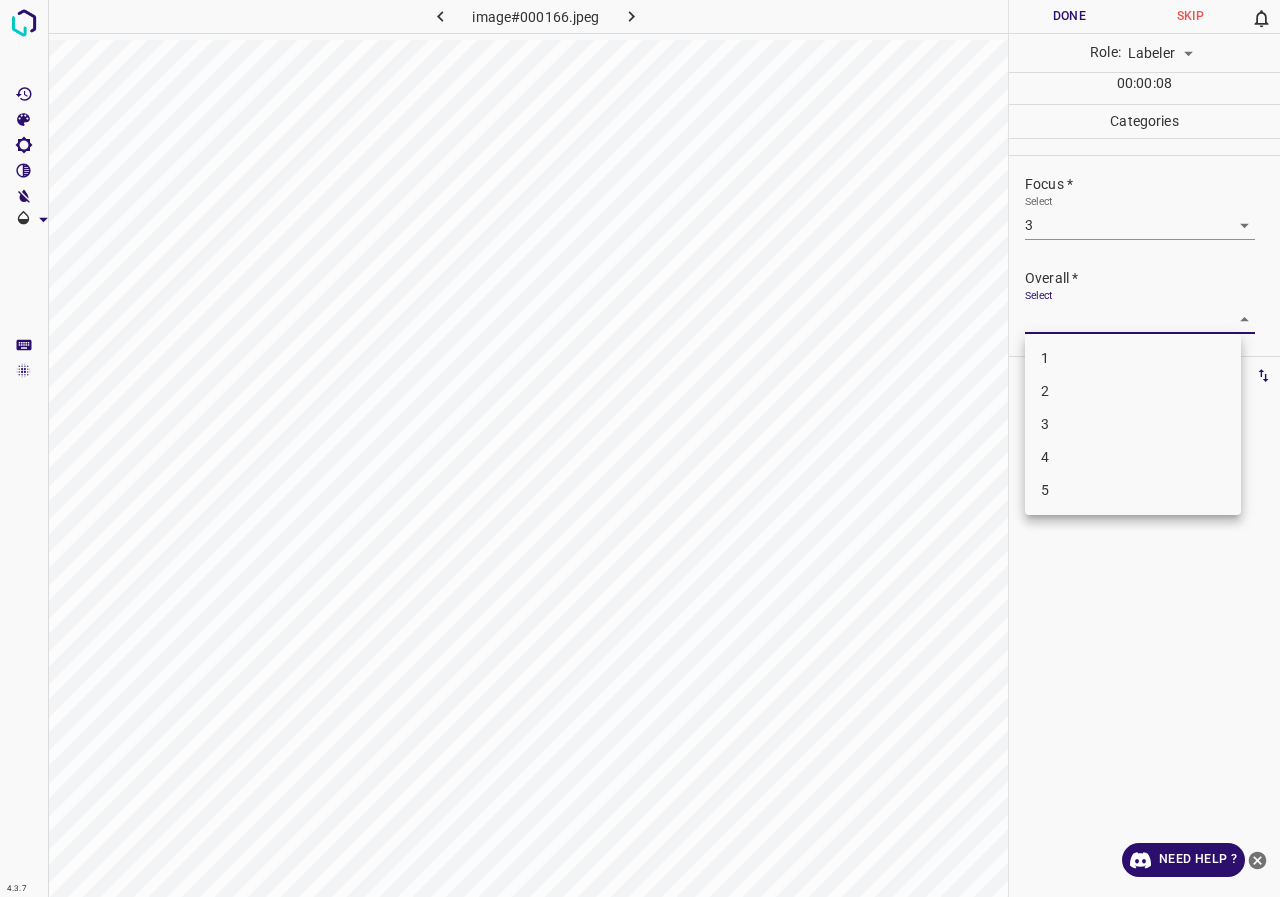 drag, startPoint x: 1074, startPoint y: 418, endPoint x: 1075, endPoint y: 382, distance: 36.013885 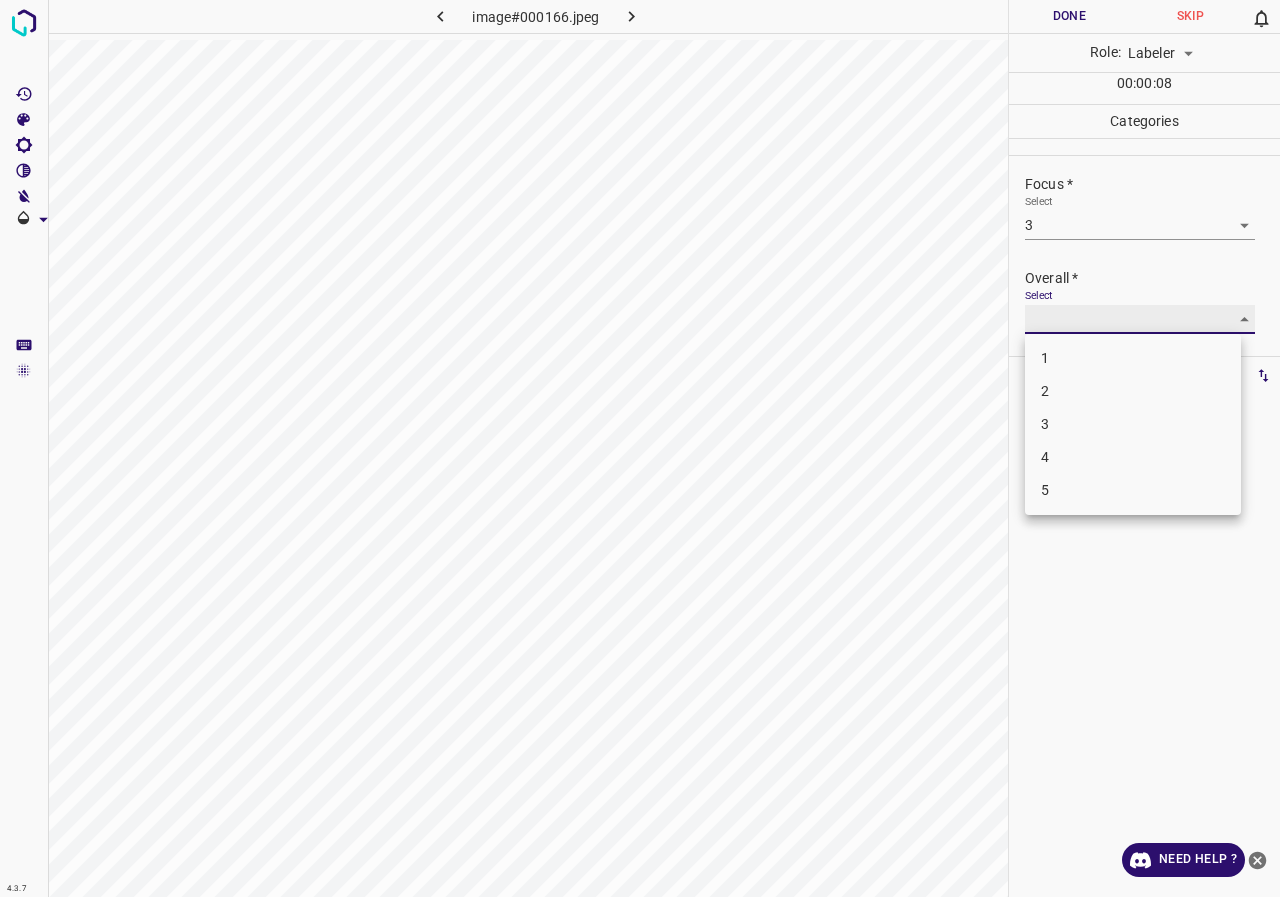 type on "3" 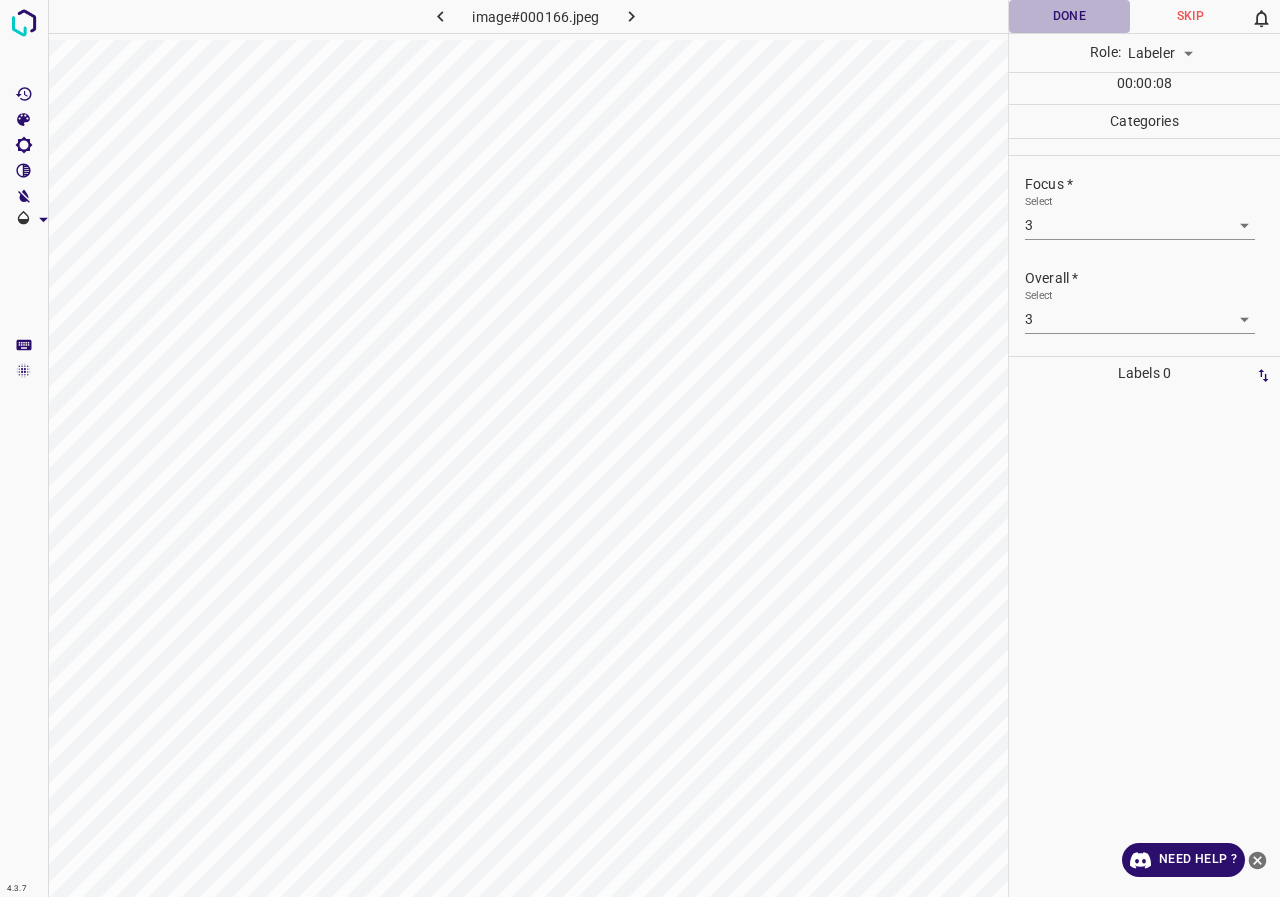 click on "Done" at bounding box center [1069, 16] 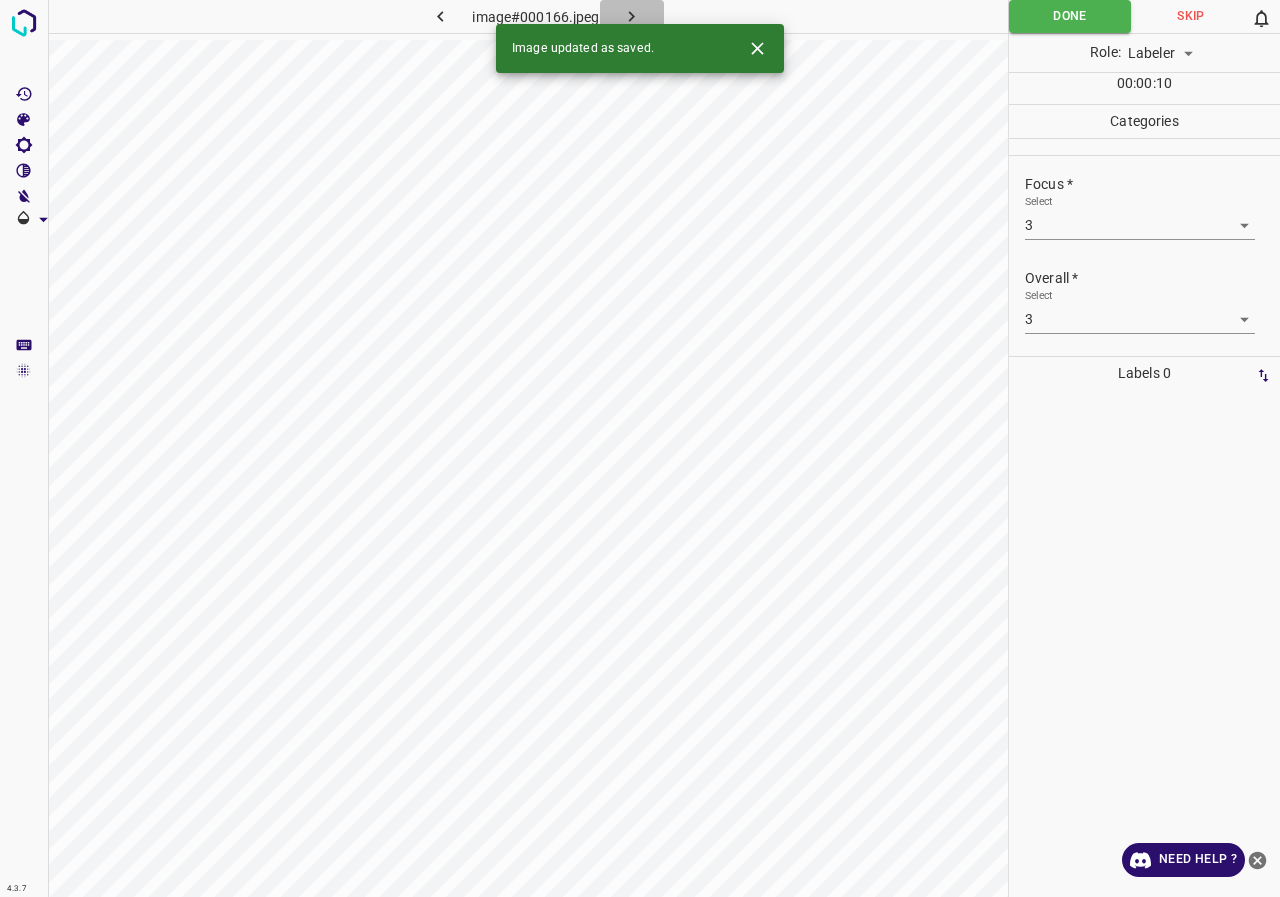 click 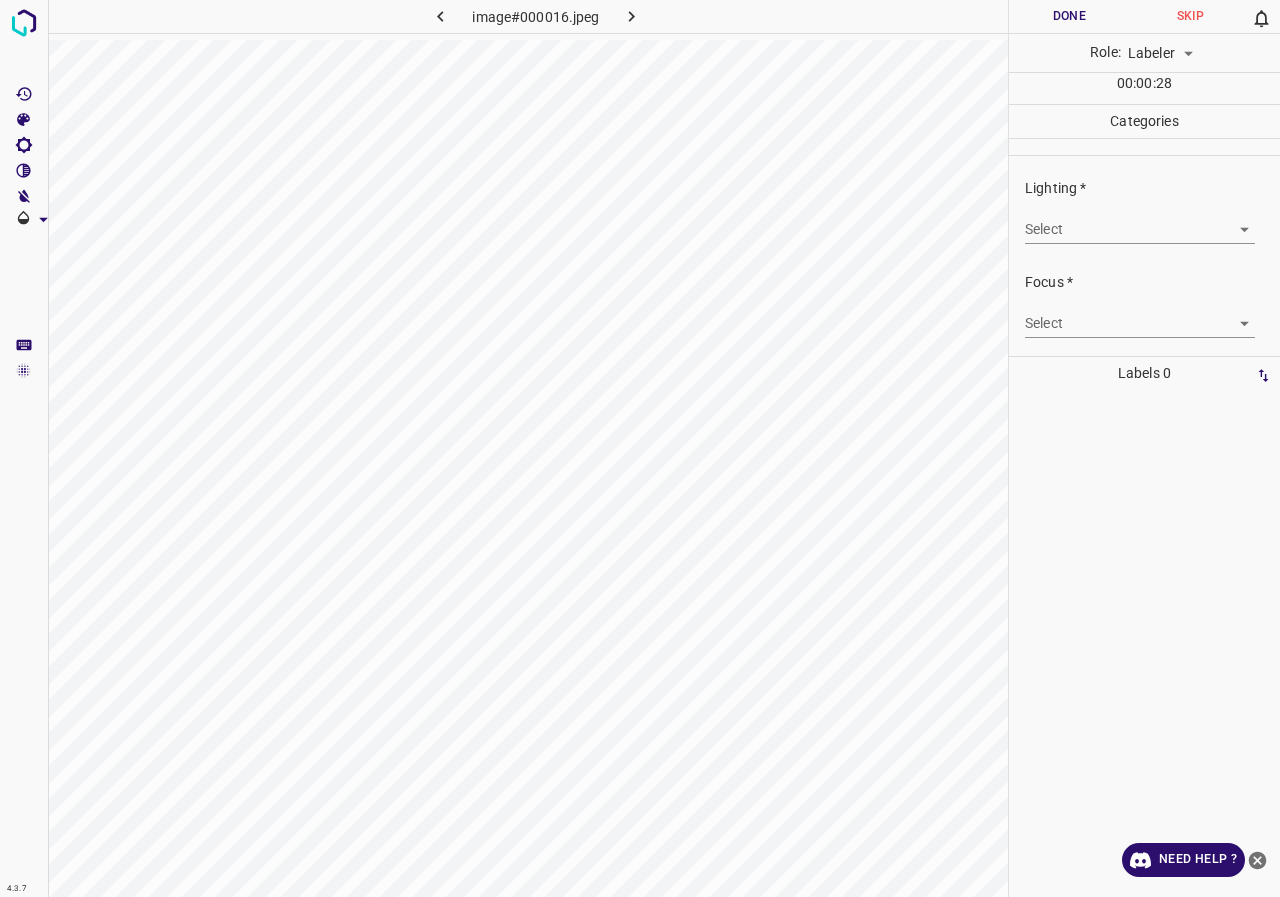 click on "4.3.7 image#000016.jpeg Done Skip 0 Role: Labeler labeler 00   : 00   : 28   Categories Lighting *  Select ​ Focus *  Select ​ Overall *  Select ​ Labels   0 Categories 1 Lighting 2 Focus 3 Overall Tools Space Change between modes (Draw & Edit) I Auto labeling R Restore zoom M Zoom in N Zoom out Delete Delete selecte label Filters Z Restore filters X Saturation filter C Brightness filter V Contrast filter B Gray scale filter General O Download Need Help ? - Text - Hide - Delete" at bounding box center [640, 448] 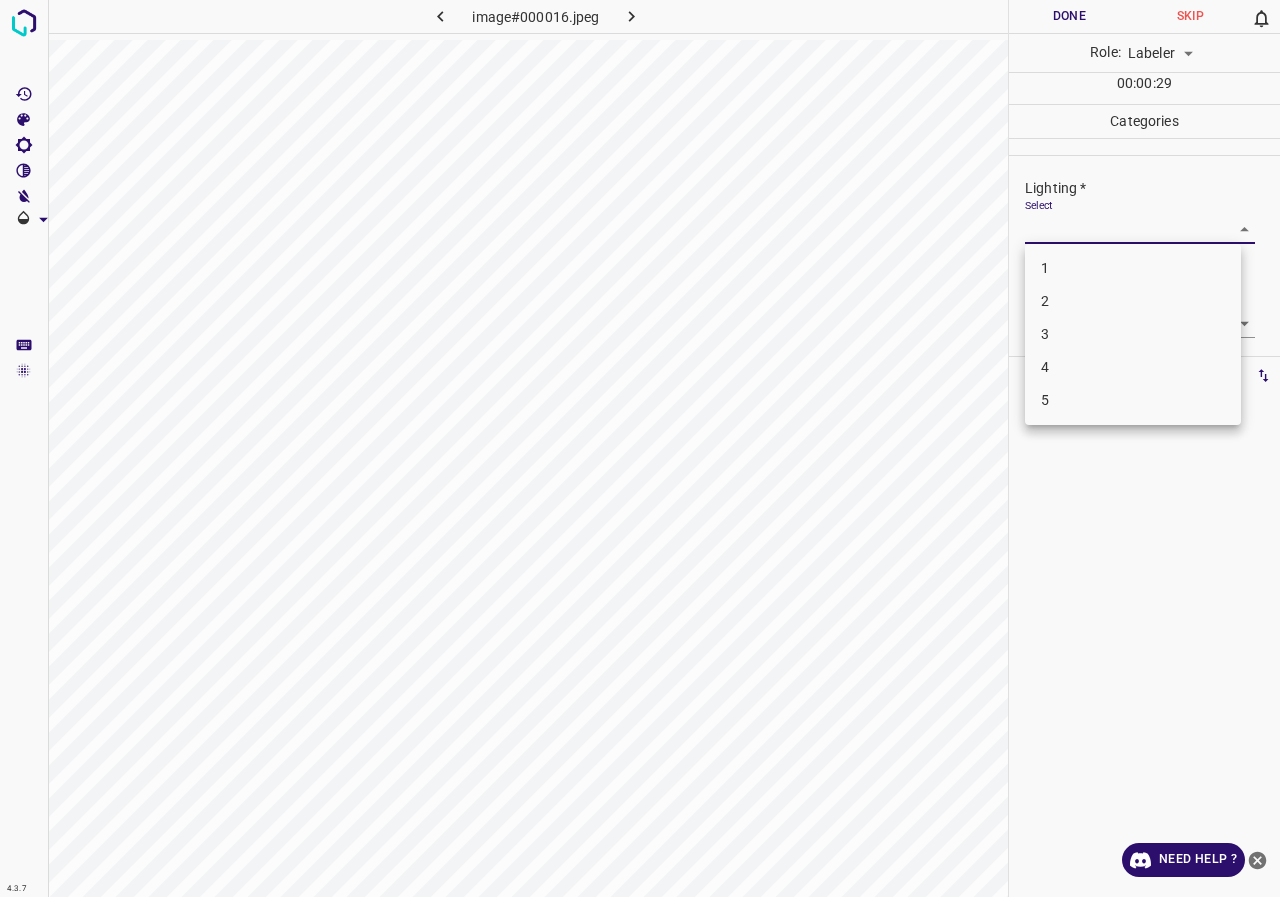 click on "3" at bounding box center [1133, 334] 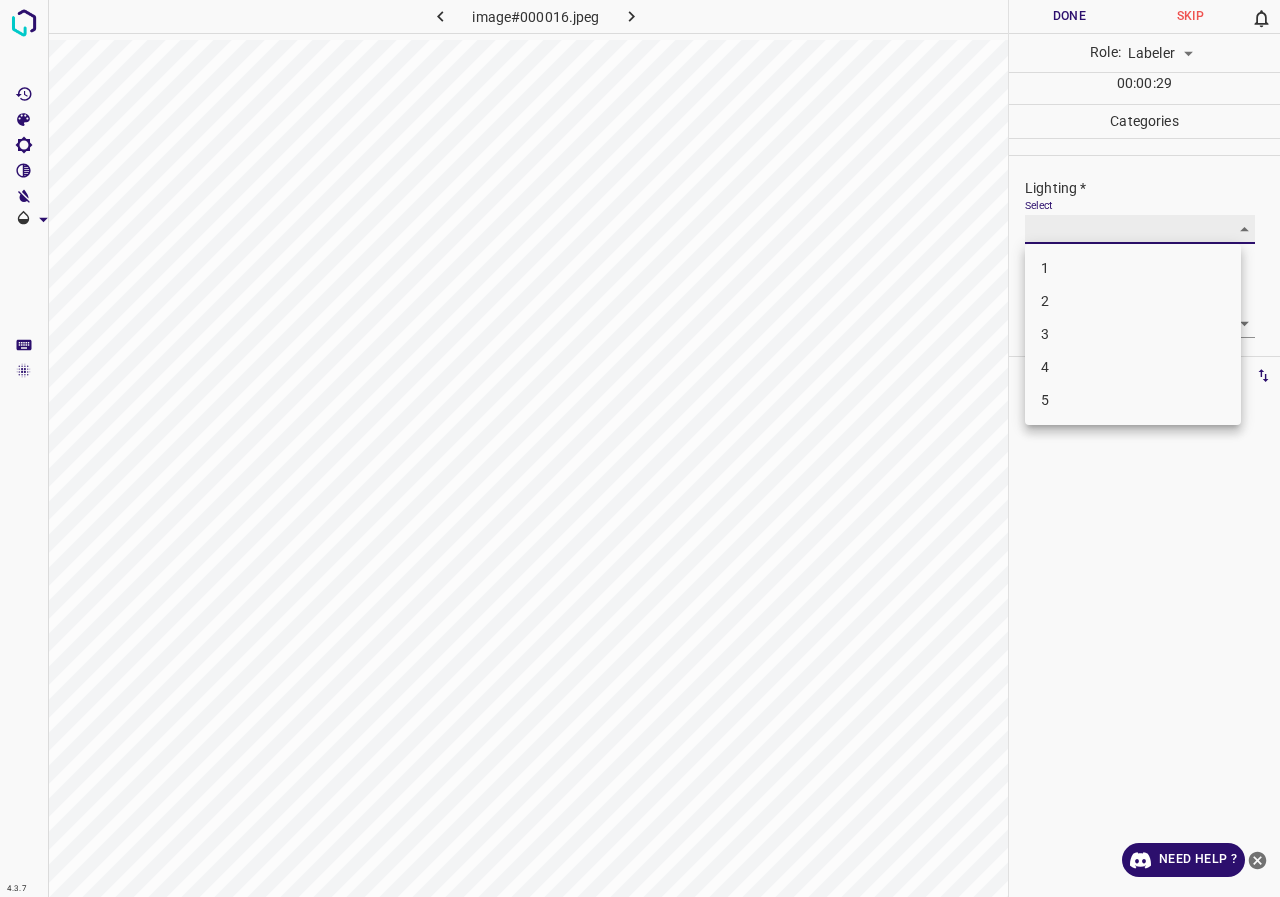 type on "3" 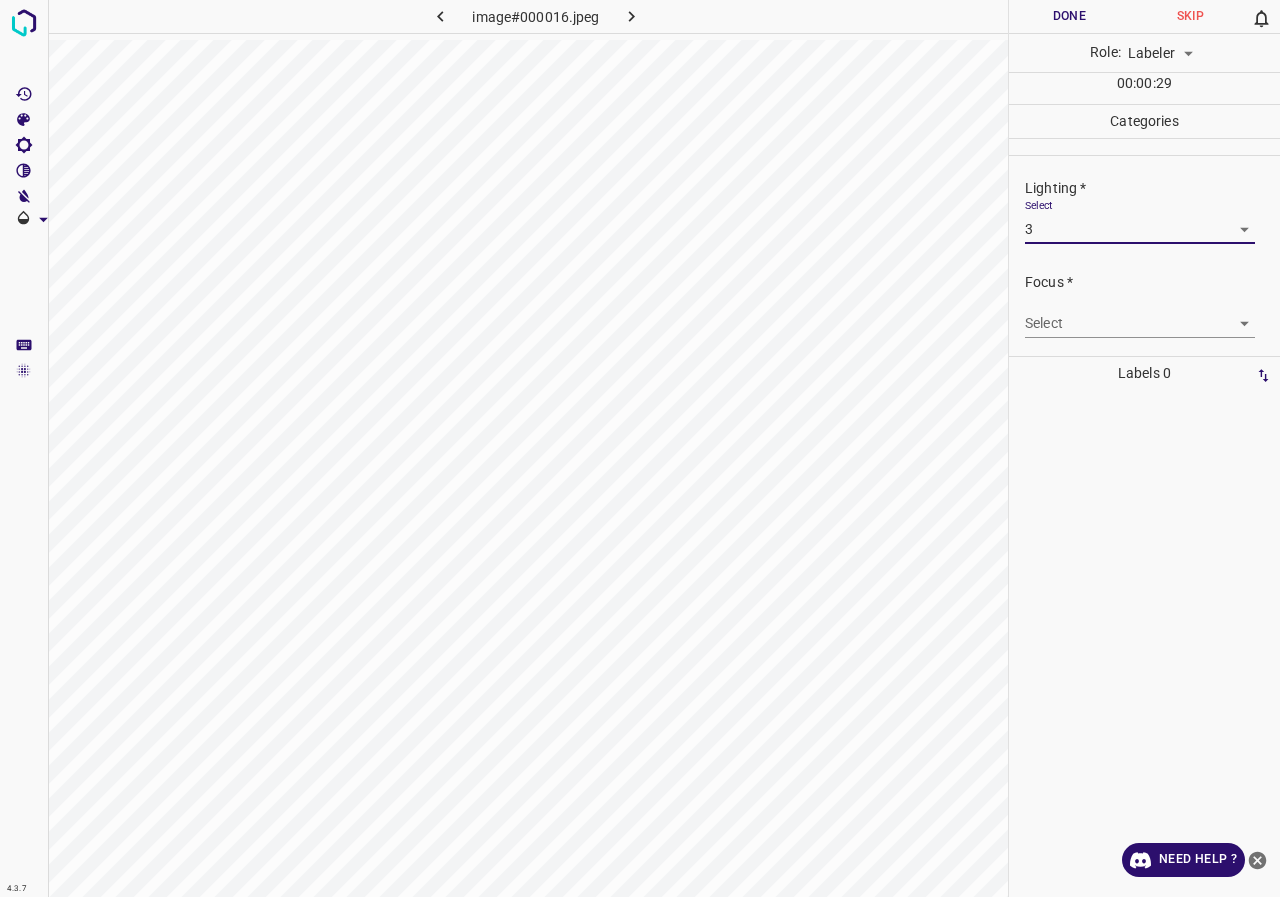 click on "4.3.7 image#000016.jpeg Done Skip 0 Role: Labeler labeler 00   : 00   : 29   Categories Lighting *  Select 3 3 Focus *  Select ​ Overall *  Select ​ Labels   0 Categories 1 Lighting 2 Focus 3 Overall Tools Space Change between modes (Draw & Edit) I Auto labeling R Restore zoom M Zoom in N Zoom out Delete Delete selecte label Filters Z Restore filters X Saturation filter C Brightness filter V Contrast filter B Gray scale filter General O Download Need Help ? - Text - Hide - Delete" at bounding box center [640, 448] 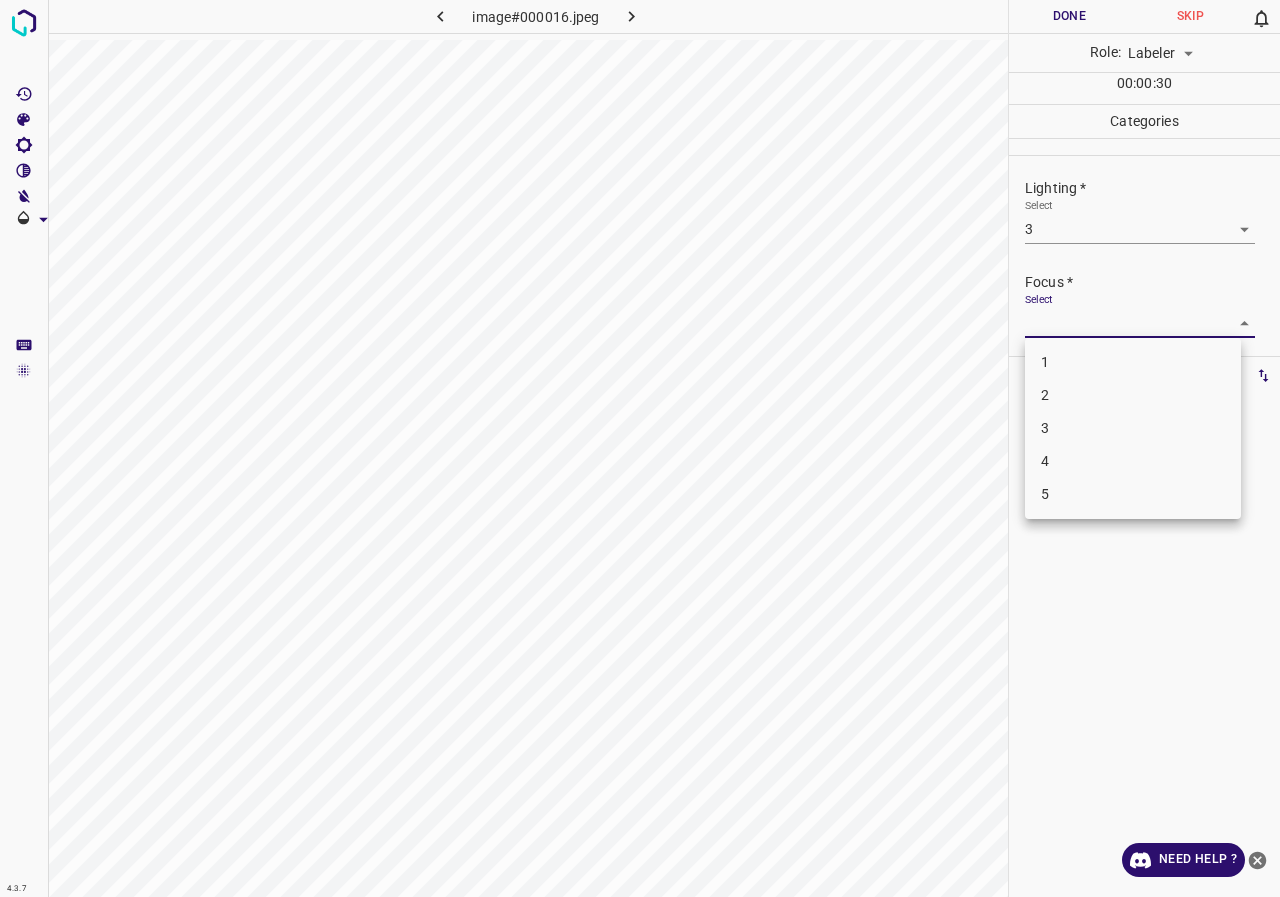 drag, startPoint x: 1054, startPoint y: 417, endPoint x: 1059, endPoint y: 319, distance: 98.12747 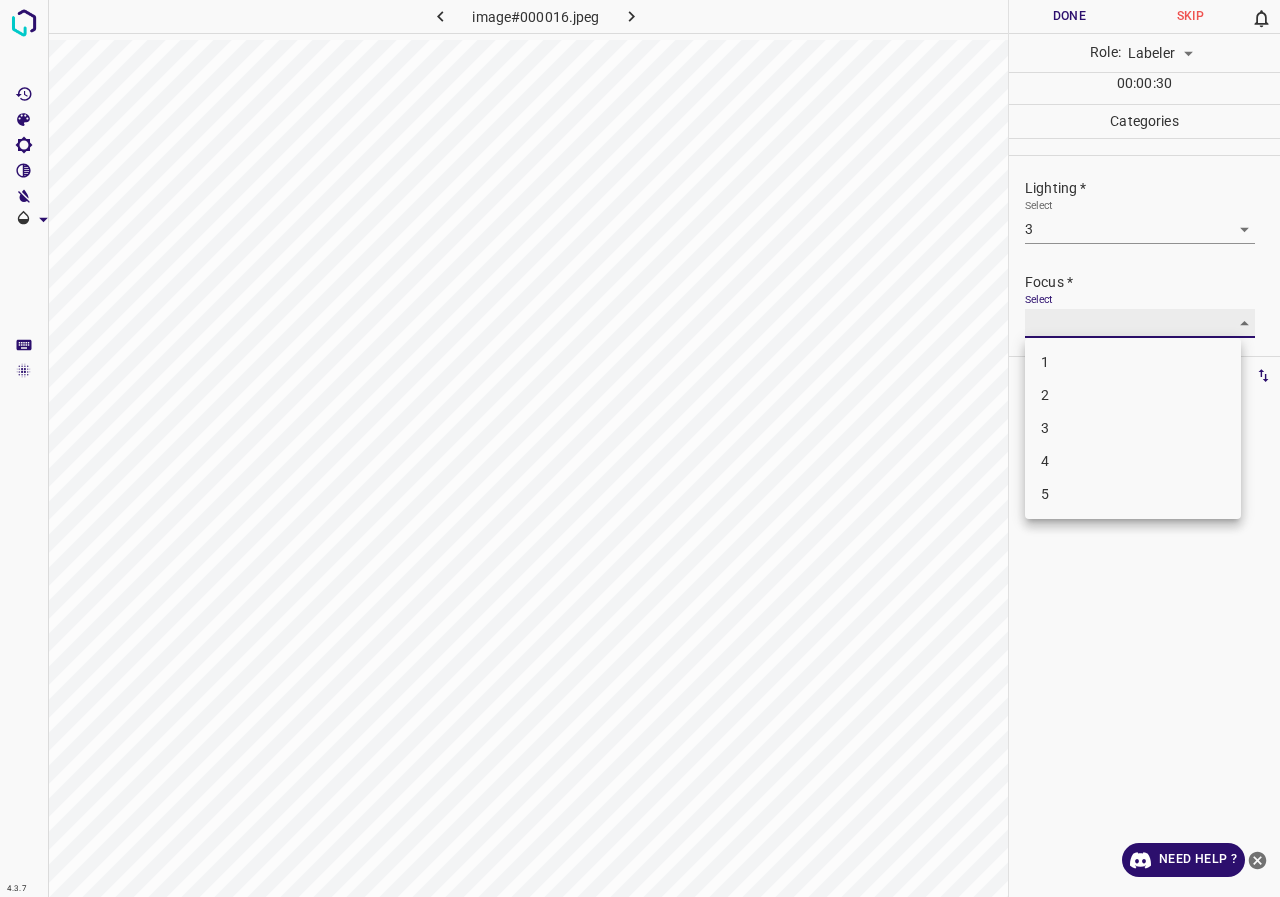 type on "3" 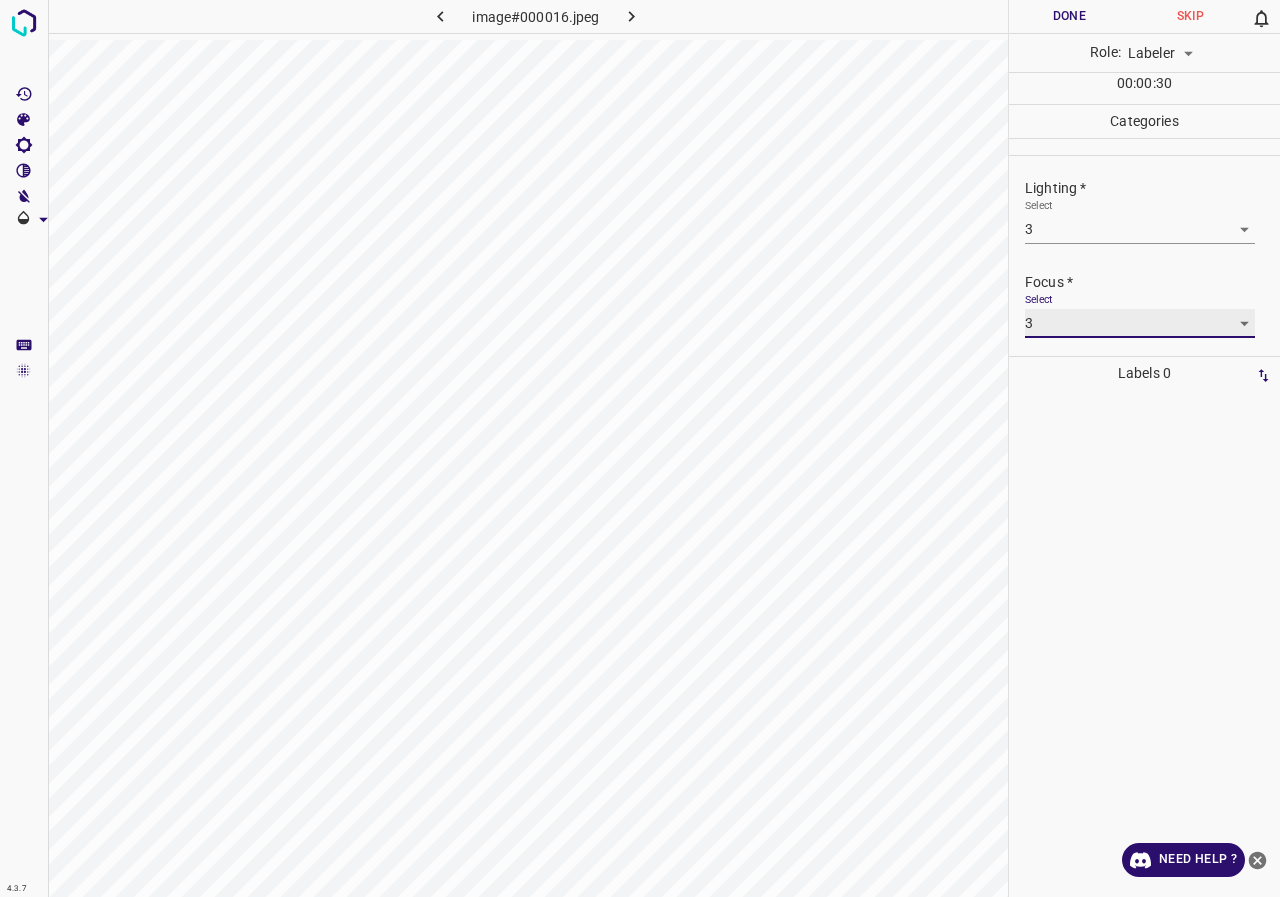 scroll, scrollTop: 98, scrollLeft: 0, axis: vertical 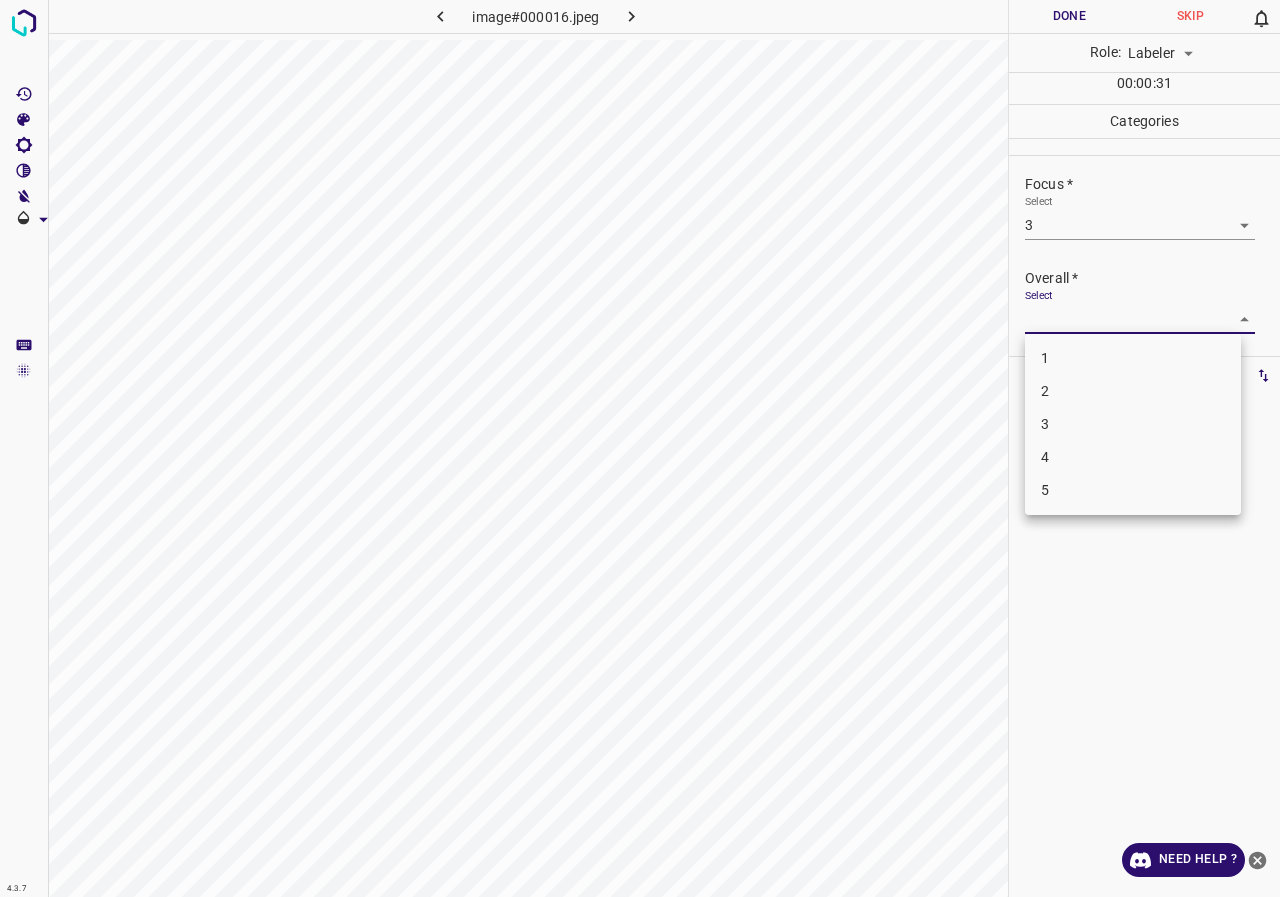 click on "4.3.7 image#000016.jpeg Done Skip 0 Role: Labeler labeler 00   : 00   : 31   Categories Lighting *  Select 3 3 Focus *  Select 3 3 Overall *  Select ​ Labels   0 Categories 1 Lighting 2 Focus 3 Overall Tools Space Change between modes (Draw & Edit) I Auto labeling R Restore zoom M Zoom in N Zoom out Delete Delete selecte label Filters Z Restore filters X Saturation filter C Brightness filter V Contrast filter B Gray scale filter General O Download Need Help ? - Text - Hide - Delete 1 2 3 4 5" at bounding box center [640, 448] 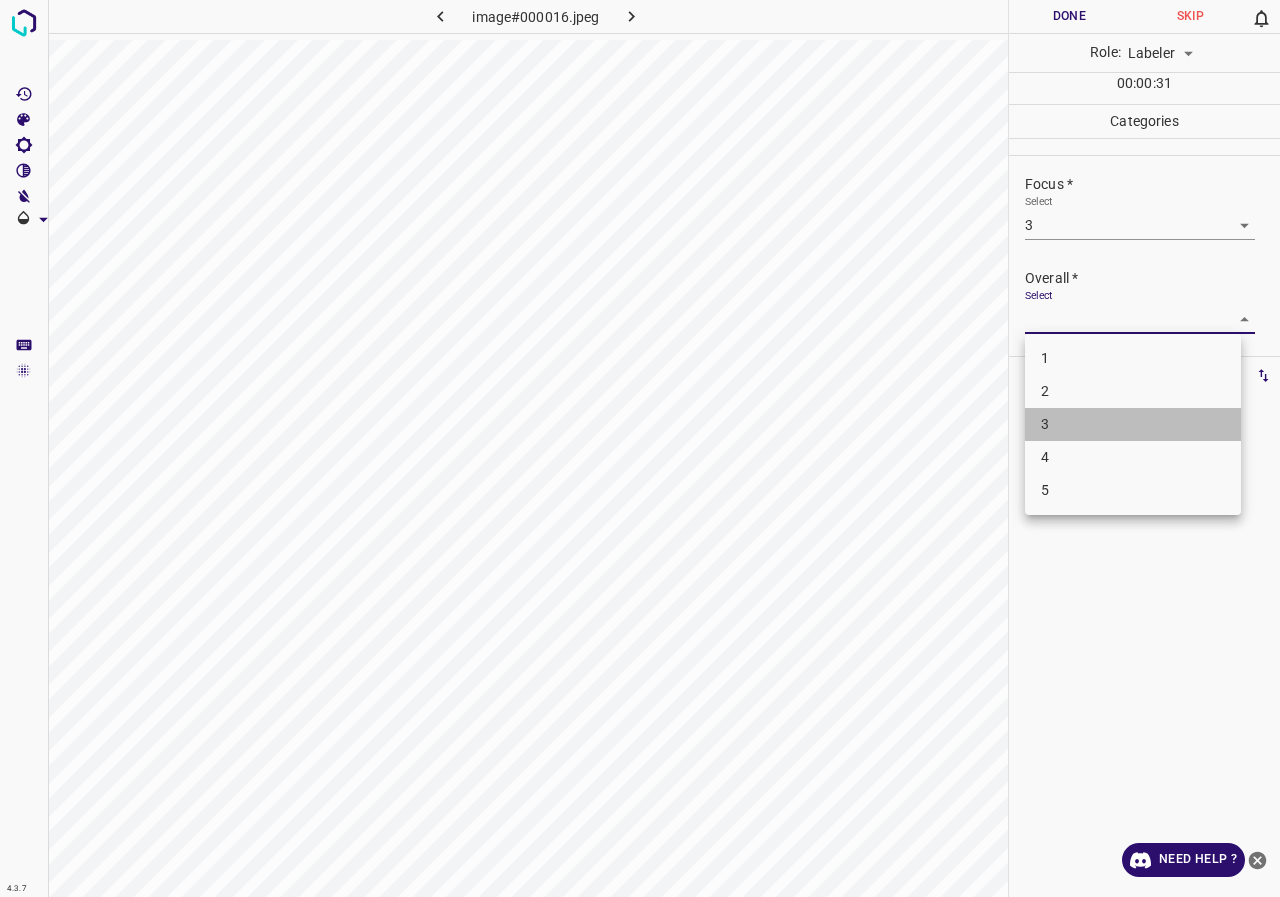 click on "3" at bounding box center (1133, 424) 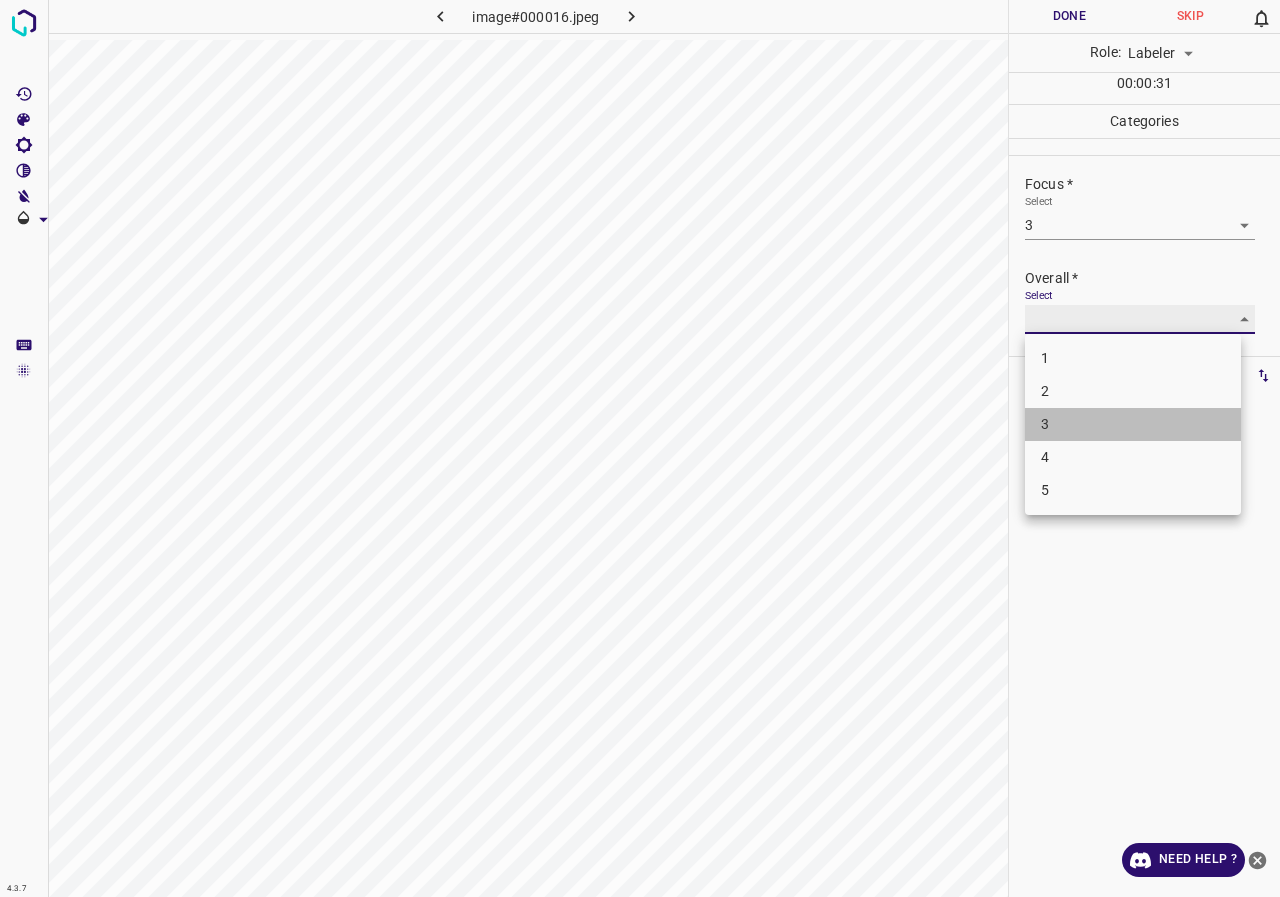 type on "3" 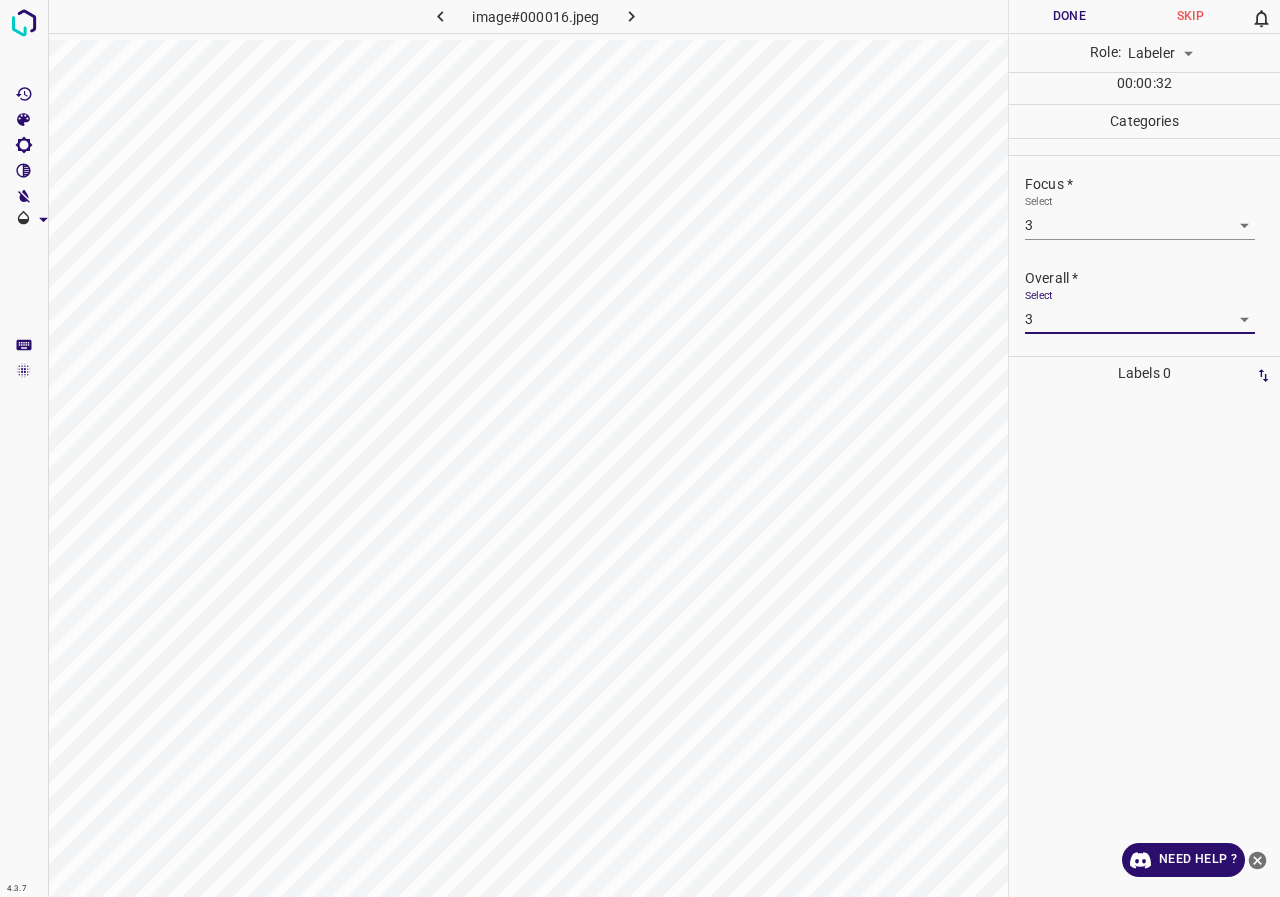 click on "Done" at bounding box center (1069, 16) 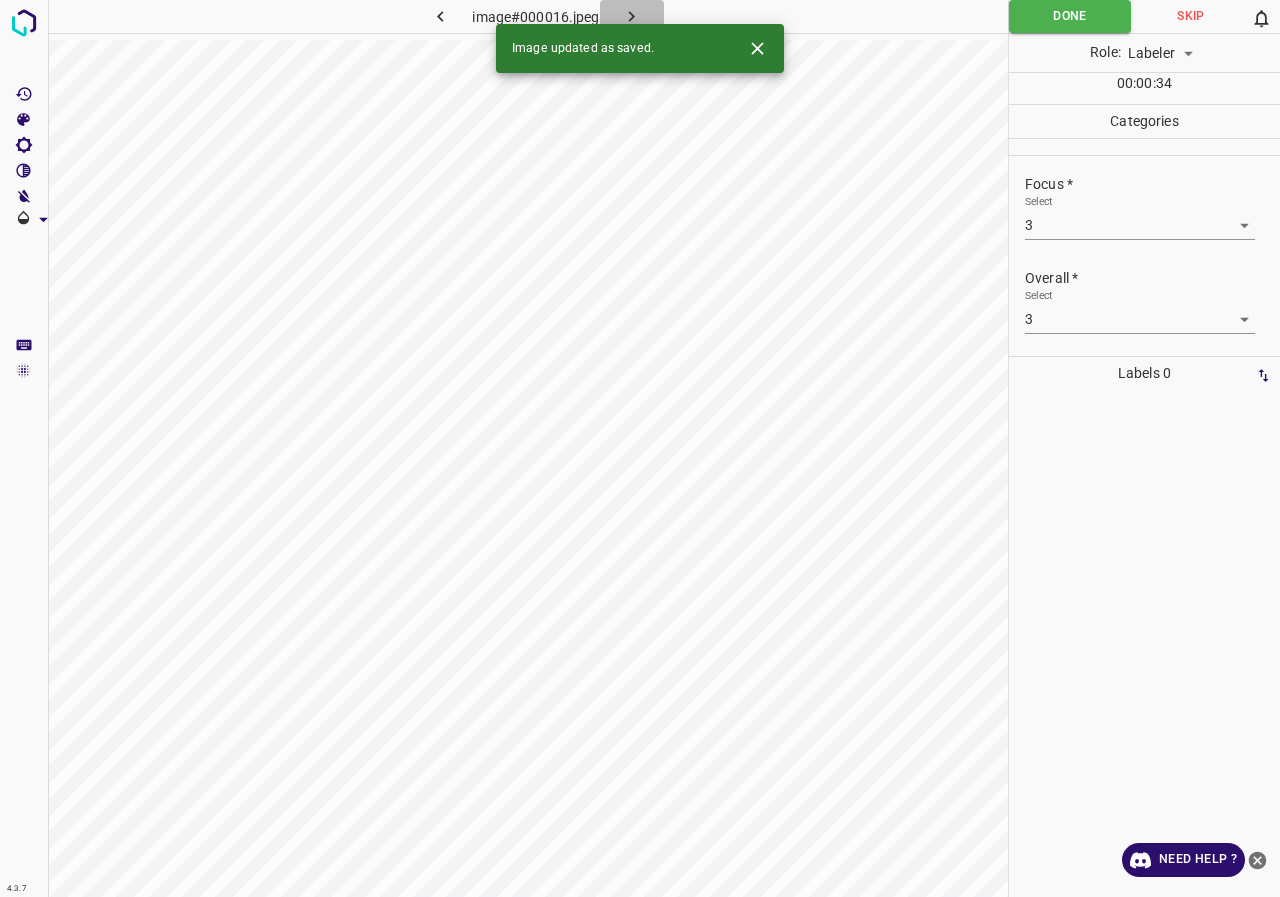 click 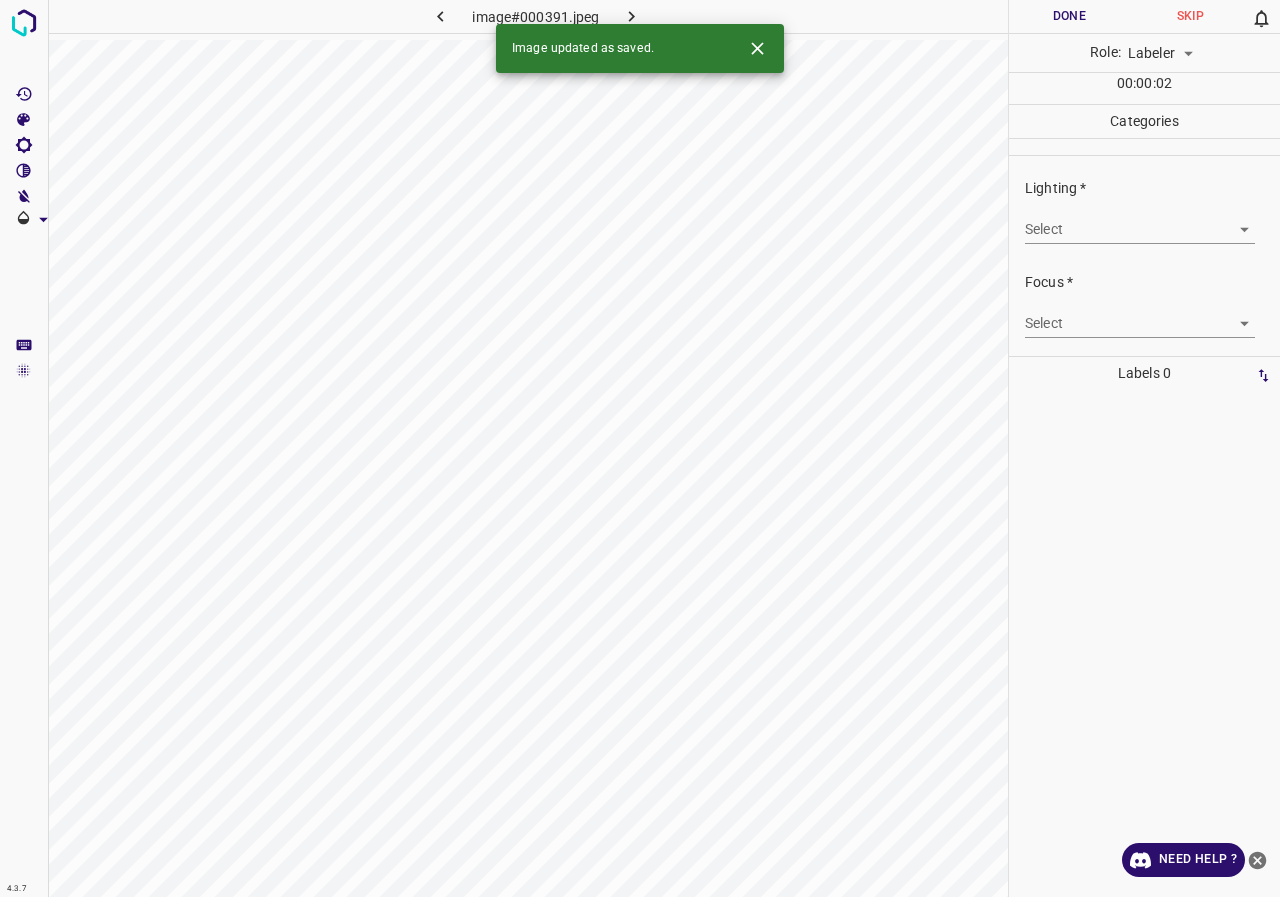 click on "4.3.7 image#000391.jpeg Done Skip 0 Role: Labeler labeler 00   : 00   : 02   Categories Lighting *  Select ​ Focus *  Select ​ Overall *  Select ​ Labels   0 Categories 1 Lighting 2 Focus 3 Overall Tools Space Change between modes (Draw & Edit) I Auto labeling R Restore zoom M Zoom in N Zoom out Delete Delete selecte label Filters Z Restore filters X Saturation filter C Brightness filter V Contrast filter B Gray scale filter General O Download Image updated as saved. Need Help ? - Text - Hide - Delete" at bounding box center (640, 448) 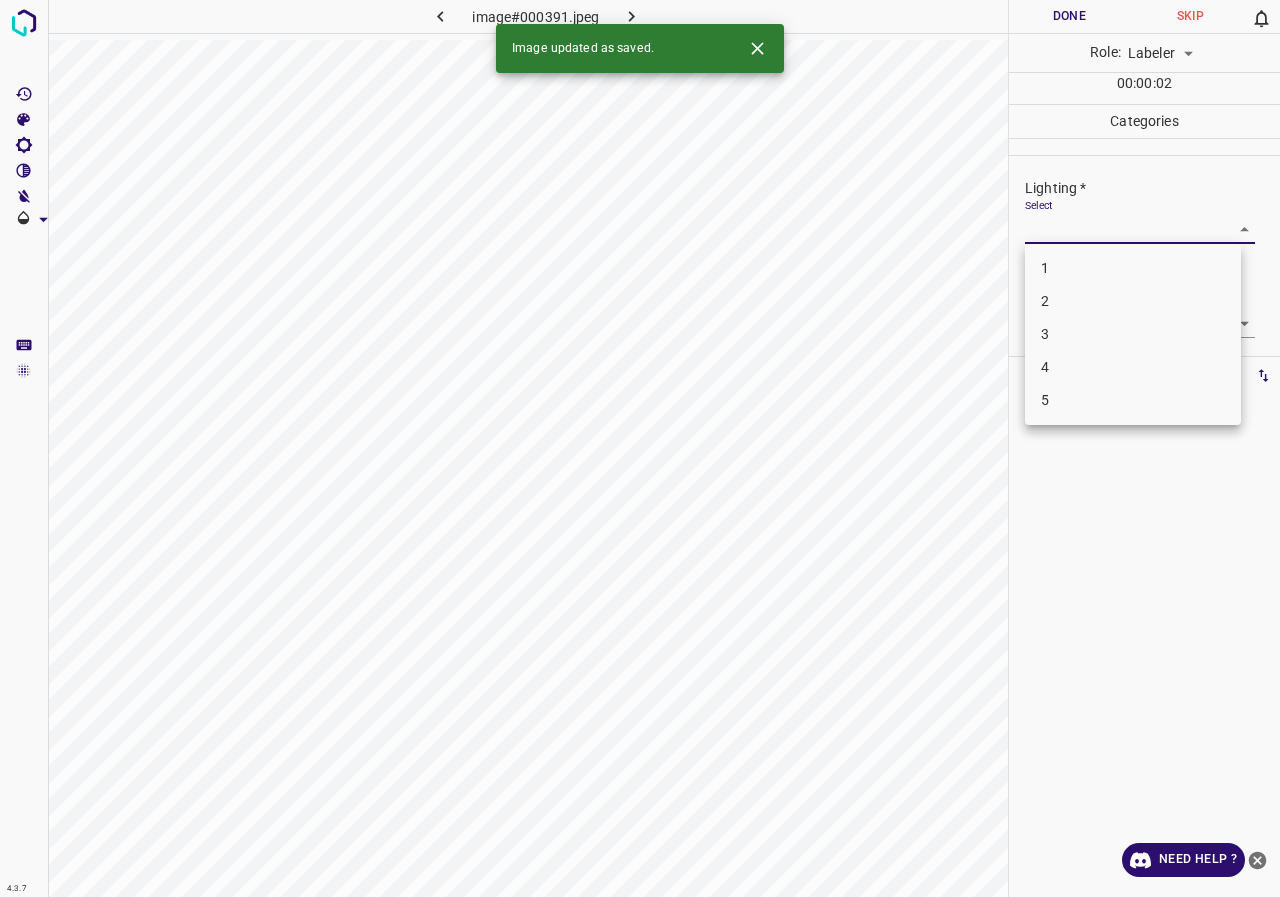 click on "3" at bounding box center [1133, 334] 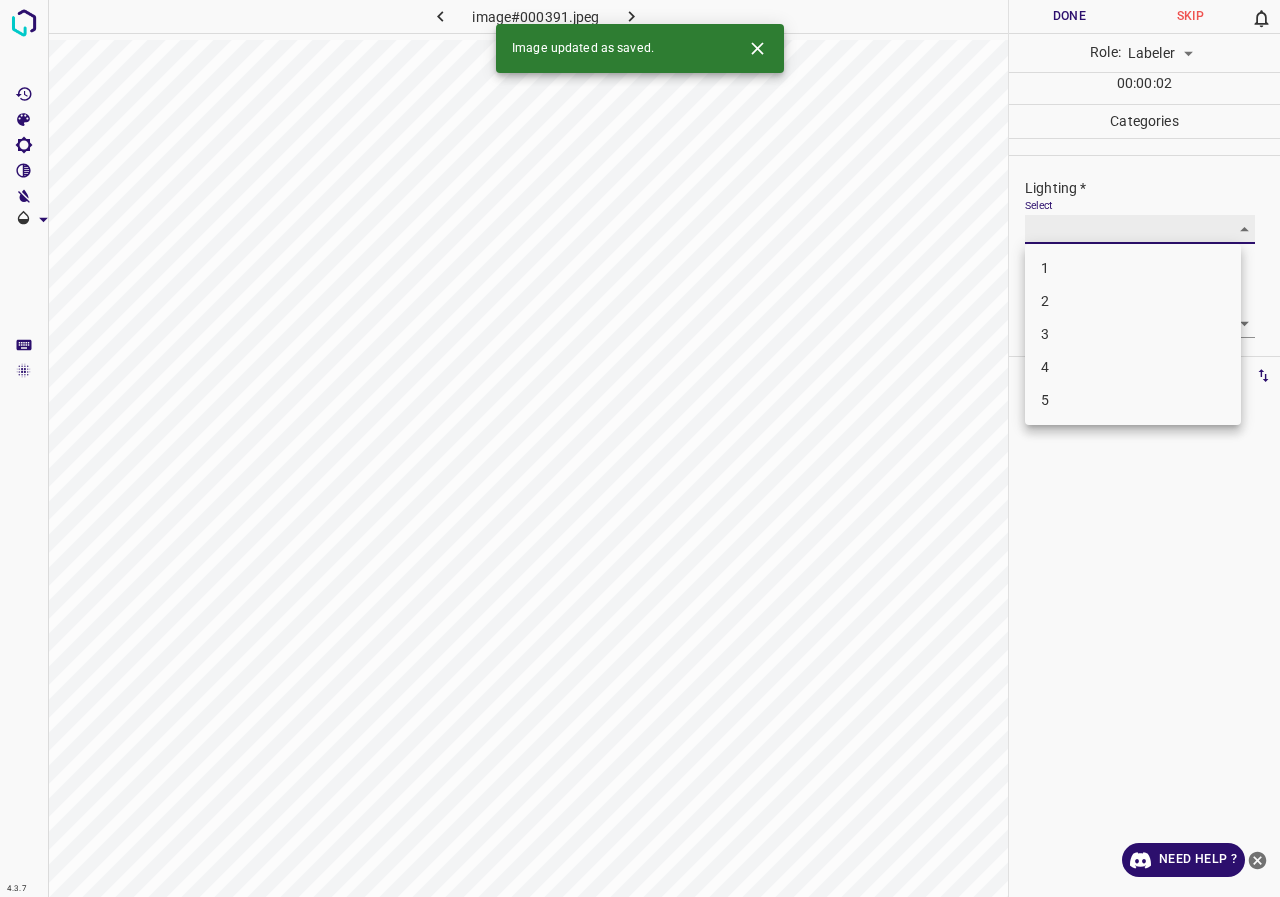 type on "3" 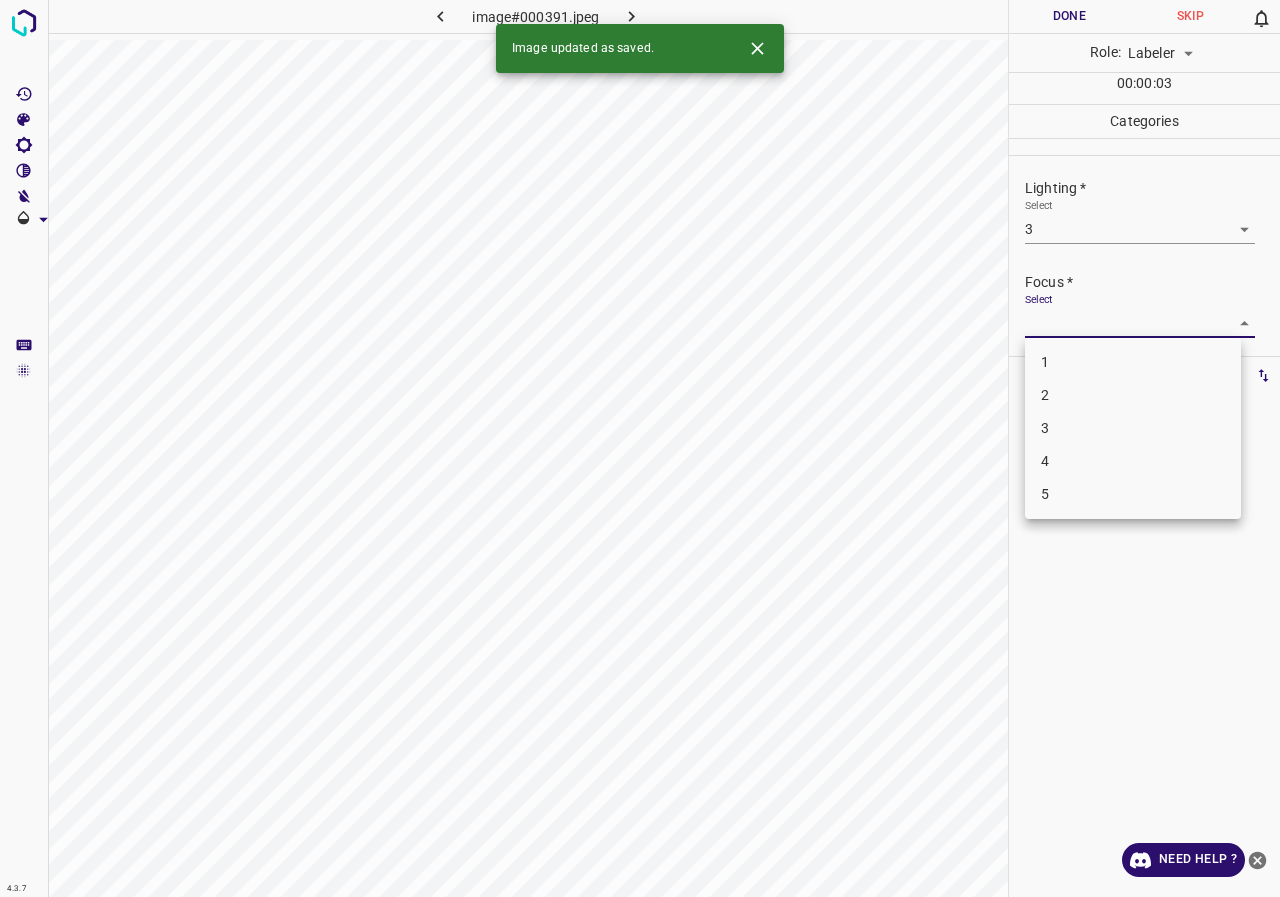 click on "4.3.7 image#000391.jpeg Done Skip 0 Role: Labeler labeler 00   : 00   : 03   Categories Lighting *  Select 3 3 Focus *  Select ​ Overall *  Select ​ Labels   0 Categories 1 Lighting 2 Focus 3 Overall Tools Space Change between modes (Draw & Edit) I Auto labeling R Restore zoom M Zoom in N Zoom out Delete Delete selecte label Filters Z Restore filters X Saturation filter C Brightness filter V Contrast filter B Gray scale filter General O Download Image updated as saved. Need Help ? - Text - Hide - Delete 1 2 3 4 5" at bounding box center [640, 448] 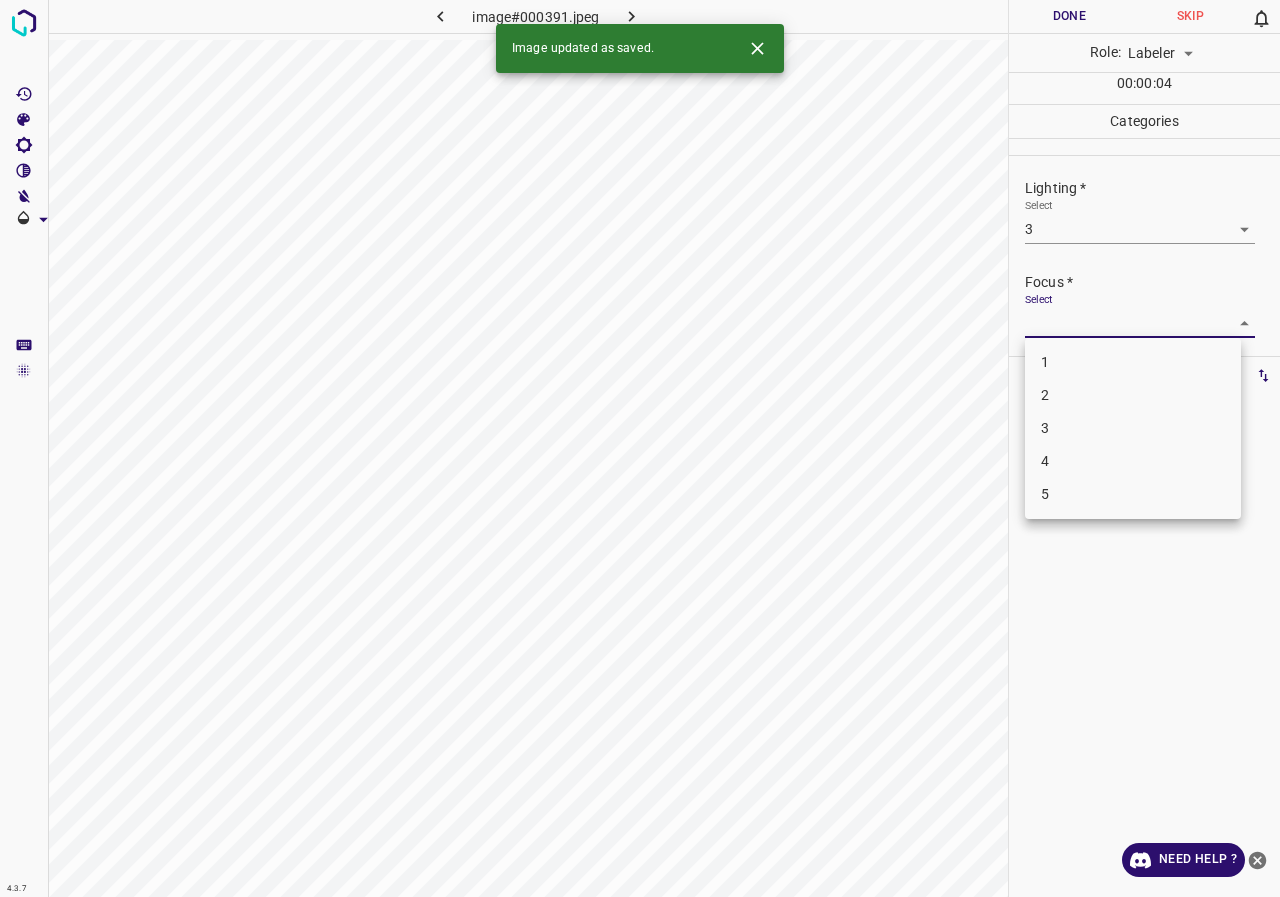 click on "3" at bounding box center (1133, 428) 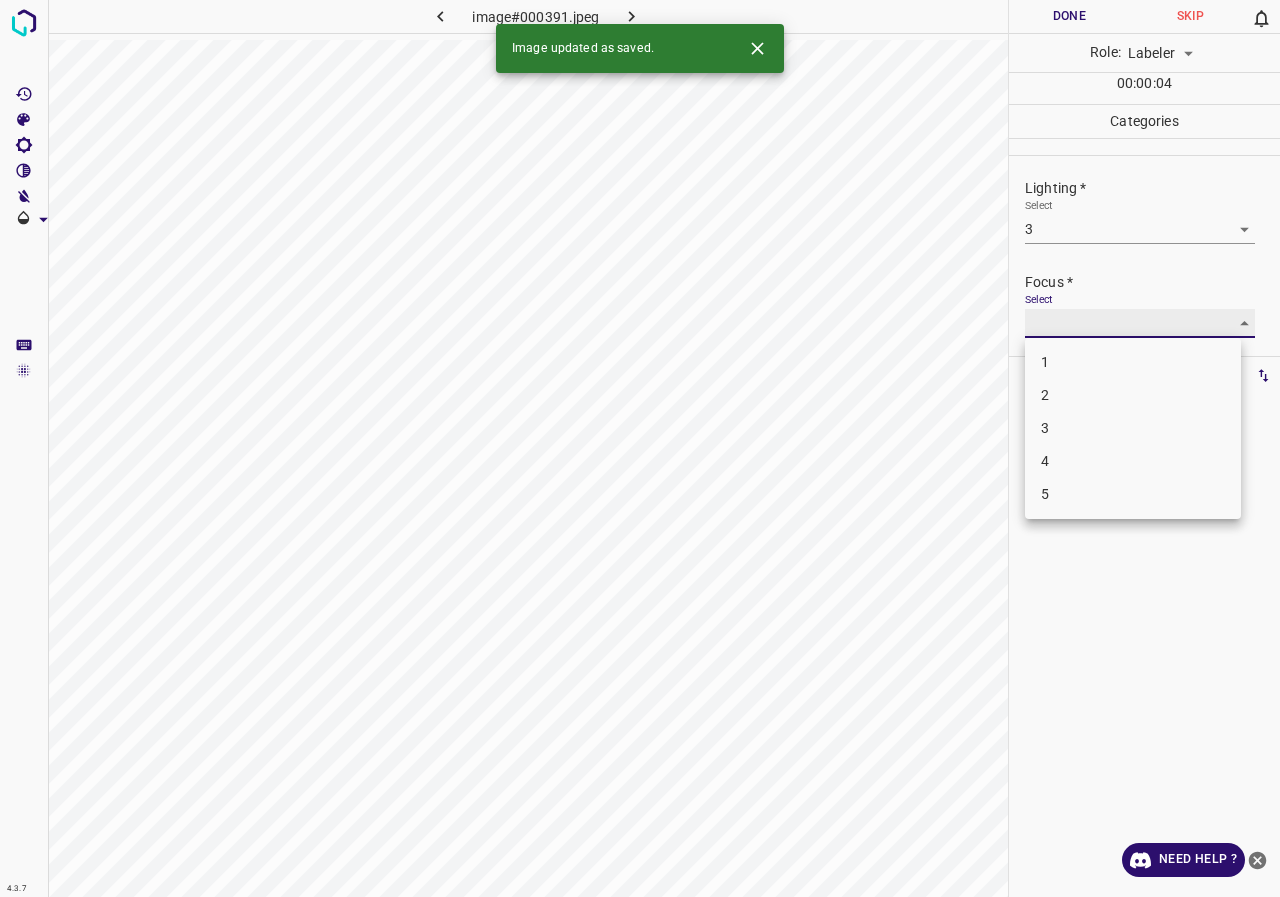 type on "3" 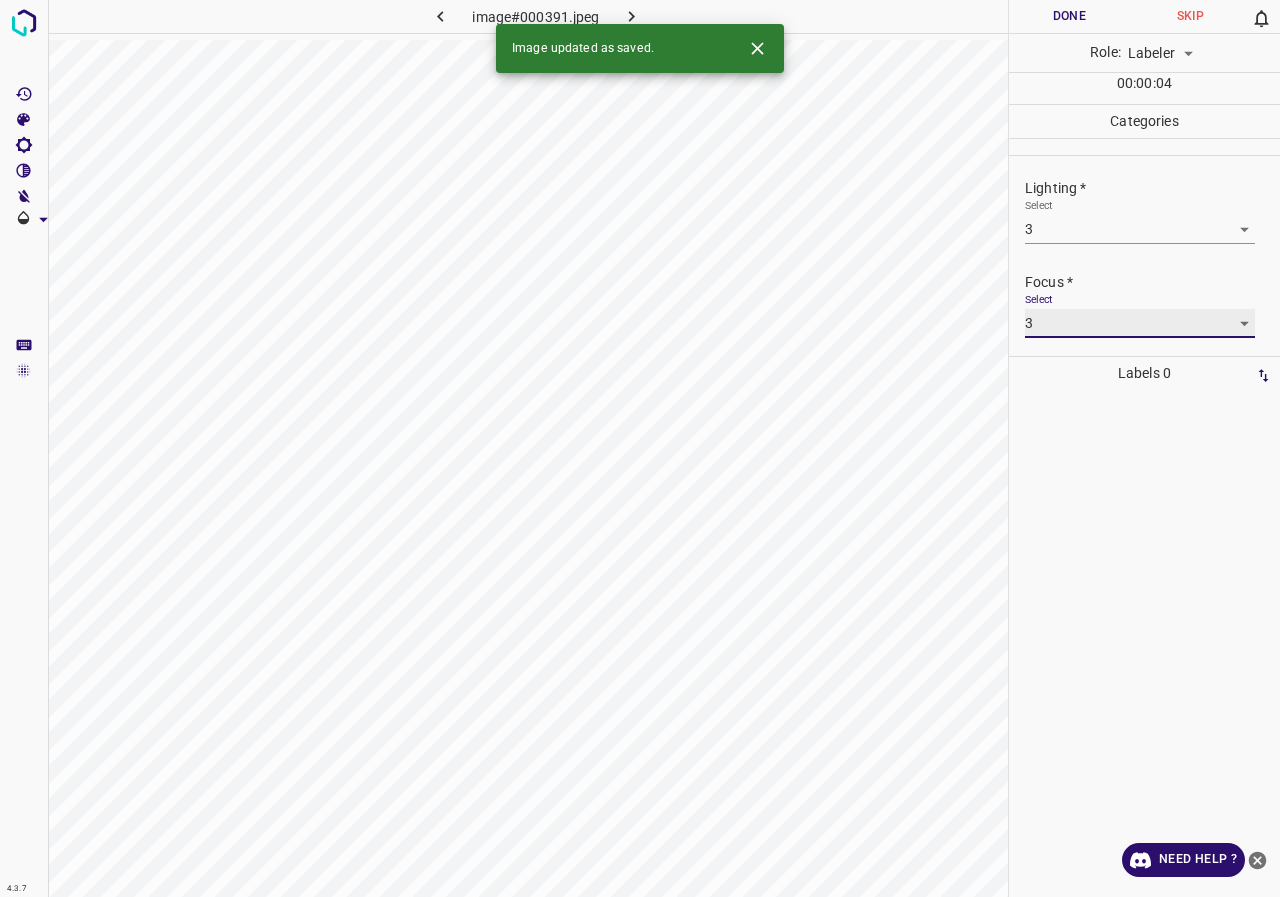 scroll, scrollTop: 98, scrollLeft: 0, axis: vertical 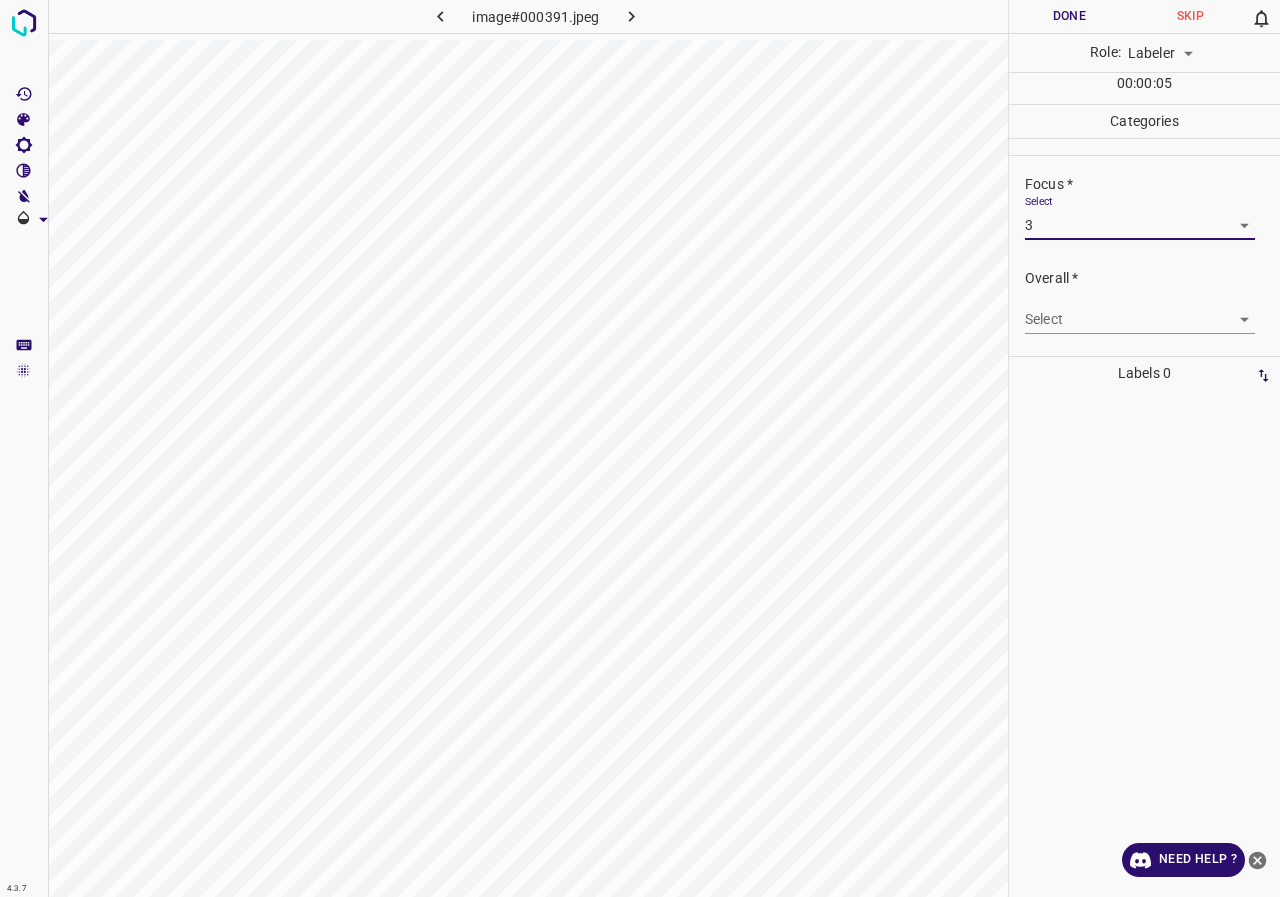click on "4.3.7 image#000391.jpeg Done Skip 0 Role: Labeler labeler 00   : 00   : 05   Categories Lighting *  Select 3 3 Focus *  Select 3 3 Overall *  Select ​ Labels   0 Categories 1 Lighting 2 Focus 3 Overall Tools Space Change between modes (Draw & Edit) I Auto labeling R Restore zoom M Zoom in N Zoom out Delete Delete selecte label Filters Z Restore filters X Saturation filter C Brightness filter V Contrast filter B Gray scale filter General O Download Need Help ? - Text - Hide - Delete" at bounding box center (640, 448) 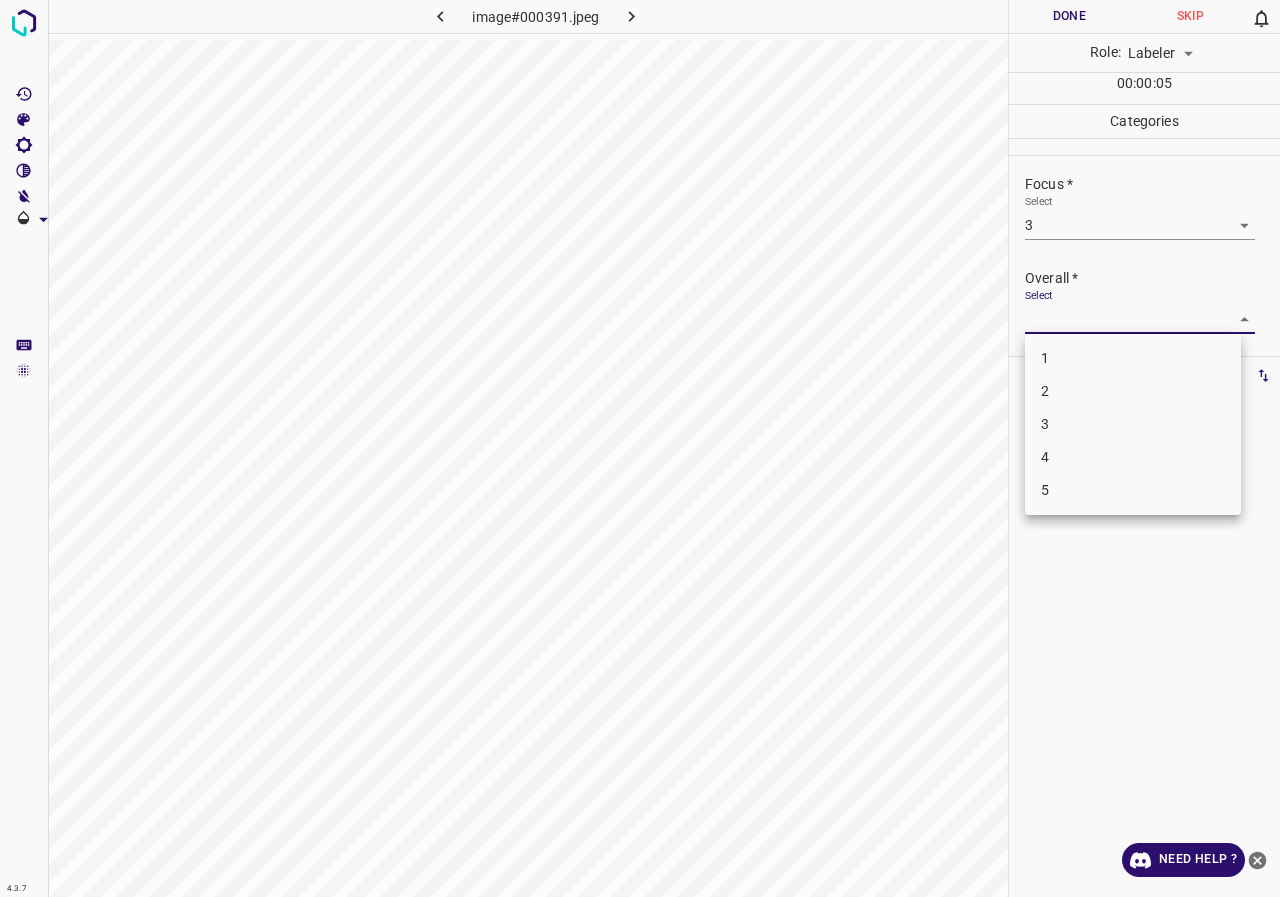 drag, startPoint x: 1065, startPoint y: 430, endPoint x: 1065, endPoint y: 389, distance: 41 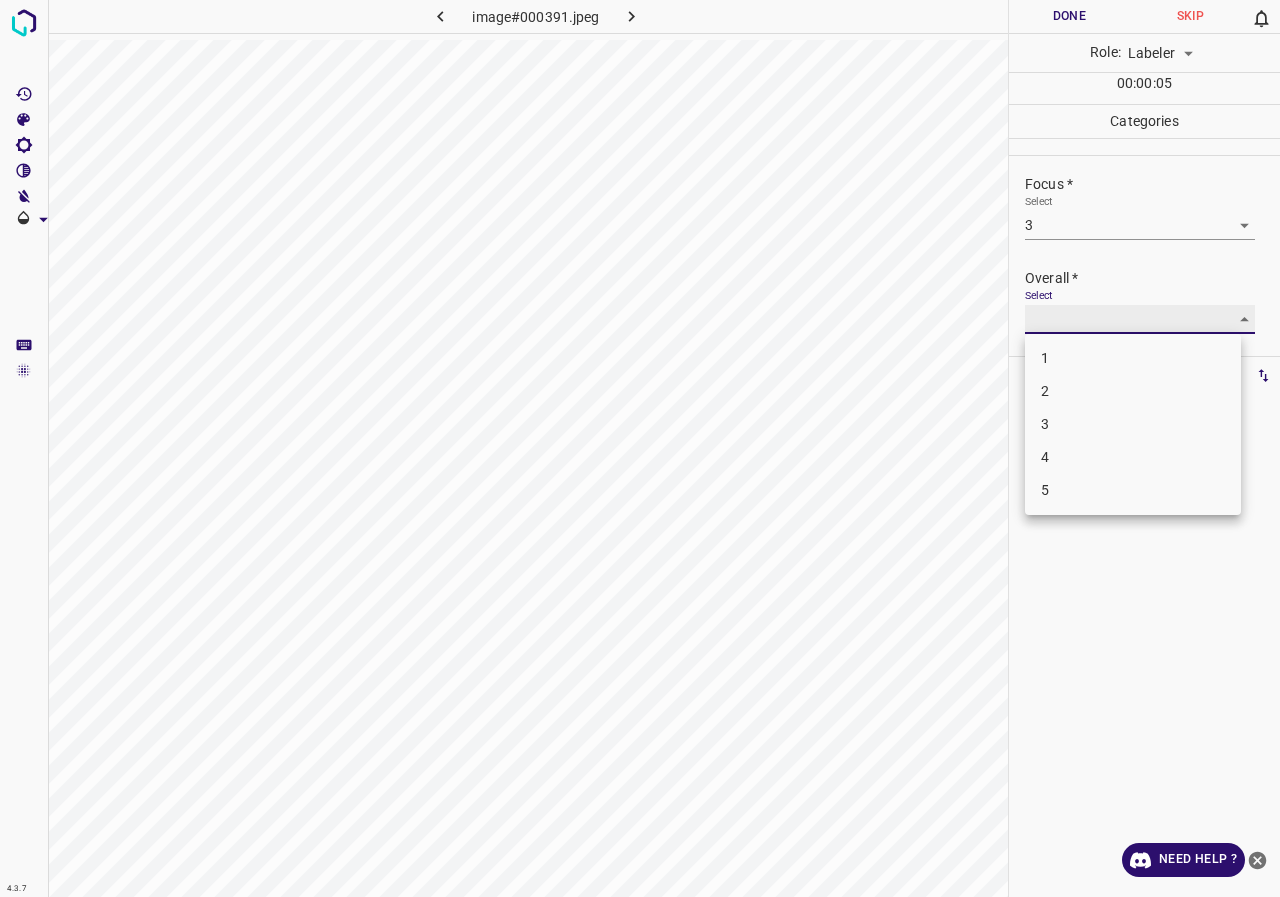 type on "3" 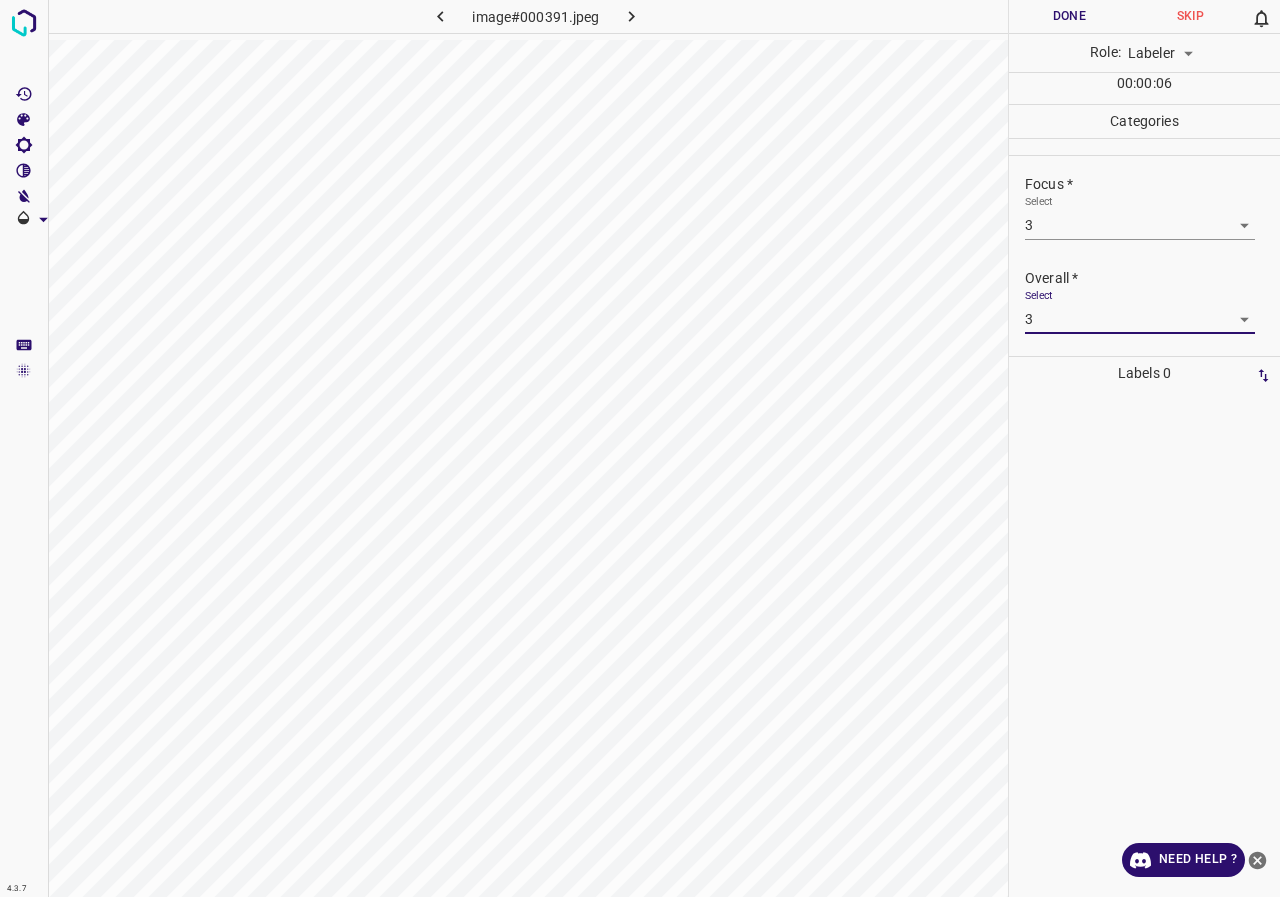 click on "Done" at bounding box center [1069, 16] 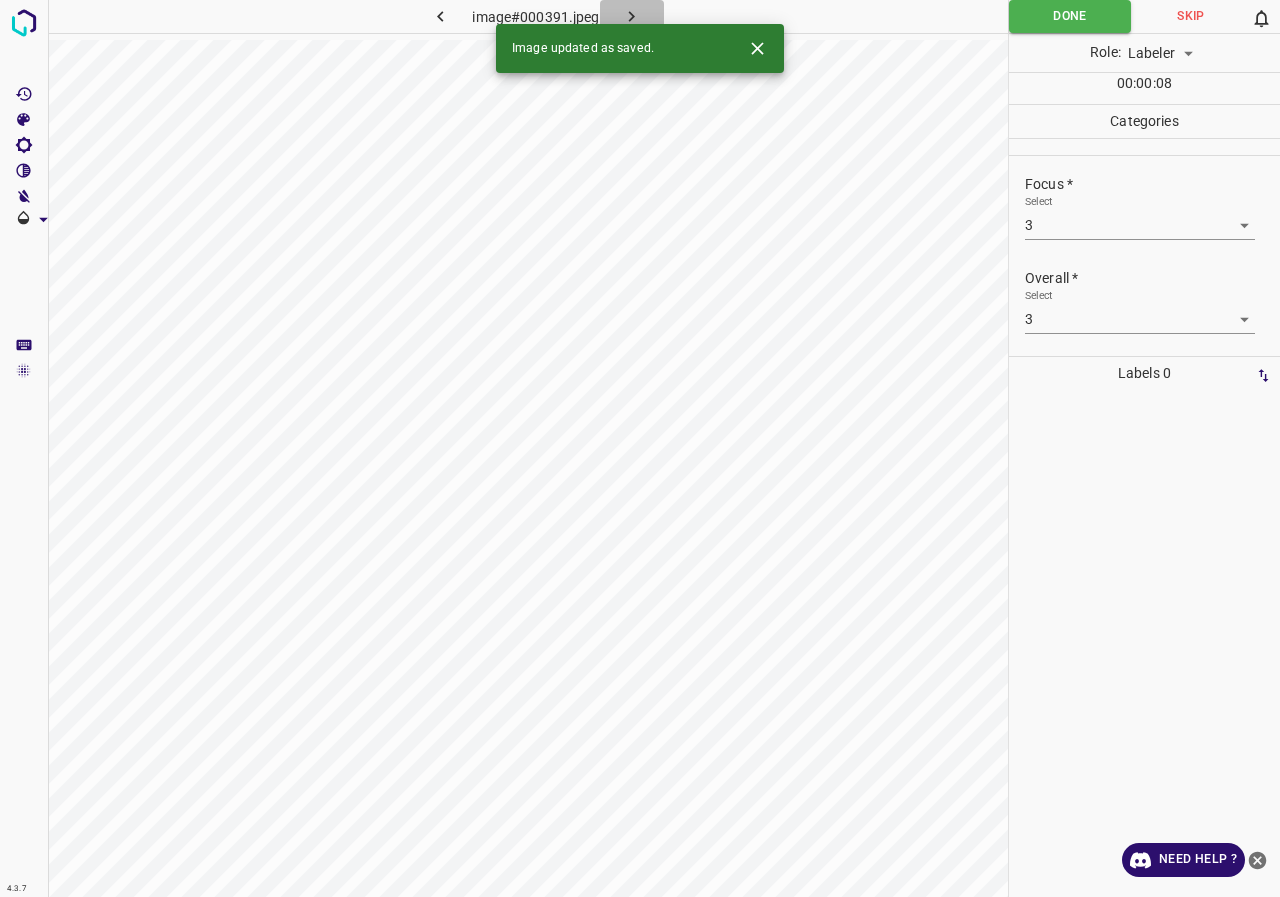 click 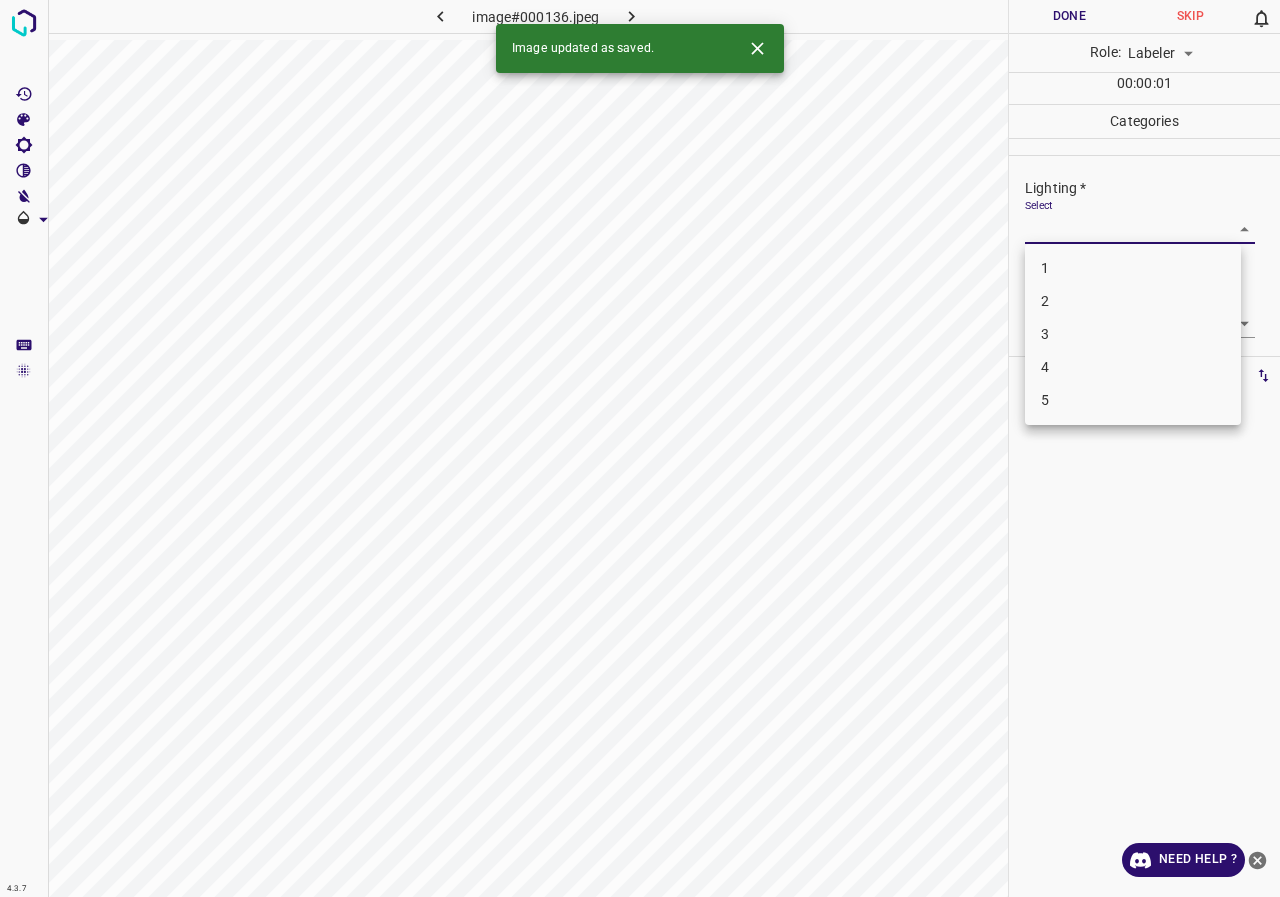 click on "4.3.7 image#000136.jpeg Done Skip 0 Role: Labeler labeler 00   : 00   : 01   Categories Lighting *  Select ​ Focus *  Select ​ Overall *  Select ​ Labels   0 Categories 1 Lighting 2 Focus 3 Overall Tools Space Change between modes (Draw & Edit) I Auto labeling R Restore zoom M Zoom in N Zoom out Delete Delete selecte label Filters Z Restore filters X Saturation filter C Brightness filter V Contrast filter B Gray scale filter General O Download Image updated as saved. Need Help ? - Text - Hide - Delete 1 2 3 4 5" at bounding box center (640, 448) 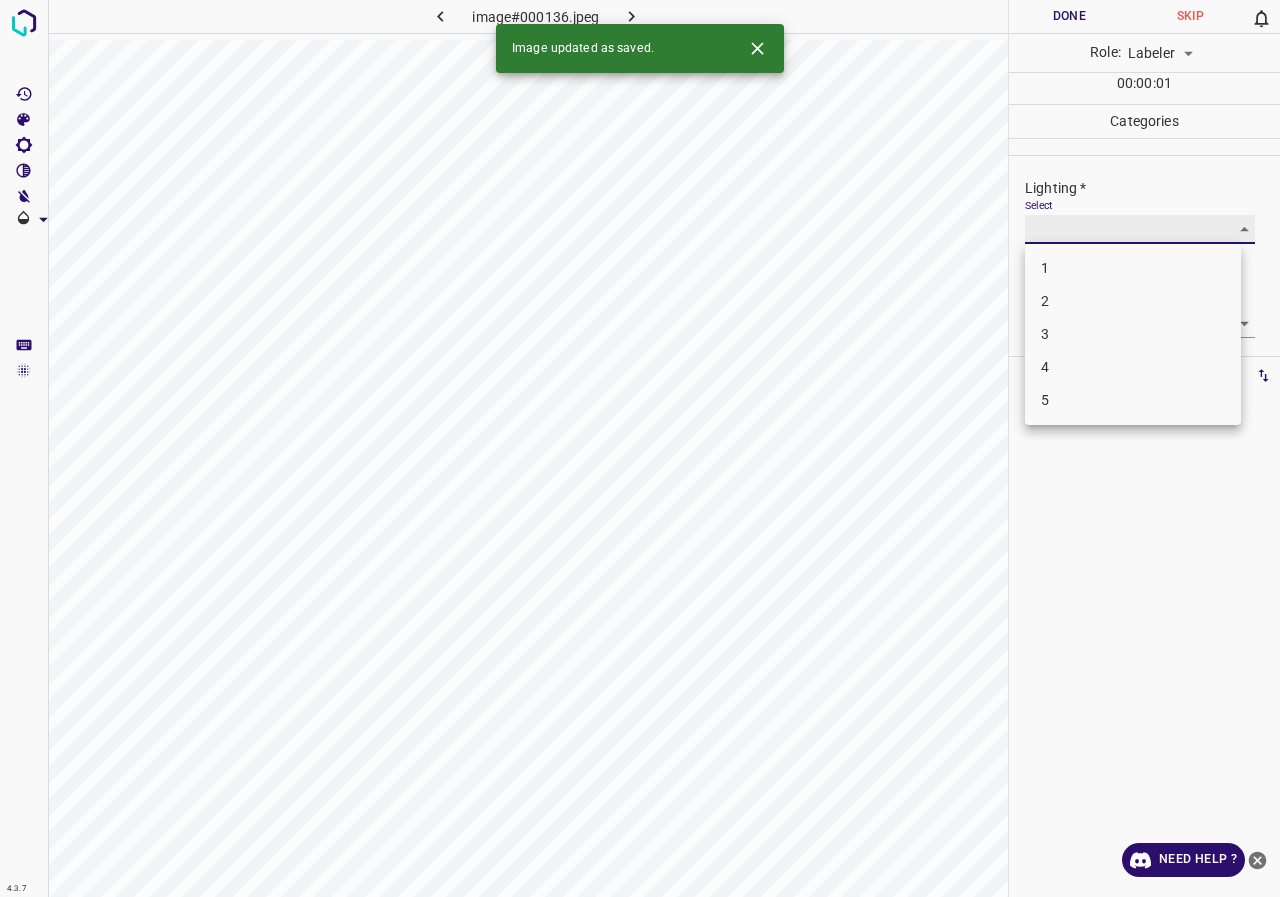 type on "3" 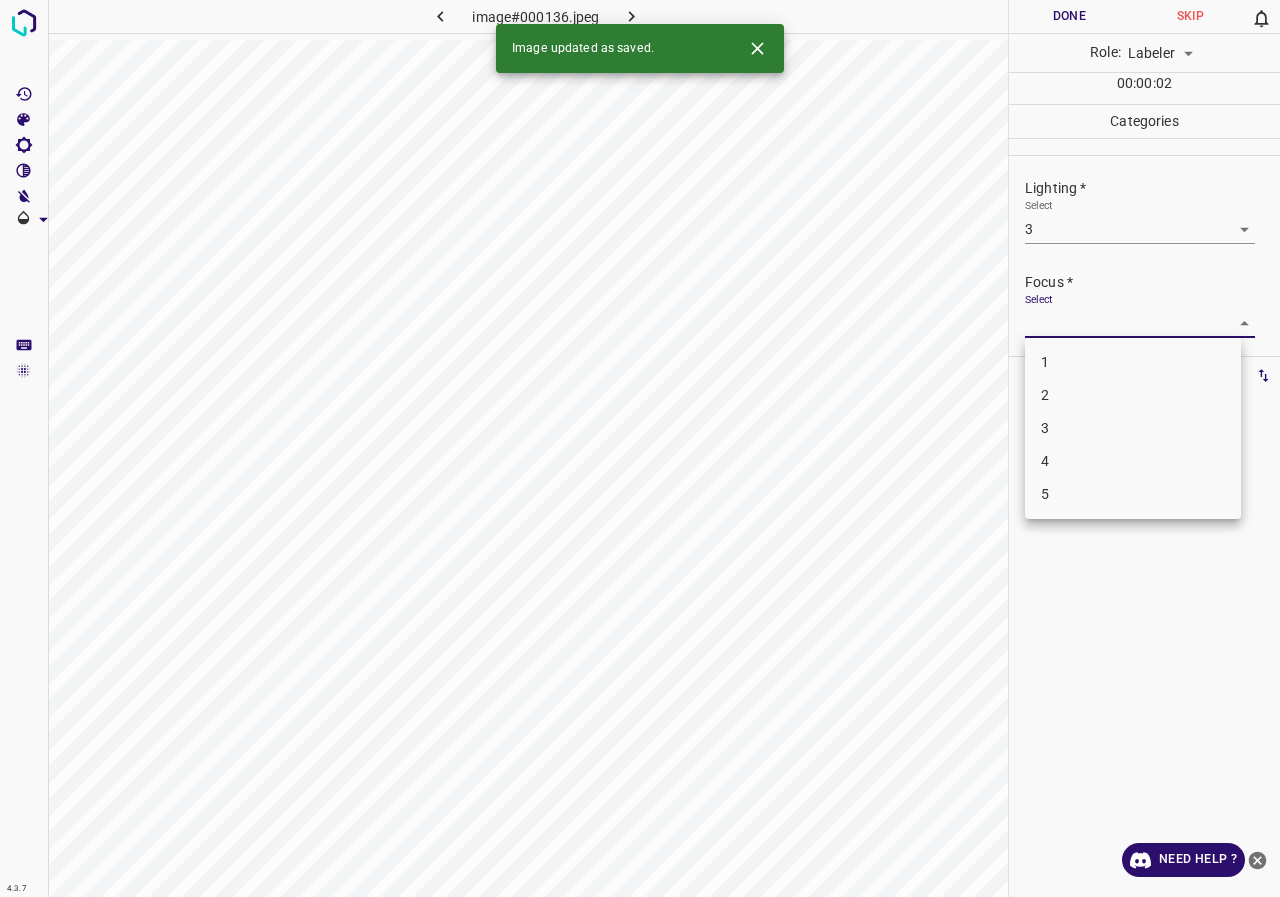click on "4.3.7 image#000136.jpeg Done Skip 0 Role: Labeler labeler 00   : 00   : 02   Categories Lighting *  Select 3 3 Focus *  Select ​ Overall *  Select ​ Labels   0 Categories 1 Lighting 2 Focus 3 Overall Tools Space Change between modes (Draw & Edit) I Auto labeling R Restore zoom M Zoom in N Zoom out Delete Delete selecte label Filters Z Restore filters X Saturation filter C Brightness filter V Contrast filter B Gray scale filter General O Download Image updated as saved. Need Help ? - Text - Hide - Delete 1 2 3 4 5" at bounding box center [640, 448] 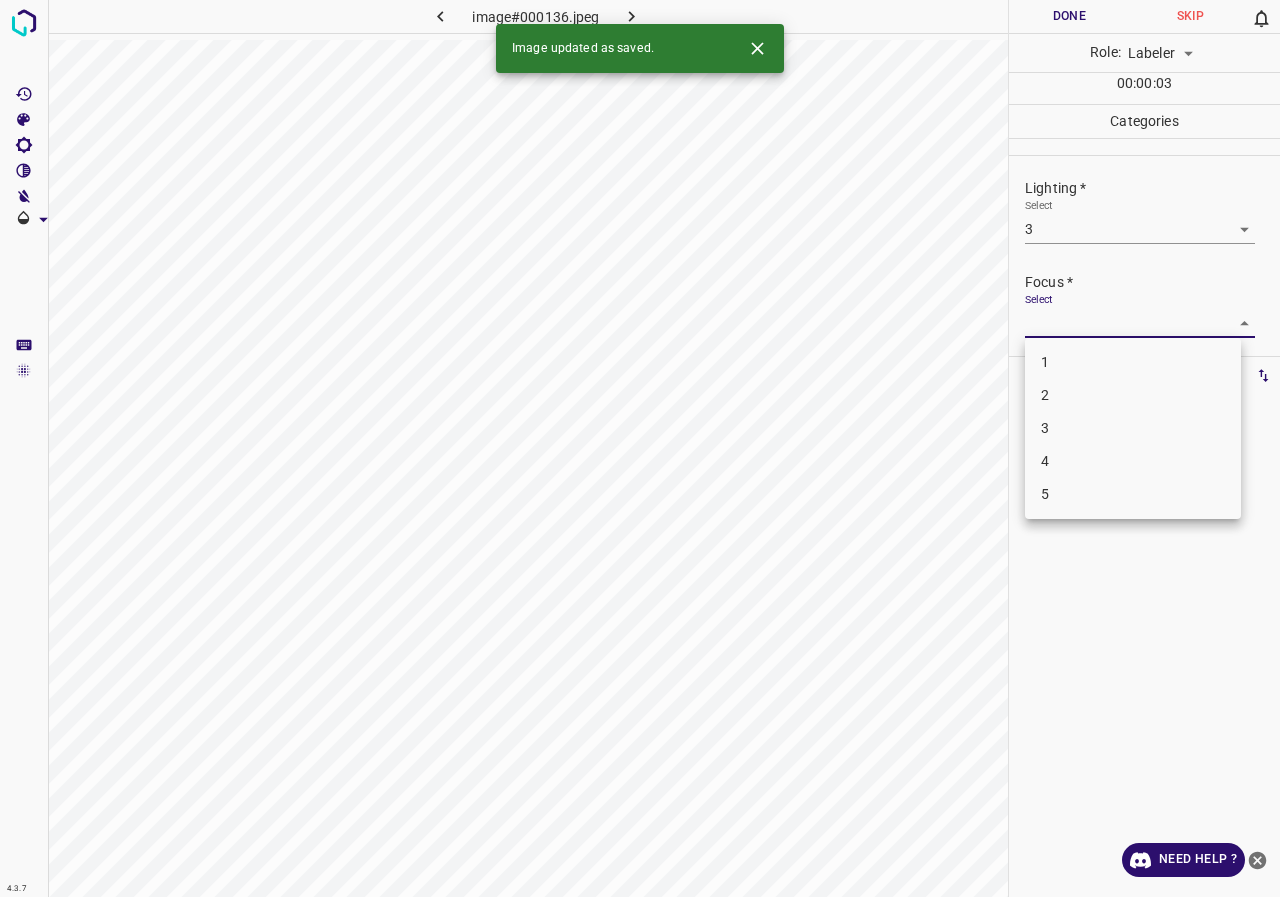 drag, startPoint x: 1069, startPoint y: 417, endPoint x: 1079, endPoint y: 360, distance: 57.870544 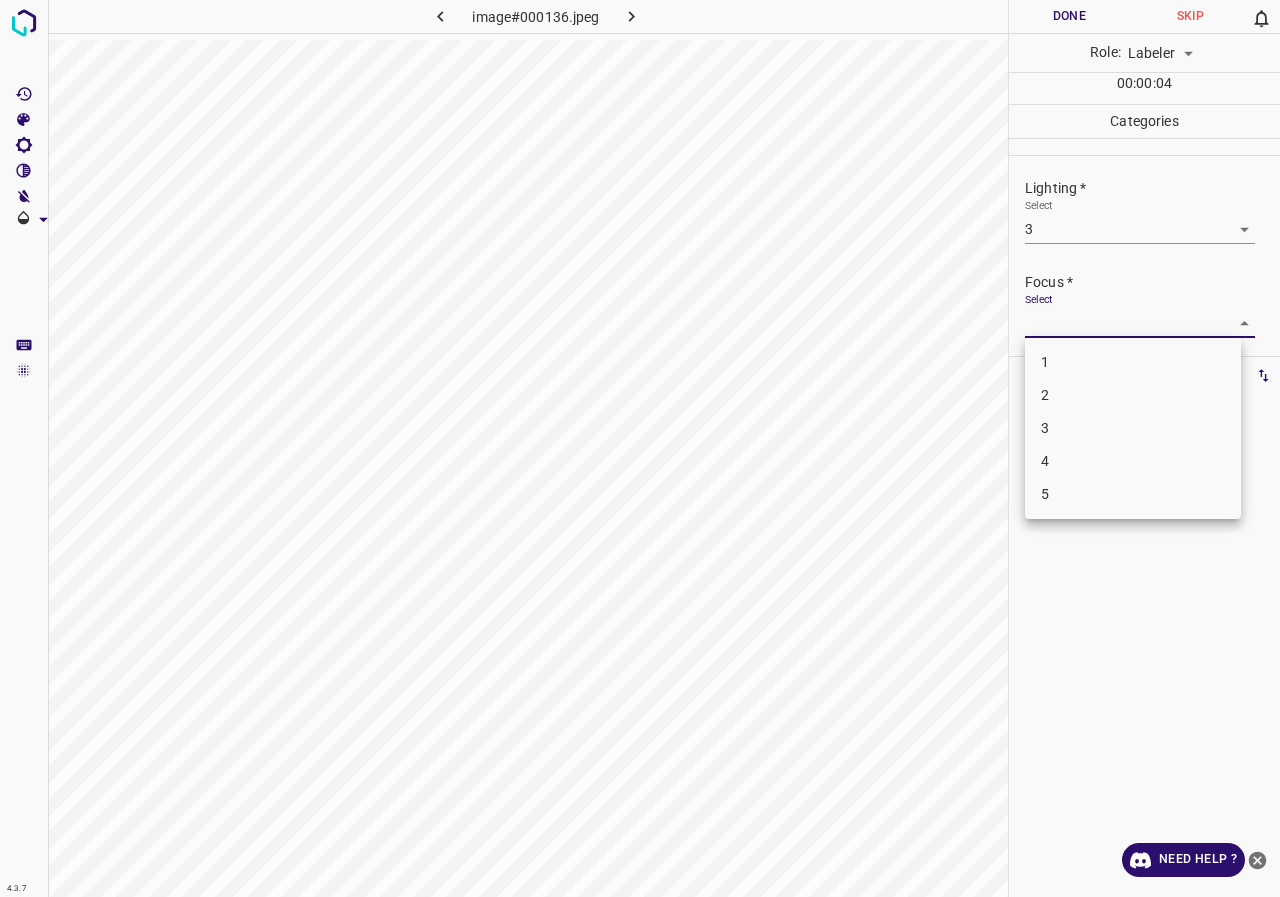 drag, startPoint x: 1059, startPoint y: 428, endPoint x: 1065, endPoint y: 363, distance: 65.27634 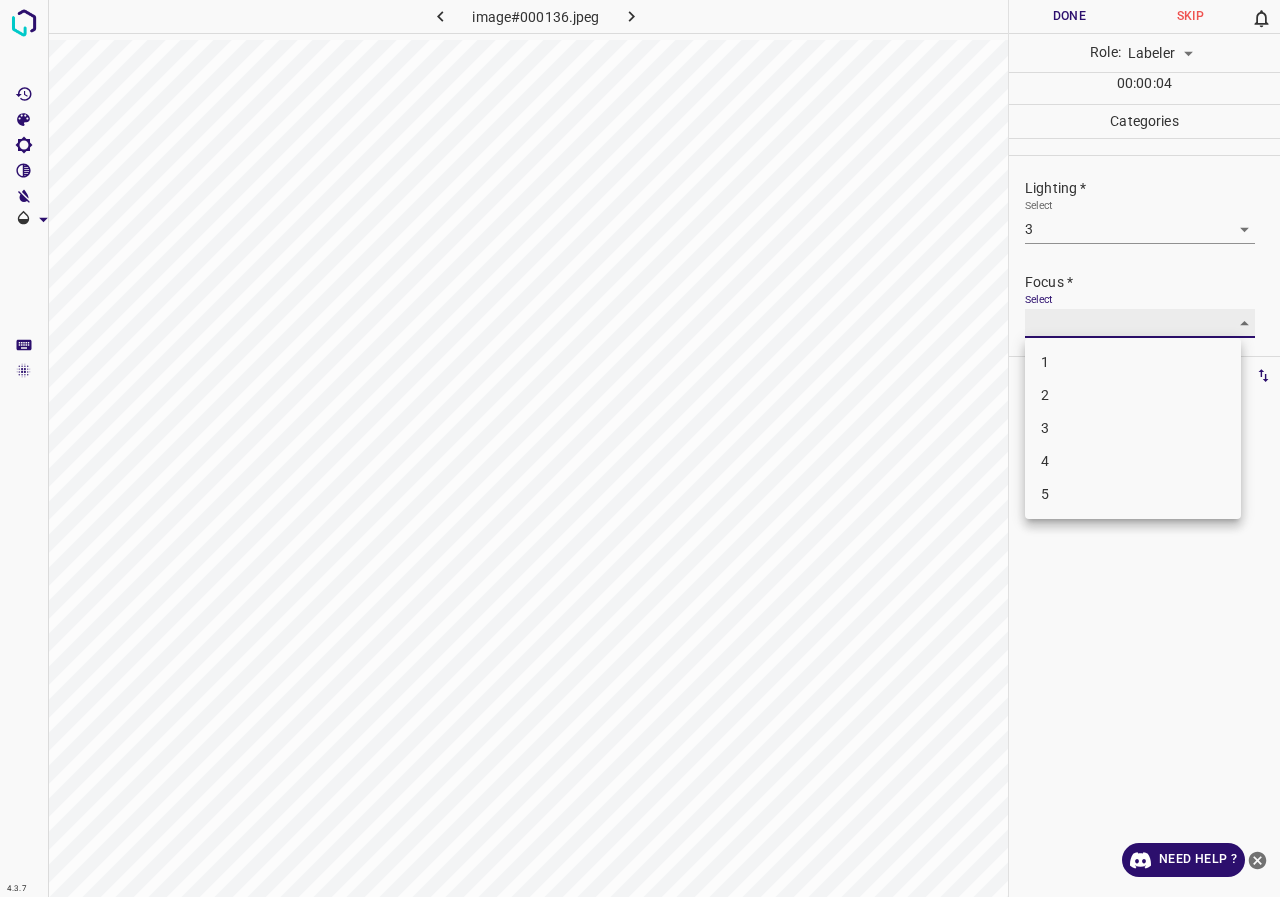 type on "3" 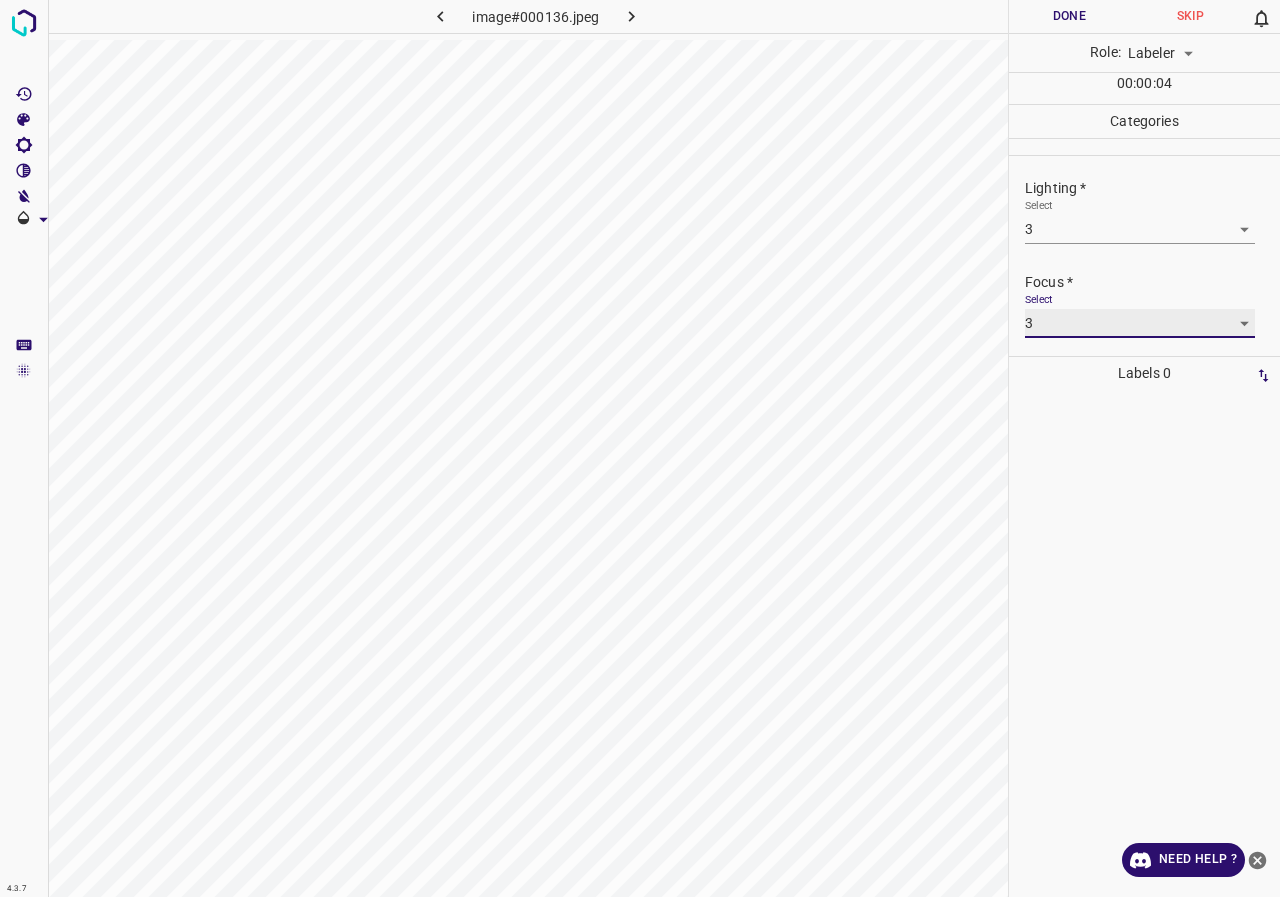 scroll, scrollTop: 98, scrollLeft: 0, axis: vertical 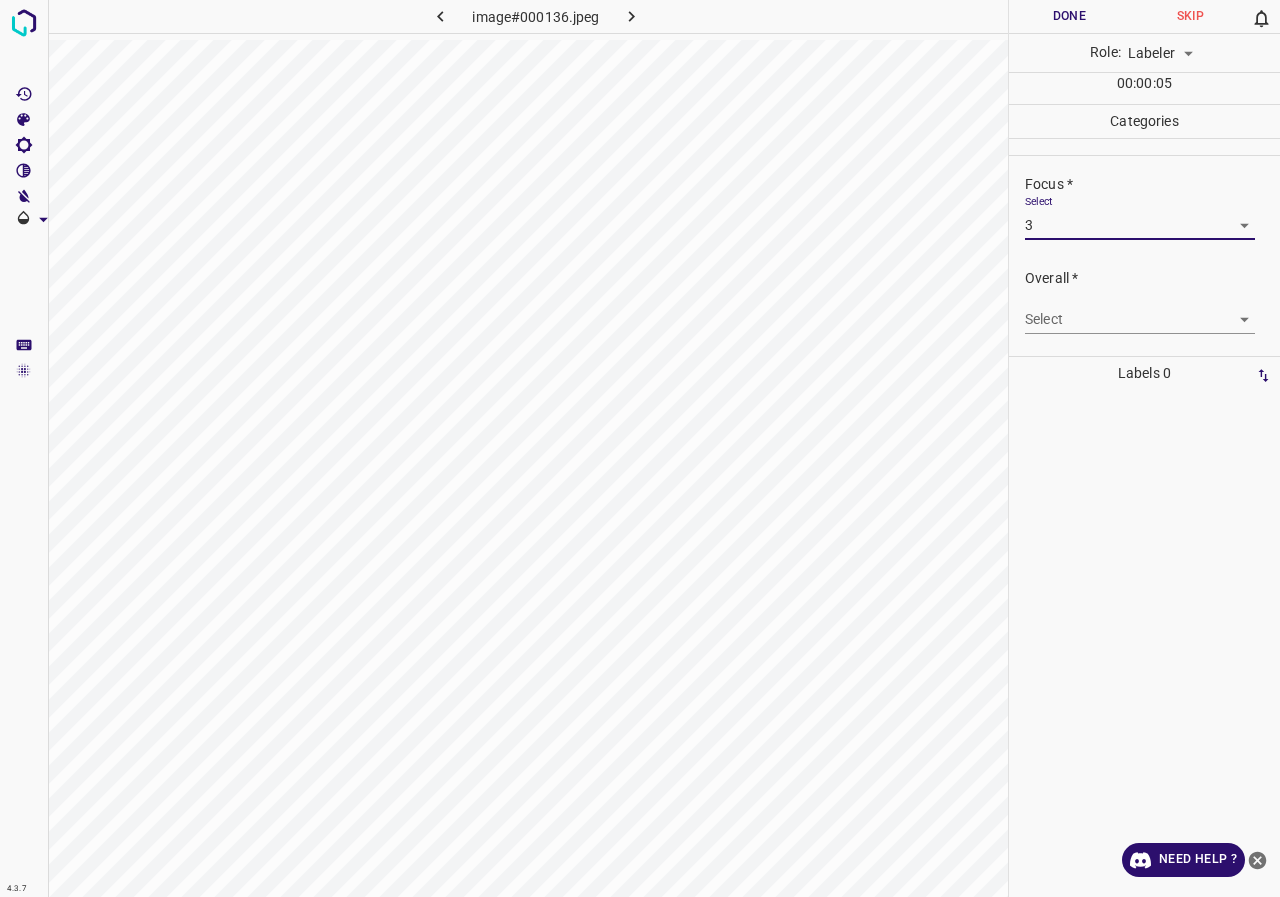 click on "4.3.7 image#000136.jpeg Done Skip 0 Role: Labeler labeler 00   : 00   : 05   Categories Lighting *  Select 3 3 Focus *  Select 3 3 Overall *  Select ​ Labels   0 Categories 1 Lighting 2 Focus 3 Overall Tools Space Change between modes (Draw & Edit) I Auto labeling R Restore zoom M Zoom in N Zoom out Delete Delete selecte label Filters Z Restore filters X Saturation filter C Brightness filter V Contrast filter B Gray scale filter General O Download Need Help ? - Text - Hide - Delete" at bounding box center (640, 448) 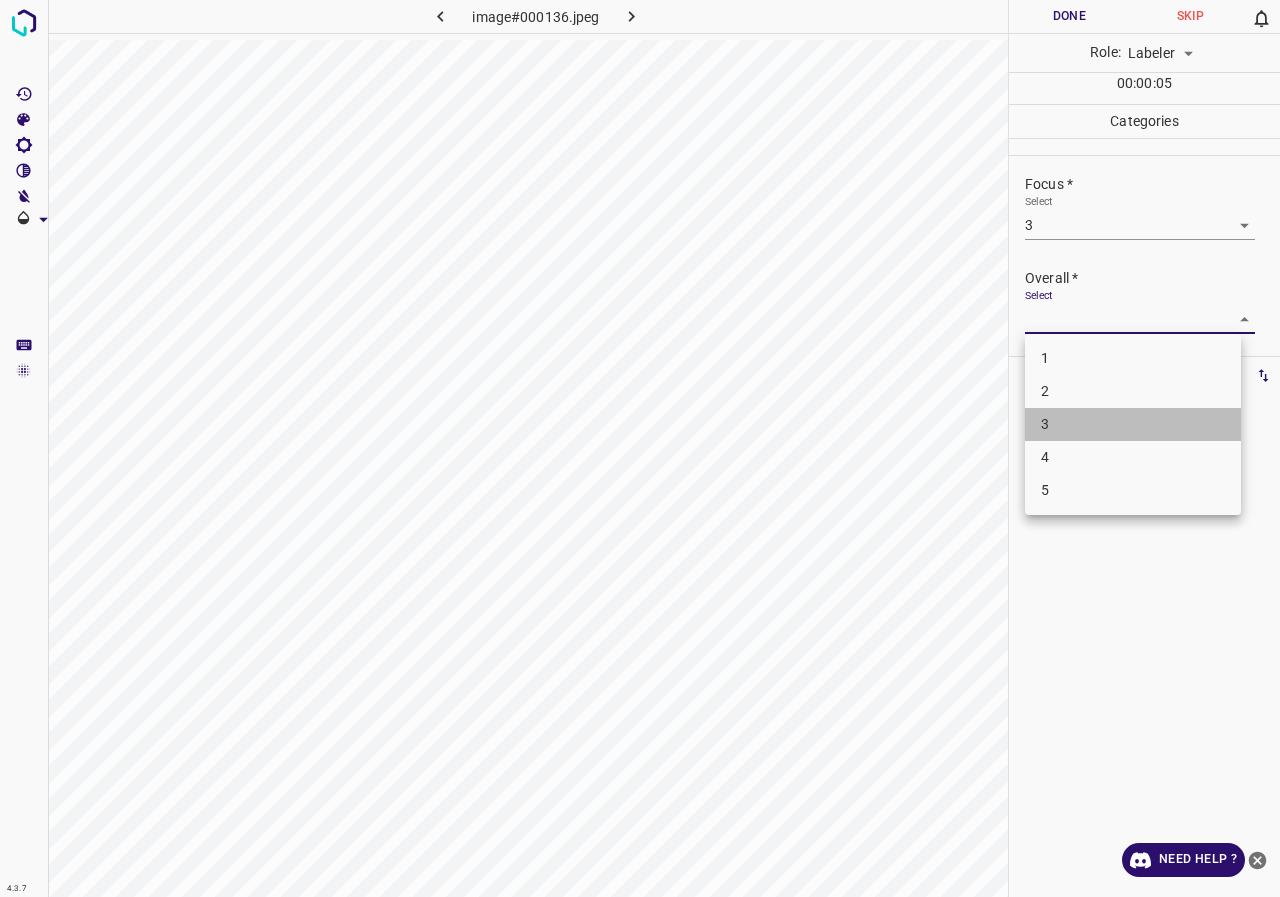 drag, startPoint x: 1081, startPoint y: 425, endPoint x: 1098, endPoint y: 294, distance: 132.09845 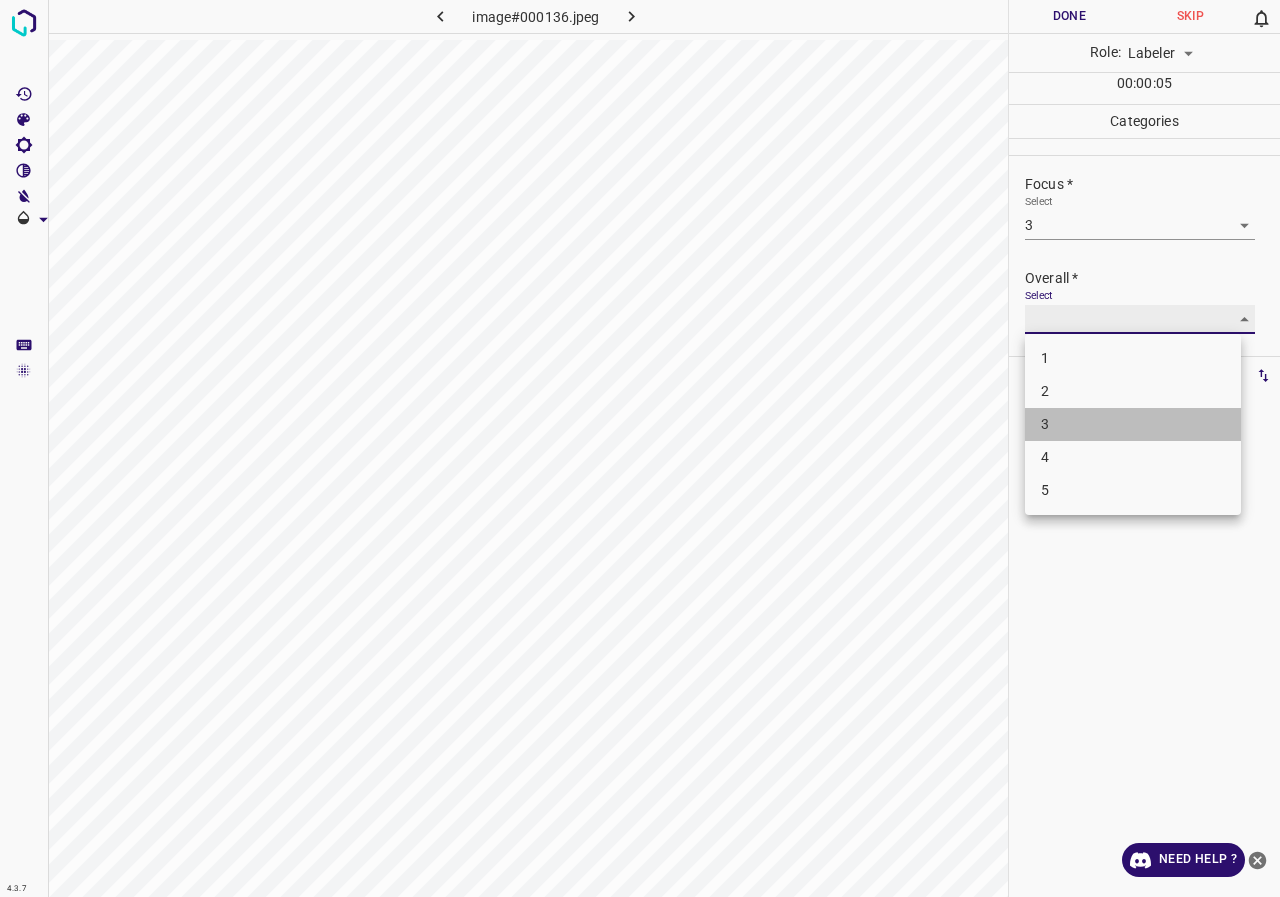 type on "3" 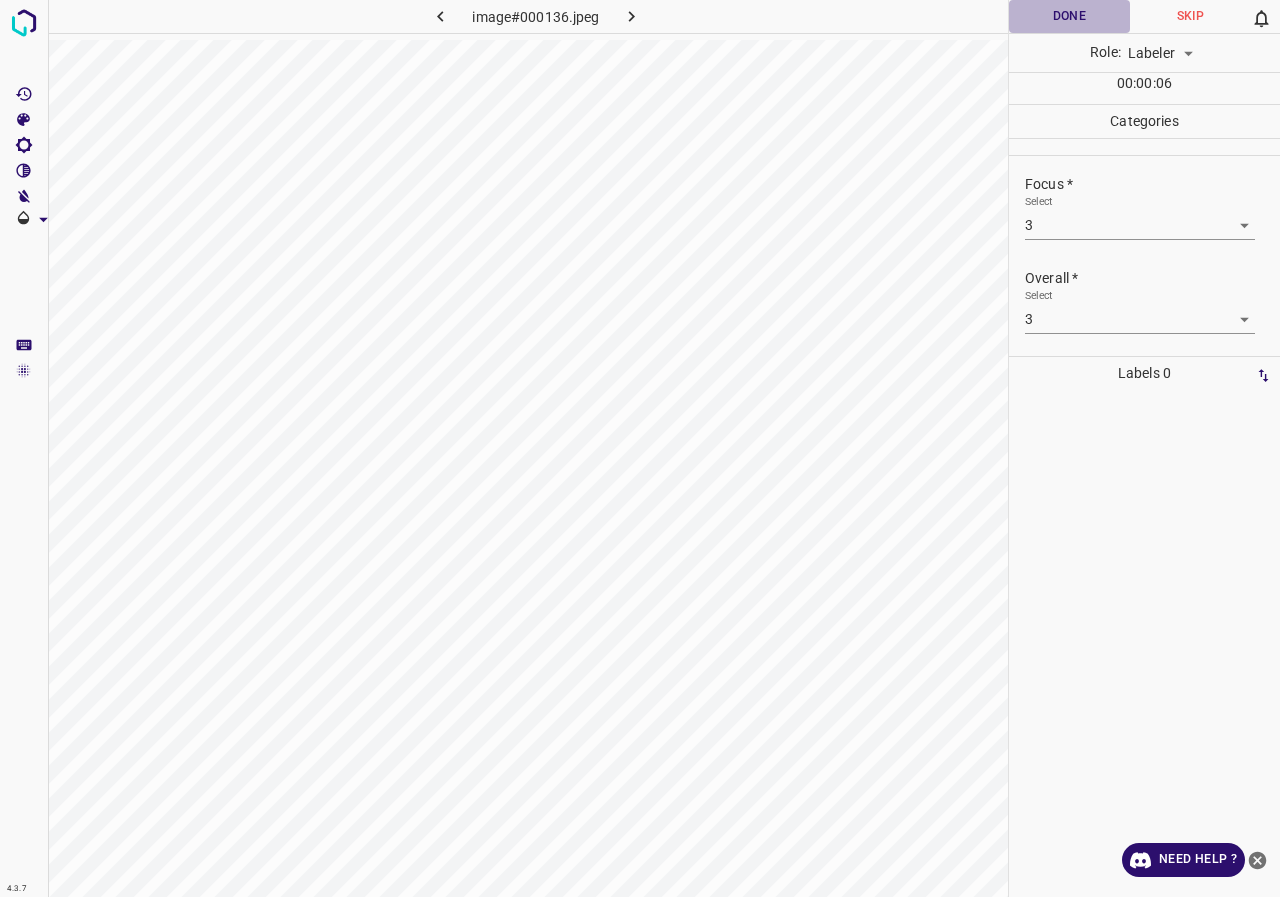 click on "Done" at bounding box center (1069, 16) 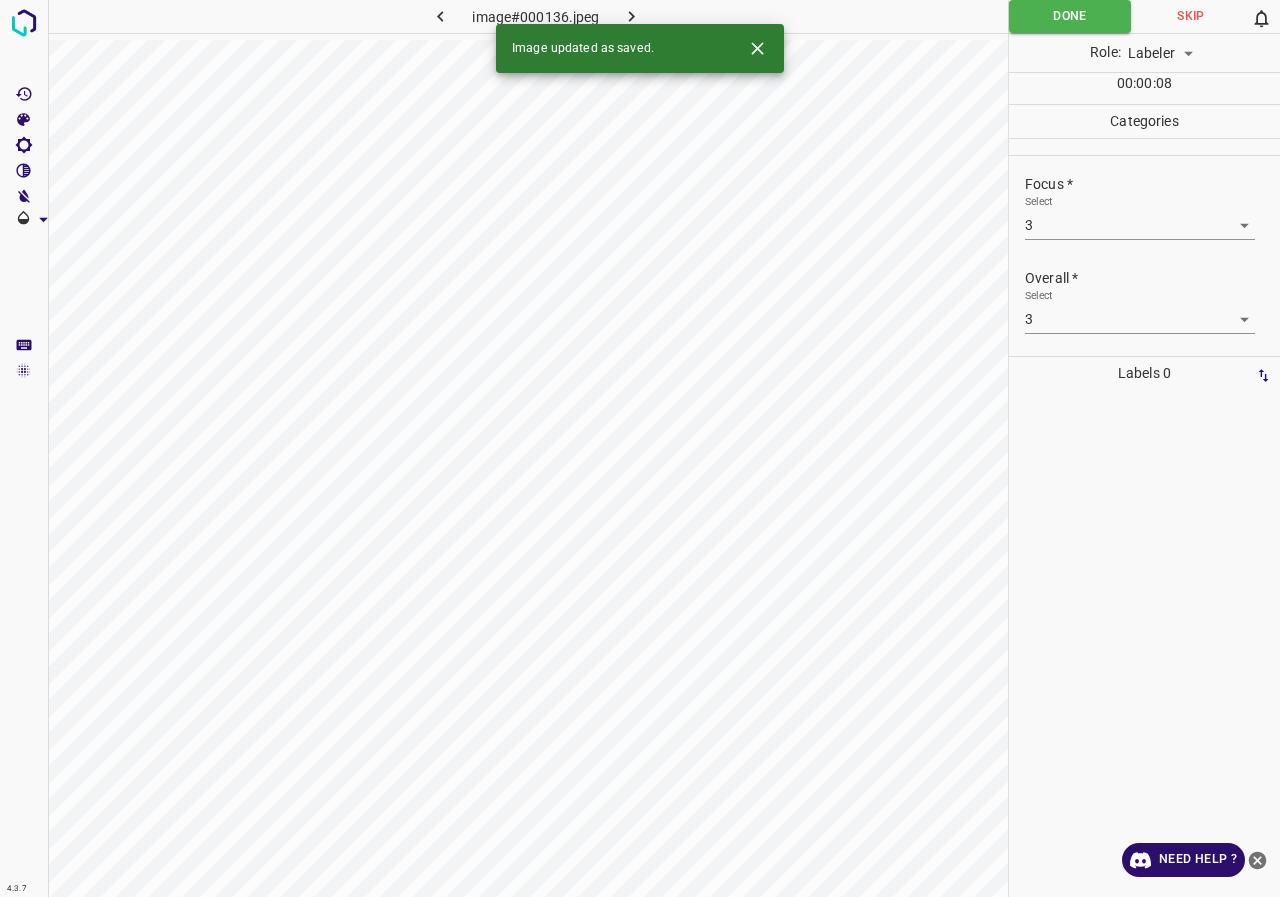 click 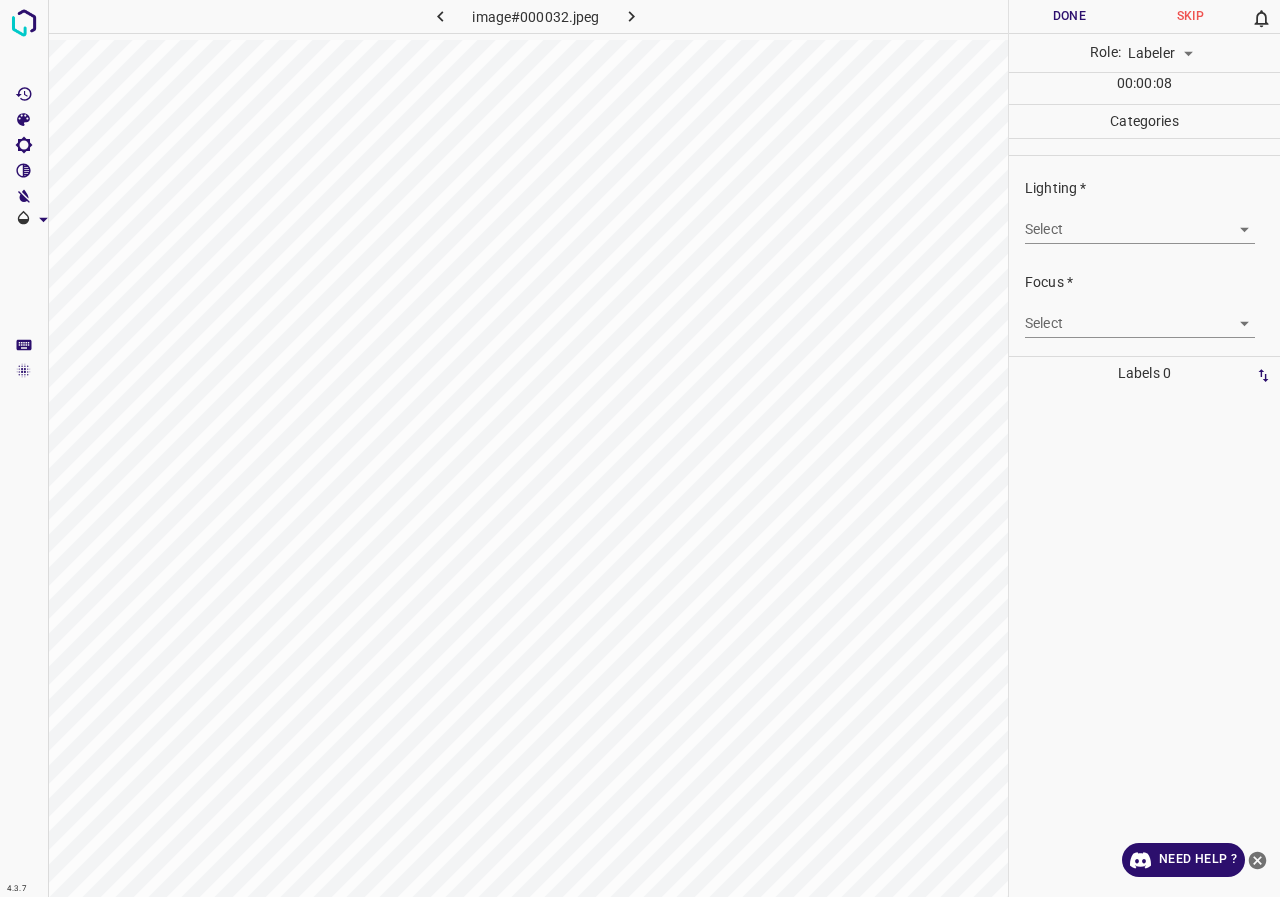 click on "4.3.7 image#000032.jpeg Done Skip 0 Role: Labeler labeler 00   : 00   : 08   Categories Lighting *  Select ​ Focus *  Select ​ Overall *  Select ​ Labels   0 Categories 1 Lighting 2 Focus 3 Overall Tools Space Change between modes (Draw & Edit) I Auto labeling R Restore zoom M Zoom in N Zoom out Delete Delete selecte label Filters Z Restore filters X Saturation filter C Brightness filter V Contrast filter B Gray scale filter General O Download Need Help ? - Text - Hide - Delete" at bounding box center [640, 448] 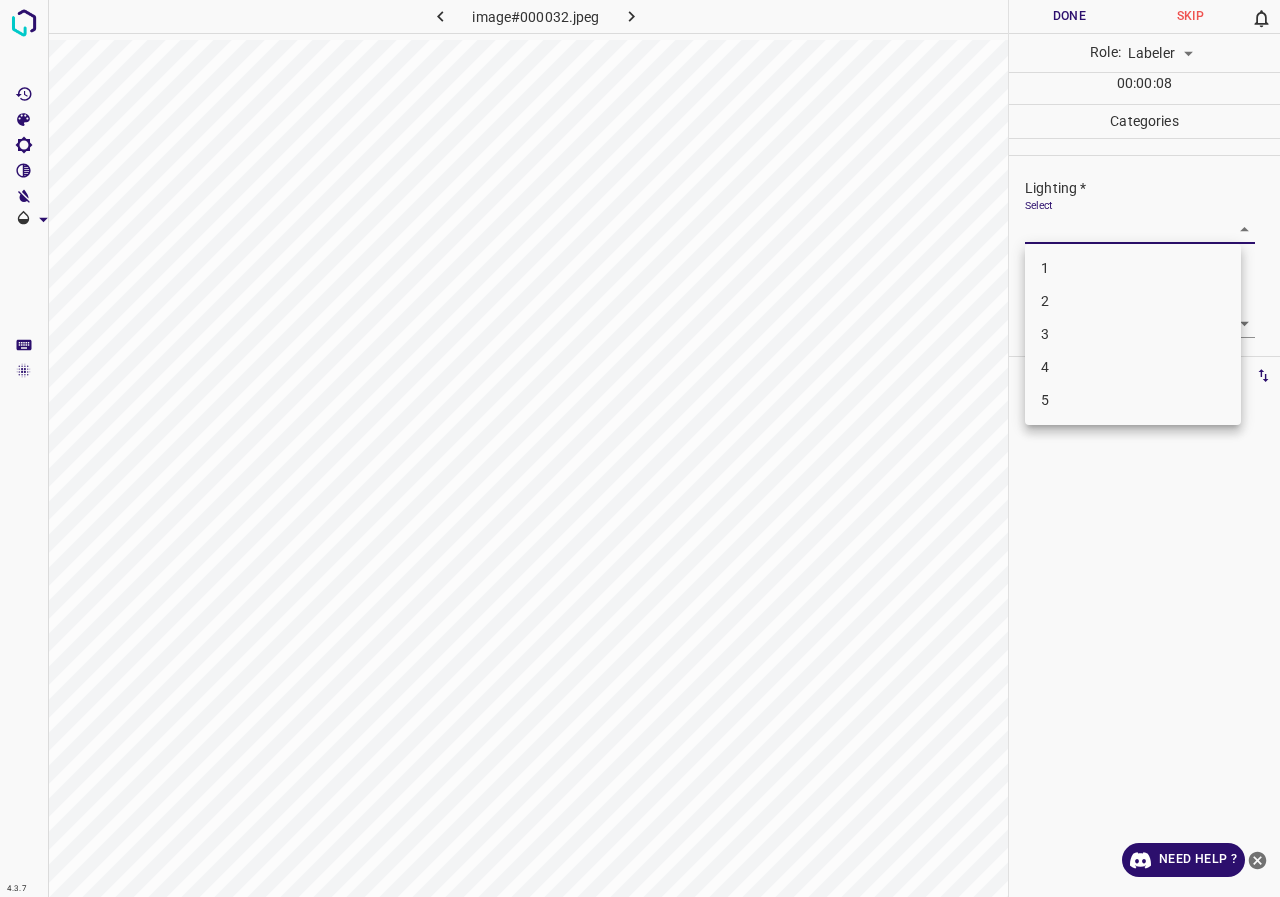 click on "3" at bounding box center (1133, 334) 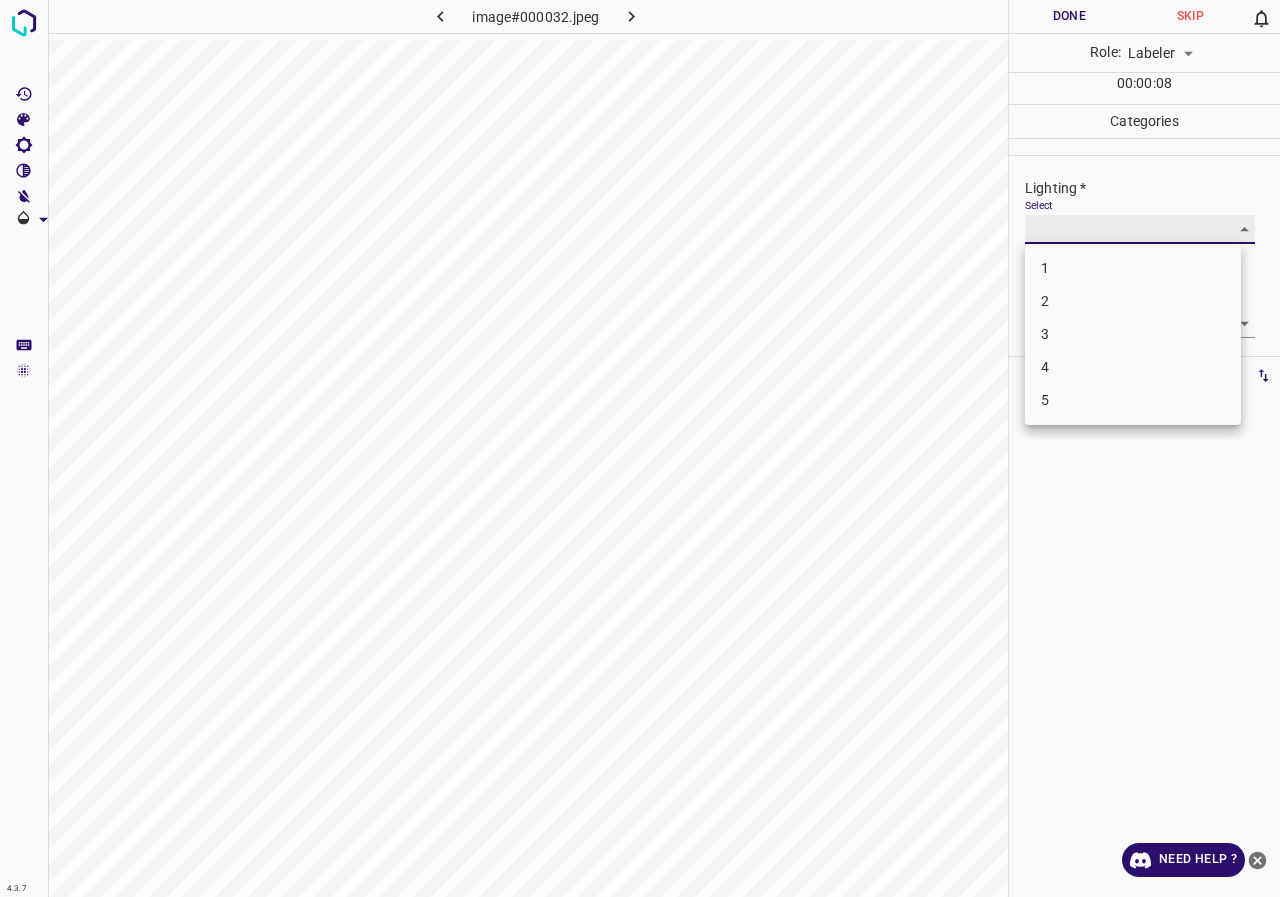 type on "3" 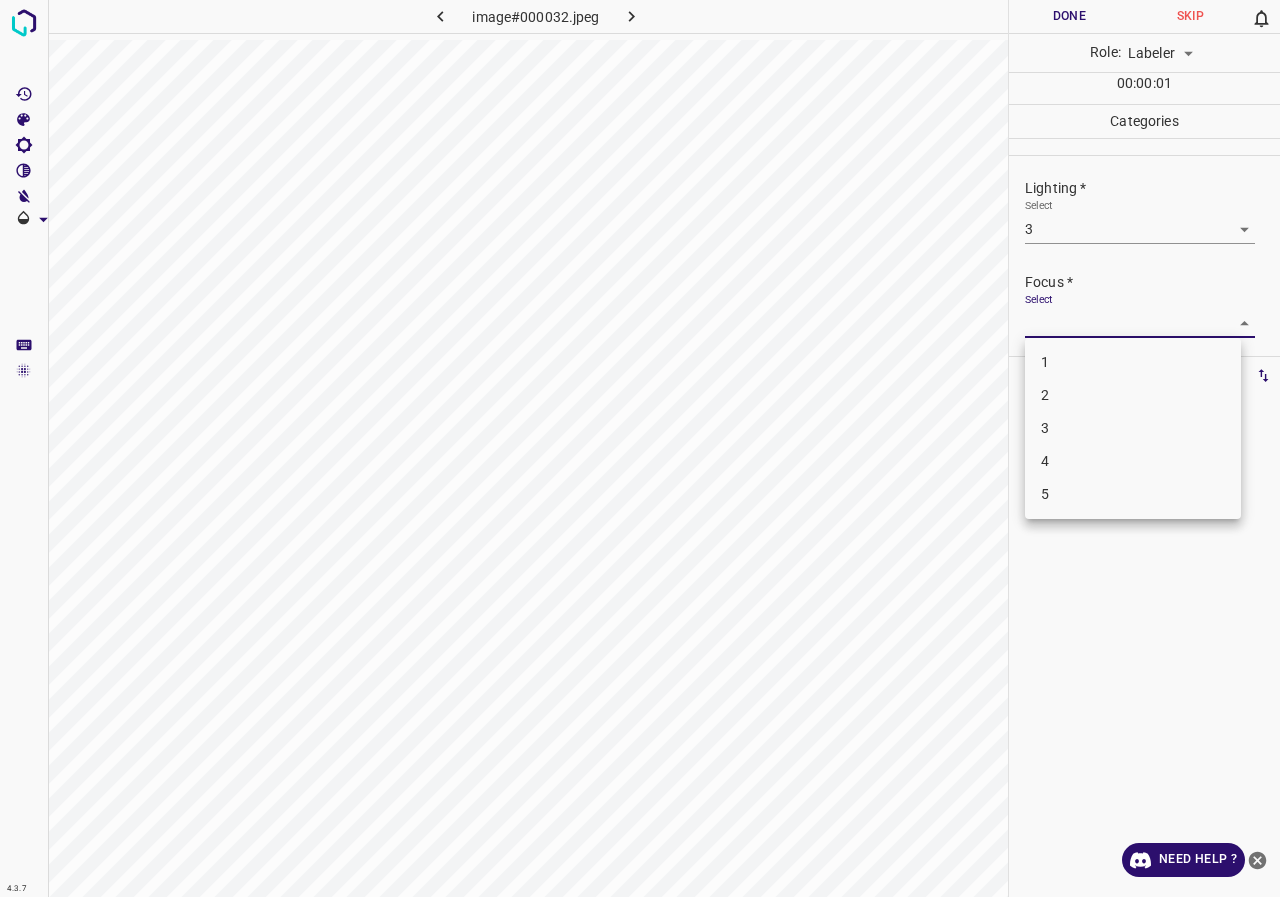 click on "4.3.7 image#000032.jpeg Done Skip 0 Role: Labeler labeler 00   : 00   : 01   Categories Lighting *  Select 3 3 Focus *  Select ​ Overall *  Select ​ Labels   0 Categories 1 Lighting 2 Focus 3 Overall Tools Space Change between modes (Draw & Edit) I Auto labeling R Restore zoom M Zoom in N Zoom out Delete Delete selecte label Filters Z Restore filters X Saturation filter C Brightness filter V Contrast filter B Gray scale filter General O Download Need Help ? - Text - Hide - Delete 1 2 3 4 5" at bounding box center (640, 448) 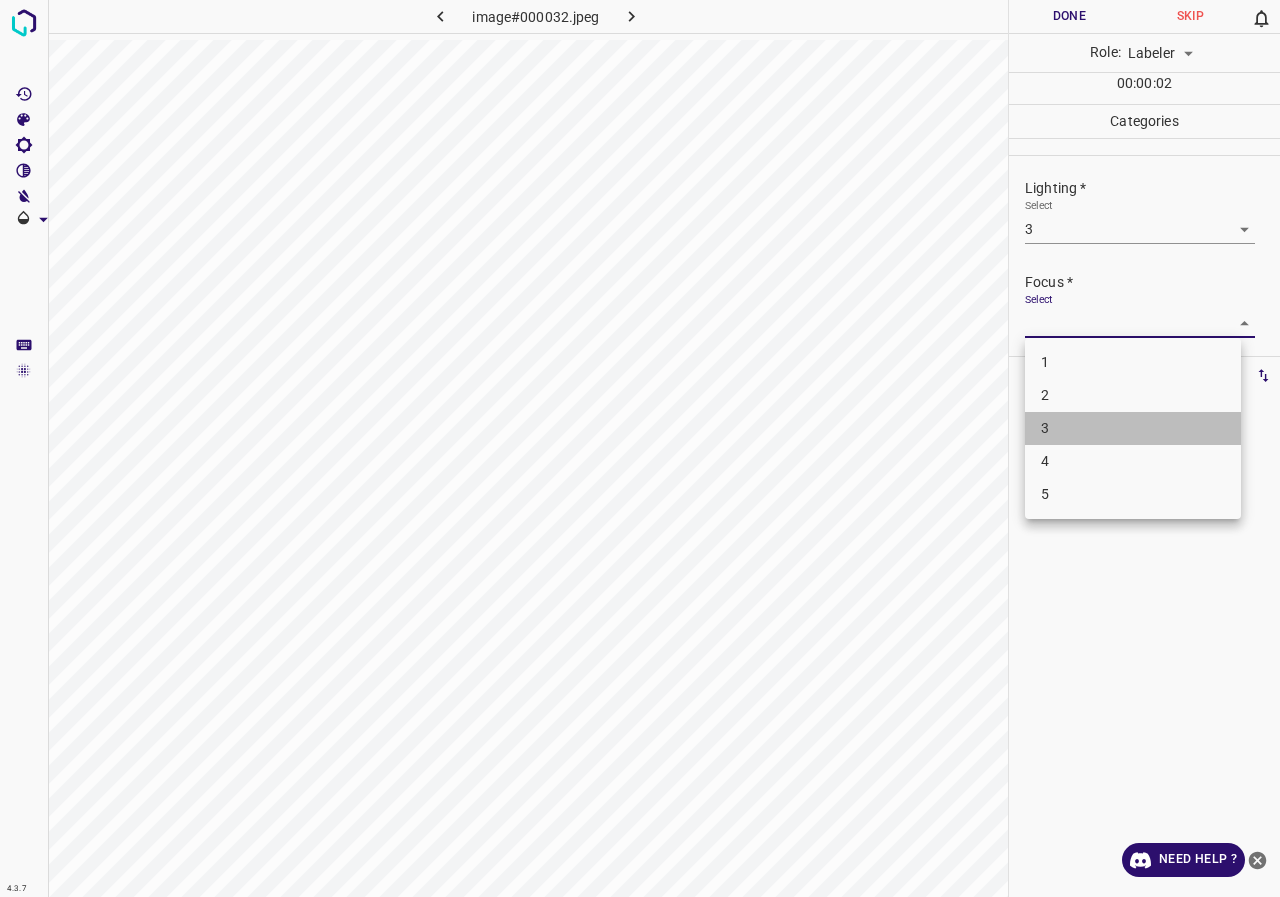 drag, startPoint x: 1072, startPoint y: 421, endPoint x: 1071, endPoint y: 378, distance: 43.011627 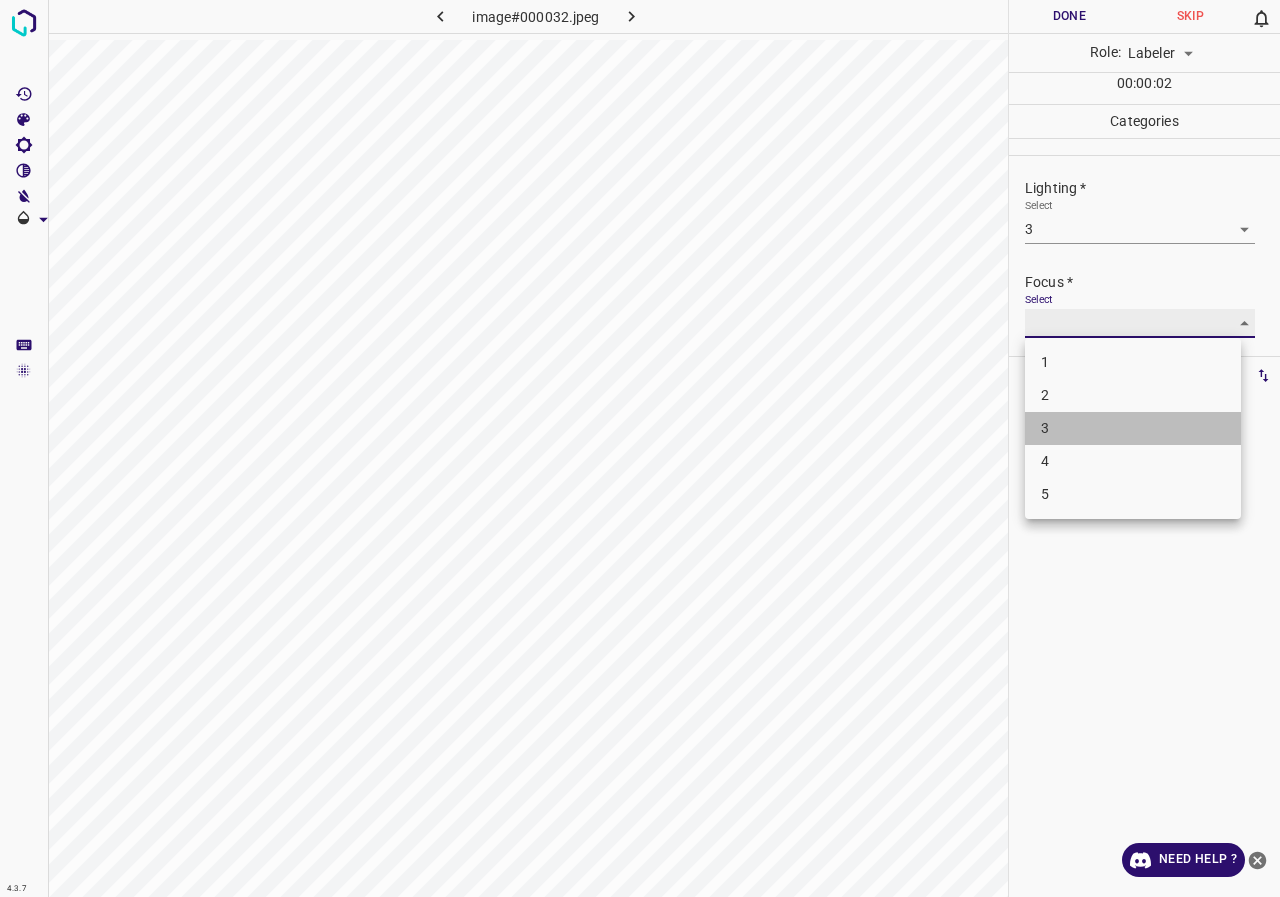 type on "3" 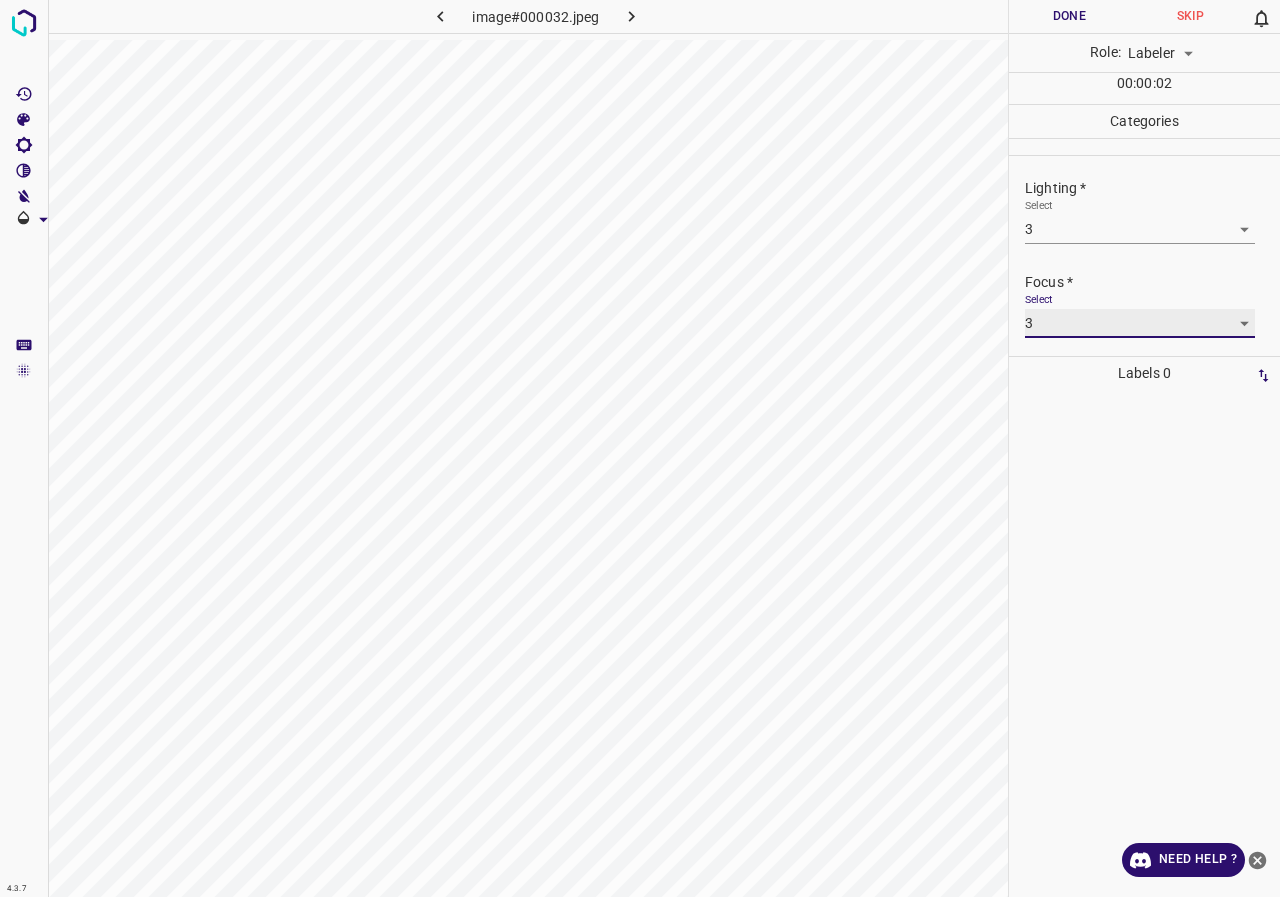 scroll, scrollTop: 98, scrollLeft: 0, axis: vertical 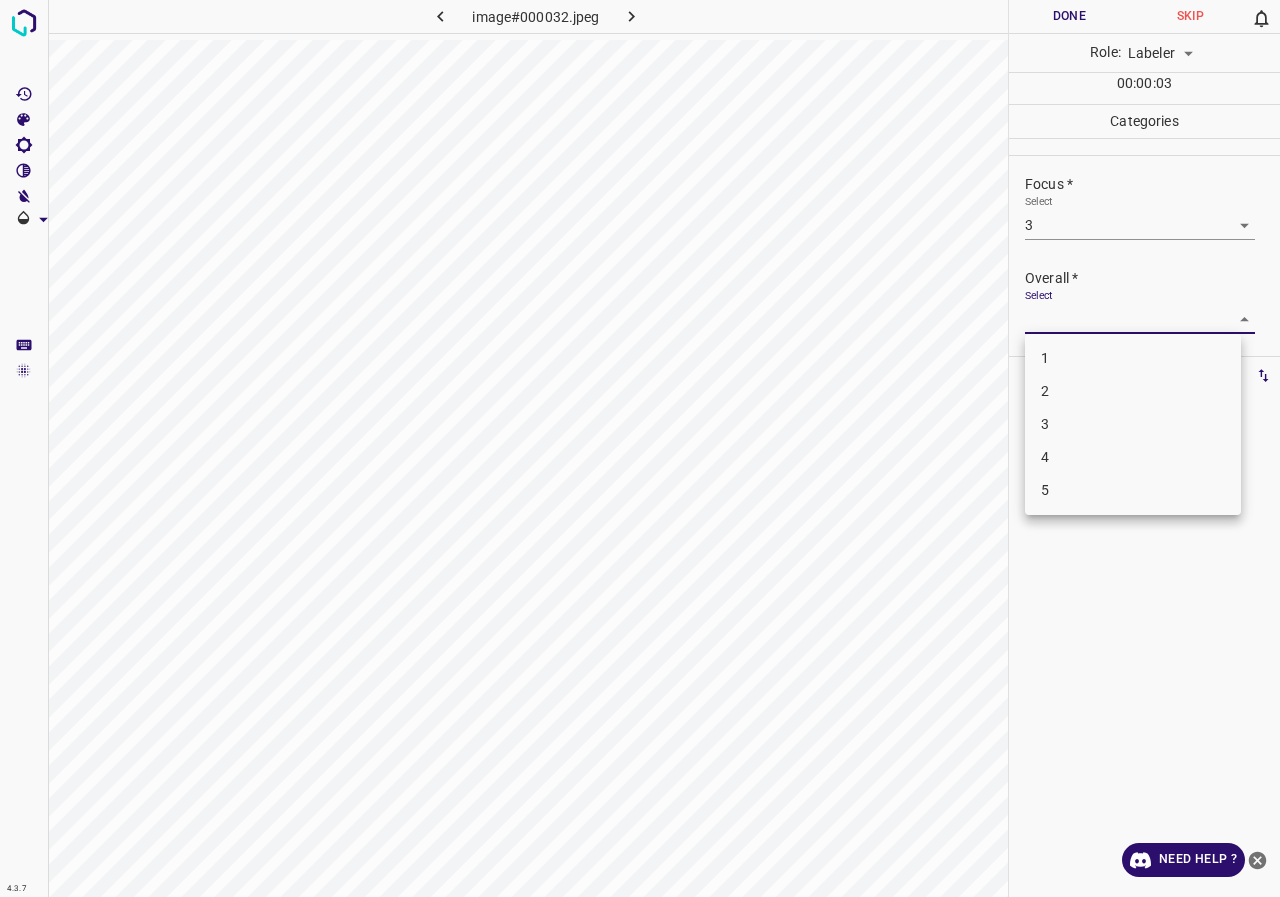 click on "4.3.7 image#000032.jpeg Done Skip 0 Role: Labeler labeler 00   : 00   : 03   Categories Lighting *  Select 3 3 Focus *  Select 3 3 Overall *  Select ​ Labels   0 Categories 1 Lighting 2 Focus 3 Overall Tools Space Change between modes (Draw & Edit) I Auto labeling R Restore zoom M Zoom in N Zoom out Delete Delete selecte label Filters Z Restore filters X Saturation filter C Brightness filter V Contrast filter B Gray scale filter General O Download Need Help ? - Text - Hide - Delete 1 2 3 4 5" at bounding box center (640, 448) 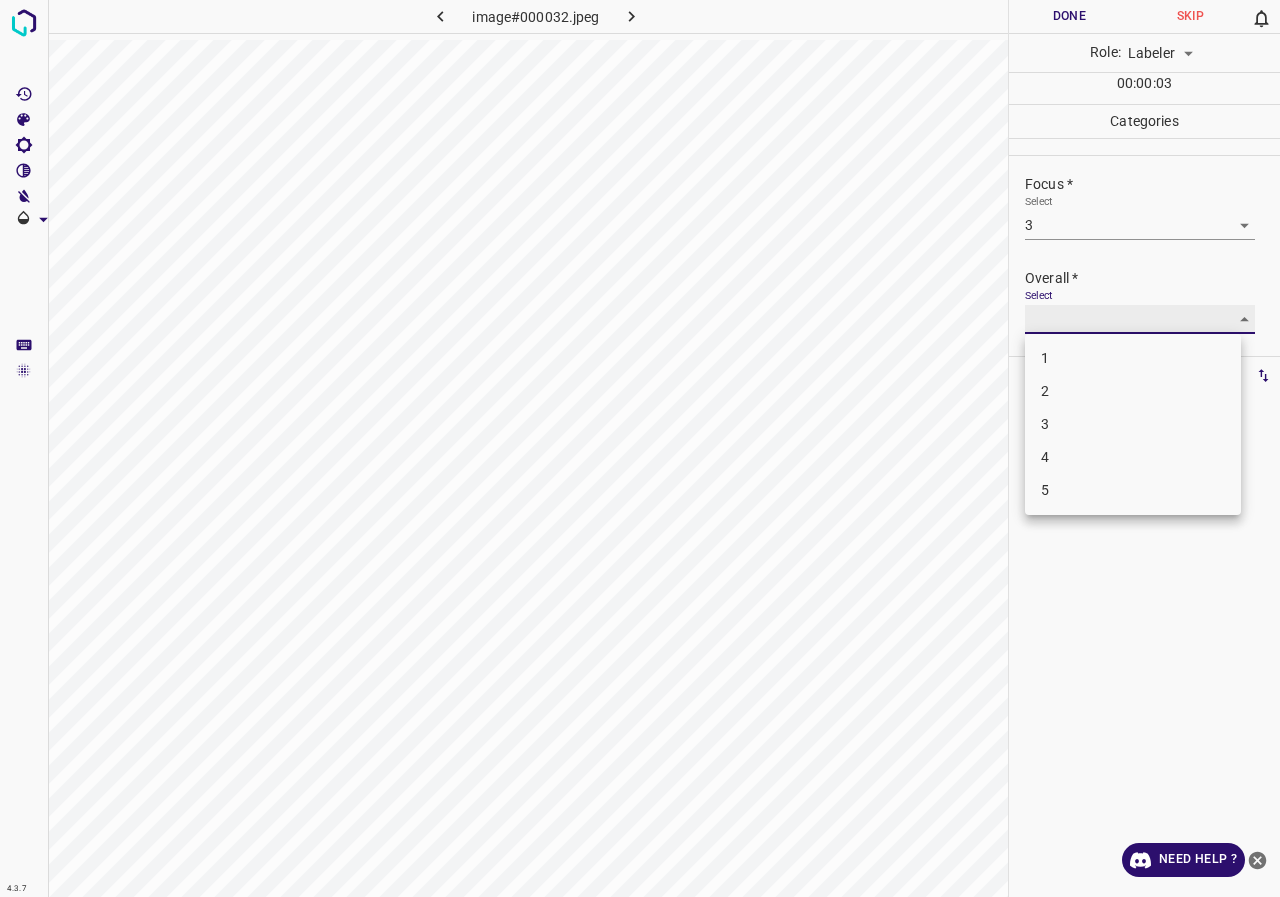 type on "3" 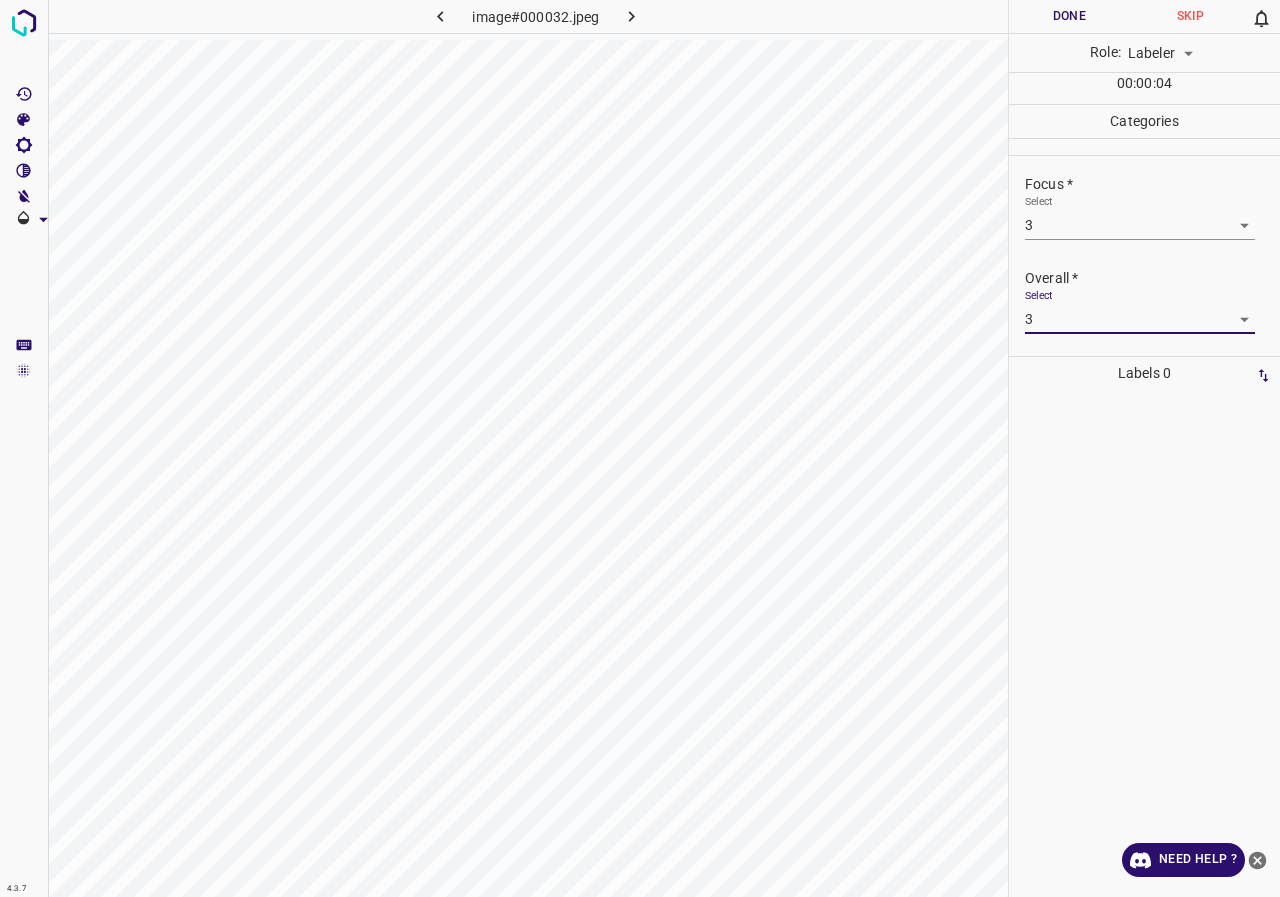 click on "Done" at bounding box center [1069, 16] 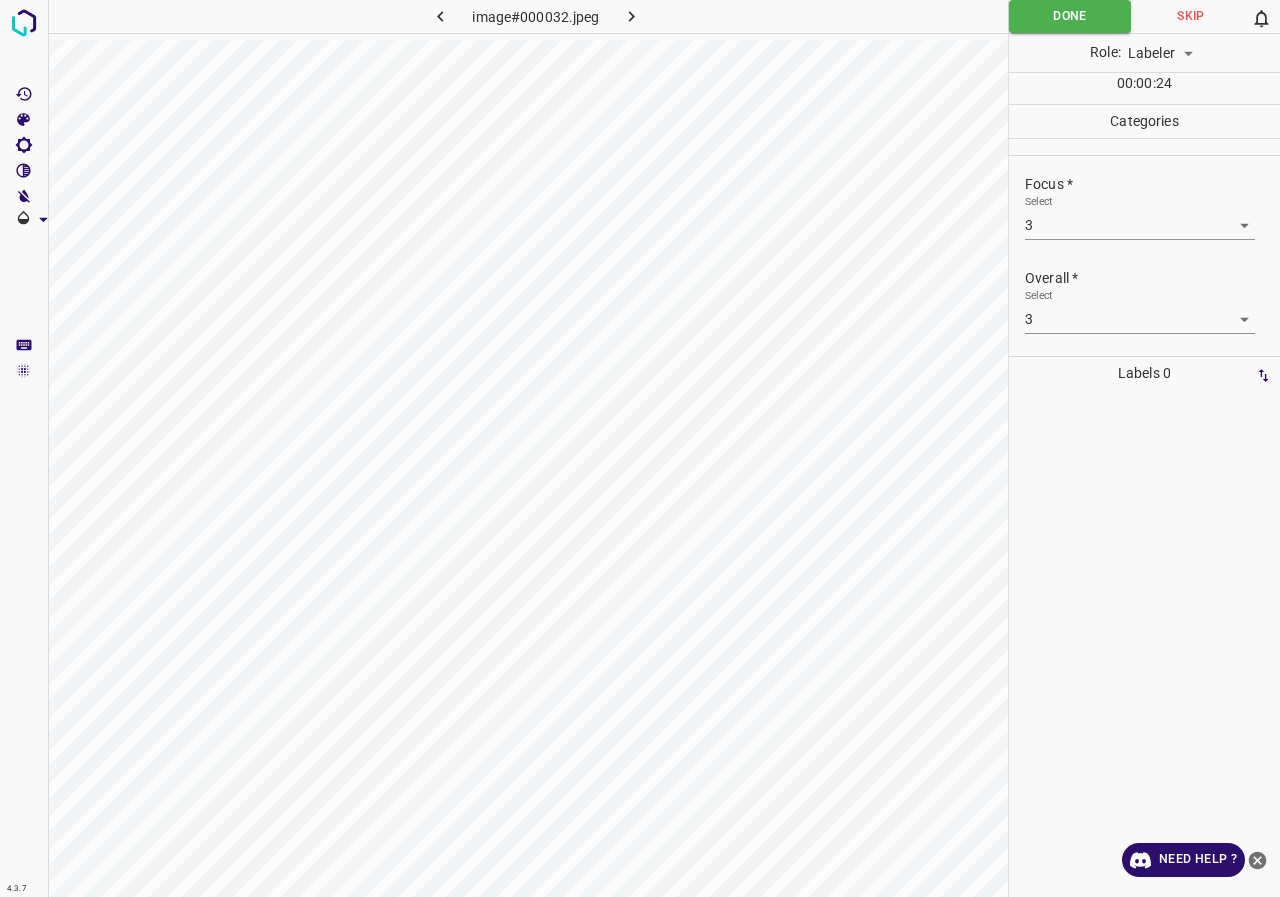 scroll, scrollTop: 0, scrollLeft: 0, axis: both 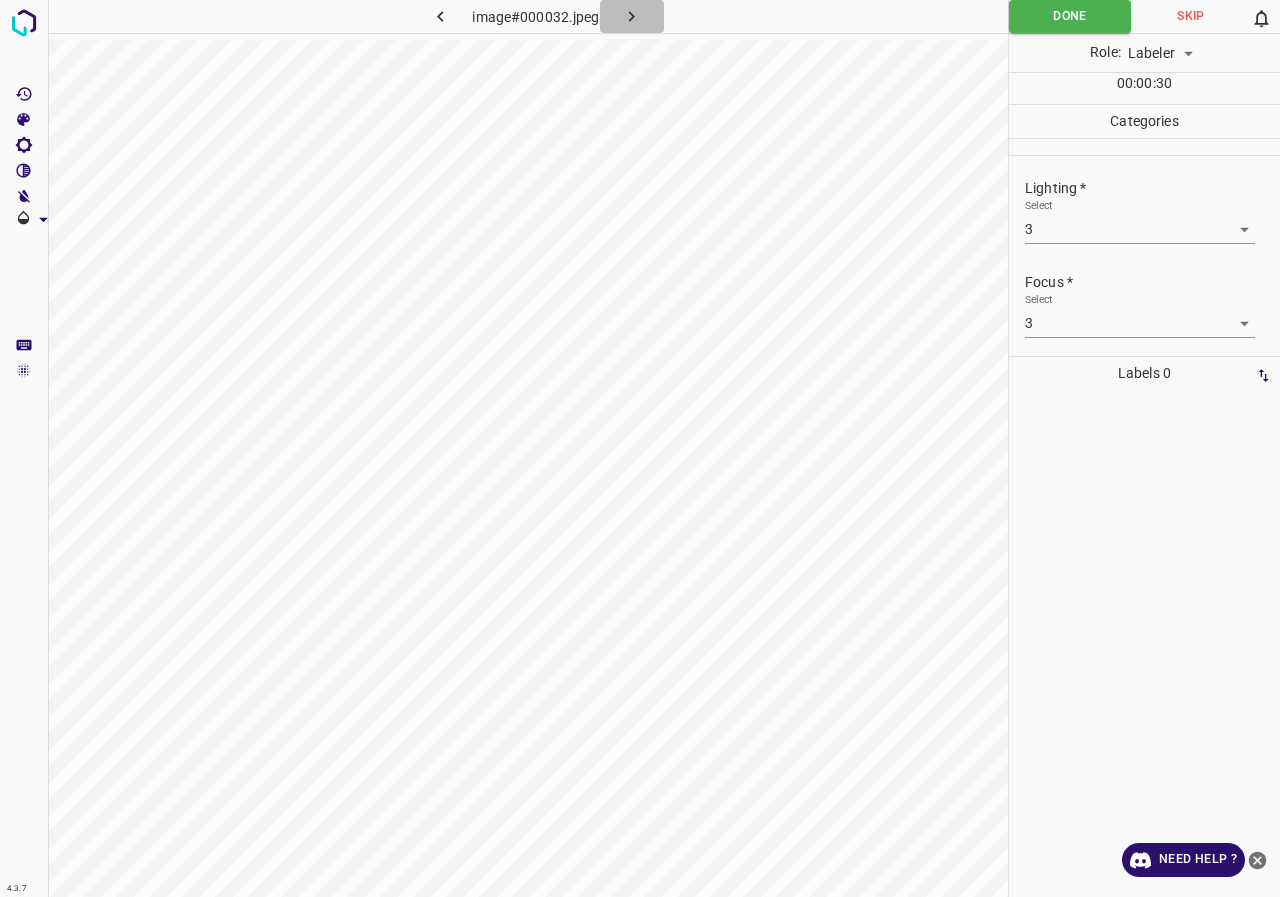 click at bounding box center (632, 16) 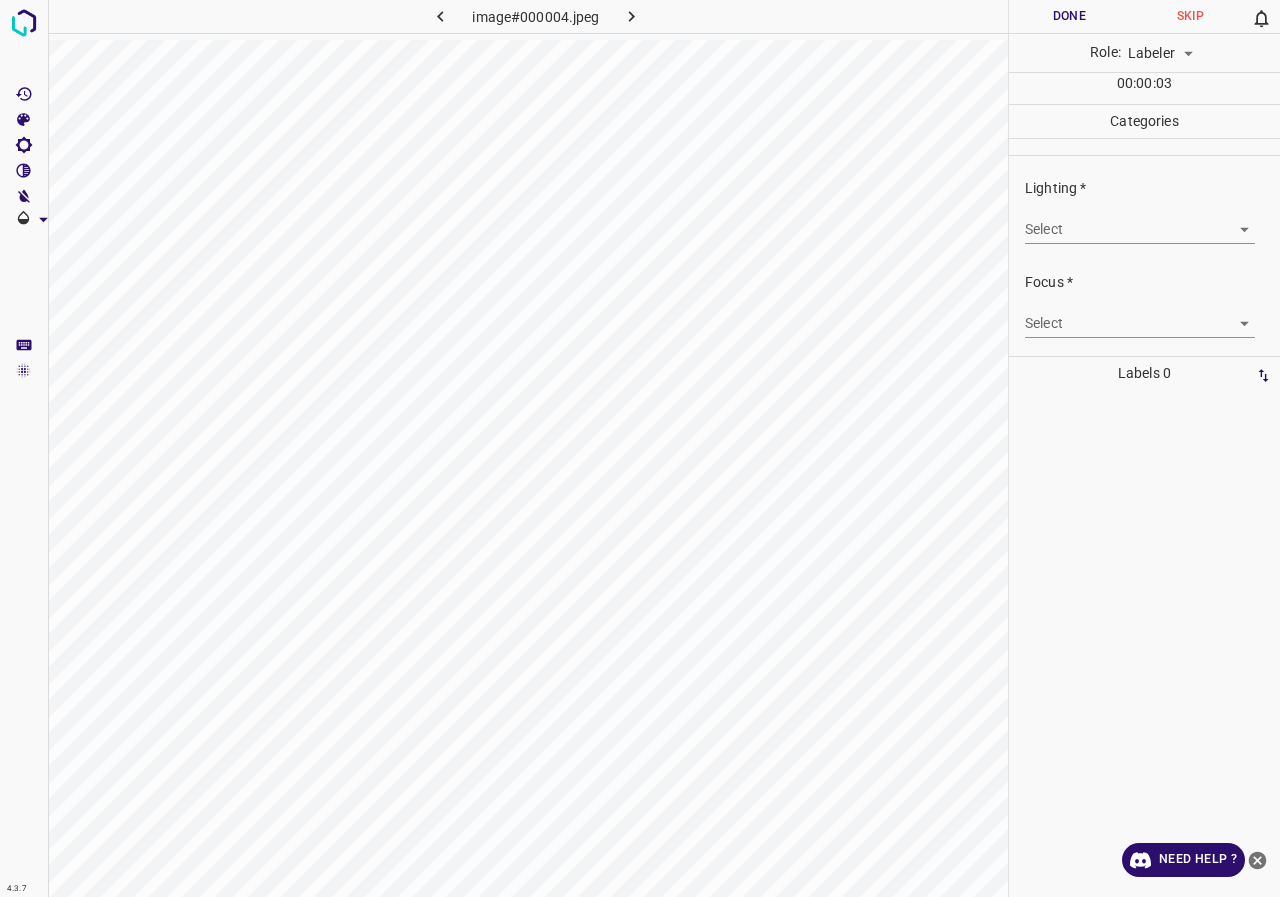 click on "4.3.7 image#000004.jpeg Done Skip 0 Role: Labeler labeler 00   : 00   : 03   Categories Lighting *  Select ​ Focus *  Select ​ Overall *  Select ​ Labels   0 Categories 1 Lighting 2 Focus 3 Overall Tools Space Change between modes (Draw & Edit) I Auto labeling R Restore zoom M Zoom in N Zoom out Delete Delete selecte label Filters Z Restore filters X Saturation filter C Brightness filter V Contrast filter B Gray scale filter General O Download Need Help ? - Text - Hide - Delete" at bounding box center (640, 448) 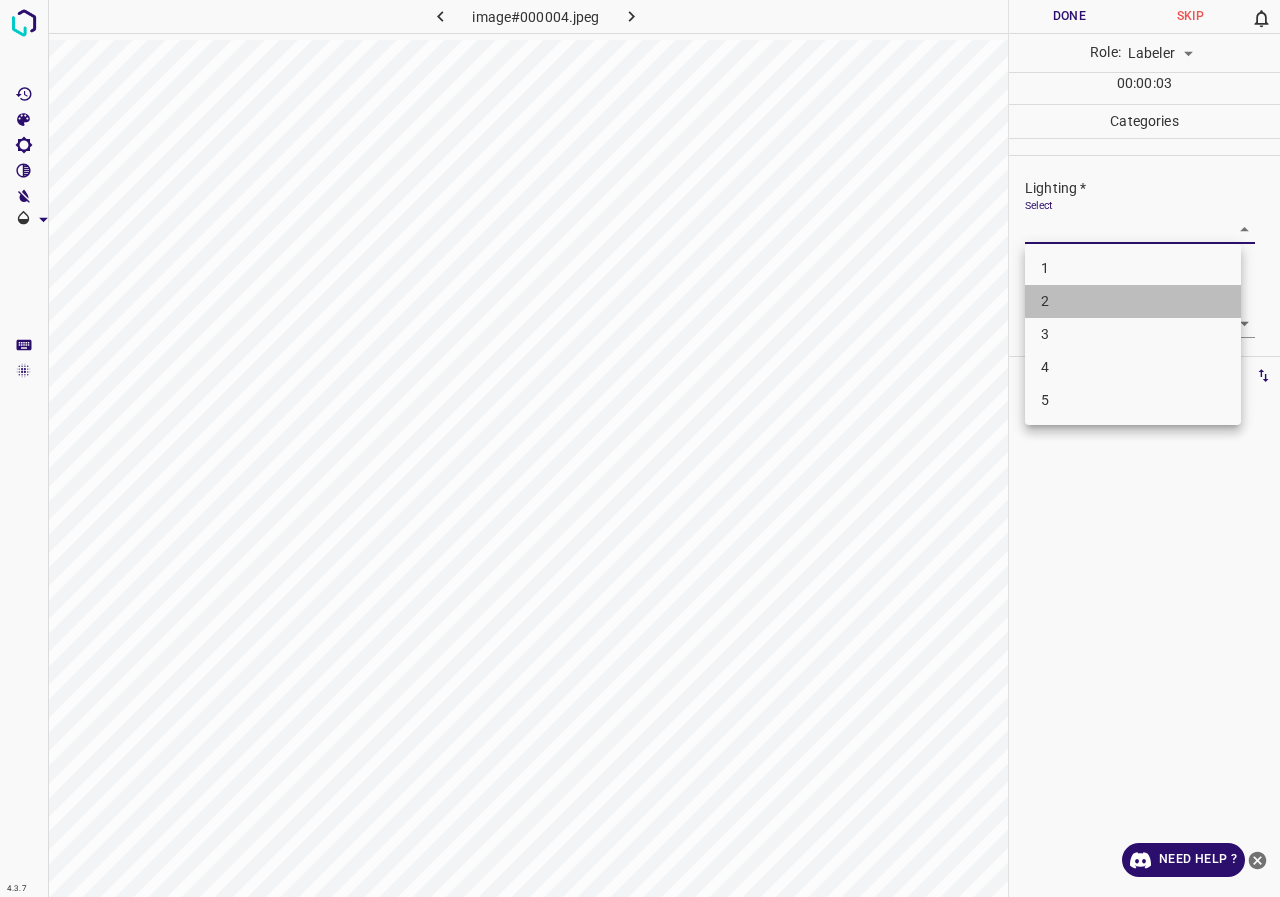 click on "2" at bounding box center (1133, 301) 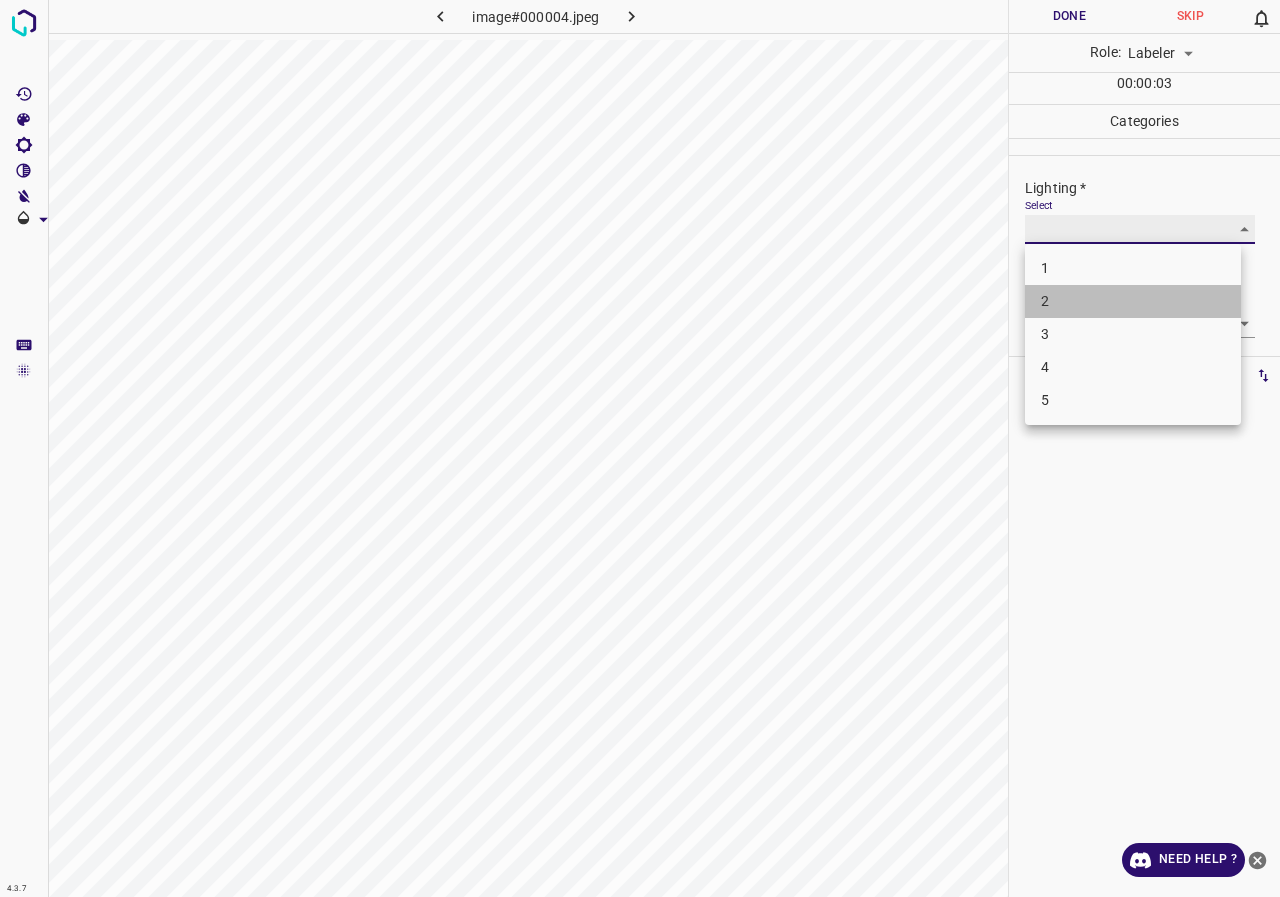 type on "2" 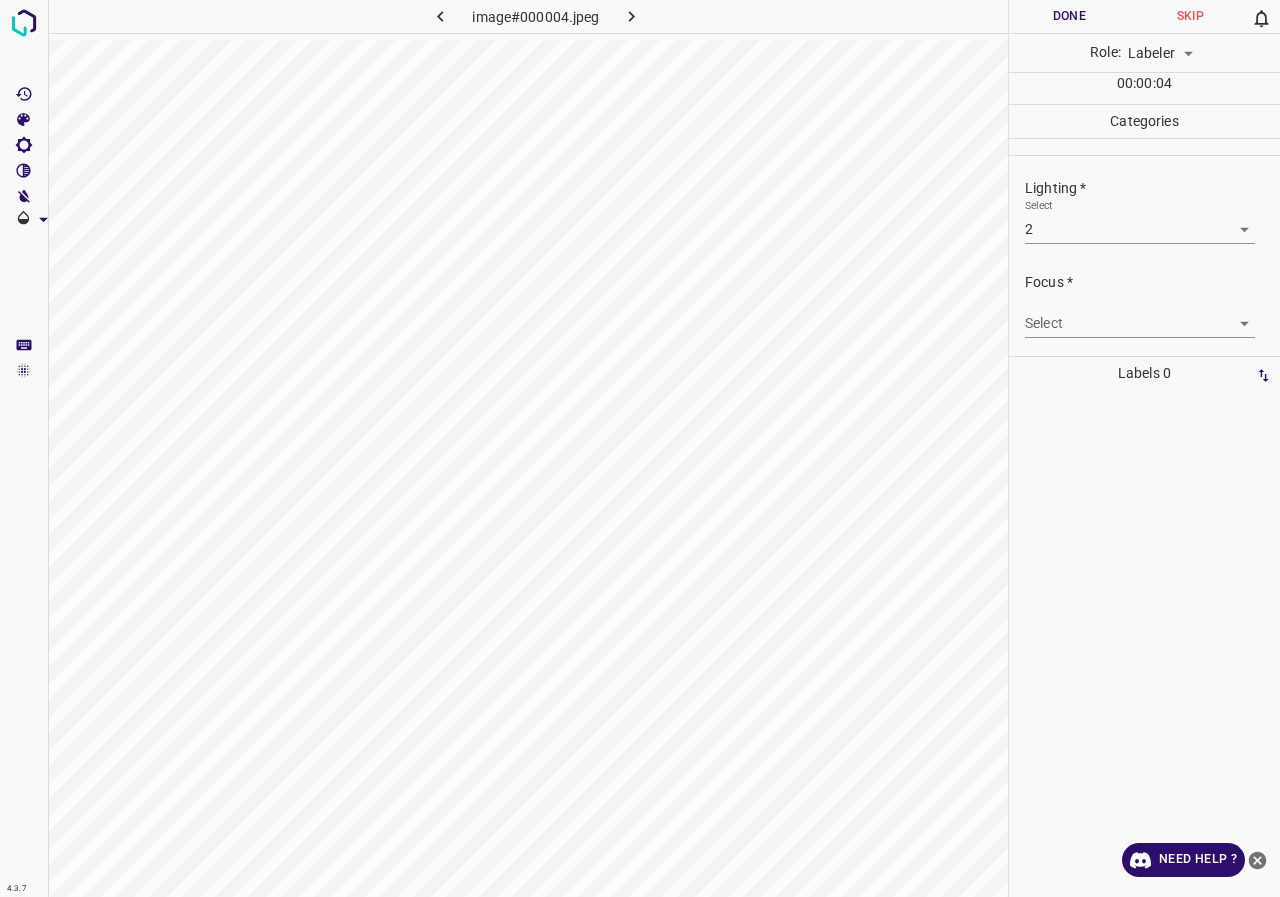 click on "Focus *  Select ​" at bounding box center (1144, 305) 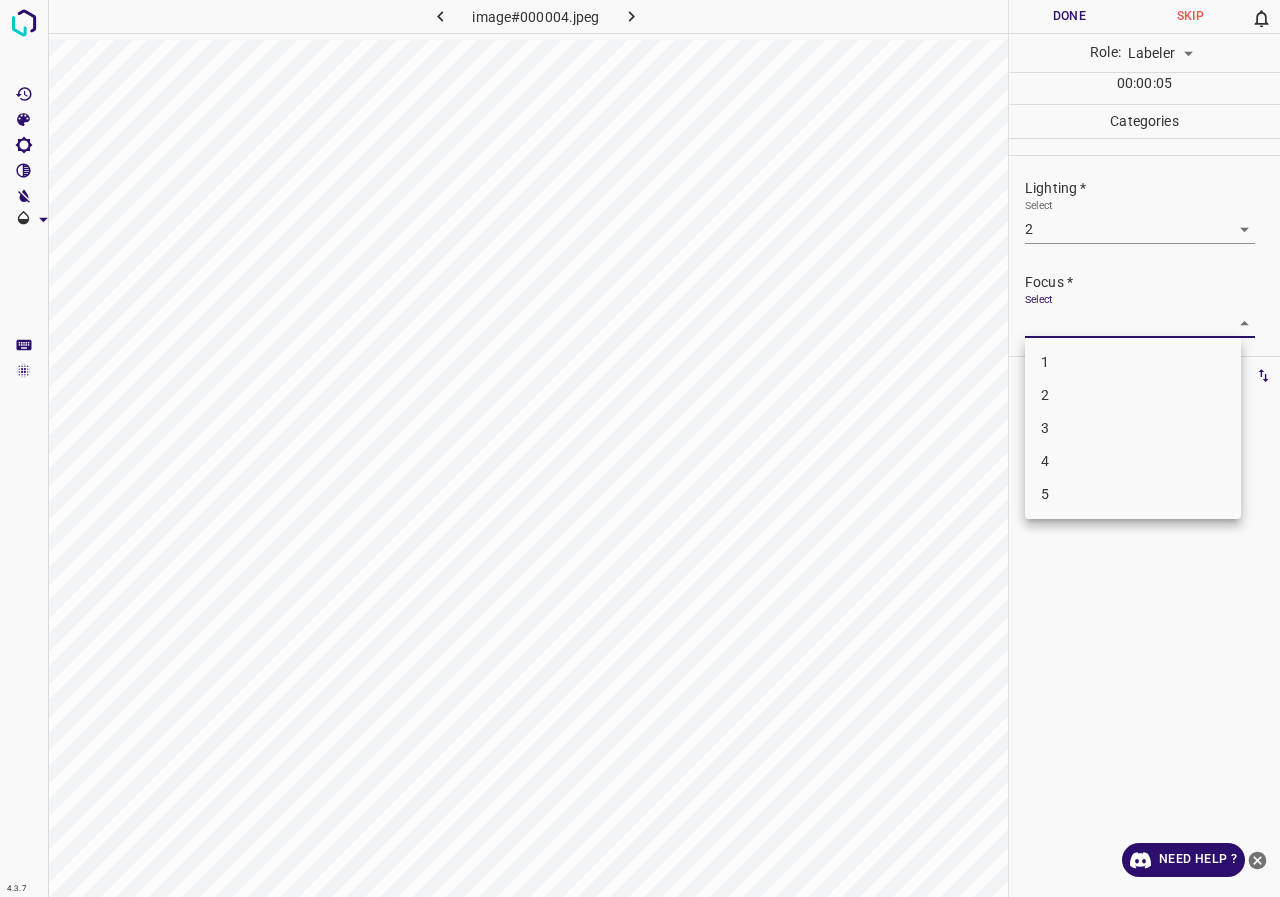 click on "3" at bounding box center [1133, 428] 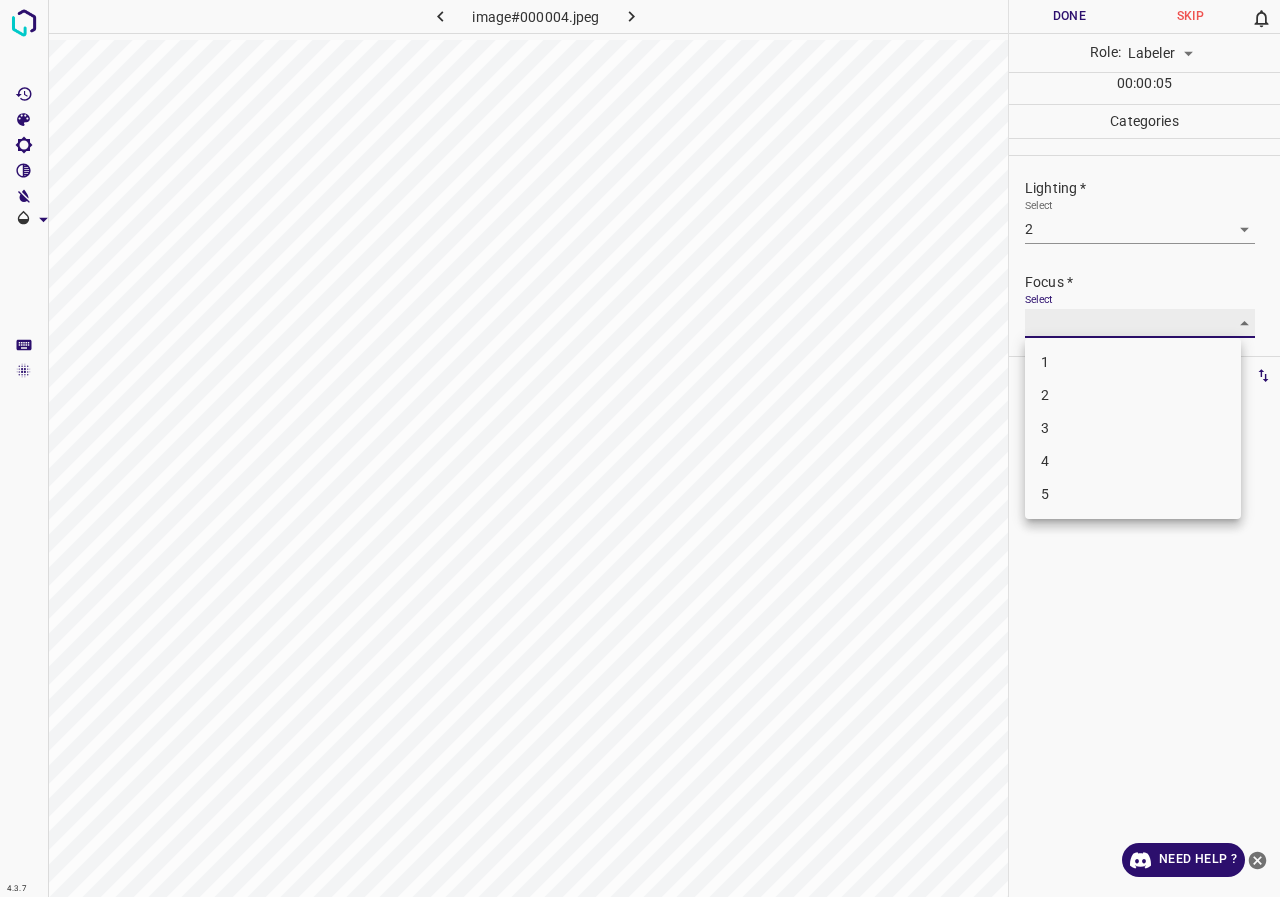 type on "3" 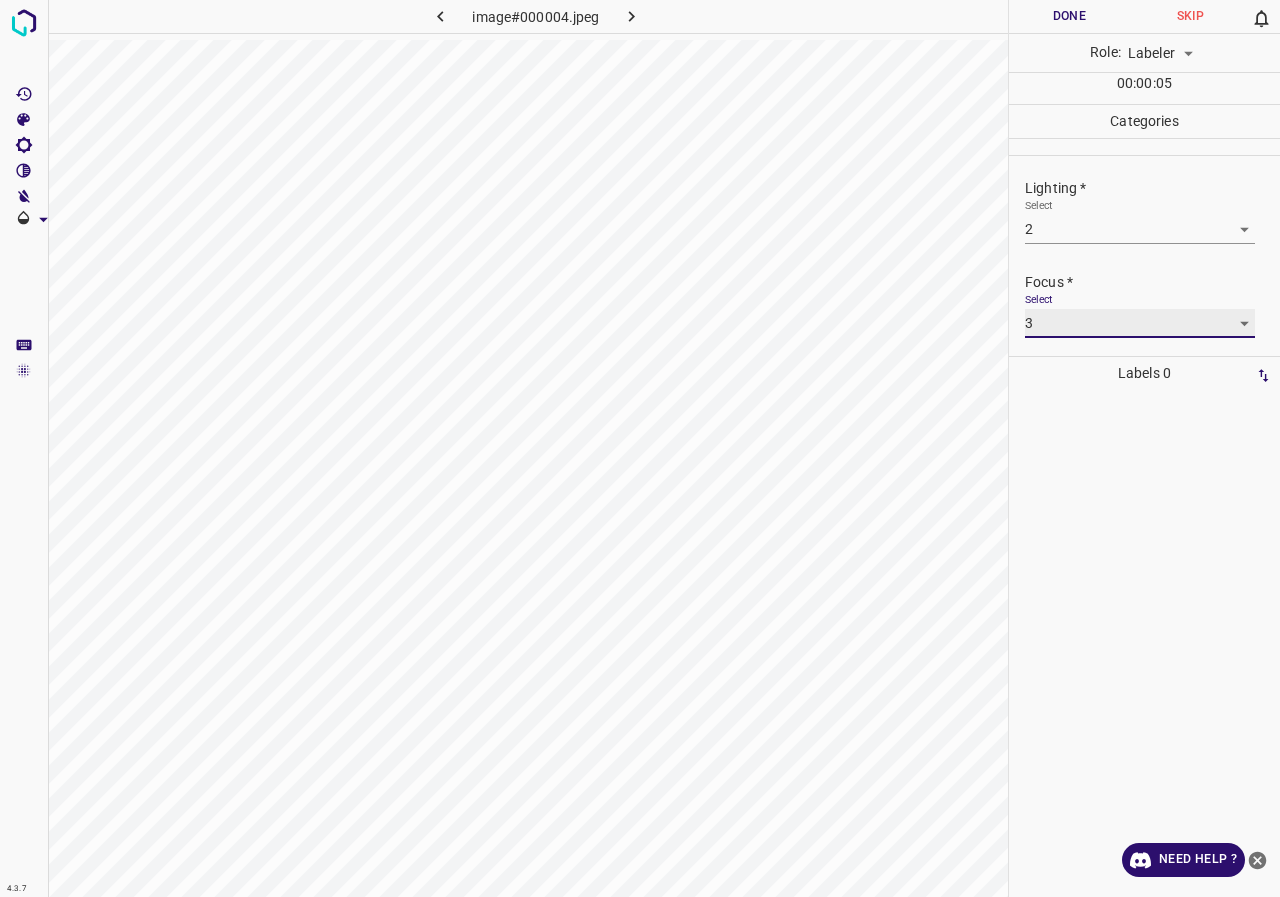 scroll, scrollTop: 98, scrollLeft: 0, axis: vertical 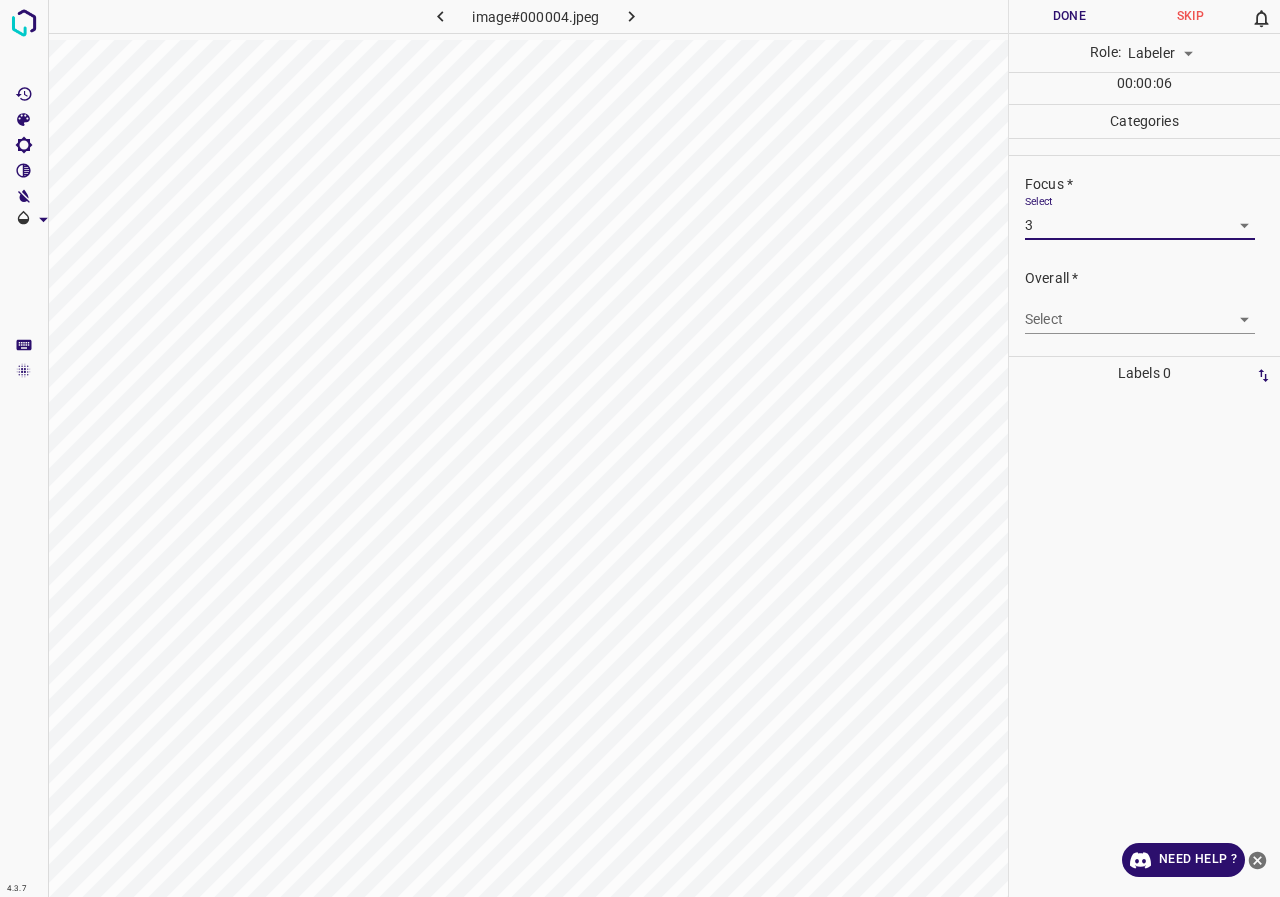 click on "4.3.7 image#000004.jpeg Done Skip 0 Role: Labeler labeler 00   : 00   : 06   Categories Lighting *  Select 2 2 Focus *  Select 3 3 Overall *  Select ​ Labels   0 Categories 1 Lighting 2 Focus 3 Overall Tools Space Change between modes (Draw & Edit) I Auto labeling R Restore zoom M Zoom in N Zoom out Delete Delete selecte label Filters Z Restore filters X Saturation filter C Brightness filter V Contrast filter B Gray scale filter General O Download Need Help ? - Text - Hide - Delete" at bounding box center (640, 448) 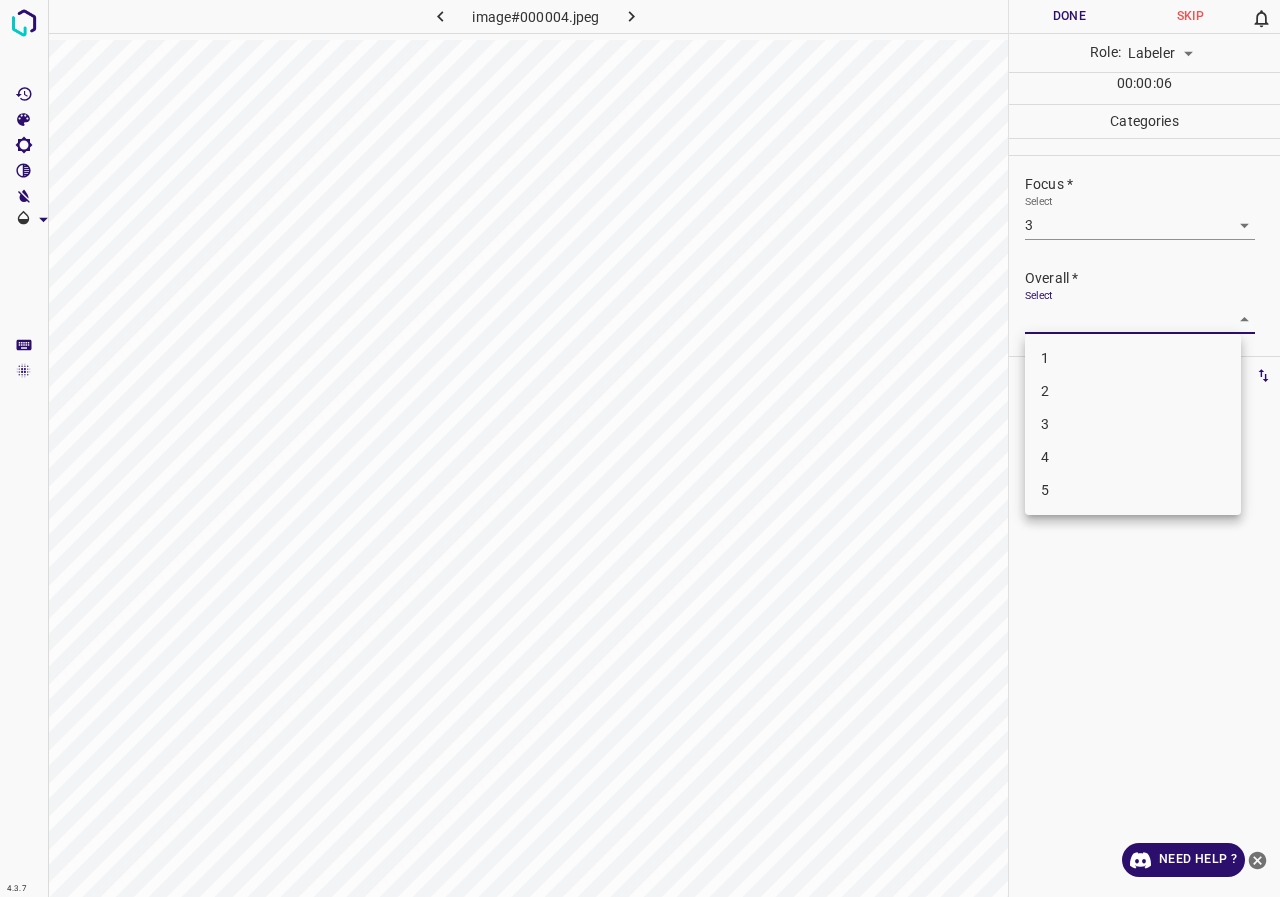 click on "2" at bounding box center [1133, 391] 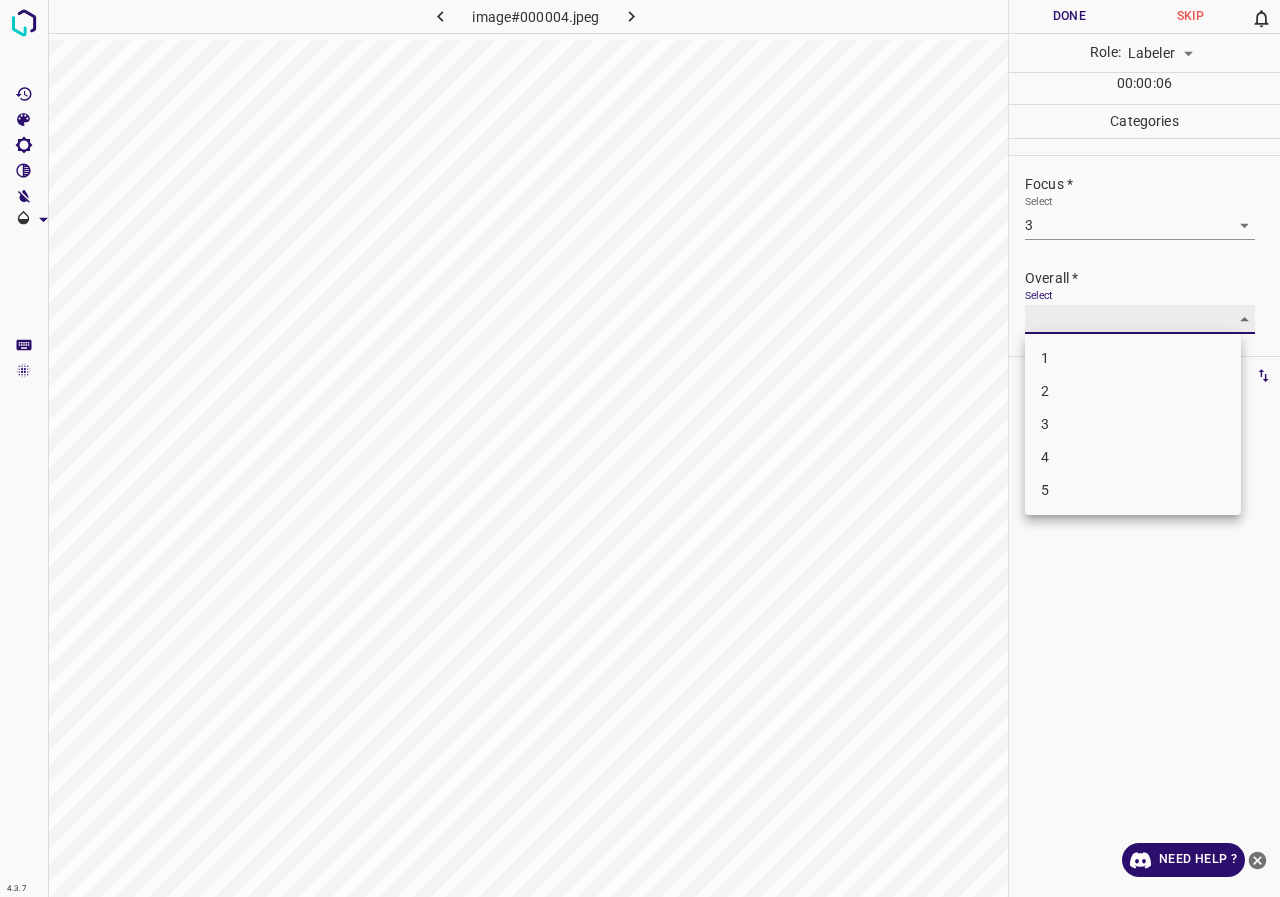type on "2" 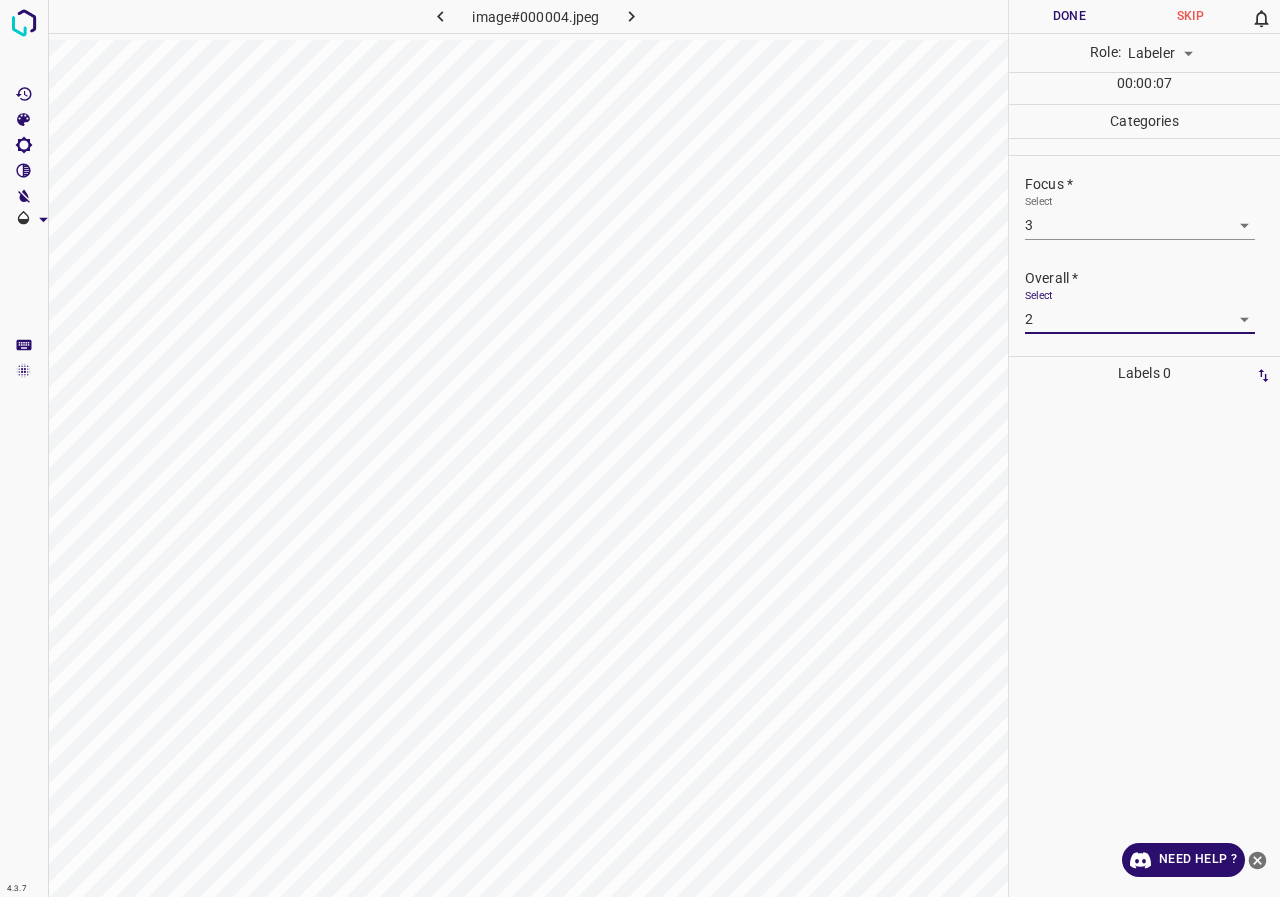 click on "Done" at bounding box center (1069, 16) 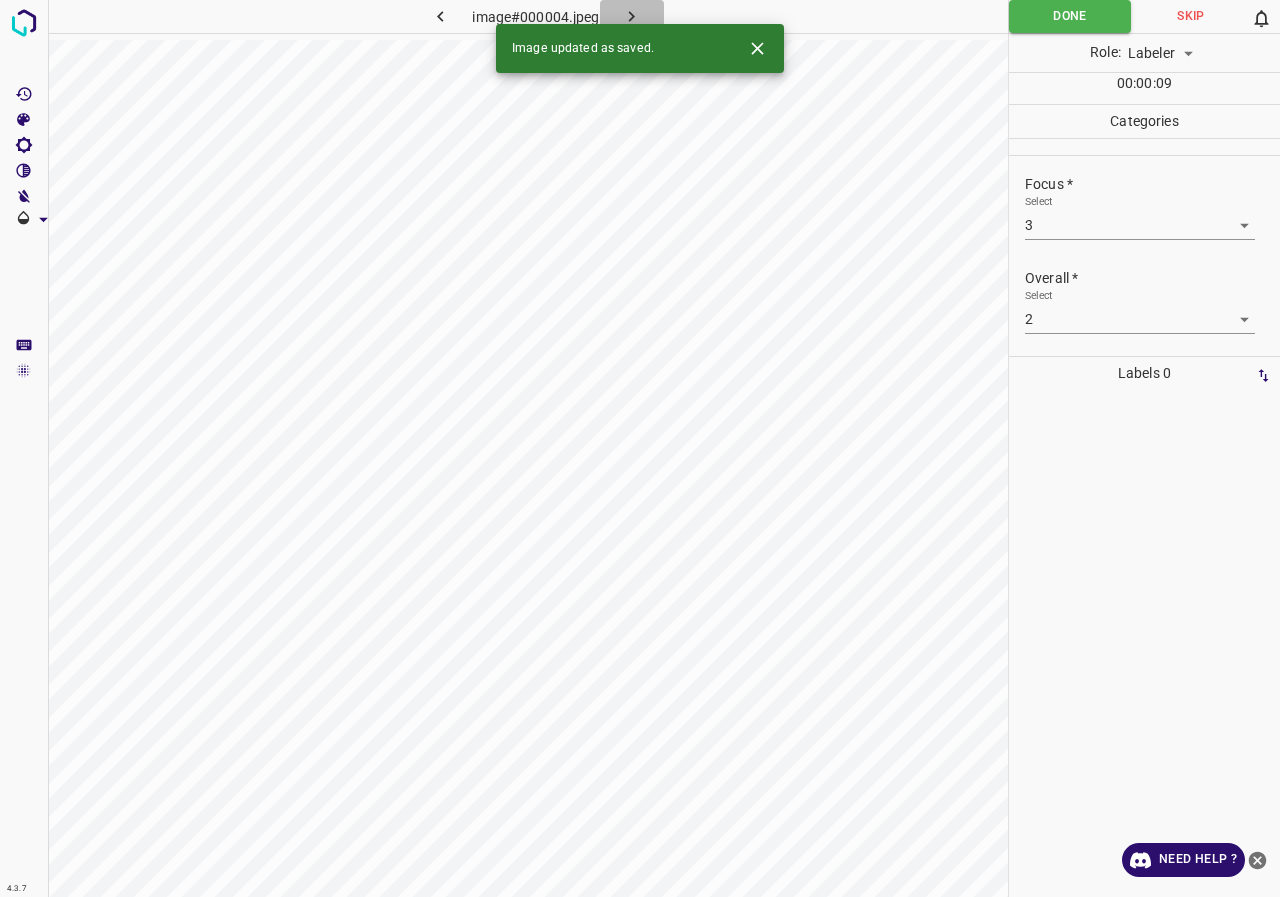 click at bounding box center (632, 16) 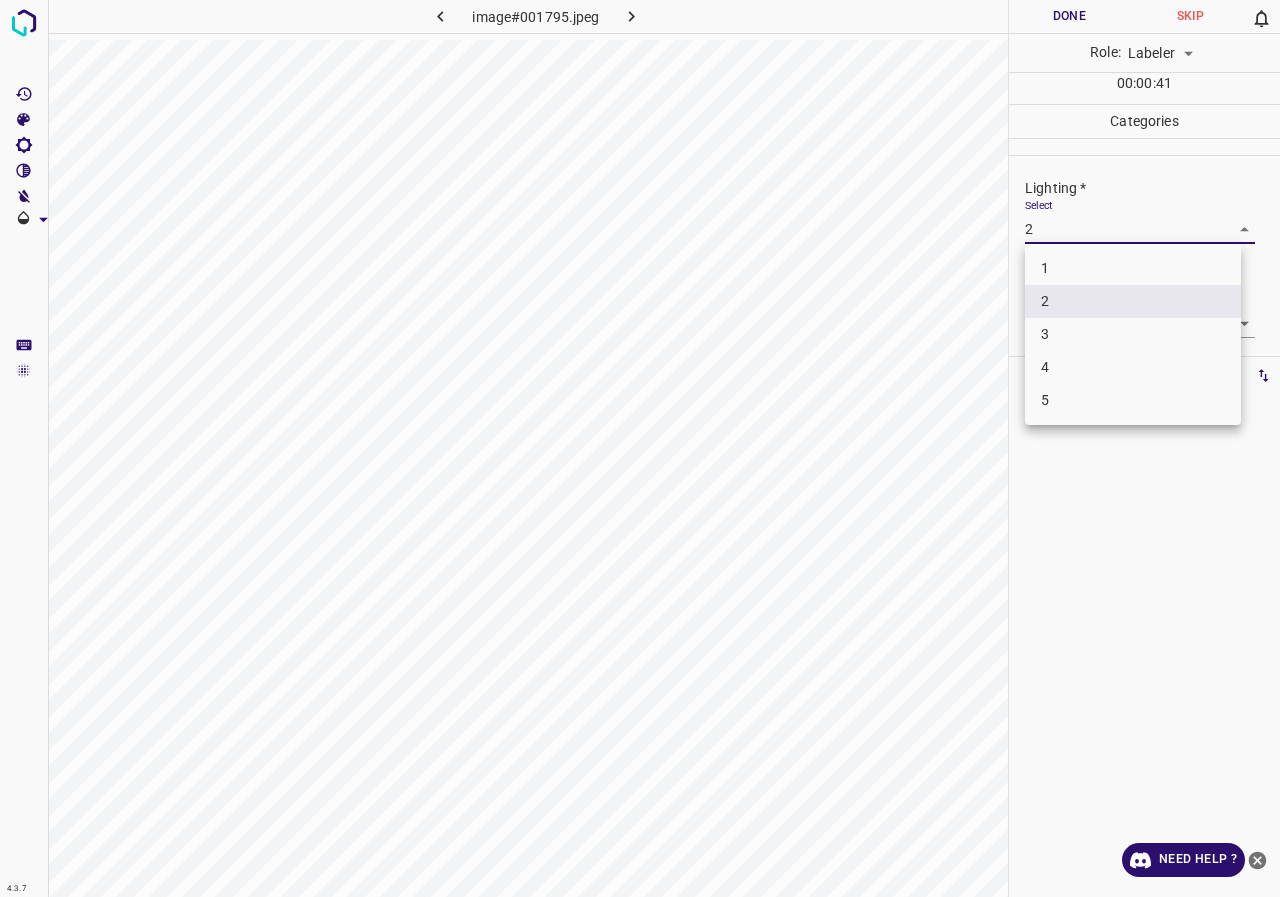 click on "4.3.7 image#001795.jpeg Done Skip 0 Role: Labeler labeler 00   : 00   : 41   Categories Lighting *  Select 2 2 Focus *  Select ​ Overall *  Select 2 2 Labels   0 Categories 1 Lighting 2 Focus 3 Overall Tools Space Change between modes (Draw & Edit) I Auto labeling R Restore zoom M Zoom in N Zoom out Delete Delete selecte label Filters Z Restore filters X Saturation filter C Brightness filter V Contrast filter B Gray scale filter General O Download Need Help ? - Text - Hide - Delete 1 2 3 4 5" at bounding box center (640, 448) 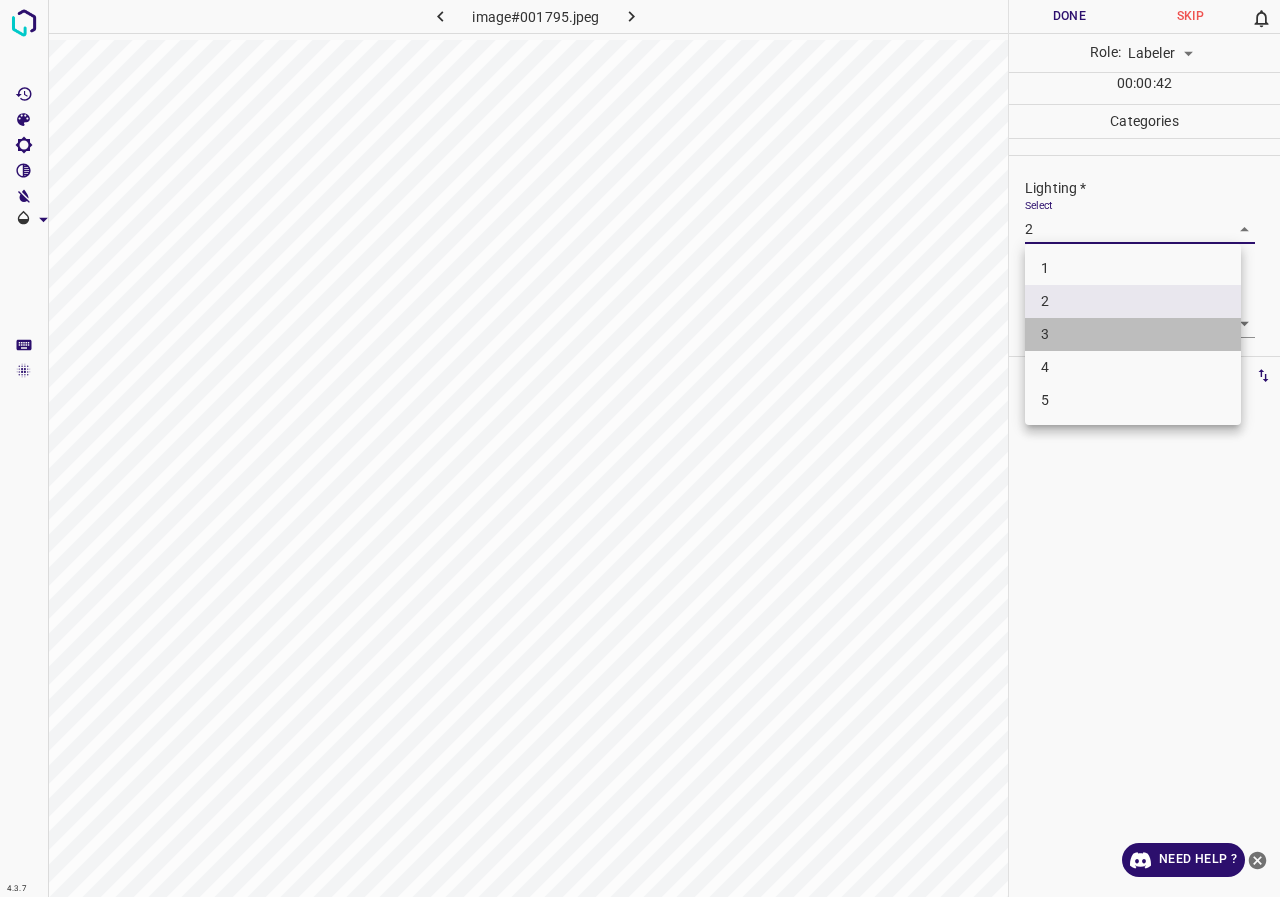 drag, startPoint x: 1072, startPoint y: 323, endPoint x: 1084, endPoint y: 255, distance: 69.050705 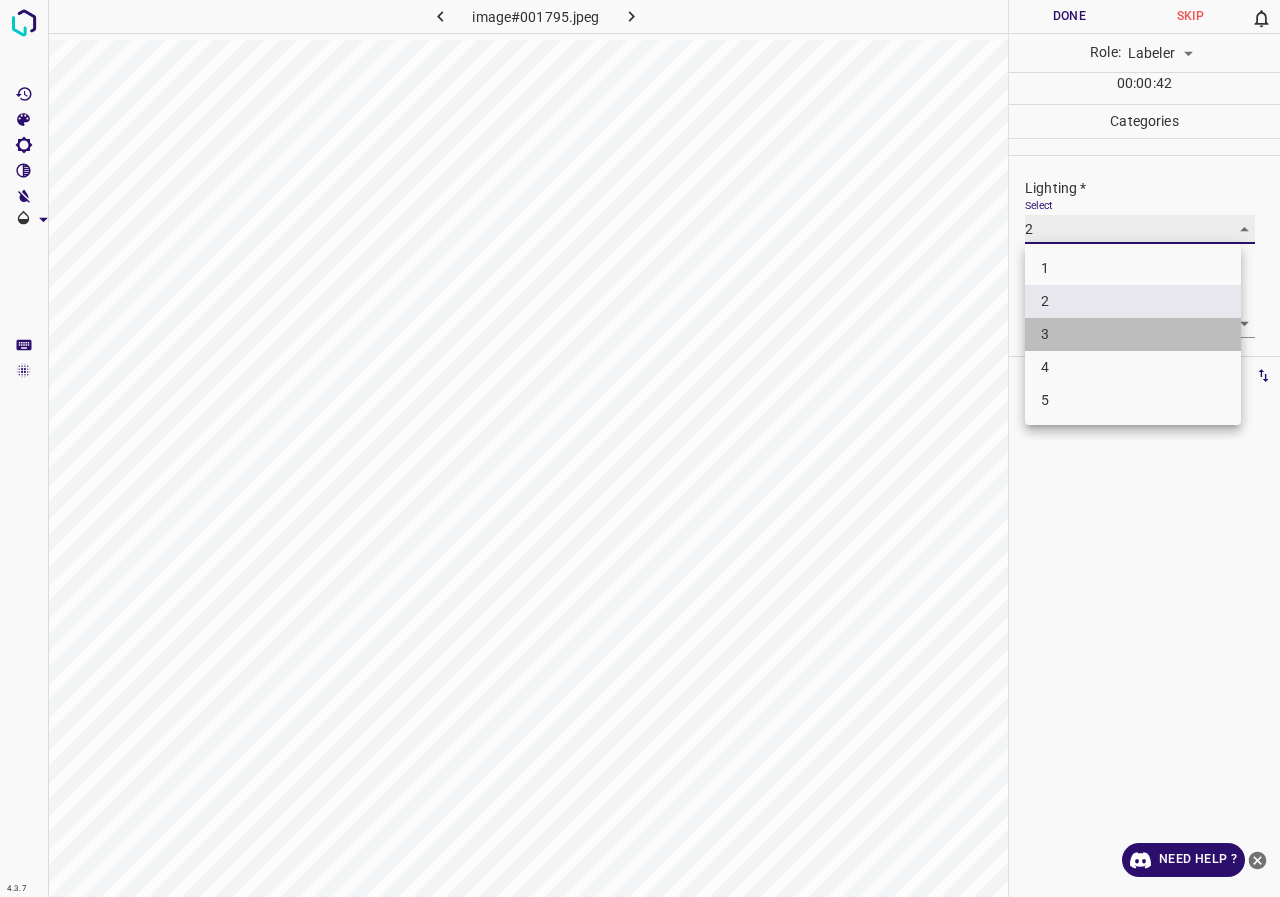 type on "3" 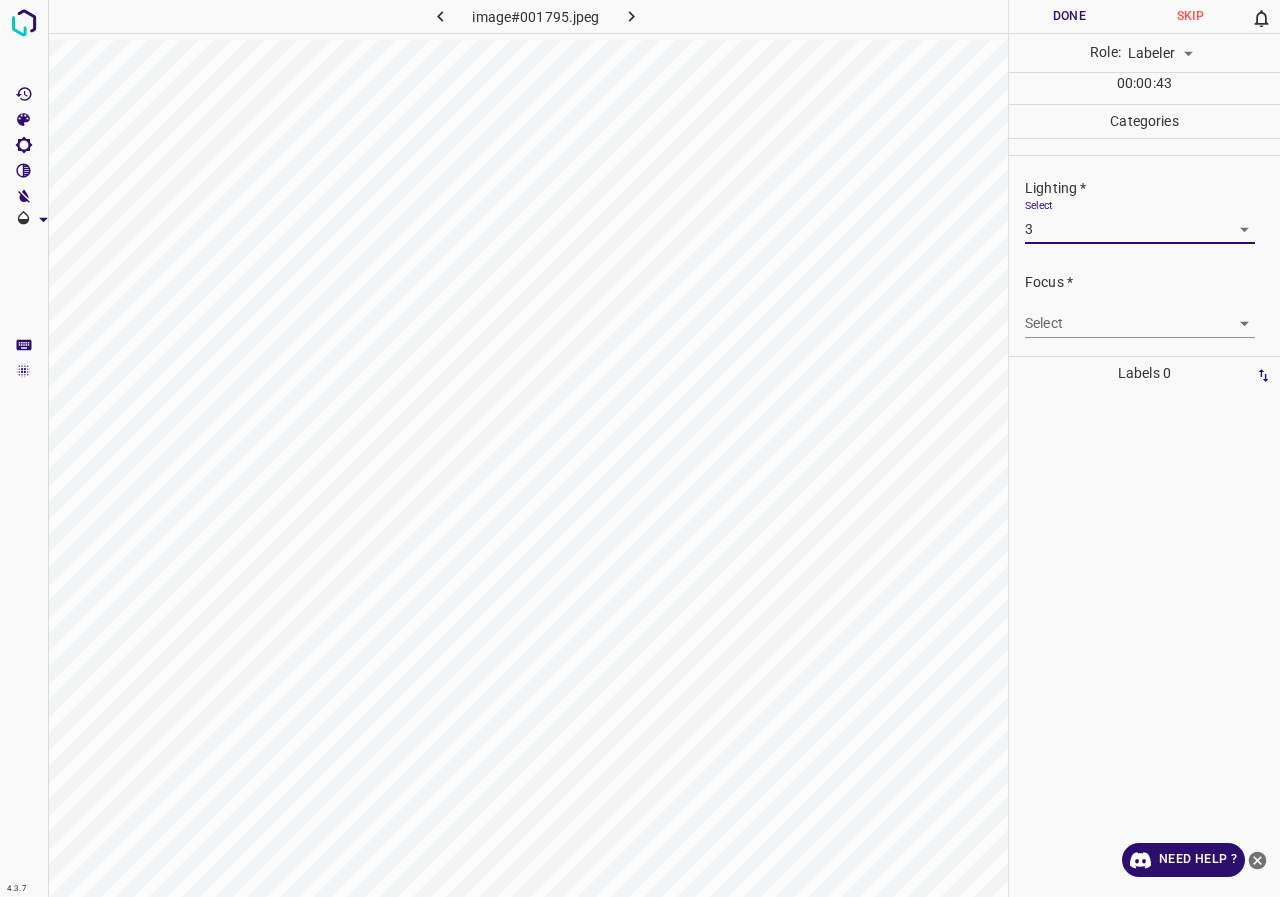 click on "4.3.7 image#001795.jpeg Done Skip 0 Role: Labeler labeler 00   : 00   : 43   Categories Lighting *  Select 3 3 Focus *  Select ​ Overall *  Select 2 2 Labels   0 Categories 1 Lighting 2 Focus 3 Overall Tools Space Change between modes (Draw & Edit) I Auto labeling R Restore zoom M Zoom in N Zoom out Delete Delete selecte label Filters Z Restore filters X Saturation filter C Brightness filter V Contrast filter B Gray scale filter General O Download Need Help ? - Text - Hide - Delete" at bounding box center (640, 448) 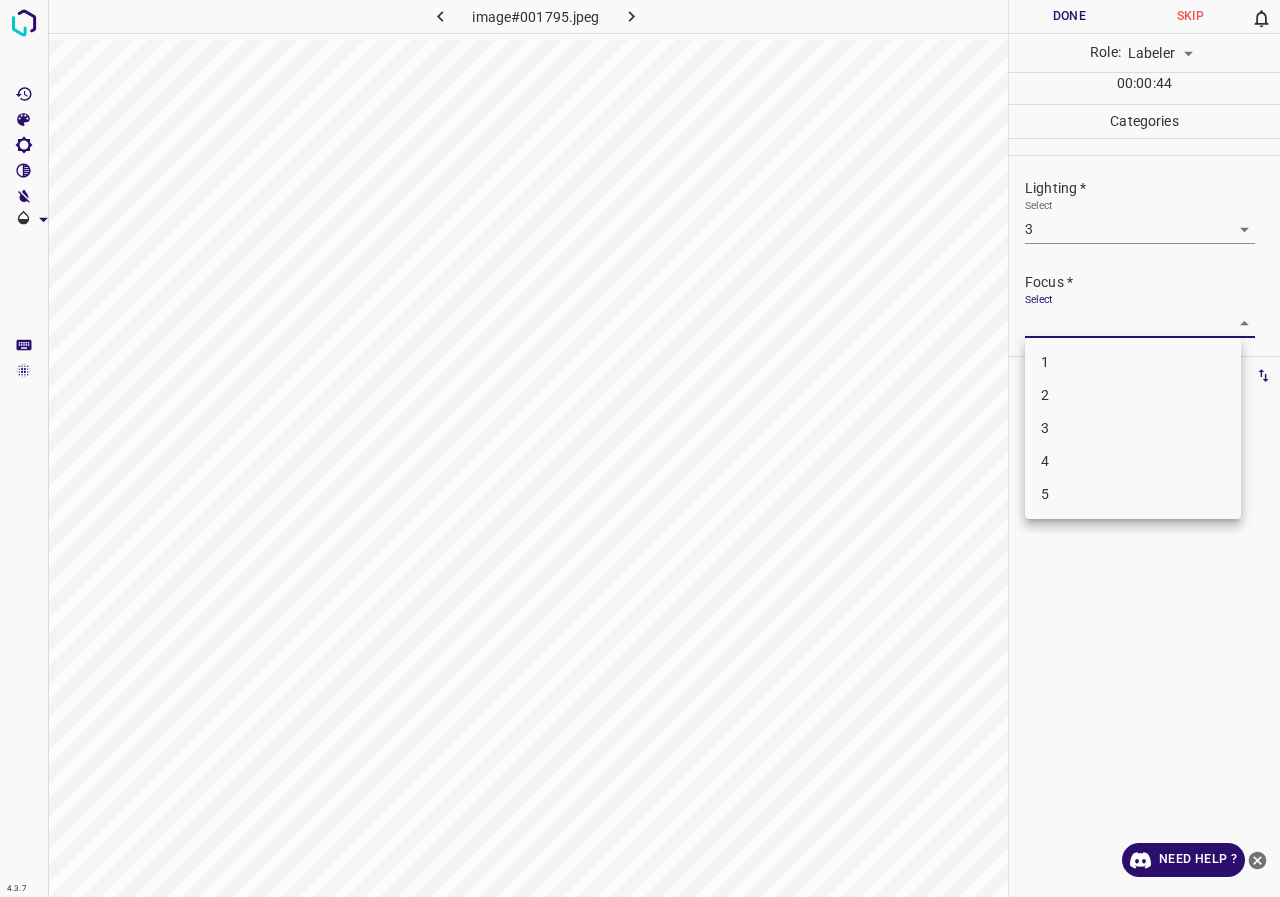 click on "2" at bounding box center [1133, 395] 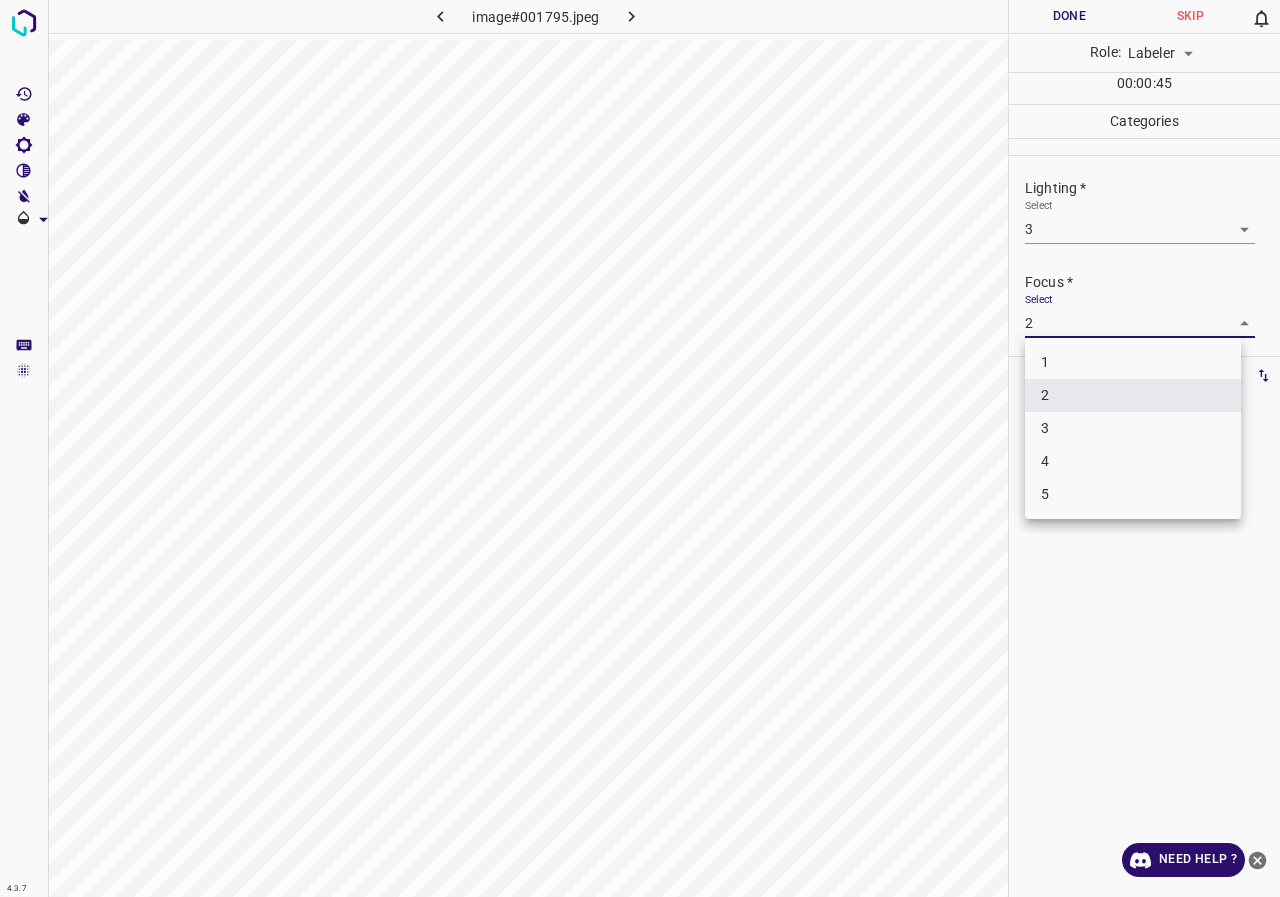click on "4.3.7 image#001795.jpeg Done Skip 0 Role: Labeler labeler 00   : 00   : 45   Categories Lighting *  Select 3 3 Focus *  Select 2 2 Overall *  Select 2 2 Labels   0 Categories 1 Lighting 2 Focus 3 Overall Tools Space Change between modes (Draw & Edit) I Auto labeling R Restore zoom M Zoom in N Zoom out Delete Delete selecte label Filters Z Restore filters X Saturation filter C Brightness filter V Contrast filter B Gray scale filter General O Download Need Help ? - Text - Hide - Delete 1 2 3 4 5" at bounding box center (640, 448) 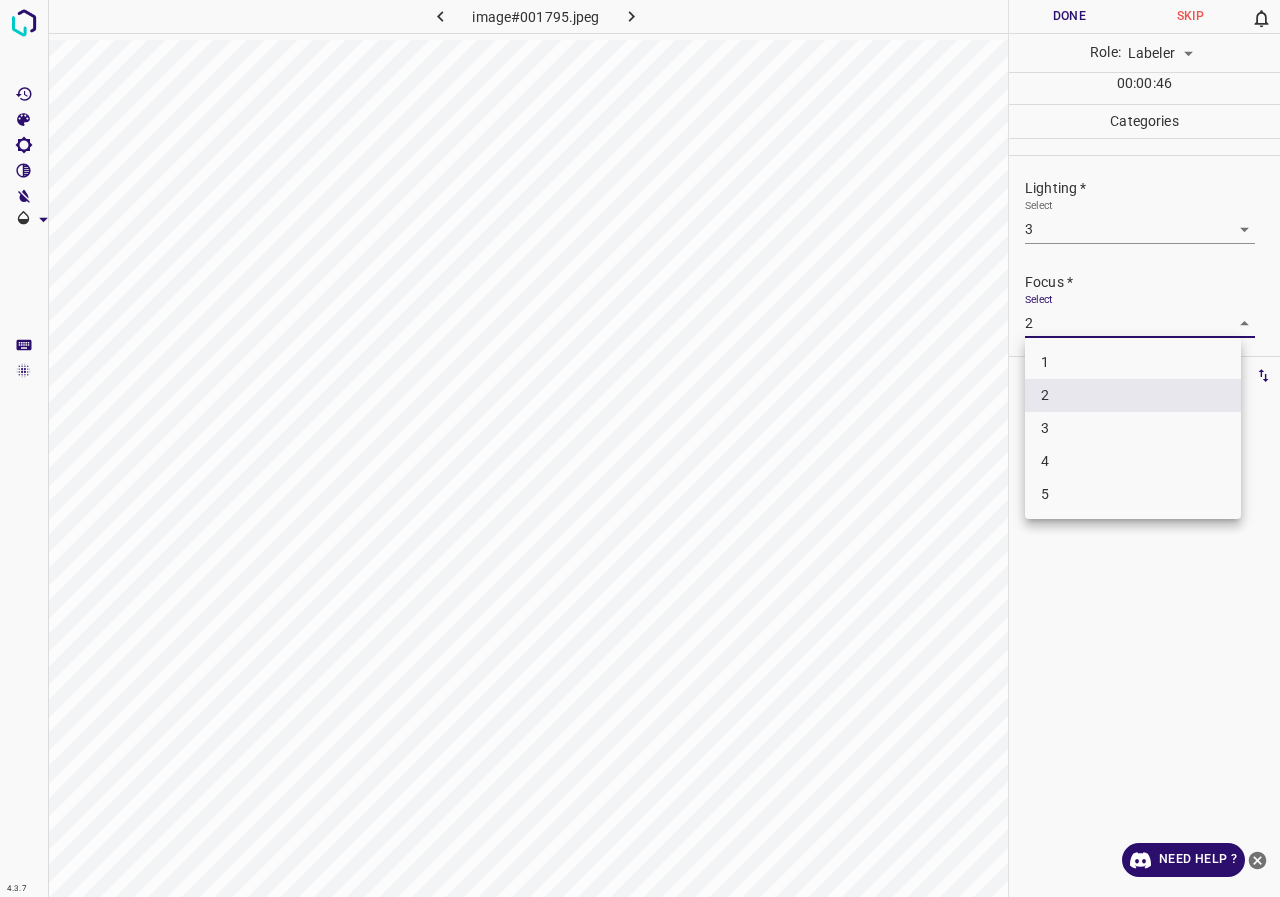 click on "3" at bounding box center [1133, 428] 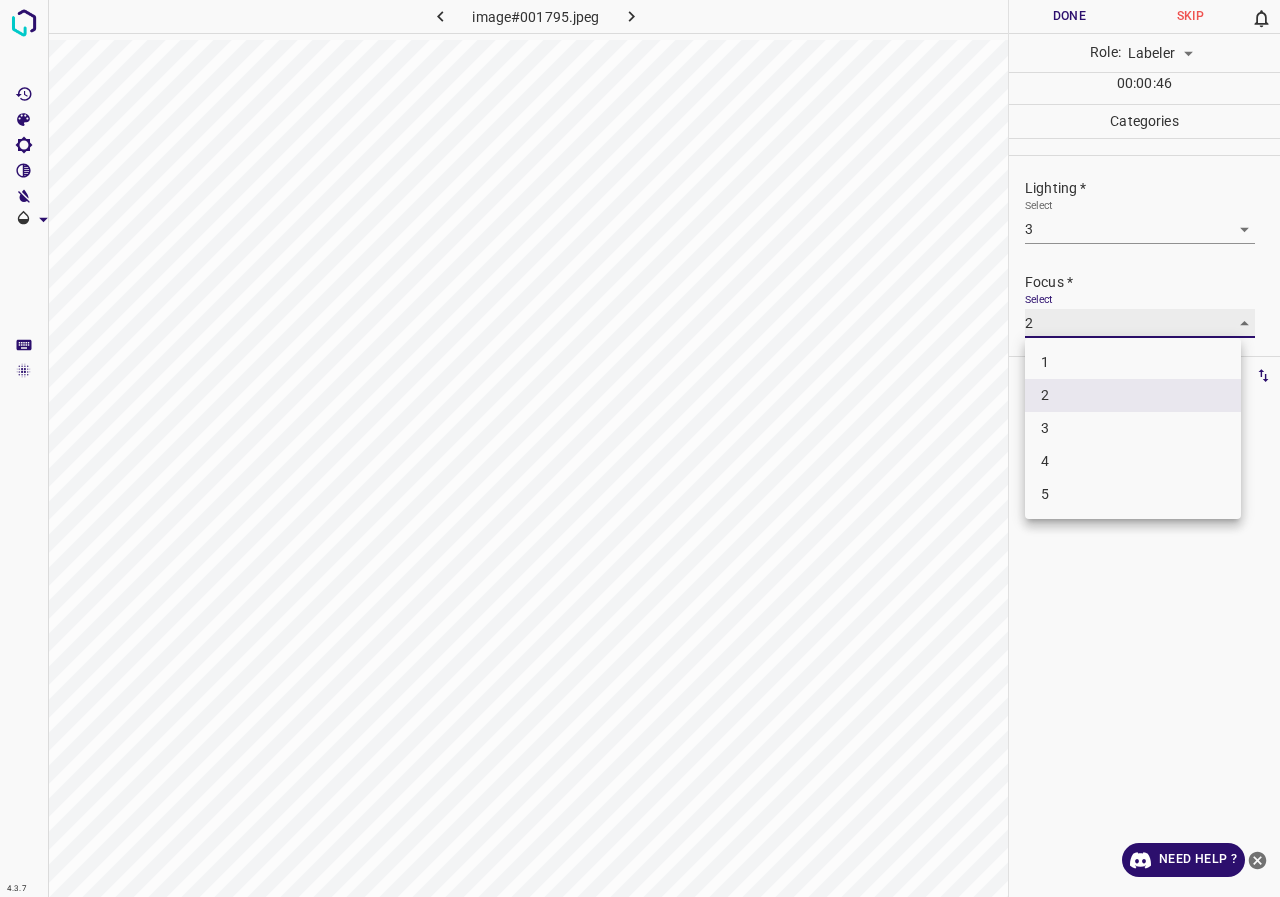 type on "3" 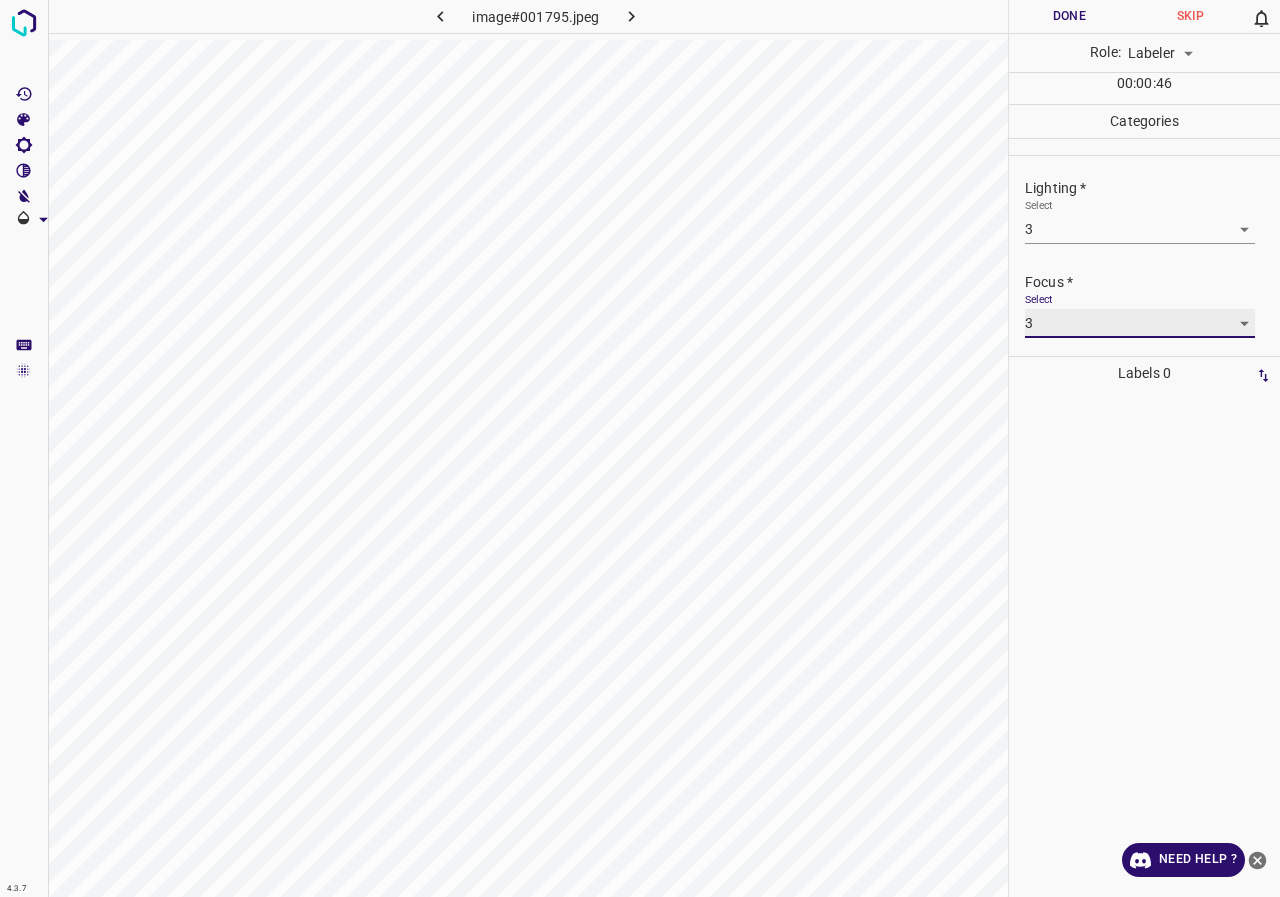 scroll, scrollTop: 98, scrollLeft: 0, axis: vertical 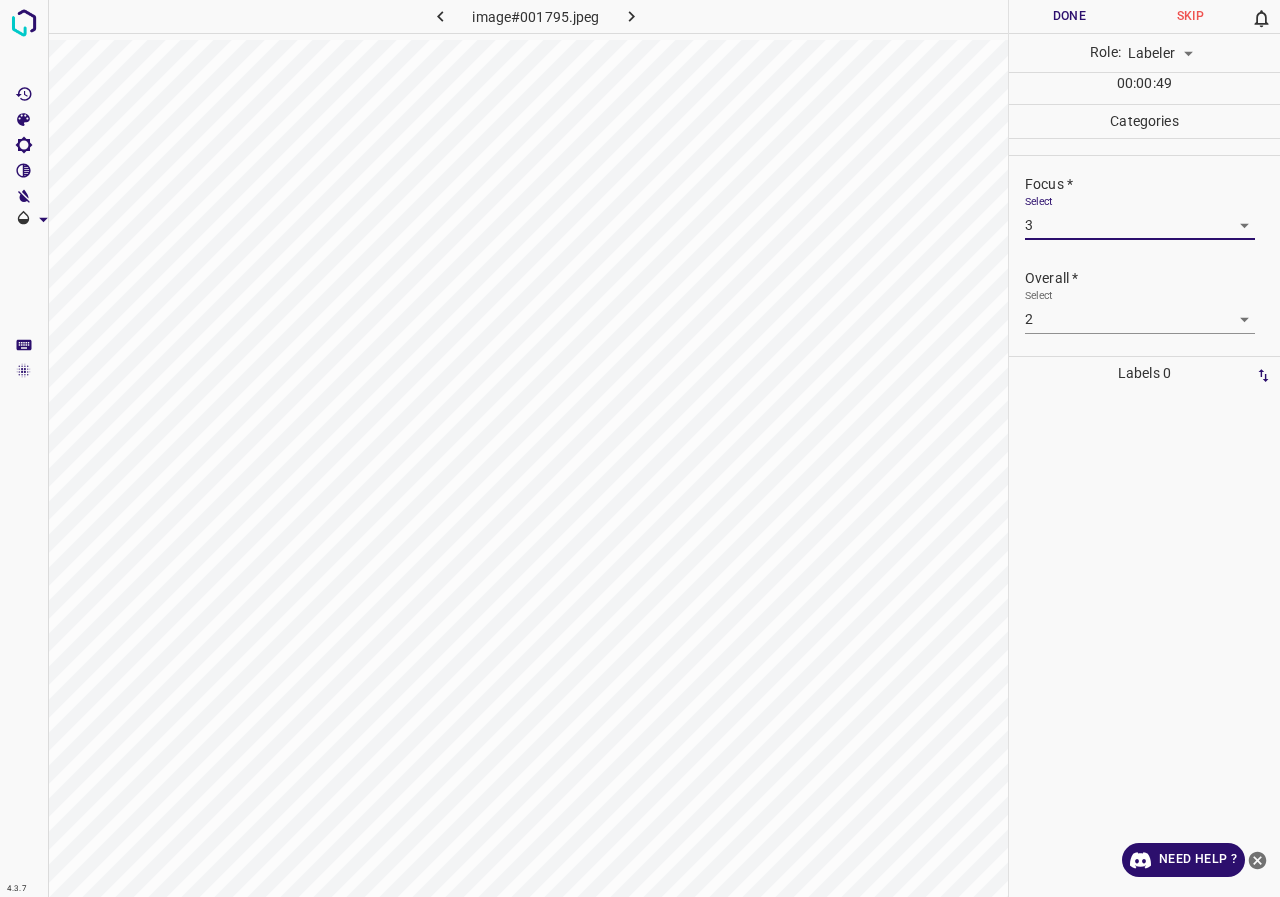 click on "4.3.7 image#001795.jpeg Done Skip 0 Role: Labeler labeler 00   : 00   : 49   Categories Lighting *  Select 3 3 Focus *  Select 3 3 Overall *  Select 2 2 Labels   0 Categories 1 Lighting 2 Focus 3 Overall Tools Space Change between modes (Draw & Edit) I Auto labeling R Restore zoom M Zoom in N Zoom out Delete Delete selecte label Filters Z Restore filters X Saturation filter C Brightness filter V Contrast filter B Gray scale filter General O Download Need Help ? - Text - Hide - Delete" at bounding box center (640, 448) 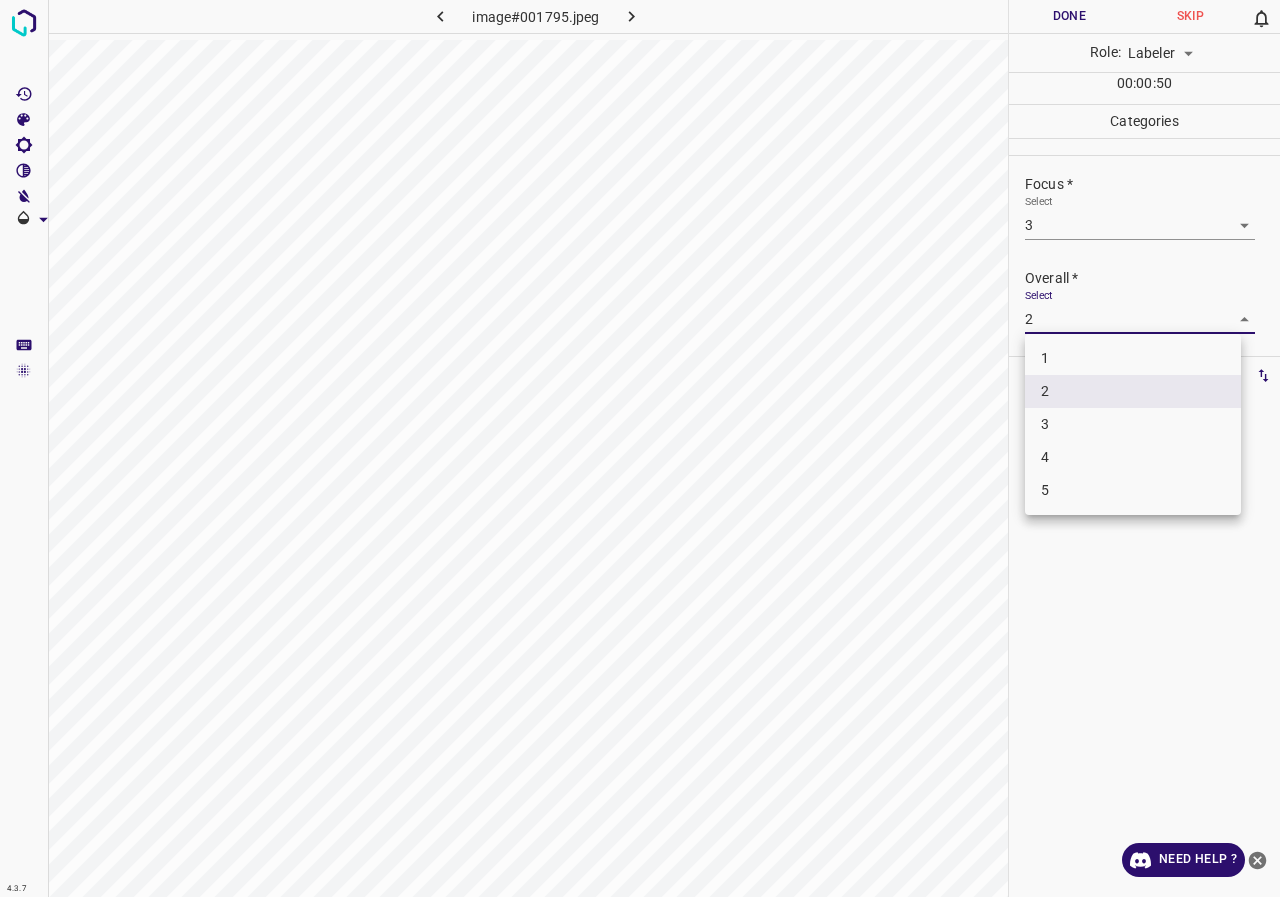 drag, startPoint x: 1062, startPoint y: 422, endPoint x: 1120, endPoint y: 290, distance: 144.18044 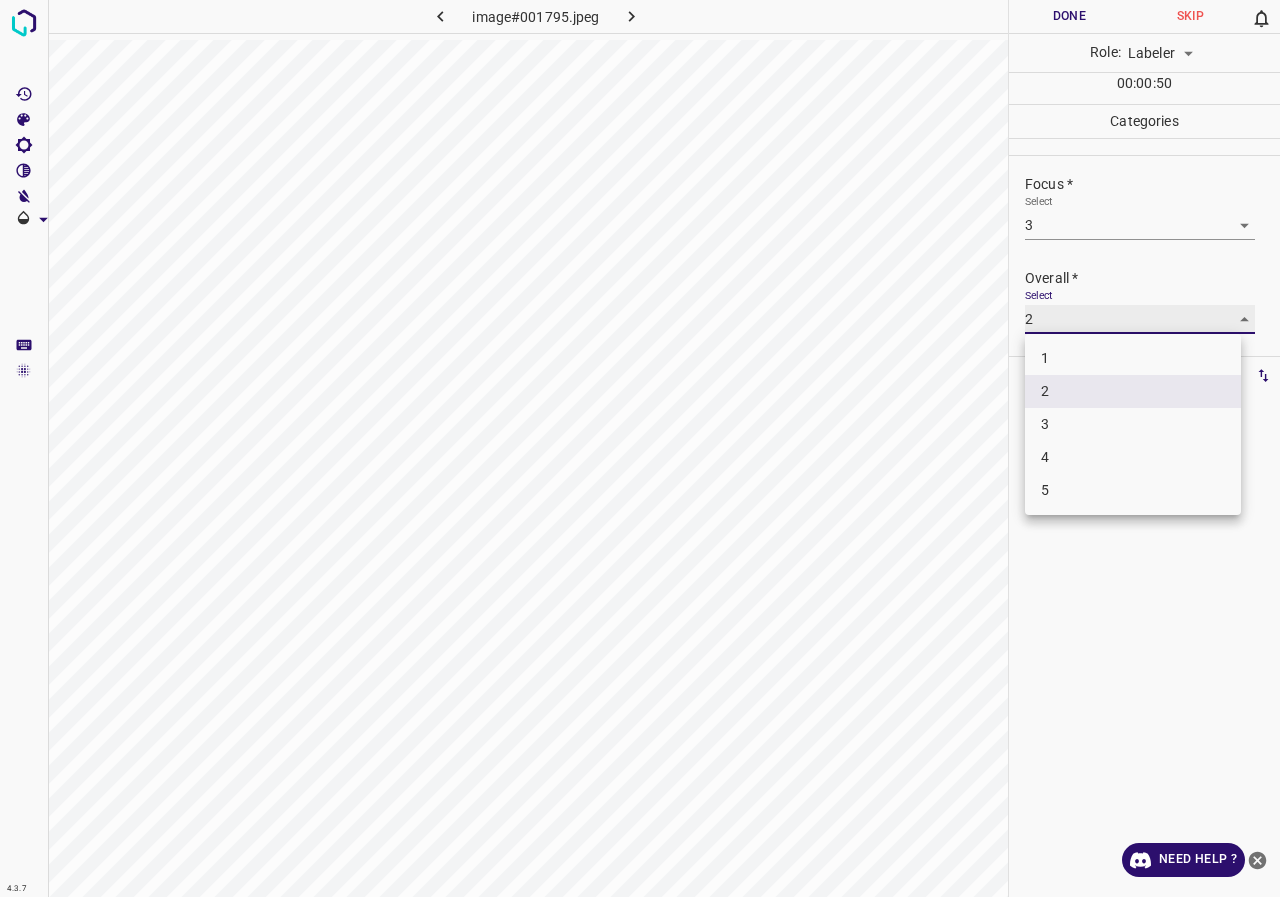 type on "3" 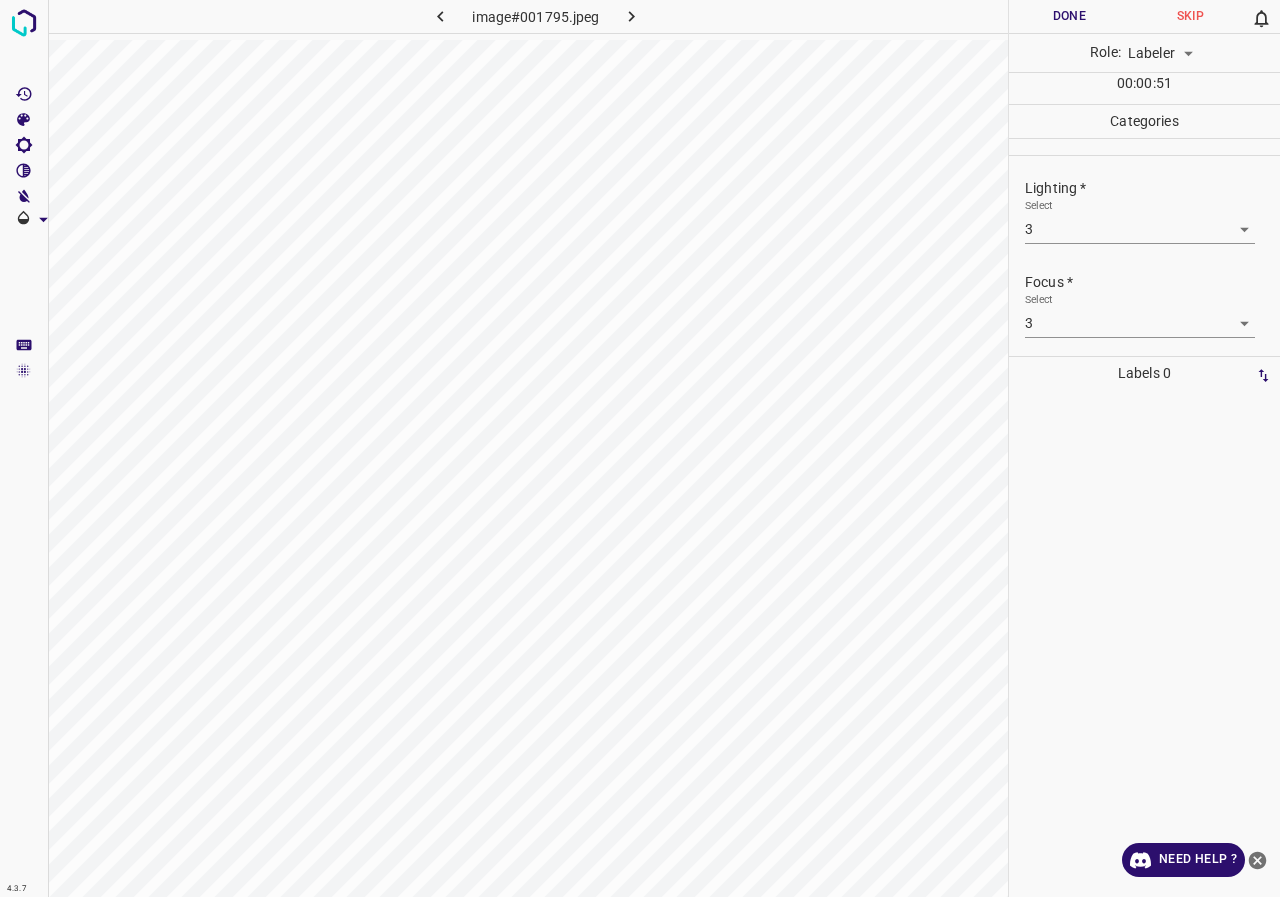 scroll, scrollTop: 98, scrollLeft: 0, axis: vertical 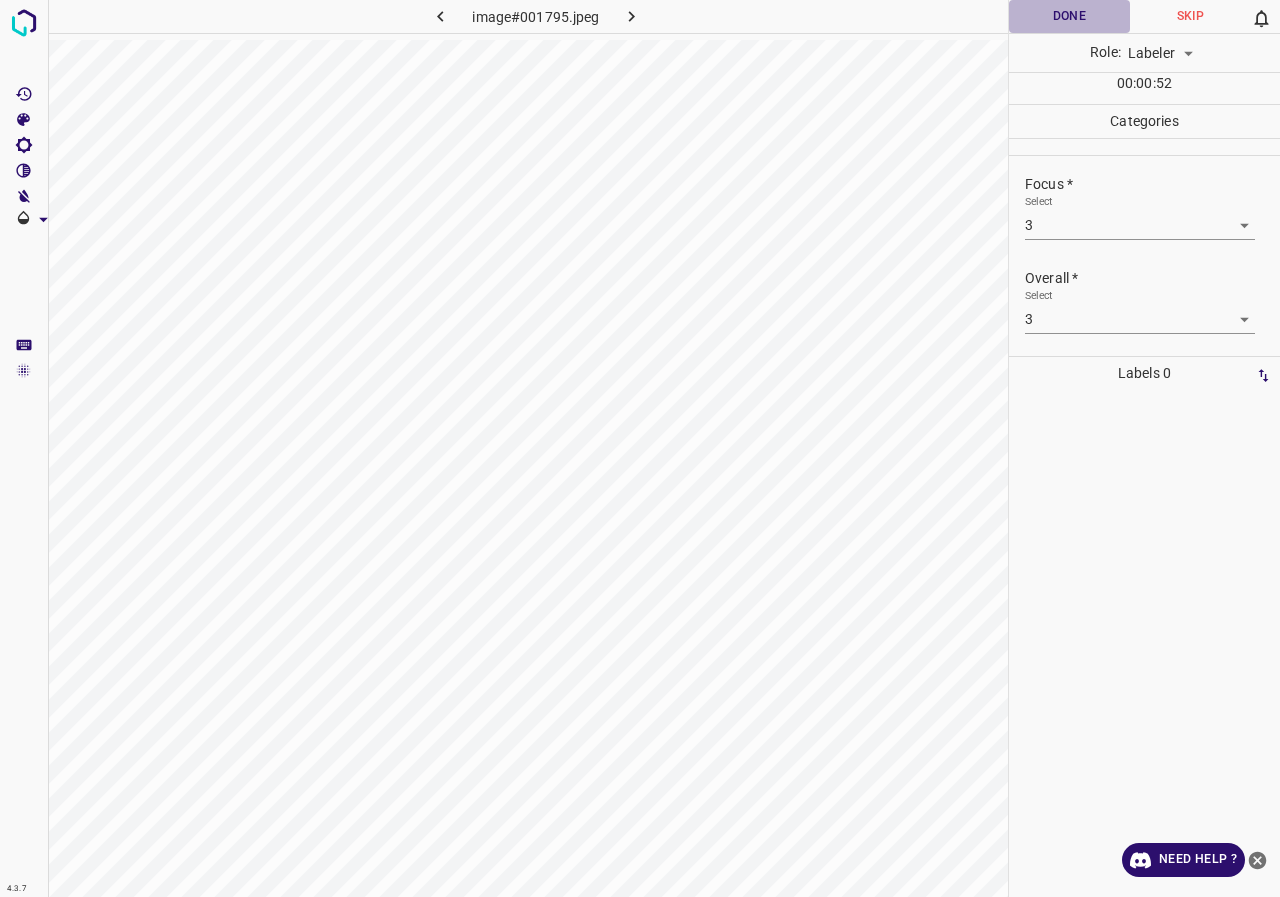 click on "Done" at bounding box center [1069, 16] 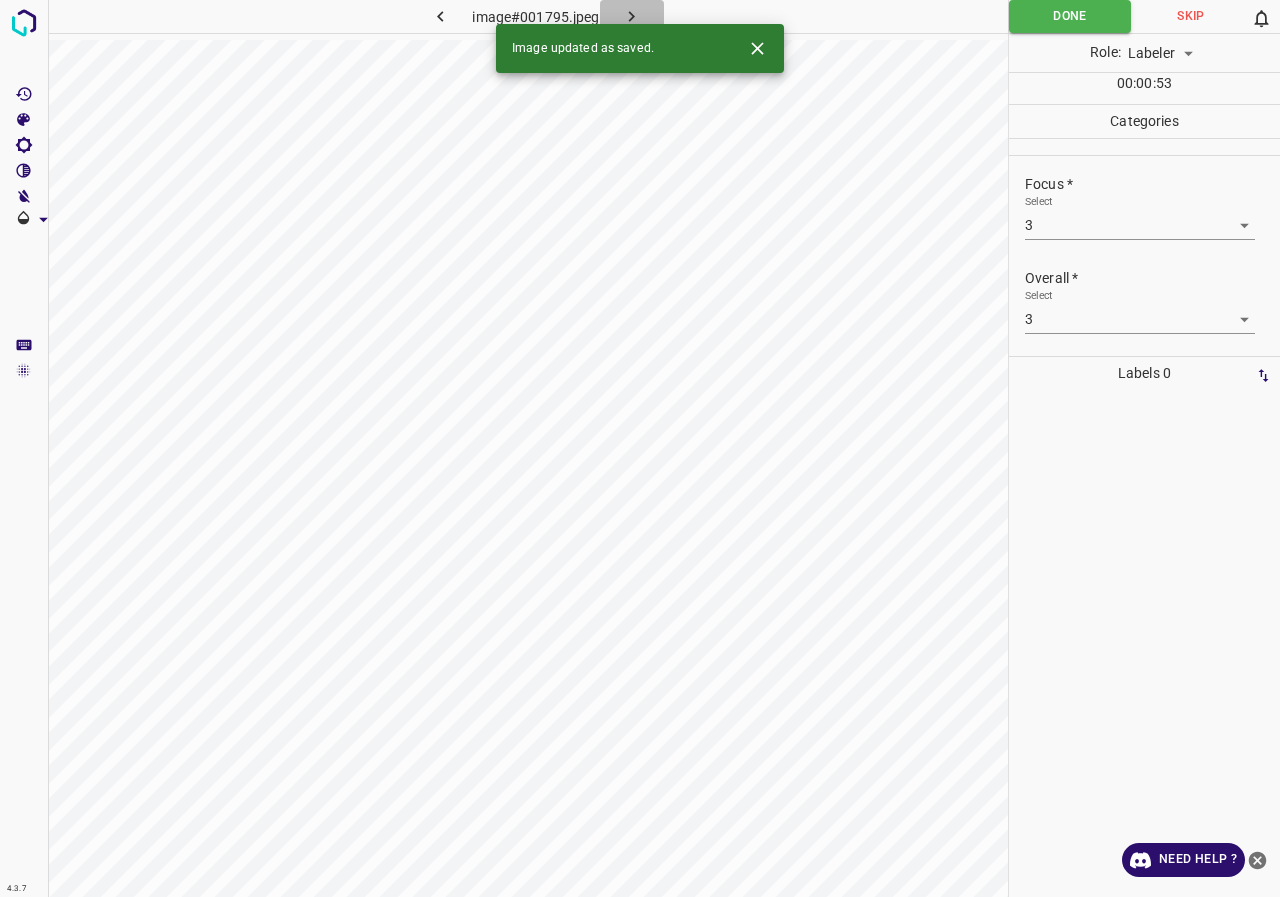 click 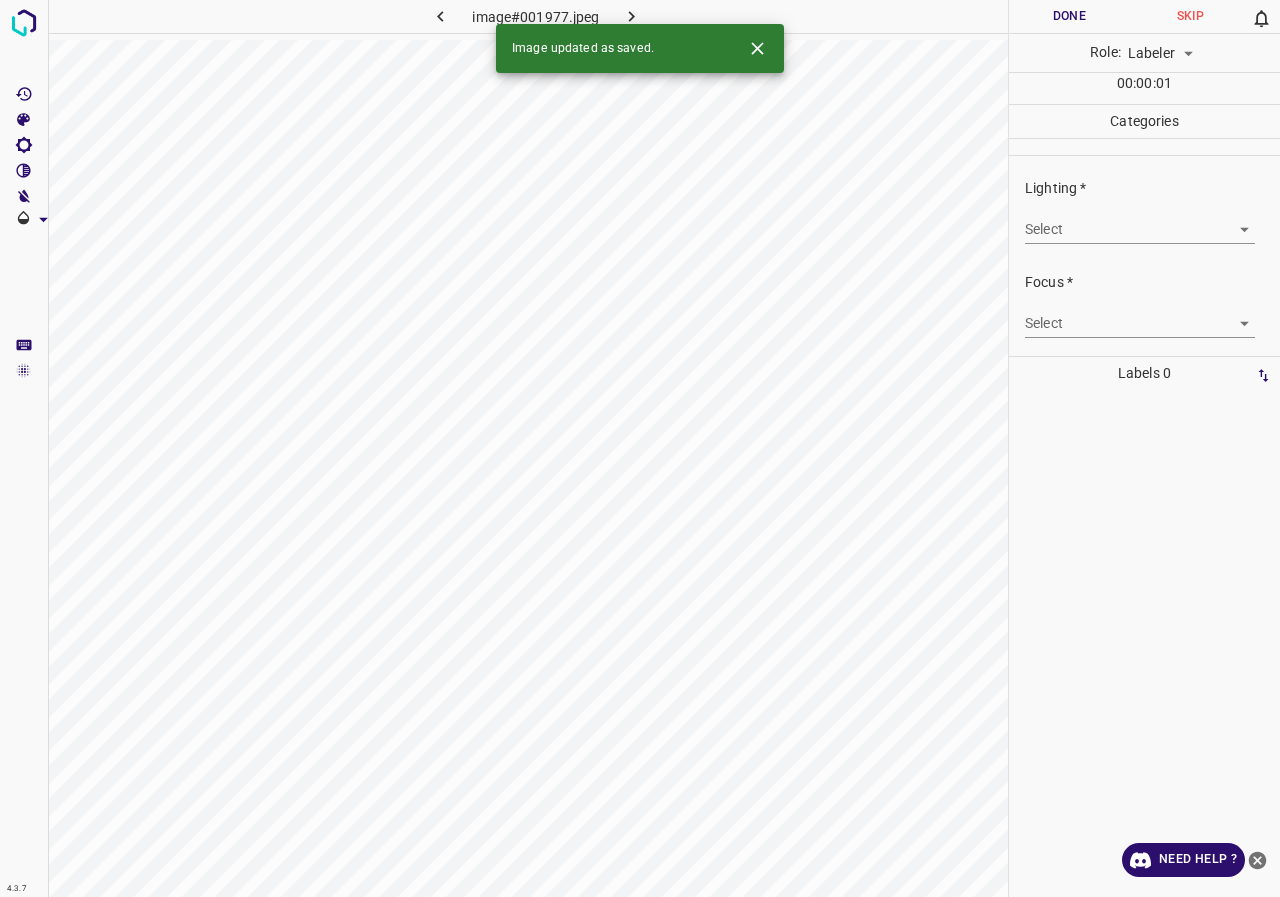 click on "4.3.7 image#001977.jpeg Done Skip 0 Role: Labeler labeler 00   : 00   : 01   Categories Lighting *  Select ​ Focus *  Select ​ Overall *  Select ​ Labels   0 Categories 1 Lighting 2 Focus 3 Overall Tools Space Change between modes (Draw & Edit) I Auto labeling R Restore zoom M Zoom in N Zoom out Delete Delete selecte label Filters Z Restore filters X Saturation filter C Brightness filter V Contrast filter B Gray scale filter General O Download Image updated as saved. Need Help ? - Text - Hide - Delete" at bounding box center (640, 448) 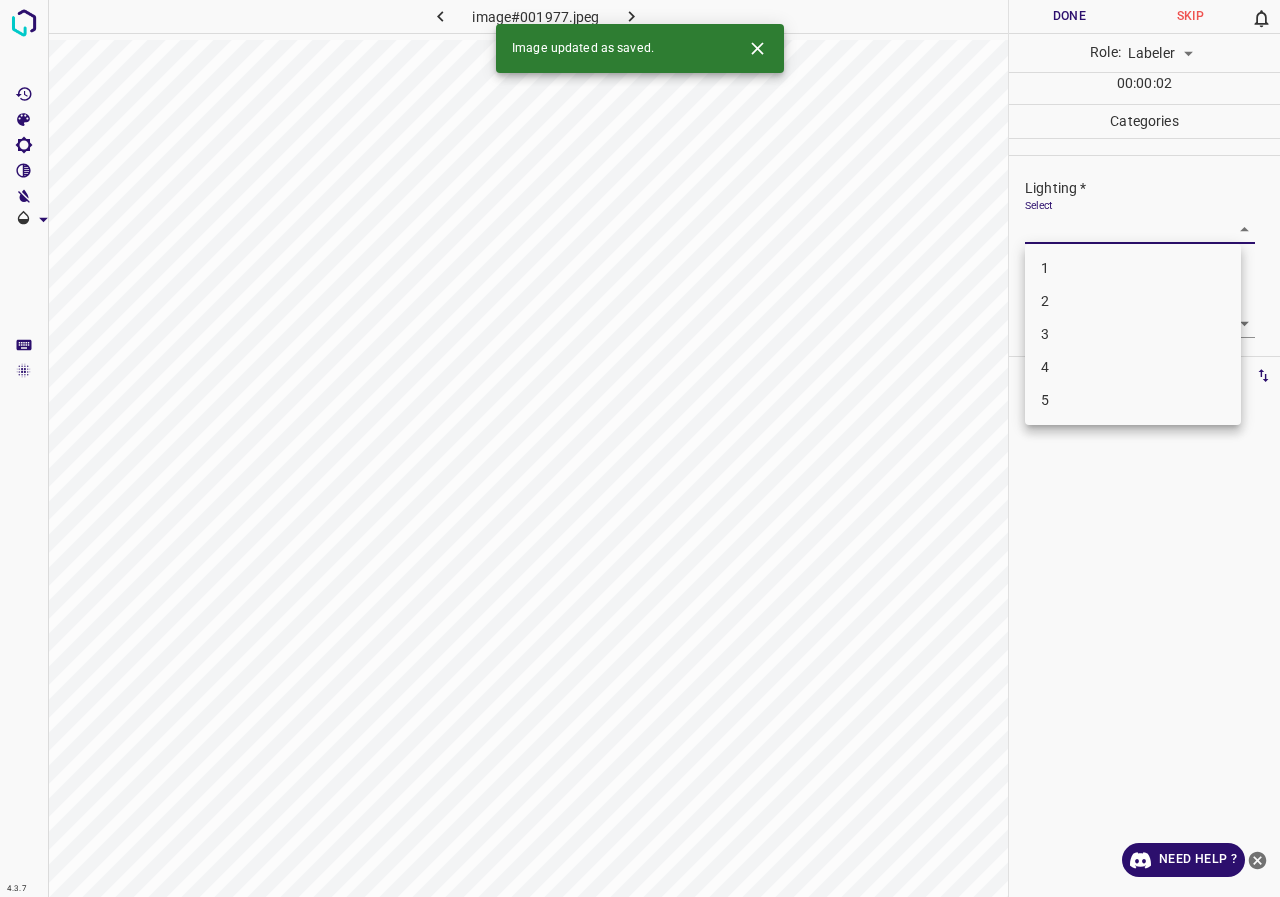 click on "3" at bounding box center (1133, 334) 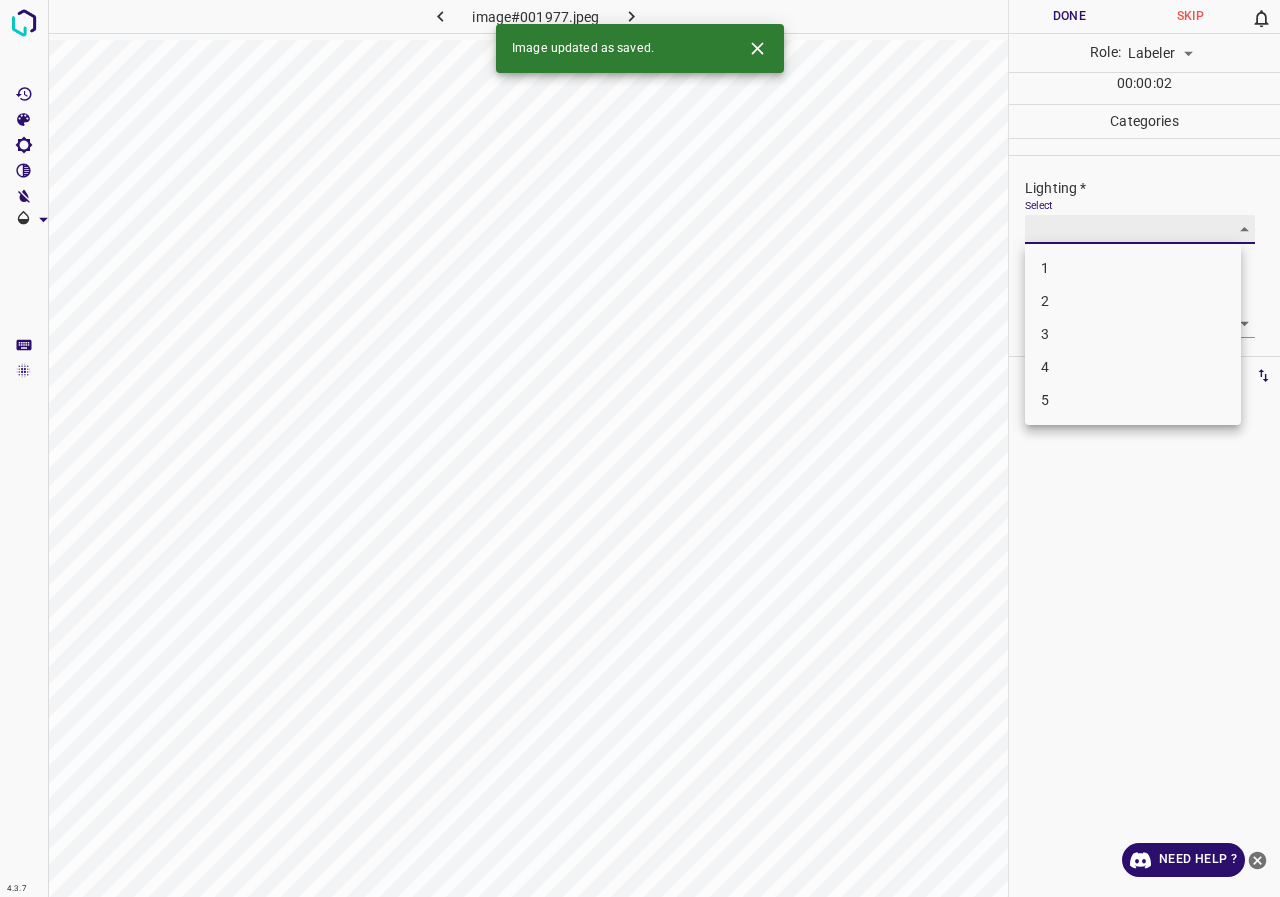 type on "3" 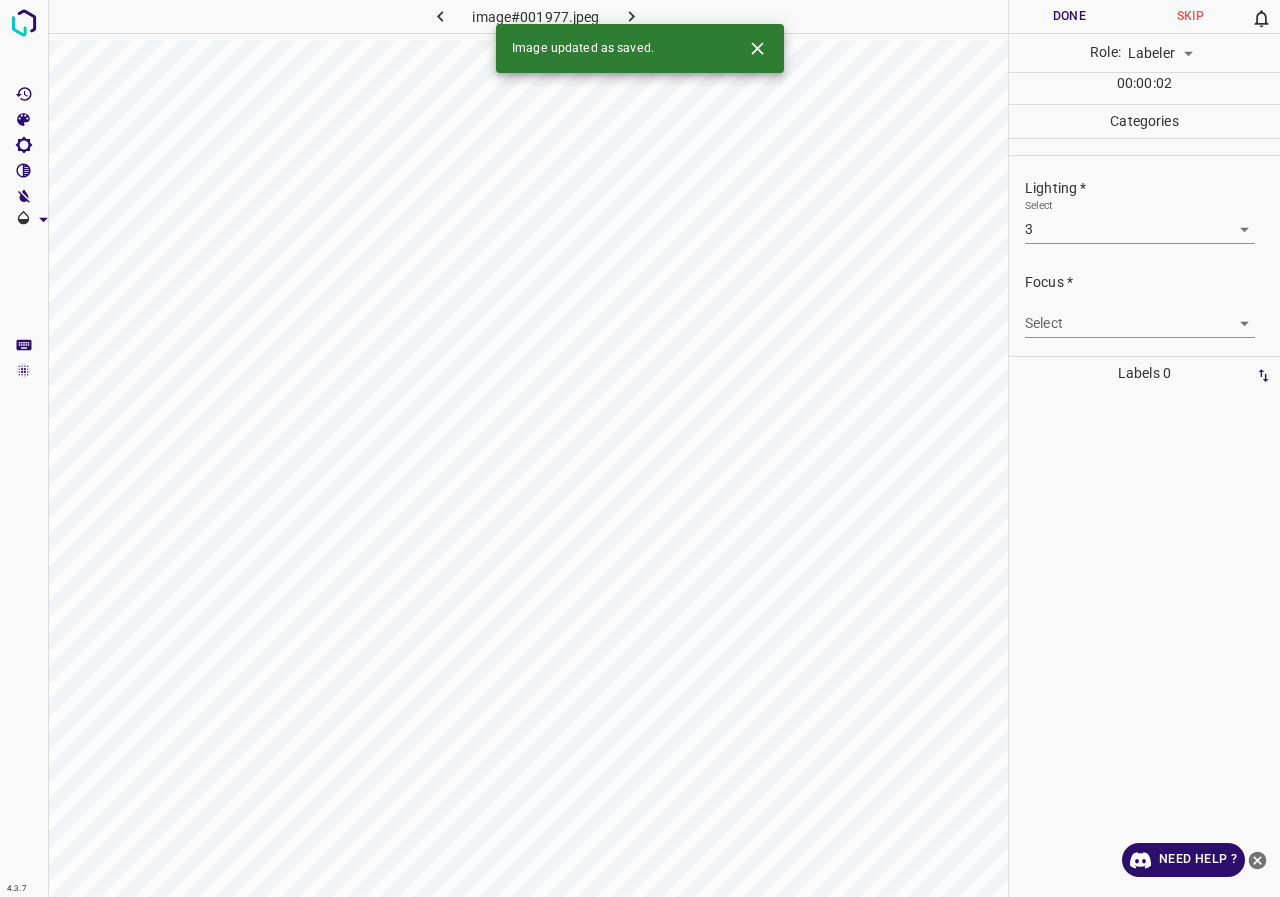 click on "Focus *  Select ​" at bounding box center (1144, 305) 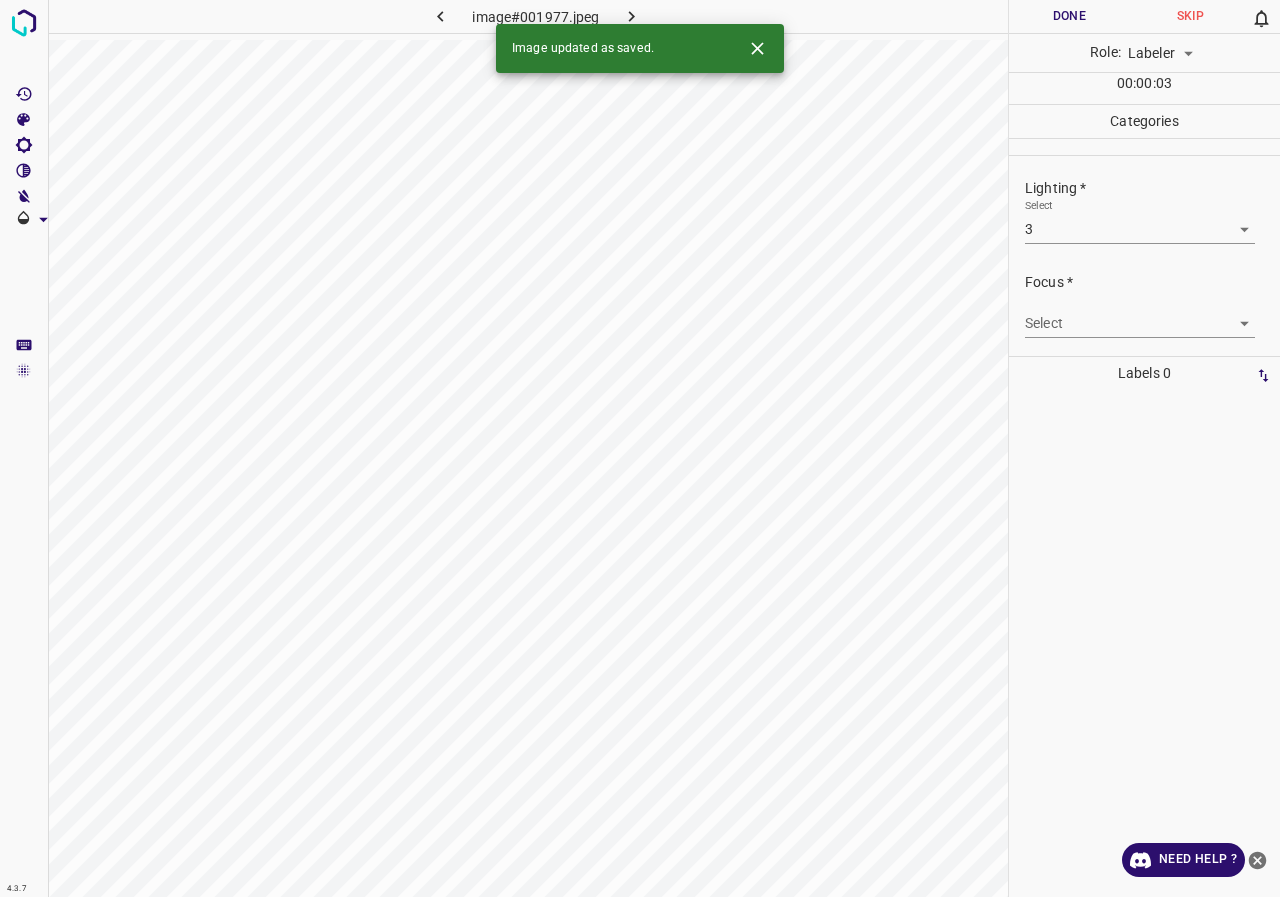 click on "4.3.7 image#001977.jpeg Done Skip 0 Role: Labeler labeler 00   : 00   : 03   Categories Lighting *  Select 3 3 Focus *  Select ​ Overall *  Select ​ Labels   0 Categories 1 Lighting 2 Focus 3 Overall Tools Space Change between modes (Draw & Edit) I Auto labeling R Restore zoom M Zoom in N Zoom out Delete Delete selecte label Filters Z Restore filters X Saturation filter C Brightness filter V Contrast filter B Gray scale filter General O Download Image updated as saved. Need Help ? - Text - Hide - Delete" at bounding box center [640, 448] 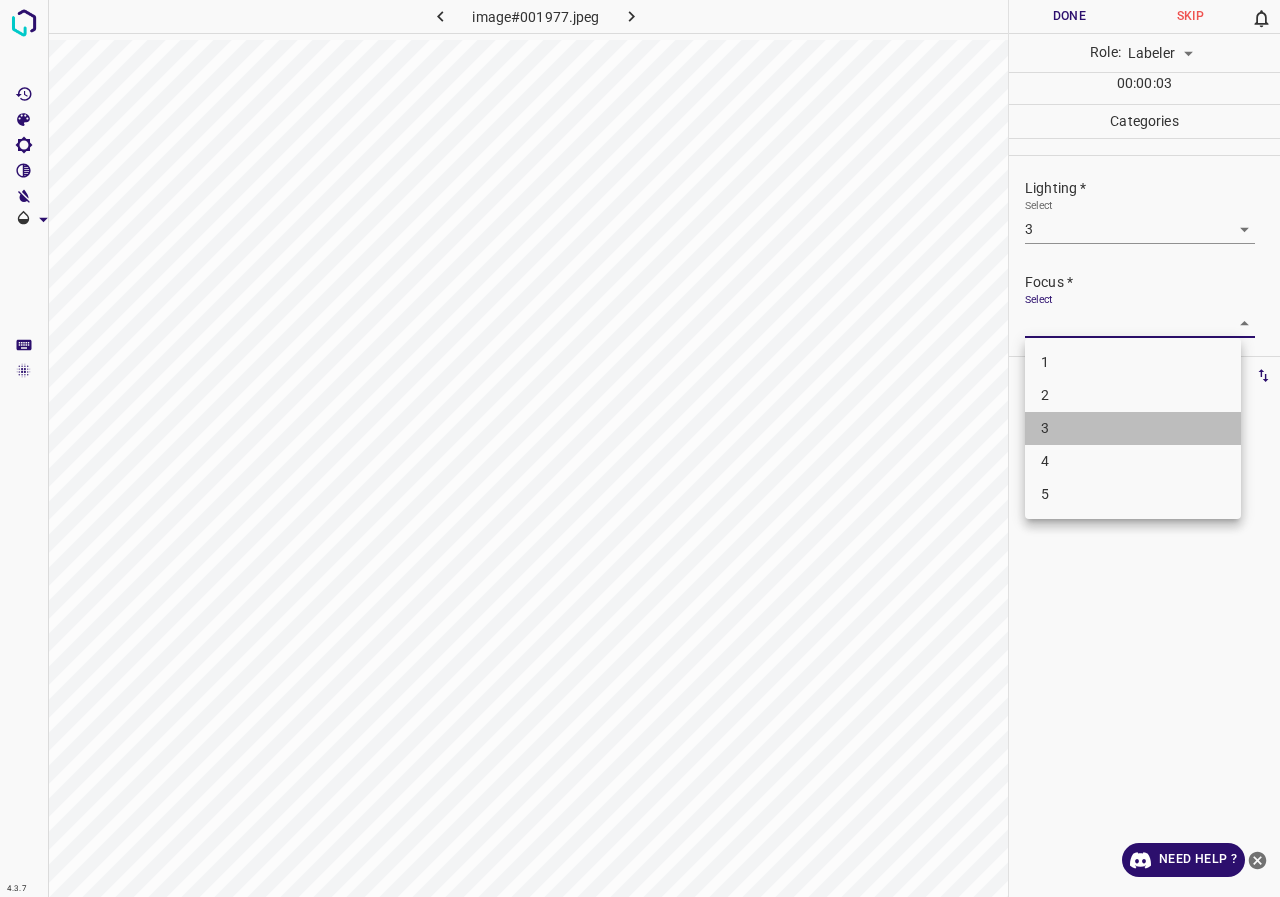 click on "3" at bounding box center (1133, 428) 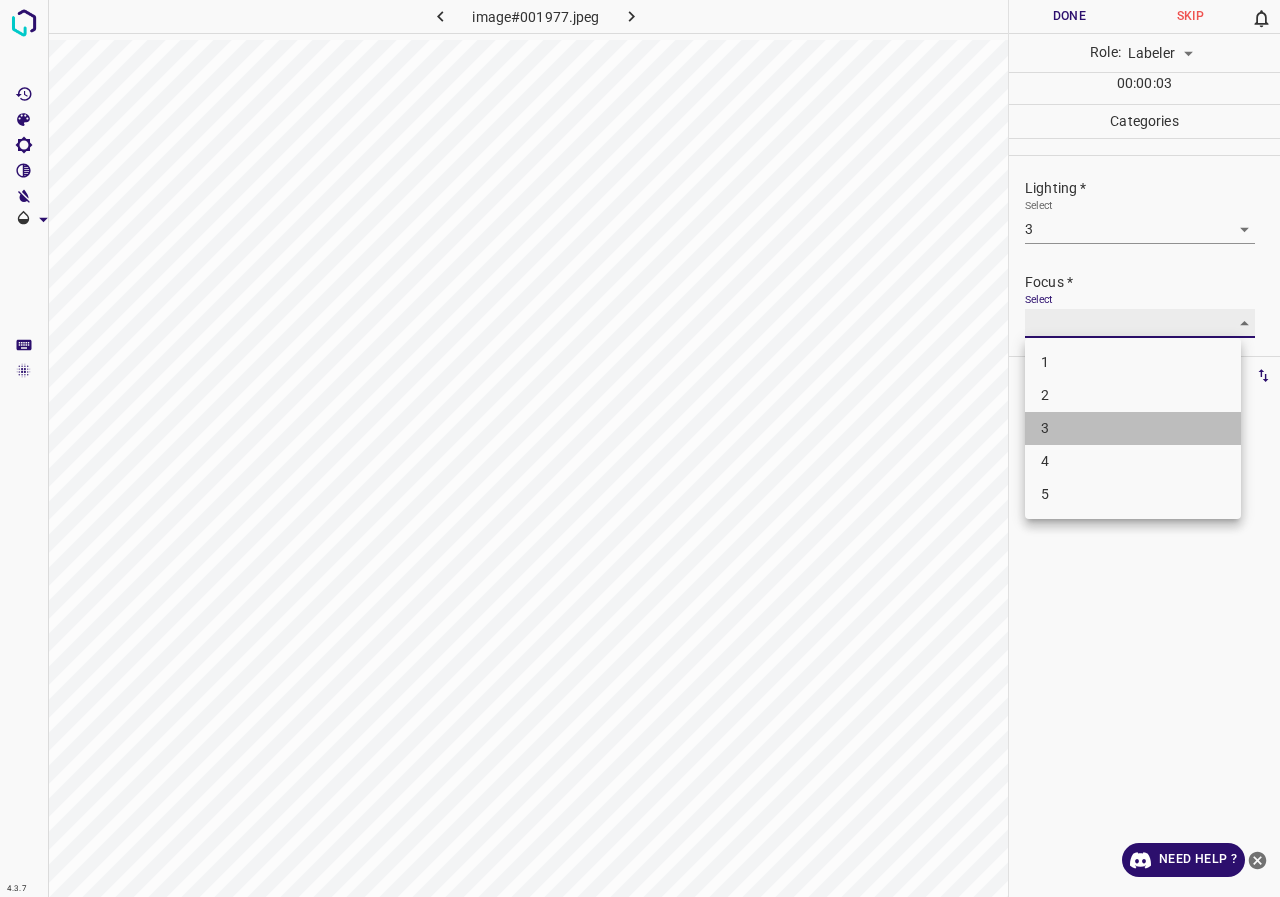 type on "3" 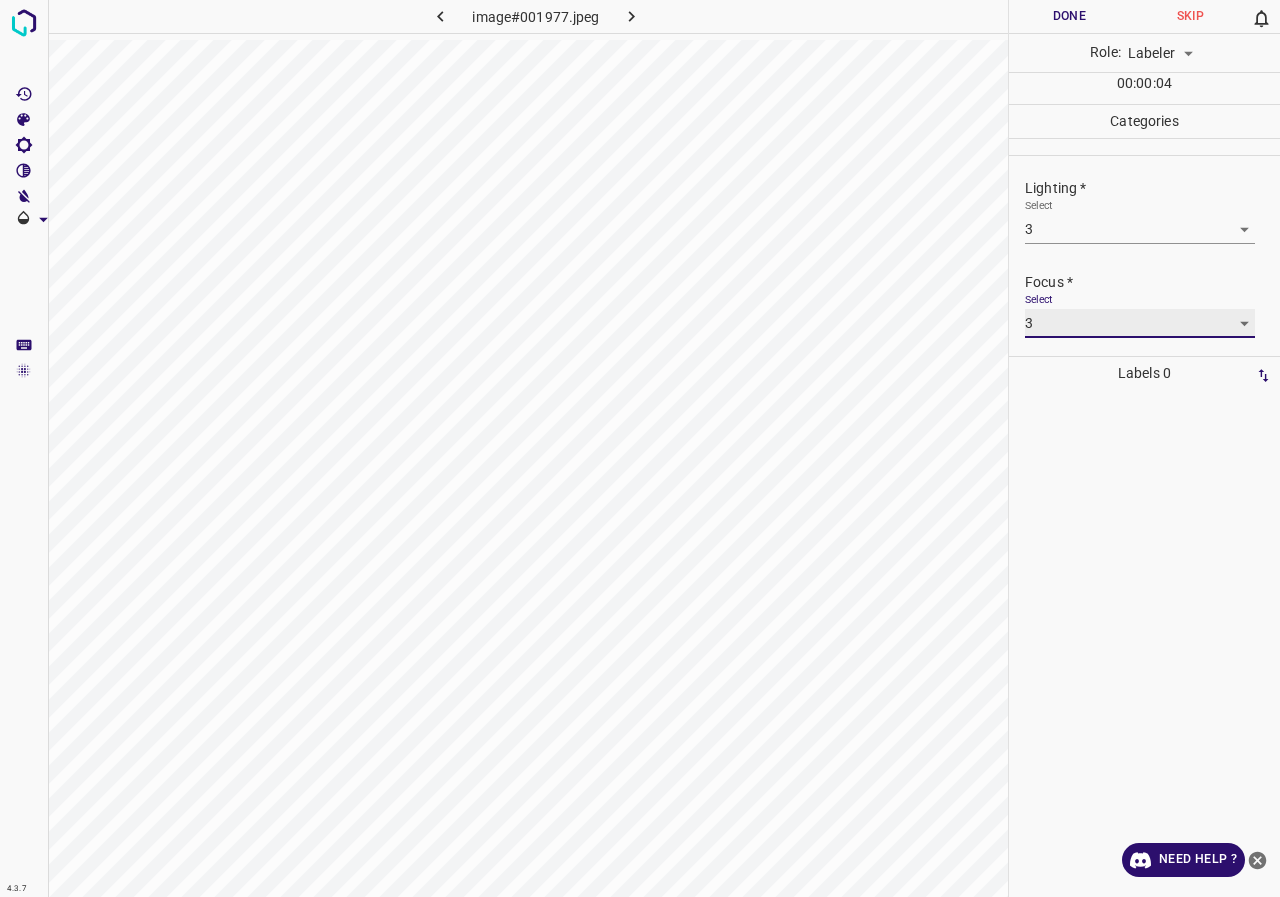 scroll, scrollTop: 98, scrollLeft: 0, axis: vertical 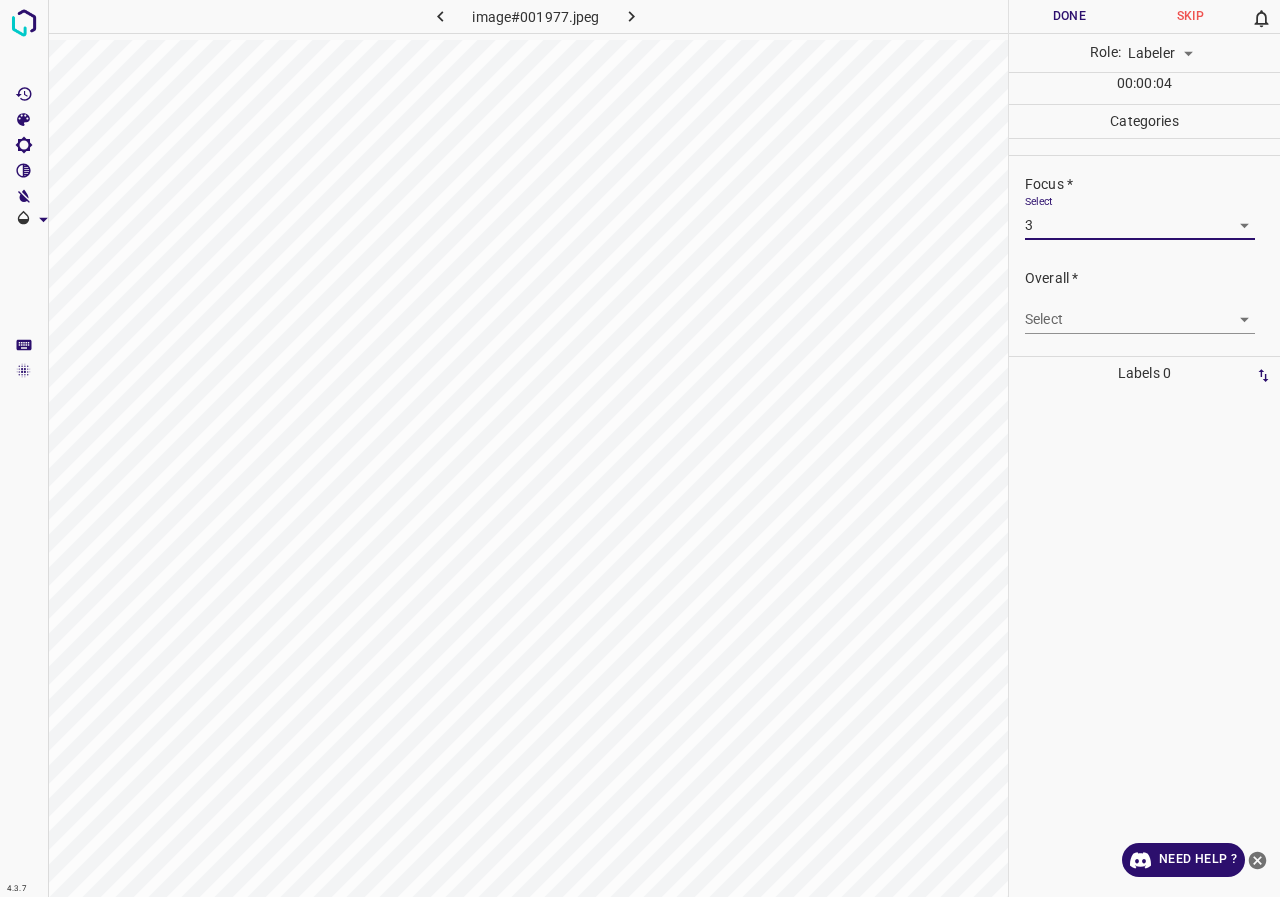 click on "4.3.7 image#001977.jpeg Done Skip 0 Role: Labeler labeler 00   : 00   : 04   Categories Lighting *  Select 3 3 Focus *  Select 3 3 Overall *  Select ​ Labels   0 Categories 1 Lighting 2 Focus 3 Overall Tools Space Change between modes (Draw & Edit) I Auto labeling R Restore zoom M Zoom in N Zoom out Delete Delete selecte label Filters Z Restore filters X Saturation filter C Brightness filter V Contrast filter B Gray scale filter General O Download Need Help ? - Text - Hide - Delete" at bounding box center (640, 448) 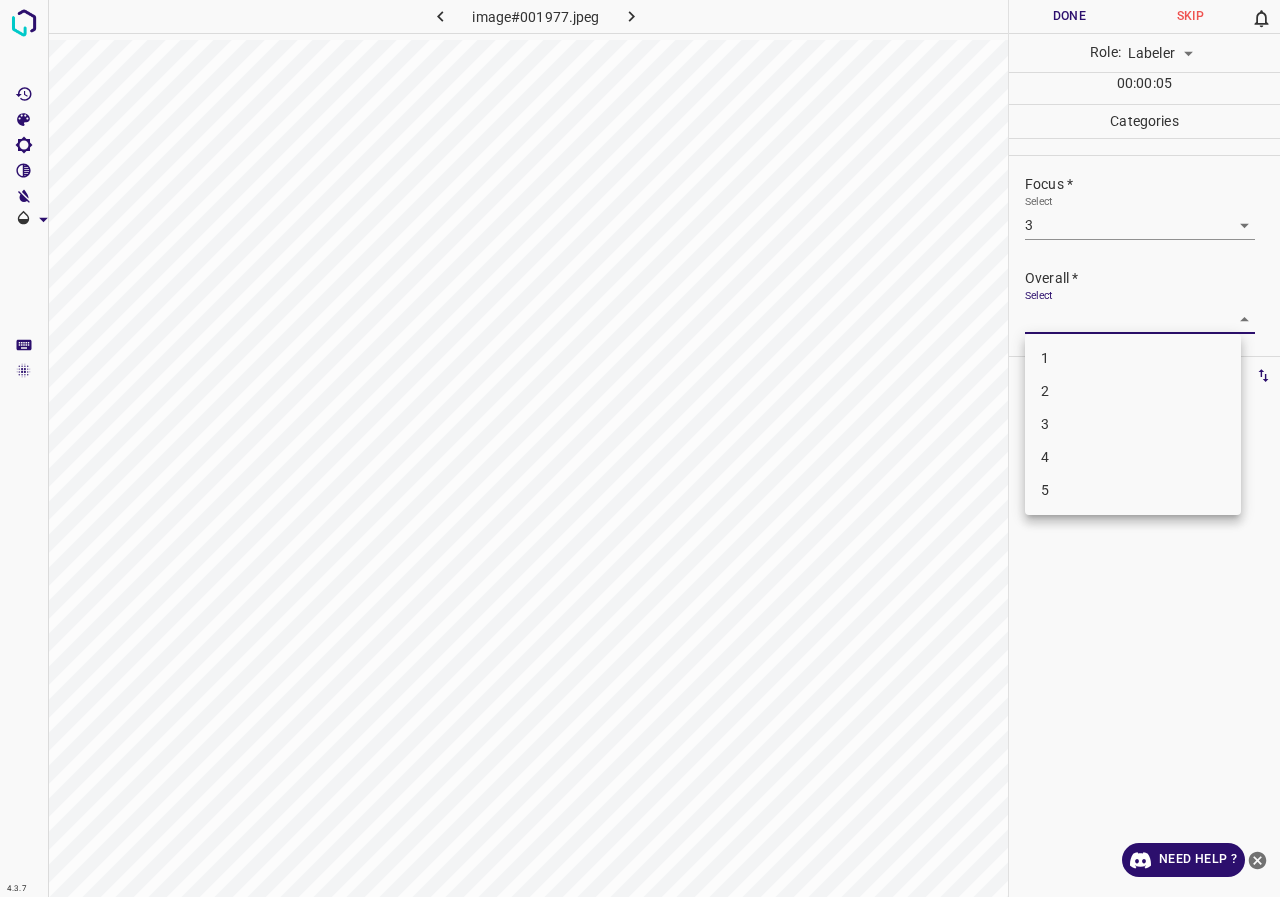 click on "3" at bounding box center (1133, 424) 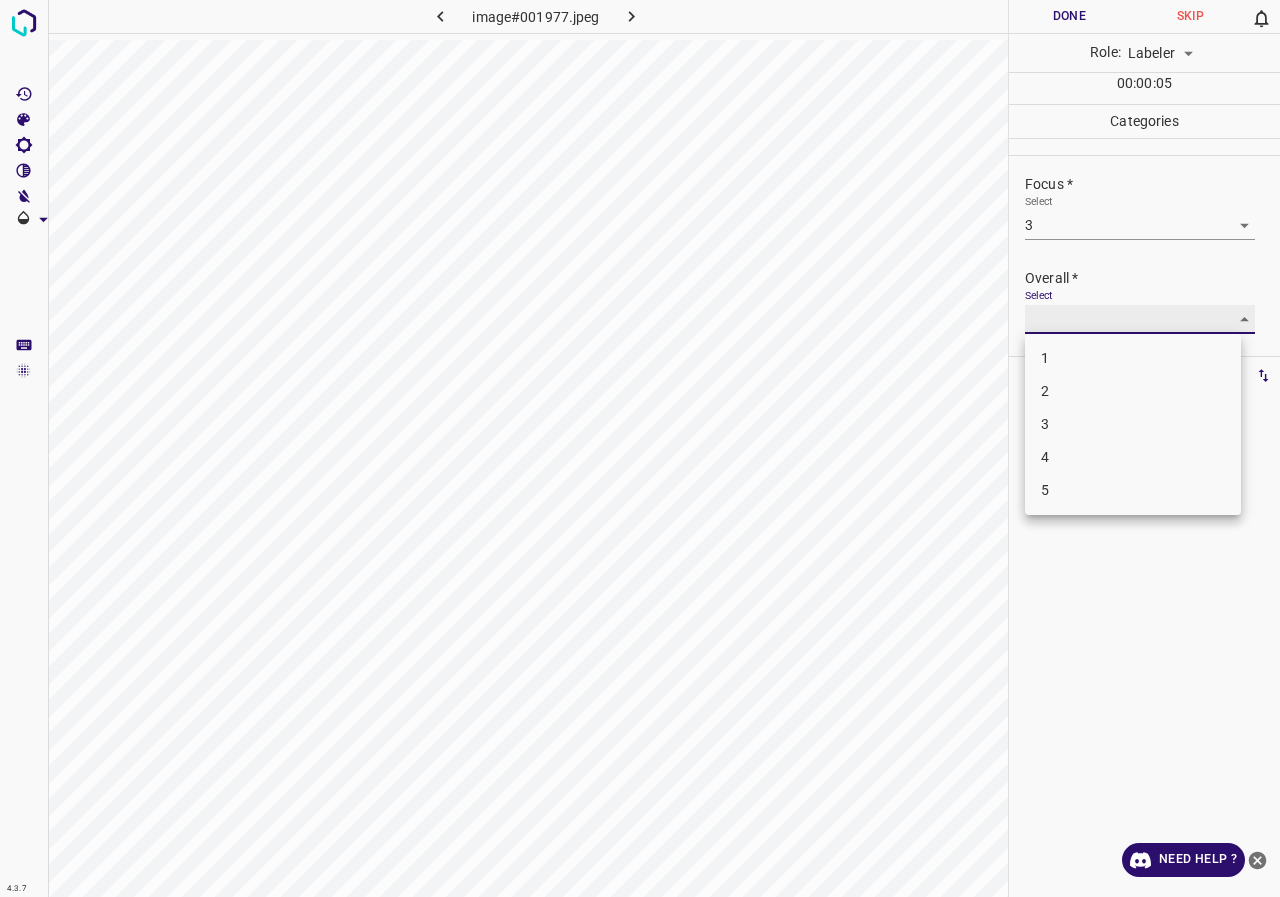 type on "3" 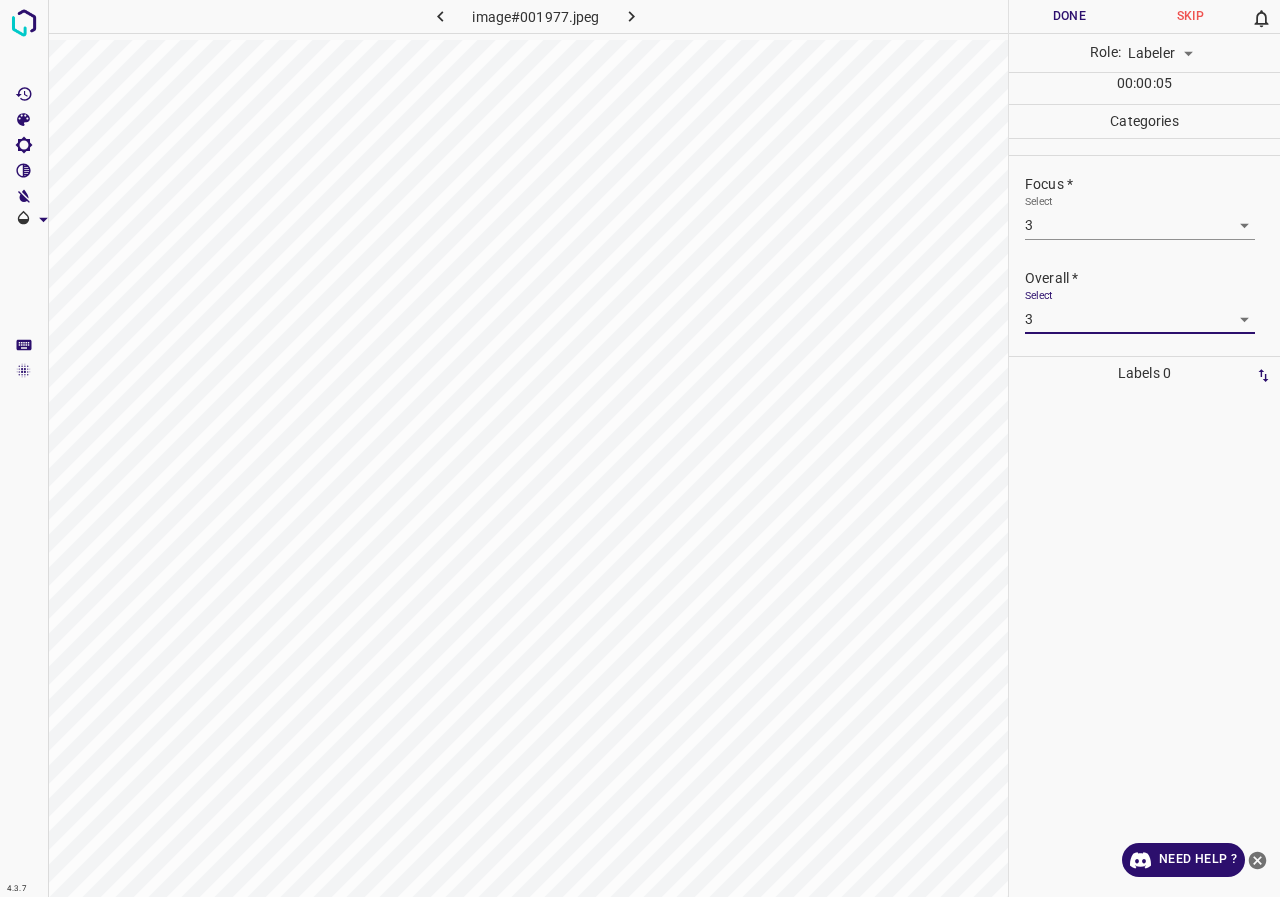 click on "Done" at bounding box center (1069, 16) 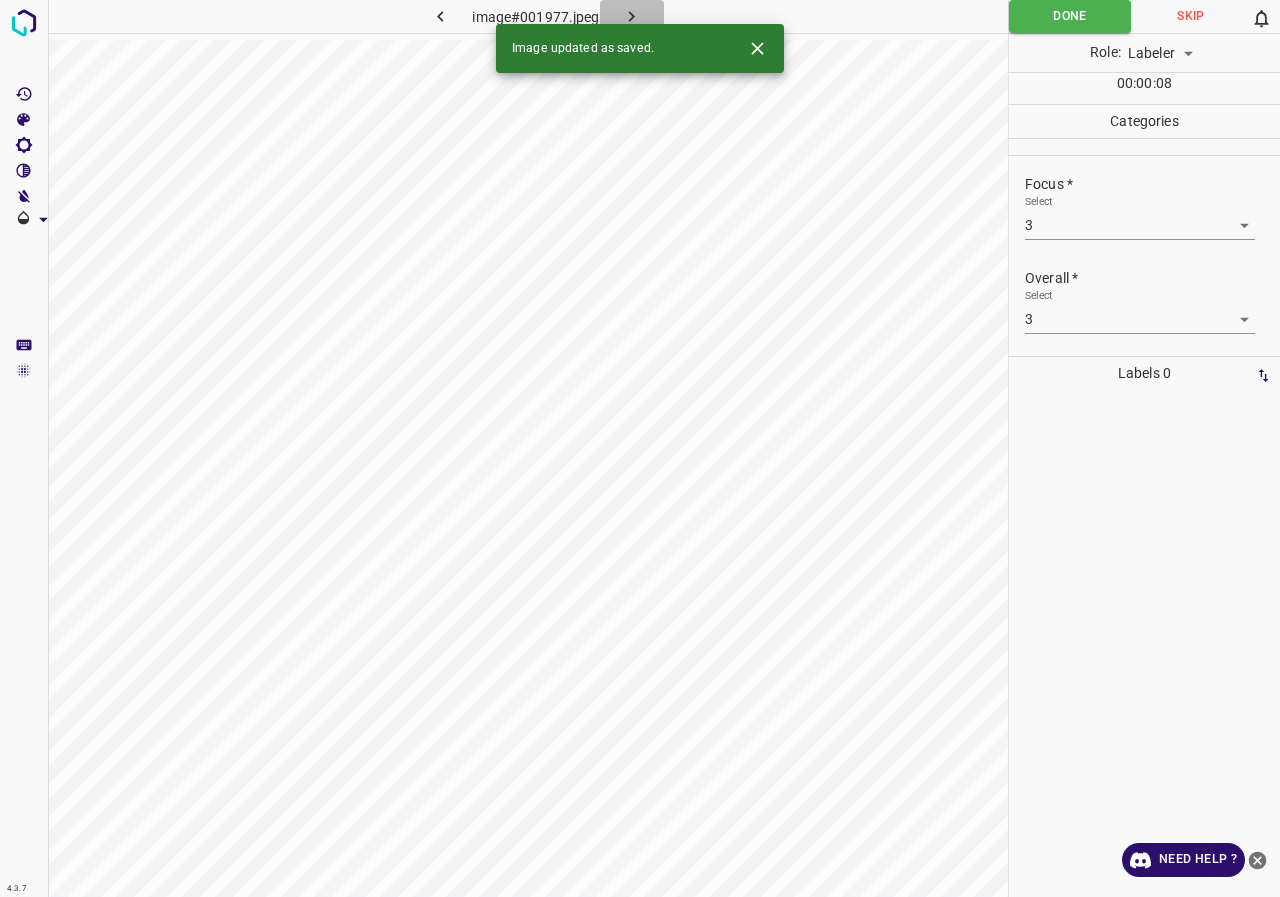 click 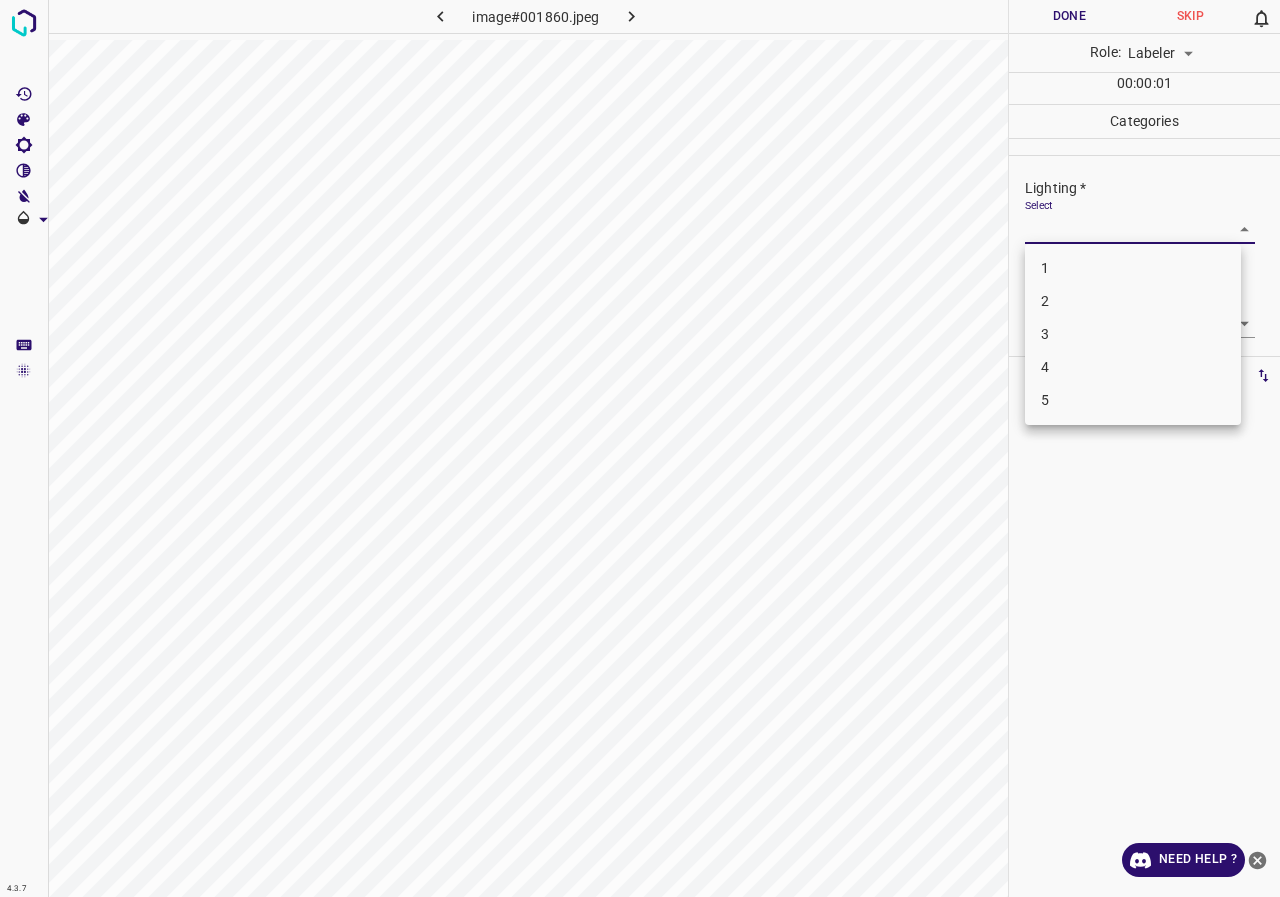 click on "4.3.7 image#001860.jpeg Done Skip 0 Role: Labeler labeler 00   : 00   : 01   Categories Lighting *  Select ​ Focus *  Select ​ Overall *  Select ​ Labels   0 Categories 1 Lighting 2 Focus 3 Overall Tools Space Change between modes (Draw & Edit) I Auto labeling R Restore zoom M Zoom in N Zoom out Delete Delete selecte label Filters Z Restore filters X Saturation filter C Brightness filter V Contrast filter B Gray scale filter General O Download Need Help ? - Text - Hide - Delete 1 2 3 4 5" at bounding box center (640, 448) 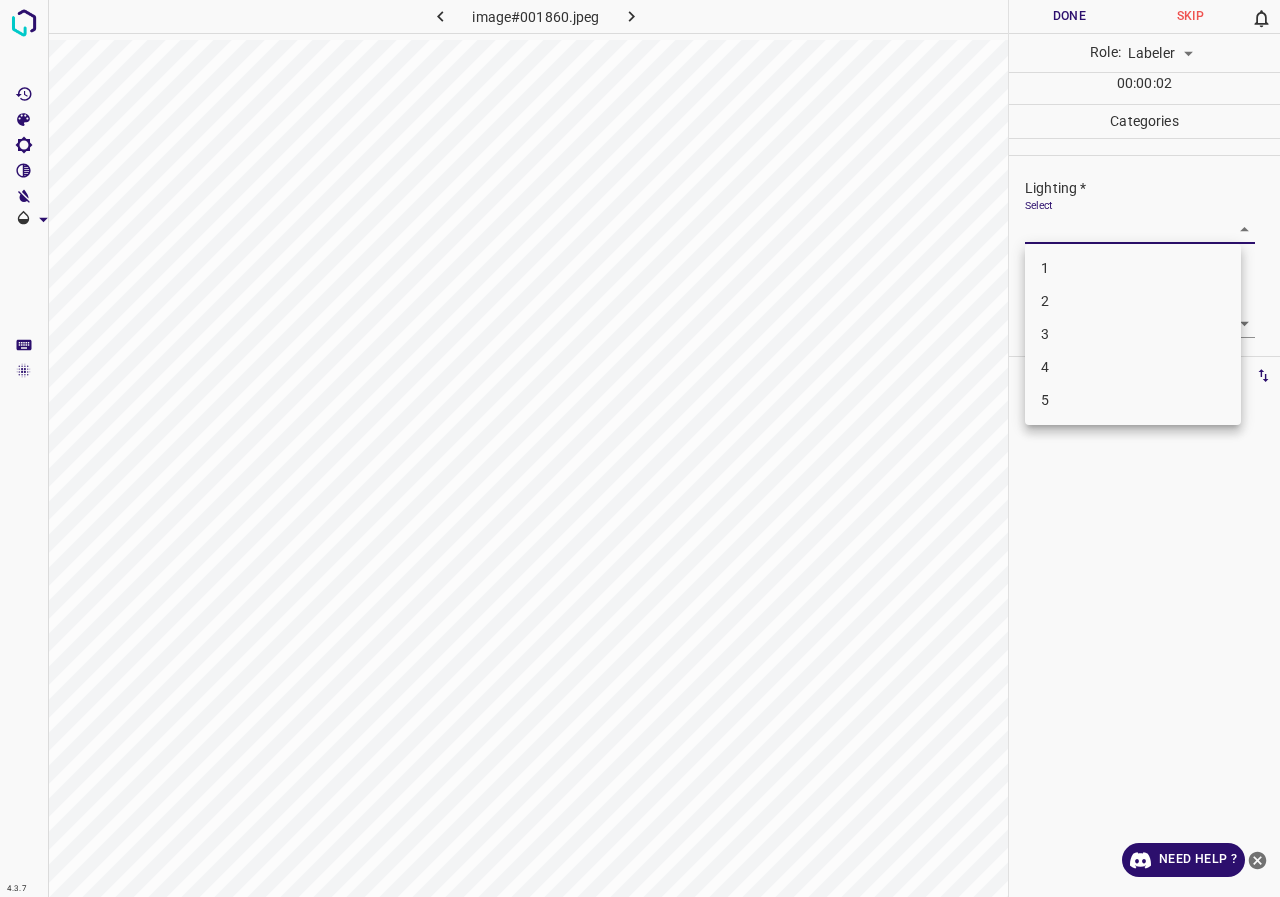 click on "2" at bounding box center (1133, 301) 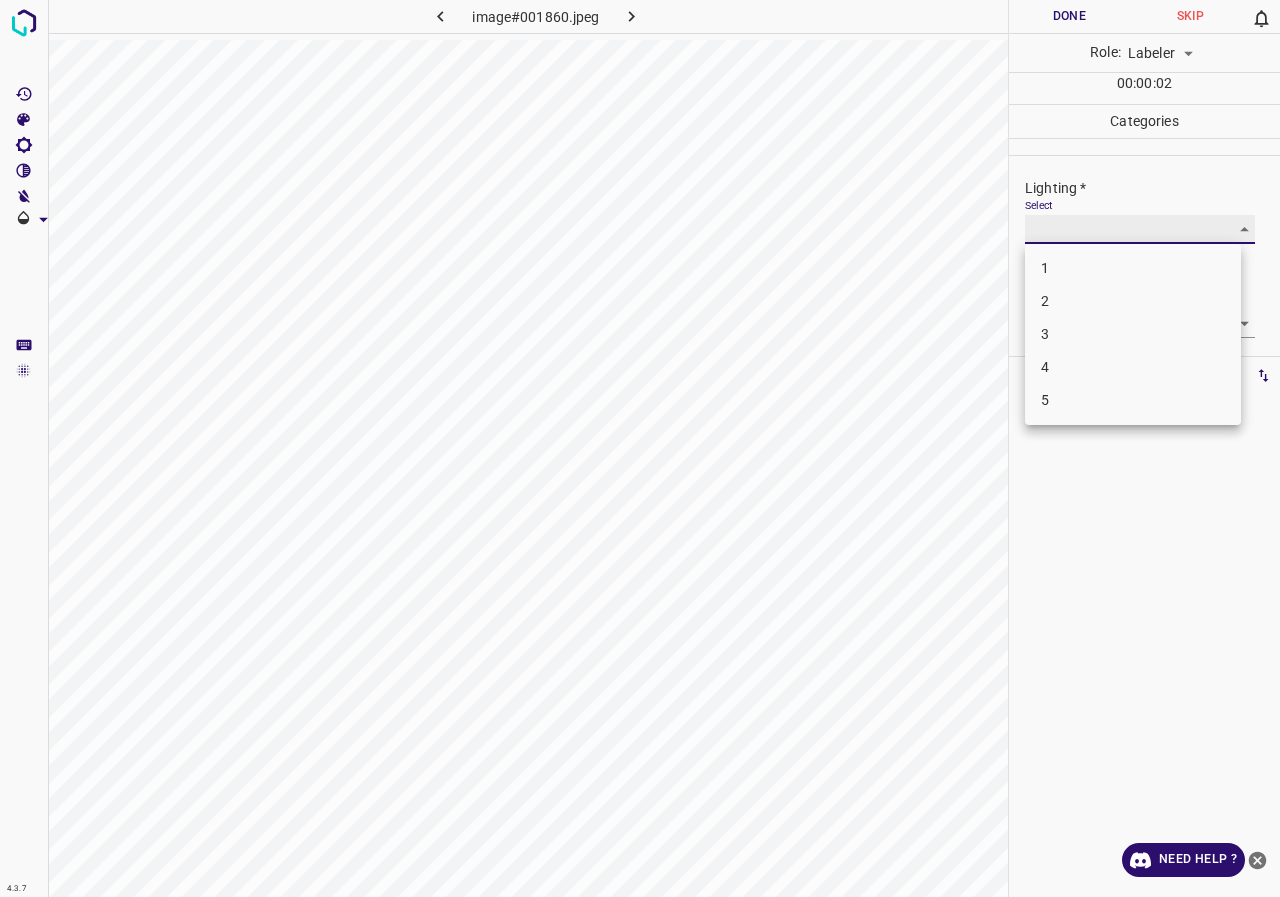 type on "2" 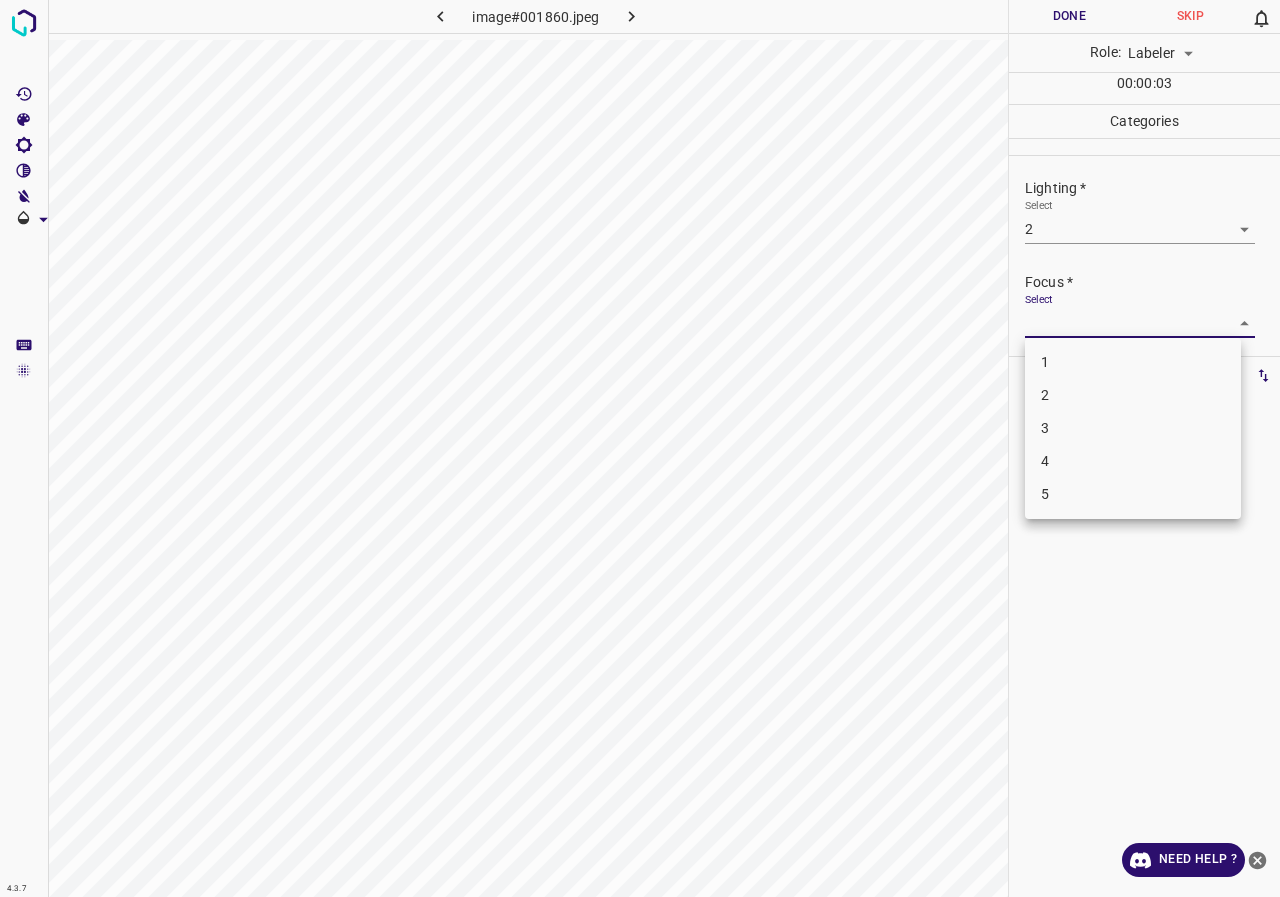 click on "4.3.7 image#001860.jpeg Done Skip 0 Role: Labeler labeler 00   : 00   : 03   Categories Lighting *  Select 2 2 Focus *  Select ​ Overall *  Select ​ Labels   0 Categories 1 Lighting 2 Focus 3 Overall Tools Space Change between modes (Draw & Edit) I Auto labeling R Restore zoom M Zoom in N Zoom out Delete Delete selecte label Filters Z Restore filters X Saturation filter C Brightness filter V Contrast filter B Gray scale filter General O Download Need Help ? - Text - Hide - Delete 1 2 3 4 5" at bounding box center (640, 448) 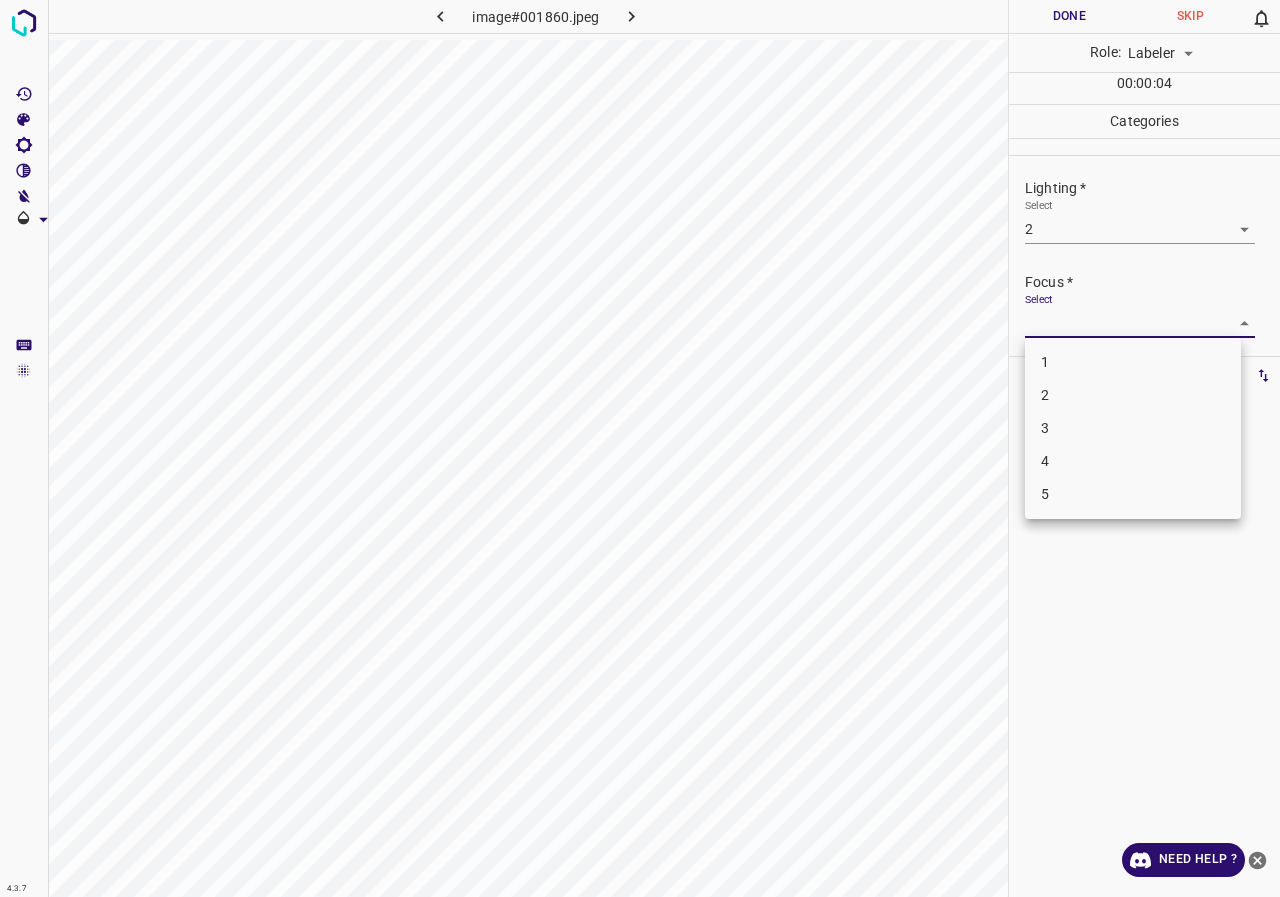 click on "2" at bounding box center (1133, 395) 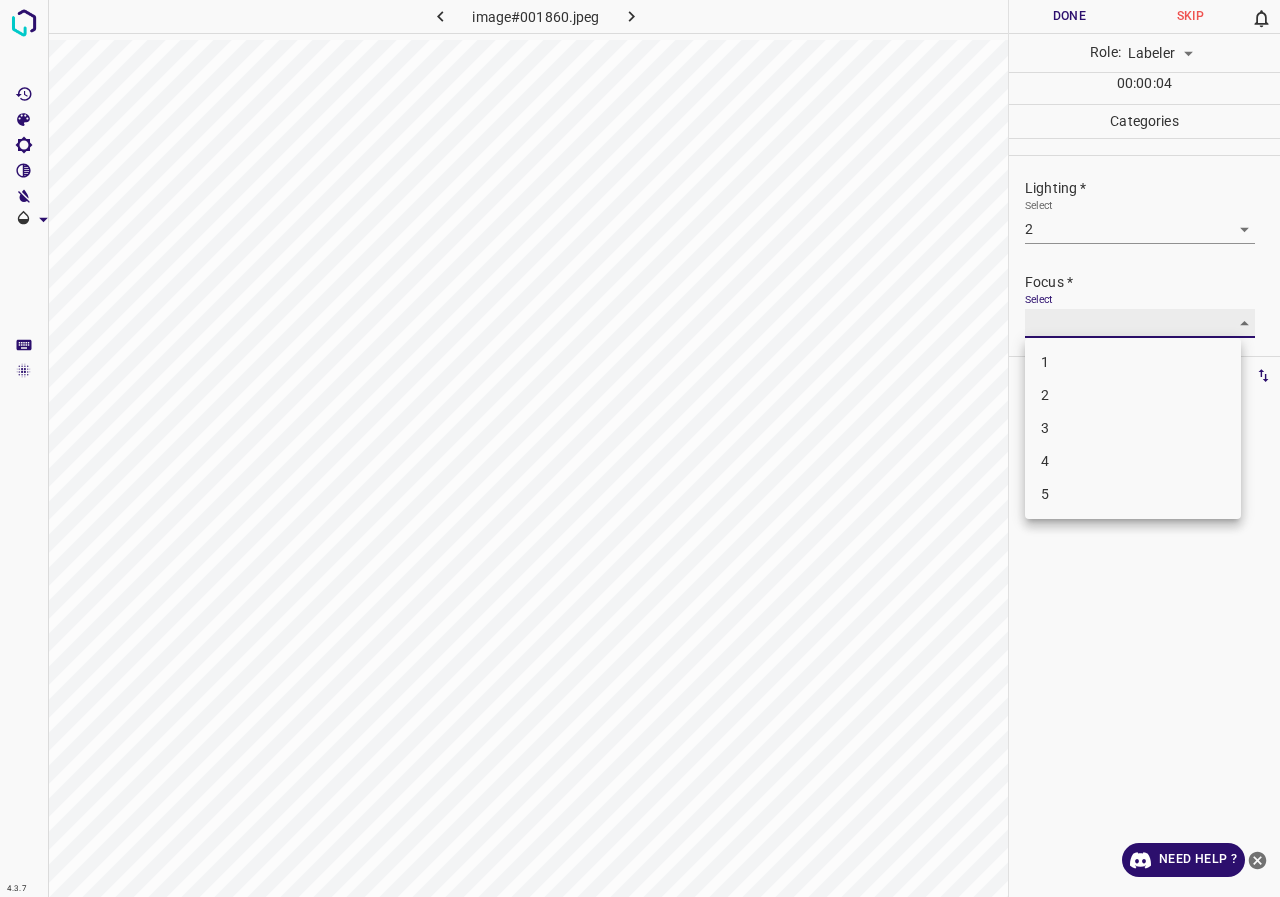 type on "2" 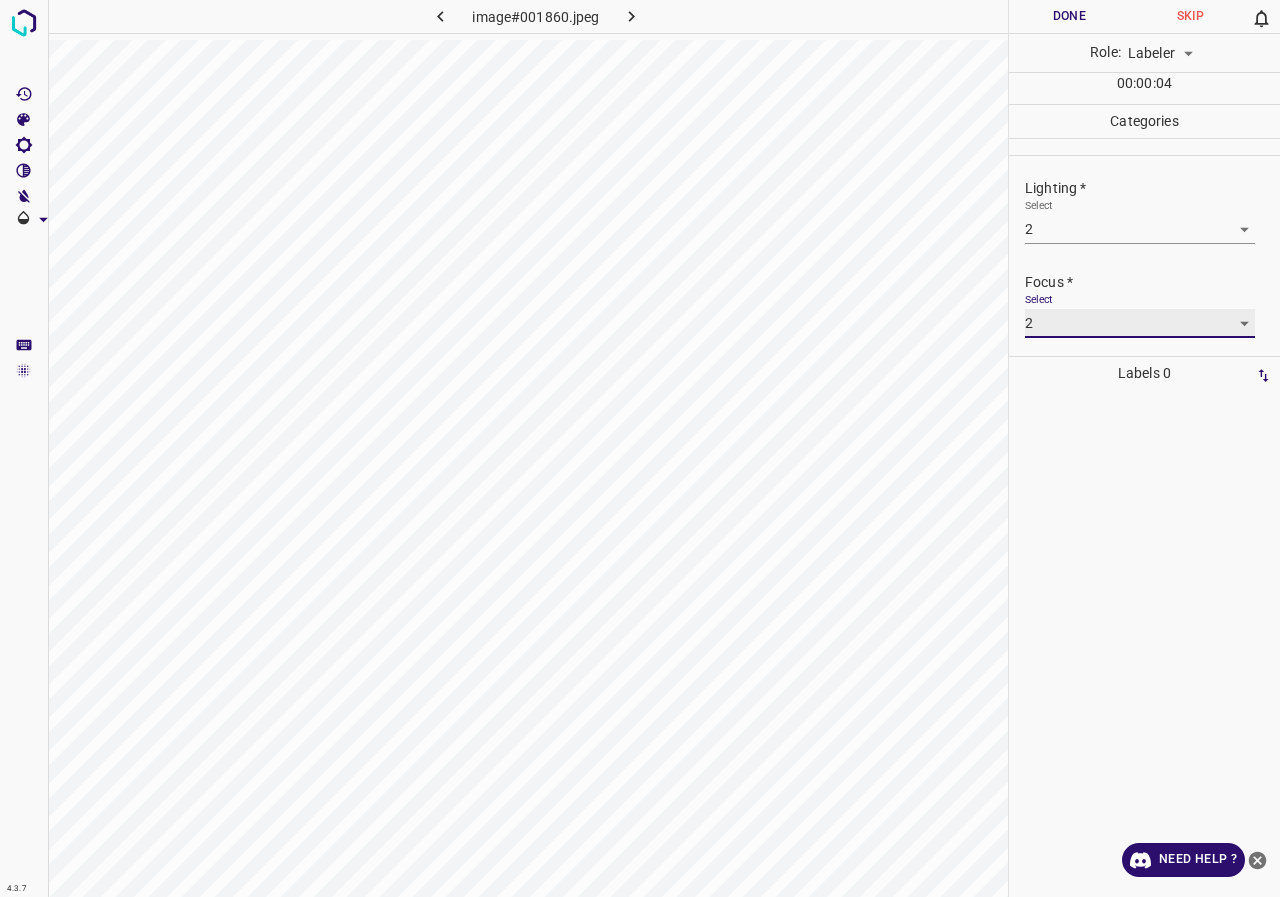 scroll, scrollTop: 98, scrollLeft: 0, axis: vertical 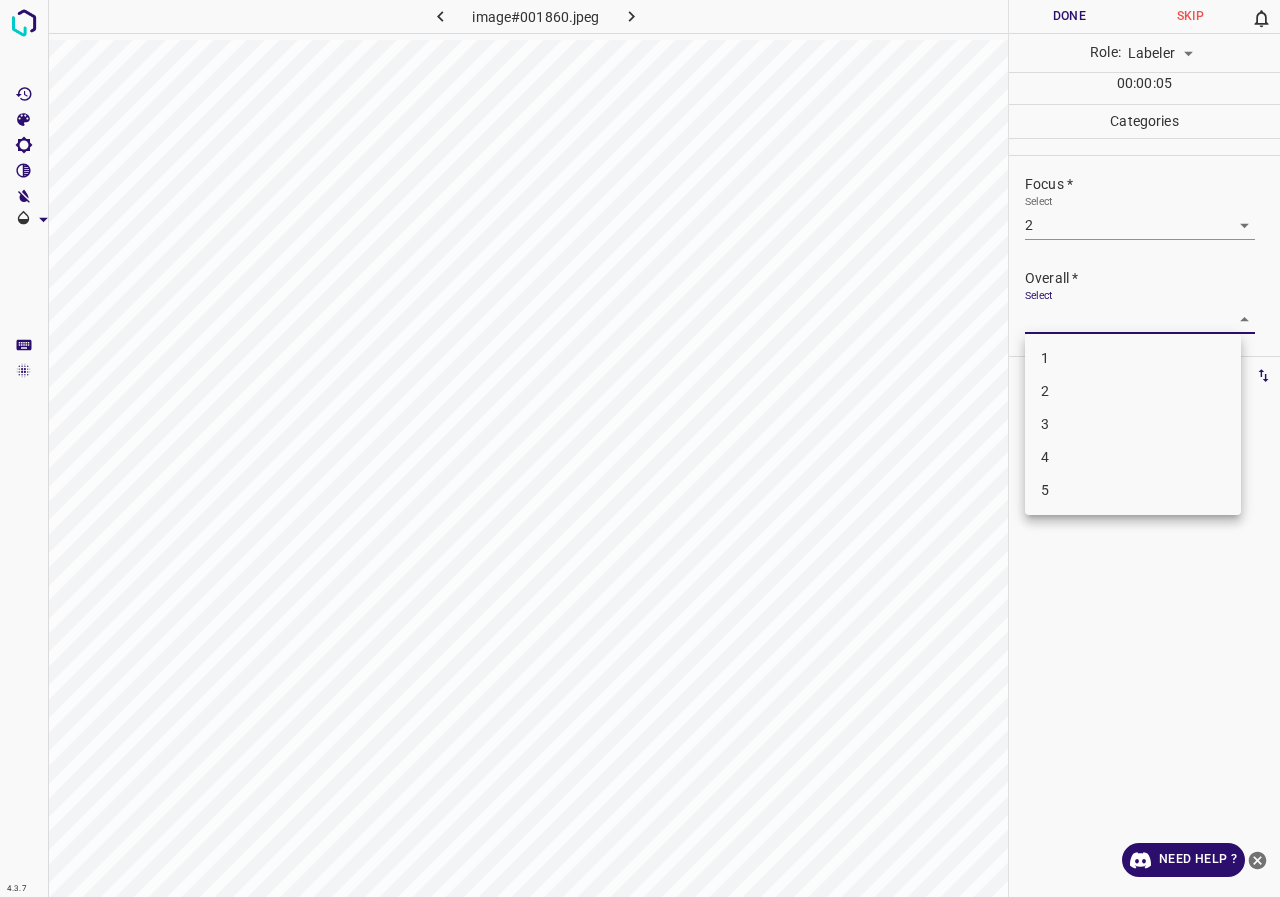 click on "4.3.7 image#001860.jpeg Done Skip 0 Role: Labeler labeler 00   : 00   : 05   Categories Lighting *  Select 2 2 Focus *  Select 2 2 Overall *  Select ​ Labels   0 Categories 1 Lighting 2 Focus 3 Overall Tools Space Change between modes (Draw & Edit) I Auto labeling R Restore zoom M Zoom in N Zoom out Delete Delete selecte label Filters Z Restore filters X Saturation filter C Brightness filter V Contrast filter B Gray scale filter General O Download Need Help ? - Text - Hide - Delete 1 2 3 4 5" at bounding box center (640, 448) 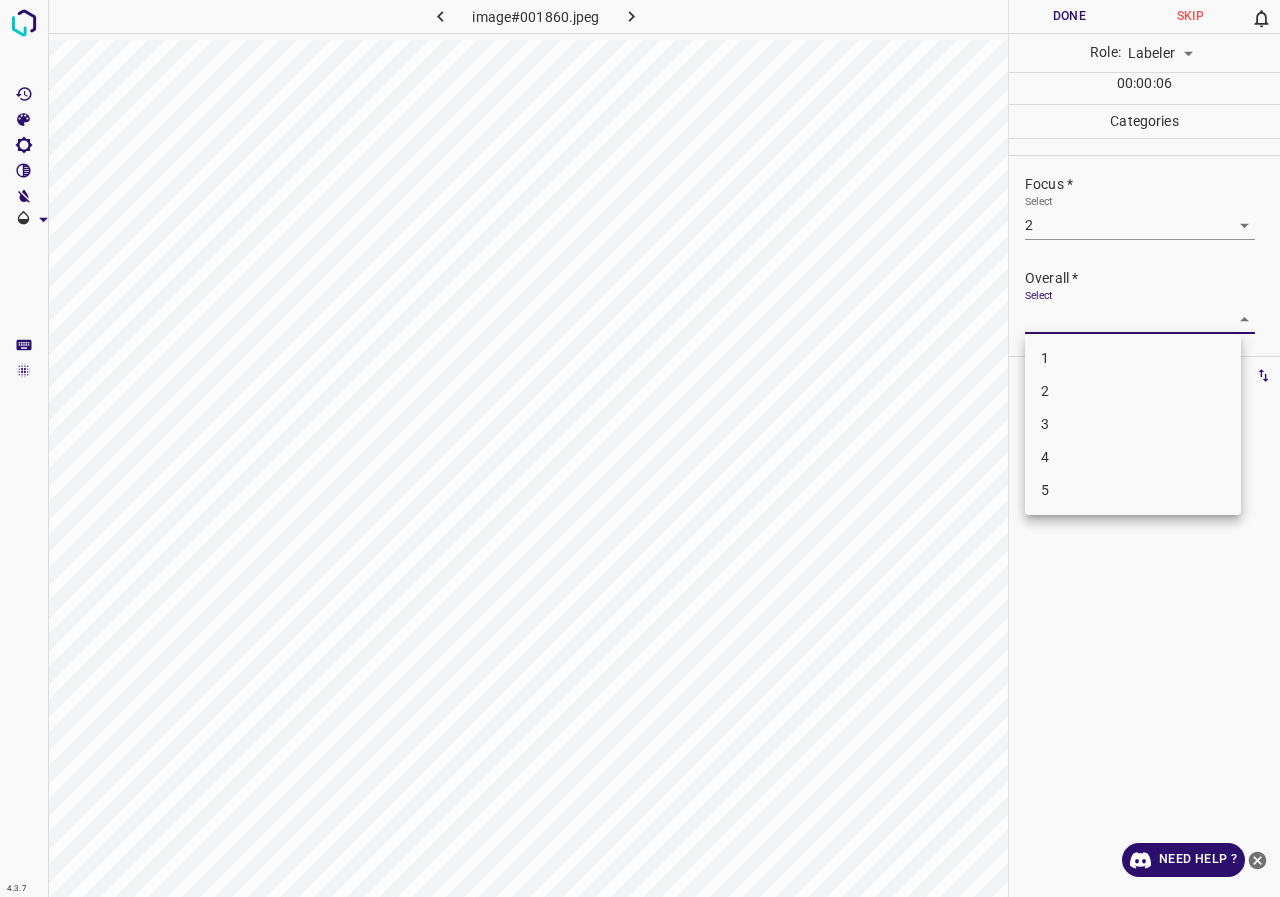 click on "2" at bounding box center (1133, 391) 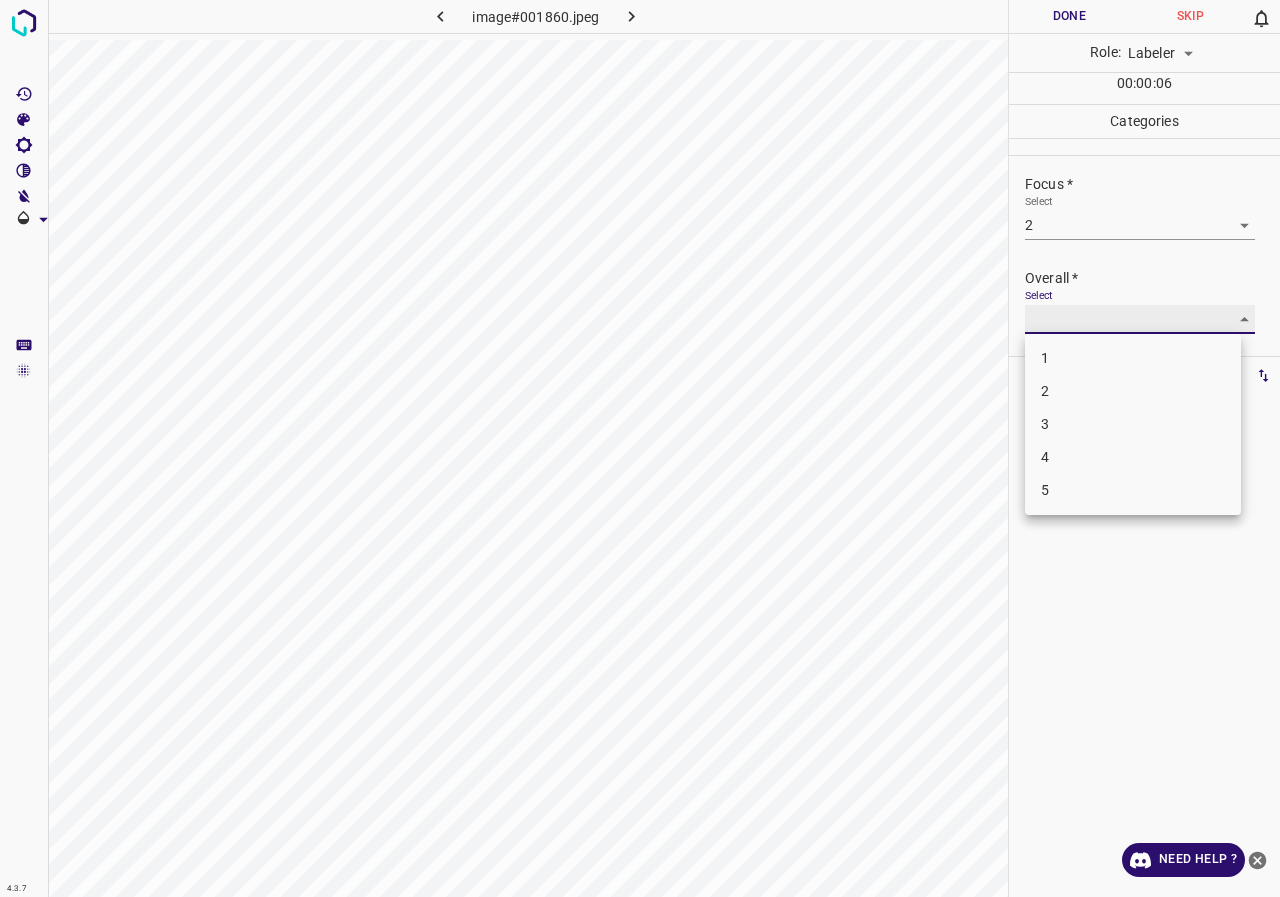 type on "2" 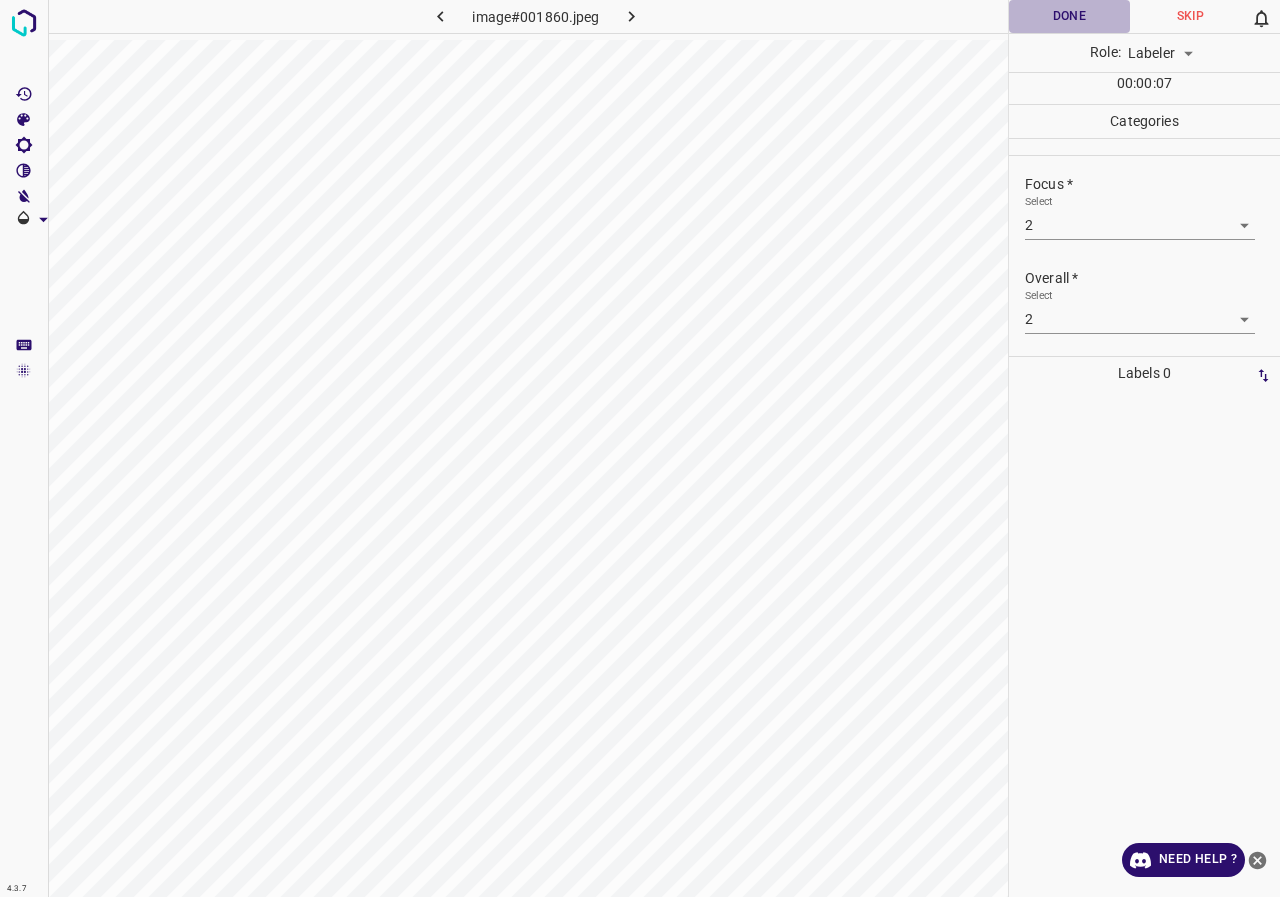 click on "Done" at bounding box center [1069, 16] 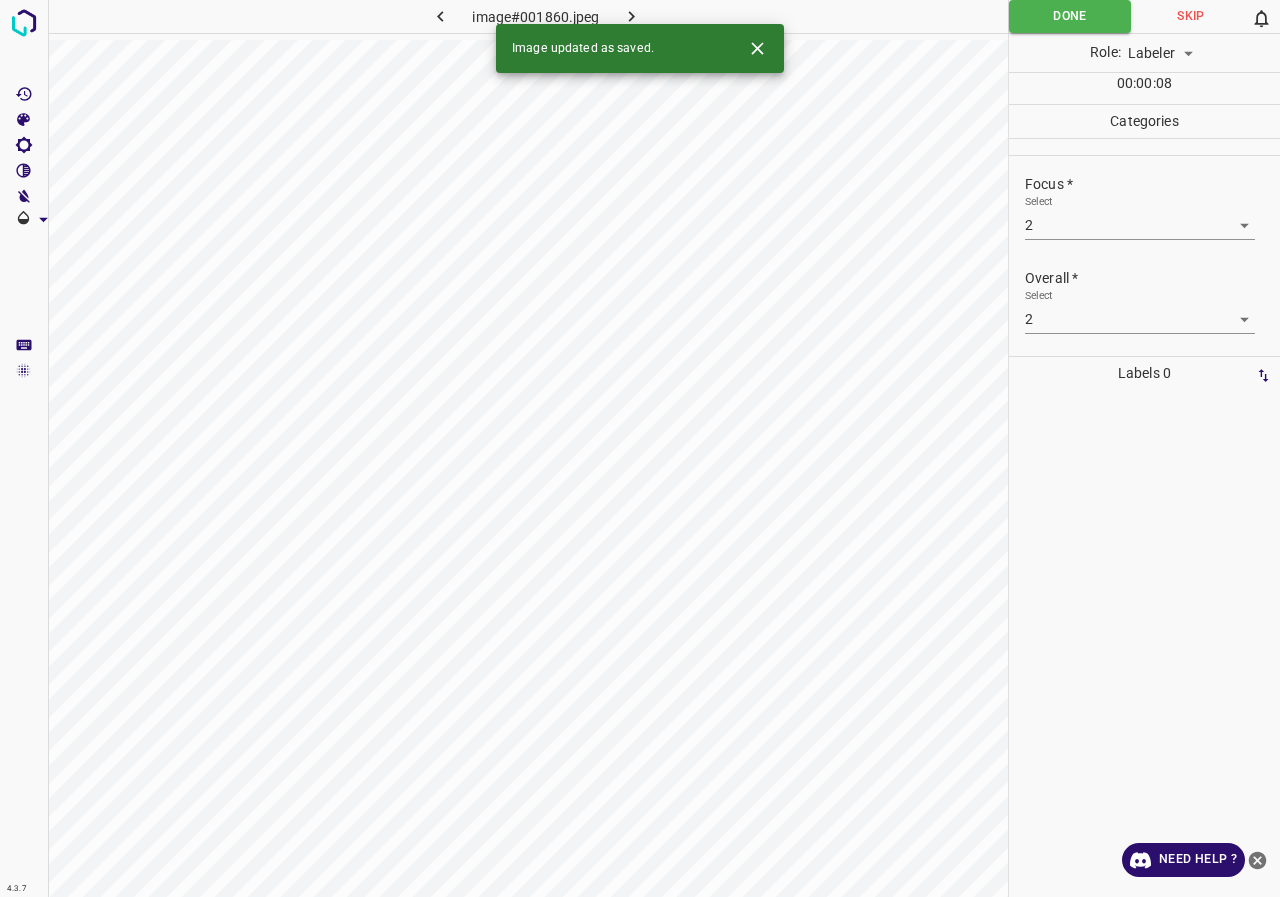 click at bounding box center [632, 16] 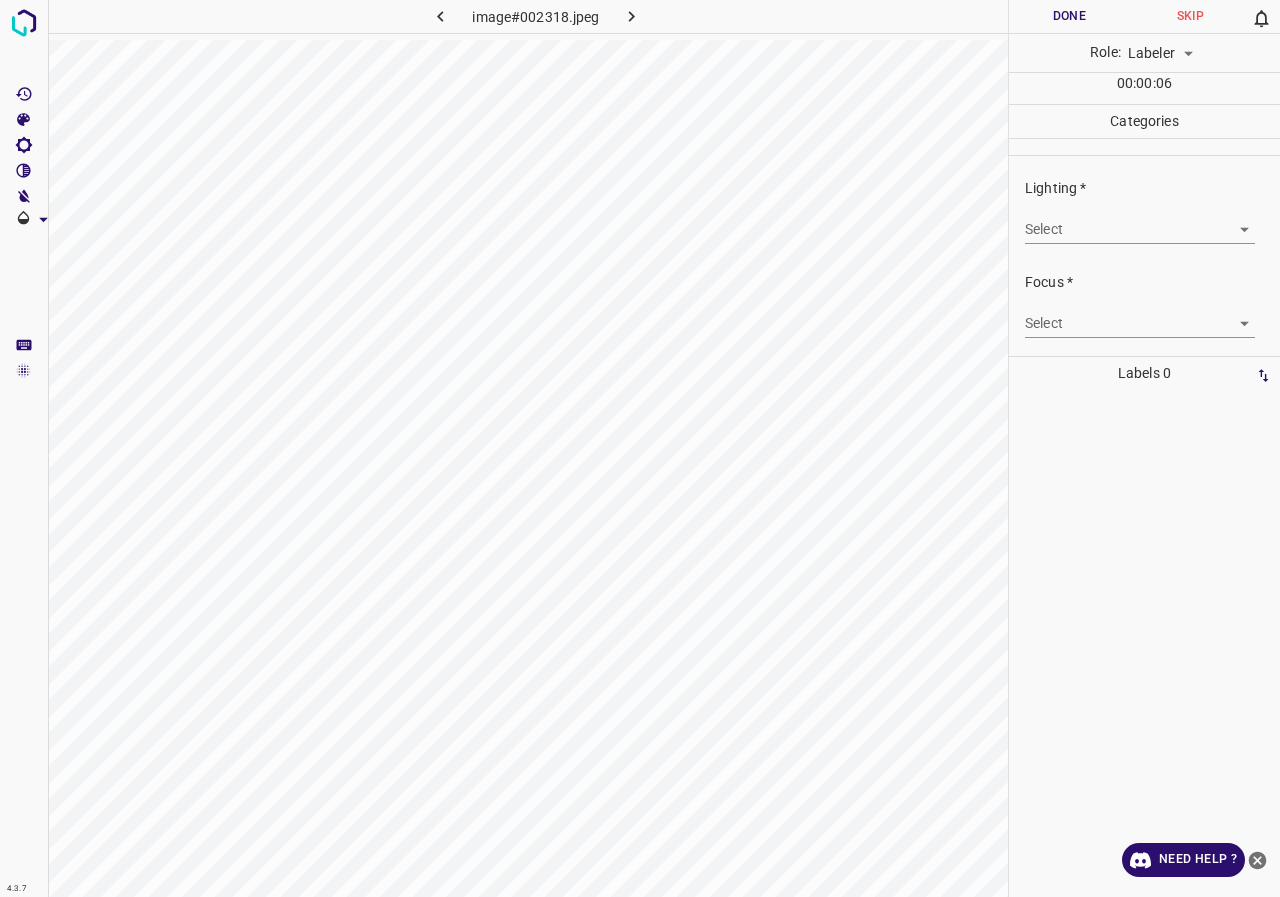drag, startPoint x: 1020, startPoint y: 223, endPoint x: 1029, endPoint y: 247, distance: 25.632011 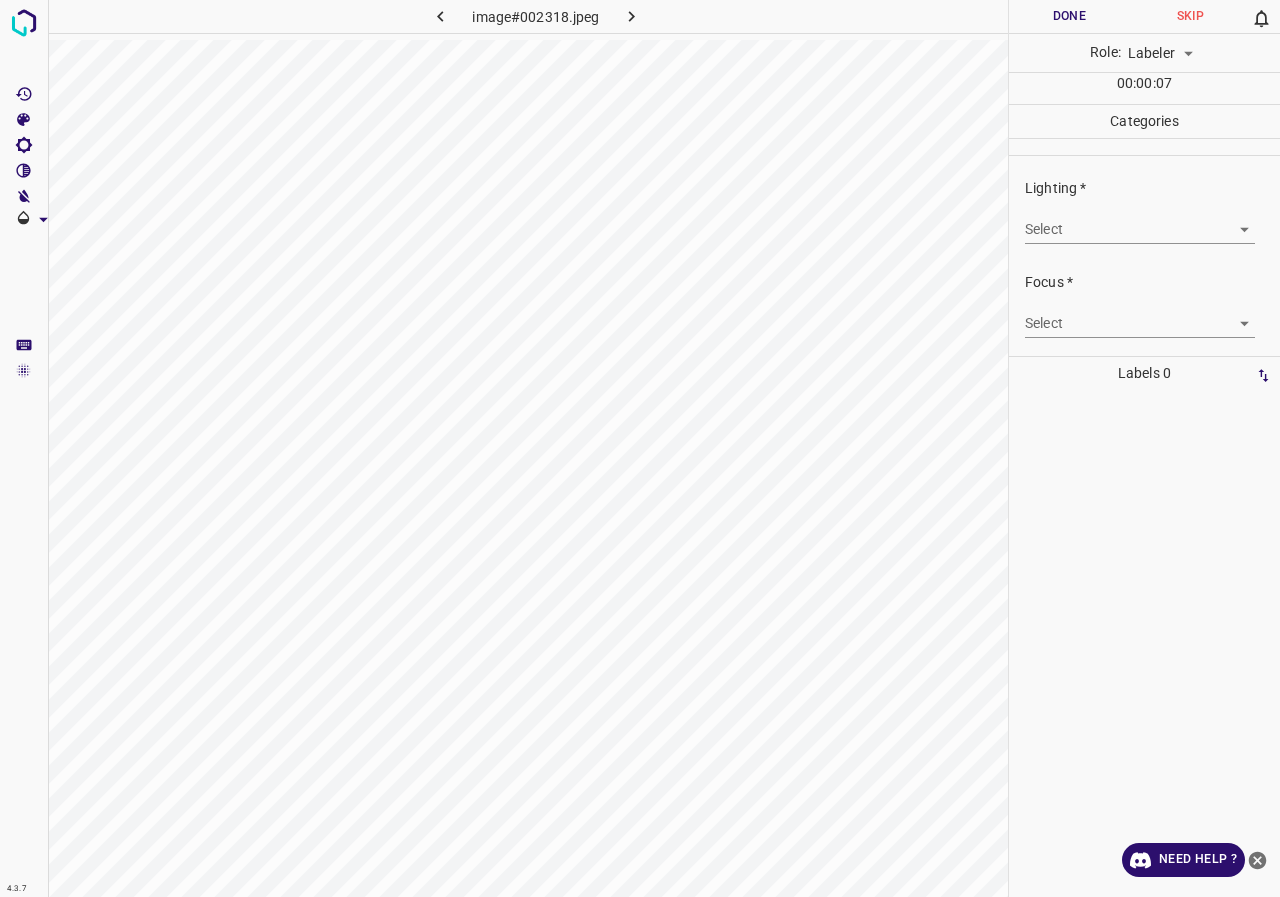 click on "4.3.7 image#002318.jpeg Done Skip 0 Role: Labeler labeler 00   : 00   : 07   Categories Lighting *  Select ​ Focus *  Select ​ Overall *  Select ​ Labels   0 Categories 1 Lighting 2 Focus 3 Overall Tools Space Change between modes (Draw & Edit) I Auto labeling R Restore zoom M Zoom in N Zoom out Delete Delete selecte label Filters Z Restore filters X Saturation filter C Brightness filter V Contrast filter B Gray scale filter General O Download Need Help ? - Text - Hide - Delete" at bounding box center (640, 448) 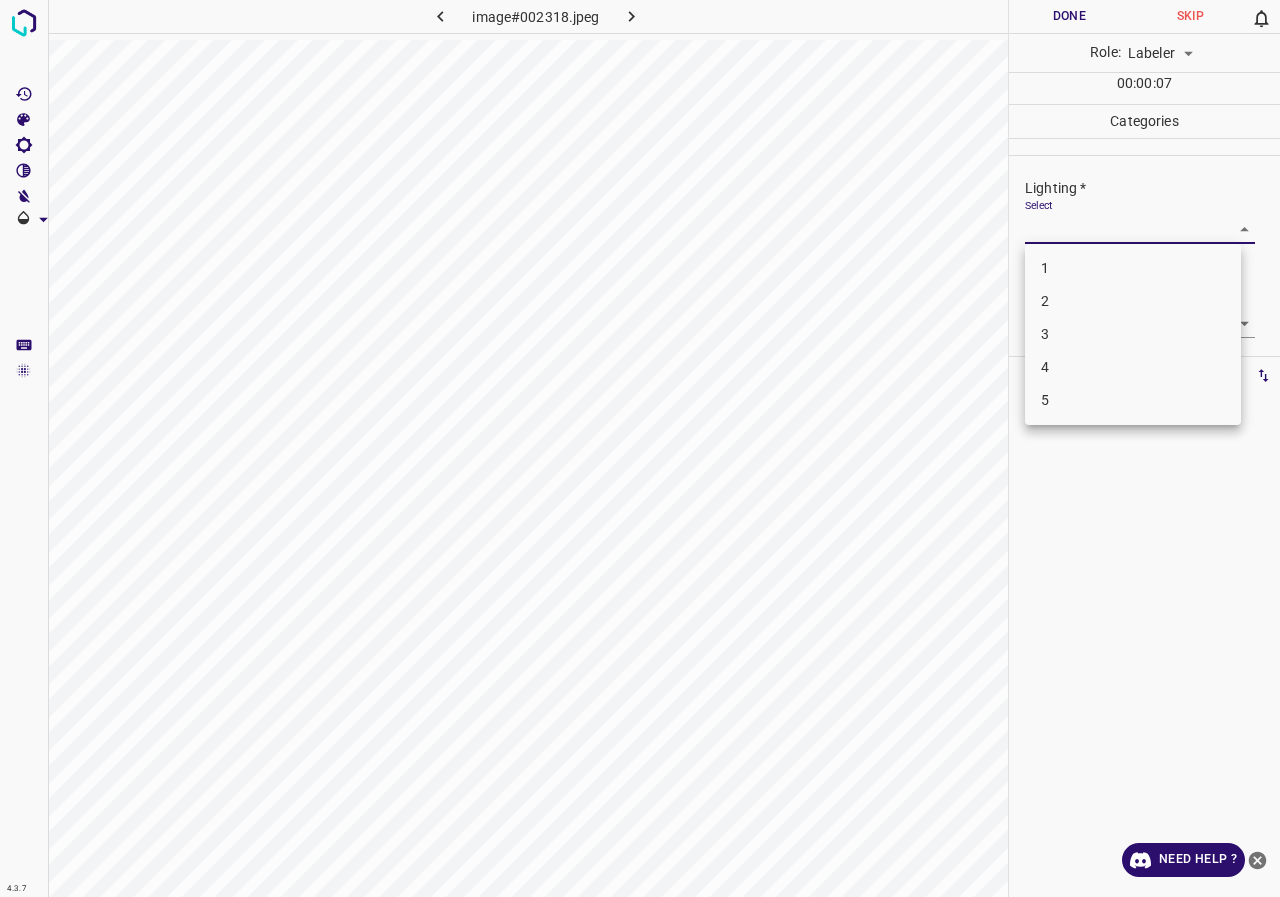 click on "3" at bounding box center [1133, 334] 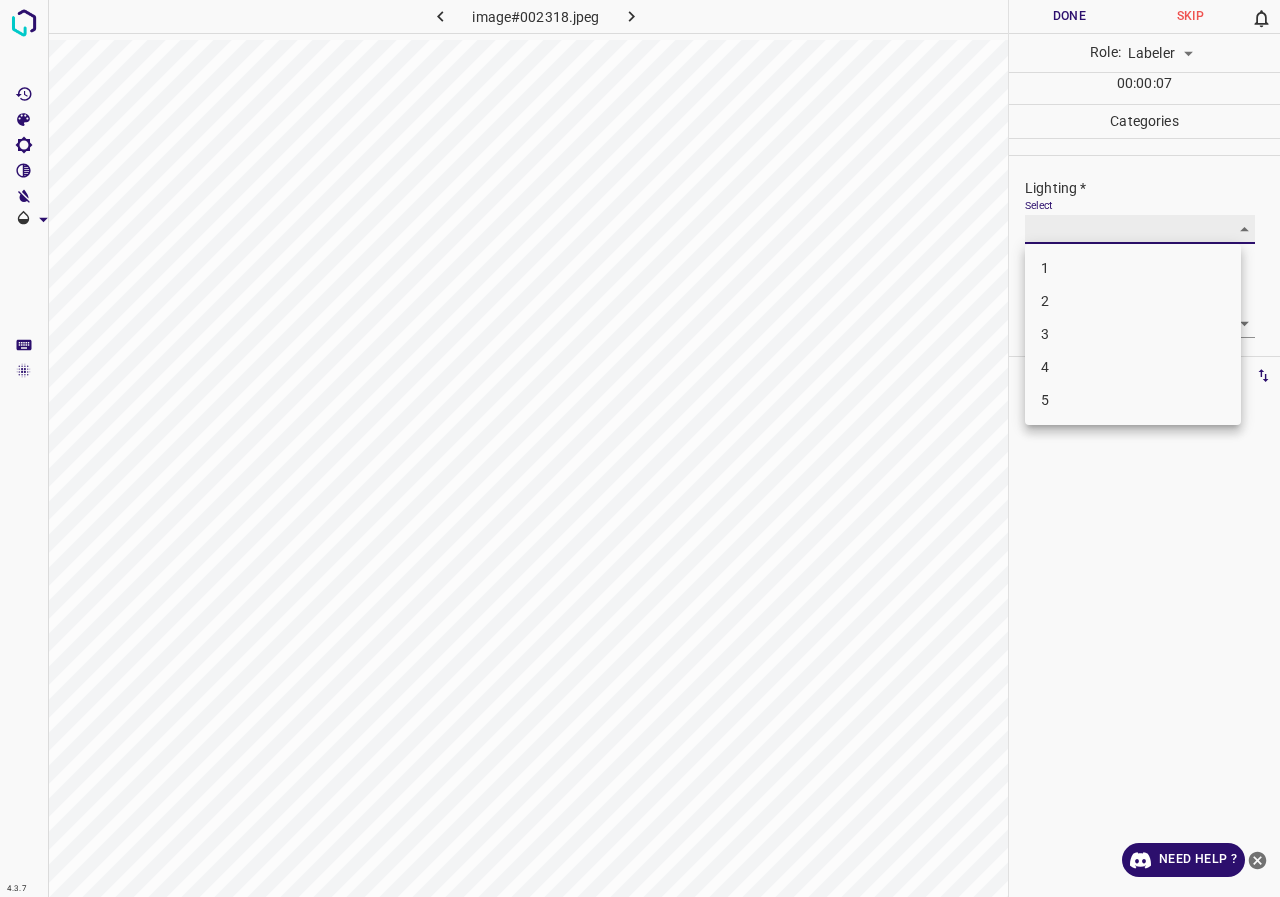 type on "3" 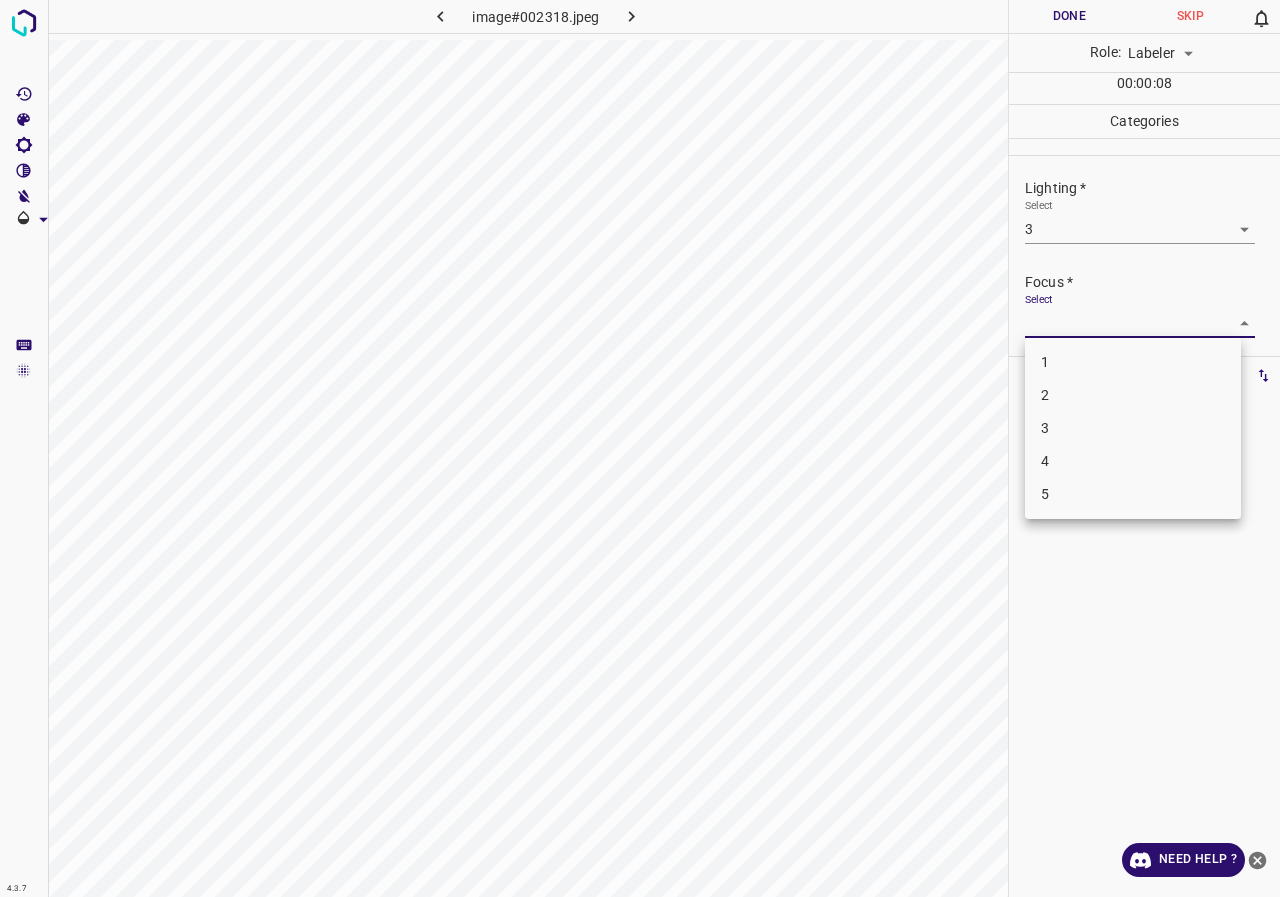 click on "4.3.7 image#002318.jpeg Done Skip 0 Role: Labeler labeler 00   : 00   : 08   Categories Lighting *  Select 3 3 Focus *  Select ​ Overall *  Select ​ Labels   0 Categories 1 Lighting 2 Focus 3 Overall Tools Space Change between modes (Draw & Edit) I Auto labeling R Restore zoom M Zoom in N Zoom out Delete Delete selecte label Filters Z Restore filters X Saturation filter C Brightness filter V Contrast filter B Gray scale filter General O Download Need Help ? - Text - Hide - Delete 1 2 3 4 5" at bounding box center (640, 448) 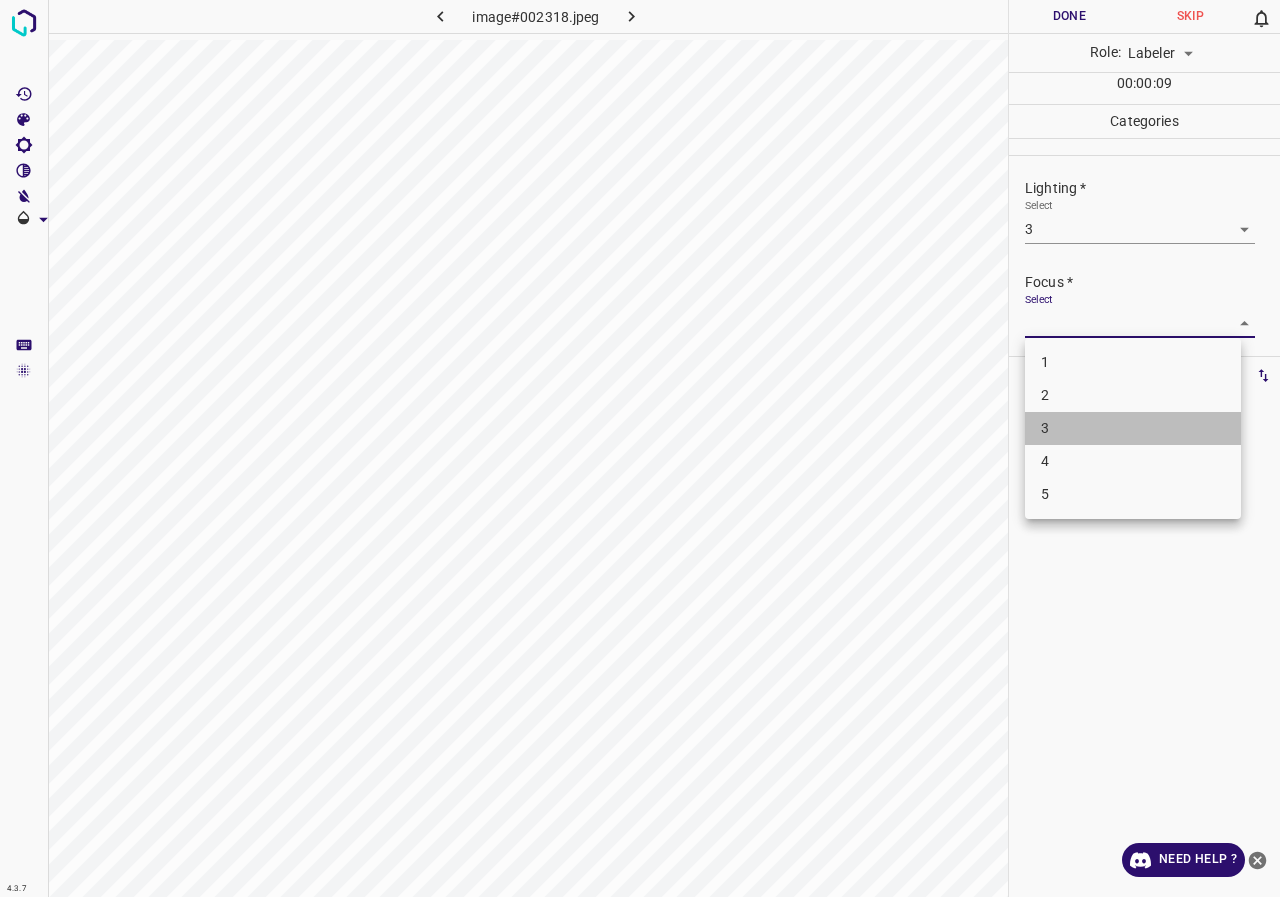 click on "3" at bounding box center (1133, 428) 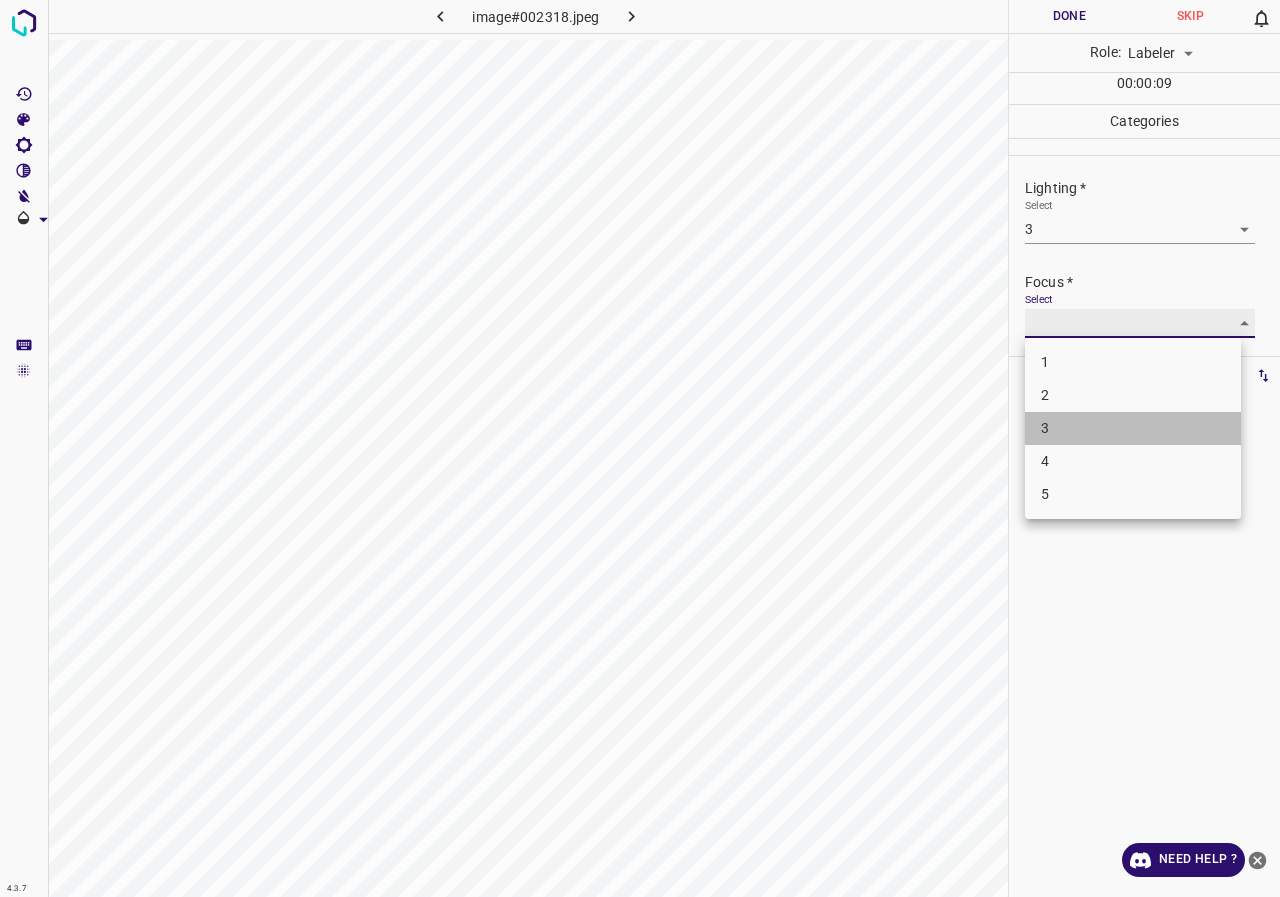 type on "3" 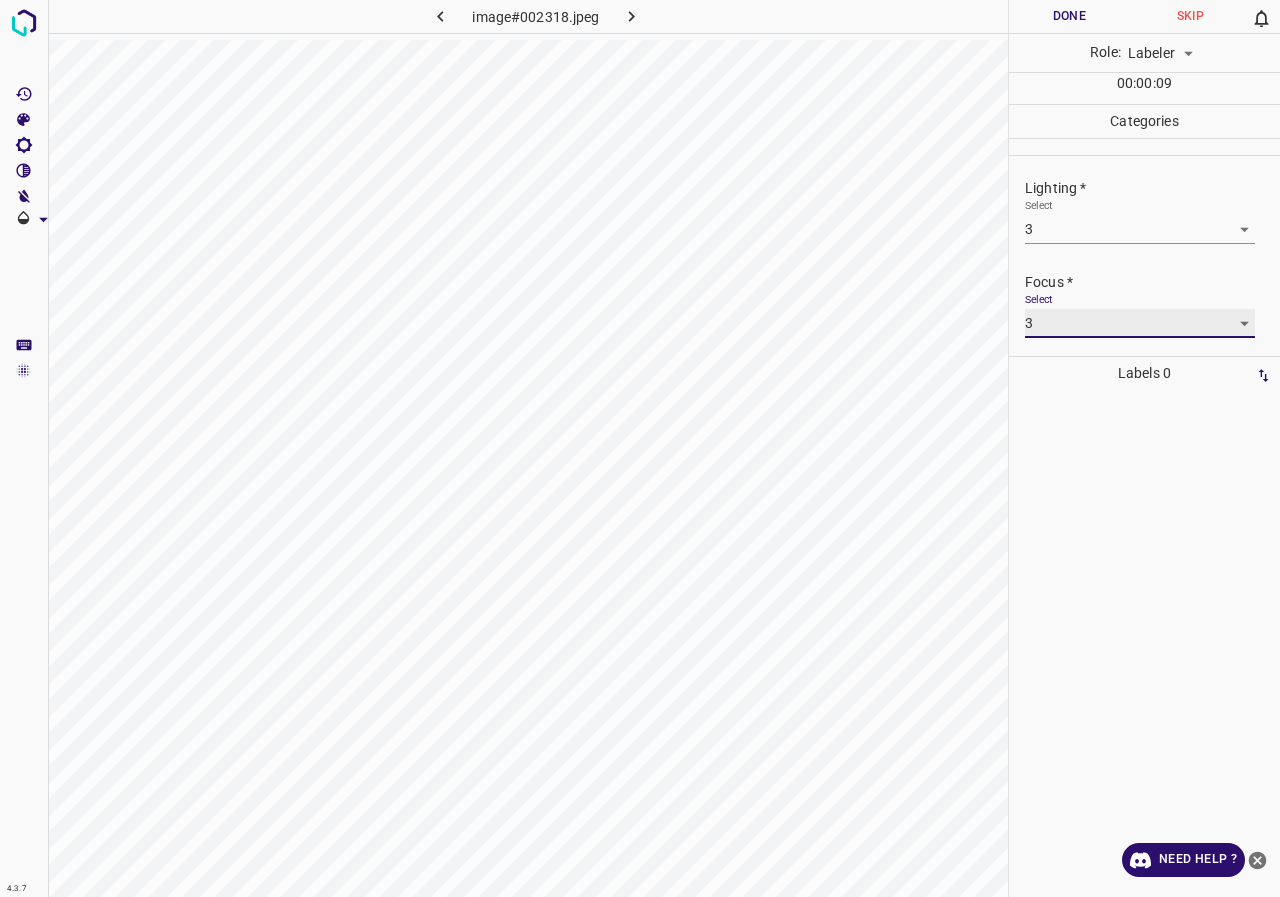 scroll, scrollTop: 98, scrollLeft: 0, axis: vertical 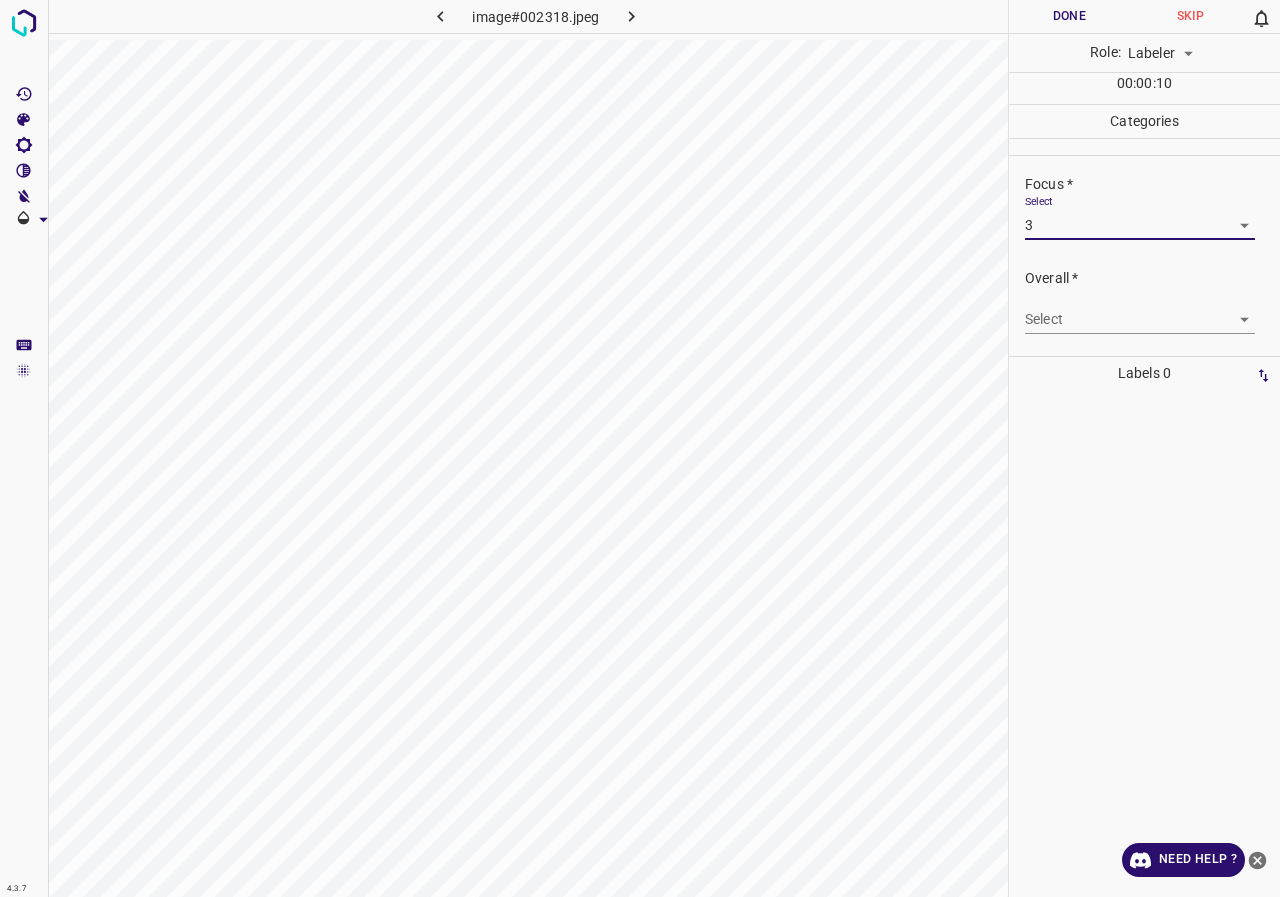click on "4.3.7 image#002318.jpeg Done Skip 0 Role: Labeler labeler 00   : 00   : 10   Categories Lighting *  Select 3 3 Focus *  Select 3 3 Overall *  Select ​ Labels   0 Categories 1 Lighting 2 Focus 3 Overall Tools Space Change between modes (Draw & Edit) I Auto labeling R Restore zoom M Zoom in N Zoom out Delete Delete selecte label Filters Z Restore filters X Saturation filter C Brightness filter V Contrast filter B Gray scale filter General O Download Need Help ? - Text - Hide - Delete" at bounding box center (640, 448) 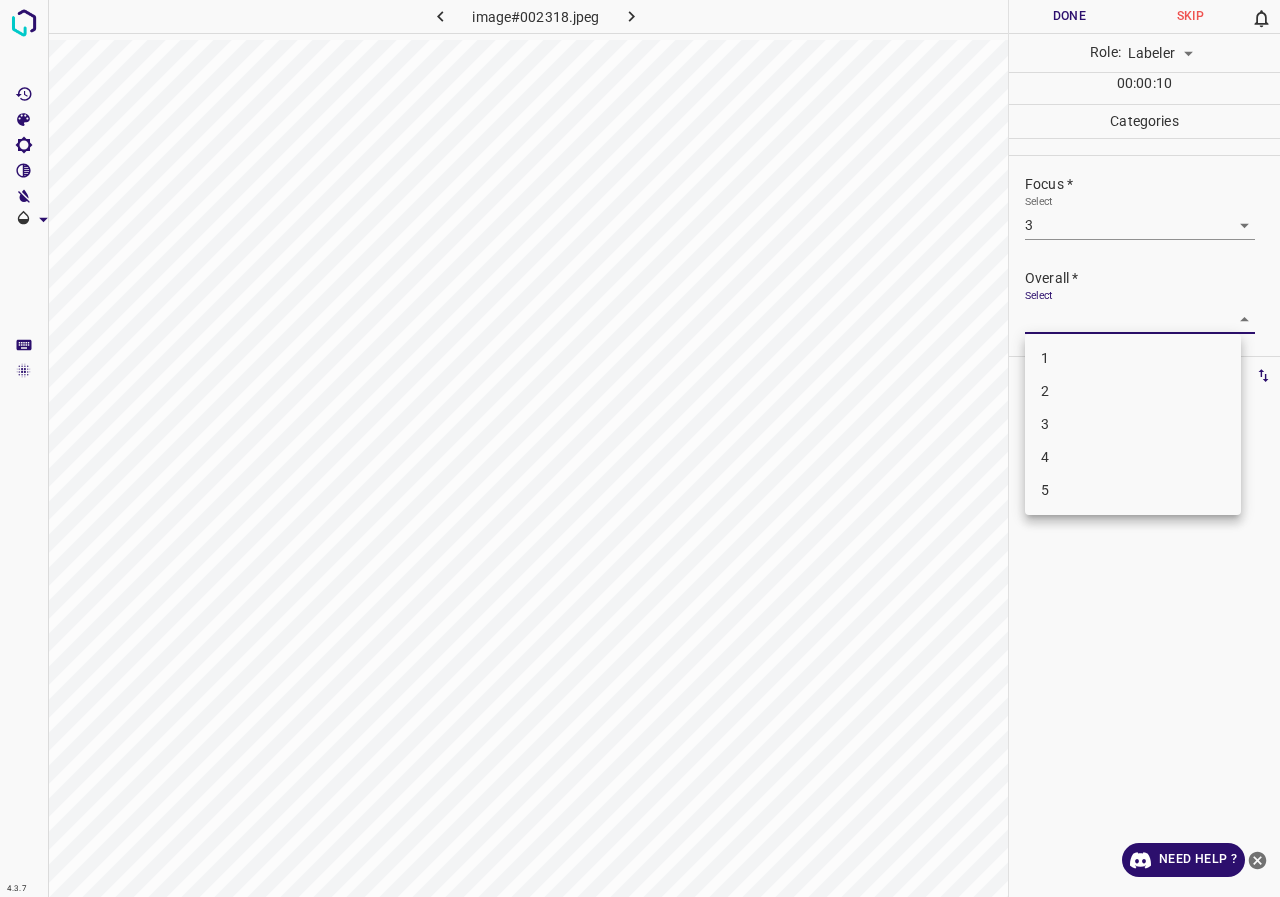 click on "3" at bounding box center [1133, 424] 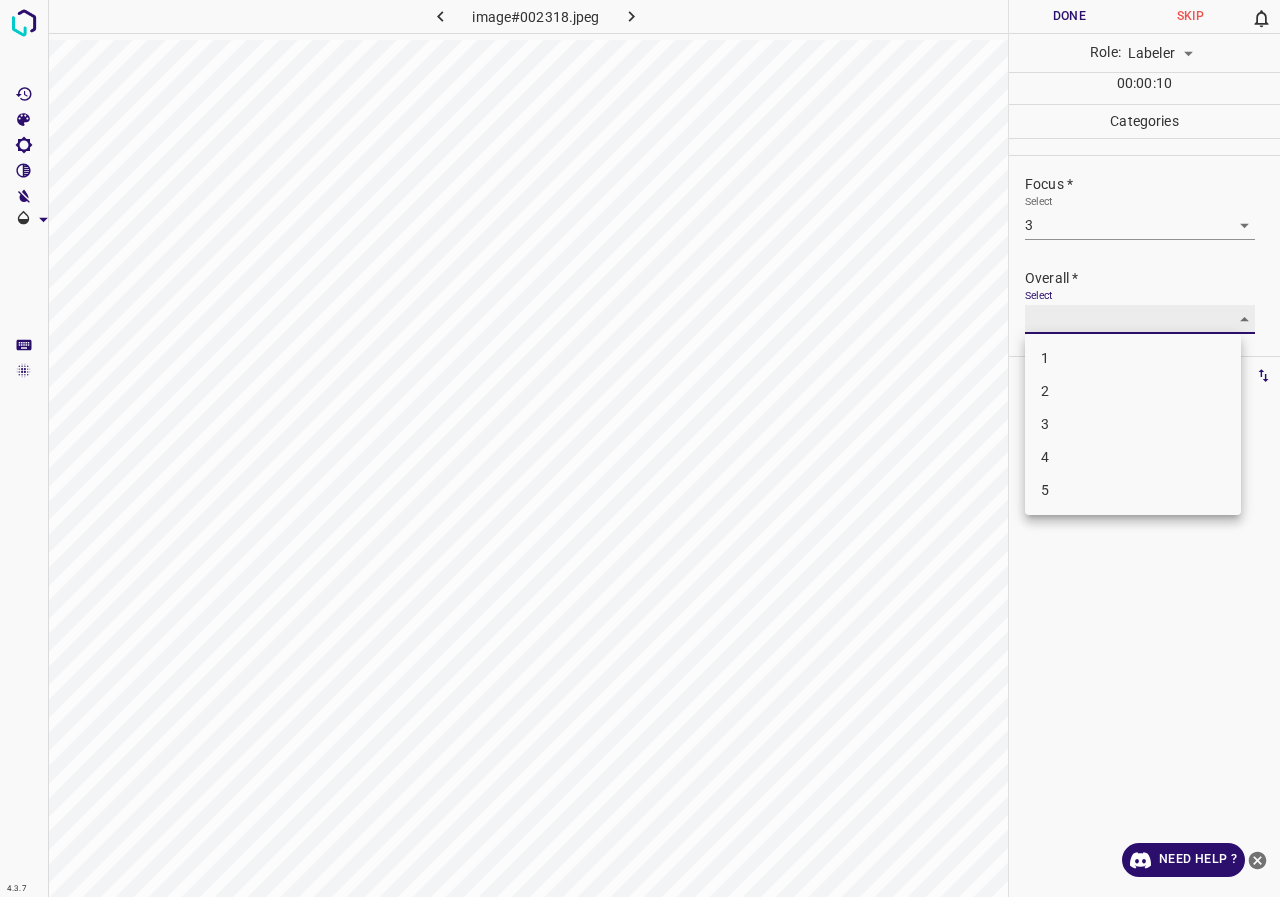 type on "3" 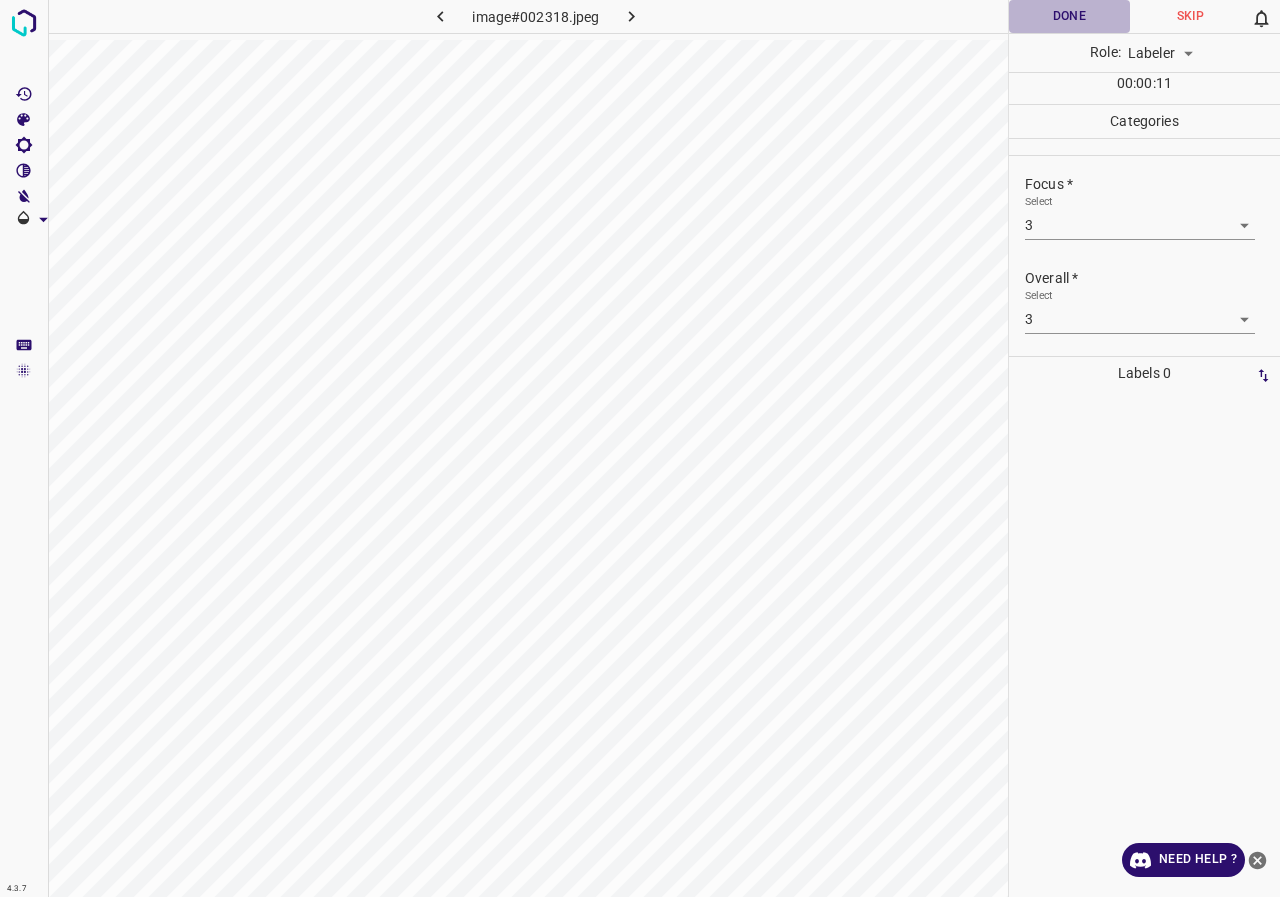 click on "Done" at bounding box center (1069, 16) 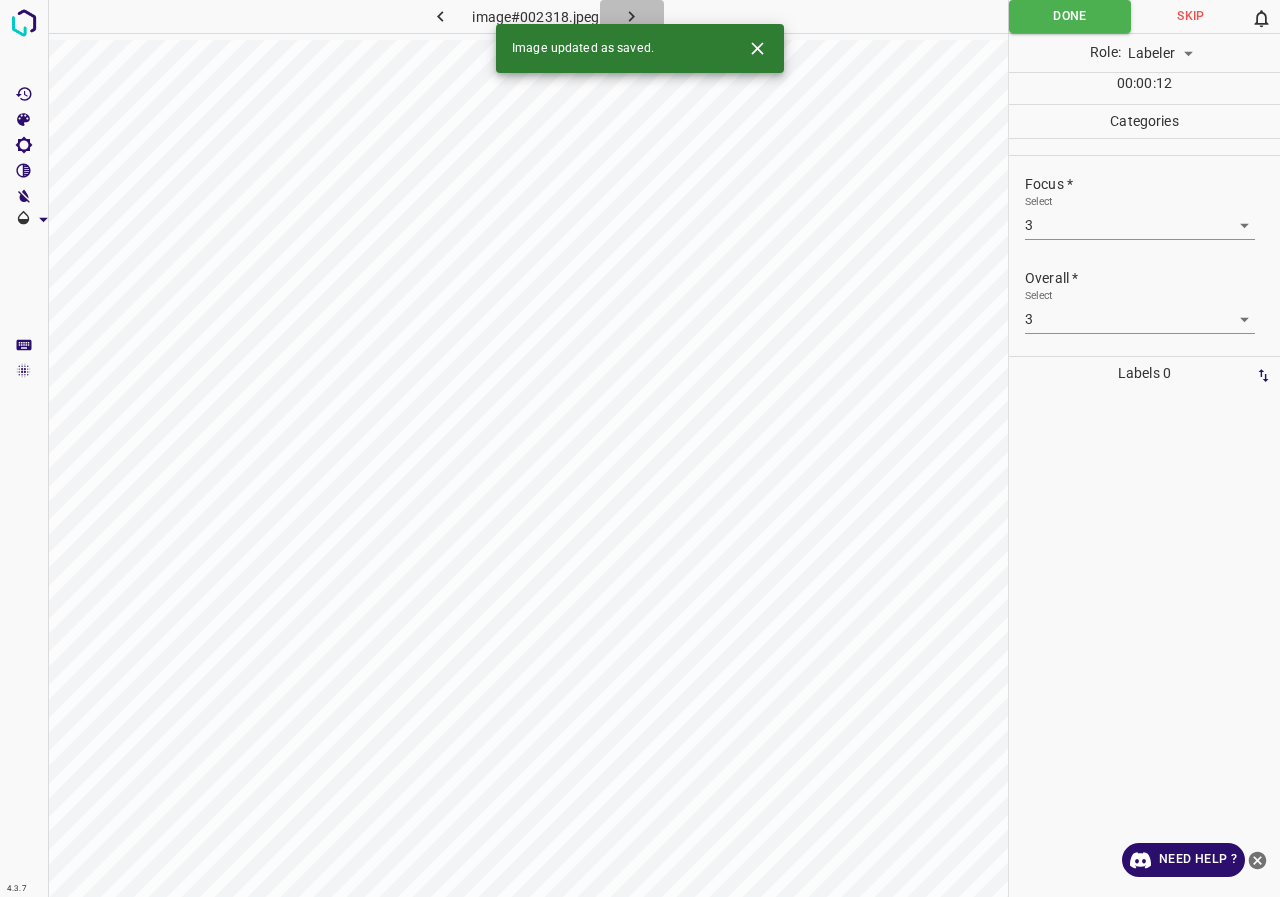 click 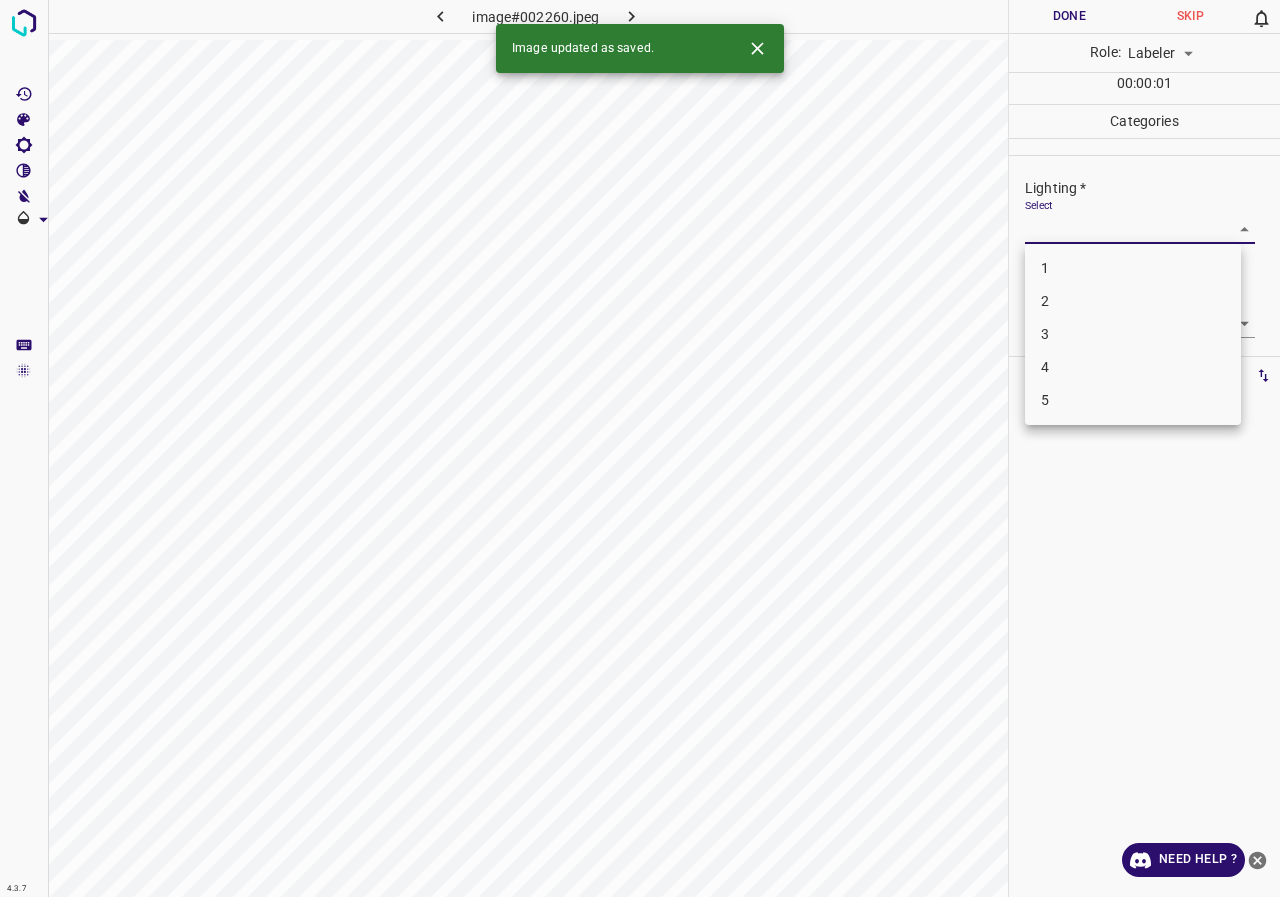 click on "4.3.7 image#002260.jpeg Done Skip 0 Role: Labeler labeler 00   : 00   : 01   Categories Lighting *  Select ​ Focus *  Select ​ Overall *  Select ​ Labels   0 Categories 1 Lighting 2 Focus 3 Overall Tools Space Change between modes (Draw & Edit) I Auto labeling R Restore zoom M Zoom in N Zoom out Delete Delete selecte label Filters Z Restore filters X Saturation filter C Brightness filter V Contrast filter B Gray scale filter General O Download Image updated as saved. Need Help ? - Text - Hide - Delete 1 2 3 4 5" at bounding box center [640, 448] 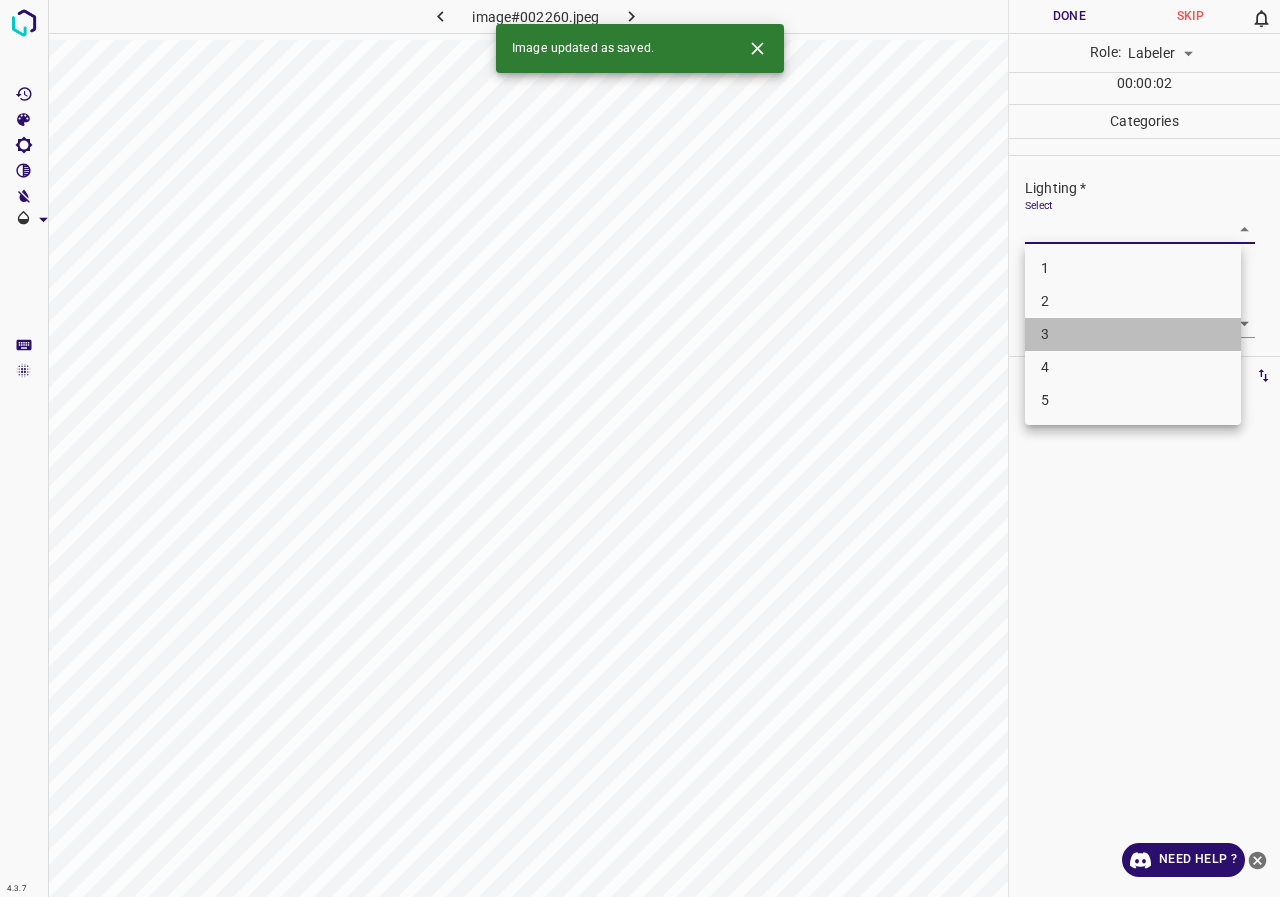 click on "3" at bounding box center (1133, 334) 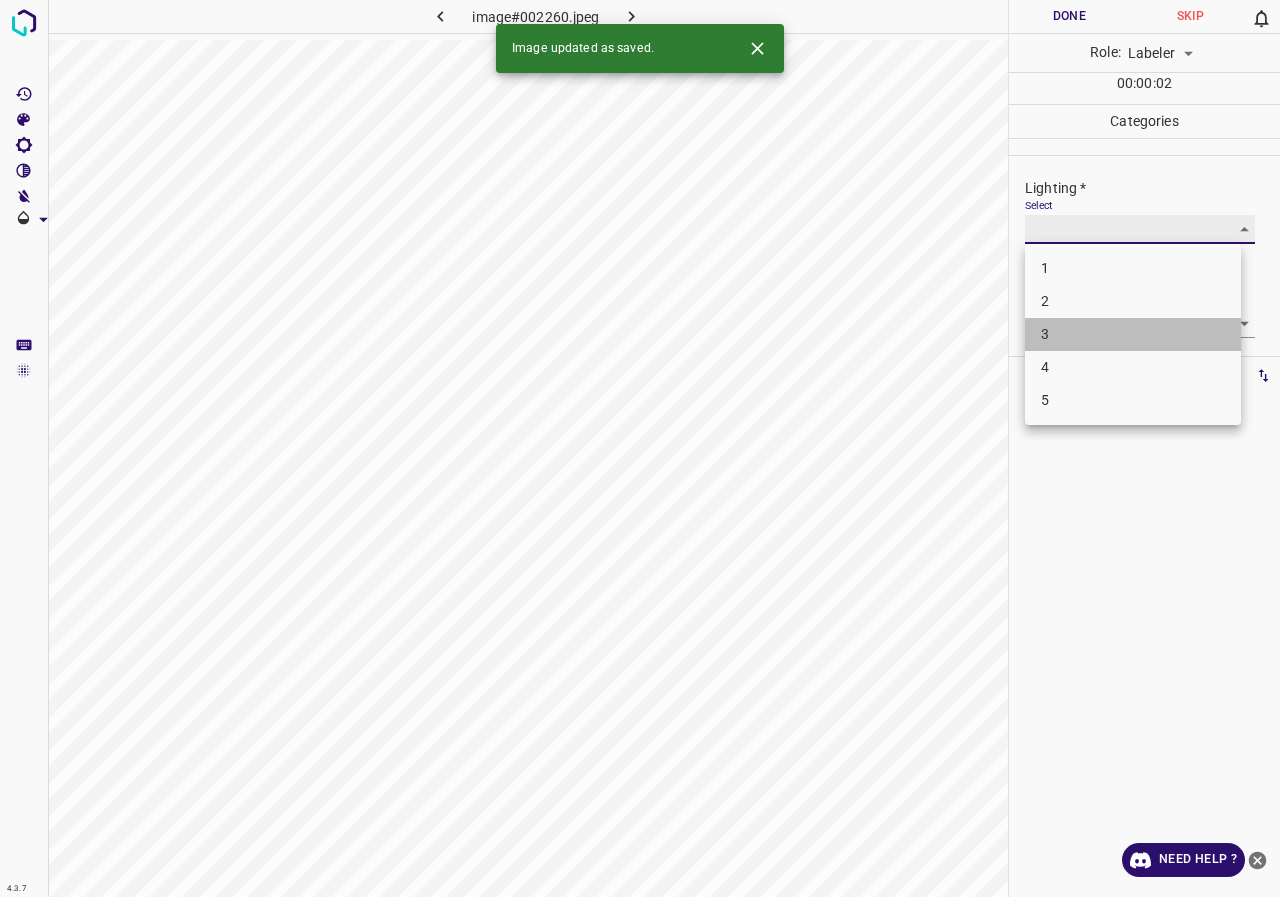 type on "3" 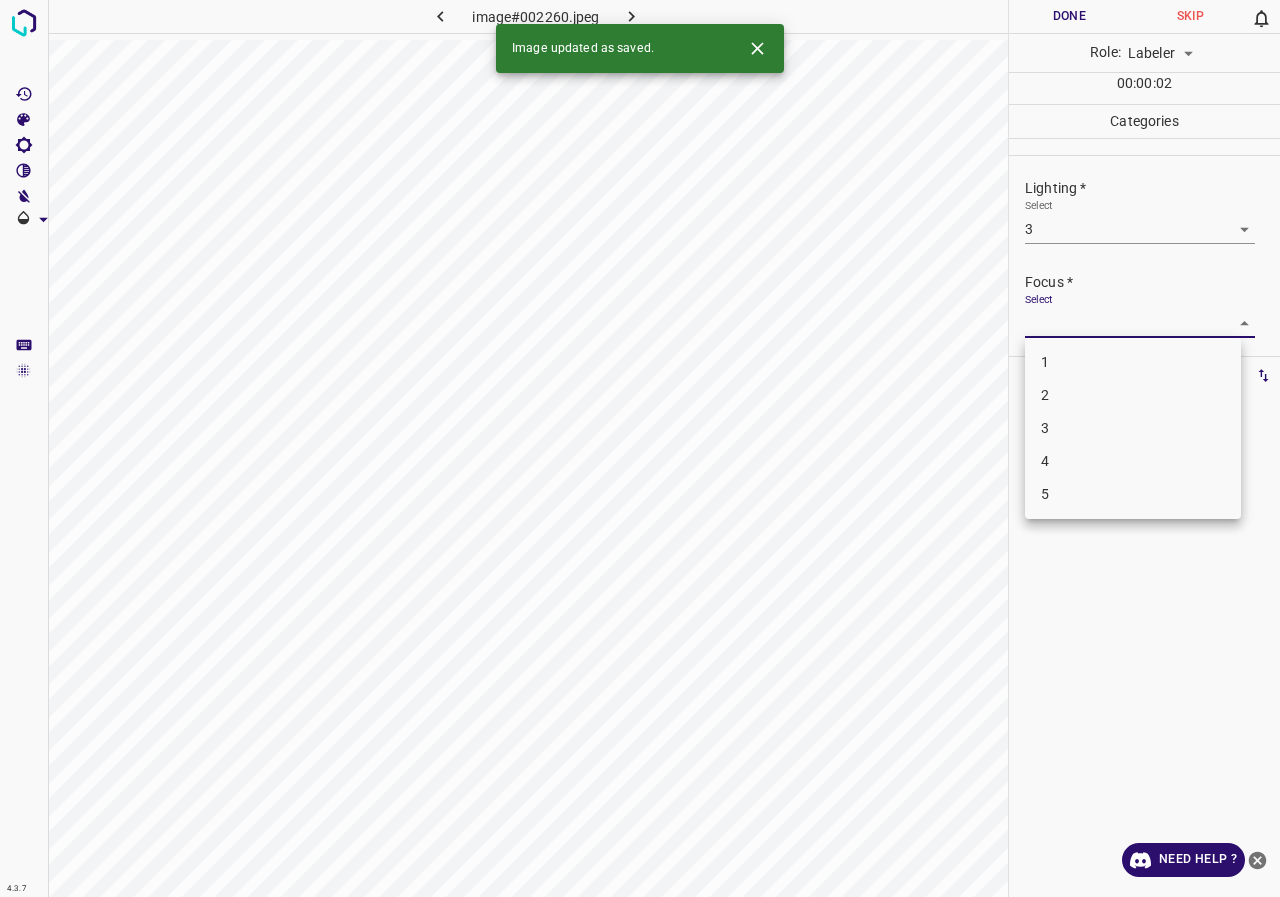 click on "4.3.7 image#002260.jpeg Done Skip 0 Role: Labeler labeler 00   : 00   : 02   Categories Lighting *  Select 3 3 Focus *  Select ​ Overall *  Select ​ Labels   0 Categories 1 Lighting 2 Focus 3 Overall Tools Space Change between modes (Draw & Edit) I Auto labeling R Restore zoom M Zoom in N Zoom out Delete Delete selecte label Filters Z Restore filters X Saturation filter C Brightness filter V Contrast filter B Gray scale filter General O Download Image updated as saved. Need Help ? - Text - Hide - Delete 1 2 3 4 5" at bounding box center (640, 448) 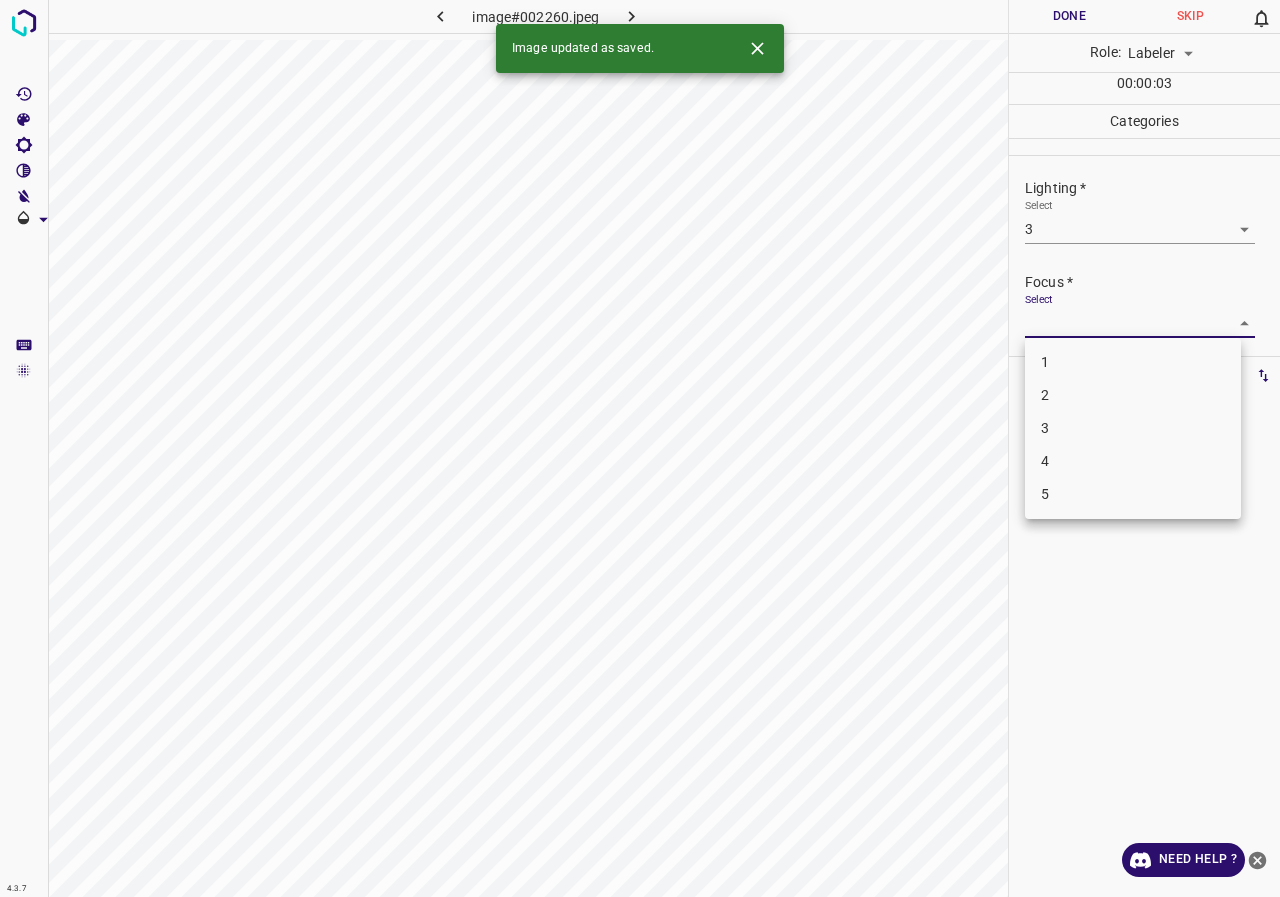 click on "3" at bounding box center [1133, 428] 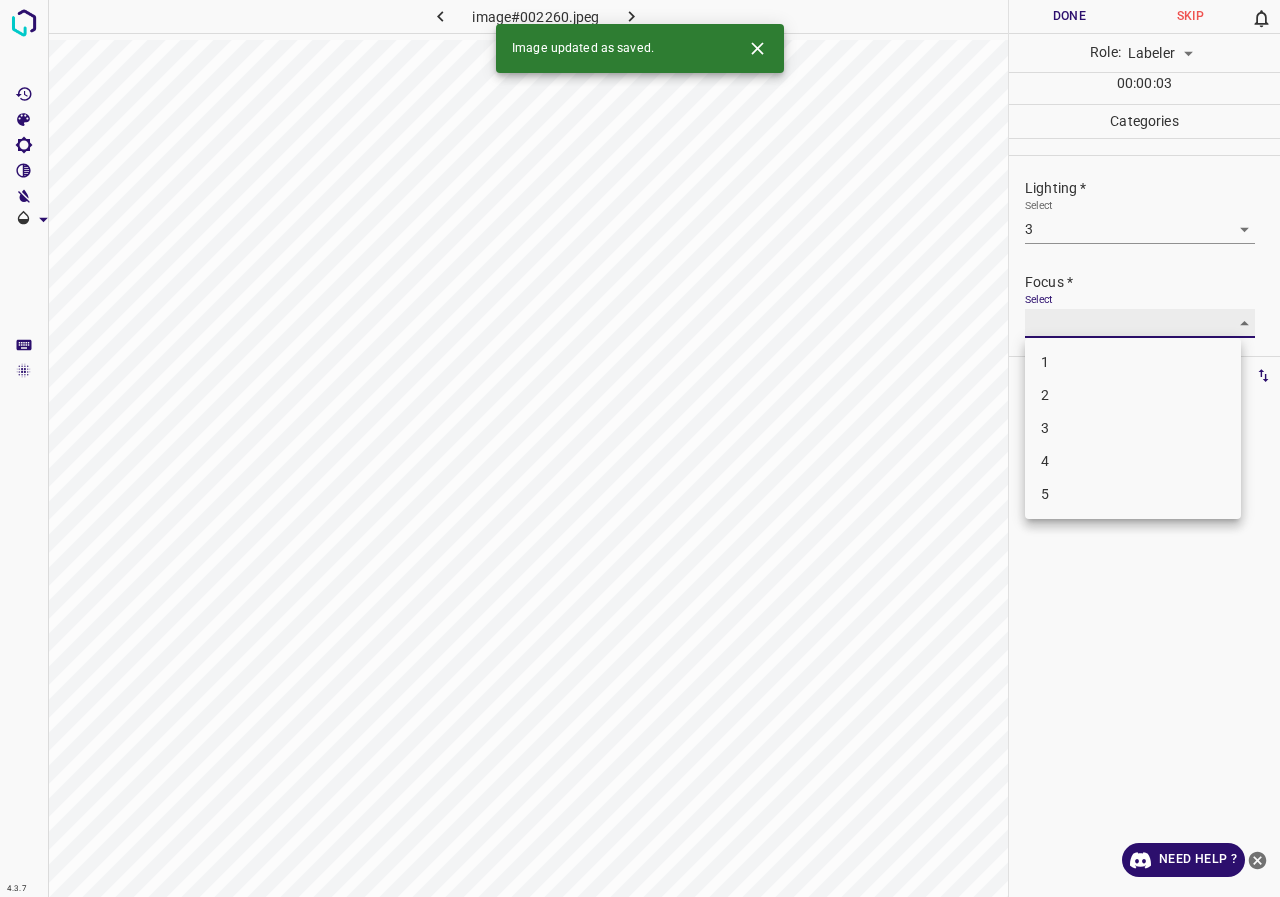 type on "3" 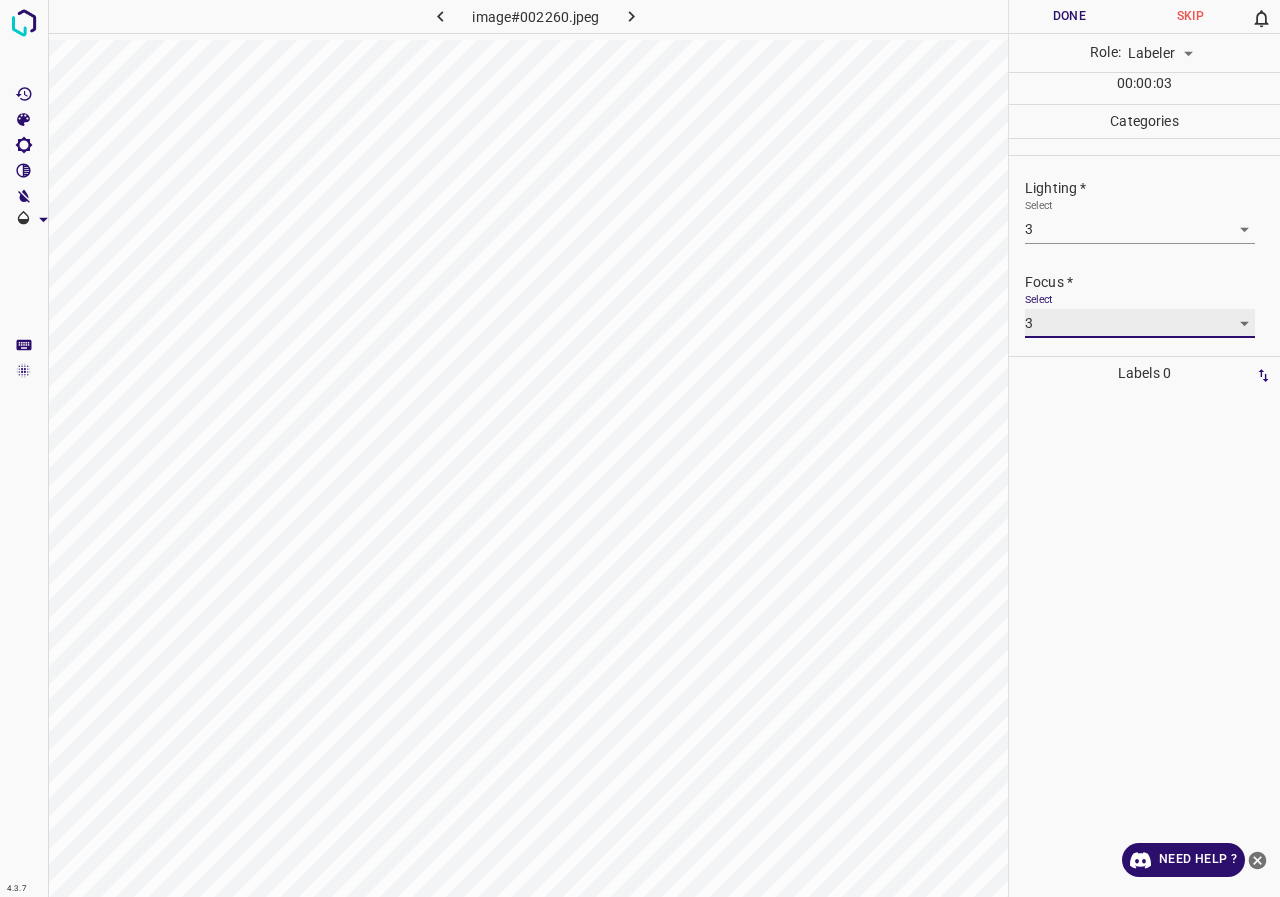 scroll, scrollTop: 98, scrollLeft: 0, axis: vertical 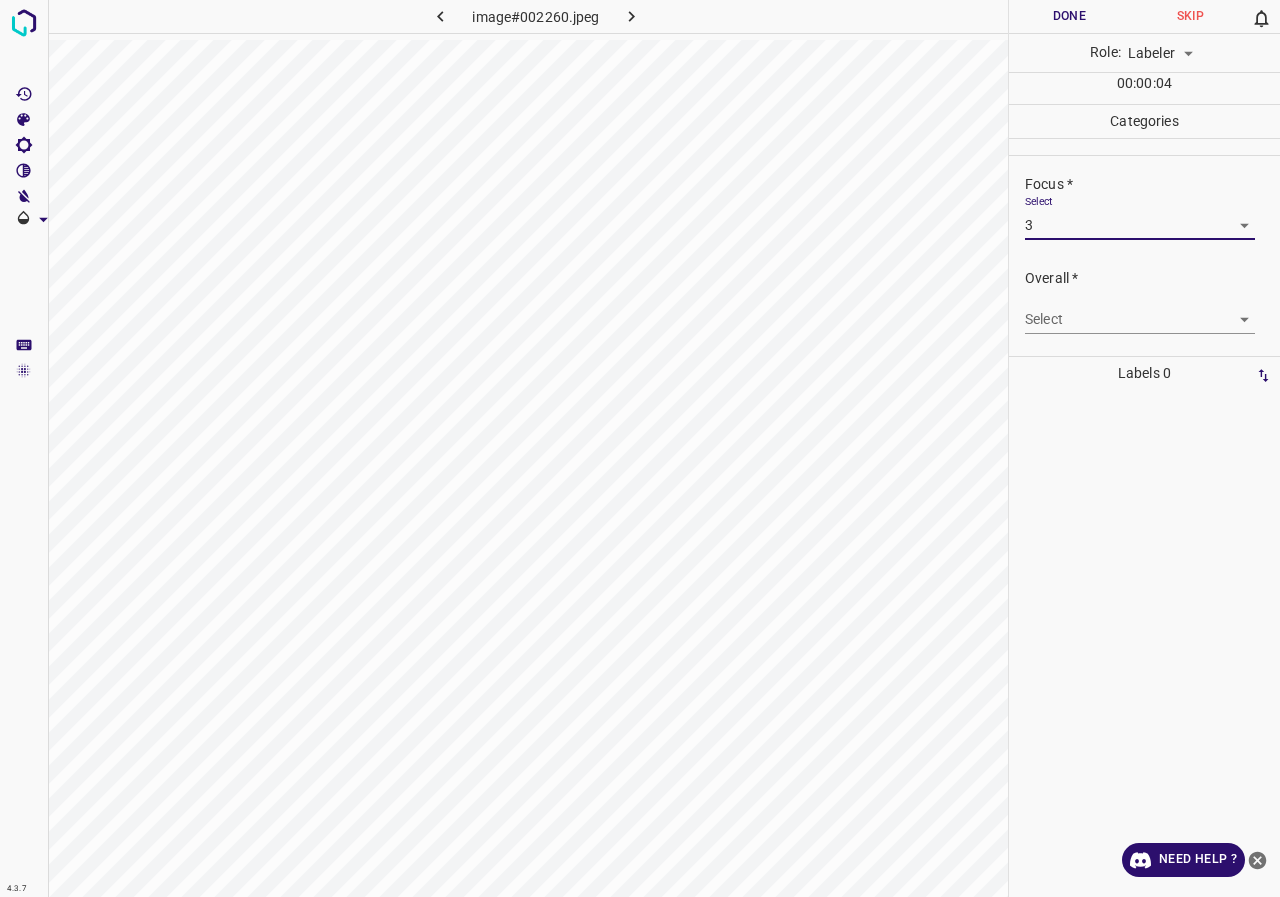 click on "4.3.7 image#002260.jpeg Done Skip 0 Role: Labeler labeler 00   : 00   : 04   Categories Lighting *  Select 3 3 Focus *  Select 3 3 Overall *  Select ​ Labels   0 Categories 1 Lighting 2 Focus 3 Overall Tools Space Change between modes (Draw & Edit) I Auto labeling R Restore zoom M Zoom in N Zoom out Delete Delete selecte label Filters Z Restore filters X Saturation filter C Brightness filter V Contrast filter B Gray scale filter General O Download Need Help ? - Text - Hide - Delete" at bounding box center (640, 448) 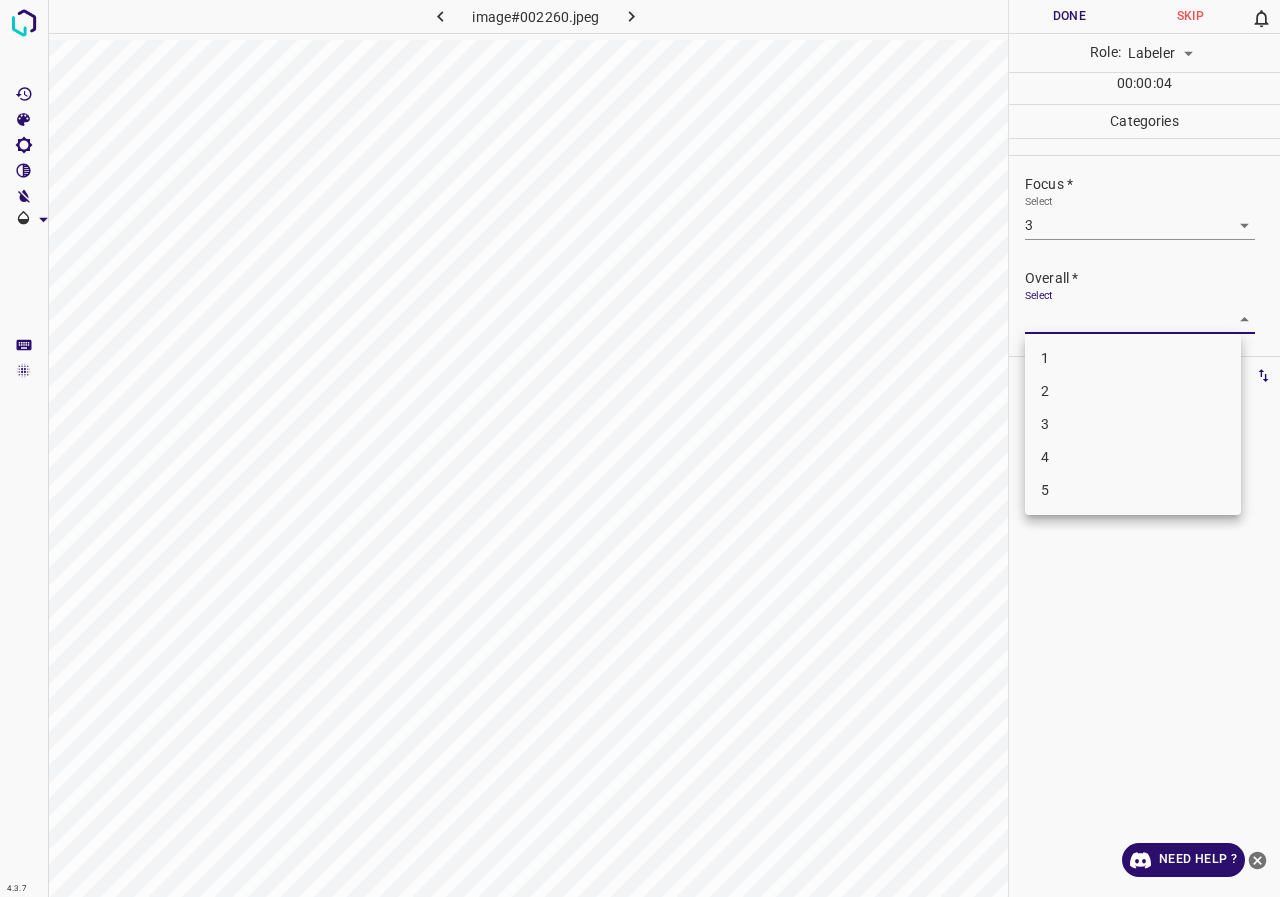 click on "3" at bounding box center (1133, 424) 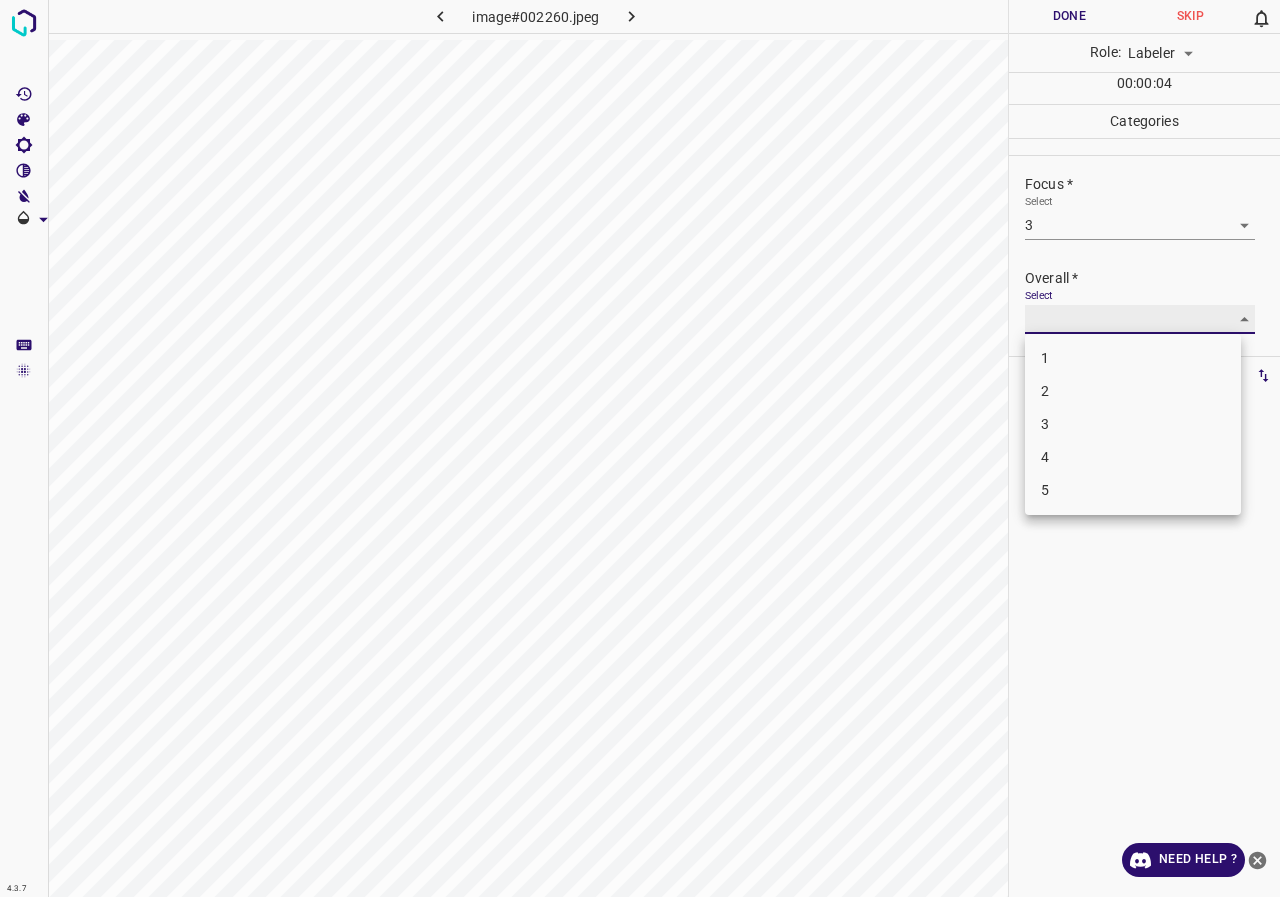 type on "3" 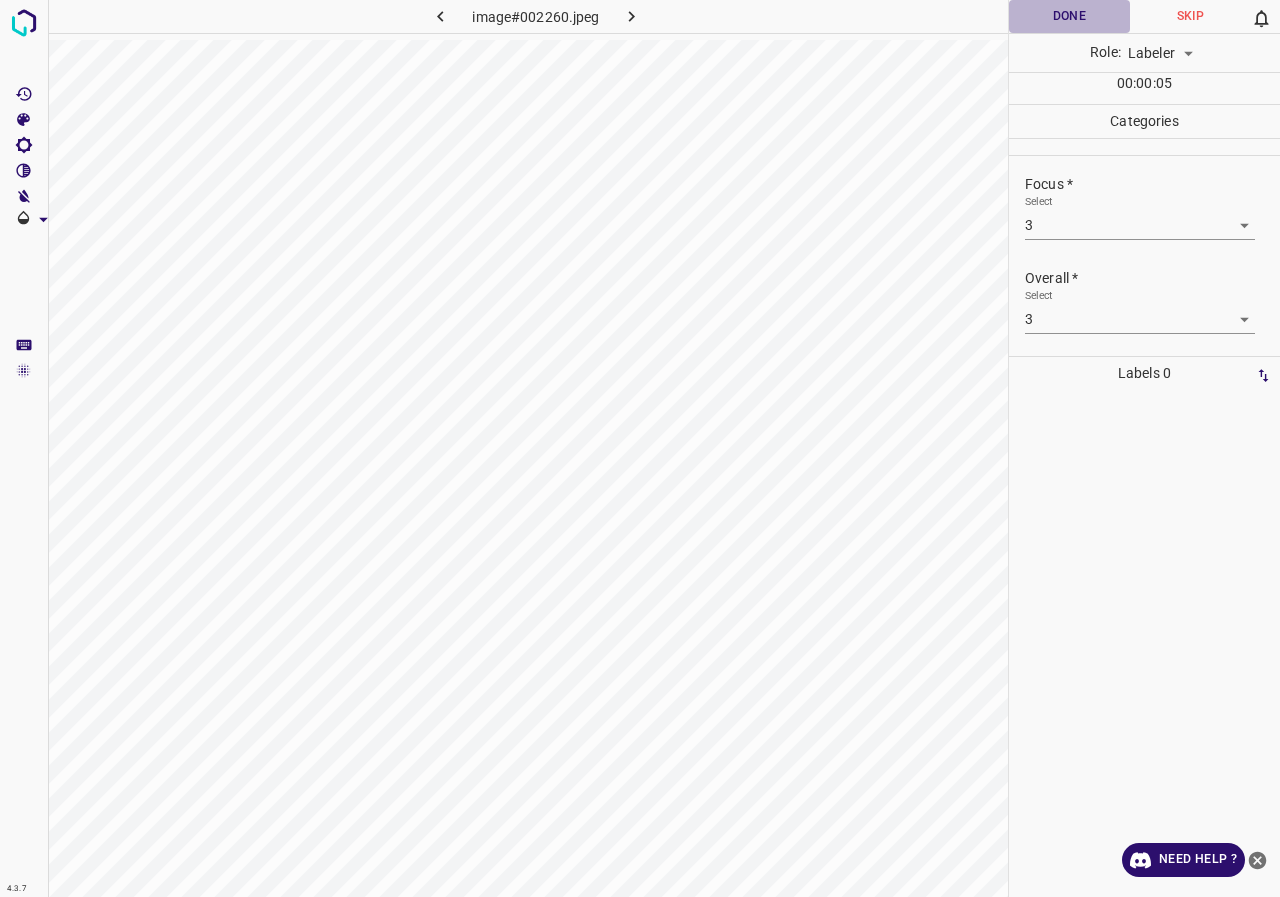 click on "Done" at bounding box center (1069, 16) 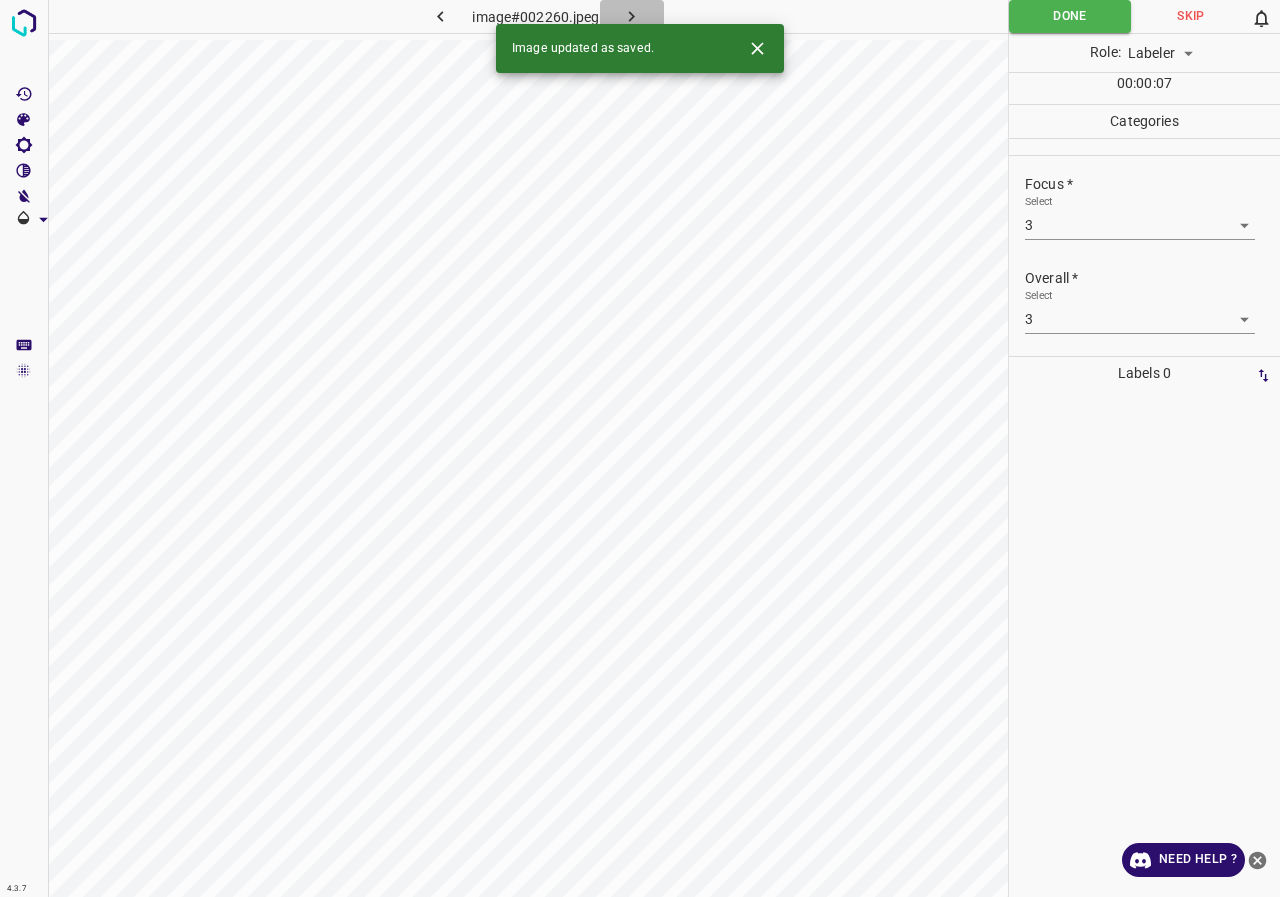 click 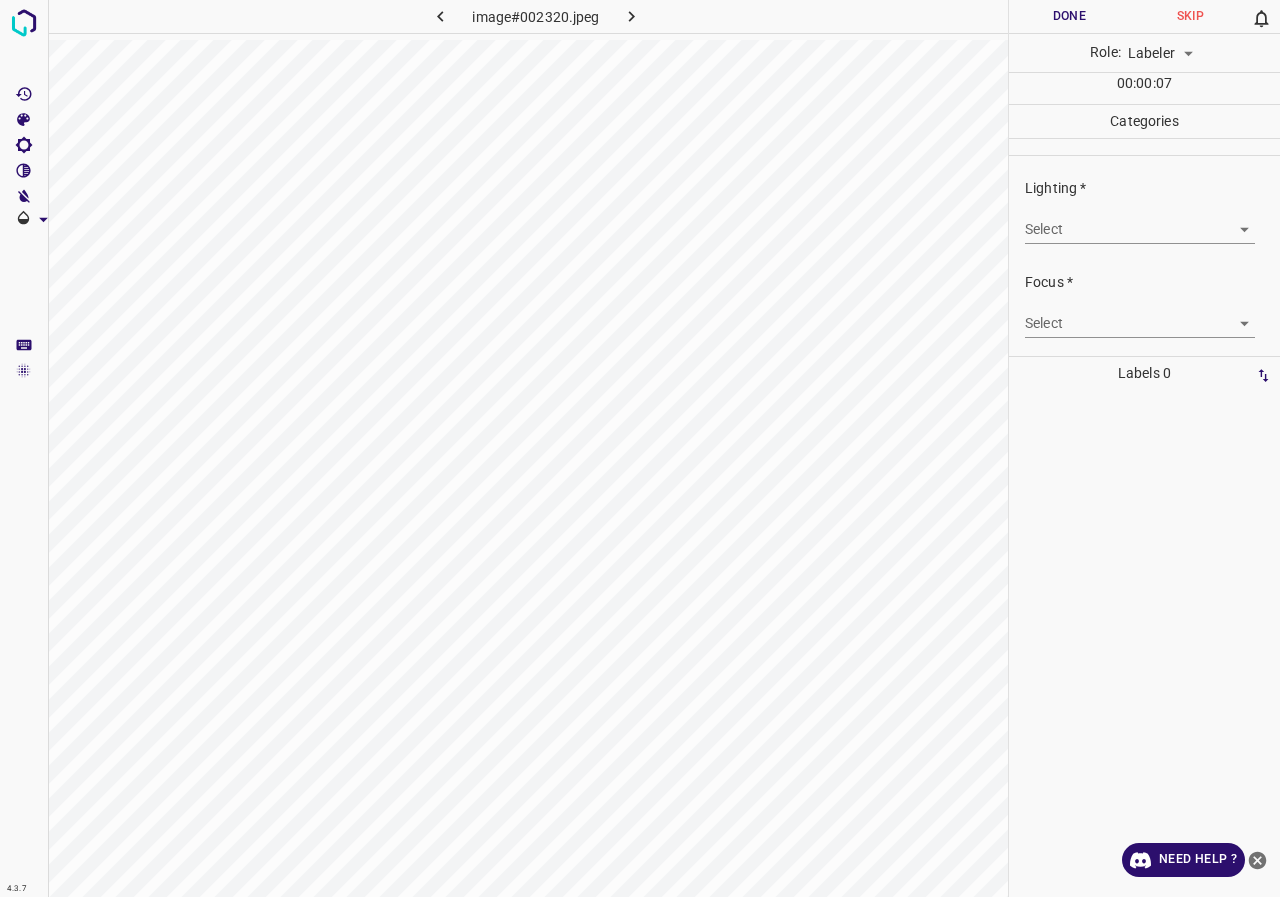 click on "4.3.7 image#002320.jpeg Done Skip 0 Role: Labeler labeler 00   : 00   : 07   Categories Lighting *  Select ​ Focus *  Select ​ Overall *  Select ​ Labels   0 Categories 1 Lighting 2 Focus 3 Overall Tools Space Change between modes (Draw & Edit) I Auto labeling R Restore zoom M Zoom in N Zoom out Delete Delete selecte label Filters Z Restore filters X Saturation filter C Brightness filter V Contrast filter B Gray scale filter General O Download Need Help ? - Text - Hide - Delete" at bounding box center (640, 448) 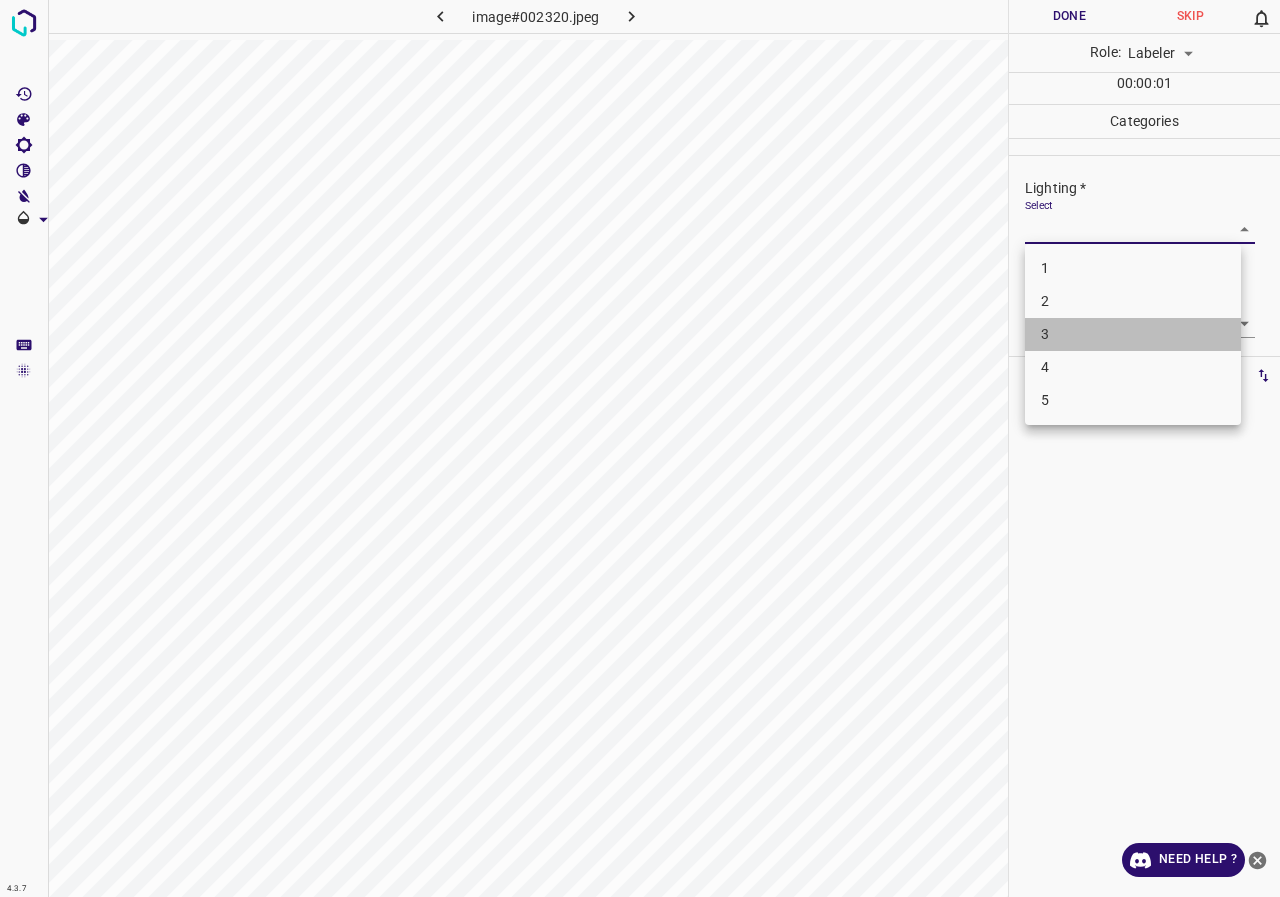 click on "3" at bounding box center [1133, 334] 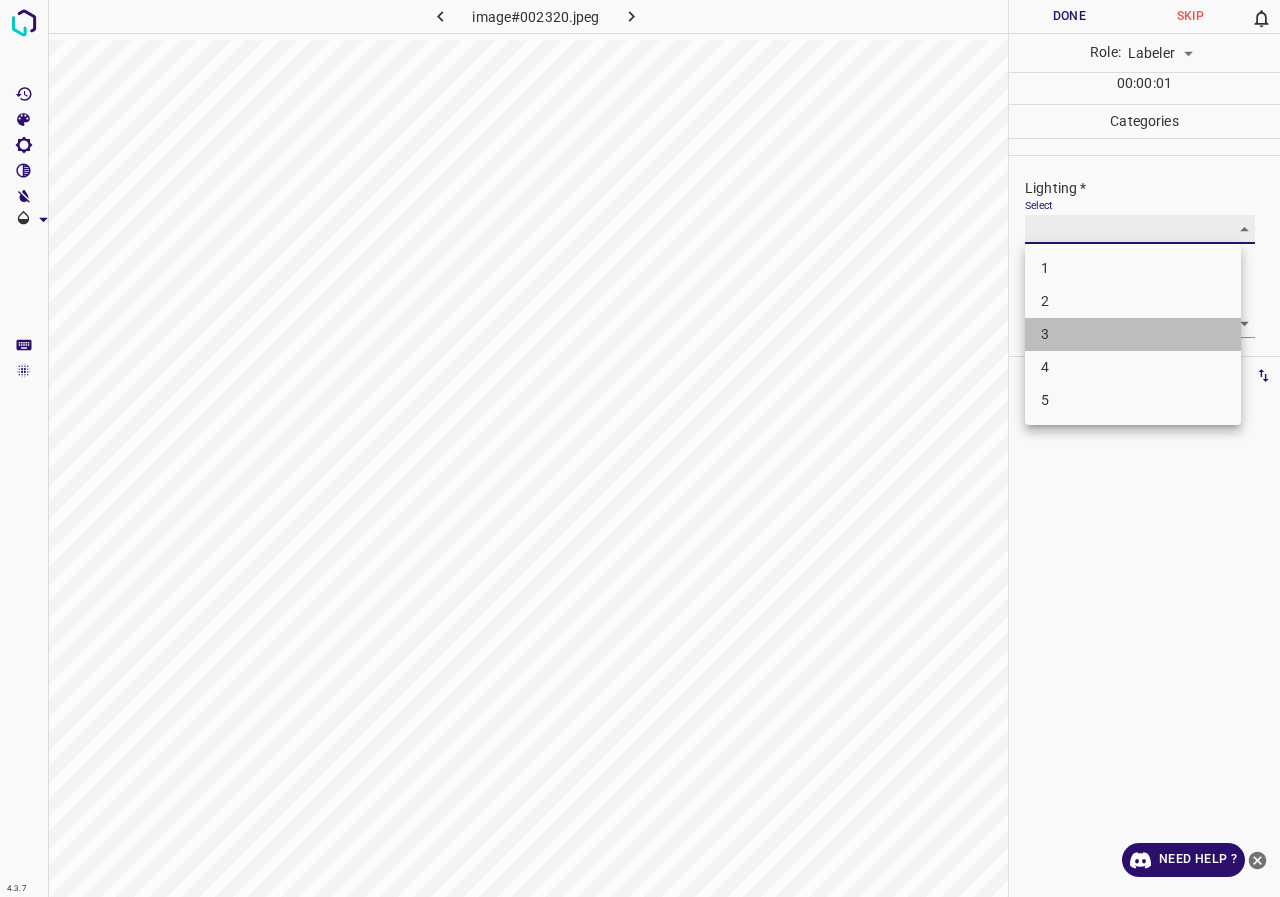 type on "3" 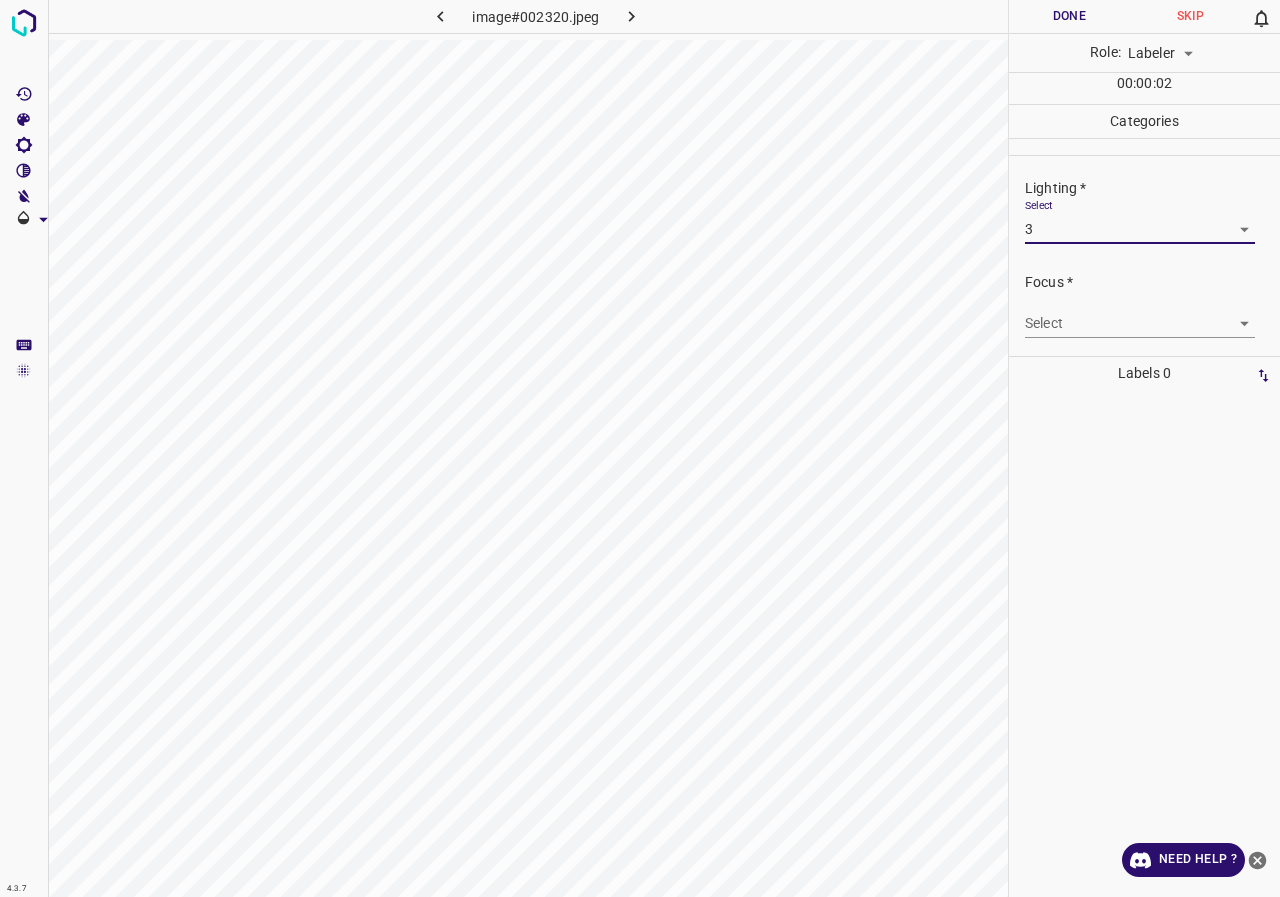 click on "Focus *  Select ​" at bounding box center [1144, 305] 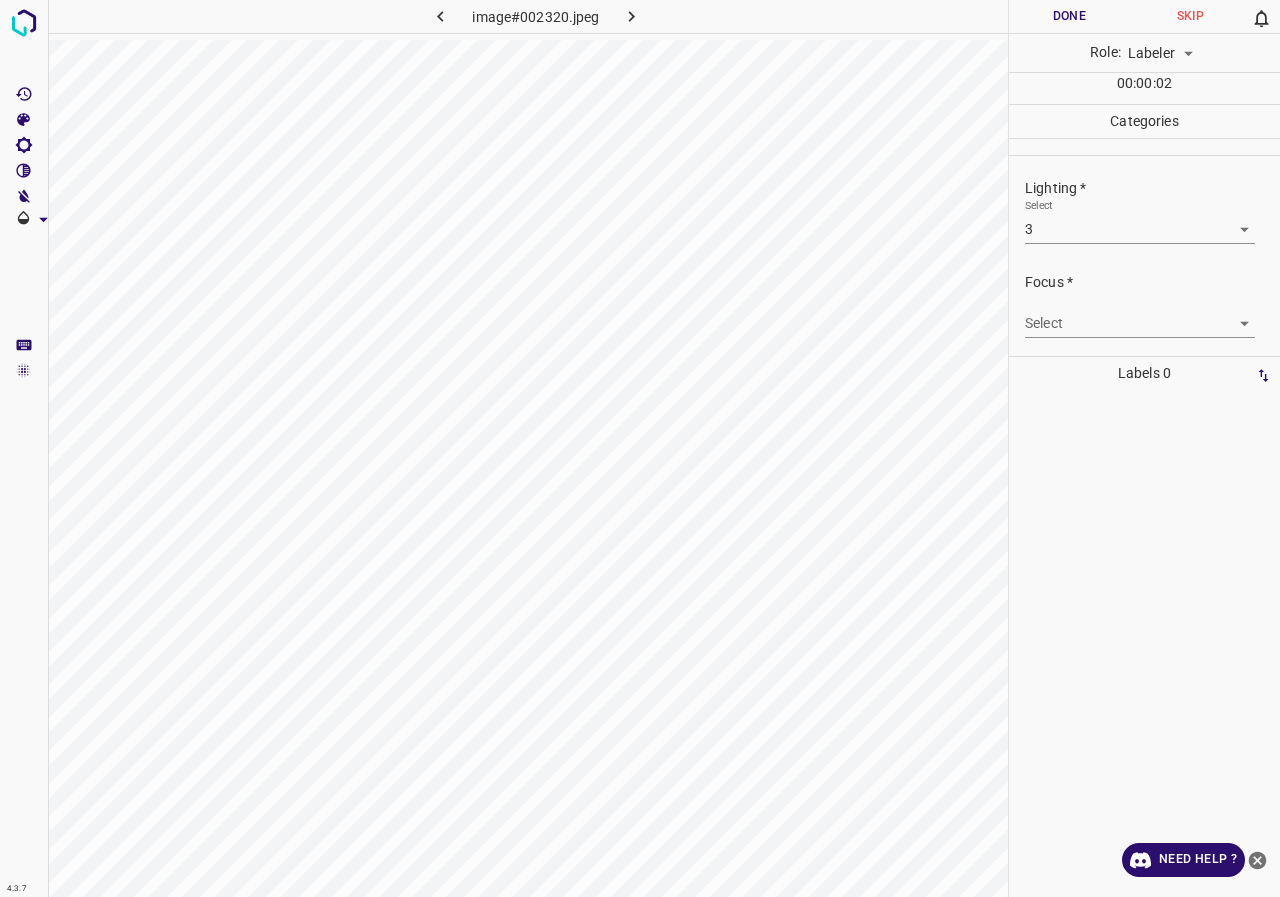 click on "4.3.7 image#002320.jpeg Done Skip 0 Role: Labeler labeler 00   : 00   : 02   Categories Lighting *  Select 3 3 Focus *  Select ​ Overall *  Select ​ Labels   0 Categories 1 Lighting 2 Focus 3 Overall Tools Space Change between modes (Draw & Edit) I Auto labeling R Restore zoom M Zoom in N Zoom out Delete Delete selecte label Filters Z Restore filters X Saturation filter C Brightness filter V Contrast filter B Gray scale filter General O Download Need Help ? - Text - Hide - Delete" at bounding box center (640, 448) 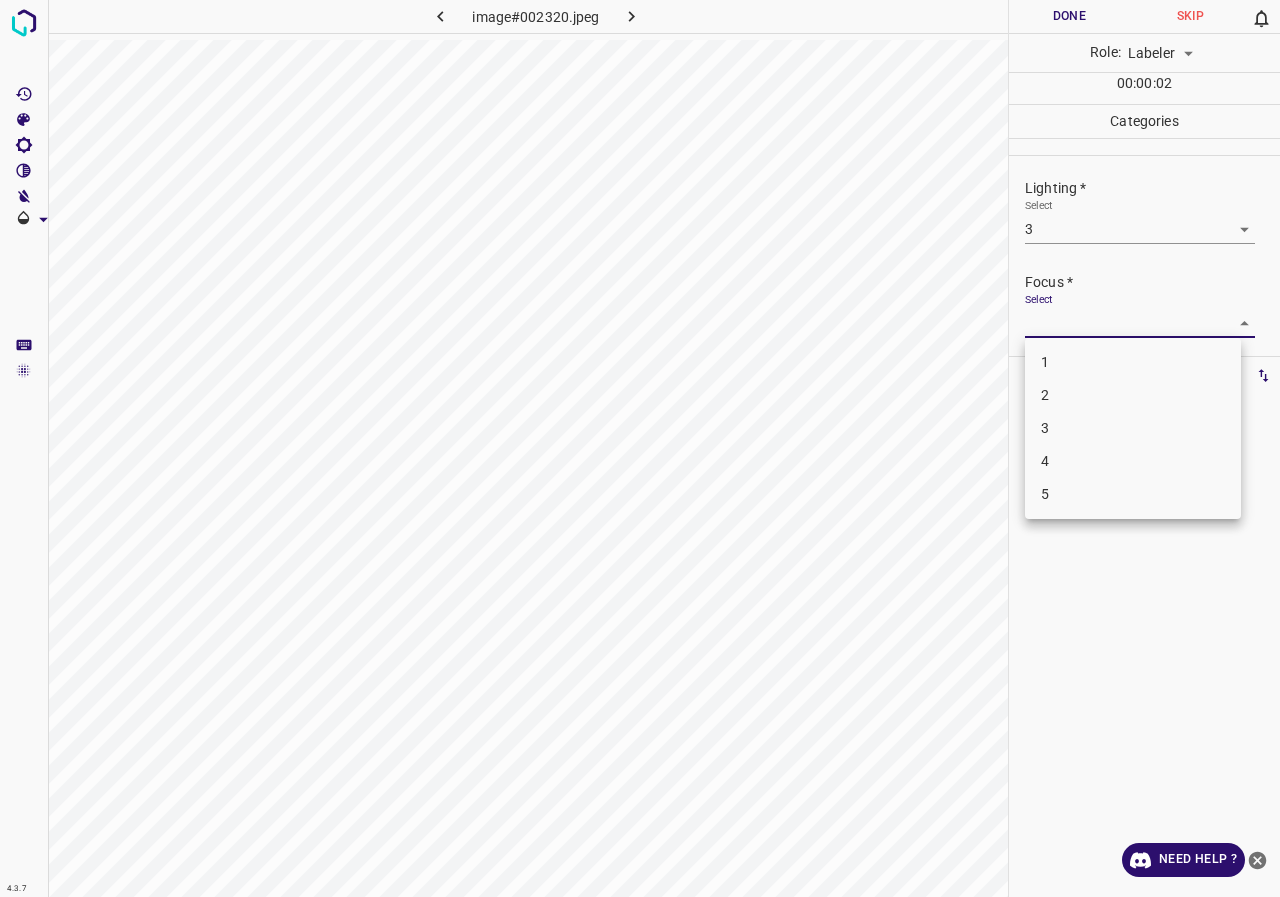 drag, startPoint x: 1079, startPoint y: 428, endPoint x: 1078, endPoint y: 364, distance: 64.00781 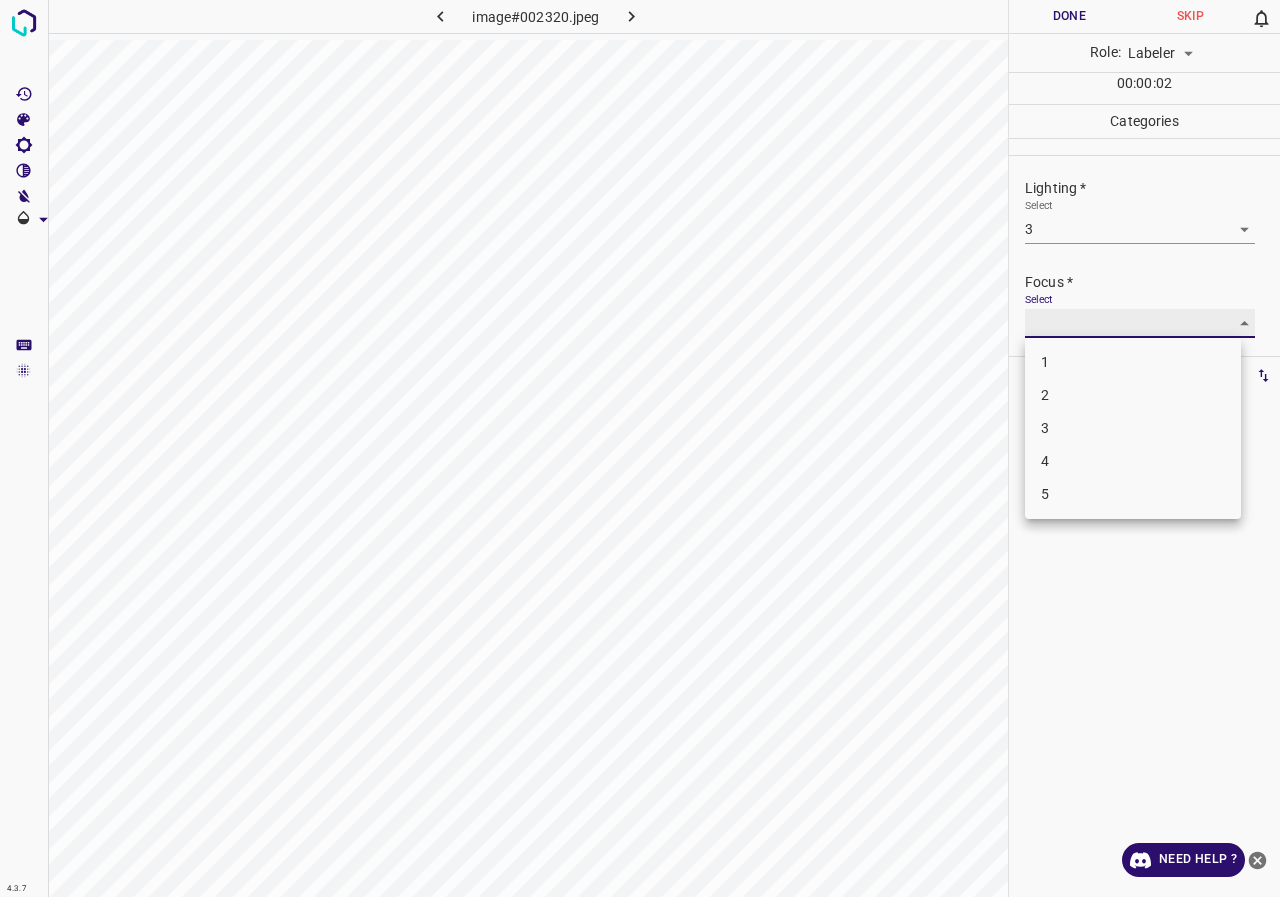 type on "3" 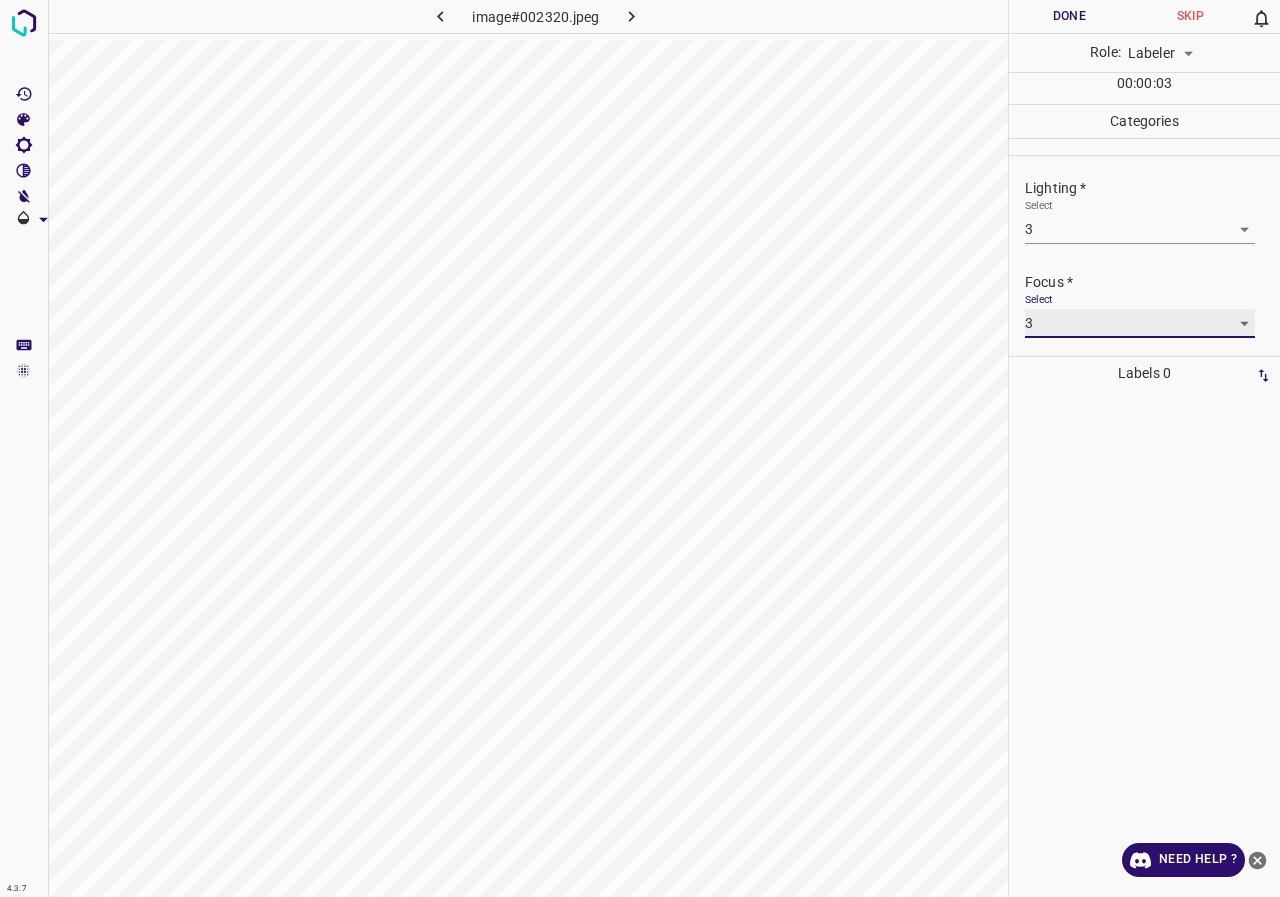 scroll, scrollTop: 98, scrollLeft: 0, axis: vertical 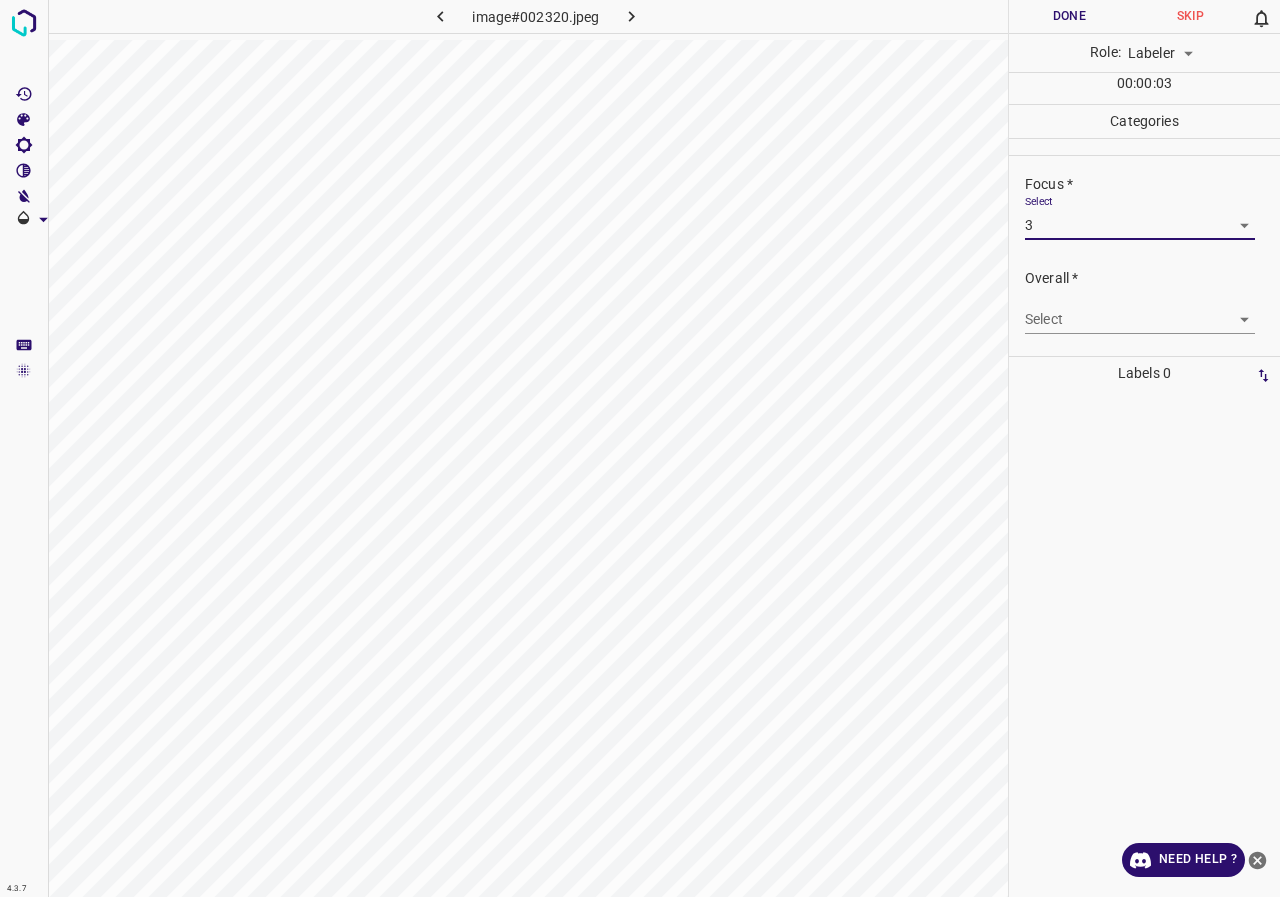 click on "4.3.7 image#002320.jpeg Done Skip 0 Role: Labeler labeler 00   : 00   : 03   Categories Lighting *  Select 3 3 Focus *  Select 3 3 Overall *  Select ​ Labels   0 Categories 1 Lighting 2 Focus 3 Overall Tools Space Change between modes (Draw & Edit) I Auto labeling R Restore zoom M Zoom in N Zoom out Delete Delete selecte label Filters Z Restore filters X Saturation filter C Brightness filter V Contrast filter B Gray scale filter General O Download Need Help ? - Text - Hide - Delete" at bounding box center (640, 448) 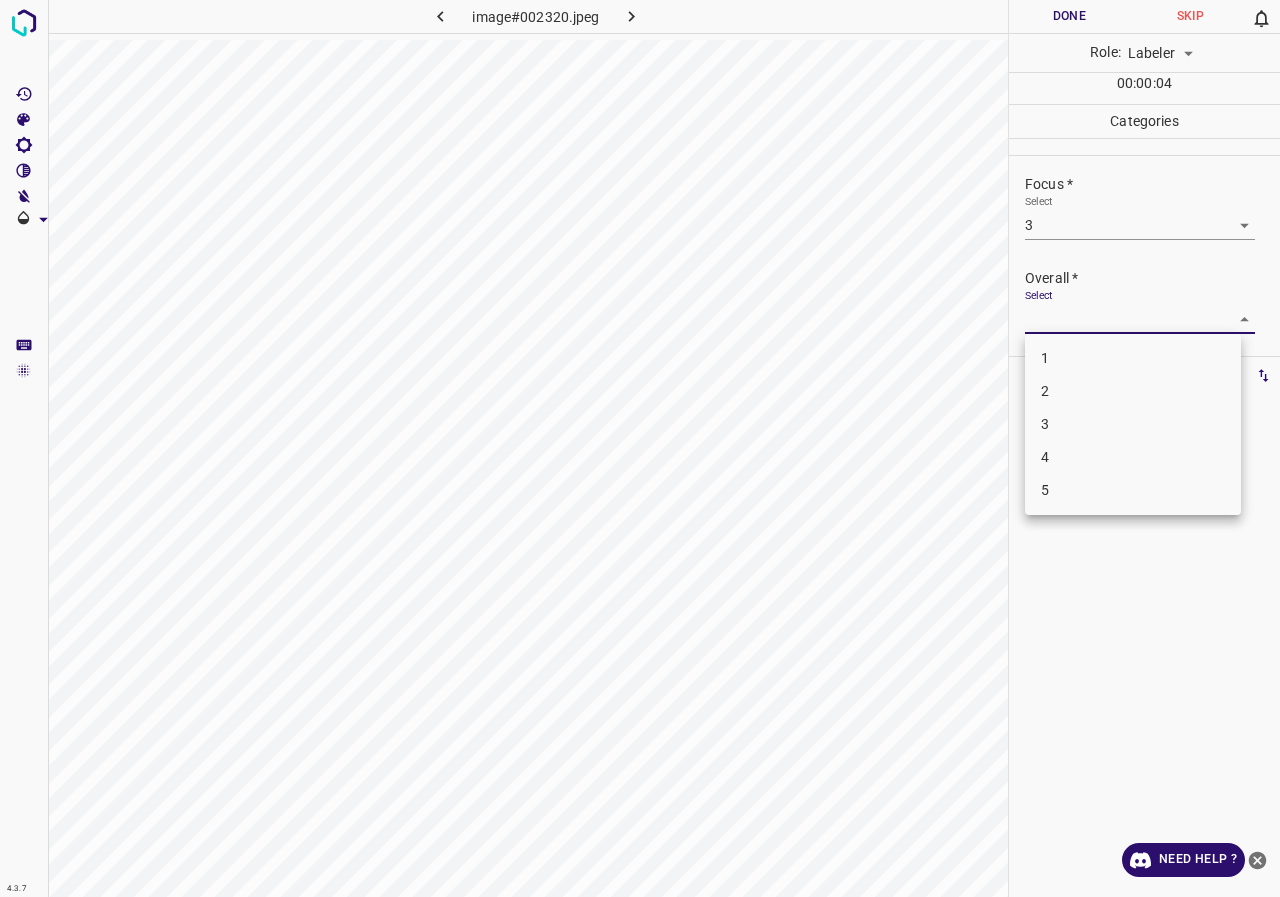 click on "1 2 3 4 5" at bounding box center [1133, 424] 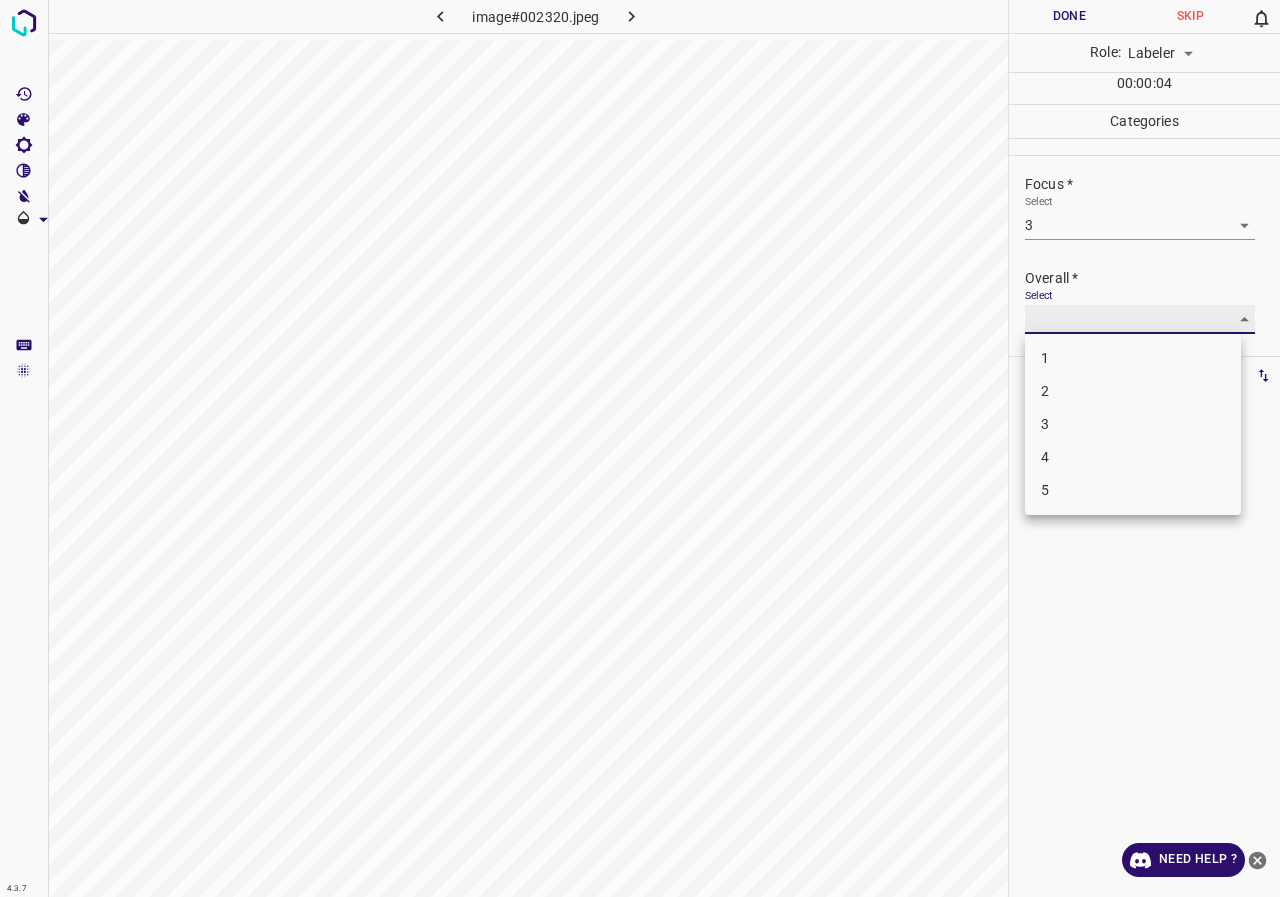 type on "3" 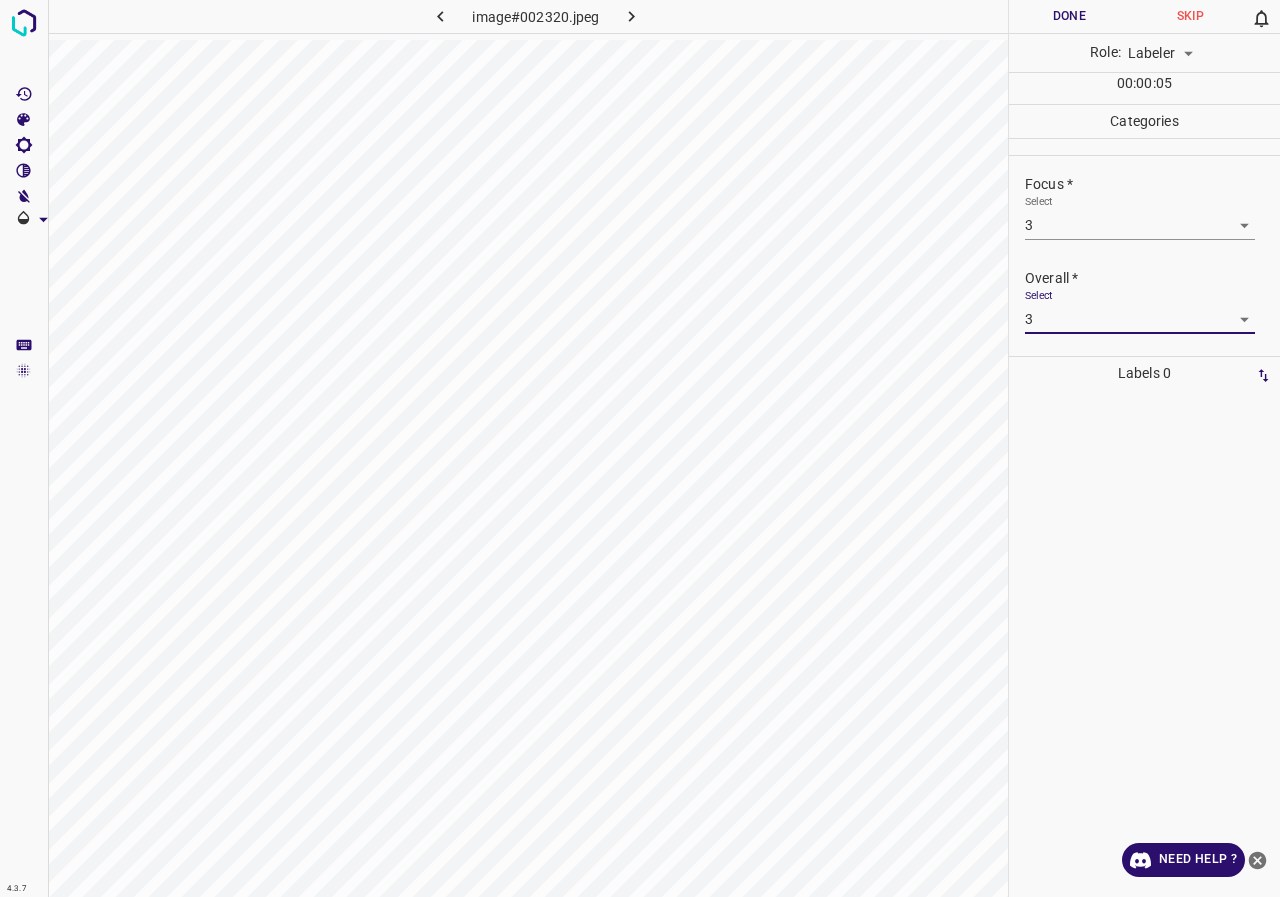 click on "Done" at bounding box center [1069, 16] 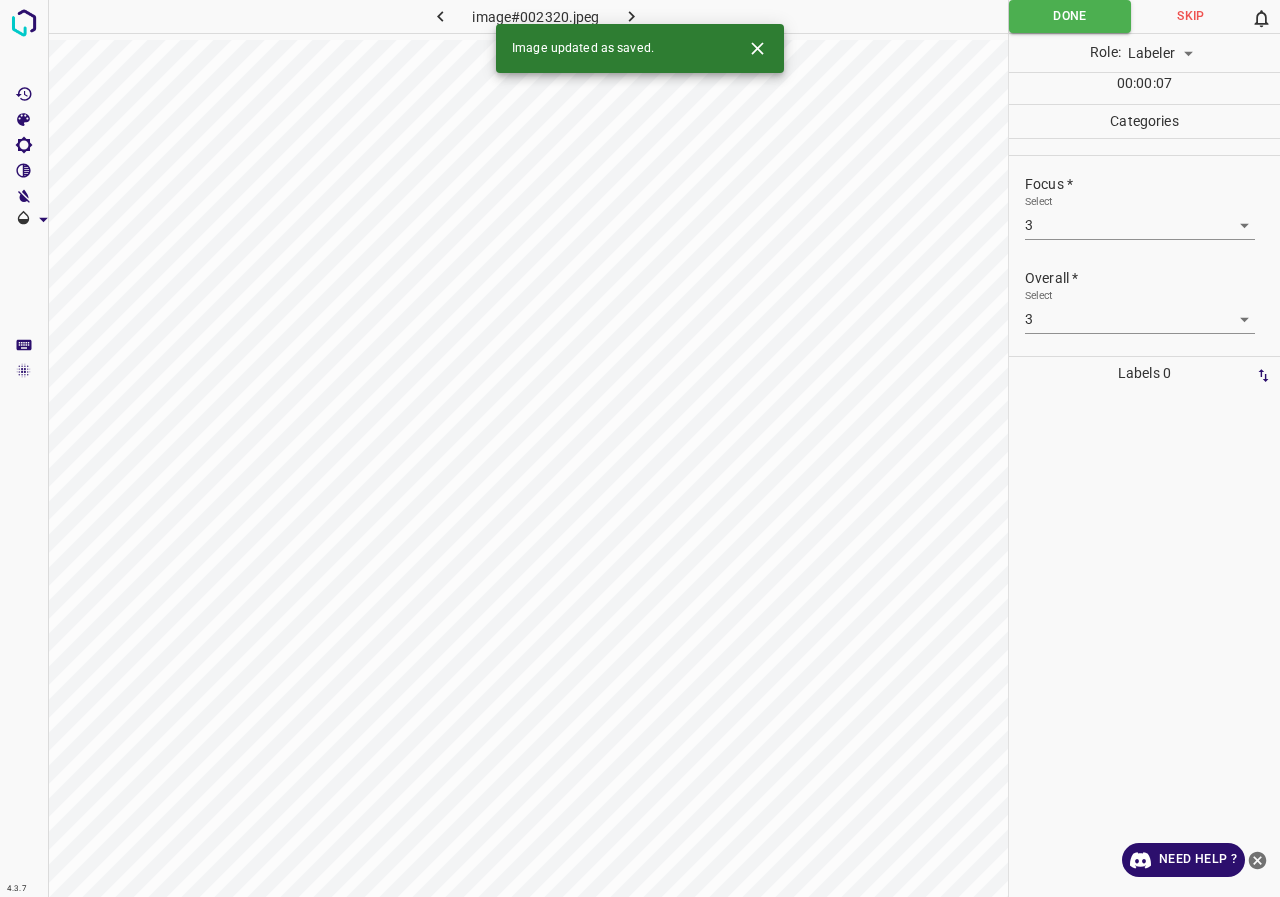click at bounding box center [632, 16] 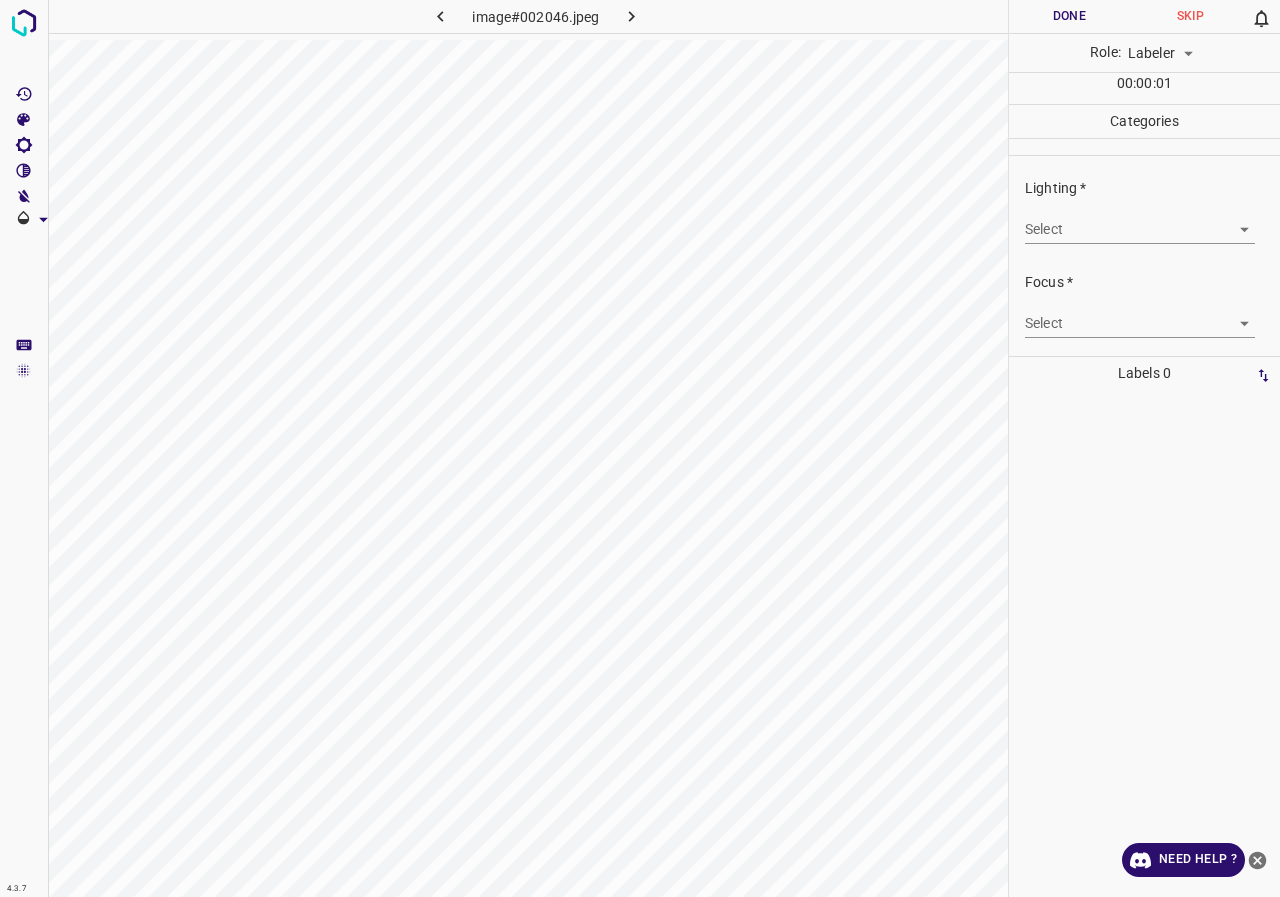 click on "4.3.7 image#002046.jpeg Done Skip 0 Role: Labeler labeler 00   : 00   : 01   Categories Lighting *  Select ​ Focus *  Select ​ Overall *  Select ​ Labels   0 Categories 1 Lighting 2 Focus 3 Overall Tools Space Change between modes (Draw & Edit) I Auto labeling R Restore zoom M Zoom in N Zoom out Delete Delete selecte label Filters Z Restore filters X Saturation filter C Brightness filter V Contrast filter B Gray scale filter General O Download Need Help ? - Text - Hide - Delete" at bounding box center [640, 448] 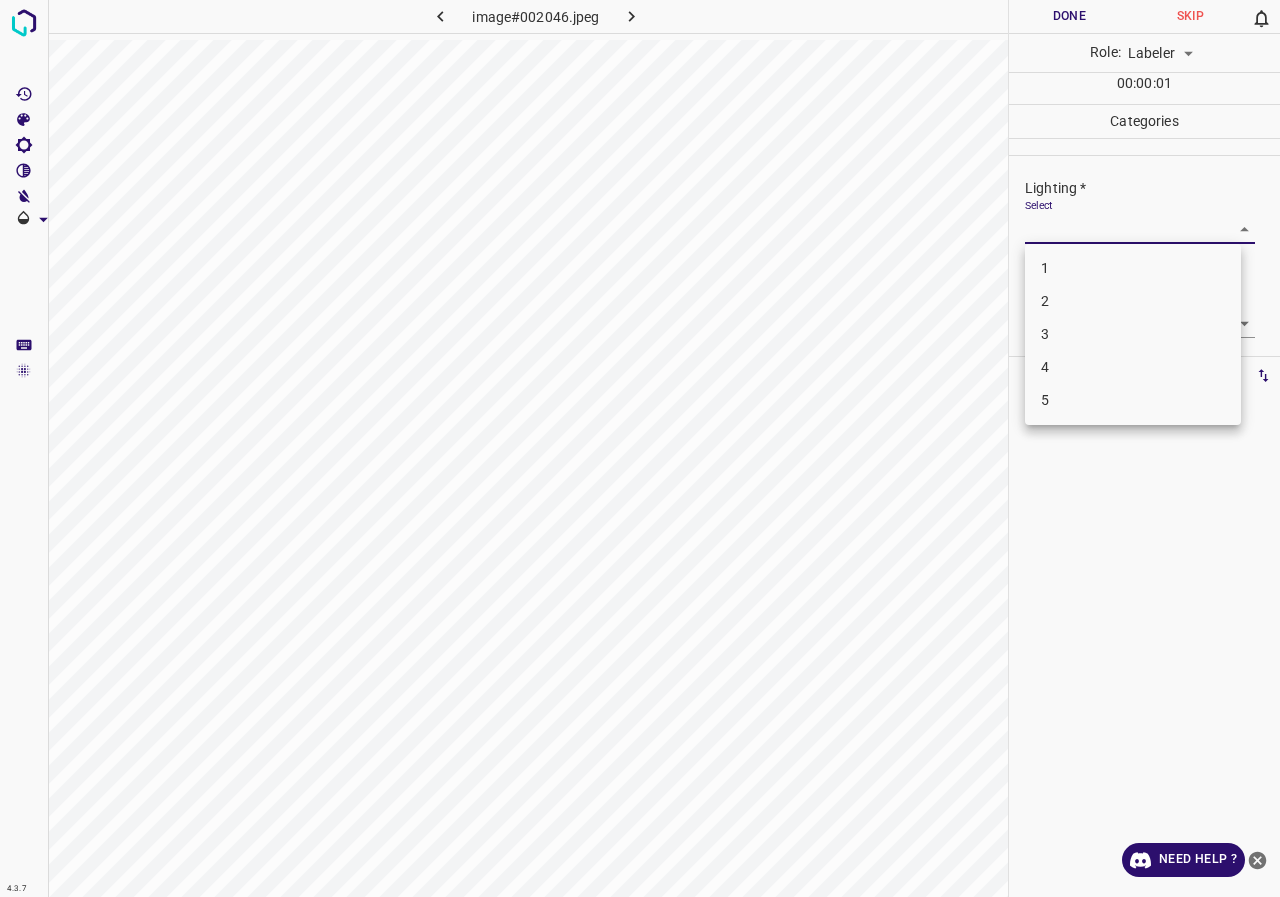 click on "3" at bounding box center [1133, 334] 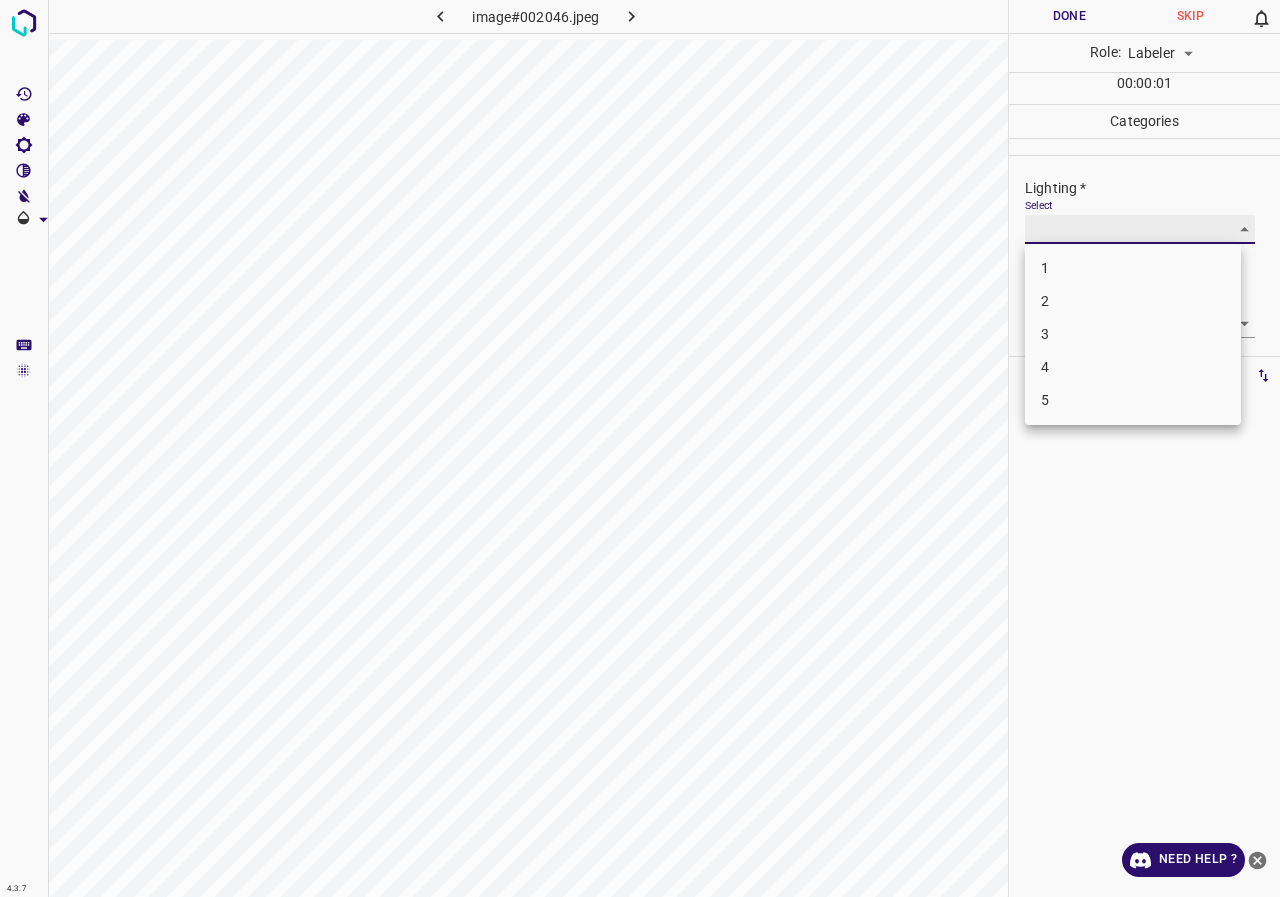 type on "3" 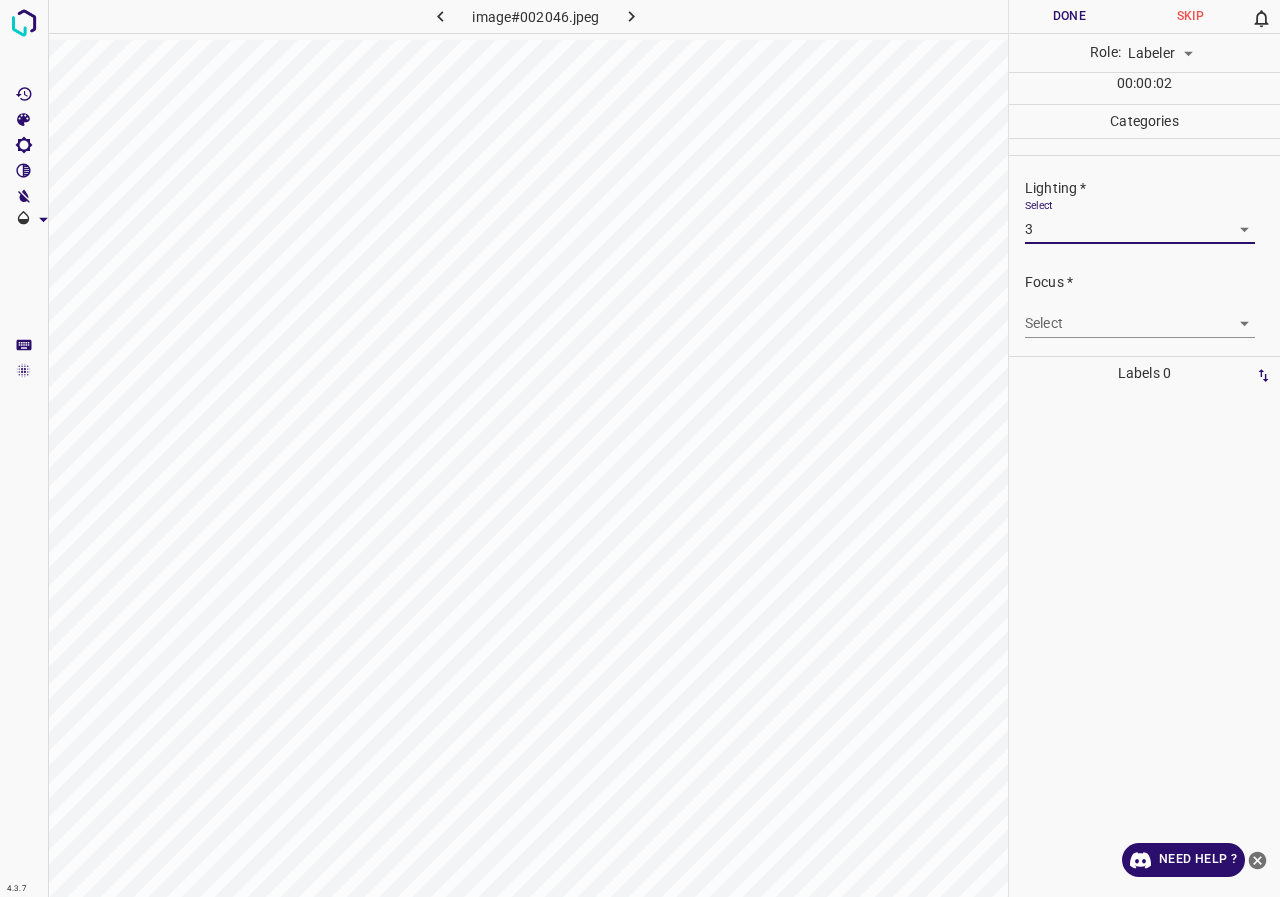 click on "4.3.7 image#002046.jpeg Done Skip 0 Role: Labeler labeler 00   : 00   : 02   Categories Lighting *  Select 3 3 Focus *  Select ​ Overall *  Select ​ Labels   0 Categories 1 Lighting 2 Focus 3 Overall Tools Space Change between modes (Draw & Edit) I Auto labeling R Restore zoom M Zoom in N Zoom out Delete Delete selecte label Filters Z Restore filters X Saturation filter C Brightness filter V Contrast filter B Gray scale filter General O Download Need Help ? - Text - Hide - Delete" at bounding box center [640, 448] 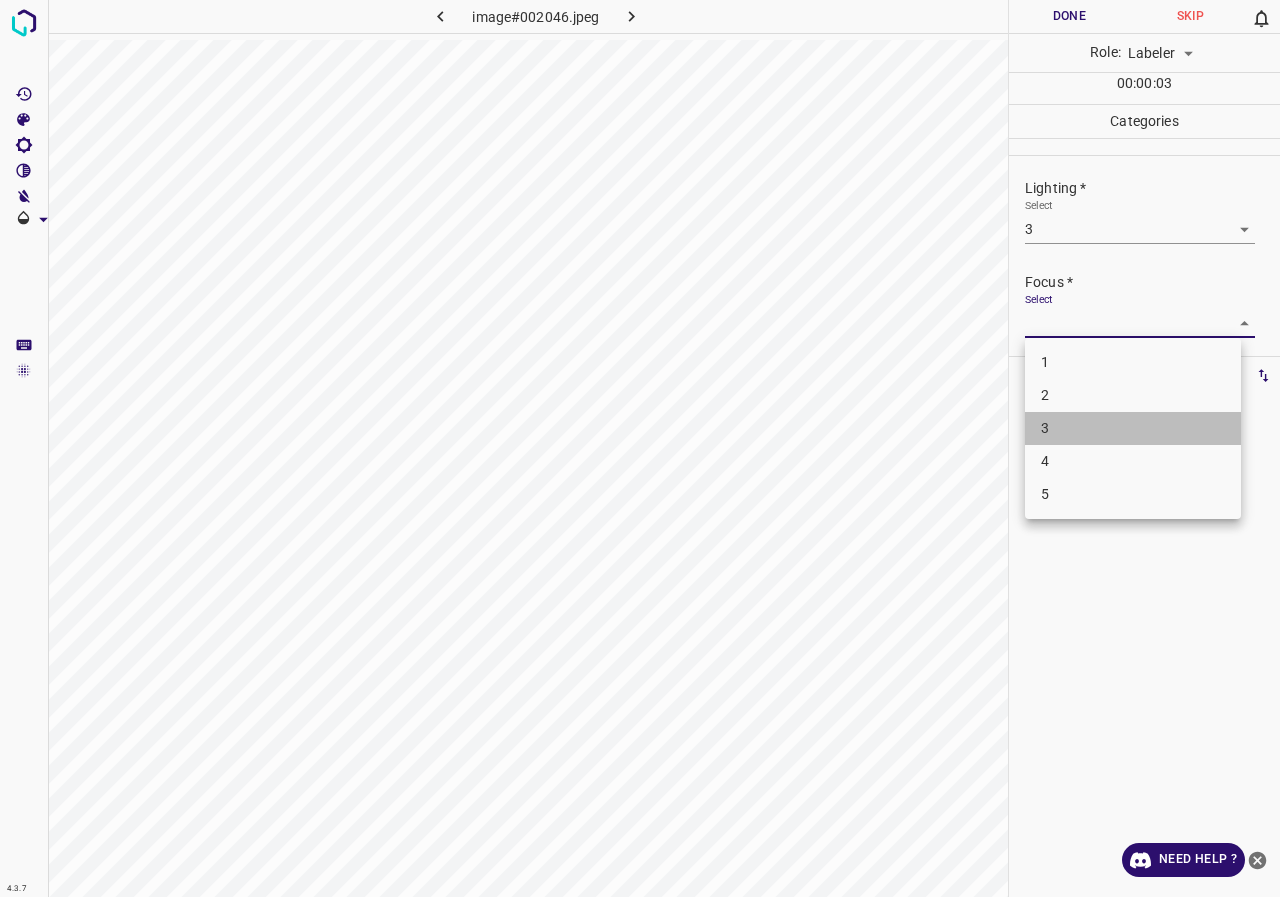click on "3" at bounding box center (1133, 428) 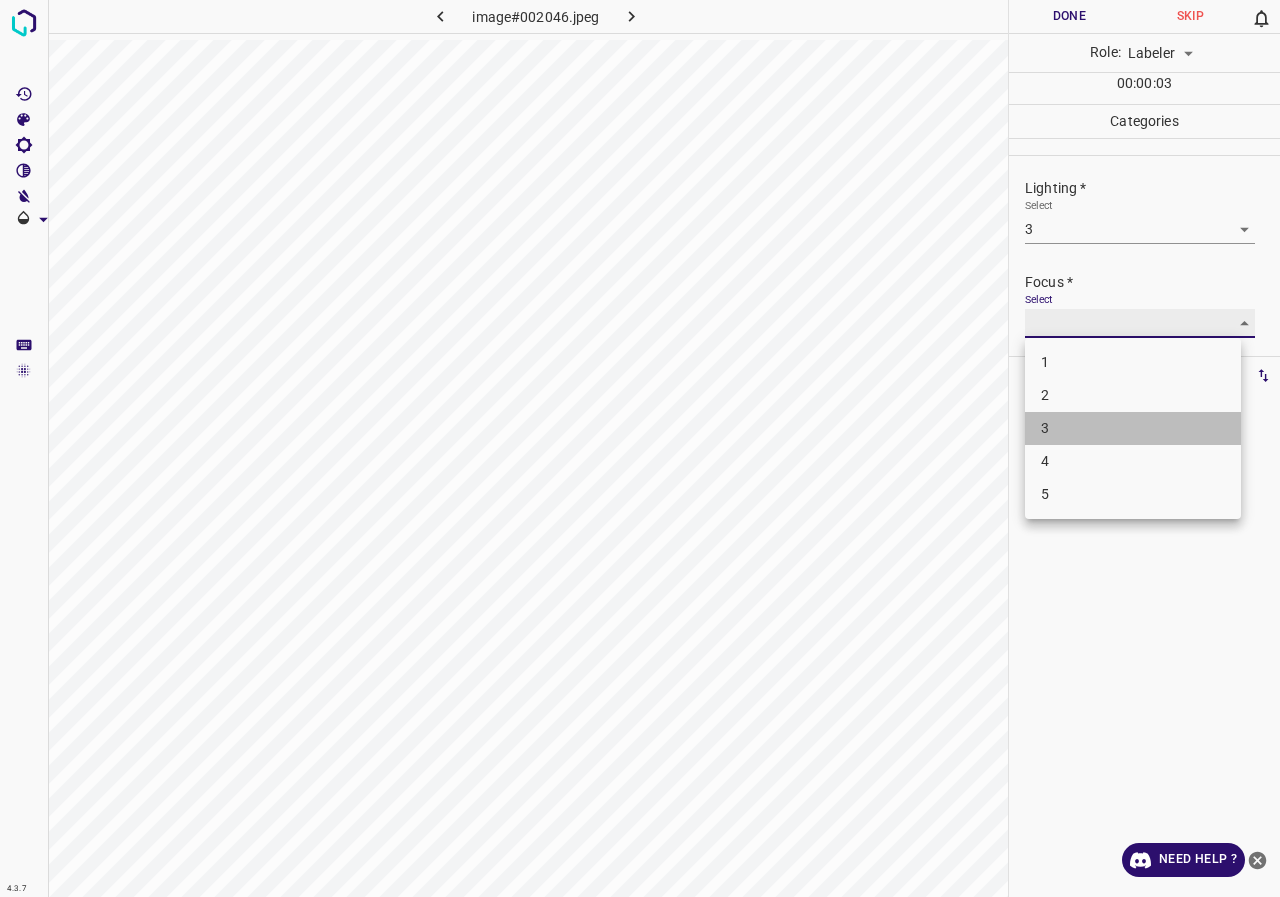 type on "3" 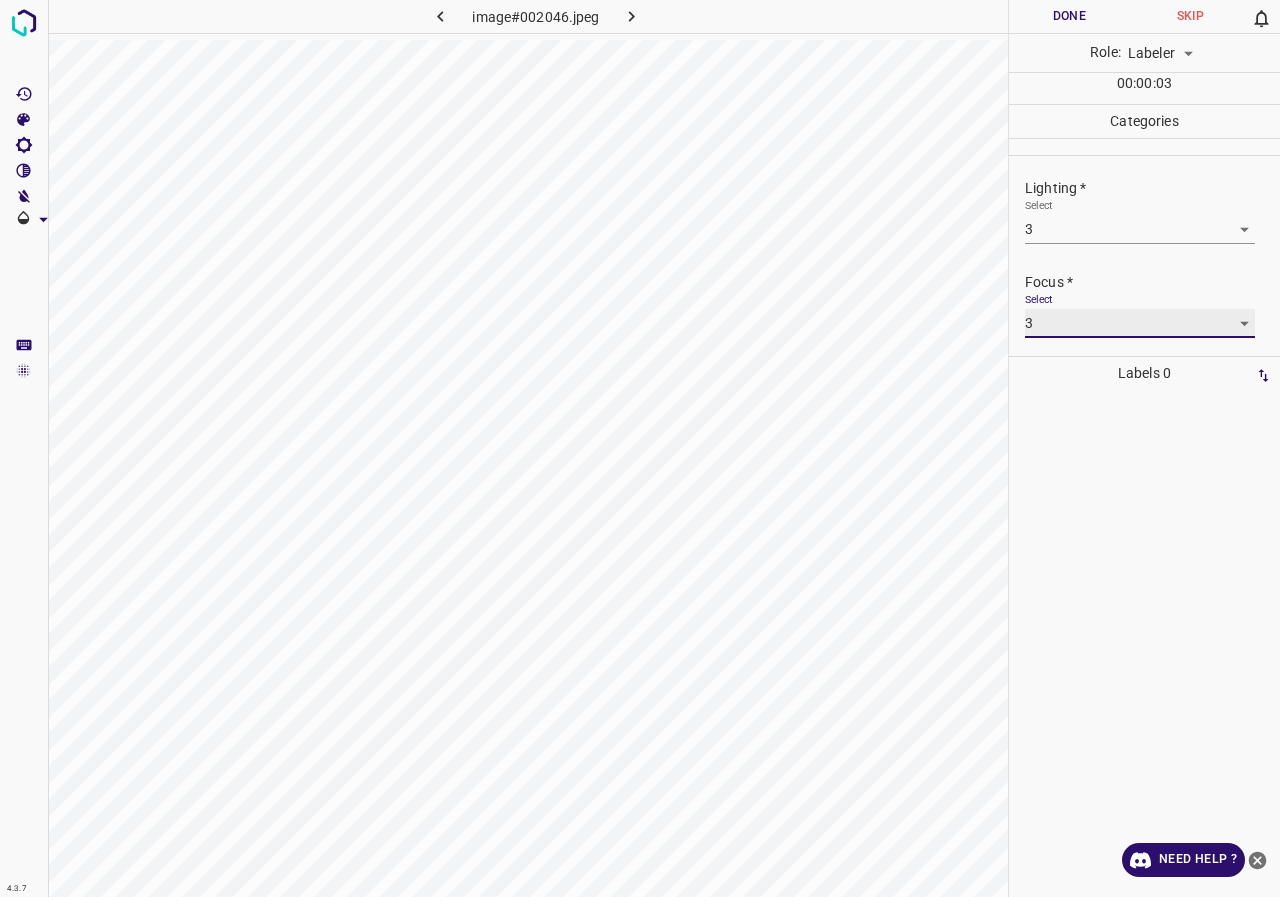 scroll, scrollTop: 98, scrollLeft: 0, axis: vertical 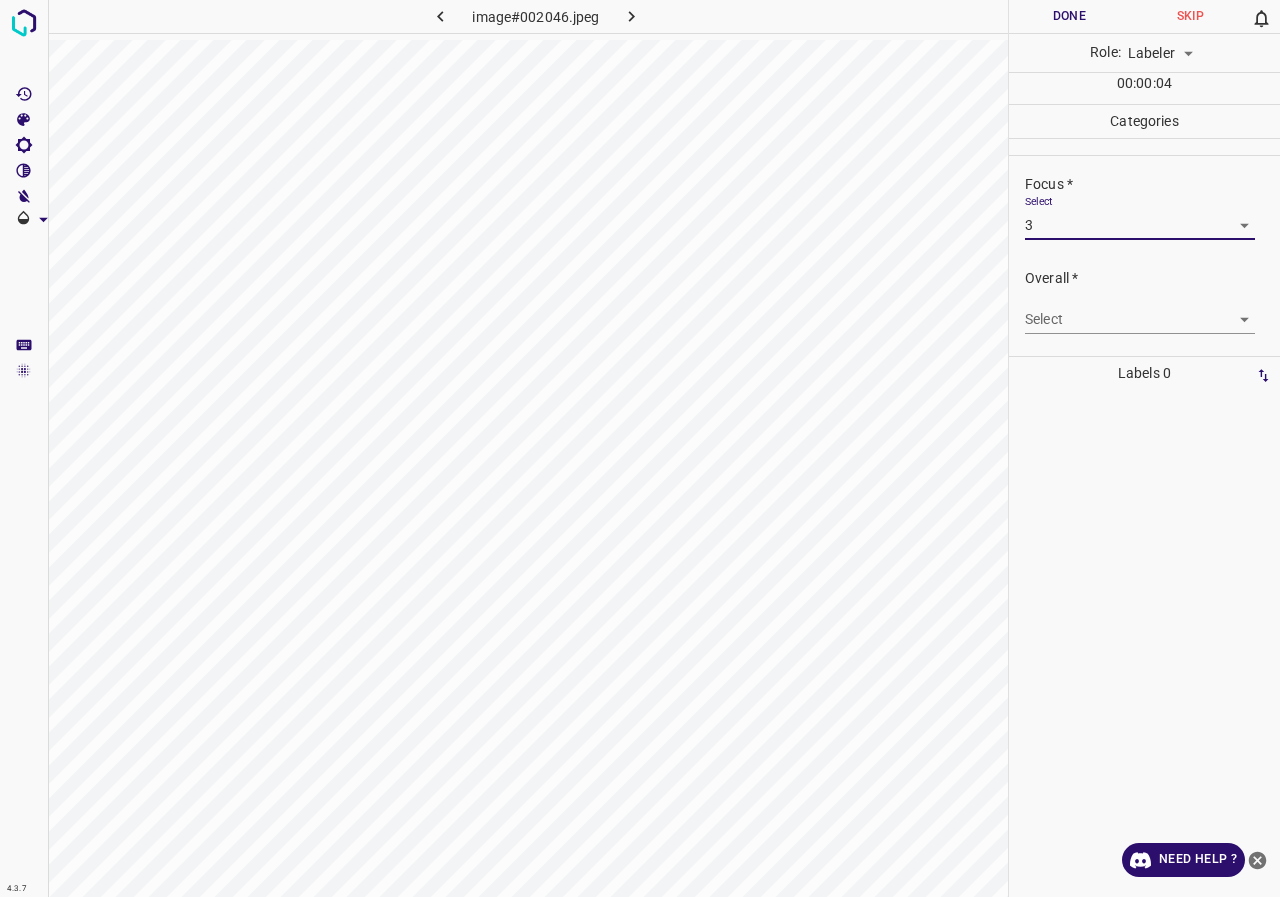 click on "Overall *  Select ​" at bounding box center (1144, 301) 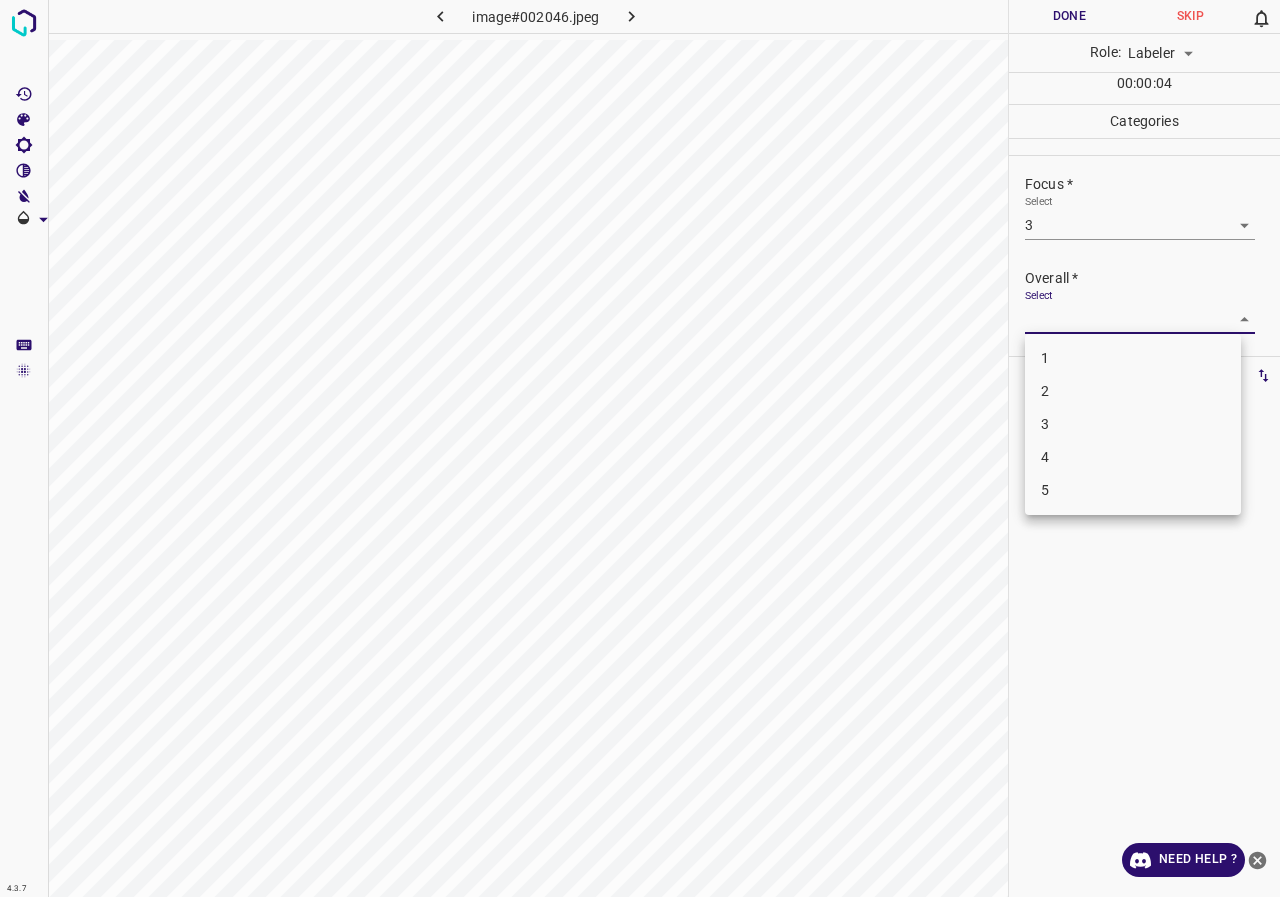 click on "4.3.7 image#002046.jpeg Done Skip 0 Role: Labeler labeler 00   : 00   : 04   Categories Lighting *  Select 3 3 Focus *  Select 3 3 Overall *  Select ​ Labels   0 Categories 1 Lighting 2 Focus 3 Overall Tools Space Change between modes (Draw & Edit) I Auto labeling R Restore zoom M Zoom in N Zoom out Delete Delete selecte label Filters Z Restore filters X Saturation filter C Brightness filter V Contrast filter B Gray scale filter General O Download Need Help ? - Text - Hide - Delete 1 2 3 4 5" at bounding box center [640, 448] 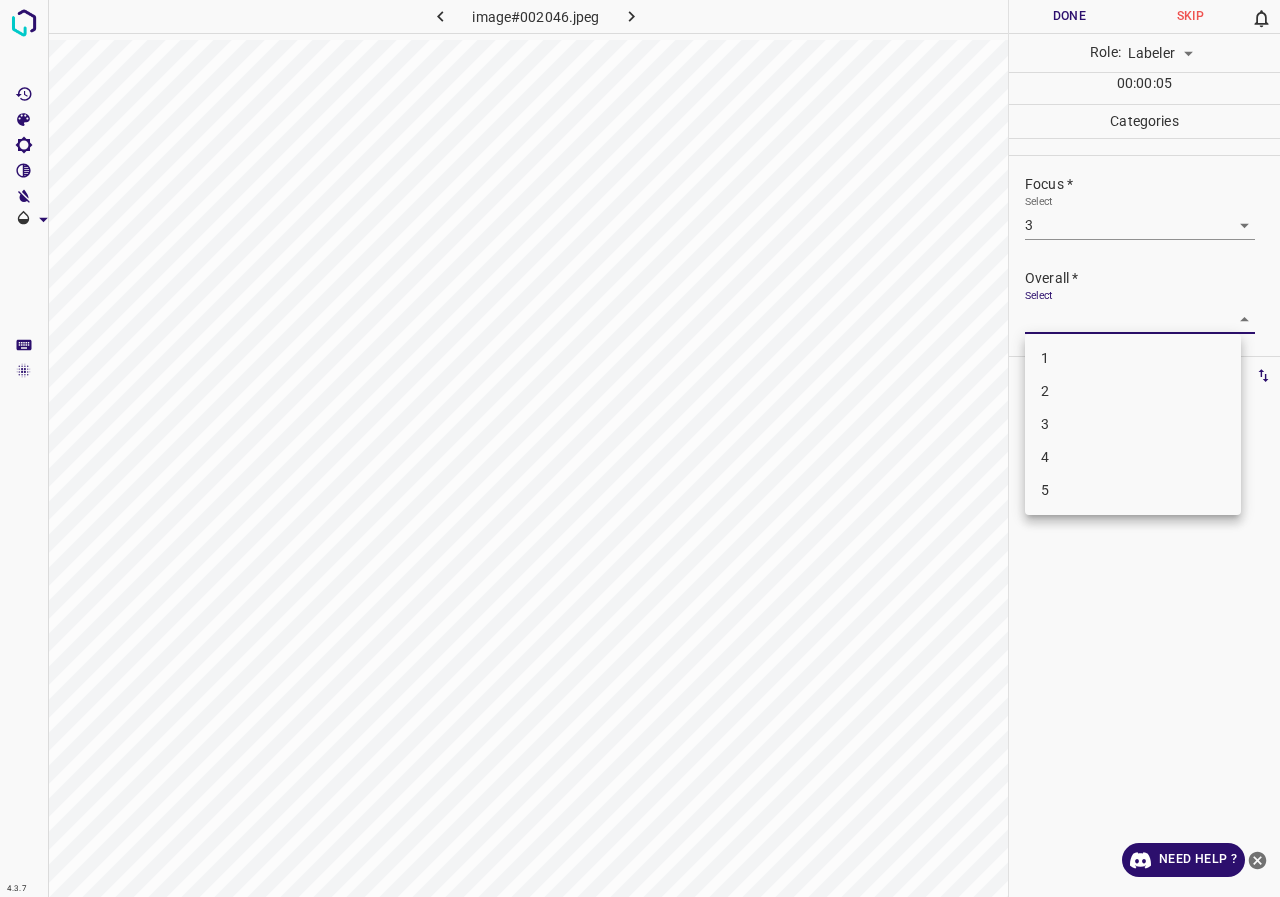 click on "3" at bounding box center (1133, 424) 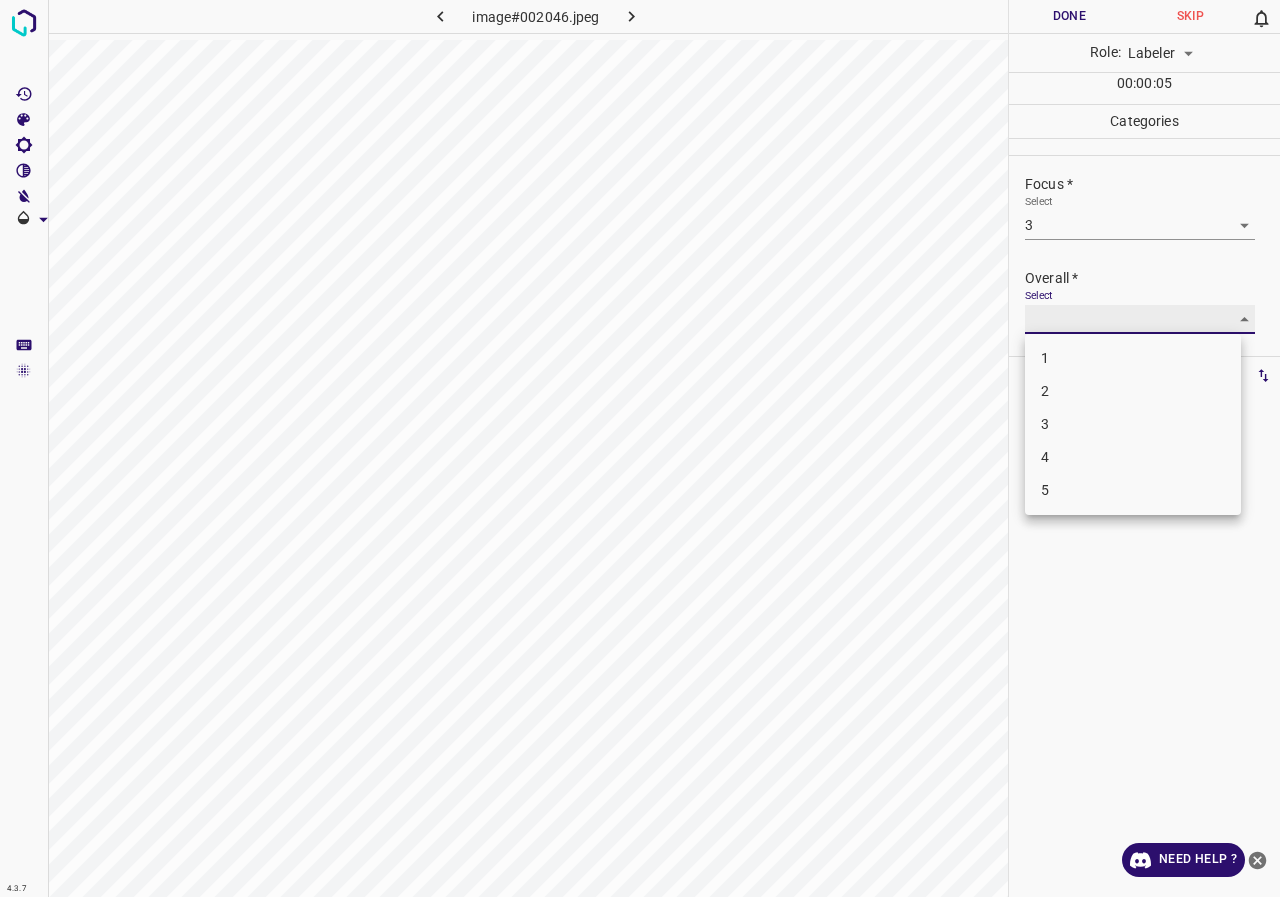 type on "3" 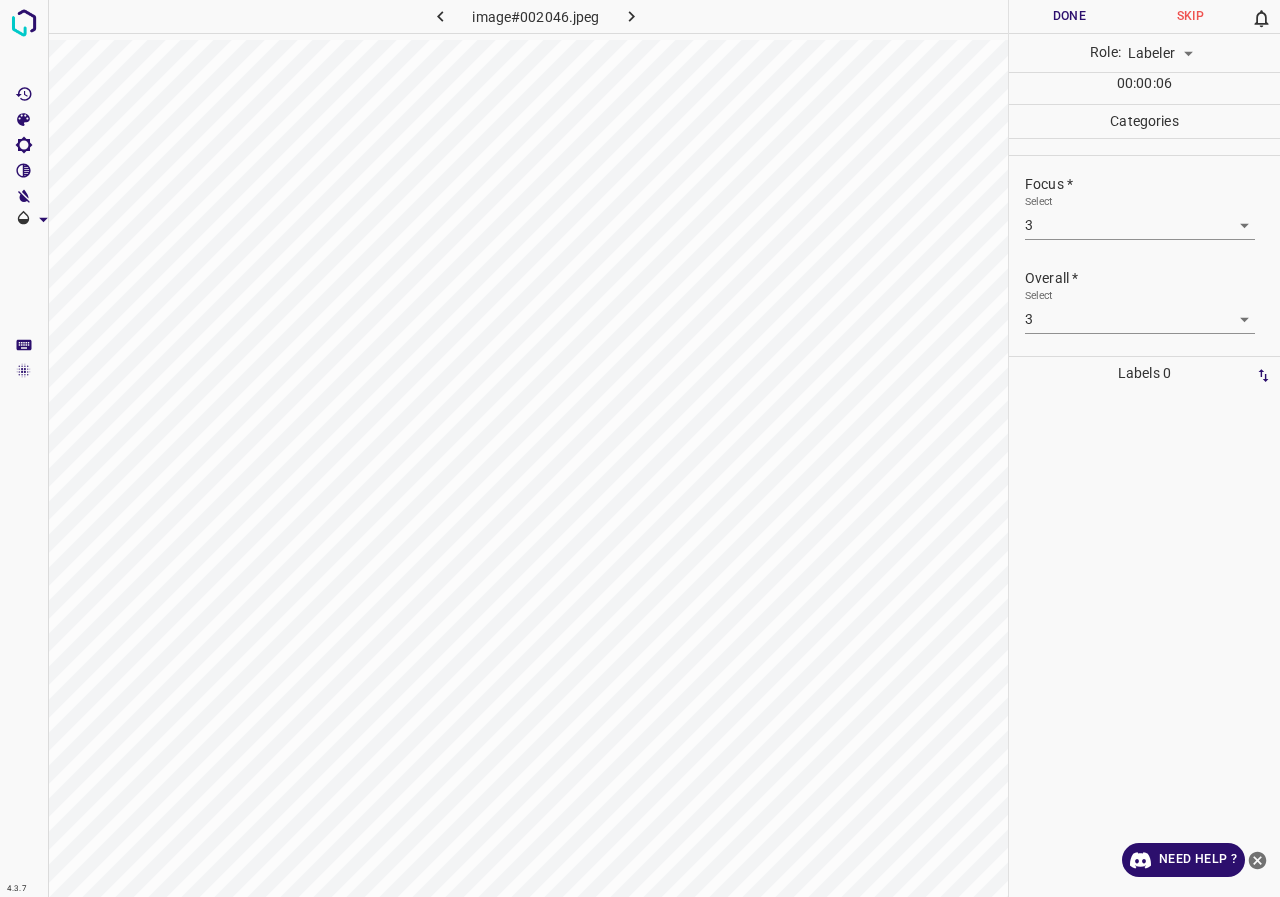 click on "Role: Labeler labeler" at bounding box center [1144, 53] 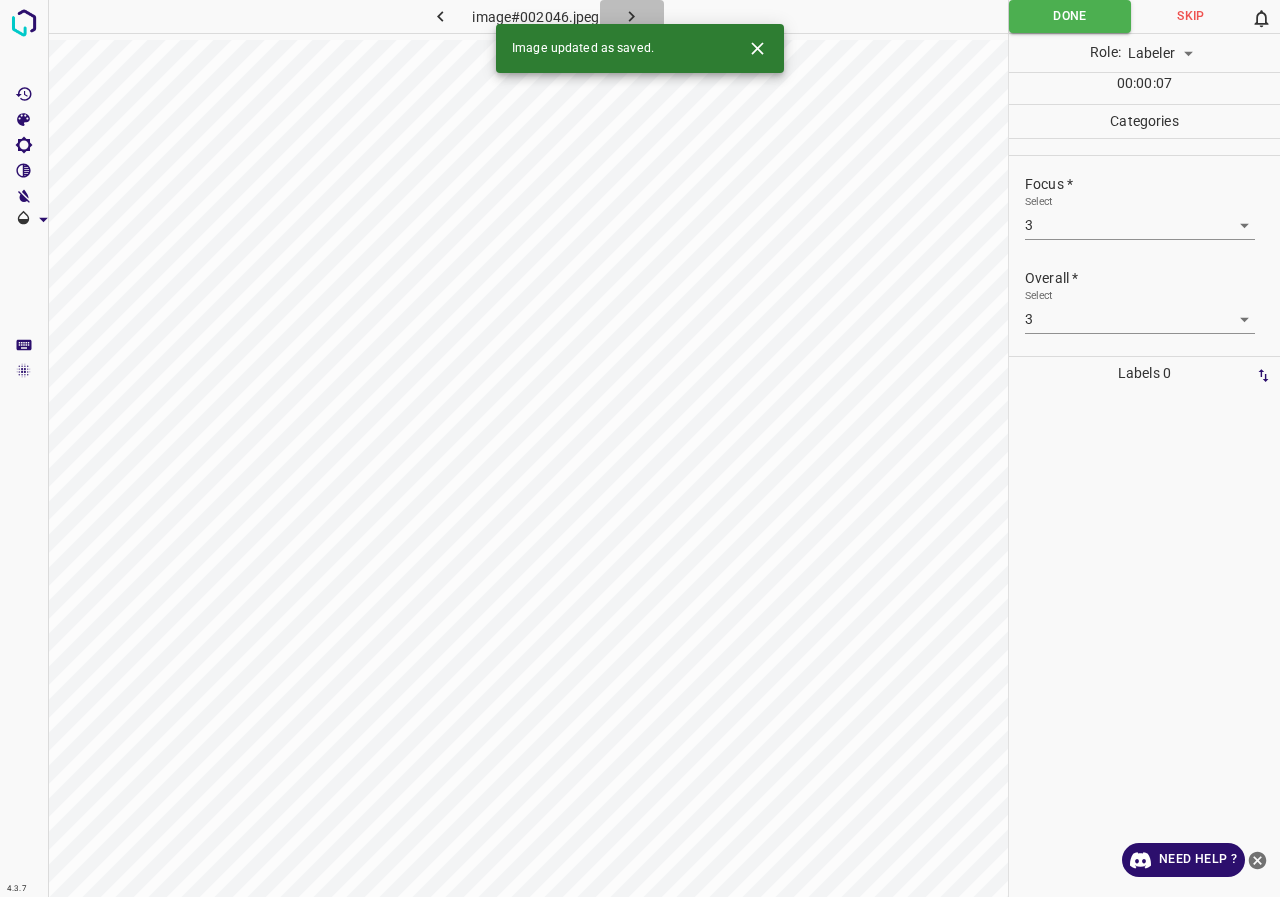 click 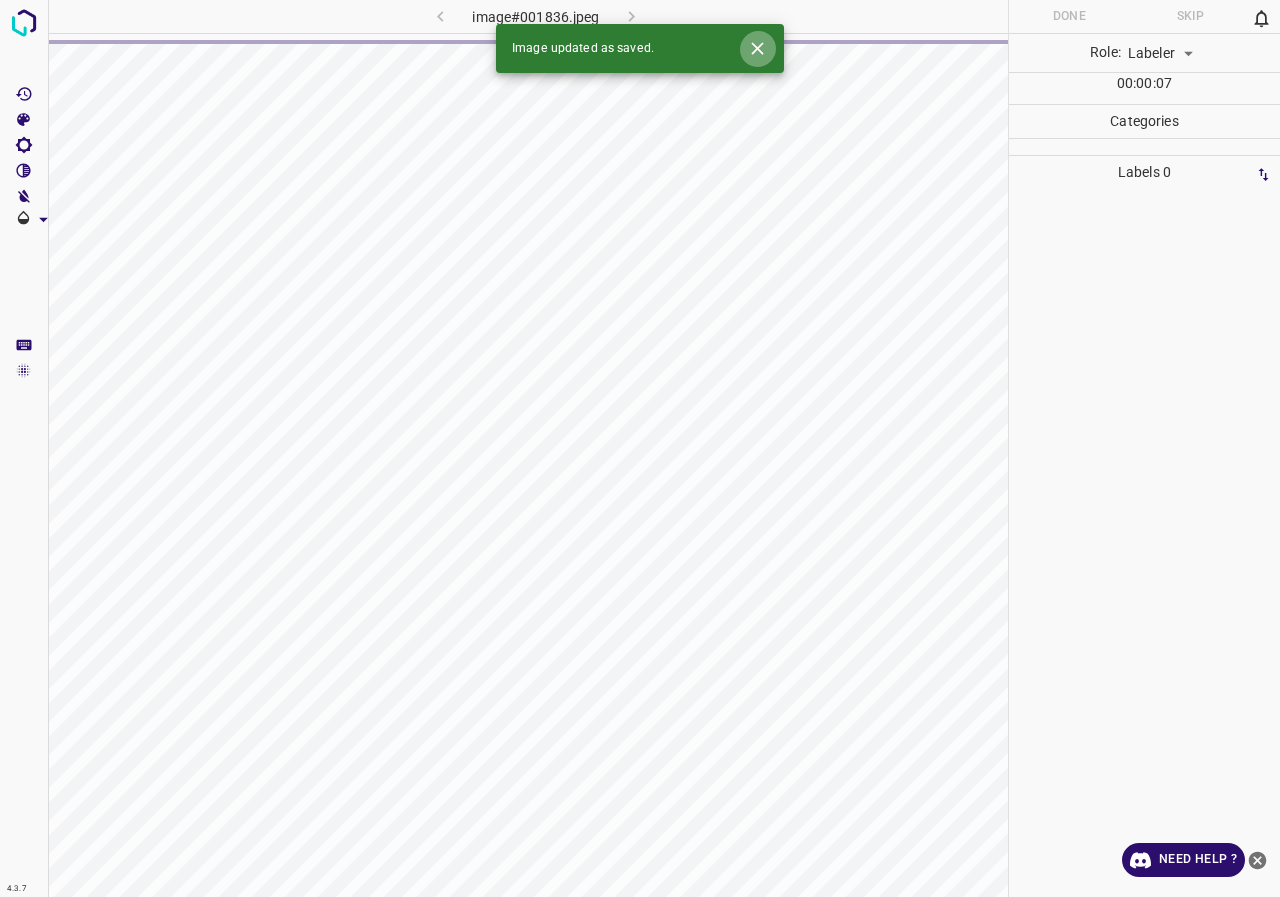 click 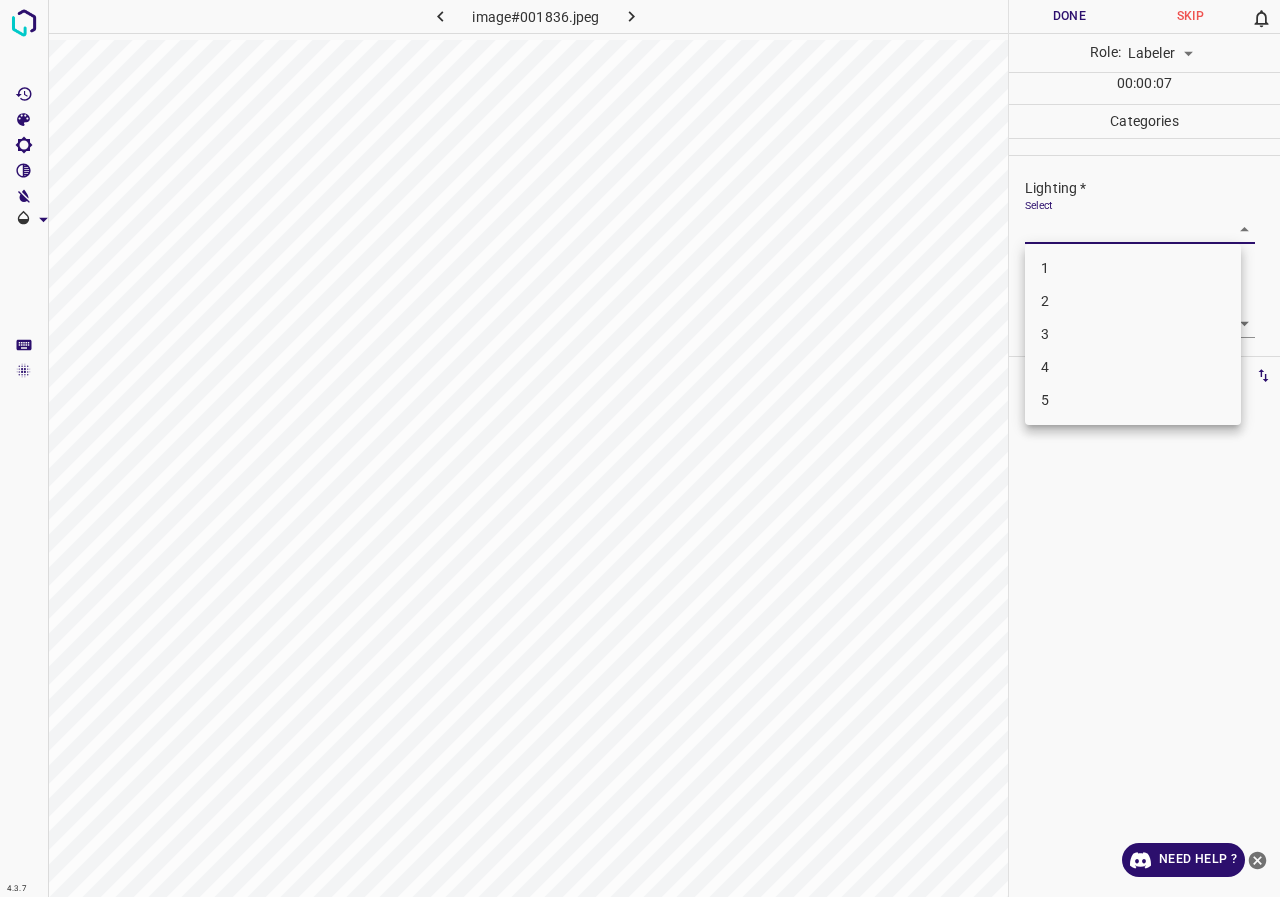 drag, startPoint x: 1061, startPoint y: 221, endPoint x: 1089, endPoint y: 333, distance: 115.44696 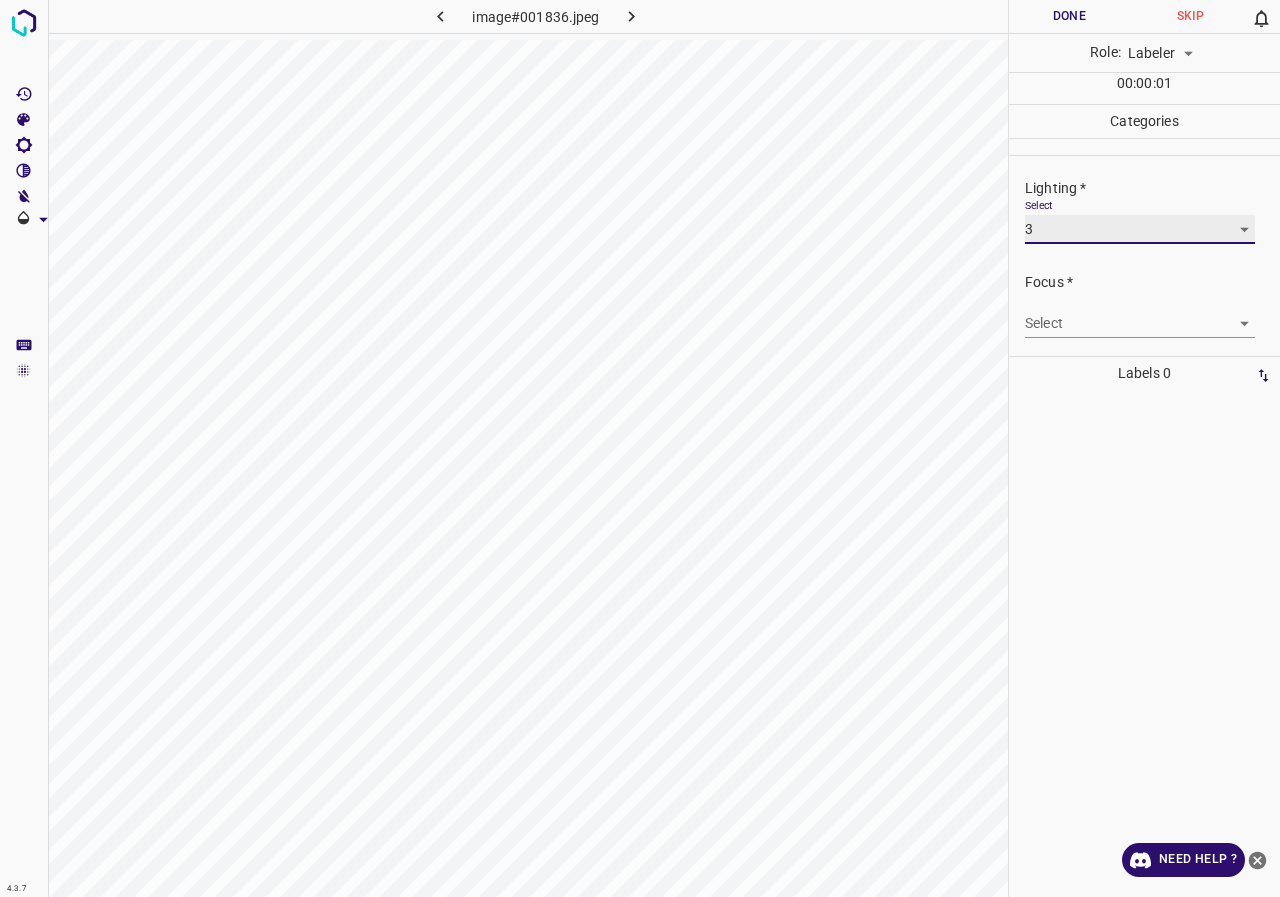 type on "3" 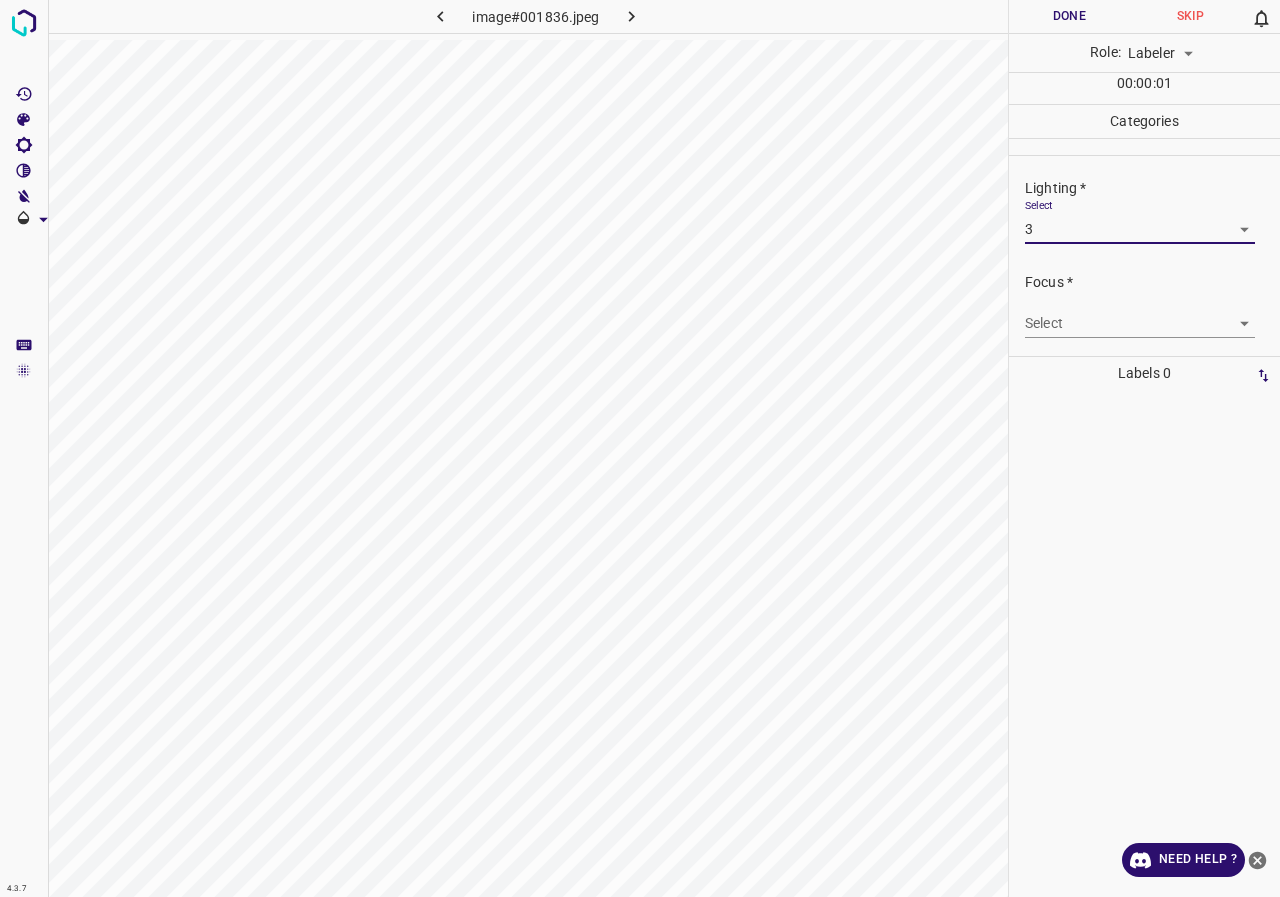 click on "4.3.7 image#001836.jpeg Done Skip 0 Role: Labeler labeler 00   : 00   : 01   Categories Lighting *  Select 3 3 Focus *  Select ​ Overall *  Select ​ Labels   0 Categories 1 Lighting 2 Focus 3 Overall Tools Space Change between modes (Draw & Edit) I Auto labeling R Restore zoom M Zoom in N Zoom out Delete Delete selecte label Filters Z Restore filters X Saturation filter C Brightness filter V Contrast filter B Gray scale filter General O Download Need Help ? - Text - Hide - Delete" at bounding box center (640, 448) 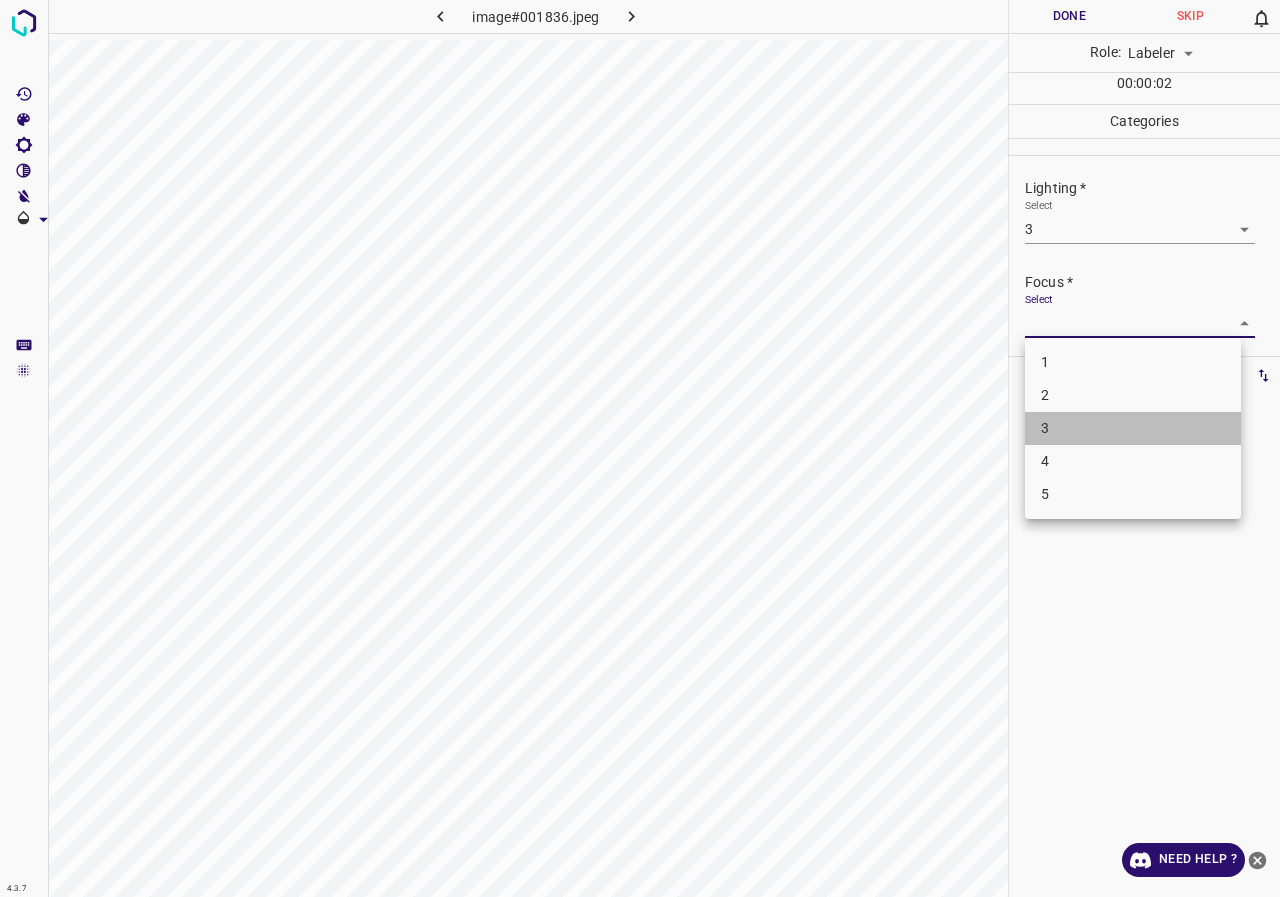drag, startPoint x: 1040, startPoint y: 427, endPoint x: 1042, endPoint y: 322, distance: 105.01904 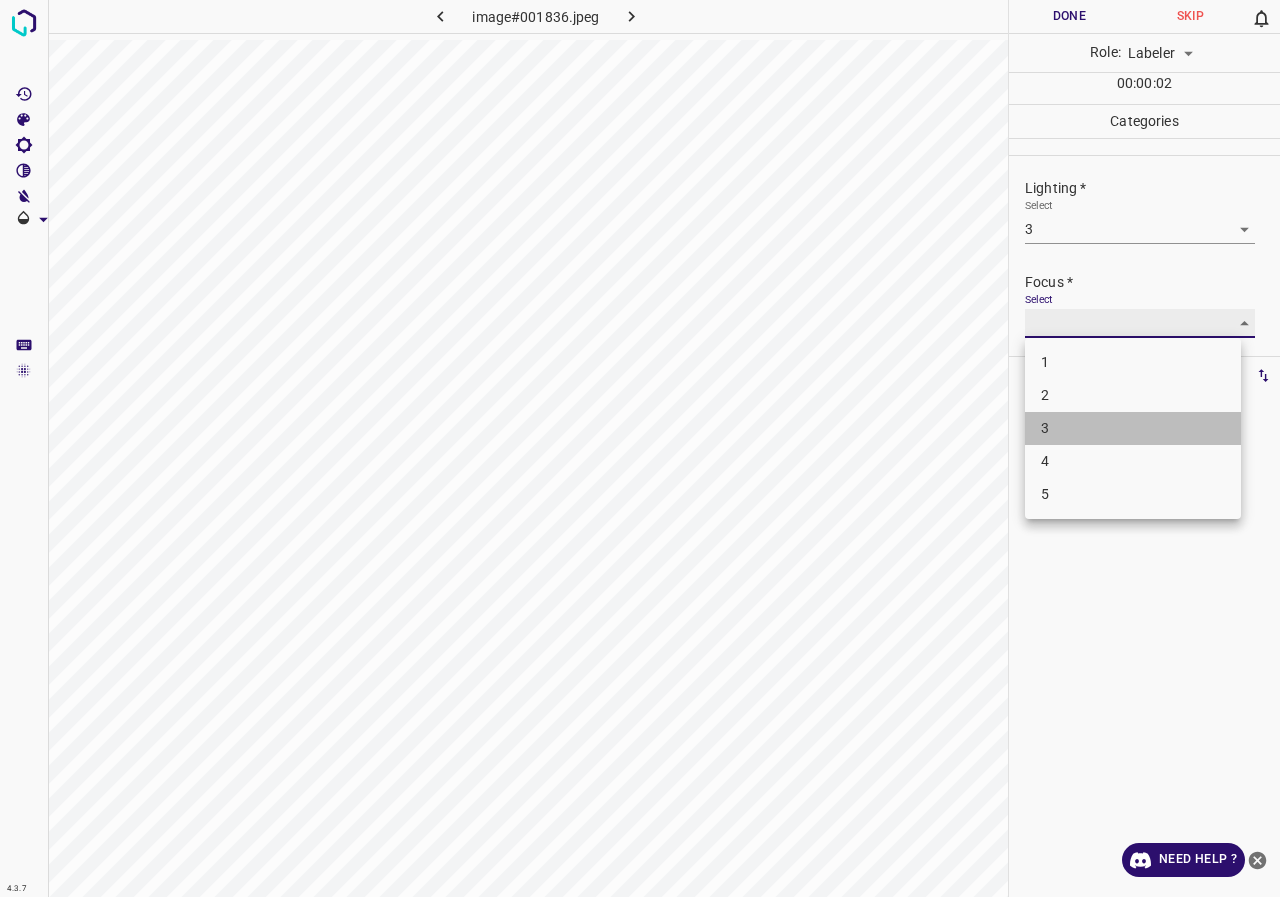 type on "3" 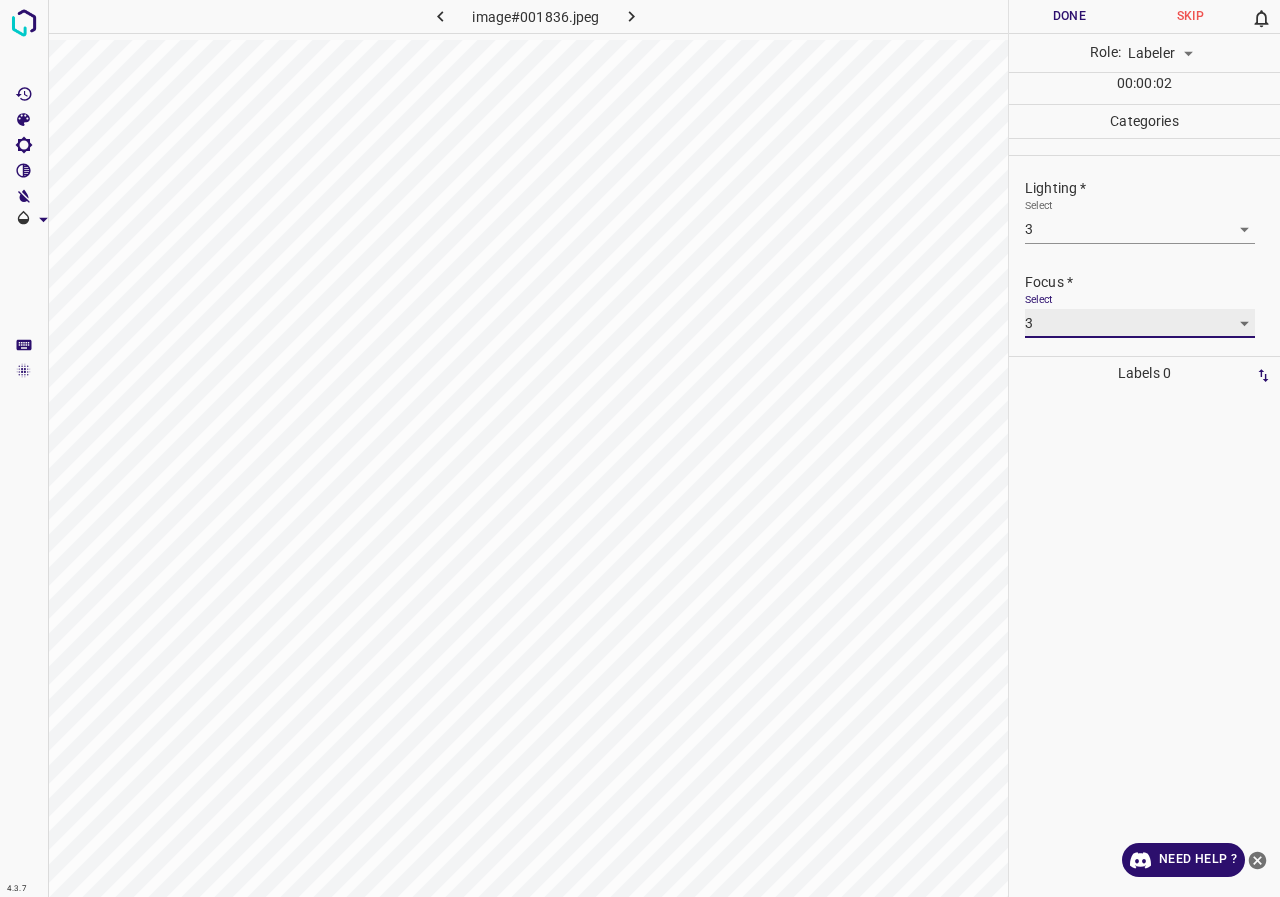 scroll, scrollTop: 98, scrollLeft: 0, axis: vertical 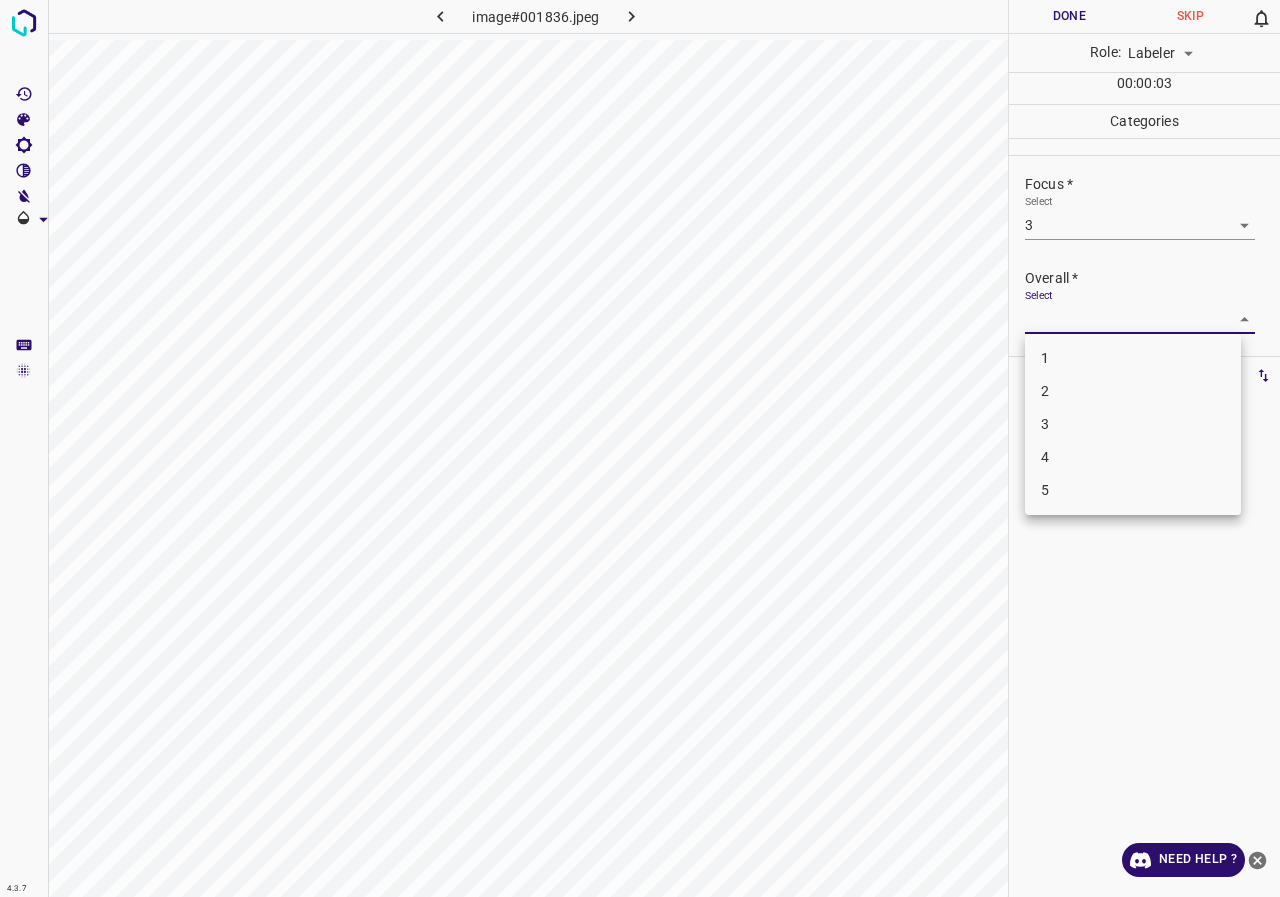 click on "4.3.7 image#001836.jpeg Done Skip 0 Role: Labeler labeler 00   : 00   : 03   Categories Lighting *  Select 3 3 Focus *  Select 3 3 Overall *  Select ​ Labels   0 Categories 1 Lighting 2 Focus 3 Overall Tools Space Change between modes (Draw & Edit) I Auto labeling R Restore zoom M Zoom in N Zoom out Delete Delete selecte label Filters Z Restore filters X Saturation filter C Brightness filter V Contrast filter B Gray scale filter General O Download Need Help ? - Text - Hide - Delete 1 2 3 4 5" at bounding box center (640, 448) 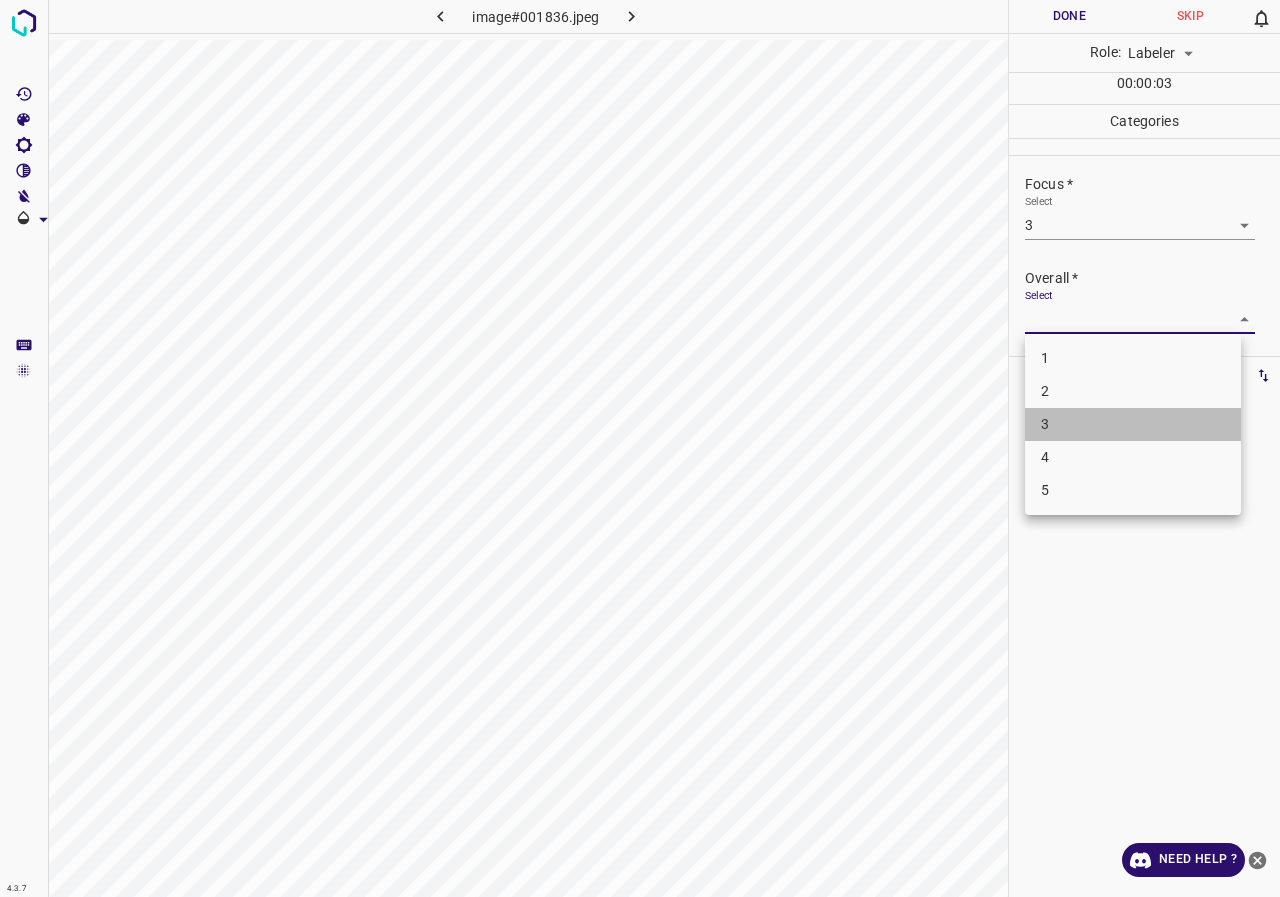 drag, startPoint x: 1081, startPoint y: 423, endPoint x: 1042, endPoint y: 194, distance: 232.29723 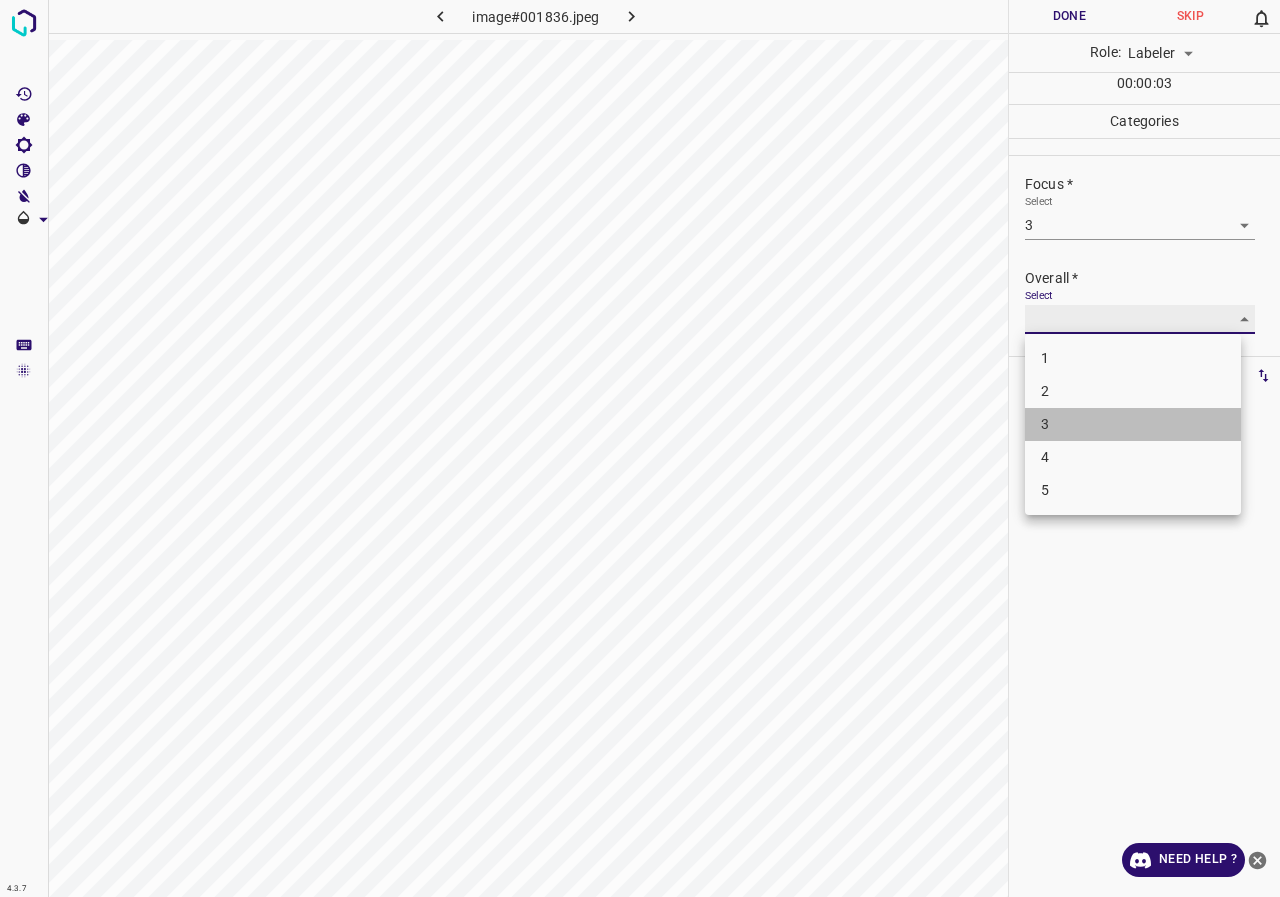 type on "3" 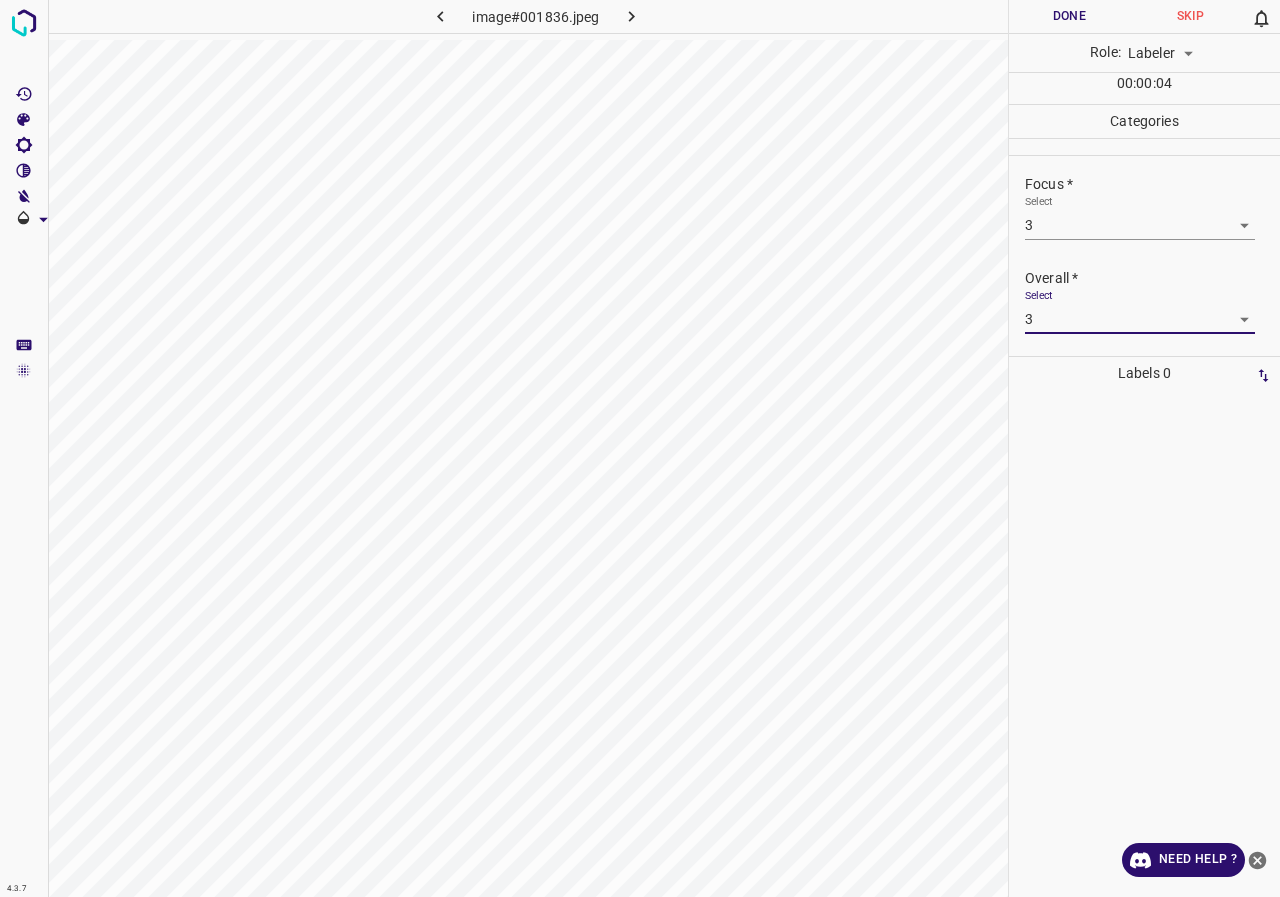 click on "Done" at bounding box center (1069, 16) 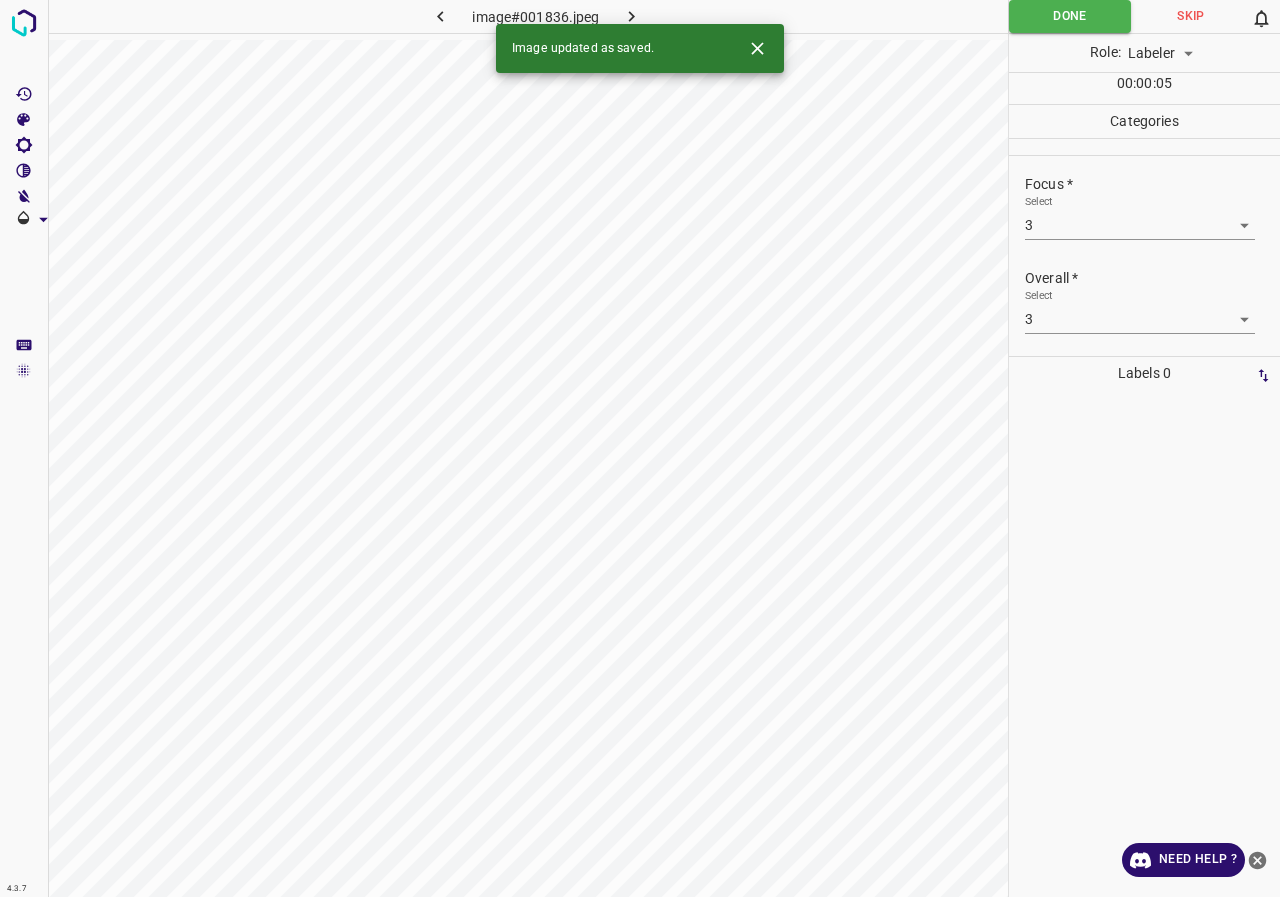 click at bounding box center [632, 16] 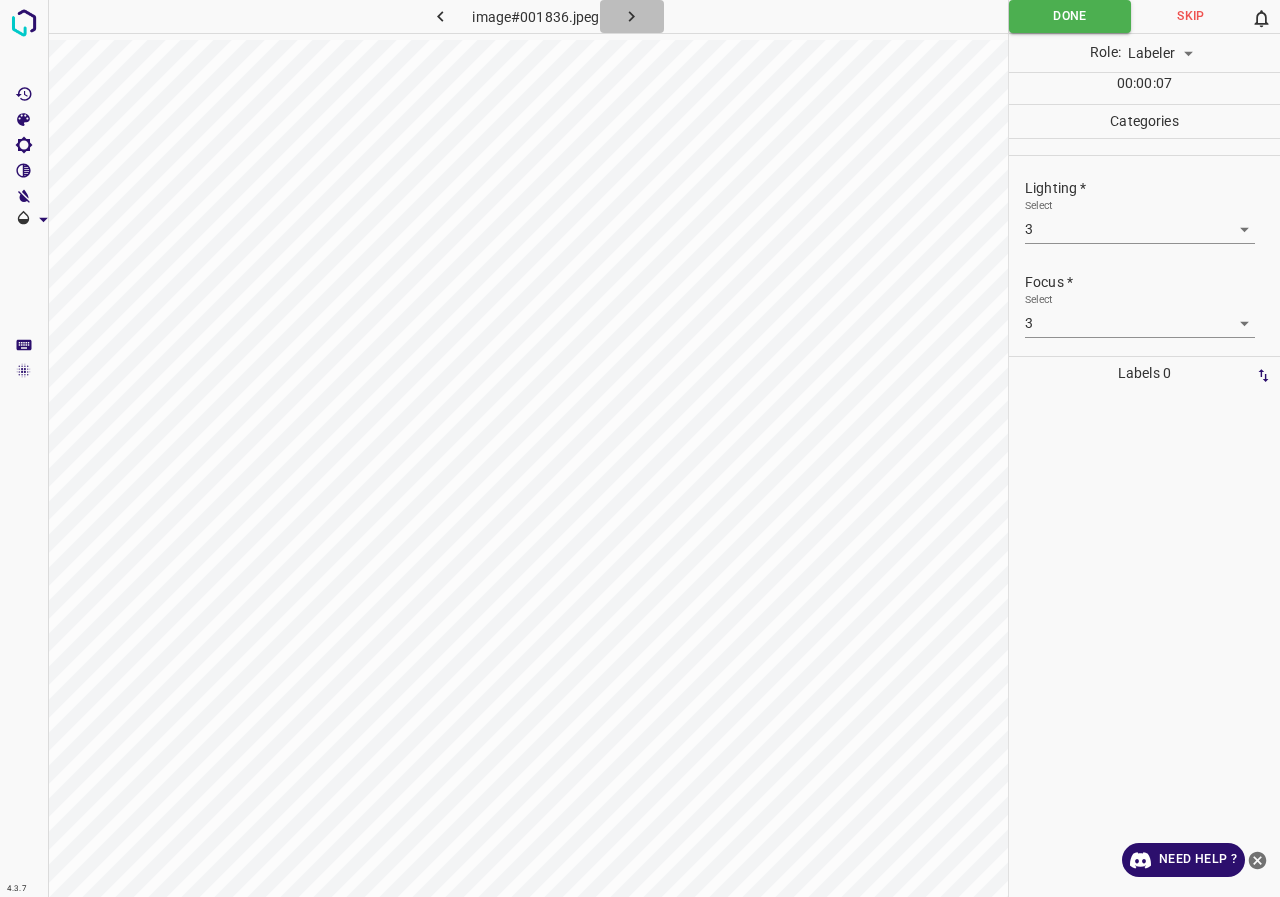 click at bounding box center [632, 16] 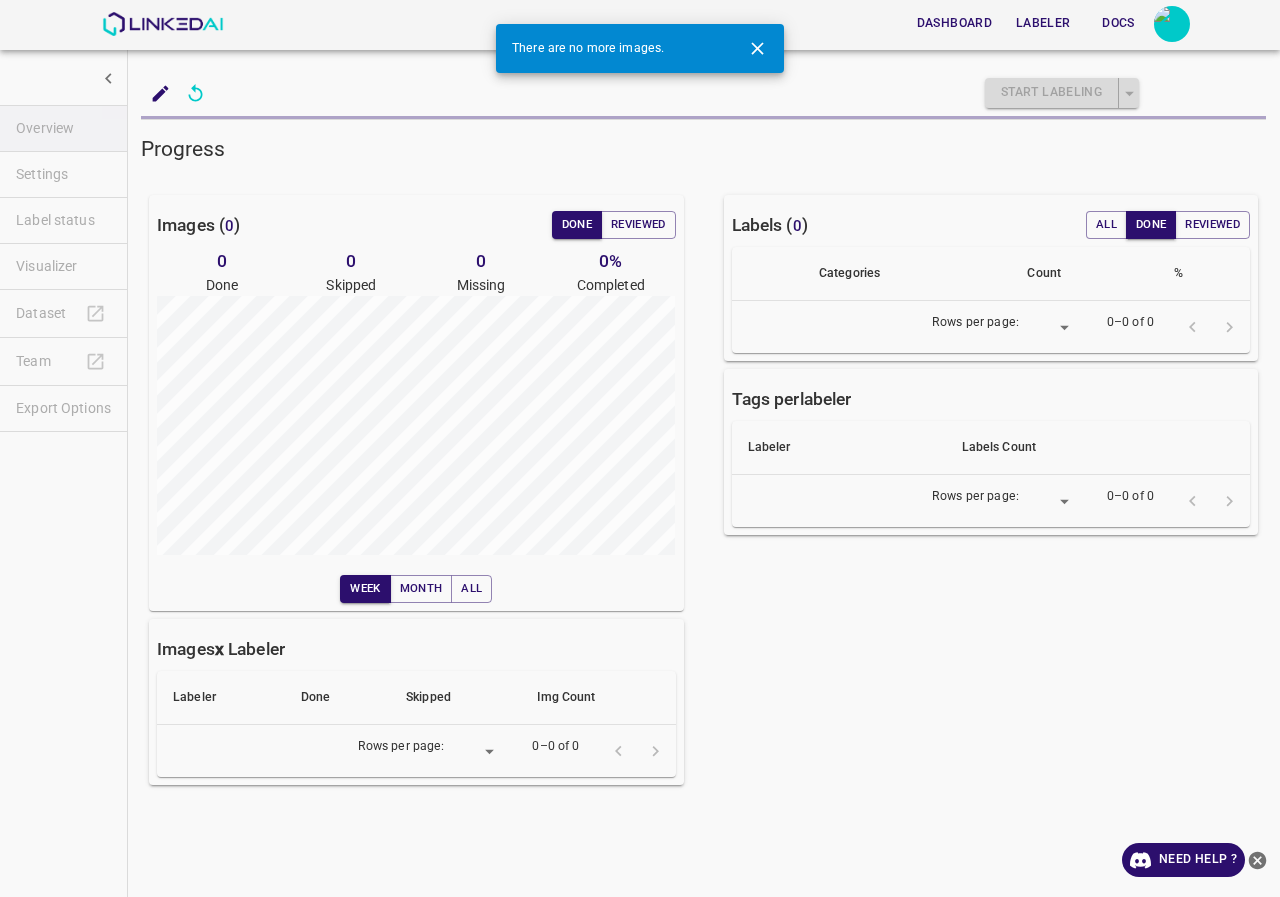 type on "8" 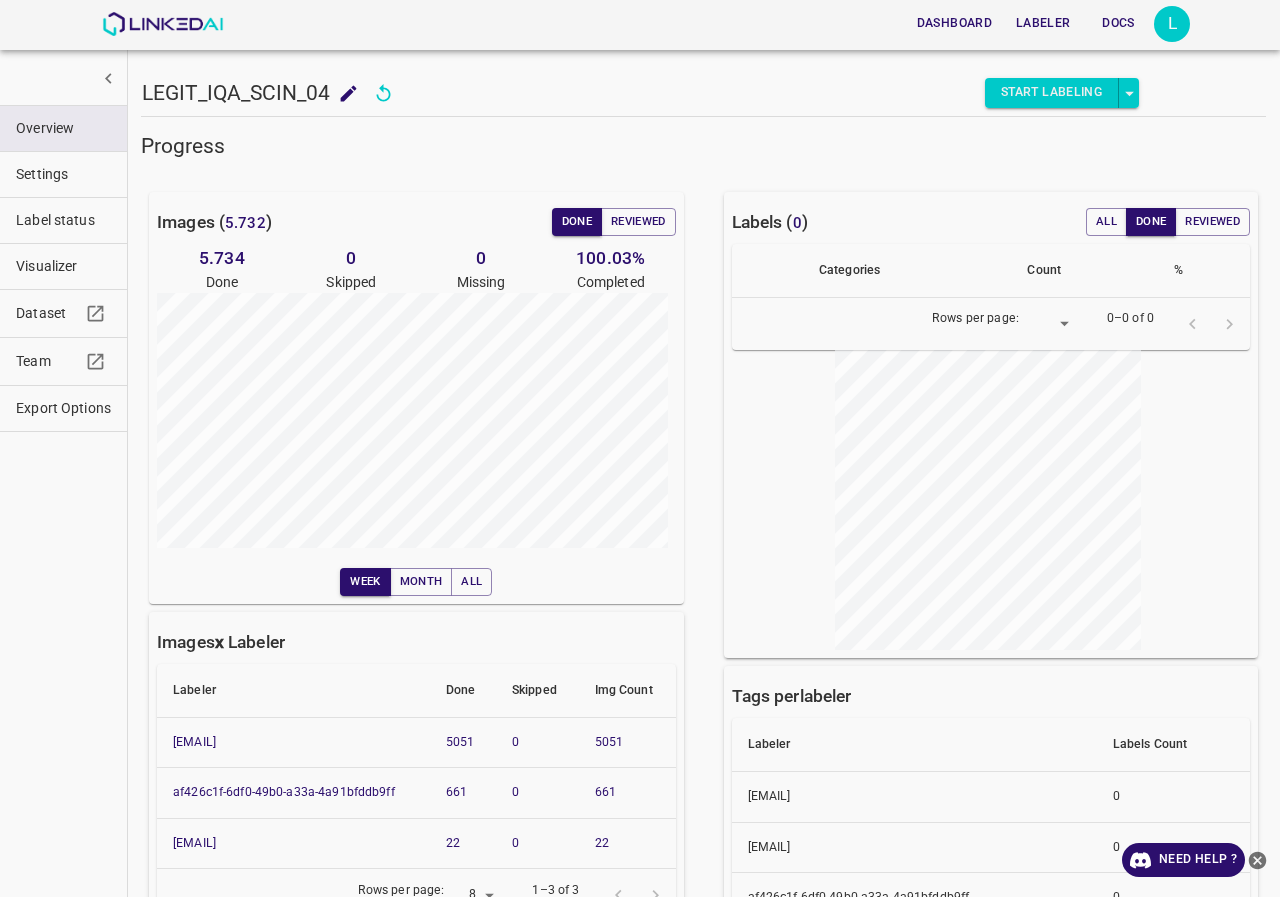 scroll, scrollTop: 95, scrollLeft: 0, axis: vertical 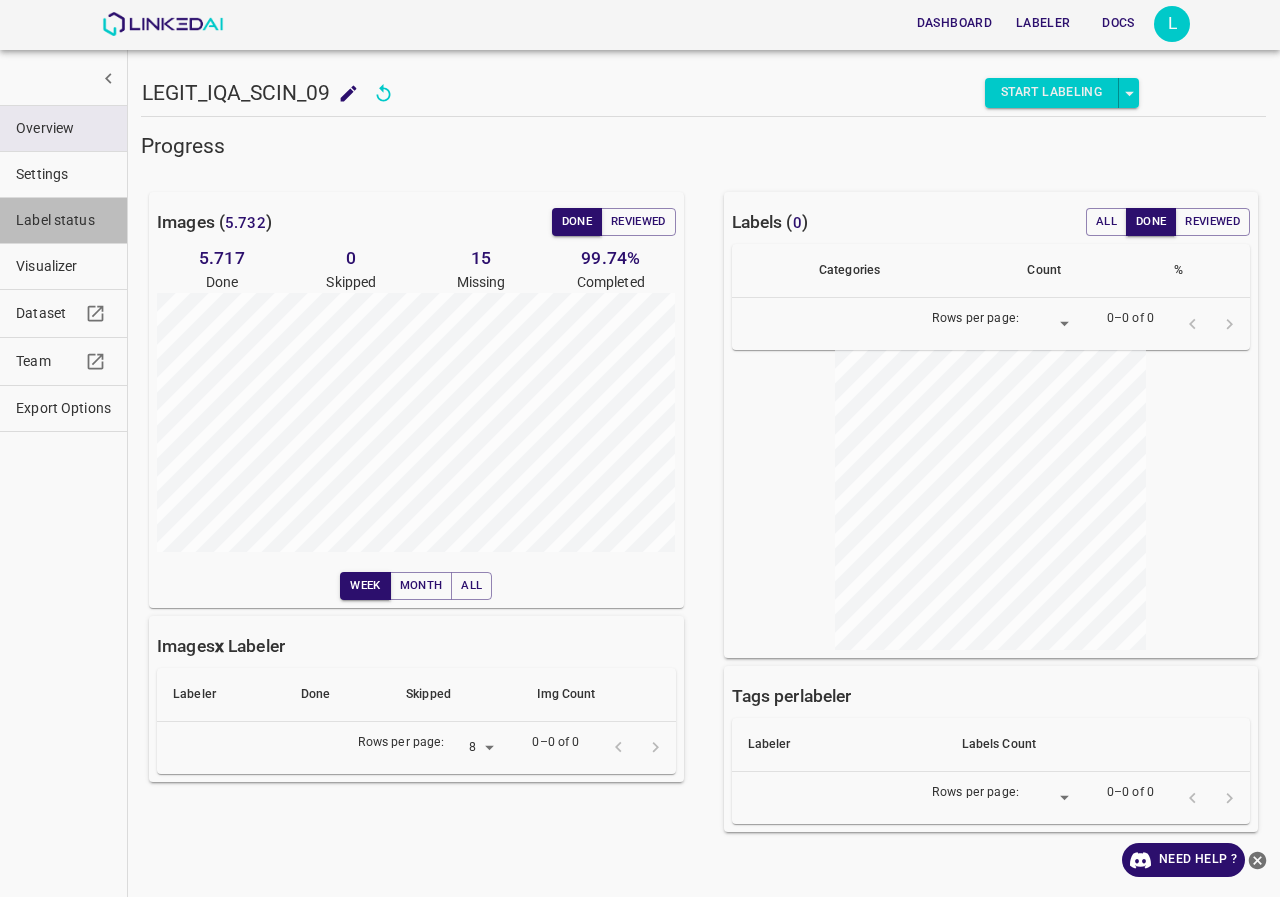click on "Label status" at bounding box center (63, 220) 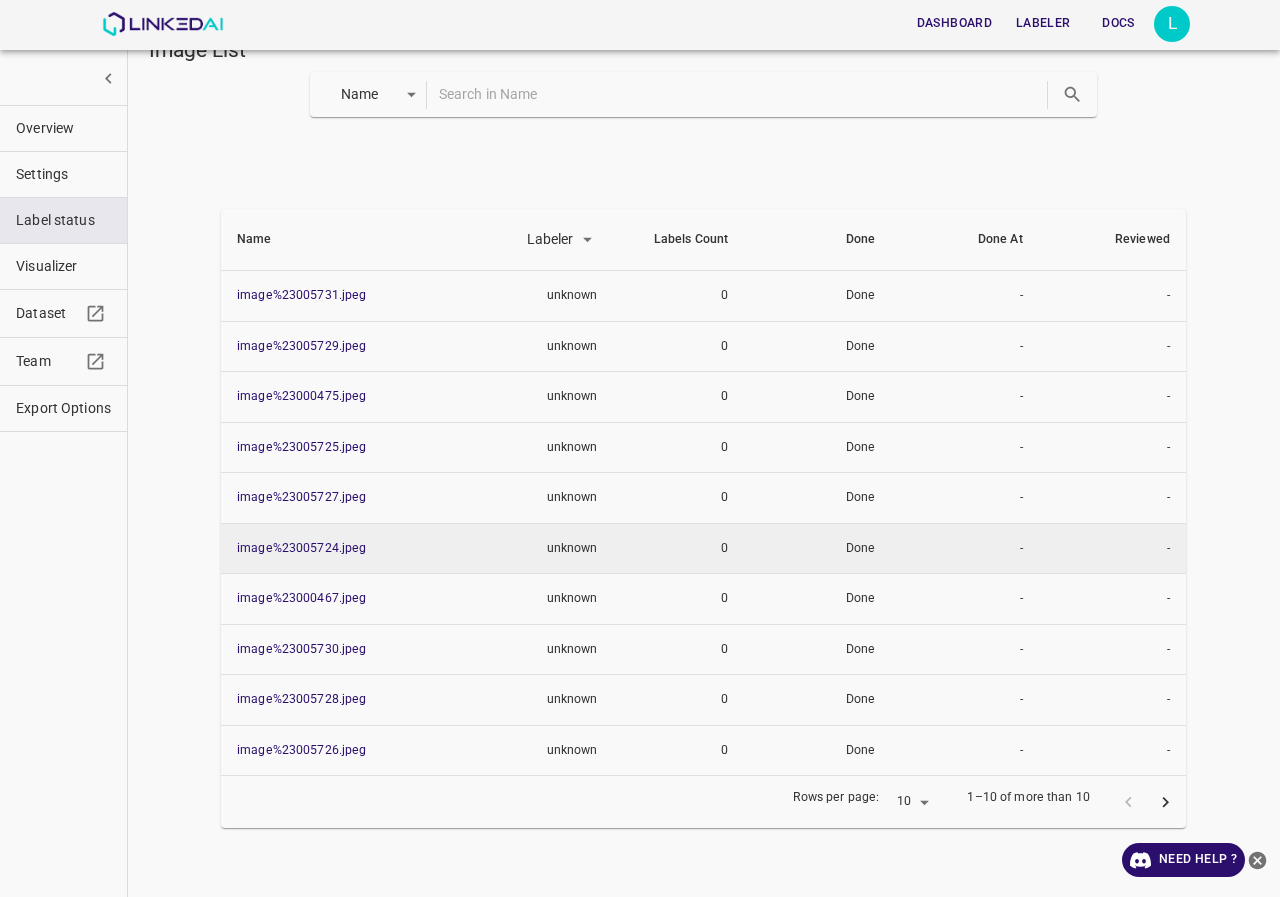 scroll, scrollTop: 0, scrollLeft: 0, axis: both 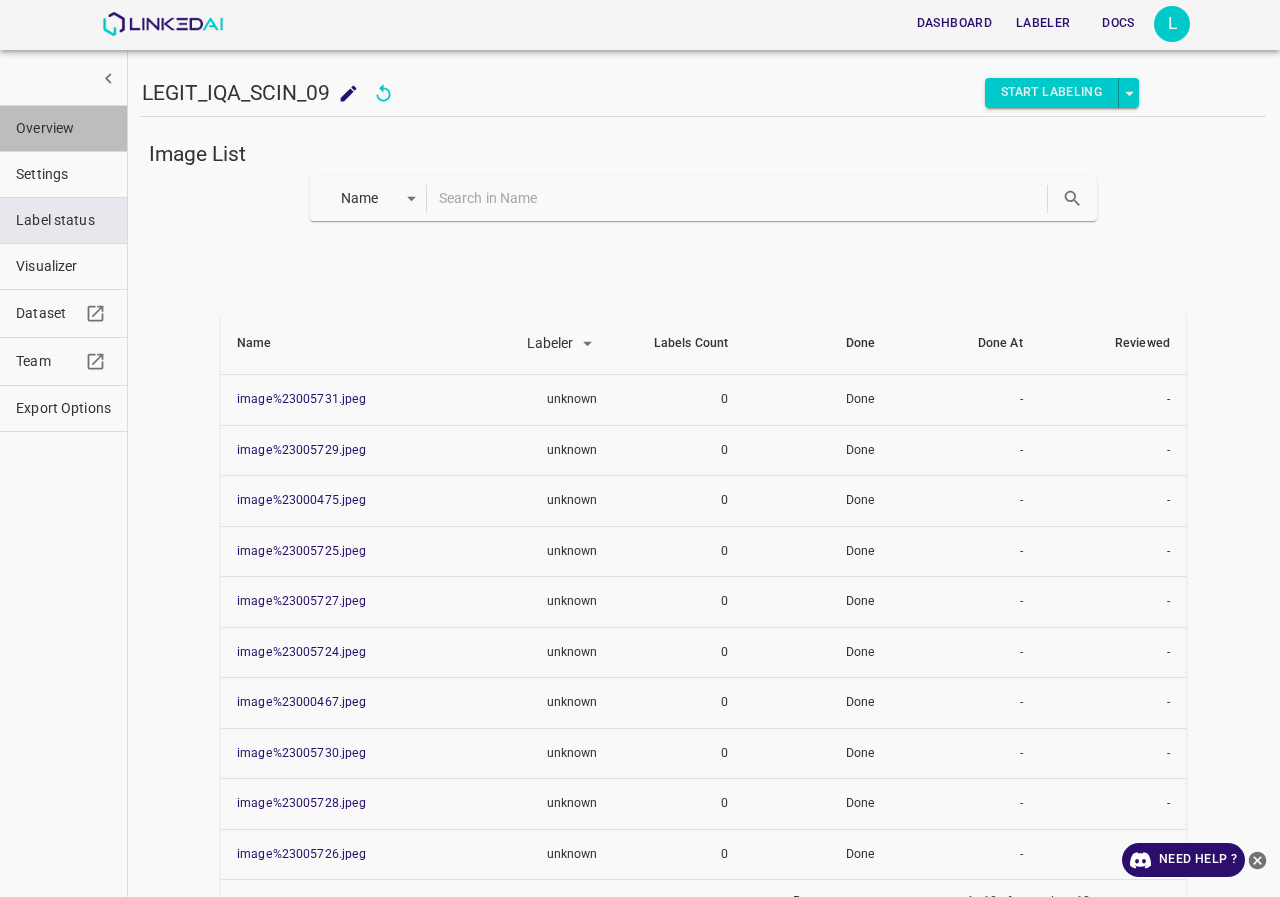 click on "Overview" at bounding box center [63, 128] 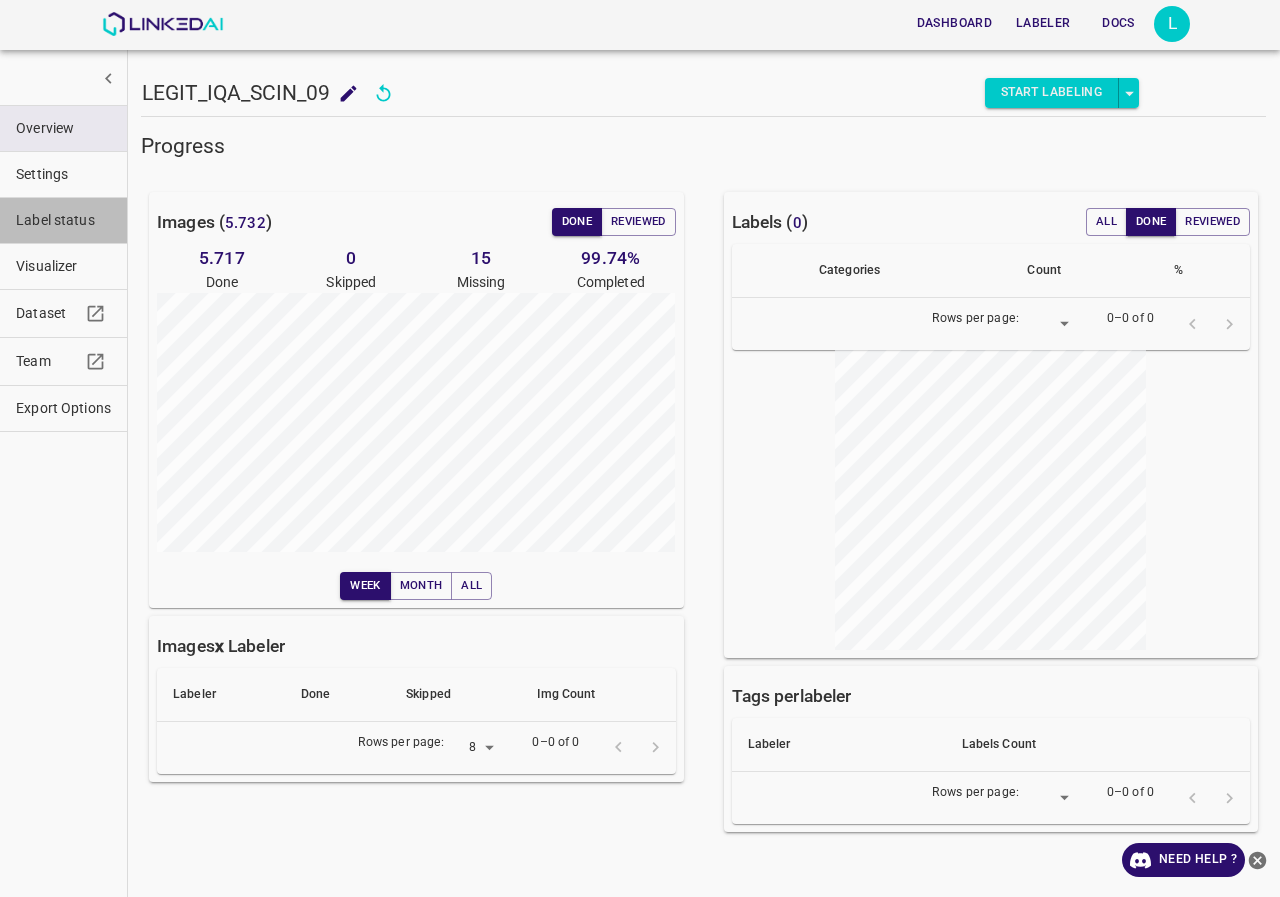 click on "Label status" at bounding box center (63, 220) 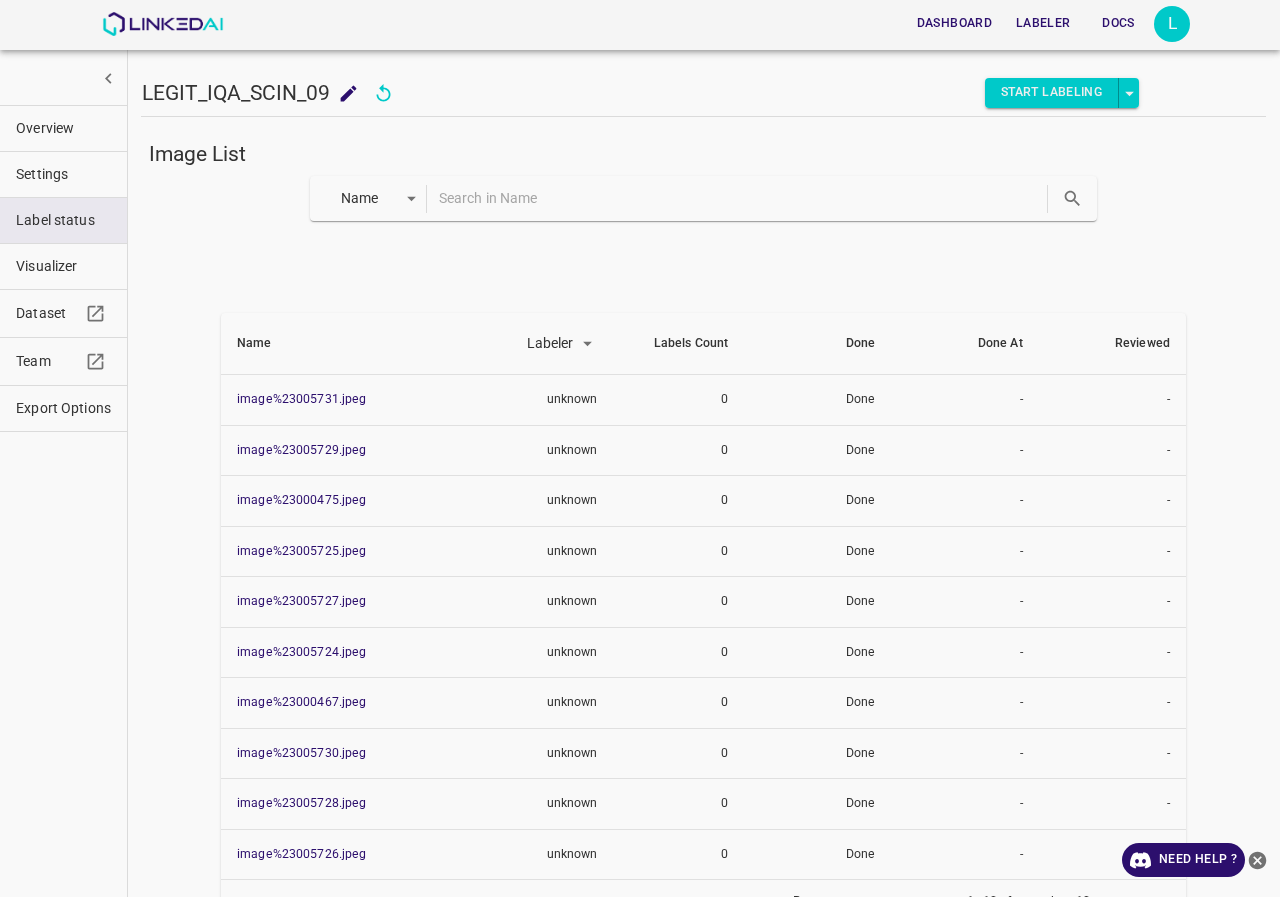 click on "Visualizer" at bounding box center (63, 266) 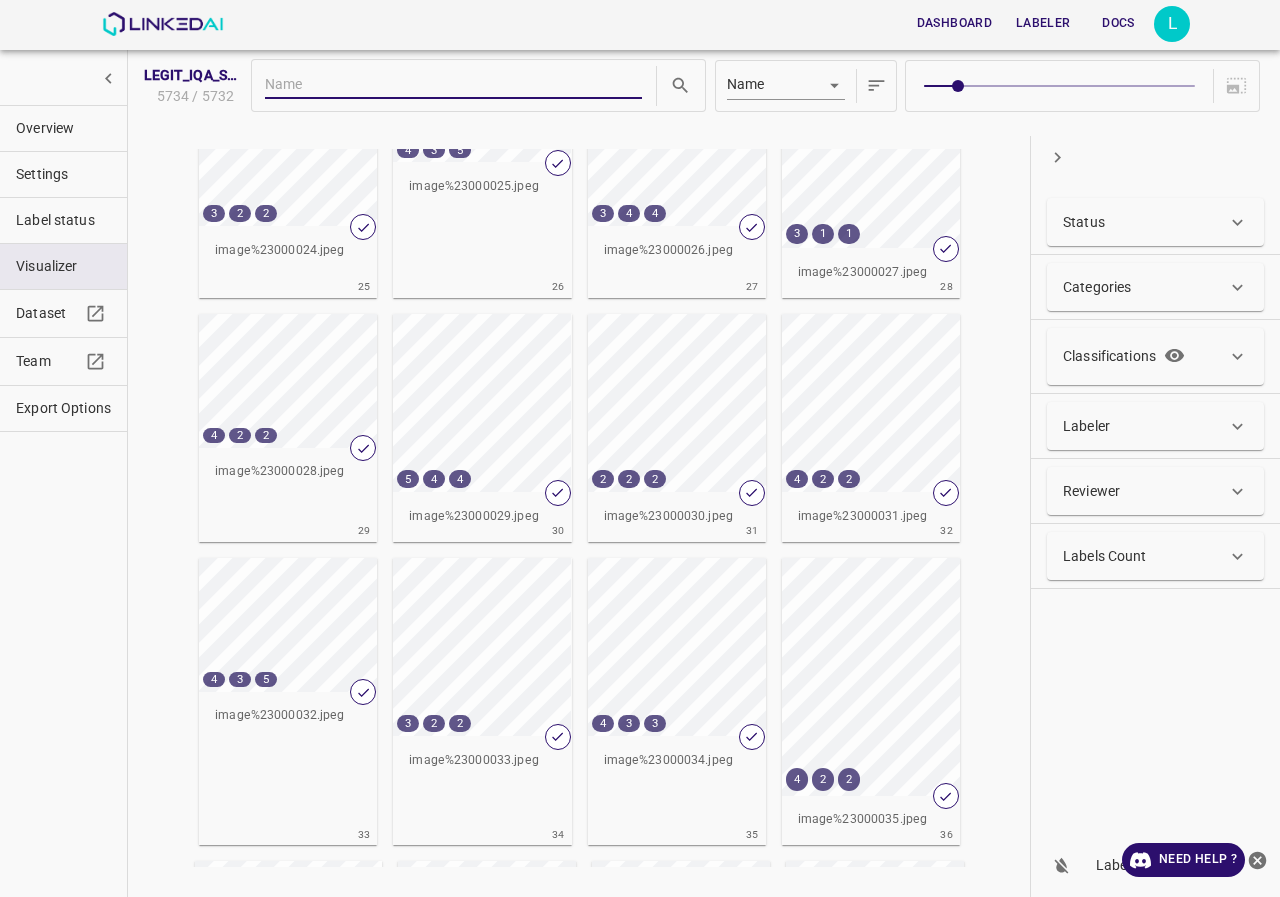 scroll, scrollTop: 1600, scrollLeft: 0, axis: vertical 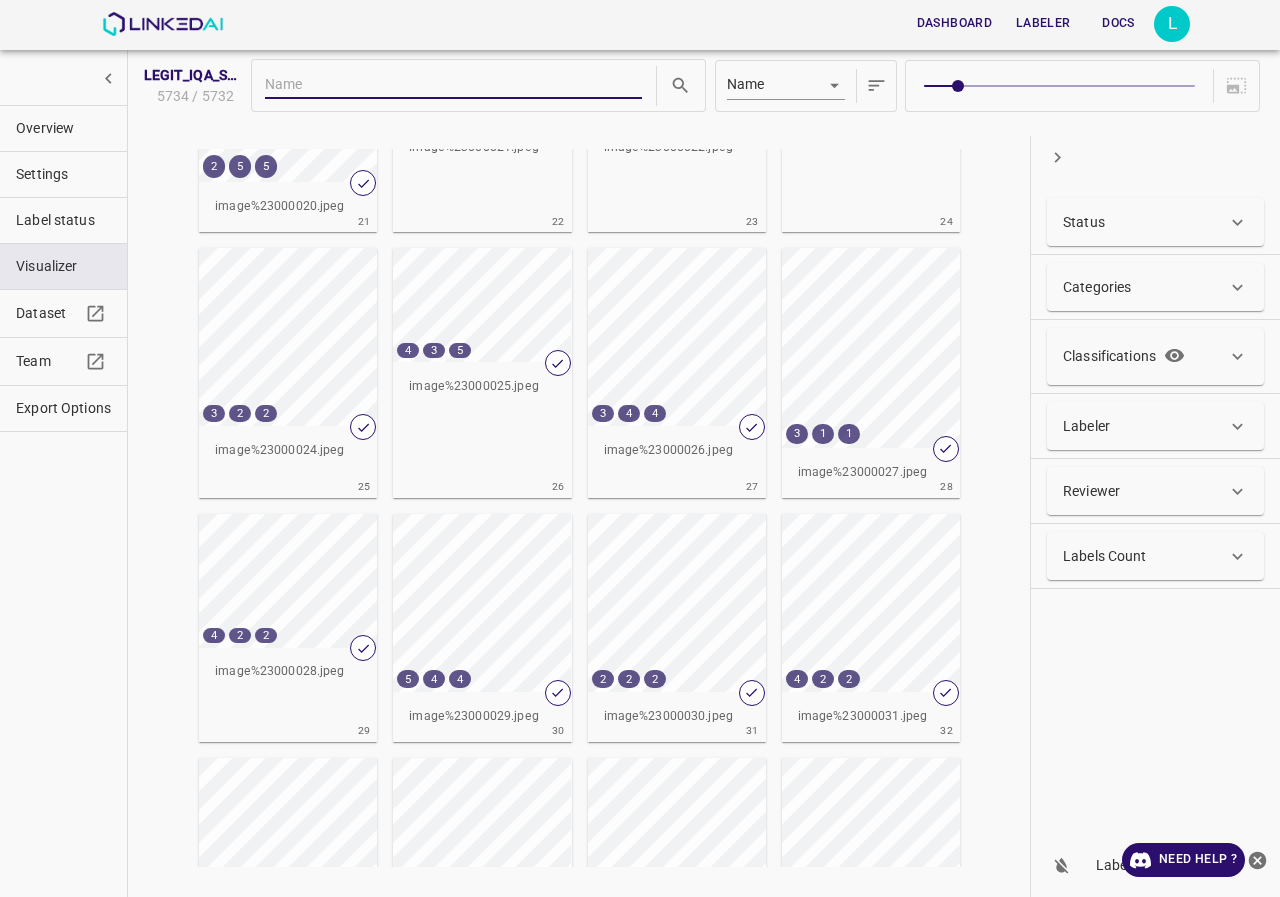 click on "Overview" at bounding box center (63, 128) 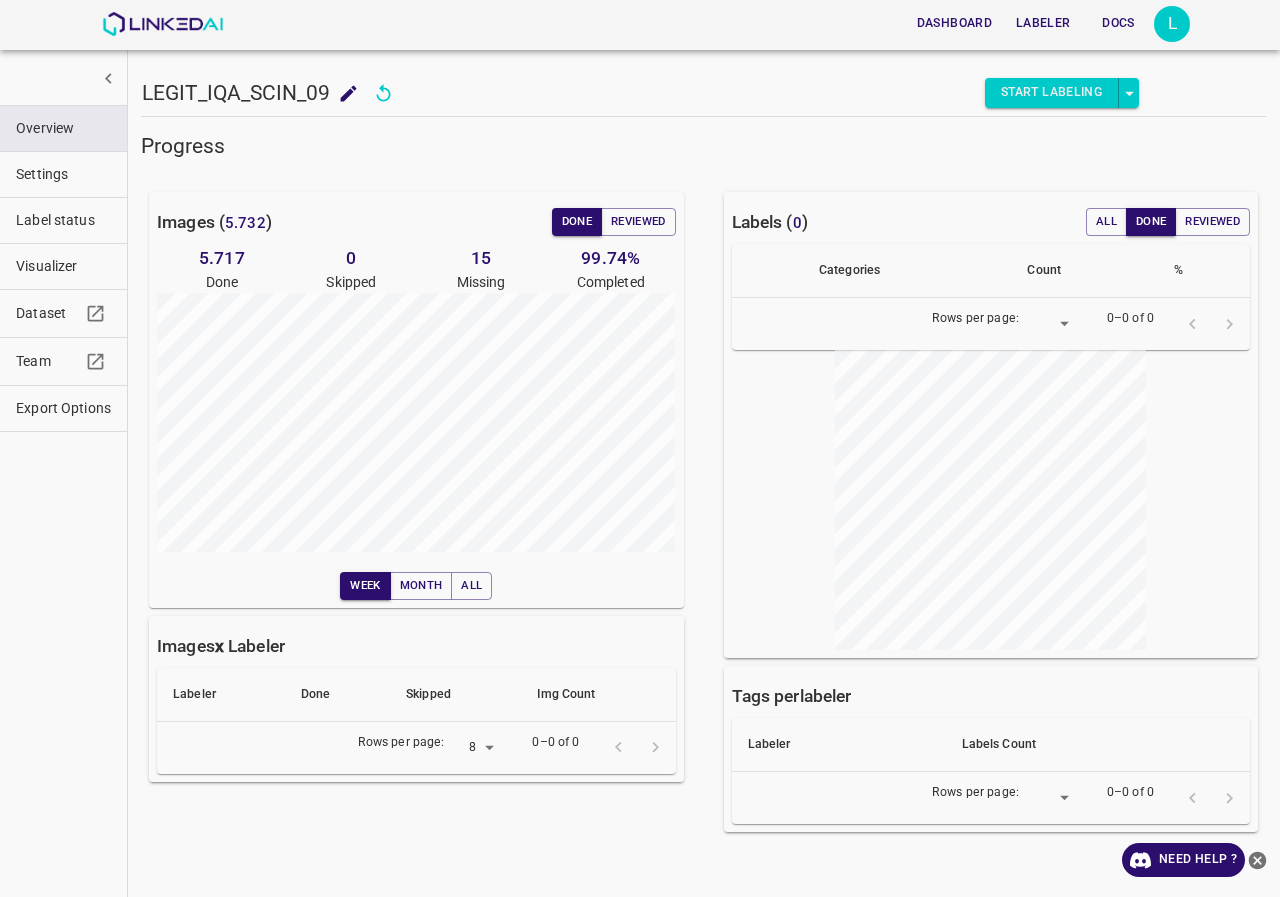 click on "Start Labeling" at bounding box center (1052, 93) 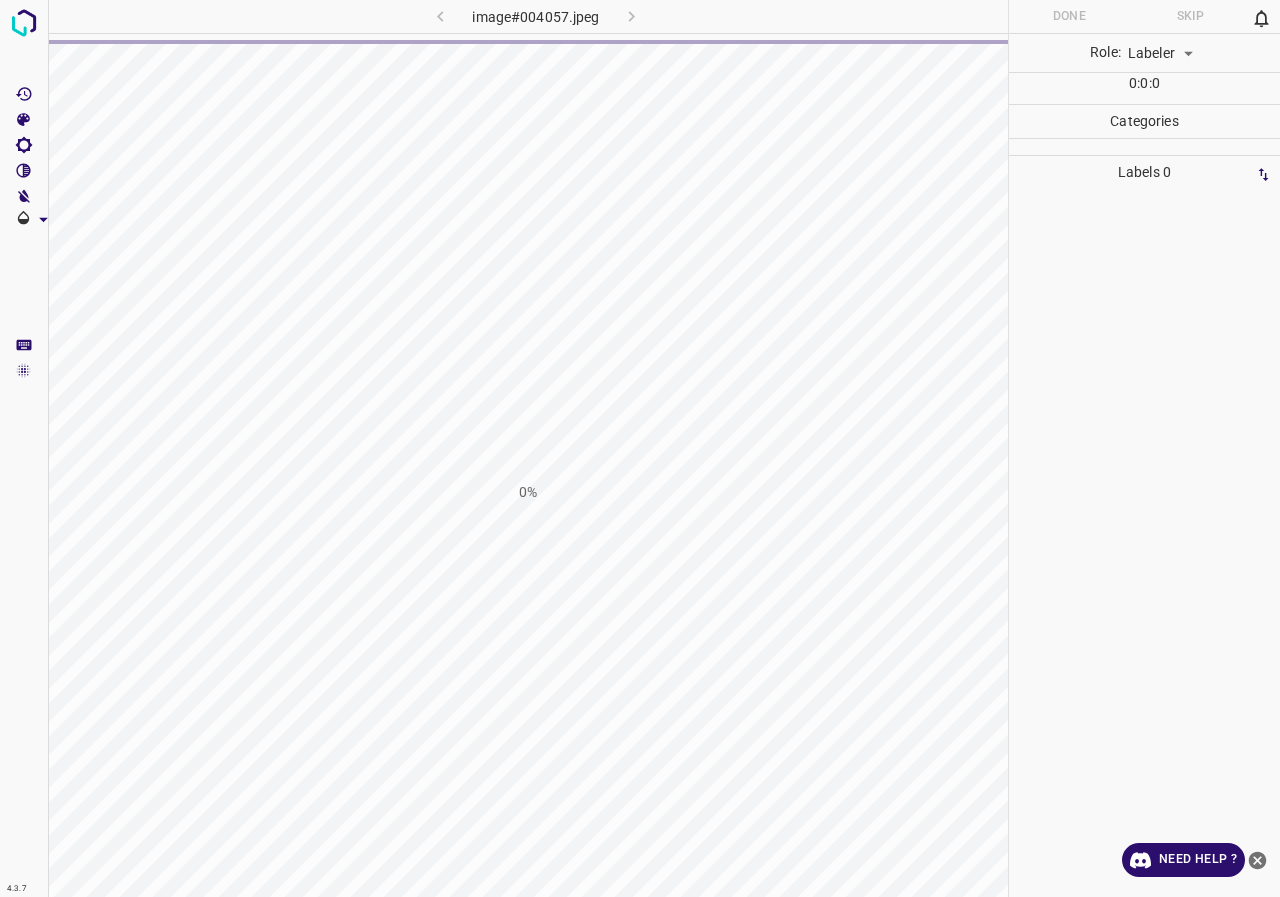 scroll, scrollTop: 0, scrollLeft: 0, axis: both 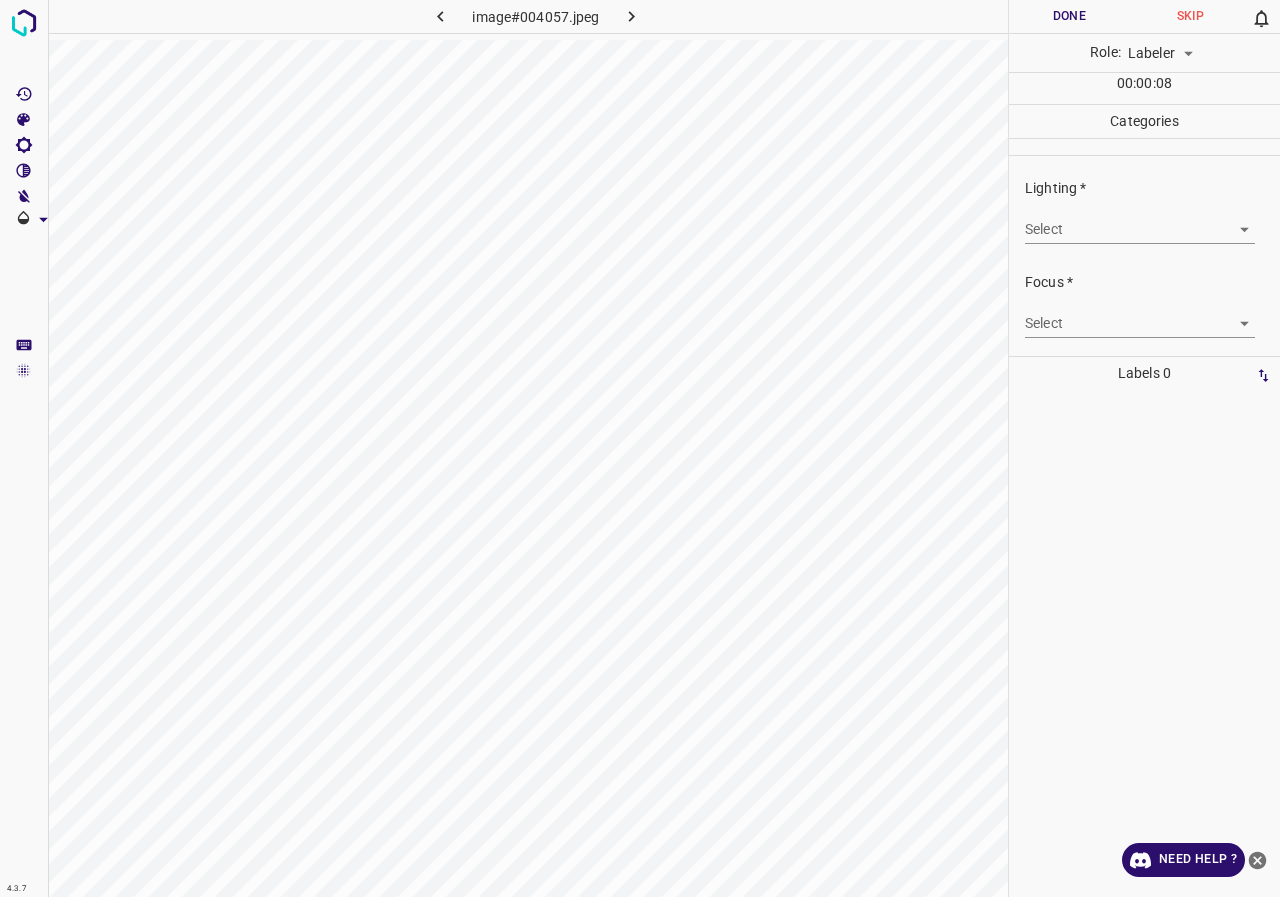 click on "4.3.7 image#004057.jpeg Done Skip 0 Role: Labeler labeler 00   : 00   : 08   Categories Lighting *  Select ​ Focus *  Select ​ Overall *  Select ​ Labels   0 Categories 1 Lighting 2 Focus 3 Overall Tools Space Change between modes (Draw & Edit) I Auto labeling R Restore zoom M Zoom in N Zoom out Delete Delete selecte label Filters Z Restore filters X Saturation filter C Brightness filter V Contrast filter B Gray scale filter General O Download Need Help ? - Text - Hide - Delete" at bounding box center (640, 448) 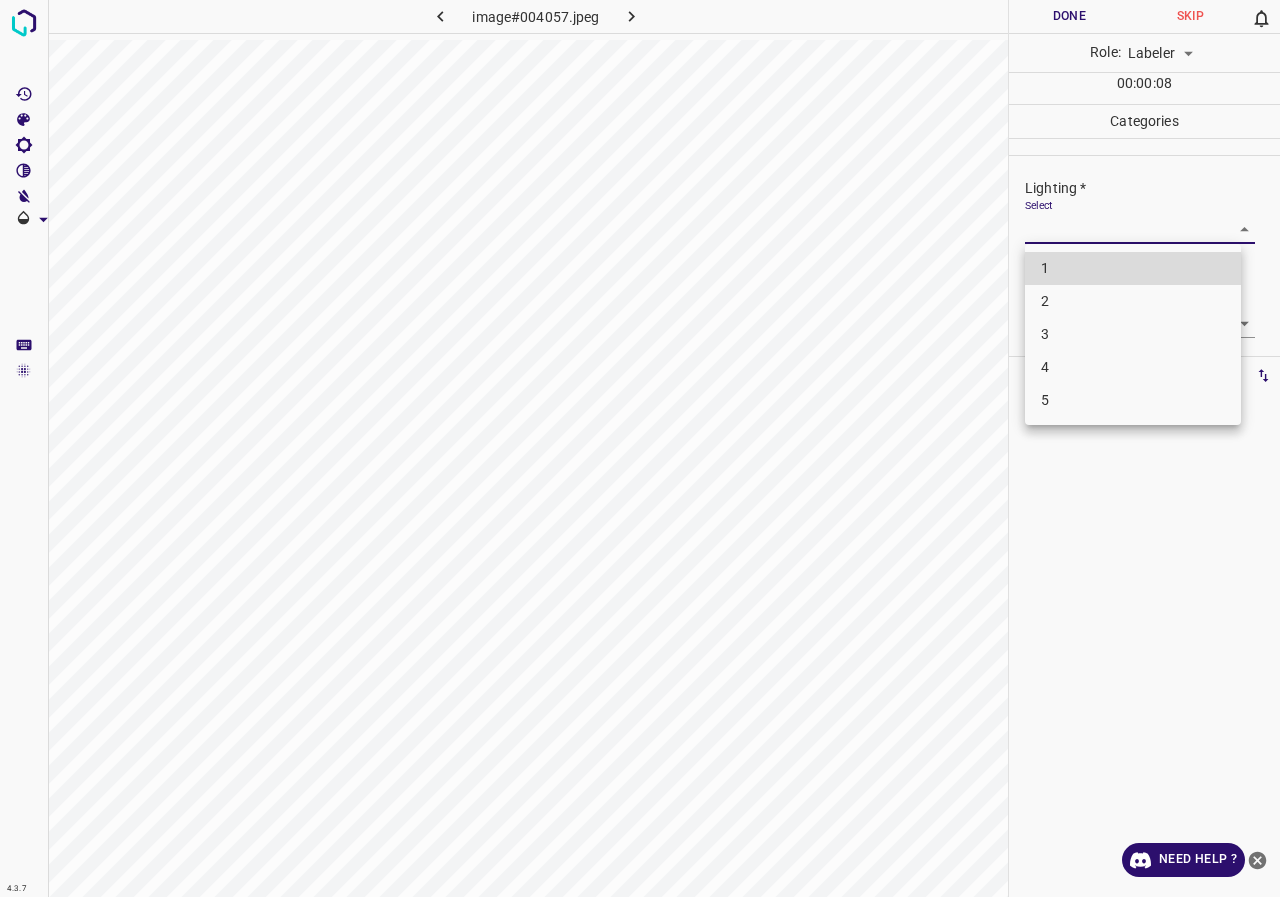 click on "4" at bounding box center [1133, 367] 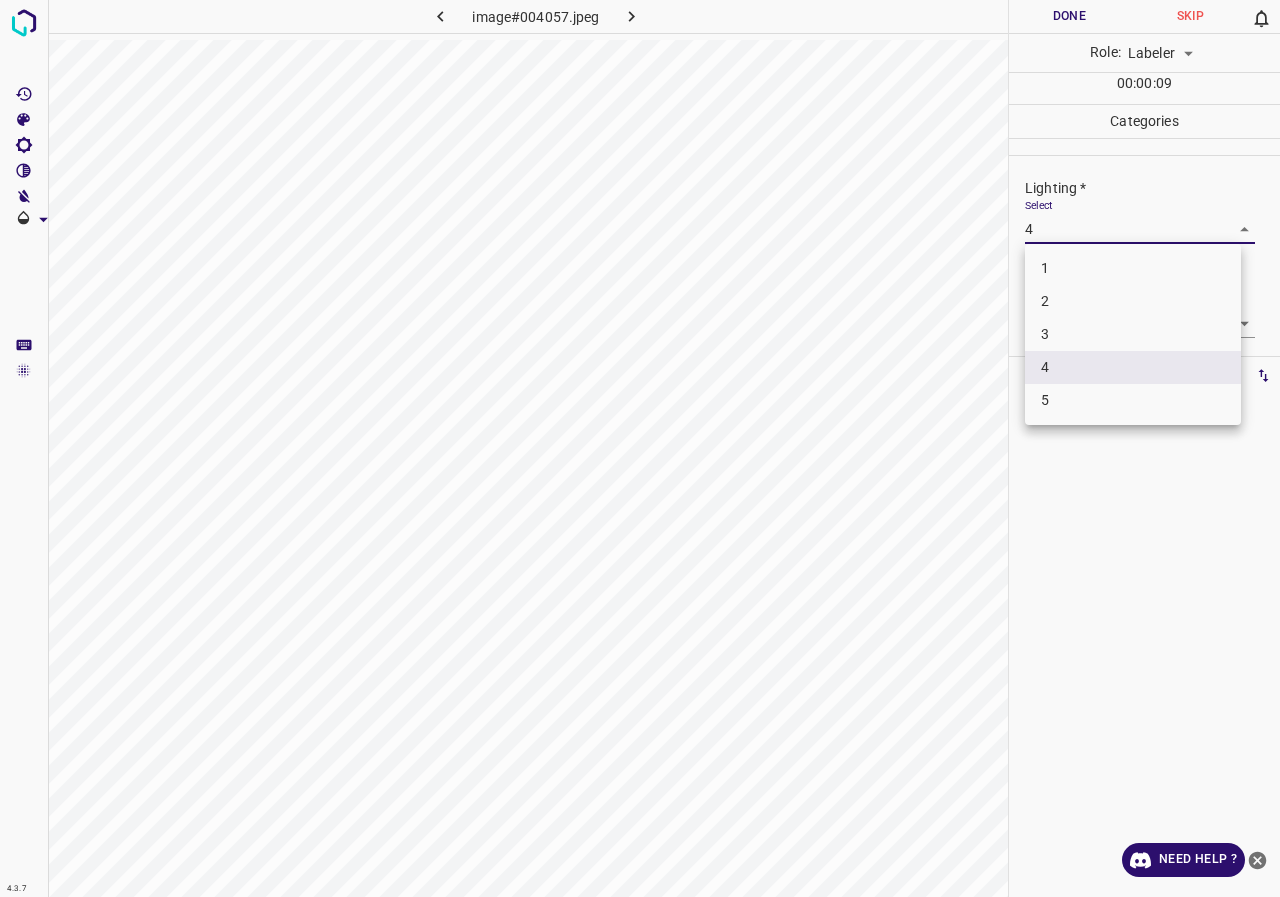 click on "4.3.7 image#004057.jpeg Done Skip 0 Role: Labeler labeler 00   : 00   : 09   Categories Lighting *  Select 4 4 Focus *  Select ​ Overall *  Select ​ Labels   0 Categories 1 Lighting 2 Focus 3 Overall Tools Space Change between modes (Draw & Edit) I Auto labeling R Restore zoom M Zoom in N Zoom out Delete Delete selecte label Filters Z Restore filters X Saturation filter C Brightness filter V Contrast filter B Gray scale filter General O Download Need Help ? - Text - Hide - Delete 1 2 3 4 5" at bounding box center (640, 448) 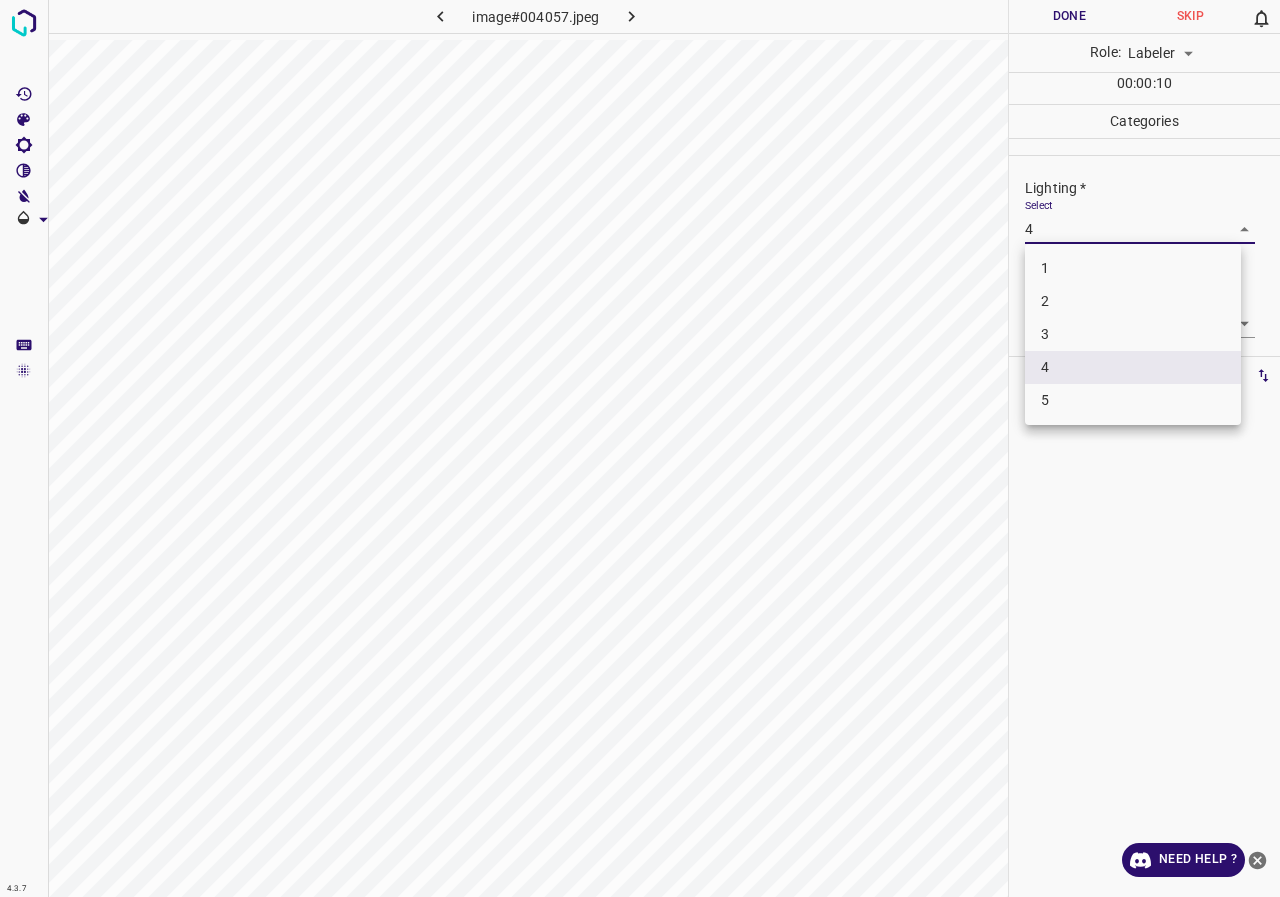 click on "3" at bounding box center (1133, 334) 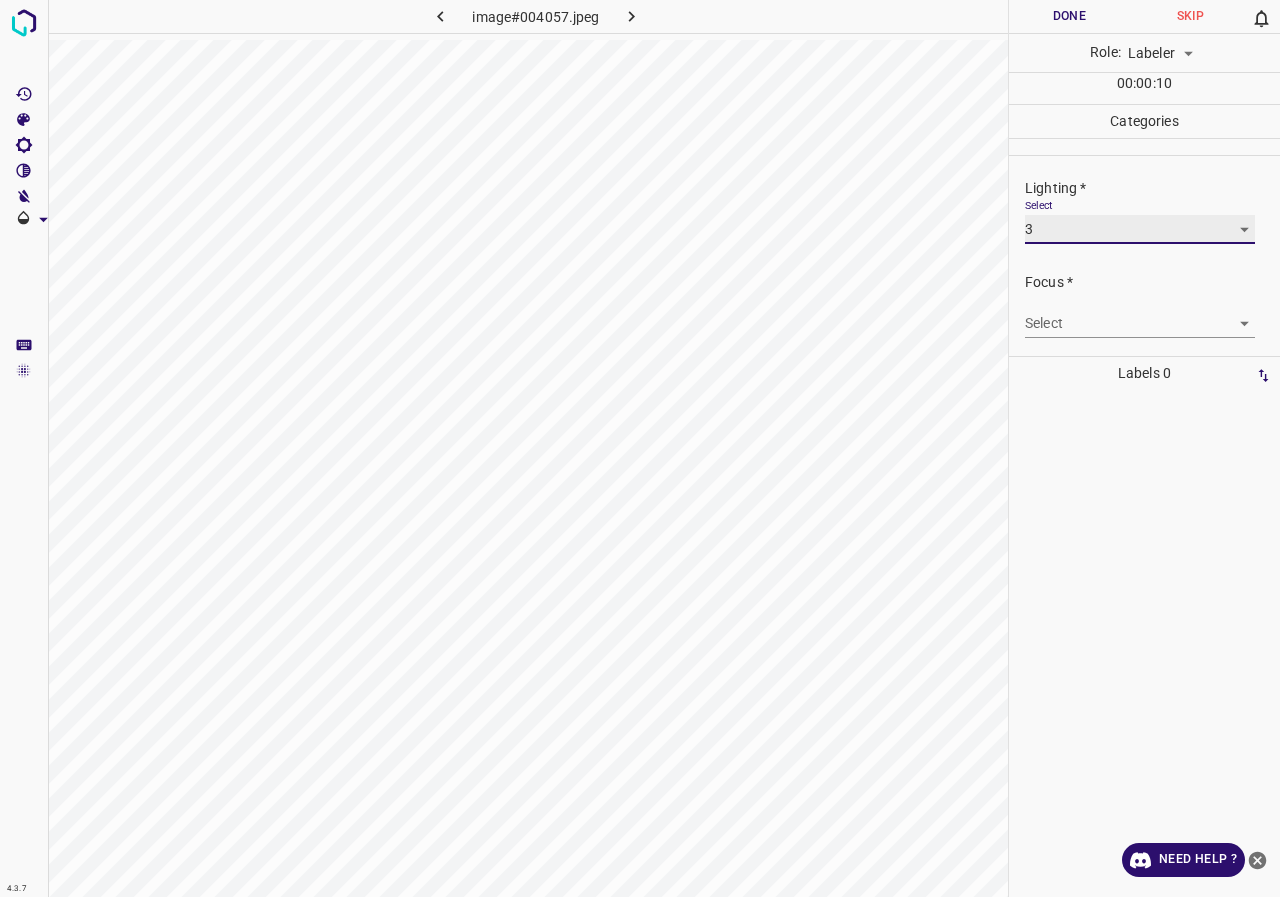 type on "3" 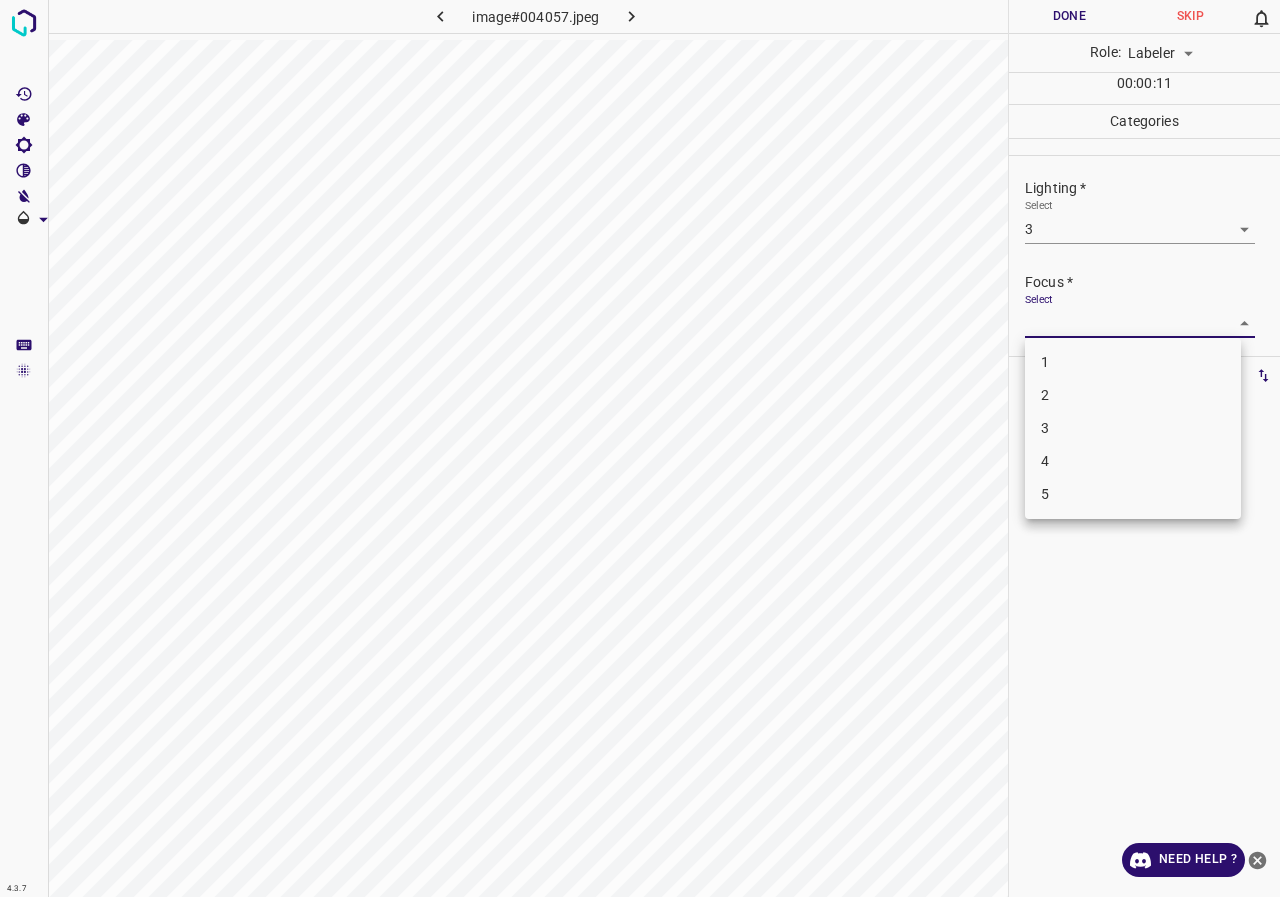 click on "4.3.7 image#004057.jpeg Done Skip 0 Role: Labeler labeler 00   : 00   : 11   Categories Lighting *  Select 3 3 Focus *  Select ​ Overall *  Select ​ Labels   0 Categories 1 Lighting 2 Focus 3 Overall Tools Space Change between modes (Draw & Edit) I Auto labeling R Restore zoom M Zoom in N Zoom out Delete Delete selecte label Filters Z Restore filters X Saturation filter C Brightness filter V Contrast filter B Gray scale filter General O Download Need Help ? - Text - Hide - Delete 1 2 3 4 5" at bounding box center [640, 448] 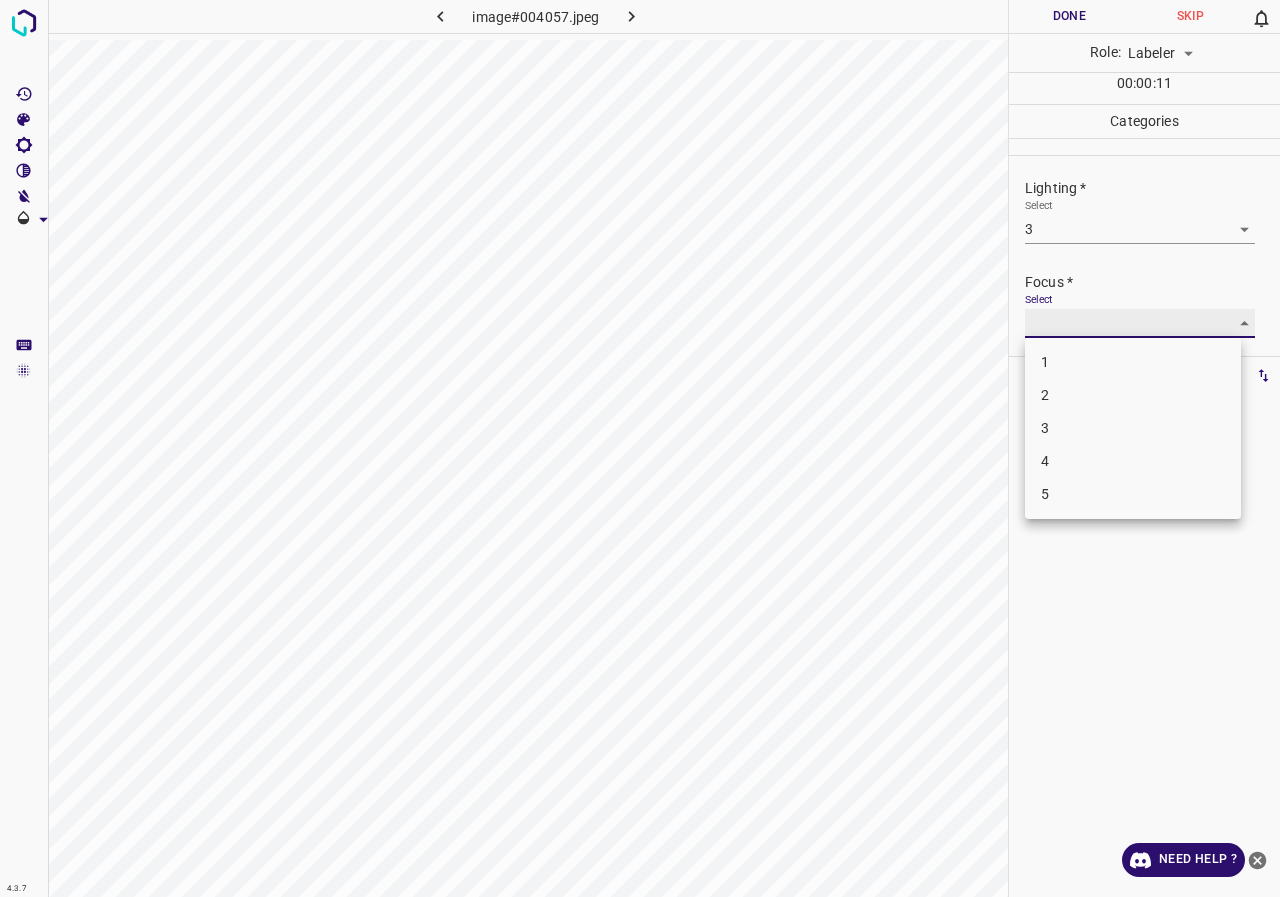 type on "3" 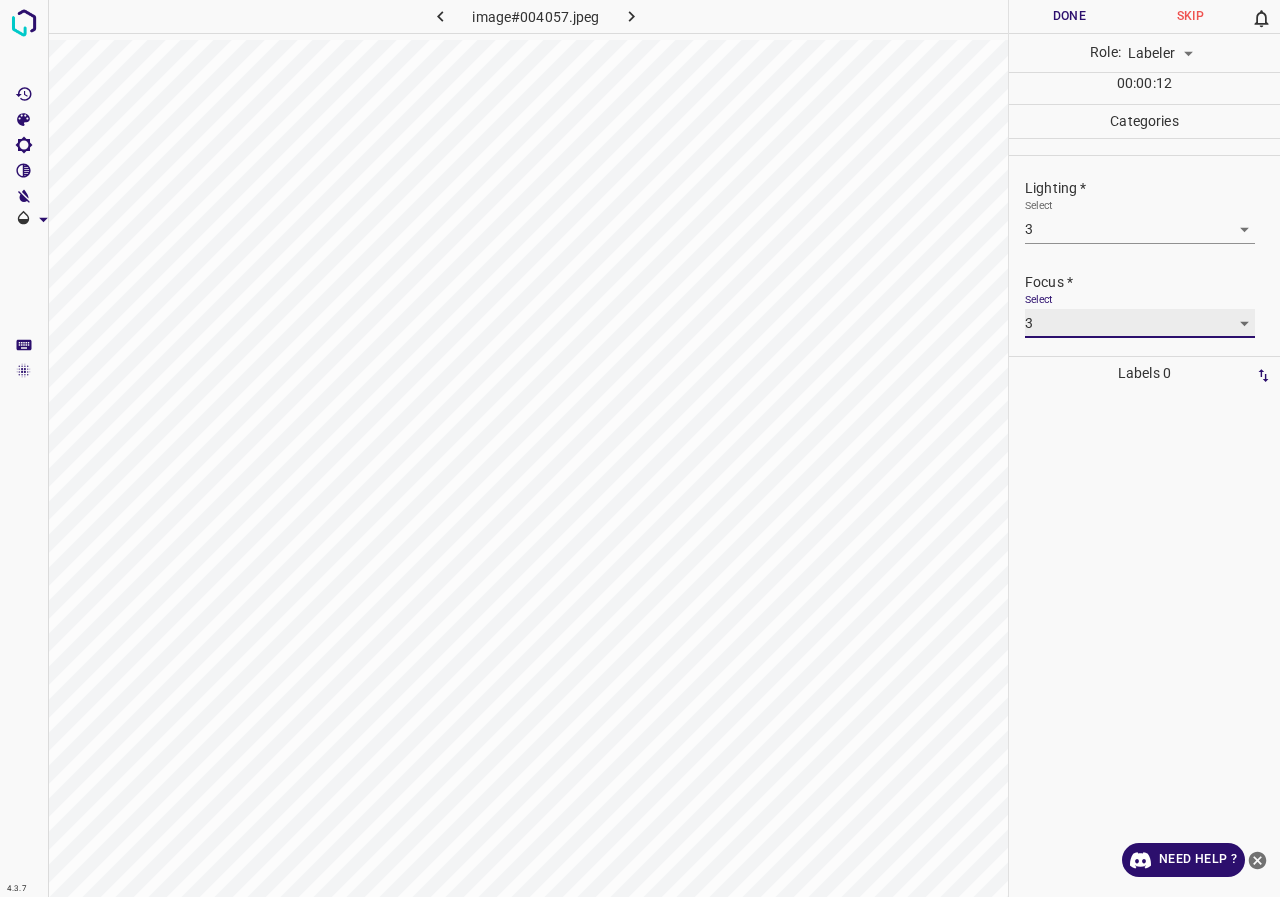scroll, scrollTop: 98, scrollLeft: 0, axis: vertical 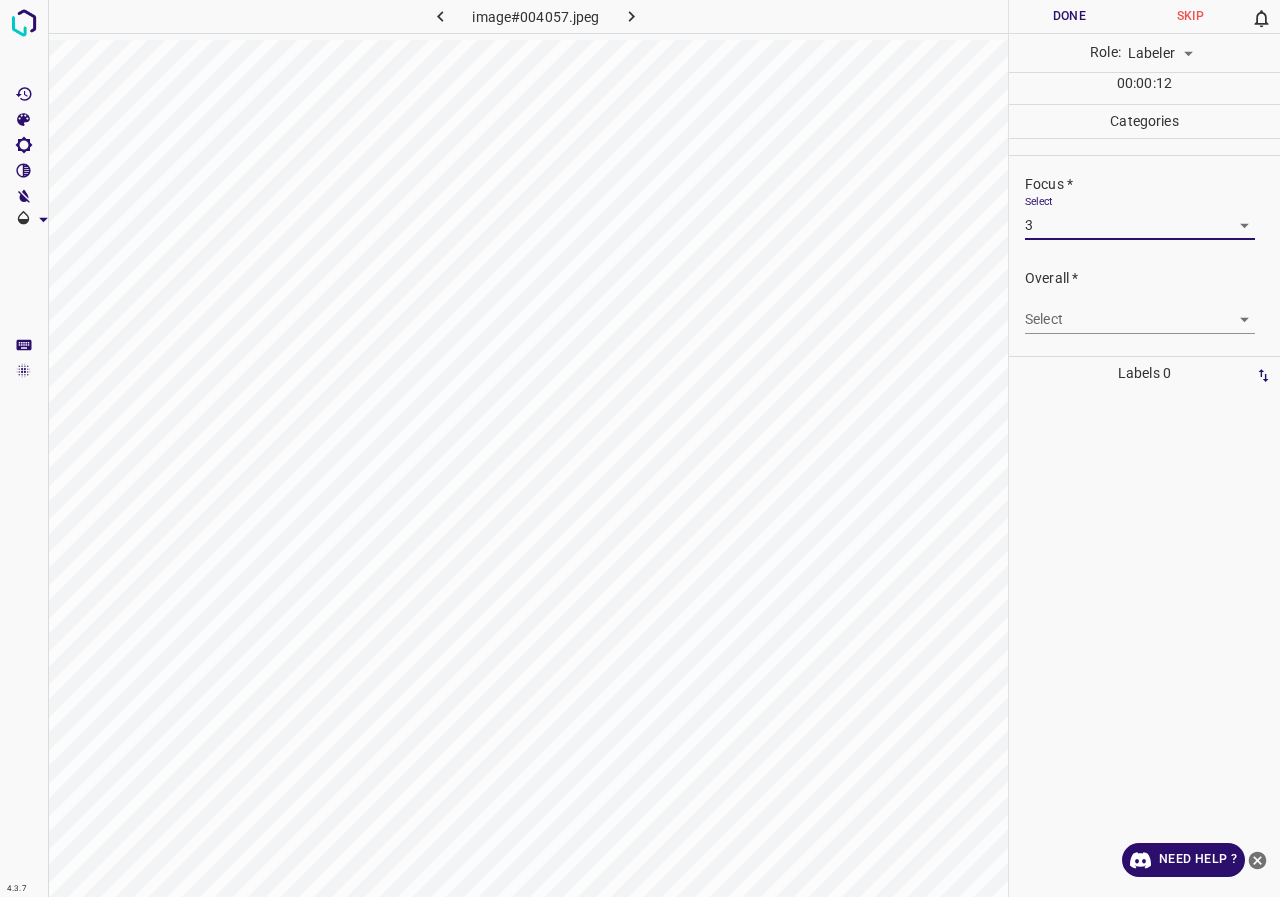 click on "4.3.7 image#004057.jpeg Done Skip 0 Role: Labeler labeler 00   : 00   : 12   Categories Lighting *  Select 3 3 Focus *  Select 3 3 Overall *  Select ​ Labels   0 Categories 1 Lighting 2 Focus 3 Overall Tools Space Change between modes (Draw & Edit) I Auto labeling R Restore zoom M Zoom in N Zoom out Delete Delete selecte label Filters Z Restore filters X Saturation filter C Brightness filter V Contrast filter B Gray scale filter General O Download Need Help ? - Text - Hide - Delete" at bounding box center (640, 448) 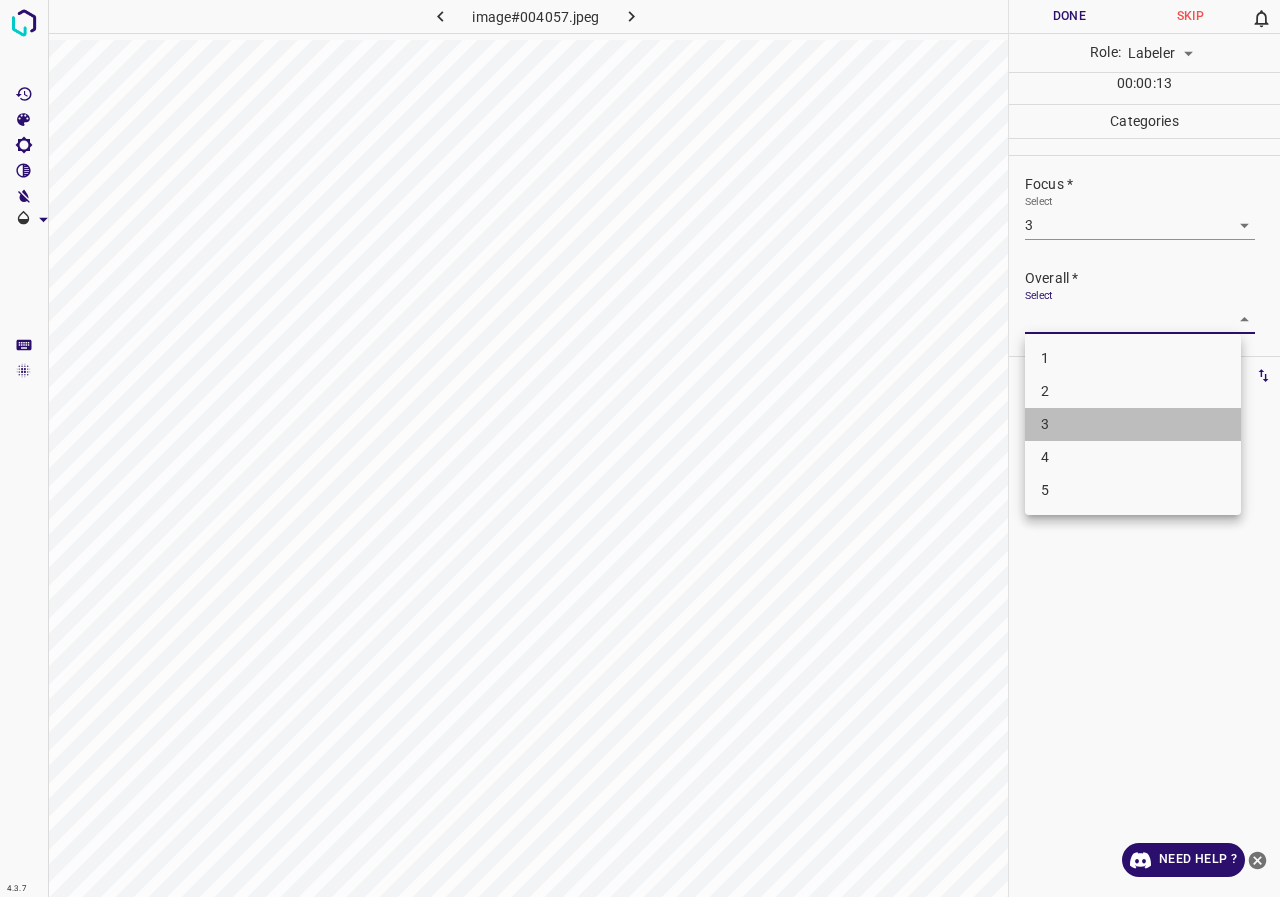 click on "3" at bounding box center (1133, 424) 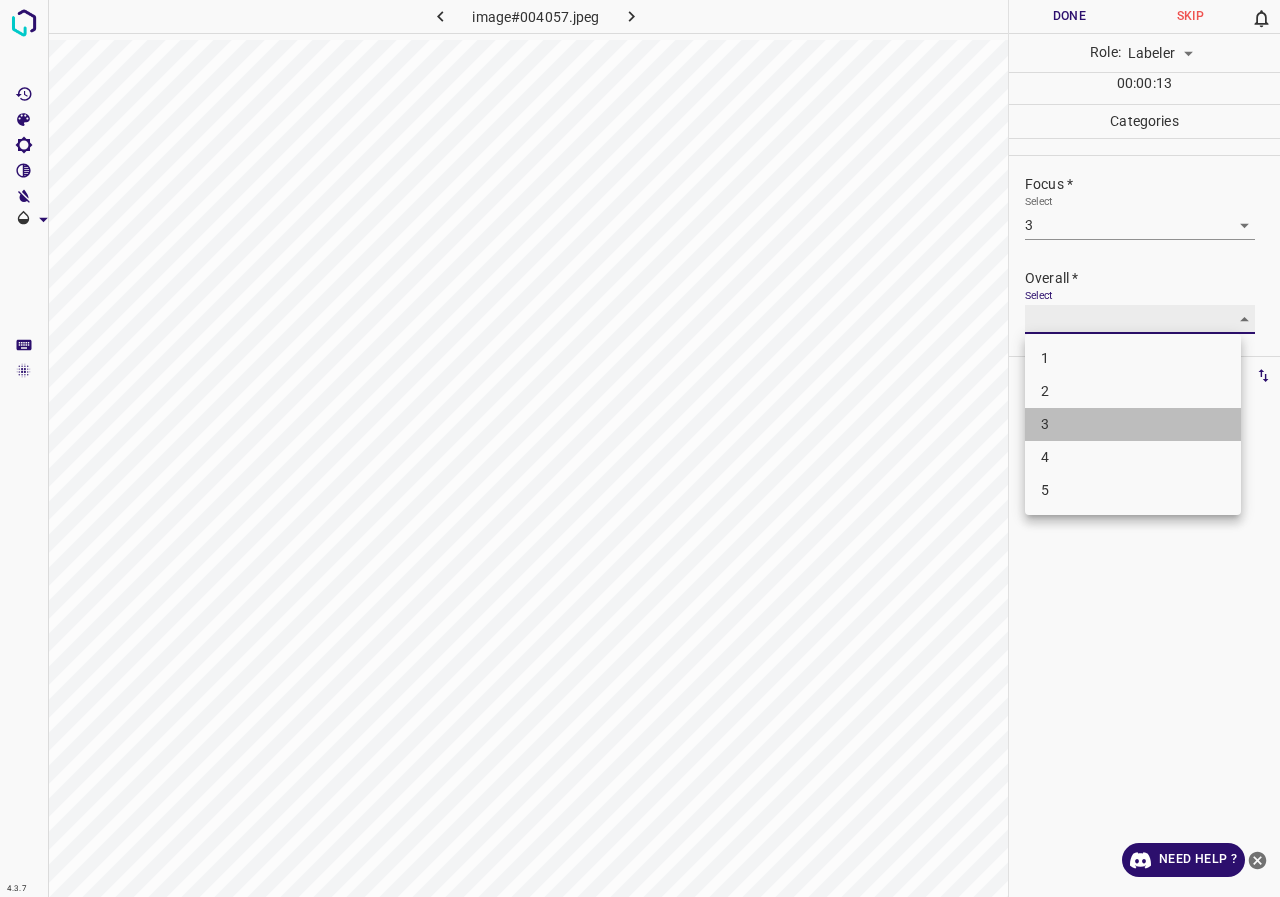 type on "3" 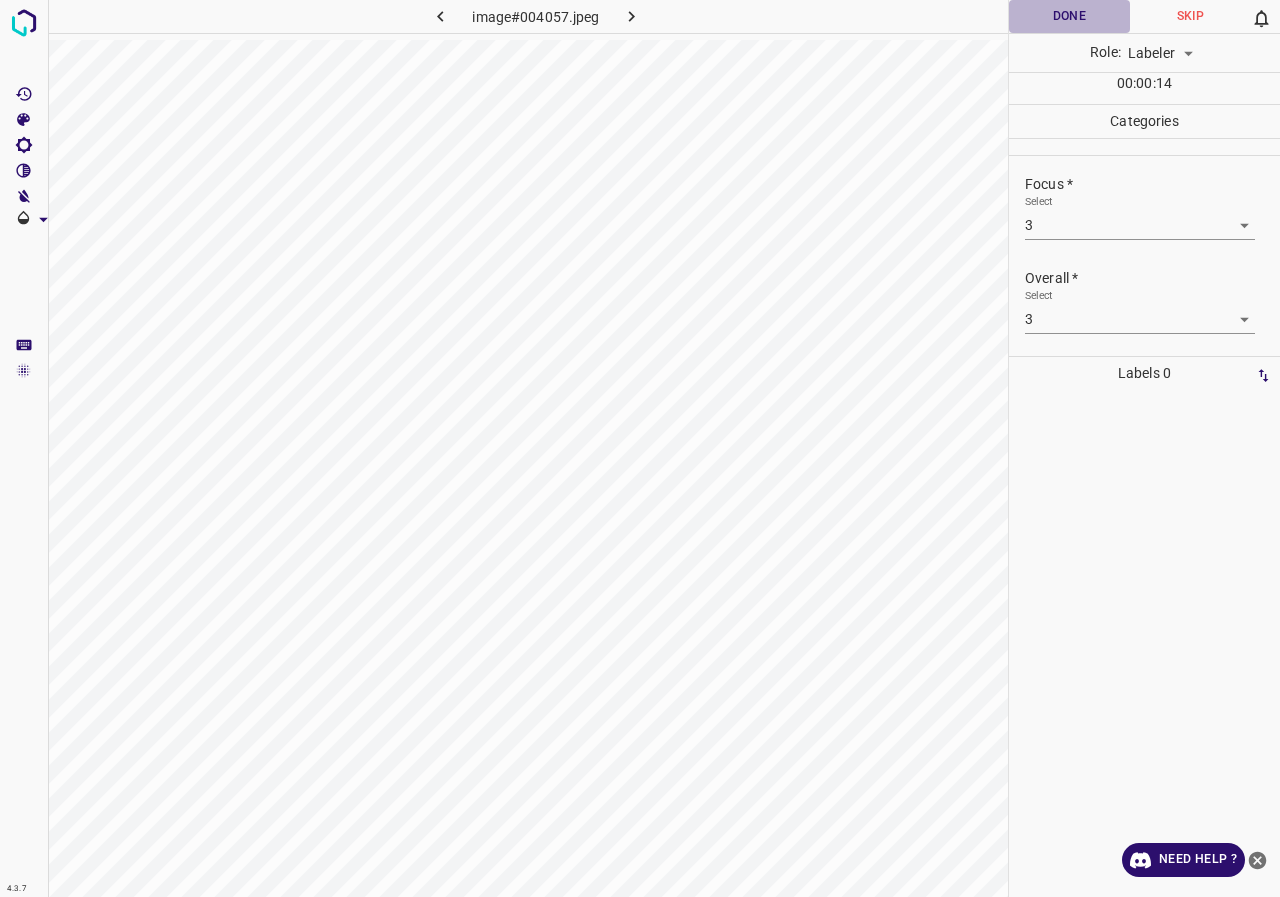 click on "Done" at bounding box center (1069, 16) 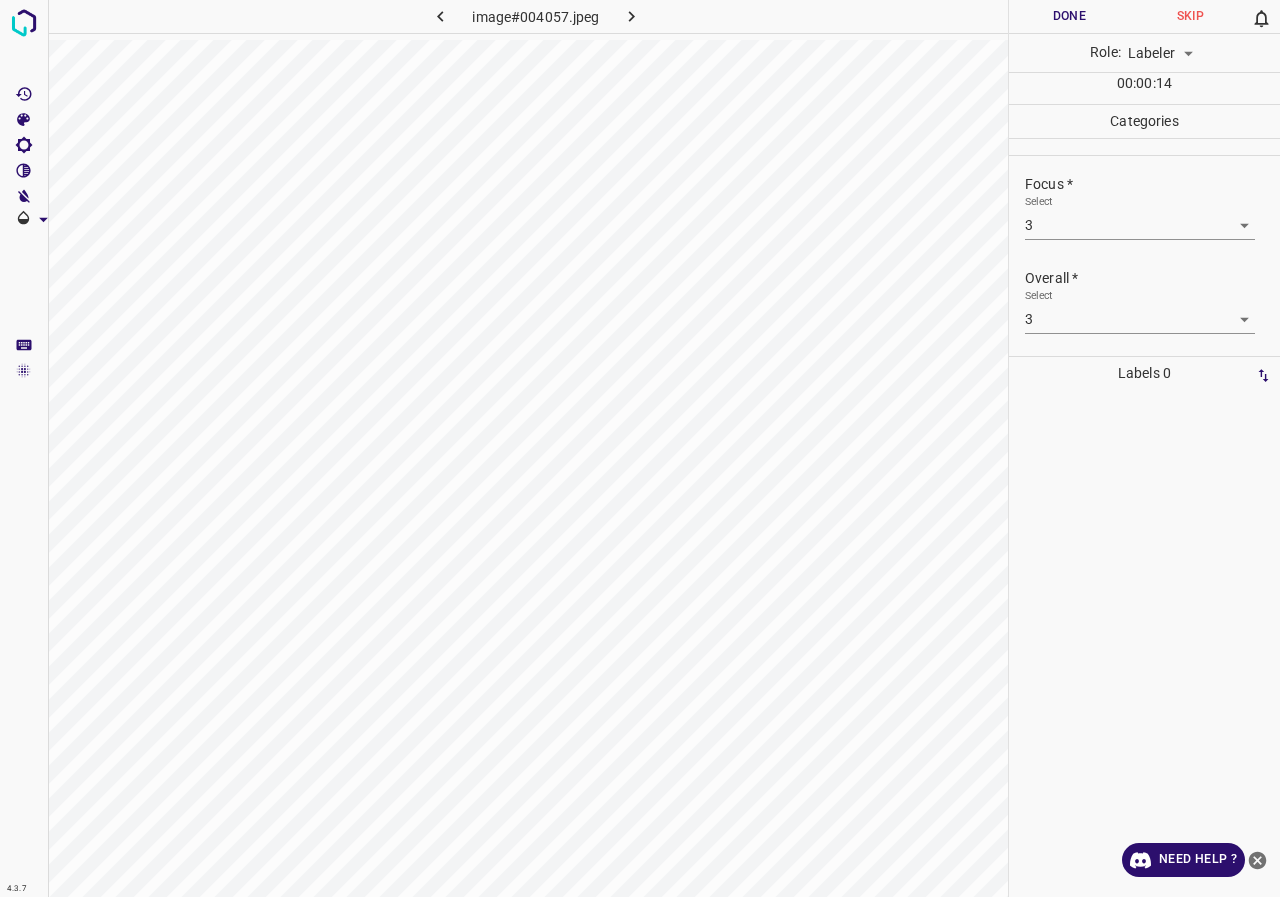scroll, scrollTop: 98, scrollLeft: 0, axis: vertical 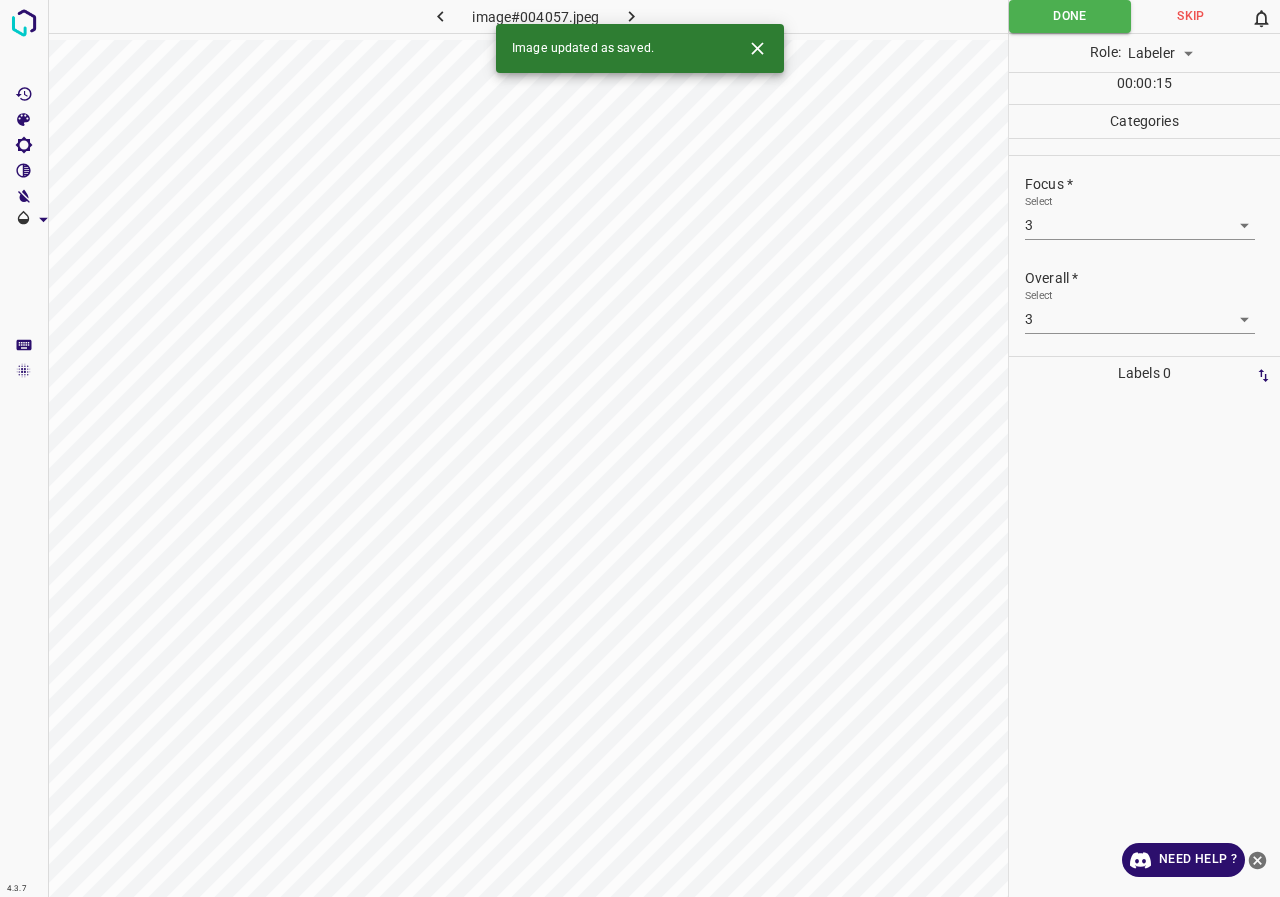 click 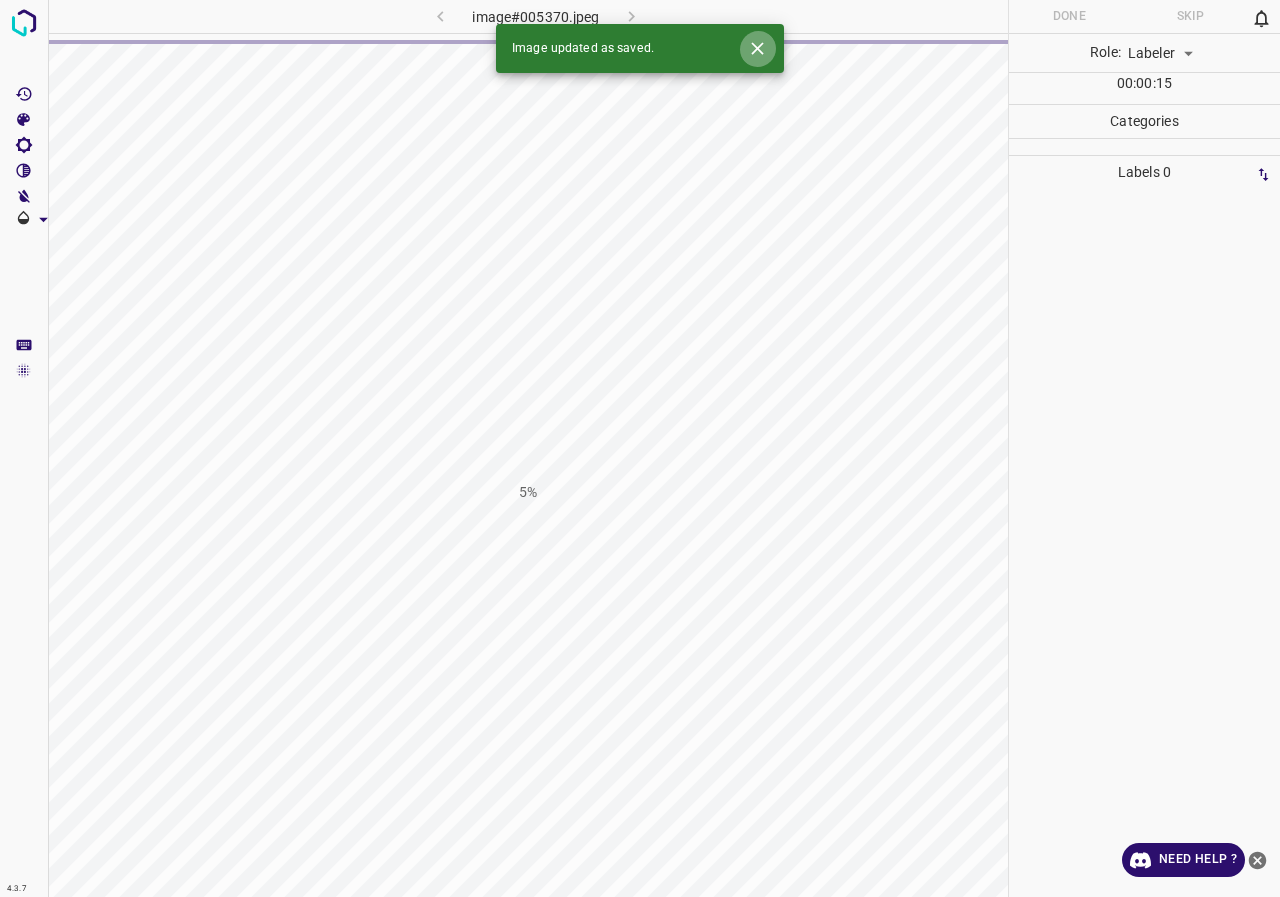 click 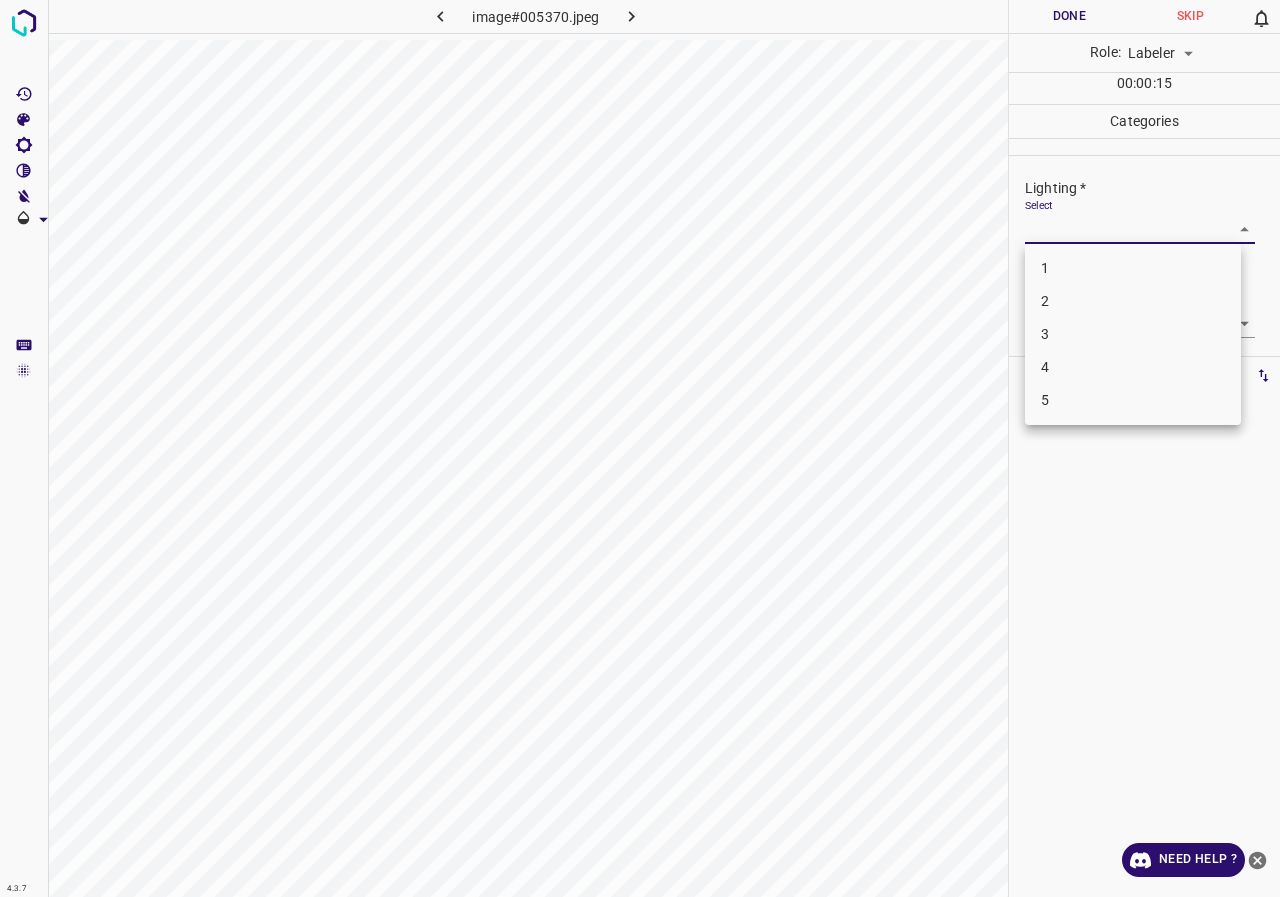 click on "4.3.7 image#005370.jpeg Done Skip 0 Role: Labeler labeler 00   : 00   : 15   Categories Lighting *  Select ​ Focus *  Select ​ Overall *  Select ​ Labels   0 Categories 1 Lighting 2 Focus 3 Overall Tools Space Change between modes (Draw & Edit) I Auto labeling R Restore zoom M Zoom in N Zoom out Delete Delete selecte label Filters Z Restore filters X Saturation filter C Brightness filter V Contrast filter B Gray scale filter General O Download Need Help ? - Text - Hide - Delete 1 2 3 4 5" at bounding box center [640, 448] 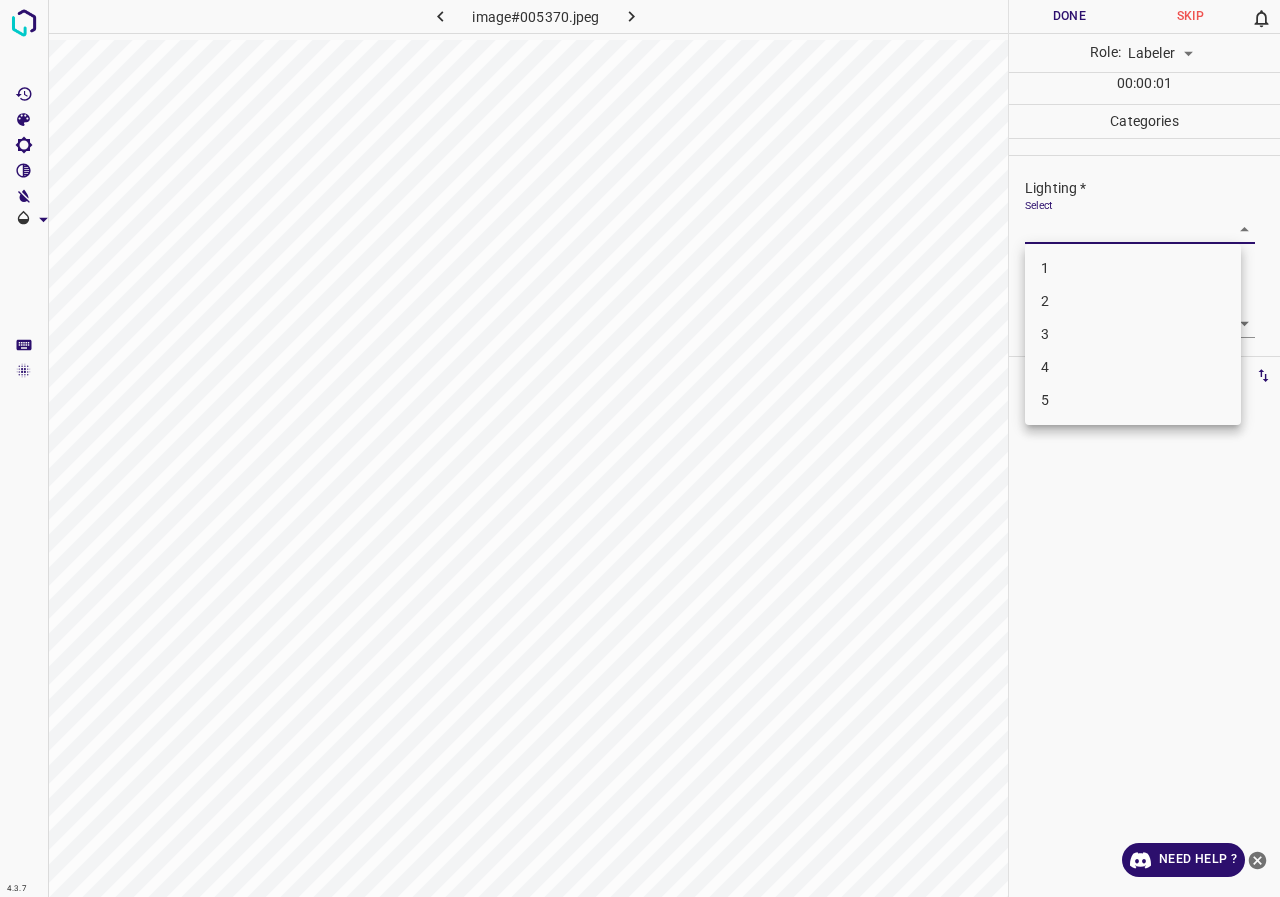 click on "4" at bounding box center (1133, 367) 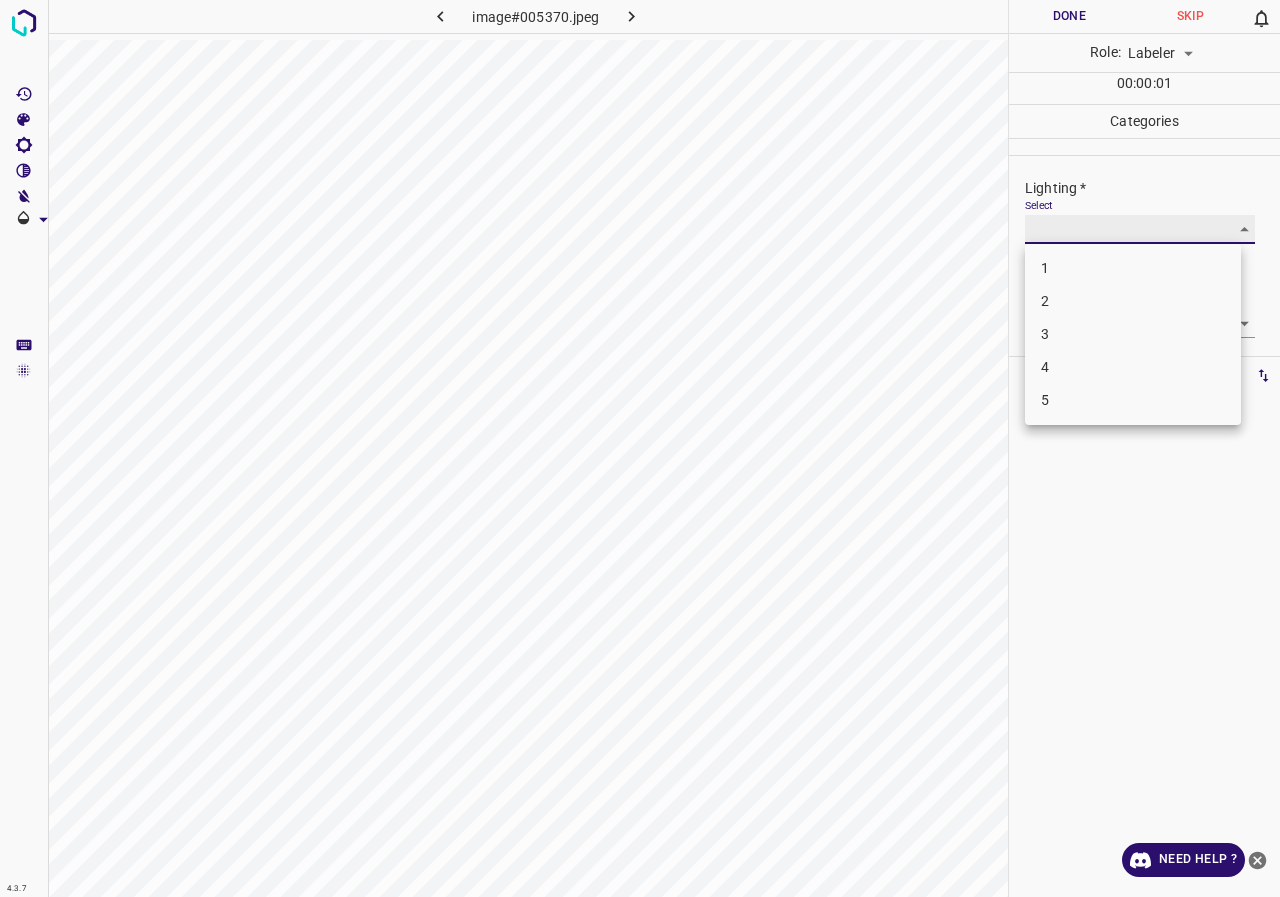 type on "4" 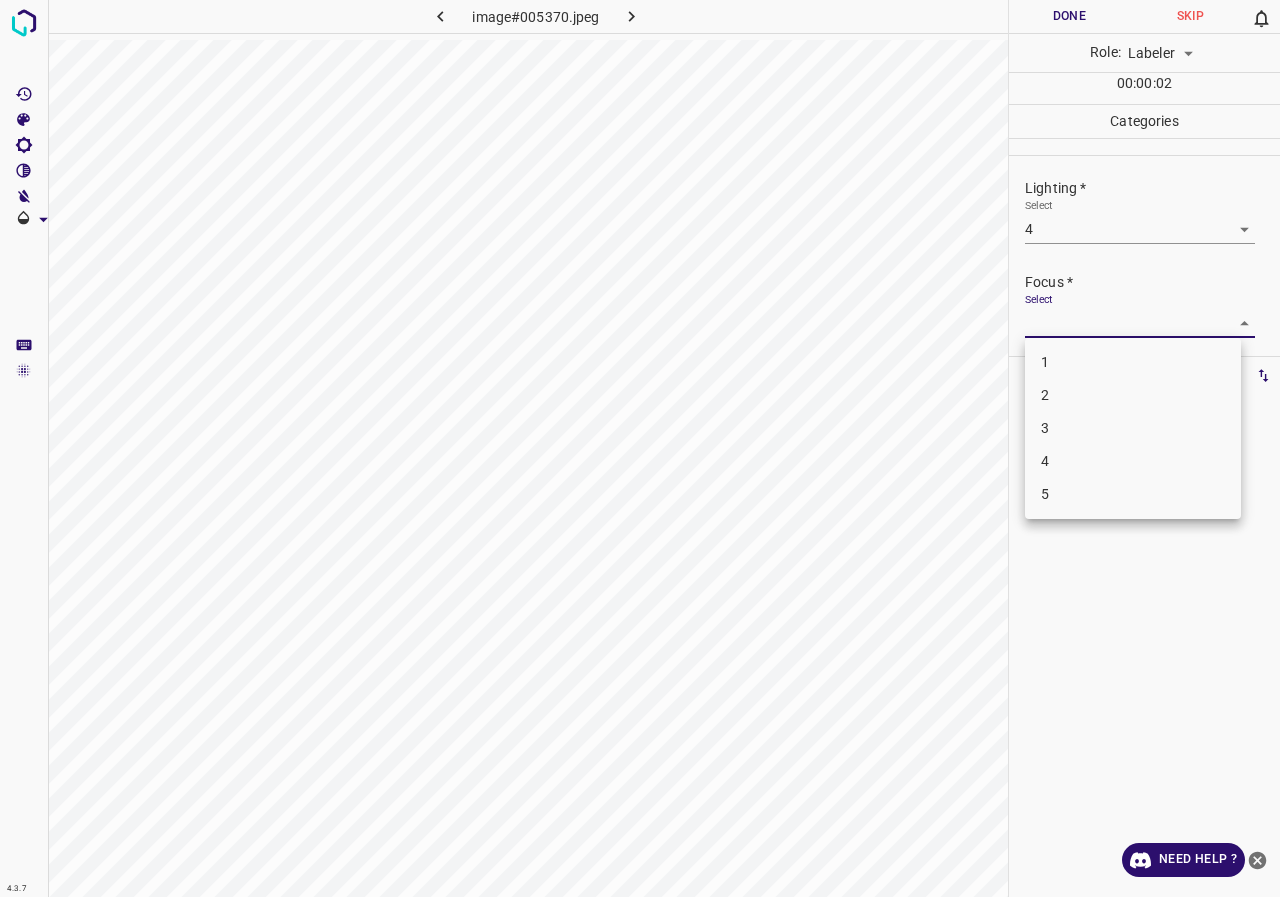click on "4.3.7 image#005370.jpeg Done Skip 0 Role: Labeler labeler 00   : 00   : 02   Categories Lighting *  Select 4 4 Focus *  Select ​ Overall *  Select ​ Labels   0 Categories 1 Lighting 2 Focus 3 Overall Tools Space Change between modes (Draw & Edit) I Auto labeling R Restore zoom M Zoom in N Zoom out Delete Delete selecte label Filters Z Restore filters X Saturation filter C Brightness filter V Contrast filter B Gray scale filter General O Download Need Help ? - Text - Hide - Delete 1 2 3 4 5" at bounding box center (640, 448) 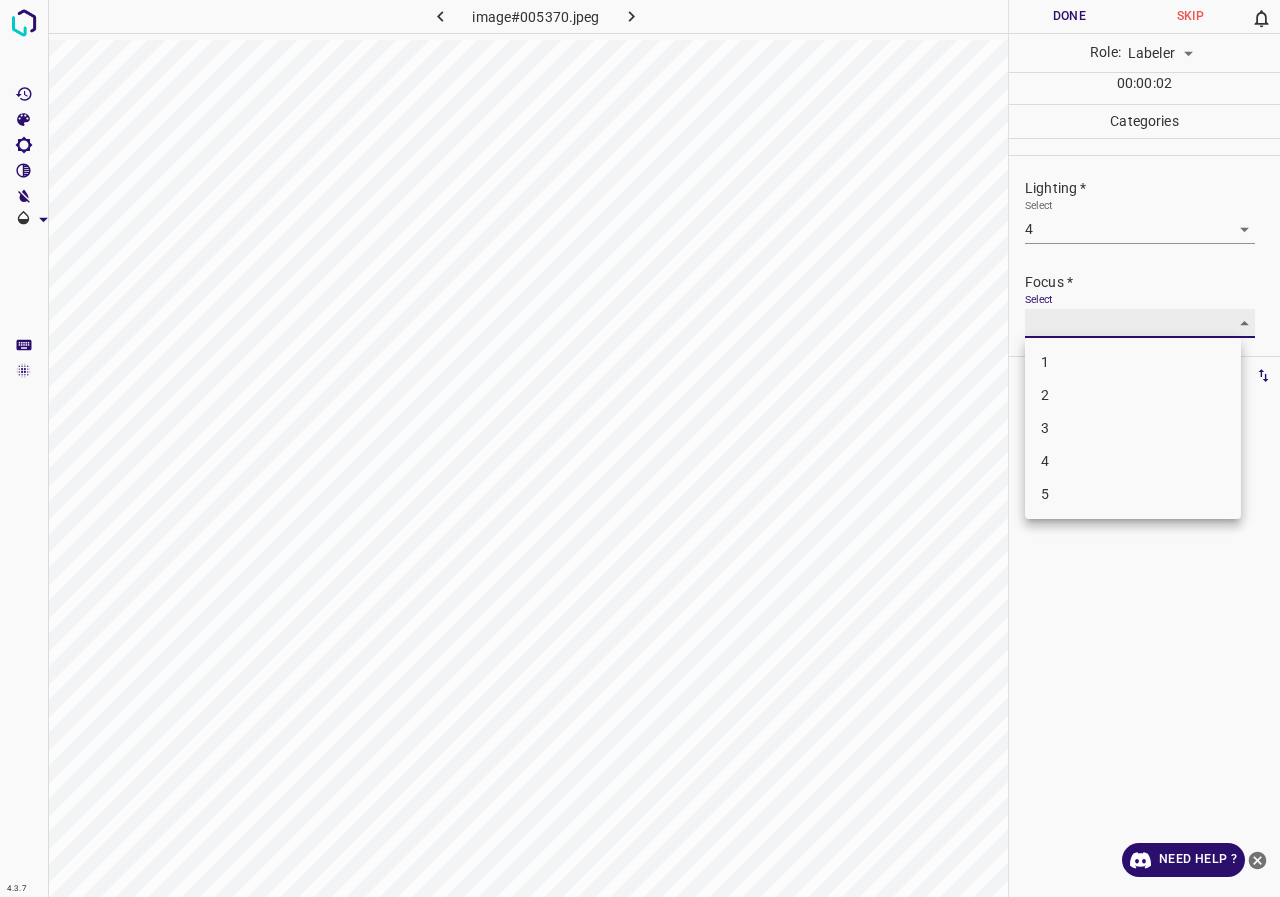 type on "3" 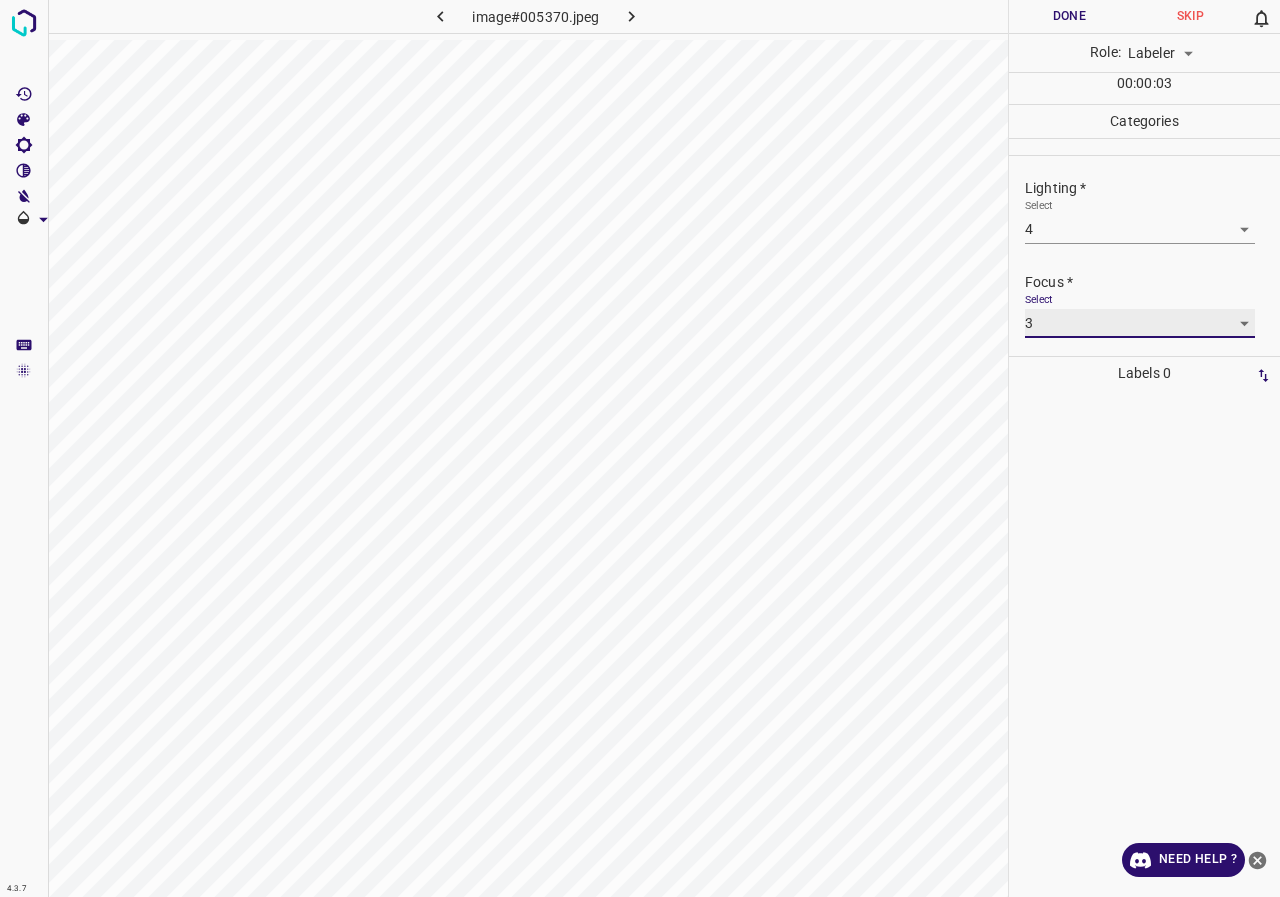 scroll, scrollTop: 98, scrollLeft: 0, axis: vertical 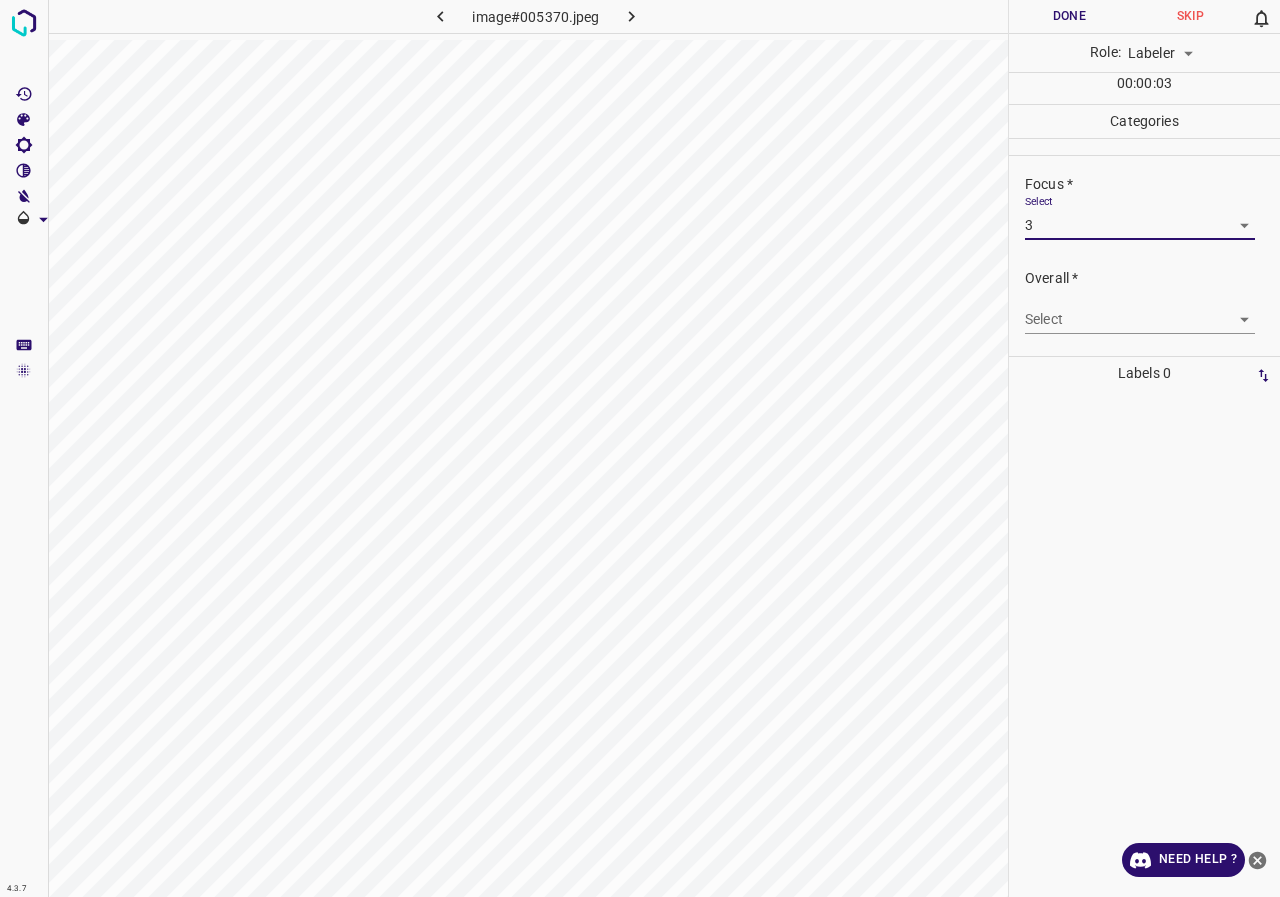 click on "4.3.7 image#005370.jpeg Done Skip 0 Role: Labeler labeler 00   : 00   : 03   Categories Lighting *  Select 4 4 Focus *  Select 3 3 Overall *  Select ​ Labels   0 Categories 1 Lighting 2 Focus 3 Overall Tools Space Change between modes (Draw & Edit) I Auto labeling R Restore zoom M Zoom in N Zoom out Delete Delete selecte label Filters Z Restore filters X Saturation filter C Brightness filter V Contrast filter B Gray scale filter General O Download Need Help ? - Text - Hide - Delete" at bounding box center (640, 448) 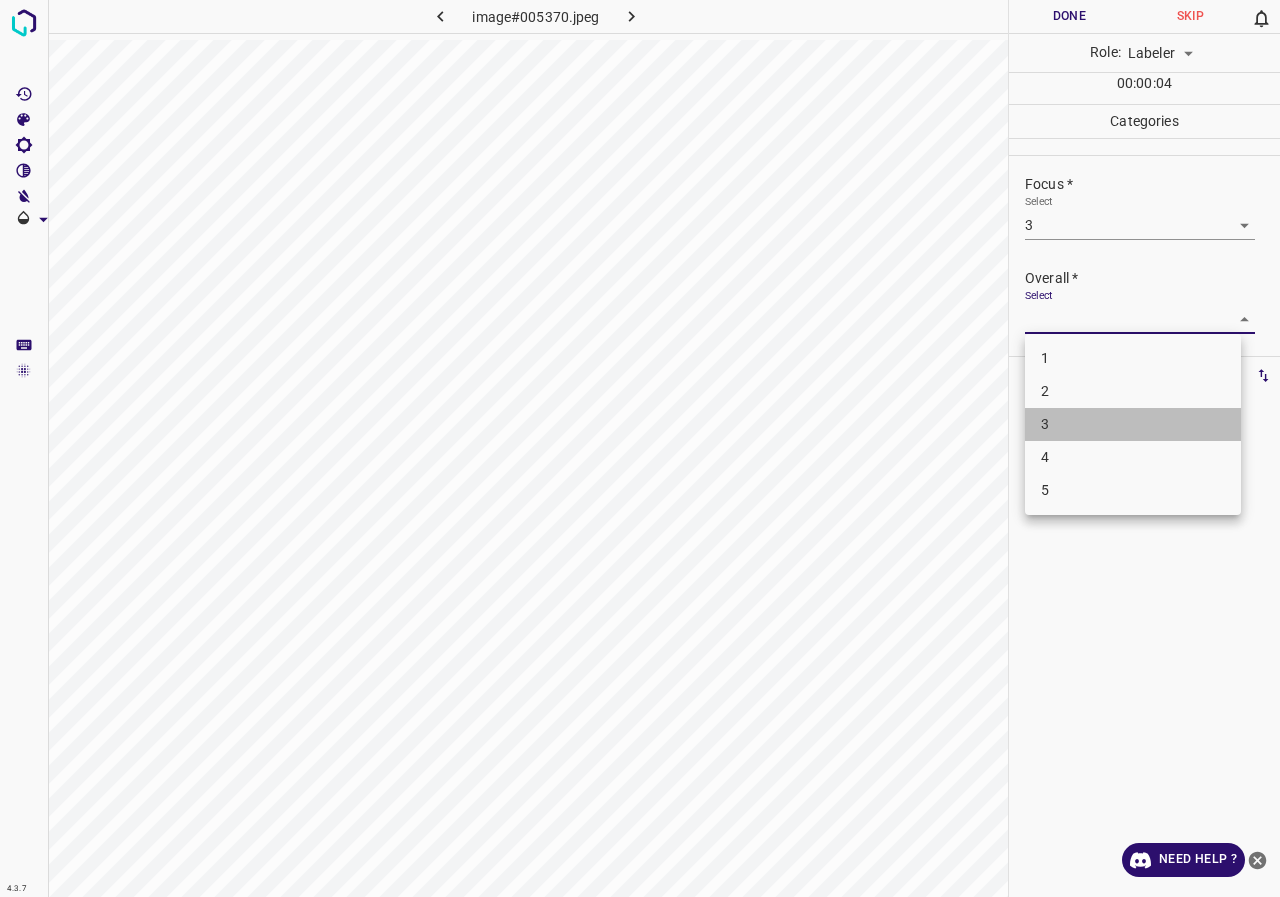 click on "3" at bounding box center (1133, 424) 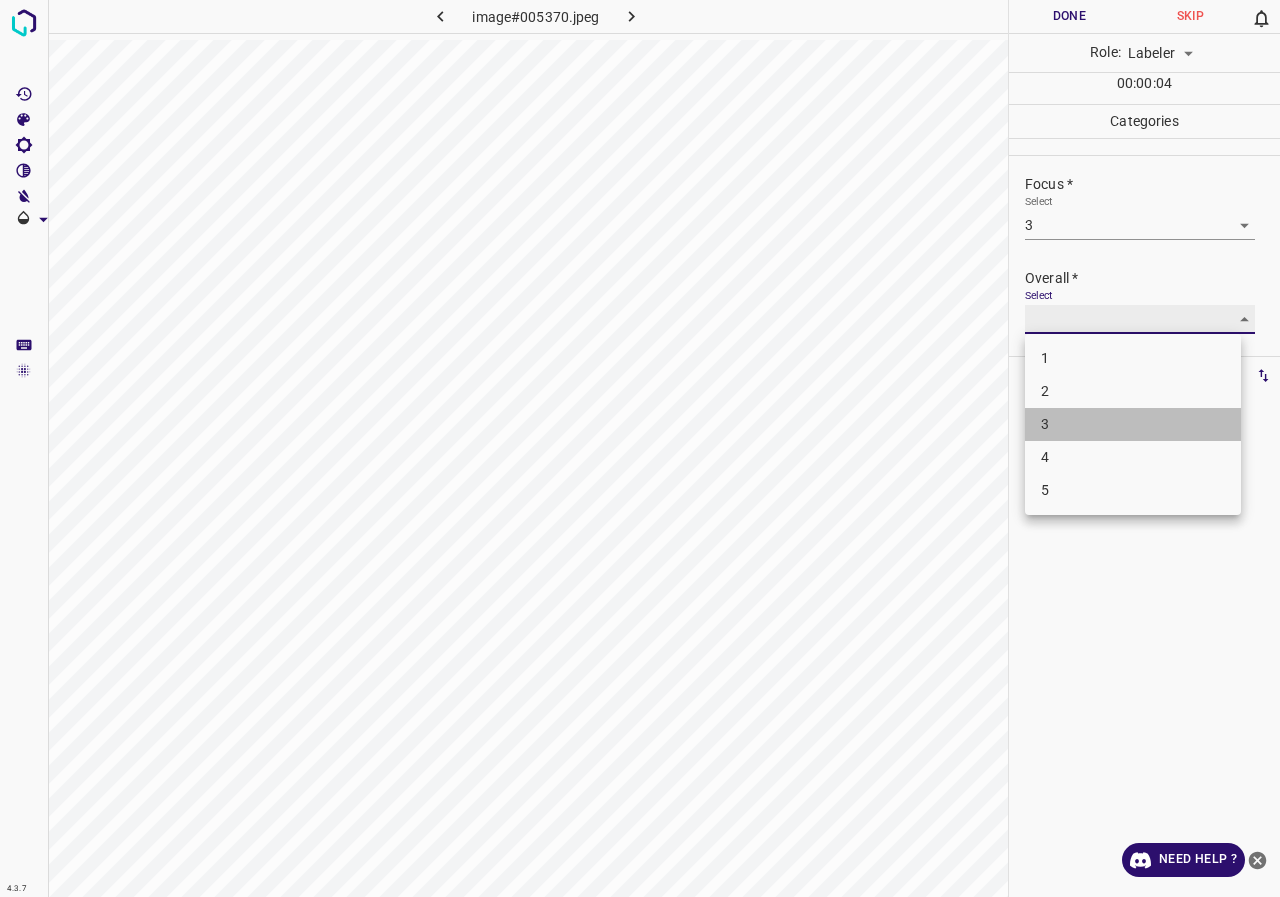 type on "3" 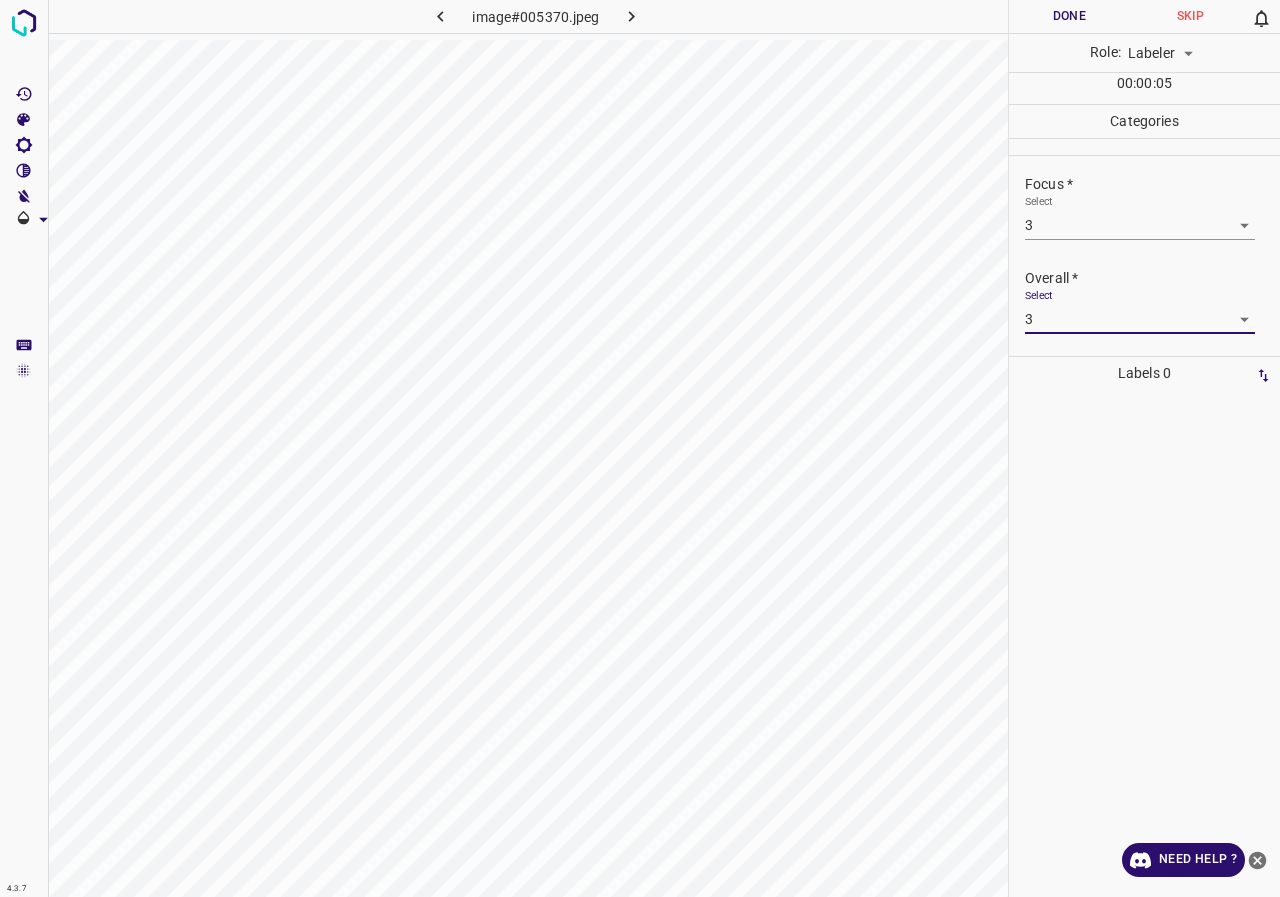 click on "Done" at bounding box center (1069, 16) 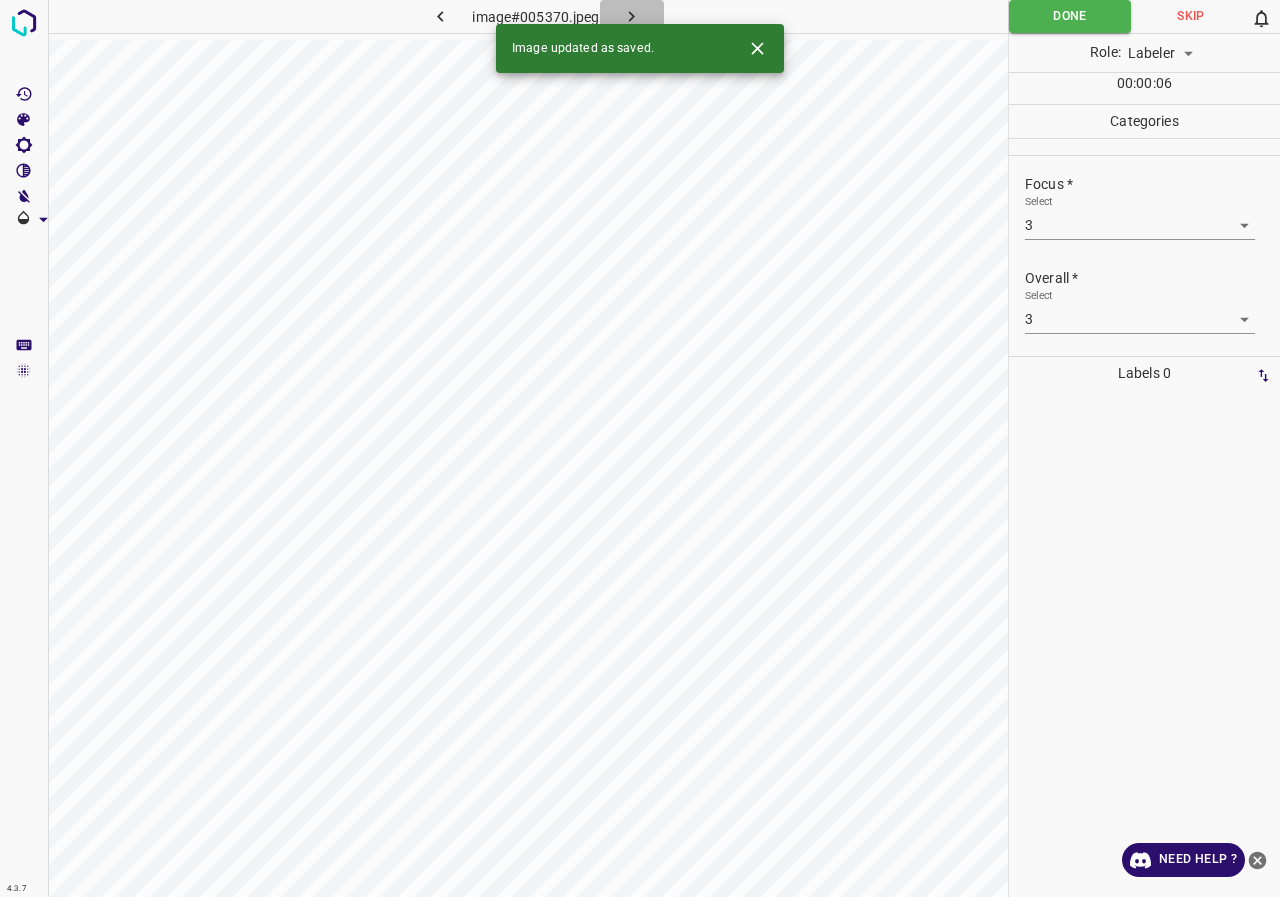 click 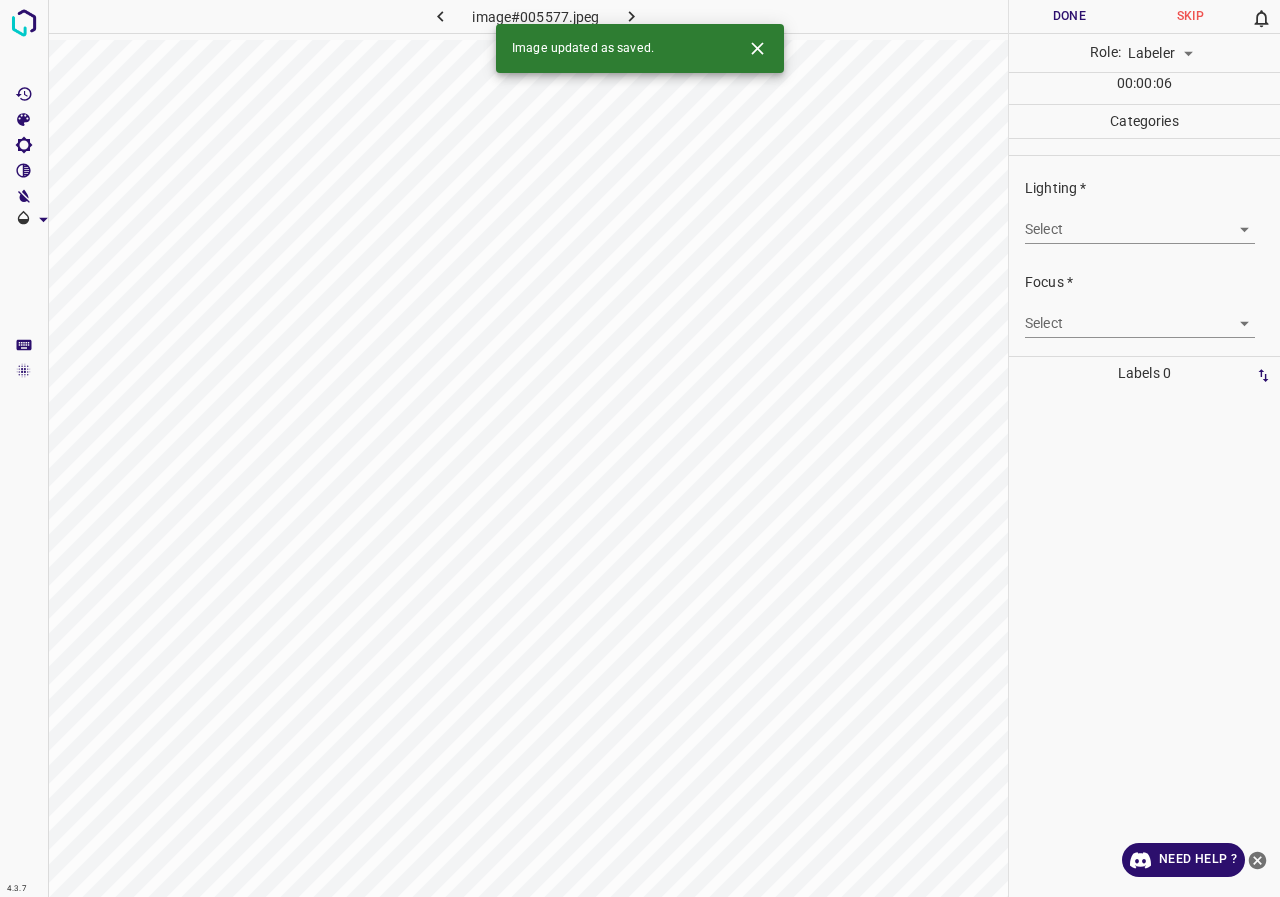 click on "4.3.7 image#005577.jpeg Done Skip 0 Role: Labeler labeler 00   : 00   : 06   Categories Lighting *  Select ​ Focus *  Select ​ Overall *  Select ​ Labels   0 Categories 1 Lighting 2 Focus 3 Overall Tools Space Change between modes (Draw & Edit) I Auto labeling R Restore zoom M Zoom in N Zoom out Delete Delete selecte label Filters Z Restore filters X Saturation filter C Brightness filter V Contrast filter B Gray scale filter General O Download Image updated as saved. Need Help ? - Text - Hide - Delete" at bounding box center (640, 448) 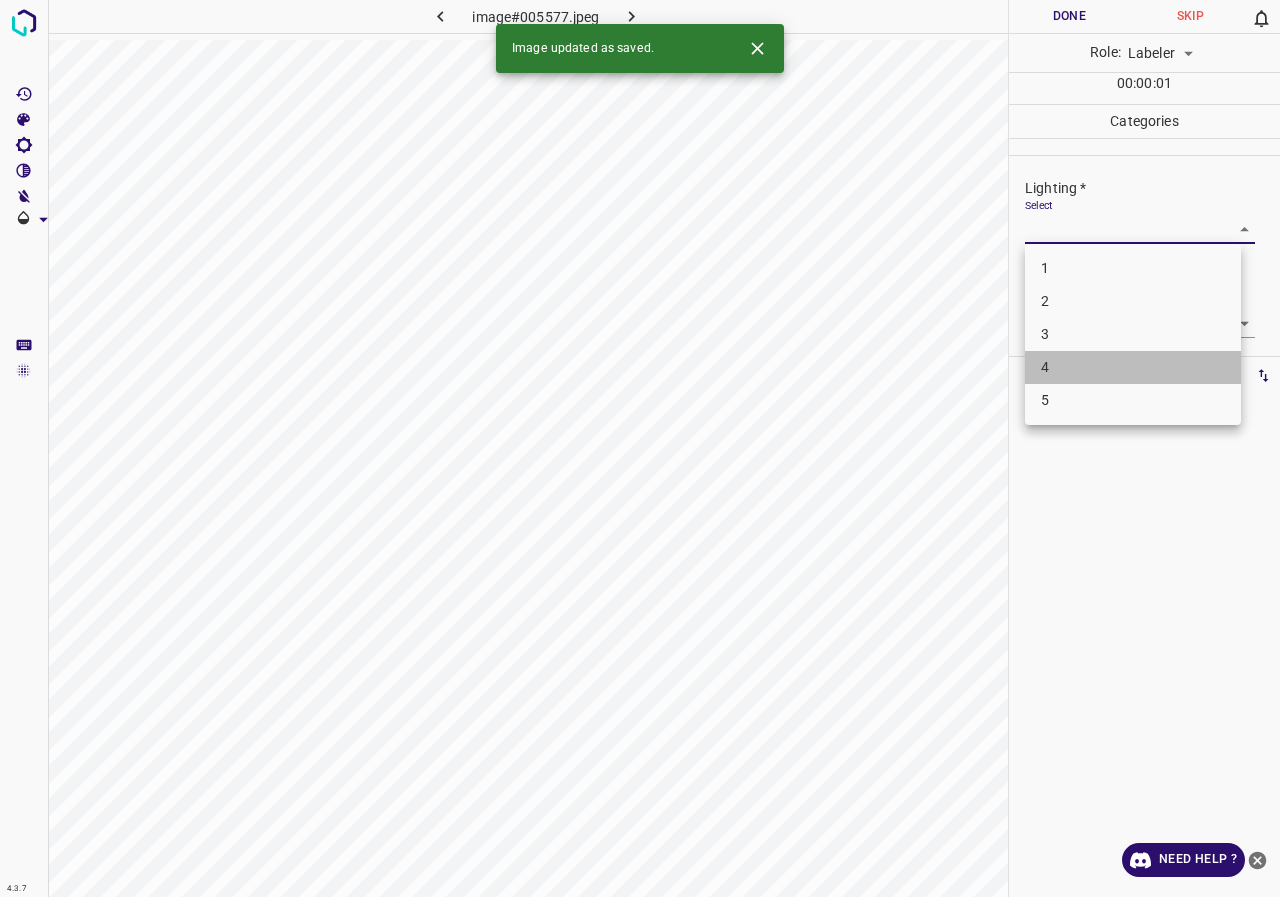 click on "4" at bounding box center (1133, 367) 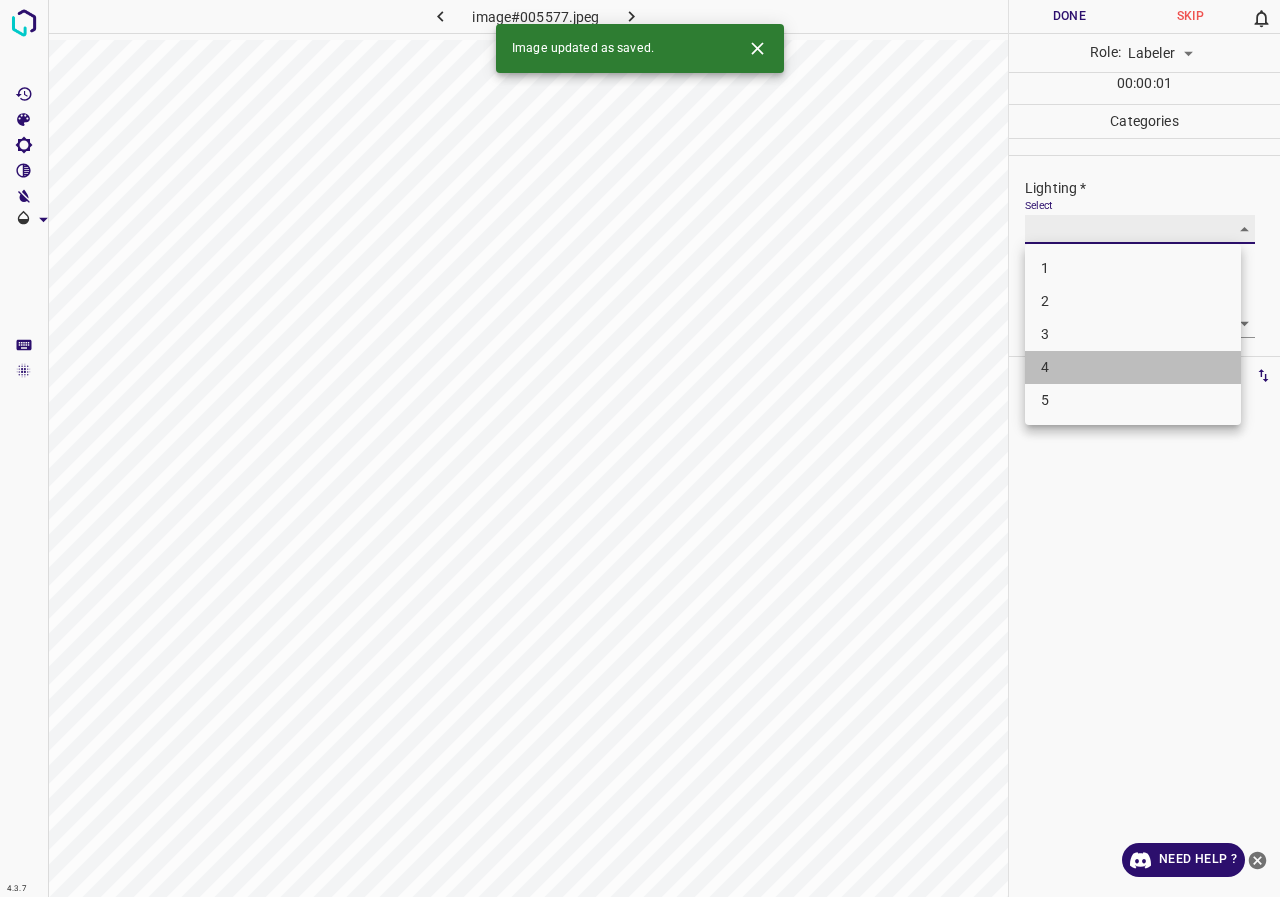 type on "4" 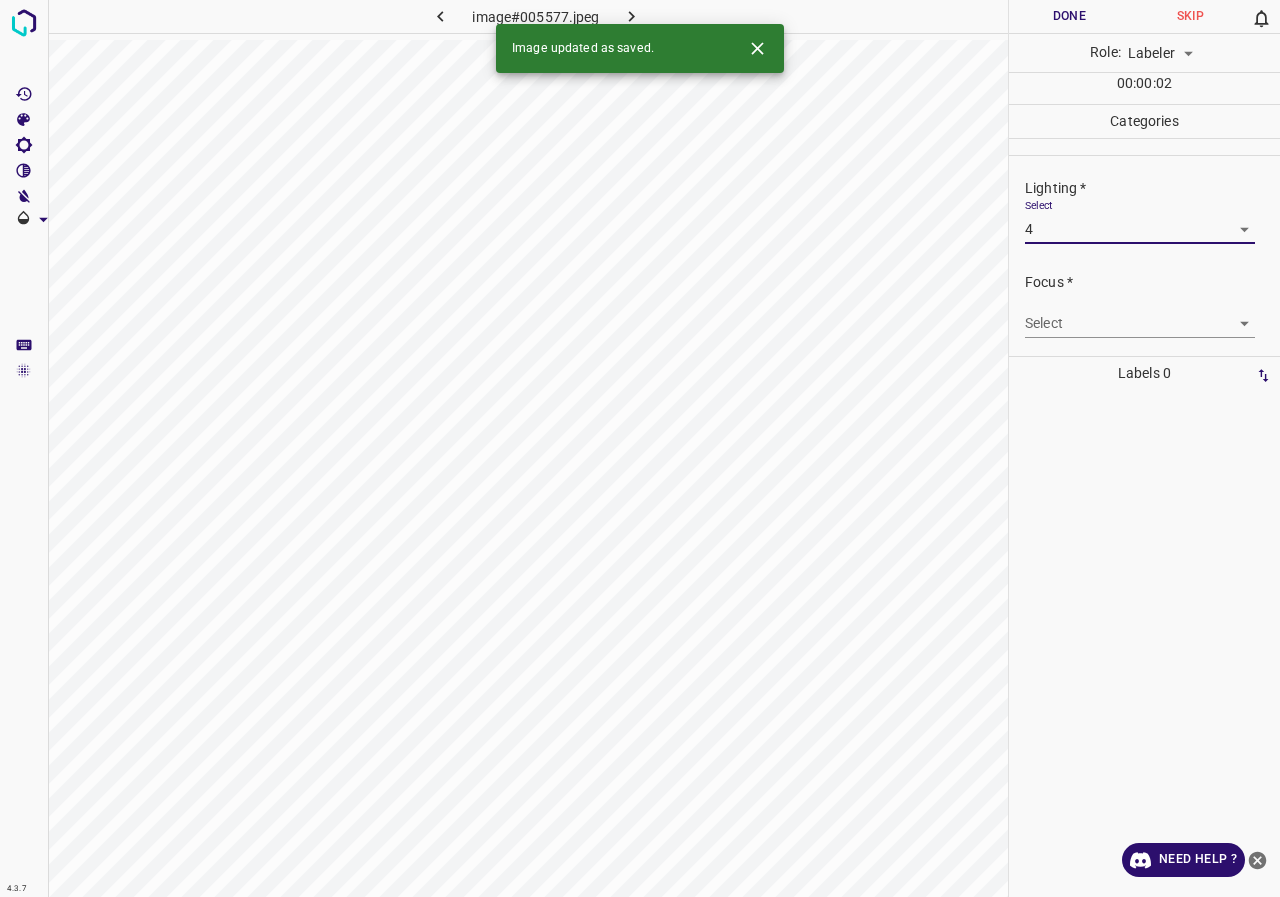click on "4.3.7 image#005577.jpeg Done Skip 0 Role: Labeler labeler 00   : 00   : 02   Categories Lighting *  Select 4 4 Focus *  Select ​ Overall *  Select ​ Labels   0 Categories 1 Lighting 2 Focus 3 Overall Tools Space Change between modes (Draw & Edit) I Auto labeling R Restore zoom M Zoom in N Zoom out Delete Delete selecte label Filters Z Restore filters X Saturation filter C Brightness filter V Contrast filter B Gray scale filter General O Download Image updated as saved. Need Help ? - Text - Hide - Delete" at bounding box center [640, 448] 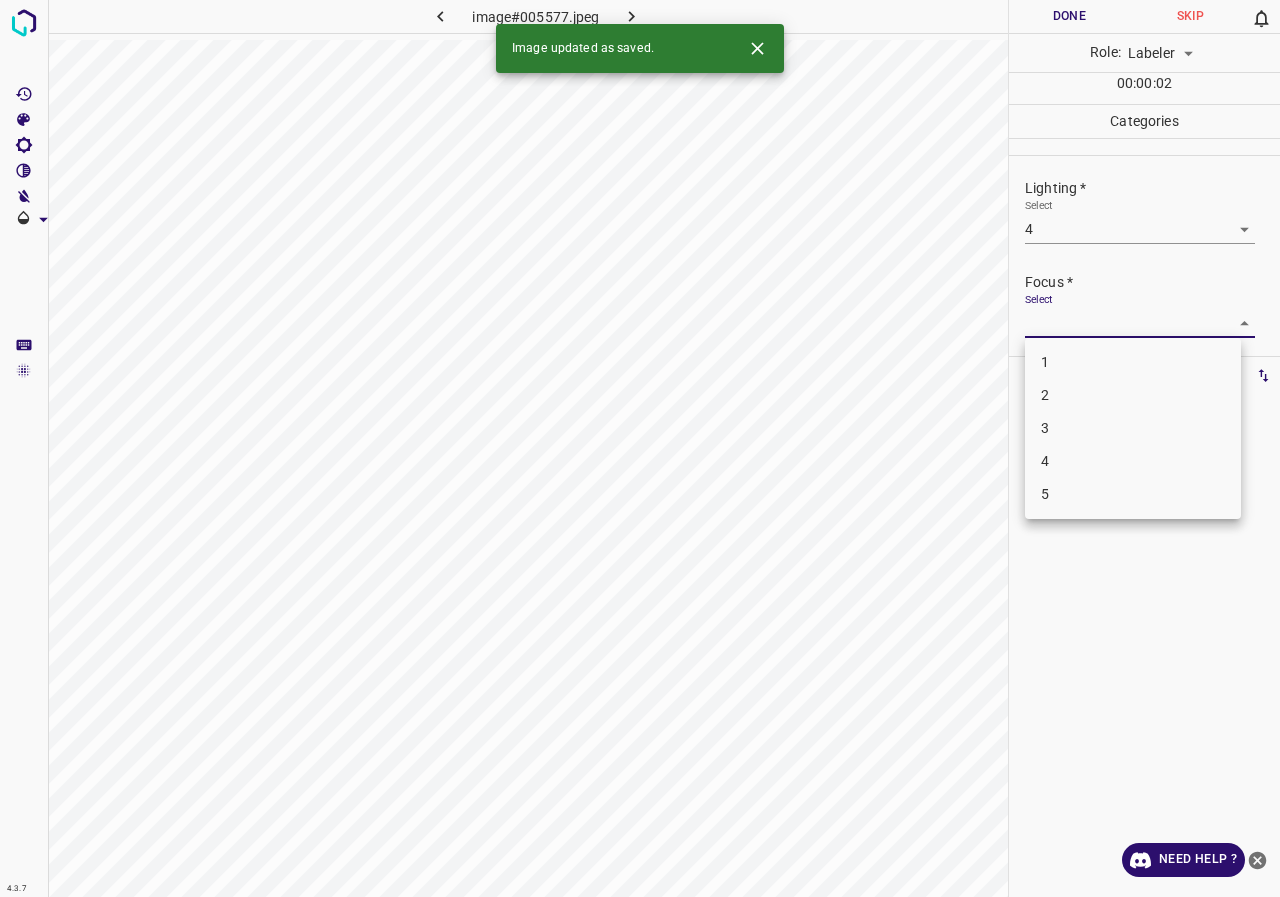 click on "3" at bounding box center (1133, 428) 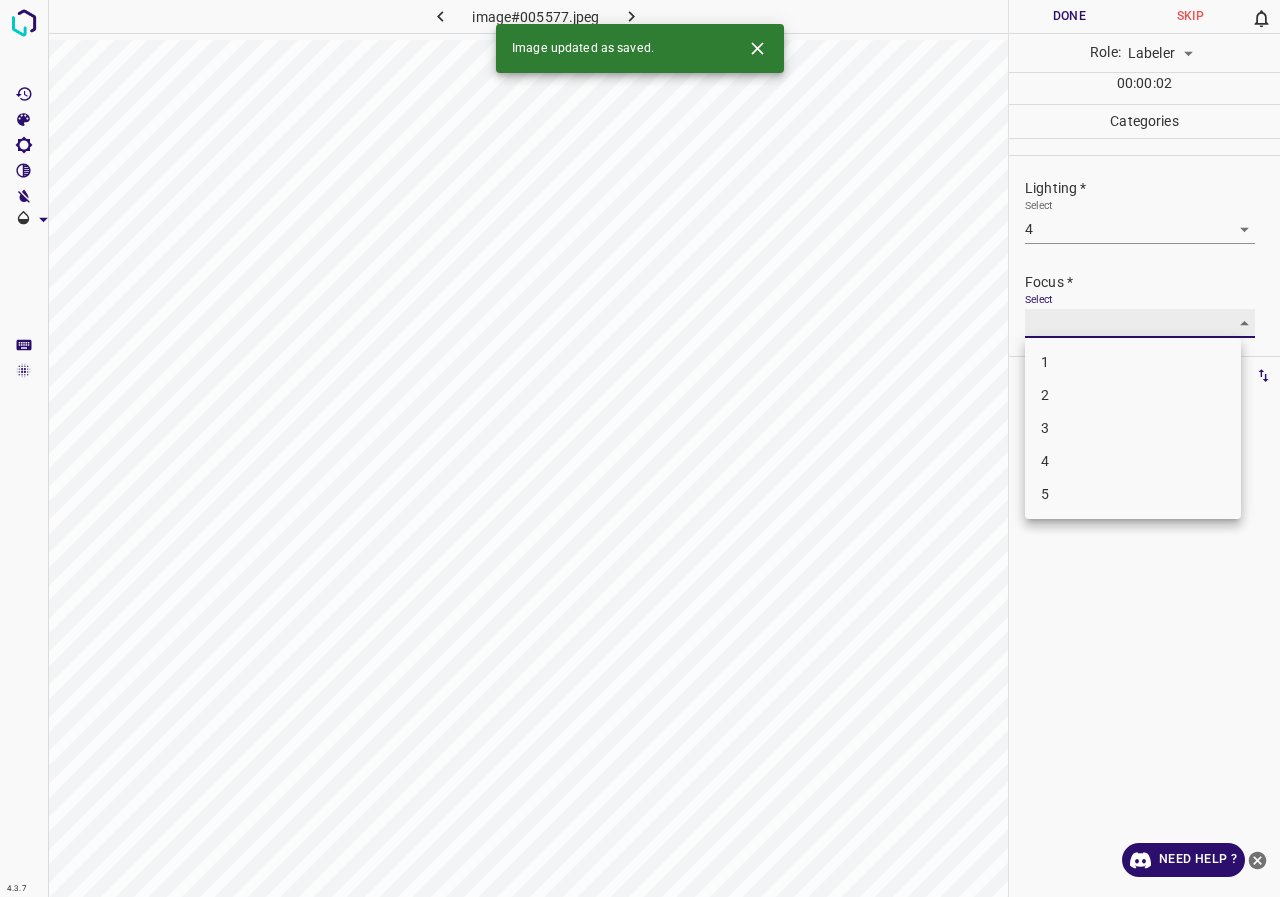 type on "3" 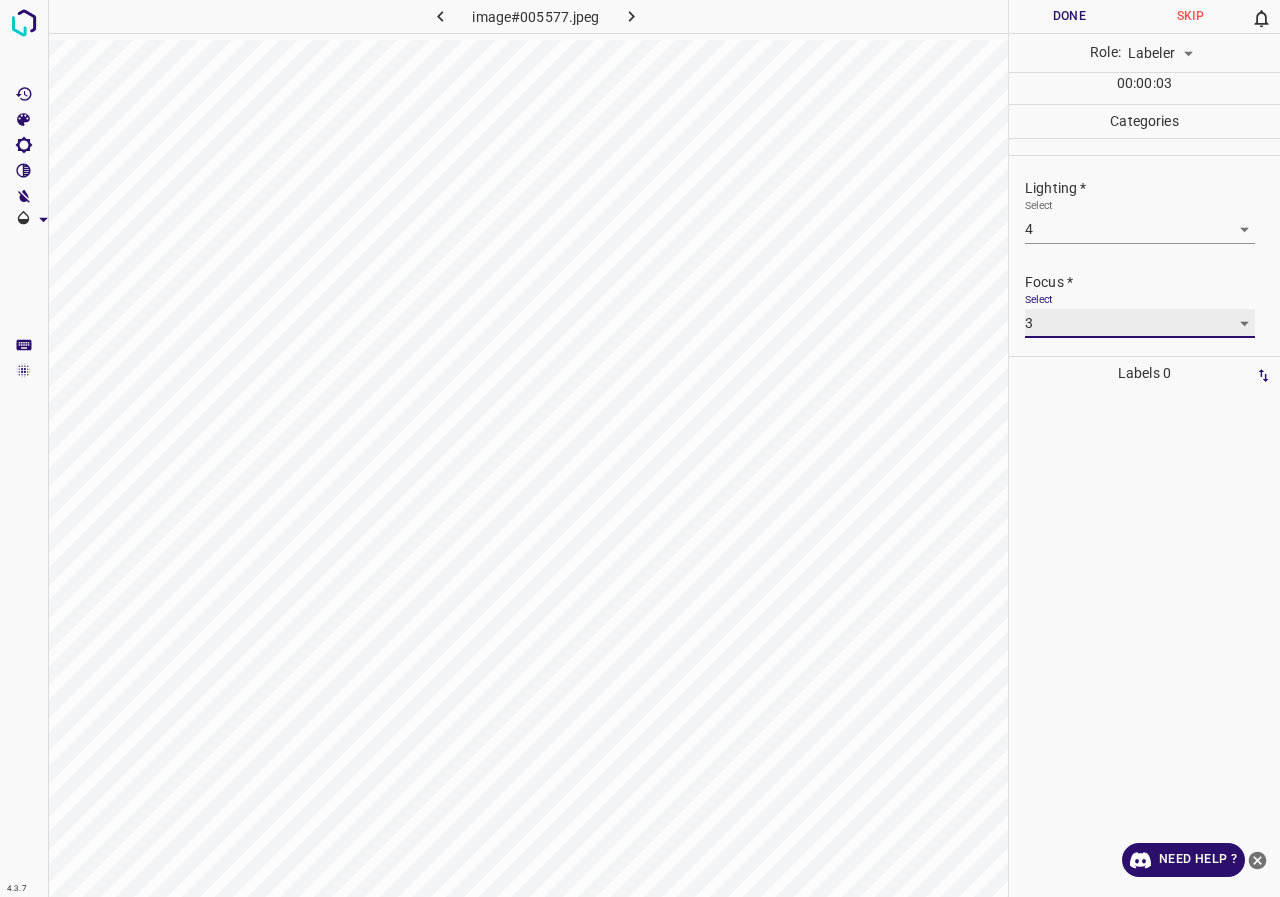 scroll, scrollTop: 98, scrollLeft: 0, axis: vertical 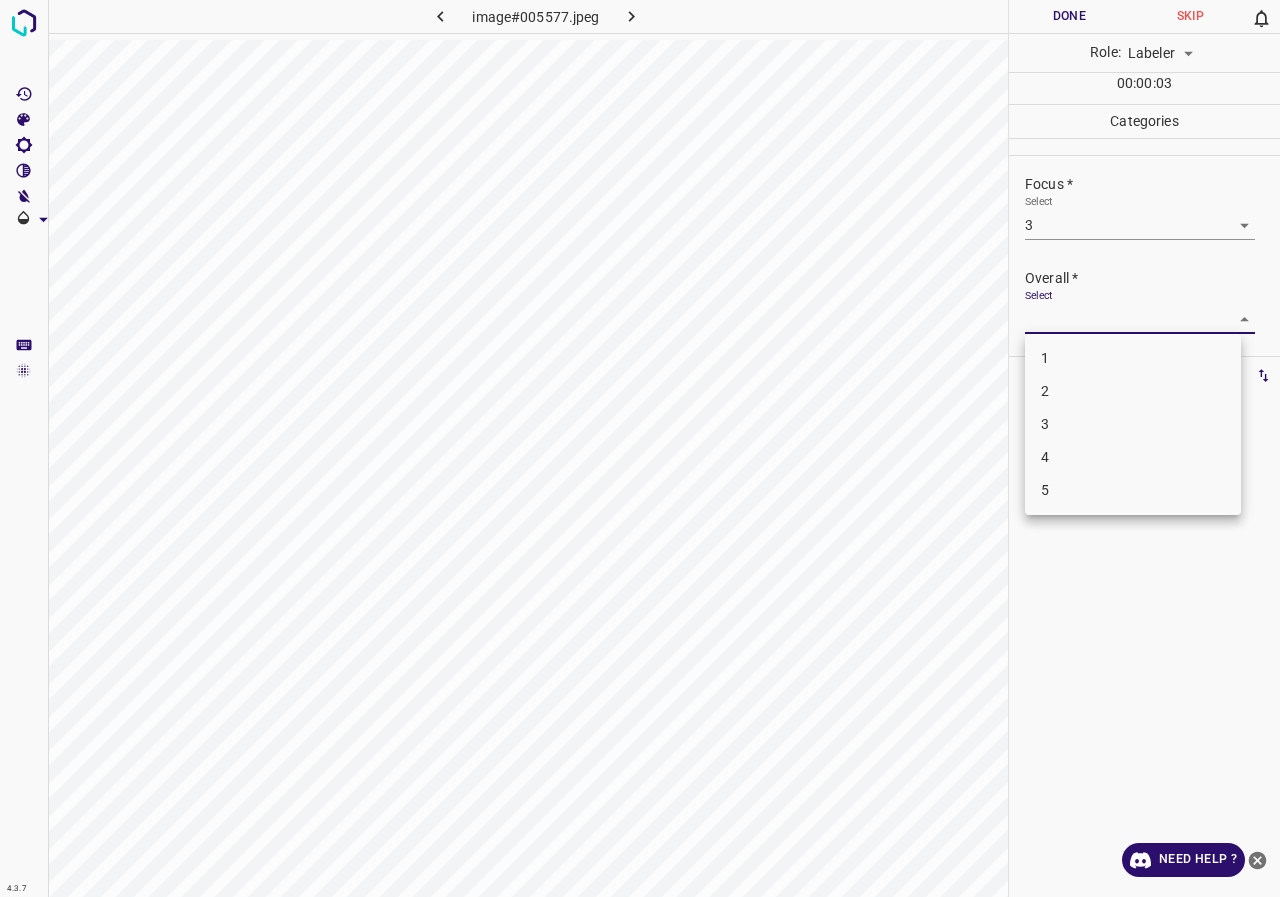 click on "4.3.7 image#005577.jpeg Done Skip 0 Role: Labeler labeler 00   : 00   : 03   Categories Lighting *  Select 4 4 Focus *  Select 3 3 Overall *  Select ​ Labels   0 Categories 1 Lighting 2 Focus 3 Overall Tools Space Change between modes (Draw & Edit) I Auto labeling R Restore zoom M Zoom in N Zoom out Delete Delete selecte label Filters Z Restore filters X Saturation filter C Brightness filter V Contrast filter B Gray scale filter General O Download Need Help ? - Text - Hide - Delete 1 2 3 4 5" at bounding box center (640, 448) 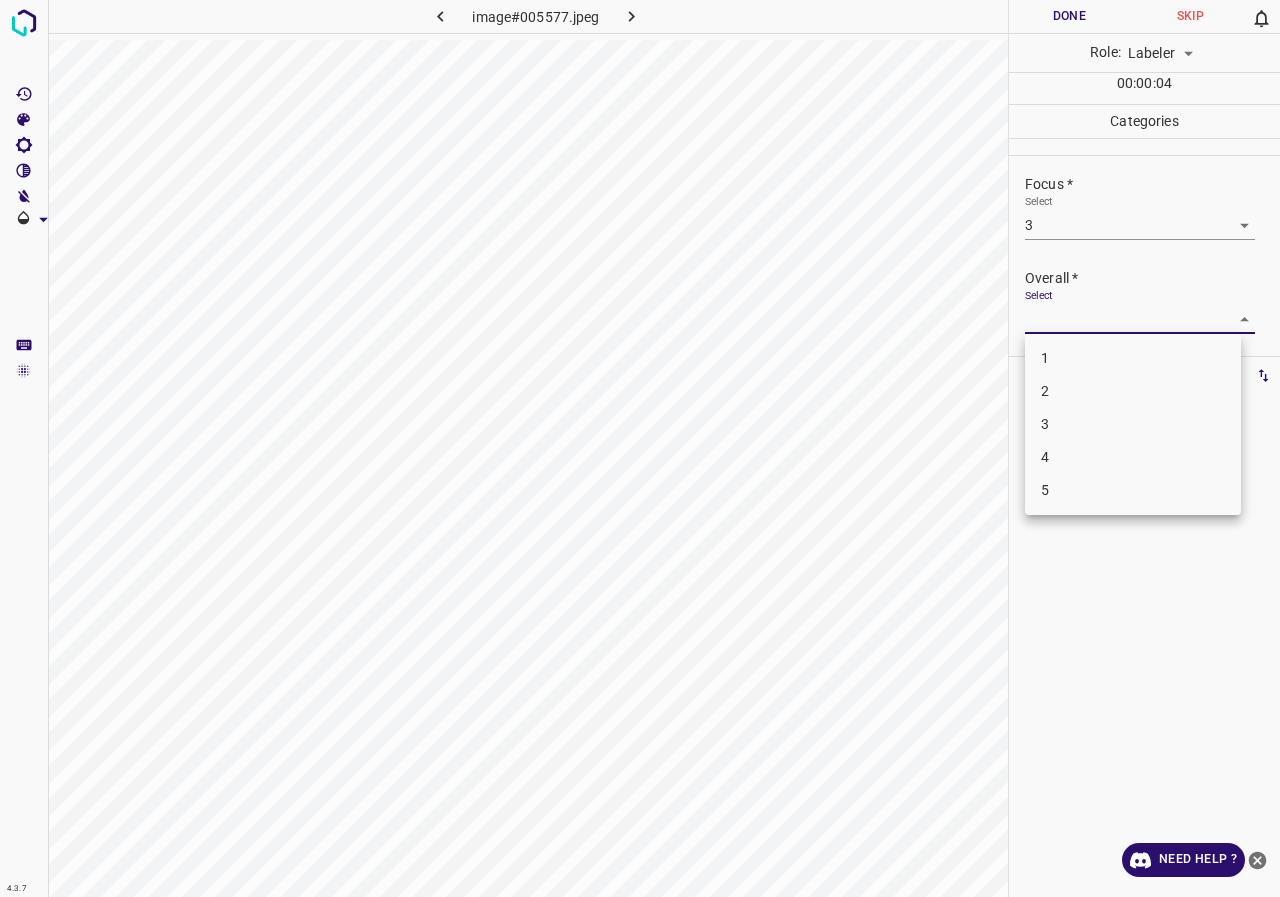 click on "3" at bounding box center (1133, 424) 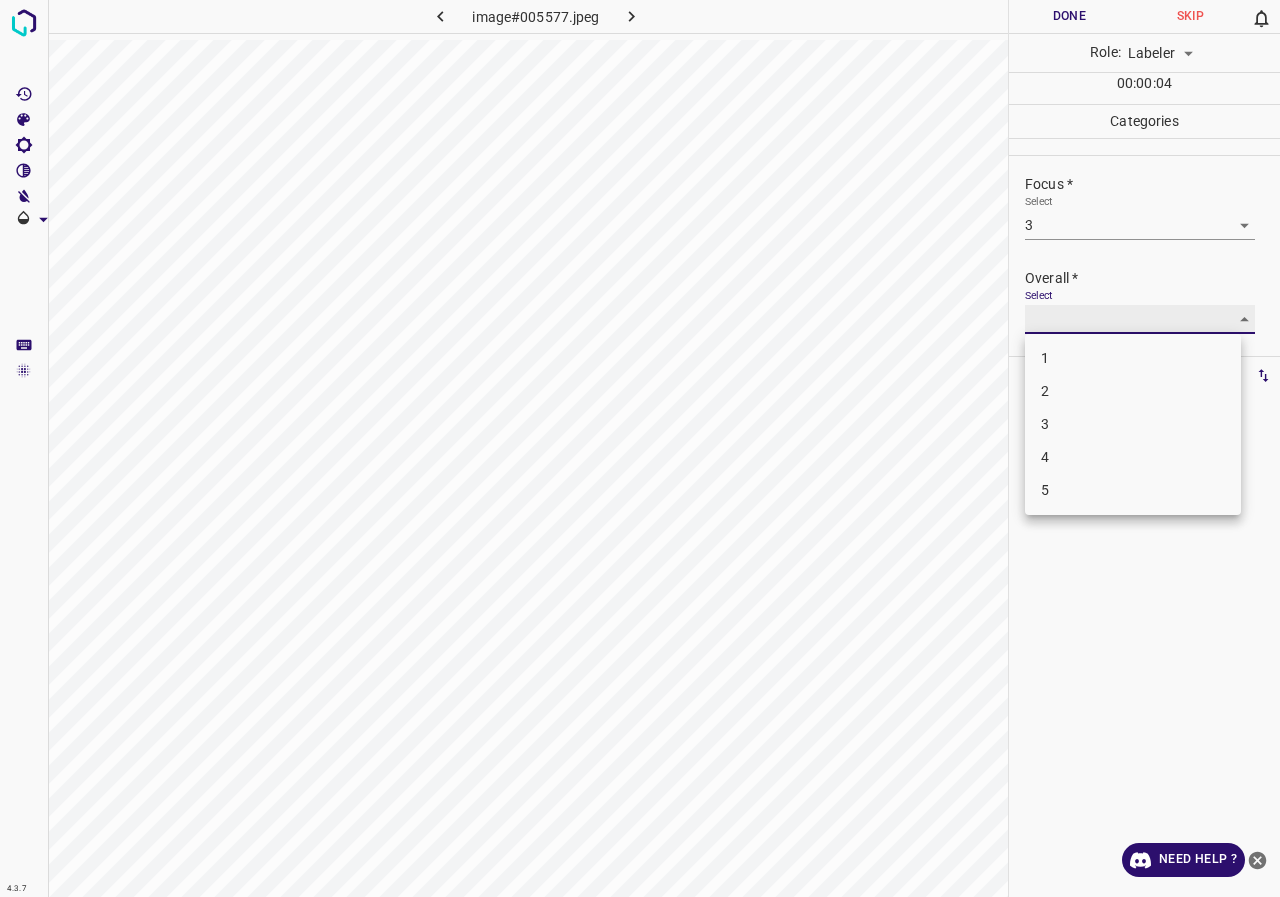 type on "3" 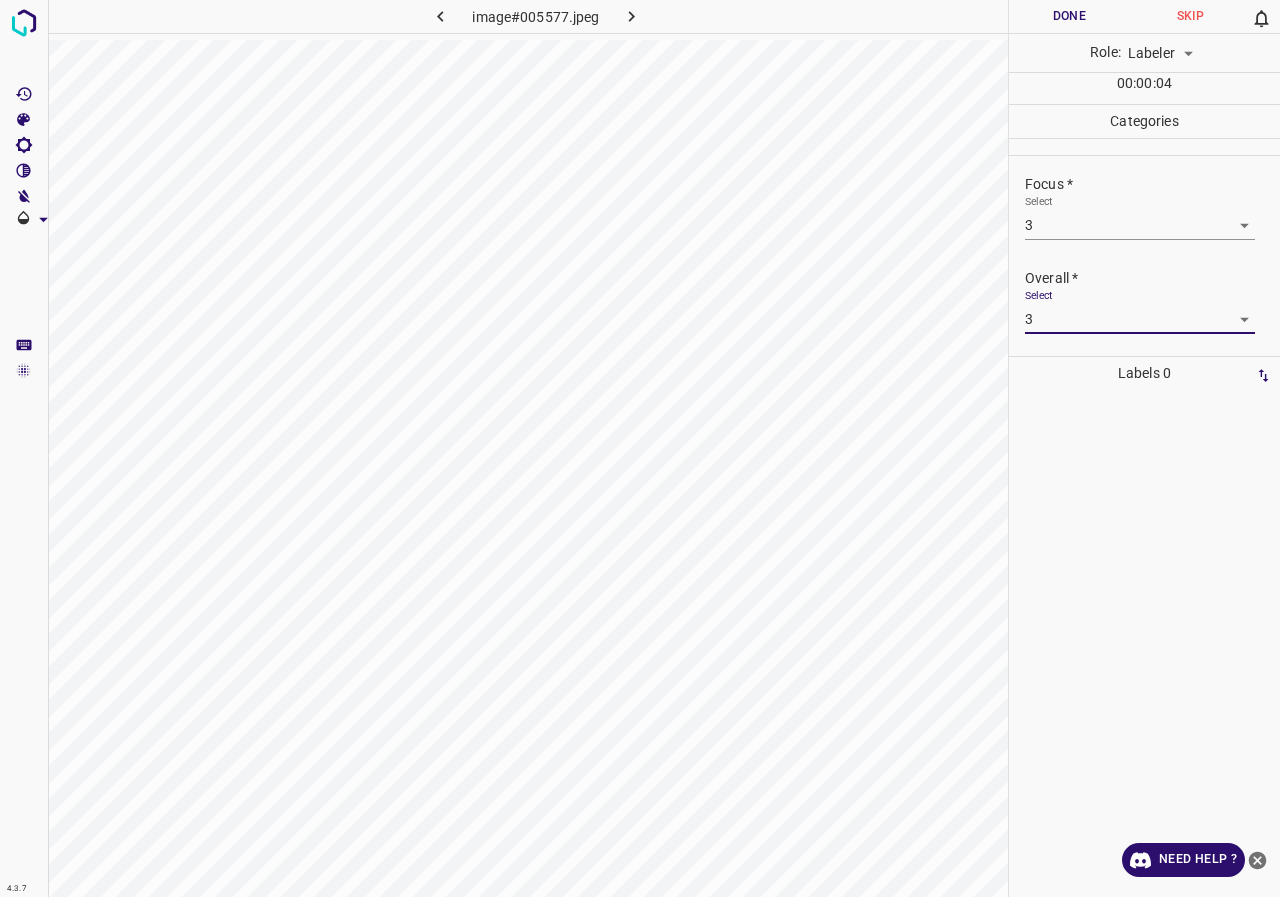 click on "Done" at bounding box center [1069, 16] 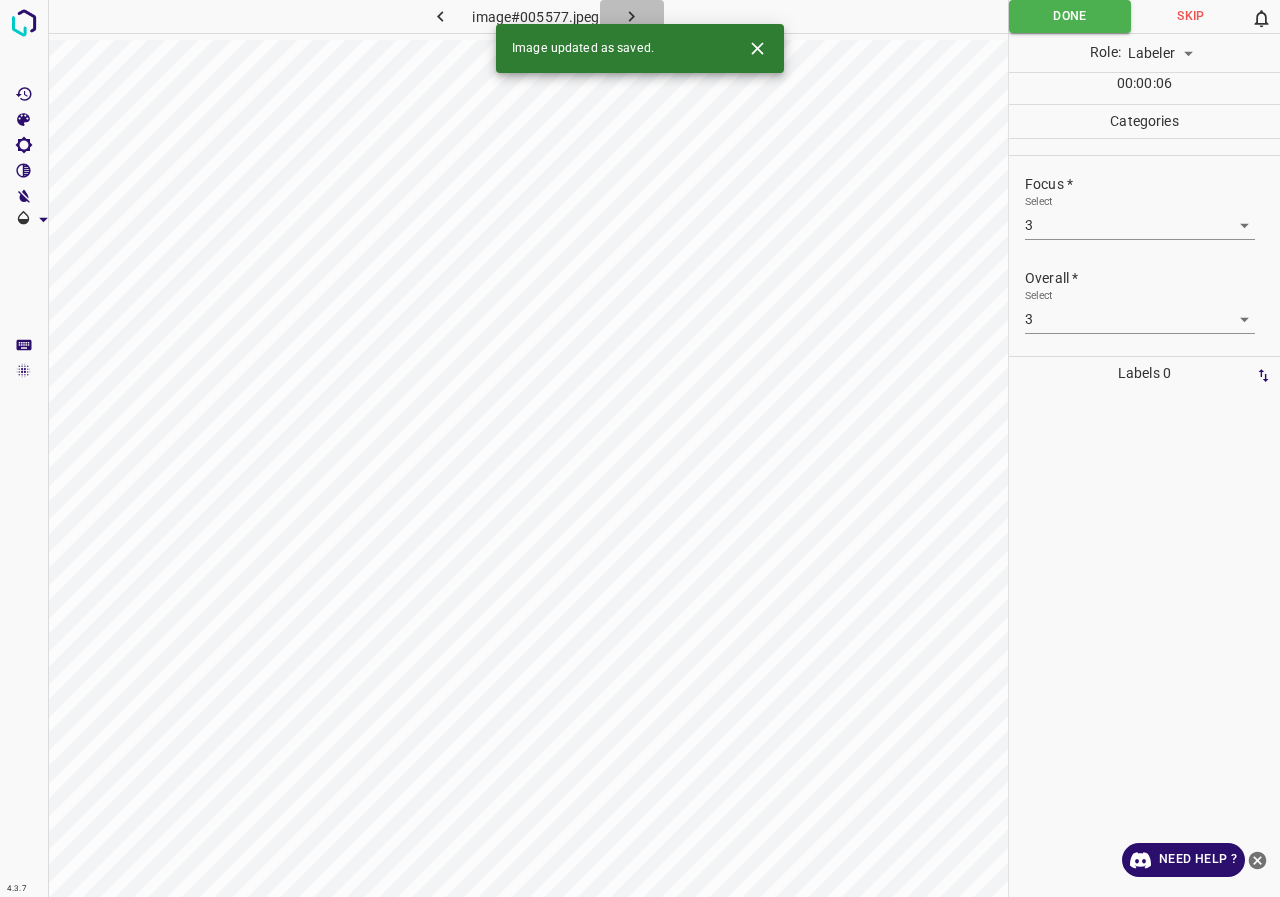 click 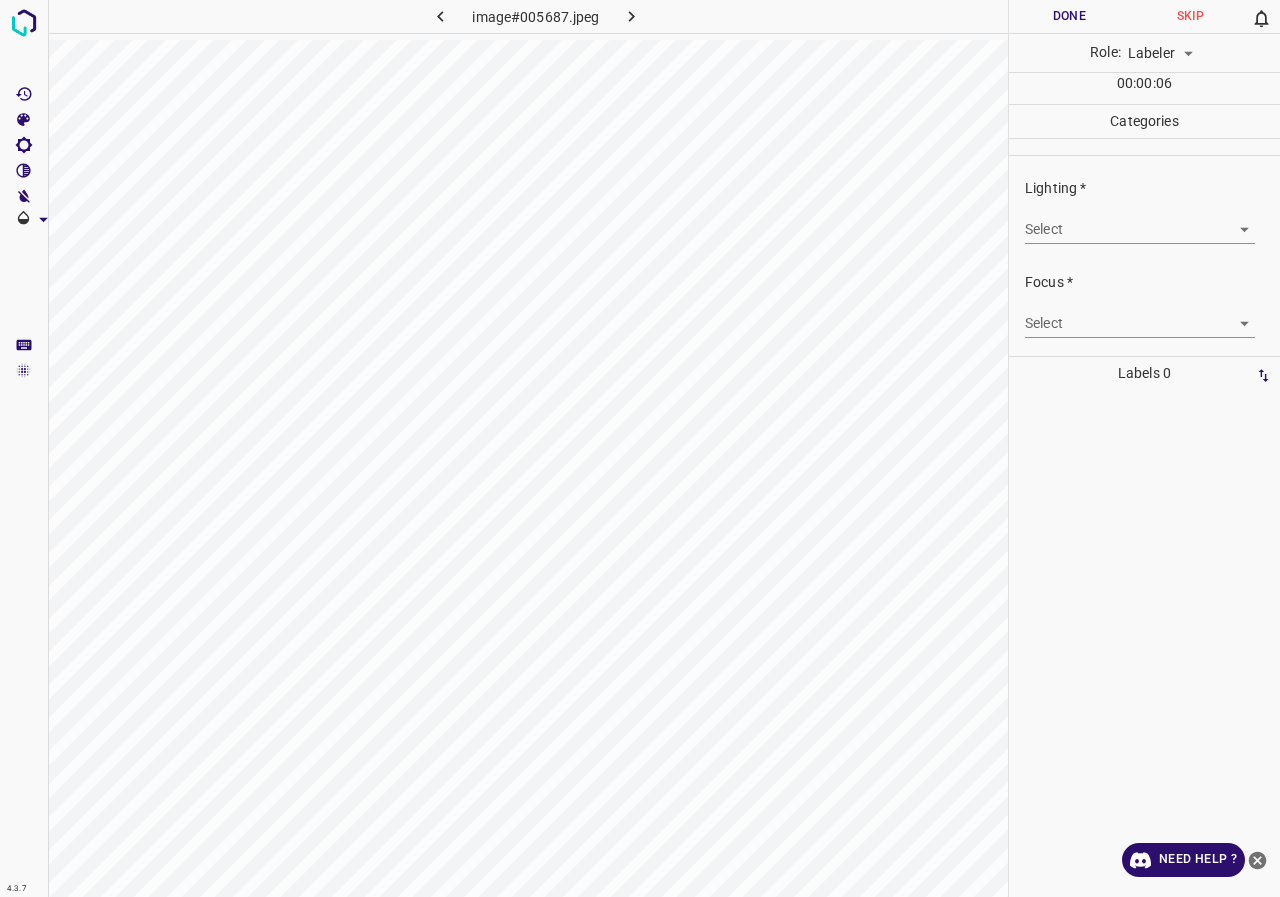 click on "4.3.7 image#005687.jpeg Done Skip 0 Role: Labeler labeler 00   : 00   : 06   Categories Lighting *  Select ​ Focus *  Select ​ Overall *  Select ​ Labels   0 Categories 1 Lighting 2 Focus 3 Overall Tools Space Change between modes (Draw & Edit) I Auto labeling R Restore zoom M Zoom in N Zoom out Delete Delete selecte label Filters Z Restore filters X Saturation filter C Brightness filter V Contrast filter B Gray scale filter General O Download Need Help ? - Text - Hide - Delete" at bounding box center (640, 448) 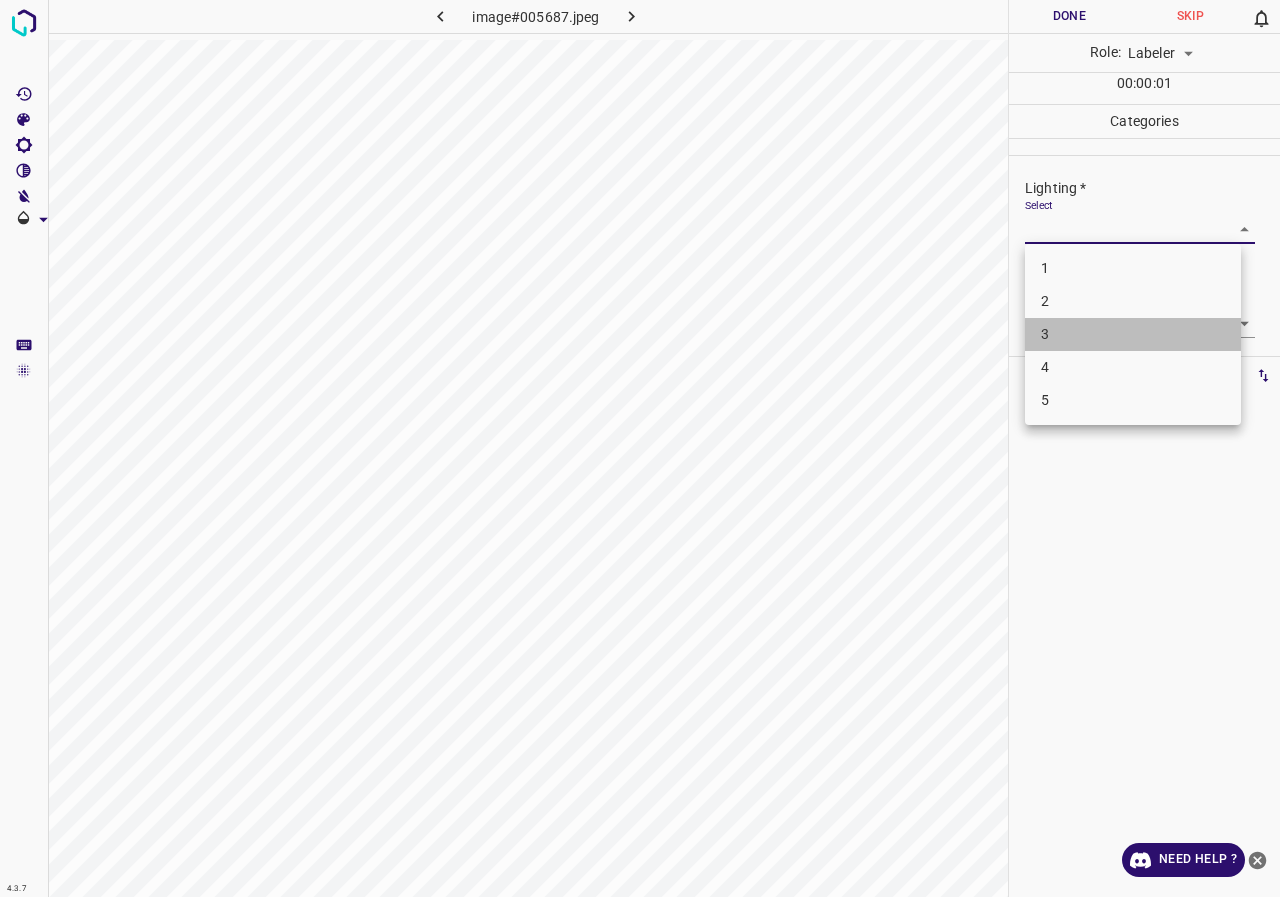 click on "3" at bounding box center [1133, 334] 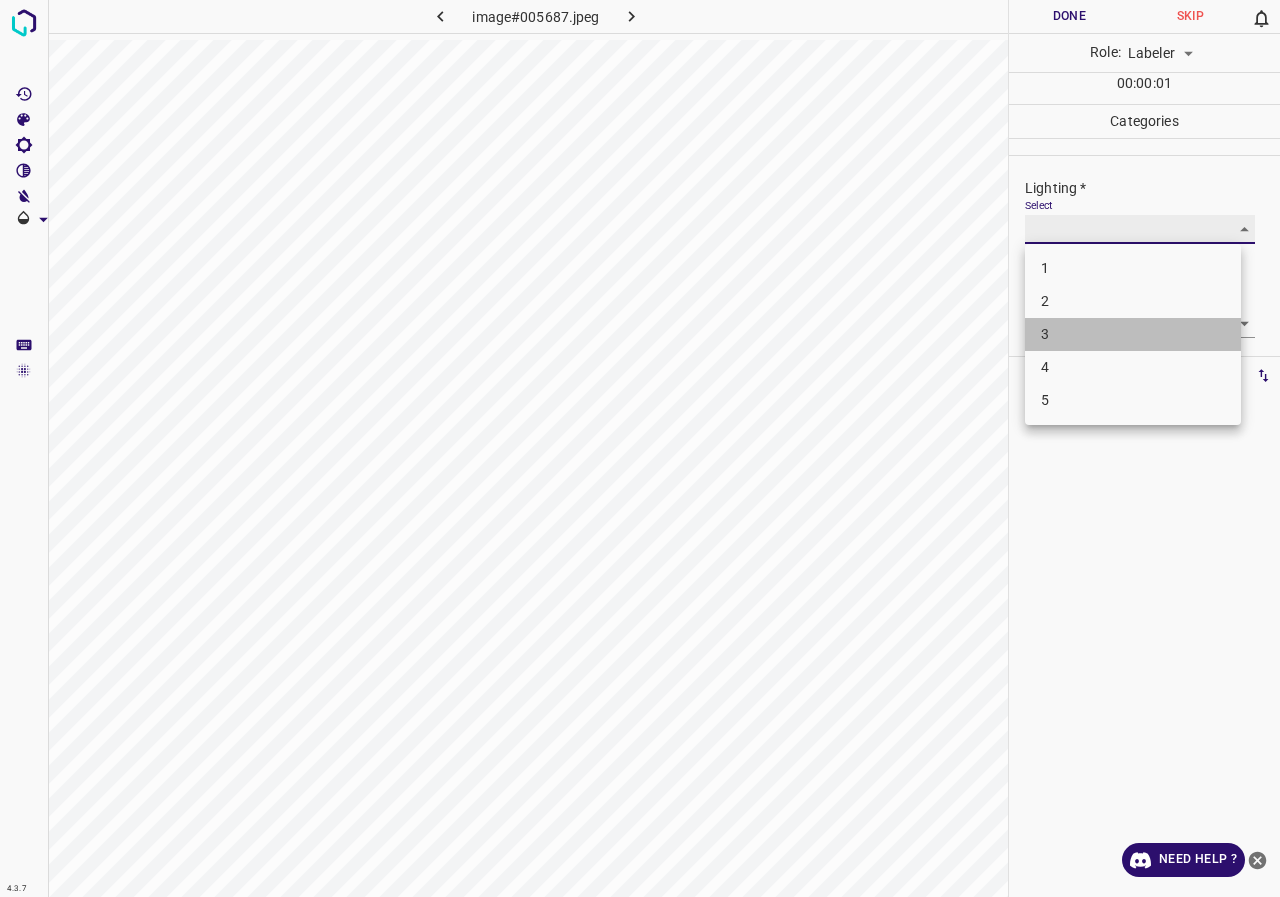 type on "3" 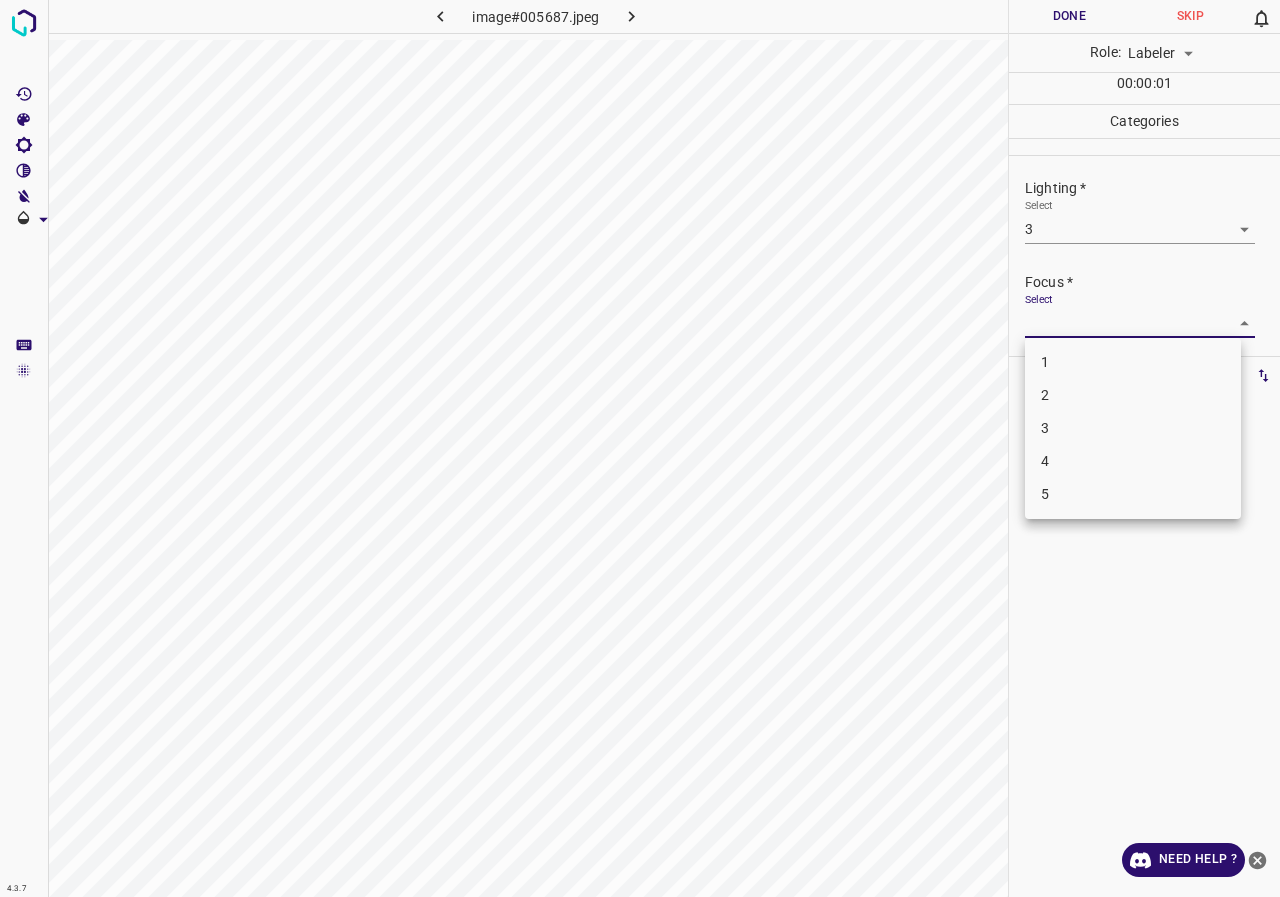 click on "4.3.7 image#005687.jpeg Done Skip 0 Role: Labeler labeler 00   : 00   : 01   Categories Lighting *  Select 3 3 Focus *  Select ​ Overall *  Select ​ Labels   0 Categories 1 Lighting 2 Focus 3 Overall Tools Space Change between modes (Draw & Edit) I Auto labeling R Restore zoom M Zoom in N Zoom out Delete Delete selecte label Filters Z Restore filters X Saturation filter C Brightness filter V Contrast filter B Gray scale filter General O Download Need Help ? - Text - Hide - Delete 1 2 3 4 5" at bounding box center (640, 448) 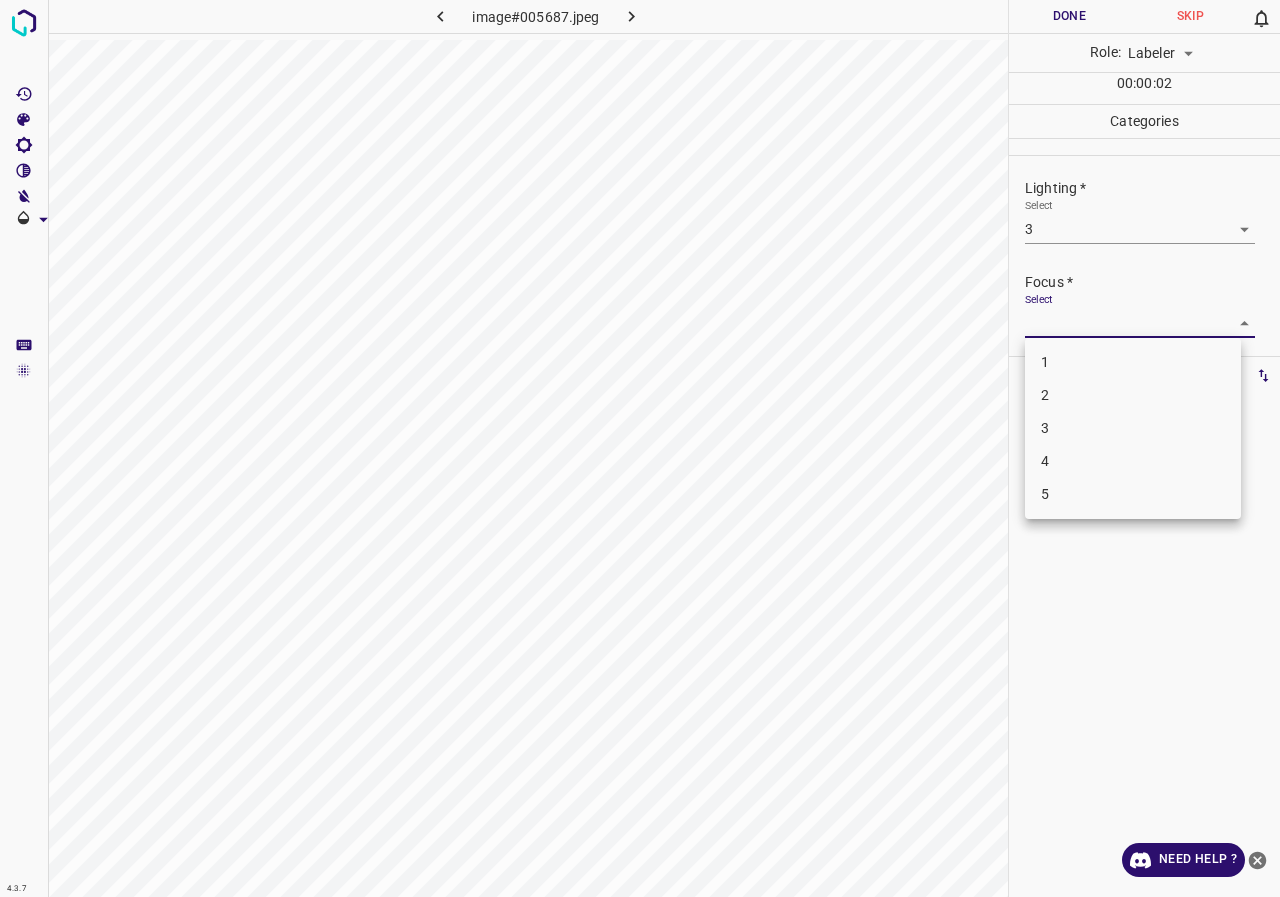 drag, startPoint x: 1071, startPoint y: 427, endPoint x: 1102, endPoint y: 326, distance: 105.65037 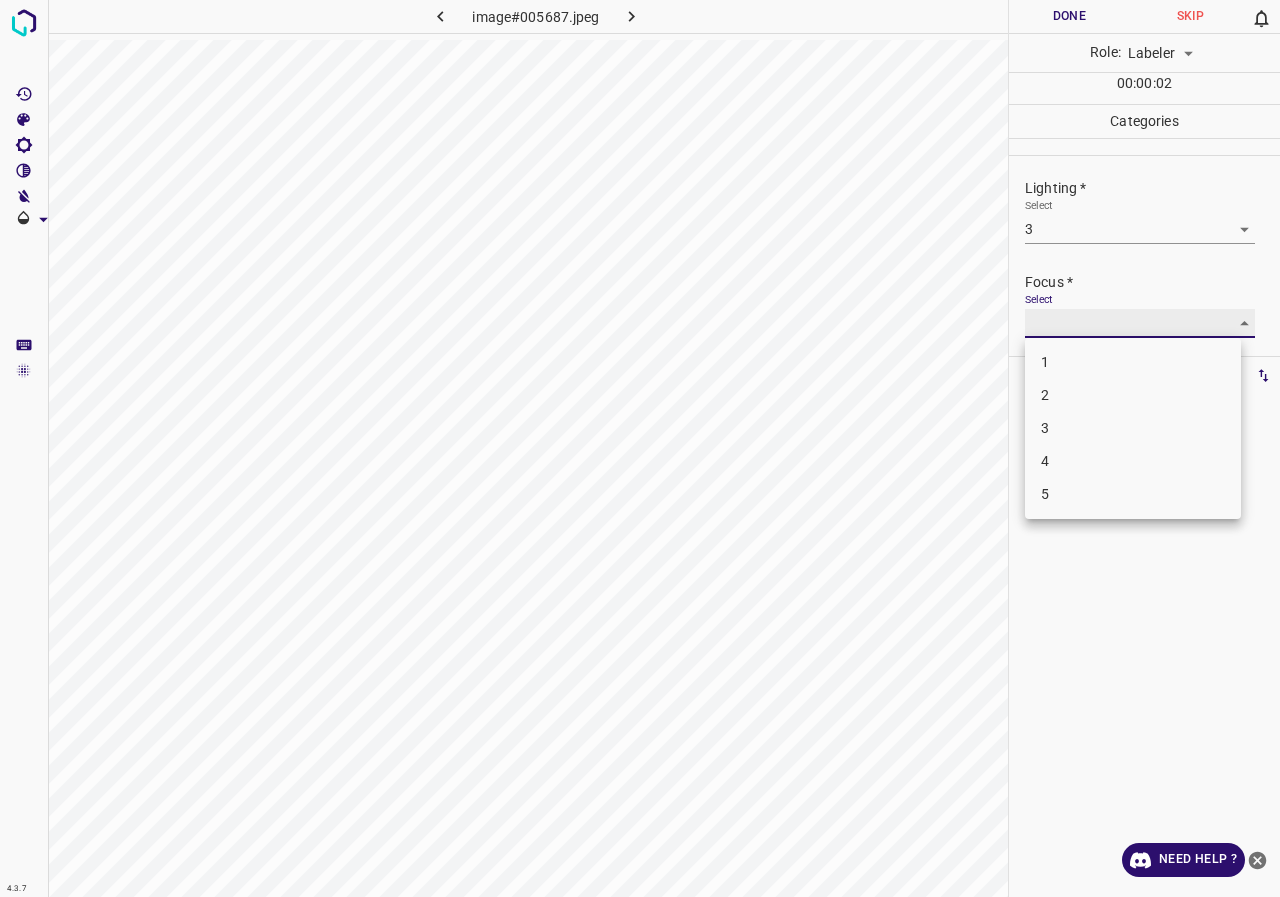 type on "3" 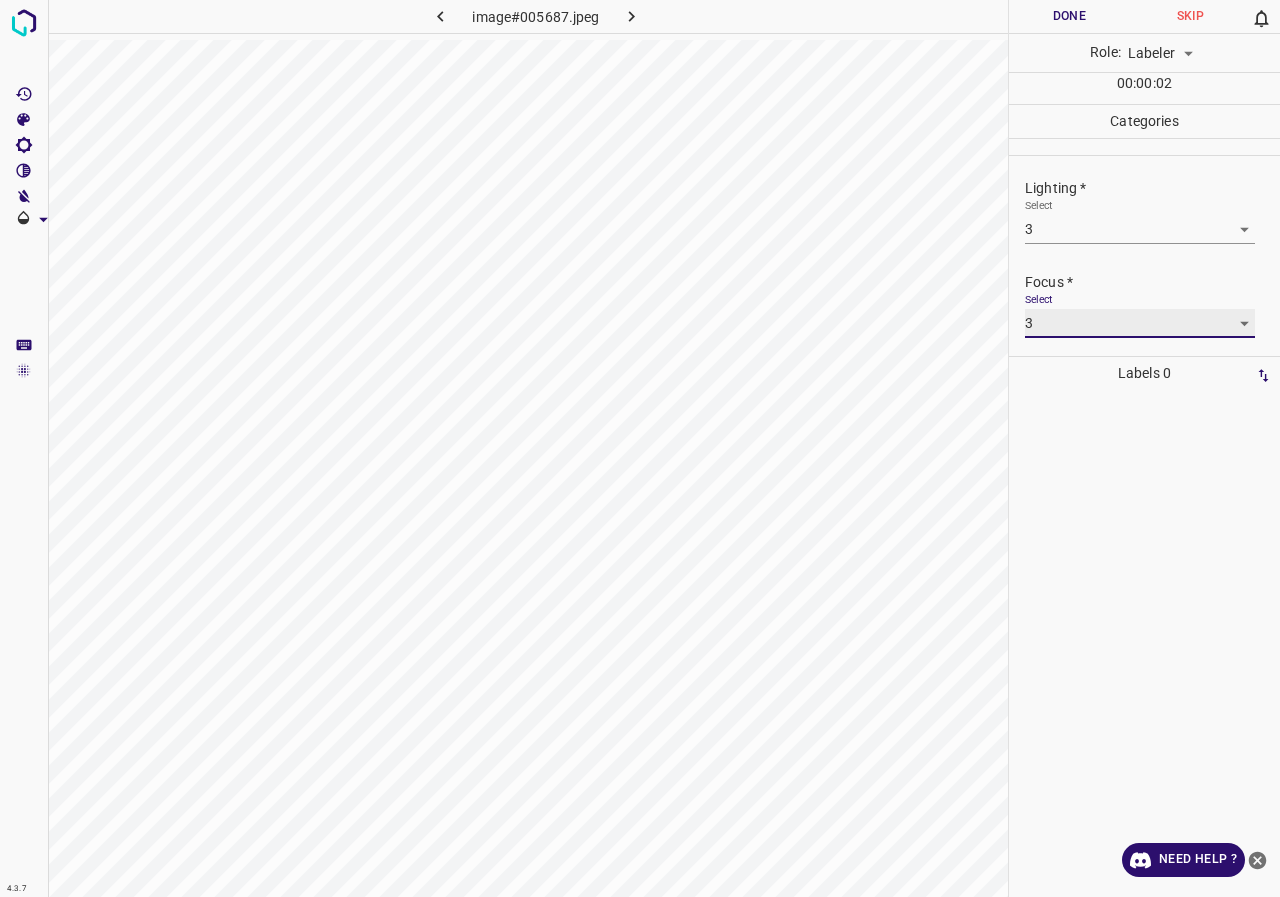 scroll, scrollTop: 98, scrollLeft: 0, axis: vertical 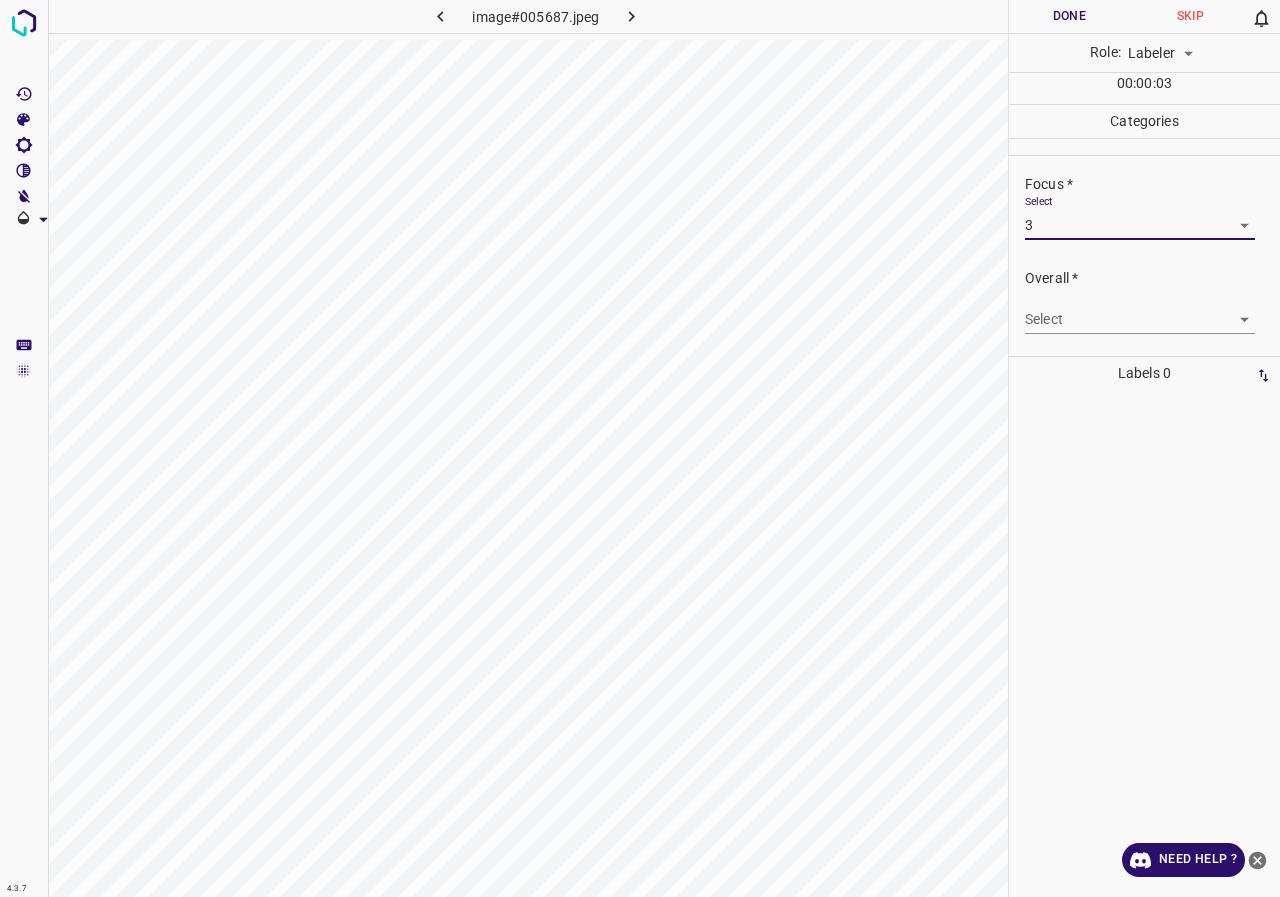 click on "Select ​" at bounding box center [1140, 311] 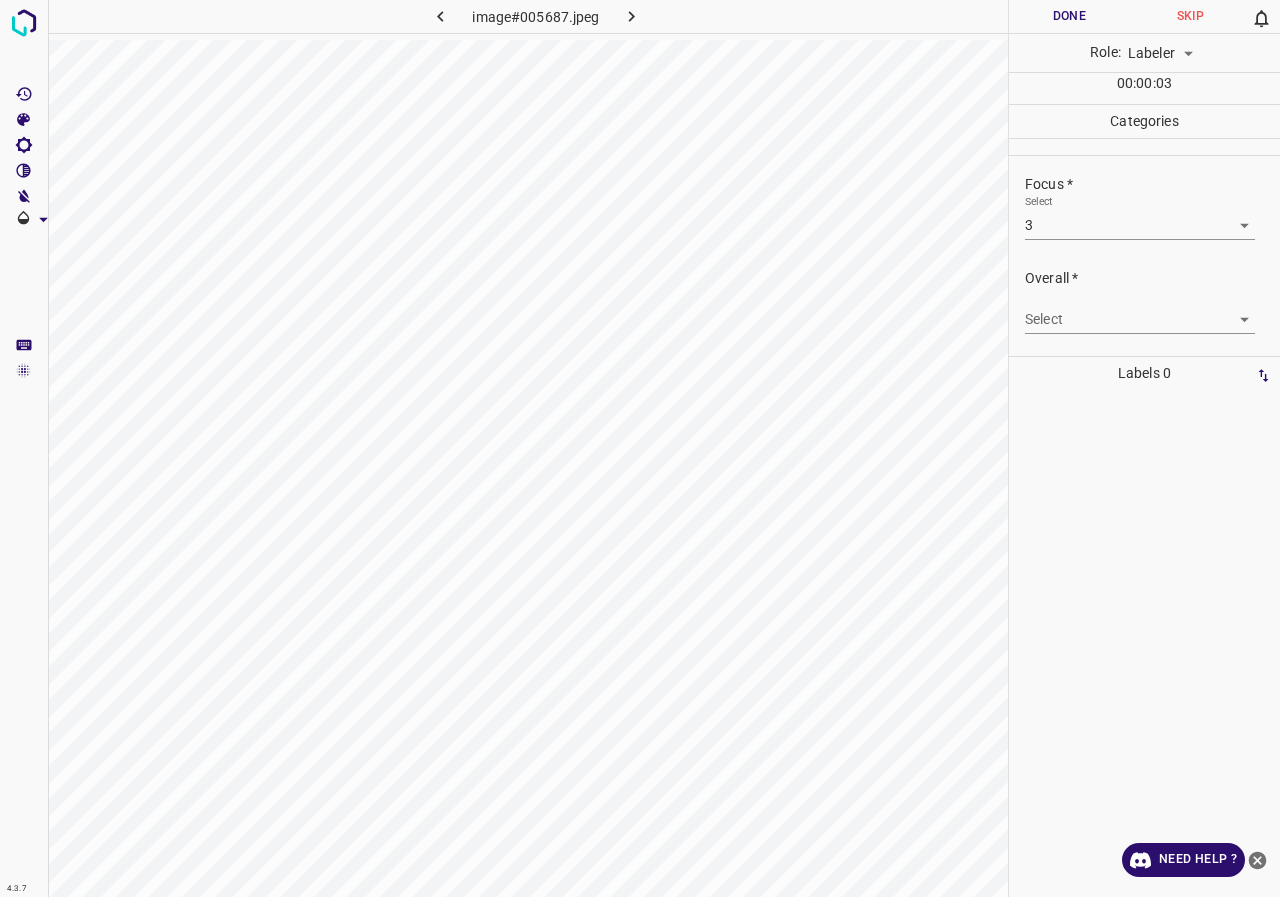 click on "4.3.7 image#005687.jpeg Done Skip 0 Role: Labeler labeler 00   : 00   : 03   Categories Lighting *  Select 3 3 Focus *  Select 3 3 Overall *  Select ​ Labels   0 Categories 1 Lighting 2 Focus 3 Overall Tools Space Change between modes (Draw & Edit) I Auto labeling R Restore zoom M Zoom in N Zoom out Delete Delete selecte label Filters Z Restore filters X Saturation filter C Brightness filter V Contrast filter B Gray scale filter General O Download Need Help ? - Text - Hide - Delete" at bounding box center [640, 448] 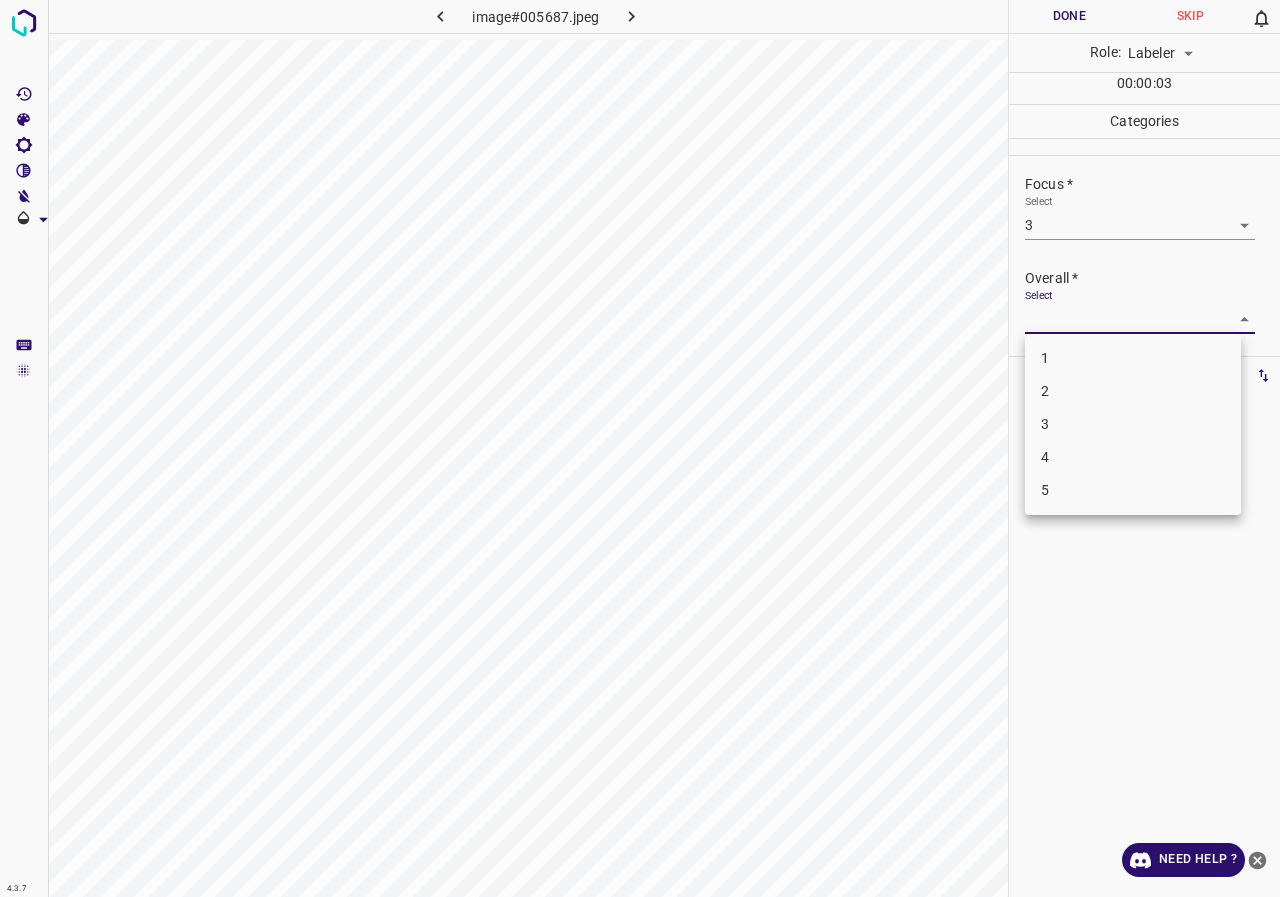 drag, startPoint x: 1096, startPoint y: 419, endPoint x: 1123, endPoint y: 419, distance: 27 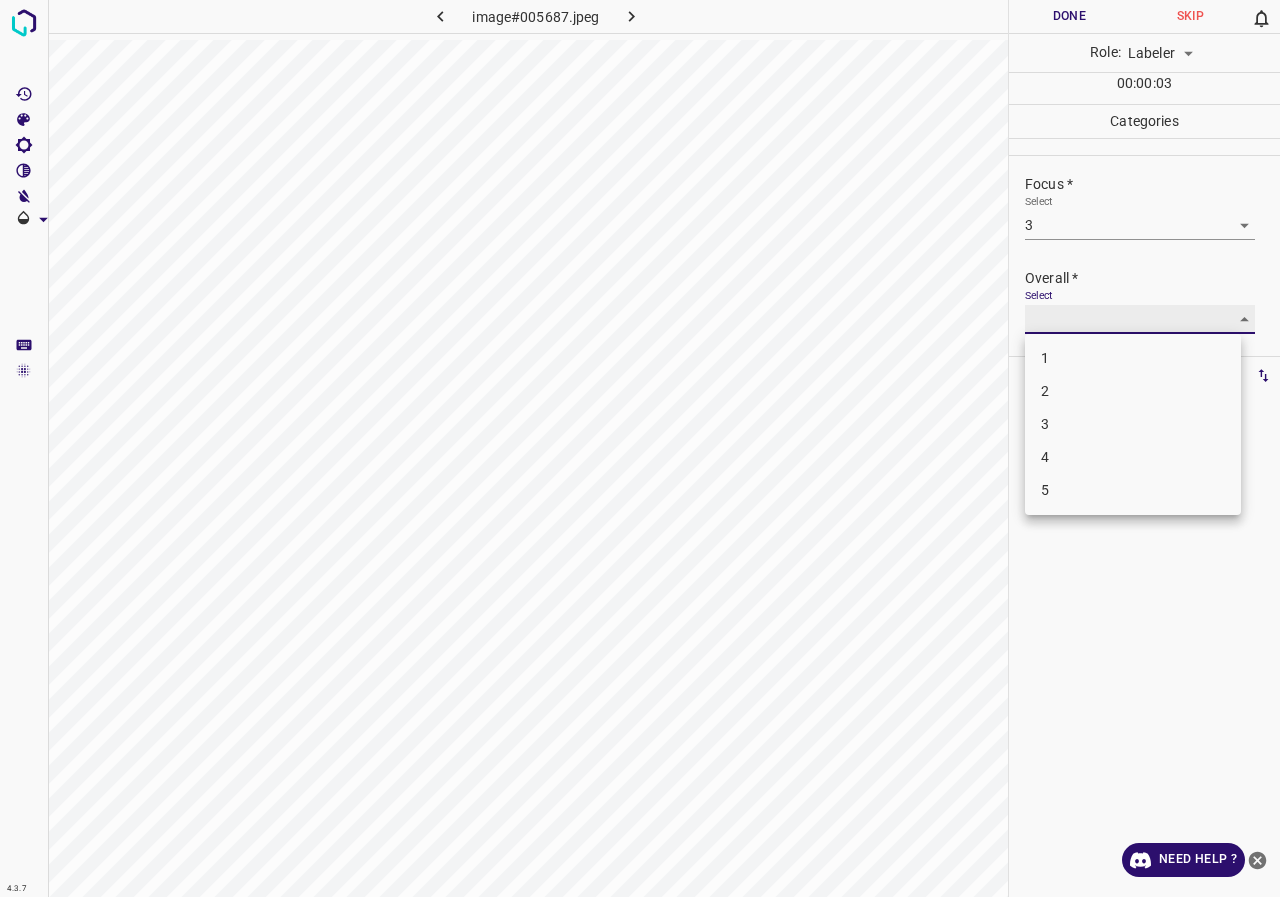 type on "3" 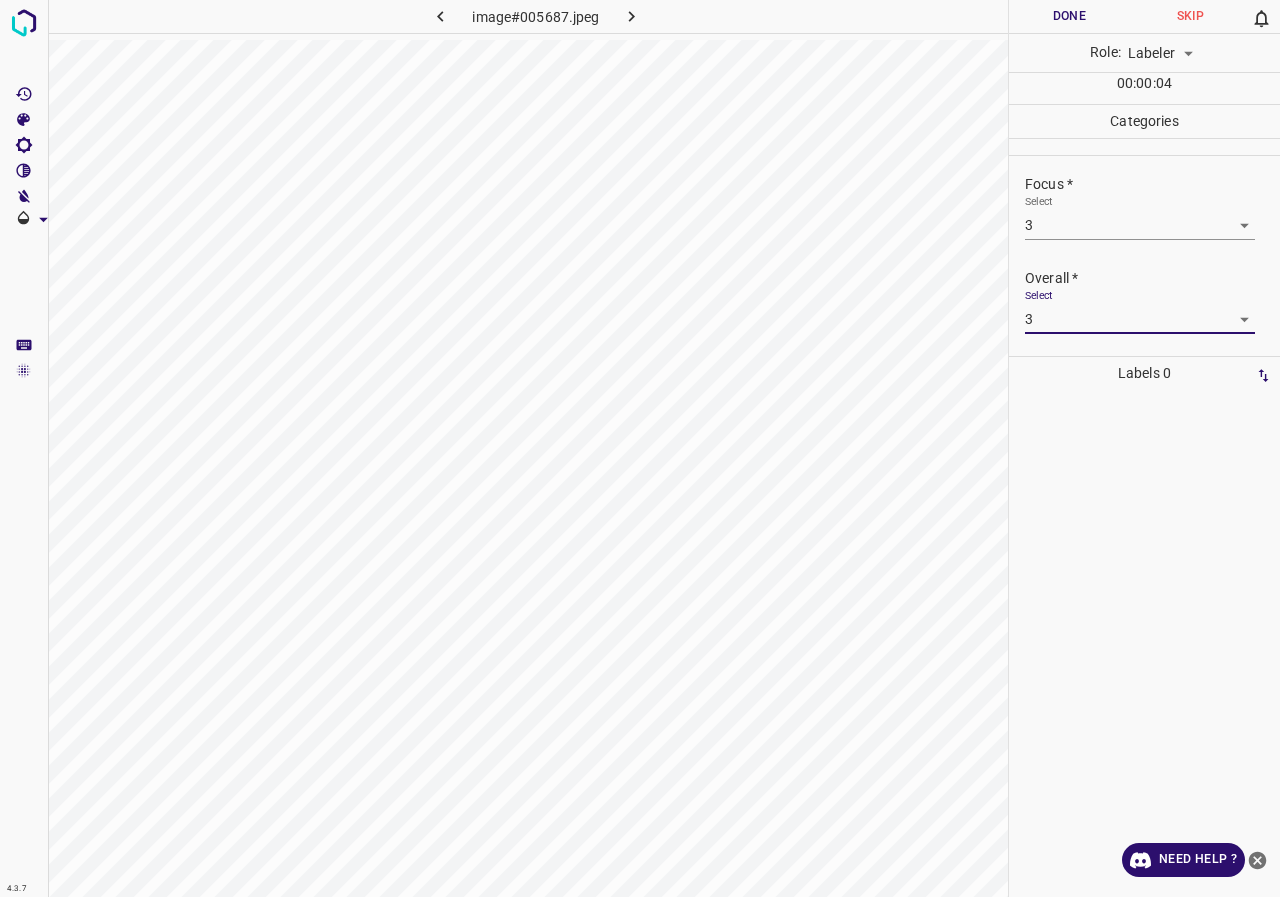 click on "Done" at bounding box center [1069, 16] 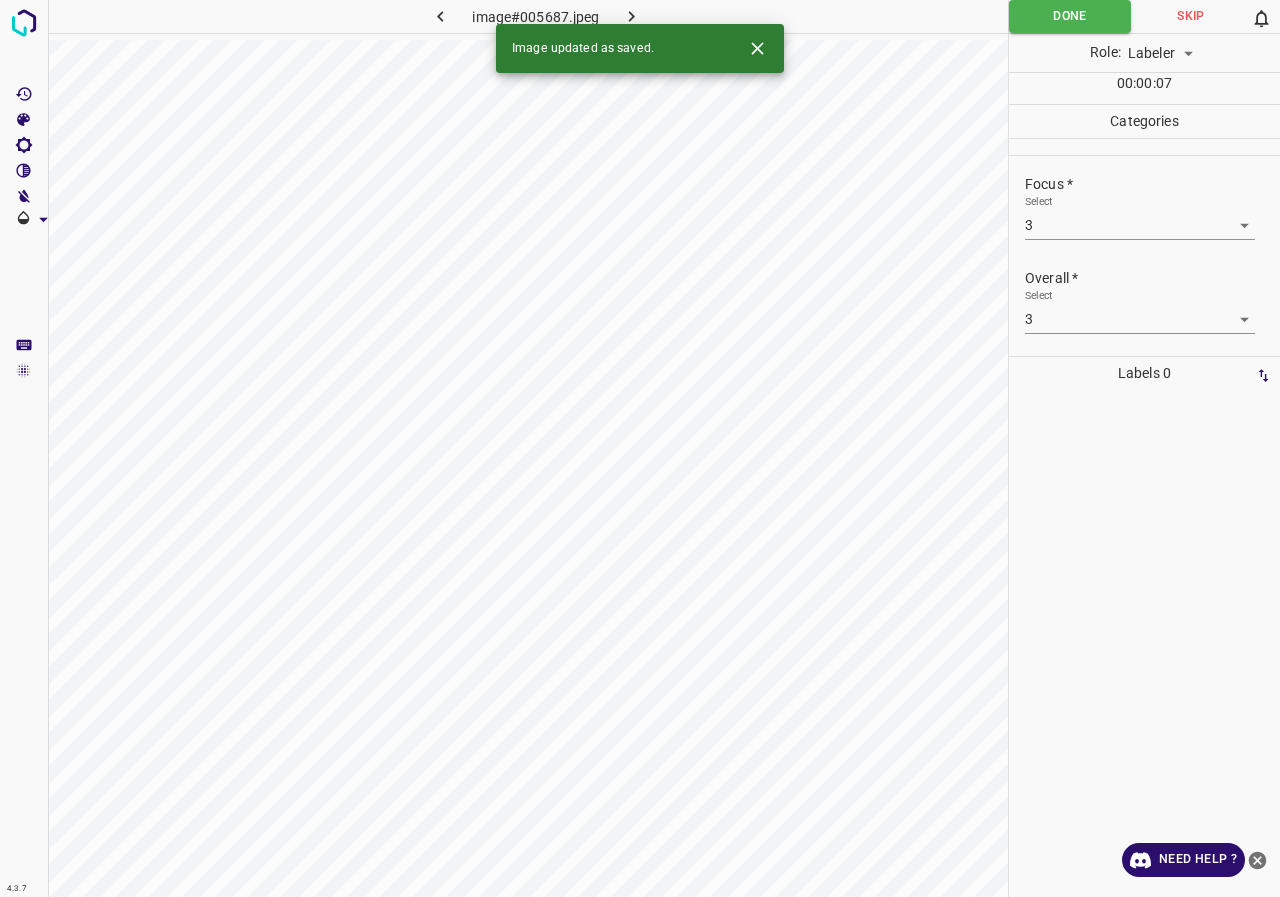 click 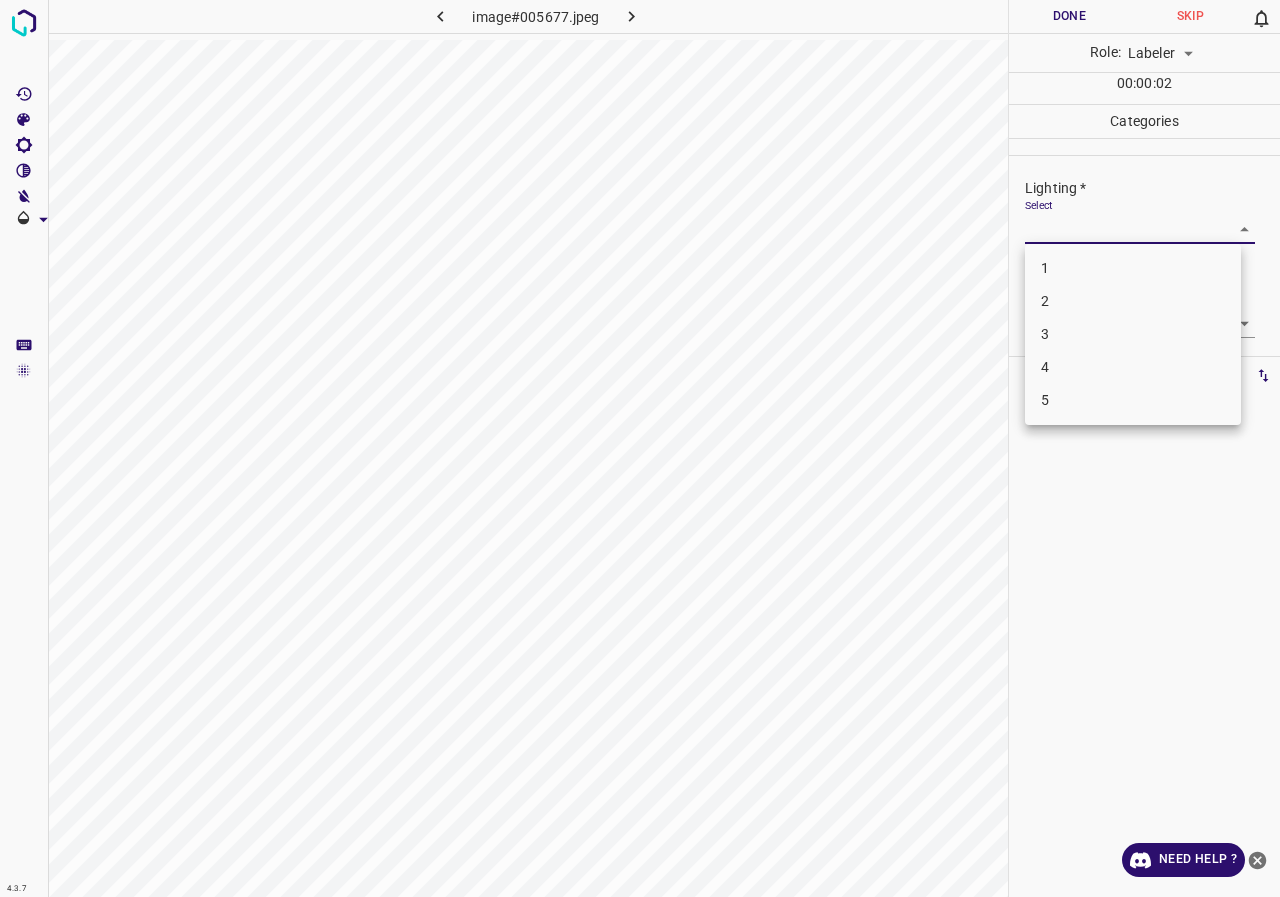 click on "4.3.7 image#005677.jpeg Done Skip 0 Role: Labeler labeler 00   : 00   : 02   Categories Lighting *  Select ​ Focus *  Select ​ Overall *  Select ​ Labels   0 Categories 1 Lighting 2 Focus 3 Overall Tools Space Change between modes (Draw & Edit) I Auto labeling R Restore zoom M Zoom in N Zoom out Delete Delete selecte label Filters Z Restore filters X Saturation filter C Brightness filter V Contrast filter B Gray scale filter General O Download Need Help ? - Text - Hide - Delete 1 2 3 4 5" at bounding box center [640, 448] 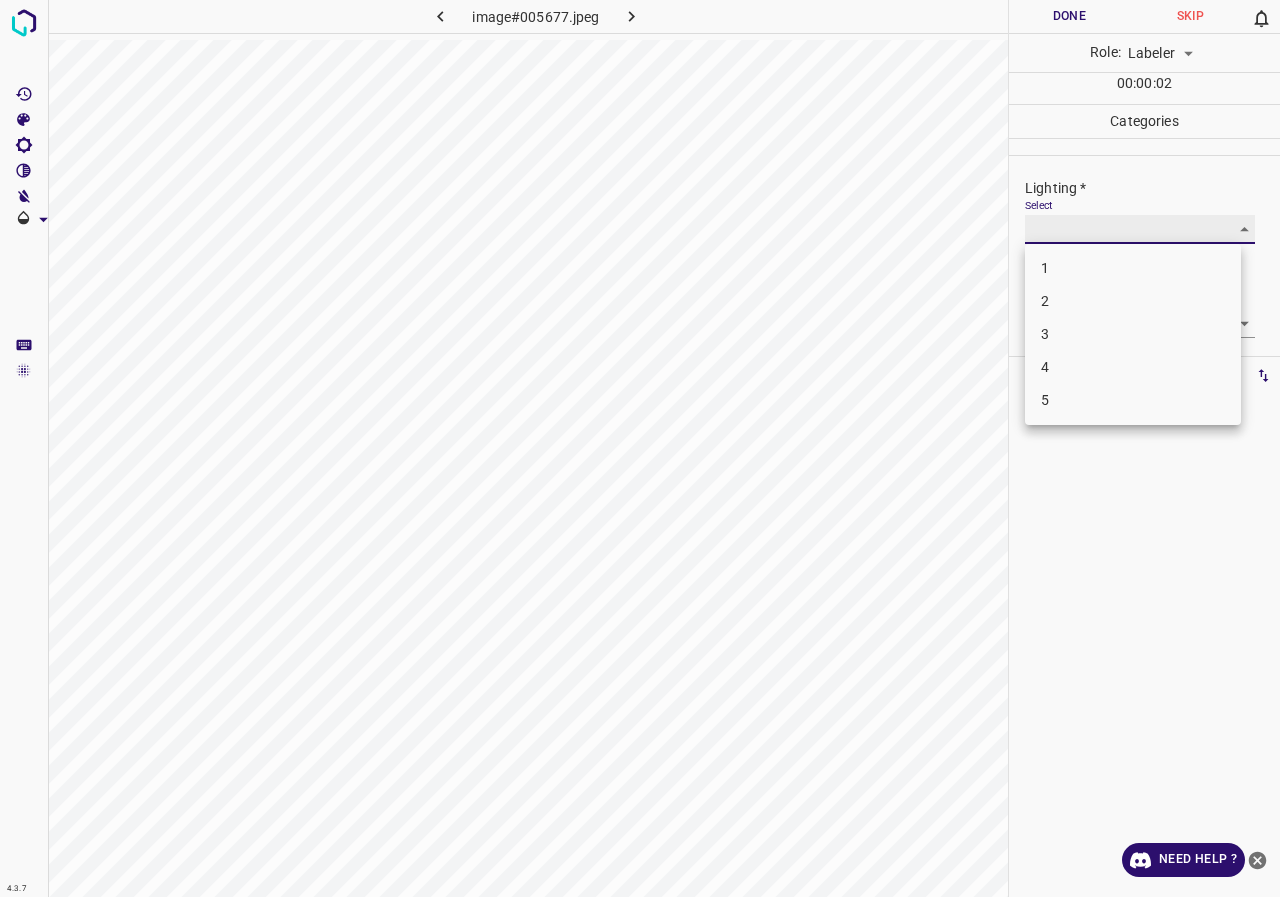 type on "2" 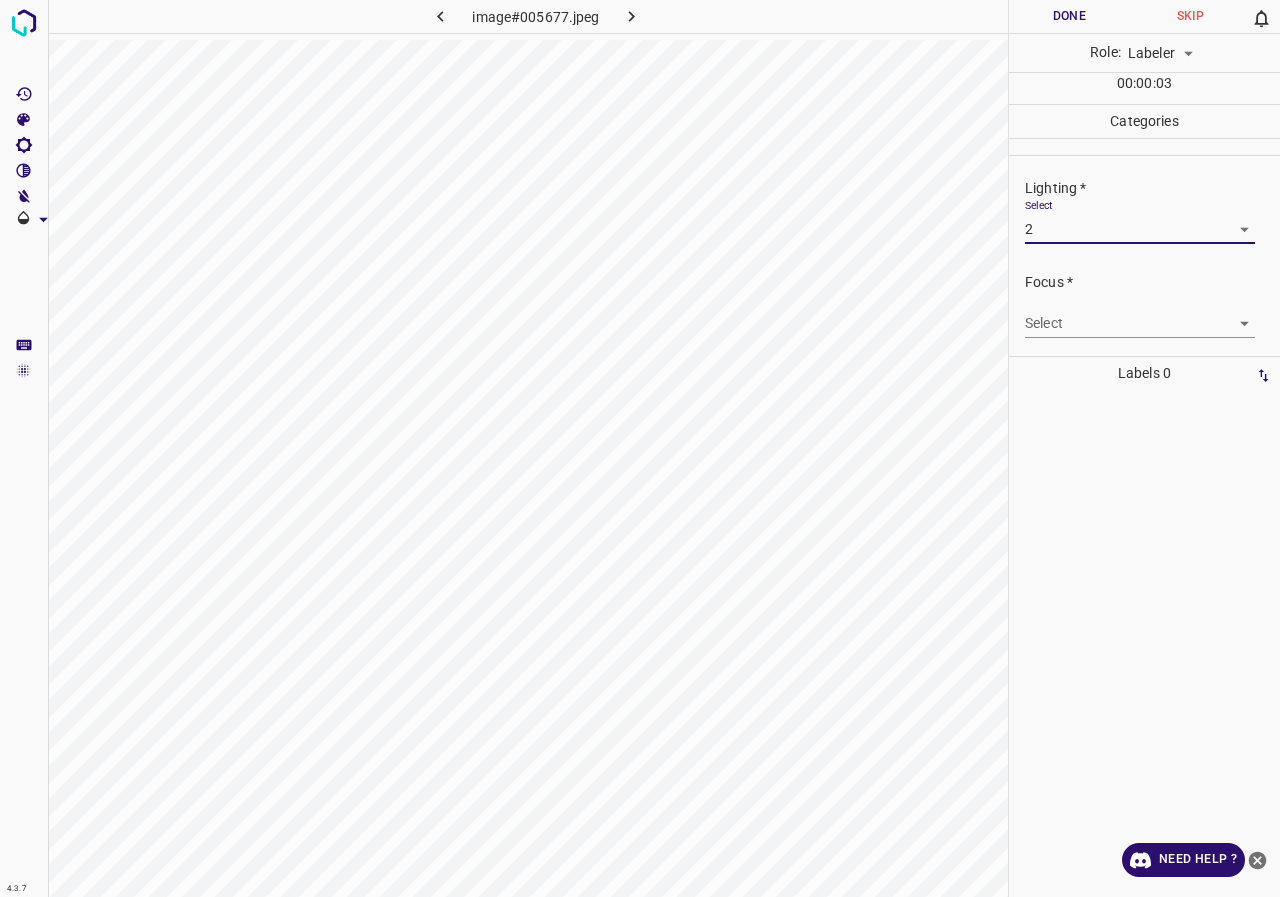click on "4.3.7 image#005677.jpeg Done Skip 0 Role: Labeler labeler 00   : 00   : 03   Categories Lighting *  Select 2 2 Focus *  Select ​ Overall *  Select ​ Labels   0 Categories 1 Lighting 2 Focus 3 Overall Tools Space Change between modes (Draw & Edit) I Auto labeling R Restore zoom M Zoom in N Zoom out Delete Delete selecte label Filters Z Restore filters X Saturation filter C Brightness filter V Contrast filter B Gray scale filter General O Download Need Help ? - Text - Hide - Delete" at bounding box center [640, 448] 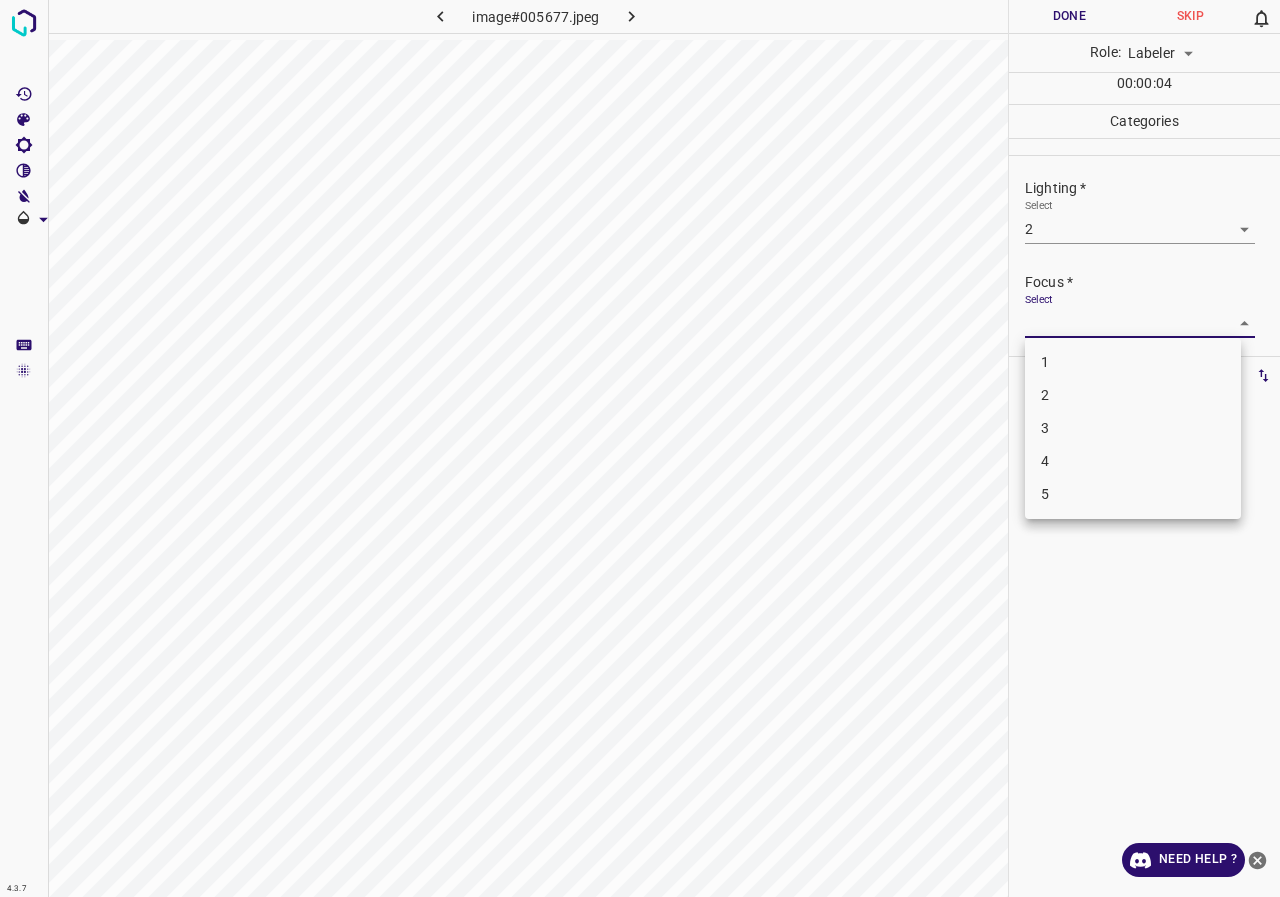 drag, startPoint x: 1061, startPoint y: 399, endPoint x: 1065, endPoint y: 377, distance: 22.36068 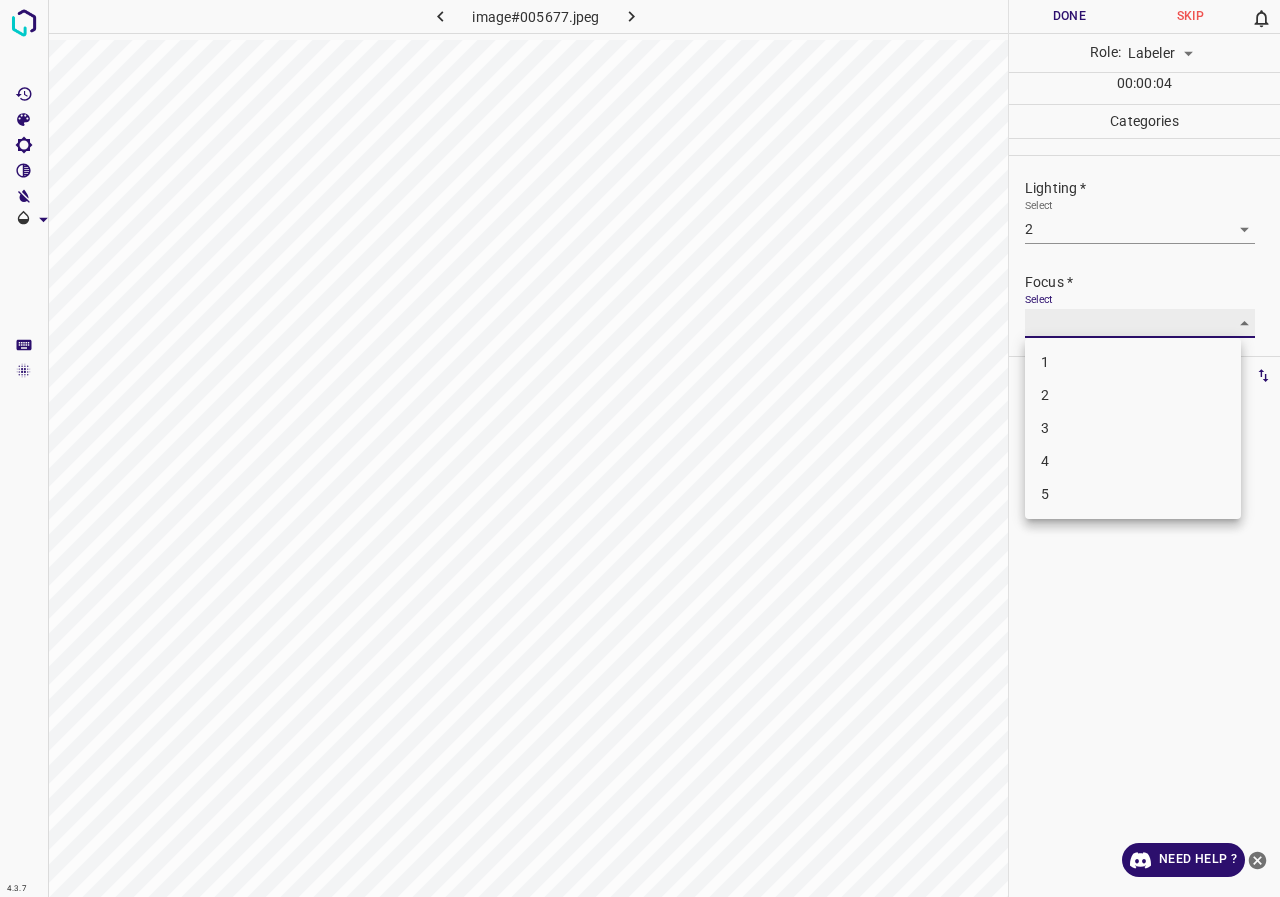 type on "2" 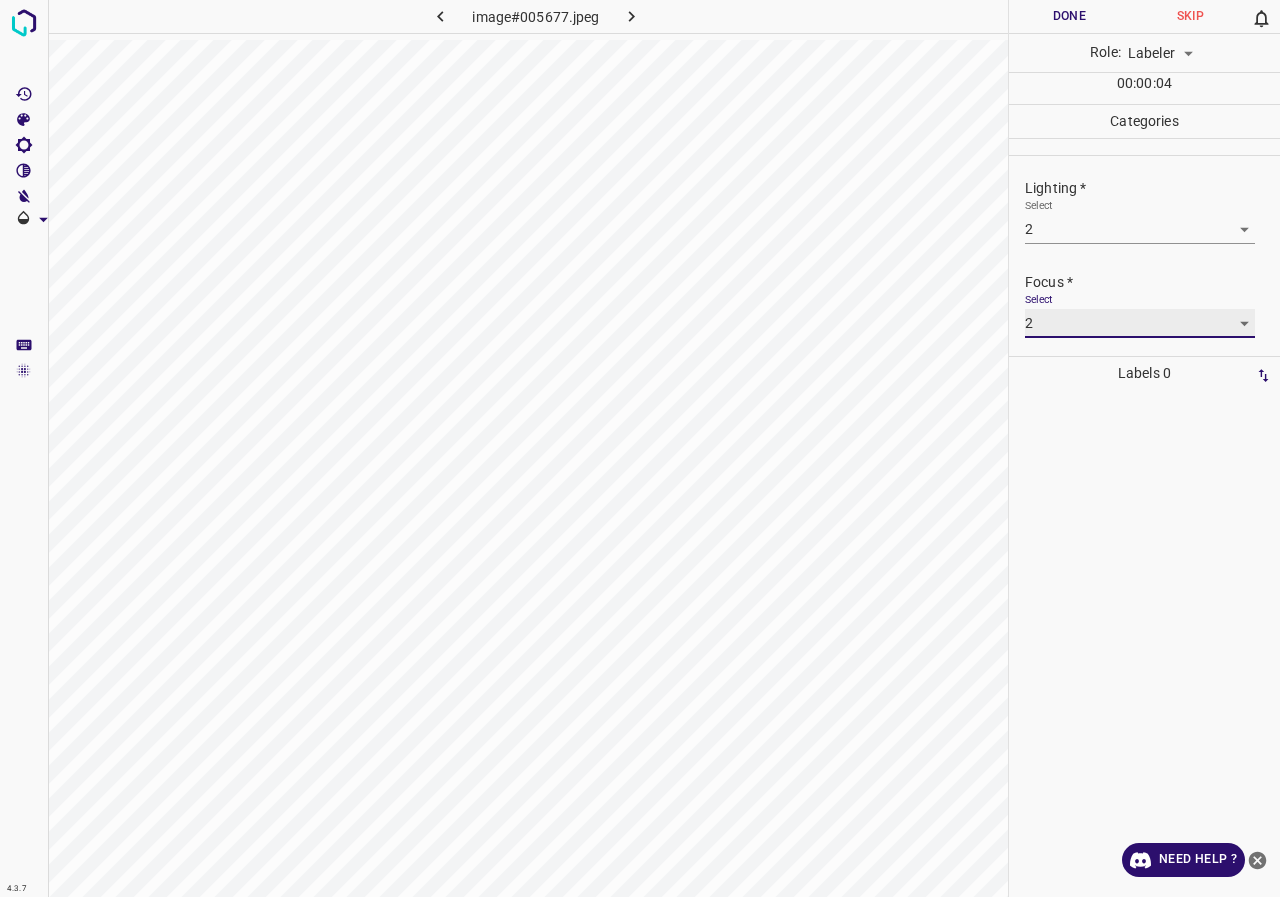 scroll, scrollTop: 98, scrollLeft: 0, axis: vertical 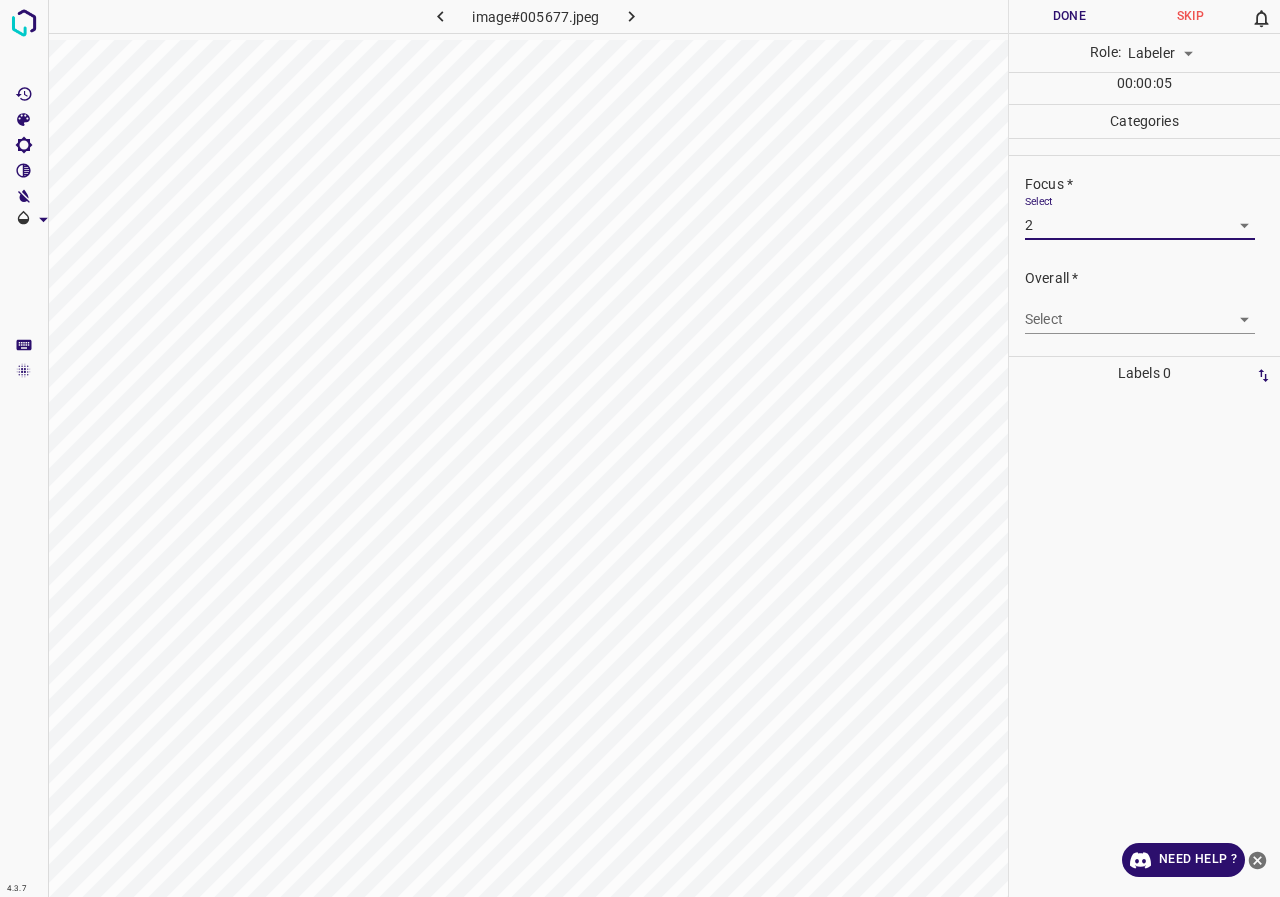 click on "4.3.7 image#005677.jpeg Done Skip 0 Role: Labeler labeler 00   : 00   : 05   Categories Lighting *  Select 2 2 Focus *  Select 2 2 Overall *  Select ​ Labels   0 Categories 1 Lighting 2 Focus 3 Overall Tools Space Change between modes (Draw & Edit) I Auto labeling R Restore zoom M Zoom in N Zoom out Delete Delete selecte label Filters Z Restore filters X Saturation filter C Brightness filter V Contrast filter B Gray scale filter General O Download Need Help ? - Text - Hide - Delete" at bounding box center [640, 448] 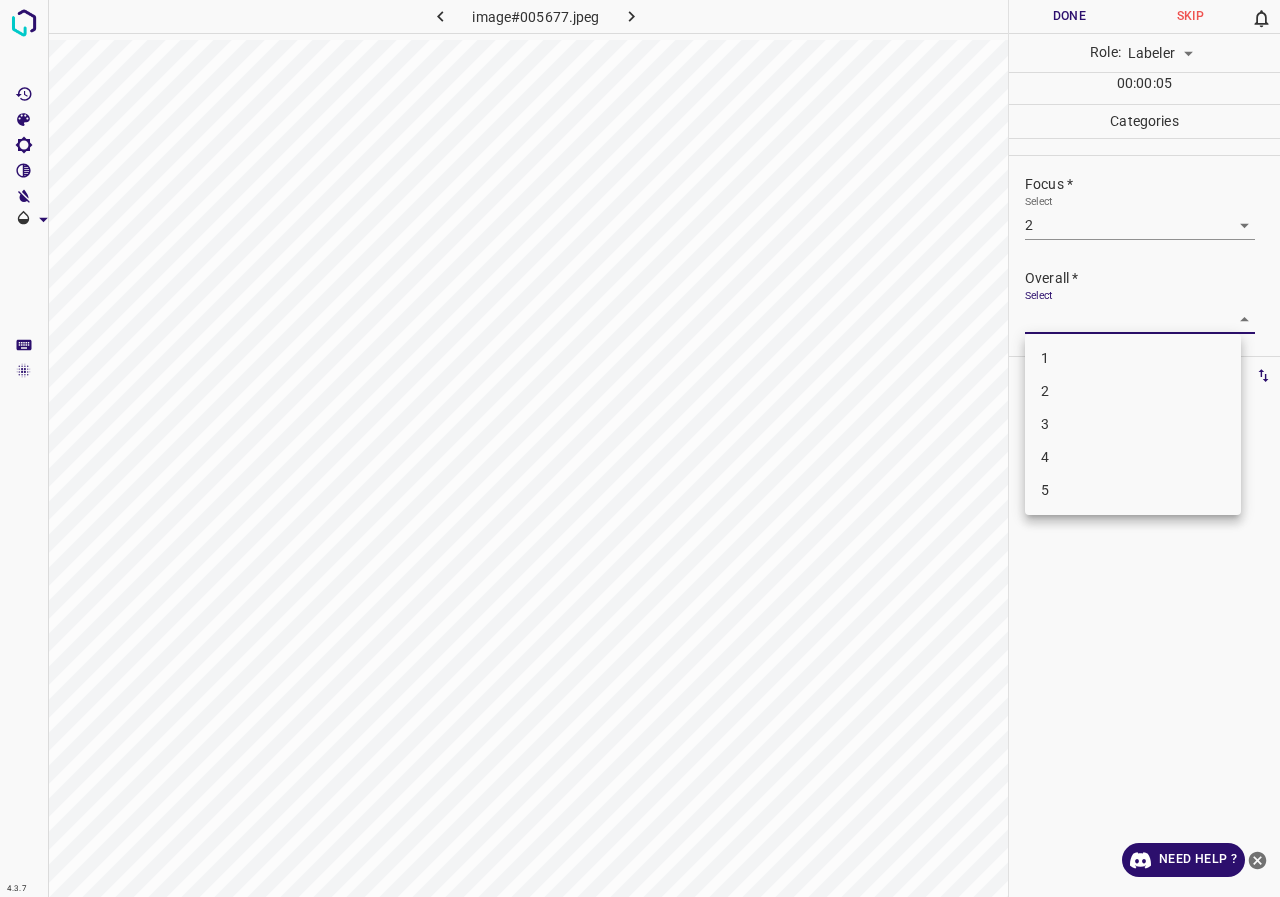 drag, startPoint x: 1037, startPoint y: 386, endPoint x: 1037, endPoint y: 337, distance: 49 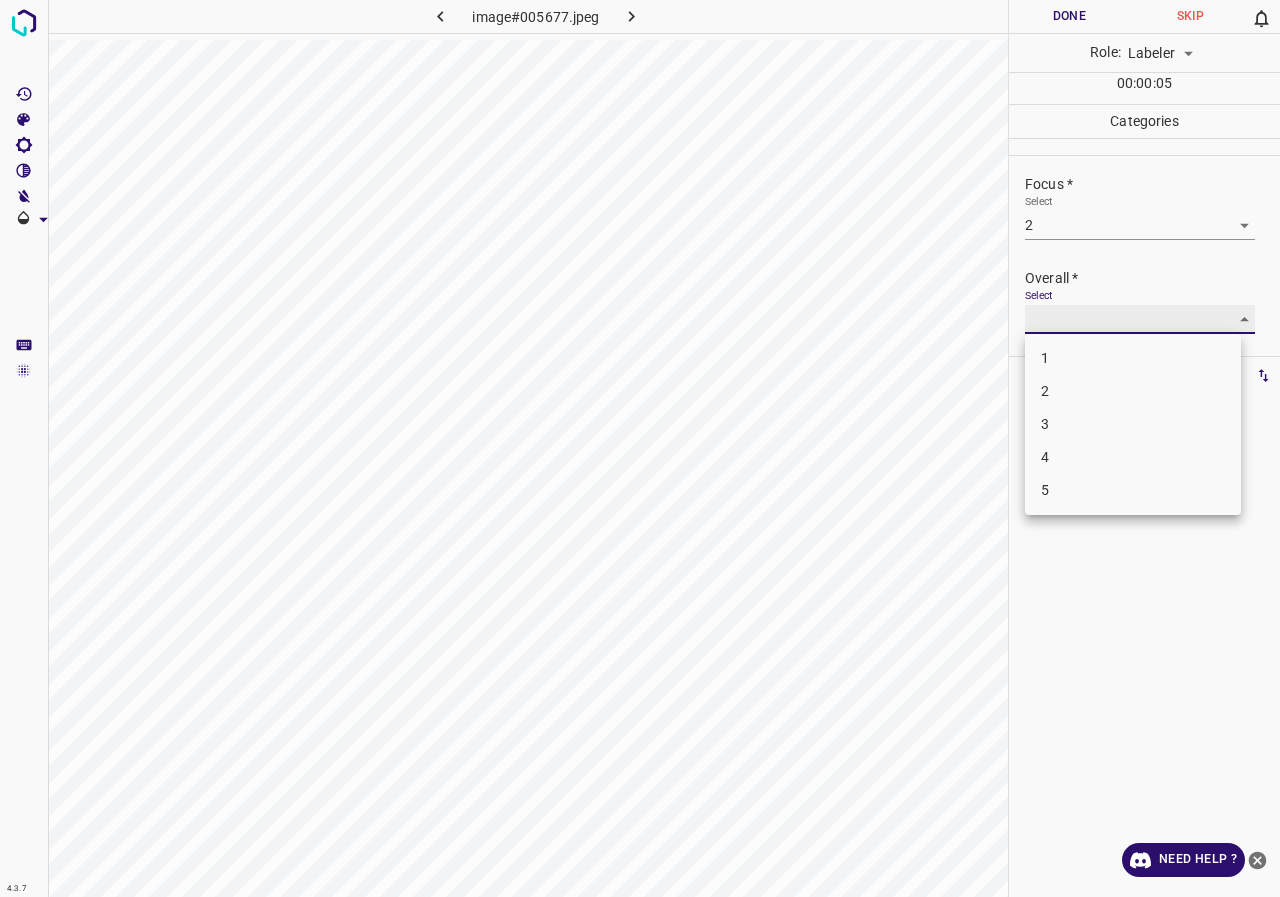 type on "2" 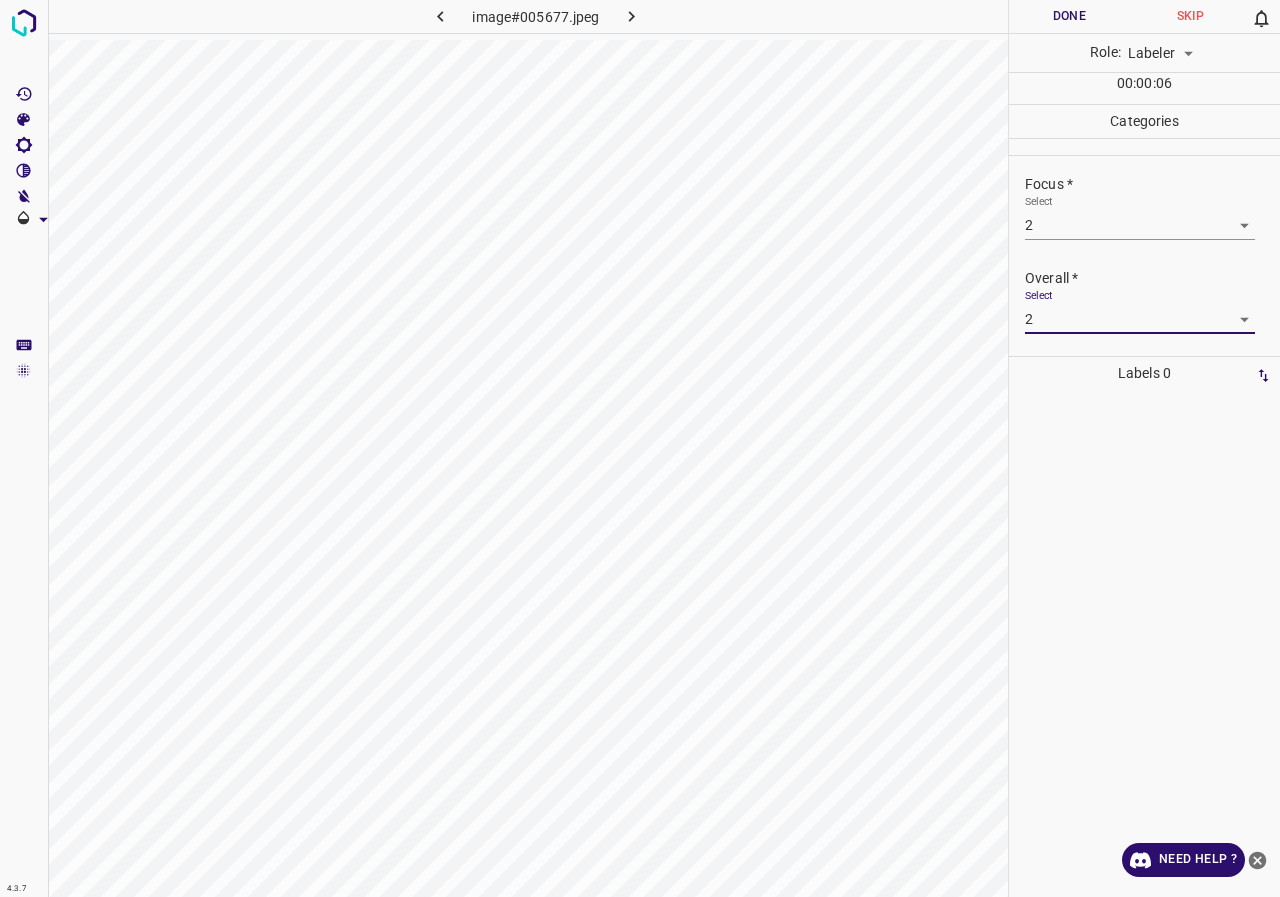 click on "Done" at bounding box center (1069, 16) 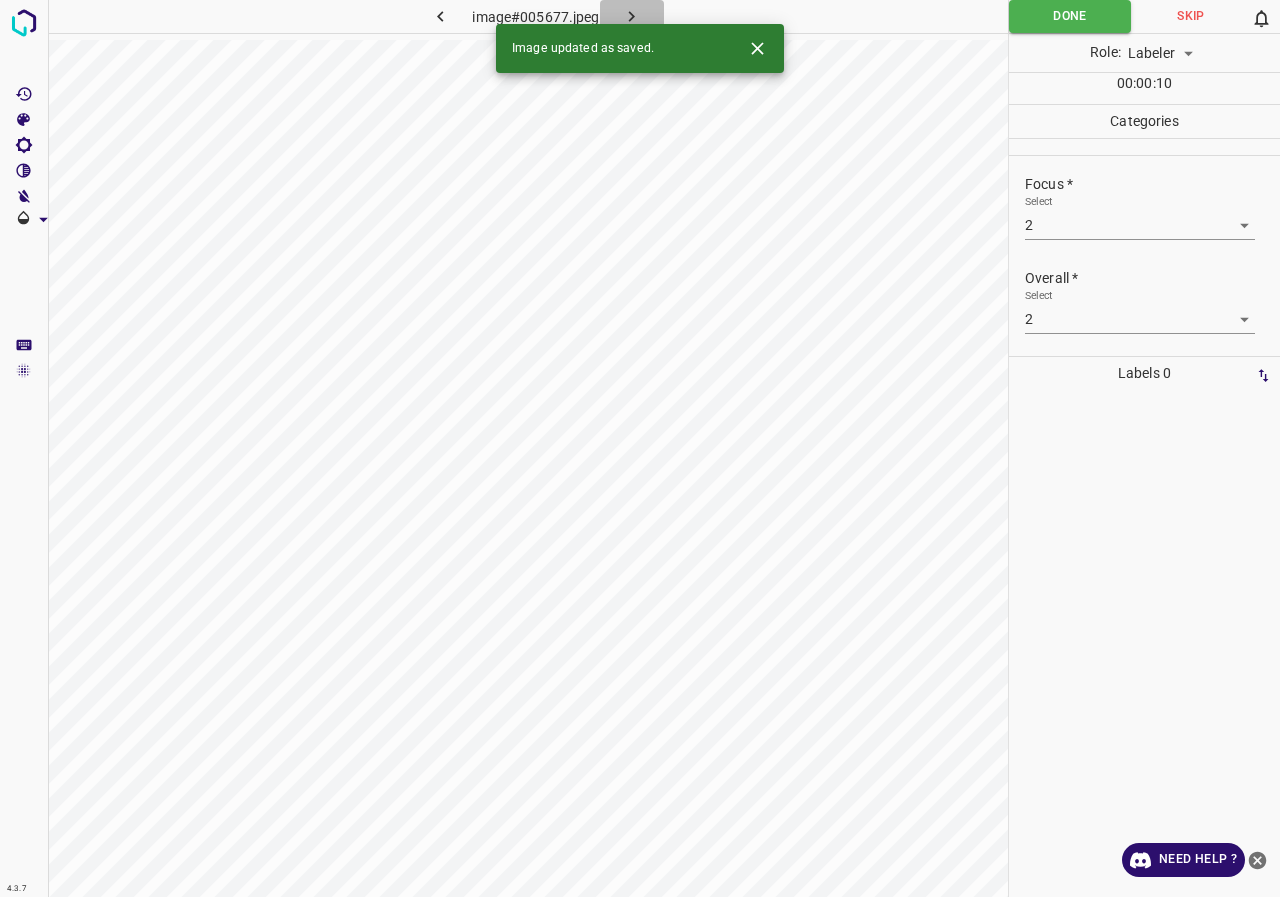 click at bounding box center (632, 16) 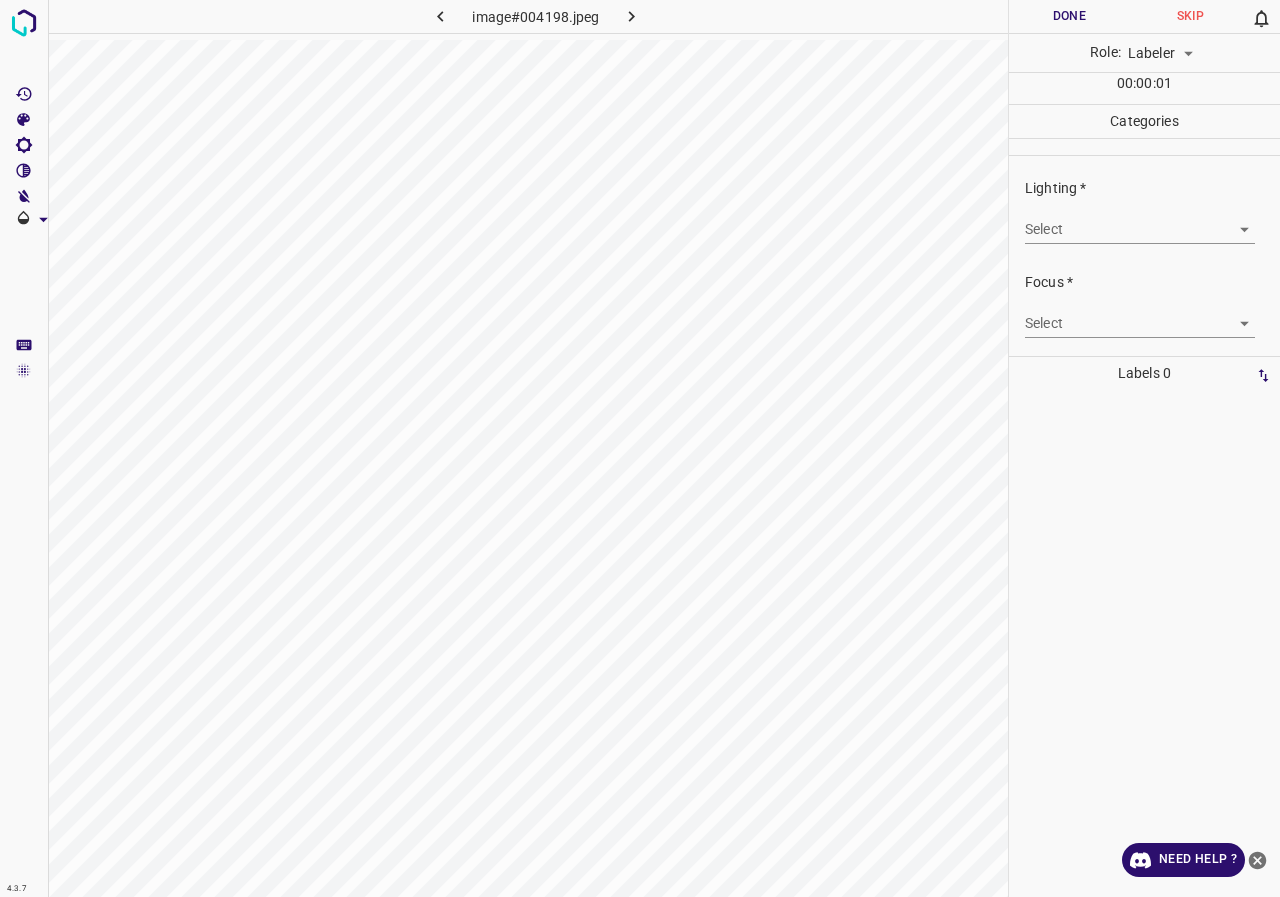 click on "4.3.7 image#004198.jpeg Done Skip 0 Role: Labeler labeler 00   : 00   : 01   Categories Lighting *  Select ​ Focus *  Select ​ Overall *  Select ​ Labels   0 Categories 1 Lighting 2 Focus 3 Overall Tools Space Change between modes (Draw & Edit) I Auto labeling R Restore zoom M Zoom in N Zoom out Delete Delete selecte label Filters Z Restore filters X Saturation filter C Brightness filter V Contrast filter B Gray scale filter General O Download Need Help ? - Text - Hide - Delete" at bounding box center [640, 448] 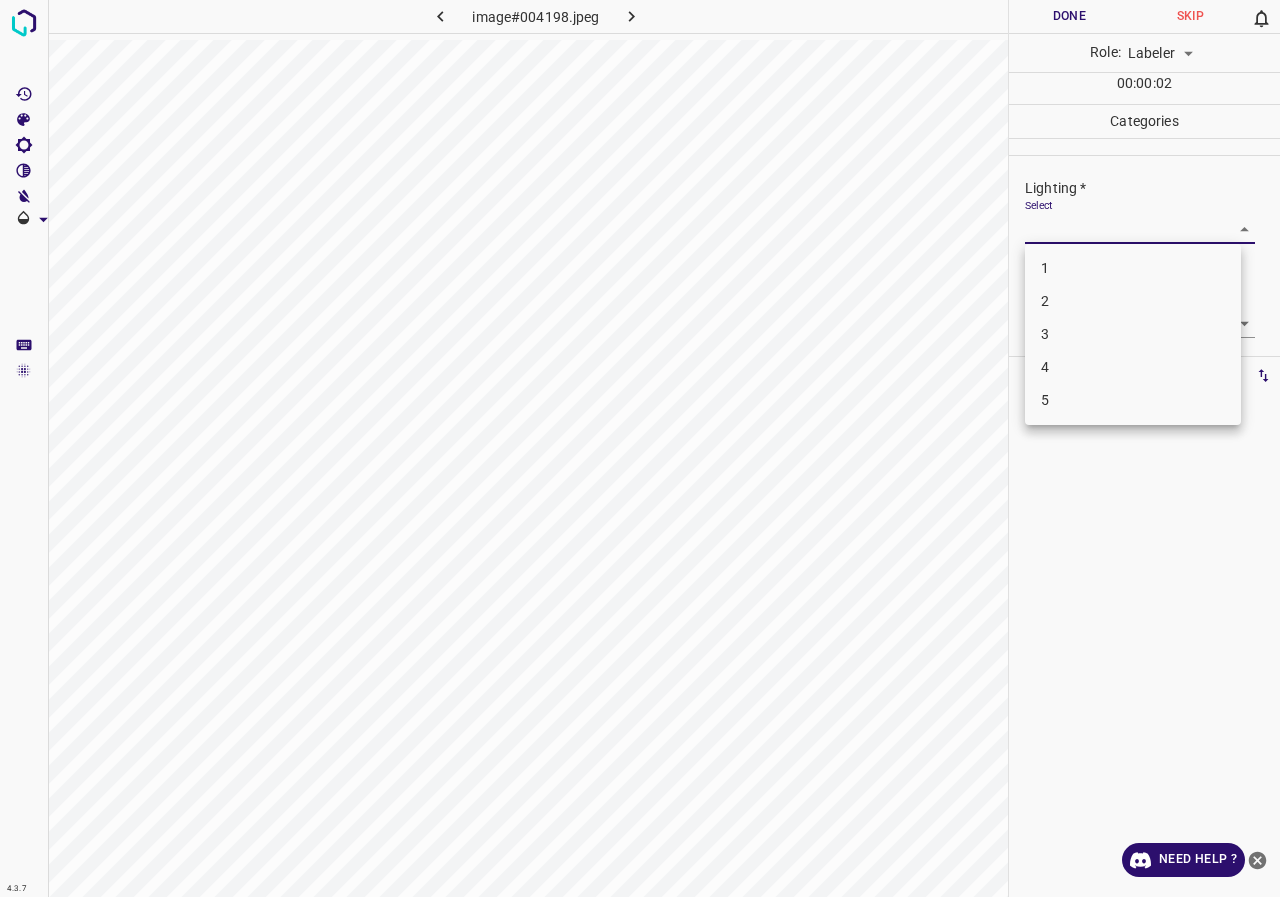 click on "2" at bounding box center [1133, 301] 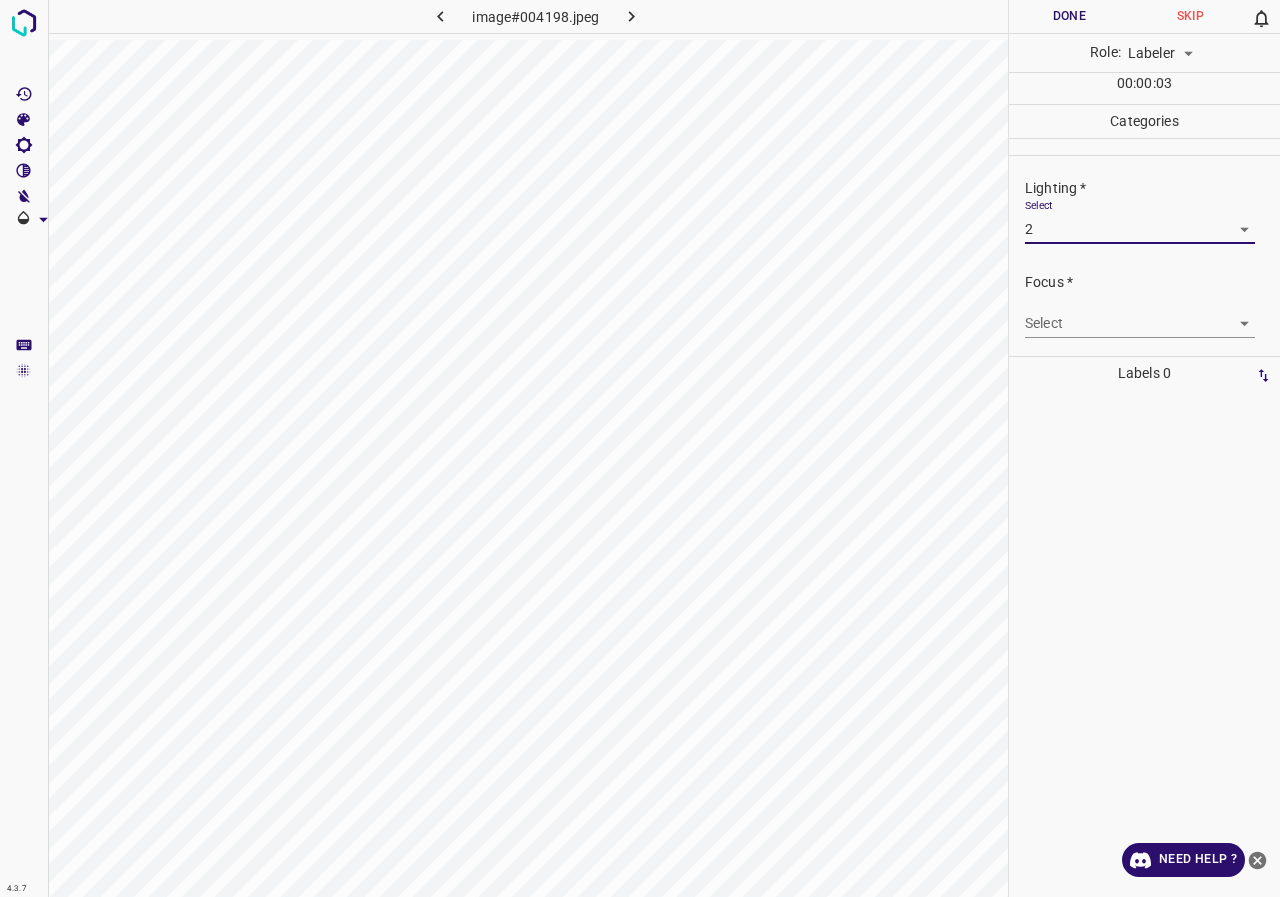 click on "4.3.7 image#004198.jpeg Done Skip 0 Role: Labeler labeler 00   : 00   : 03   Categories Lighting *  Select 2 2 Focus *  Select ​ Overall *  Select ​ Labels   0 Categories 1 Lighting 2 Focus 3 Overall Tools Space Change between modes (Draw & Edit) I Auto labeling R Restore zoom M Zoom in N Zoom out Delete Delete selecte label Filters Z Restore filters X Saturation filter C Brightness filter V Contrast filter B Gray scale filter General O Download Need Help ? - Text - Hide - Delete" at bounding box center (640, 448) 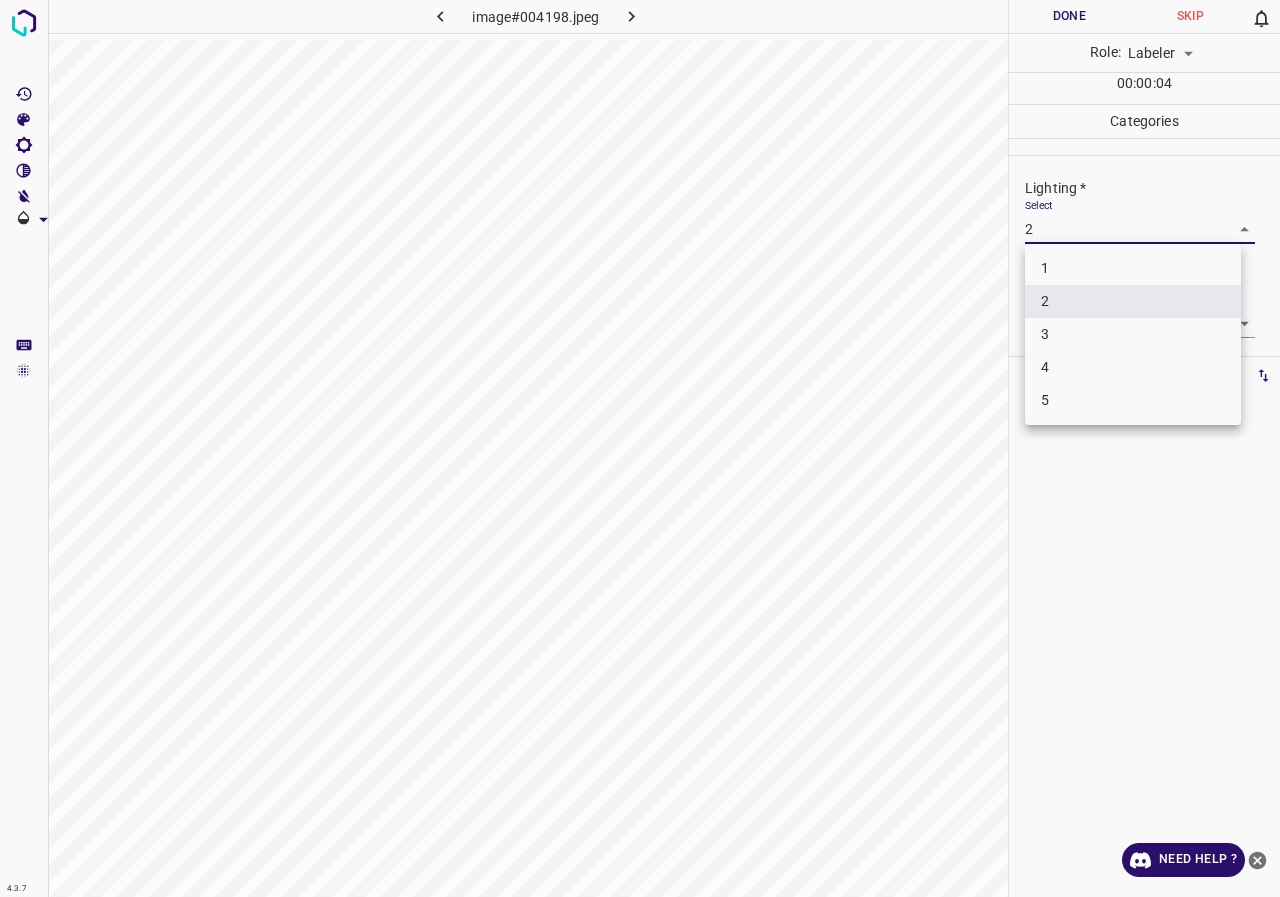 click on "3" at bounding box center [1133, 334] 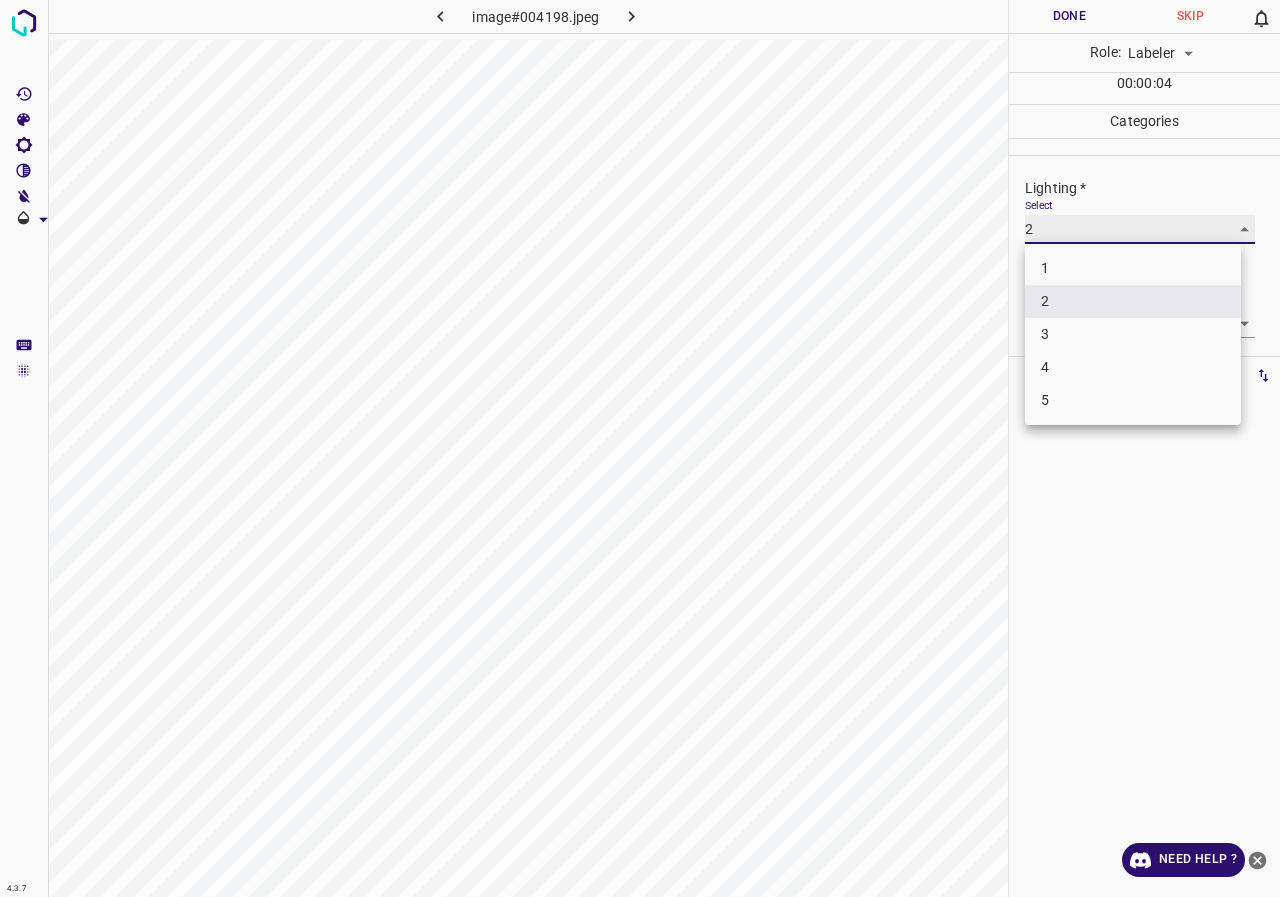 type on "3" 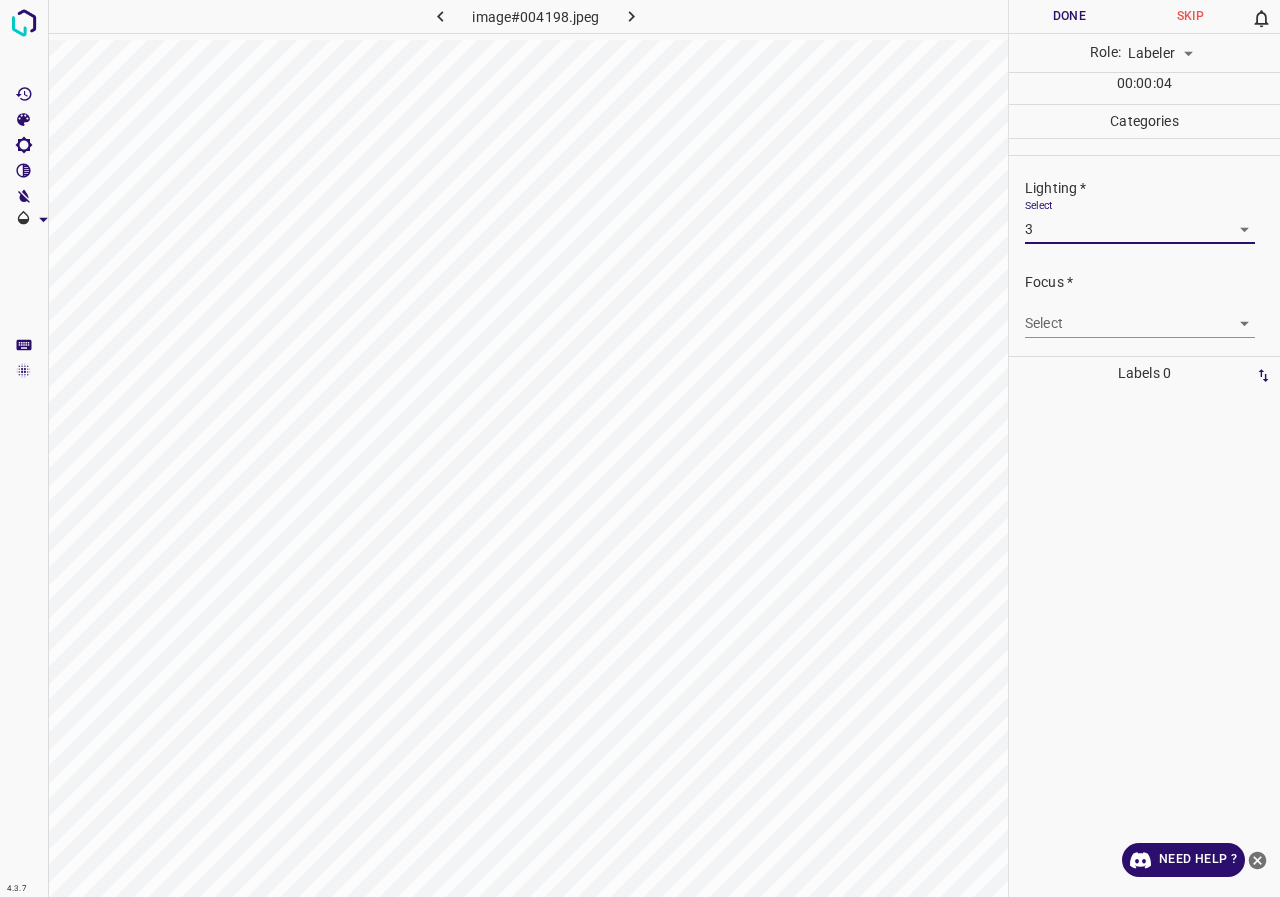 click on "4.3.7 image#004198.jpeg Done Skip 0 Role: Labeler labeler 00   : 00   : 04   Categories Lighting *  Select 3 3 Focus *  Select ​ Overall *  Select ​ Labels   0 Categories 1 Lighting 2 Focus 3 Overall Tools Space Change between modes (Draw & Edit) I Auto labeling R Restore zoom M Zoom in N Zoom out Delete Delete selecte label Filters Z Restore filters X Saturation filter C Brightness filter V Contrast filter B Gray scale filter General O Download Need Help ? - Text - Hide - Delete 1 2 3 4 5" at bounding box center (640, 448) 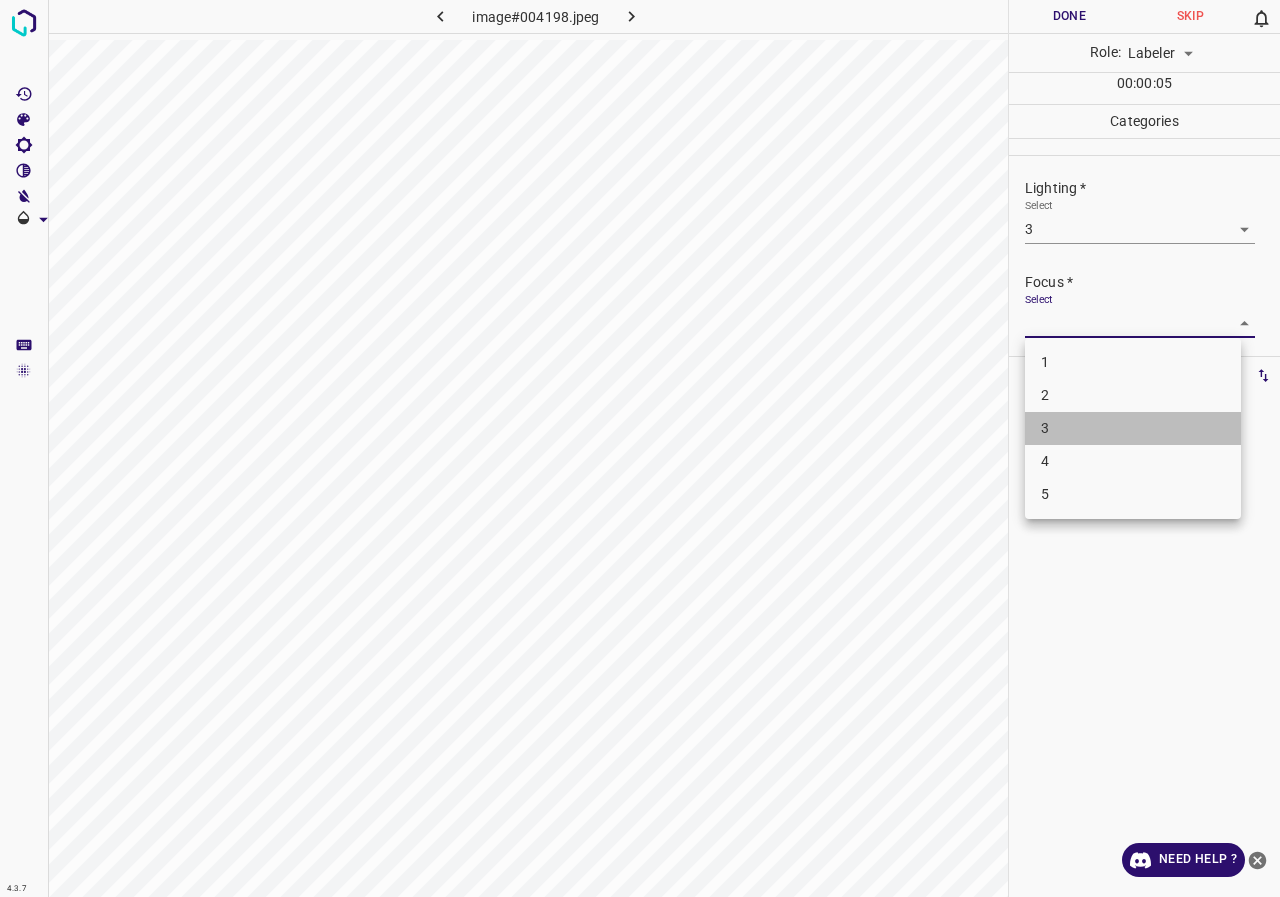 drag, startPoint x: 1045, startPoint y: 421, endPoint x: 1062, endPoint y: 347, distance: 75.9276 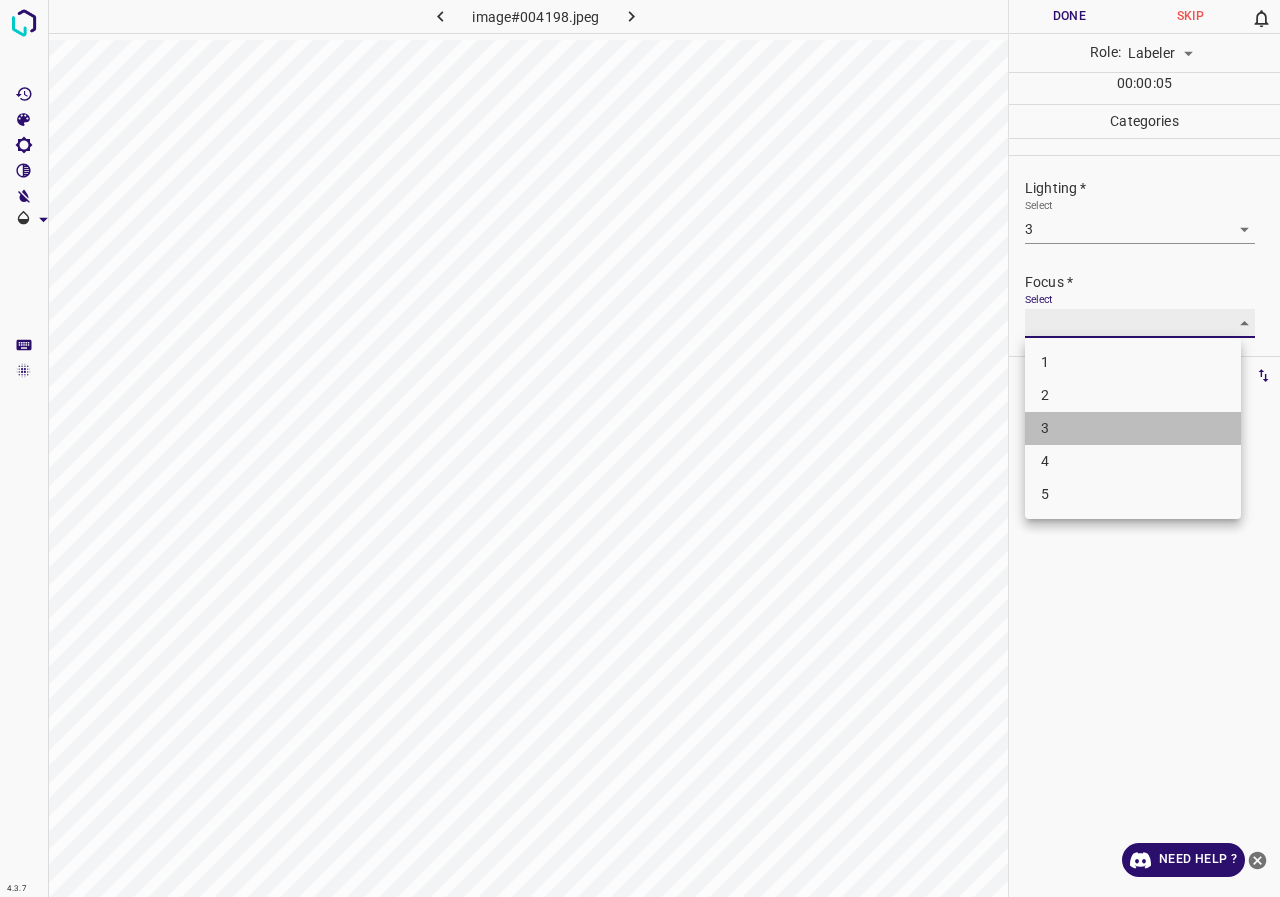 type on "3" 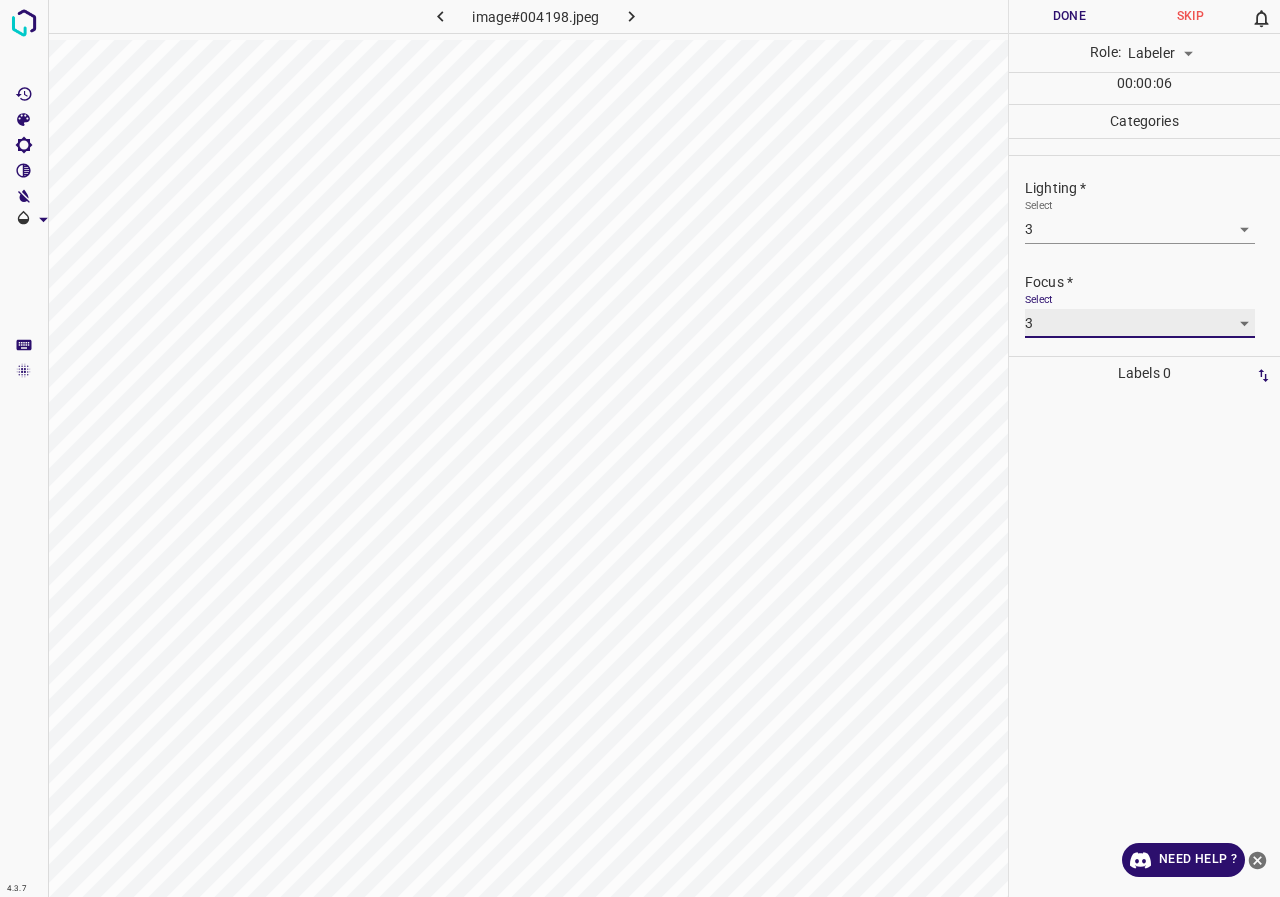 scroll, scrollTop: 98, scrollLeft: 0, axis: vertical 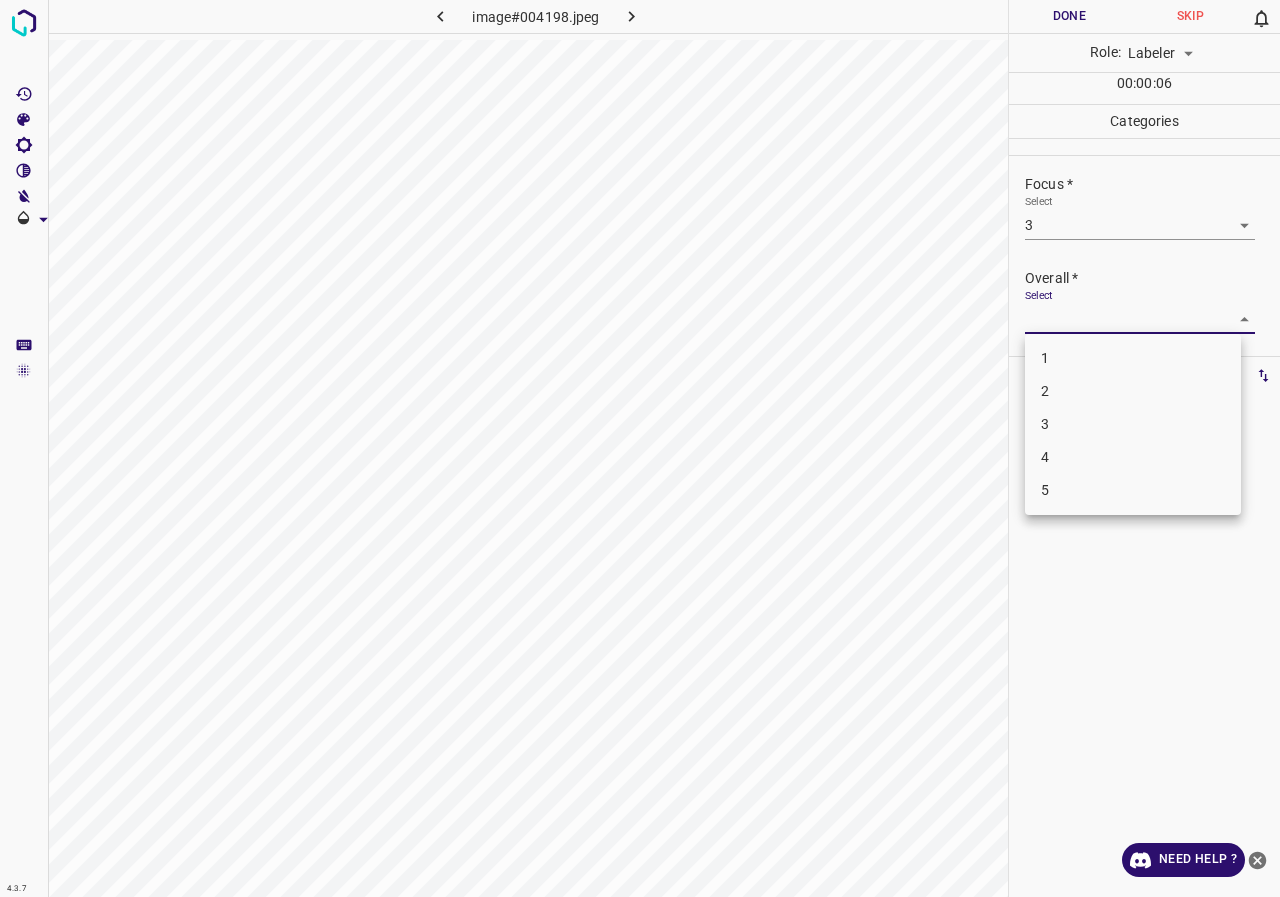 click on "4.3.7 image#004198.jpeg Done Skip 0 Role: Labeler labeler 00   : 00   : 06   Categories Lighting *  Select 3 3 Focus *  Select 3 3 Overall *  Select ​ Labels   0 Categories 1 Lighting 2 Focus 3 Overall Tools Space Change between modes (Draw & Edit) I Auto labeling R Restore zoom M Zoom in N Zoom out Delete Delete selecte label Filters Z Restore filters X Saturation filter C Brightness filter V Contrast filter B Gray scale filter General O Download Need Help ? - Text - Hide - Delete 1 2 3 4 5" at bounding box center [640, 448] 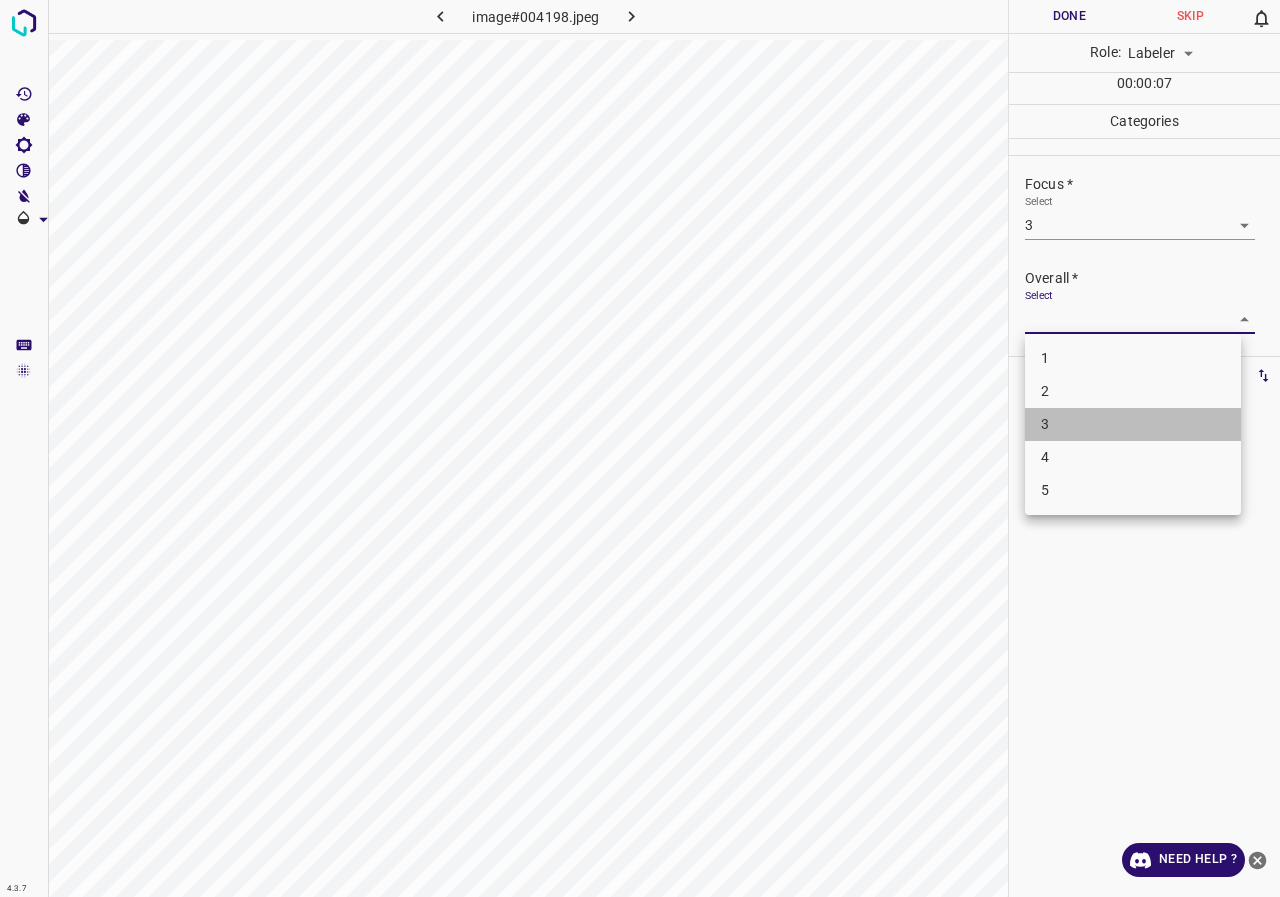 click on "3" at bounding box center (1133, 424) 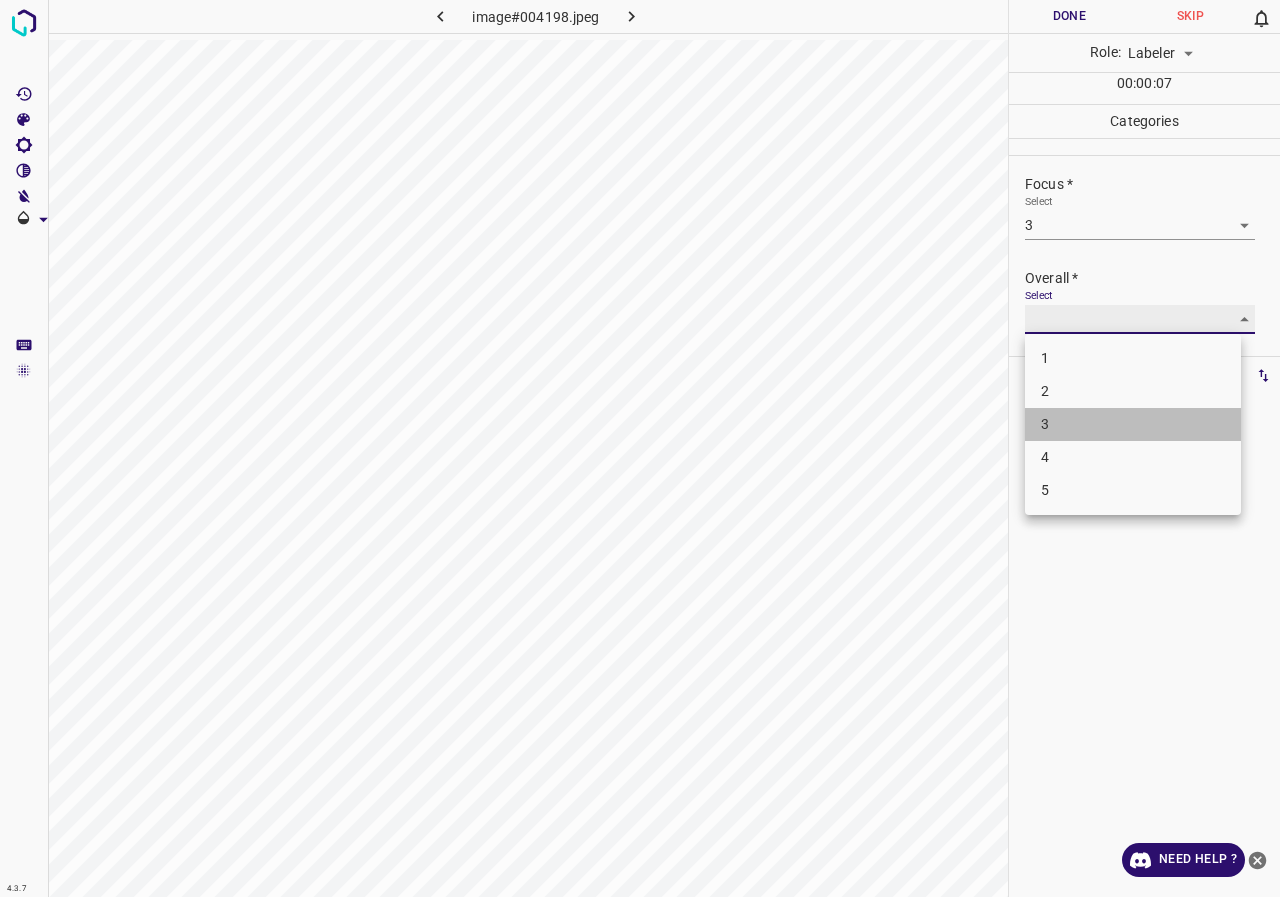 type on "3" 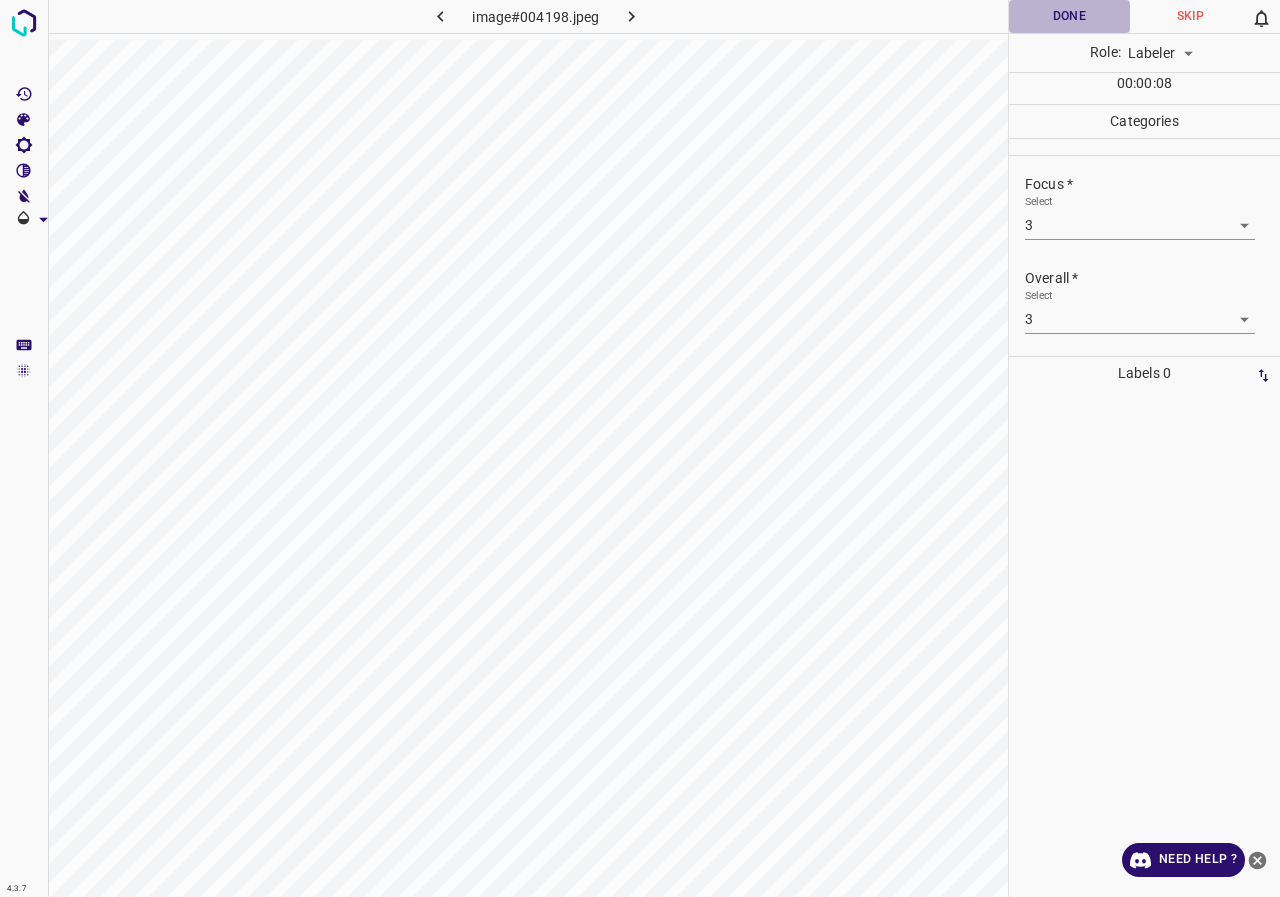 click on "Done" at bounding box center [1069, 16] 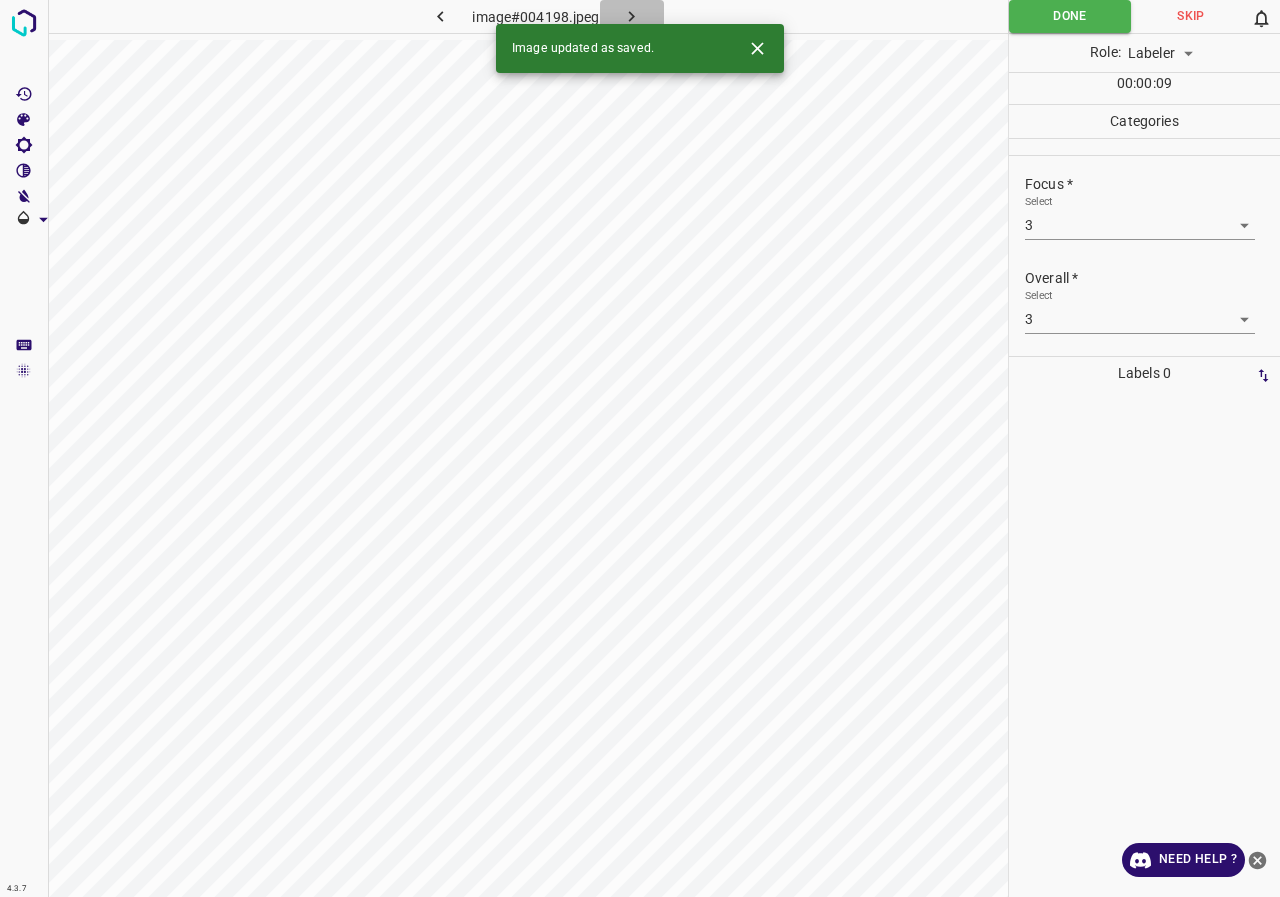 click 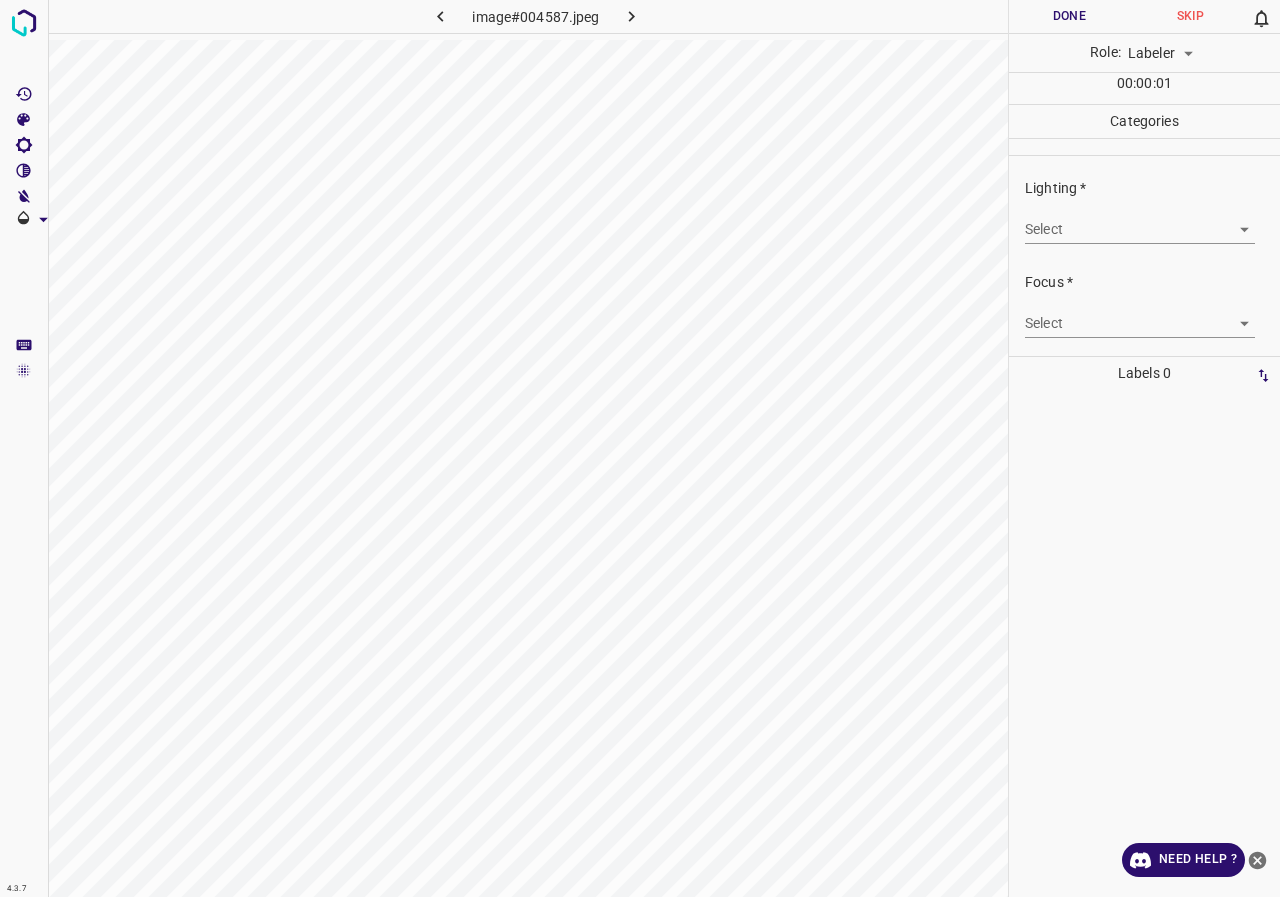 click on "4.3.7 image#004587.jpeg Done Skip 0 Role: Labeler labeler 00   : 00   : 01   Categories Lighting *  Select ​ Focus *  Select ​ Overall *  Select ​ Labels   0 Categories 1 Lighting 2 Focus 3 Overall Tools Space Change between modes (Draw & Edit) I Auto labeling R Restore zoom M Zoom in N Zoom out Delete Delete selecte label Filters Z Restore filters X Saturation filter C Brightness filter V Contrast filter B Gray scale filter General O Download Need Help ? - Text - Hide - Delete" at bounding box center [640, 448] 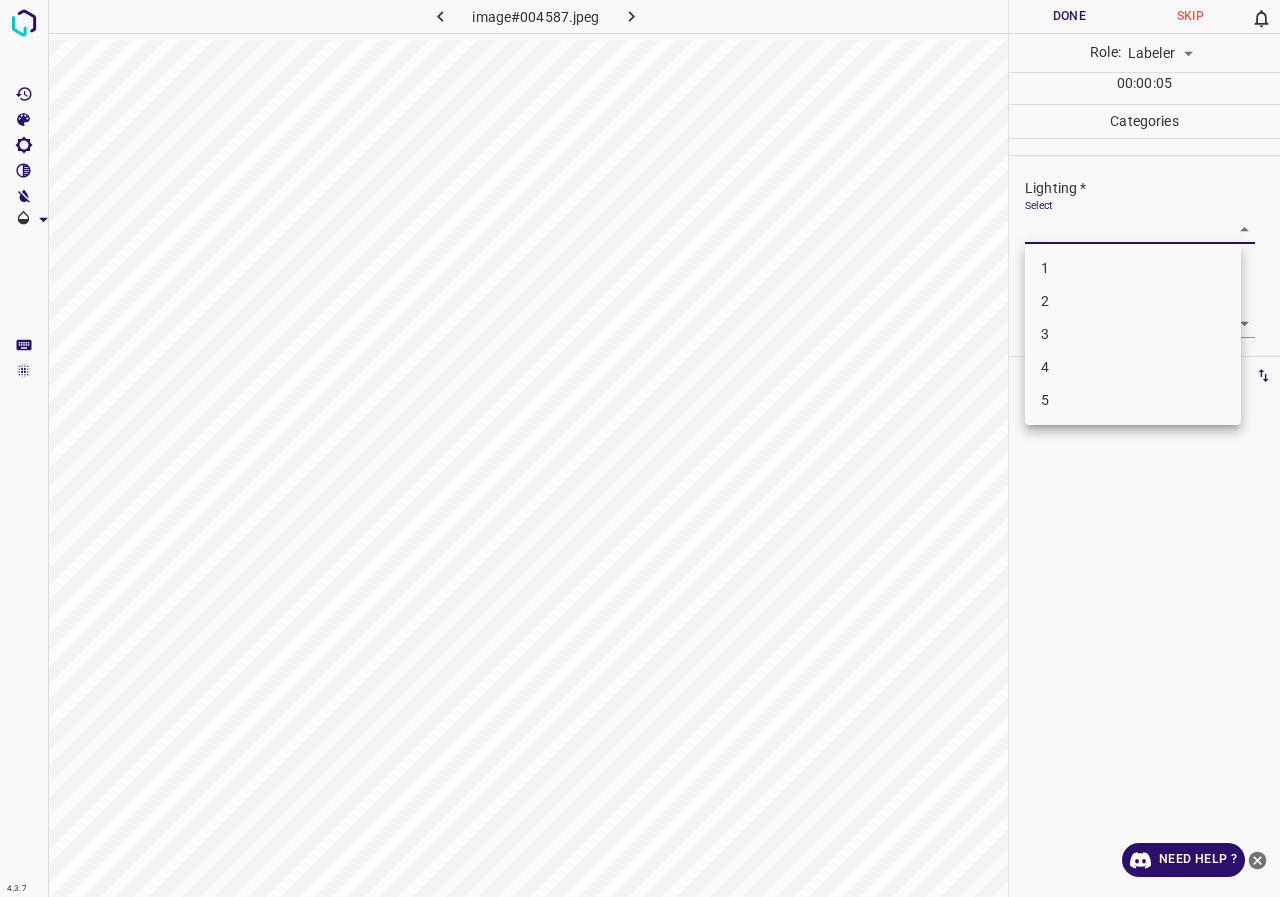 click on "1" at bounding box center [1133, 268] 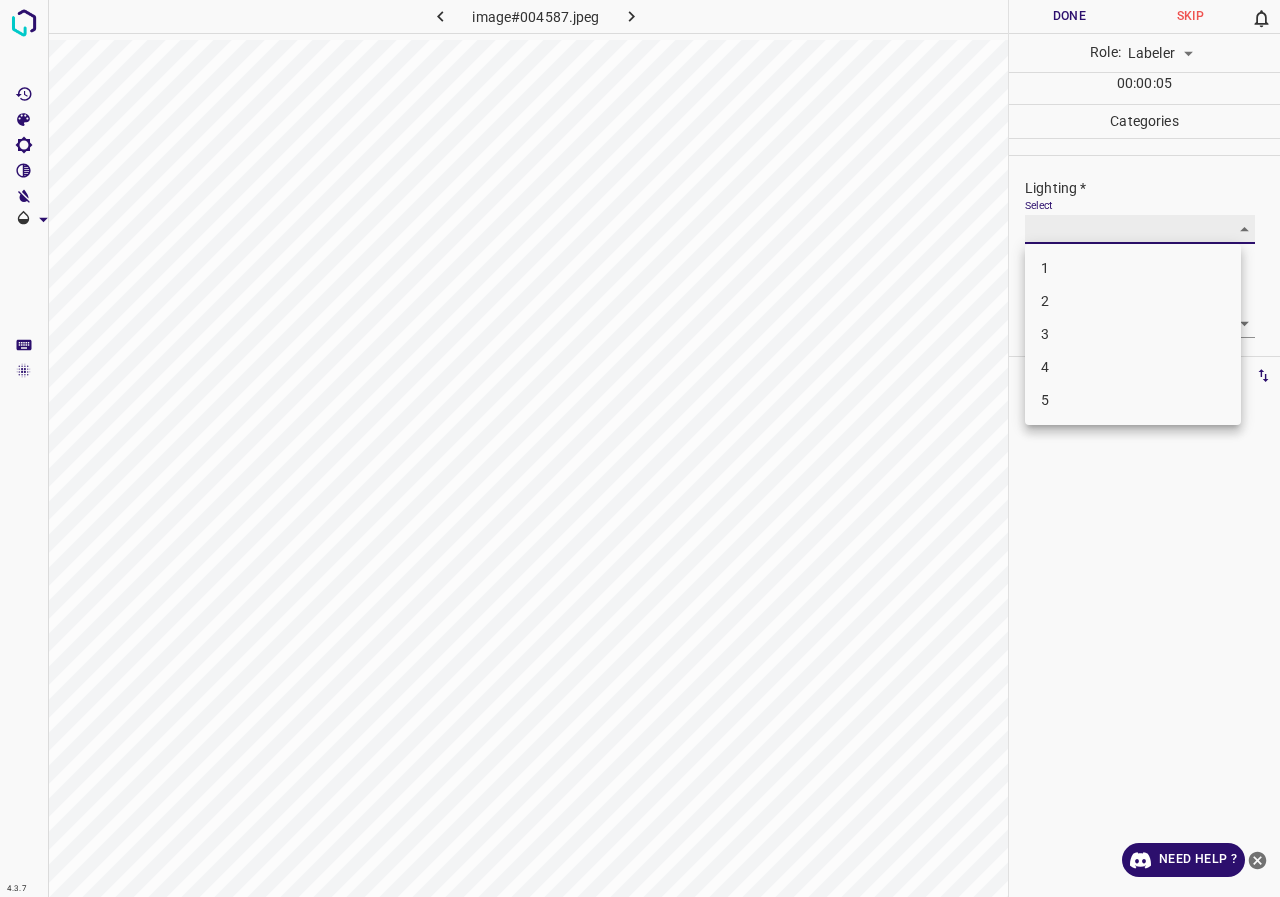 type on "1" 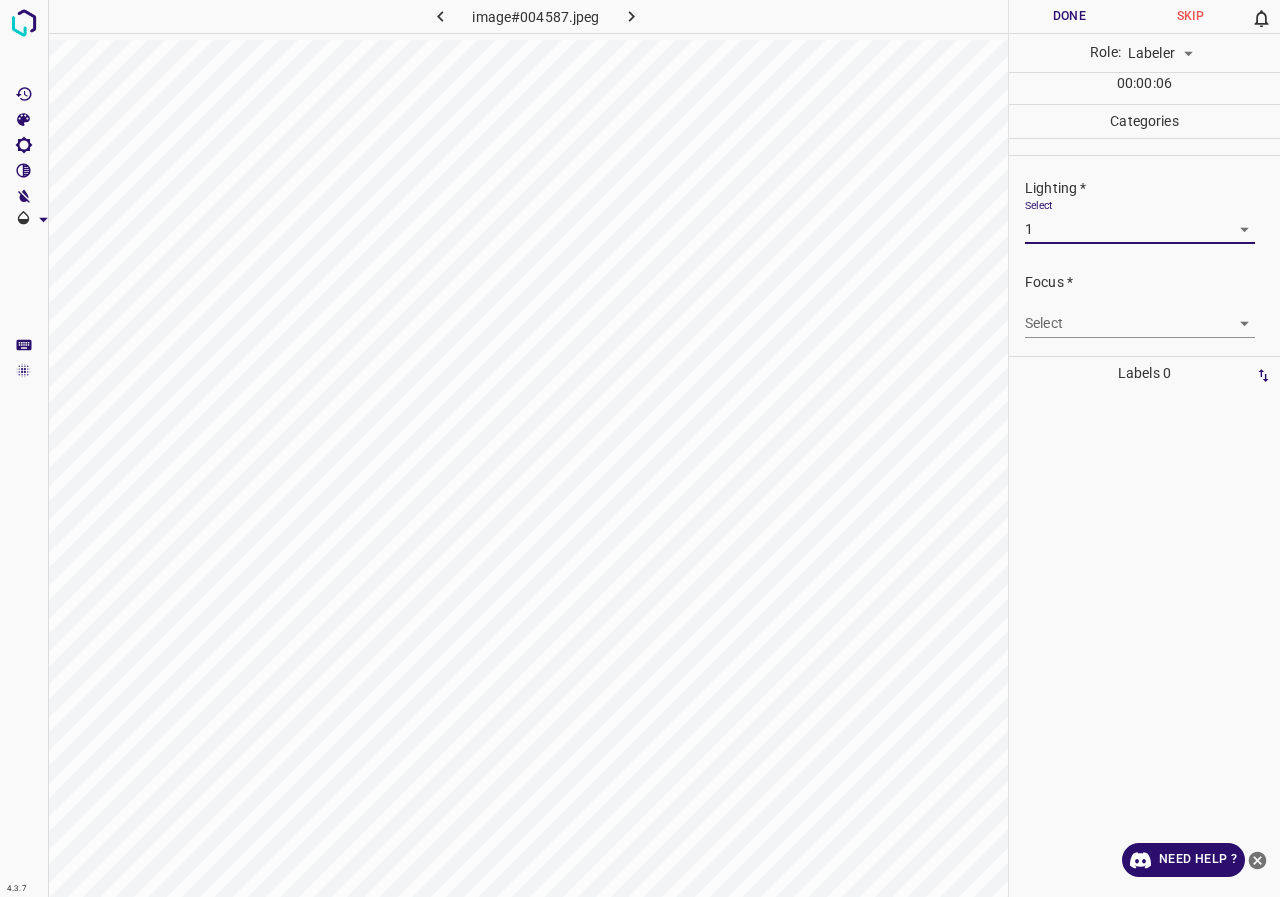 click on "4.3.7 image#004587.jpeg Done Skip 0 Role: Labeler labeler 00   : 00   : 06   Categories Lighting *  Select 1 1 Focus *  Select ​ Overall *  Select ​ Labels   0 Categories 1 Lighting 2 Focus 3 Overall Tools Space Change between modes (Draw & Edit) I Auto labeling R Restore zoom M Zoom in N Zoom out Delete Delete selecte label Filters Z Restore filters X Saturation filter C Brightness filter V Contrast filter B Gray scale filter General O Download Need Help ? - Text - Hide - Delete" at bounding box center [640, 448] 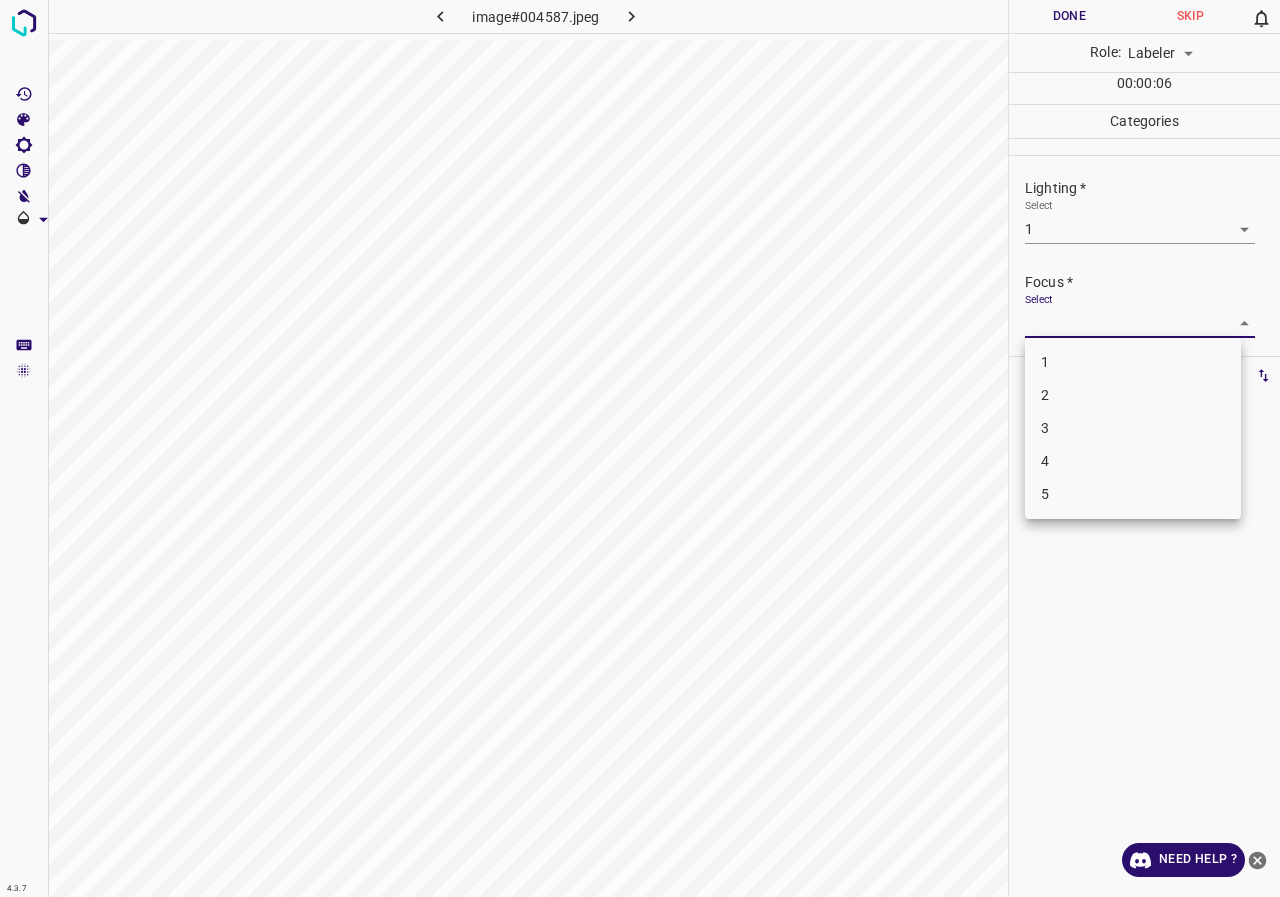drag, startPoint x: 1049, startPoint y: 403, endPoint x: 1047, endPoint y: 361, distance: 42.047592 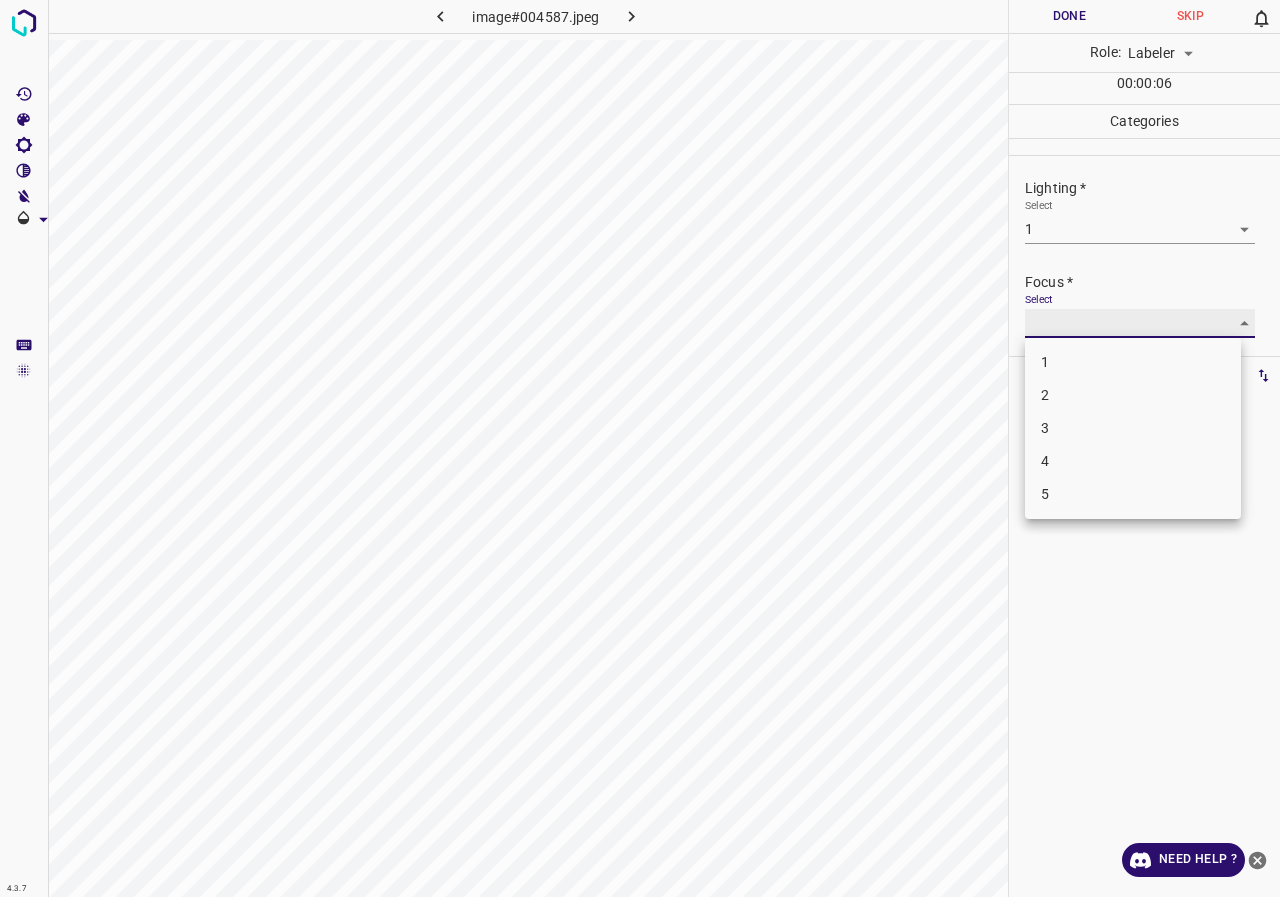 type on "2" 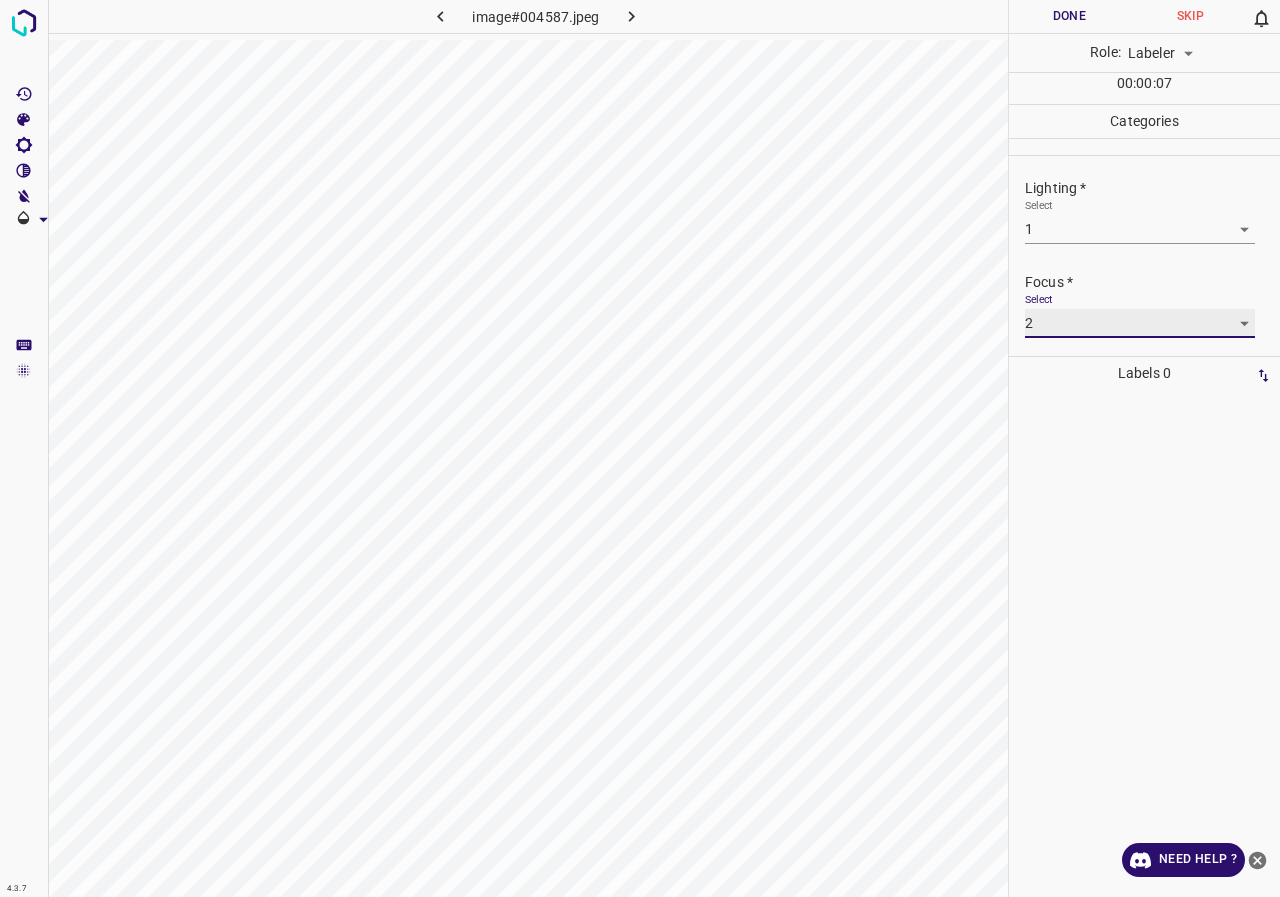 scroll, scrollTop: 98, scrollLeft: 0, axis: vertical 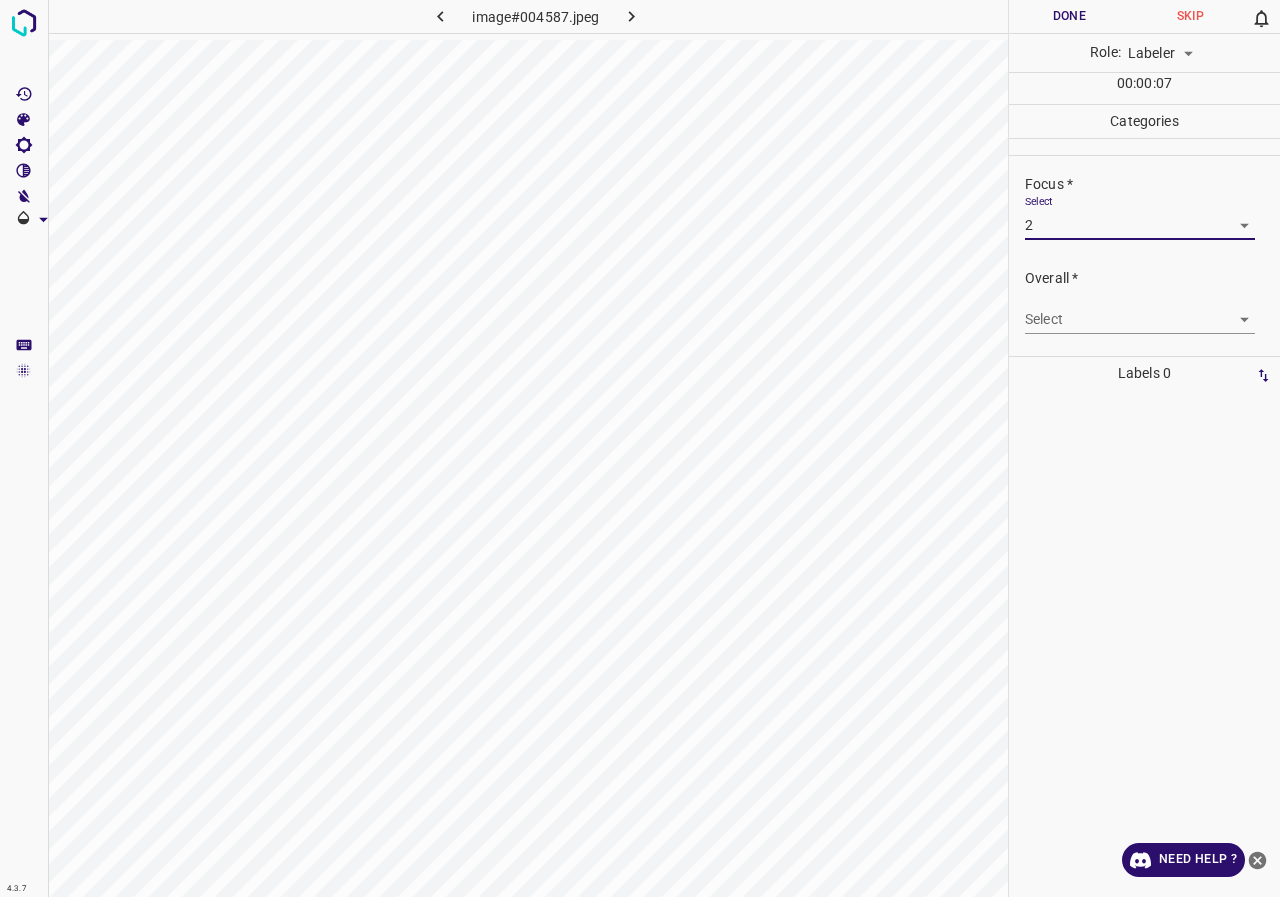 click on "4.3.7 image#004587.jpeg Done Skip 0 Role: Labeler labeler 00   : 00   : 07   Categories Lighting *  Select 1 1 Focus *  Select 2 2 Overall *  Select ​ Labels   0 Categories 1 Lighting 2 Focus 3 Overall Tools Space Change between modes (Draw & Edit) I Auto labeling R Restore zoom M Zoom in N Zoom out Delete Delete selecte label Filters Z Restore filters X Saturation filter C Brightness filter V Contrast filter B Gray scale filter General O Download Need Help ? - Text - Hide - Delete" at bounding box center [640, 448] 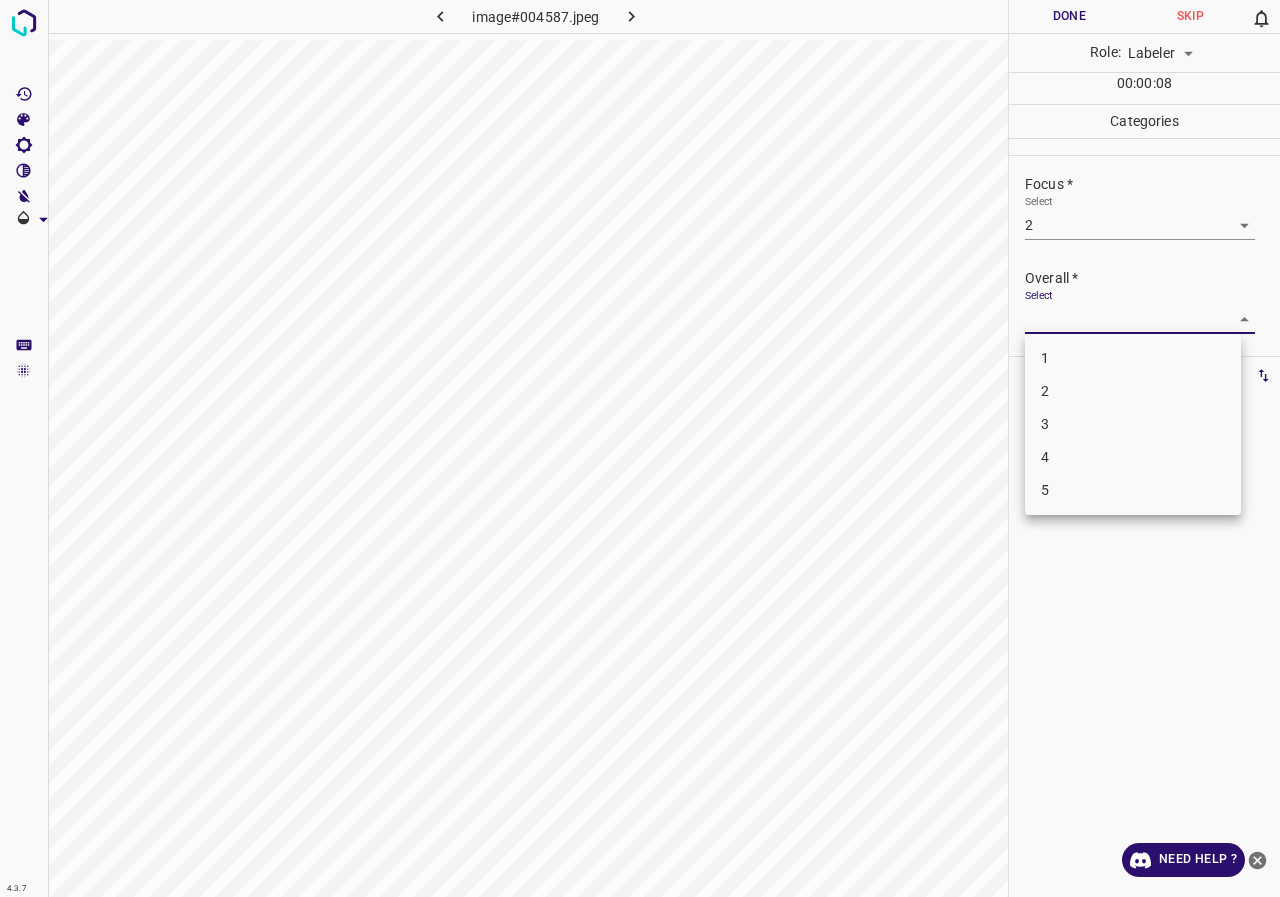 drag, startPoint x: 1057, startPoint y: 389, endPoint x: 1054, endPoint y: 375, distance: 14.3178215 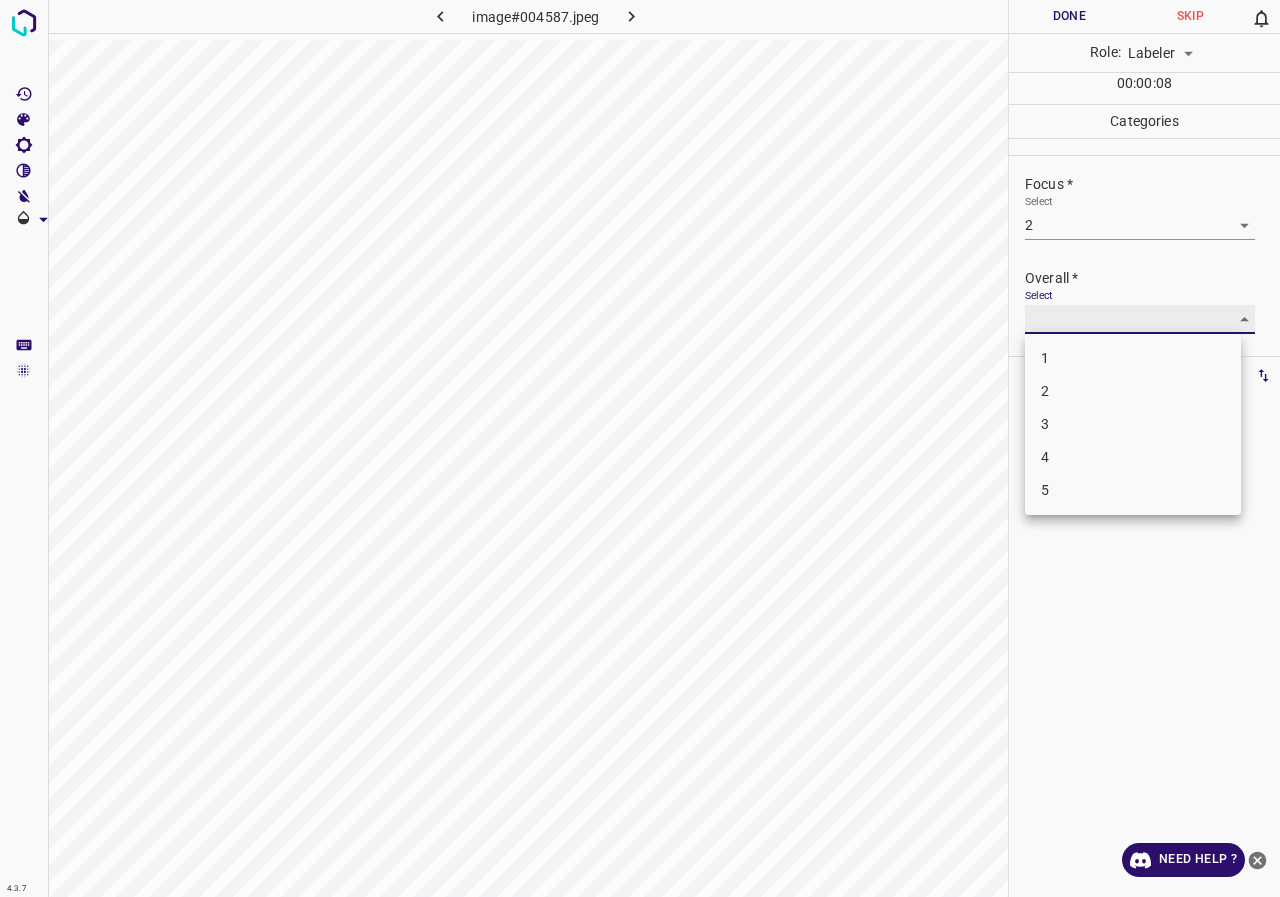 type on "2" 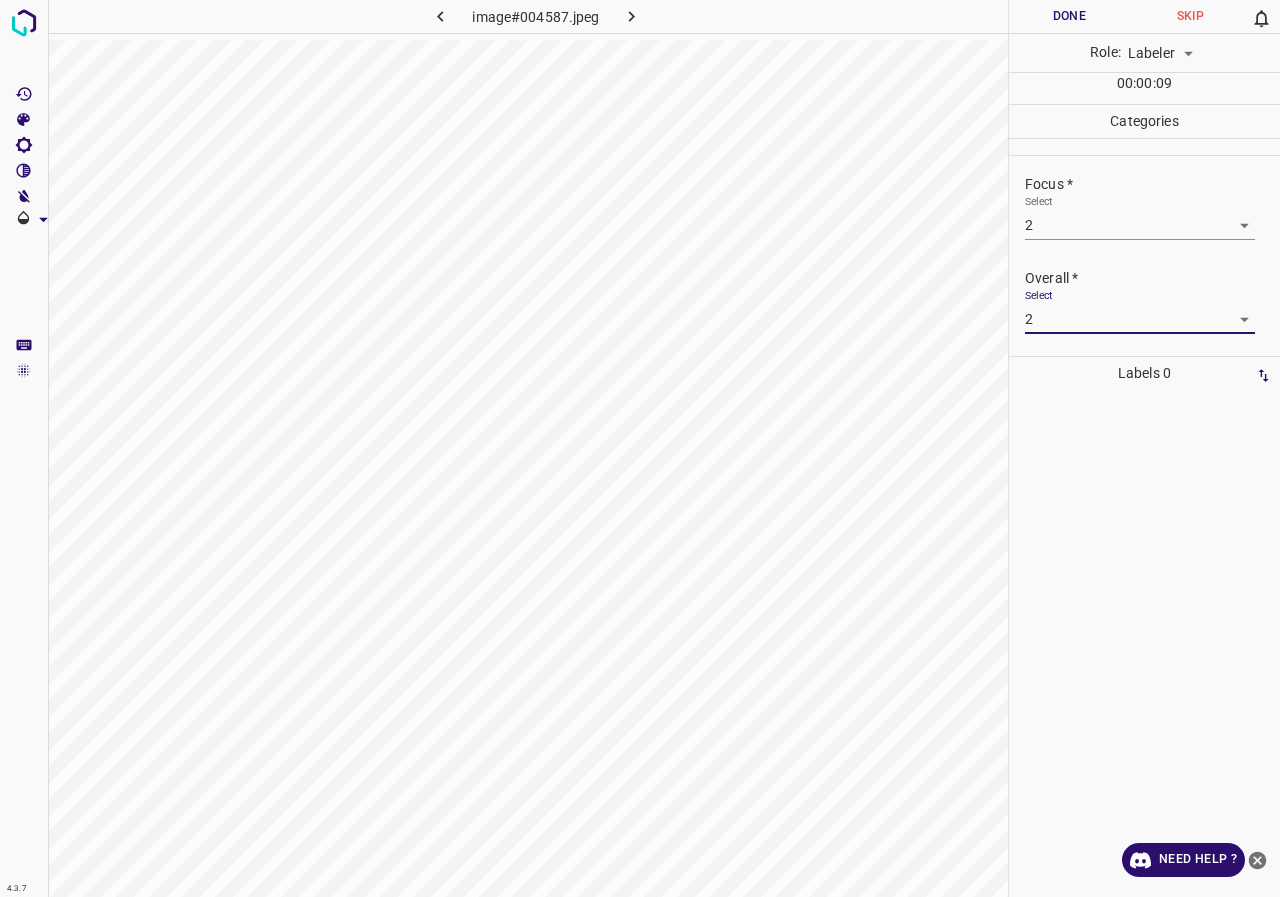 click on "Done" at bounding box center (1069, 16) 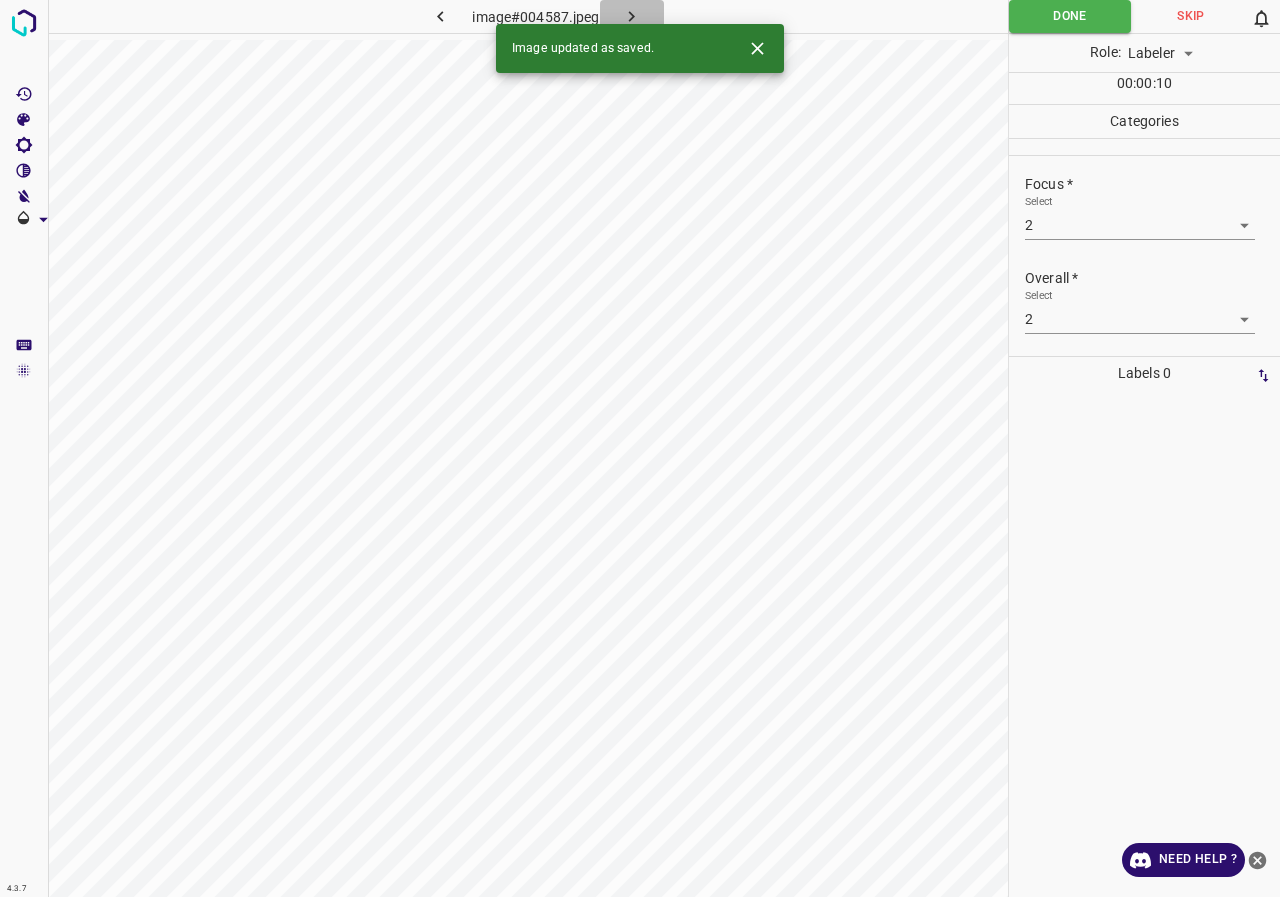 click 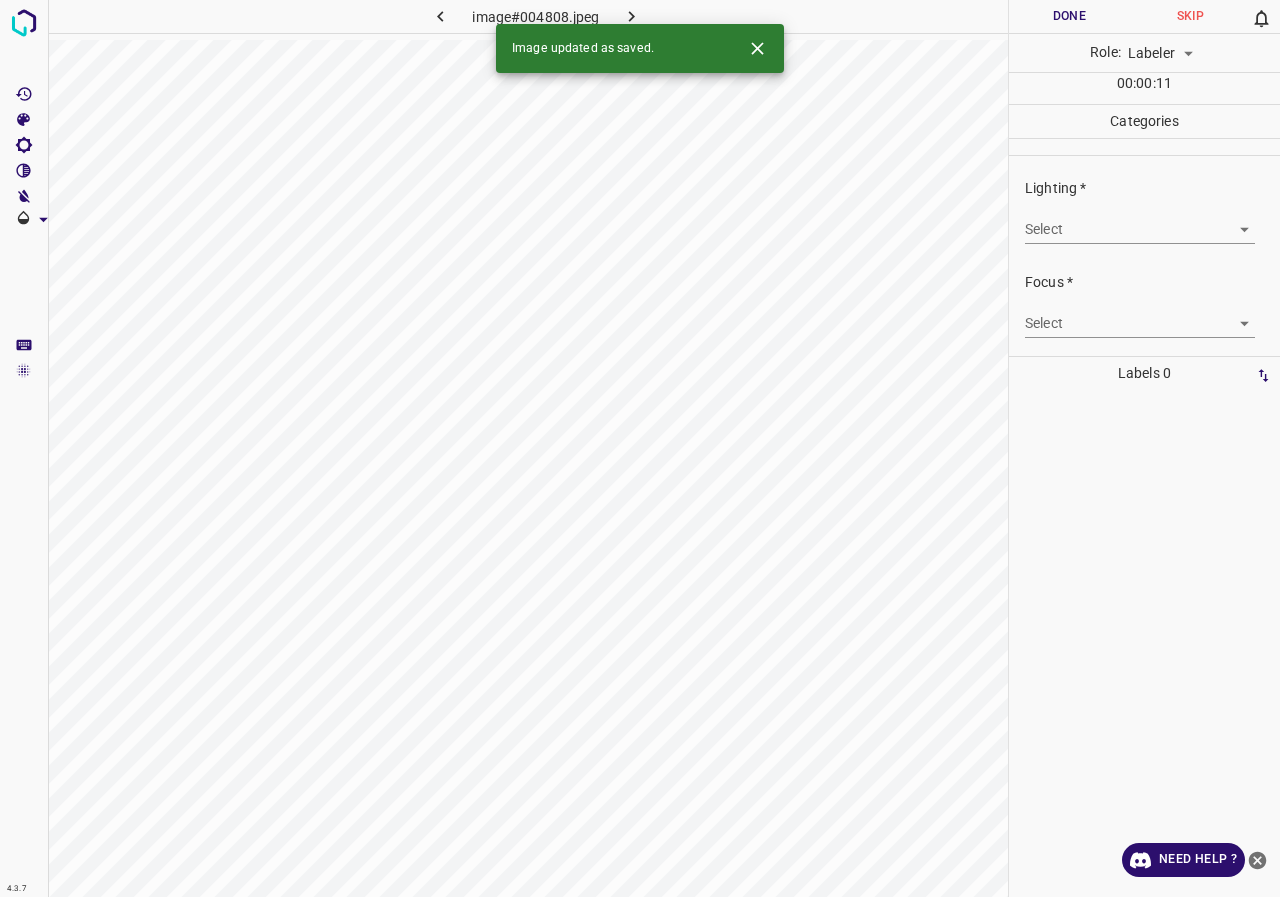 click on "4.3.7 image#004808.jpeg Done Skip 0 Role: Labeler labeler 00   : 00   : 11   Categories Lighting *  Select ​ Focus *  Select ​ Overall *  Select ​ Labels   0 Categories 1 Lighting 2 Focus 3 Overall Tools Space Change between modes (Draw & Edit) I Auto labeling R Restore zoom M Zoom in N Zoom out Delete Delete selecte label Filters Z Restore filters X Saturation filter C Brightness filter V Contrast filter B Gray scale filter General O Download Image updated as saved. Need Help ? - Text - Hide - Delete" at bounding box center [640, 448] 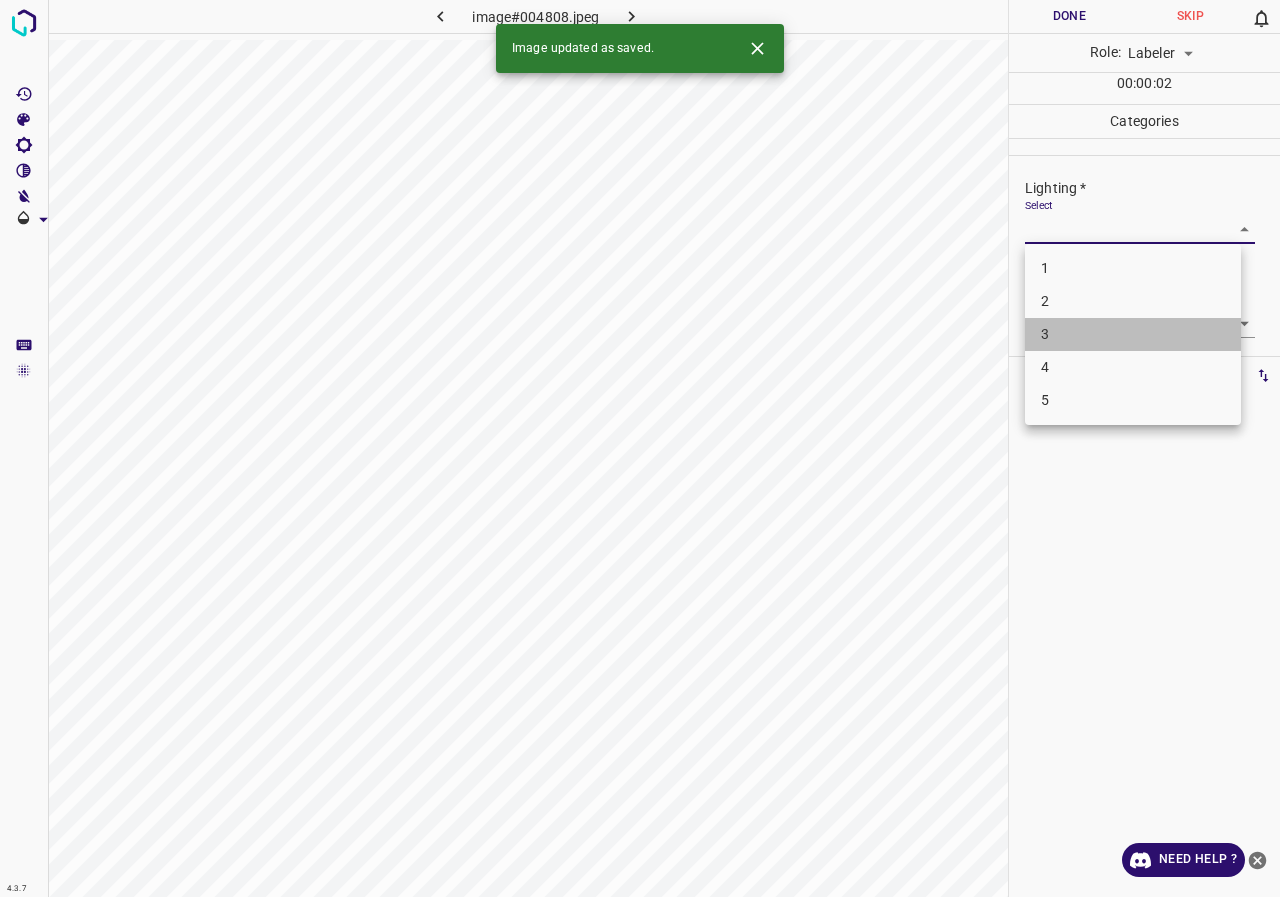 click on "3" at bounding box center (1133, 334) 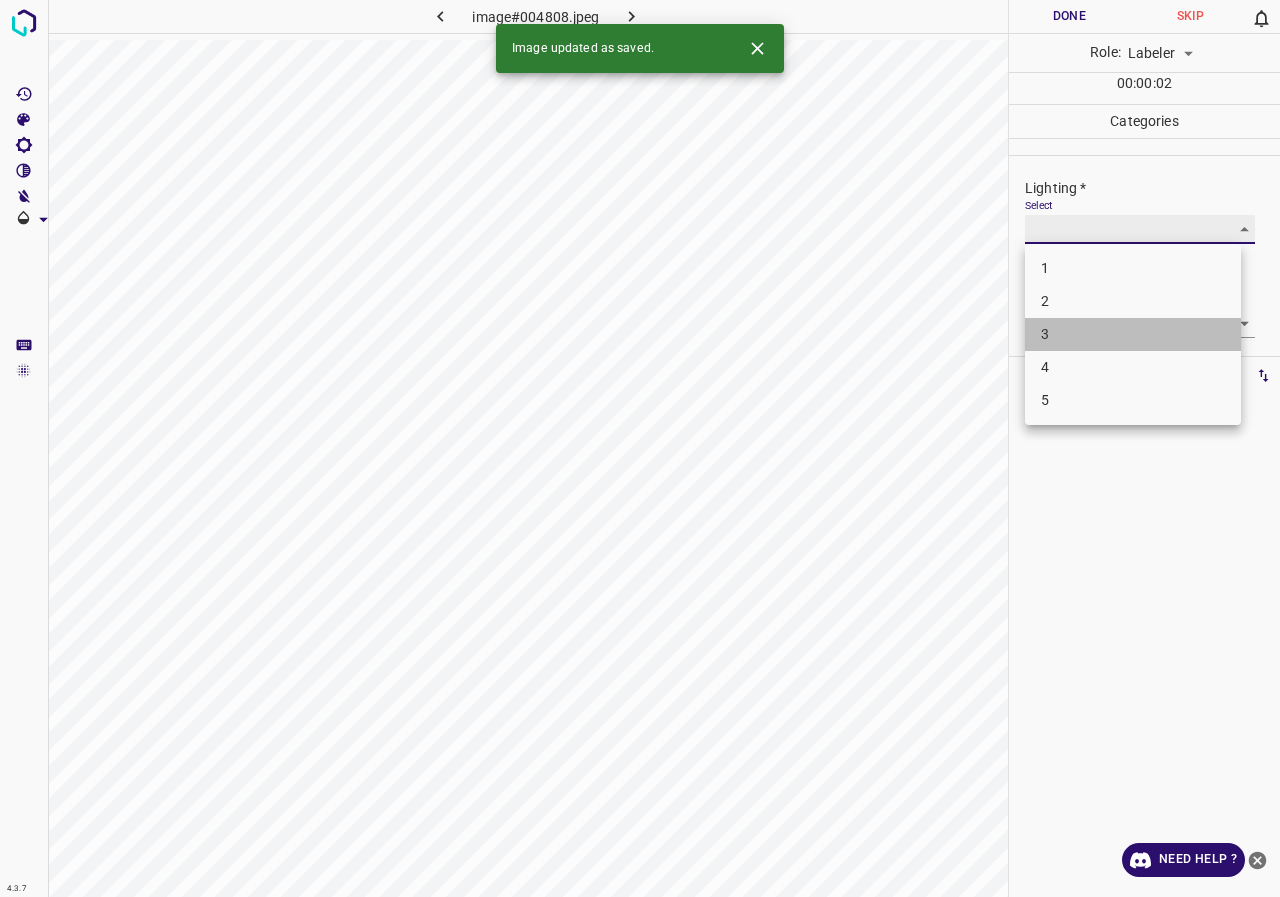 type on "3" 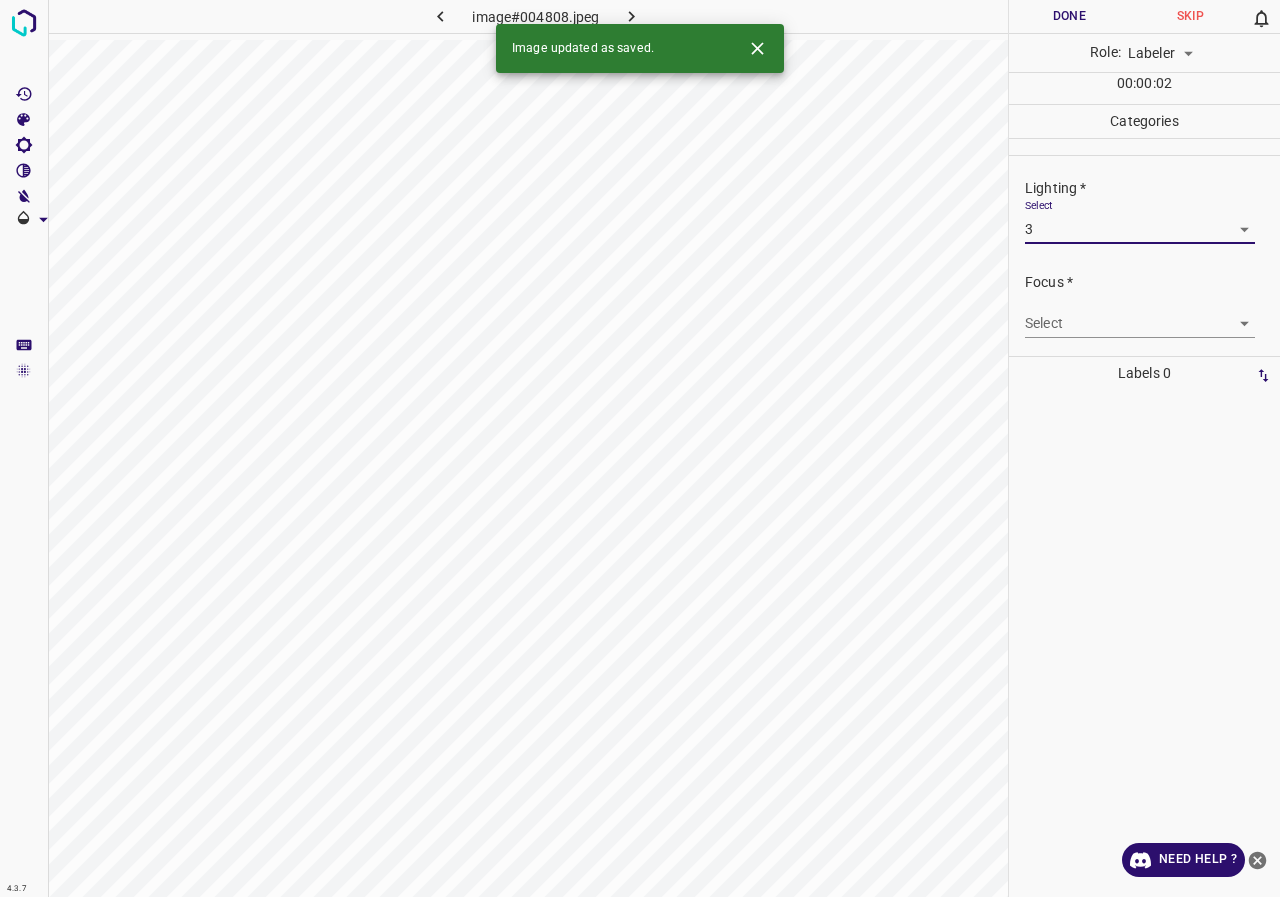 click on "4.3.7 image#004808.jpeg Done Skip 0 Role: Labeler labeler 00   : 00   : 02   Categories Lighting *  Select 3 3 Focus *  Select ​ Overall *  Select ​ Labels   0 Categories 1 Lighting 2 Focus 3 Overall Tools Space Change between modes (Draw & Edit) I Auto labeling R Restore zoom M Zoom in N Zoom out Delete Delete selecte label Filters Z Restore filters X Saturation filter C Brightness filter V Contrast filter B Gray scale filter General O Download Image updated as saved. Need Help ? - Text - Hide - Delete" at bounding box center (640, 448) 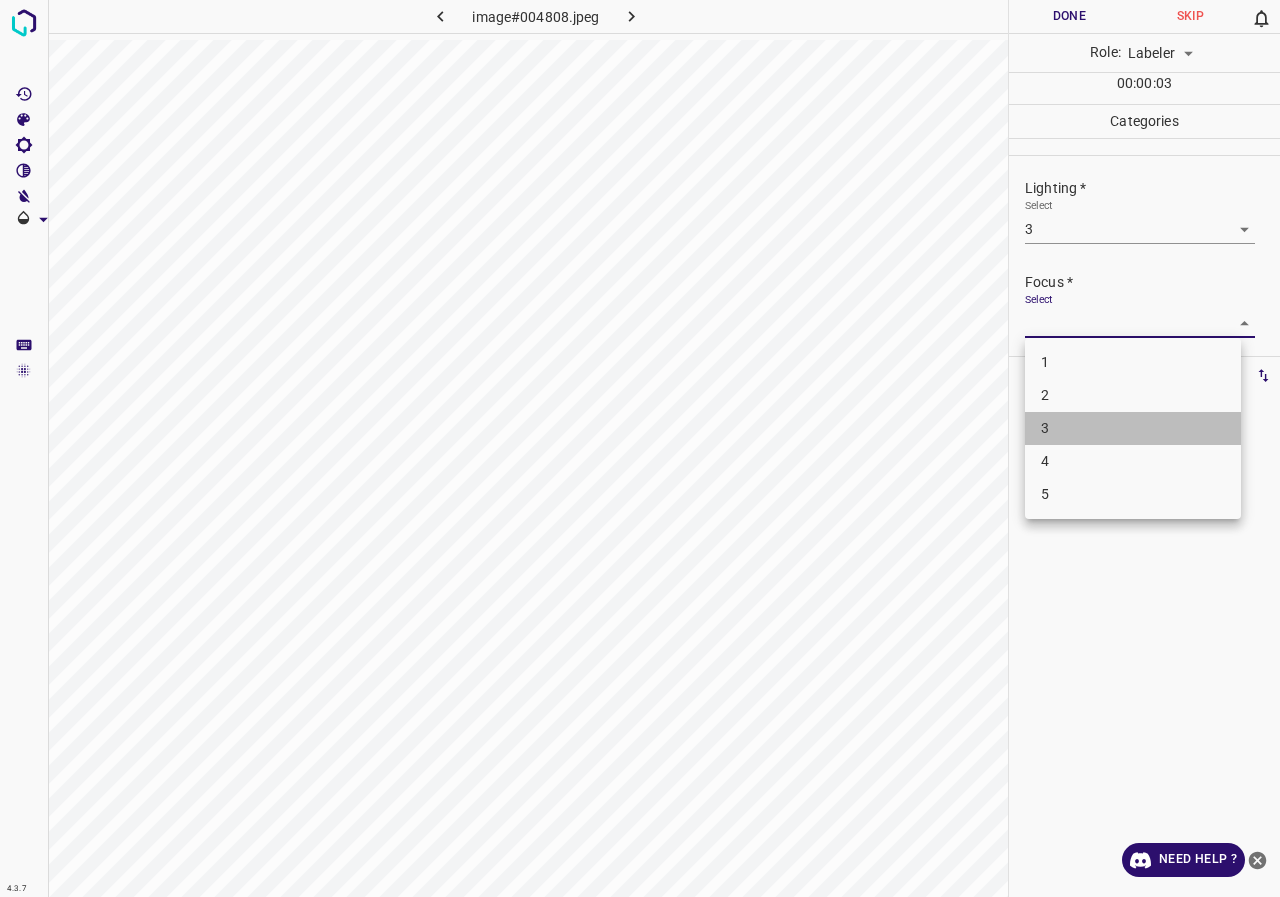 click on "3" at bounding box center (1133, 428) 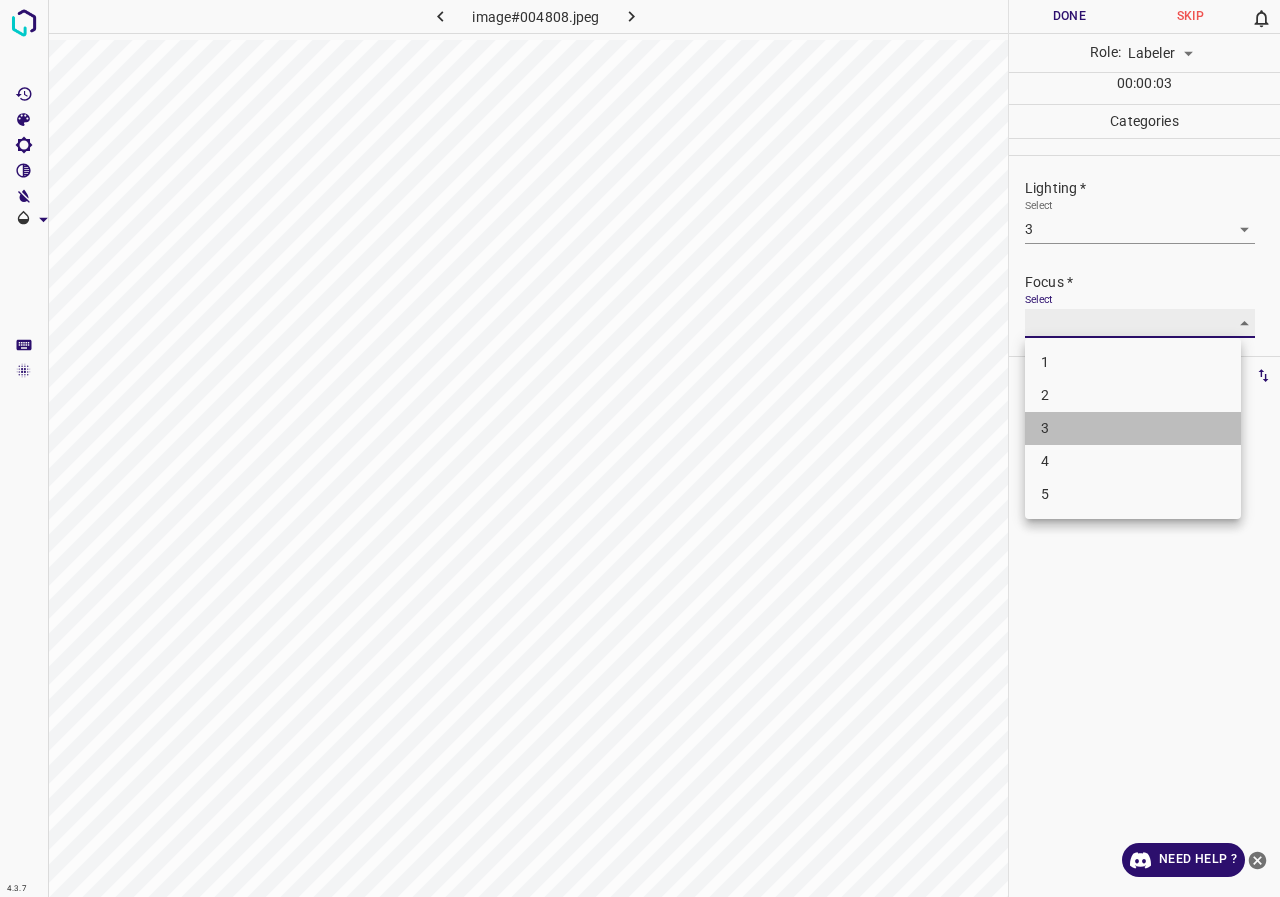 type on "3" 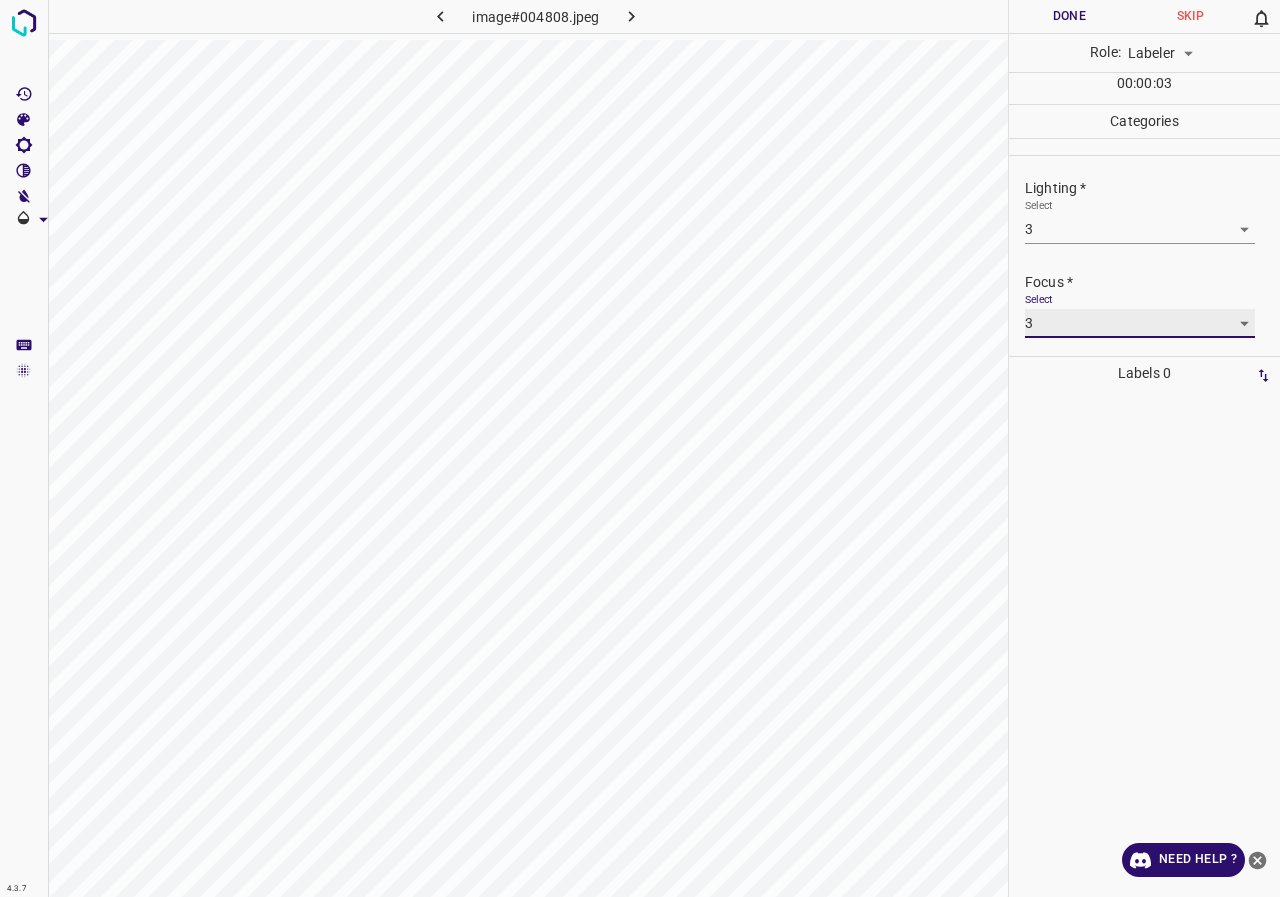 scroll, scrollTop: 98, scrollLeft: 0, axis: vertical 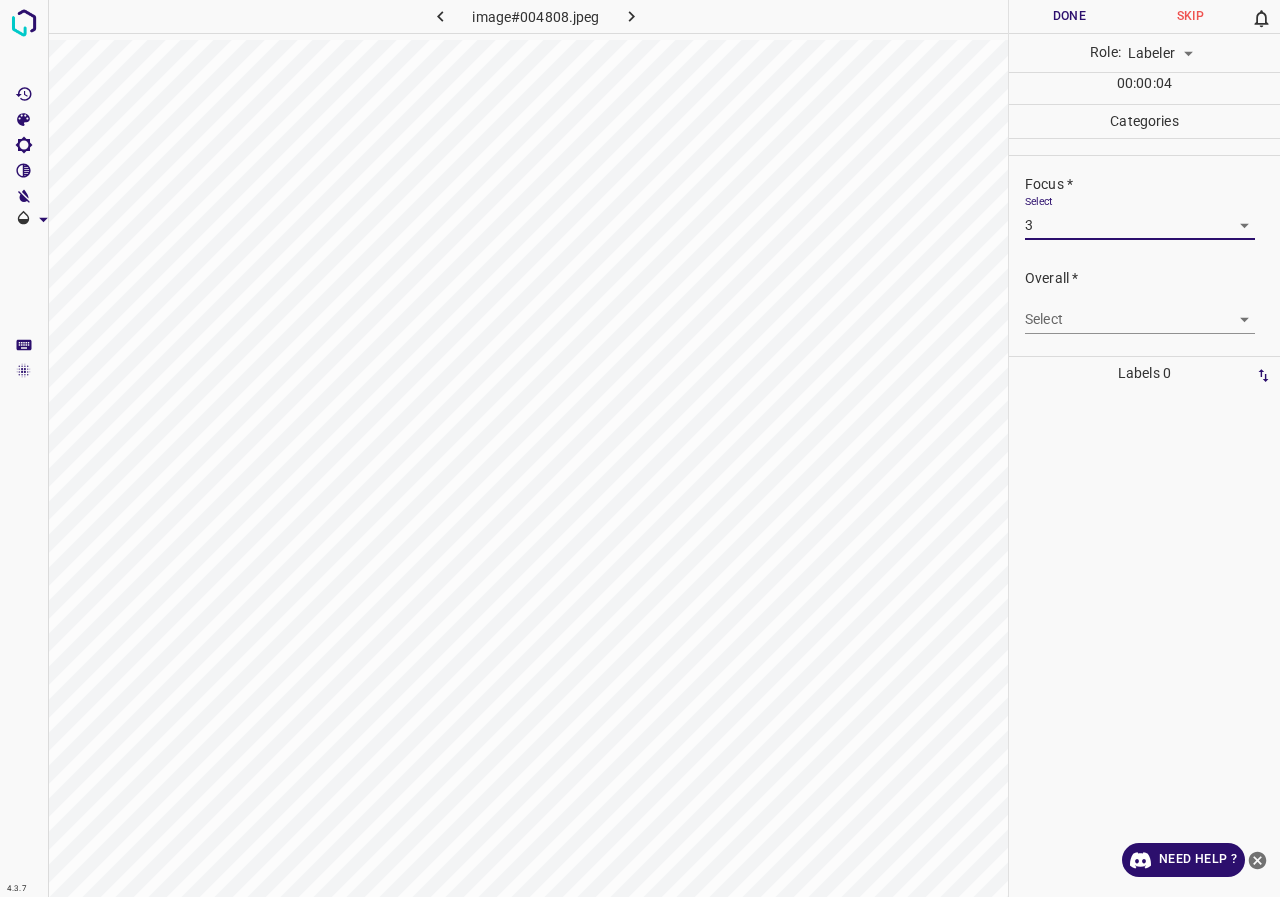 click on "4.3.7 image#004808.jpeg Done Skip 0 Role: Labeler labeler 00   : 00   : 04   Categories Lighting *  Select 3 3 Focus *  Select 3 3 Overall *  Select ​ Labels   0 Categories 1 Lighting 2 Focus 3 Overall Tools Space Change between modes (Draw & Edit) I Auto labeling R Restore zoom M Zoom in N Zoom out Delete Delete selecte label Filters Z Restore filters X Saturation filter C Brightness filter V Contrast filter B Gray scale filter General O Download Need Help ? - Text - Hide - Delete" at bounding box center [640, 448] 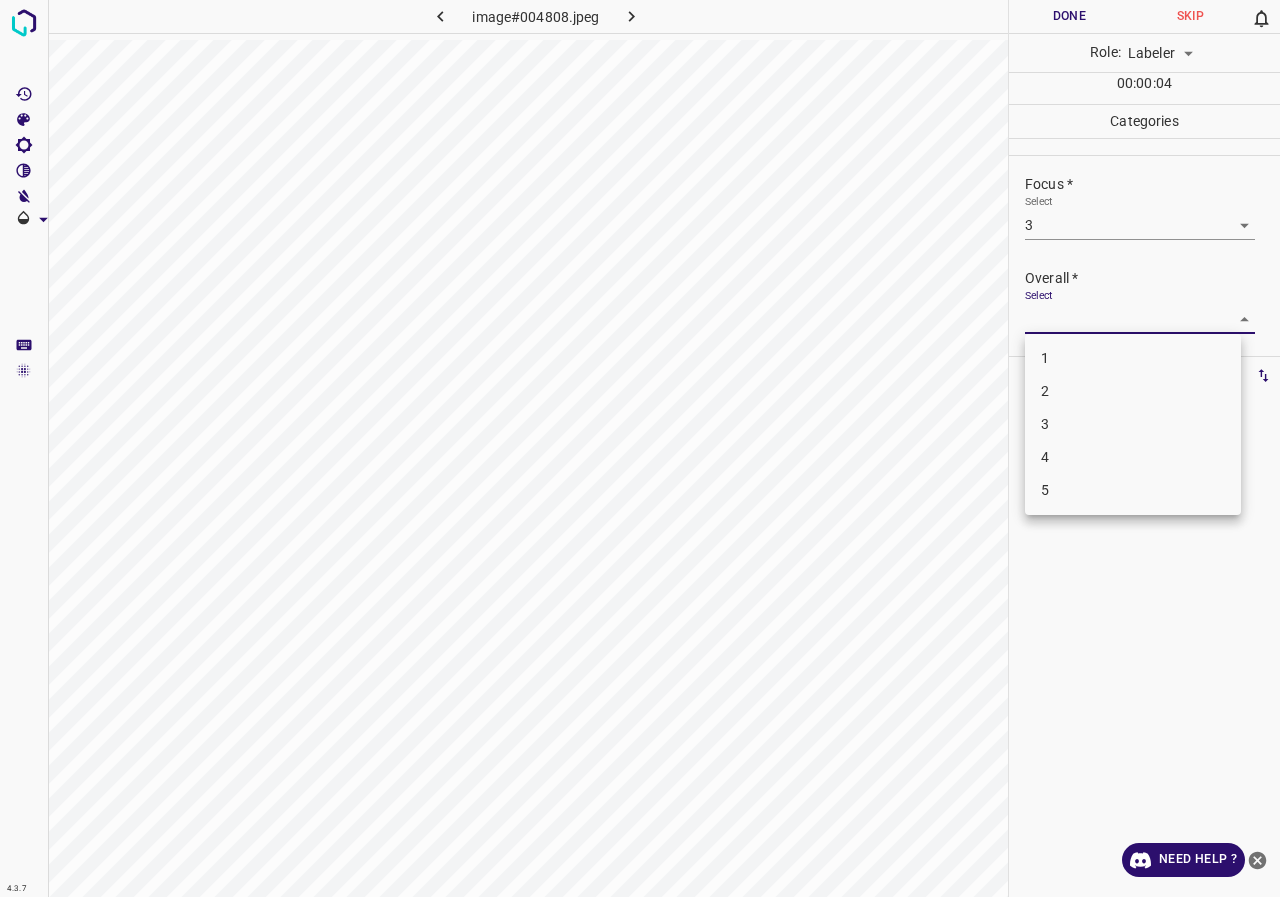 click on "3" at bounding box center (1133, 424) 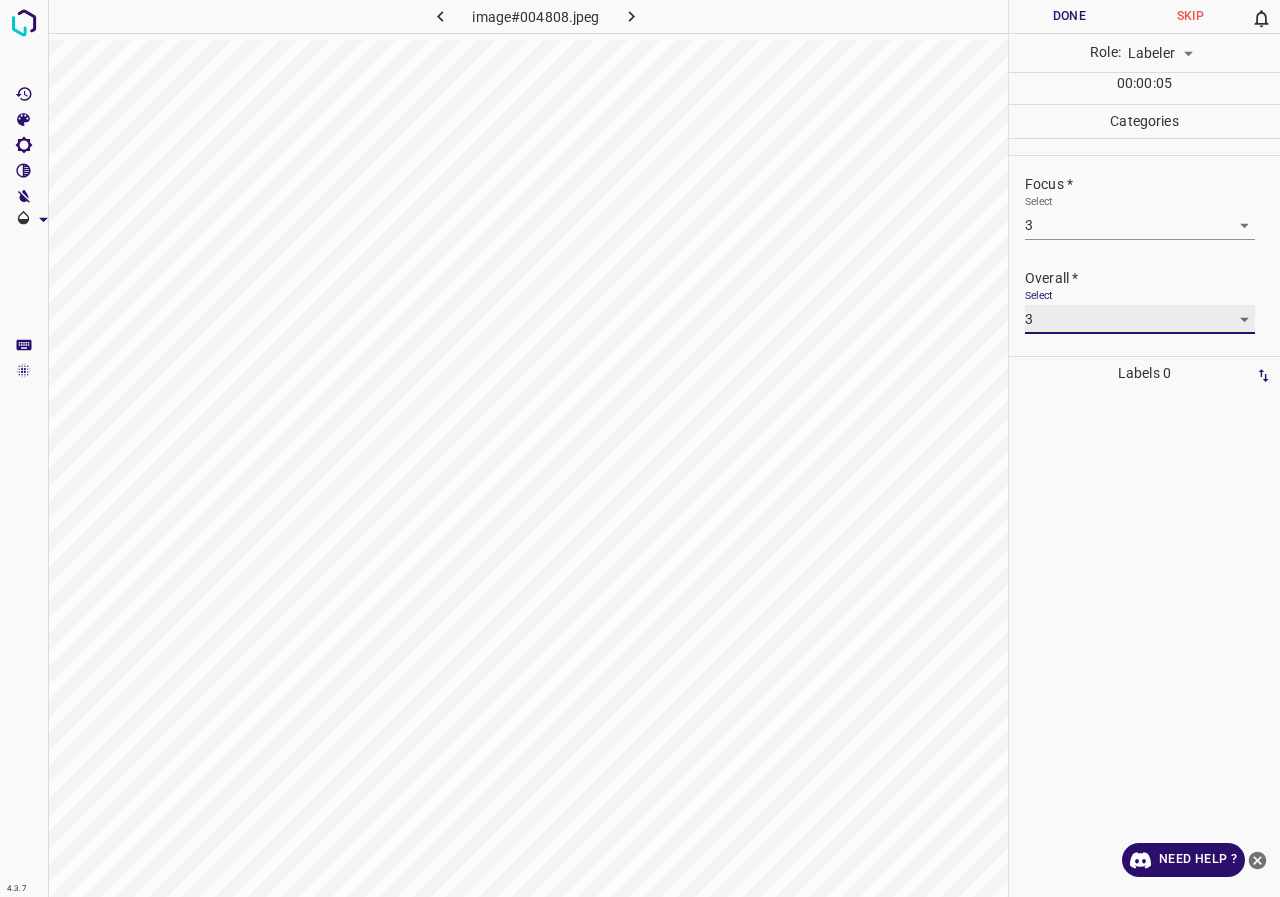 type on "3" 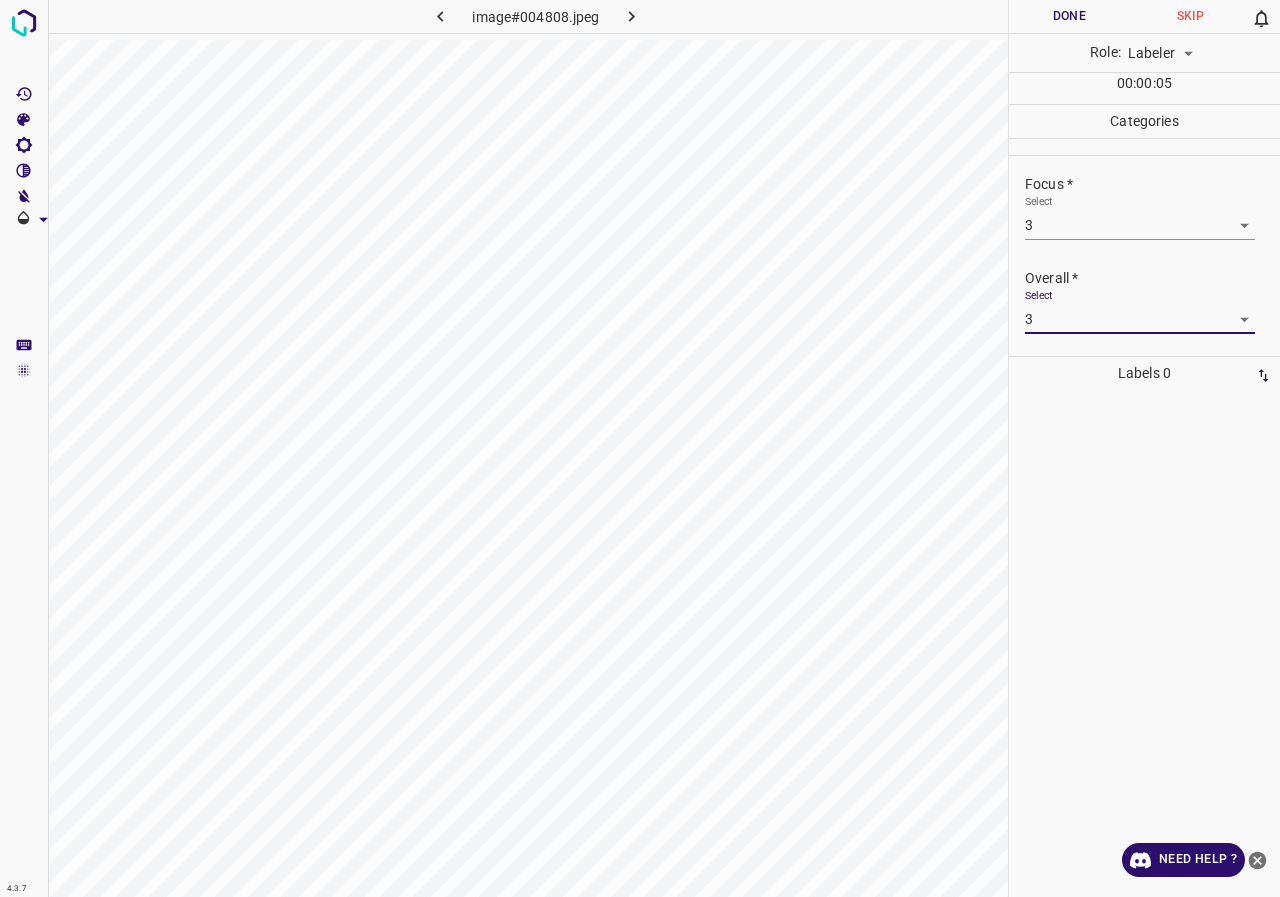click on "Done" at bounding box center [1069, 16] 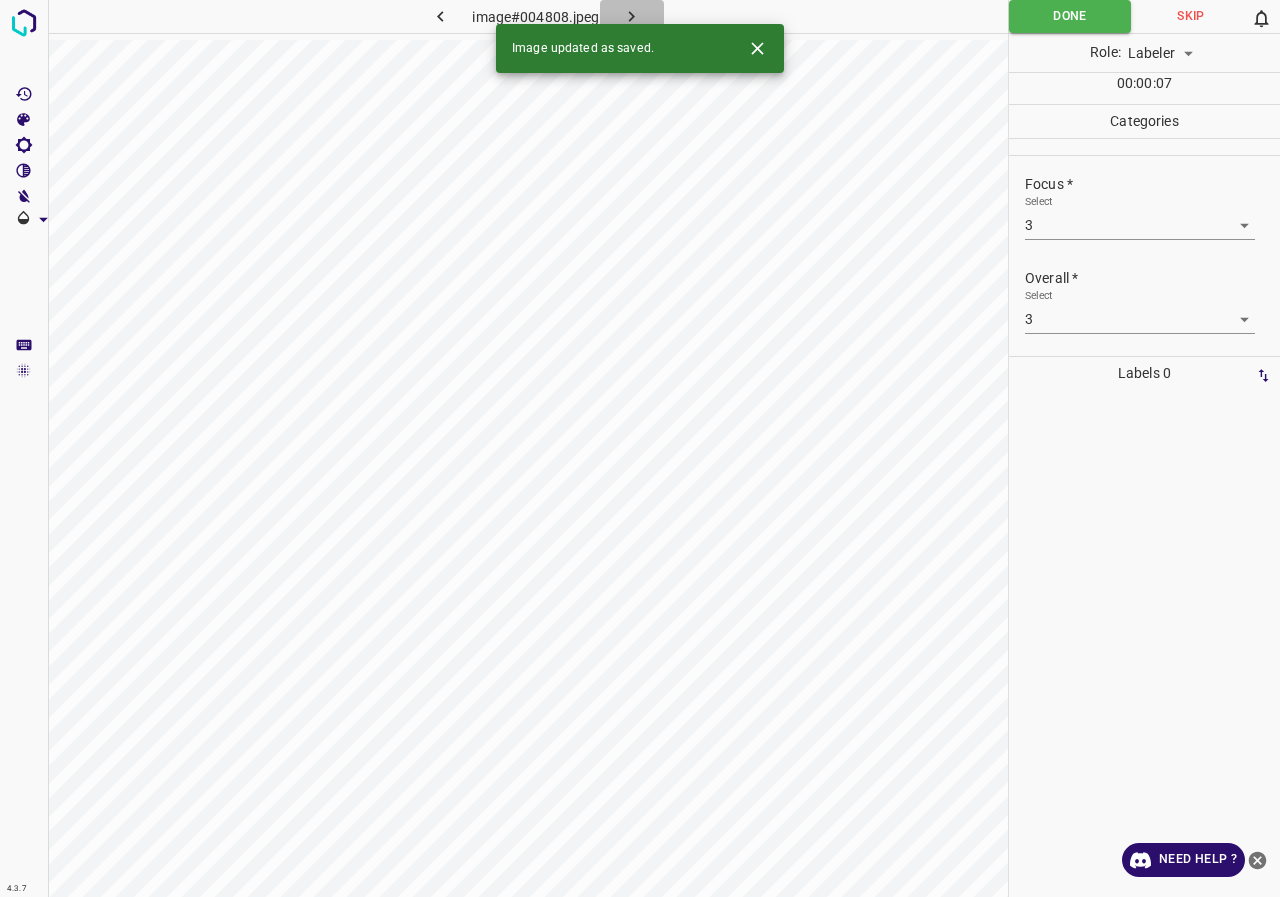 click at bounding box center (632, 16) 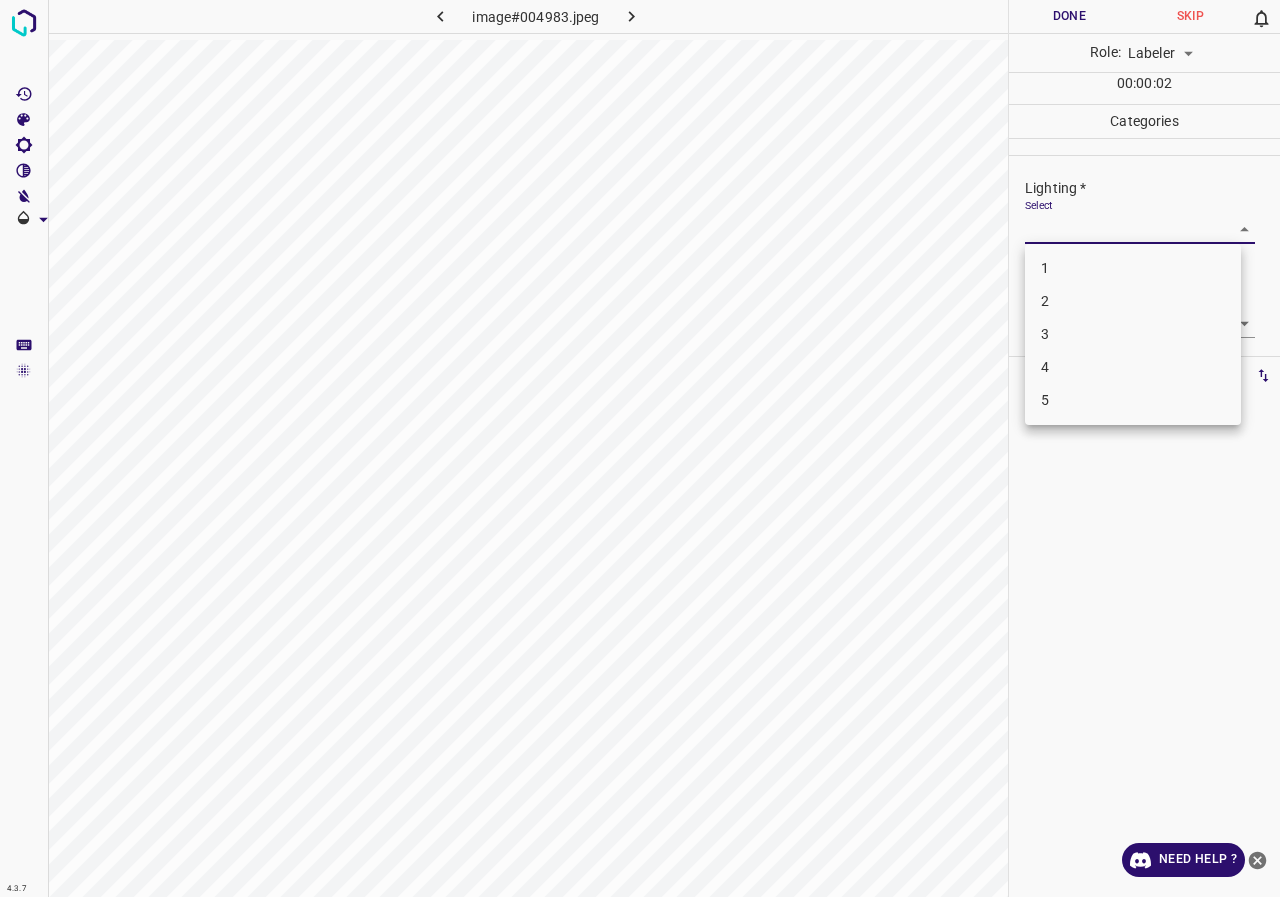 drag, startPoint x: 1152, startPoint y: 235, endPoint x: 1055, endPoint y: 325, distance: 132.32158 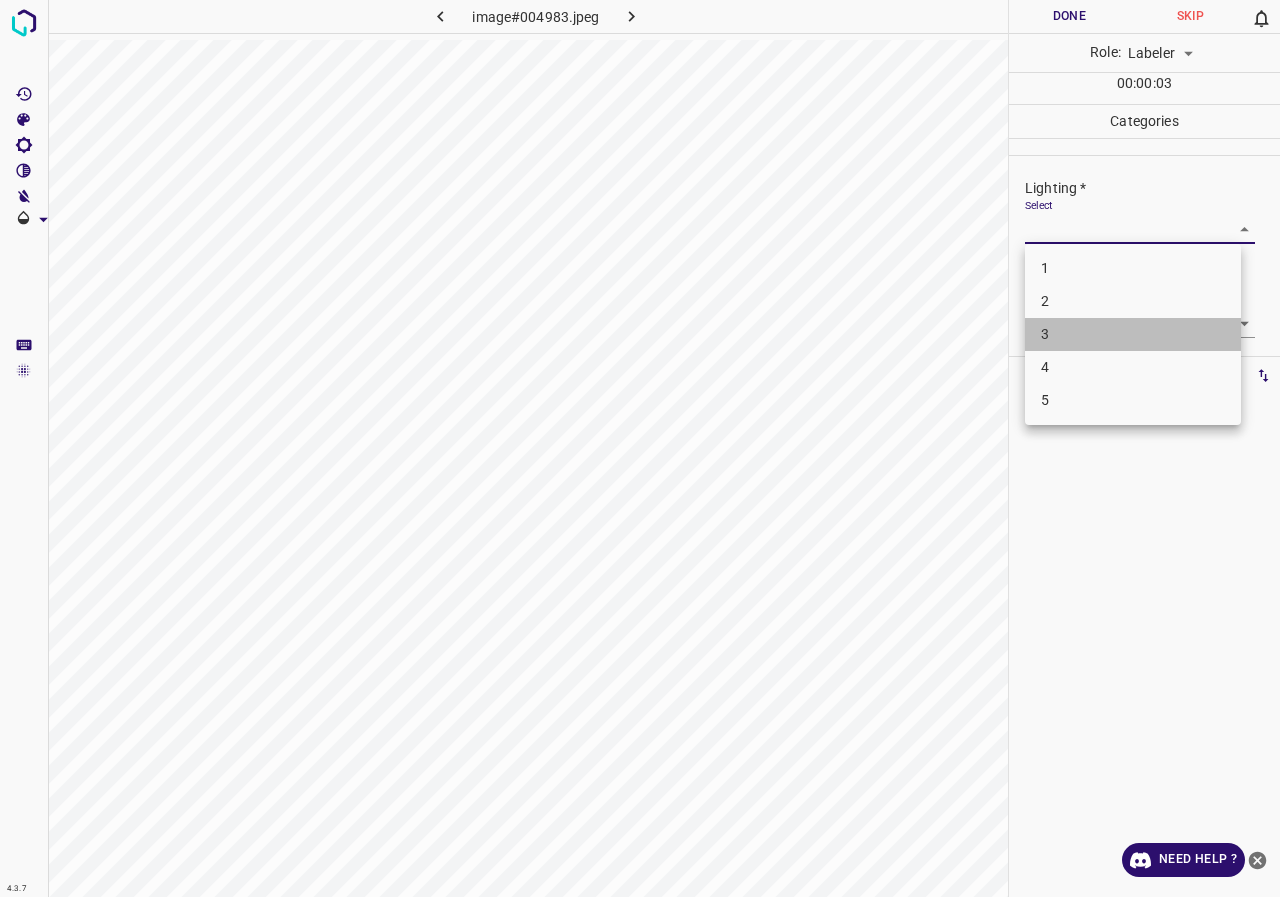 click on "3" at bounding box center (1133, 334) 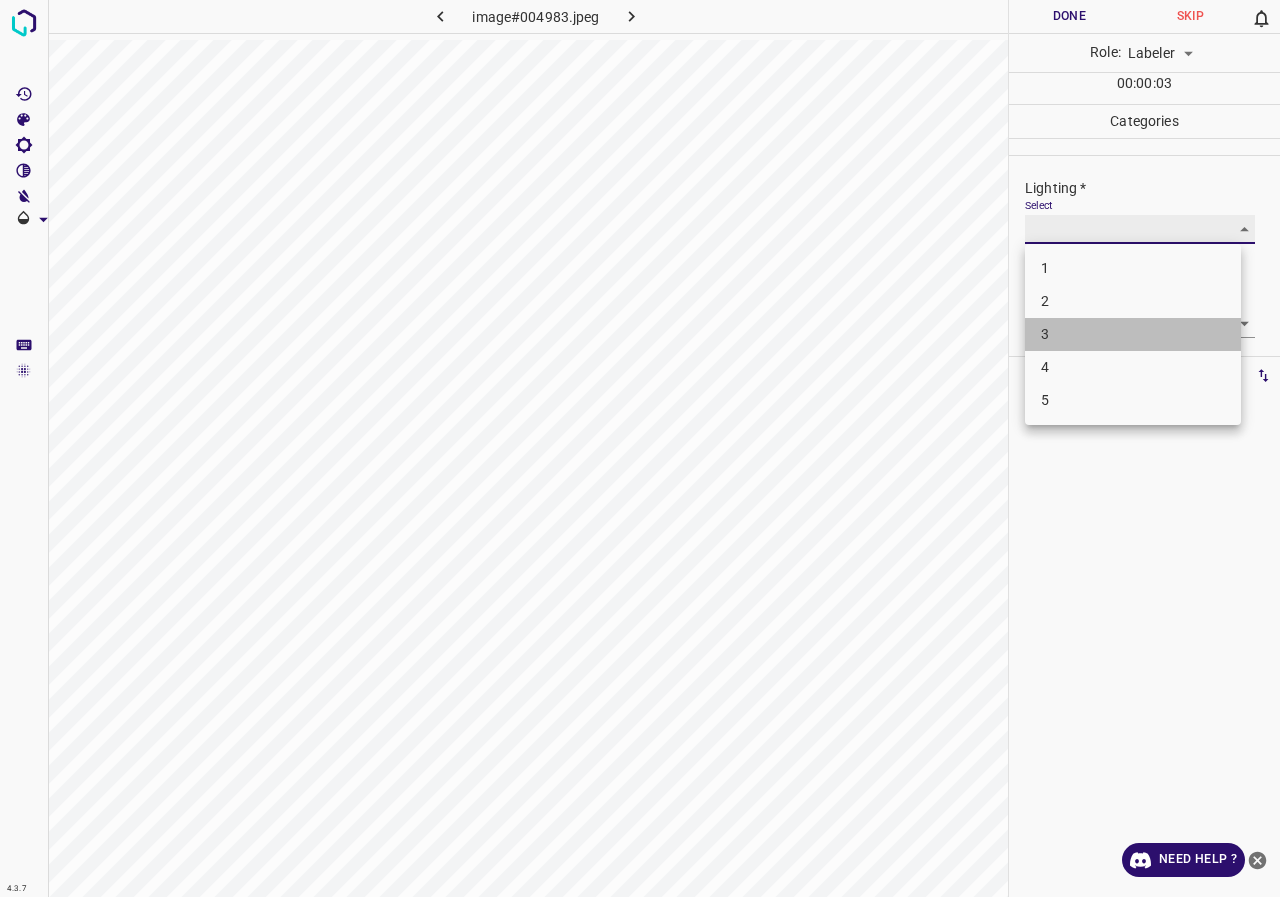 type on "3" 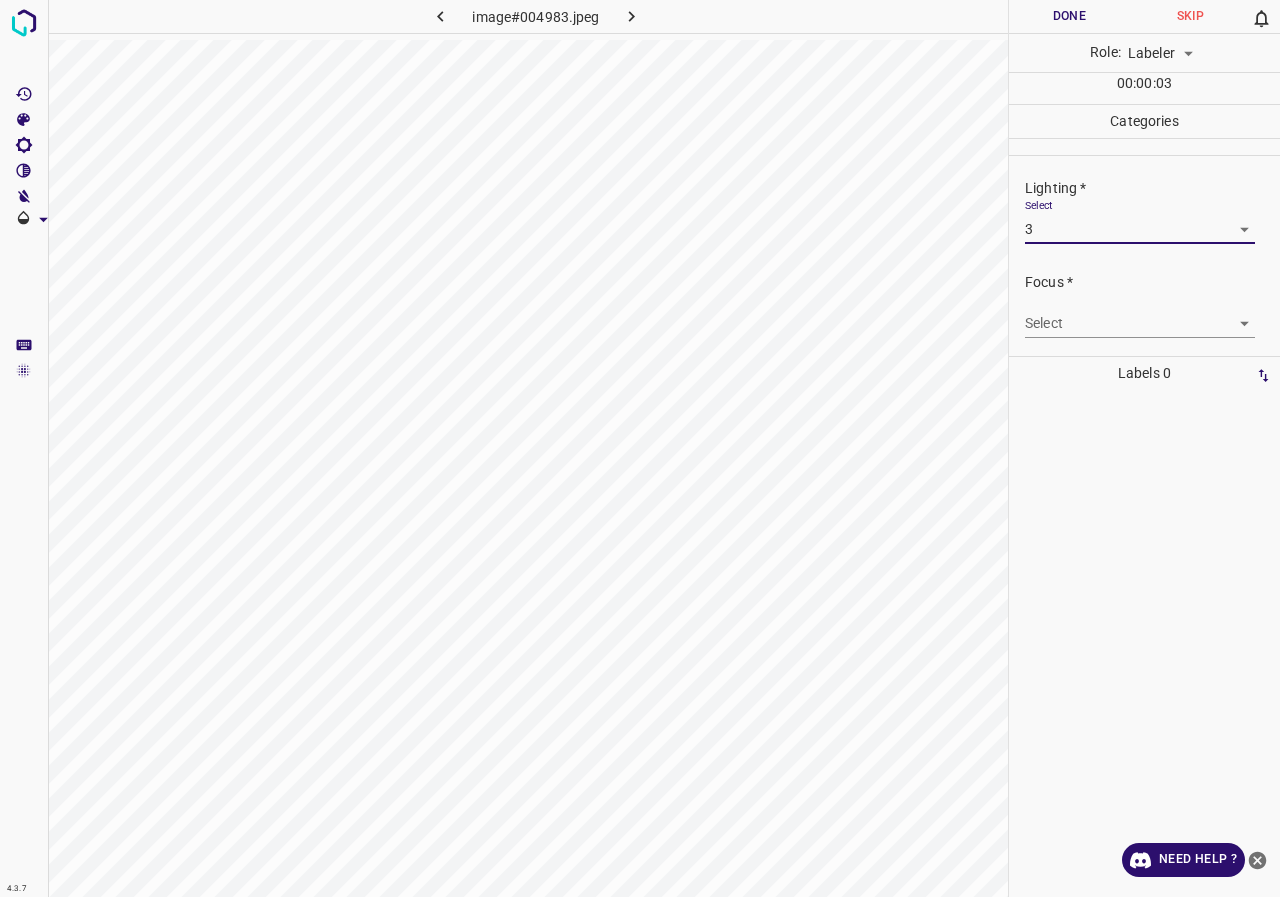 click on "4.3.7 image#004983.jpeg Done Skip 0 Role: Labeler labeler 00   : 00   : 03   Categories Lighting *  Select 3 3 Focus *  Select ​ Overall *  Select ​ Labels   0 Categories 1 Lighting 2 Focus 3 Overall Tools Space Change between modes (Draw & Edit) I Auto labeling R Restore zoom M Zoom in N Zoom out Delete Delete selecte label Filters Z Restore filters X Saturation filter C Brightness filter V Contrast filter B Gray scale filter General O Download Need Help ? - Text - Hide - Delete" at bounding box center (640, 448) 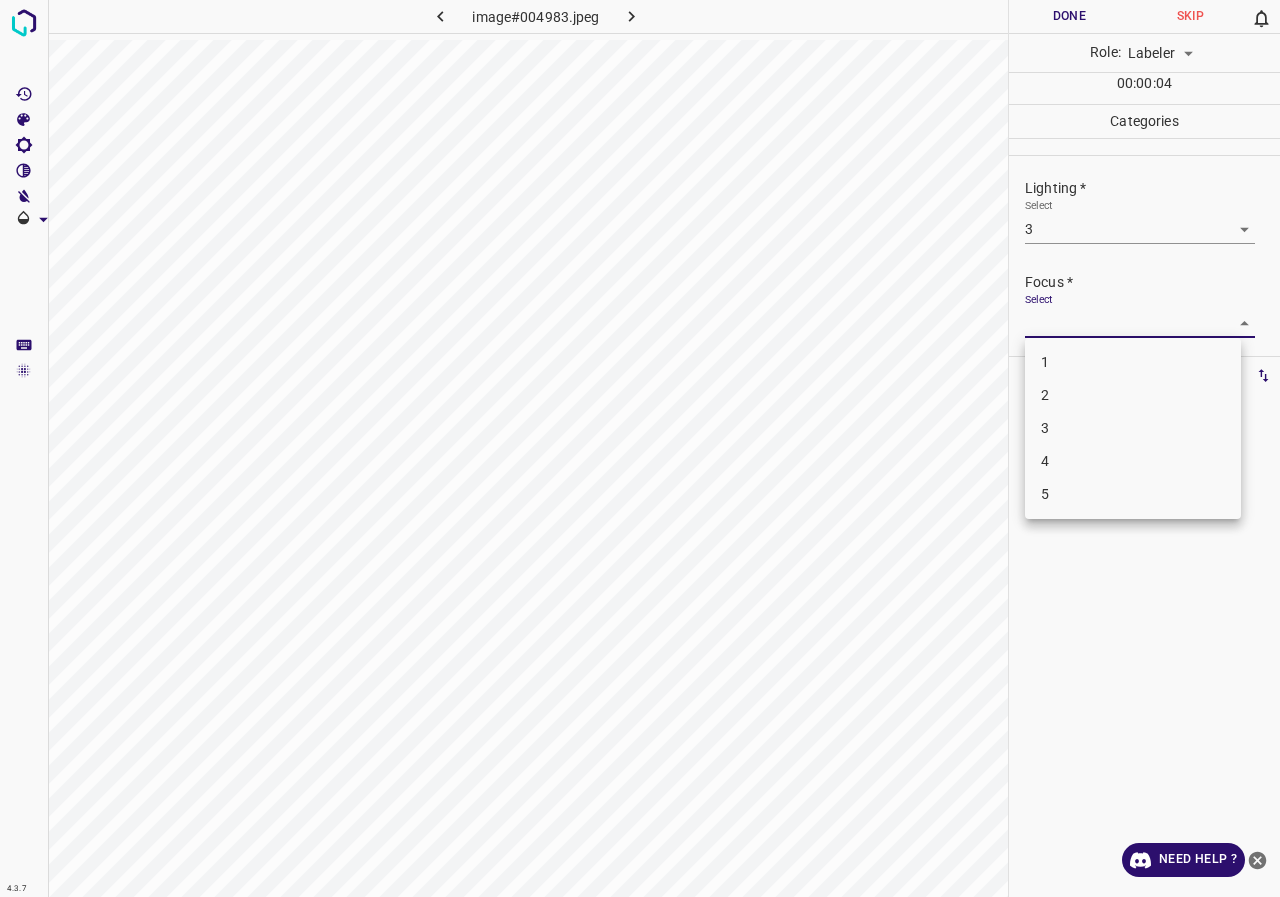 click on "3" at bounding box center (1133, 428) 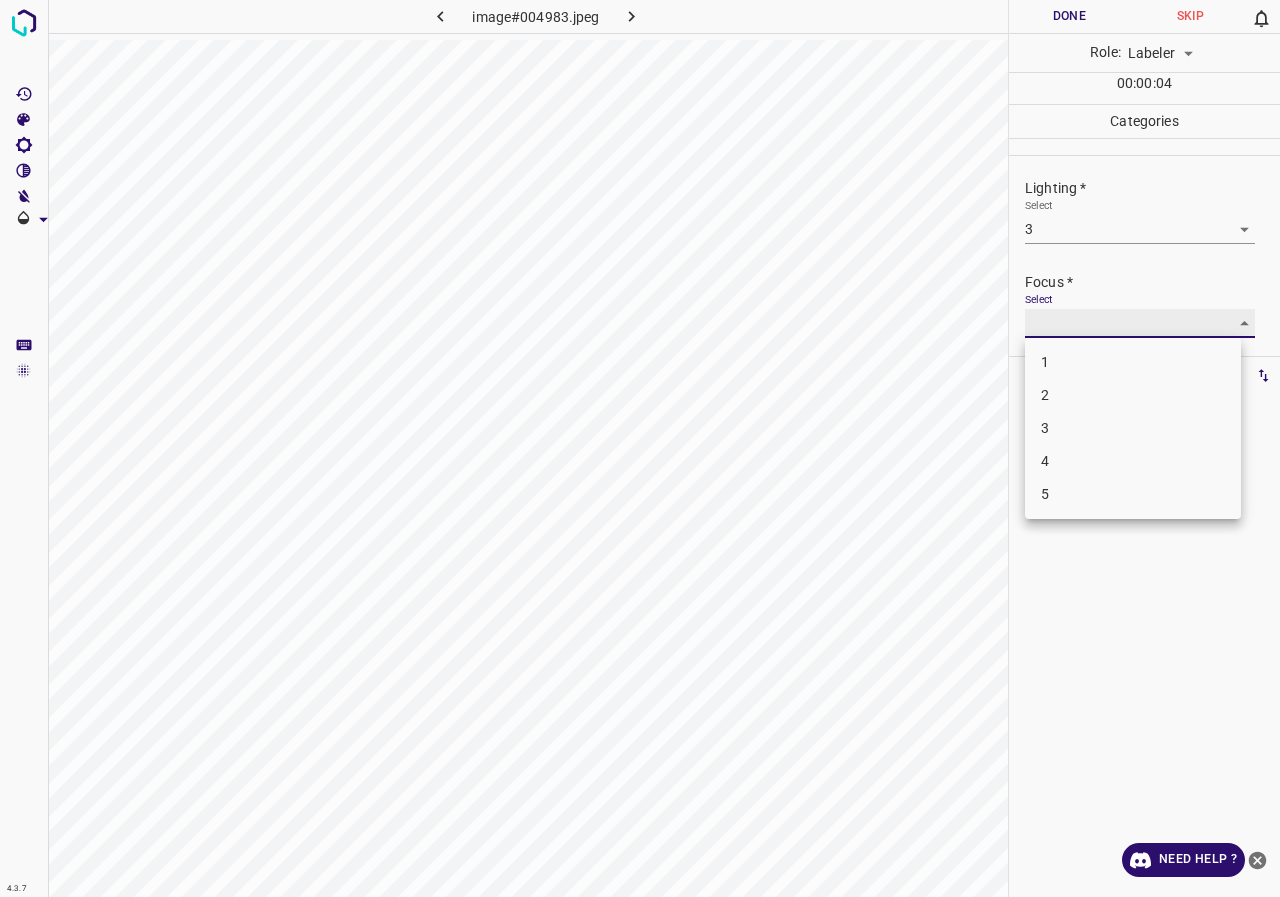 type on "3" 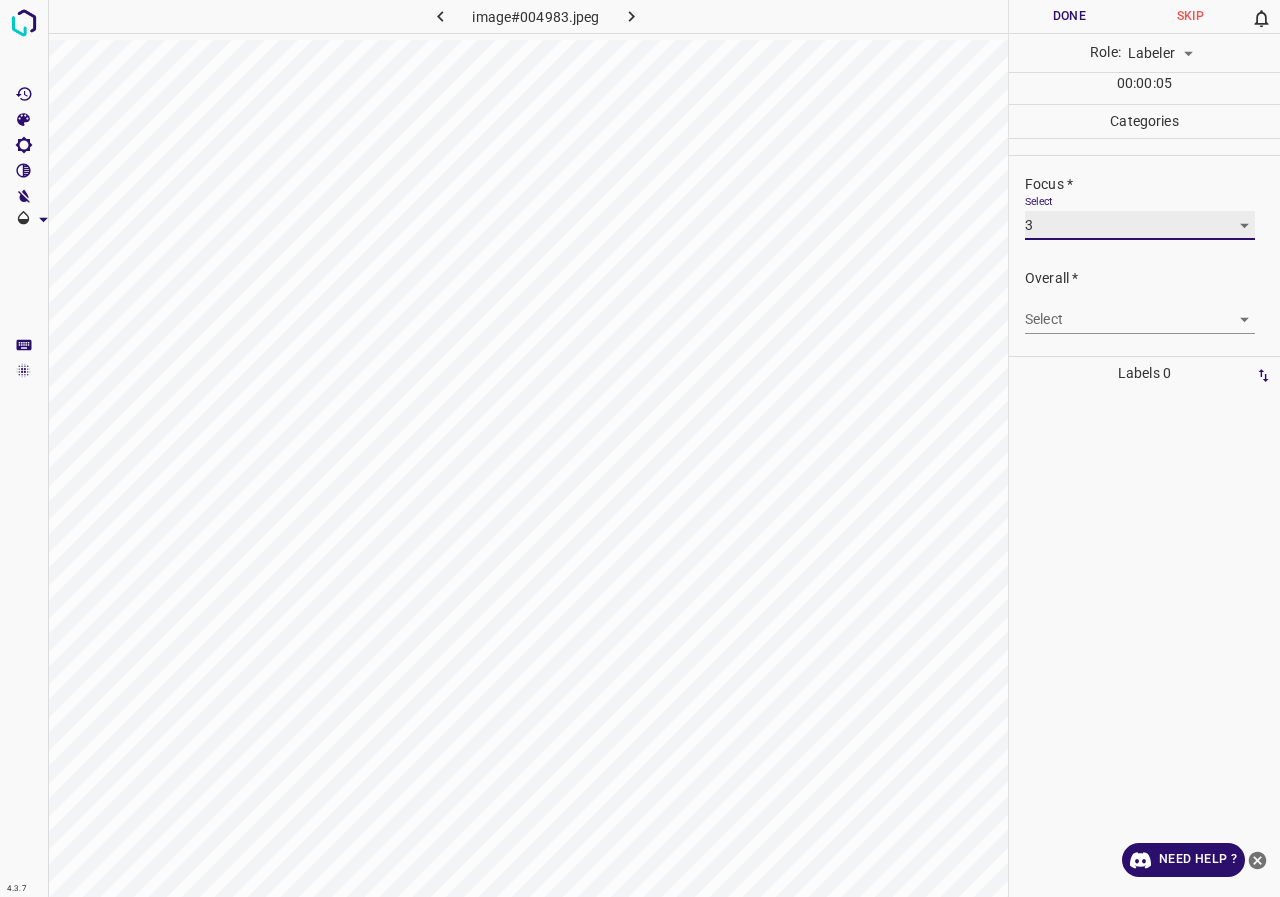scroll, scrollTop: 0, scrollLeft: 0, axis: both 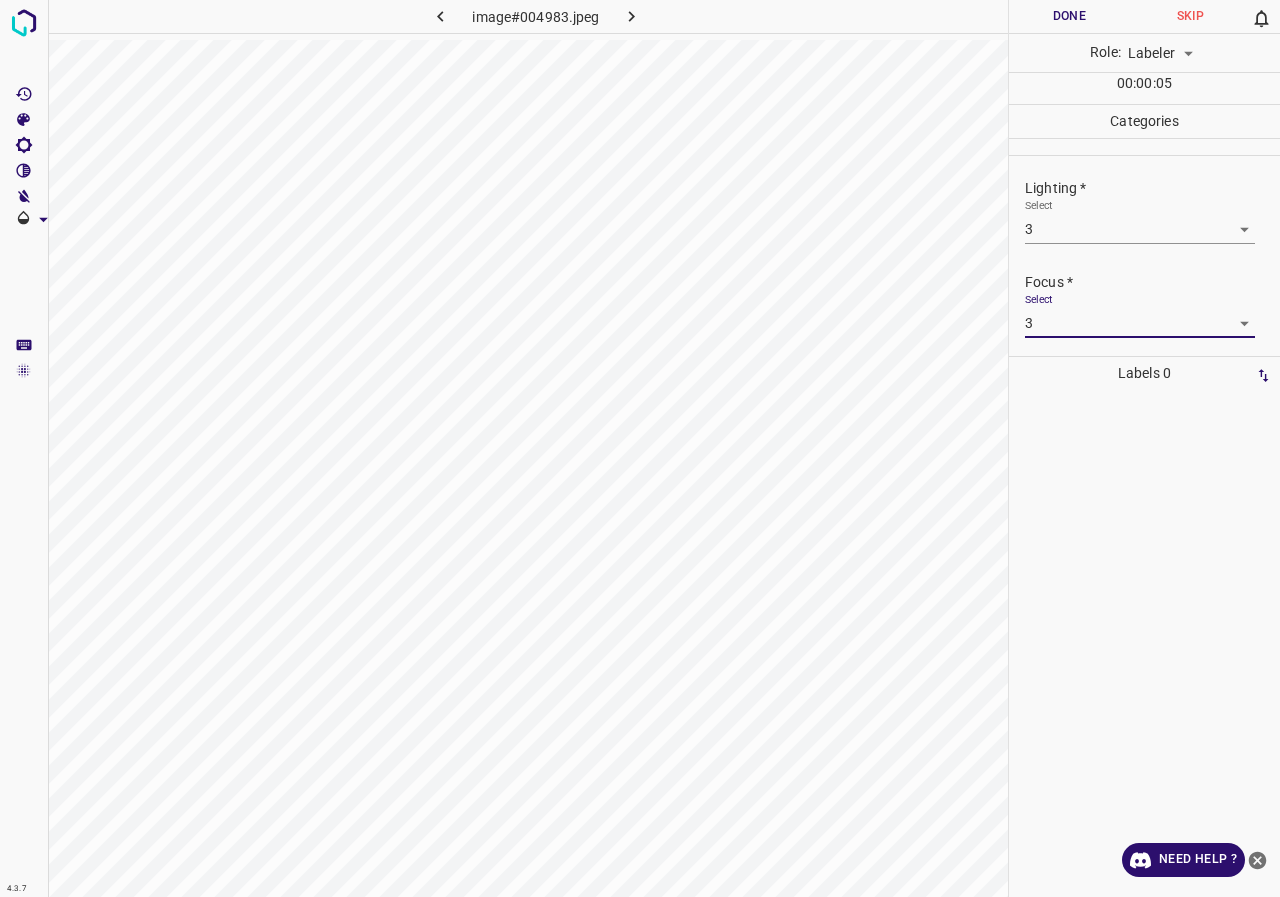 click on "Select 3 3" at bounding box center (1140, 315) 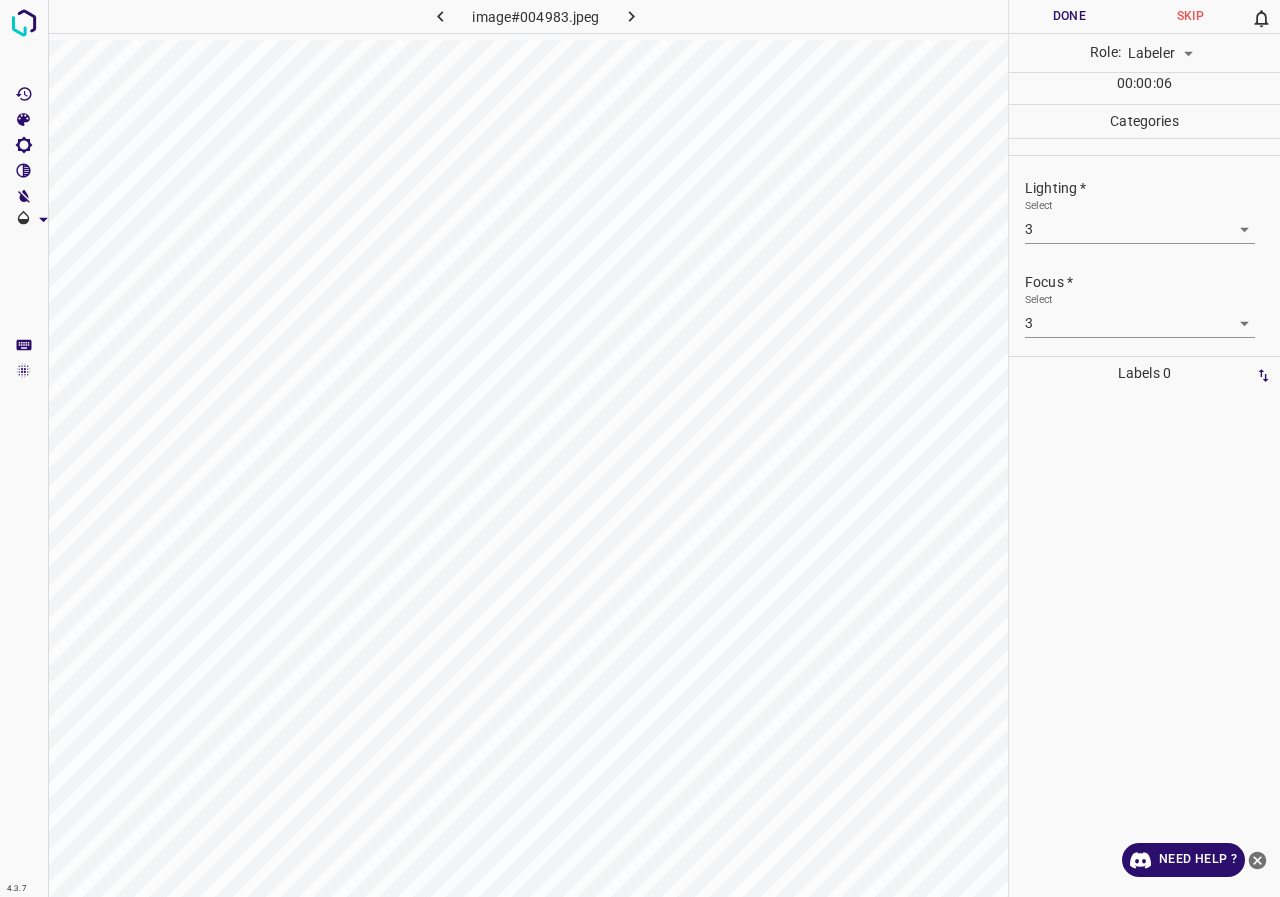 scroll, scrollTop: 98, scrollLeft: 0, axis: vertical 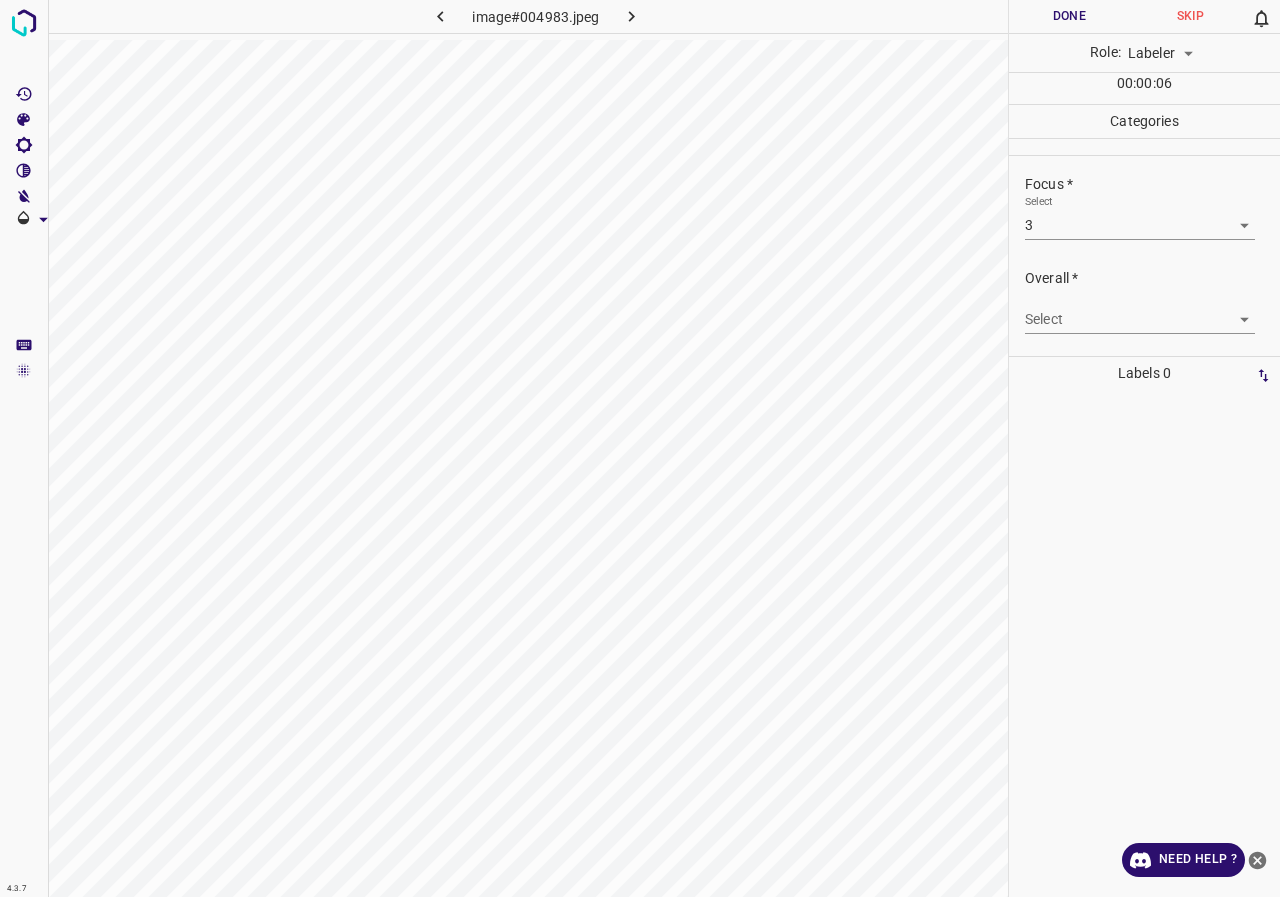 click on "4.3.7 image#004983.jpeg Done Skip 0 Role: Labeler labeler 00   : 00   : 06   Categories Lighting *  Select 3 3 Focus *  Select 3 3 Overall *  Select ​ Labels   0 Categories 1 Lighting 2 Focus 3 Overall Tools Space Change between modes (Draw & Edit) I Auto labeling R Restore zoom M Zoom in N Zoom out Delete Delete selecte label Filters Z Restore filters X Saturation filter C Brightness filter V Contrast filter B Gray scale filter General O Download Need Help ? - Text - Hide - Delete" at bounding box center (640, 448) 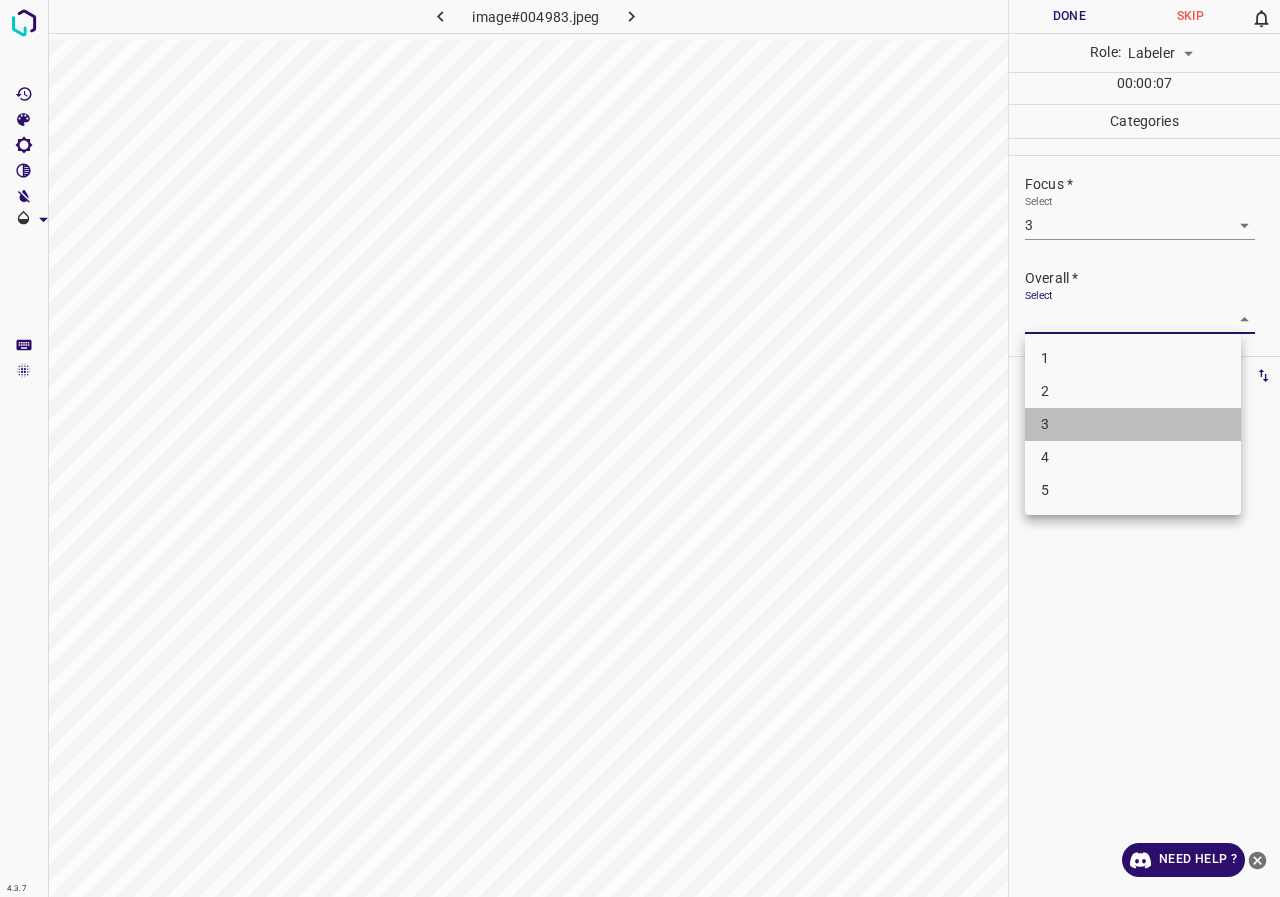 drag, startPoint x: 1049, startPoint y: 431, endPoint x: 1042, endPoint y: 280, distance: 151.16217 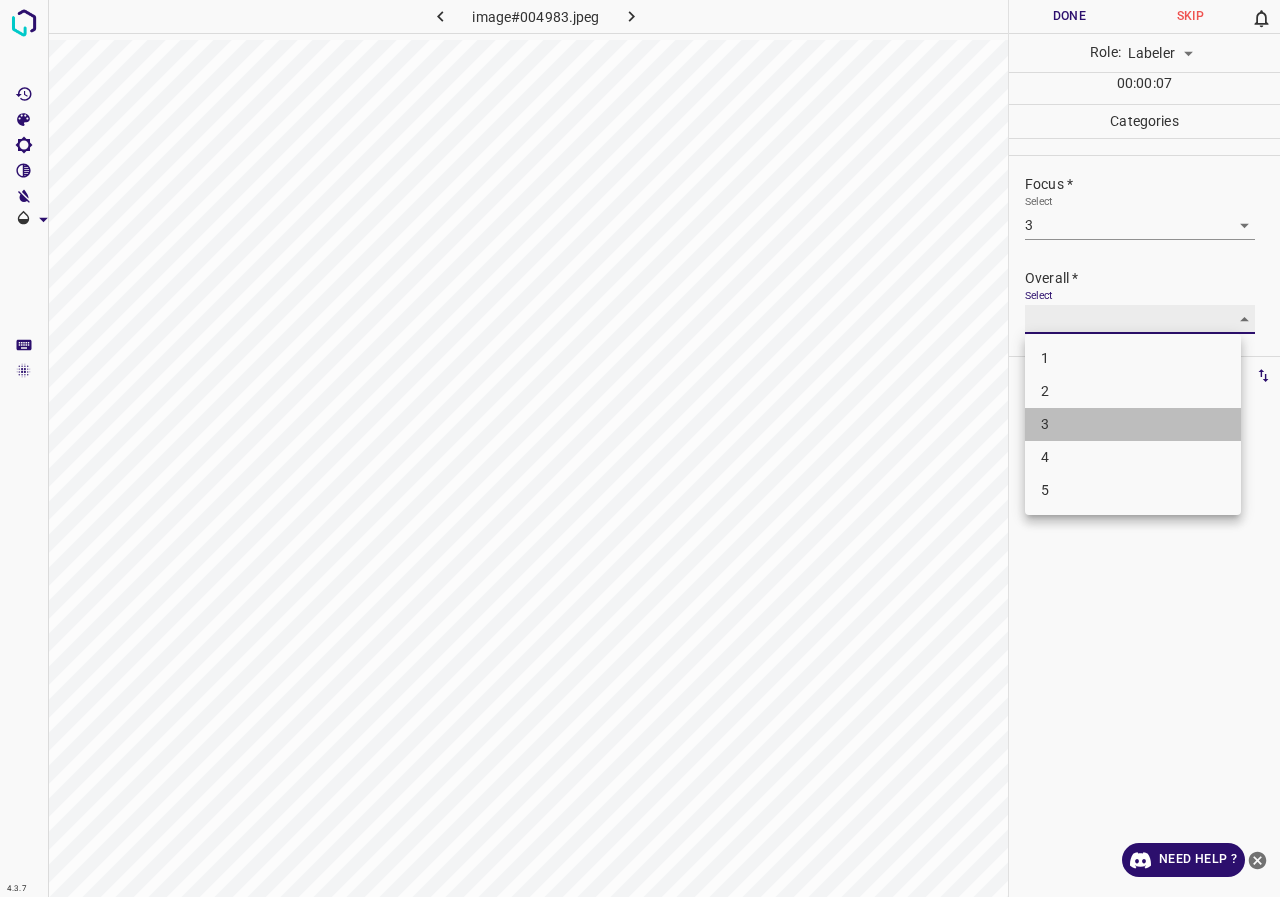 type on "3" 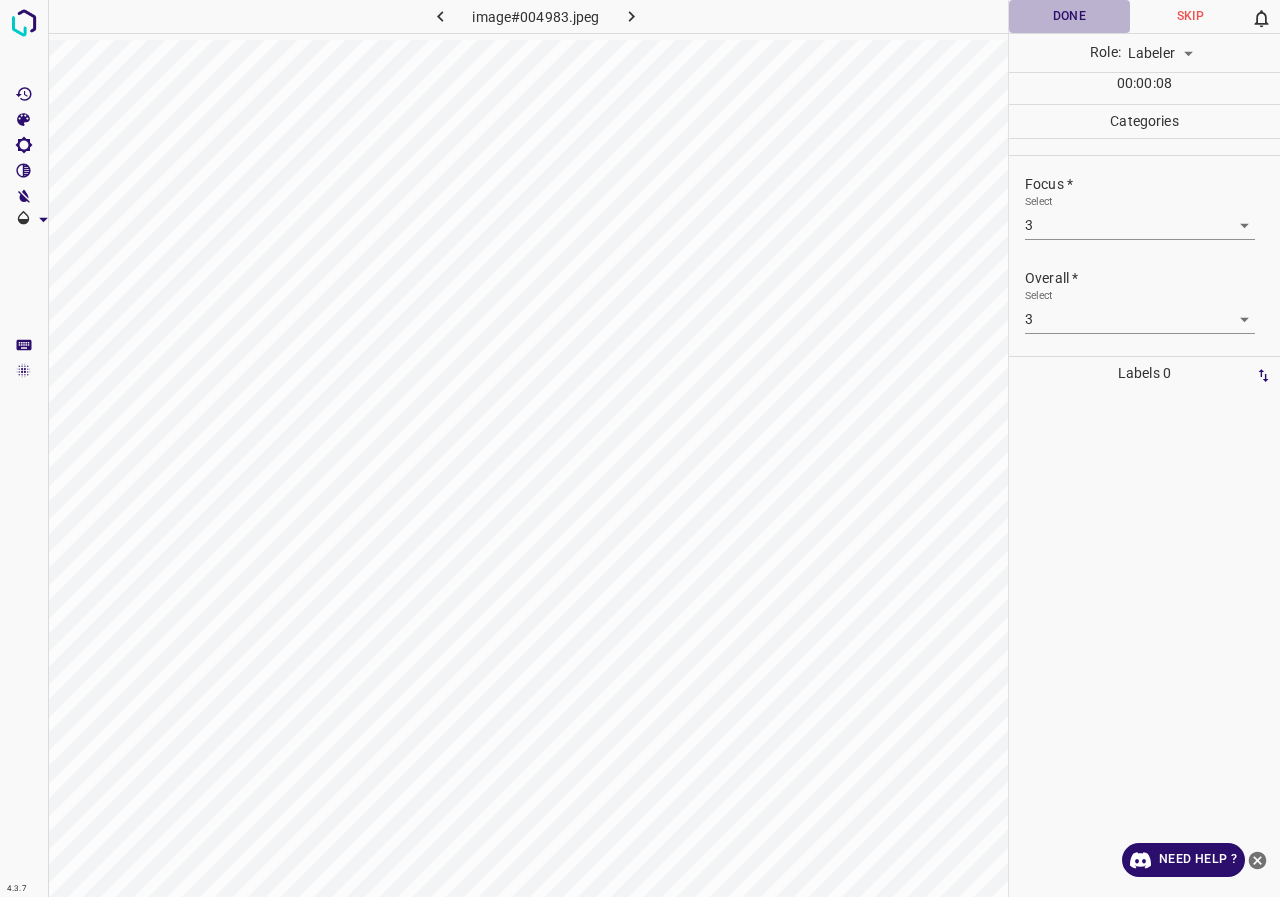 click on "Done" at bounding box center [1069, 16] 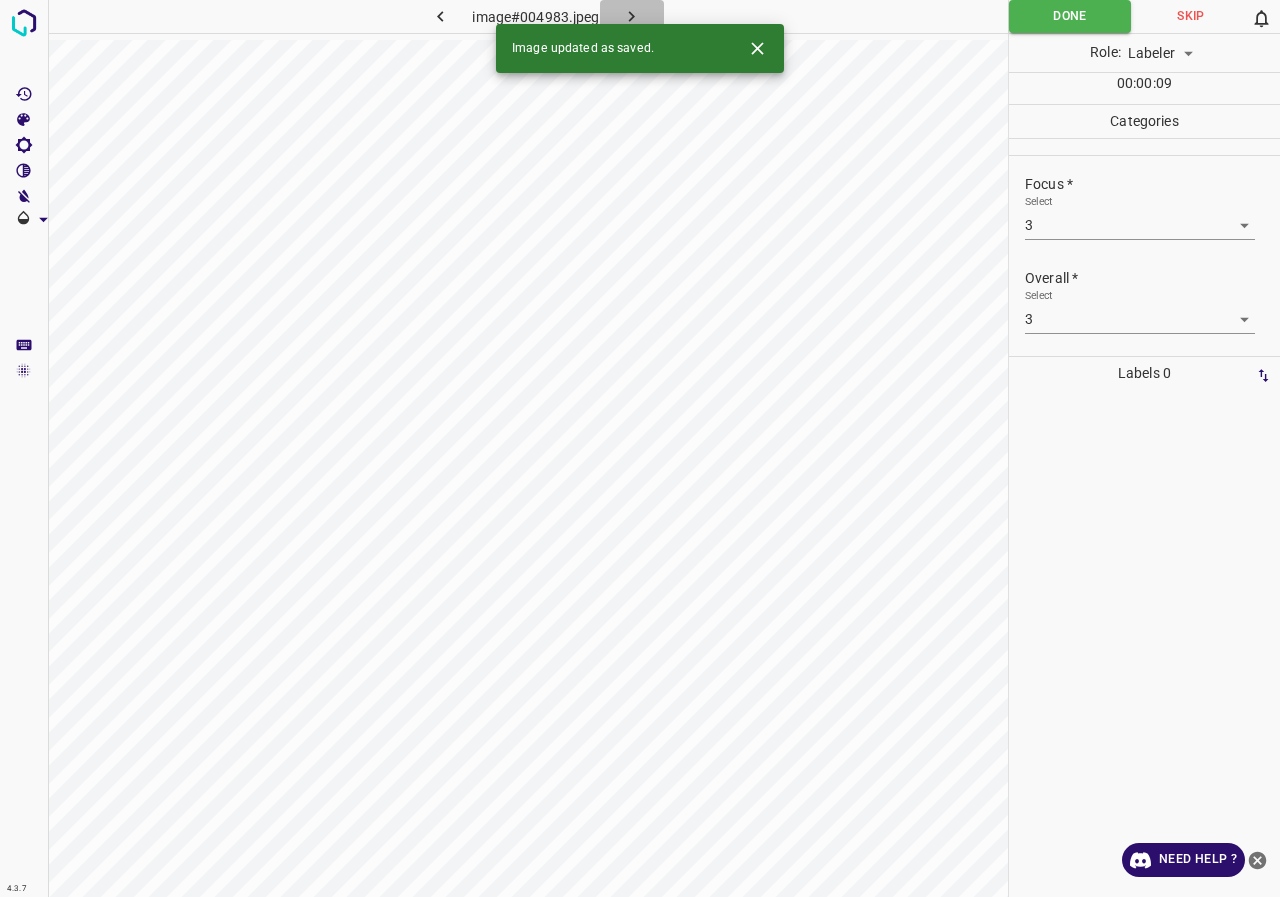 click 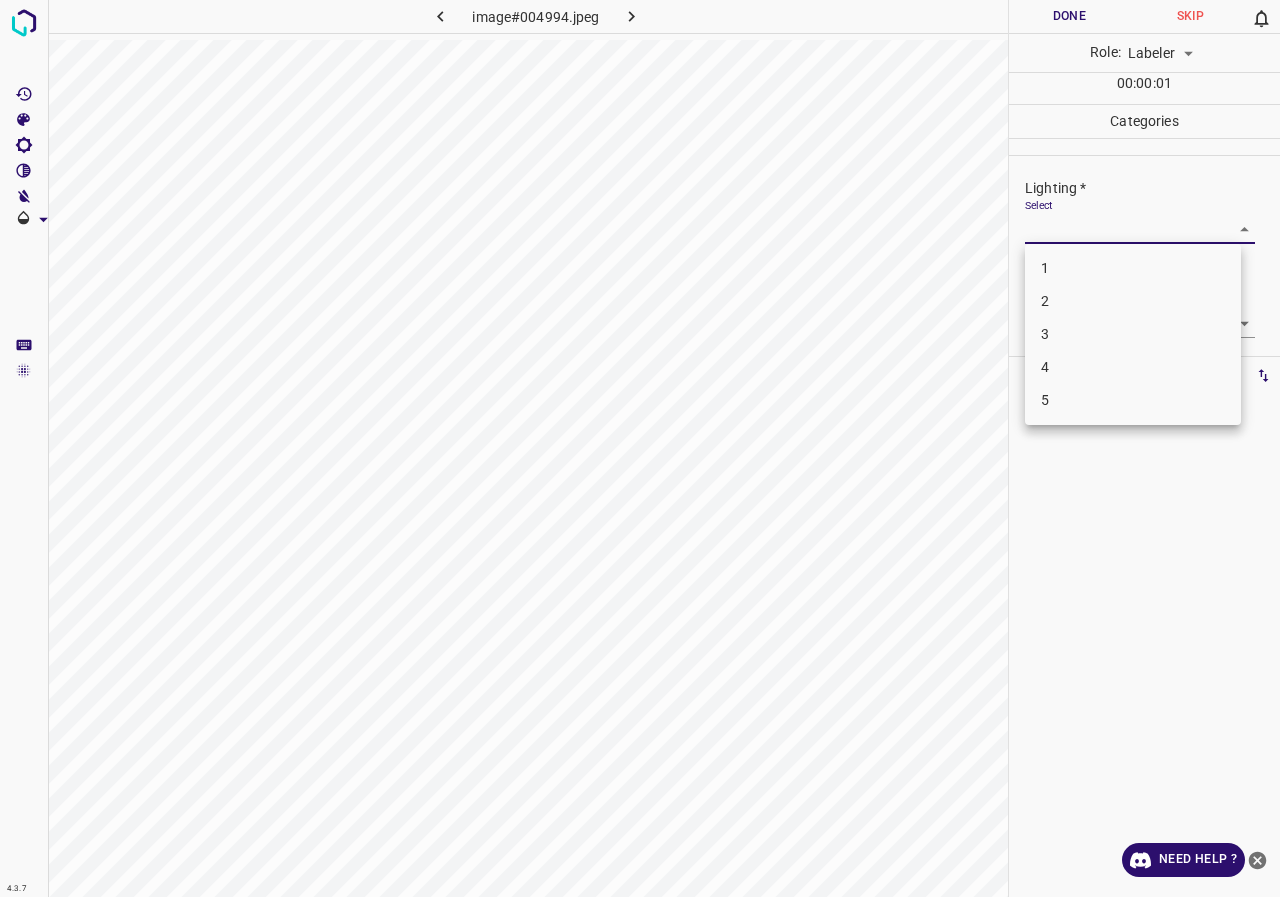 click on "4.3.7 image#004994.jpeg Done Skip 0 Role: Labeler labeler 00   : 00   : 01   Categories Lighting *  Select ​ Focus *  Select ​ Overall *  Select ​ Labels   0 Categories 1 Lighting 2 Focus 3 Overall Tools Space Change between modes (Draw & Edit) I Auto labeling R Restore zoom M Zoom in N Zoom out Delete Delete selecte label Filters Z Restore filters X Saturation filter C Brightness filter V Contrast filter B Gray scale filter General O Download Need Help ? - Text - Hide - Delete 1 2 3 4 5" at bounding box center (640, 448) 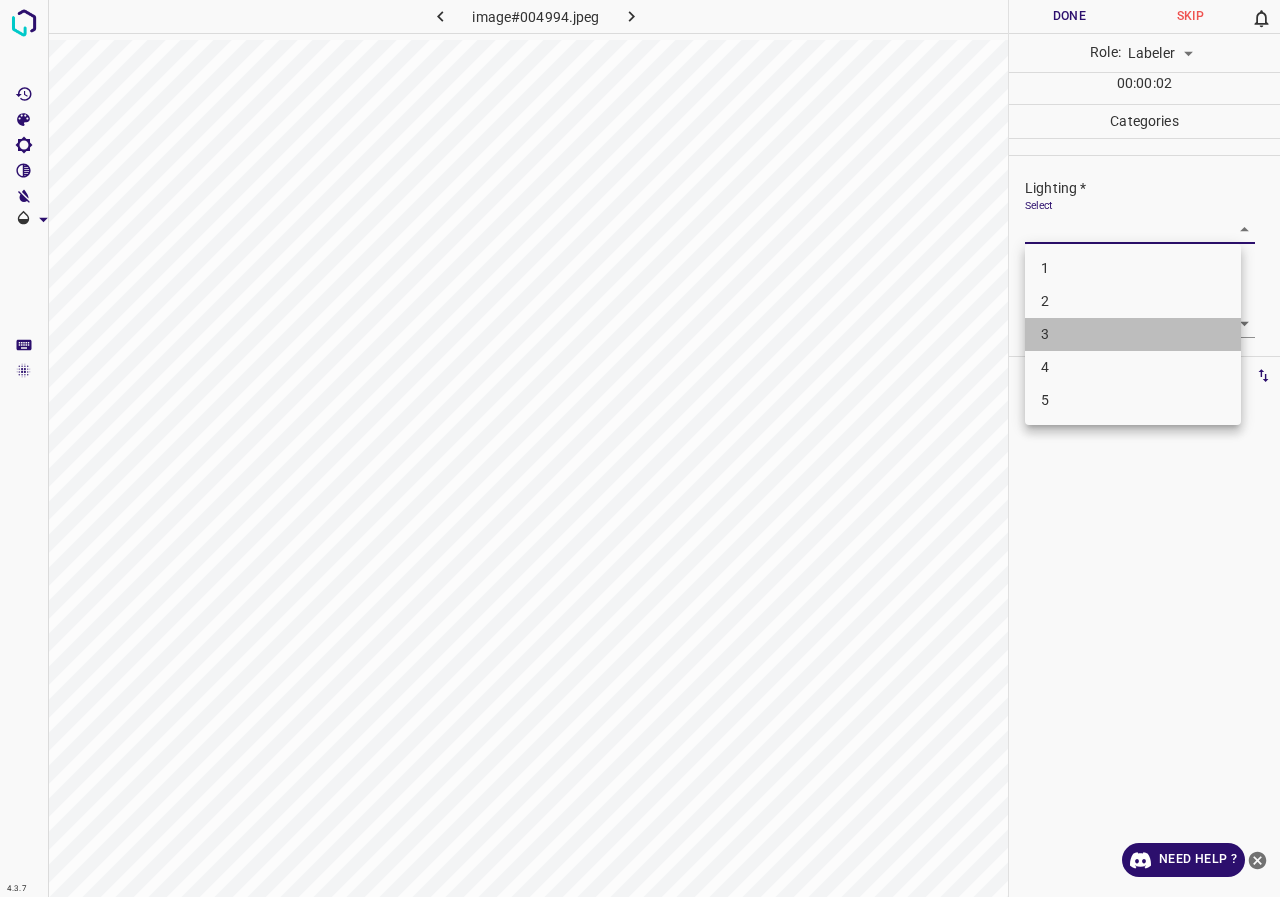 click on "3" at bounding box center [1133, 334] 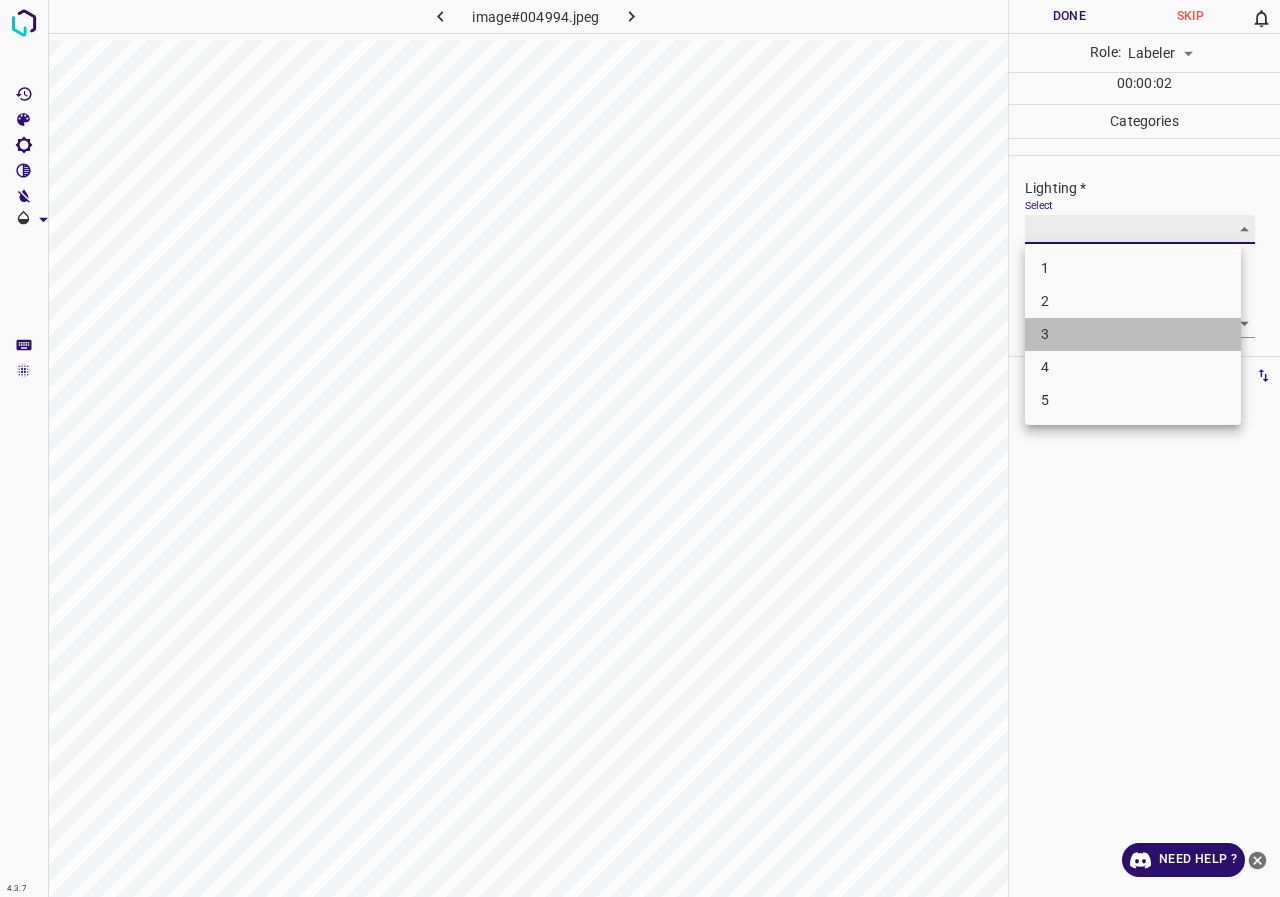 type on "3" 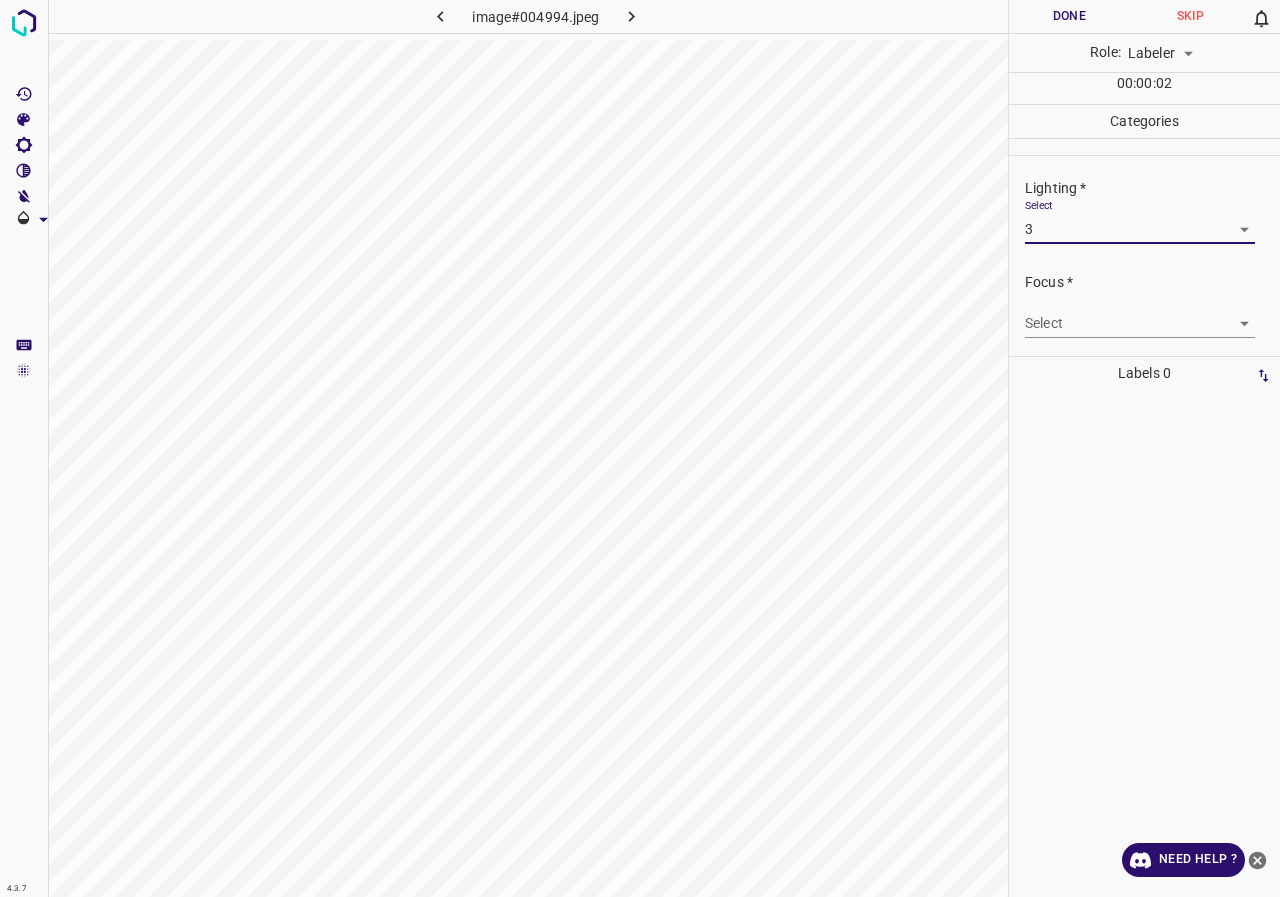 click on "4.3.7 image#004994.jpeg Done Skip 0 Role: Labeler labeler 00   : 00   : 02   Categories Lighting *  Select 3 3 Focus *  Select ​ Overall *  Select ​ Labels   0 Categories 1 Lighting 2 Focus 3 Overall Tools Space Change between modes (Draw & Edit) I Auto labeling R Restore zoom M Zoom in N Zoom out Delete Delete selecte label Filters Z Restore filters X Saturation filter C Brightness filter V Contrast filter B Gray scale filter General O Download Need Help ? - Text - Hide - Delete" at bounding box center (640, 448) 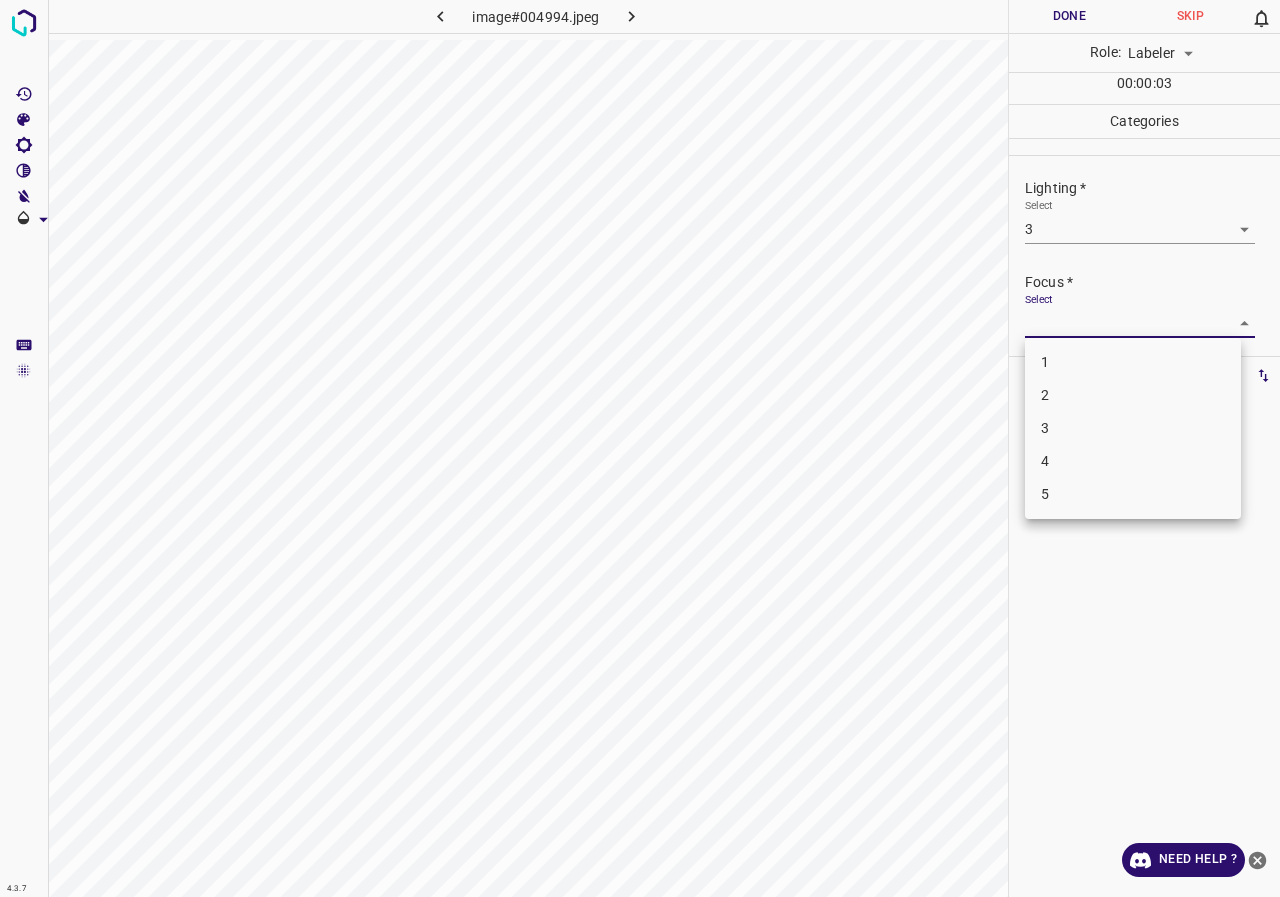 drag, startPoint x: 1063, startPoint y: 389, endPoint x: 1054, endPoint y: 355, distance: 35.17101 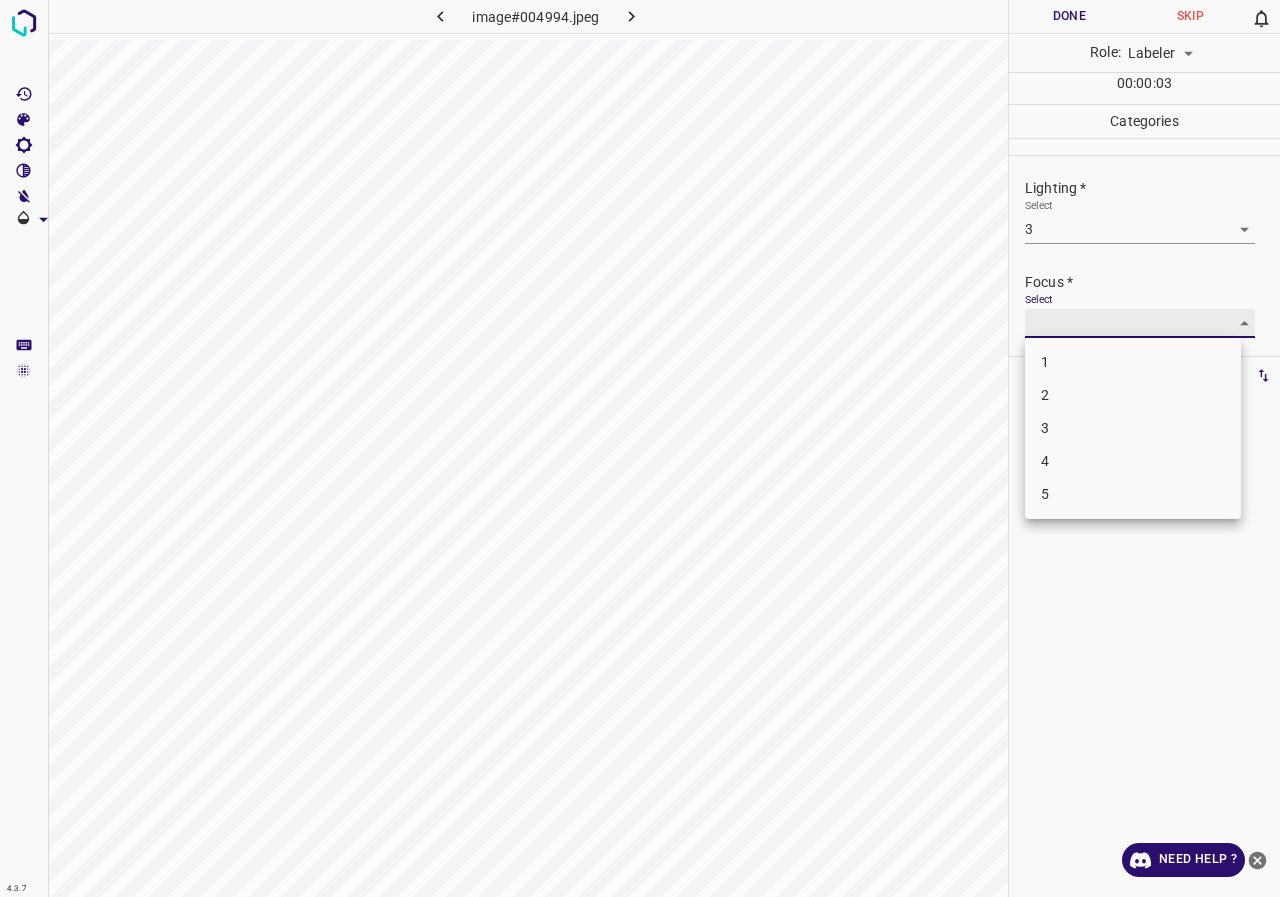 type on "2" 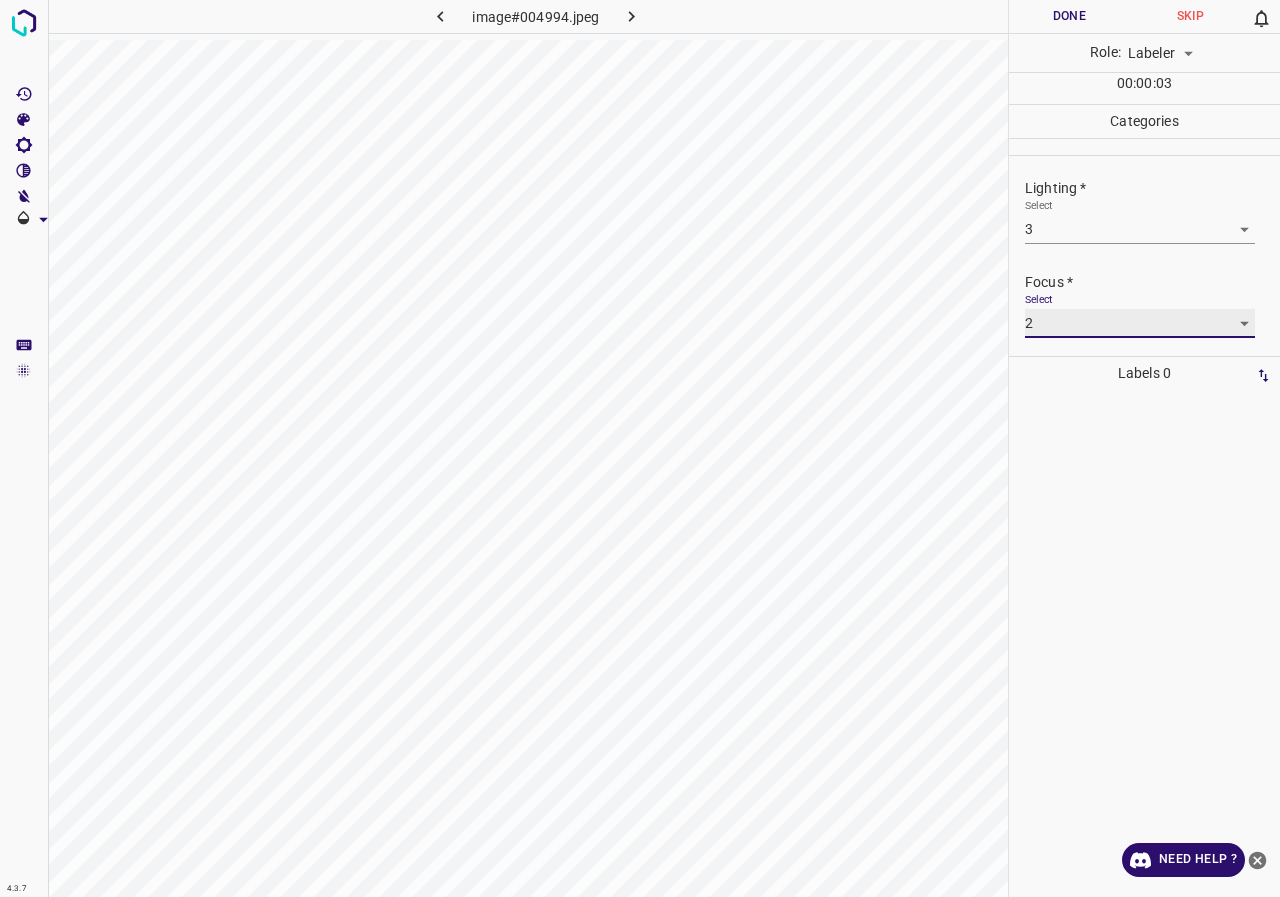 scroll, scrollTop: 98, scrollLeft: 0, axis: vertical 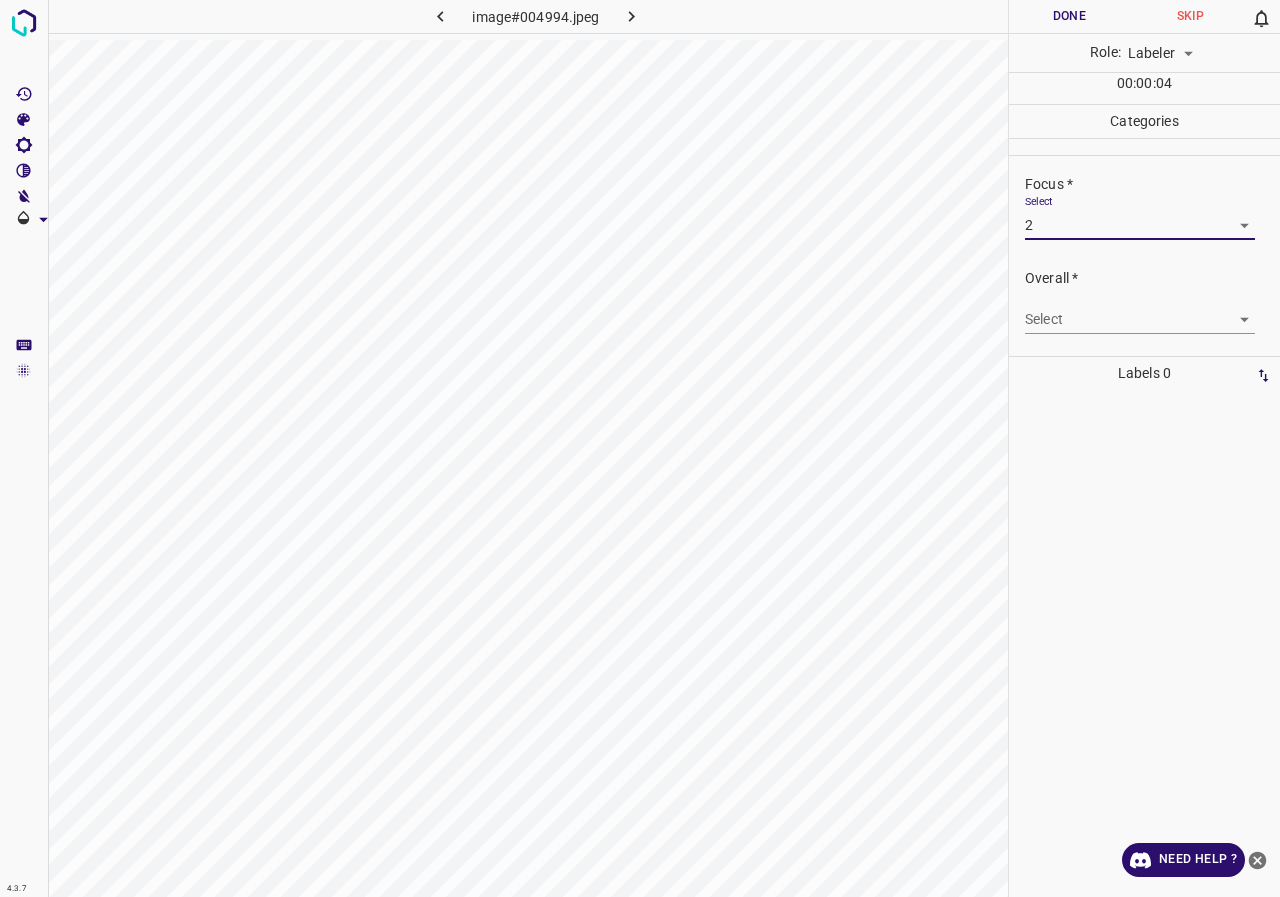 click on "4.3.7 image#004994.jpeg Done Skip 0 Role: Labeler labeler 00   : 00   : 04   Categories Lighting *  Select 3 3 Focus *  Select 2 2 Overall *  Select ​ Labels   0 Categories 1 Lighting 2 Focus 3 Overall Tools Space Change between modes (Draw & Edit) I Auto labeling R Restore zoom M Zoom in N Zoom out Delete Delete selecte label Filters Z Restore filters X Saturation filter C Brightness filter V Contrast filter B Gray scale filter General O Download Need Help ? - Text - Hide - Delete" at bounding box center (640, 448) 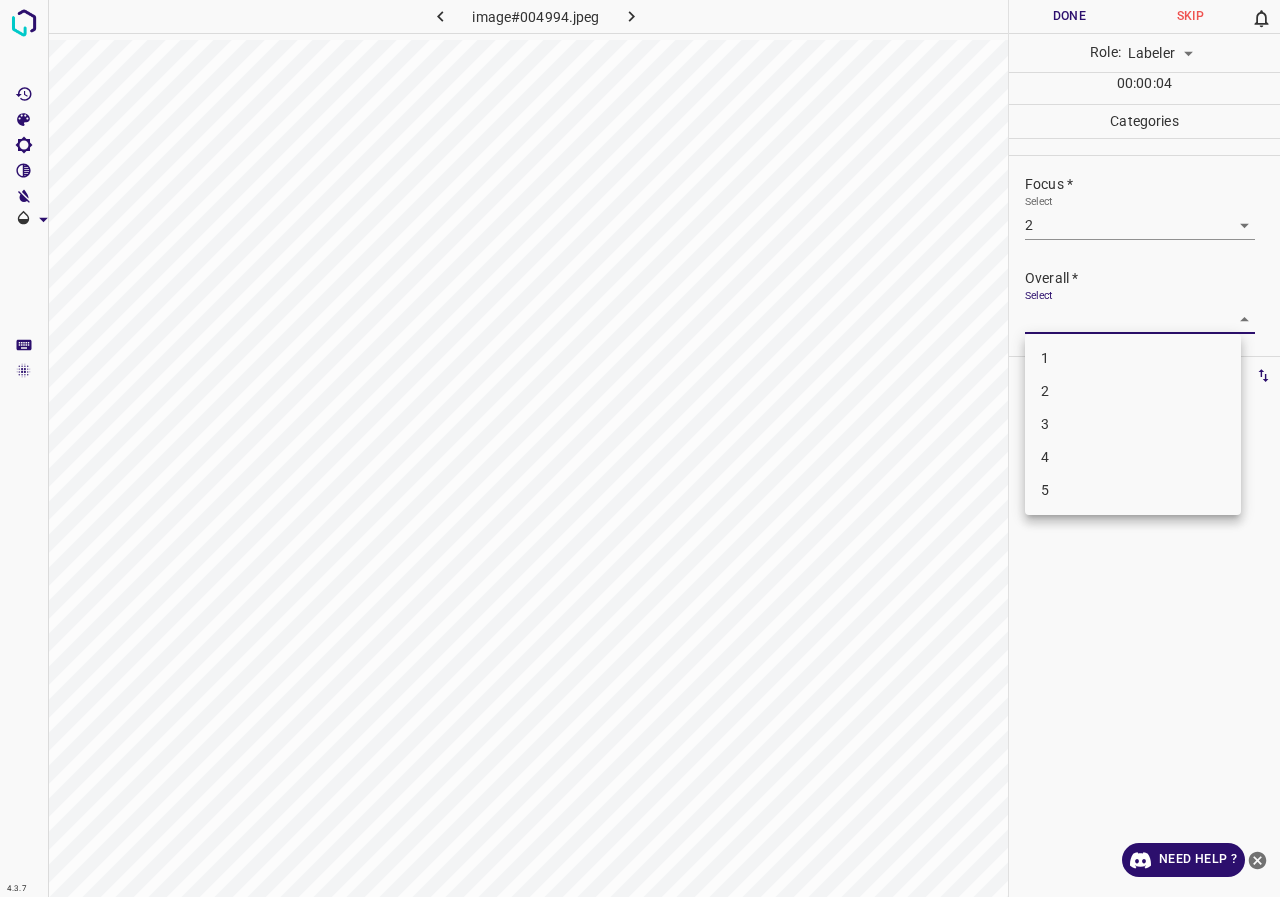 click on "3" at bounding box center (1133, 424) 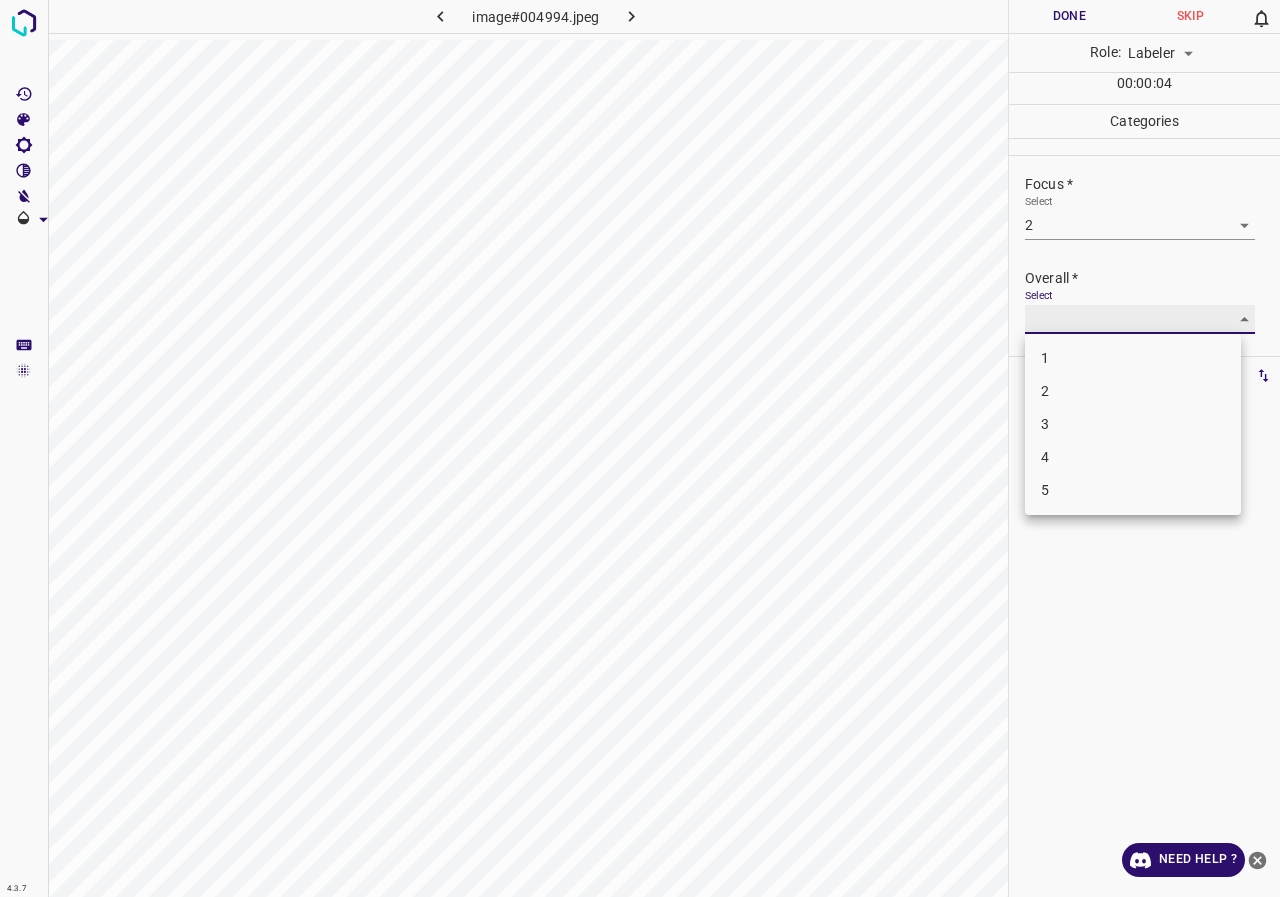 type on "3" 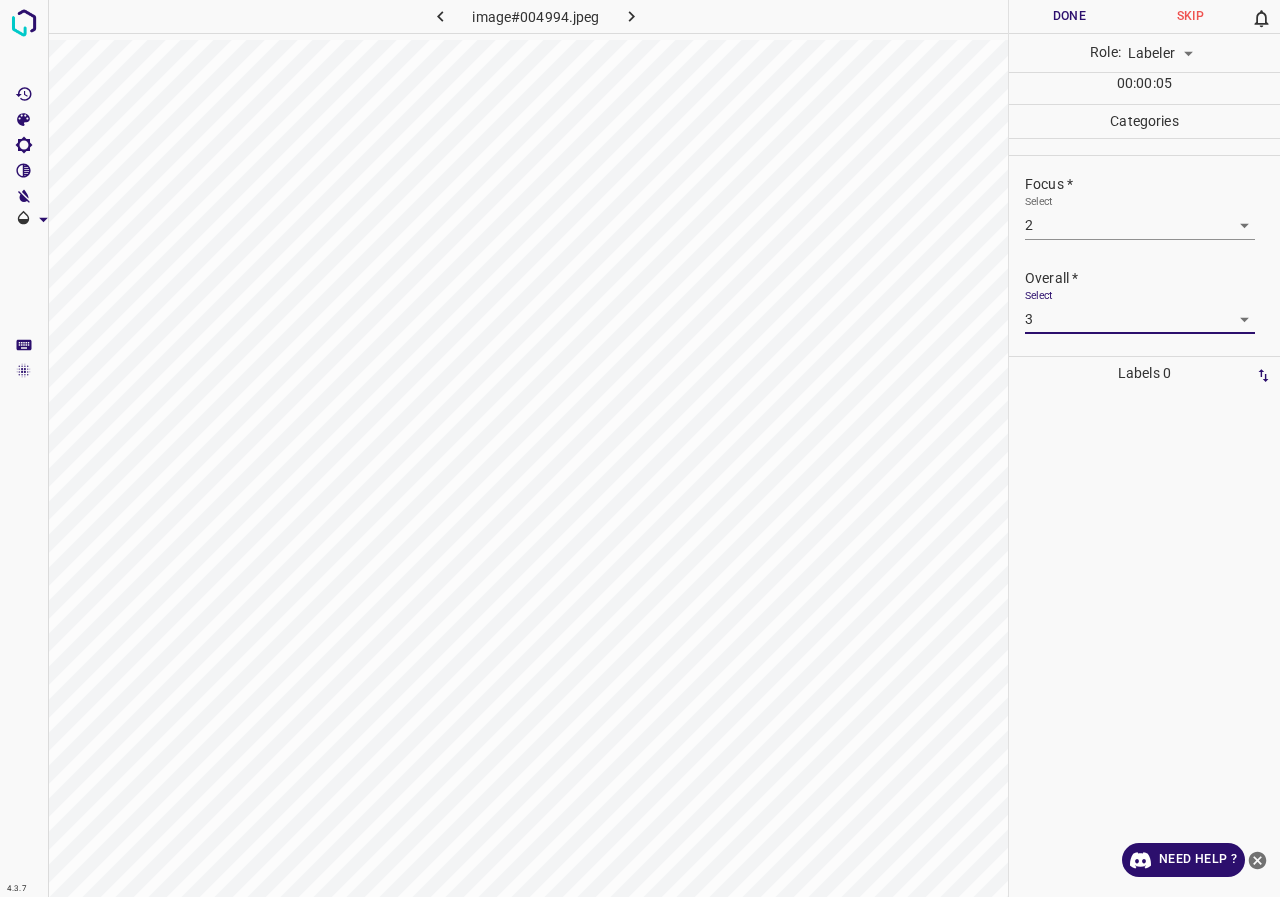 click on "Done" at bounding box center (1069, 16) 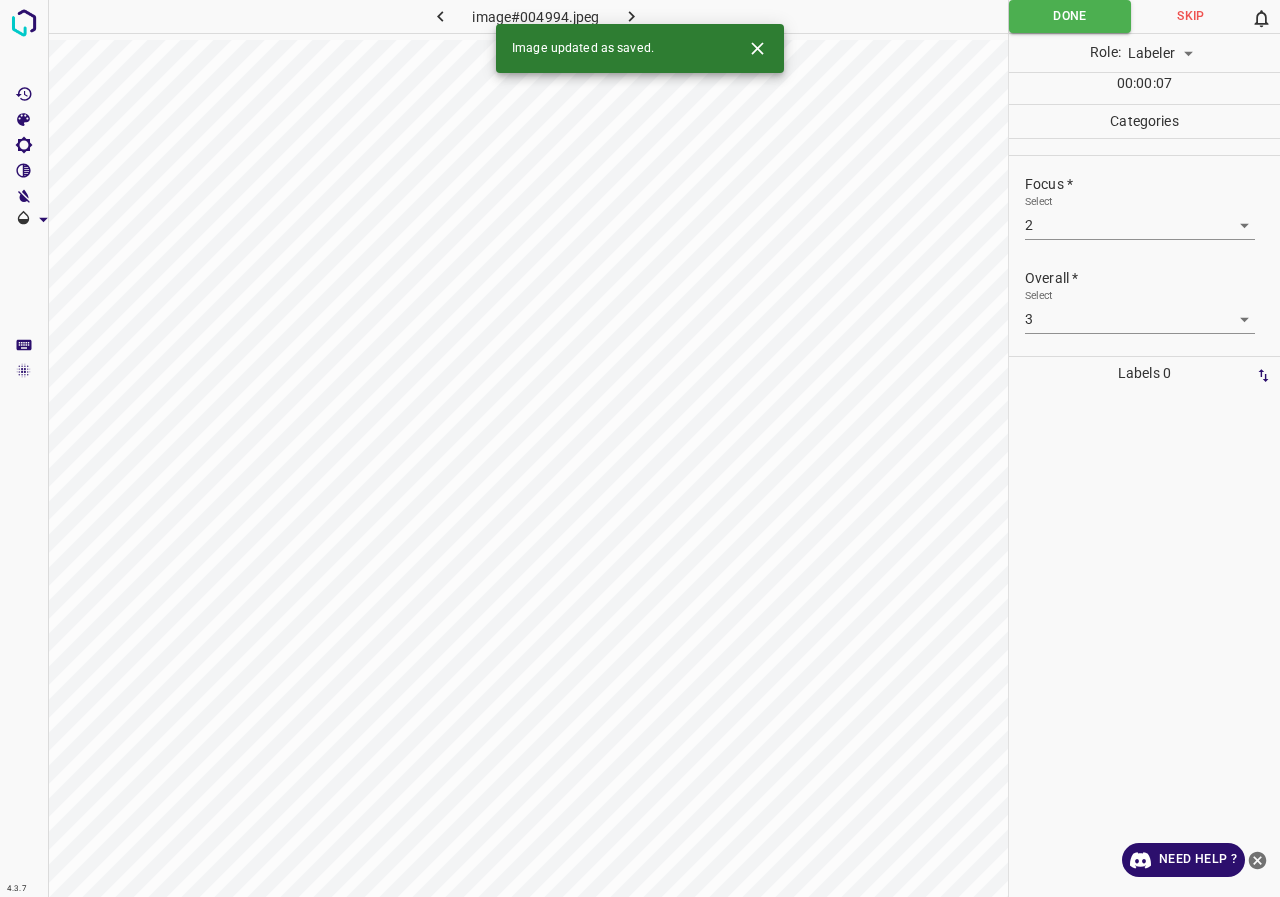 click at bounding box center [632, 16] 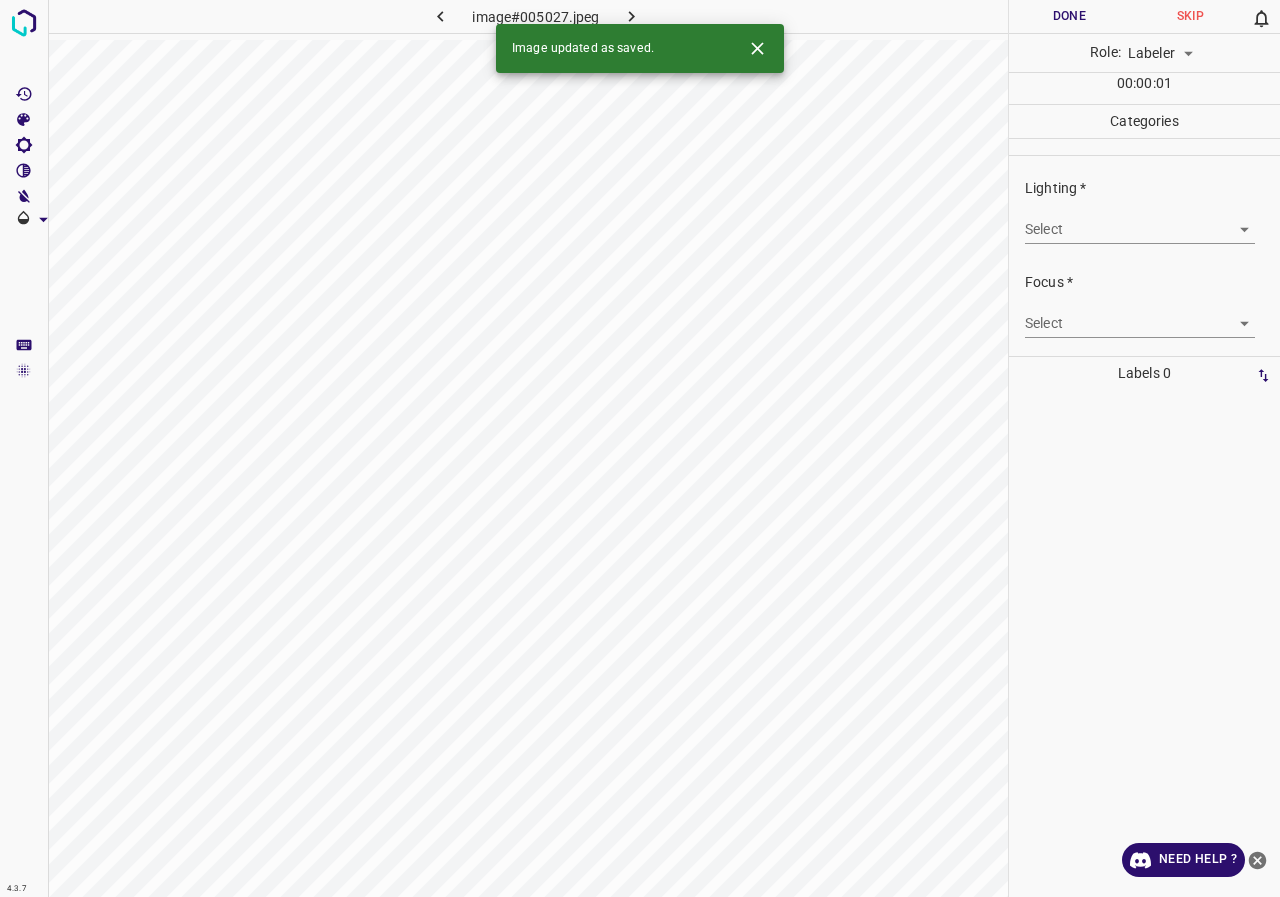 drag, startPoint x: 1023, startPoint y: 214, endPoint x: 1031, endPoint y: 223, distance: 12.0415945 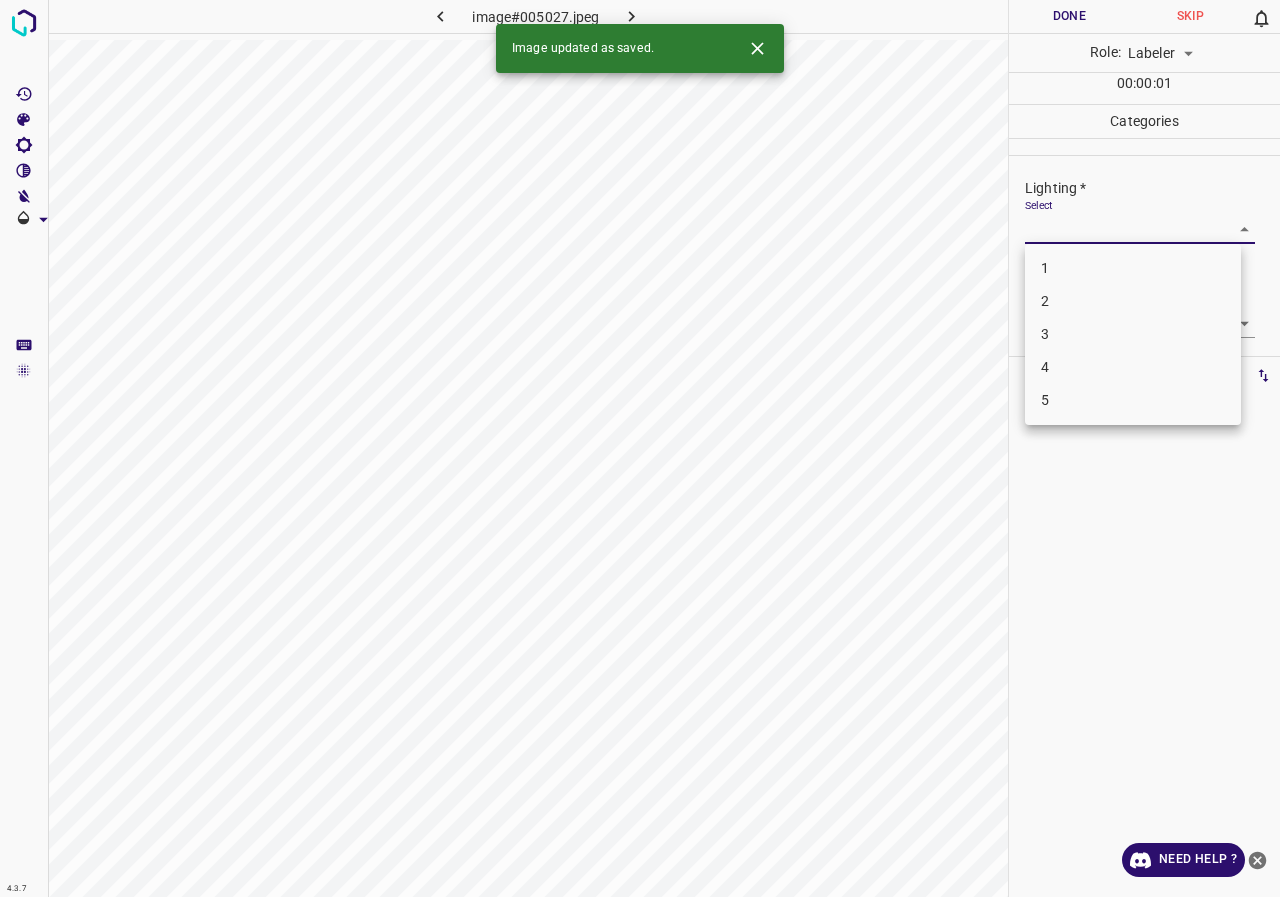 click on "3" at bounding box center [1133, 334] 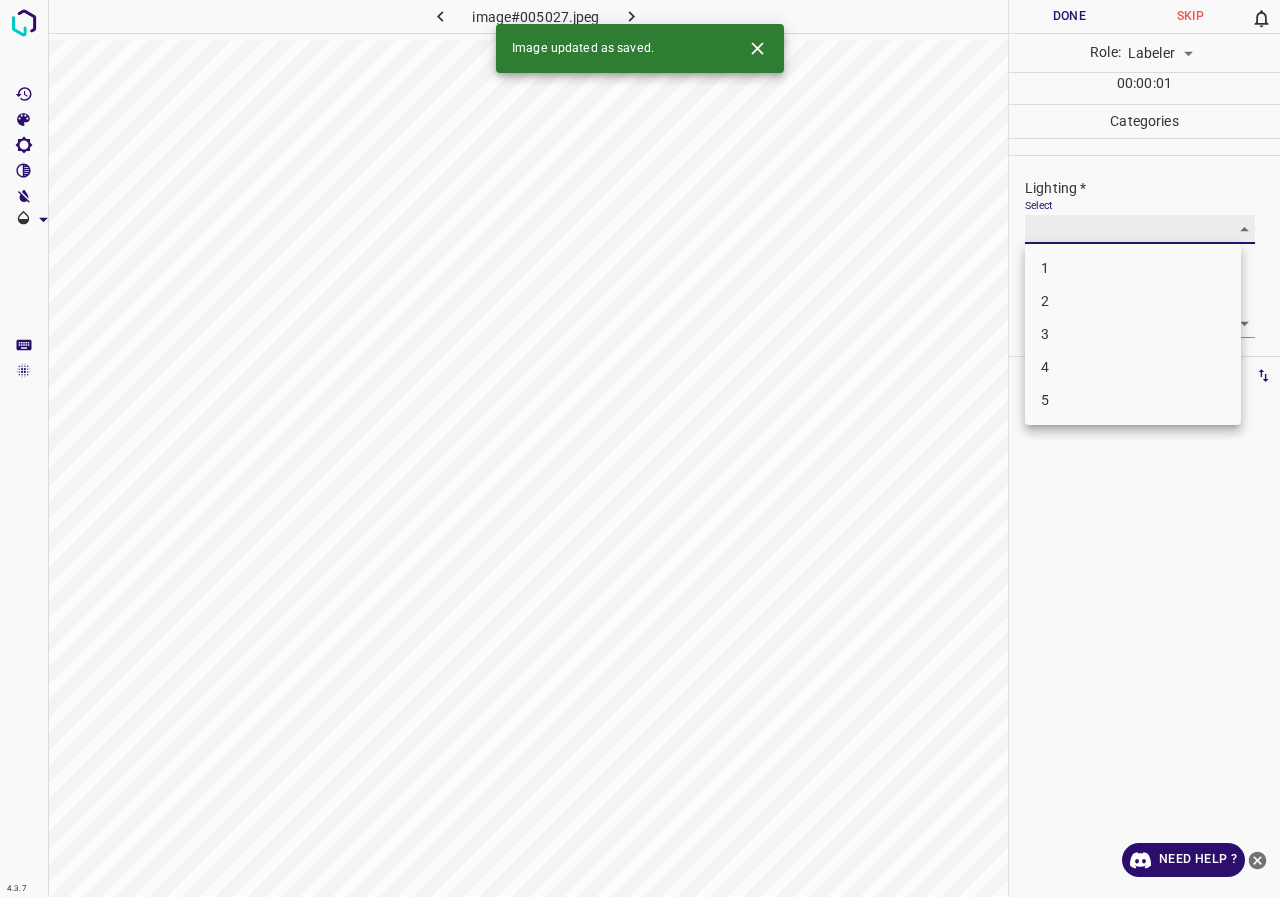 type on "3" 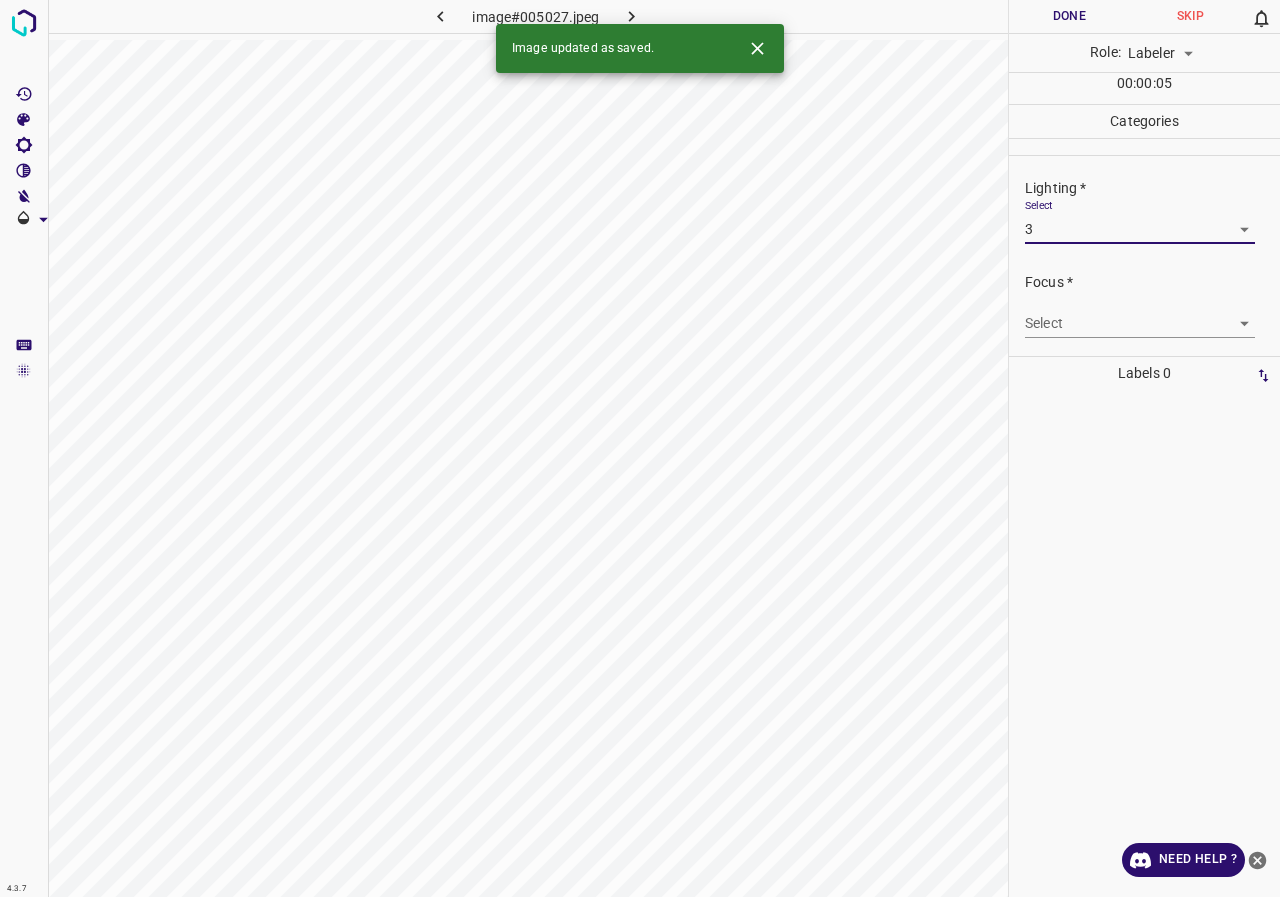 click on "4.3.7 image#005027.jpeg Done Skip 0 Role: Labeler labeler 00   : 00   : 05   Categories Lighting *  Select 3 3 Focus *  Select ​ Overall *  Select ​ Labels   0 Categories 1 Lighting 2 Focus 3 Overall Tools Space Change between modes (Draw & Edit) I Auto labeling R Restore zoom M Zoom in N Zoom out Delete Delete selecte label Filters Z Restore filters X Saturation filter C Brightness filter V Contrast filter B Gray scale filter General O Download Image updated as saved. Need Help ? - Text - Hide - Delete" at bounding box center [640, 448] 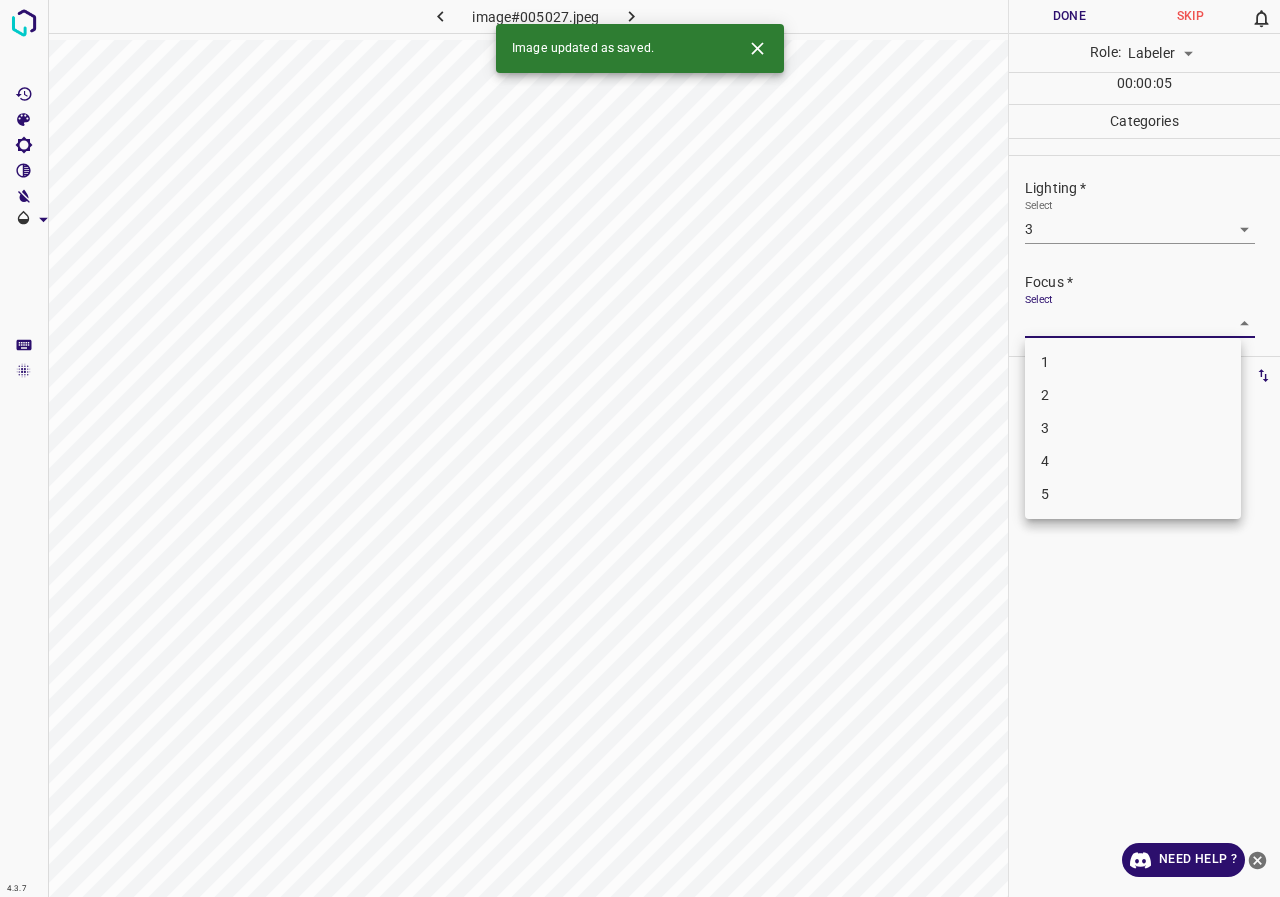 click on "3" at bounding box center [1133, 428] 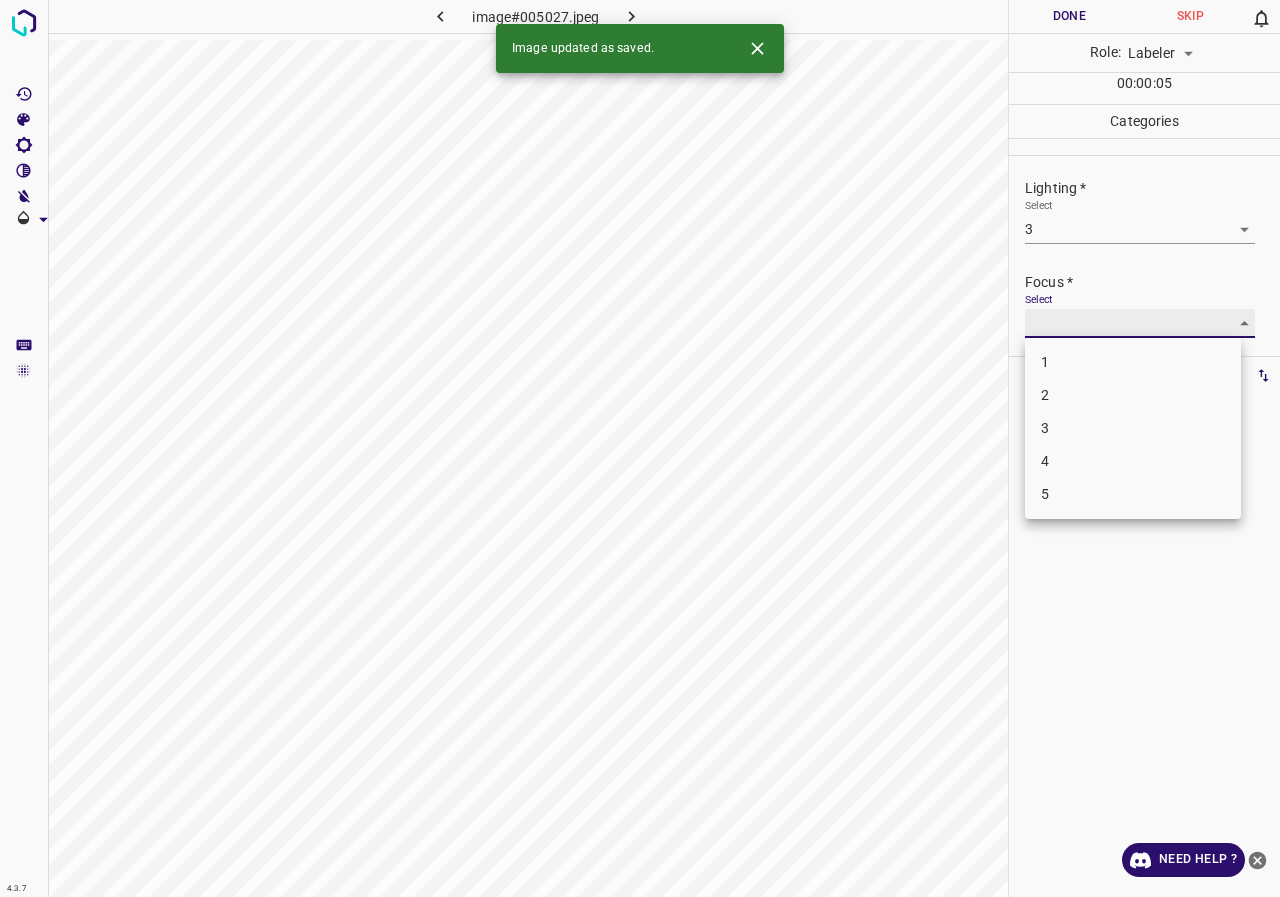 type on "3" 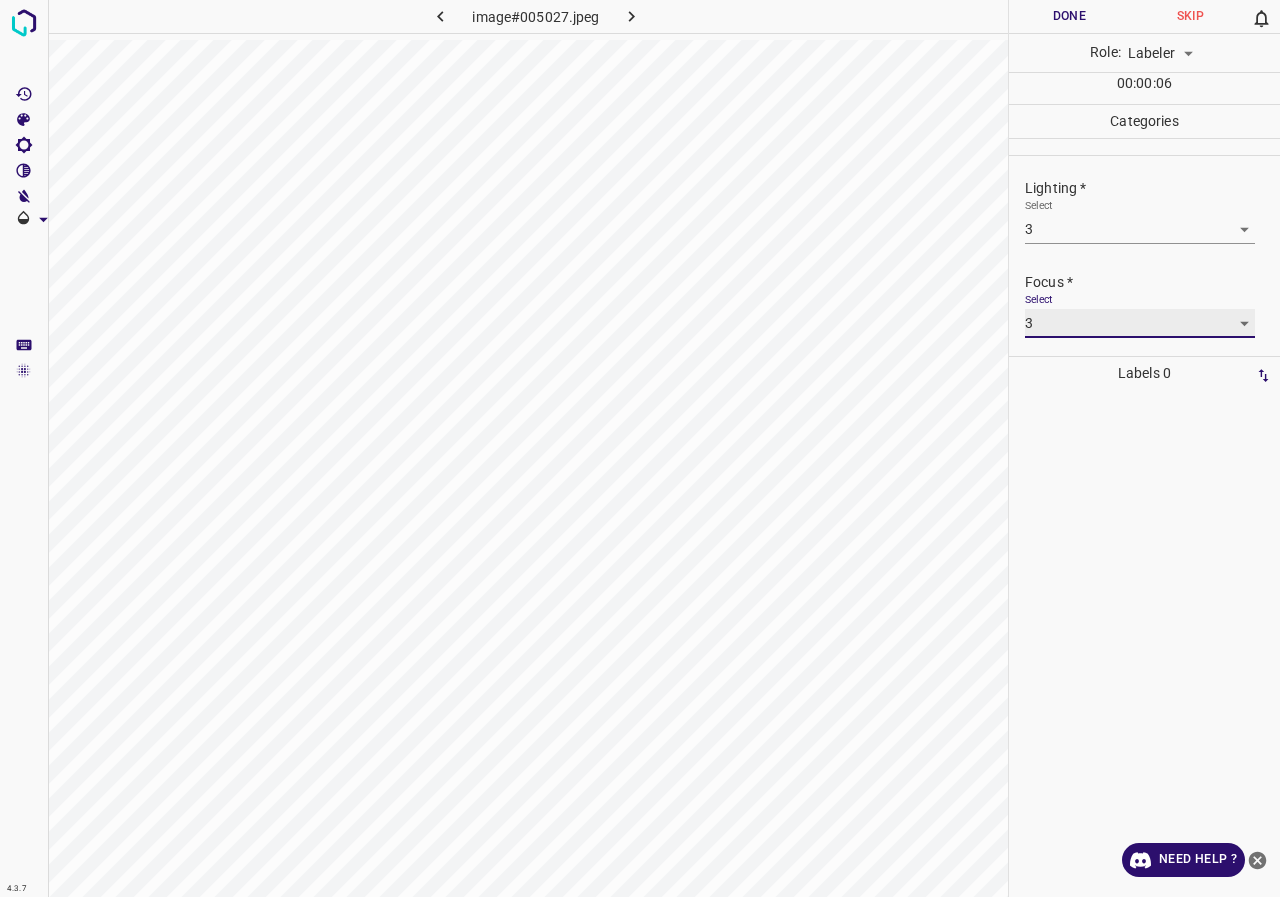 scroll, scrollTop: 98, scrollLeft: 0, axis: vertical 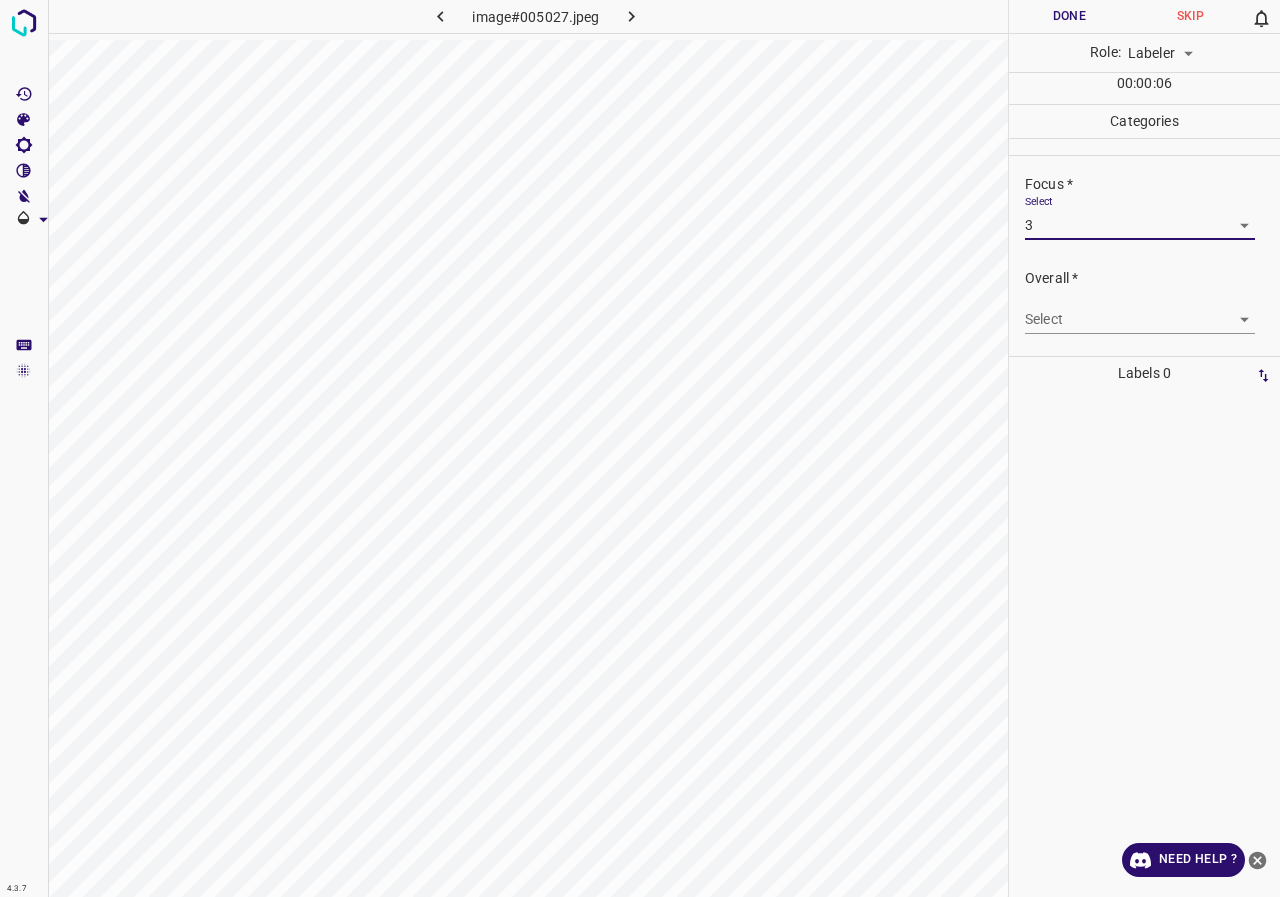 click on "4.3.7 image#005027.jpeg Done Skip 0 Role: Labeler labeler 00   : 00   : 06   Categories Lighting *  Select 3 3 Focus *  Select 3 3 Overall *  Select ​ Labels   0 Categories 1 Lighting 2 Focus 3 Overall Tools Space Change between modes (Draw & Edit) I Auto labeling R Restore zoom M Zoom in N Zoom out Delete Delete selecte label Filters Z Restore filters X Saturation filter C Brightness filter V Contrast filter B Gray scale filter General O Download Need Help ? - Text - Hide - Delete" at bounding box center [640, 448] 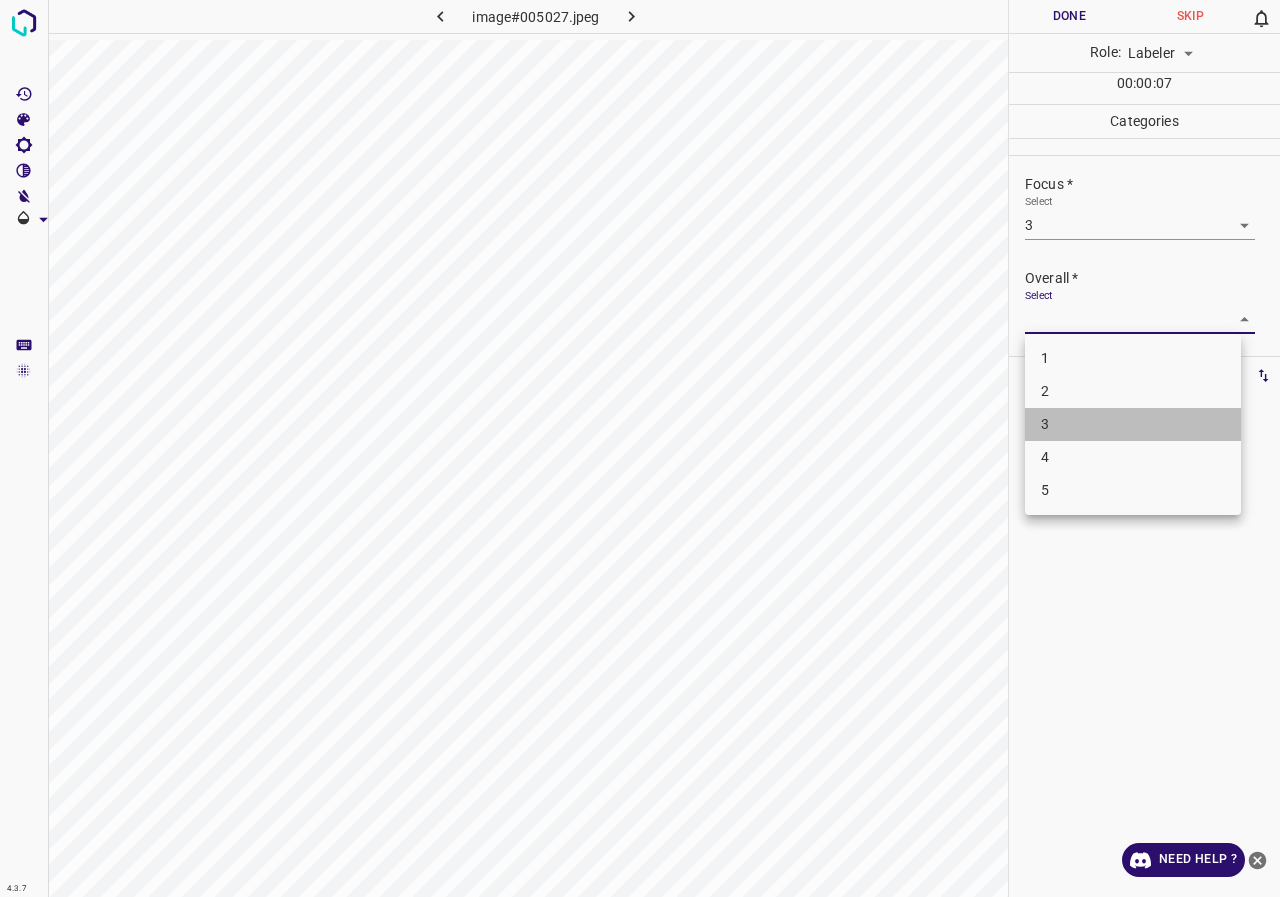 click on "3" at bounding box center [1133, 424] 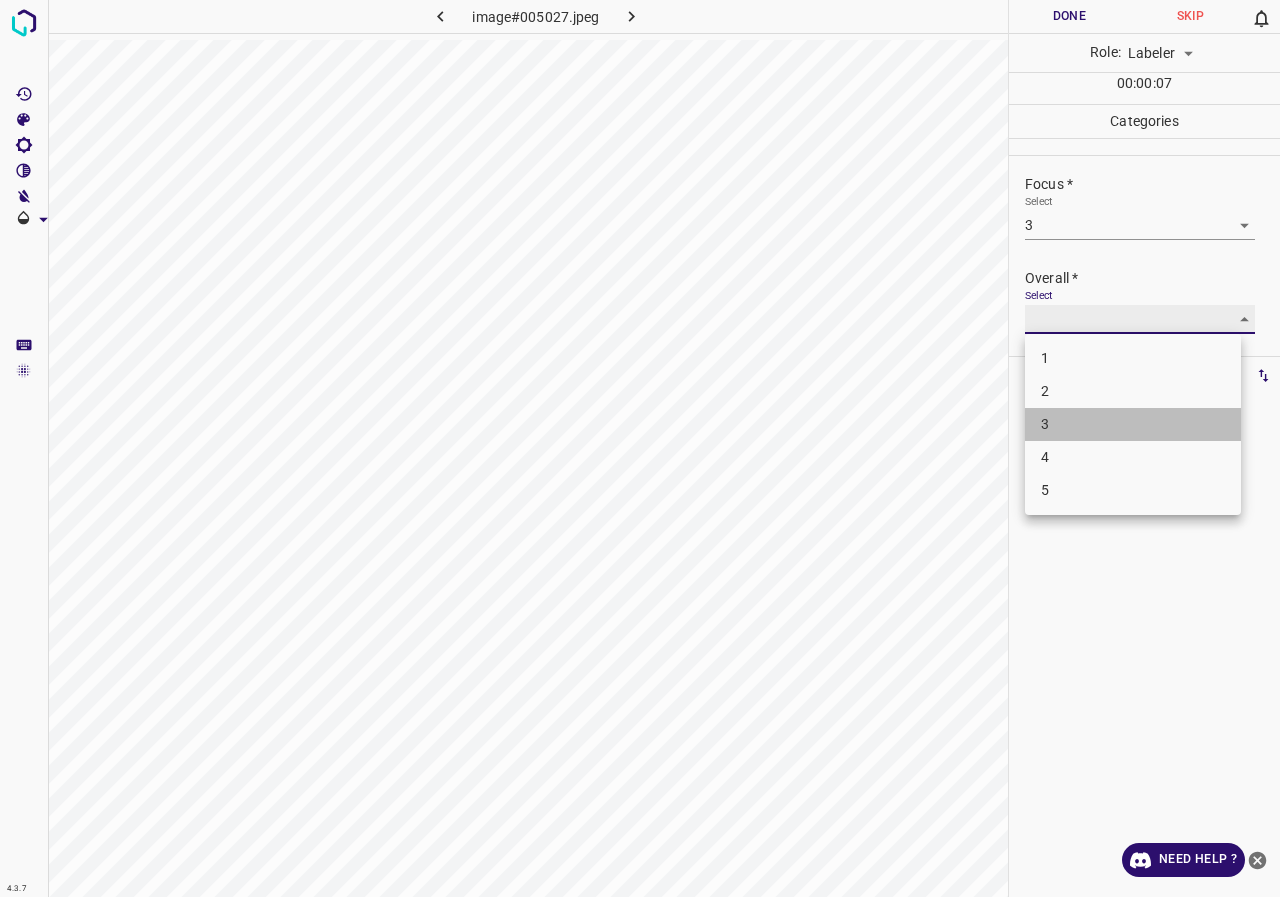 type on "3" 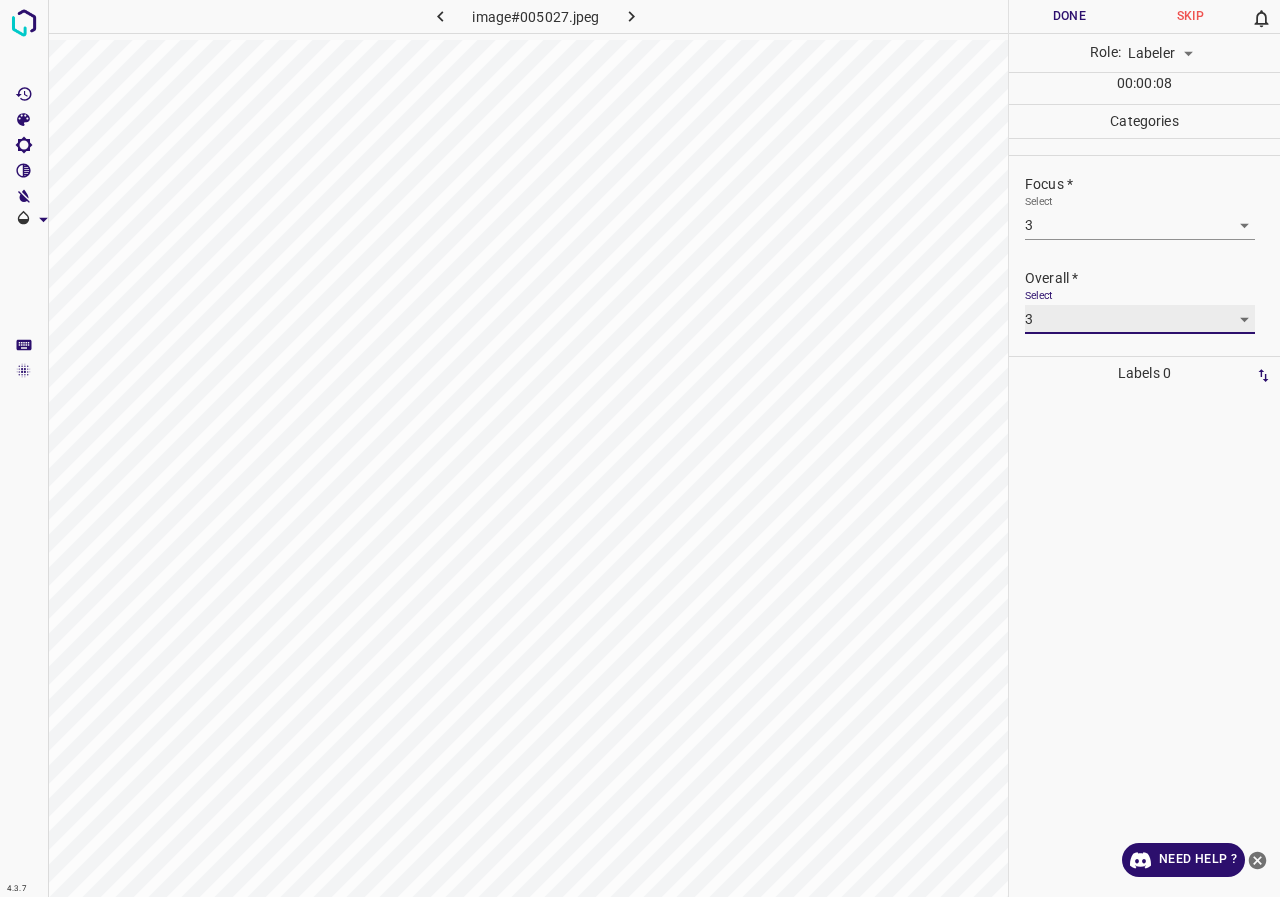 scroll, scrollTop: 0, scrollLeft: 0, axis: both 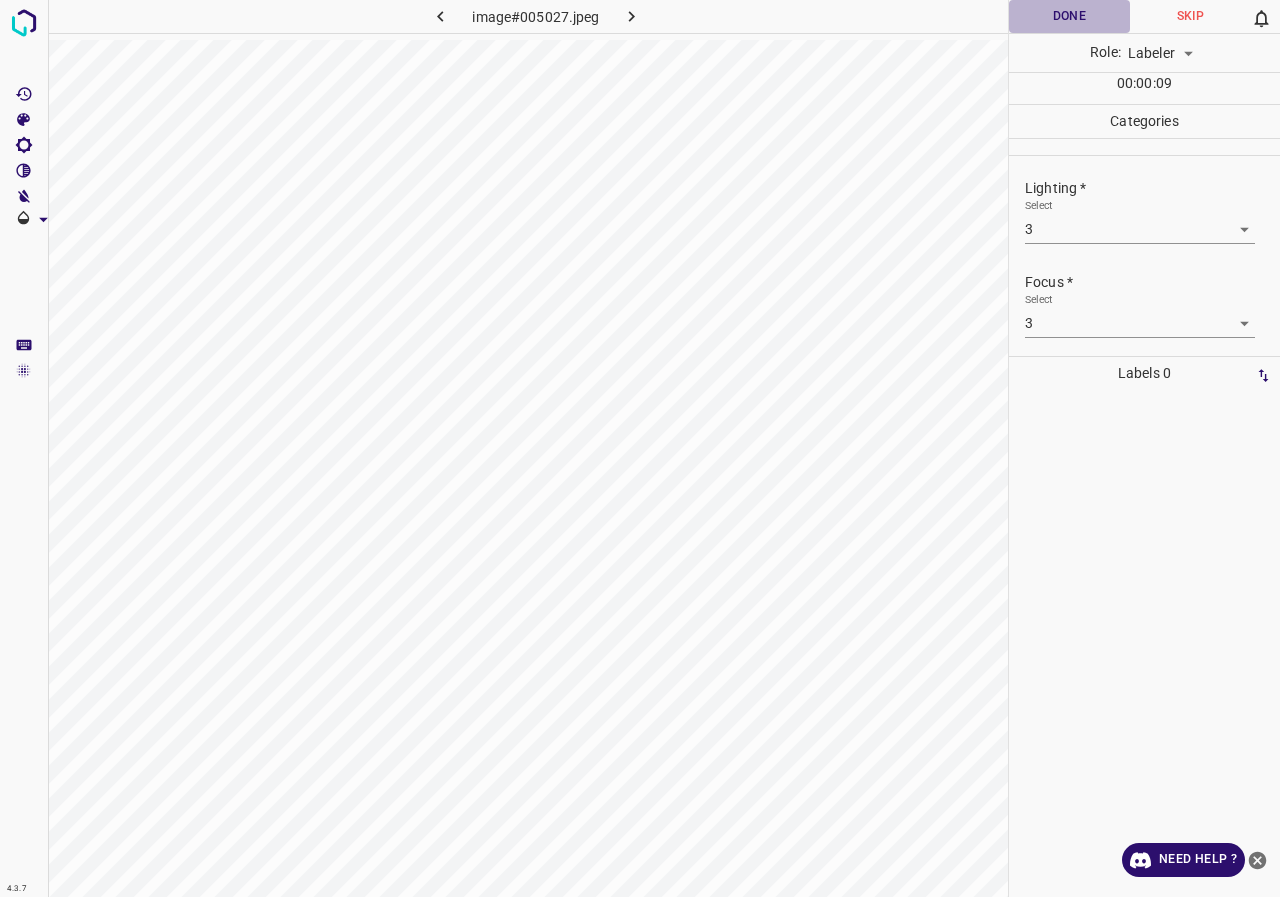 click on "Done" at bounding box center [1069, 16] 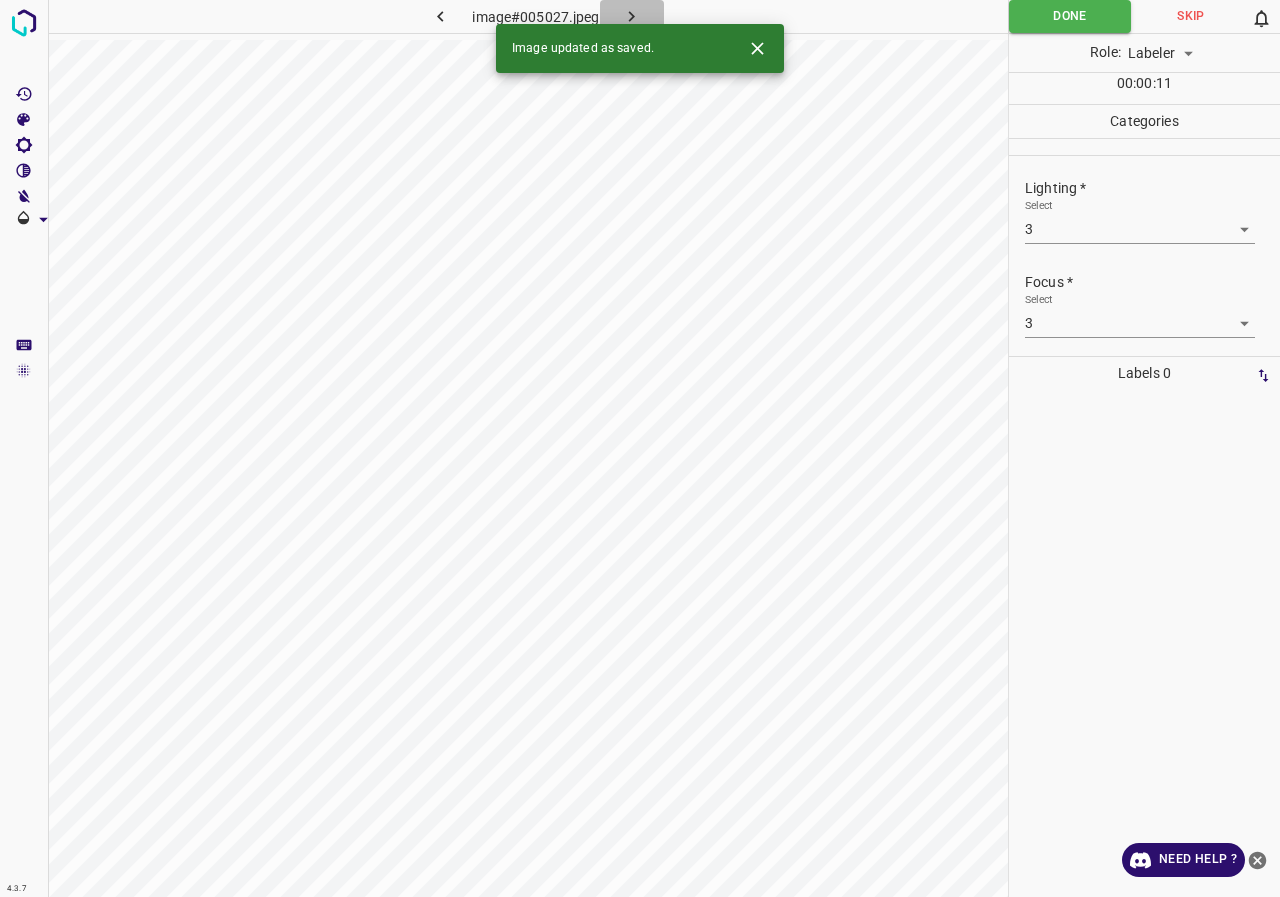 click 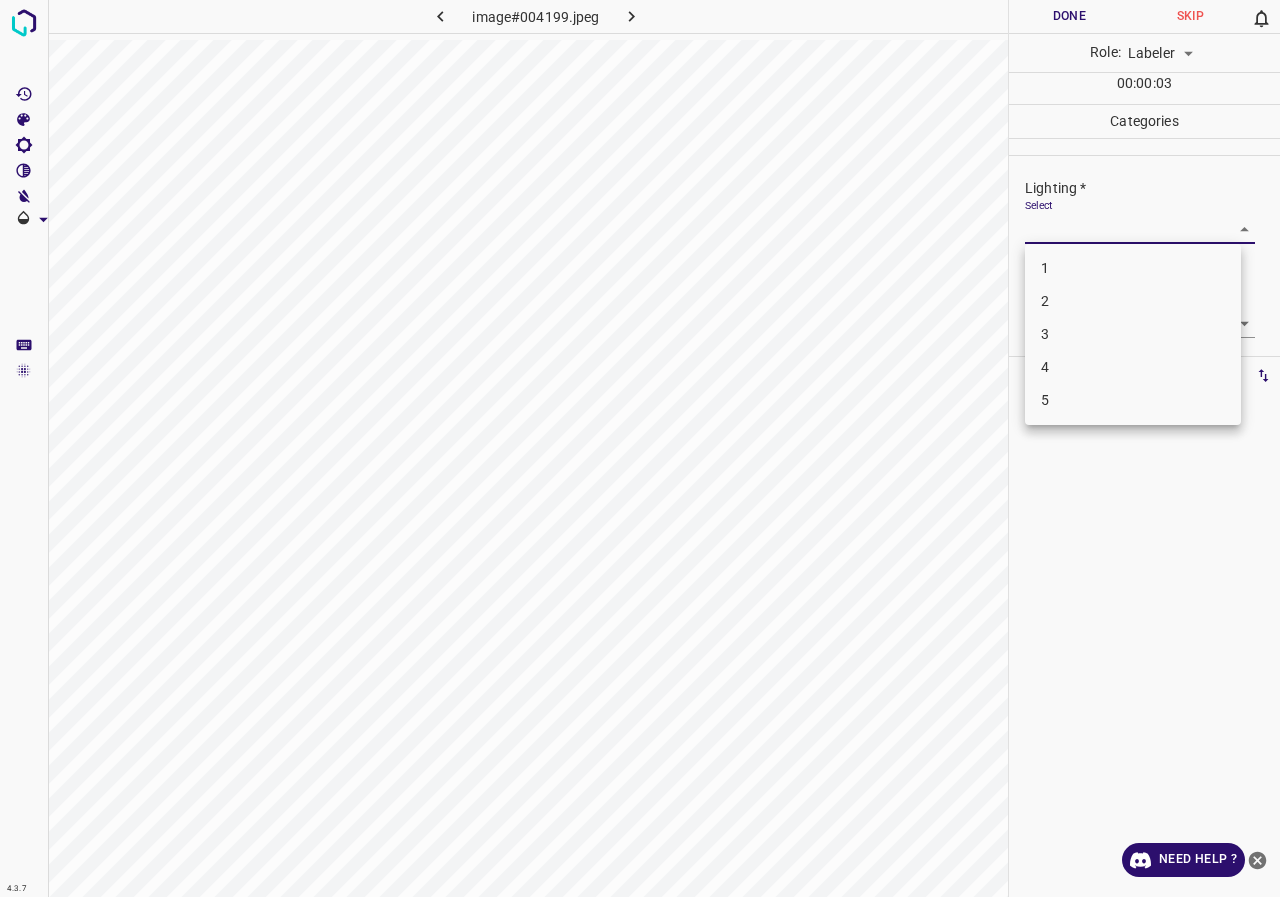 click on "4.3.7 image#004199.jpeg Done Skip 0 Role: Labeler labeler 00   : 00   : 03   Categories Lighting *  Select ​ Focus *  Select ​ Overall *  Select ​ Labels   0 Categories 1 Lighting 2 Focus 3 Overall Tools Space Change between modes (Draw & Edit) I Auto labeling R Restore zoom M Zoom in N Zoom out Delete Delete selecte label Filters Z Restore filters X Saturation filter C Brightness filter V Contrast filter B Gray scale filter General O Download Need Help ? - Text - Hide - Delete 1 2 3 4 5" at bounding box center [640, 448] 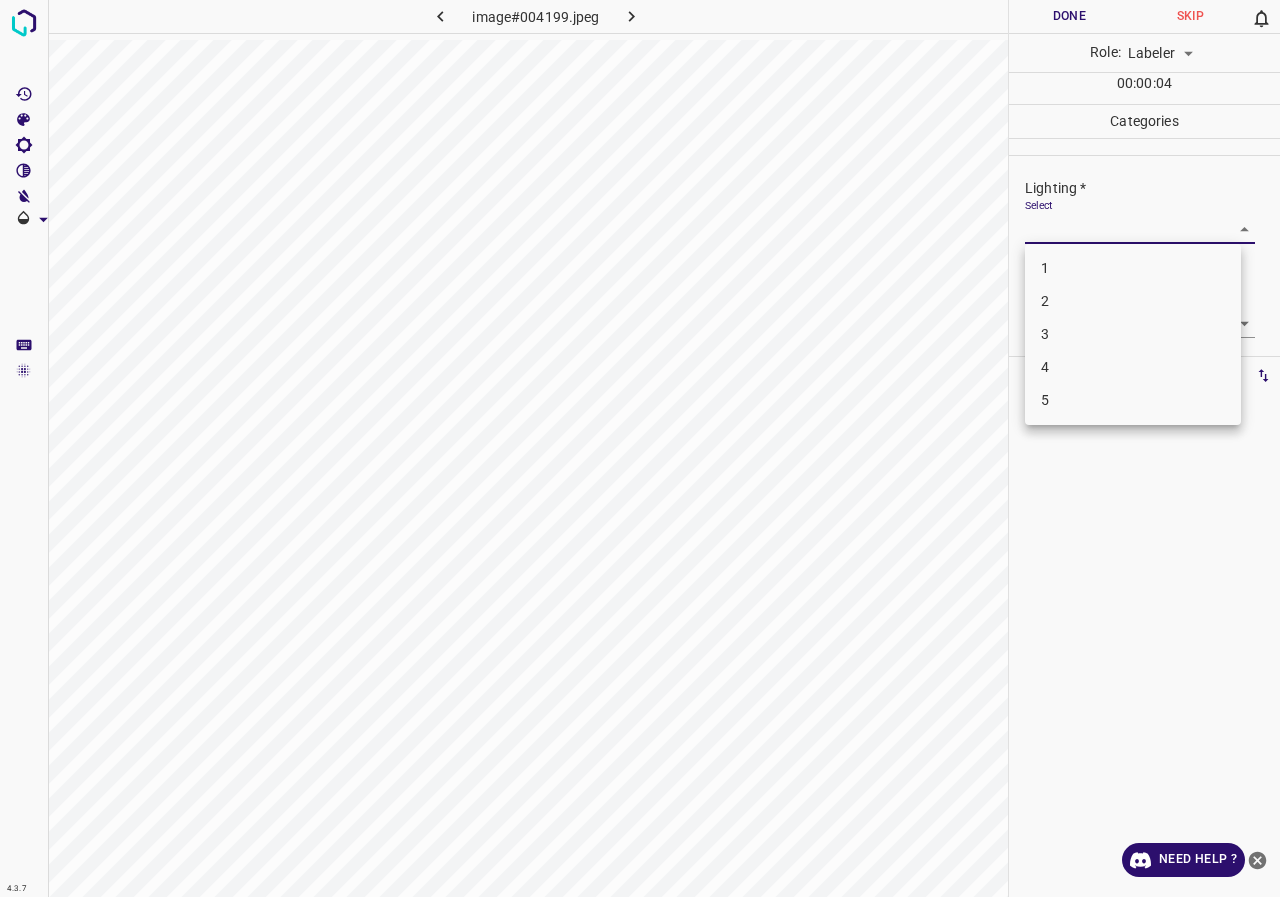 click on "3" at bounding box center (1133, 334) 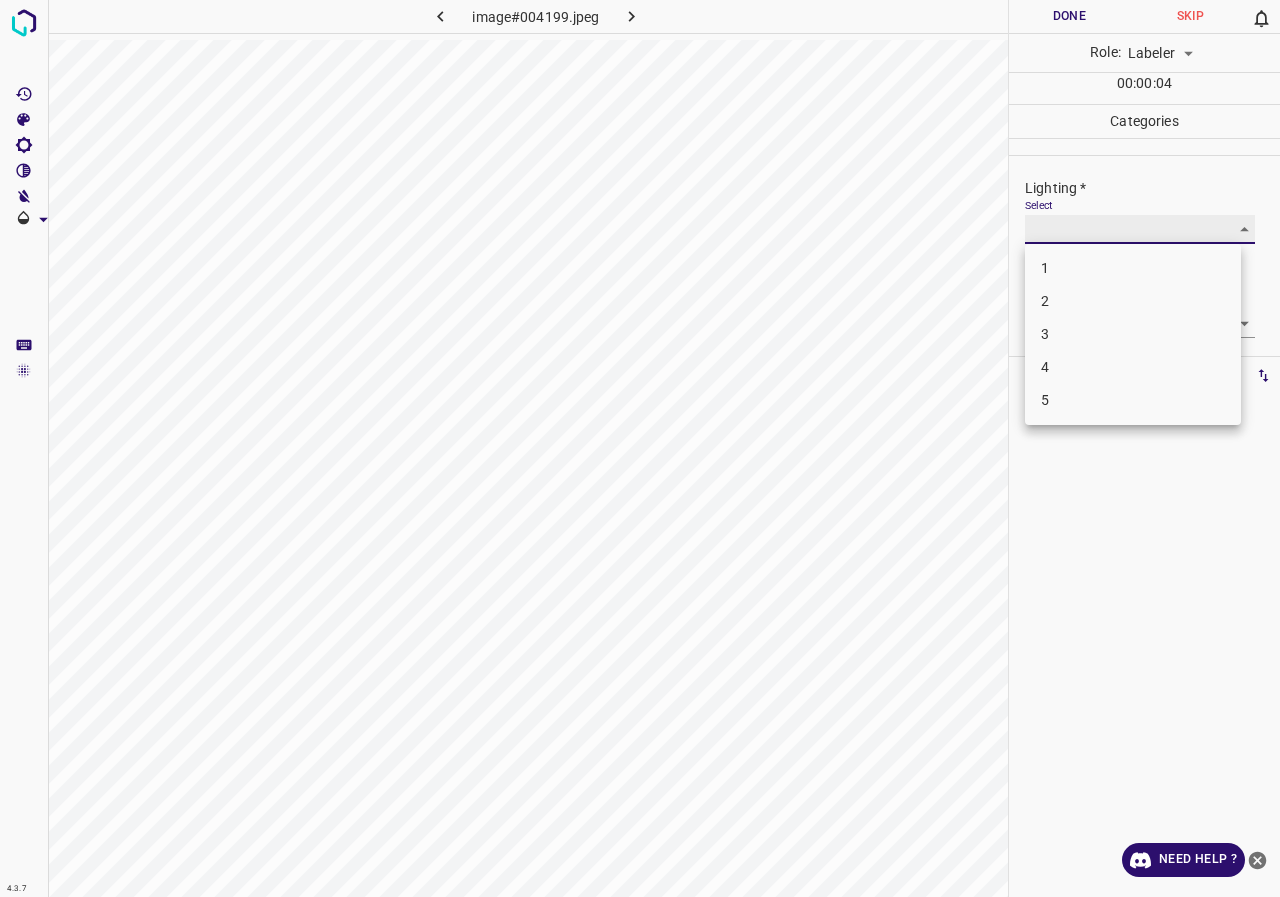 type on "3" 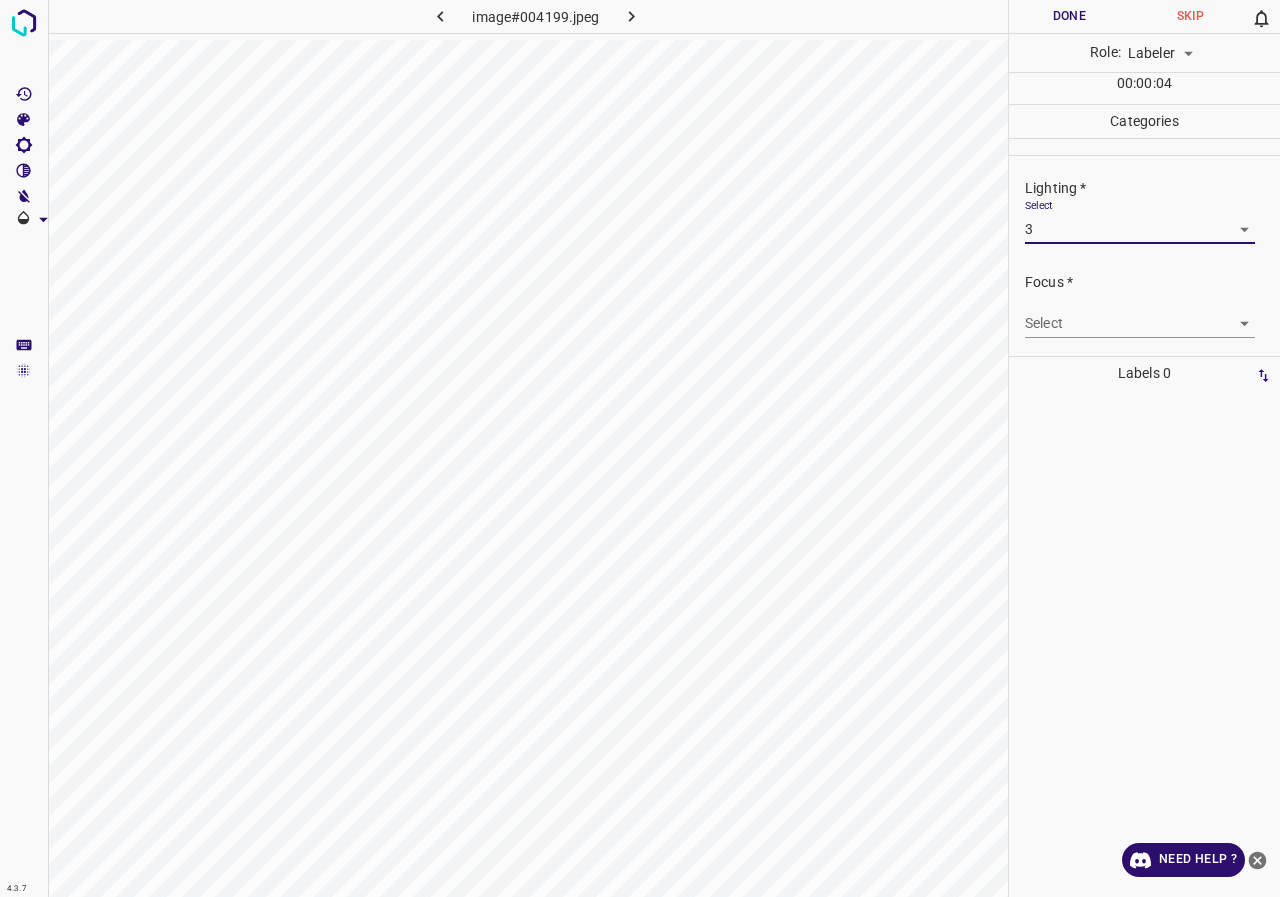 click on "4.3.7 image#004199.jpeg Done Skip 0 Role: Labeler labeler 00   : 00   : 04   Categories Lighting *  Select 3 3 Focus *  Select ​ Overall *  Select ​ Labels   0 Categories 1 Lighting 2 Focus 3 Overall Tools Space Change between modes (Draw & Edit) I Auto labeling R Restore zoom M Zoom in N Zoom out Delete Delete selecte label Filters Z Restore filters X Saturation filter C Brightness filter V Contrast filter B Gray scale filter General O Download Need Help ? - Text - Hide - Delete" at bounding box center (640, 448) 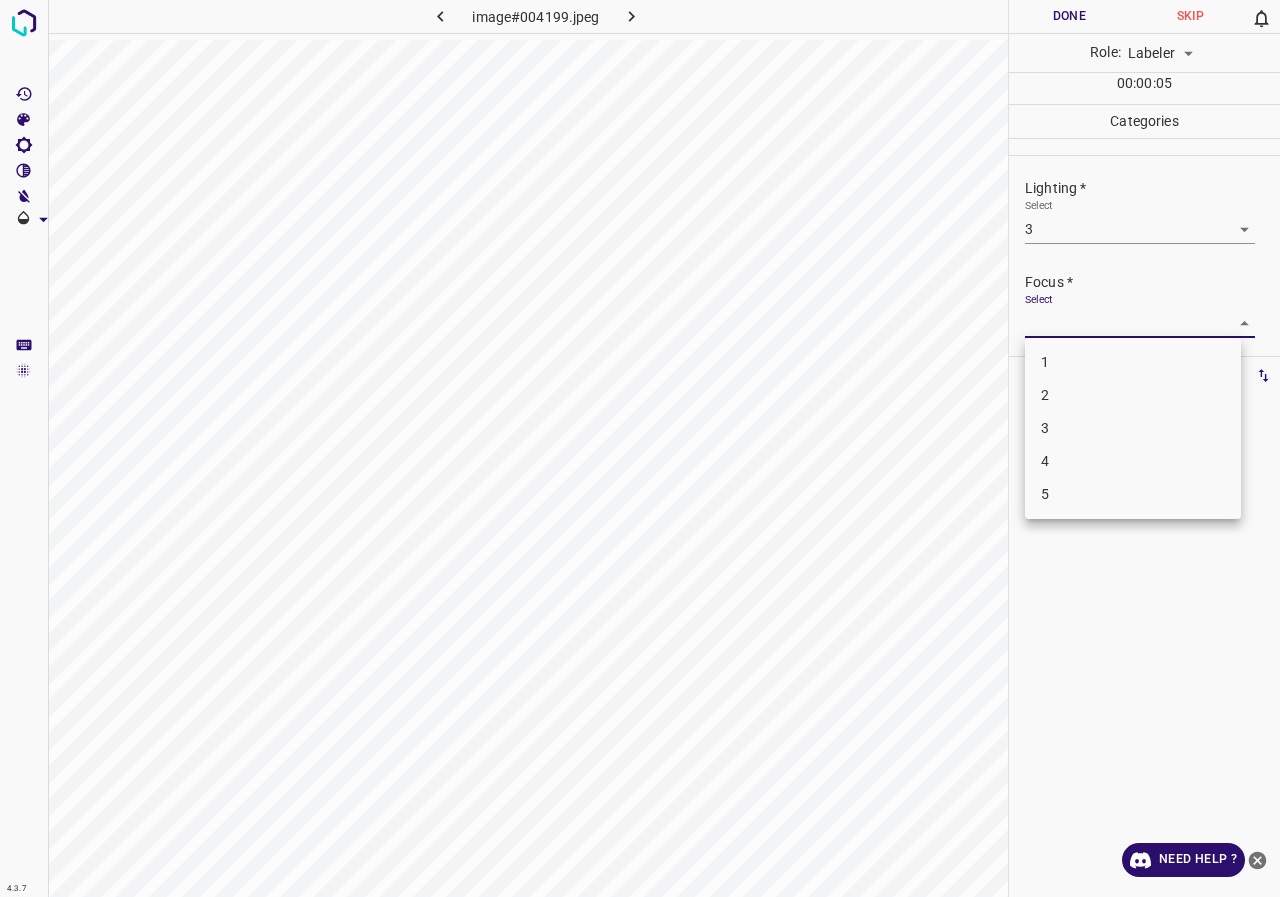 click on "3" at bounding box center (1133, 428) 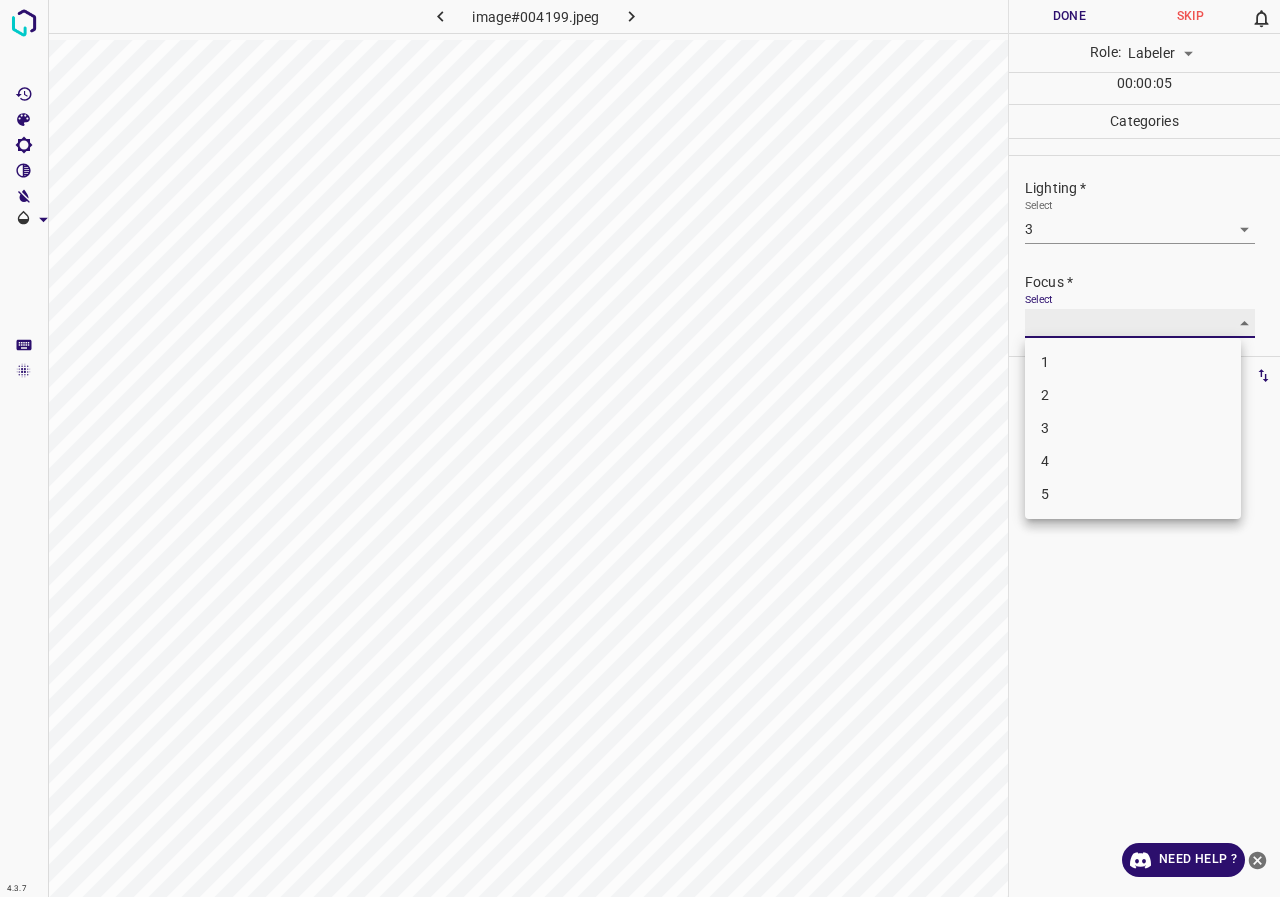 type on "3" 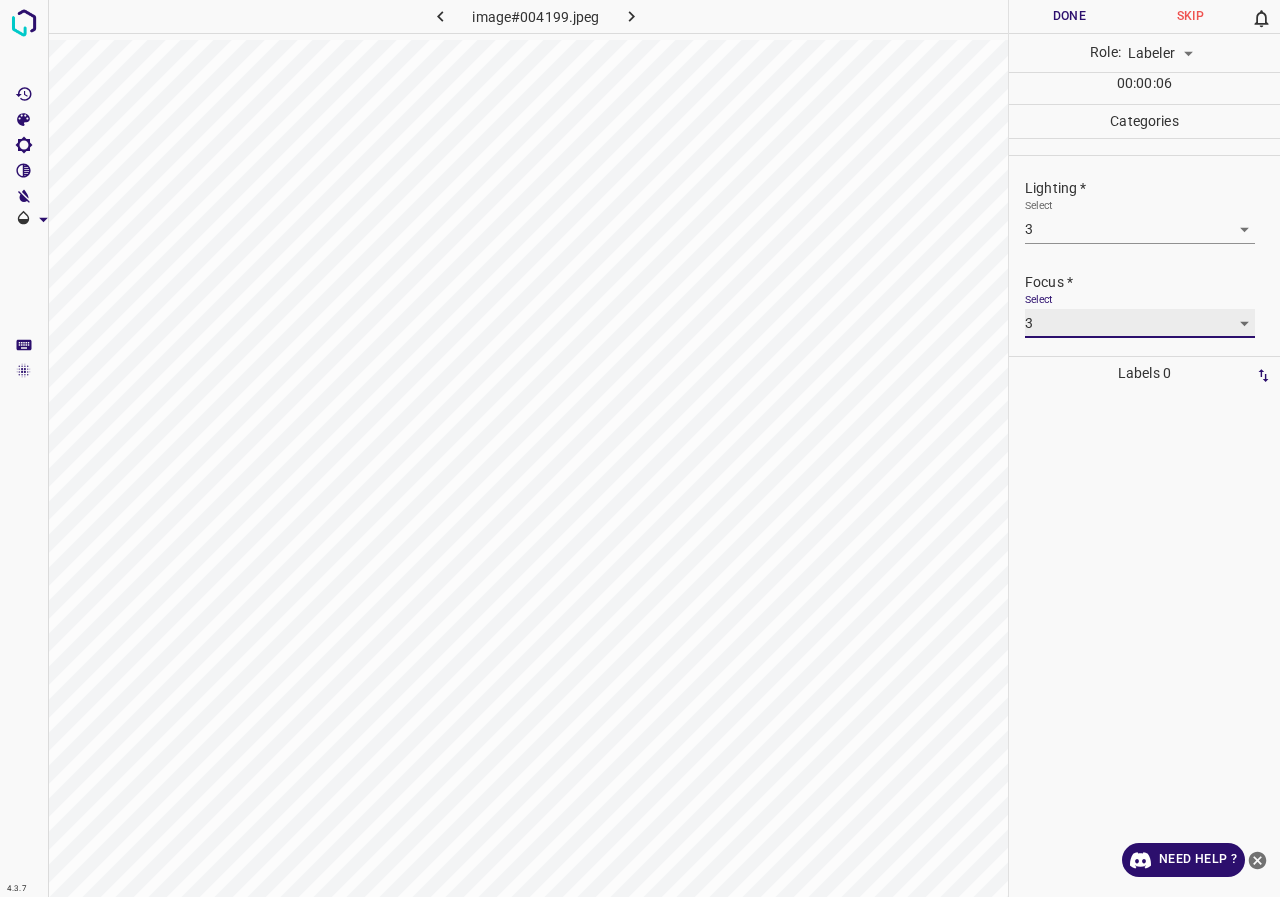 scroll, scrollTop: 98, scrollLeft: 0, axis: vertical 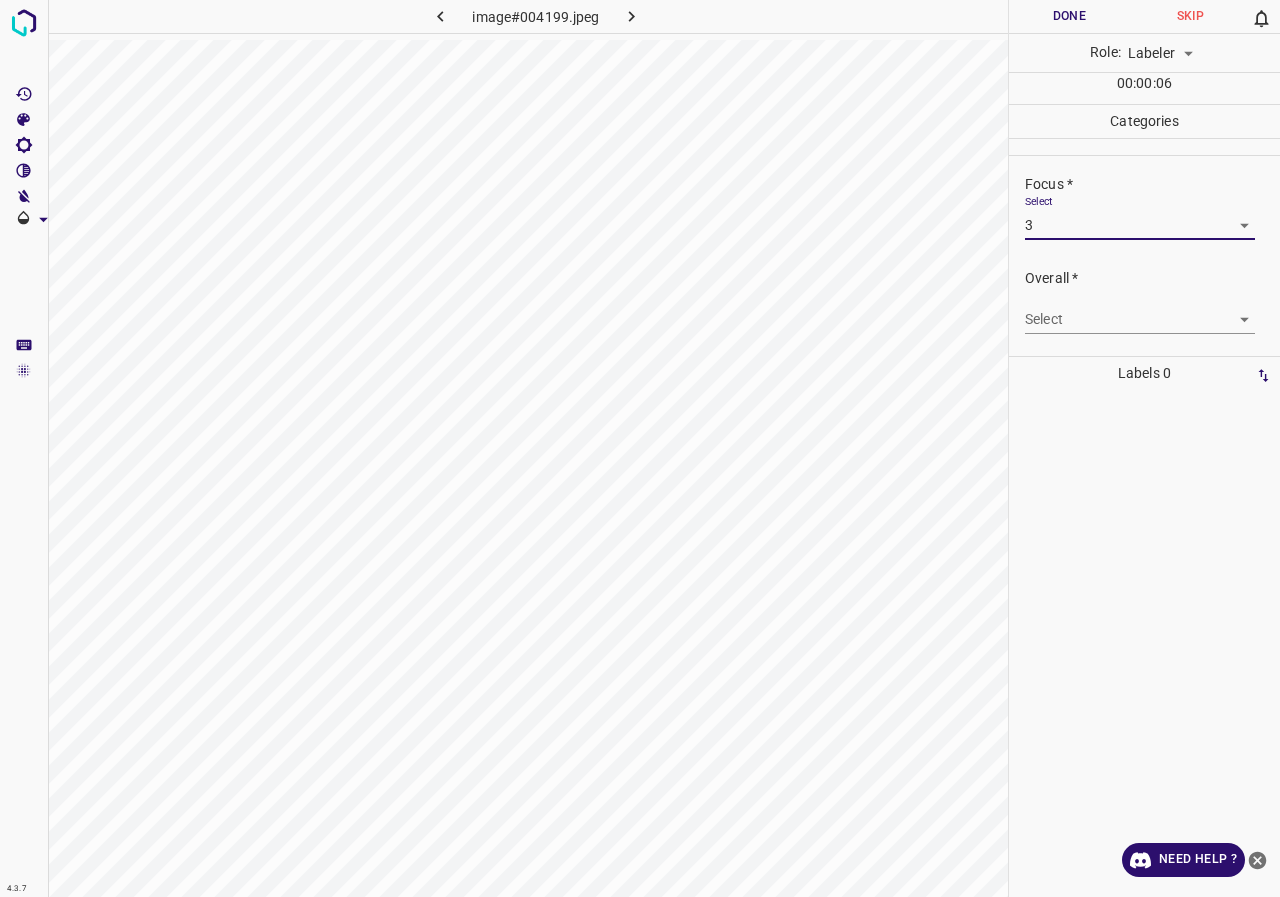click on "4.3.7 image#004199.jpeg Done Skip 0 Role: Labeler labeler 00   : 00   : 06   Categories Lighting *  Select 3 3 Focus *  Select 3 3 Overall *  Select ​ Labels   0 Categories 1 Lighting 2 Focus 3 Overall Tools Space Change between modes (Draw & Edit) I Auto labeling R Restore zoom M Zoom in N Zoom out Delete Delete selecte label Filters Z Restore filters X Saturation filter C Brightness filter V Contrast filter B Gray scale filter General O Download Need Help ? - Text - Hide - Delete" at bounding box center [640, 448] 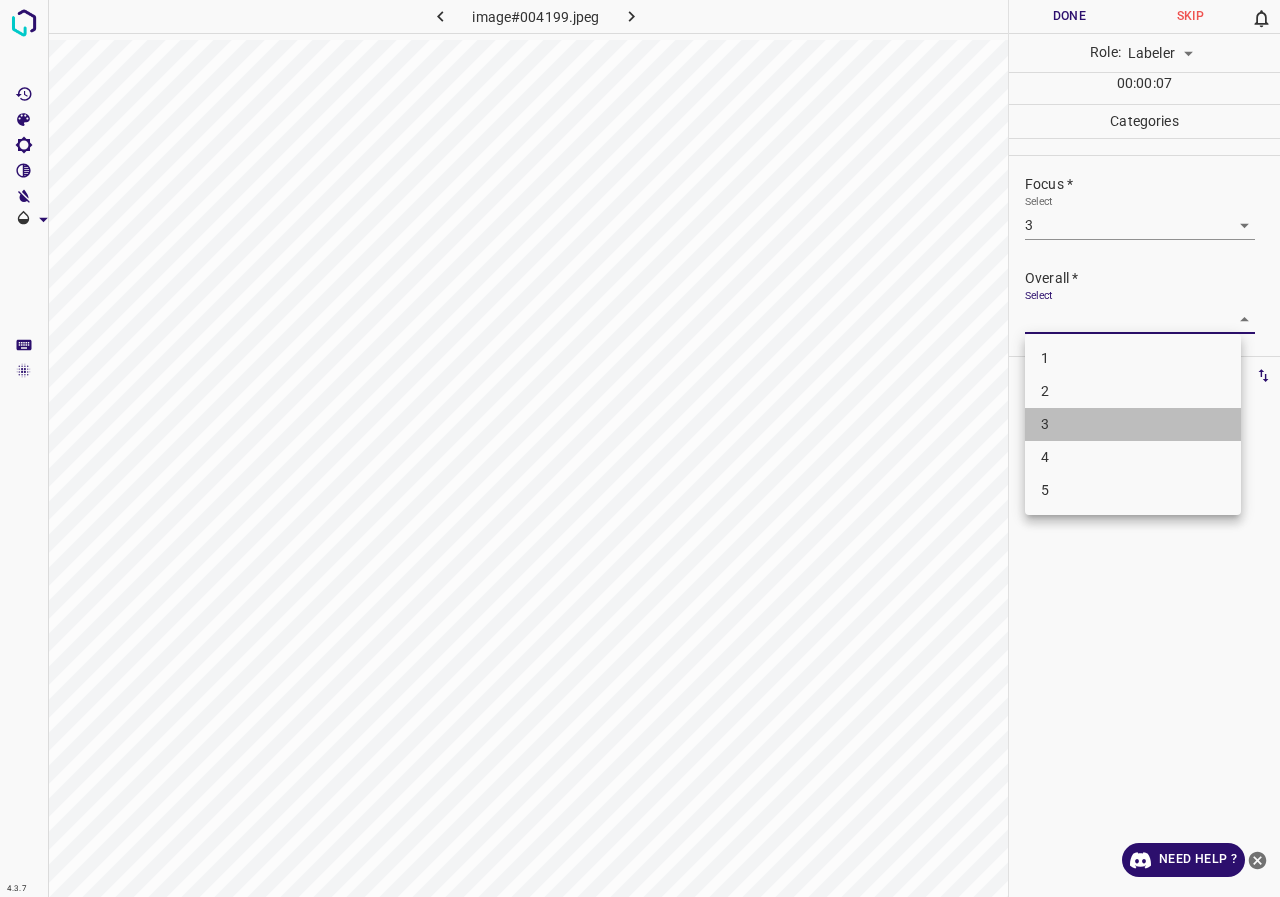click on "3" at bounding box center [1133, 424] 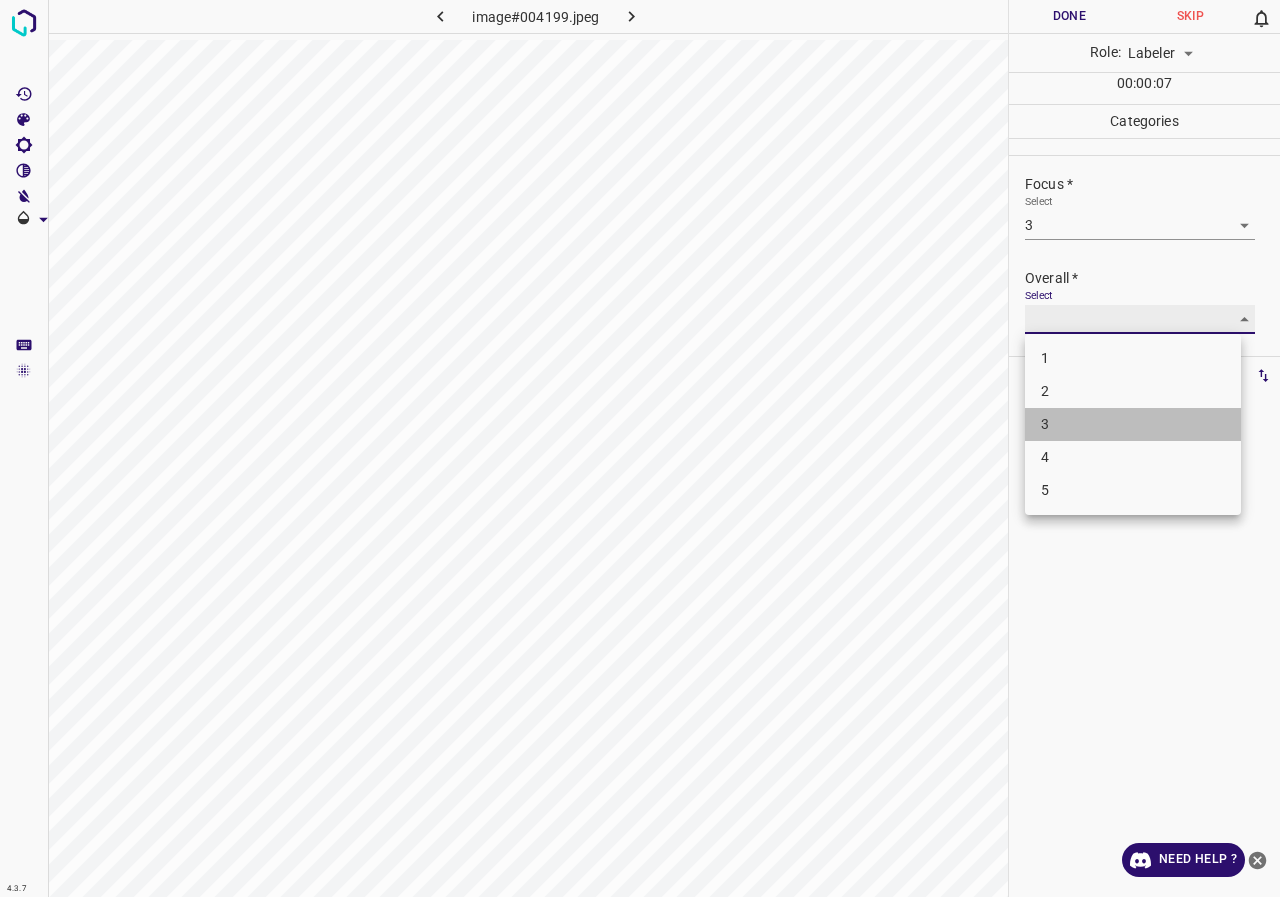 type on "3" 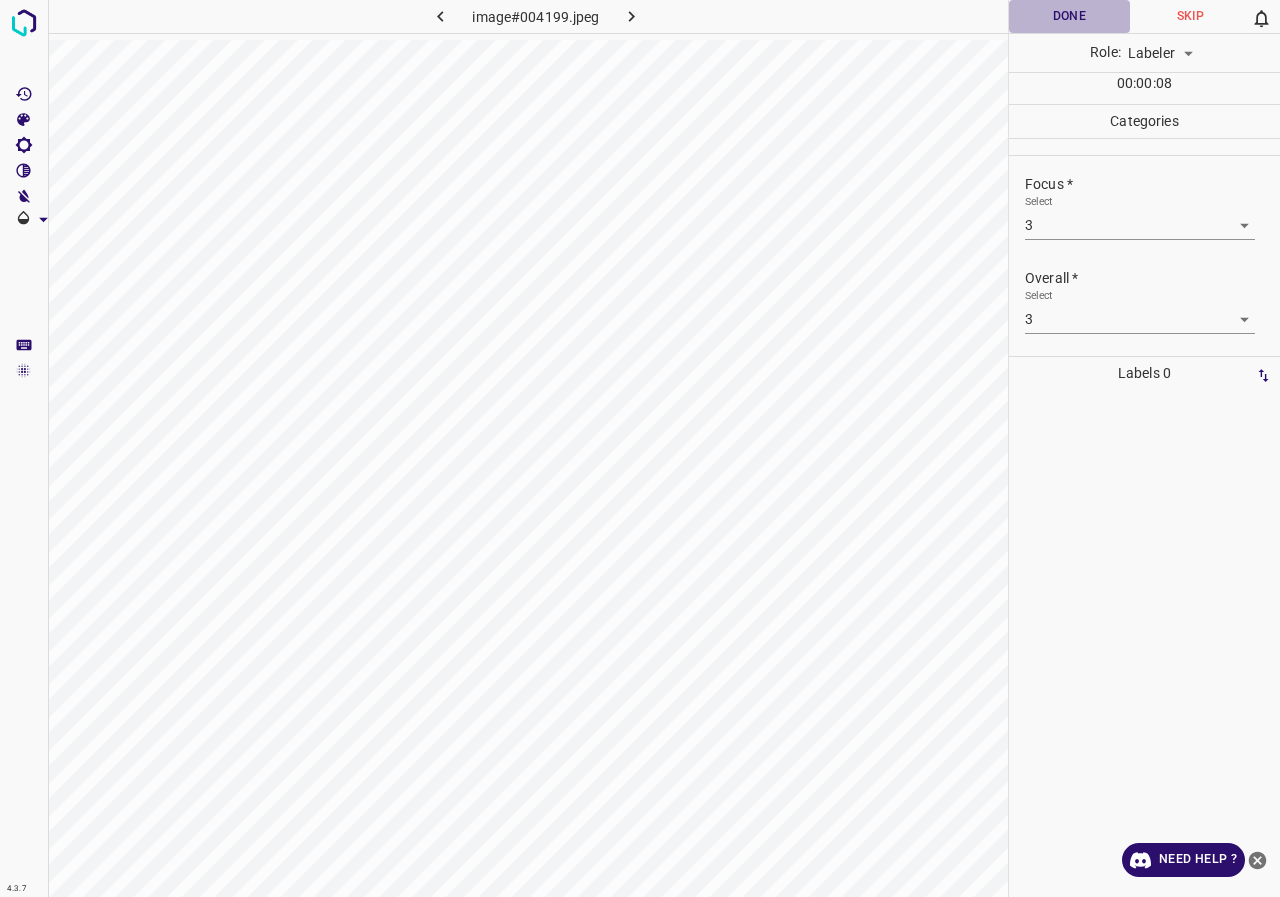 click on "Done" at bounding box center (1069, 16) 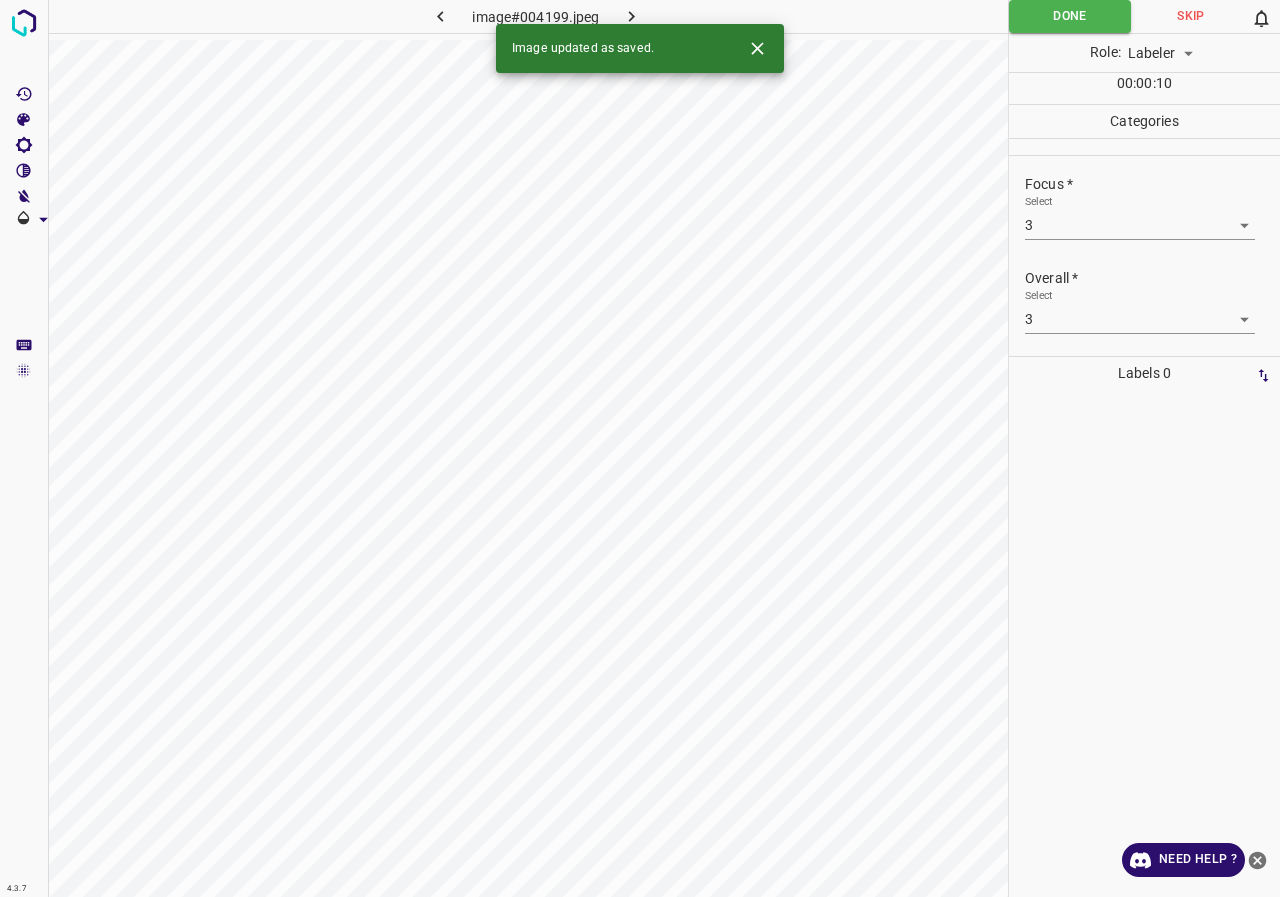 click 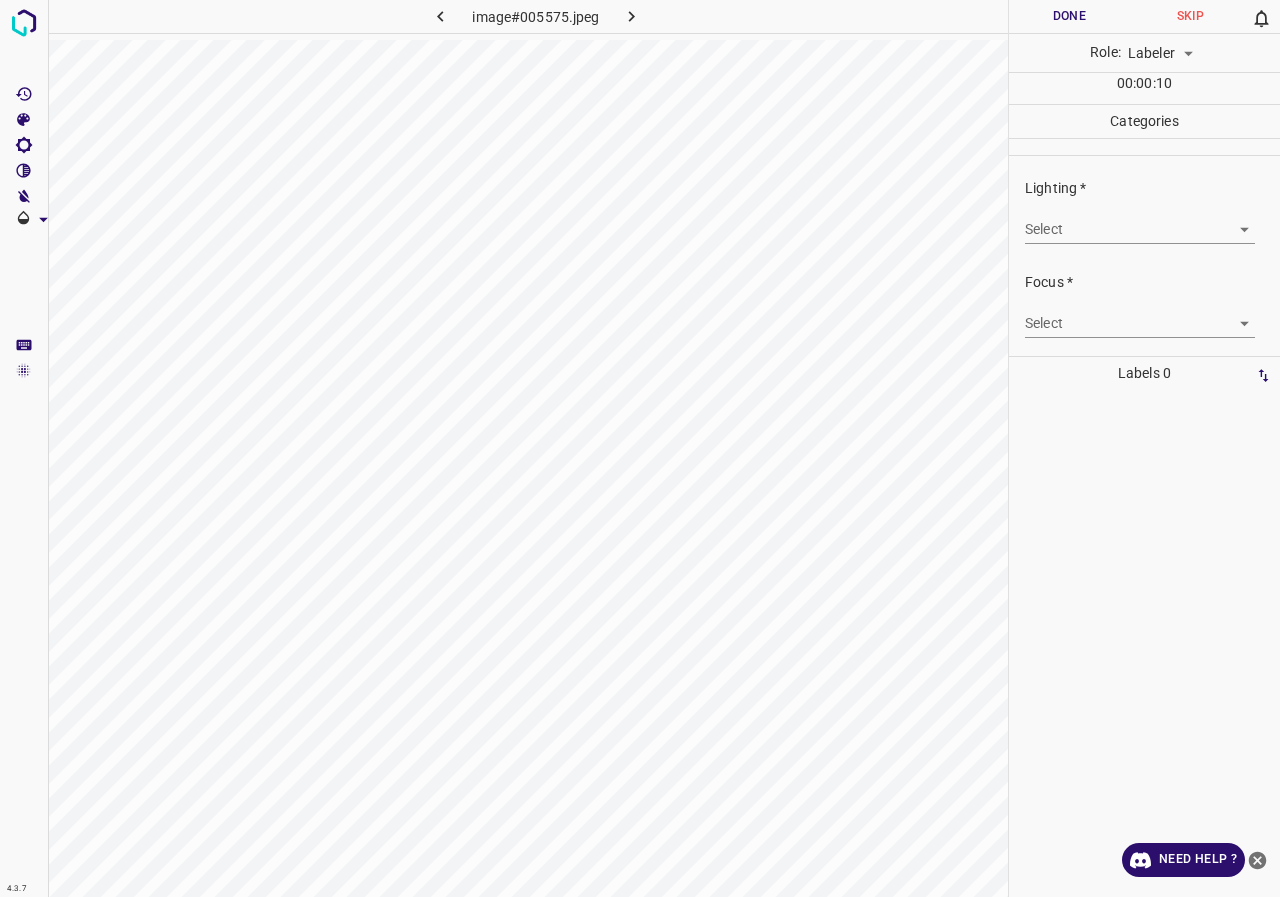 click on "4.3.7 image#005575.jpeg Done Skip 0 Role: Labeler labeler 00   : 00   : 10   Categories Lighting *  Select ​ Focus *  Select ​ Overall *  Select ​ Labels   0 Categories 1 Lighting 2 Focus 3 Overall Tools Space Change between modes (Draw & Edit) I Auto labeling R Restore zoom M Zoom in N Zoom out Delete Delete selecte label Filters Z Restore filters X Saturation filter C Brightness filter V Contrast filter B Gray scale filter General O Download Need Help ? - Text - Hide - Delete" at bounding box center [640, 448] 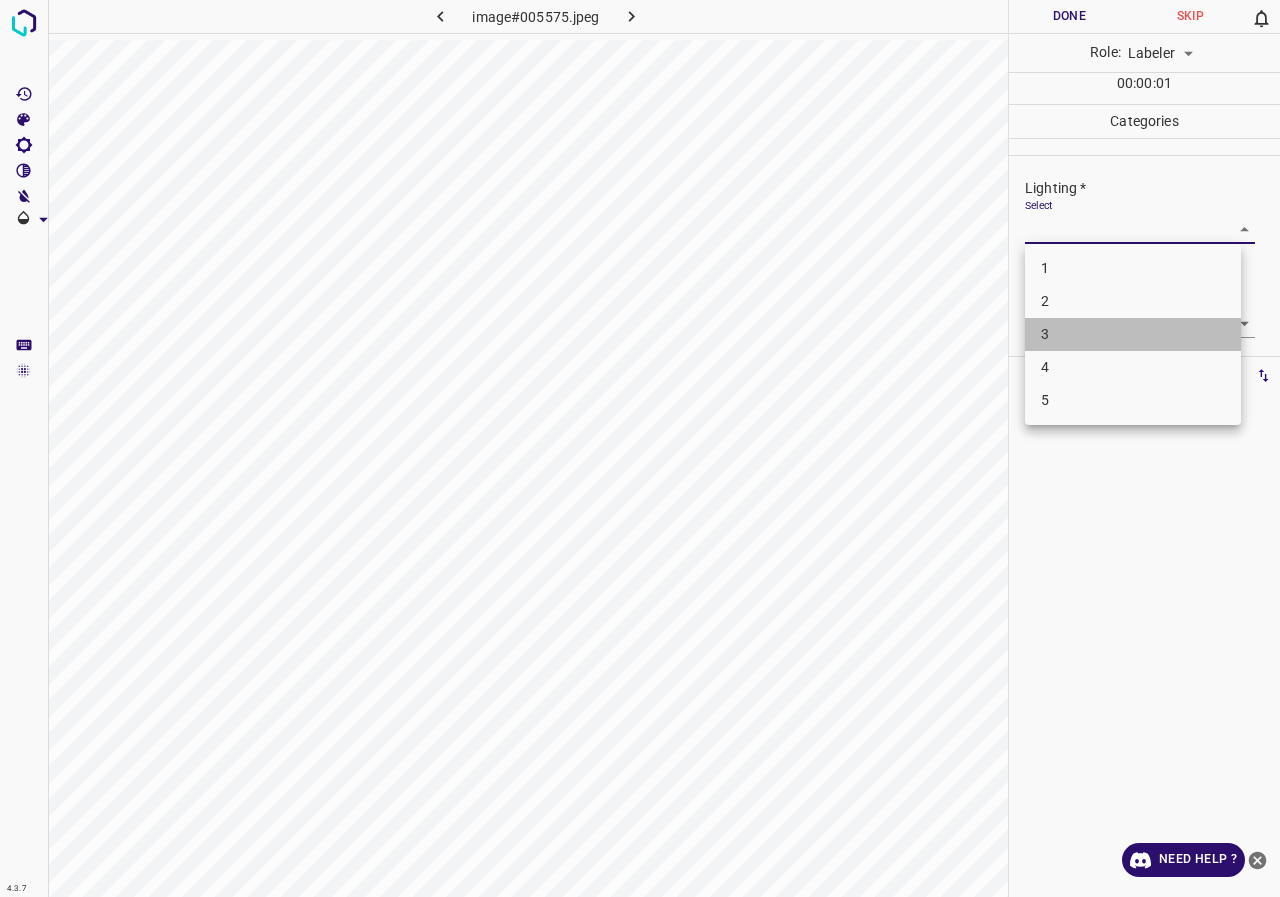 click on "3" at bounding box center [1133, 334] 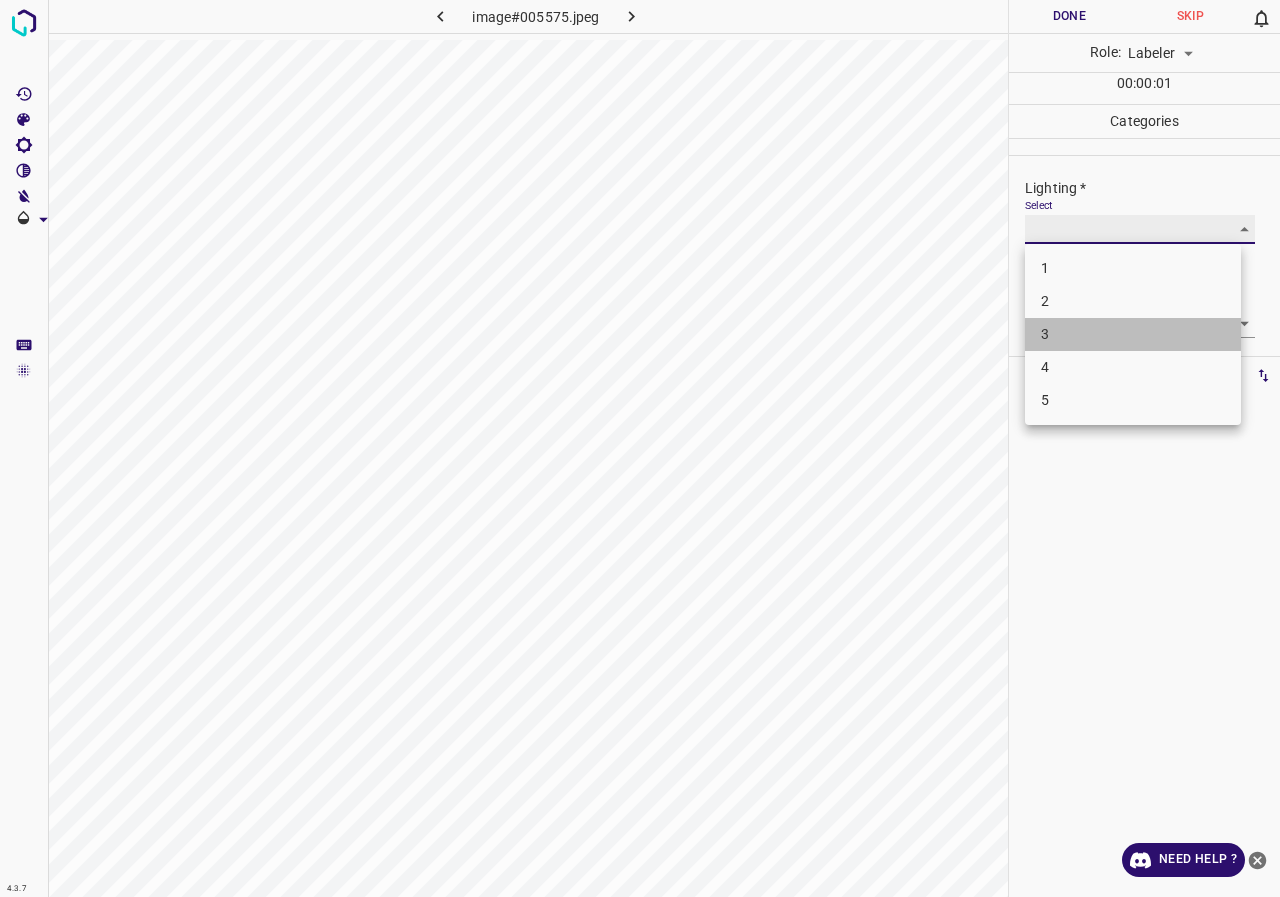 type on "3" 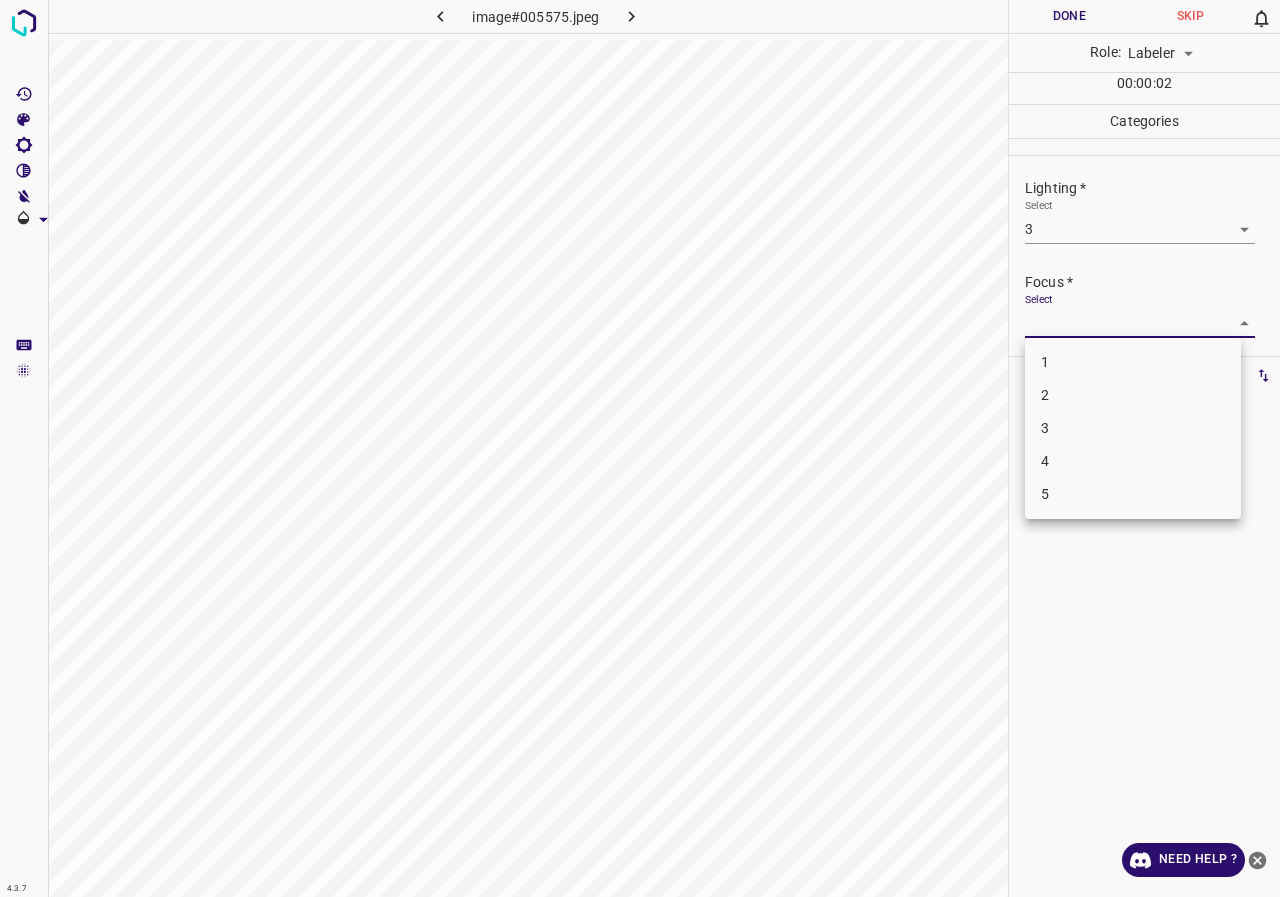 click on "4.3.7 image#005575.jpeg Done Skip 0 Role: Labeler labeler 00   : 00   : 02   Categories Lighting *  Select 3 3 Focus *  Select ​ Overall *  Select ​ Labels   0 Categories 1 Lighting 2 Focus 3 Overall Tools Space Change between modes (Draw & Edit) I Auto labeling R Restore zoom M Zoom in N Zoom out Delete Delete selecte label Filters Z Restore filters X Saturation filter C Brightness filter V Contrast filter B Gray scale filter General O Download Need Help ? - Text - Hide - Delete 1 2 3 4 5" at bounding box center [640, 448] 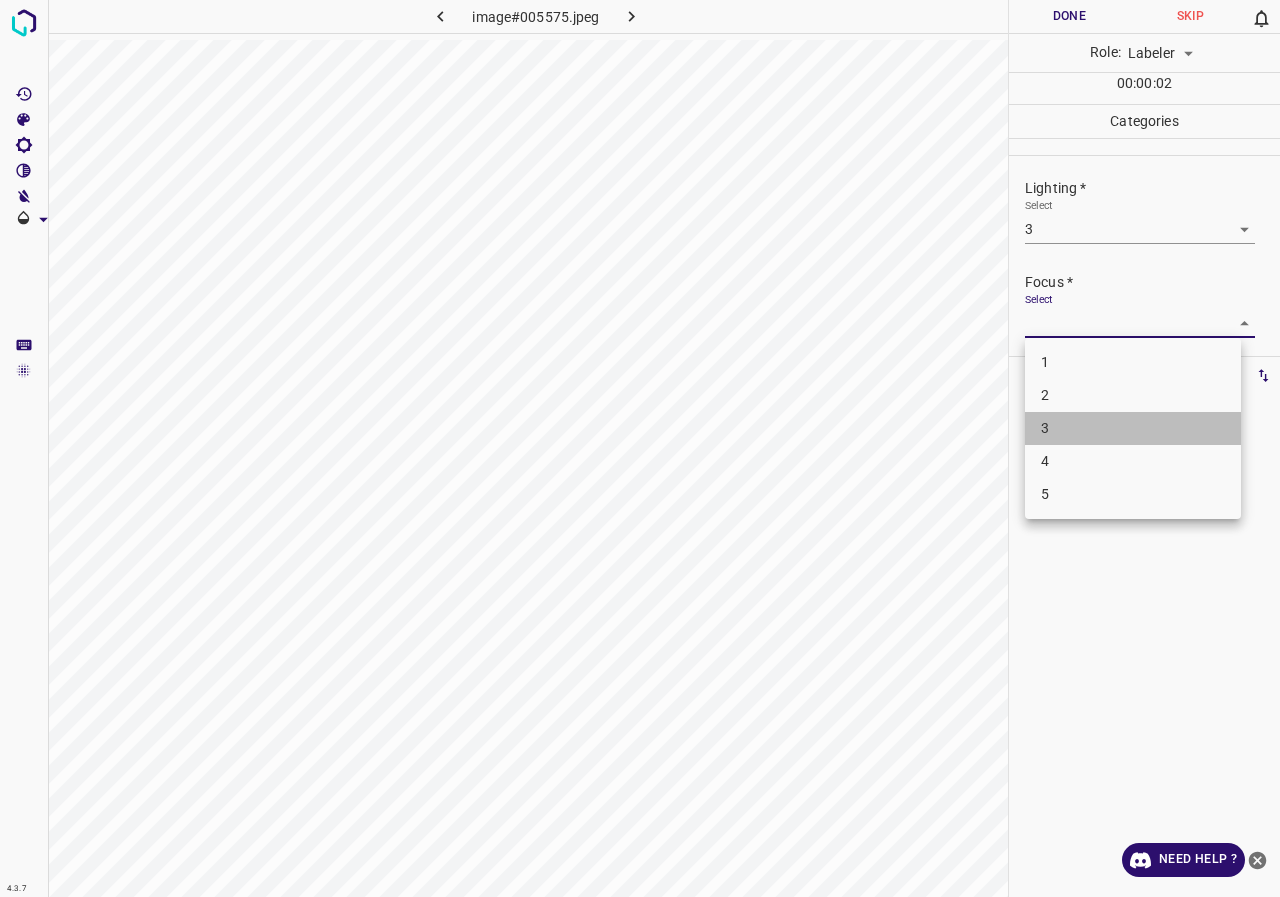 drag, startPoint x: 1089, startPoint y: 431, endPoint x: 1089, endPoint y: 352, distance: 79 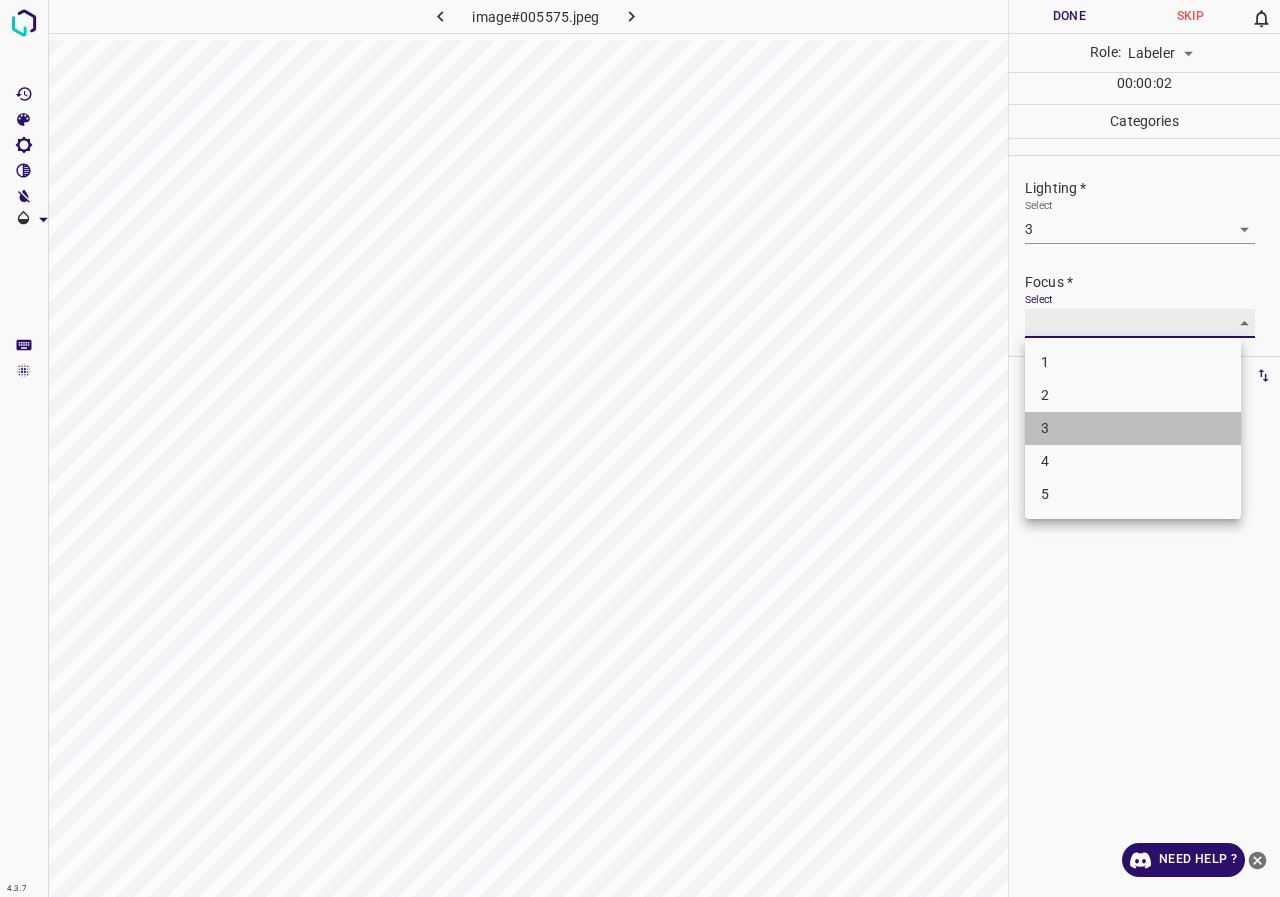 type on "3" 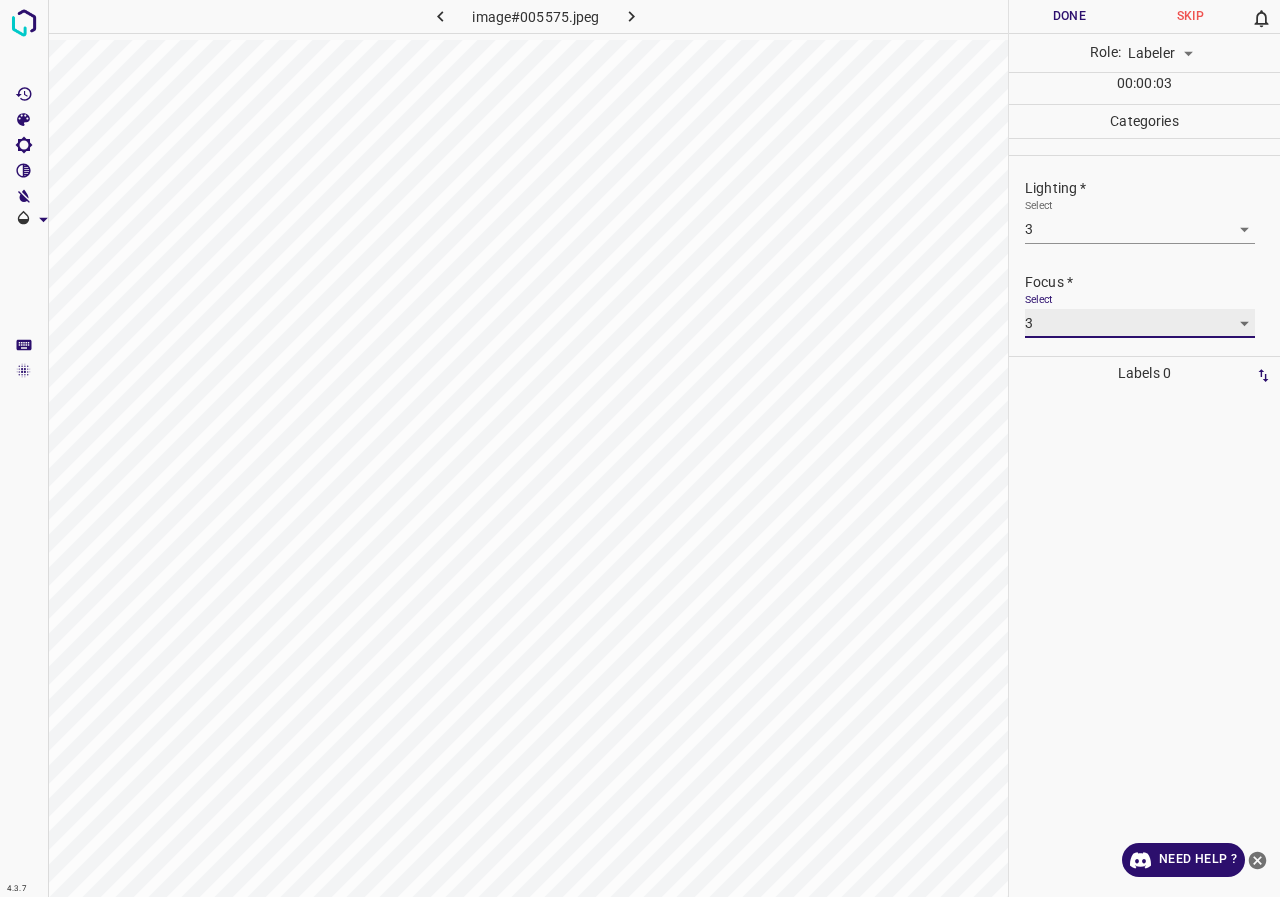 scroll, scrollTop: 98, scrollLeft: 0, axis: vertical 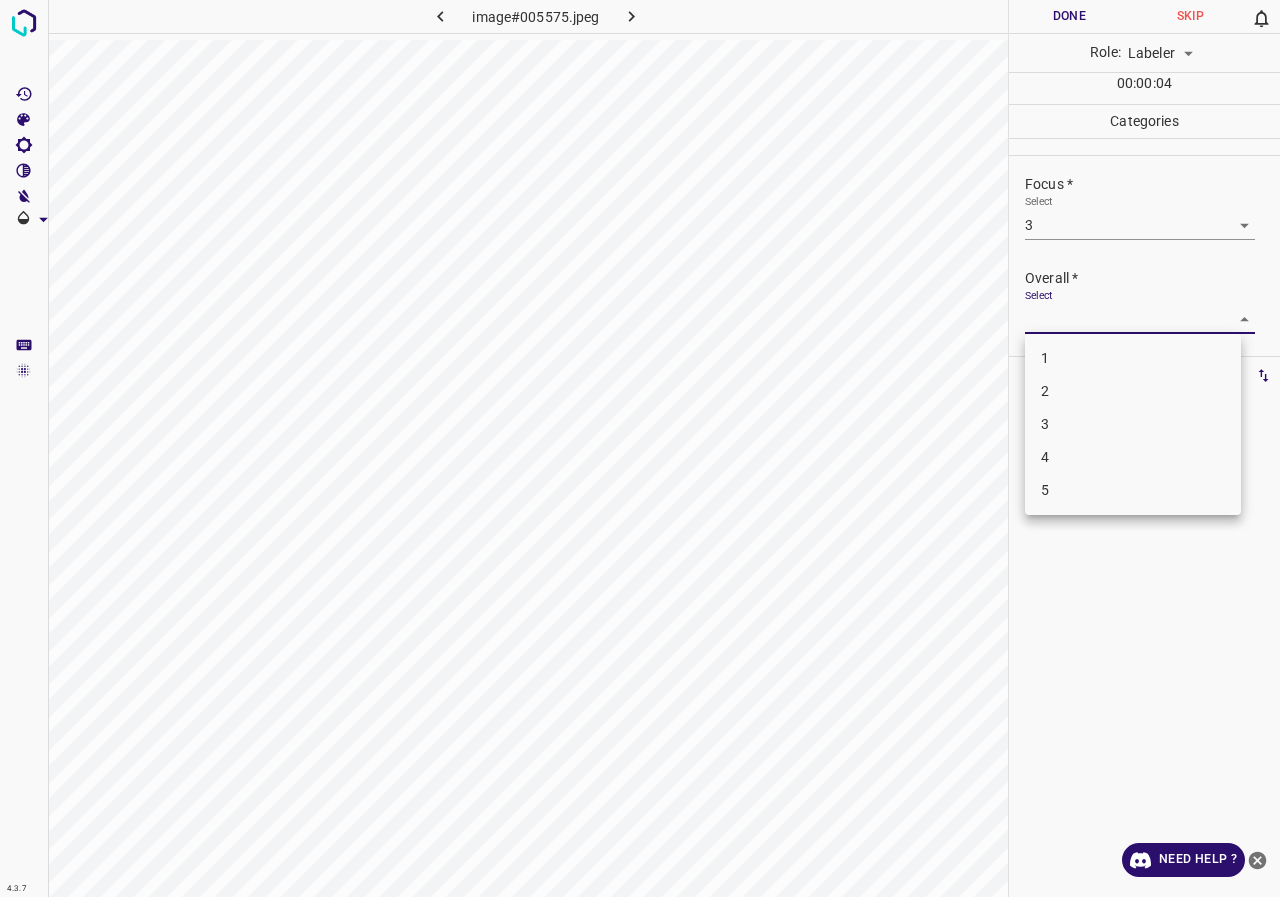 click on "4.3.7 image#005575.jpeg Done Skip 0 Role: Labeler labeler 00   : 00   : 04   Categories Lighting *  Select 3 3 Focus *  Select 3 3 Overall *  Select ​ Labels   0 Categories 1 Lighting 2 Focus 3 Overall Tools Space Change between modes (Draw & Edit) I Auto labeling R Restore zoom M Zoom in N Zoom out Delete Delete selecte label Filters Z Restore filters X Saturation filter C Brightness filter V Contrast filter B Gray scale filter General O Download Need Help ? - Text - Hide - Delete 1 2 3 4 5" at bounding box center [640, 448] 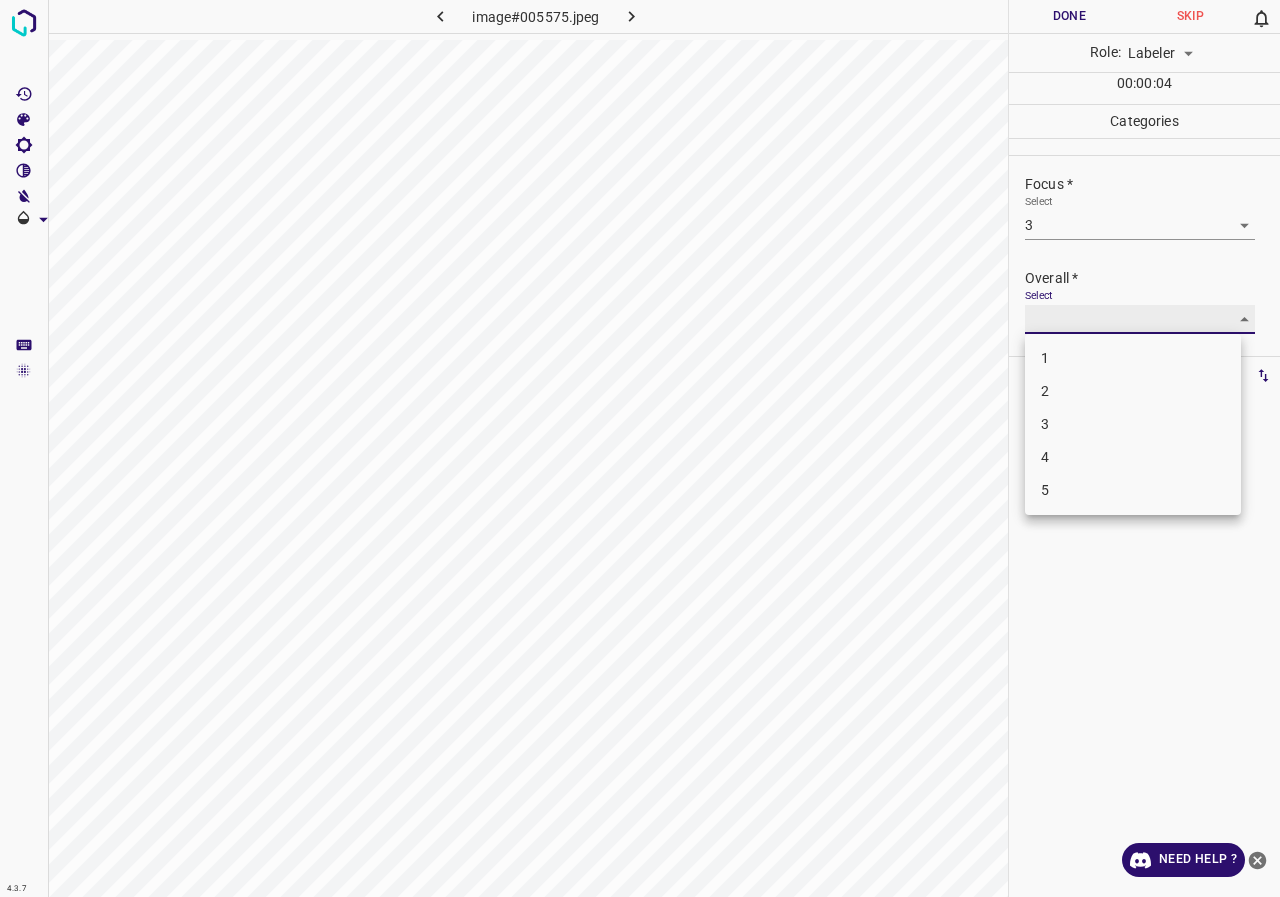 type on "3" 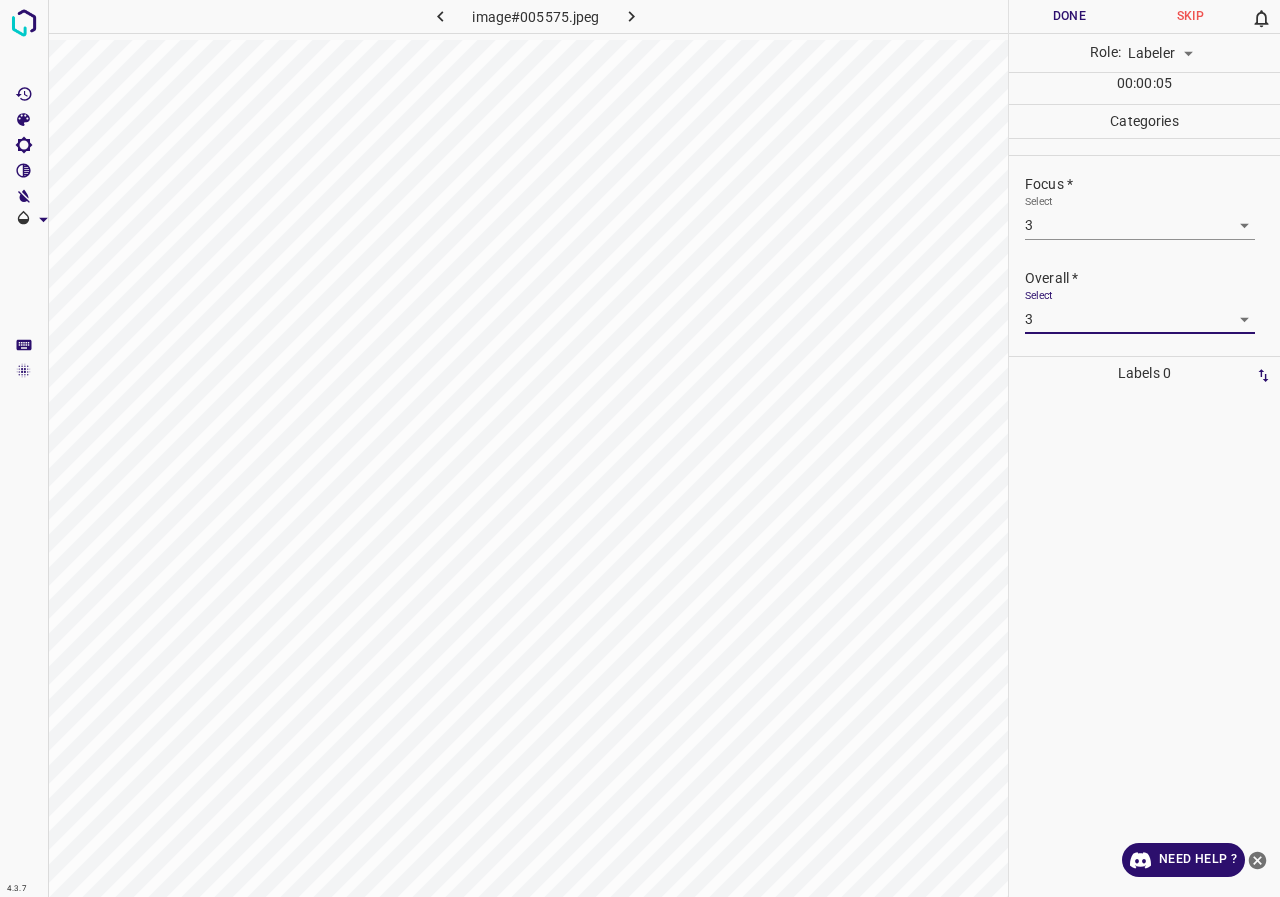 click on "Done" at bounding box center (1069, 16) 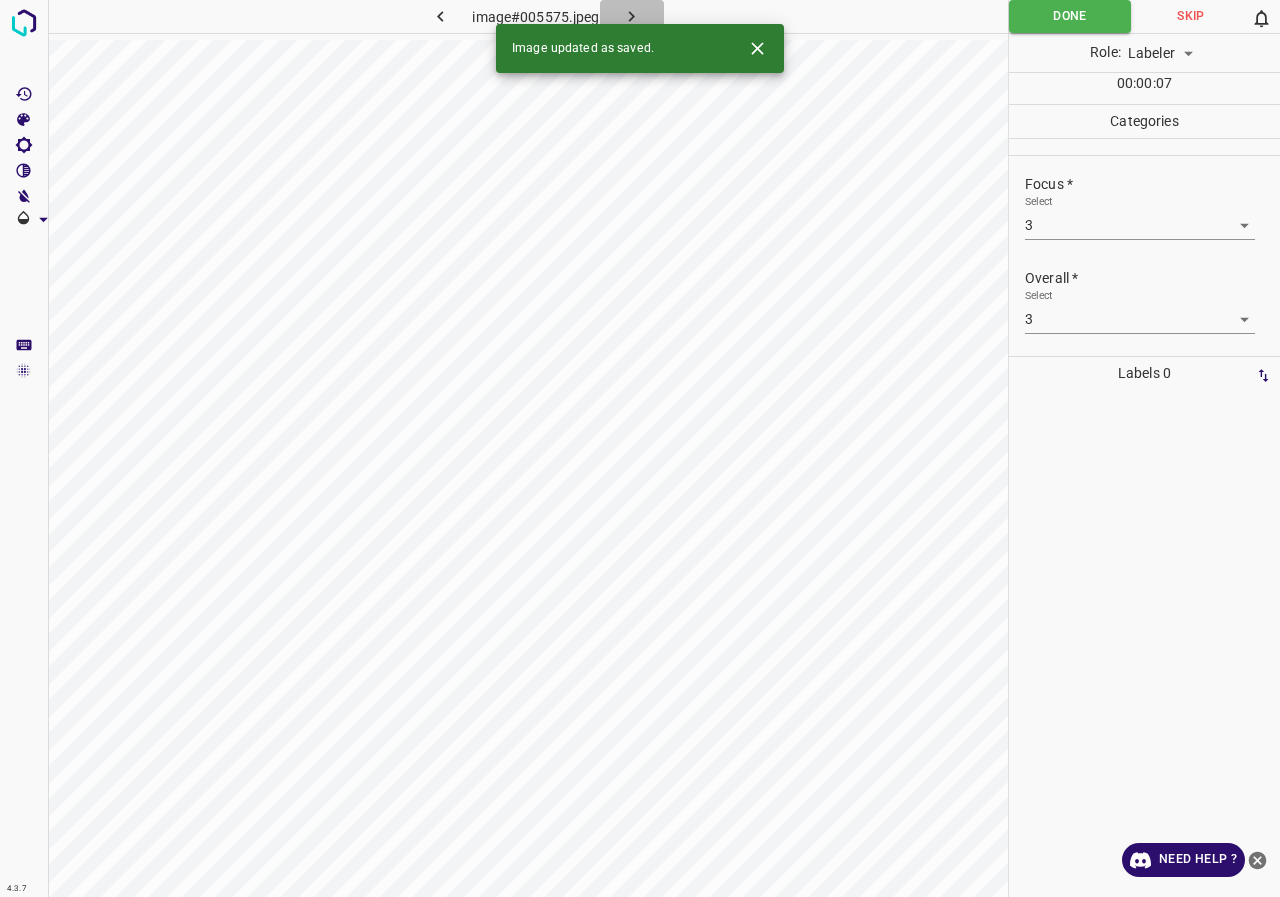 click at bounding box center [632, 16] 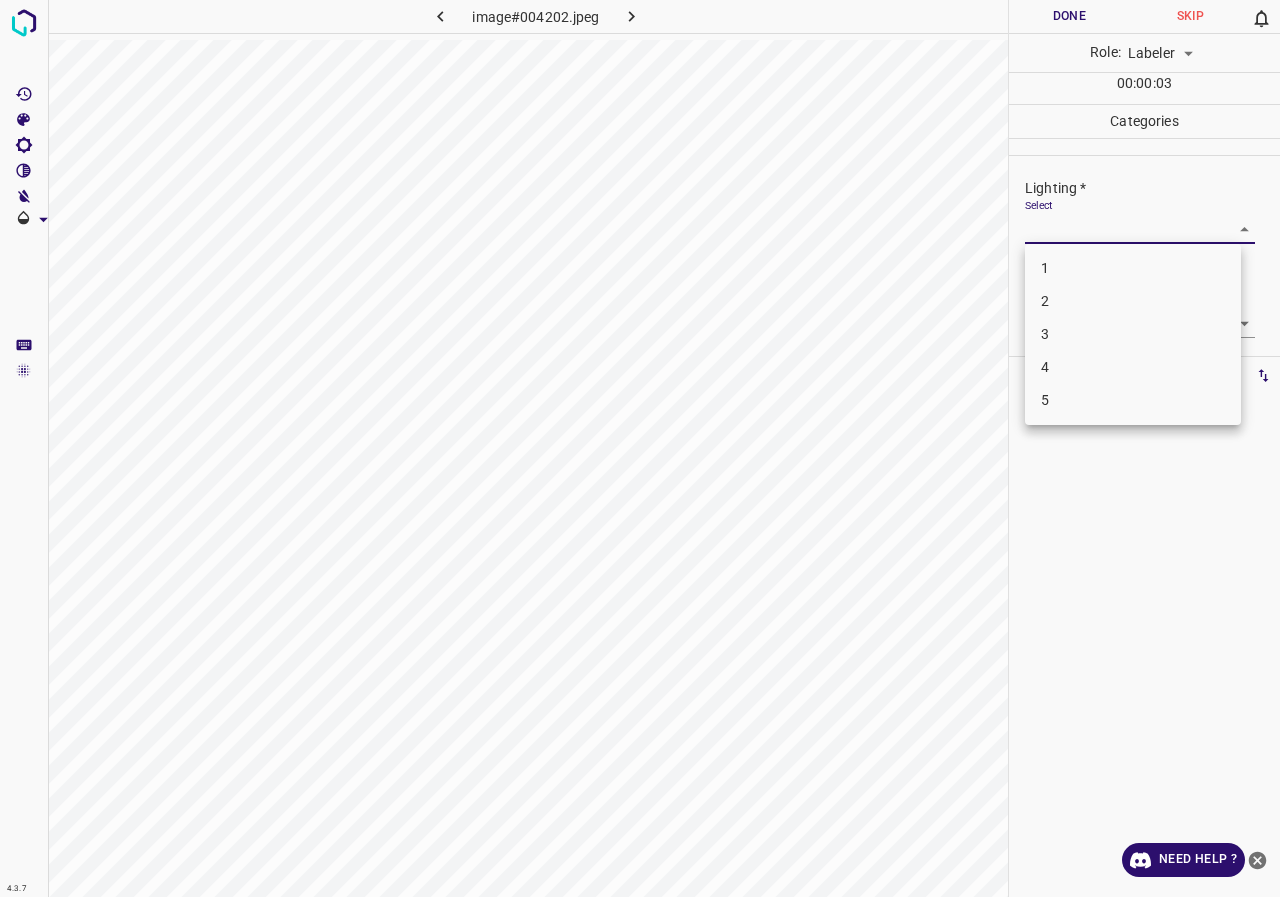 click on "4.3.7 image#004202.jpeg Done Skip 0 Role: Labeler labeler 00   : 00   : 03   Categories Lighting *  Select ​ Focus *  Select ​ Overall *  Select ​ Labels   0 Categories 1 Lighting 2 Focus 3 Overall Tools Space Change between modes (Draw & Edit) I Auto labeling R Restore zoom M Zoom in N Zoom out Delete Delete selecte label Filters Z Restore filters X Saturation filter C Brightness filter V Contrast filter B Gray scale filter General O Download Need Help ? - Text - Hide - Delete 1 2 3 4 5" at bounding box center [640, 448] 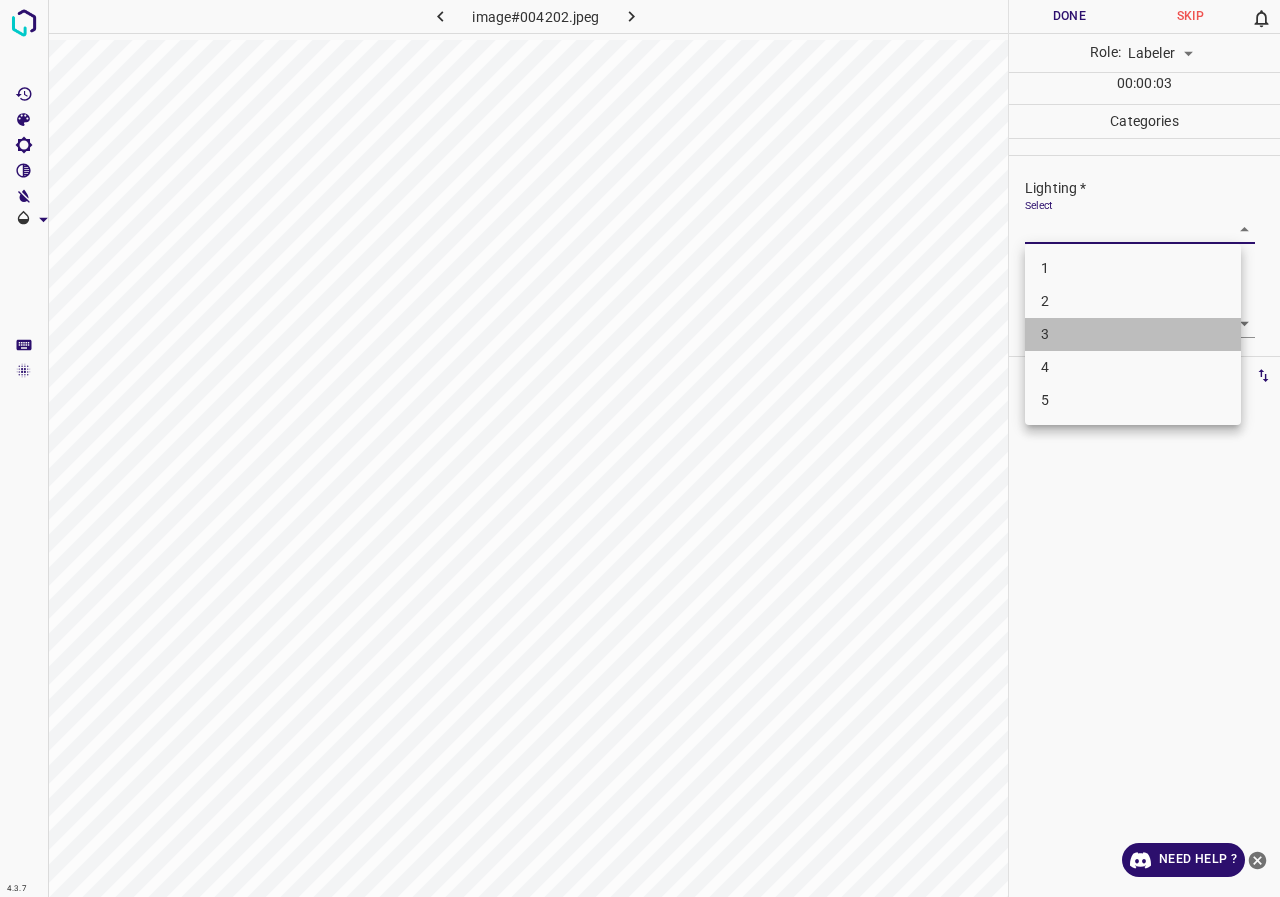 click on "3" at bounding box center (1133, 334) 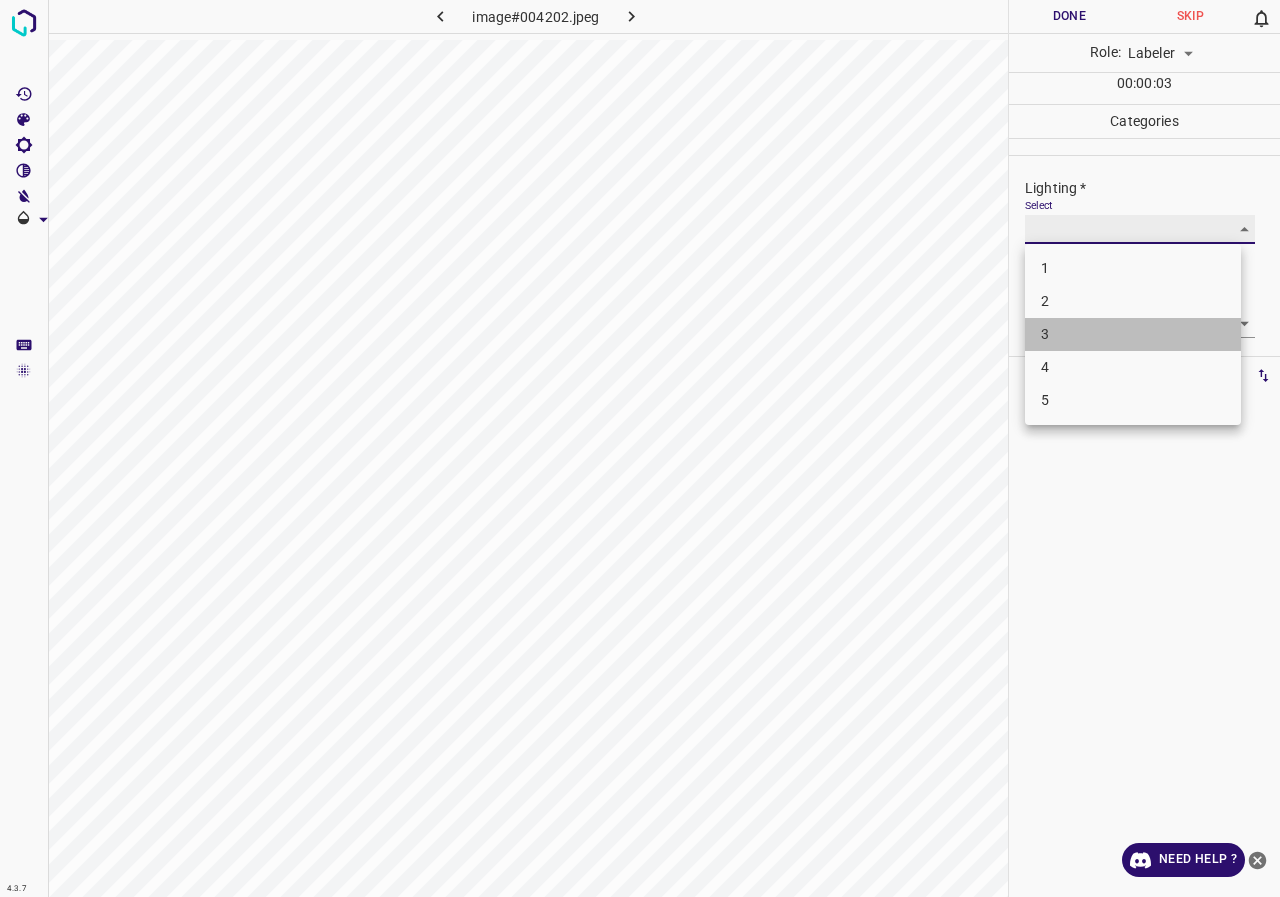 type on "3" 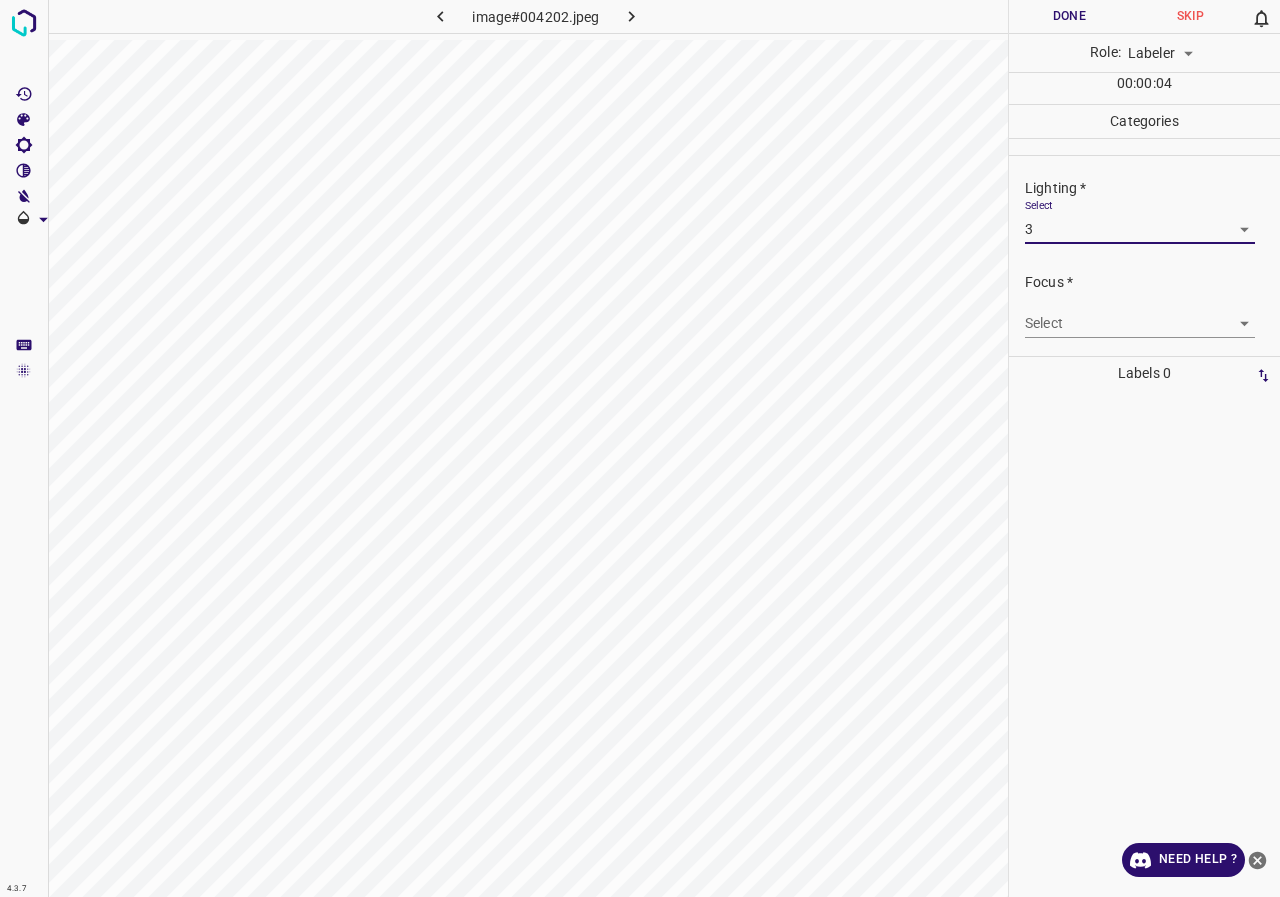 click on "4.3.7 image#004202.jpeg Done Skip 0 Role: Labeler labeler 00   : 00   : 04   Categories Lighting *  Select 3 3 Focus *  Select ​ Overall *  Select ​ Labels   0 Categories 1 Lighting 2 Focus 3 Overall Tools Space Change between modes (Draw & Edit) I Auto labeling R Restore zoom M Zoom in N Zoom out Delete Delete selecte label Filters Z Restore filters X Saturation filter C Brightness filter V Contrast filter B Gray scale filter General O Download Need Help ? - Text - Hide - Delete" at bounding box center [640, 448] 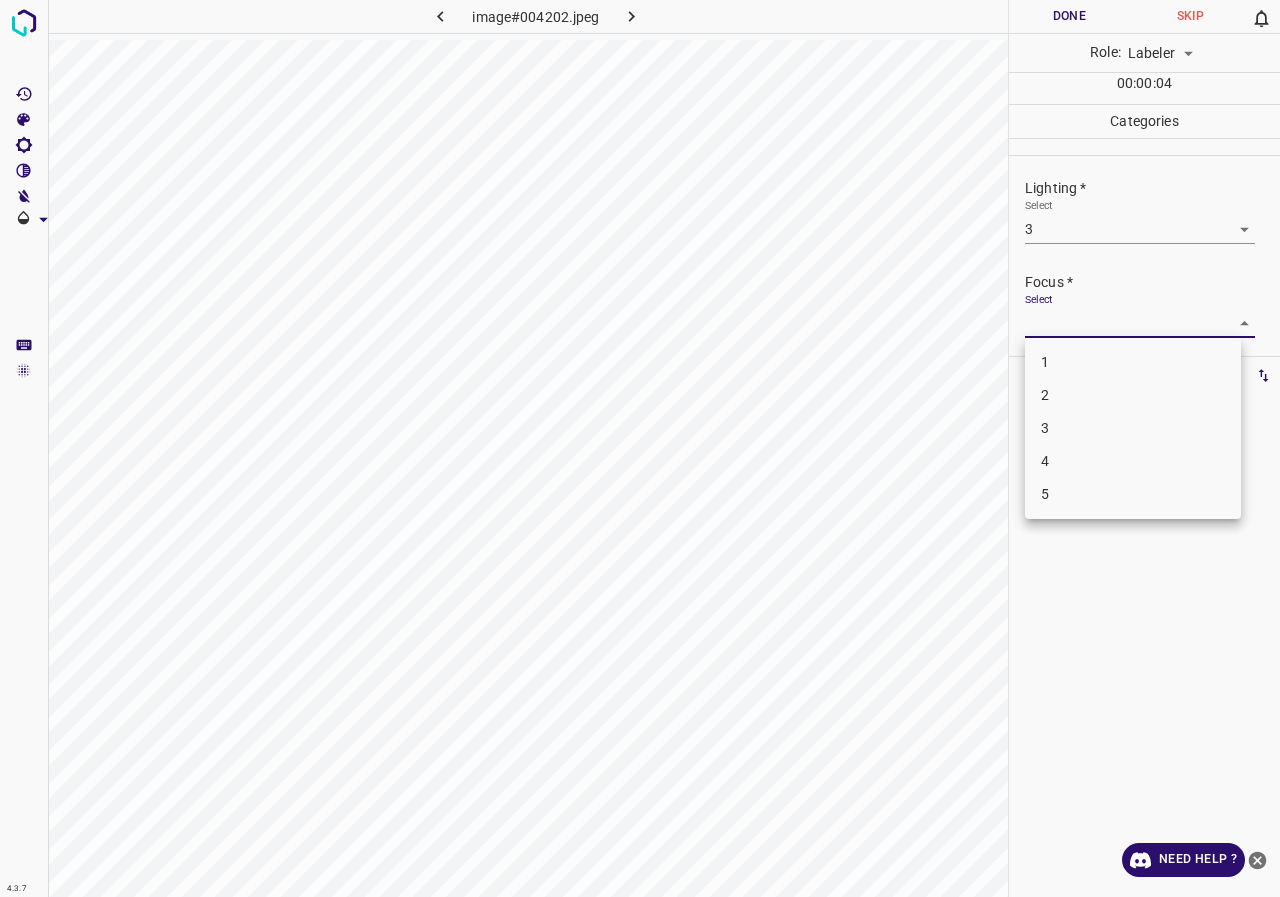 drag, startPoint x: 1069, startPoint y: 424, endPoint x: 1074, endPoint y: 330, distance: 94.13288 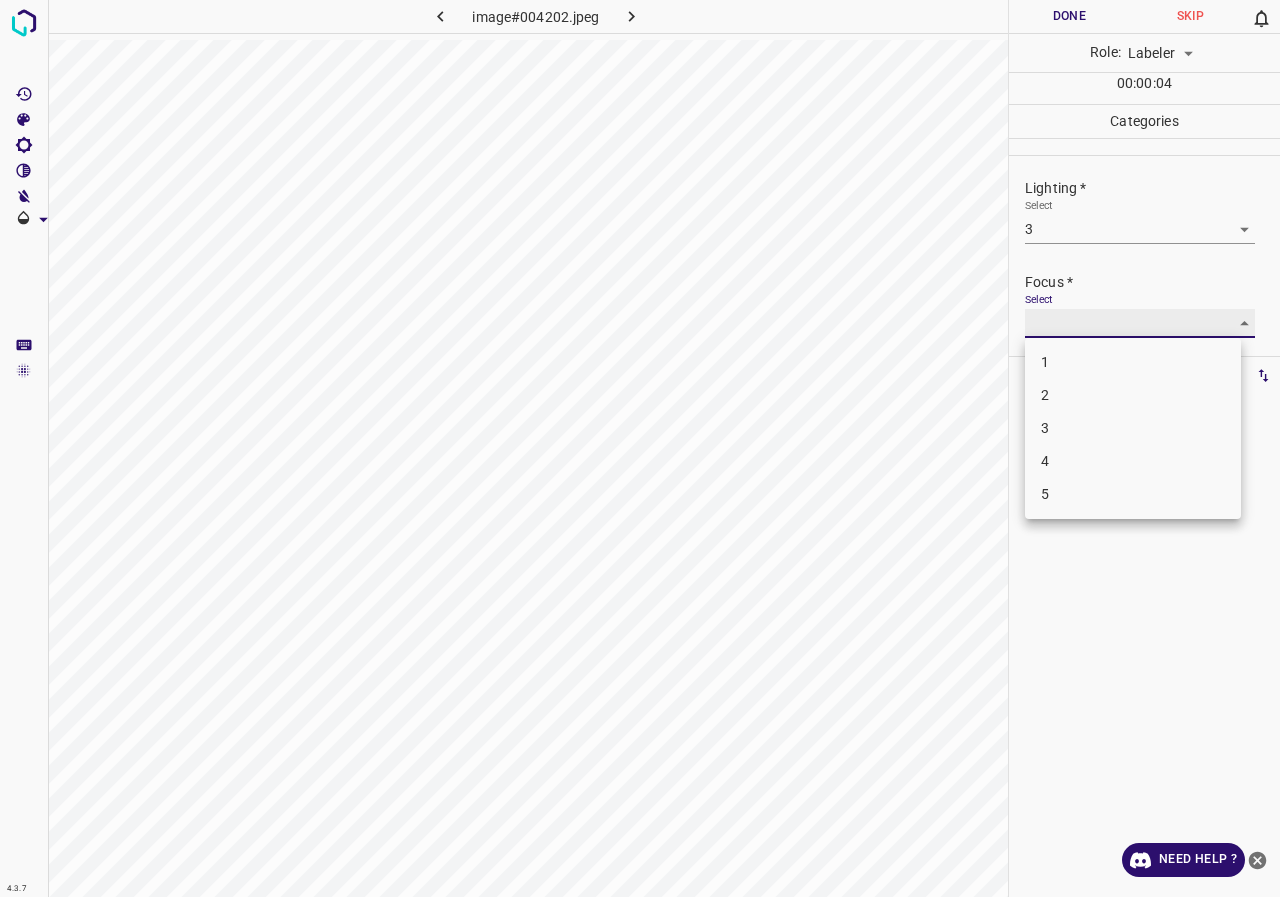 type on "3" 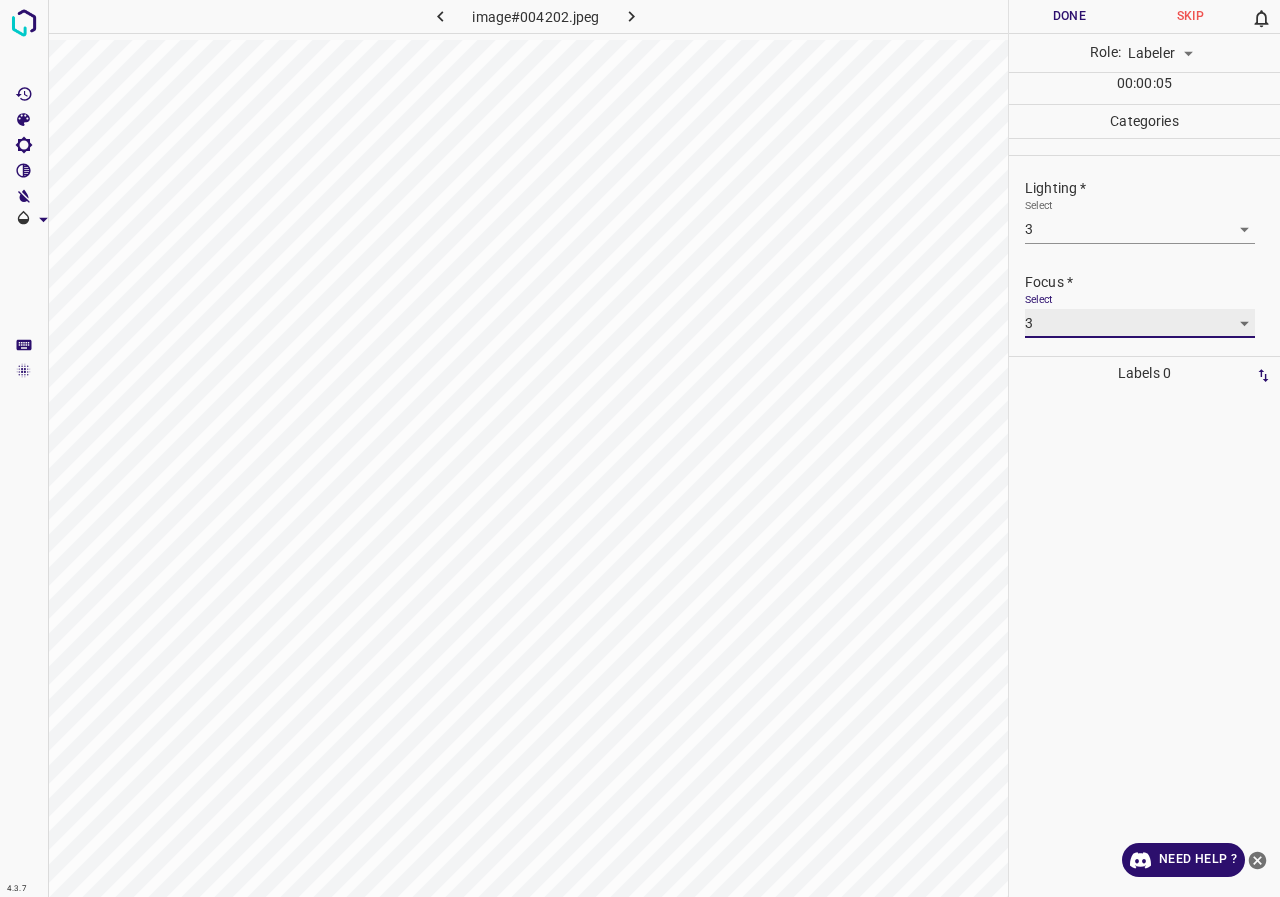scroll, scrollTop: 98, scrollLeft: 0, axis: vertical 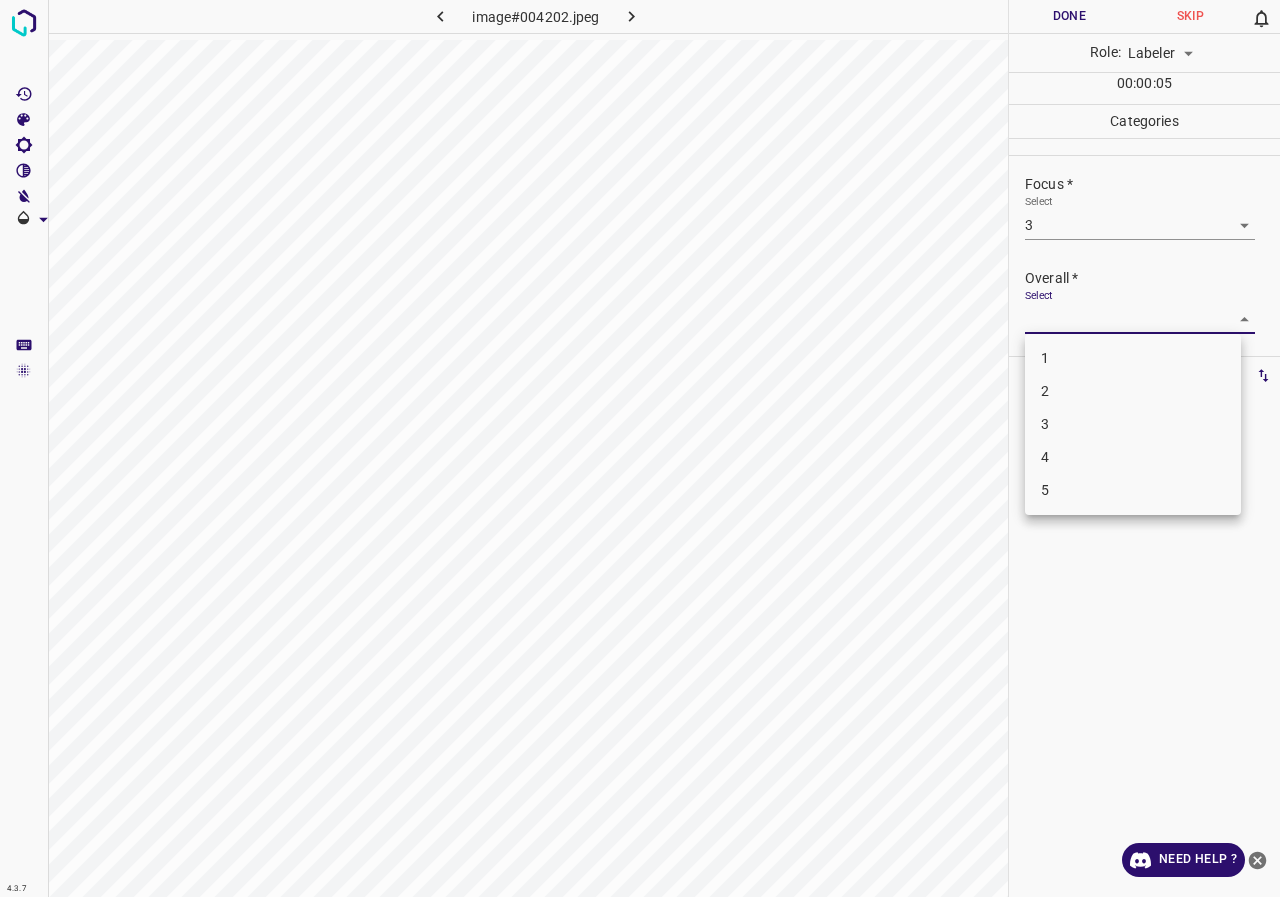 click on "4.3.7 image#004202.jpeg Done Skip 0 Role: Labeler labeler 00   : 00   : 05   Categories Lighting *  Select 3 3 Focus *  Select 3 3 Overall *  Select ​ Labels   0 Categories 1 Lighting 2 Focus 3 Overall Tools Space Change between modes (Draw & Edit) I Auto labeling R Restore zoom M Zoom in N Zoom out Delete Delete selecte label Filters Z Restore filters X Saturation filter C Brightness filter V Contrast filter B Gray scale filter General O Download Need Help ? - Text - Hide - Delete 1 2 3 4 5" at bounding box center (640, 448) 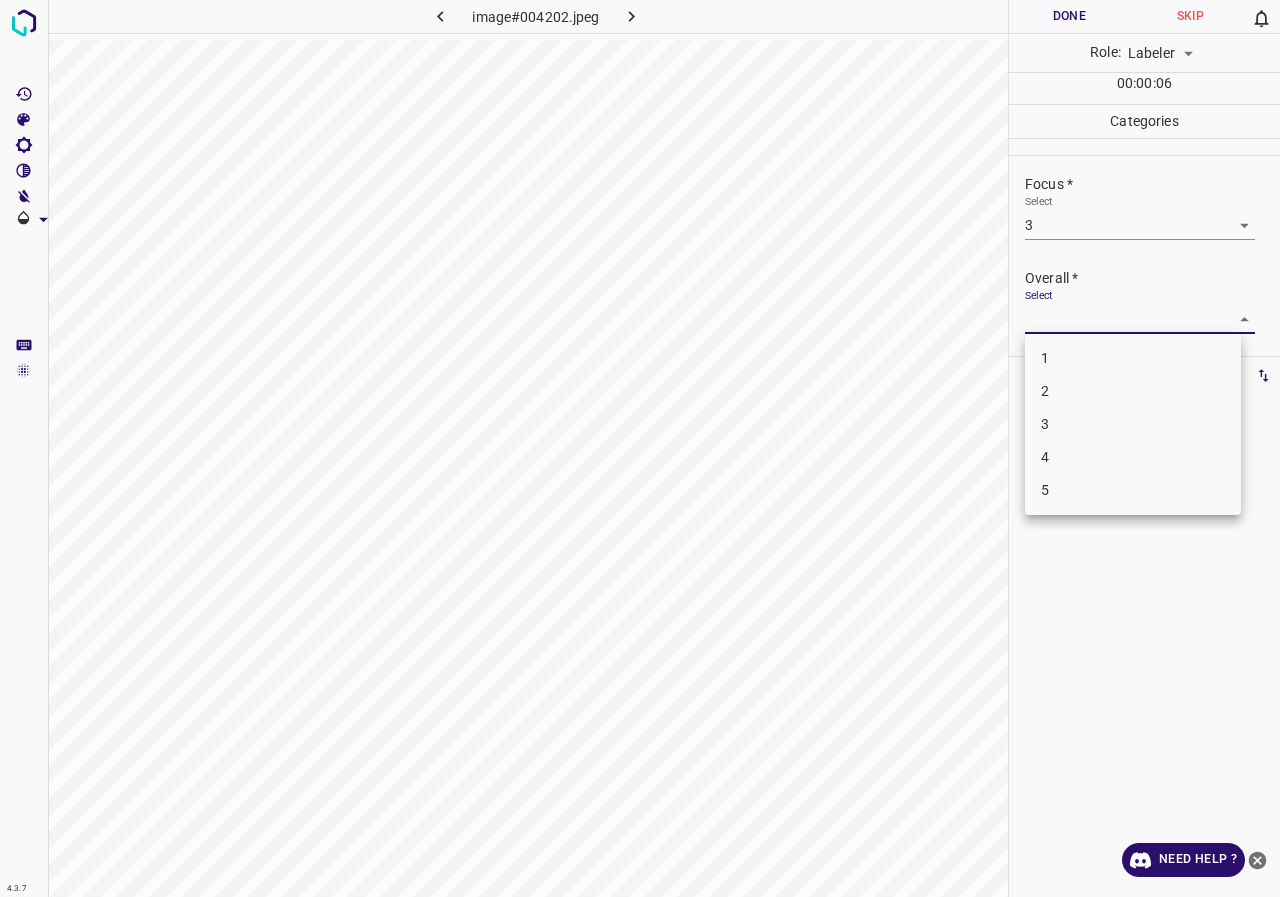 click on "3" at bounding box center [1133, 424] 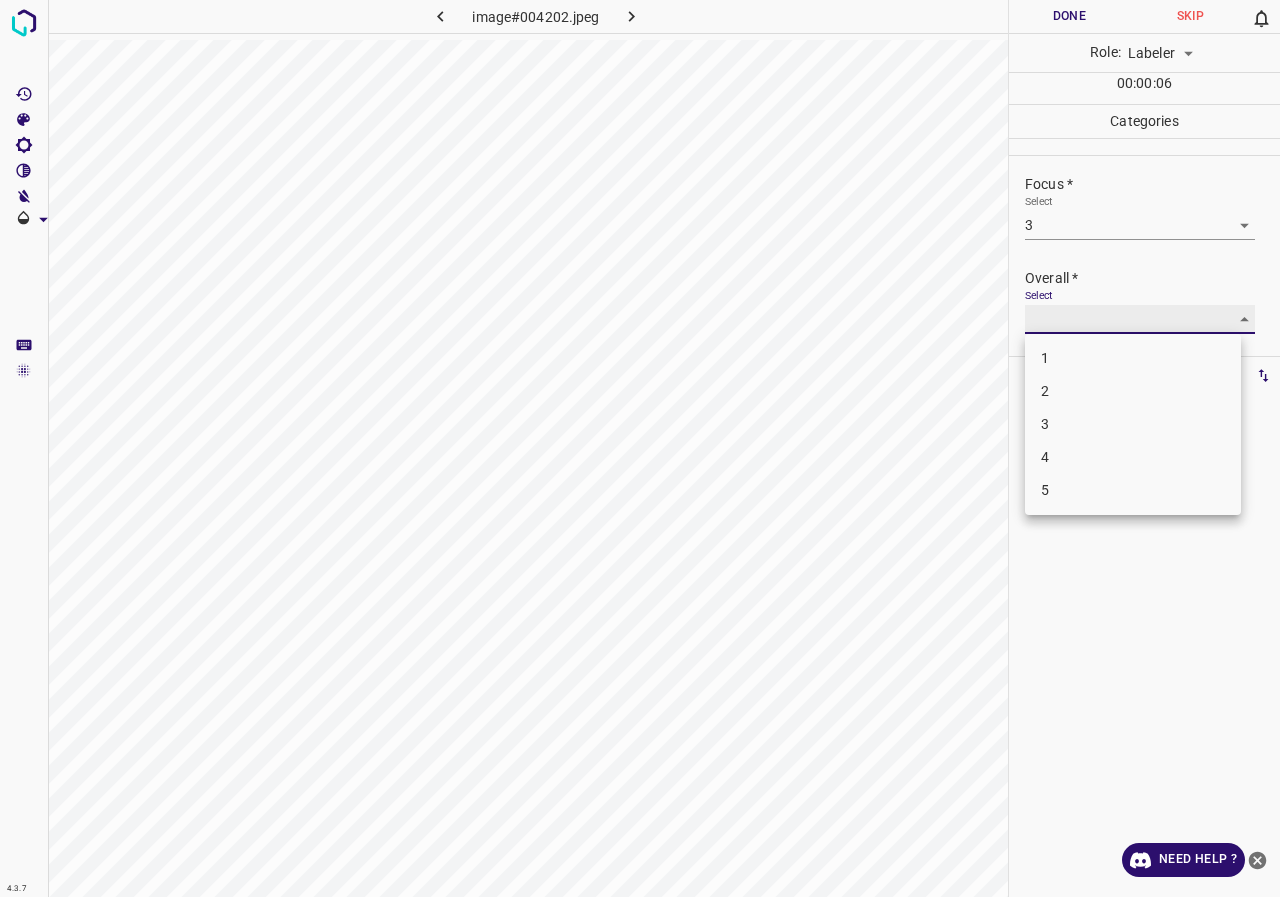 type on "3" 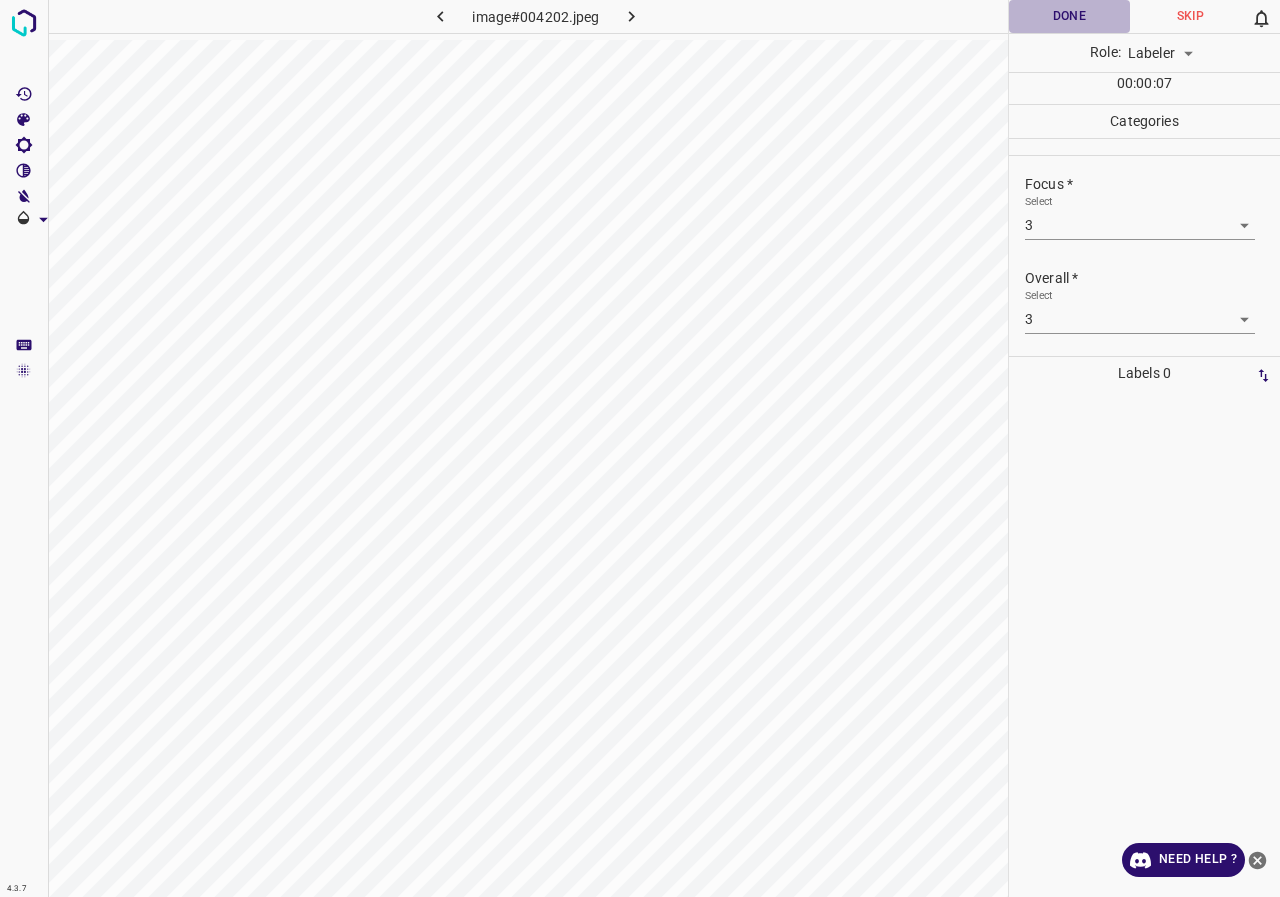 click on "Done" at bounding box center (1069, 16) 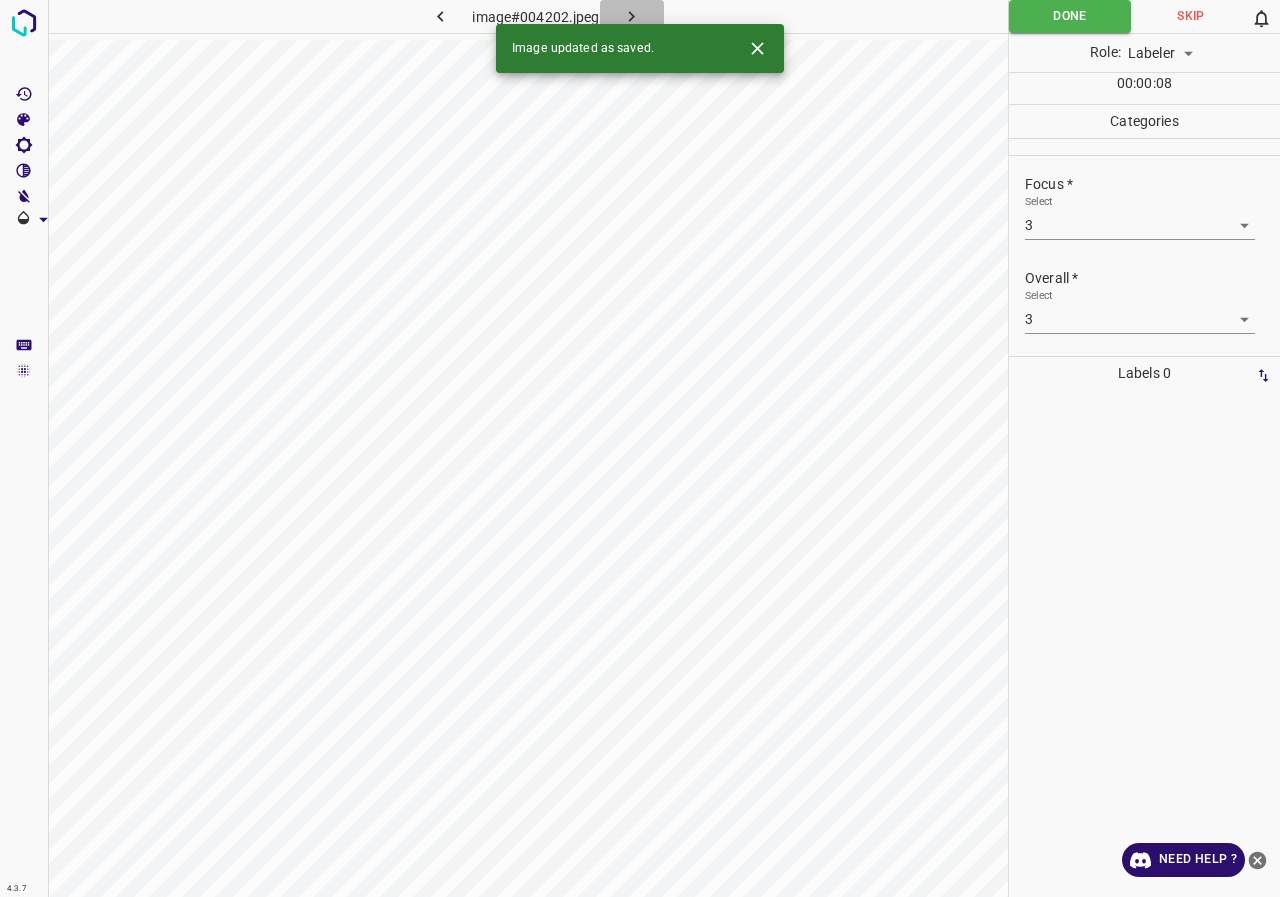 click at bounding box center [632, 16] 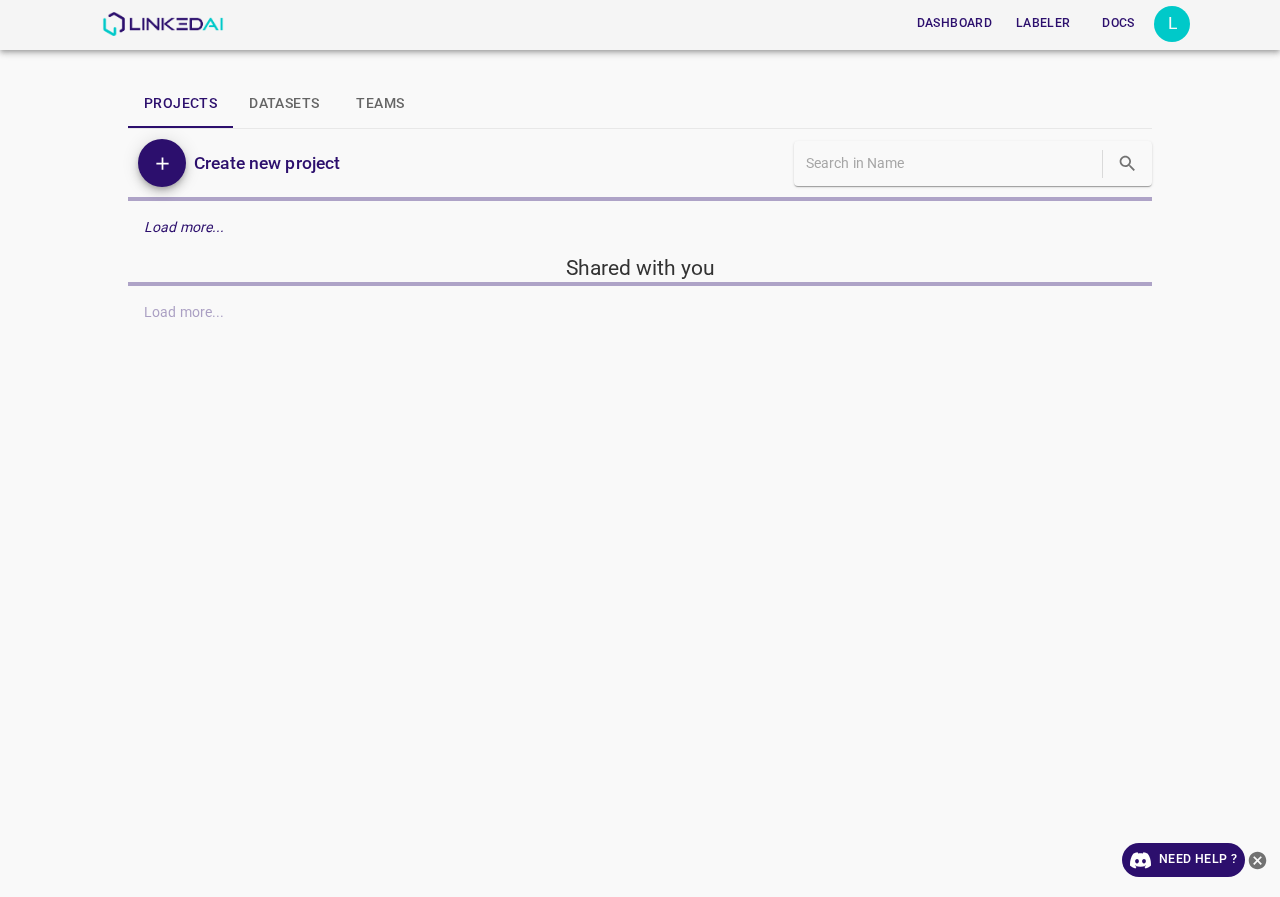 scroll, scrollTop: 0, scrollLeft: 0, axis: both 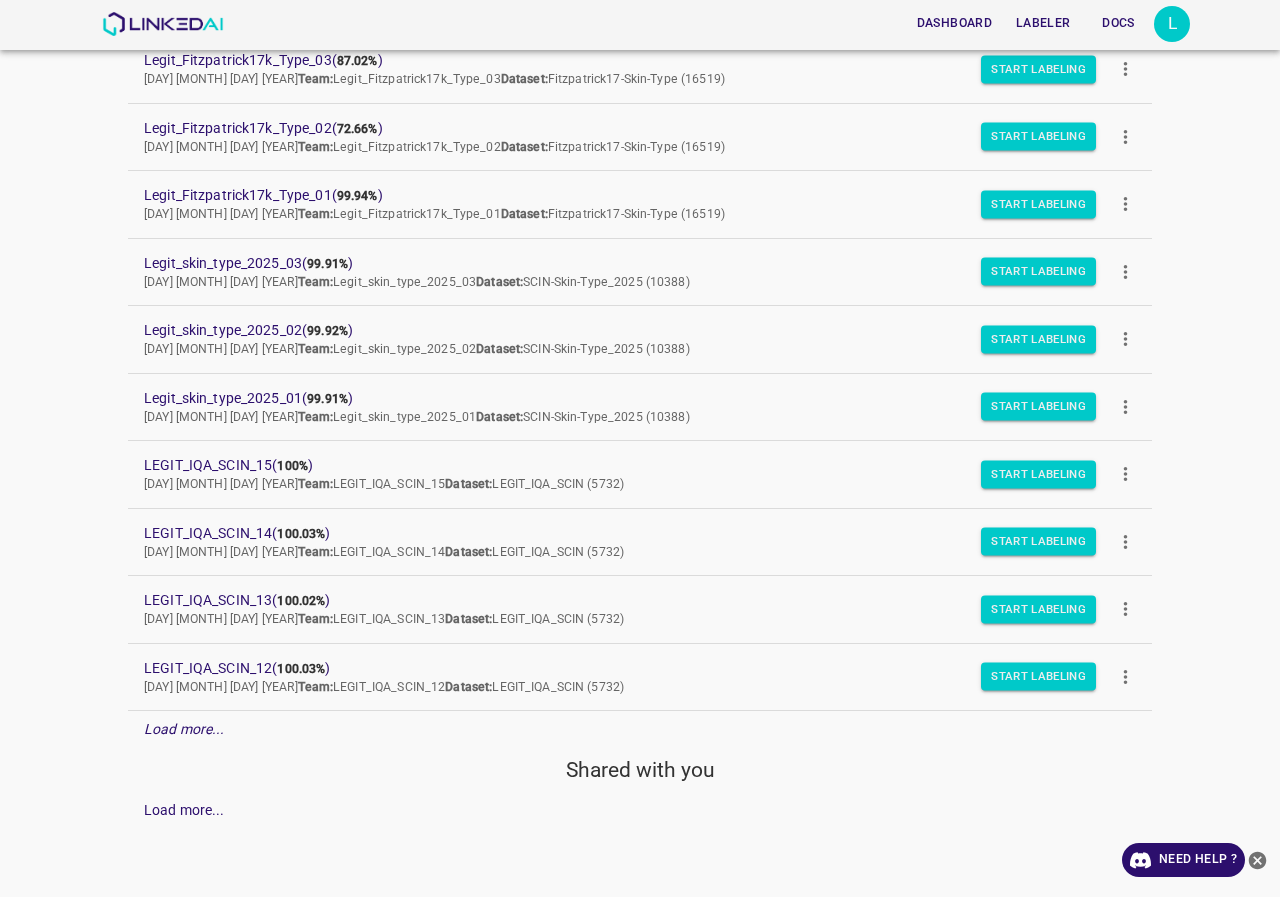 click on "Load more..." at bounding box center (184, 729) 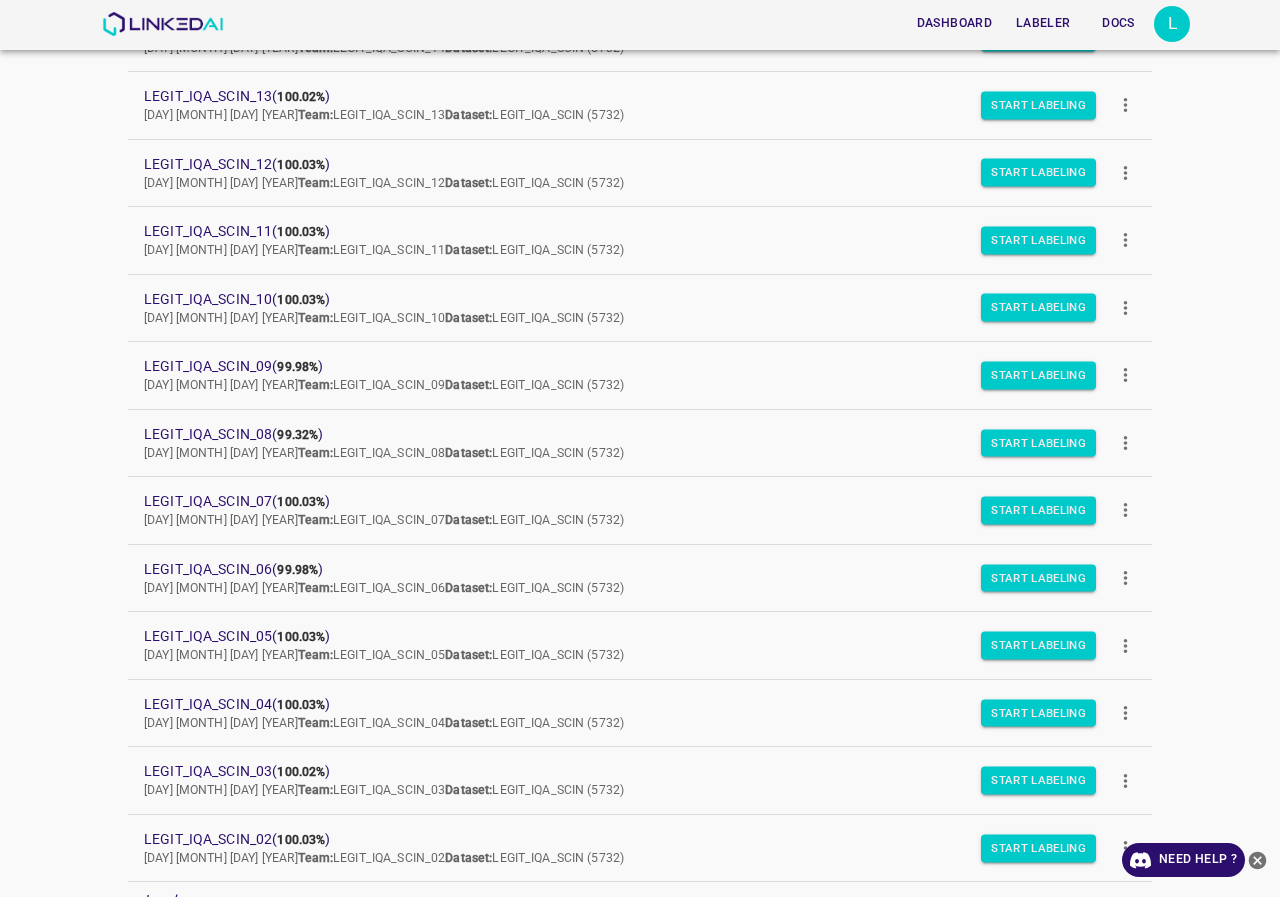 scroll, scrollTop: 773, scrollLeft: 0, axis: vertical 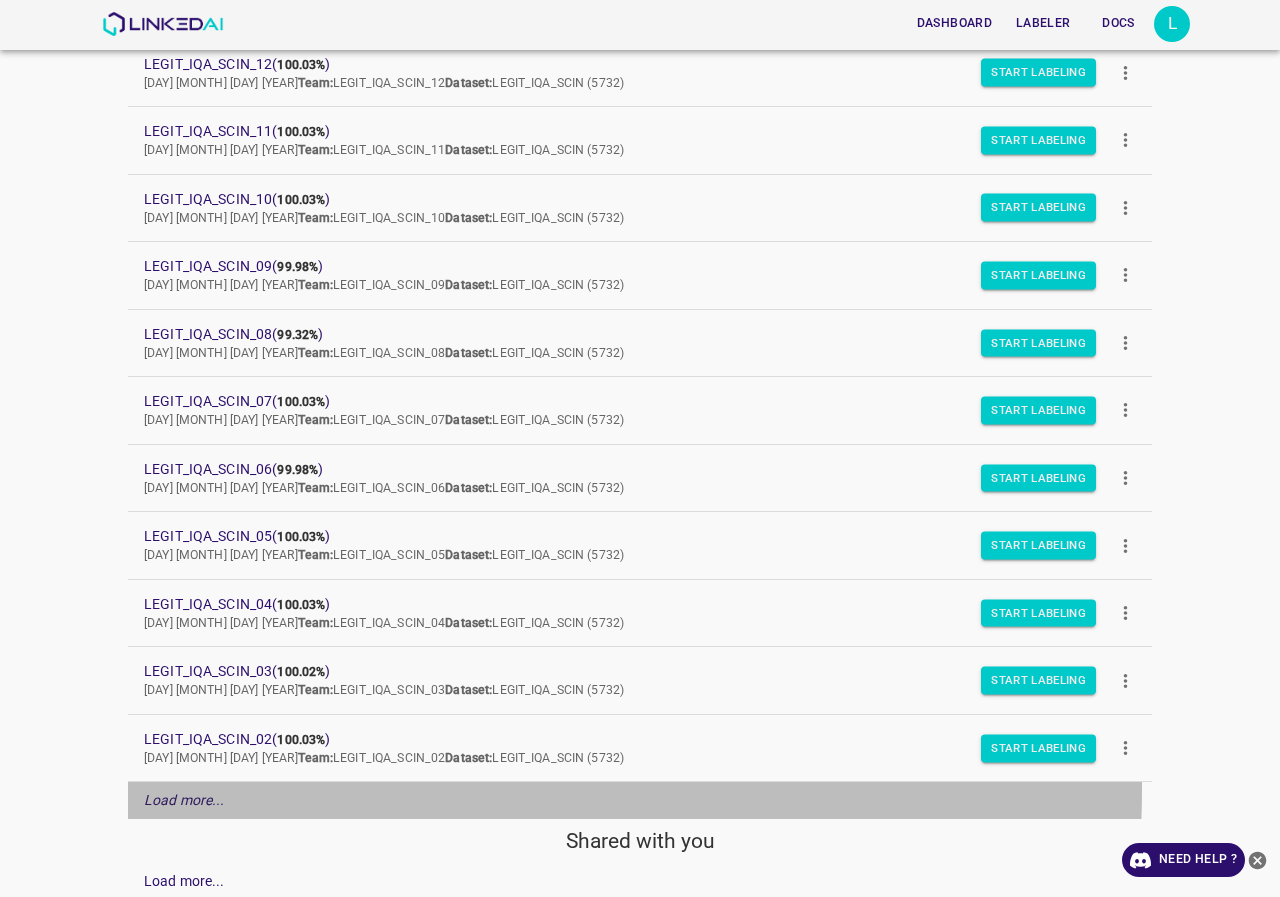click on "Load more..." at bounding box center [640, 800] 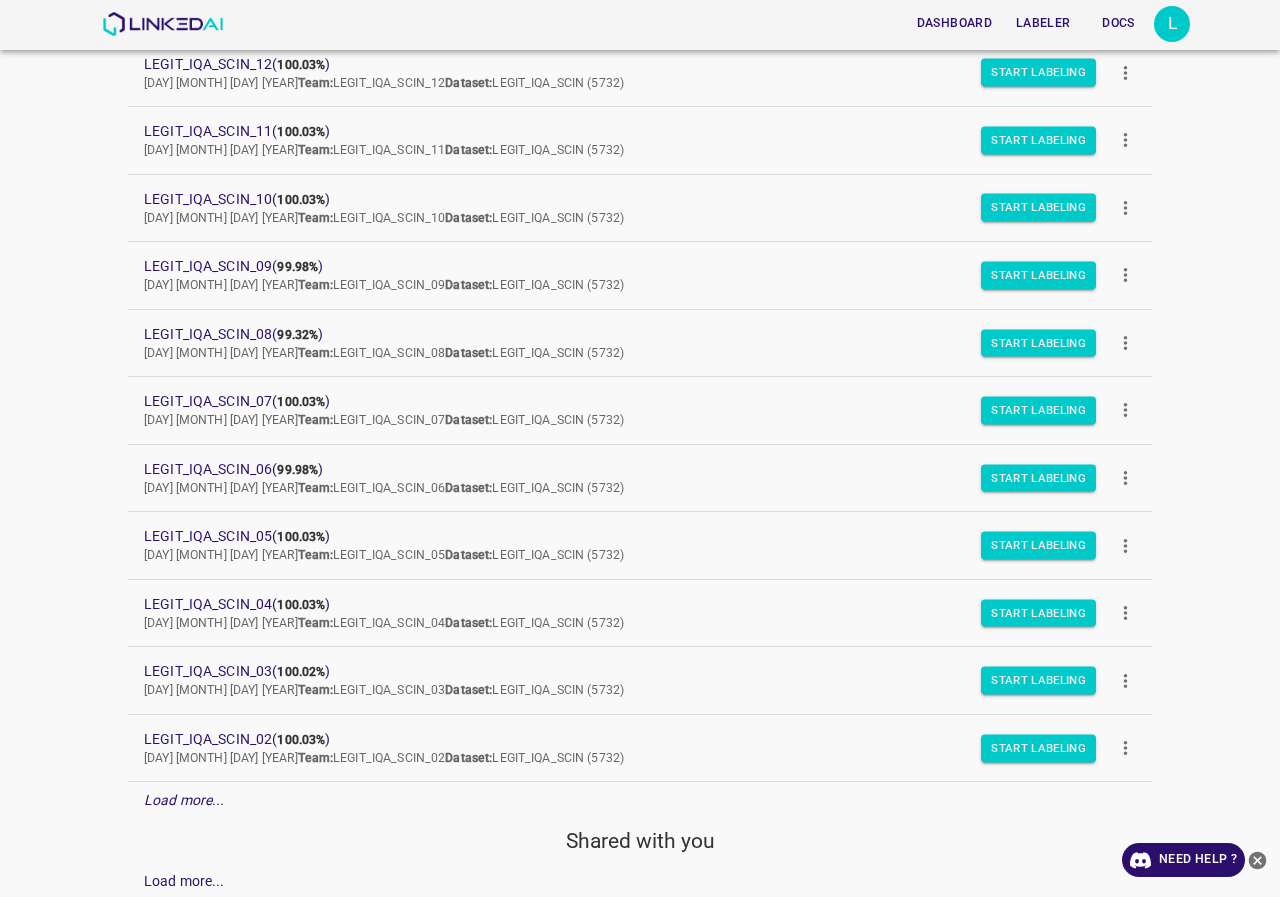 scroll, scrollTop: 773, scrollLeft: 0, axis: vertical 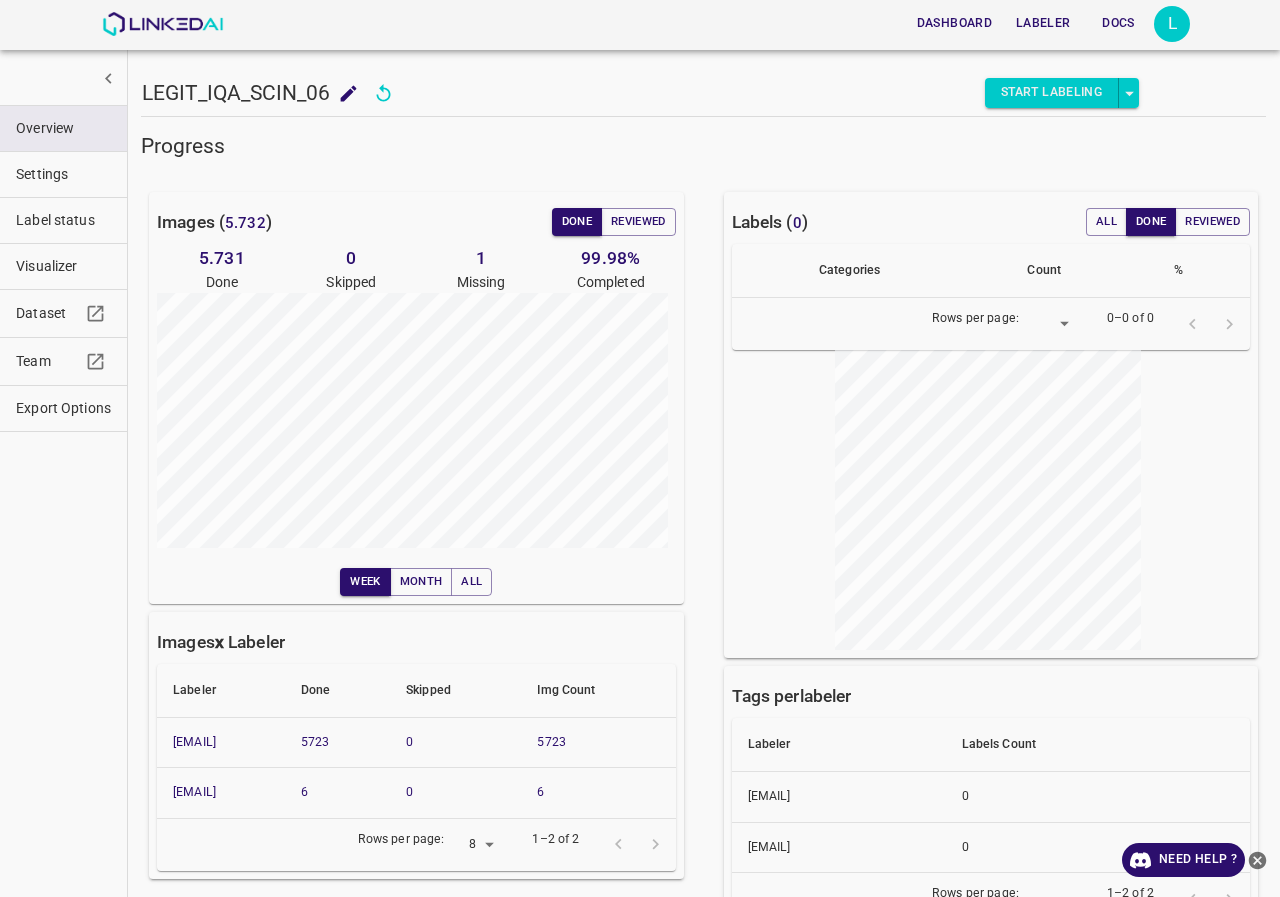 click on "Progress" at bounding box center (691, 134) 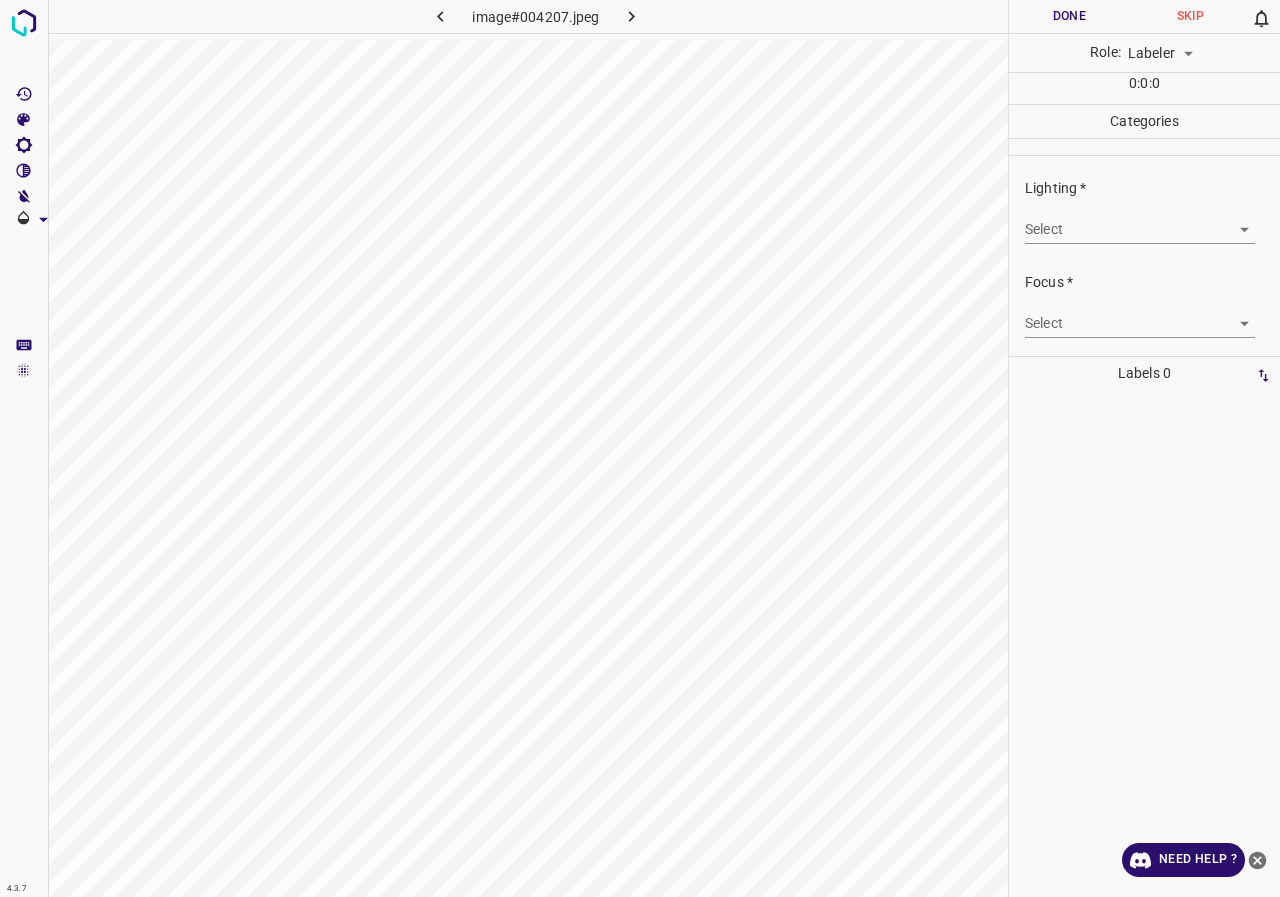 click on "4.3.7 image#004207.jpeg Done Skip 0 Role: Labeler labeler 0   : 0   : 0   Categories Lighting *  Select ​ Focus *  Select ​ Overall *  Select ​ Labels   0 Categories 1 Lighting 2 Focus 3 Overall Tools Space Change between modes (Draw & Edit) I Auto labeling R Restore zoom M Zoom in N Zoom out Delete Delete selecte label Filters Z Restore filters X Saturation filter C Brightness filter V Contrast filter B Gray scale filter General O Download Need Help ? - Text - Hide - Delete" at bounding box center [640, 448] 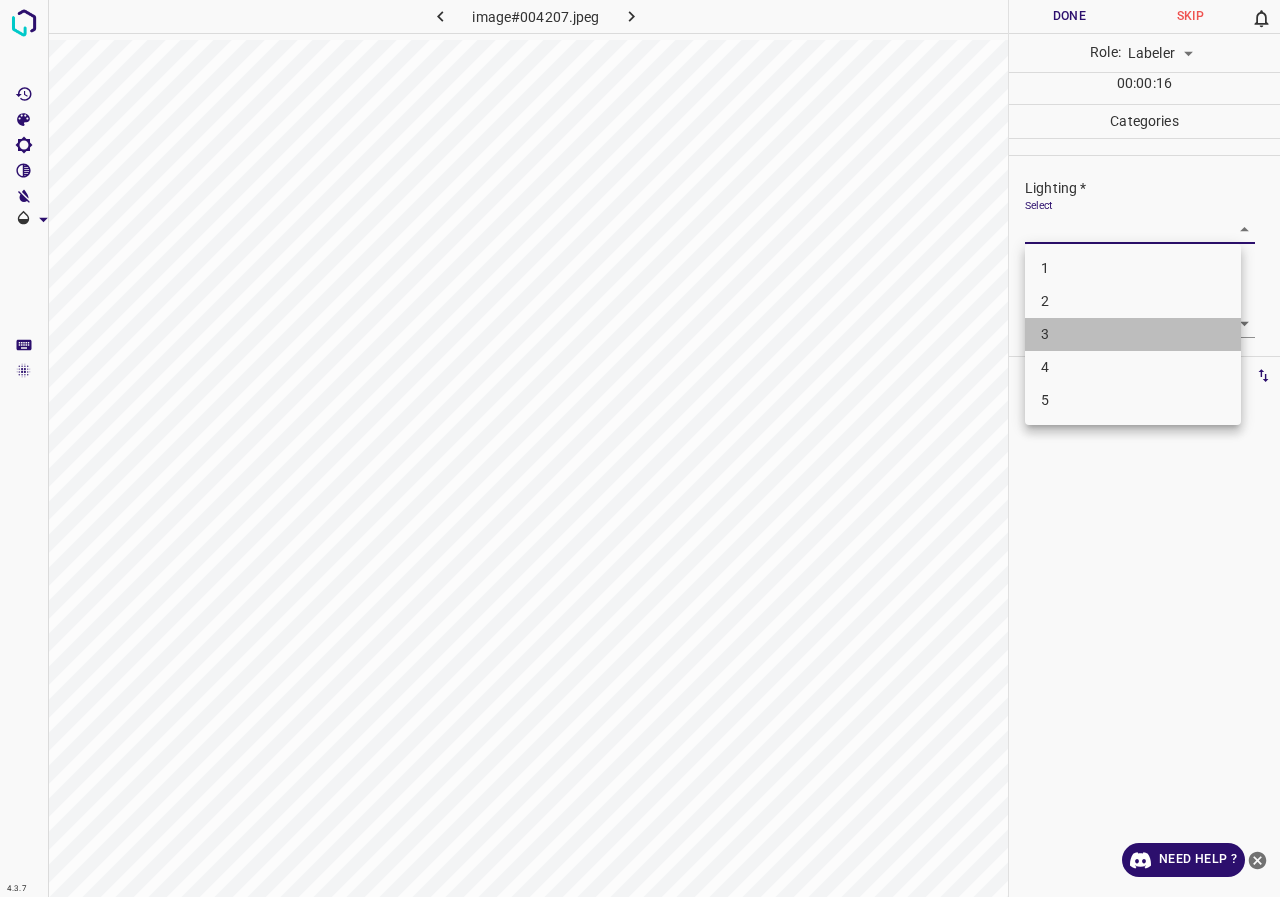 click on "3" at bounding box center (1133, 334) 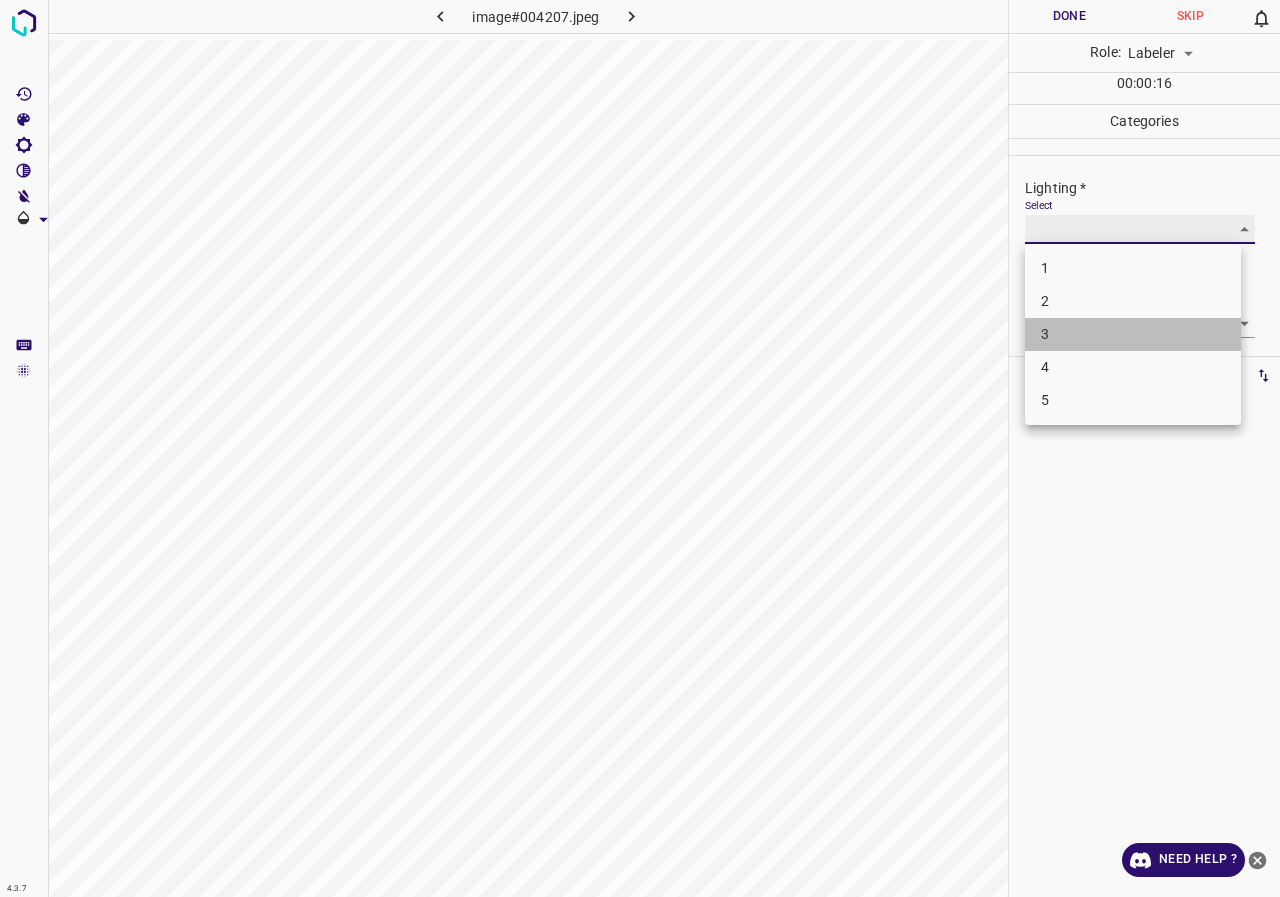 type on "3" 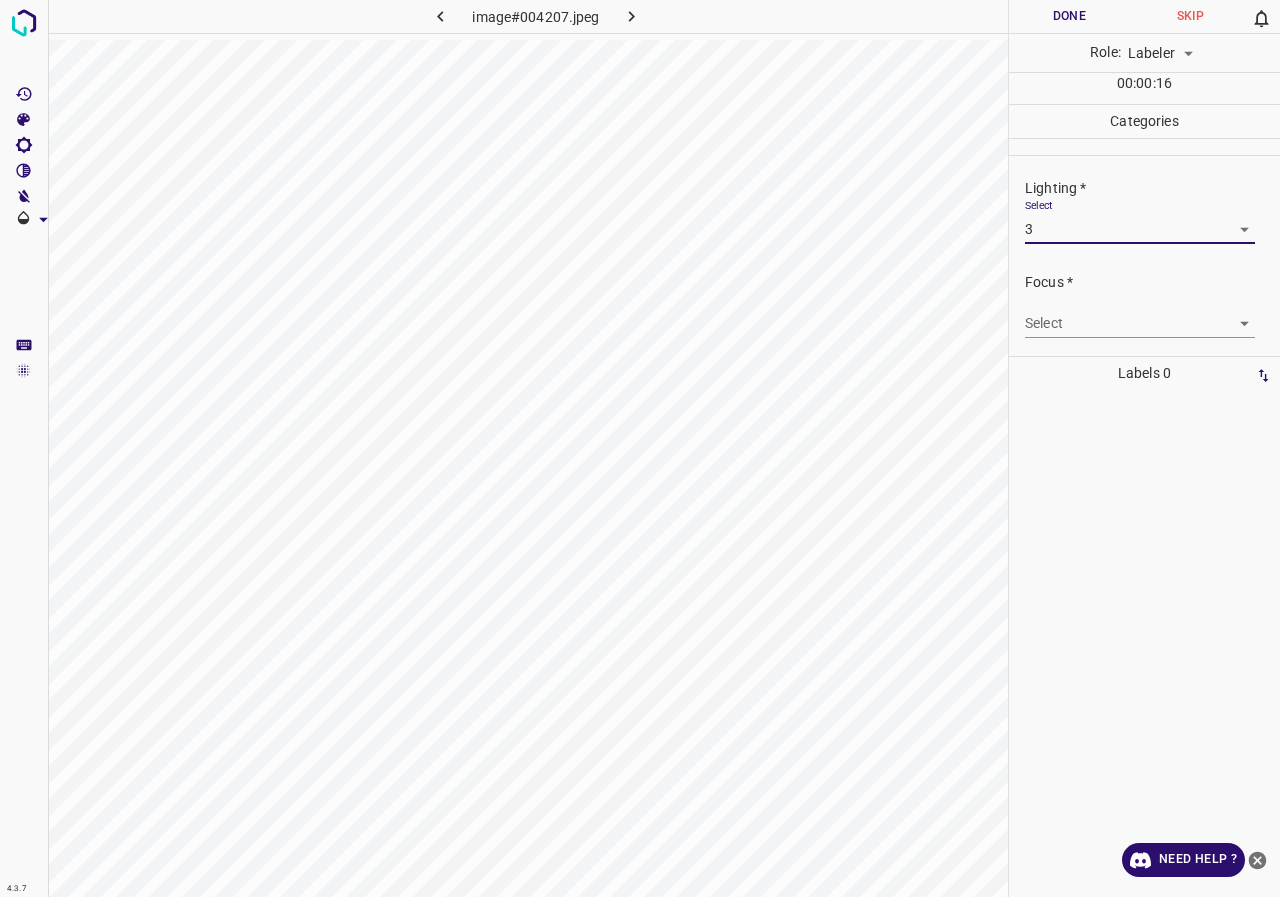 click on "4.3.7 image#004207.jpeg Done Skip 0 Role: Labeler labeler 00   : 00   : 16   Categories Lighting *  Select 3 3 Focus *  Select ​ Overall *  Select ​ Labels   0 Categories 1 Lighting 2 Focus 3 Overall Tools Space Change between modes (Draw & Edit) I Auto labeling R Restore zoom M Zoom in N Zoom out Delete Delete selecte label Filters Z Restore filters X Saturation filter C Brightness filter V Contrast filter B Gray scale filter General O Download Need Help ? - Text - Hide - Delete" at bounding box center (640, 448) 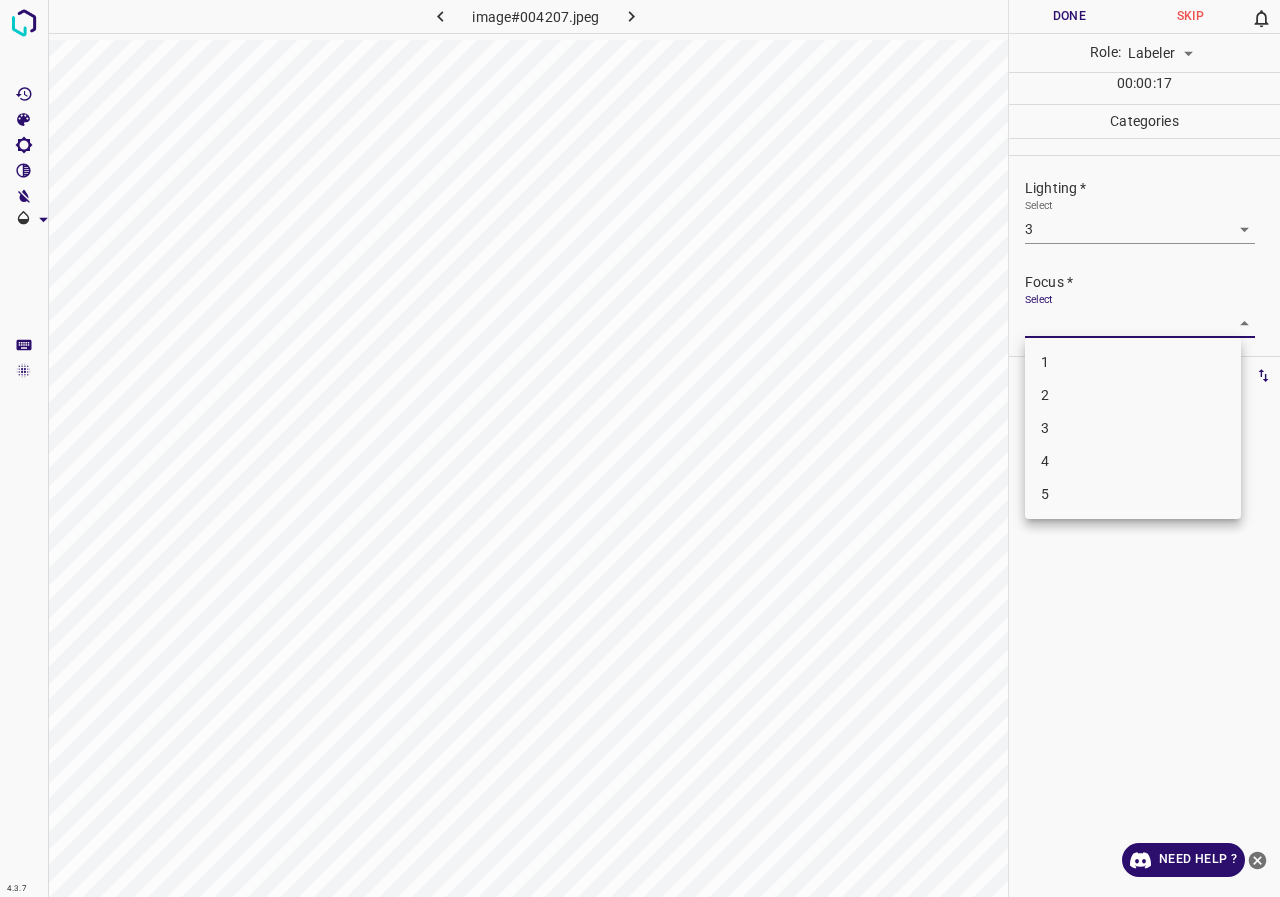 drag, startPoint x: 1065, startPoint y: 423, endPoint x: 1066, endPoint y: 359, distance: 64.00781 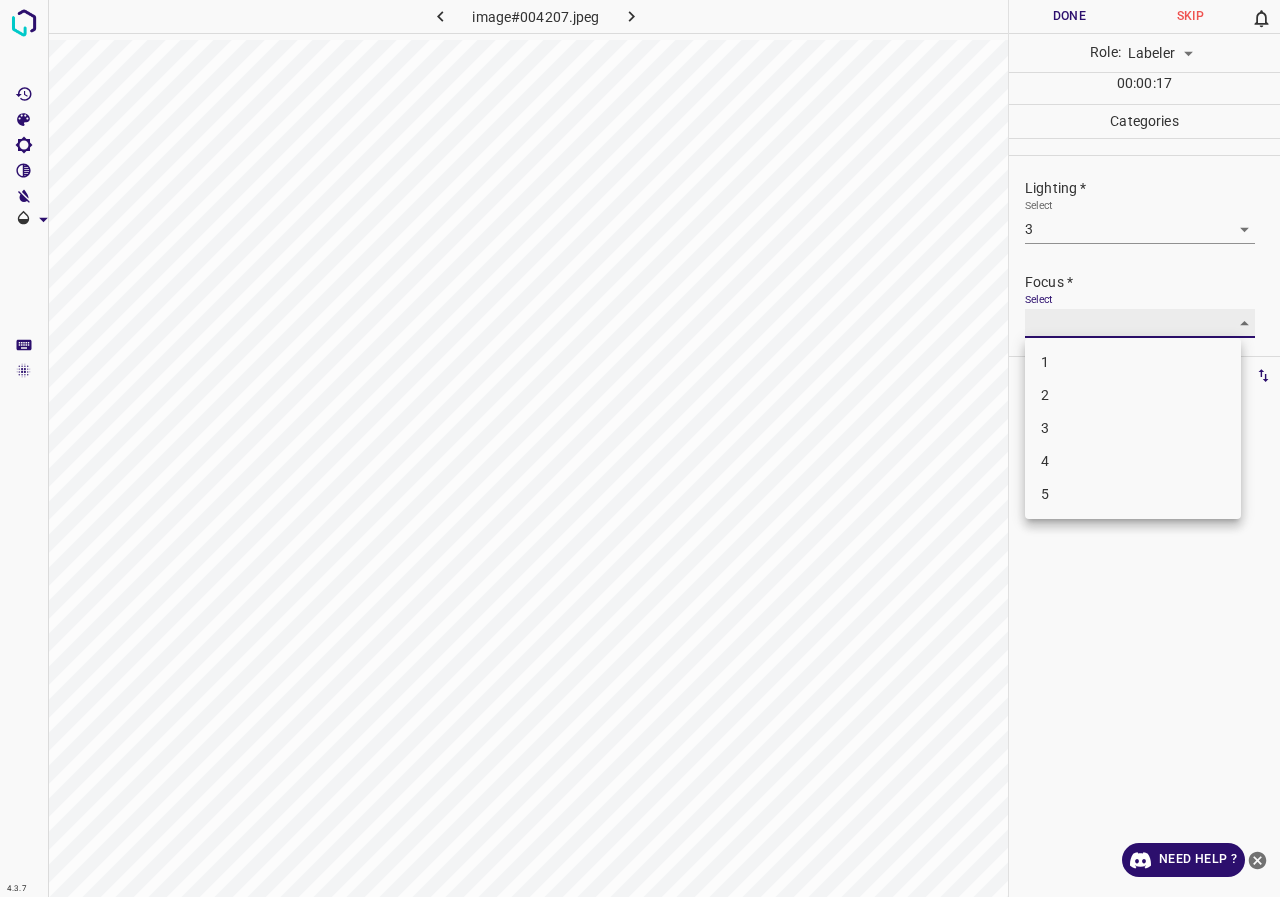 type on "3" 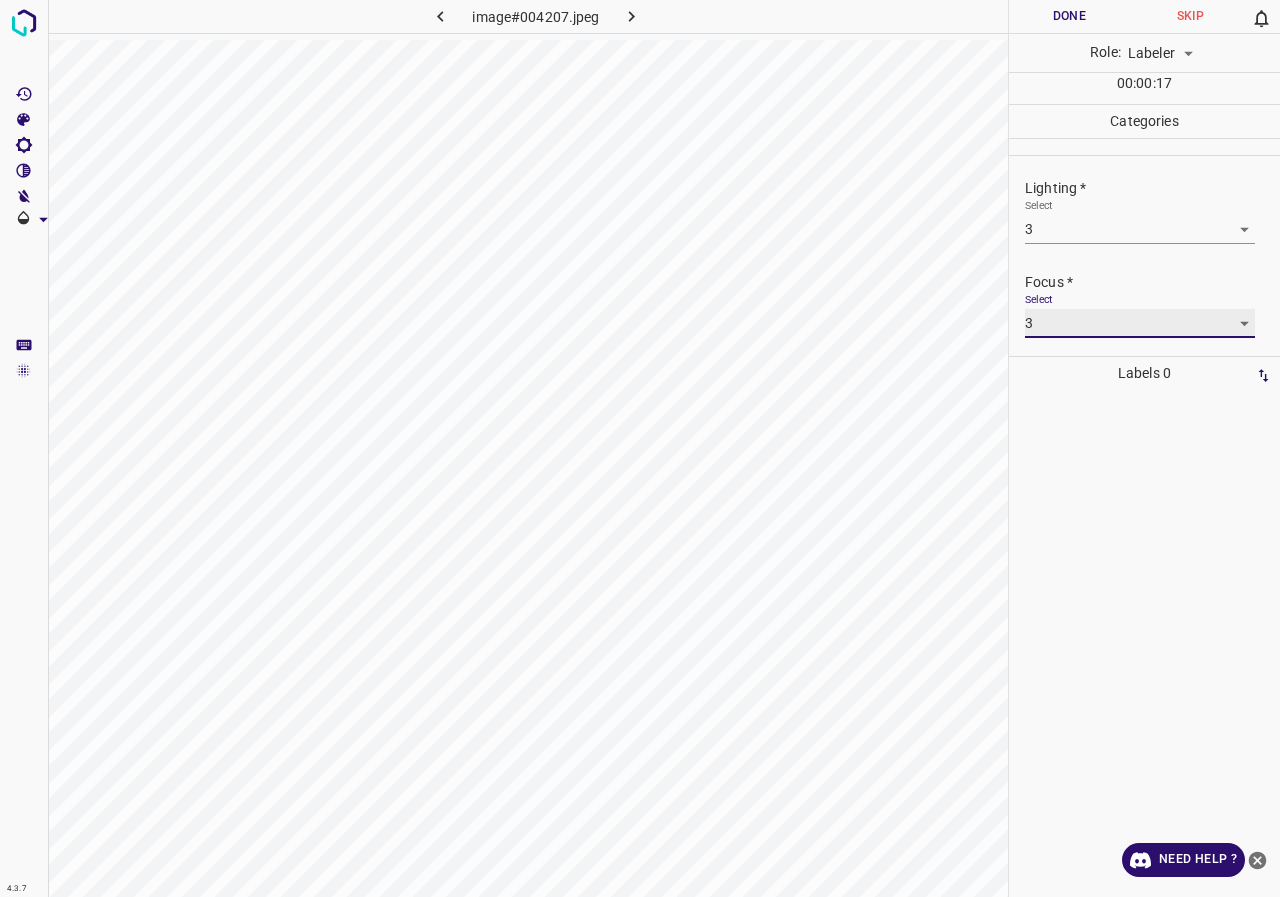 scroll, scrollTop: 98, scrollLeft: 0, axis: vertical 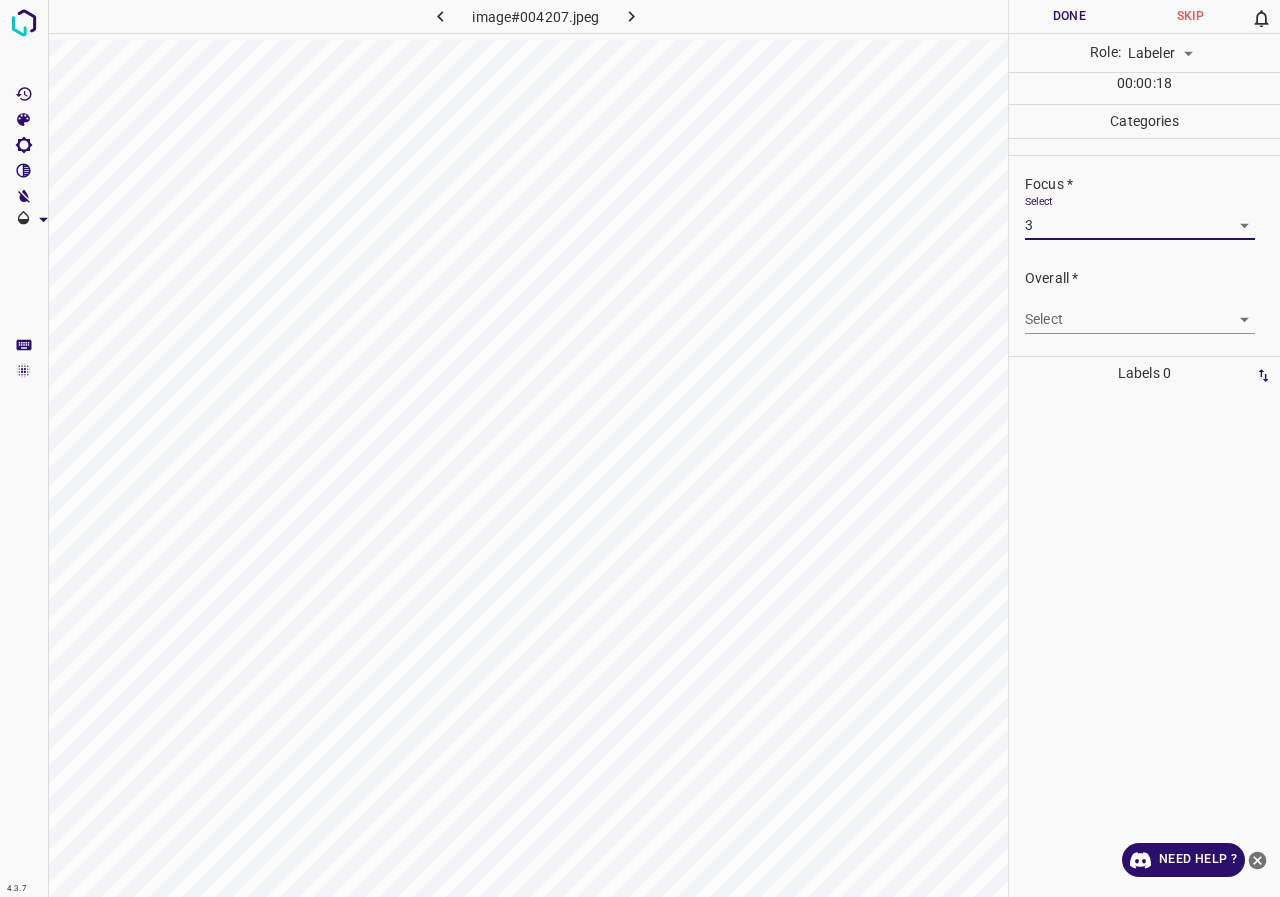 click on "4.3.7 image#004207.jpeg Done Skip 0 Role: Labeler labeler 00   : 00   : 18   Categories Lighting *  Select 3 3 Focus *  Select 3 3 Overall *  Select ​ Labels   0 Categories 1 Lighting 2 Focus 3 Overall Tools Space Change between modes (Draw & Edit) I Auto labeling R Restore zoom M Zoom in N Zoom out Delete Delete selecte label Filters Z Restore filters X Saturation filter C Brightness filter V Contrast filter B Gray scale filter General O Download Need Help ? - Text - Hide - Delete" at bounding box center [640, 448] 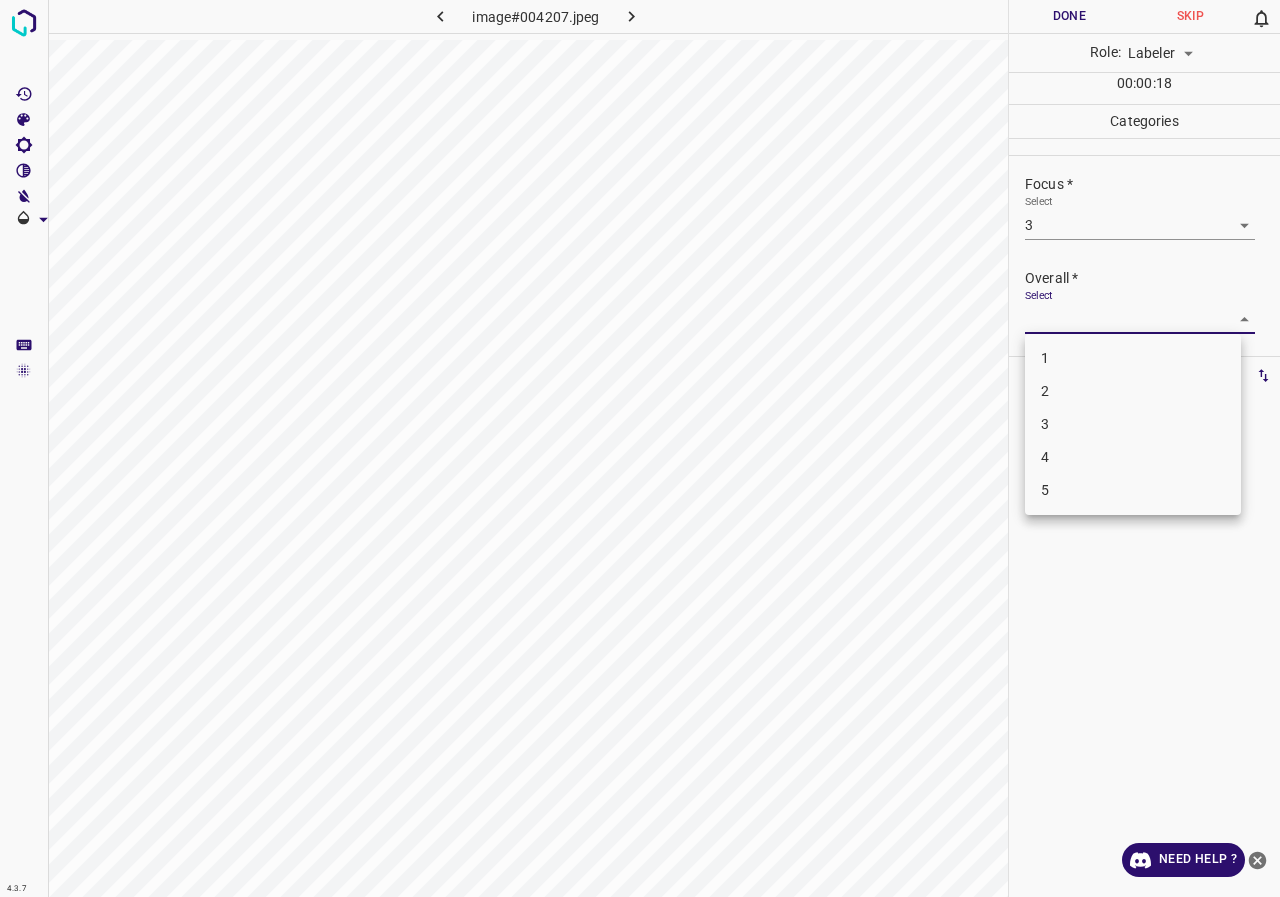 click on "3" at bounding box center [1133, 424] 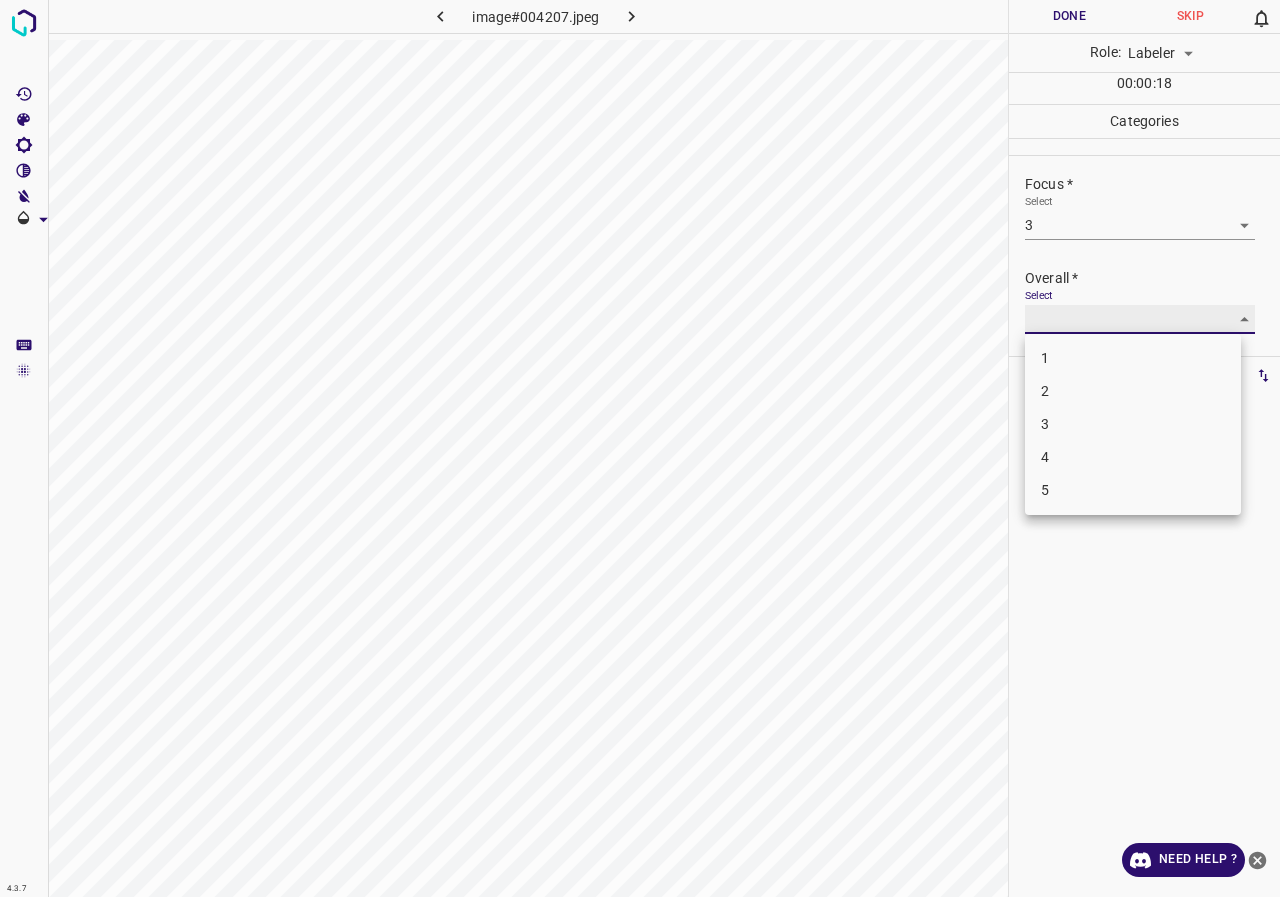 type on "3" 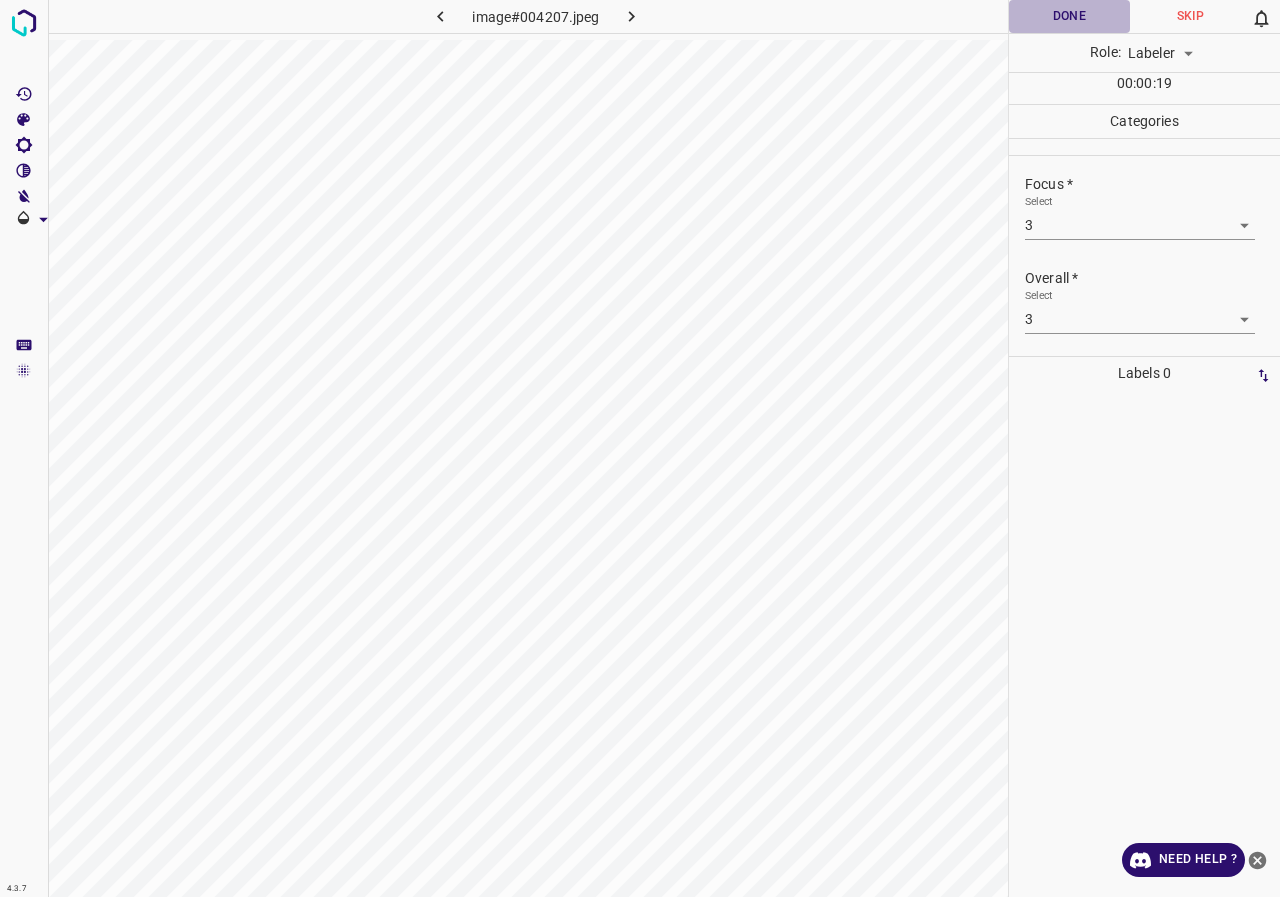 click on "Done" at bounding box center (1069, 16) 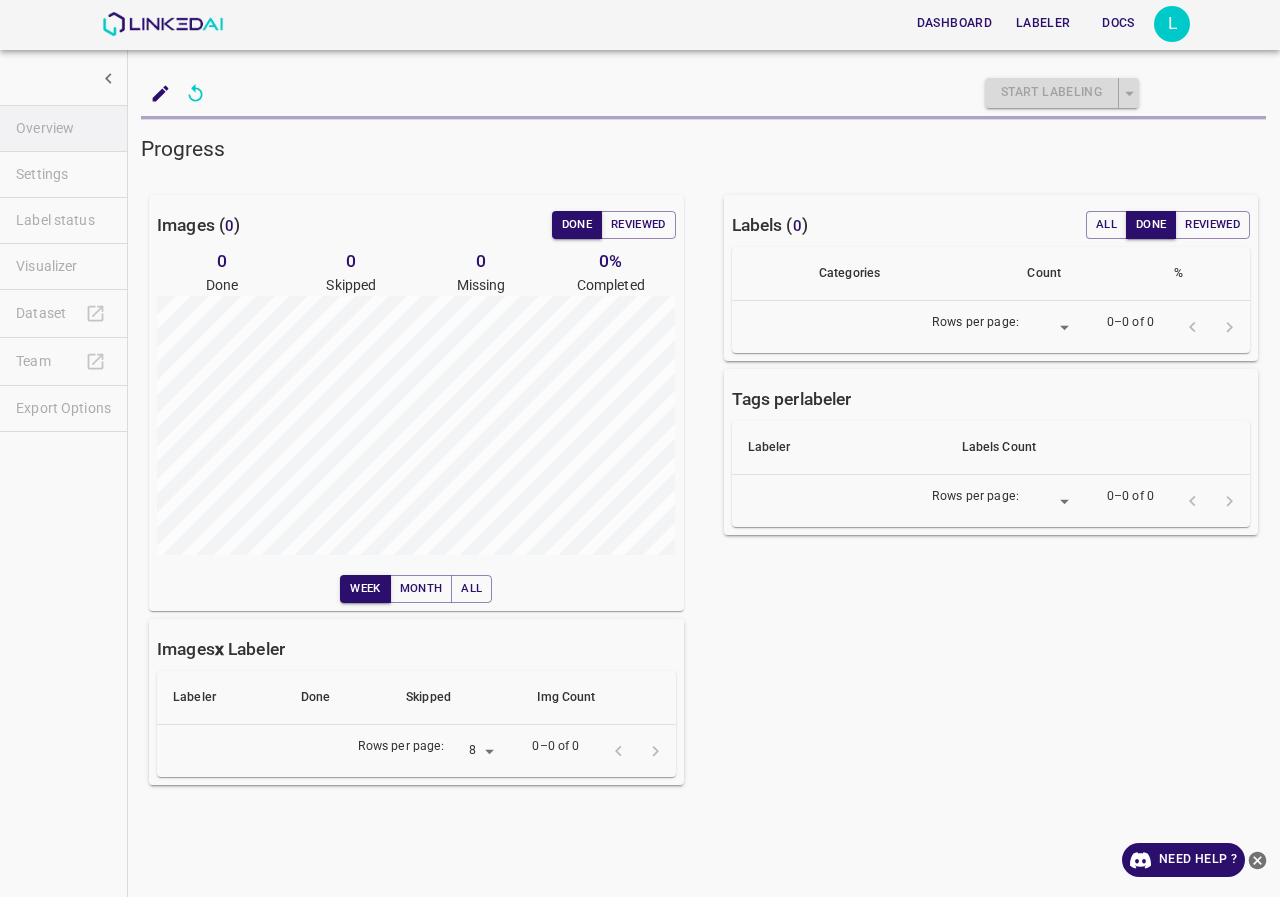 scroll, scrollTop: 0, scrollLeft: 0, axis: both 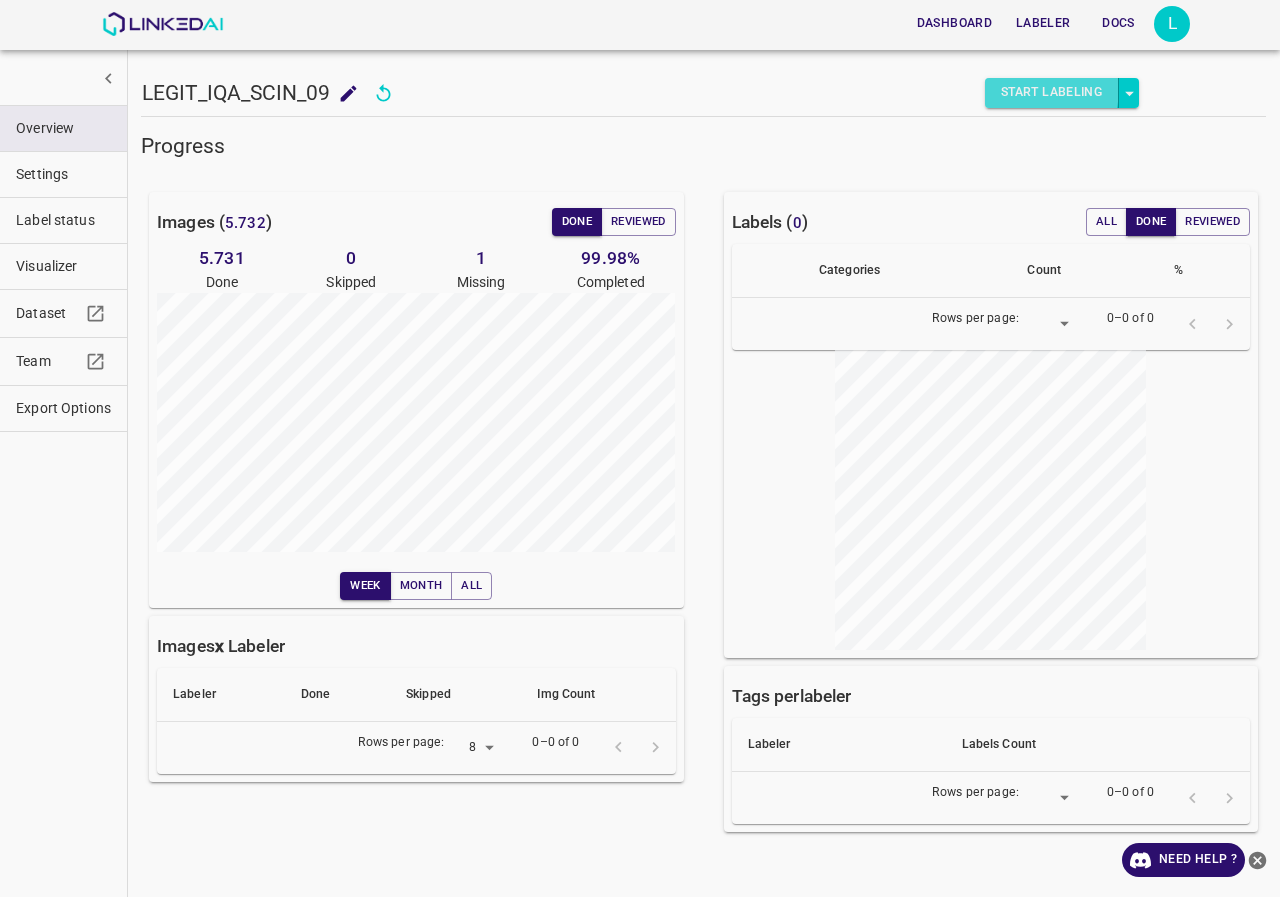 click on "Start Labeling" at bounding box center (1052, 93) 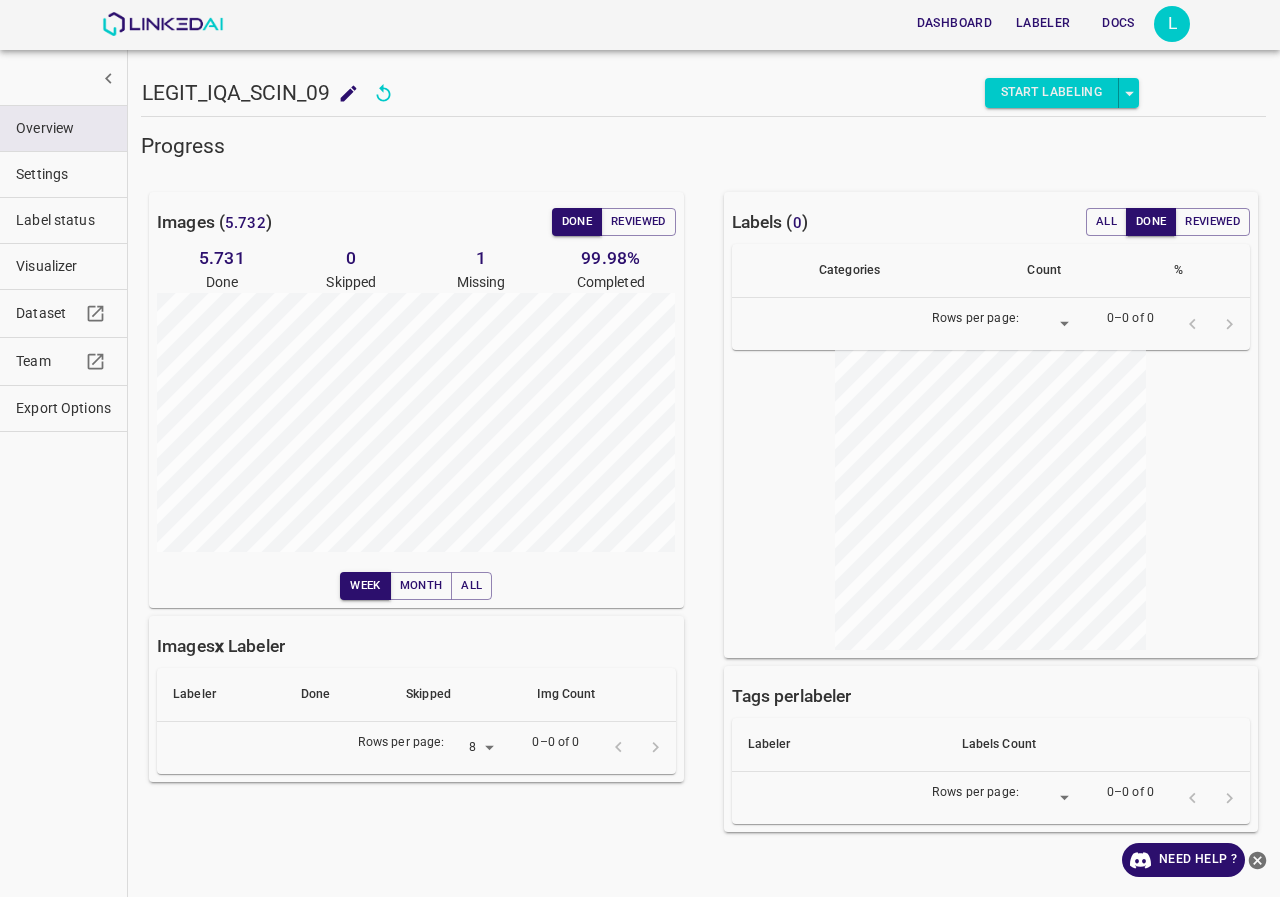click on "Label status" at bounding box center (63, 220) 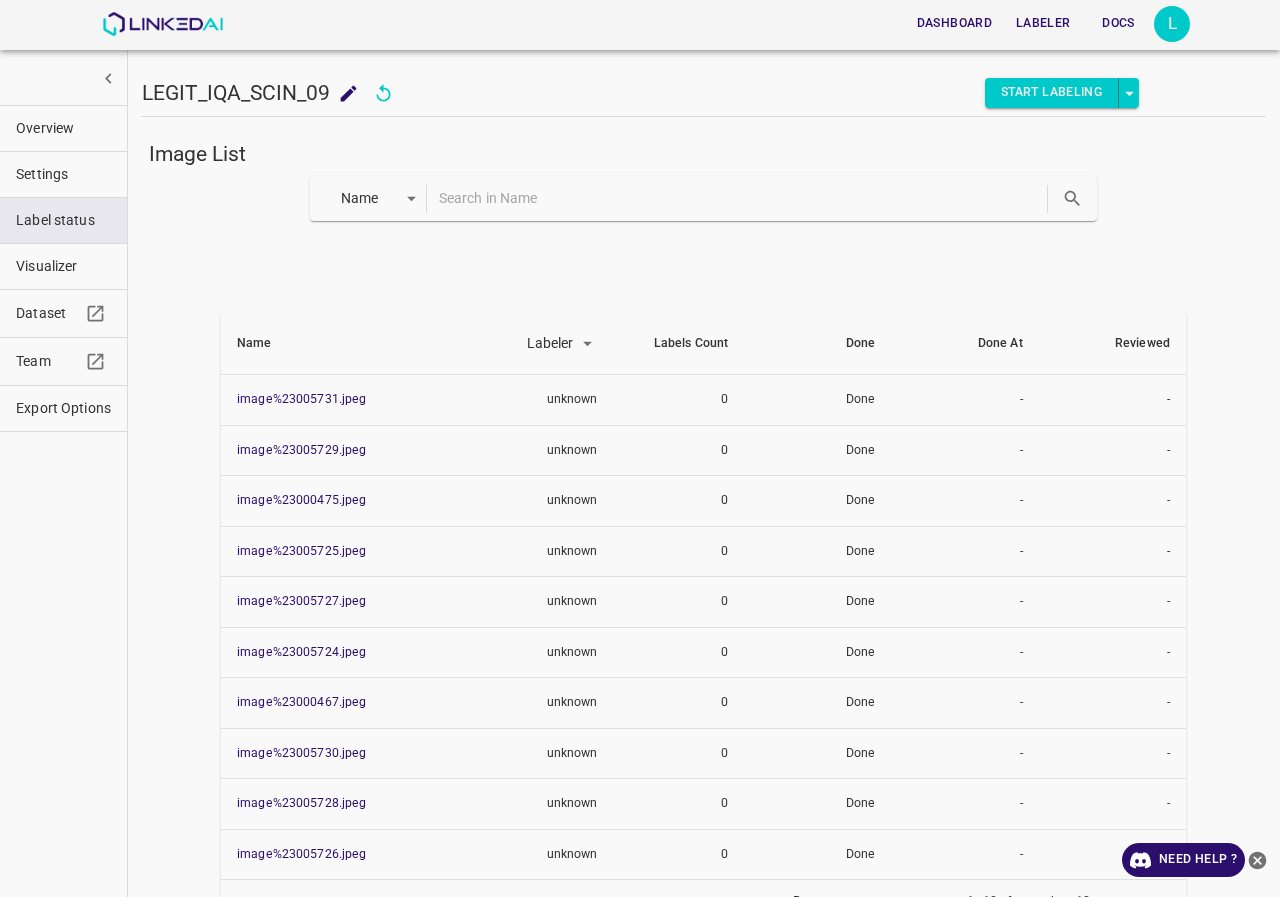 click on "Dashboard Labeler Docs L LEGIT_IQA_SCIN_09 LEGIT_IQA_SCIN_09 Start Labeling Image List Name key Name Labeler labeler Labels Count Done Done At Reviewed image%23005731.jpeg unknown 0 Done - - image%23005729.jpeg unknown 0 Done - - image%23000475.jpeg unknown 0 Done - - image%23005725.jpeg unknown 0 Done - - image%23005727.jpeg unknown 0 Done - - image%23005724.jpeg unknown 0 Done - - image%23000467.jpeg unknown 0 Done - - image%23005730.jpeg unknown 0 Done - - image%23005728.jpeg unknown 0 Done - - image%23005726.jpeg unknown 0 Done - - Rows per page: 10 10 1–10 of more than 10 Overview Settings Label status Visualizer Dataset Team Export Options Need Help ? Dashboard Labeler Docs Account Dark Mode Logout v.4.3.7" at bounding box center (640, 448) 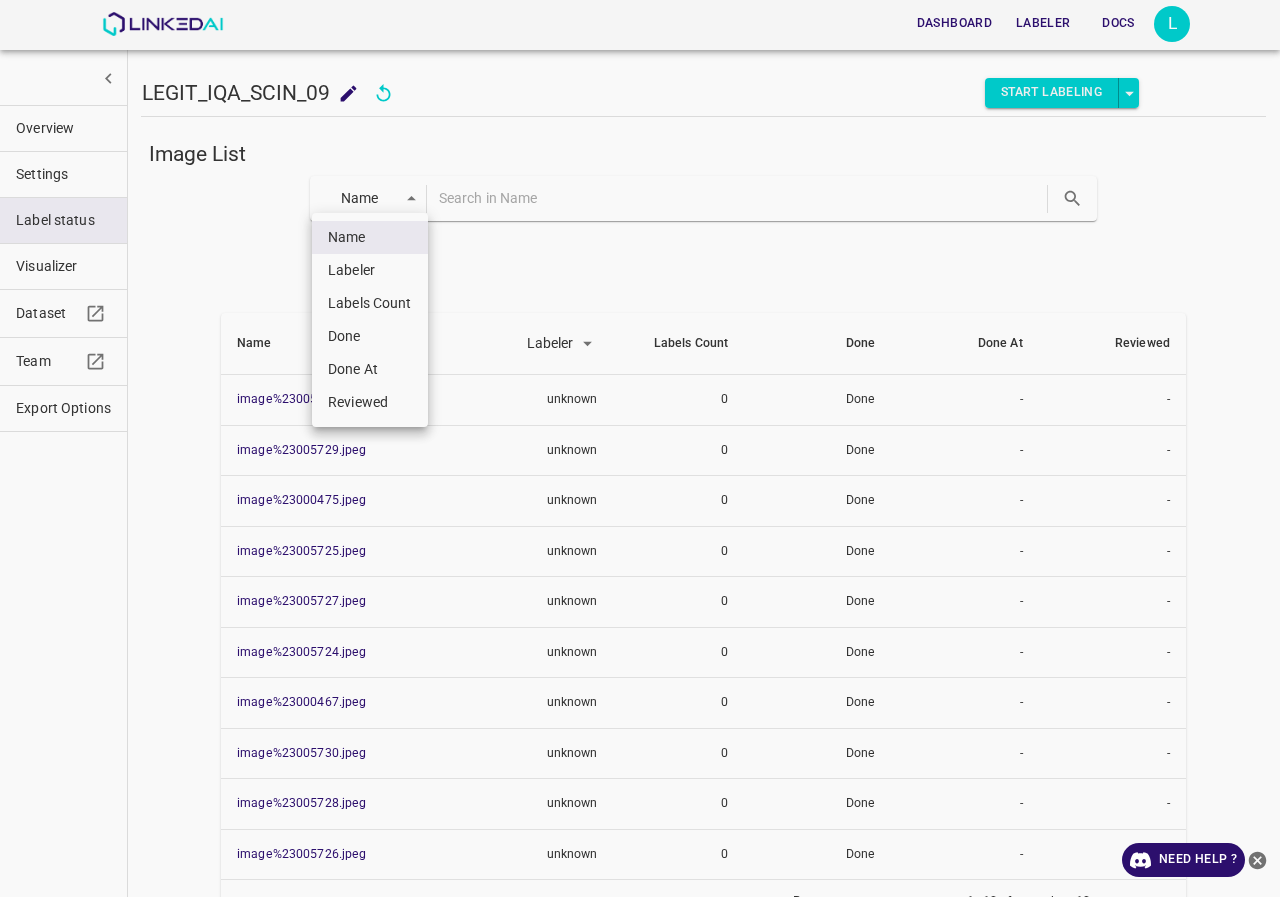 click on "Done" at bounding box center (370, 336) 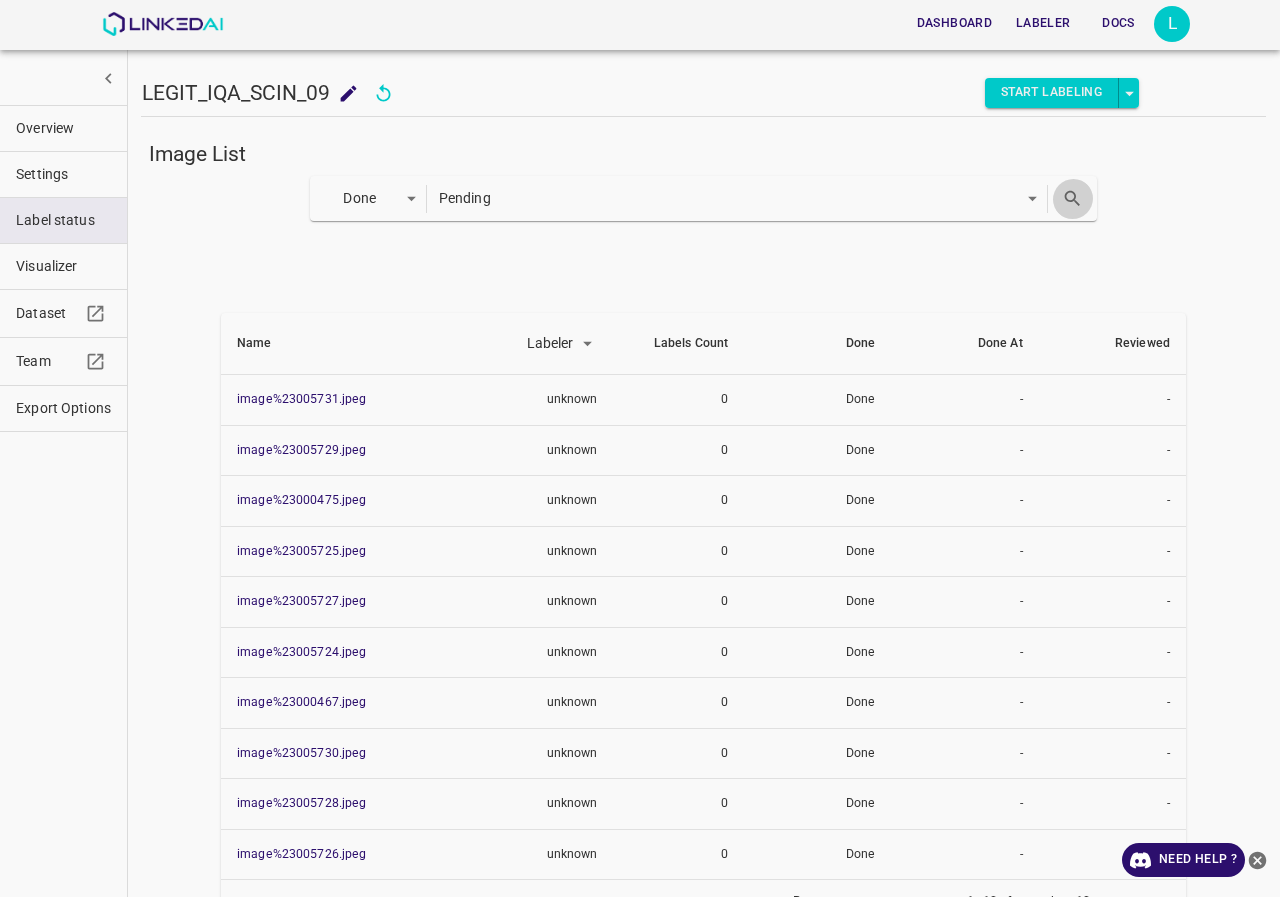 click at bounding box center [1072, 198] 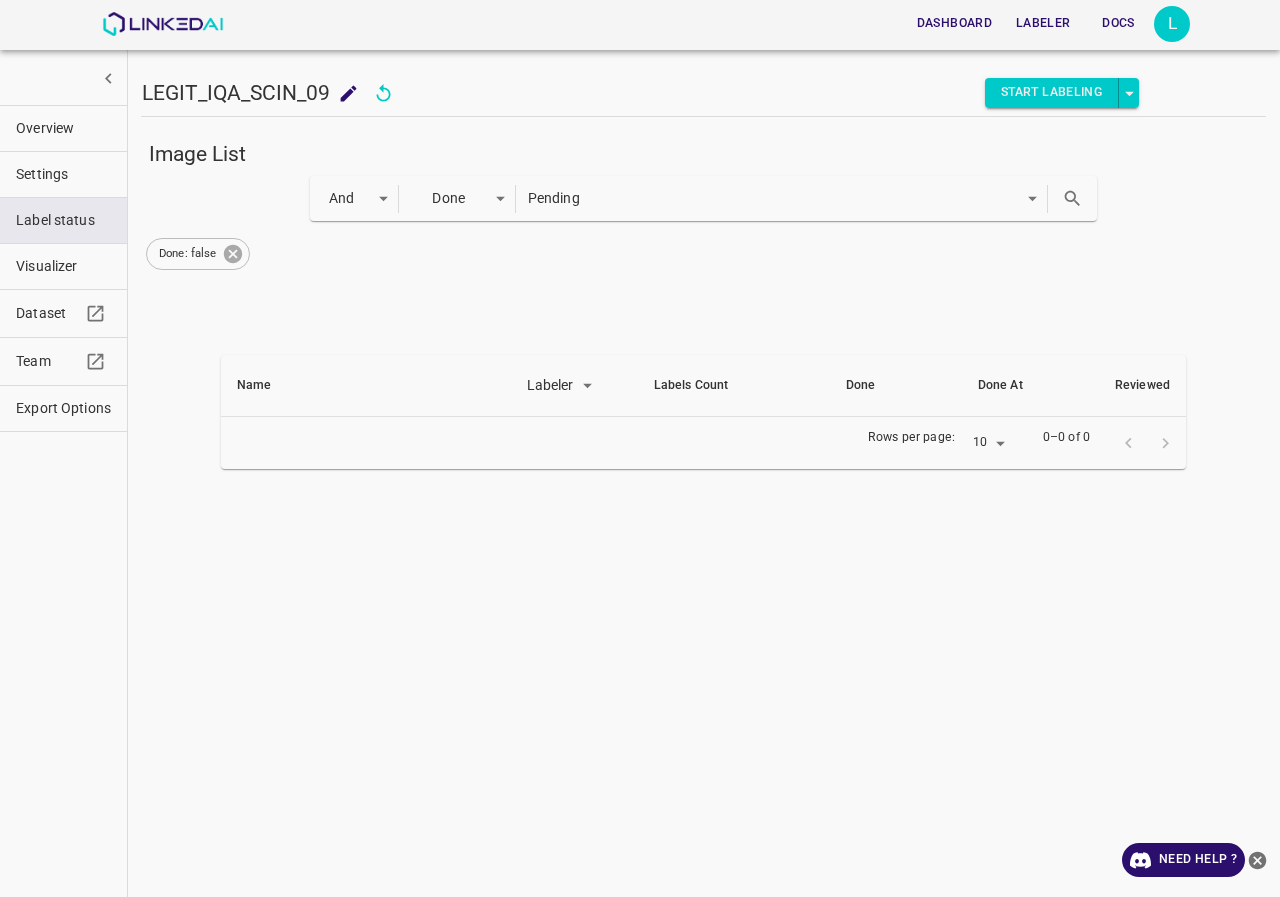 click 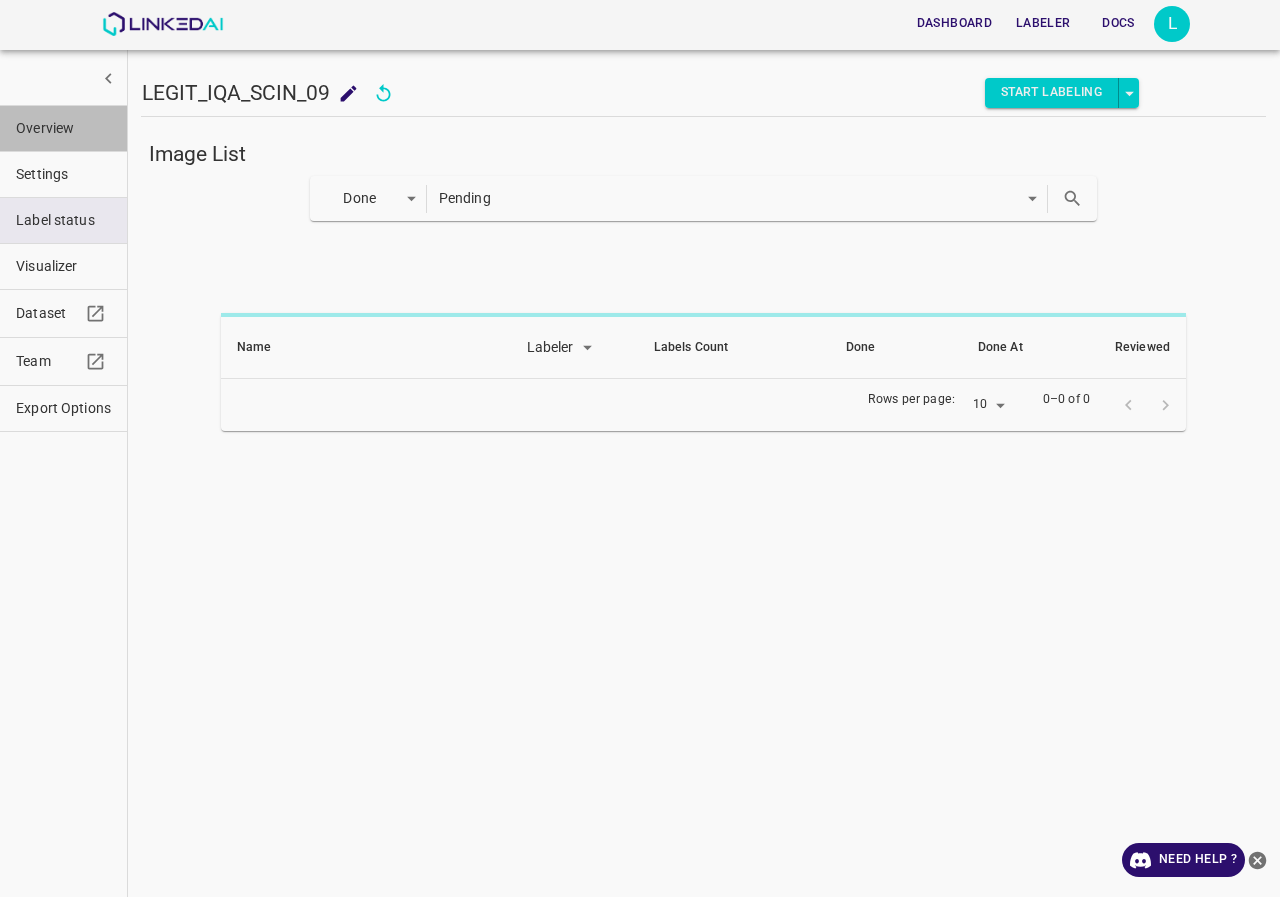 click on "Overview" at bounding box center (63, 128) 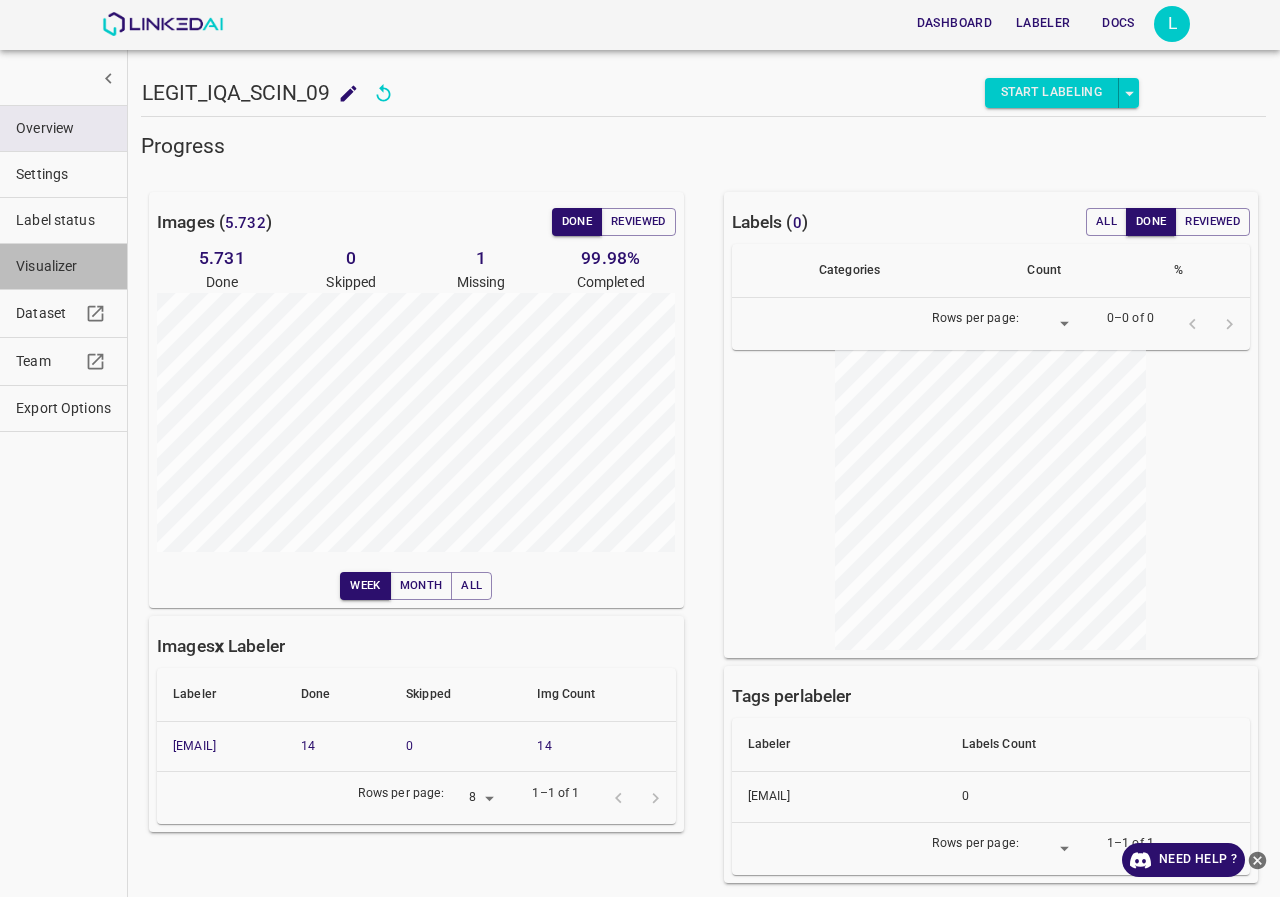 click on "Visualizer" at bounding box center [63, 266] 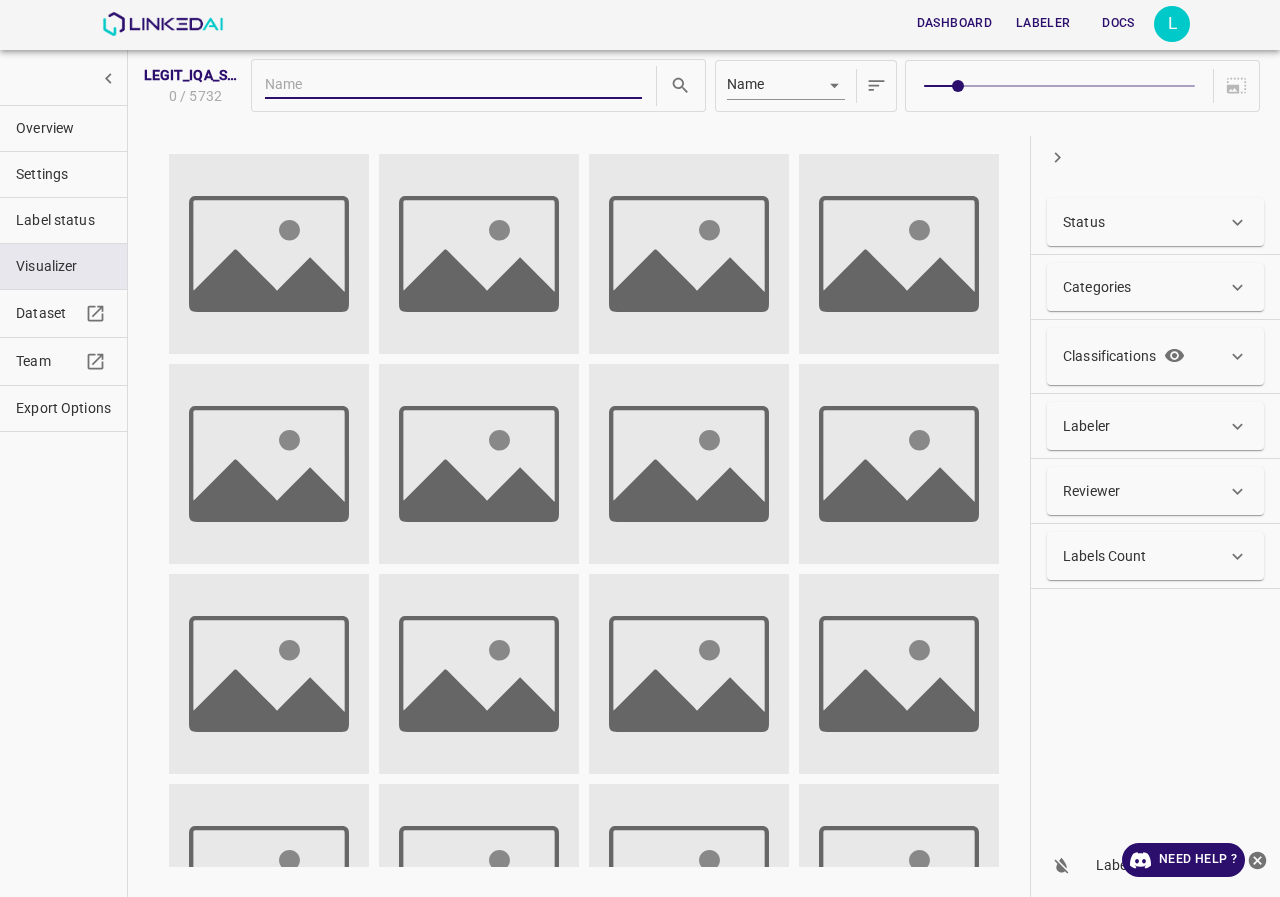 click on "Status" at bounding box center [1084, 222] 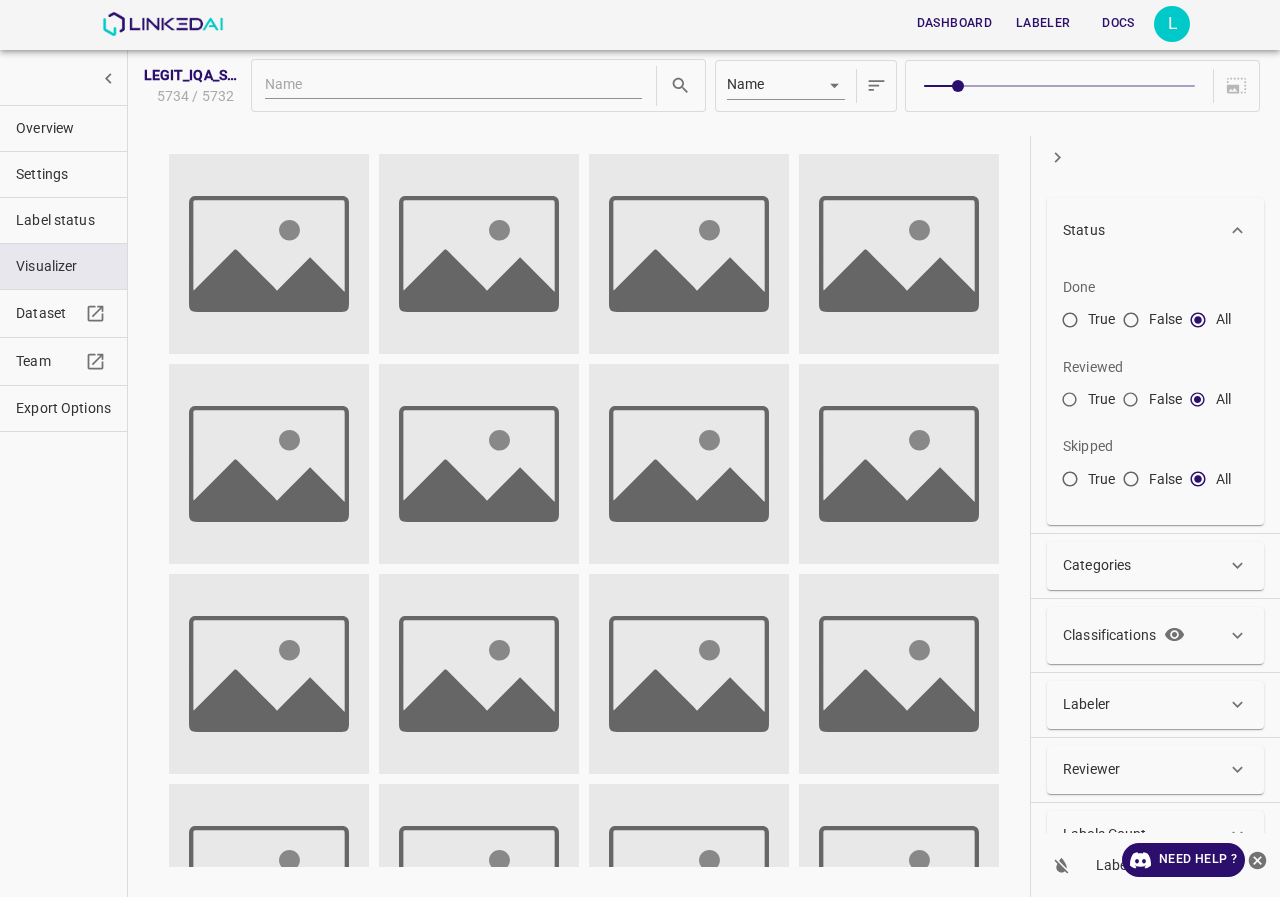 click on "True" at bounding box center [1070, 324] 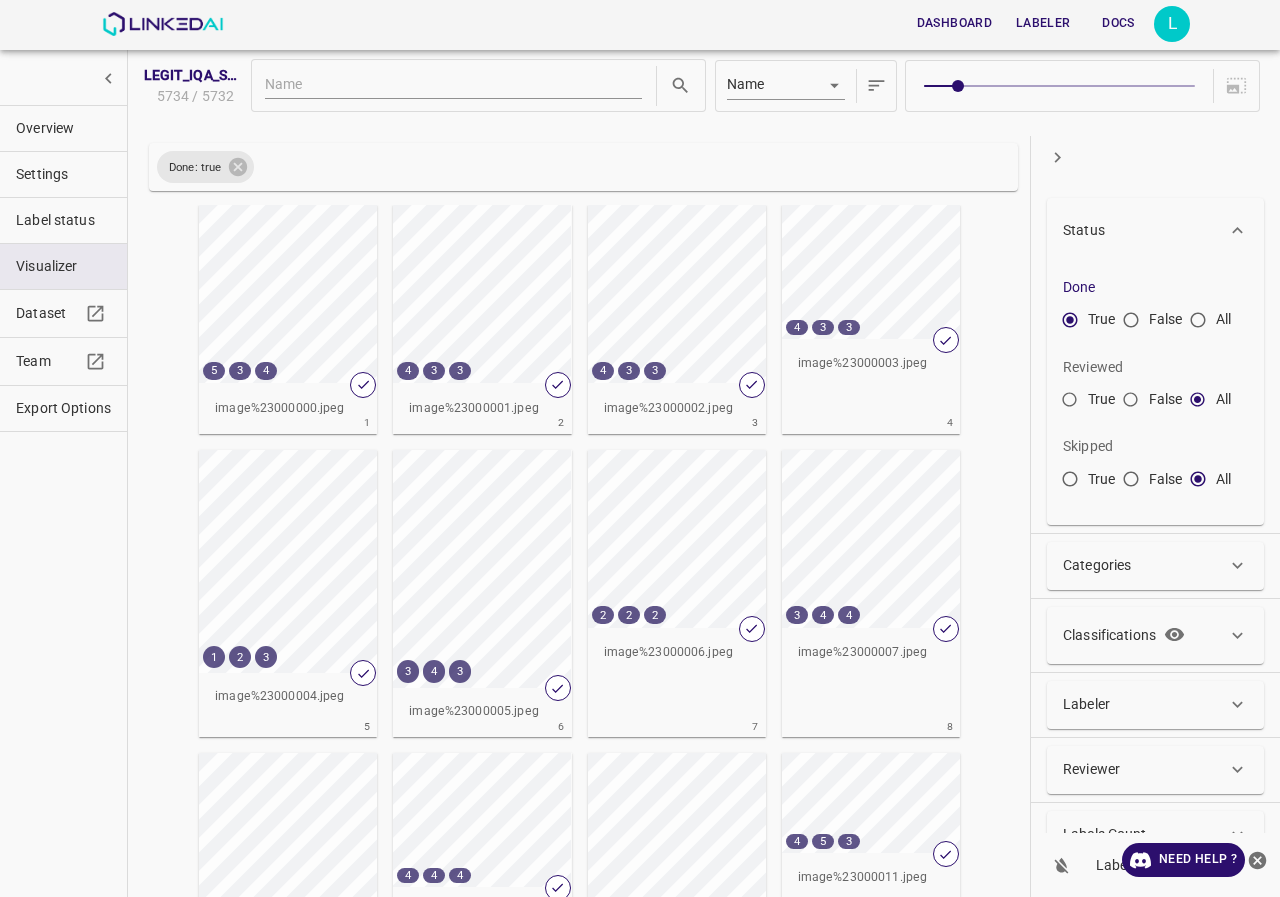 click on "False" at bounding box center [1131, 324] 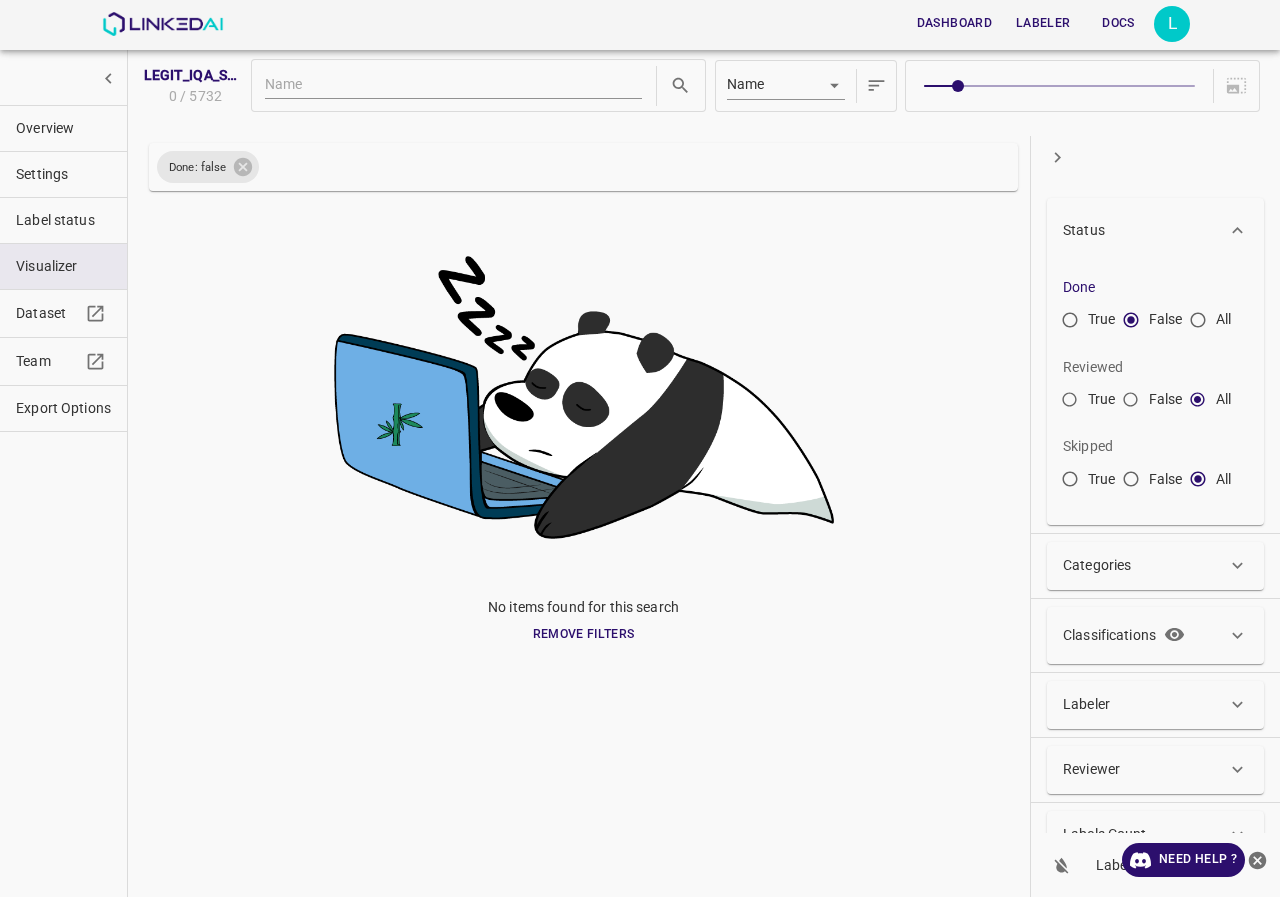 click on "Overview" at bounding box center [63, 128] 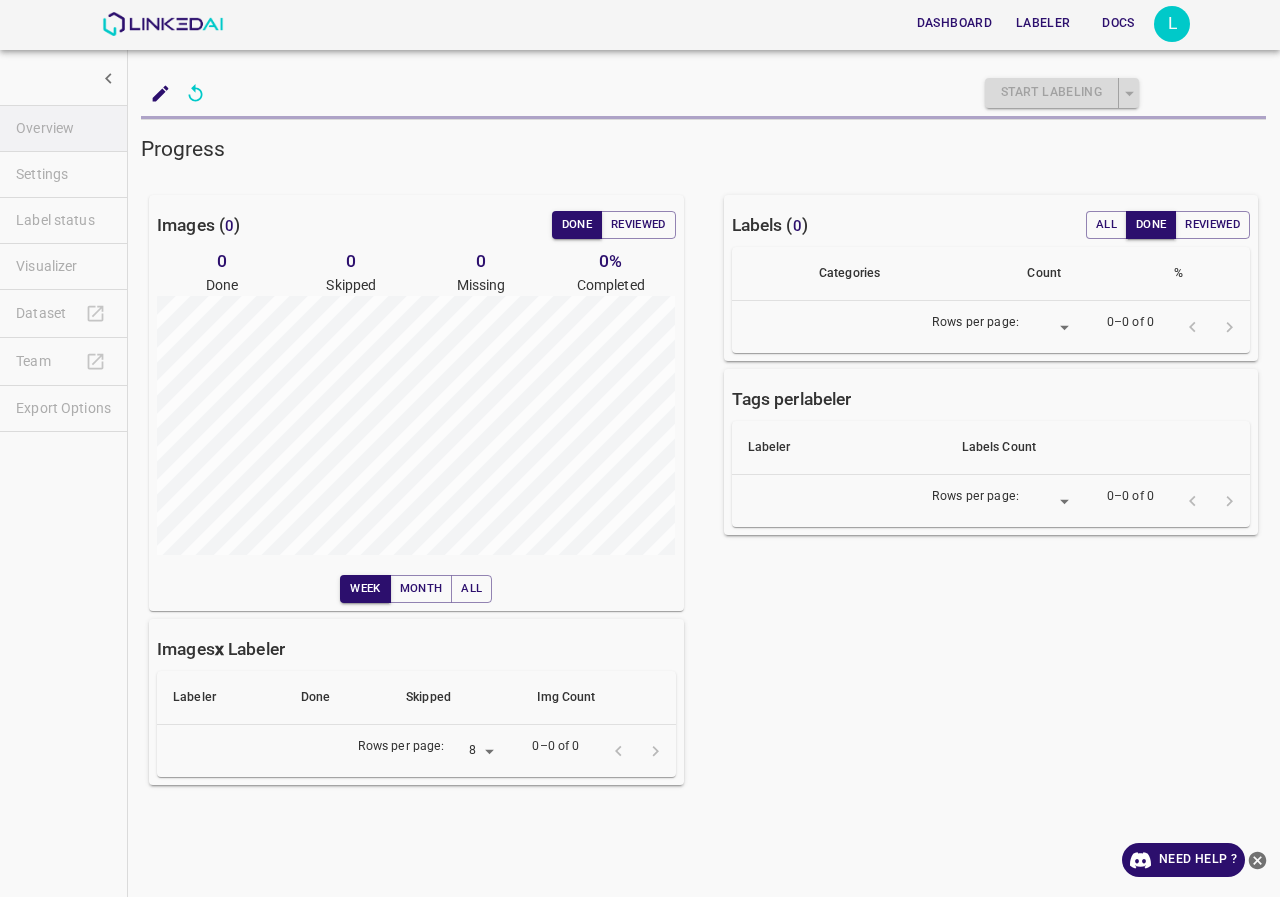 scroll, scrollTop: 0, scrollLeft: 0, axis: both 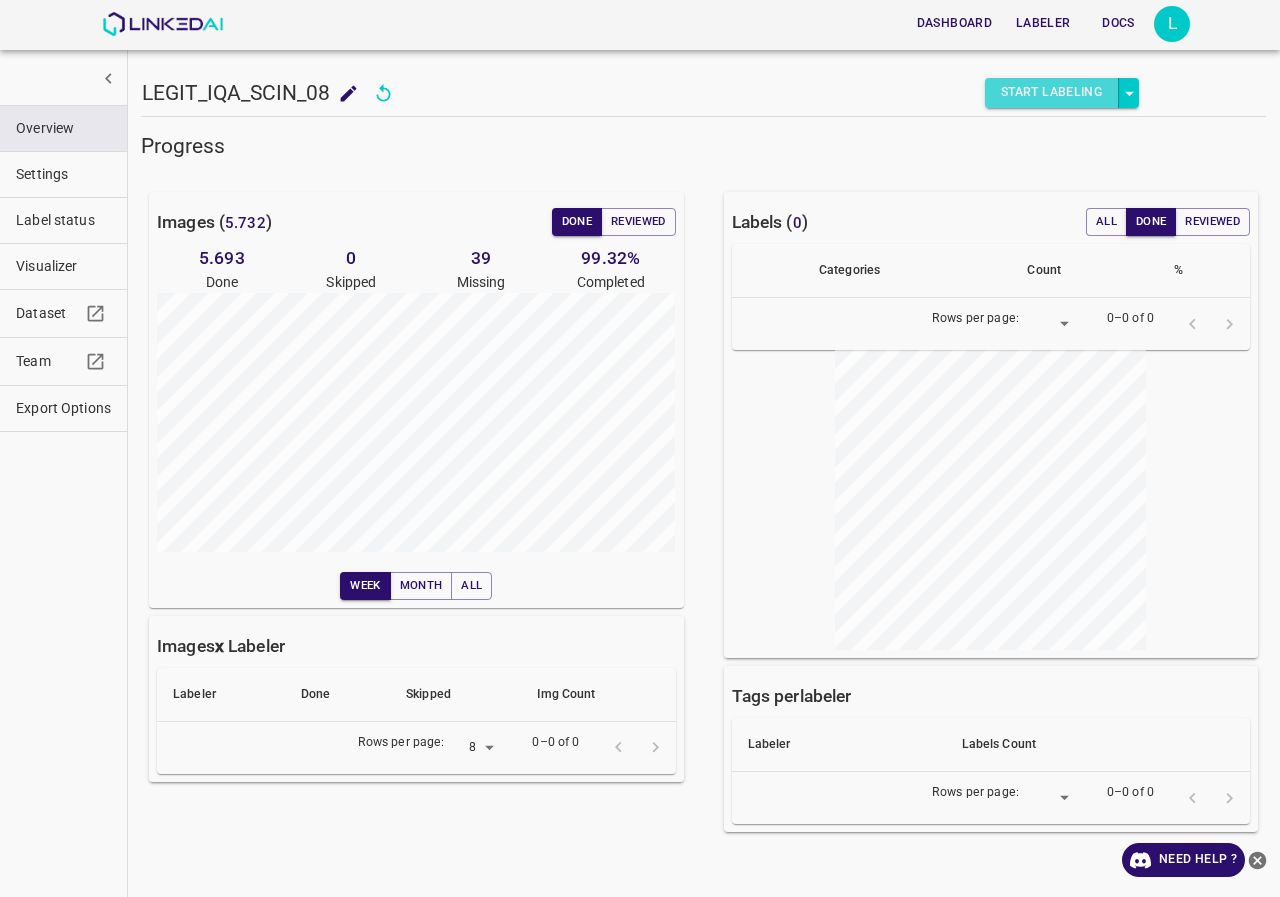 click on "Start Labeling" at bounding box center (1052, 93) 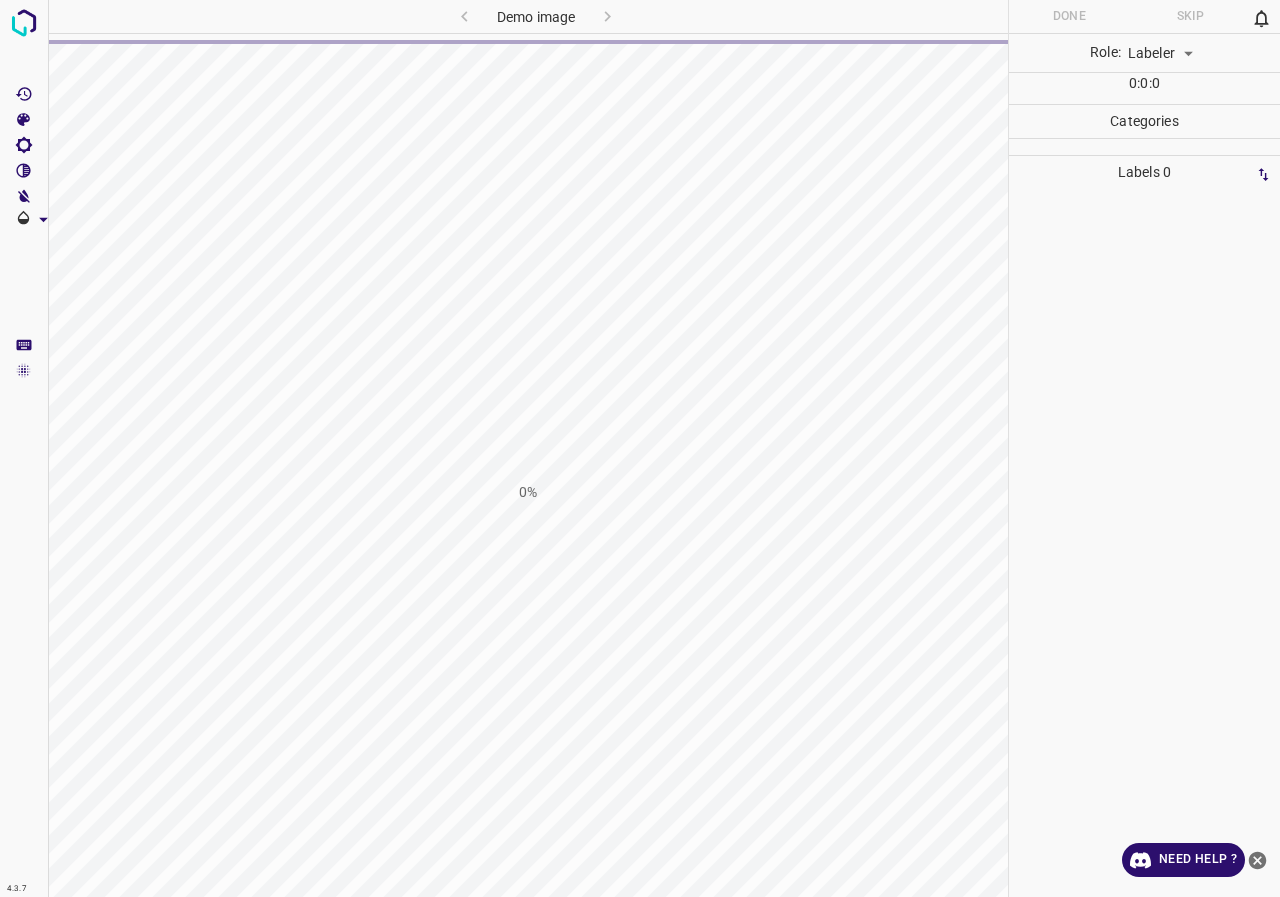 scroll, scrollTop: 0, scrollLeft: 0, axis: both 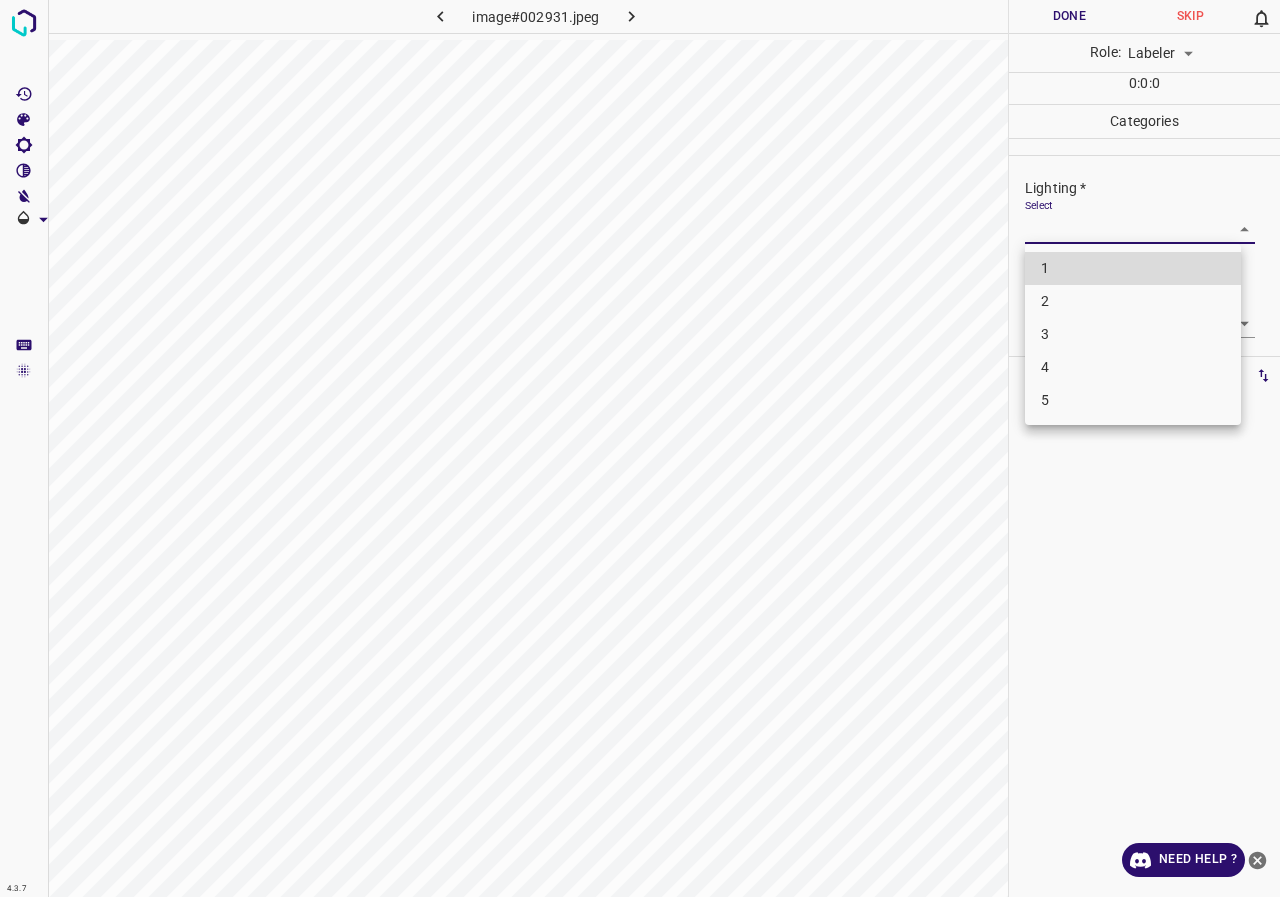 click on "4.3.7 image#002931.jpeg Done Skip 0 Role: Labeler labeler 0   : 0   : 0   Categories Lighting *  Select ​ Focus *  Select ​ Overall *  Select ​ Labels   0 Categories 1 Lighting 2 Focus 3 Overall Tools Space Change between modes (Draw & Edit) I Auto labeling R Restore zoom M Zoom in N Zoom out Delete Delete selecte label Filters Z Restore filters X Saturation filter C Brightness filter V Contrast filter B Gray scale filter General O Download Need Help ? - Text - Hide - Delete 1 2 3 4 5" at bounding box center [640, 448] 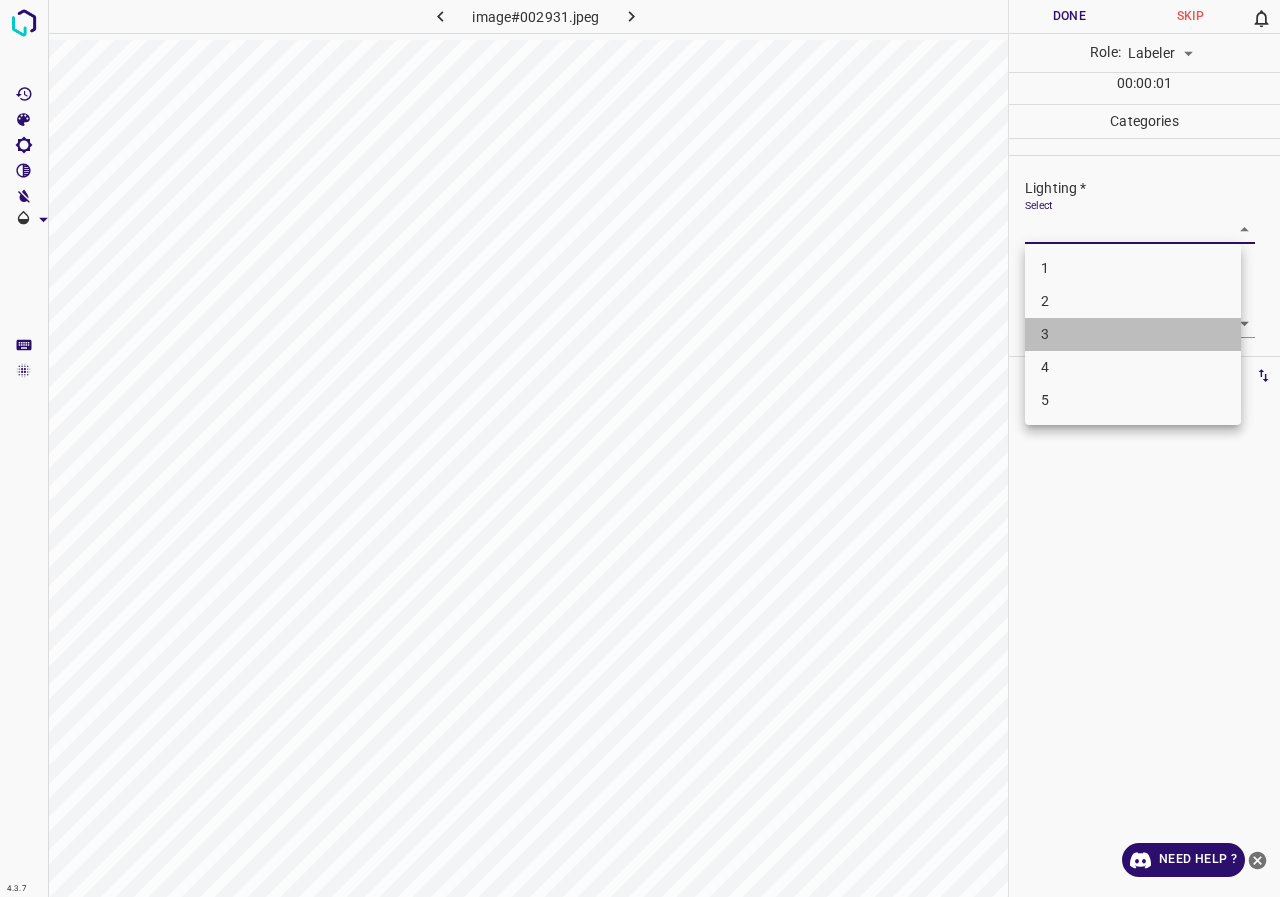 click on "3" at bounding box center (1133, 334) 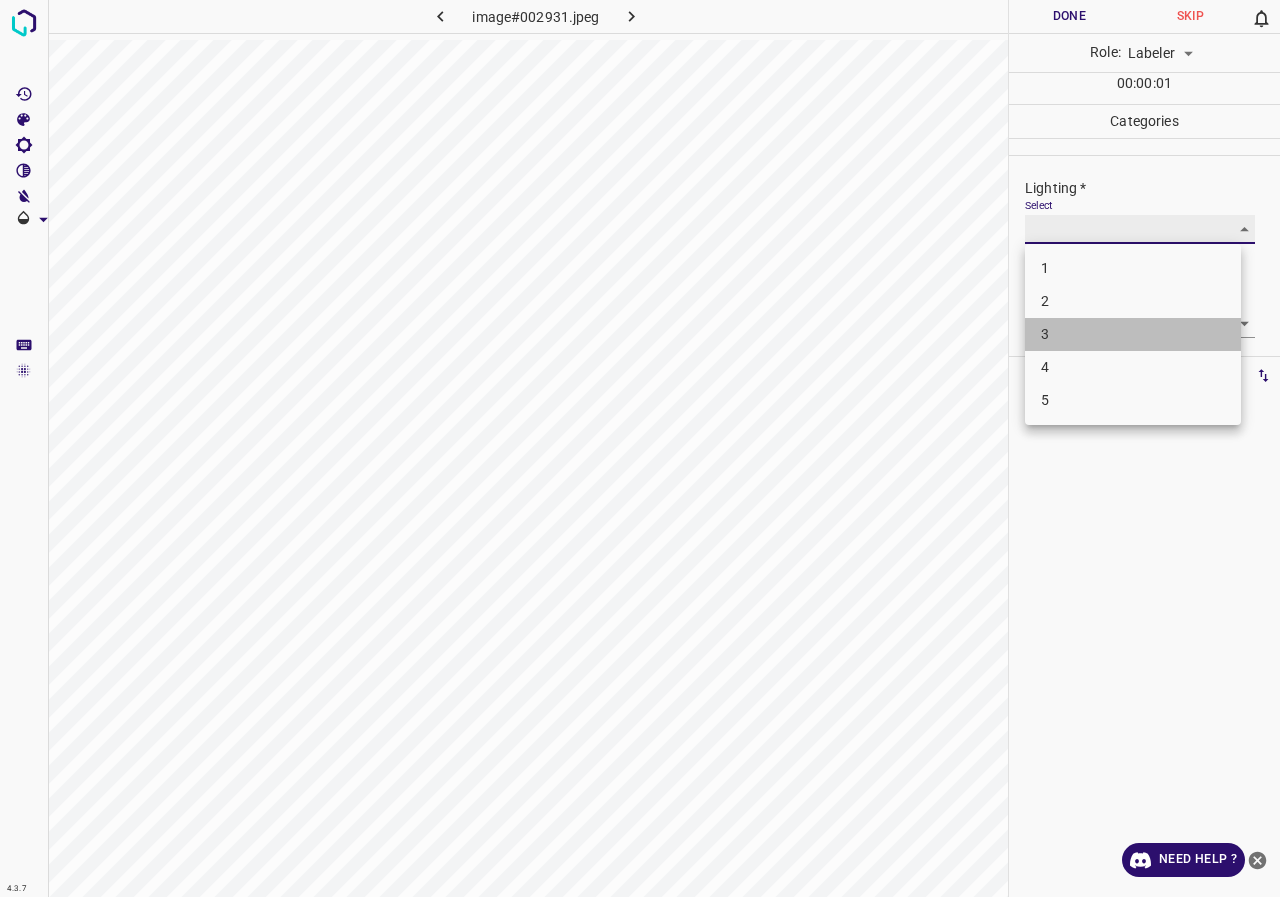 type on "3" 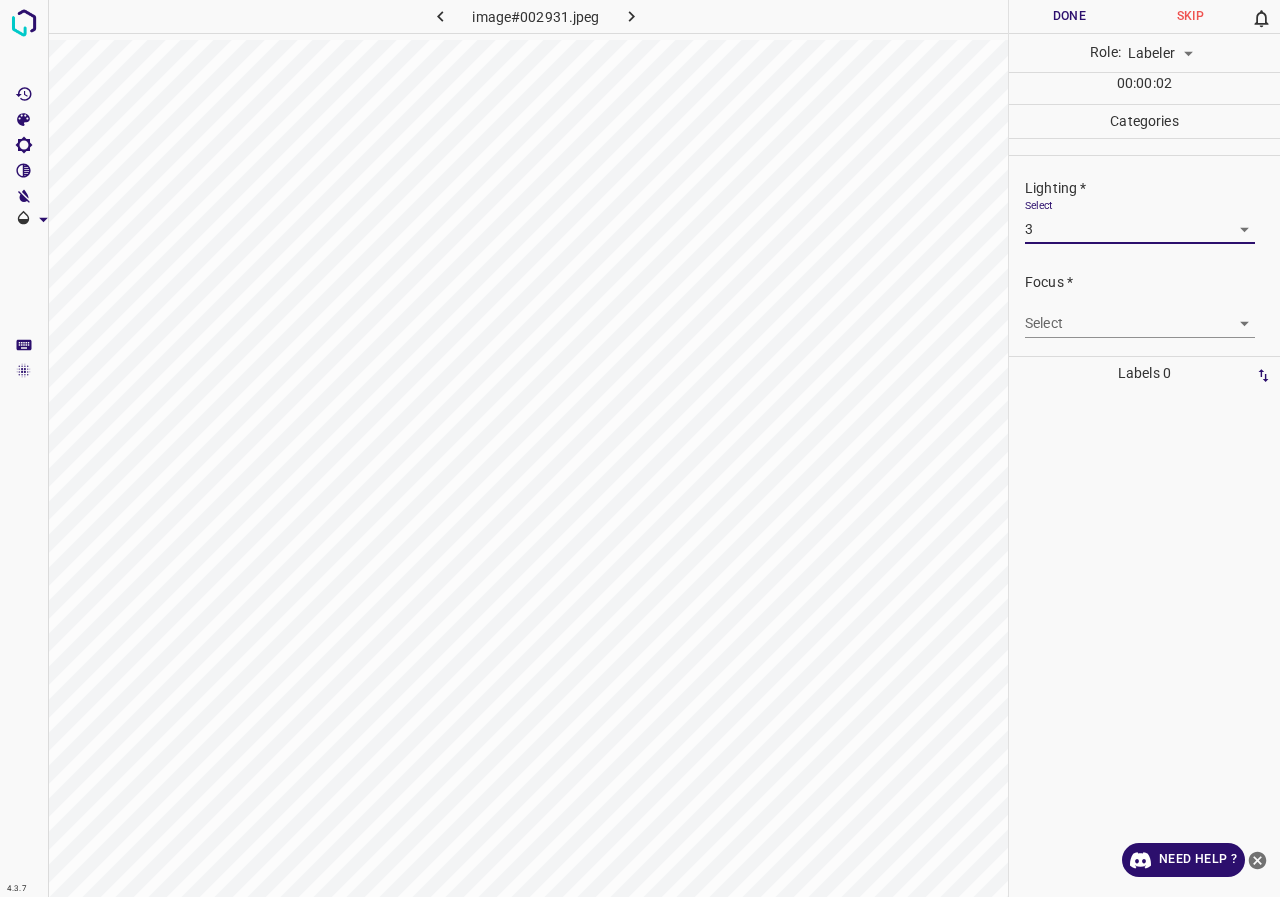 click on "4.3.7 image#002931.jpeg Done Skip 0 Role: Labeler labeler 00   : 00   : 02   Categories Lighting *  Select 3 3 Focus *  Select ​ Overall *  Select ​ Labels   0 Categories 1 Lighting 2 Focus 3 Overall Tools Space Change between modes (Draw & Edit) I Auto labeling R Restore zoom M Zoom in N Zoom out Delete Delete selecte label Filters Z Restore filters X Saturation filter C Brightness filter V Contrast filter B Gray scale filter General O Download Need Help ? - Text - Hide - Delete" at bounding box center [640, 448] 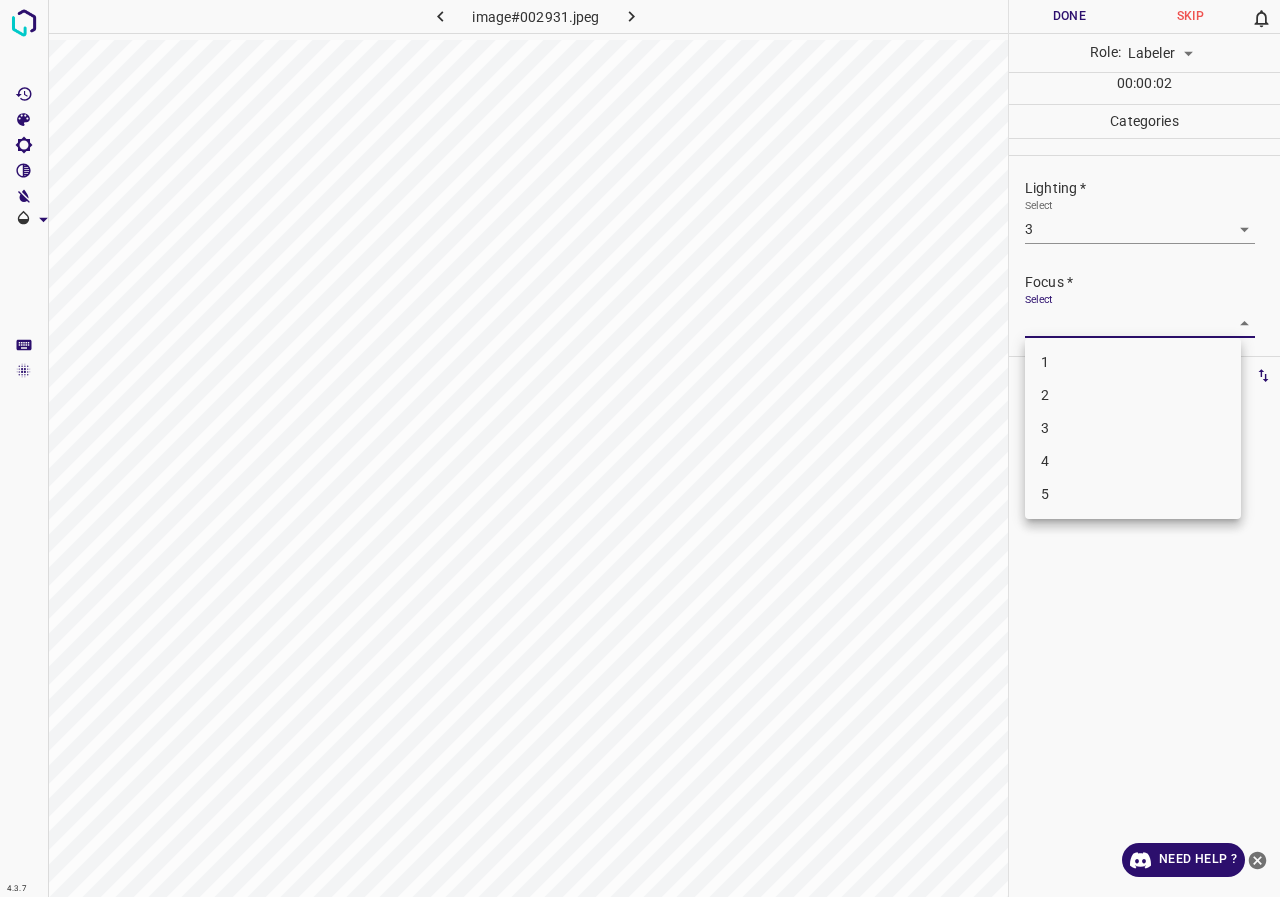 click on "3" at bounding box center (1133, 428) 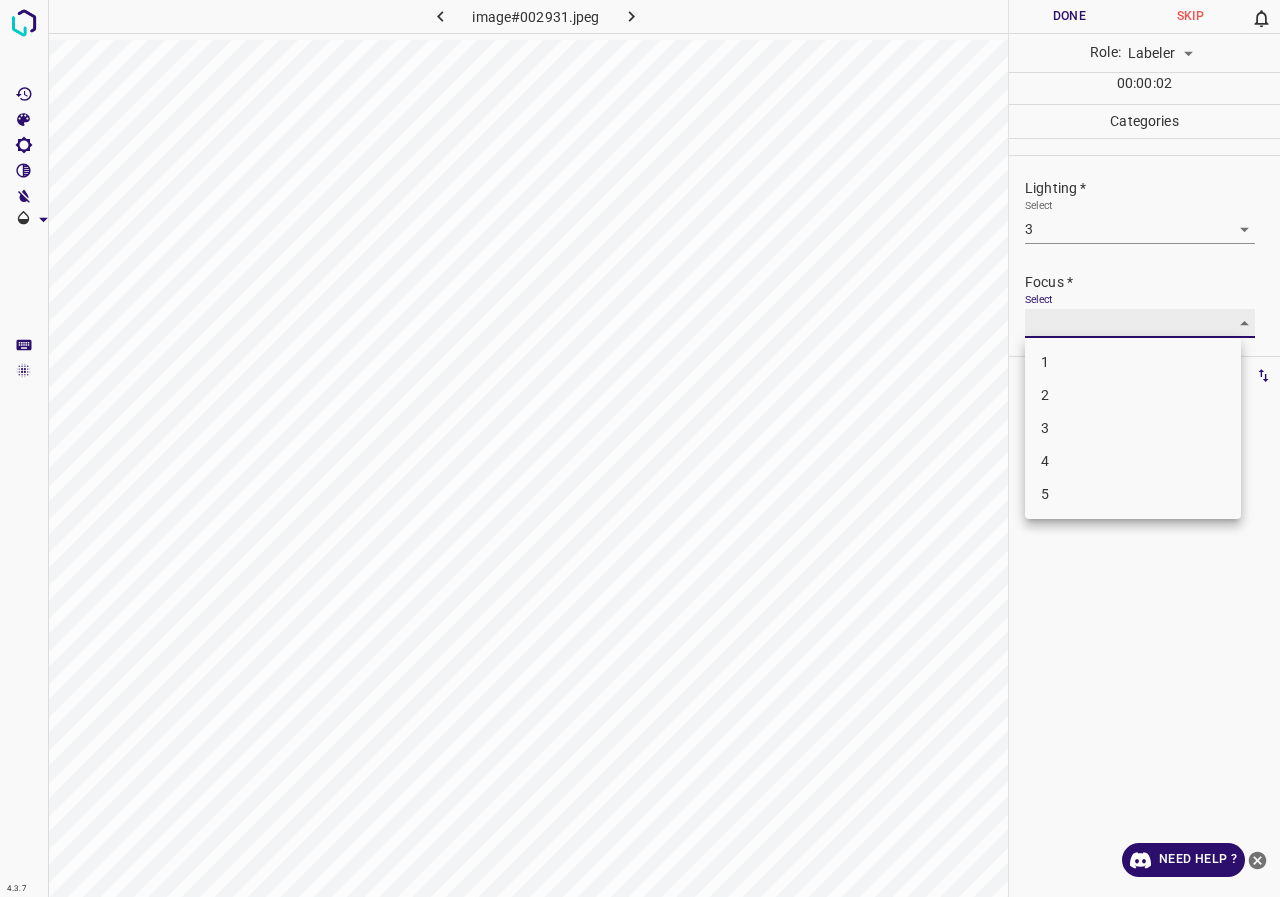 type on "3" 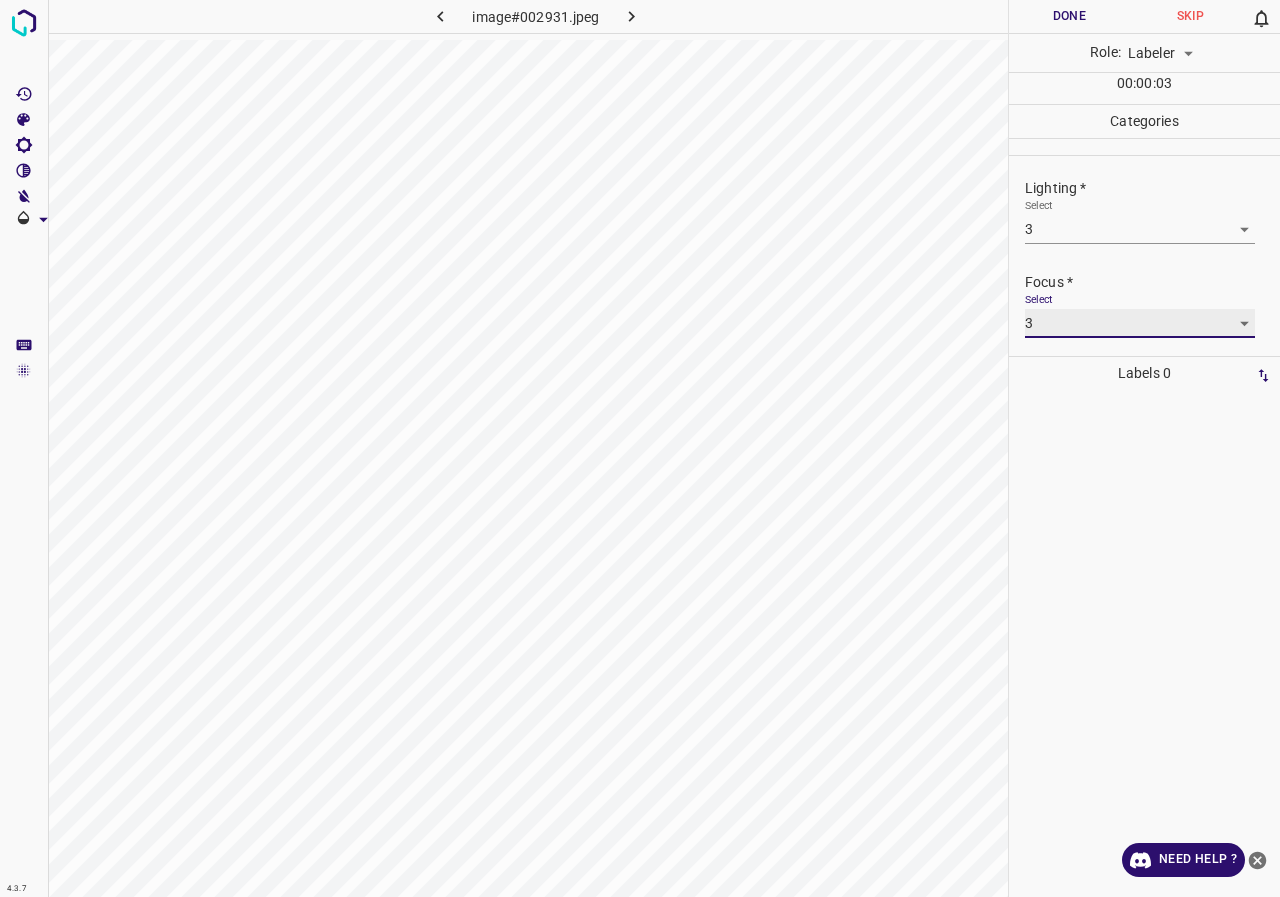 scroll, scrollTop: 98, scrollLeft: 0, axis: vertical 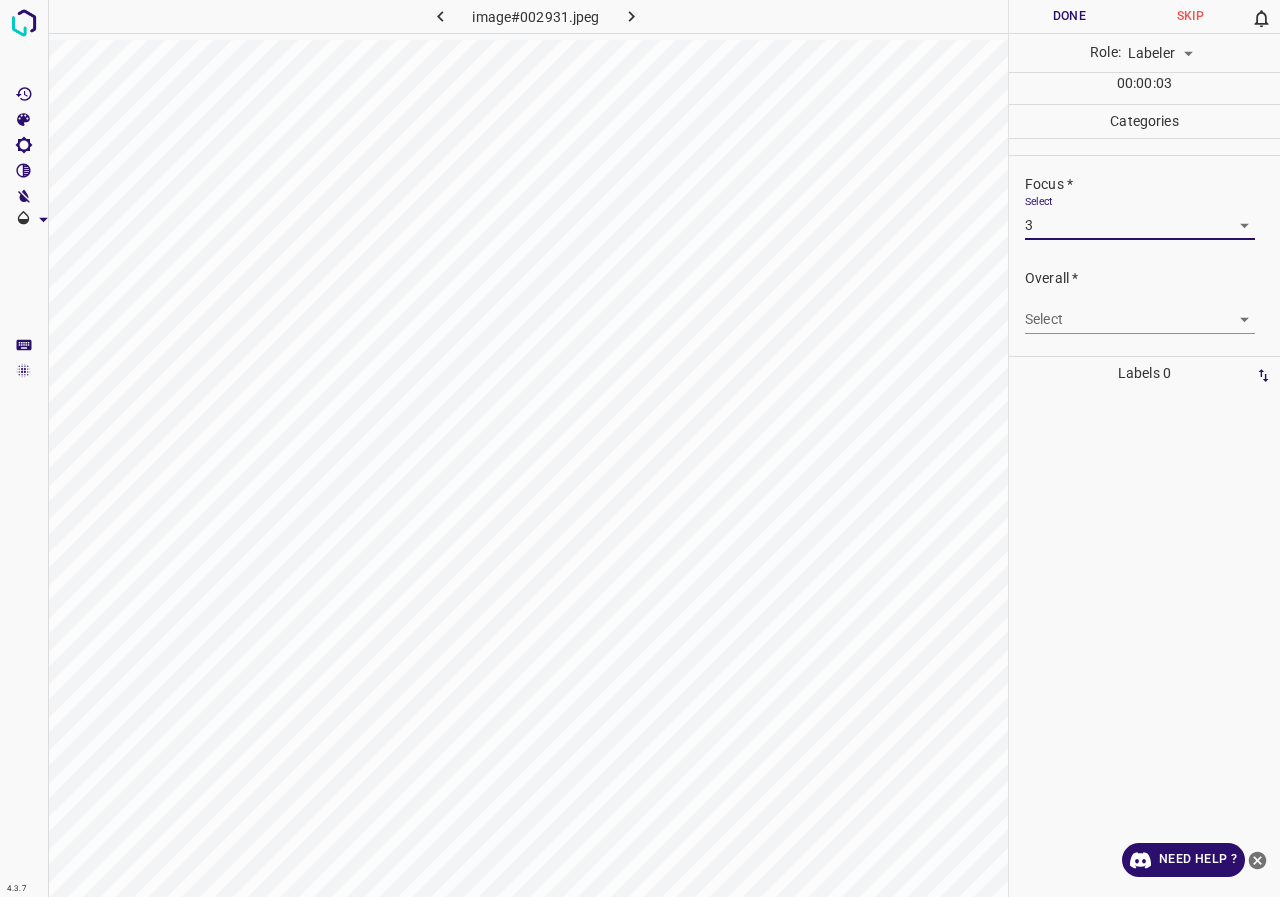click on "4.3.7 image#002931.jpeg Done Skip 0 Role: Labeler labeler 00   : 00   : 03   Categories Lighting *  Select 3 3 Focus *  Select 3 3 Overall *  Select ​ Labels   0 Categories 1 Lighting 2 Focus 3 Overall Tools Space Change between modes (Draw & Edit) I Auto labeling R Restore zoom M Zoom in N Zoom out Delete Delete selecte label Filters Z Restore filters X Saturation filter C Brightness filter V Contrast filter B Gray scale filter General O Download Need Help ? - Text - Hide - Delete" at bounding box center (640, 448) 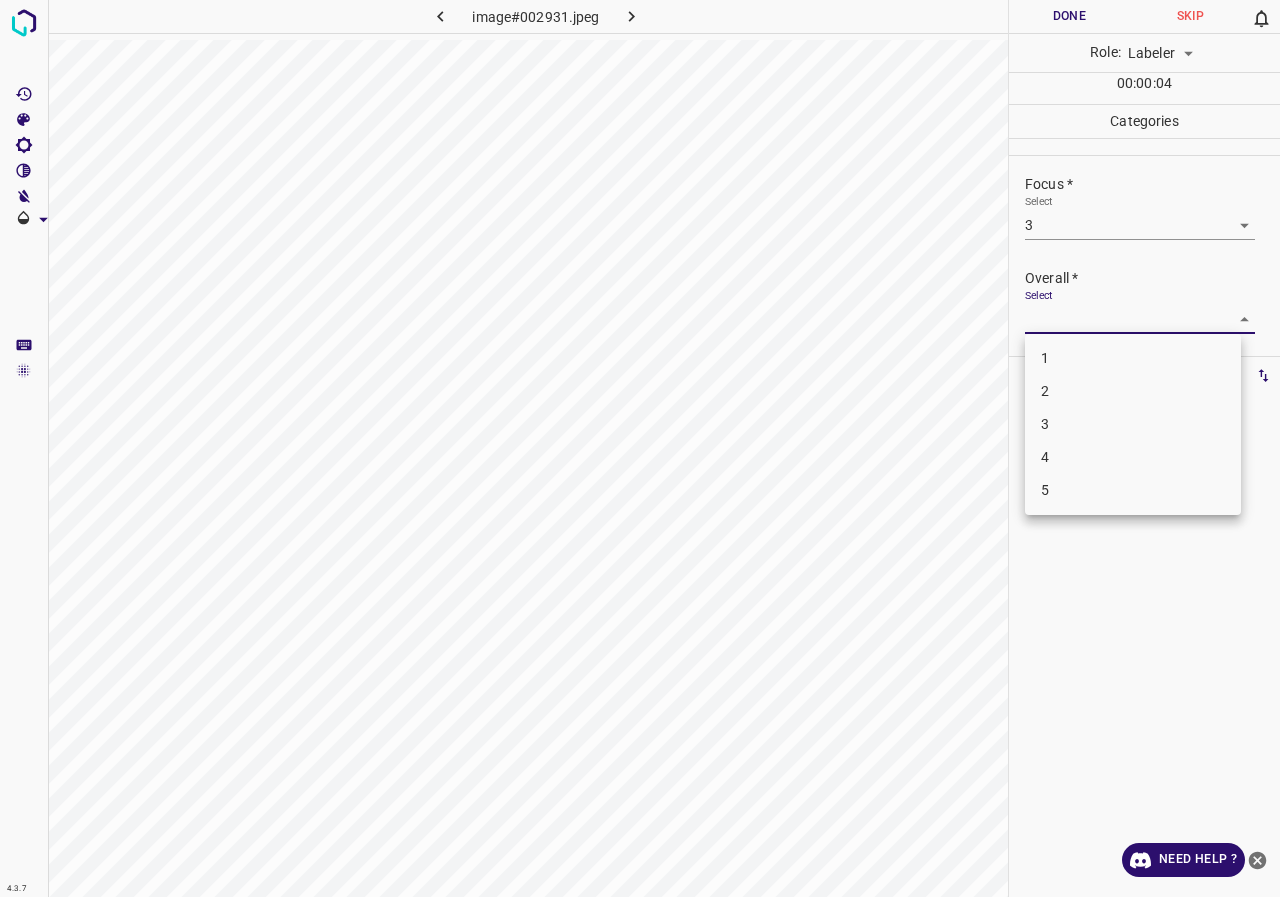 click on "3" at bounding box center [1133, 424] 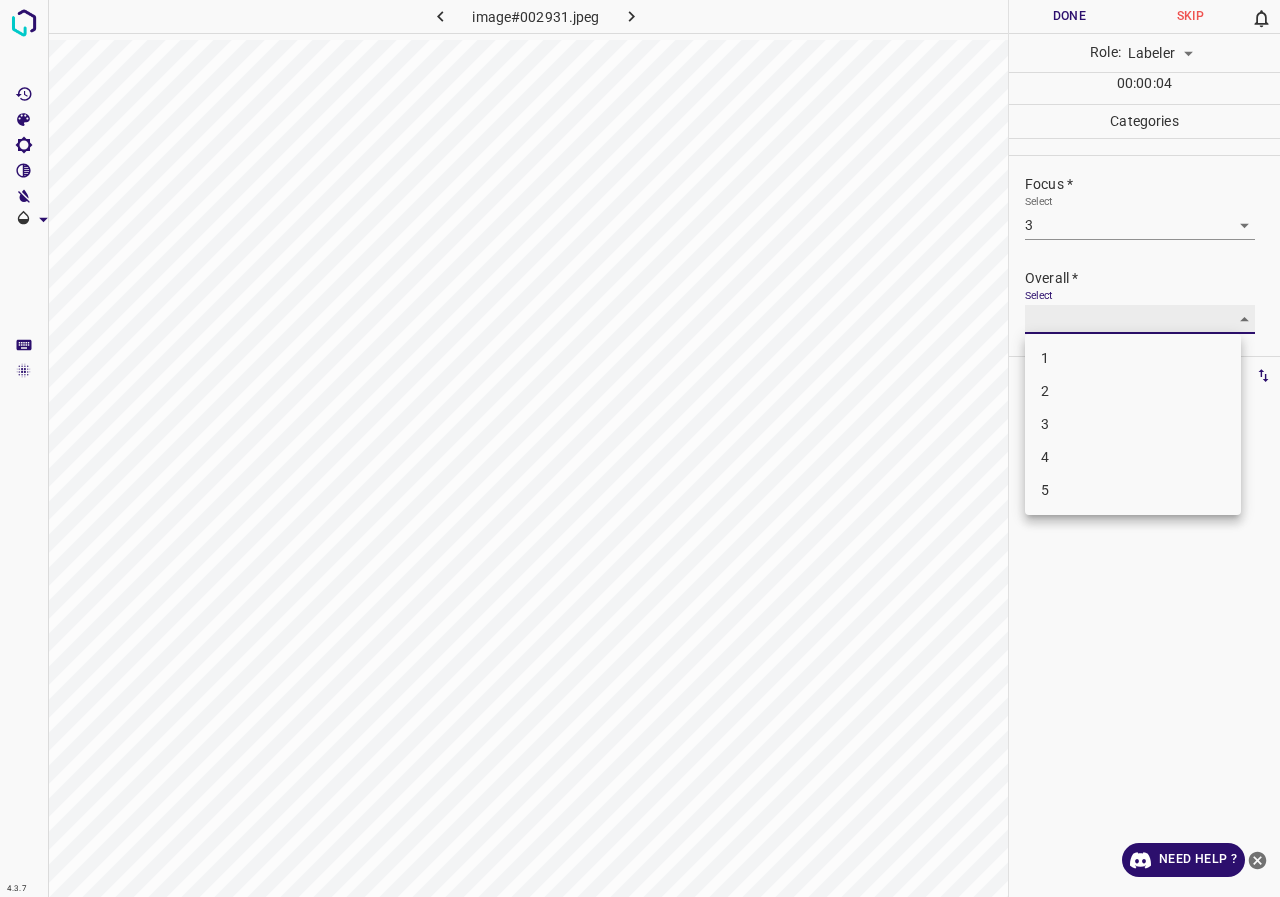 type on "3" 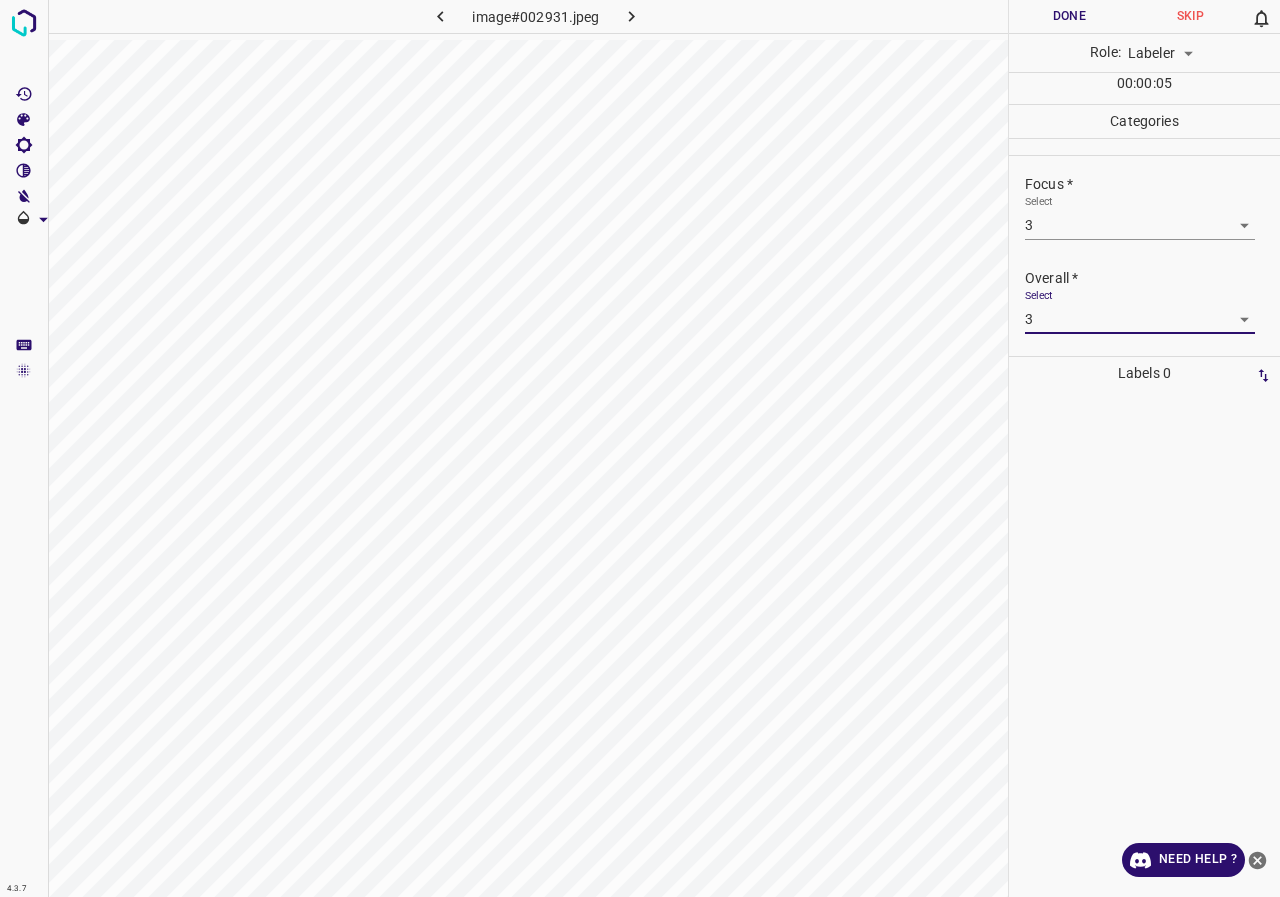 click on "Done" at bounding box center (1069, 16) 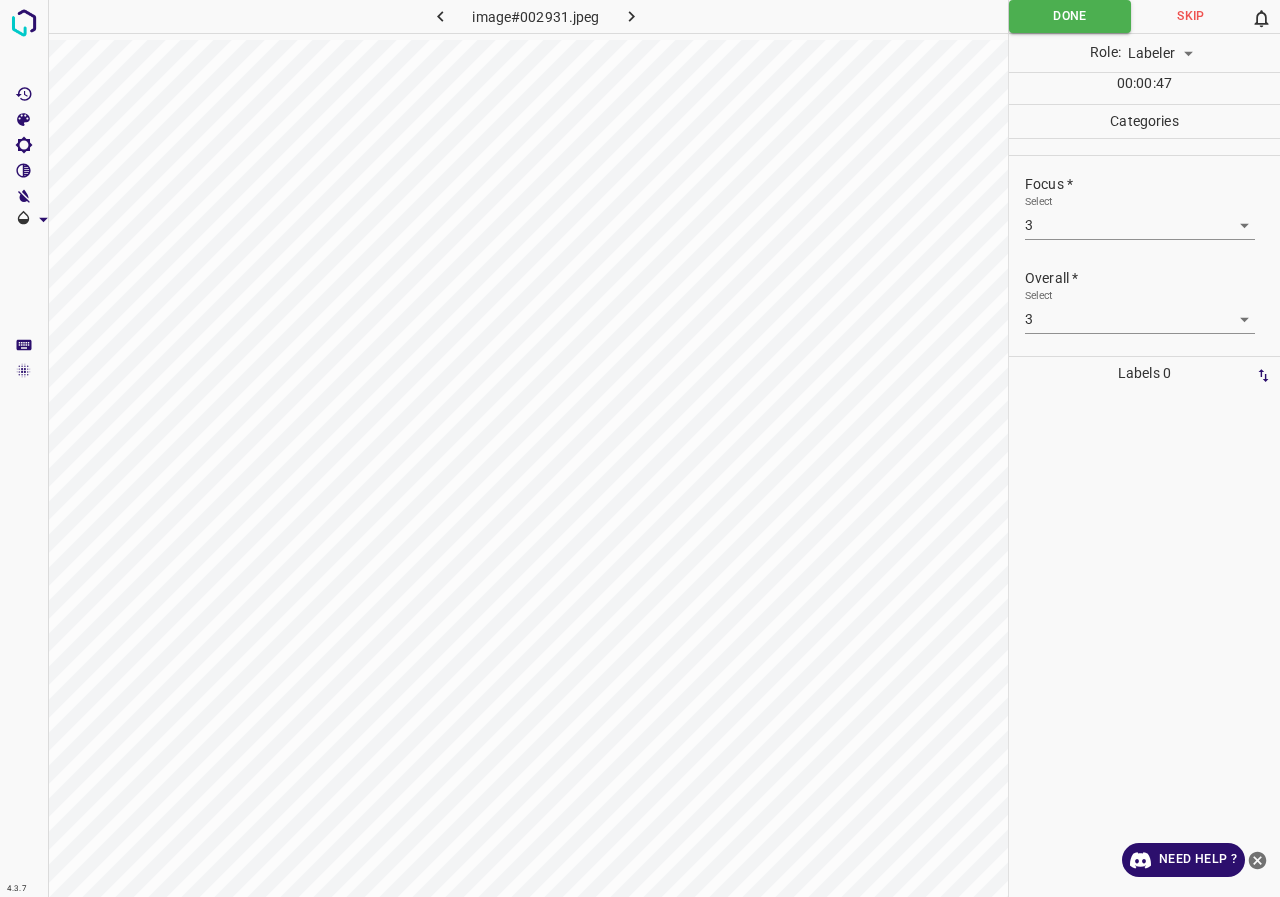 click at bounding box center (632, 16) 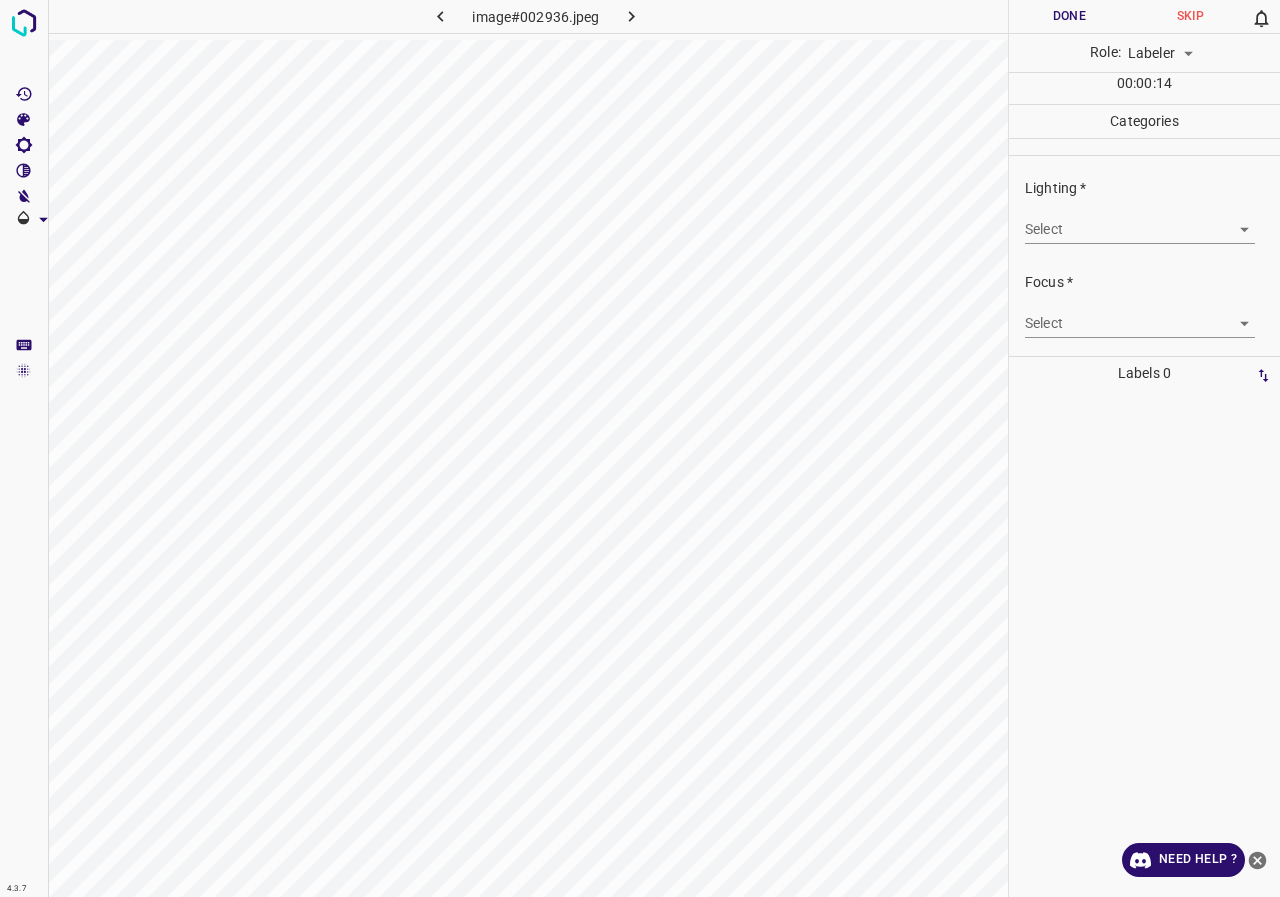 click on "Lighting *  Select ​" at bounding box center [1144, 211] 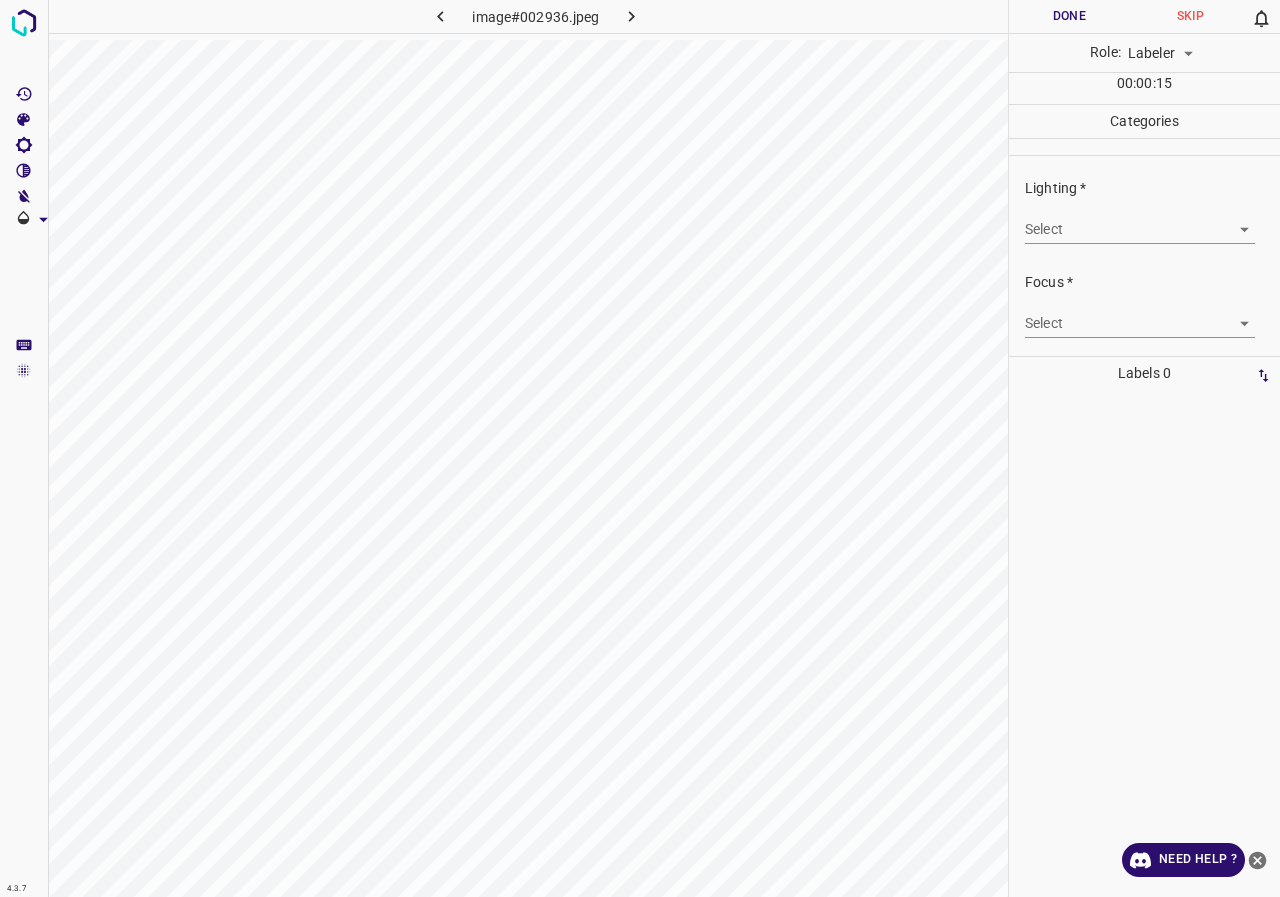 click on "4.3.7 image#002936.jpeg Done Skip 0 Role: Labeler labeler 00   : 00   : 15   Categories Lighting *  Select ​ Focus *  Select ​ Overall *  Select ​ Labels   0 Categories 1 Lighting 2 Focus 3 Overall Tools Space Change between modes (Draw & Edit) I Auto labeling R Restore zoom M Zoom in N Zoom out Delete Delete selecte label Filters Z Restore filters X Saturation filter C Brightness filter V Contrast filter B Gray scale filter General O Download Need Help ? - Text - Hide - Delete" at bounding box center (640, 448) 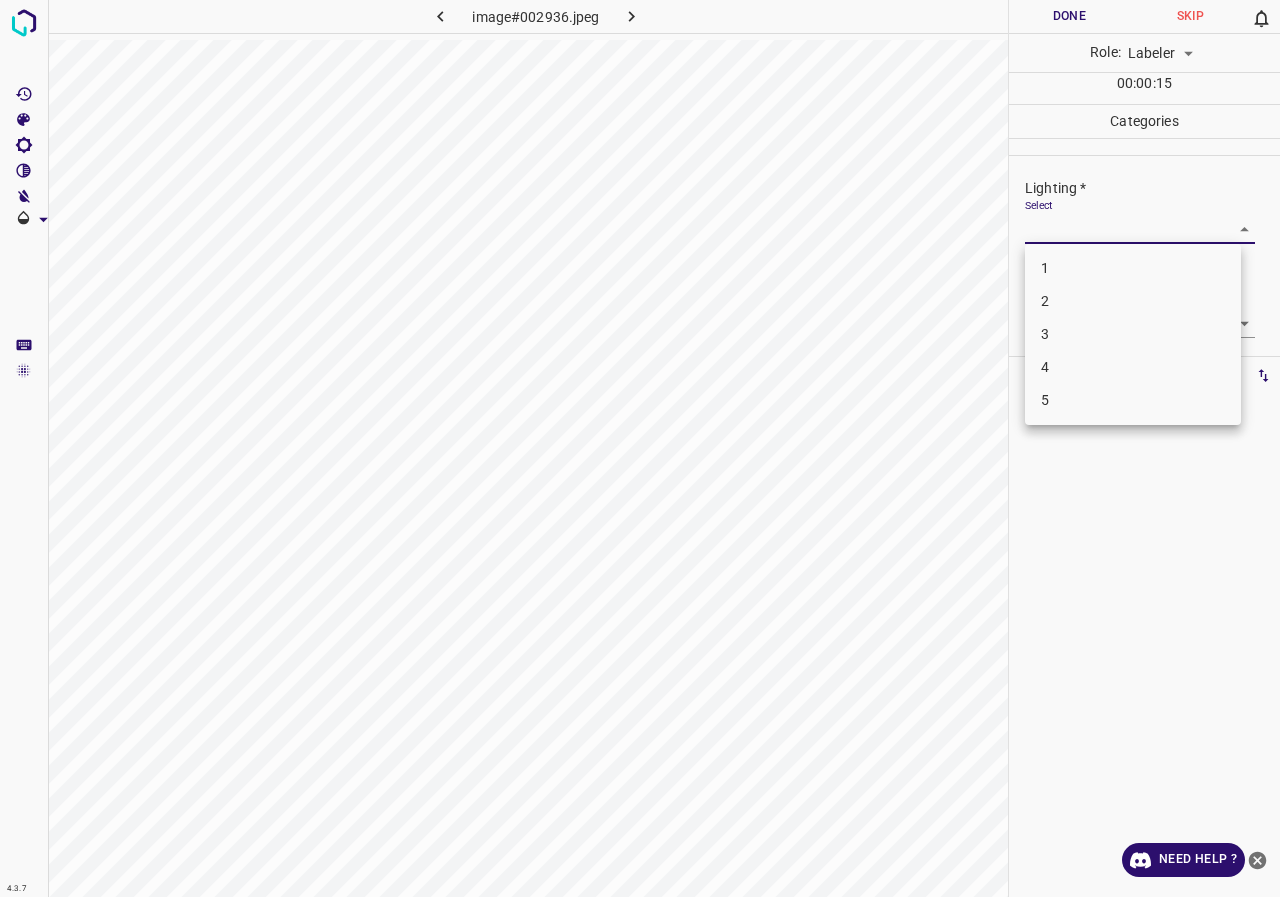 click on "3" at bounding box center [1133, 334] 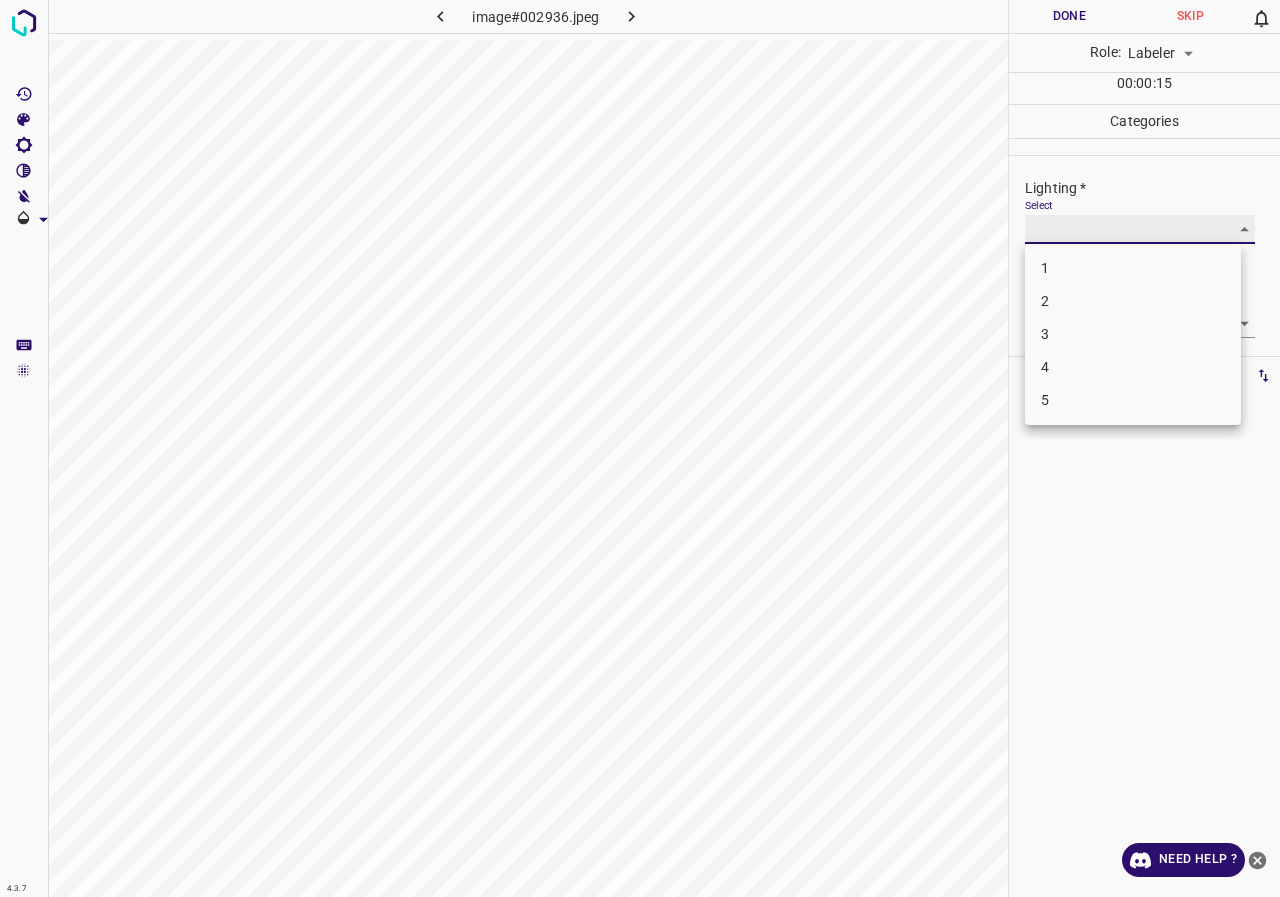 type on "3" 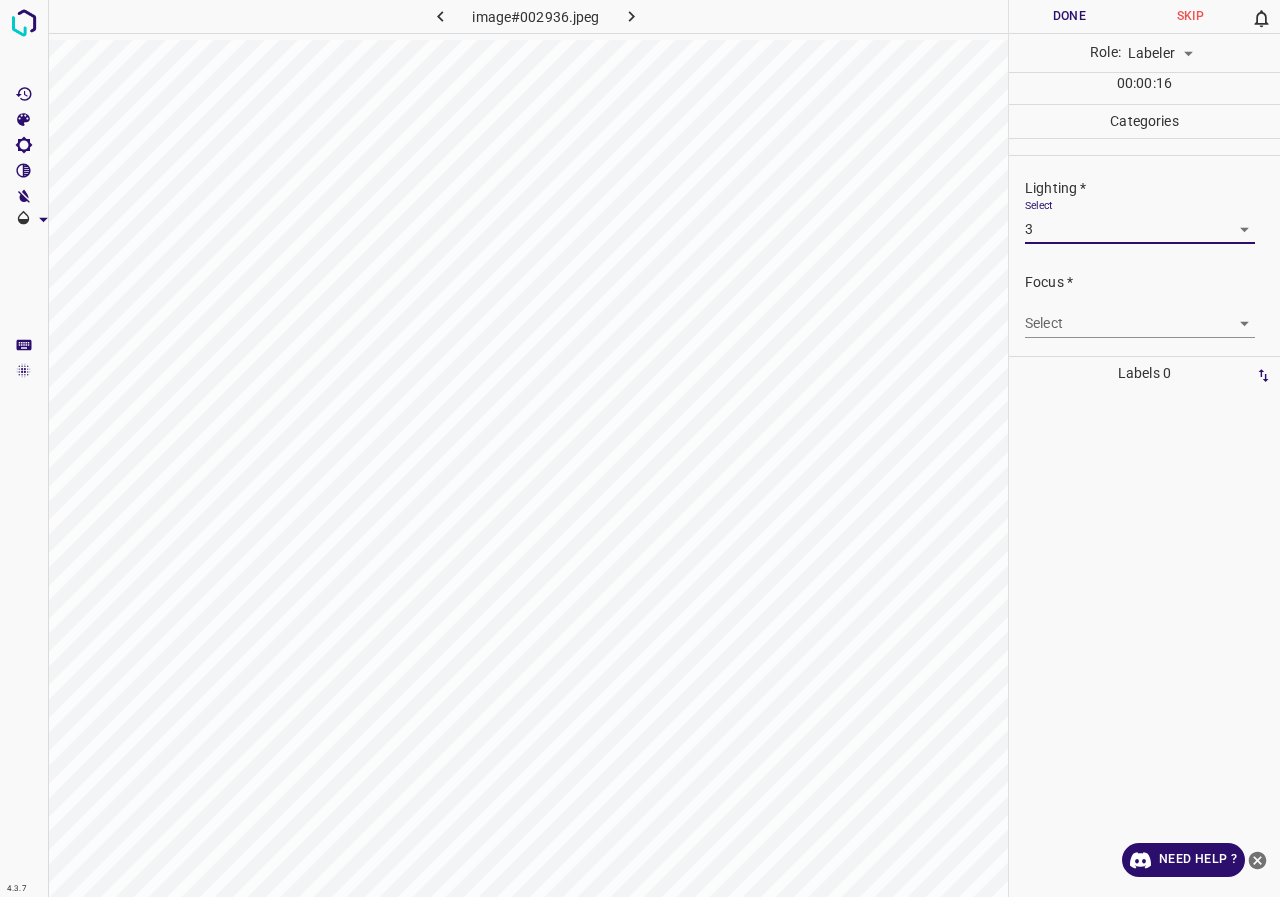 click on "4.3.7 image#002936.jpeg Done Skip 0 Role: Labeler labeler 00   : 00   : 16   Categories Lighting *  Select 3 3 Focus *  Select ​ Overall *  Select ​ Labels   0 Categories 1 Lighting 2 Focus 3 Overall Tools Space Change between modes (Draw & Edit) I Auto labeling R Restore zoom M Zoom in N Zoom out Delete Delete selecte label Filters Z Restore filters X Saturation filter C Brightness filter V Contrast filter B Gray scale filter General O Download Need Help ? - Text - Hide - Delete" at bounding box center (640, 448) 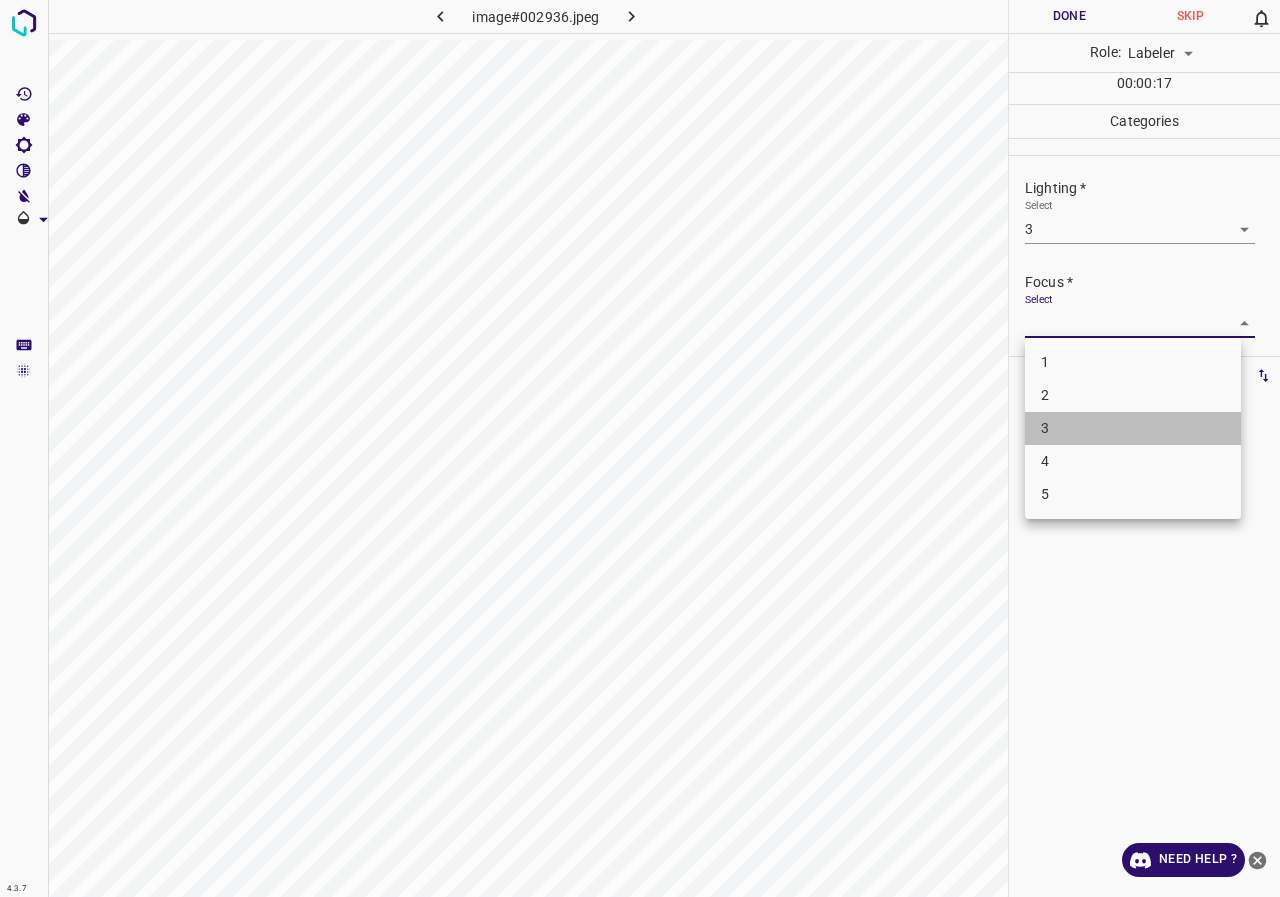 click on "3" at bounding box center [1133, 428] 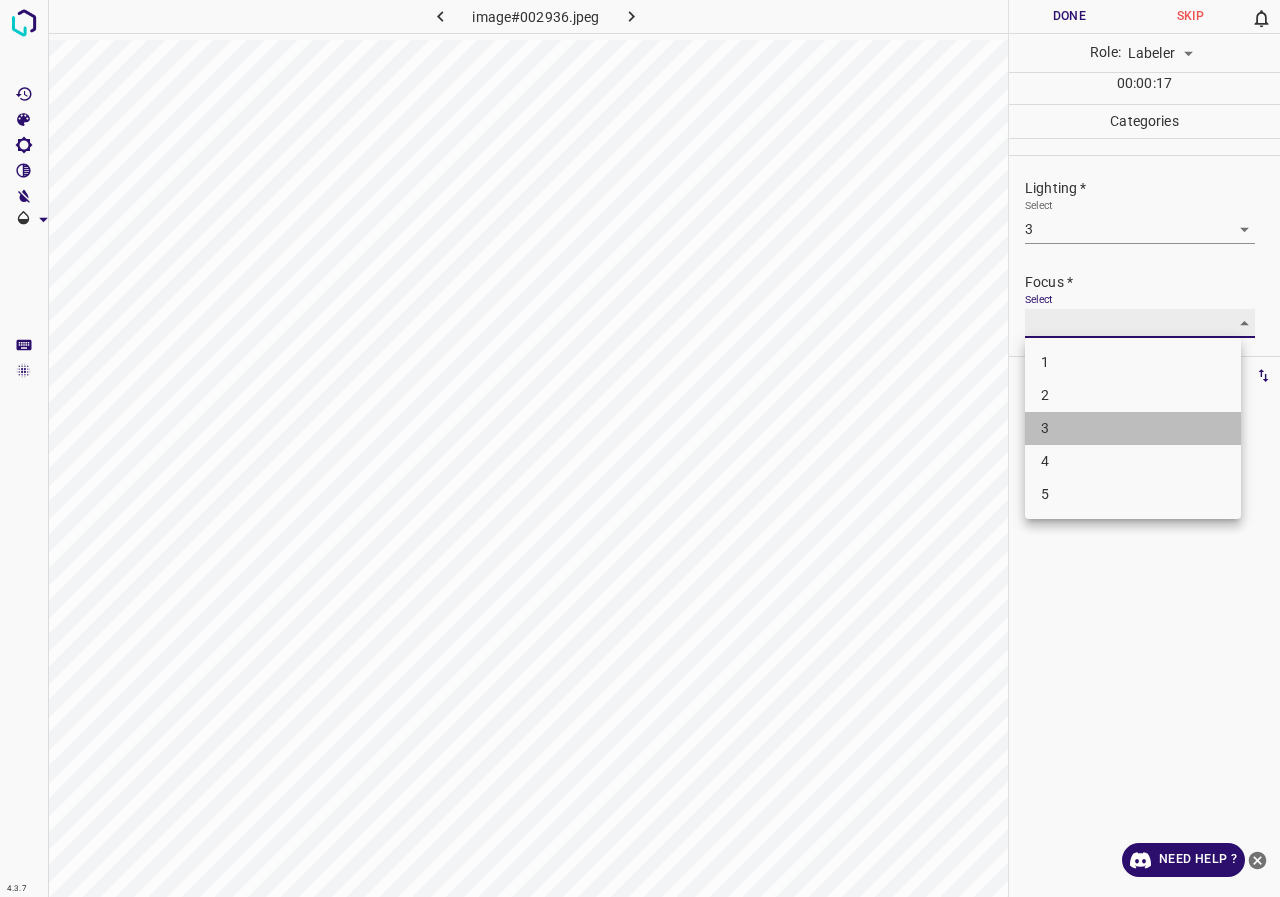 type on "3" 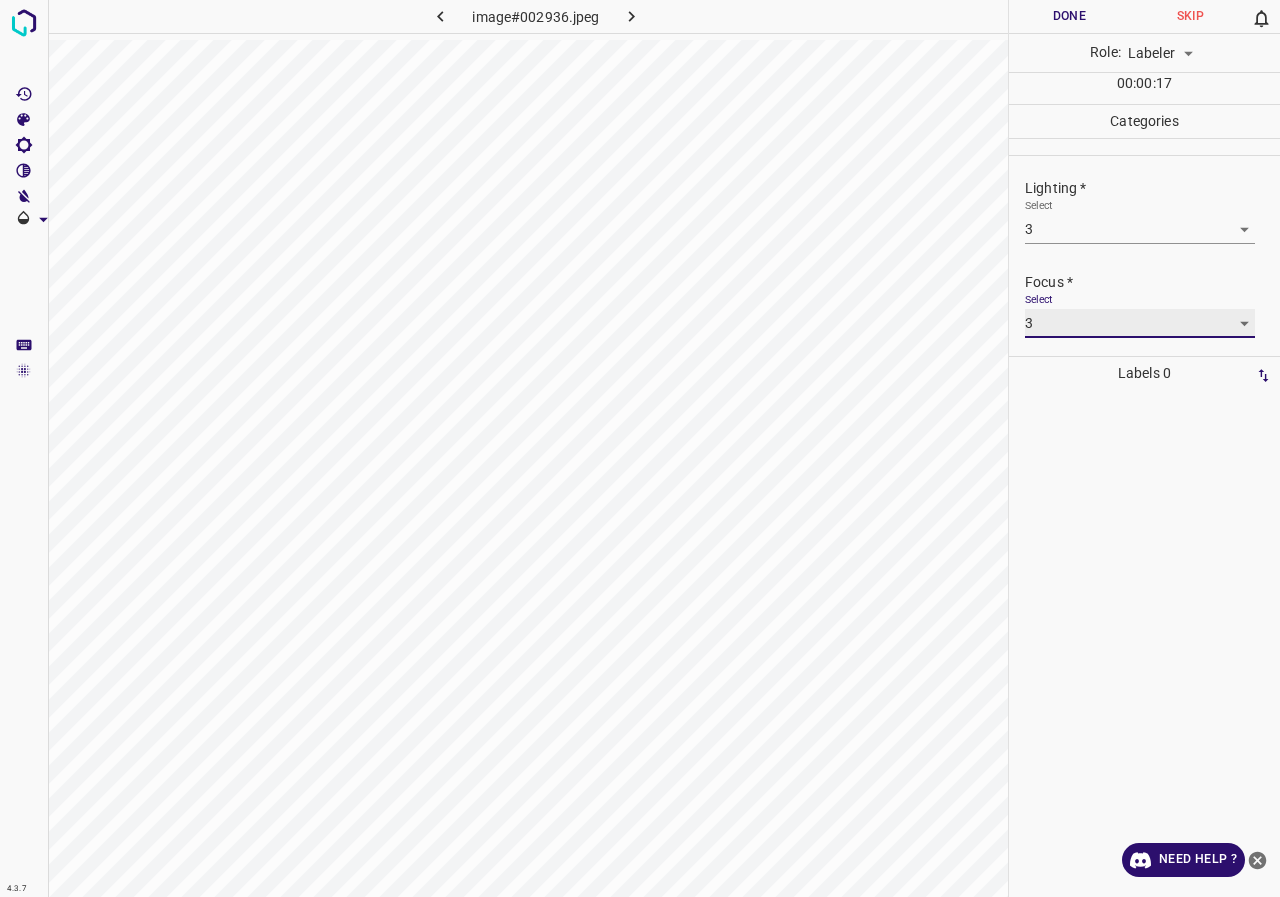 scroll, scrollTop: 98, scrollLeft: 0, axis: vertical 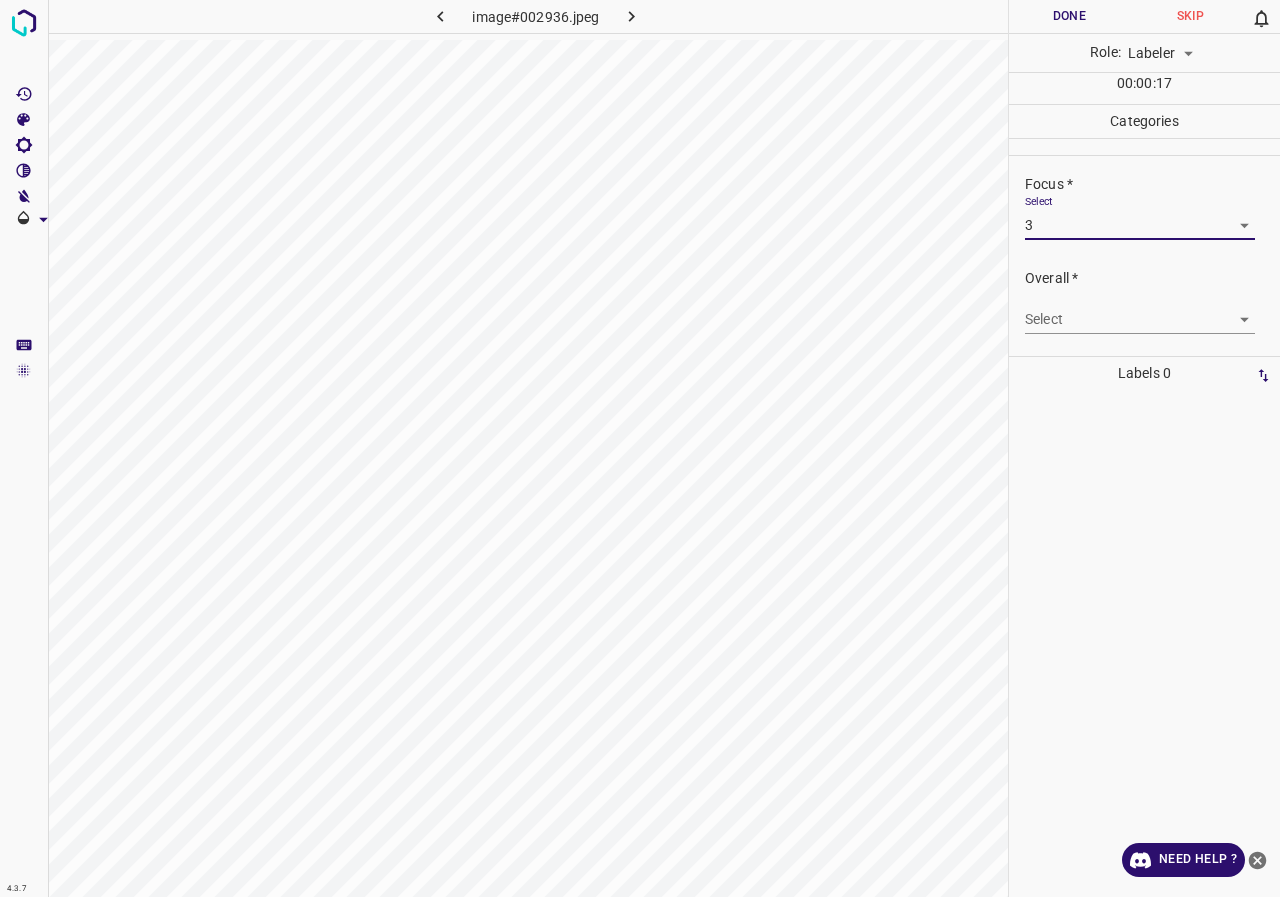 click on "4.3.7 image#002936.jpeg Done Skip 0 Role: Labeler labeler 00   : 00   : 17   Categories Lighting *  Select 3 3 Focus *  Select 3 3 Overall *  Select ​ Labels   0 Categories 1 Lighting 2 Focus 3 Overall Tools Space Change between modes (Draw & Edit) I Auto labeling R Restore zoom M Zoom in N Zoom out Delete Delete selecte label Filters Z Restore filters X Saturation filter C Brightness filter V Contrast filter B Gray scale filter General O Download Need Help ? - Text - Hide - Delete" at bounding box center (640, 448) 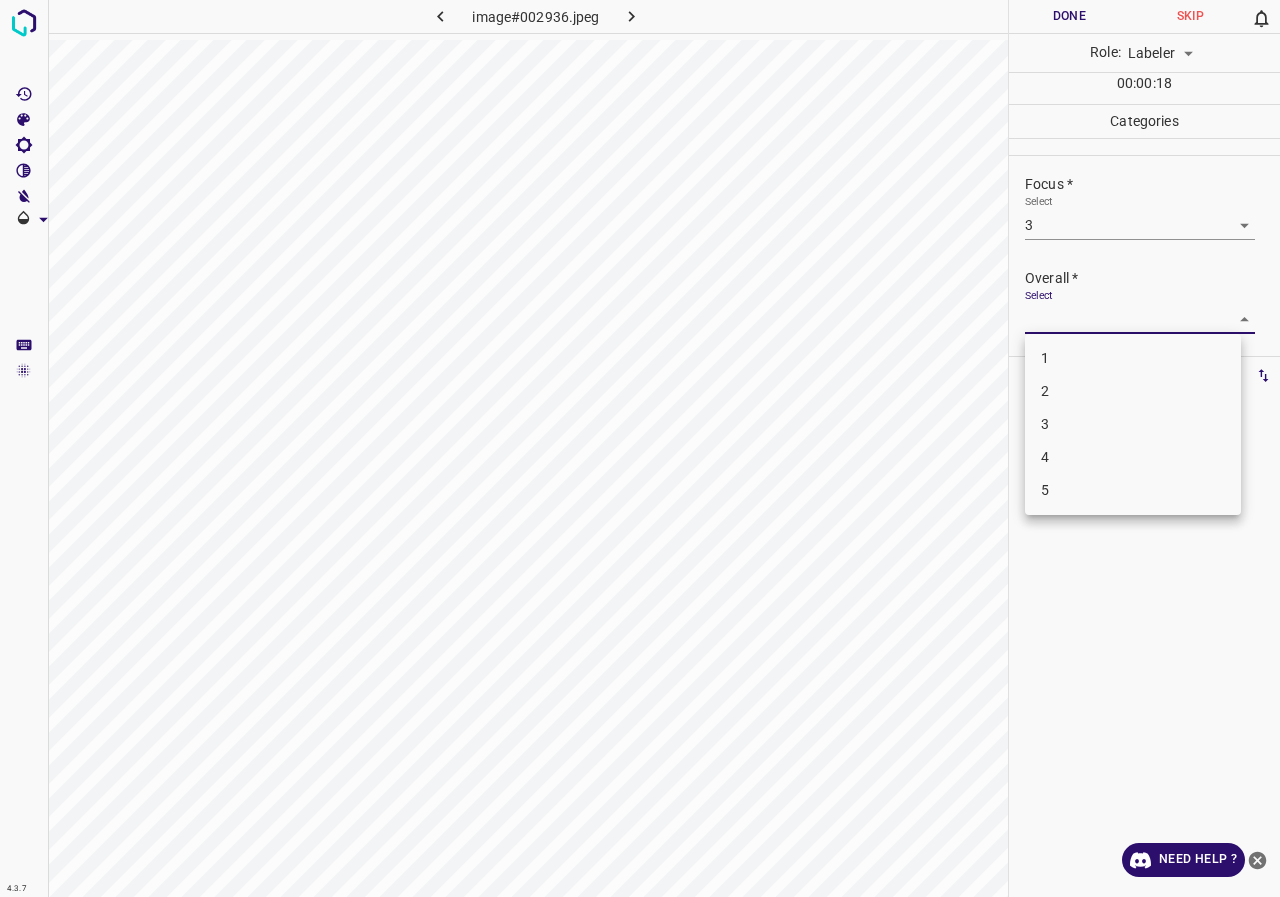 click on "3" at bounding box center (1133, 424) 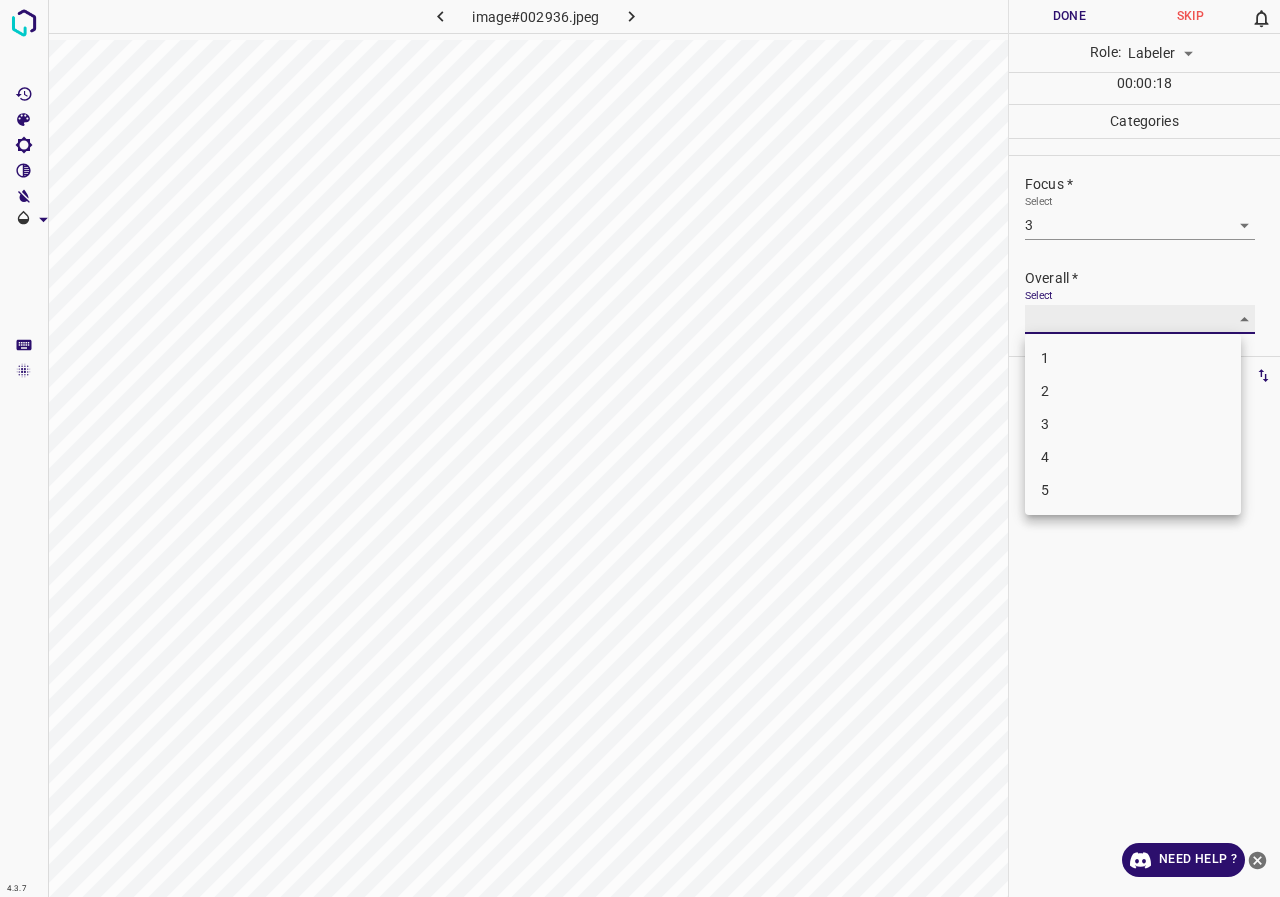 type on "3" 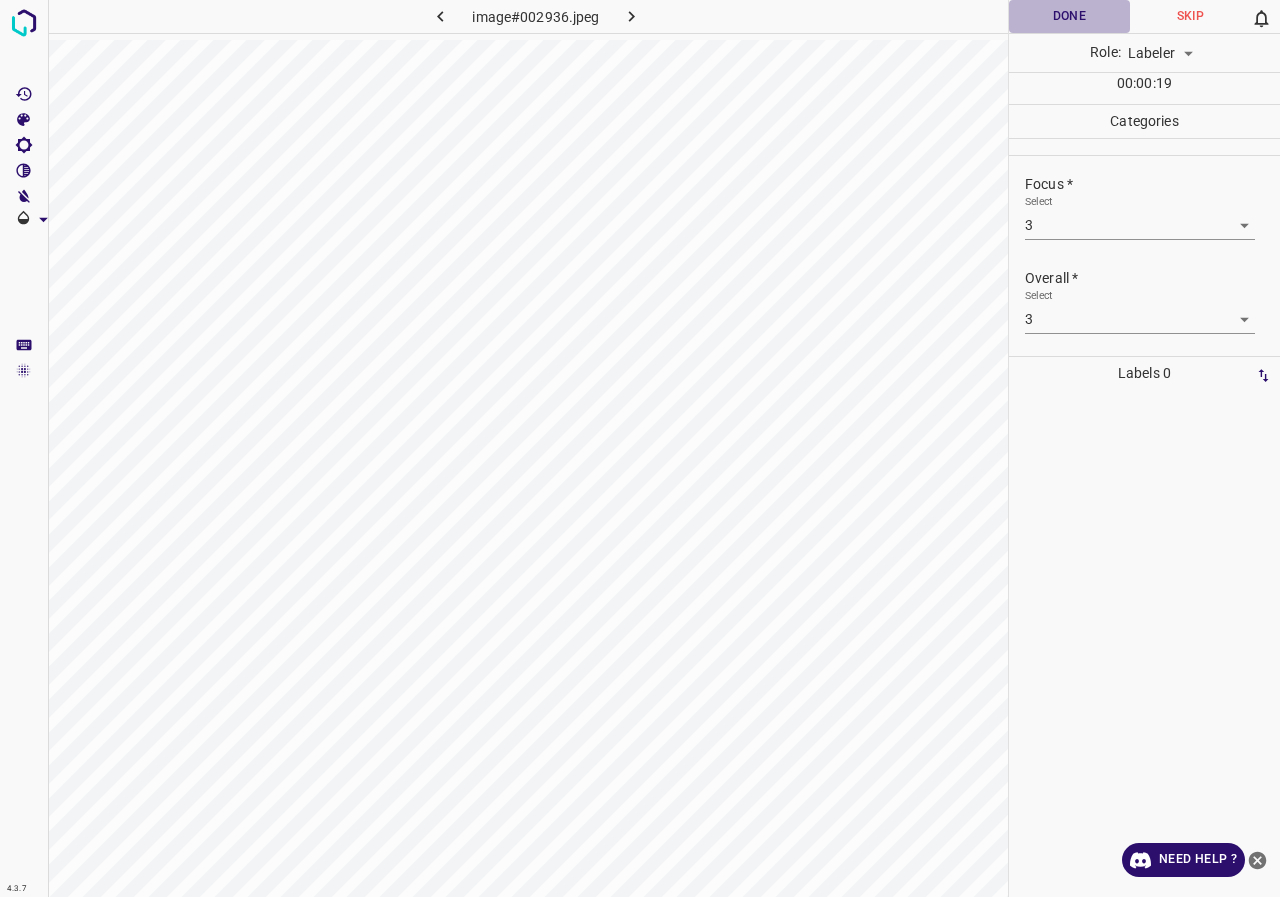 click on "Done" at bounding box center (1069, 16) 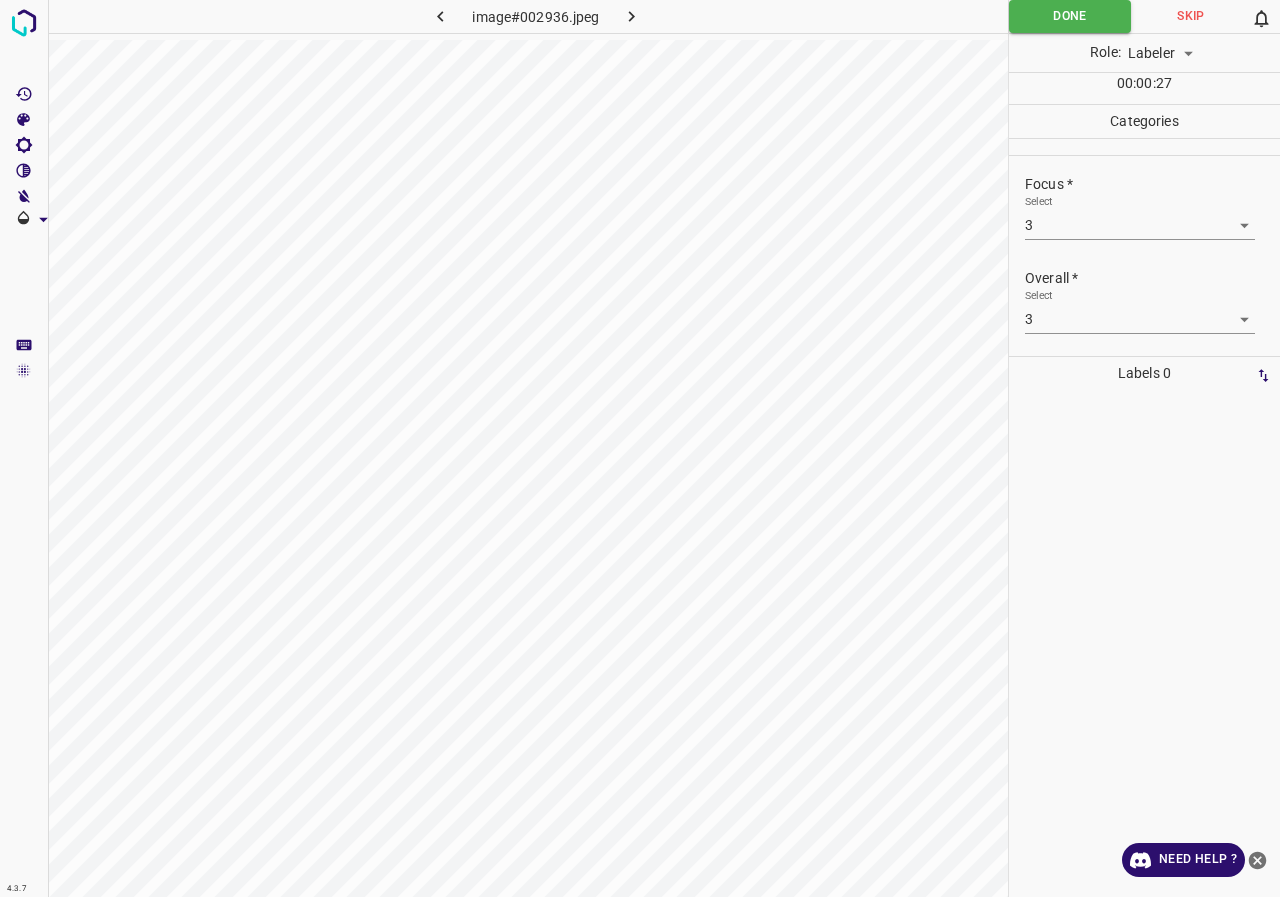 click 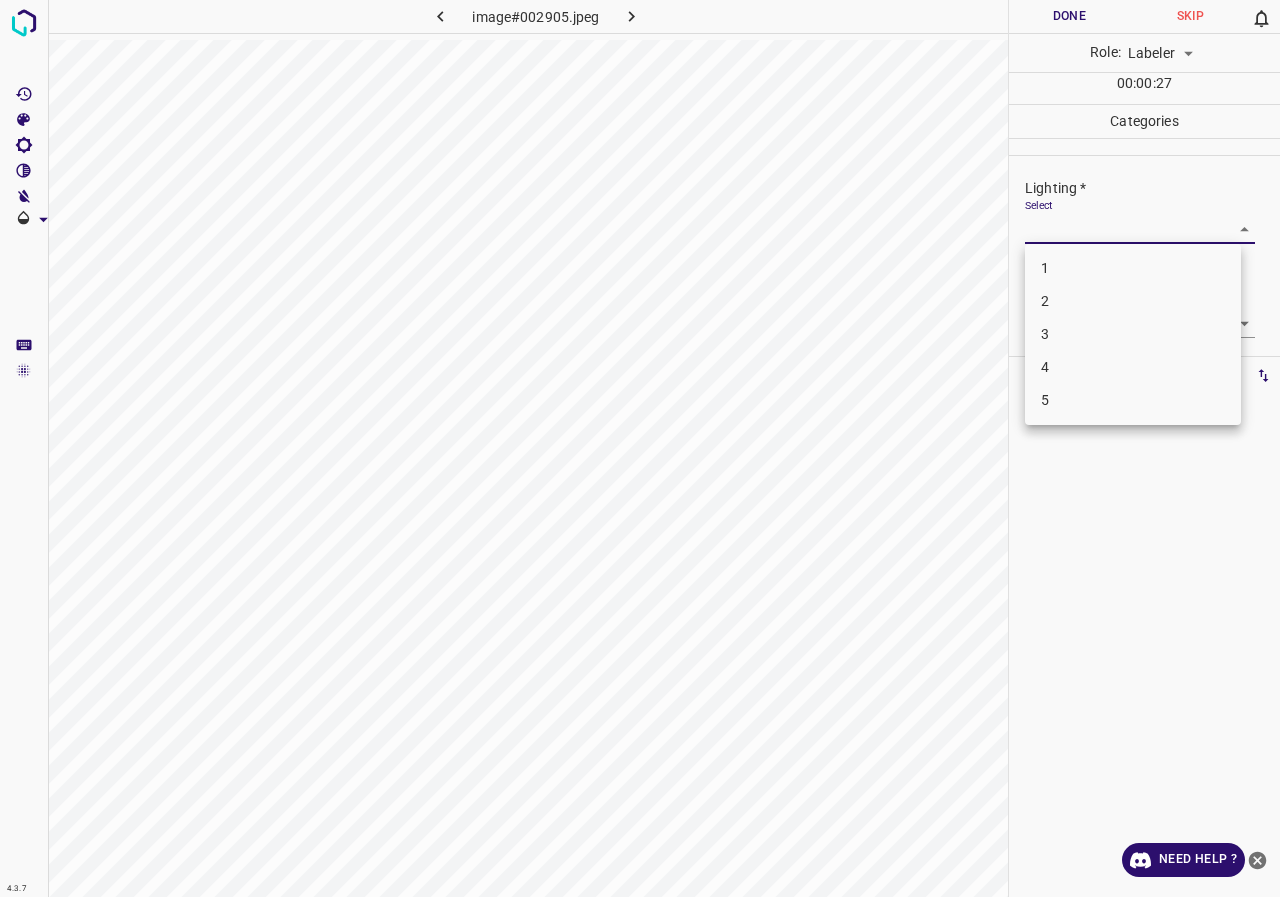 click on "4.3.7 image#002905.jpeg Done Skip 0 Role: Labeler labeler 00   : 00   : 27   Categories Lighting *  Select ​ Focus *  Select ​ Overall *  Select ​ Labels   0 Categories 1 Lighting 2 Focus 3 Overall Tools Space Change between modes (Draw & Edit) I Auto labeling R Restore zoom M Zoom in N Zoom out Delete Delete selecte label Filters Z Restore filters X Saturation filter C Brightness filter V Contrast filter B Gray scale filter General O Download Need Help ? - Text - Hide - Delete 1 2 3 4 5" at bounding box center (640, 448) 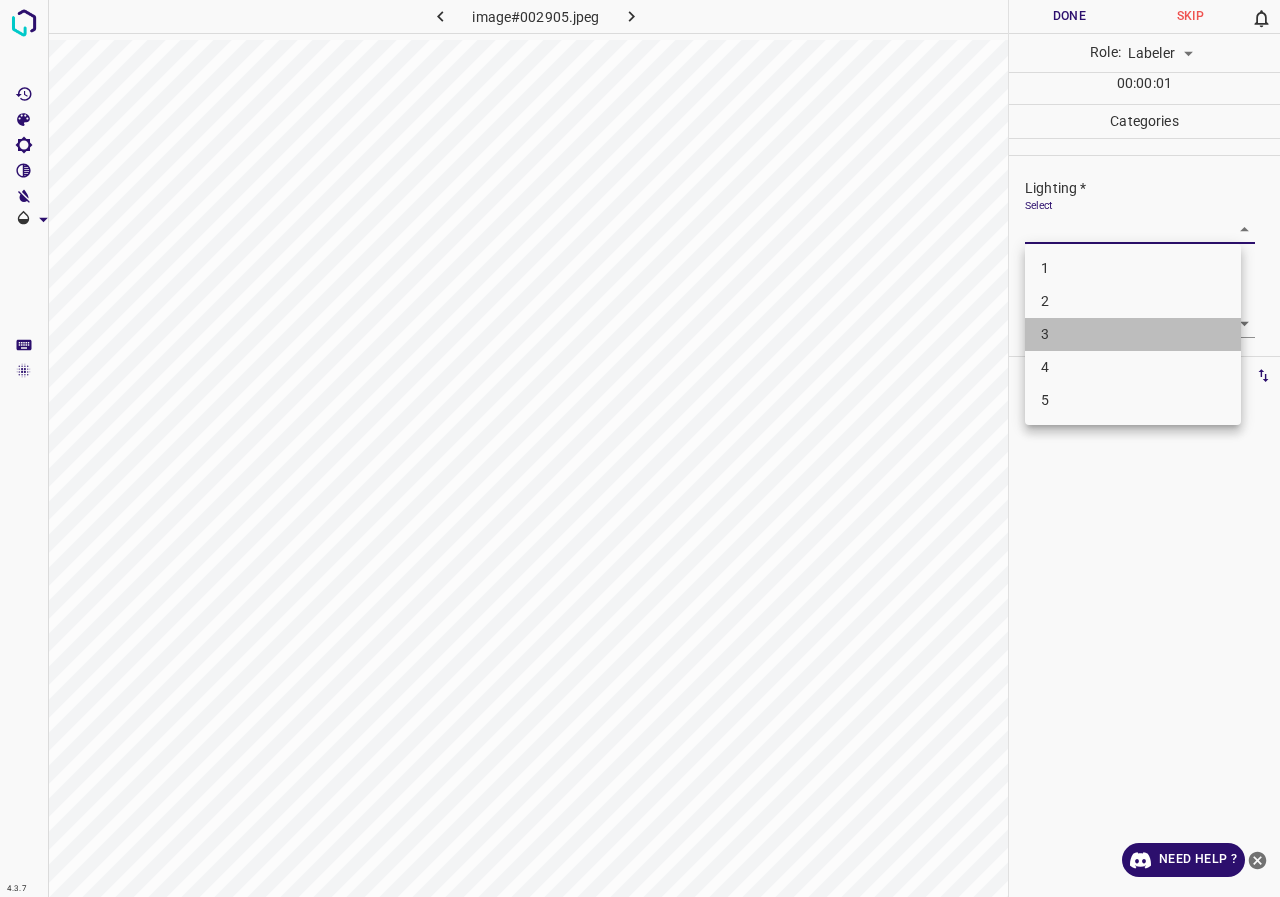 click on "3" at bounding box center [1133, 334] 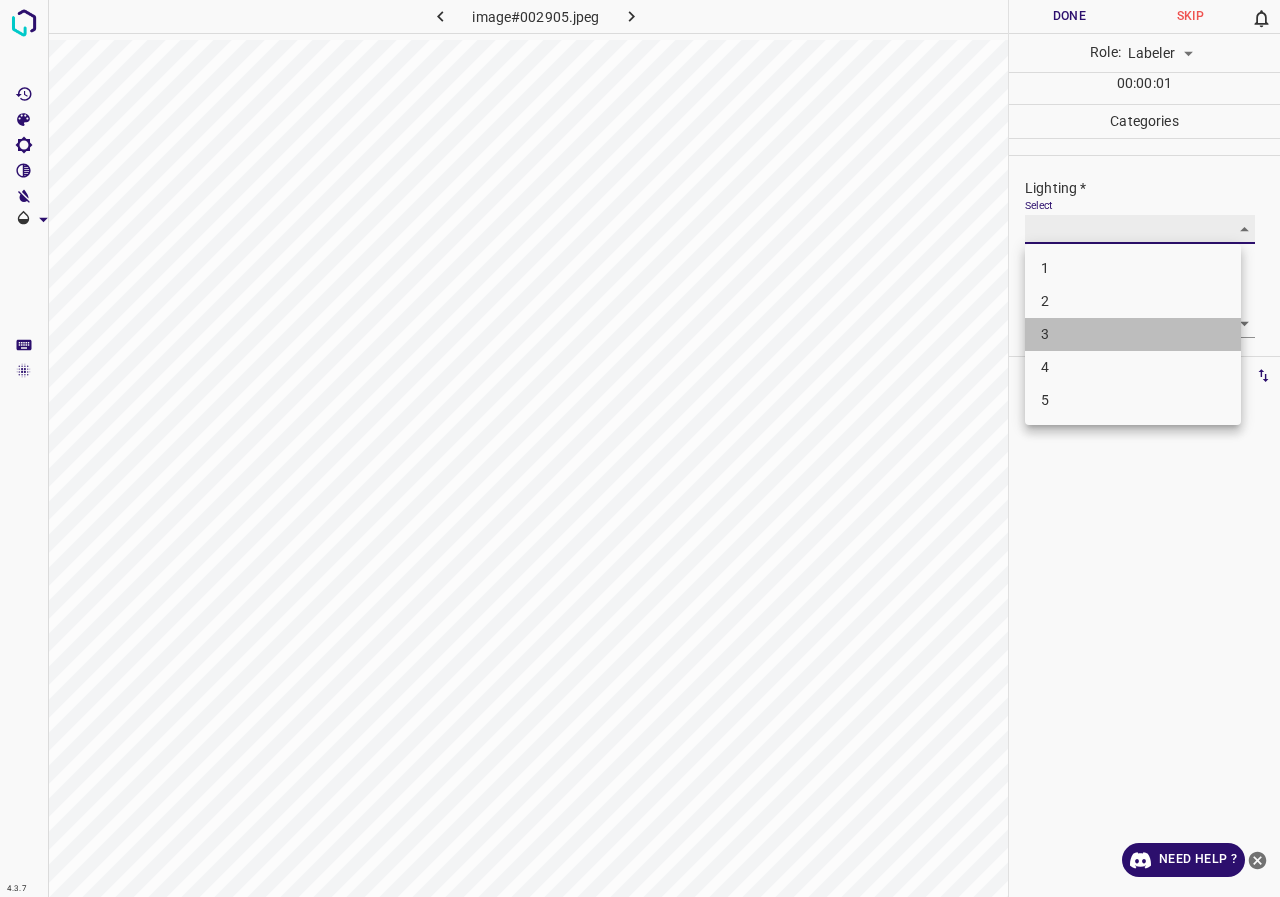 type on "3" 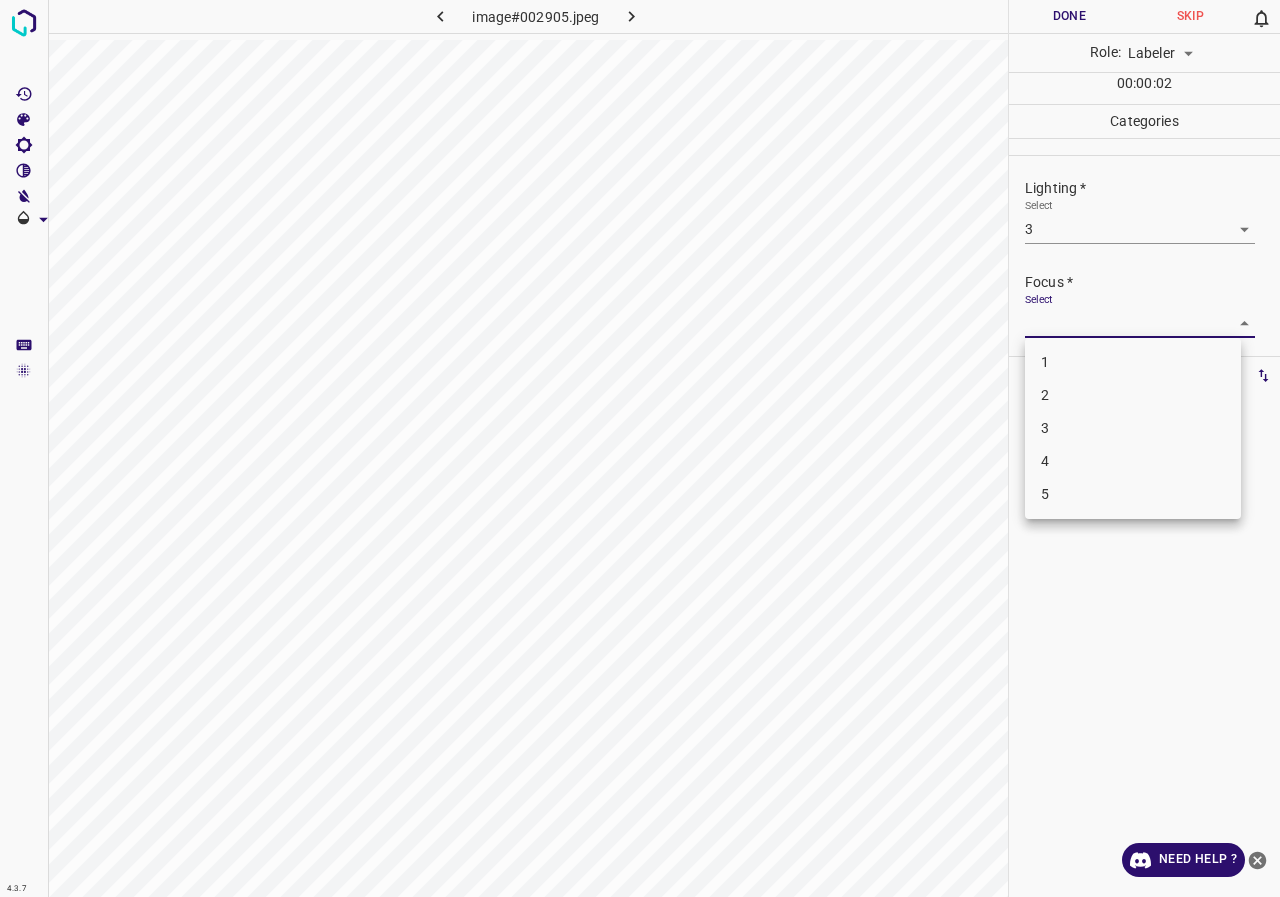 click on "4.3.7 image#002905.jpeg Done Skip 0 Role: Labeler labeler 00   : 00   : 02   Categories Lighting *  Select 3 3 Focus *  Select ​ Overall *  Select ​ Labels   0 Categories 1 Lighting 2 Focus 3 Overall Tools Space Change between modes (Draw & Edit) I Auto labeling R Restore zoom M Zoom in N Zoom out Delete Delete selecte label Filters Z Restore filters X Saturation filter C Brightness filter V Contrast filter B Gray scale filter General O Download Need Help ? - Text - Hide - Delete 1 2 3 4 5" at bounding box center [640, 448] 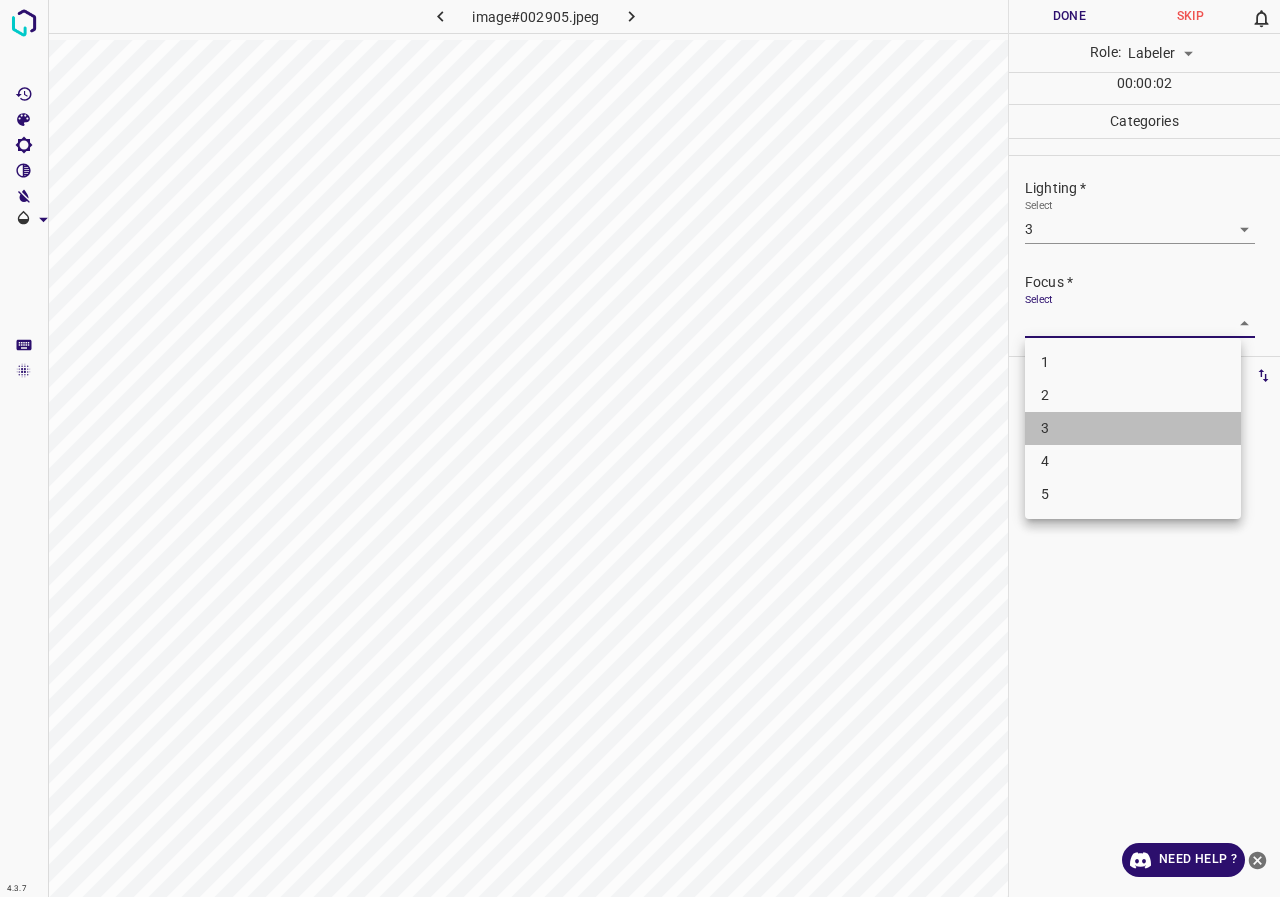 drag, startPoint x: 1067, startPoint y: 424, endPoint x: 1072, endPoint y: 342, distance: 82.1523 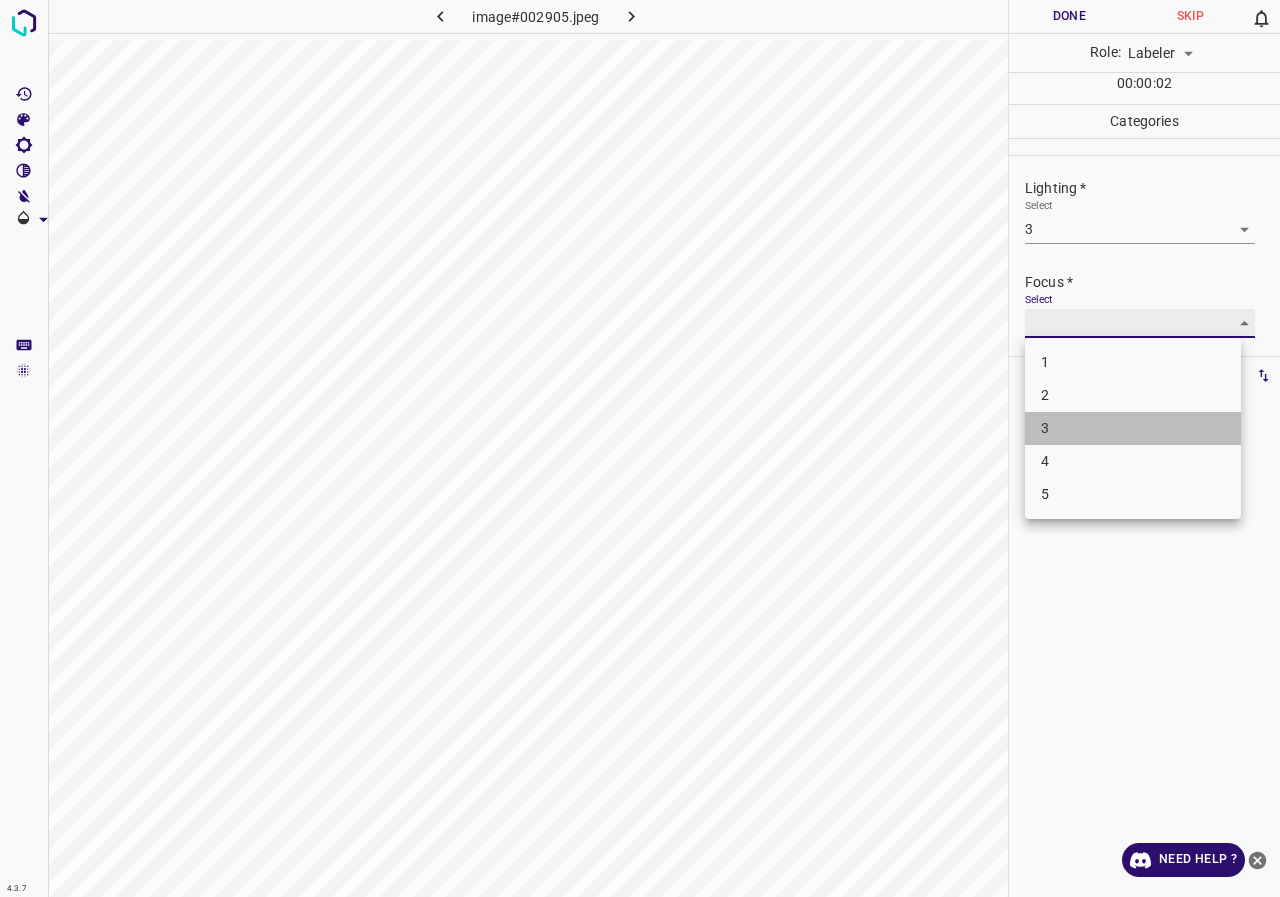 type on "3" 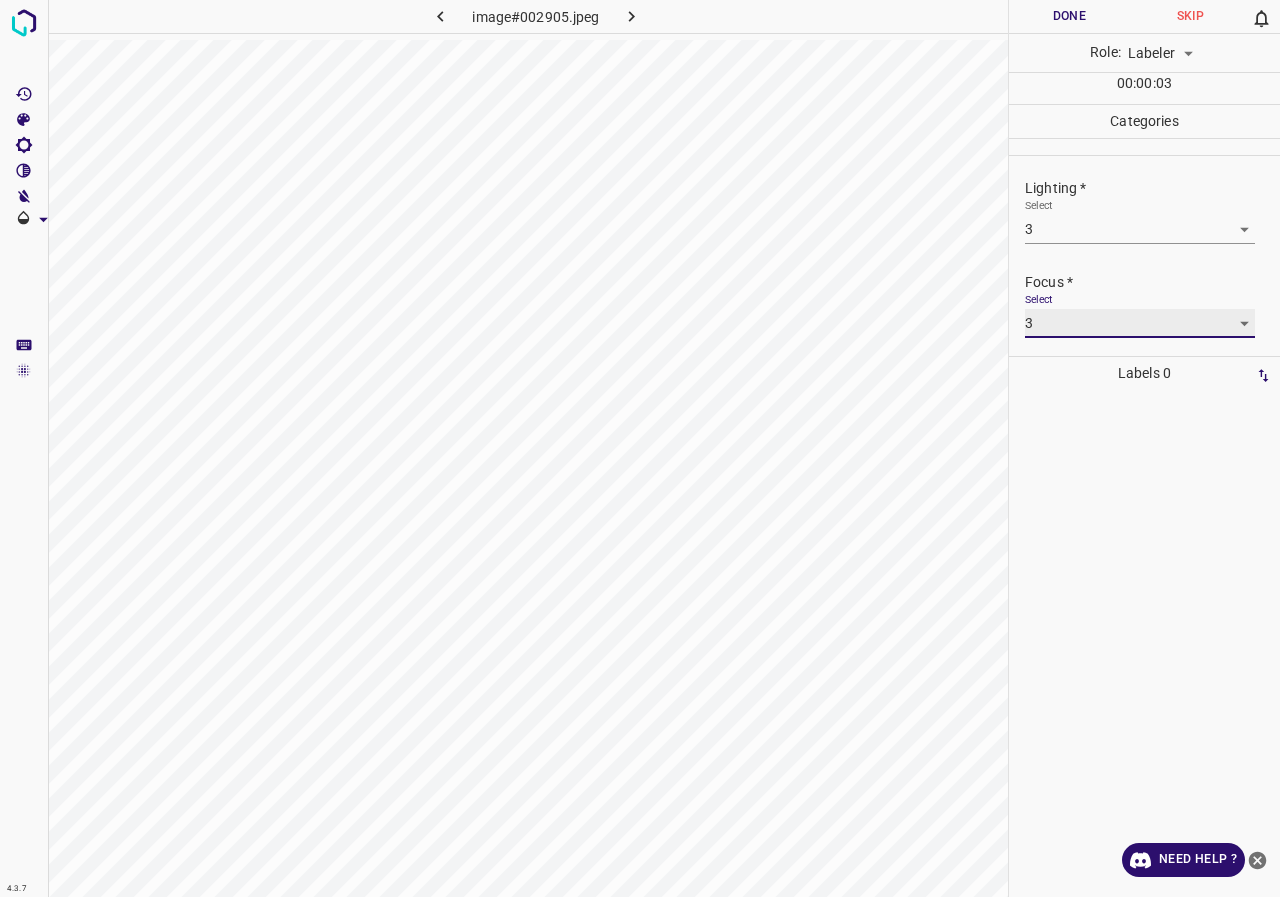 scroll, scrollTop: 98, scrollLeft: 0, axis: vertical 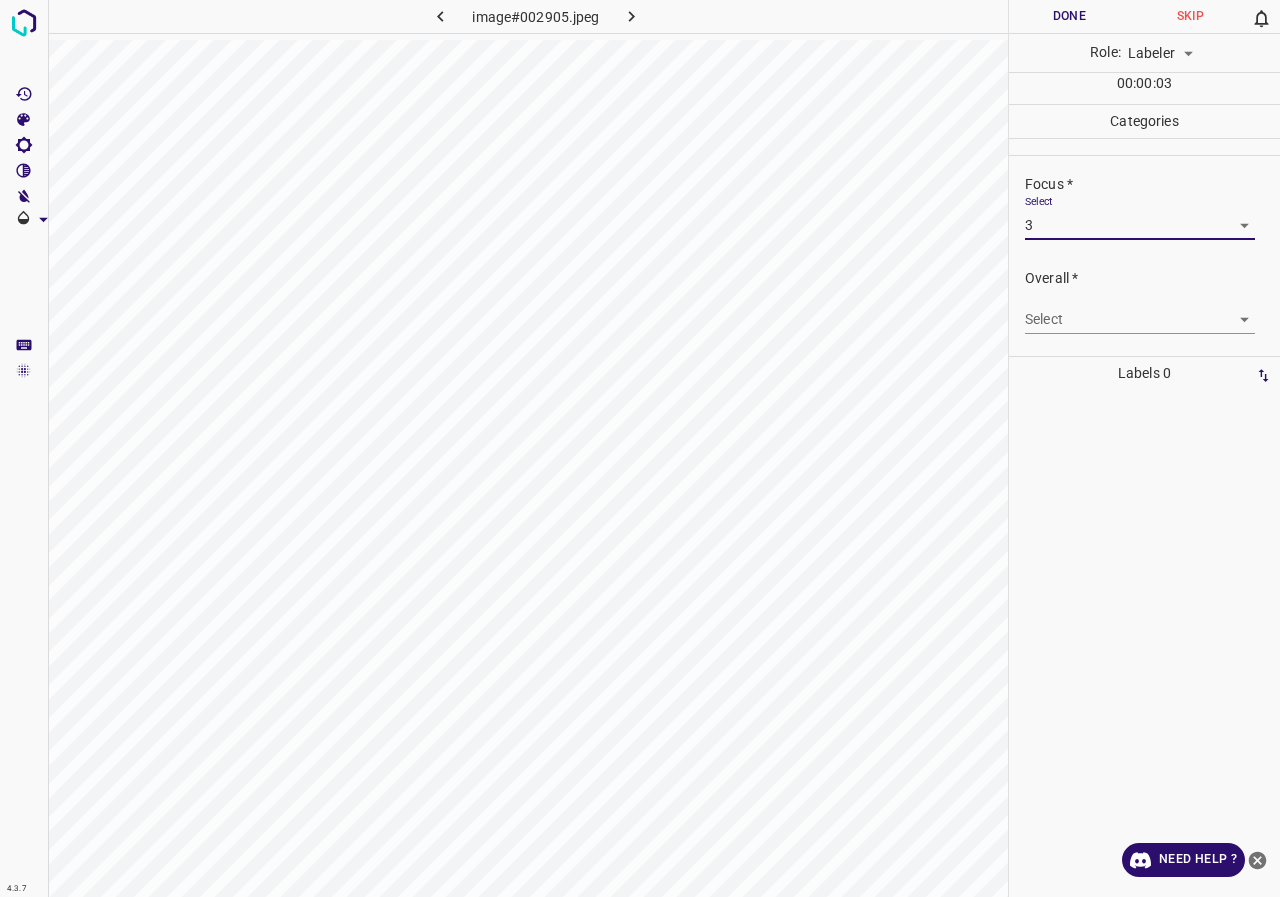 click on "4.3.7 image#002905.jpeg Done Skip 0 Role: Labeler labeler 00   : 00   : 03   Categories Lighting *  Select 3 3 Focus *  Select 3 3 Overall *  Select ​ Labels   0 Categories 1 Lighting 2 Focus 3 Overall Tools Space Change between modes (Draw & Edit) I Auto labeling R Restore zoom M Zoom in N Zoom out Delete Delete selecte label Filters Z Restore filters X Saturation filter C Brightness filter V Contrast filter B Gray scale filter General O Download Need Help ? - Text - Hide - Delete" at bounding box center (640, 448) 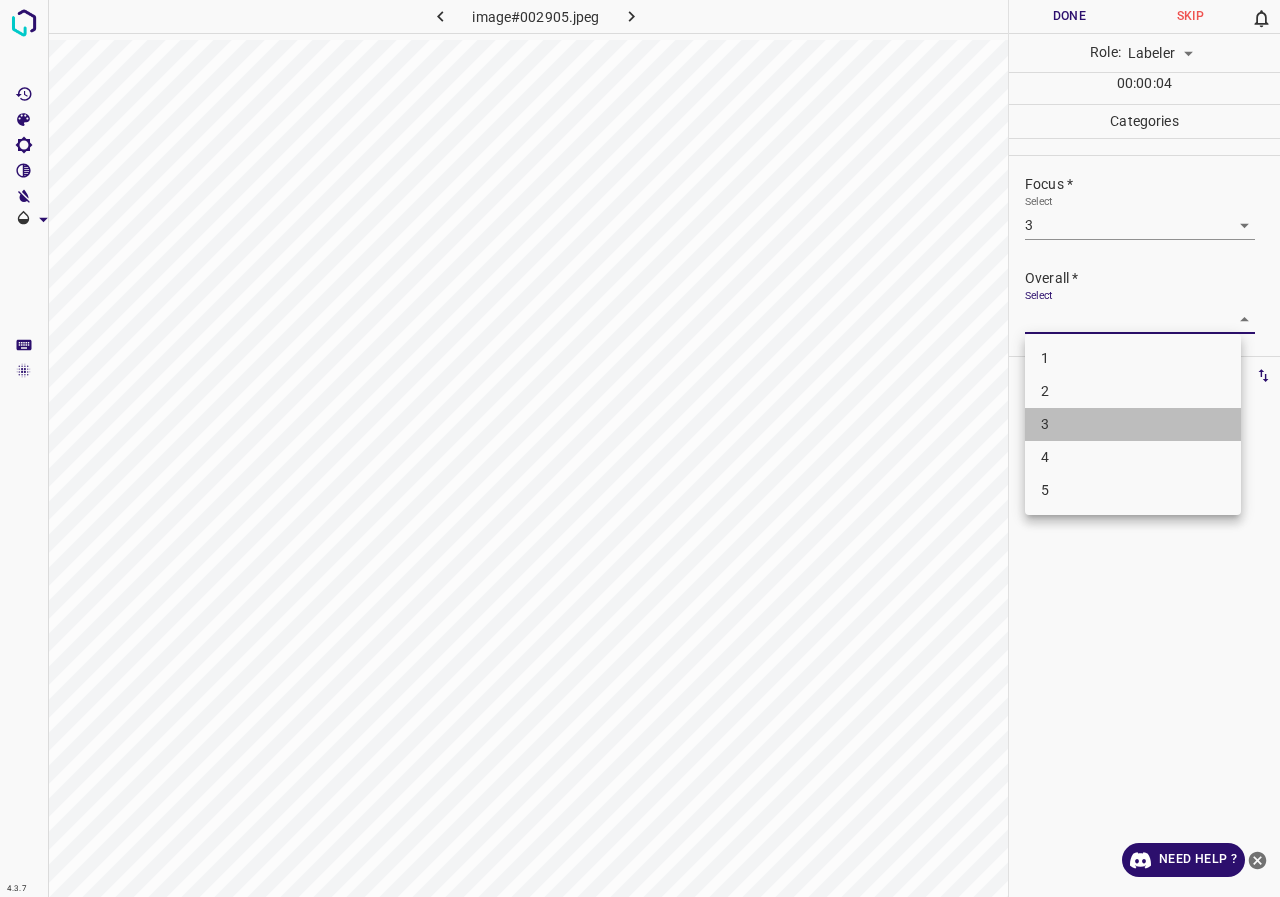 click on "3" at bounding box center [1133, 424] 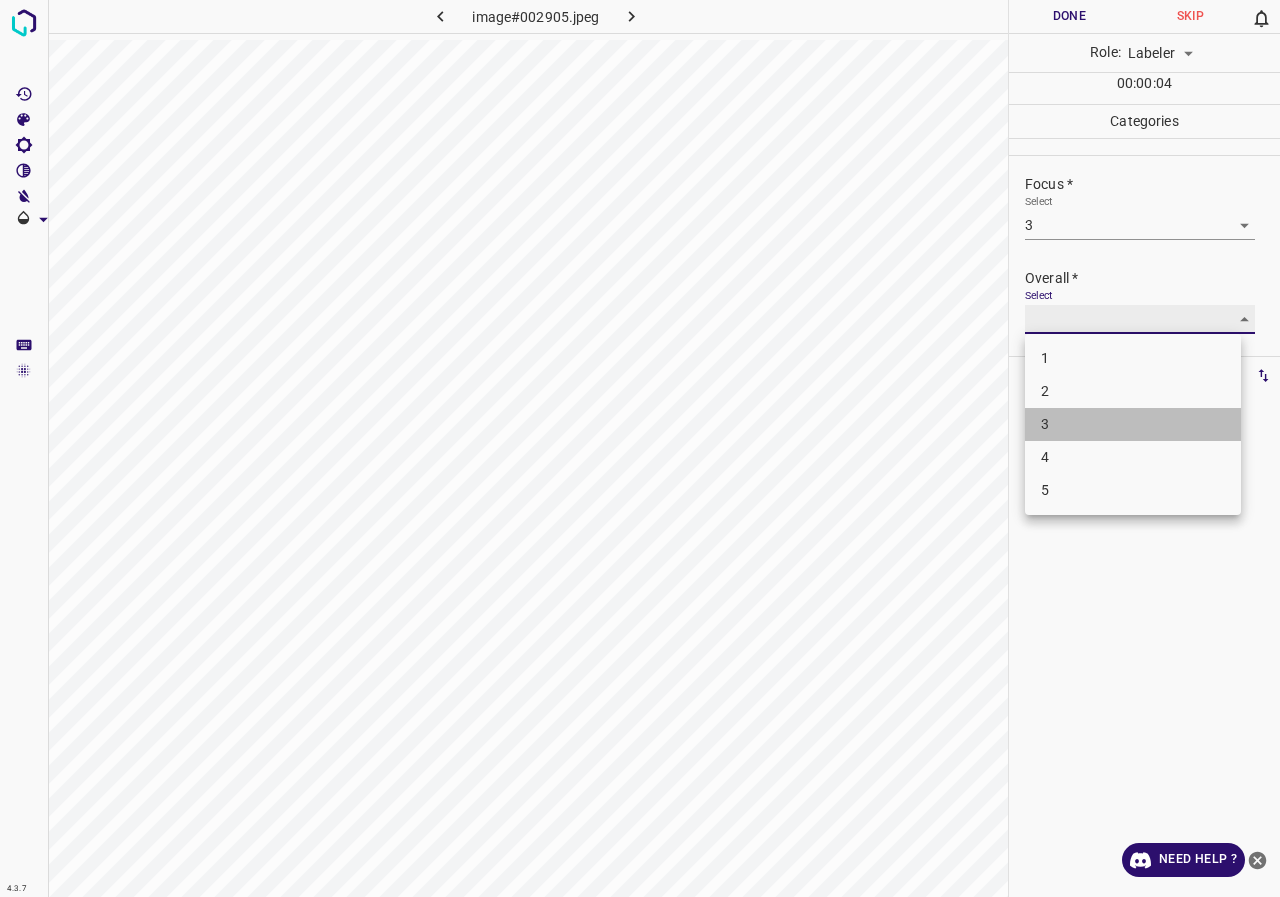 type on "3" 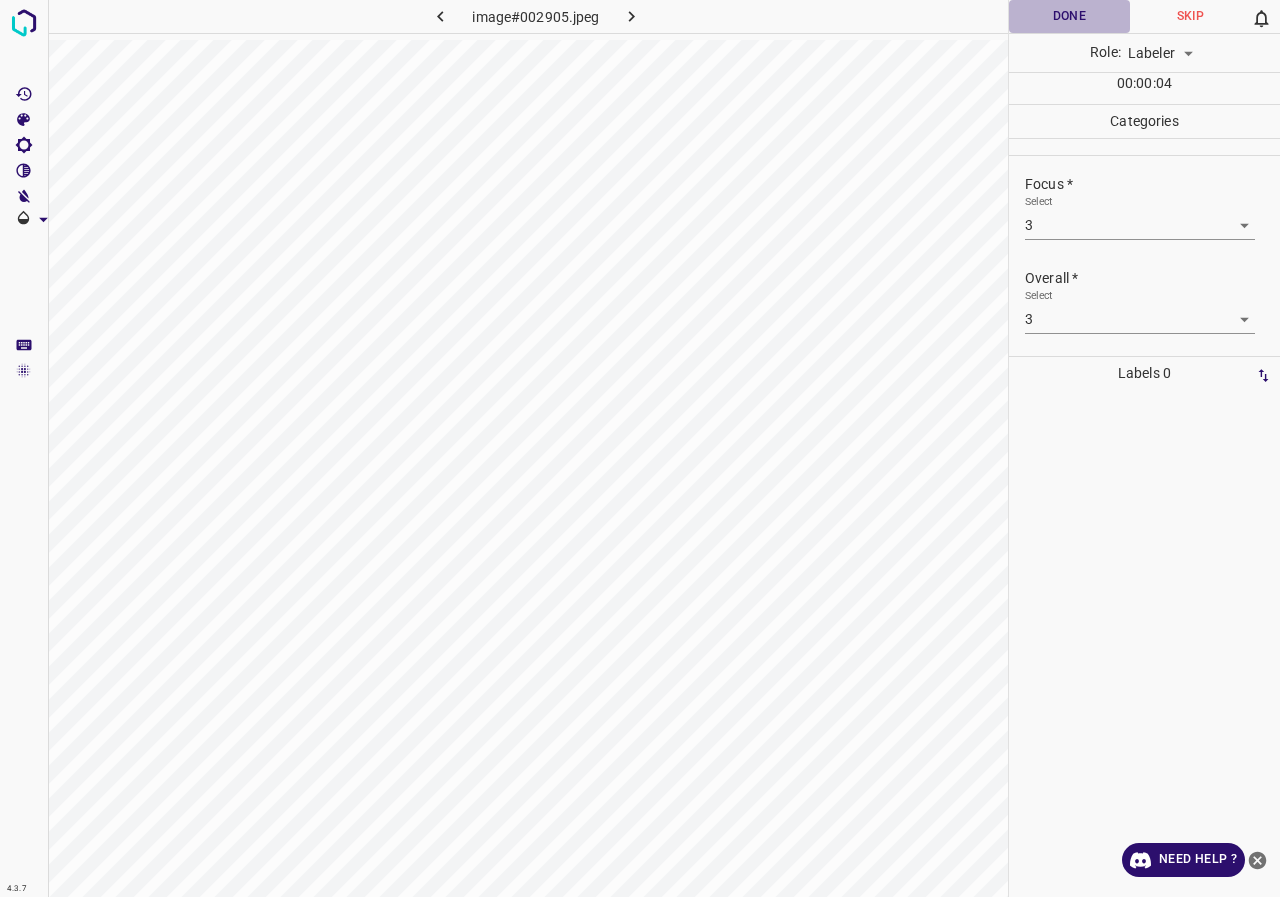 click on "Done" at bounding box center [1069, 16] 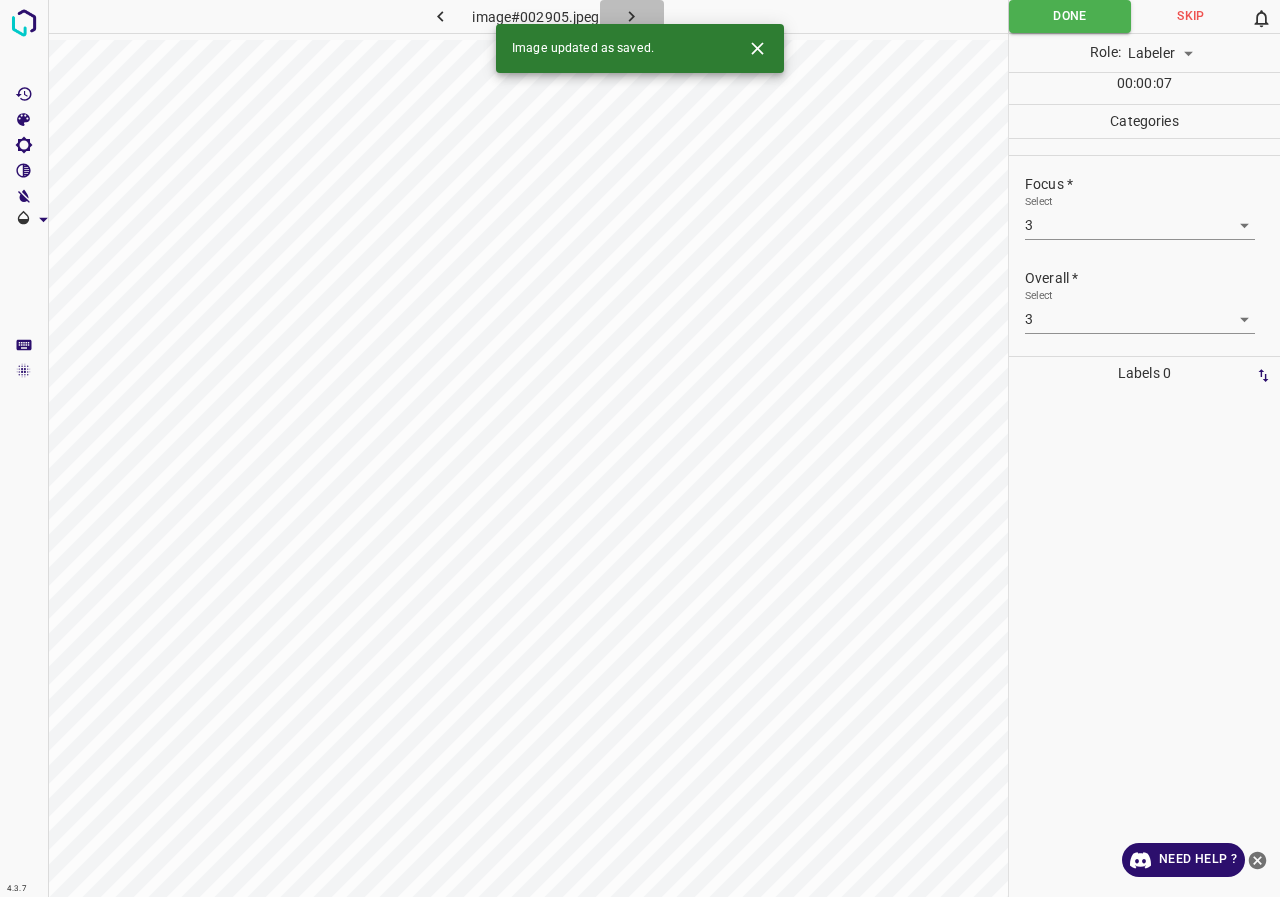 click at bounding box center [632, 16] 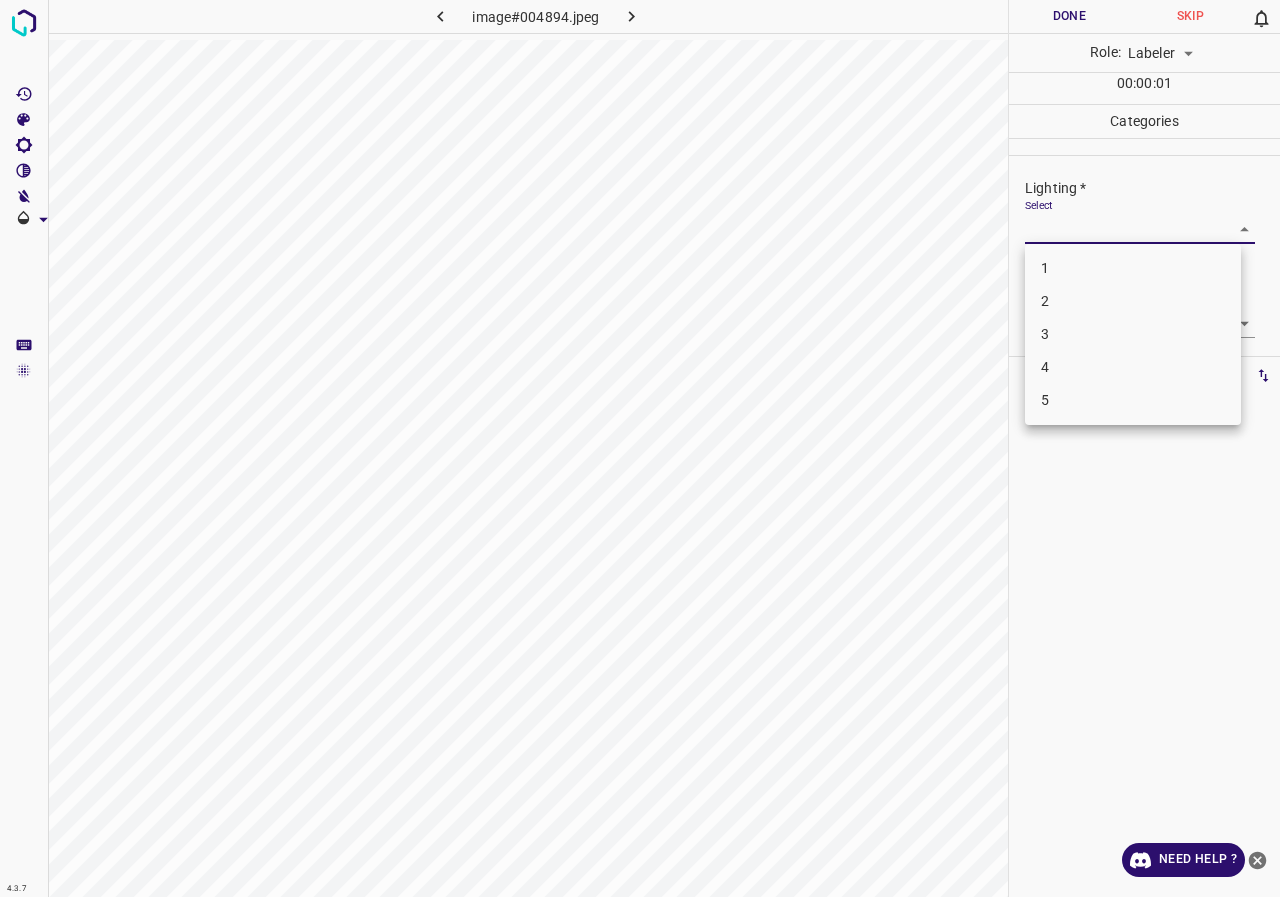 click on "4.3.7 image#004894.jpeg Done Skip 0 Role: Labeler labeler 00   : 00   : 01   Categories Lighting *  Select ​ Focus *  Select ​ Overall *  Select ​ Labels   0 Categories 1 Lighting 2 Focus 3 Overall Tools Space Change between modes (Draw & Edit) I Auto labeling R Restore zoom M Zoom in N Zoom out Delete Delete selecte label Filters Z Restore filters X Saturation filter C Brightness filter V Contrast filter B Gray scale filter General O Download Need Help ? - Text - Hide - Delete 1 2 3 4 5" at bounding box center [640, 448] 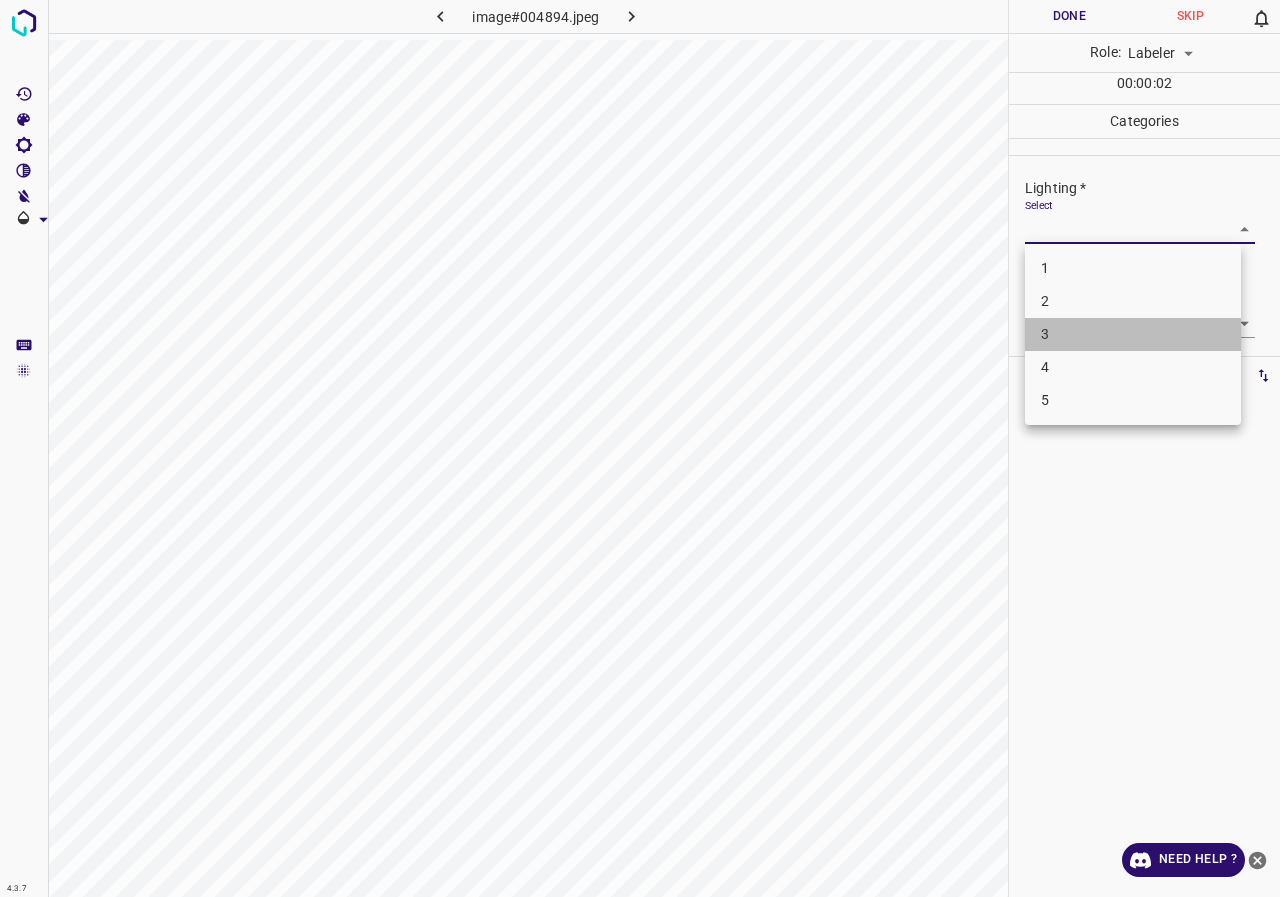 click on "3" at bounding box center (1133, 334) 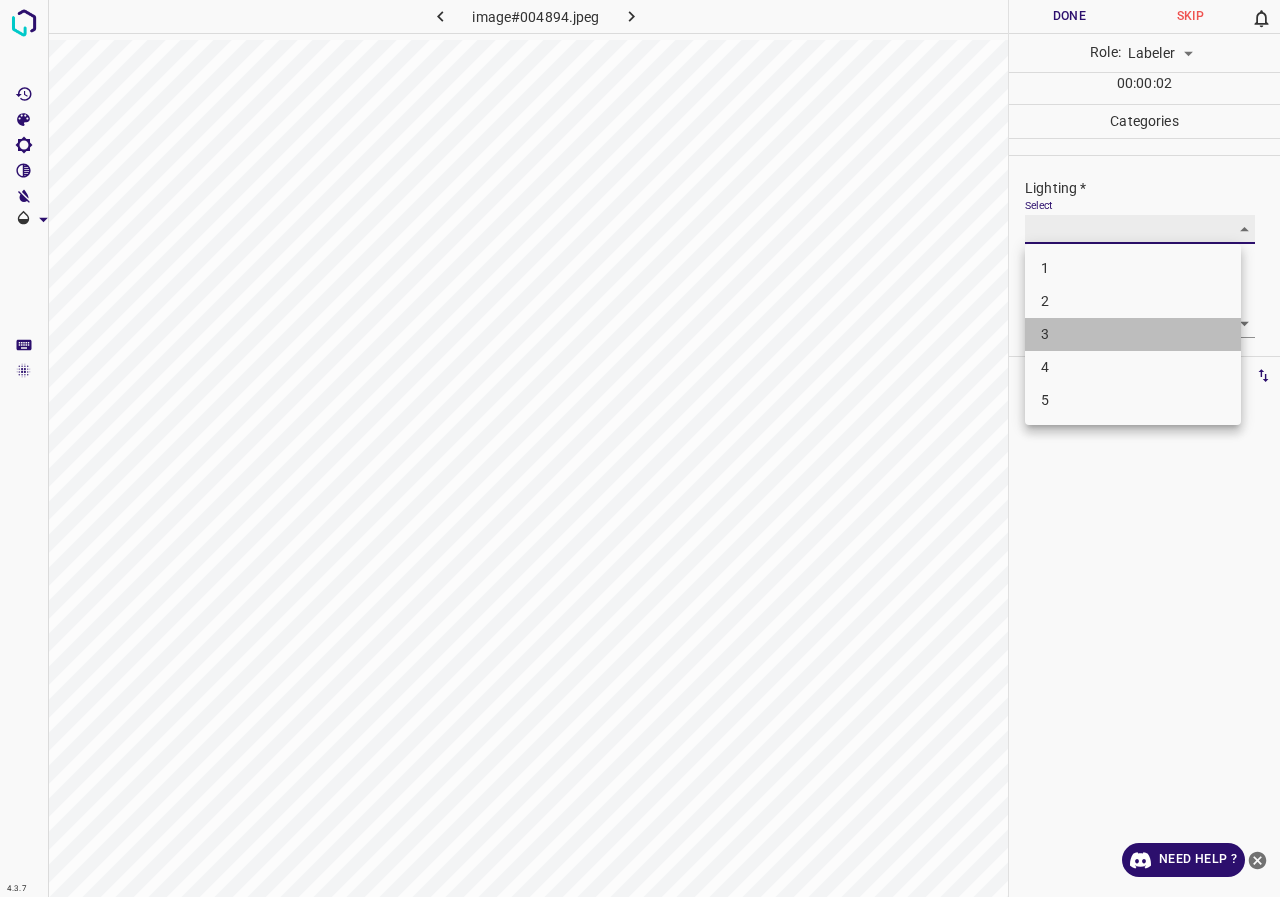 type on "3" 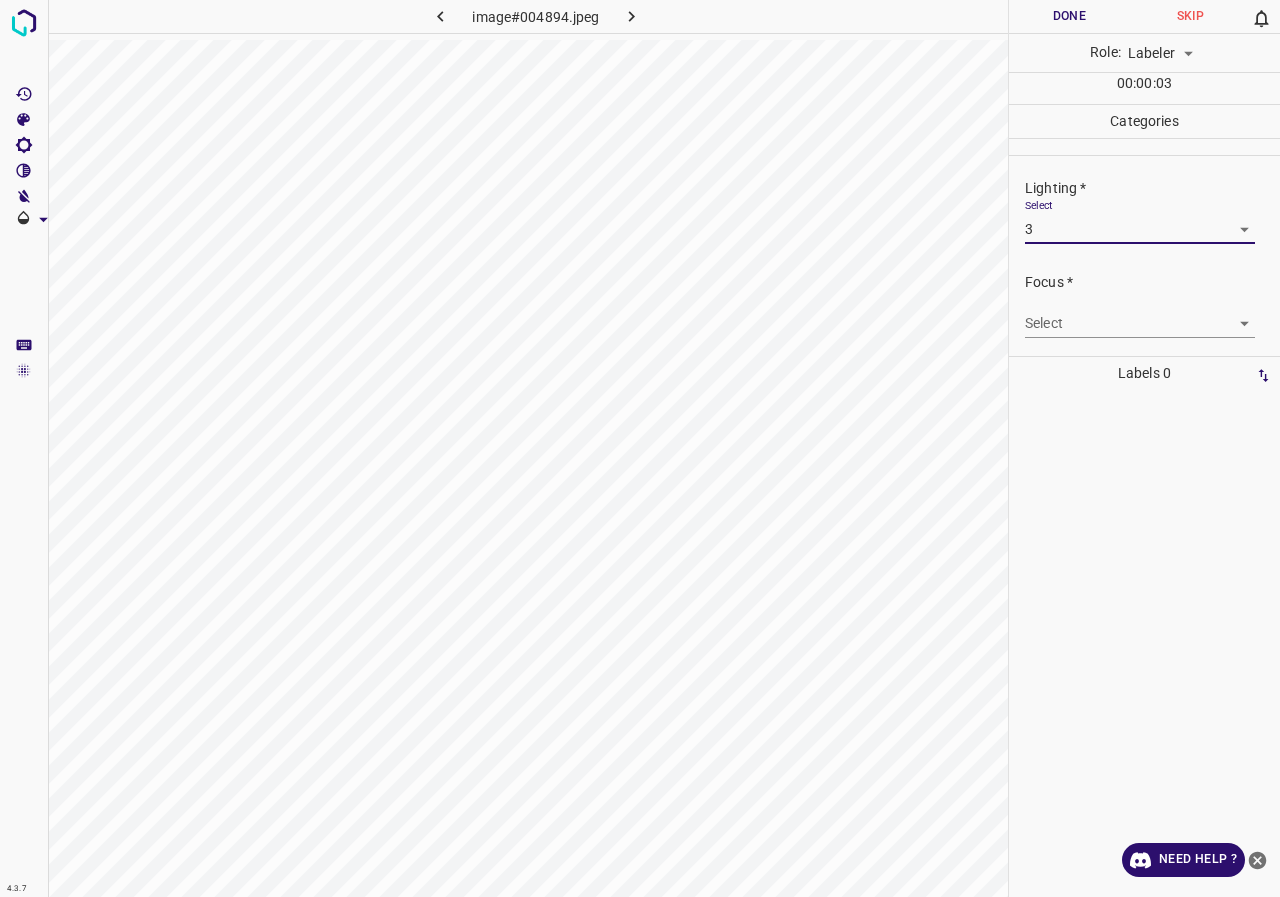 click on "4.3.7 image#004894.jpeg Done Skip 0 Role: Labeler labeler 00   : 00   : 03   Categories Lighting *  Select 3 3 Focus *  Select ​ Overall *  Select ​ Labels   0 Categories 1 Lighting 2 Focus 3 Overall Tools Space Change between modes (Draw & Edit) I Auto labeling R Restore zoom M Zoom in N Zoom out Delete Delete selecte label Filters Z Restore filters X Saturation filter C Brightness filter V Contrast filter B Gray scale filter General O Download Need Help ? - Text - Hide - Delete" at bounding box center [640, 448] 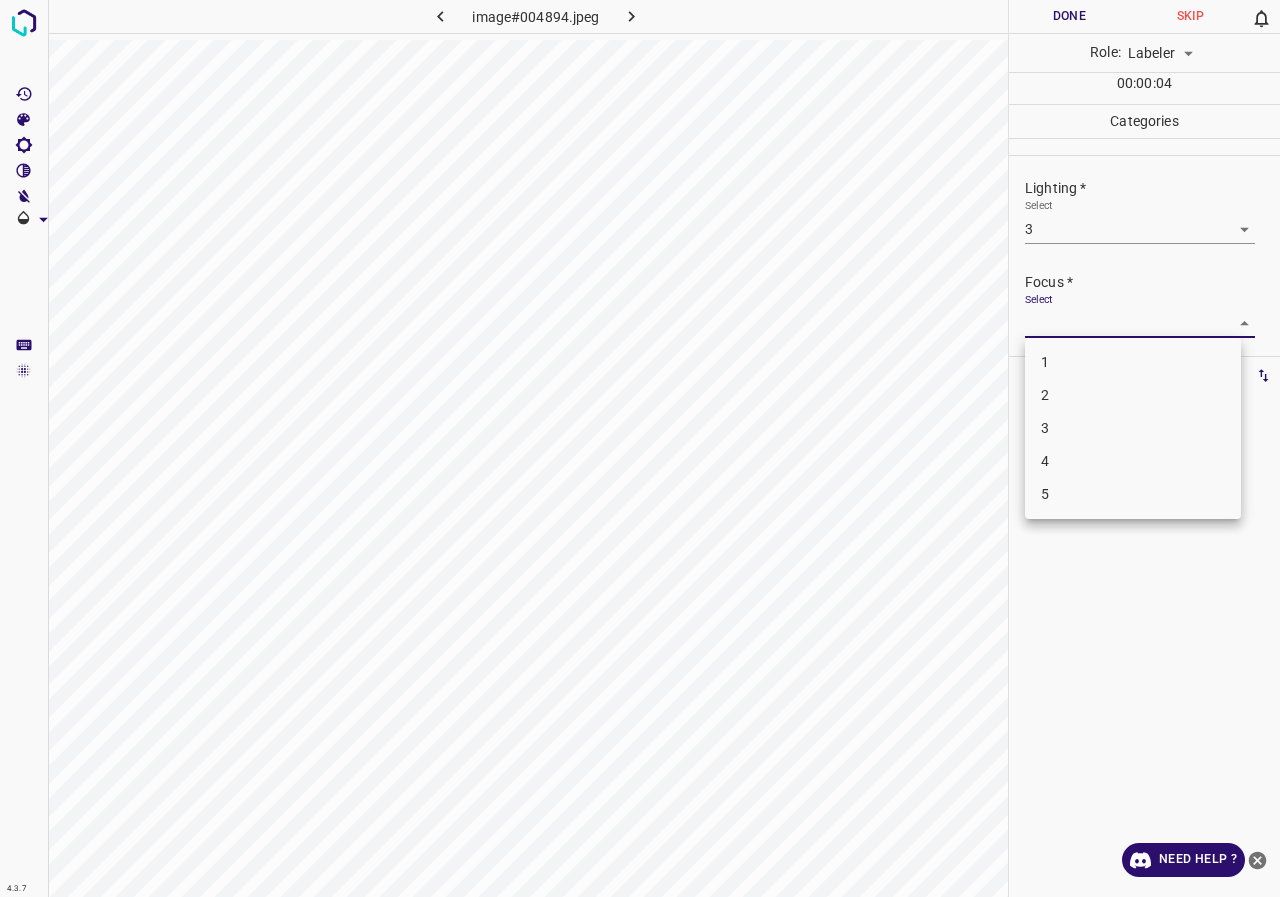 drag, startPoint x: 1061, startPoint y: 416, endPoint x: 1071, endPoint y: 363, distance: 53.935146 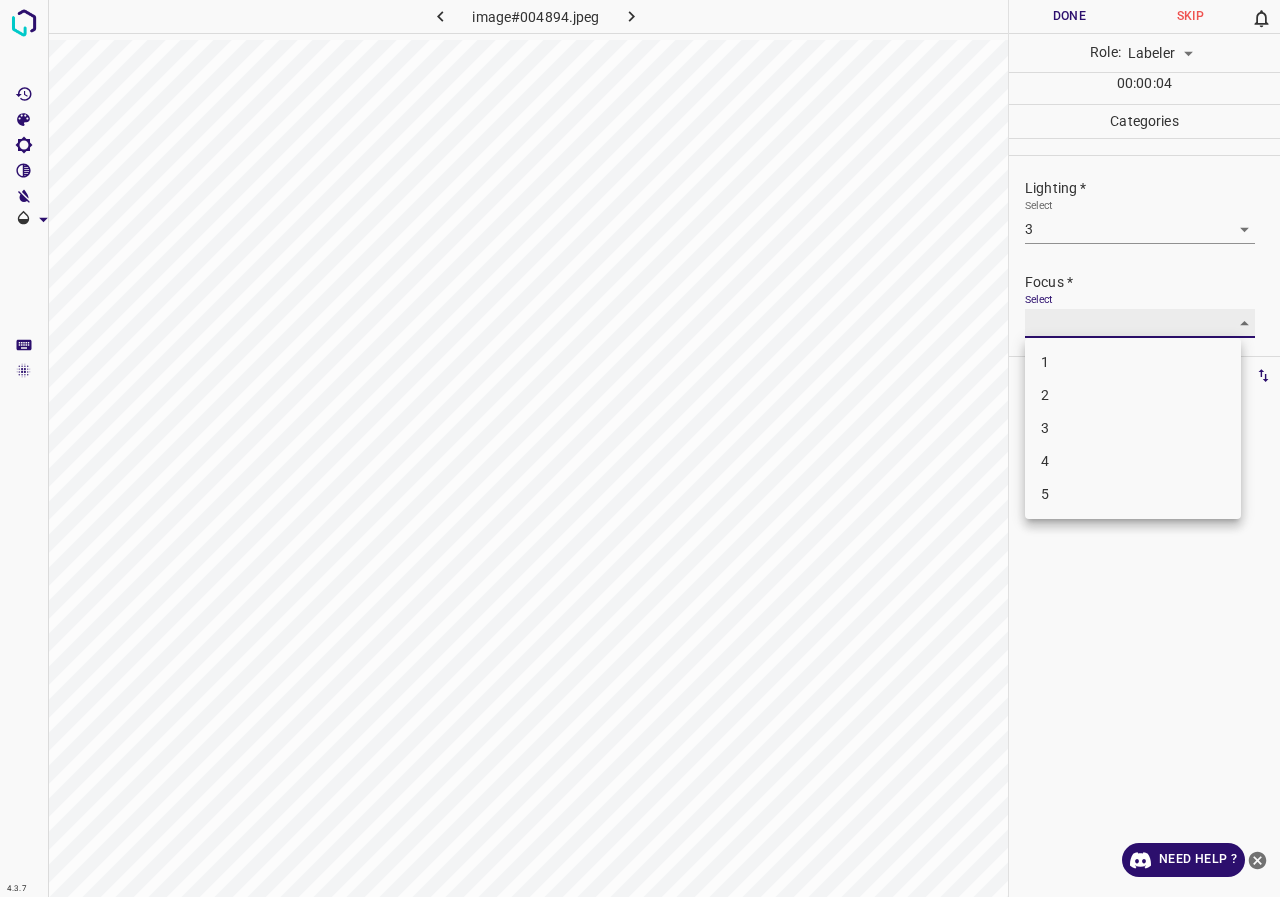type on "3" 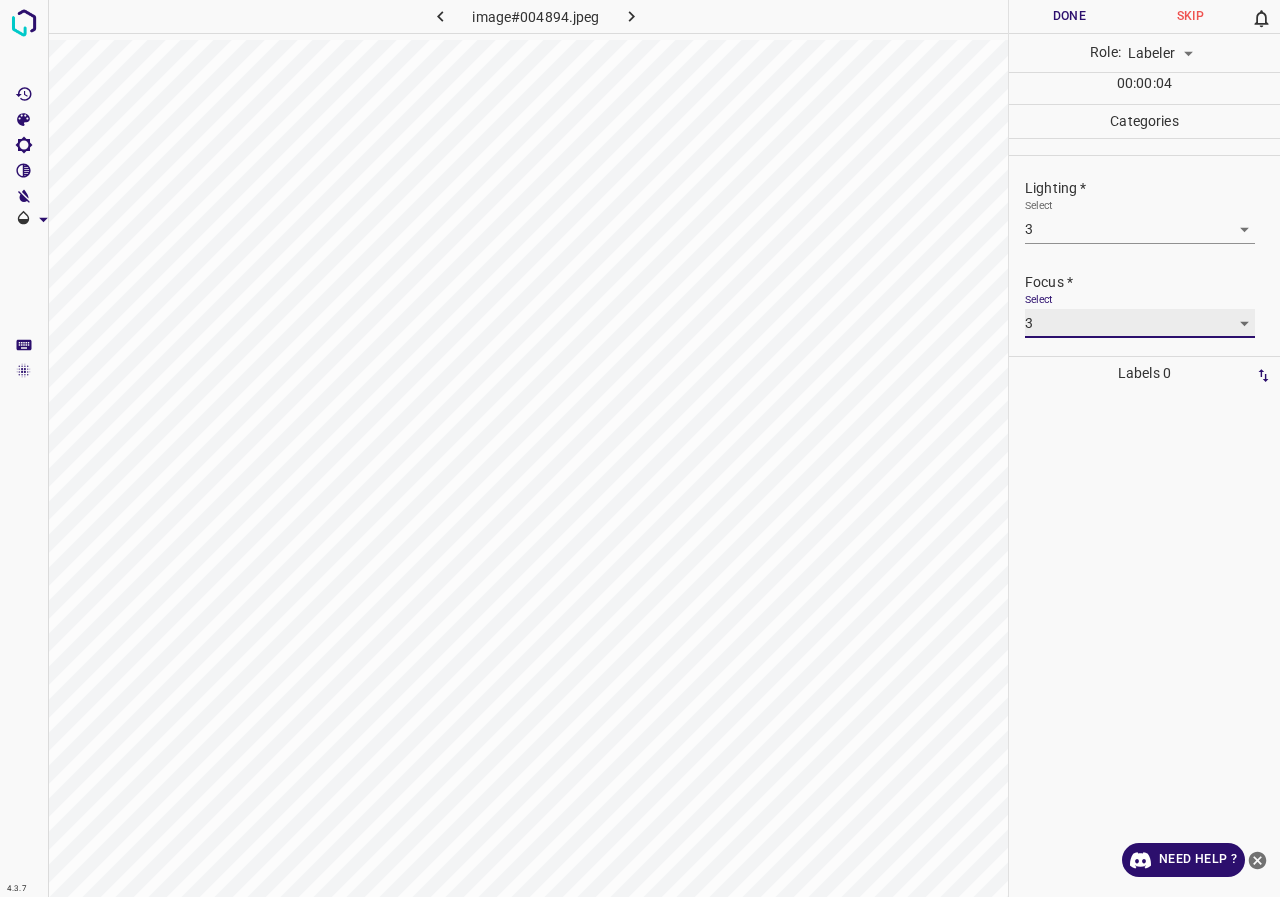 scroll, scrollTop: 98, scrollLeft: 0, axis: vertical 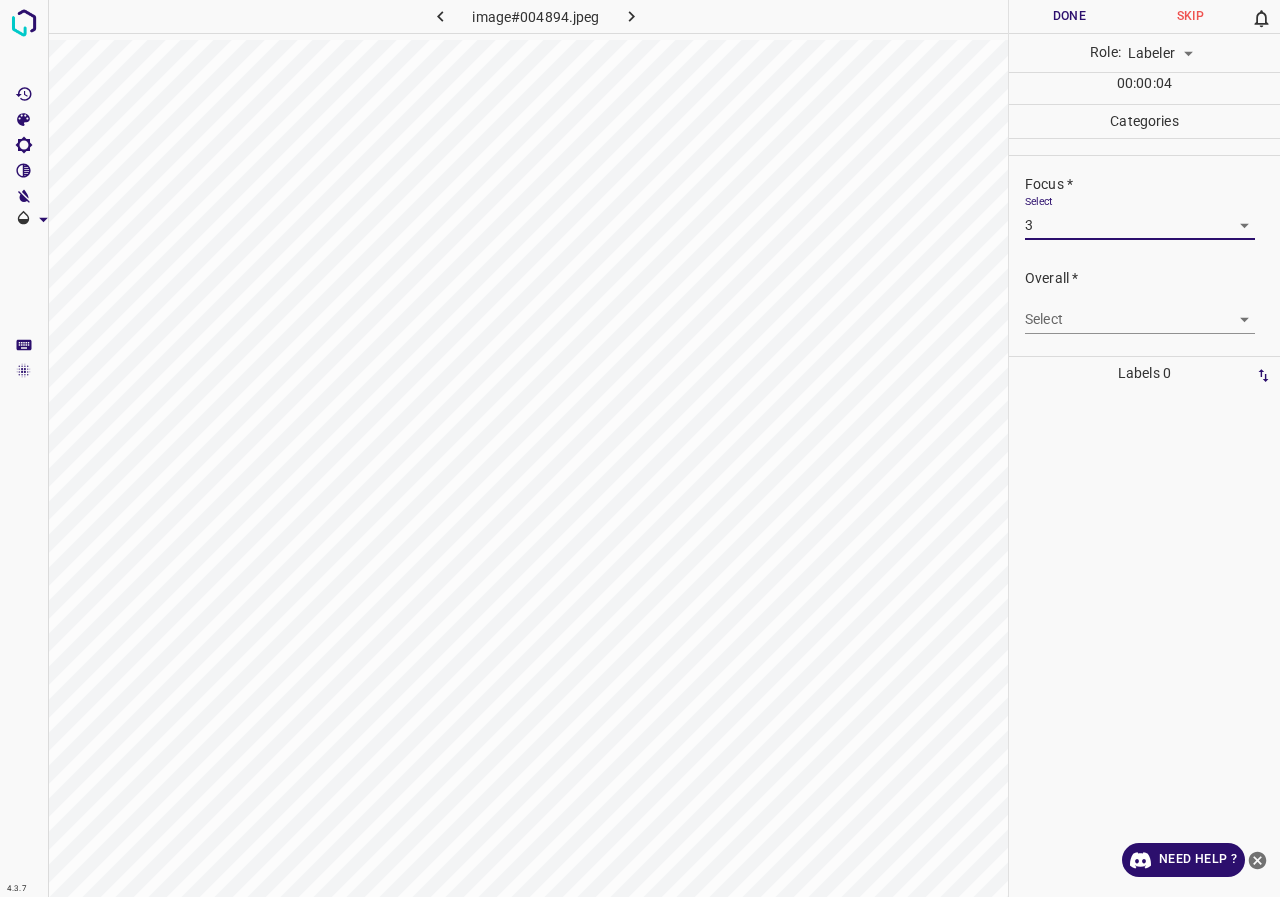 click on "4.3.7 image#004894.jpeg Done Skip 0 Role: Labeler labeler 00   : 00   : 04   Categories Lighting *  Select 3 3 Focus *  Select 3 3 Overall *  Select ​ Labels   0 Categories 1 Lighting 2 Focus 3 Overall Tools Space Change between modes (Draw & Edit) I Auto labeling R Restore zoom M Zoom in N Zoom out Delete Delete selecte label Filters Z Restore filters X Saturation filter C Brightness filter V Contrast filter B Gray scale filter General O Download Need Help ? - Text - Hide - Delete" at bounding box center [640, 448] 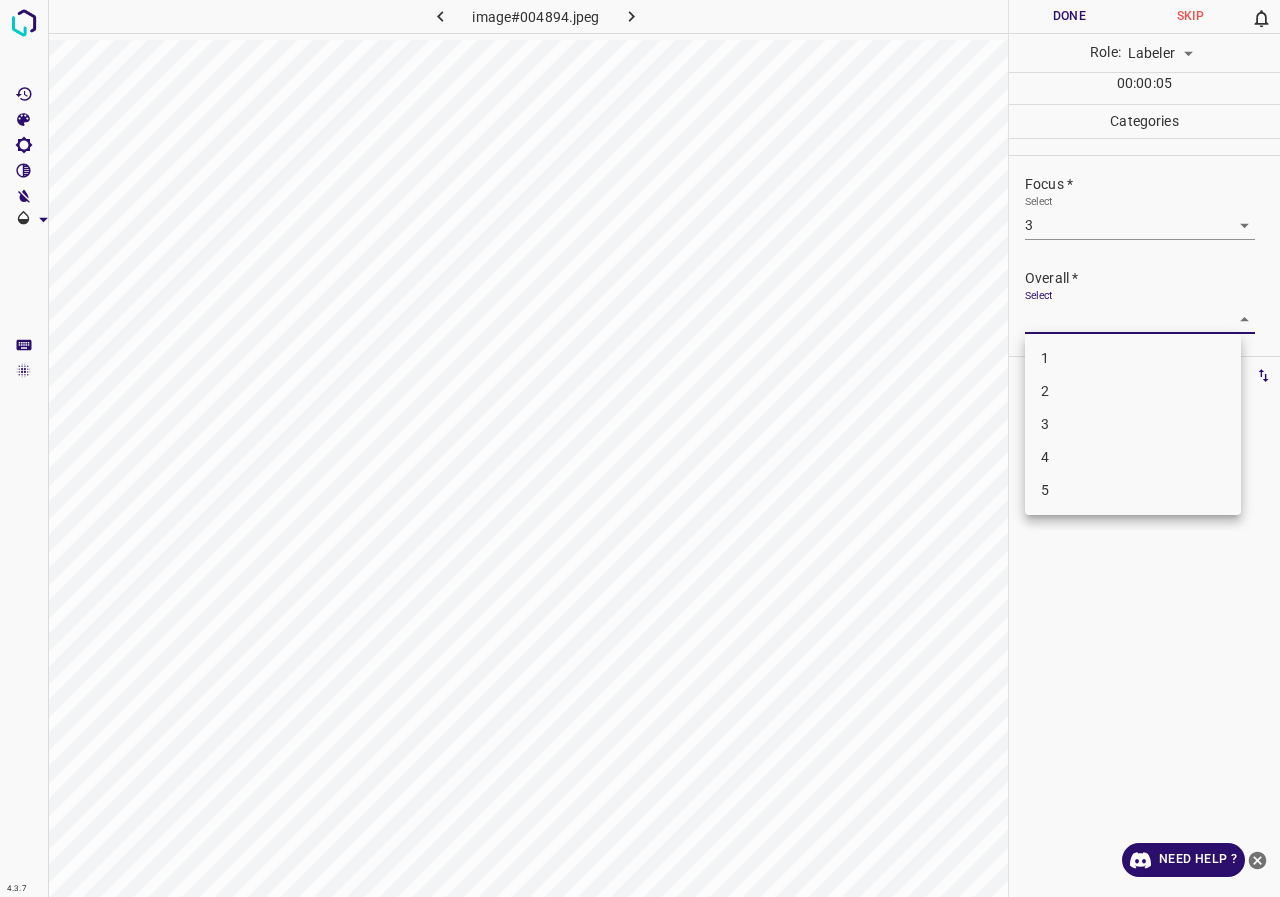 drag, startPoint x: 1066, startPoint y: 409, endPoint x: 1065, endPoint y: 366, distance: 43.011627 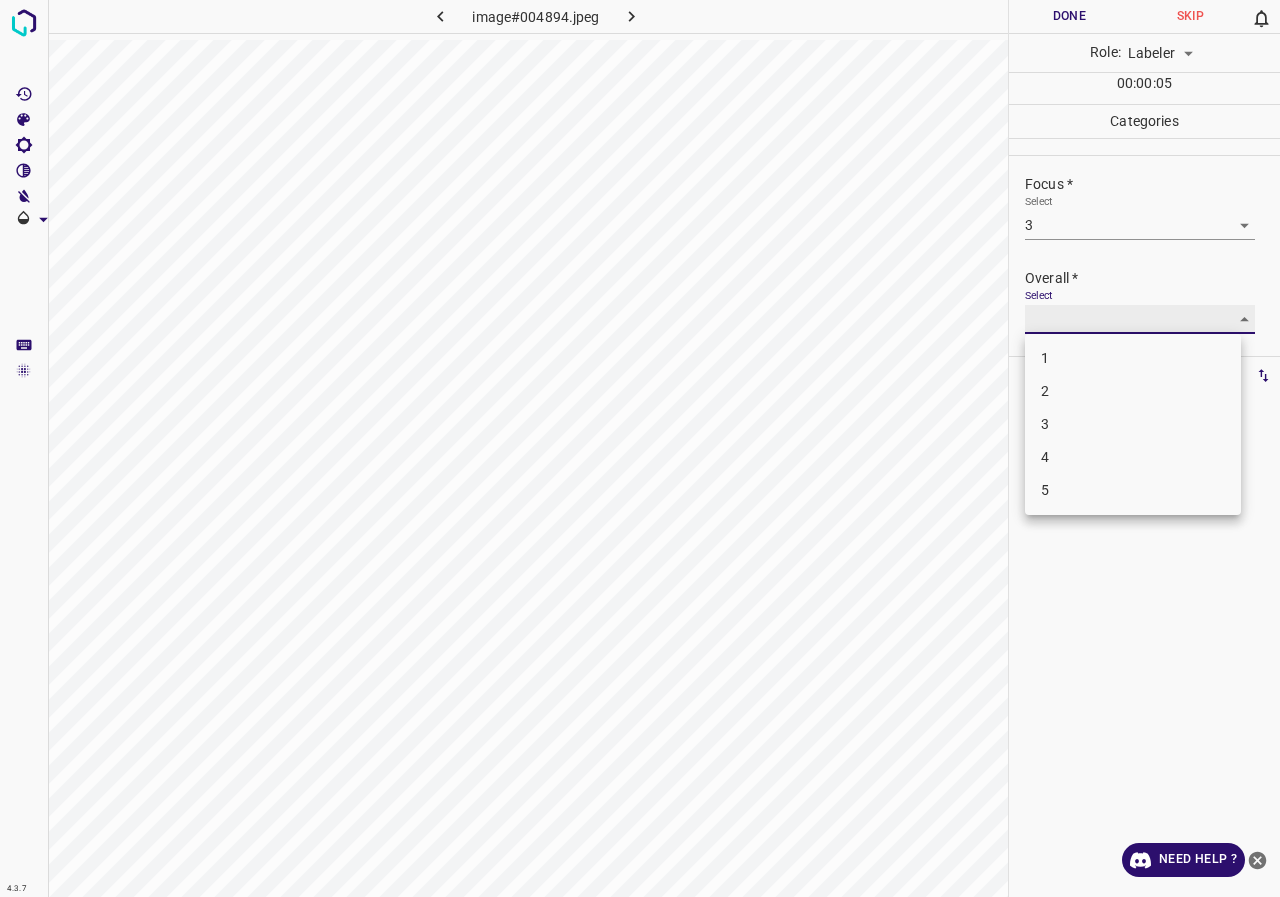 type on "3" 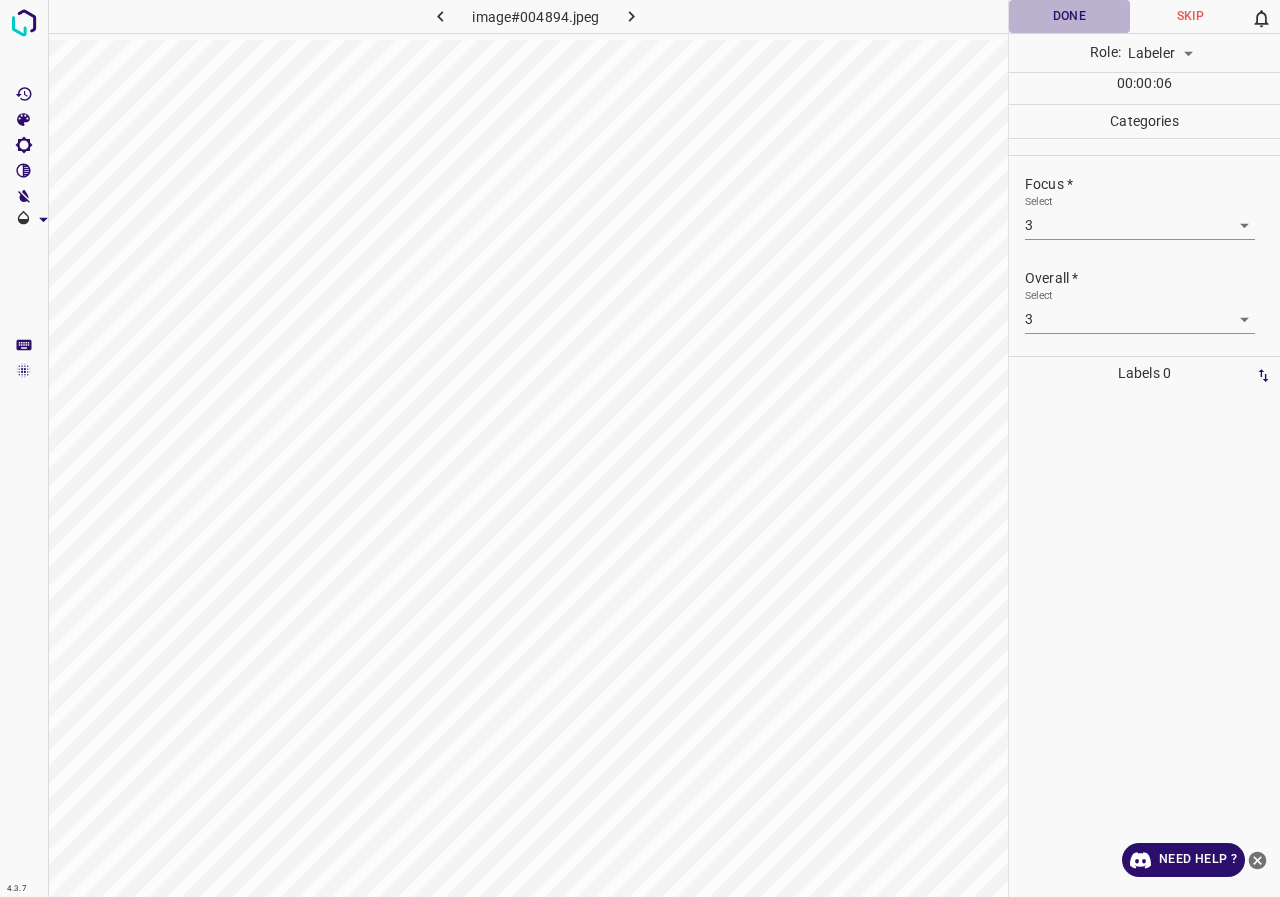 click on "Done" at bounding box center (1069, 16) 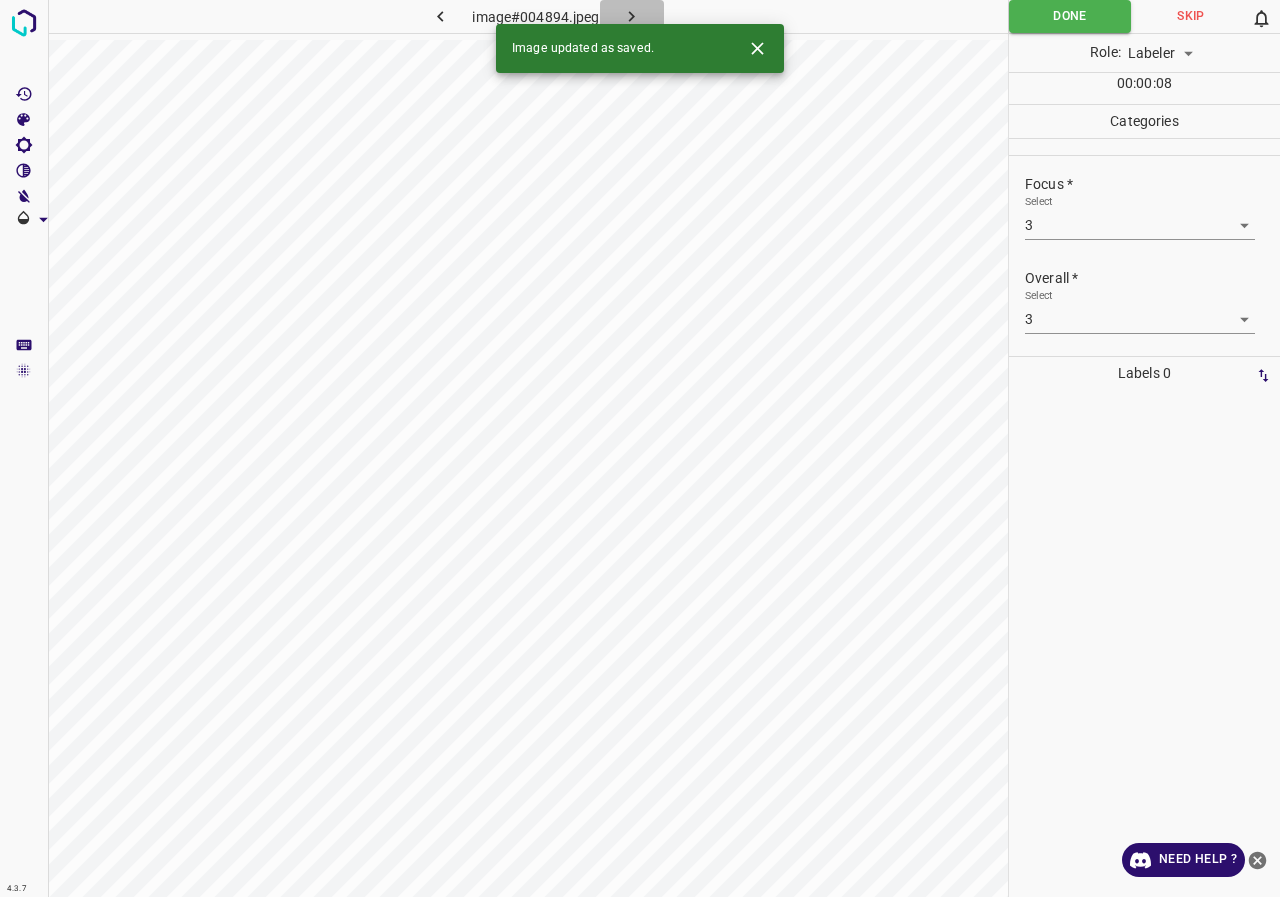 click at bounding box center (632, 16) 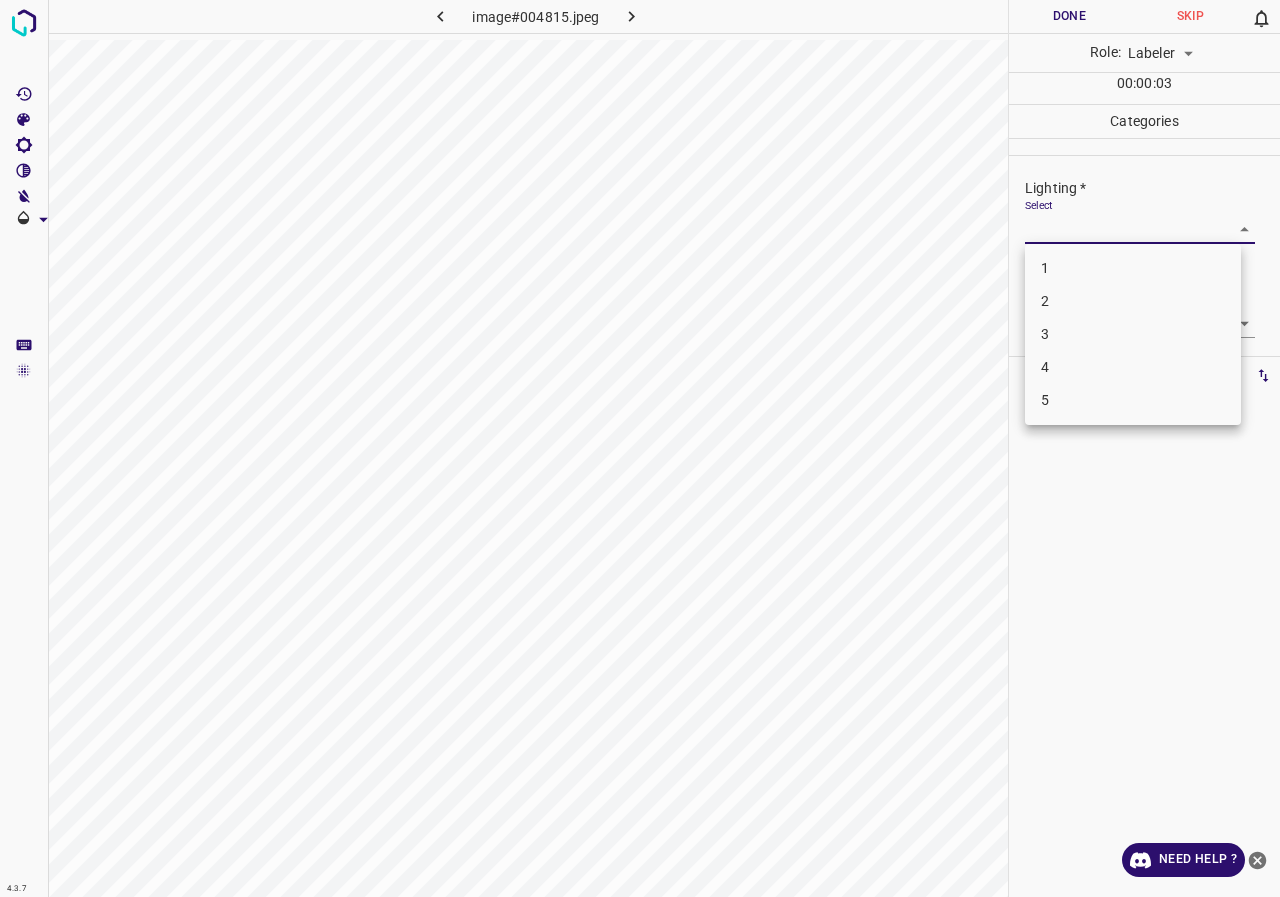 drag, startPoint x: 1069, startPoint y: 224, endPoint x: 1067, endPoint y: 250, distance: 26.076809 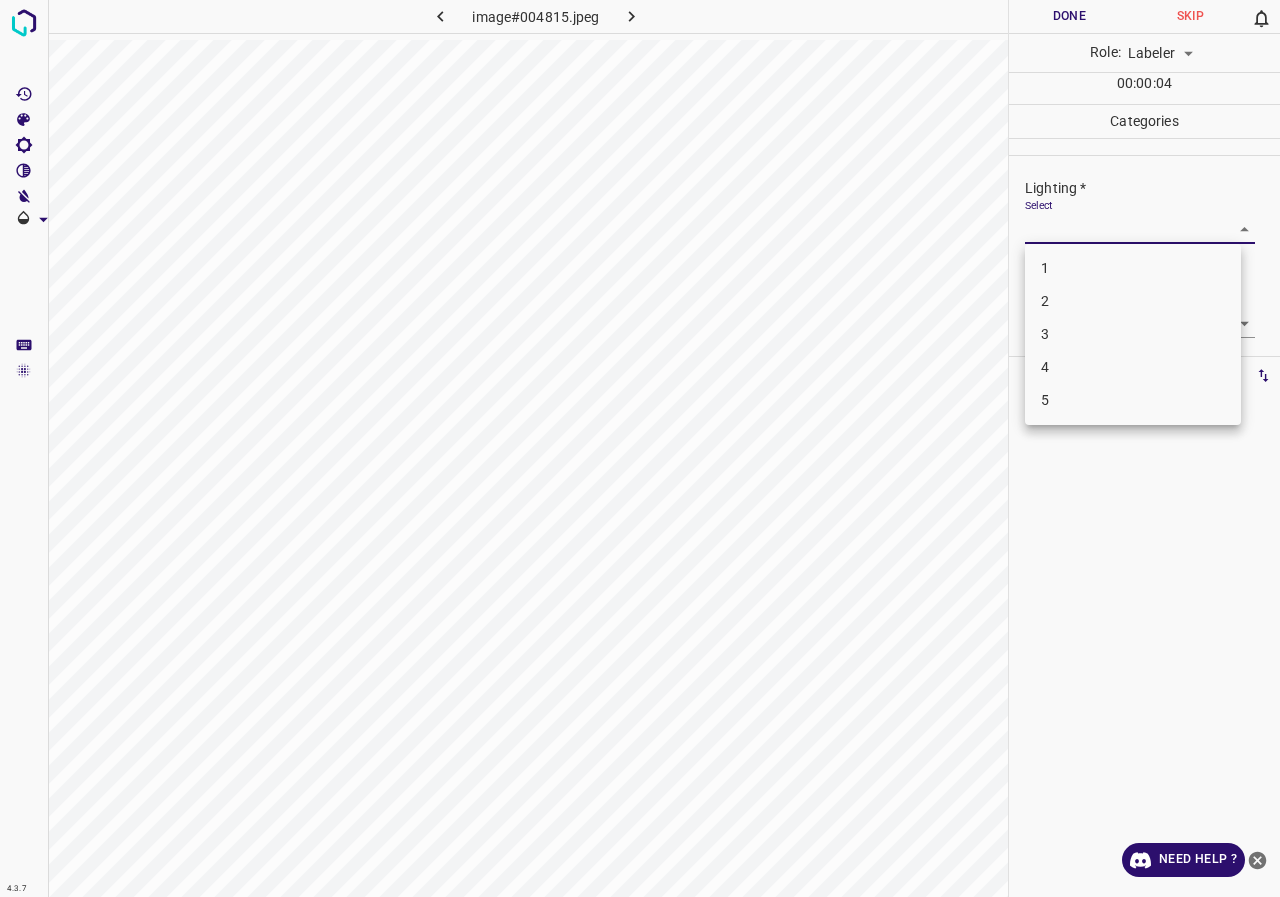 click on "3" at bounding box center (1133, 334) 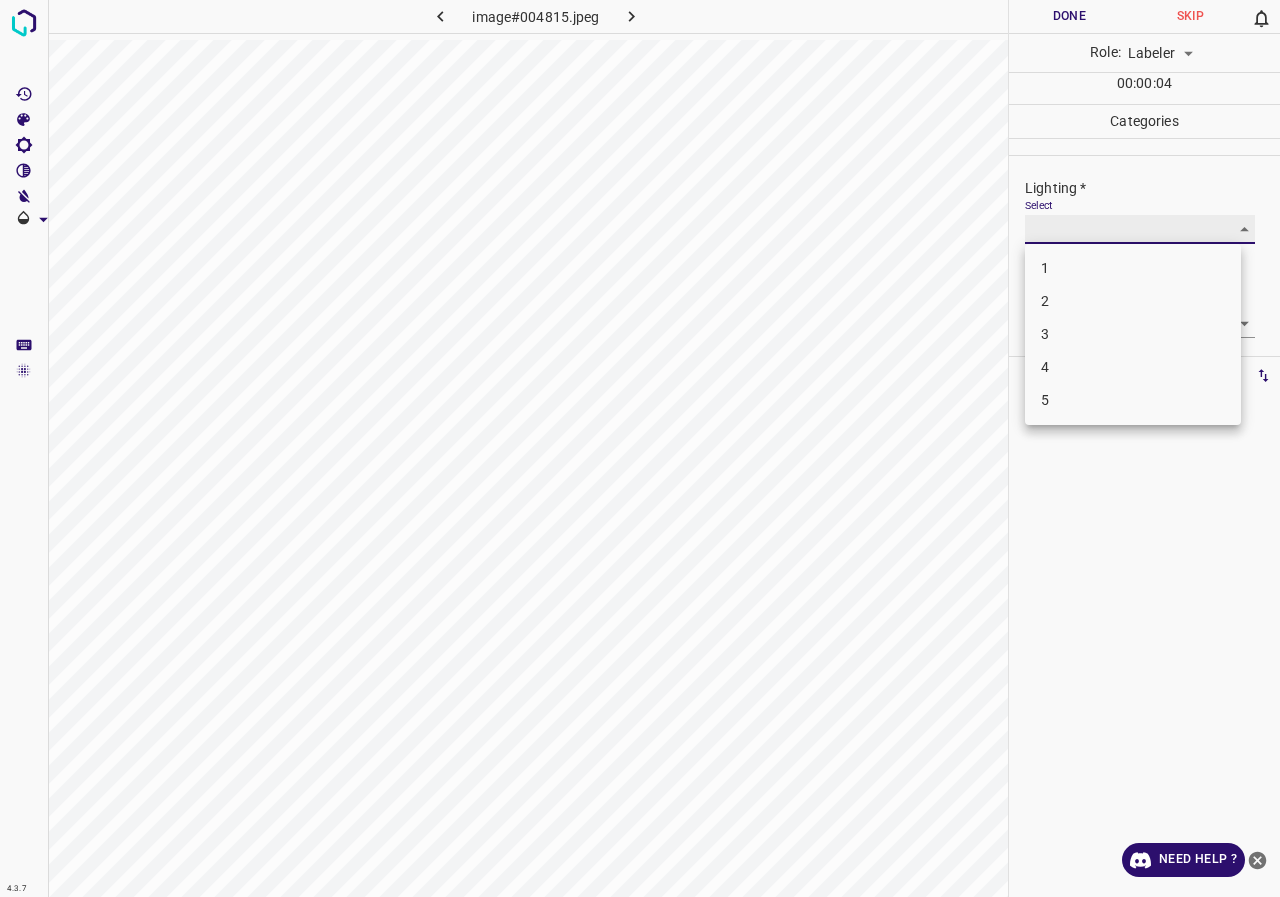 type on "3" 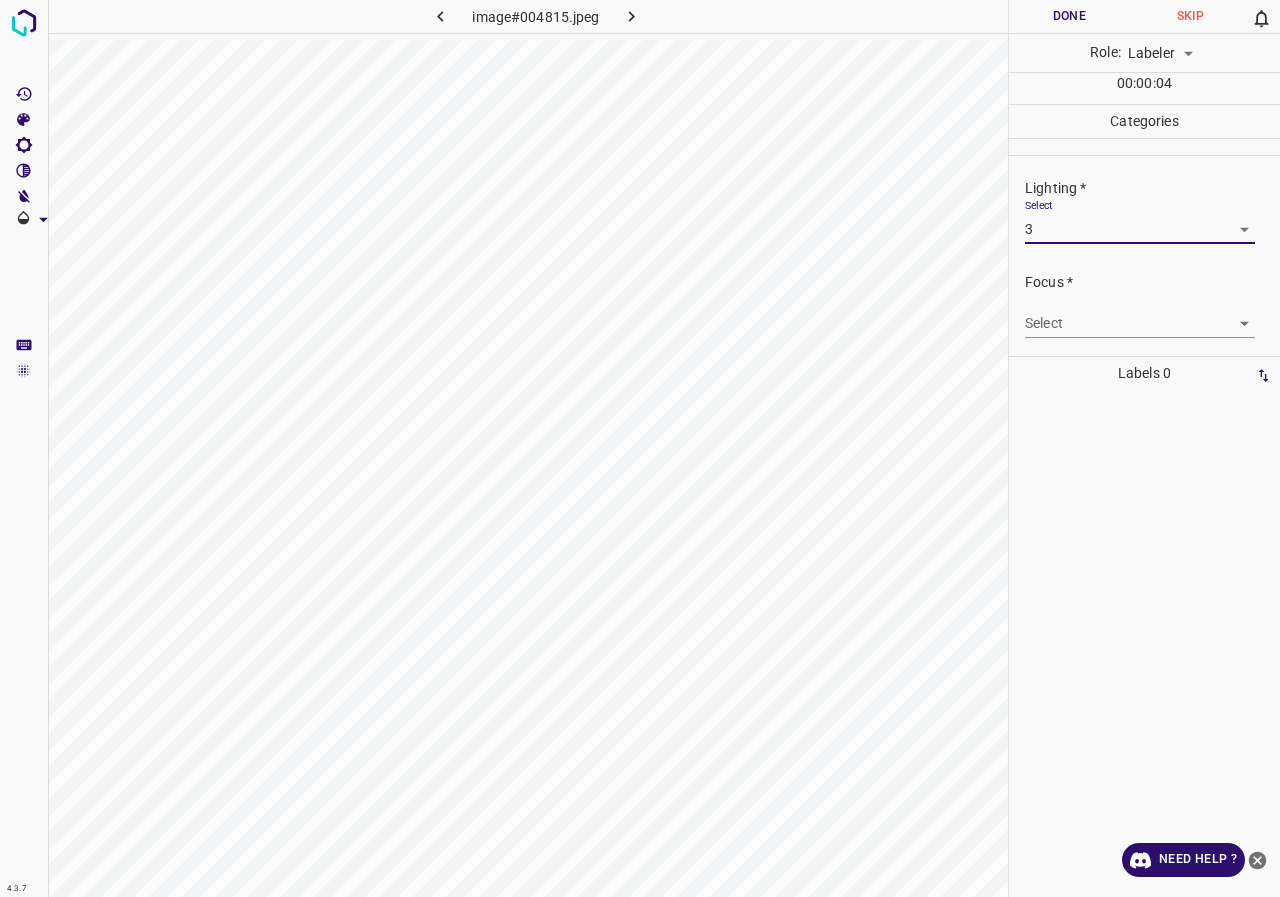 click on "4.3.7 image#004815.jpeg Done Skip 0 Role: Labeler labeler 00   : 00   : 04   Categories Lighting *  Select 3 3 Focus *  Select ​ Overall *  Select ​ Labels   0 Categories 1 Lighting 2 Focus 3 Overall Tools Space Change between modes (Draw & Edit) I Auto labeling R Restore zoom M Zoom in N Zoom out Delete Delete selecte label Filters Z Restore filters X Saturation filter C Brightness filter V Contrast filter B Gray scale filter General O Download Need Help ? - Text - Hide - Delete" at bounding box center [640, 448] 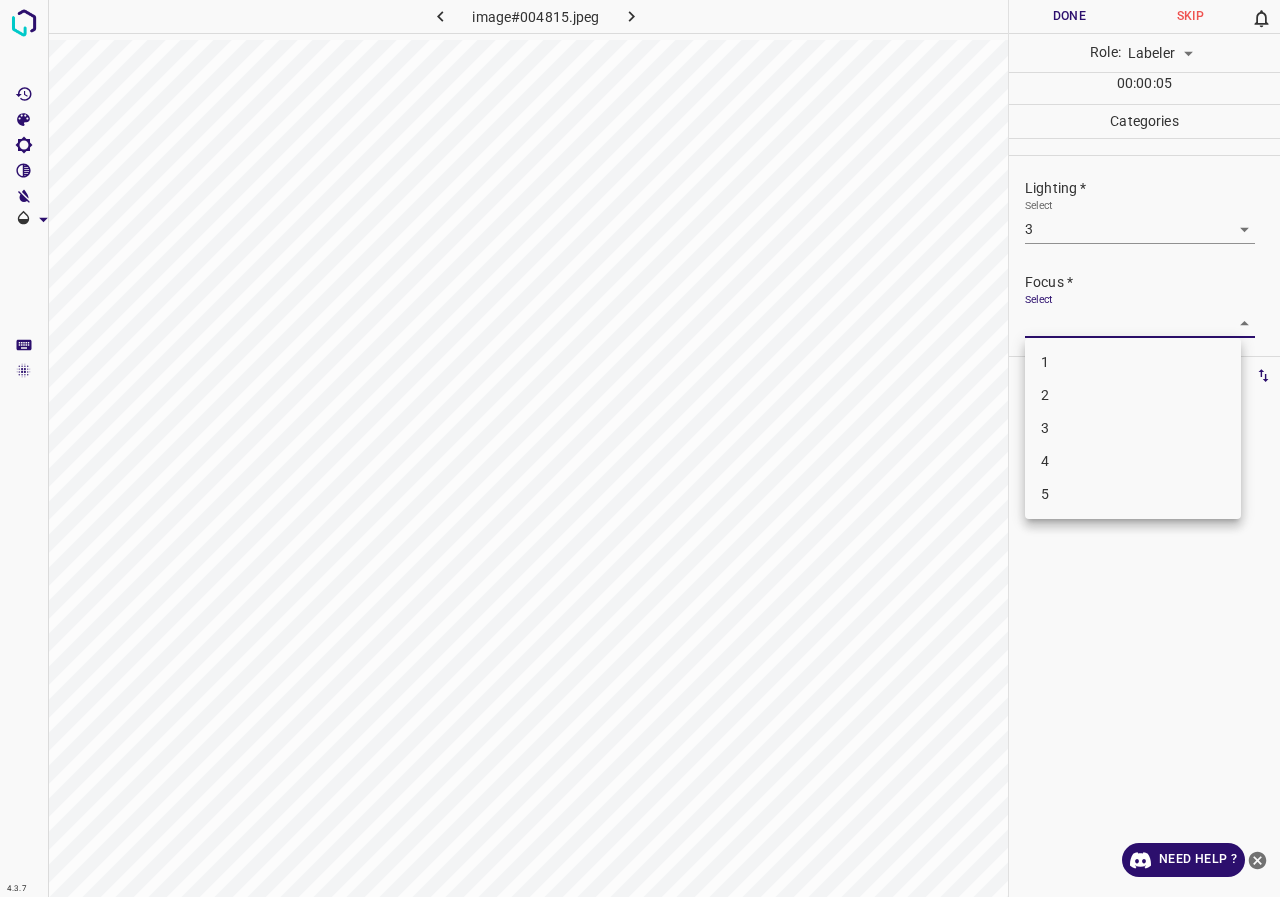 drag, startPoint x: 1059, startPoint y: 417, endPoint x: 1075, endPoint y: 362, distance: 57.280014 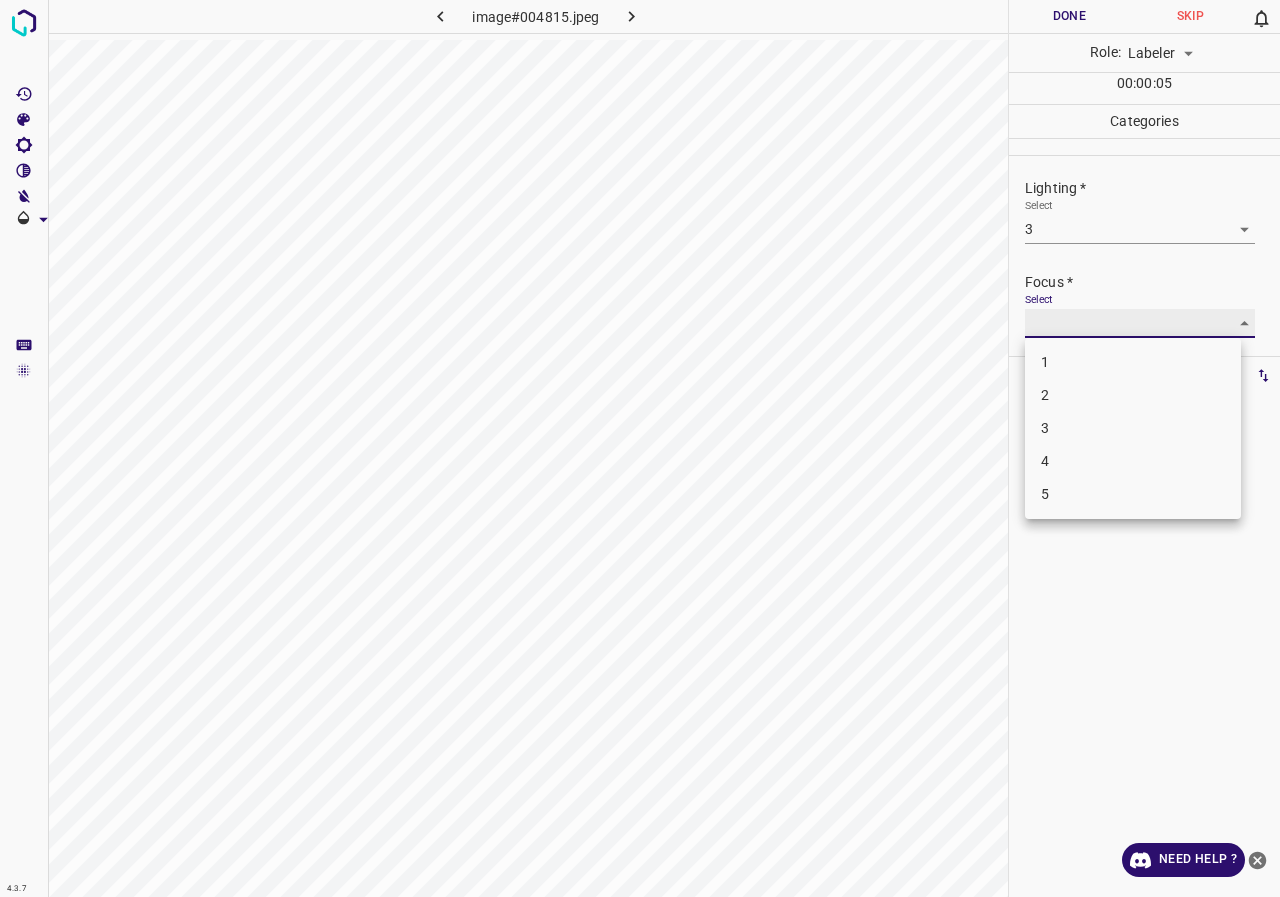 type on "3" 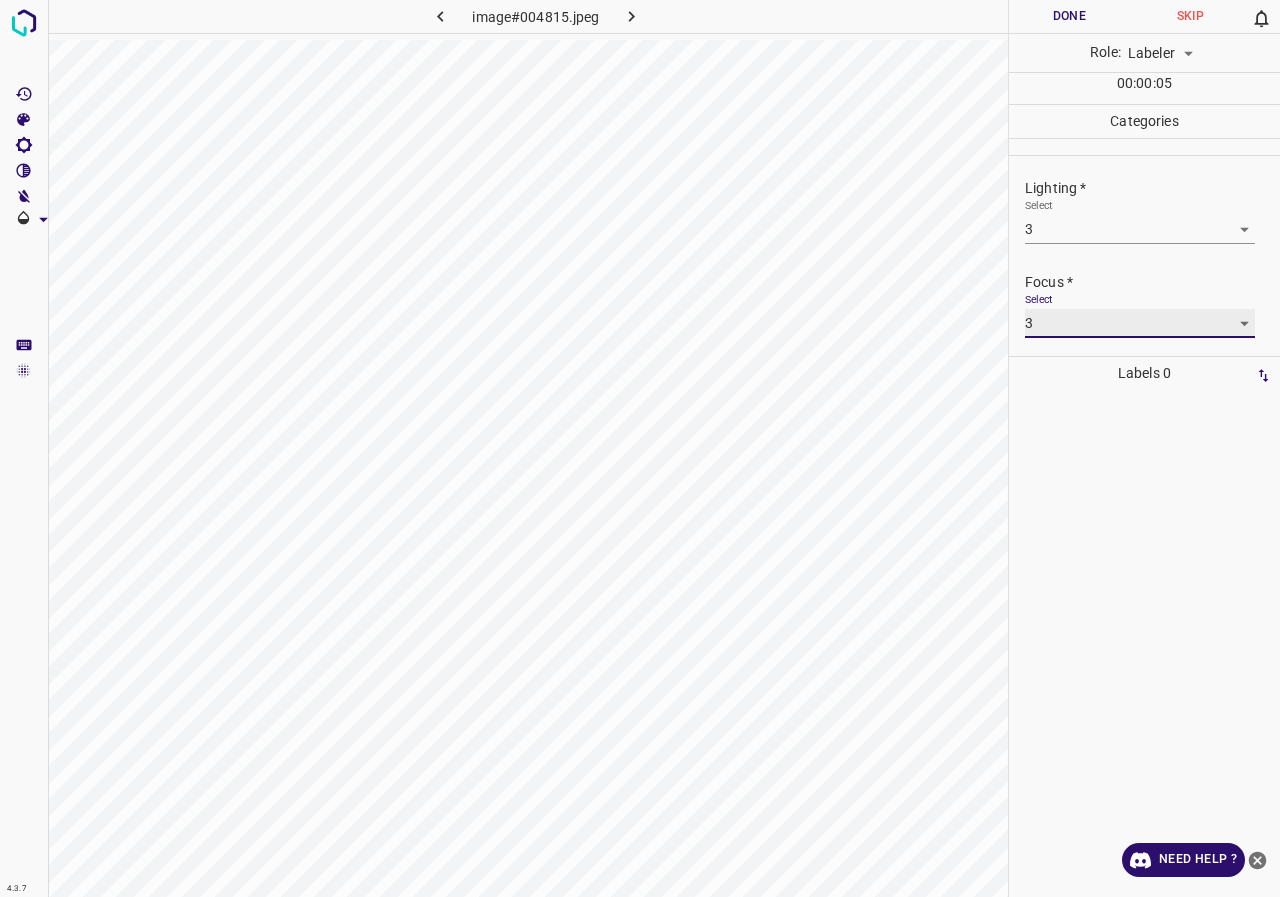 scroll, scrollTop: 98, scrollLeft: 0, axis: vertical 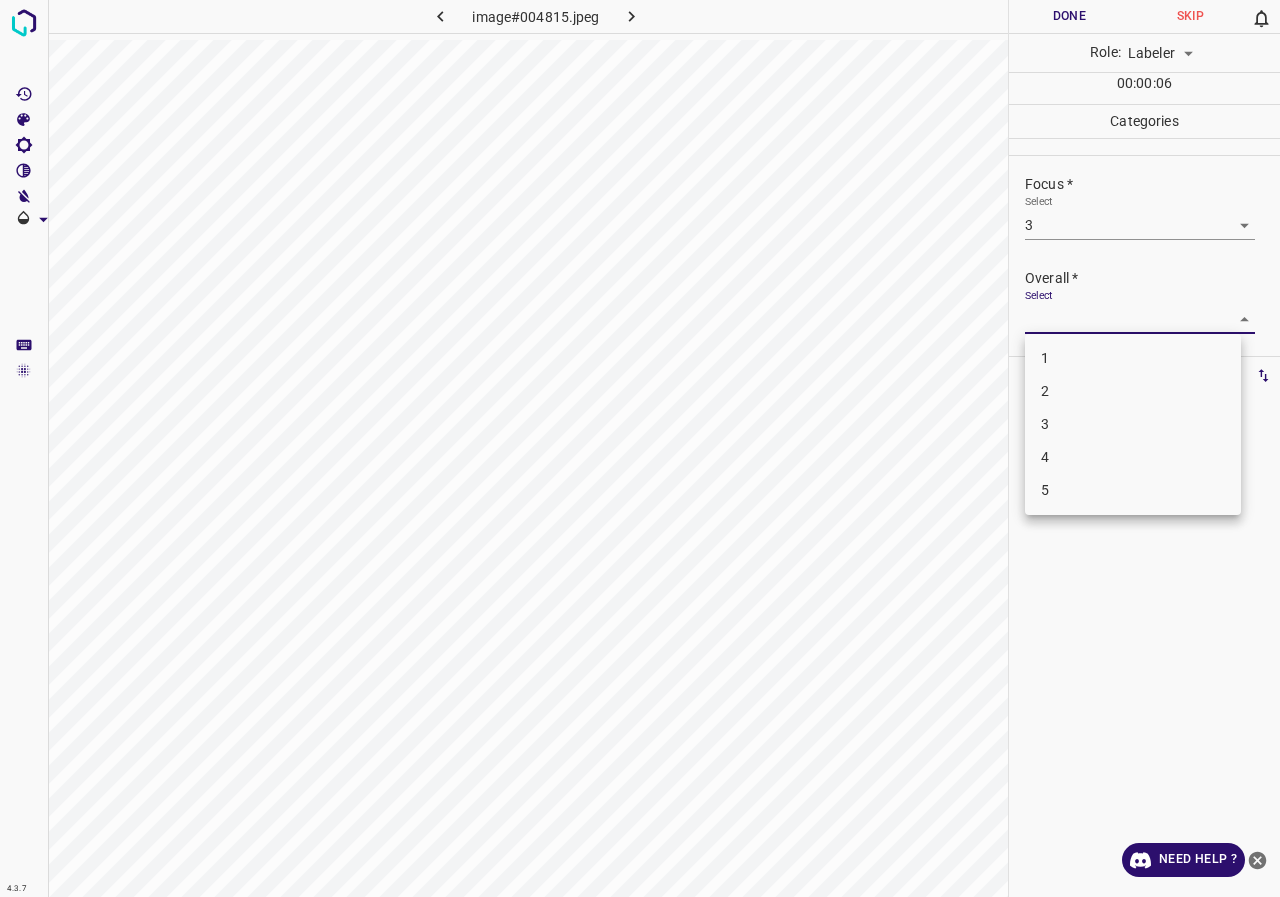 click on "4.3.7 image#004815.jpeg Done Skip 0 Role: Labeler labeler 00   : 00   : 06   Categories Lighting *  Select 3 3 Focus *  Select 3 3 Overall *  Select ​ Labels   0 Categories 1 Lighting 2 Focus 3 Overall Tools Space Change between modes (Draw & Edit) I Auto labeling R Restore zoom M Zoom in N Zoom out Delete Delete selecte label Filters Z Restore filters X Saturation filter C Brightness filter V Contrast filter B Gray scale filter General O Download Need Help ? - Text - Hide - Delete 1 2 3 4 5" at bounding box center (640, 448) 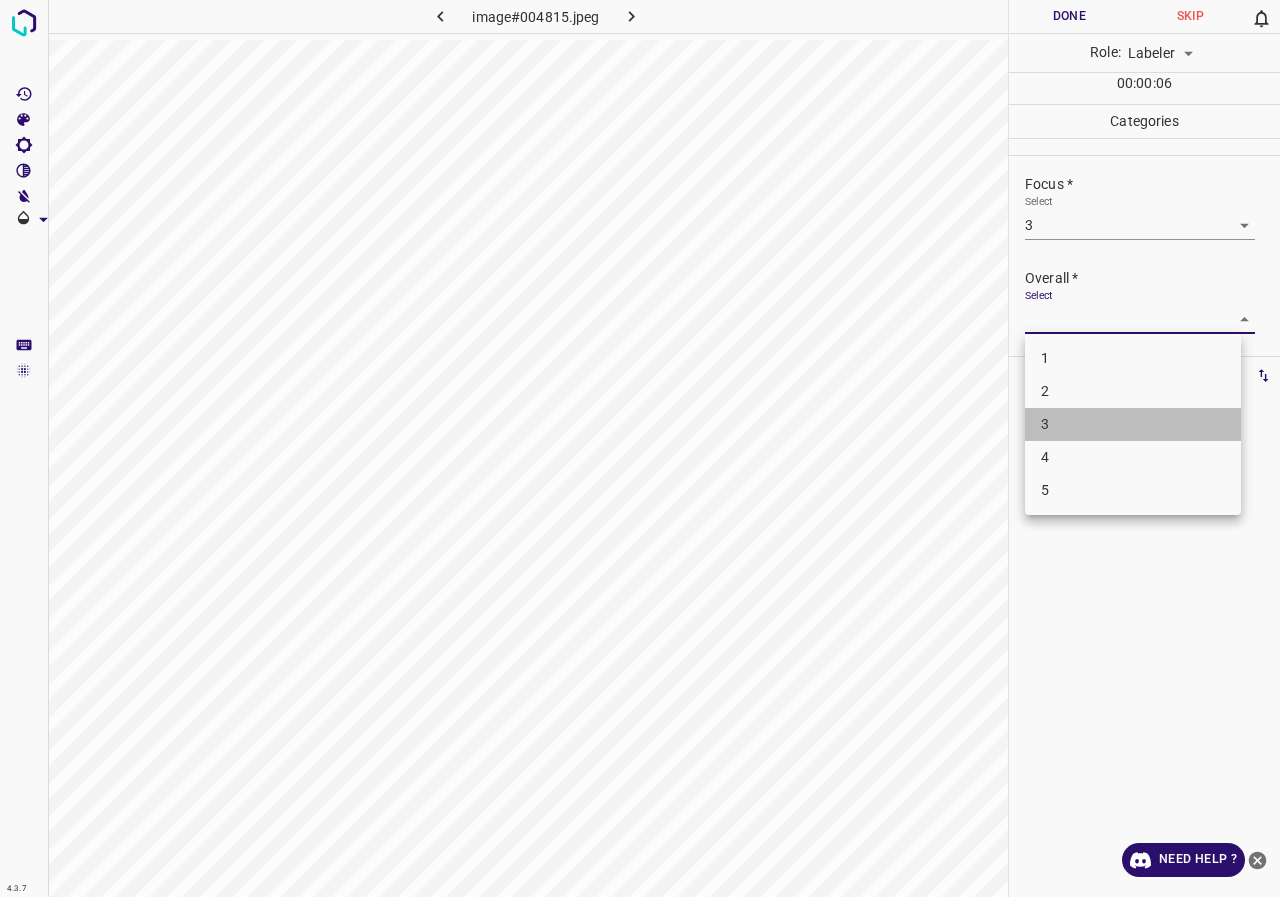drag, startPoint x: 1088, startPoint y: 422, endPoint x: 1126, endPoint y: 174, distance: 250.8944 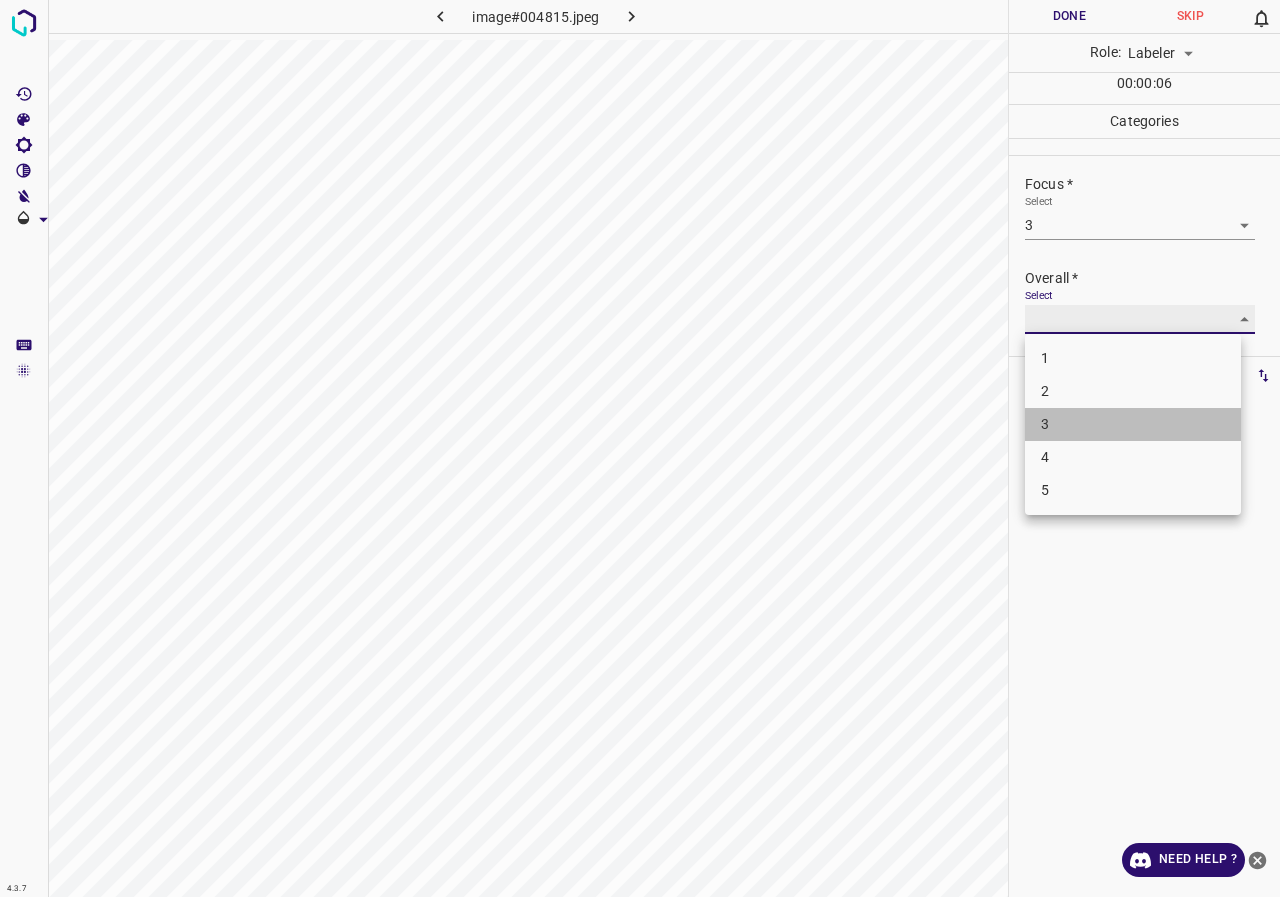 type on "3" 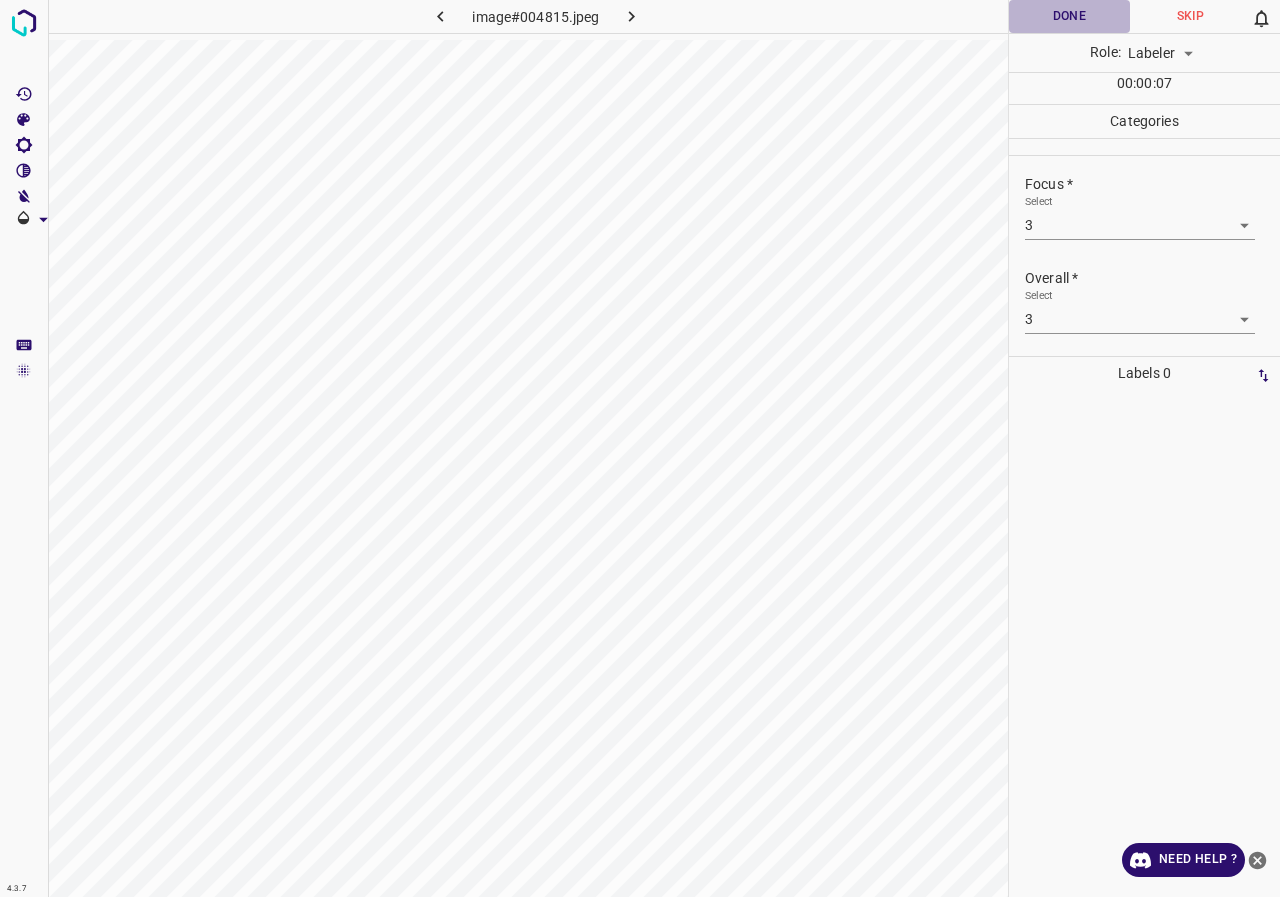 click on "Done" at bounding box center (1069, 16) 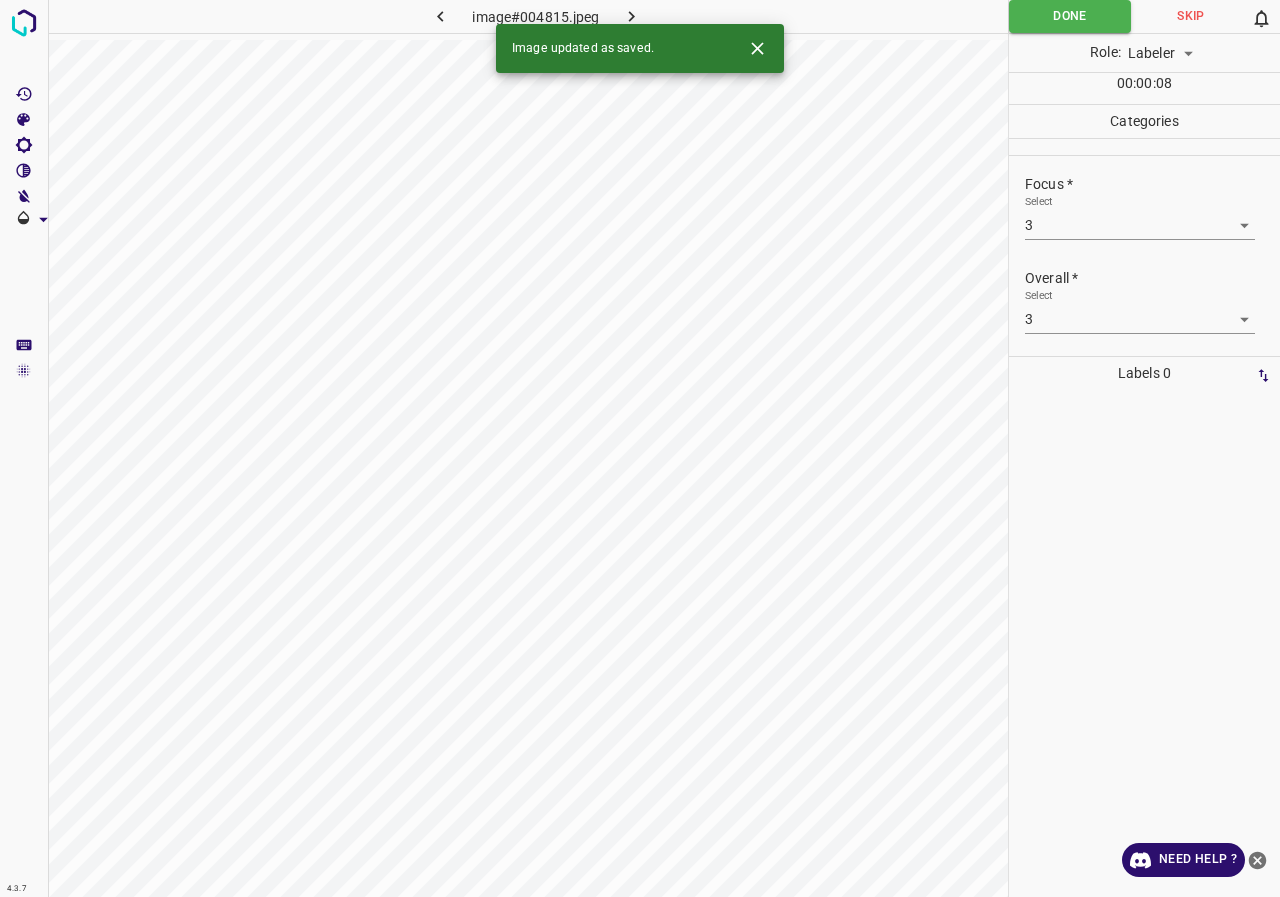 click at bounding box center (632, 16) 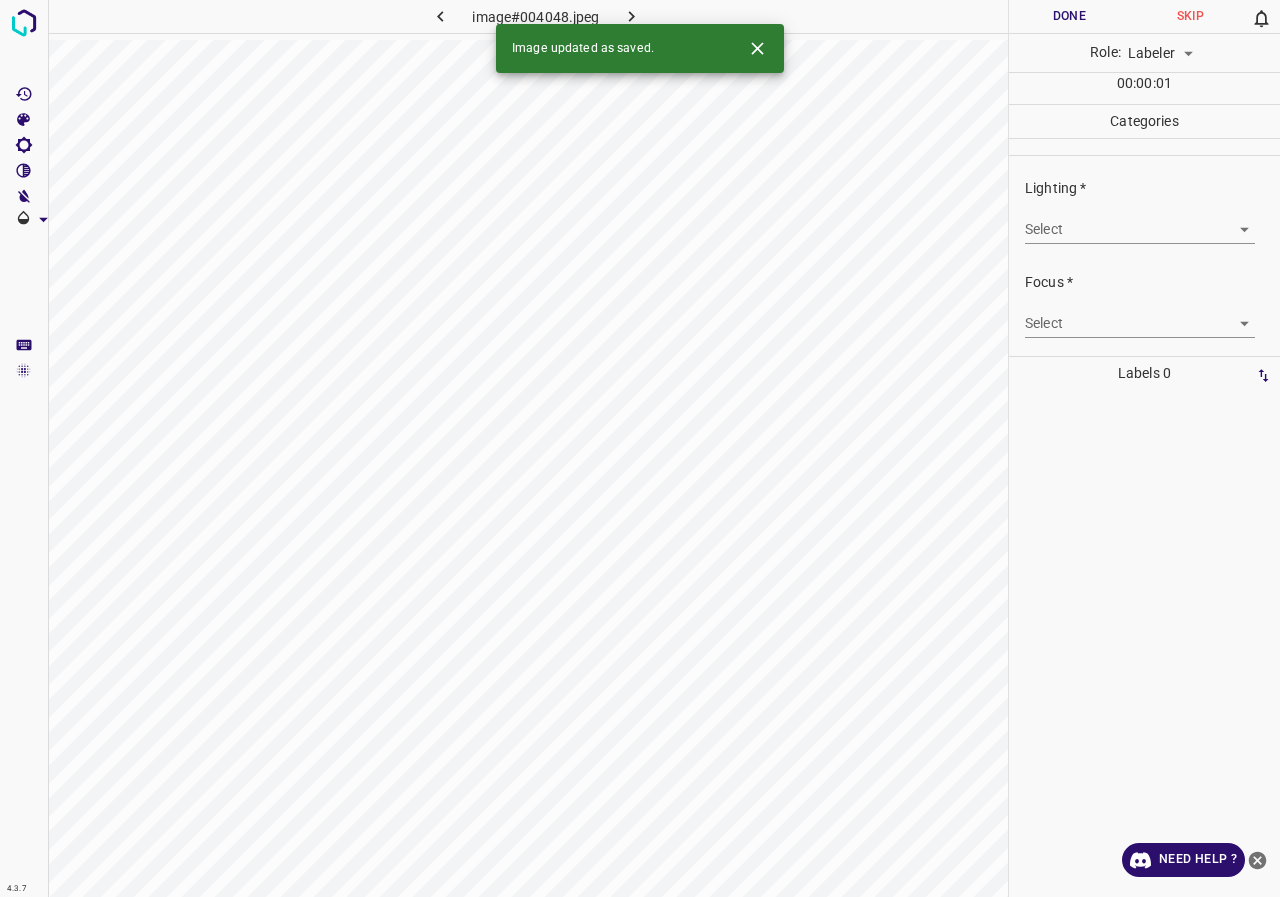 click on "4.3.7 image#004048.jpeg Done Skip 0 Role: Labeler labeler 00   : 00   : 01   Categories Lighting *  Select ​ Focus *  Select ​ Overall *  Select ​ Labels   0 Categories 1 Lighting 2 Focus 3 Overall Tools Space Change between modes (Draw & Edit) I Auto labeling R Restore zoom M Zoom in N Zoom out Delete Delete selecte label Filters Z Restore filters X Saturation filter C Brightness filter V Contrast filter B Gray scale filter General O Download Image updated as saved. Need Help ? - Text - Hide - Delete" at bounding box center [640, 448] 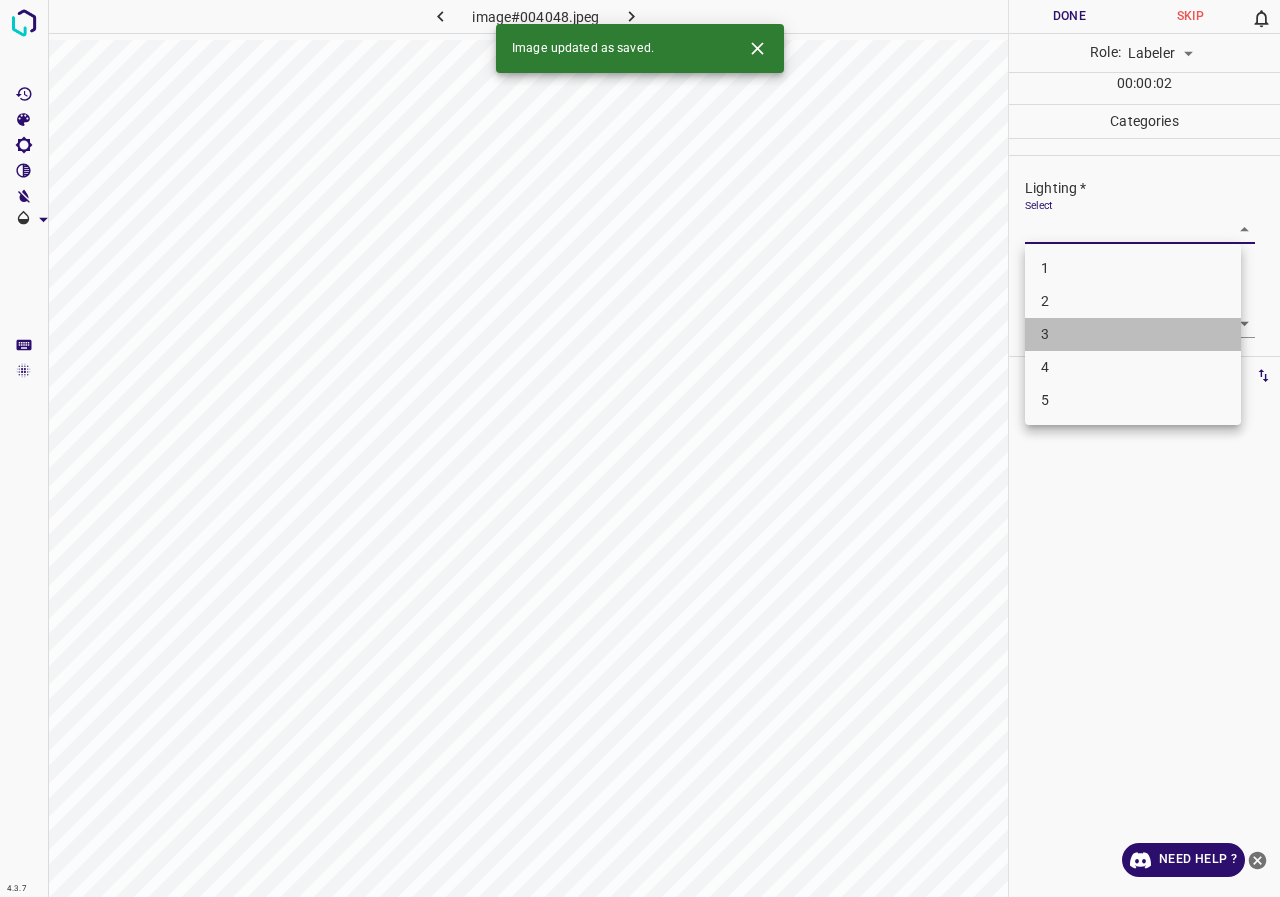 click on "3" at bounding box center (1133, 334) 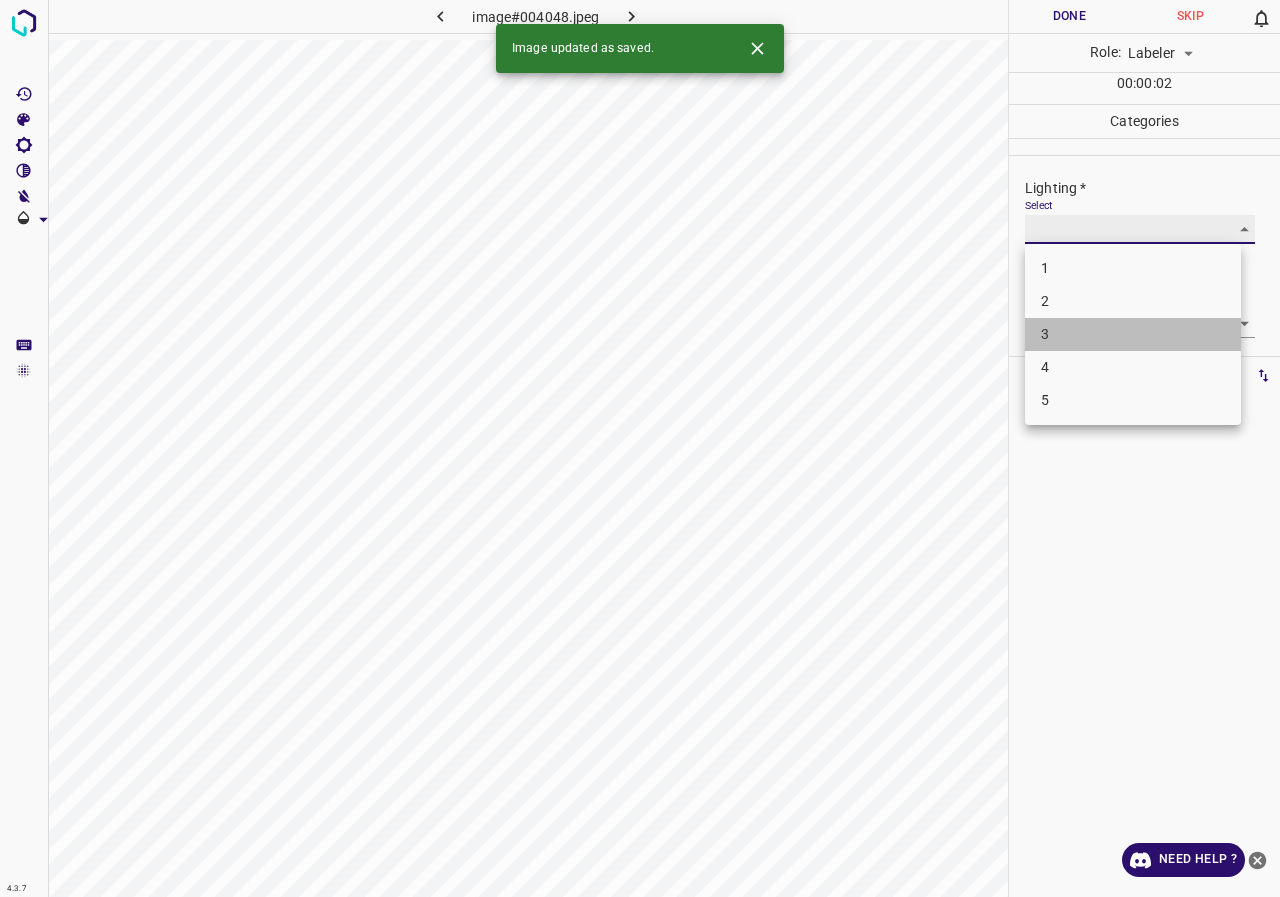 type on "3" 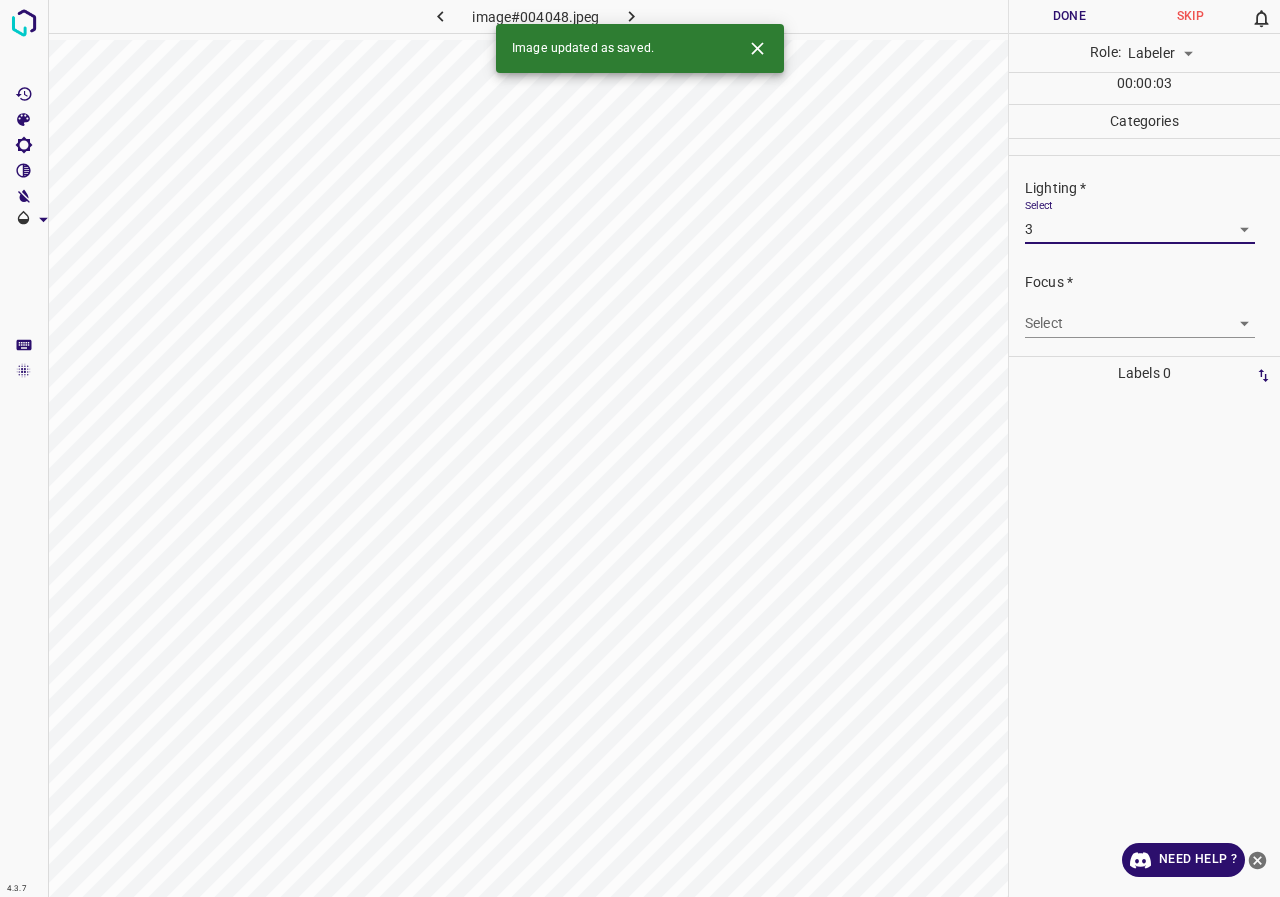 click on "4.3.7 image#004048.jpeg Done Skip 0 Role: Labeler labeler 00   : 00   : 03   Categories Lighting *  Select 3 3 Focus *  Select ​ Overall *  Select ​ Labels   0 Categories 1 Lighting 2 Focus 3 Overall Tools Space Change between modes (Draw & Edit) I Auto labeling R Restore zoom M Zoom in N Zoom out Delete Delete selecte label Filters Z Restore filters X Saturation filter C Brightness filter V Contrast filter B Gray scale filter General O Download Image updated as saved. Need Help ? - Text - Hide - Delete" at bounding box center [640, 448] 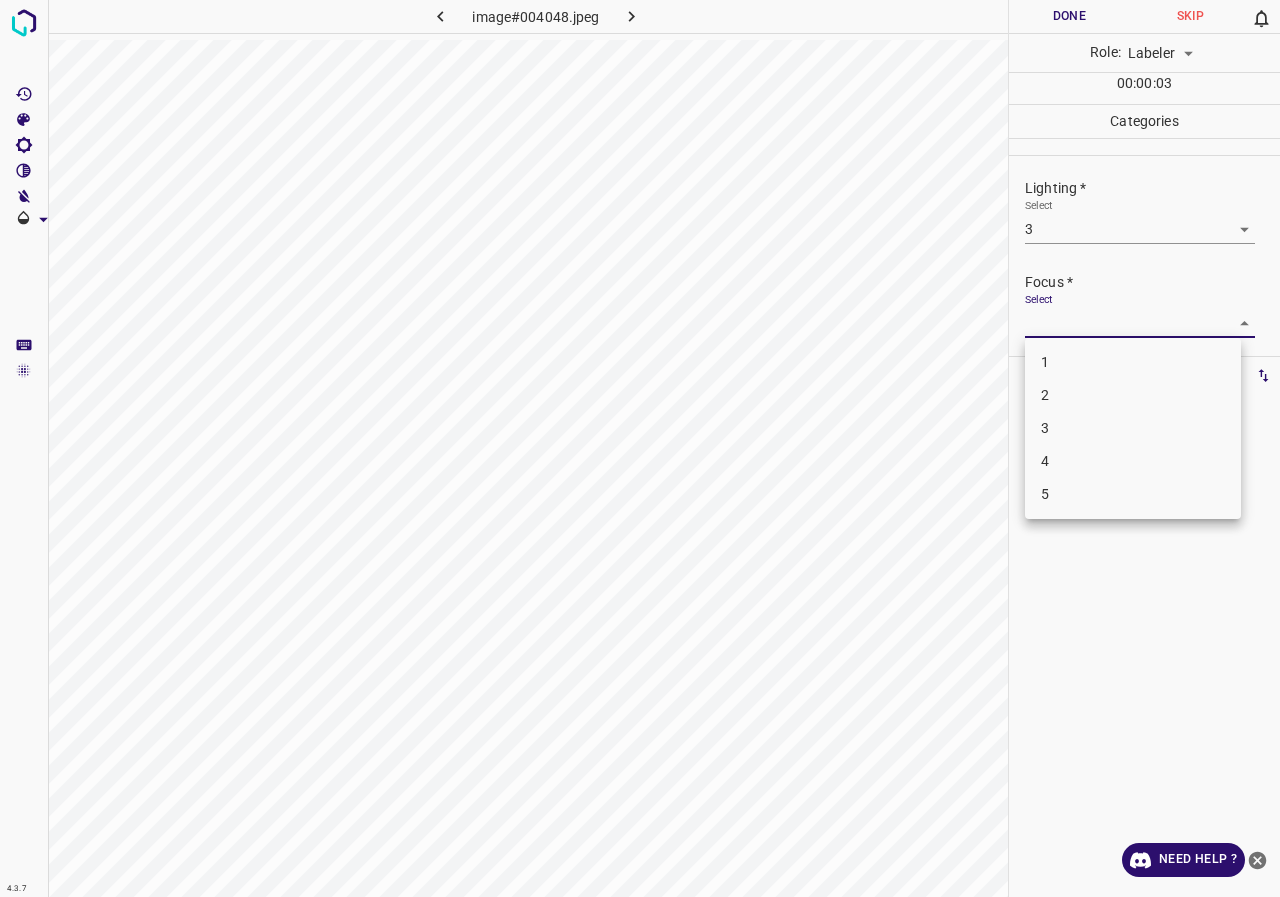 drag, startPoint x: 1064, startPoint y: 394, endPoint x: 1050, endPoint y: 362, distance: 34.928497 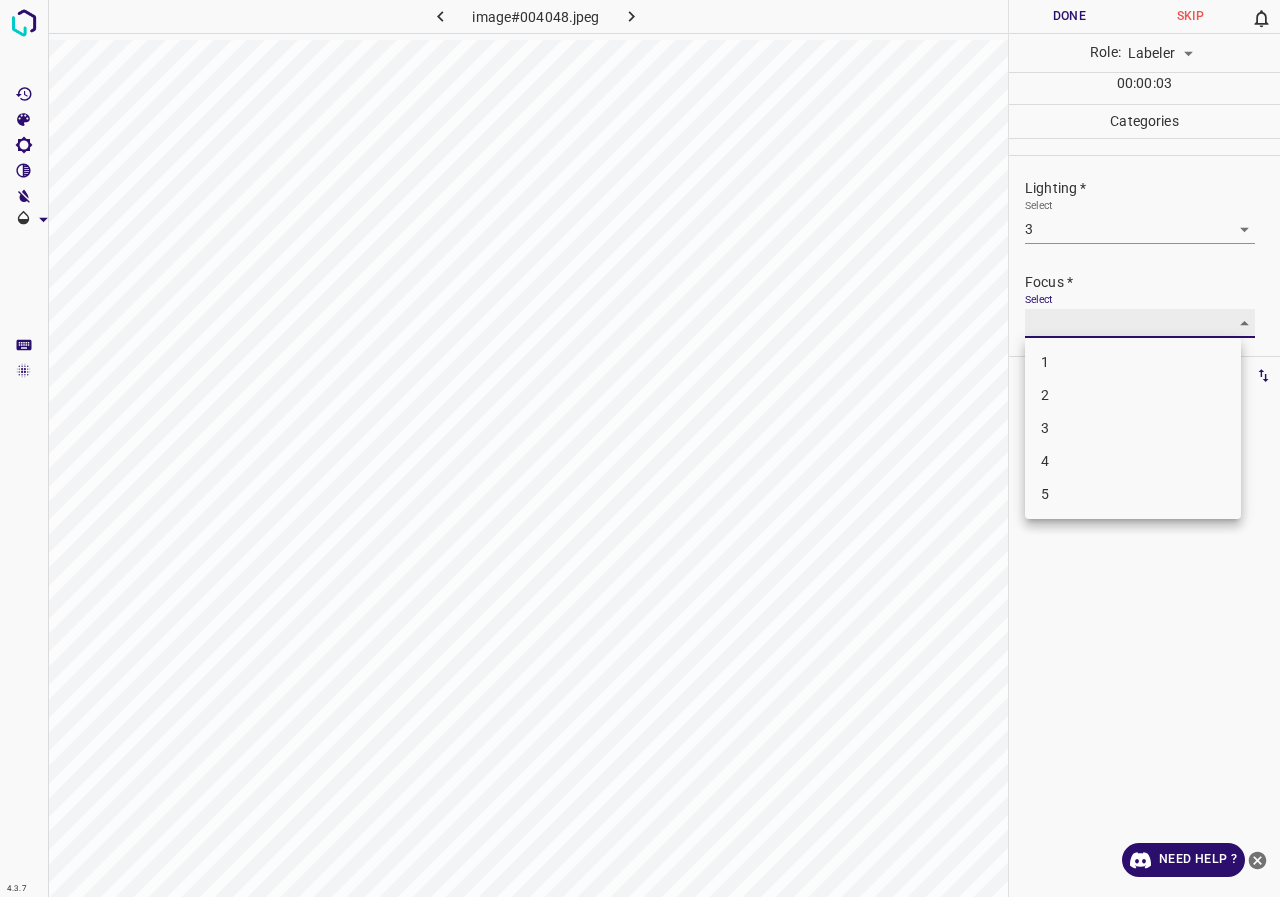 type on "2" 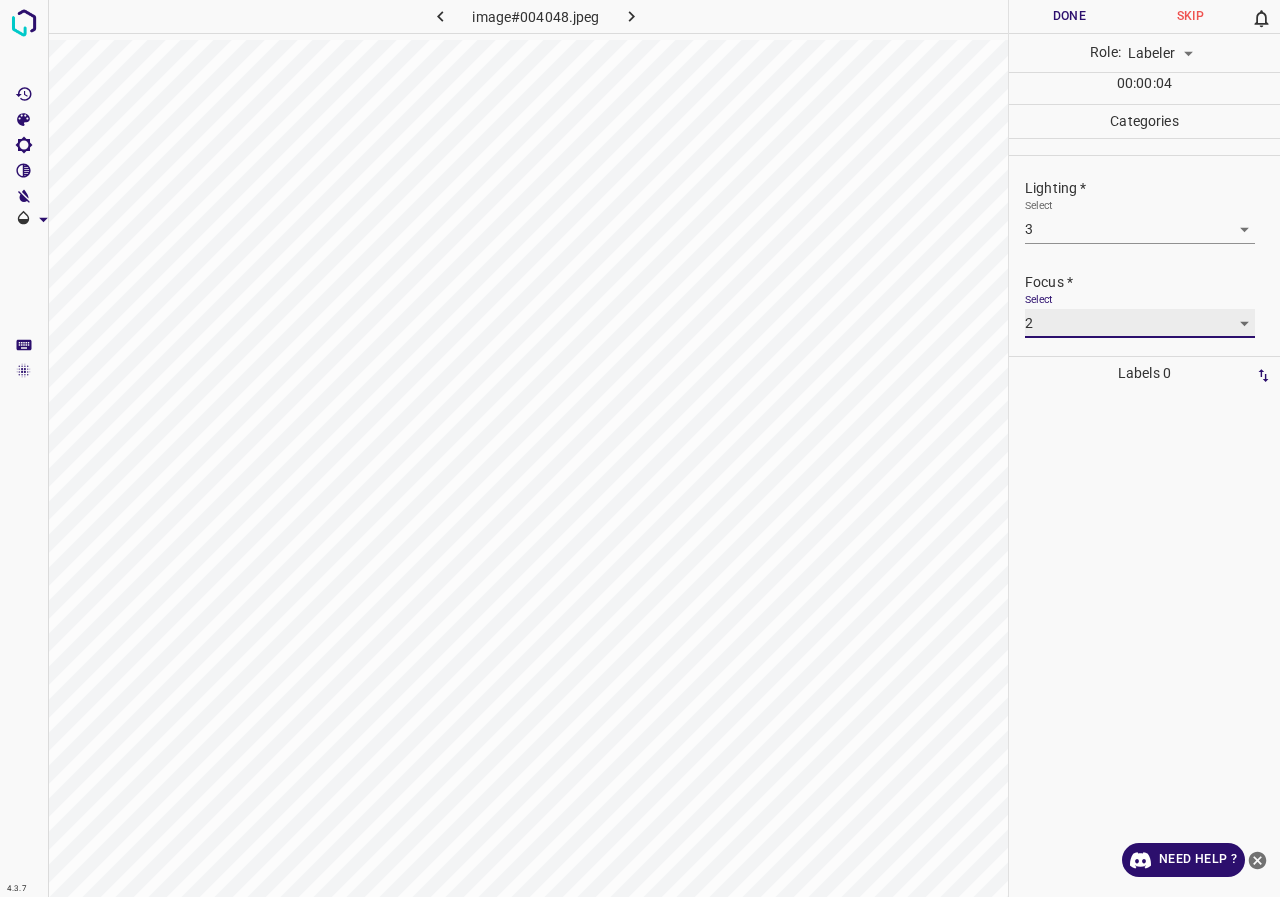 scroll, scrollTop: 98, scrollLeft: 0, axis: vertical 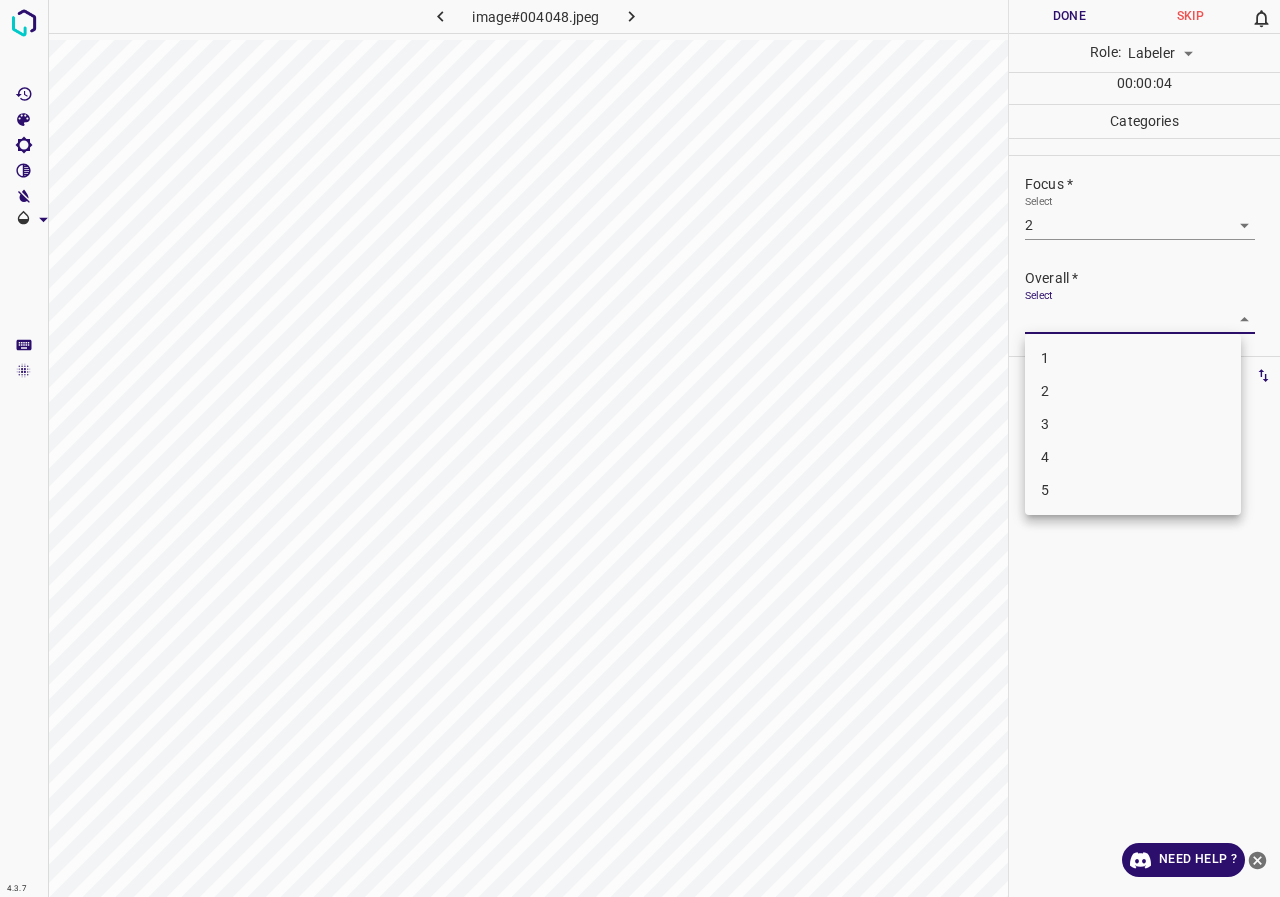 click on "4.3.7 image#004048.jpeg Done Skip 0 Role: Labeler labeler 00   : 00   : 04   Categories Lighting *  Select 3 3 Focus *  Select 2 2 Overall *  Select ​ Labels   0 Categories 1 Lighting 2 Focus 3 Overall Tools Space Change between modes (Draw & Edit) I Auto labeling R Restore zoom M Zoom in N Zoom out Delete Delete selecte label Filters Z Restore filters X Saturation filter C Brightness filter V Contrast filter B Gray scale filter General O Download Need Help ? - Text - Hide - Delete 1 2 3 4 5" at bounding box center (640, 448) 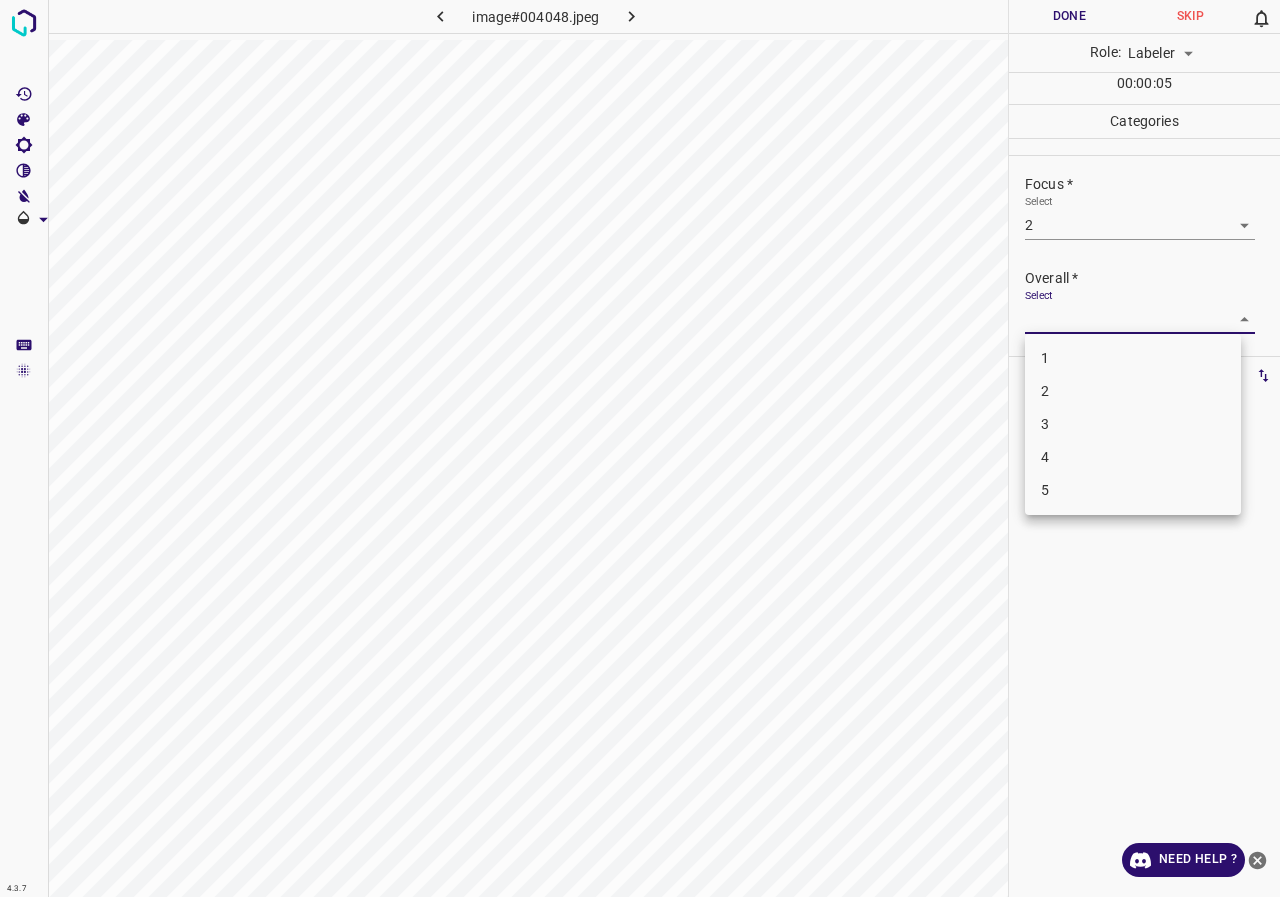 drag, startPoint x: 1057, startPoint y: 399, endPoint x: 1036, endPoint y: 210, distance: 190.16309 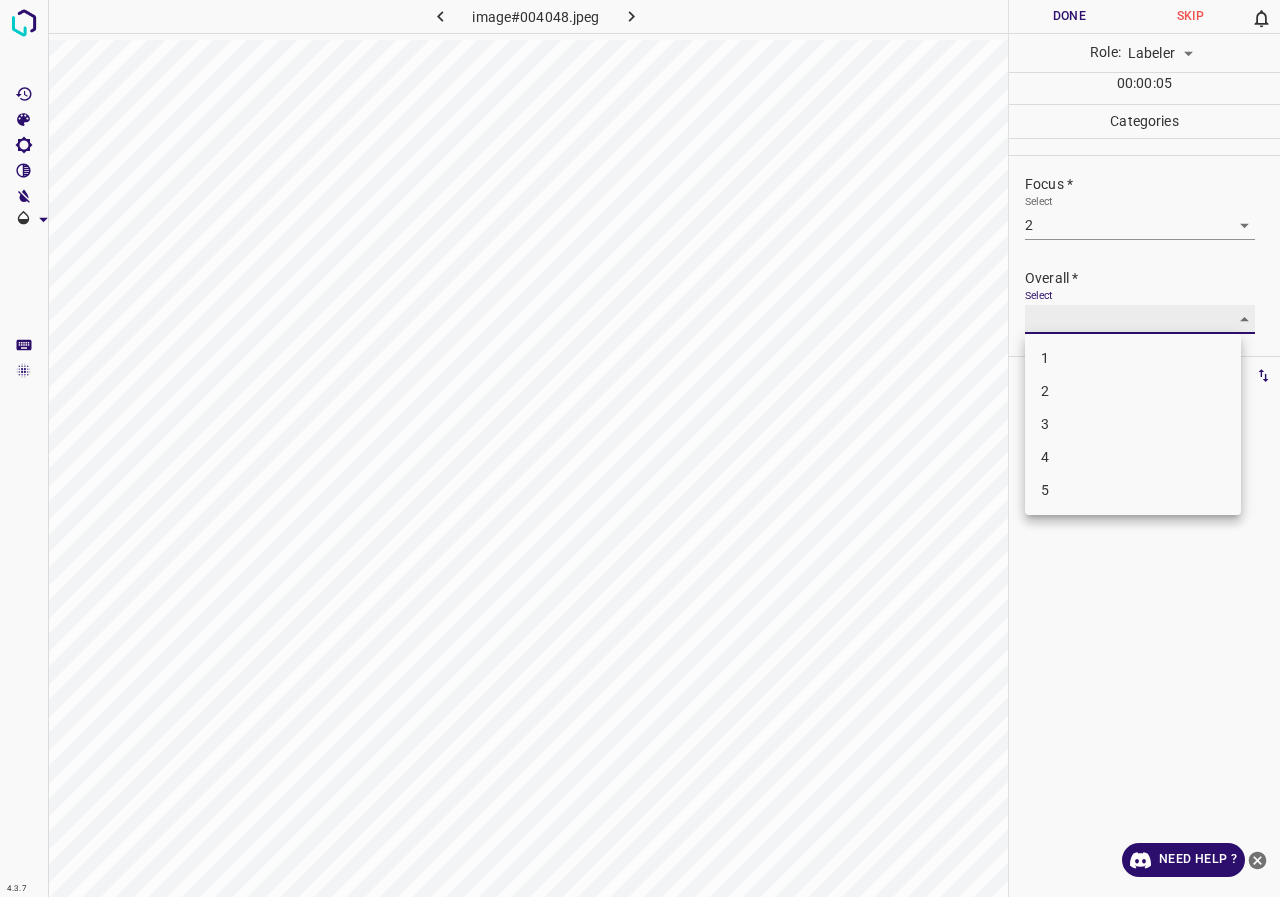 type on "2" 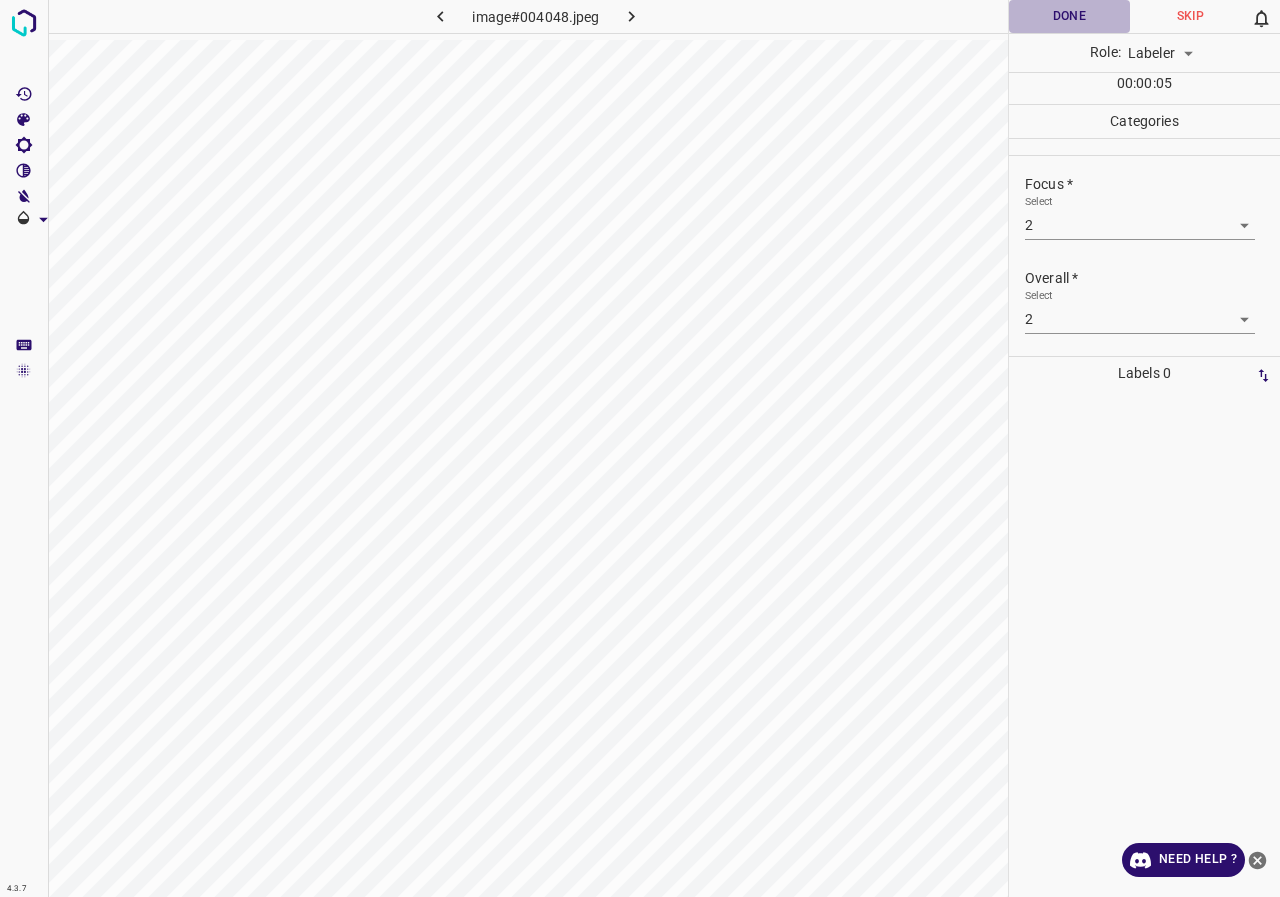 click on "Done" at bounding box center [1069, 16] 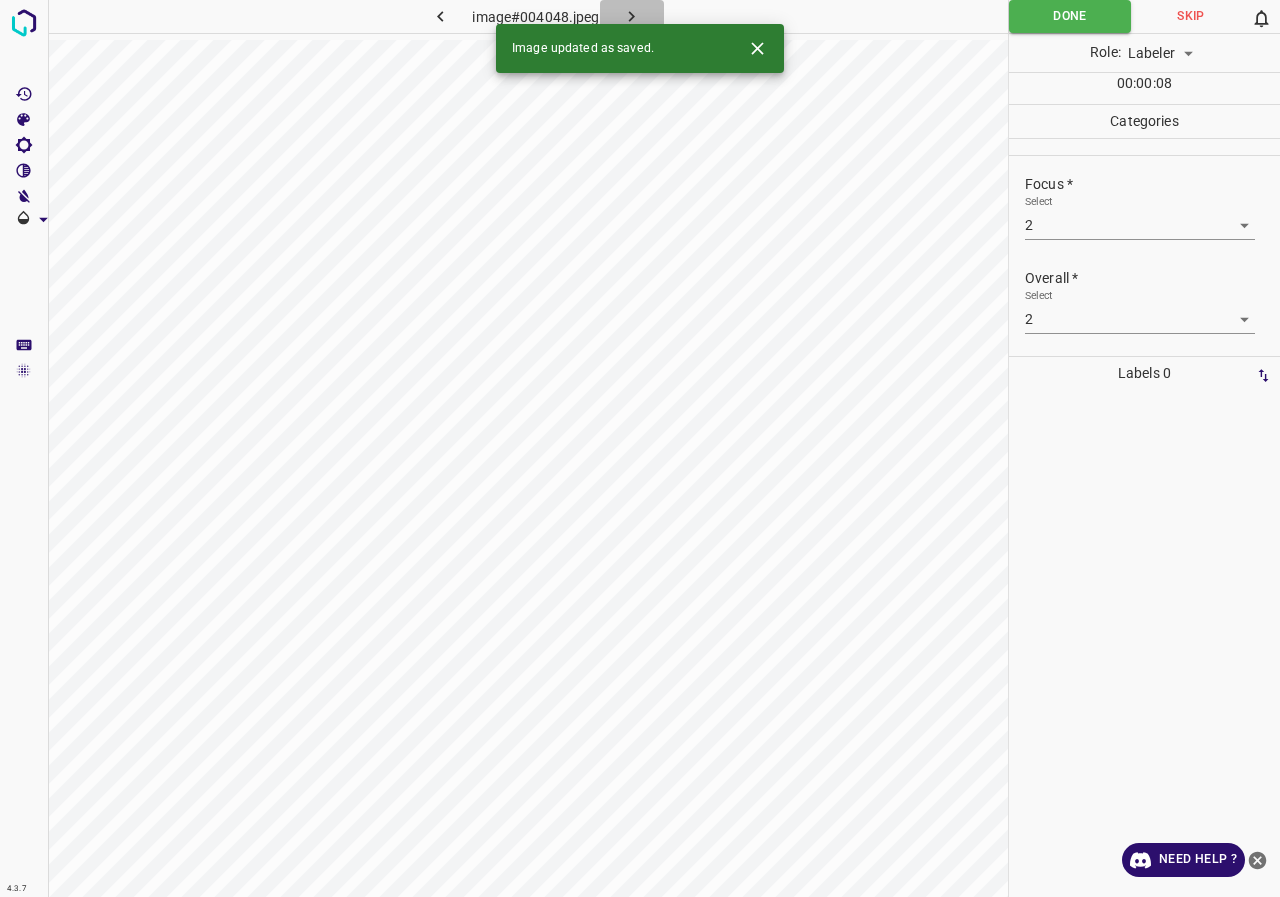 click 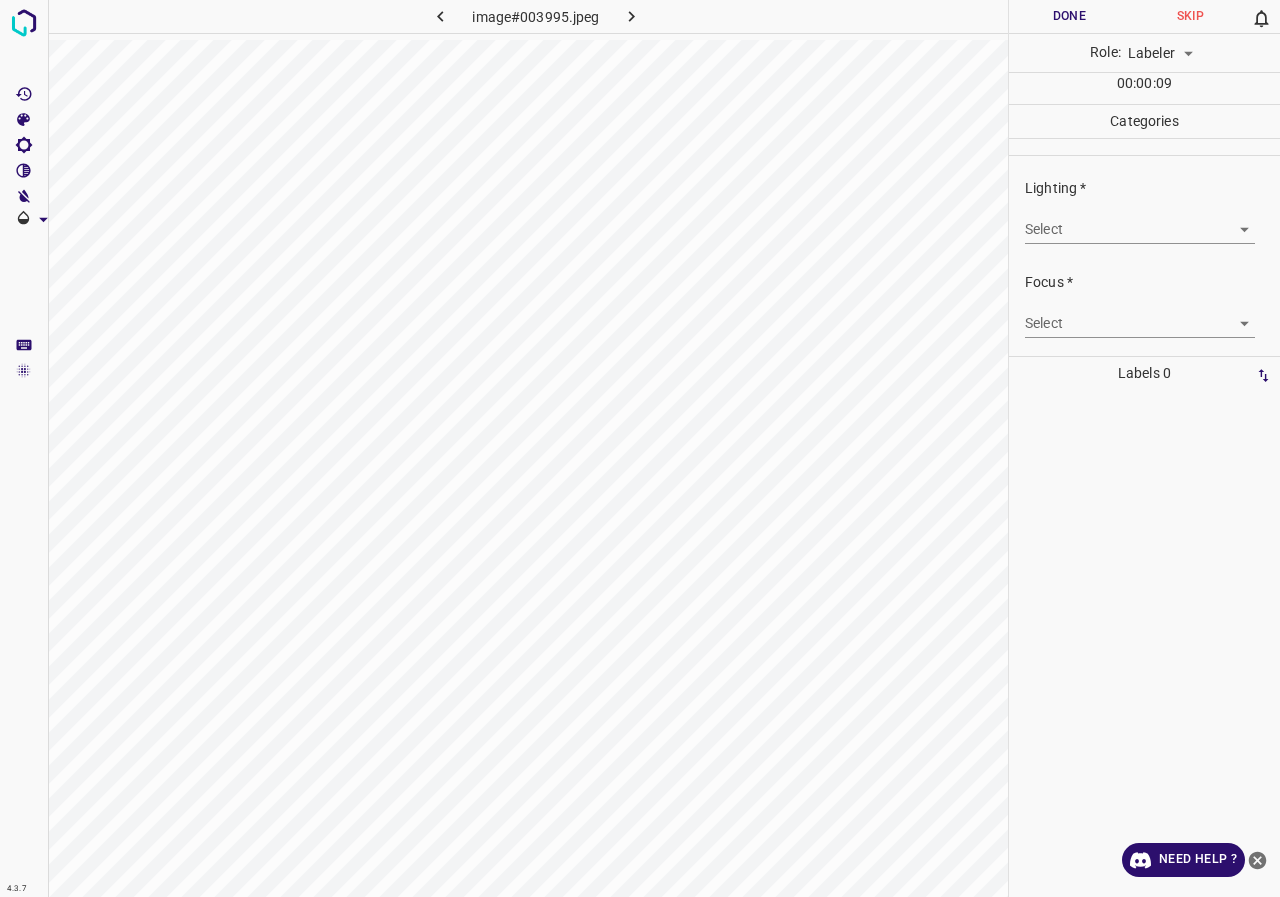 click on "4.3.7 image#003995.jpeg Done Skip 0 Role: Labeler labeler 00   : 00   : 09   Categories Lighting *  Select ​ Focus *  Select ​ Overall *  Select ​ Labels   0 Categories 1 Lighting 2 Focus 3 Overall Tools Space Change between modes (Draw & Edit) I Auto labeling R Restore zoom M Zoom in N Zoom out Delete Delete selecte label Filters Z Restore filters X Saturation filter C Brightness filter V Contrast filter B Gray scale filter General O Download Need Help ? - Text - Hide - Delete" at bounding box center [640, 448] 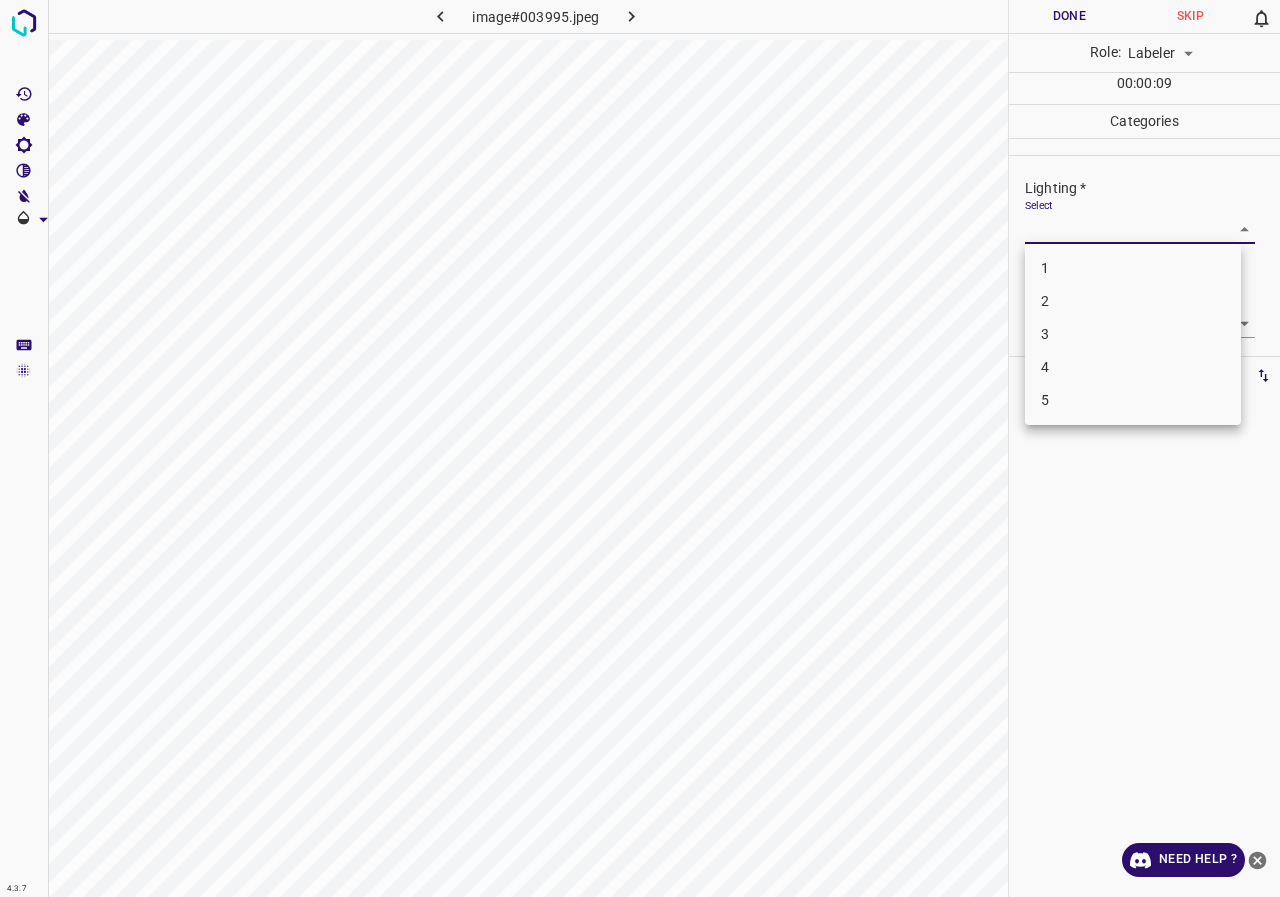 click on "3" at bounding box center (1133, 334) 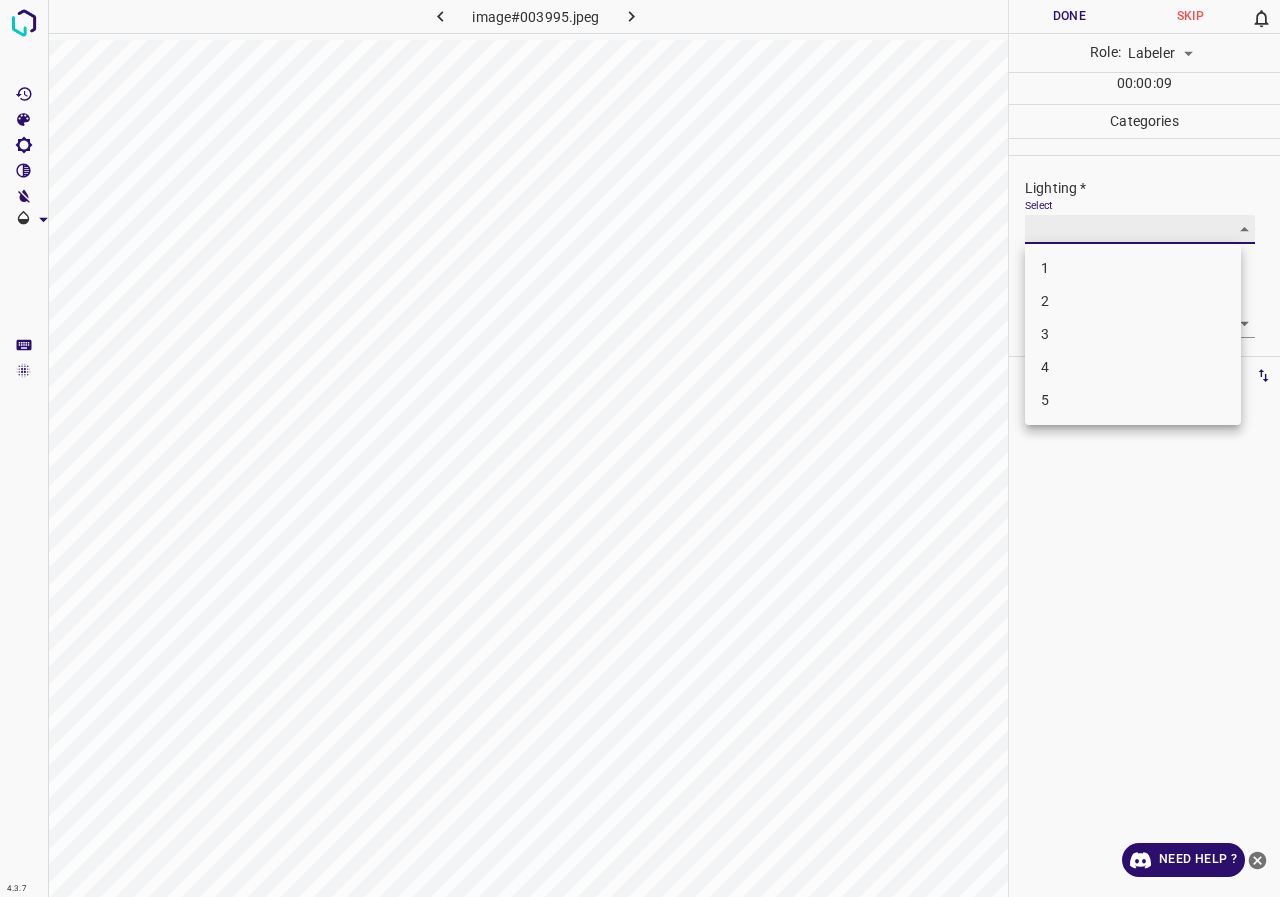 type on "3" 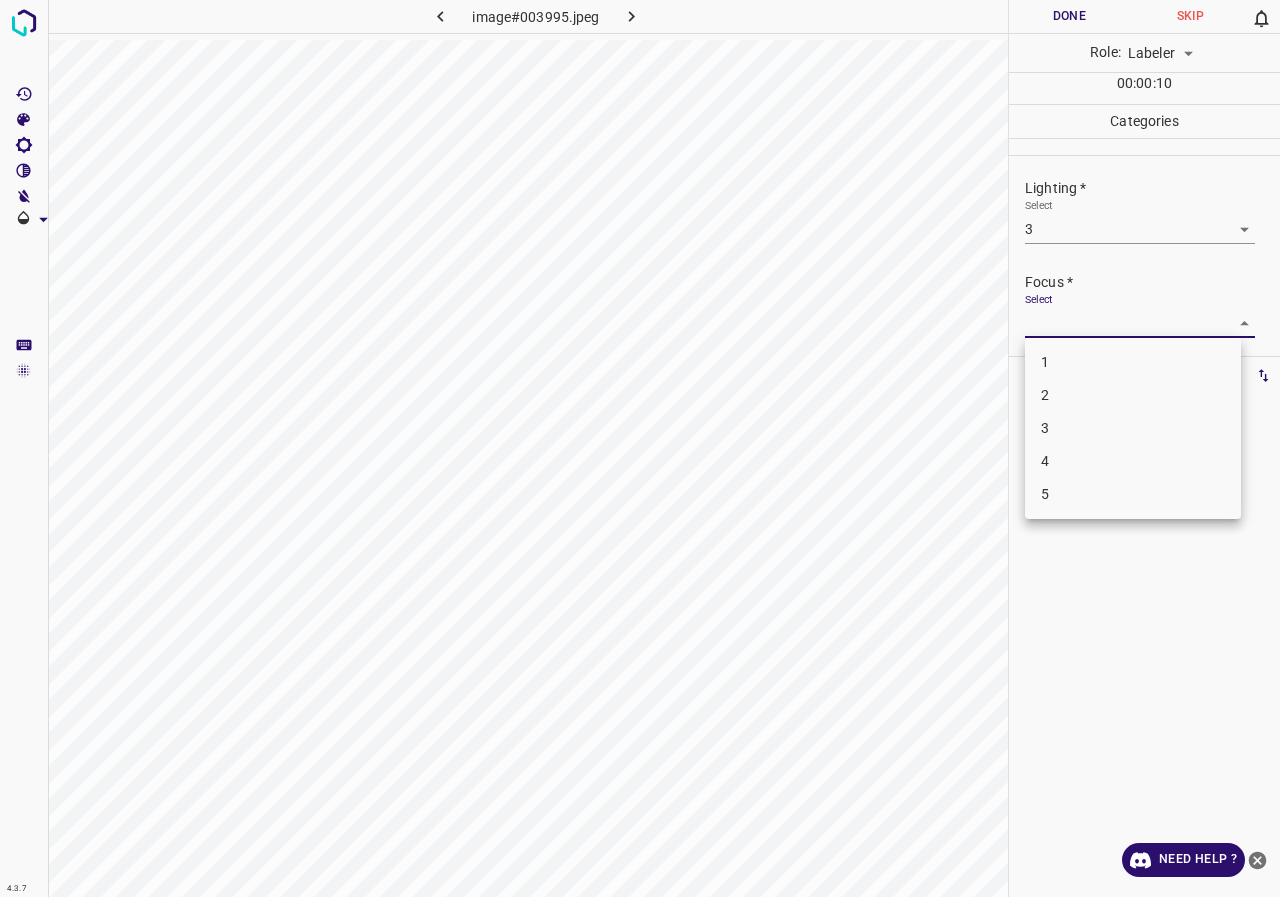 click on "4.3.7 image#003995.jpeg Done Skip 0 Role: Labeler labeler 00   : 00   : 10   Categories Lighting *  Select 3 3 Focus *  Select ​ Overall *  Select ​ Labels   0 Categories 1 Lighting 2 Focus 3 Overall Tools Space Change between modes (Draw & Edit) I Auto labeling R Restore zoom M Zoom in N Zoom out Delete Delete selecte label Filters Z Restore filters X Saturation filter C Brightness filter V Contrast filter B Gray scale filter General O Download Need Help ? - Text - Hide - Delete 1 2 3 4 5" at bounding box center [640, 448] 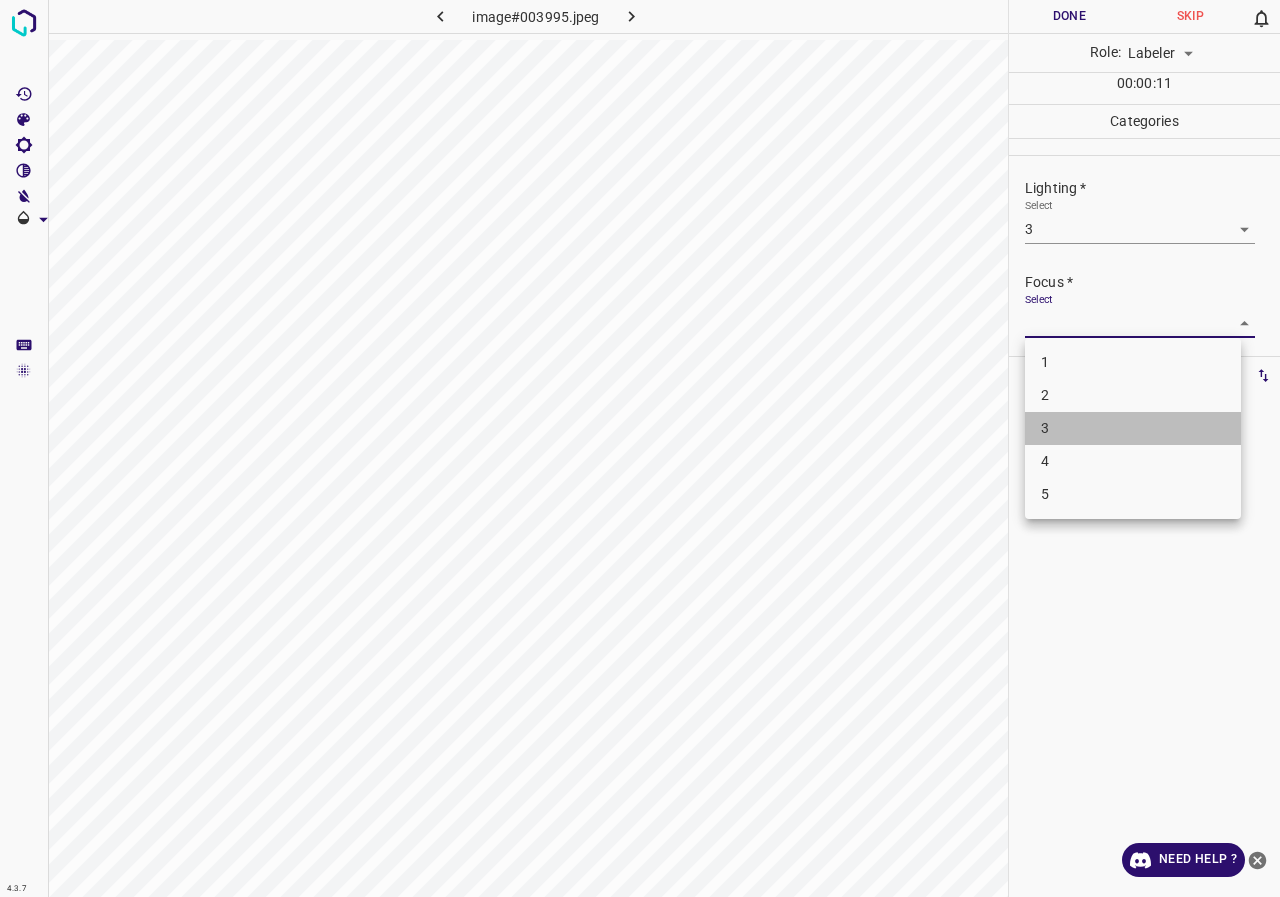 drag, startPoint x: 1061, startPoint y: 427, endPoint x: 1088, endPoint y: 313, distance: 117.15375 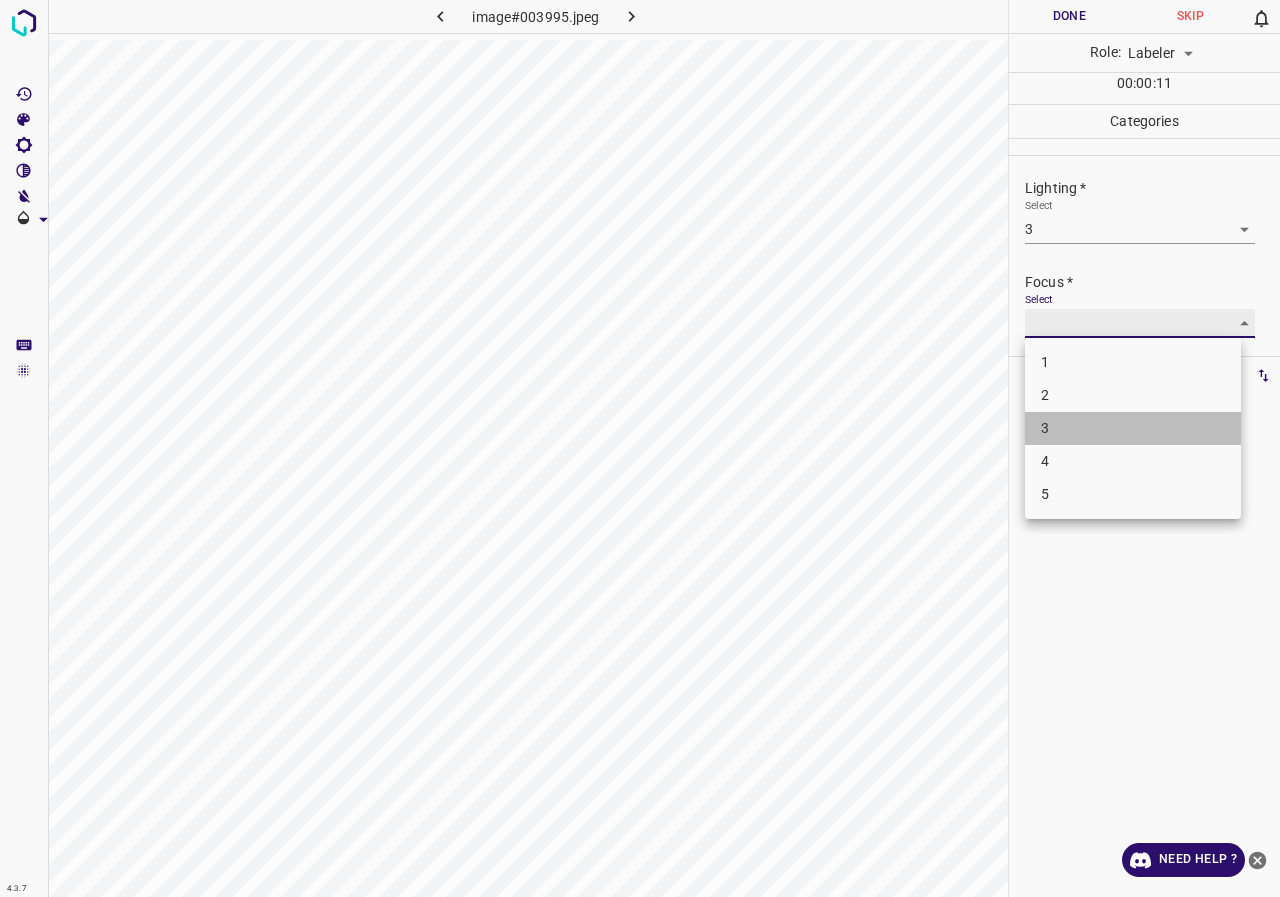 type on "3" 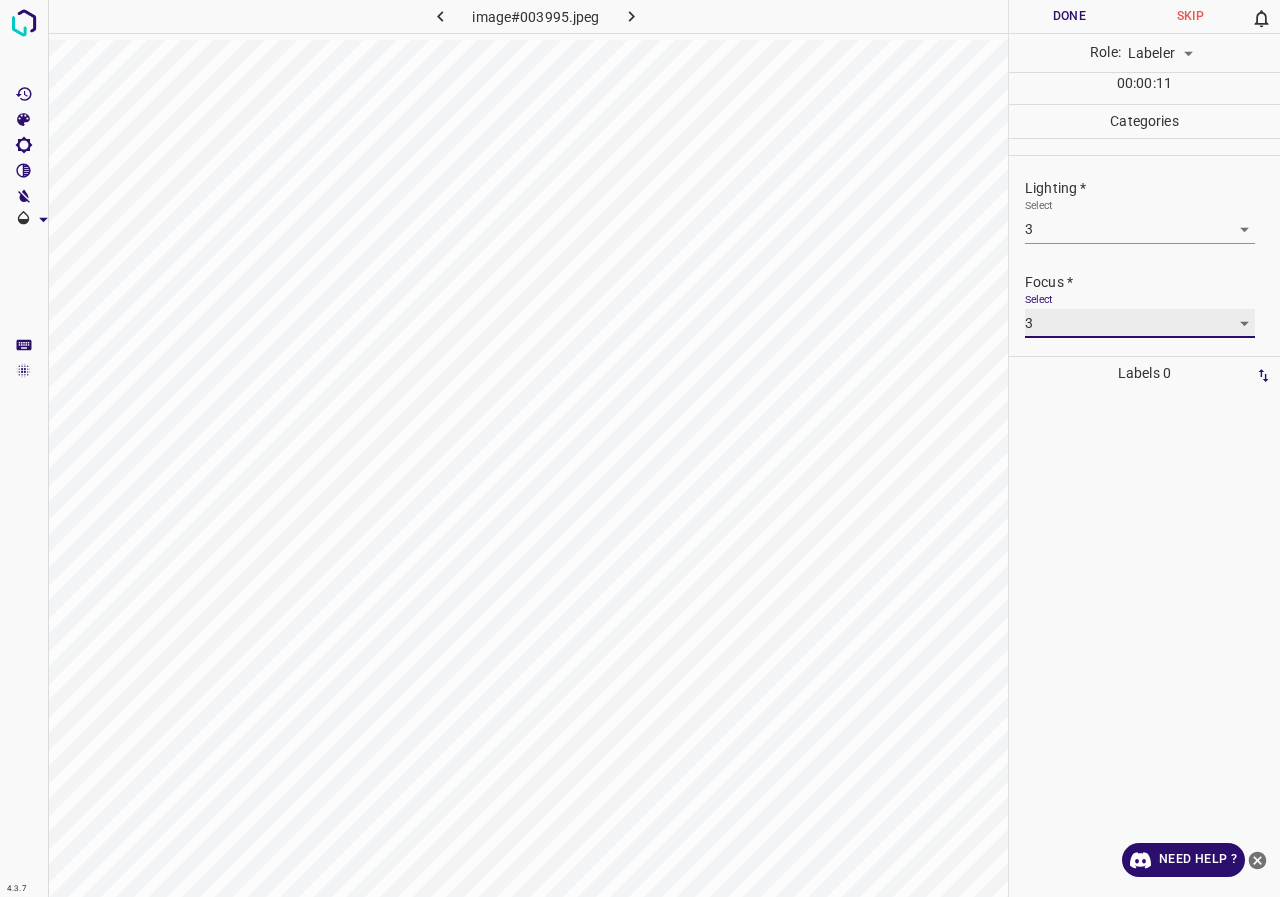 scroll, scrollTop: 98, scrollLeft: 0, axis: vertical 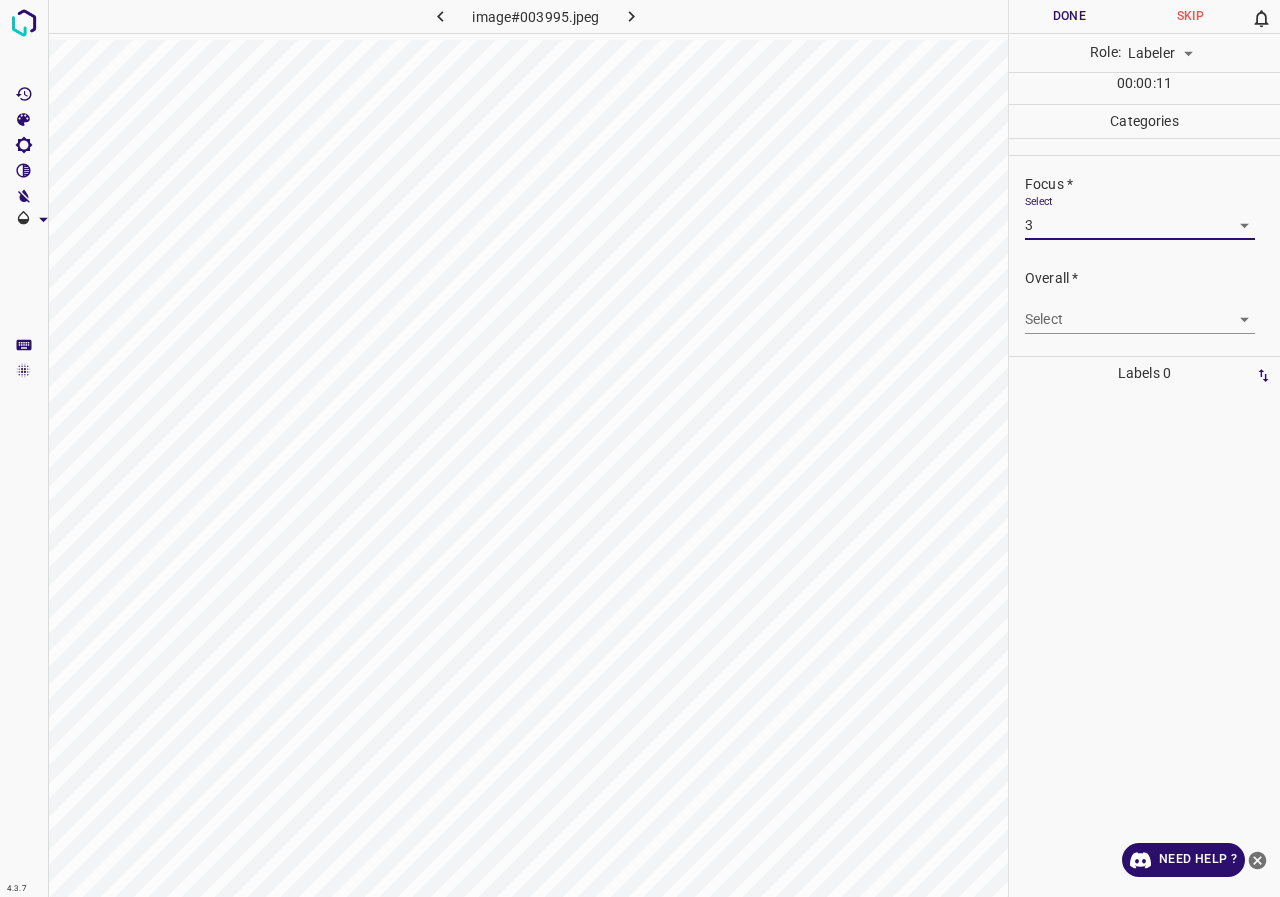 click on "4.3.7 image#003995.jpeg Done Skip 0 Role: Labeler labeler 00   : 00   : 11   Categories Lighting *  Select 3 3 Focus *  Select 3 3 Overall *  Select ​ Labels   0 Categories 1 Lighting 2 Focus 3 Overall Tools Space Change between modes (Draw & Edit) I Auto labeling R Restore zoom M Zoom in N Zoom out Delete Delete selecte label Filters Z Restore filters X Saturation filter C Brightness filter V Contrast filter B Gray scale filter General O Download Need Help ? - Text - Hide - Delete" at bounding box center (640, 448) 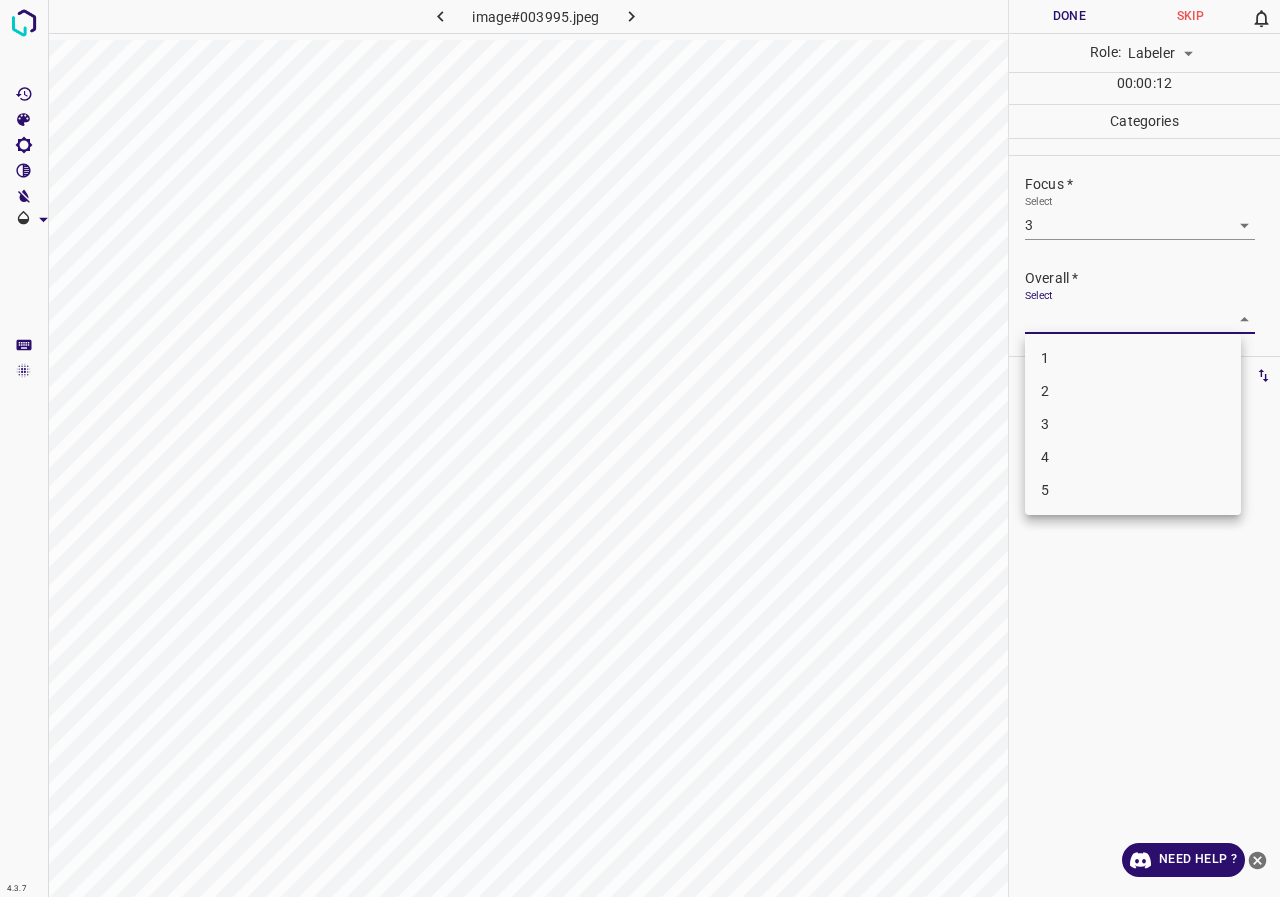 click on "3" at bounding box center [1133, 424] 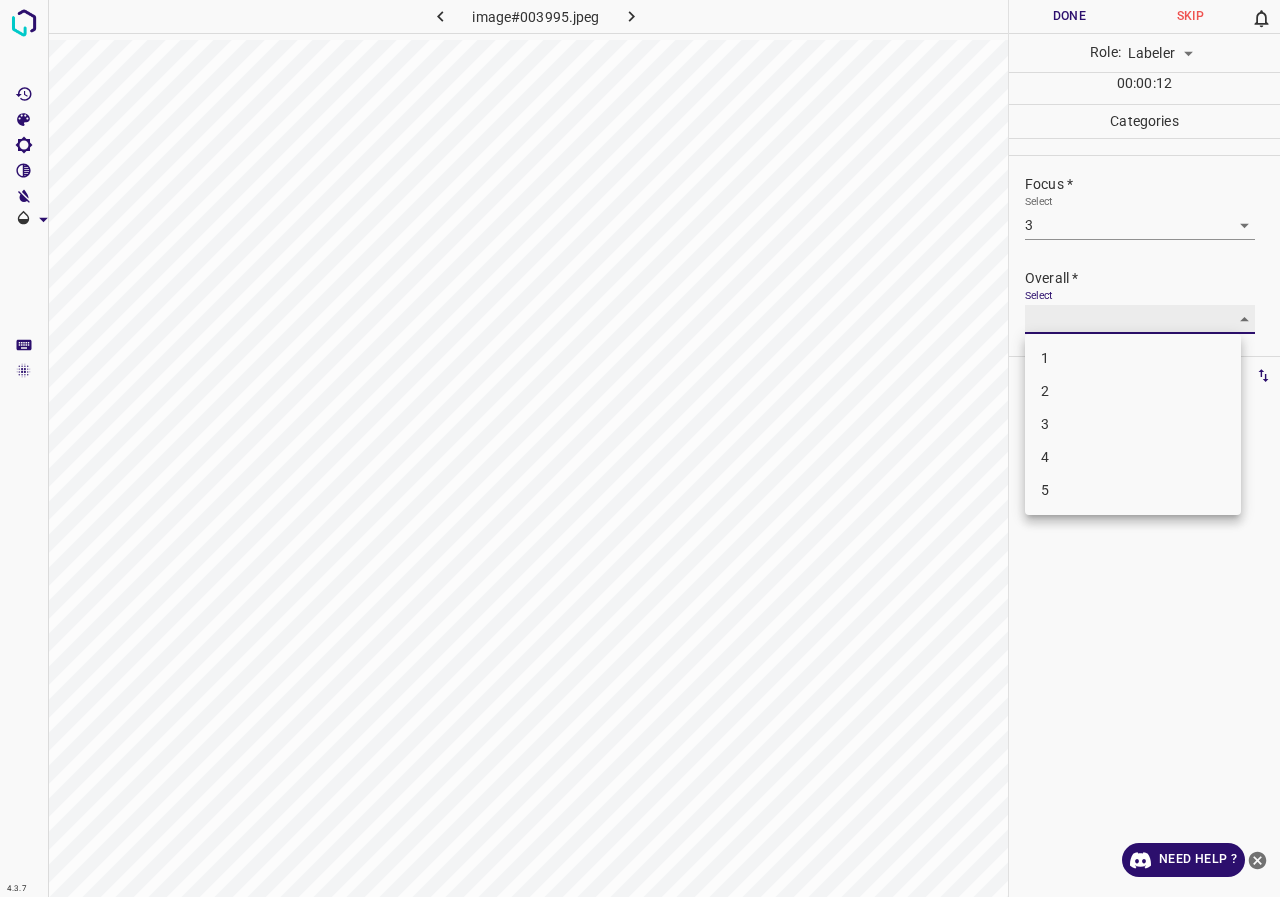 type on "3" 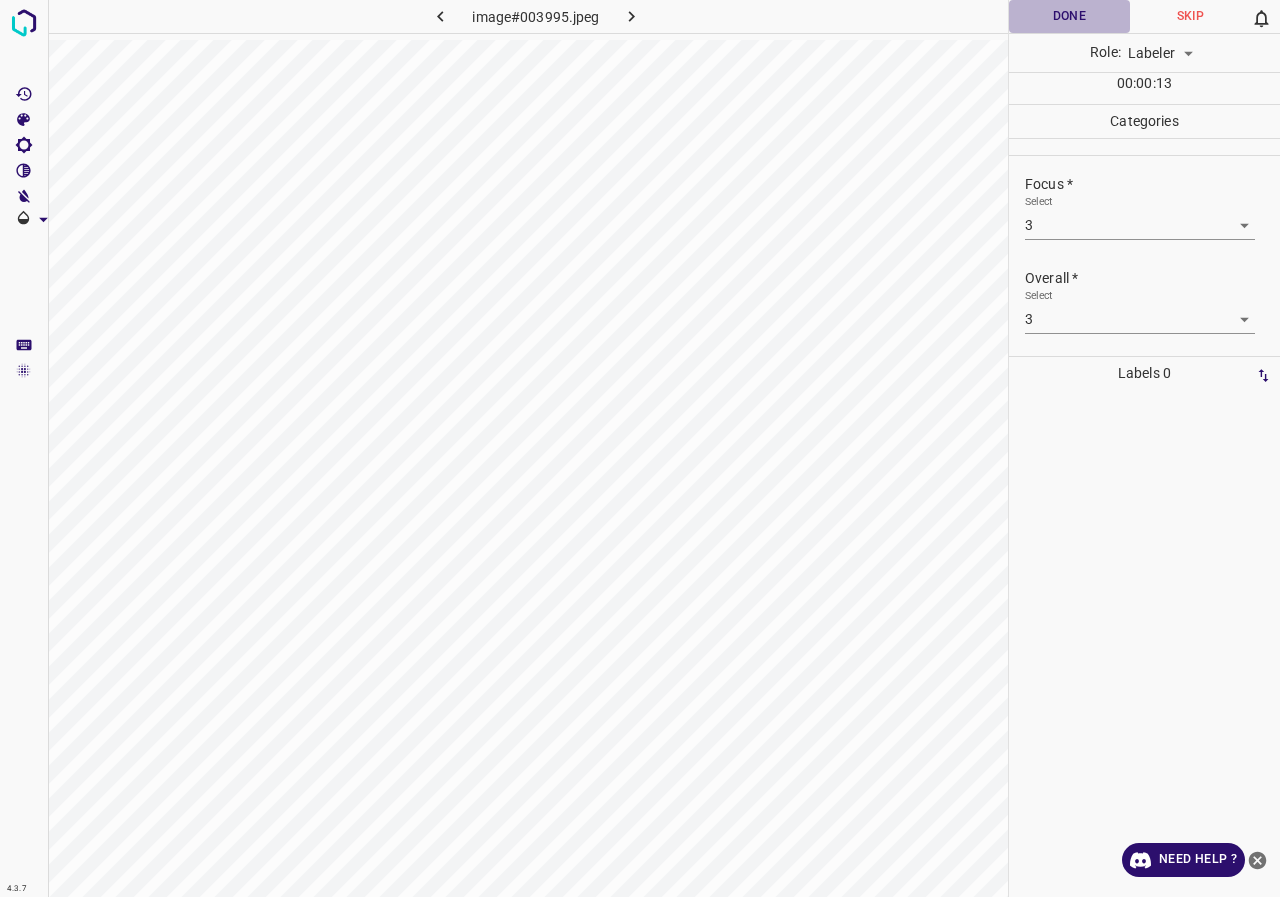 click on "Done" at bounding box center [1069, 16] 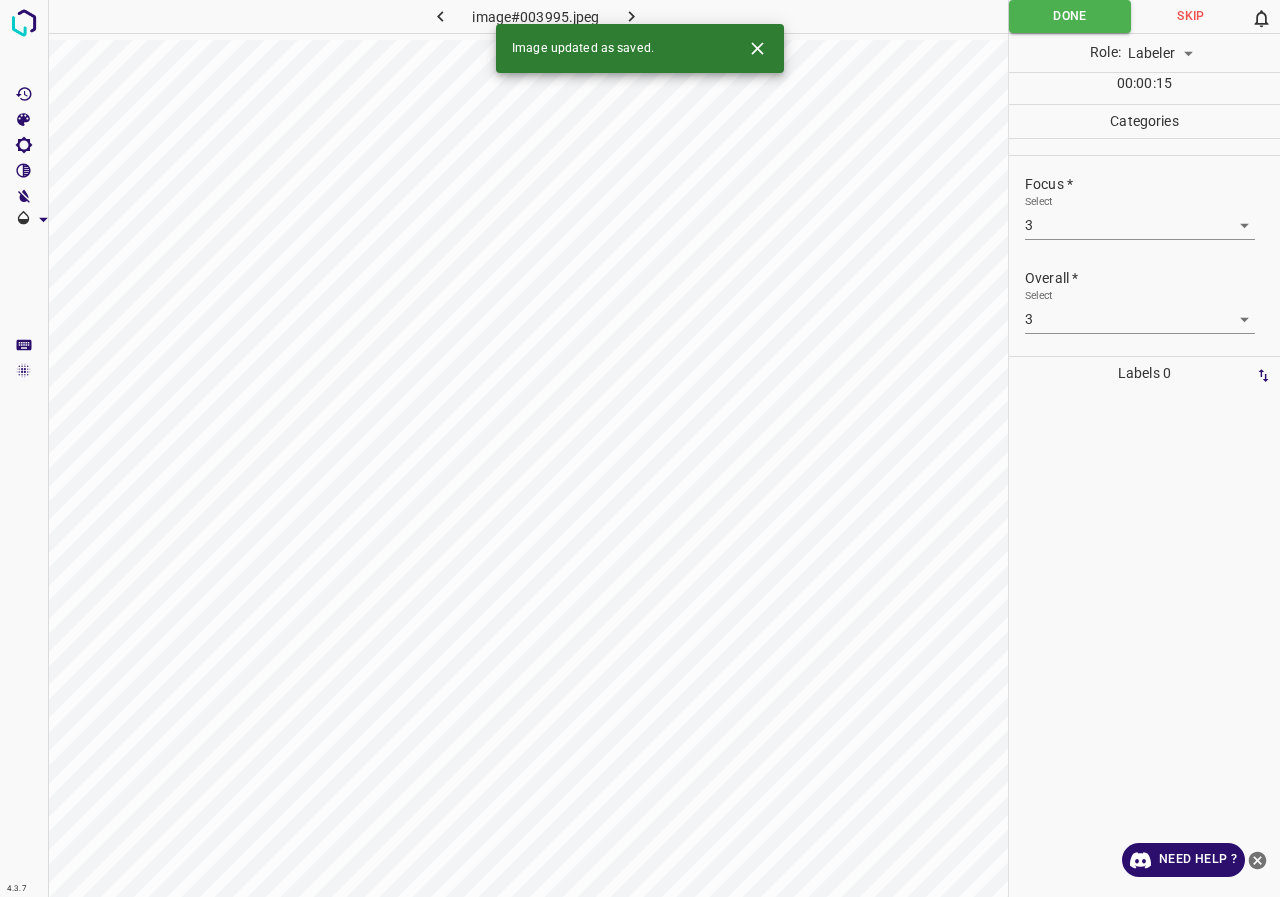 click 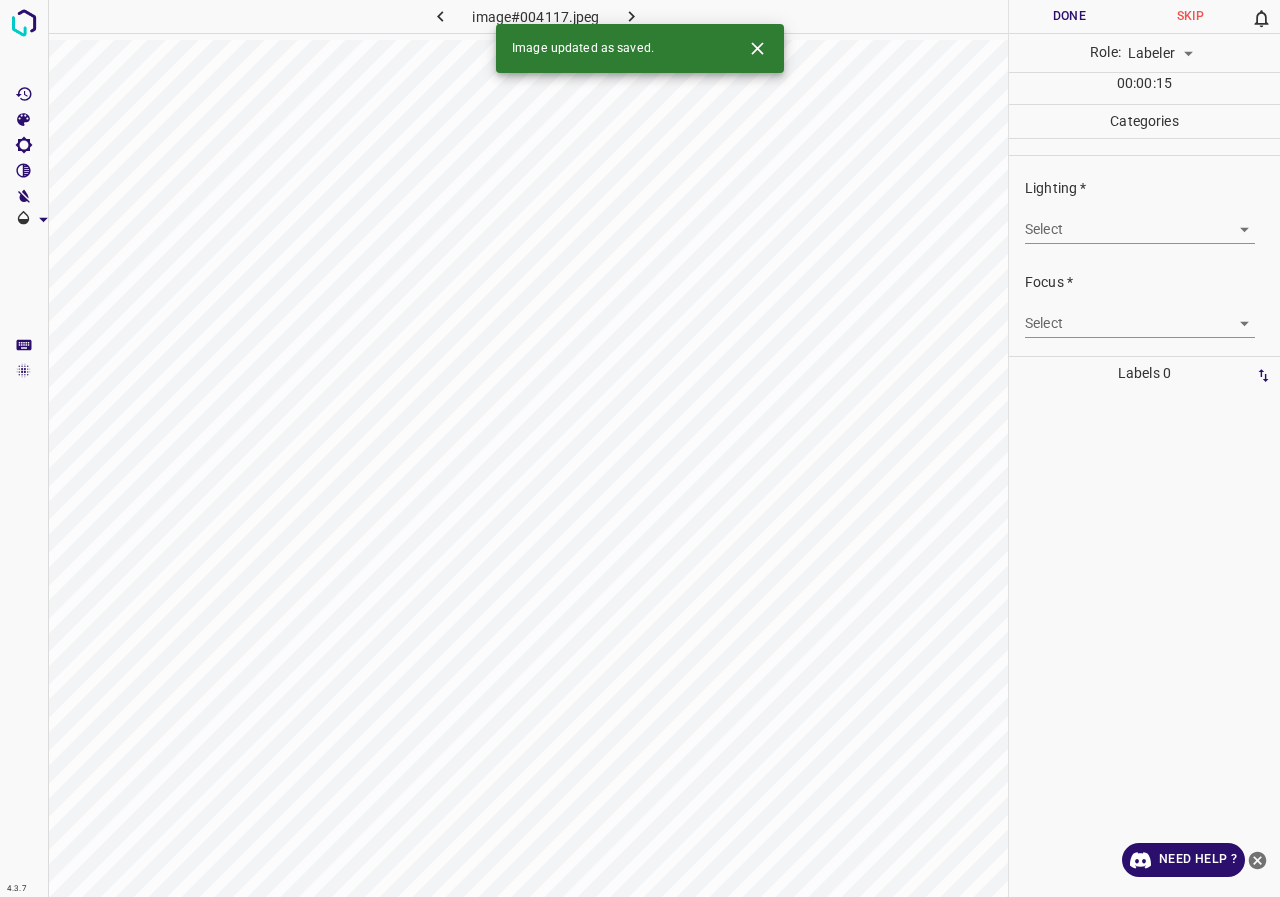 click 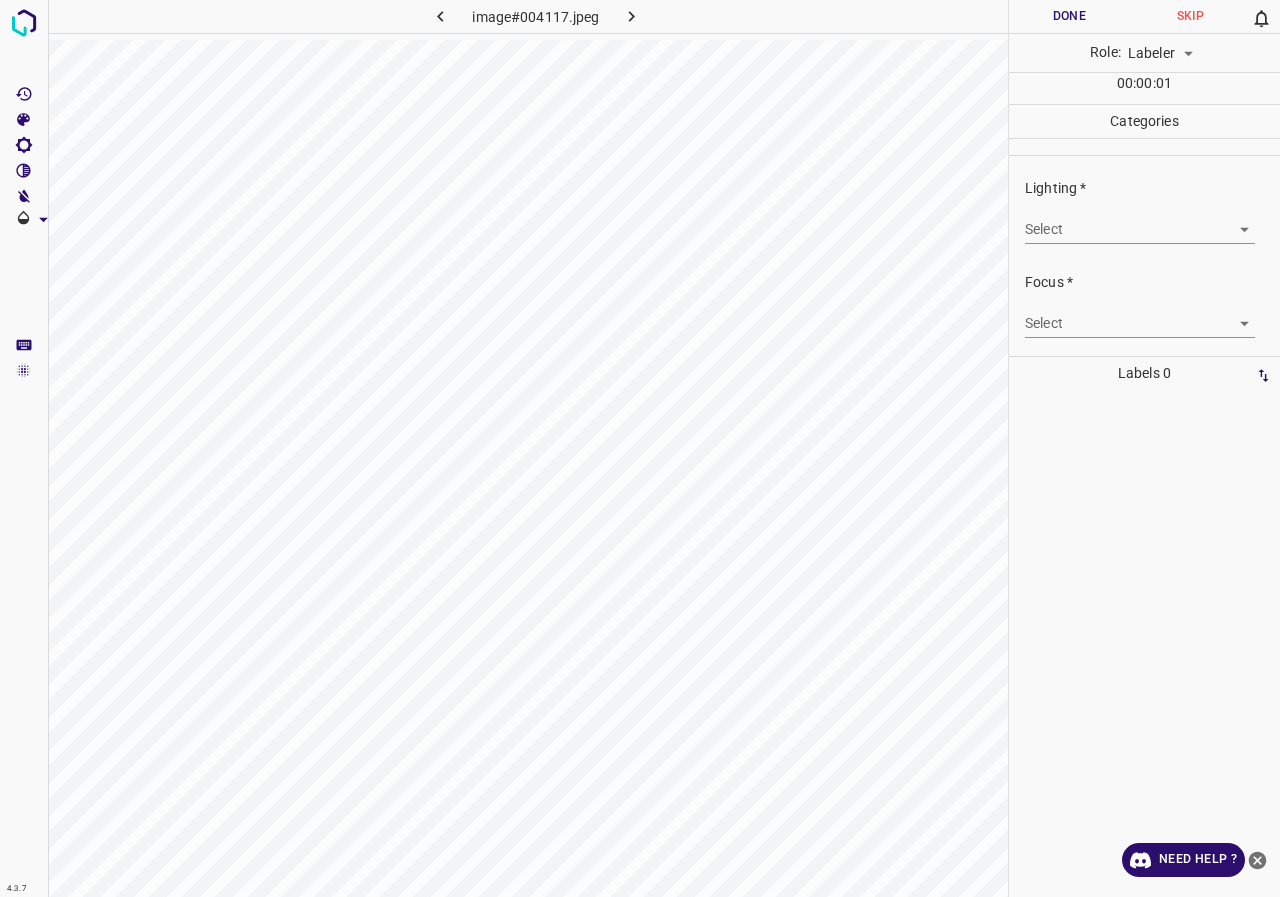 click on "Select ​" at bounding box center [1140, 221] 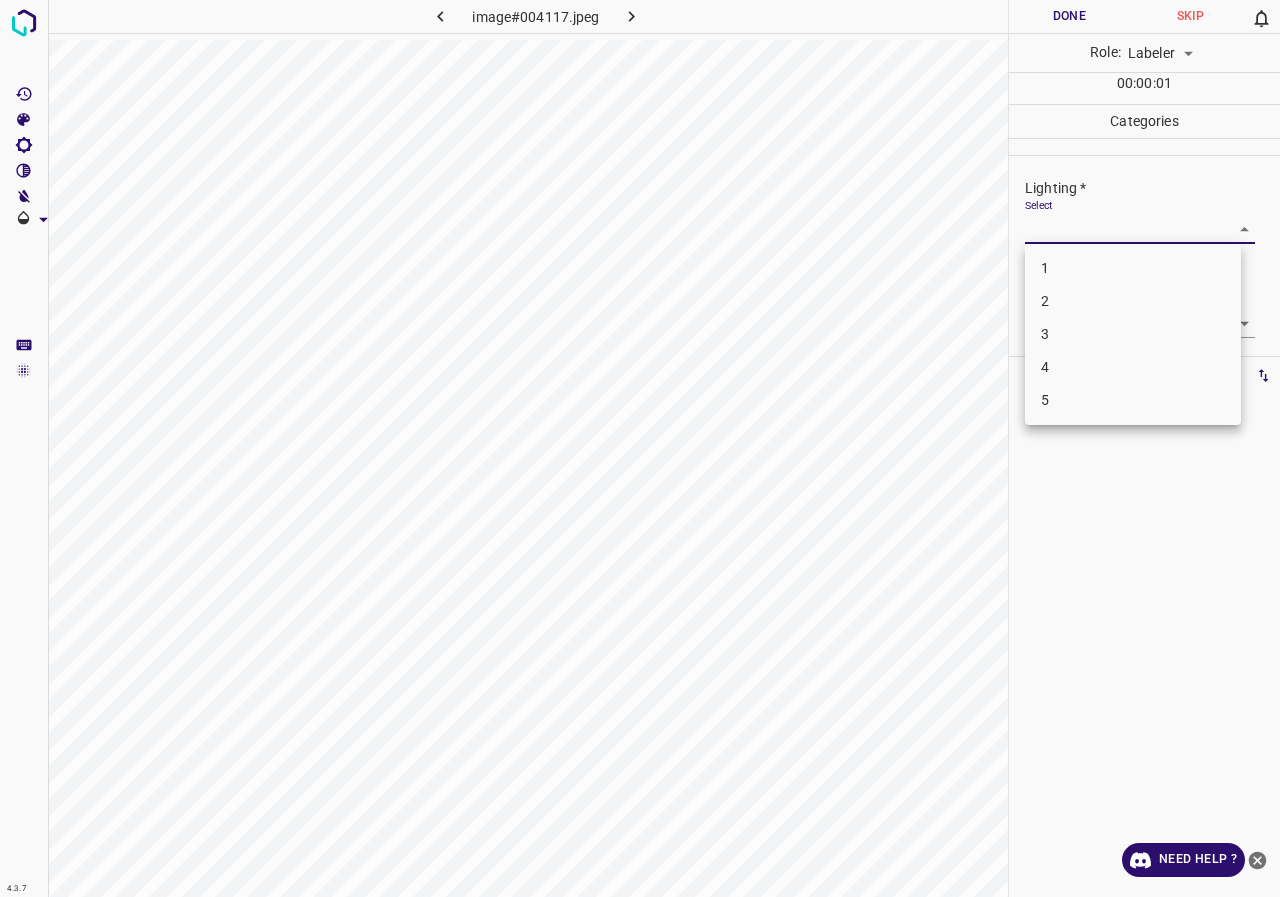 click on "4.3.7 image#004117.jpeg Done Skip 0 Role: Labeler labeler 00   : 00   : 01   Categories Lighting *  Select ​ Focus *  Select ​ Overall *  Select ​ Labels   0 Categories 1 Lighting 2 Focus 3 Overall Tools Space Change between modes (Draw & Edit) I Auto labeling R Restore zoom M Zoom in N Zoom out Delete Delete selecte label Filters Z Restore filters X Saturation filter C Brightness filter V Contrast filter B Gray scale filter General O Download Need Help ? - Text - Hide - Delete 1 2 3 4 5" at bounding box center [640, 448] 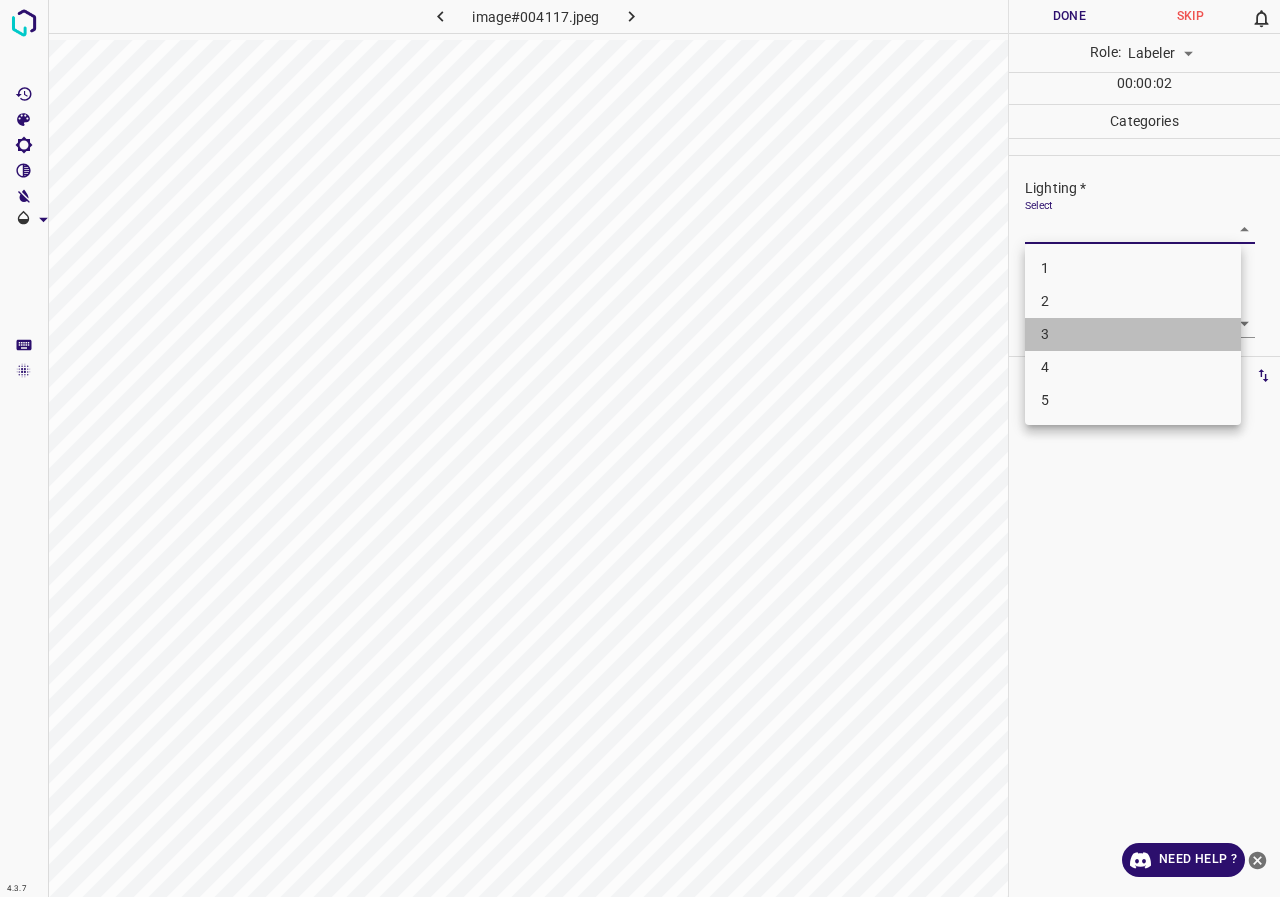 click on "3" at bounding box center [1133, 334] 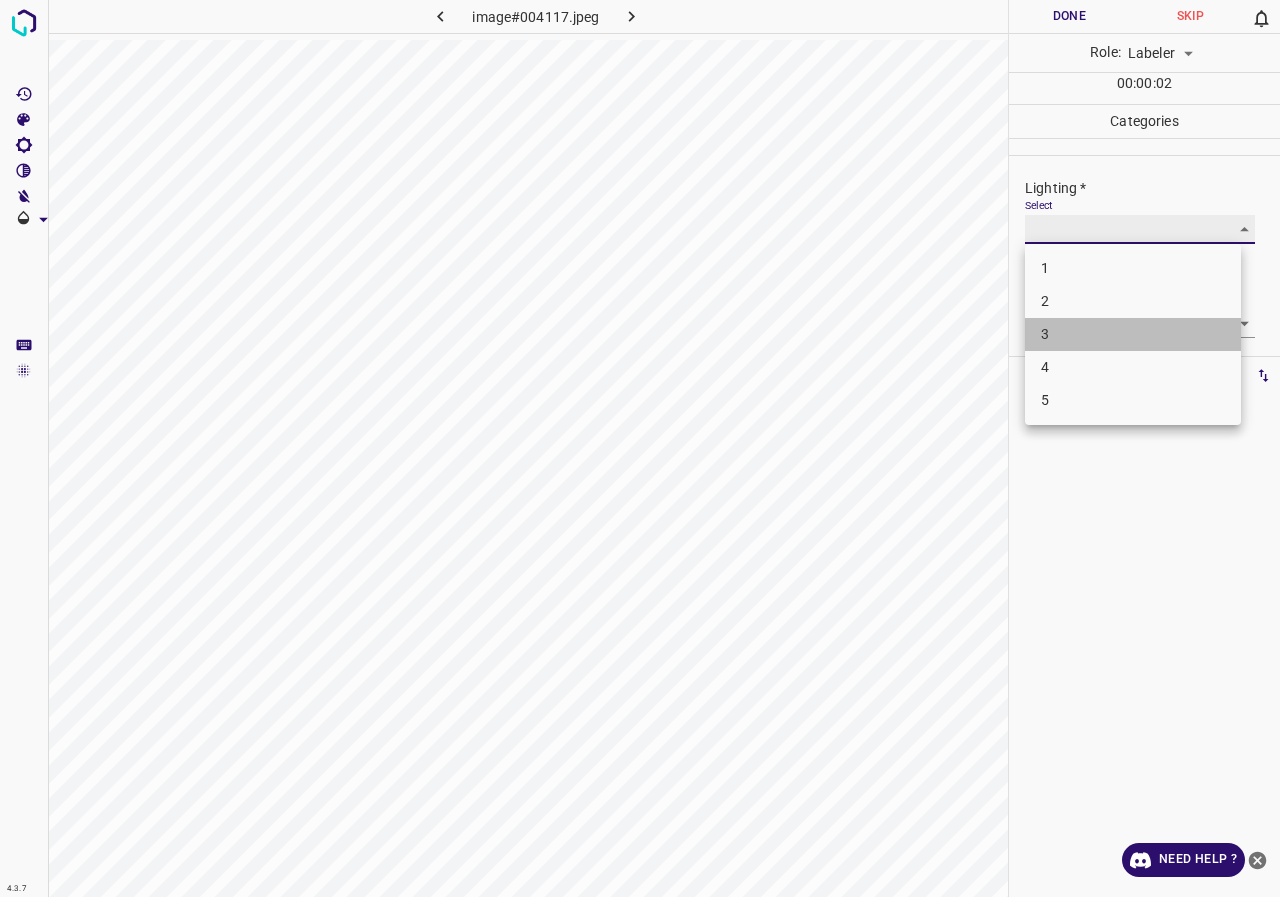 type on "3" 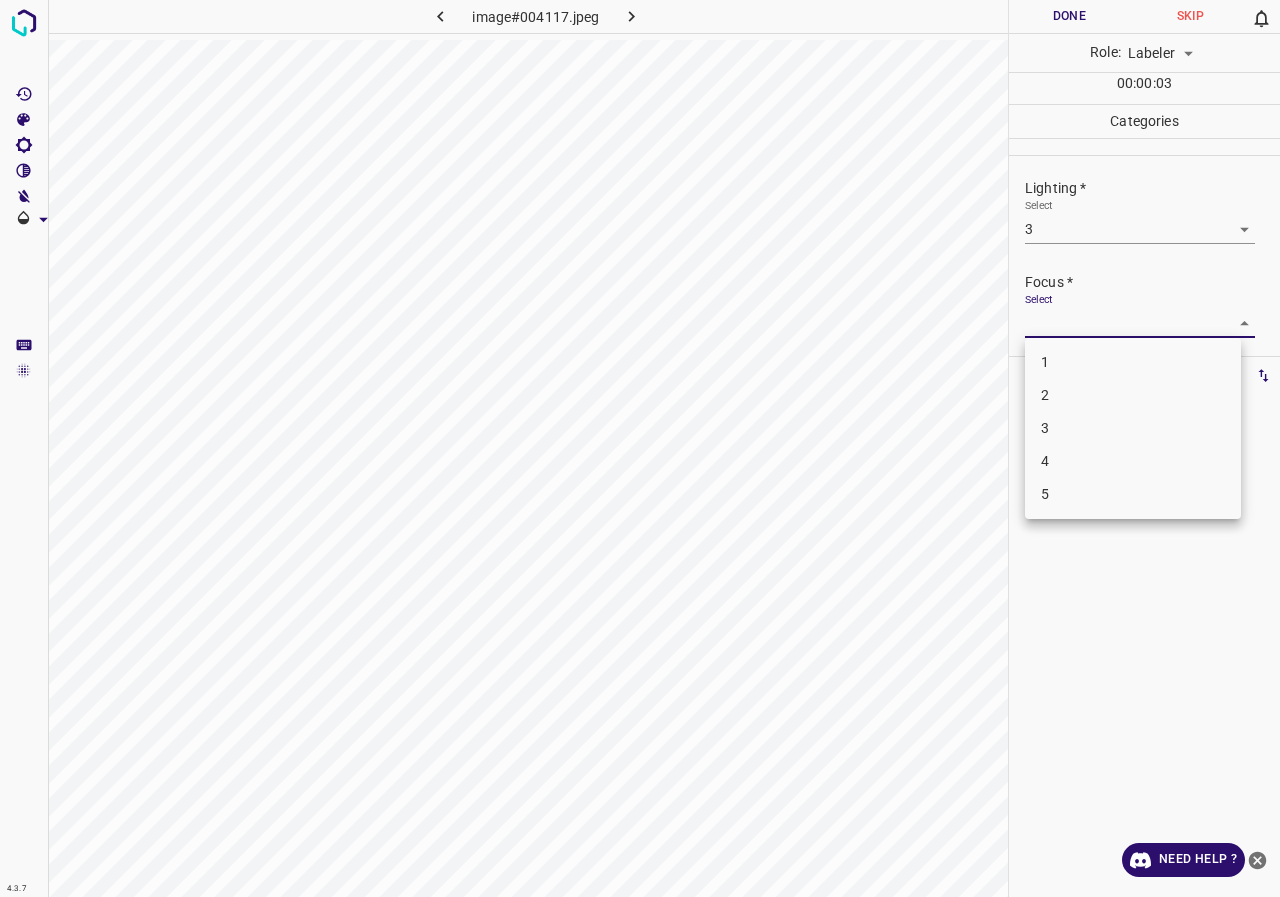 click on "4.3.7 image#004117.jpeg Done Skip 0 Role: Labeler labeler 00   : 00   : 03   Categories Lighting *  Select 3 3 Focus *  Select ​ Overall *  Select ​ Labels   0 Categories 1 Lighting 2 Focus 3 Overall Tools Space Change between modes (Draw & Edit) I Auto labeling R Restore zoom M Zoom in N Zoom out Delete Delete selecte label Filters Z Restore filters X Saturation filter C Brightness filter V Contrast filter B Gray scale filter General O Download Need Help ? - Text - Hide - Delete 1 2 3 4 5" at bounding box center [640, 448] 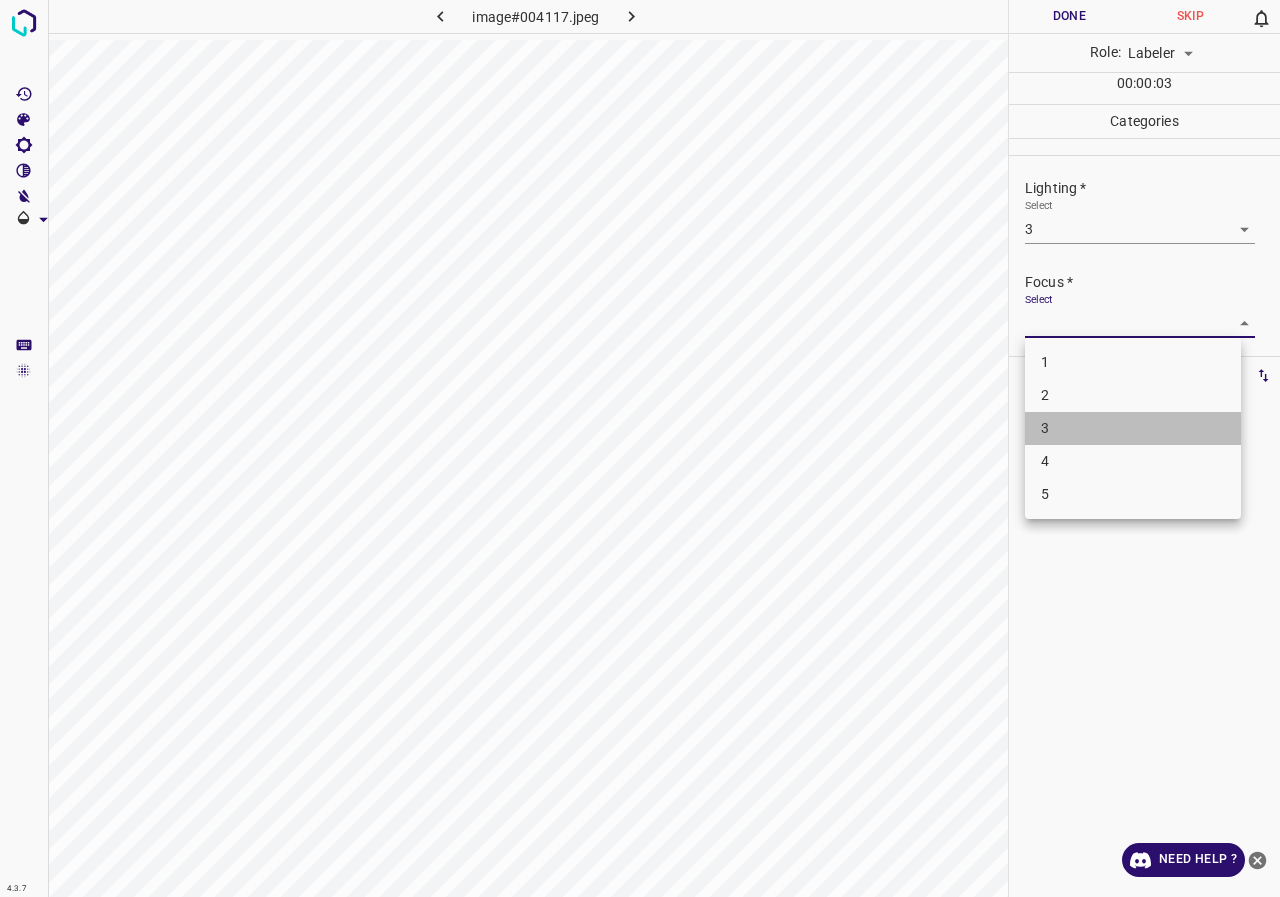 drag, startPoint x: 1064, startPoint y: 424, endPoint x: 1089, endPoint y: 301, distance: 125.51494 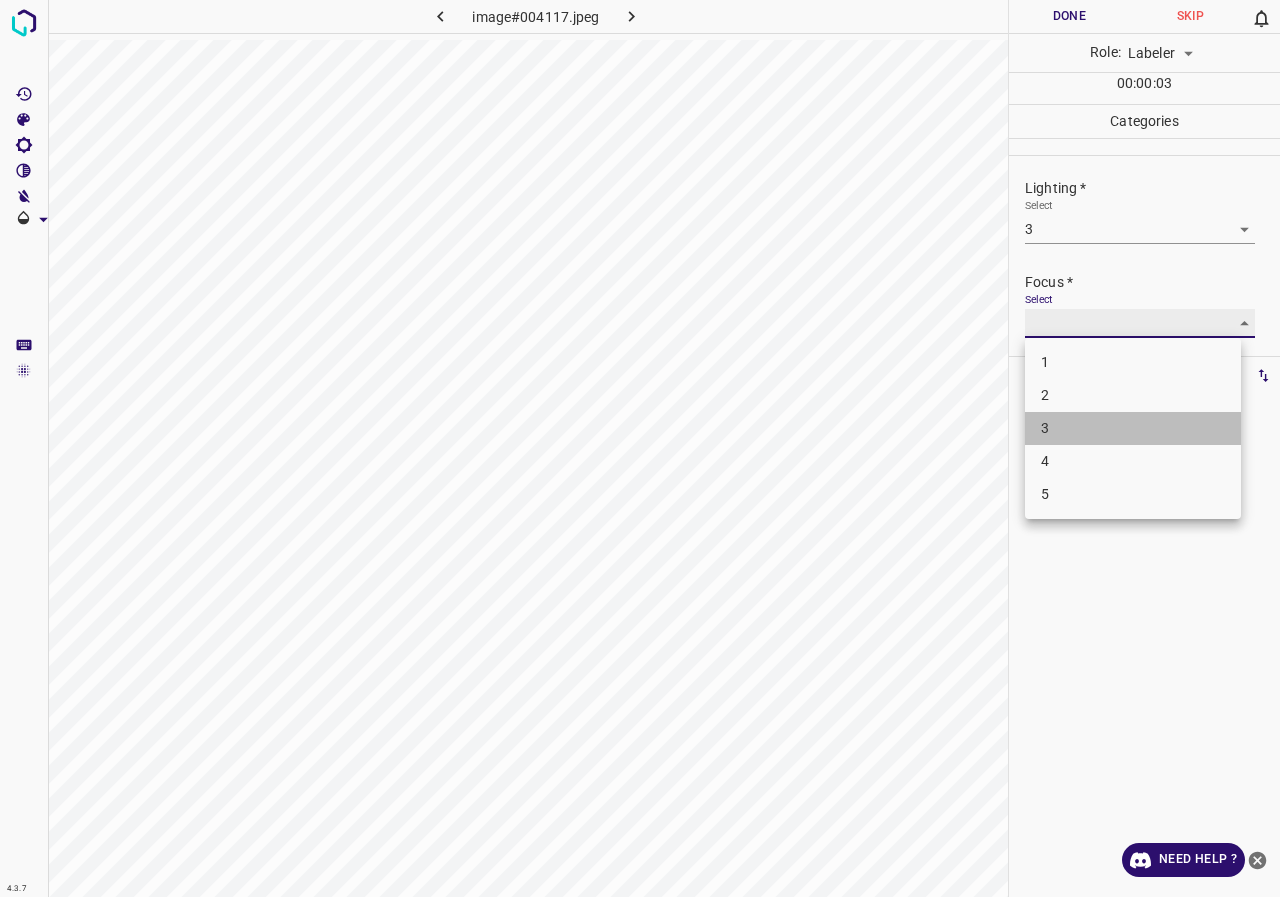 type on "3" 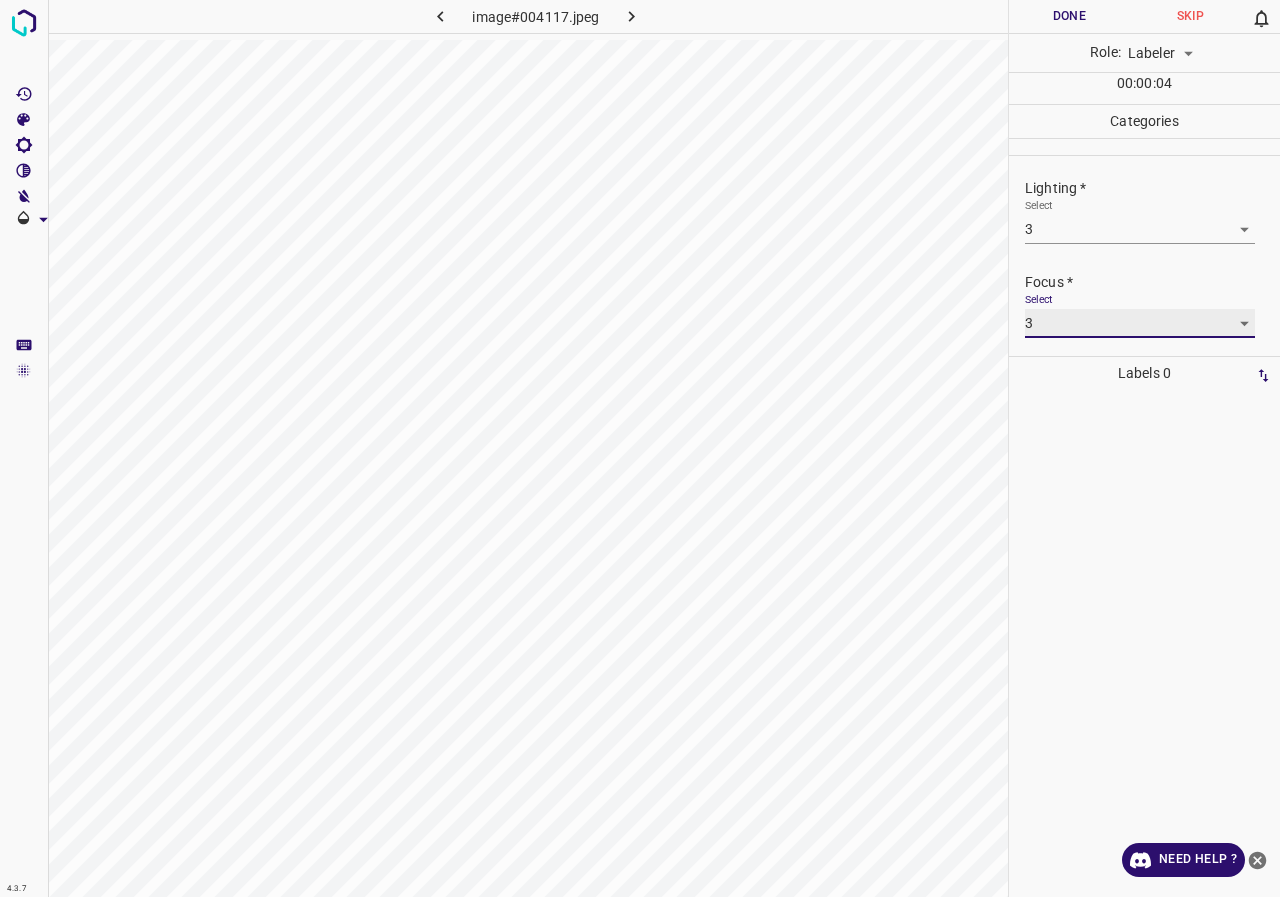 scroll, scrollTop: 98, scrollLeft: 0, axis: vertical 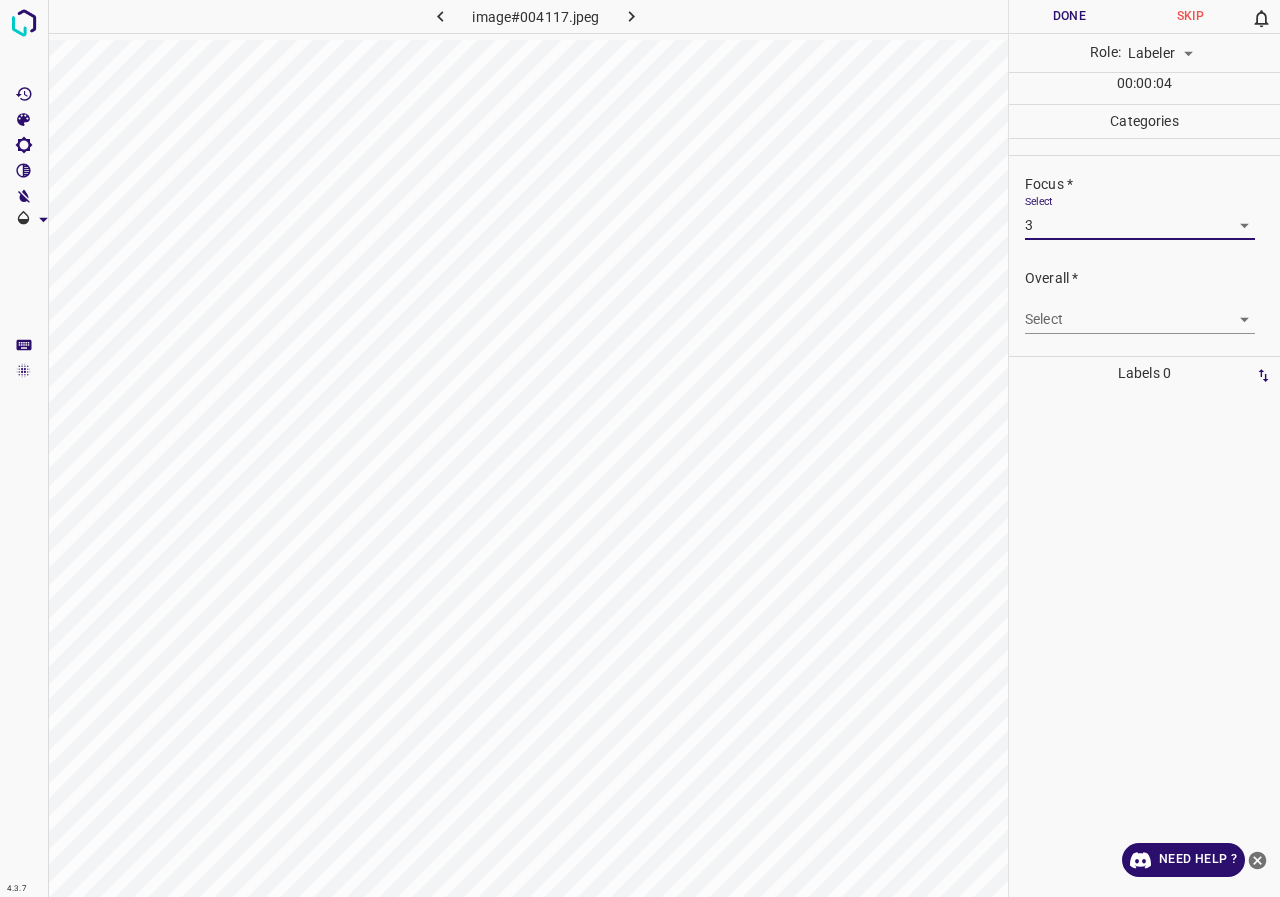 click on "4.3.7 image#004117.jpeg Done Skip 0 Role: Labeler labeler 00   : 00   : 04   Categories Lighting *  Select 3 3 Focus *  Select 3 3 Overall *  Select ​ Labels   0 Categories 1 Lighting 2 Focus 3 Overall Tools Space Change between modes (Draw & Edit) I Auto labeling R Restore zoom M Zoom in N Zoom out Delete Delete selecte label Filters Z Restore filters X Saturation filter C Brightness filter V Contrast filter B Gray scale filter General O Download Need Help ? - Text - Hide - Delete" at bounding box center (640, 448) 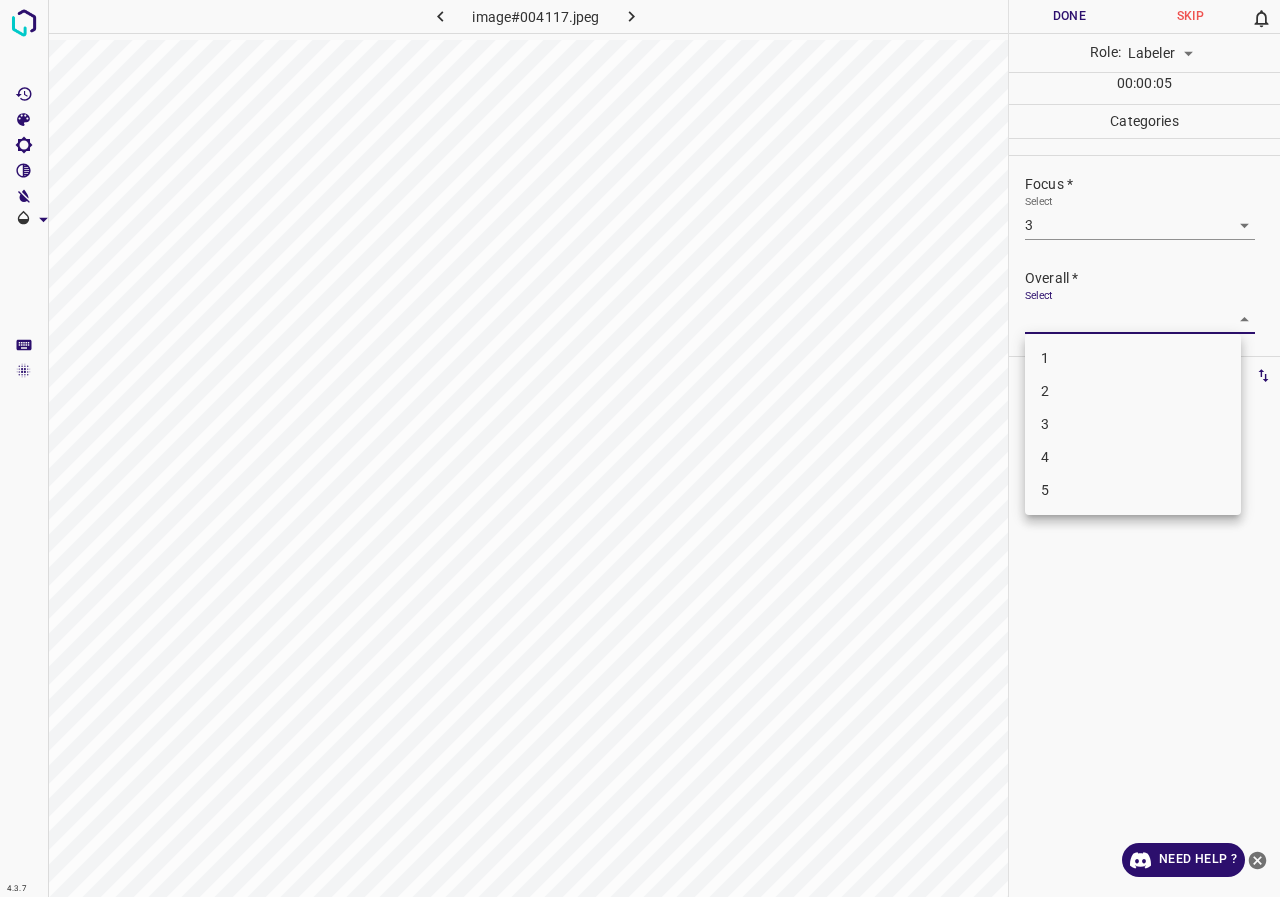 click on "3" at bounding box center (1133, 424) 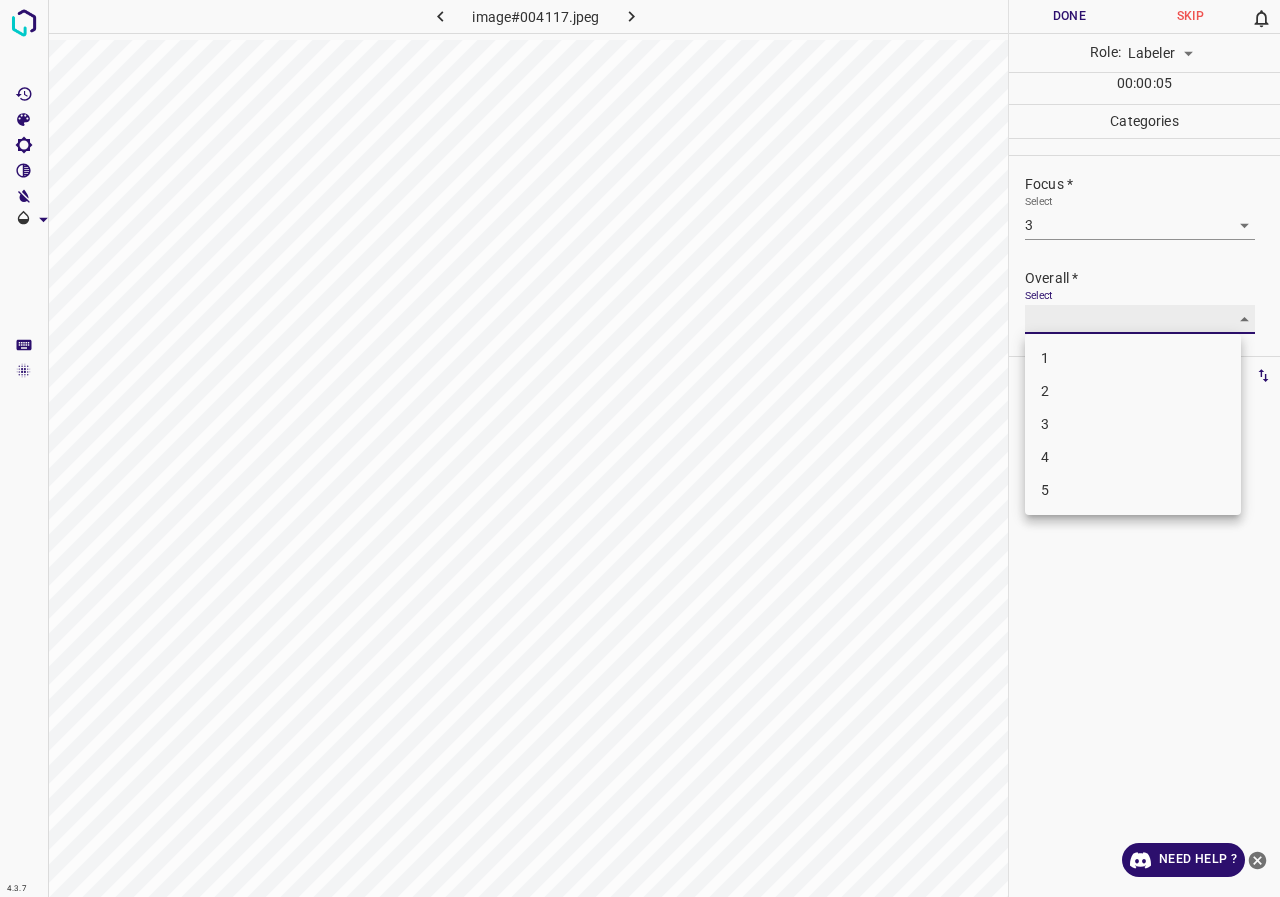 type on "3" 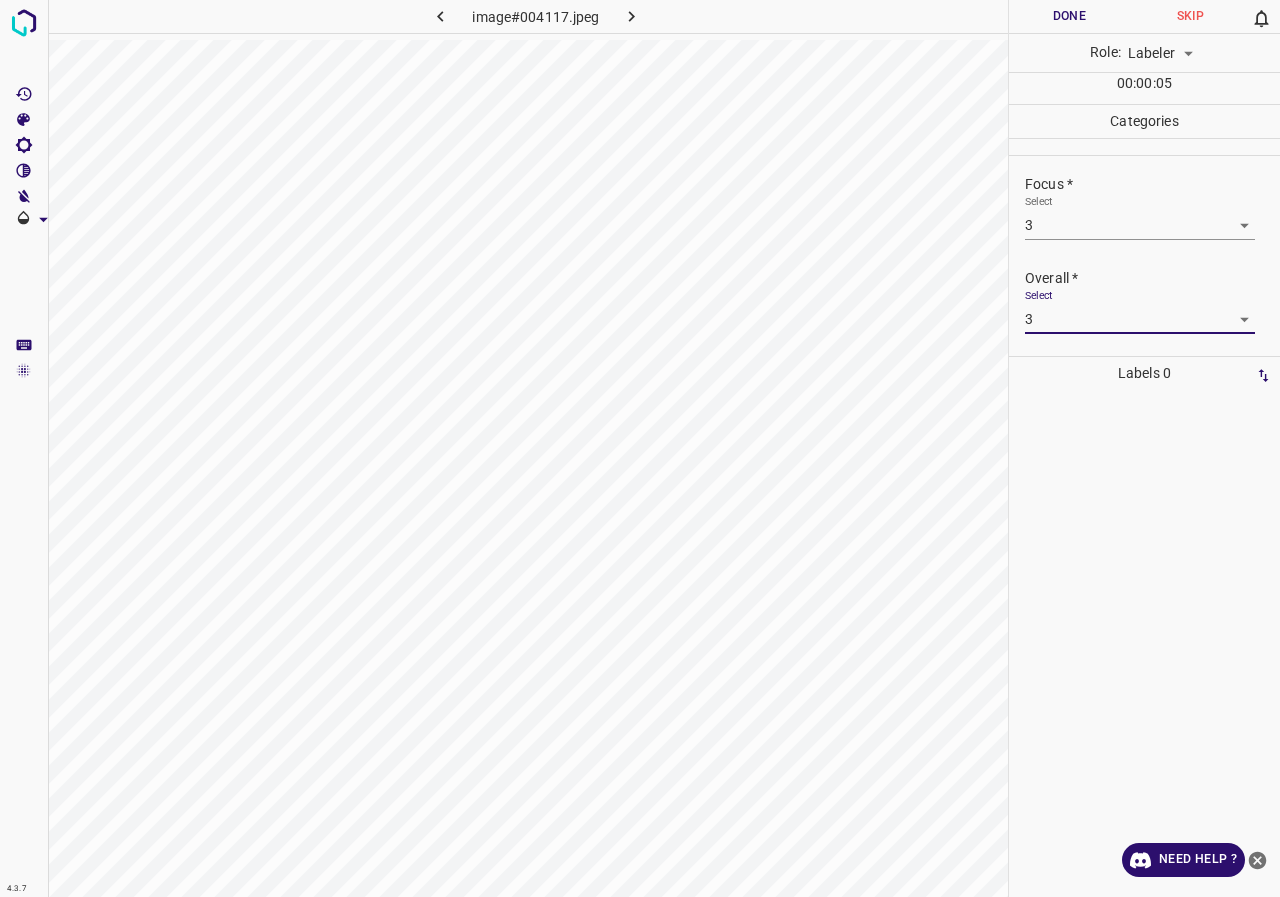 click on "Done" at bounding box center [1069, 16] 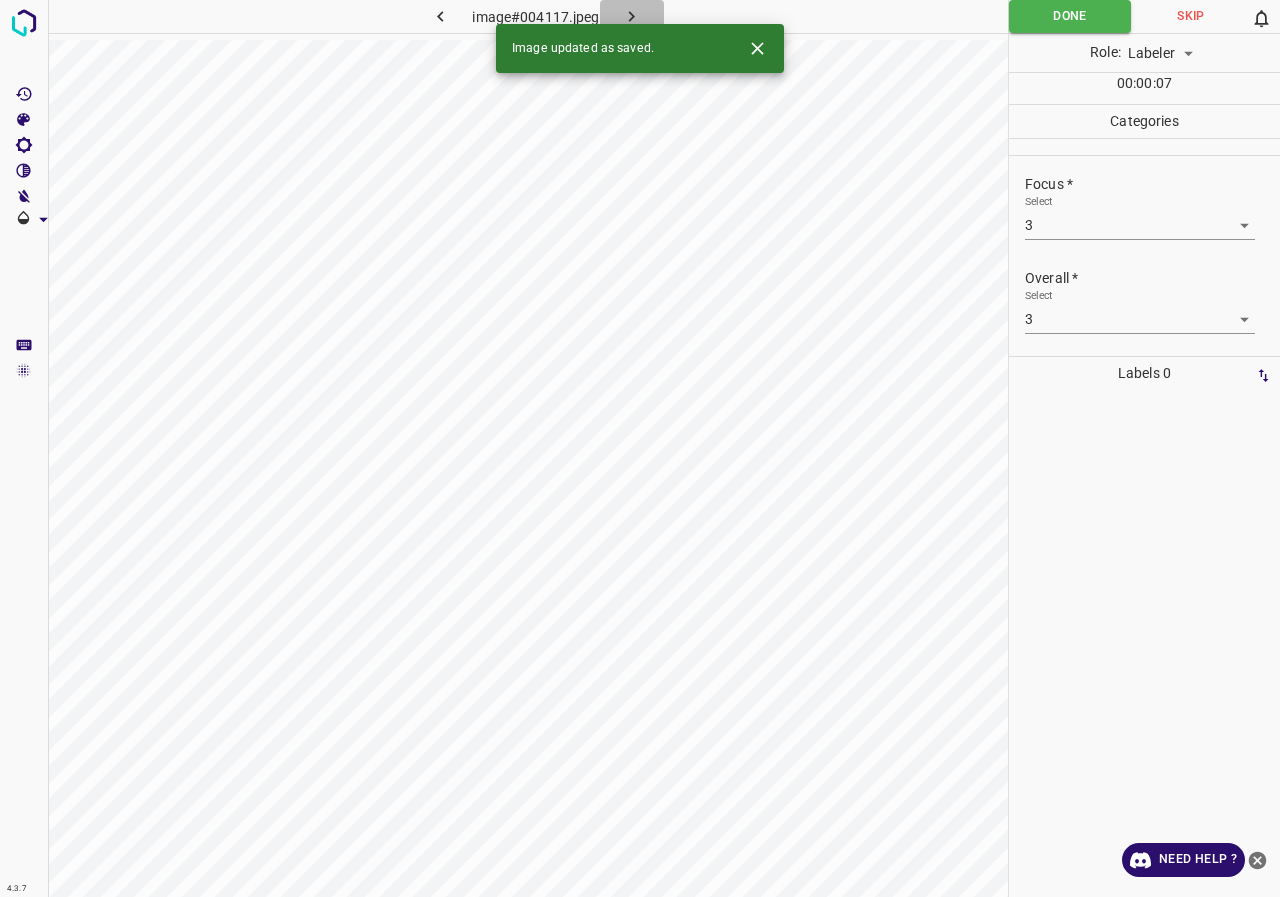 click 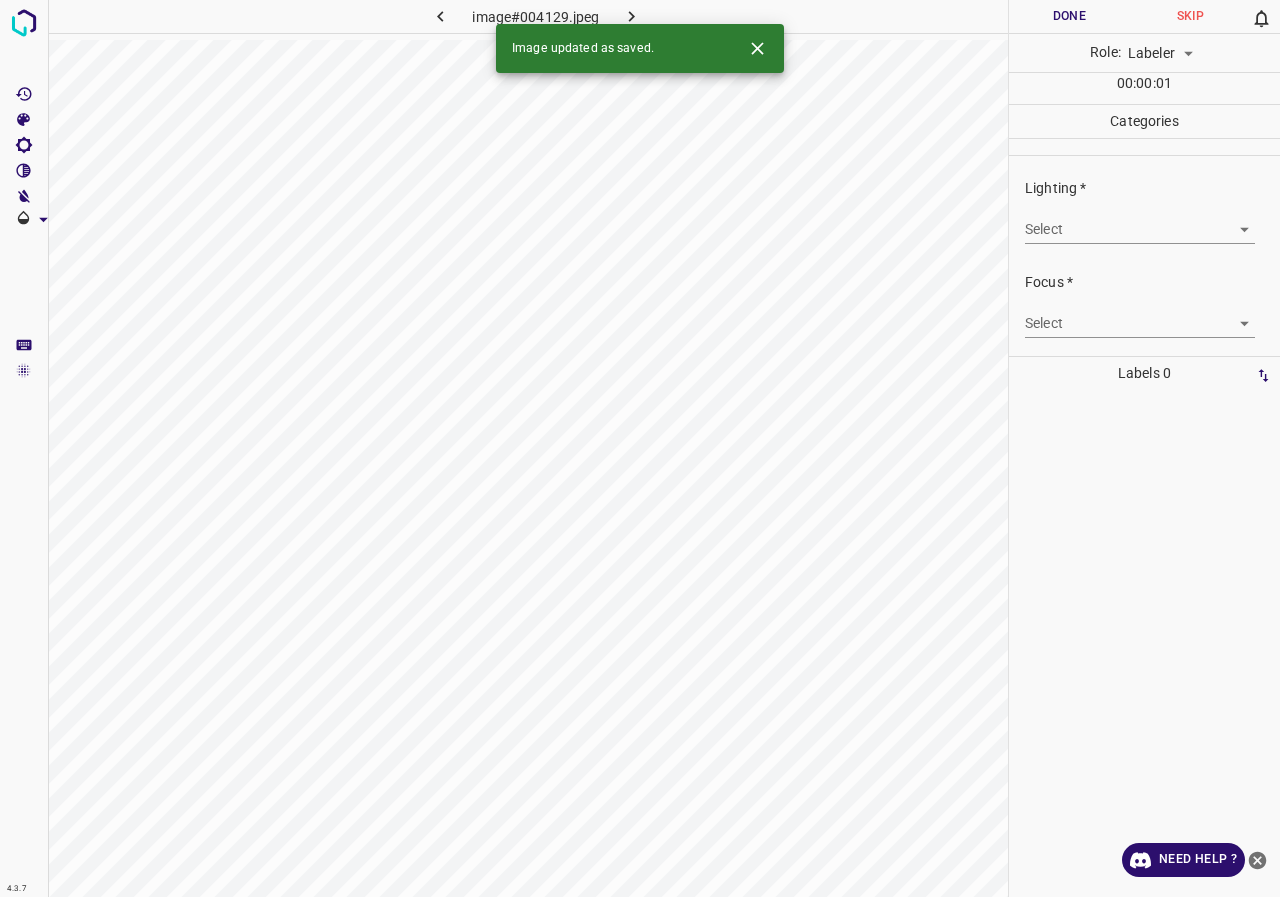 click on "4.3.7 image#004129.jpeg Done Skip 0 Role: Labeler labeler 00   : 00   : 01   Categories Lighting *  Select ​ Focus *  Select ​ Overall *  Select ​ Labels   0 Categories 1 Lighting 2 Focus 3 Overall Tools Space Change between modes (Draw & Edit) I Auto labeling R Restore zoom M Zoom in N Zoom out Delete Delete selecte label Filters Z Restore filters X Saturation filter C Brightness filter V Contrast filter B Gray scale filter General O Download Image updated as saved. Need Help ? - Text - Hide - Delete" at bounding box center (640, 448) 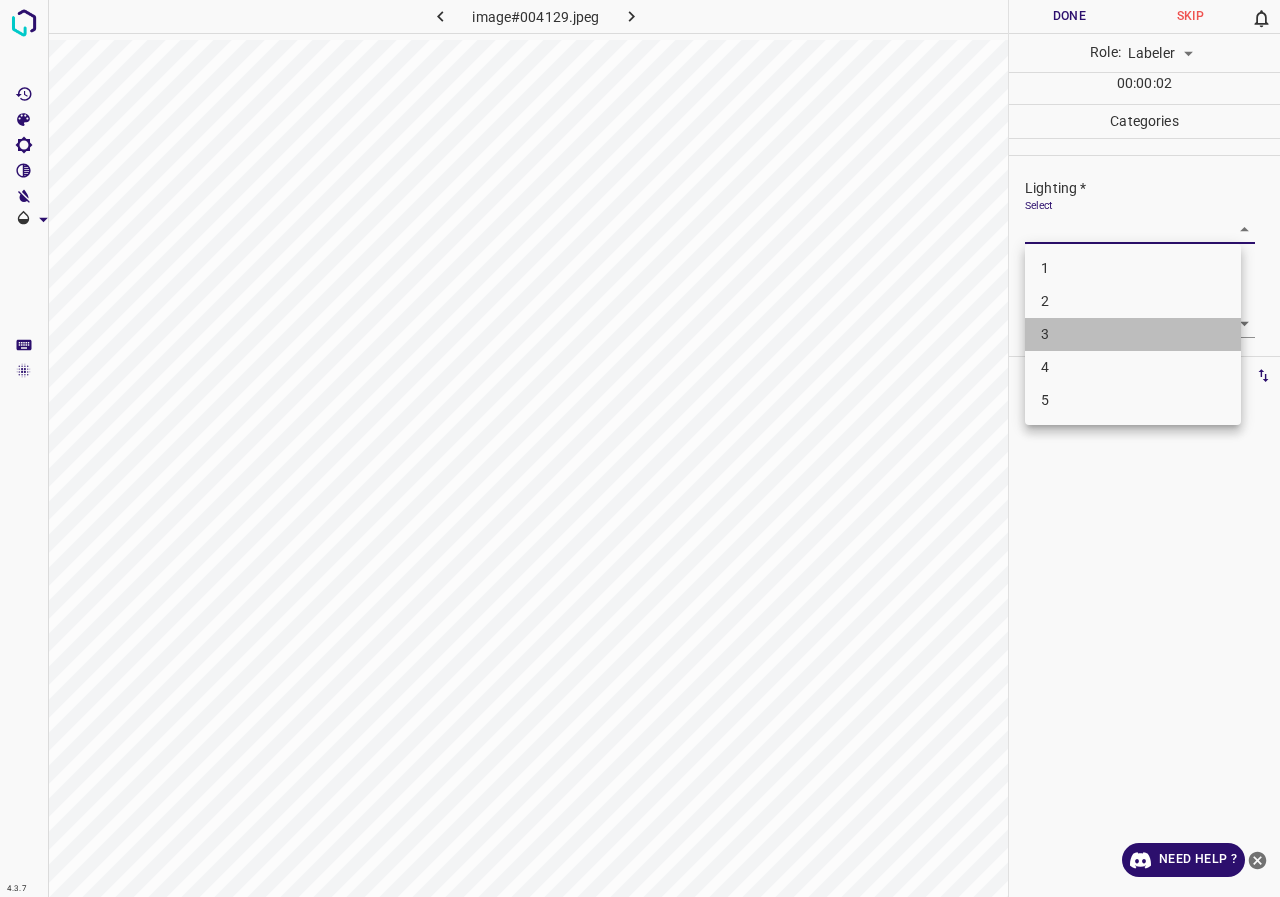 click on "3" at bounding box center [1133, 334] 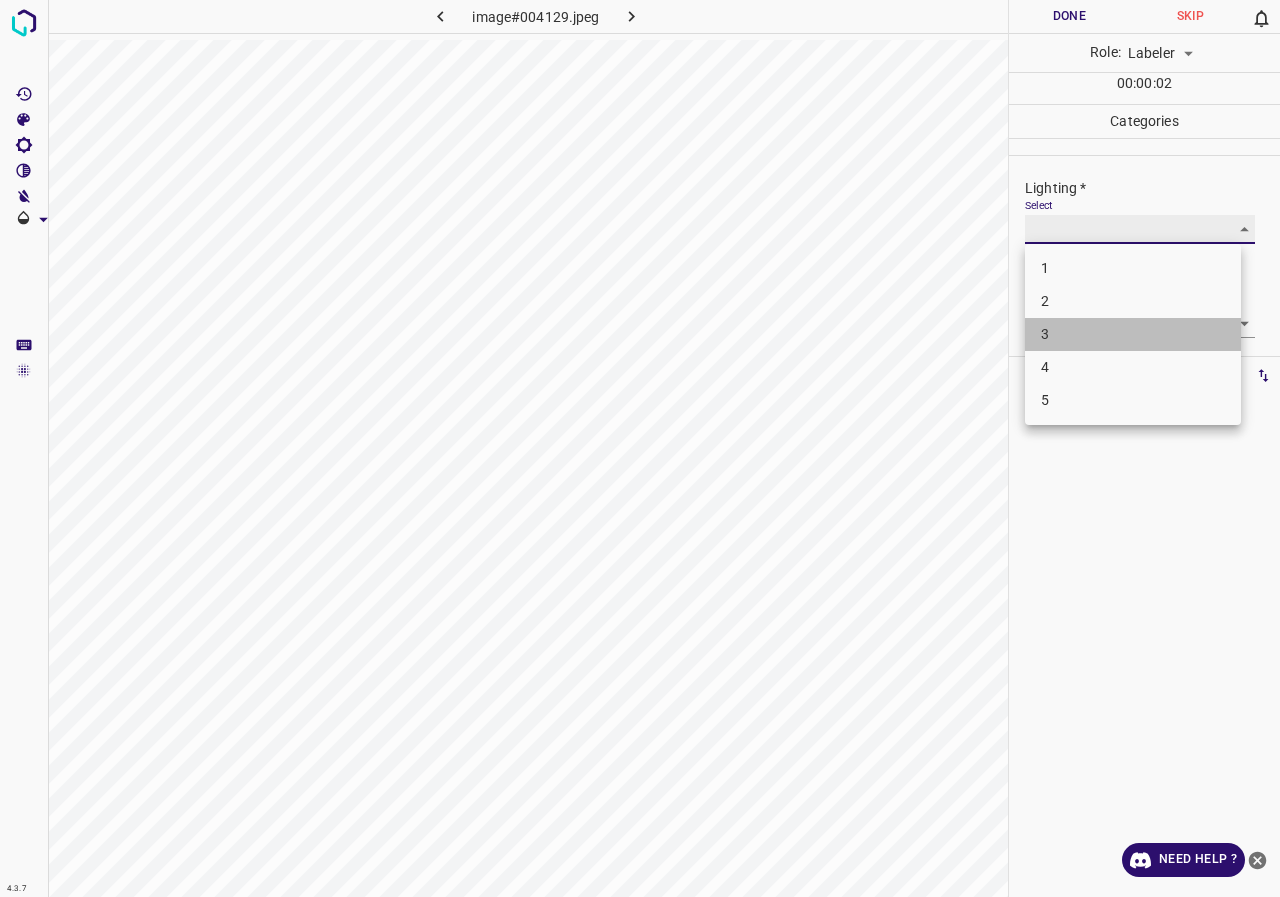 type on "3" 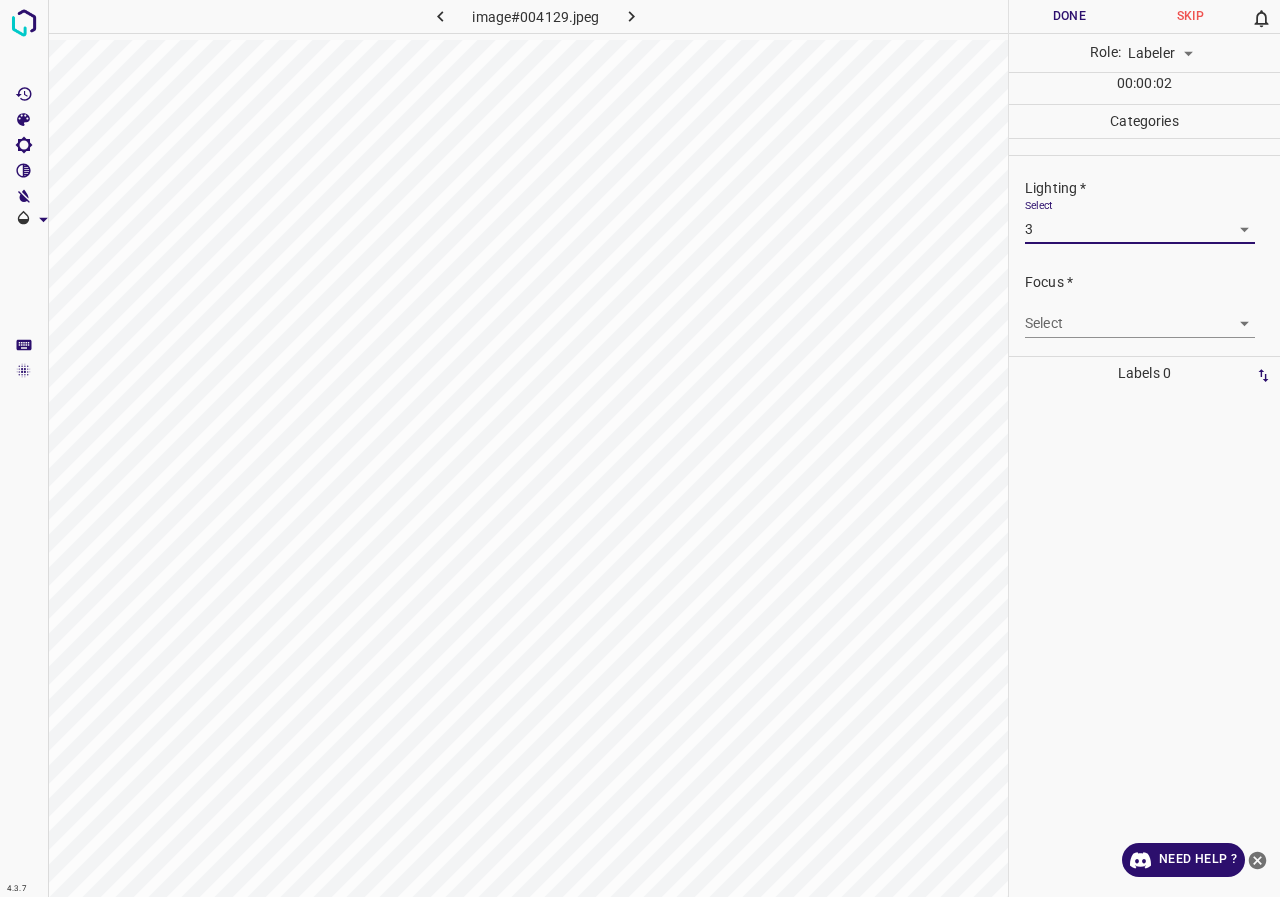 click on "4.3.7 image#004129.jpeg Done Skip 0 Role: Labeler labeler 00   : 00   : 02   Categories Lighting *  Select 3 3 Focus *  Select ​ Overall *  Select ​ Labels   0 Categories 1 Lighting 2 Focus 3 Overall Tools Space Change between modes (Draw & Edit) I Auto labeling R Restore zoom M Zoom in N Zoom out Delete Delete selecte label Filters Z Restore filters X Saturation filter C Brightness filter V Contrast filter B Gray scale filter General O Download Need Help ? - Text - Hide - Delete" at bounding box center [640, 448] 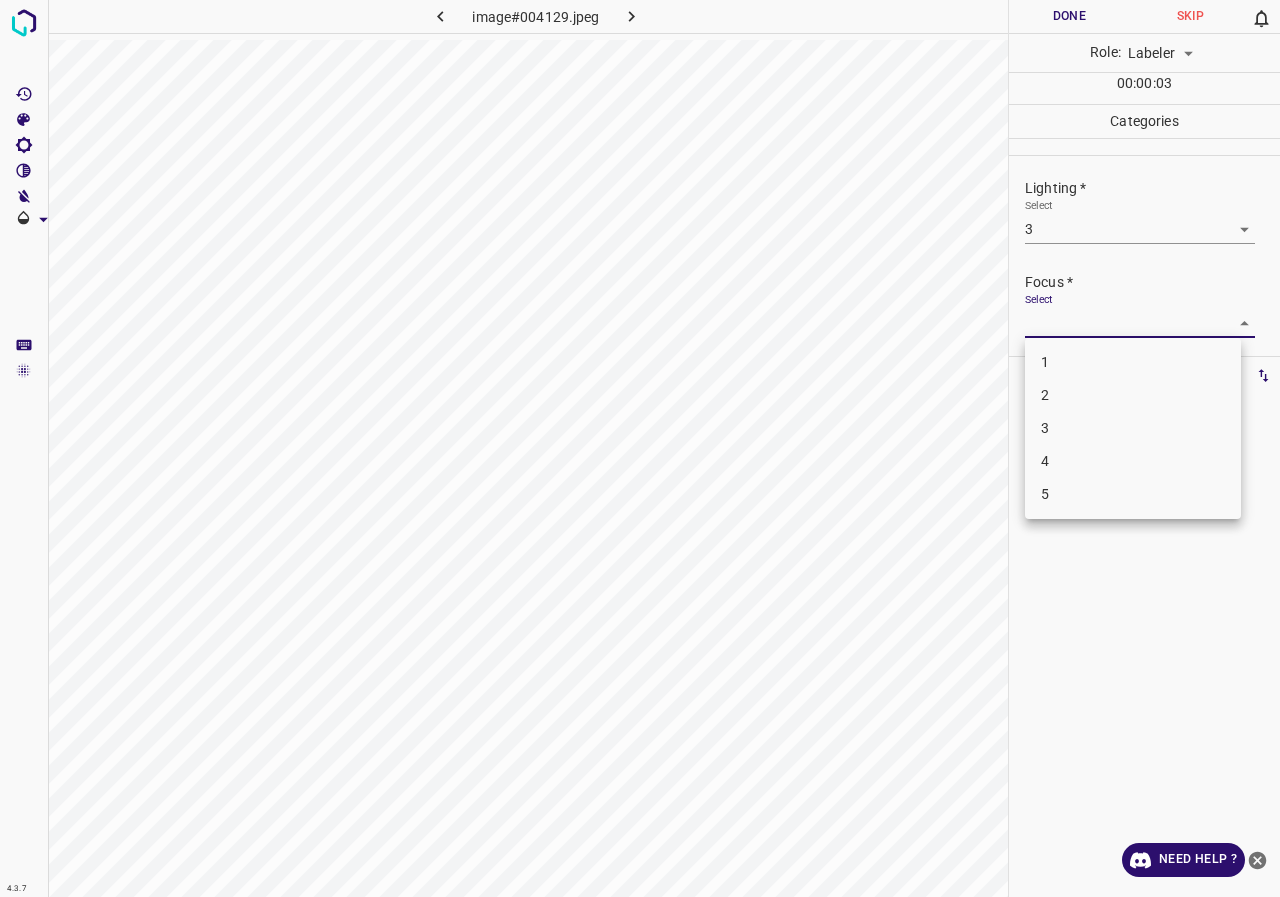 drag, startPoint x: 1065, startPoint y: 425, endPoint x: 1072, endPoint y: 323, distance: 102.239914 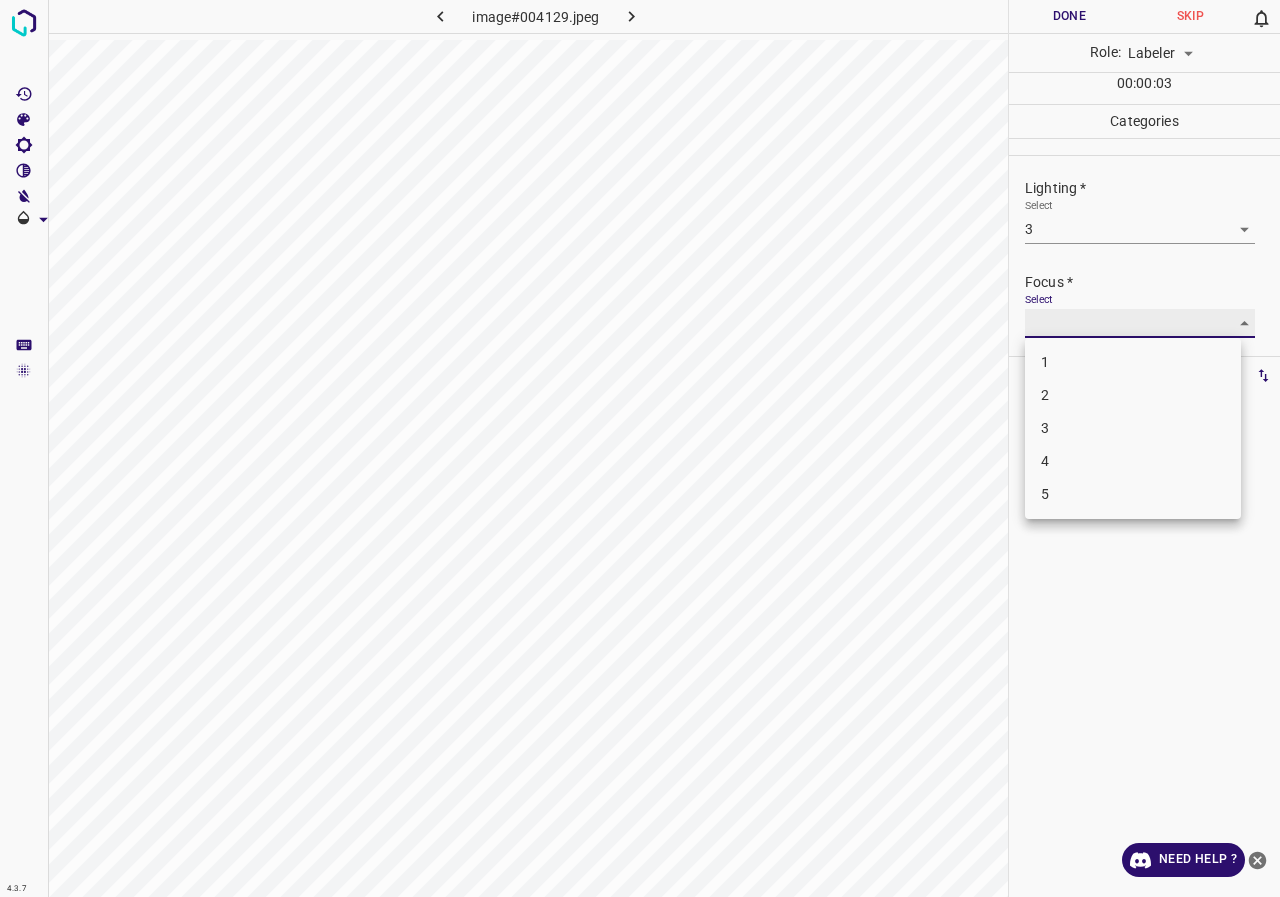type on "3" 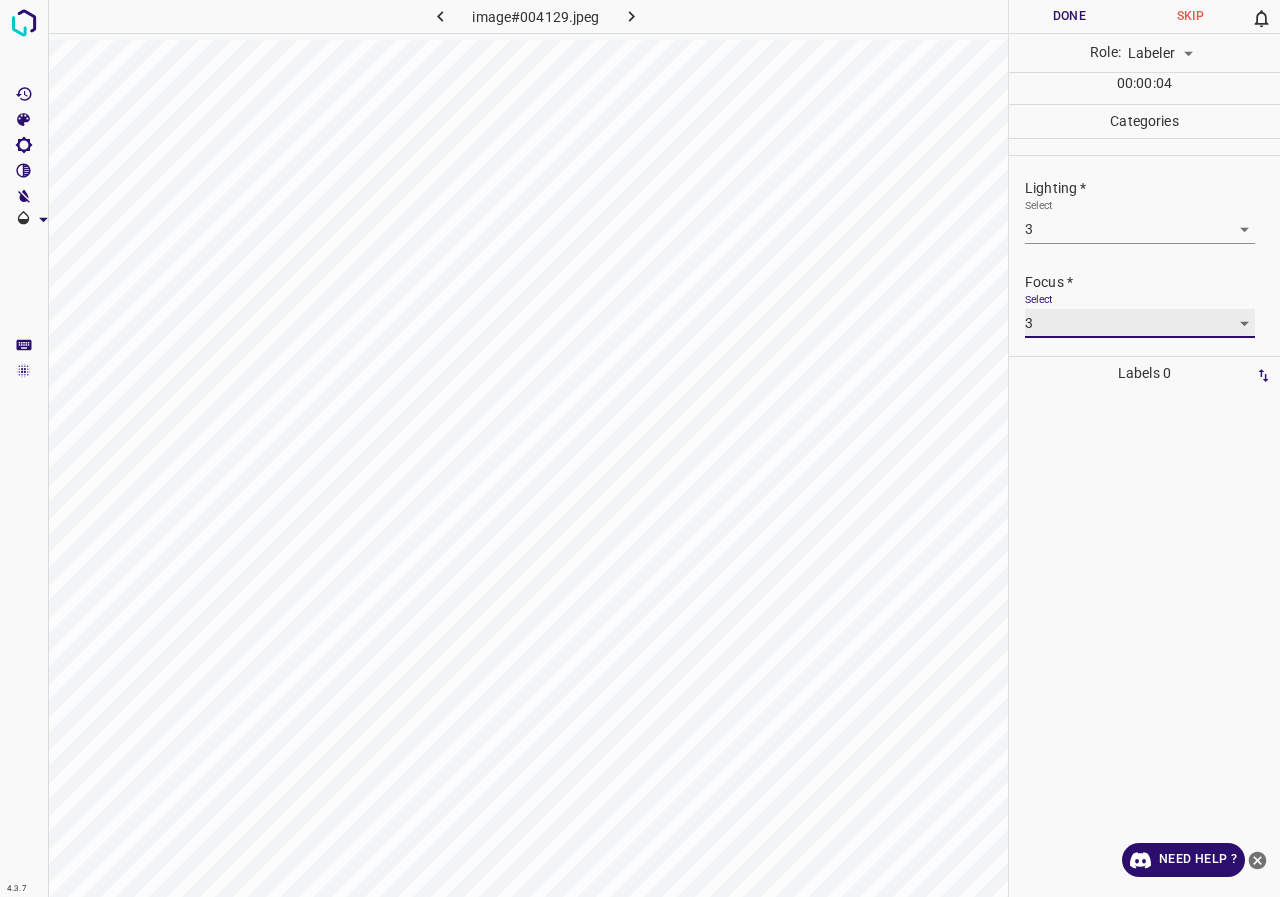 scroll, scrollTop: 98, scrollLeft: 0, axis: vertical 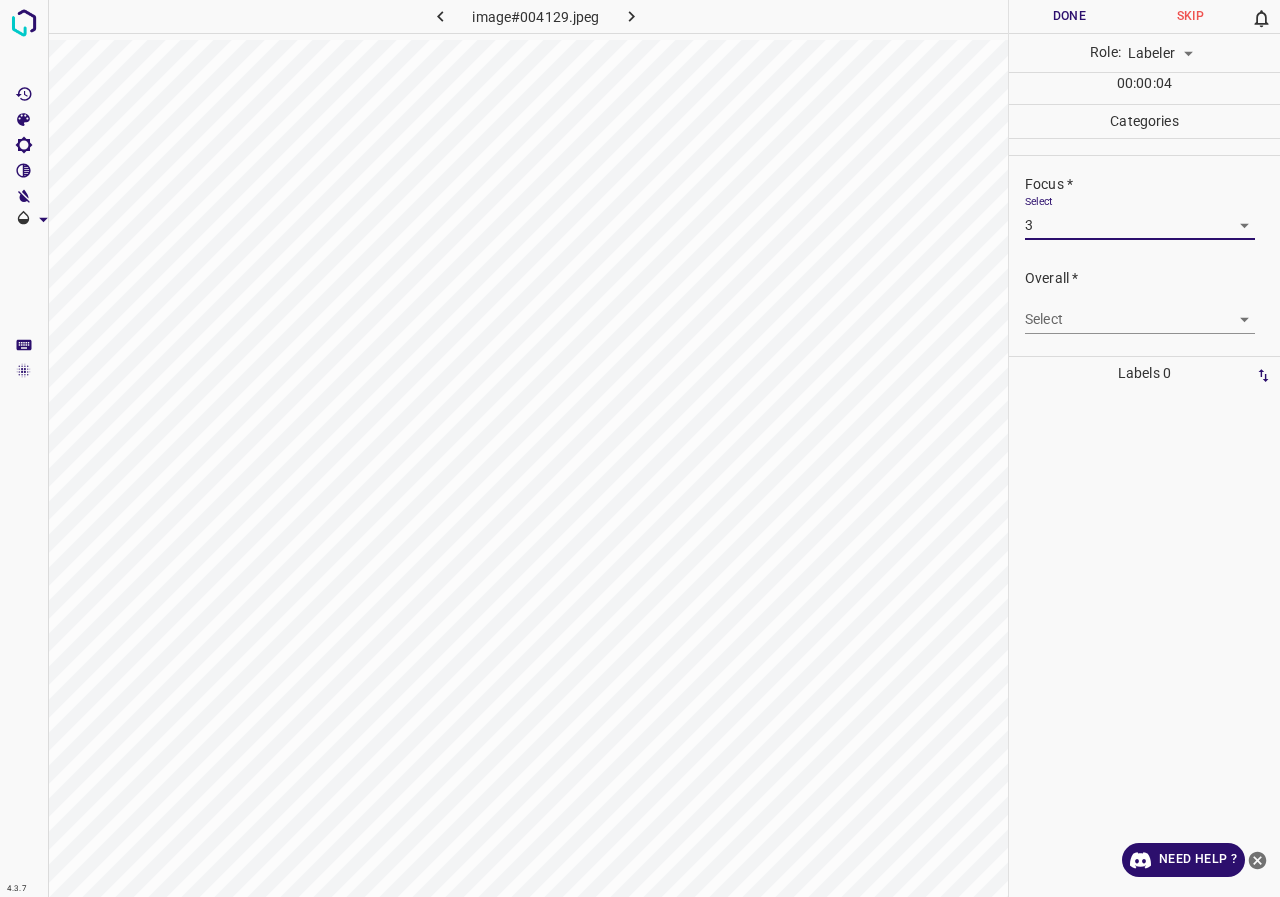click on "4.3.7 image#004129.jpeg Done Skip 0 Role: Labeler labeler 00   : 00   : 04   Categories Lighting *  Select 3 3 Focus *  Select 3 3 Overall *  Select ​ Labels   0 Categories 1 Lighting 2 Focus 3 Overall Tools Space Change between modes (Draw & Edit) I Auto labeling R Restore zoom M Zoom in N Zoom out Delete Delete selecte label Filters Z Restore filters X Saturation filter C Brightness filter V Contrast filter B Gray scale filter General O Download Need Help ? - Text - Hide - Delete" at bounding box center [640, 448] 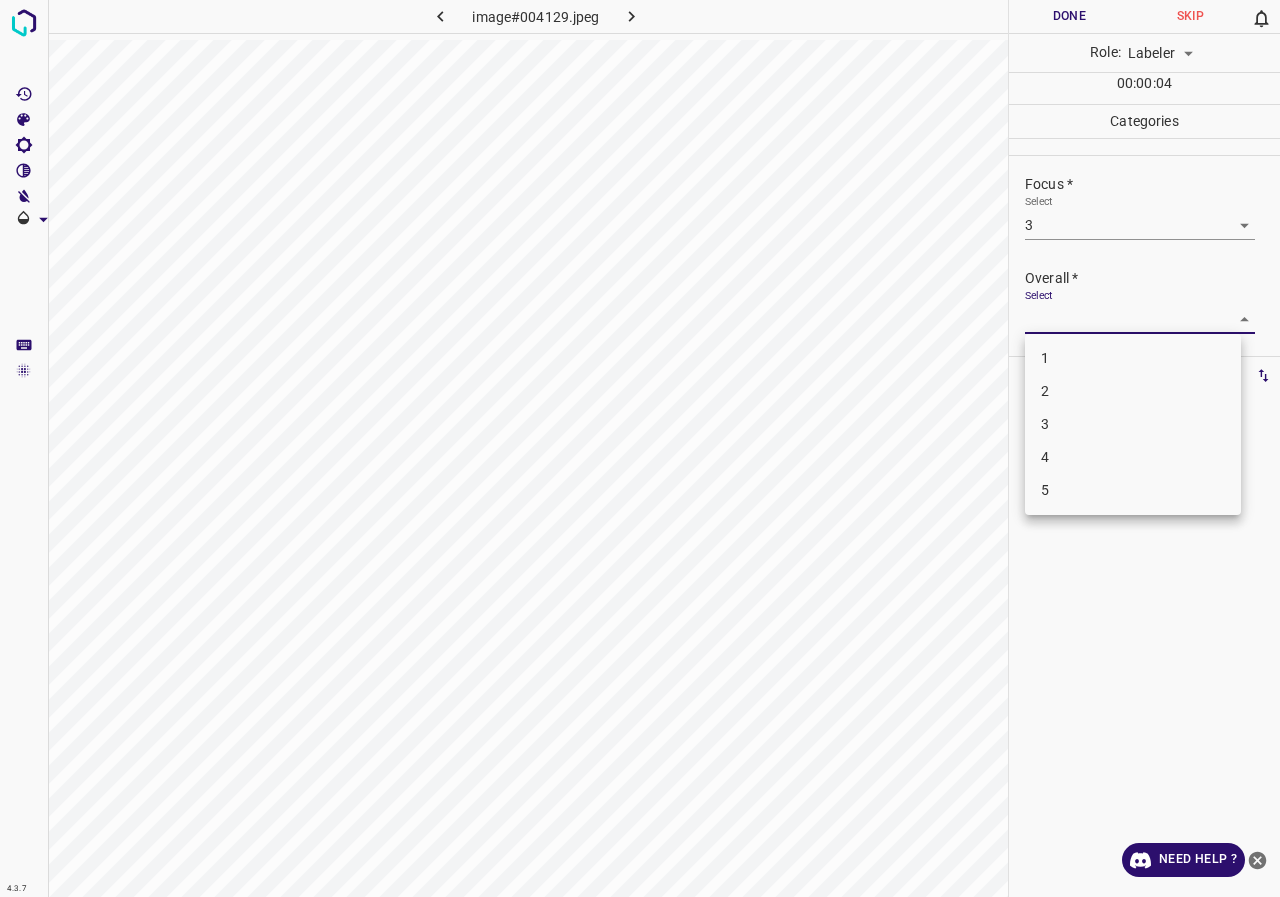 click on "3" at bounding box center (1133, 424) 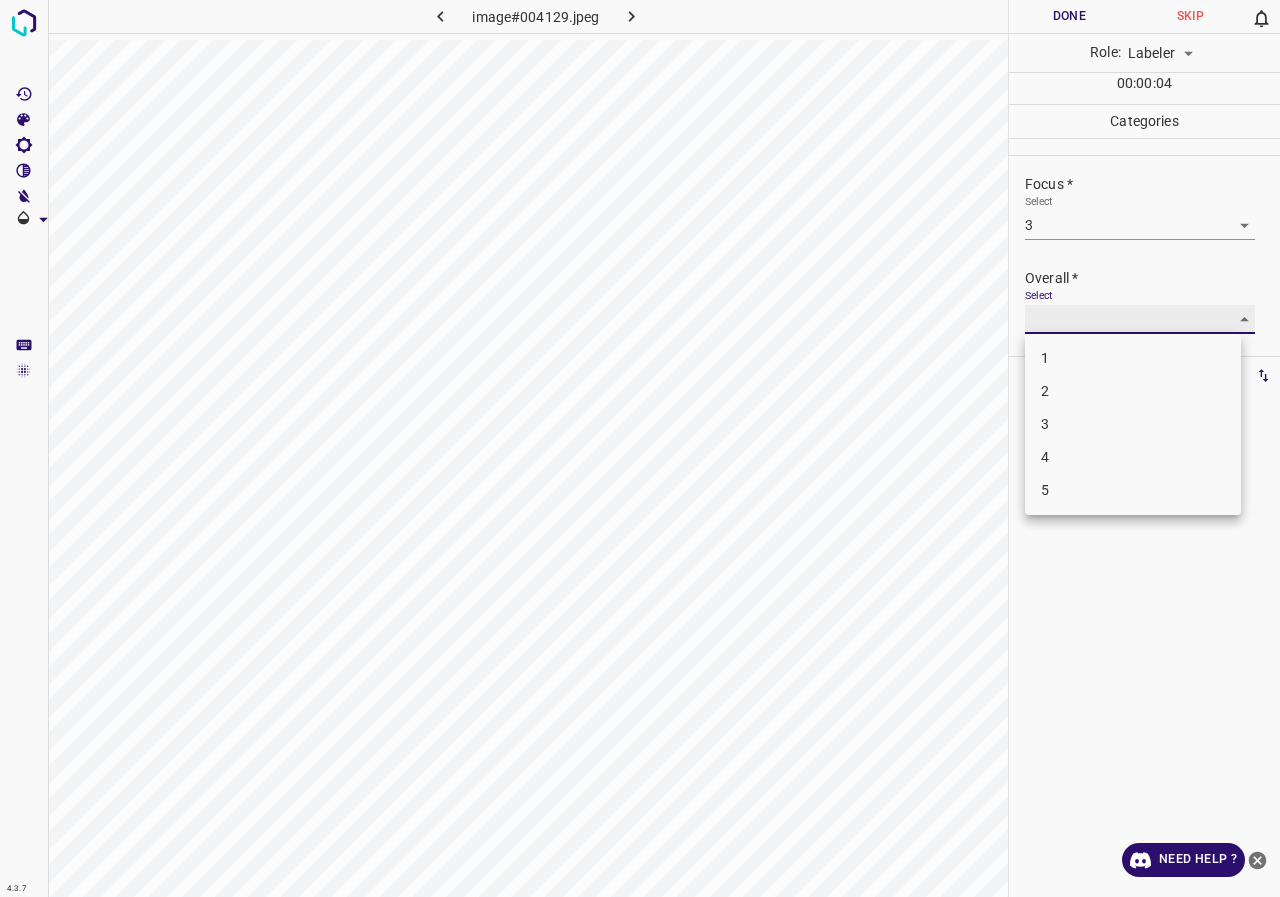 type on "3" 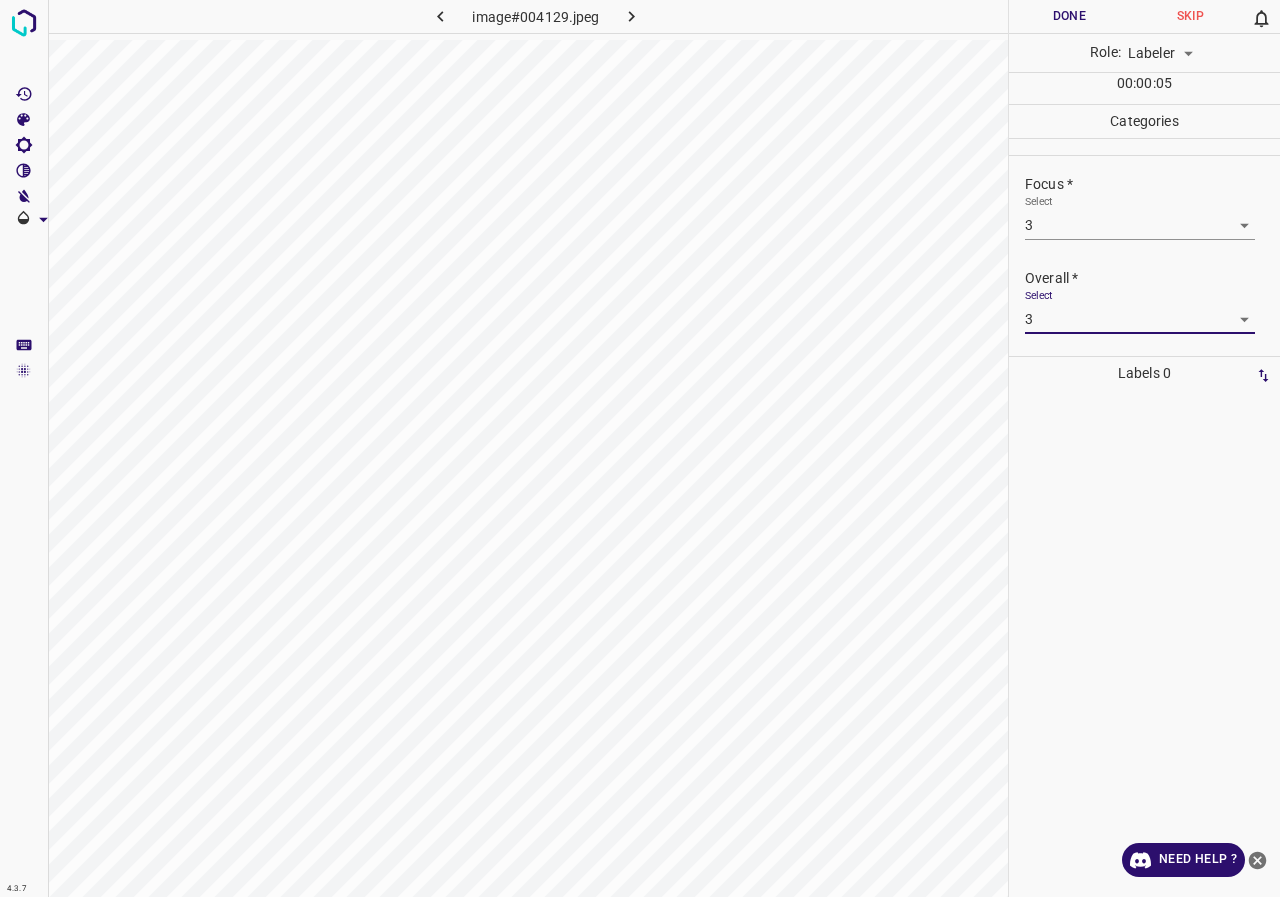 click on "Done" at bounding box center (1069, 16) 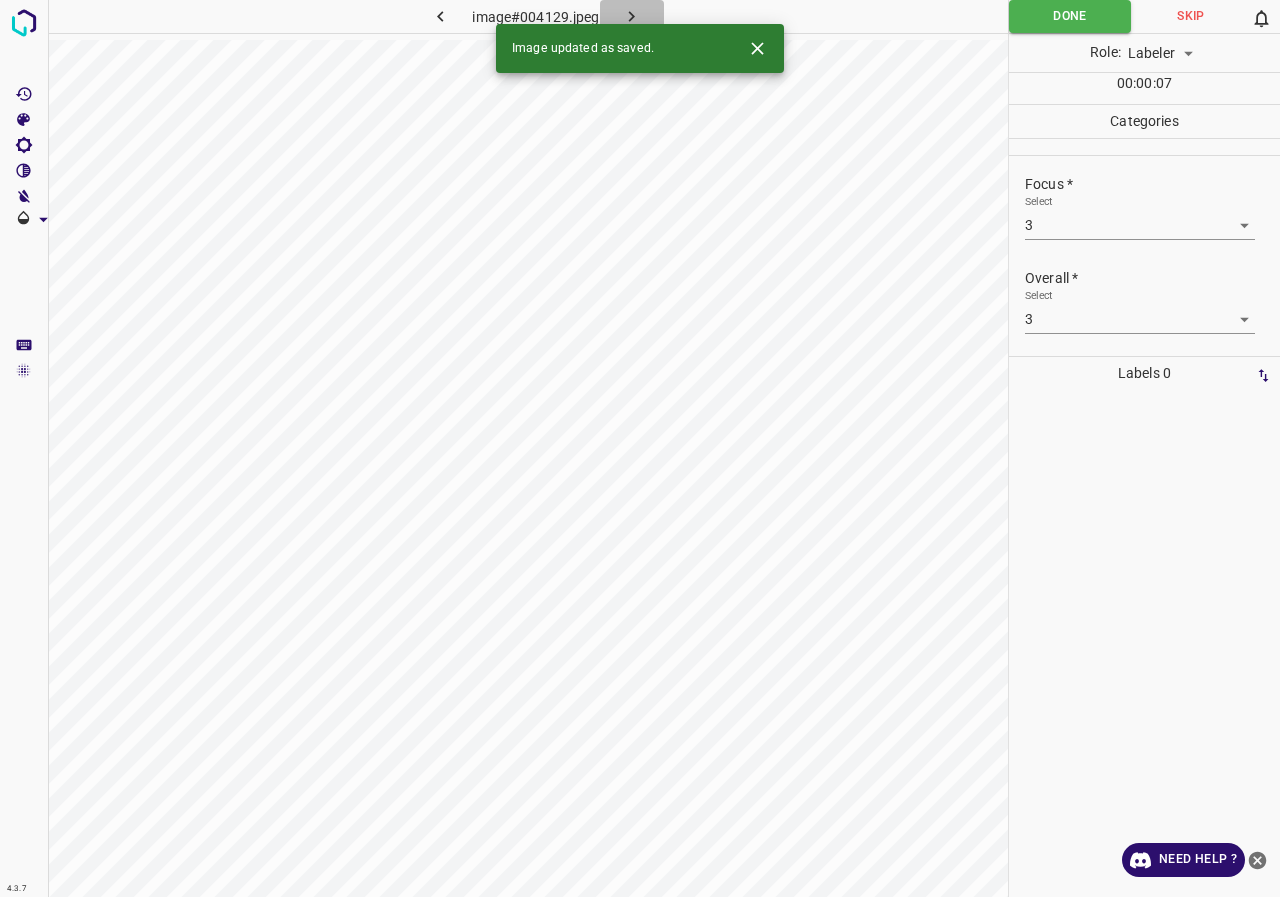 click at bounding box center (632, 16) 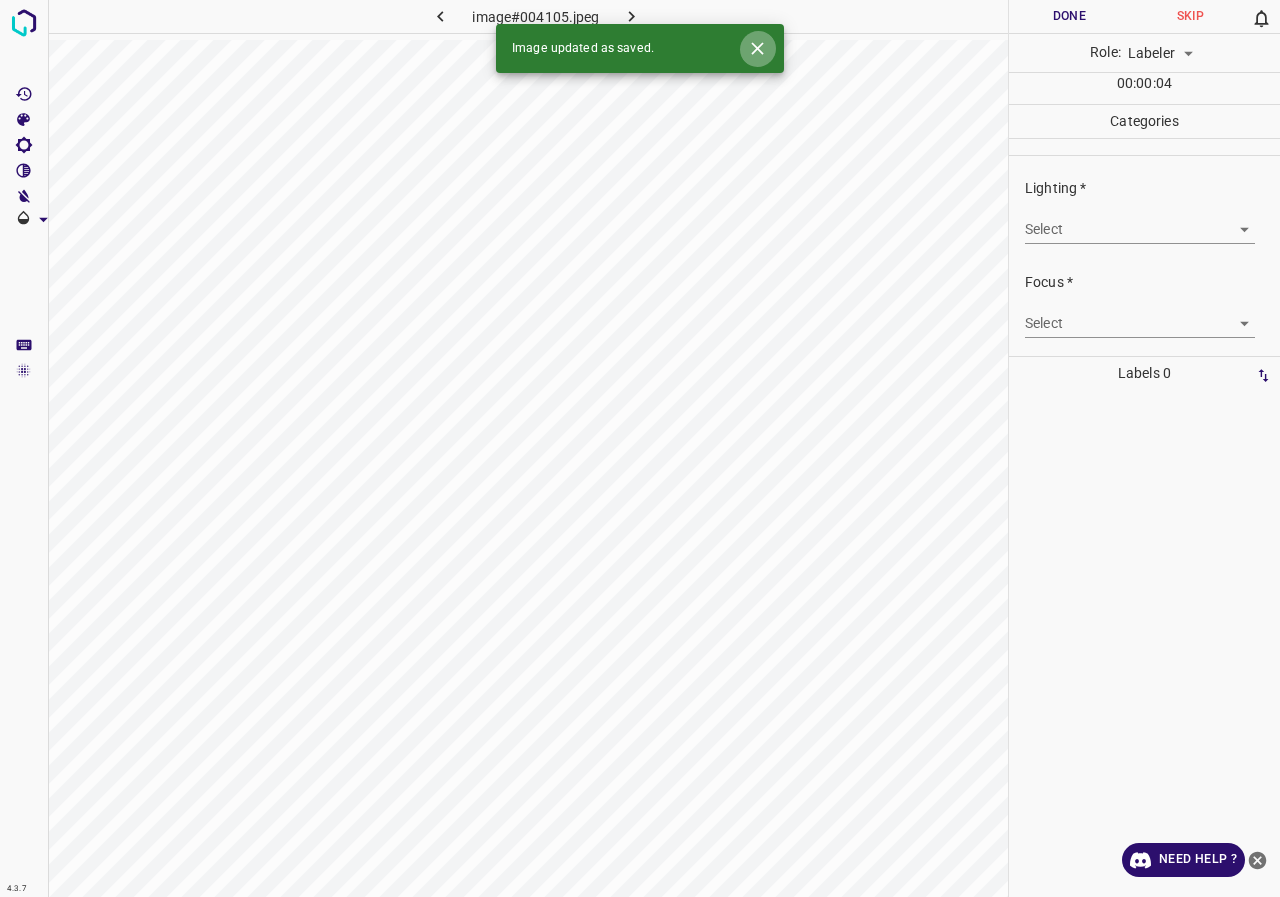 click 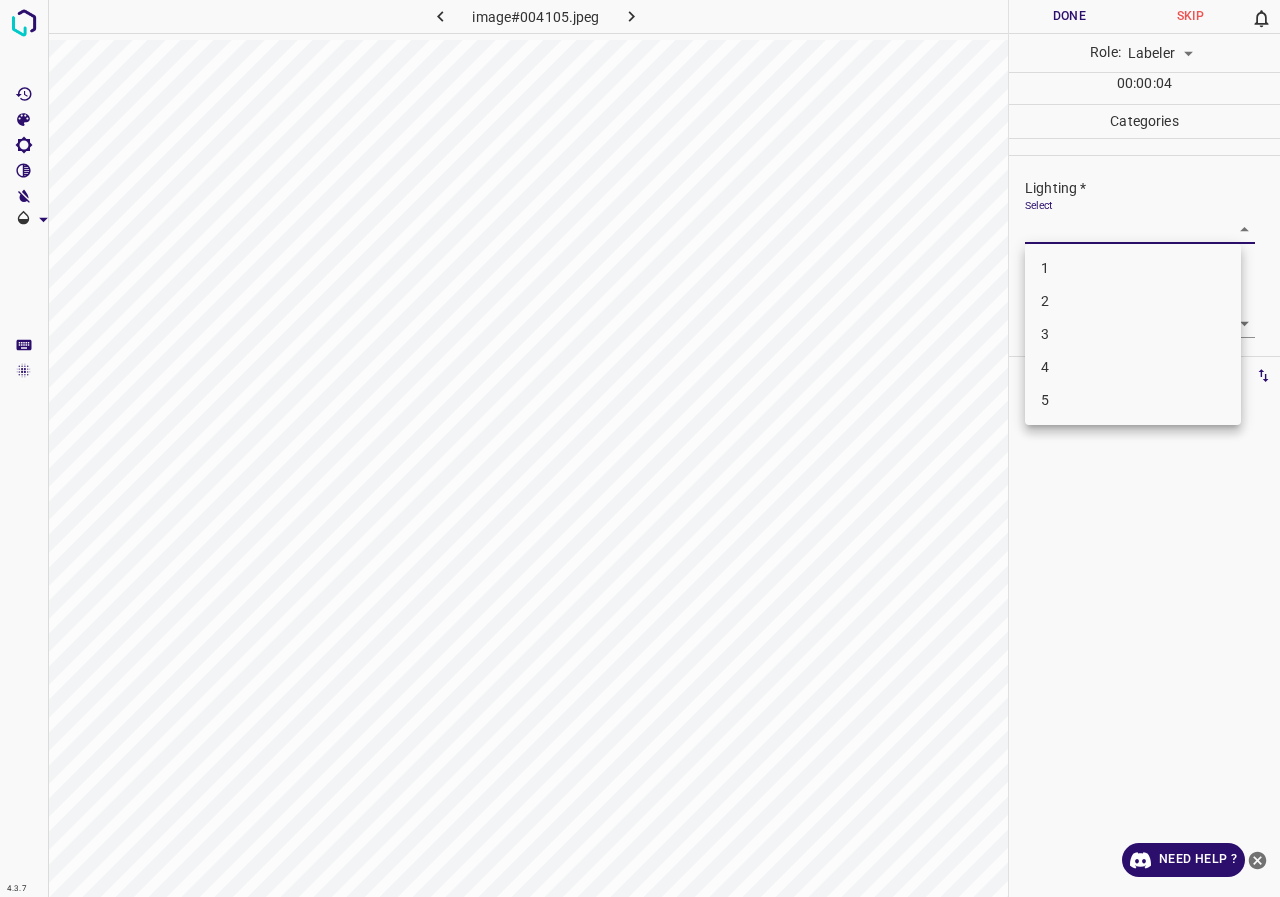 click on "4.3.7 image#004105.jpeg Done Skip 0 Role: Labeler labeler 00   : 00   : 04   Categories Lighting *  Select ​ Focus *  Select ​ Overall *  Select ​ Labels   0 Categories 1 Lighting 2 Focus 3 Overall Tools Space Change between modes (Draw & Edit) I Auto labeling R Restore zoom M Zoom in N Zoom out Delete Delete selecte label Filters Z Restore filters X Saturation filter C Brightness filter V Contrast filter B Gray scale filter General O Download Need Help ? - Text - Hide - Delete 1 2 3 4 5" at bounding box center (640, 448) 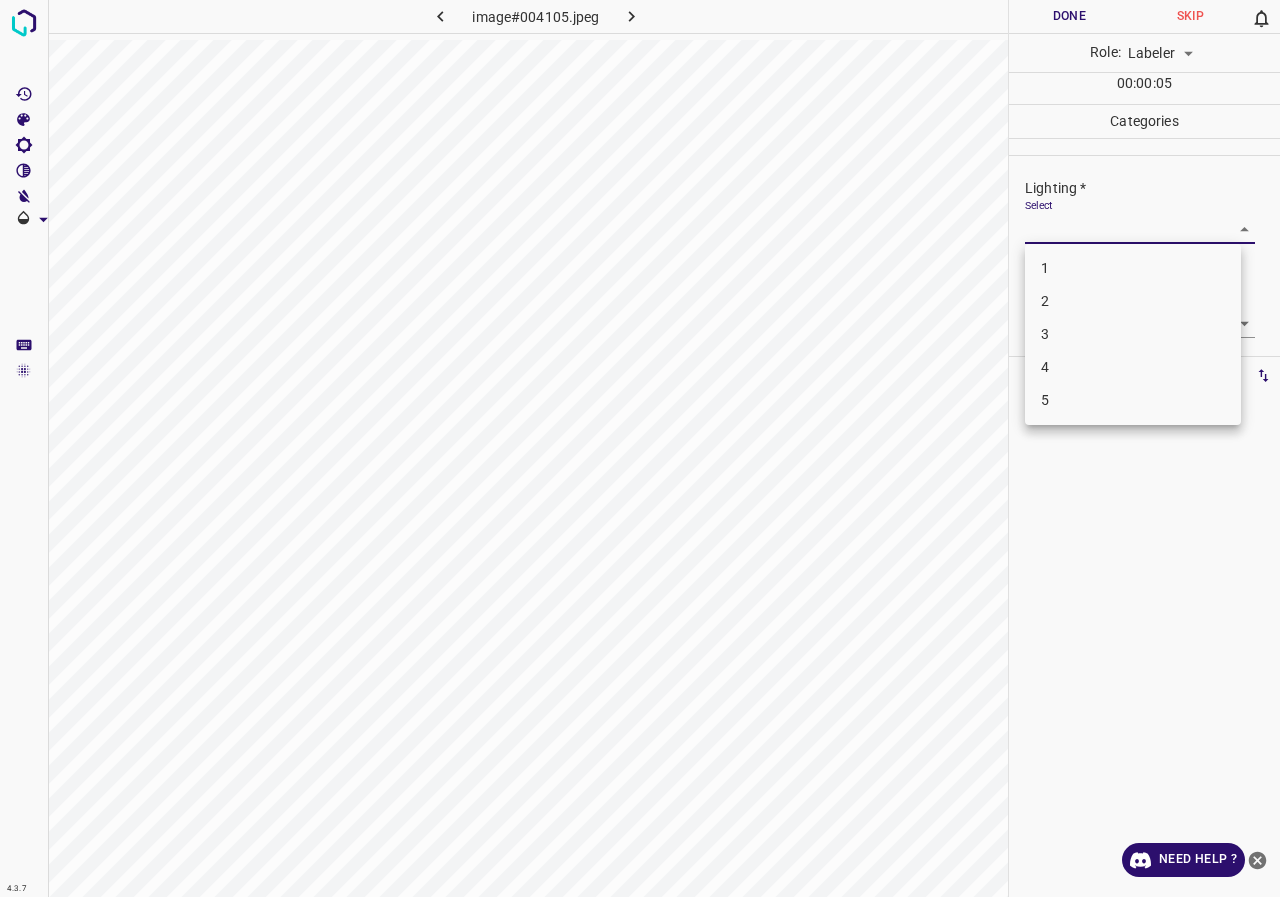 drag, startPoint x: 1067, startPoint y: 335, endPoint x: 1058, endPoint y: 327, distance: 12.0415945 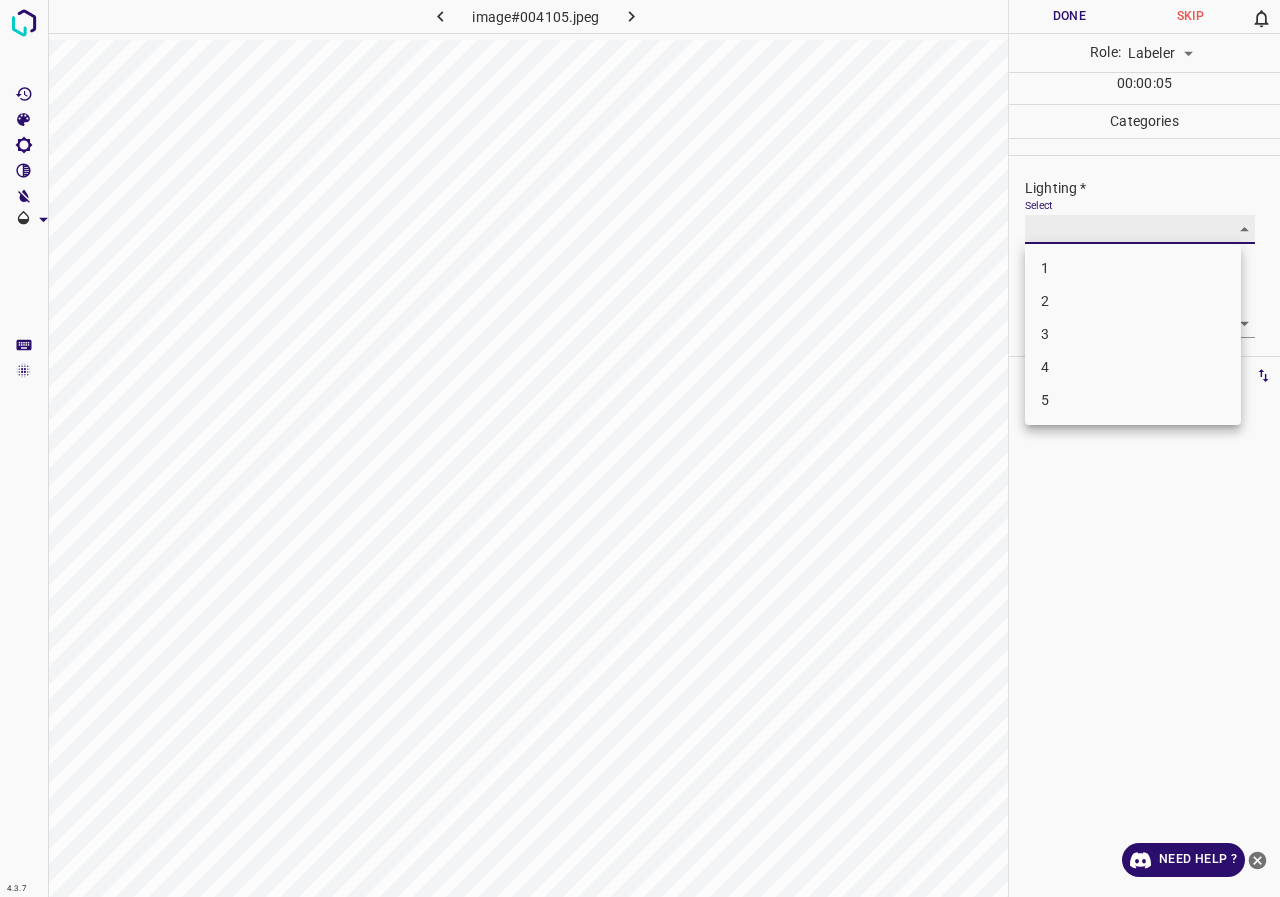 type on "3" 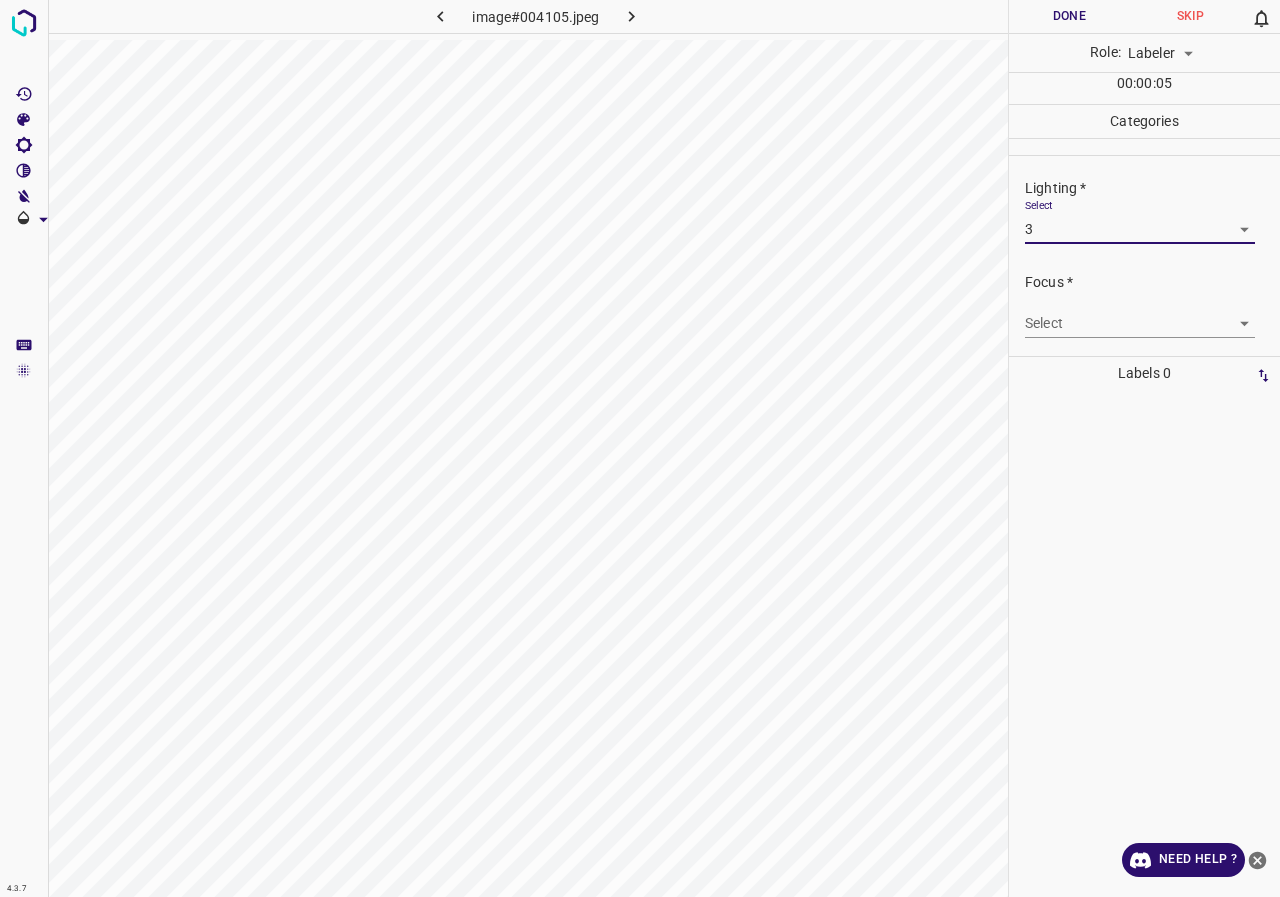 click on "4.3.7 image#004105.jpeg Done Skip 0 Role: Labeler labeler 00   : 00   : 05   Categories Lighting *  Select 3 3 Focus *  Select ​ Overall *  Select ​ Labels   0 Categories 1 Lighting 2 Focus 3 Overall Tools Space Change between modes (Draw & Edit) I Auto labeling R Restore zoom M Zoom in N Zoom out Delete Delete selecte label Filters Z Restore filters X Saturation filter C Brightness filter V Contrast filter B Gray scale filter General O Download Need Help ? - Text - Hide - Delete" at bounding box center (640, 448) 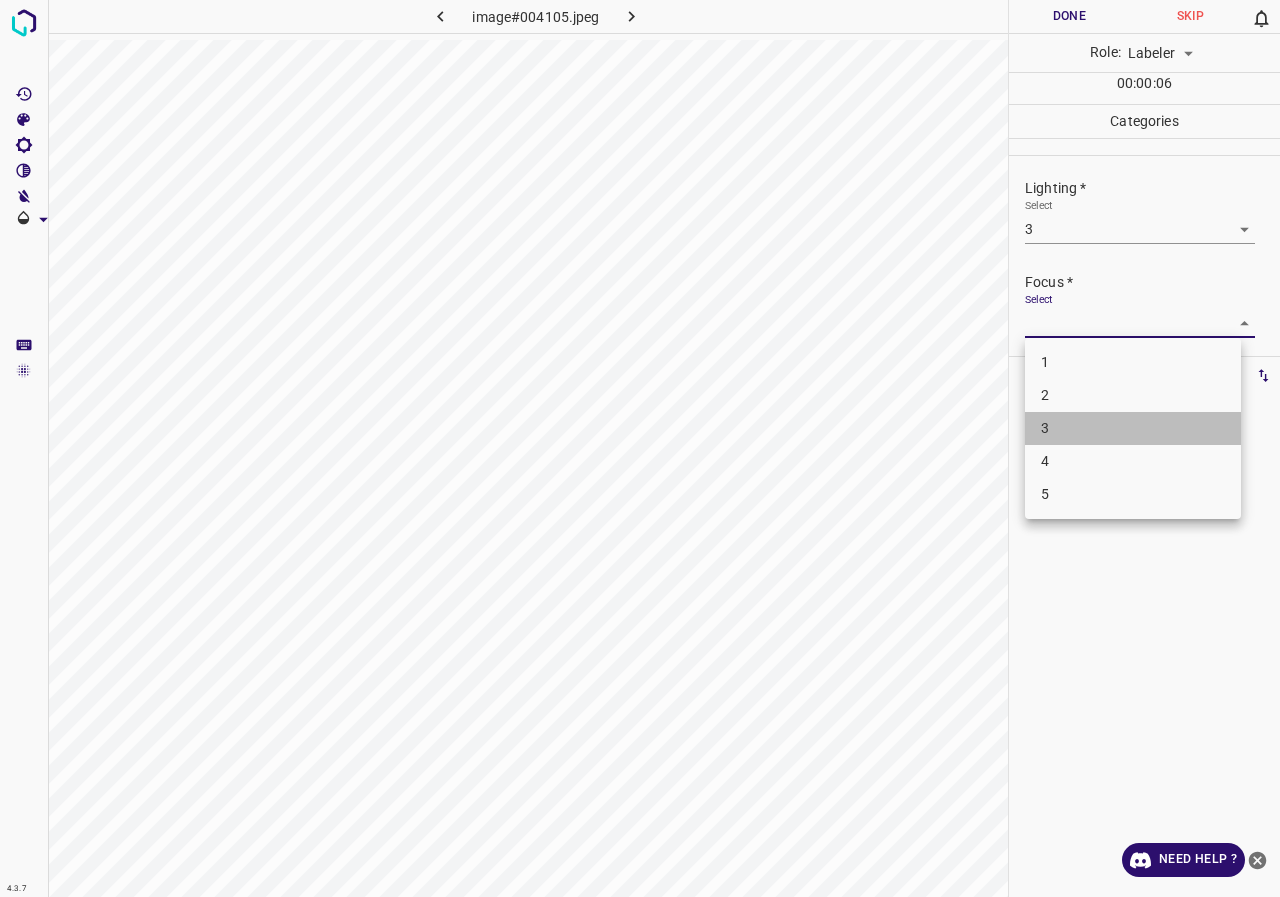 click on "3" at bounding box center (1133, 428) 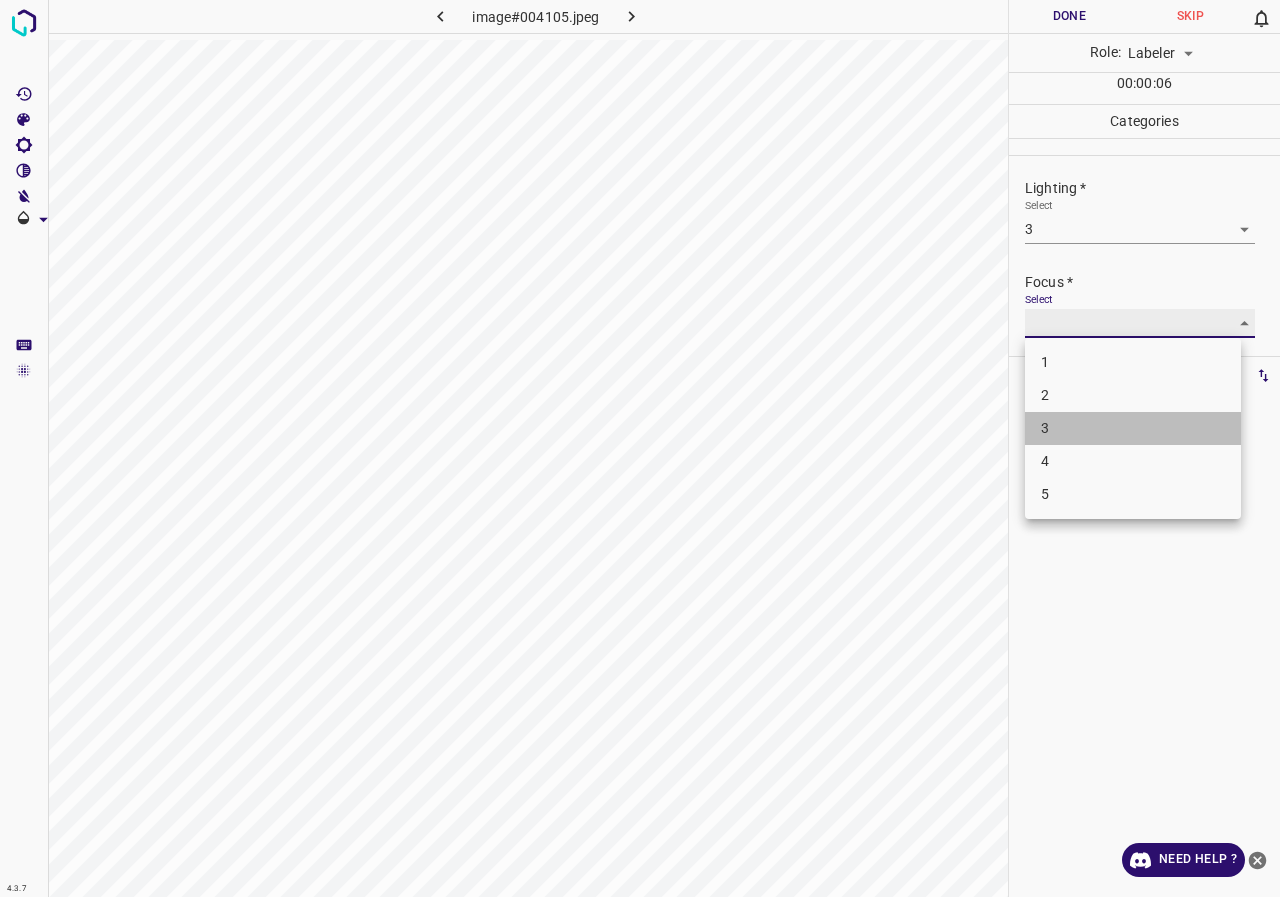 type on "3" 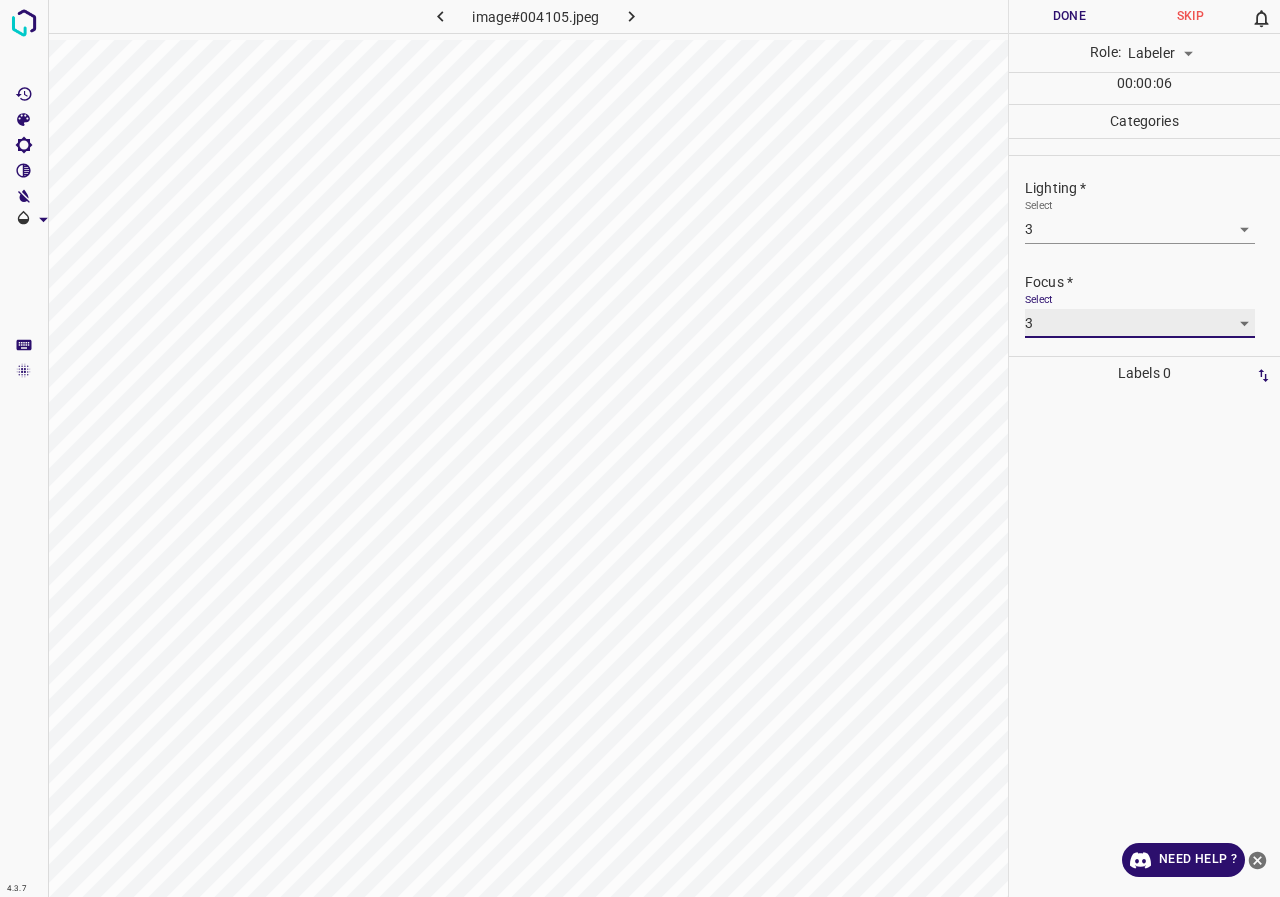 scroll, scrollTop: 98, scrollLeft: 0, axis: vertical 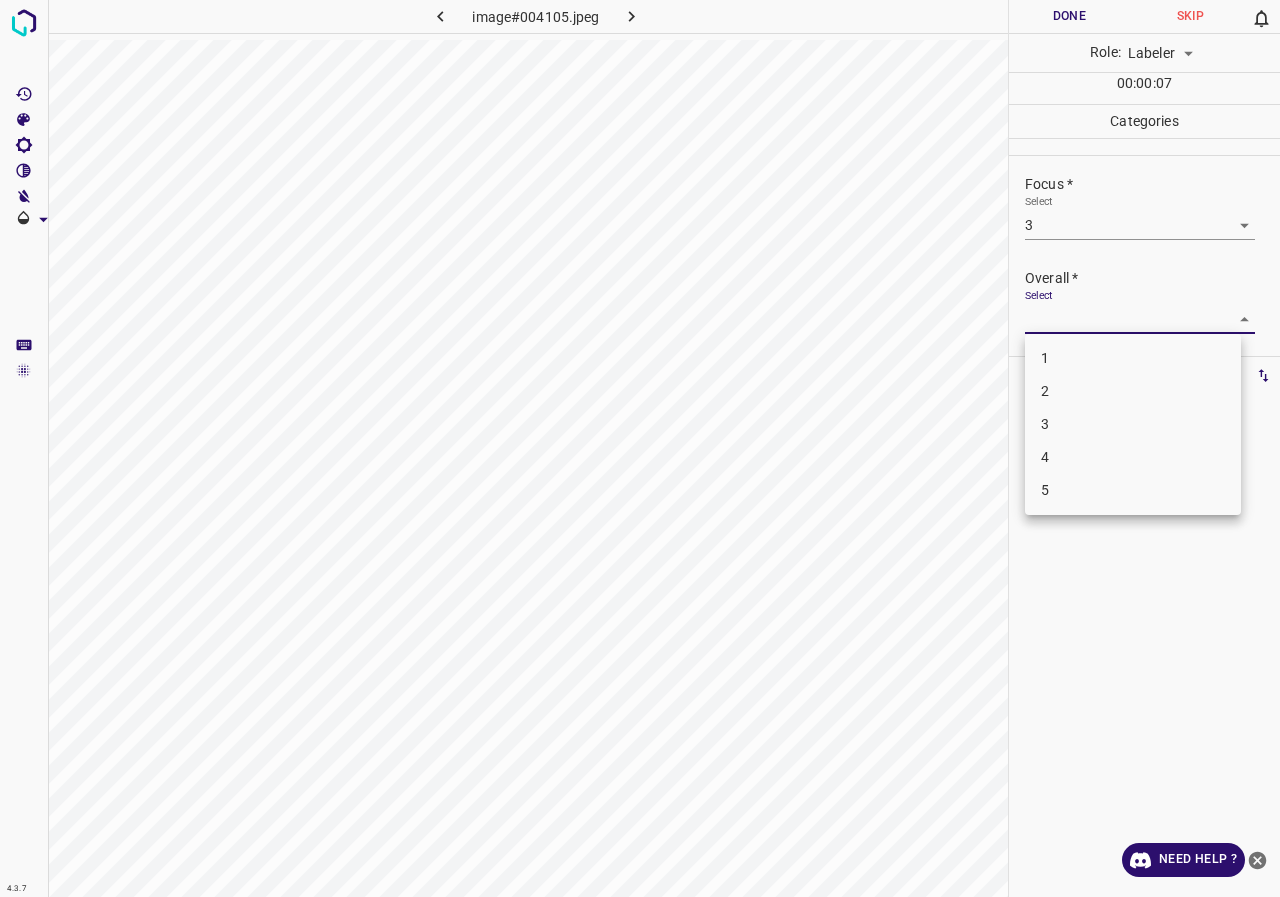 click on "4.3.7 image#004105.jpeg Done Skip 0 Role: Labeler labeler 00   : 00   : 07   Categories Lighting *  Select 3 3 Focus *  Select 3 3 Overall *  Select ​ Labels   0 Categories 1 Lighting 2 Focus 3 Overall Tools Space Change between modes (Draw & Edit) I Auto labeling R Restore zoom M Zoom in N Zoom out Delete Delete selecte label Filters Z Restore filters X Saturation filter C Brightness filter V Contrast filter B Gray scale filter General O Download Need Help ? - Text - Hide - Delete 1 2 3 4 5" at bounding box center [640, 448] 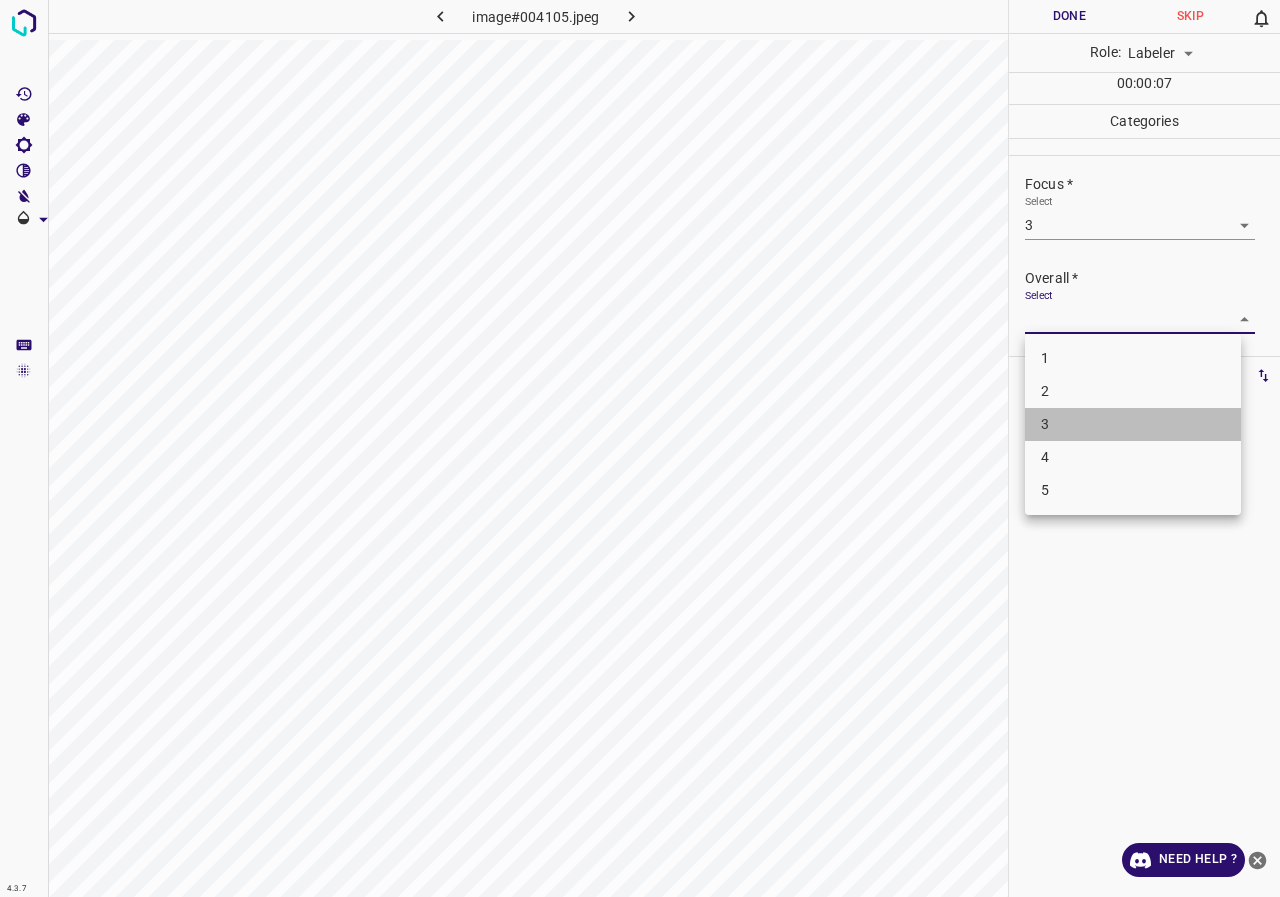 drag, startPoint x: 1088, startPoint y: 425, endPoint x: 1100, endPoint y: 273, distance: 152.47295 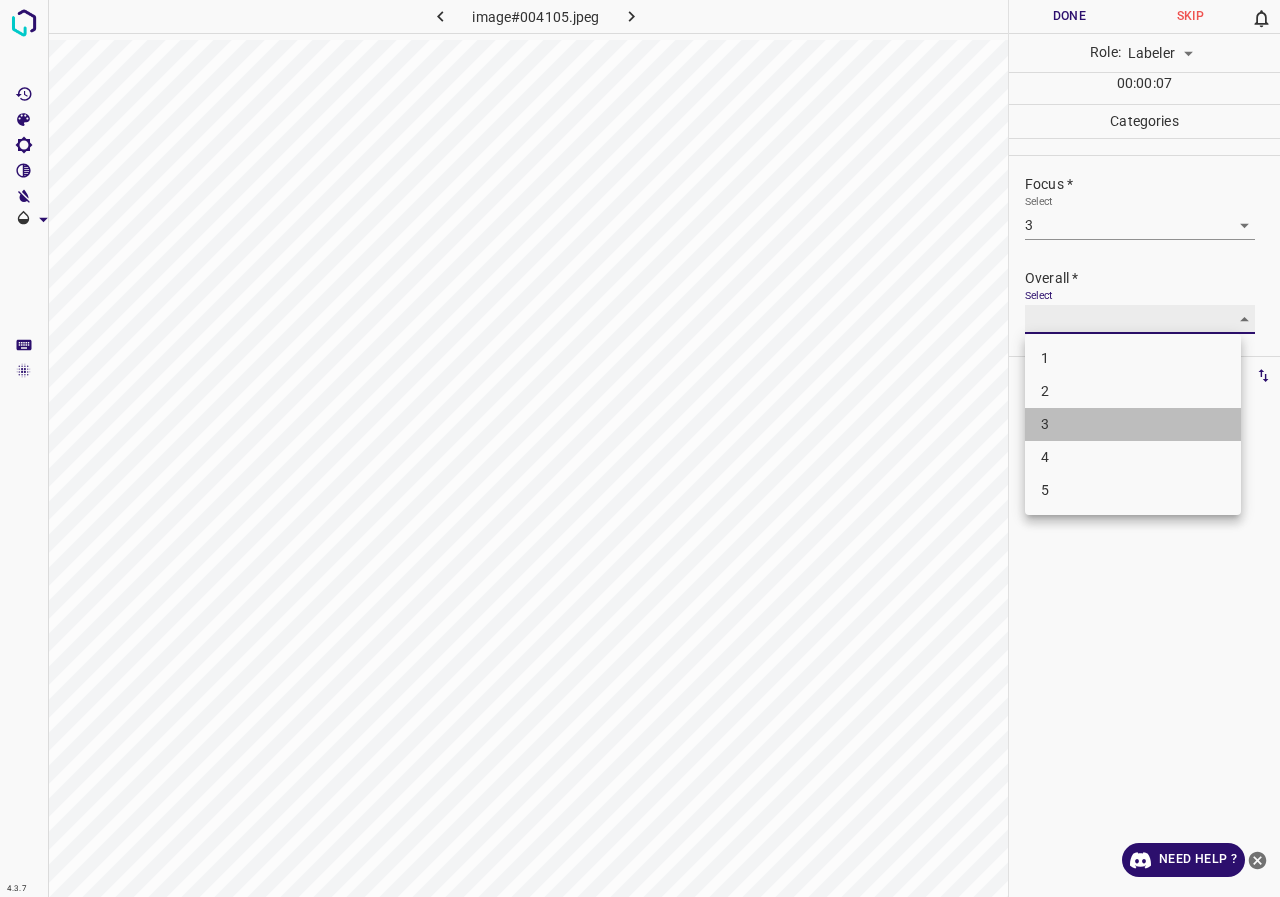 type on "3" 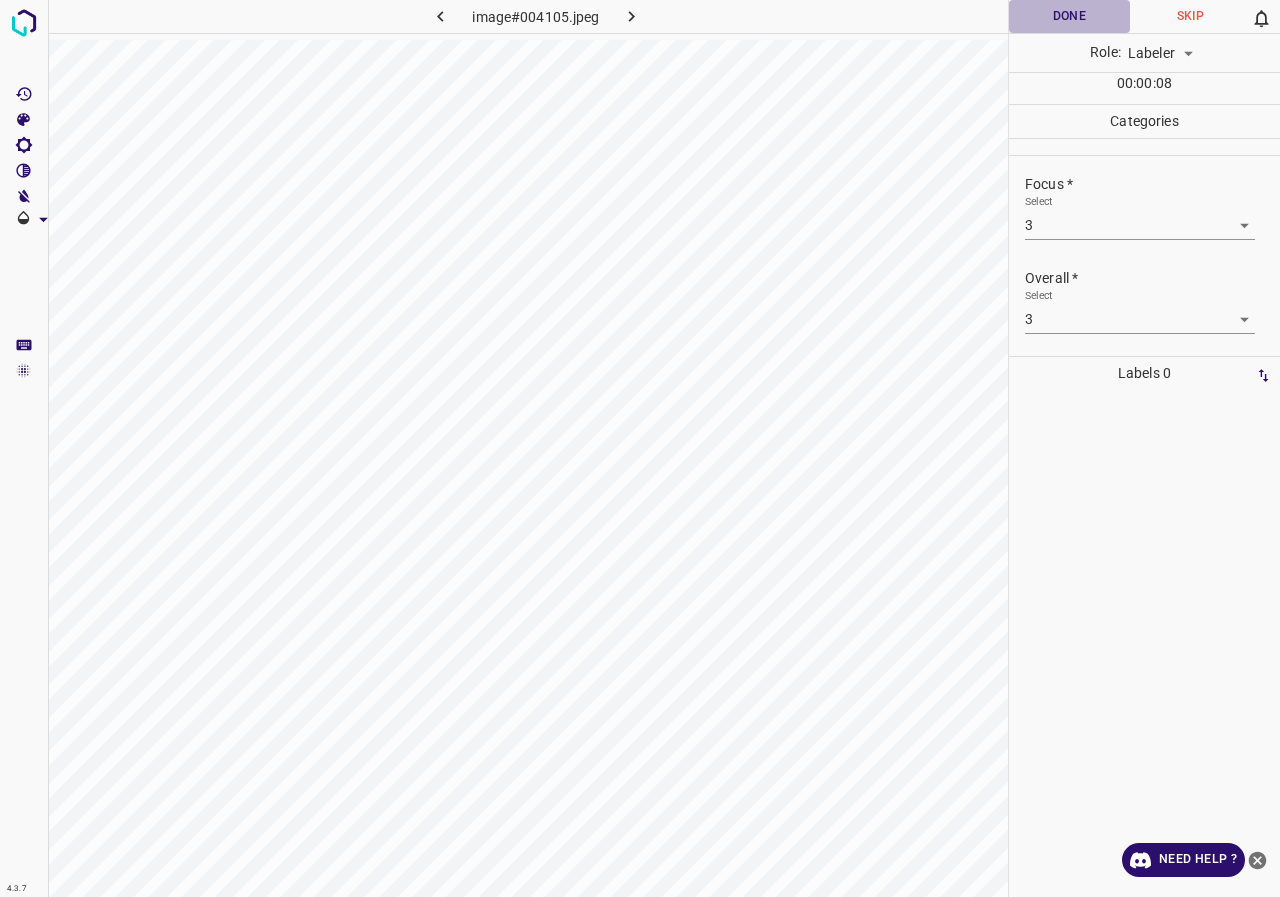 click on "Done" at bounding box center (1069, 16) 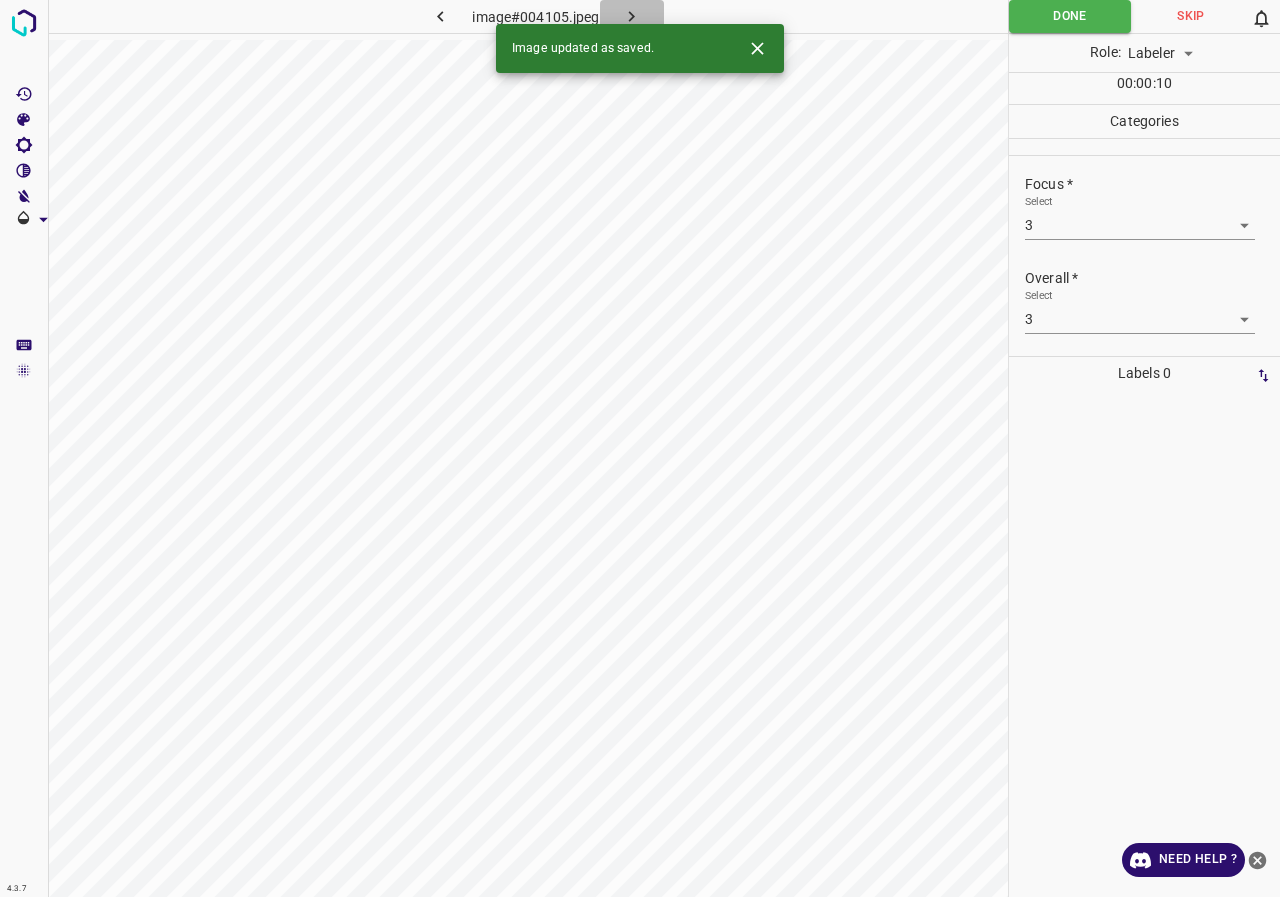 click 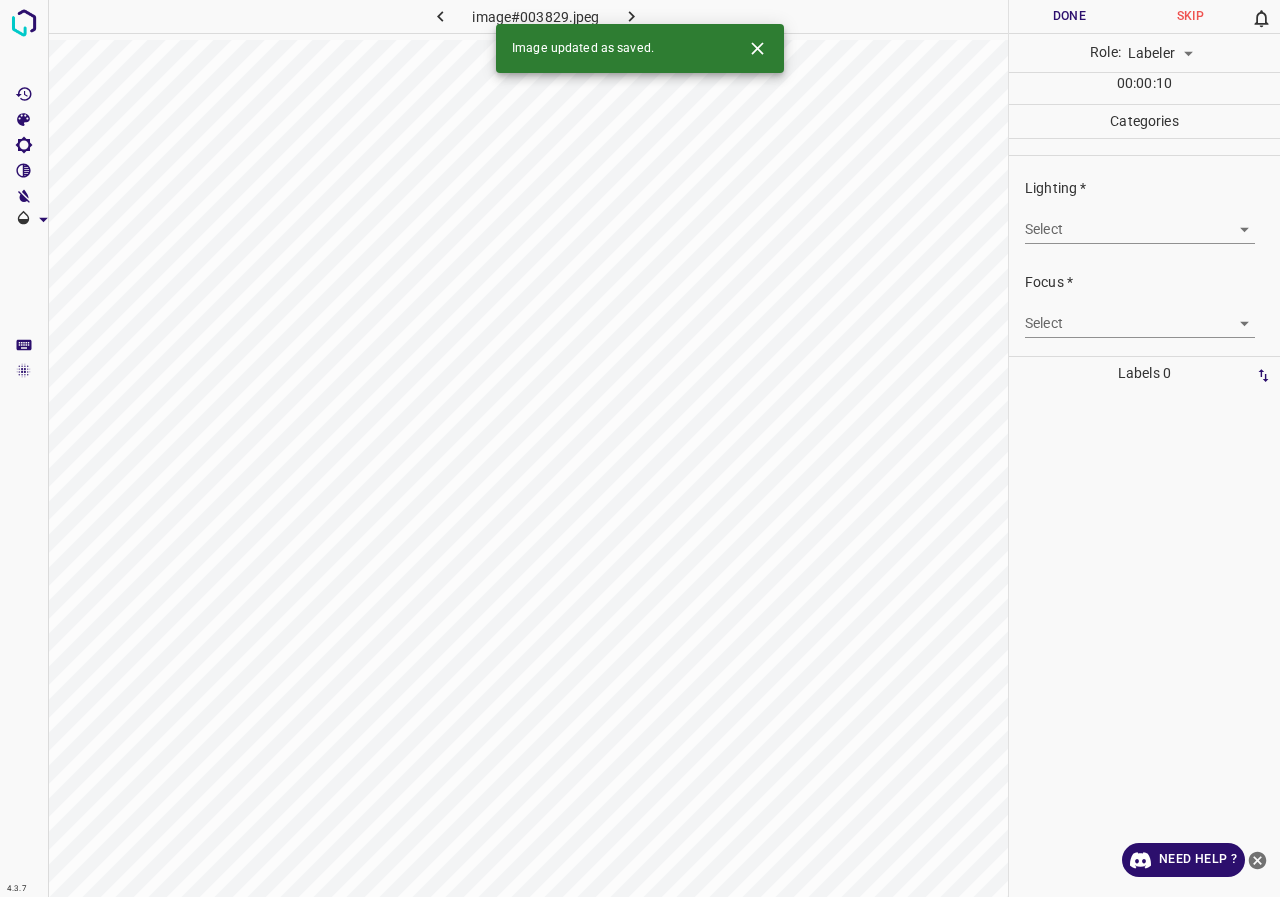 click on "4.3.7 image#003829.jpeg Done Skip 0 Role: Labeler labeler 00   : 00   : 10   Categories Lighting *  Select ​ Focus *  Select ​ Overall *  Select ​ Labels   0 Categories 1 Lighting 2 Focus 3 Overall Tools Space Change between modes (Draw & Edit) I Auto labeling R Restore zoom M Zoom in N Zoom out Delete Delete selecte label Filters Z Restore filters X Saturation filter C Brightness filter V Contrast filter B Gray scale filter General O Download Image updated as saved. Need Help ? - Text - Hide - Delete" at bounding box center [640, 448] 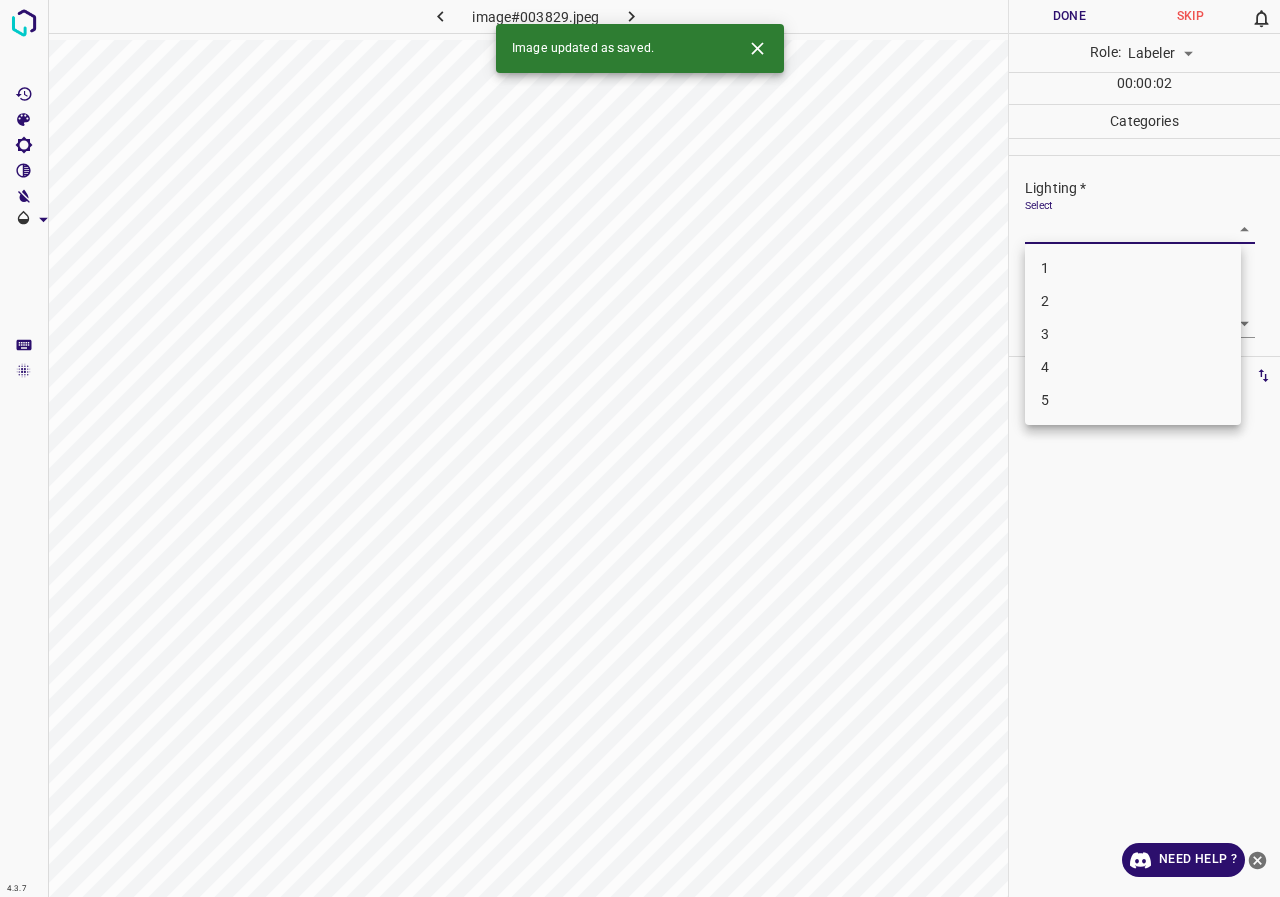 click on "4" at bounding box center (1133, 367) 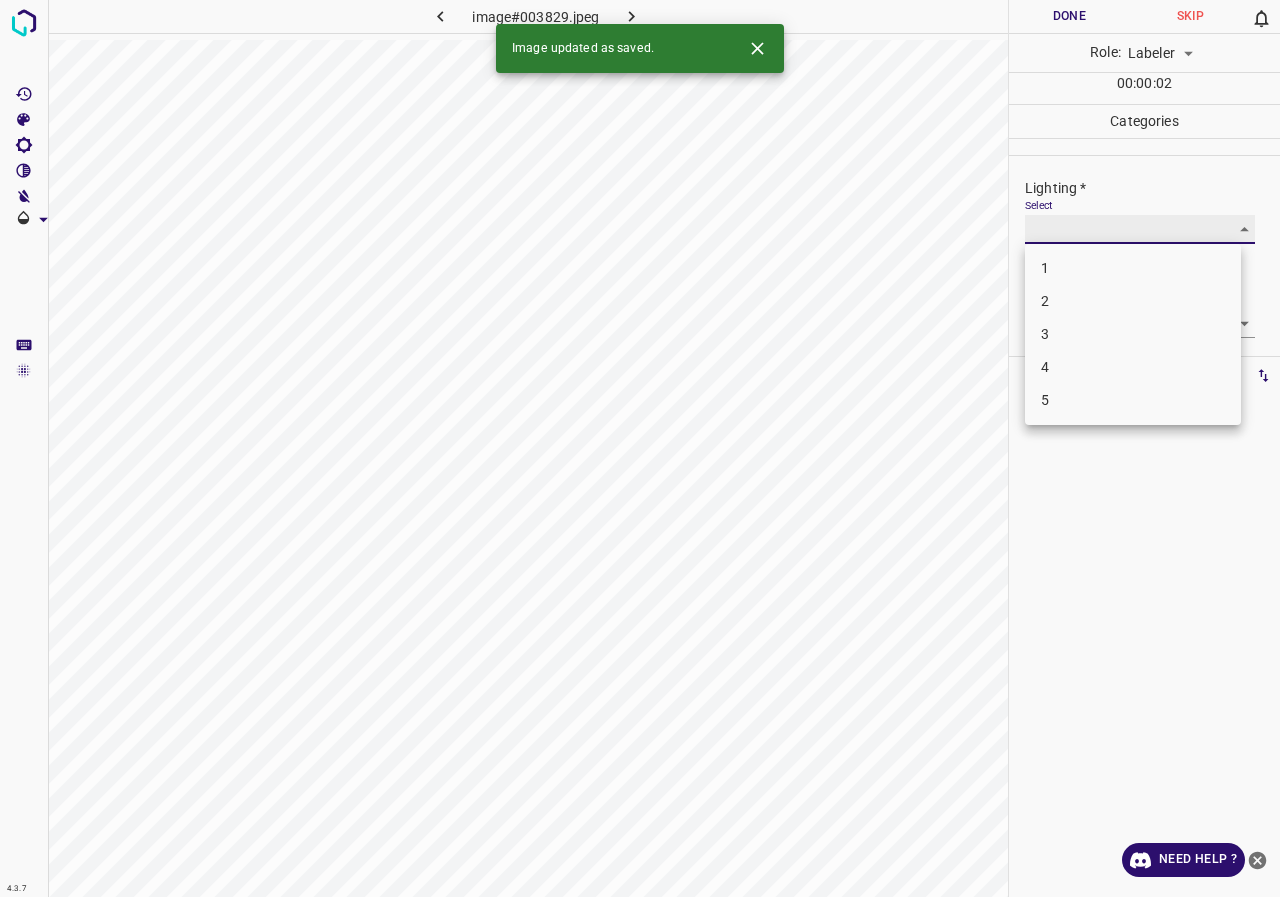 type on "4" 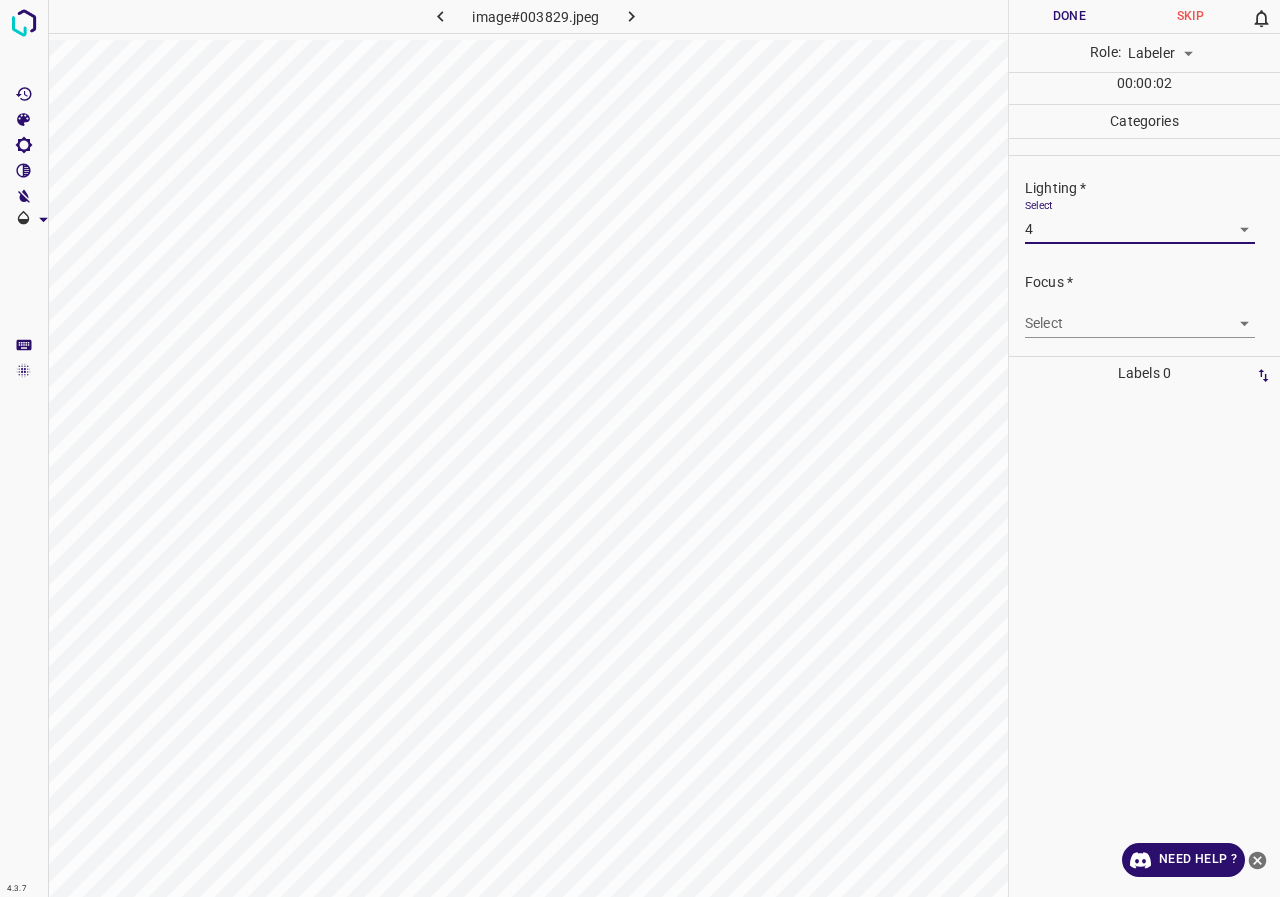 click on "4.3.7 image#003829.jpeg Done Skip 0 Role: Labeler labeler 00   : 00   : 02   Categories Lighting *  Select 4 4 Focus *  Select ​ Overall *  Select ​ Labels   0 Categories 1 Lighting 2 Focus 3 Overall Tools Space Change between modes (Draw & Edit) I Auto labeling R Restore zoom M Zoom in N Zoom out Delete Delete selecte label Filters Z Restore filters X Saturation filter C Brightness filter V Contrast filter B Gray scale filter General O Download Need Help ? - Text - Hide - Delete 1 2 3 4 5" at bounding box center [640, 448] 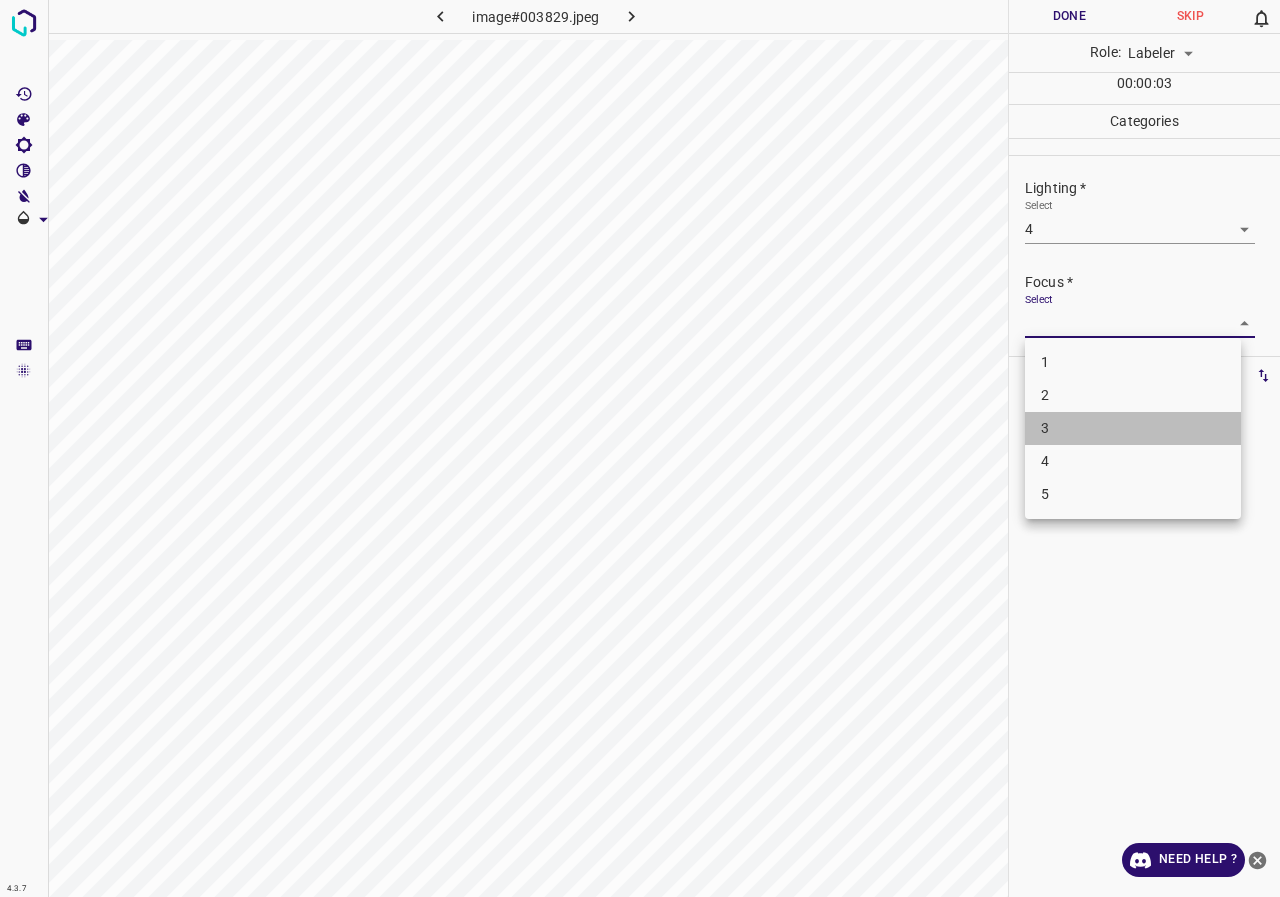 drag, startPoint x: 1047, startPoint y: 422, endPoint x: 1084, endPoint y: 336, distance: 93.62158 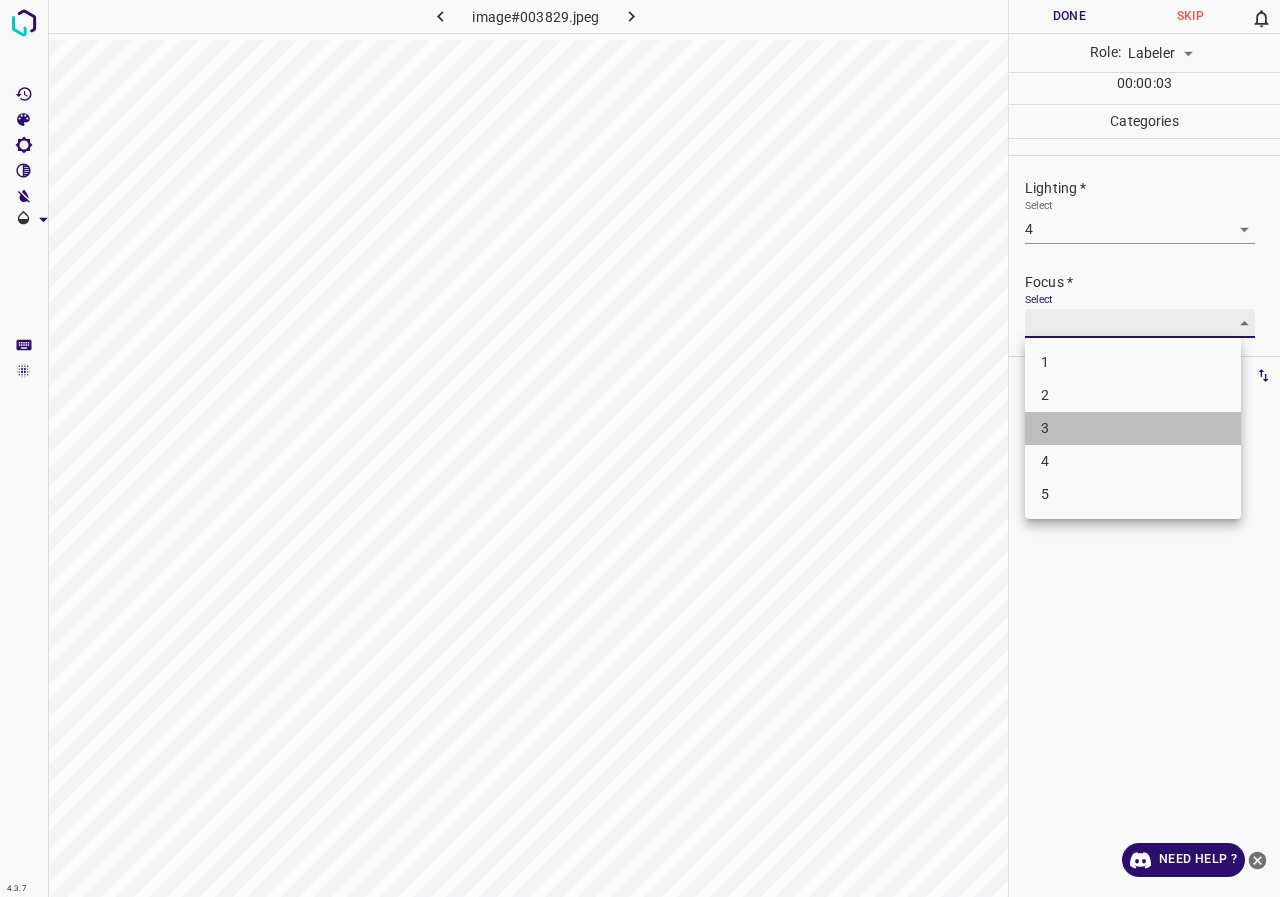 type on "3" 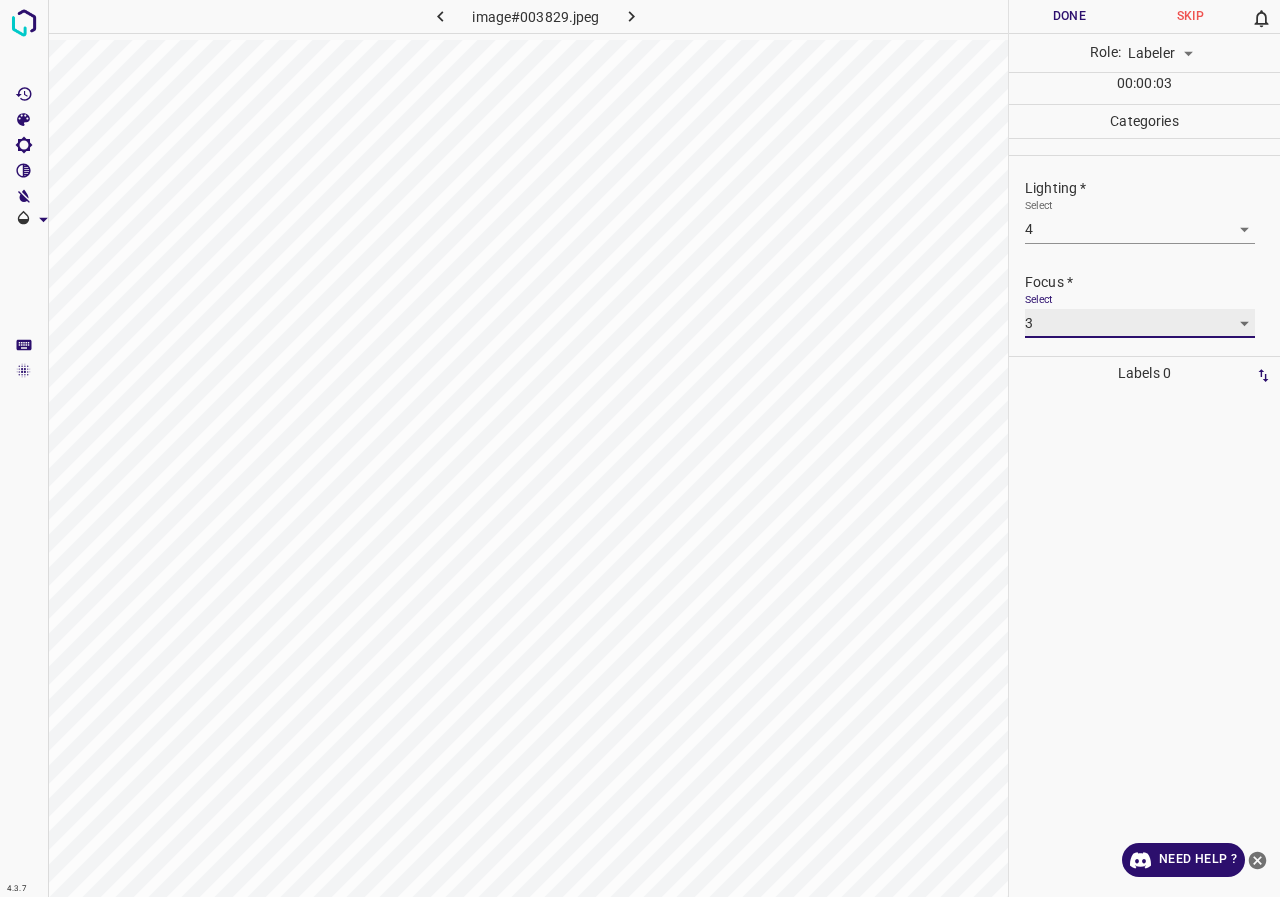 scroll, scrollTop: 98, scrollLeft: 0, axis: vertical 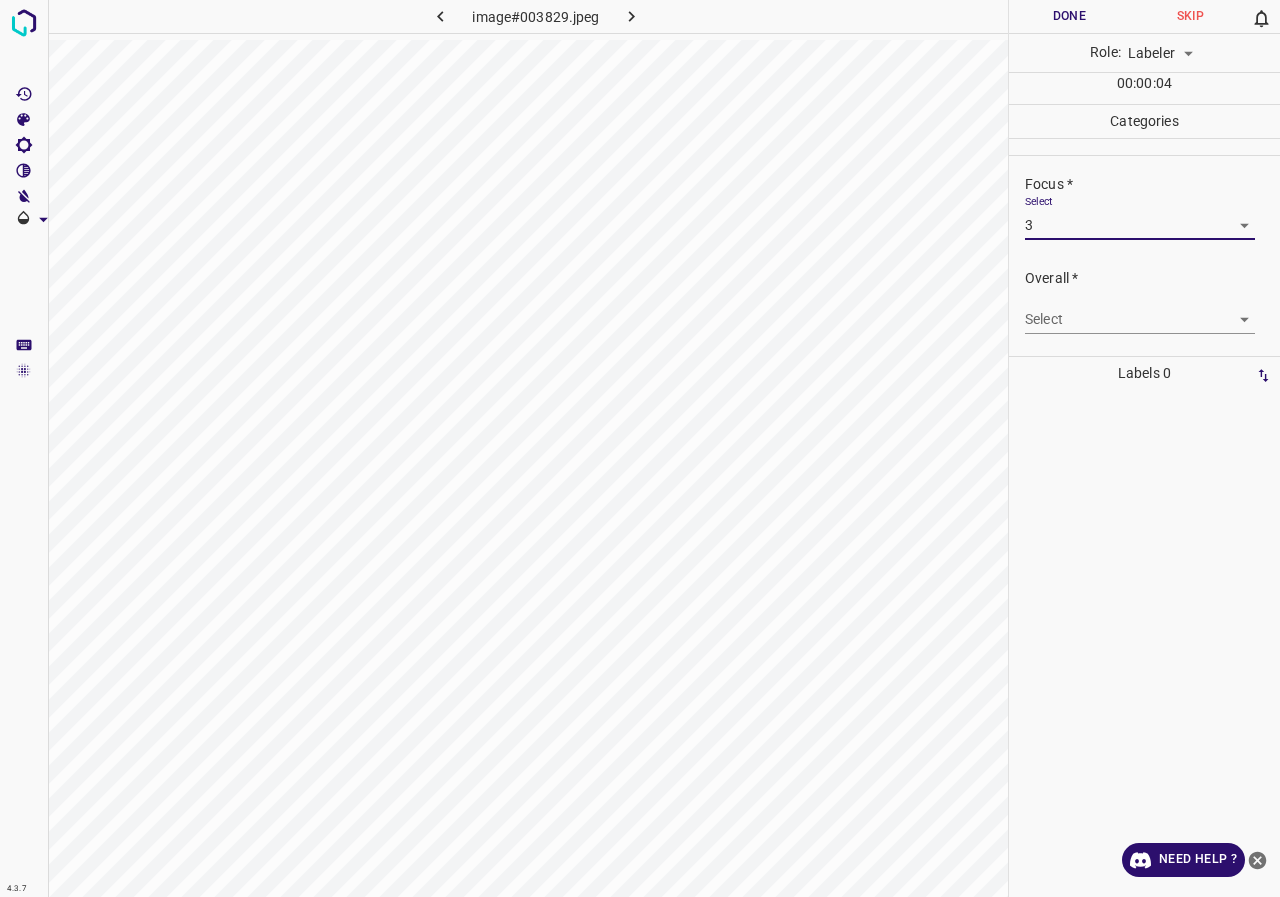 click on "4.3.7 image#003829.jpeg Done Skip 0 Role: Labeler labeler 00   : 00   : 04   Categories Lighting *  Select 4 4 Focus *  Select 3 3 Overall *  Select ​ Labels   0 Categories 1 Lighting 2 Focus 3 Overall Tools Space Change between modes (Draw & Edit) I Auto labeling R Restore zoom M Zoom in N Zoom out Delete Delete selecte label Filters Z Restore filters X Saturation filter C Brightness filter V Contrast filter B Gray scale filter General O Download Need Help ? - Text - Hide - Delete" at bounding box center [640, 448] 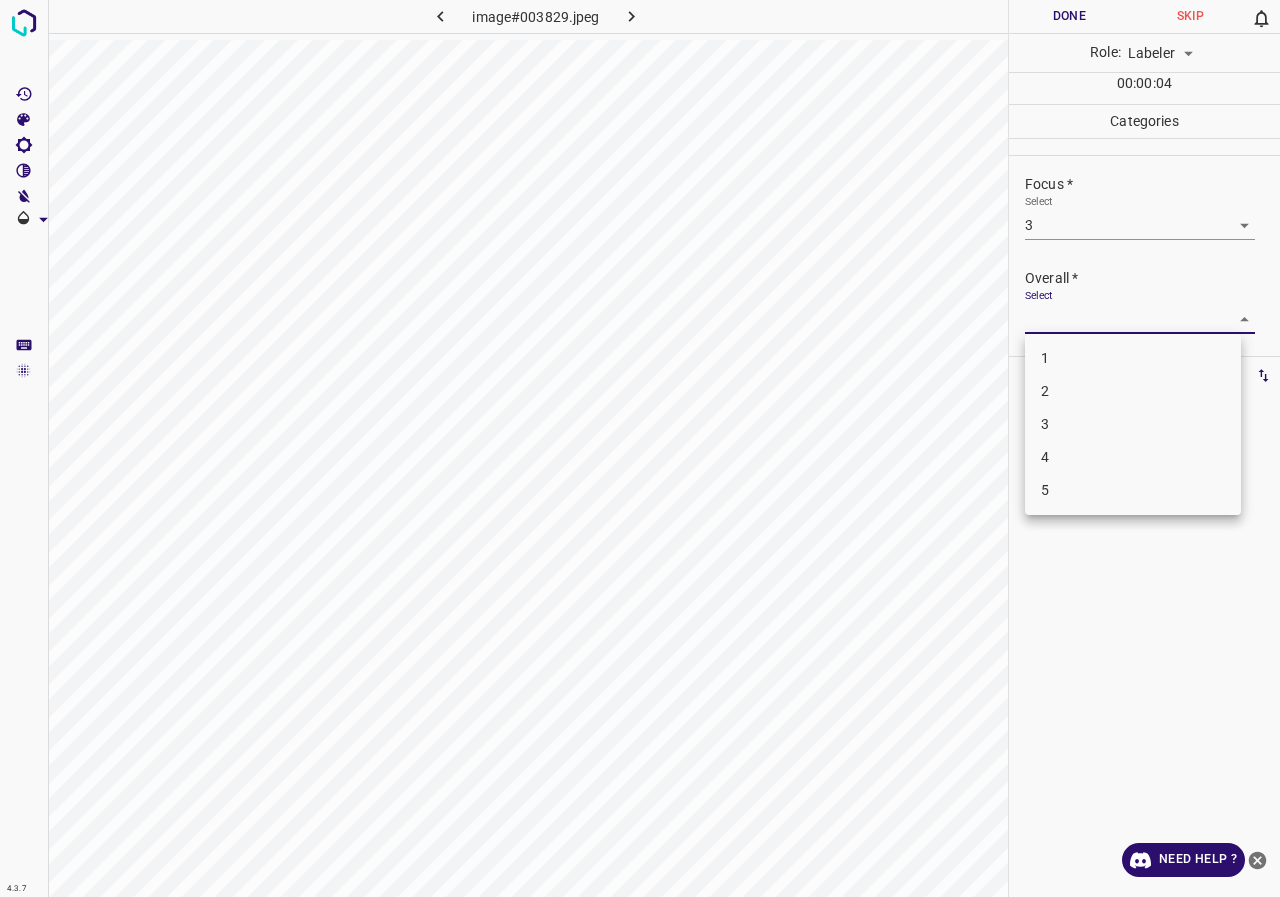 click on "3" at bounding box center (1133, 424) 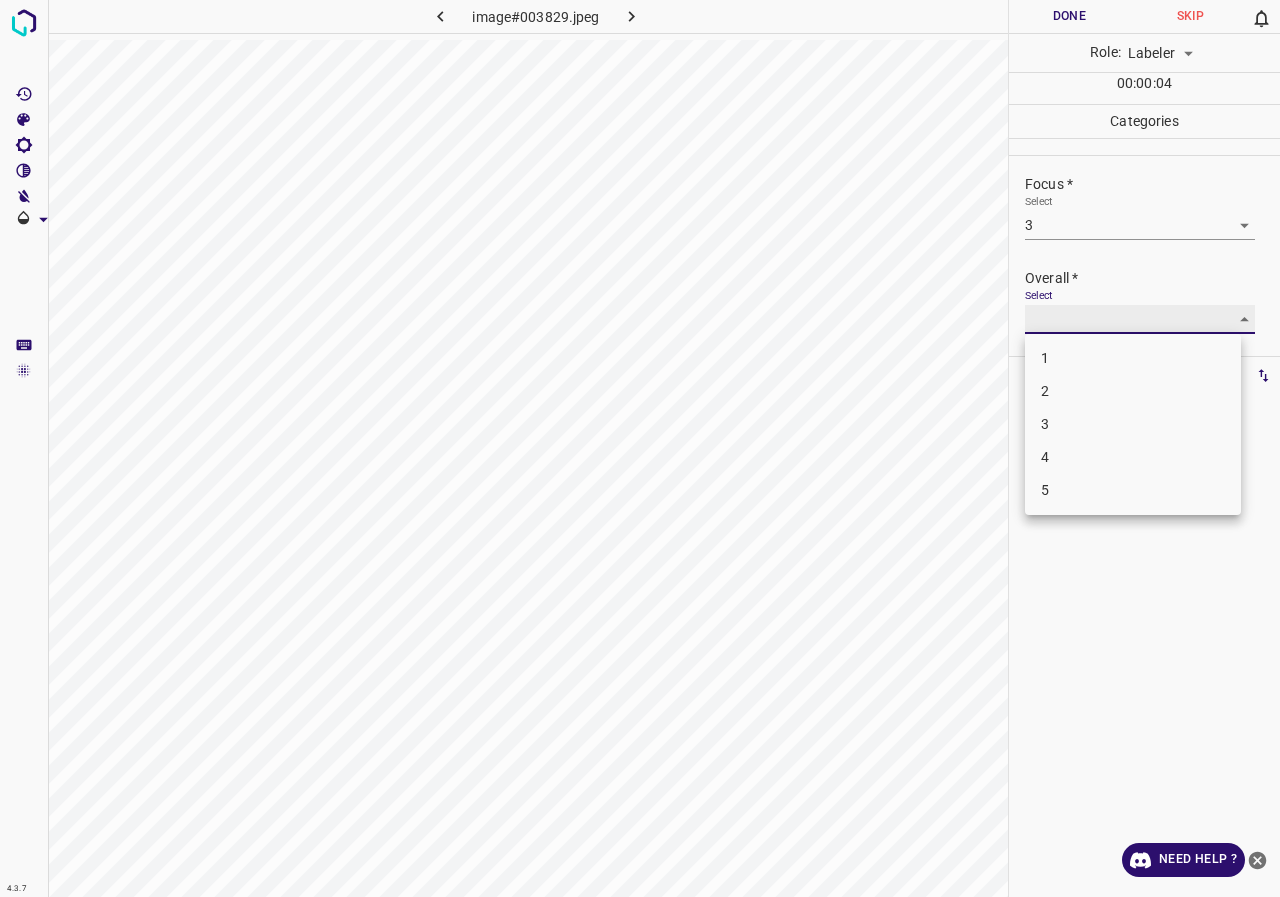 type on "3" 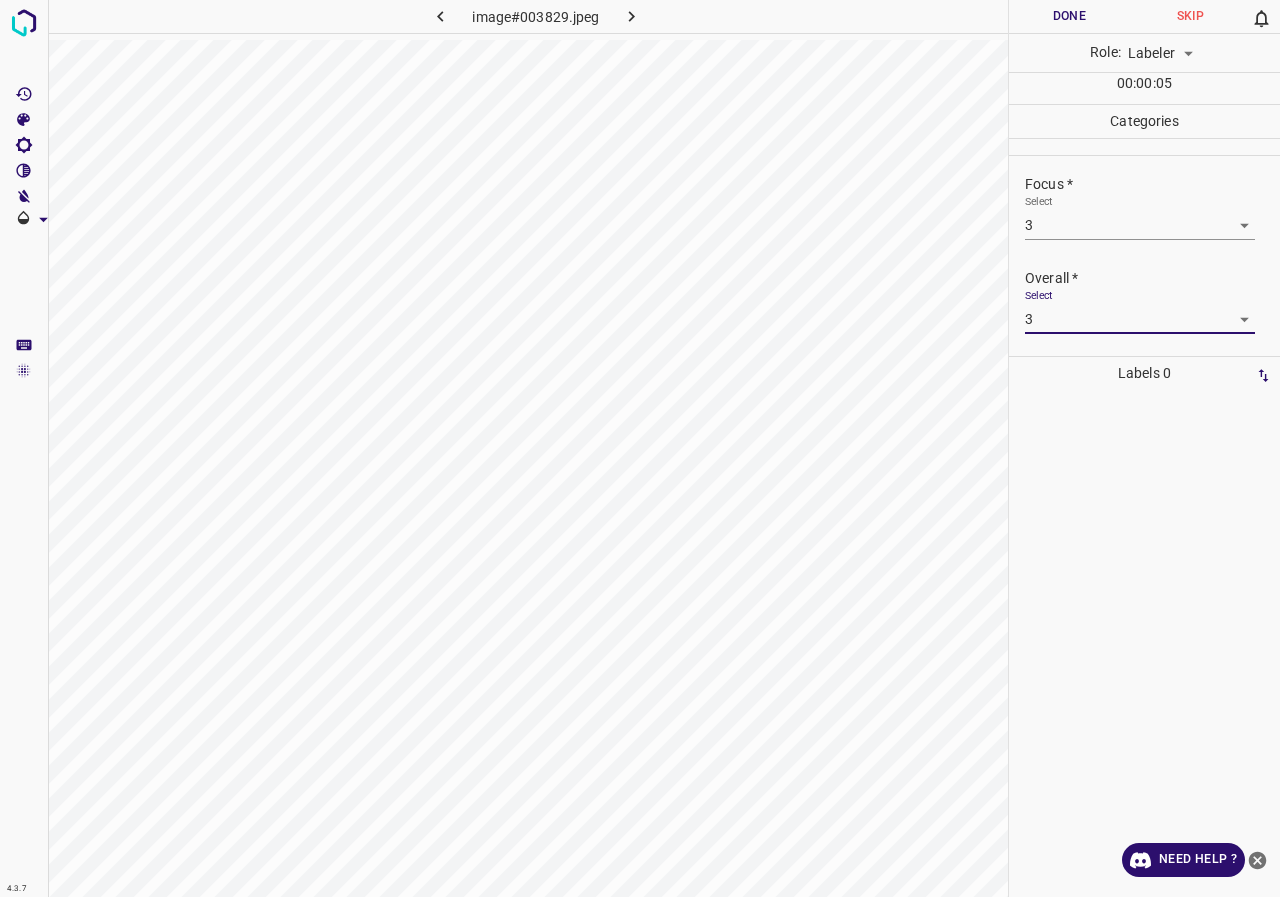 click on "Done" at bounding box center (1069, 16) 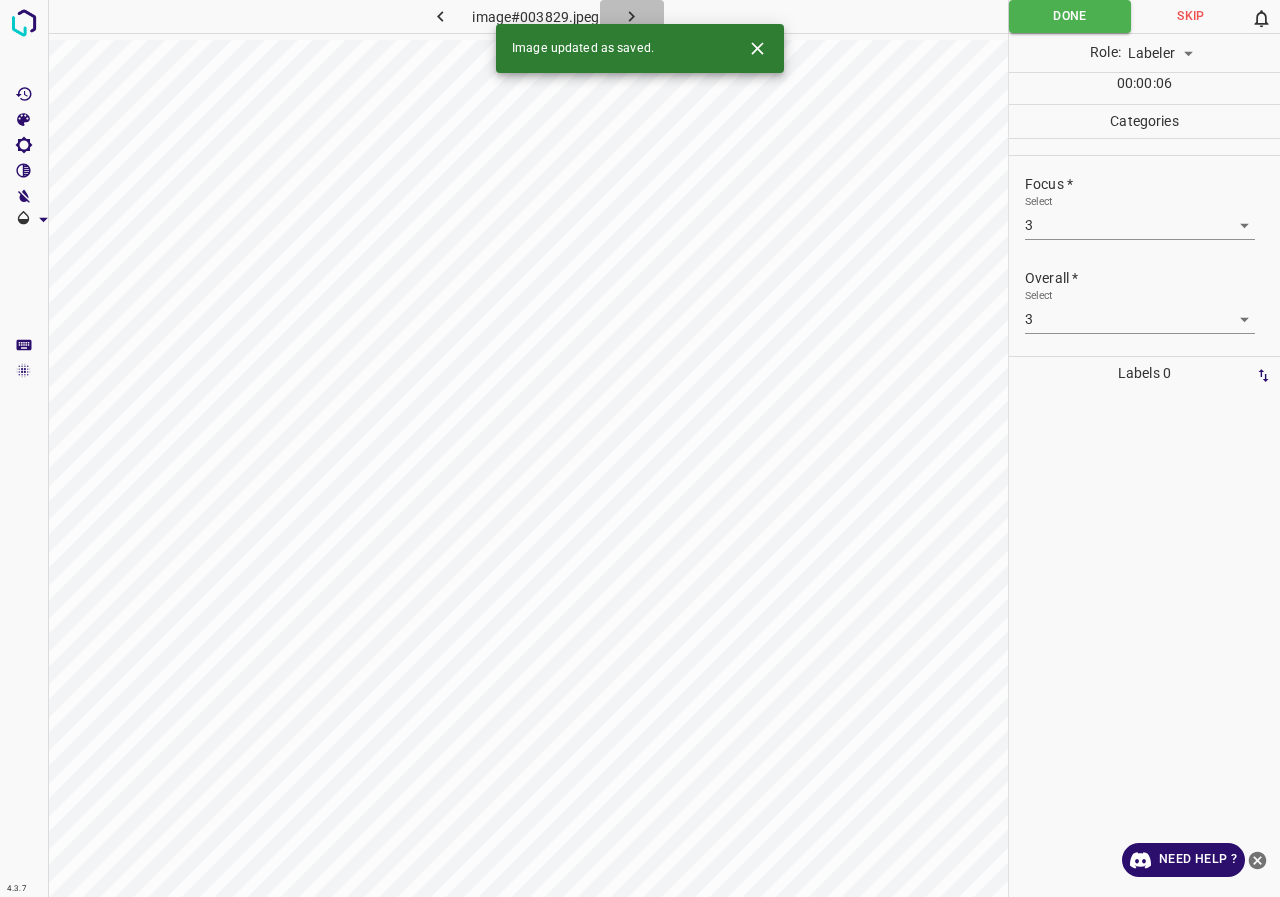 click 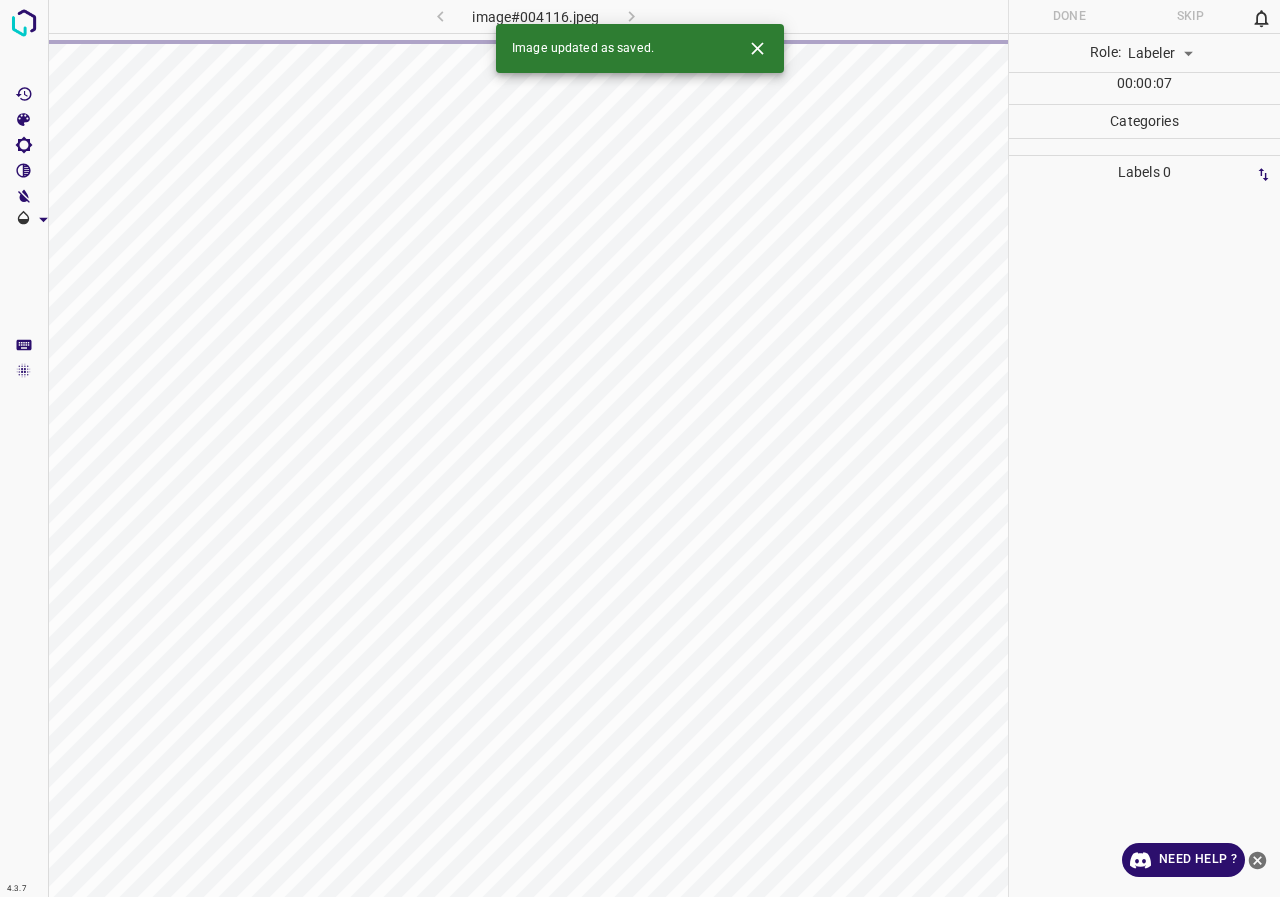 click 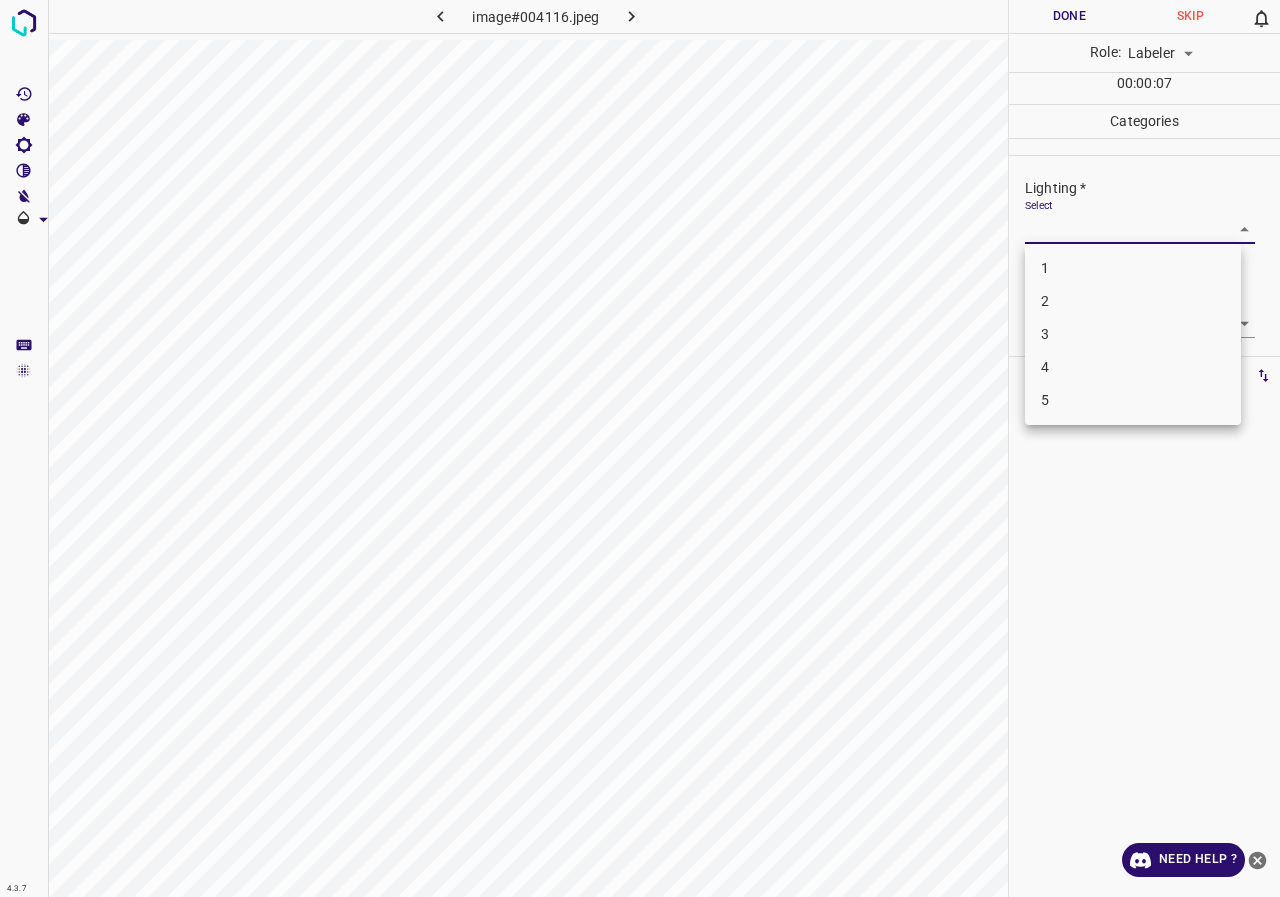 drag, startPoint x: 1072, startPoint y: 223, endPoint x: 1072, endPoint y: 316, distance: 93 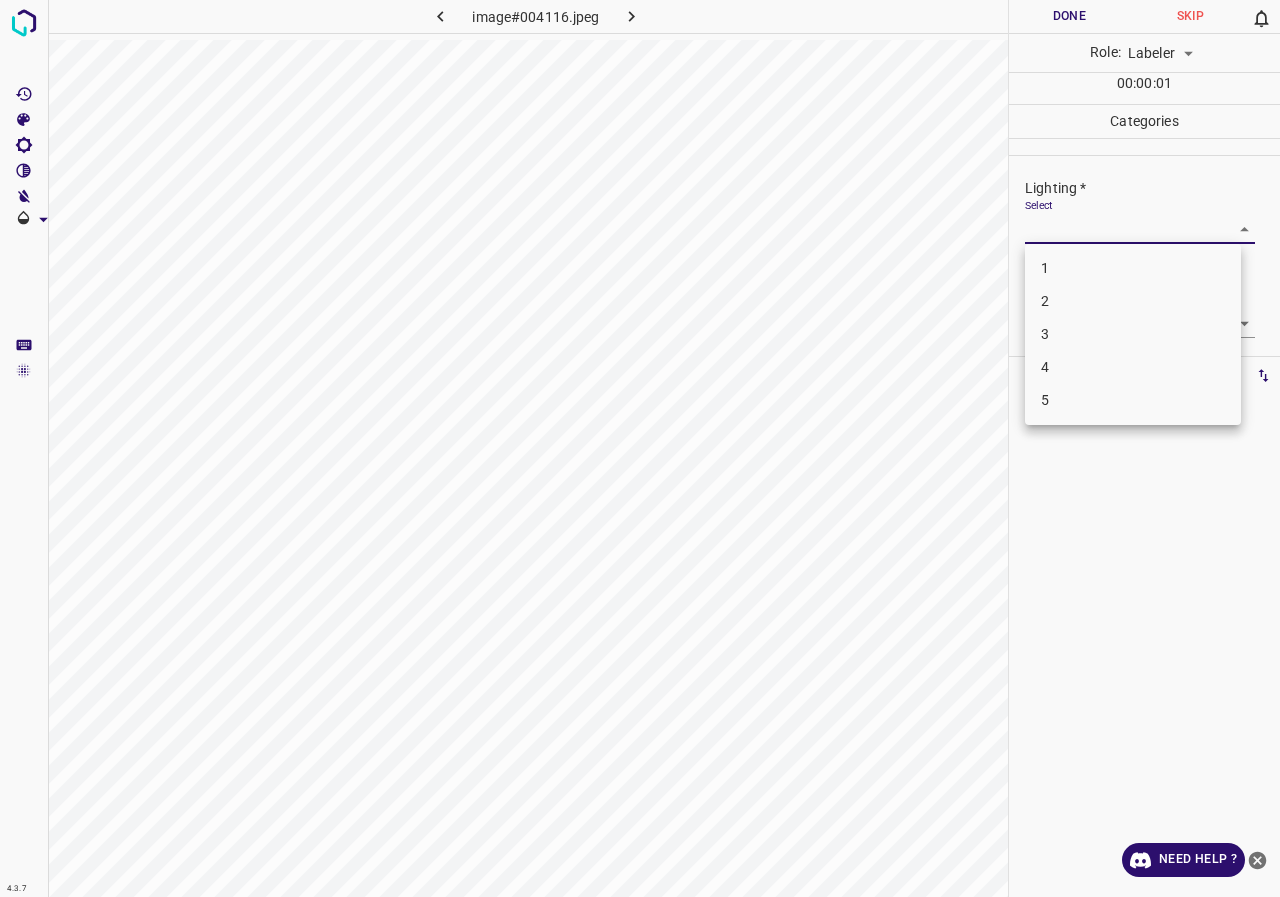 click on "3" at bounding box center (1133, 334) 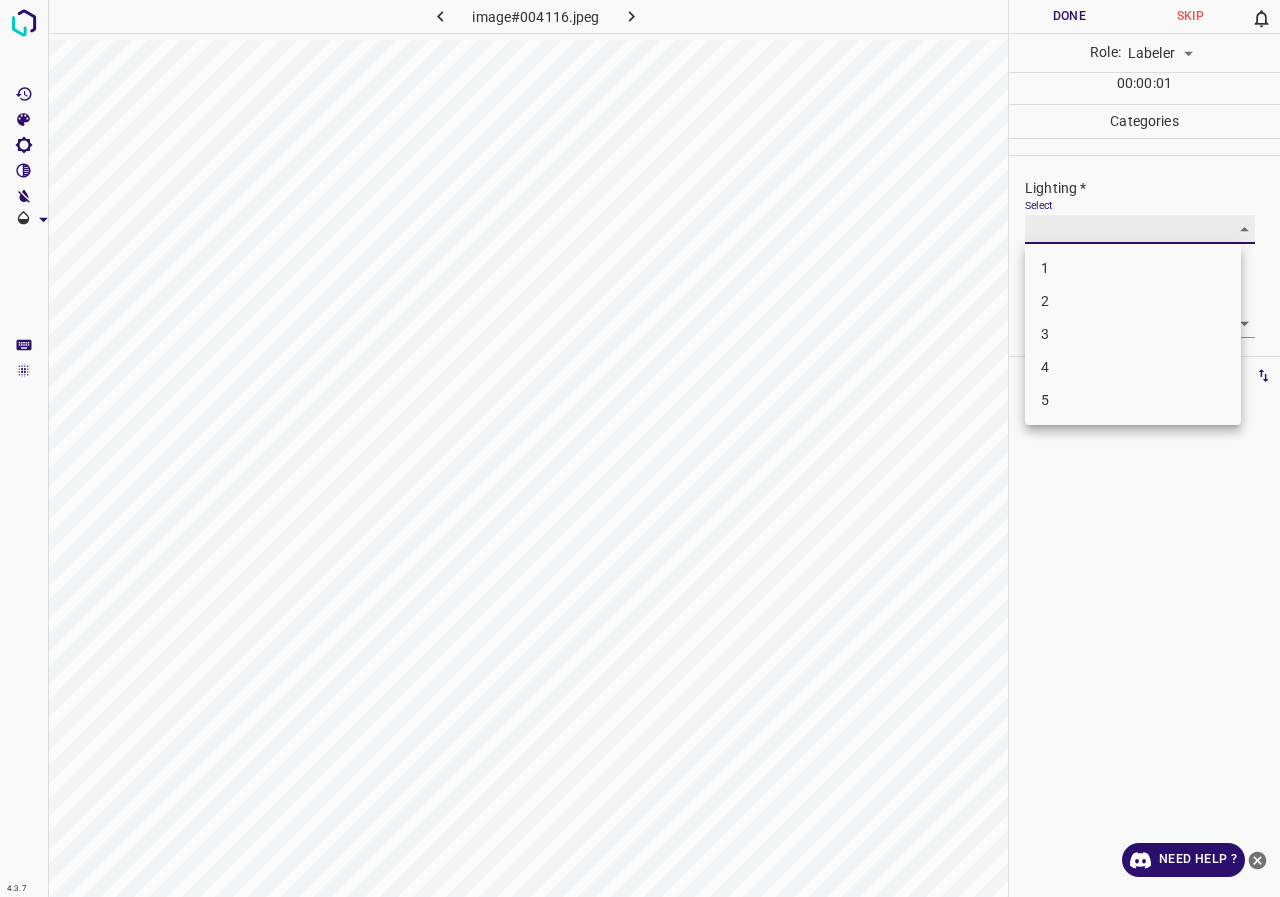 type on "3" 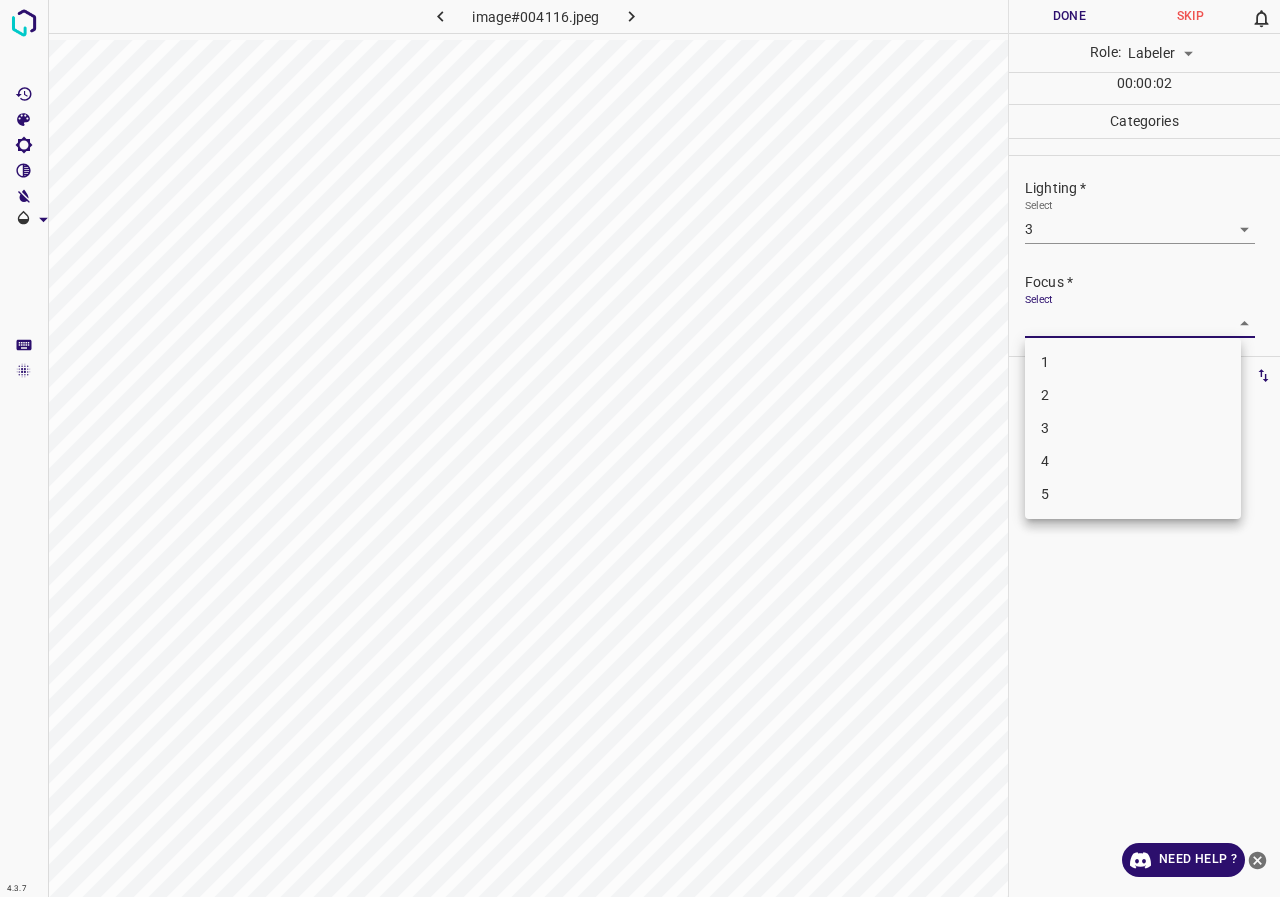 click on "4.3.7 image#004116.jpeg Done Skip 0 Role: Labeler labeler 00   : 00   : 02   Categories Lighting *  Select 3 3 Focus *  Select ​ Overall *  Select ​ Labels   0 Categories 1 Lighting 2 Focus 3 Overall Tools Space Change between modes (Draw & Edit) I Auto labeling R Restore zoom M Zoom in N Zoom out Delete Delete selecte label Filters Z Restore filters X Saturation filter C Brightness filter V Contrast filter B Gray scale filter General O Download Need Help ? - Text - Hide - Delete 1 2 3 4 5" at bounding box center (640, 448) 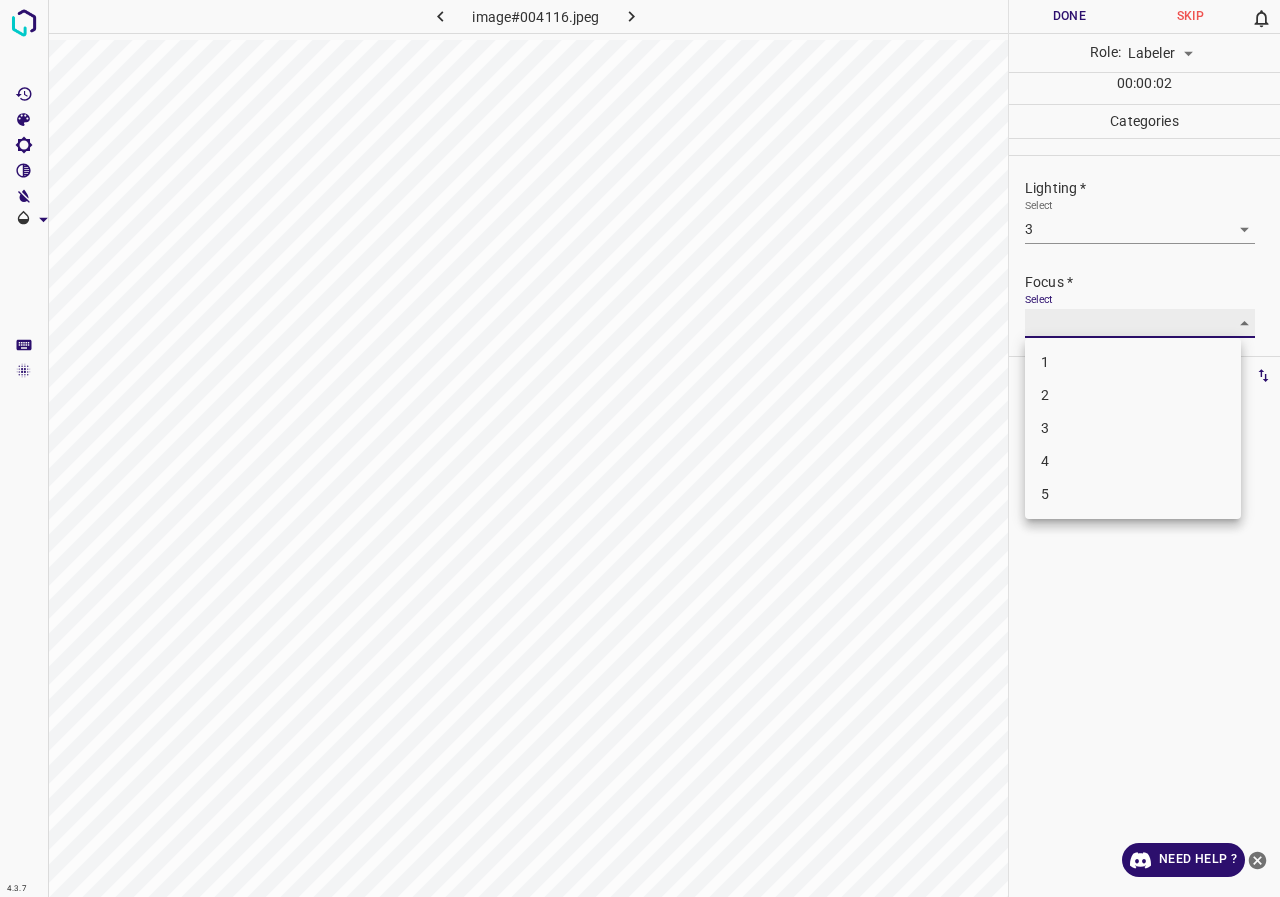 type on "3" 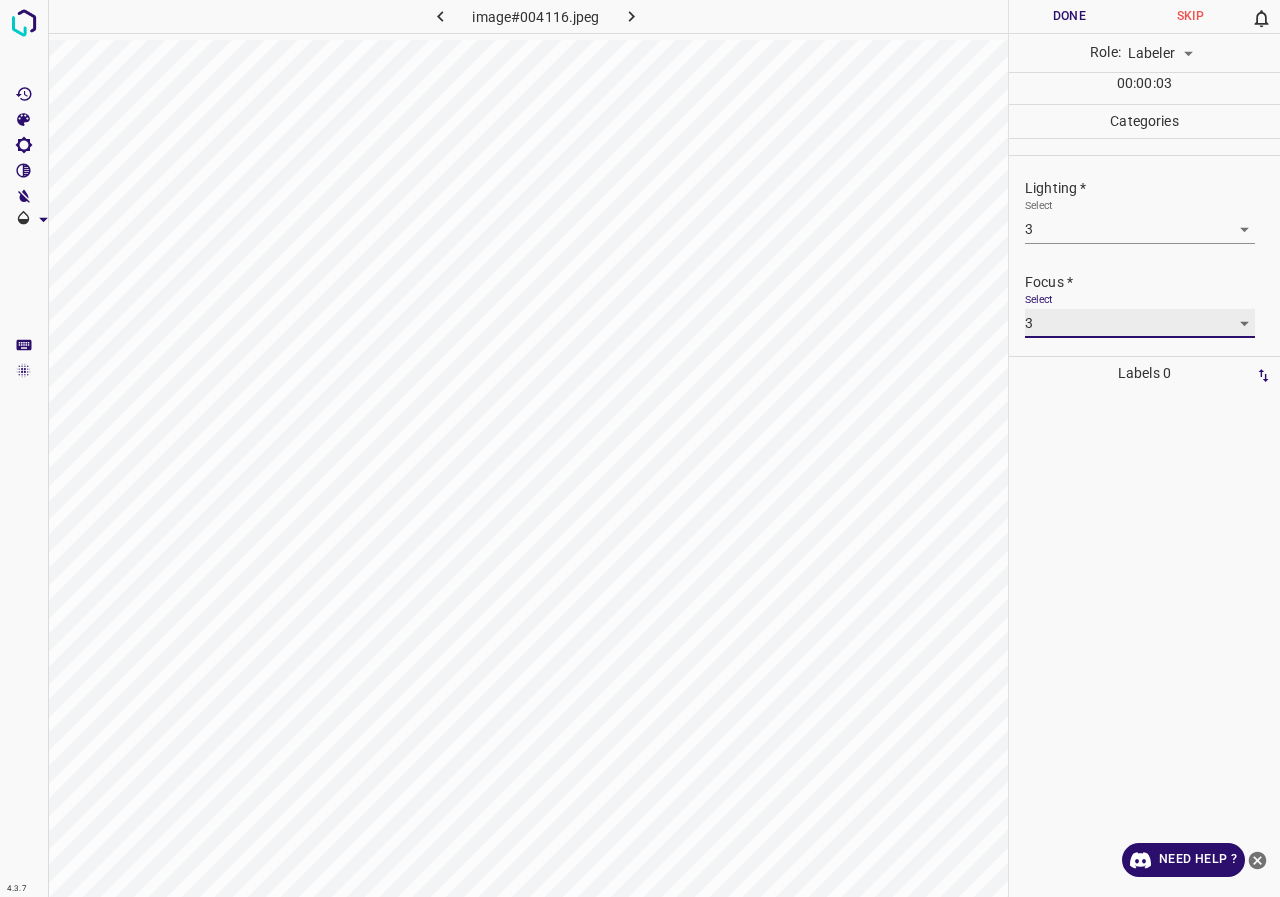 scroll, scrollTop: 98, scrollLeft: 0, axis: vertical 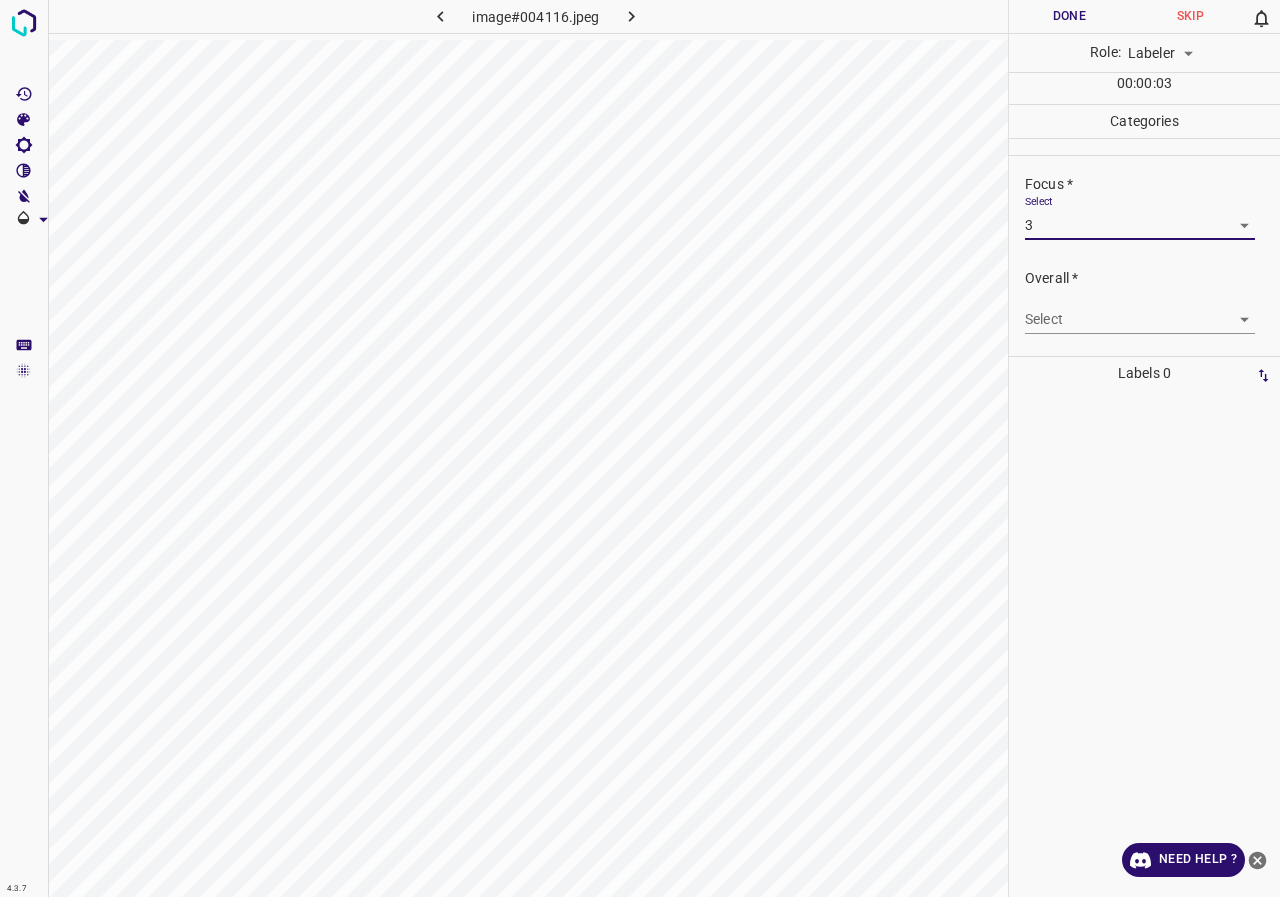 click on "4.3.7 image#004116.jpeg Done Skip 0 Role: Labeler labeler 00   : 00   : 03   Categories Lighting *  Select 3 3 Focus *  Select 3 3 Overall *  Select ​ Labels   0 Categories 1 Lighting 2 Focus 3 Overall Tools Space Change between modes (Draw & Edit) I Auto labeling R Restore zoom M Zoom in N Zoom out Delete Delete selecte label Filters Z Restore filters X Saturation filter C Brightness filter V Contrast filter B Gray scale filter General O Download Need Help ? - Text - Hide - Delete" at bounding box center [640, 448] 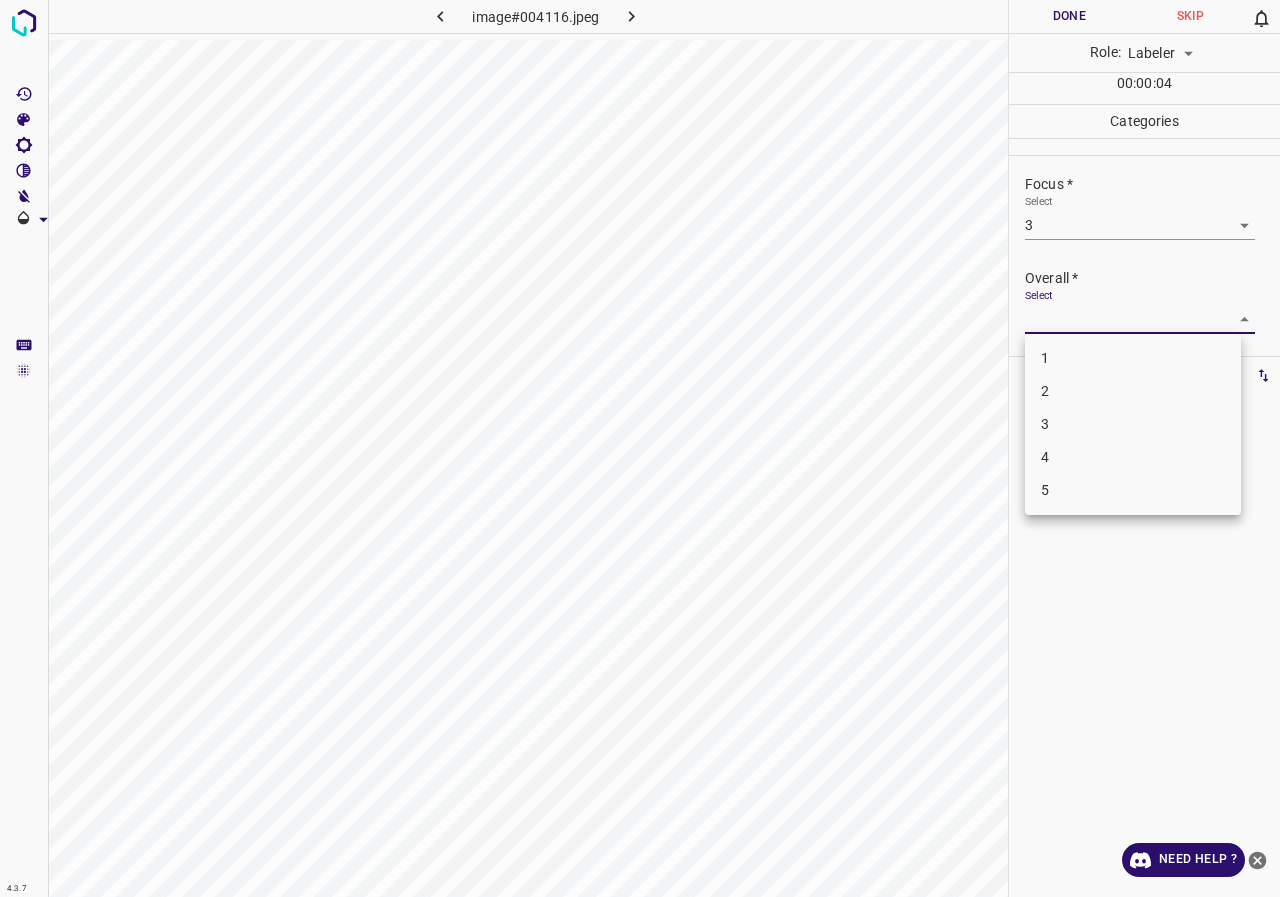 click on "3" at bounding box center [1133, 424] 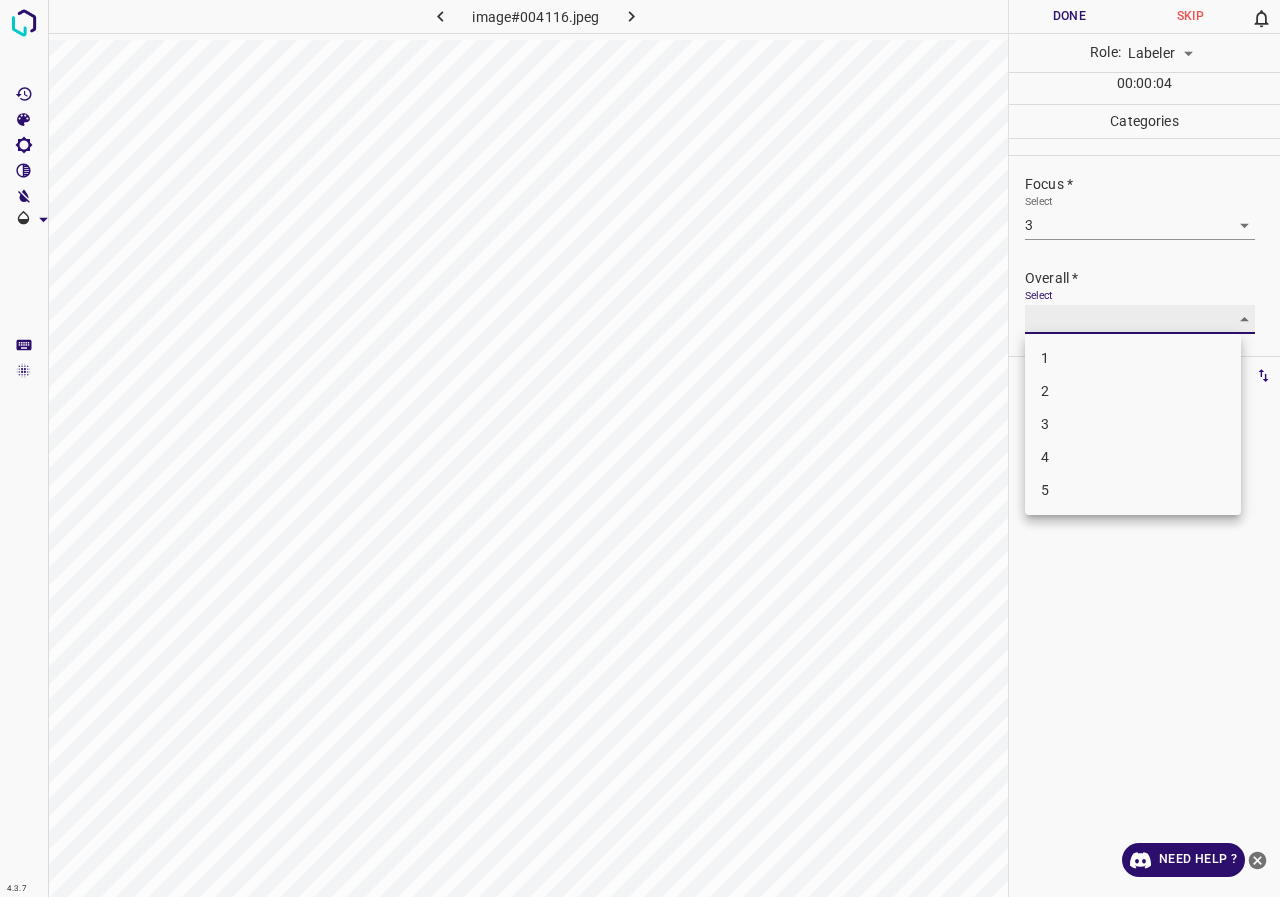 type on "3" 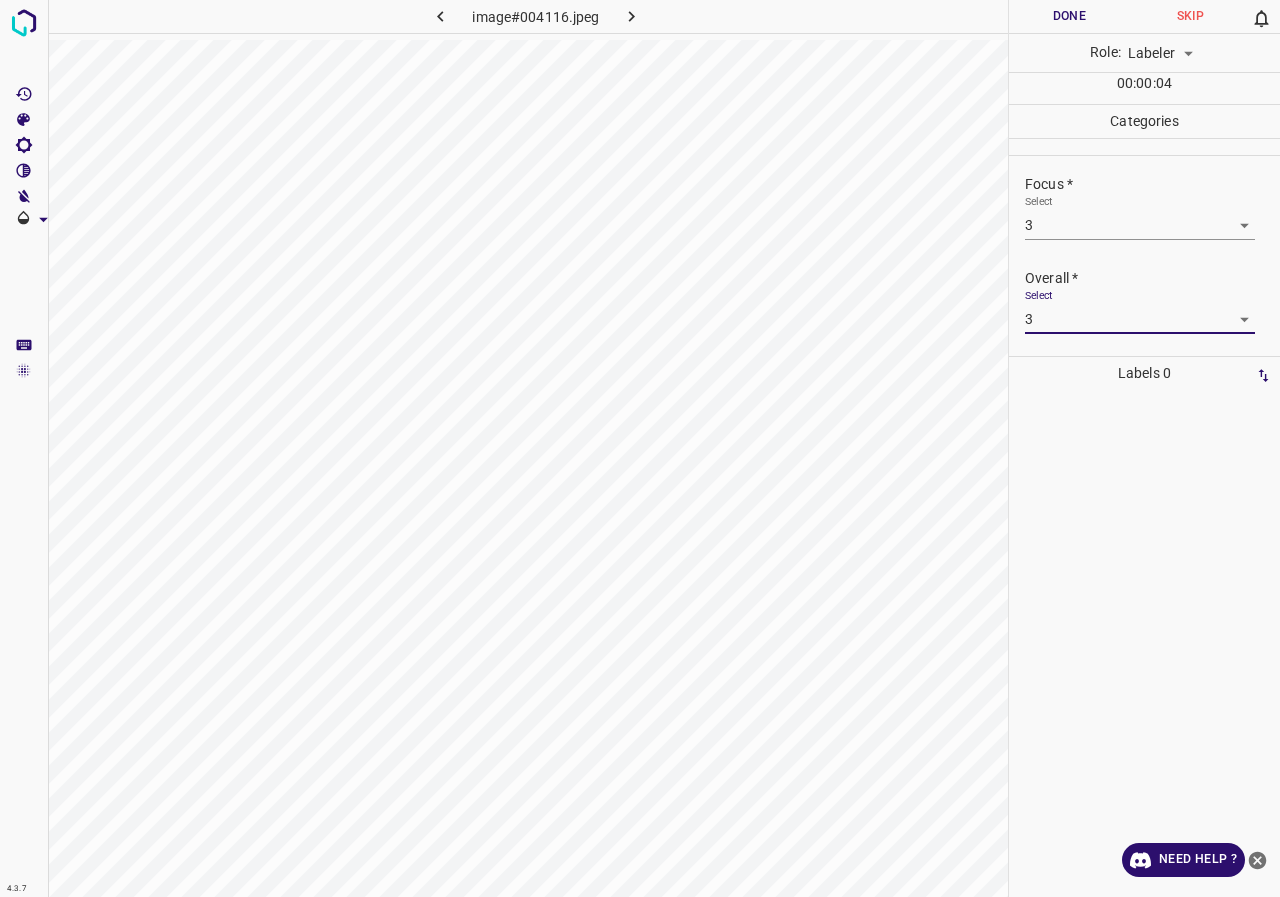 click on "Done" at bounding box center (1069, 16) 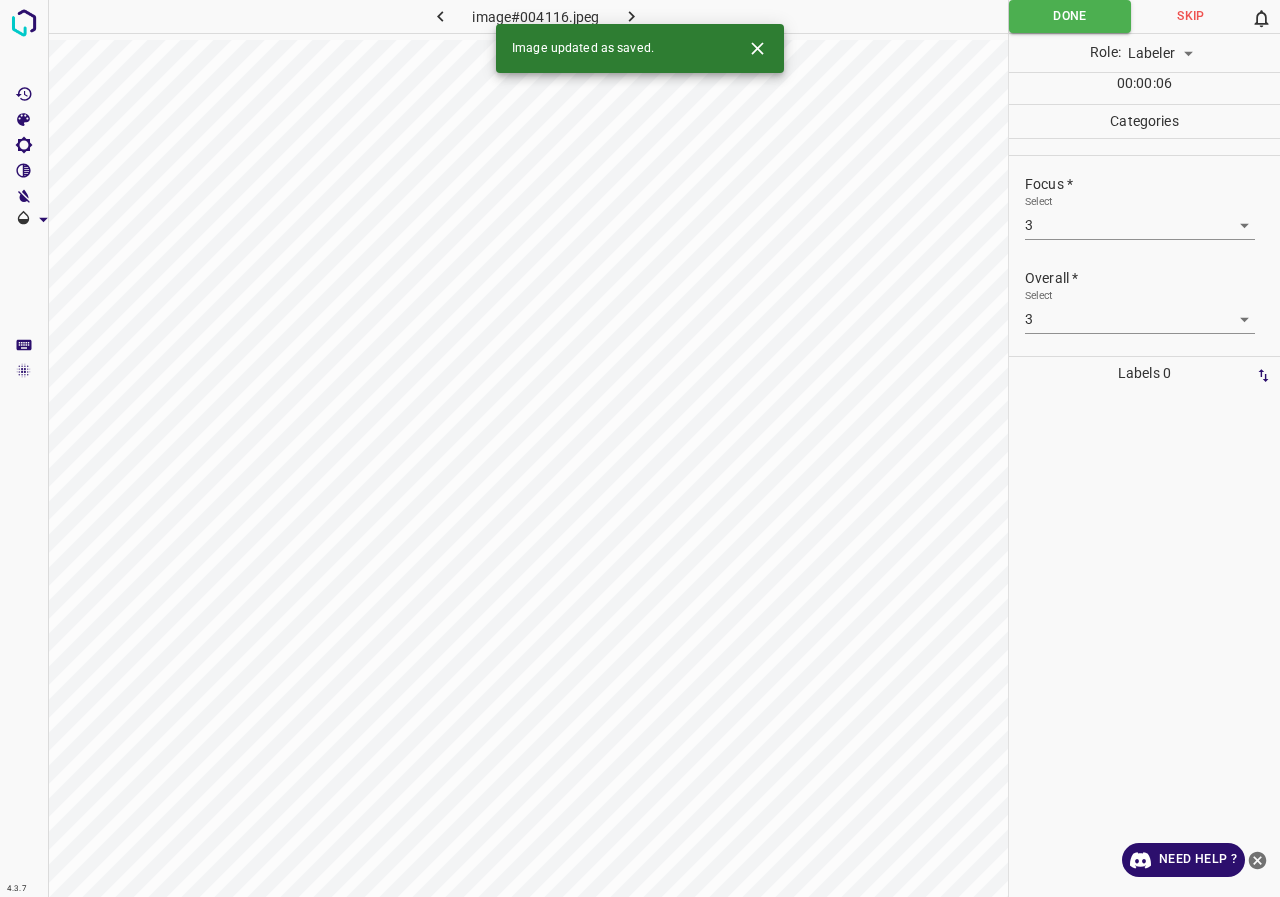 click at bounding box center [632, 16] 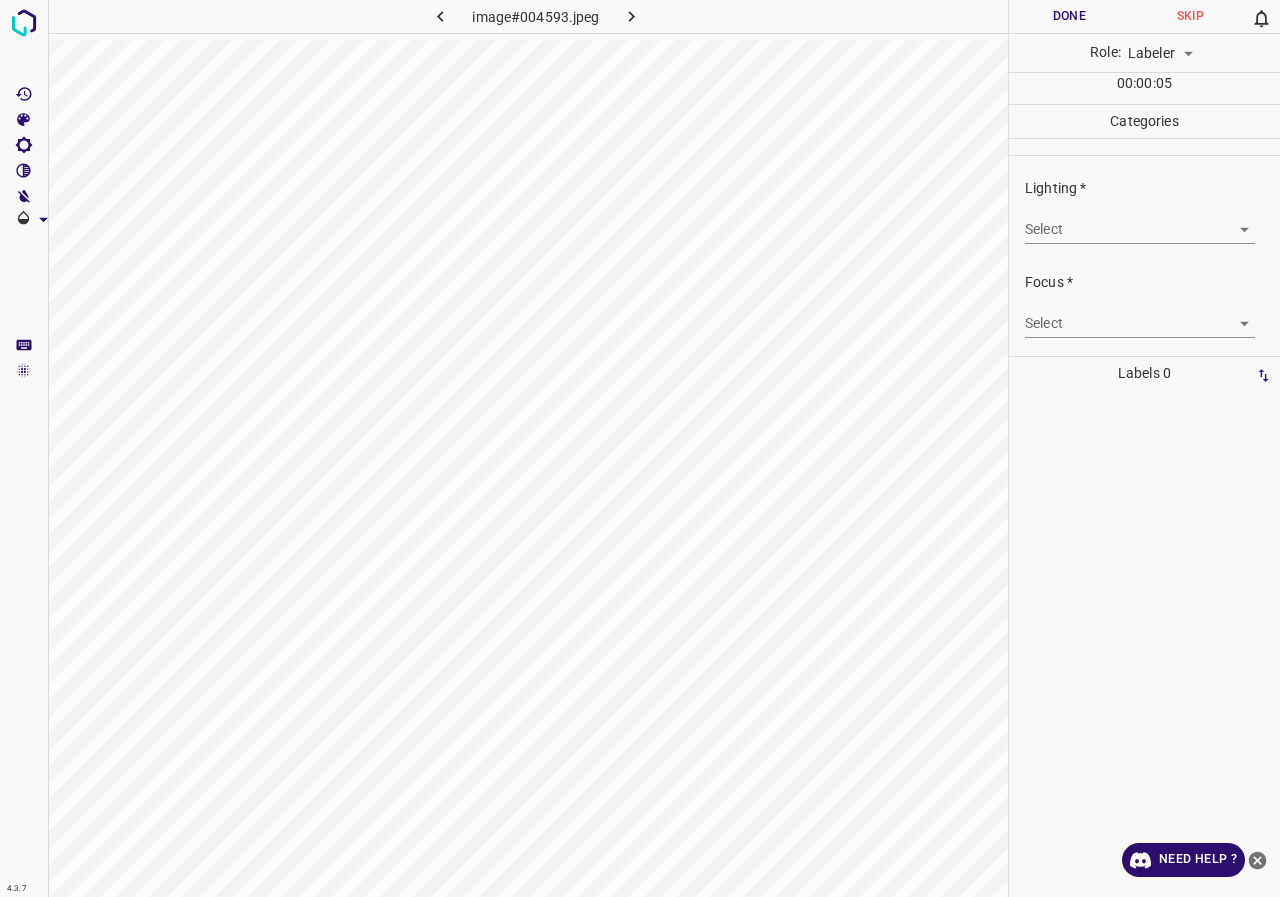 click on "4.3.7 image#004593.jpeg Done Skip 0 Role: Labeler labeler 00   : 00   : 05   Categories Lighting *  Select ​ Focus *  Select ​ Overall *  Select ​ Labels   0 Categories 1 Lighting 2 Focus 3 Overall Tools Space Change between modes (Draw & Edit) I Auto labeling R Restore zoom M Zoom in N Zoom out Delete Delete selecte label Filters Z Restore filters X Saturation filter C Brightness filter V Contrast filter B Gray scale filter General O Download Need Help ? - Text - Hide - Delete" at bounding box center [640, 448] 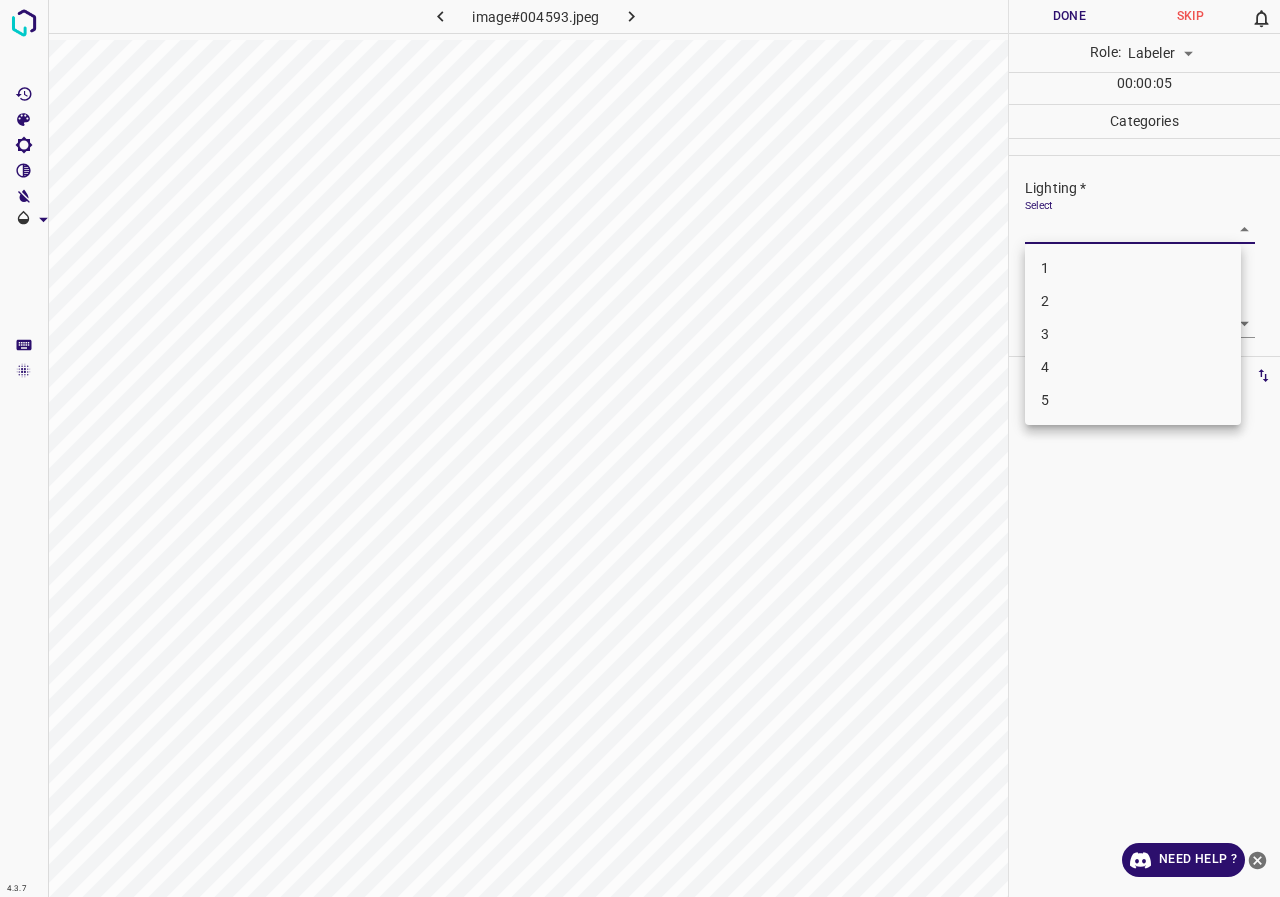 click on "3" at bounding box center [1133, 334] 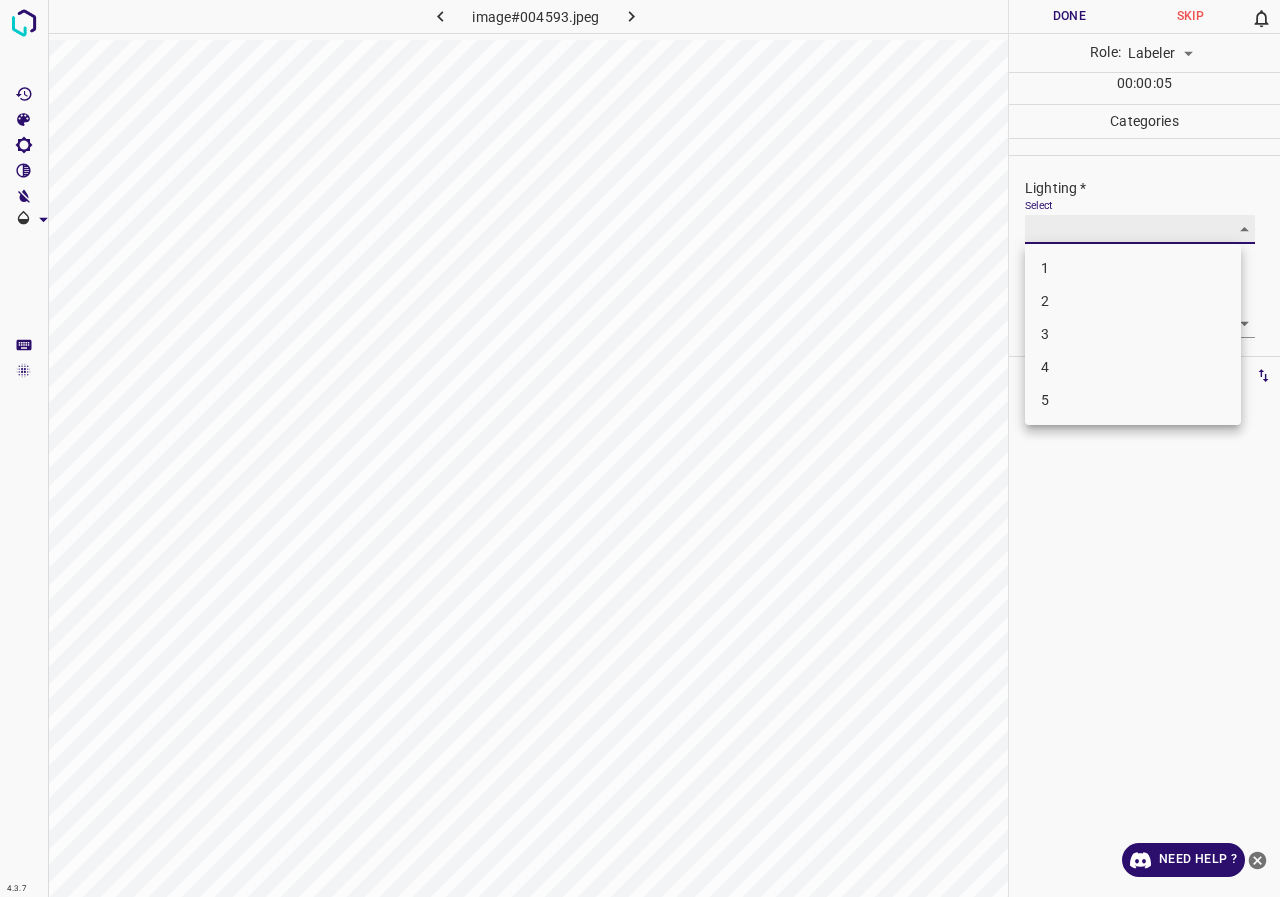 type on "3" 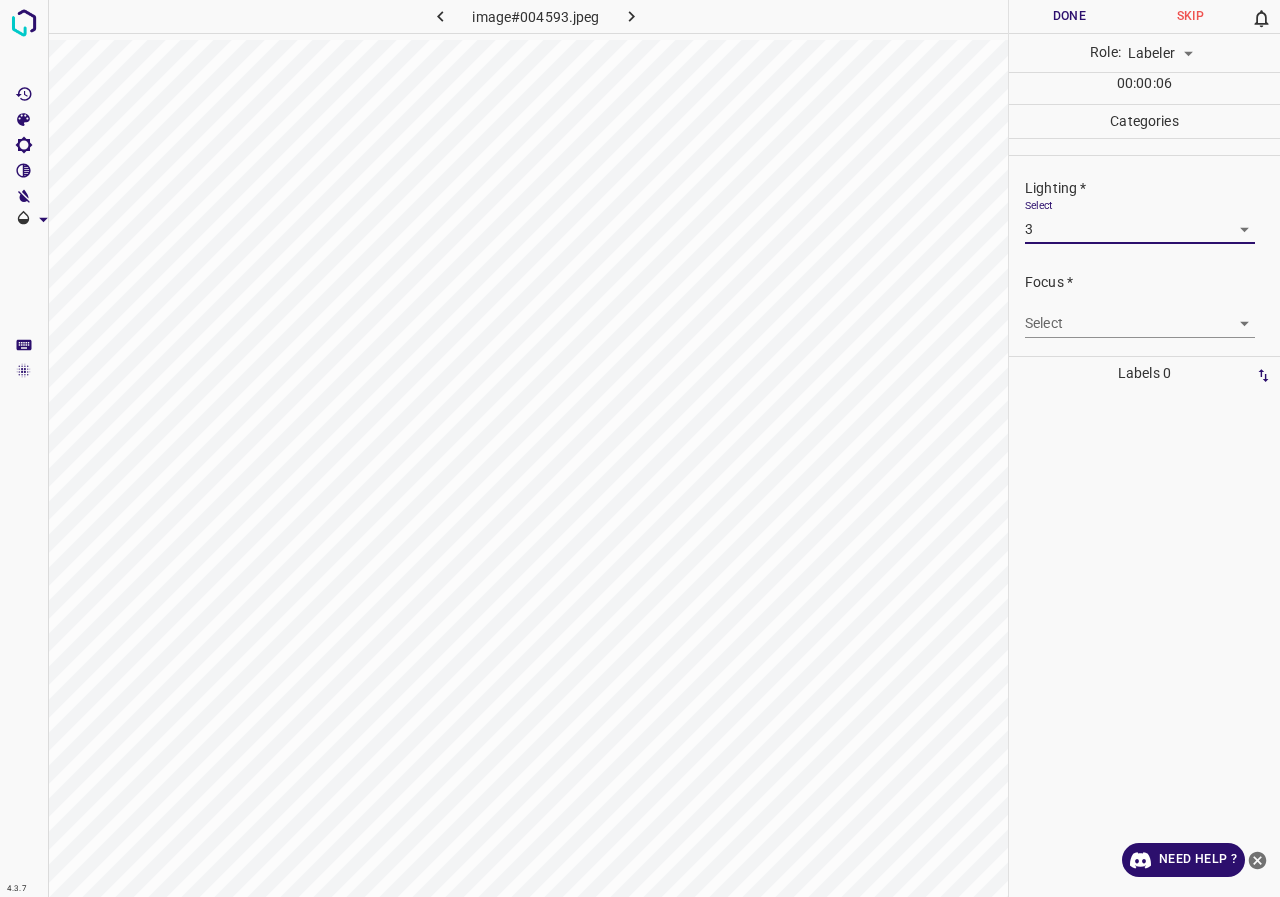 click on "4.3.7 image#004593.jpeg Done Skip 0 Role: Labeler labeler 00   : 00   : 06   Categories Lighting *  Select 3 3 Focus *  Select ​ Overall *  Select ​ Labels   0 Categories 1 Lighting 2 Focus 3 Overall Tools Space Change between modes (Draw & Edit) I Auto labeling R Restore zoom M Zoom in N Zoom out Delete Delete selecte label Filters Z Restore filters X Saturation filter C Brightness filter V Contrast filter B Gray scale filter General O Download Need Help ? - Text - Hide - Delete" at bounding box center (640, 448) 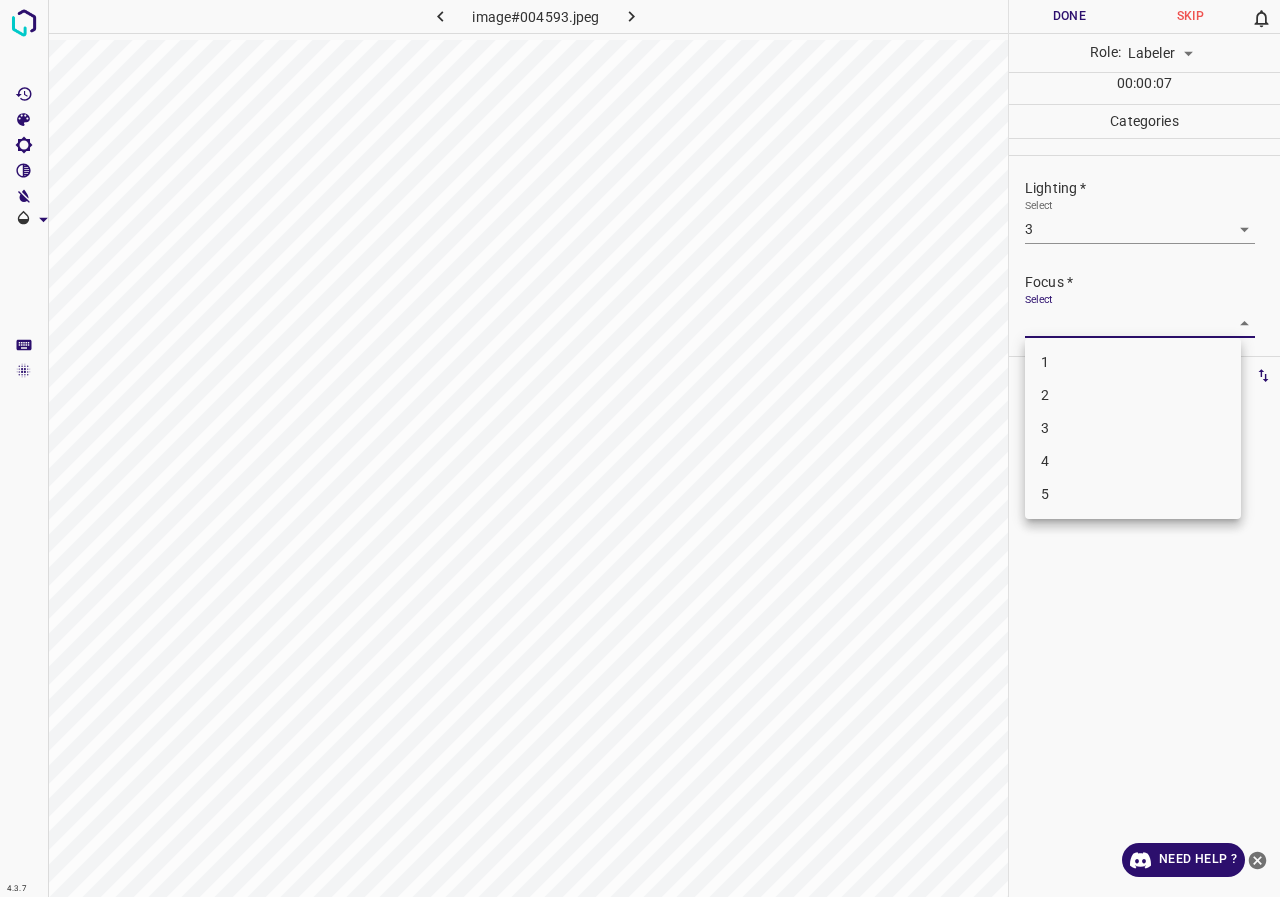 drag, startPoint x: 1049, startPoint y: 396, endPoint x: 1057, endPoint y: 352, distance: 44.72136 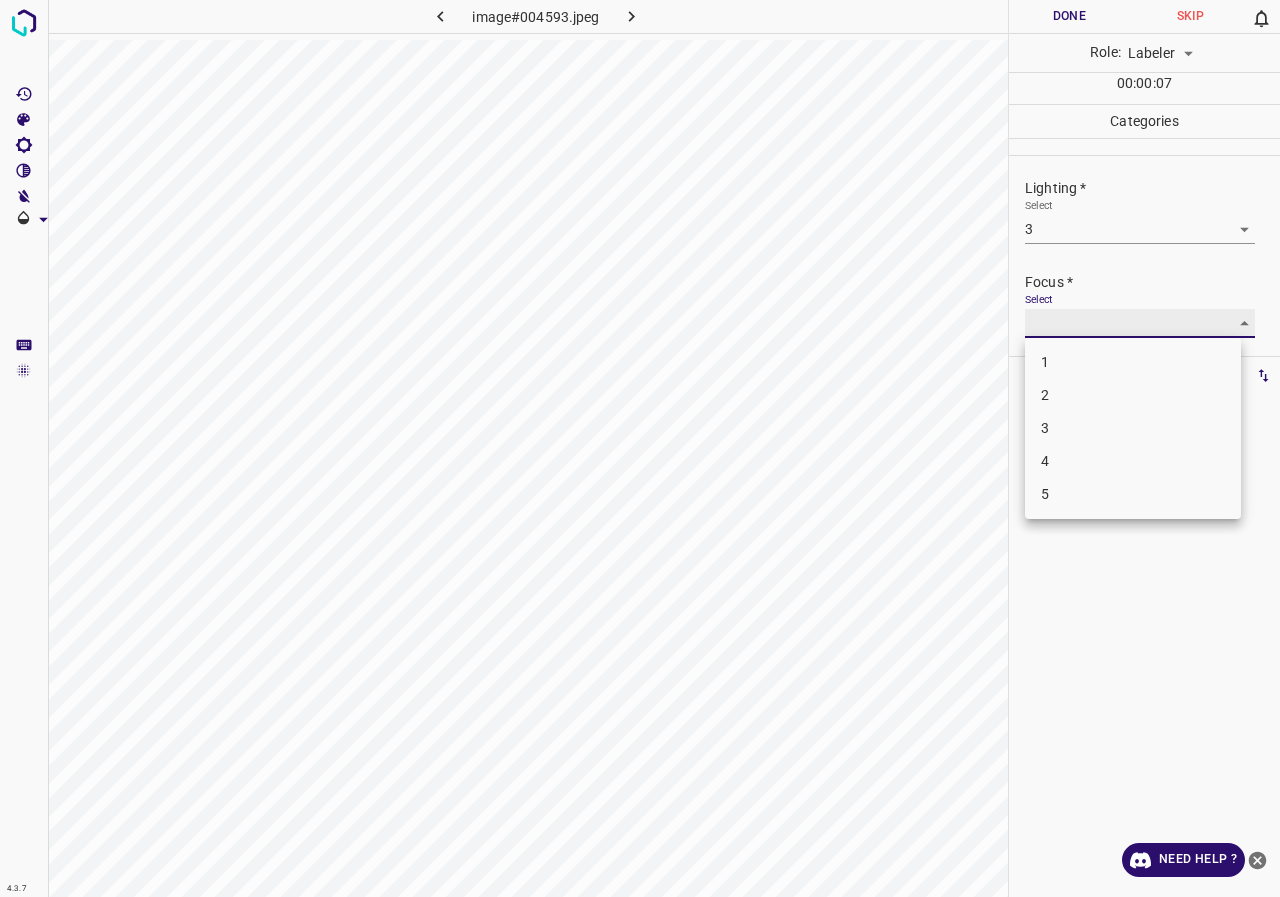 type on "2" 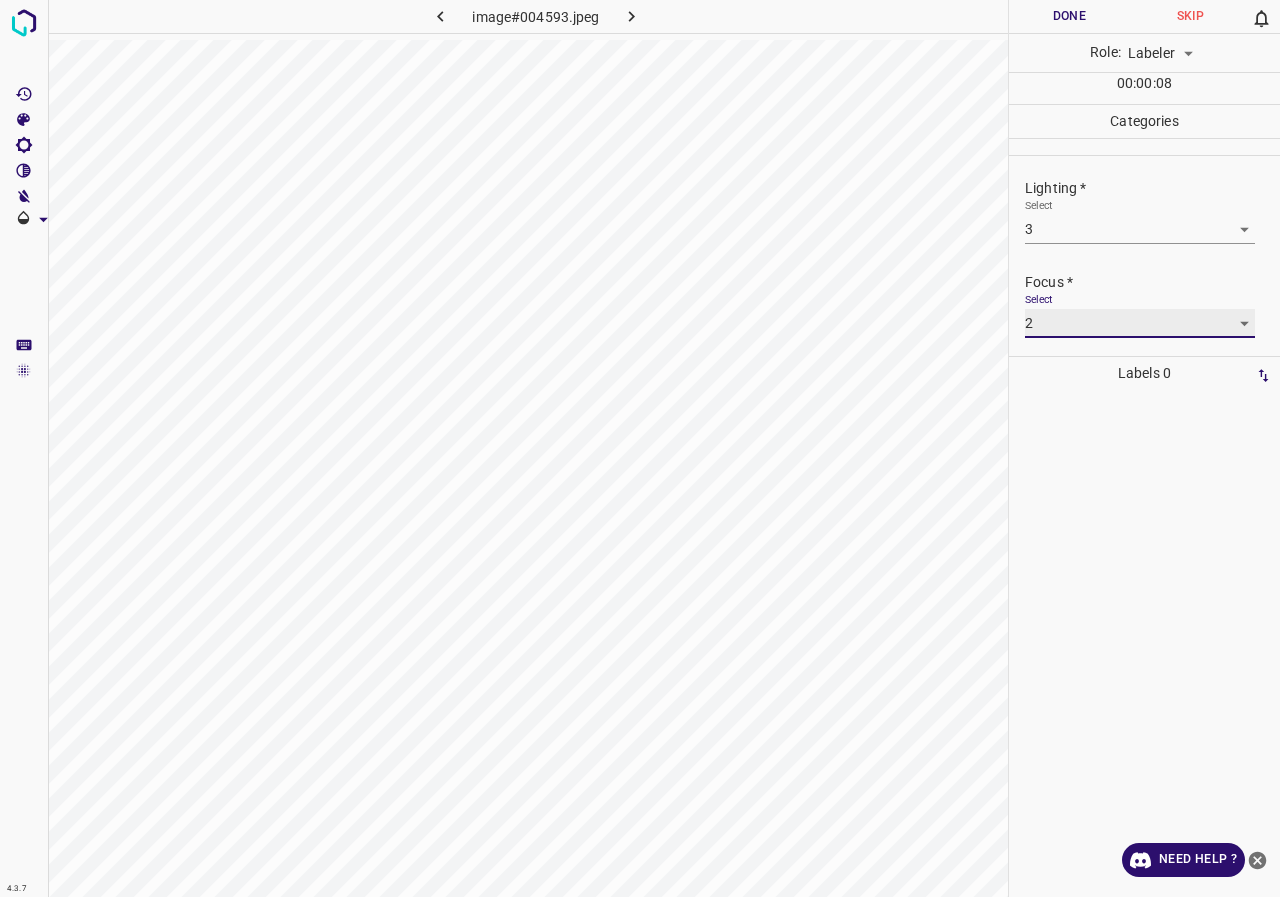 scroll, scrollTop: 98, scrollLeft: 0, axis: vertical 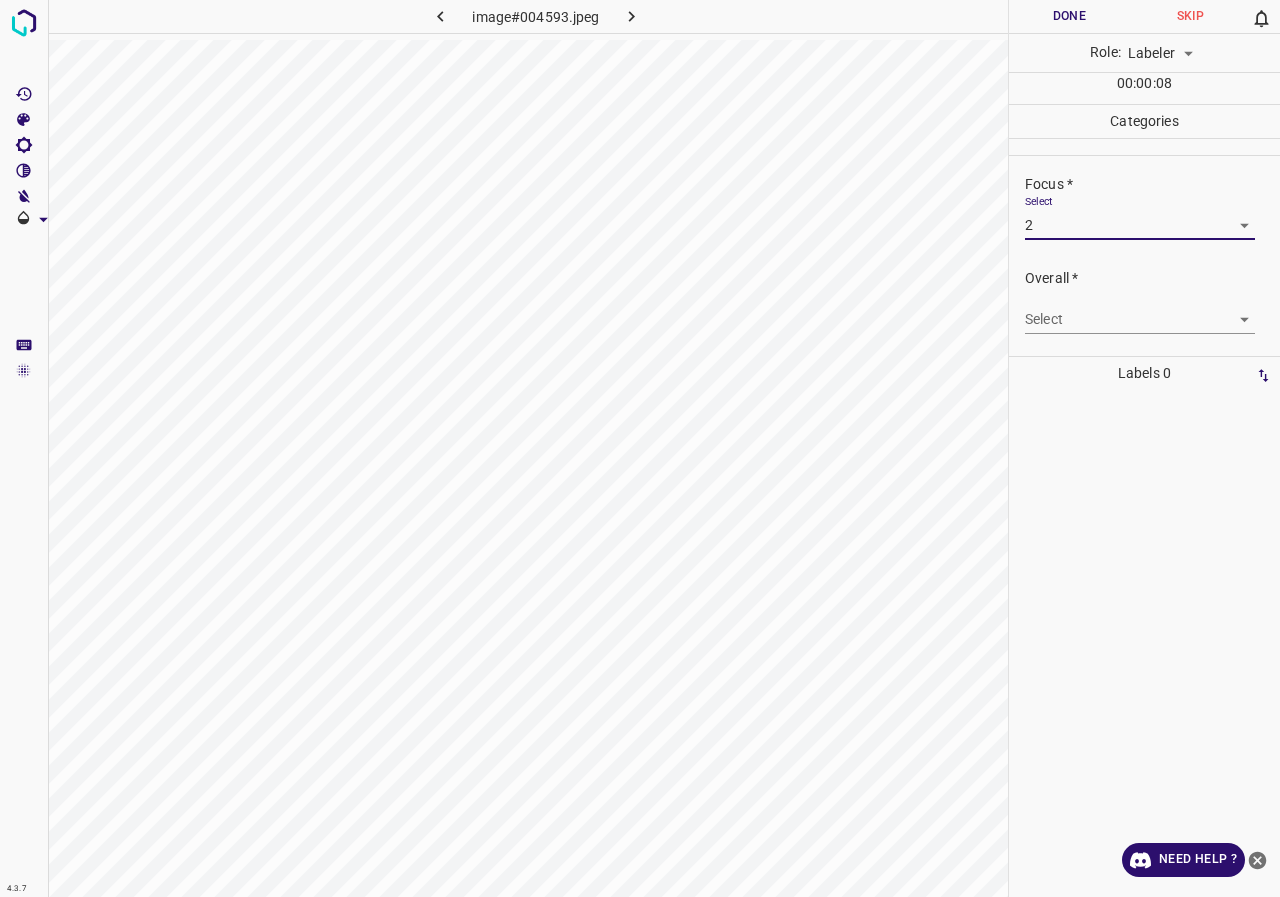 click on "4.3.7 image#004593.jpeg Done Skip 0 Role: Labeler labeler 00   : 00   : 08   Categories Lighting *  Select 3 3 Focus *  Select 2 2 Overall *  Select ​ Labels   0 Categories 1 Lighting 2 Focus 3 Overall Tools Space Change between modes (Draw & Edit) I Auto labeling R Restore zoom M Zoom in N Zoom out Delete Delete selecte label Filters Z Restore filters X Saturation filter C Brightness filter V Contrast filter B Gray scale filter General O Download Need Help ? - Text - Hide - Delete" at bounding box center [640, 448] 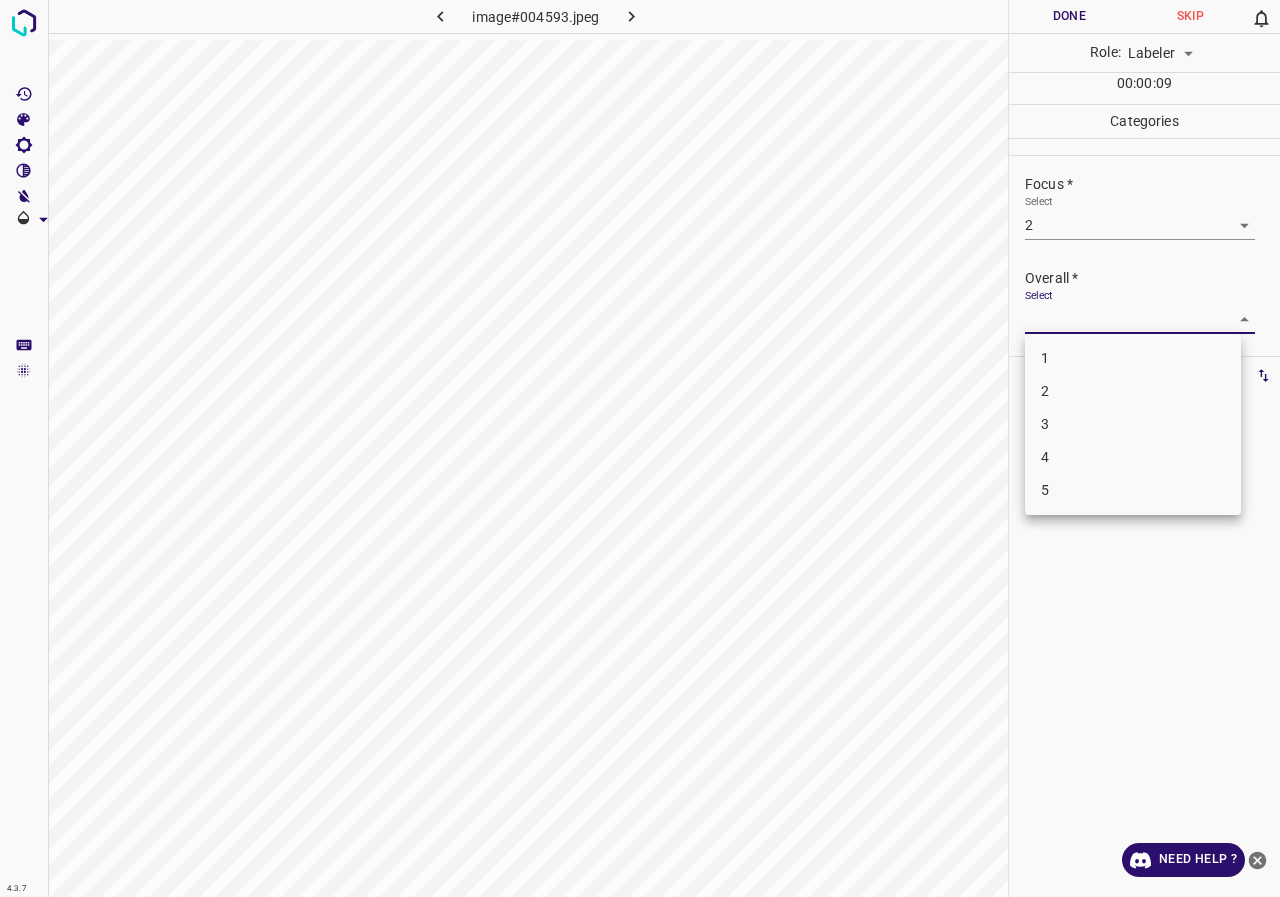 click on "3" at bounding box center (1133, 424) 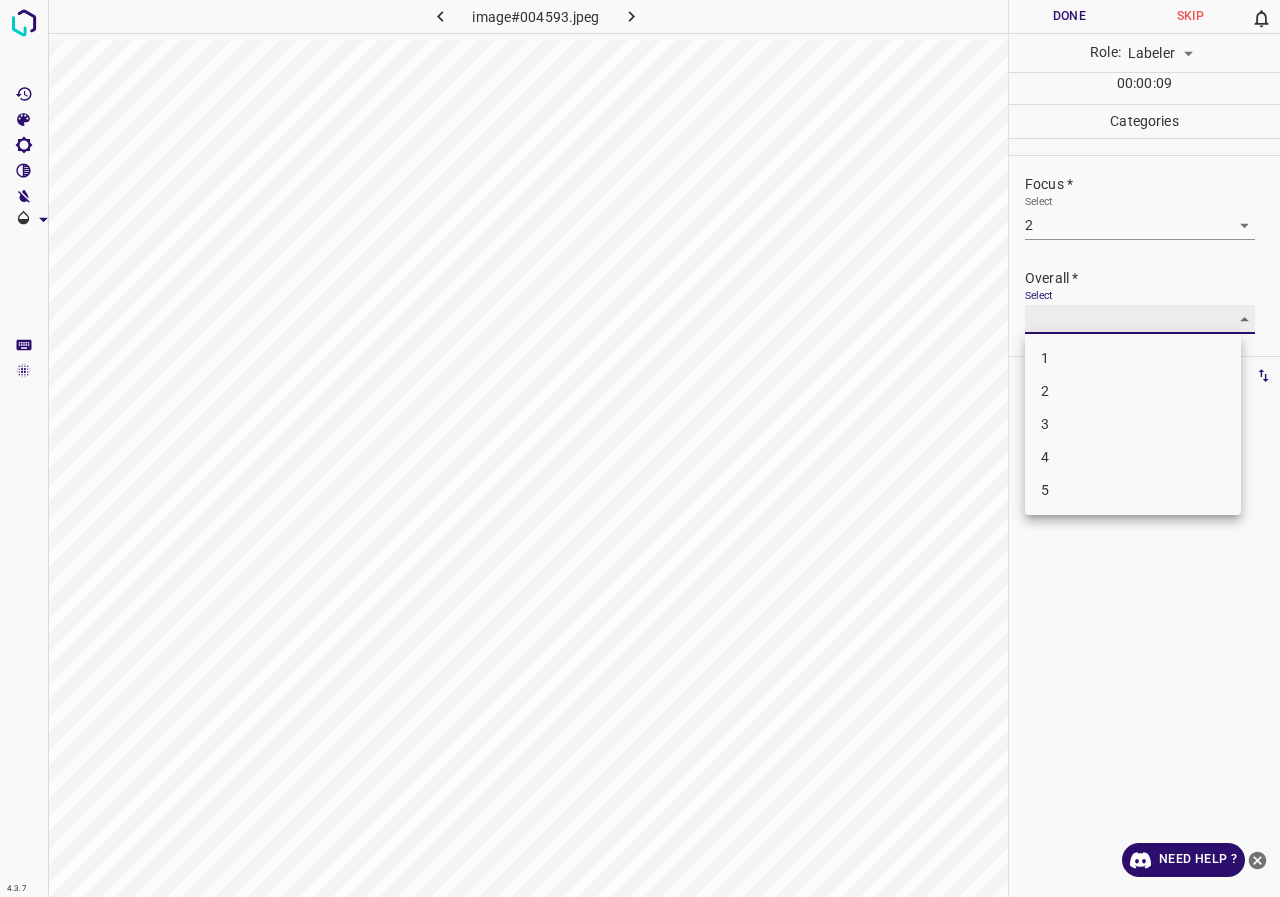 type on "3" 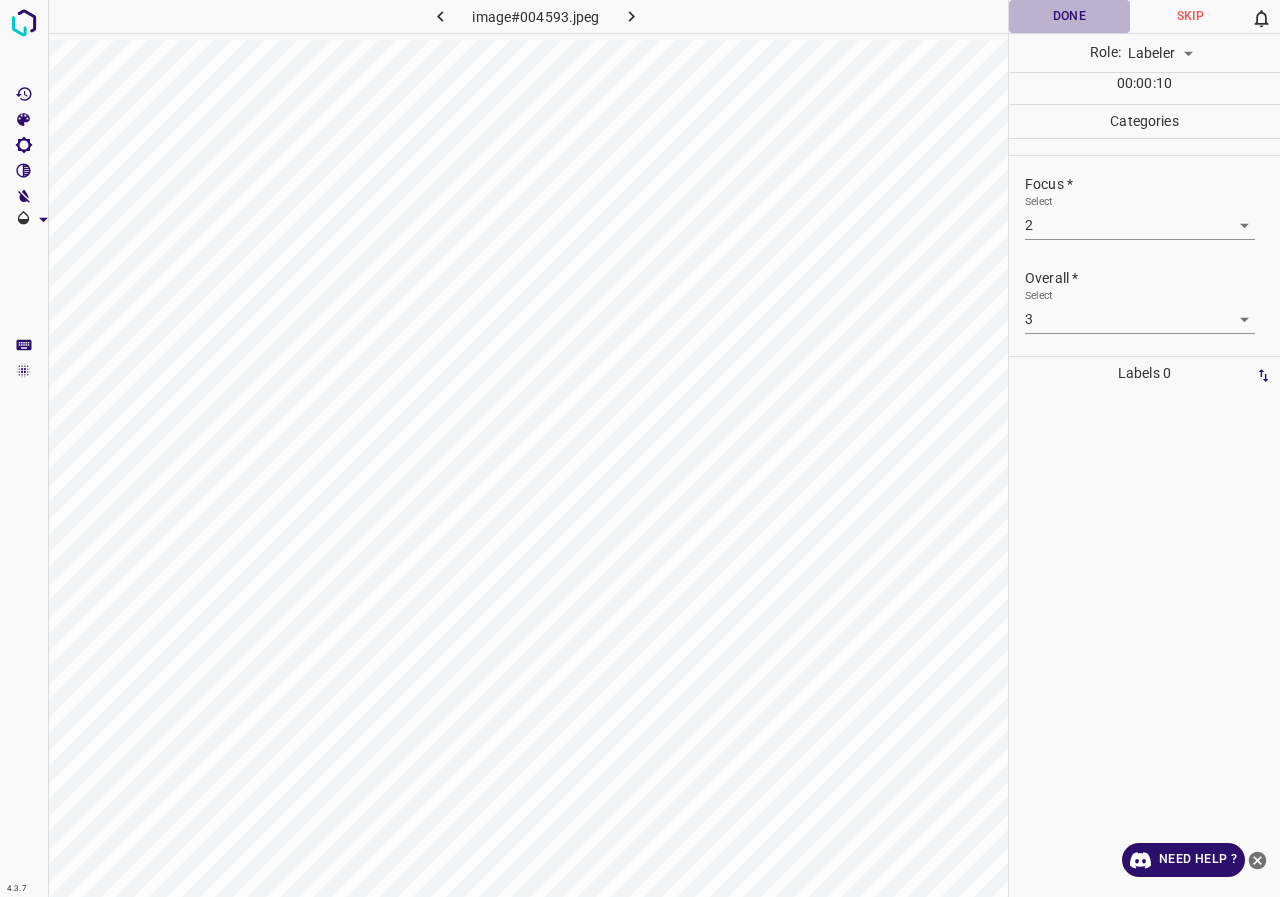 click on "Done" at bounding box center [1069, 16] 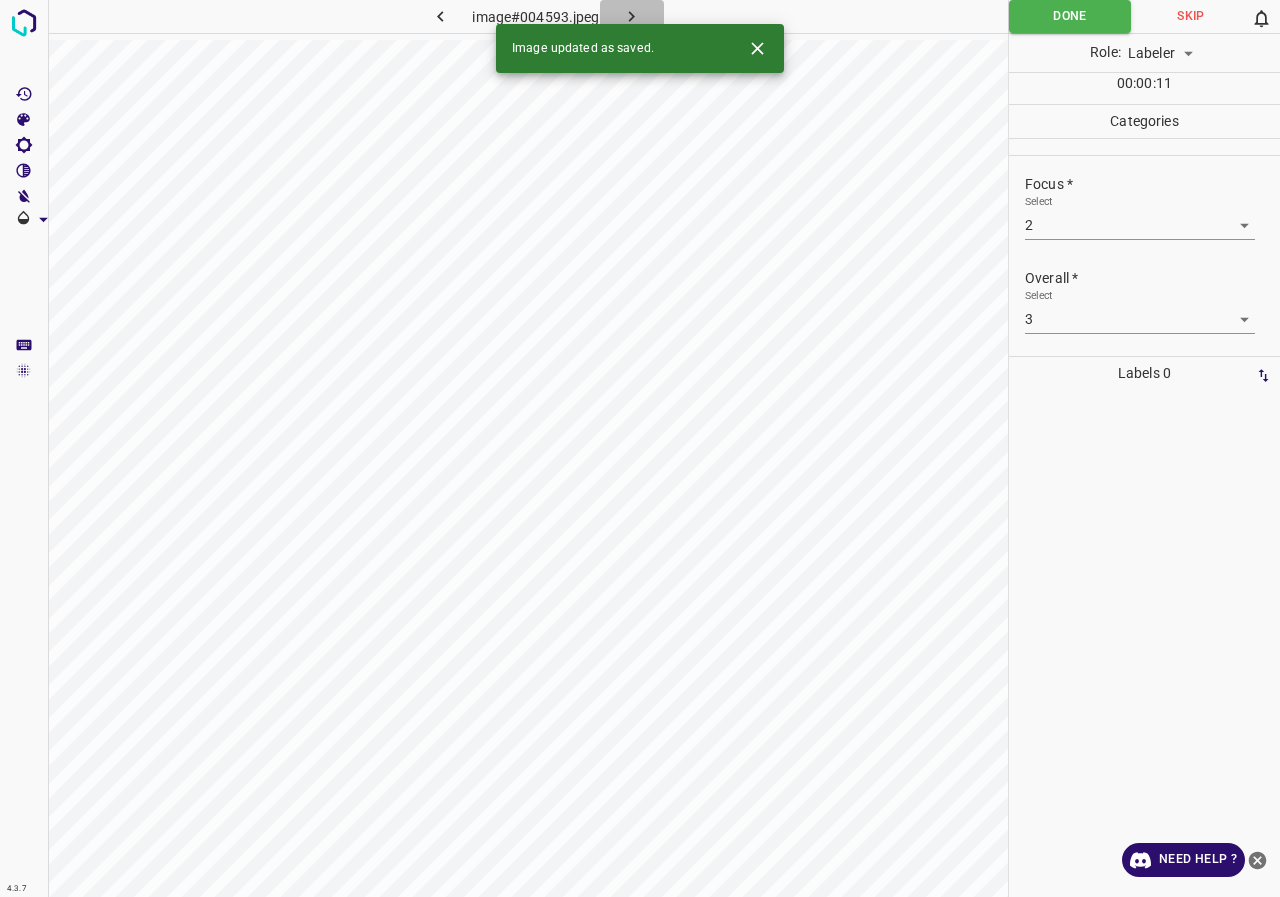 click at bounding box center (632, 16) 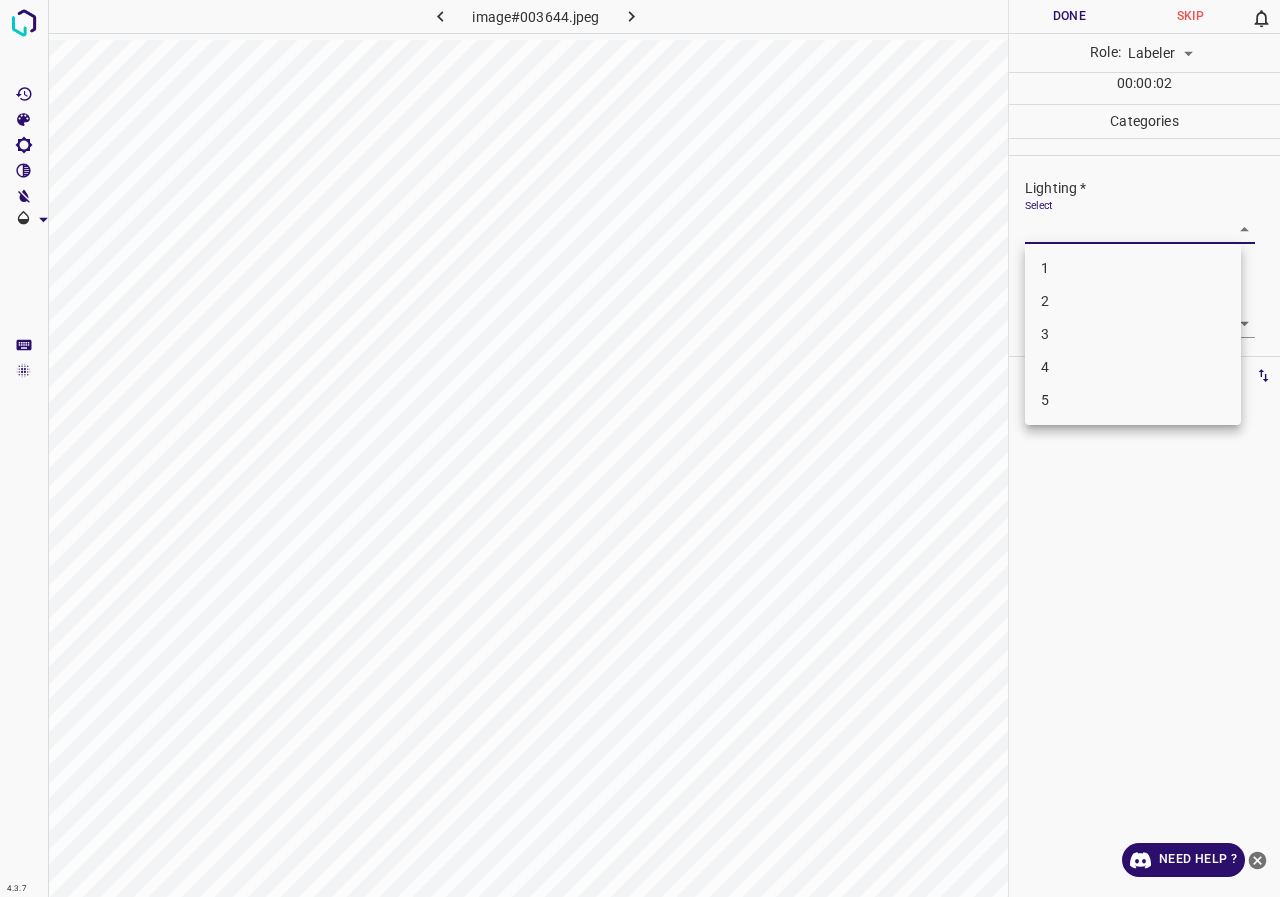 click on "4.3.7 image#003644.jpeg Done Skip 0 Role: Labeler labeler 00   : 00   : 02   Categories Lighting *  Select ​ Focus *  Select ​ Overall *  Select ​ Labels   0 Categories 1 Lighting 2 Focus 3 Overall Tools Space Change between modes (Draw & Edit) I Auto labeling R Restore zoom M Zoom in N Zoom out Delete Delete selecte label Filters Z Restore filters X Saturation filter C Brightness filter V Contrast filter B Gray scale filter General O Download Need Help ? - Text - Hide - Delete 1 2 3 4 5" at bounding box center (640, 448) 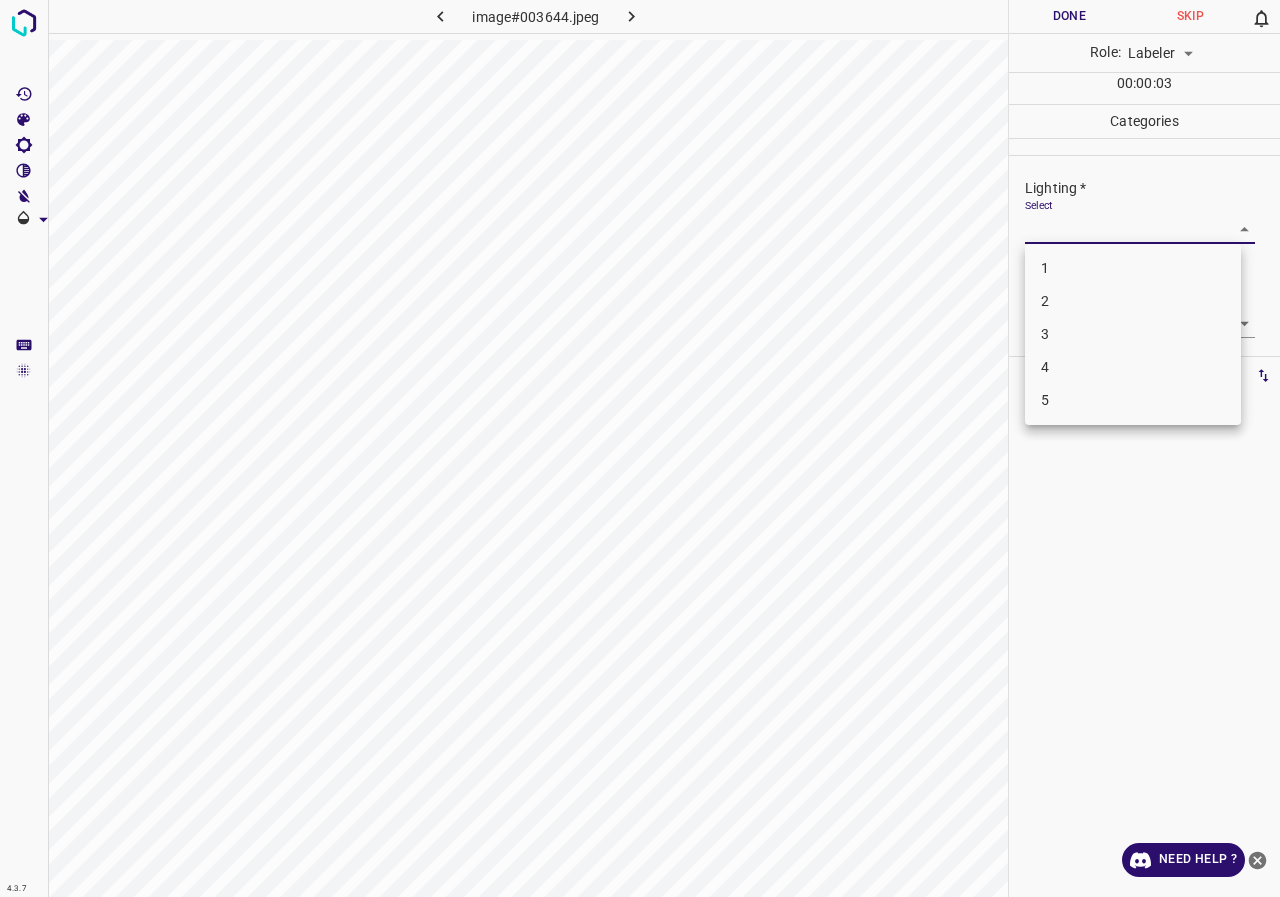 click on "3" at bounding box center [1133, 334] 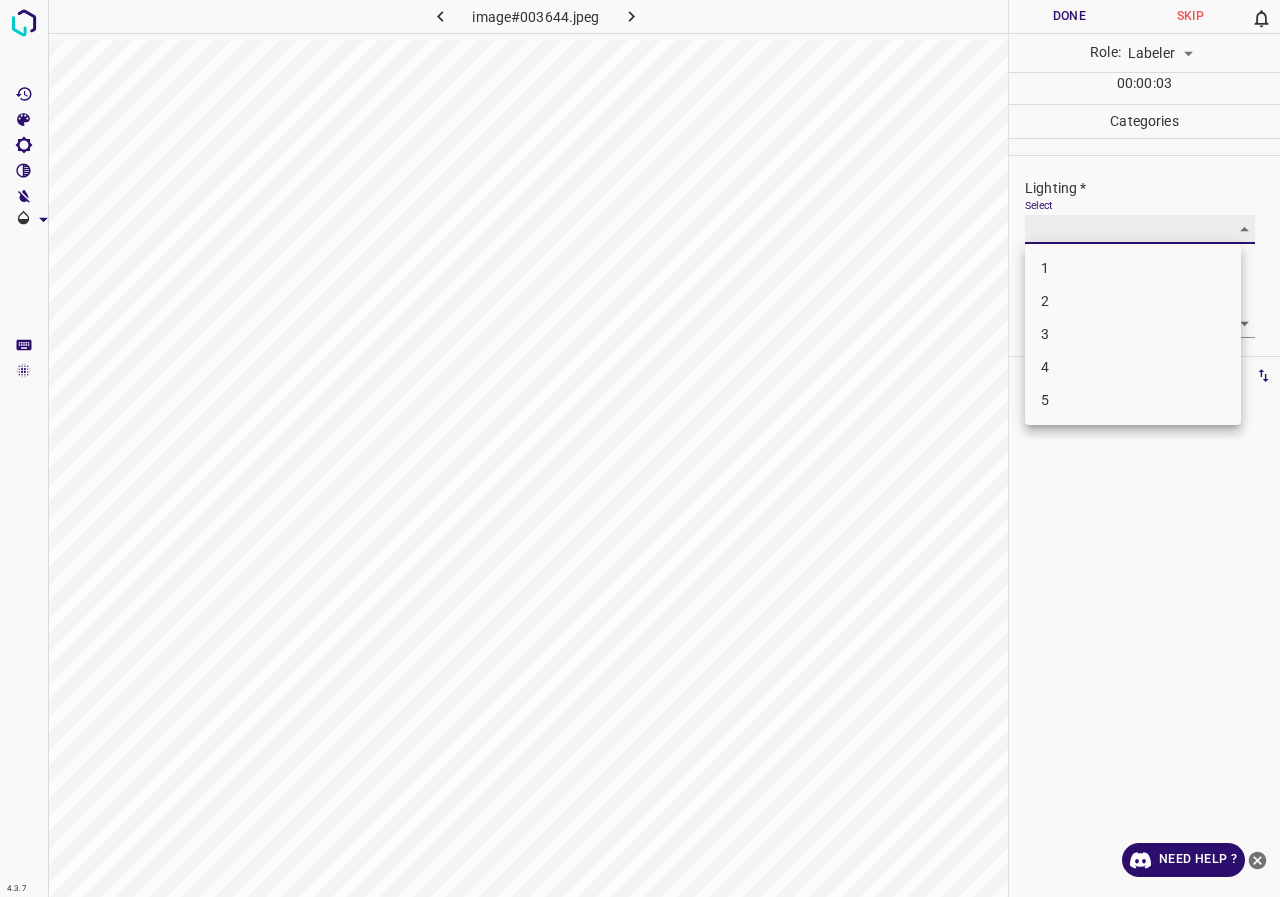 type on "3" 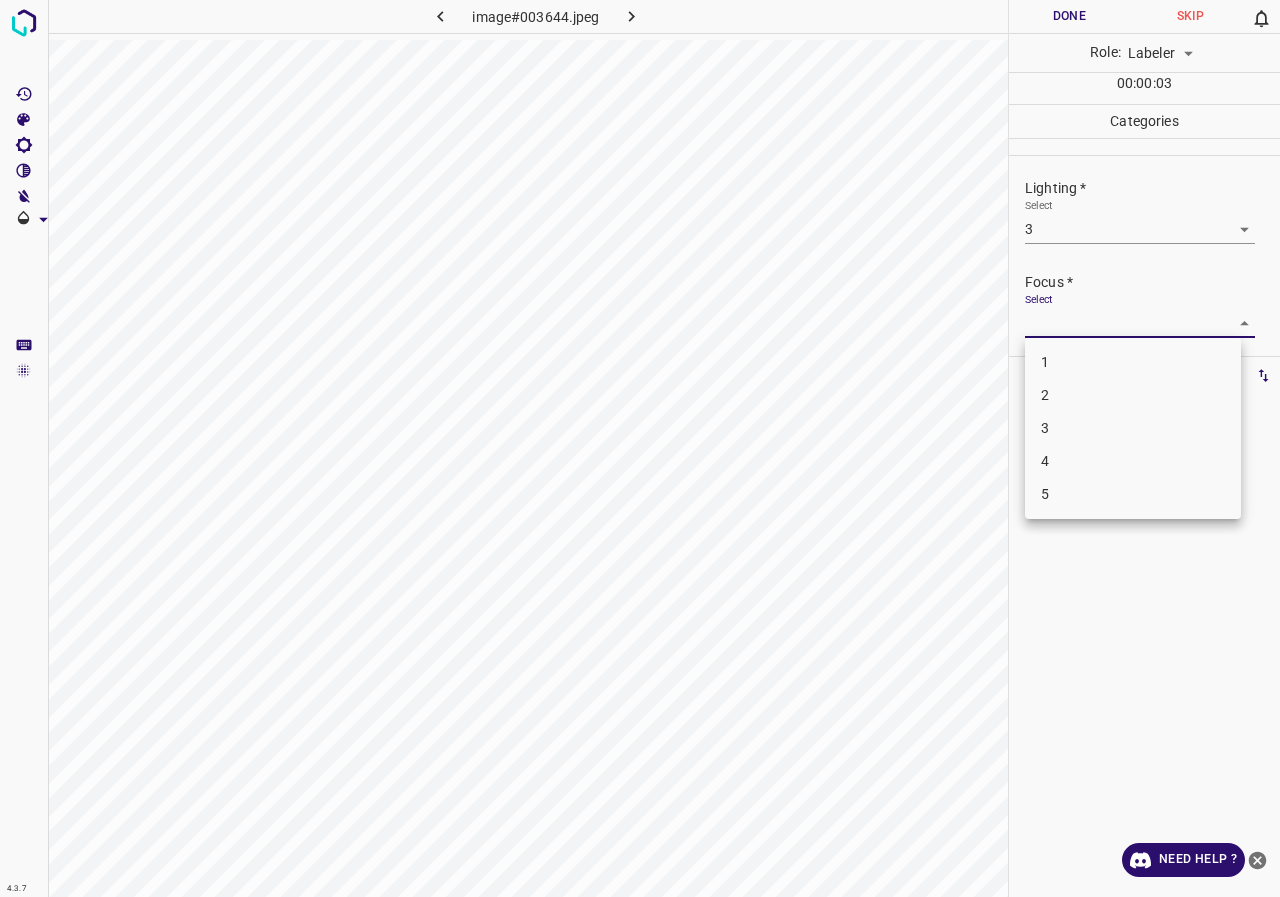 click on "4.3.7 image#003644.jpeg Done Skip 0 Role: Labeler labeler 00   : 00   : 03   Categories Lighting *  Select 3 3 Focus *  Select ​ Overall *  Select ​ Labels   0 Categories 1 Lighting 2 Focus 3 Overall Tools Space Change between modes (Draw & Edit) I Auto labeling R Restore zoom M Zoom in N Zoom out Delete Delete selecte label Filters Z Restore filters X Saturation filter C Brightness filter V Contrast filter B Gray scale filter General O Download Need Help ? - Text - Hide - Delete 1 2 3 4 5" at bounding box center (640, 448) 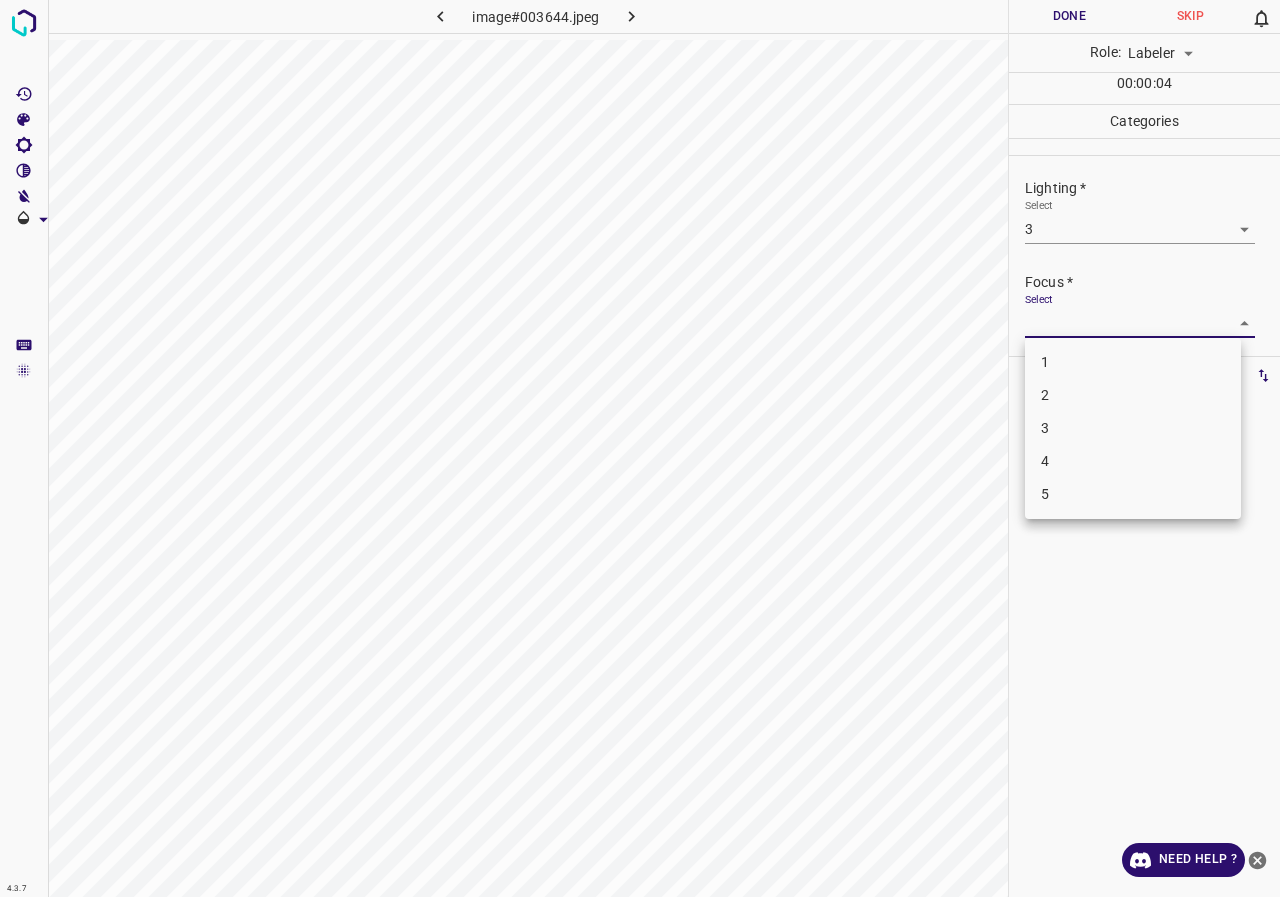 click on "2" at bounding box center (1133, 395) 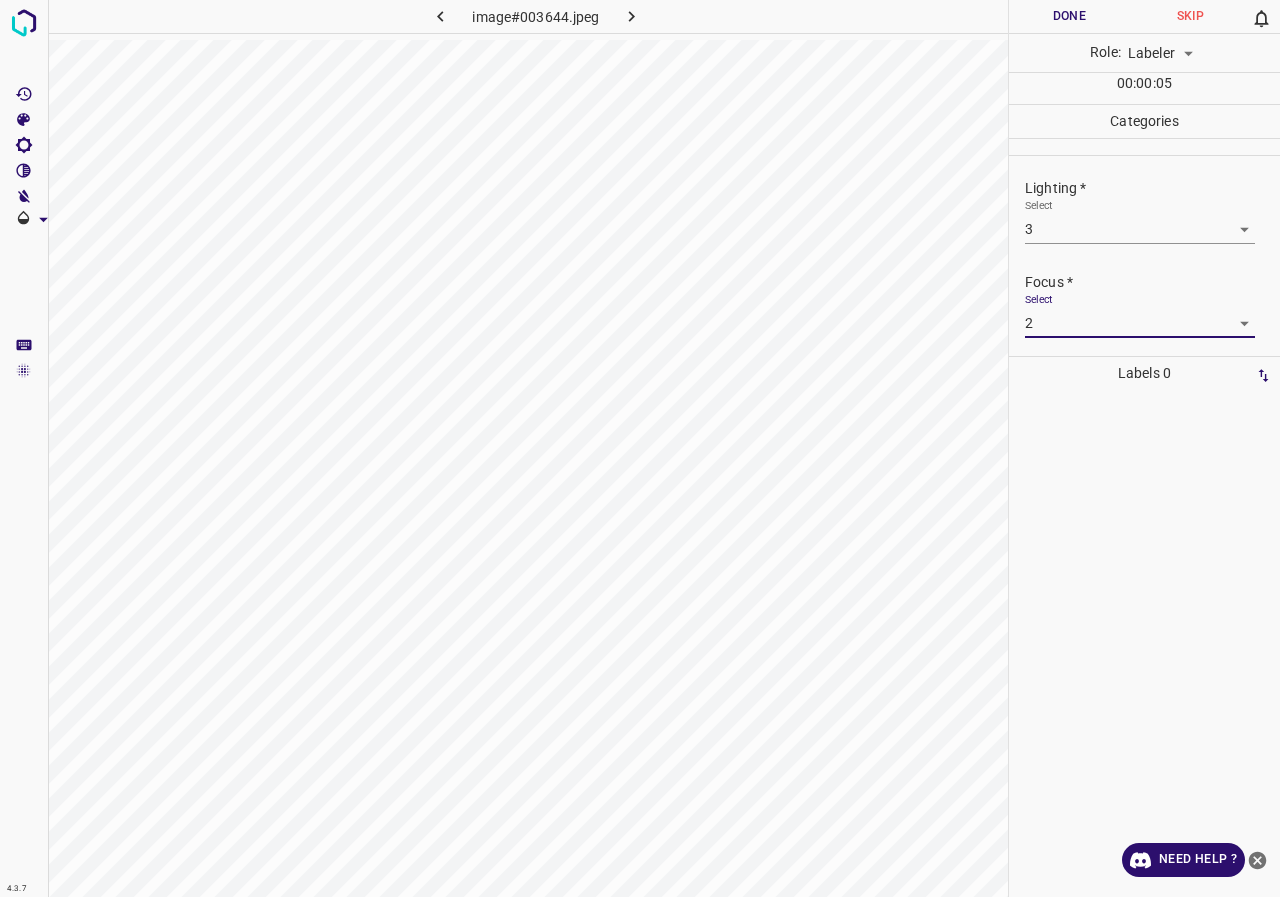 click on "4.3.7 image#003644.jpeg Done Skip 0 Role: Labeler labeler 00   : 00   : 05   Categories Lighting *  Select 3 3 Focus *  Select 2 2 Overall *  Select ​ Labels   0 Categories 1 Lighting 2 Focus 3 Overall Tools Space Change between modes (Draw & Edit) I Auto labeling R Restore zoom M Zoom in N Zoom out Delete Delete selecte label Filters Z Restore filters X Saturation filter C Brightness filter V Contrast filter B Gray scale filter General O Download Need Help ? - Text - Hide - Delete" at bounding box center (640, 448) 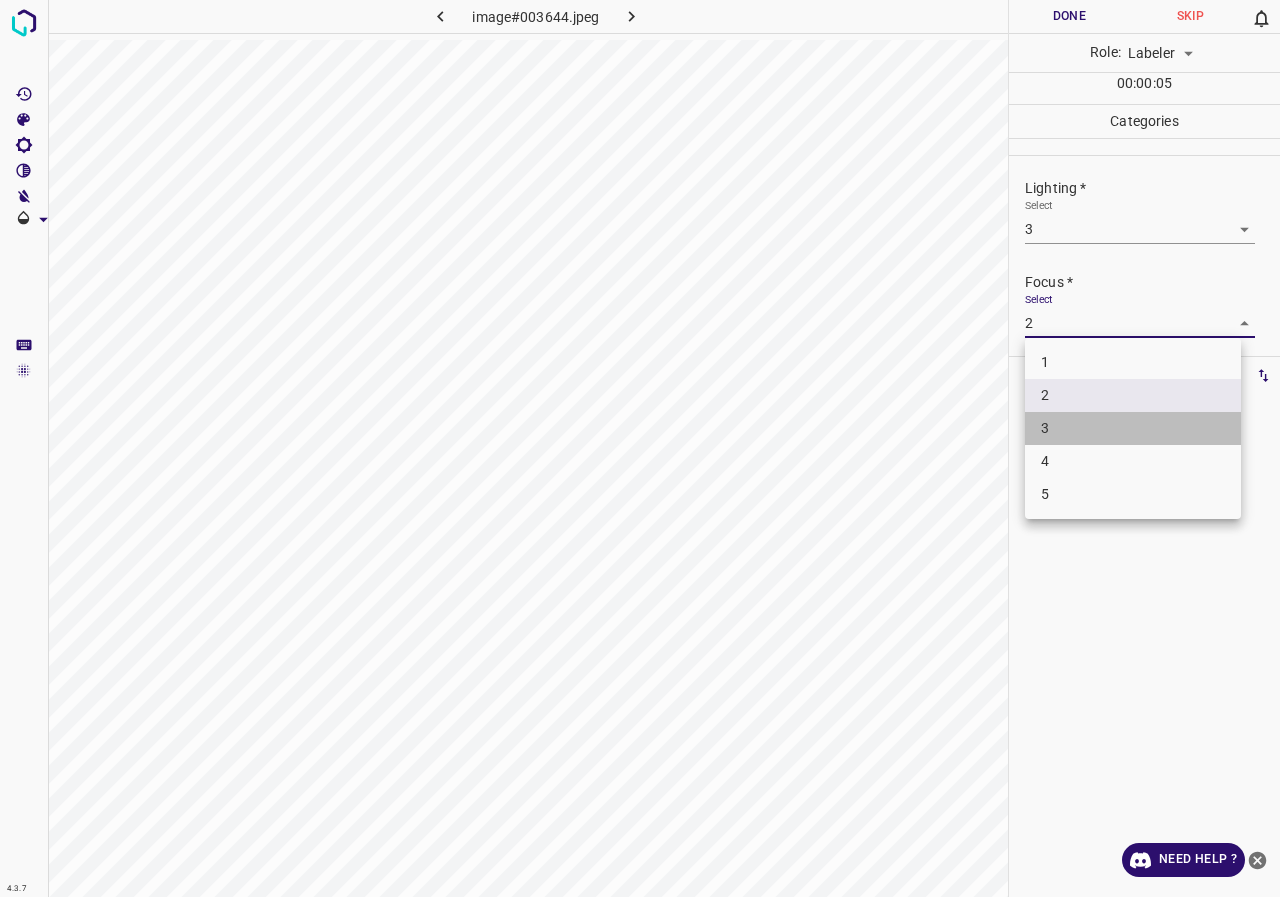 drag, startPoint x: 1062, startPoint y: 429, endPoint x: 1067, endPoint y: 410, distance: 19.646883 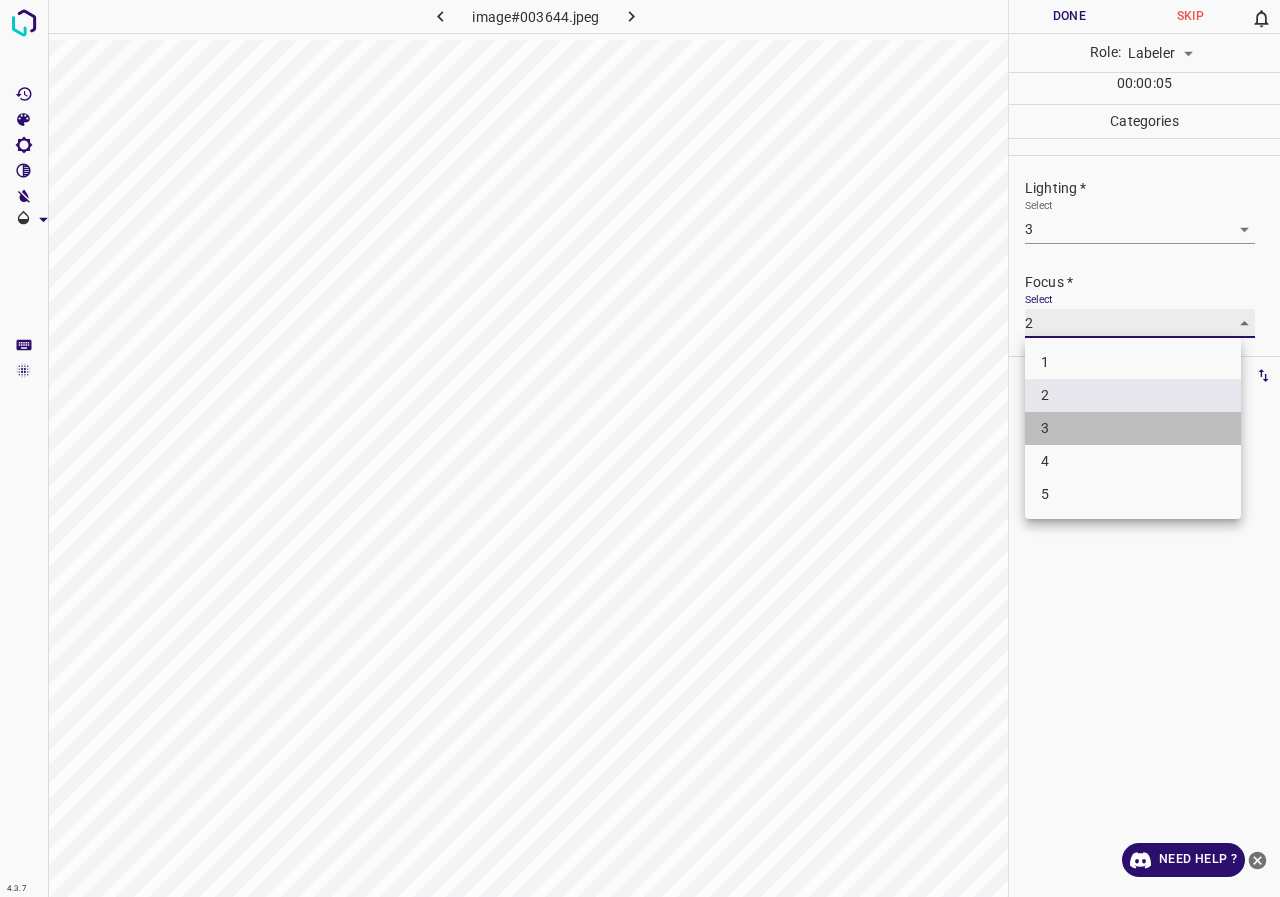 type on "3" 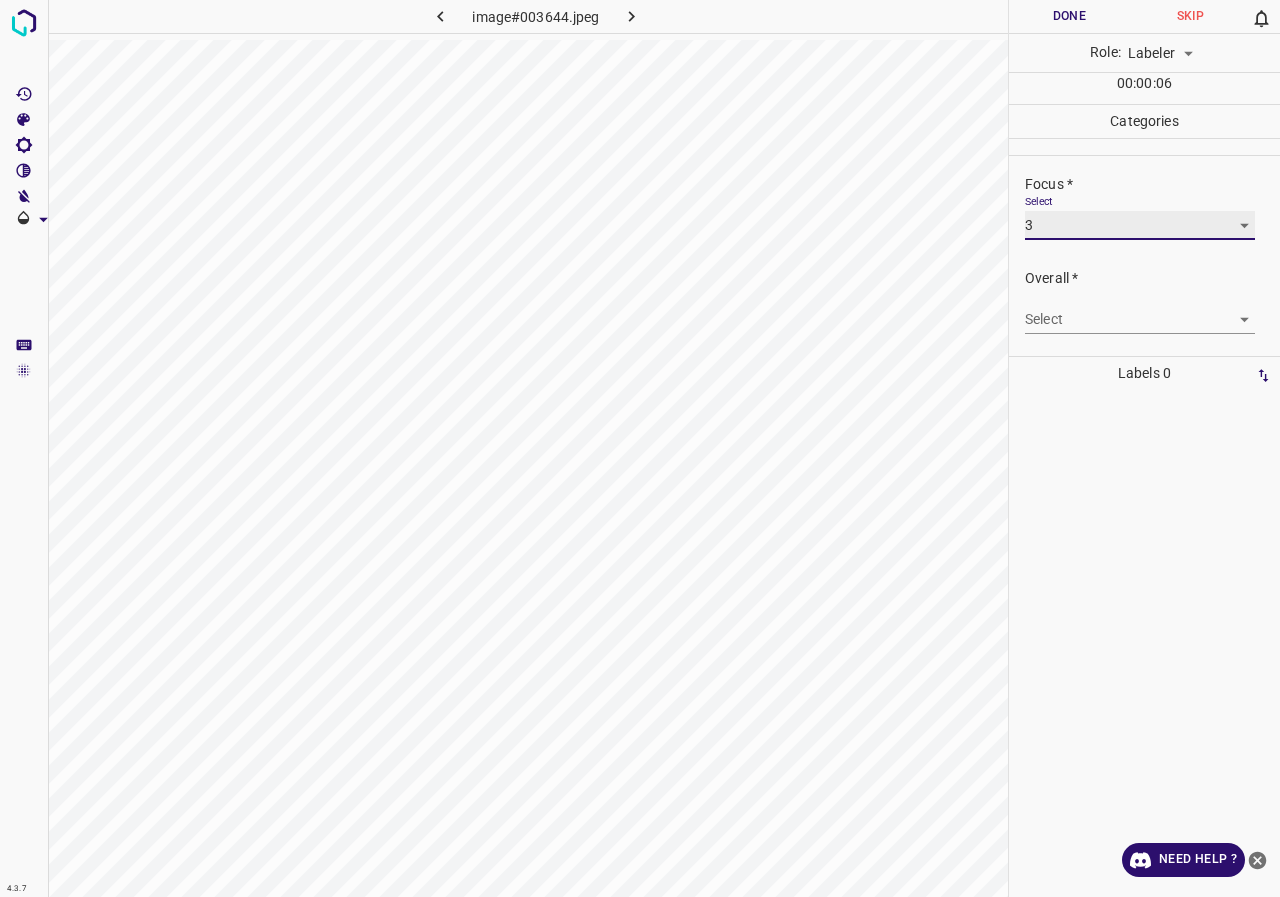 scroll, scrollTop: 0, scrollLeft: 0, axis: both 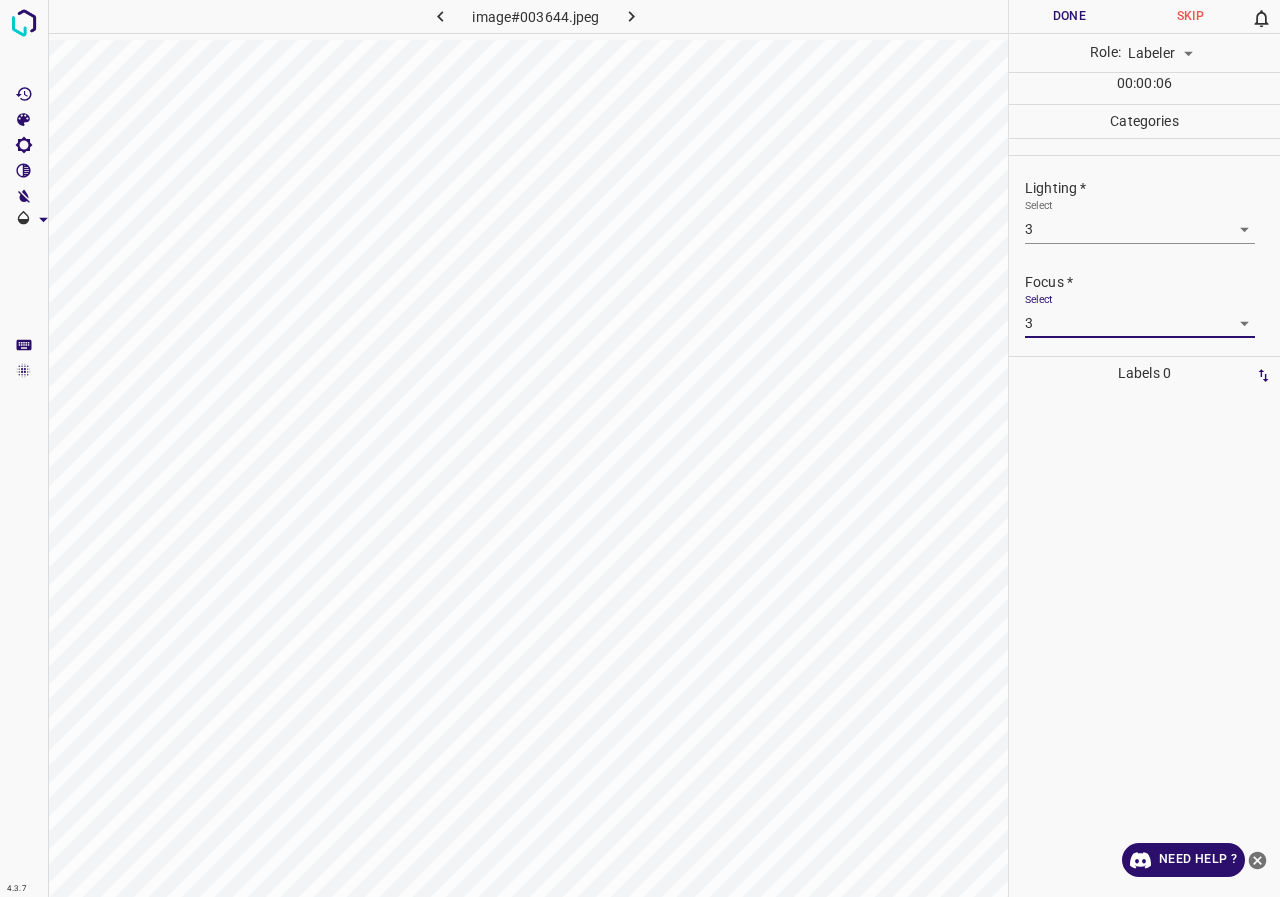 click on "4.3.7 image#003644.jpeg Done Skip 0 Role: Labeler labeler 00   : 00   : 06   Categories Lighting *  Select 3 3 Focus *  Select 3 3 Overall *  Select ​ Labels   0 Categories 1 Lighting 2 Focus 3 Overall Tools Space Change between modes (Draw & Edit) I Auto labeling R Restore zoom M Zoom in N Zoom out Delete Delete selecte label Filters Z Restore filters X Saturation filter C Brightness filter V Contrast filter B Gray scale filter General O Download Need Help ? - Text - Hide - Delete" at bounding box center (640, 448) 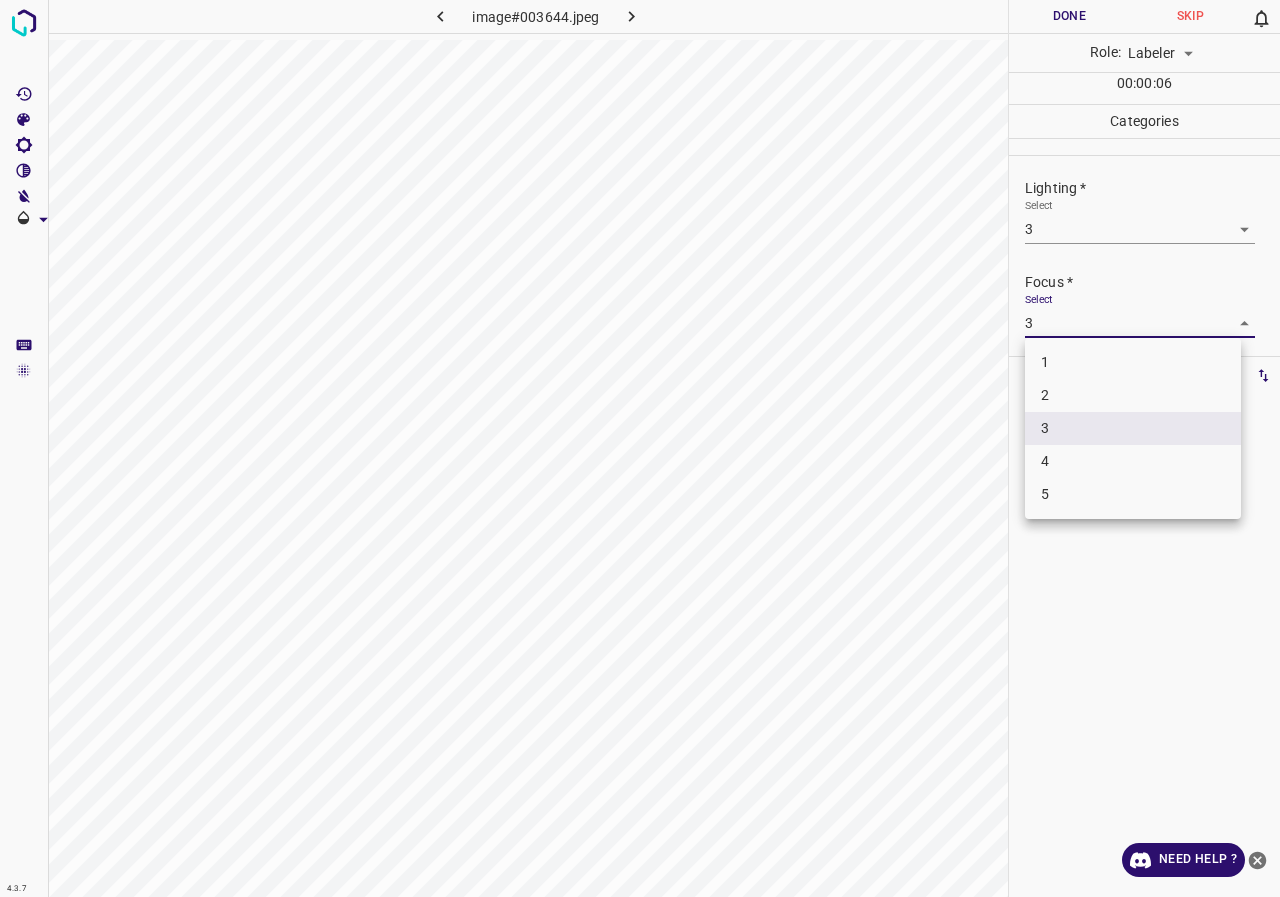 click at bounding box center [640, 448] 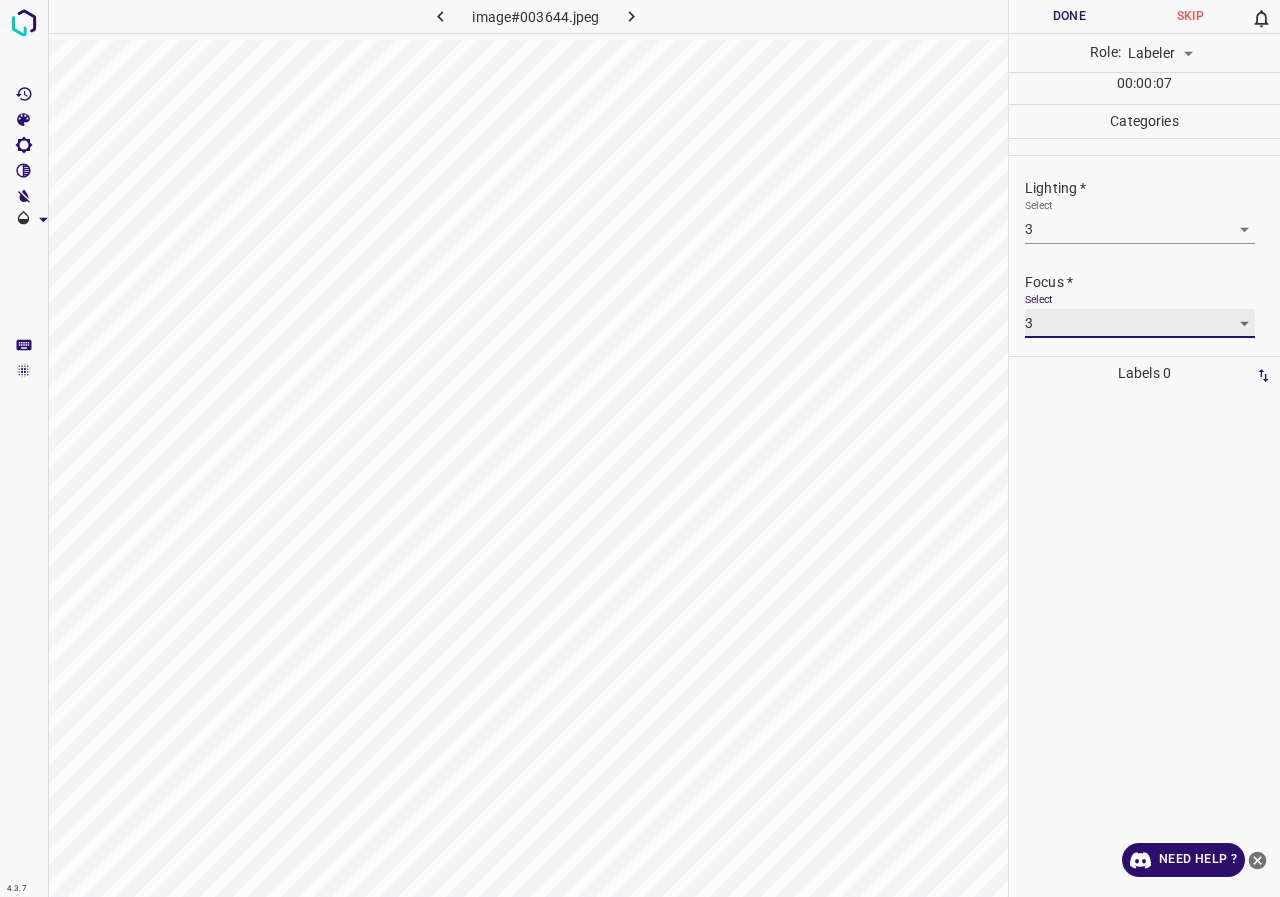 scroll, scrollTop: 98, scrollLeft: 0, axis: vertical 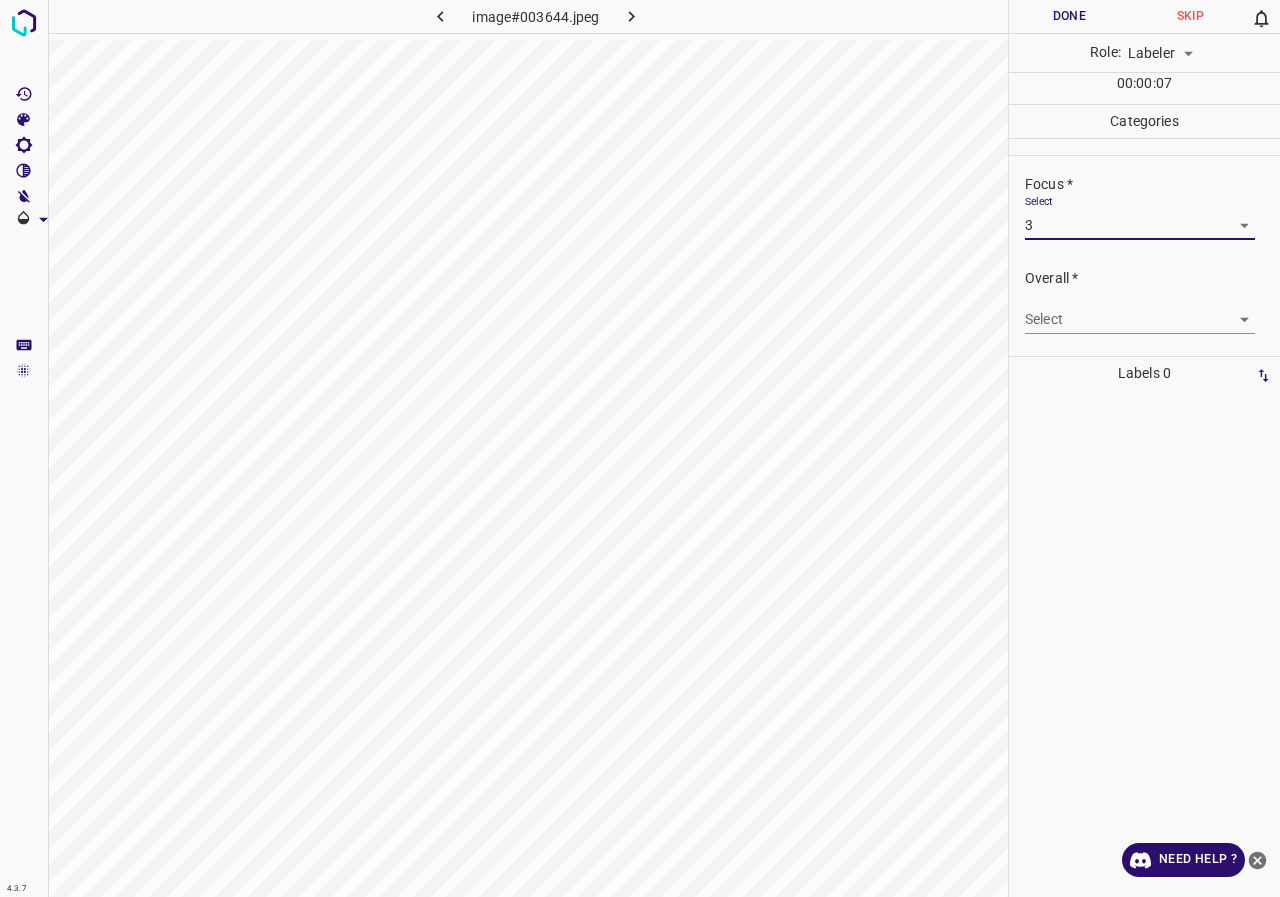click on "4.3.7 image#003644.jpeg Done Skip 0 Role: Labeler labeler 00   : 00   : 07   Categories Lighting *  Select 3 3 Focus *  Select 3 3 Overall *  Select ​ Labels   0 Categories 1 Lighting 2 Focus 3 Overall Tools Space Change between modes (Draw & Edit) I Auto labeling R Restore zoom M Zoom in N Zoom out Delete Delete selecte label Filters Z Restore filters X Saturation filter C Brightness filter V Contrast filter B Gray scale filter General O Download Need Help ? - Text - Hide - Delete" at bounding box center (640, 448) 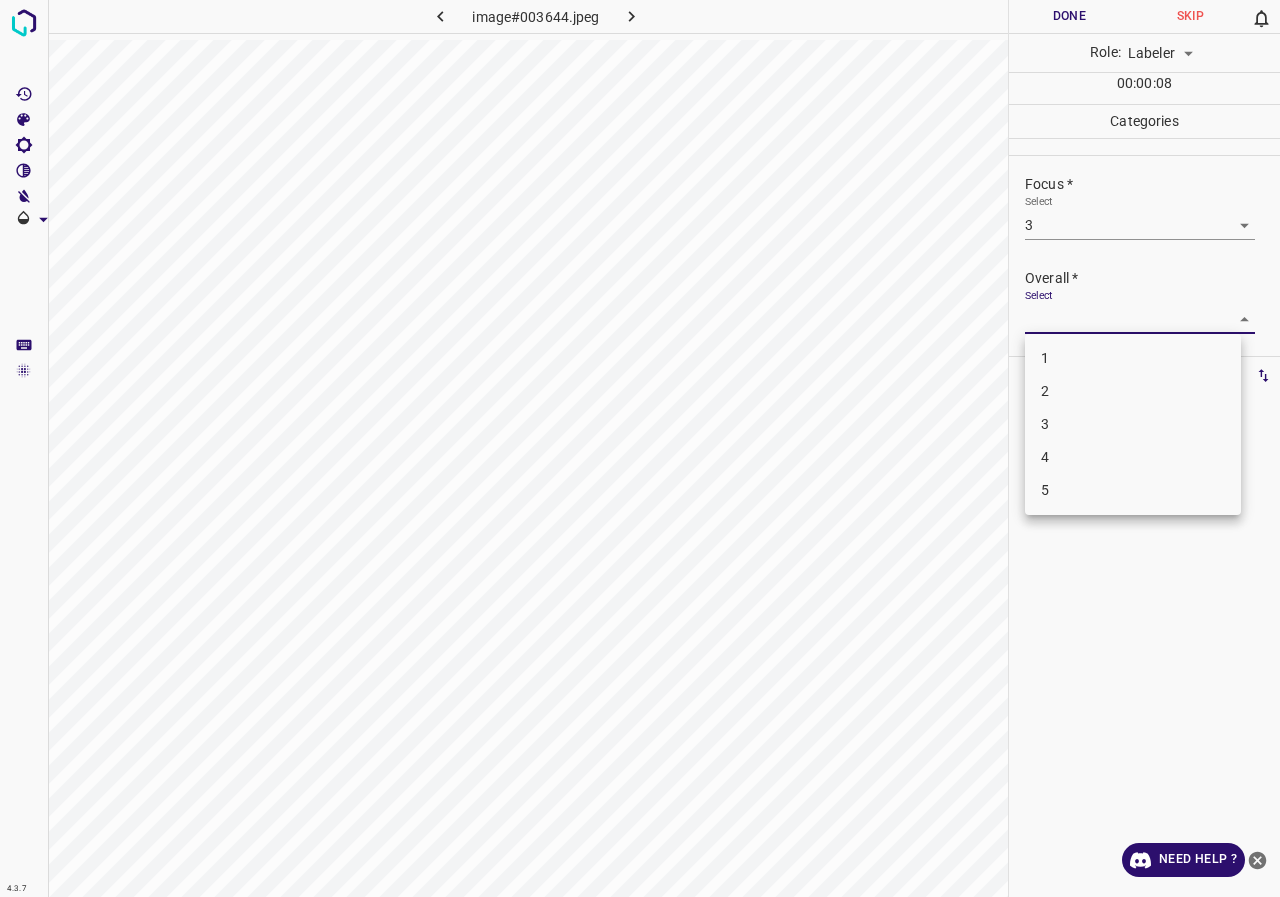 click on "3" at bounding box center [1133, 424] 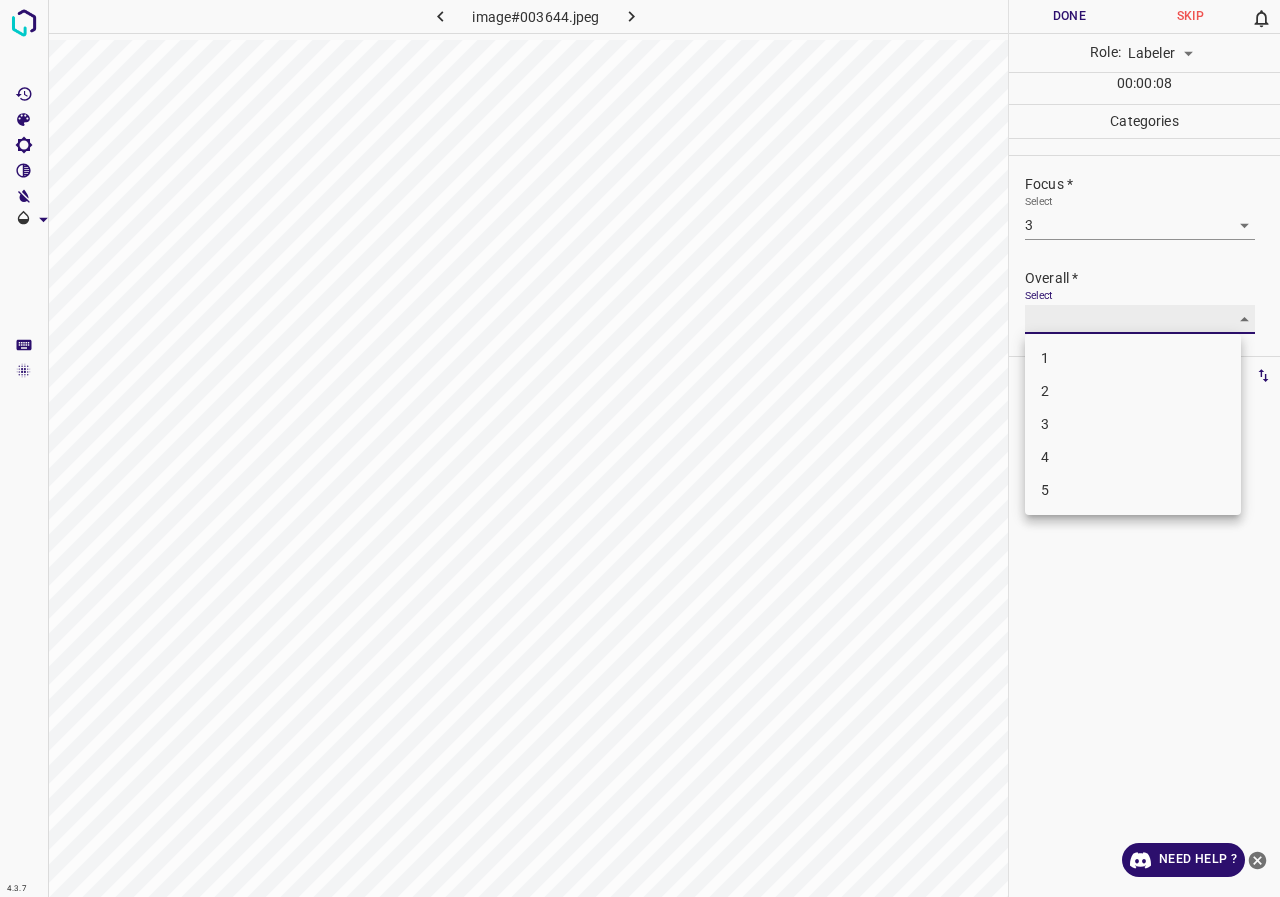 type on "3" 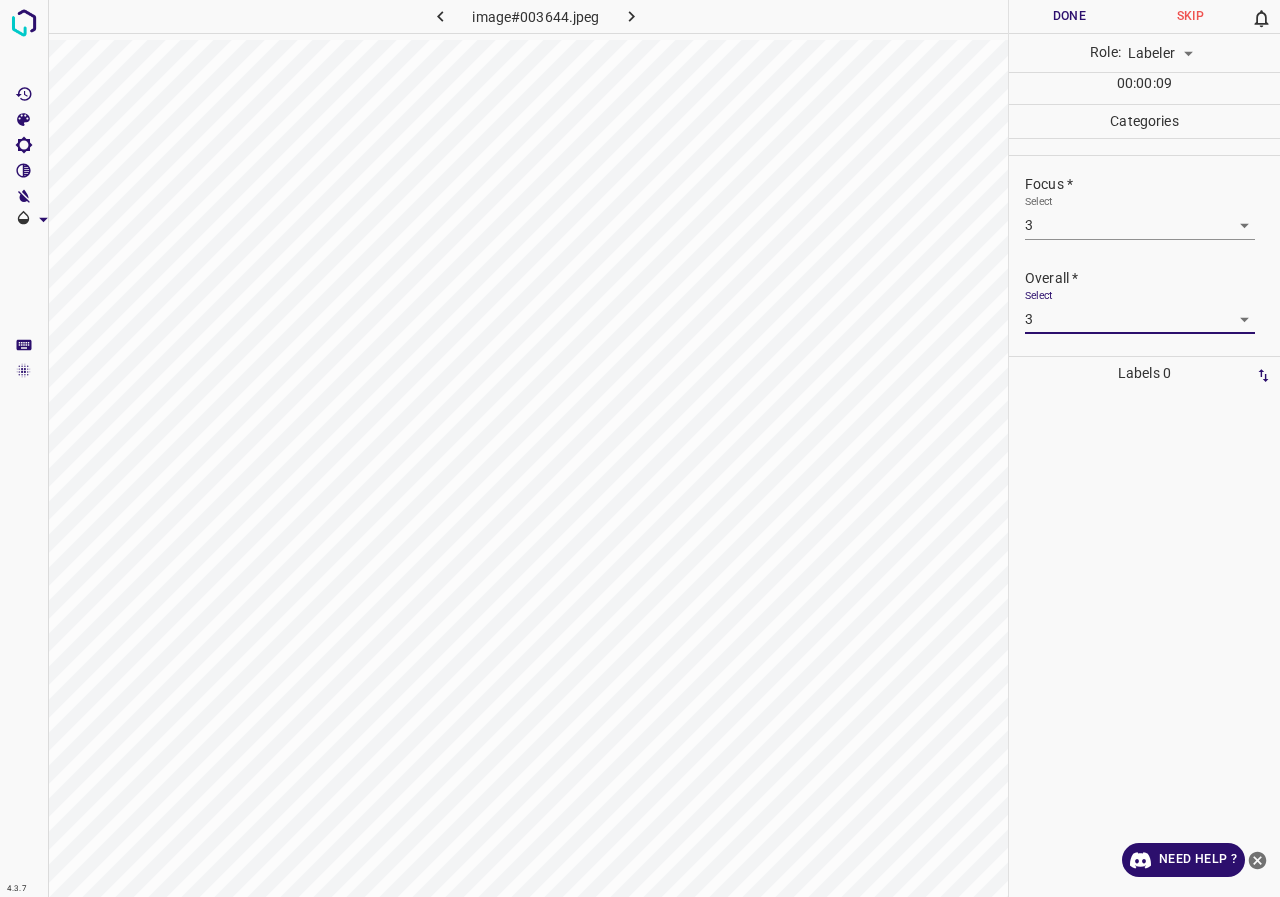 click on "Done" at bounding box center (1069, 16) 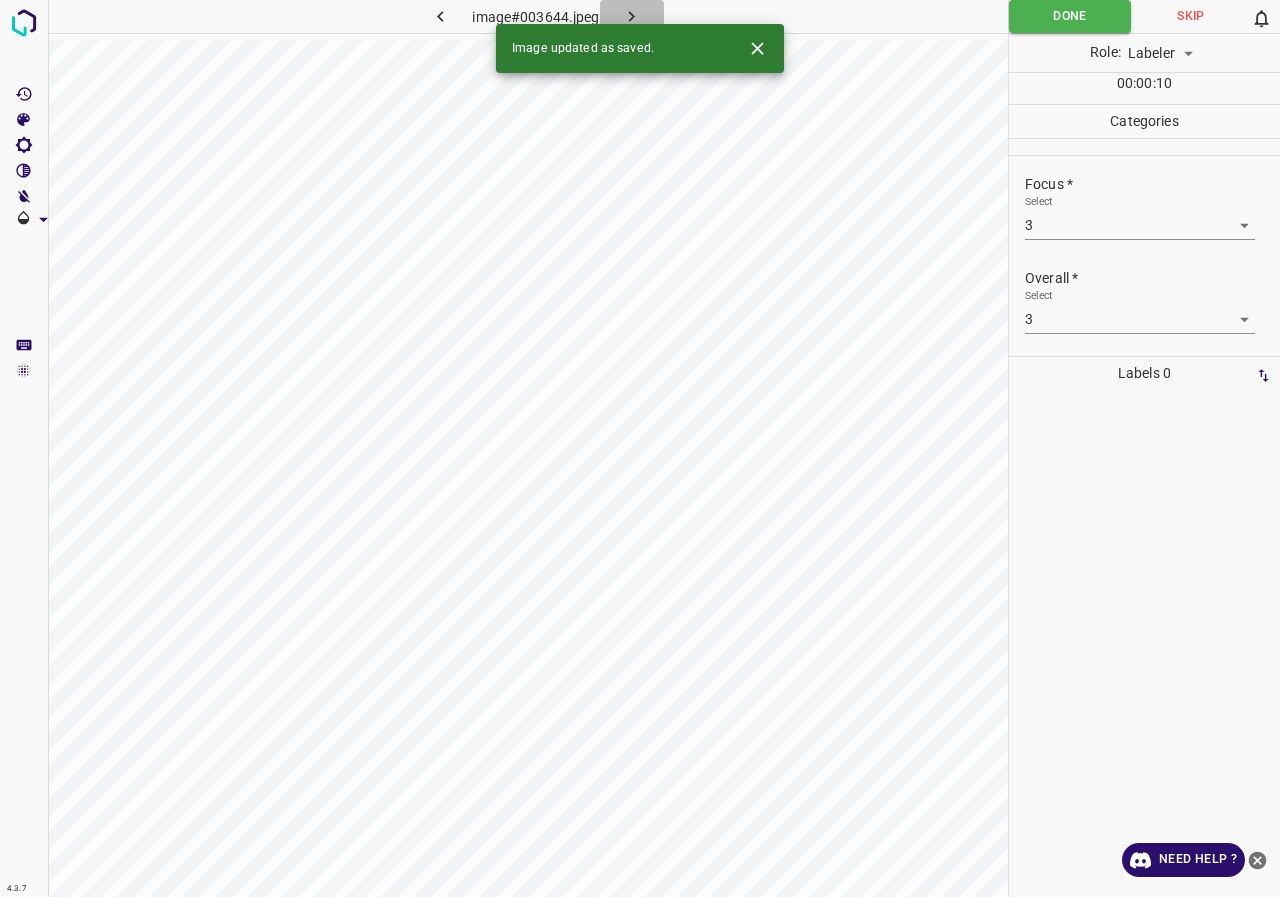 click 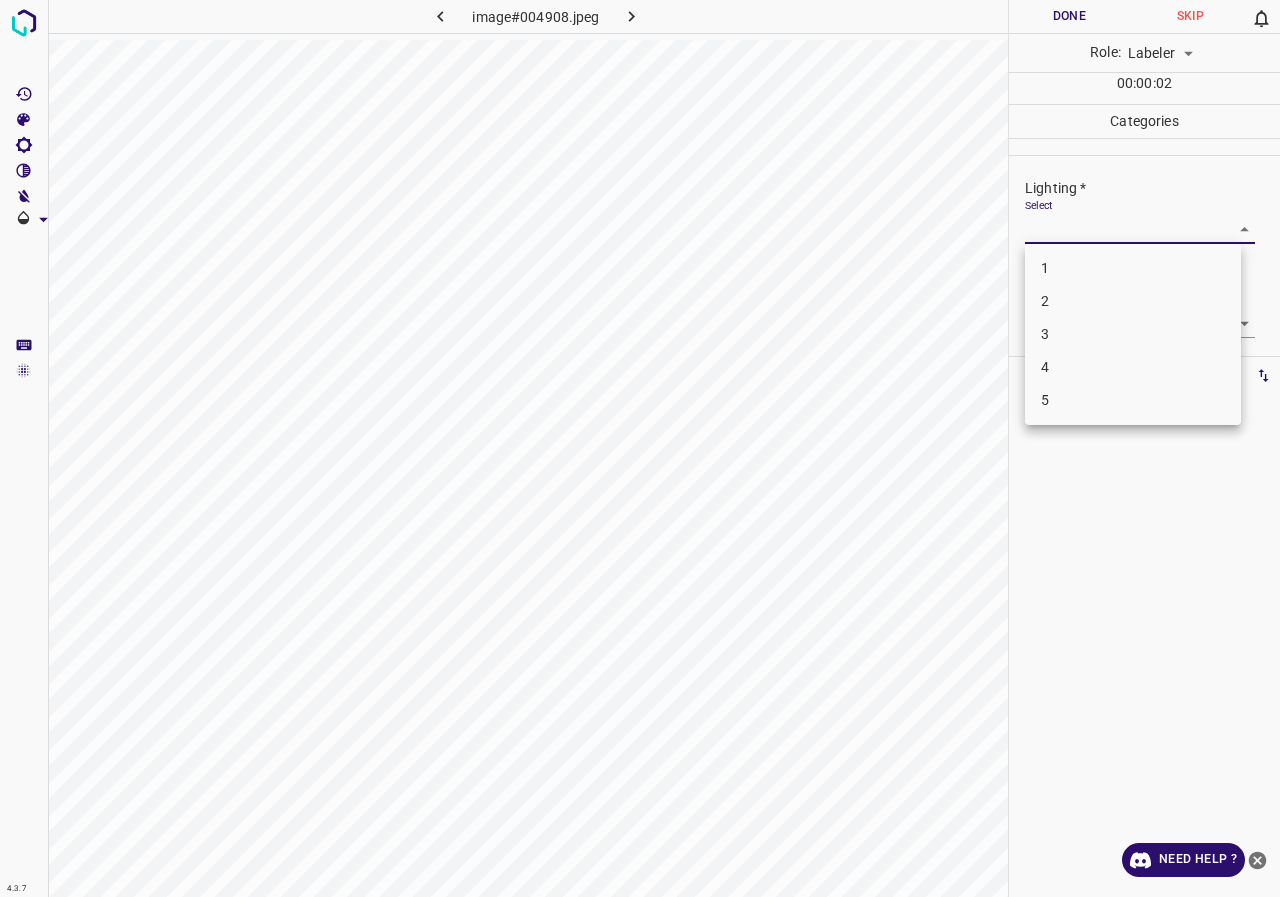 drag, startPoint x: 1128, startPoint y: 240, endPoint x: 1103, endPoint y: 306, distance: 70.5762 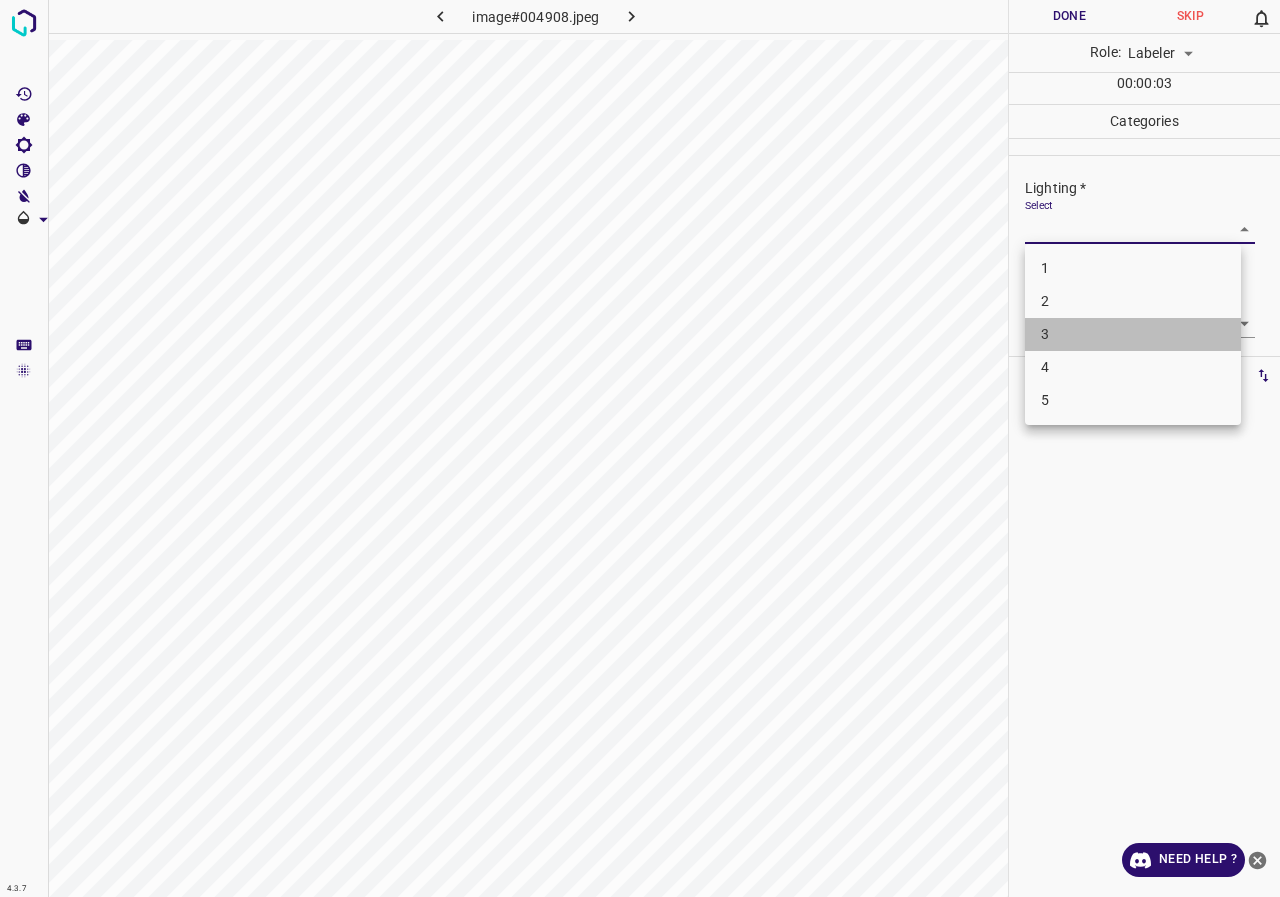 click on "3" at bounding box center (1133, 334) 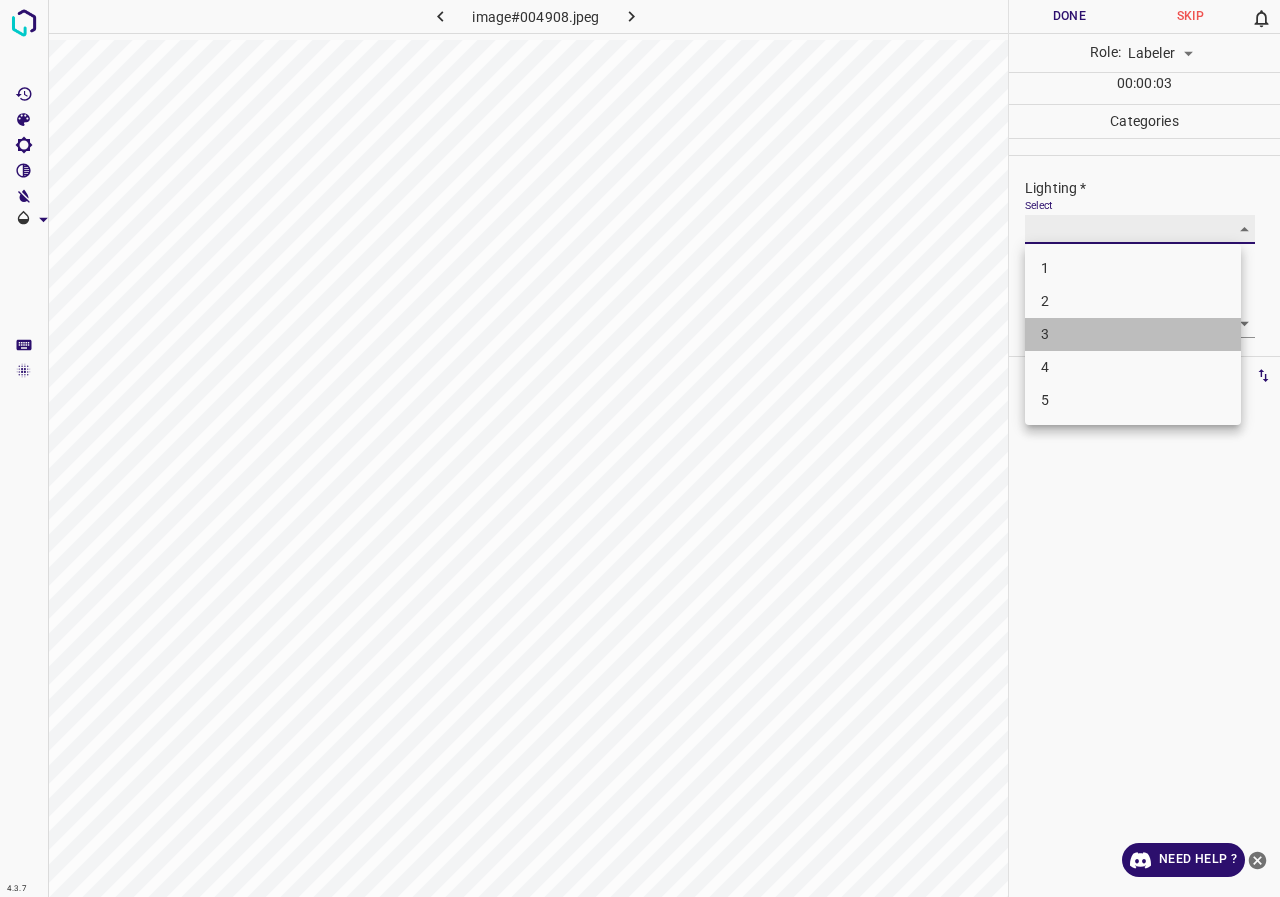 type on "3" 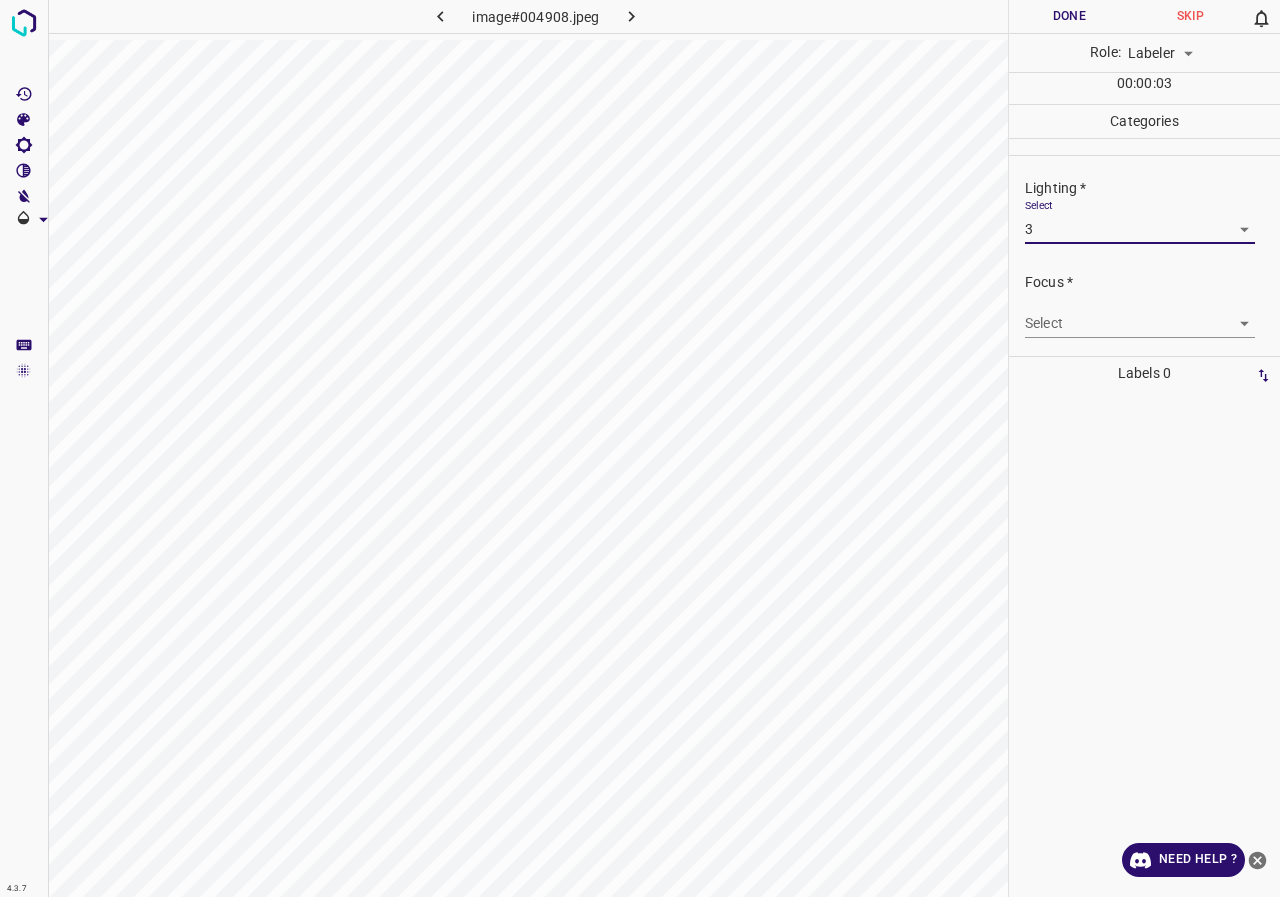 click on "4.3.7 image#004908.jpeg Done Skip 0 Role: Labeler labeler 00   : 00   : 03   Categories Lighting *  Select 3 3 Focus *  Select ​ Overall *  Select ​ Labels   0 Categories 1 Lighting 2 Focus 3 Overall Tools Space Change between modes (Draw & Edit) I Auto labeling R Restore zoom M Zoom in N Zoom out Delete Delete selecte label Filters Z Restore filters X Saturation filter C Brightness filter V Contrast filter B Gray scale filter General O Download Need Help ? - Text - Hide - Delete" at bounding box center [640, 448] 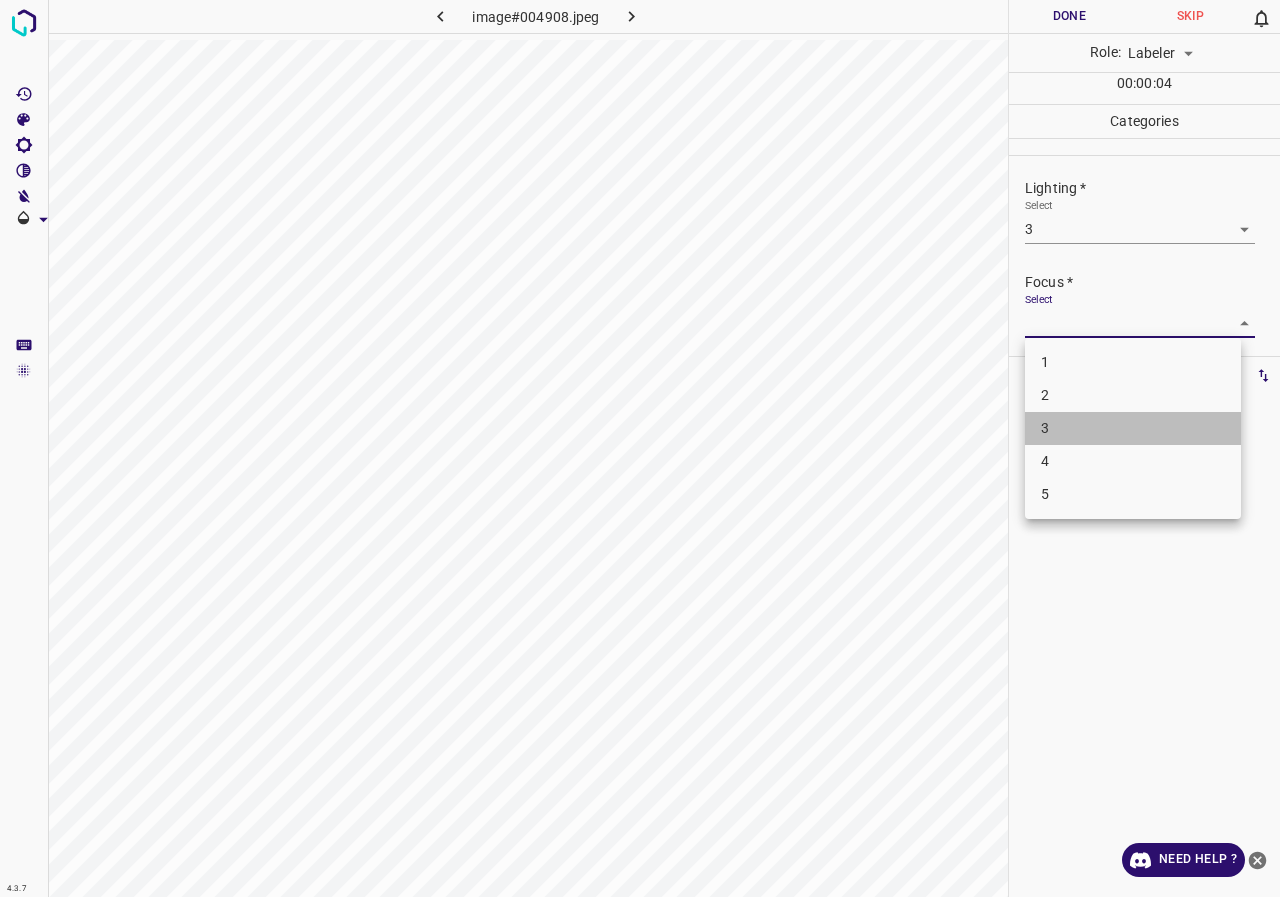 drag, startPoint x: 1086, startPoint y: 422, endPoint x: 1078, endPoint y: 304, distance: 118.270874 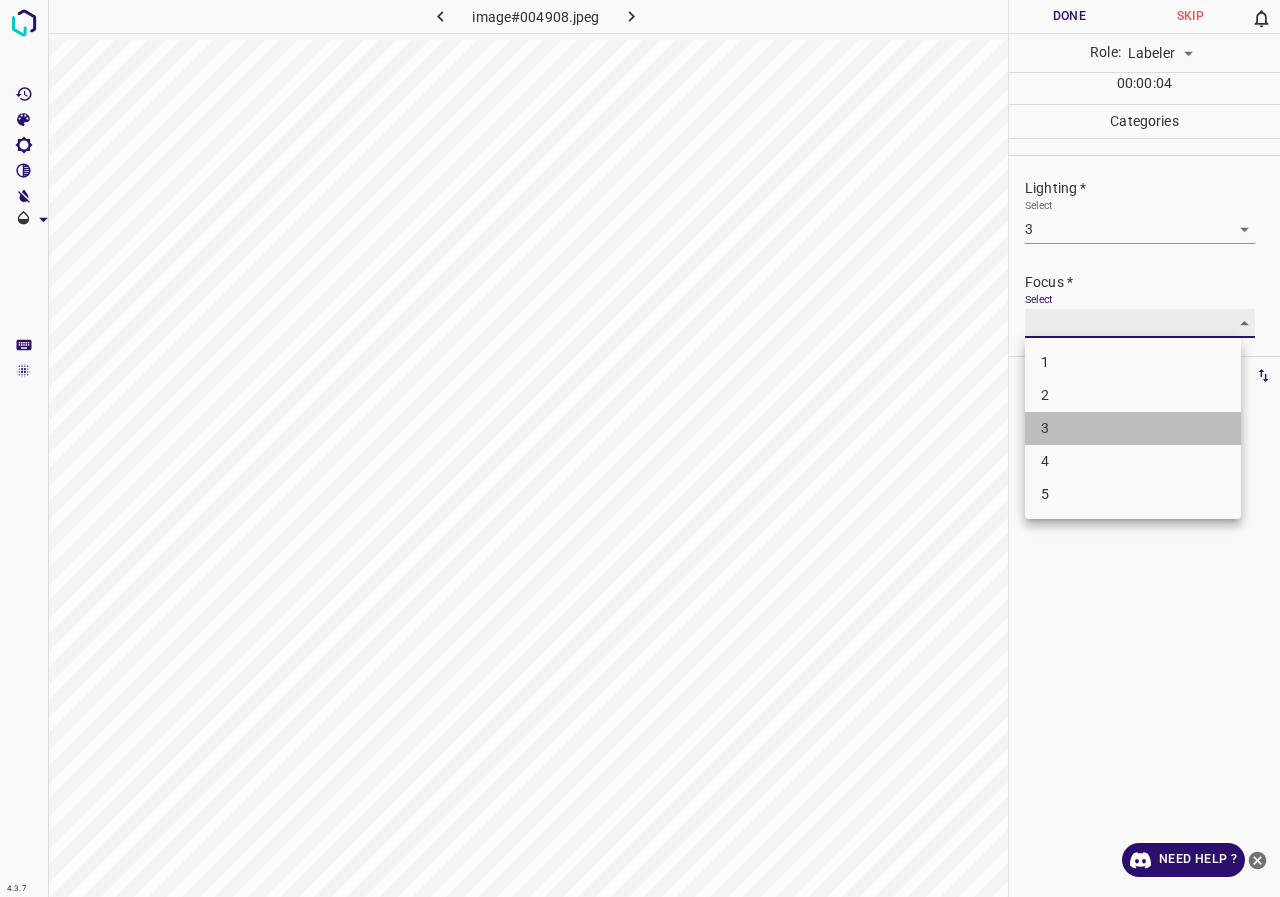 type on "3" 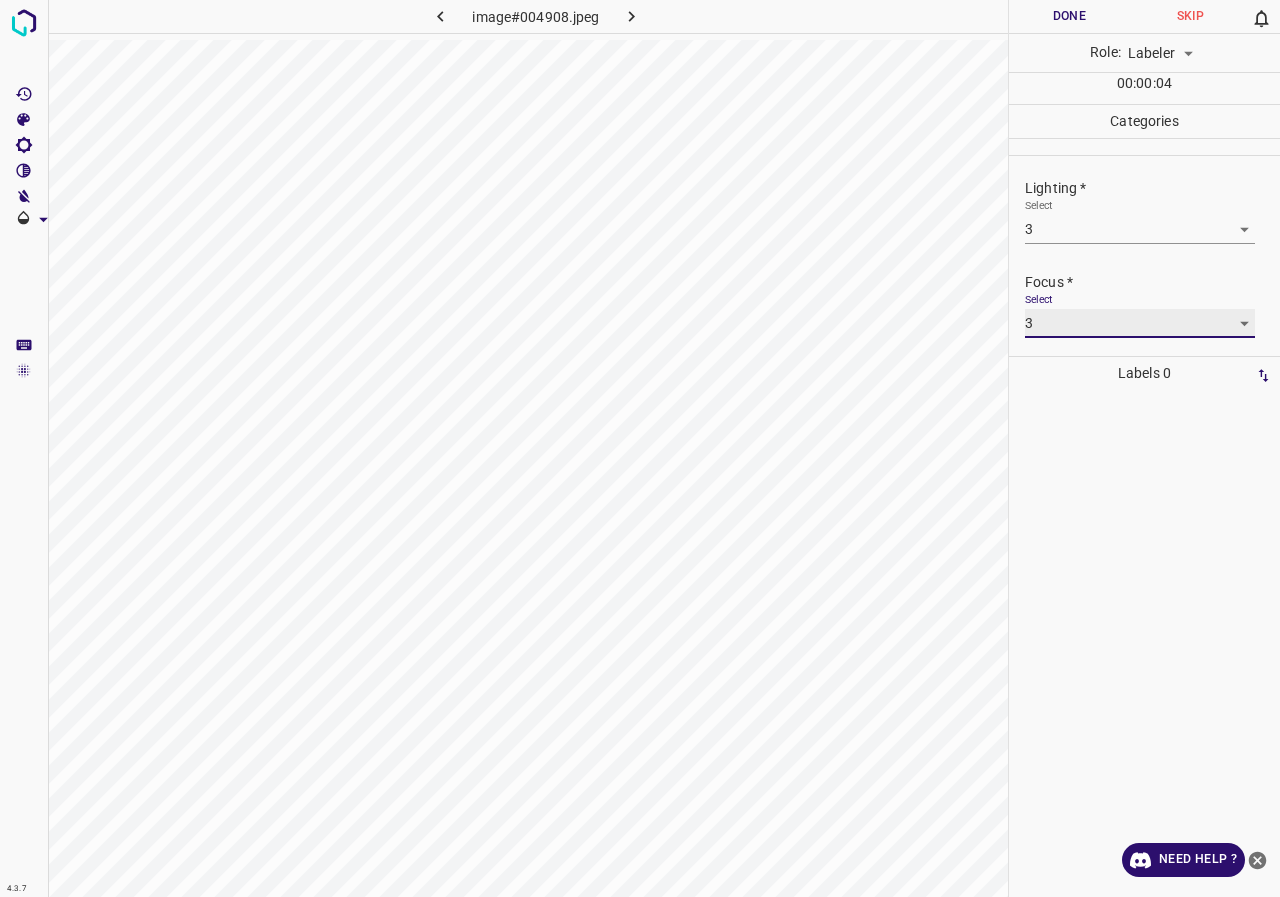 scroll, scrollTop: 98, scrollLeft: 0, axis: vertical 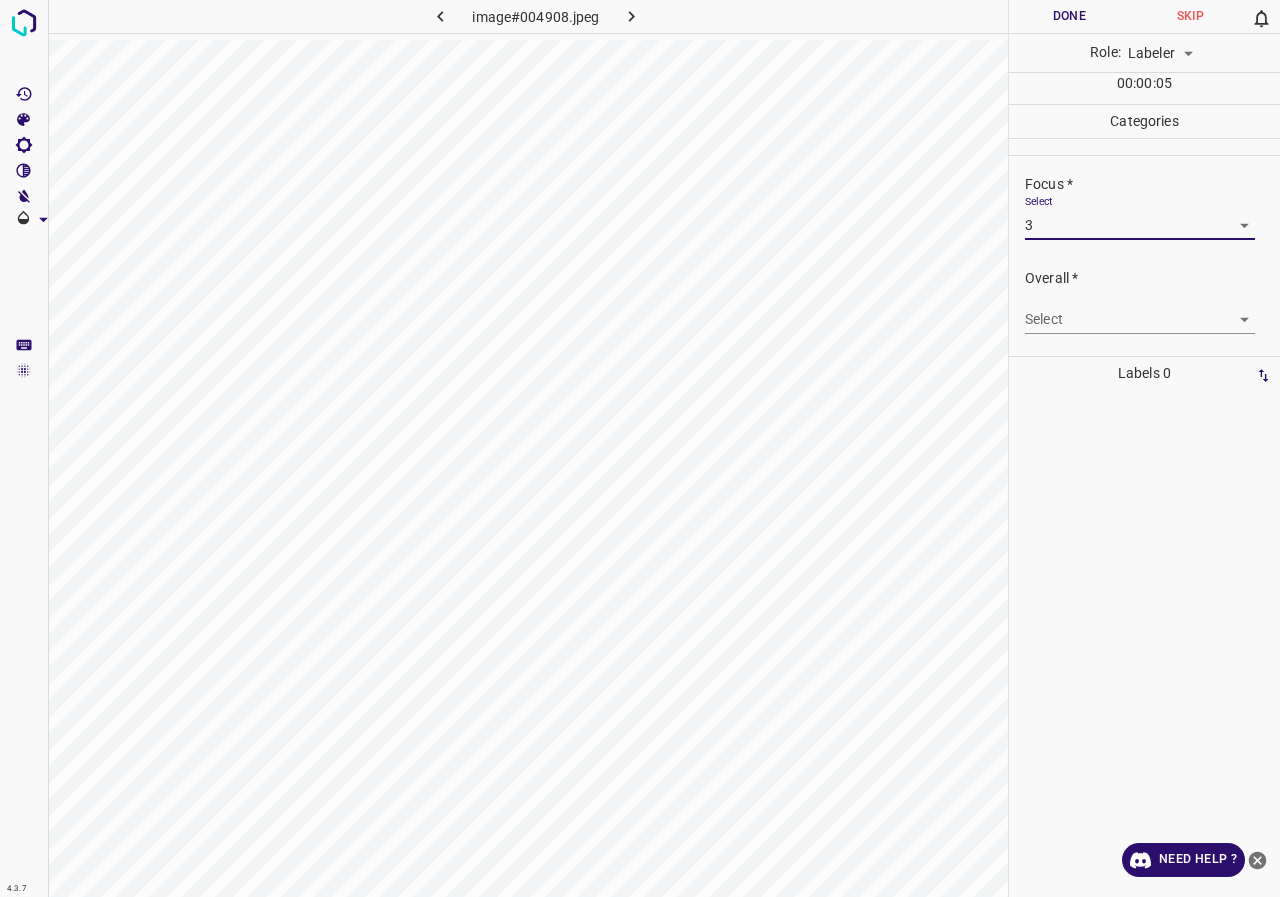 click on "4.3.7 image#004908.jpeg Done Skip 0 Role: Labeler labeler 00   : 00   : 05   Categories Lighting *  Select 3 3 Focus *  Select 3 3 Overall *  Select ​ Labels   0 Categories 1 Lighting 2 Focus 3 Overall Tools Space Change between modes (Draw & Edit) I Auto labeling R Restore zoom M Zoom in N Zoom out Delete Delete selecte label Filters Z Restore filters X Saturation filter C Brightness filter V Contrast filter B Gray scale filter General O Download Need Help ? - Text - Hide - Delete" at bounding box center [640, 448] 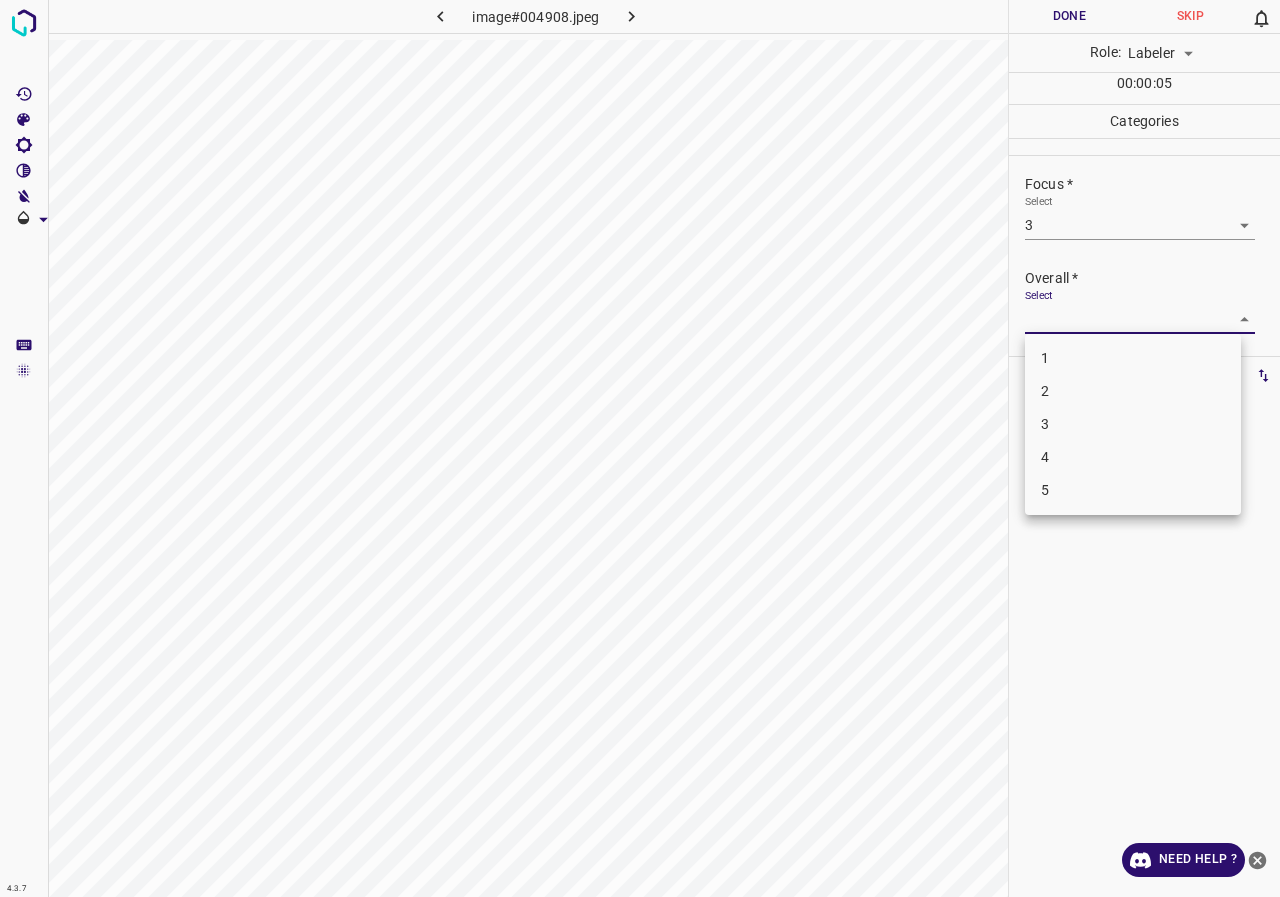 click on "3" at bounding box center [1133, 424] 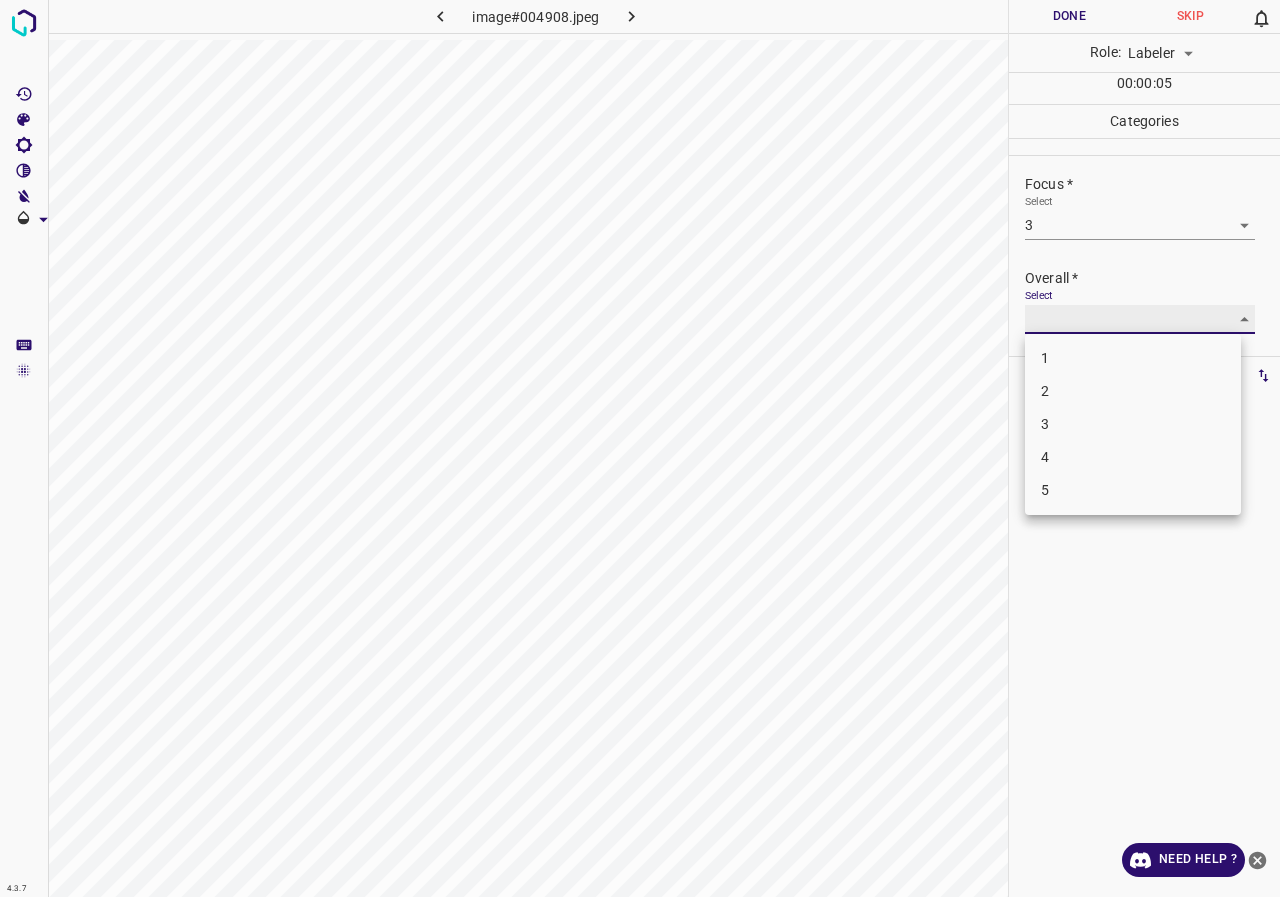 type on "3" 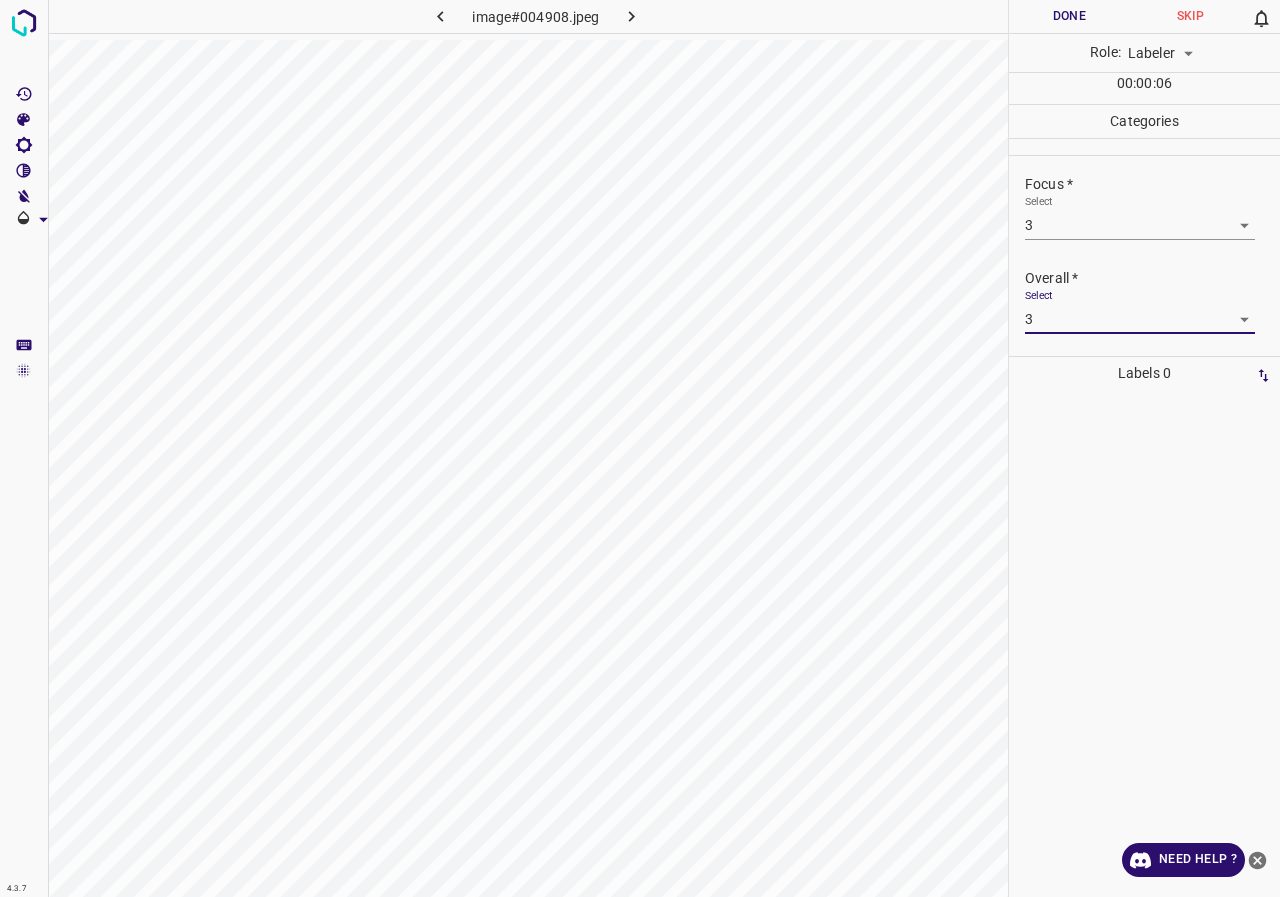 click on "Done" at bounding box center (1069, 16) 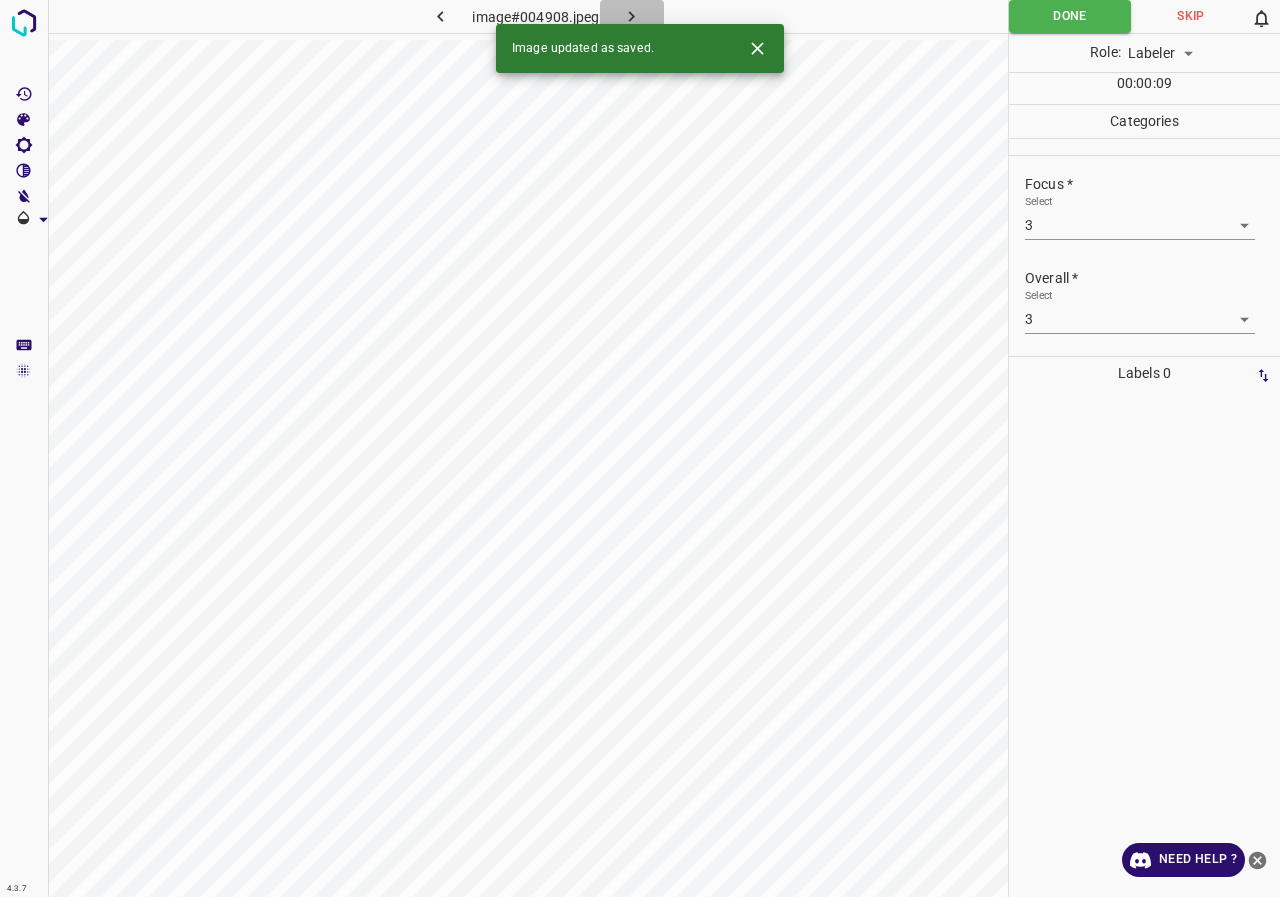 click 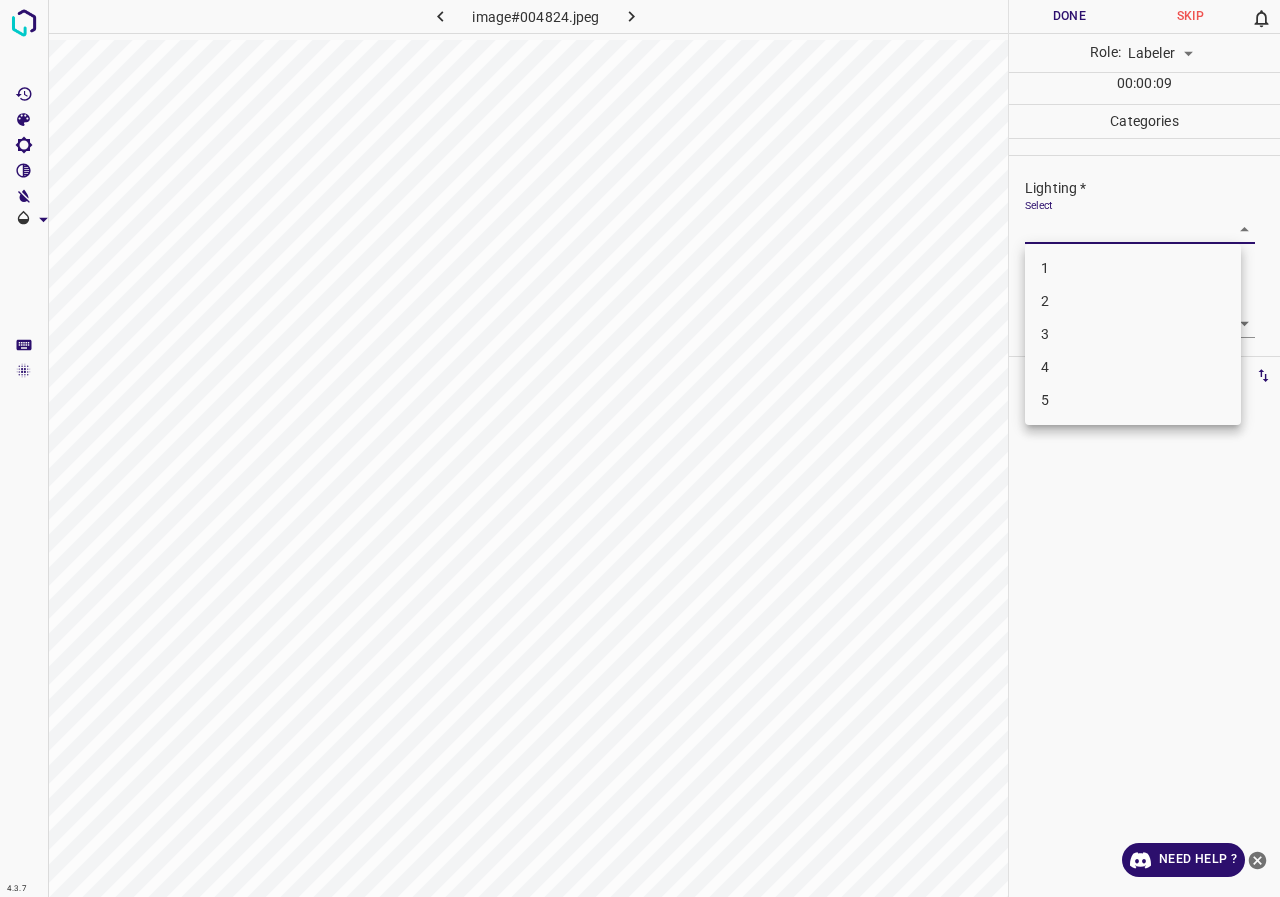 click on "4.3.7 image#004824.jpeg Done Skip 0 Role: Labeler labeler 00   : 00   : 09   Categories Lighting *  Select ​ Focus *  Select ​ Overall *  Select ​ Labels   0 Categories 1 Lighting 2 Focus 3 Overall Tools Space Change between modes (Draw & Edit) I Auto labeling R Restore zoom M Zoom in N Zoom out Delete Delete selecte label Filters Z Restore filters X Saturation filter C Brightness filter V Contrast filter B Gray scale filter General O Download Need Help ? - Text - Hide - Delete 1 2 3 4 5" at bounding box center [640, 448] 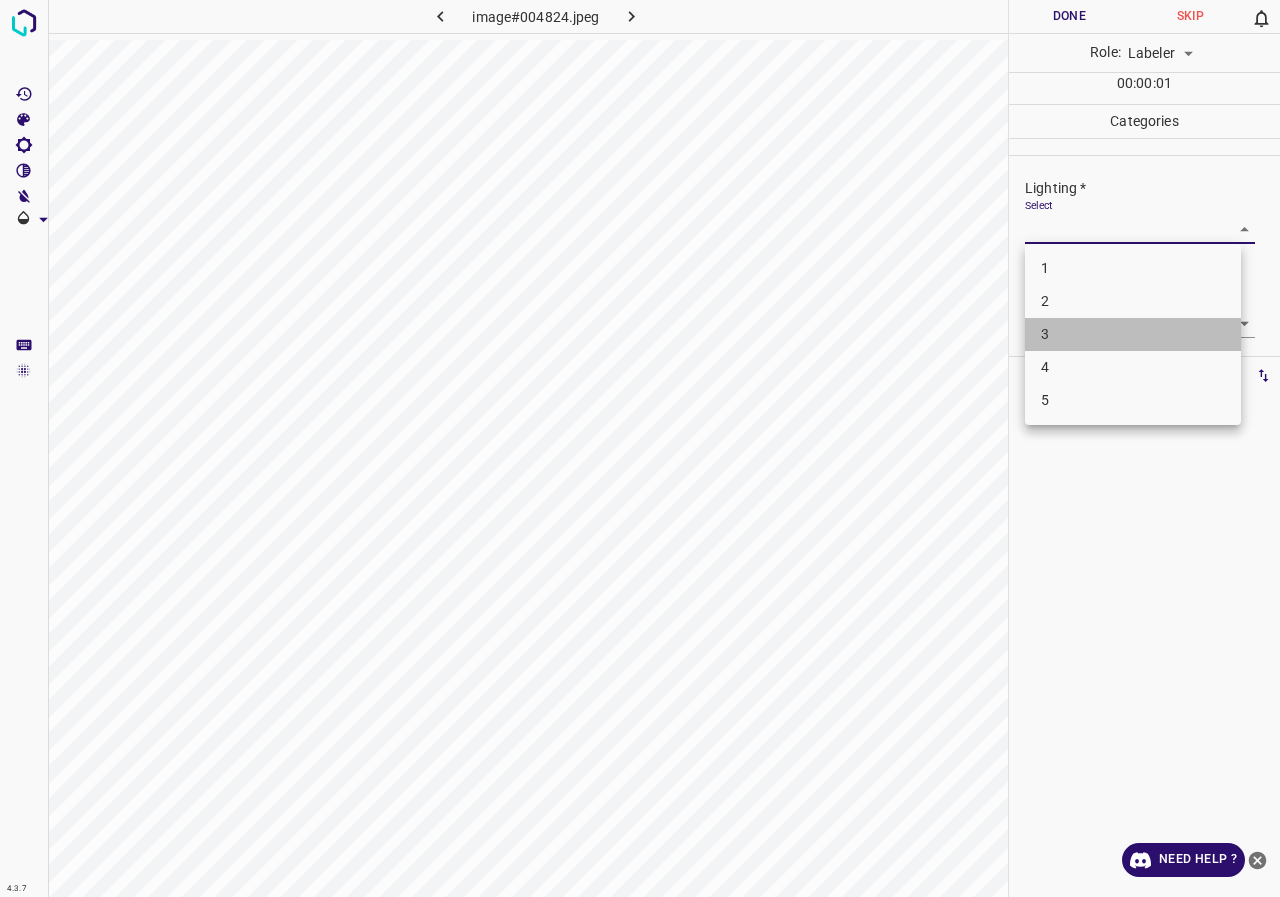 drag, startPoint x: 1087, startPoint y: 327, endPoint x: 1059, endPoint y: 333, distance: 28.635643 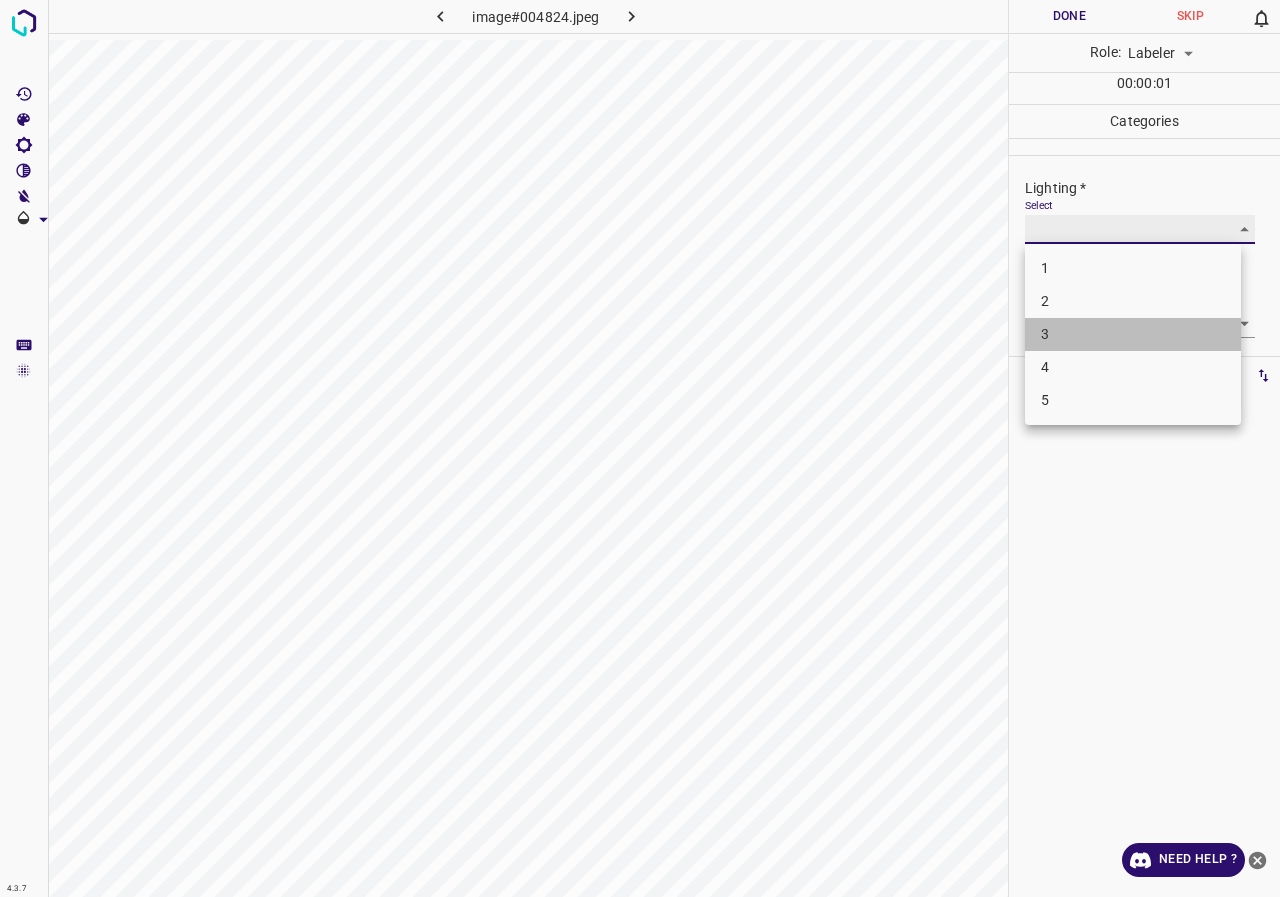 type on "3" 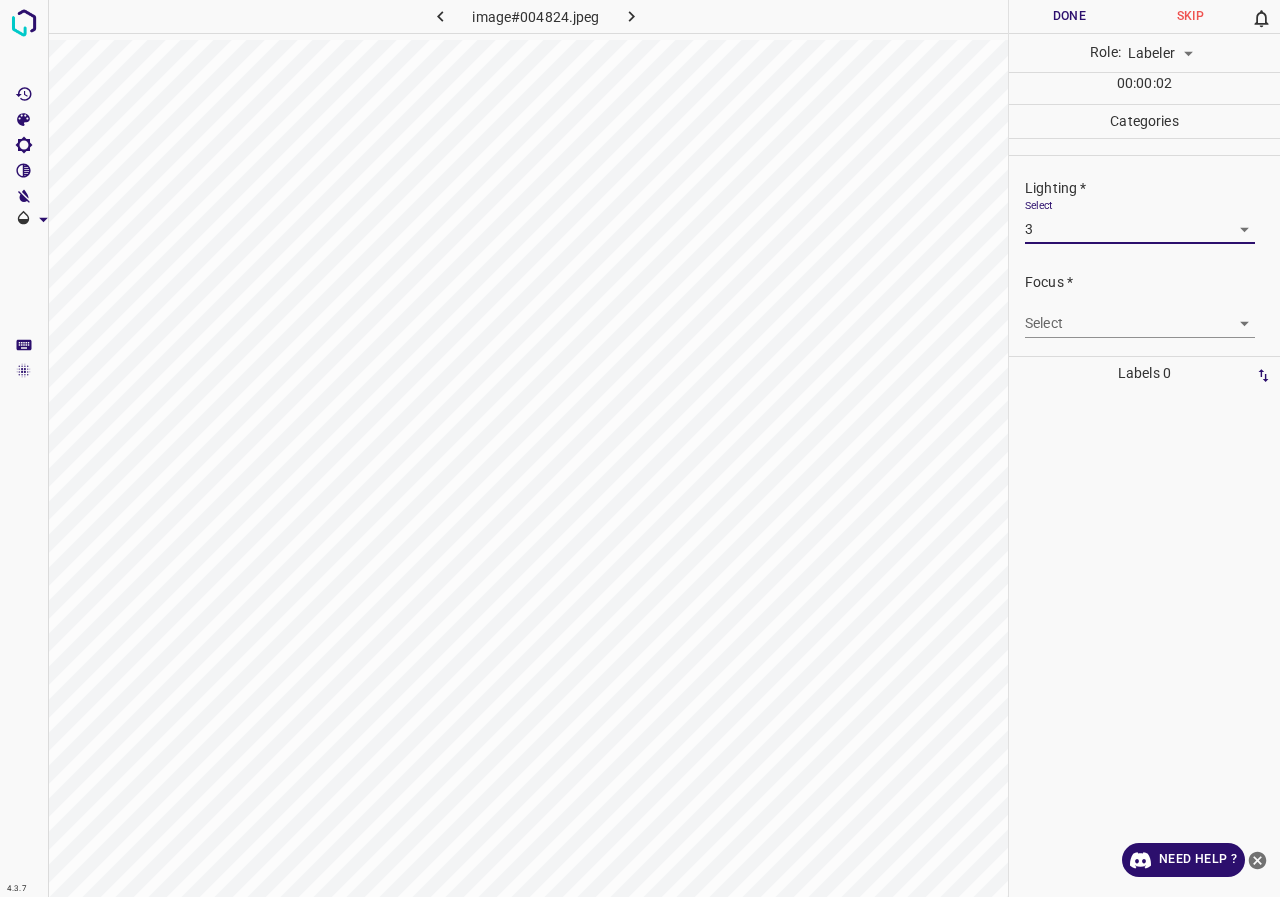 click on "4.3.7 image#004824.jpeg Done Skip 0 Role: Labeler labeler 00   : 00   : 02   Categories Lighting *  Select 3 3 Focus *  Select ​ Overall *  Select ​ Labels   0 Categories 1 Lighting 2 Focus 3 Overall Tools Space Change between modes (Draw & Edit) I Auto labeling R Restore zoom M Zoom in N Zoom out Delete Delete selecte label Filters Z Restore filters X Saturation filter C Brightness filter V Contrast filter B Gray scale filter General O Download Need Help ? - Text - Hide - Delete" at bounding box center [640, 448] 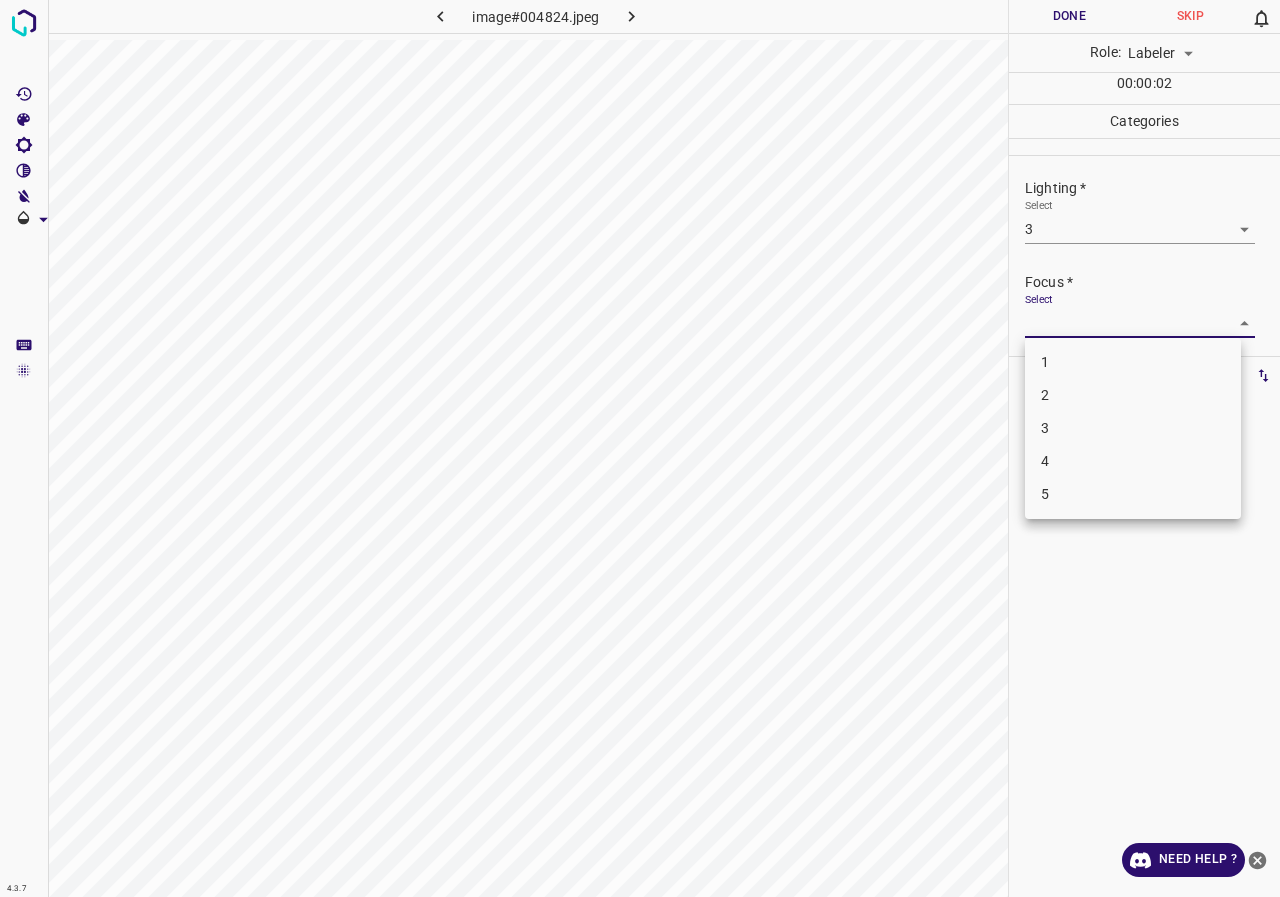 click on "3" at bounding box center (1133, 428) 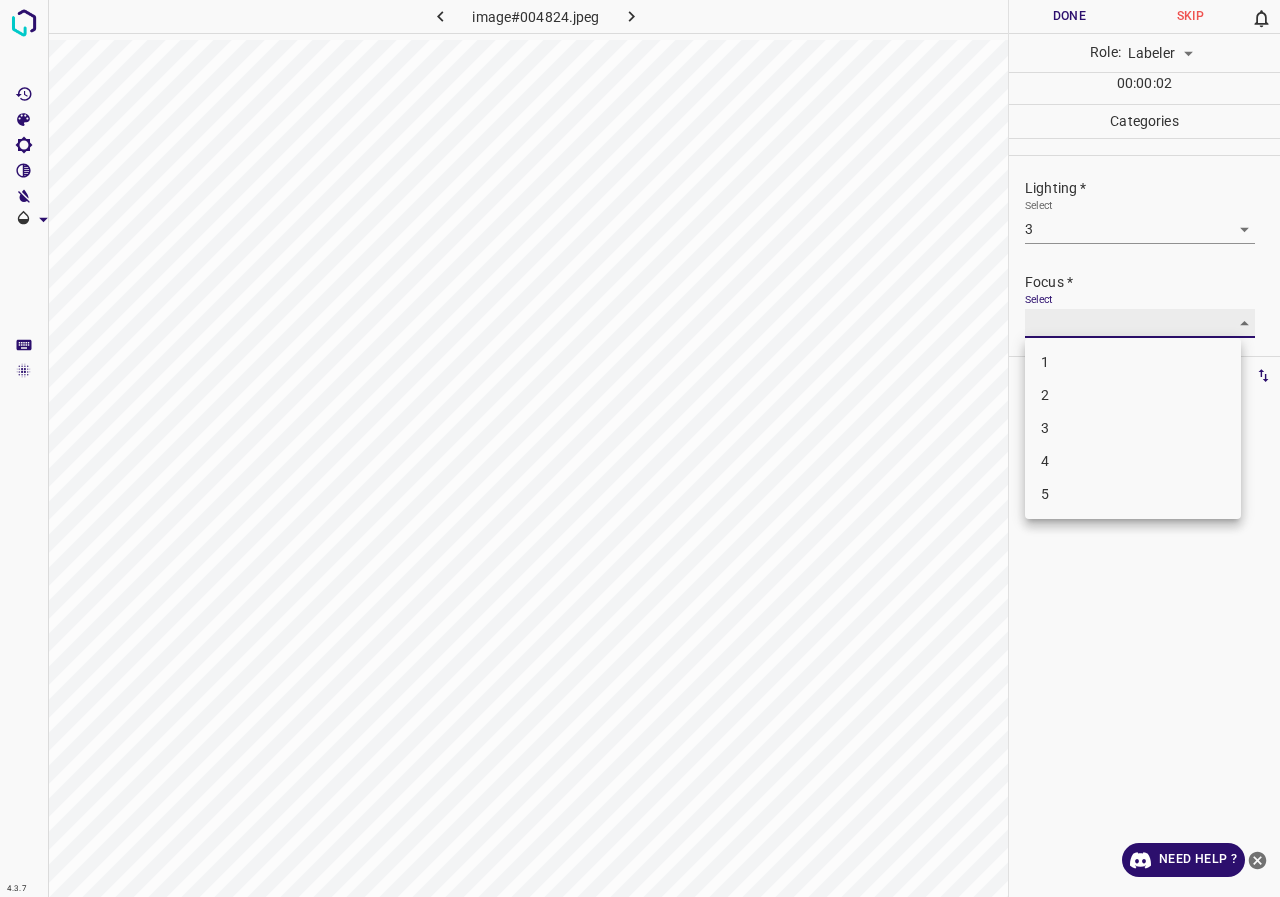 type on "3" 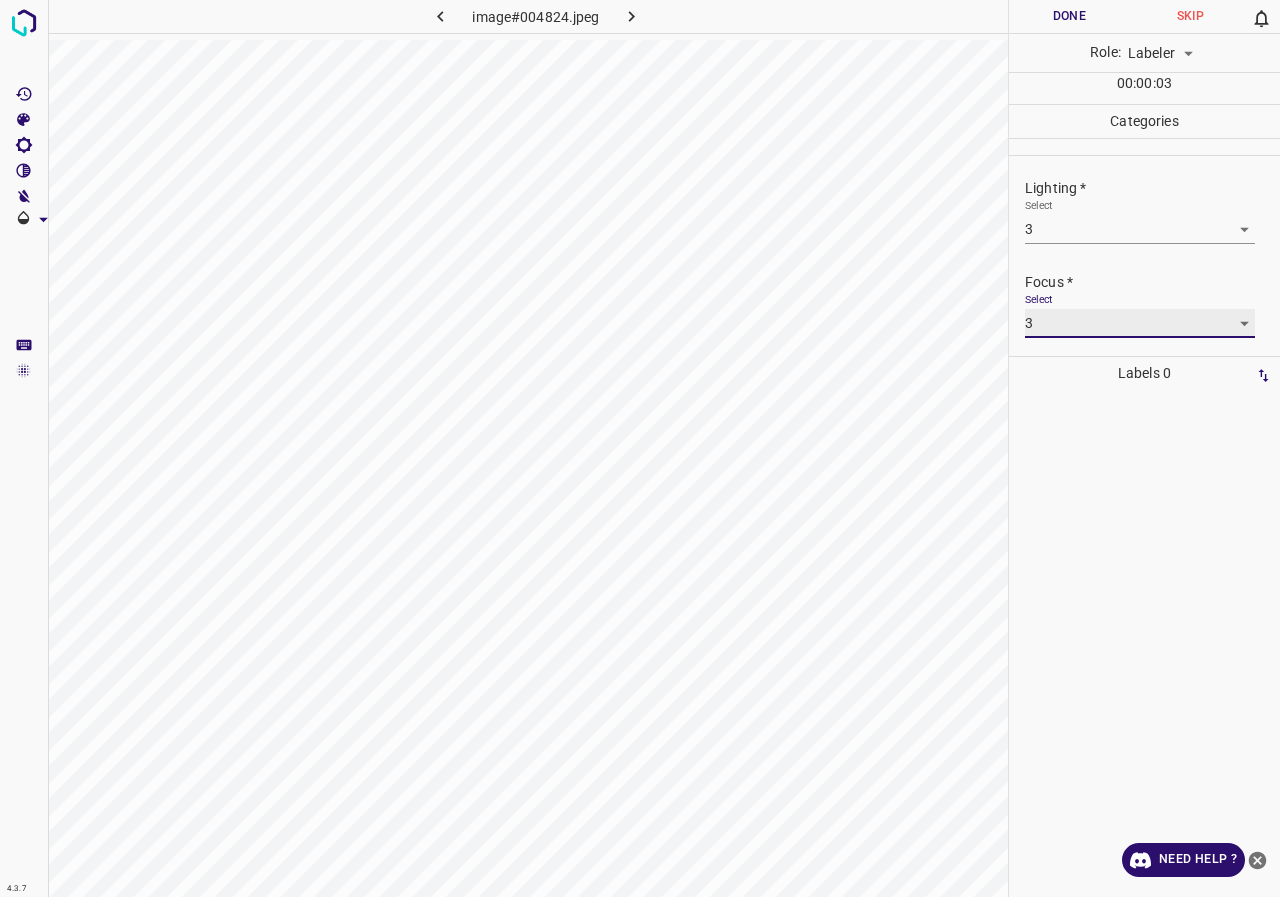 scroll, scrollTop: 98, scrollLeft: 0, axis: vertical 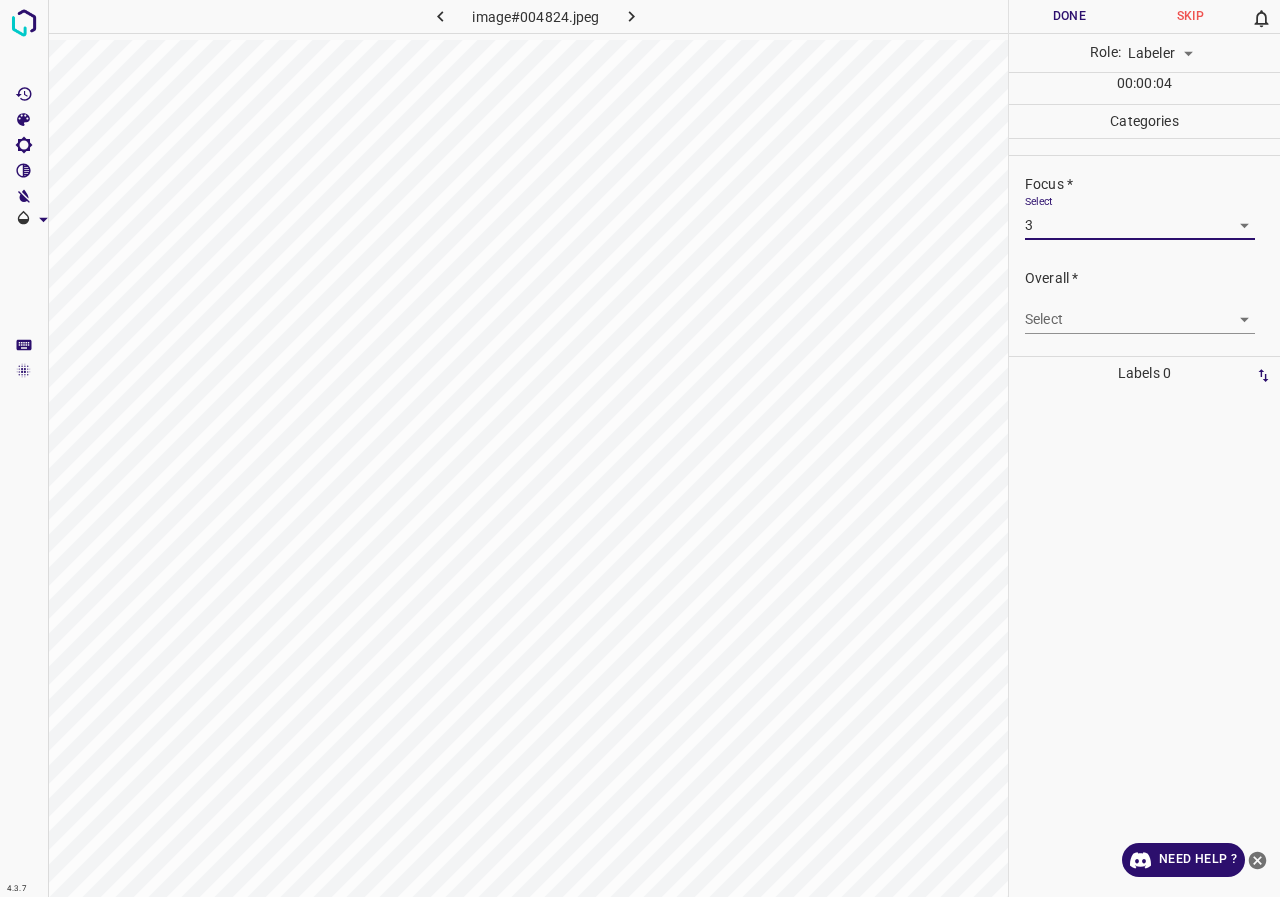click on "4.3.7 image#004824.jpeg Done Skip 0 Role: Labeler labeler 00   : 00   : 04   Categories Lighting *  Select 3 3 Focus *  Select 3 3 Overall *  Select ​ Labels   0 Categories 1 Lighting 2 Focus 3 Overall Tools Space Change between modes (Draw & Edit) I Auto labeling R Restore zoom M Zoom in N Zoom out Delete Delete selecte label Filters Z Restore filters X Saturation filter C Brightness filter V Contrast filter B Gray scale filter General O Download Need Help ? - Text - Hide - Delete" at bounding box center [640, 448] 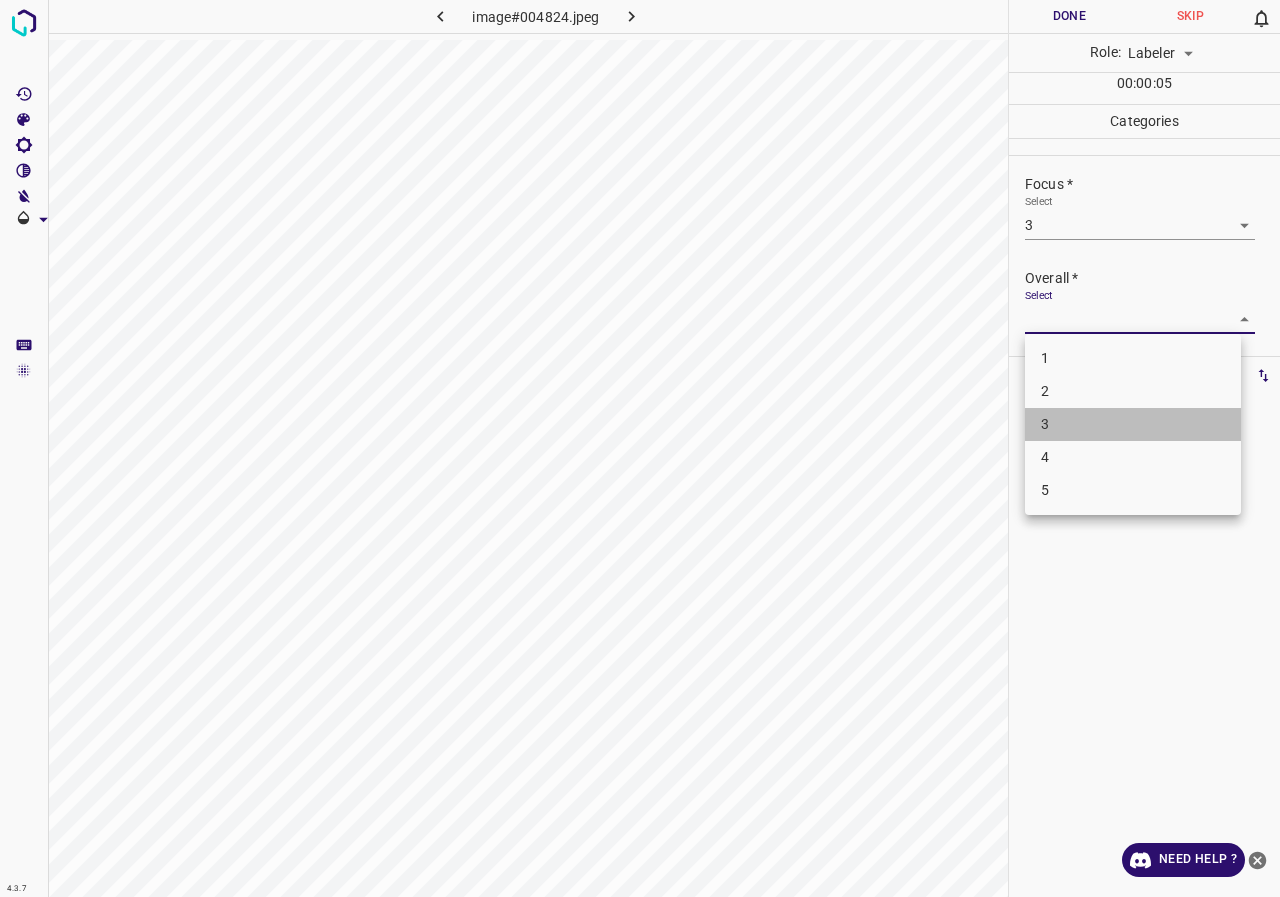 click on "3" at bounding box center [1133, 424] 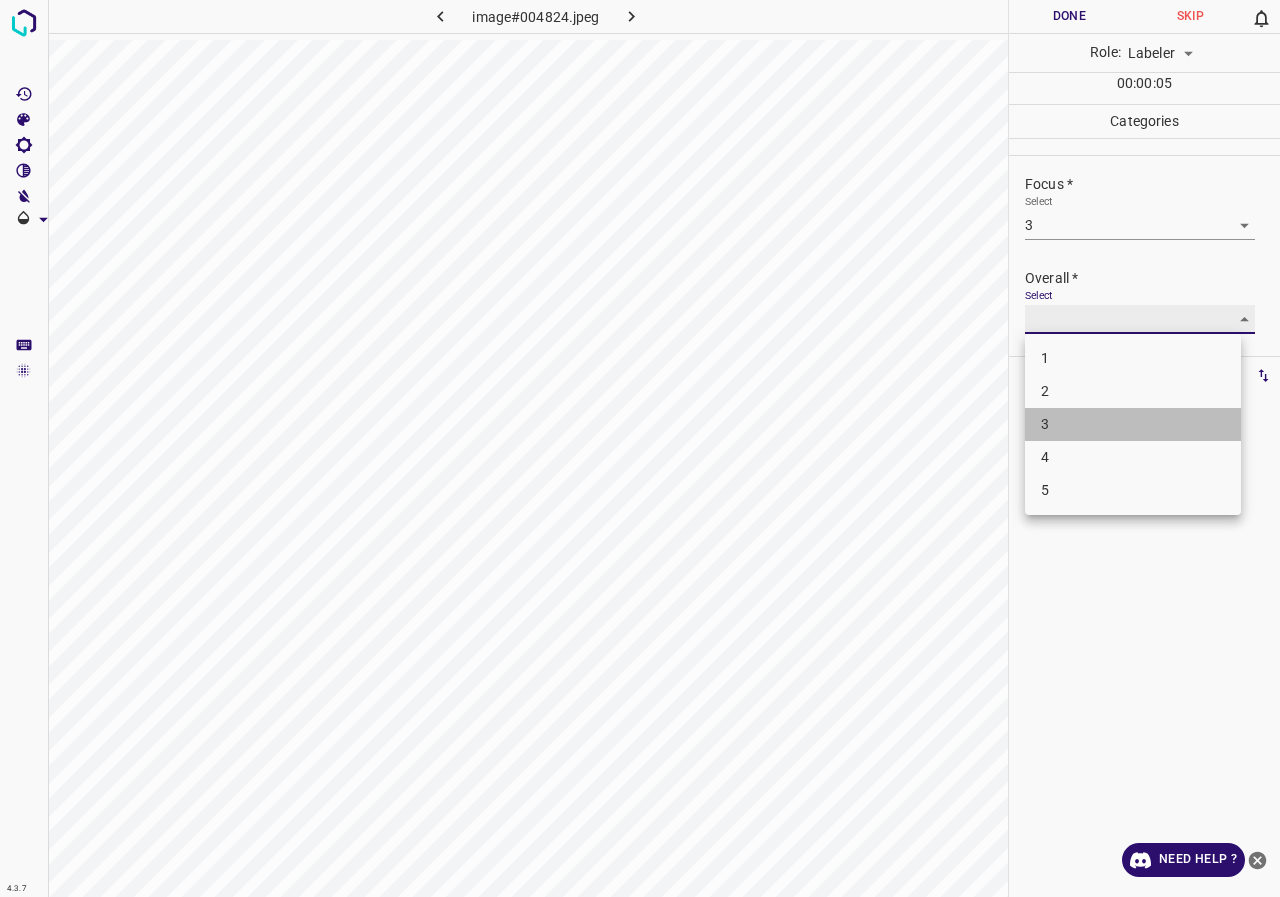 type on "3" 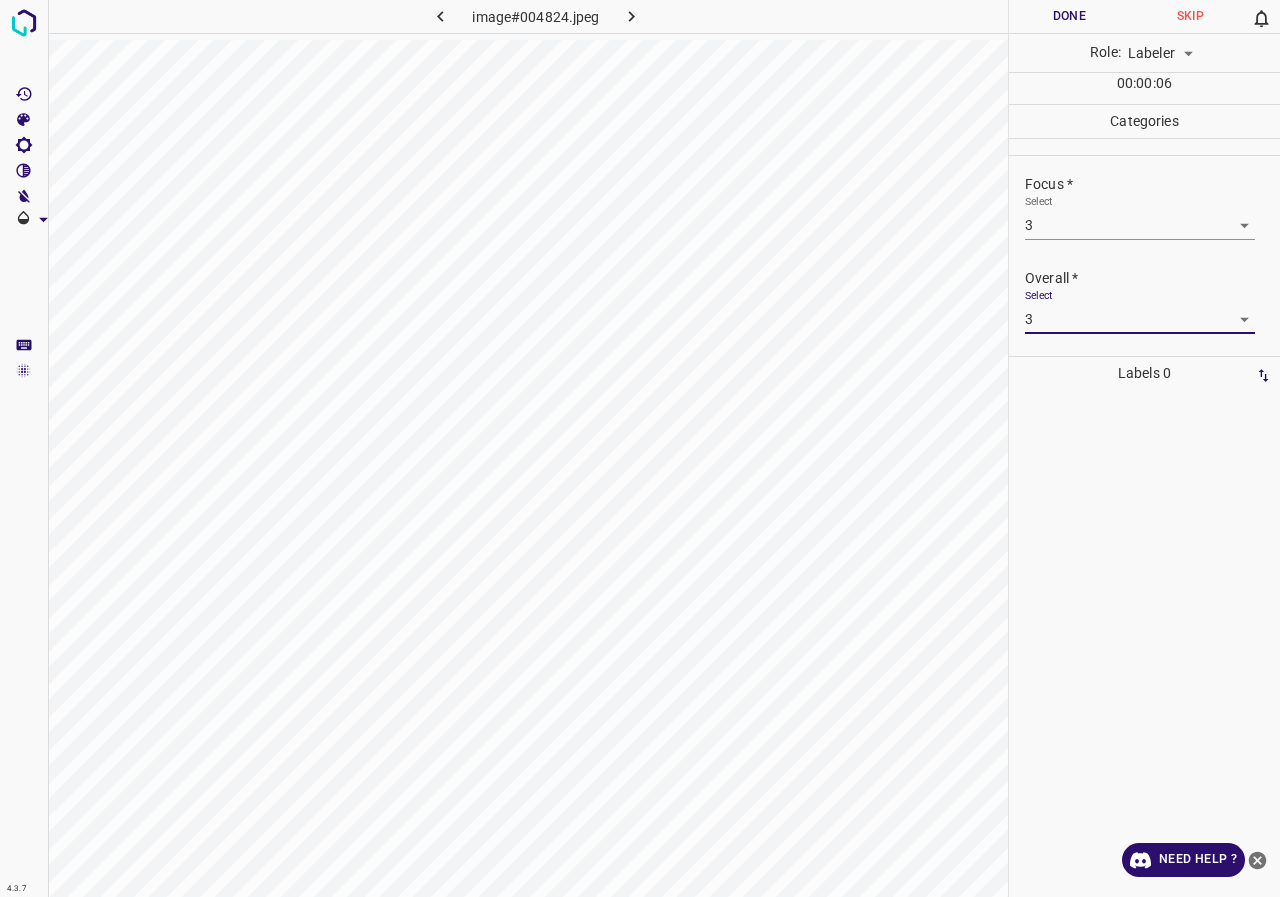 click on "Done" at bounding box center [1069, 16] 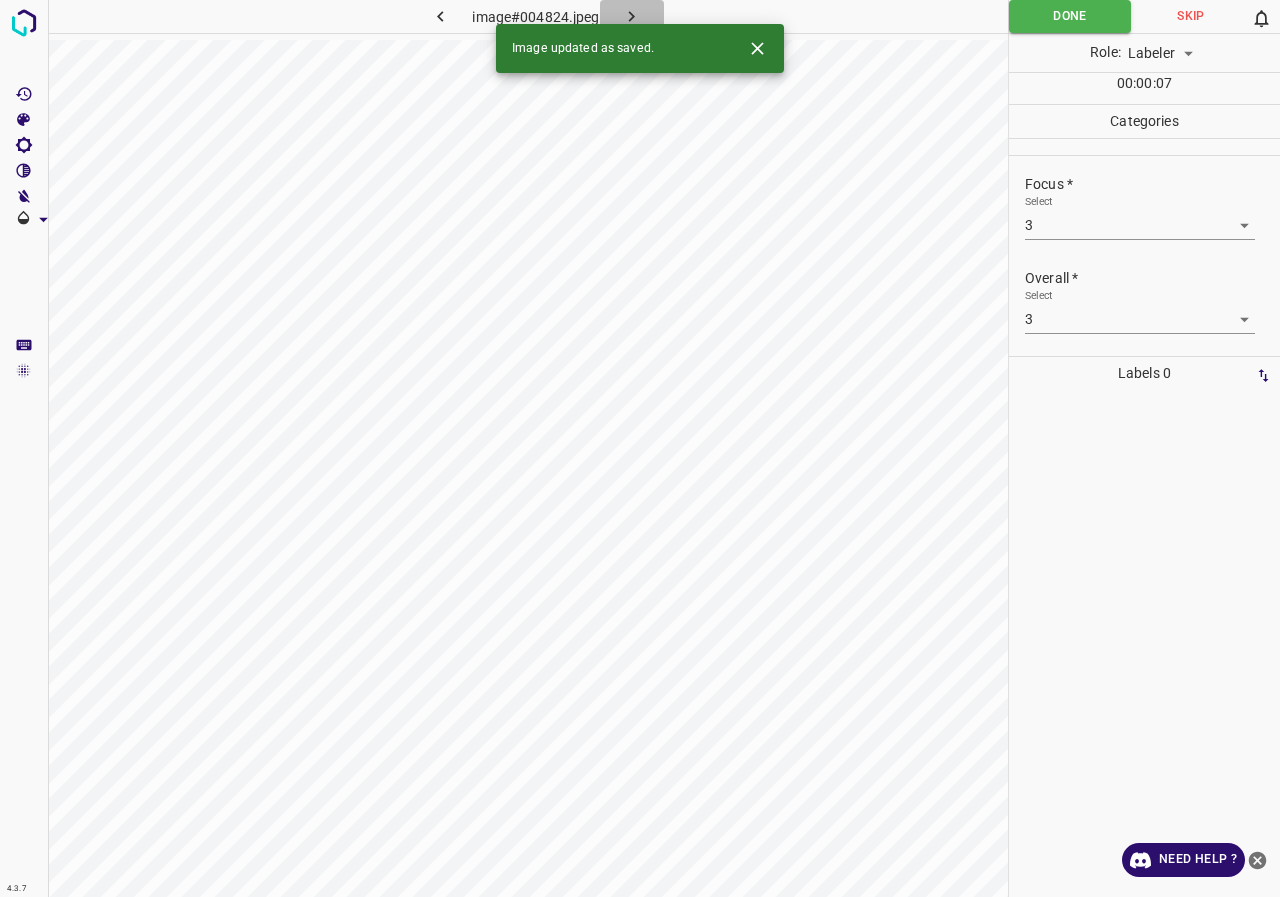 click 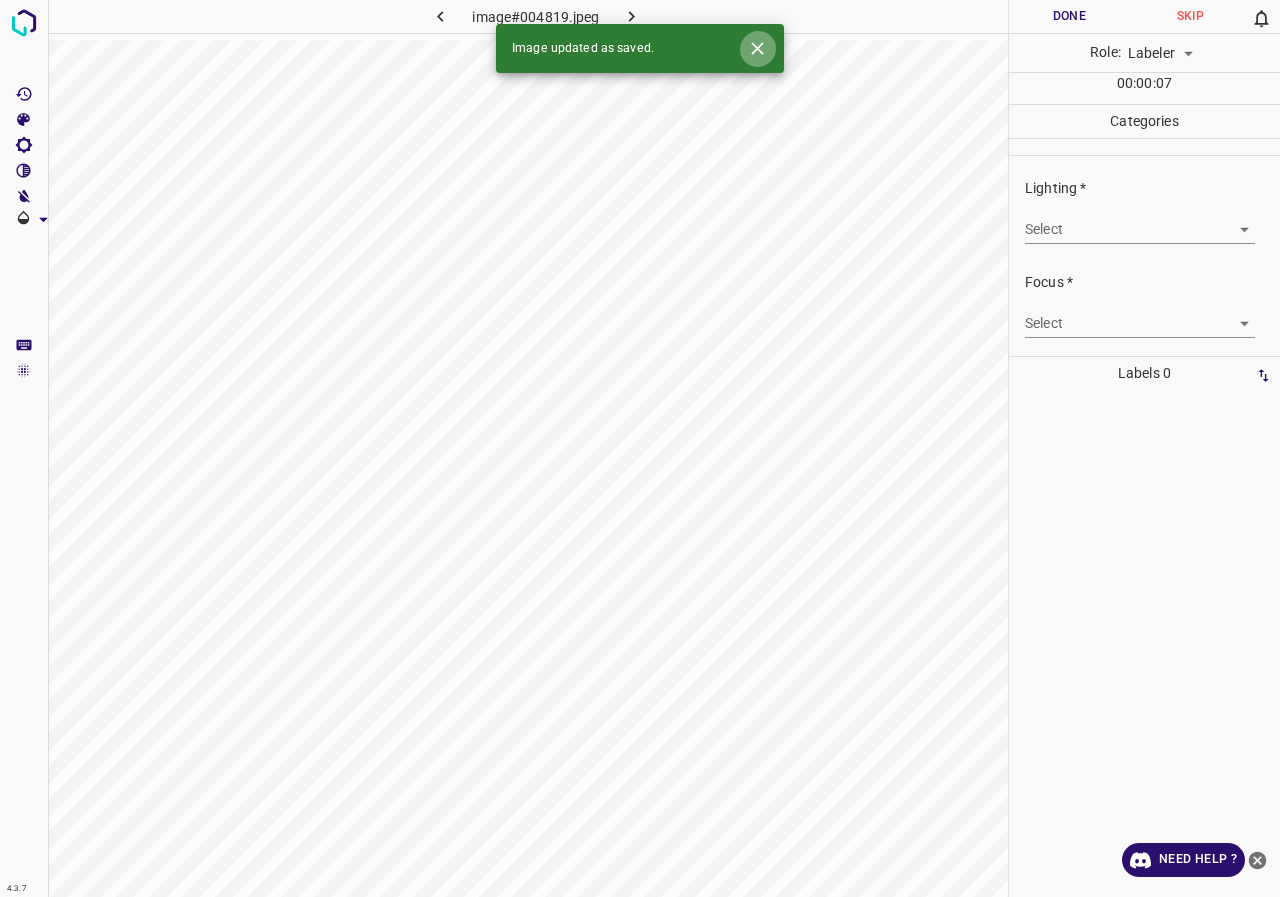 click 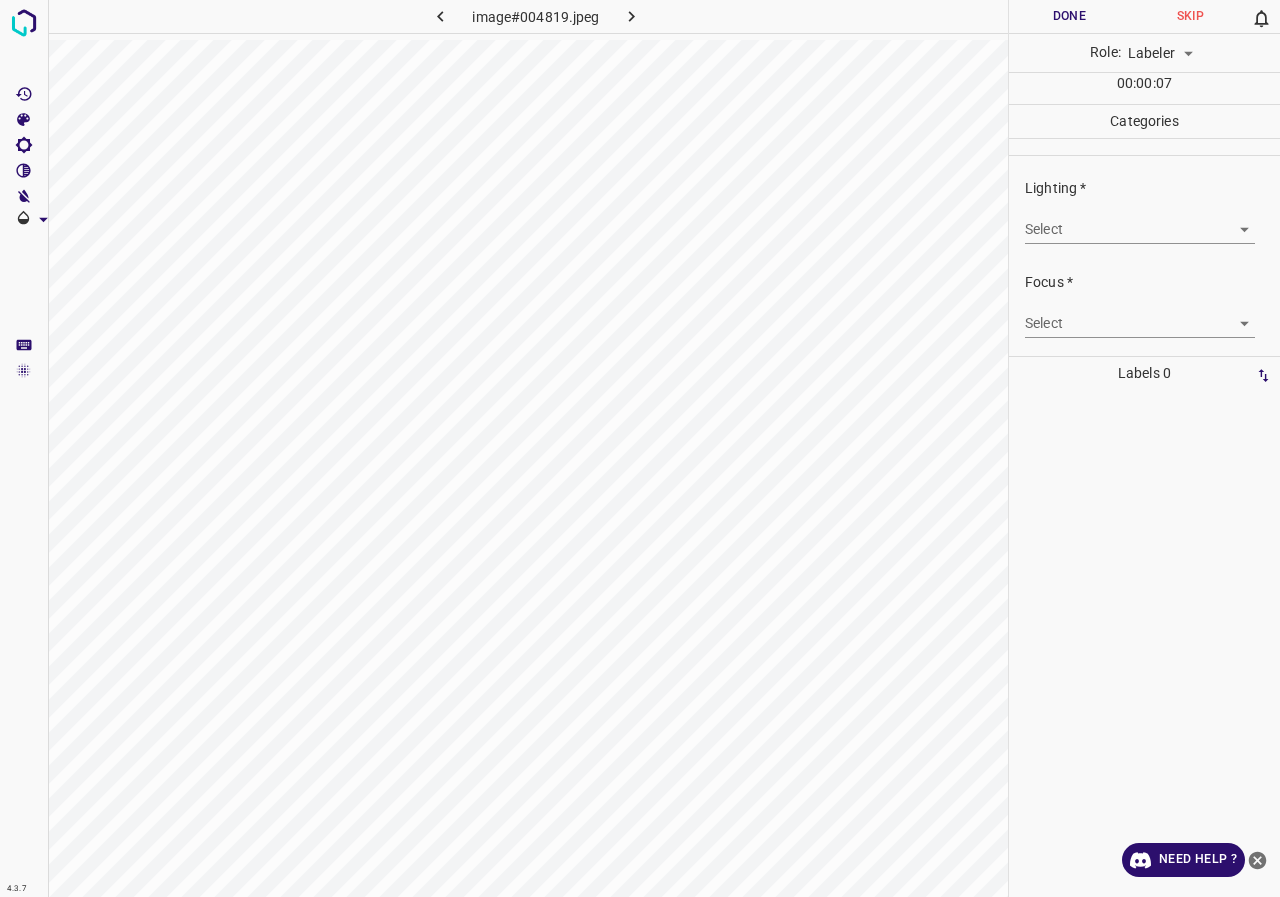 click on "4.3.7 image#004819.jpeg Done Skip 0 Role: Labeler labeler 00   : 00   : 07   Categories Lighting *  Select ​ Focus *  Select ​ Overall *  Select ​ Labels   0 Categories 1 Lighting 2 Focus 3 Overall Tools Space Change between modes (Draw & Edit) I Auto labeling R Restore zoom M Zoom in N Zoom out Delete Delete selecte label Filters Z Restore filters X Saturation filter C Brightness filter V Contrast filter B Gray scale filter General O Download Need Help ? - Text - Hide - Delete" at bounding box center (640, 448) 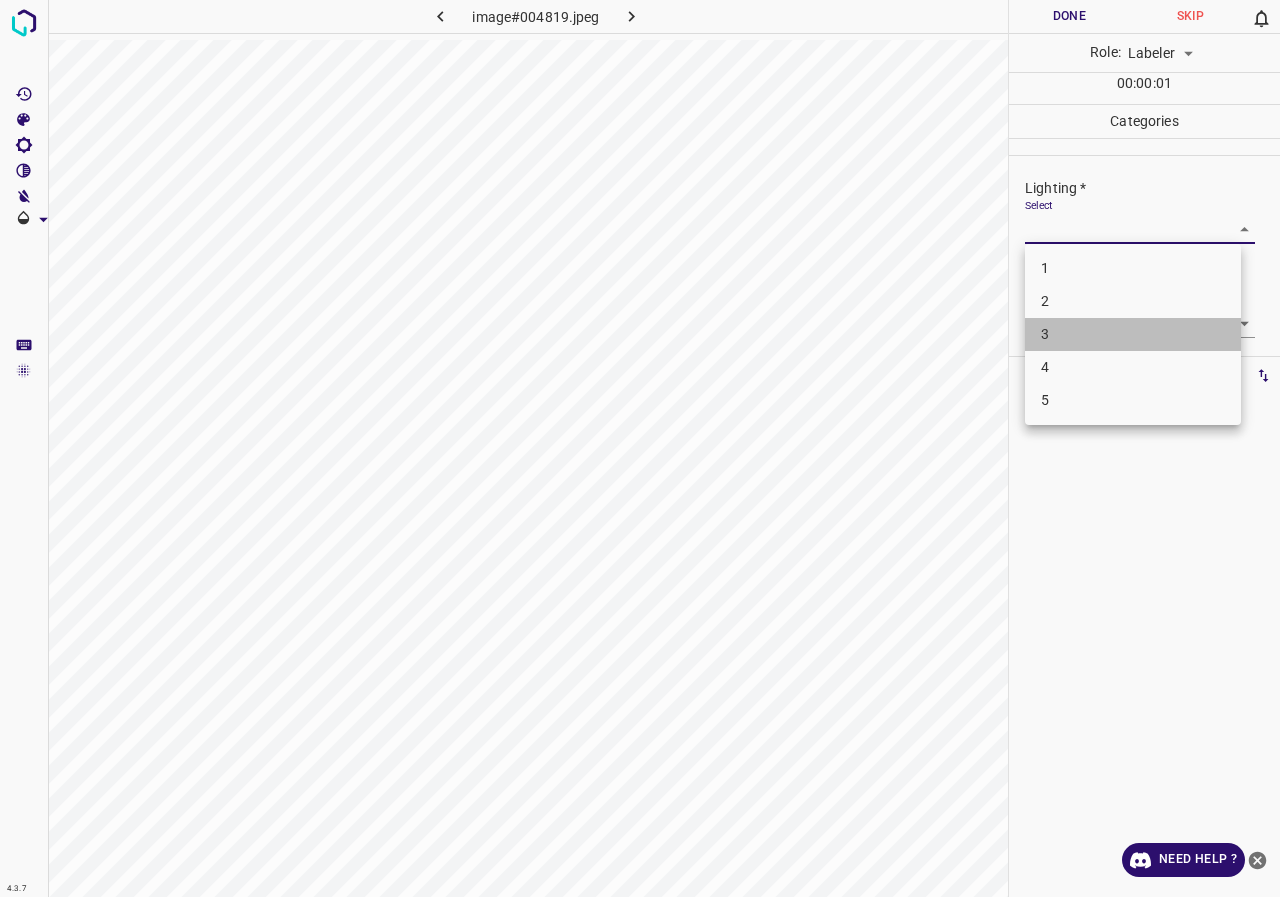 click on "3" at bounding box center (1133, 334) 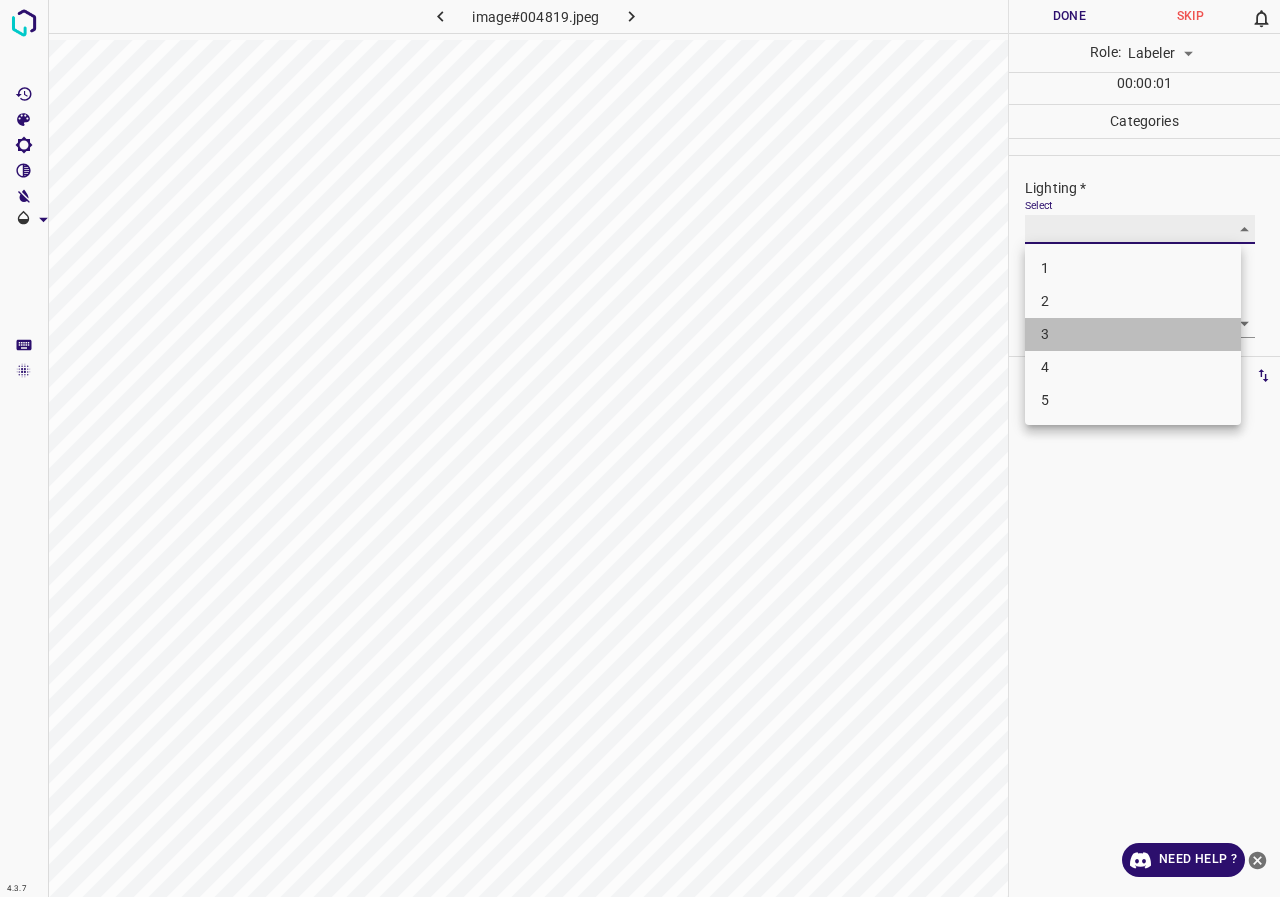 type on "3" 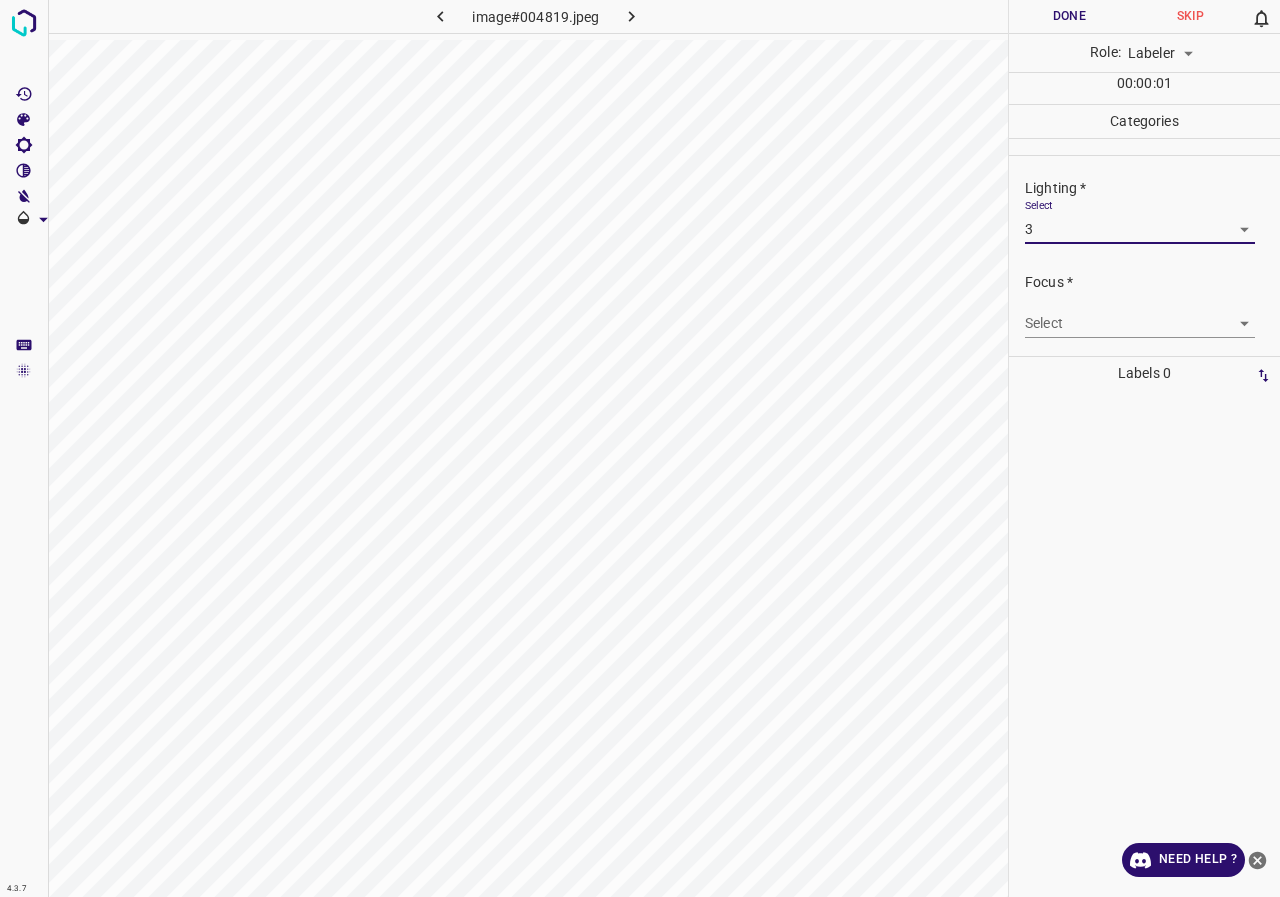 click on "4.3.7 image#004819.jpeg Done Skip 0 Role: Labeler labeler 00   : 00   : 01   Categories Lighting *  Select 3 3 Focus *  Select ​ Overall *  Select ​ Labels   0 Categories 1 Lighting 2 Focus 3 Overall Tools Space Change between modes (Draw & Edit) I Auto labeling R Restore zoom M Zoom in N Zoom out Delete Delete selecte label Filters Z Restore filters X Saturation filter C Brightness filter V Contrast filter B Gray scale filter General O Download Need Help ? - Text - Hide - Delete" at bounding box center [640, 448] 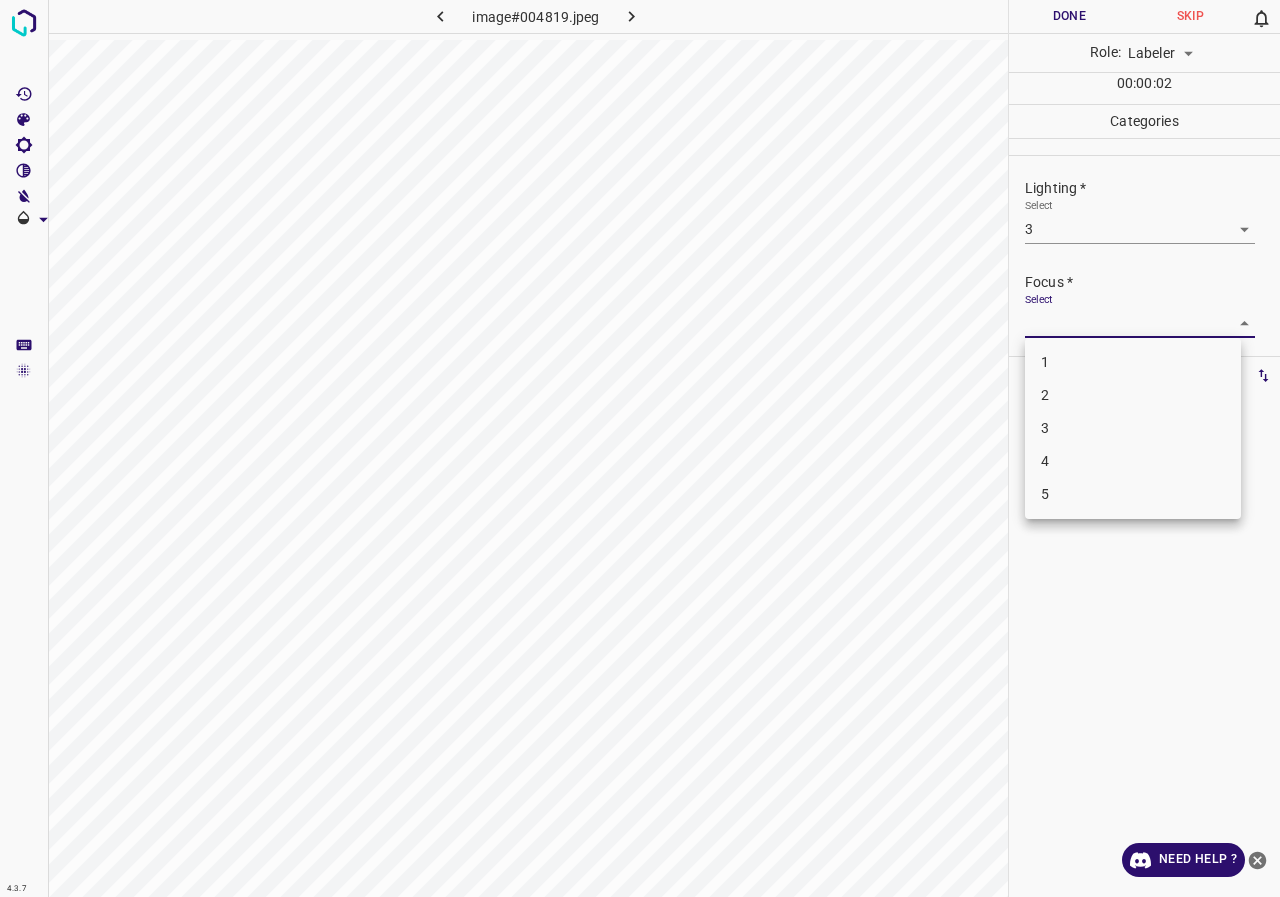 drag, startPoint x: 1079, startPoint y: 437, endPoint x: 1085, endPoint y: 415, distance: 22.803509 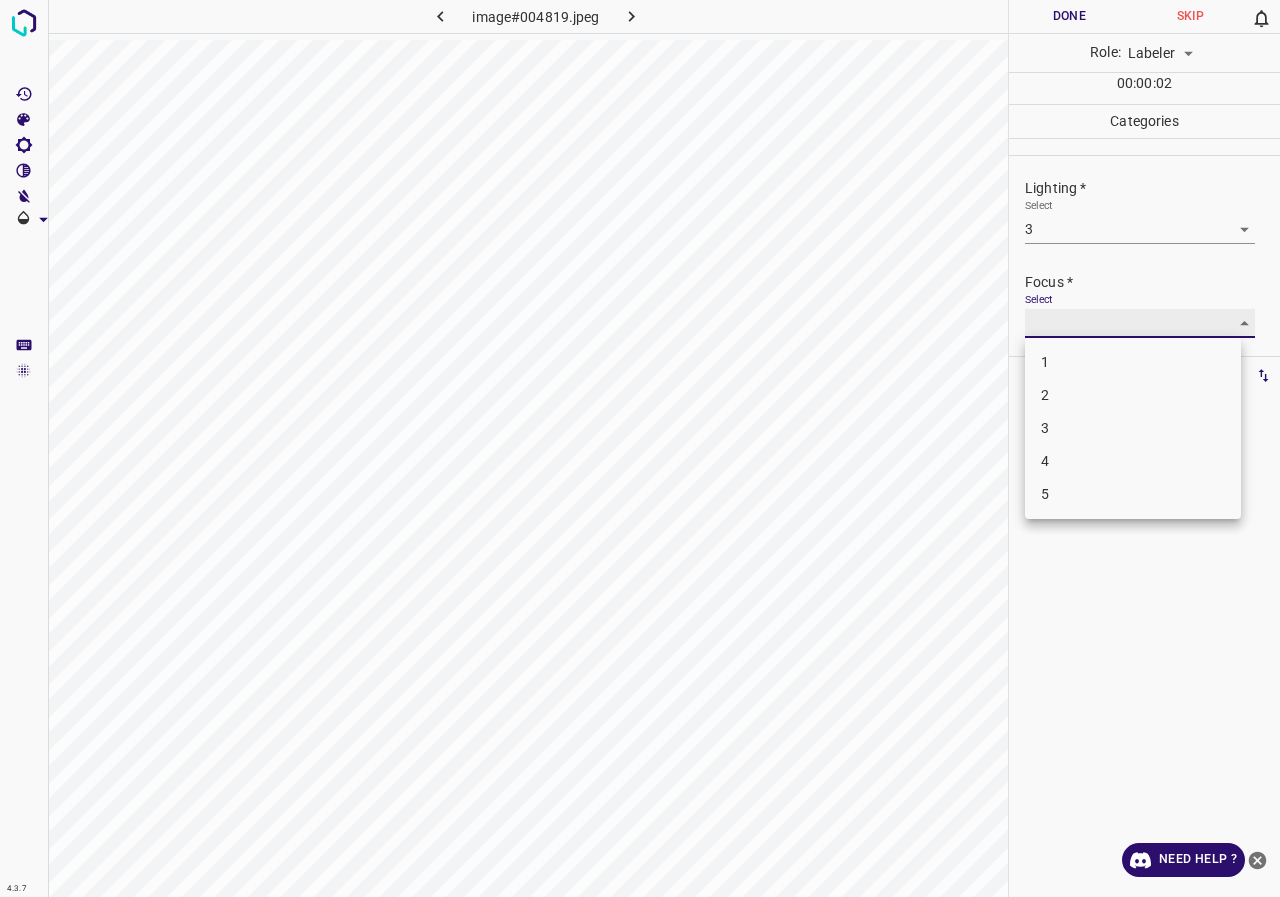 type on "3" 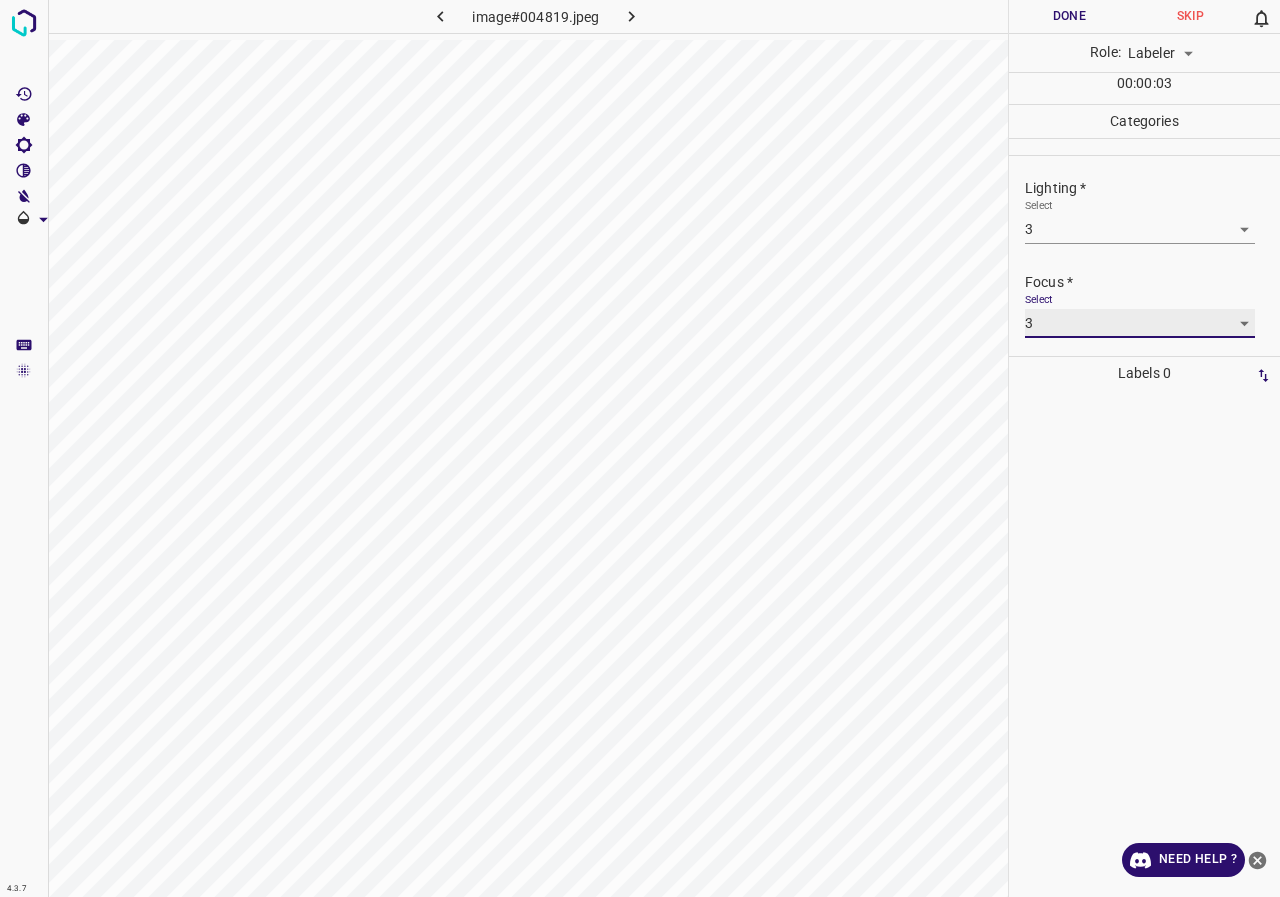 scroll, scrollTop: 98, scrollLeft: 0, axis: vertical 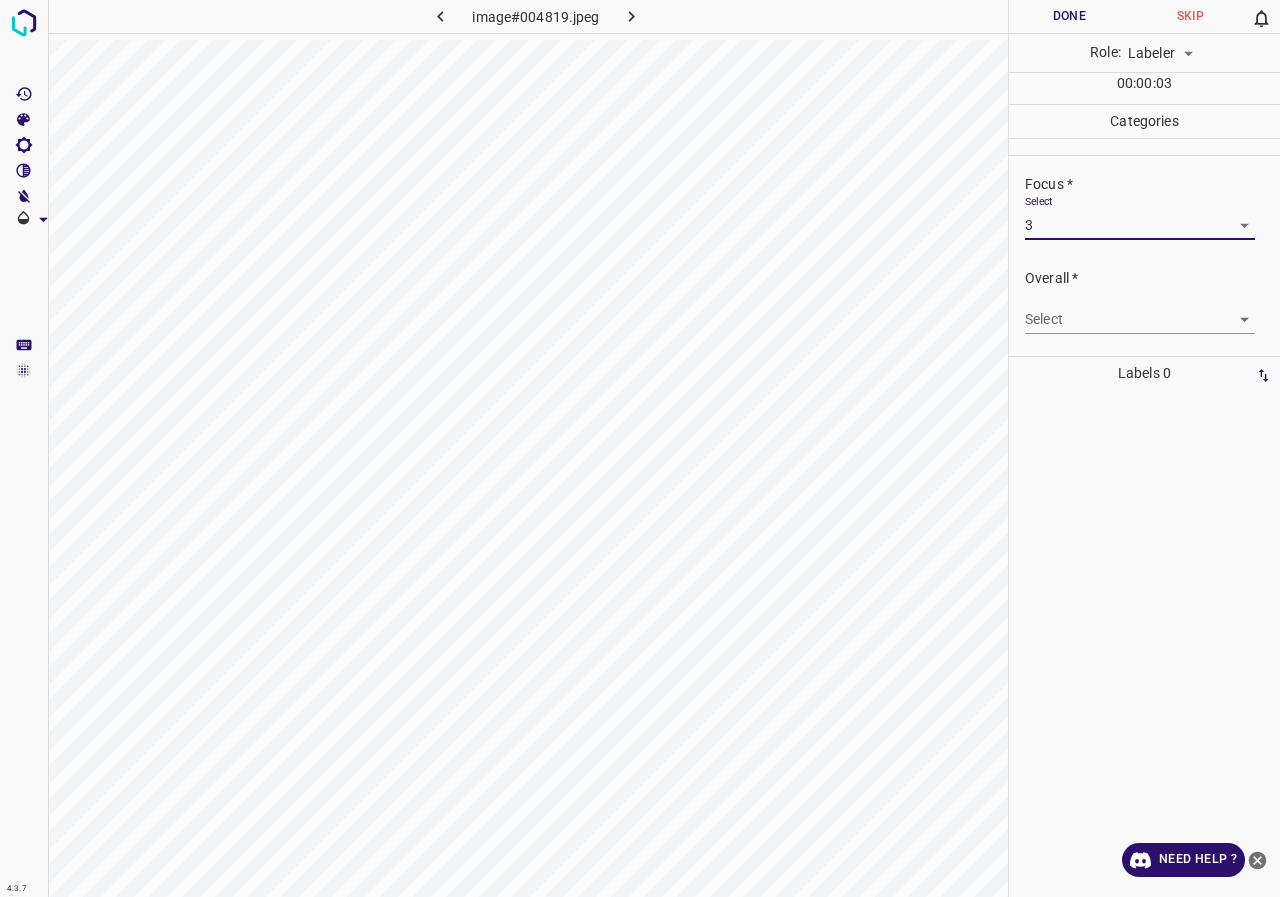 click on "4.3.7 image#004819.jpeg Done Skip 0 Role: Labeler labeler 00   : 00   : 03   Categories Lighting *  Select 3 3 Focus *  Select 3 3 Overall *  Select ​ Labels   0 Categories 1 Lighting 2 Focus 3 Overall Tools Space Change between modes (Draw & Edit) I Auto labeling R Restore zoom M Zoom in N Zoom out Delete Delete selecte label Filters Z Restore filters X Saturation filter C Brightness filter V Contrast filter B Gray scale filter General O Download Need Help ? - Text - Hide - Delete" at bounding box center (640, 448) 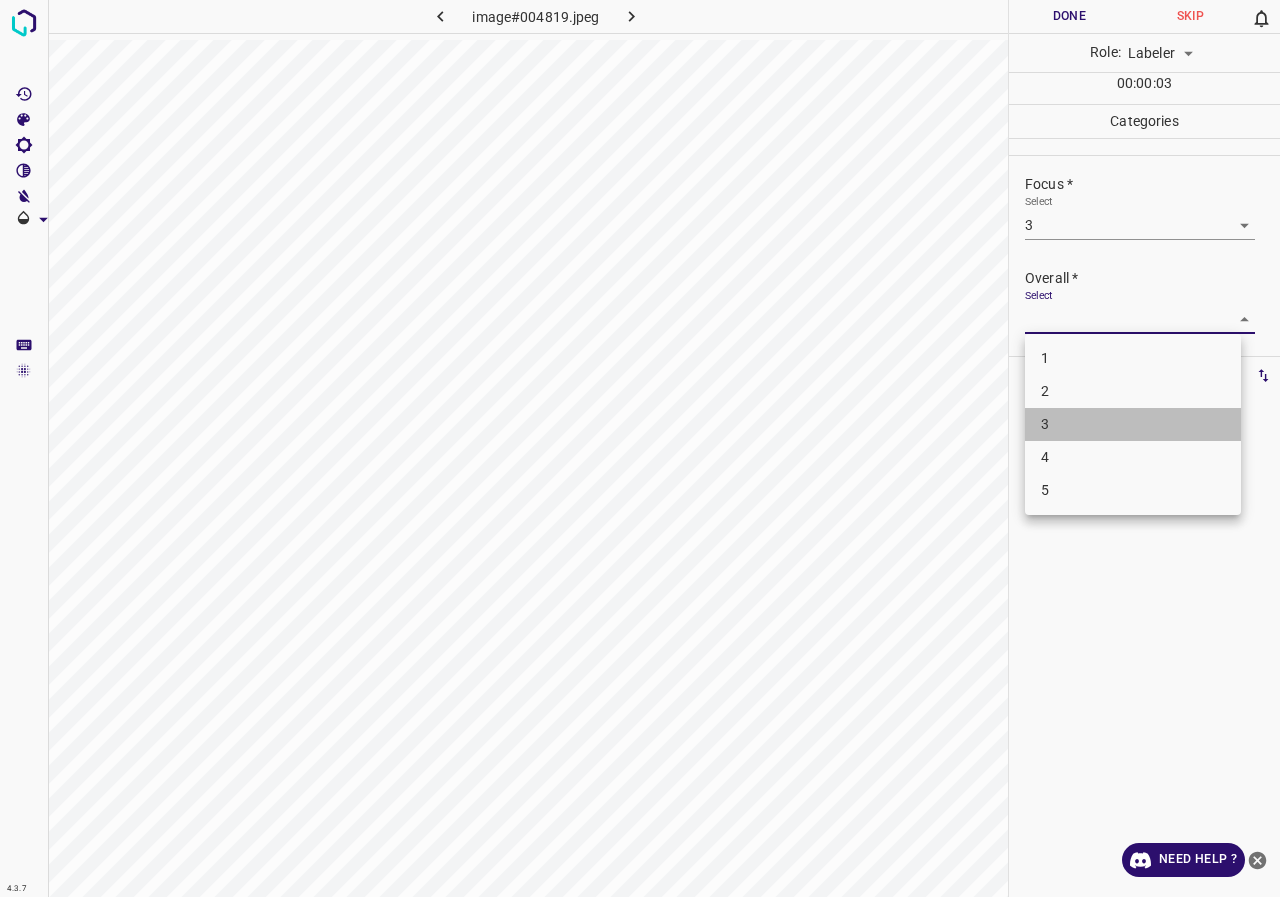 drag, startPoint x: 1080, startPoint y: 417, endPoint x: 1080, endPoint y: 271, distance: 146 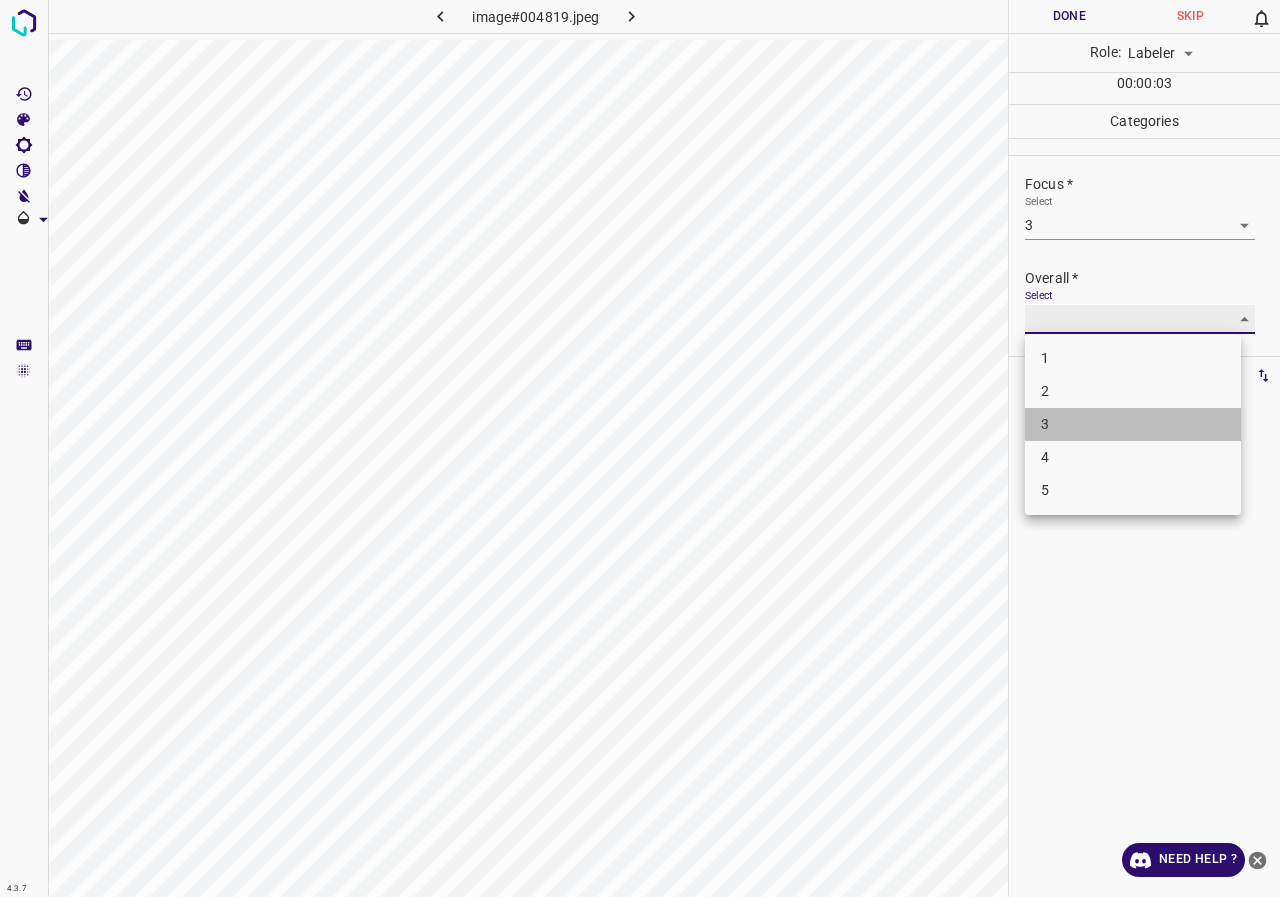 type on "3" 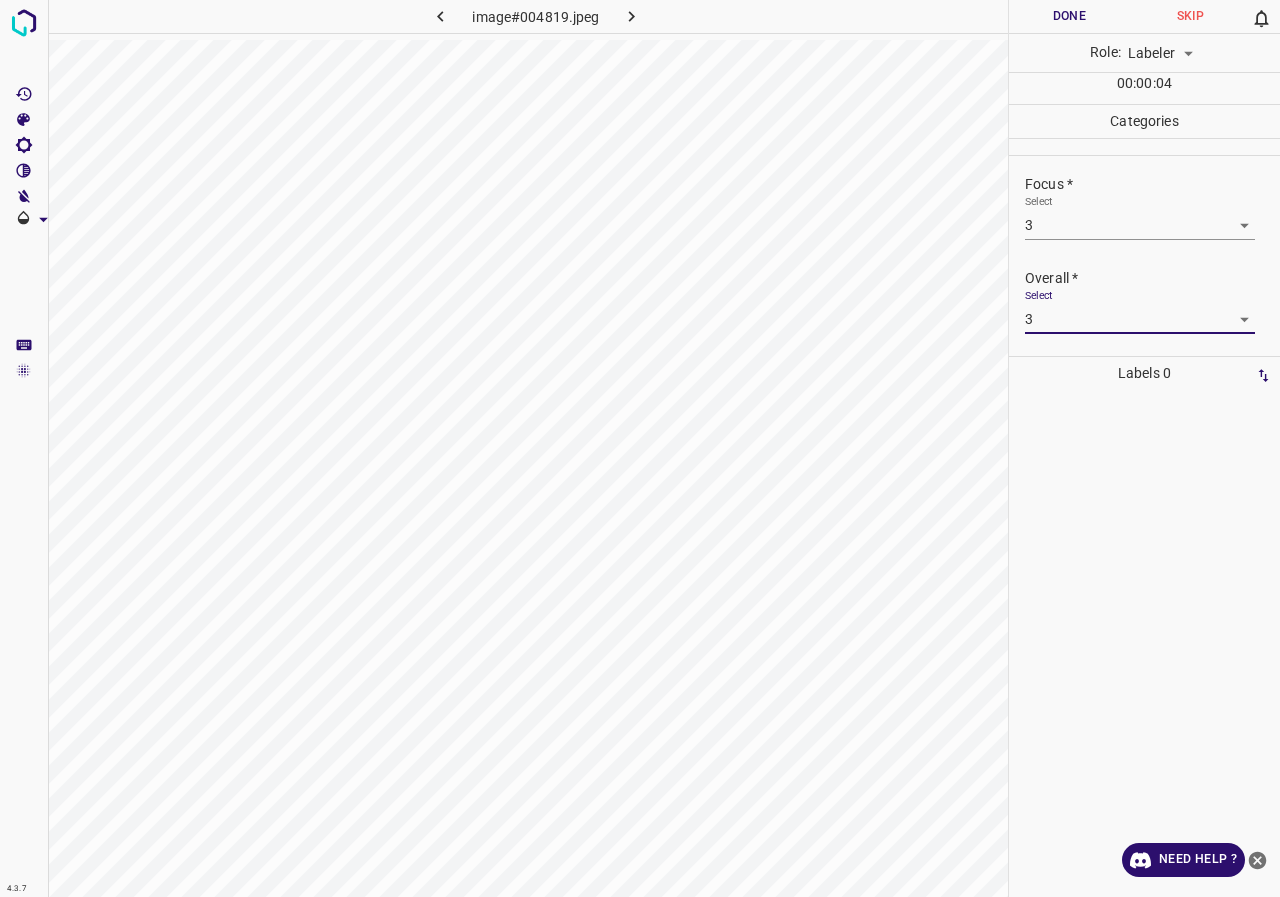 click on "Done" at bounding box center [1069, 16] 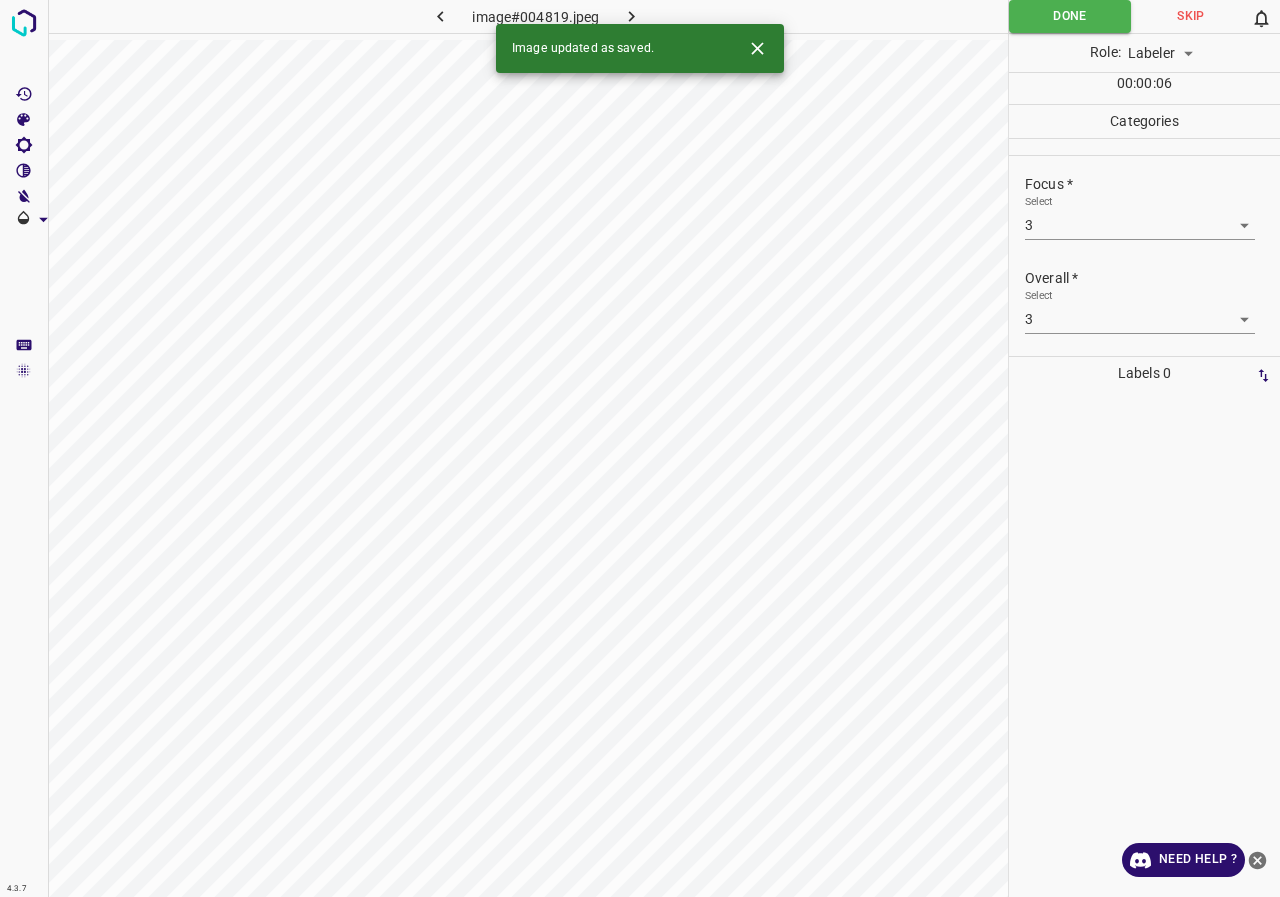 click 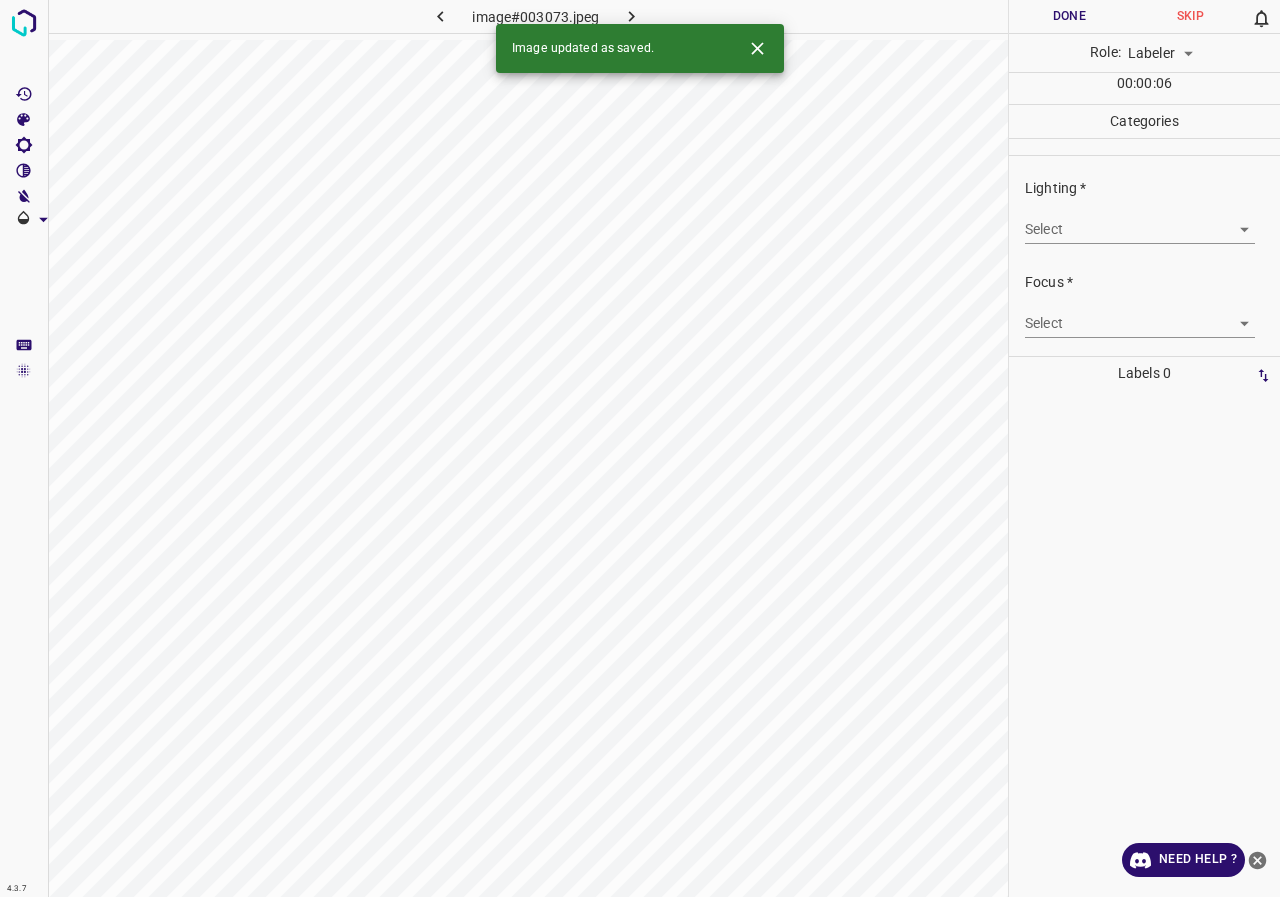click on "4.3.7 image#003073.jpeg Done Skip 0 Role: Labeler labeler 00   : 00   : 06   Categories Lighting *  Select ​ Focus *  Select ​ Overall *  Select ​ Labels   0 Categories 1 Lighting 2 Focus 3 Overall Tools Space Change between modes (Draw & Edit) I Auto labeling R Restore zoom M Zoom in N Zoom out Delete Delete selecte label Filters Z Restore filters X Saturation filter C Brightness filter V Contrast filter B Gray scale filter General O Download Image updated as saved. Need Help ? - Text - Hide - Delete" at bounding box center (640, 448) 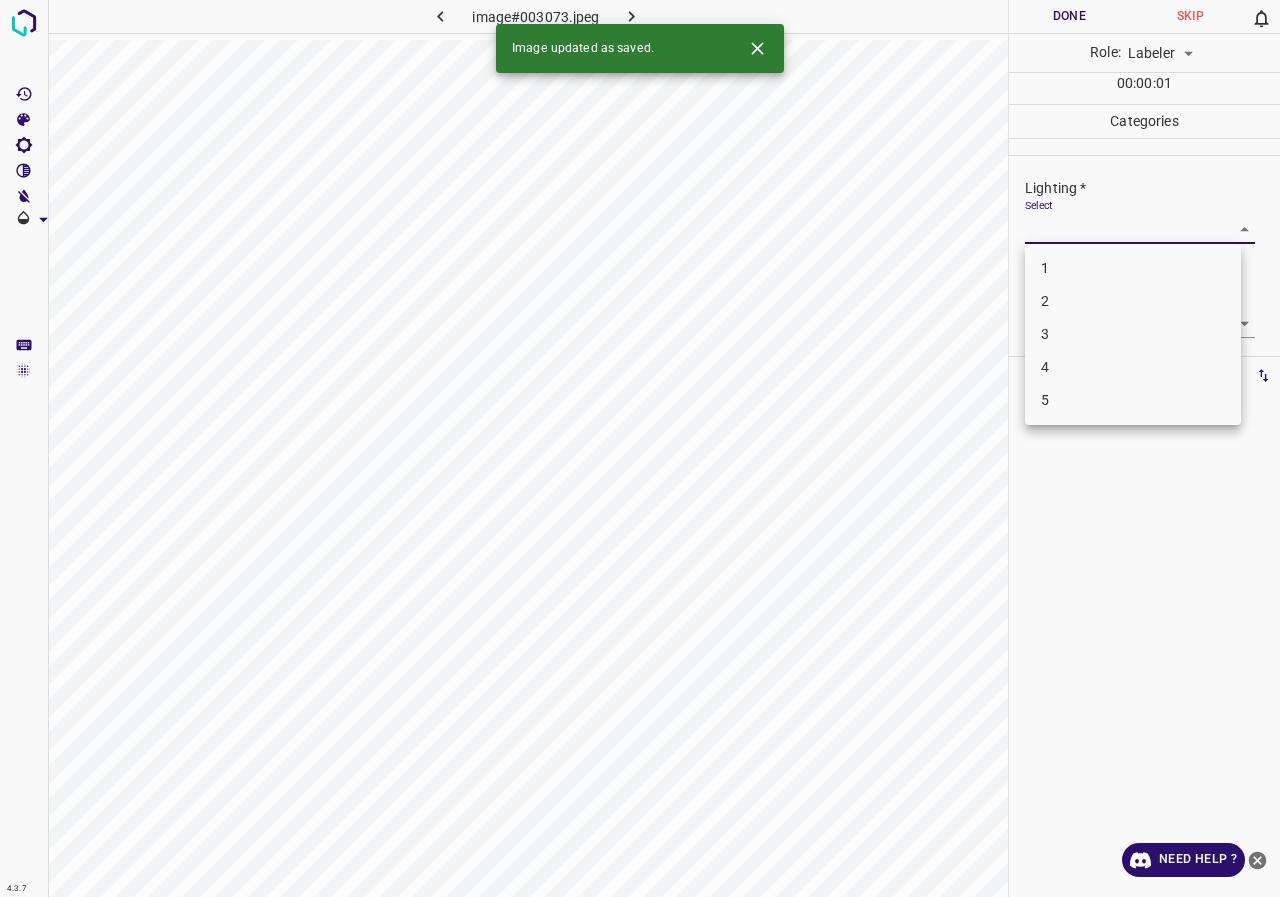 click on "3" at bounding box center [1133, 334] 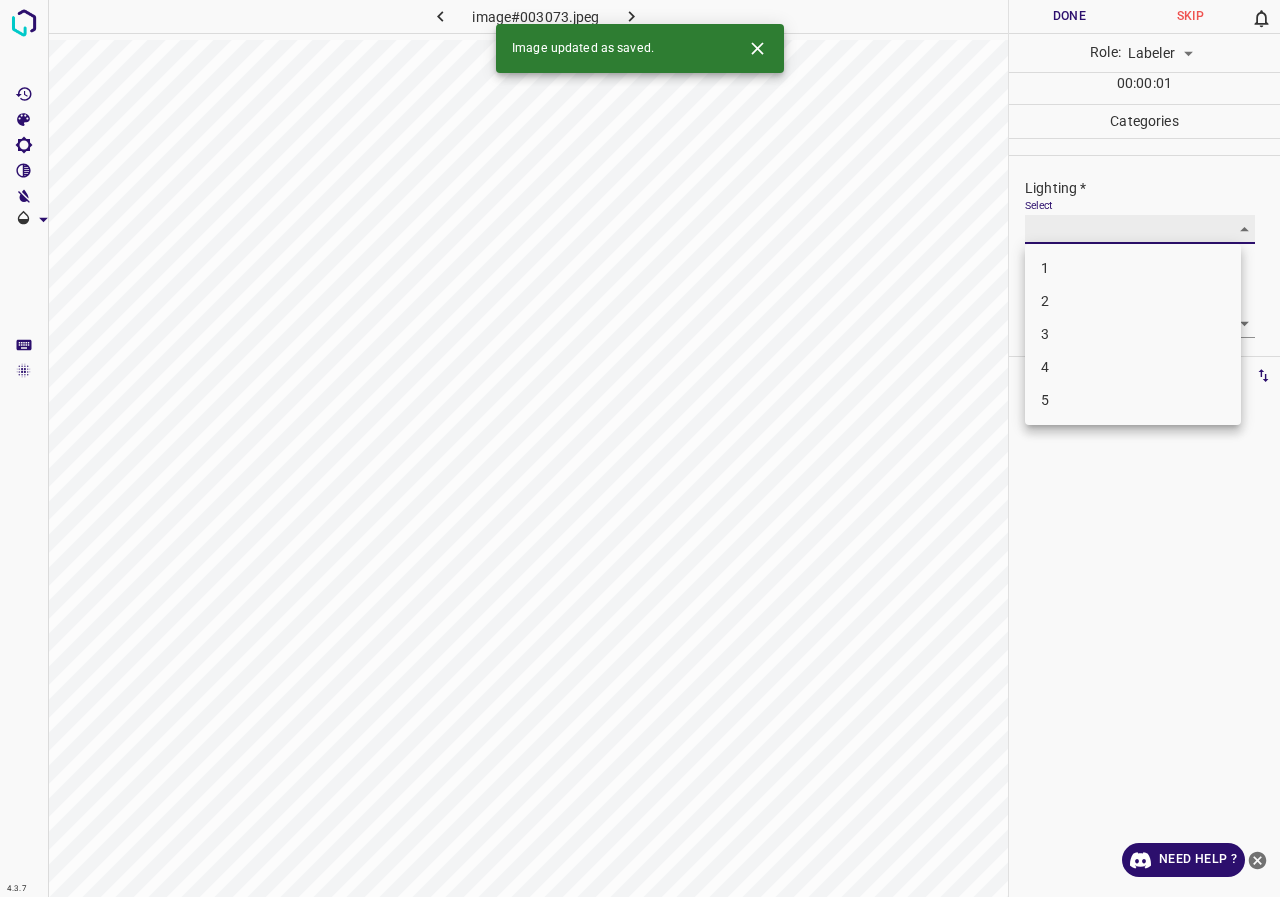 type on "3" 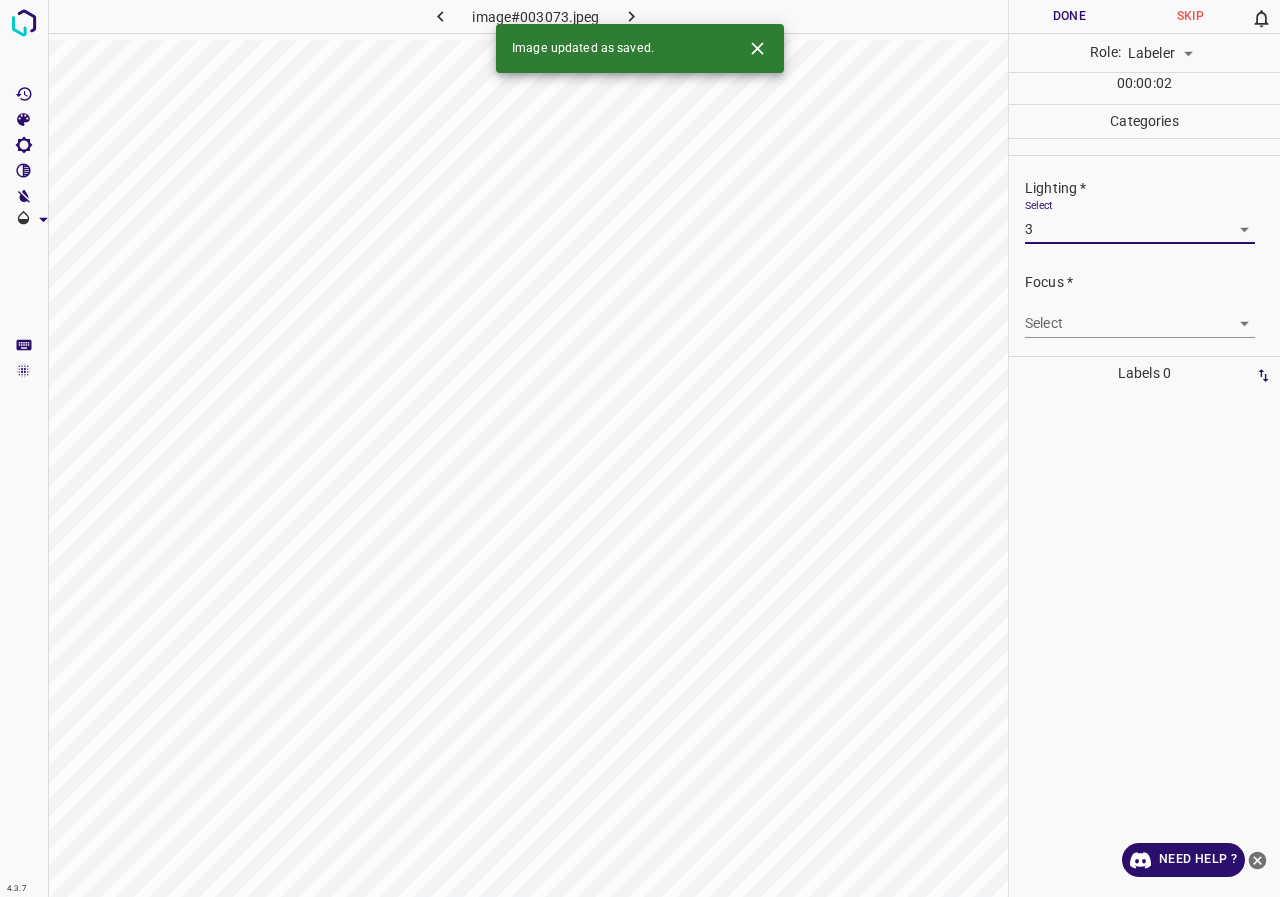 click on "4.3.7 image#003073.jpeg Done Skip 0 Role: Labeler labeler 00   : 00   : 02   Categories Lighting *  Select 3 3 Focus *  Select ​ Overall *  Select ​ Labels   0 Categories 1 Lighting 2 Focus 3 Overall Tools Space Change between modes (Draw & Edit) I Auto labeling R Restore zoom M Zoom in N Zoom out Delete Delete selecte label Filters Z Restore filters X Saturation filter C Brightness filter V Contrast filter B Gray scale filter General O Download Image updated as saved. Need Help ? - Text - Hide - Delete" at bounding box center (640, 448) 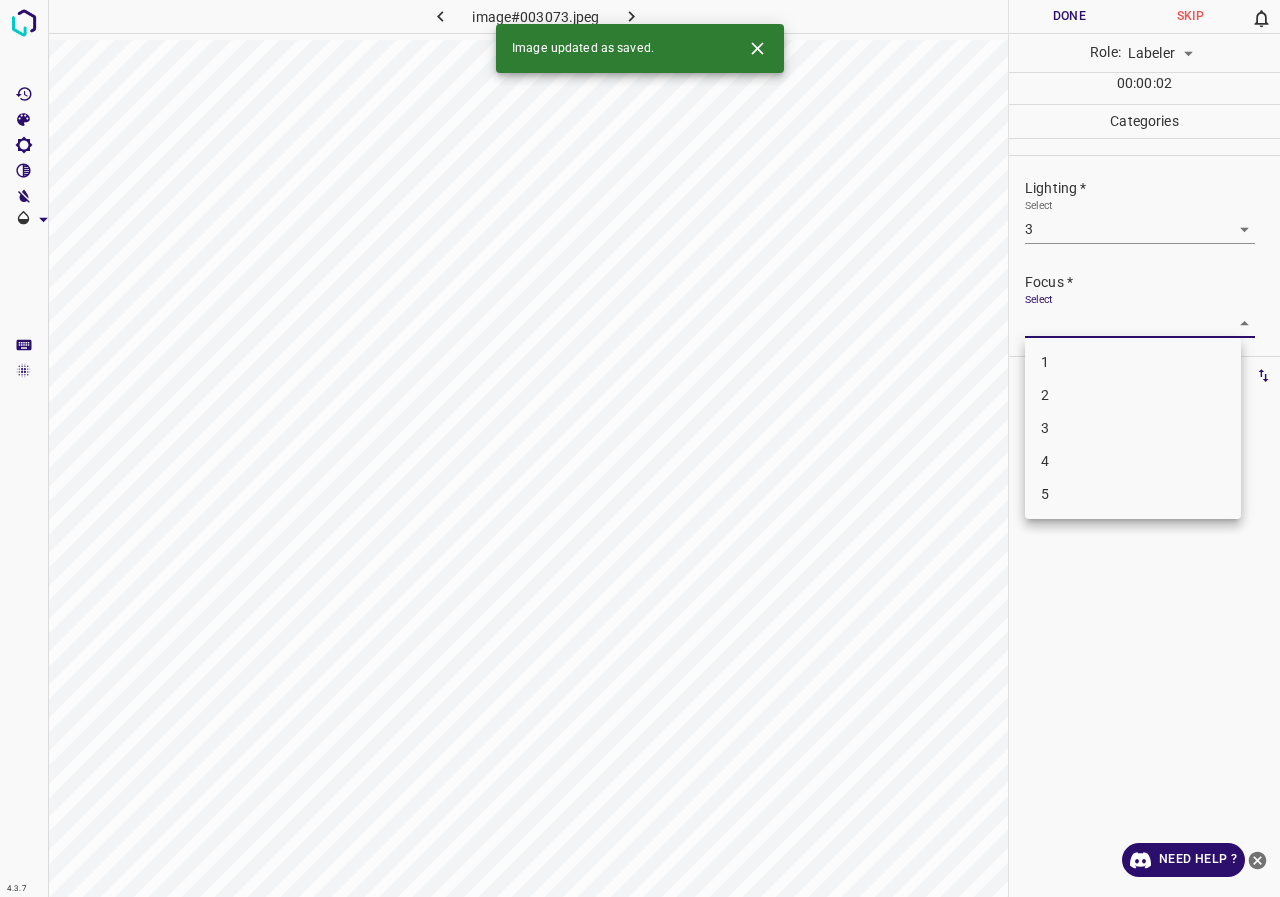 drag, startPoint x: 1051, startPoint y: 428, endPoint x: 1070, endPoint y: 332, distance: 97.862144 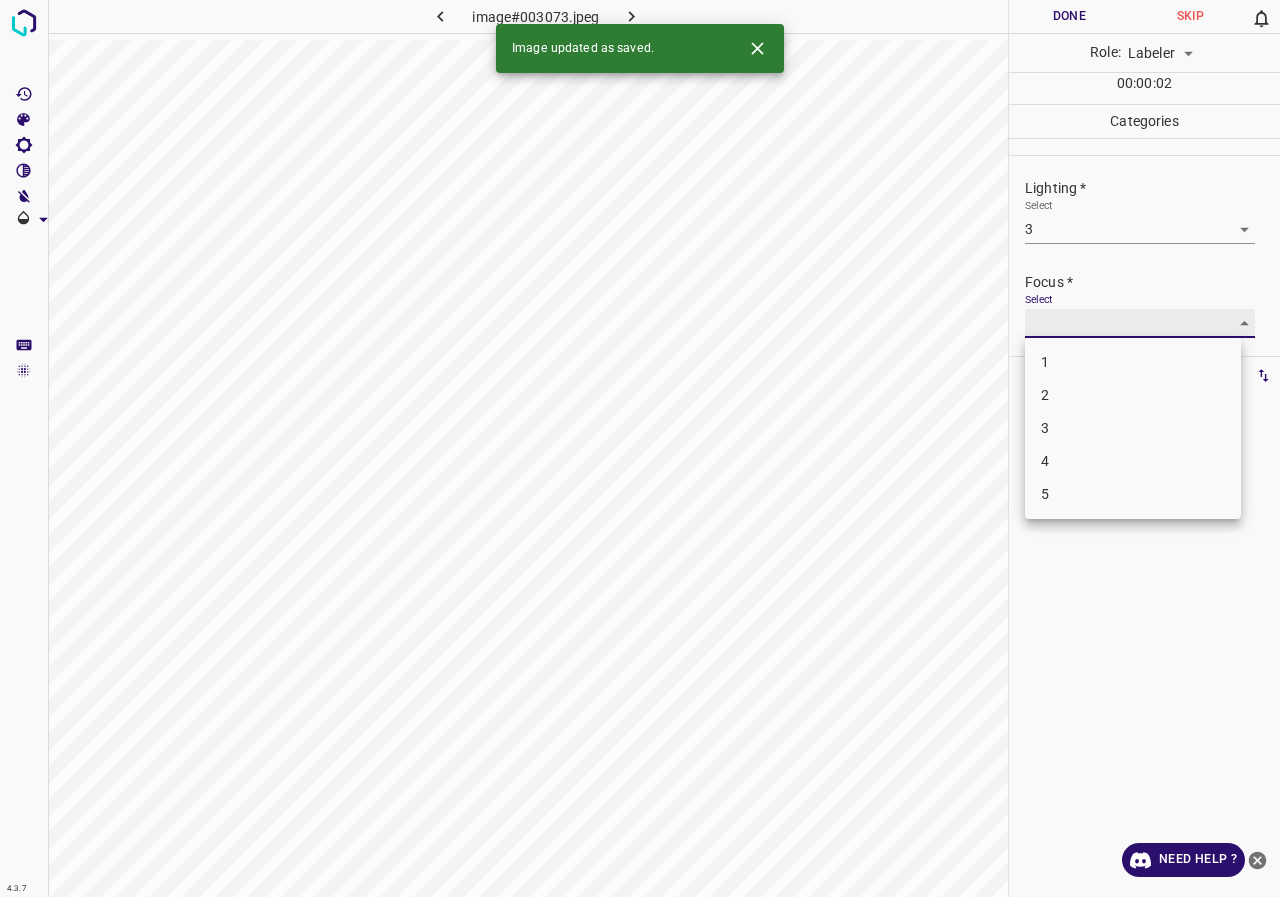 type on "3" 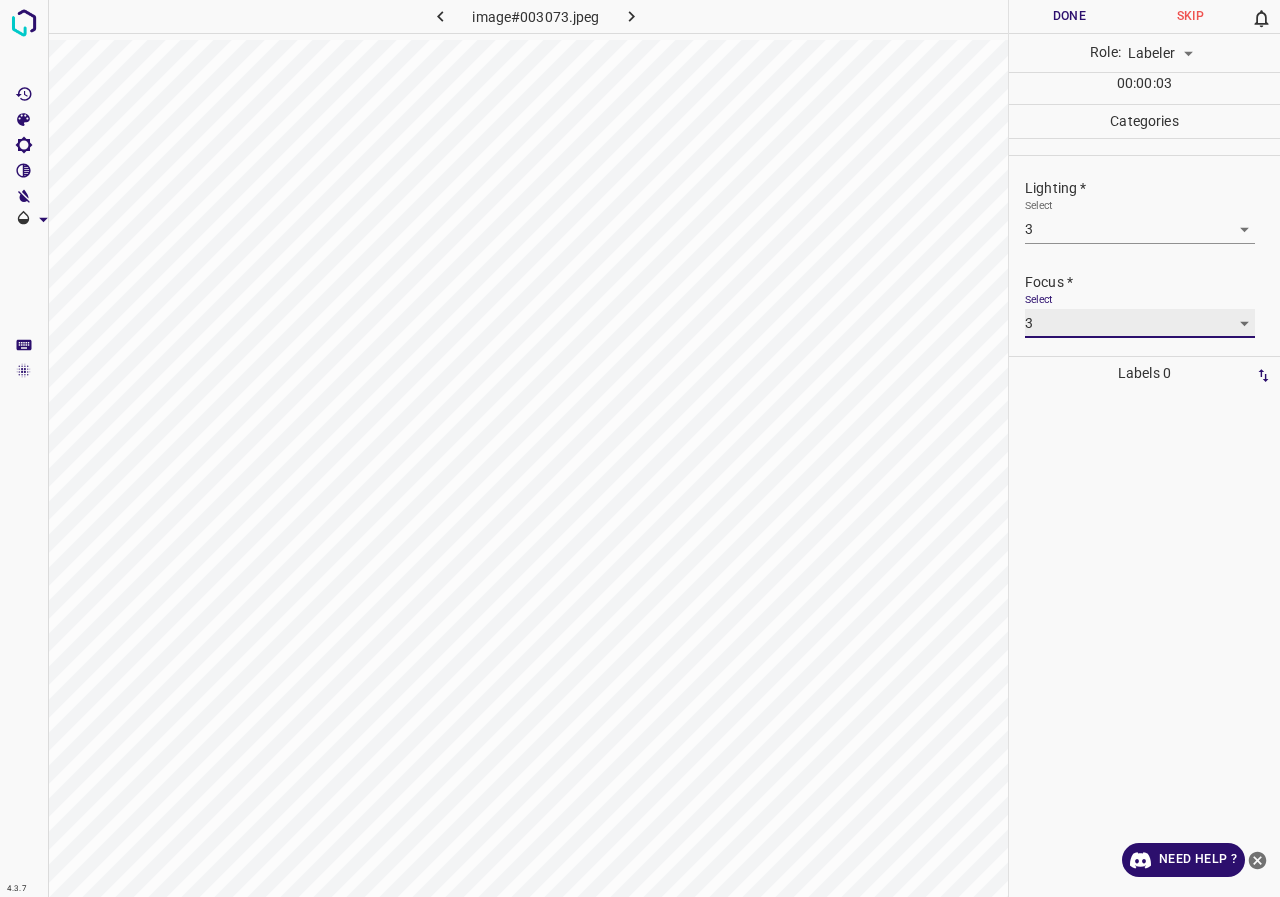 scroll, scrollTop: 98, scrollLeft: 0, axis: vertical 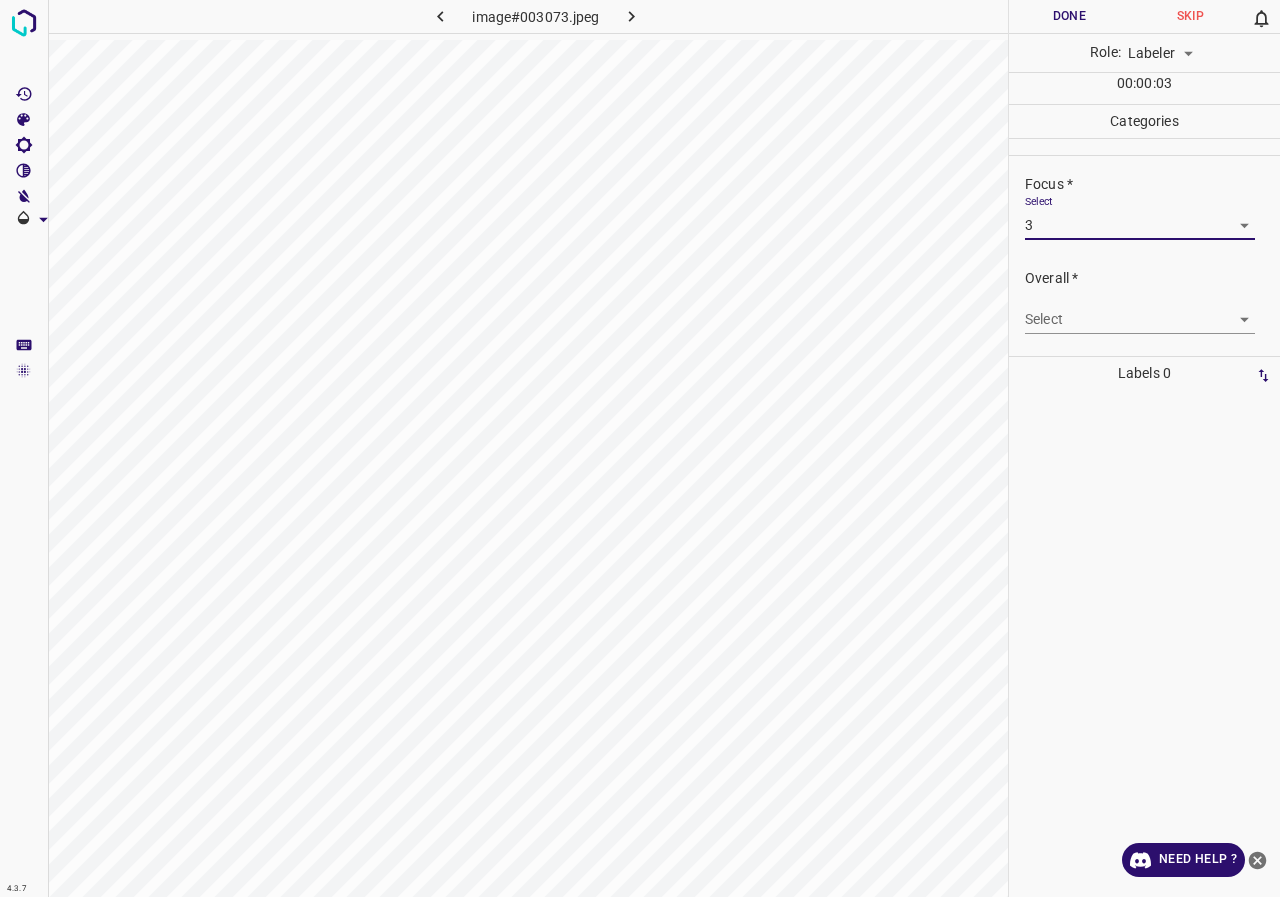 click on "4.3.7 image#003073.jpeg Done Skip 0 Role: Labeler labeler 00   : 00   : 03   Categories Lighting *  Select 3 3 Focus *  Select 3 3 Overall *  Select ​ Labels   0 Categories 1 Lighting 2 Focus 3 Overall Tools Space Change between modes (Draw & Edit) I Auto labeling R Restore zoom M Zoom in N Zoom out Delete Delete selecte label Filters Z Restore filters X Saturation filter C Brightness filter V Contrast filter B Gray scale filter General O Download Need Help ? - Text - Hide - Delete" at bounding box center [640, 448] 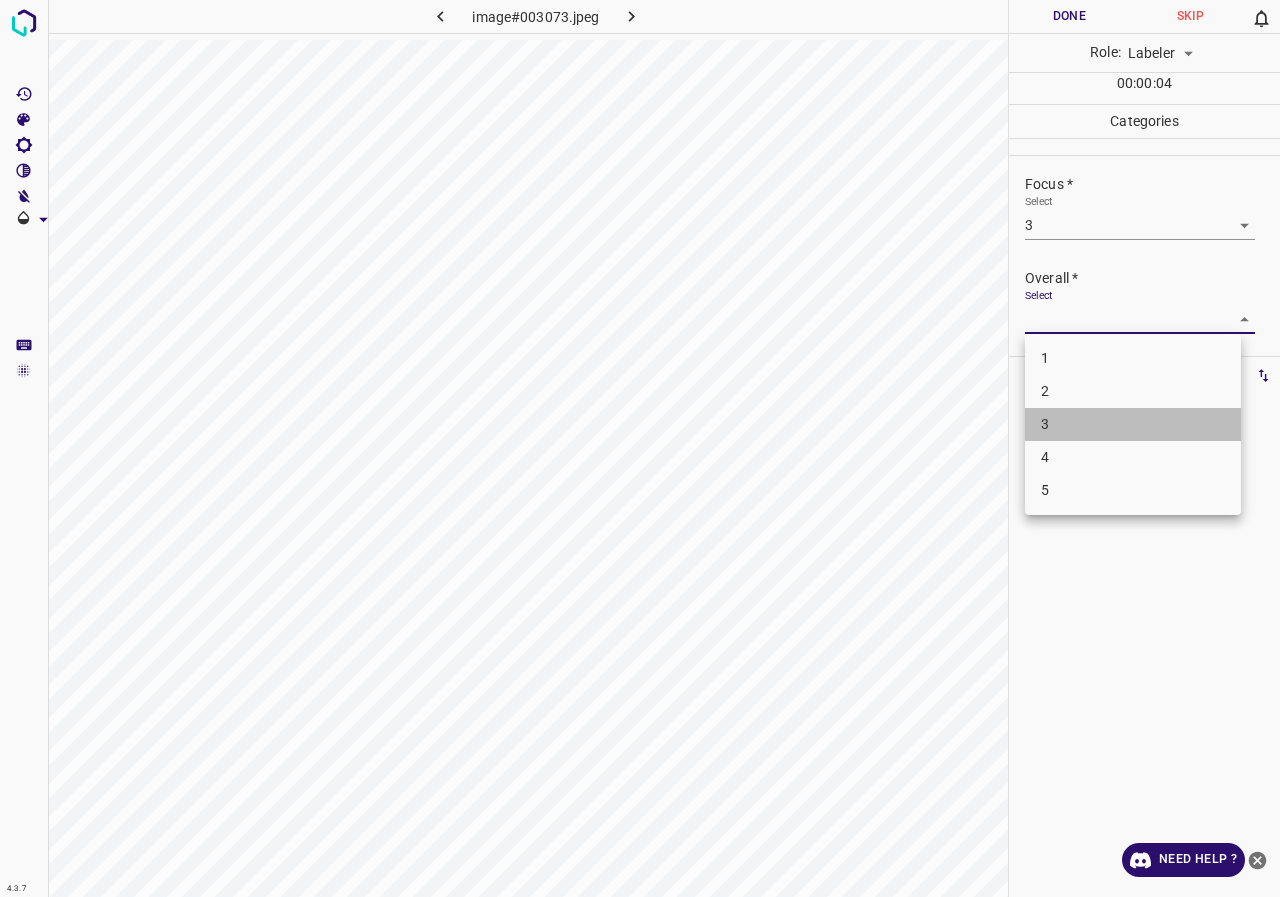 click on "3" at bounding box center (1133, 424) 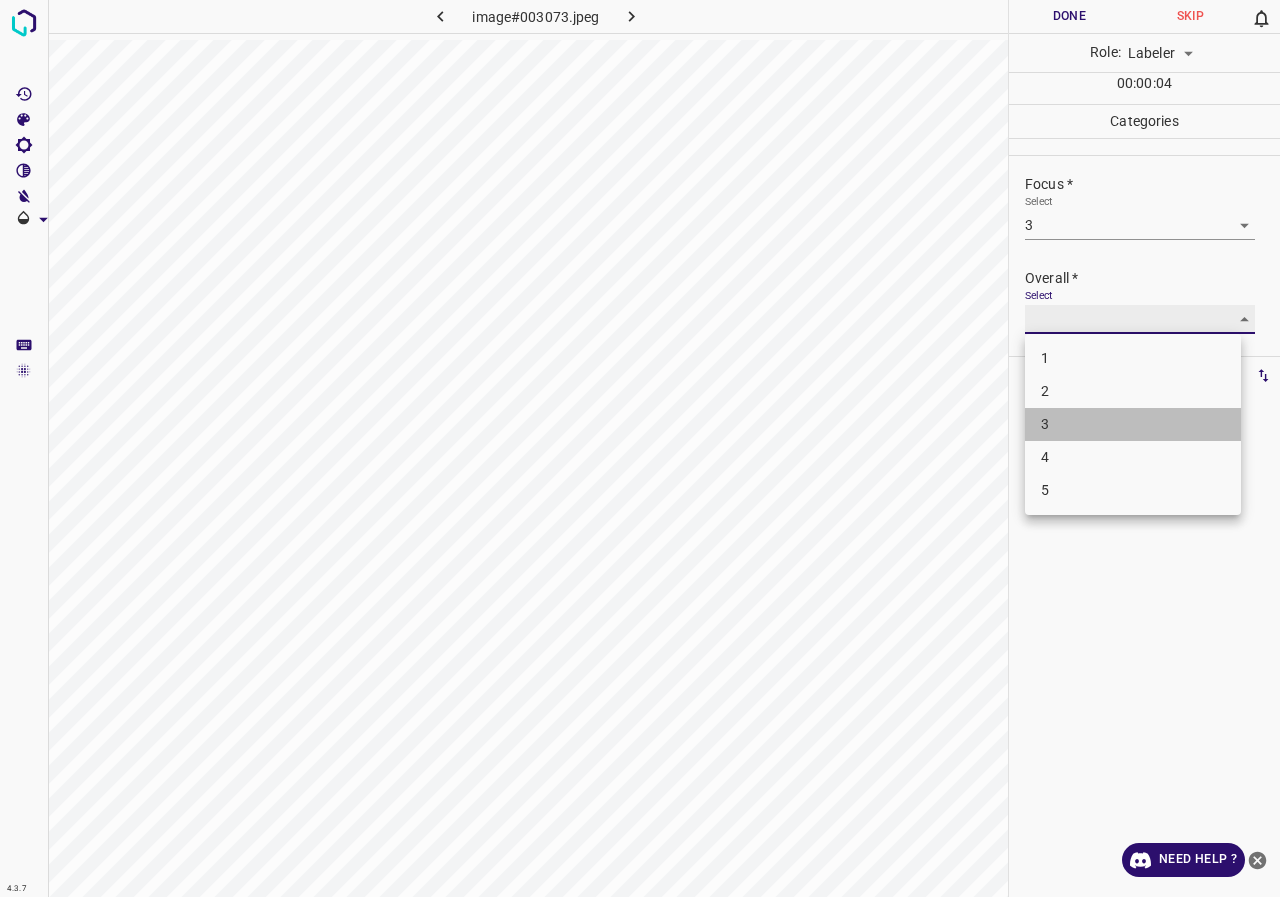 type on "3" 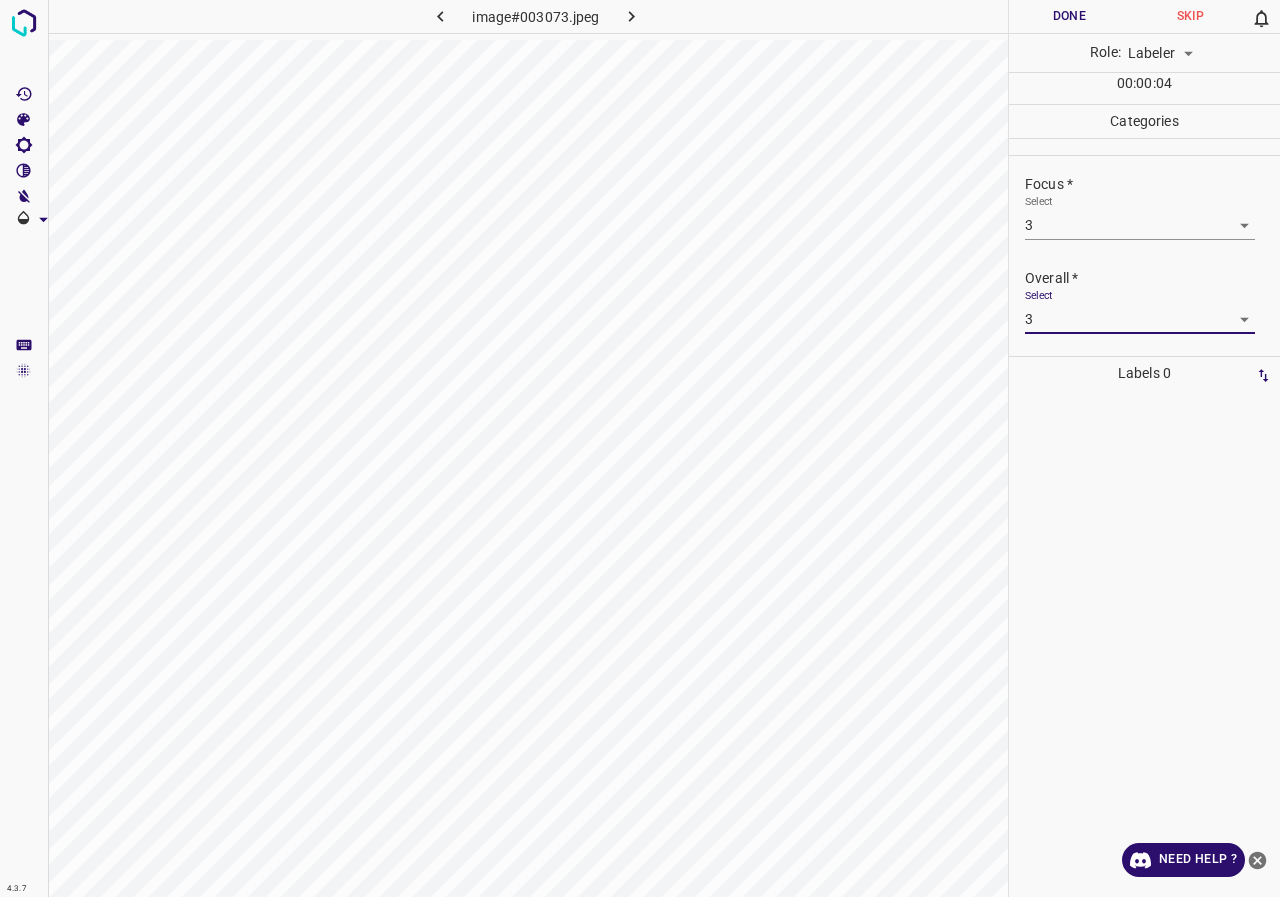 click on "Done" at bounding box center [1069, 16] 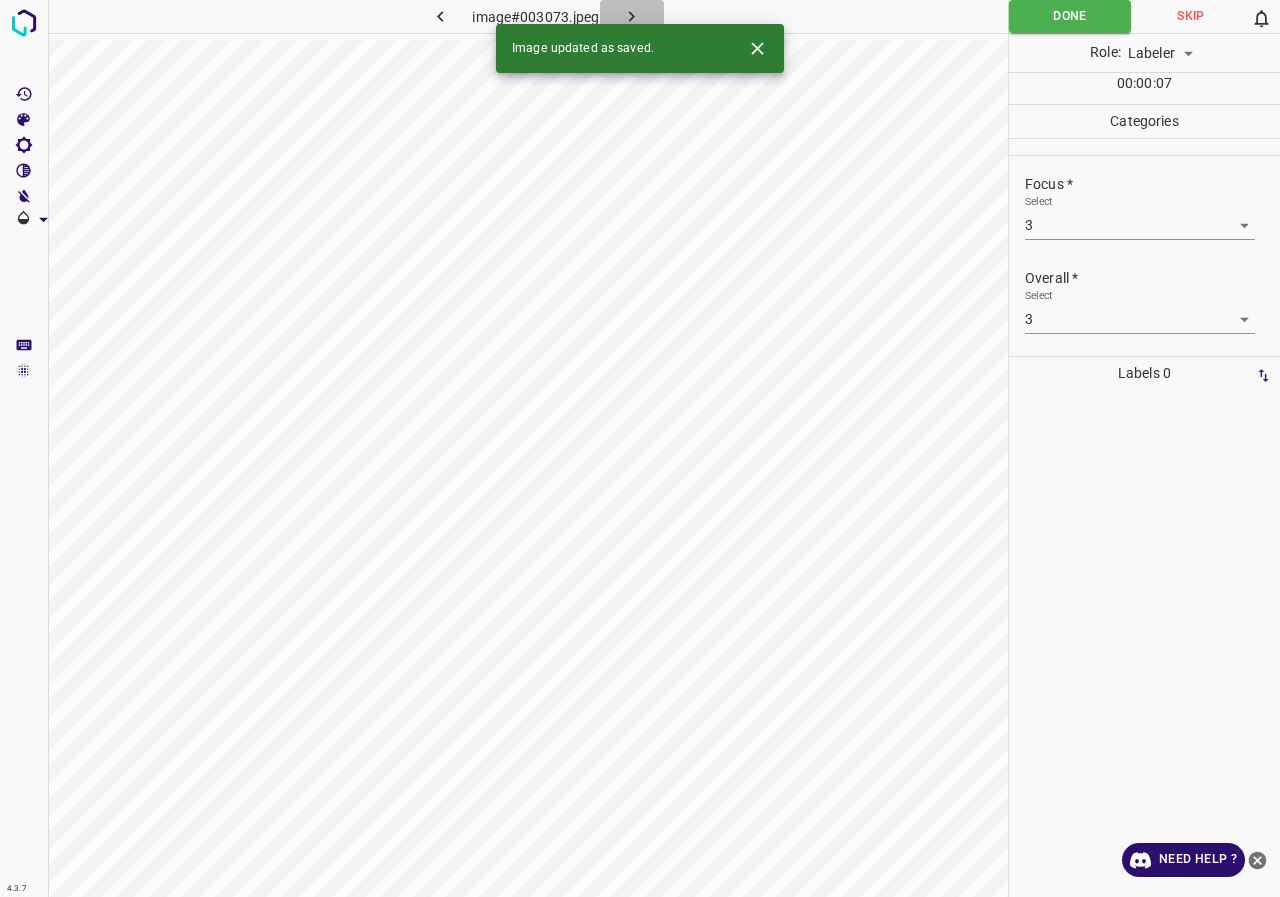 click at bounding box center (632, 16) 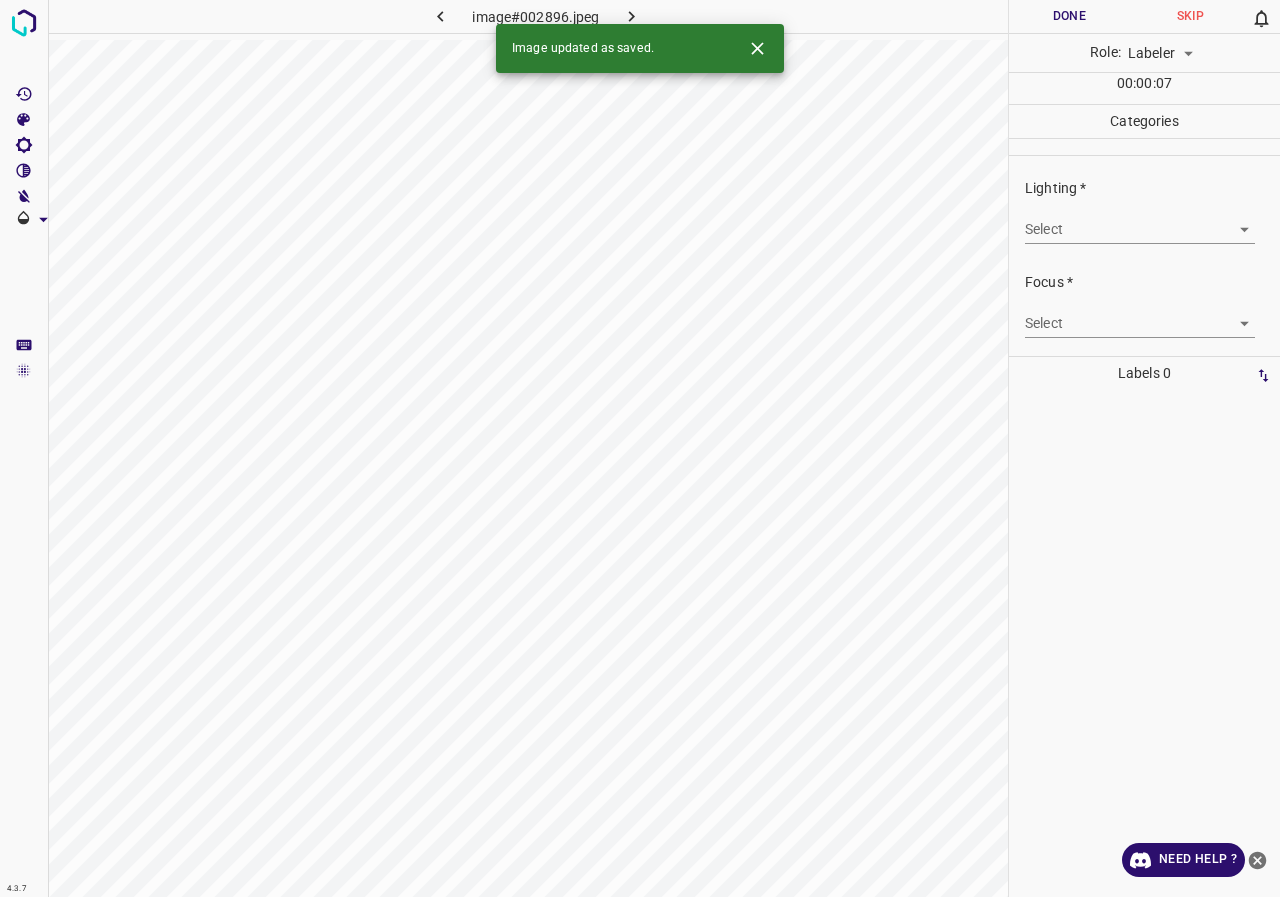 click on "4.3.7 image#002896.jpeg Done Skip 0 Role: Labeler labeler 00   : 00   : 07   Categories Lighting *  Select ​ Focus *  Select ​ Overall *  Select ​ Labels   0 Categories 1 Lighting 2 Focus 3 Overall Tools Space Change between modes (Draw & Edit) I Auto labeling R Restore zoom M Zoom in N Zoom out Delete Delete selecte label Filters Z Restore filters X Saturation filter C Brightness filter V Contrast filter B Gray scale filter General O Download Image updated as saved. Need Help ? - Text - Hide - Delete" at bounding box center [640, 448] 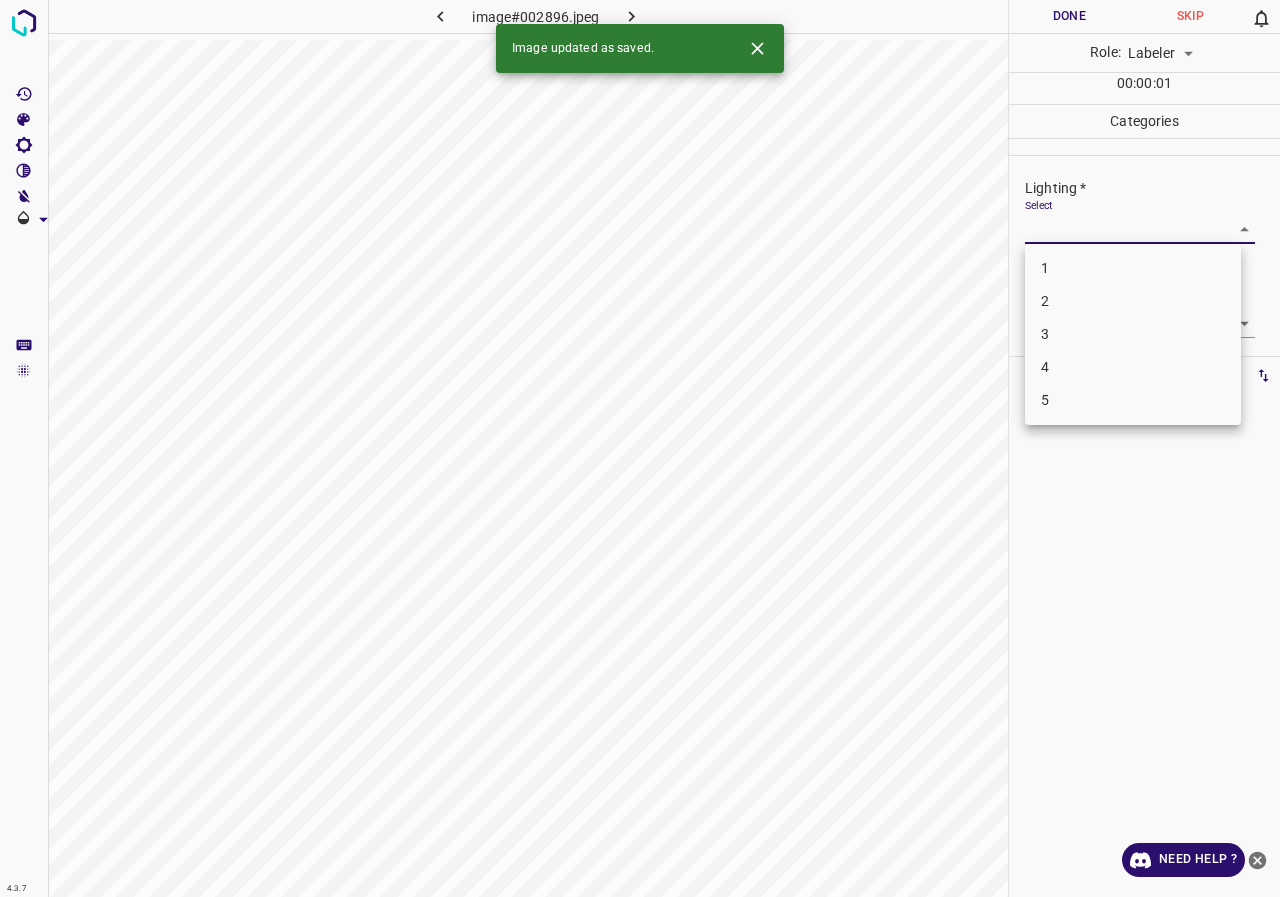 click on "3" at bounding box center (1133, 334) 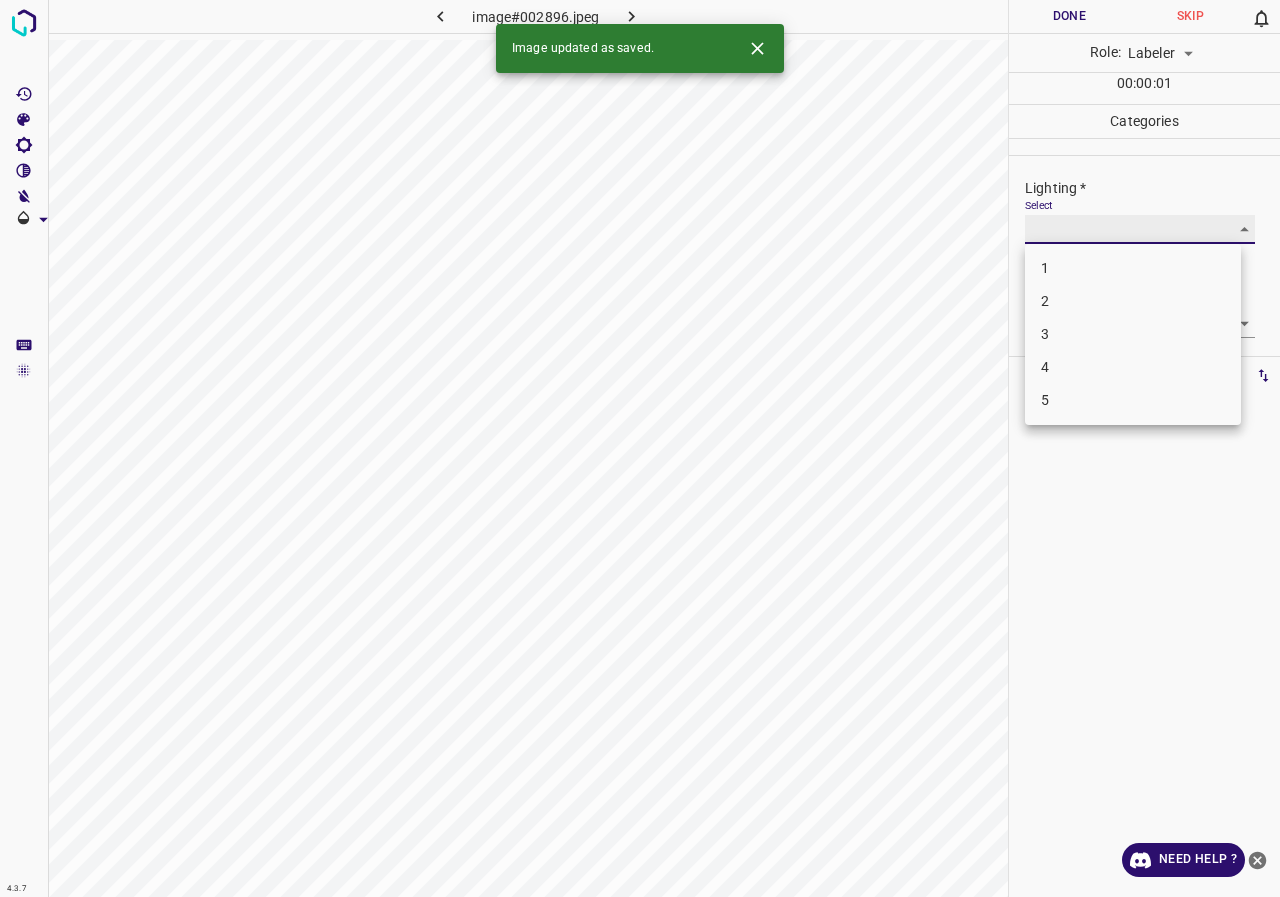 type on "3" 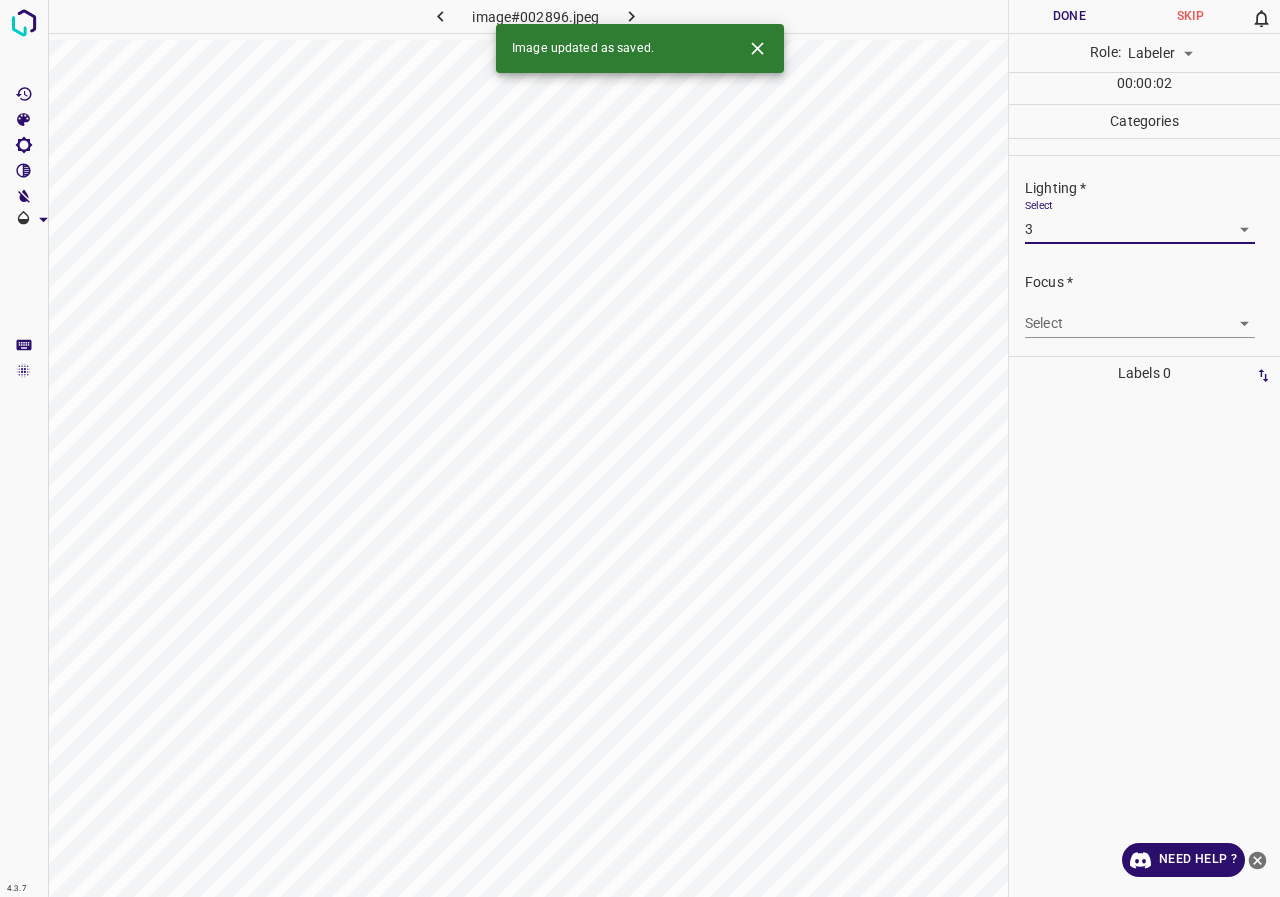 click on "4.3.7 image#002896.jpeg Done Skip 0 Role: Labeler labeler 00   : 00   : 02   Categories Lighting *  Select 3 3 Focus *  Select ​ Overall *  Select ​ Labels   0 Categories 1 Lighting 2 Focus 3 Overall Tools Space Change between modes (Draw & Edit) I Auto labeling R Restore zoom M Zoom in N Zoom out Delete Delete selecte label Filters Z Restore filters X Saturation filter C Brightness filter V Contrast filter B Gray scale filter General O Download Image updated as saved. Need Help ? - Text - Hide - Delete 1 2 3 4 5" at bounding box center (640, 448) 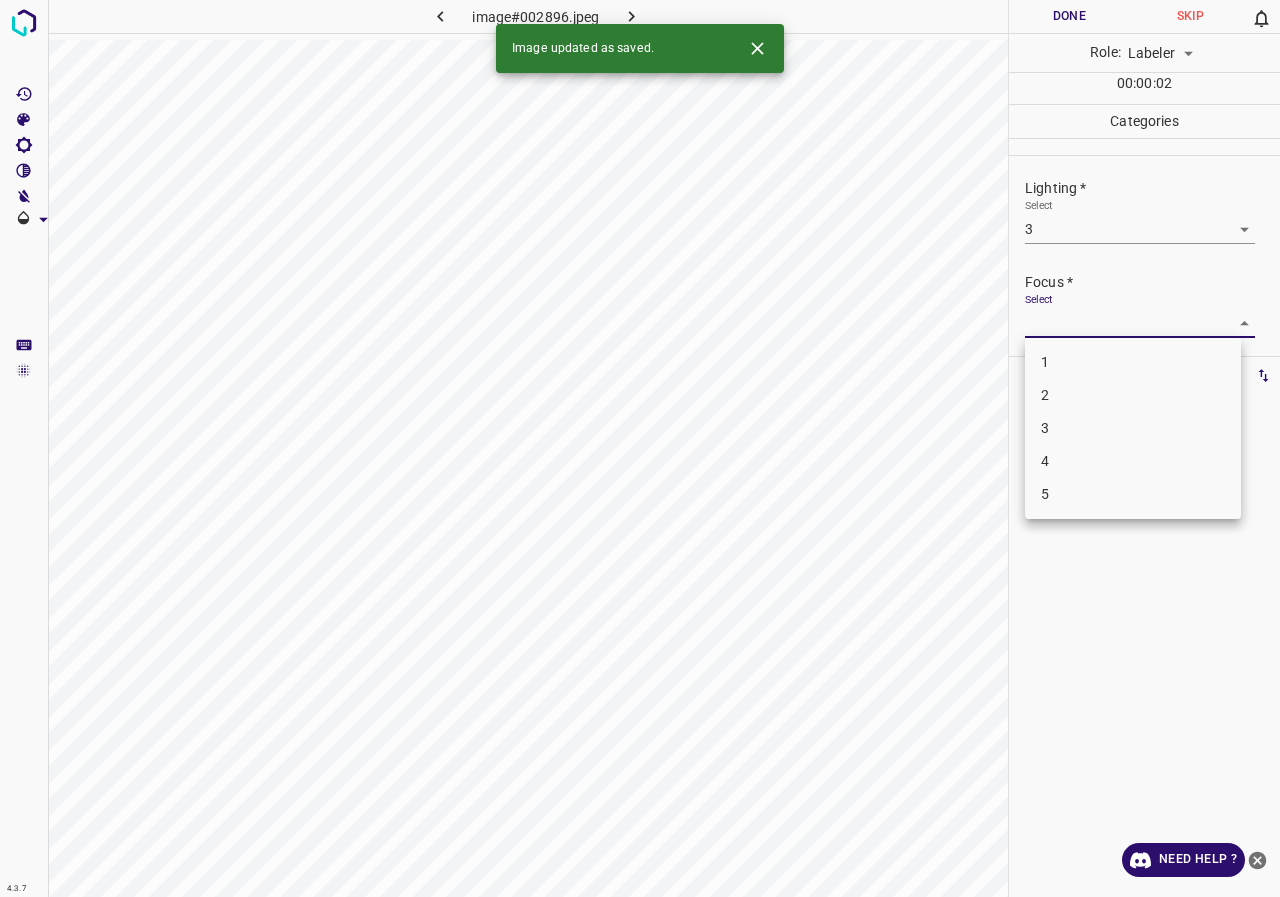 drag, startPoint x: 1067, startPoint y: 420, endPoint x: 1065, endPoint y: 400, distance: 20.09975 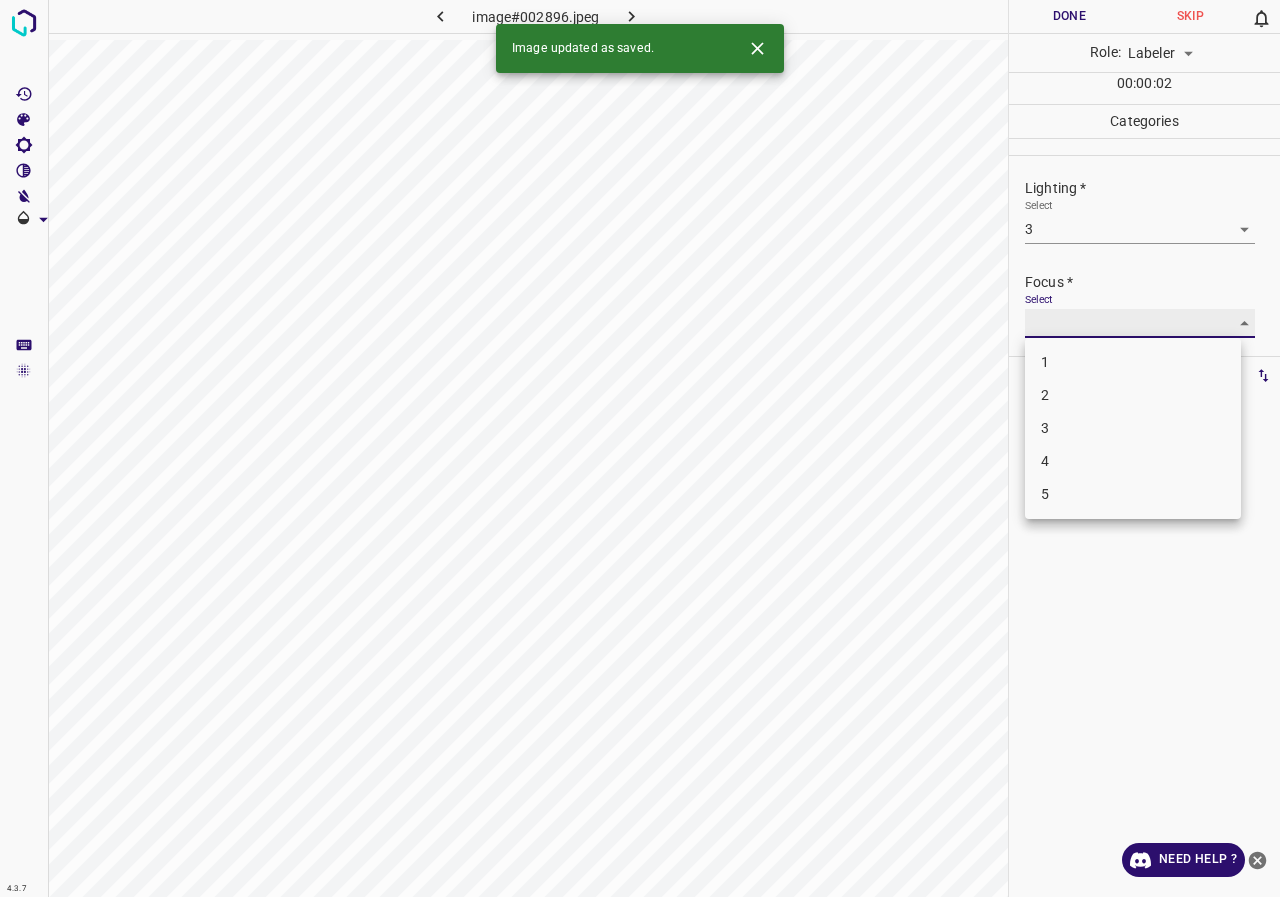 type on "3" 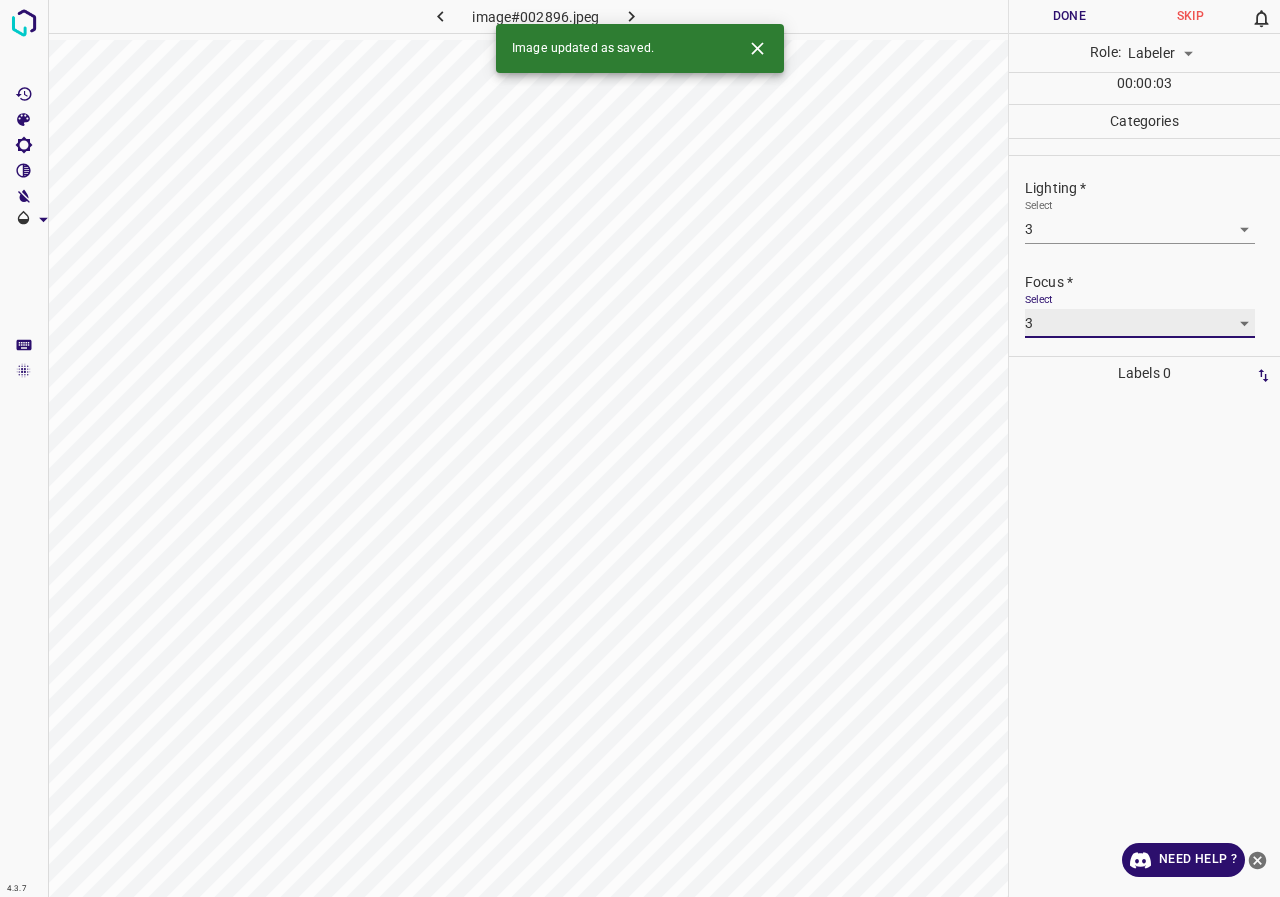 scroll, scrollTop: 98, scrollLeft: 0, axis: vertical 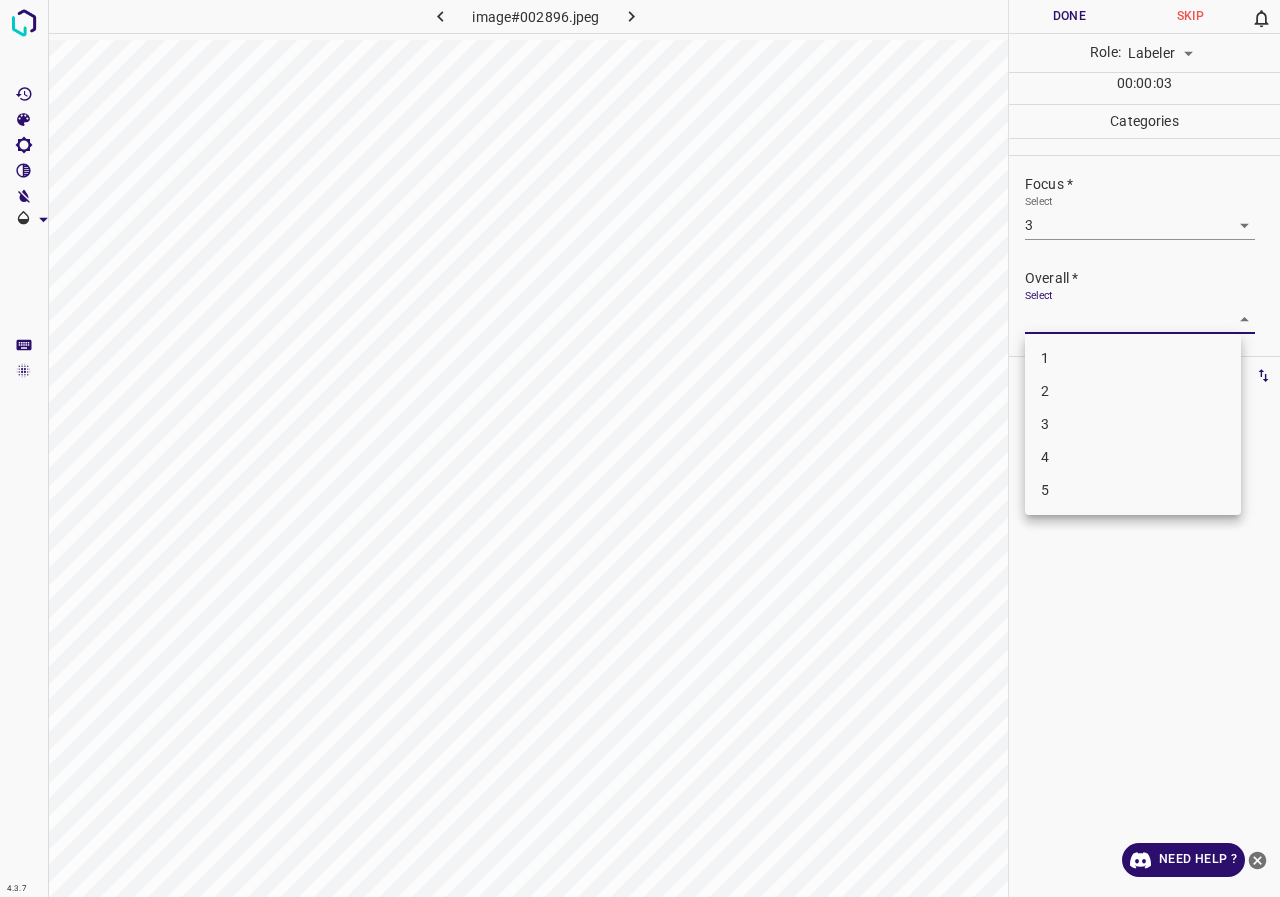 click on "4.3.7 image#002896.jpeg Done Skip 0 Role: Labeler labeler 00   : 00   : 03   Categories Lighting *  Select 3 3 Focus *  Select 3 3 Overall *  Select ​ Labels   0 Categories 1 Lighting 2 Focus 3 Overall Tools Space Change between modes (Draw & Edit) I Auto labeling R Restore zoom M Zoom in N Zoom out Delete Delete selecte label Filters Z Restore filters X Saturation filter C Brightness filter V Contrast filter B Gray scale filter General O Download Need Help ? - Text - Hide - Delete 1 2 3 4 5" at bounding box center (640, 448) 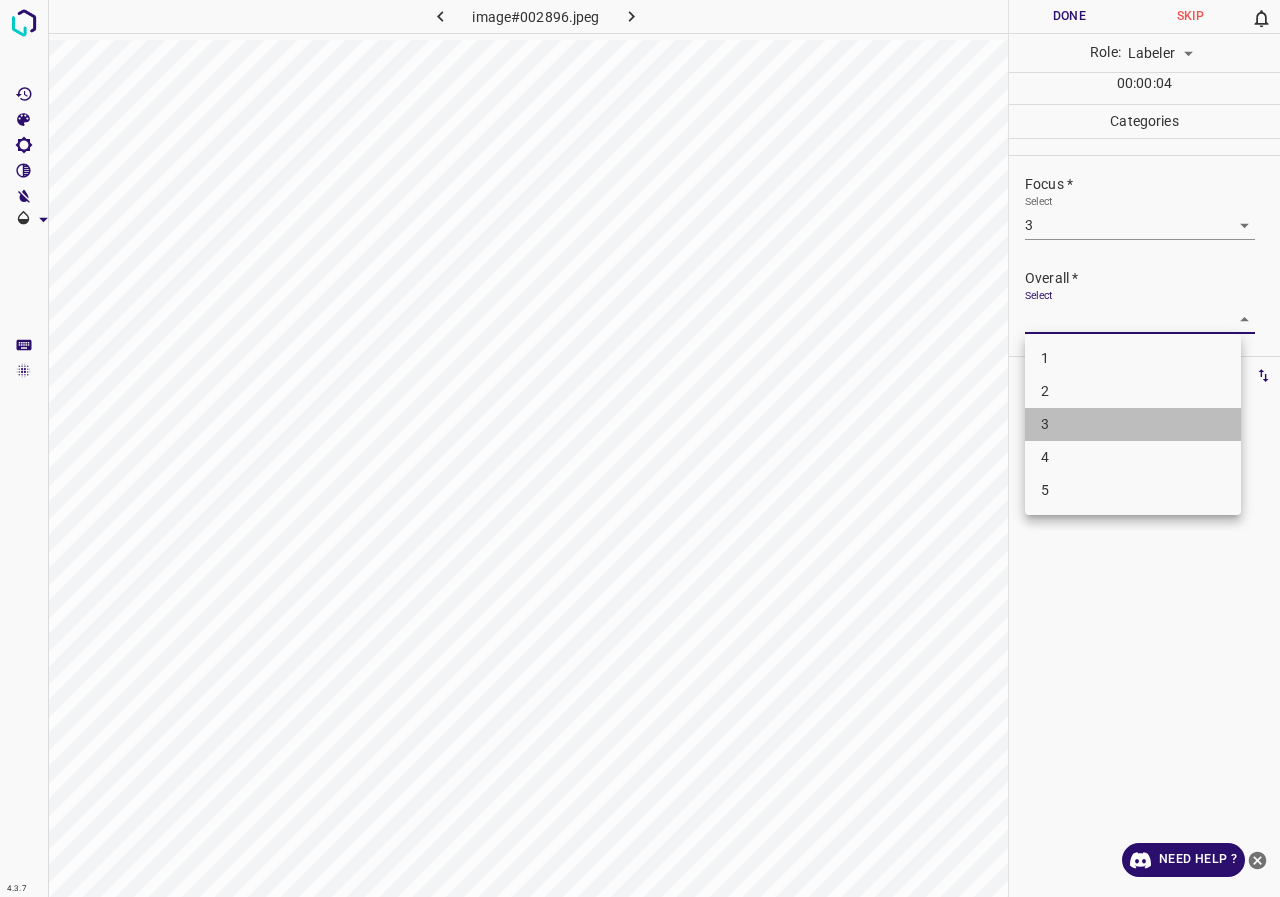 click on "3" at bounding box center [1133, 424] 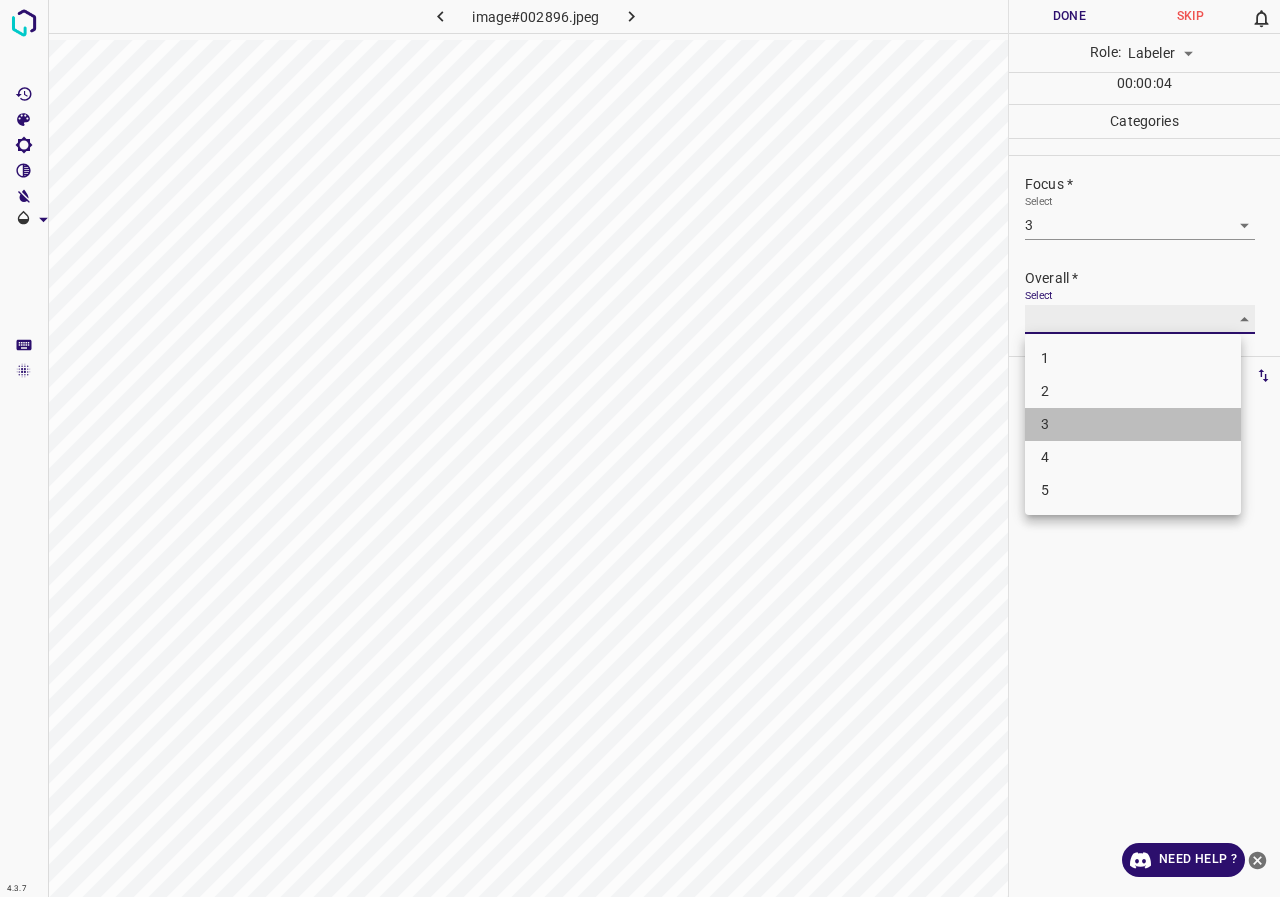type on "3" 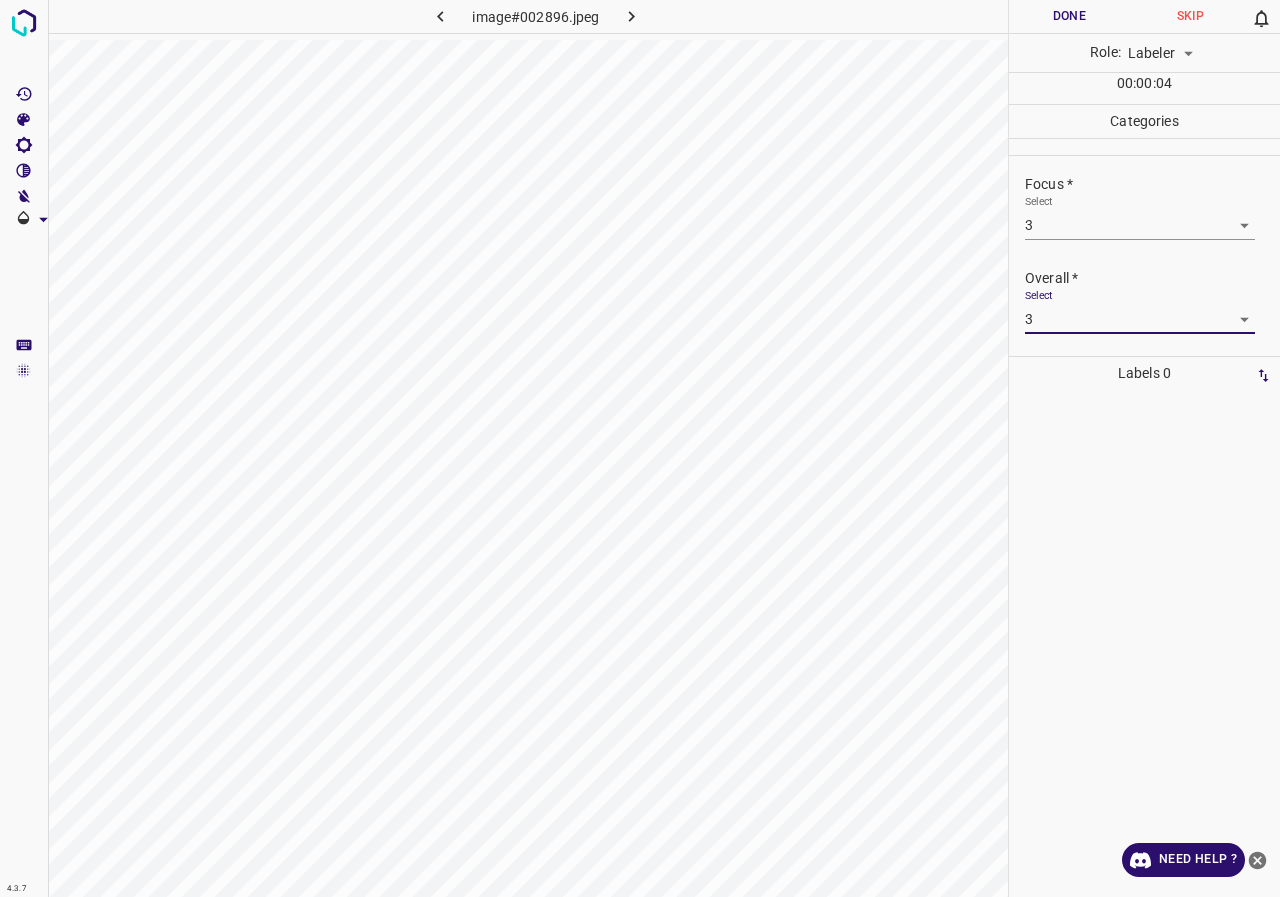 click on "Done" at bounding box center [1069, 16] 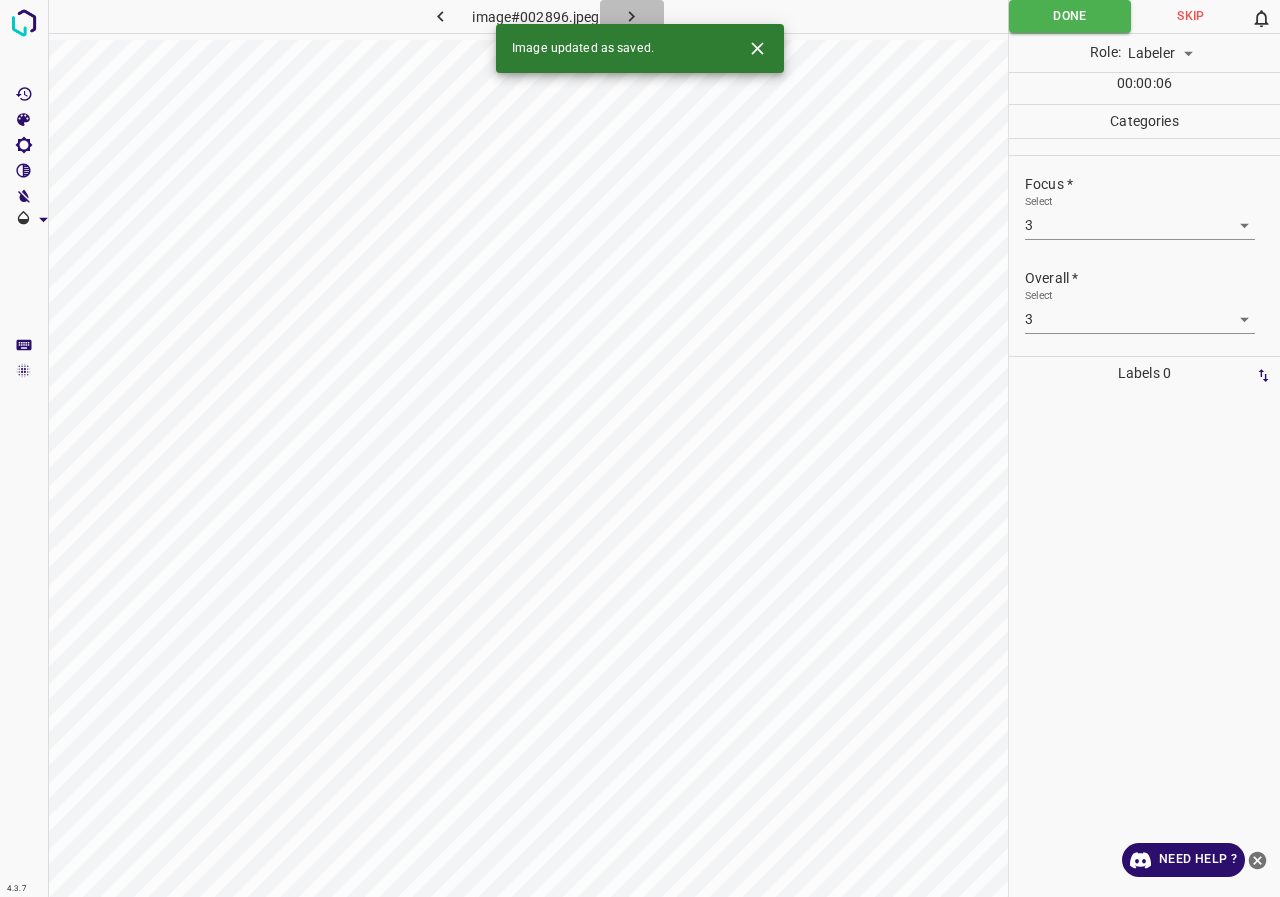 click 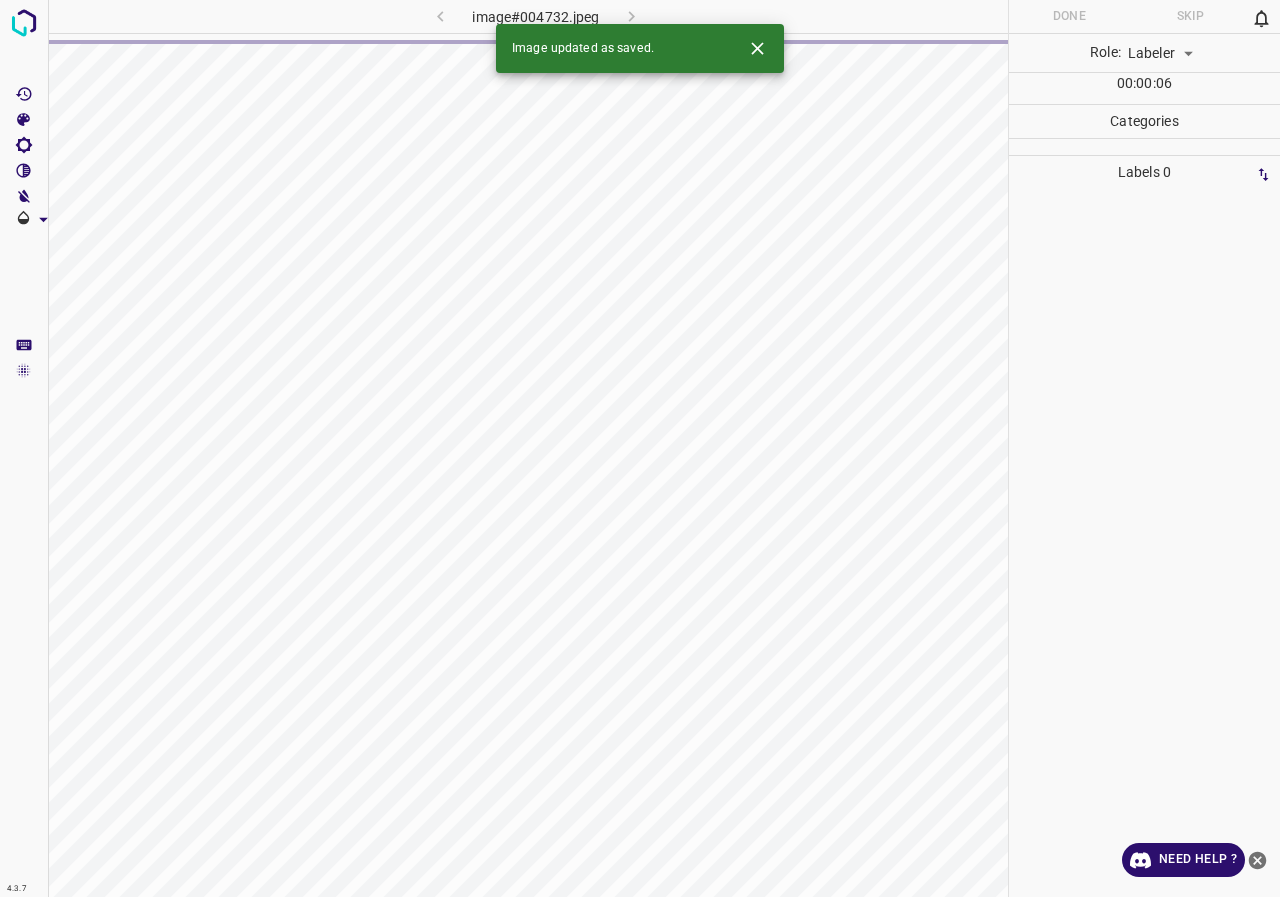 click 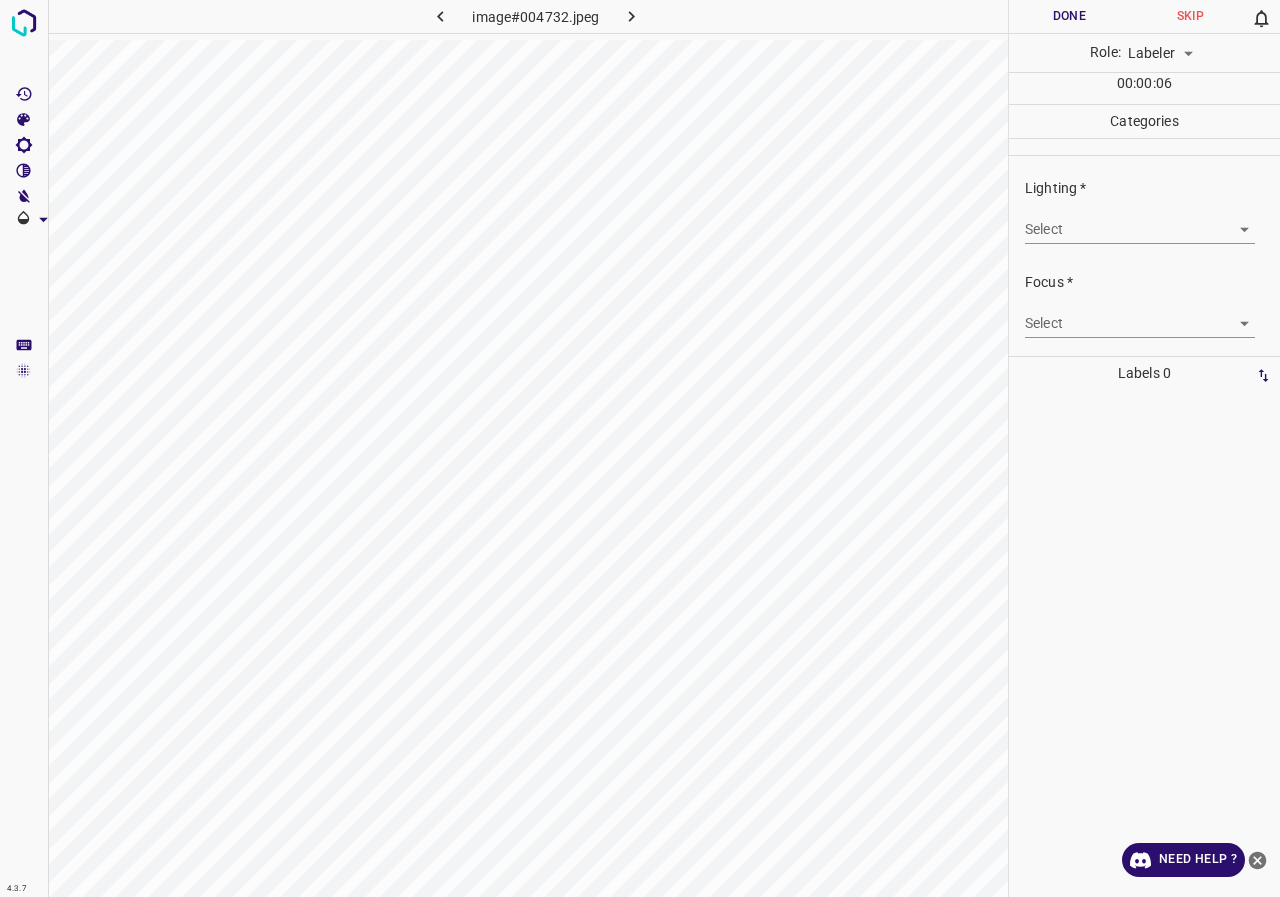 click on "4.3.7 image#004732.jpeg Done Skip 0 Role: Labeler labeler 00   : 00   : 06   Categories Lighting *  Select ​ Focus *  Select ​ Overall *  Select ​ Labels   0 Categories 1 Lighting 2 Focus 3 Overall Tools Space Change between modes (Draw & Edit) I Auto labeling R Restore zoom M Zoom in N Zoom out Delete Delete selecte label Filters Z Restore filters X Saturation filter C Brightness filter V Contrast filter B Gray scale filter General O Download Need Help ? - Text - Hide - Delete" at bounding box center [640, 448] 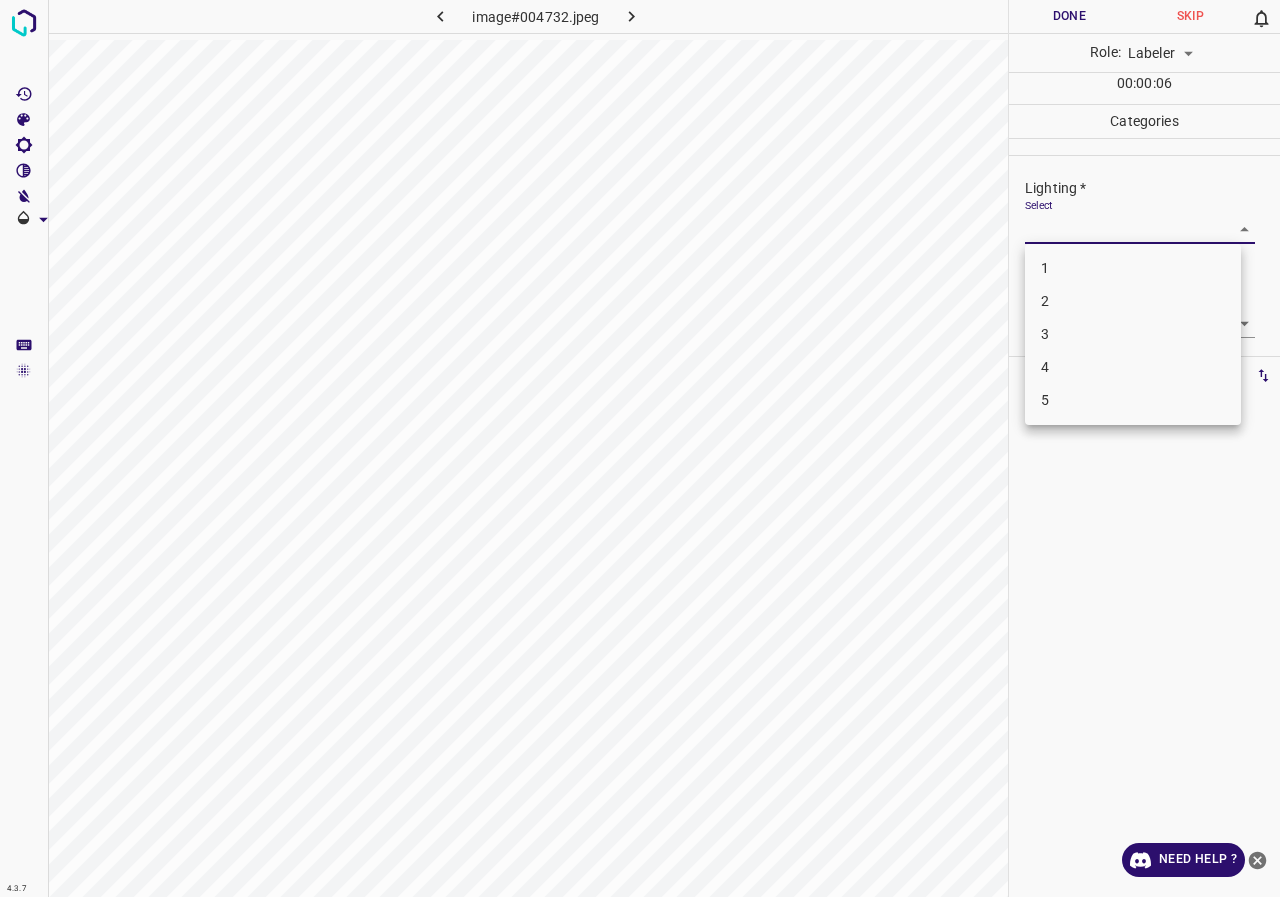 click on "2" at bounding box center [1133, 301] 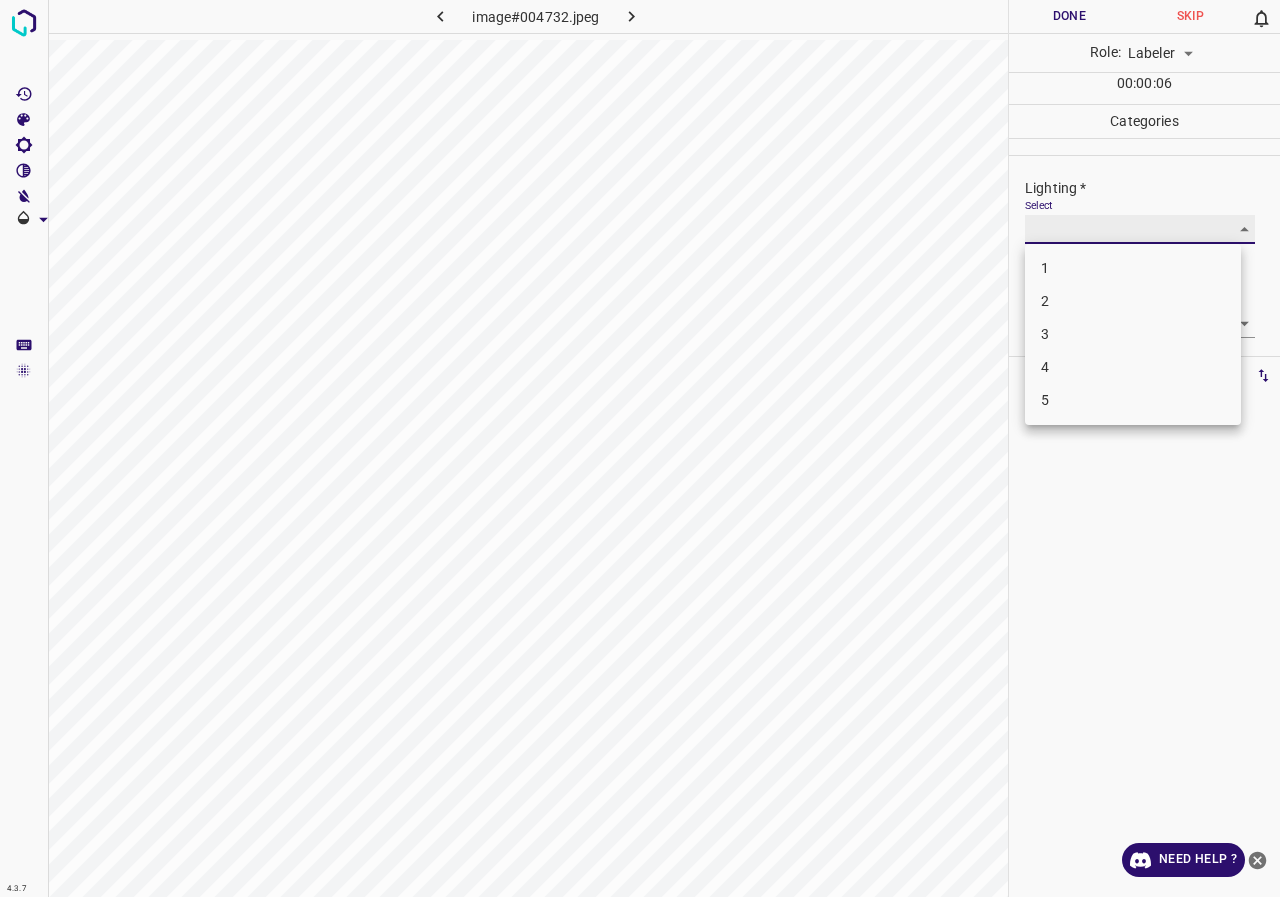 type on "2" 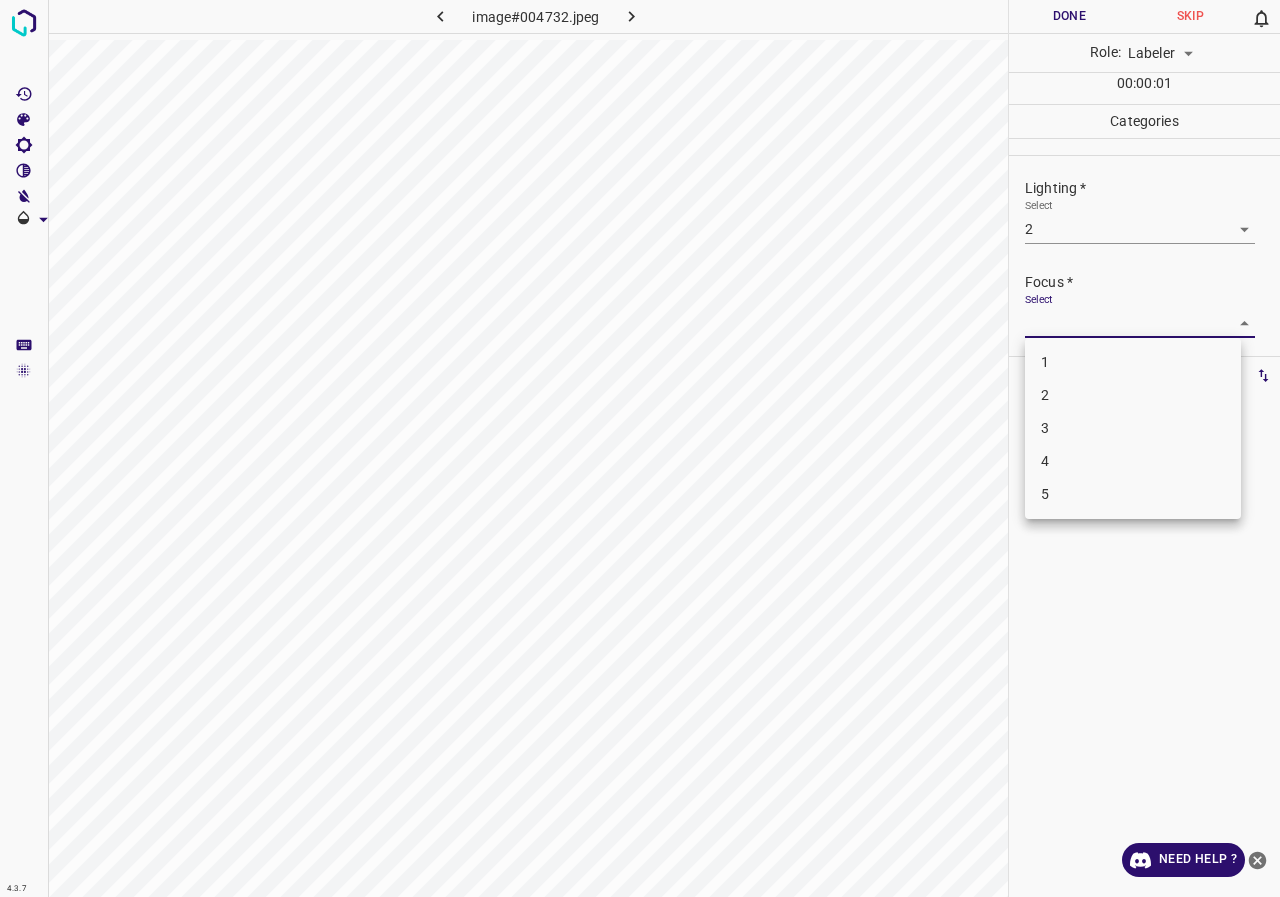 click on "4.3.7 image#004732.jpeg Done Skip 0 Role: Labeler labeler 00   : 00   : 01   Categories Lighting *  Select 2 2 Focus *  Select ​ Overall *  Select ​ Labels   0 Categories 1 Lighting 2 Focus 3 Overall Tools Space Change between modes (Draw & Edit) I Auto labeling R Restore zoom M Zoom in N Zoom out Delete Delete selecte label Filters Z Restore filters X Saturation filter C Brightness filter V Contrast filter B Gray scale filter General O Download Need Help ? - Text - Hide - Delete 1 2 3 4 5" at bounding box center (640, 448) 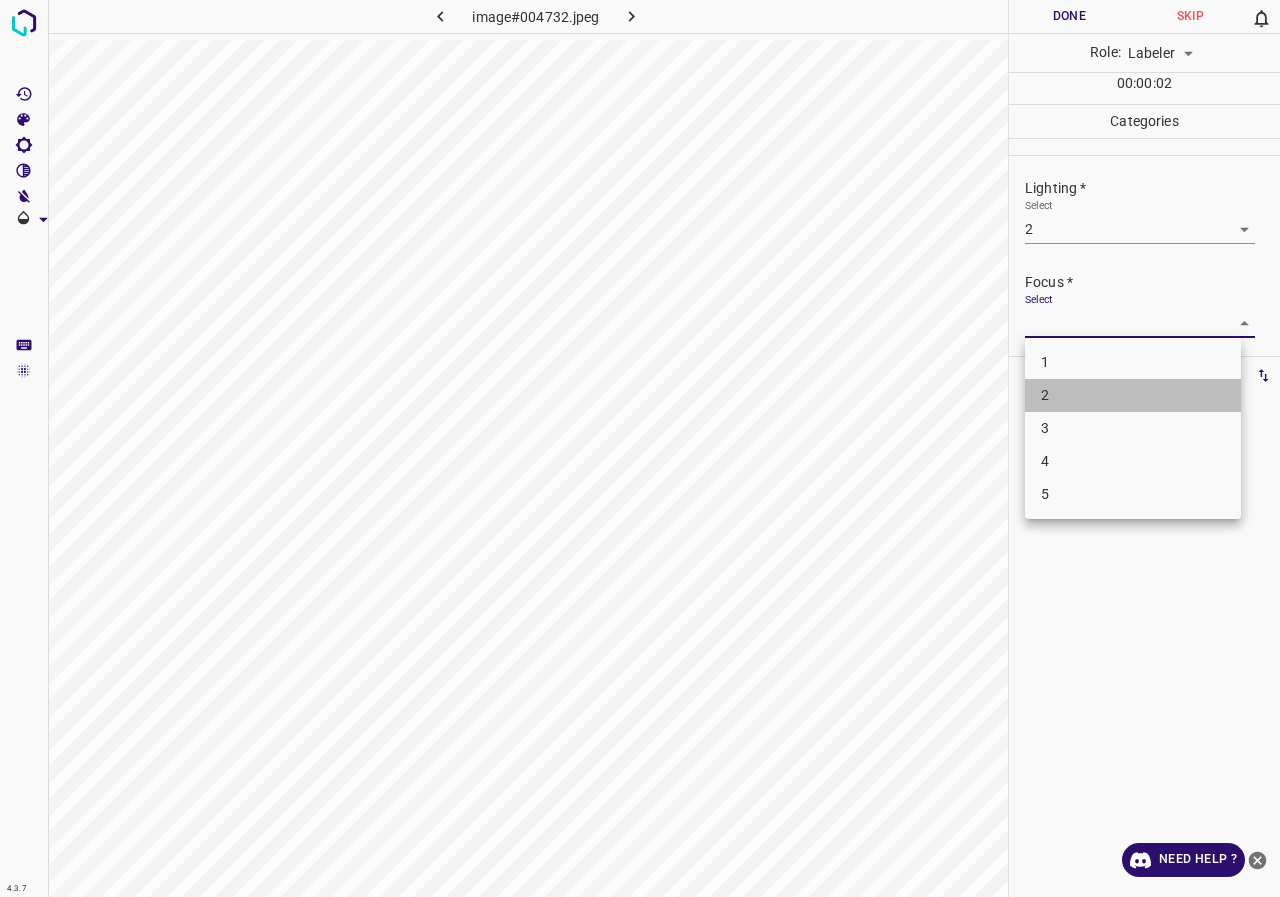 drag, startPoint x: 1076, startPoint y: 399, endPoint x: 1091, endPoint y: 309, distance: 91.24144 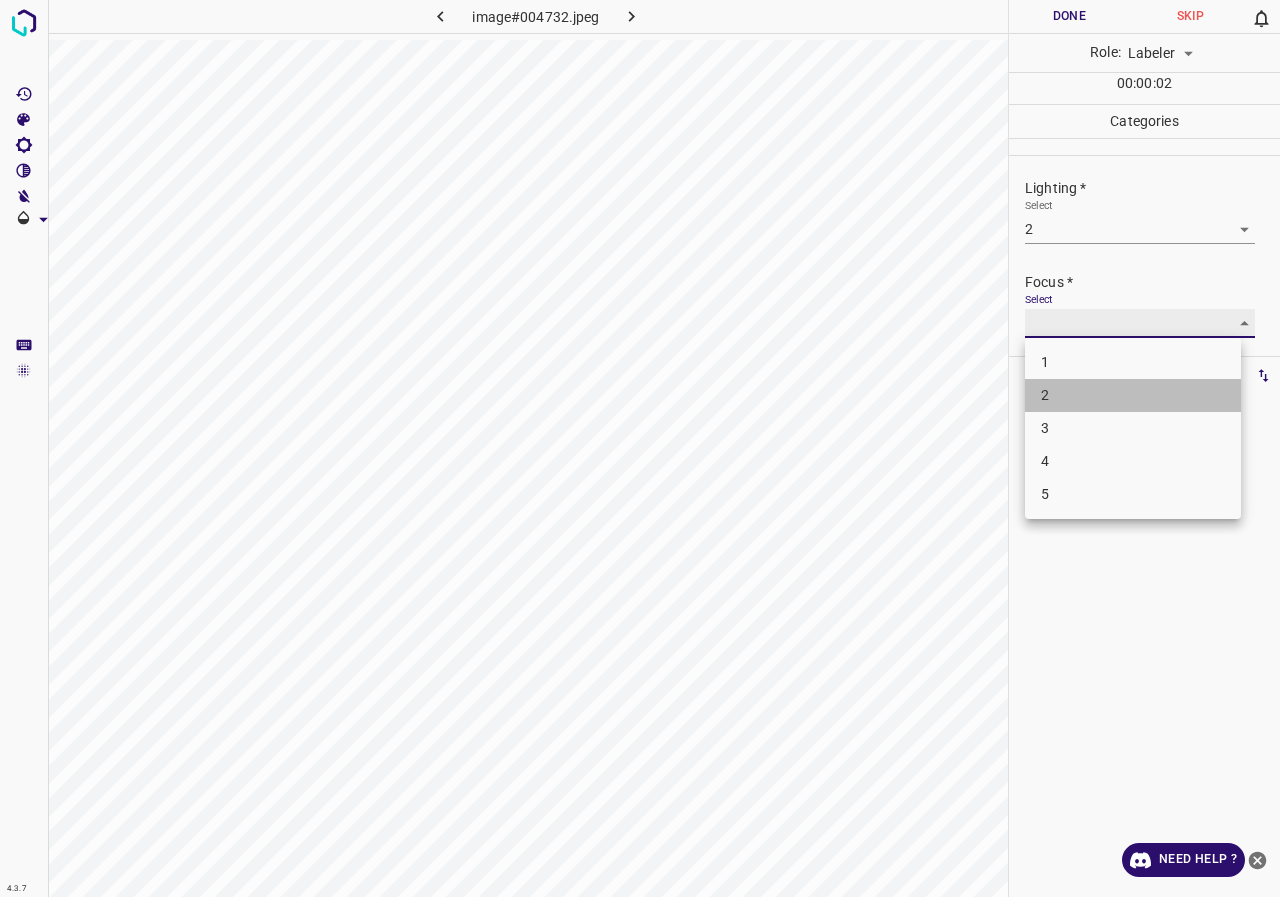 type on "2" 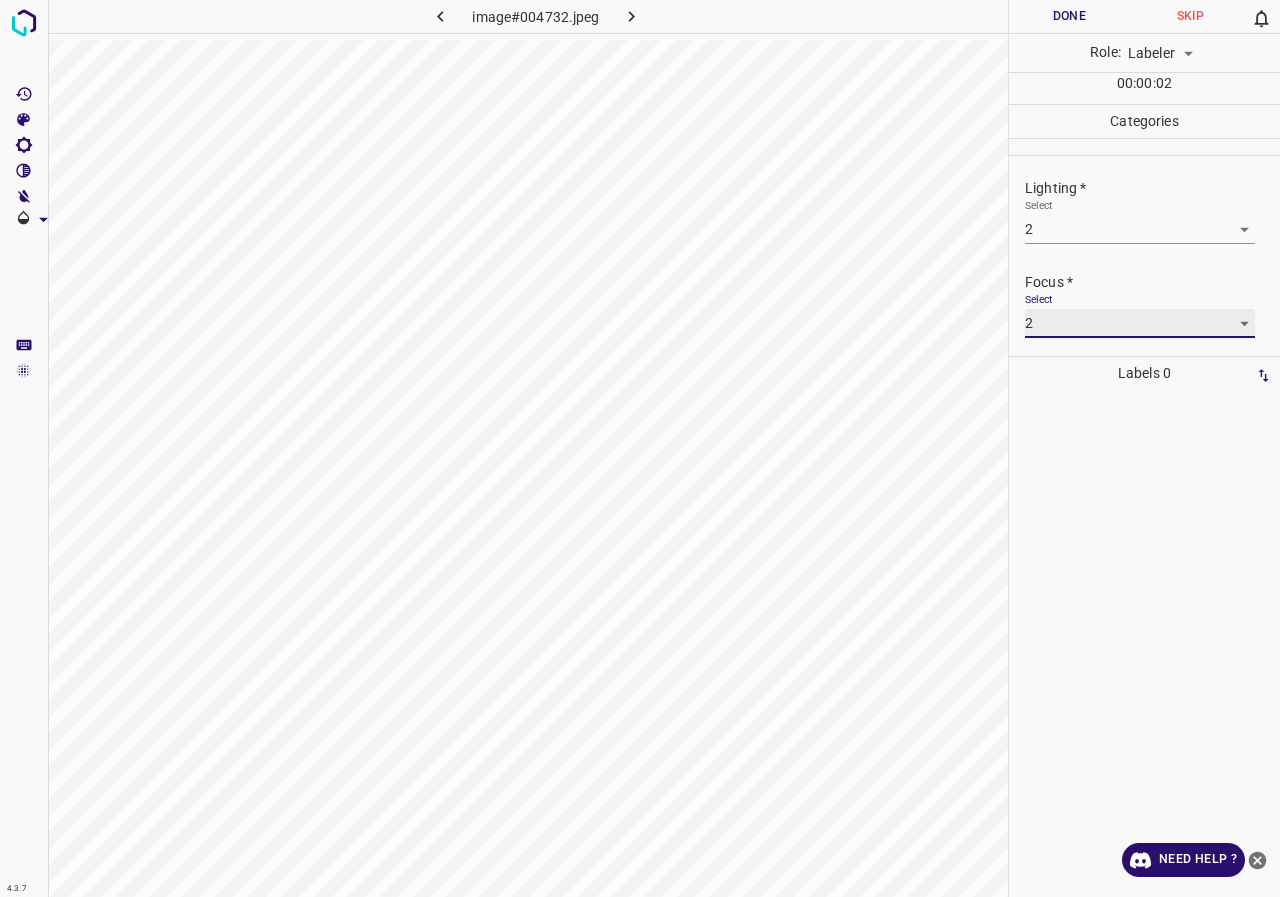 scroll, scrollTop: 98, scrollLeft: 0, axis: vertical 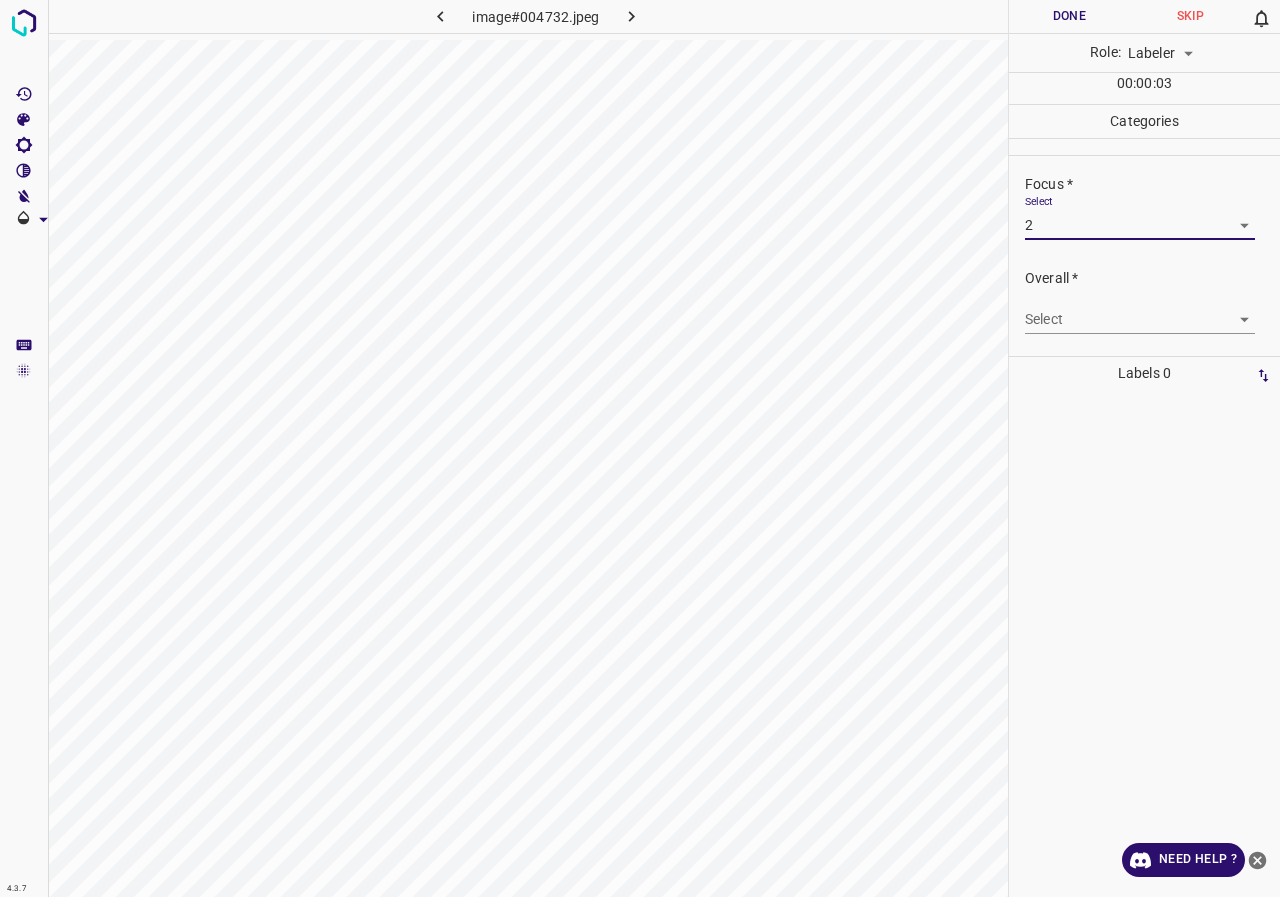 click on "4.3.7 image#004732.jpeg Done Skip 0 Role: Labeler labeler 00   : 00   : 03   Categories Lighting *  Select 2 2 Focus *  Select 2 2 Overall *  Select ​ Labels   0 Categories 1 Lighting 2 Focus 3 Overall Tools Space Change between modes (Draw & Edit) I Auto labeling R Restore zoom M Zoom in N Zoom out Delete Delete selecte label Filters Z Restore filters X Saturation filter C Brightness filter V Contrast filter B Gray scale filter General O Download Need Help ? - Text - Hide - Delete" at bounding box center [640, 448] 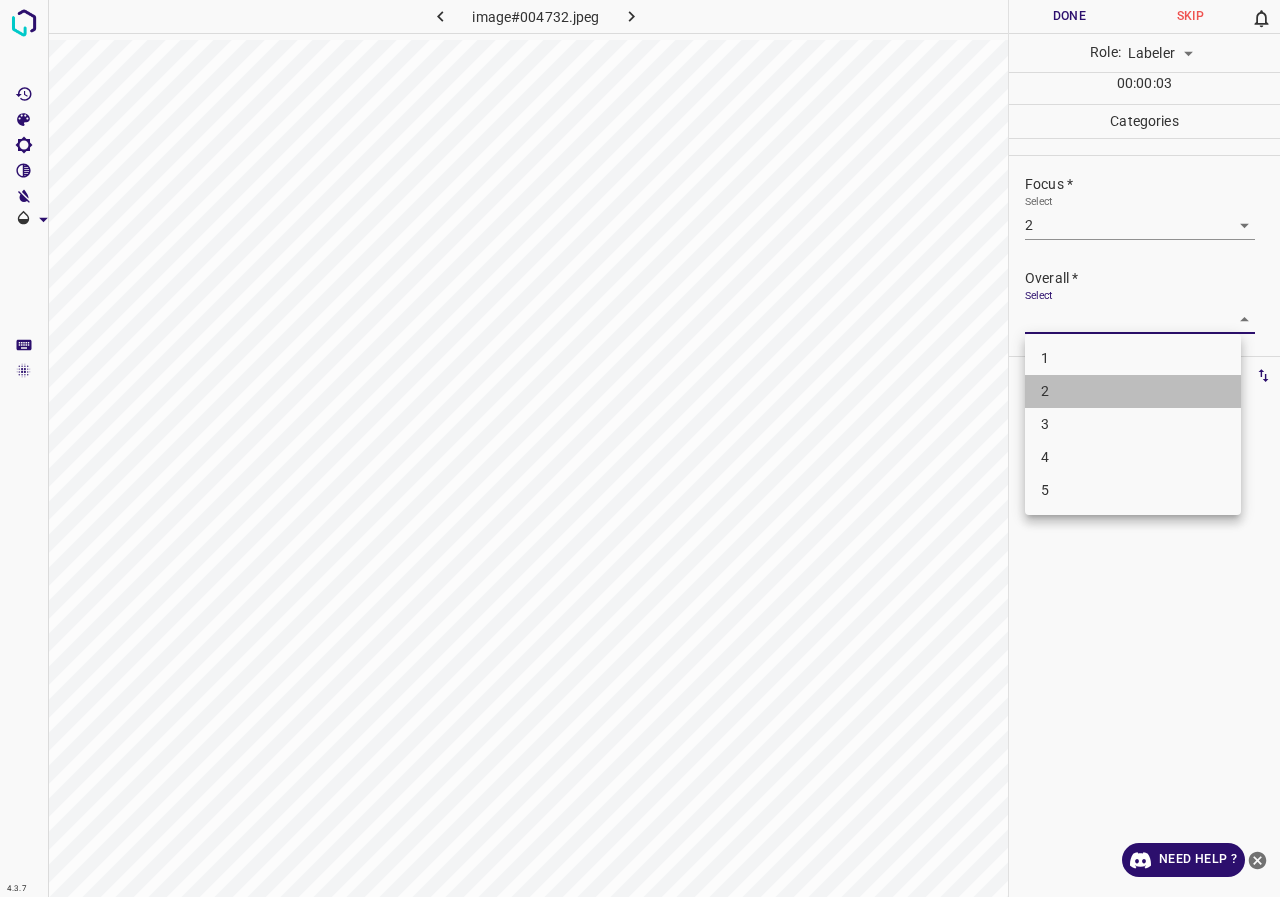 click on "2" at bounding box center [1133, 391] 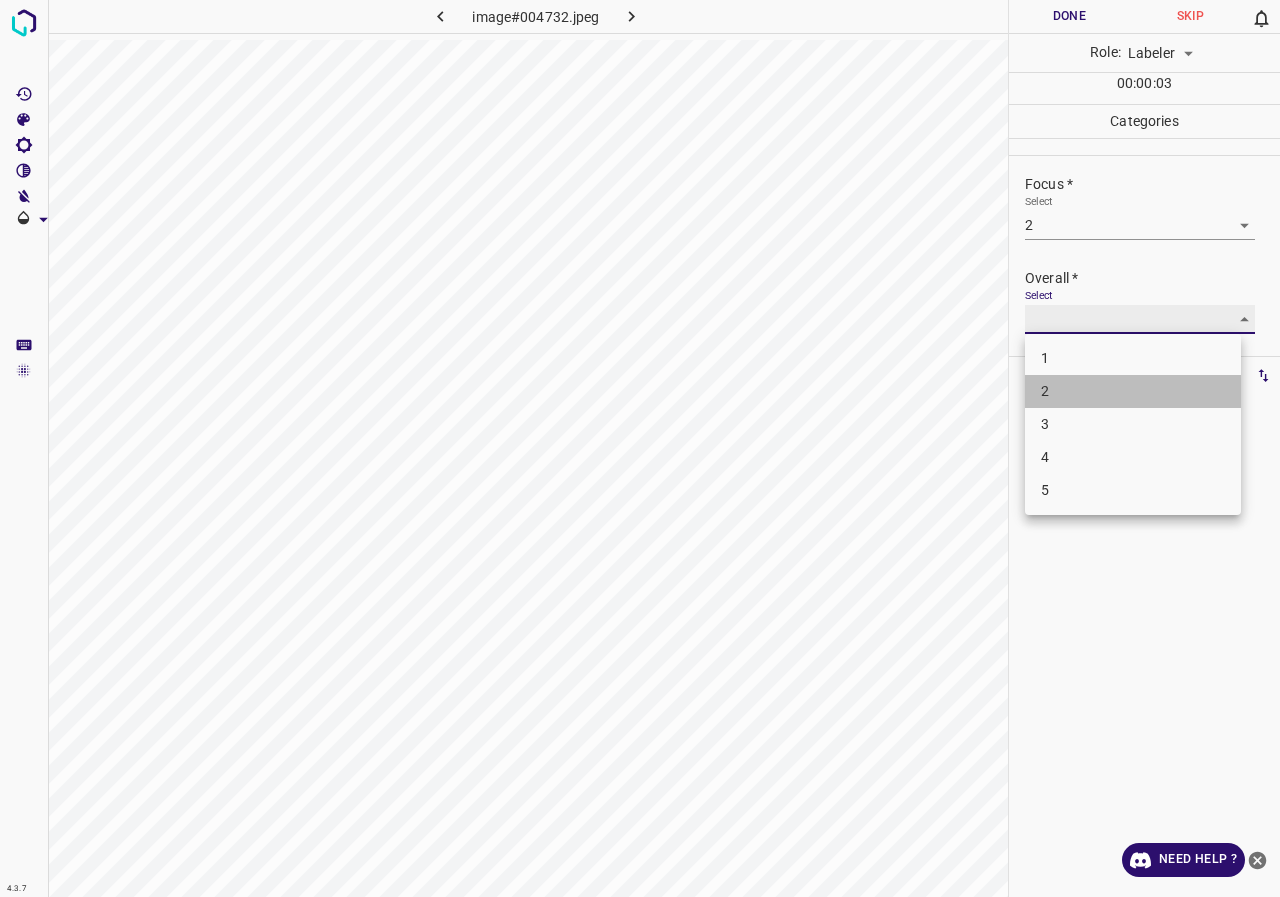type on "2" 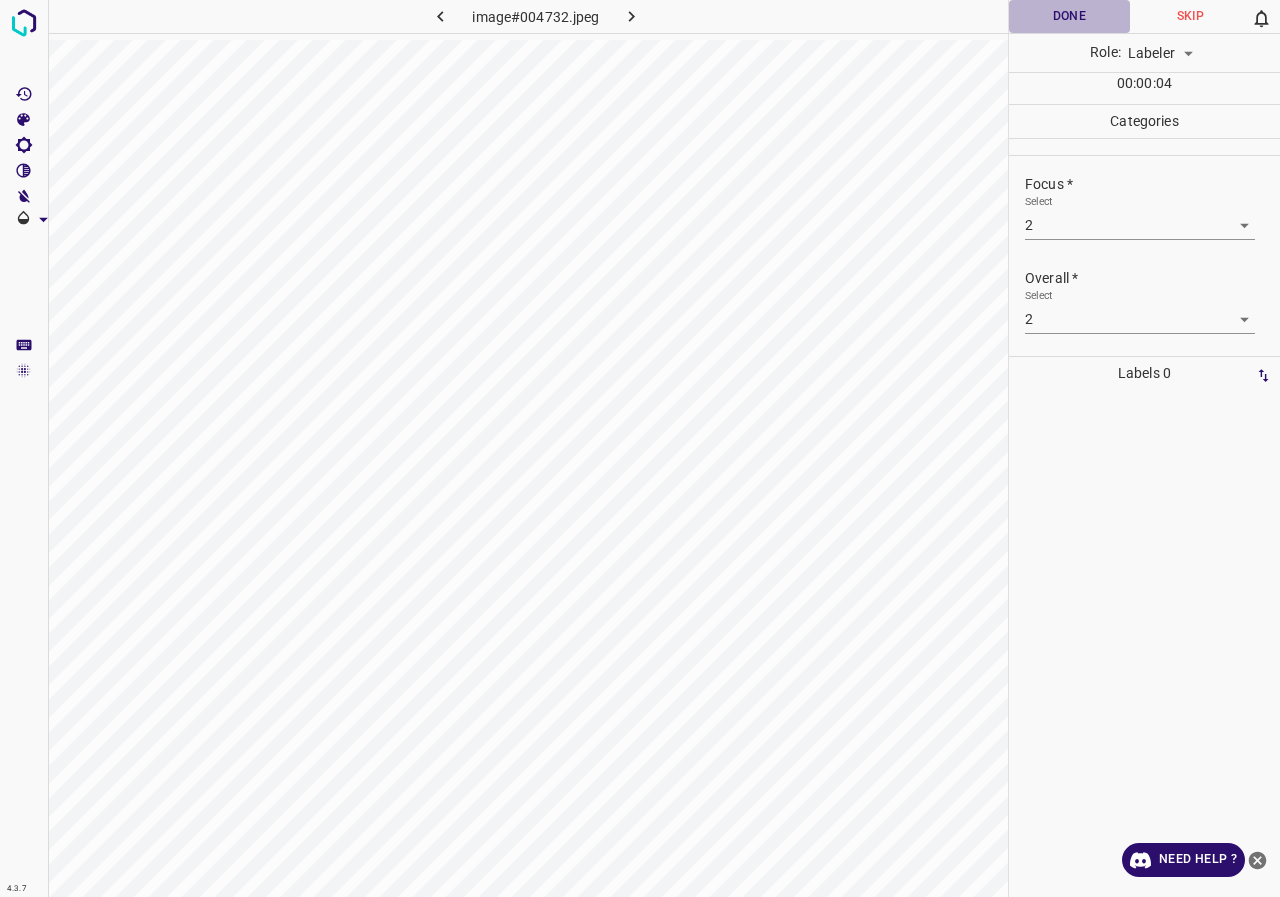 click on "Done" at bounding box center (1069, 16) 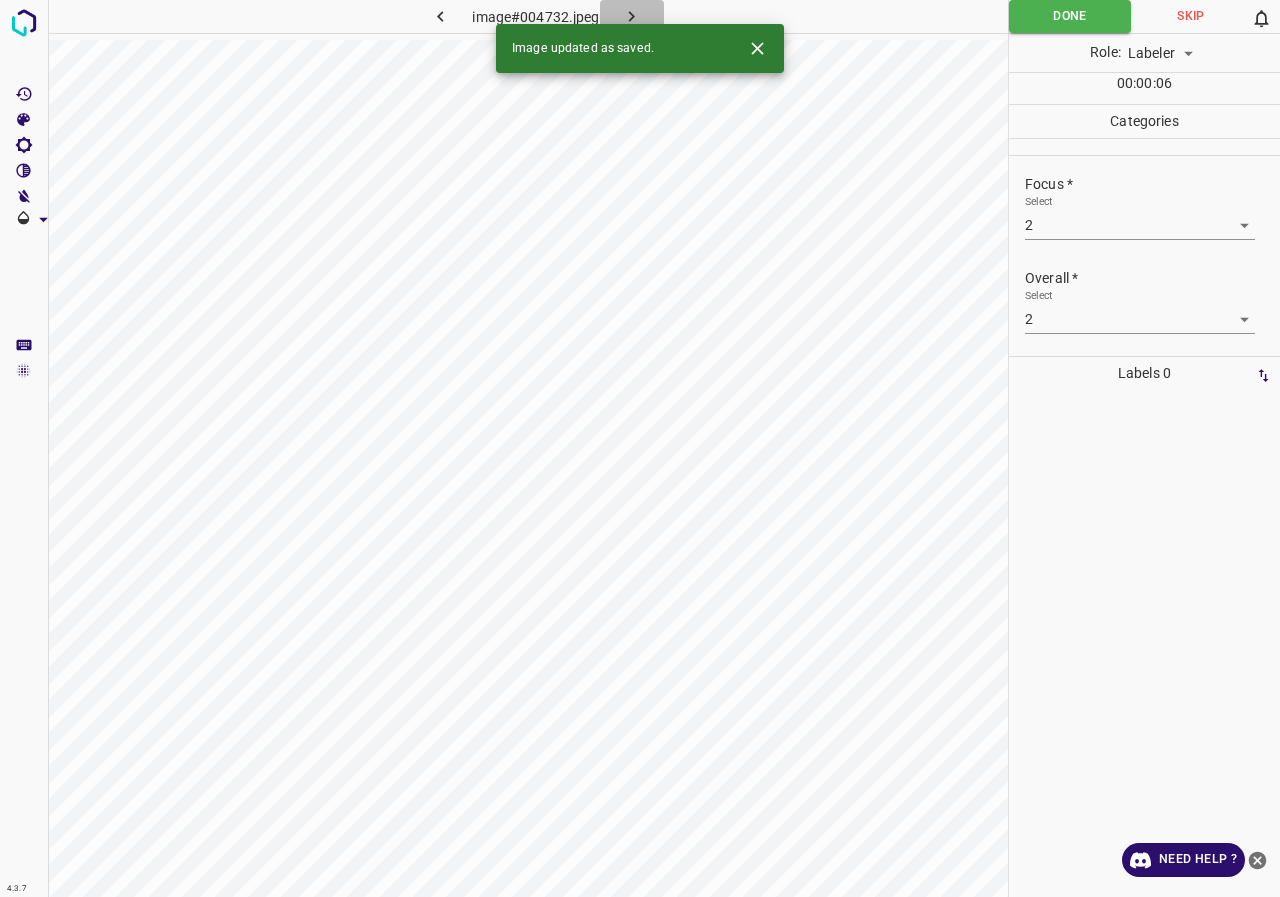 click 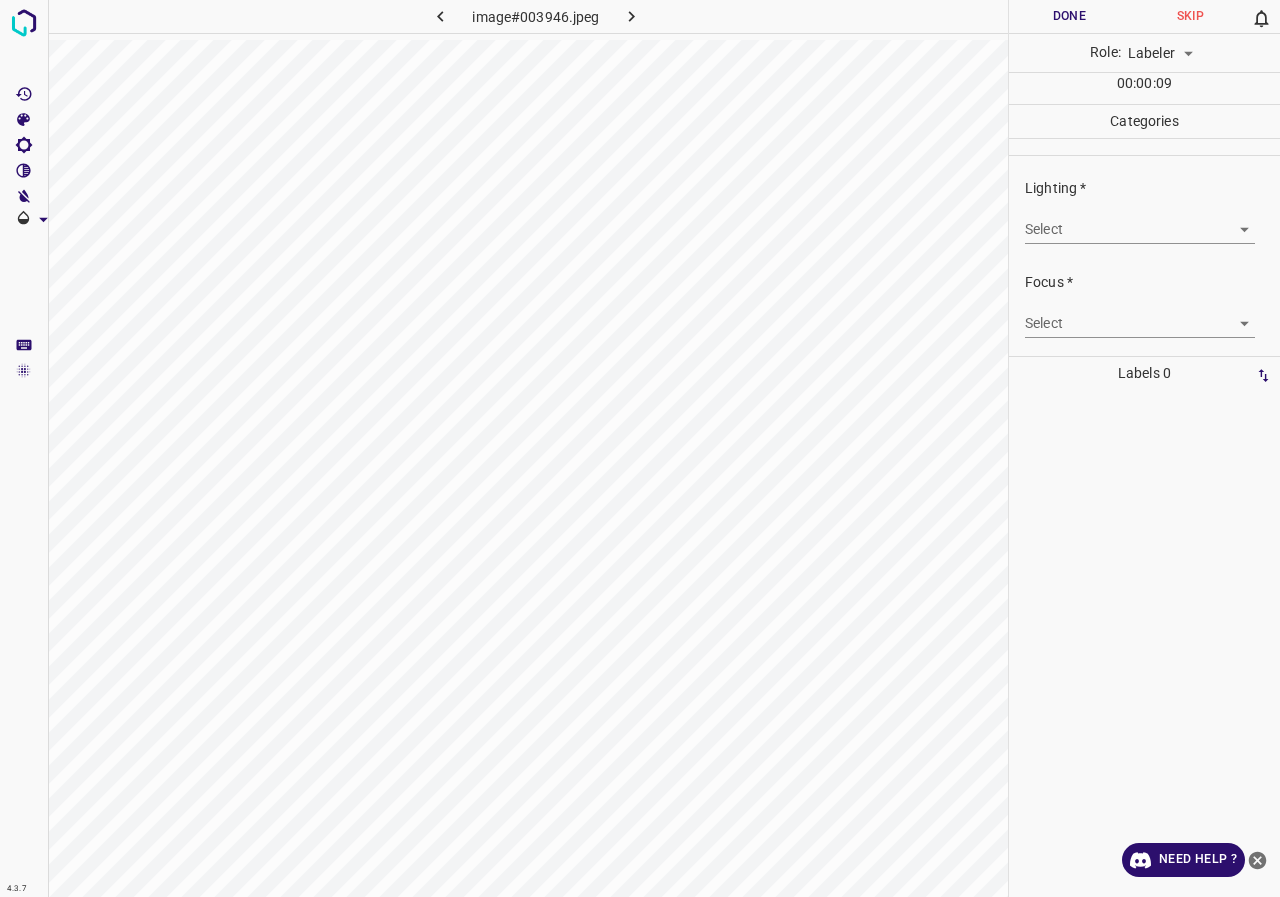 click on "Select ​" at bounding box center (1140, 221) 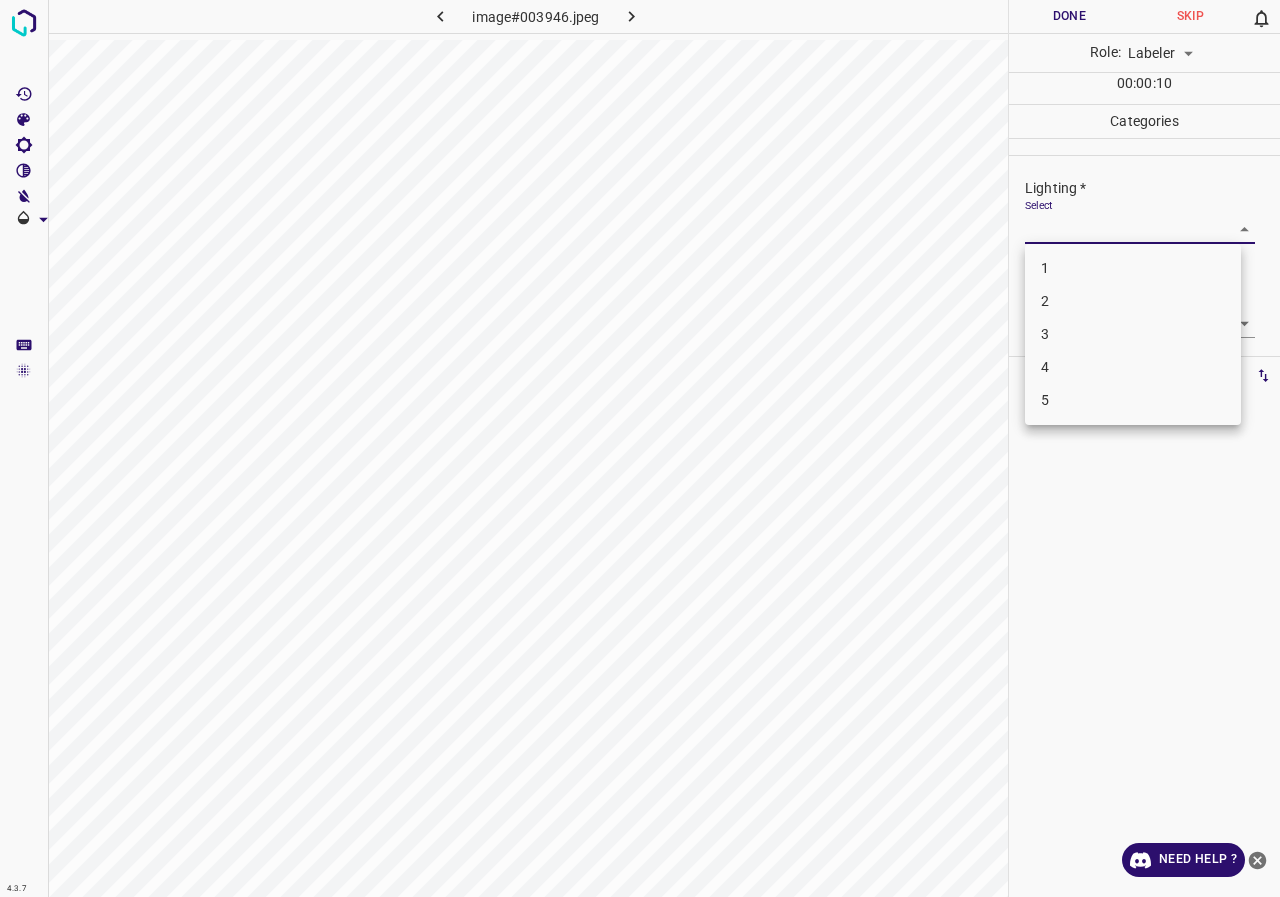 click on "4.3.7 image#003946.jpeg Done Skip 0 Role: Labeler labeler 00   : 00   : 10   Categories Lighting *  Select ​ Focus *  Select ​ Overall *  Select ​ Labels   0 Categories 1 Lighting 2 Focus 3 Overall Tools Space Change between modes (Draw & Edit) I Auto labeling R Restore zoom M Zoom in N Zoom out Delete Delete selecte label Filters Z Restore filters X Saturation filter C Brightness filter V Contrast filter B Gray scale filter General O Download Need Help ? - Text - Hide - Delete 1 2 3 4 5" at bounding box center [640, 448] 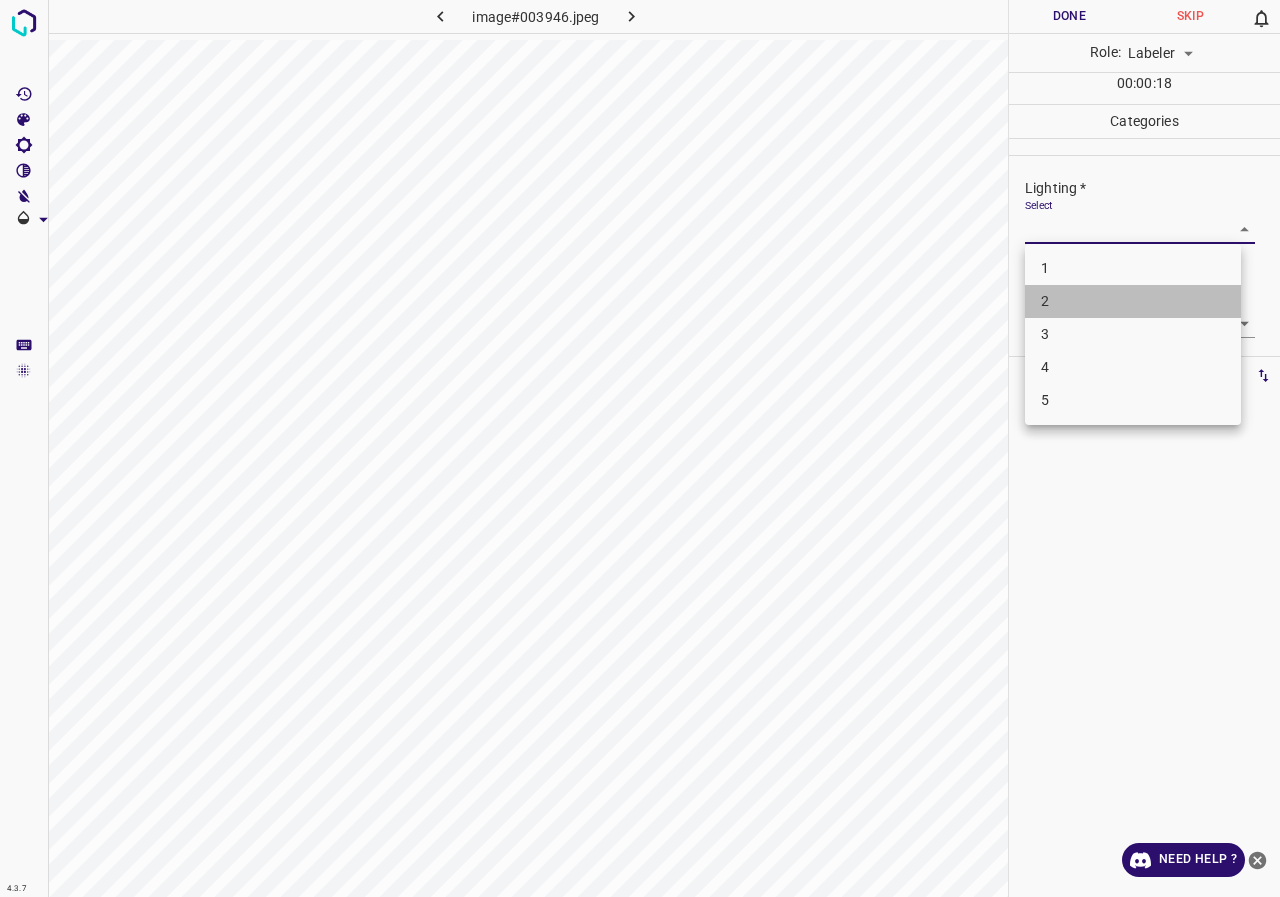 click on "2" at bounding box center (1133, 301) 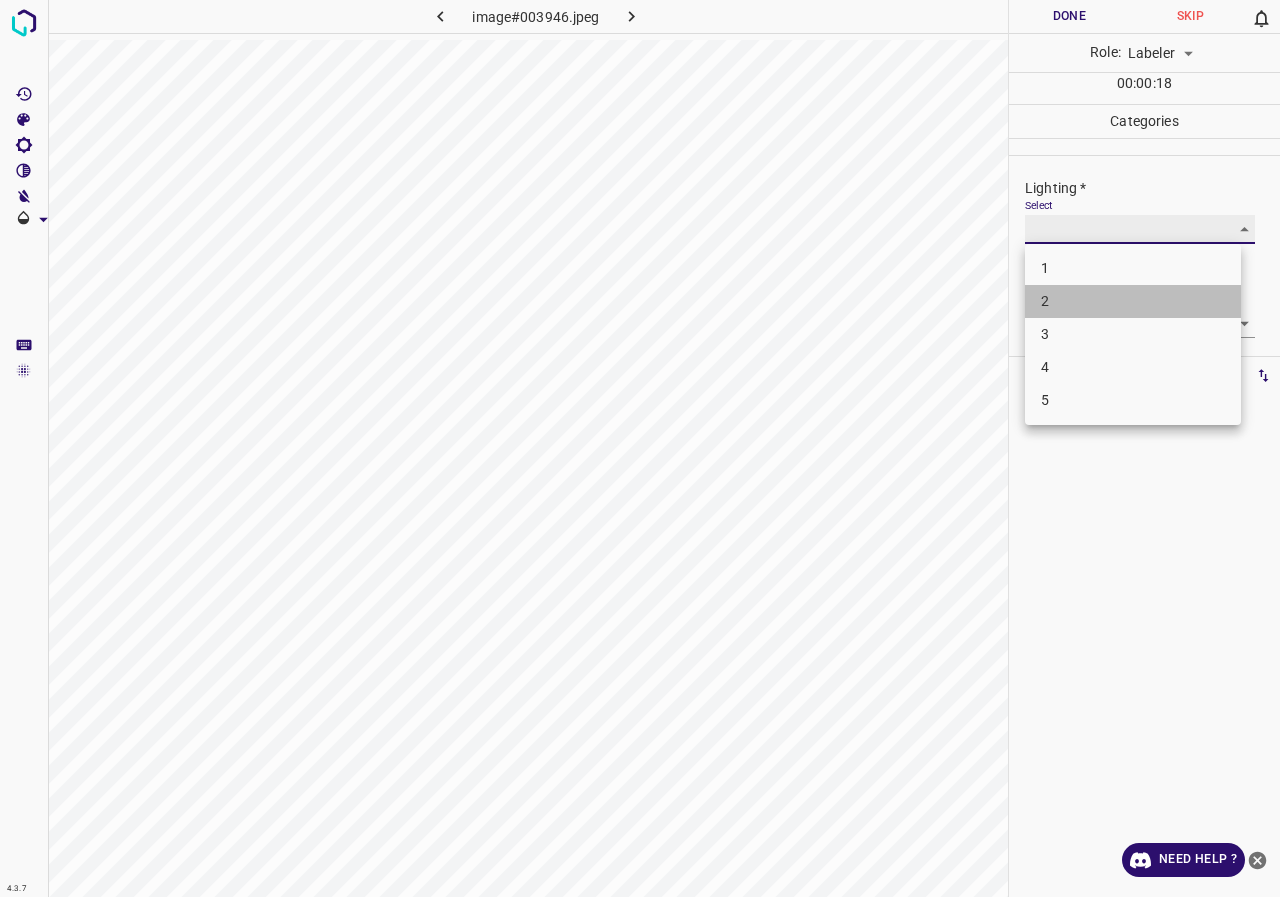 type on "2" 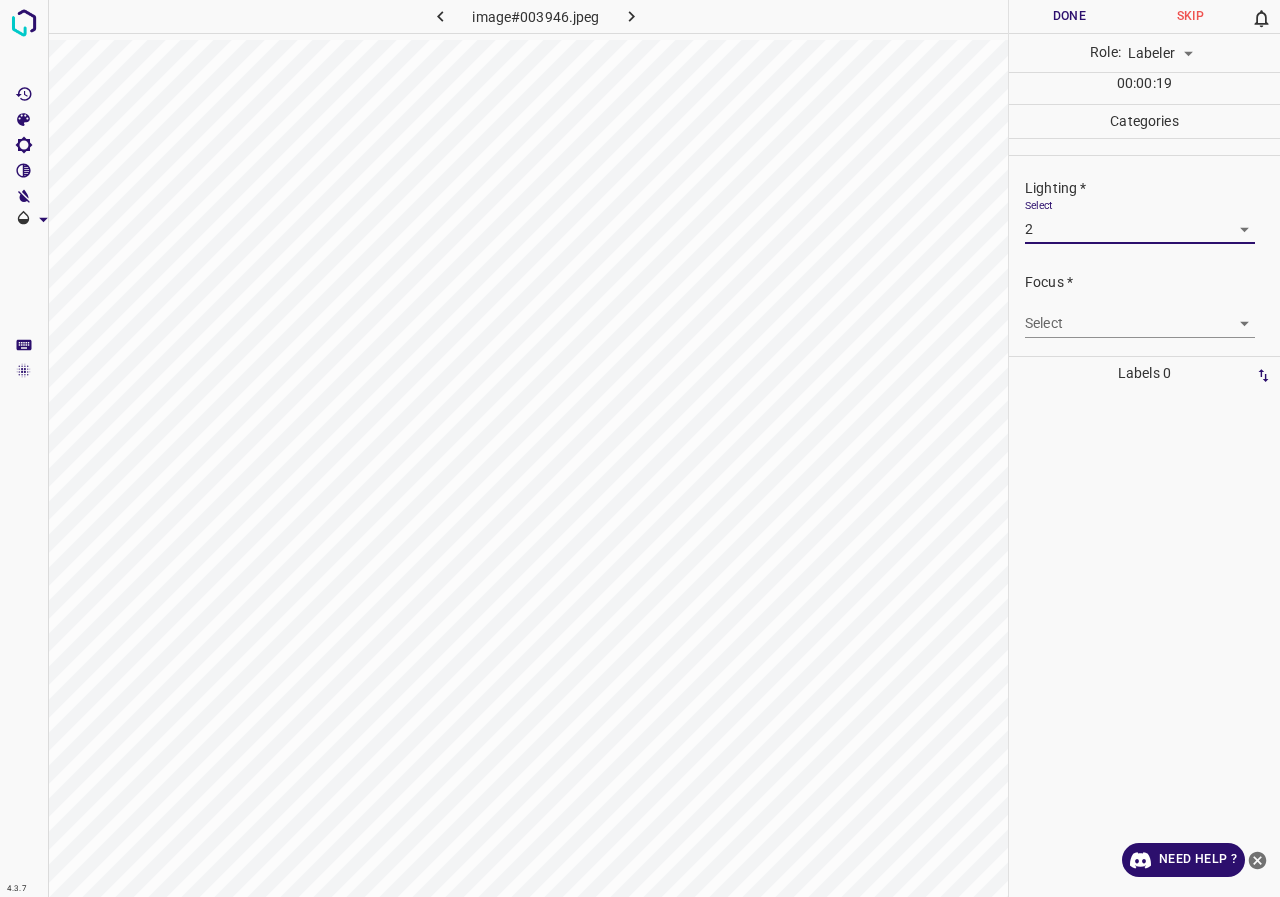 click on "4.3.7 image#003946.jpeg Done Skip 0 Role: Labeler labeler 00   : 00   : 19   Categories Lighting *  Select 2 2 Focus *  Select ​ Overall *  Select ​ Labels   0 Categories 1 Lighting 2 Focus 3 Overall Tools Space Change between modes (Draw & Edit) I Auto labeling R Restore zoom M Zoom in N Zoom out Delete Delete selecte label Filters Z Restore filters X Saturation filter C Brightness filter V Contrast filter B Gray scale filter General O Download Need Help ? - Text - Hide - Delete" at bounding box center (640, 448) 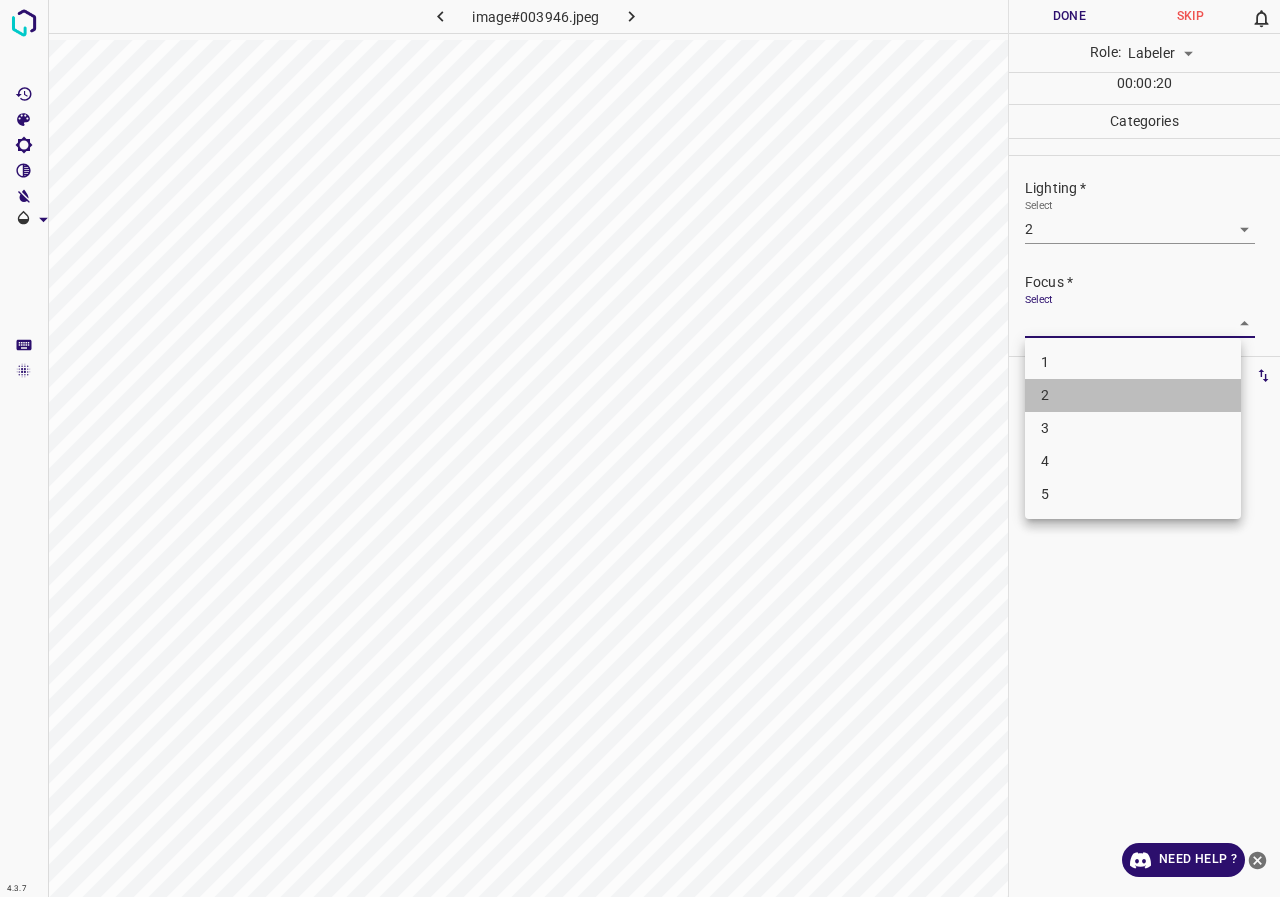 click on "2" at bounding box center (1133, 395) 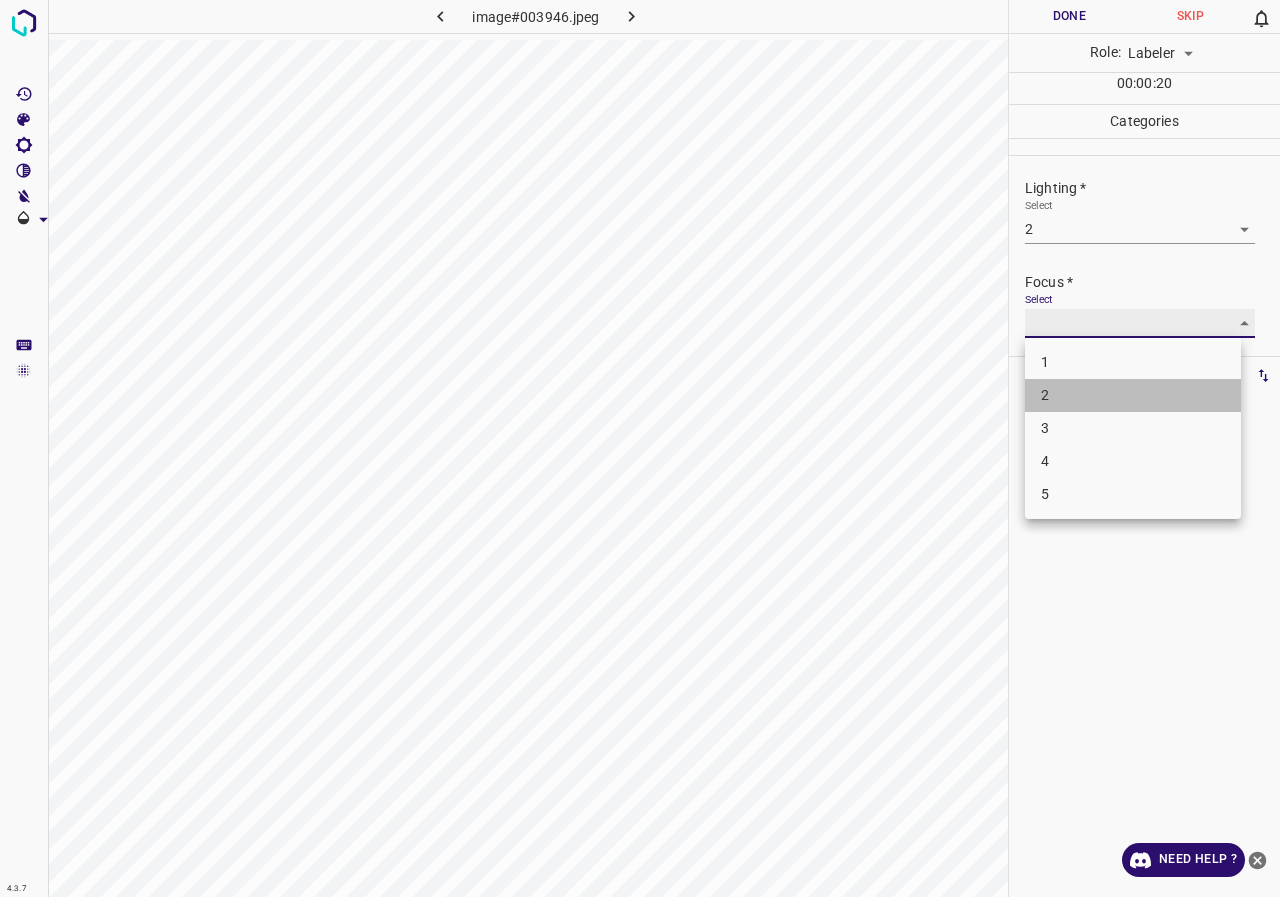 type on "2" 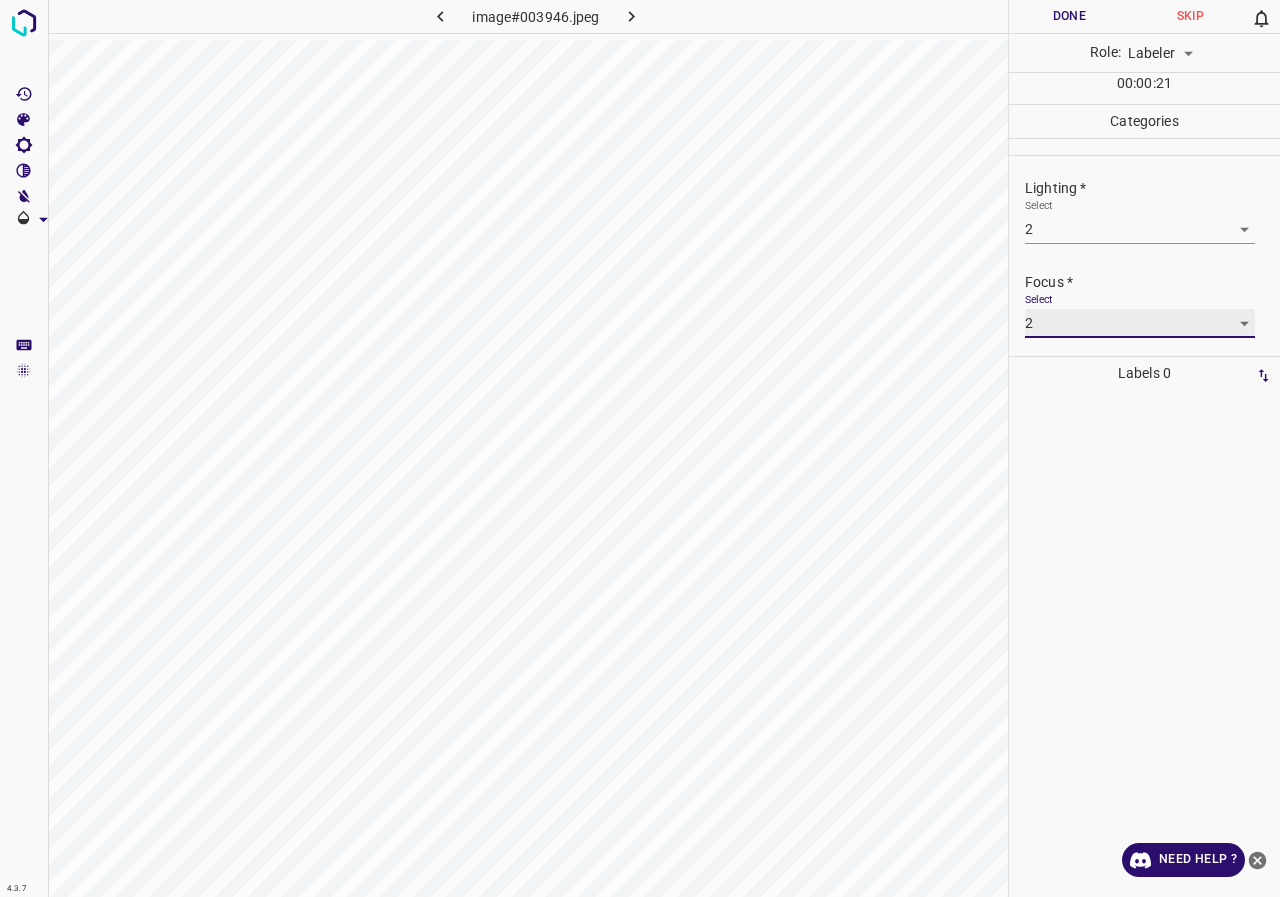 scroll, scrollTop: 98, scrollLeft: 0, axis: vertical 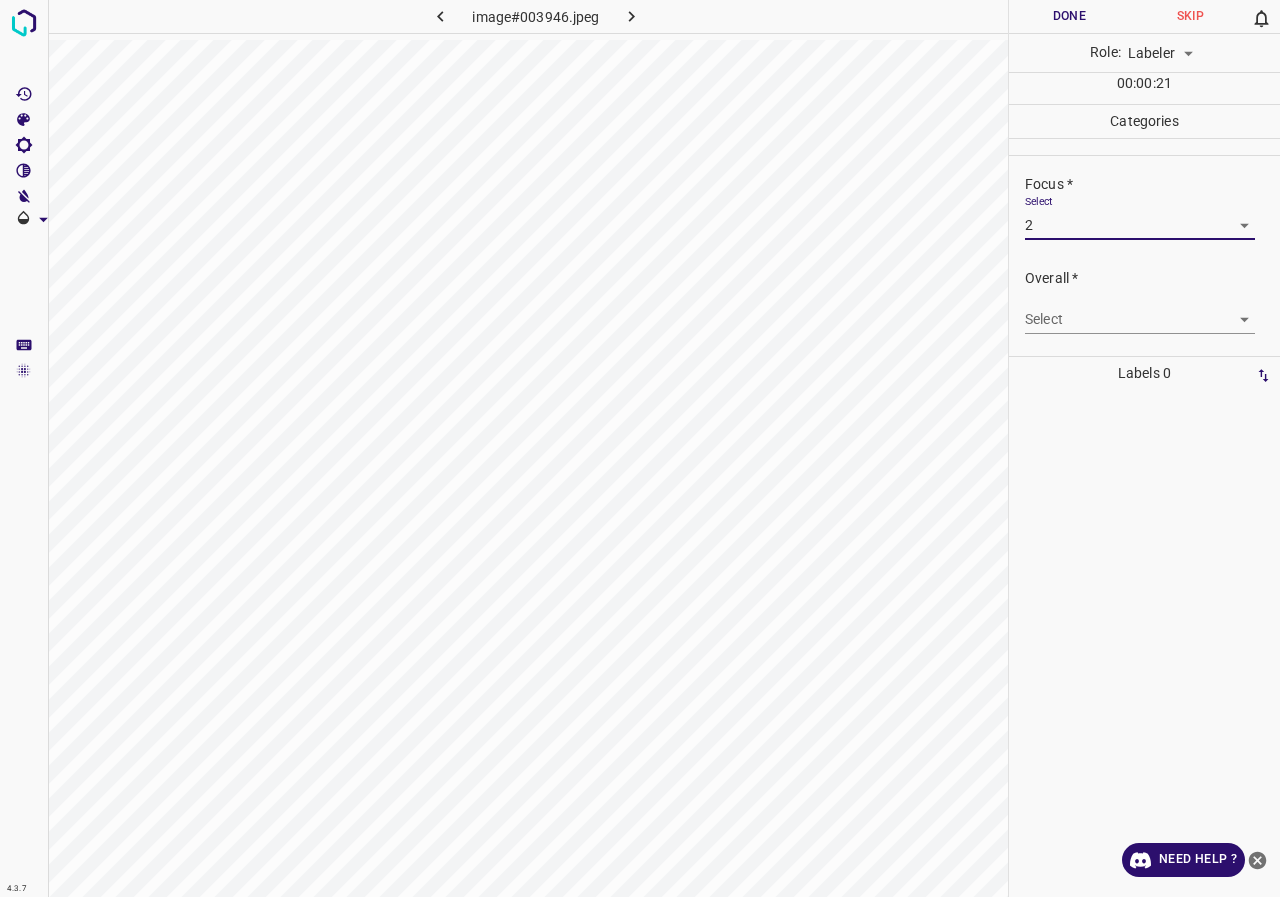 click on "4.3.7 image#003946.jpeg Done Skip 0 Role: Labeler labeler 00   : 00   : 21   Categories Lighting *  Select 2 2 Focus *  Select 2 2 Overall *  Select ​ Labels   0 Categories 1 Lighting 2 Focus 3 Overall Tools Space Change between modes (Draw & Edit) I Auto labeling R Restore zoom M Zoom in N Zoom out Delete Delete selecte label Filters Z Restore filters X Saturation filter C Brightness filter V Contrast filter B Gray scale filter General O Download Need Help ? - Text - Hide - Delete" at bounding box center (640, 448) 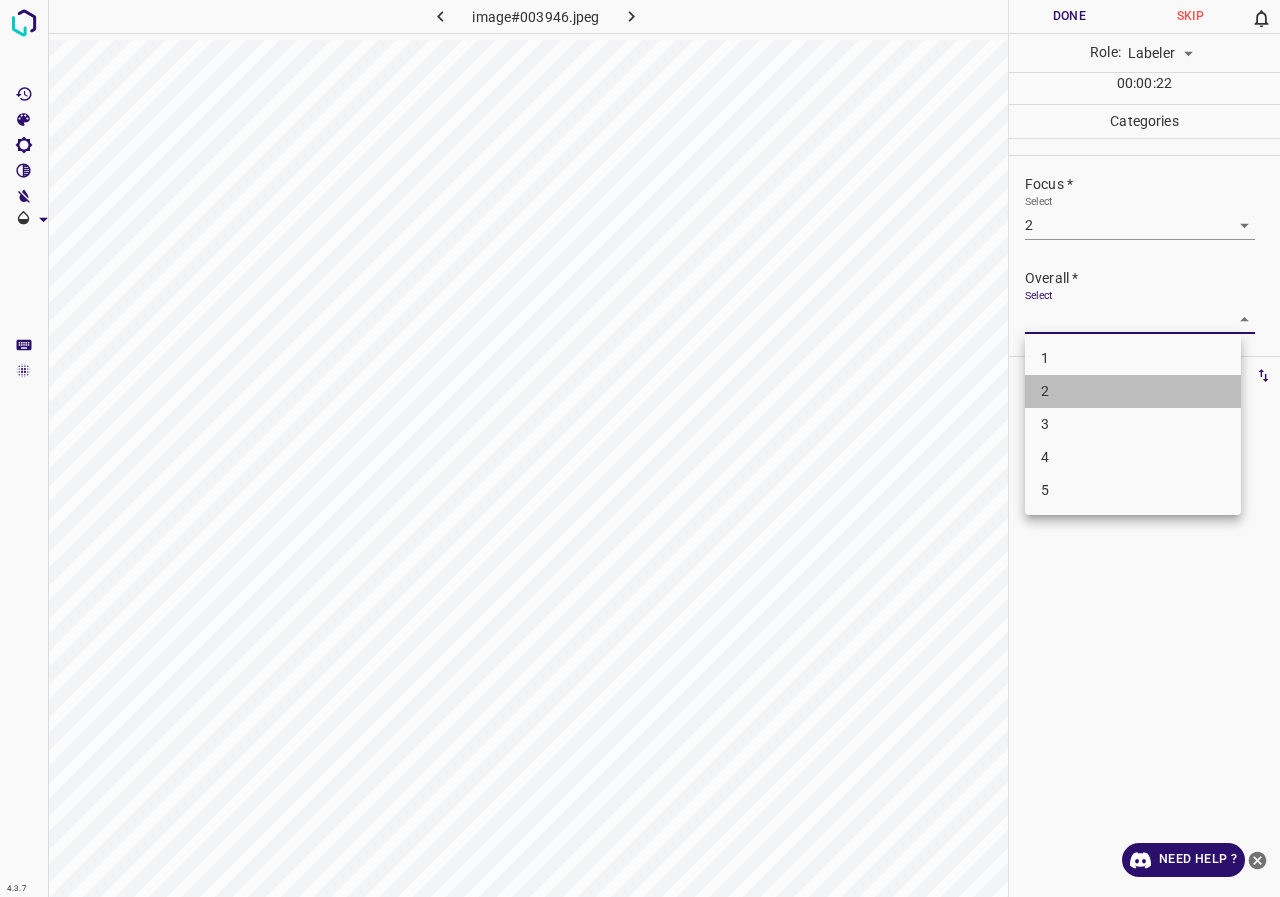 click on "2" at bounding box center (1133, 391) 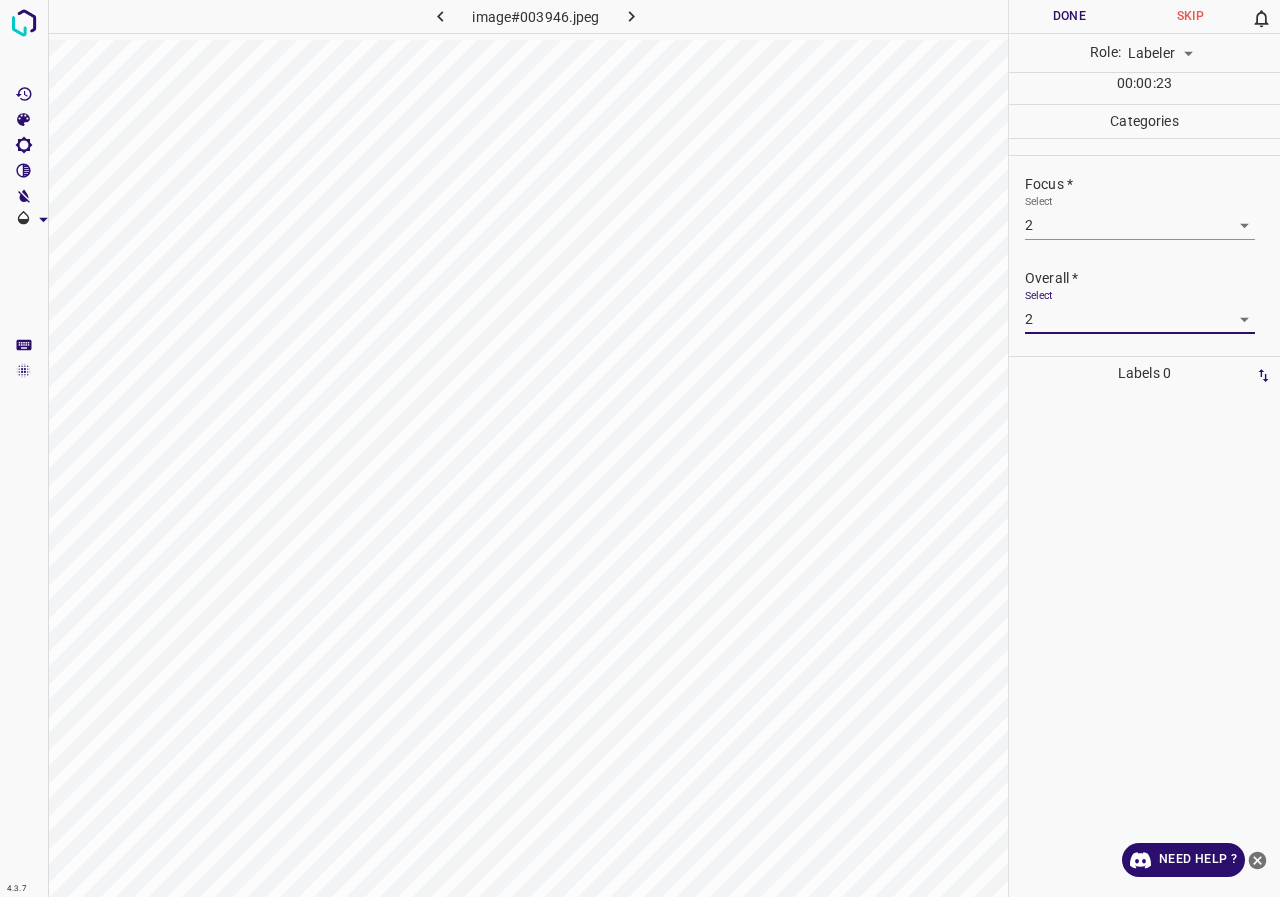 click on "4.3.7 image#003946.jpeg Done Skip 0 Role: Labeler labeler 00   : 00   : 23   Categories Lighting *  Select 2 2 Focus *  Select 2 2 Overall *  Select 2 2 Labels   0 Categories 1 Lighting 2 Focus 3 Overall Tools Space Change between modes (Draw & Edit) I Auto labeling R Restore zoom M Zoom in N Zoom out Delete Delete selecte label Filters Z Restore filters X Saturation filter C Brightness filter V Contrast filter B Gray scale filter General O Download Need Help ? - Text - Hide - Delete" at bounding box center [640, 448] 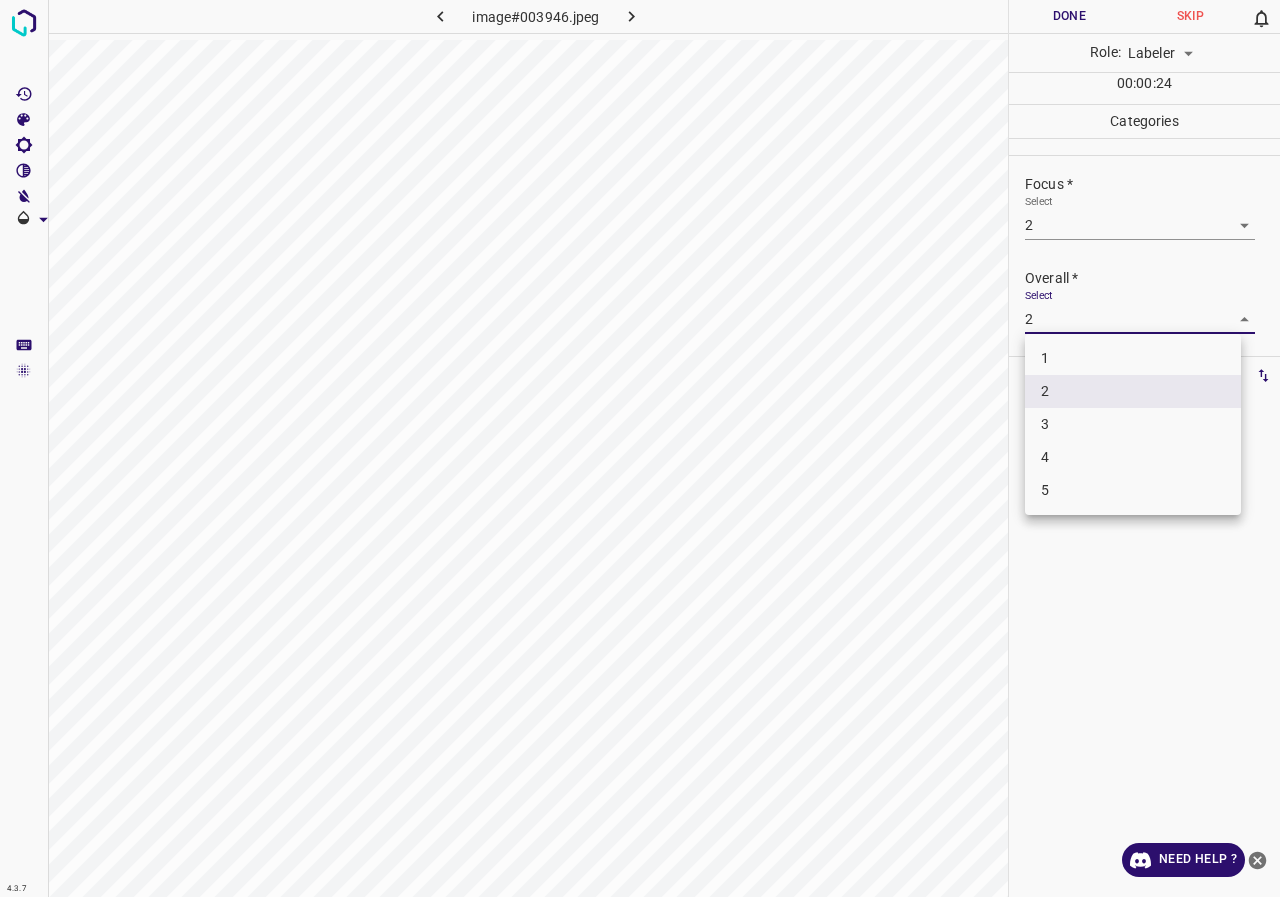 drag, startPoint x: 1073, startPoint y: 430, endPoint x: 1072, endPoint y: 387, distance: 43.011627 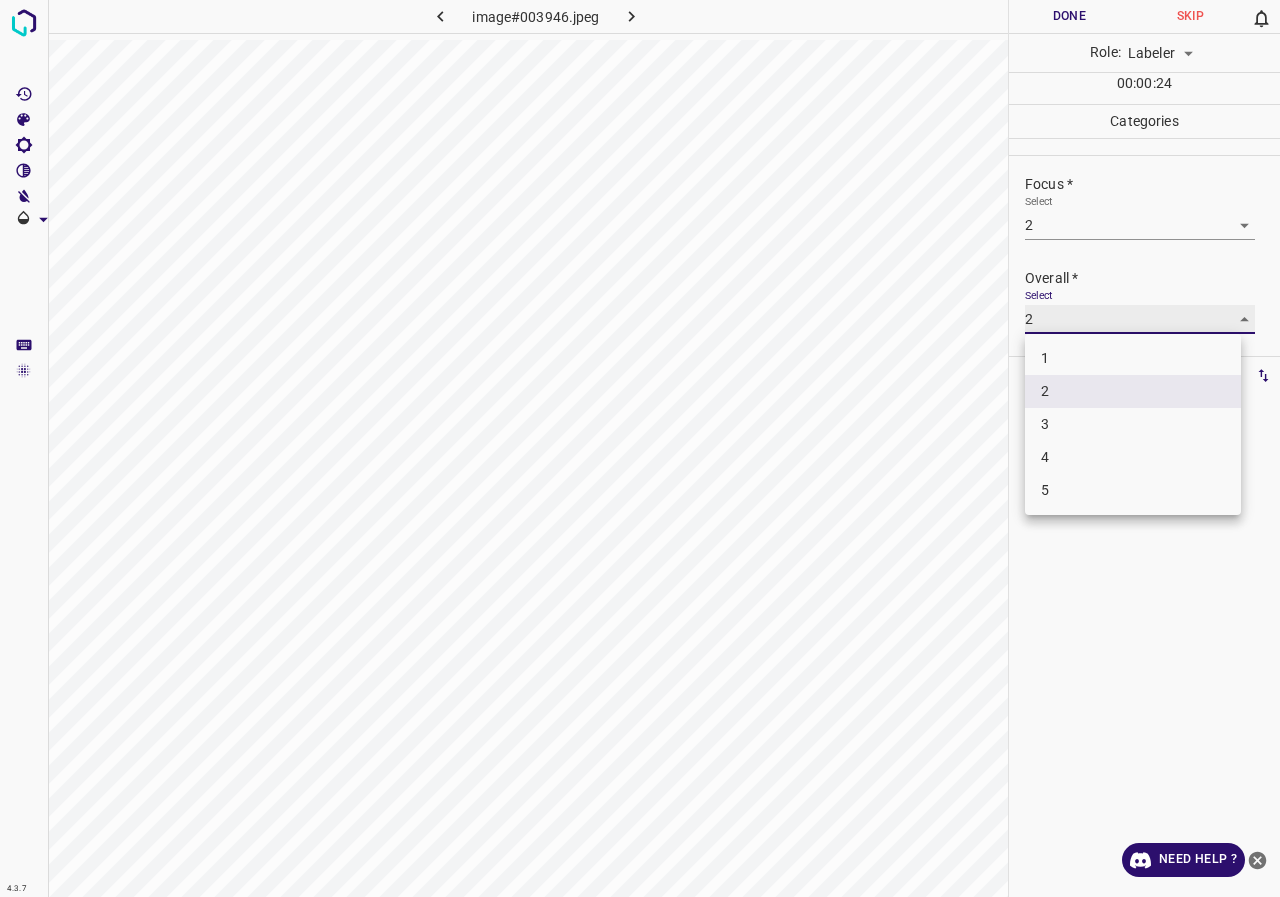 type on "3" 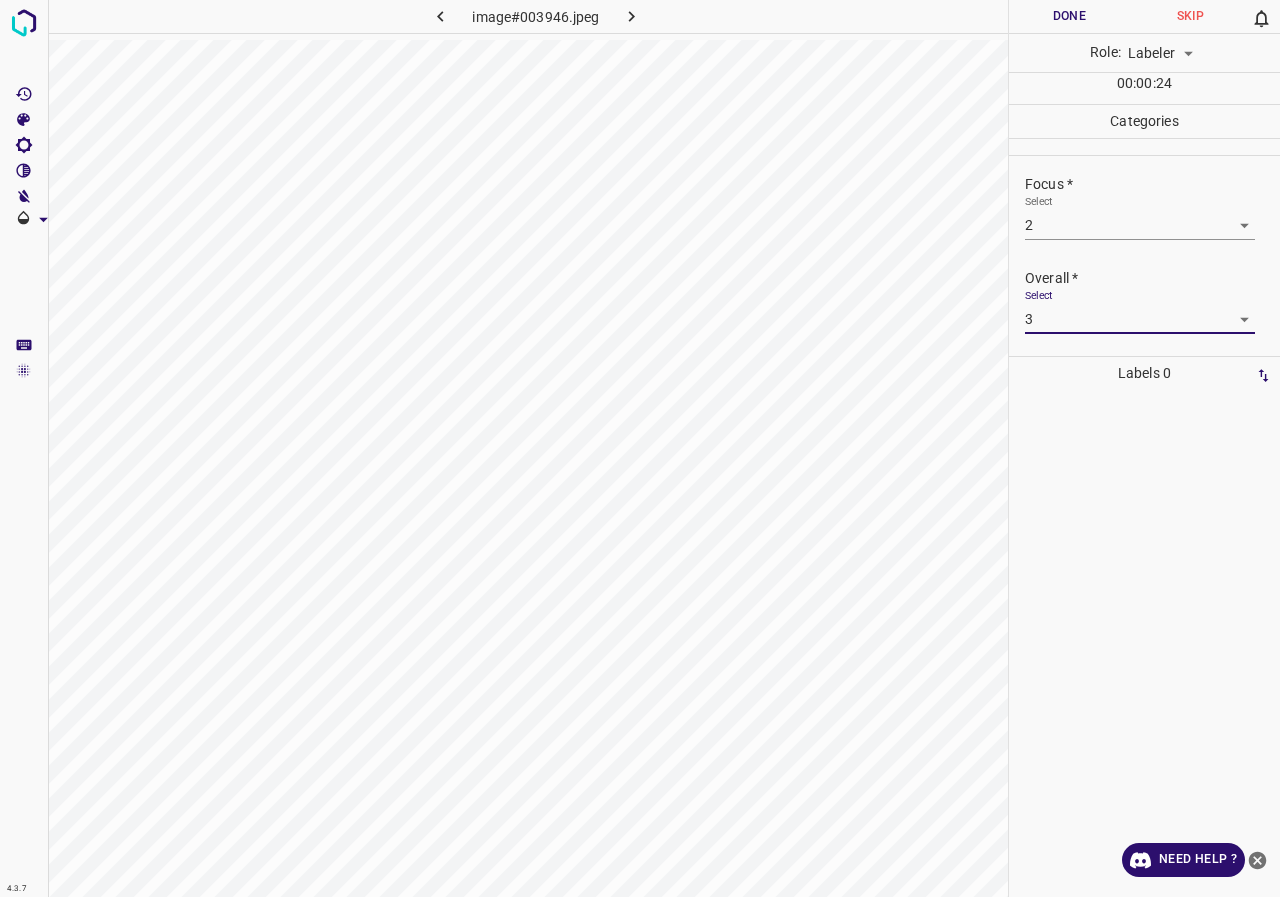click on "4.3.7 image#003946.jpeg Done Skip 0 Role: Labeler labeler 00   : 00   : 24   Categories Lighting *  Select 2 2 Focus *  Select 2 2 Overall *  Select 3 3 Labels   0 Categories 1 Lighting 2 Focus 3 Overall Tools Space Change between modes (Draw & Edit) I Auto labeling R Restore zoom M Zoom in N Zoom out Delete Delete selecte label Filters Z Restore filters X Saturation filter C Brightness filter V Contrast filter B Gray scale filter General O Download Need Help ? - Text - Hide - Delete 1 2 3 4 5" at bounding box center [640, 448] 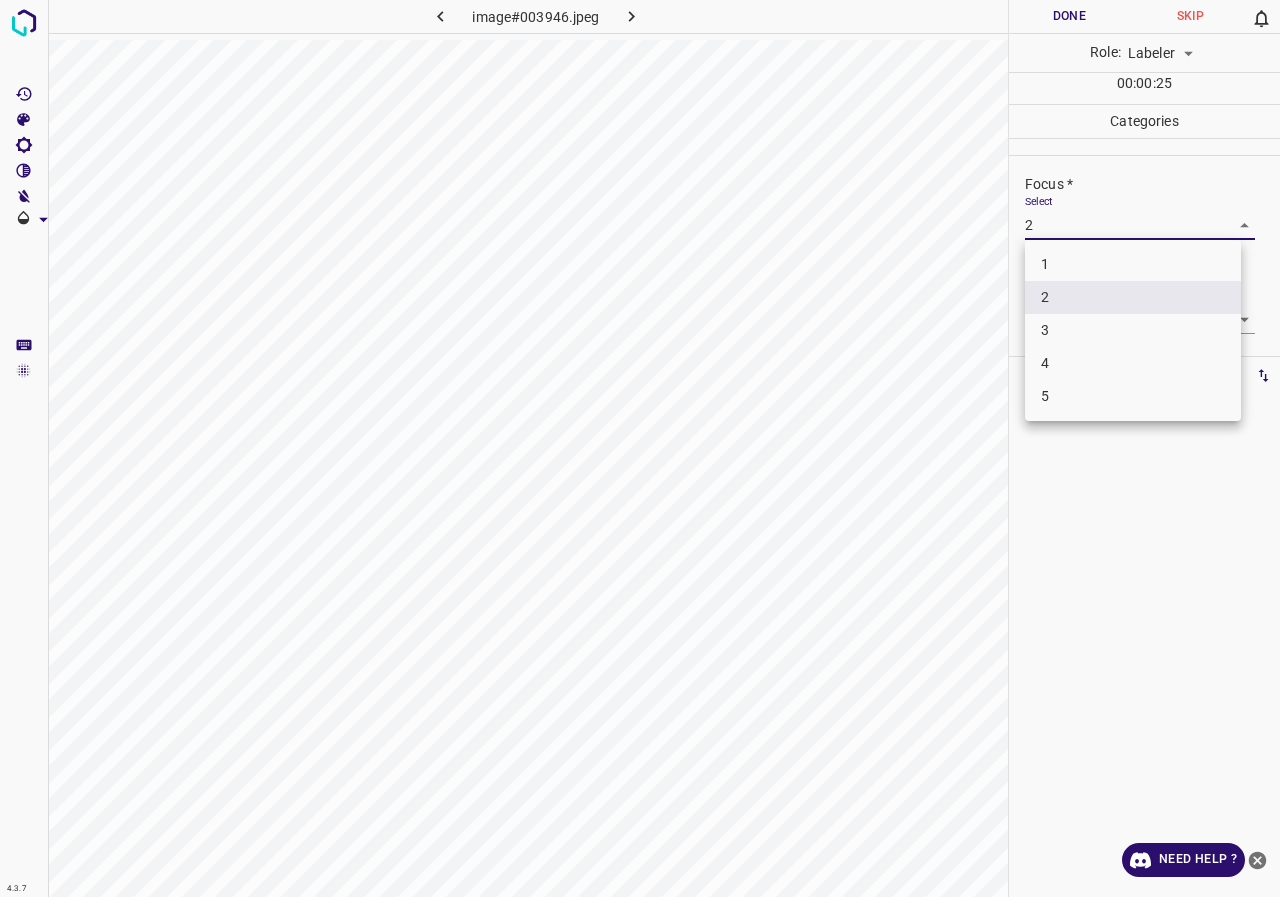 drag, startPoint x: 1051, startPoint y: 332, endPoint x: 1073, endPoint y: 233, distance: 101.414986 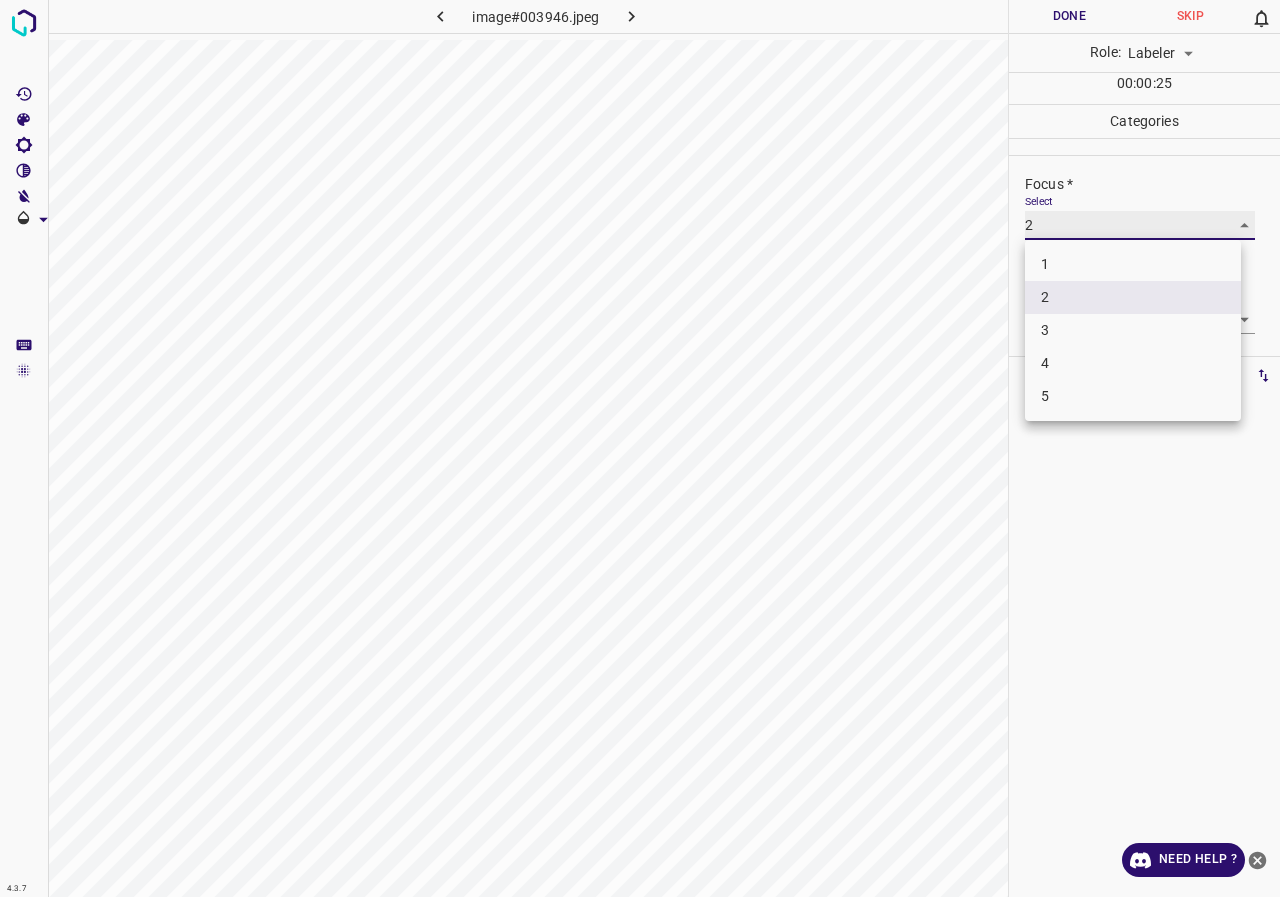 type on "3" 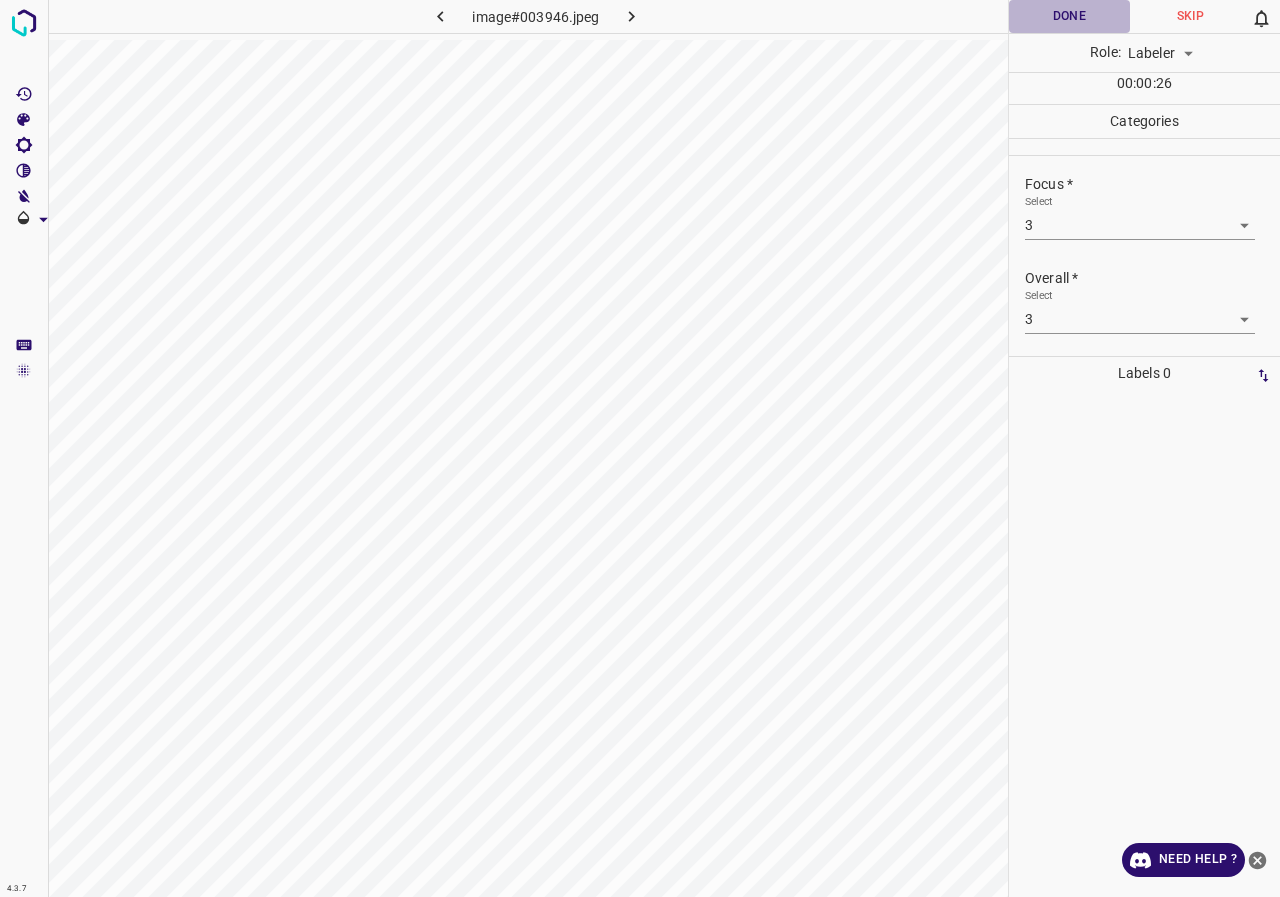 click on "Done" at bounding box center [1069, 16] 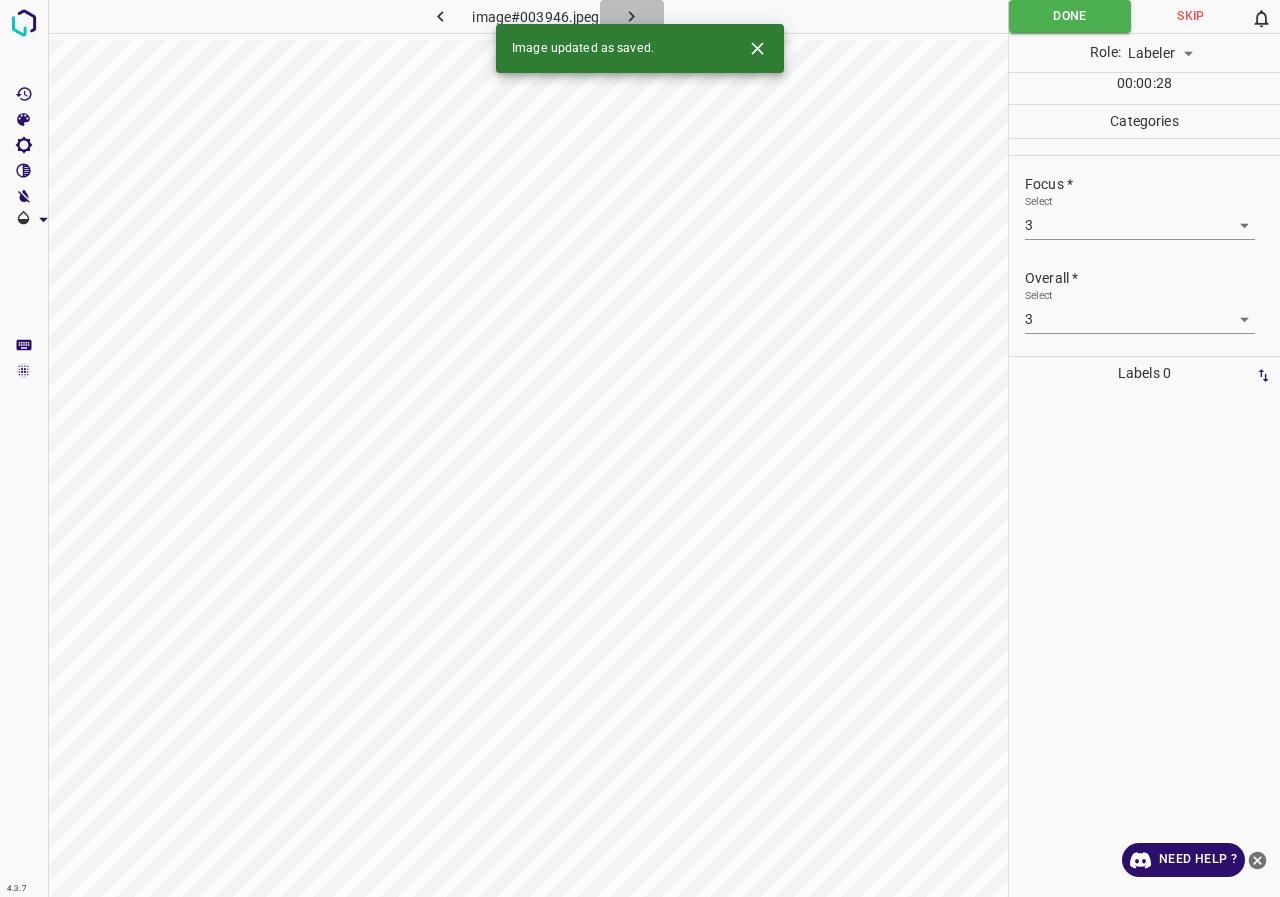 click 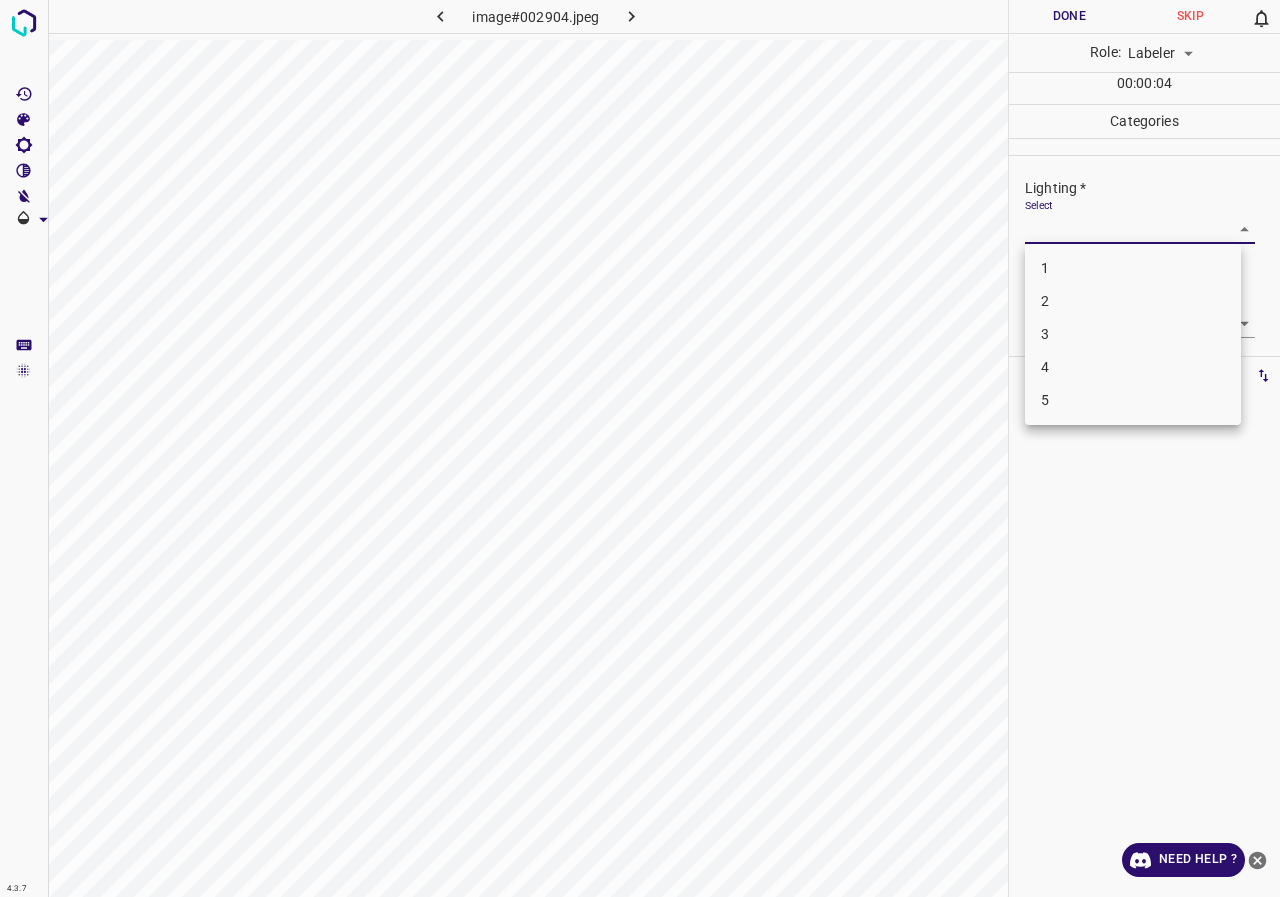 click on "4.3.7 image#002904.jpeg Done Skip 0 Role: Labeler labeler 00   : 00   : 04   Categories Lighting *  Select ​ Focus *  Select ​ Overall *  Select ​ Labels   0 Categories 1 Lighting 2 Focus 3 Overall Tools Space Change between modes (Draw & Edit) I Auto labeling R Restore zoom M Zoom in N Zoom out Delete Delete selecte label Filters Z Restore filters X Saturation filter C Brightness filter V Contrast filter B Gray scale filter General O Download Need Help ? - Text - Hide - Delete 1 2 3 4 5" at bounding box center (640, 448) 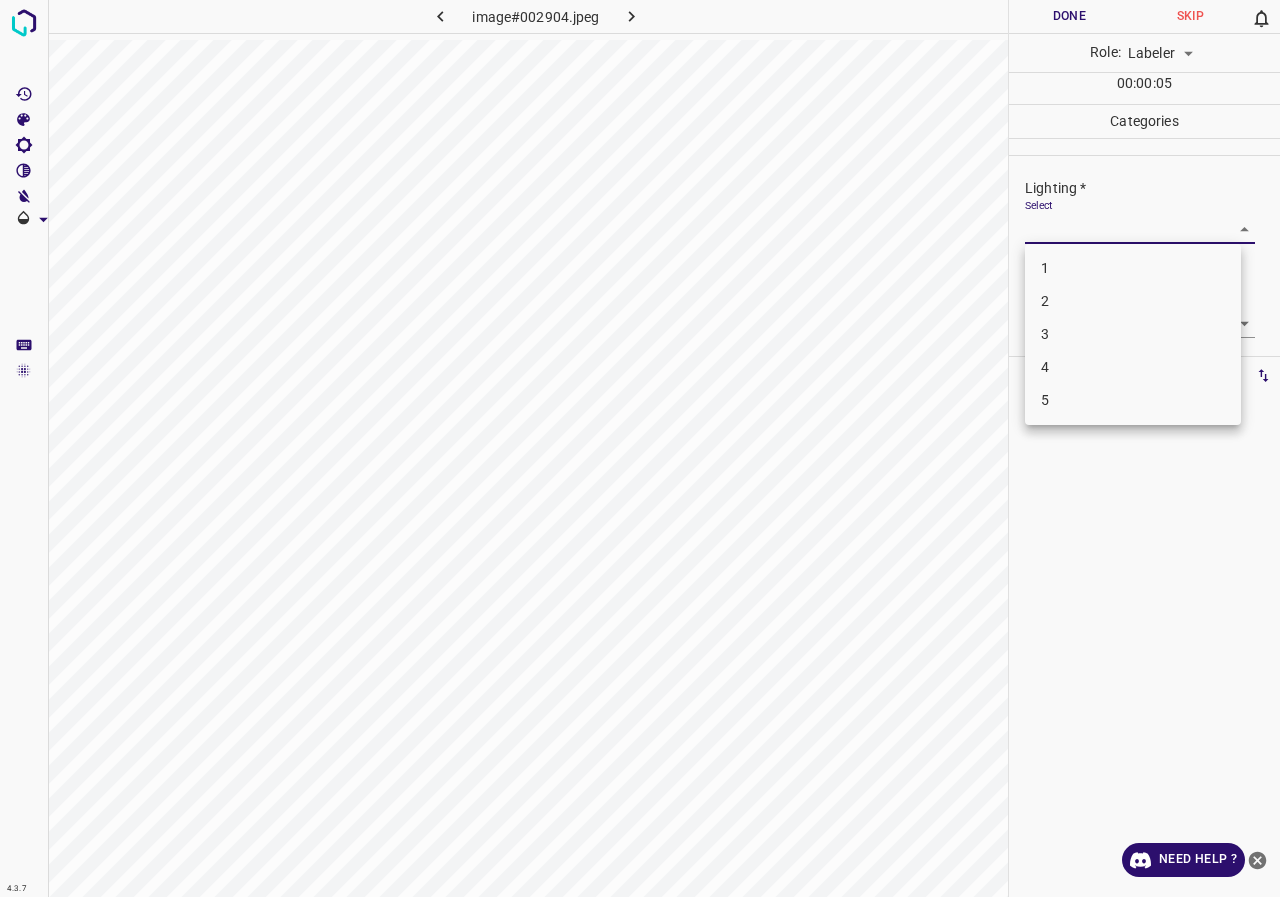 click on "3" at bounding box center [1133, 334] 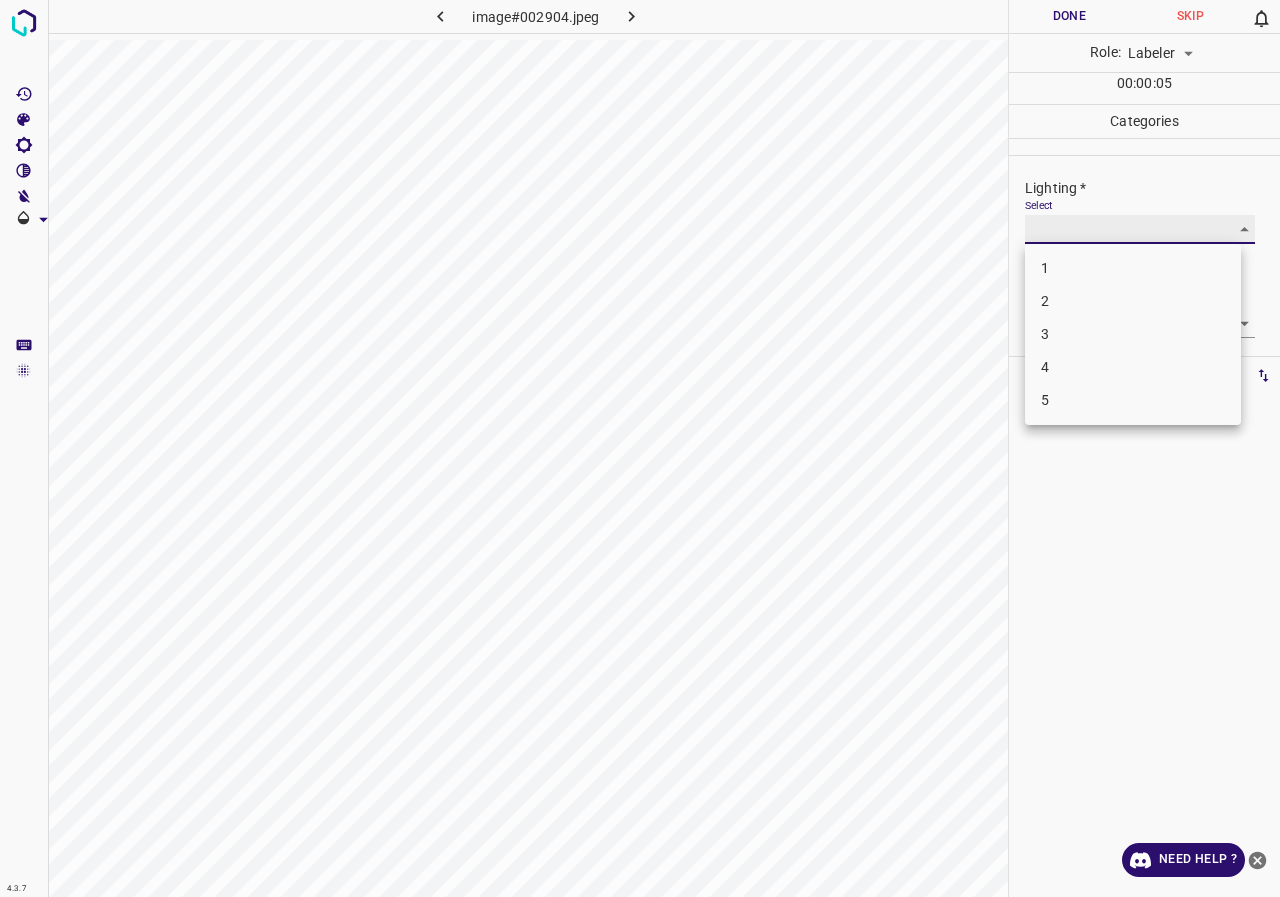 type on "3" 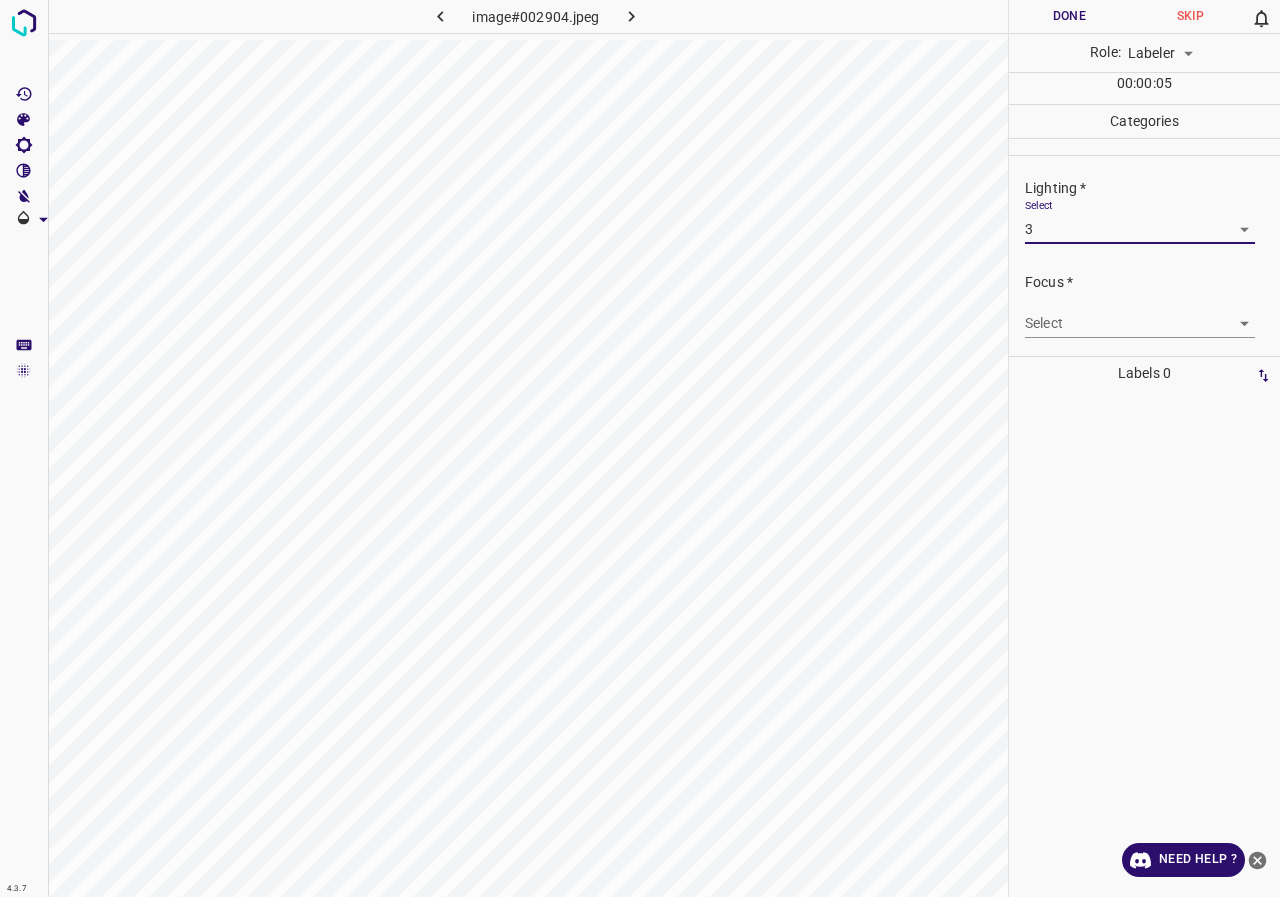 click on "4.3.7 image#002904.jpeg Done Skip 0 Role: Labeler labeler 00   : 00   : 05   Categories Lighting *  Select 3 3 Focus *  Select ​ Overall *  Select ​ Labels   0 Categories 1 Lighting 2 Focus 3 Overall Tools Space Change between modes (Draw & Edit) I Auto labeling R Restore zoom M Zoom in N Zoom out Delete Delete selecte label Filters Z Restore filters X Saturation filter C Brightness filter V Contrast filter B Gray scale filter General O Download Need Help ? - Text - Hide - Delete" at bounding box center (640, 448) 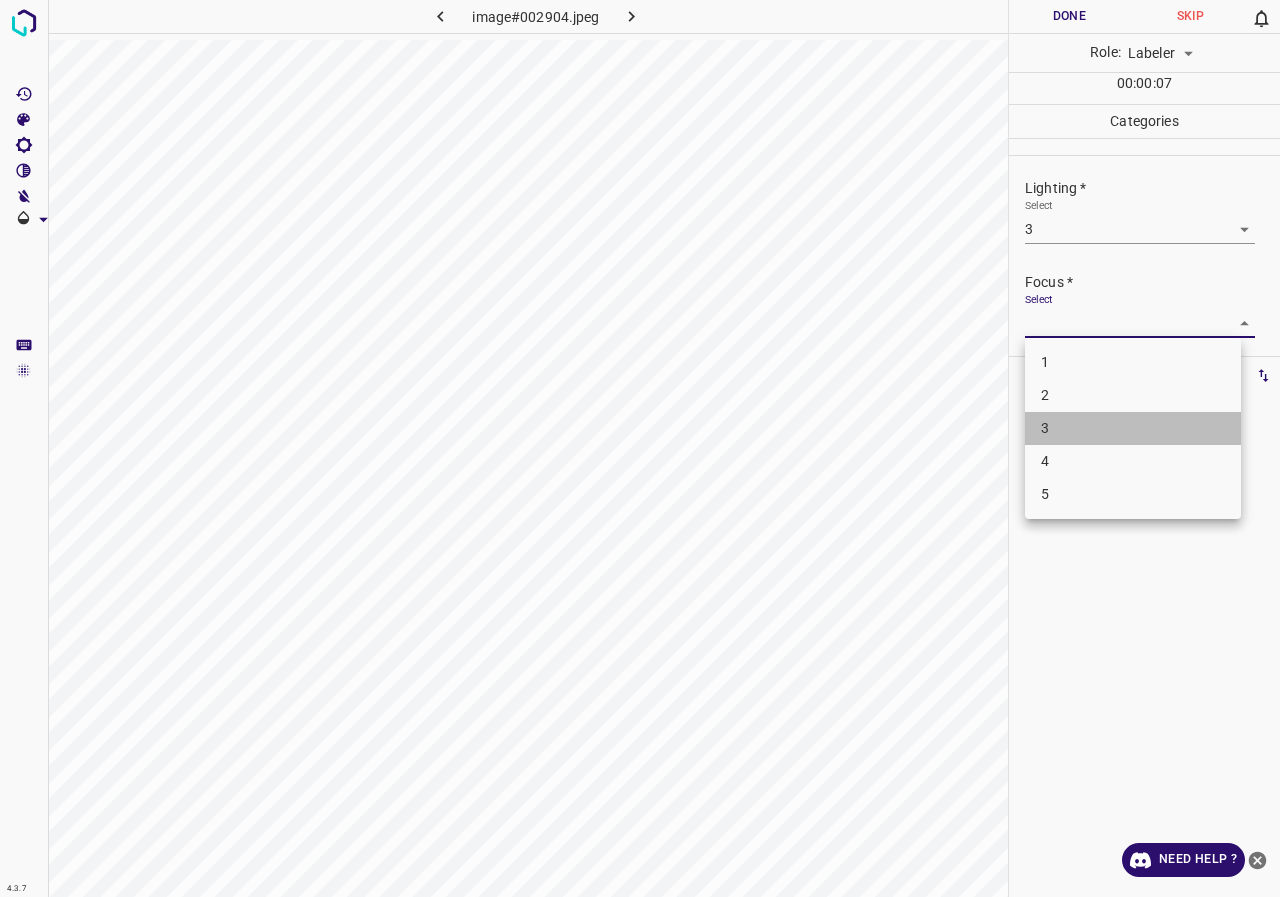 click on "3" at bounding box center (1133, 428) 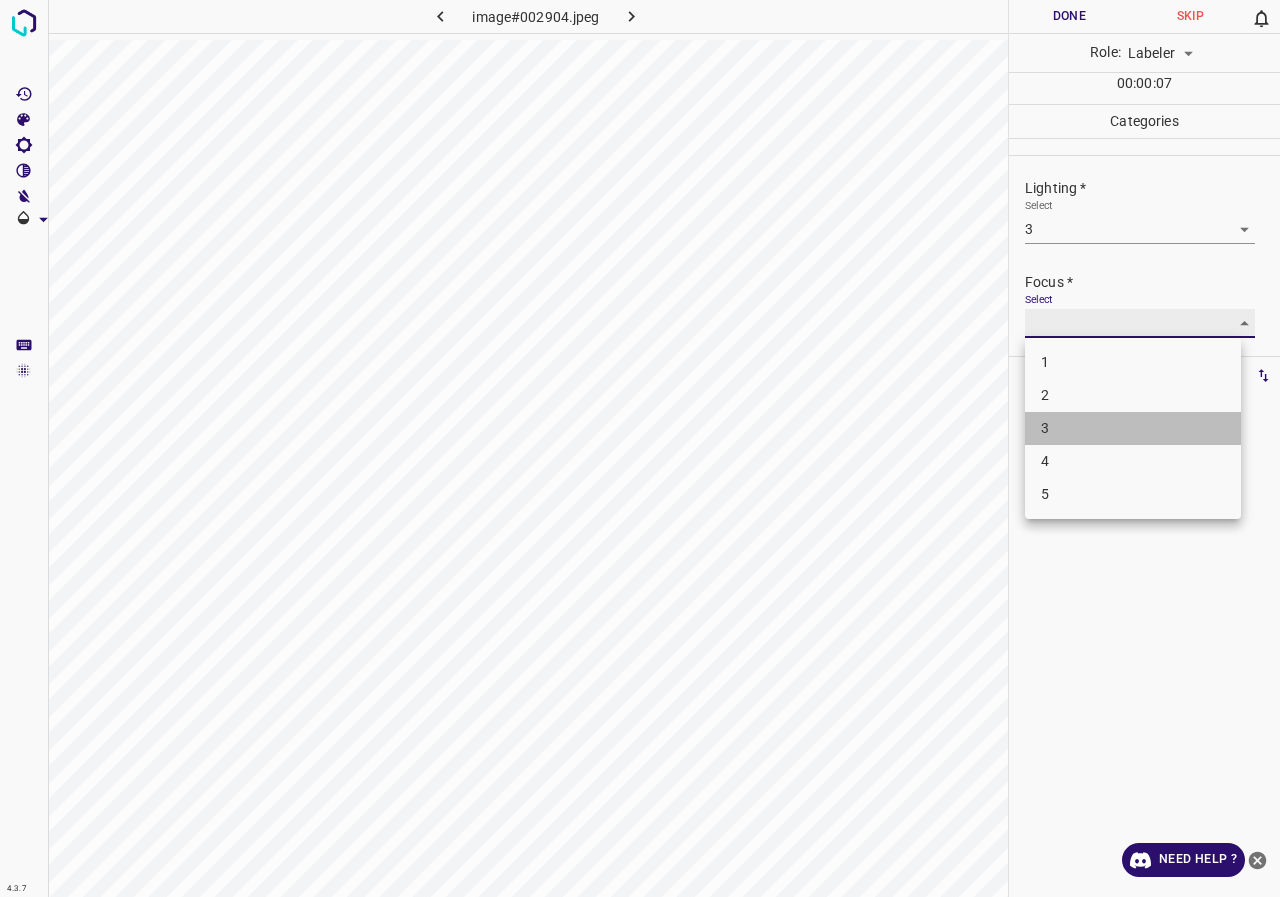type on "3" 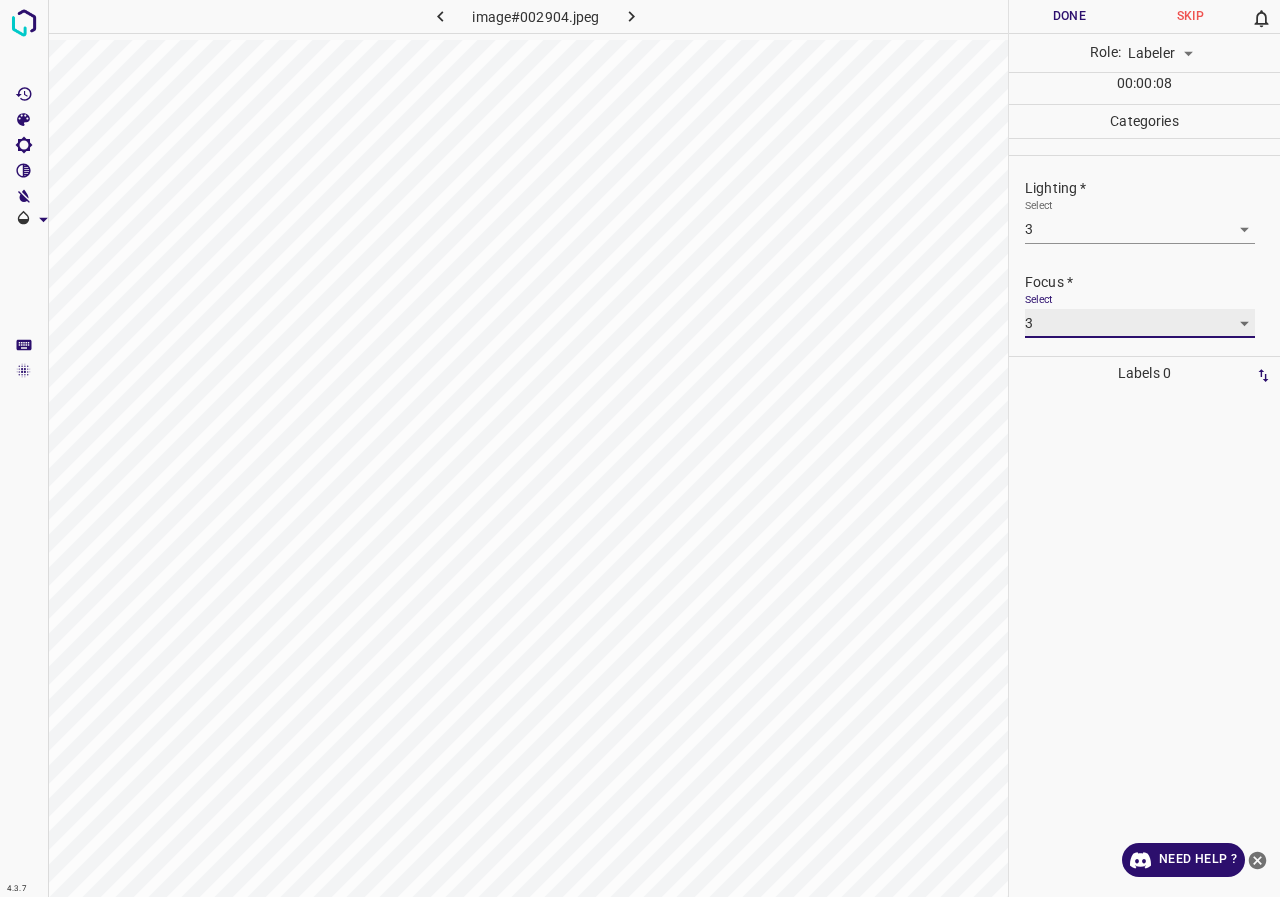 scroll, scrollTop: 98, scrollLeft: 0, axis: vertical 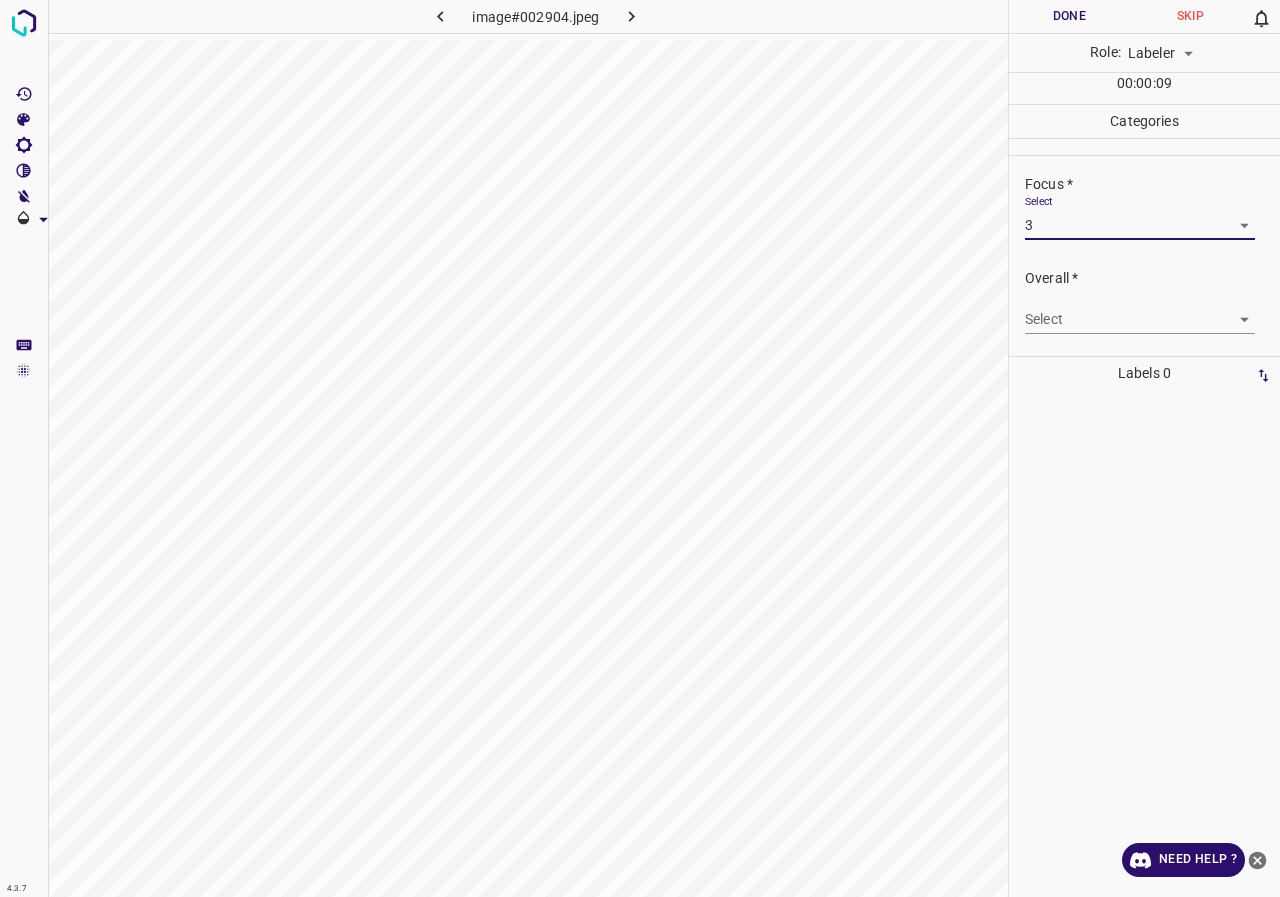 click on "Overall *  Select ​" at bounding box center [1144, 301] 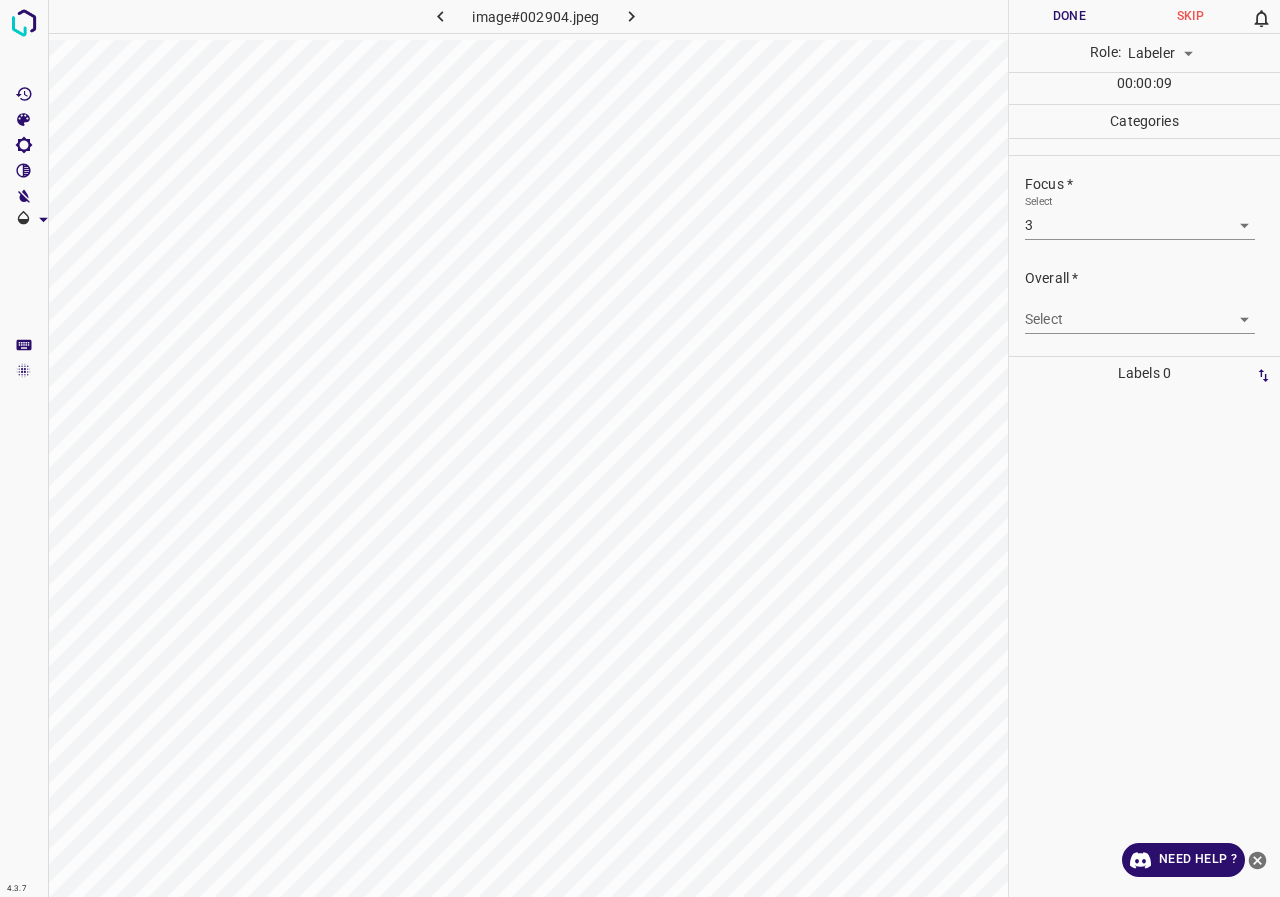 click on "4.3.7 image#002904.jpeg Done Skip 0 Role: Labeler labeler 00   : 00   : 09   Categories Lighting *  Select 3 3 Focus *  Select 3 3 Overall *  Select ​ Labels   0 Categories 1 Lighting 2 Focus 3 Overall Tools Space Change between modes (Draw & Edit) I Auto labeling R Restore zoom M Zoom in N Zoom out Delete Delete selecte label Filters Z Restore filters X Saturation filter C Brightness filter V Contrast filter B Gray scale filter General O Download Need Help ? - Text - Hide - Delete" at bounding box center [640, 448] 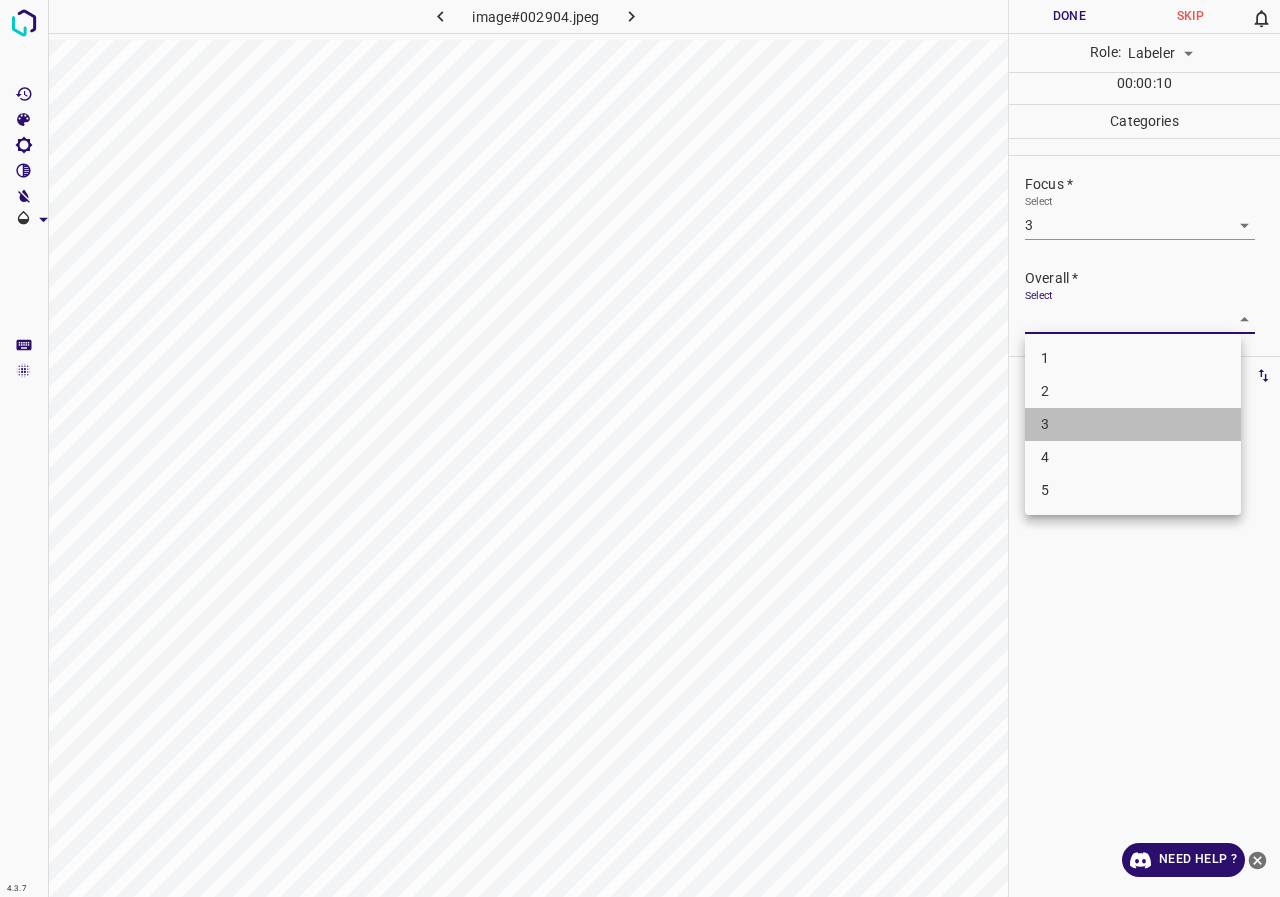 click on "3" at bounding box center [1133, 424] 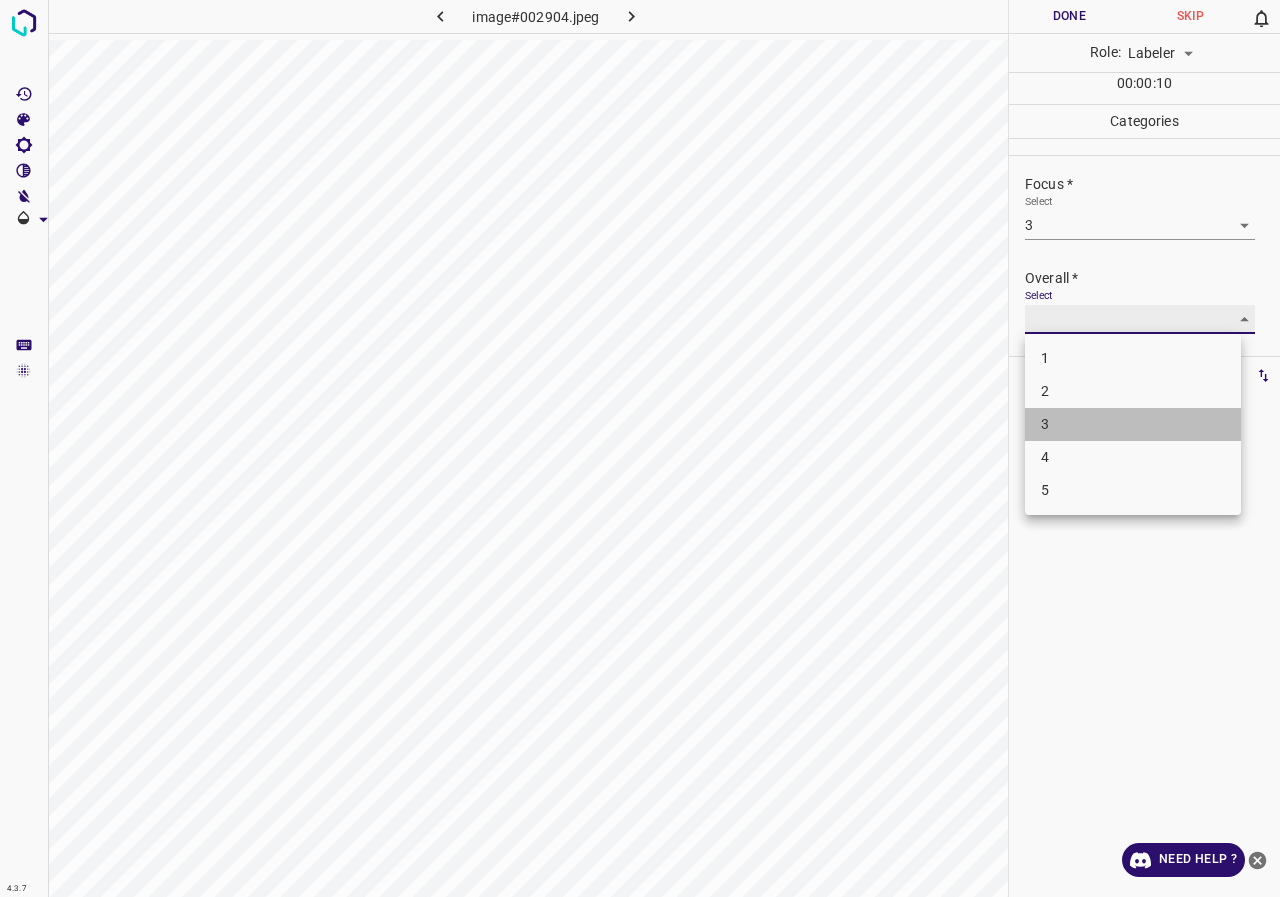 type on "3" 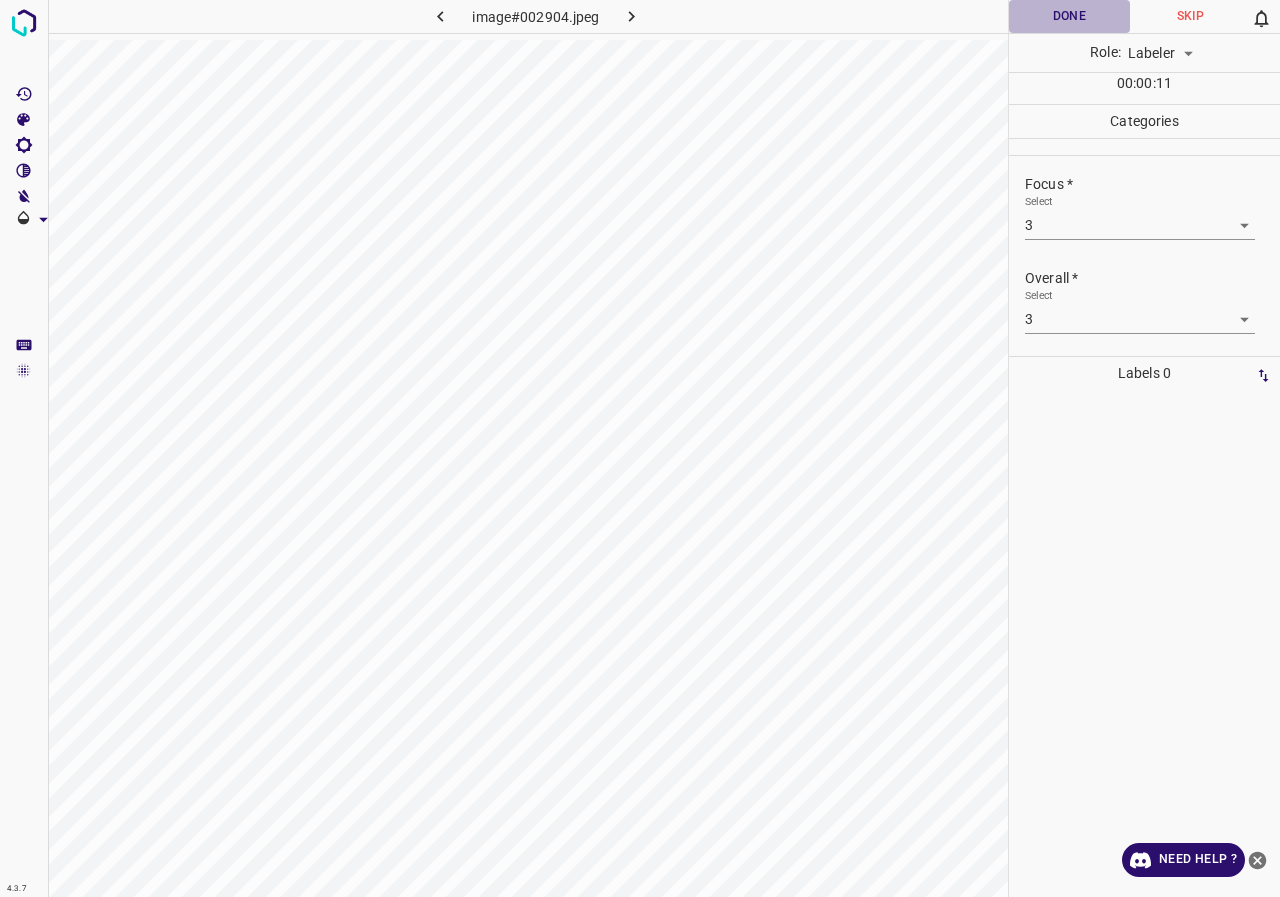 click on "Done" at bounding box center [1069, 16] 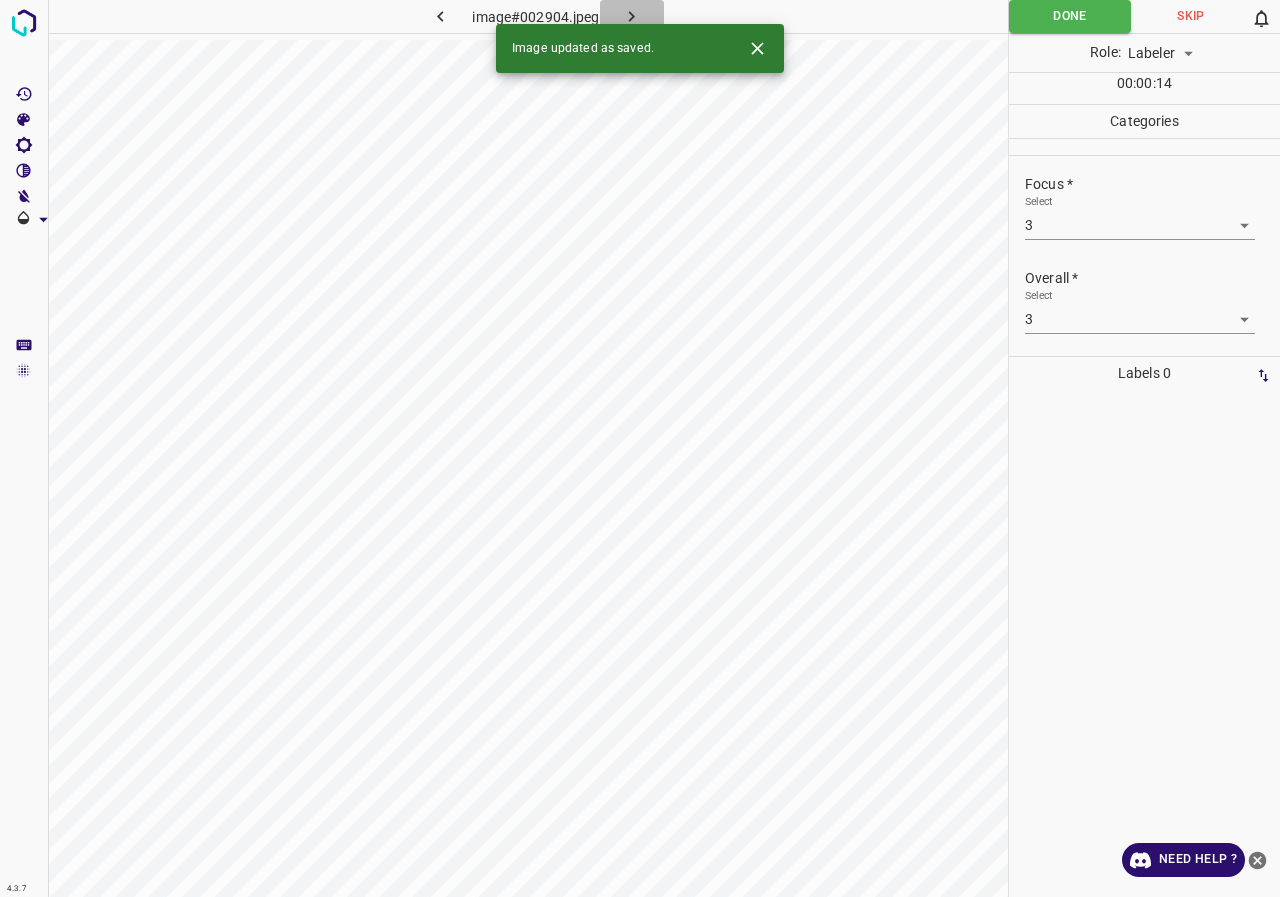 click 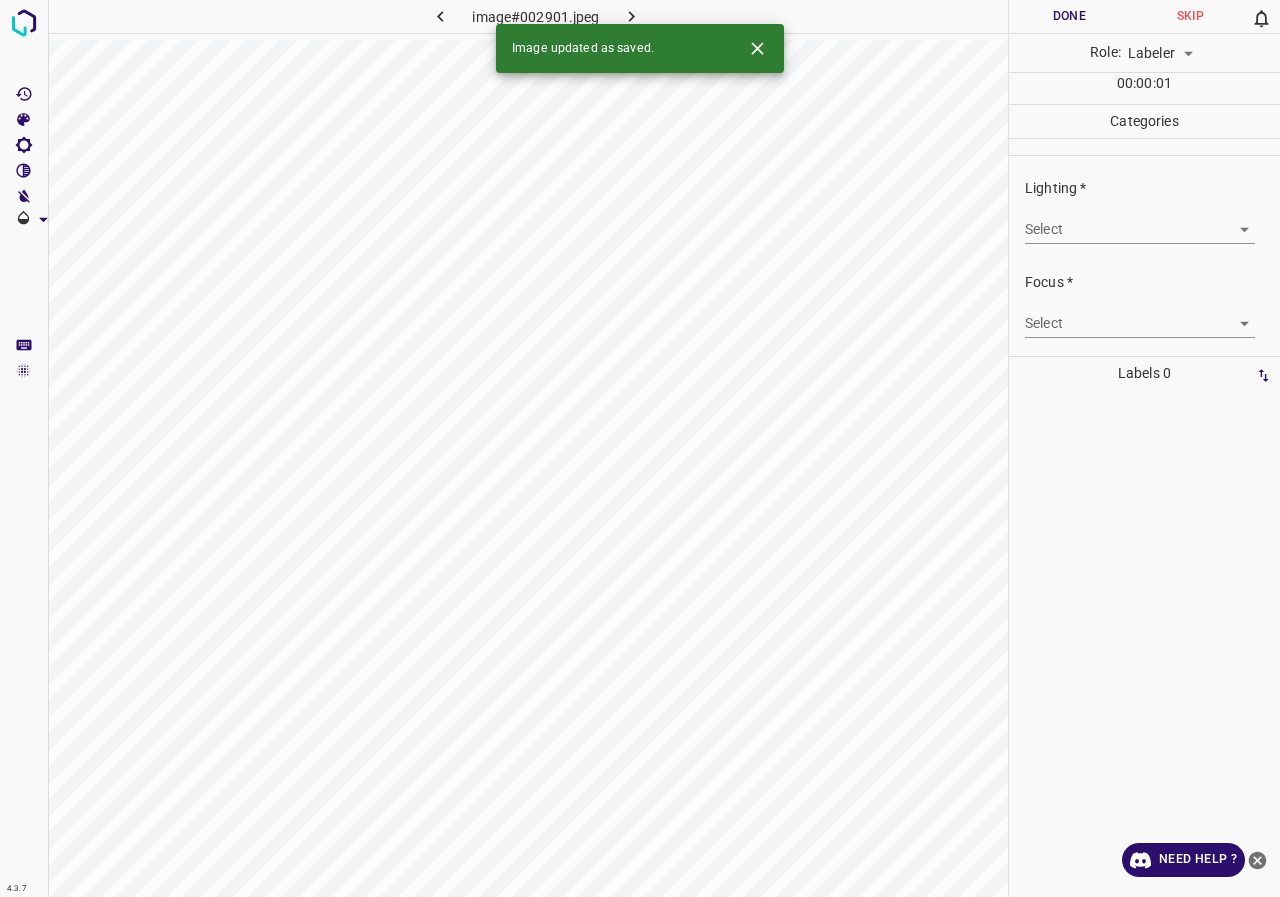 click on "4.3.7 image#002901.jpeg Done Skip 0 Role: Labeler labeler 00   : 00   : 01   Categories Lighting *  Select ​ Focus *  Select ​ Overall *  Select ​ Labels   0 Categories 1 Lighting 2 Focus 3 Overall Tools Space Change between modes (Draw & Edit) I Auto labeling R Restore zoom M Zoom in N Zoom out Delete Delete selecte label Filters Z Restore filters X Saturation filter C Brightness filter V Contrast filter B Gray scale filter General O Download Image updated as saved. Need Help ? - Text - Hide - Delete" at bounding box center [640, 448] 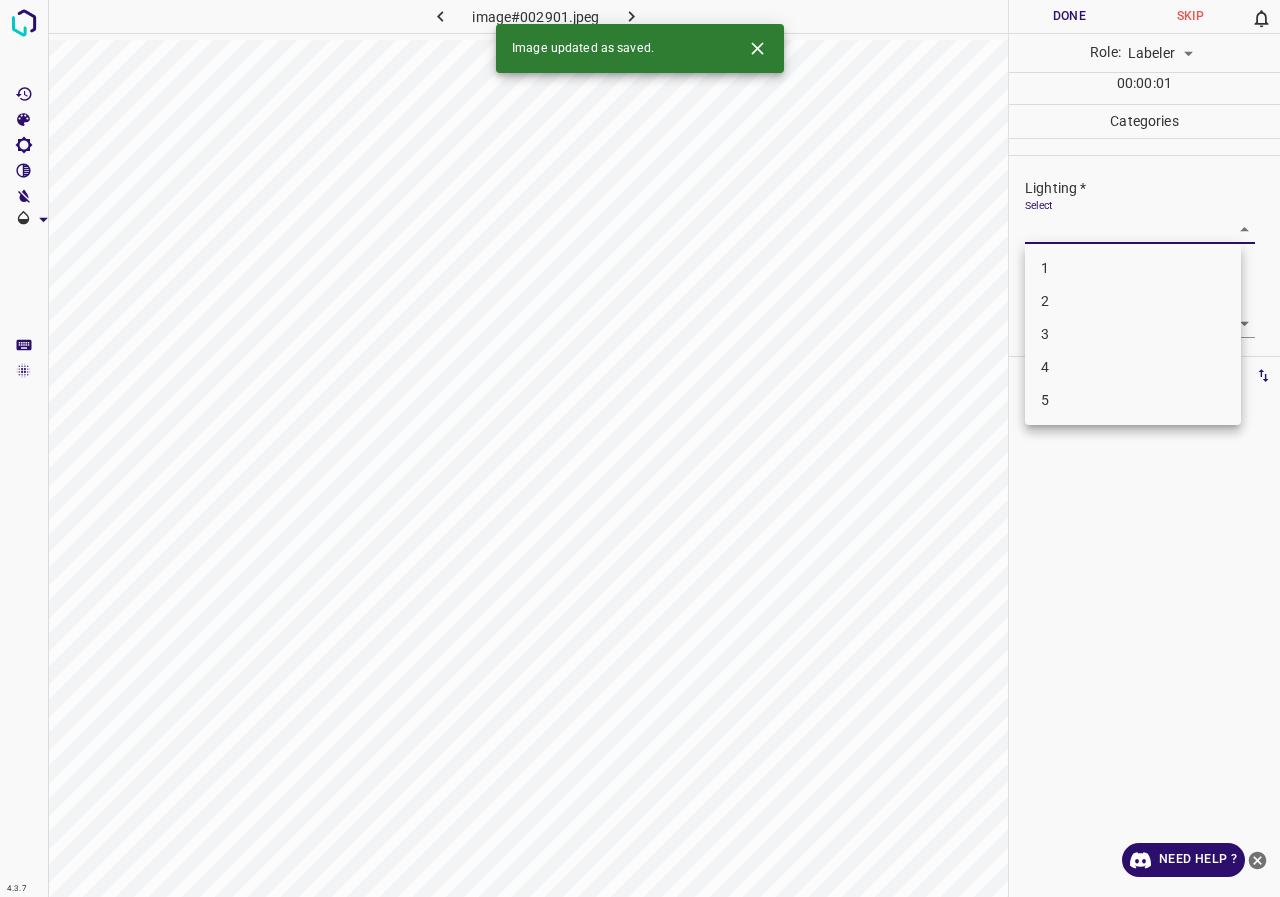 click on "3" at bounding box center [1133, 334] 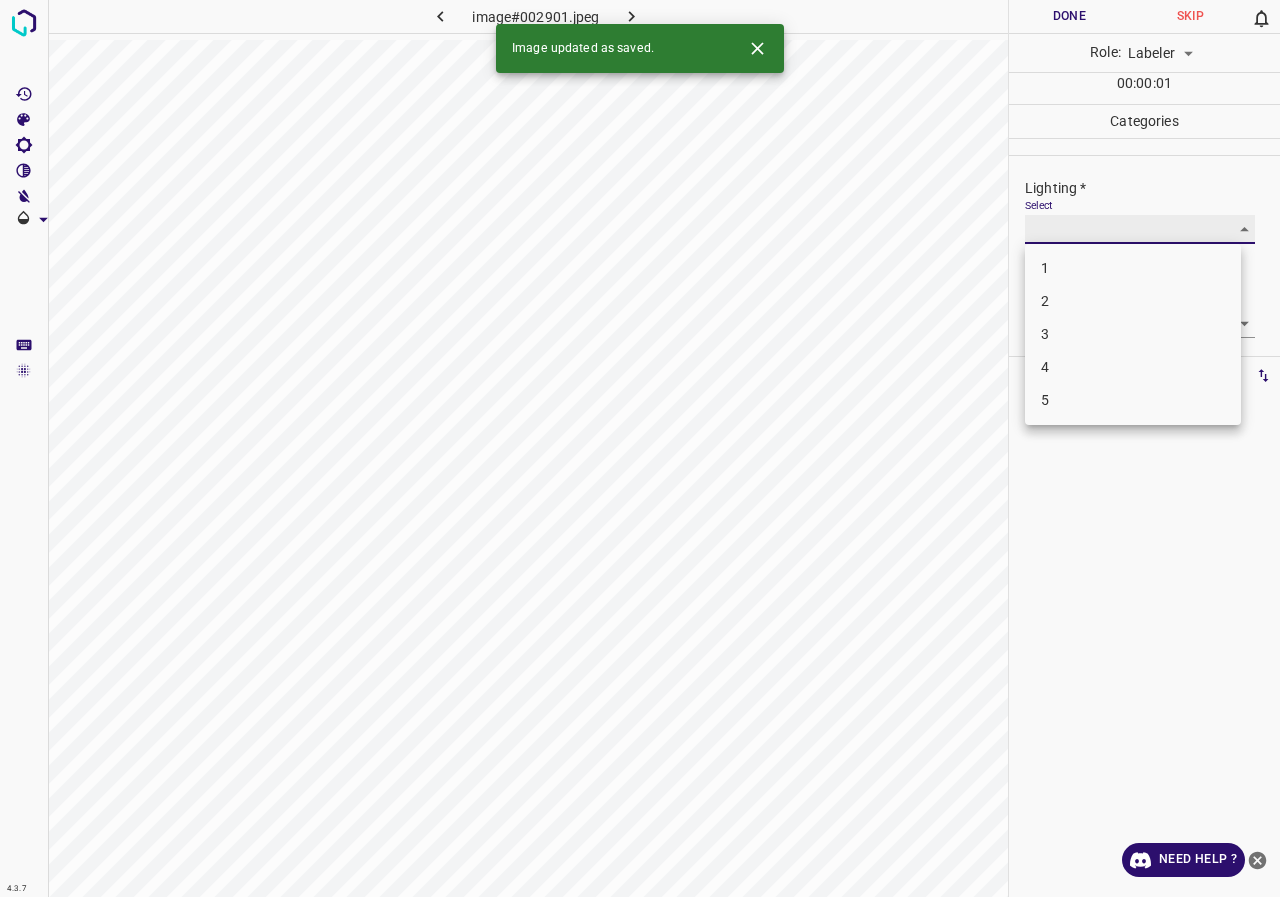type on "3" 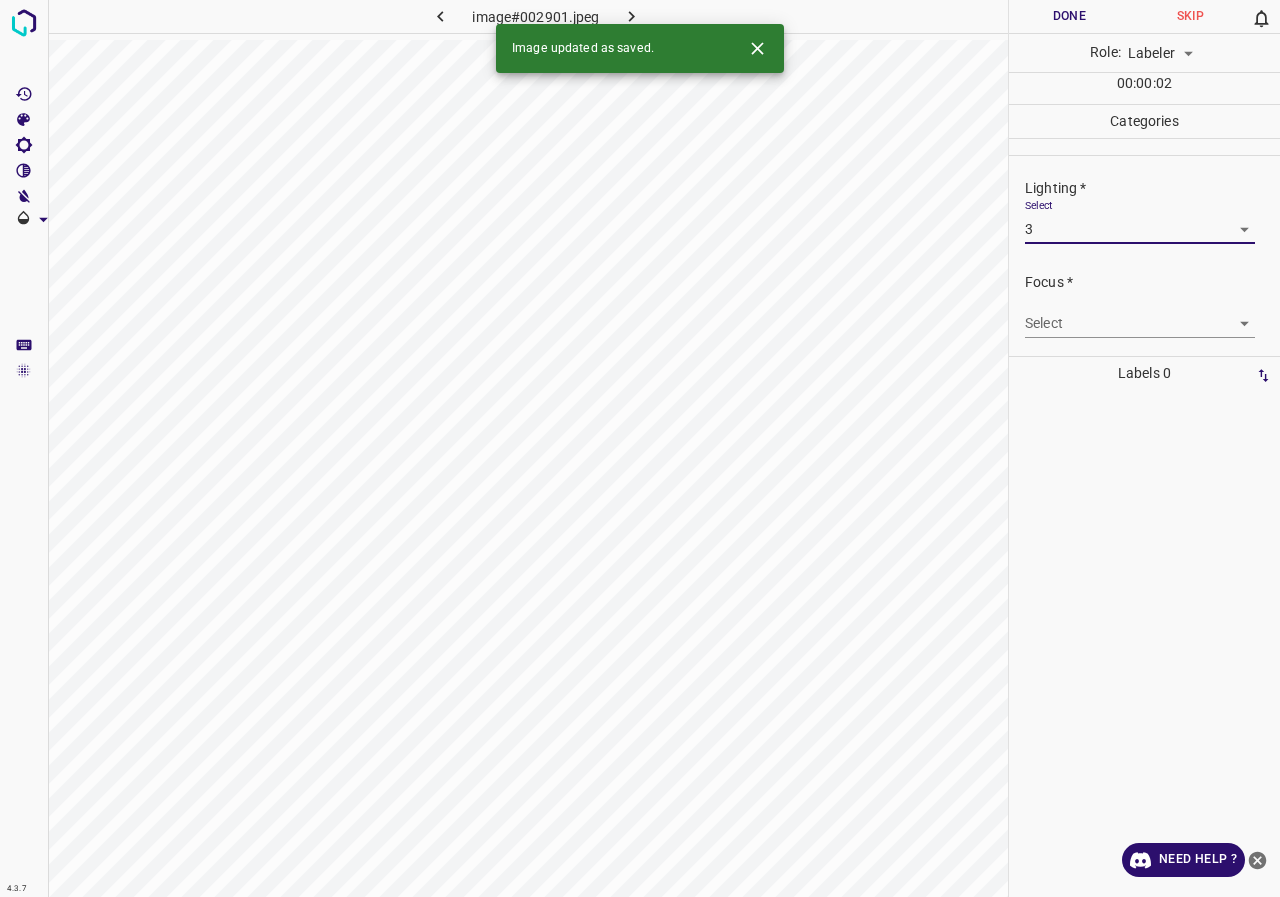 click on "4.3.7 image#002901.jpeg Done Skip 0 Role: Labeler labeler 00   : 00   : 02   Categories Lighting *  Select 3 3 Focus *  Select ​ Overall *  Select ​ Labels   0 Categories 1 Lighting 2 Focus 3 Overall Tools Space Change between modes (Draw & Edit) I Auto labeling R Restore zoom M Zoom in N Zoom out Delete Delete selecte label Filters Z Restore filters X Saturation filter C Brightness filter V Contrast filter B Gray scale filter General O Download Image updated as saved. Need Help ? - Text - Hide - Delete" at bounding box center (640, 448) 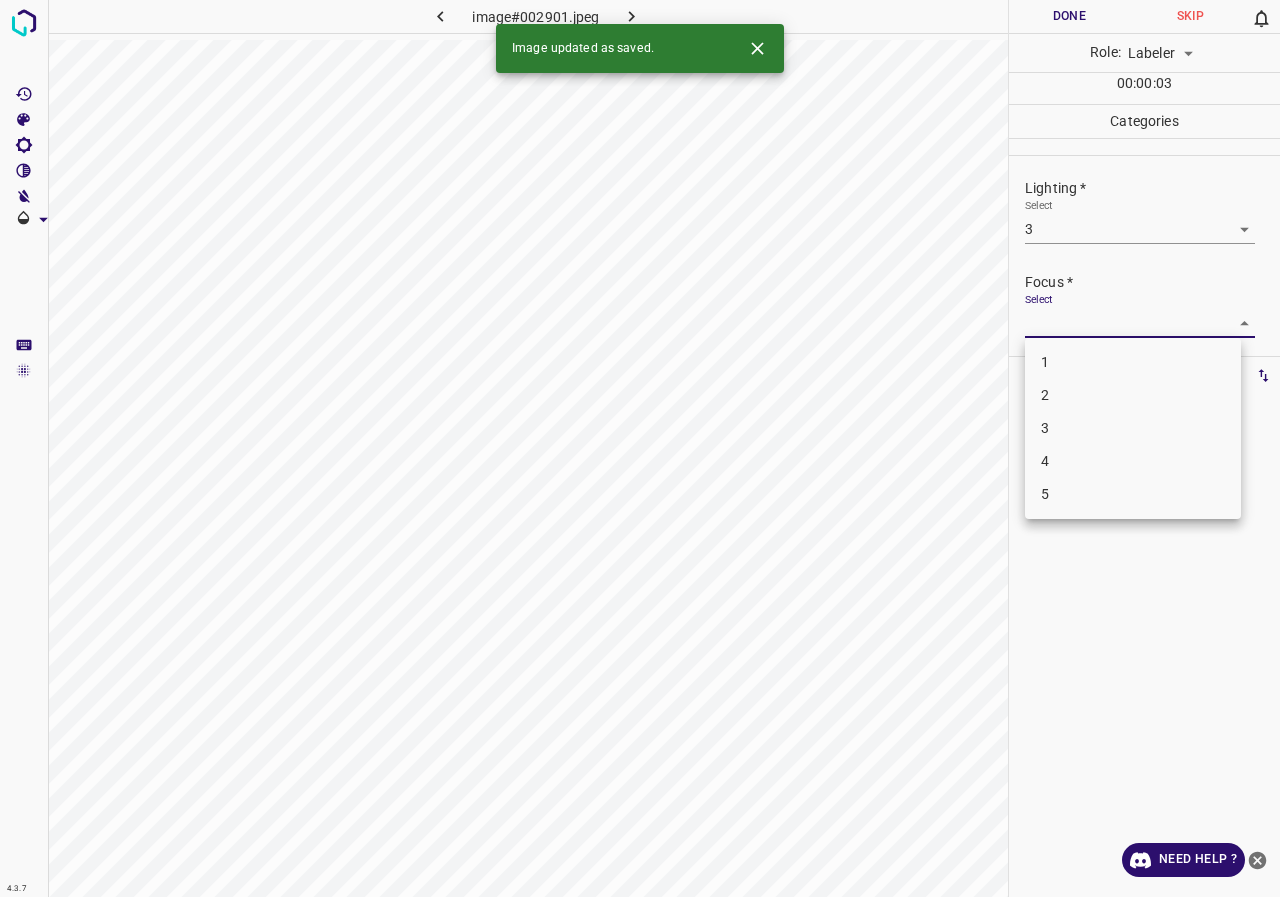 click on "3" at bounding box center (1133, 428) 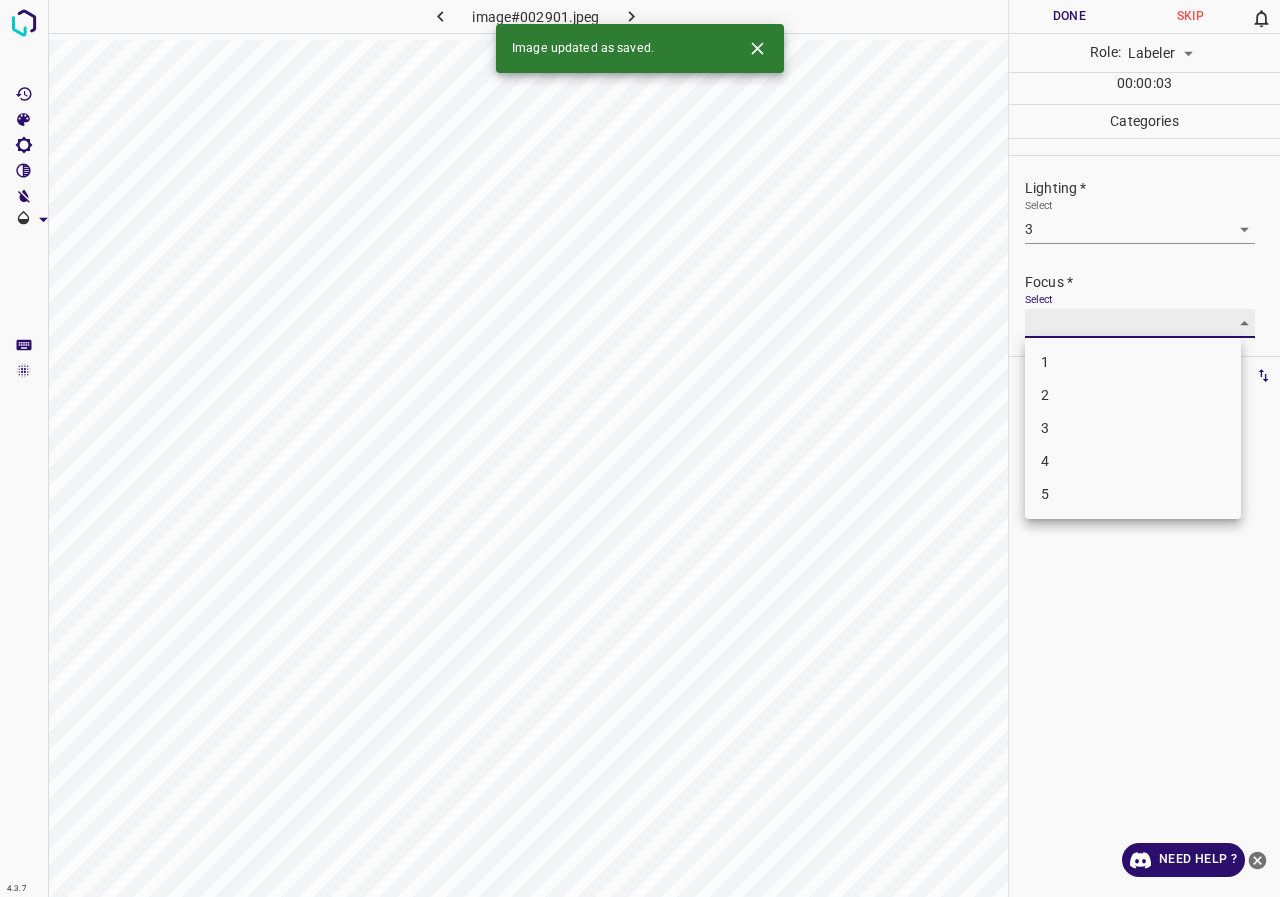 type on "3" 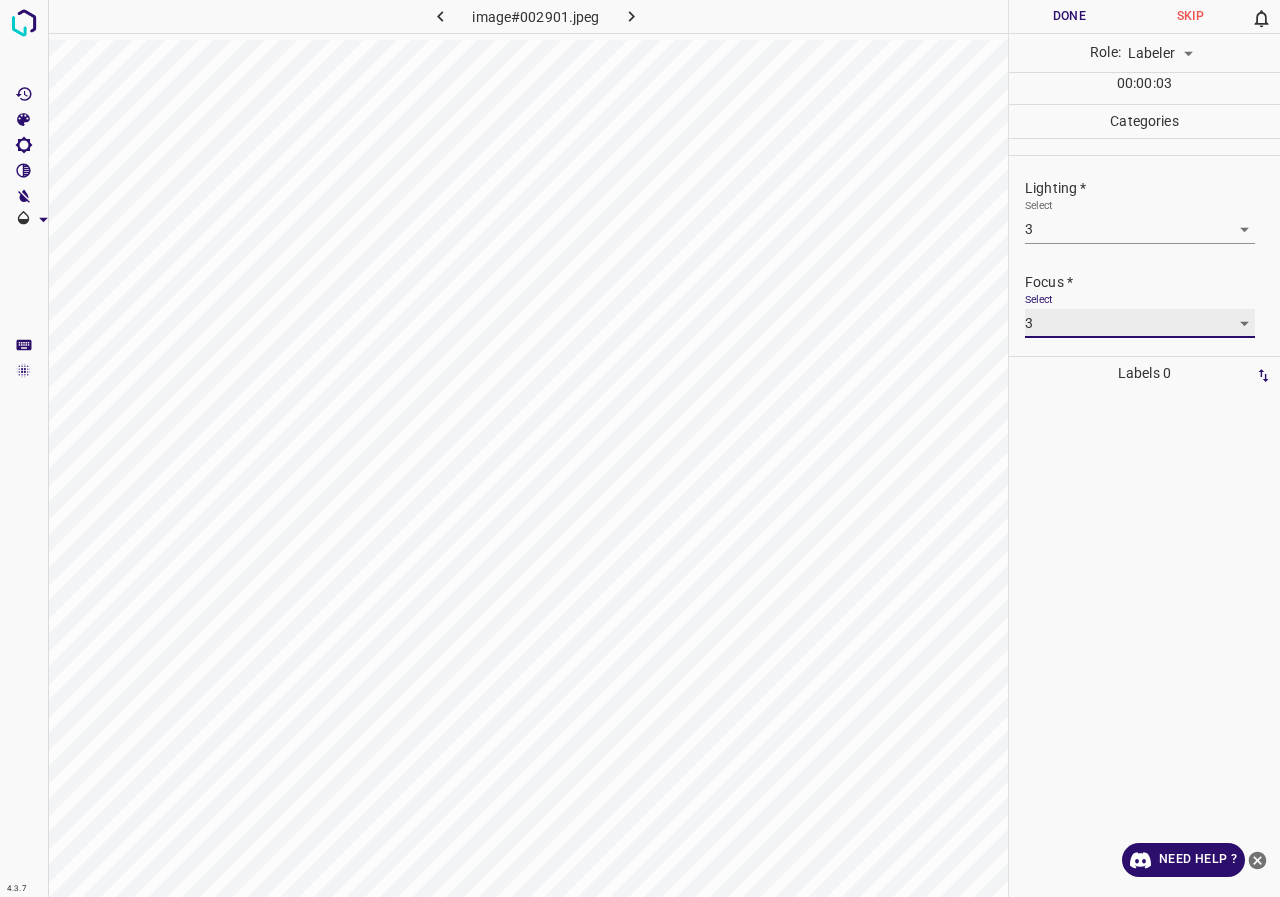 scroll, scrollTop: 98, scrollLeft: 0, axis: vertical 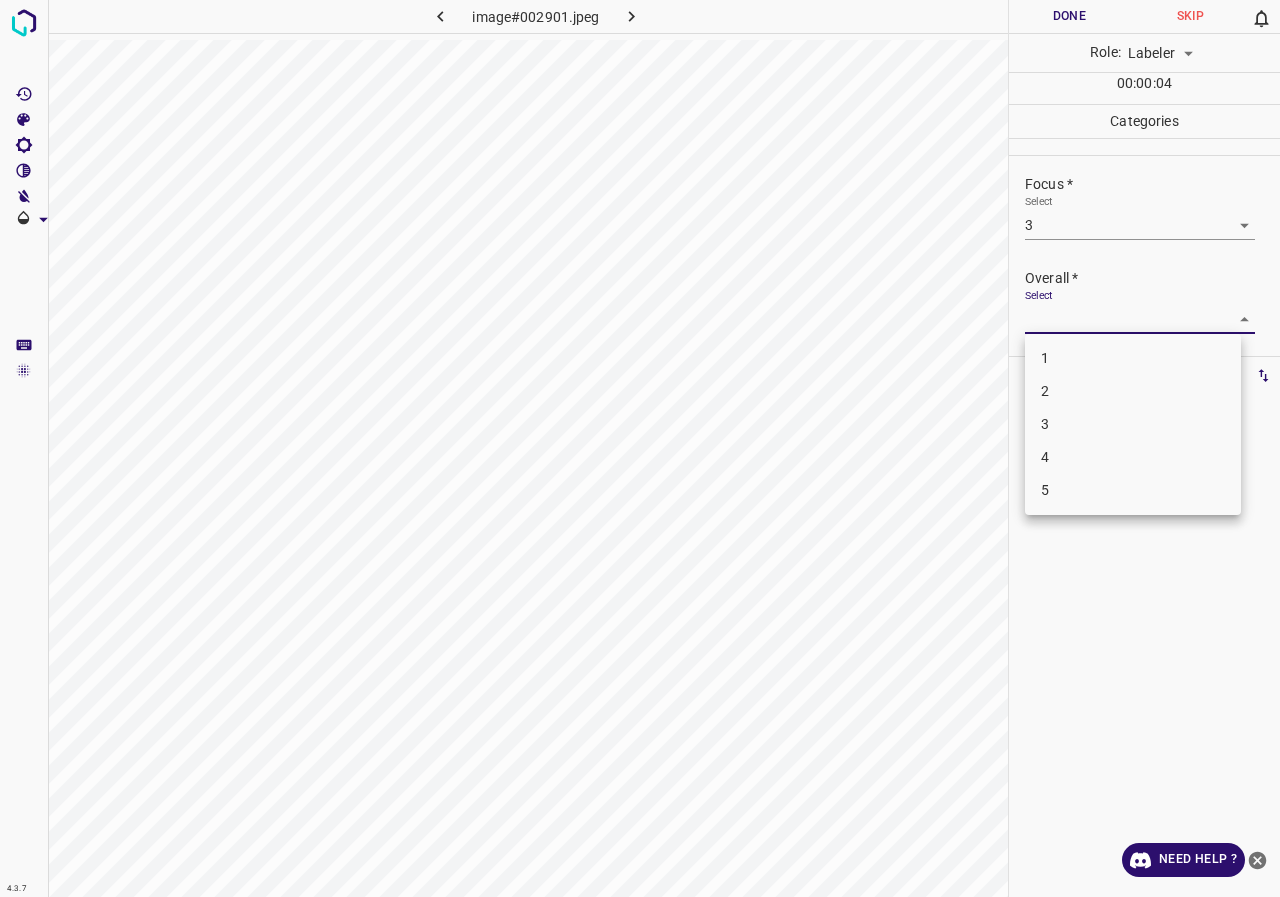 click on "4.3.7 image#002901.jpeg Done Skip 0 Role: Labeler labeler 00   : 00   : 04   Categories Lighting *  Select 3 3 Focus *  Select 3 3 Overall *  Select ​ Labels   0 Categories 1 Lighting 2 Focus 3 Overall Tools Space Change between modes (Draw & Edit) I Auto labeling R Restore zoom M Zoom in N Zoom out Delete Delete selecte label Filters Z Restore filters X Saturation filter C Brightness filter V Contrast filter B Gray scale filter General O Download Need Help ? - Text - Hide - Delete 1 2 3 4 5" at bounding box center [640, 448] 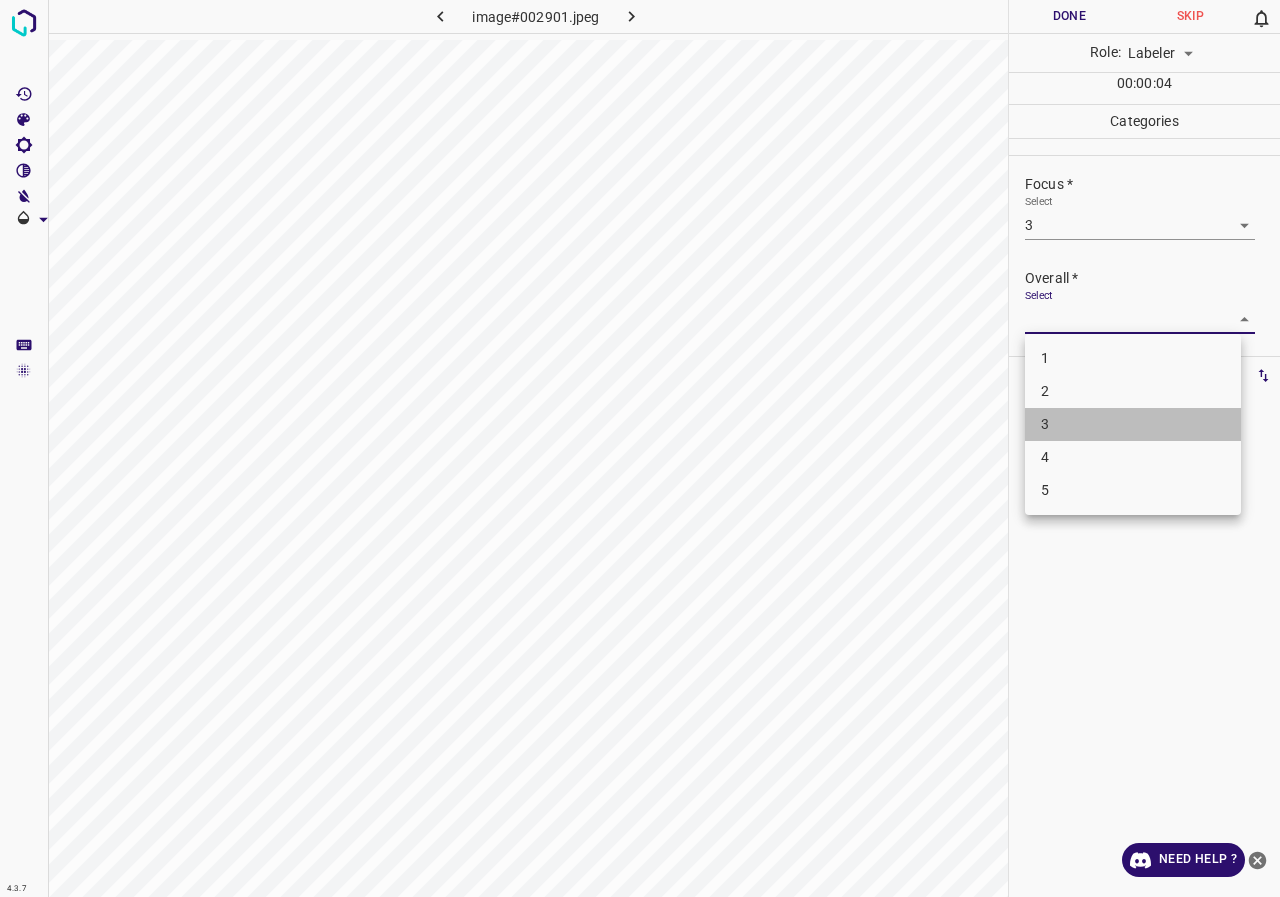 click on "3" at bounding box center [1133, 424] 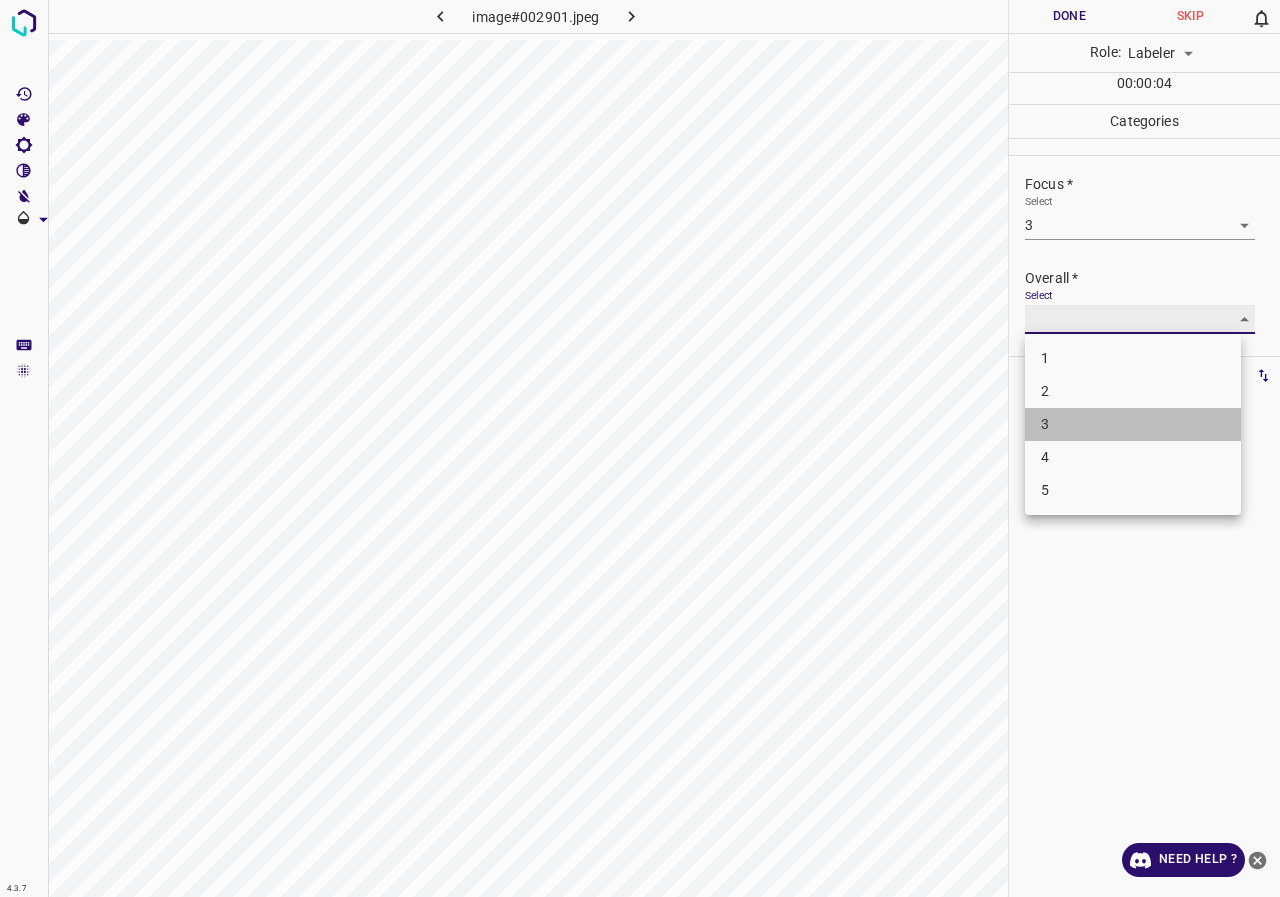 type on "3" 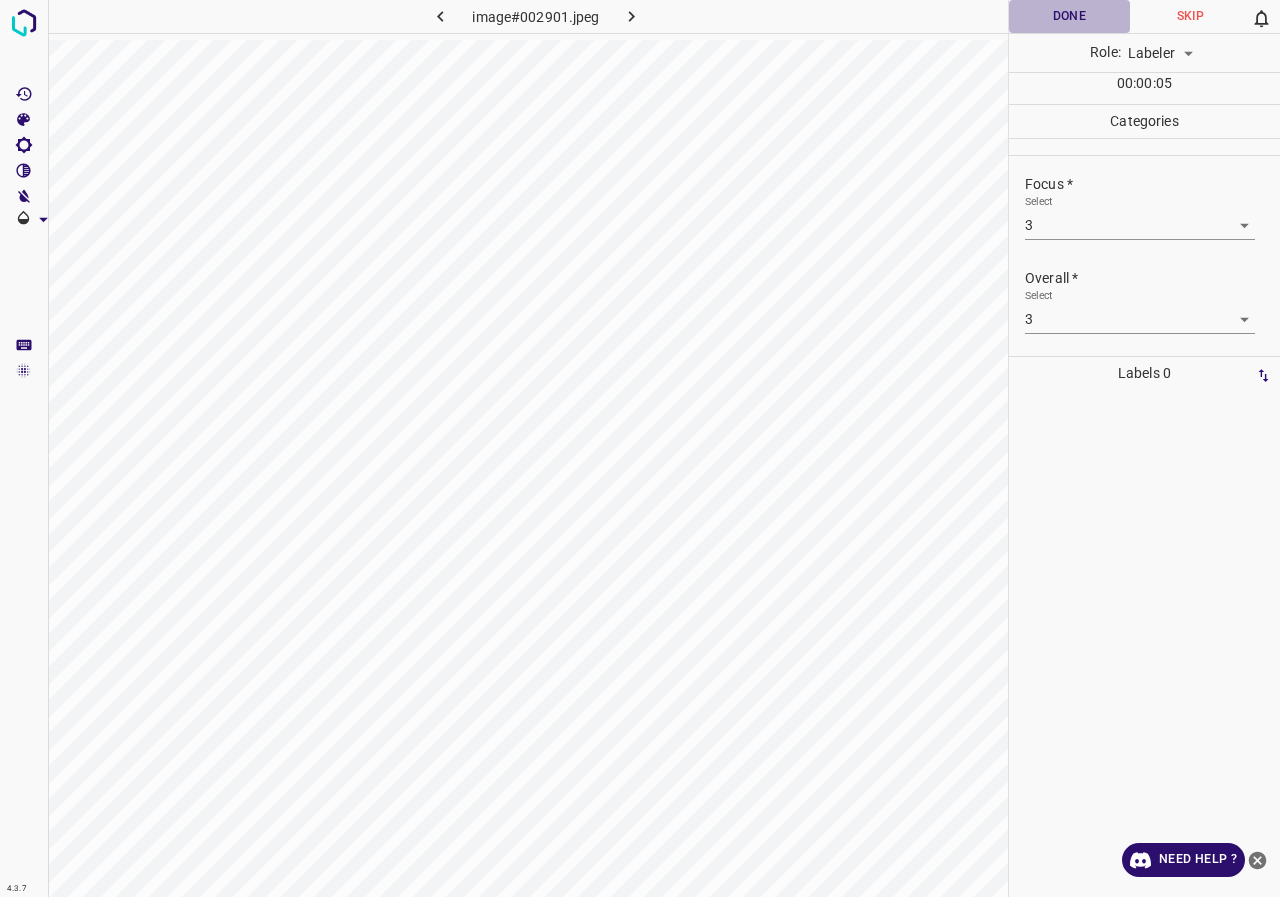 click on "Done" at bounding box center (1069, 16) 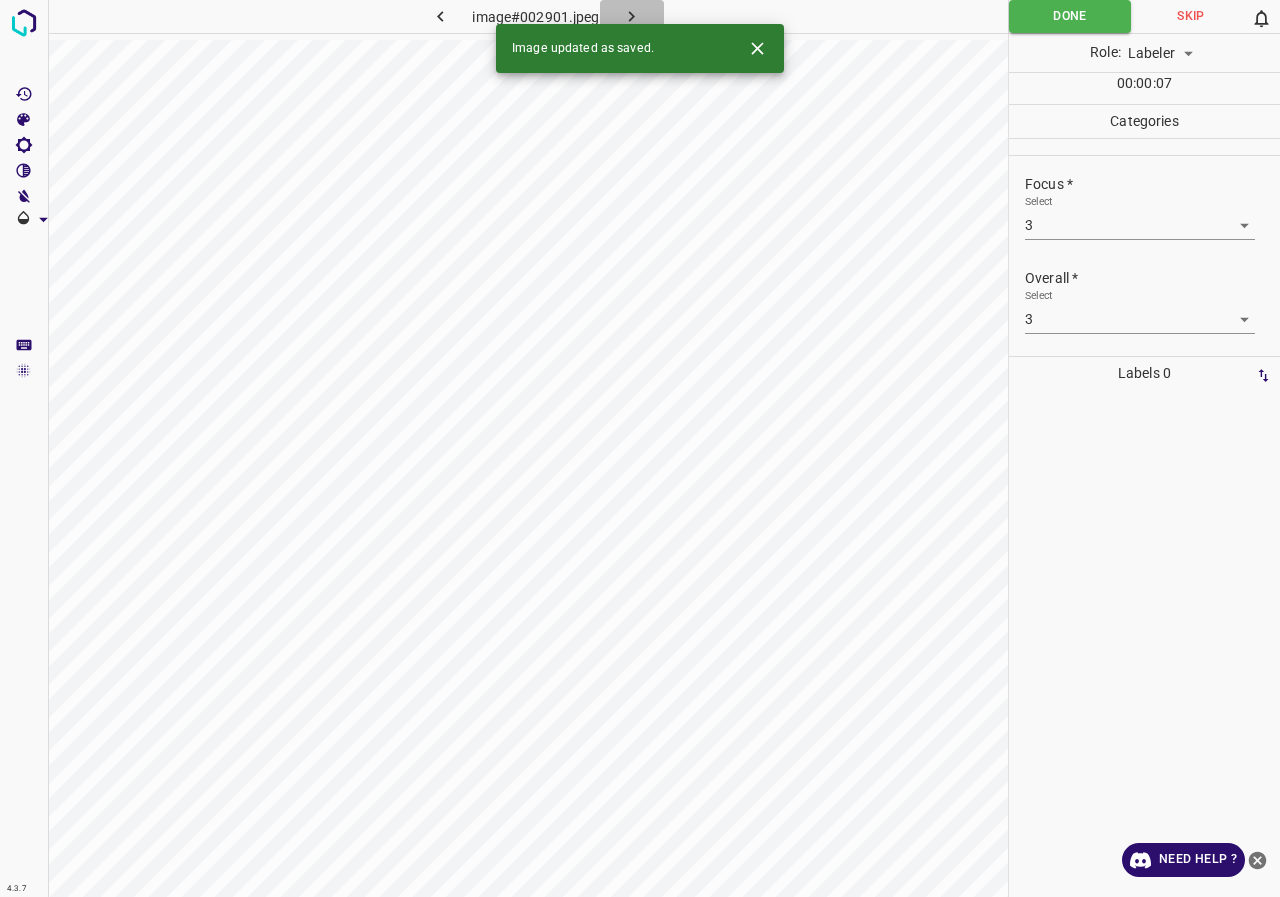 click 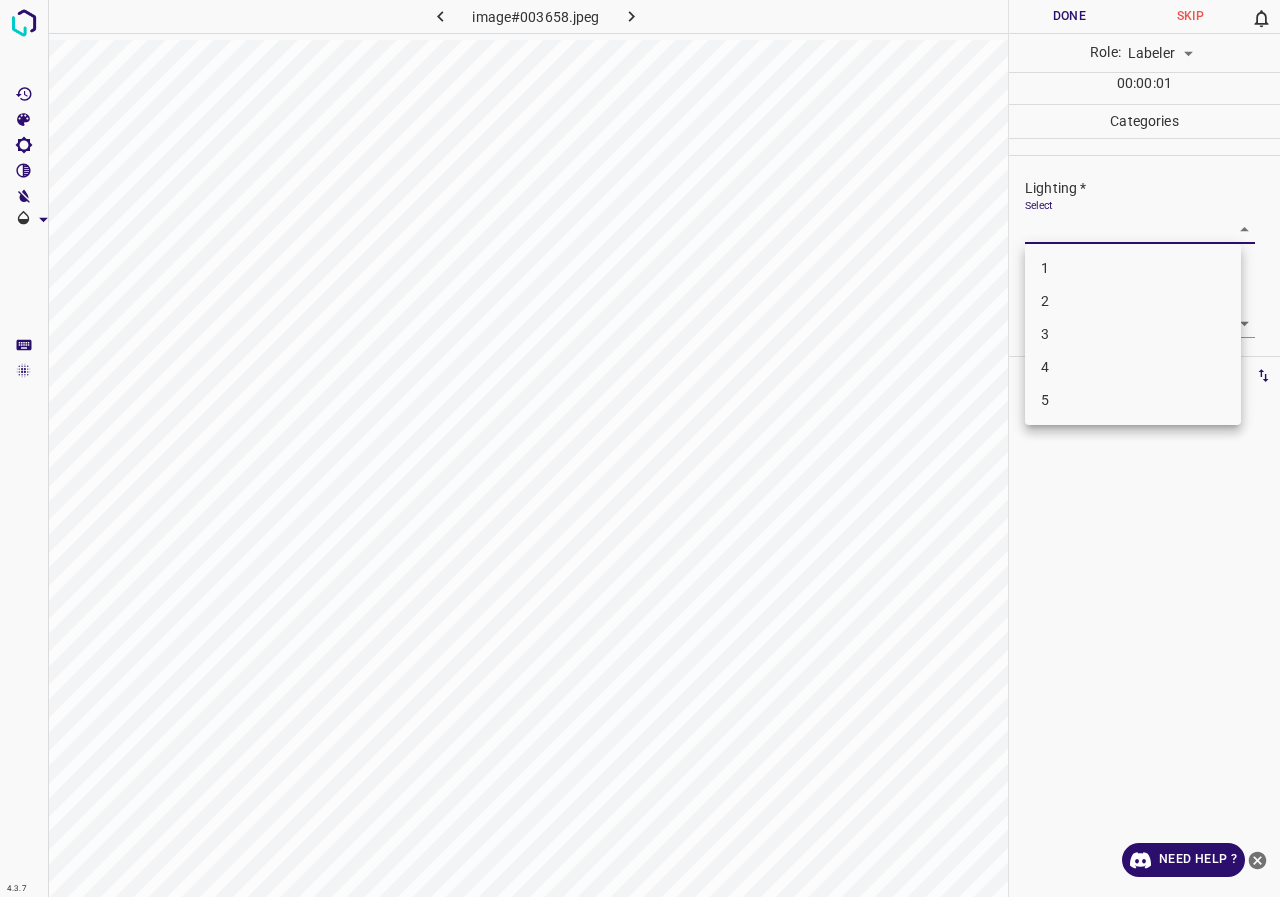 click on "4.3.7 image#003658.jpeg Done Skip 0 Role: Labeler labeler 00   : 00   : 01   Categories Lighting *  Select ​ Focus *  Select ​ Overall *  Select ​ Labels   0 Categories 1 Lighting 2 Focus 3 Overall Tools Space Change between modes (Draw & Edit) I Auto labeling R Restore zoom M Zoom in N Zoom out Delete Delete selecte label Filters Z Restore filters X Saturation filter C Brightness filter V Contrast filter B Gray scale filter General O Download Need Help ? - Text - Hide - Delete 1 2 3 4 5" at bounding box center (640, 448) 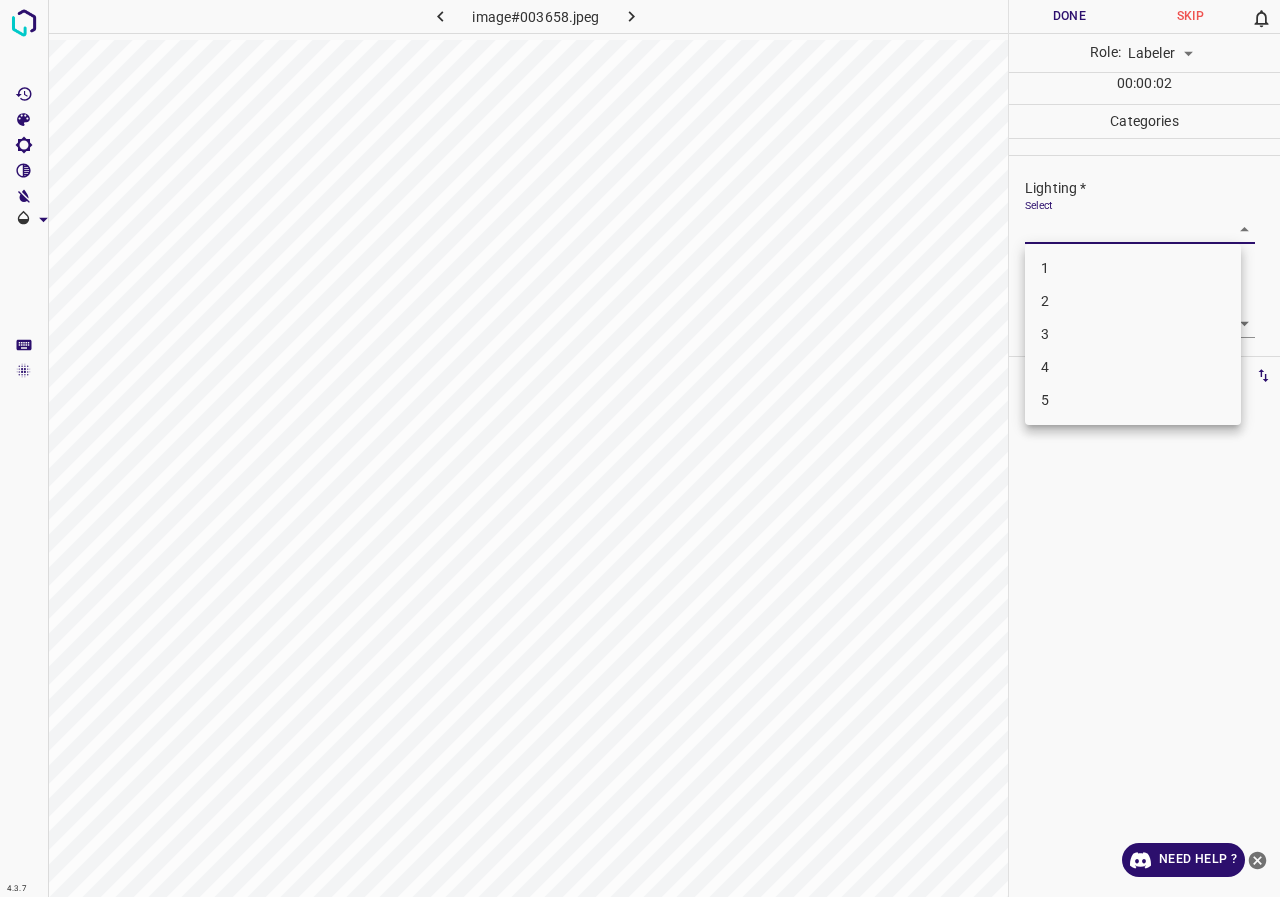 click on "3" at bounding box center (1133, 334) 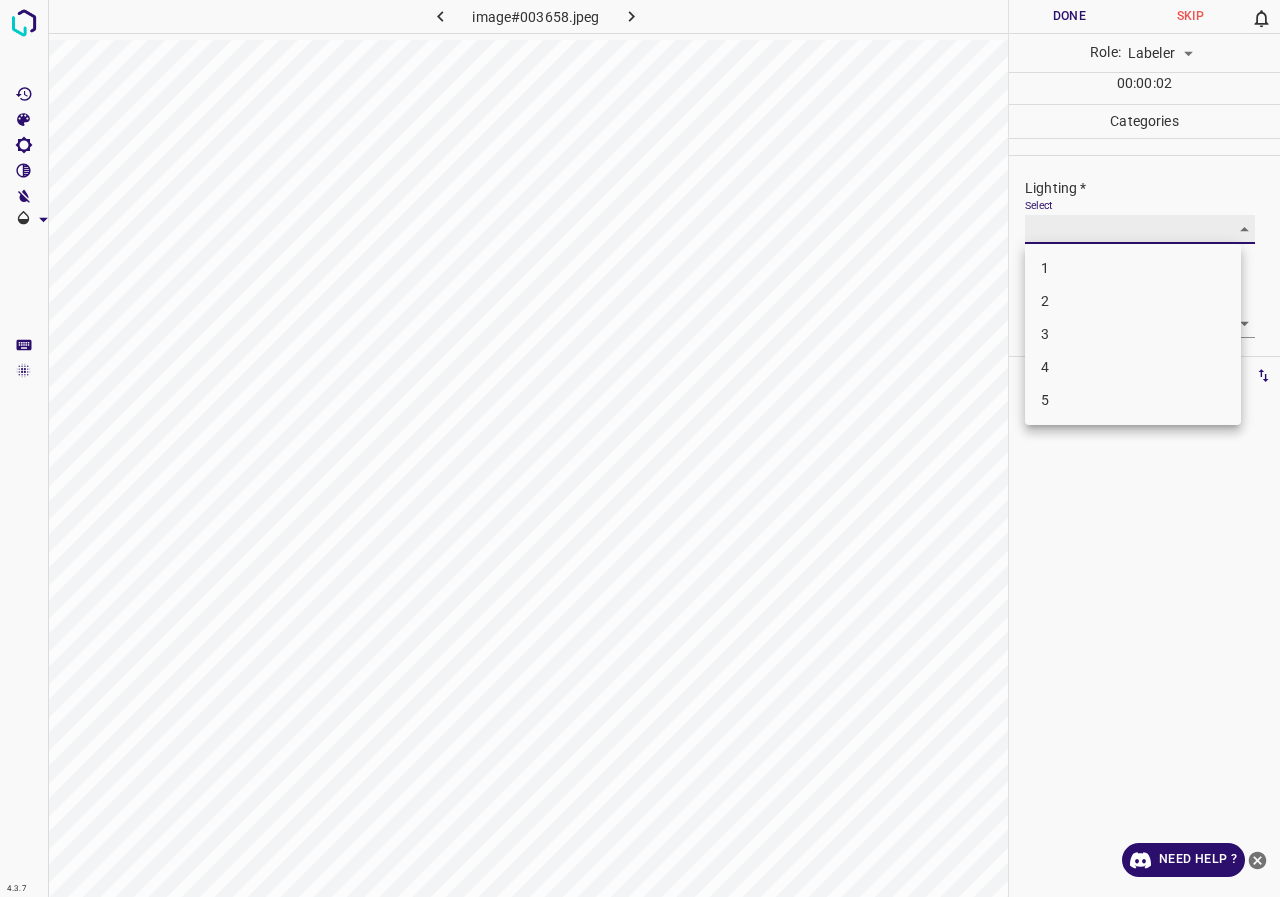 type on "3" 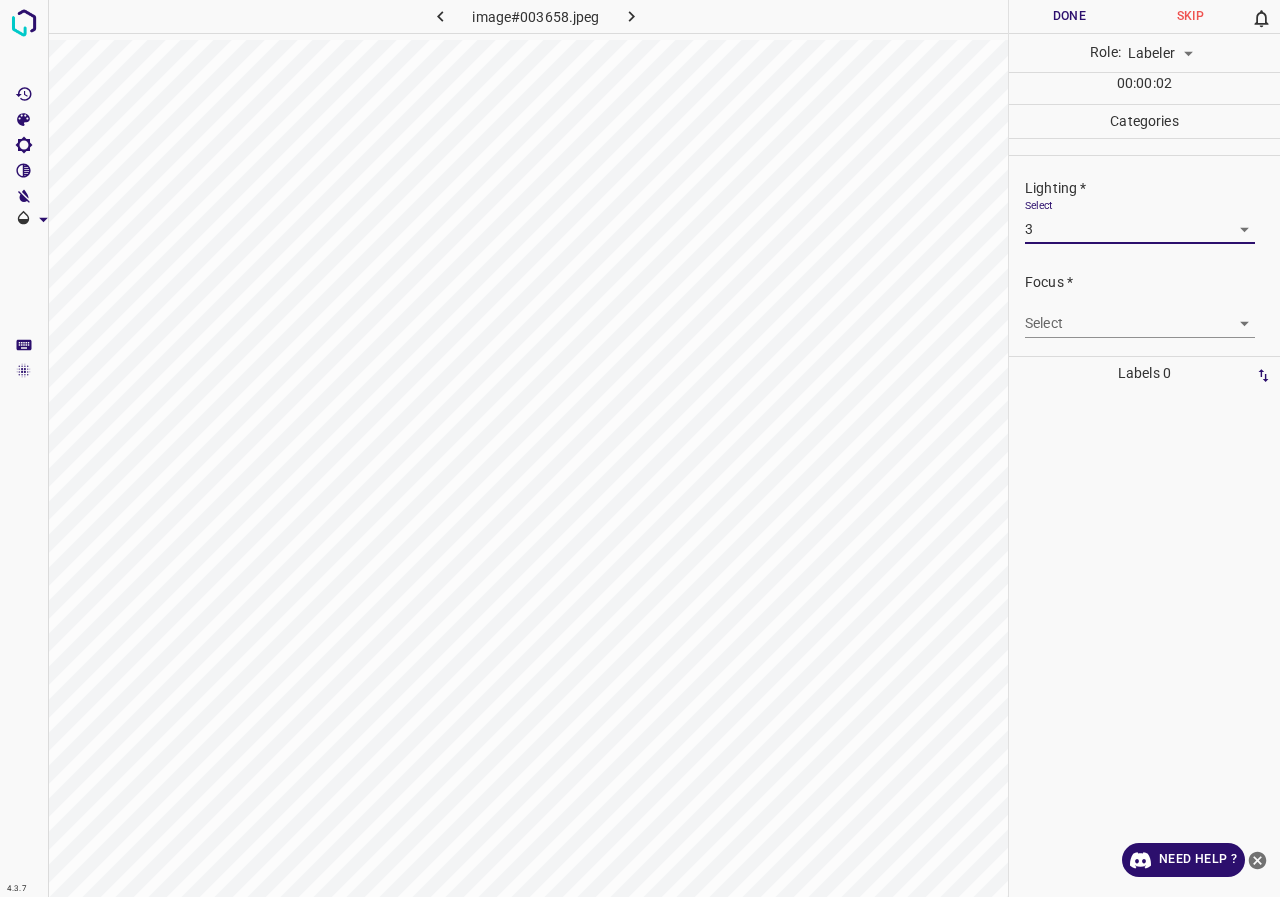 click on "4.3.7 image#003658.jpeg Done Skip 0 Role: Labeler labeler 00   : 00   : 02   Categories Lighting *  Select 3 3 Focus *  Select ​ Overall *  Select ​ Labels   0 Categories 1 Lighting 2 Focus 3 Overall Tools Space Change between modes (Draw & Edit) I Auto labeling R Restore zoom M Zoom in N Zoom out Delete Delete selecte label Filters Z Restore filters X Saturation filter C Brightness filter V Contrast filter B Gray scale filter General O Download Need Help ? - Text - Hide - Delete 1 2 3 4 5" at bounding box center (640, 448) 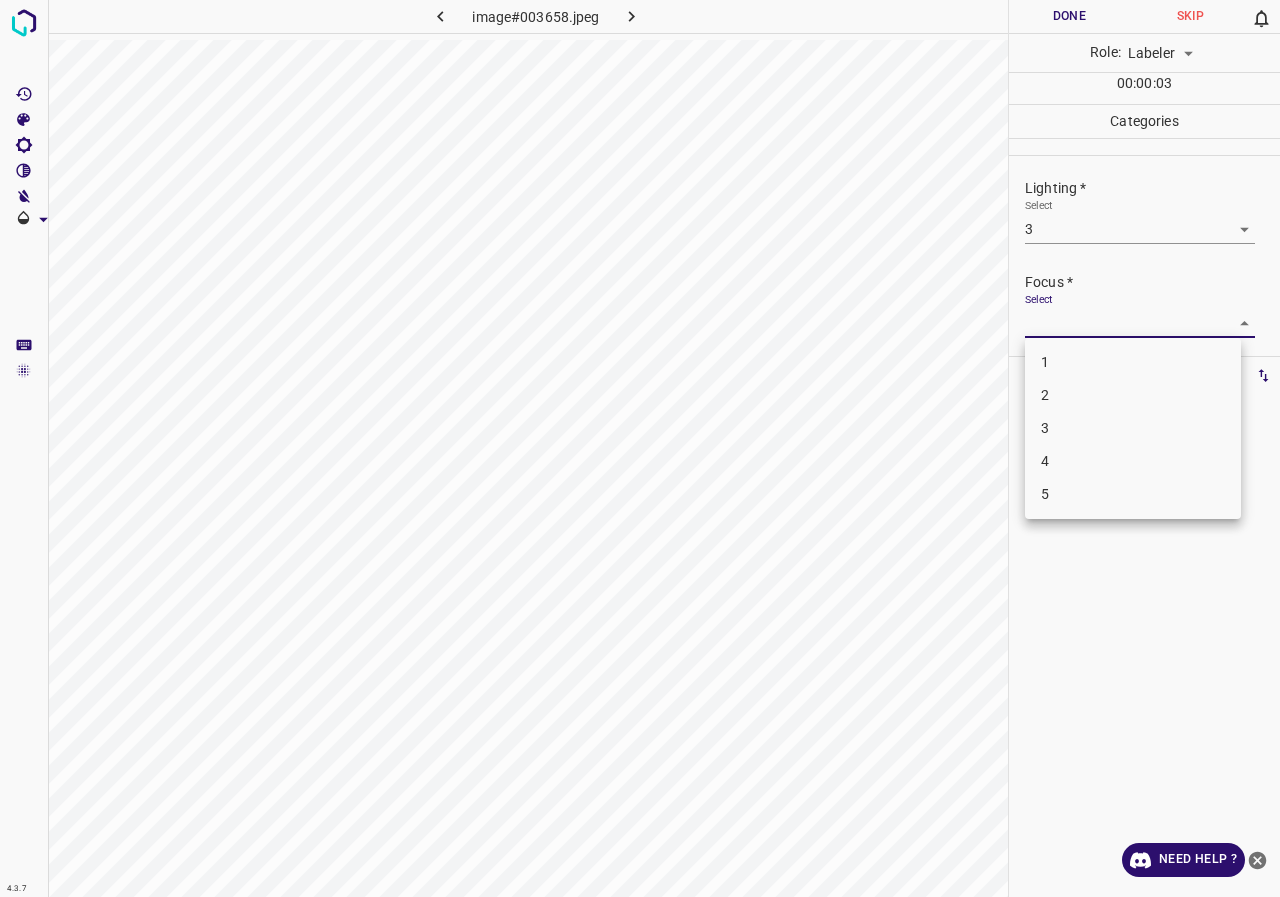 click on "3" at bounding box center (1133, 428) 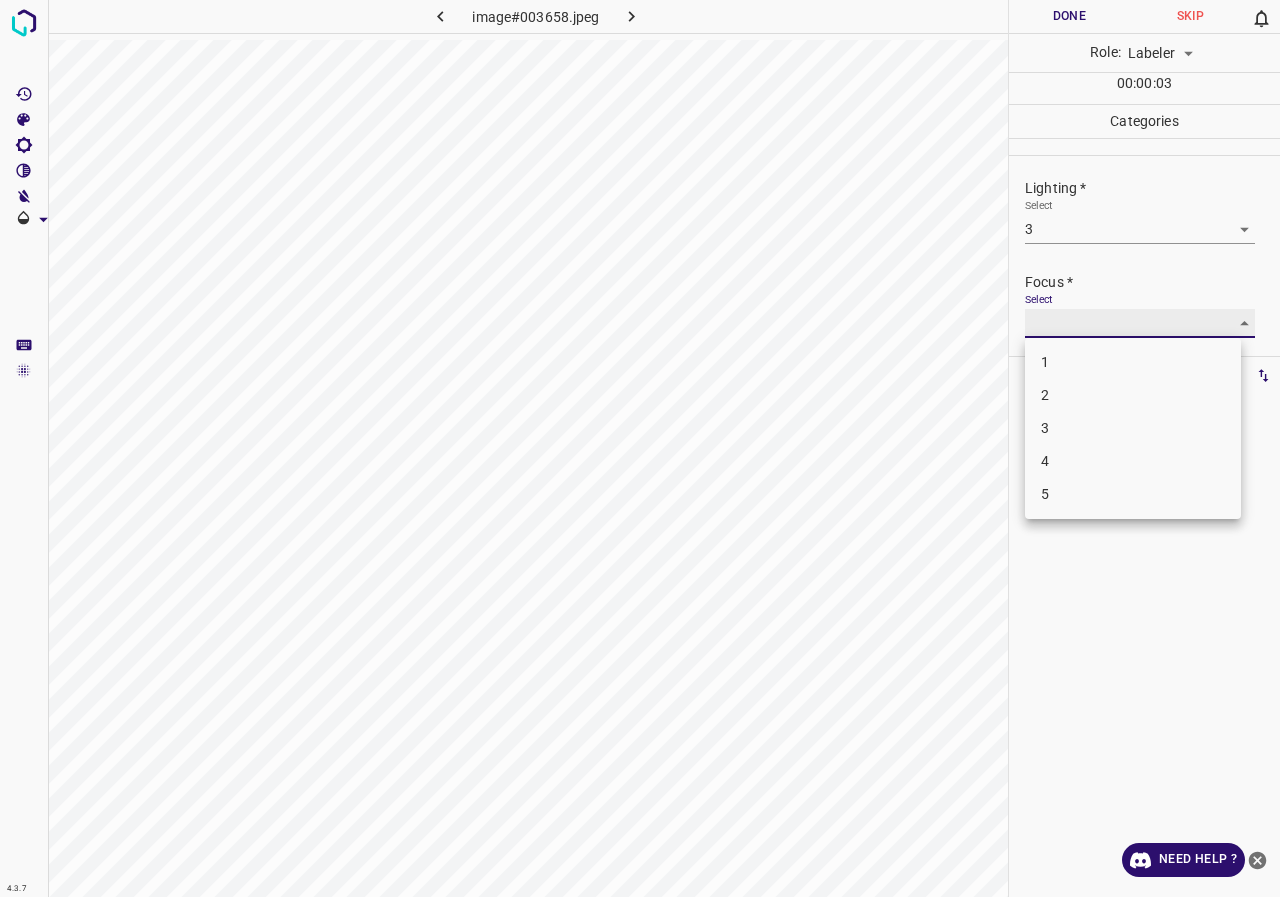 type on "3" 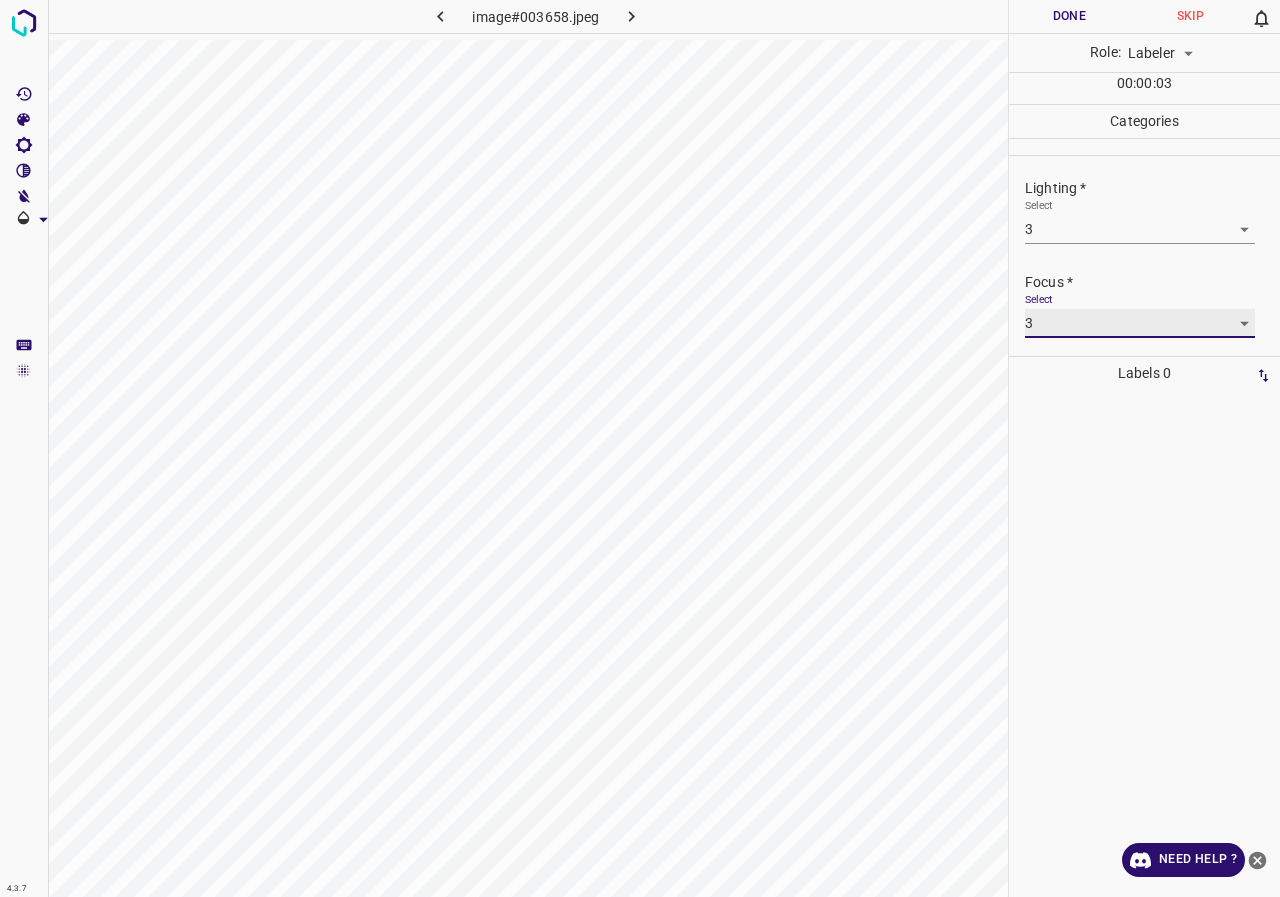 scroll, scrollTop: 98, scrollLeft: 0, axis: vertical 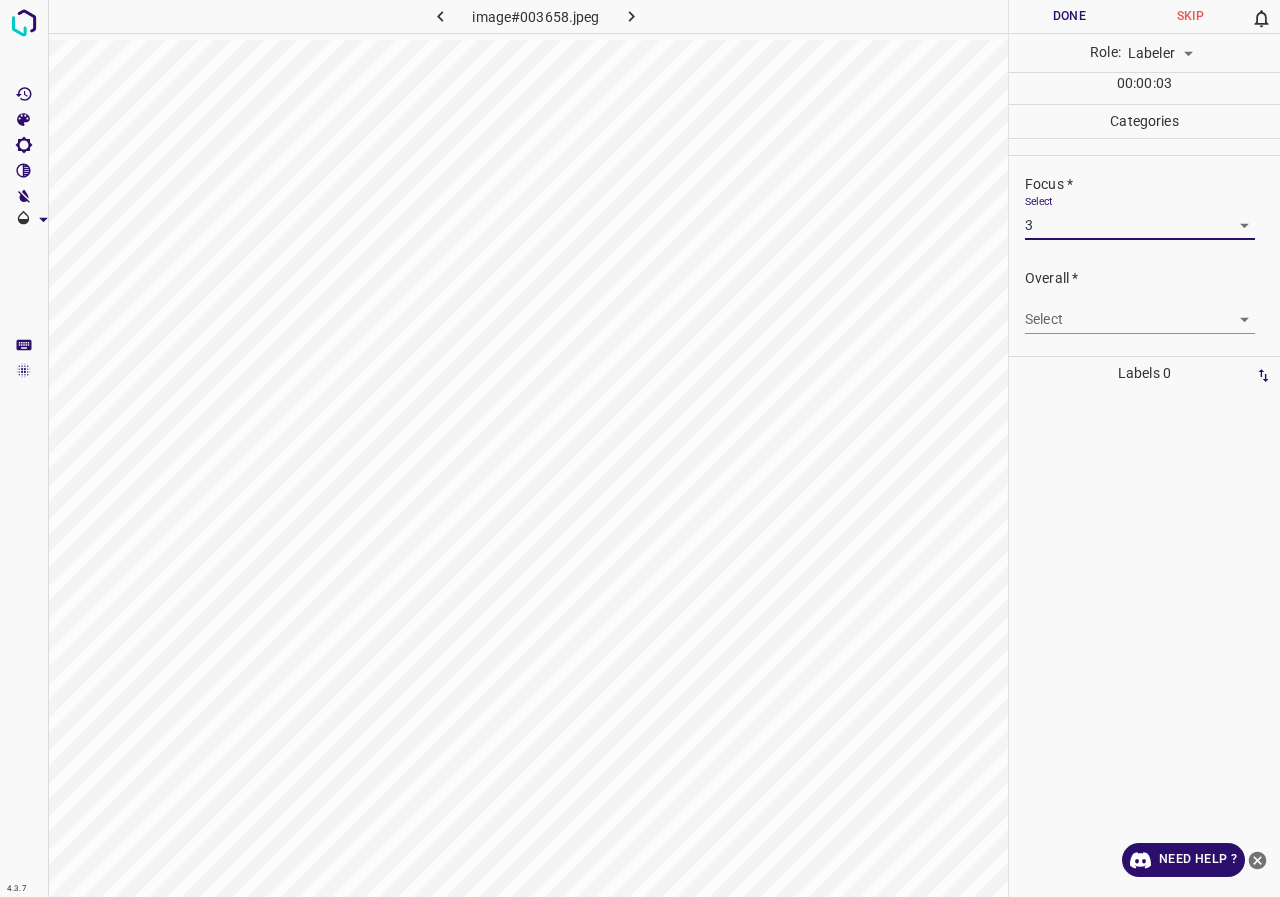 click on "4.3.7 image#003658.jpeg Done Skip 0 Role: Labeler labeler 00   : 00   : 03   Categories Lighting *  Select 3 3 Focus *  Select 3 3 Overall *  Select ​ Labels   0 Categories 1 Lighting 2 Focus 3 Overall Tools Space Change between modes (Draw & Edit) I Auto labeling R Restore zoom M Zoom in N Zoom out Delete Delete selecte label Filters Z Restore filters X Saturation filter C Brightness filter V Contrast filter B Gray scale filter General O Download Need Help ? - Text - Hide - Delete" at bounding box center (640, 448) 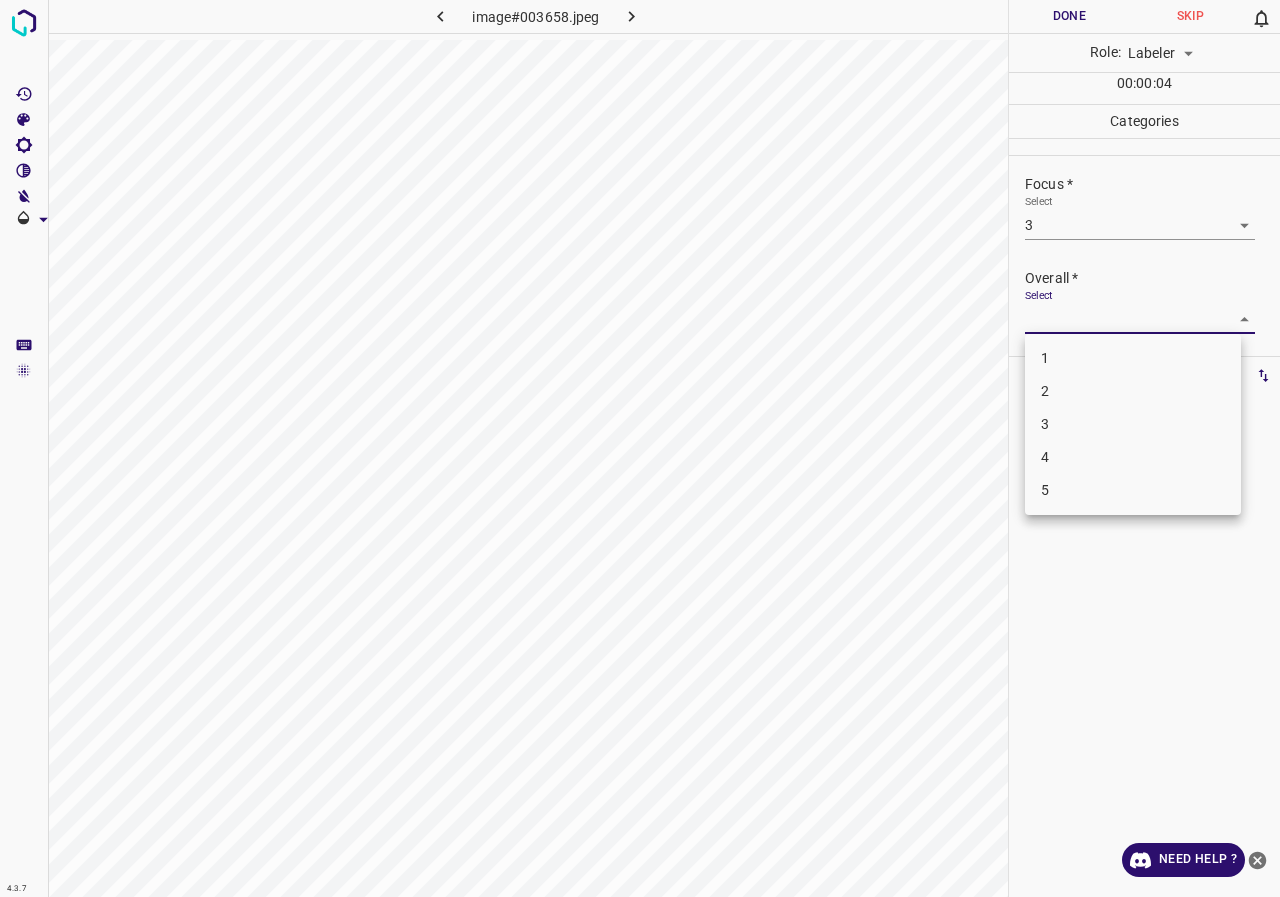 click on "3" at bounding box center [1133, 424] 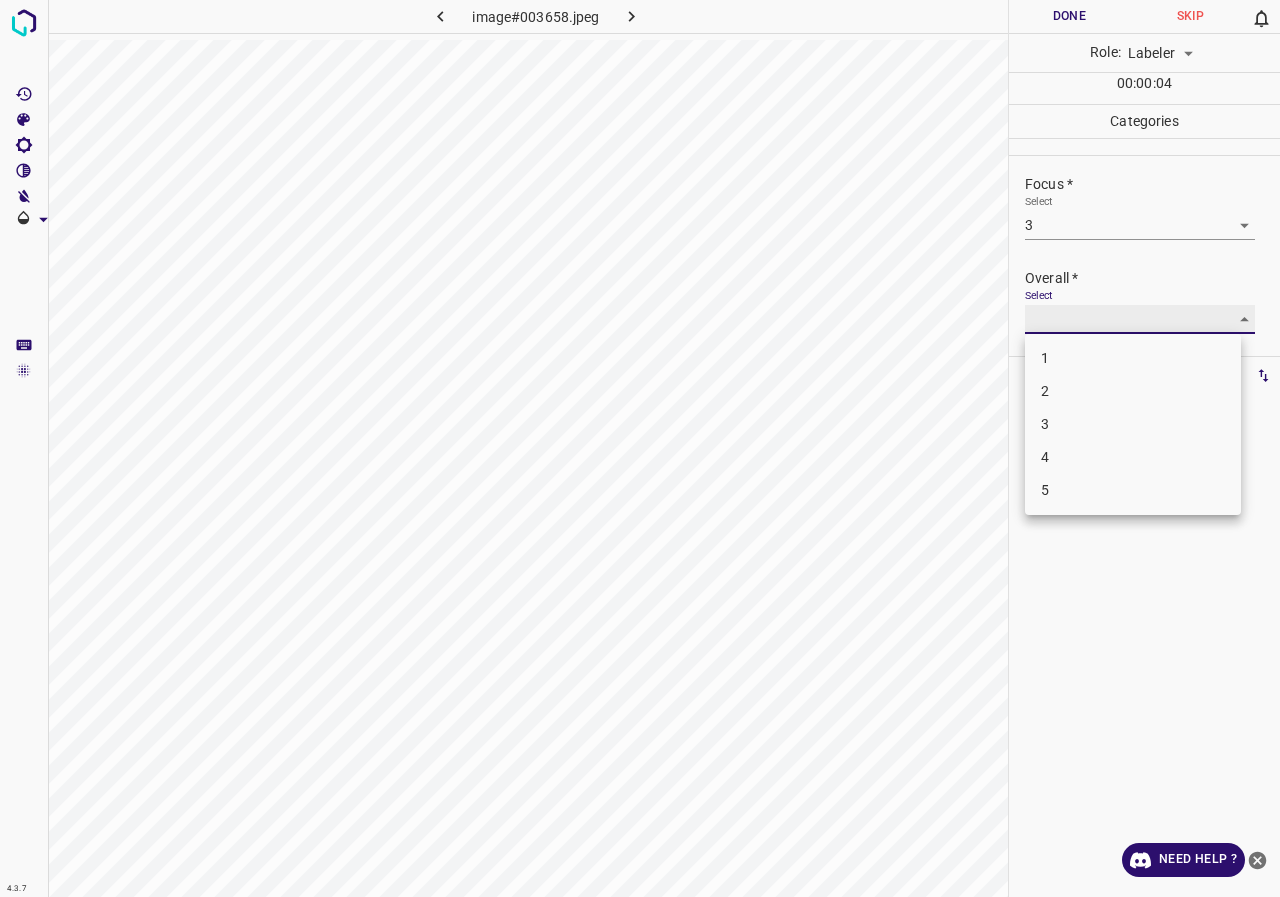 type on "3" 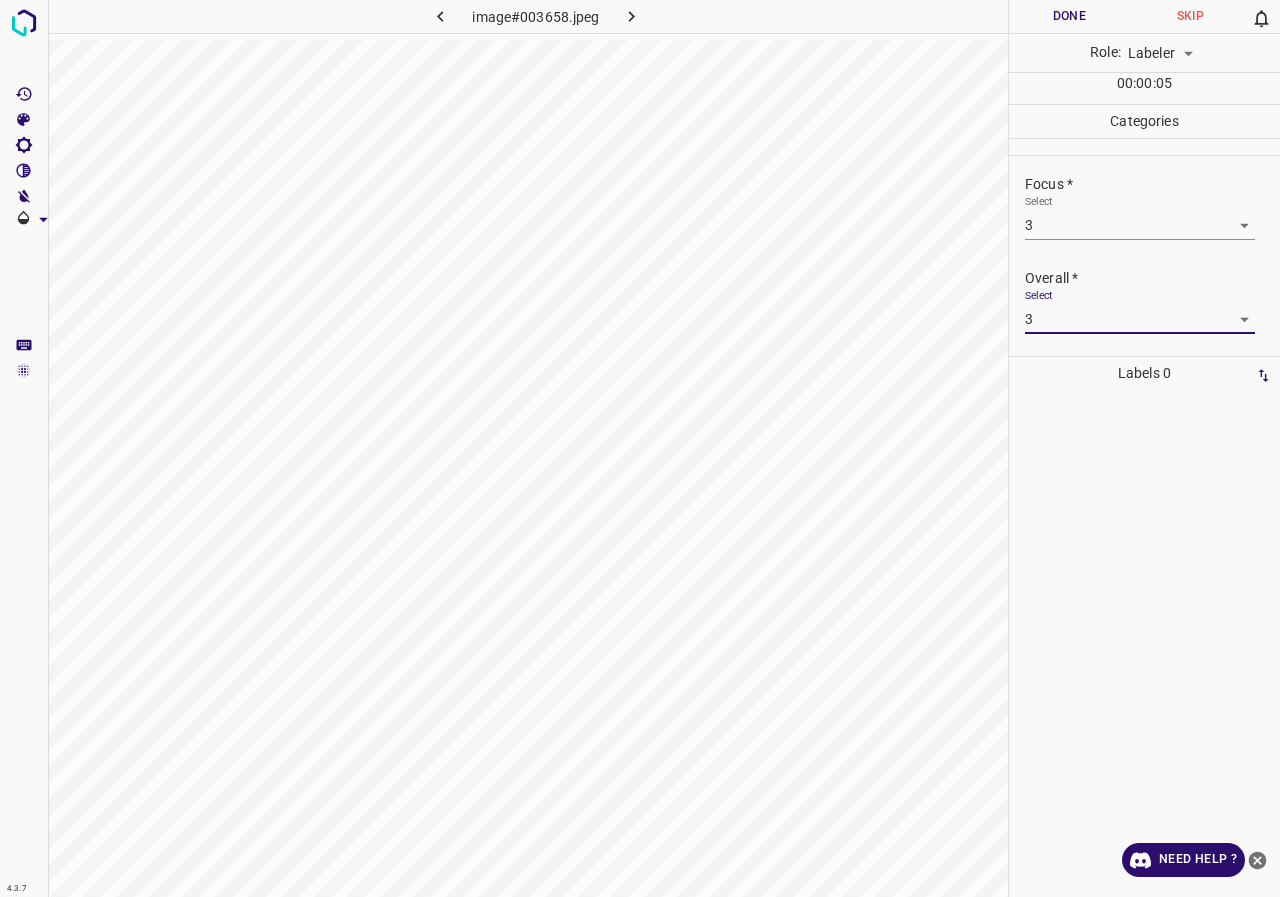 click on "Done" at bounding box center (1069, 16) 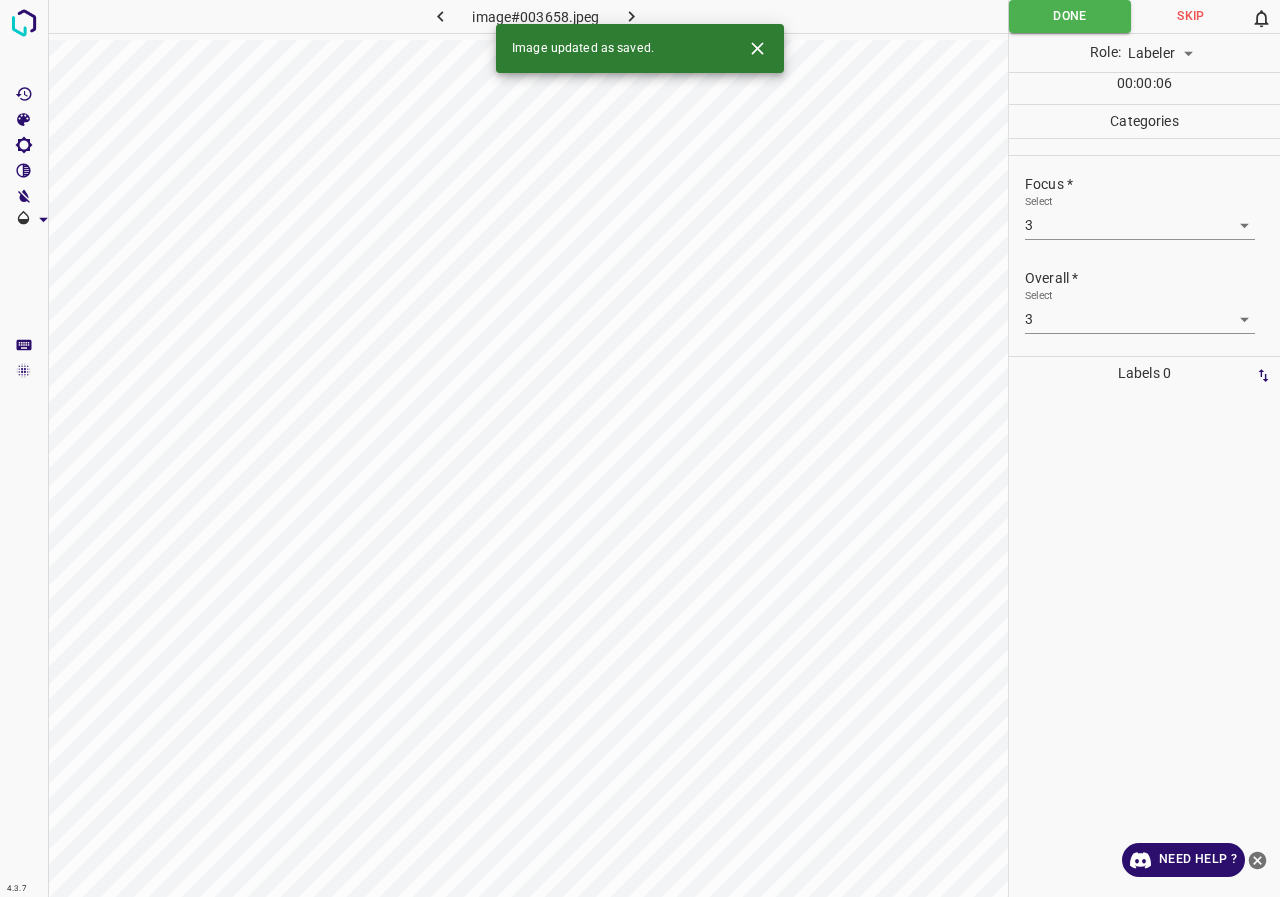 click at bounding box center [632, 16] 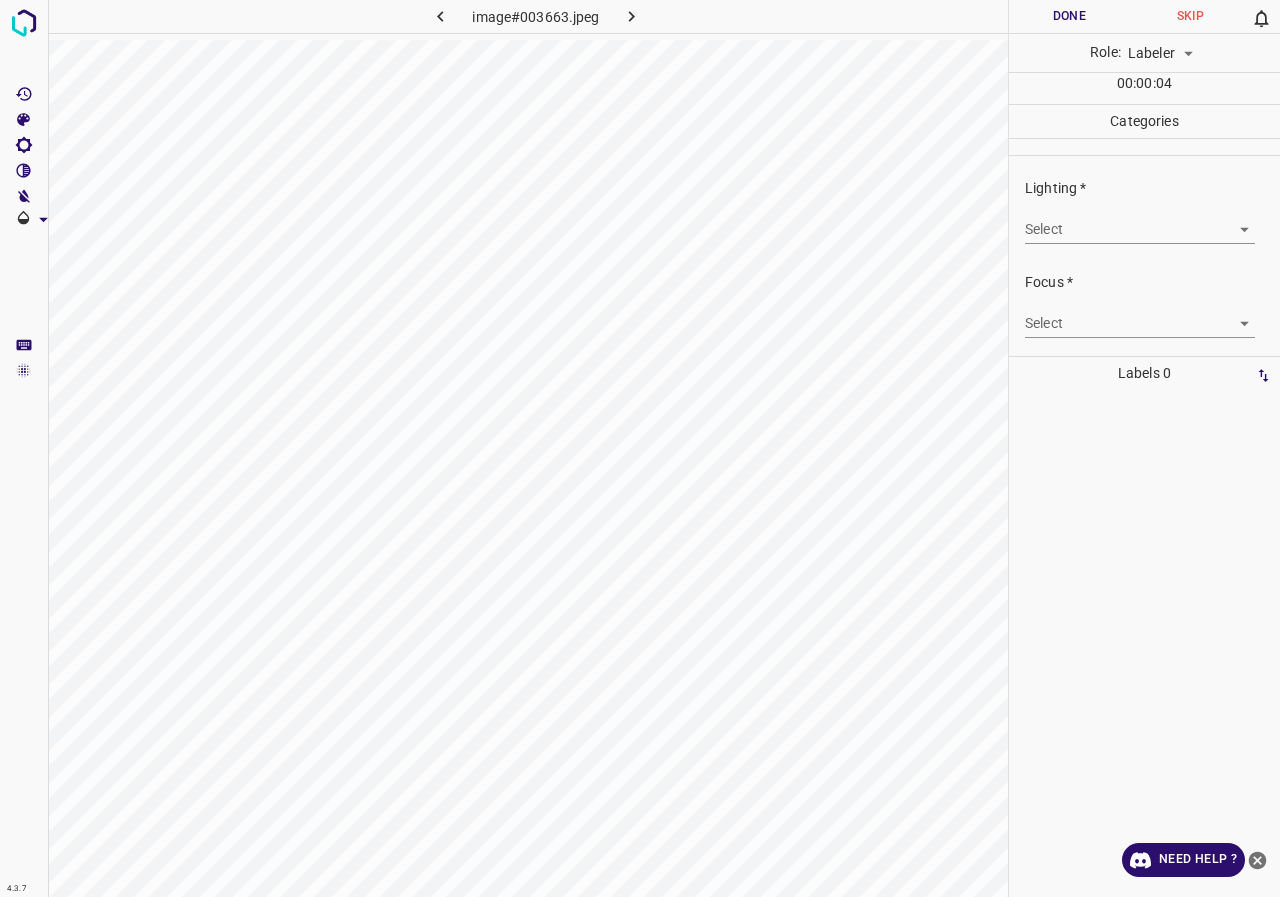 click on "4.3.7 image#003663.jpeg Done Skip 0 Role: Labeler labeler 00   : 00   : 04   Categories Lighting *  Select ​ Focus *  Select ​ Overall *  Select ​ Labels   0 Categories 1 Lighting 2 Focus 3 Overall Tools Space Change between modes (Draw & Edit) I Auto labeling R Restore zoom M Zoom in N Zoom out Delete Delete selecte label Filters Z Restore filters X Saturation filter C Brightness filter V Contrast filter B Gray scale filter General O Download Need Help ? - Text - Hide - Delete" at bounding box center [640, 448] 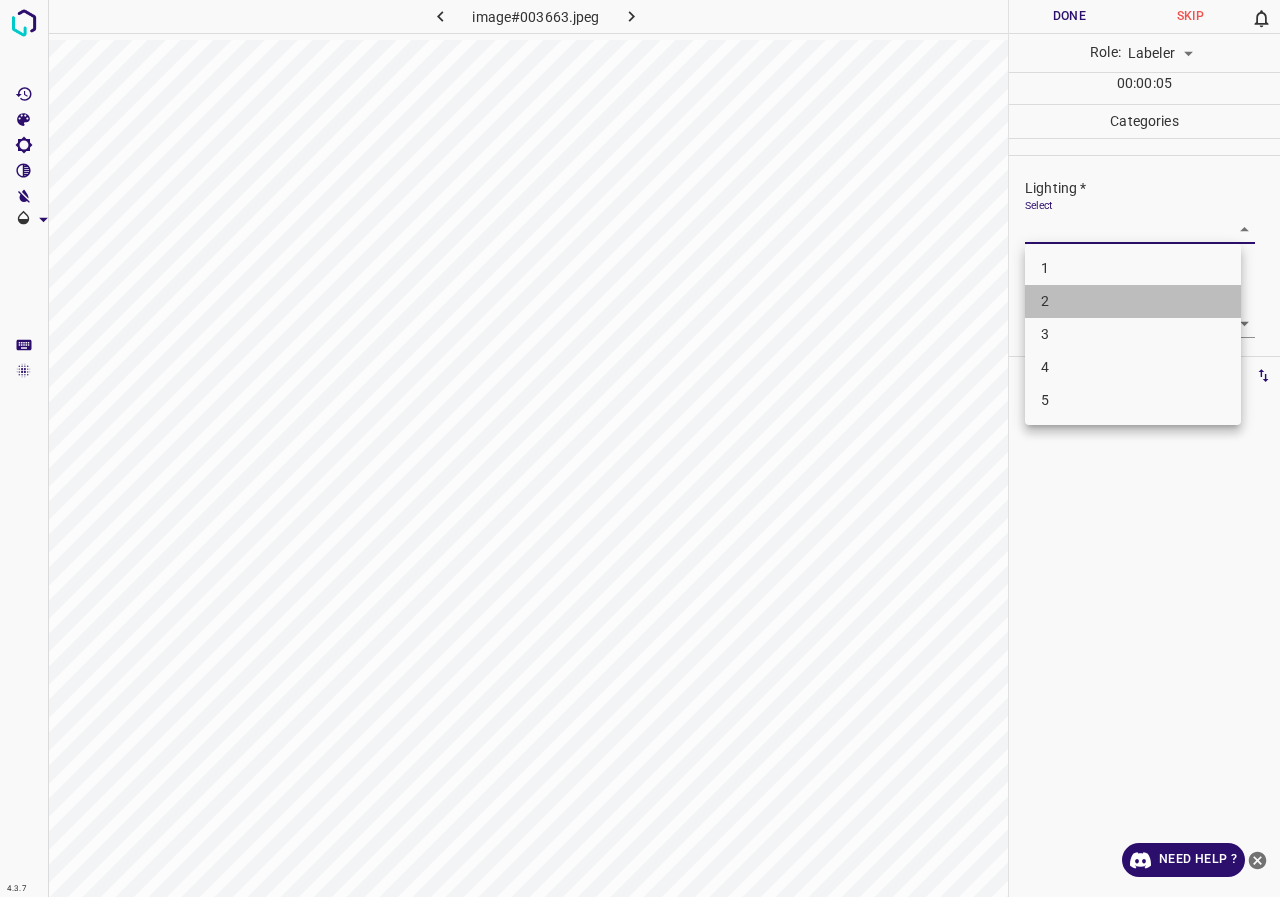 click on "2" at bounding box center [1133, 301] 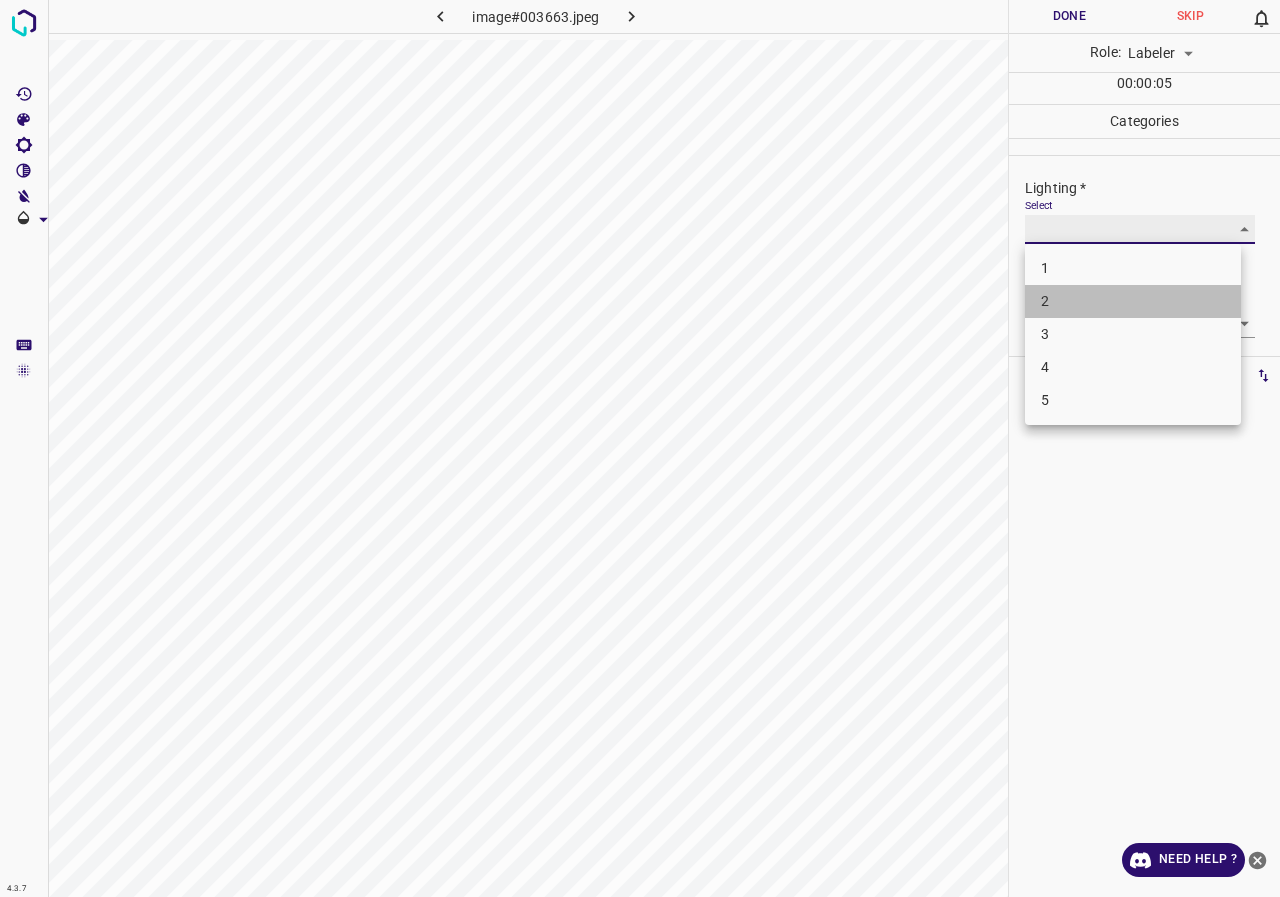type on "2" 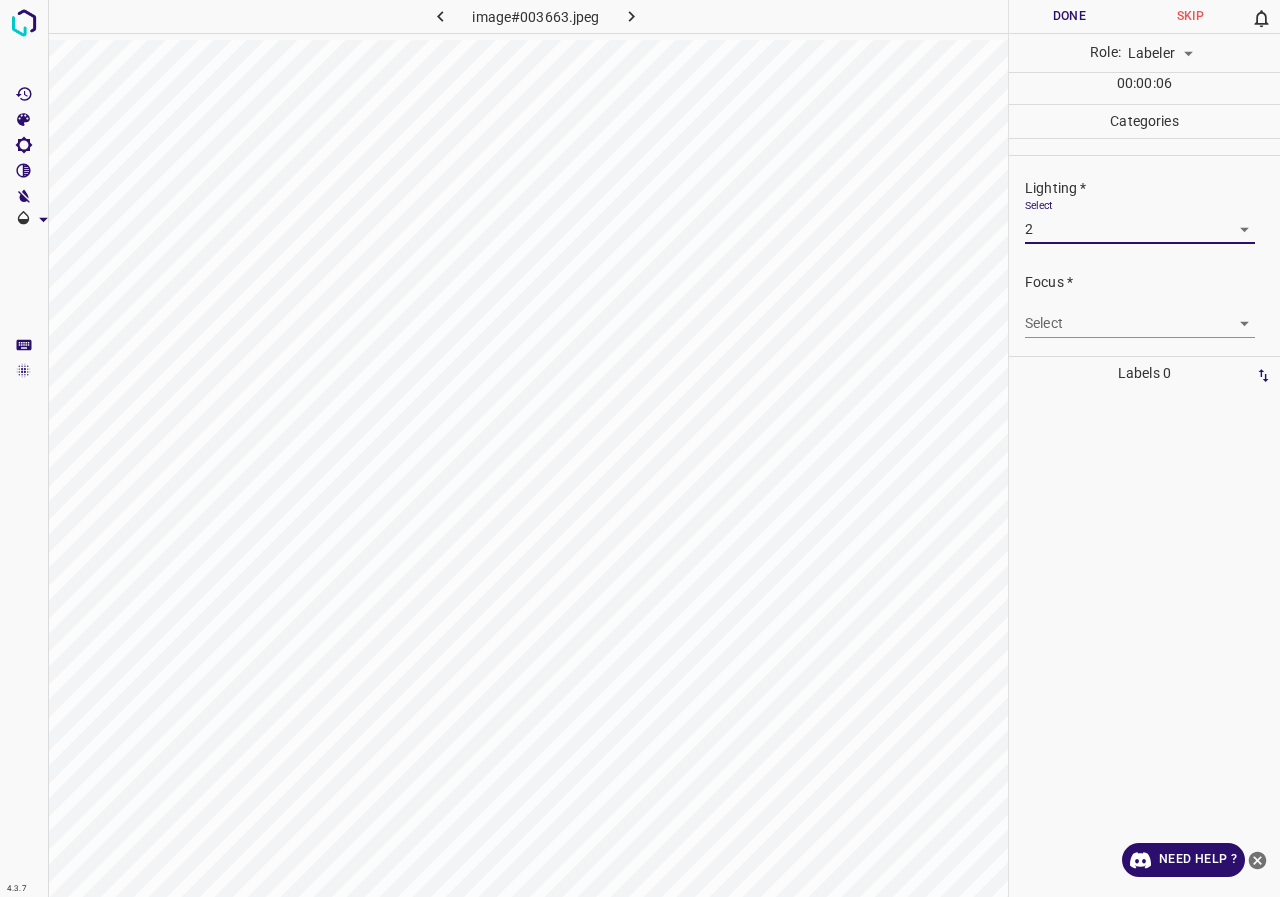 click on "4.3.7 image#003663.jpeg Done Skip 0 Role: Labeler labeler 00   : 00   : 06   Categories Lighting *  Select 2 2 Focus *  Select ​ Overall *  Select ​ Labels   0 Categories 1 Lighting 2 Focus 3 Overall Tools Space Change between modes (Draw & Edit) I Auto labeling R Restore zoom M Zoom in N Zoom out Delete Delete selecte label Filters Z Restore filters X Saturation filter C Brightness filter V Contrast filter B Gray scale filter General O Download Need Help ? - Text - Hide - Delete" at bounding box center (640, 448) 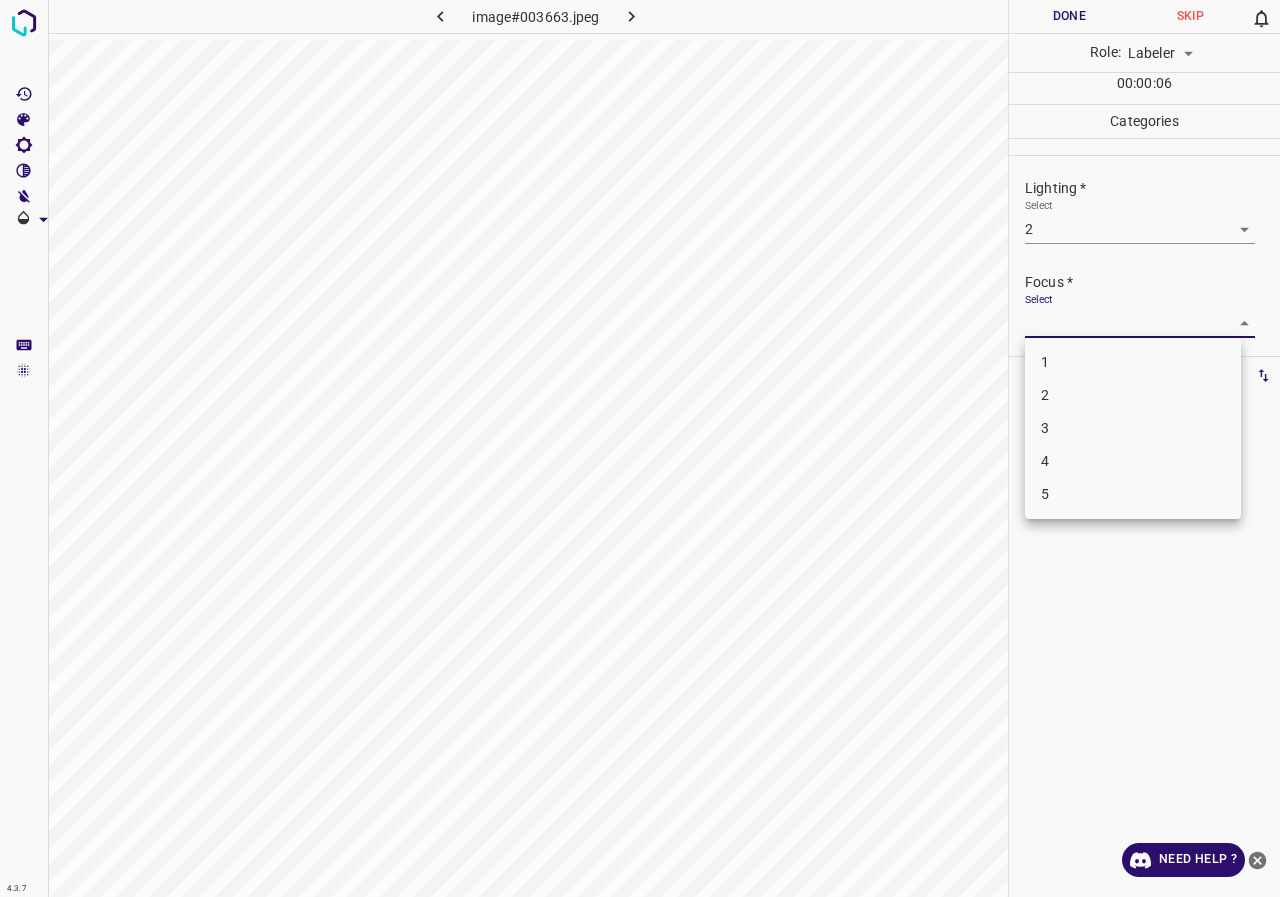 drag, startPoint x: 1077, startPoint y: 418, endPoint x: 1076, endPoint y: 333, distance: 85.00588 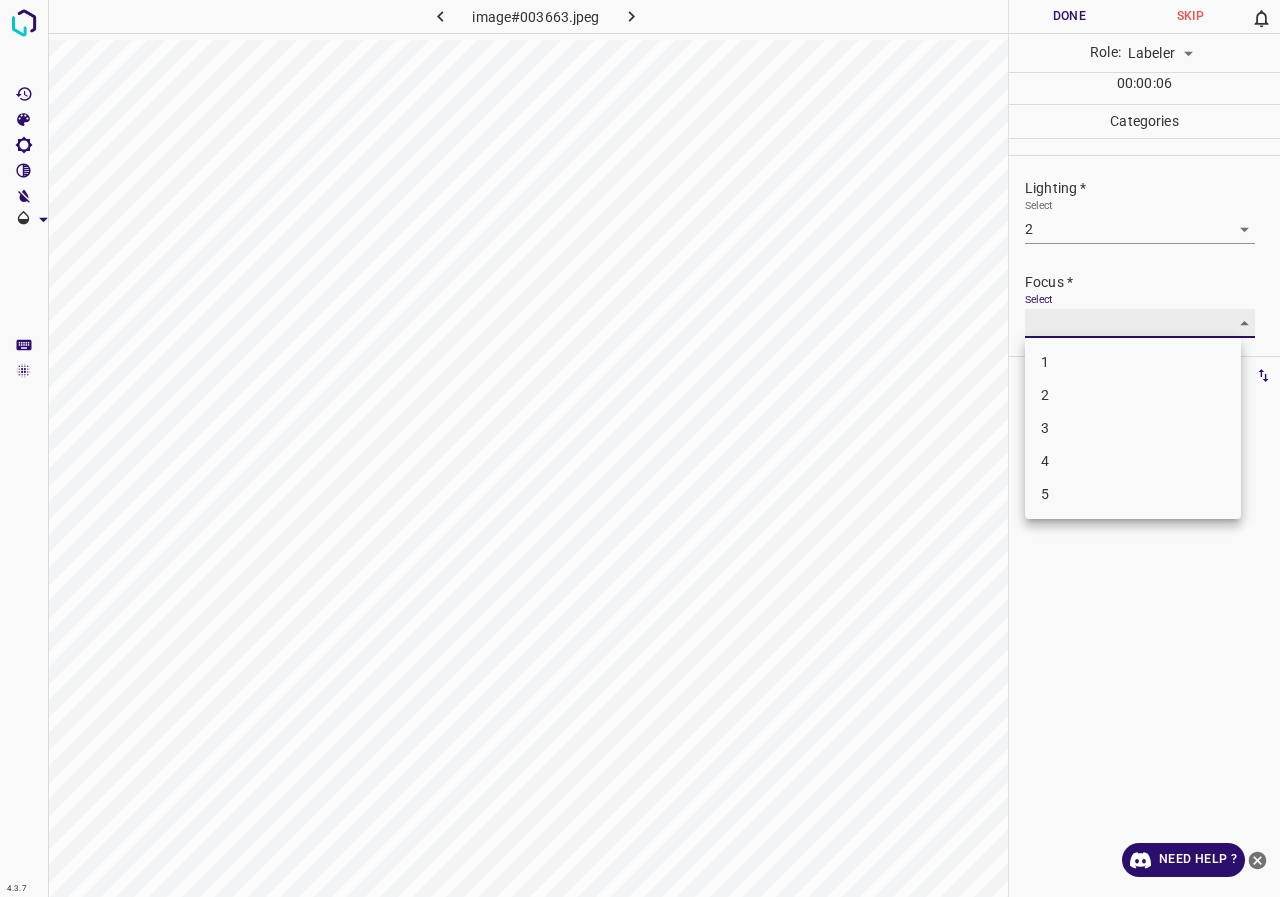 type on "3" 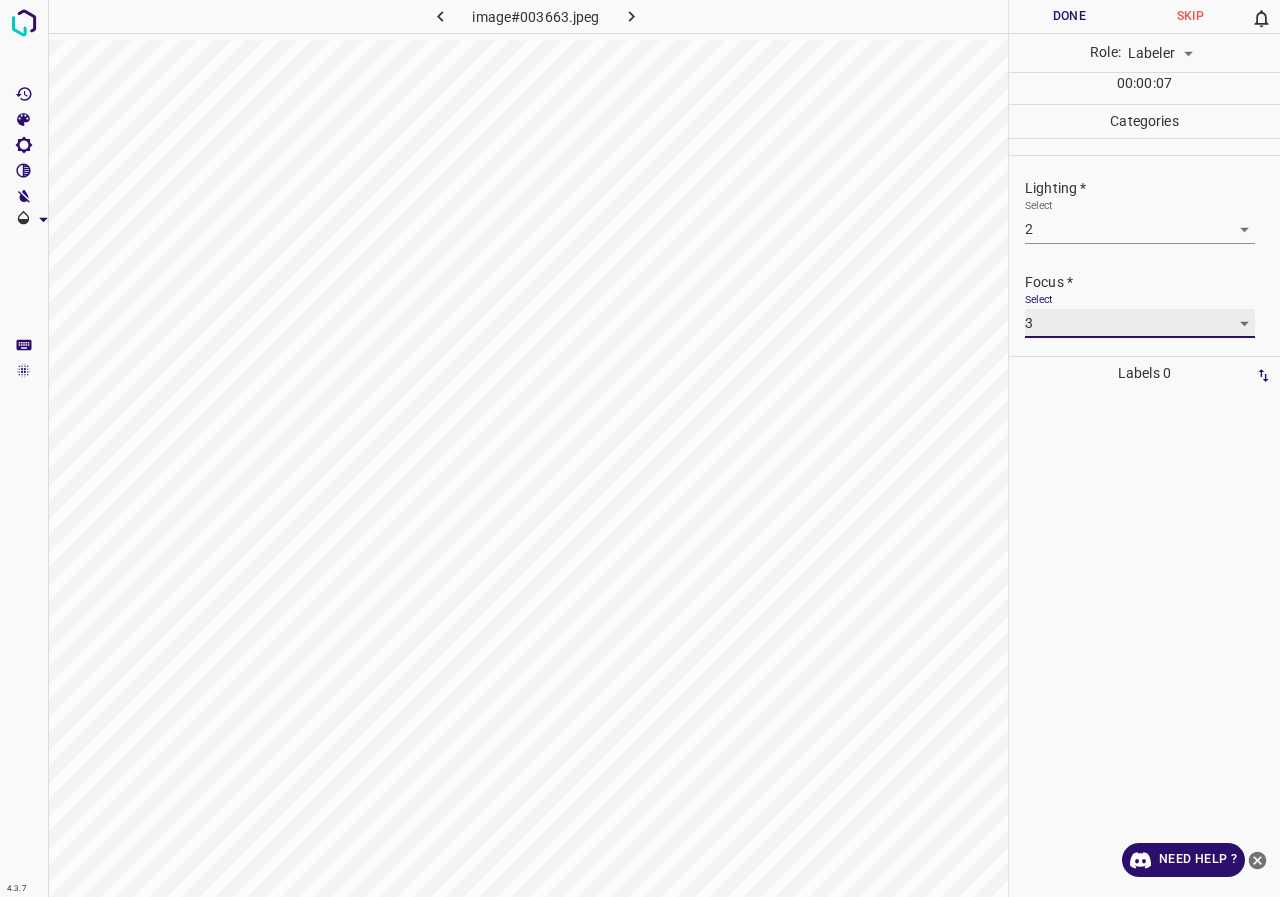 scroll, scrollTop: 98, scrollLeft: 0, axis: vertical 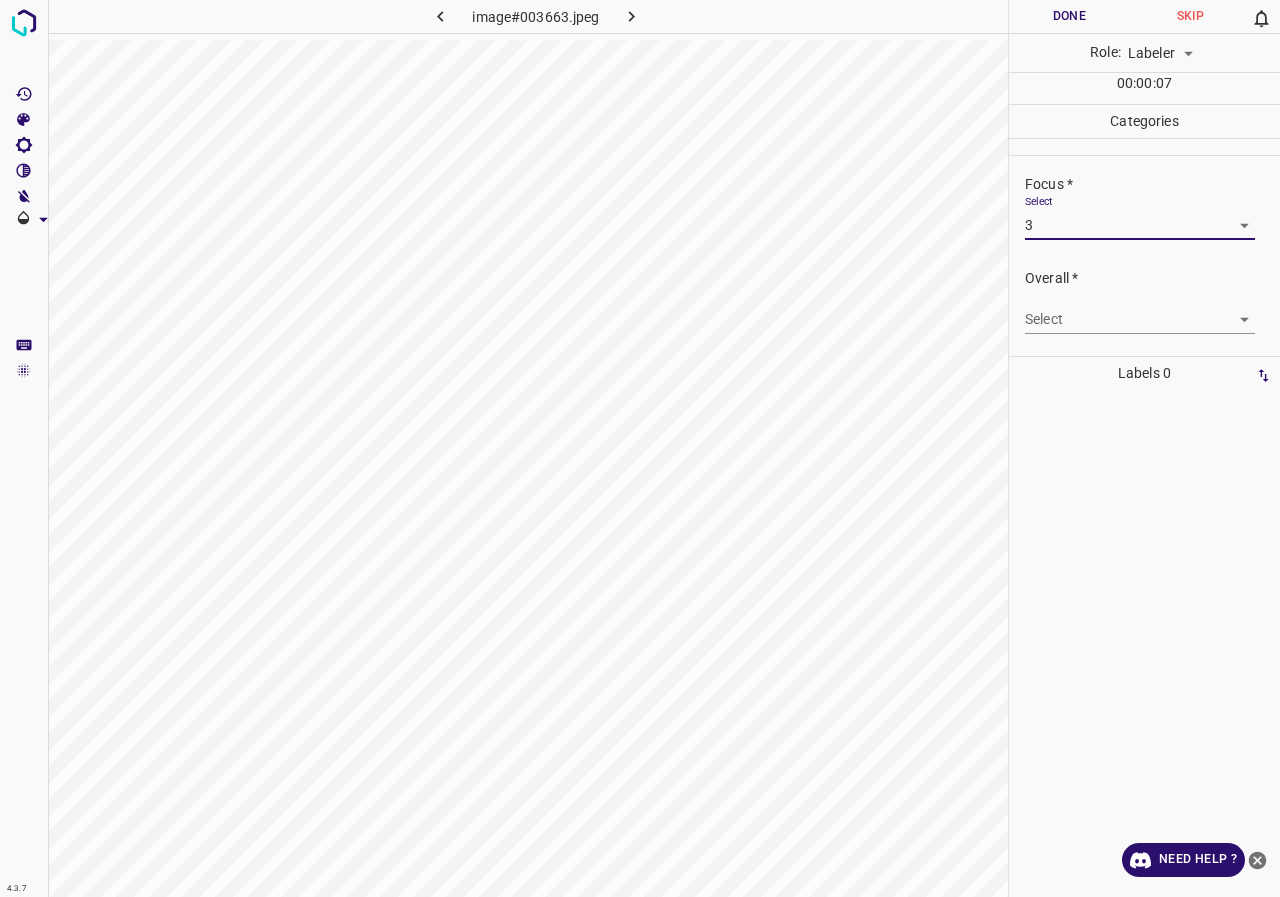 click on "4.3.7 image#003663.jpeg Done Skip 0 Role: Labeler labeler 00   : 00   : 07   Categories Lighting *  Select 2 2 Focus *  Select 3 3 Overall *  Select ​ Labels   0 Categories 1 Lighting 2 Focus 3 Overall Tools Space Change between modes (Draw & Edit) I Auto labeling R Restore zoom M Zoom in N Zoom out Delete Delete selecte label Filters Z Restore filters X Saturation filter C Brightness filter V Contrast filter B Gray scale filter General O Download Need Help ? - Text - Hide - Delete" at bounding box center (640, 448) 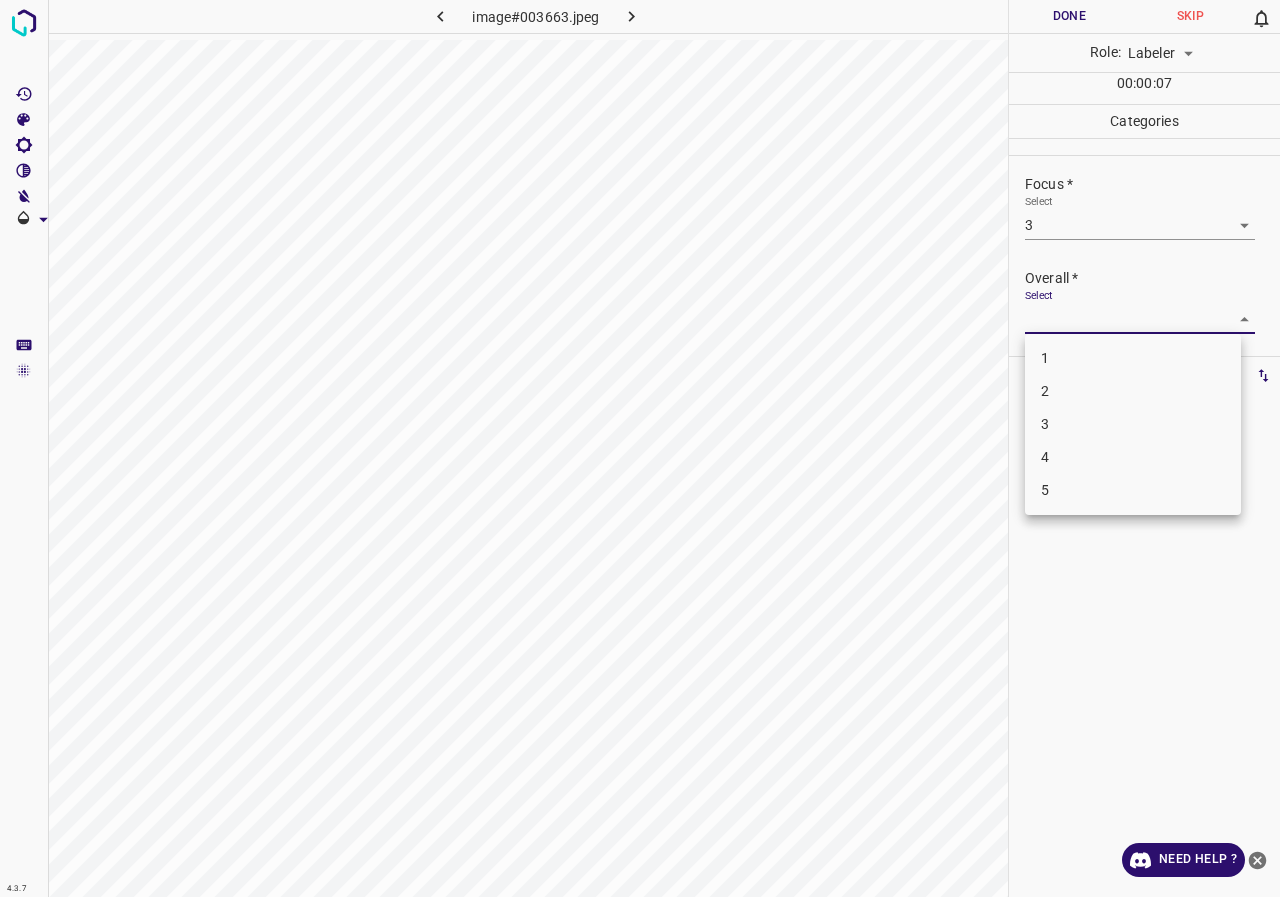 drag, startPoint x: 1073, startPoint y: 421, endPoint x: 1073, endPoint y: 389, distance: 32 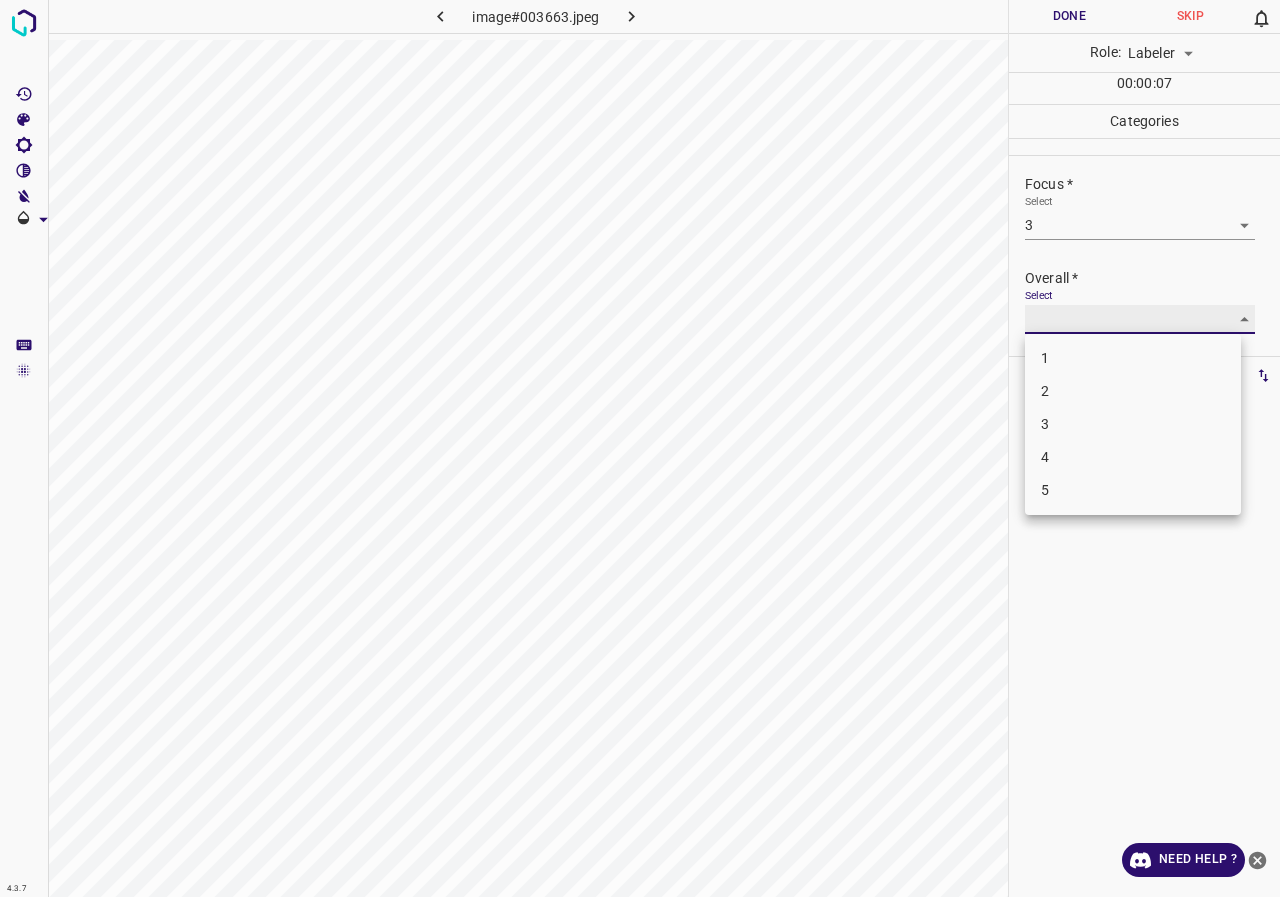 type on "3" 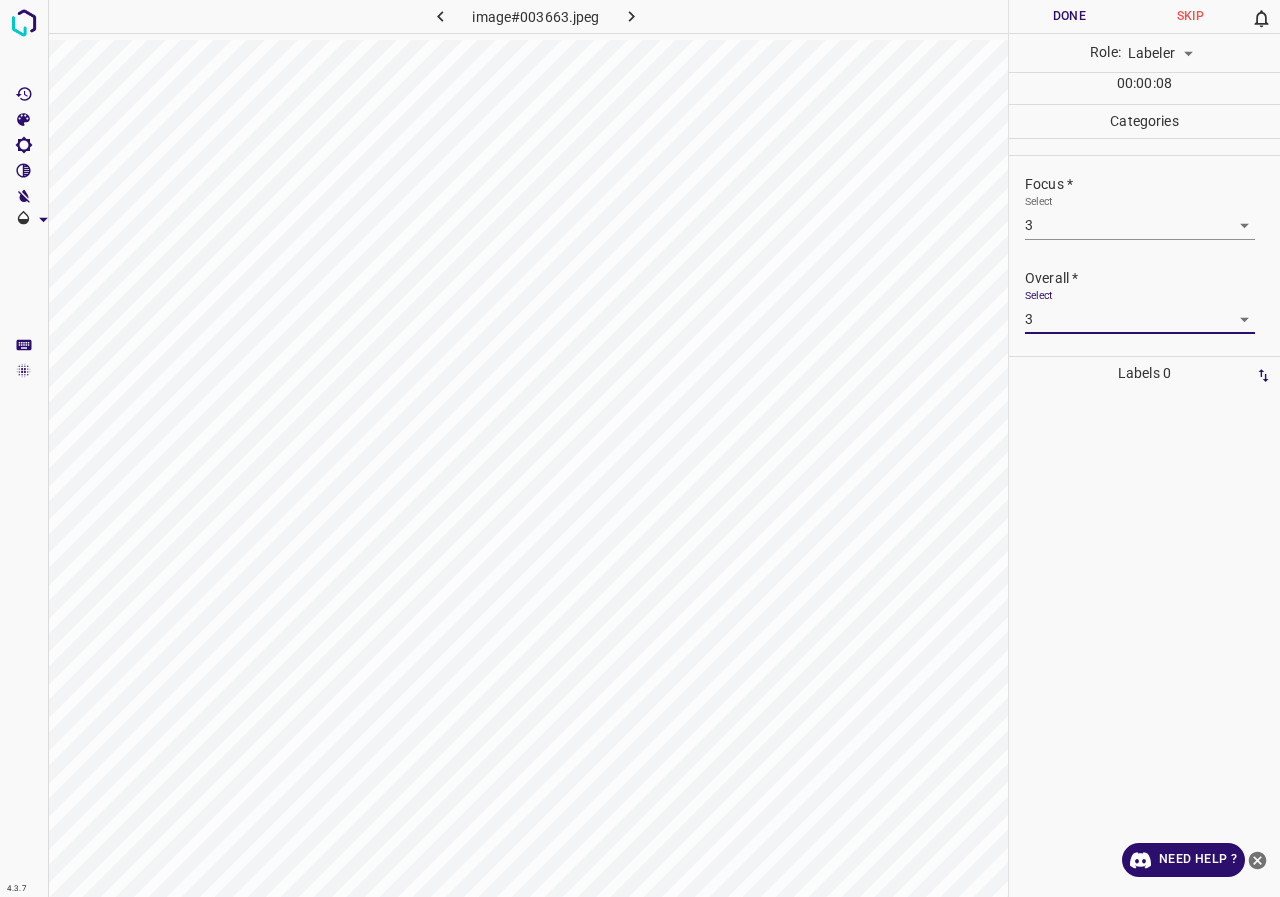 click on "Done" at bounding box center [1069, 16] 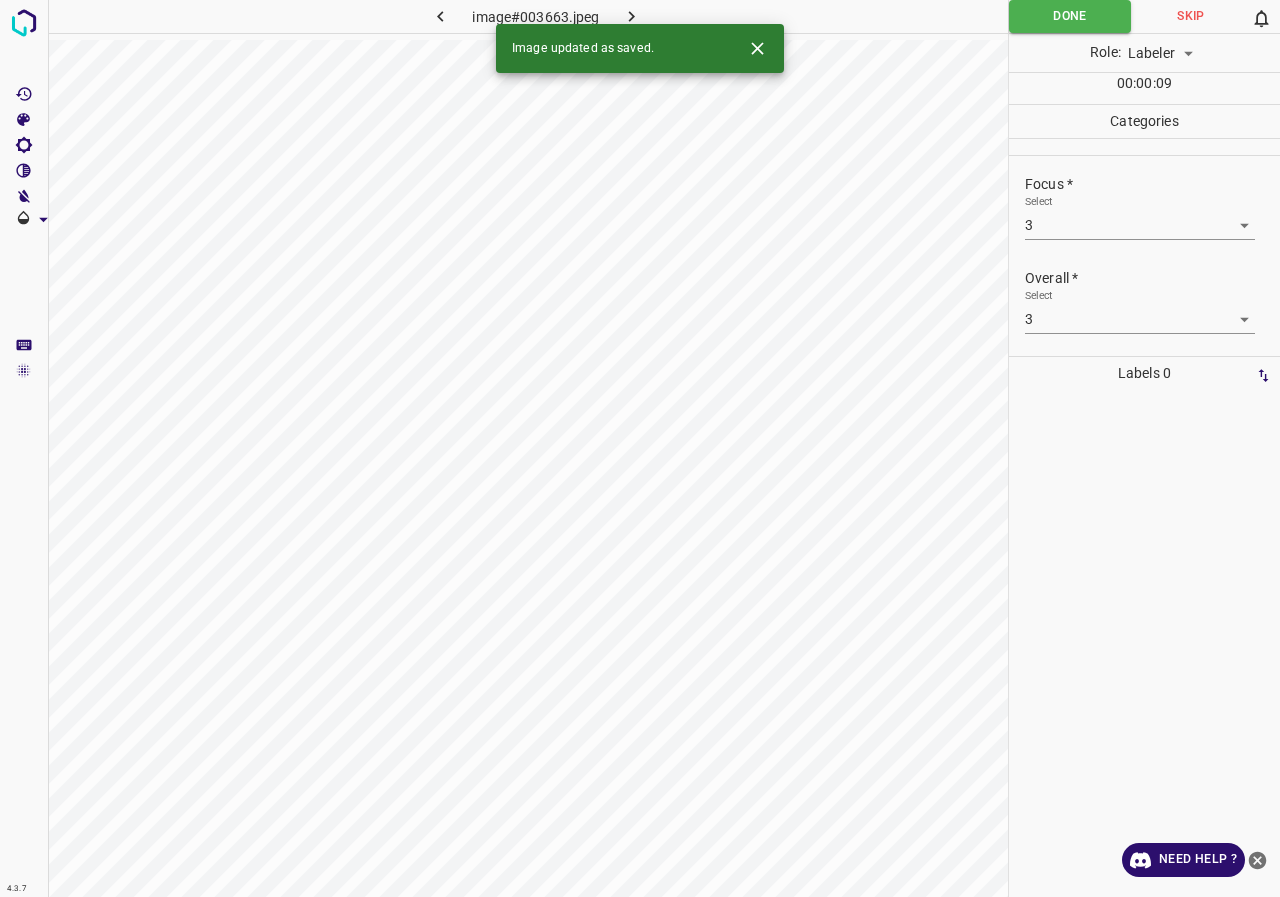 click at bounding box center [632, 16] 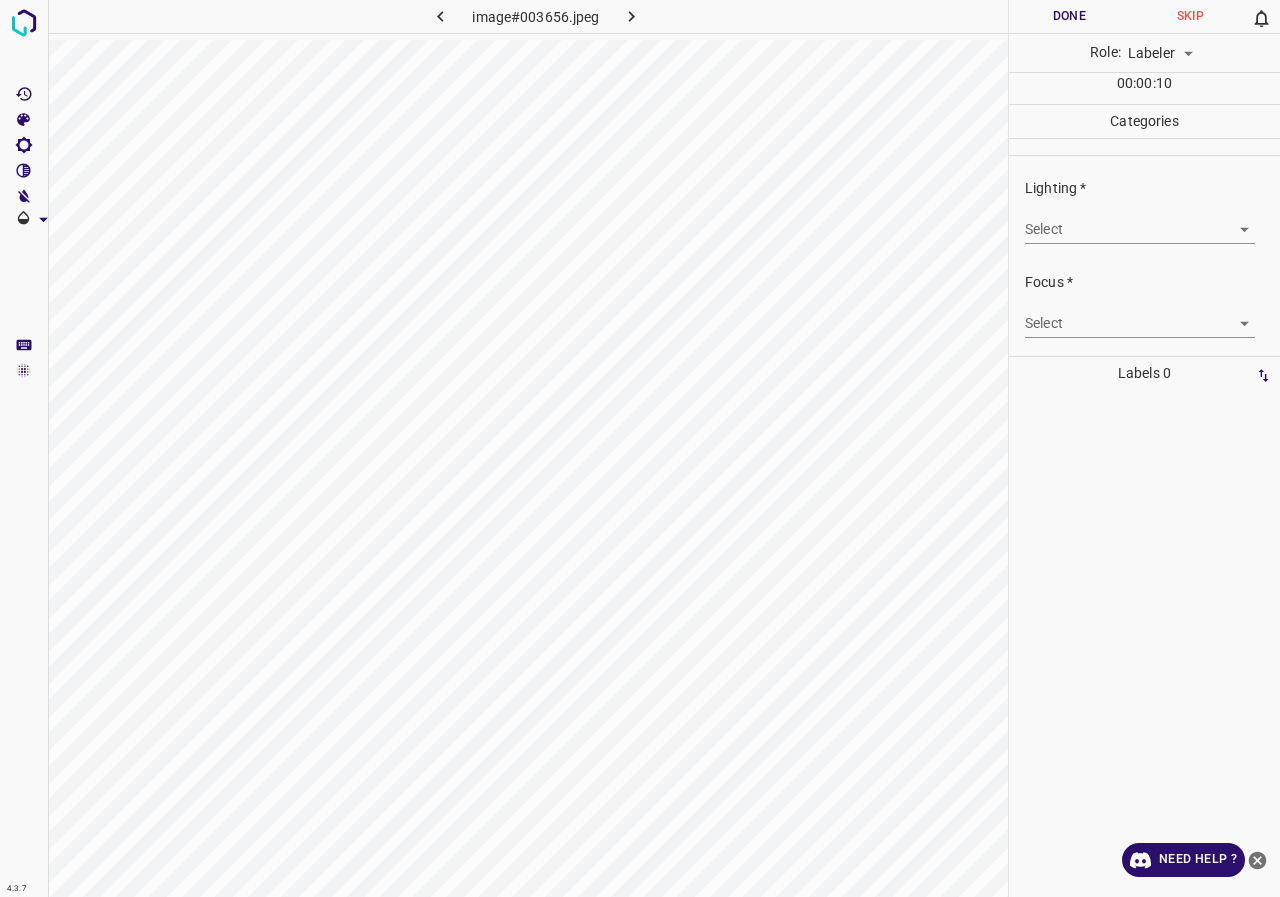 click on "4.3.7 image#003656.jpeg Done Skip 0 Role: Labeler labeler 00   : 00   : 10   Categories Lighting *  Select ​ Focus *  Select ​ Overall *  Select ​ Labels   0 Categories 1 Lighting 2 Focus 3 Overall Tools Space Change between modes (Draw & Edit) I Auto labeling R Restore zoom M Zoom in N Zoom out Delete Delete selecte label Filters Z Restore filters X Saturation filter C Brightness filter V Contrast filter B Gray scale filter General O Download Need Help ? - Text - Hide - Delete" at bounding box center [640, 448] 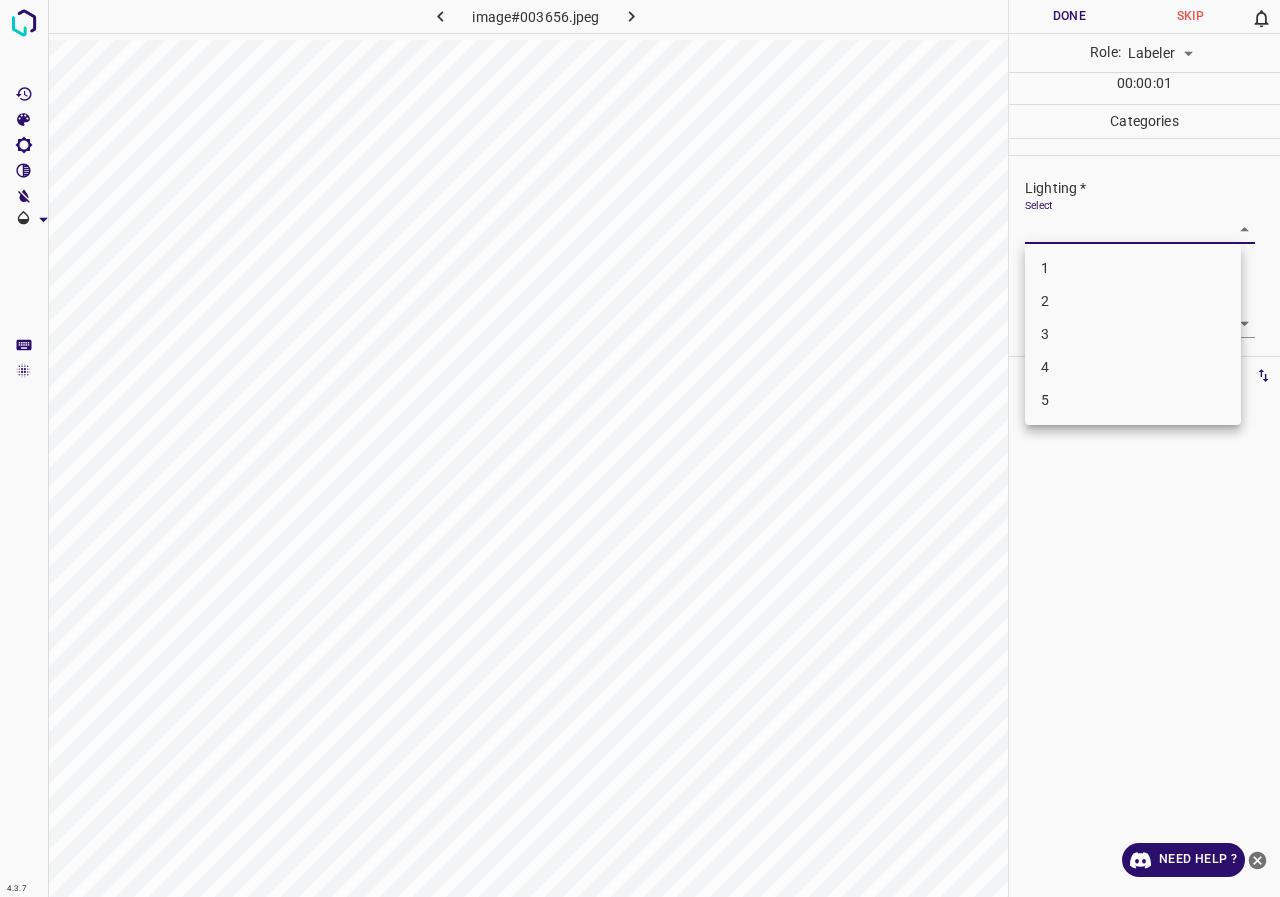 click on "3" at bounding box center [1133, 334] 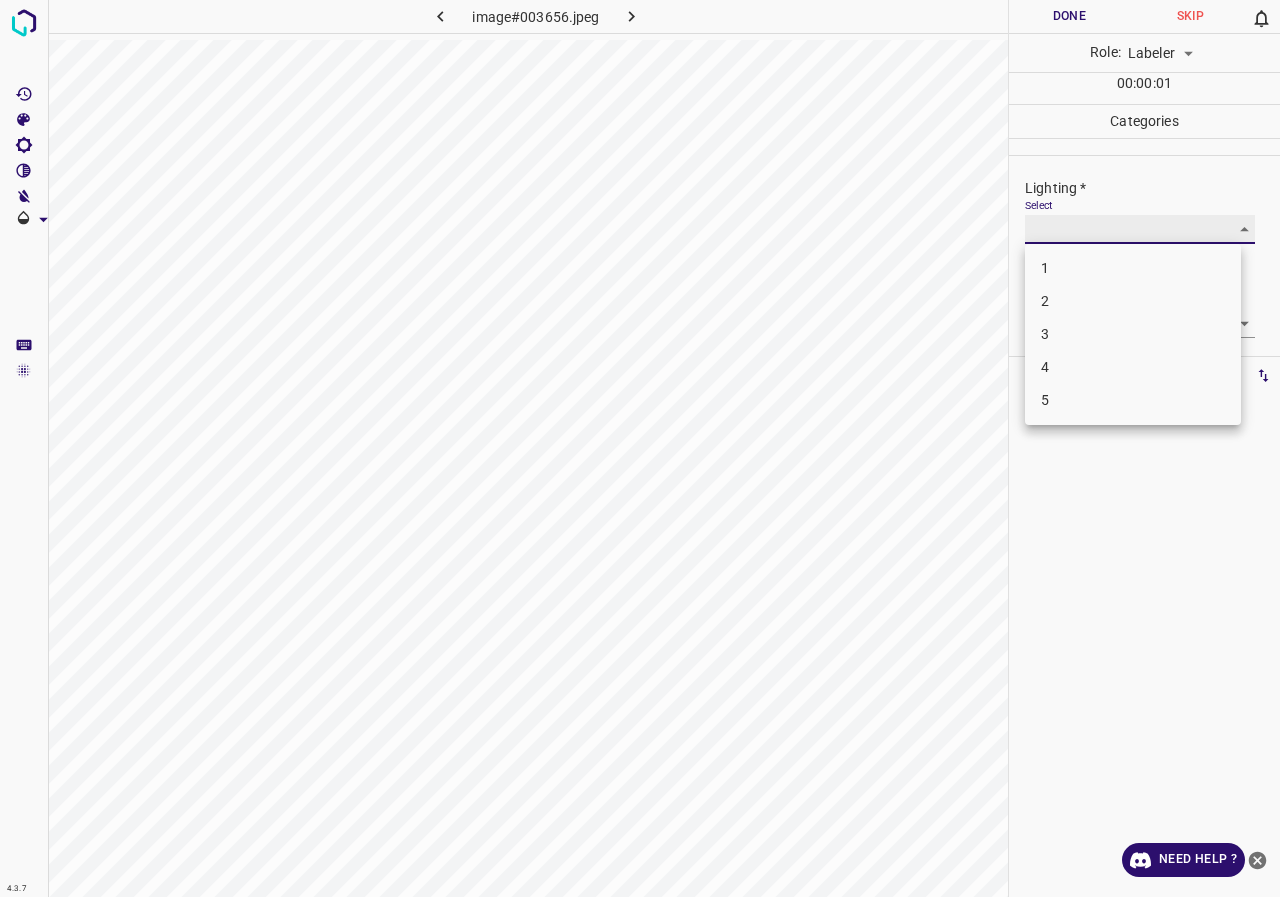 type on "3" 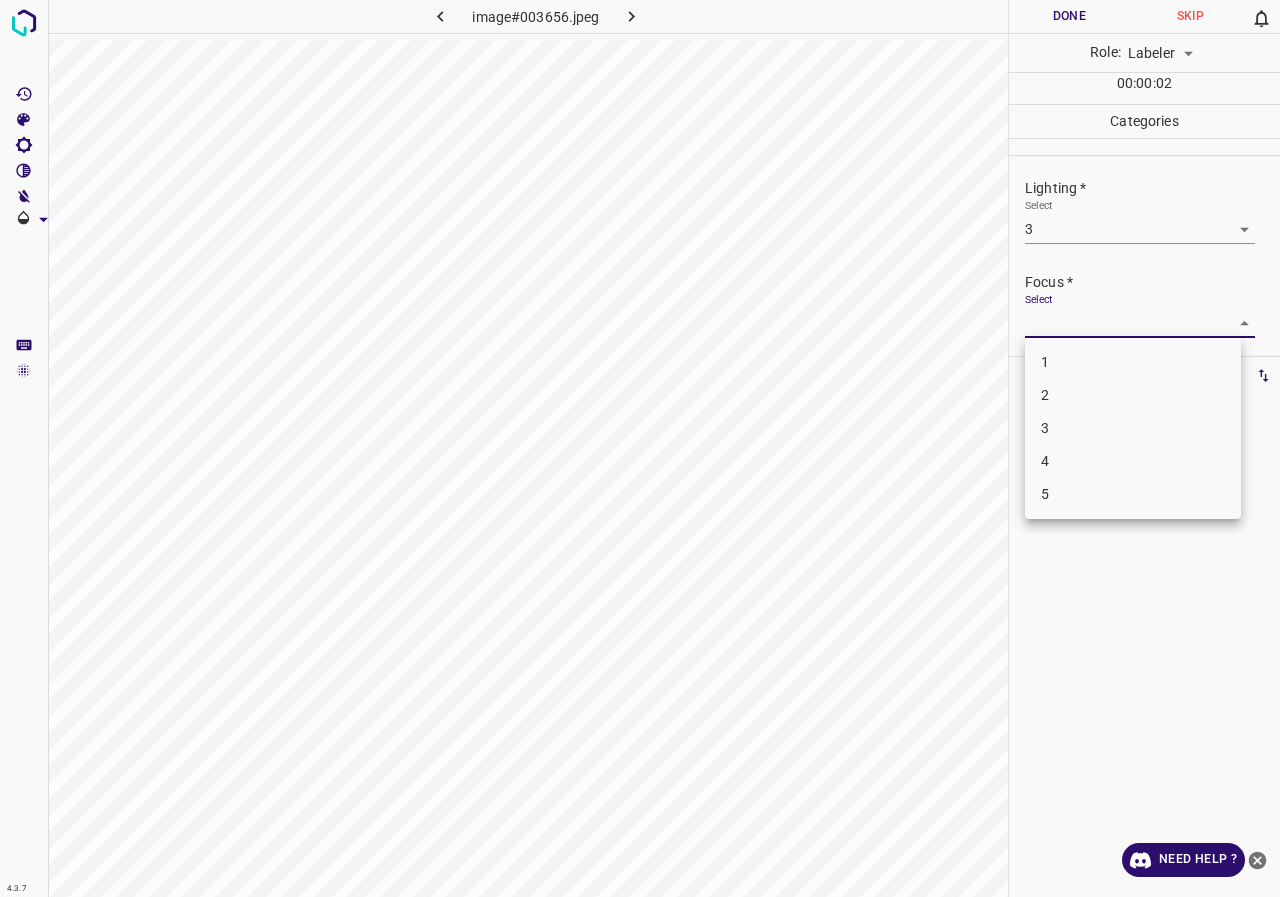 click on "4.3.7 image#003656.jpeg Done Skip 0 Role: Labeler labeler 00   : 00   : 02   Categories Lighting *  Select 3 3 Focus *  Select ​ Overall *  Select ​ Labels   0 Categories 1 Lighting 2 Focus 3 Overall Tools Space Change between modes (Draw & Edit) I Auto labeling R Restore zoom M Zoom in N Zoom out Delete Delete selecte label Filters Z Restore filters X Saturation filter C Brightness filter V Contrast filter B Gray scale filter General O Download Need Help ? - Text - Hide - Delete 1 2 3 4 5" at bounding box center (640, 448) 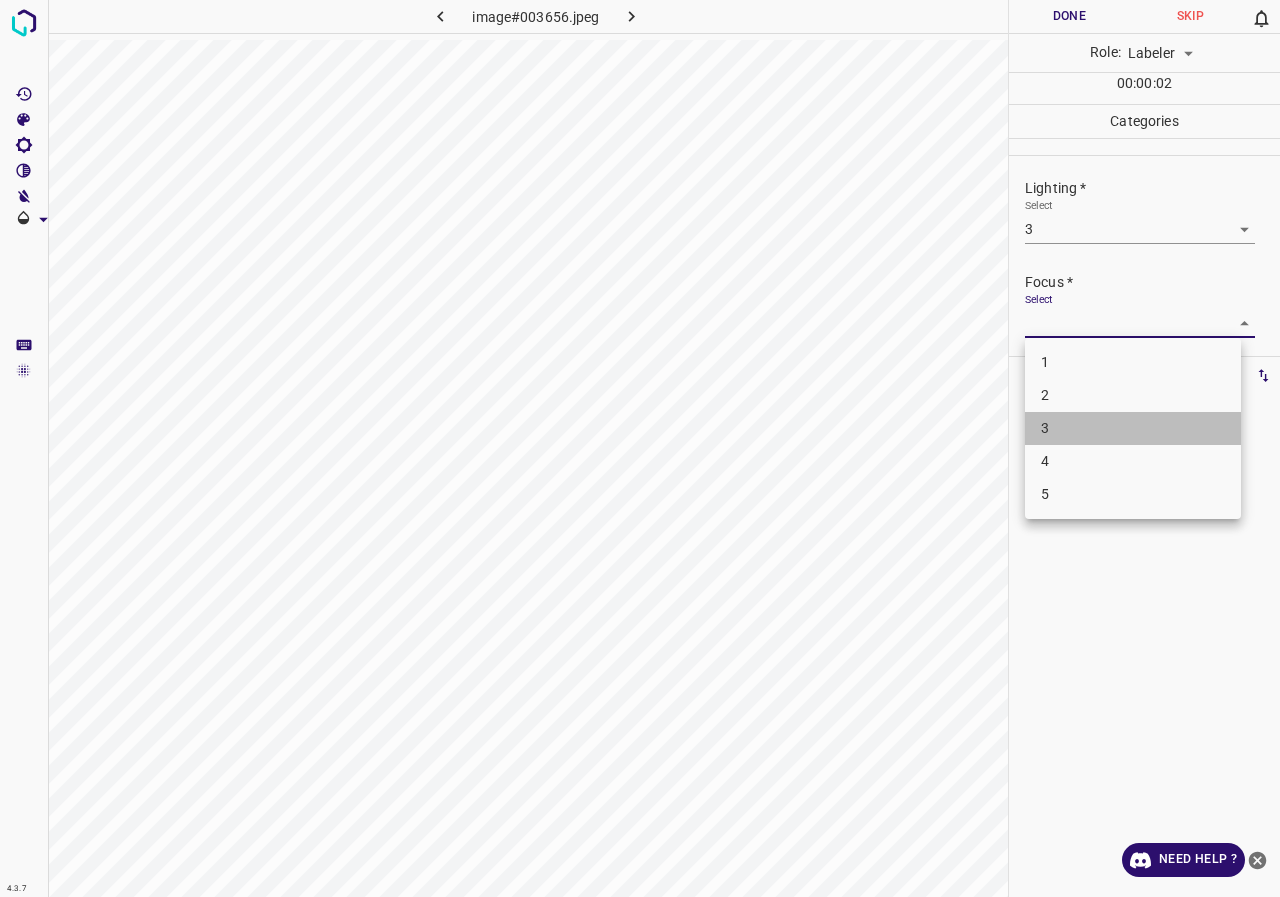 drag, startPoint x: 1078, startPoint y: 427, endPoint x: 1082, endPoint y: 344, distance: 83.09633 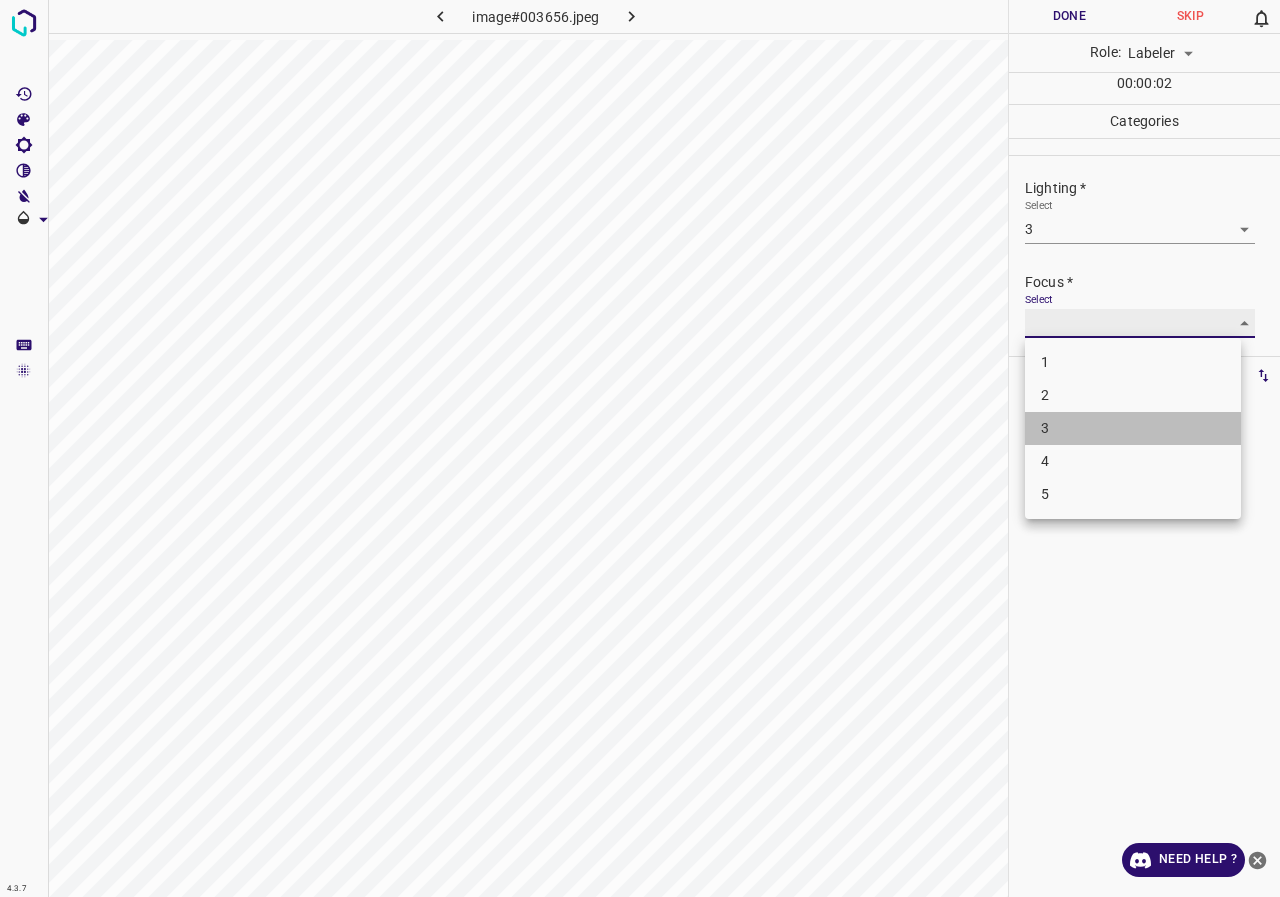 type on "3" 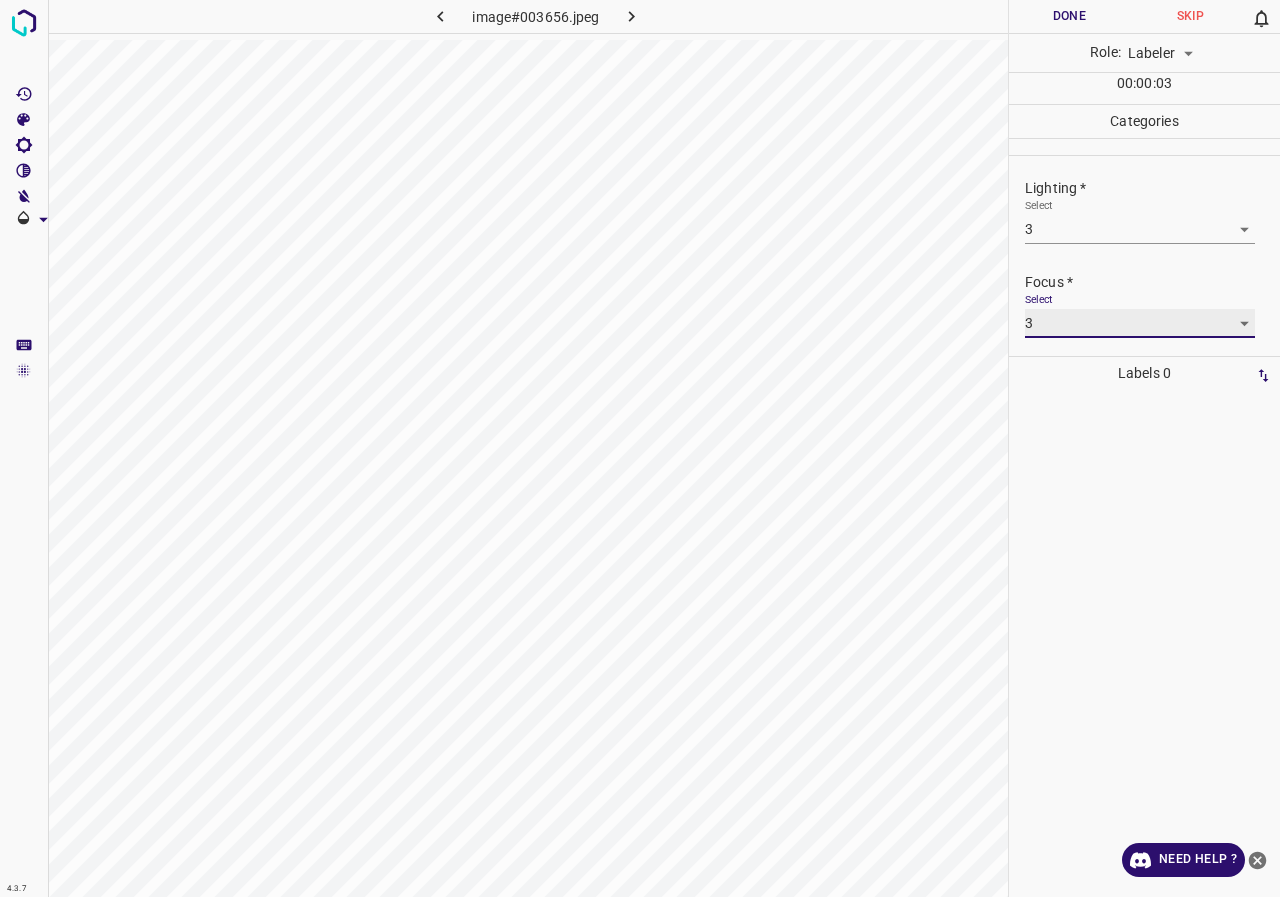 scroll, scrollTop: 98, scrollLeft: 0, axis: vertical 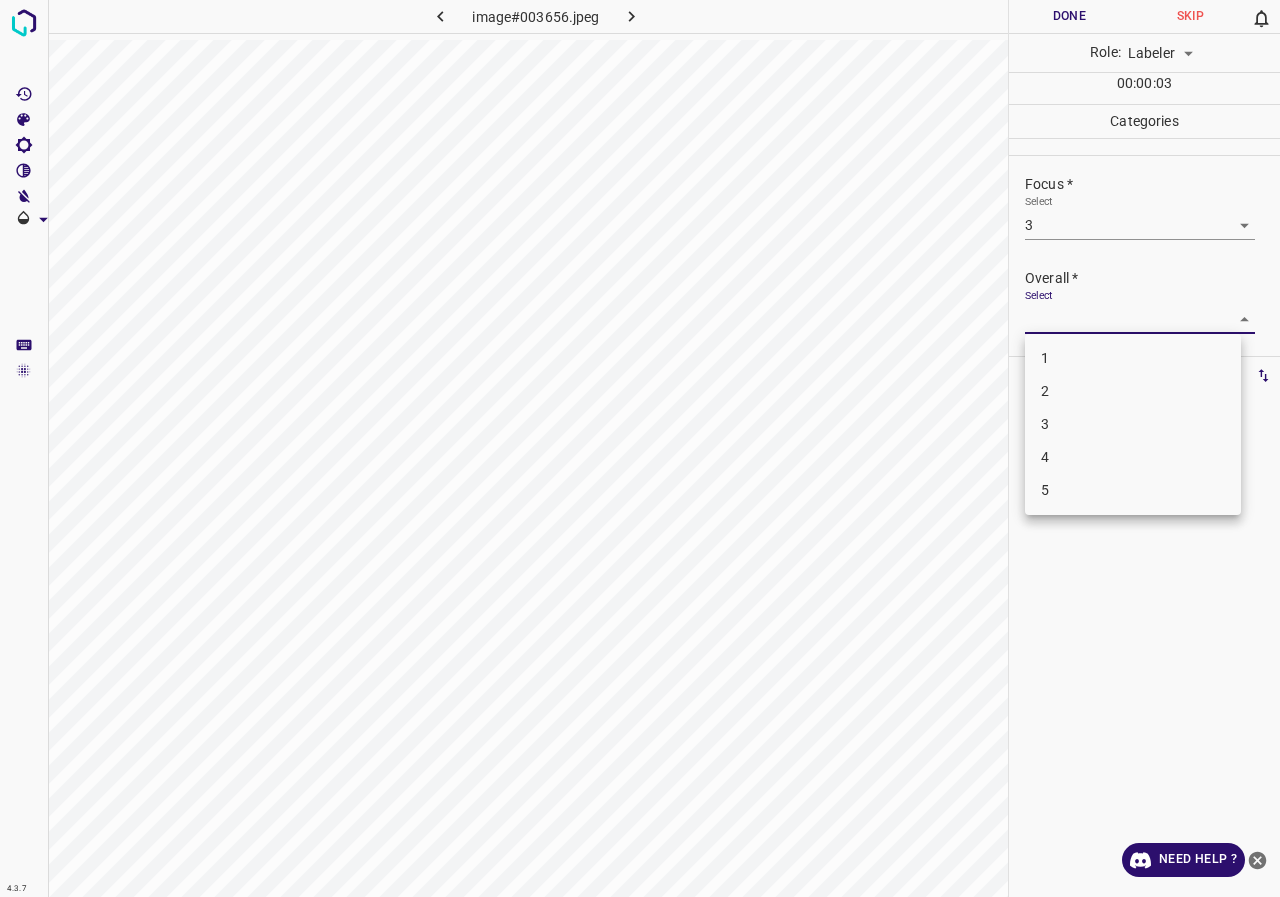 click on "4.3.7 image#003656.jpeg Done Skip 0 Role: Labeler labeler 00   : 00   : 03   Categories Lighting *  Select 3 3 Focus *  Select 3 3 Overall *  Select ​ Labels   0 Categories 1 Lighting 2 Focus 3 Overall Tools Space Change between modes (Draw & Edit) I Auto labeling R Restore zoom M Zoom in N Zoom out Delete Delete selecte label Filters Z Restore filters X Saturation filter C Brightness filter V Contrast filter B Gray scale filter General O Download Need Help ? - Text - Hide - Delete 1 2 3 4 5" at bounding box center [640, 448] 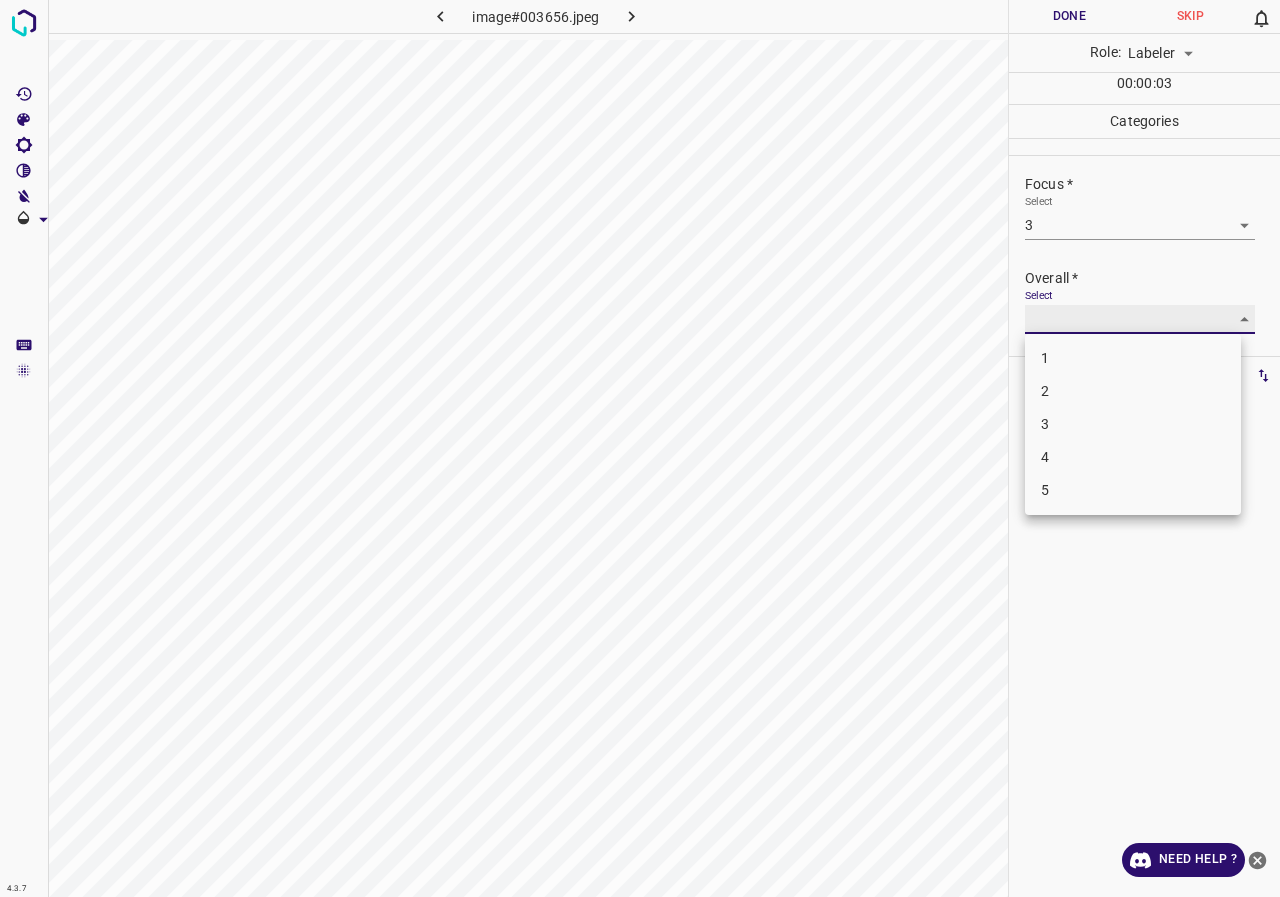 type on "3" 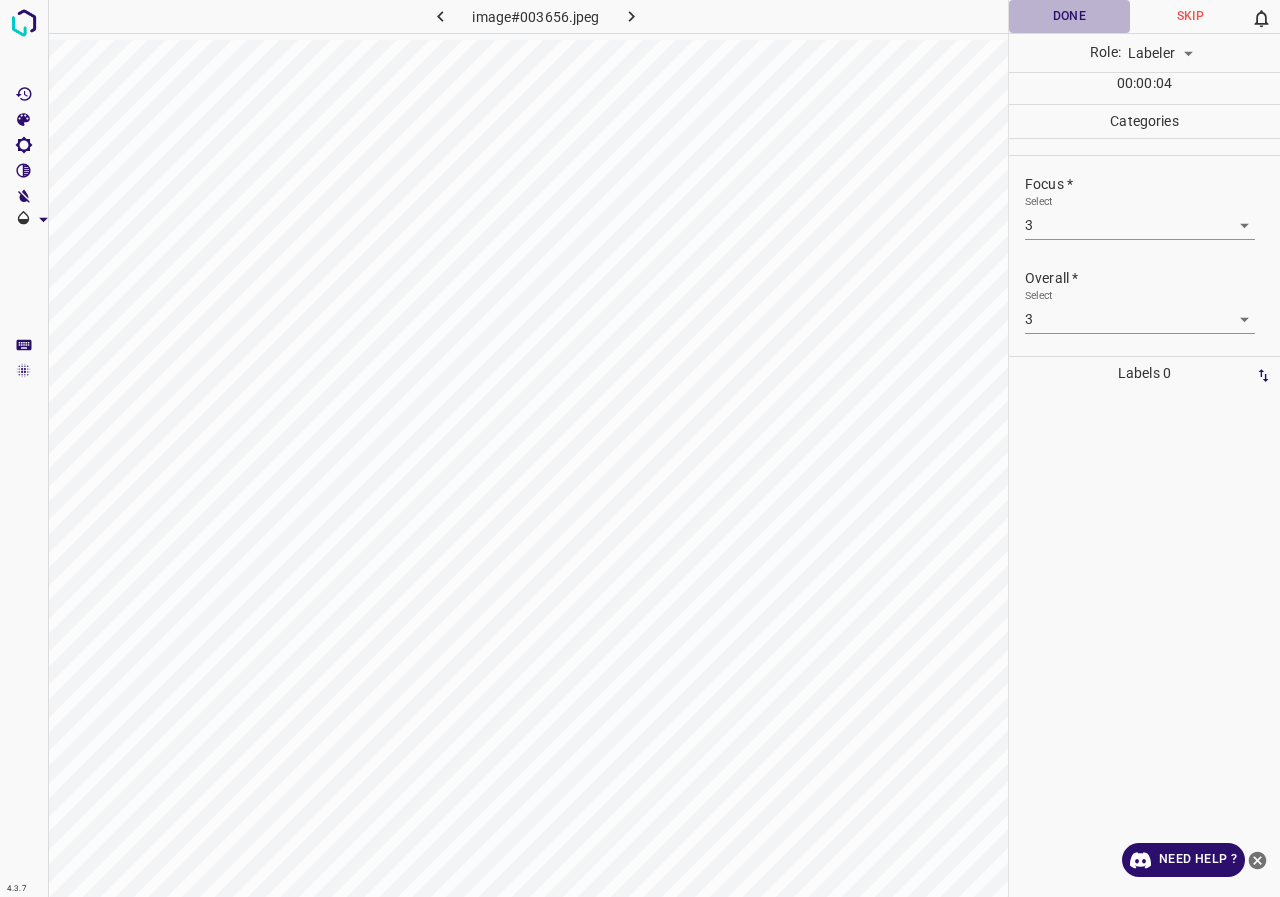 click on "Done" at bounding box center (1069, 16) 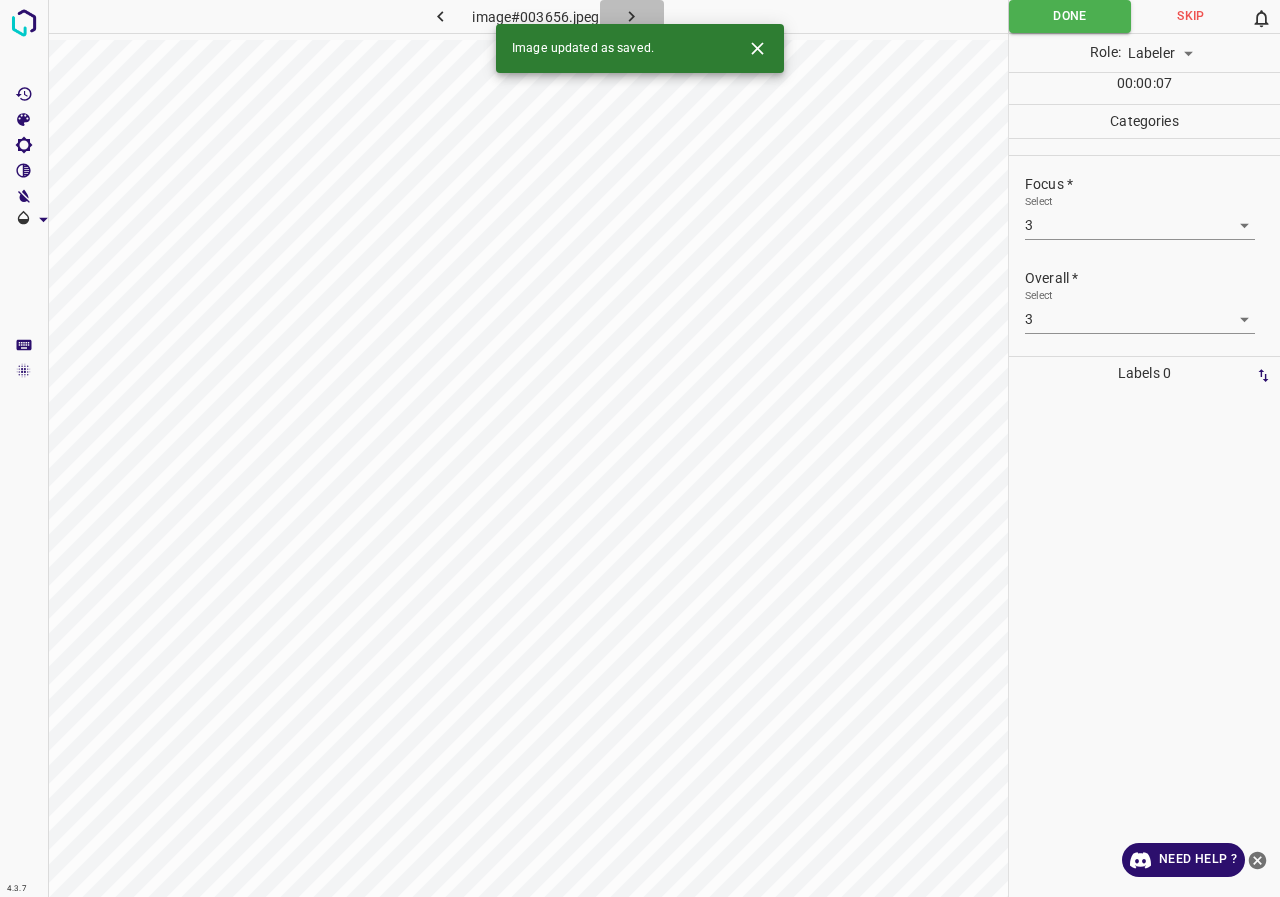 click at bounding box center (632, 16) 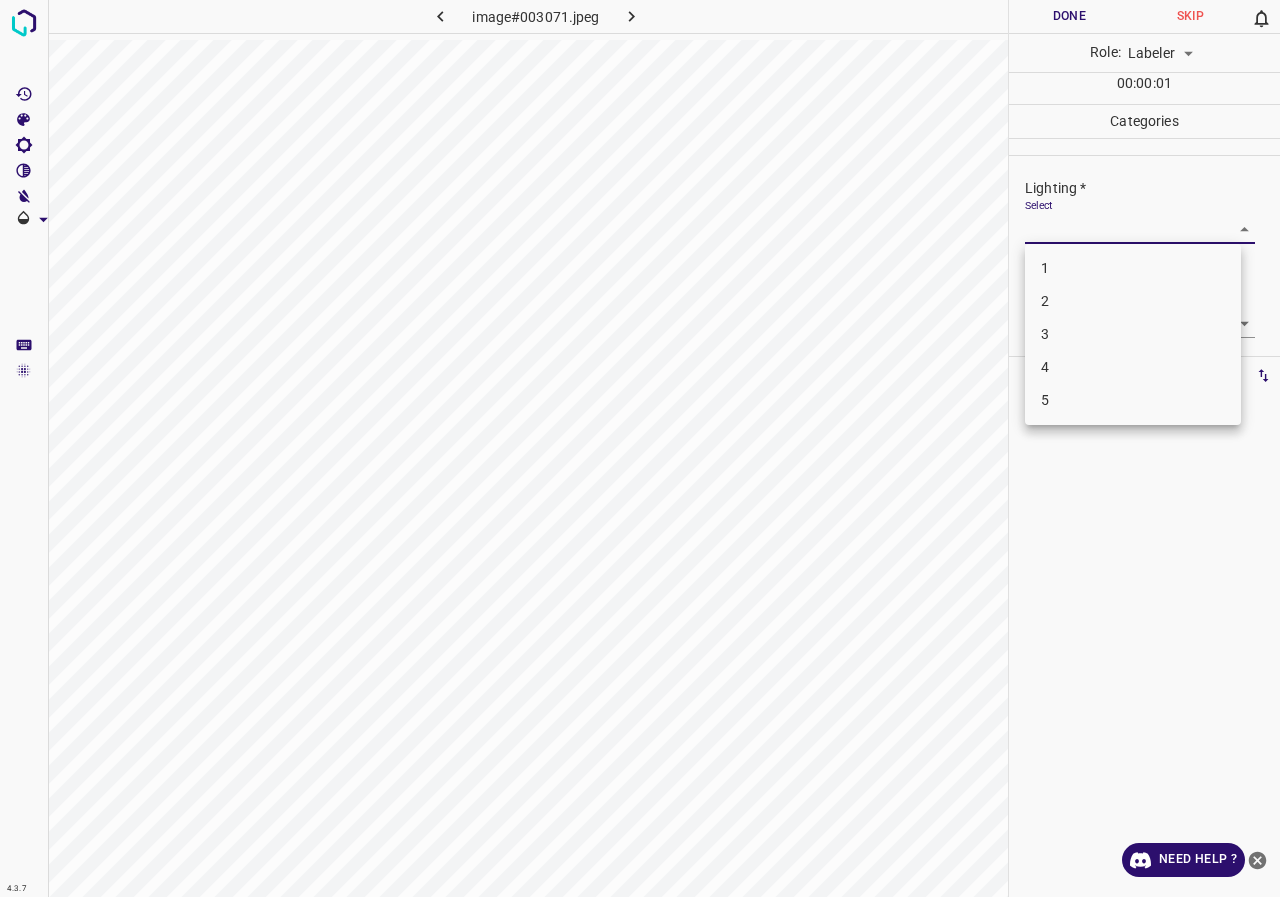 drag, startPoint x: 1058, startPoint y: 227, endPoint x: 1061, endPoint y: 317, distance: 90.04999 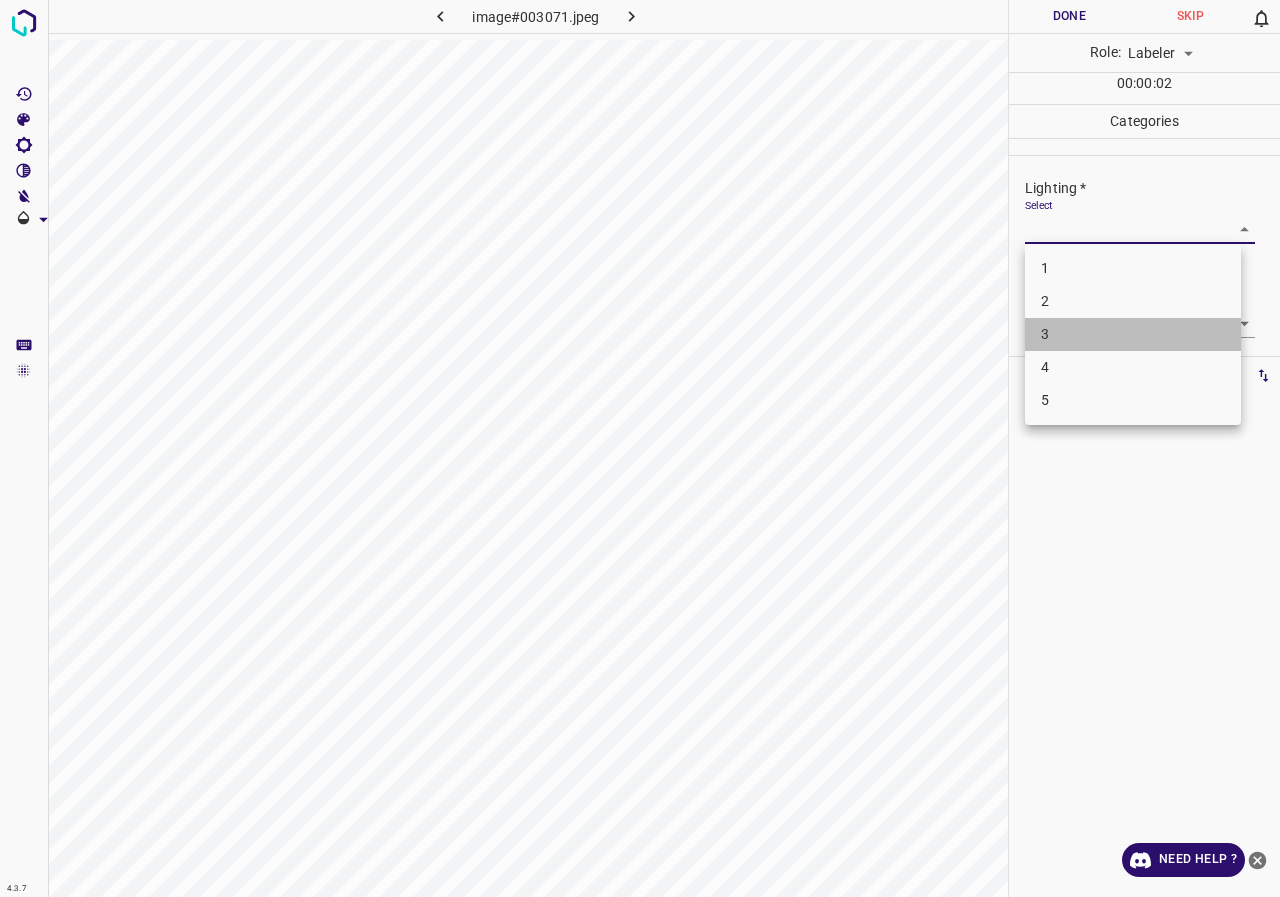 click on "3" at bounding box center (1133, 334) 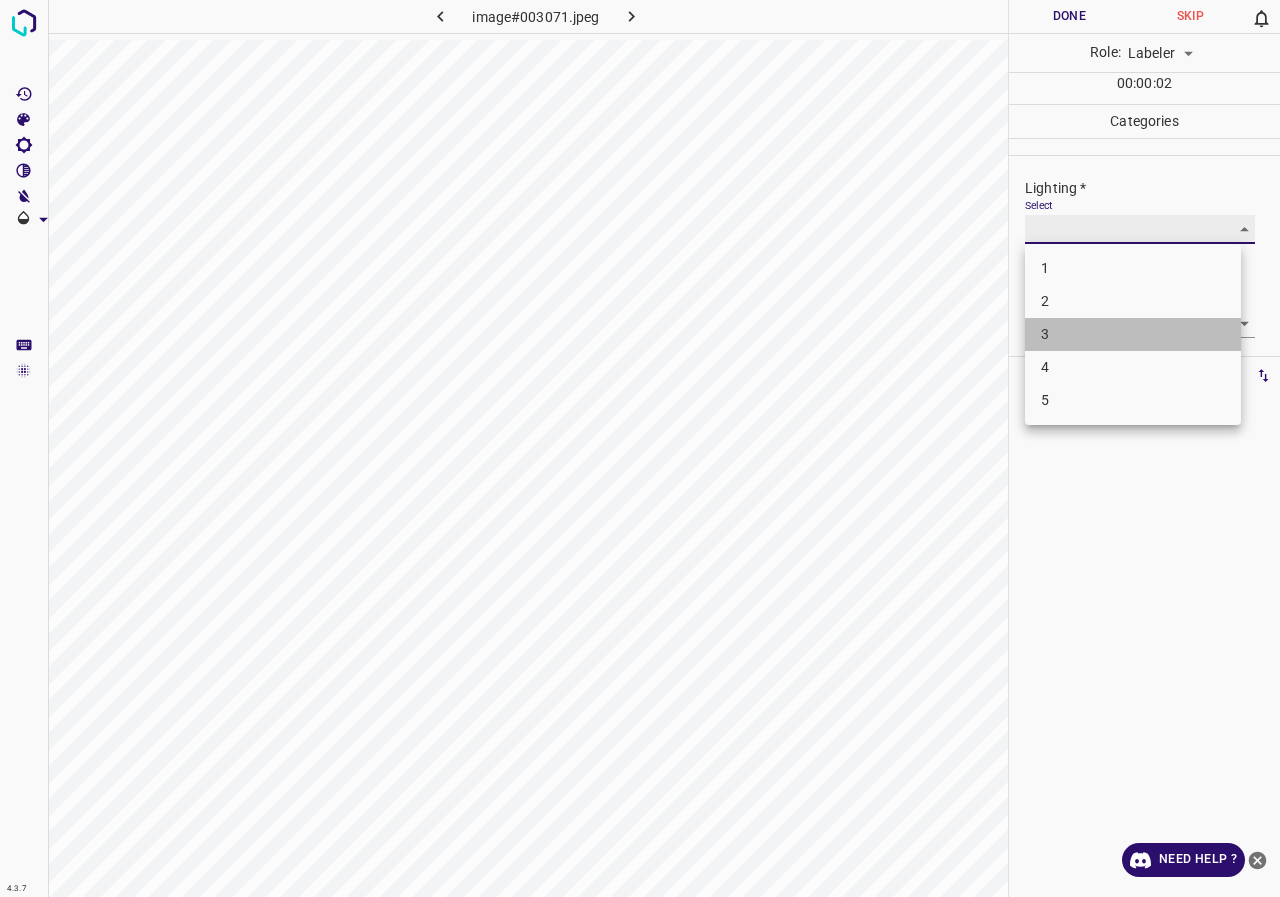 type on "3" 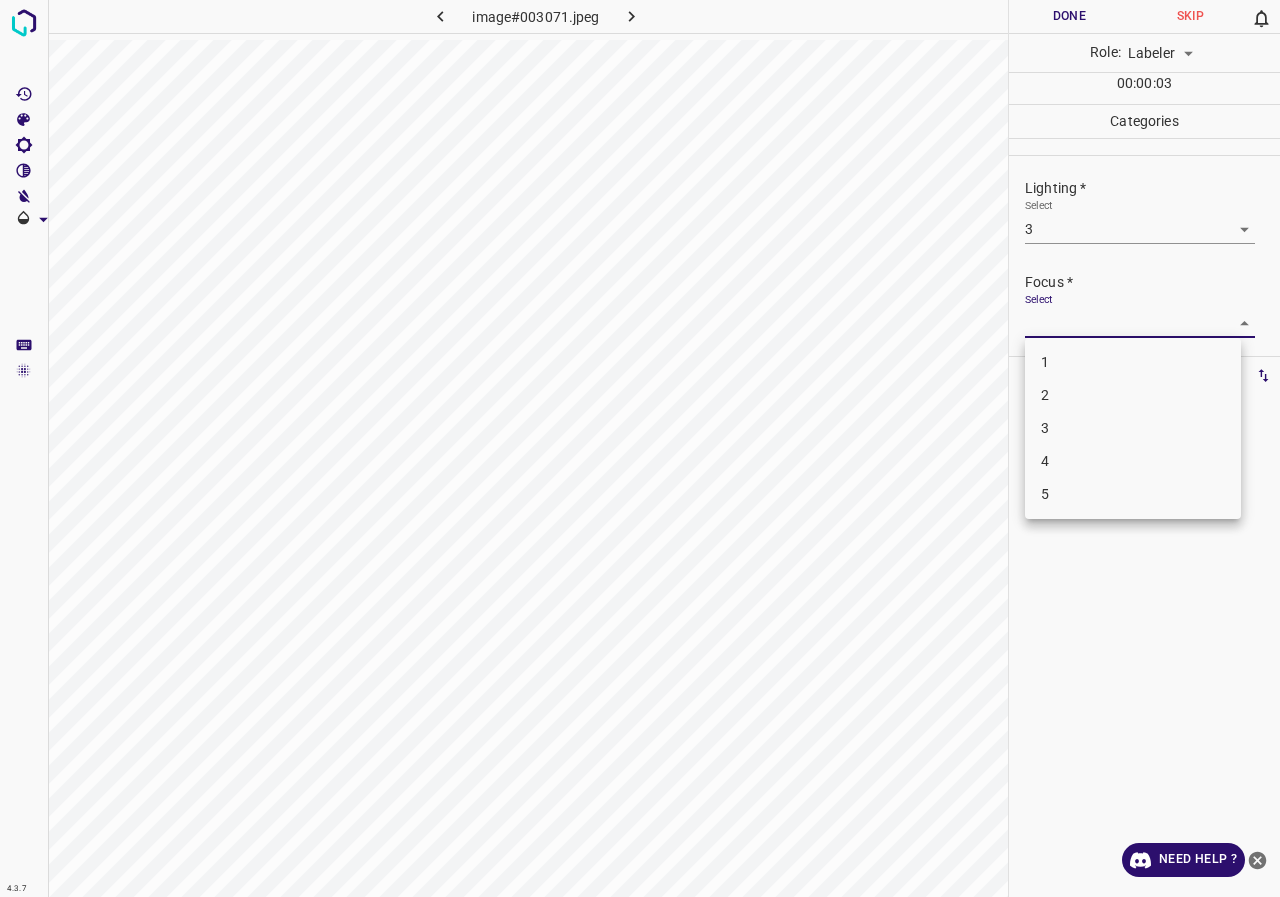 click on "4.3.7 image#003071.jpeg Done Skip 0 Role: Labeler labeler 00   : 00   : 03   Categories Lighting *  Select 3 3 Focus *  Select ​ Overall *  Select ​ Labels   0 Categories 1 Lighting 2 Focus 3 Overall Tools Space Change between modes (Draw & Edit) I Auto labeling R Restore zoom M Zoom in N Zoom out Delete Delete selecte label Filters Z Restore filters X Saturation filter C Brightness filter V Contrast filter B Gray scale filter General O Download Need Help ? - Text - Hide - Delete 1 2 3 4 5" at bounding box center (640, 448) 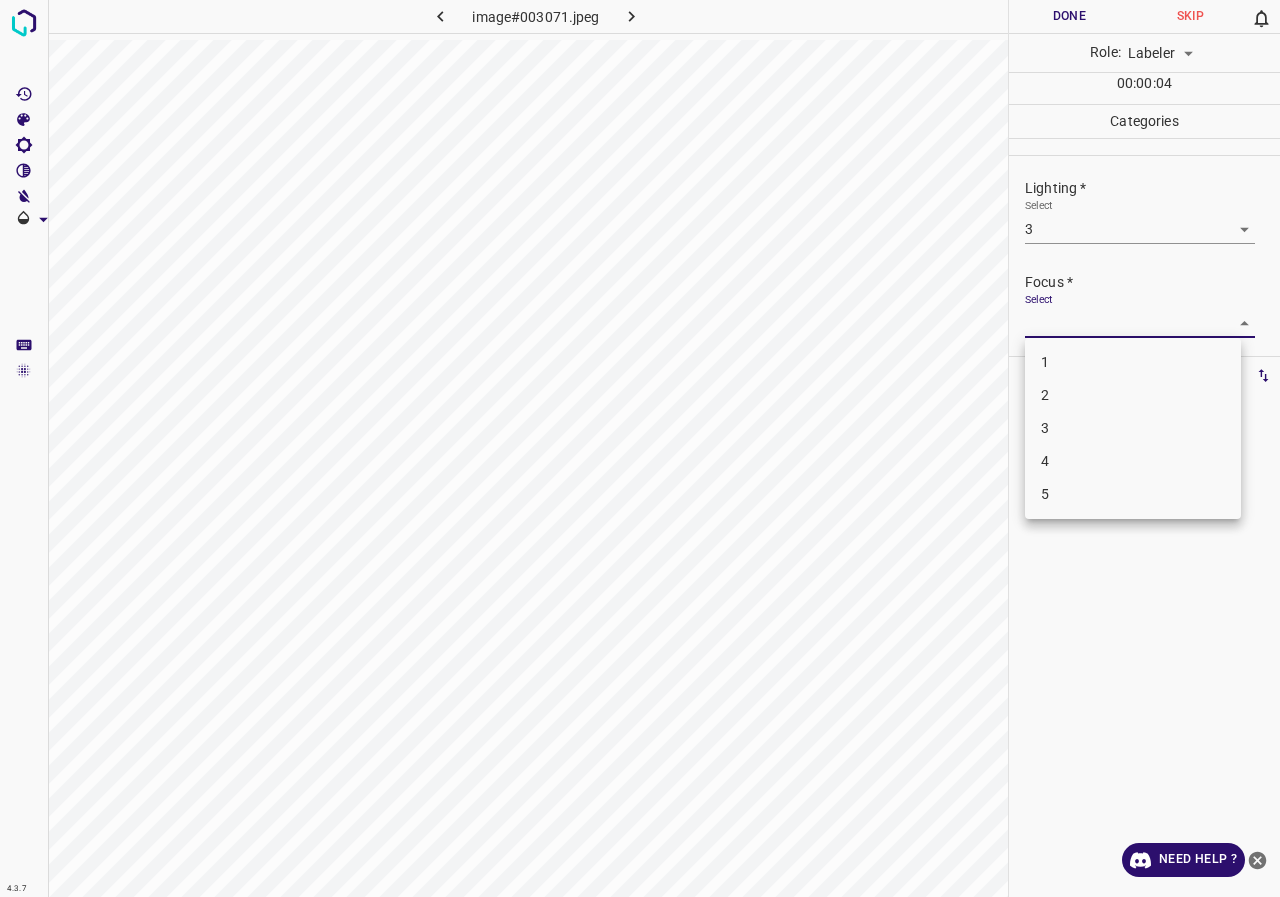 drag, startPoint x: 1072, startPoint y: 408, endPoint x: 1074, endPoint y: 423, distance: 15.132746 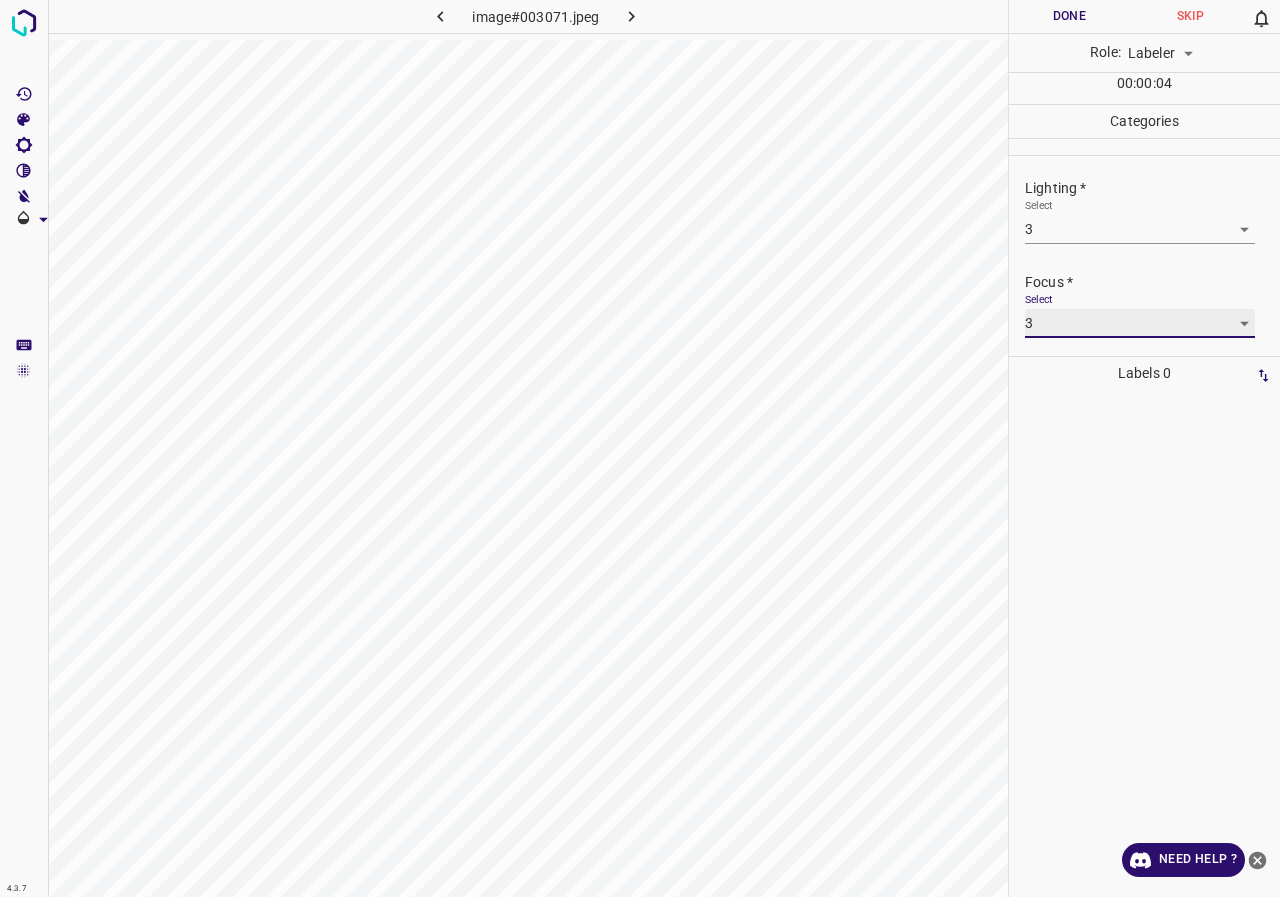 type on "3" 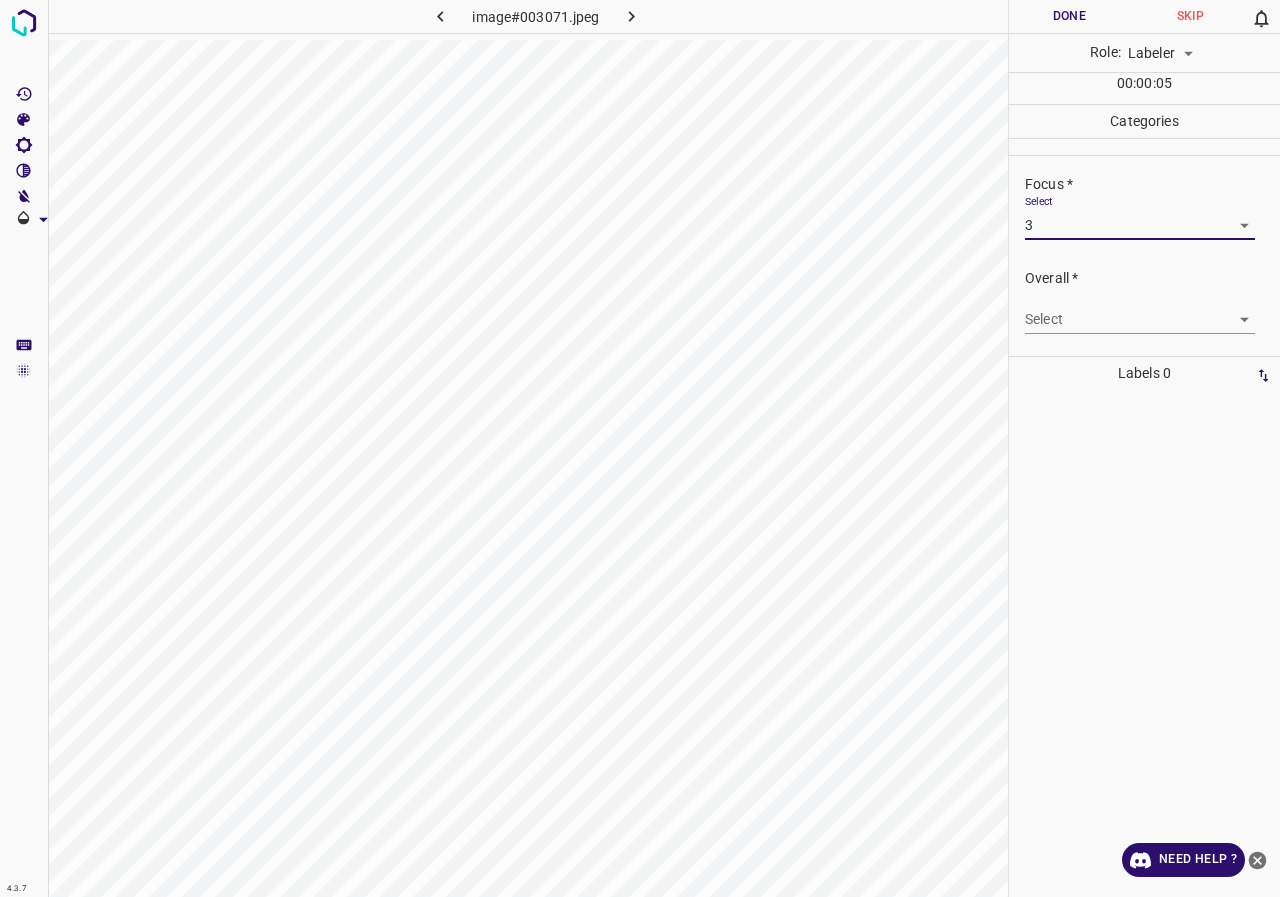 click on "4.3.7 image#003071.jpeg Done Skip 0 Role: Labeler labeler 00   : 00   : 05   Categories Lighting *  Select 3 3 Focus *  Select 3 3 Overall *  Select ​ Labels   0 Categories 1 Lighting 2 Focus 3 Overall Tools Space Change between modes (Draw & Edit) I Auto labeling R Restore zoom M Zoom in N Zoom out Delete Delete selecte label Filters Z Restore filters X Saturation filter C Brightness filter V Contrast filter B Gray scale filter General O Download Need Help ? - Text - Hide - Delete" at bounding box center [640, 448] 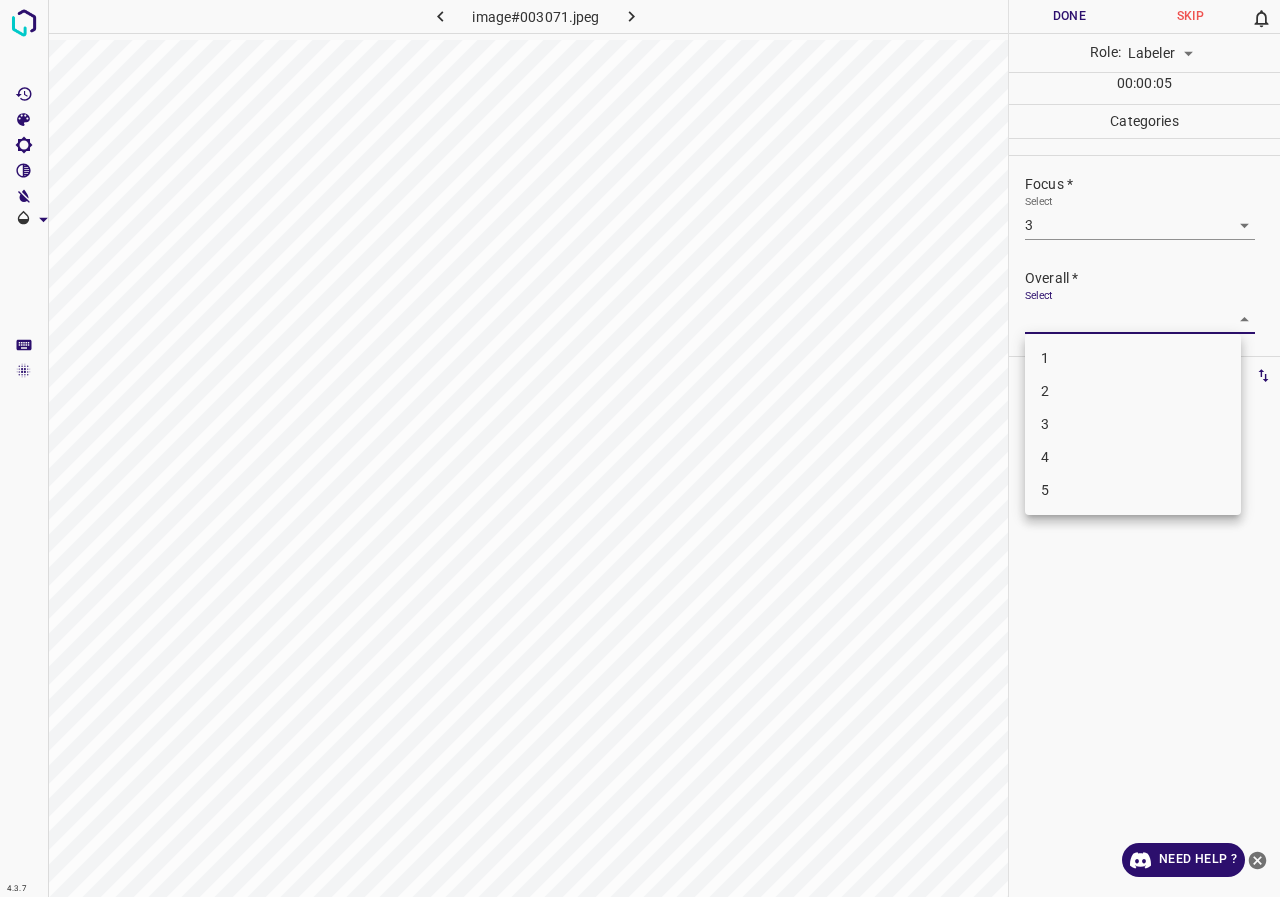 click on "3" at bounding box center (1133, 424) 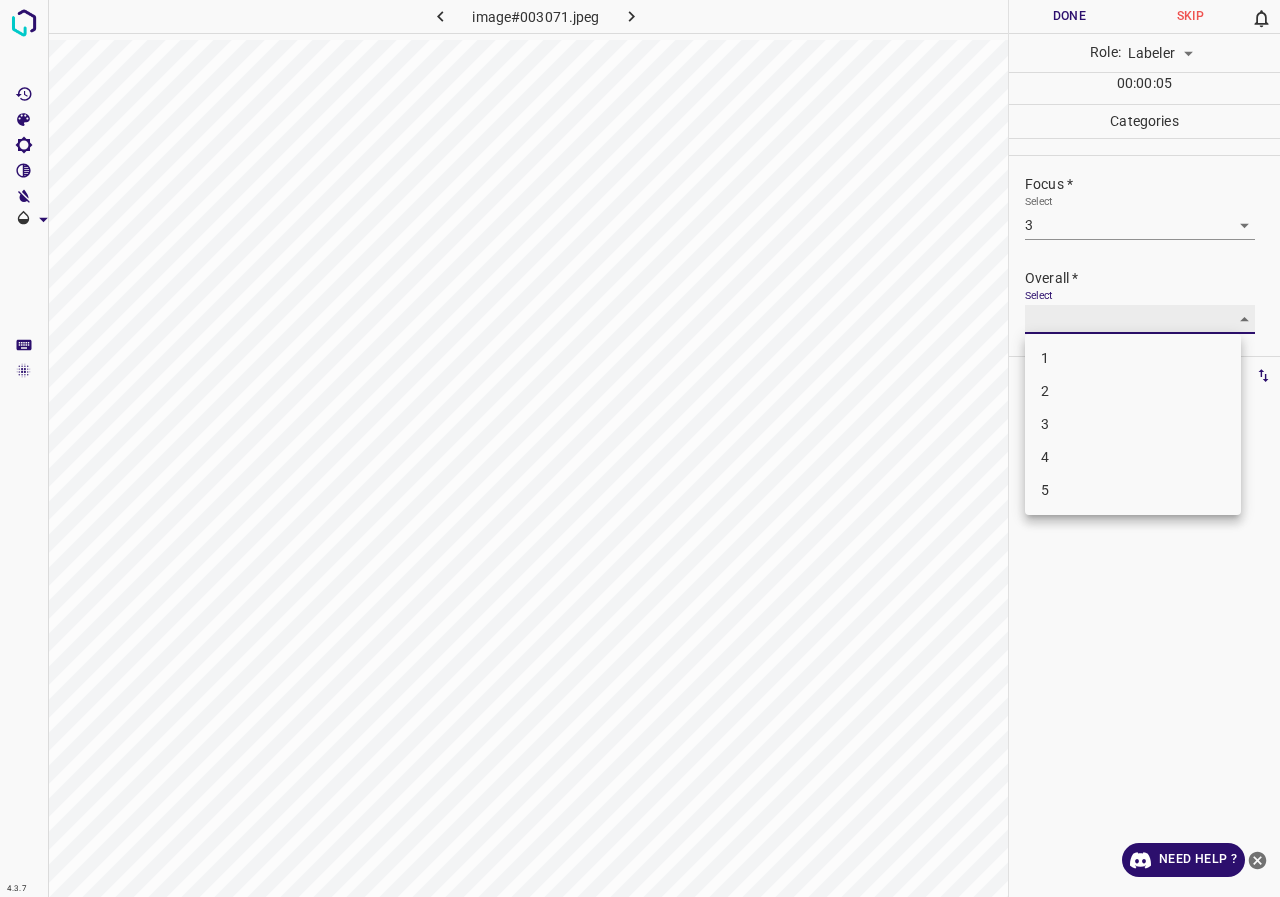 type on "3" 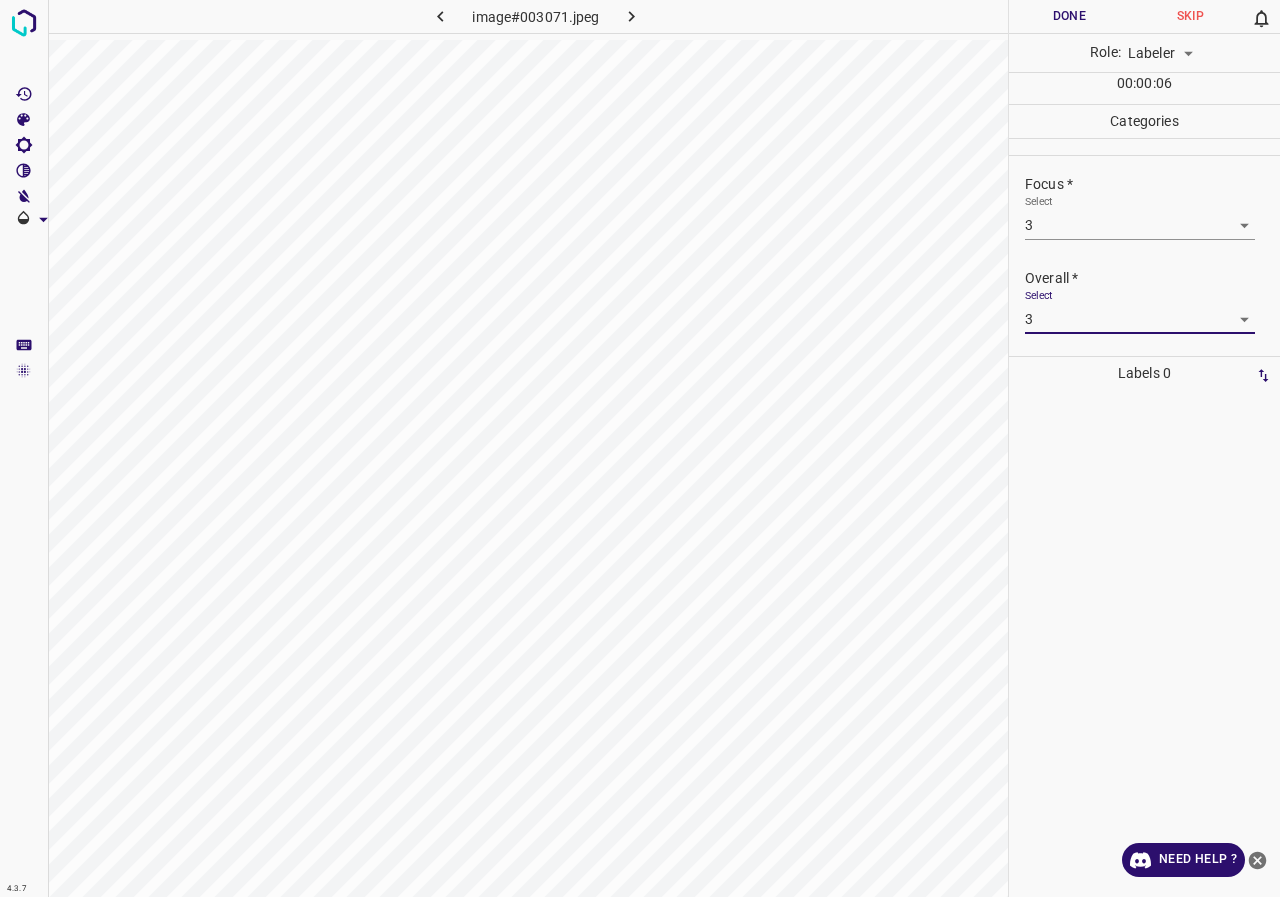 click on "Done" at bounding box center [1069, 16] 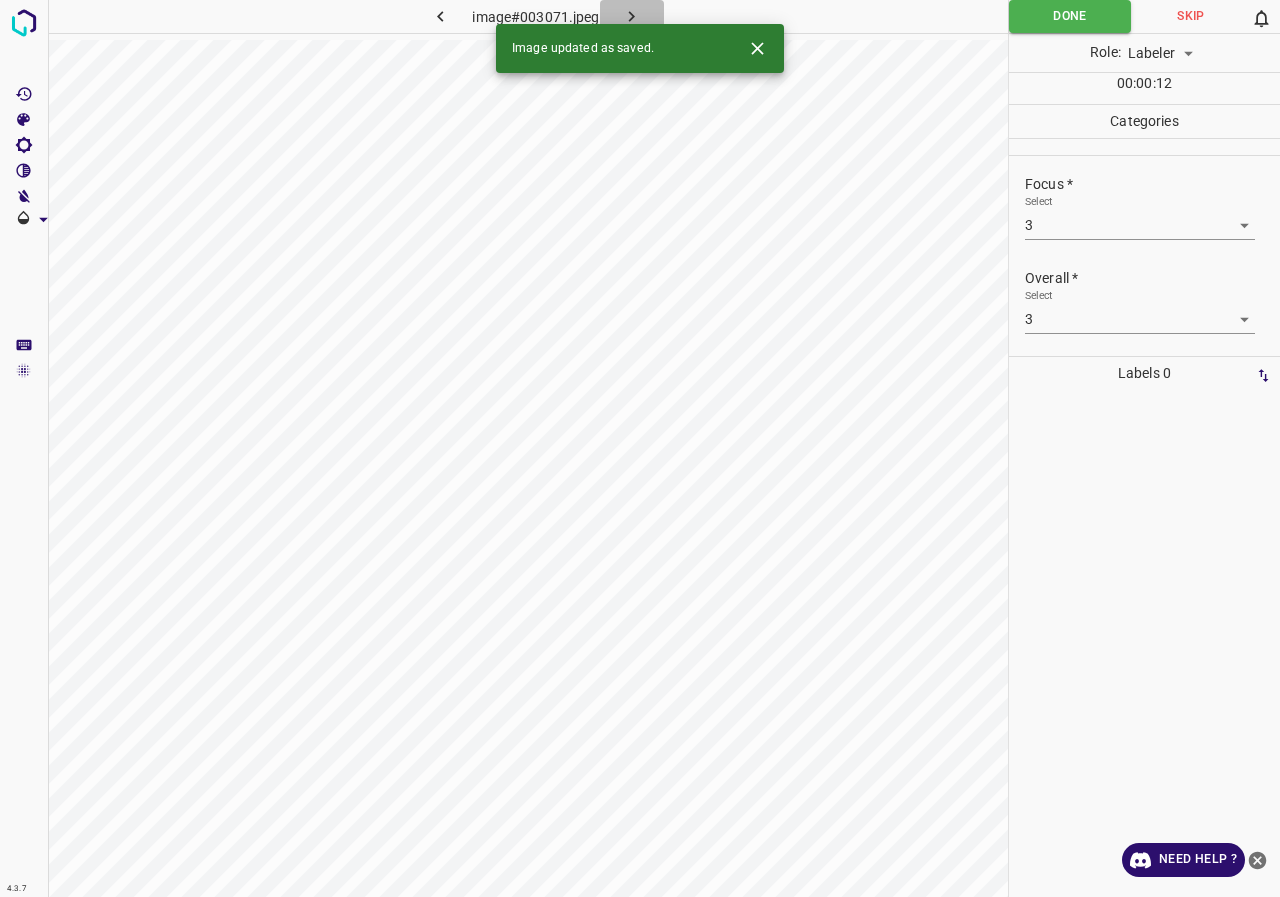click at bounding box center (632, 16) 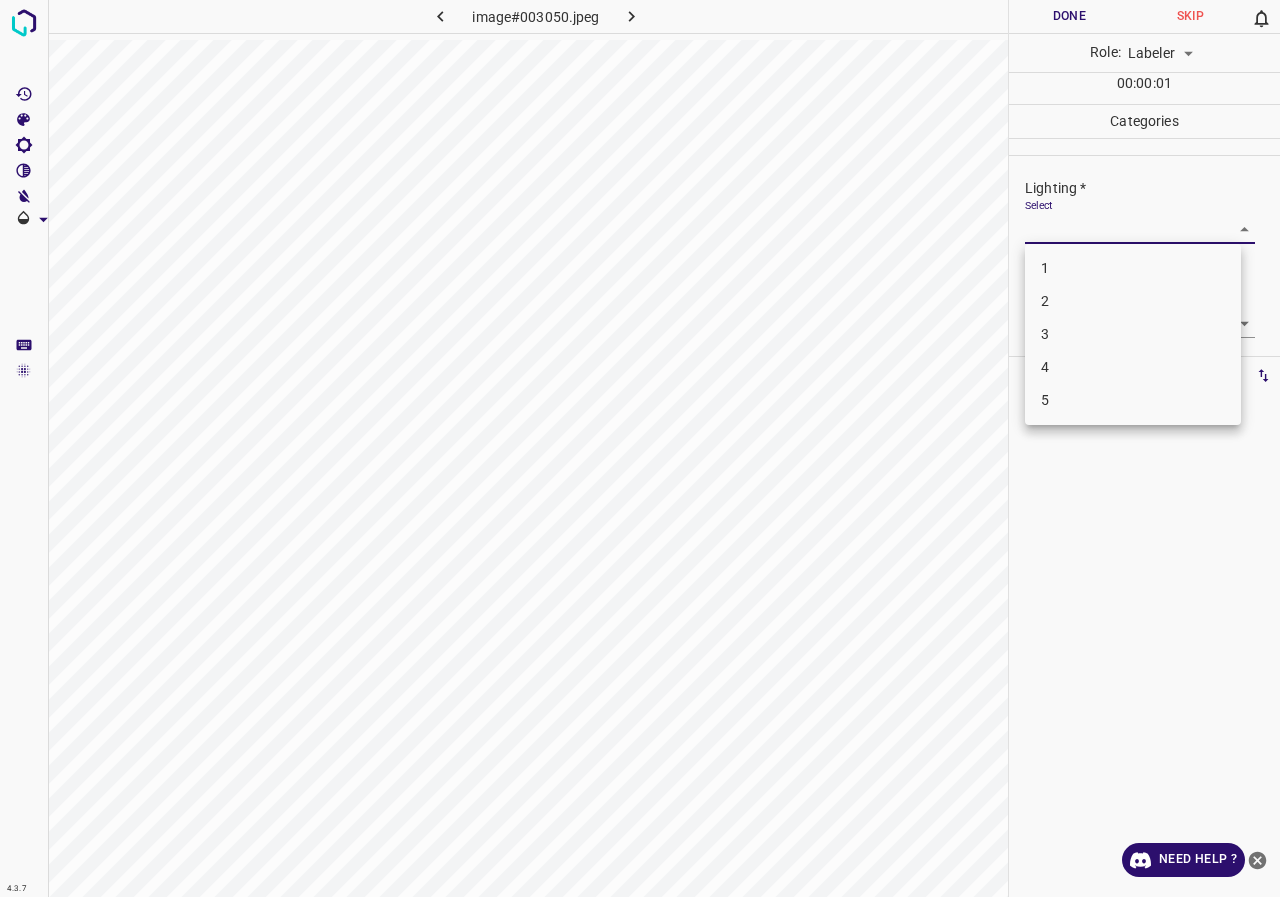 click on "4.3.7 image#003050.jpeg Done Skip 0 Role: Labeler labeler 00   : 00   : 01   Categories Lighting *  Select ​ Focus *  Select ​ Overall *  Select ​ Labels   0 Categories 1 Lighting 2 Focus 3 Overall Tools Space Change between modes (Draw & Edit) I Auto labeling R Restore zoom M Zoom in N Zoom out Delete Delete selecte label Filters Z Restore filters X Saturation filter C Brightness filter V Contrast filter B Gray scale filter General O Download Need Help ? - Text - Hide - Delete 1 2 3 4 5" at bounding box center [640, 448] 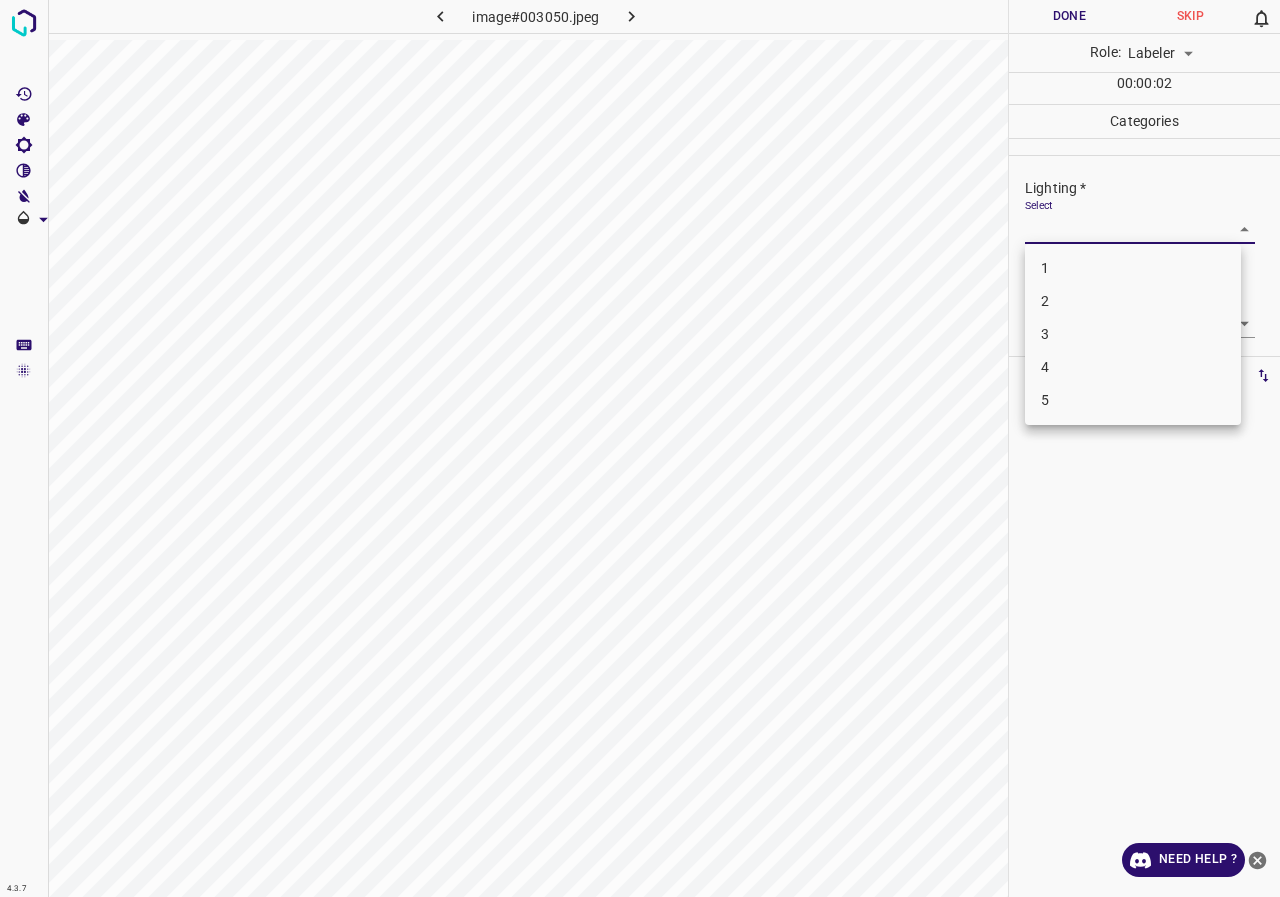 click on "3" at bounding box center (1133, 334) 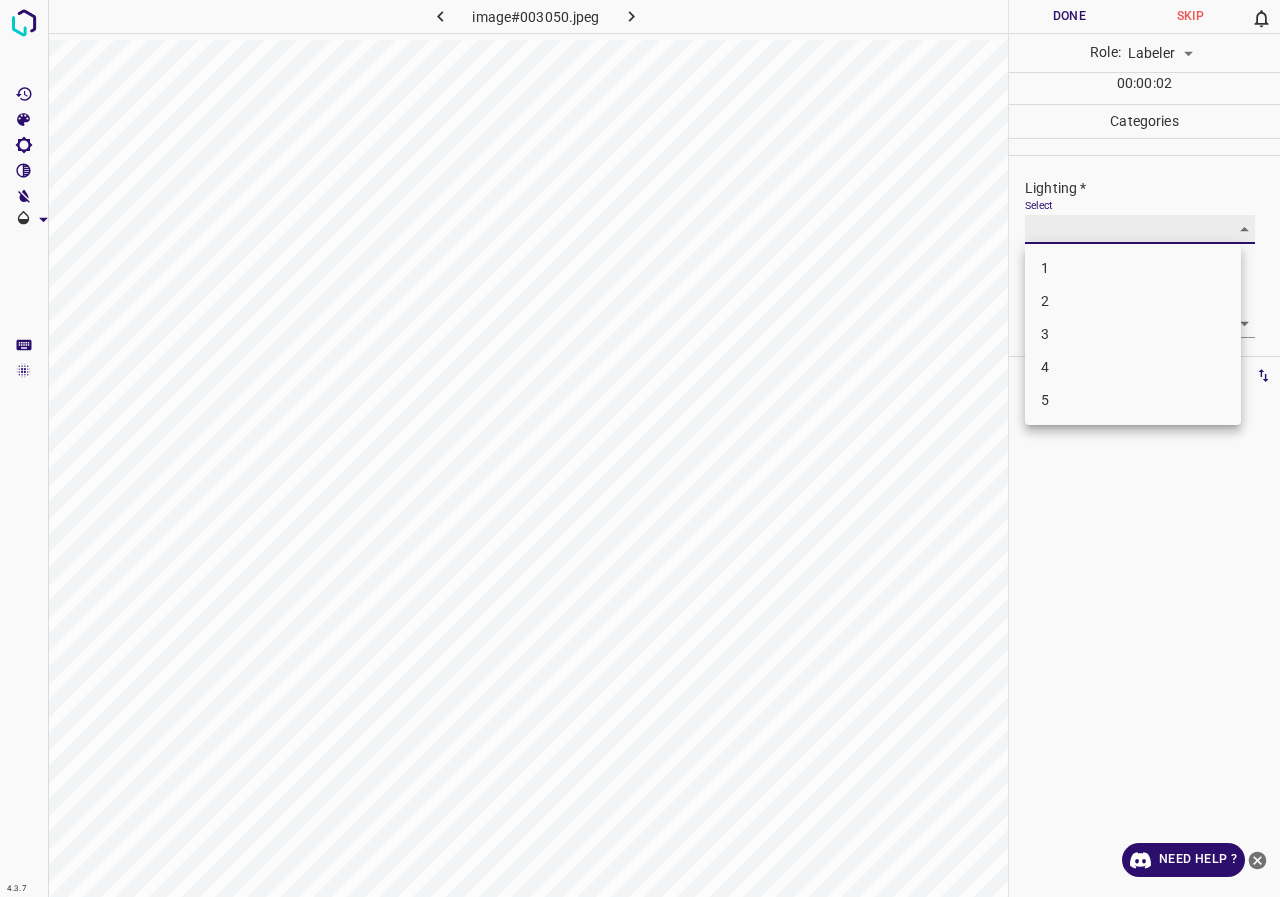 type on "3" 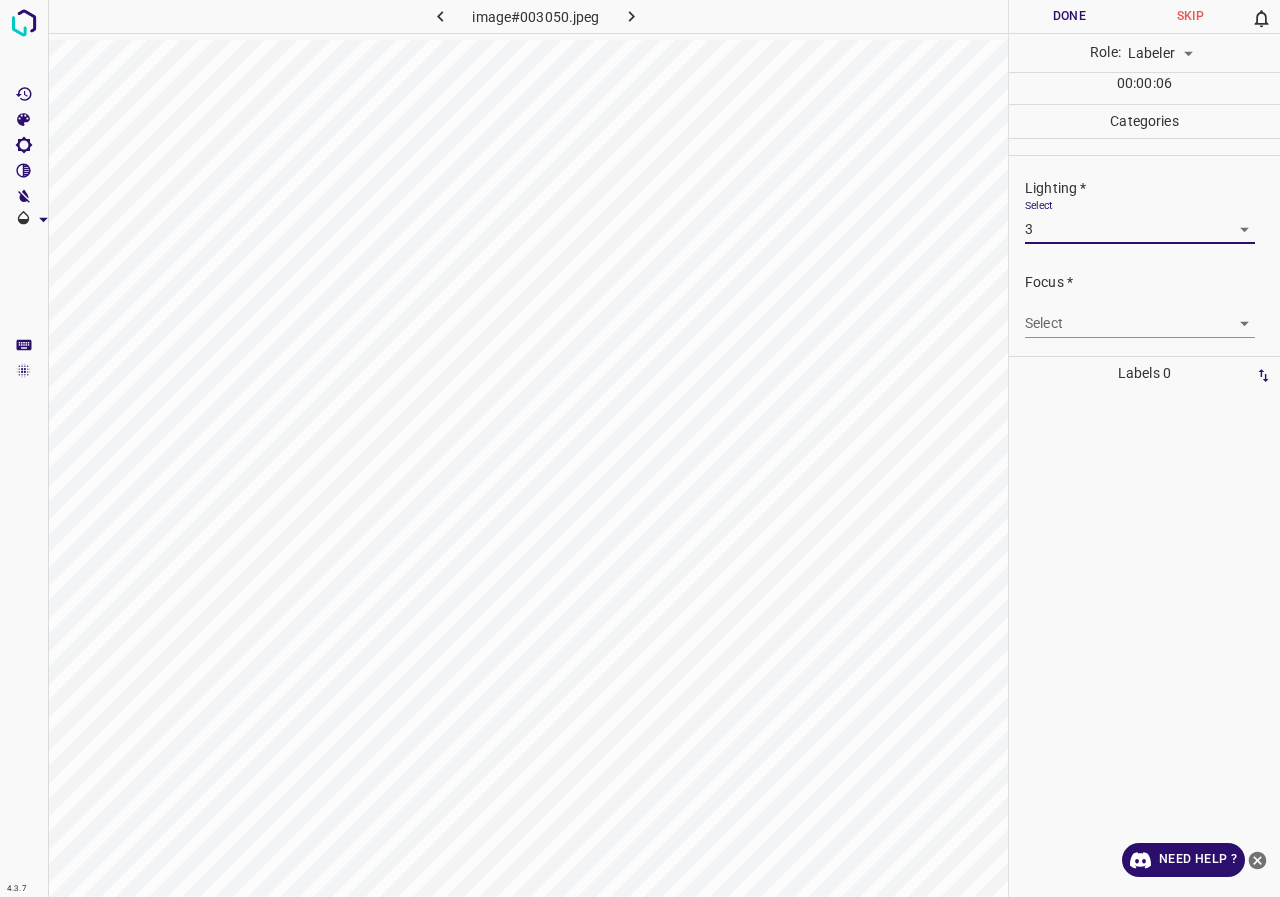click on "Focus *  Select ​" at bounding box center (1144, 305) 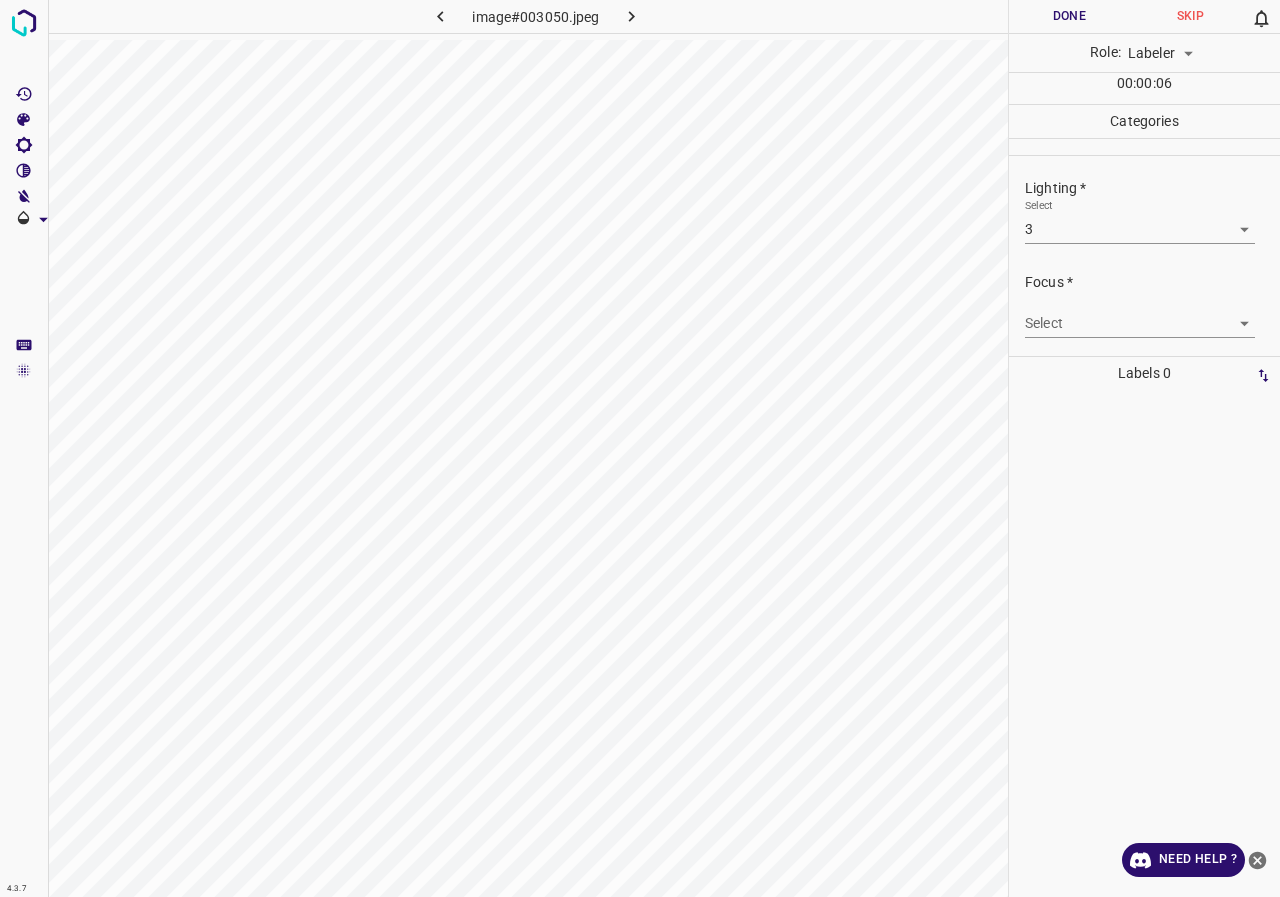 click on "4.3.7 image#003050.jpeg Done Skip 0 Role: Labeler labeler 00   : 00   : 06   Categories Lighting *  Select 3 3 Focus *  Select ​ Overall *  Select ​ Labels   0 Categories 1 Lighting 2 Focus 3 Overall Tools Space Change between modes (Draw & Edit) I Auto labeling R Restore zoom M Zoom in N Zoom out Delete Delete selecte label Filters Z Restore filters X Saturation filter C Brightness filter V Contrast filter B Gray scale filter General O Download Need Help ? - Text - Hide - Delete" at bounding box center (640, 448) 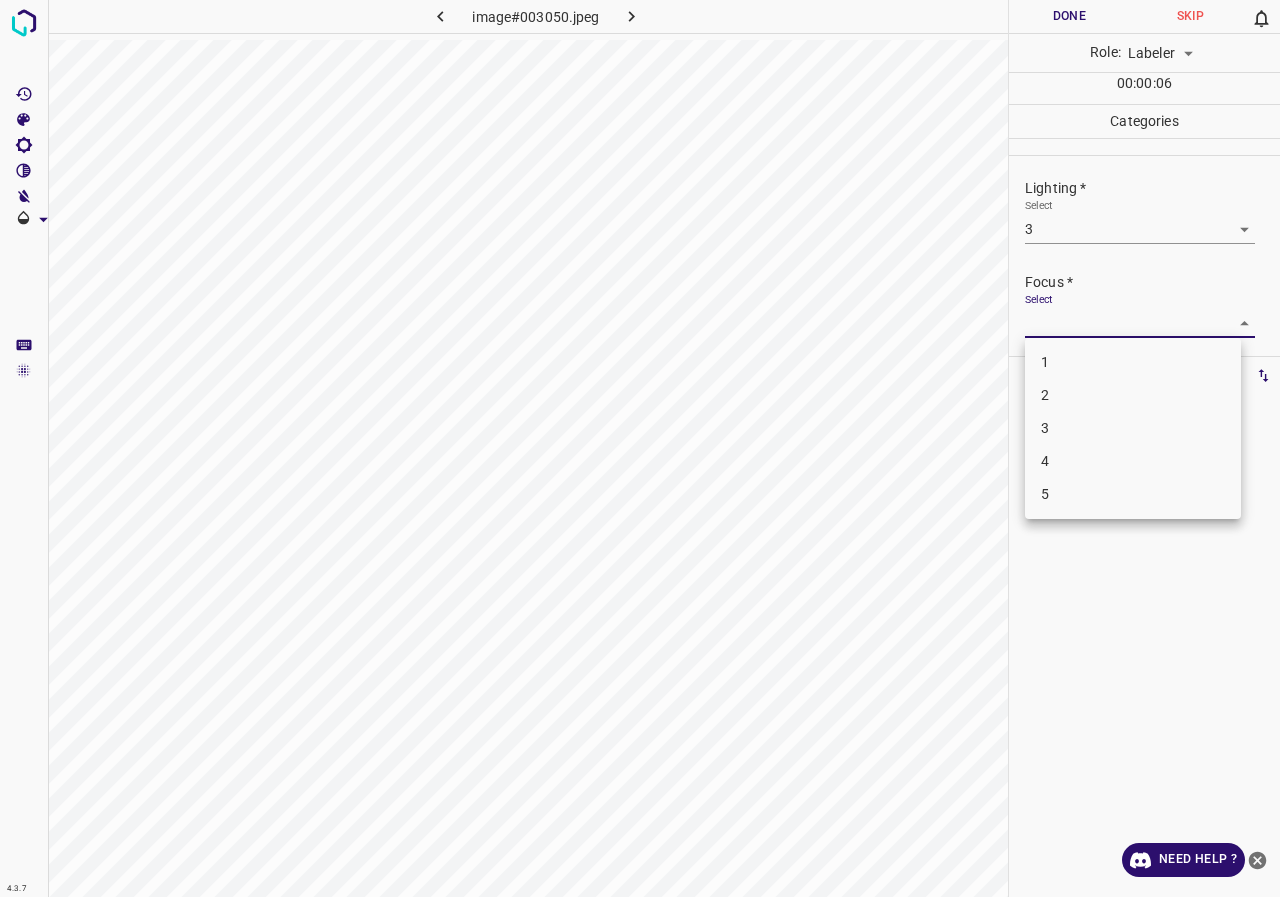 click on "3" at bounding box center (1133, 428) 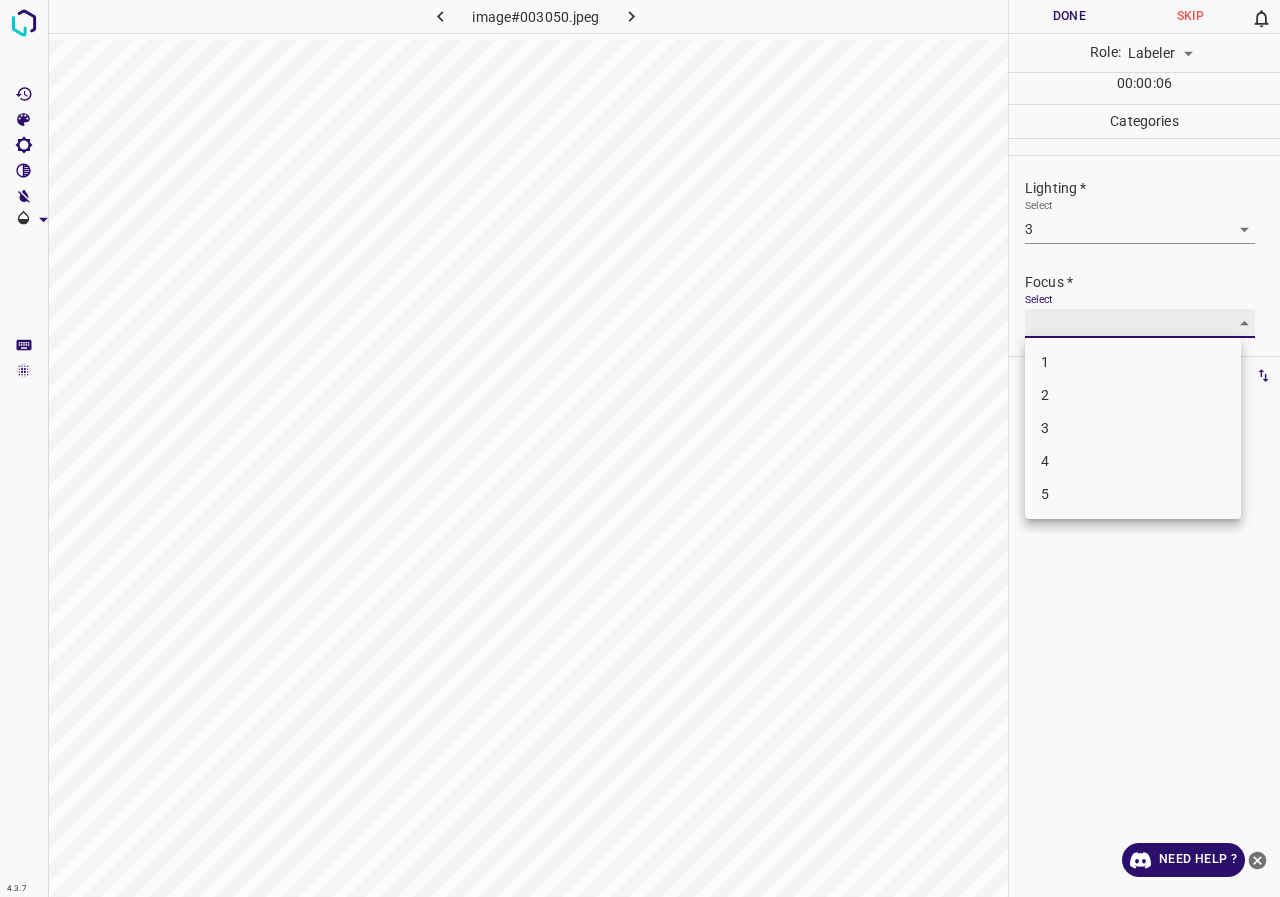 type on "3" 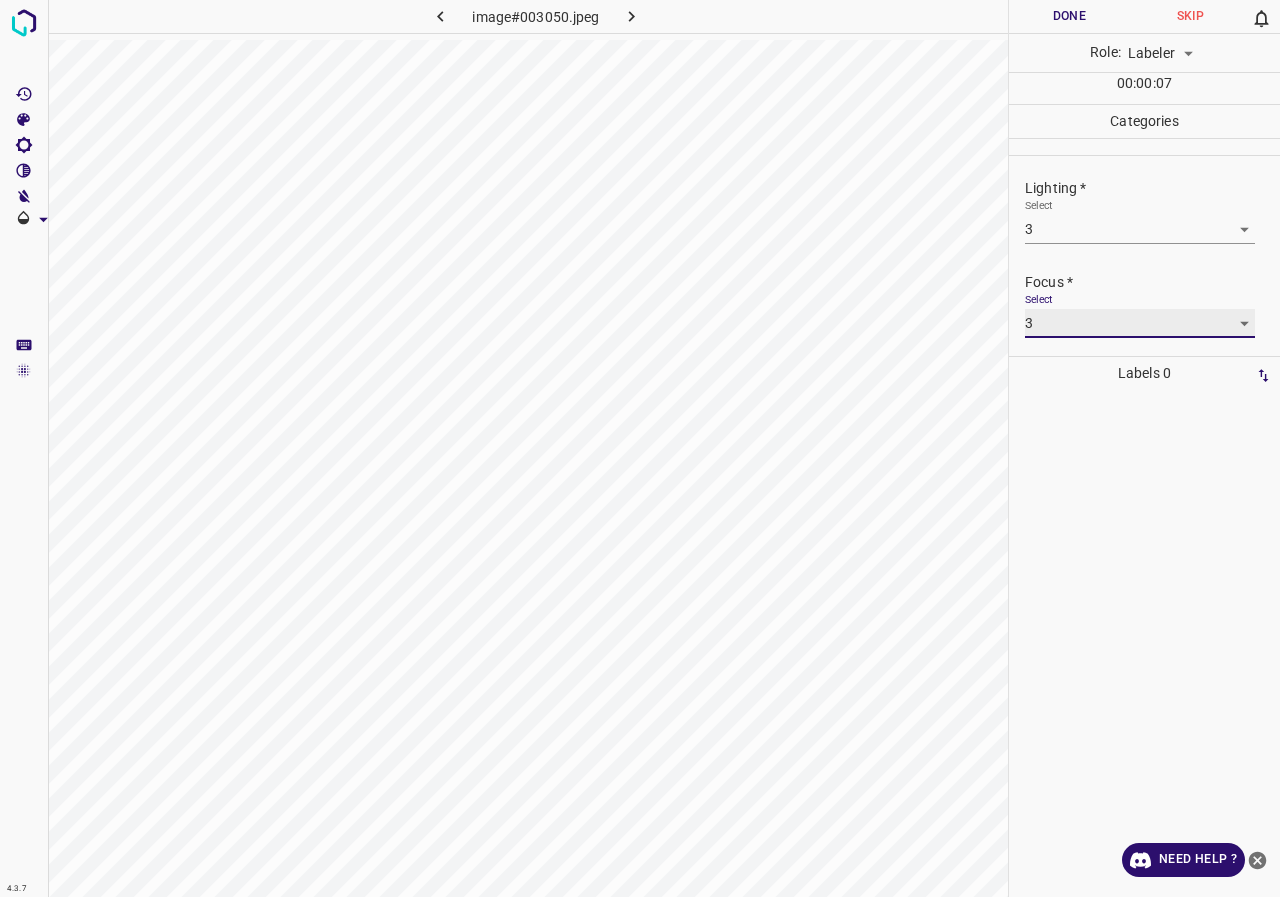 scroll, scrollTop: 98, scrollLeft: 0, axis: vertical 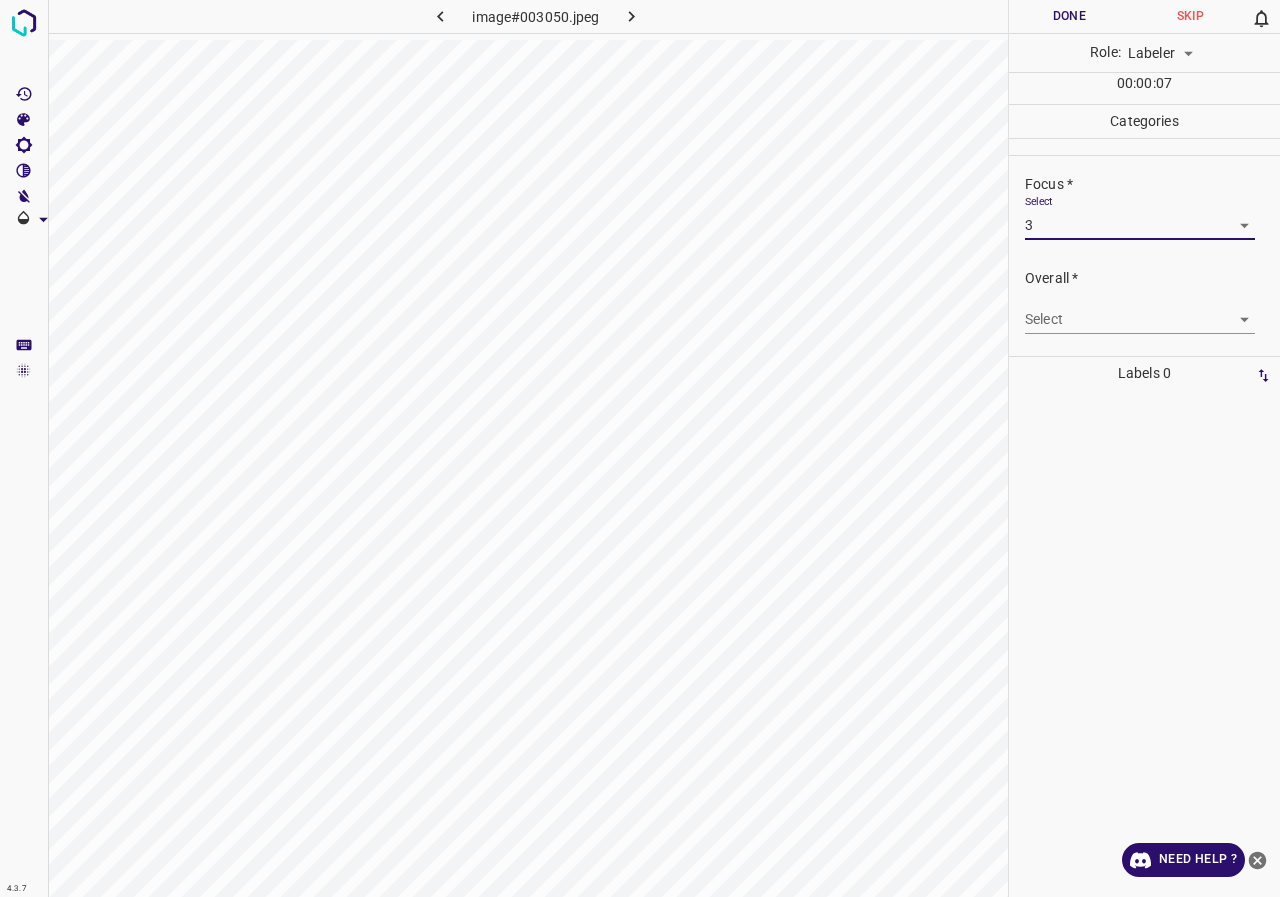 click on "4.3.7 image#003050.jpeg Done Skip 0 Role: Labeler labeler 00   : 00   : 07   Categories Lighting *  Select 3 3 Focus *  Select 3 3 Overall *  Select ​ Labels   0 Categories 1 Lighting 2 Focus 3 Overall Tools Space Change between modes (Draw & Edit) I Auto labeling R Restore zoom M Zoom in N Zoom out Delete Delete selecte label Filters Z Restore filters X Saturation filter C Brightness filter V Contrast filter B Gray scale filter General O Download Need Help ? - Text - Hide - Delete" at bounding box center (640, 448) 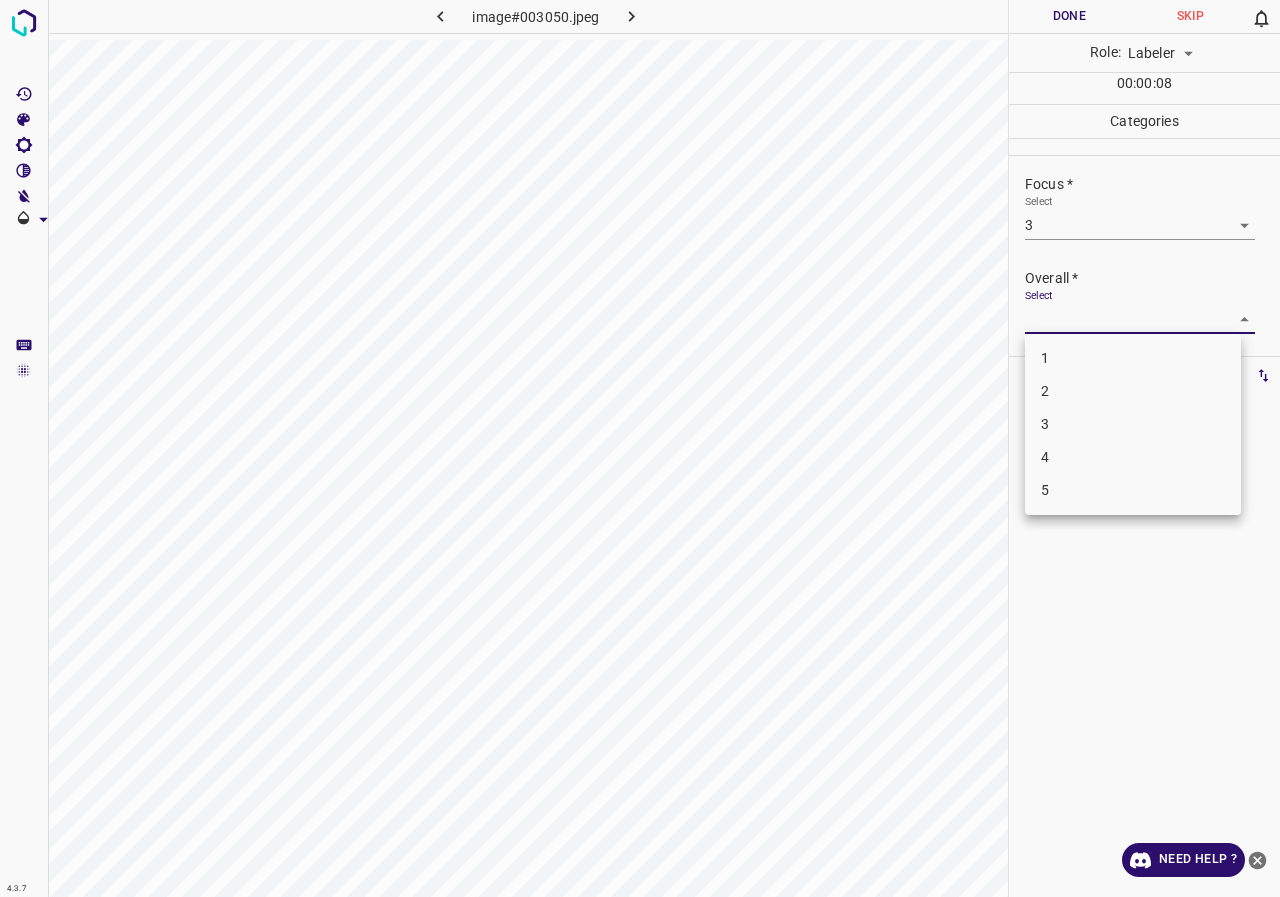 click on "3" at bounding box center (1133, 424) 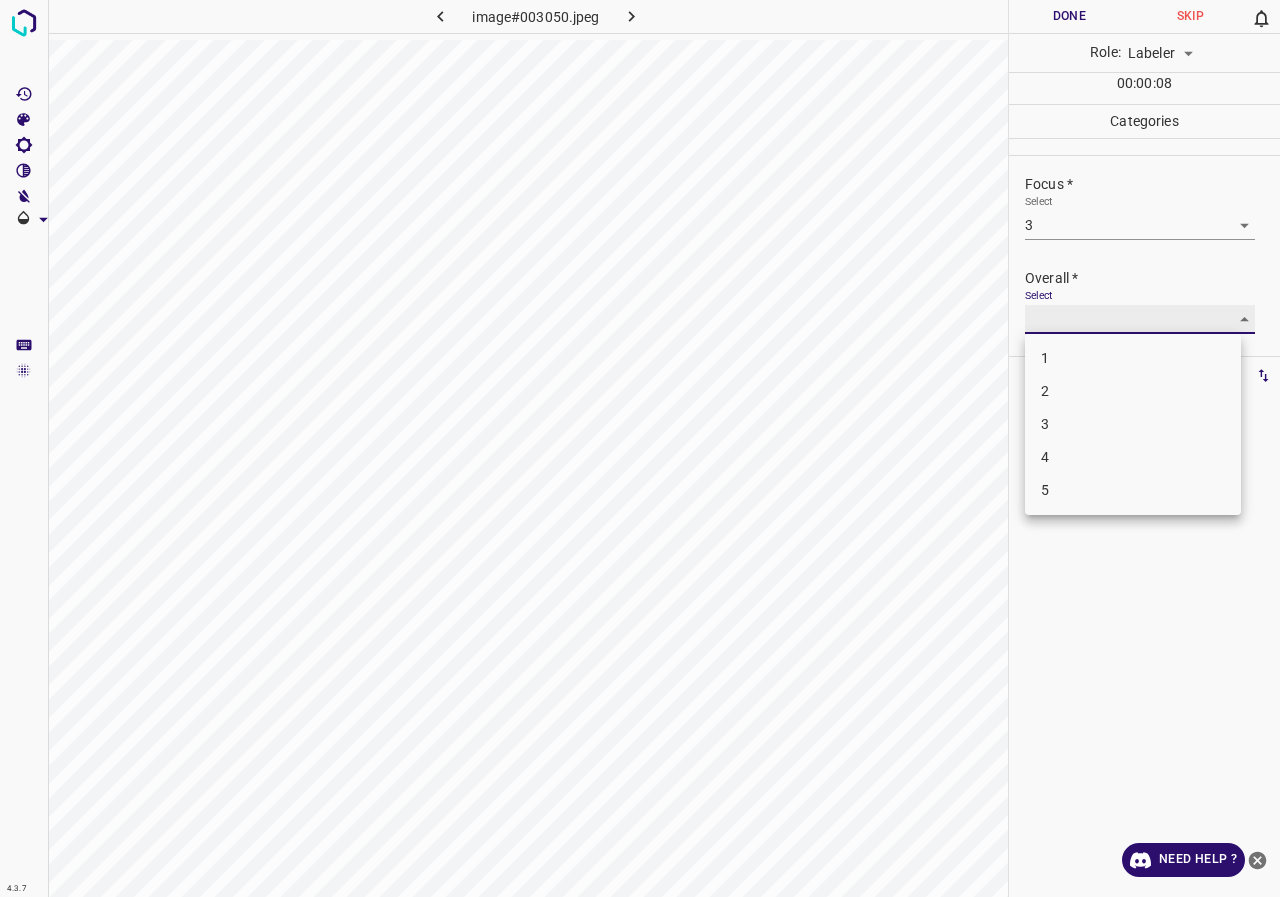 type on "3" 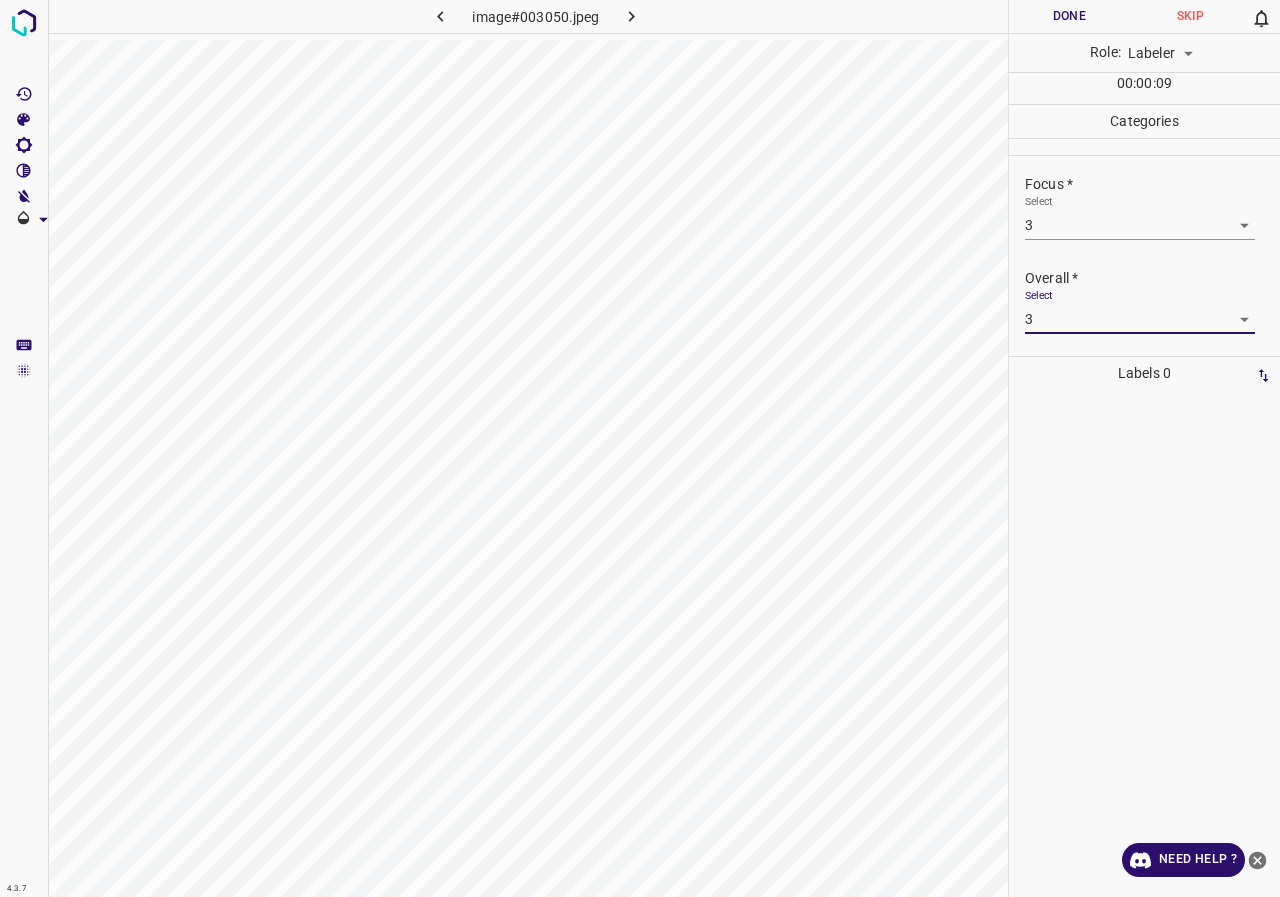 click on "Done" at bounding box center [1069, 16] 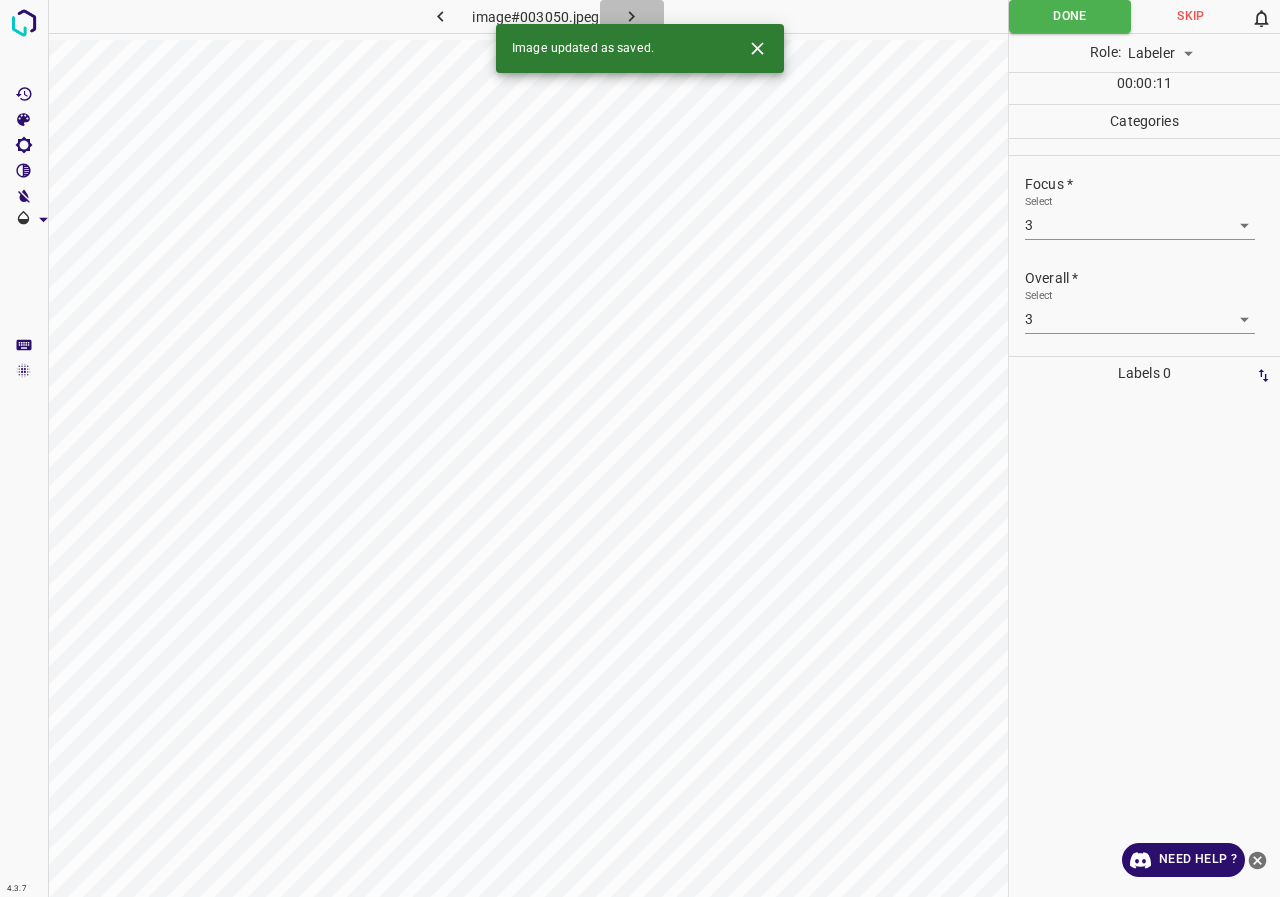 click at bounding box center [632, 16] 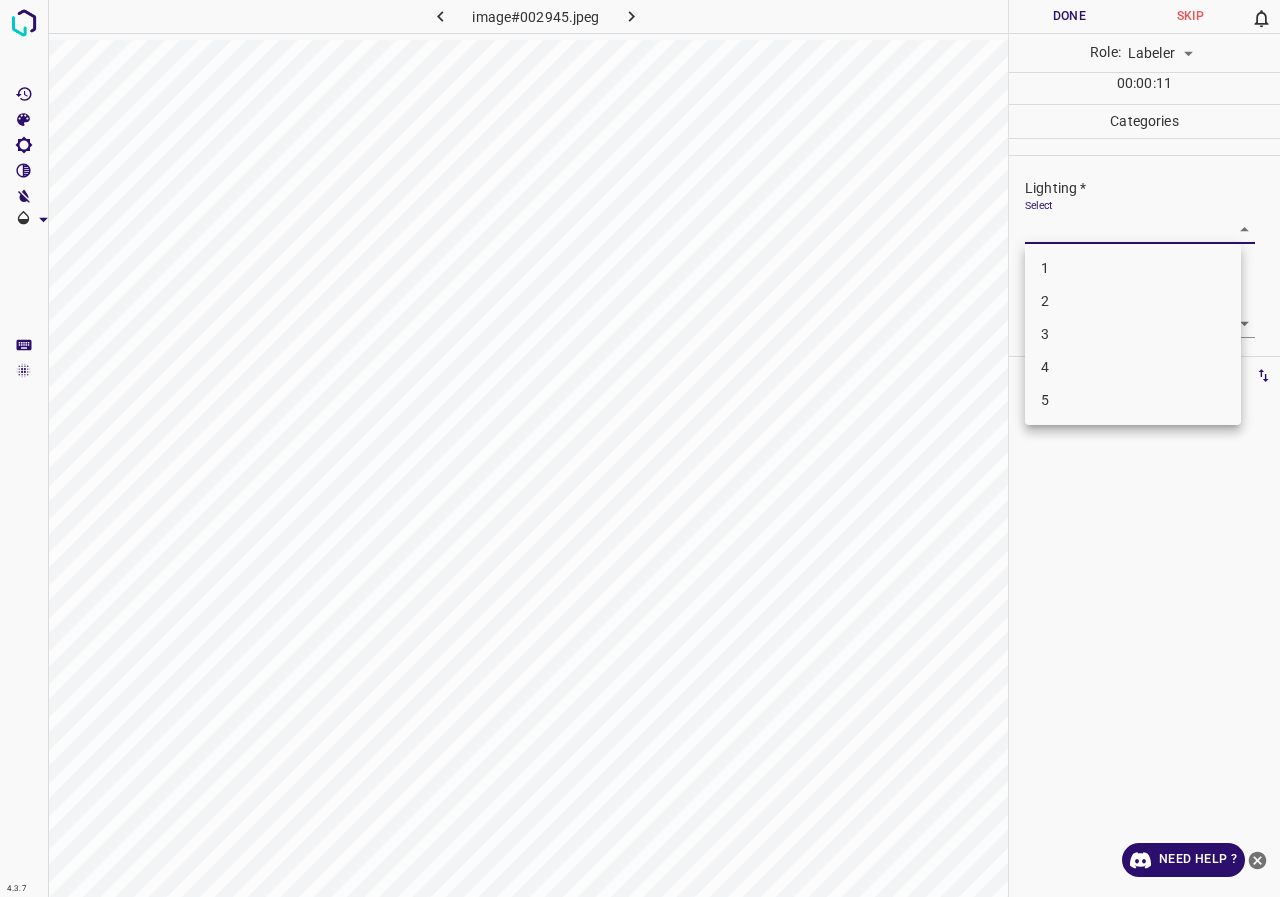 click on "4.3.7 image#002945.jpeg Done Skip 0 Role: Labeler labeler 00   : 00   : 11   Categories Lighting *  Select ​ Focus *  Select ​ Overall *  Select ​ Labels   0 Categories 1 Lighting 2 Focus 3 Overall Tools Space Change between modes (Draw & Edit) I Auto labeling R Restore zoom M Zoom in N Zoom out Delete Delete selecte label Filters Z Restore filters X Saturation filter C Brightness filter V Contrast filter B Gray scale filter General O Download Need Help ? - Text - Hide - Delete 1 2 3 4 5" at bounding box center (640, 448) 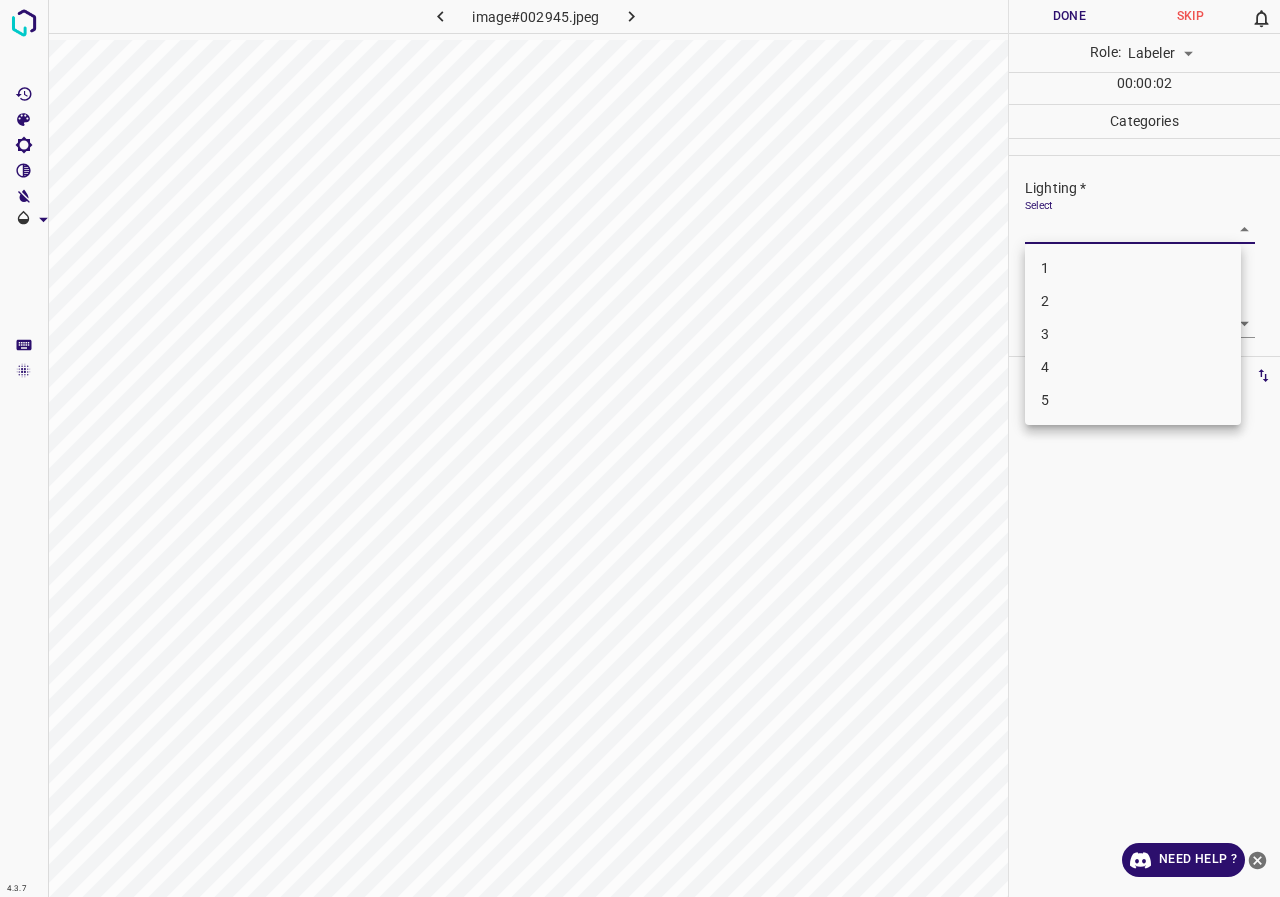 click on "4" at bounding box center (1133, 367) 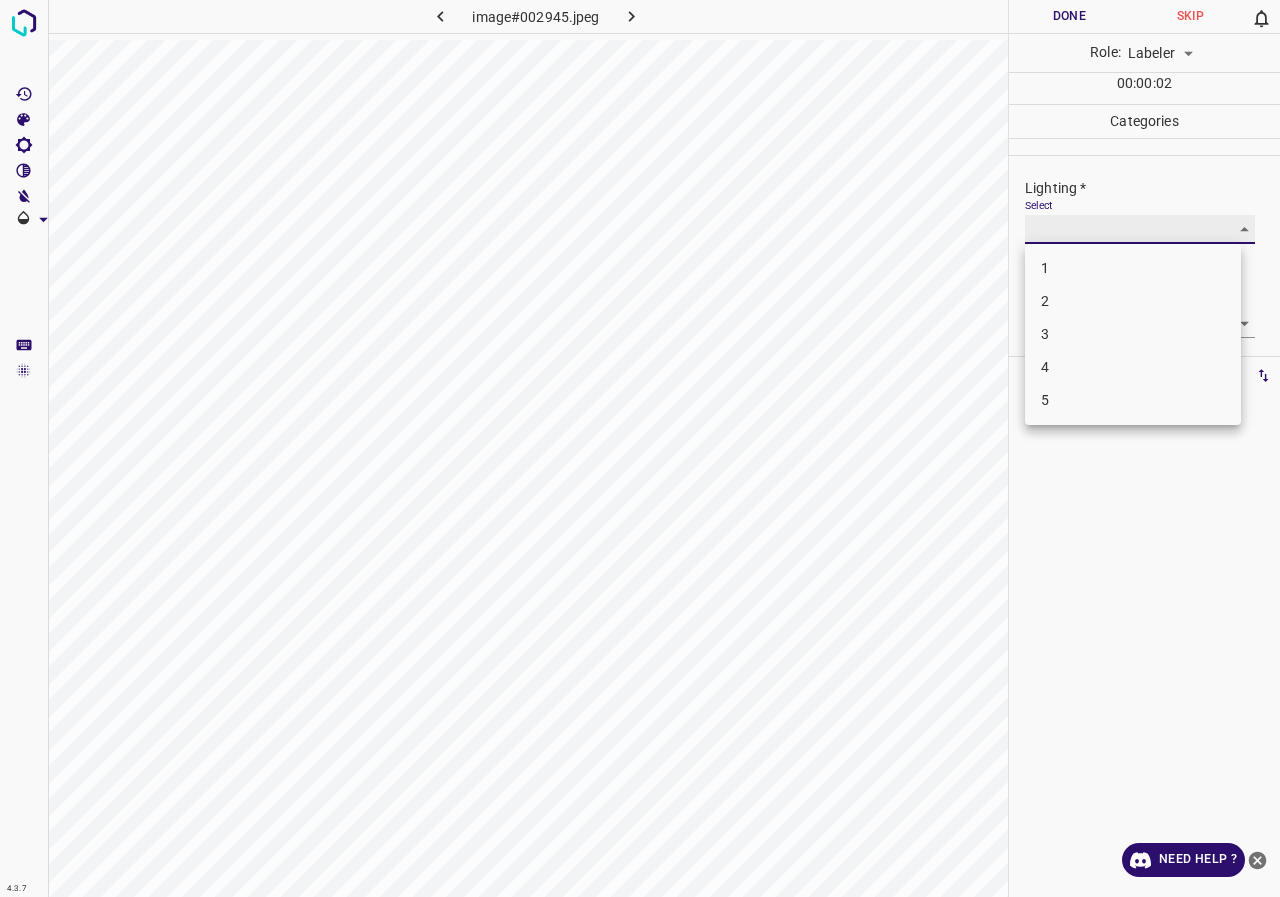 type on "4" 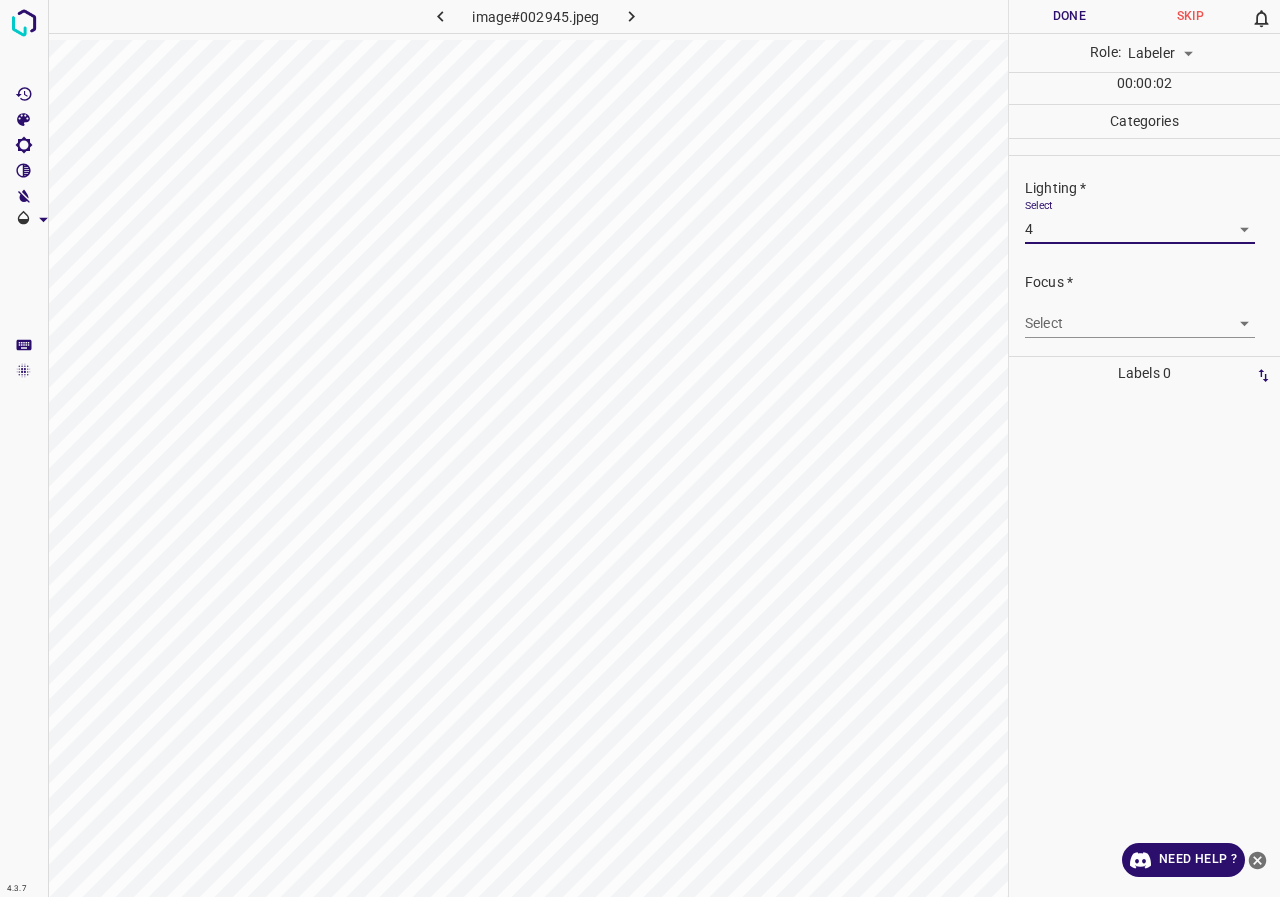 click on "4.3.7 image#002945.jpeg Done Skip 0 Role: Labeler labeler 00   : 00   : 02   Categories Lighting *  Select 4 4 Focus *  Select ​ Overall *  Select ​ Labels   0 Categories 1 Lighting 2 Focus 3 Overall Tools Space Change between modes (Draw & Edit) I Auto labeling R Restore zoom M Zoom in N Zoom out Delete Delete selecte label Filters Z Restore filters X Saturation filter C Brightness filter V Contrast filter B Gray scale filter General O Download Need Help ? - Text - Hide - Delete 1 2 3 4 5" at bounding box center [640, 448] 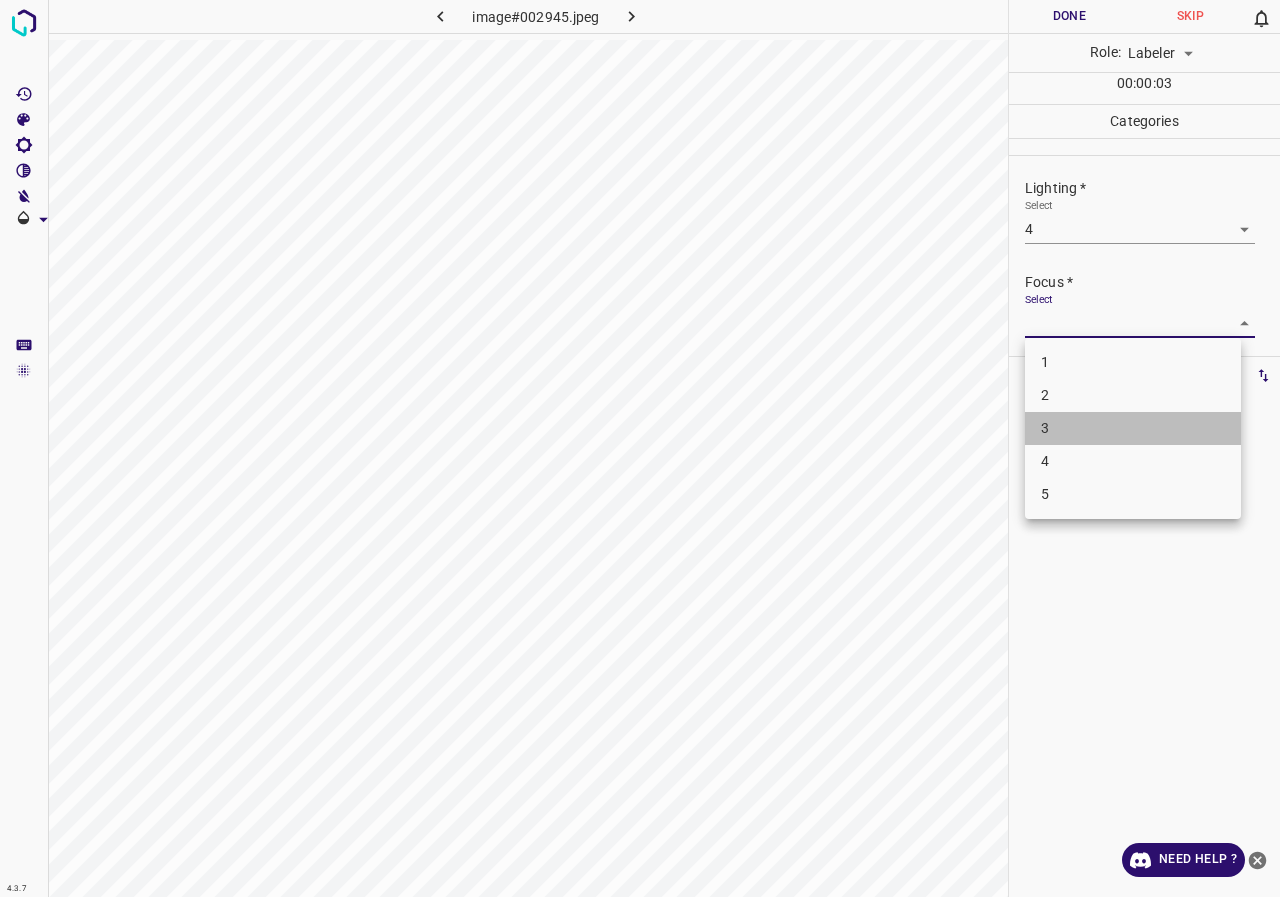 drag, startPoint x: 1055, startPoint y: 434, endPoint x: 1062, endPoint y: 344, distance: 90.27181 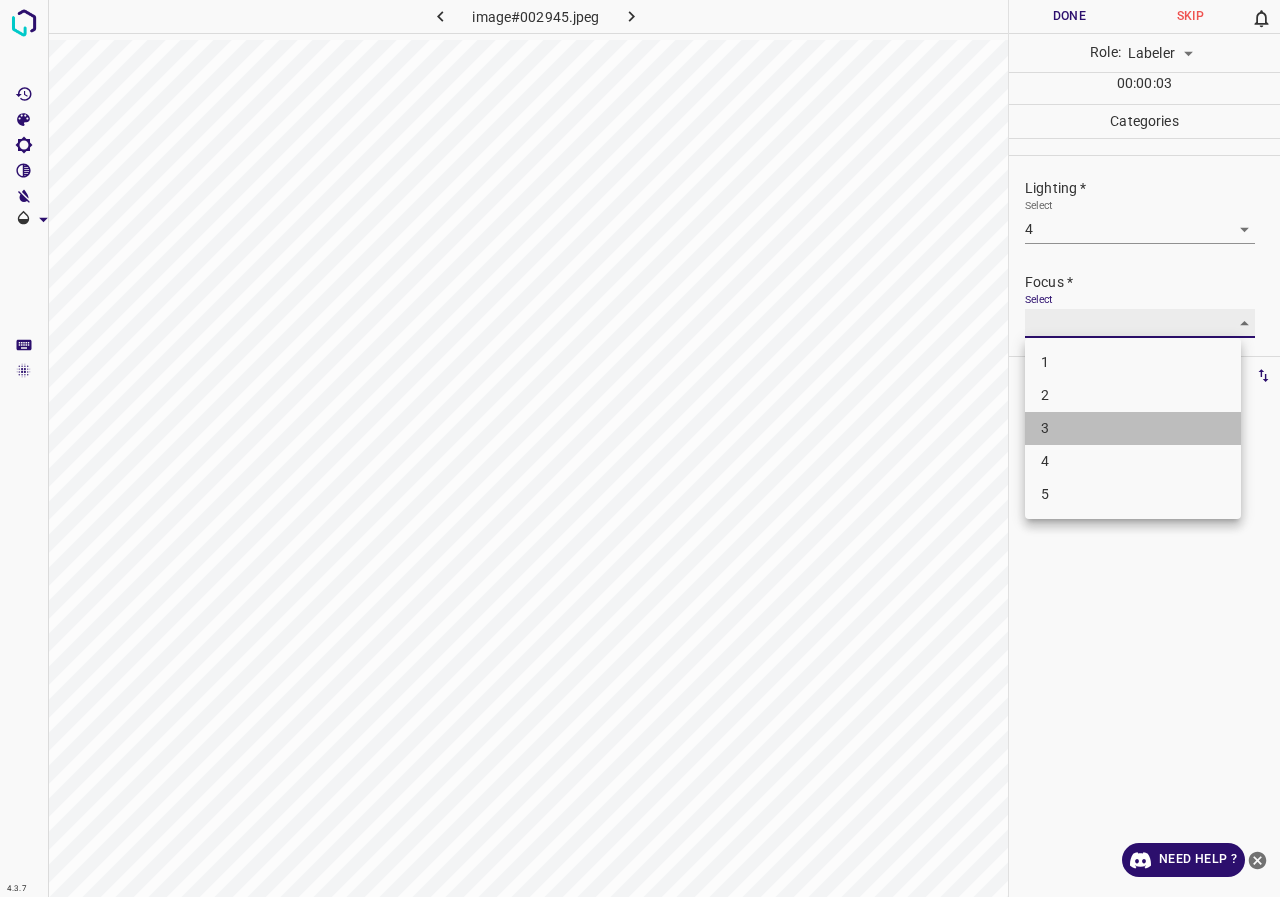 type on "3" 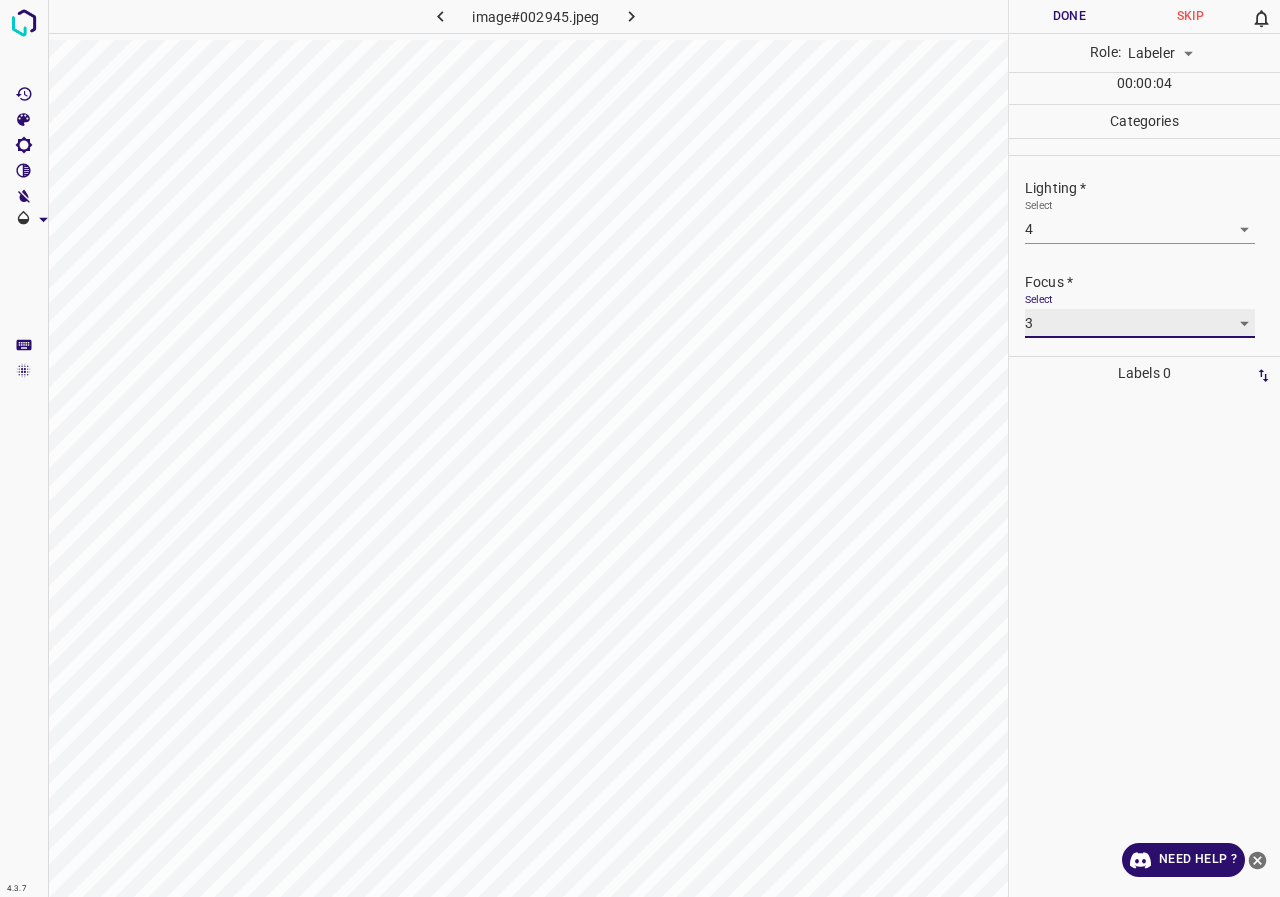 scroll, scrollTop: 98, scrollLeft: 0, axis: vertical 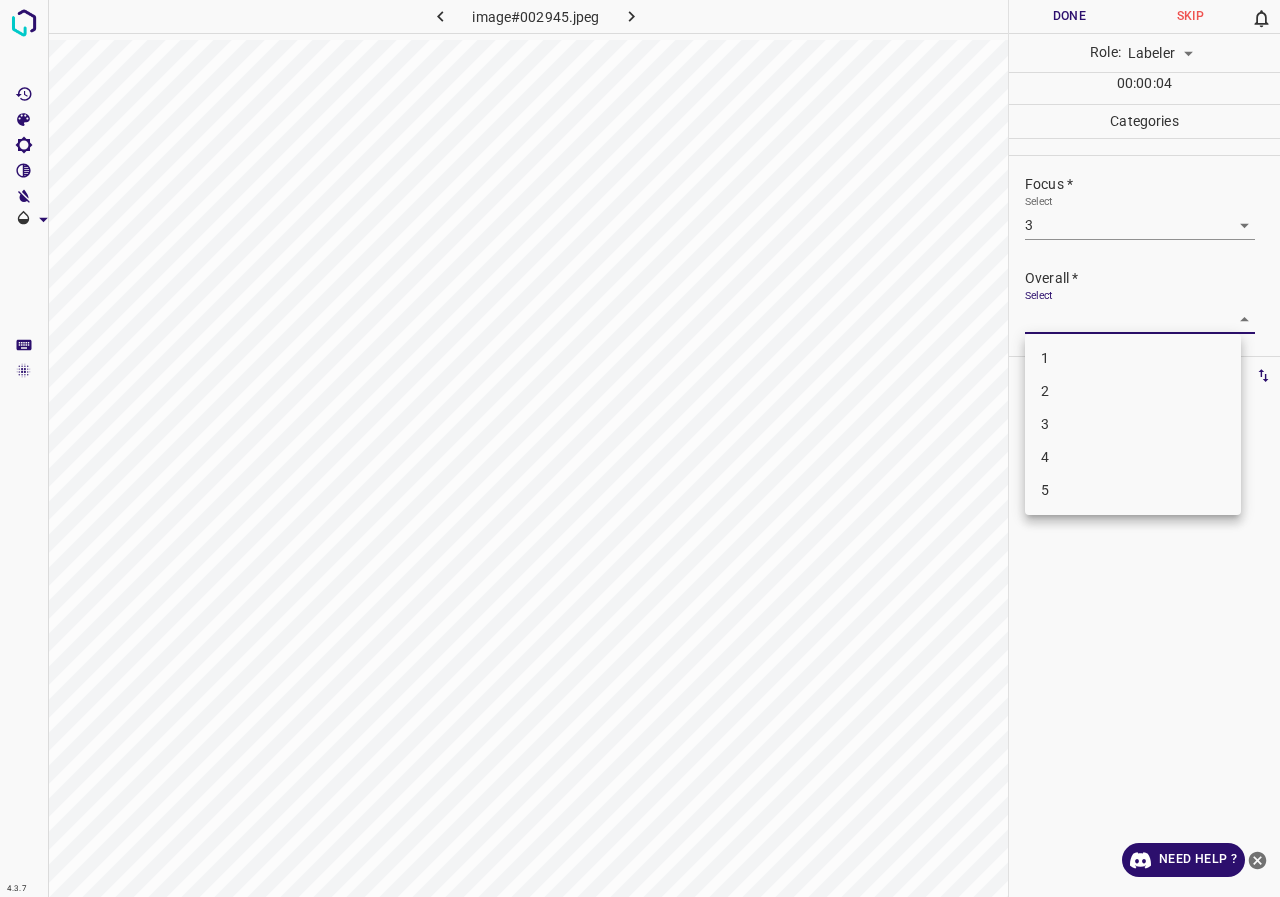 drag, startPoint x: 1078, startPoint y: 307, endPoint x: 1073, endPoint y: 370, distance: 63.1981 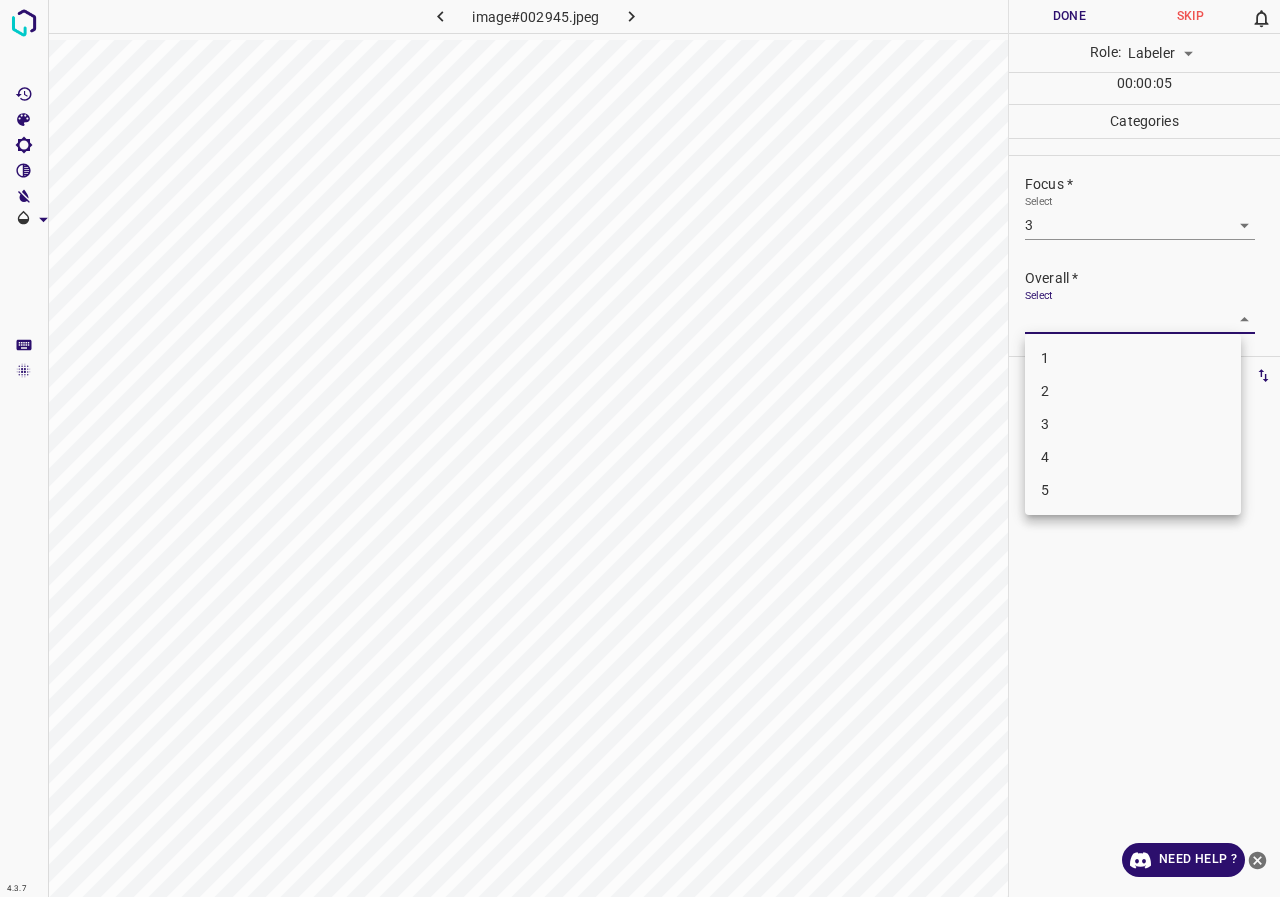 drag, startPoint x: 1066, startPoint y: 422, endPoint x: 1097, endPoint y: 268, distance: 157.08914 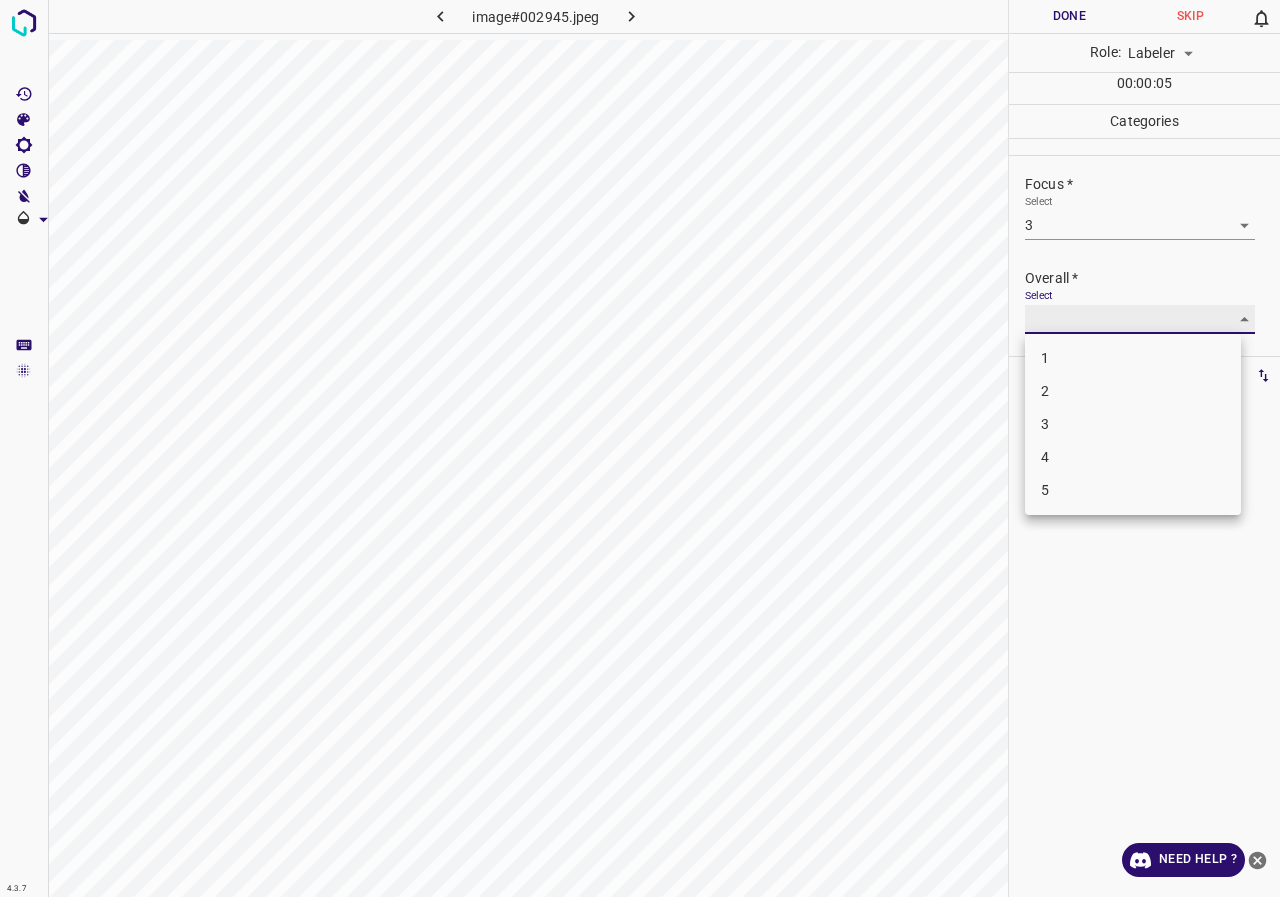 type on "3" 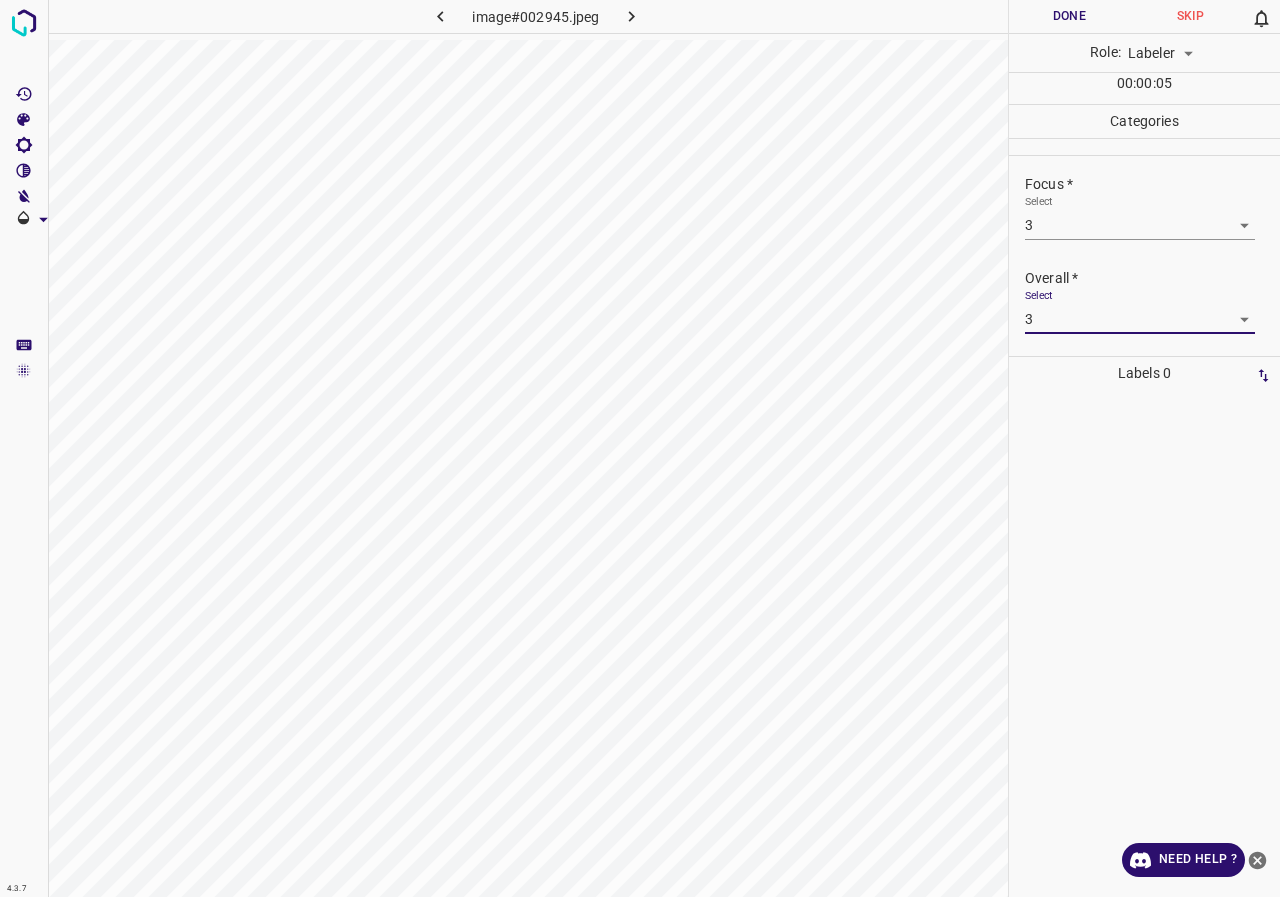 click on "Done" at bounding box center [1069, 16] 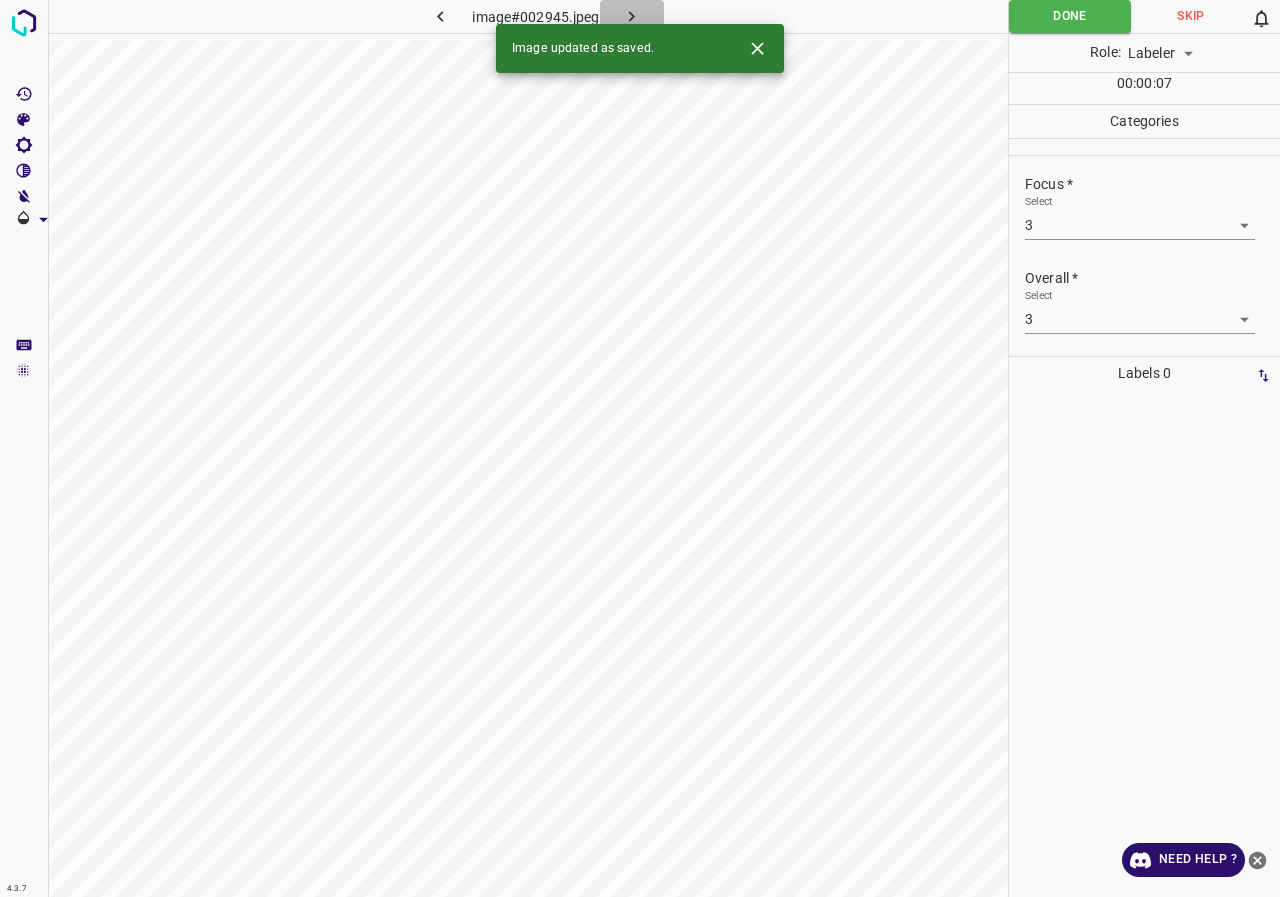 click 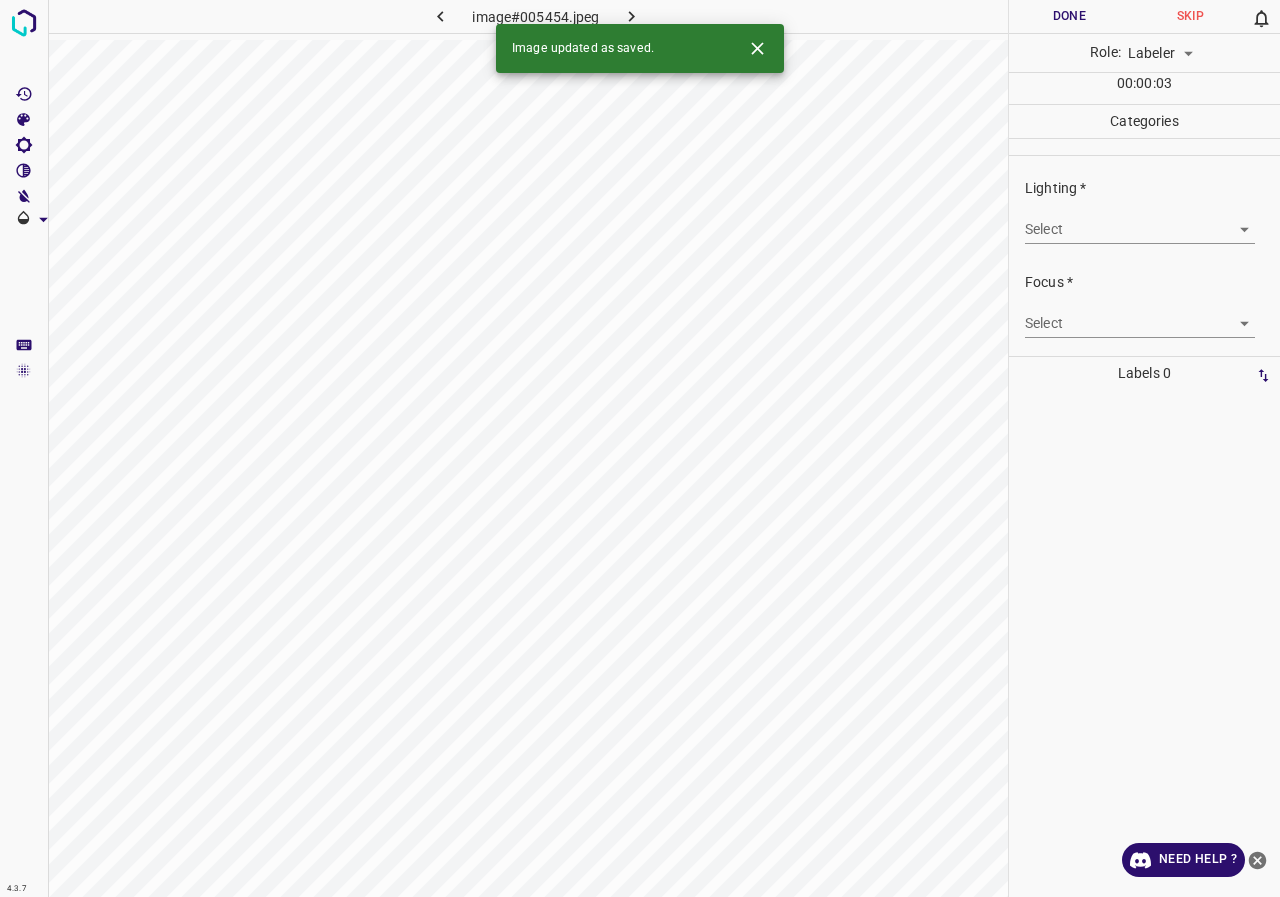 click on "4.3.7 image#005454.jpeg Done Skip 0 Role: Labeler labeler 00   : 00   : 03   Categories Lighting *  Select ​ Focus *  Select ​ Overall *  Select ​ Labels   0 Categories 1 Lighting 2 Focus 3 Overall Tools Space Change between modes (Draw & Edit) I Auto labeling R Restore zoom M Zoom in N Zoom out Delete Delete selecte label Filters Z Restore filters X Saturation filter C Brightness filter V Contrast filter B Gray scale filter General O Download Image updated as saved. Need Help ? - Text - Hide - Delete" at bounding box center [640, 448] 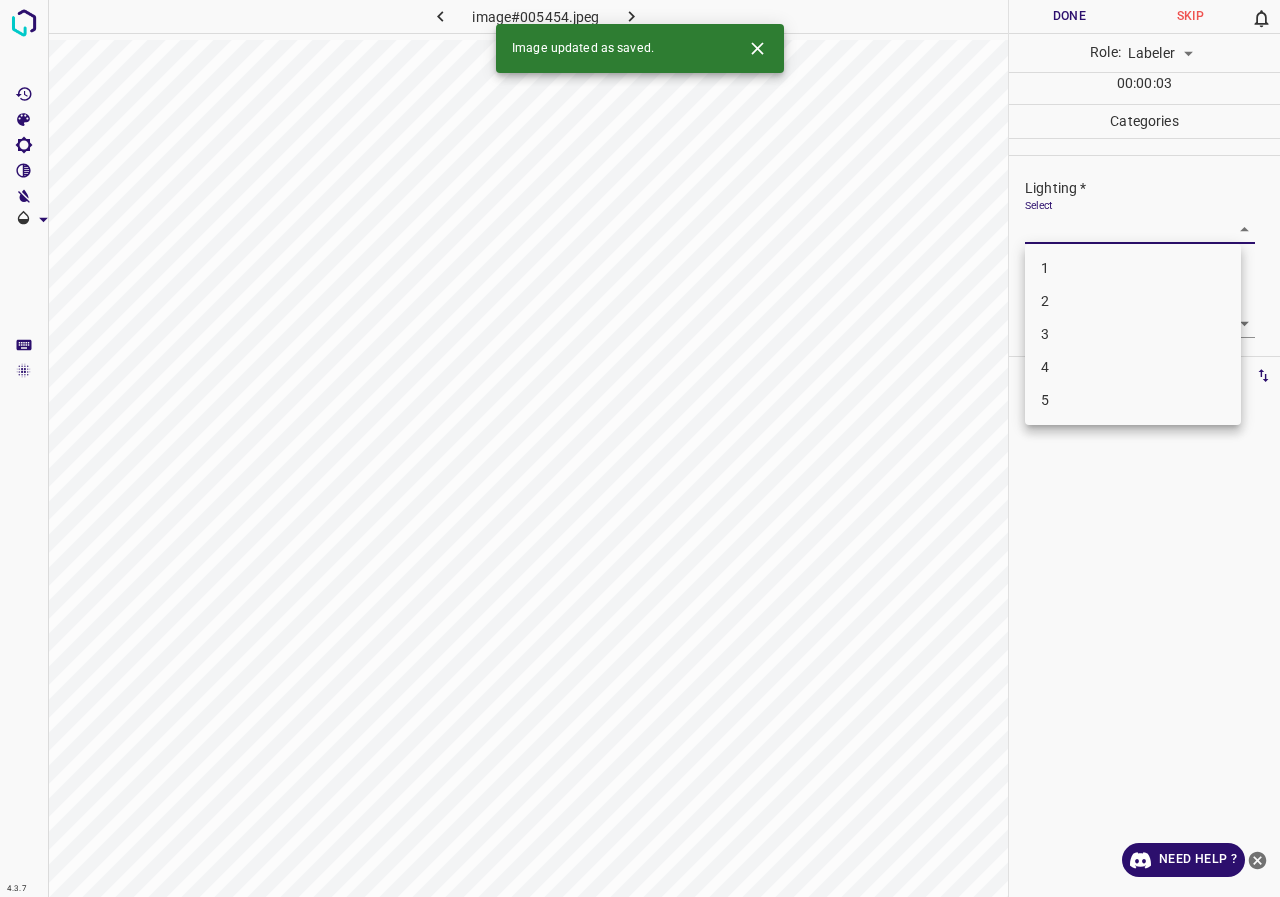 click on "3" at bounding box center [1133, 334] 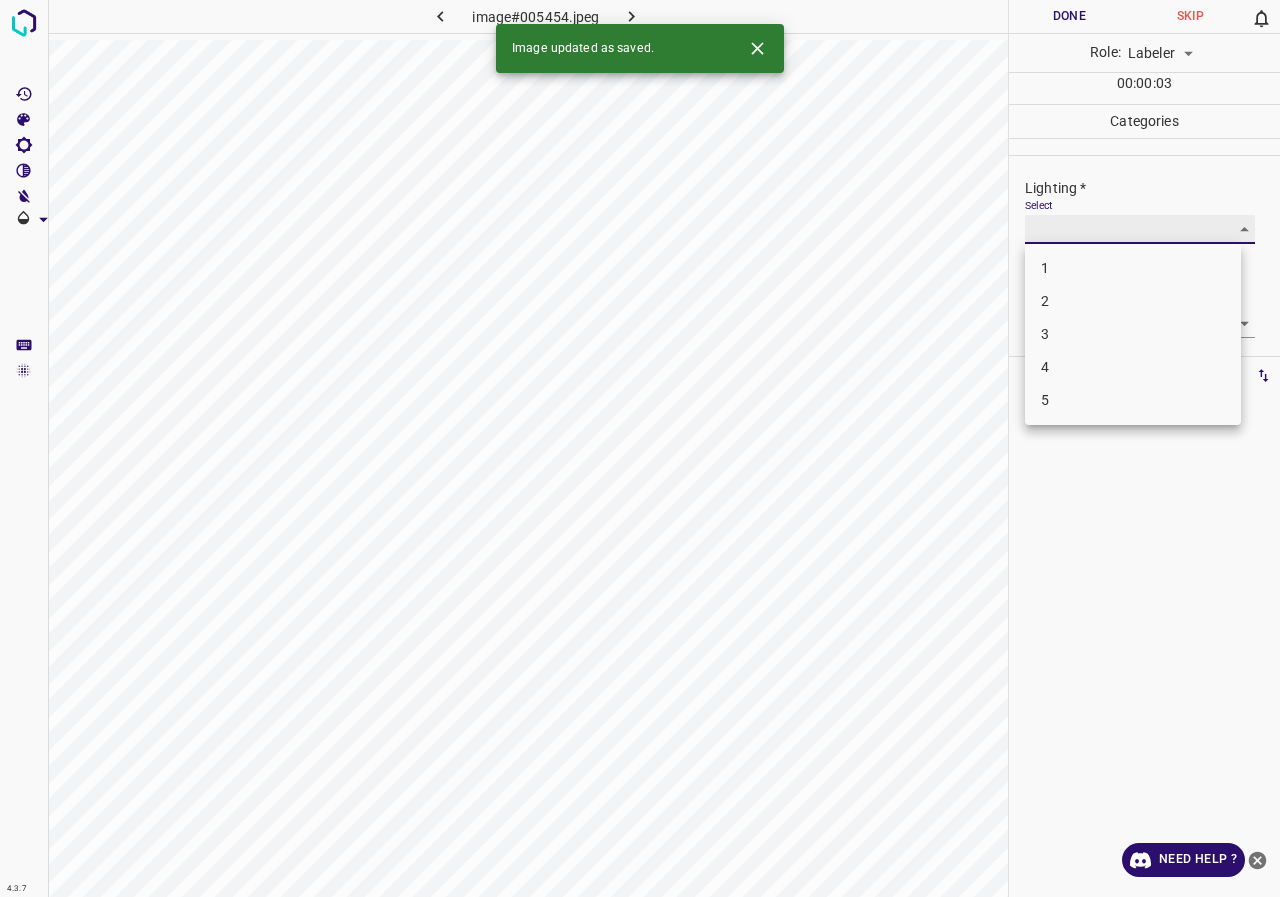 type on "3" 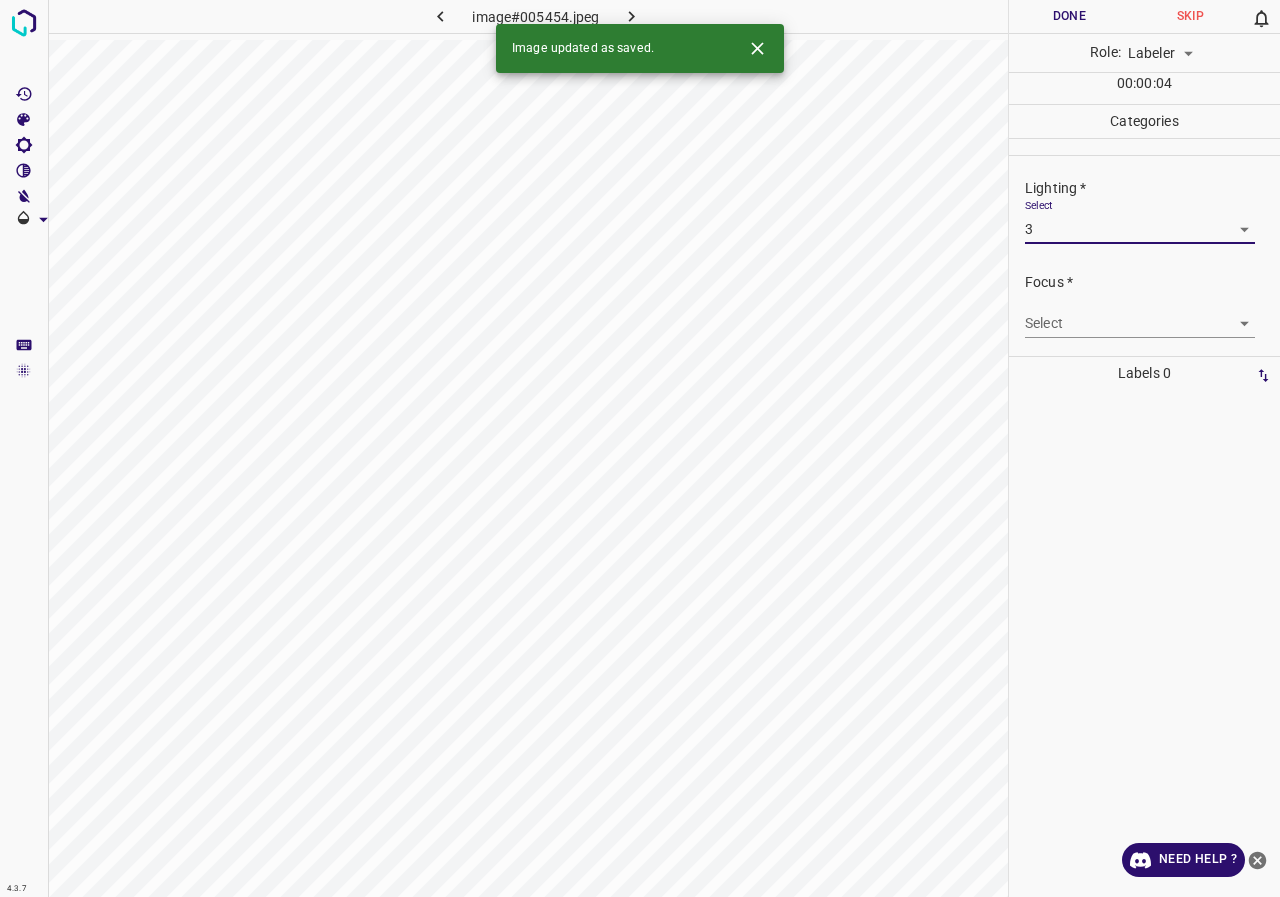 click on "4.3.7 image#005454.jpeg Done Skip 0 Role: Labeler labeler 00   : 00   : 04   Categories Lighting *  Select 3 3 Focus *  Select ​ Overall *  Select ​ Labels   0 Categories 1 Lighting 2 Focus 3 Overall Tools Space Change between modes (Draw & Edit) I Auto labeling R Restore zoom M Zoom in N Zoom out Delete Delete selecte label Filters Z Restore filters X Saturation filter C Brightness filter V Contrast filter B Gray scale filter General O Download Image updated as saved. Need Help ? - Text - Hide - Delete" at bounding box center [640, 448] 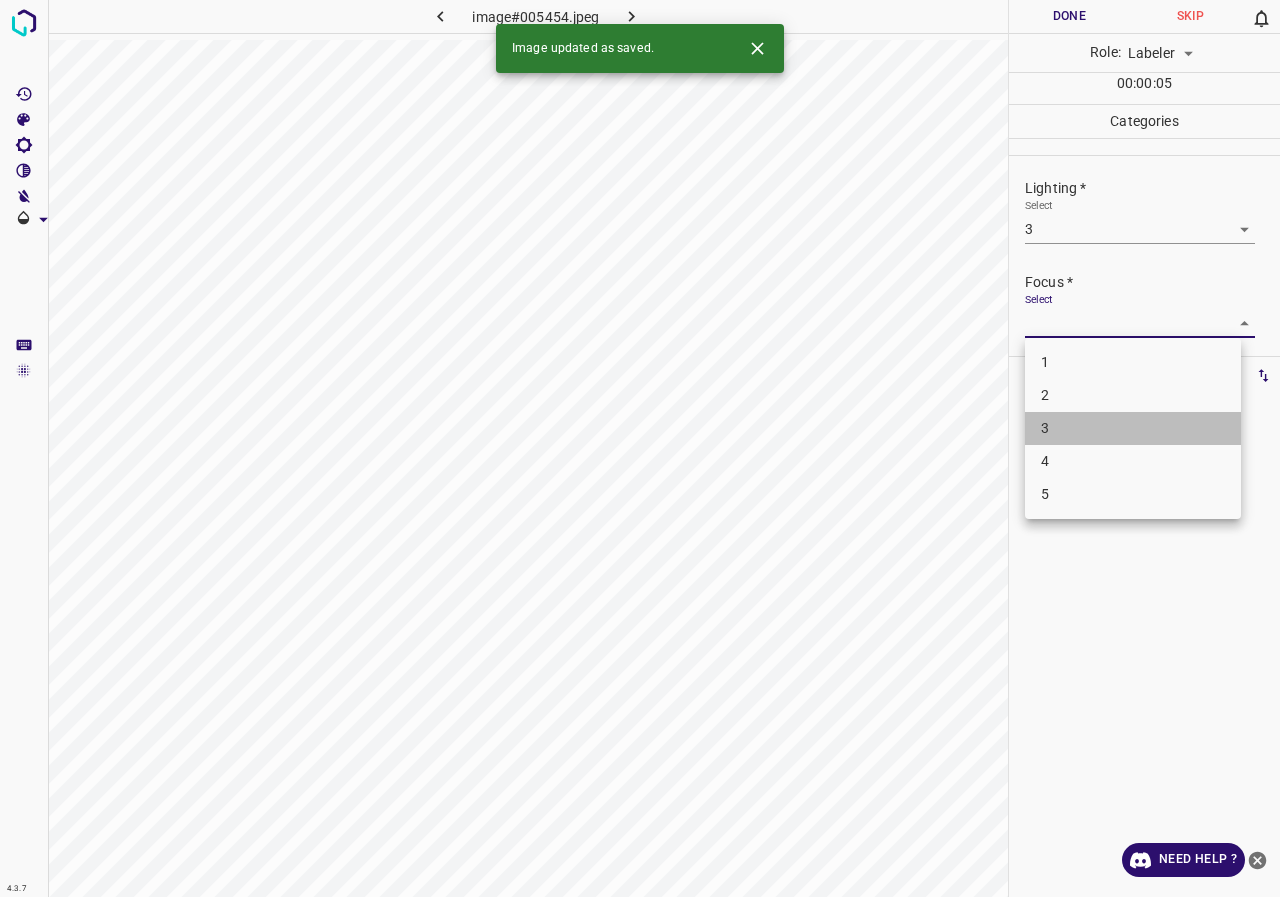 click on "3" at bounding box center (1133, 428) 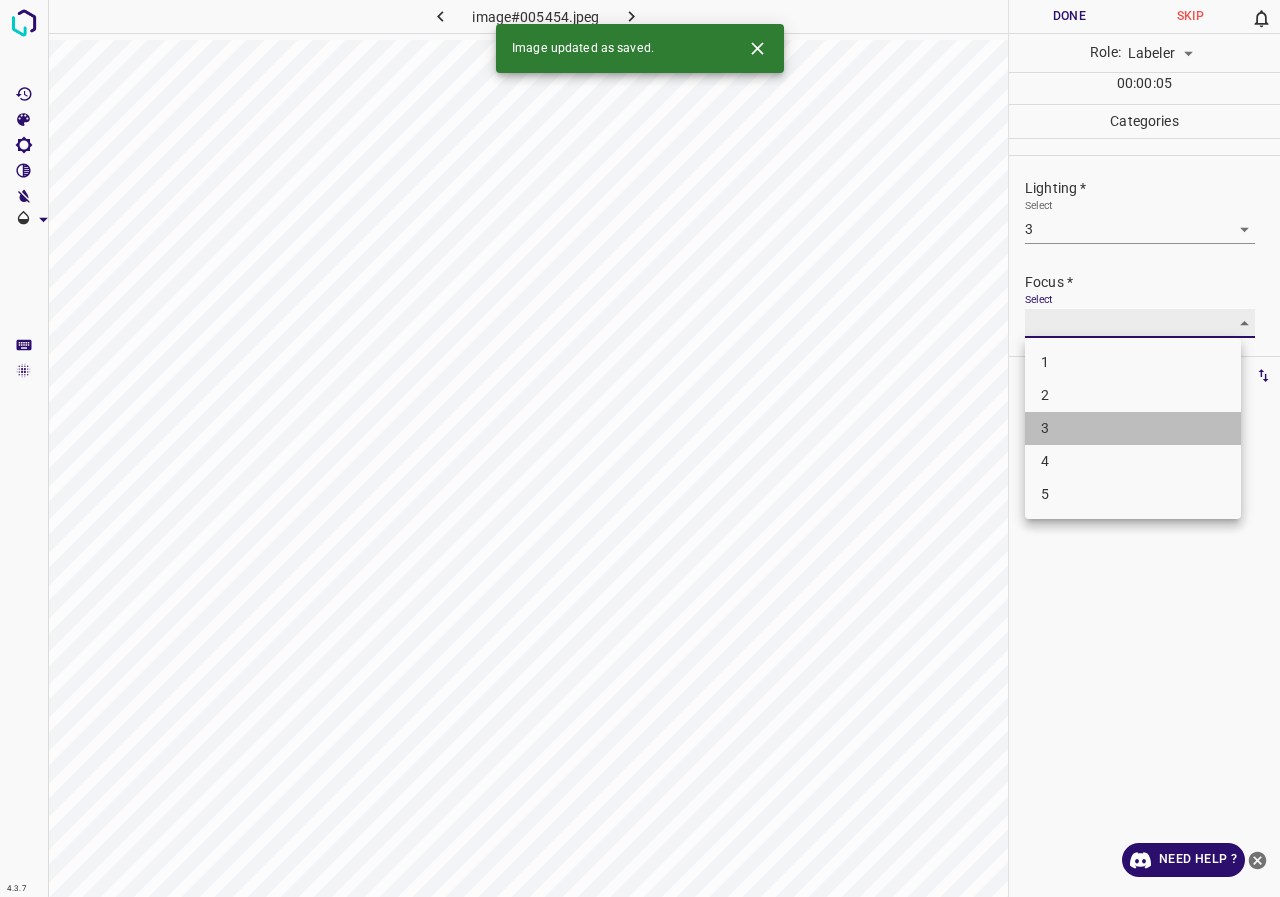 type on "3" 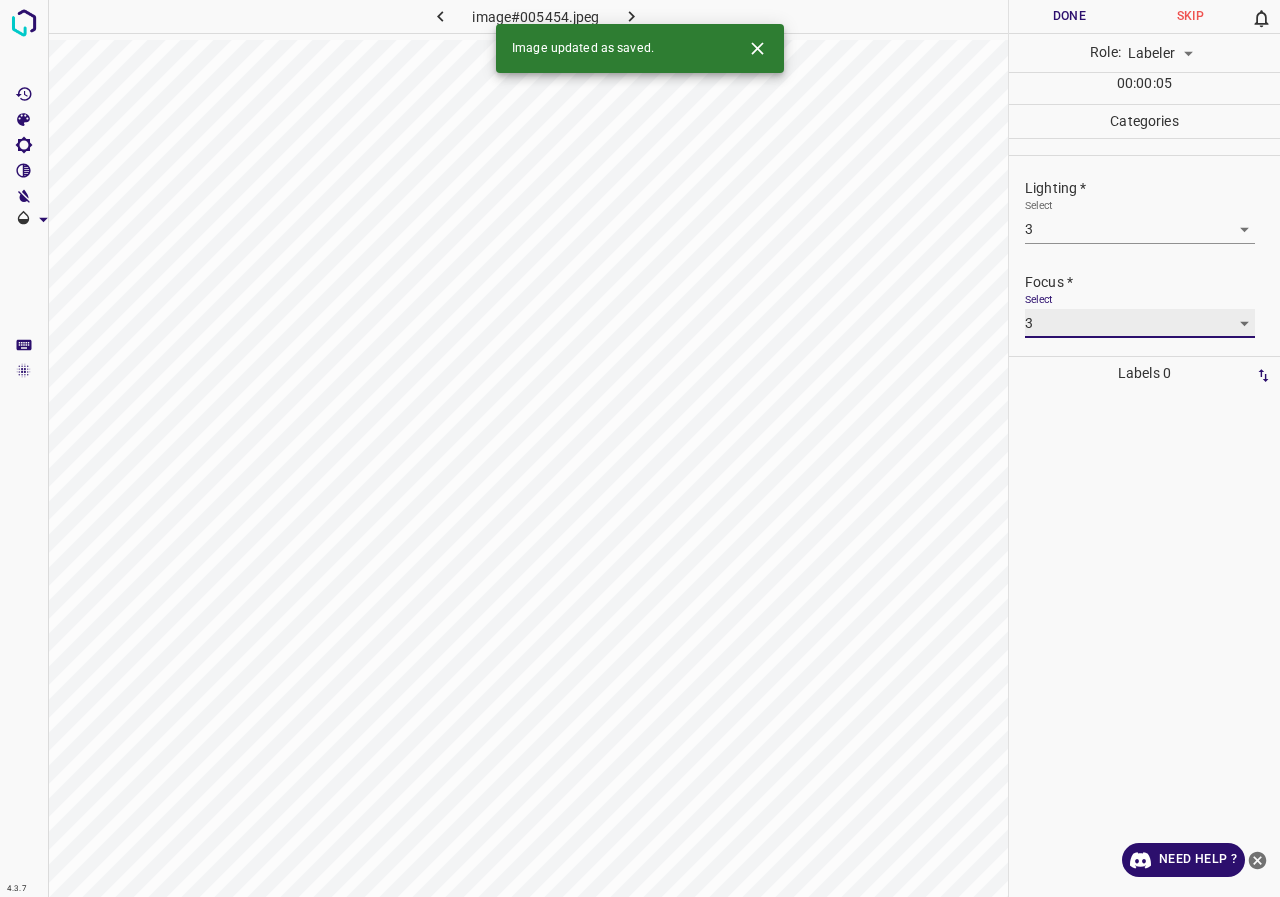 scroll, scrollTop: 98, scrollLeft: 0, axis: vertical 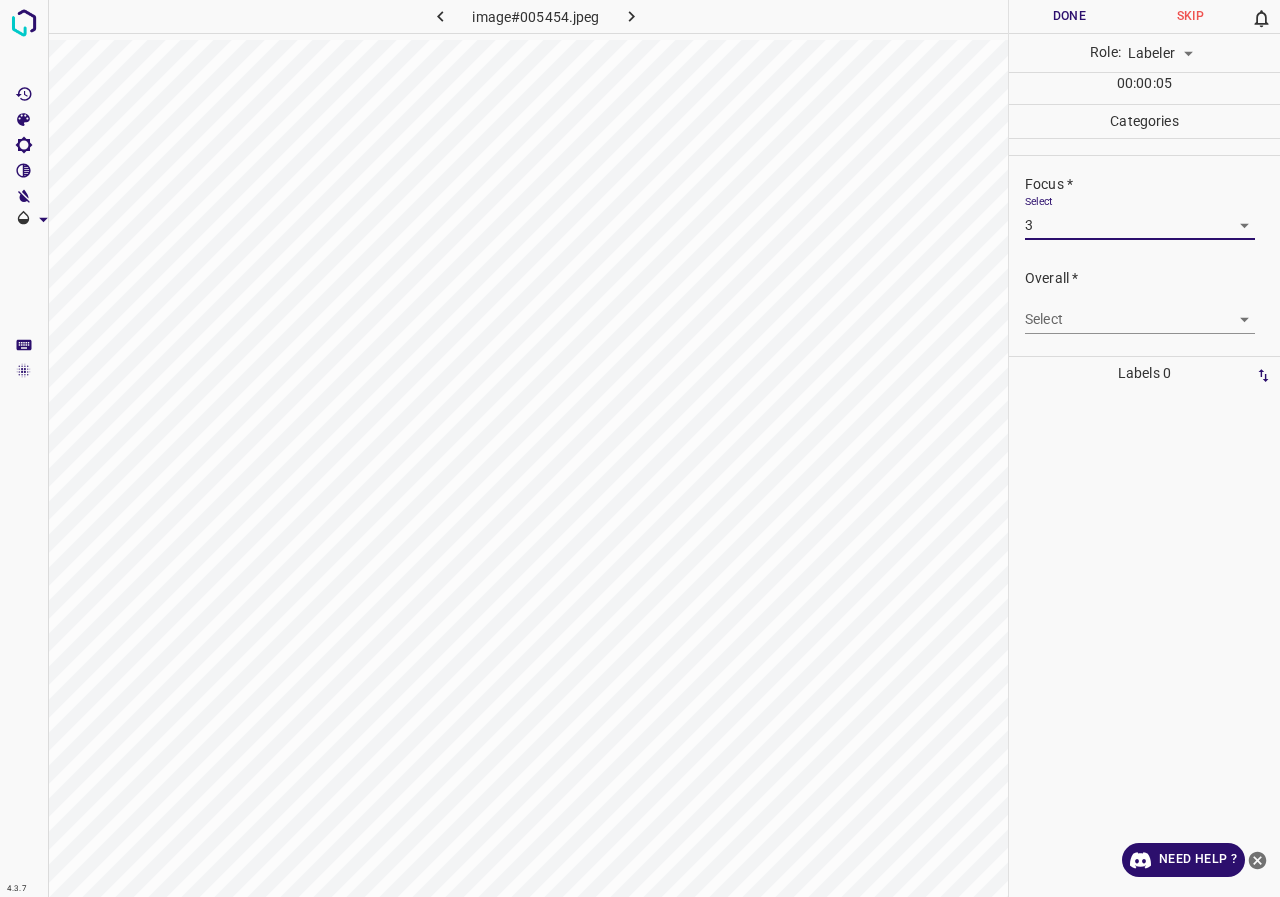 click on "4.3.7 image#005454.jpeg Done Skip 0 Role: Labeler labeler 00   : 00   : 05   Categories Lighting *  Select 3 3 Focus *  Select 3 3 Overall *  Select ​ Labels   0 Categories 1 Lighting 2 Focus 3 Overall Tools Space Change between modes (Draw & Edit) I Auto labeling R Restore zoom M Zoom in N Zoom out Delete Delete selecte label Filters Z Restore filters X Saturation filter C Brightness filter V Contrast filter B Gray scale filter General O Download Need Help ? - Text - Hide - Delete" at bounding box center (640, 448) 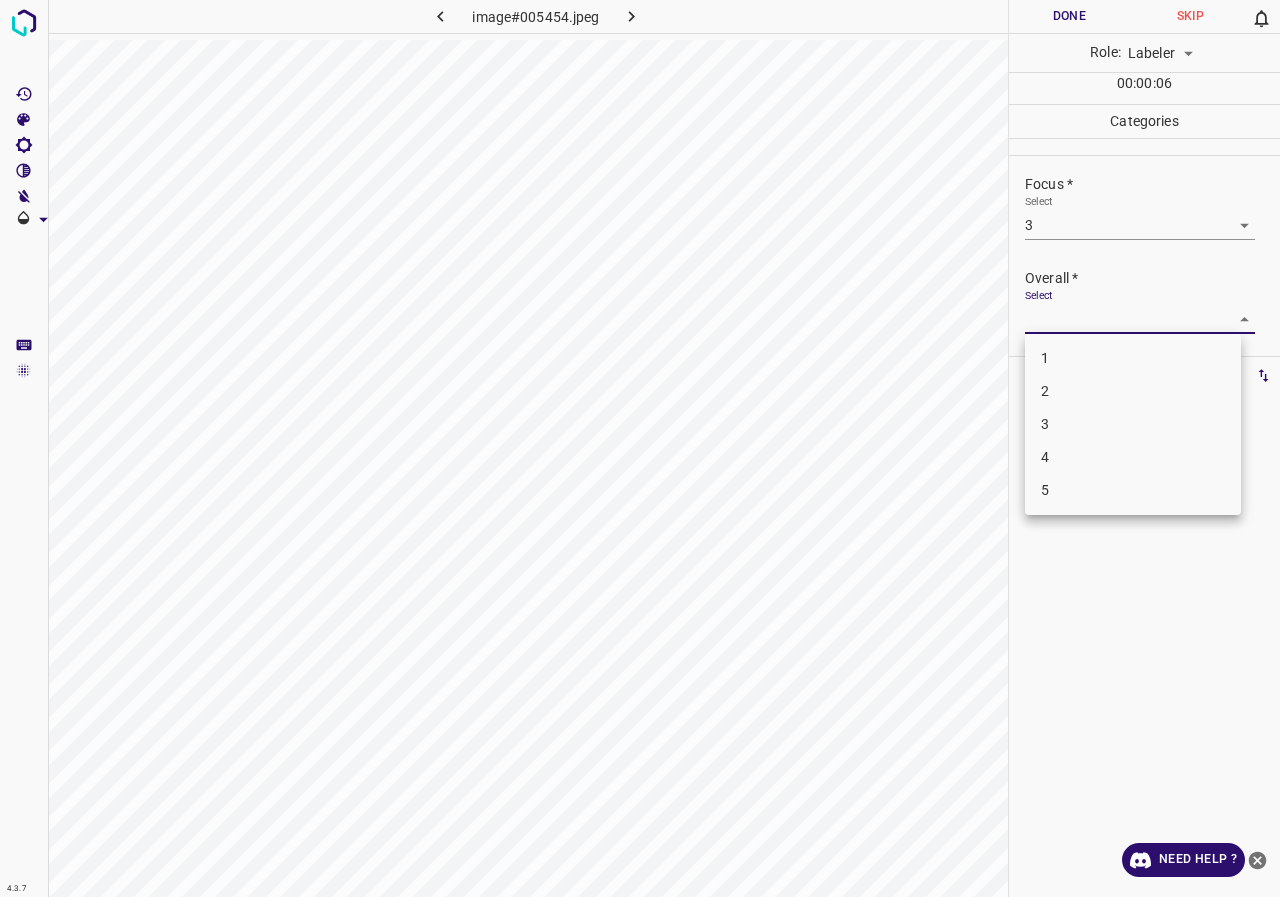 click on "3" at bounding box center [1133, 424] 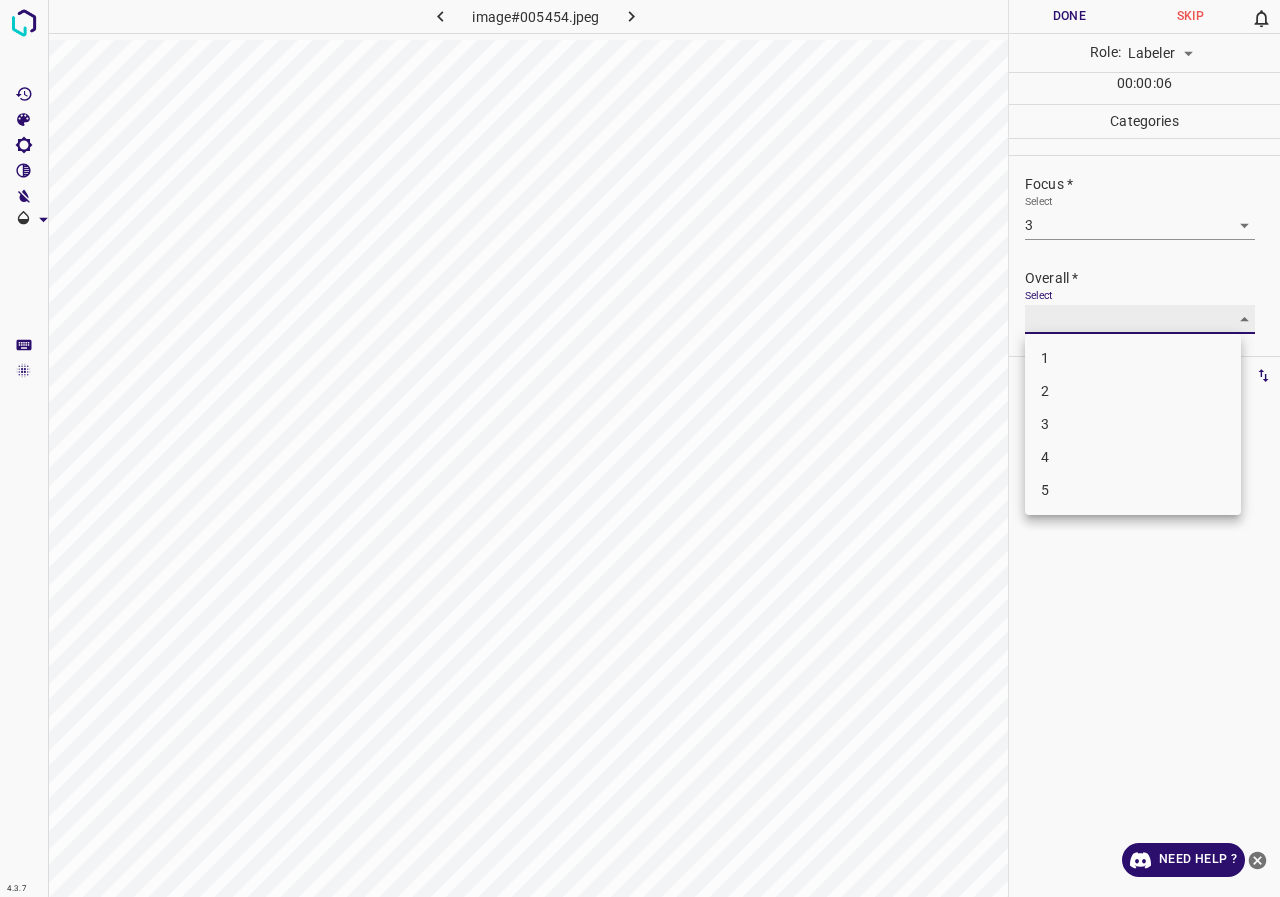 type on "3" 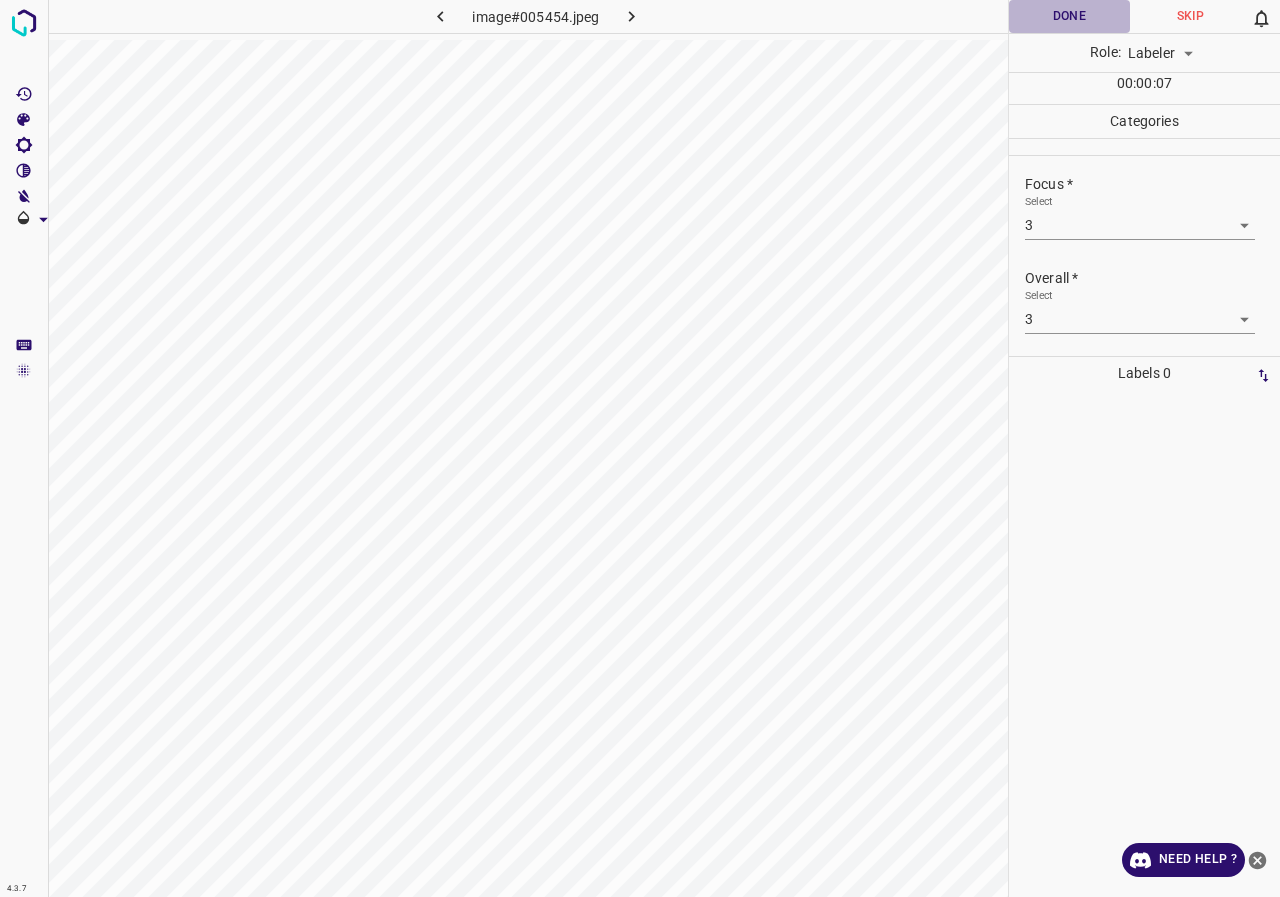click on "Done" at bounding box center [1069, 16] 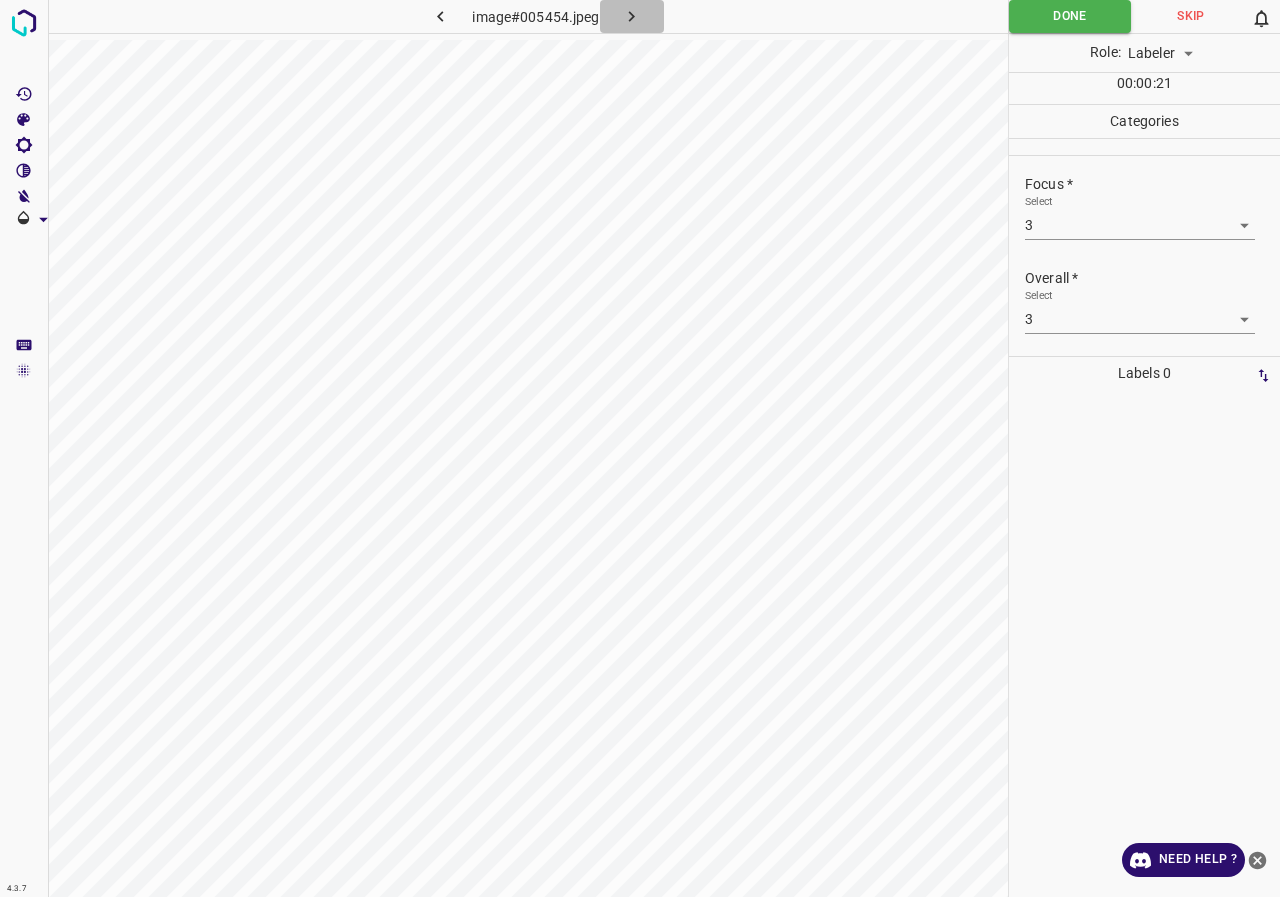 click 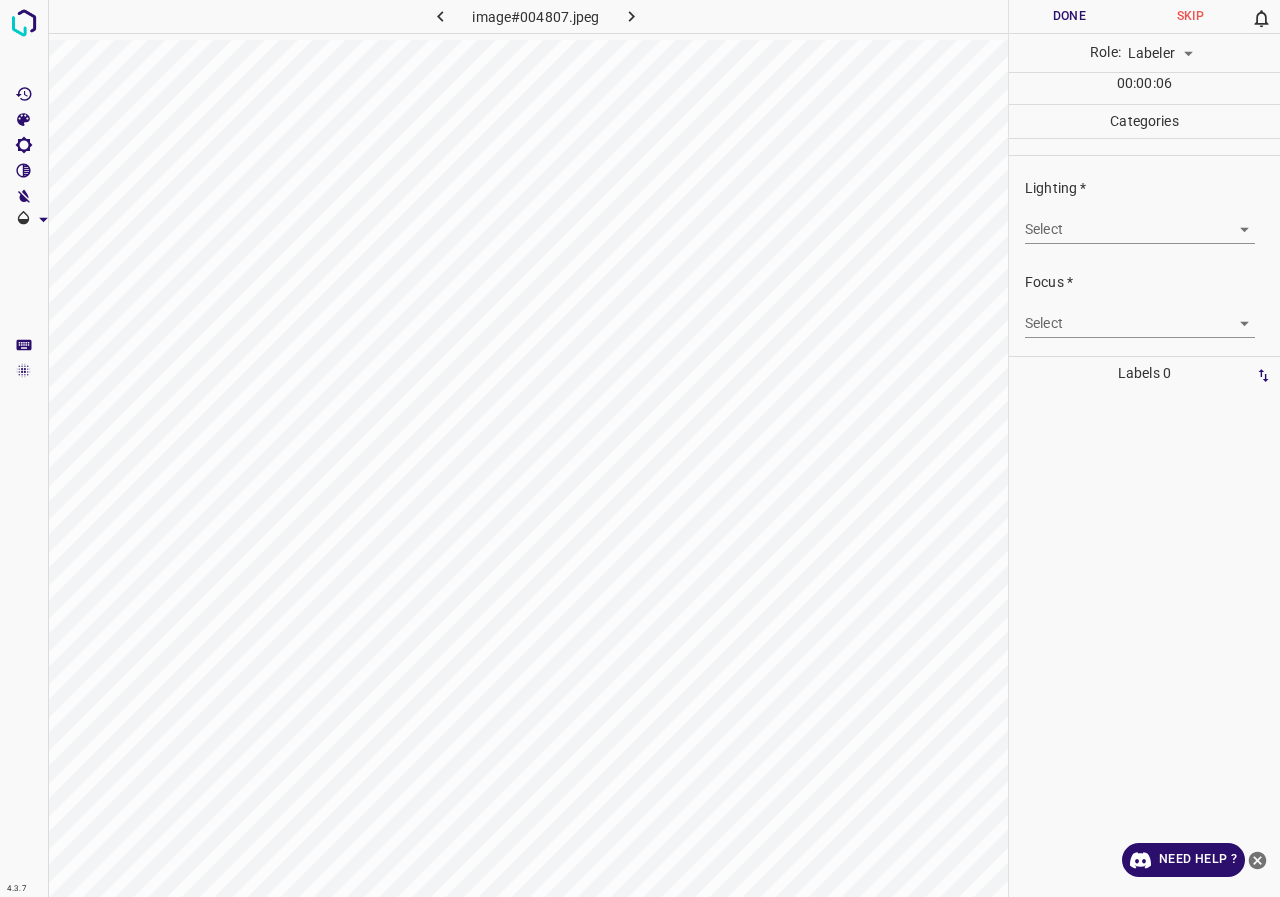 click on "4.3.7 image#004807.jpeg Done Skip 0 Role: Labeler labeler 00   : 00   : 06   Categories Lighting *  Select ​ Focus *  Select ​ Overall *  Select ​ Labels   0 Categories 1 Lighting 2 Focus 3 Overall Tools Space Change between modes (Draw & Edit) I Auto labeling R Restore zoom M Zoom in N Zoom out Delete Delete selecte label Filters Z Restore filters X Saturation filter C Brightness filter V Contrast filter B Gray scale filter General O Download Need Help ? - Text - Hide - Delete" at bounding box center (640, 448) 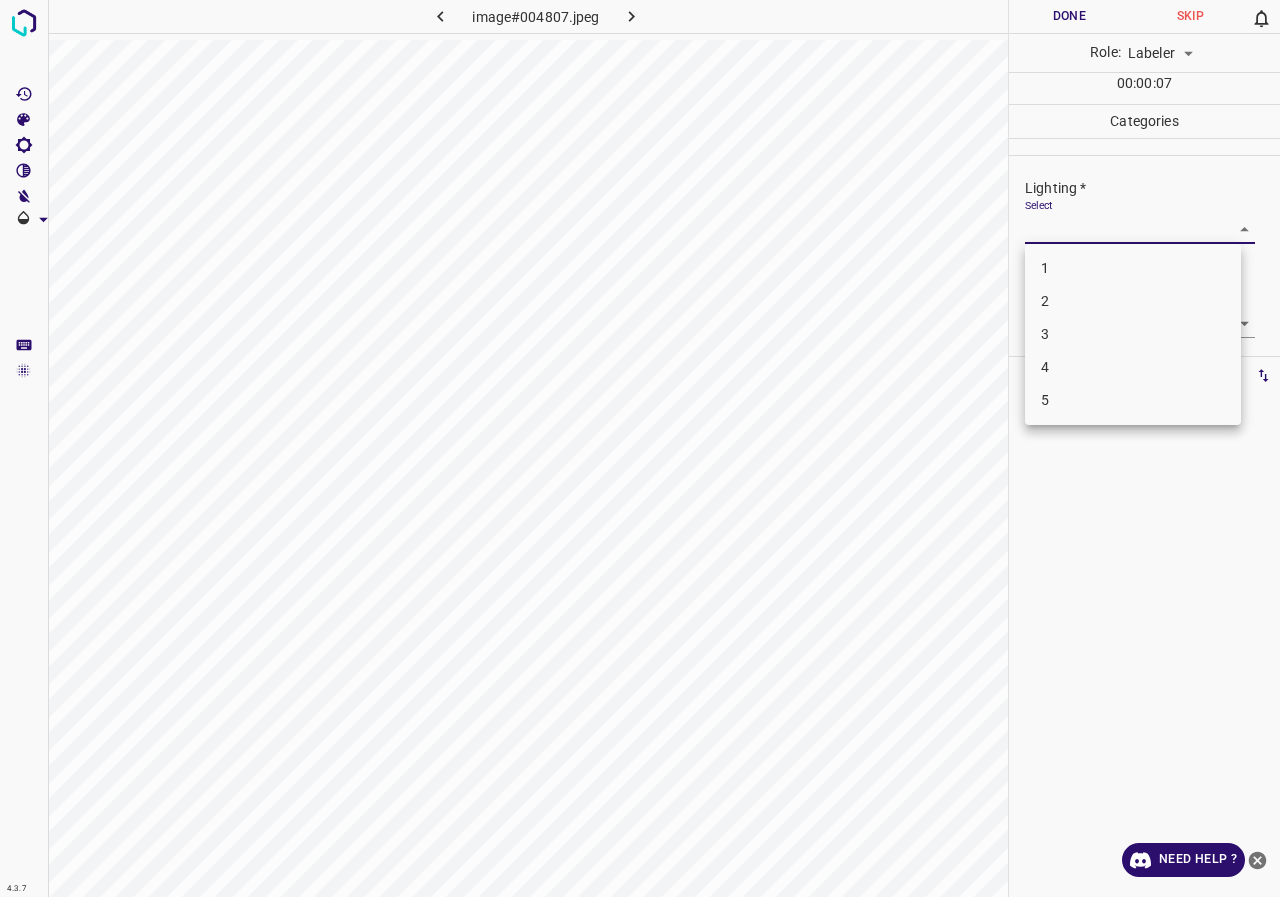 click on "3" at bounding box center (1133, 334) 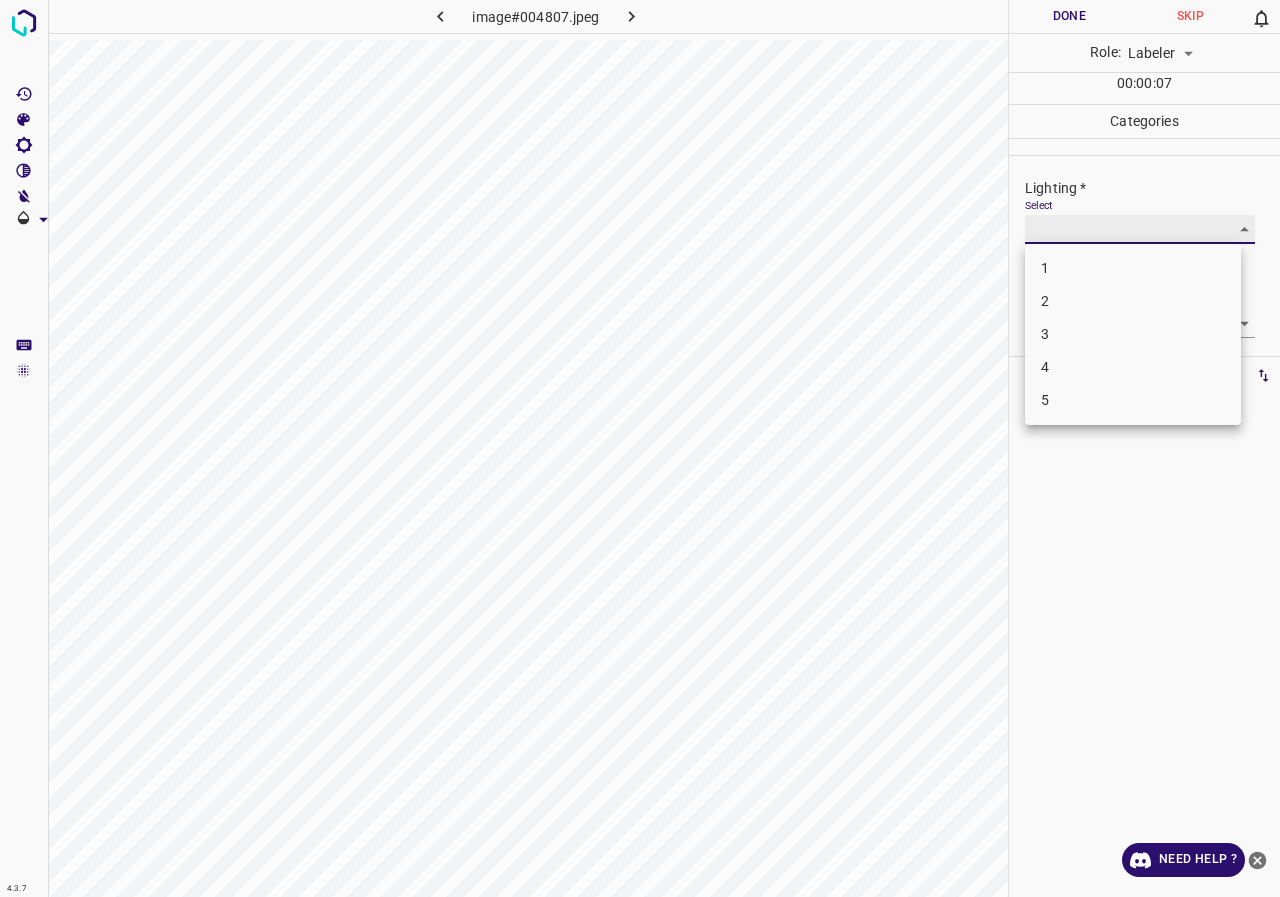 type on "3" 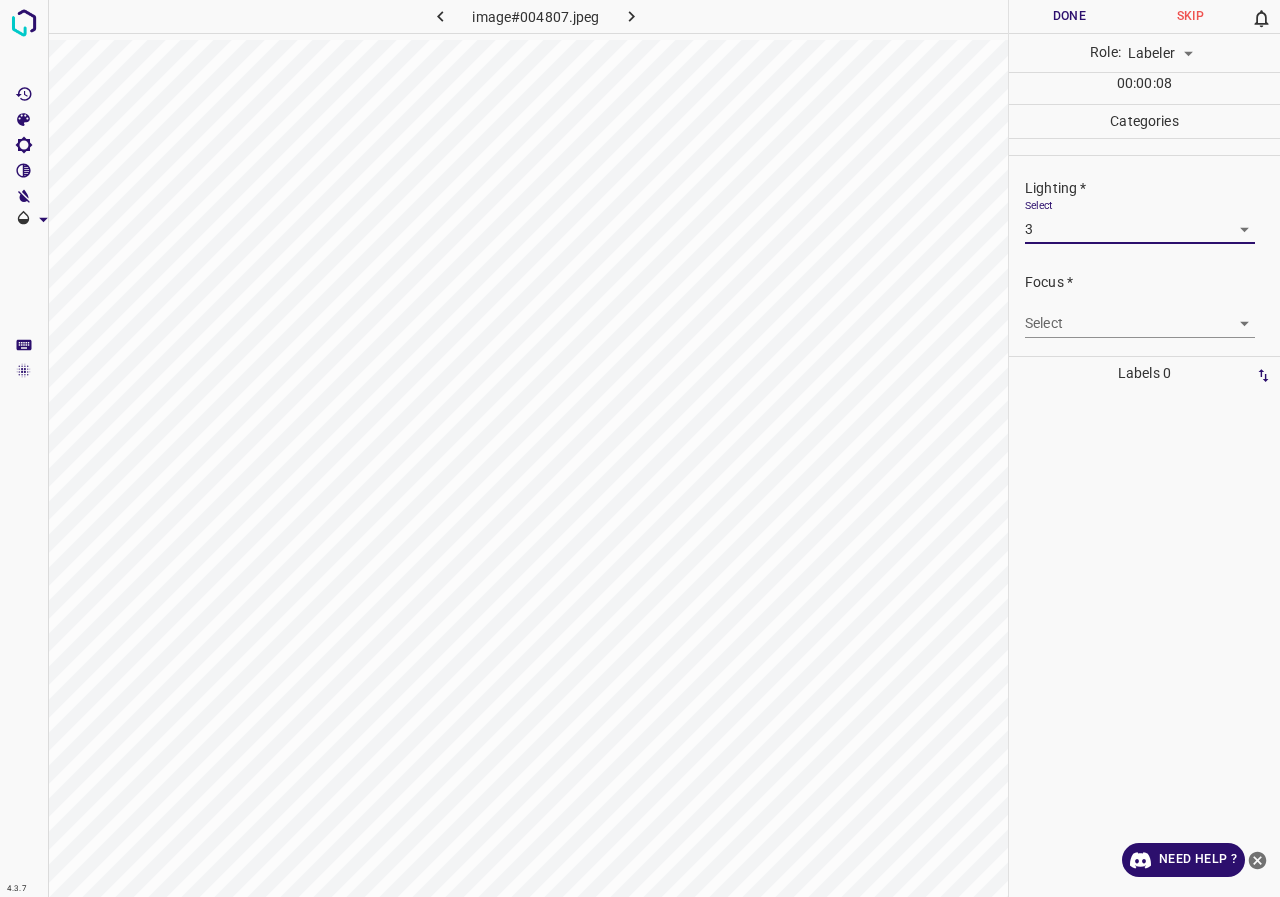 click on "4.3.7 image#004807.jpeg Done Skip 0 Role: Labeler labeler 00   : 00   : 08   Categories Lighting *  Select 3 3 Focus *  Select ​ Overall *  Select ​ Labels   0 Categories 1 Lighting 2 Focus 3 Overall Tools Space Change between modes (Draw & Edit) I Auto labeling R Restore zoom M Zoom in N Zoom out Delete Delete selecte label Filters Z Restore filters X Saturation filter C Brightness filter V Contrast filter B Gray scale filter General O Download Need Help ? - Text - Hide - Delete" at bounding box center [640, 448] 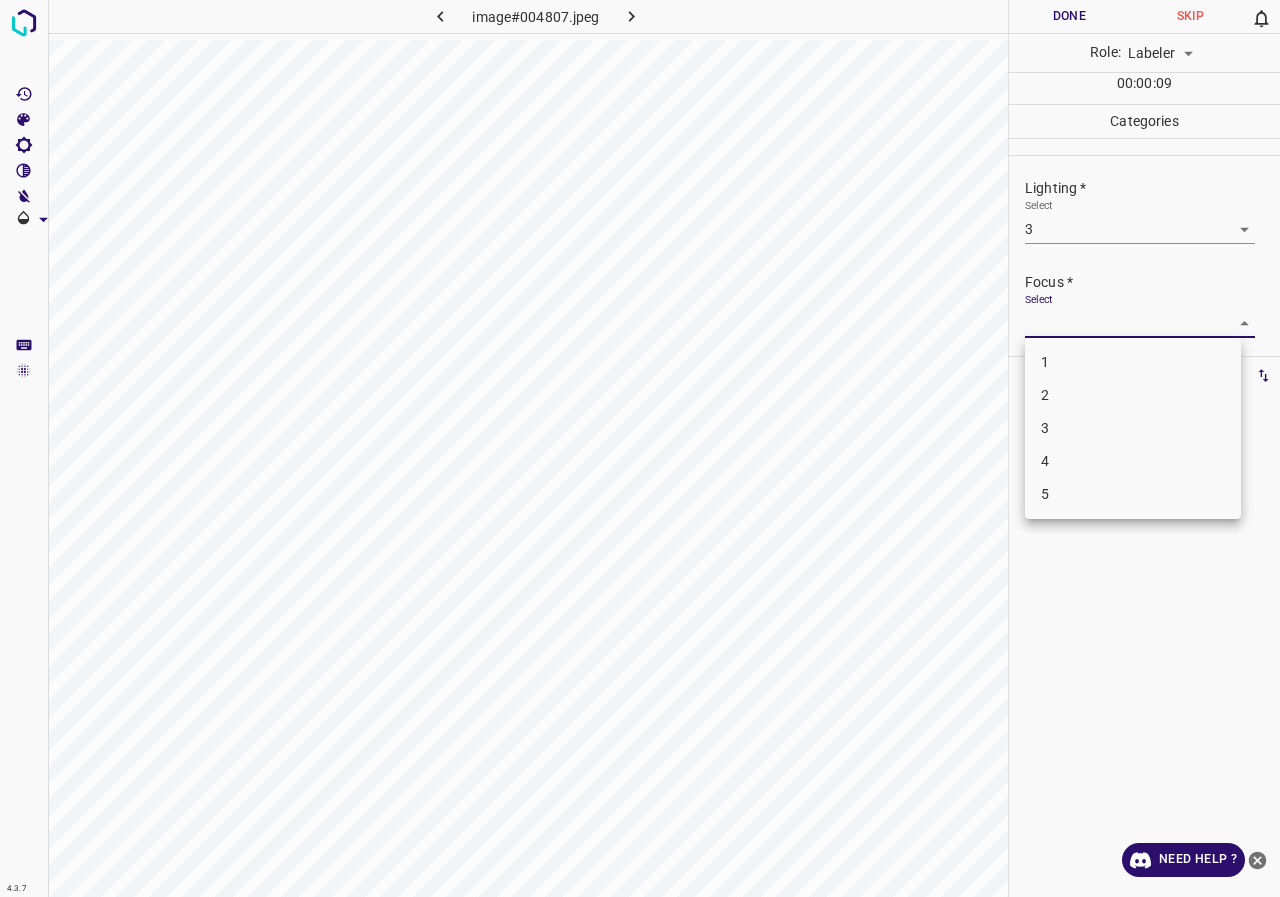 click on "3" at bounding box center [1133, 428] 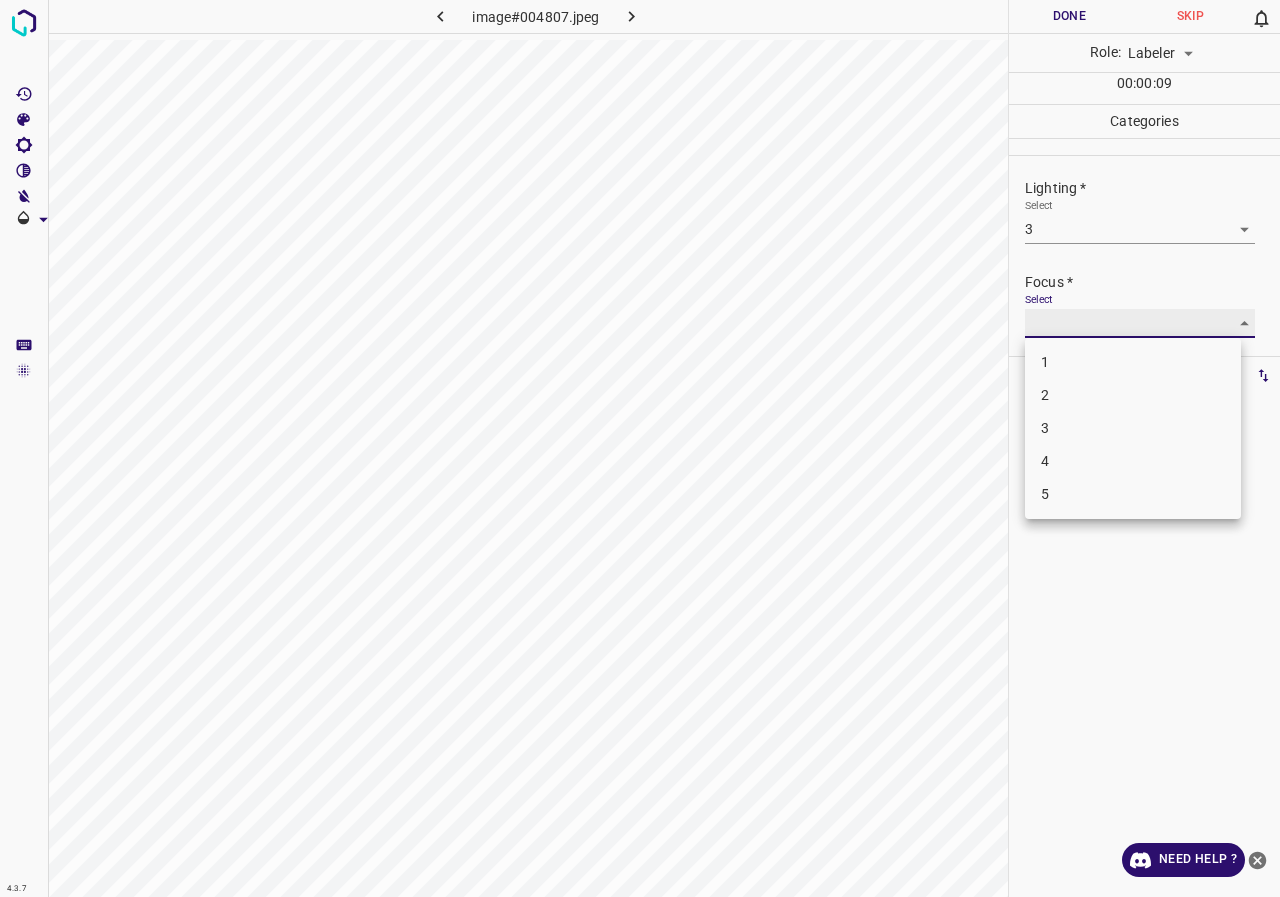 type on "3" 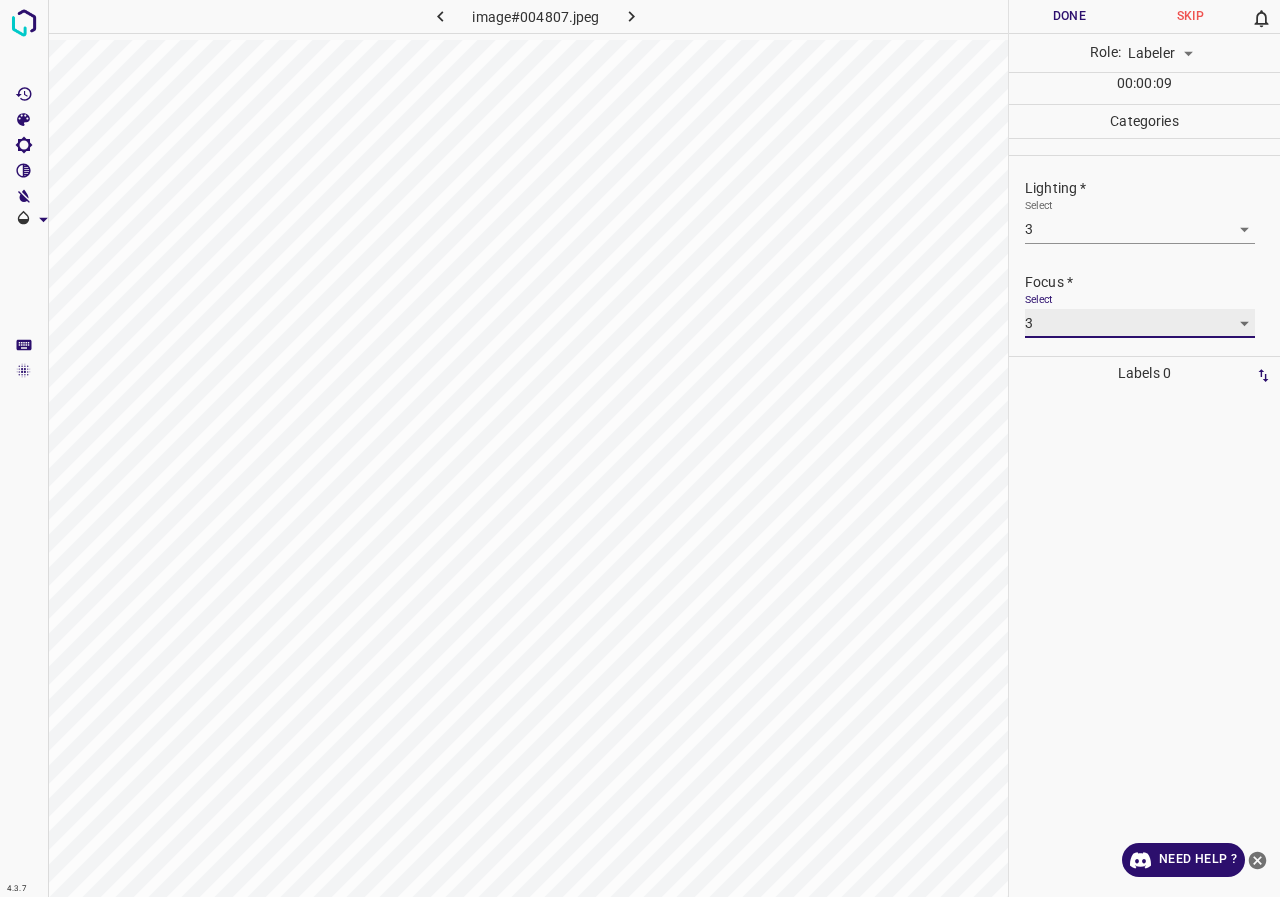 scroll, scrollTop: 98, scrollLeft: 0, axis: vertical 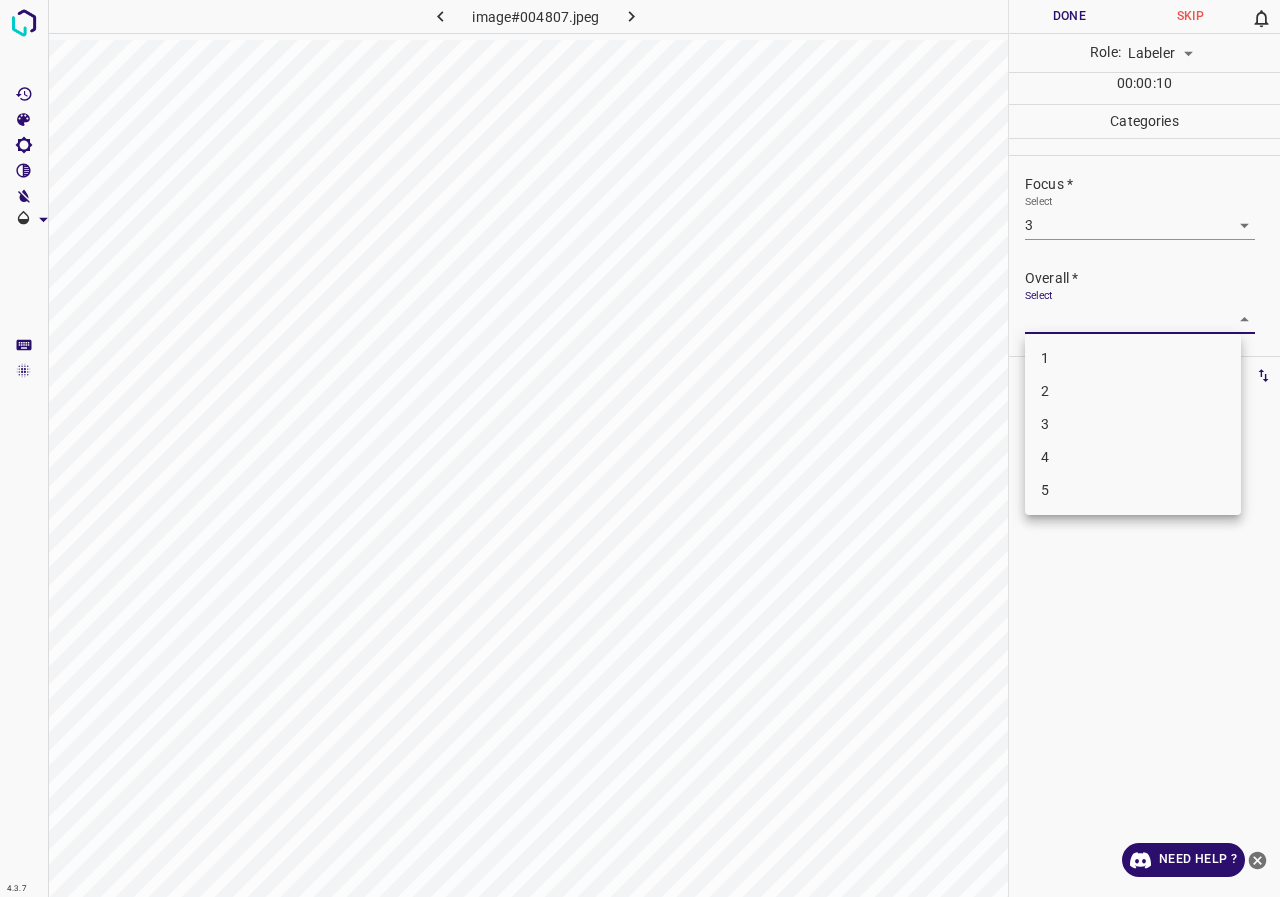 click on "4.3.7 image#004807.jpeg Done Skip 0 Role: Labeler labeler 00   : 00   : 10   Categories Lighting *  Select 3 3 Focus *  Select 3 3 Overall *  Select ​ Labels   0 Categories 1 Lighting 2 Focus 3 Overall Tools Space Change between modes (Draw & Edit) I Auto labeling R Restore zoom M Zoom in N Zoom out Delete Delete selecte label Filters Z Restore filters X Saturation filter C Brightness filter V Contrast filter B Gray scale filter General O Download Need Help ? - Text - Hide - Delete 1 2 3 4 5" at bounding box center (640, 448) 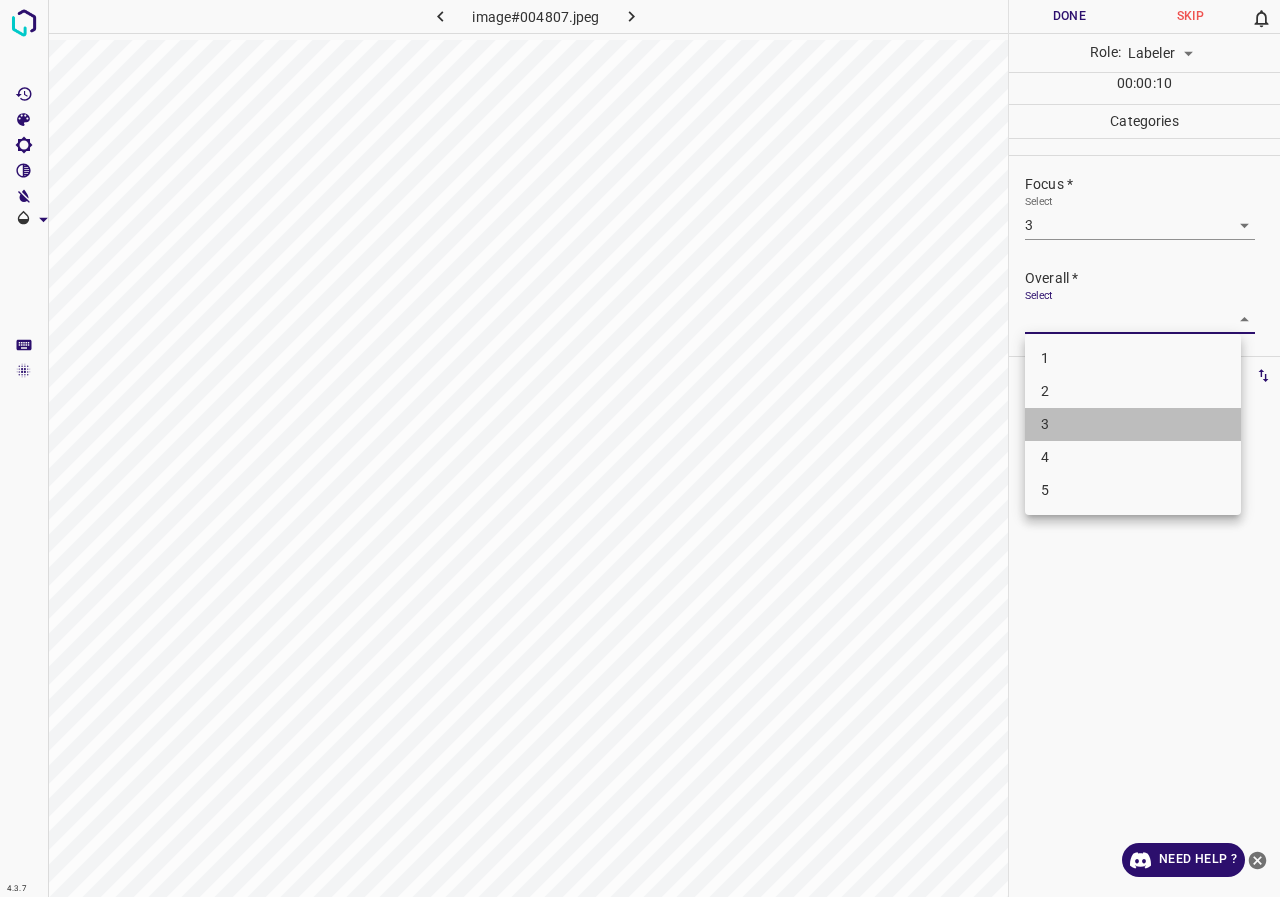 click on "3" at bounding box center [1133, 424] 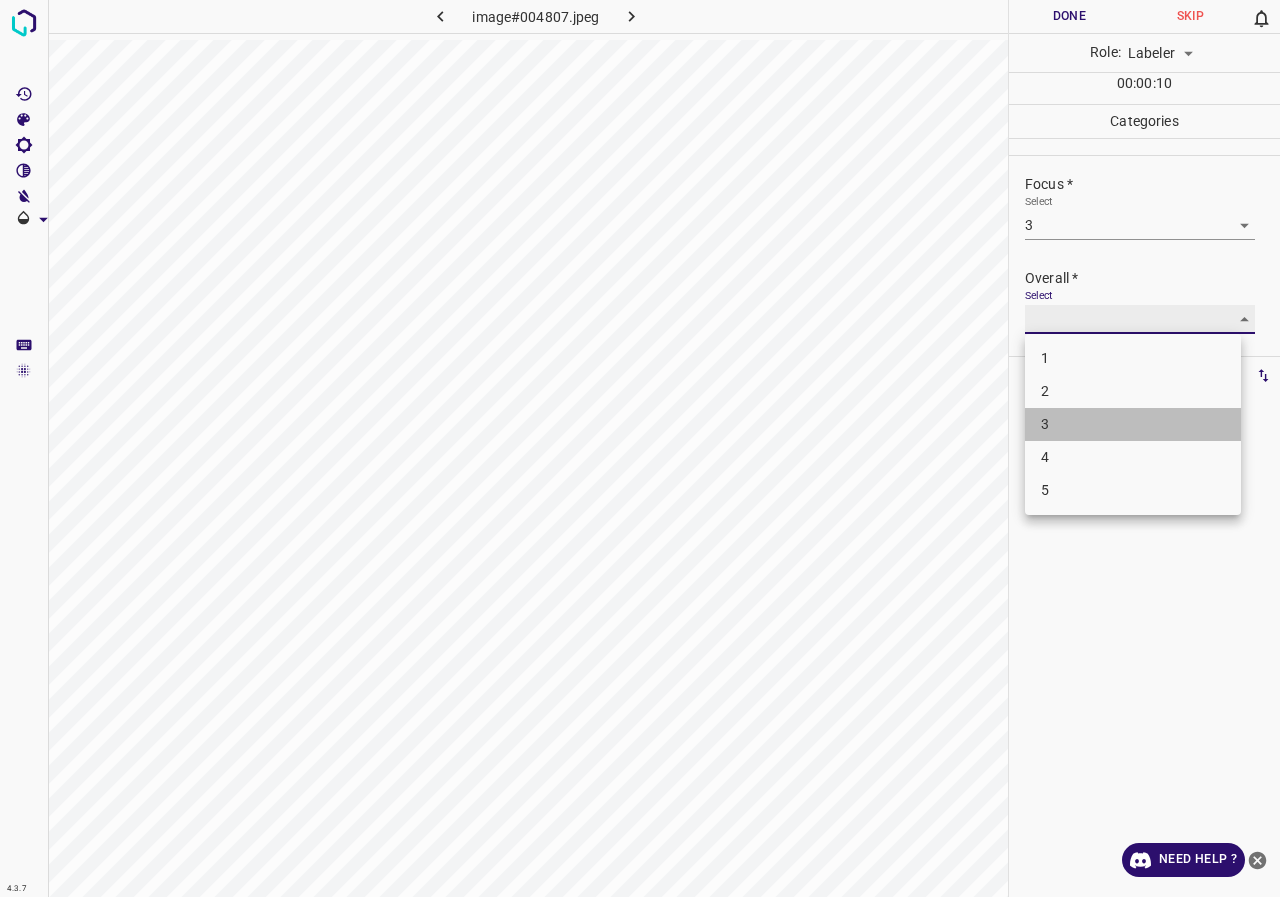 type on "3" 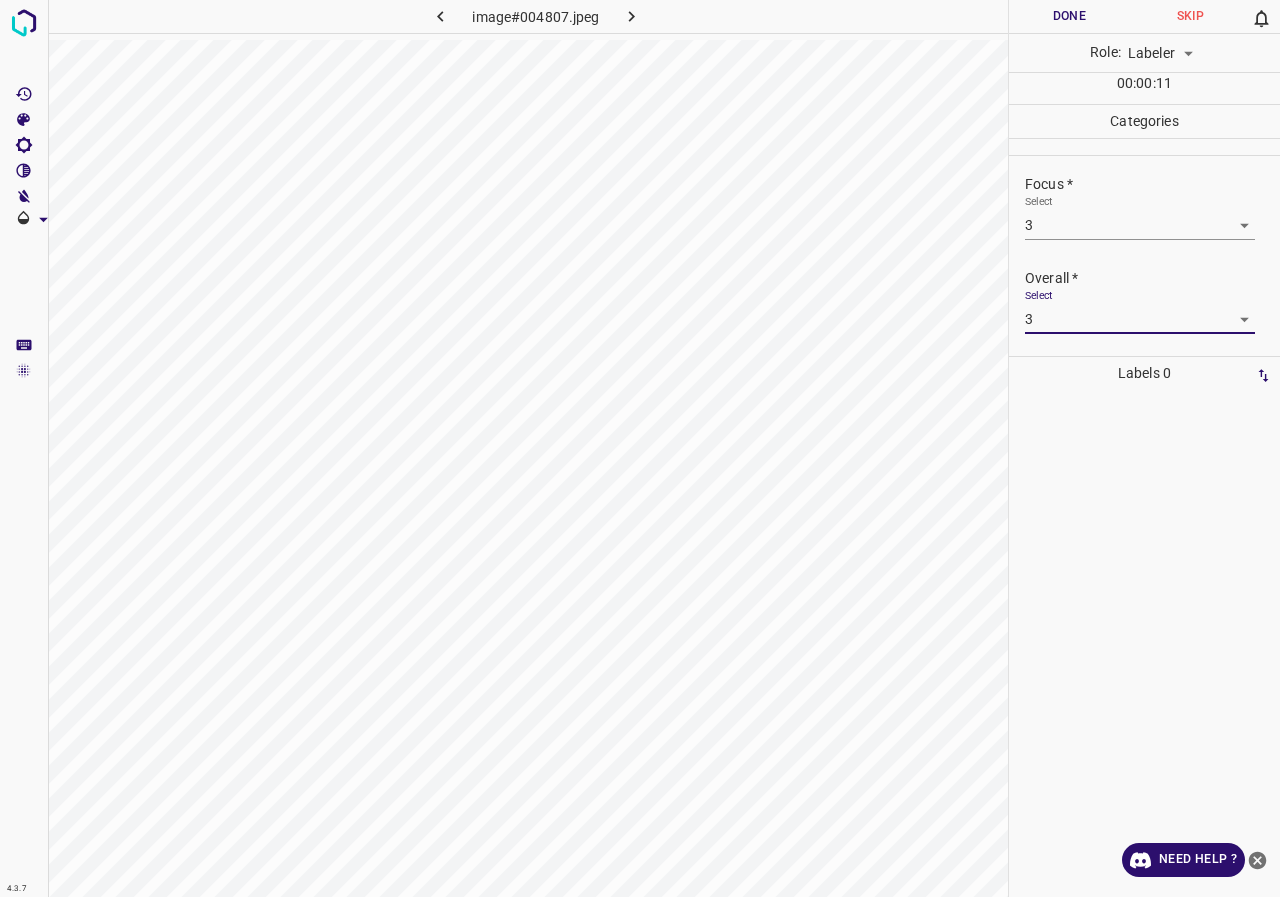 click on "Done" at bounding box center [1069, 16] 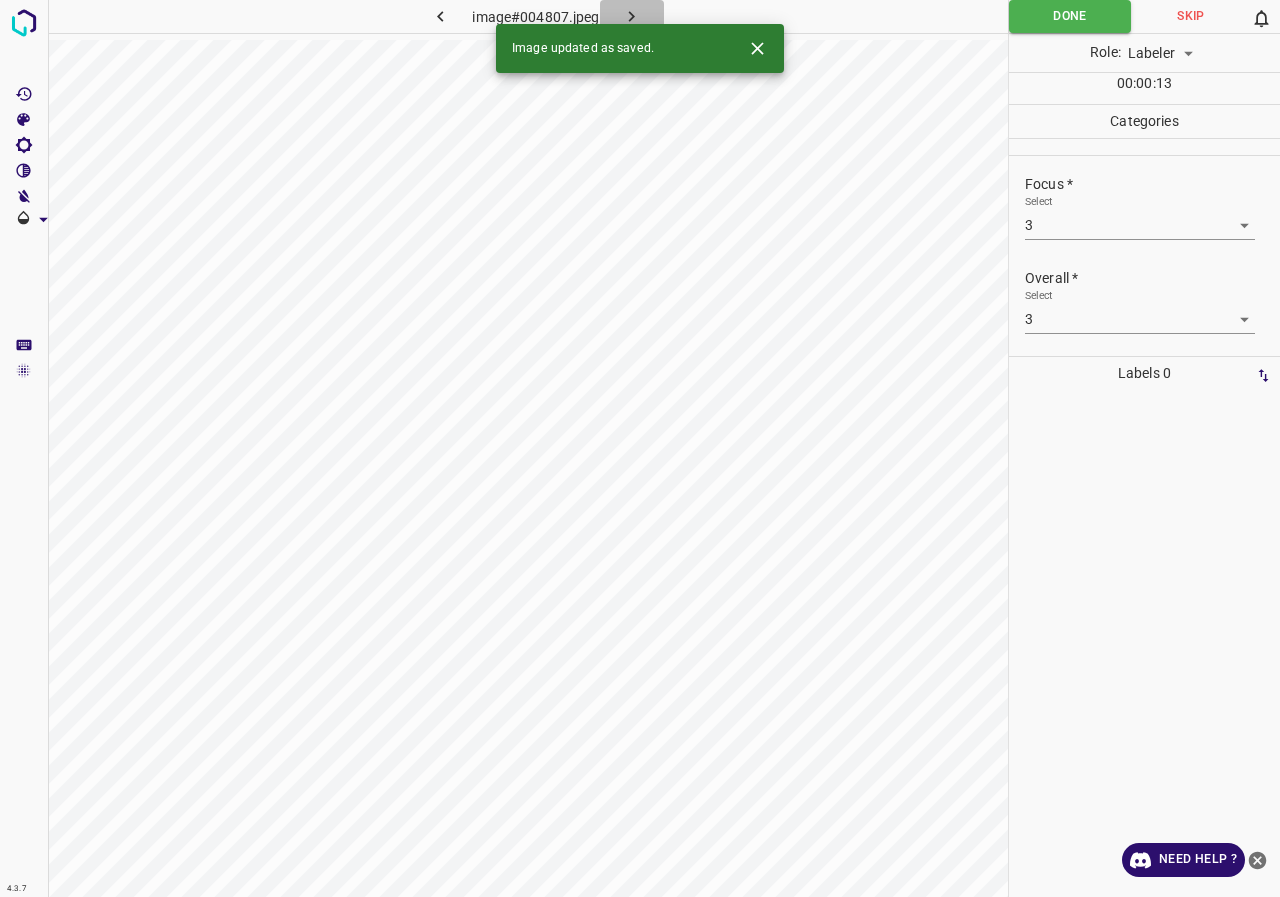 click 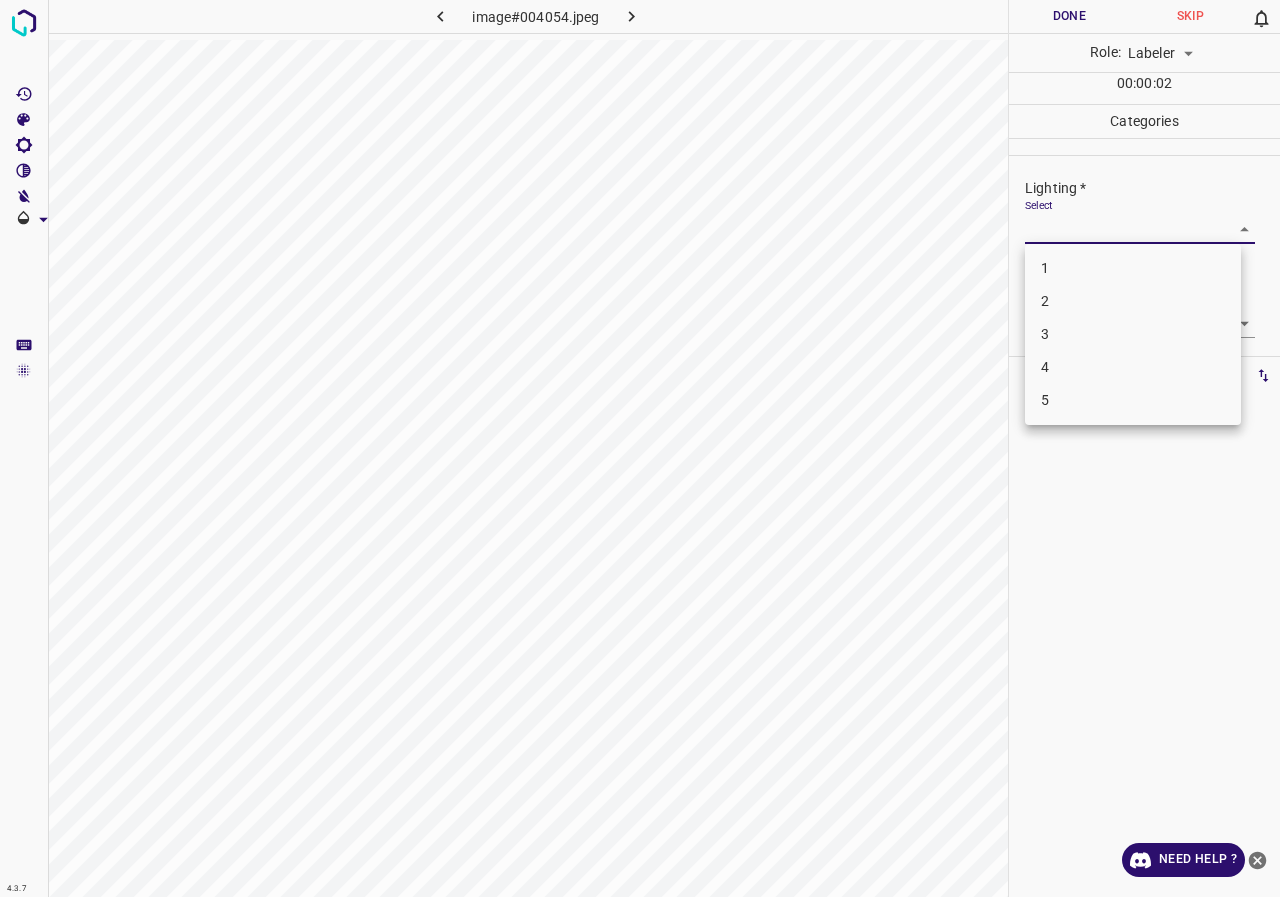 click on "4.3.7 image#004054.jpeg Done Skip 0 Role: Labeler labeler 00   : 00   : 02   Categories Lighting *  Select ​ Focus *  Select ​ Overall *  Select ​ Labels   0 Categories 1 Lighting 2 Focus 3 Overall Tools Space Change between modes (Draw & Edit) I Auto labeling R Restore zoom M Zoom in N Zoom out Delete Delete selecte label Filters Z Restore filters X Saturation filter C Brightness filter V Contrast filter B Gray scale filter General O Download Need Help ? - Text - Hide - Delete 1 2 3 4 5" at bounding box center [640, 448] 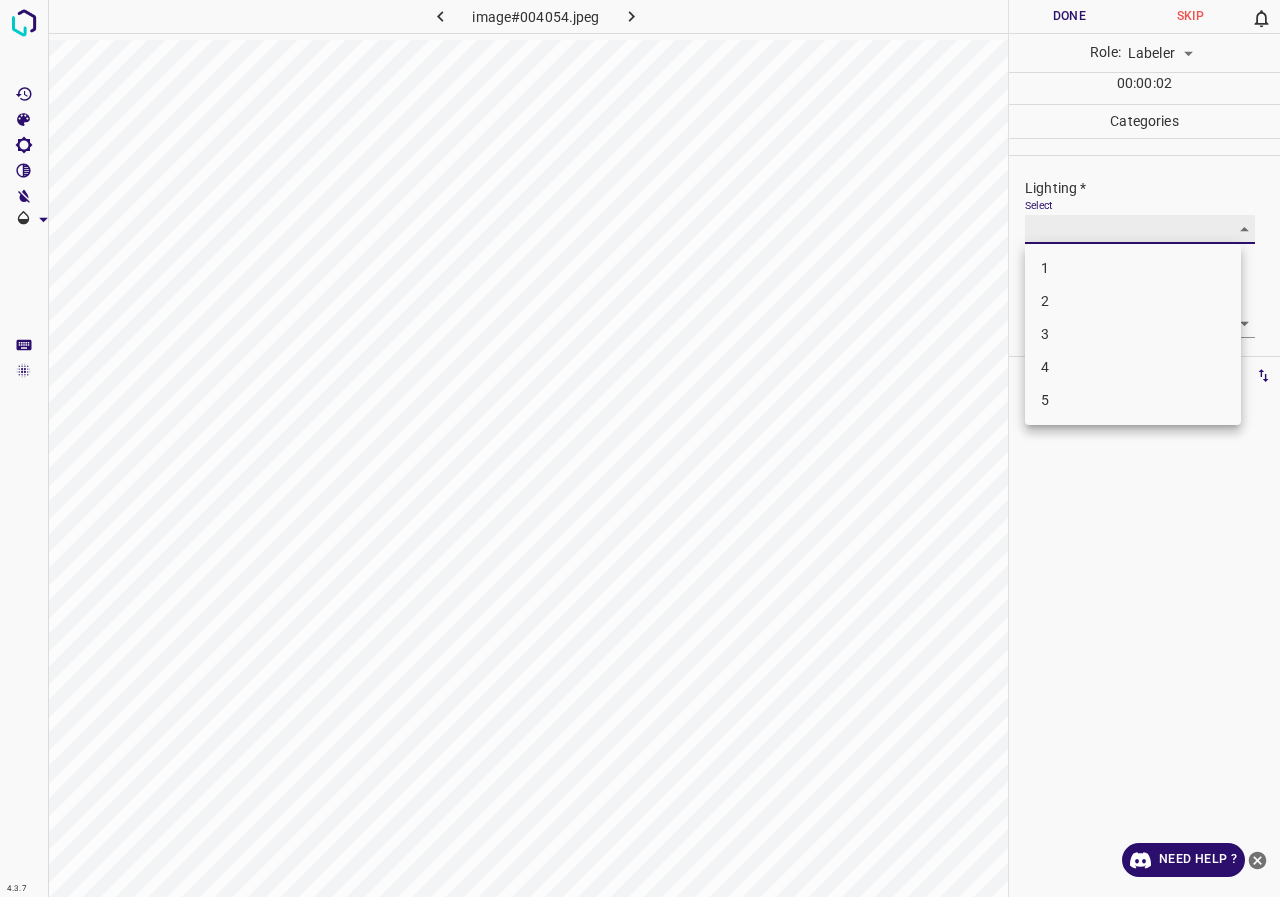 type on "3" 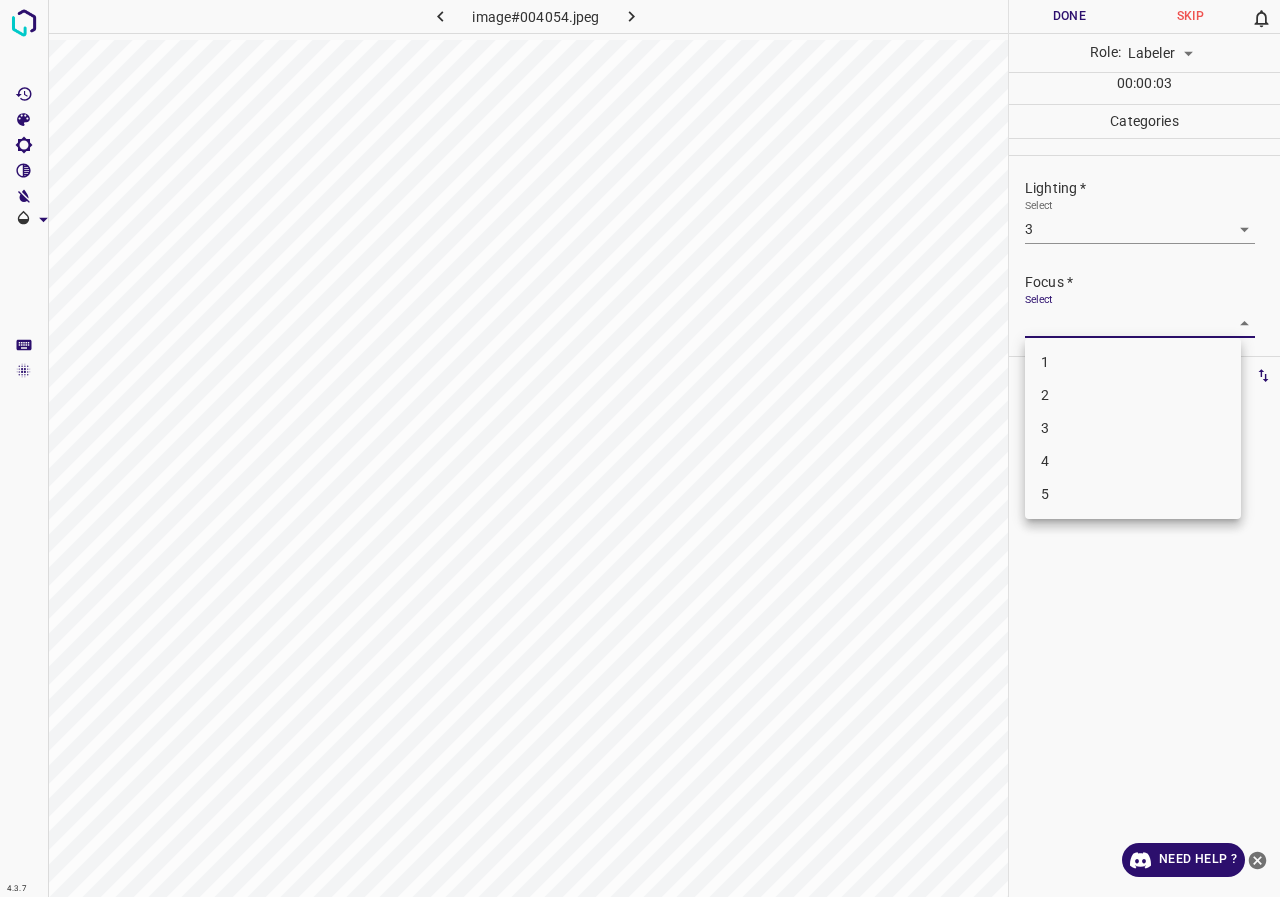 drag, startPoint x: 1068, startPoint y: 320, endPoint x: 1055, endPoint y: 378, distance: 59.439045 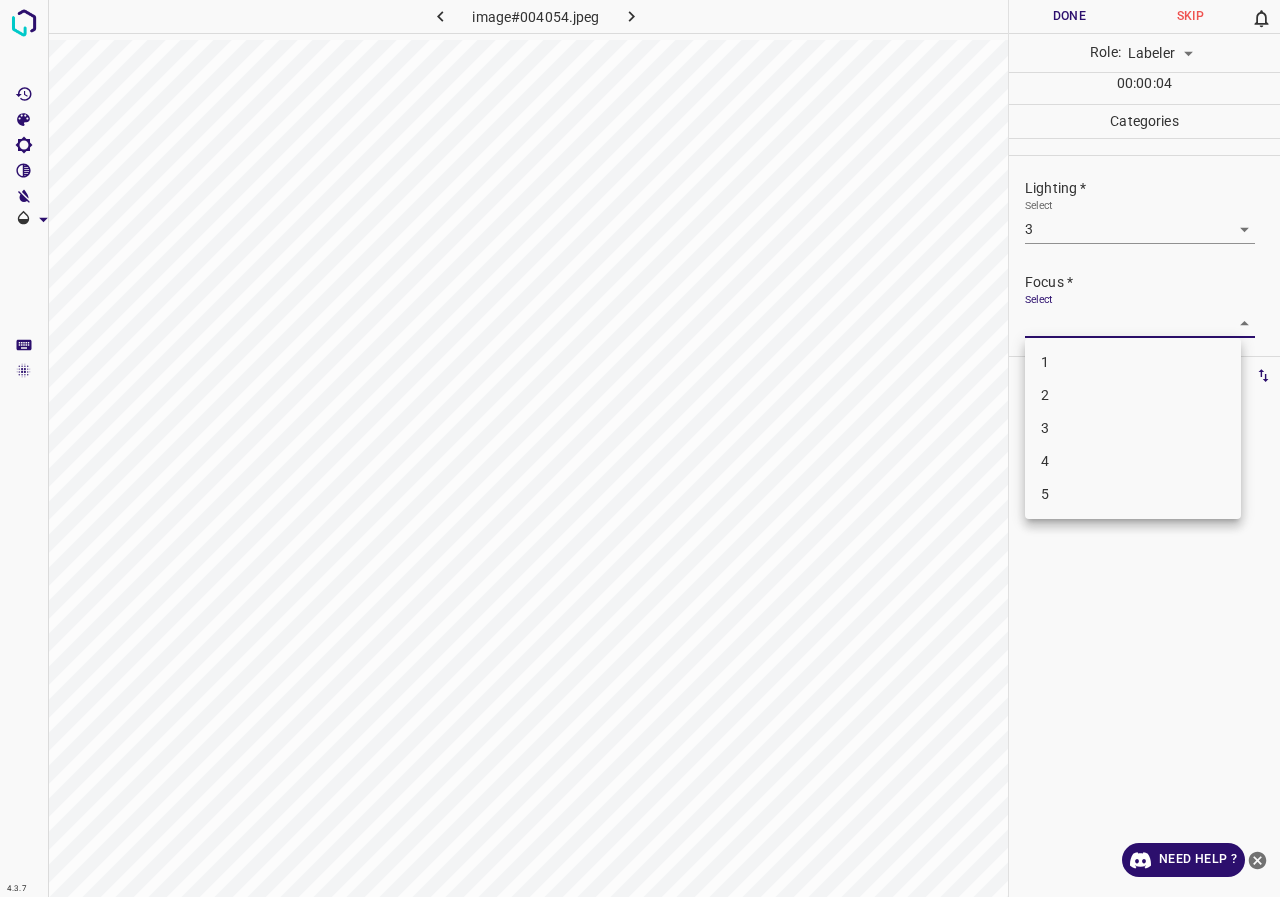 click on "3" at bounding box center [1133, 428] 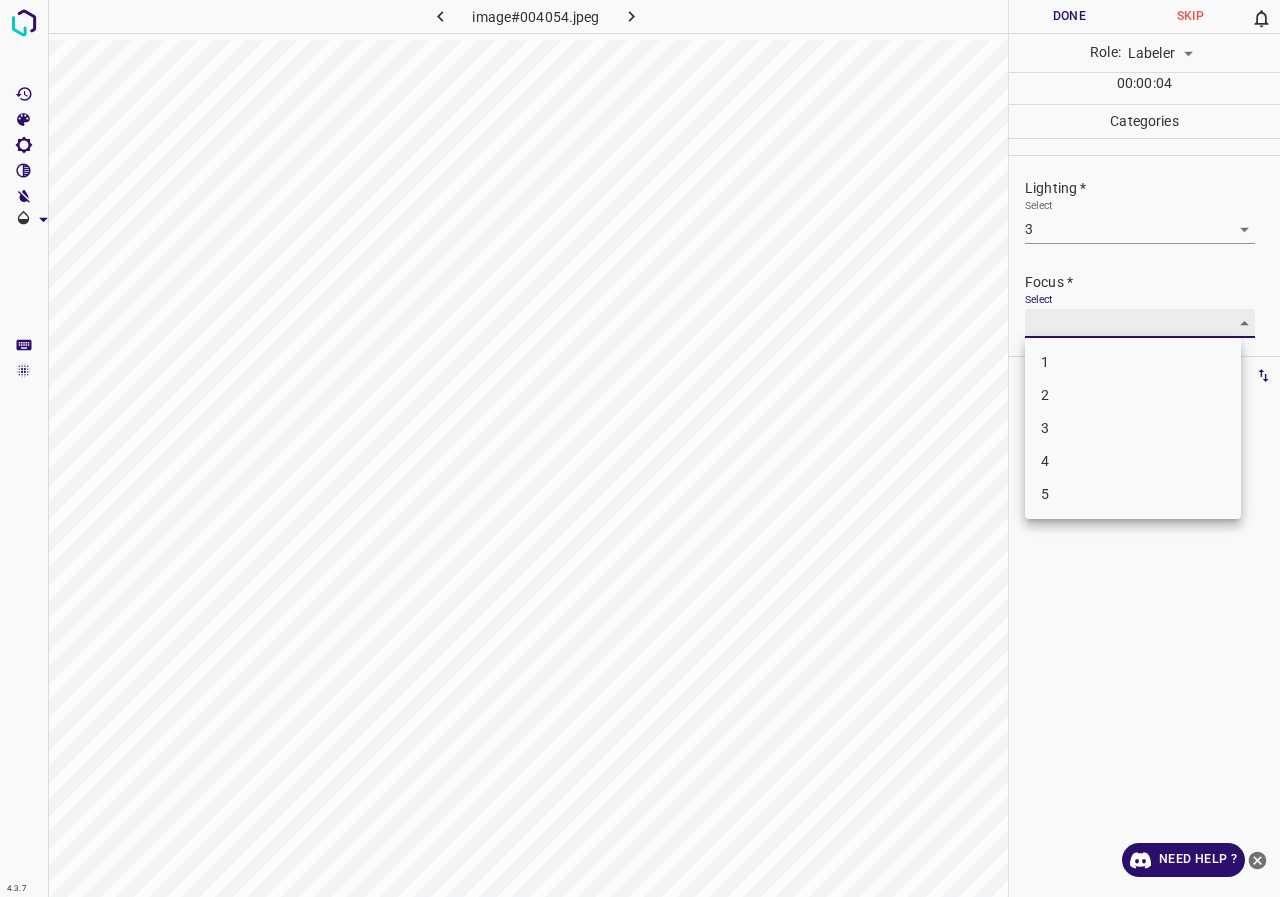 type on "3" 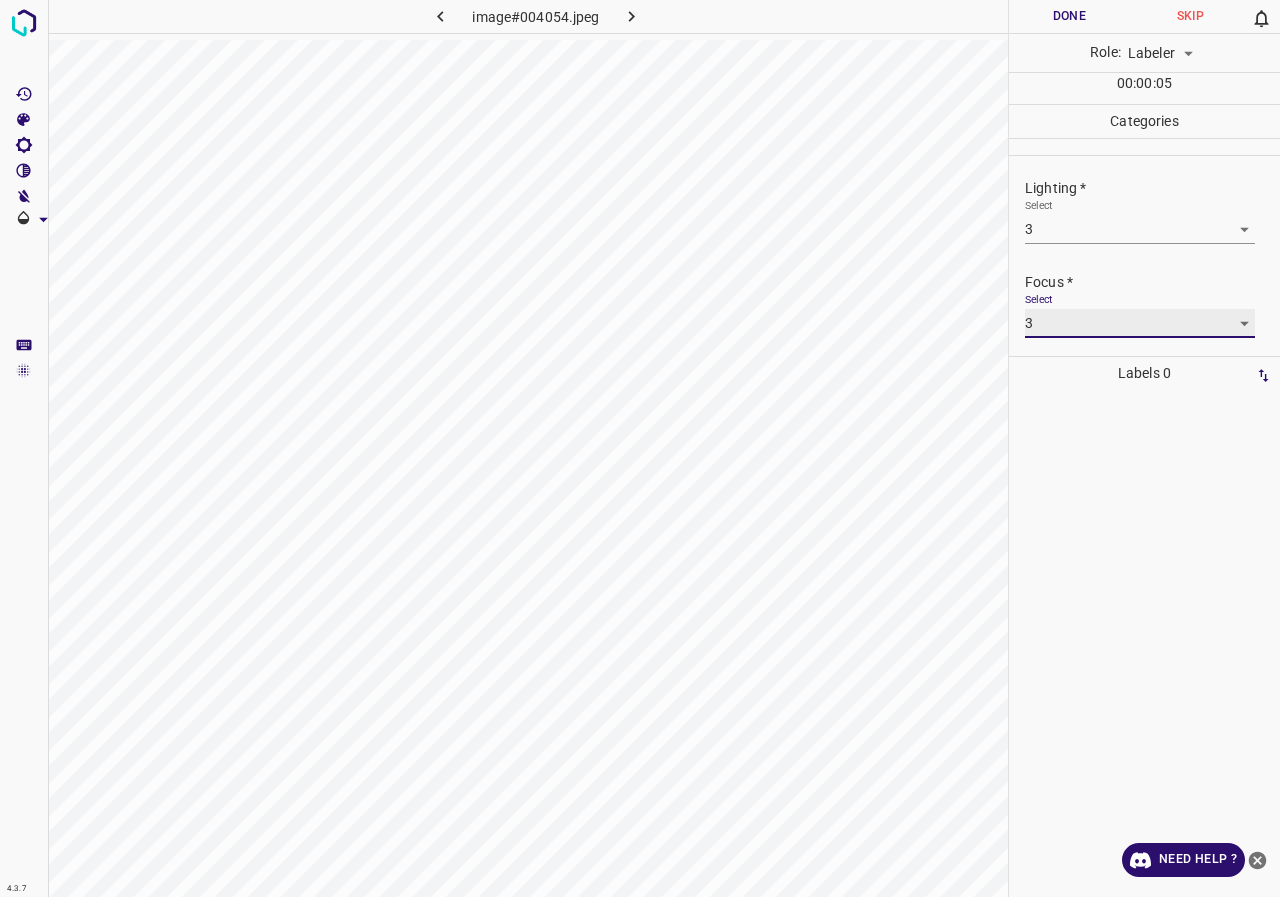 scroll, scrollTop: 98, scrollLeft: 0, axis: vertical 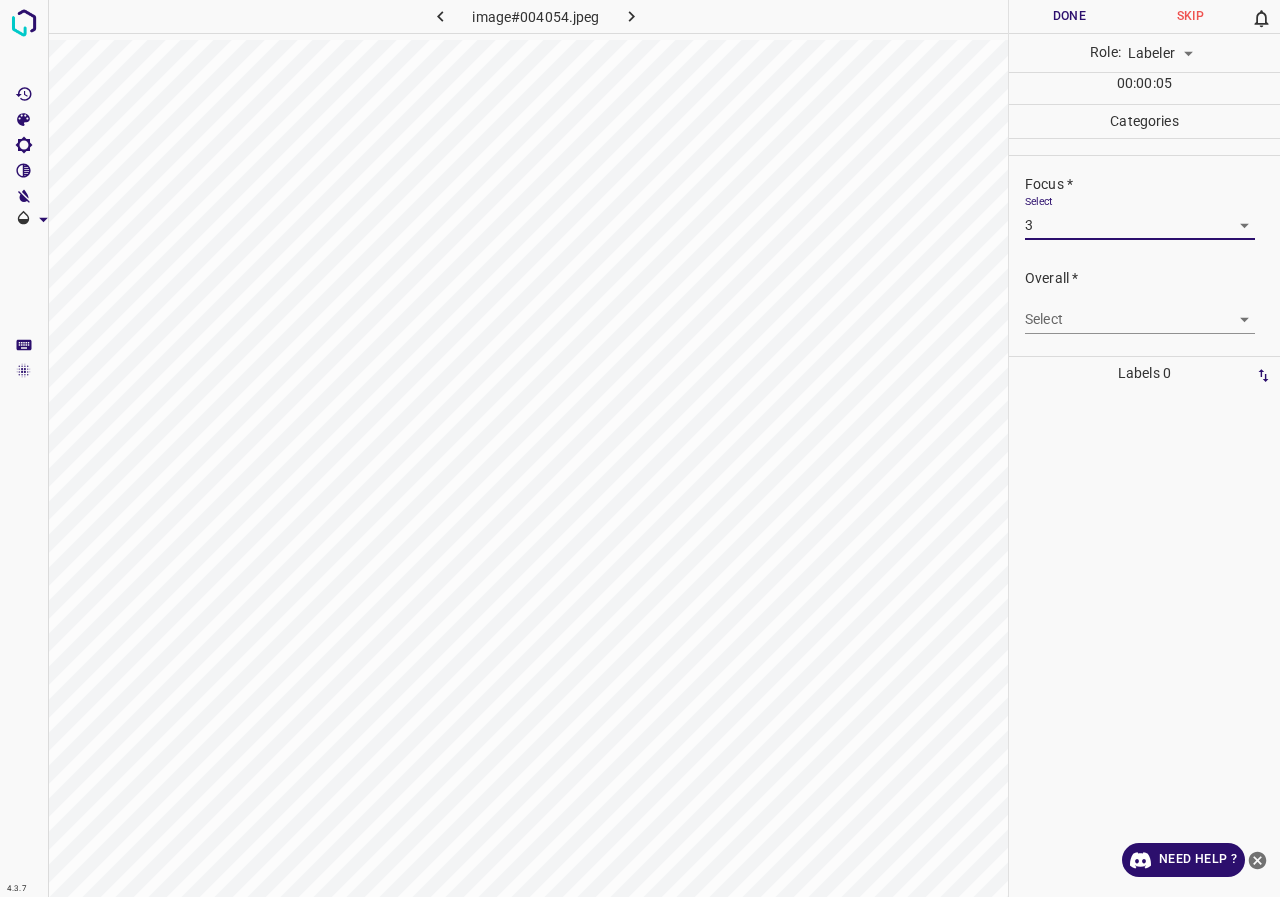 click on "4.3.7 image#004054.jpeg Done Skip 0 Role: Labeler labeler 00   : 00   : 05   Categories Lighting *  Select 3 3 Focus *  Select 3 3 Overall *  Select ​ Labels   0 Categories 1 Lighting 2 Focus 3 Overall Tools Space Change between modes (Draw & Edit) I Auto labeling R Restore zoom M Zoom in N Zoom out Delete Delete selecte label Filters Z Restore filters X Saturation filter C Brightness filter V Contrast filter B Gray scale filter General O Download Need Help ? - Text - Hide - Delete" at bounding box center (640, 448) 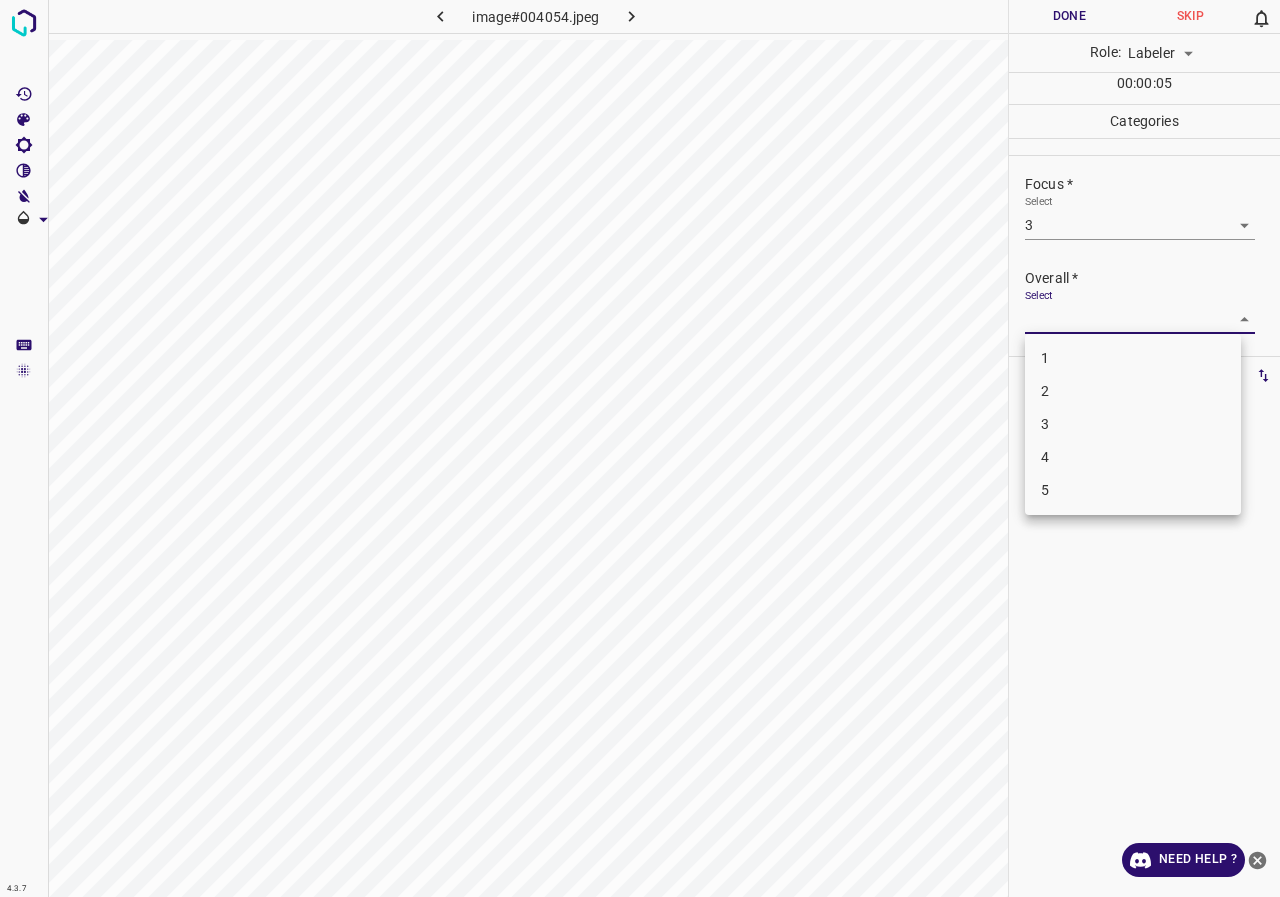 drag, startPoint x: 1061, startPoint y: 422, endPoint x: 1073, endPoint y: 339, distance: 83.86298 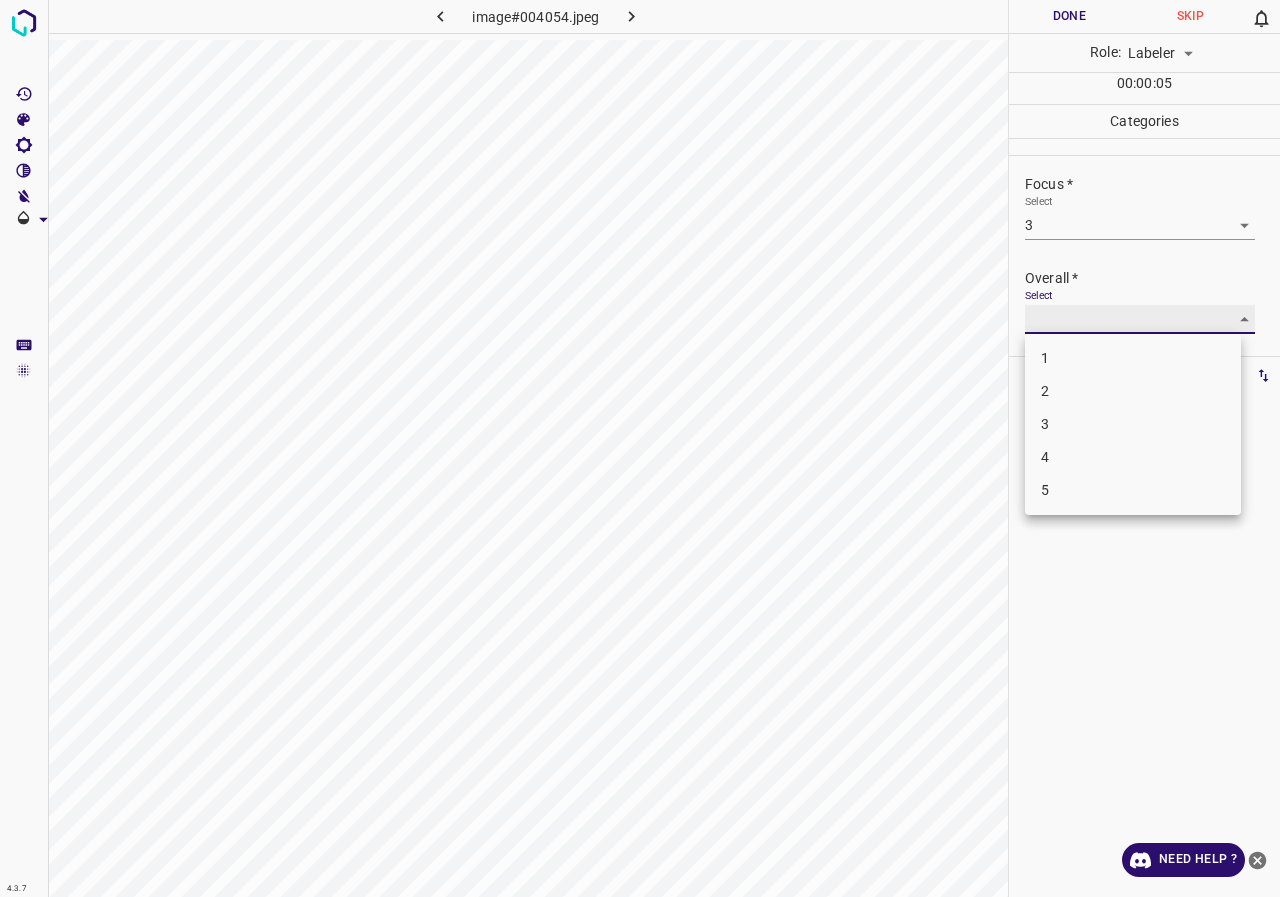 type on "3" 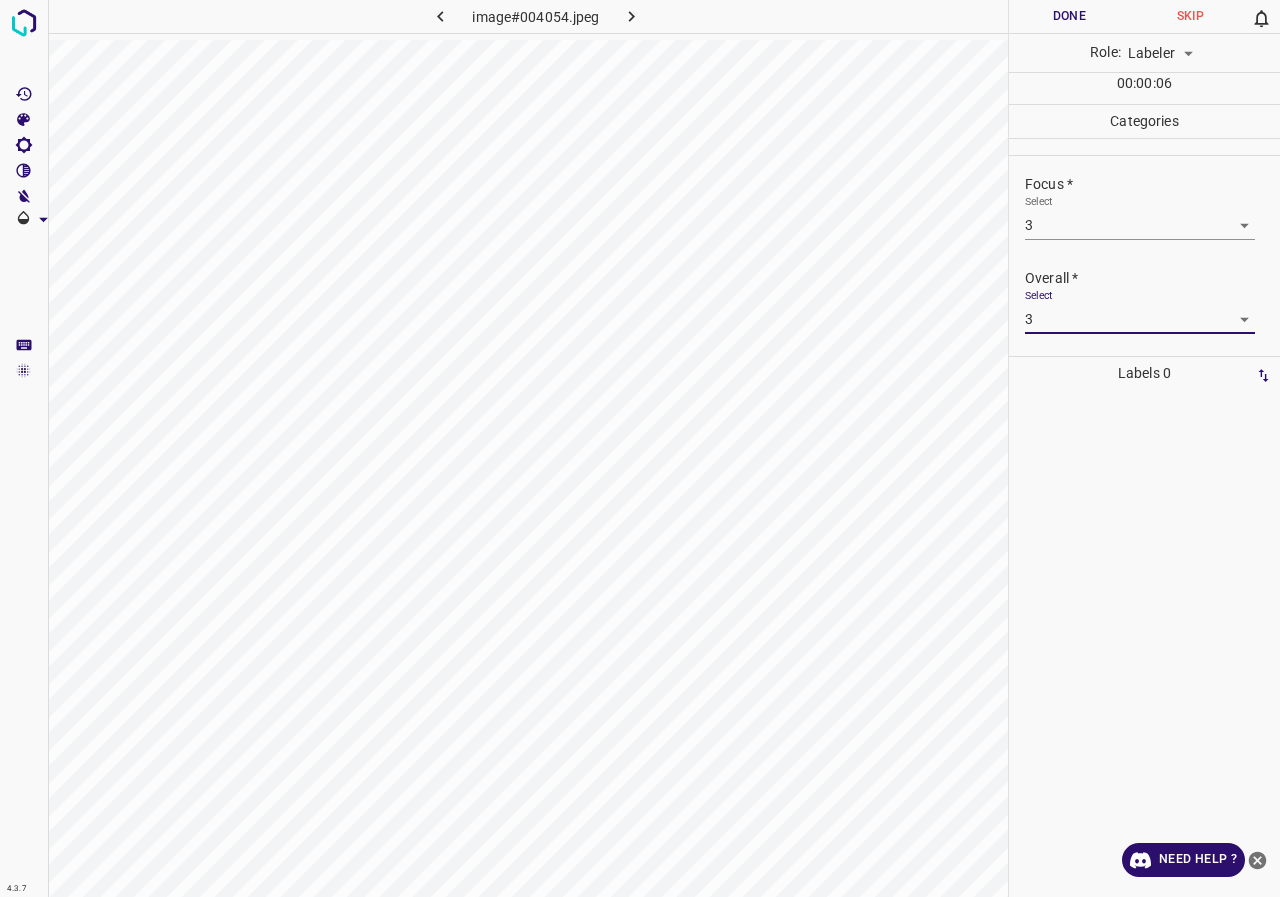 click on "Done" at bounding box center [1069, 16] 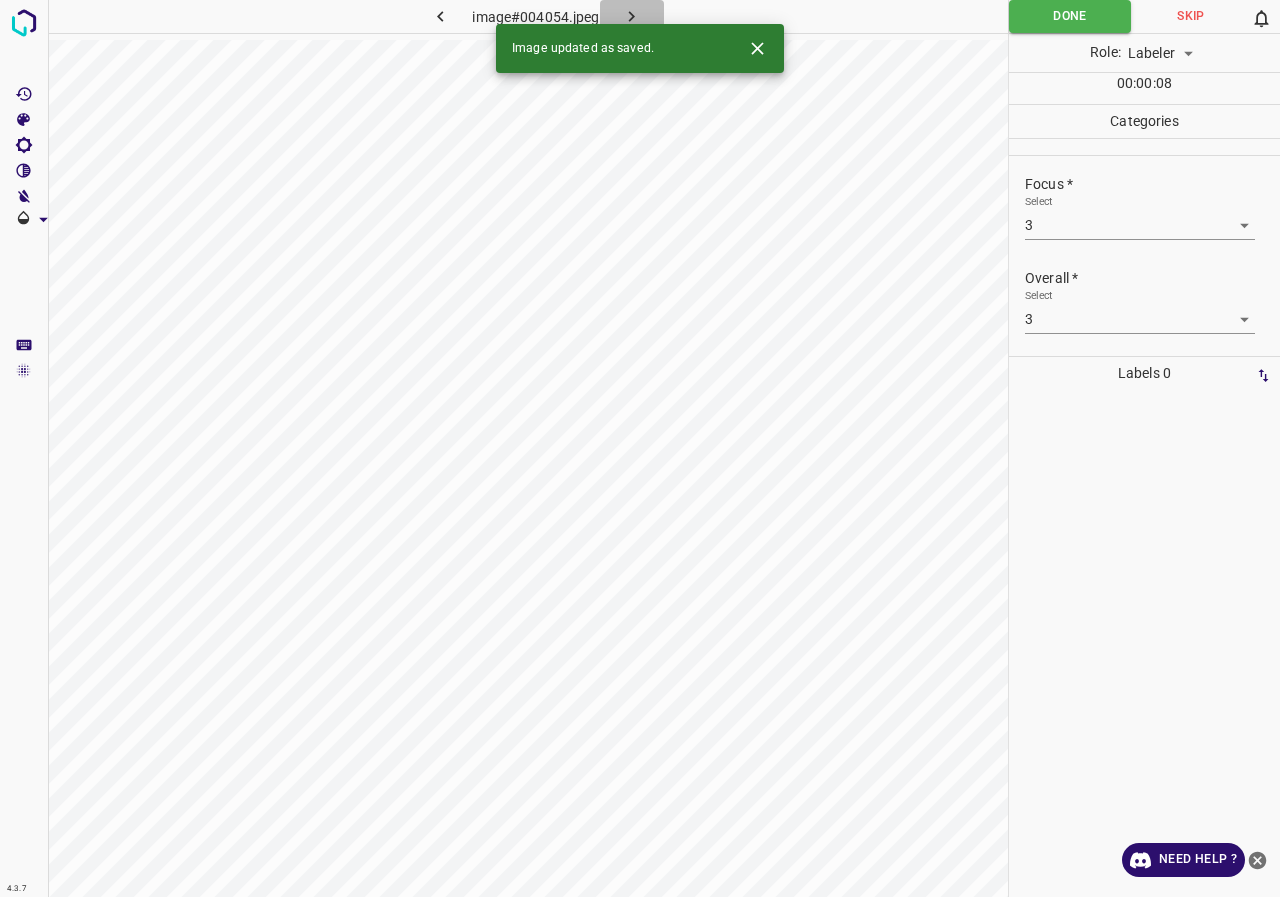 click 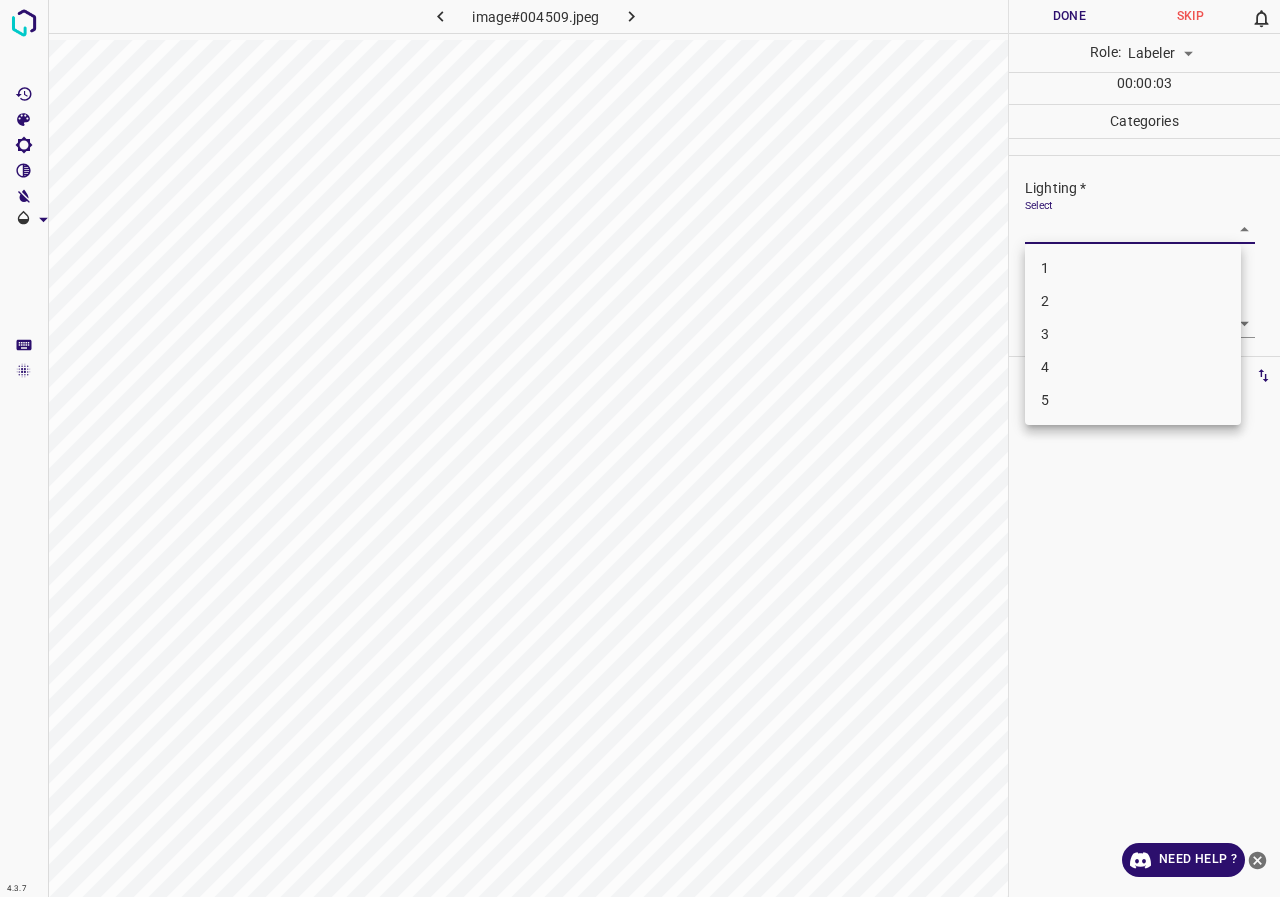 click on "4.3.7 image#004509.jpeg Done Skip 0 Role: Labeler labeler 00   : 00   : 03   Categories Lighting *  Select ​ Focus *  Select ​ Overall *  Select ​ Labels   0 Categories 1 Lighting 2 Focus 3 Overall Tools Space Change between modes (Draw & Edit) I Auto labeling R Restore zoom M Zoom in N Zoom out Delete Delete selecte label Filters Z Restore filters X Saturation filter C Brightness filter V Contrast filter B Gray scale filter General O Download Need Help ? - Text - Hide - Delete 1 2 3 4 5" at bounding box center (640, 448) 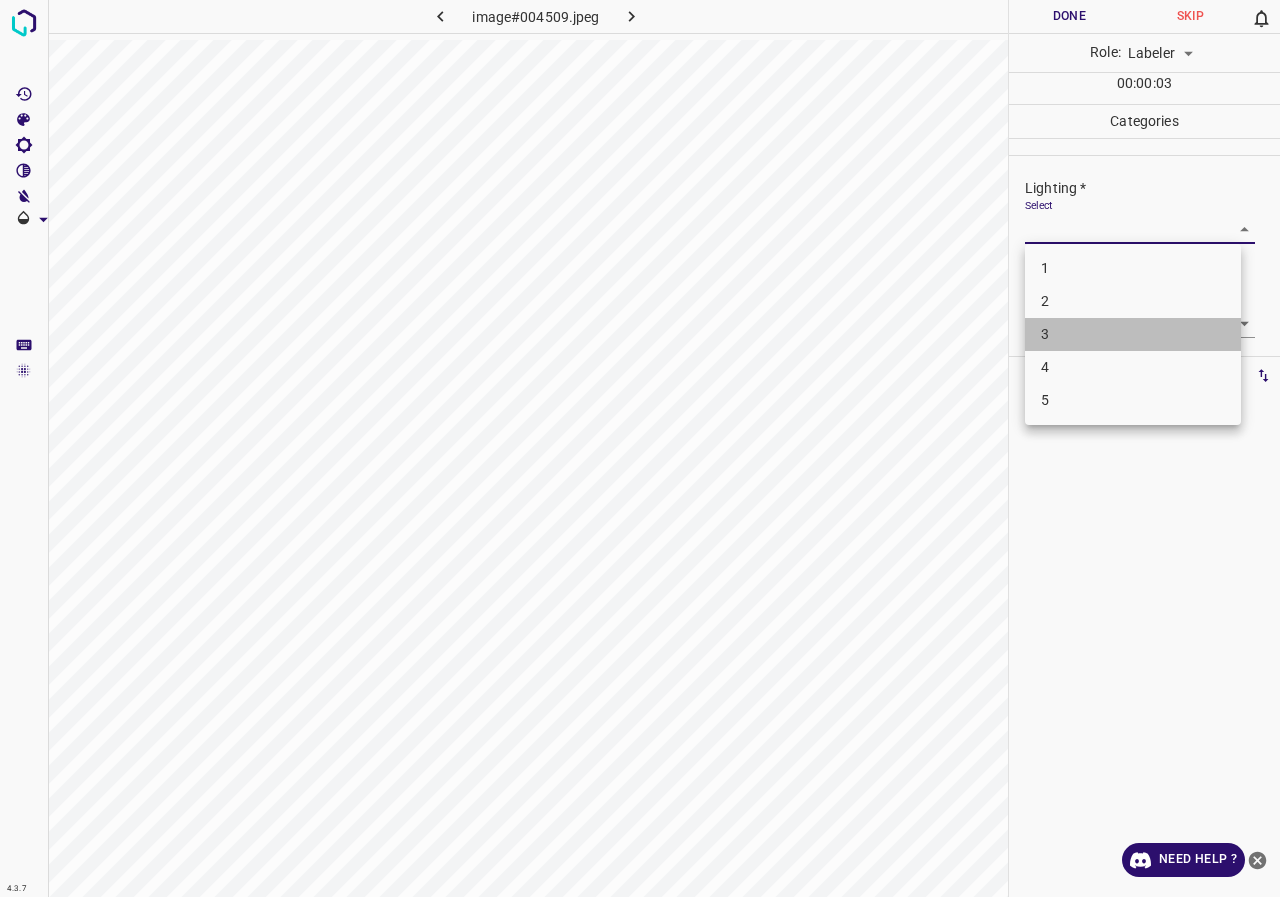 click on "3" at bounding box center (1133, 334) 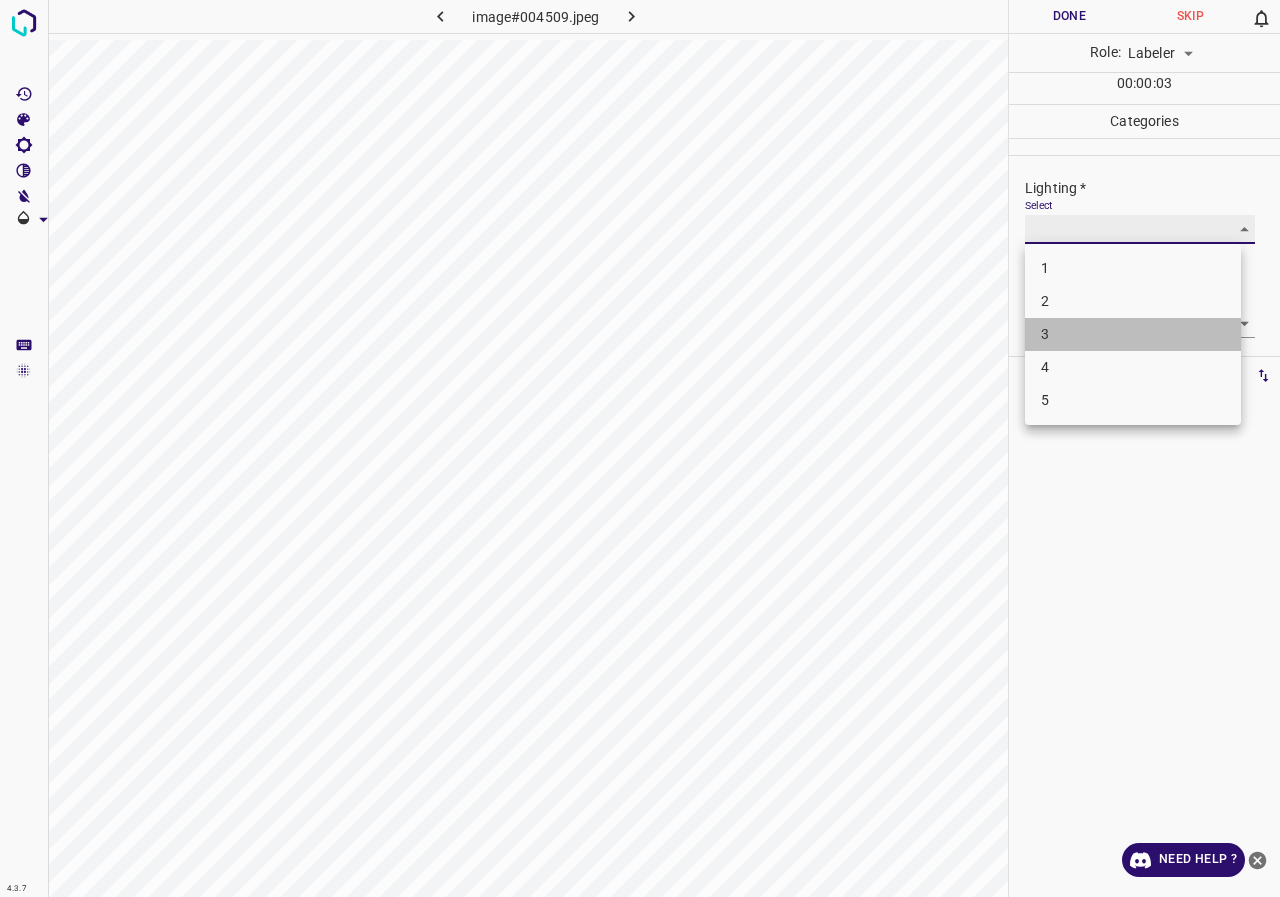 type on "3" 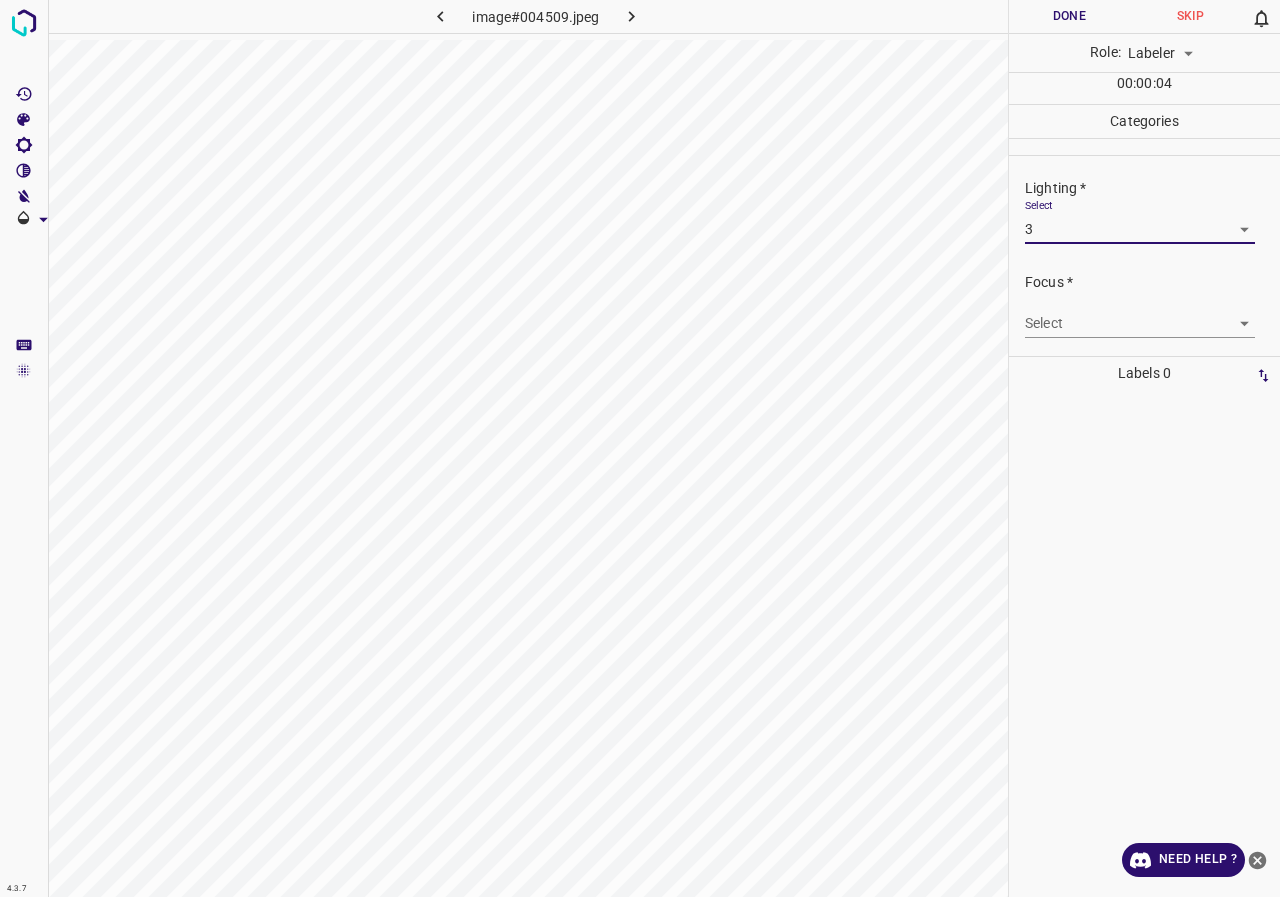 click on "4.3.7 image#004509.jpeg Done Skip 0 Role: Labeler labeler 00   : 00   : 04   Categories Lighting *  Select 3 3 Focus *  Select ​ Overall *  Select ​ Labels   0 Categories 1 Lighting 2 Focus 3 Overall Tools Space Change between modes (Draw & Edit) I Auto labeling R Restore zoom M Zoom in N Zoom out Delete Delete selecte label Filters Z Restore filters X Saturation filter C Brightness filter V Contrast filter B Gray scale filter General O Download Need Help ? - Text - Hide - Delete" at bounding box center (640, 448) 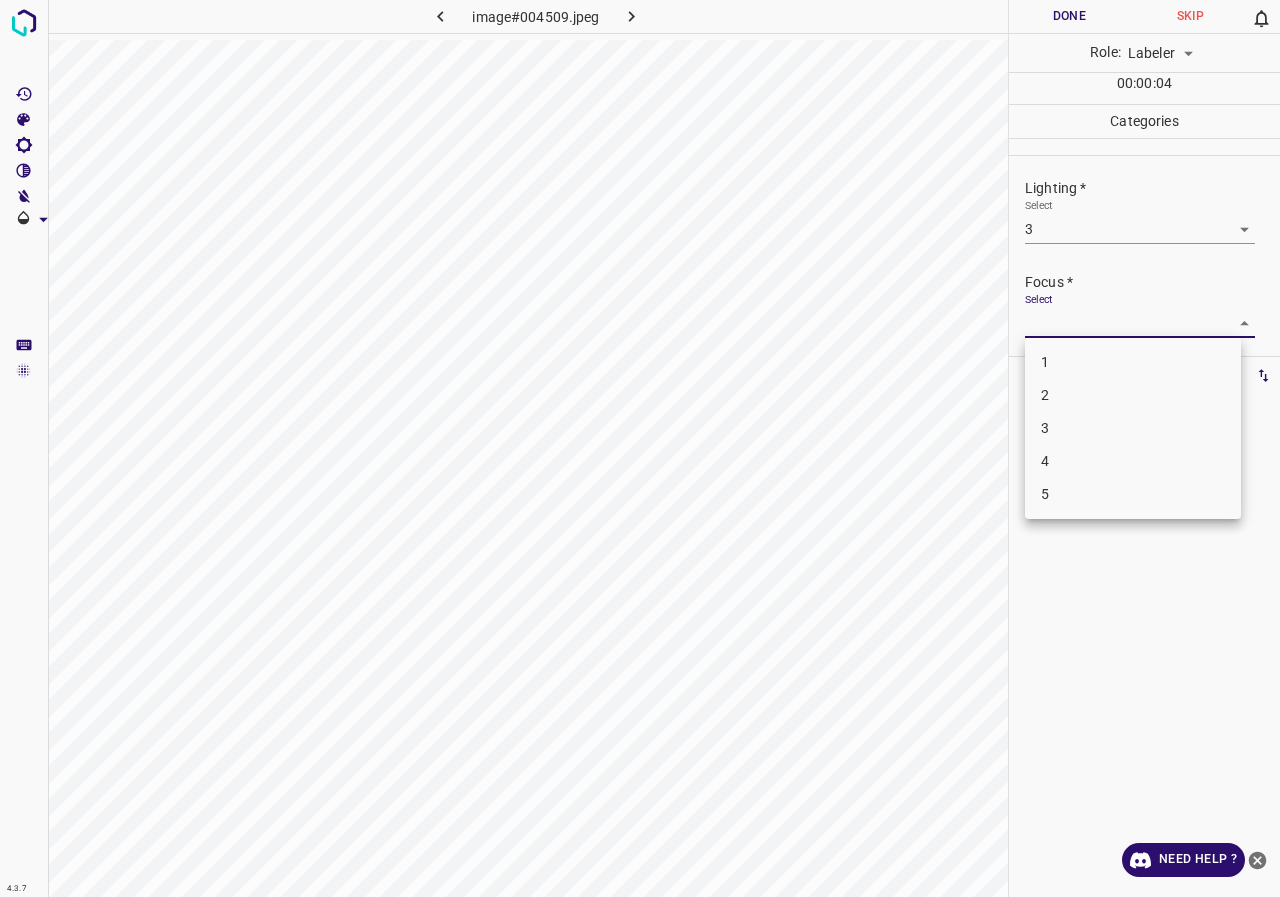 click on "3" at bounding box center (1133, 428) 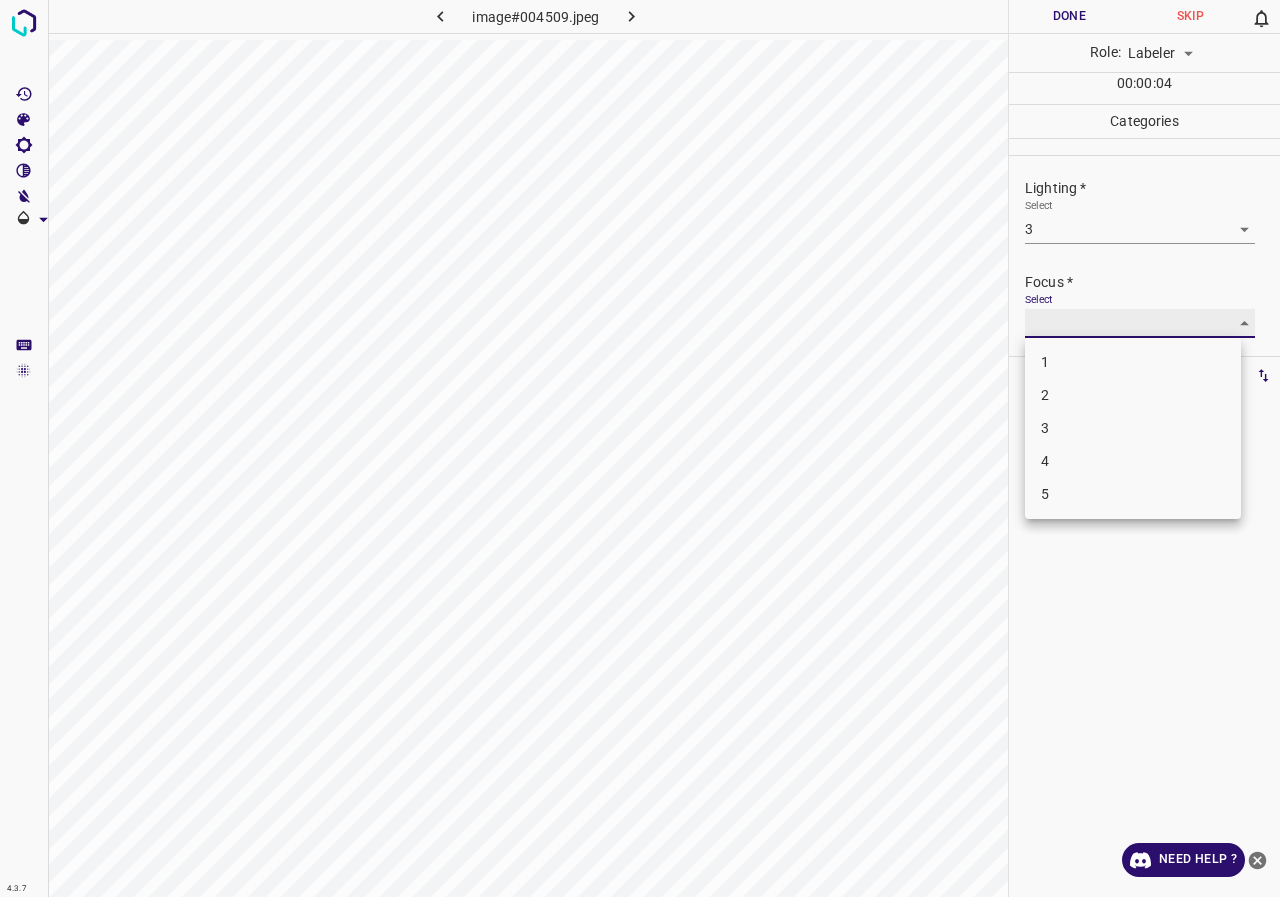 type on "3" 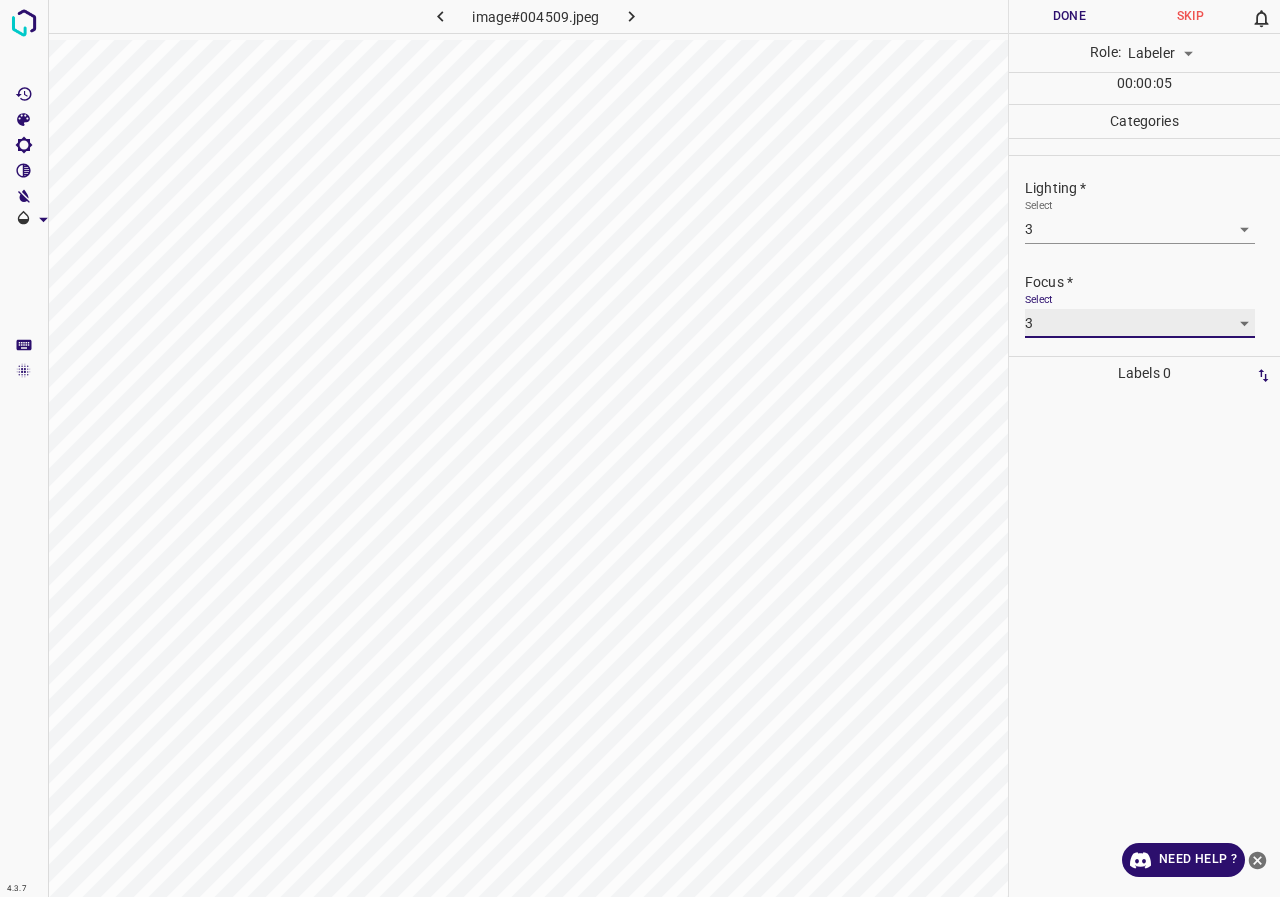 scroll, scrollTop: 98, scrollLeft: 0, axis: vertical 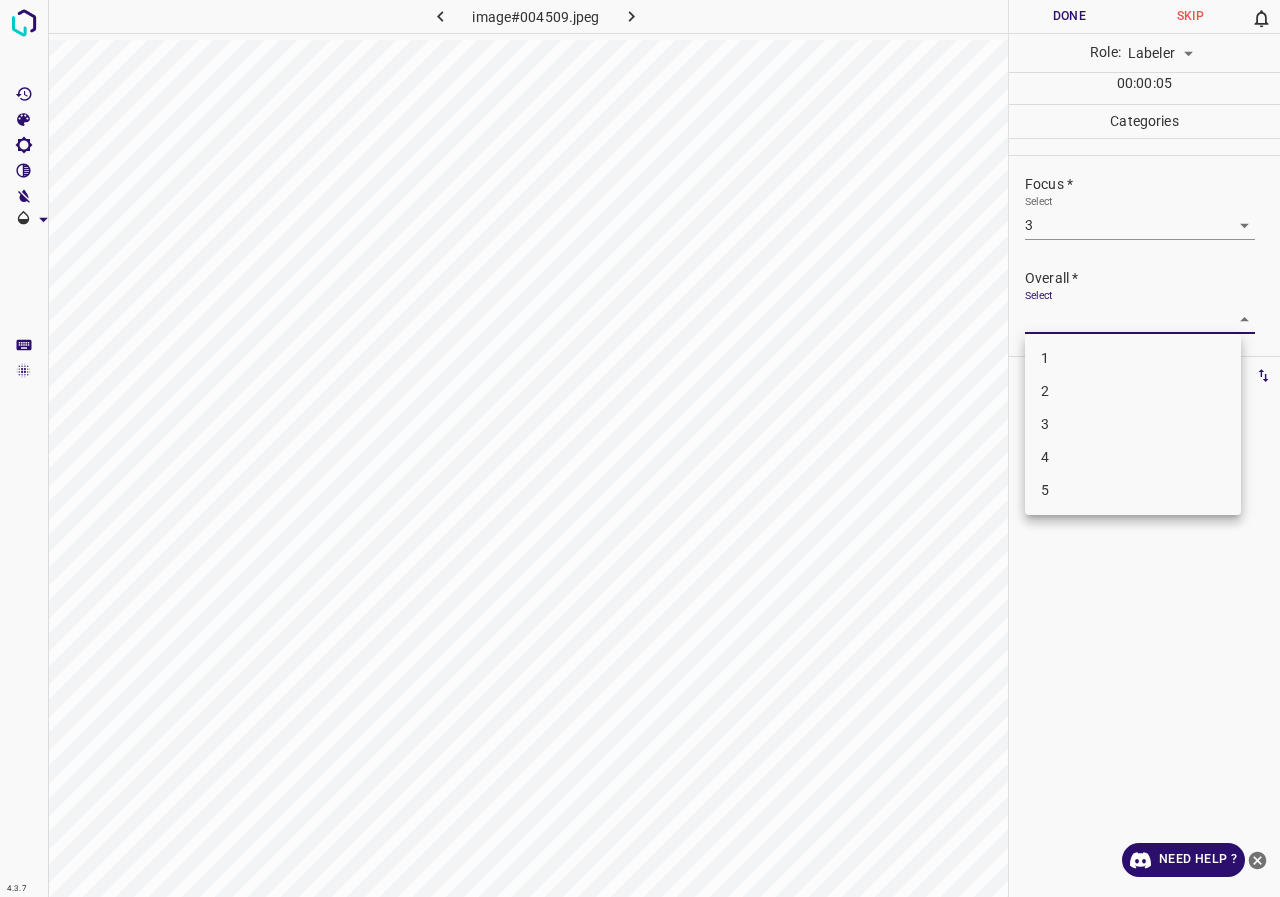 click on "4.3.7 image#004509.jpeg Done Skip 0 Role: Labeler labeler 00   : 00   : 05   Categories Lighting *  Select 3 3 Focus *  Select 3 3 Overall *  Select ​ Labels   0 Categories 1 Lighting 2 Focus 3 Overall Tools Space Change between modes (Draw & Edit) I Auto labeling R Restore zoom M Zoom in N Zoom out Delete Delete selecte label Filters Z Restore filters X Saturation filter C Brightness filter V Contrast filter B Gray scale filter General O Download Need Help ? - Text - Hide - Delete 1 2 3 4 5" at bounding box center [640, 448] 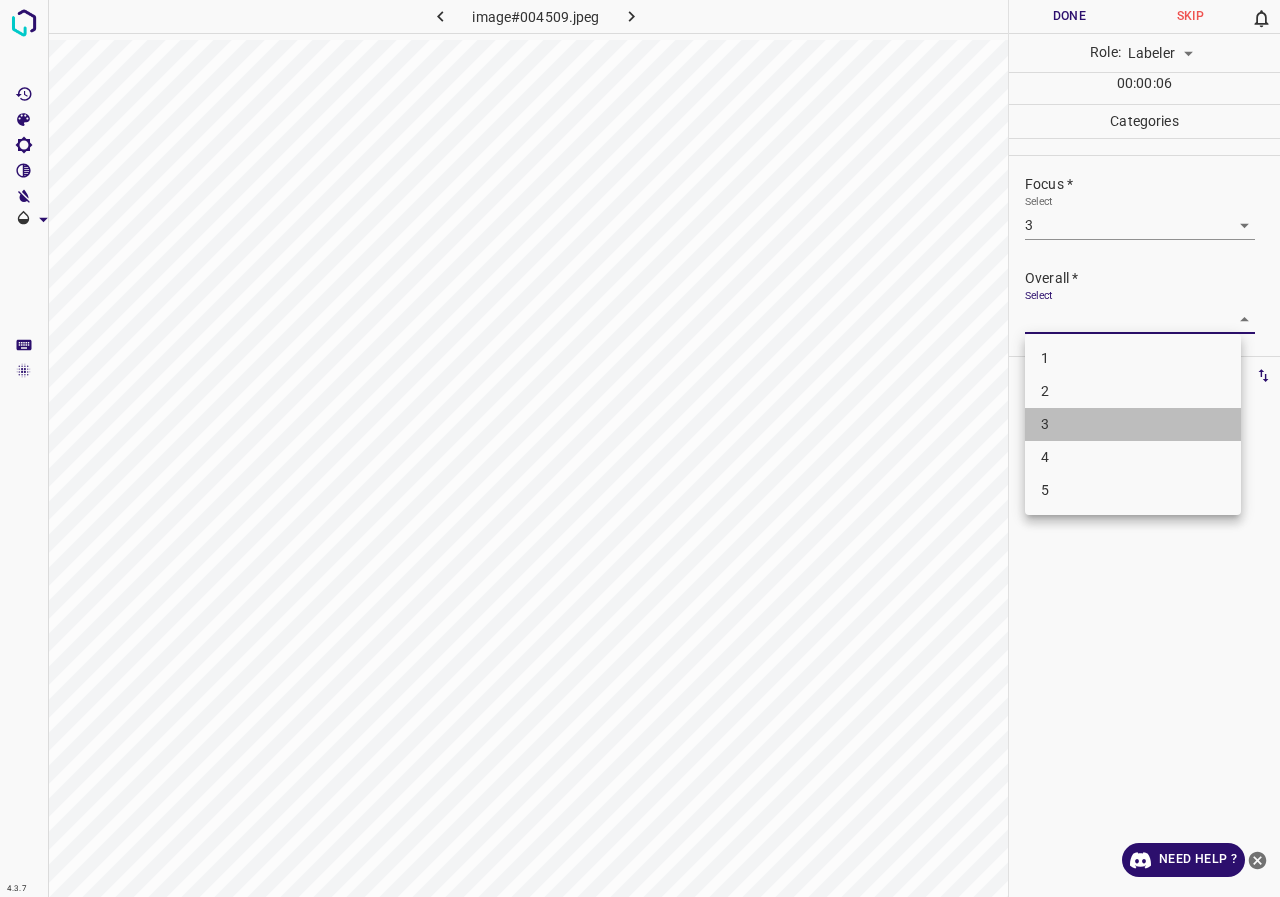 click on "3" at bounding box center (1133, 424) 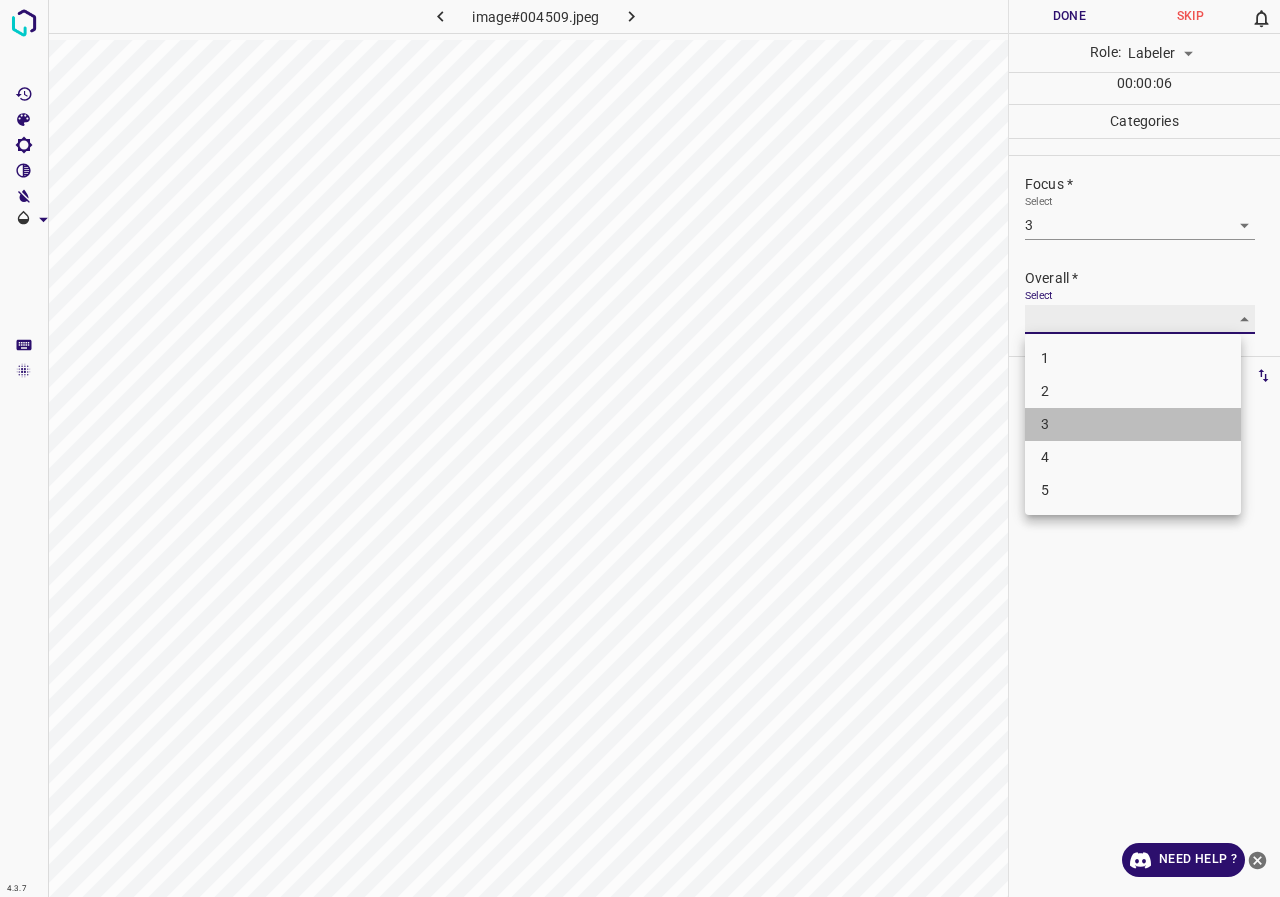 type on "3" 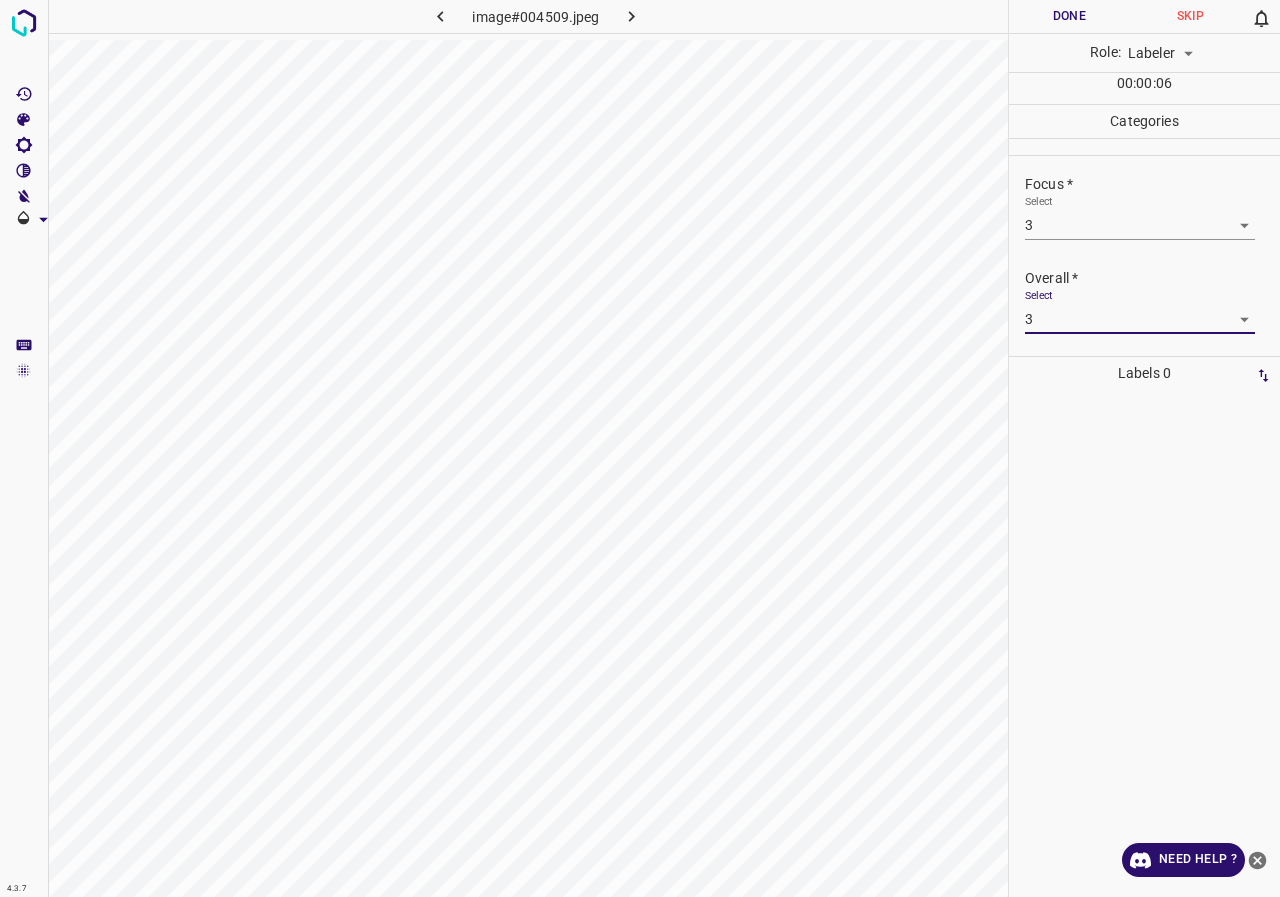click on "Done" at bounding box center (1069, 16) 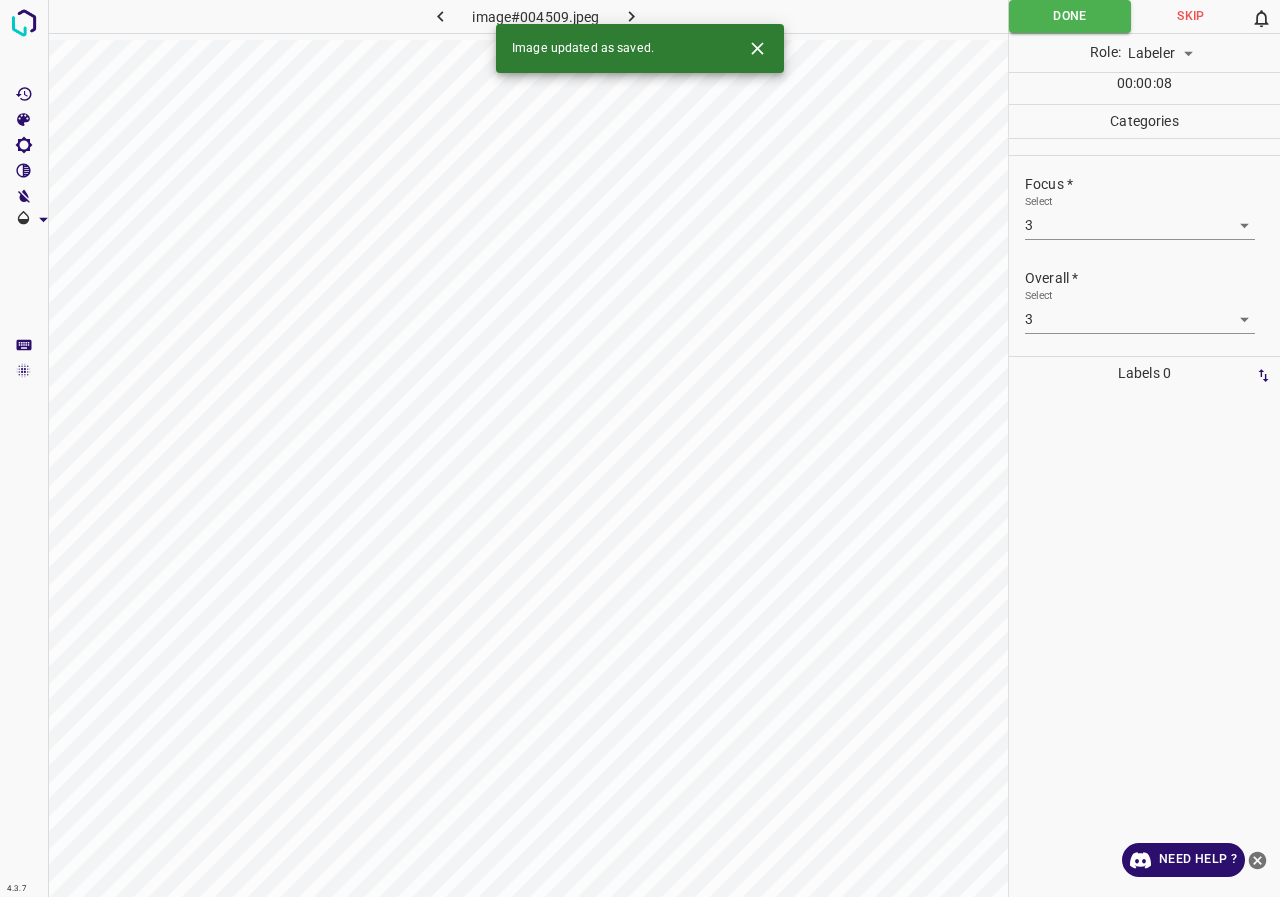 click 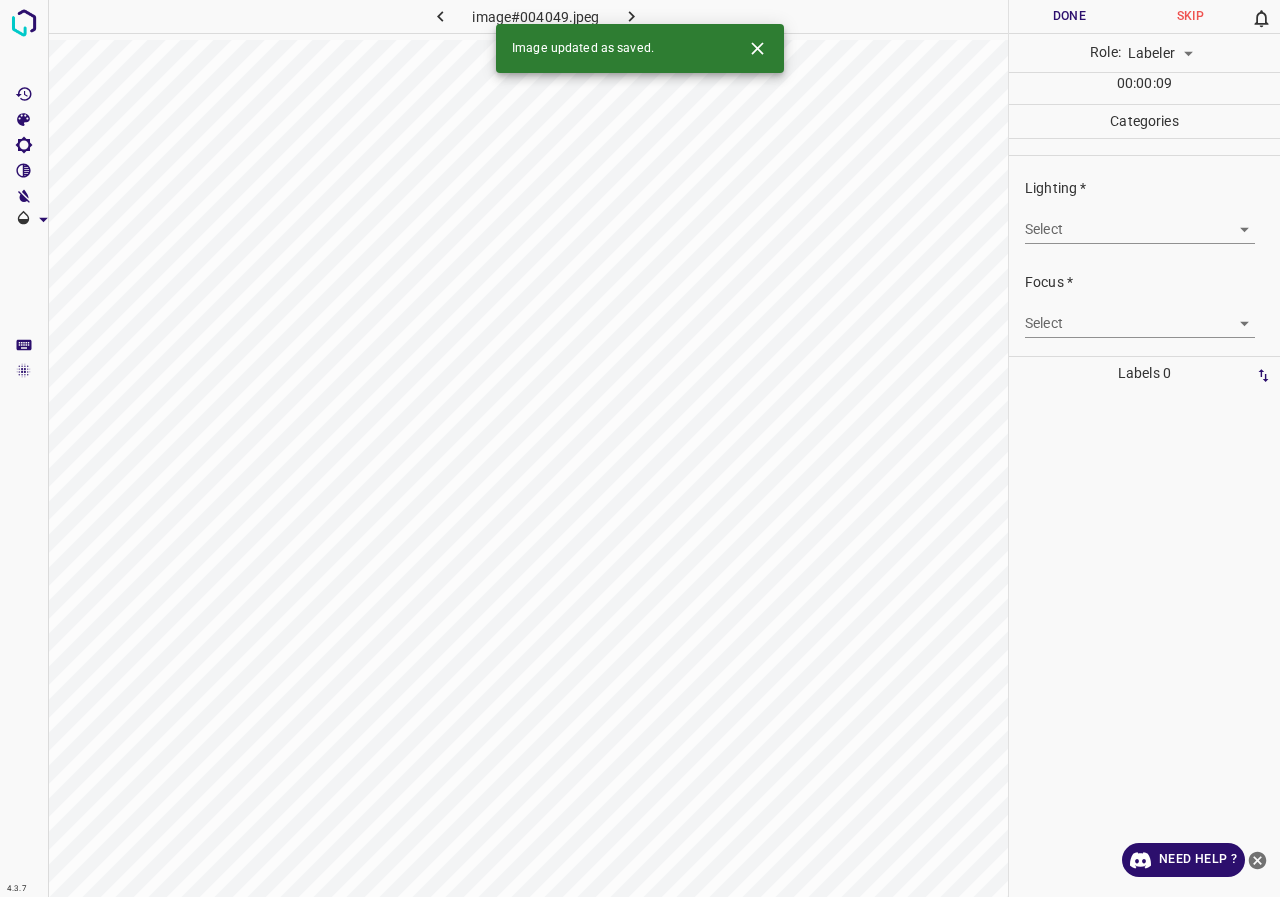 click on "4.3.7 image#004049.jpeg Done Skip 0 Role: Labeler labeler 00   : 00   : 09   Categories Lighting *  Select ​ Focus *  Select ​ Overall *  Select ​ Labels   0 Categories 1 Lighting 2 Focus 3 Overall Tools Space Change between modes (Draw & Edit) I Auto labeling R Restore zoom M Zoom in N Zoom out Delete Delete selecte label Filters Z Restore filters X Saturation filter C Brightness filter V Contrast filter B Gray scale filter General O Download Image updated as saved. Need Help ? - Text - Hide - Delete" at bounding box center [640, 448] 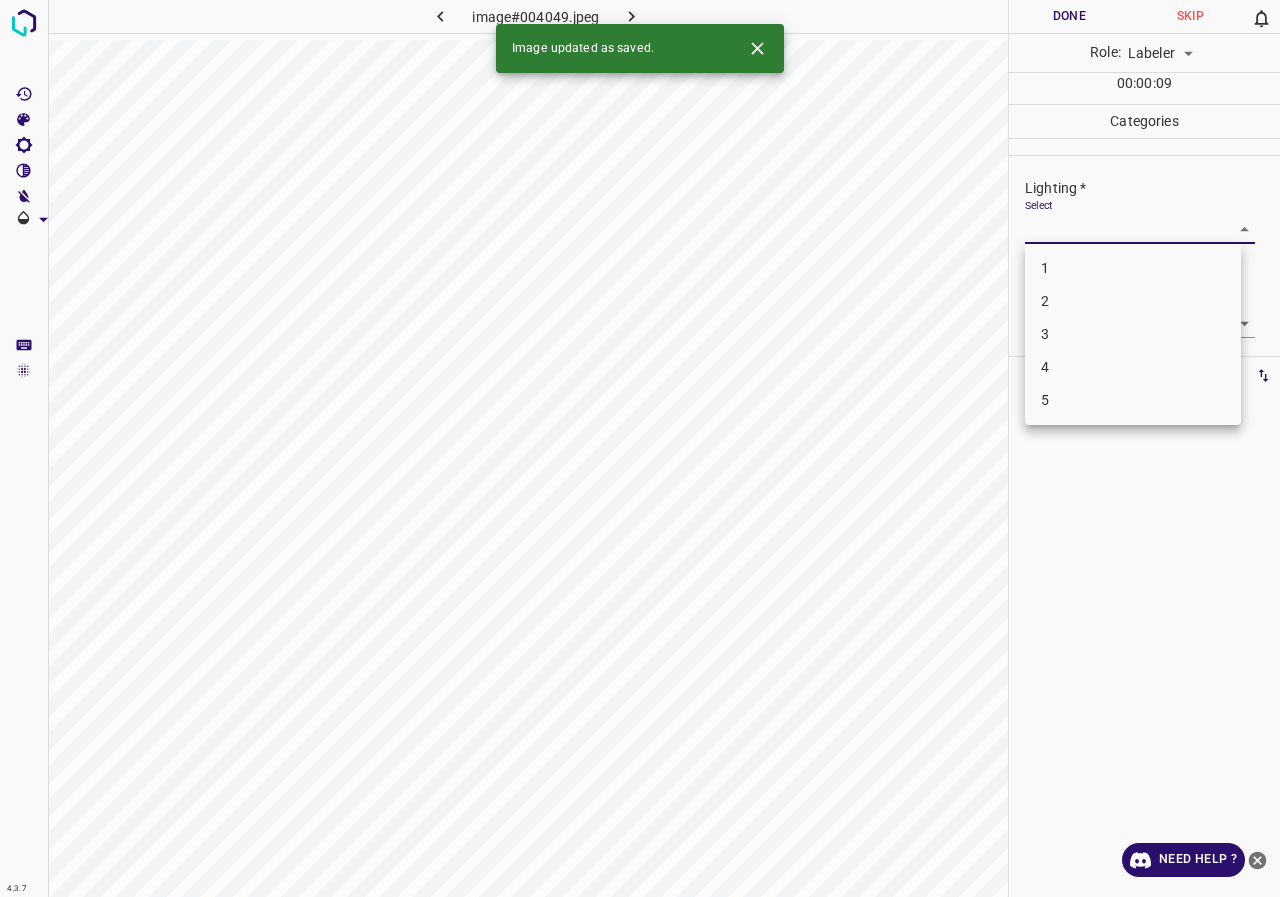 click on "3" at bounding box center (1133, 334) 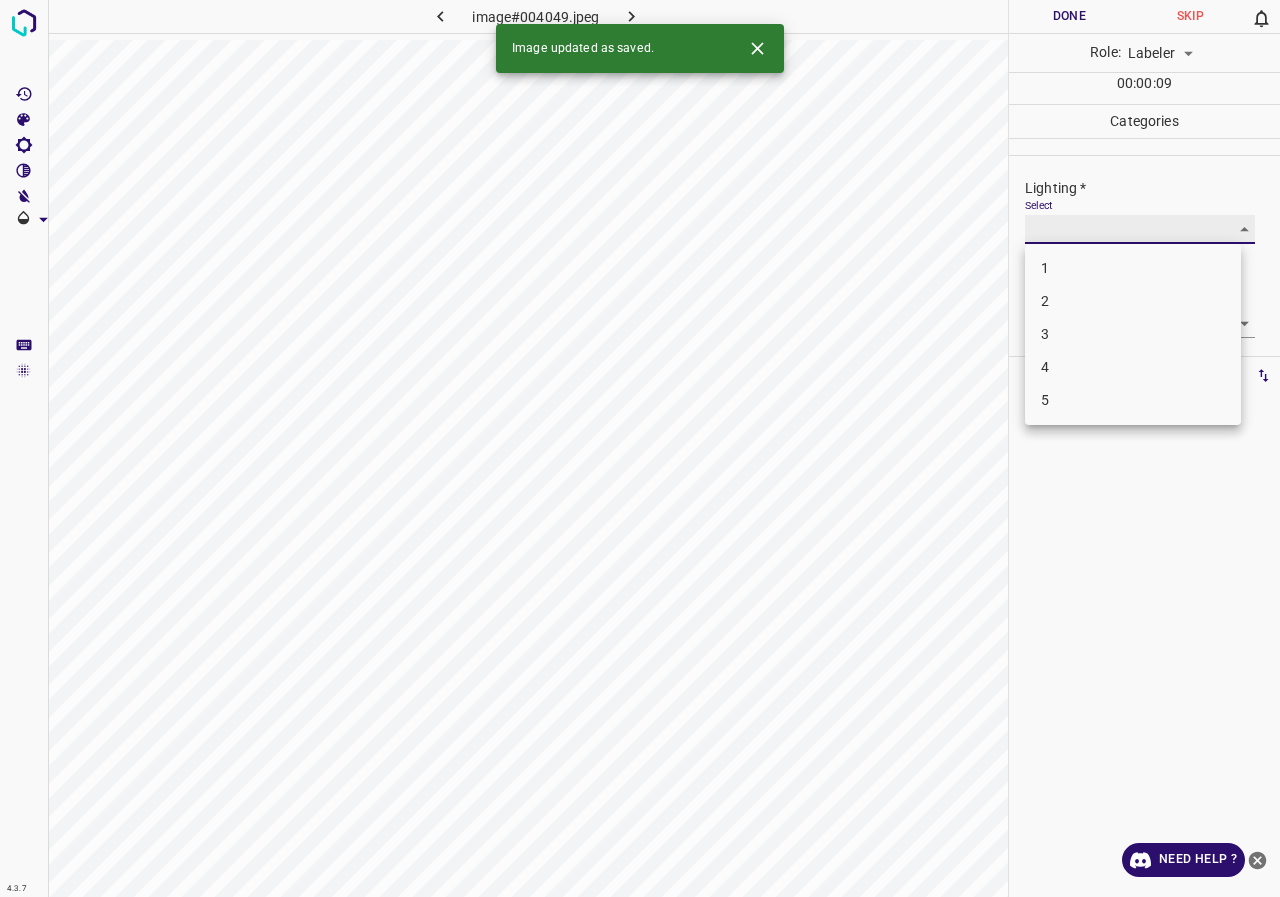 type on "3" 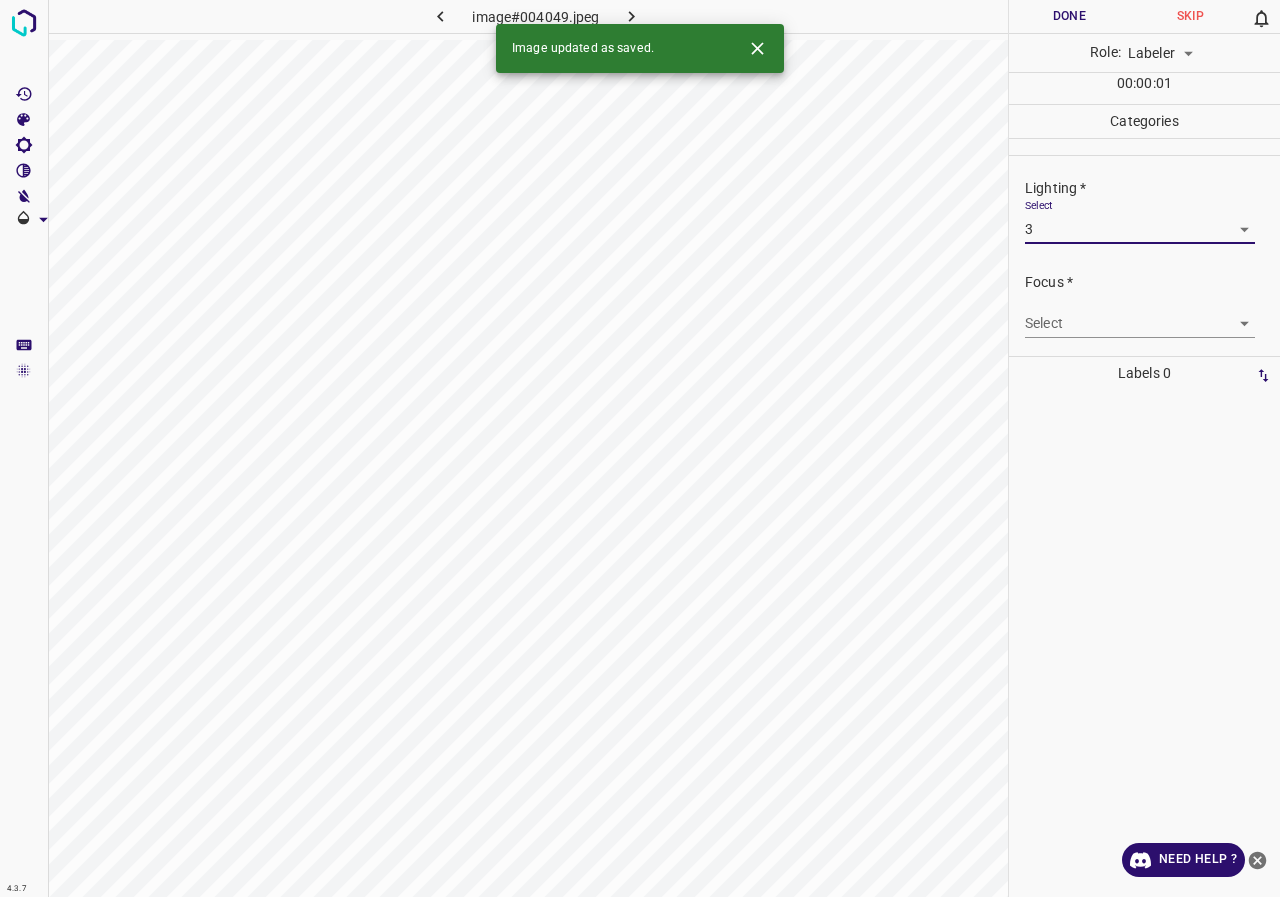 click on "4.3.7 image#004049.jpeg Done Skip 0 Role: Labeler labeler 00   : 00   : 01   Categories Lighting *  Select 3 3 Focus *  Select ​ Overall *  Select ​ Labels   0 Categories 1 Lighting 2 Focus 3 Overall Tools Space Change between modes (Draw & Edit) I Auto labeling R Restore zoom M Zoom in N Zoom out Delete Delete selecte label Filters Z Restore filters X Saturation filter C Brightness filter V Contrast filter B Gray scale filter General O Download Image updated as saved. Need Help ? - Text - Hide - Delete" at bounding box center (640, 448) 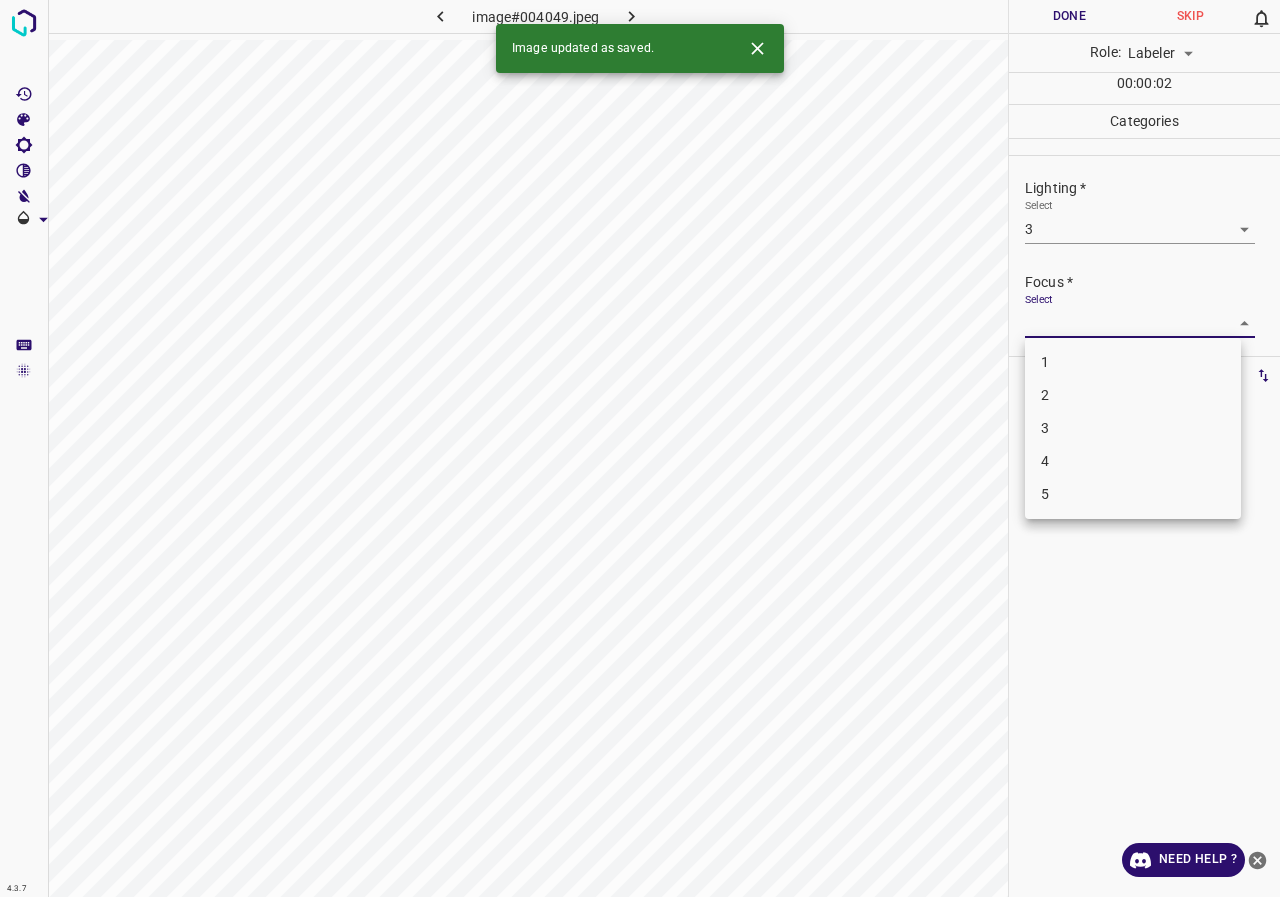 click on "2" at bounding box center [1133, 395] 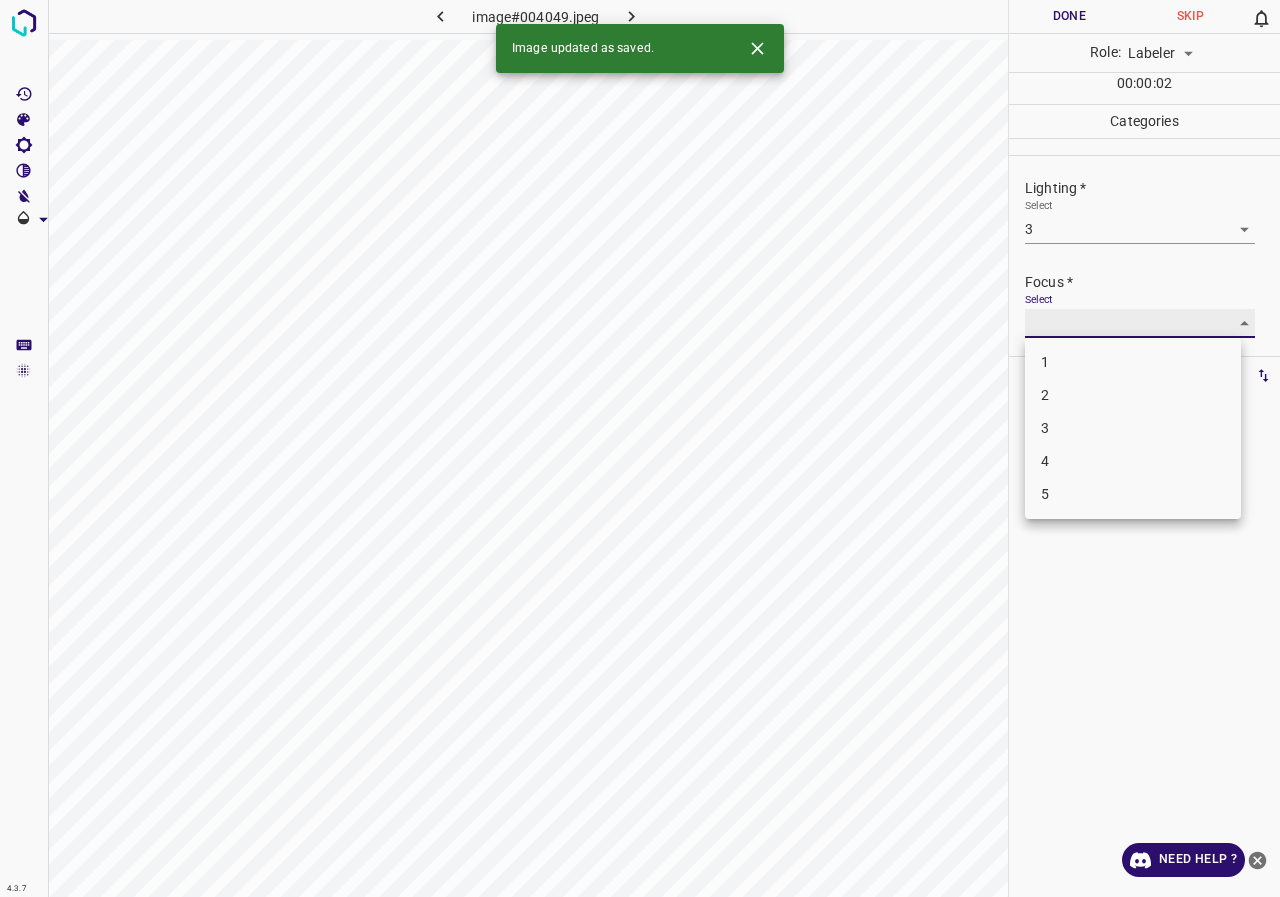 type on "2" 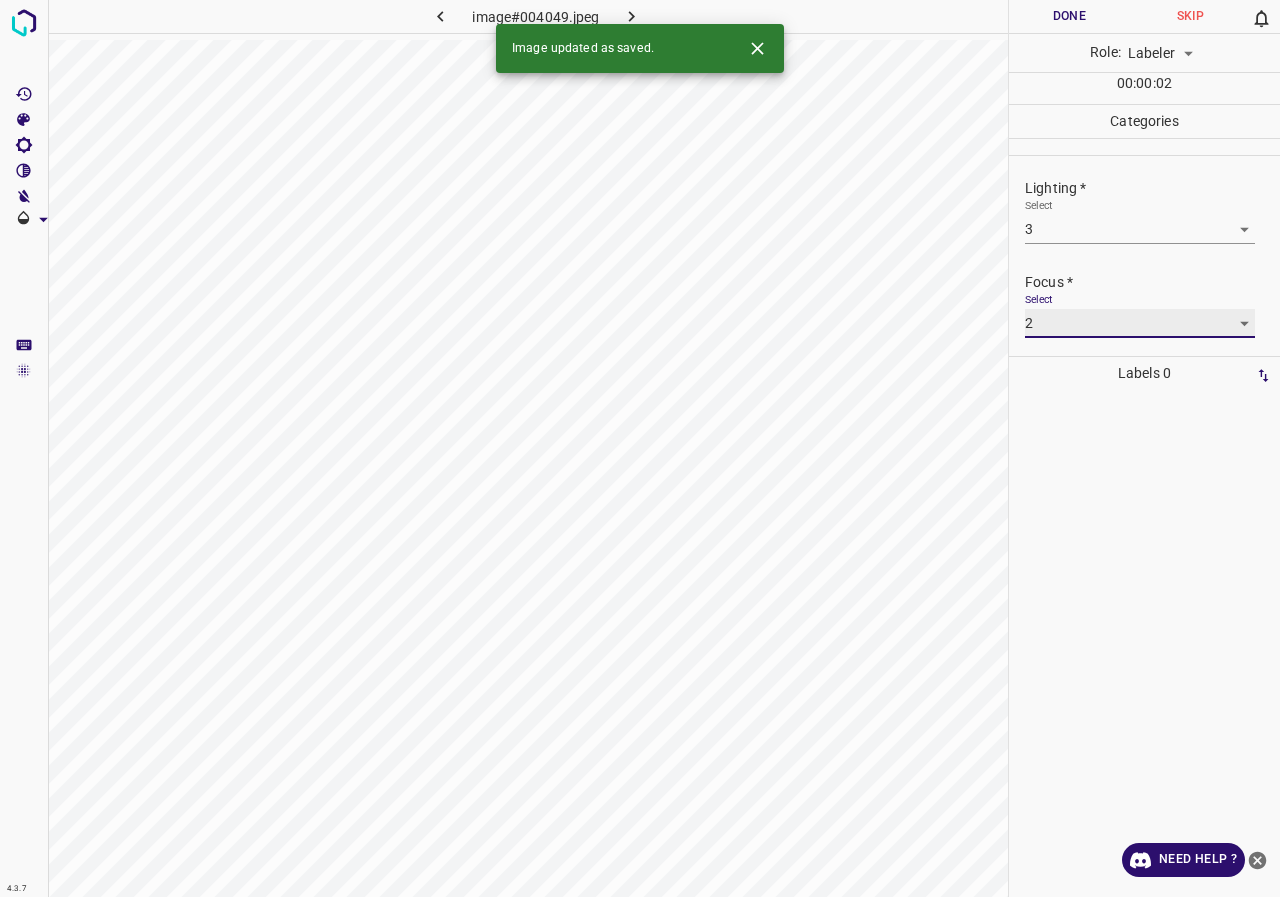 scroll, scrollTop: 98, scrollLeft: 0, axis: vertical 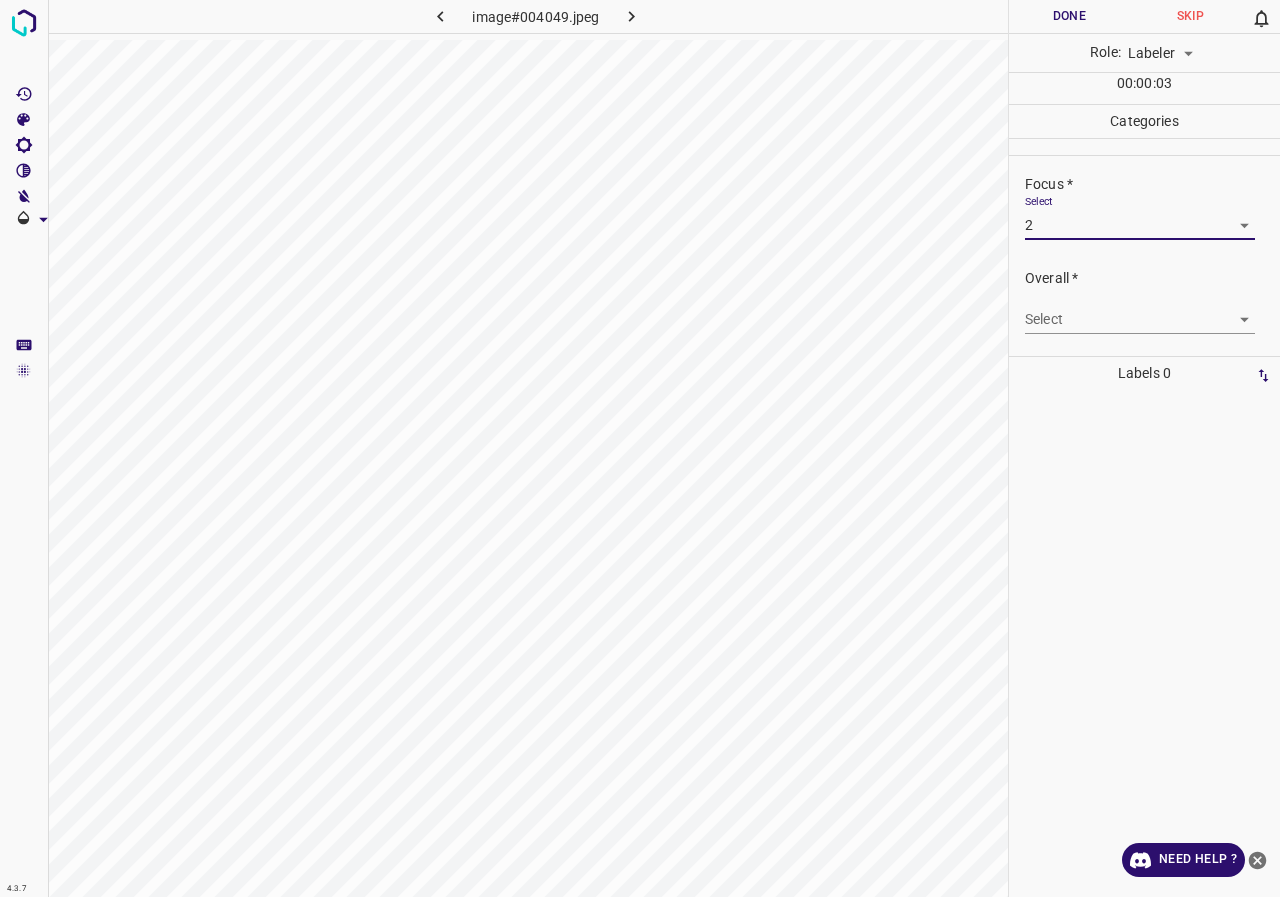 click on "4.3.7 image#004049.jpeg Done Skip 0 Role: Labeler labeler 00   : 00   : 03   Categories Lighting *  Select 3 3 Focus *  Select 2 2 Overall *  Select ​ Labels   0 Categories 1 Lighting 2 Focus 3 Overall Tools Space Change between modes (Draw & Edit) I Auto labeling R Restore zoom M Zoom in N Zoom out Delete Delete selecte label Filters Z Restore filters X Saturation filter C Brightness filter V Contrast filter B Gray scale filter General O Download Need Help ? - Text - Hide - Delete" at bounding box center [640, 448] 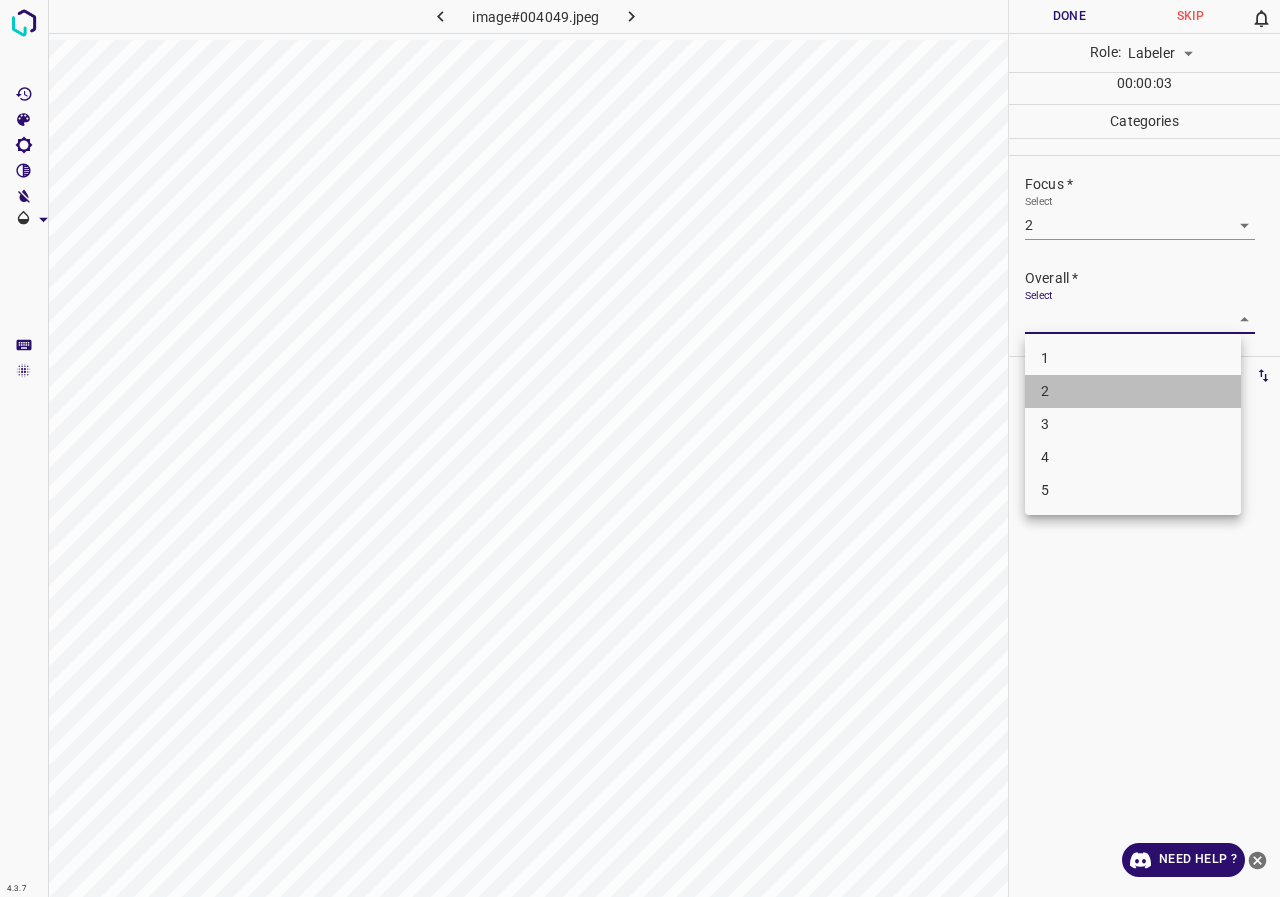 click on "2" at bounding box center [1133, 391] 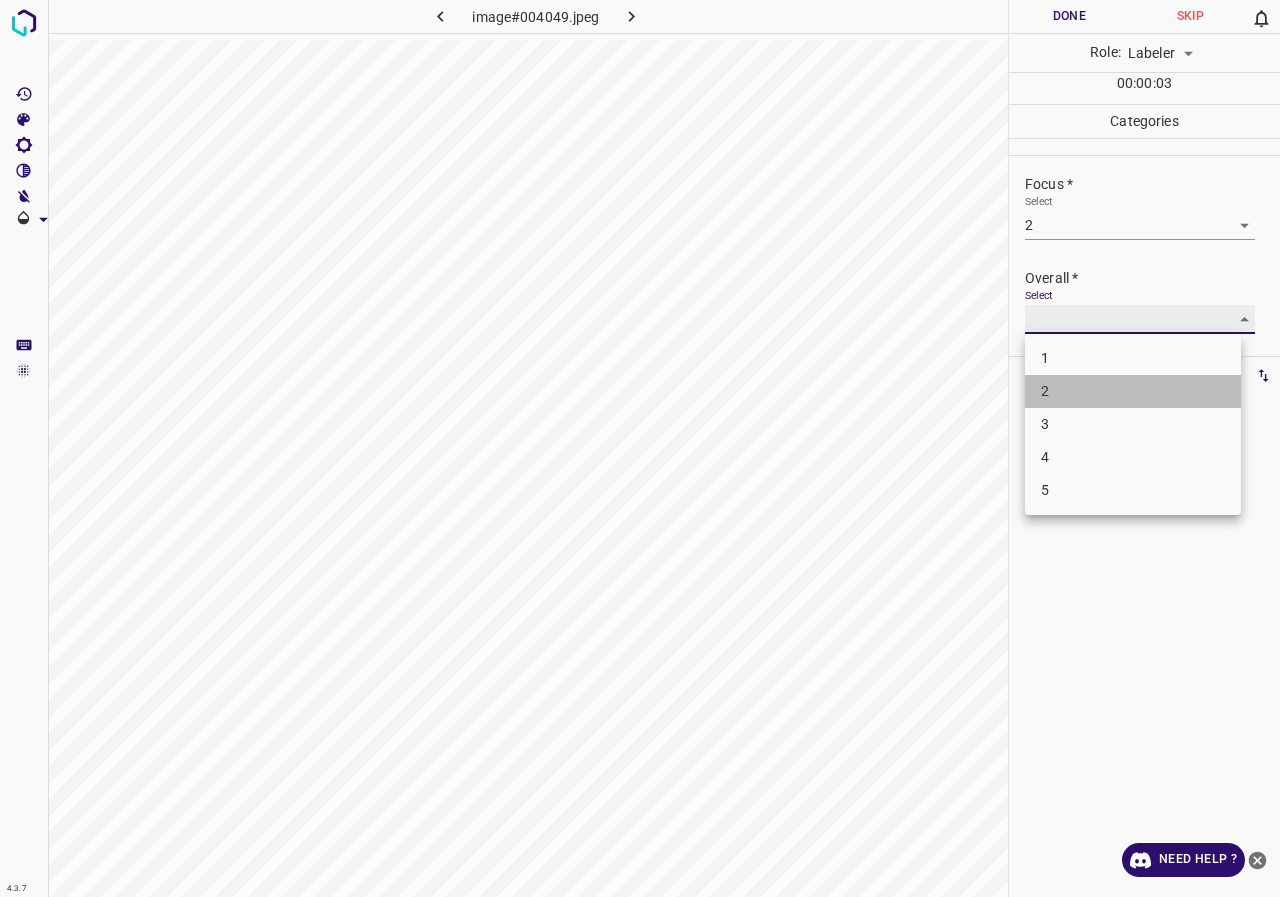 type on "2" 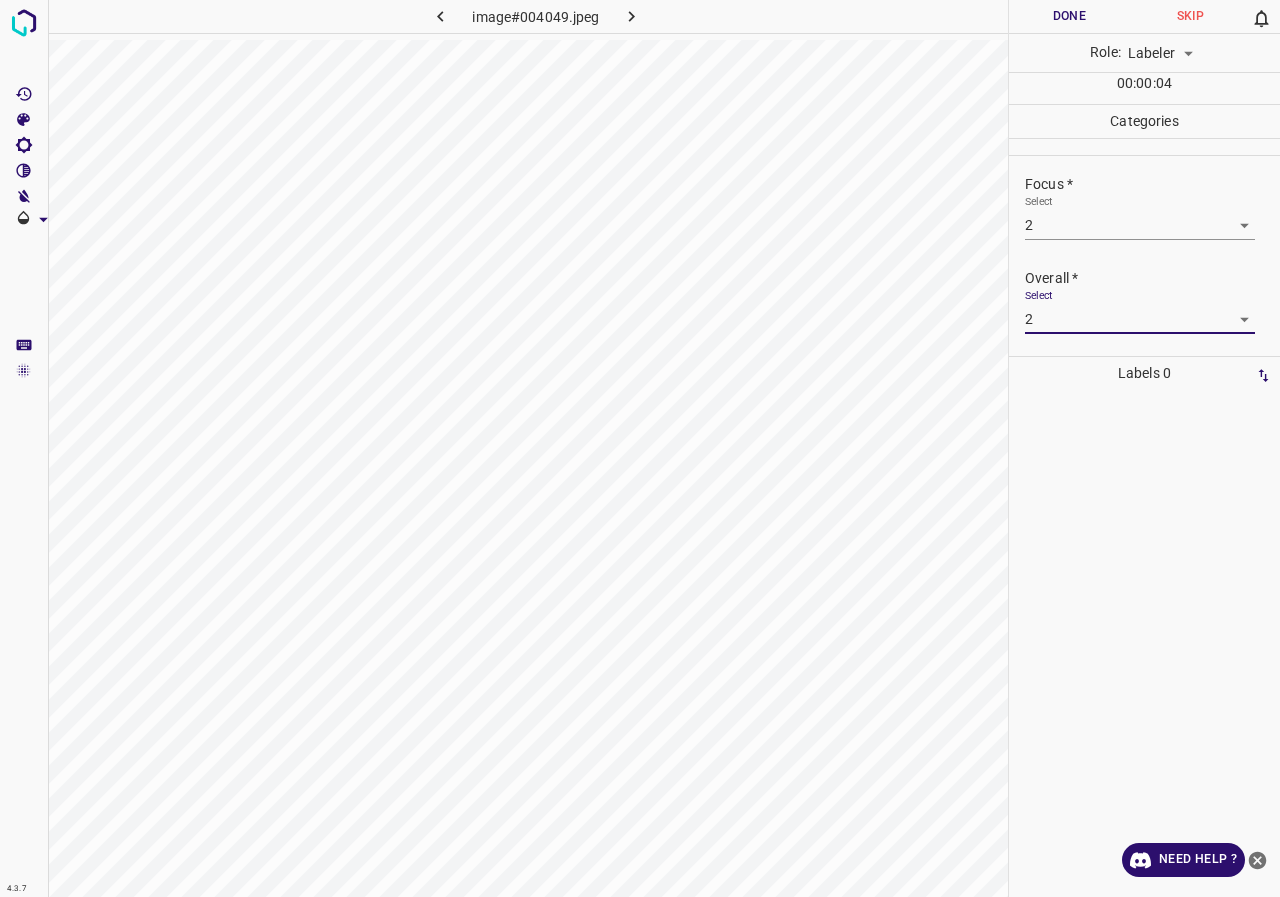 click on "Done" at bounding box center [1069, 16] 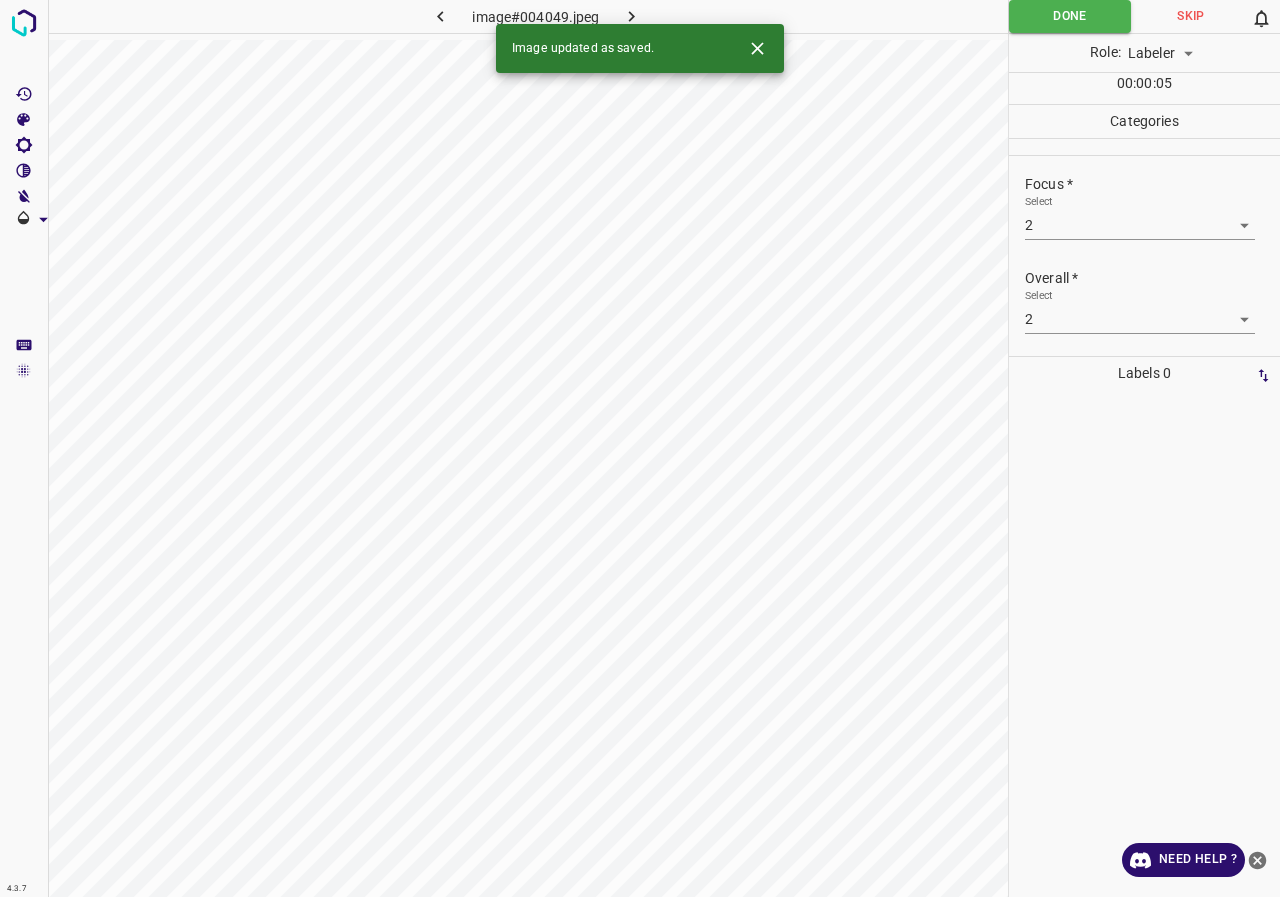 click 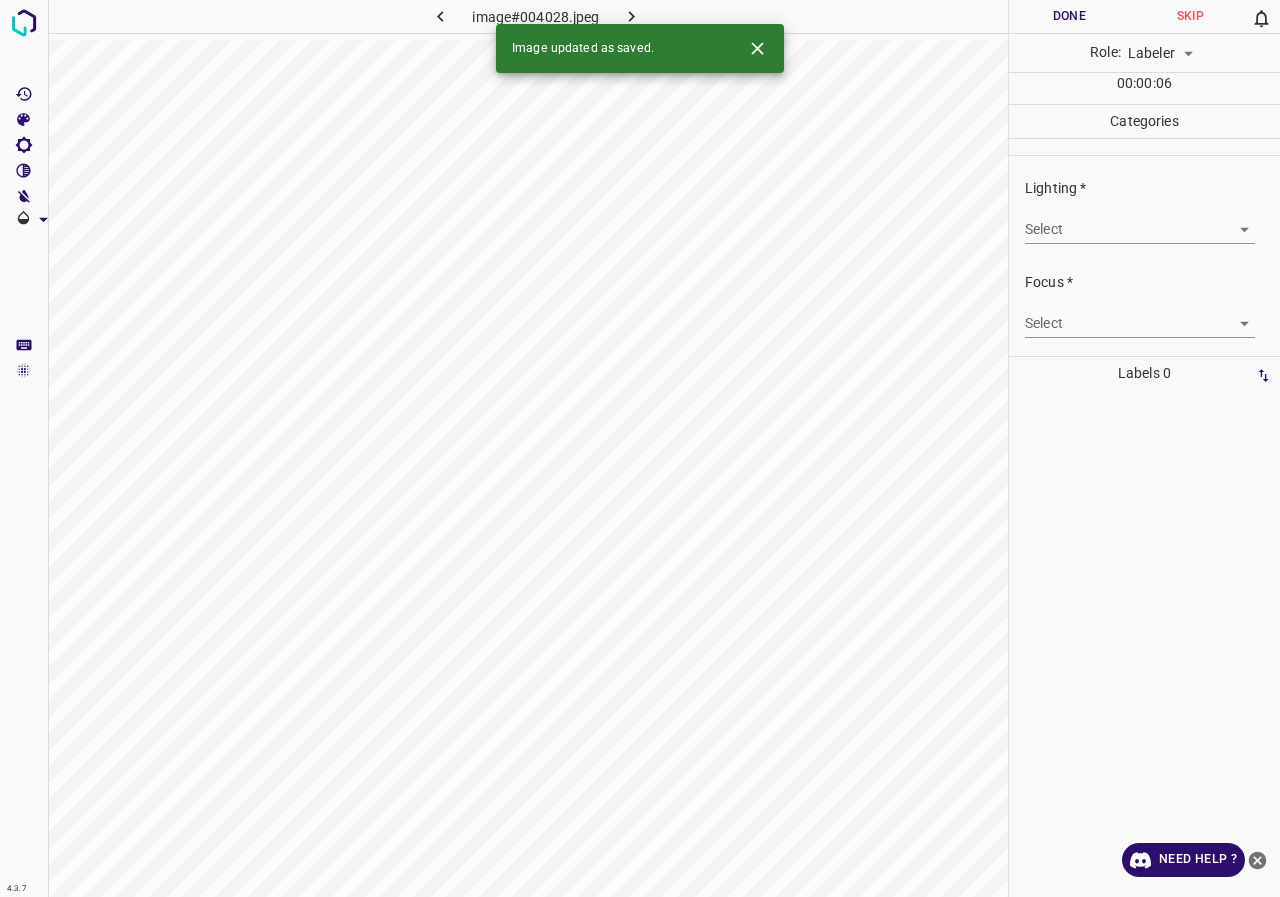 click on "4.3.7 image#004028.jpeg Done Skip 0 Role: Labeler labeler 00   : 00   : 06   Categories Lighting *  Select ​ Focus *  Select ​ Overall *  Select ​ Labels   0 Categories 1 Lighting 2 Focus 3 Overall Tools Space Change between modes (Draw & Edit) I Auto labeling R Restore zoom M Zoom in N Zoom out Delete Delete selecte label Filters Z Restore filters X Saturation filter C Brightness filter V Contrast filter B Gray scale filter General O Download Image updated as saved. Need Help ? - Text - Hide - Delete" at bounding box center (640, 448) 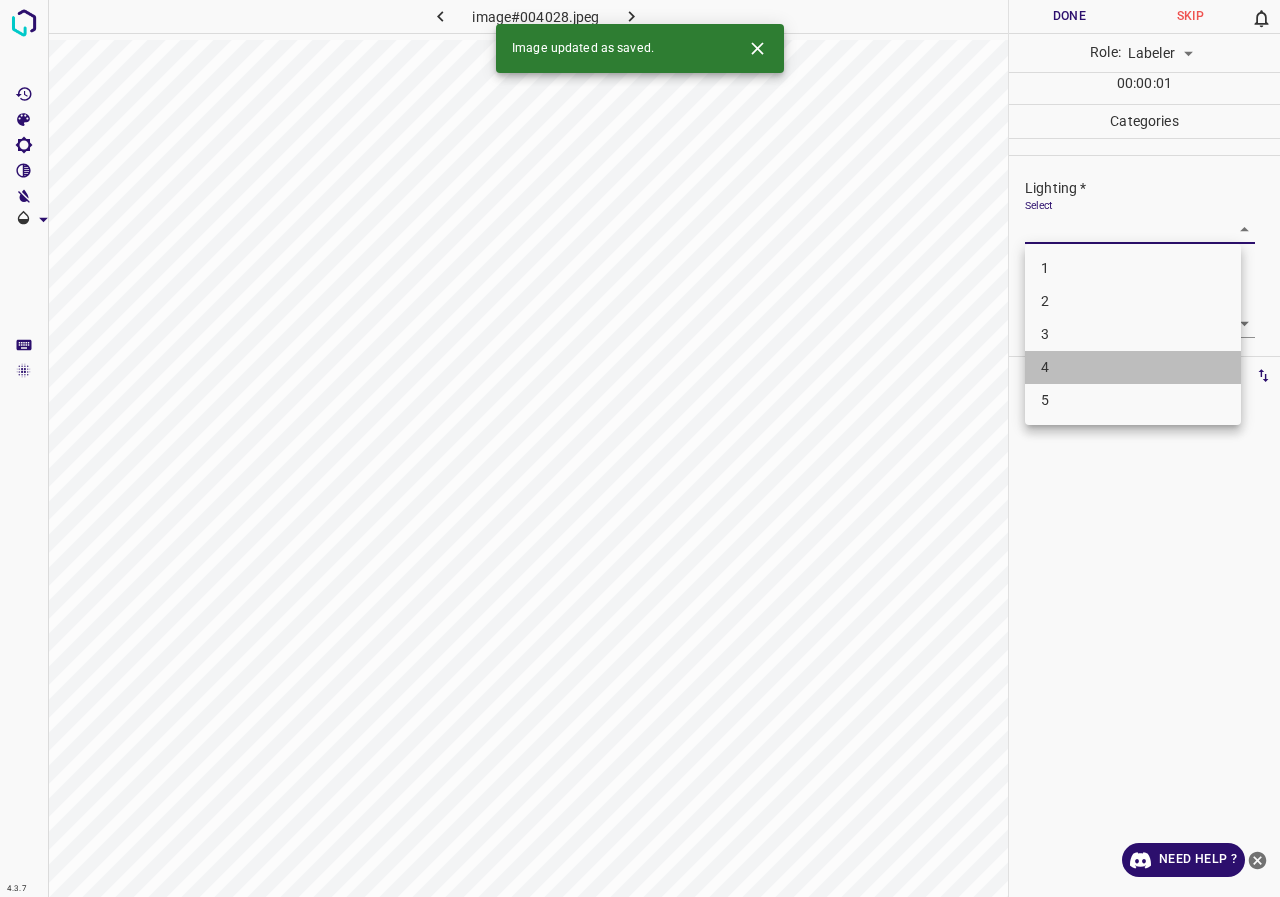 click on "4" at bounding box center [1133, 367] 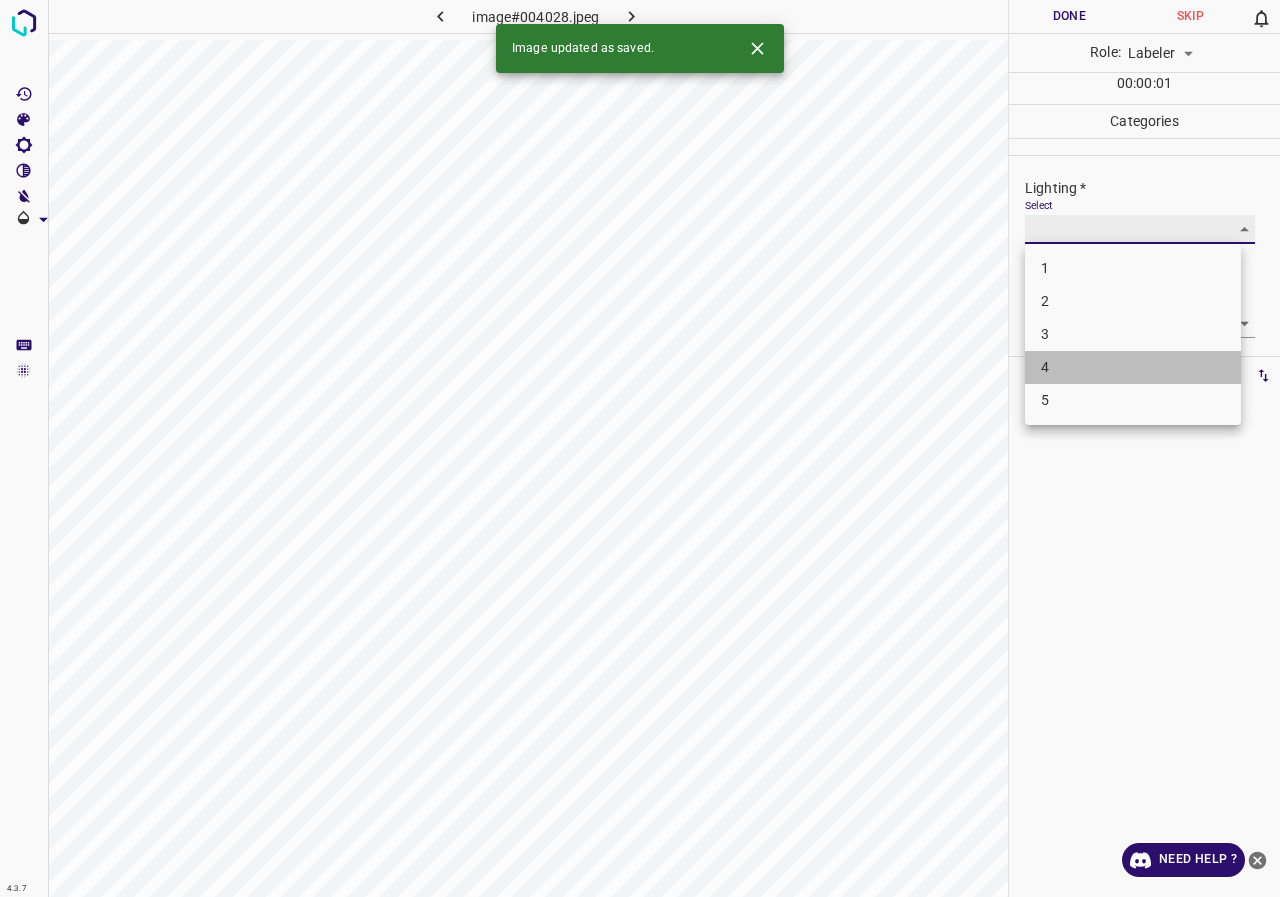 type on "4" 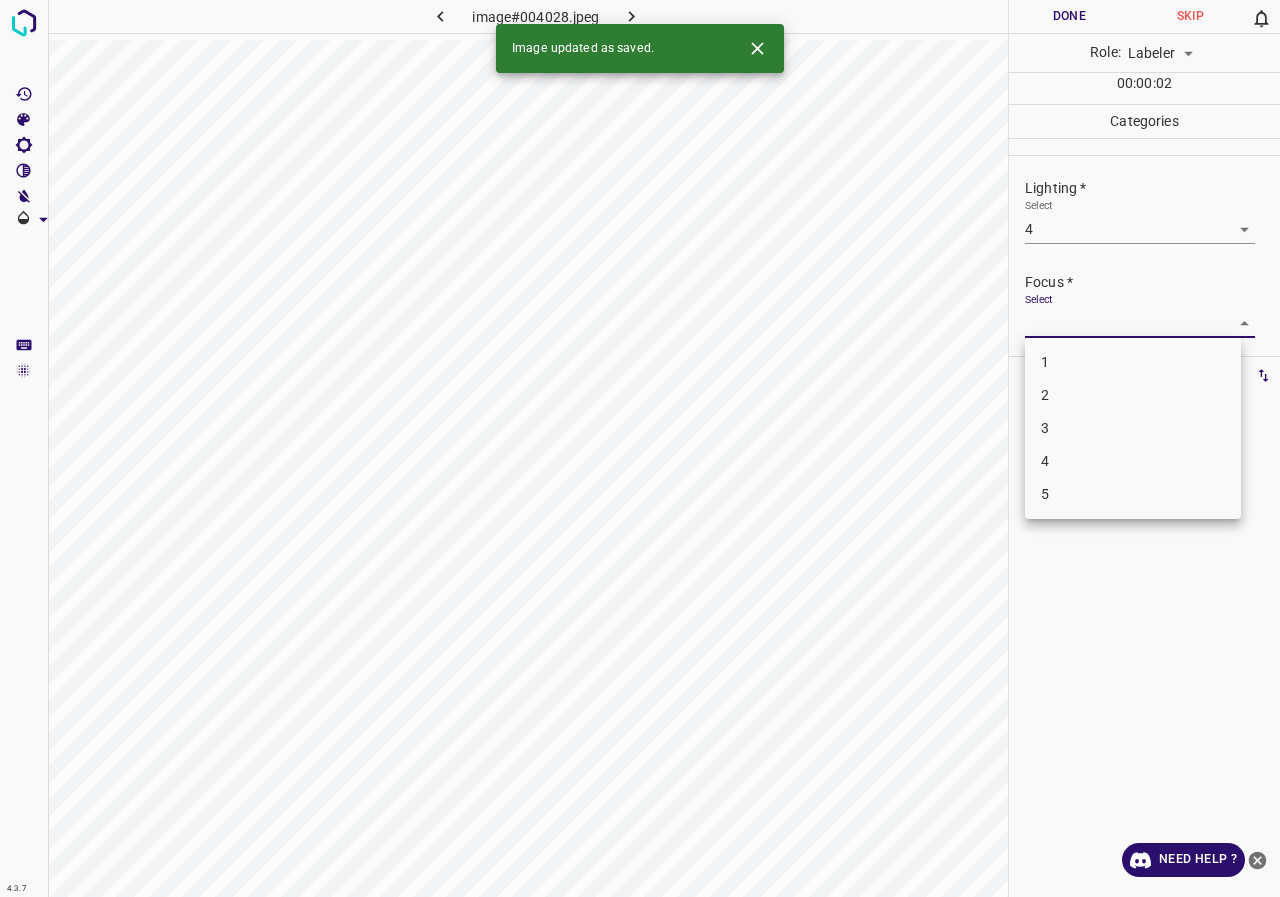 click on "4.3.7 image#004028.jpeg Done Skip 0 Role: Labeler labeler 00   : 00   : 02   Categories Lighting *  Select 4 4 Focus *  Select ​ Overall *  Select ​ Labels   0 Categories 1 Lighting 2 Focus 3 Overall Tools Space Change between modes (Draw & Edit) I Auto labeling R Restore zoom M Zoom in N Zoom out Delete Delete selecte label Filters Z Restore filters X Saturation filter C Brightness filter V Contrast filter B Gray scale filter General O Download Image updated as saved. Need Help ? - Text - Hide - Delete 1 2 3 4 5" at bounding box center (640, 448) 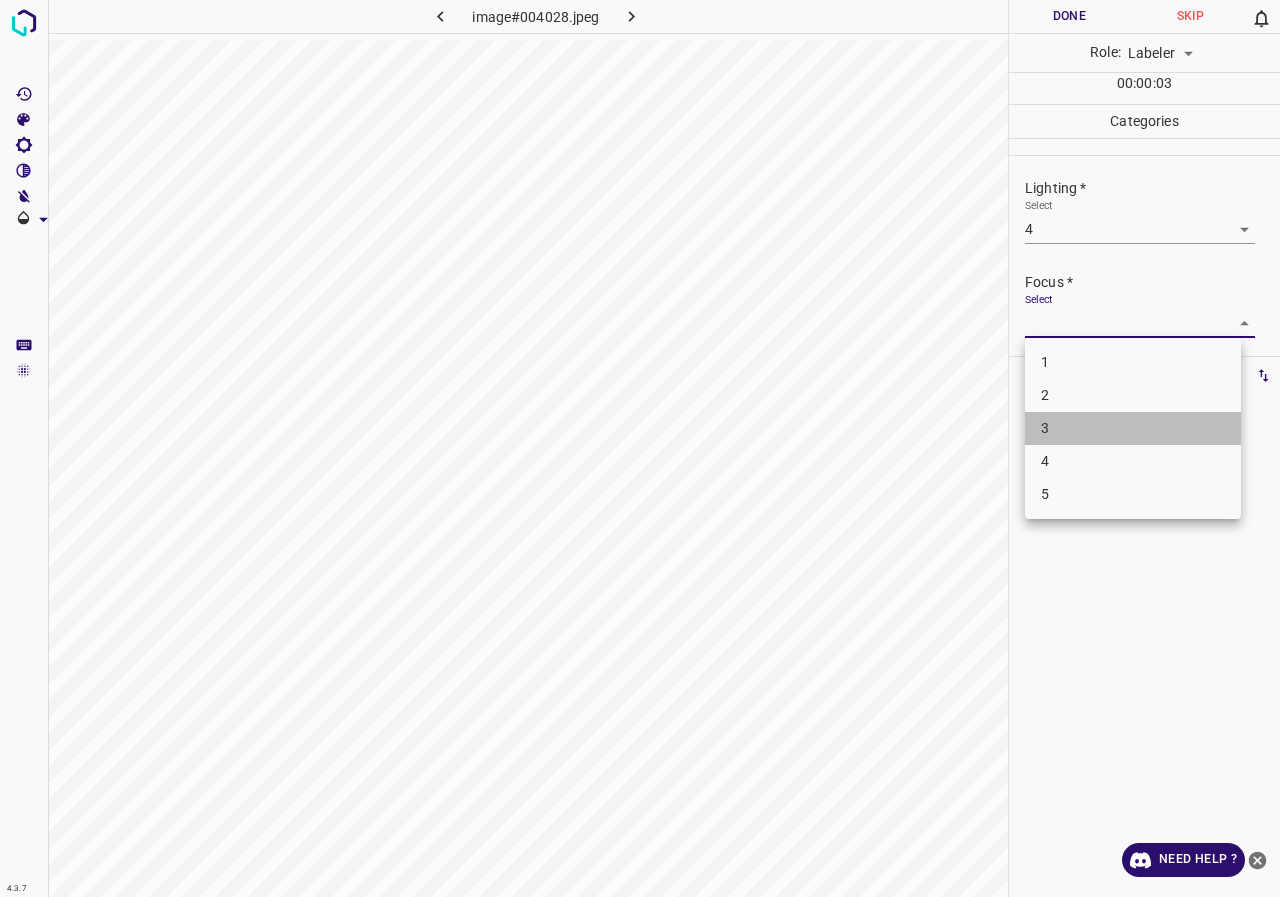 click on "3" at bounding box center (1133, 428) 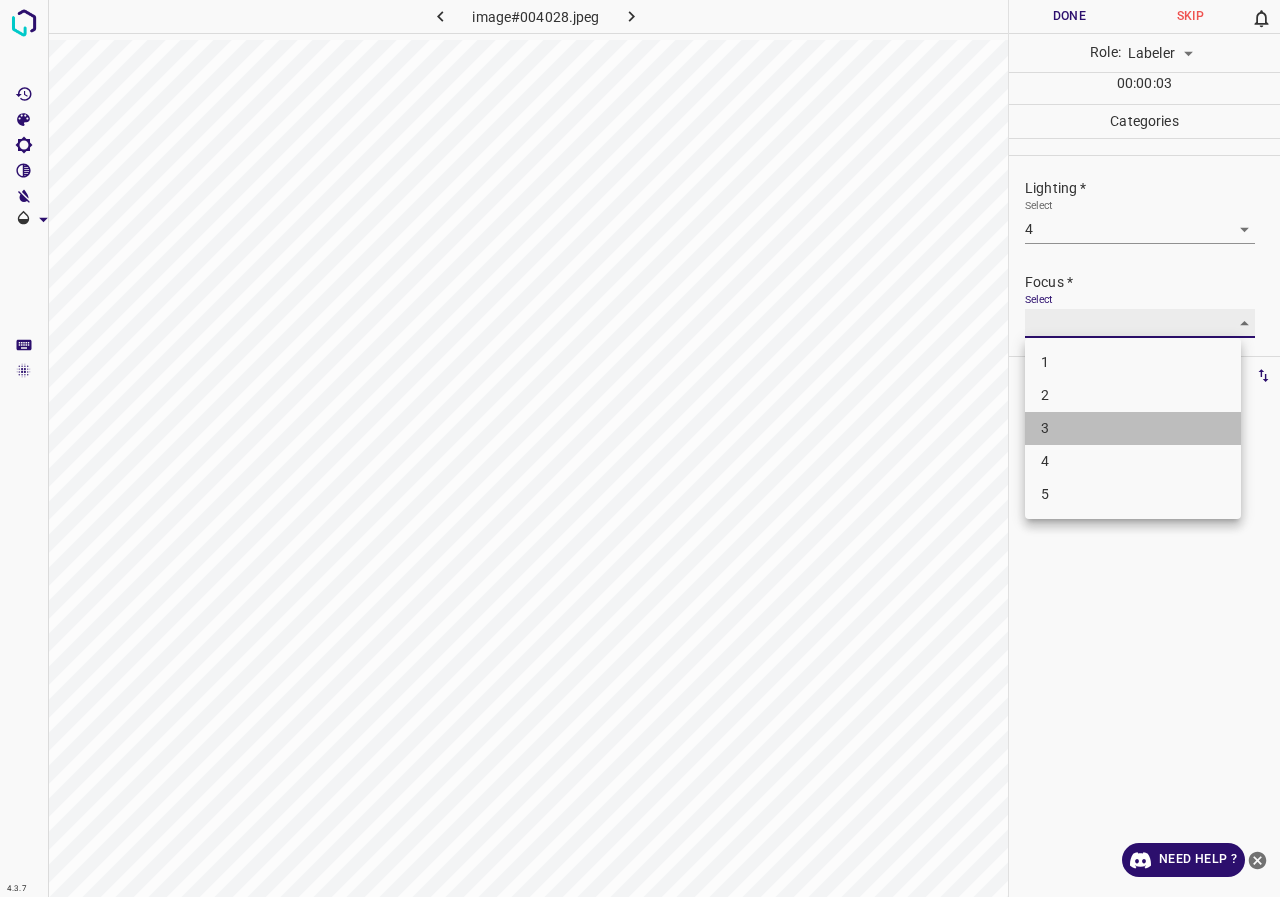 type on "3" 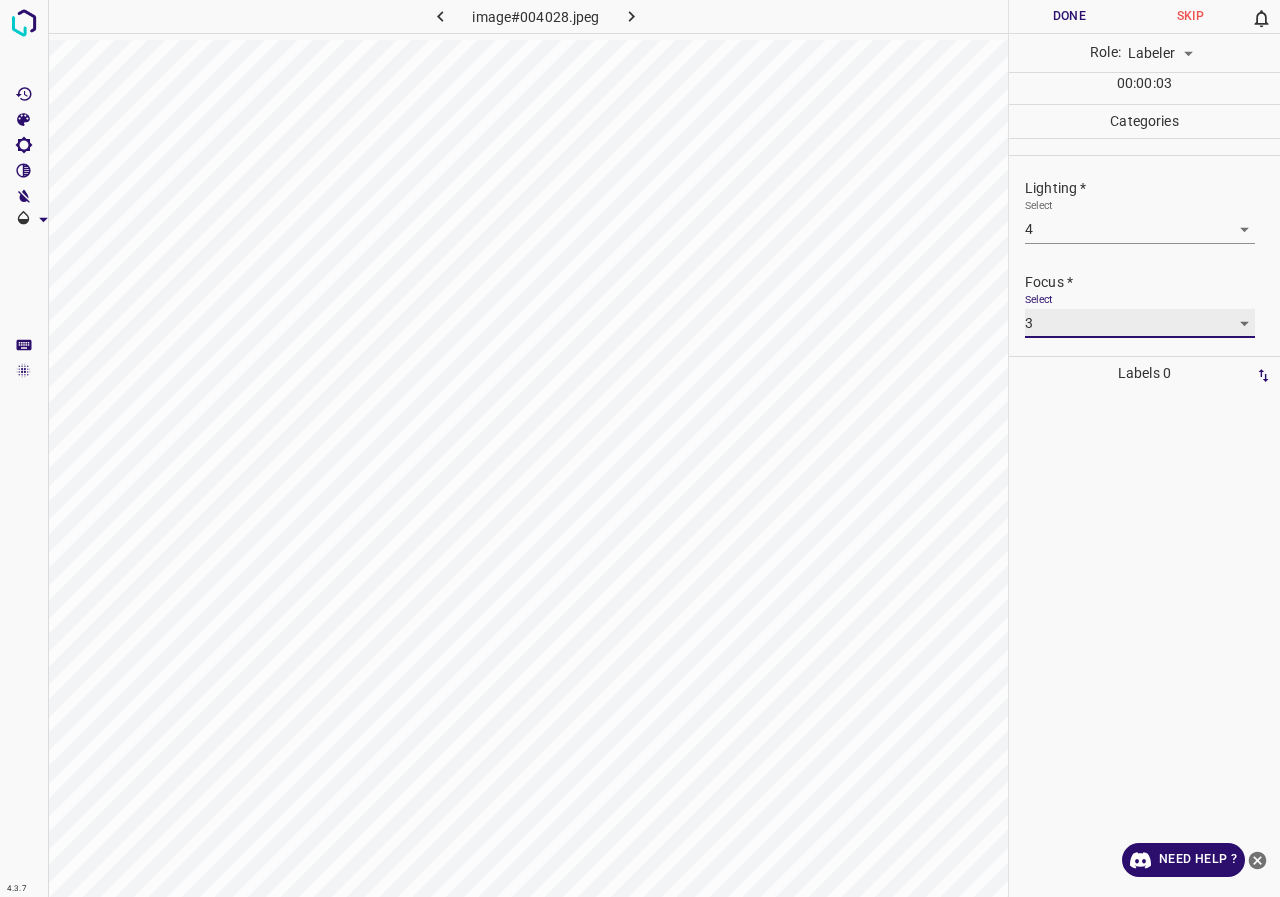 scroll, scrollTop: 98, scrollLeft: 0, axis: vertical 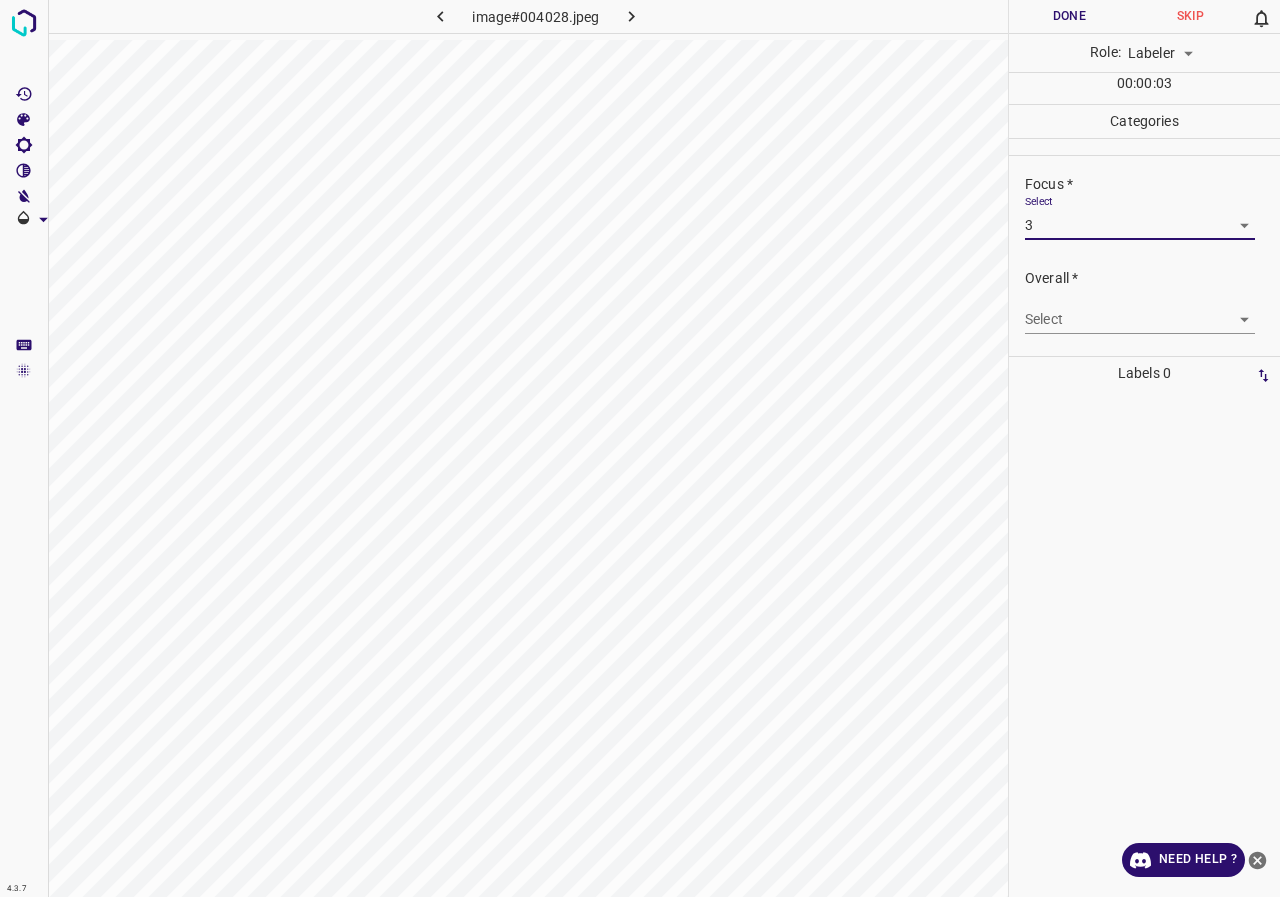click on "4.3.7 image#004028.jpeg Done Skip 0 Role: Labeler labeler 00   : 00   : 03   Categories Lighting *  Select 4 4 Focus *  Select 3 3 Overall *  Select ​ Labels   0 Categories 1 Lighting 2 Focus 3 Overall Tools Space Change between modes (Draw & Edit) I Auto labeling R Restore zoom M Zoom in N Zoom out Delete Delete selecte label Filters Z Restore filters X Saturation filter C Brightness filter V Contrast filter B Gray scale filter General O Download Need Help ? - Text - Hide - Delete" at bounding box center [640, 448] 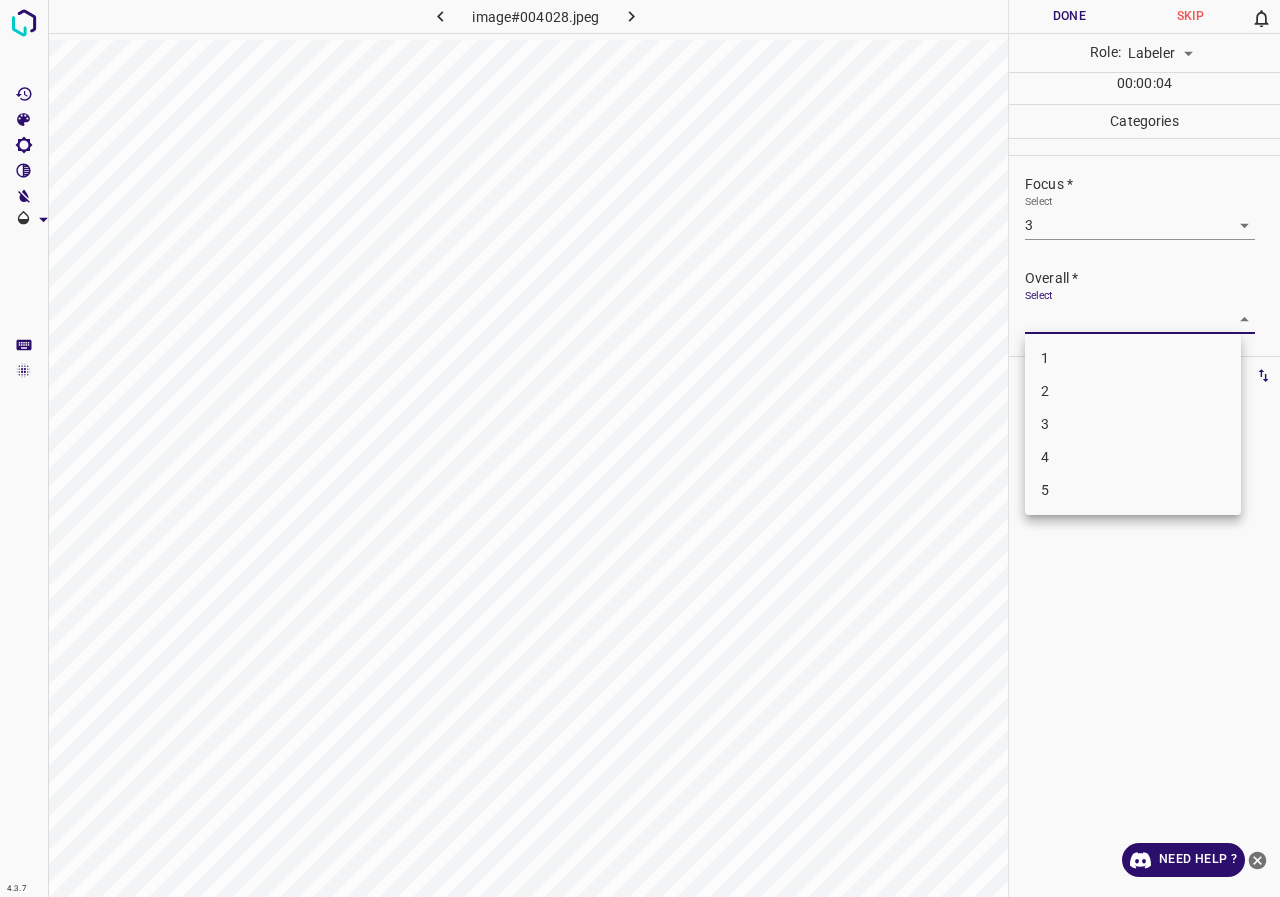 drag, startPoint x: 1060, startPoint y: 426, endPoint x: 1075, endPoint y: 350, distance: 77.46612 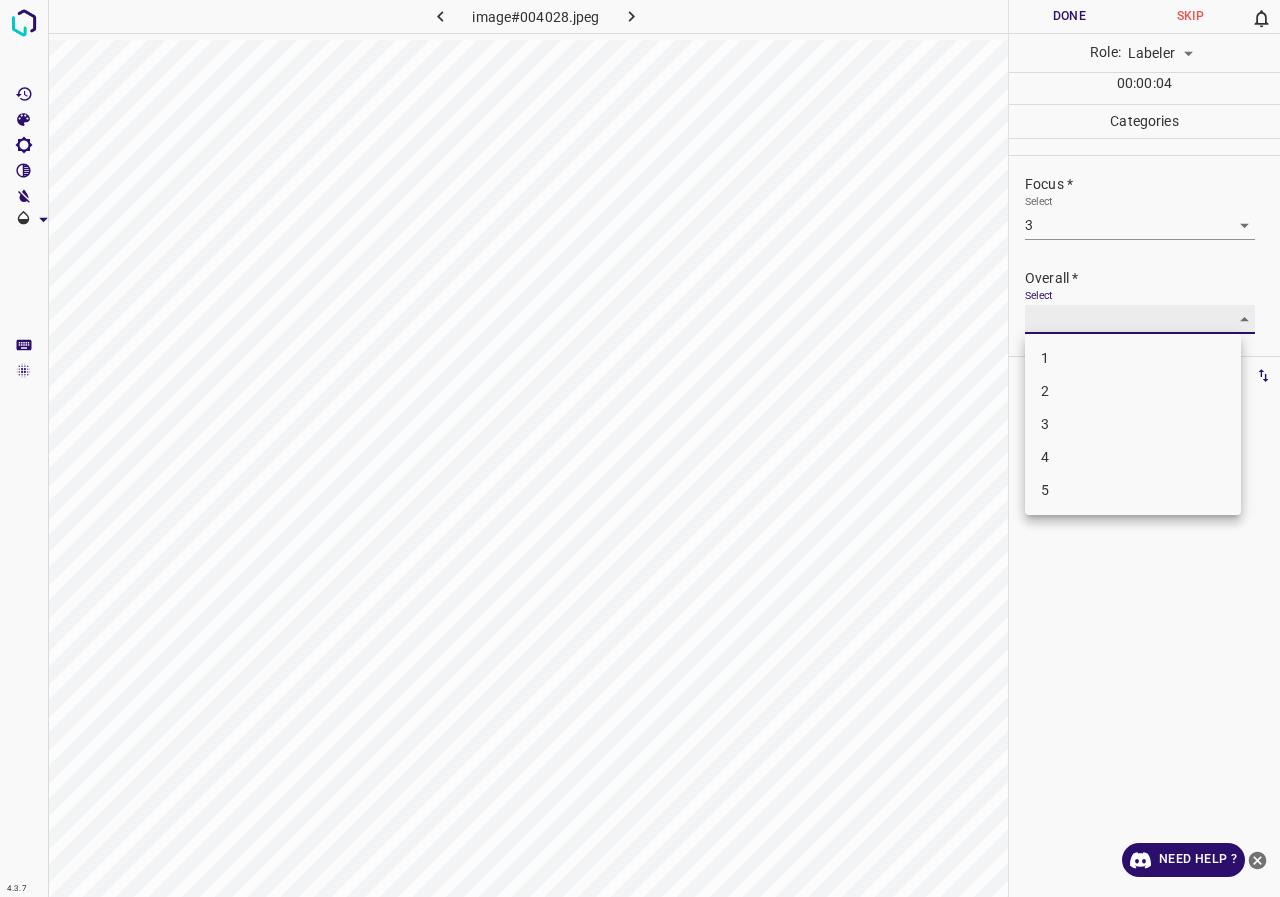 type on "3" 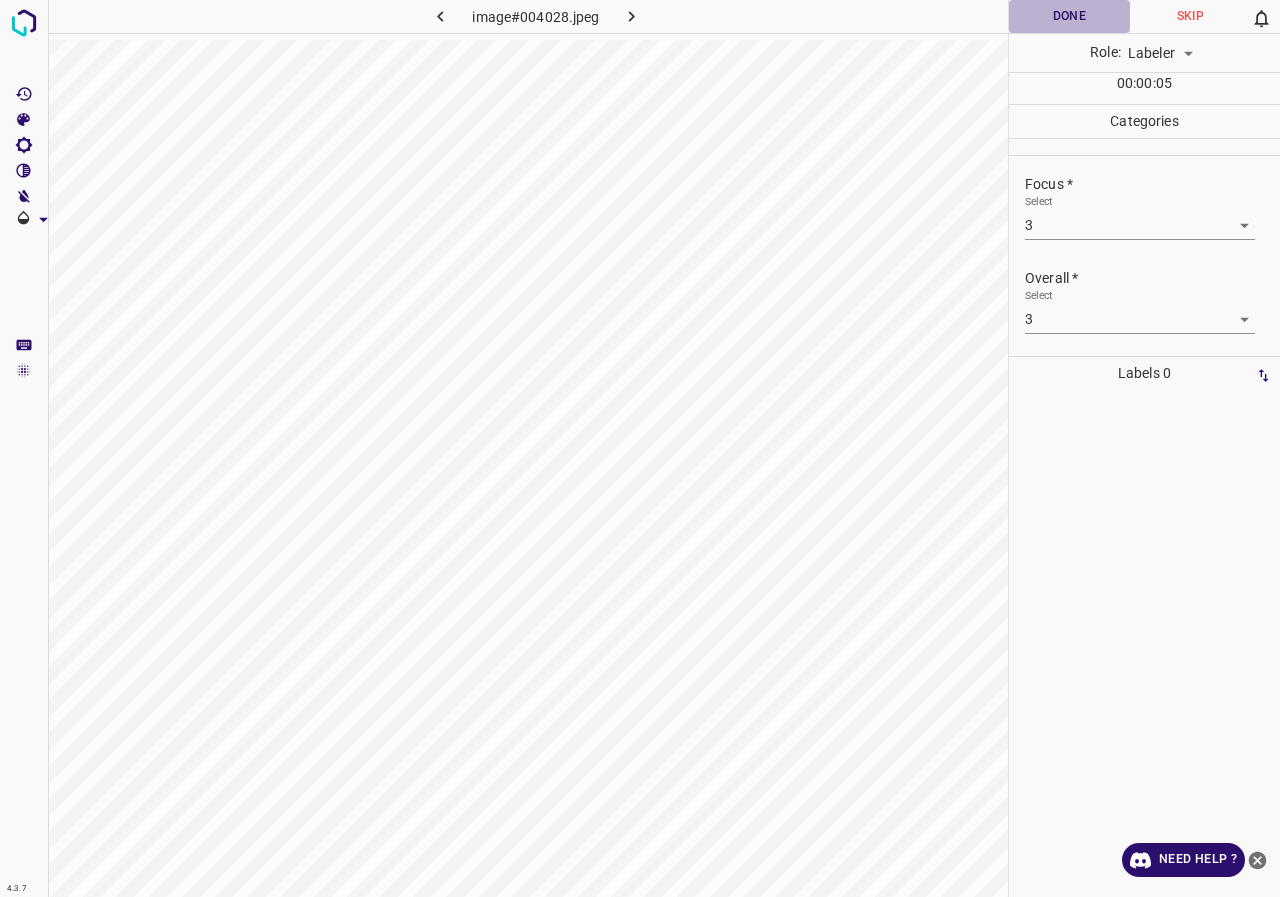 click on "Done" at bounding box center [1069, 16] 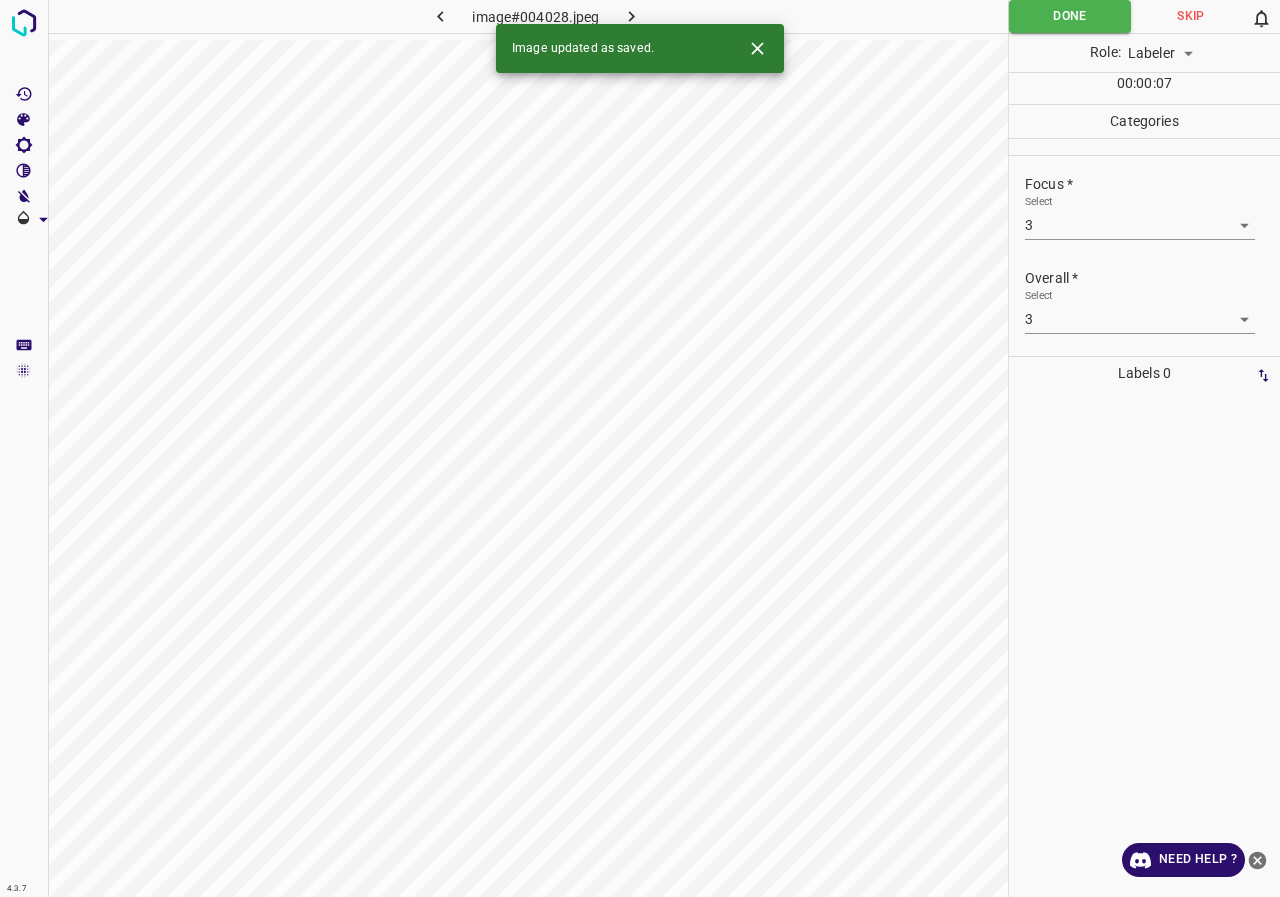click at bounding box center (632, 16) 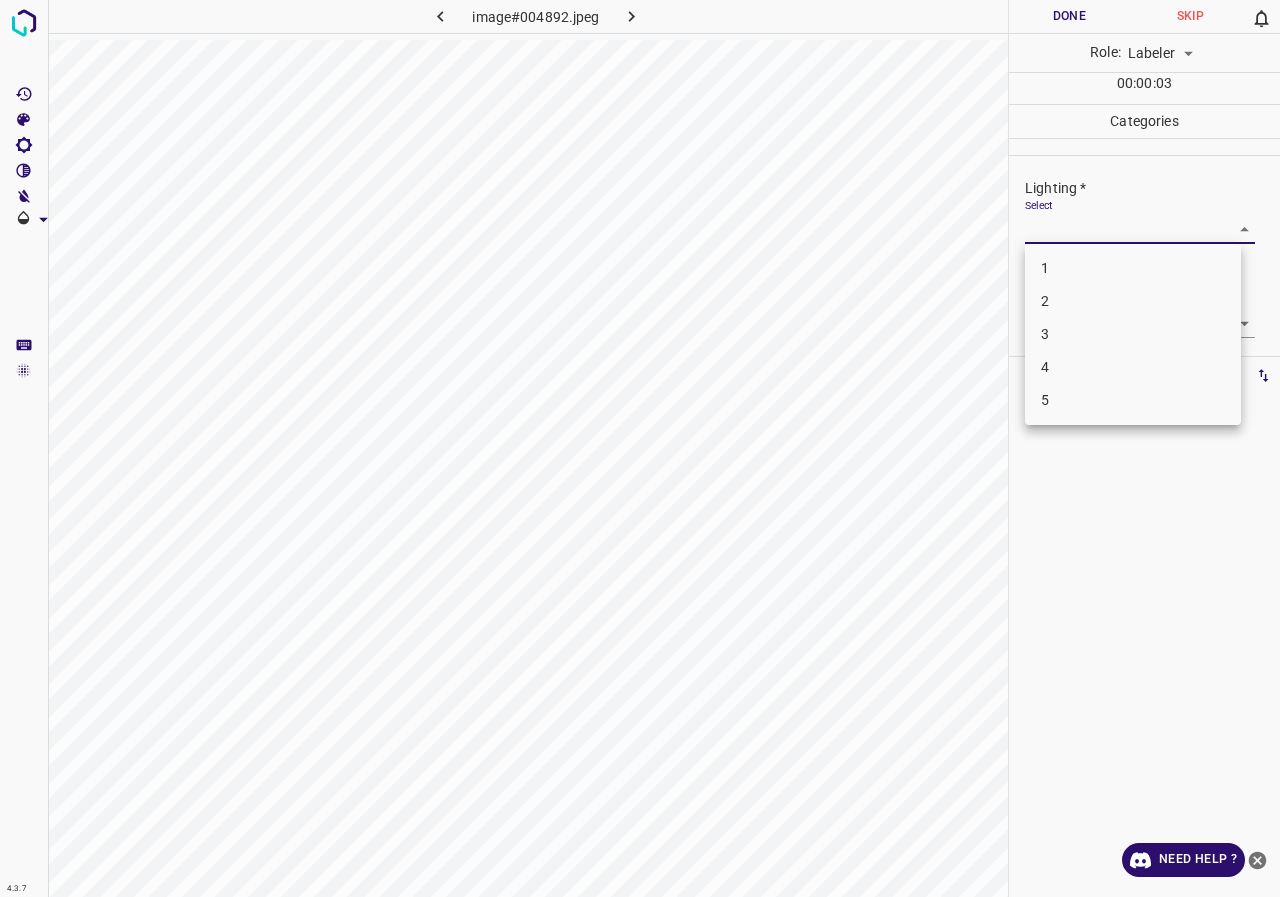 click on "4.3.7 image#004892.jpeg Done Skip 0 Role: Labeler labeler 00   : 00   : 03   Categories Lighting *  Select ​ Focus *  Select ​ Overall *  Select ​ Labels   0 Categories 1 Lighting 2 Focus 3 Overall Tools Space Change between modes (Draw & Edit) I Auto labeling R Restore zoom M Zoom in N Zoom out Delete Delete selecte label Filters Z Restore filters X Saturation filter C Brightness filter V Contrast filter B Gray scale filter General O Download Need Help ? - Text - Hide - Delete 1 2 3 4 5" at bounding box center [640, 448] 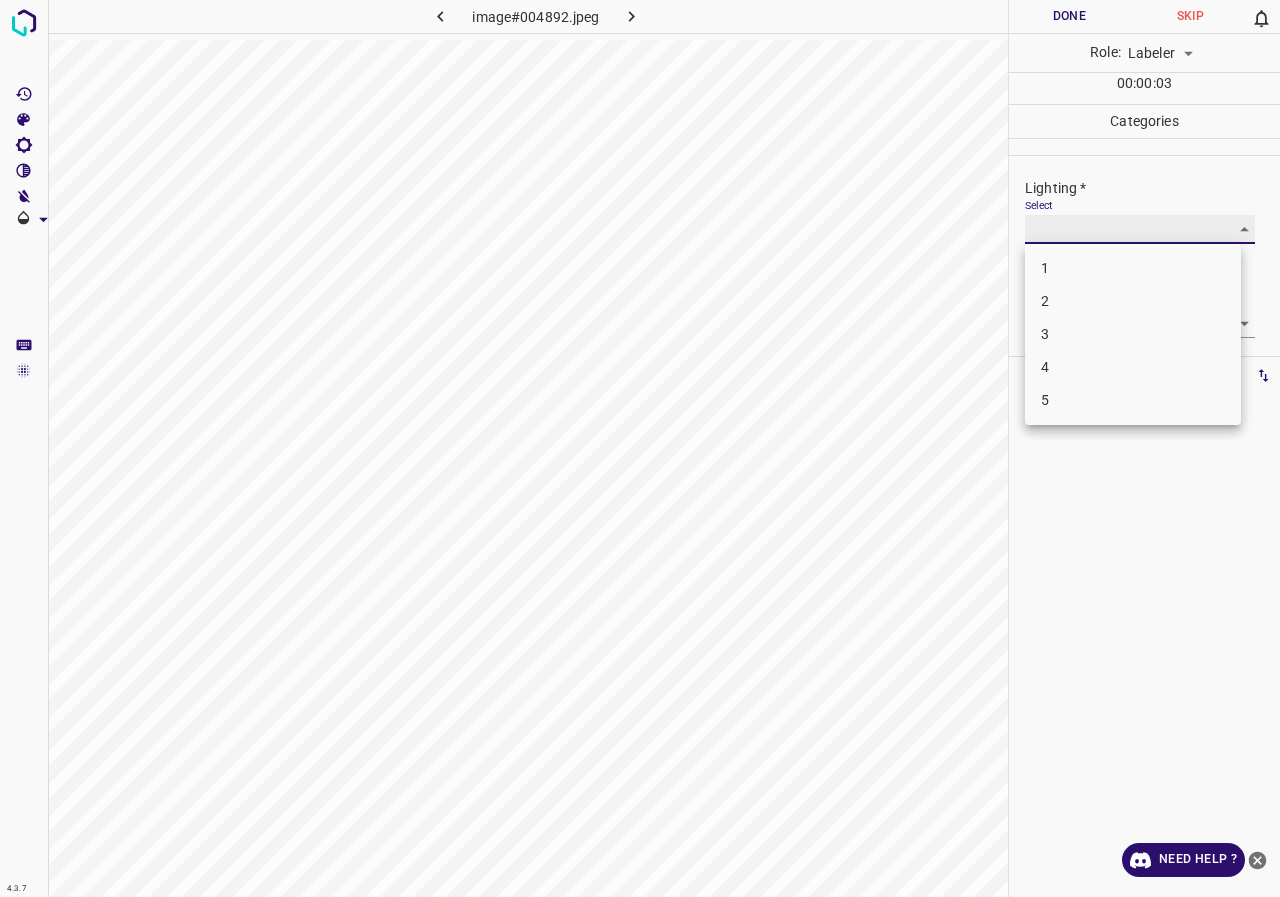 type on "3" 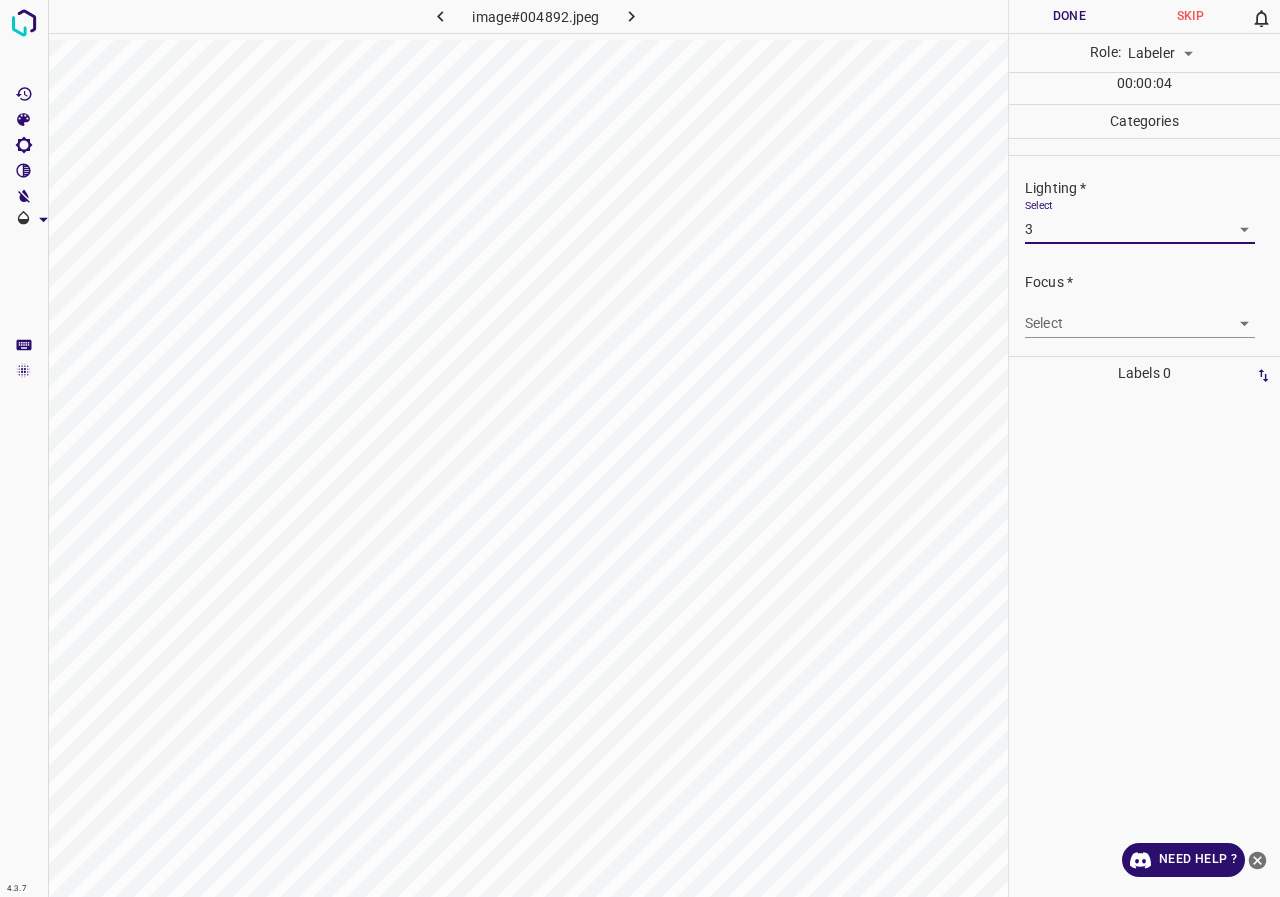 click on "Focus *  Select ​" at bounding box center (1144, 305) 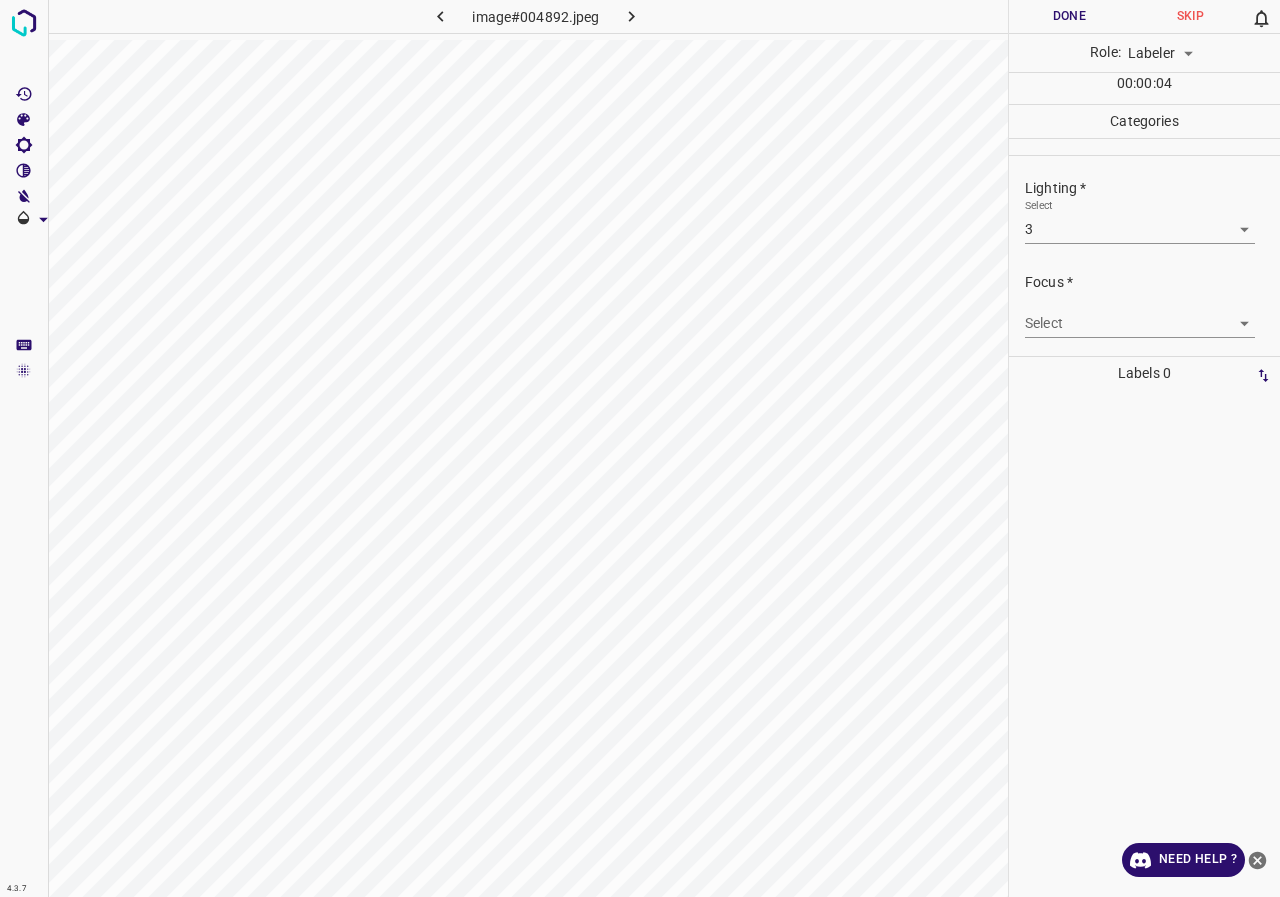 click on "4.3.7 image#004892.jpeg Done Skip 0 Role: Labeler labeler 00   : 00   : 04   Categories Lighting *  Select 3 3 Focus *  Select ​ Overall *  Select ​ Labels   0 Categories 1 Lighting 2 Focus 3 Overall Tools Space Change between modes (Draw & Edit) I Auto labeling R Restore zoom M Zoom in N Zoom out Delete Delete selecte label Filters Z Restore filters X Saturation filter C Brightness filter V Contrast filter B Gray scale filter General O Download Need Help ? - Text - Hide - Delete" at bounding box center [640, 448] 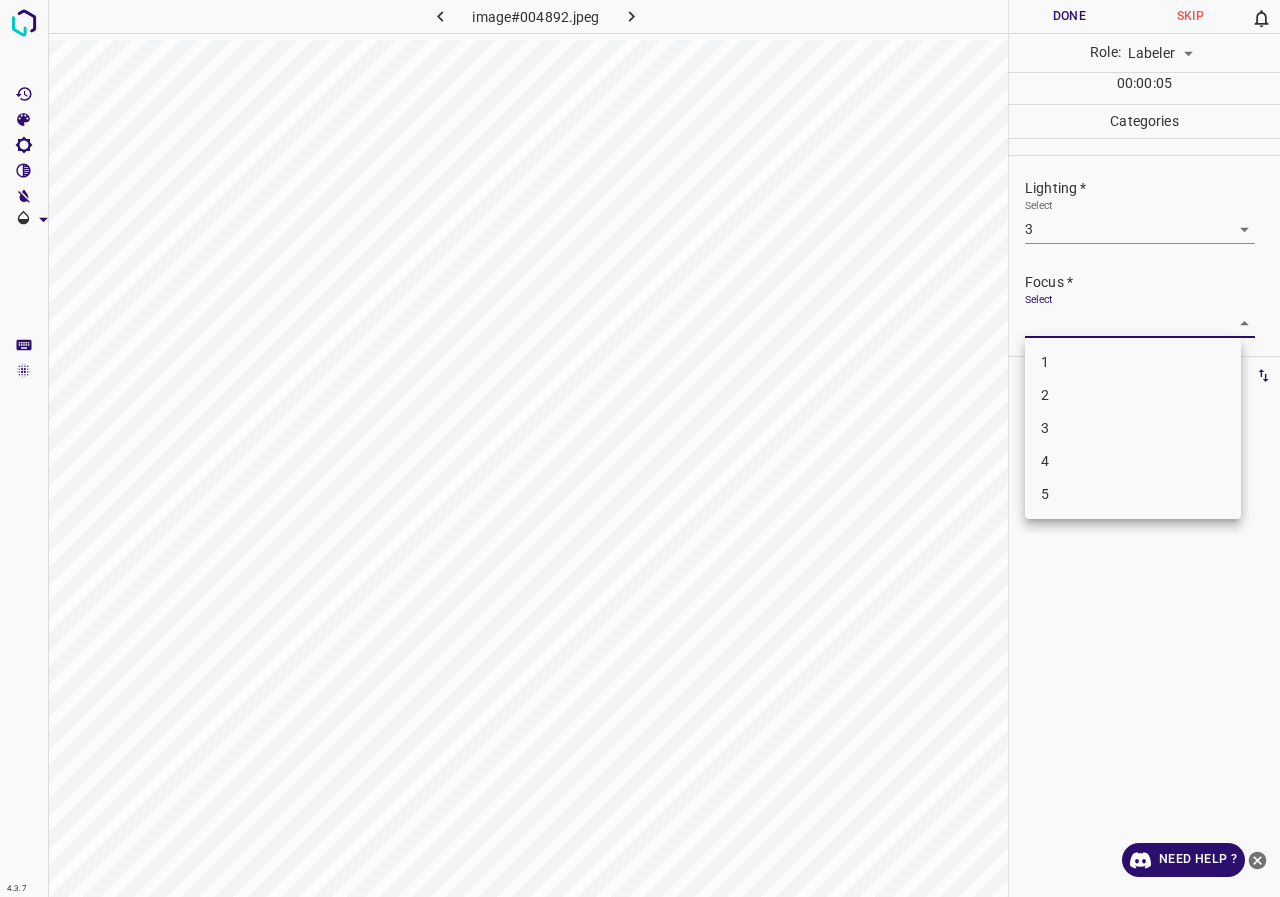click on "3" at bounding box center [1133, 428] 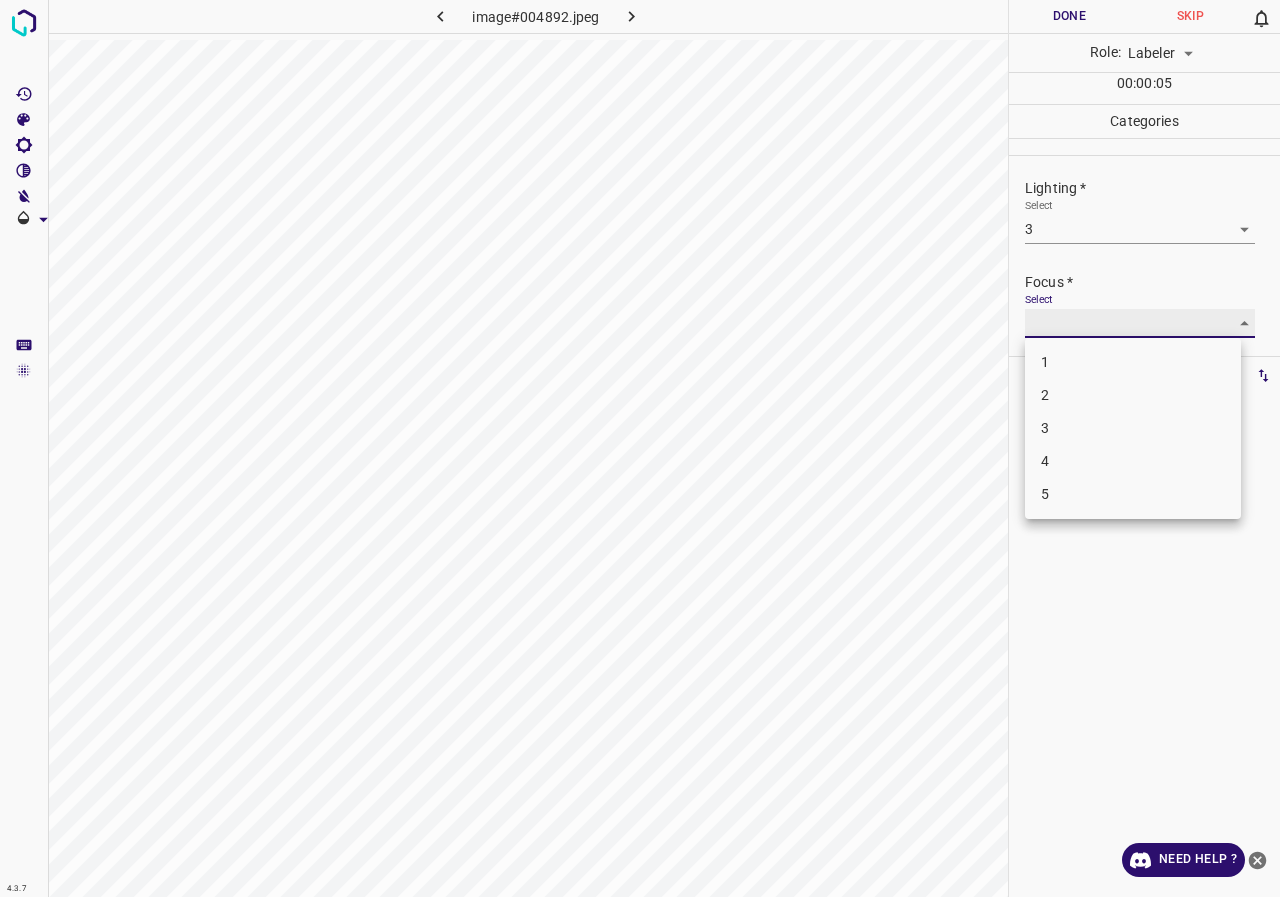 type on "3" 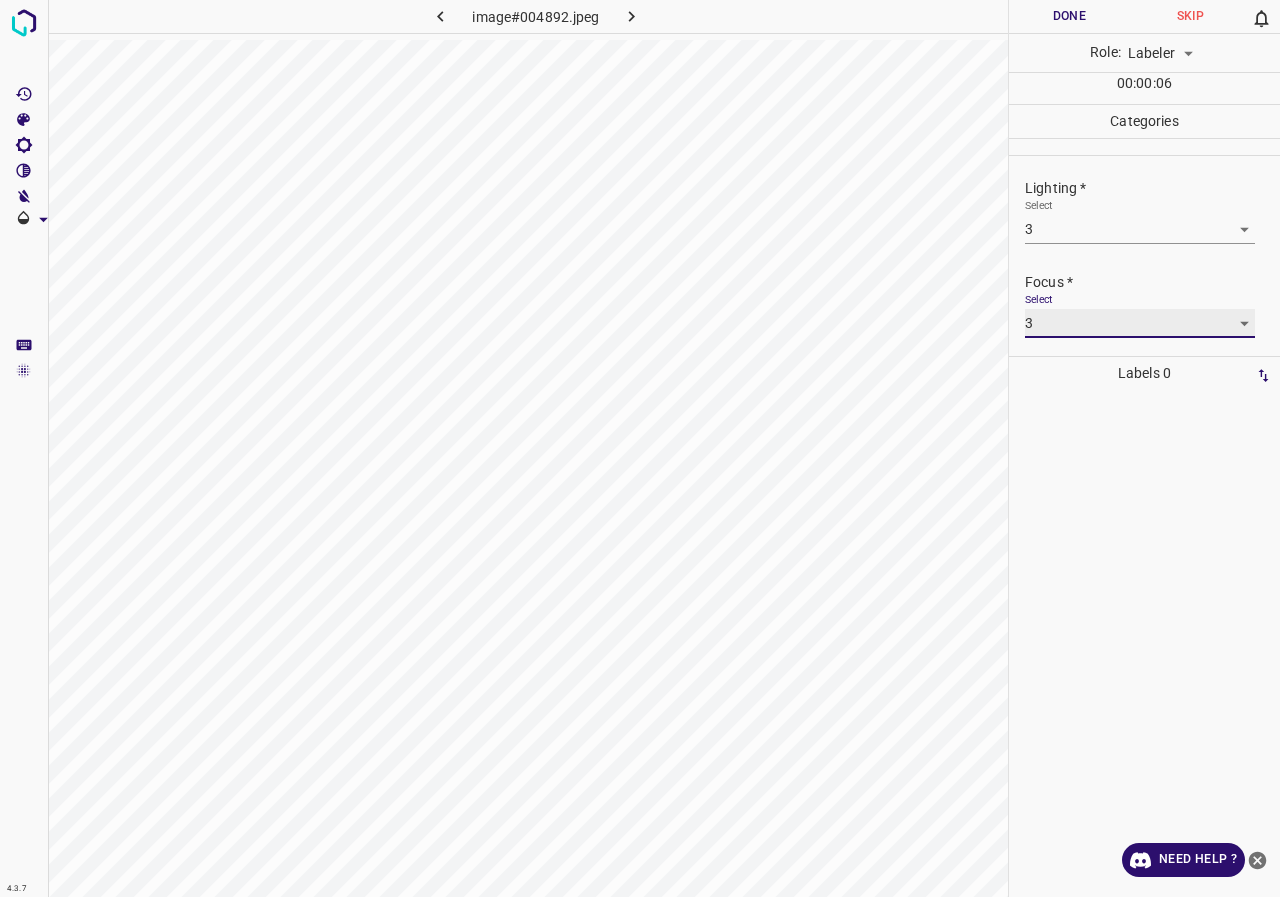 scroll, scrollTop: 98, scrollLeft: 0, axis: vertical 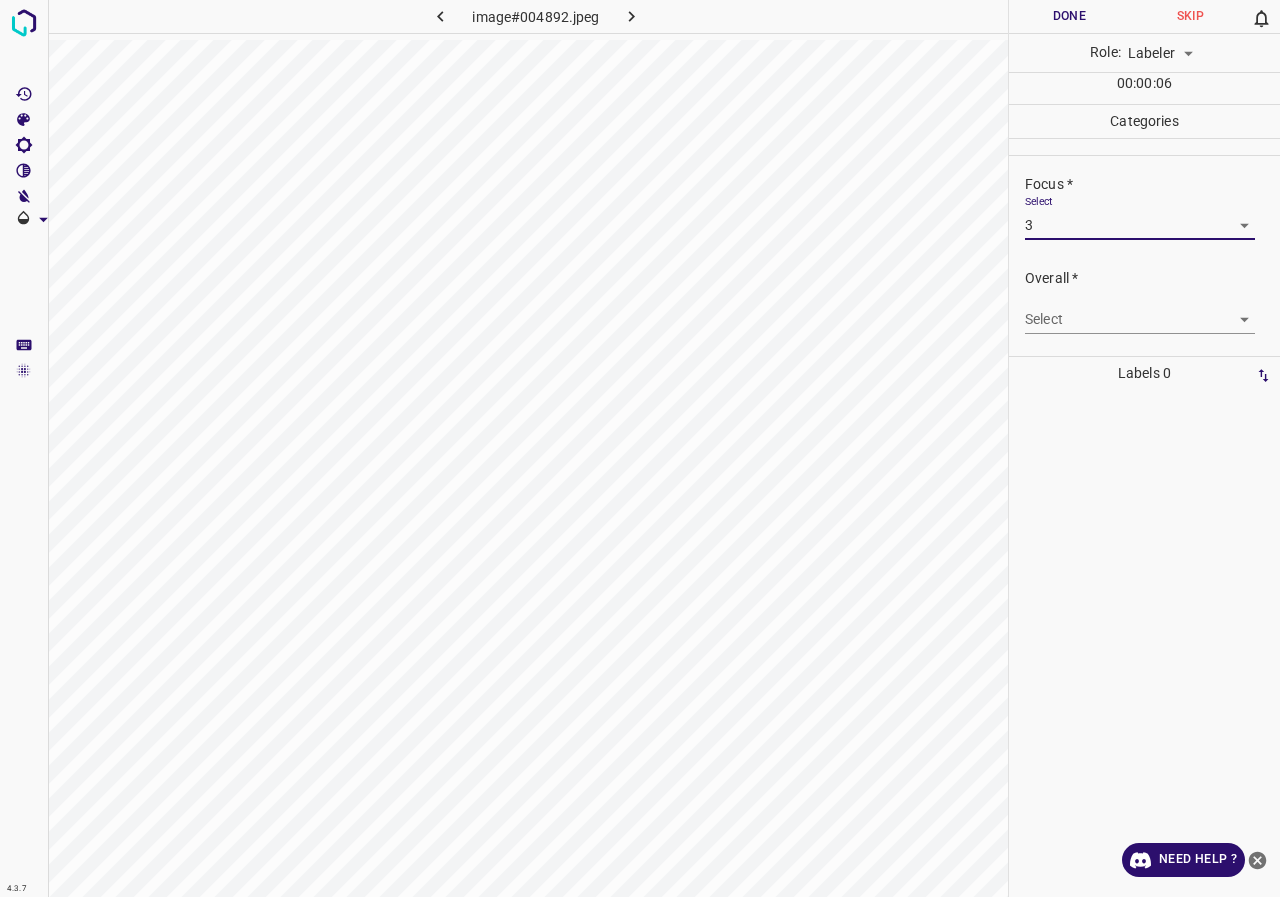 click on "Overall *  Select ​" at bounding box center (1144, 301) 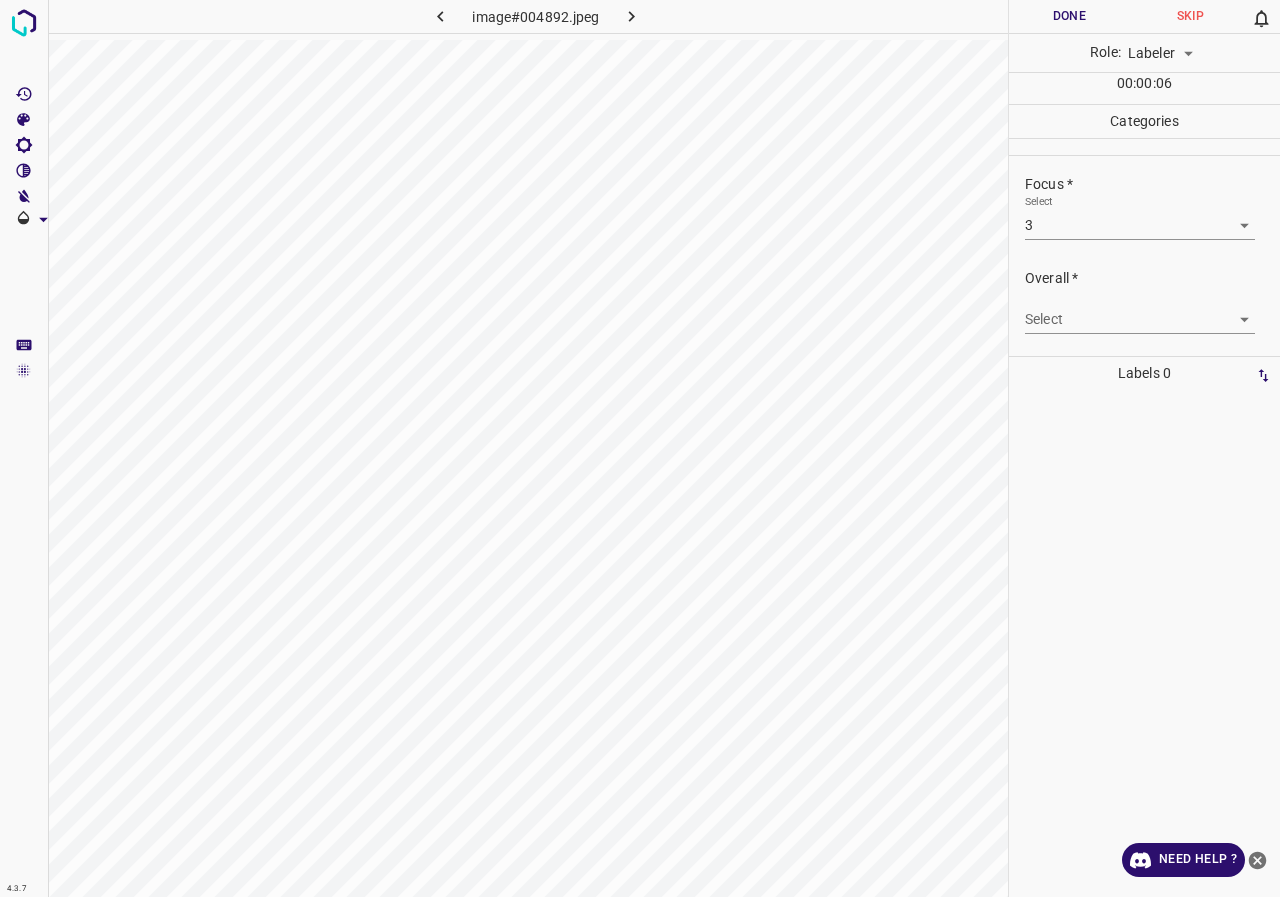 click on "4.3.7 image#004892.jpeg Done Skip 0 Role: Labeler labeler 00   : 00   : 06   Categories Lighting *  Select 3 3 Focus *  Select 3 3 Overall *  Select ​ Labels   0 Categories 1 Lighting 2 Focus 3 Overall Tools Space Change between modes (Draw & Edit) I Auto labeling R Restore zoom M Zoom in N Zoom out Delete Delete selecte label Filters Z Restore filters X Saturation filter C Brightness filter V Contrast filter B Gray scale filter General O Download Need Help ? - Text - Hide - Delete" at bounding box center (640, 448) 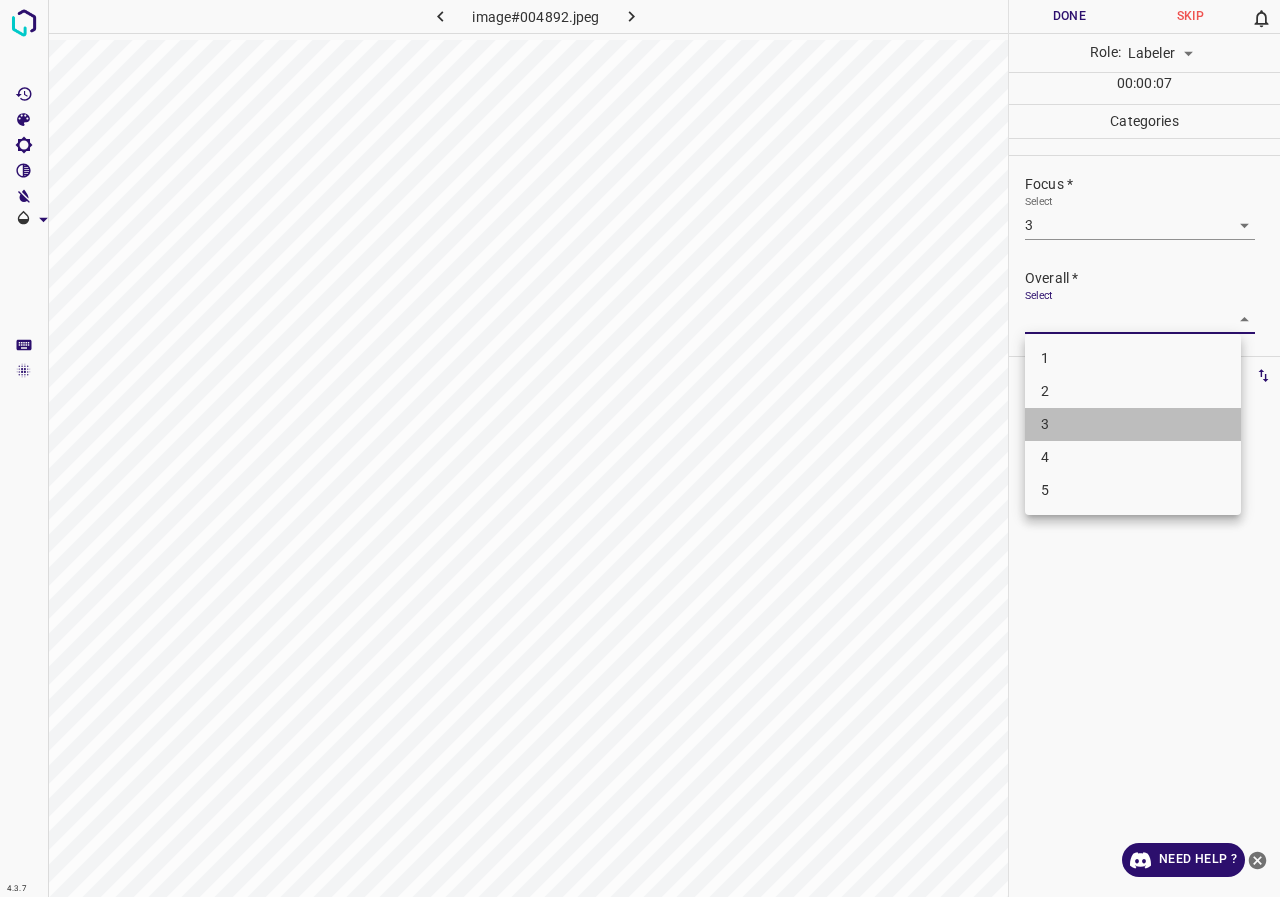 click on "3" at bounding box center (1133, 424) 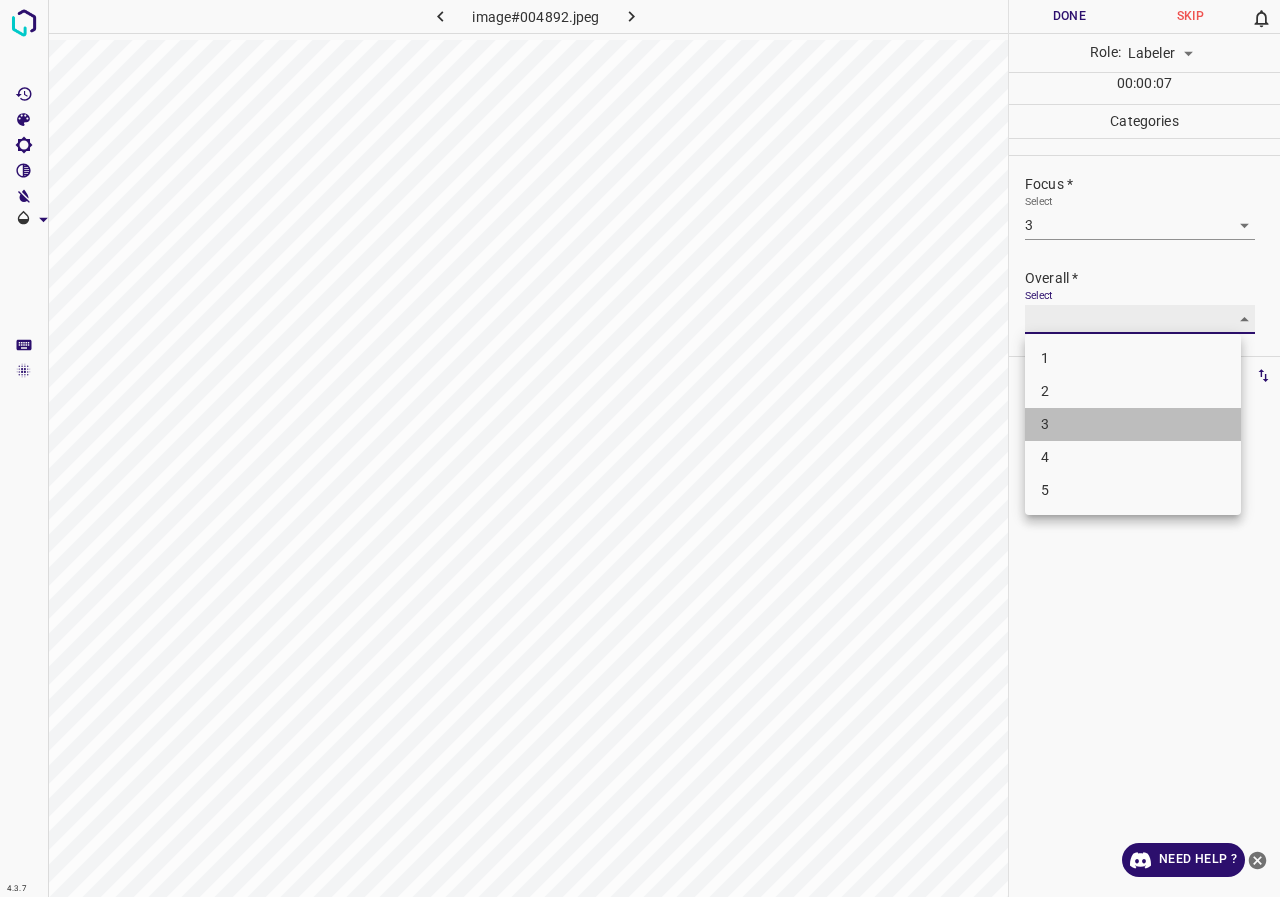 type on "3" 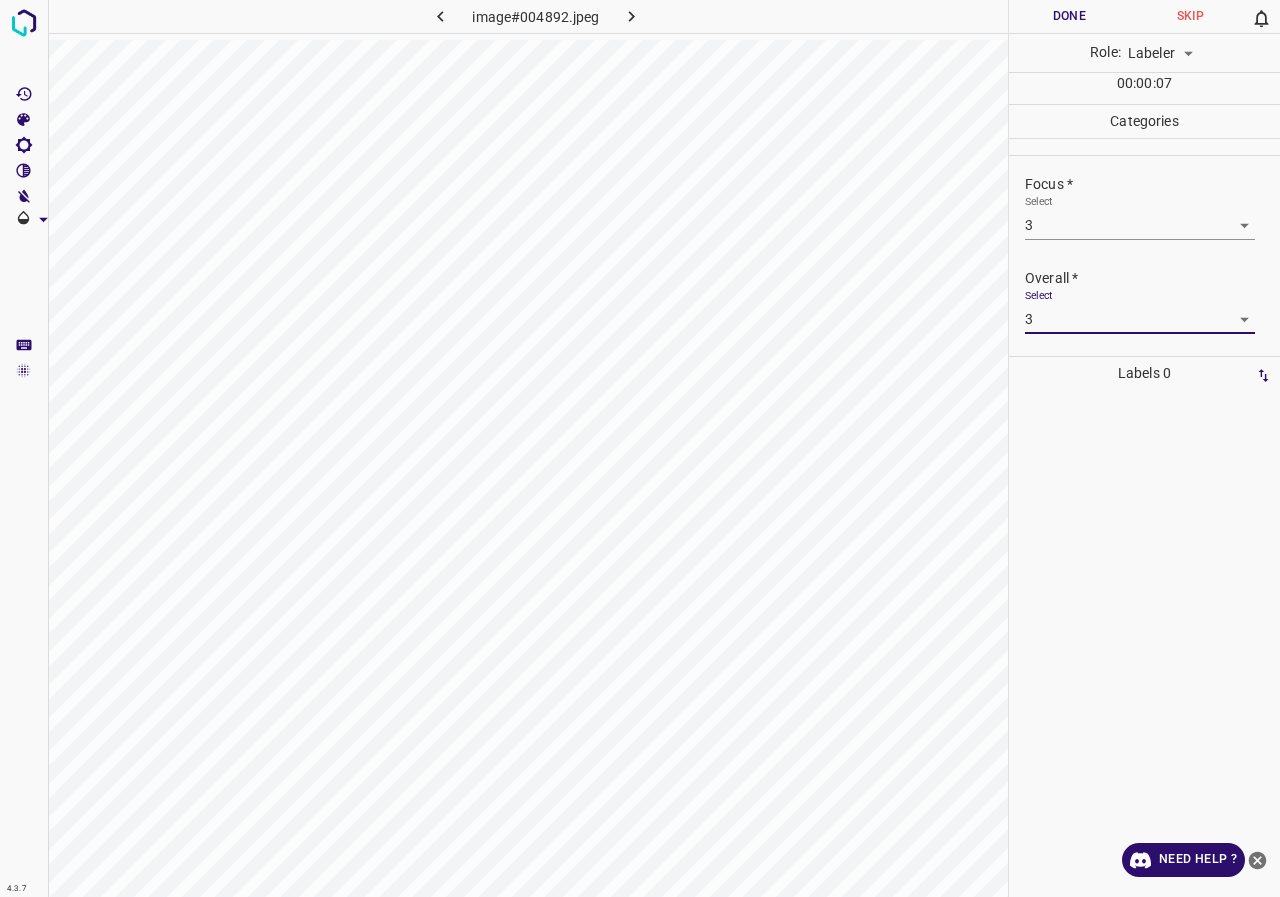 click on "Done" at bounding box center (1069, 16) 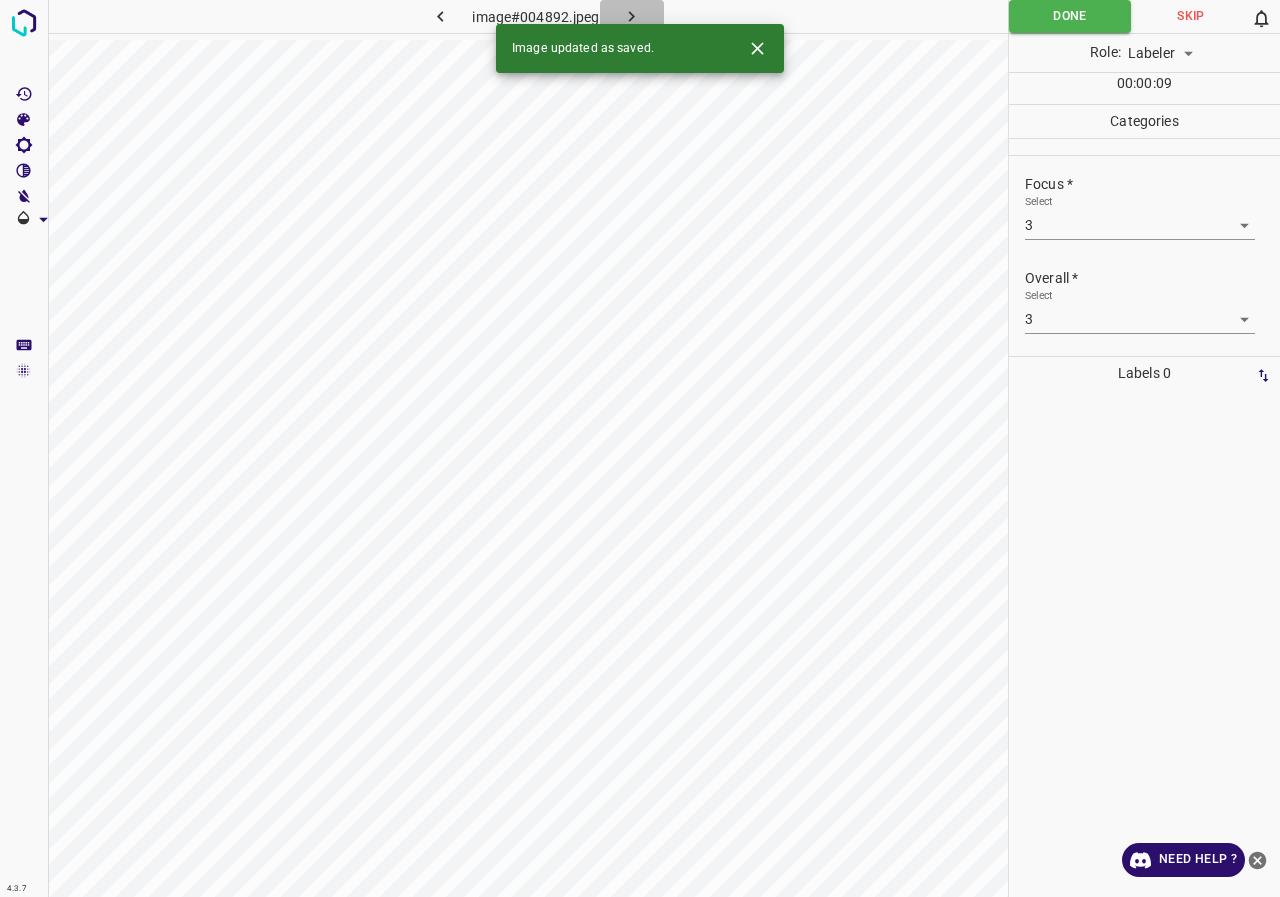click at bounding box center (632, 16) 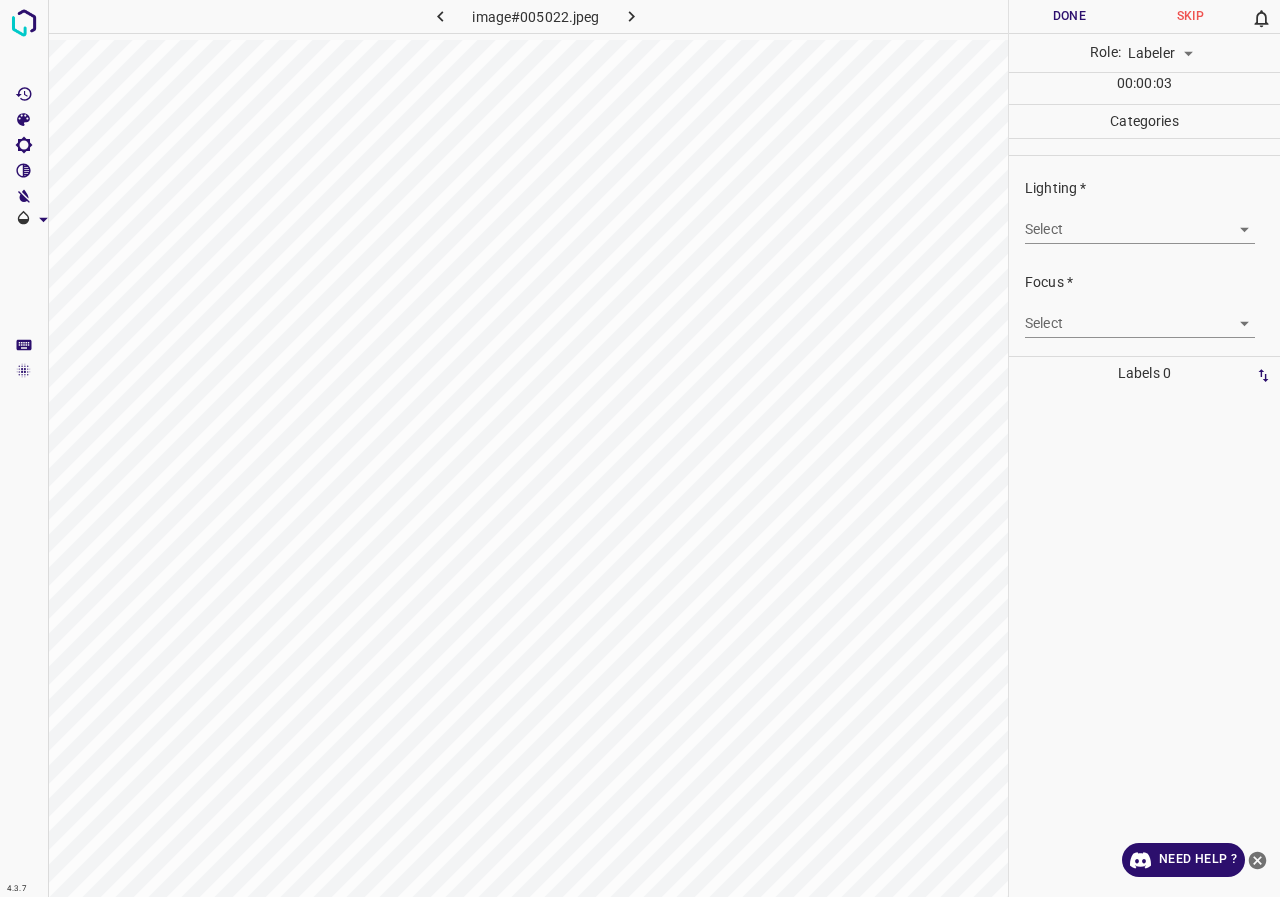 click on "4.3.7 image#005022.jpeg Done Skip 0 Role: Labeler labeler 00   : 00   : 03   Categories Lighting *  Select ​ Focus *  Select ​ Overall *  Select ​ Labels   0 Categories 1 Lighting 2 Focus 3 Overall Tools Space Change between modes (Draw & Edit) I Auto labeling R Restore zoom M Zoom in N Zoom out Delete Delete selecte label Filters Z Restore filters X Saturation filter C Brightness filter V Contrast filter B Gray scale filter General O Download Need Help ? - Text - Hide - Delete" at bounding box center [640, 448] 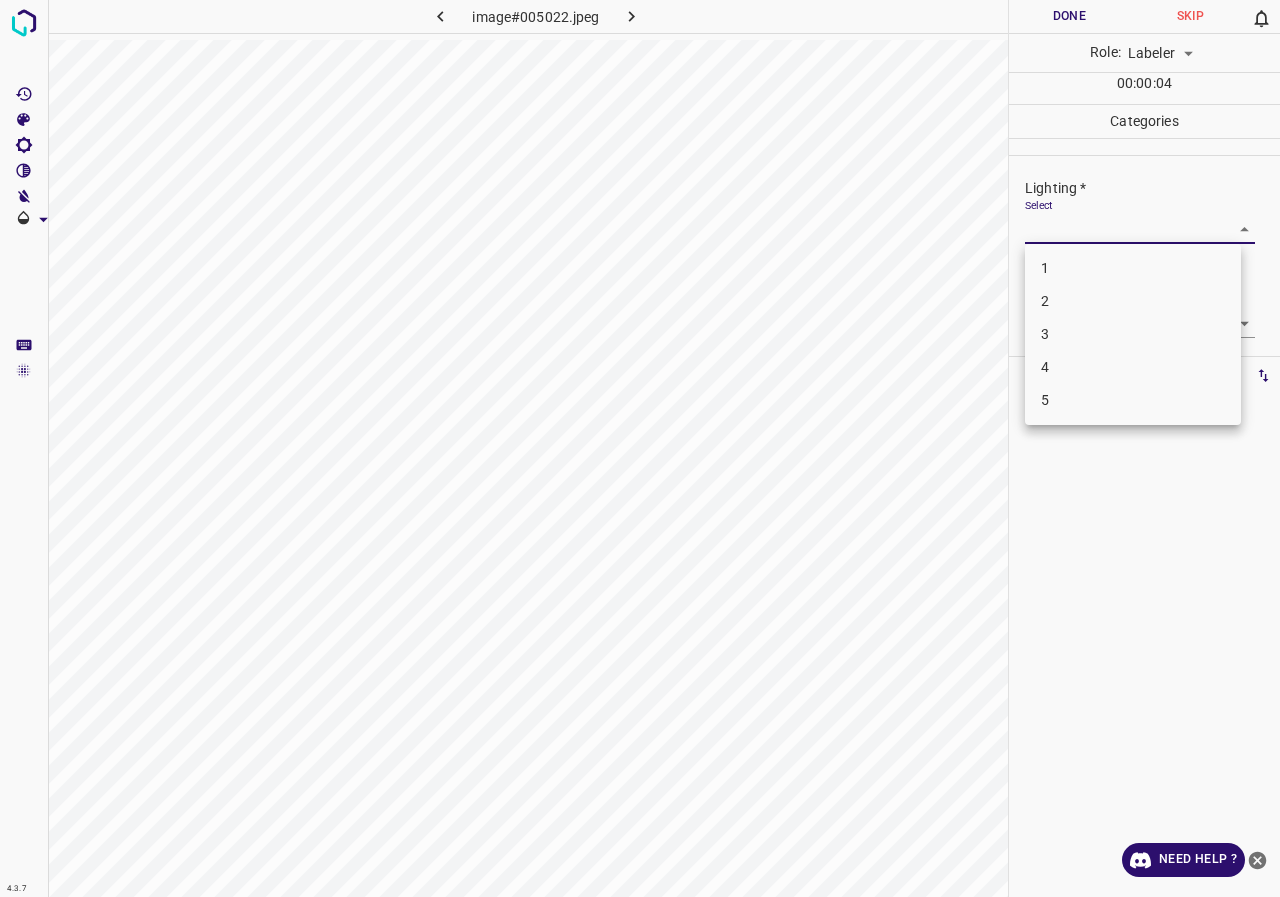click on "3" at bounding box center [1133, 334] 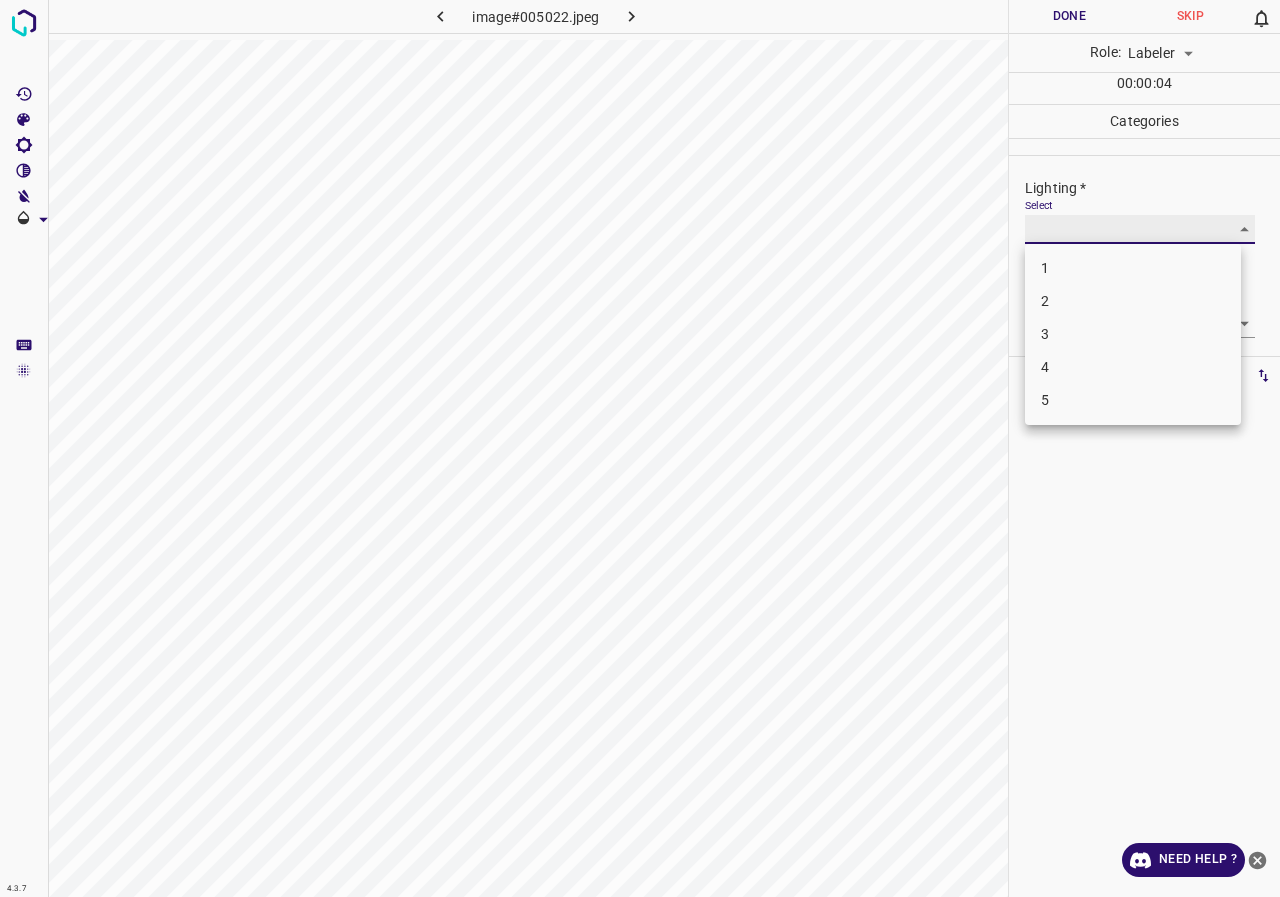 type on "3" 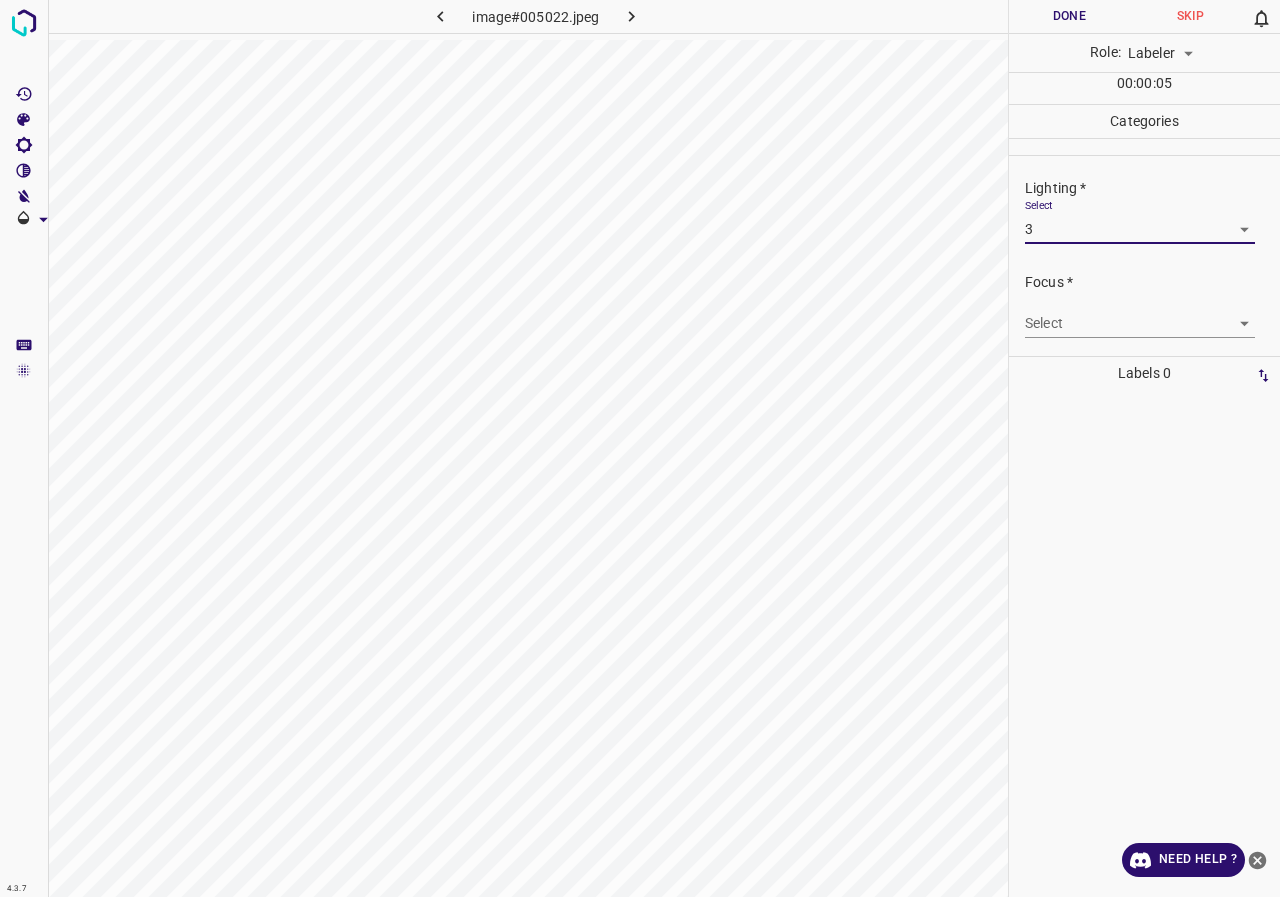 click on "4.3.7 image#005022.jpeg Done Skip 0 Role: Labeler labeler 00   : 00   : 05   Categories Lighting *  Select 3 3 Focus *  Select ​ Overall *  Select ​ Labels   0 Categories 1 Lighting 2 Focus 3 Overall Tools Space Change between modes (Draw & Edit) I Auto labeling R Restore zoom M Zoom in N Zoom out Delete Delete selecte label Filters Z Restore filters X Saturation filter C Brightness filter V Contrast filter B Gray scale filter General O Download Need Help ? - Text - Hide - Delete 1 2 3 4 5" at bounding box center [640, 448] 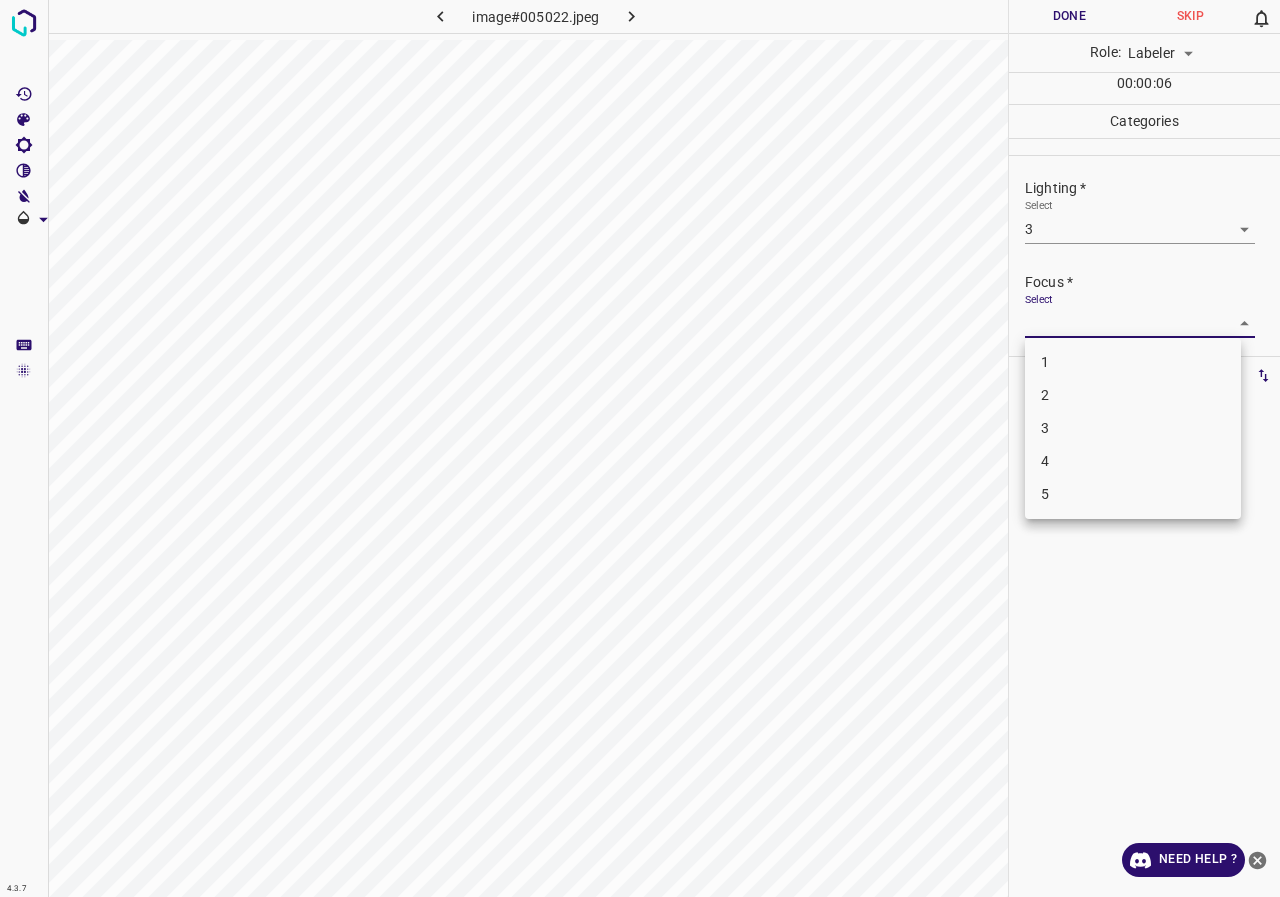click on "3" at bounding box center (1133, 428) 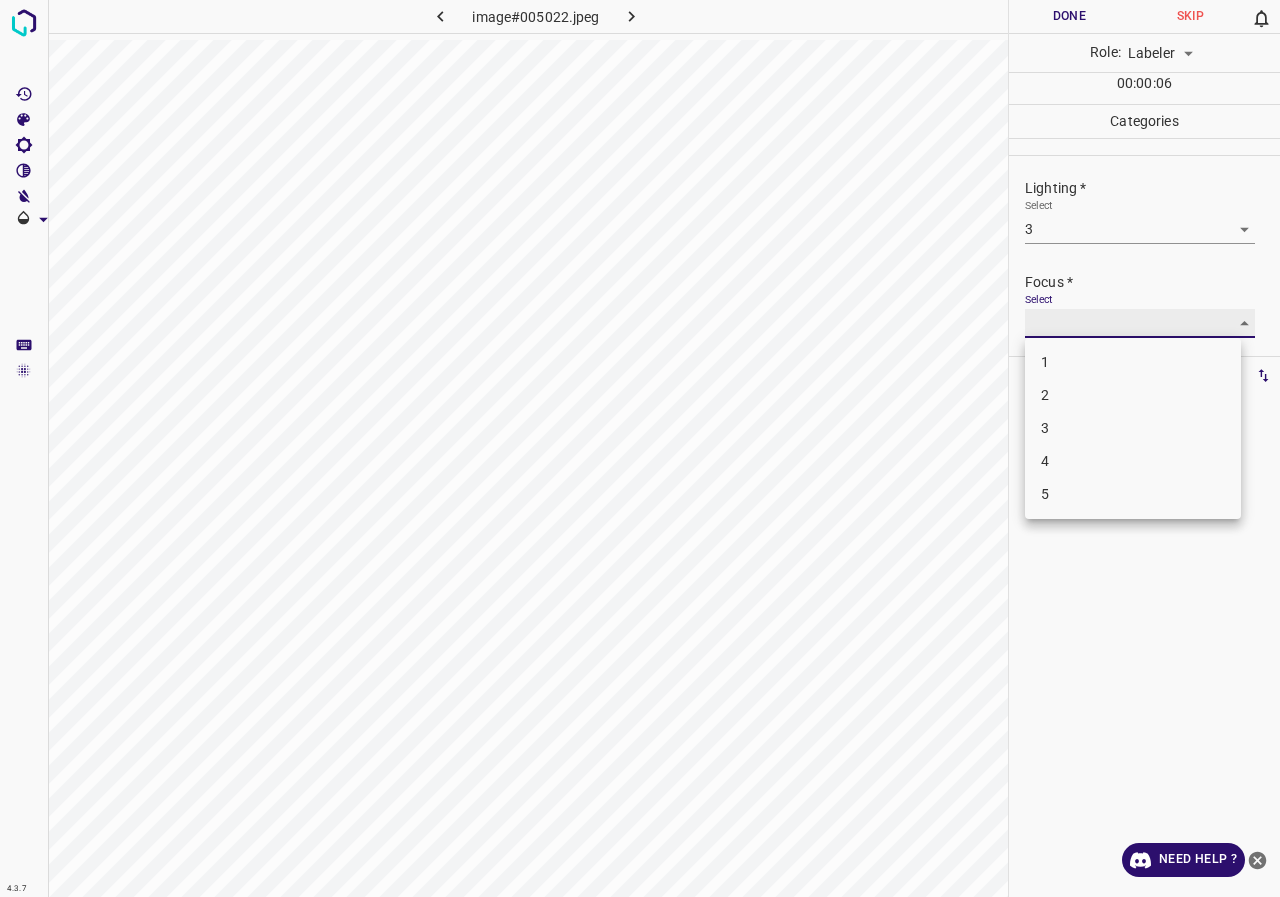 type on "3" 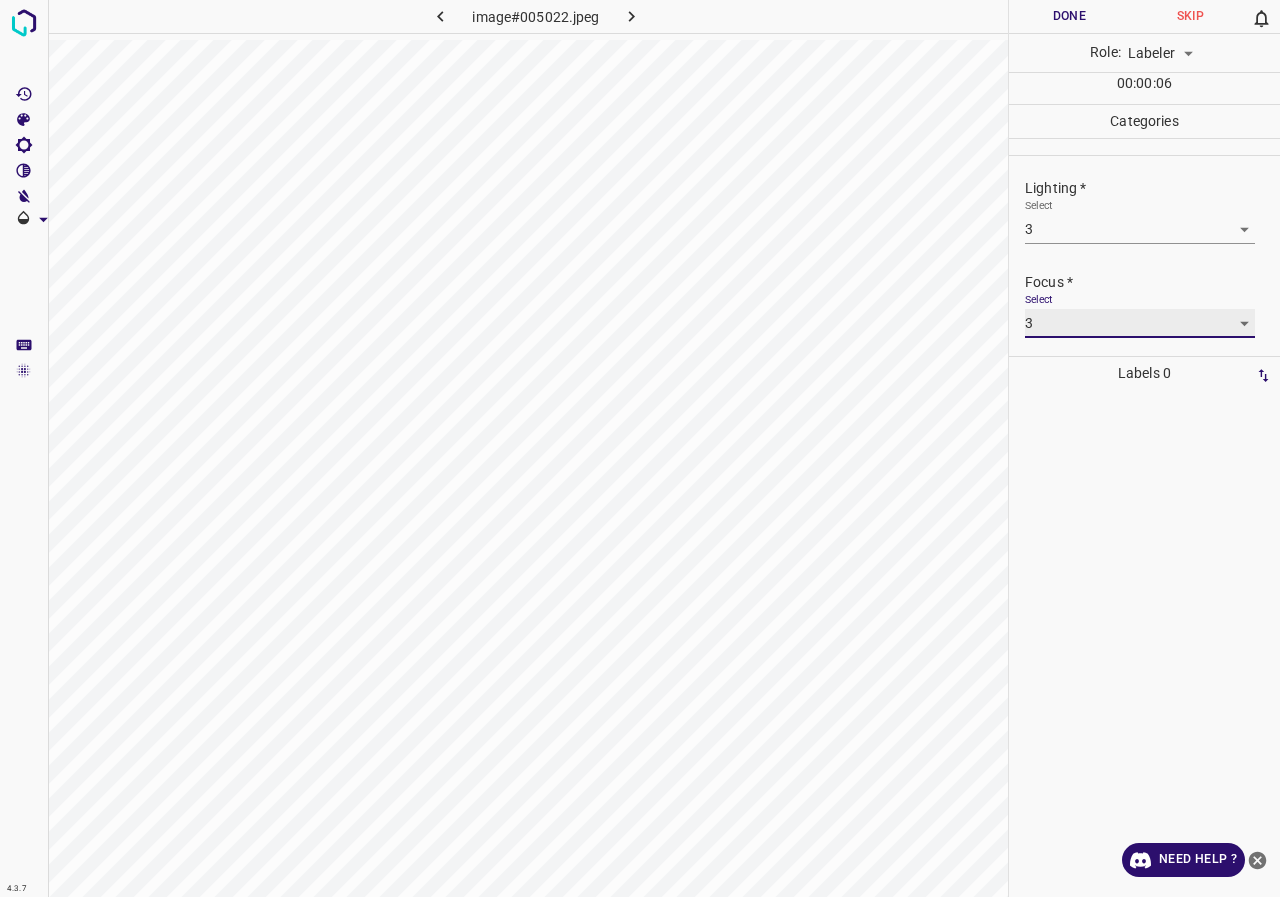 scroll, scrollTop: 98, scrollLeft: 0, axis: vertical 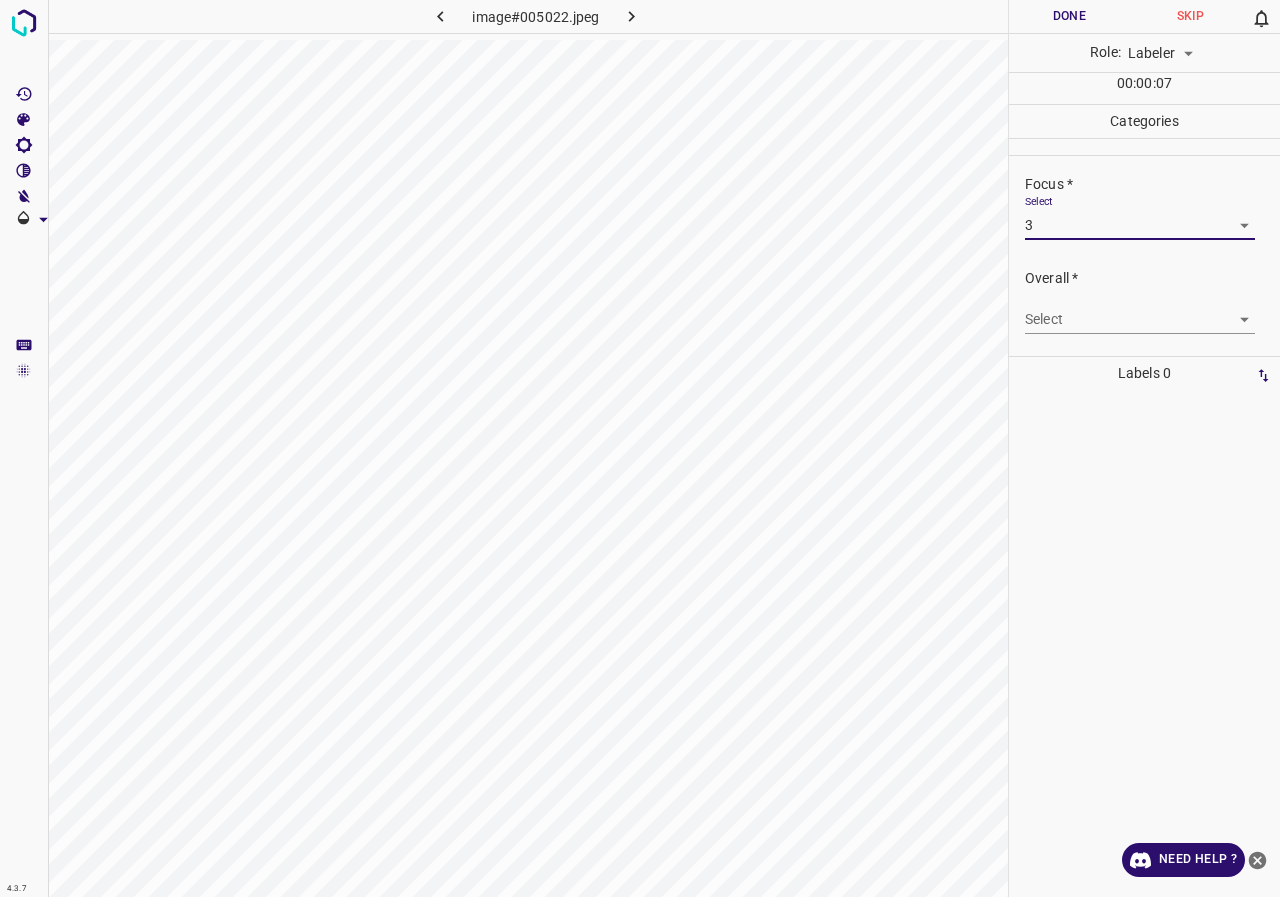 click on "4.3.7 image#005022.jpeg Done Skip 0 Role: Labeler labeler 00   : 00   : 07   Categories Lighting *  Select 3 3 Focus *  Select 3 3 Overall *  Select ​ Labels   0 Categories 1 Lighting 2 Focus 3 Overall Tools Space Change between modes (Draw & Edit) I Auto labeling R Restore zoom M Zoom in N Zoom out Delete Delete selecte label Filters Z Restore filters X Saturation filter C Brightness filter V Contrast filter B Gray scale filter General O Download Need Help ? - Text - Hide - Delete" at bounding box center [640, 448] 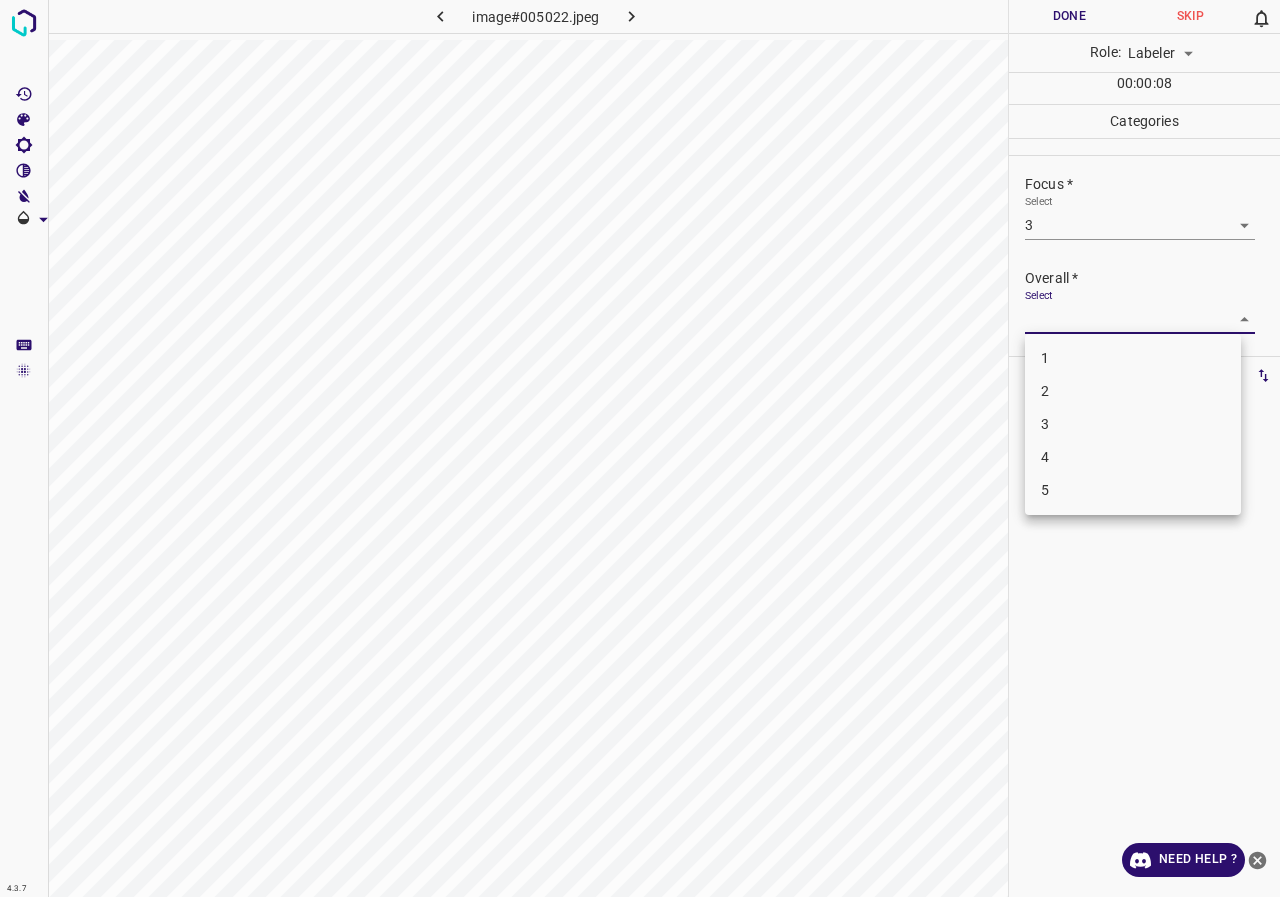 click on "3" at bounding box center [1133, 424] 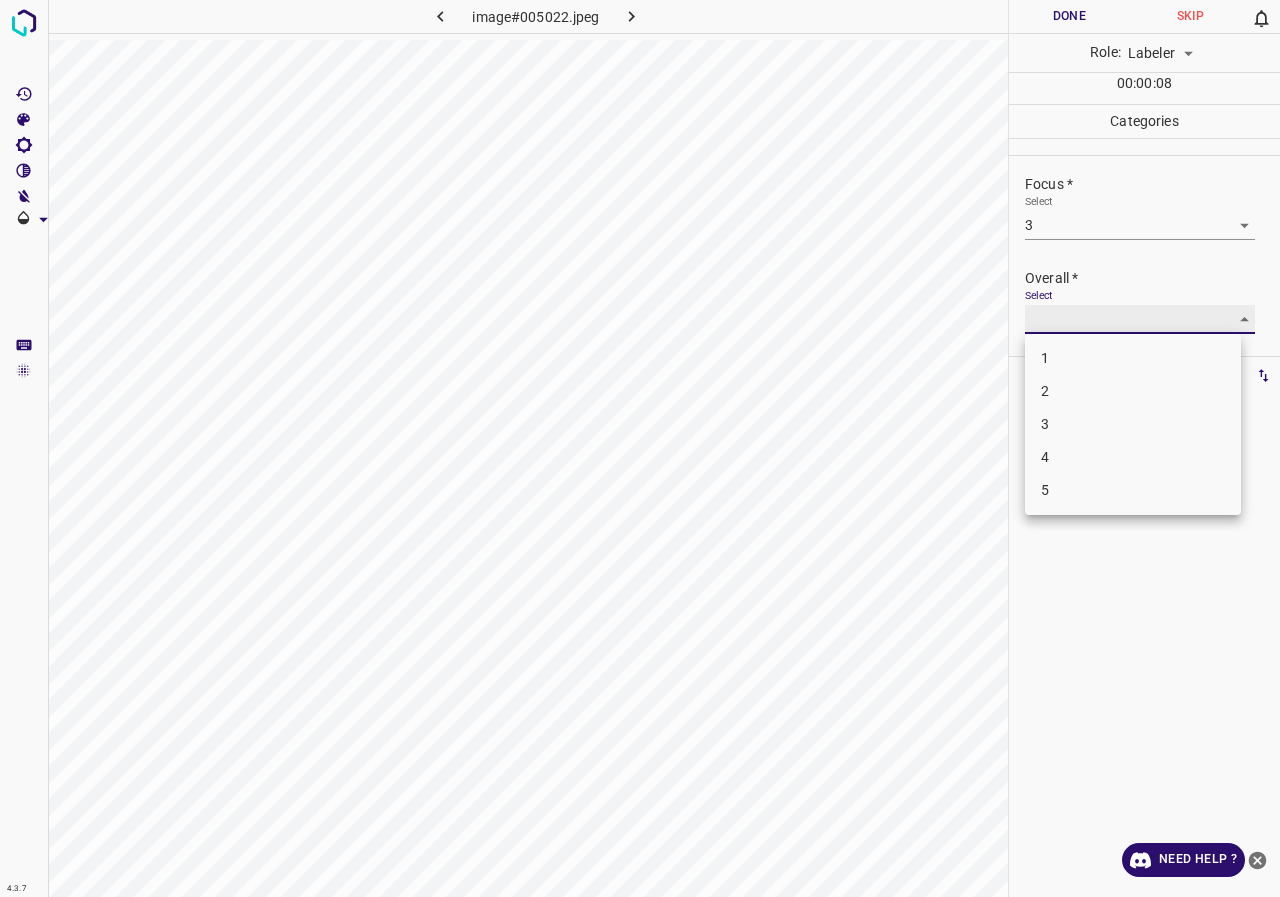 type on "3" 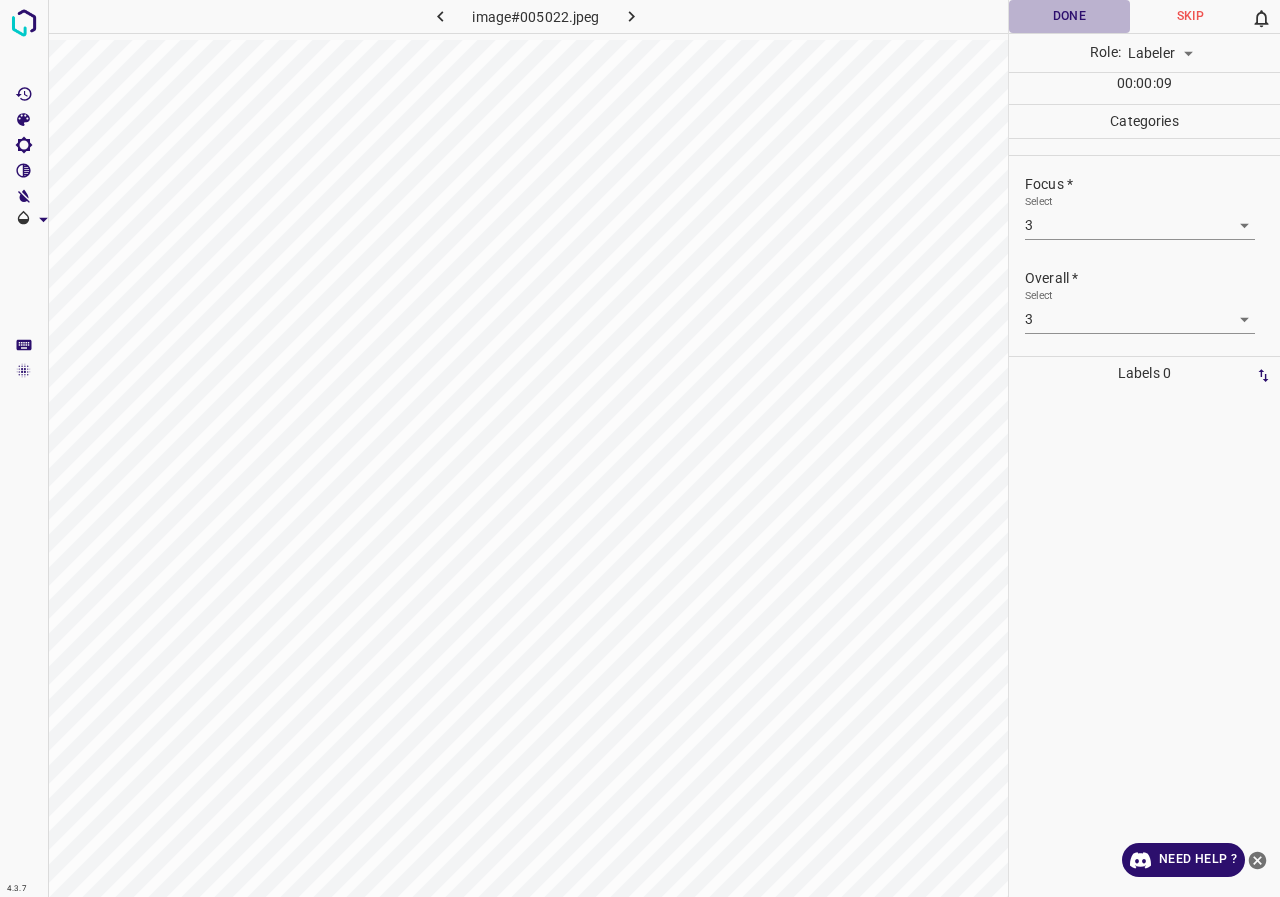 click on "Done" at bounding box center (1069, 16) 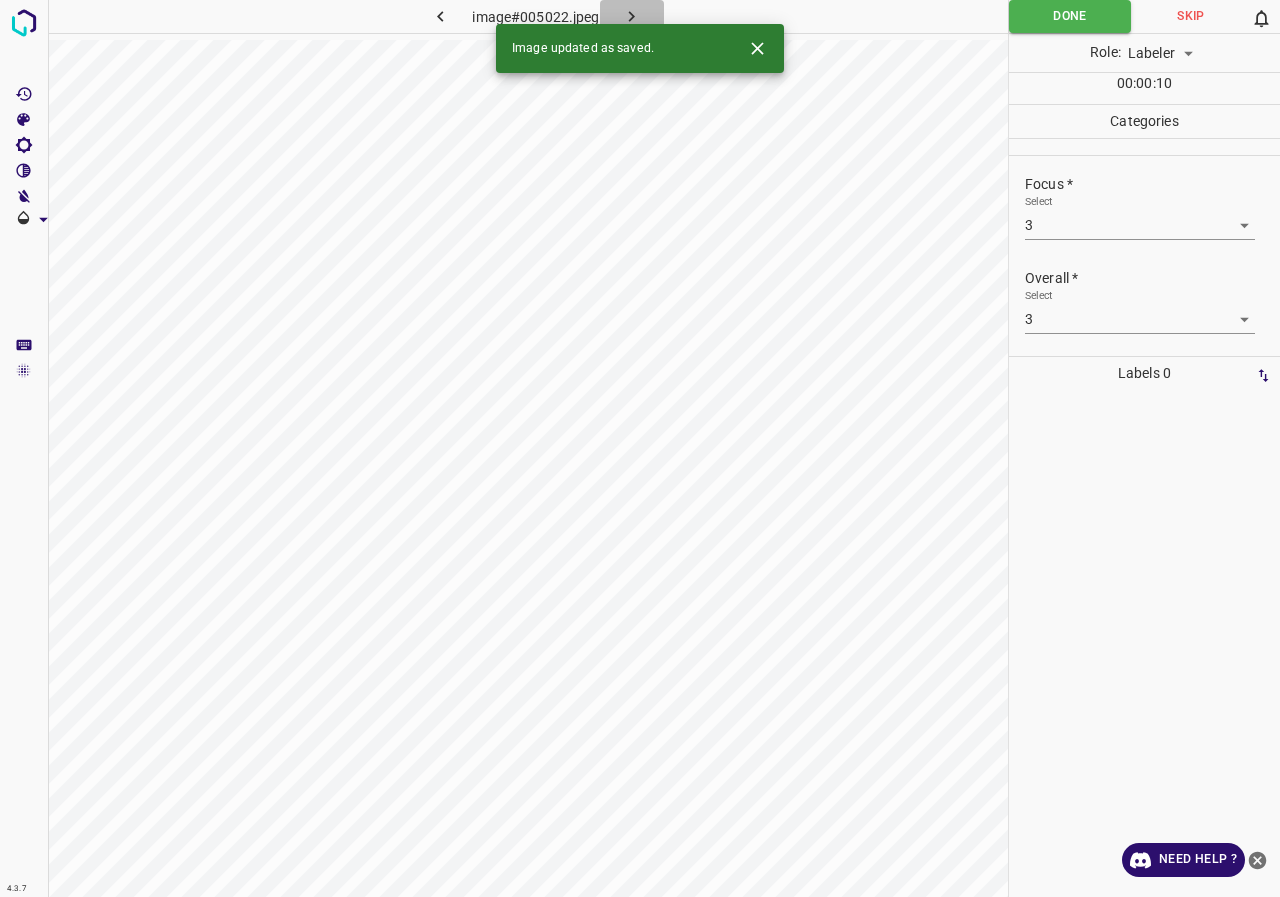 click 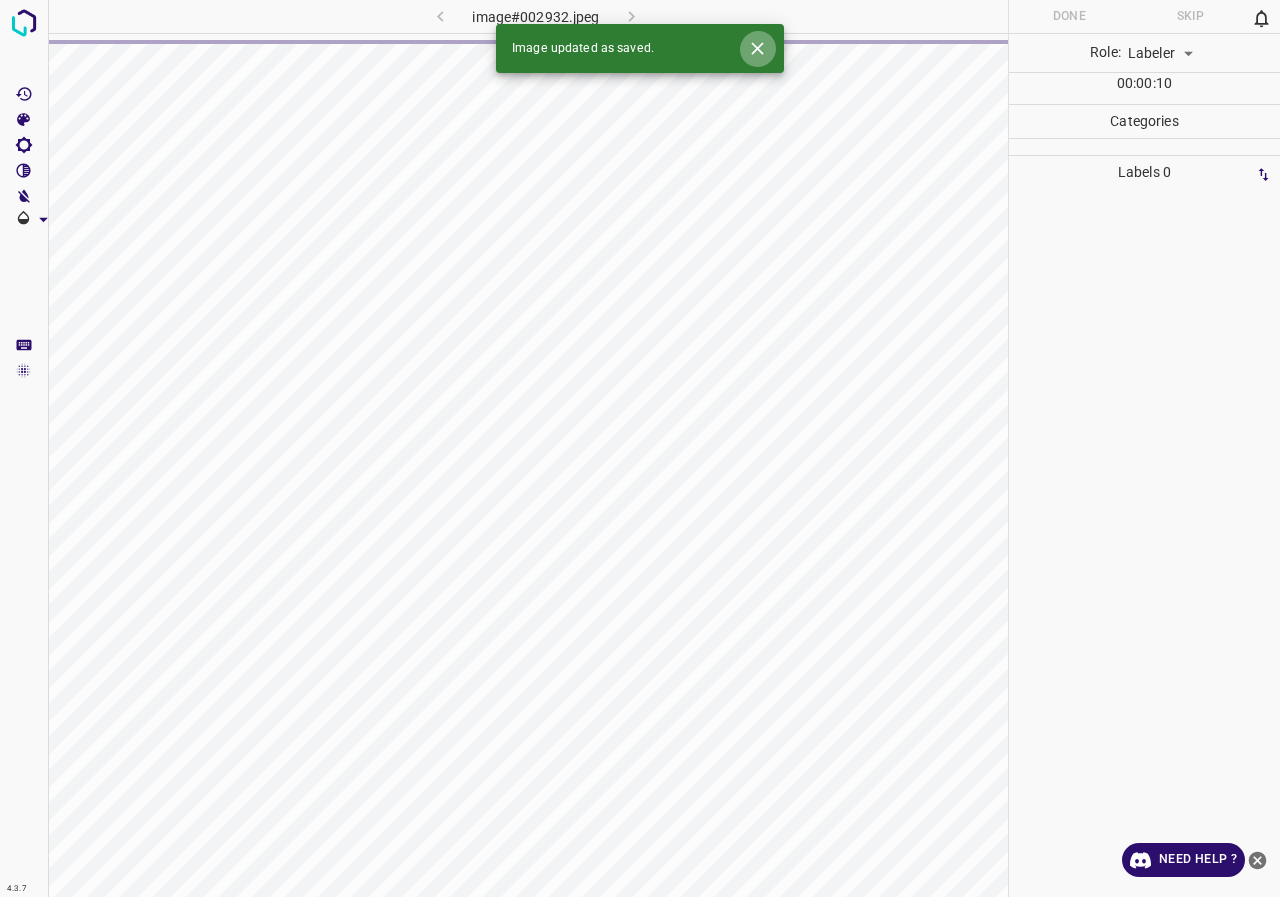 click 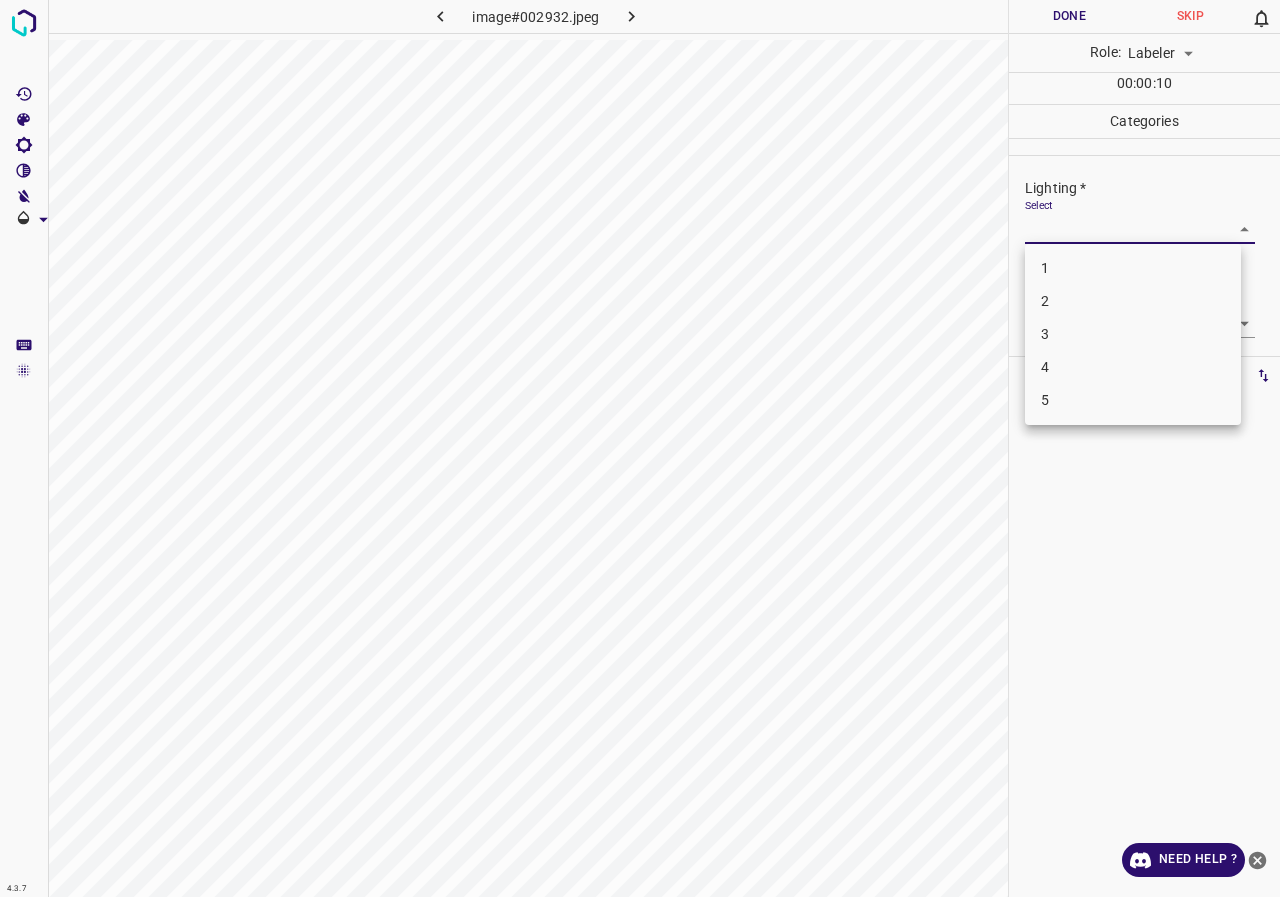 click on "4.3.7 image#002932.jpeg Done Skip 0 Role: Labeler labeler 00   : 00   : 10   Categories Lighting *  Select ​ Focus *  Select ​ Overall *  Select ​ Labels   0 Categories 1 Lighting 2 Focus 3 Overall Tools Space Change between modes (Draw & Edit) I Auto labeling R Restore zoom M Zoom in N Zoom out Delete Delete selecte label Filters Z Restore filters X Saturation filter C Brightness filter V Contrast filter B Gray scale filter General O Download Need Help ? - Text - Hide - Delete 1 2 3 4 5" at bounding box center [640, 448] 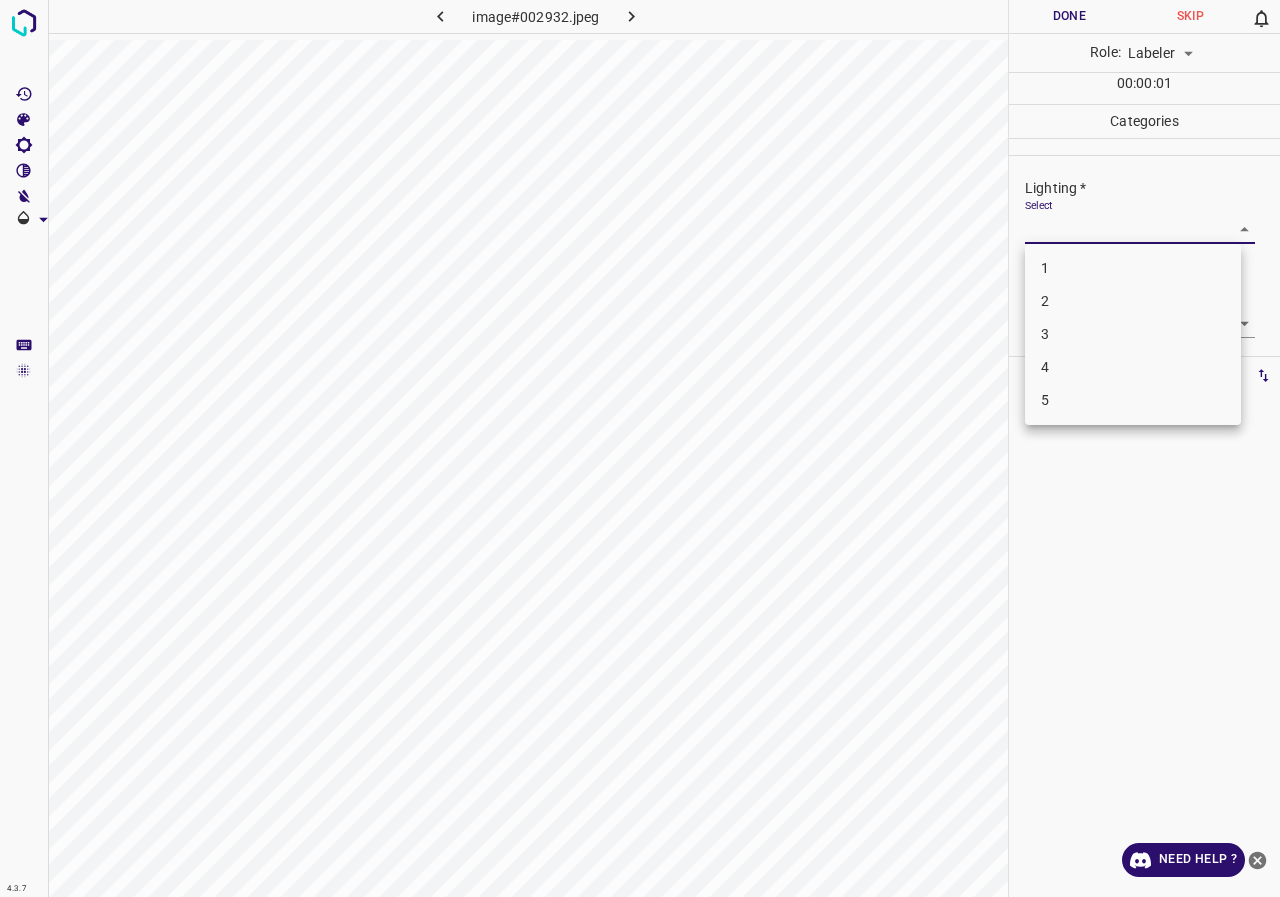 click on "4" at bounding box center (1133, 367) 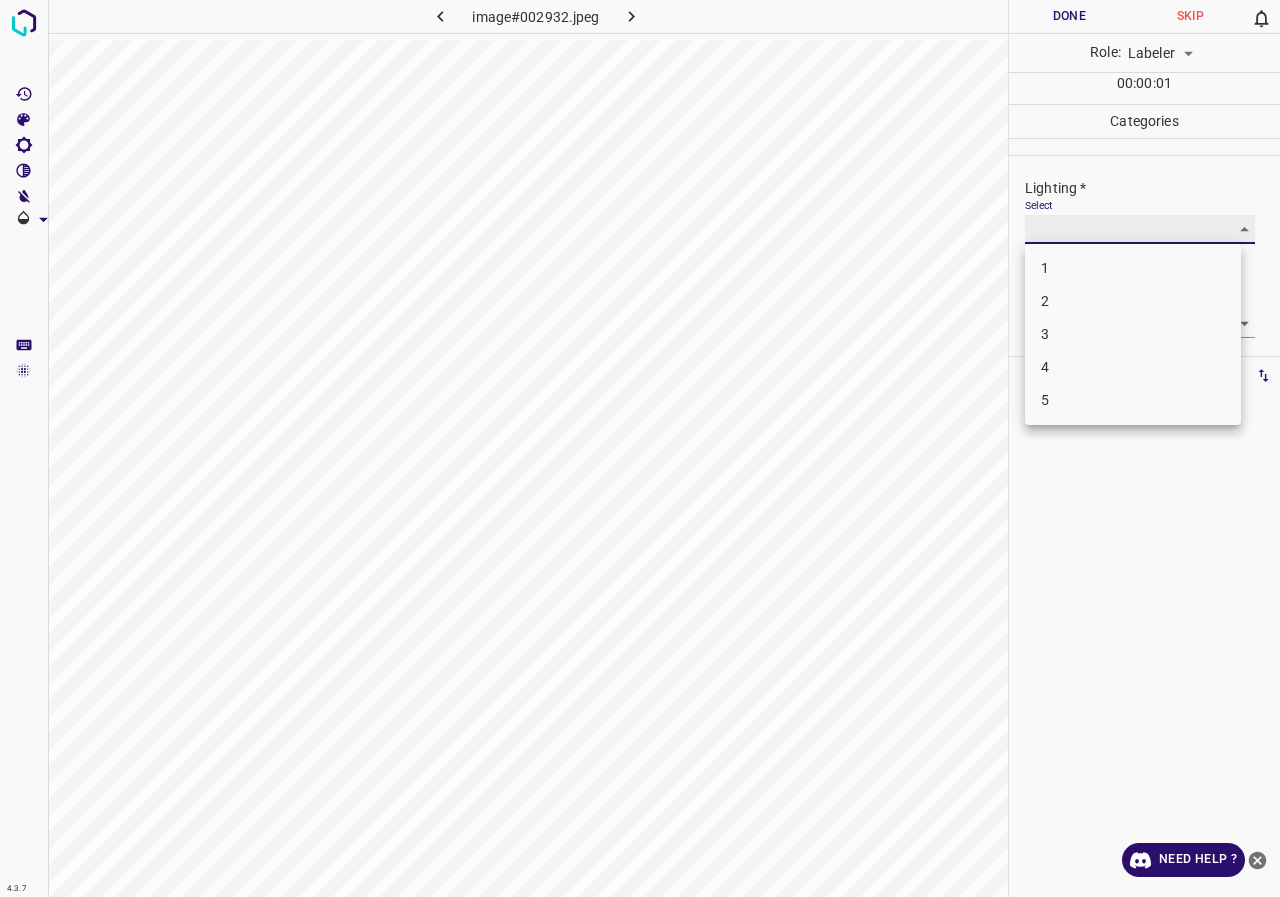 type on "4" 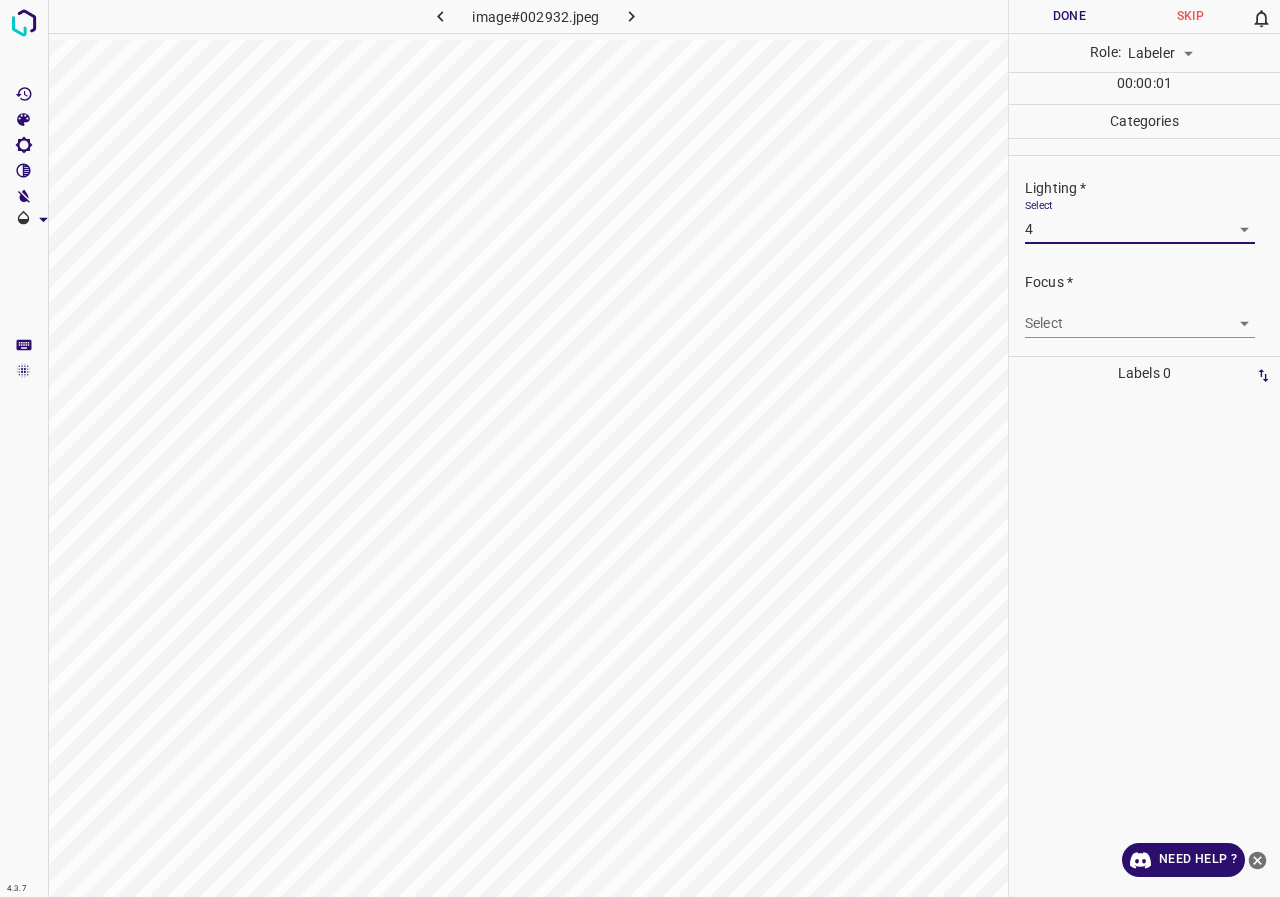 click on "4.3.7 image#002932.jpeg Done Skip 0 Role: Labeler labeler 00   : 00   : 01   Categories Lighting *  Select 4 4 Focus *  Select ​ Overall *  Select ​ Labels   0 Categories 1 Lighting 2 Focus 3 Overall Tools Space Change between modes (Draw & Edit) I Auto labeling R Restore zoom M Zoom in N Zoom out Delete Delete selecte label Filters Z Restore filters X Saturation filter C Brightness filter V Contrast filter B Gray scale filter General O Download Need Help ? - Text - Hide - Delete" at bounding box center (640, 448) 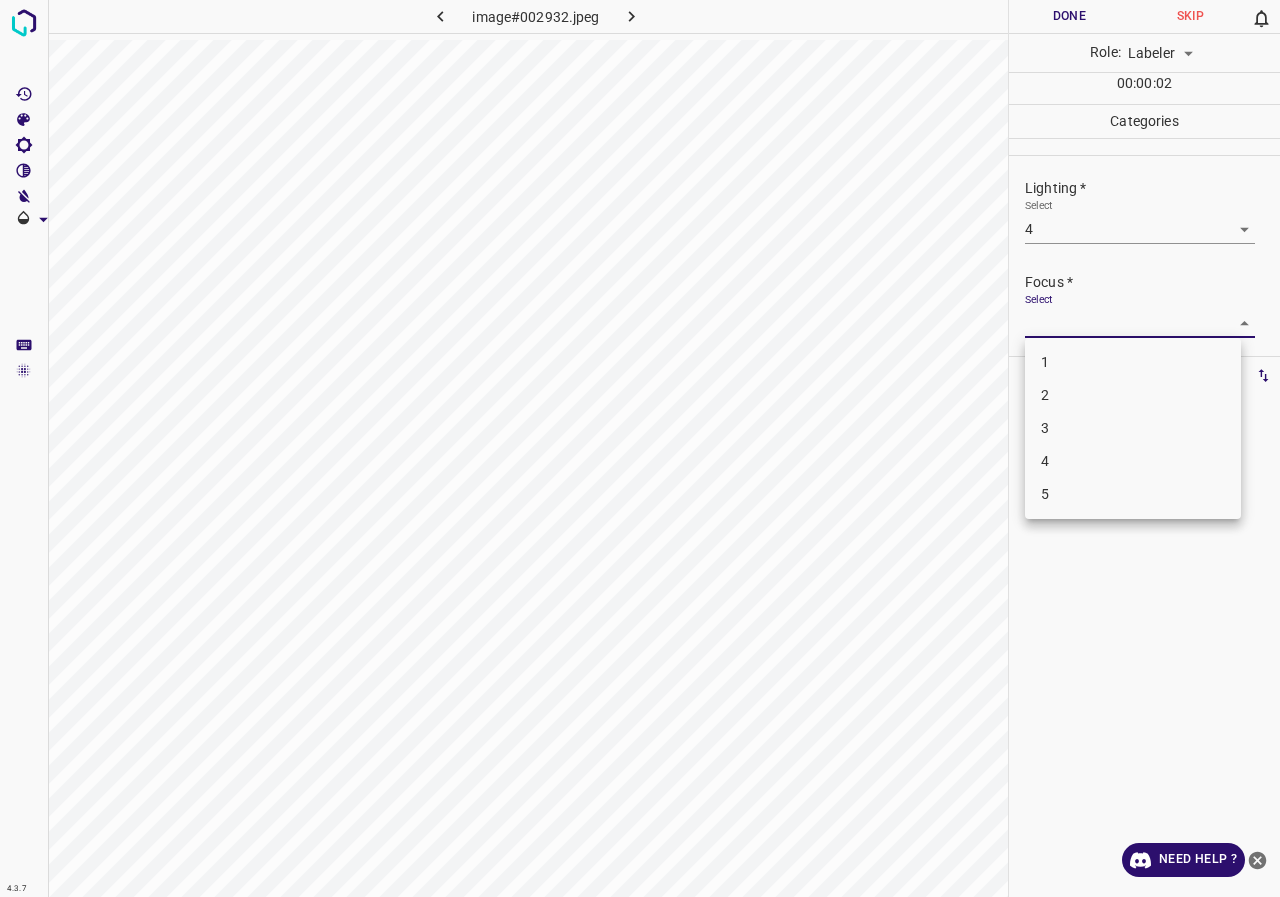 drag, startPoint x: 1042, startPoint y: 425, endPoint x: 1048, endPoint y: 378, distance: 47.38143 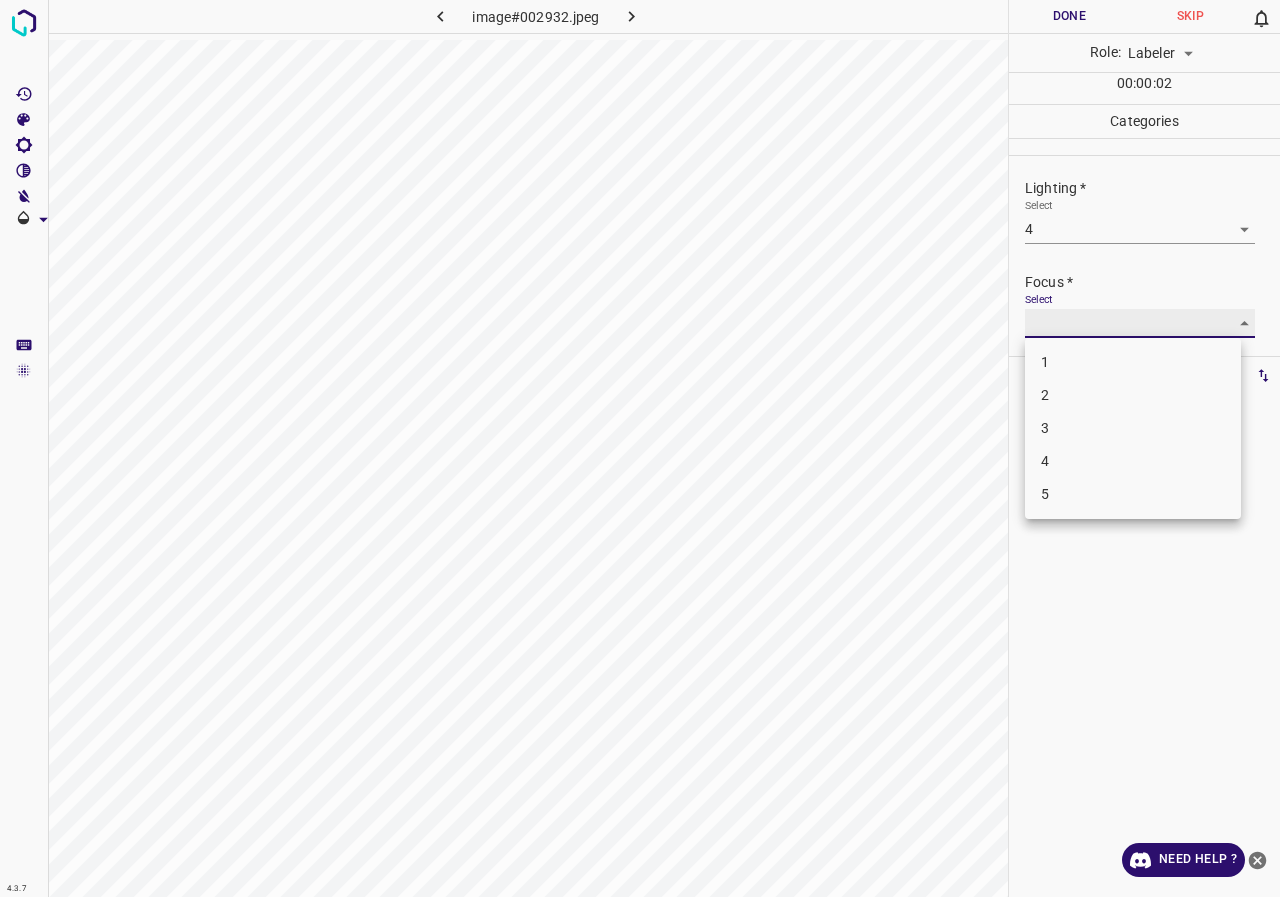 type on "3" 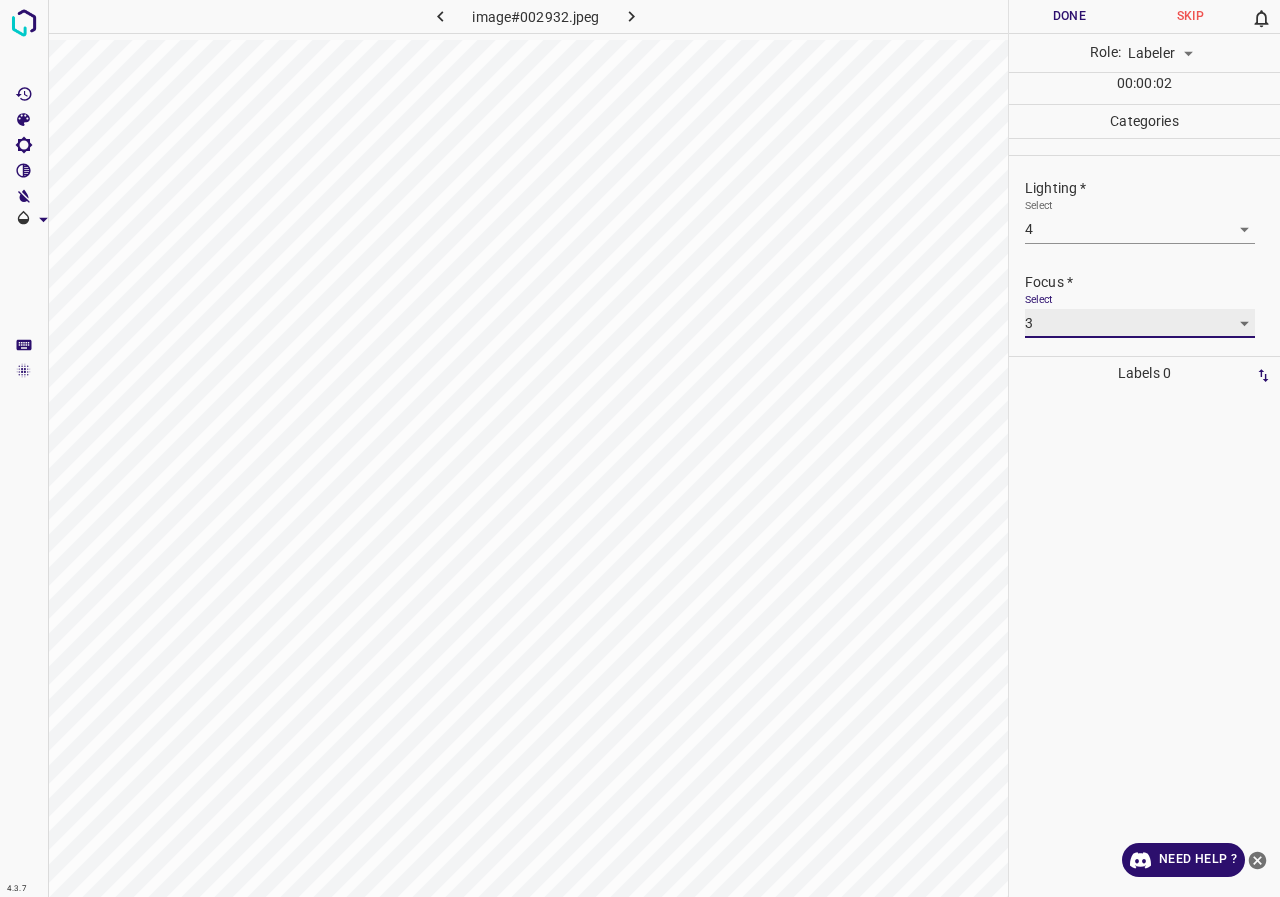 scroll, scrollTop: 98, scrollLeft: 0, axis: vertical 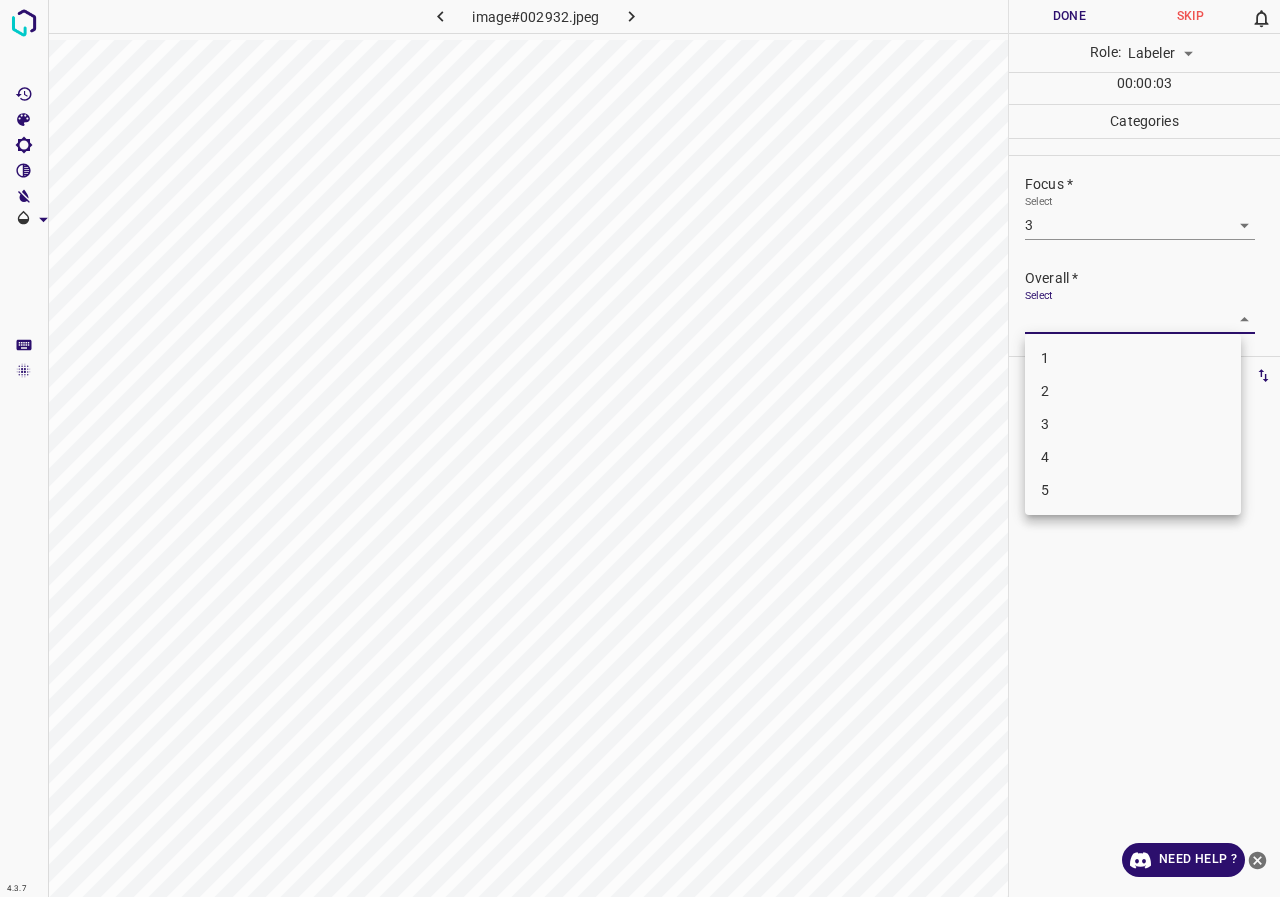 click on "4.3.7 image#002932.jpeg Done Skip 0 Role: Labeler labeler 00   : 00   : 03   Categories Lighting *  Select 4 4 Focus *  Select 3 3 Overall *  Select ​ Labels   0 Categories 1 Lighting 2 Focus 3 Overall Tools Space Change between modes (Draw & Edit) I Auto labeling R Restore zoom M Zoom in N Zoom out Delete Delete selecte label Filters Z Restore filters X Saturation filter C Brightness filter V Contrast filter B Gray scale filter General O Download Need Help ? - Text - Hide - Delete 1 2 3 4 5" at bounding box center [640, 448] 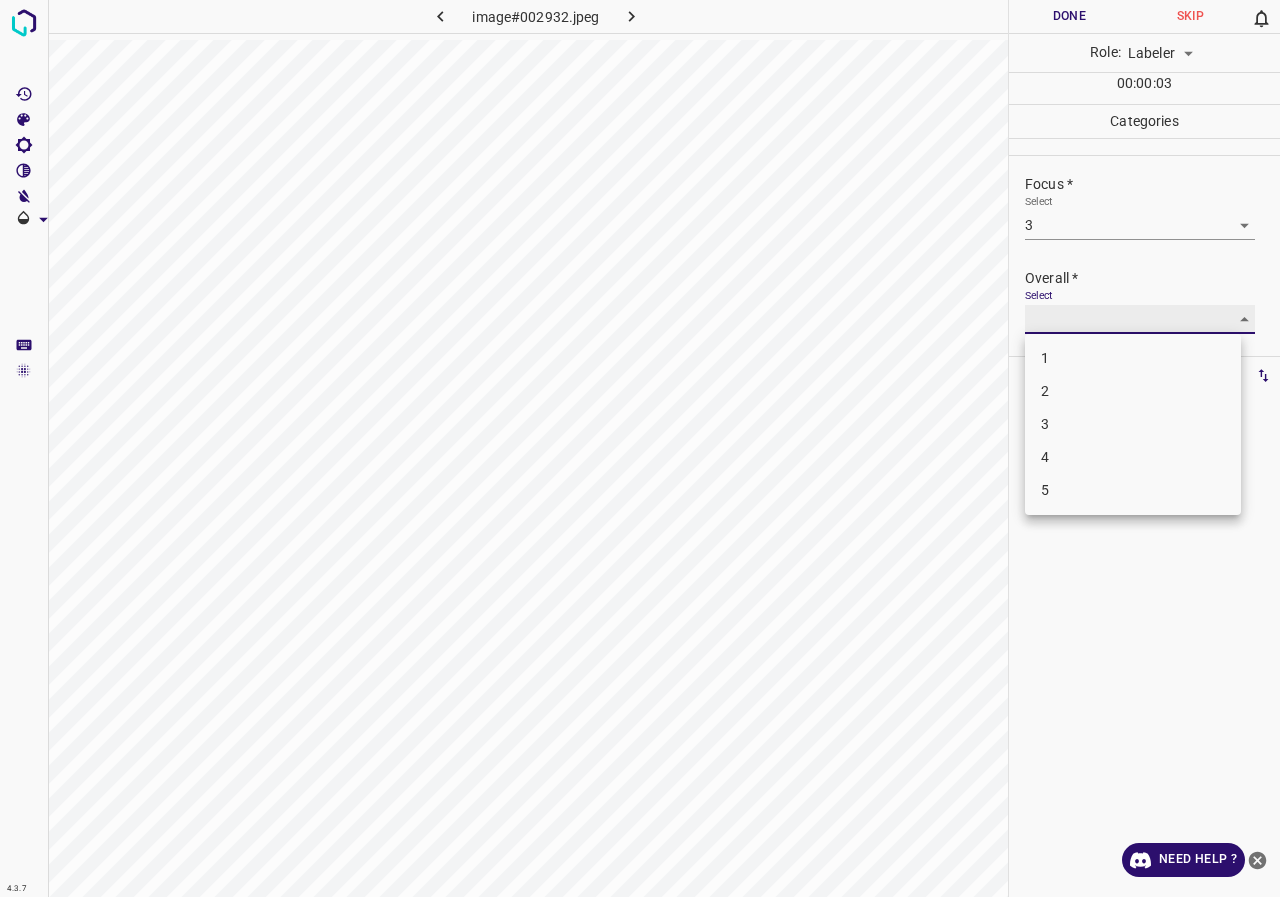 type on "3" 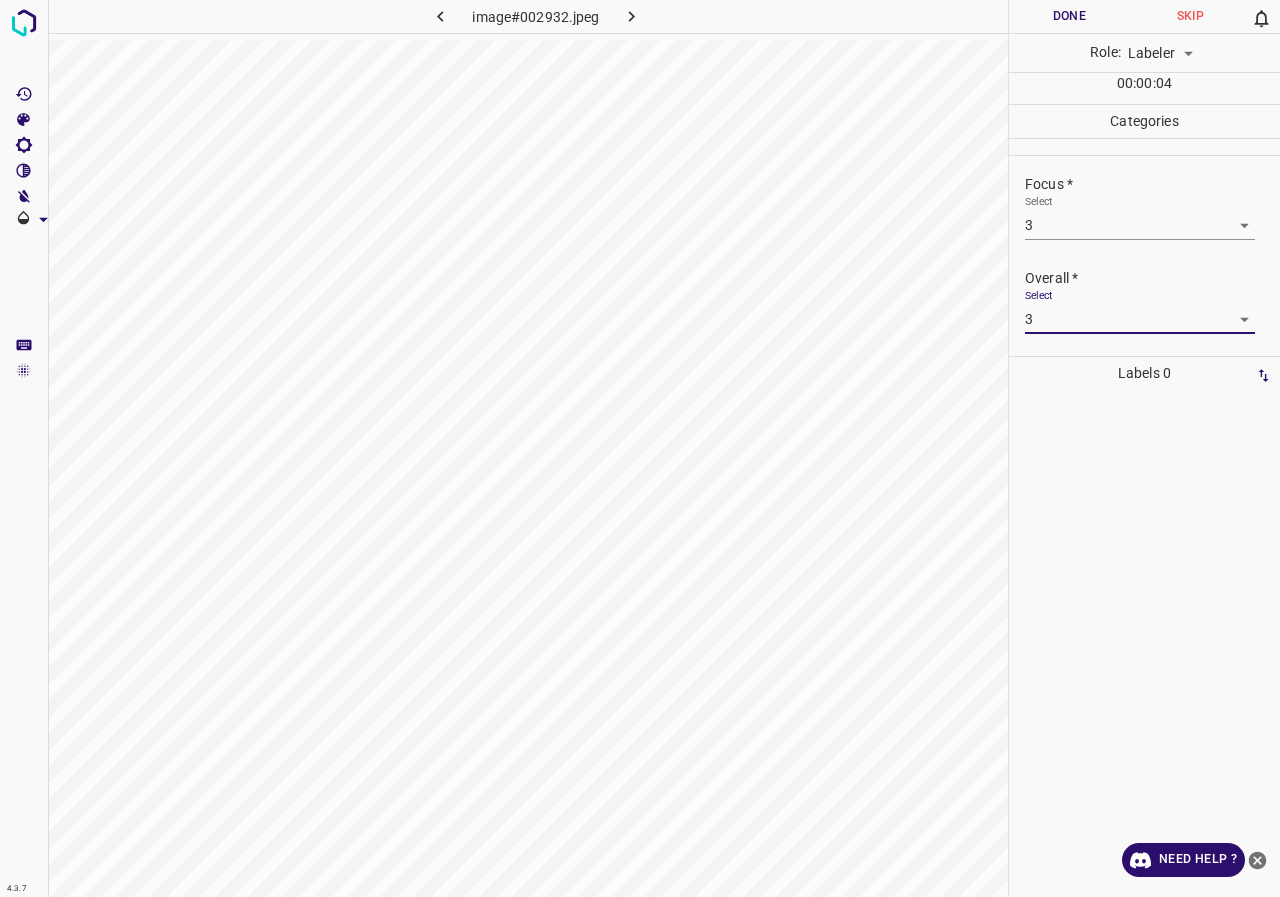 click on "Done" at bounding box center (1069, 16) 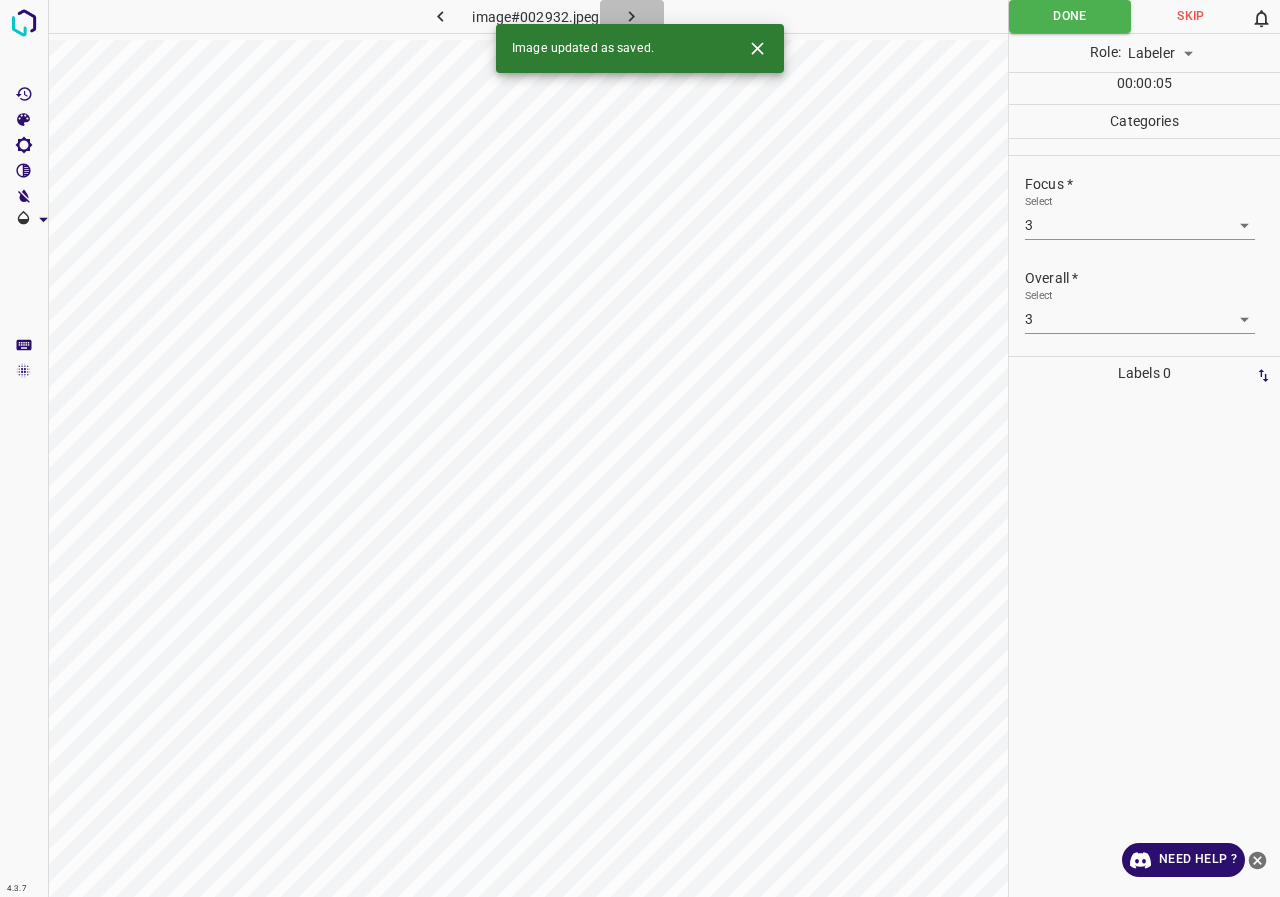 click at bounding box center (632, 16) 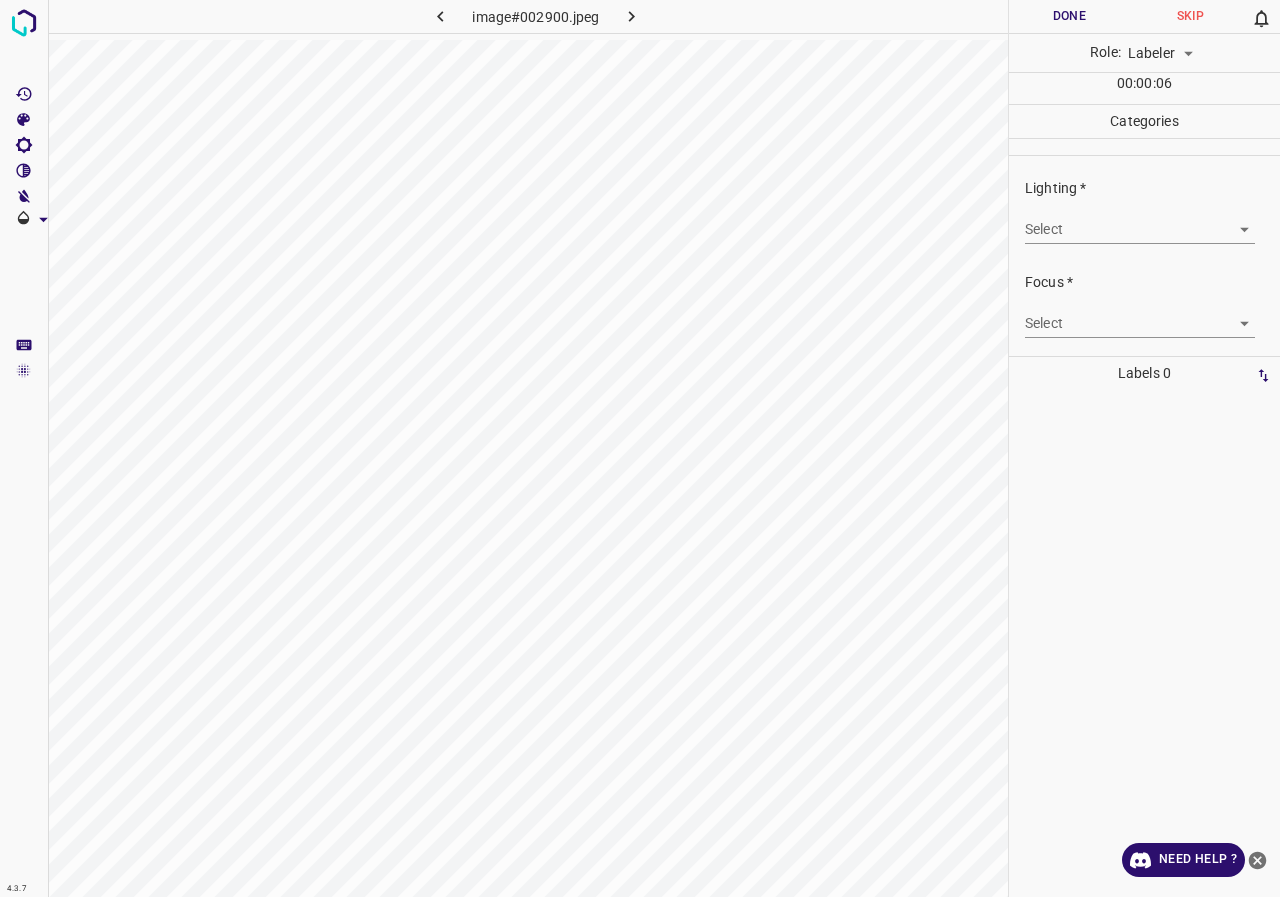 click on "4.3.7 image#002900.jpeg Done Skip 0 Role: Labeler labeler 00   : 00   : 06   Categories Lighting *  Select ​ Focus *  Select ​ Overall *  Select ​ Labels   0 Categories 1 Lighting 2 Focus 3 Overall Tools Space Change between modes (Draw & Edit) I Auto labeling R Restore zoom M Zoom in N Zoom out Delete Delete selecte label Filters Z Restore filters X Saturation filter C Brightness filter V Contrast filter B Gray scale filter General O Download Need Help ? - Text - Hide - Delete" at bounding box center [640, 448] 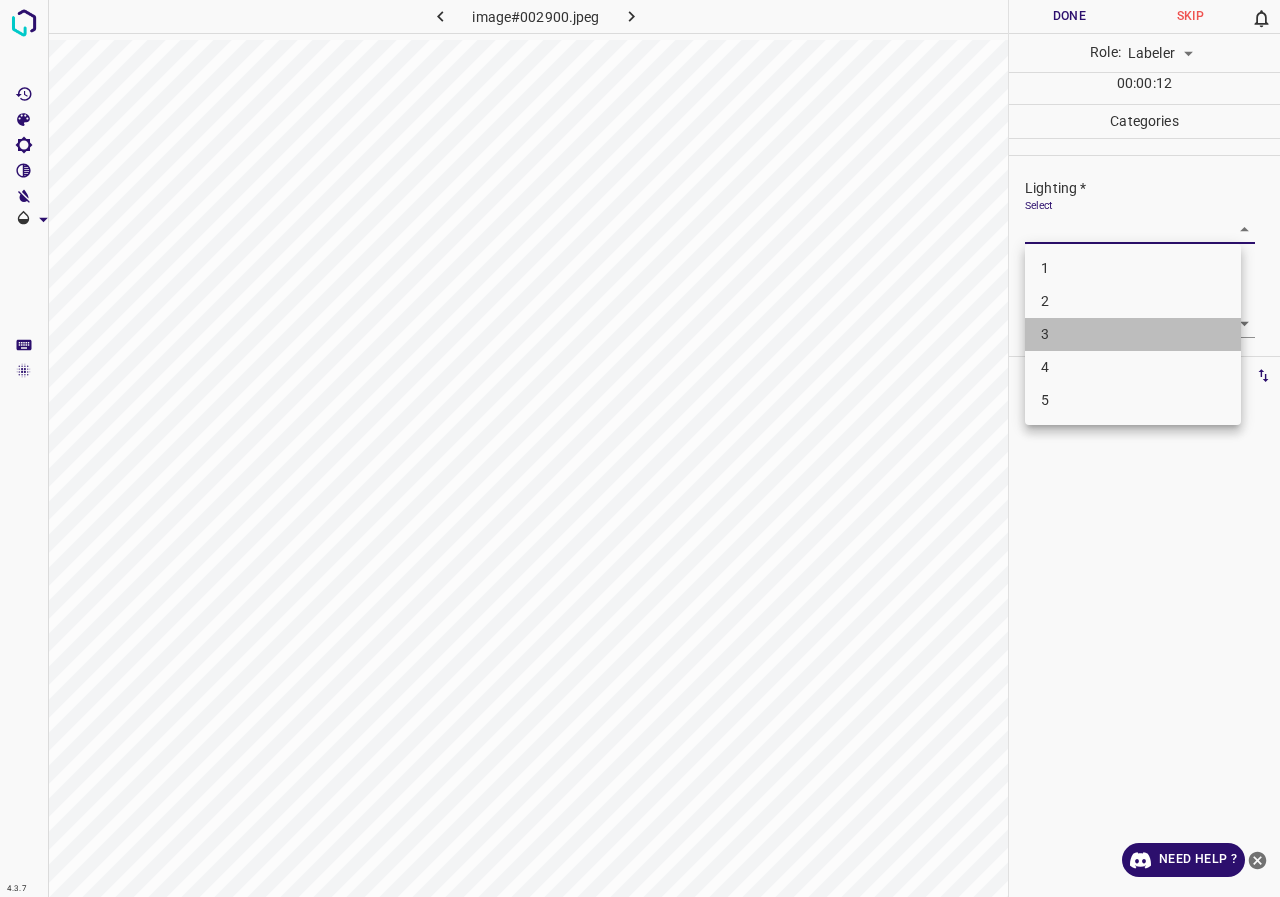 click on "3" at bounding box center [1133, 334] 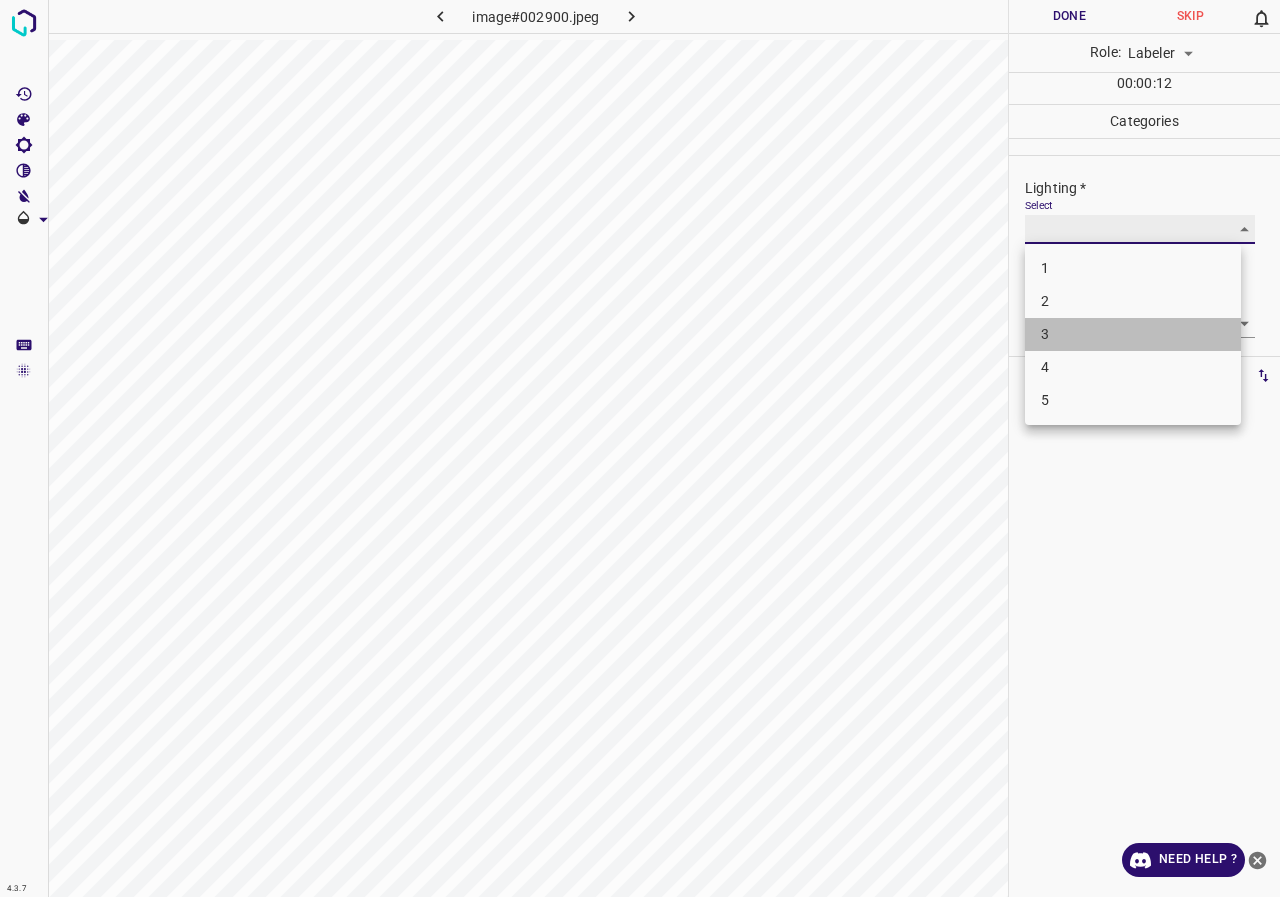 type on "3" 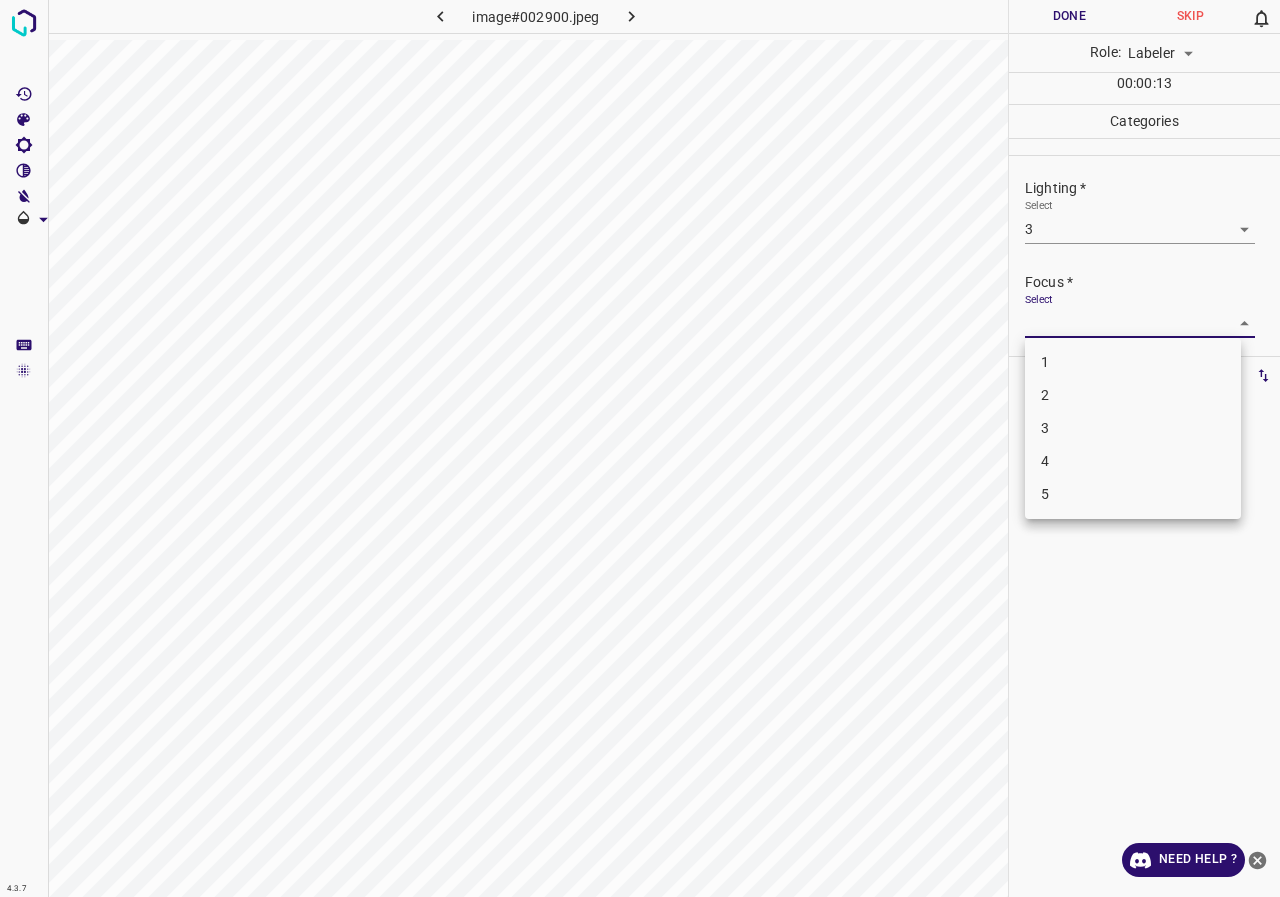 click on "4.3.7 image#002900.jpeg Done Skip 0 Role: Labeler labeler 00   : 00   : 13   Categories Lighting *  Select 3 3 Focus *  Select ​ Overall *  Select ​ Labels   0 Categories 1 Lighting 2 Focus 3 Overall Tools Space Change between modes (Draw & Edit) I Auto labeling R Restore zoom M Zoom in N Zoom out Delete Delete selecte label Filters Z Restore filters X Saturation filter C Brightness filter V Contrast filter B Gray scale filter General O Download Need Help ? - Text - Hide - Delete 1 2 3 4 5" at bounding box center [640, 448] 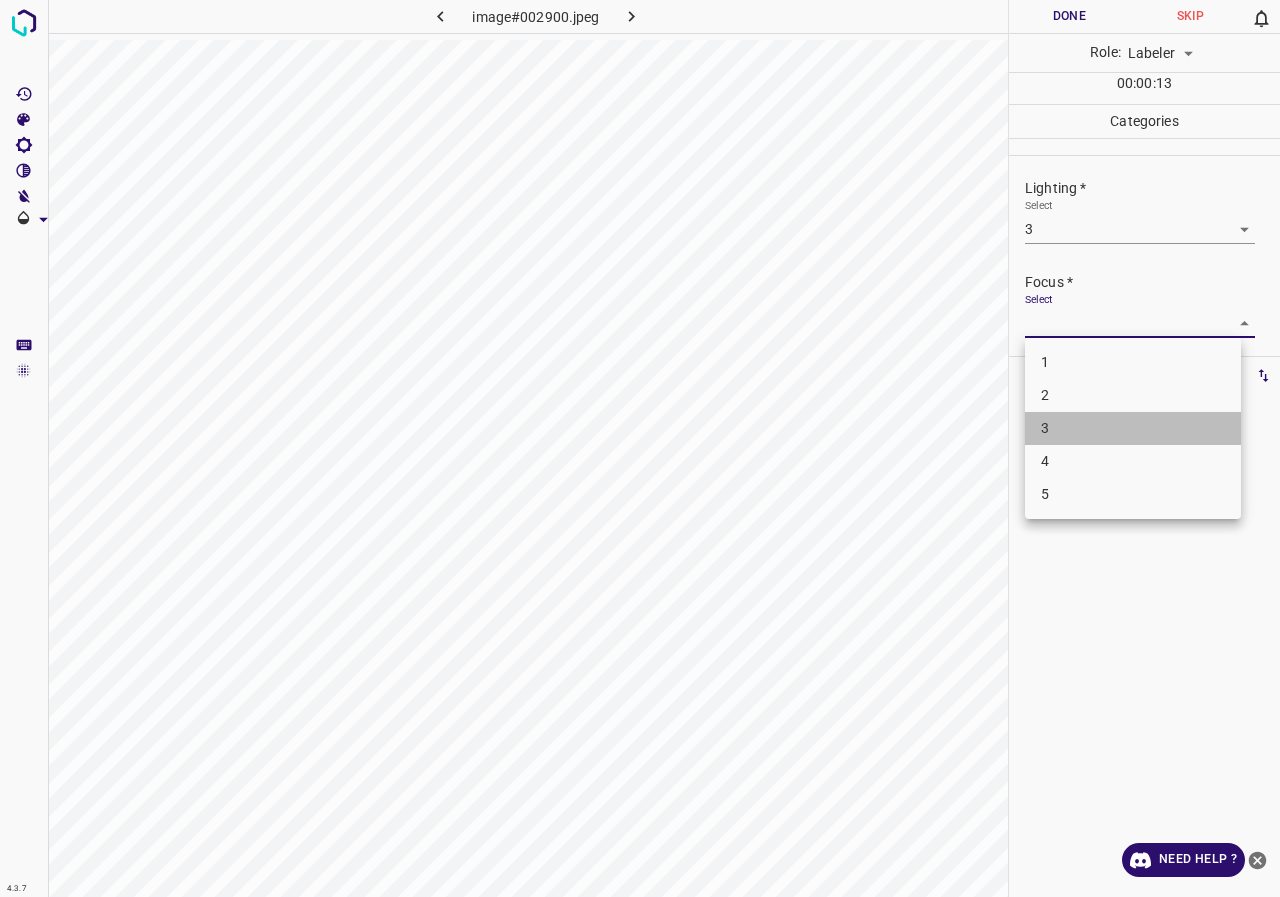 drag, startPoint x: 1045, startPoint y: 439, endPoint x: 1050, endPoint y: 324, distance: 115.10864 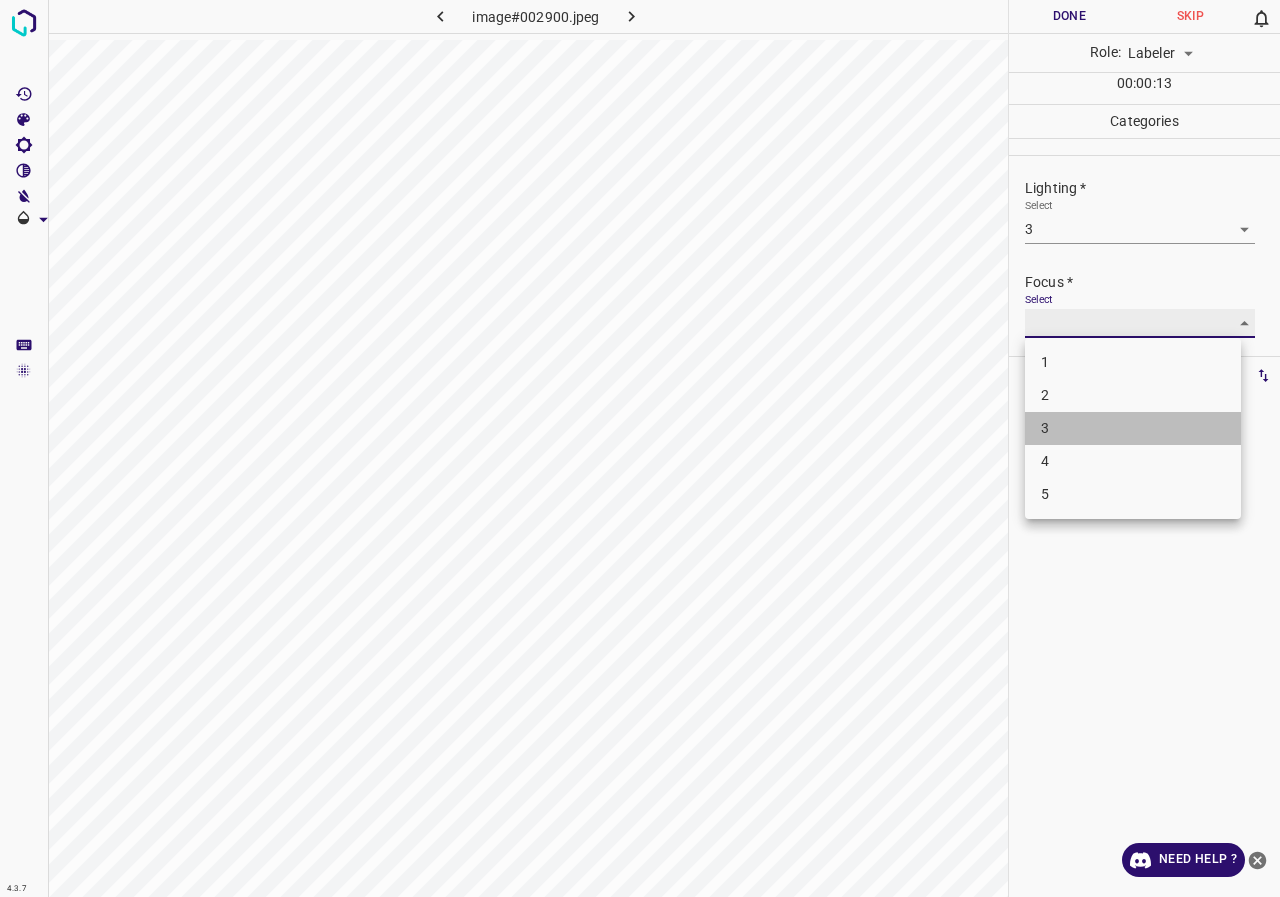 type on "3" 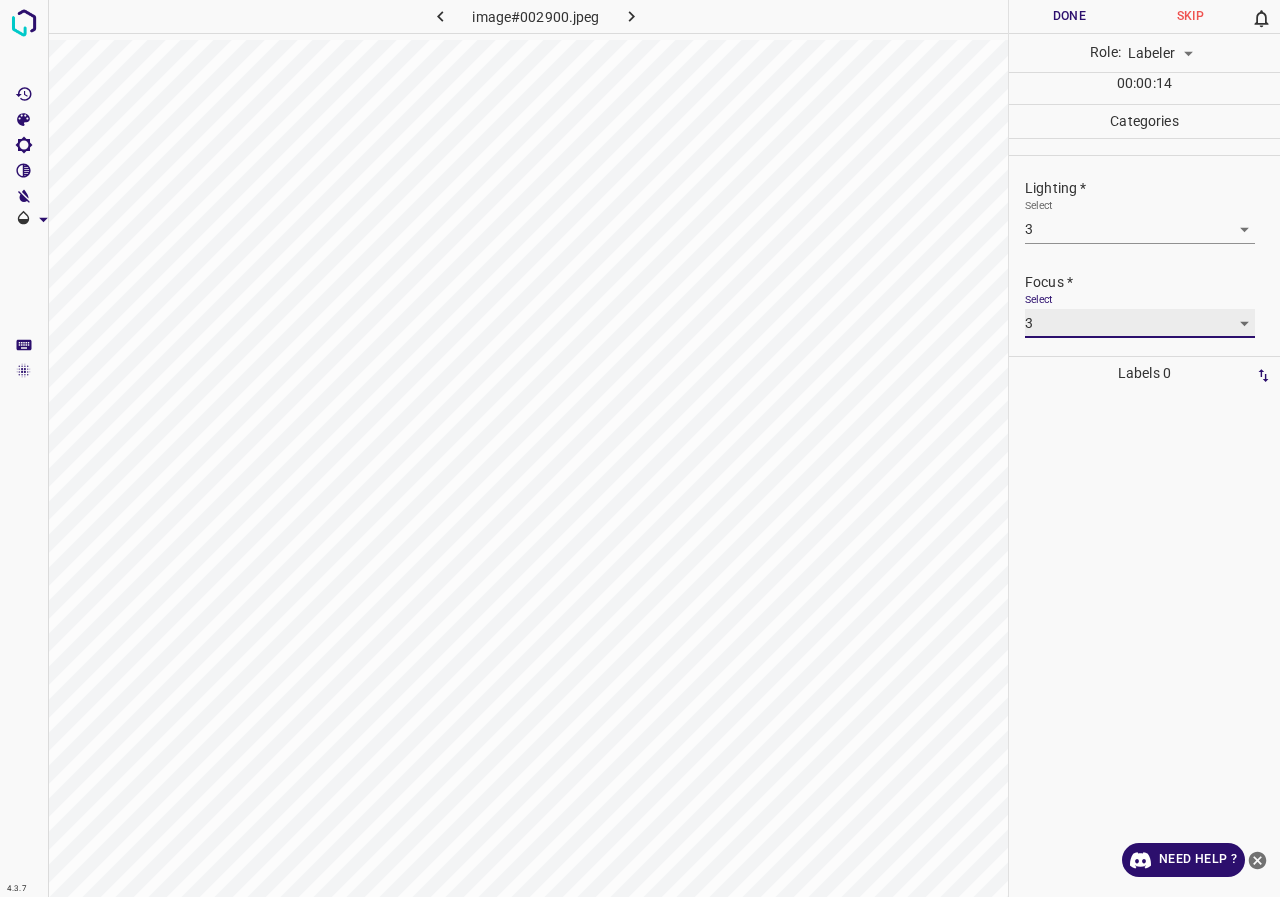 scroll, scrollTop: 98, scrollLeft: 0, axis: vertical 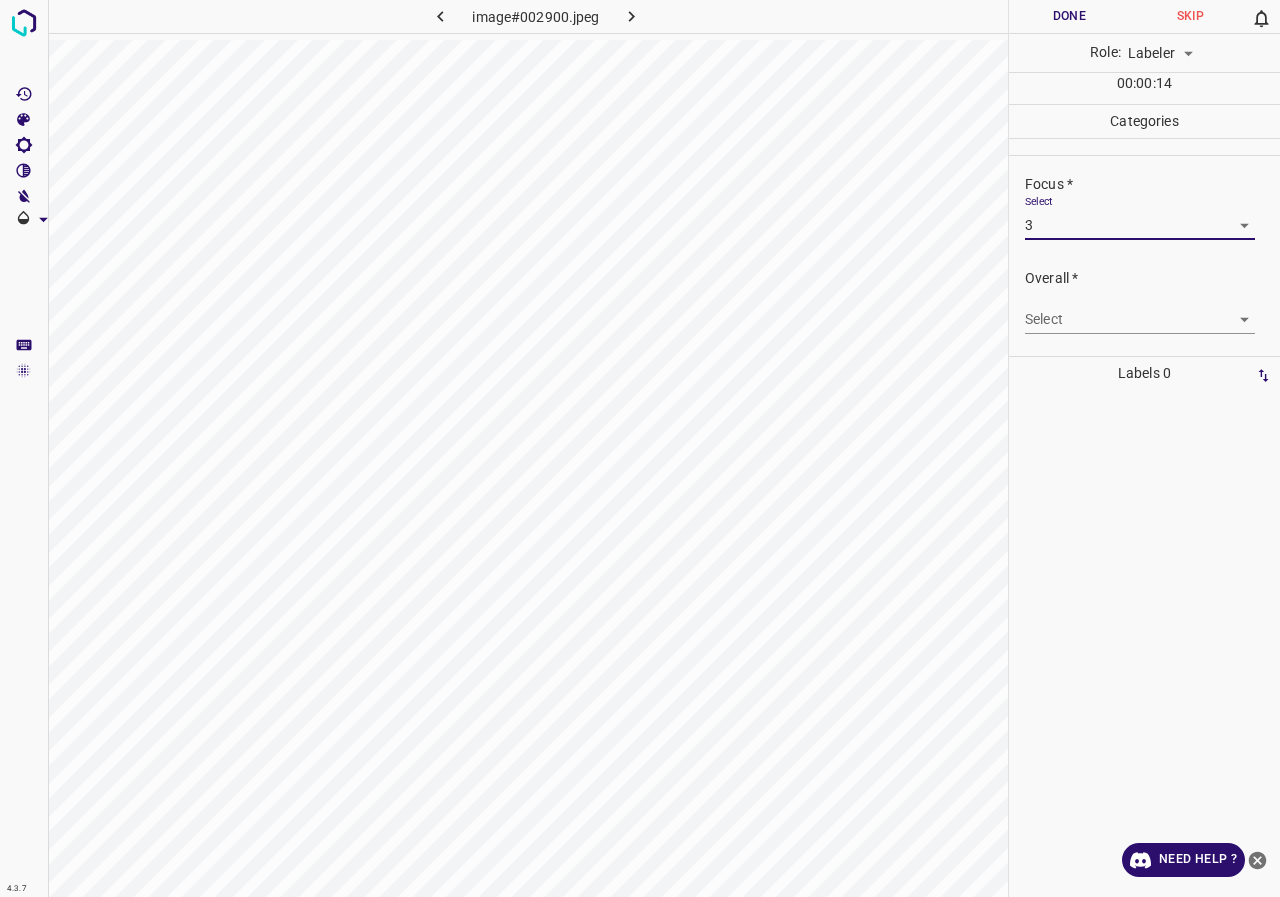 click on "4.3.7 image#002900.jpeg Done Skip 0 Role: Labeler labeler 00   : 00   : 14   Categories Lighting *  Select 3 3 Focus *  Select 3 3 Overall *  Select ​ Labels   0 Categories 1 Lighting 2 Focus 3 Overall Tools Space Change between modes (Draw & Edit) I Auto labeling R Restore zoom M Zoom in N Zoom out Delete Delete selecte label Filters Z Restore filters X Saturation filter C Brightness filter V Contrast filter B Gray scale filter General O Download Need Help ? - Text - Hide - Delete" at bounding box center [640, 448] 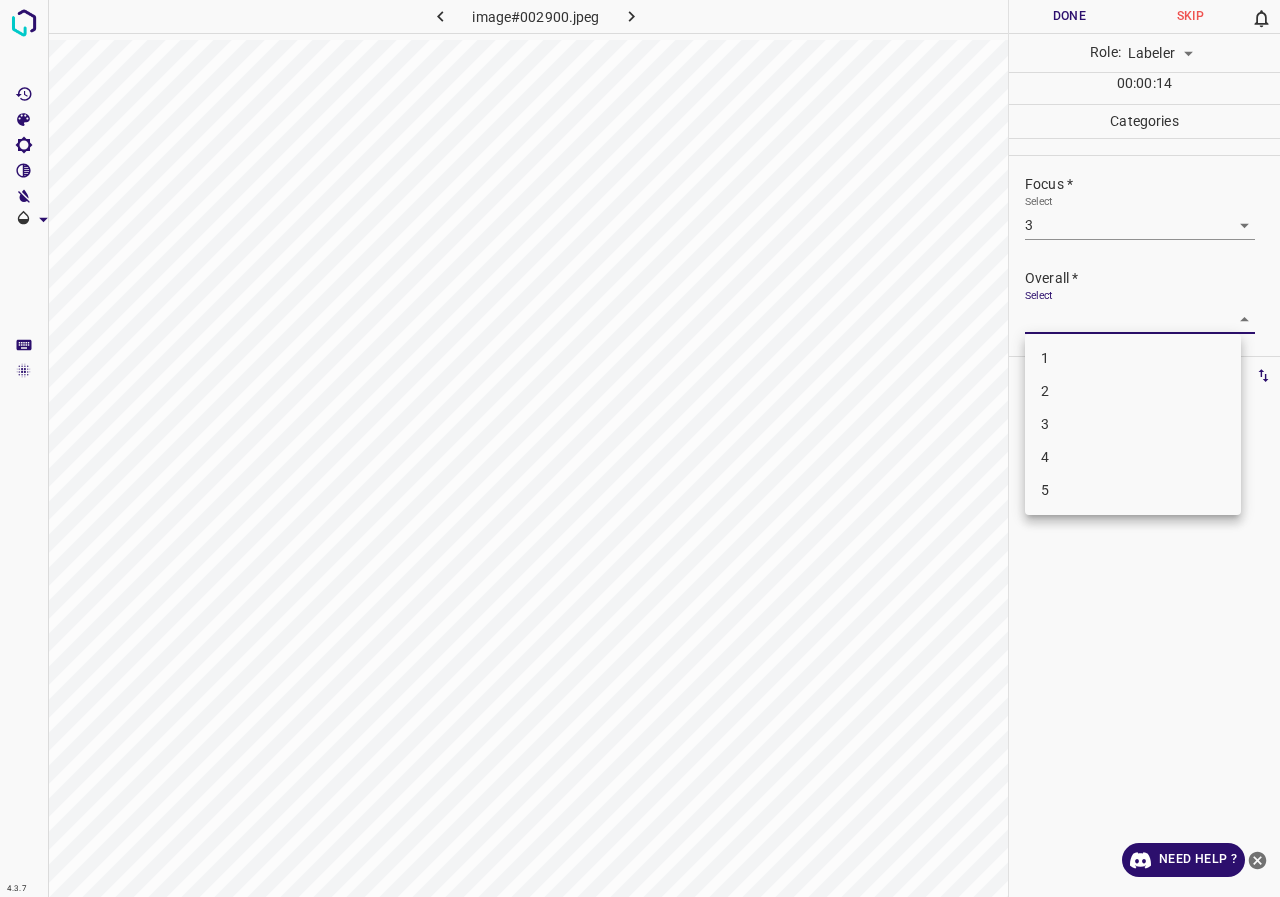 click on "3" at bounding box center [1133, 424] 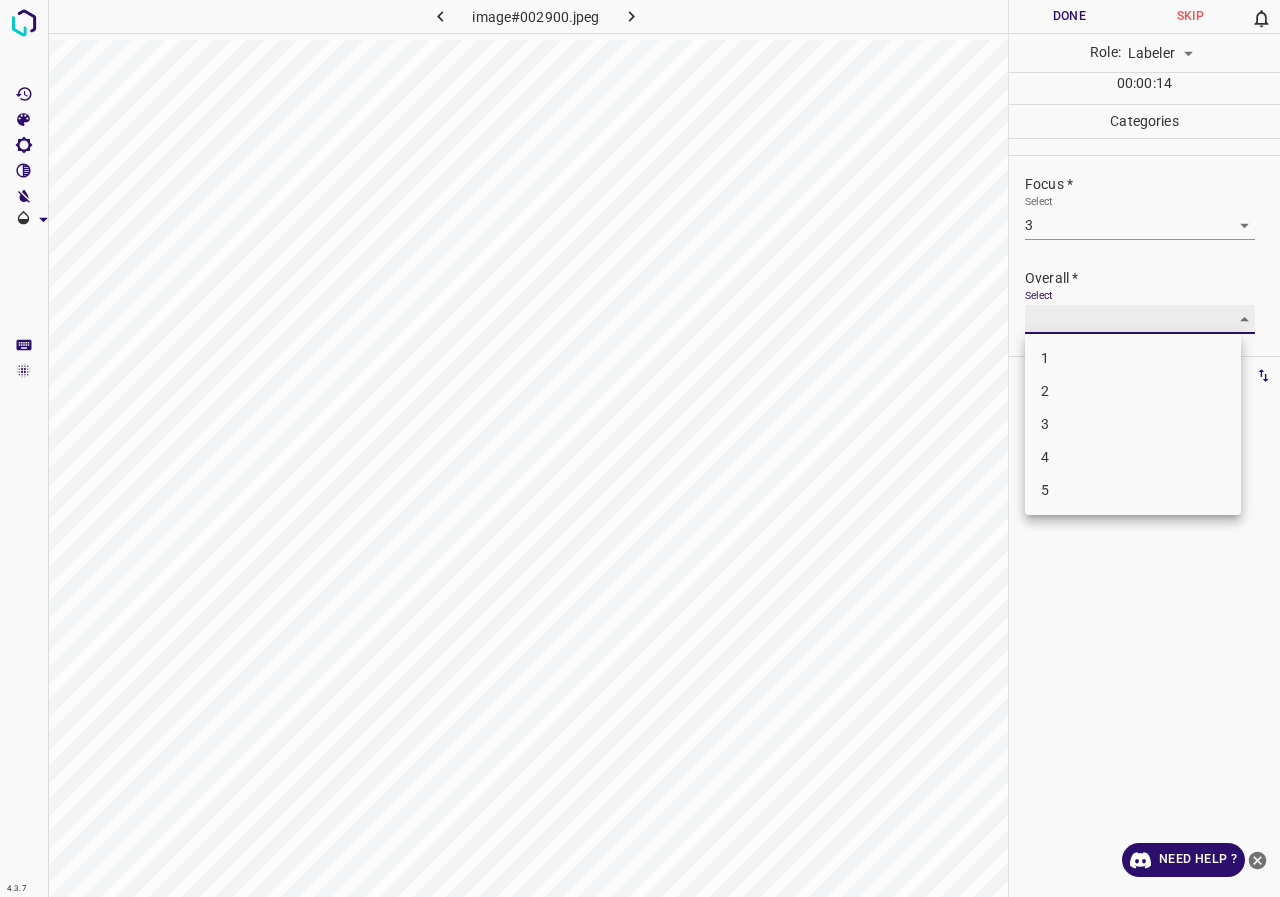type on "3" 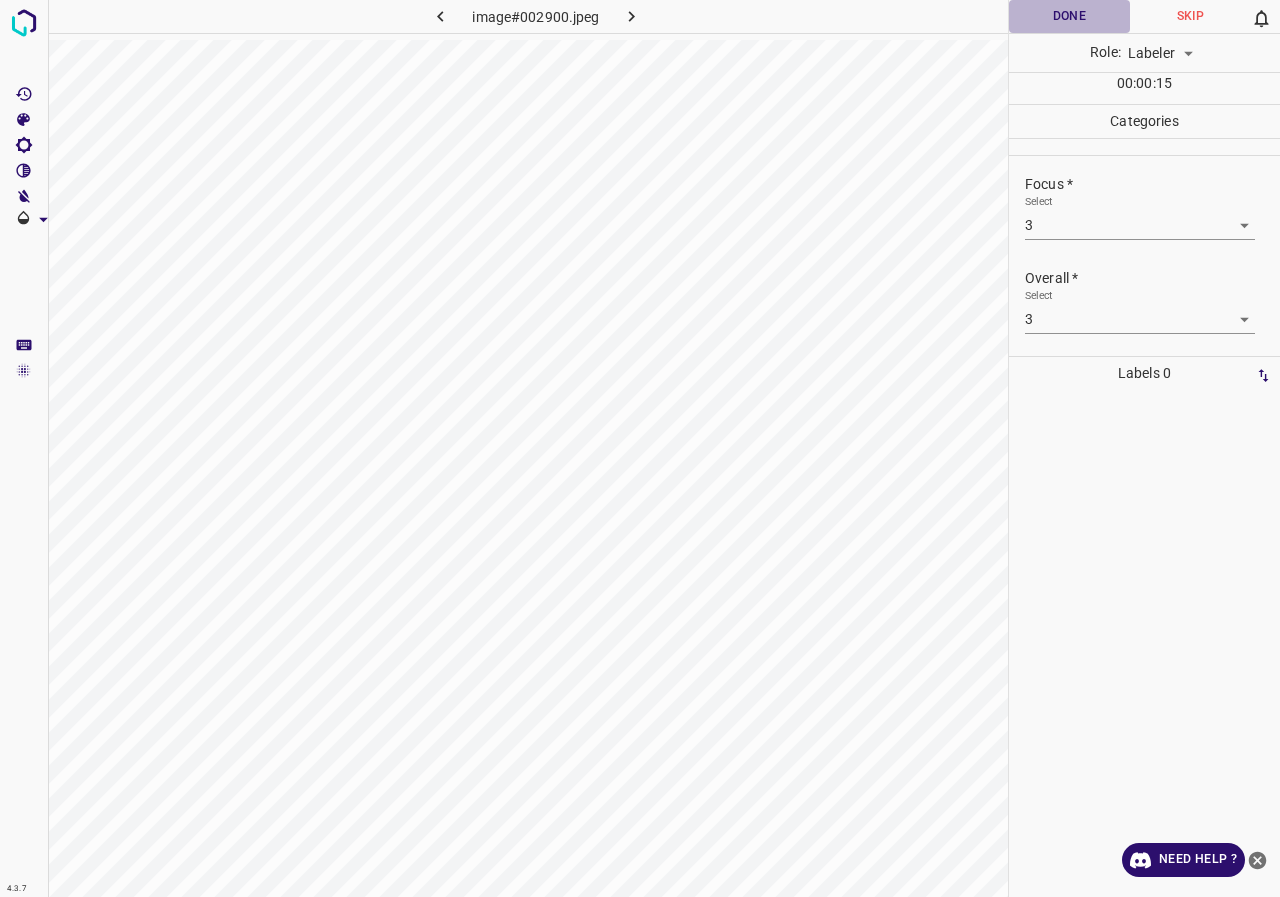 click on "Done" at bounding box center (1069, 16) 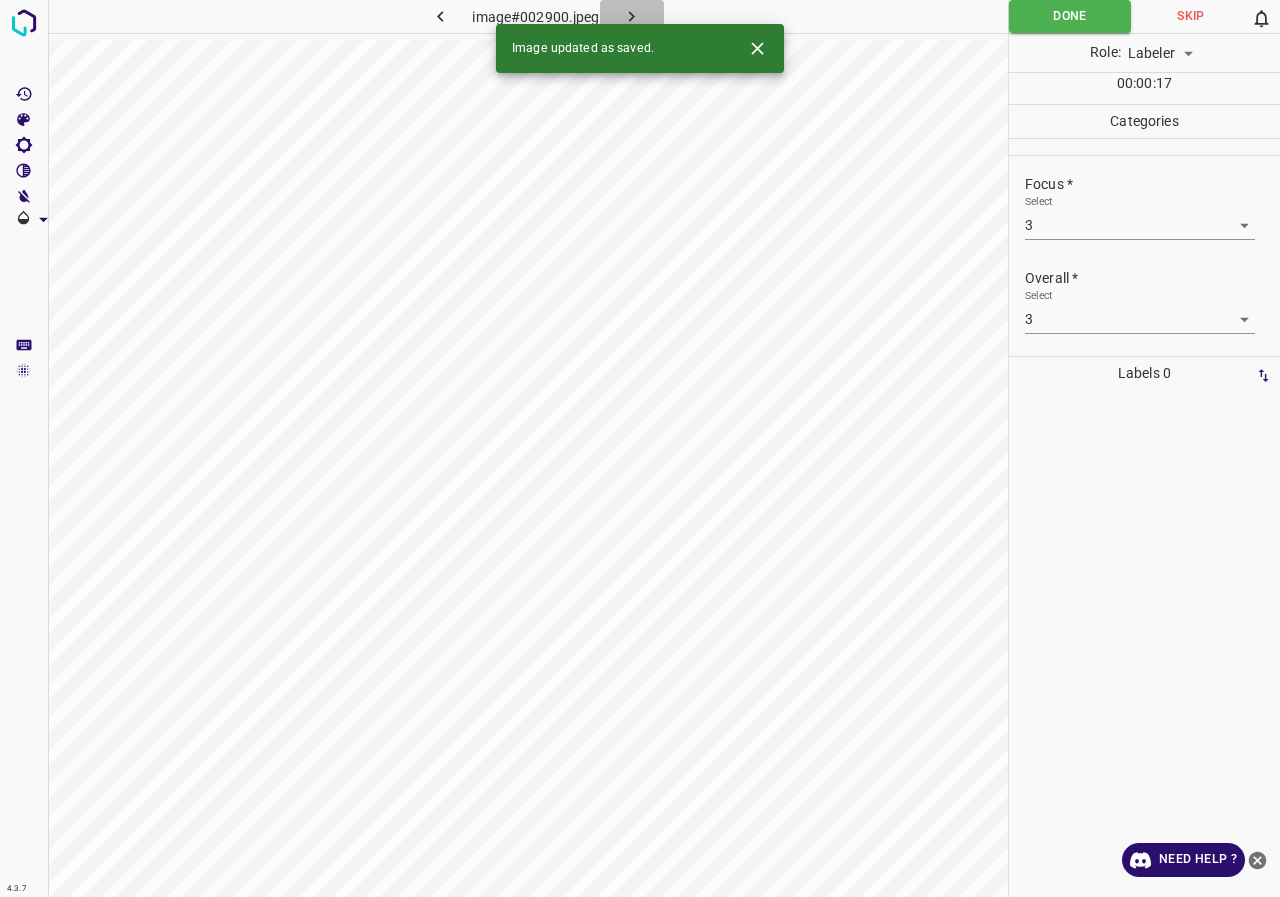 click 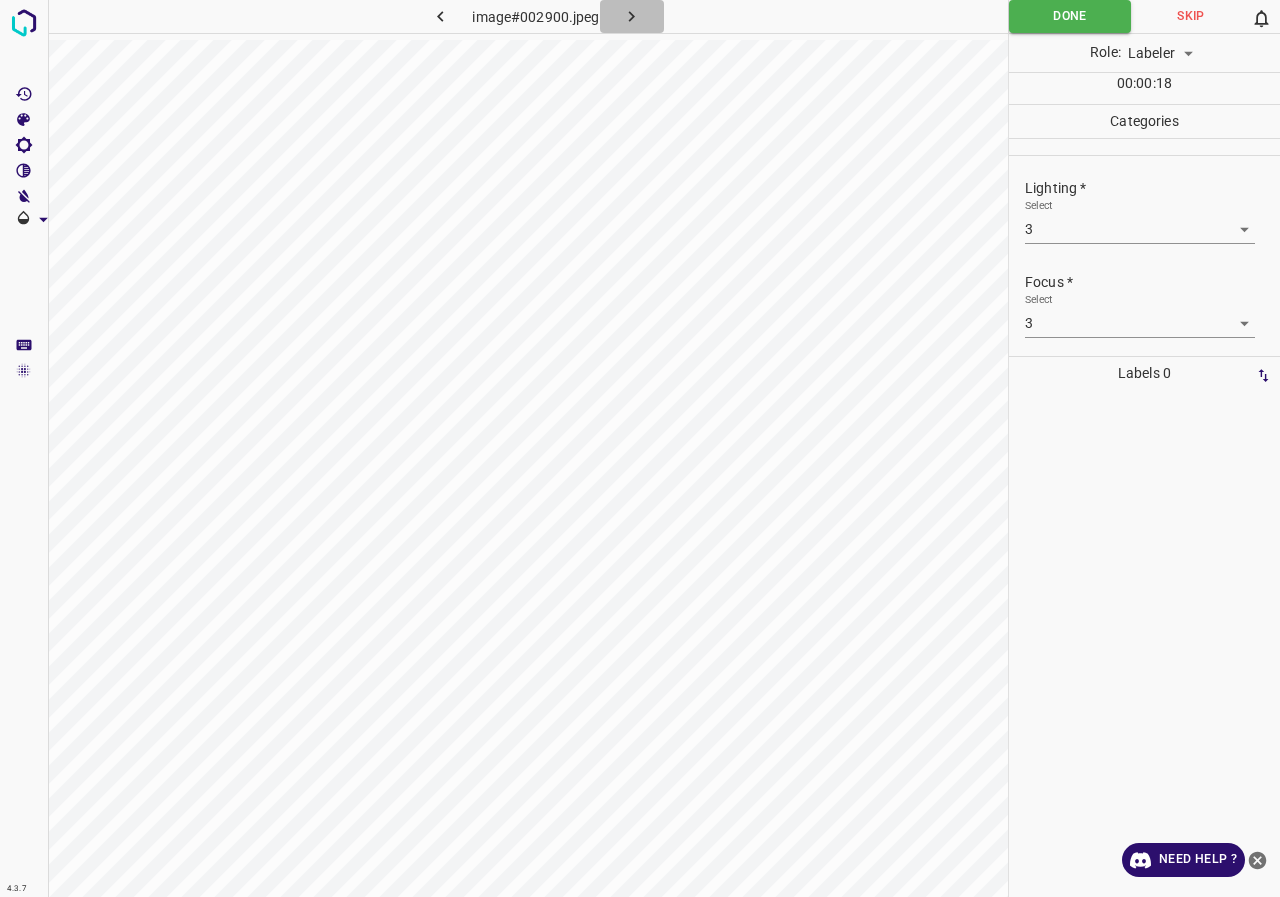 click at bounding box center (632, 16) 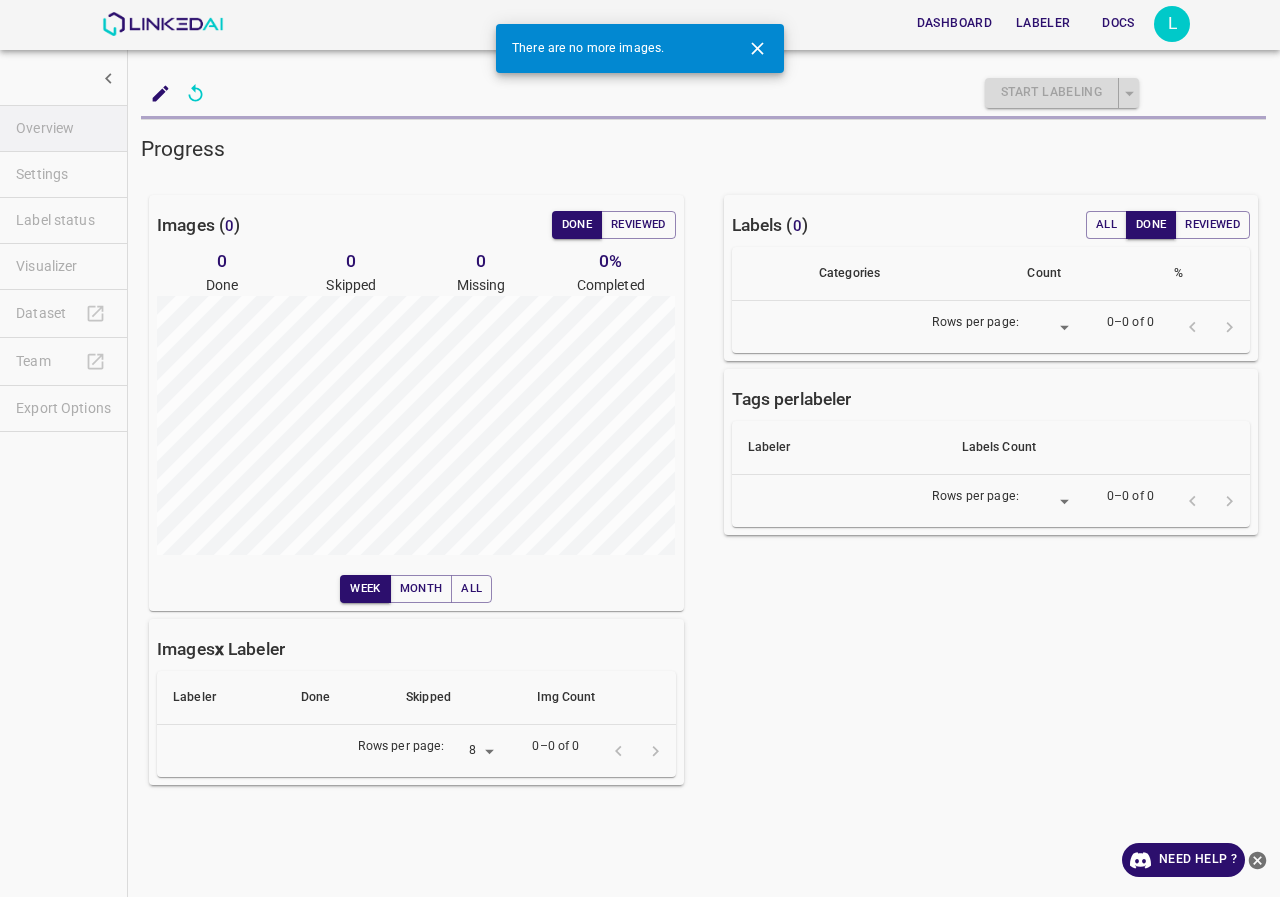 click 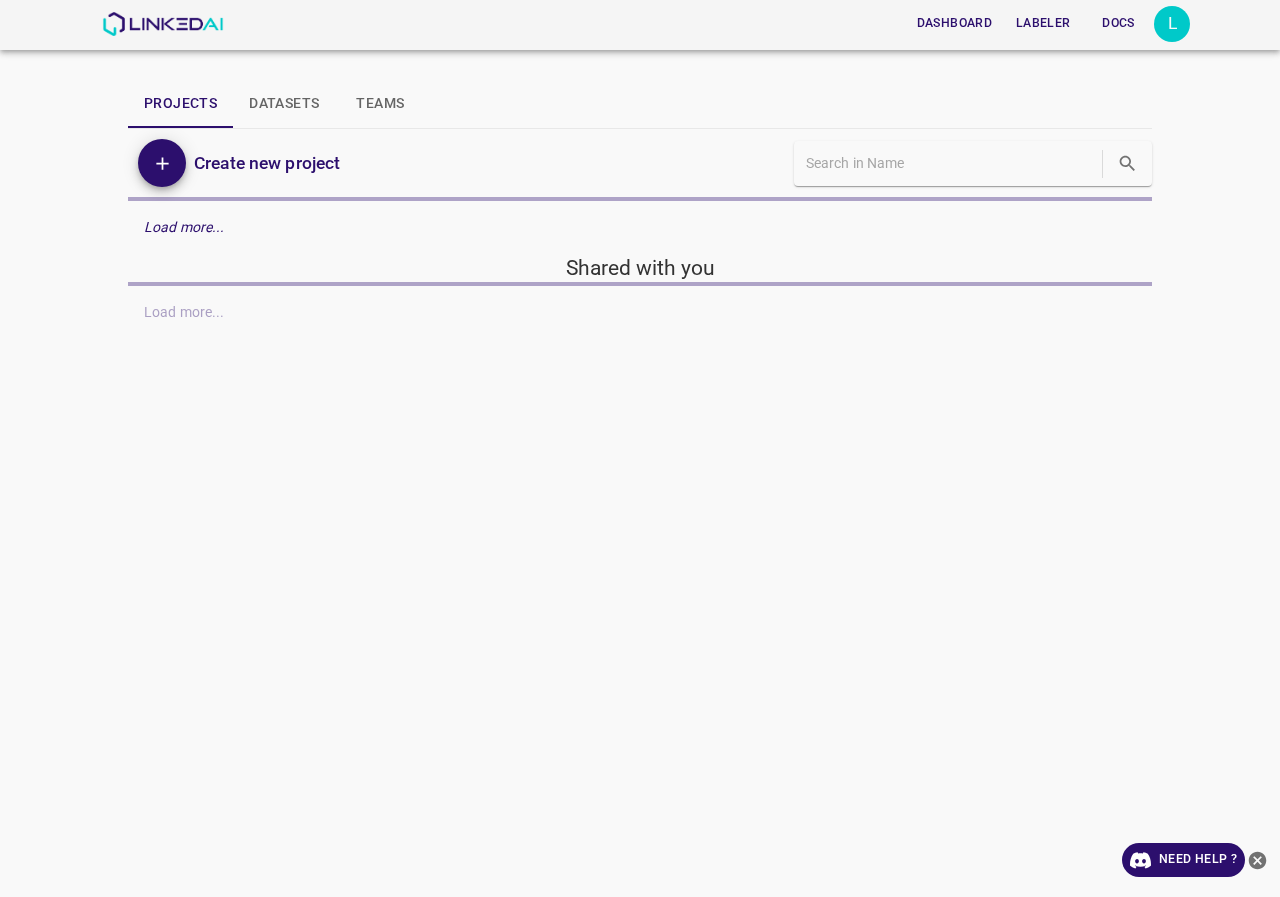 scroll, scrollTop: 0, scrollLeft: 0, axis: both 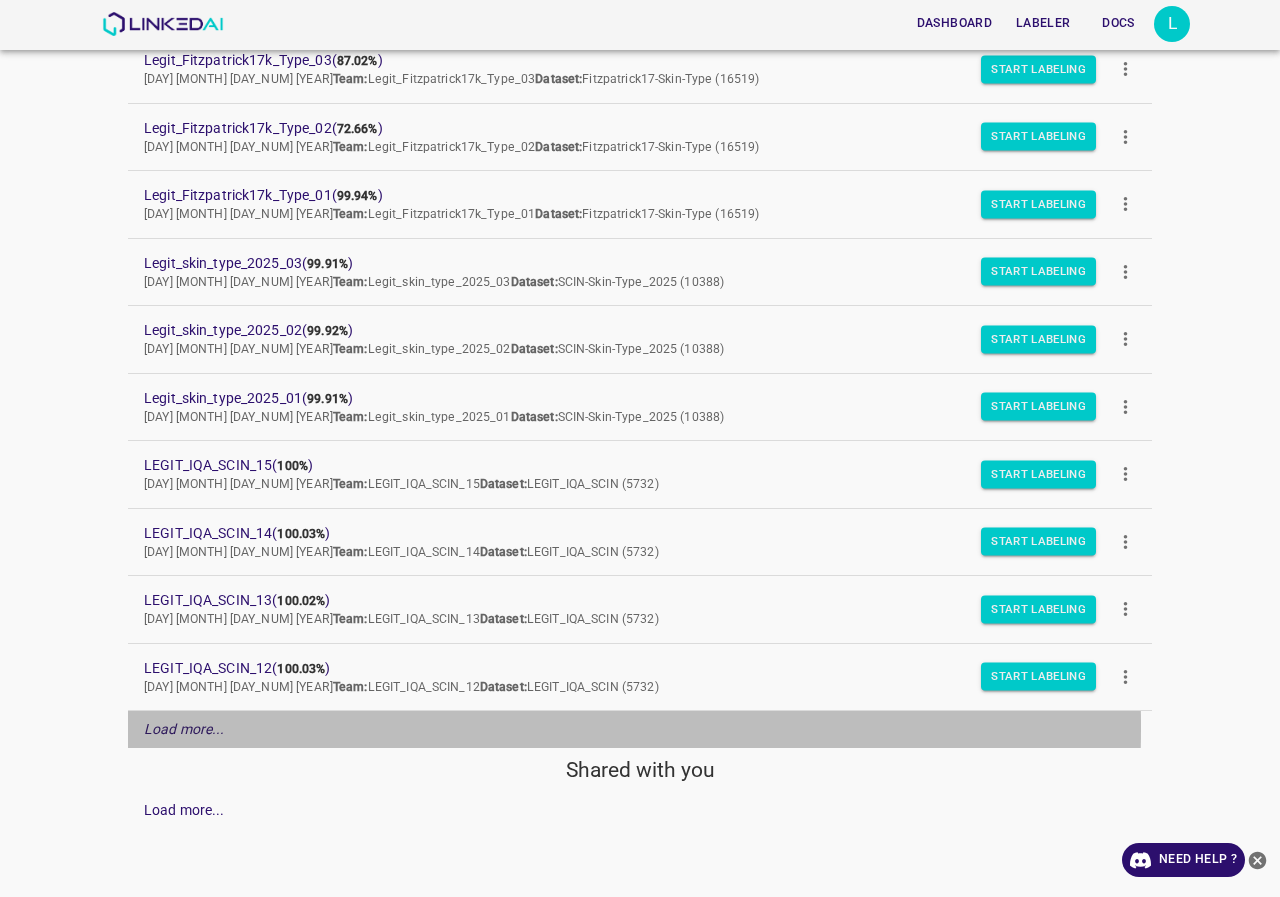 drag, startPoint x: 214, startPoint y: 727, endPoint x: 280, endPoint y: 636, distance: 112.41441 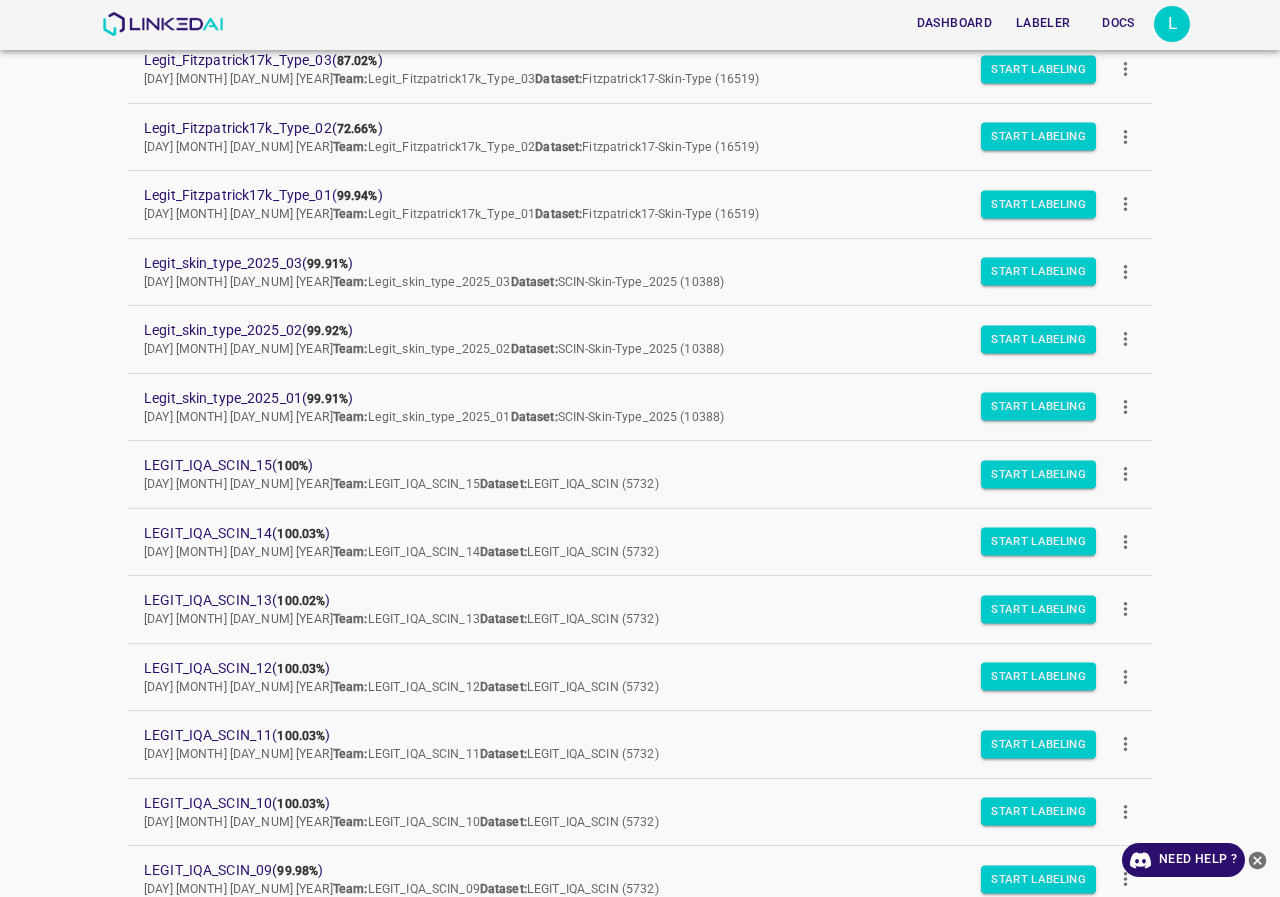 scroll, scrollTop: 469, scrollLeft: 0, axis: vertical 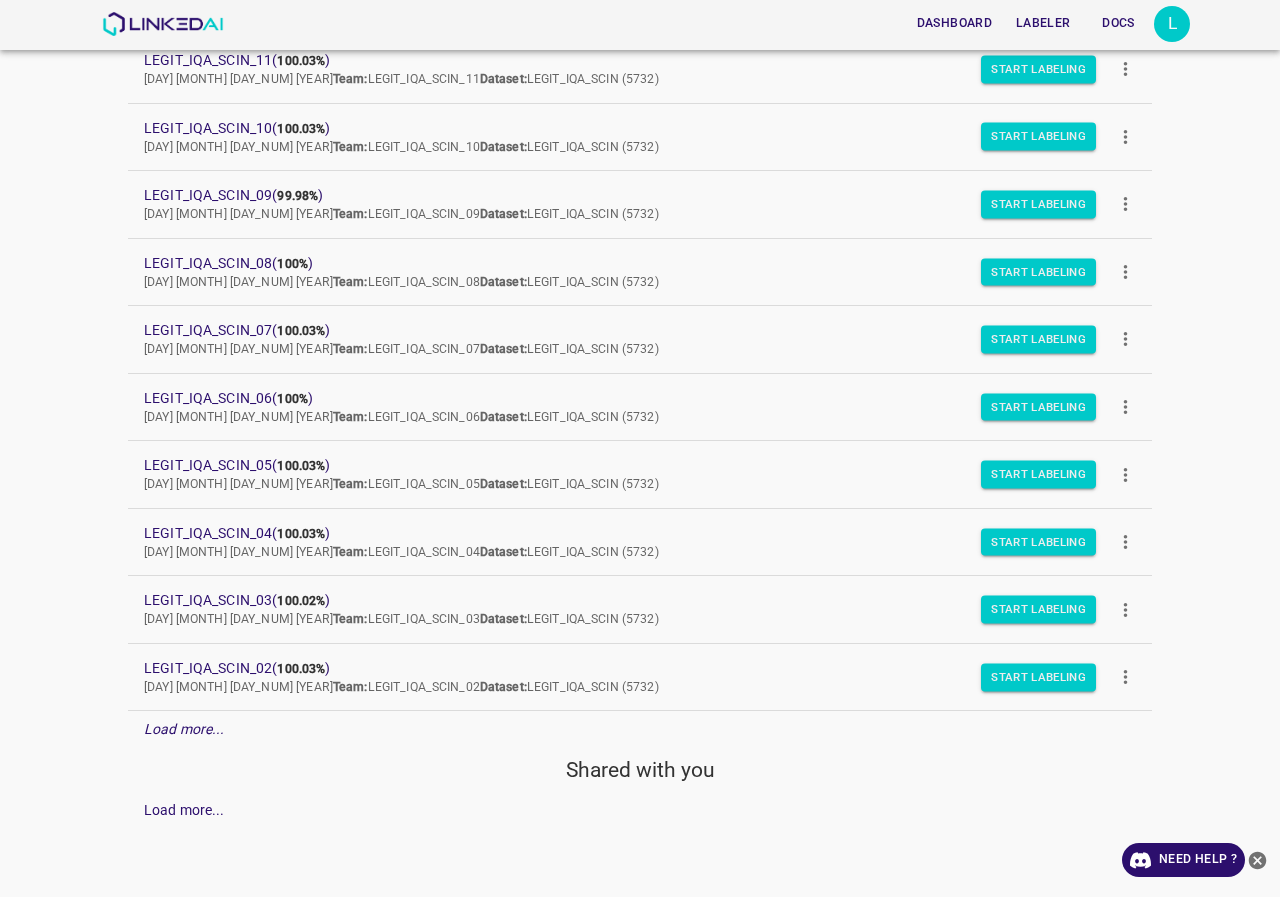 click on "Load more..." at bounding box center (184, 729) 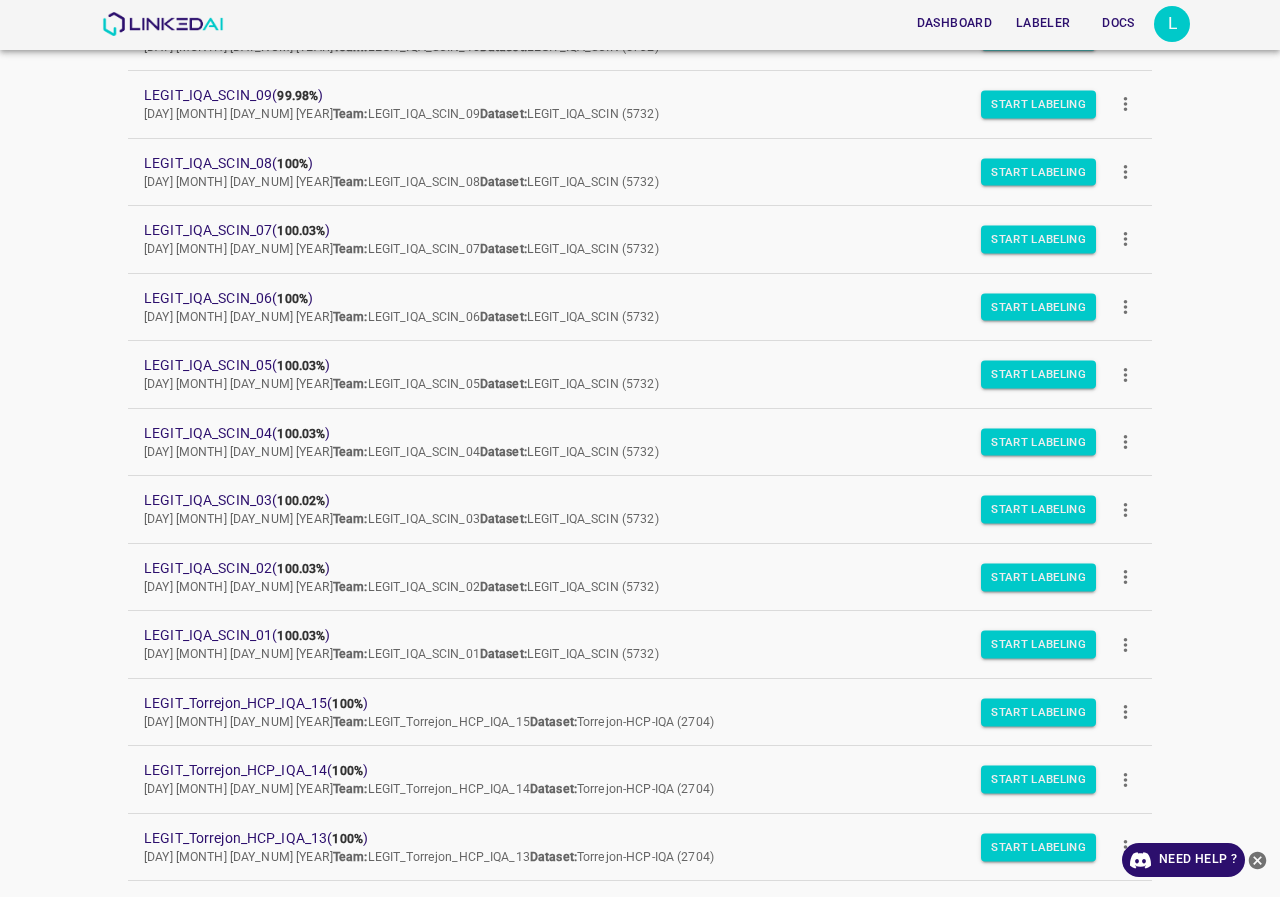 scroll, scrollTop: 1144, scrollLeft: 0, axis: vertical 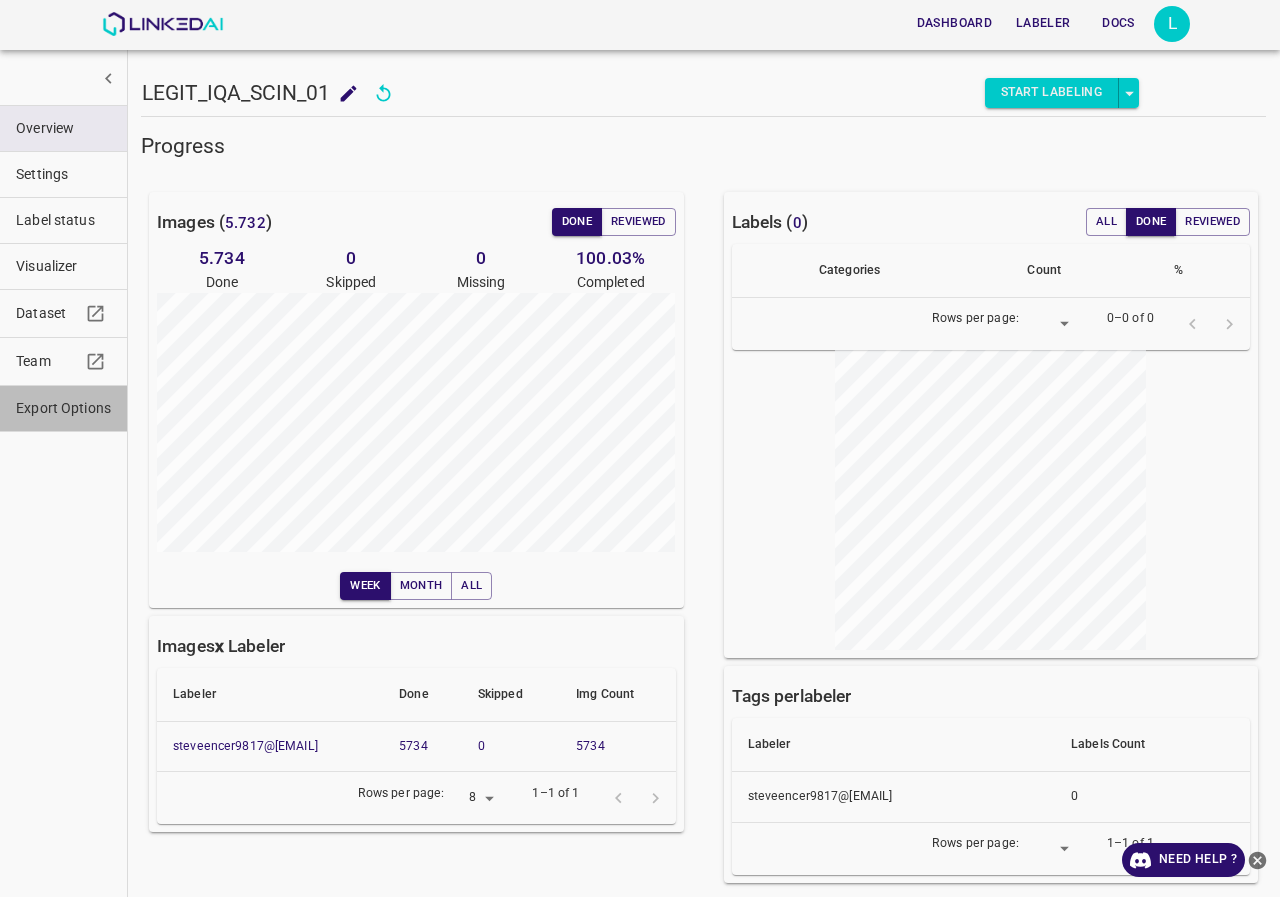 click on "Export Options" at bounding box center (63, 408) 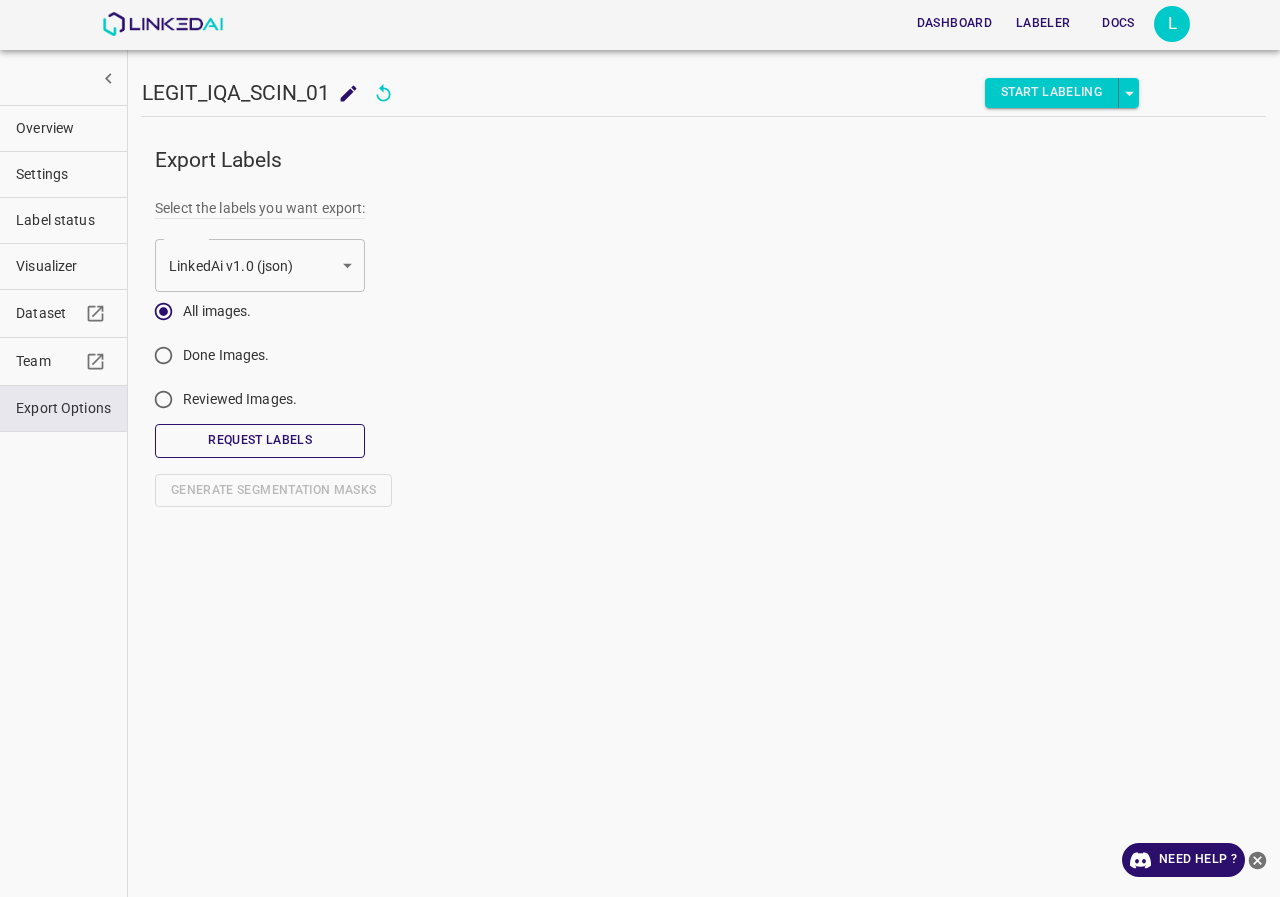 click on "Request Labels" at bounding box center [260, 440] 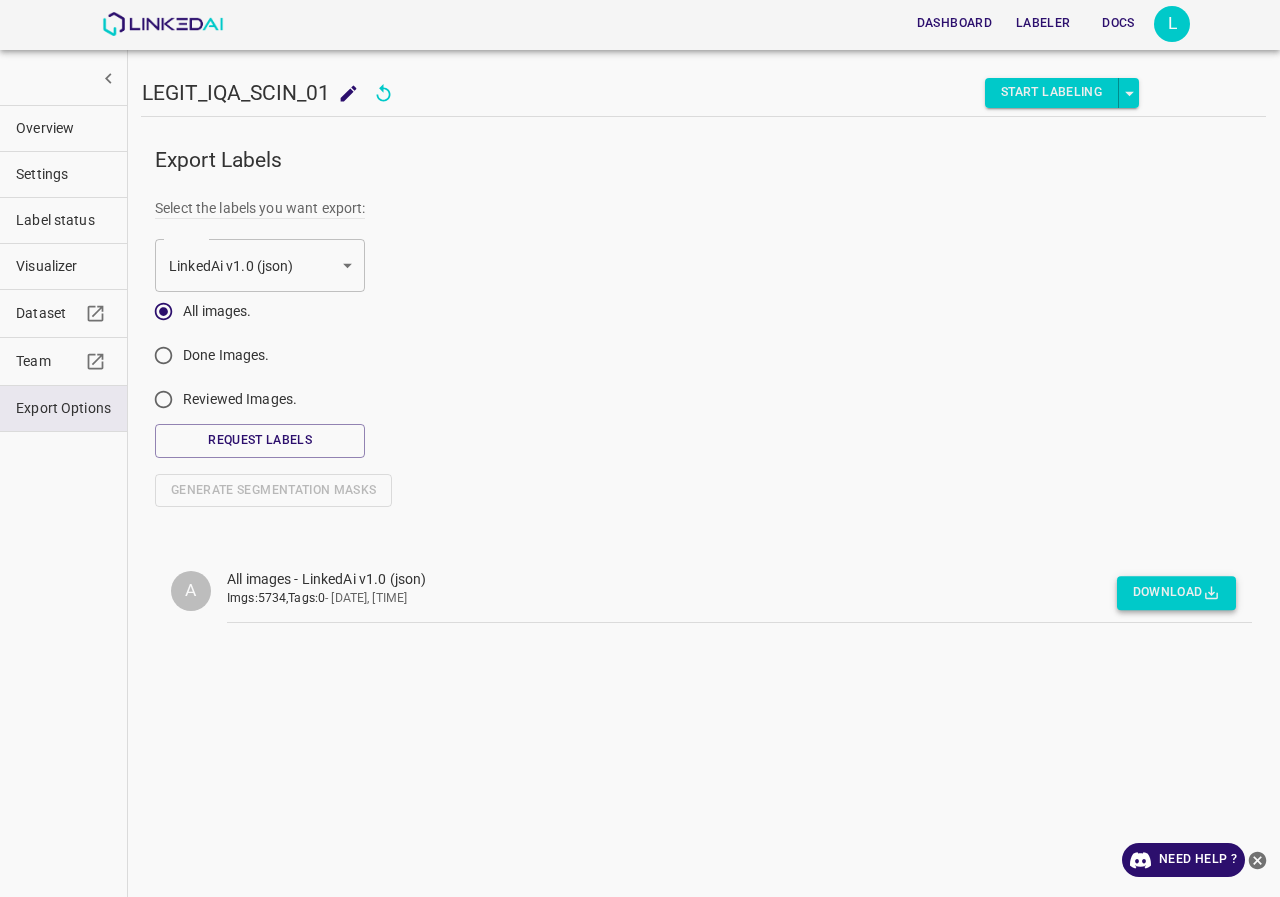 click 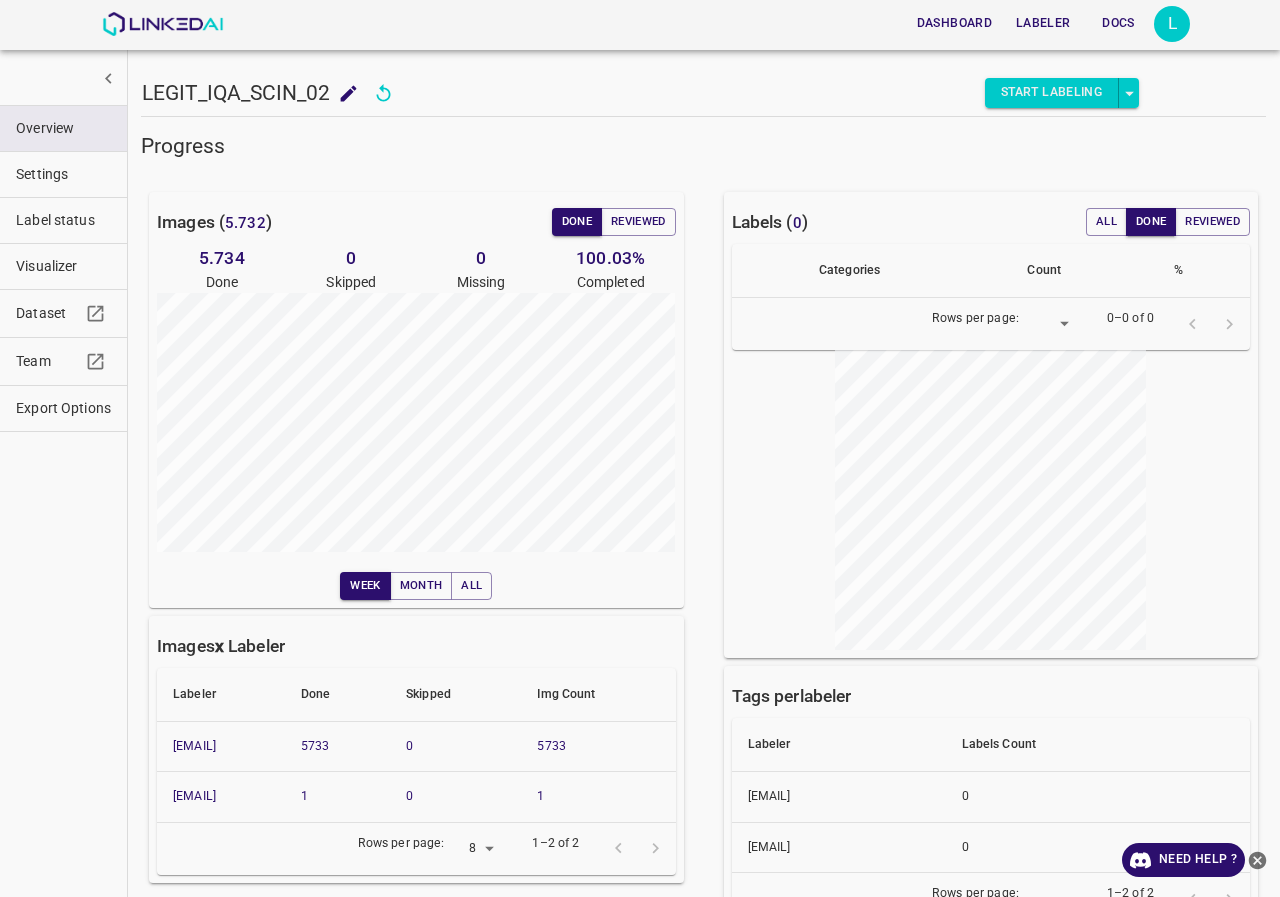 scroll, scrollTop: 0, scrollLeft: 0, axis: both 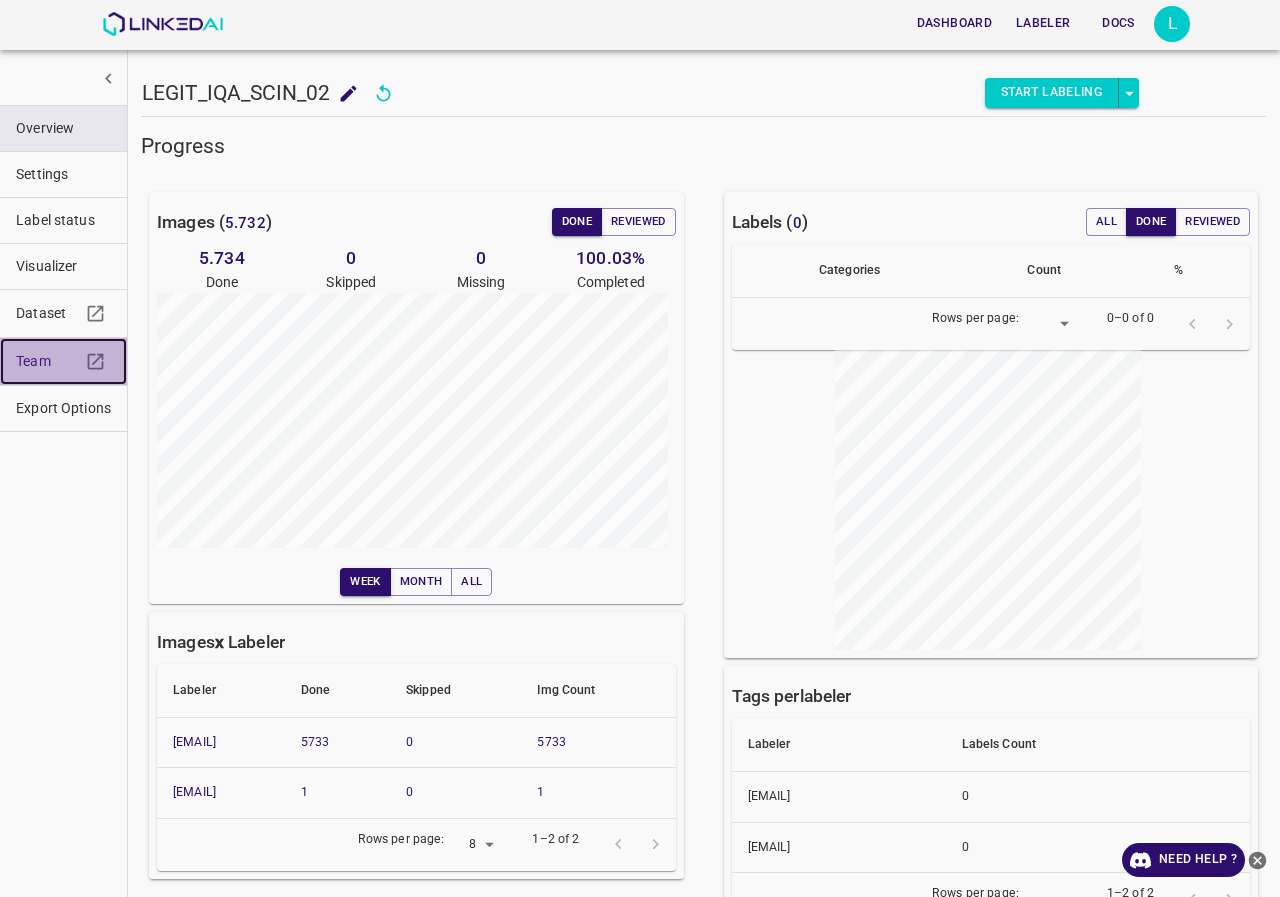 click on "Team" at bounding box center (48, 361) 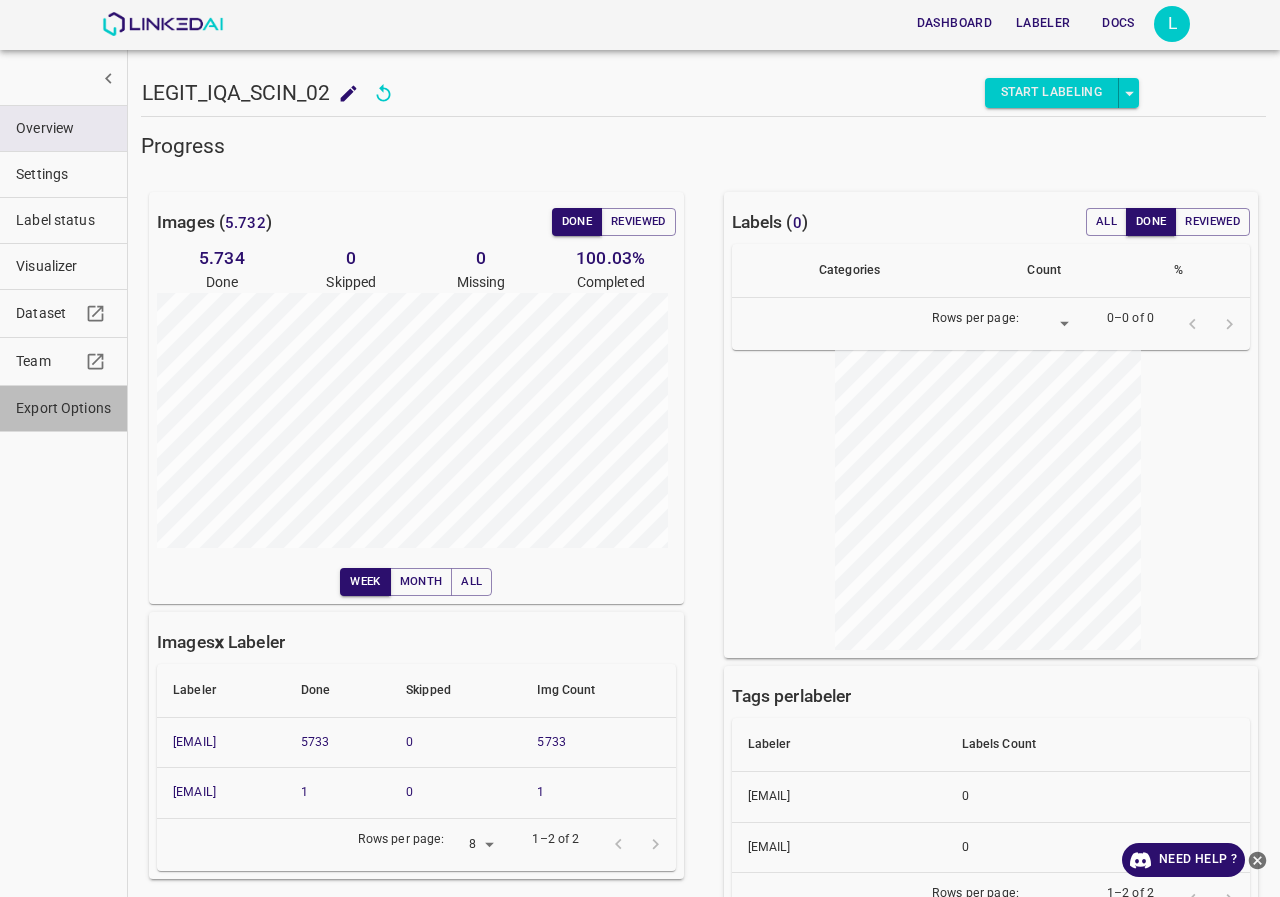 click on "Export Options" at bounding box center [63, 408] 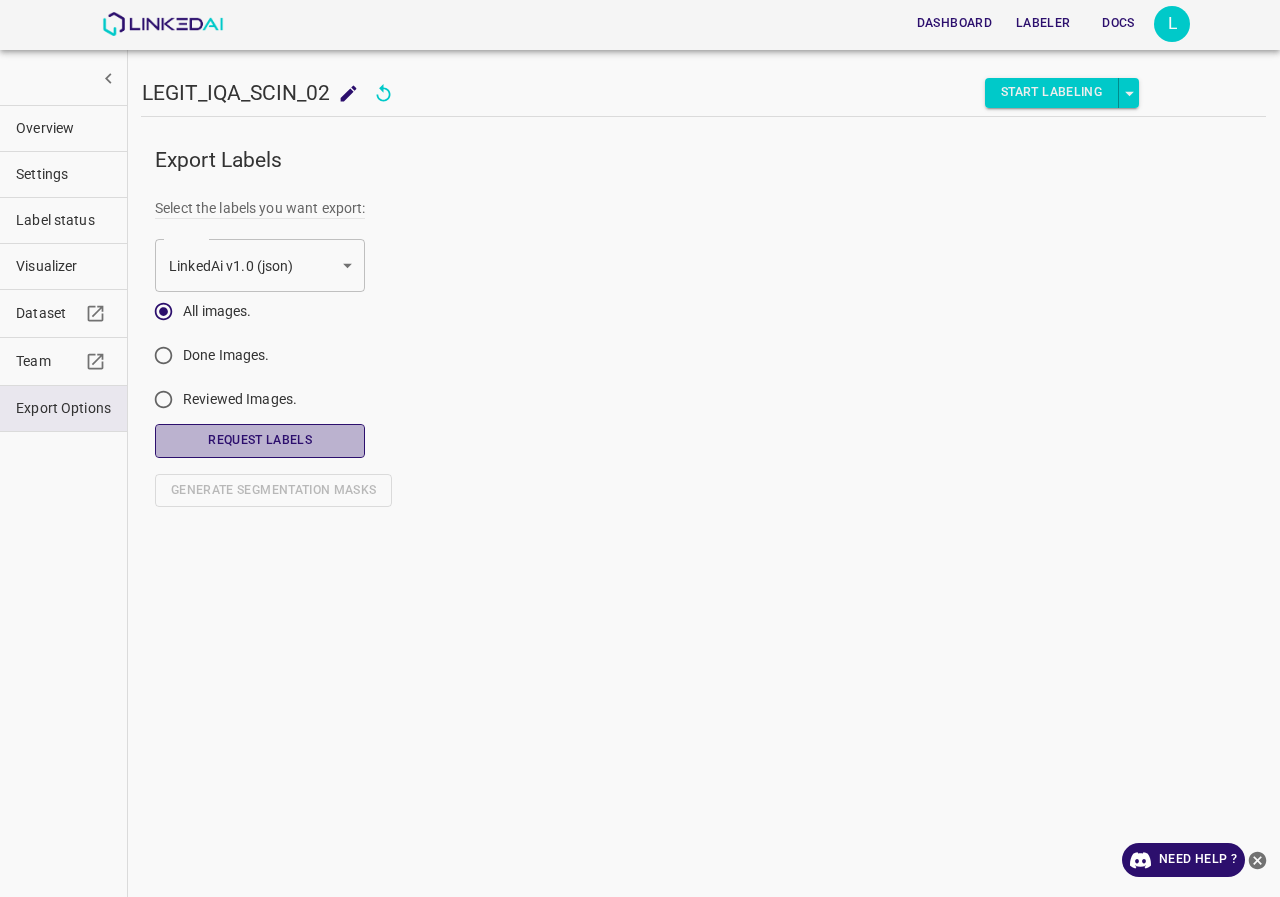 click on "Request Labels" at bounding box center (260, 440) 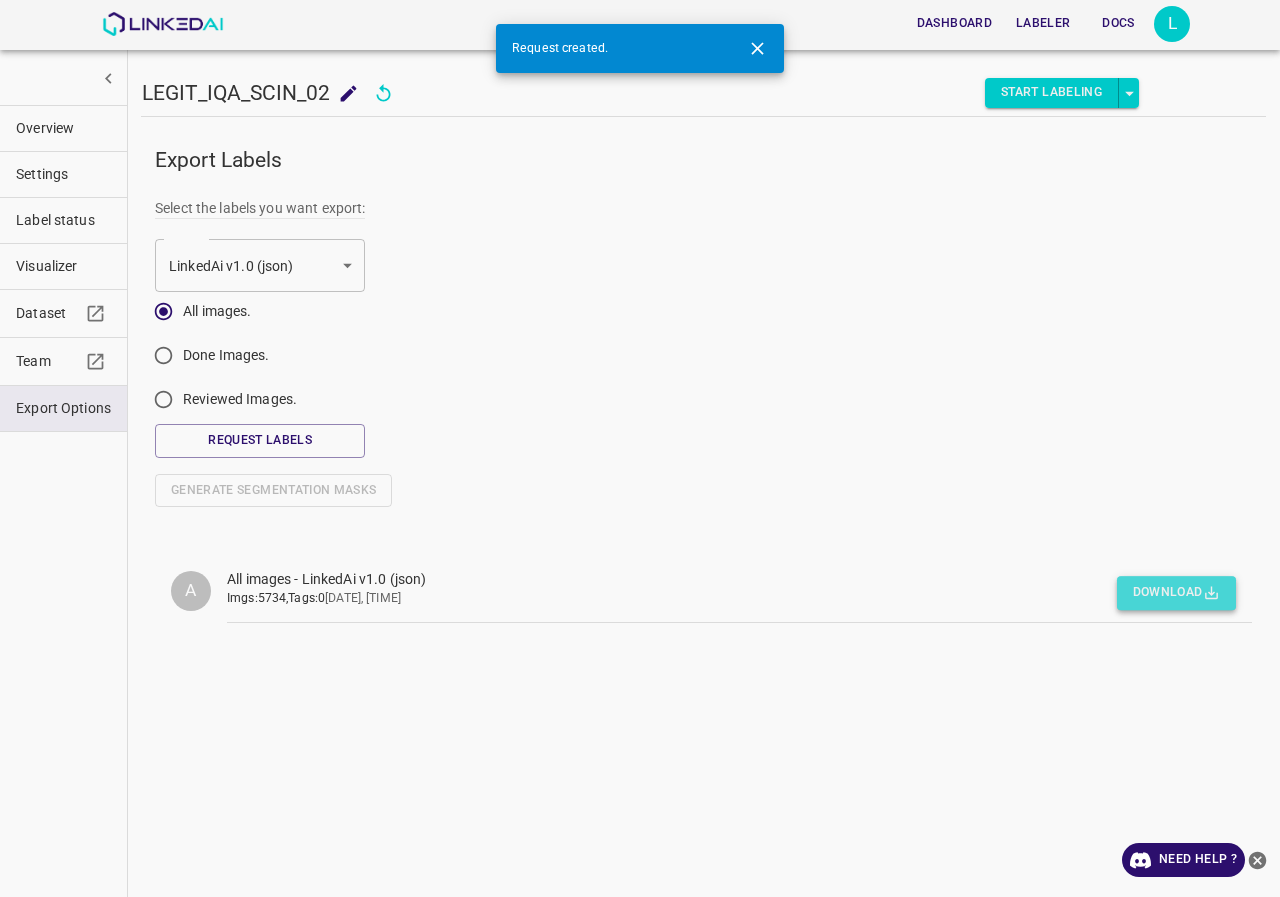 click on "Download" at bounding box center (1176, 593) 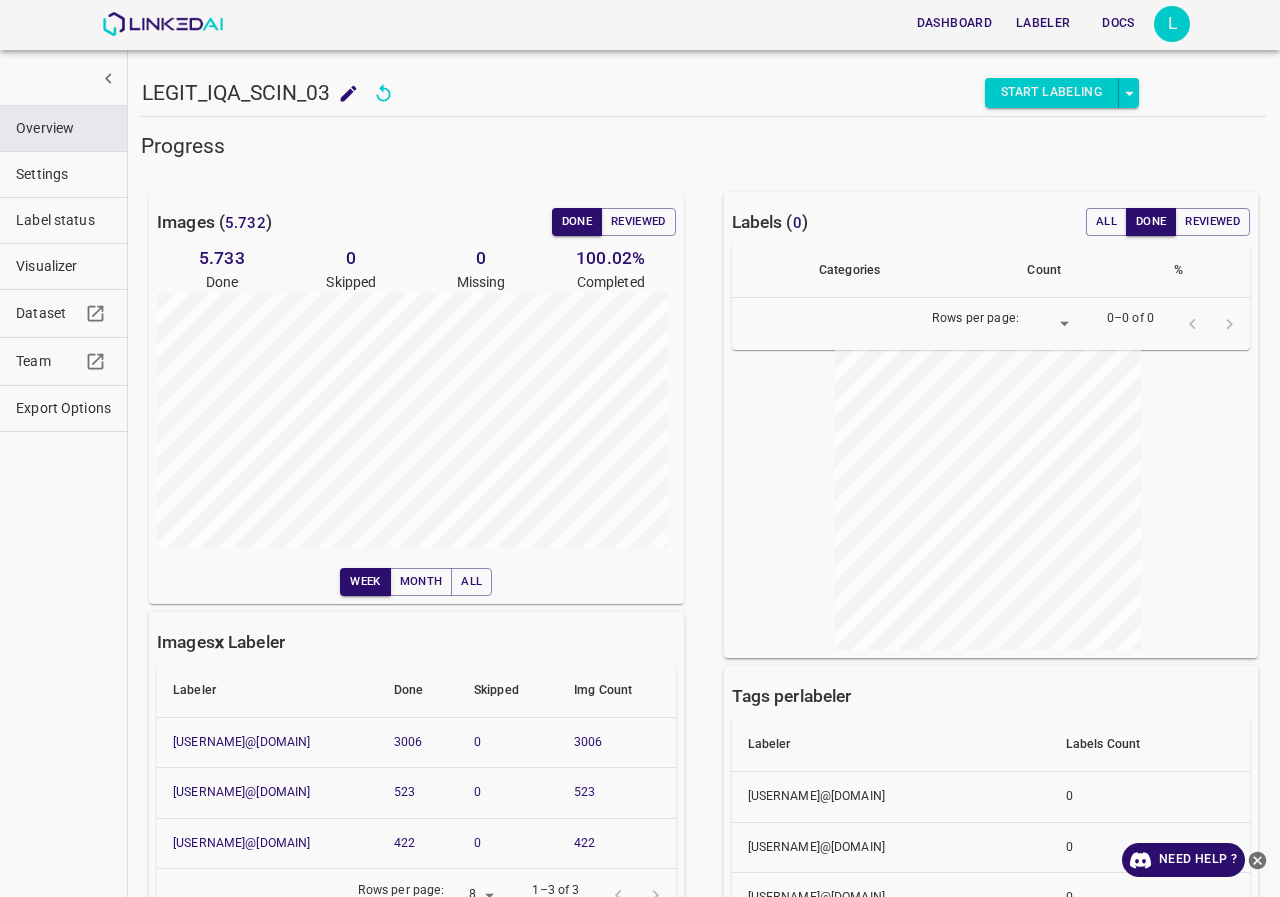 scroll, scrollTop: 0, scrollLeft: 0, axis: both 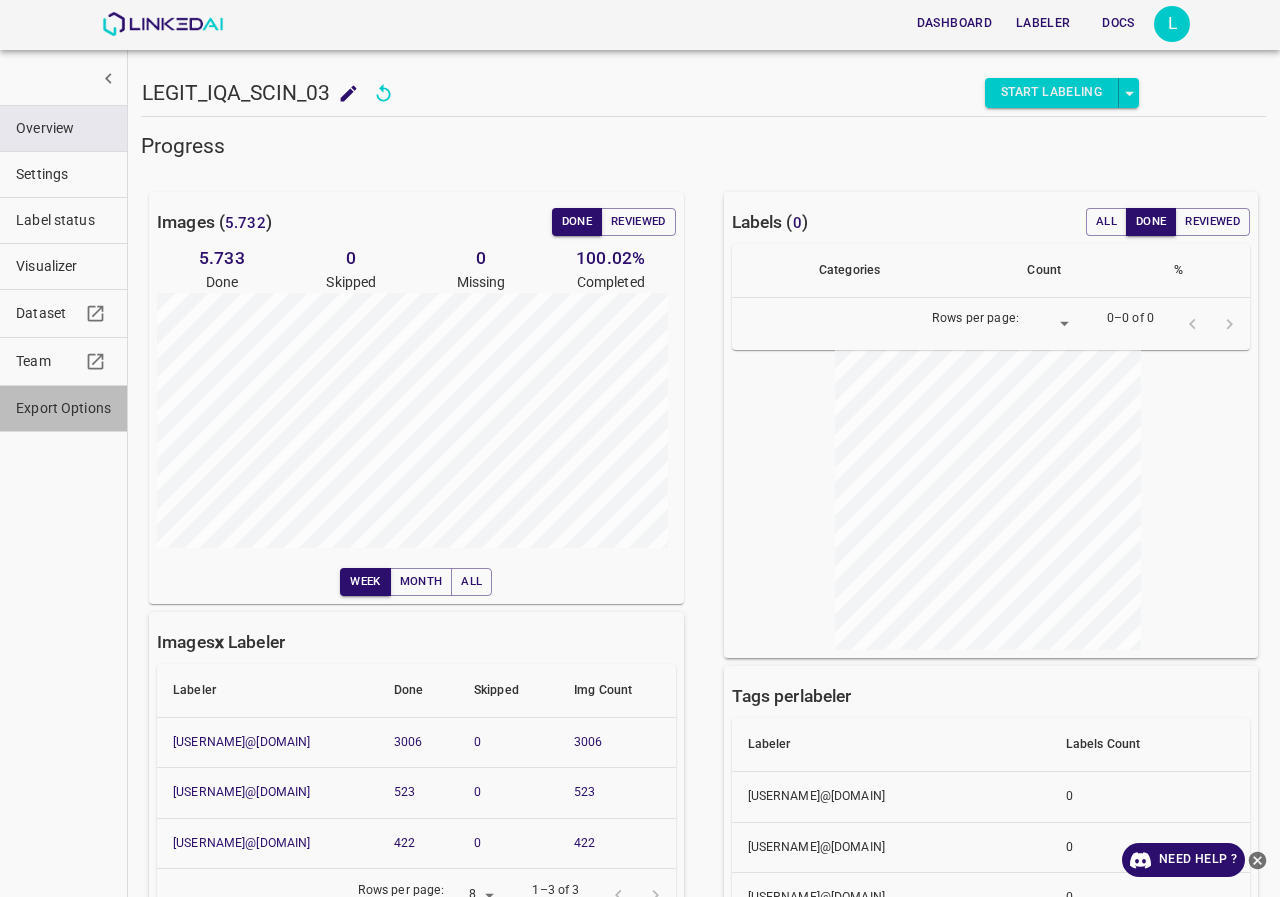 click on "Export Options" at bounding box center [63, 408] 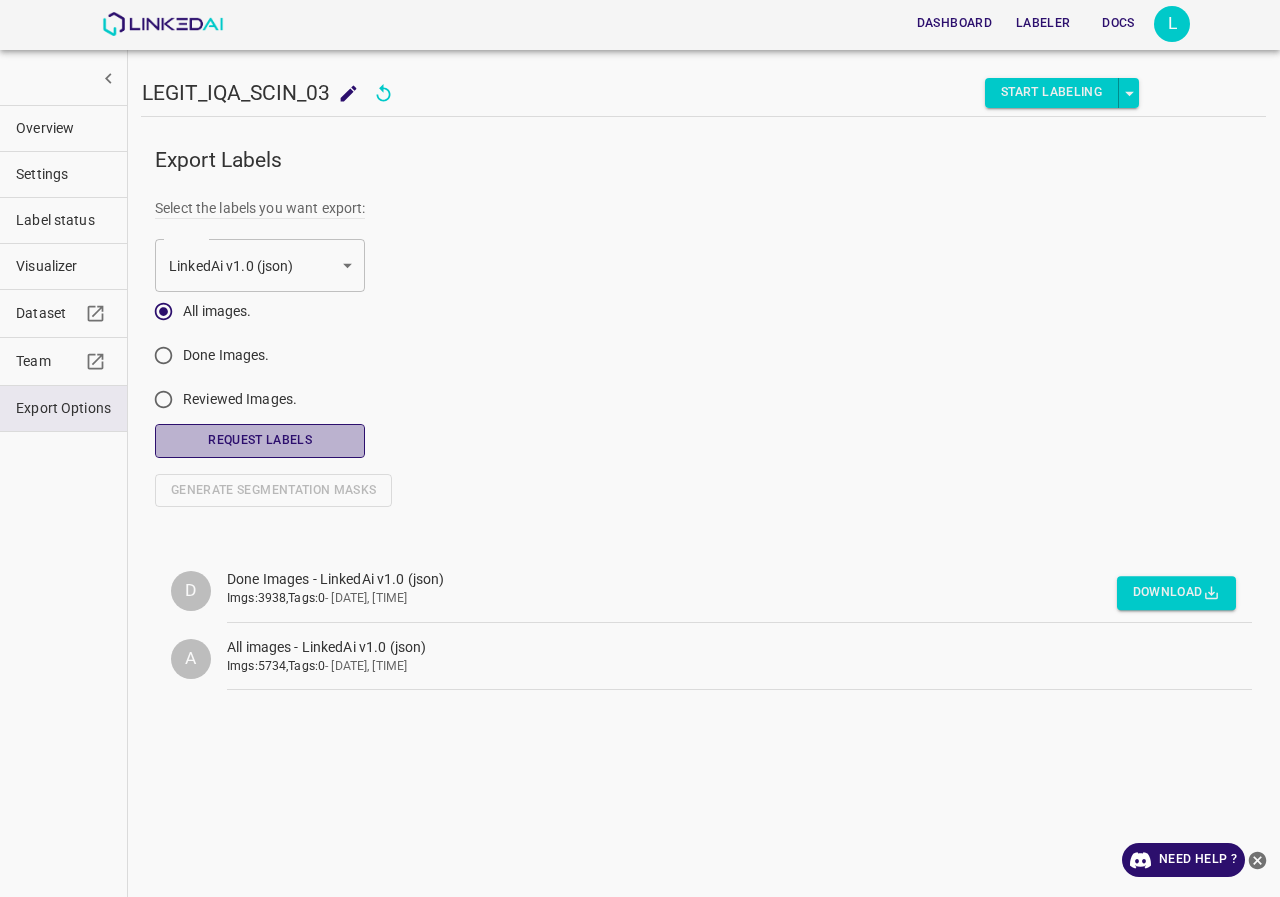 click on "Request Labels" at bounding box center (260, 440) 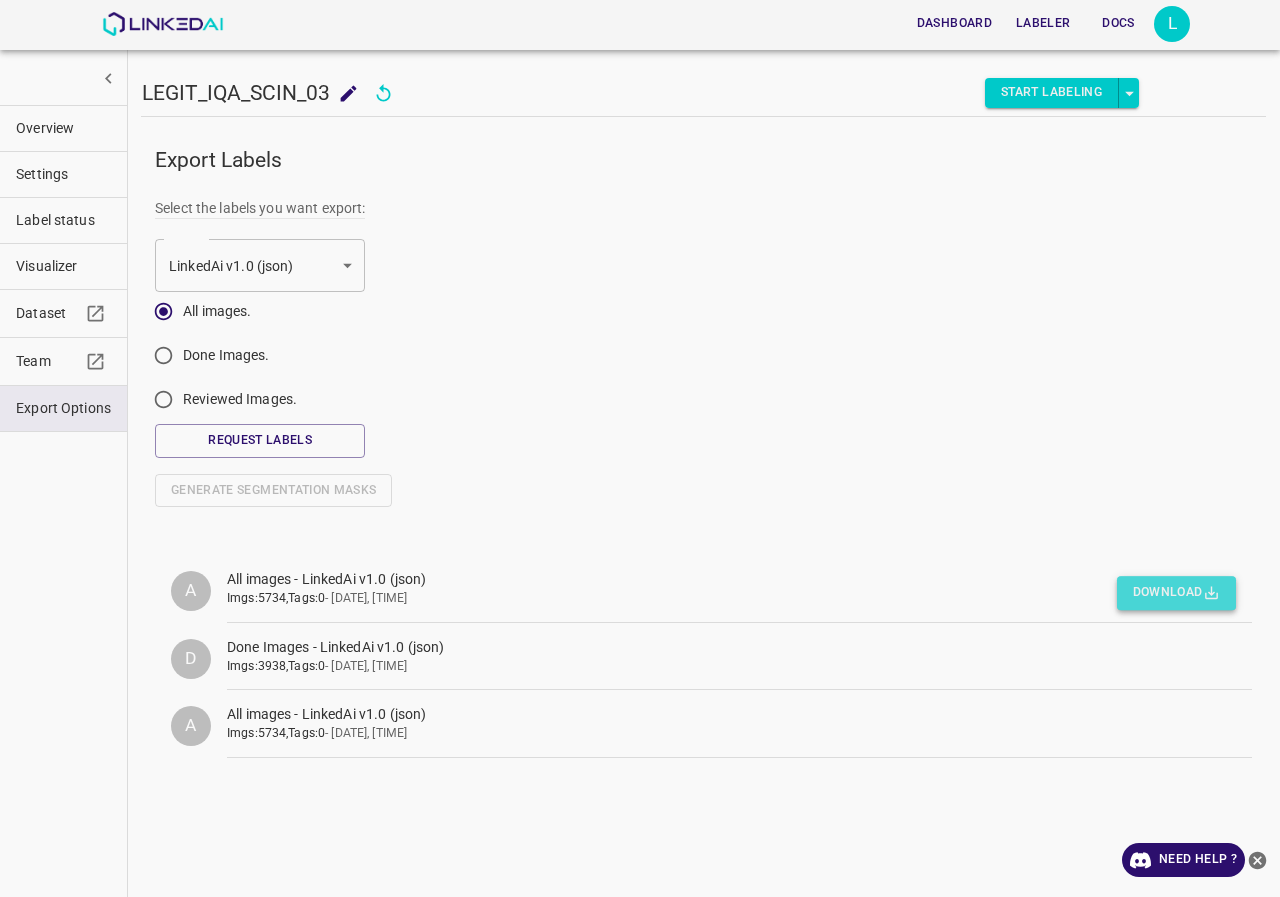 click on "Download" at bounding box center [1176, 593] 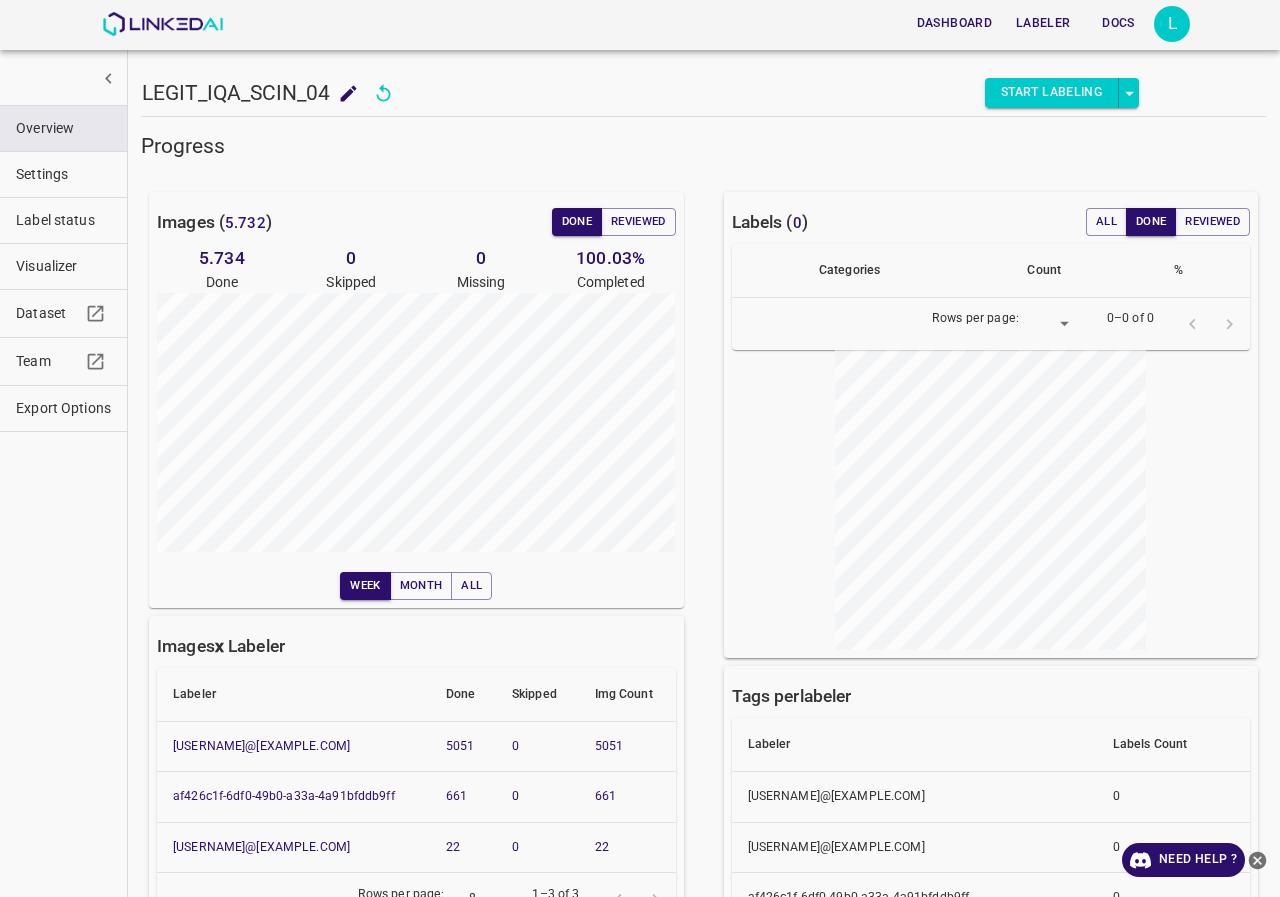 scroll, scrollTop: 0, scrollLeft: 0, axis: both 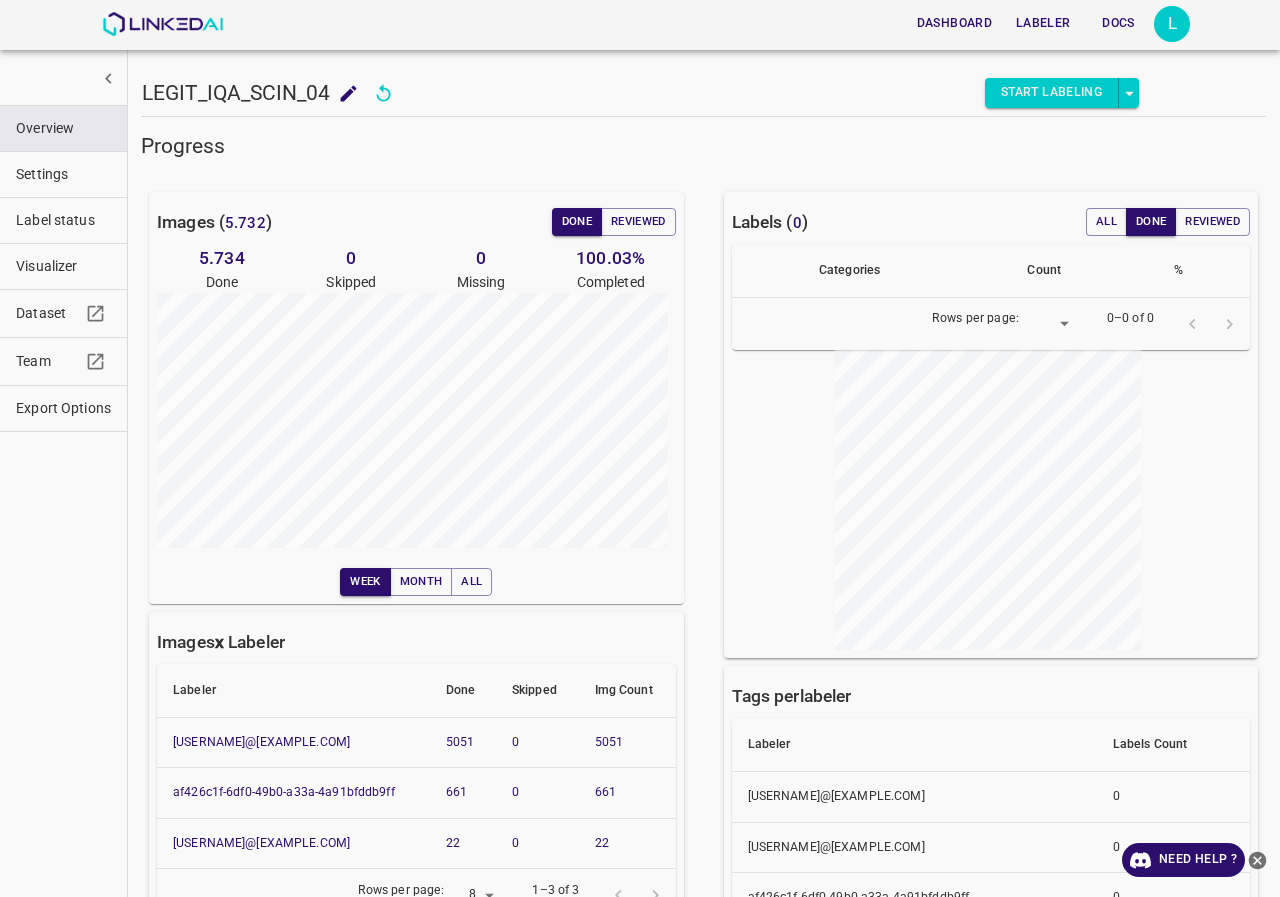 click on "Export Options" at bounding box center [63, 408] 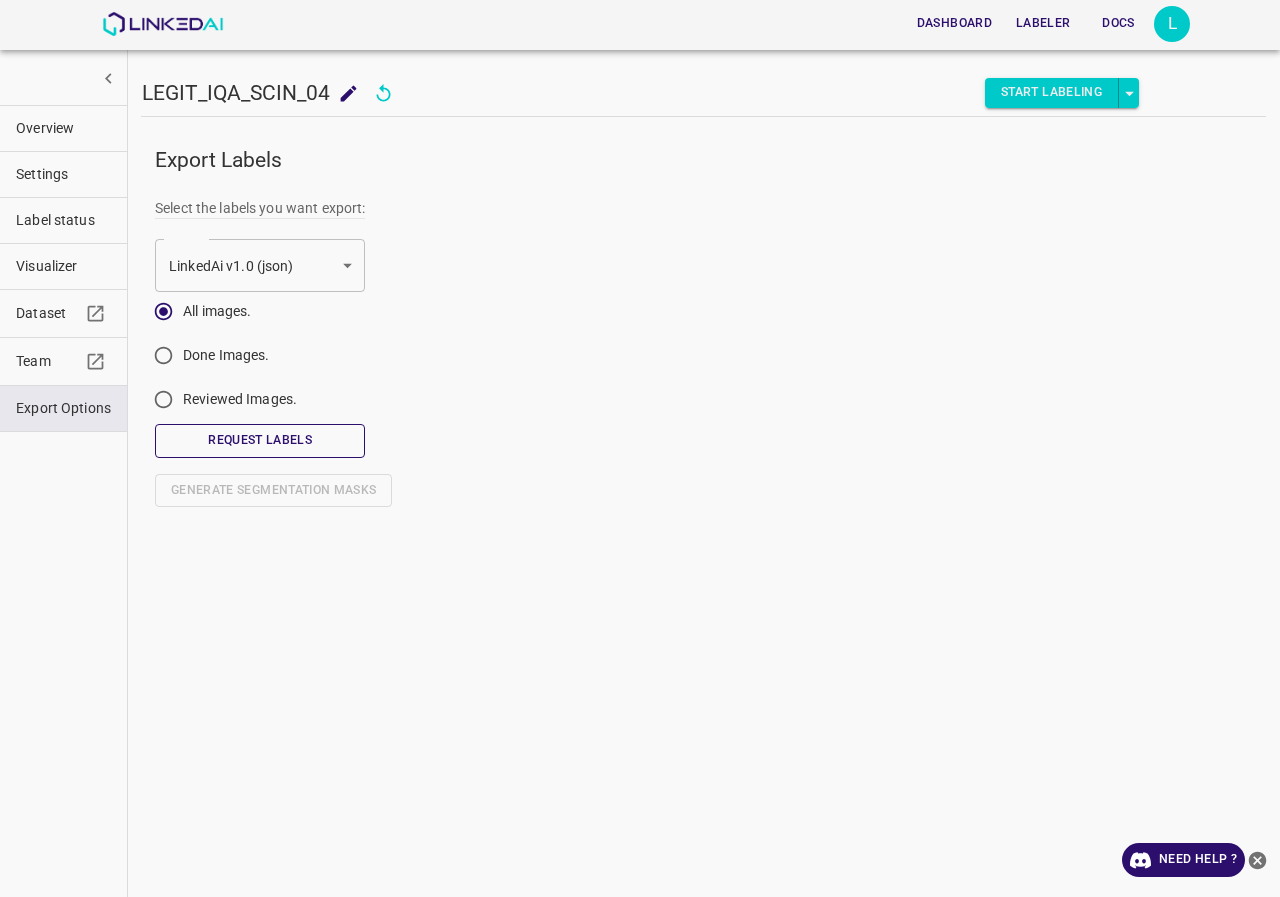 click on "Request Labels" at bounding box center (260, 440) 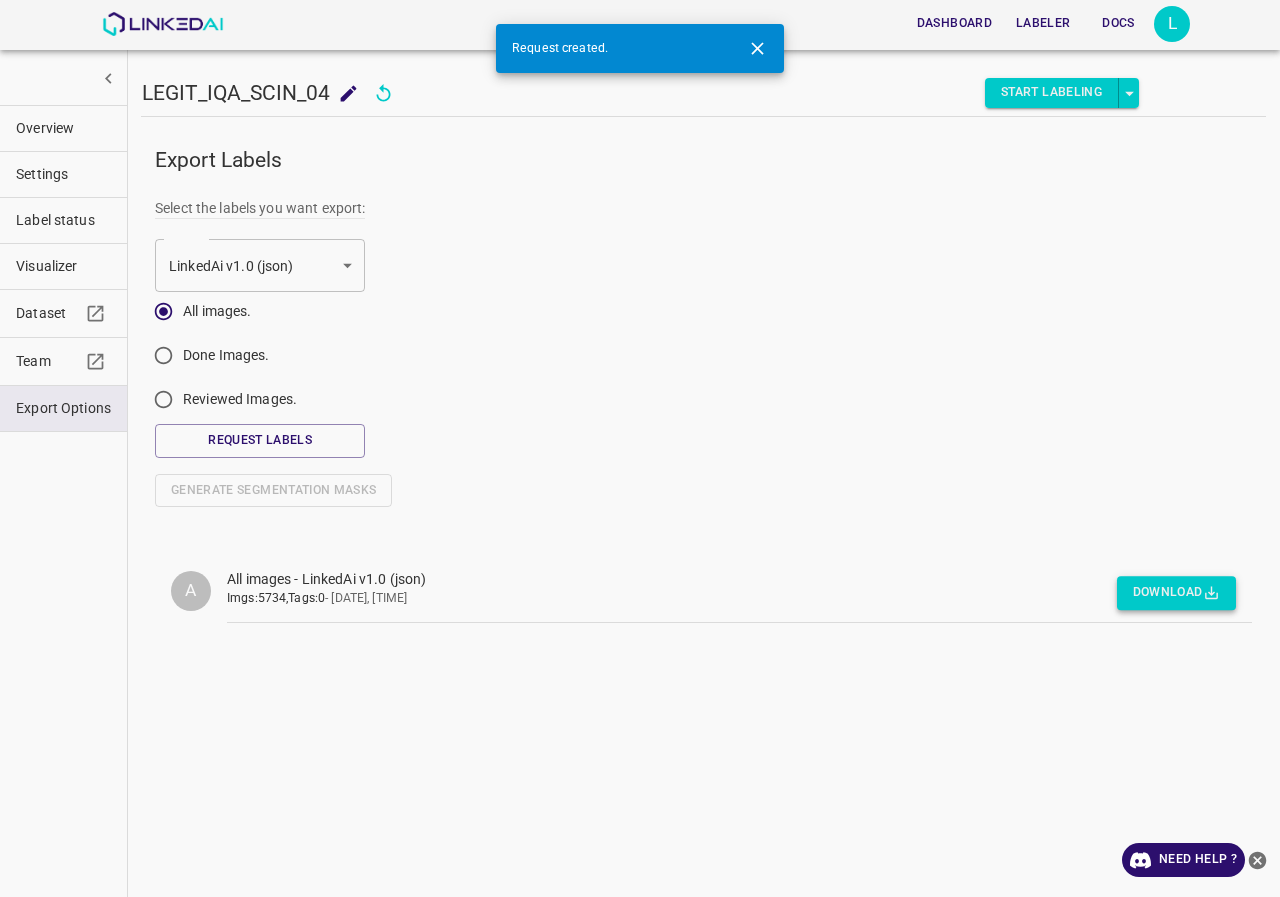 click on "Download" at bounding box center [1176, 593] 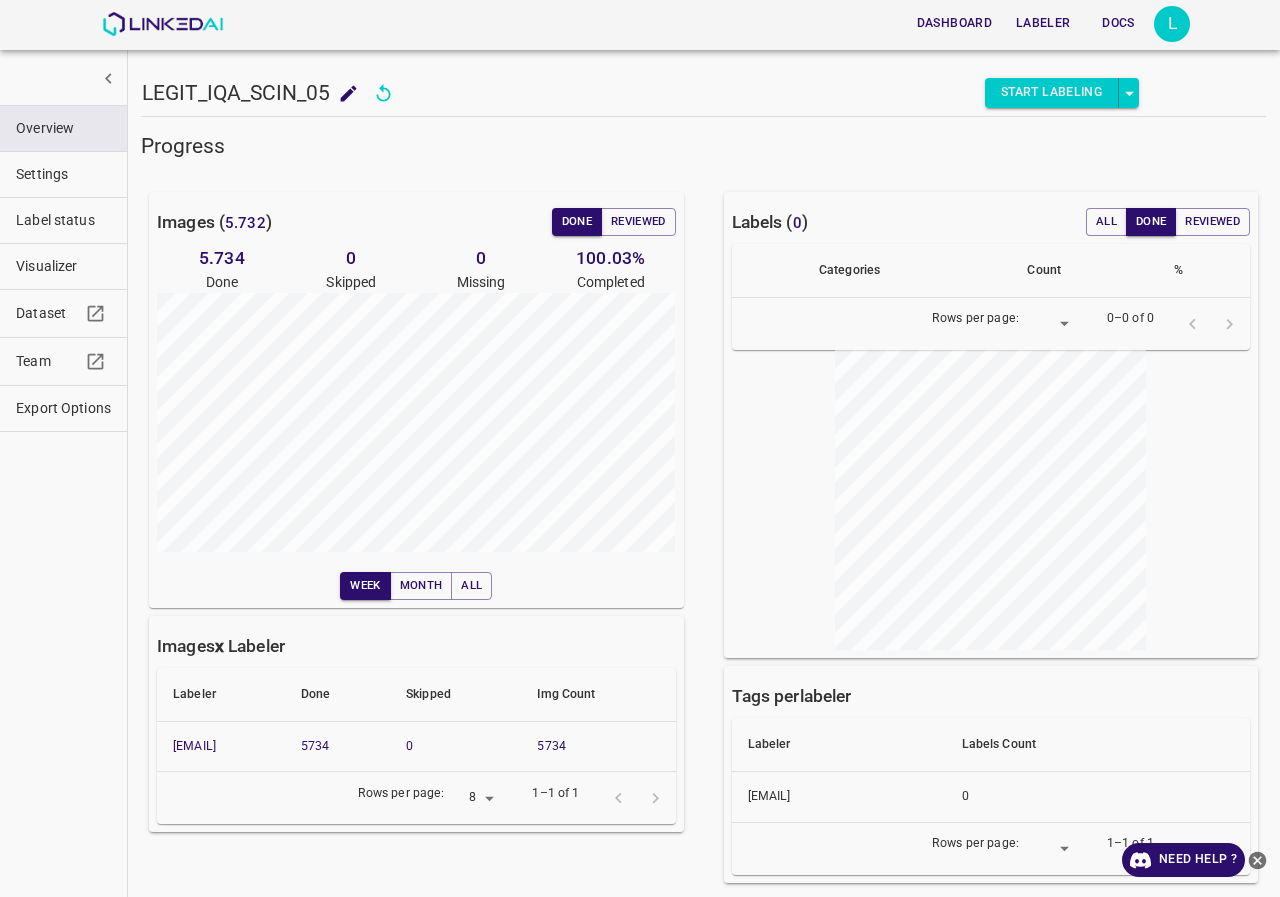 scroll, scrollTop: 0, scrollLeft: 0, axis: both 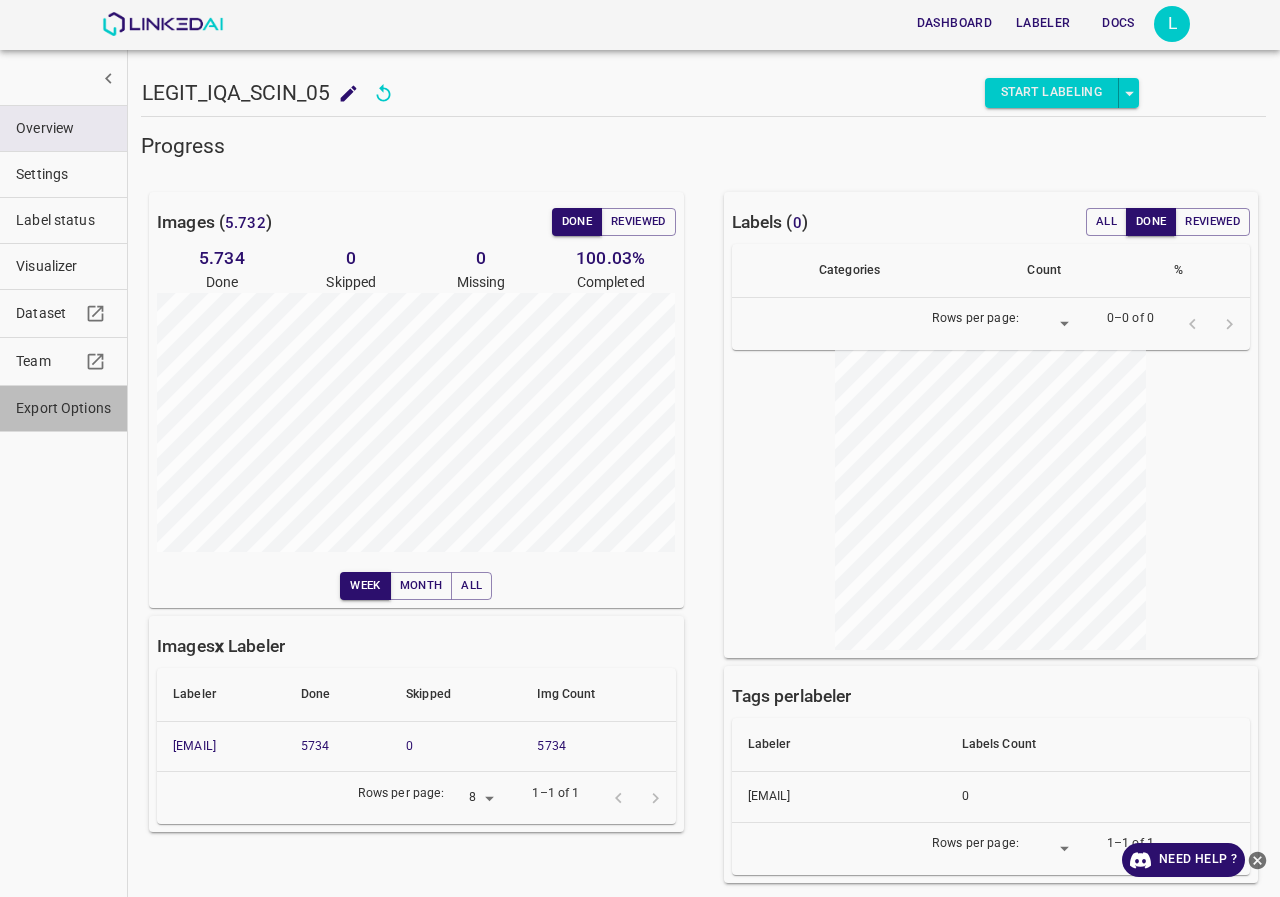click on "Export Options" at bounding box center [63, 408] 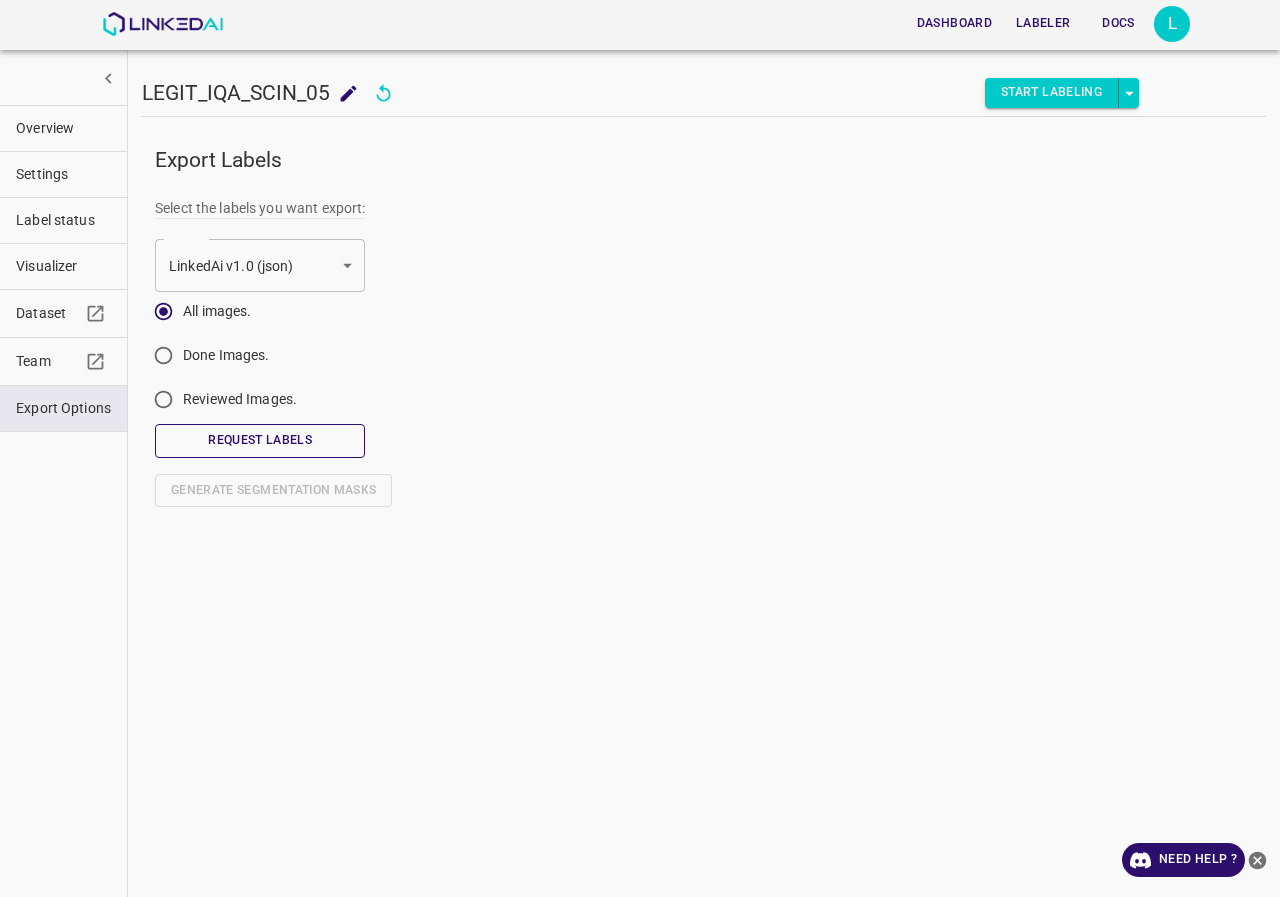 click on "Request Labels" at bounding box center [260, 440] 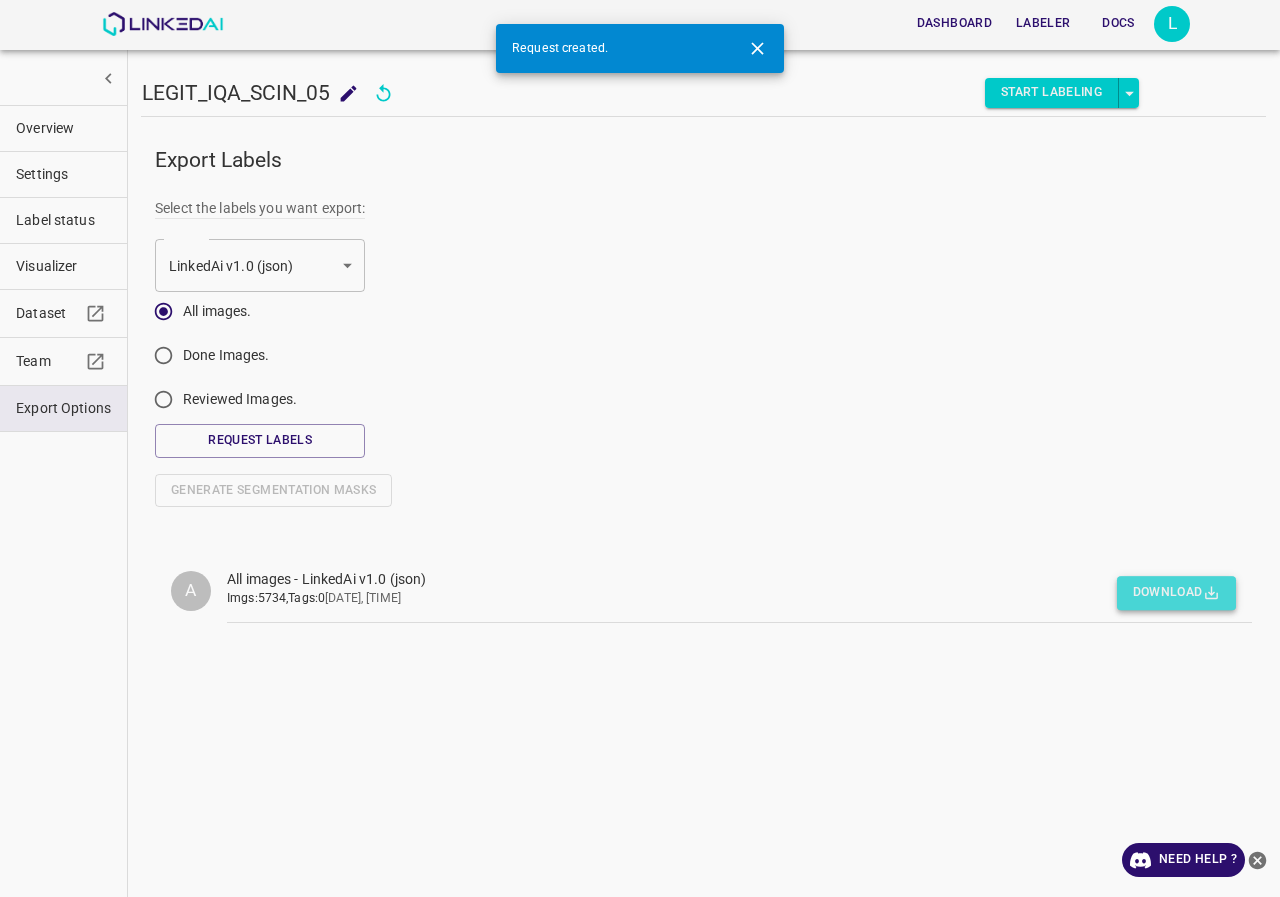 click on "Download" at bounding box center [1176, 593] 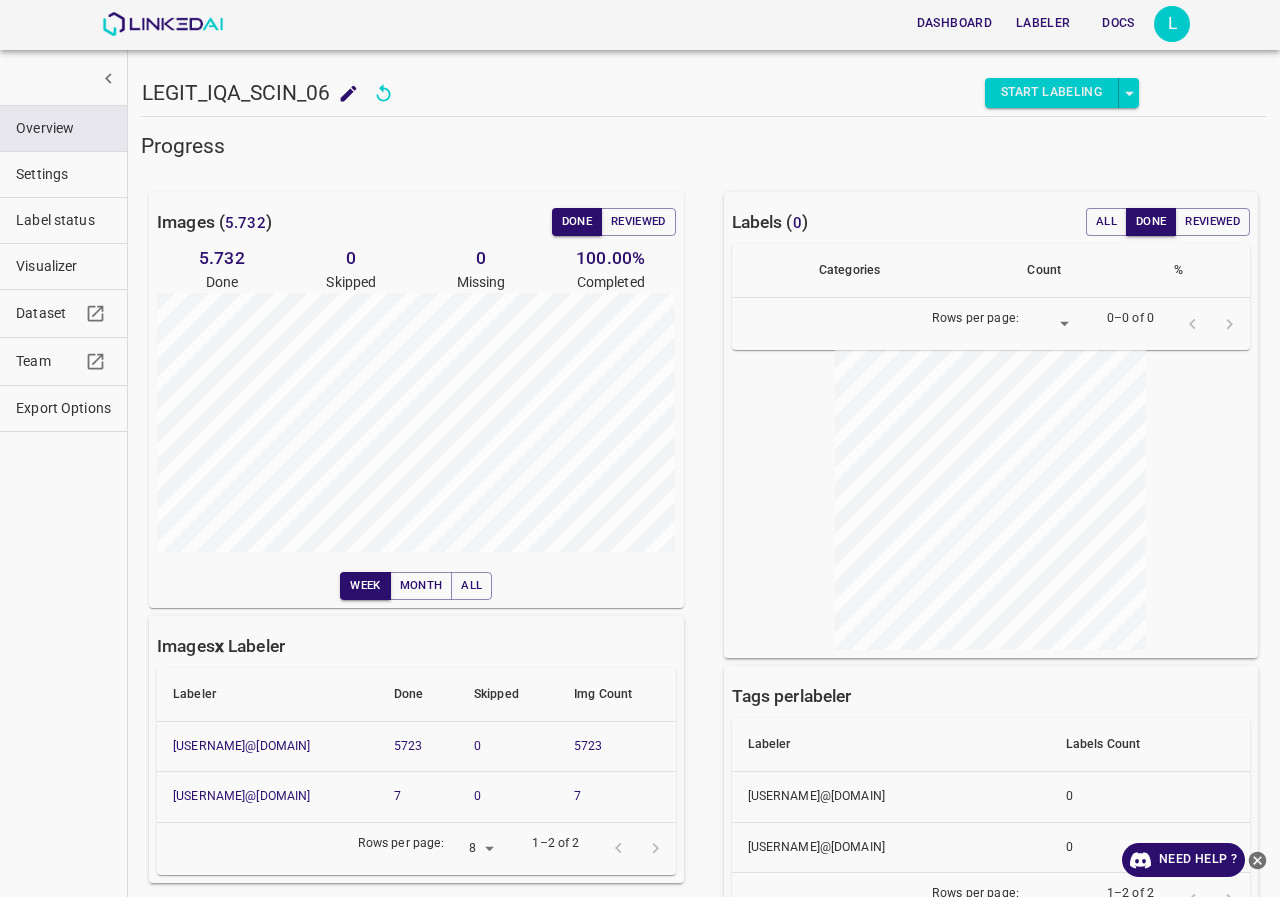 scroll, scrollTop: 0, scrollLeft: 0, axis: both 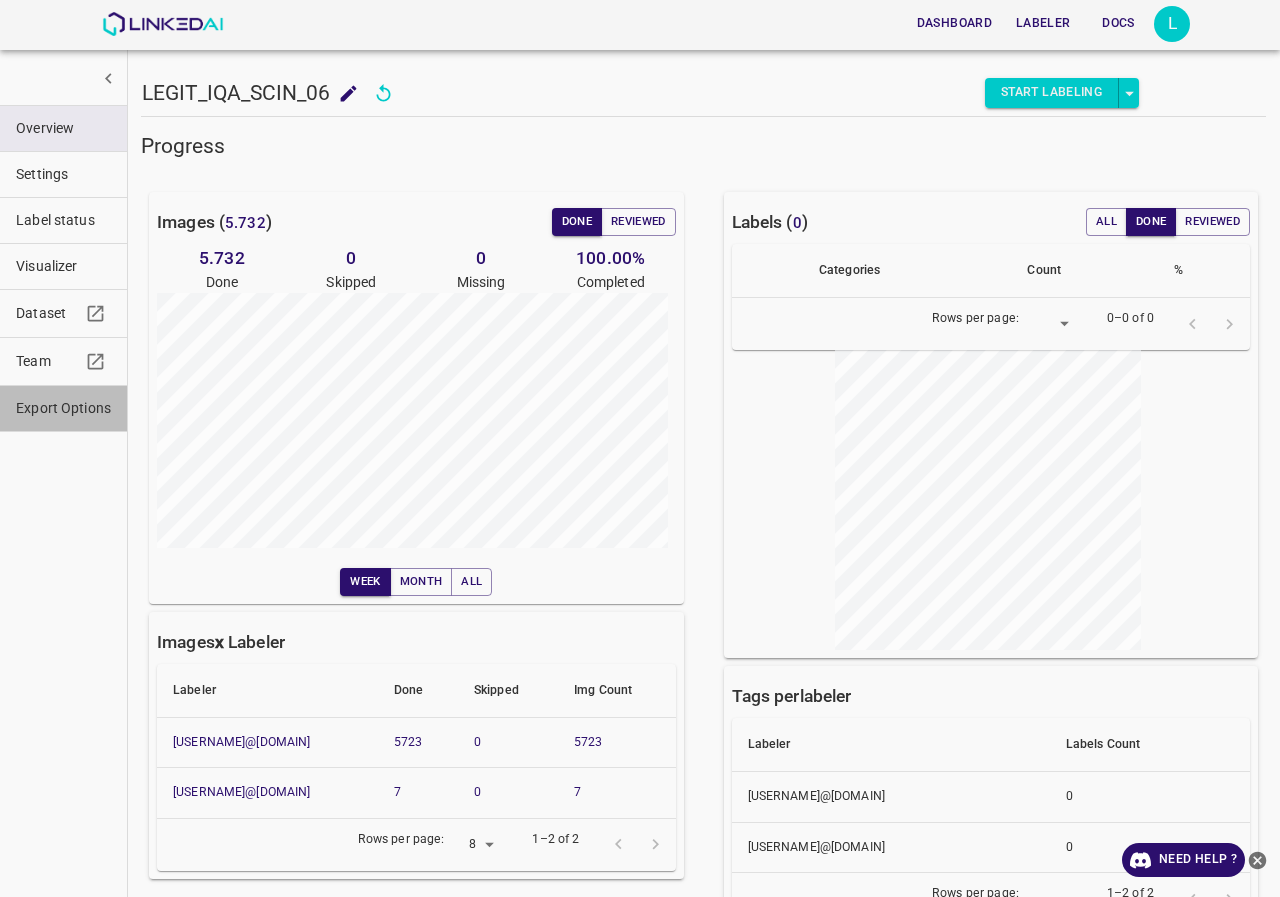 click on "Export Options" at bounding box center [63, 408] 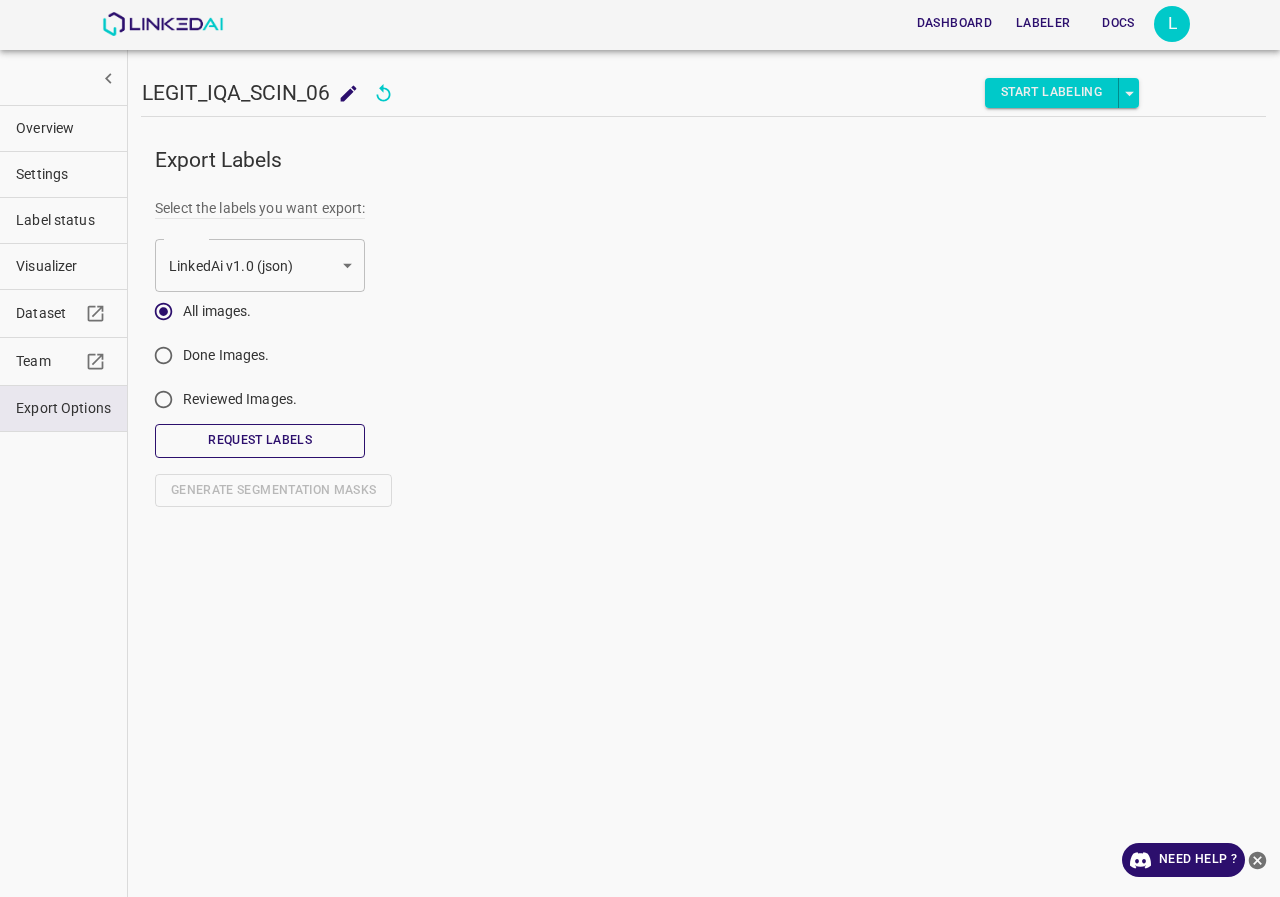 click on "Request Labels" at bounding box center (260, 440) 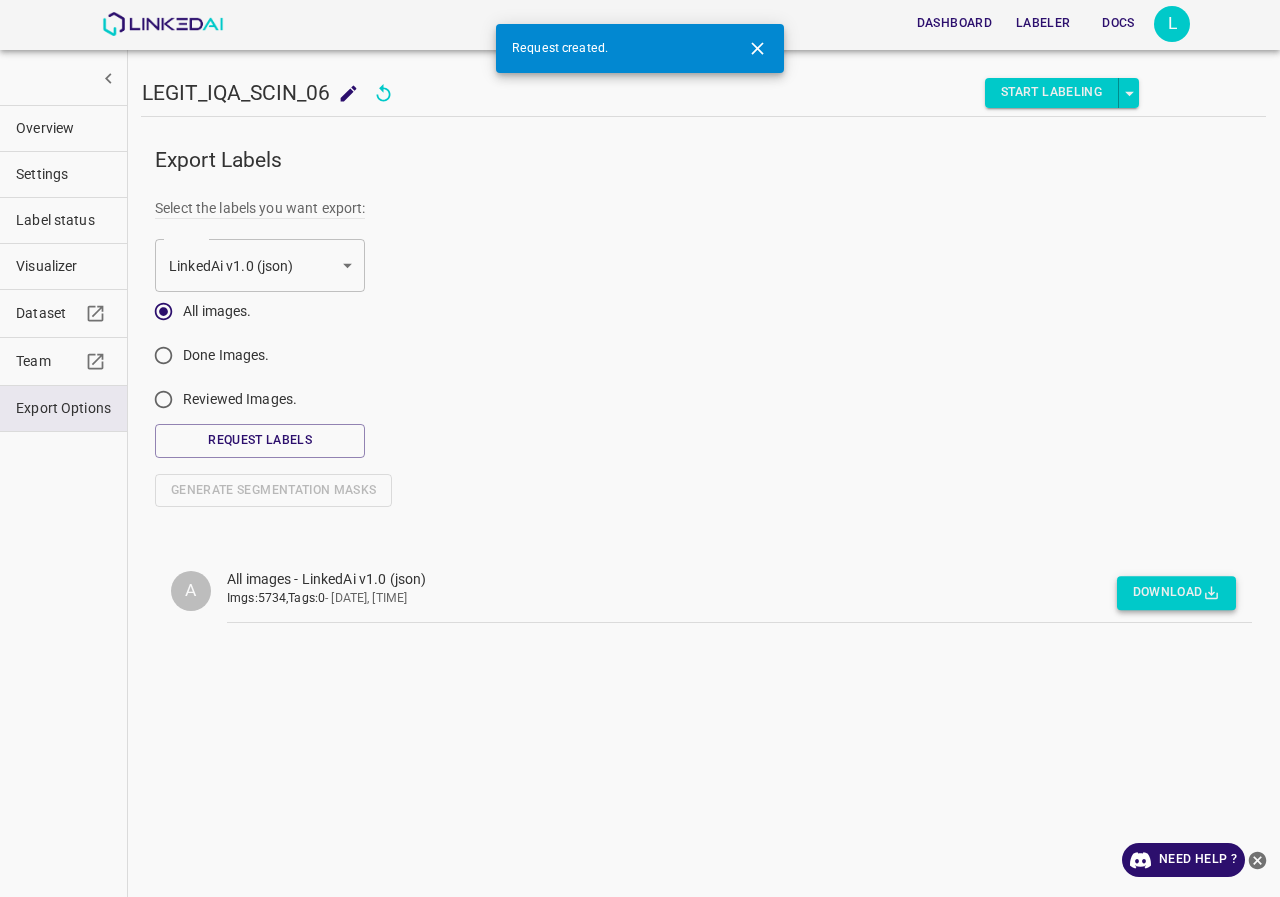 click on "Download" at bounding box center [1176, 593] 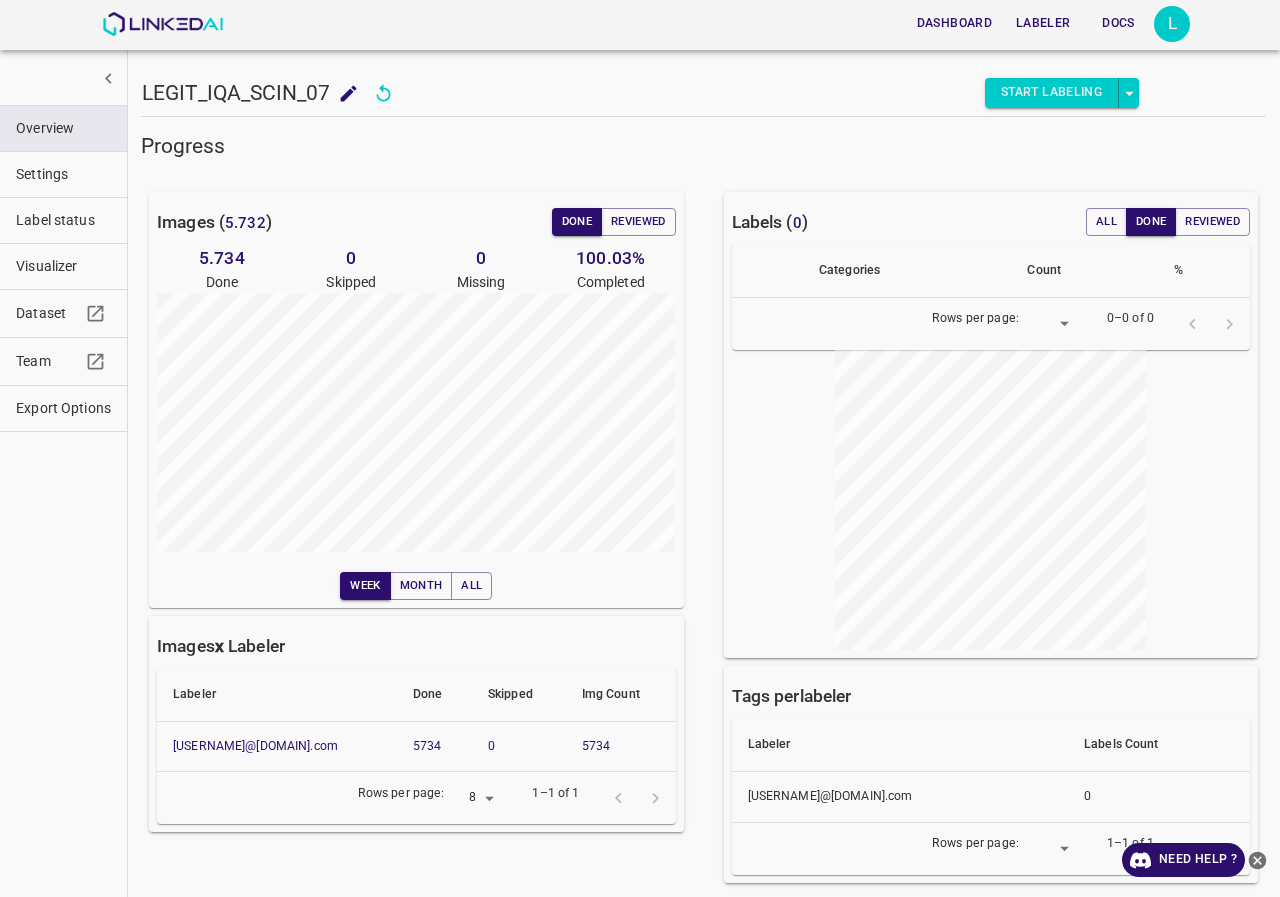 scroll, scrollTop: 0, scrollLeft: 0, axis: both 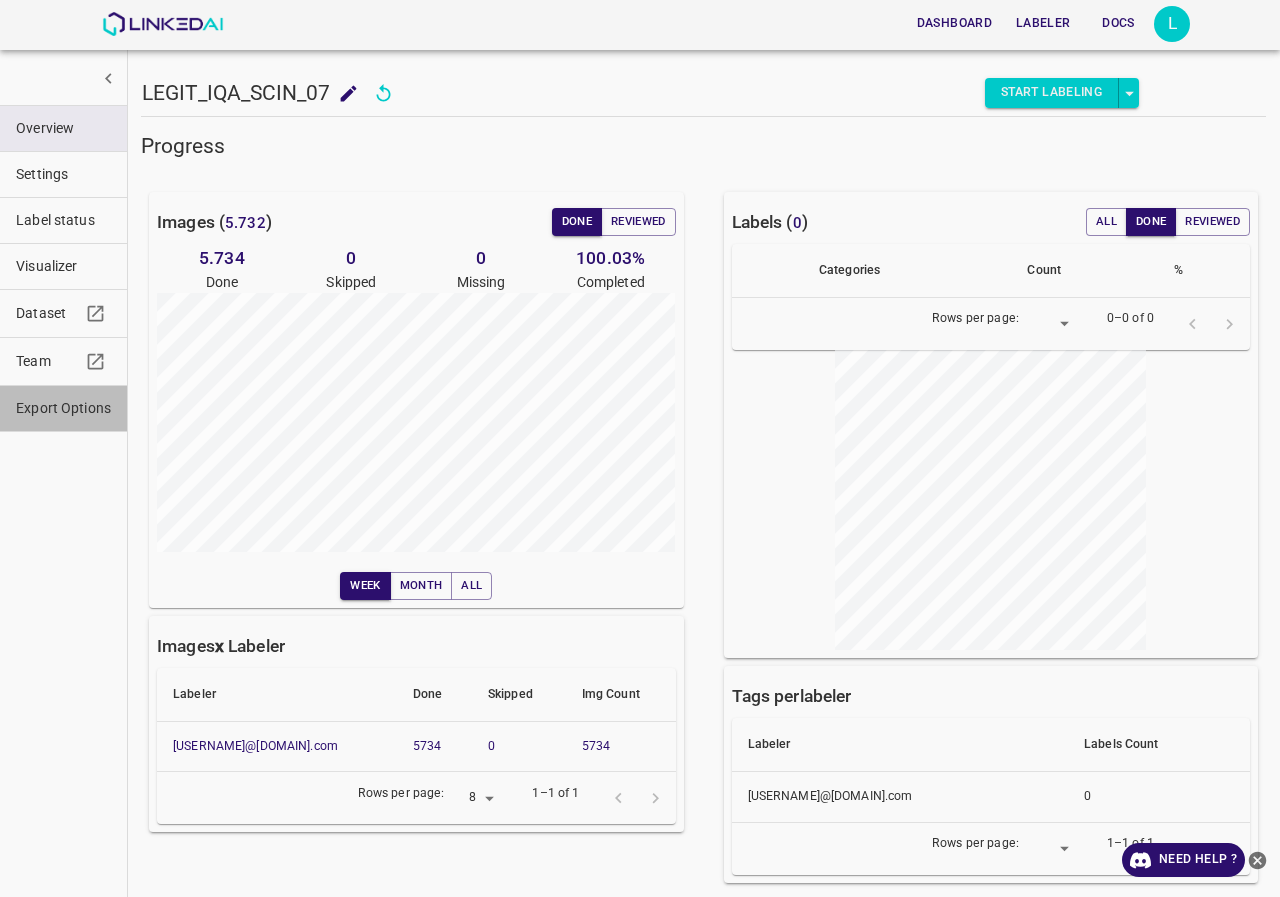click on "Export Options" at bounding box center (63, 408) 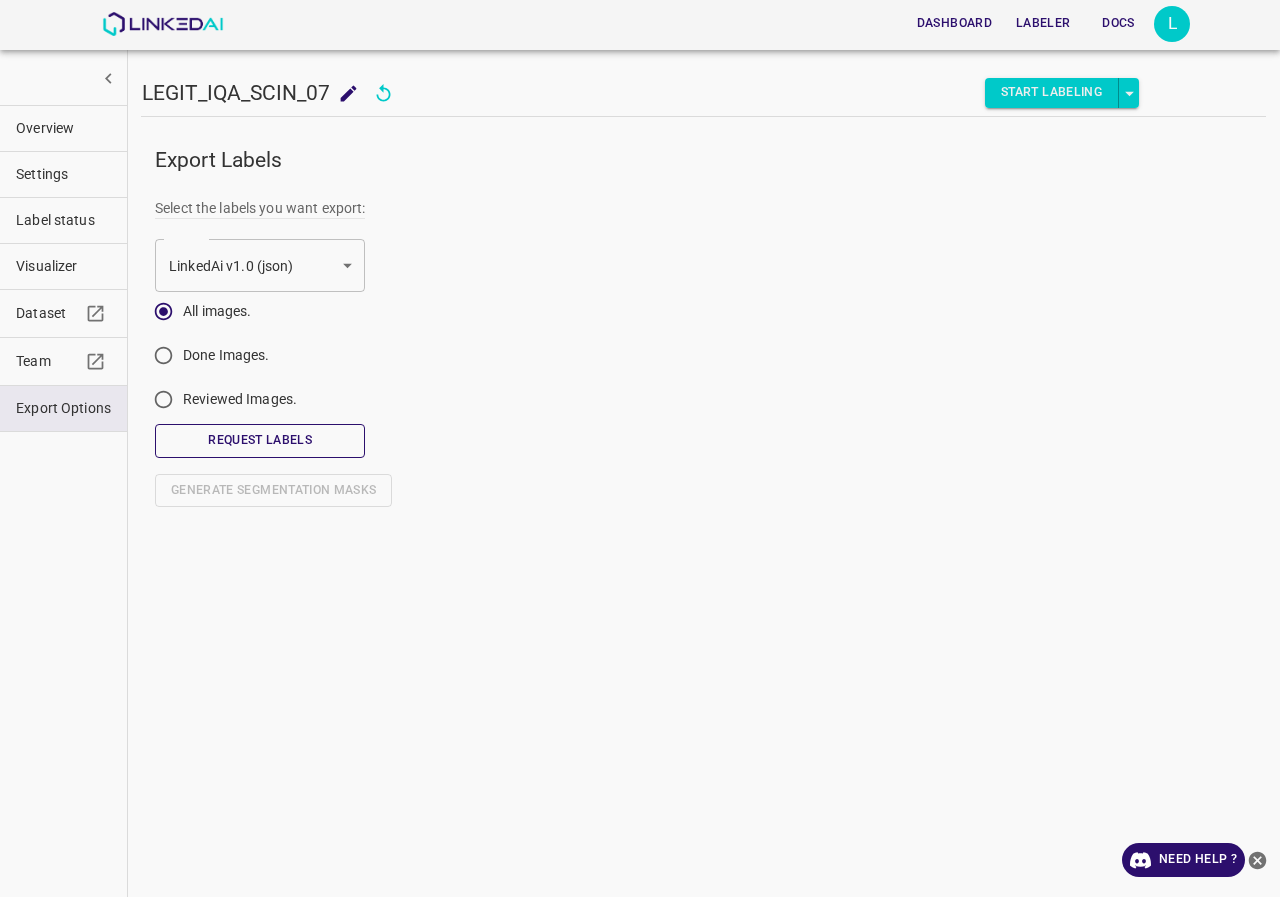 click on "Request Labels" at bounding box center [260, 440] 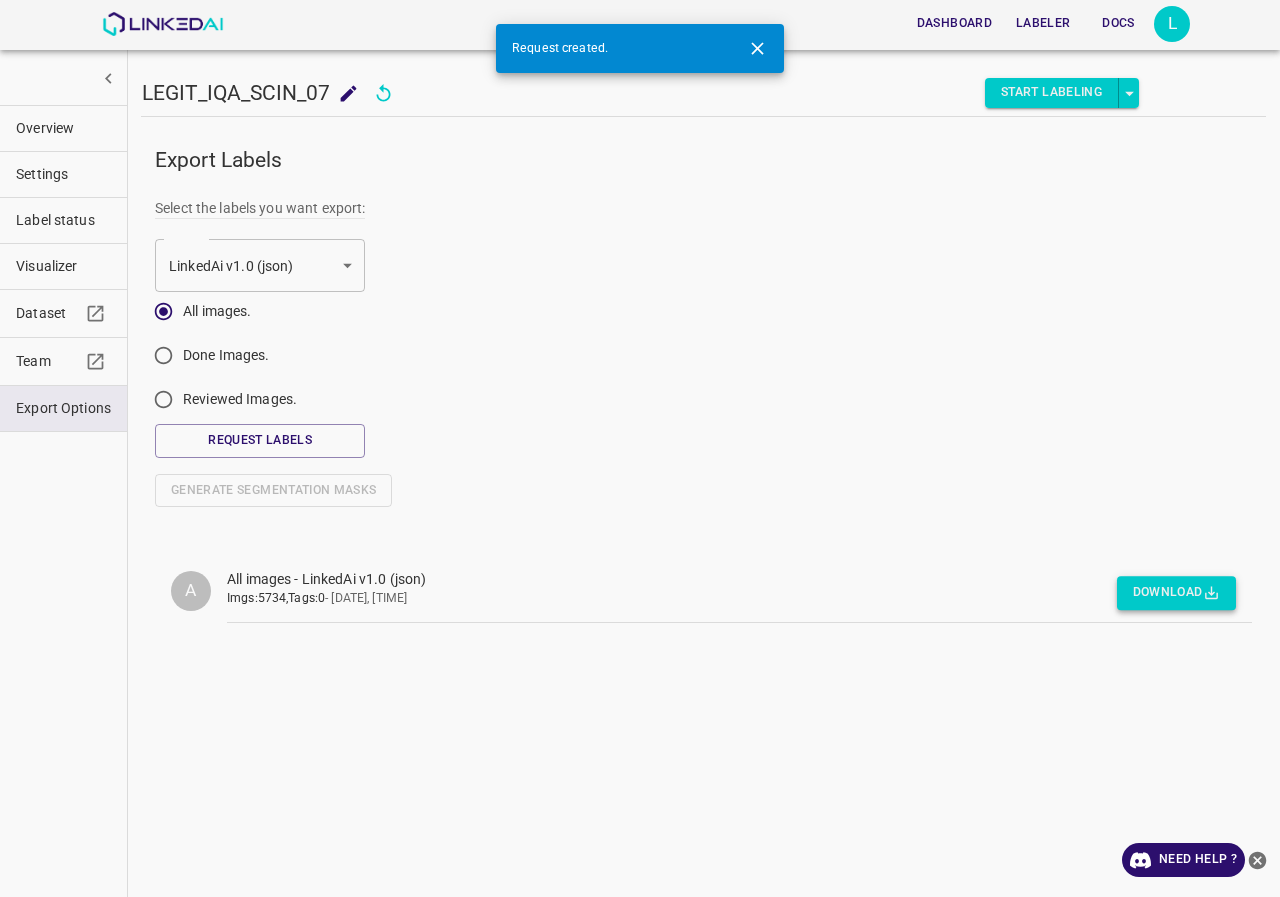 click on "Download" at bounding box center (1176, 593) 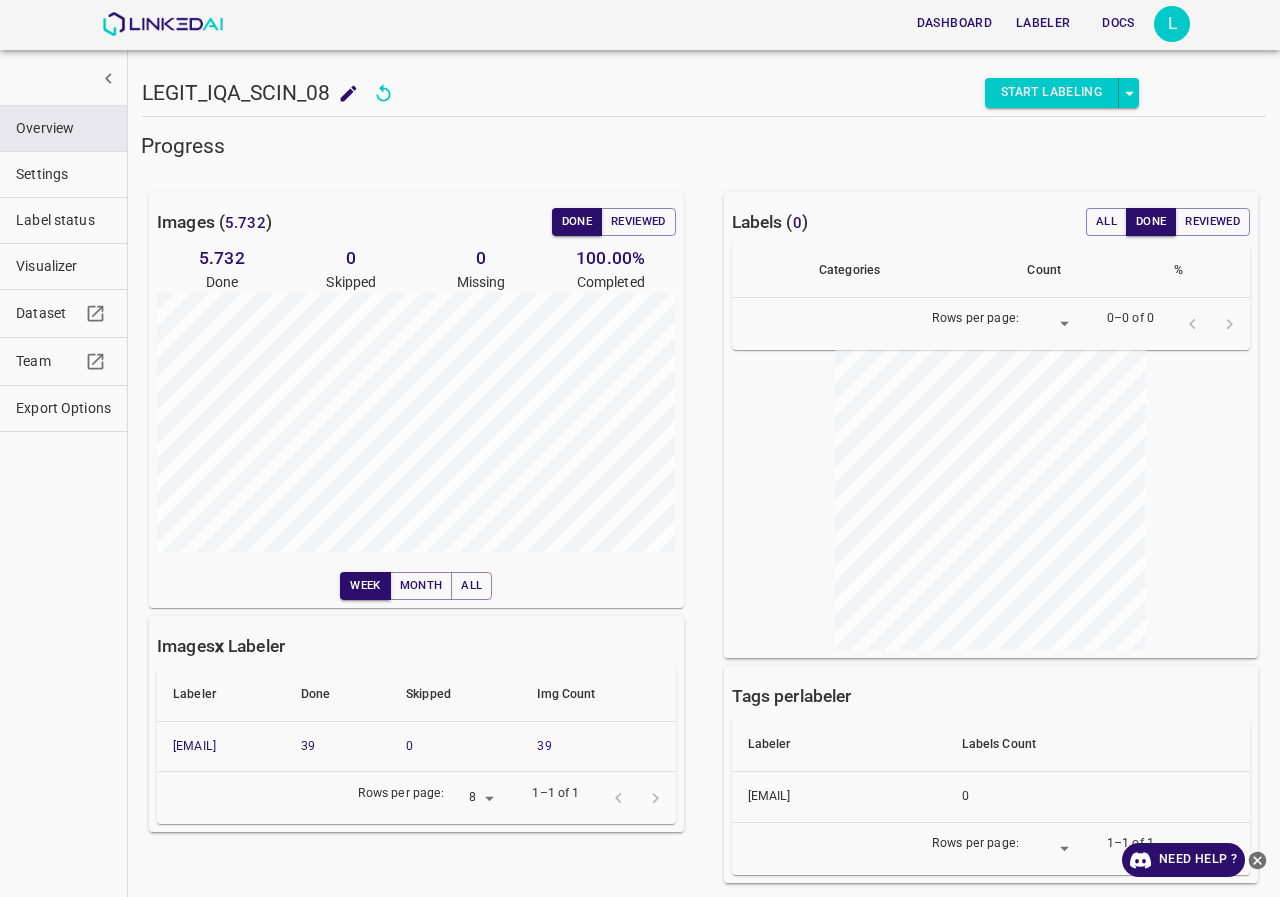 scroll, scrollTop: 0, scrollLeft: 0, axis: both 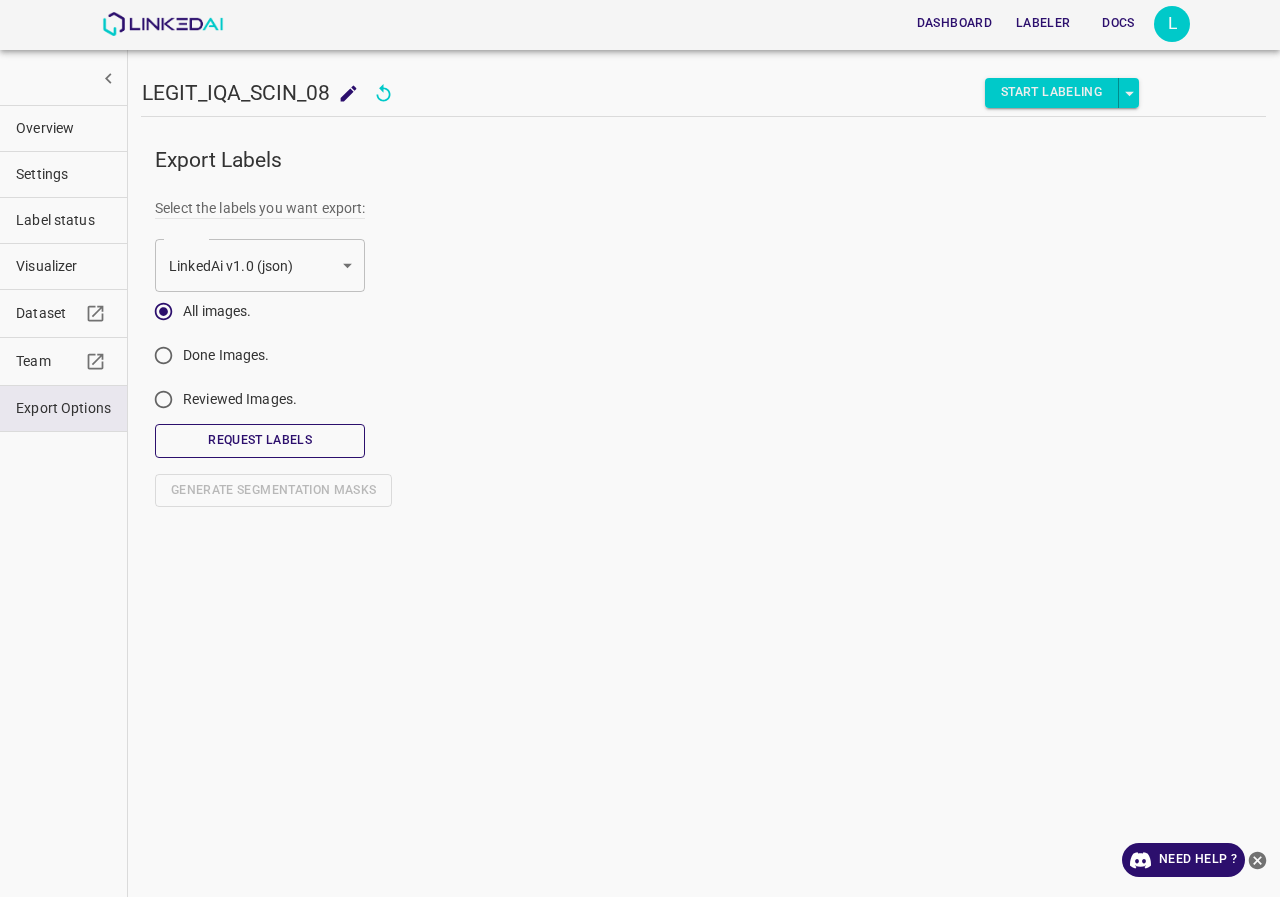 click on "Request Labels" at bounding box center [260, 440] 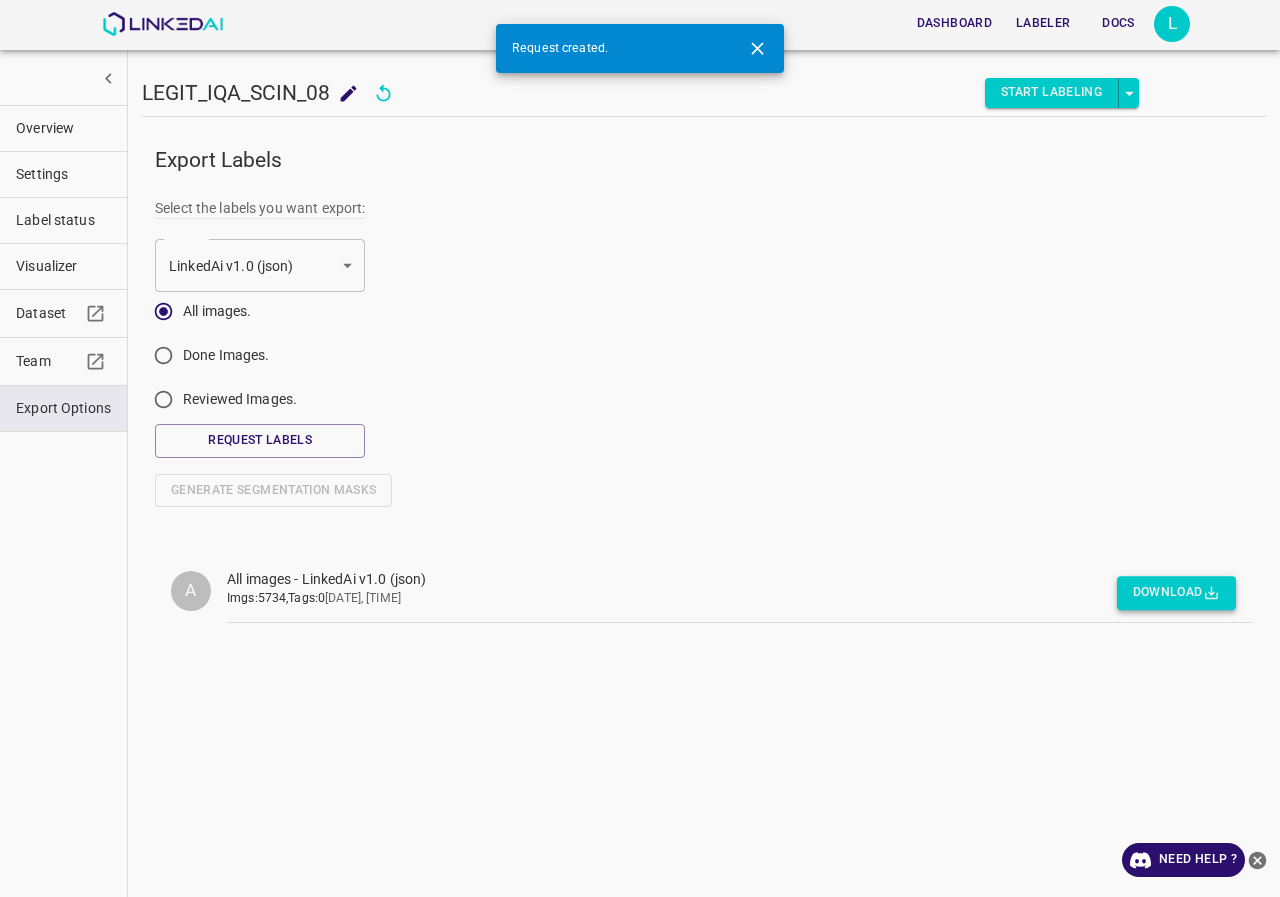 click on "Download" at bounding box center (1176, 593) 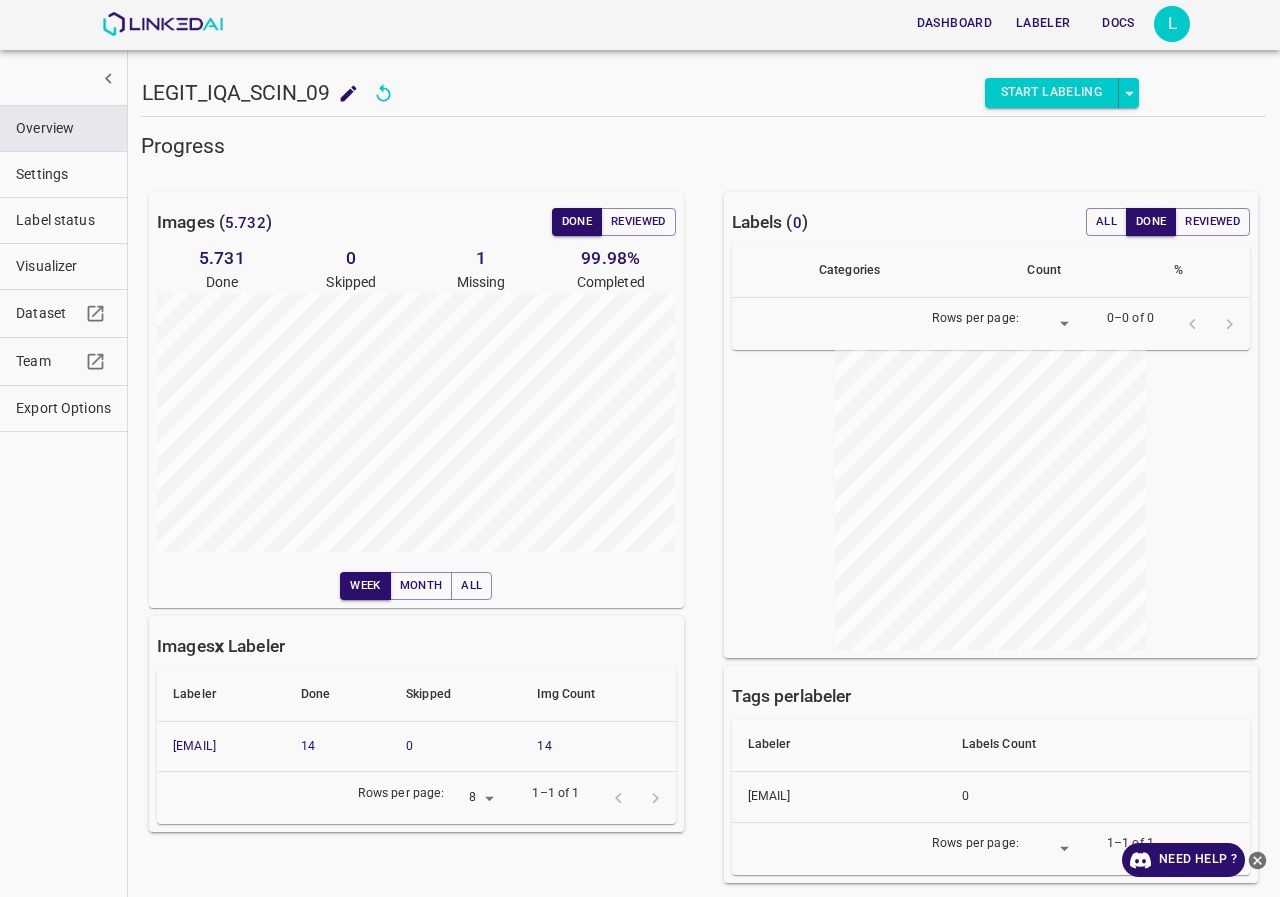 scroll, scrollTop: 0, scrollLeft: 0, axis: both 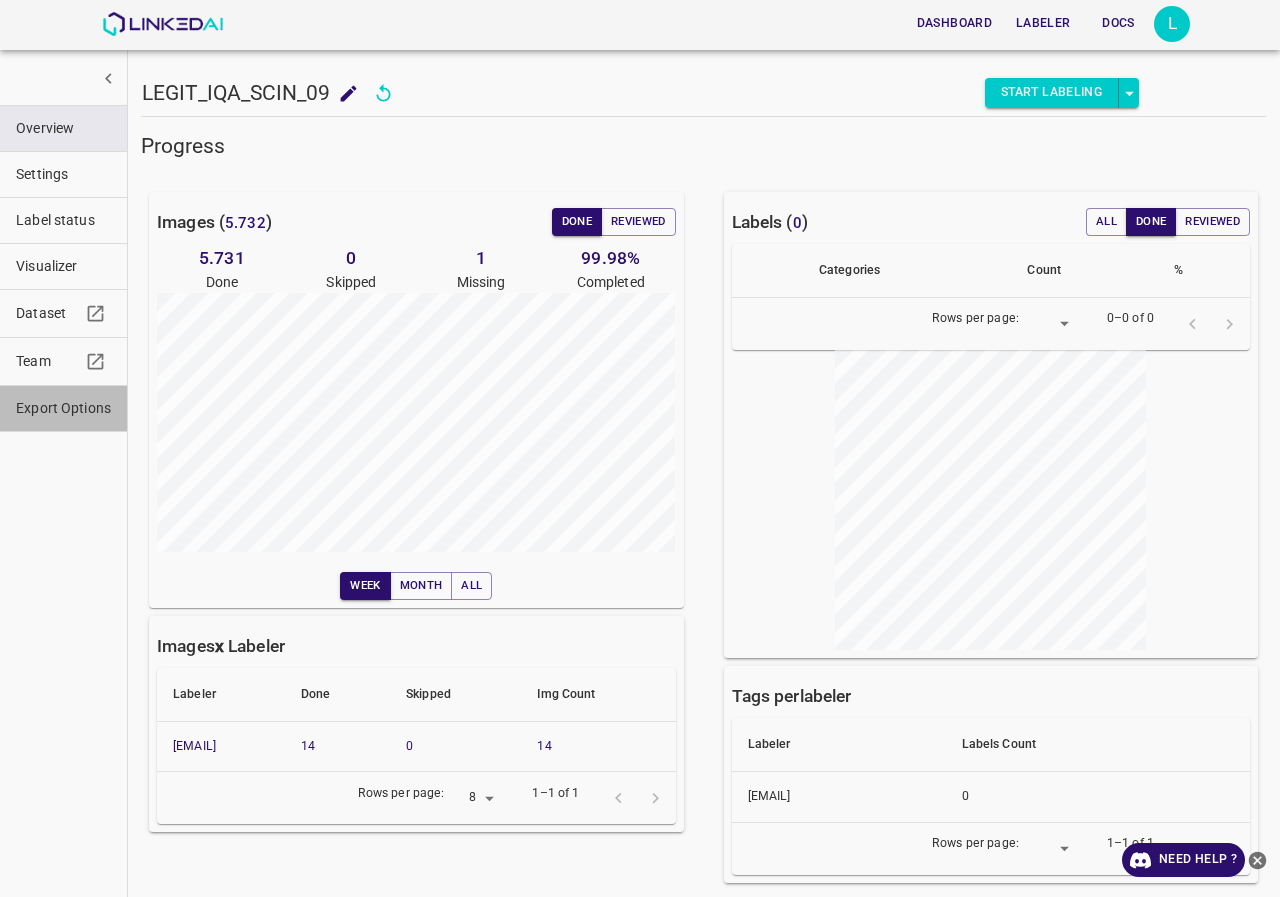 click on "Export Options" at bounding box center (63, 408) 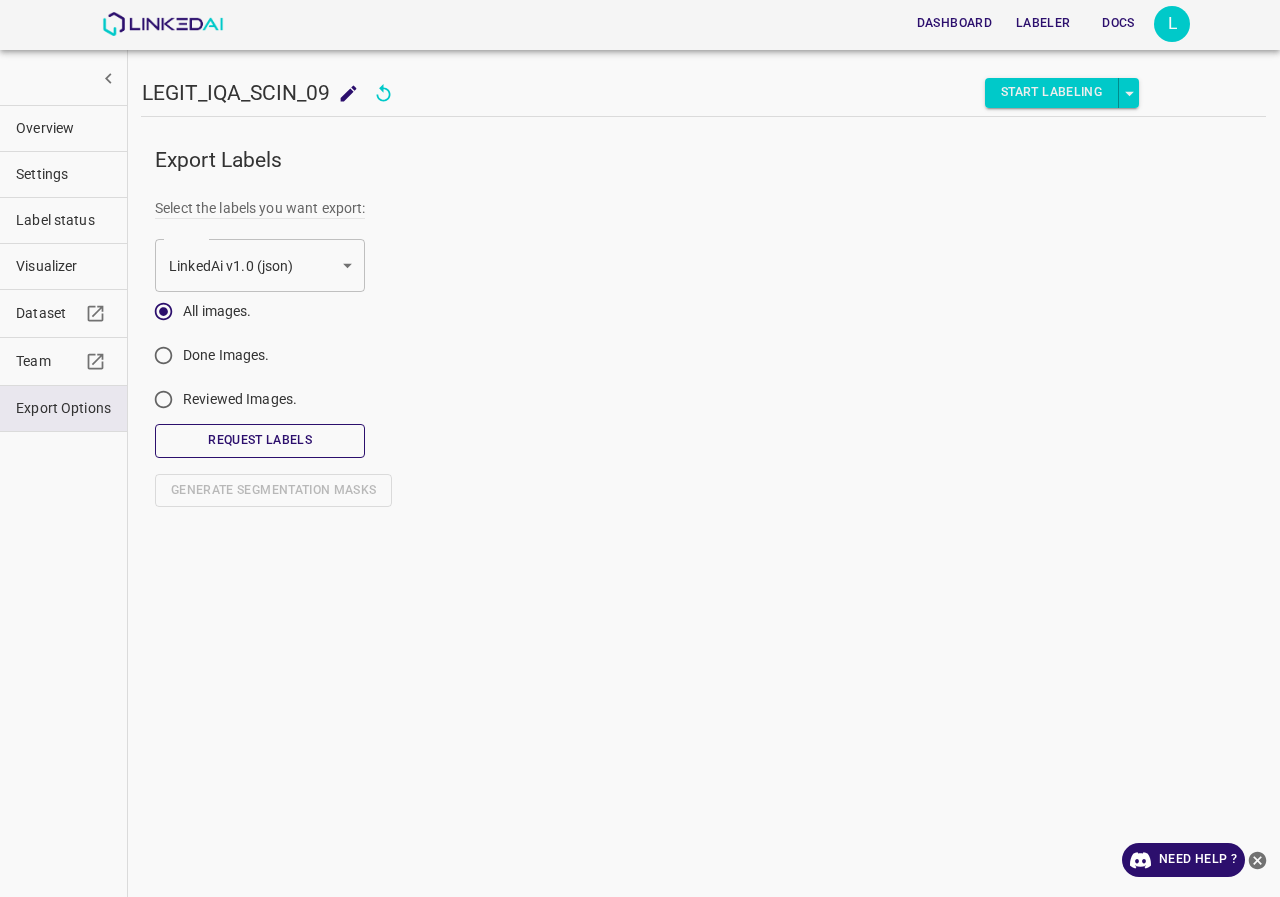 click on "Request Labels" at bounding box center (260, 440) 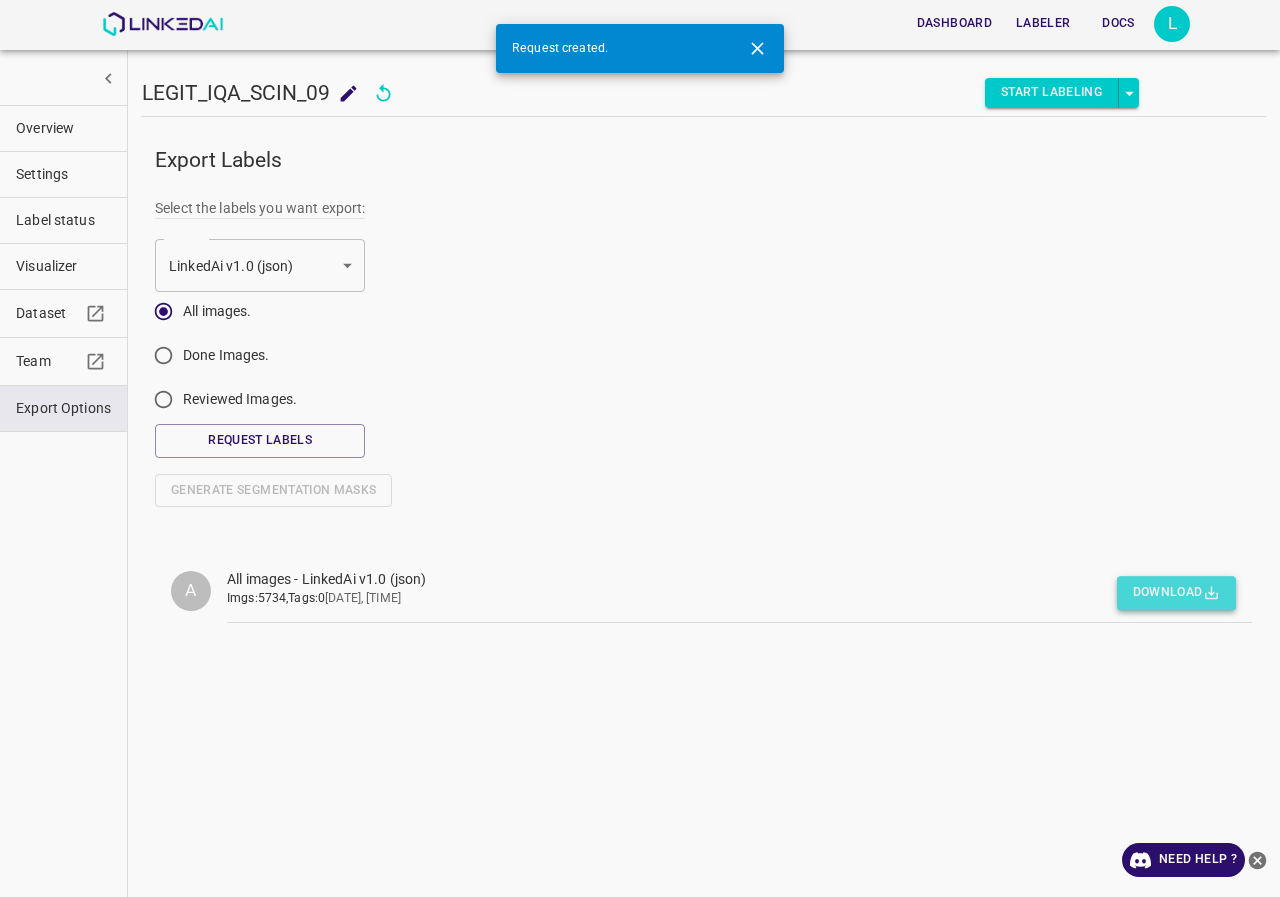 click on "Download" at bounding box center (1176, 593) 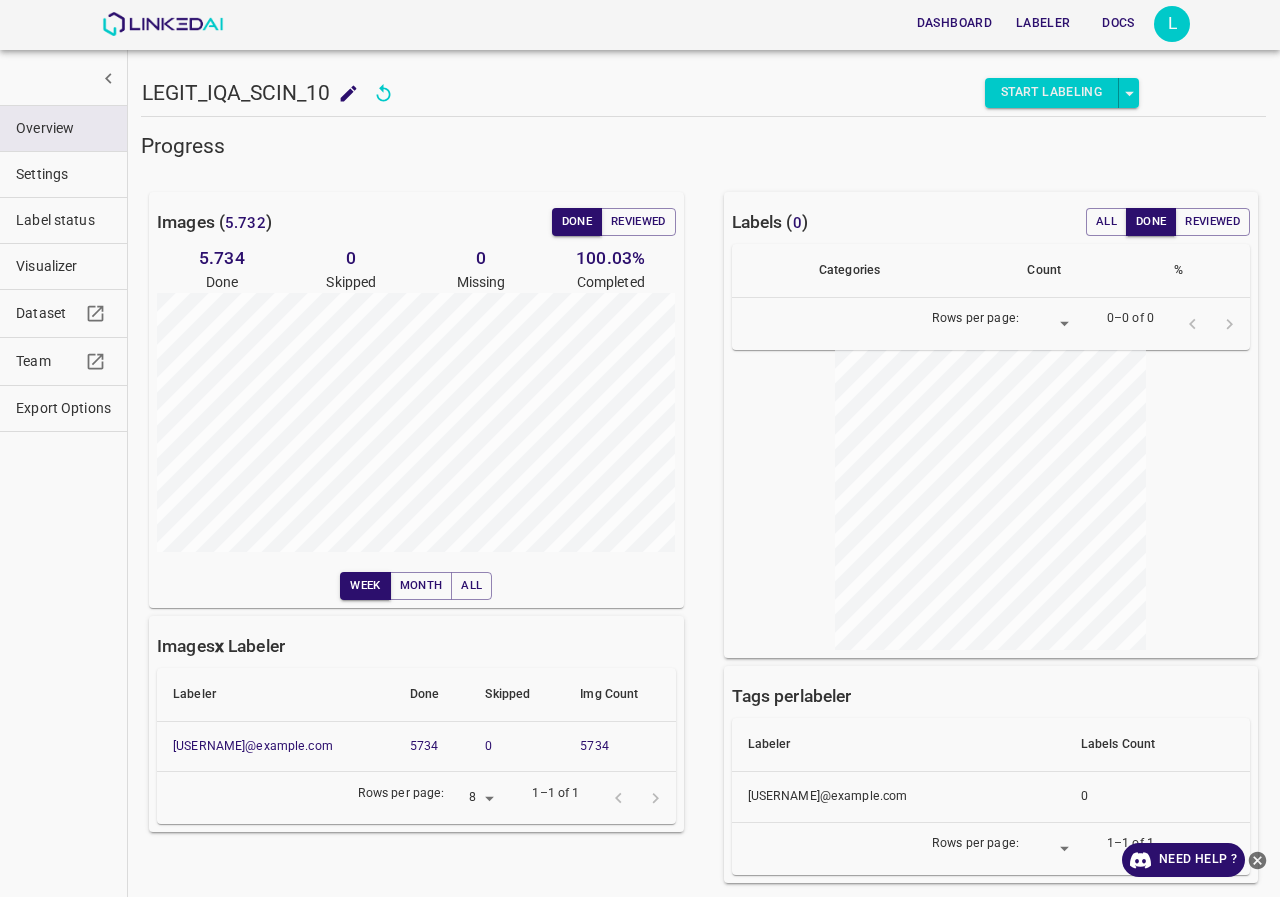 scroll, scrollTop: 0, scrollLeft: 0, axis: both 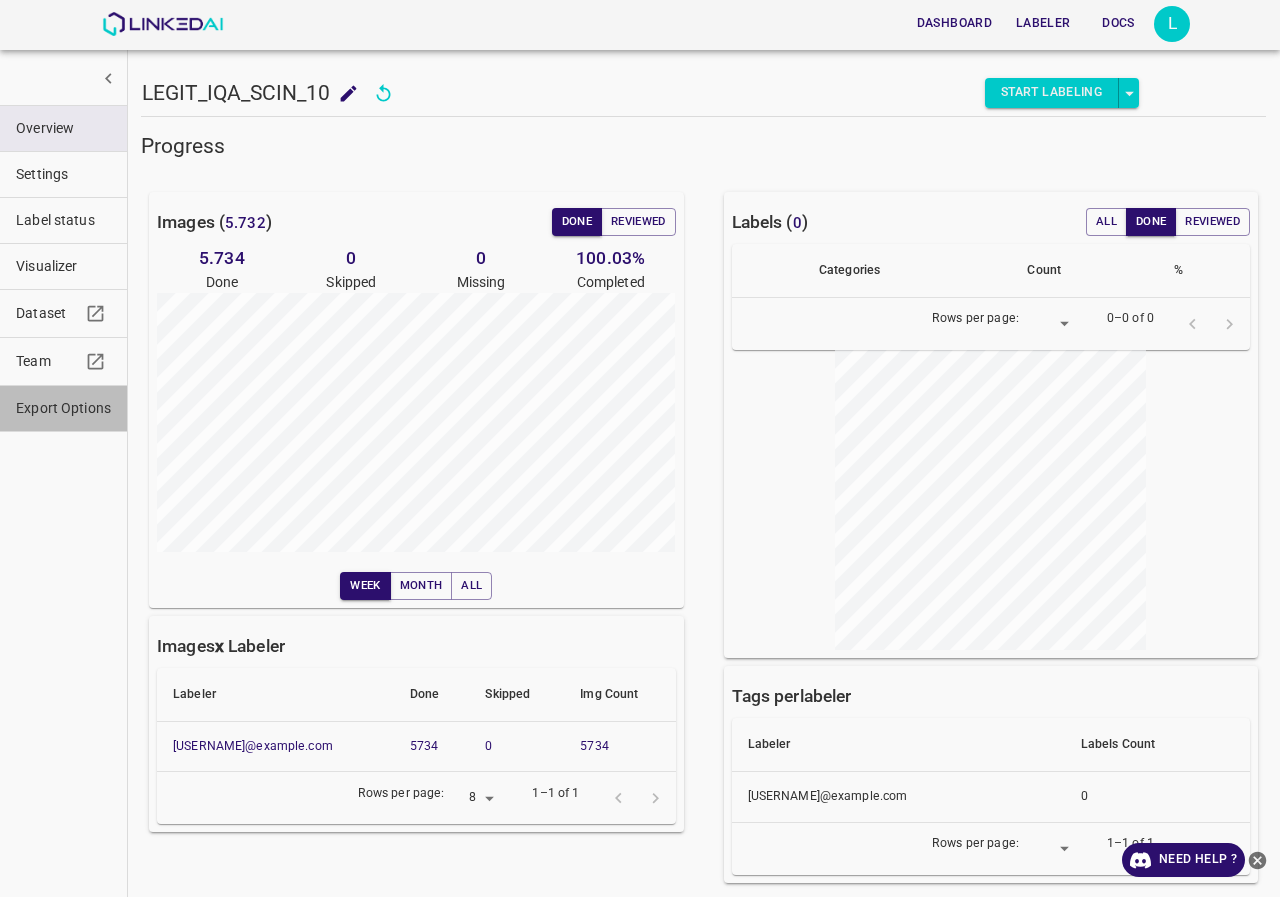 click on "Export Options" at bounding box center [63, 408] 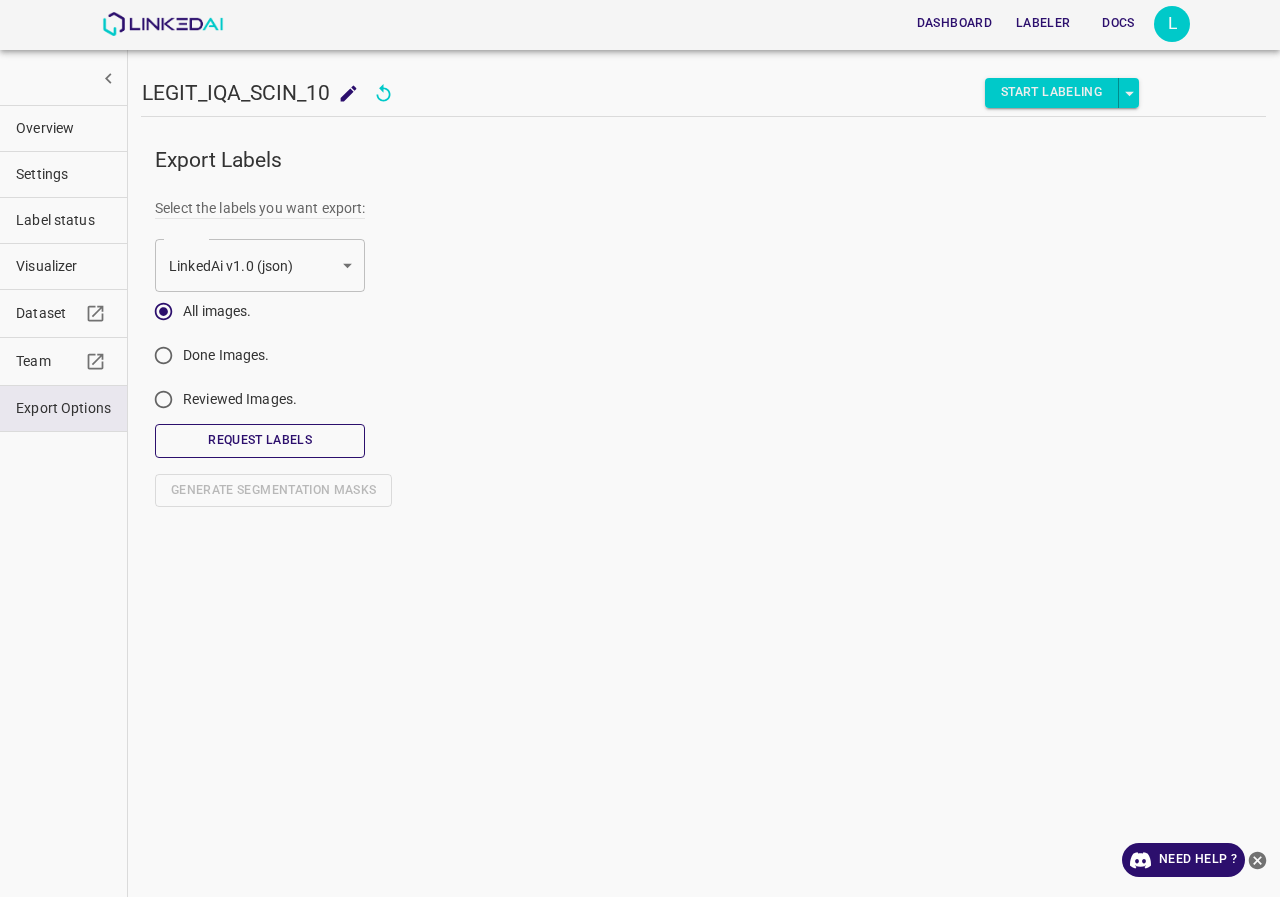 click on "Request Labels" at bounding box center (260, 440) 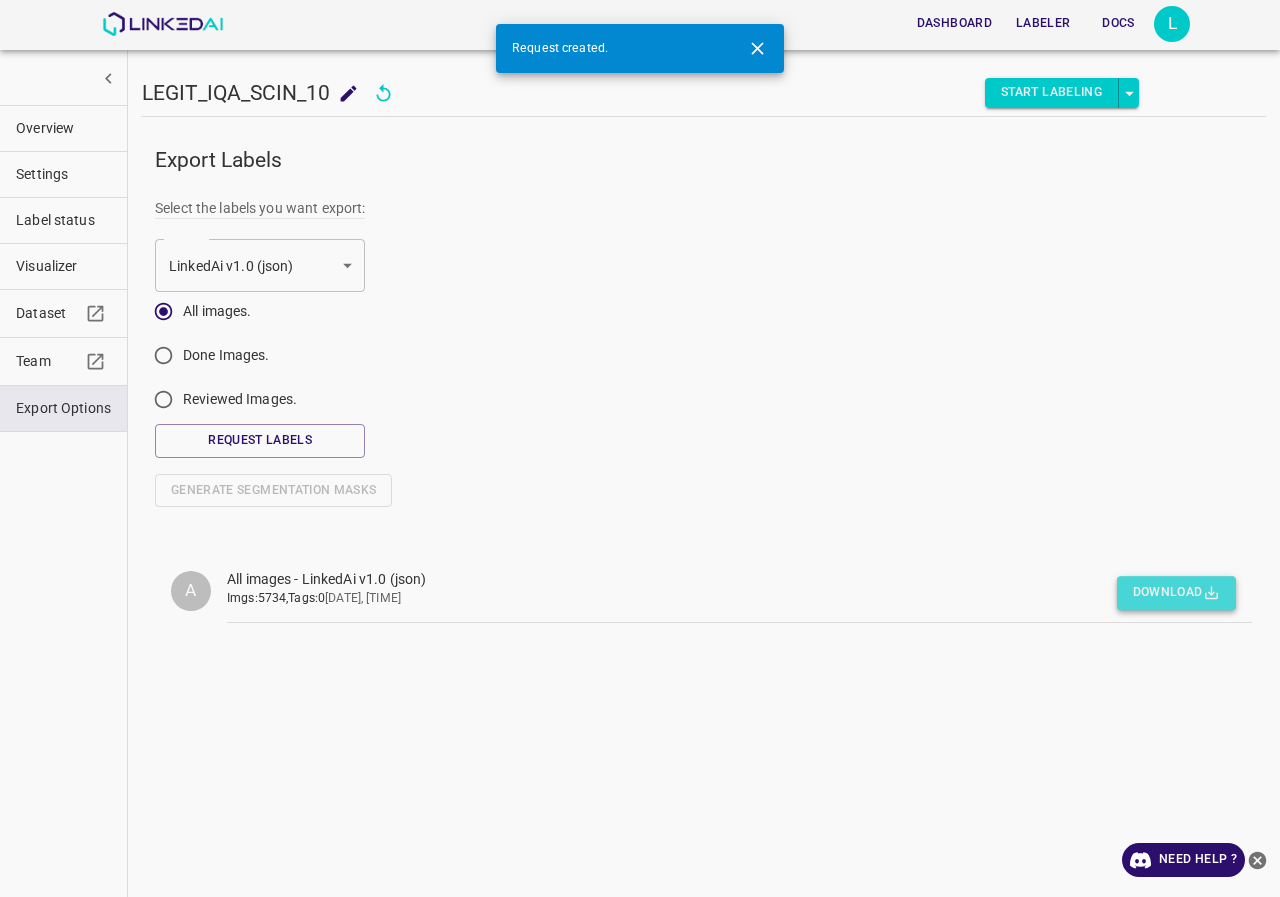 click on "Download" at bounding box center [1176, 593] 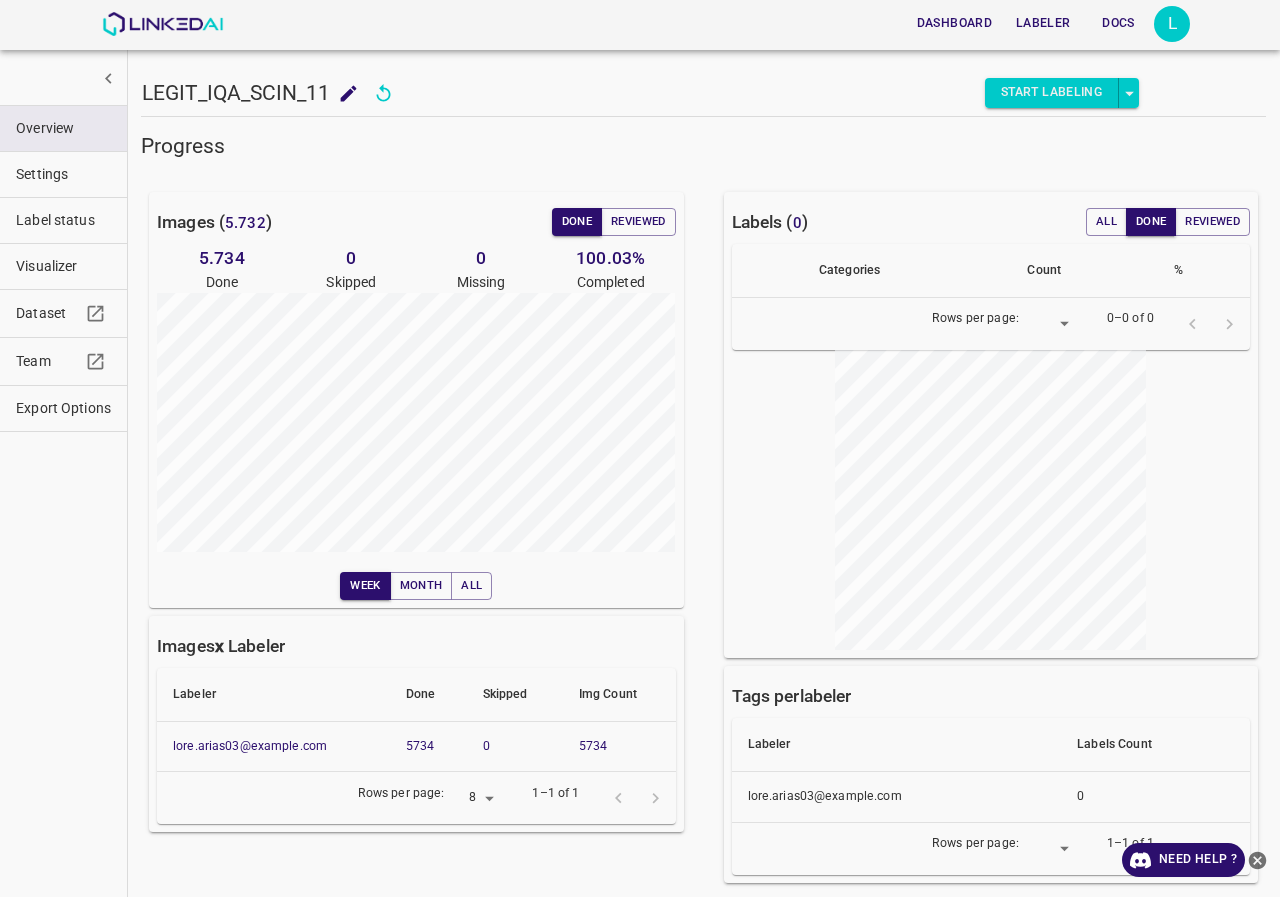 scroll, scrollTop: 0, scrollLeft: 0, axis: both 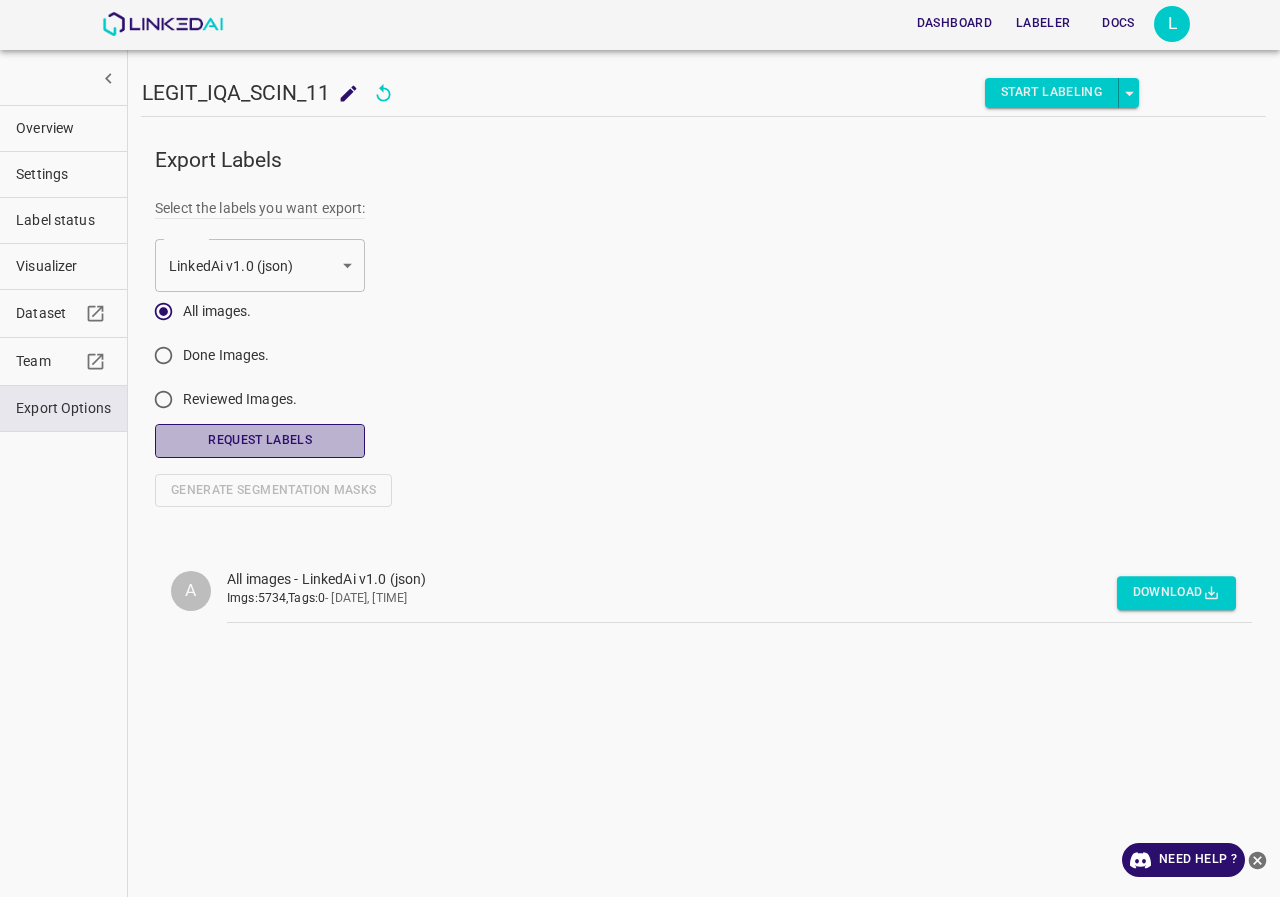 click on "Request Labels" at bounding box center [260, 440] 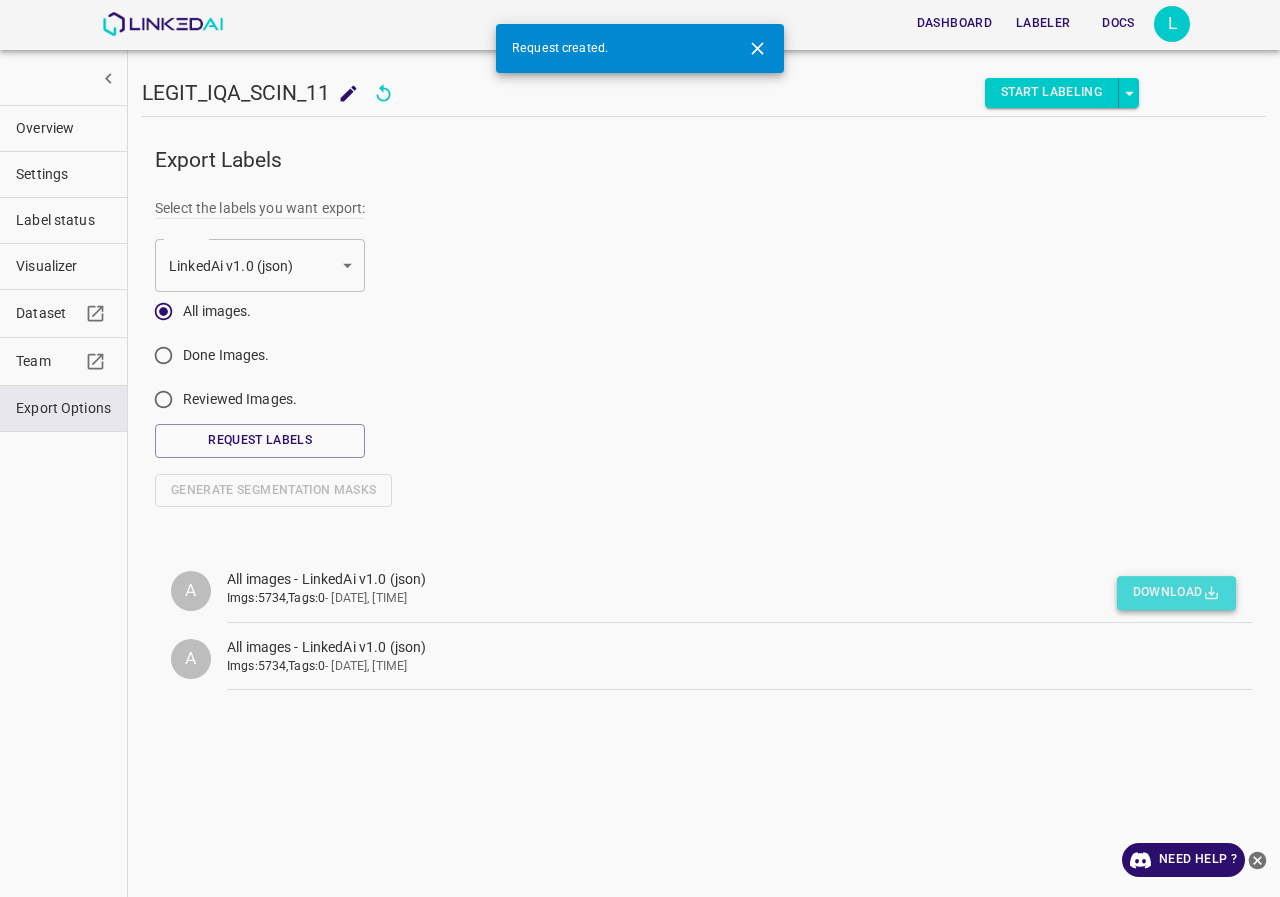 click on "Download" at bounding box center [1176, 593] 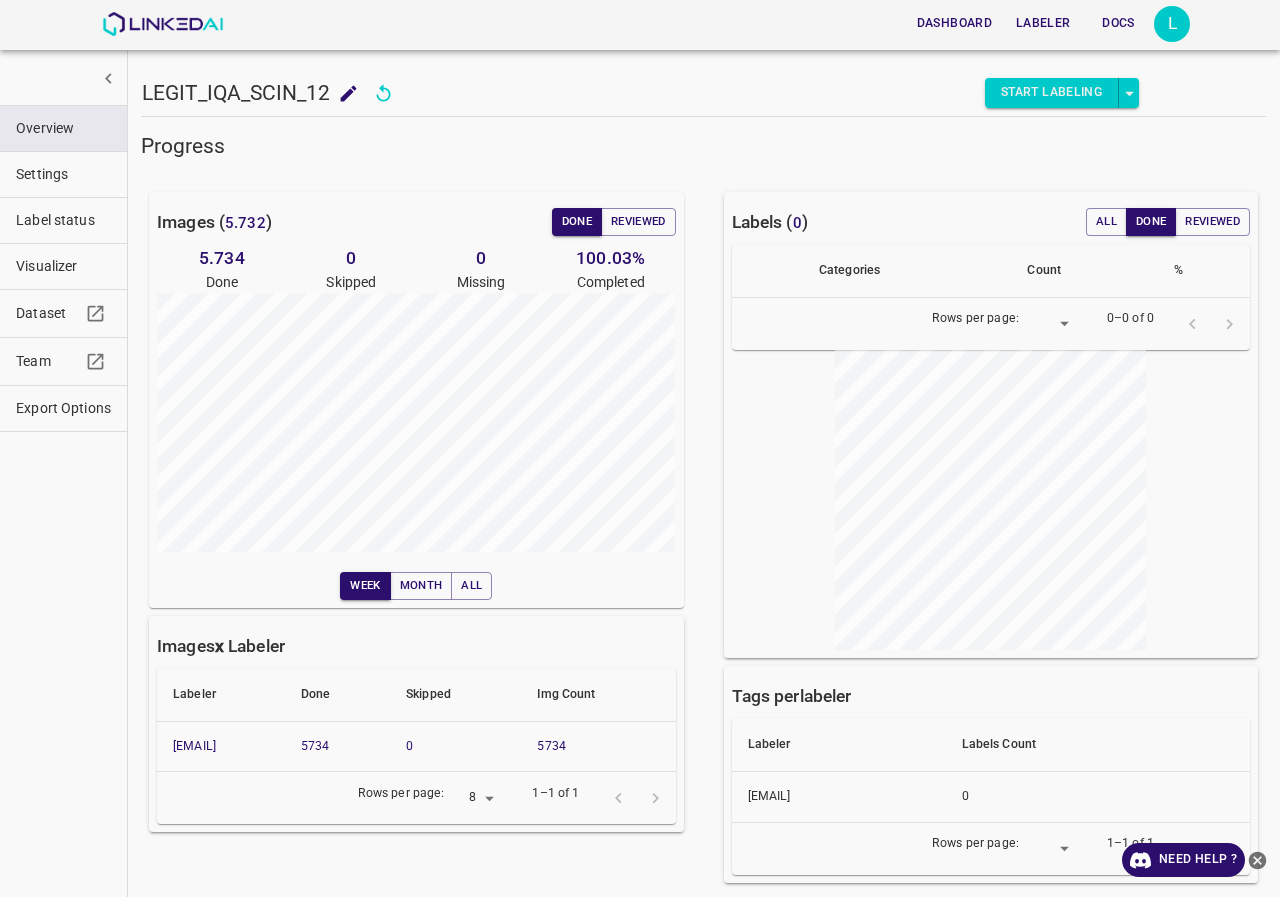 scroll, scrollTop: 0, scrollLeft: 0, axis: both 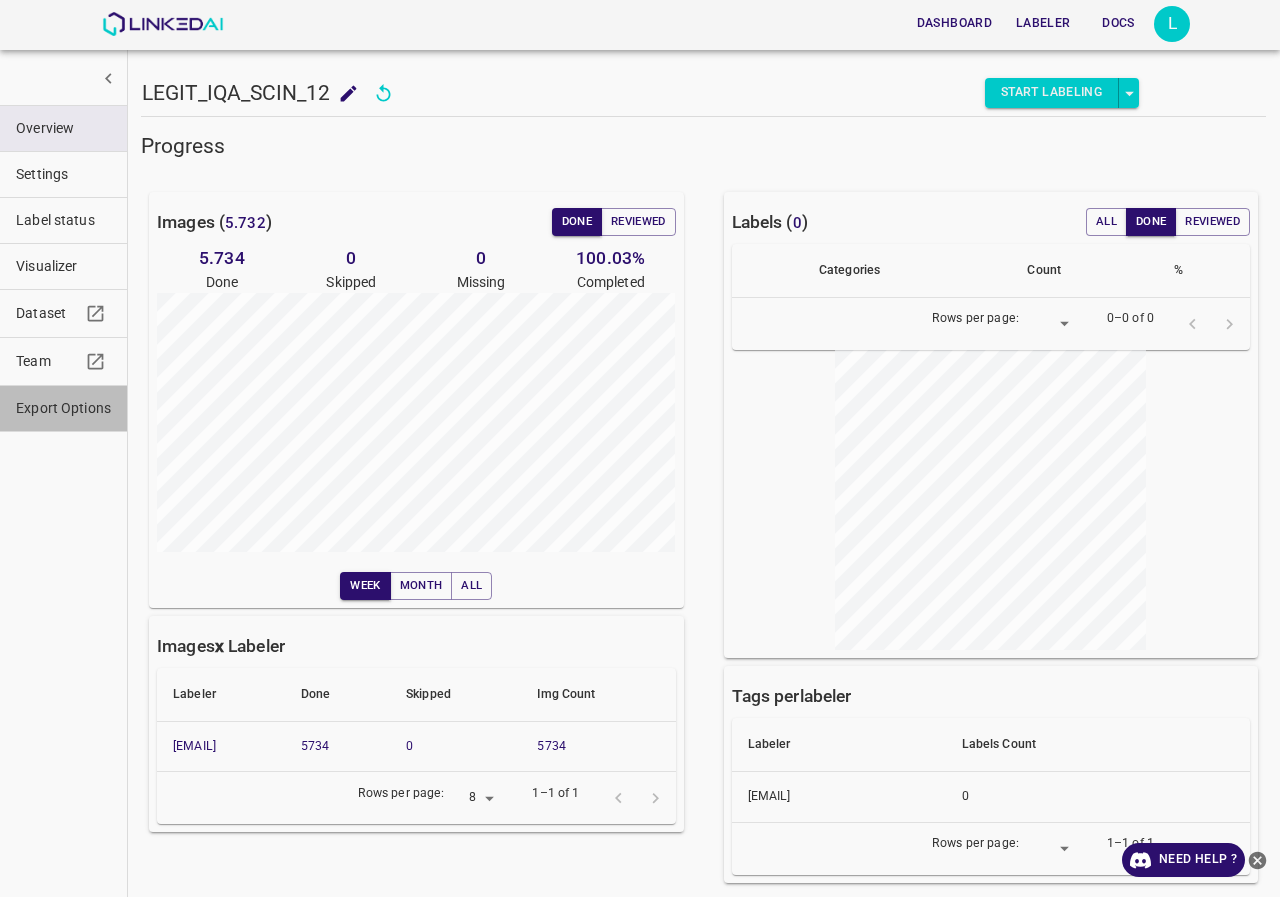 click on "Export Options" at bounding box center [63, 408] 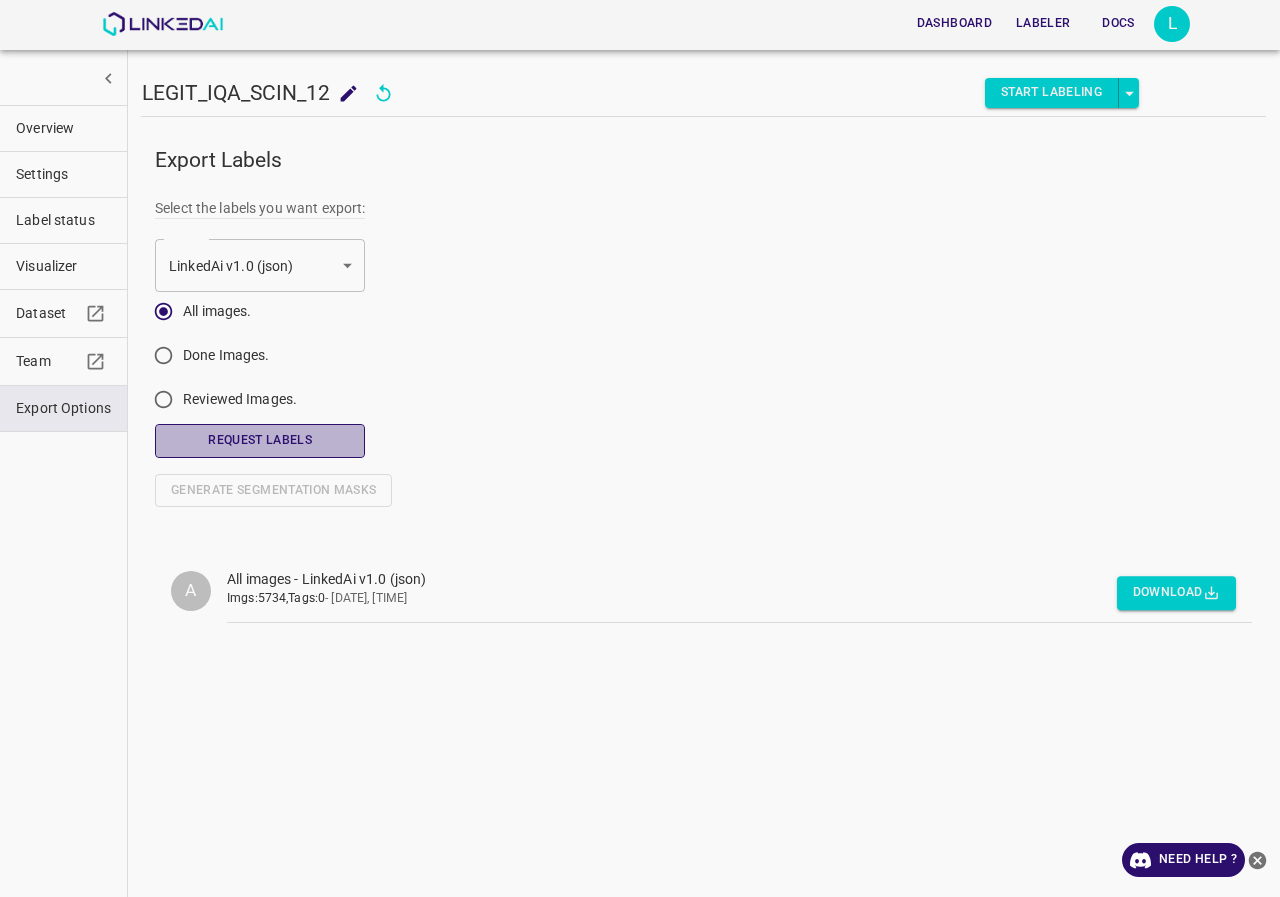click on "Request Labels" at bounding box center (260, 440) 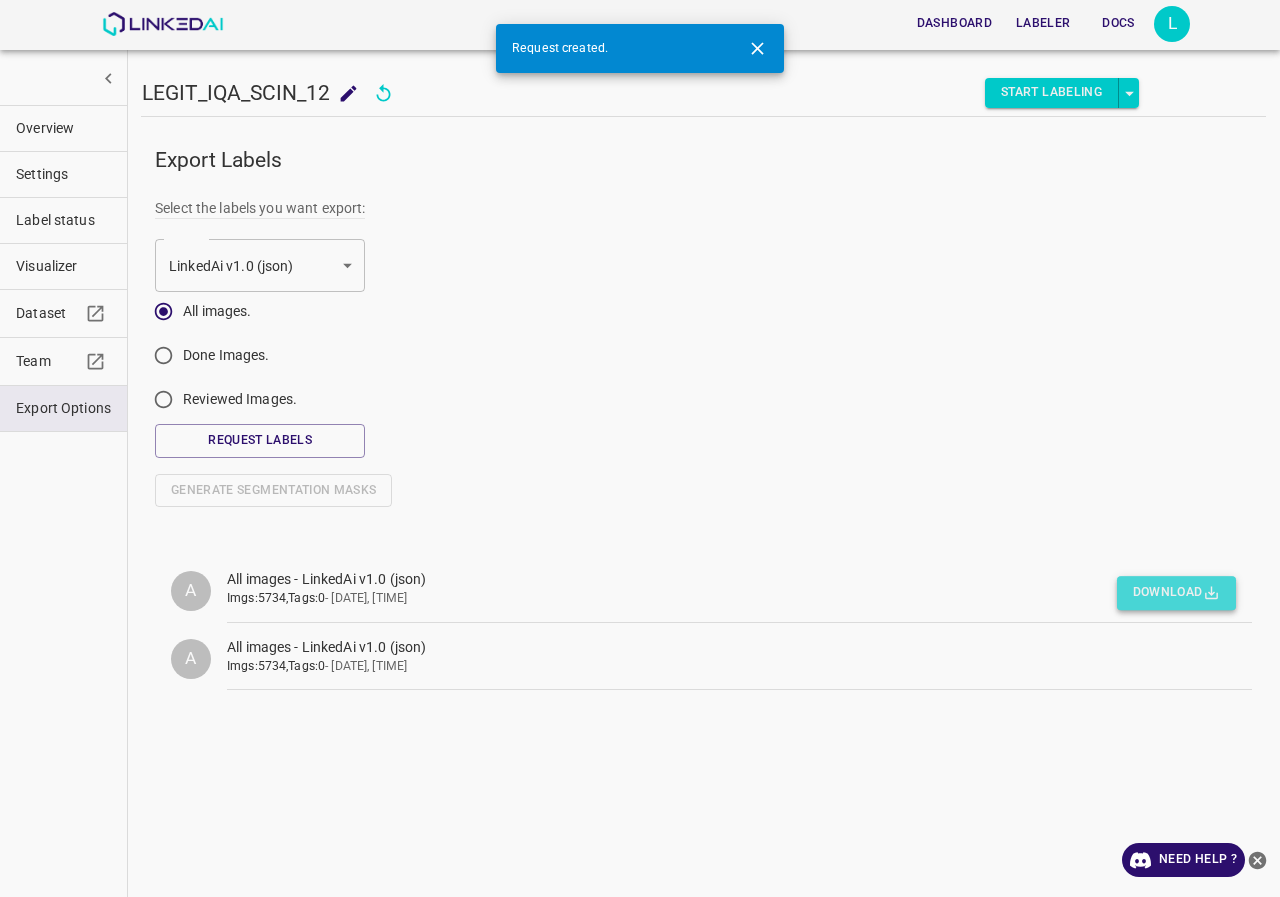 click on "Download" at bounding box center (1176, 593) 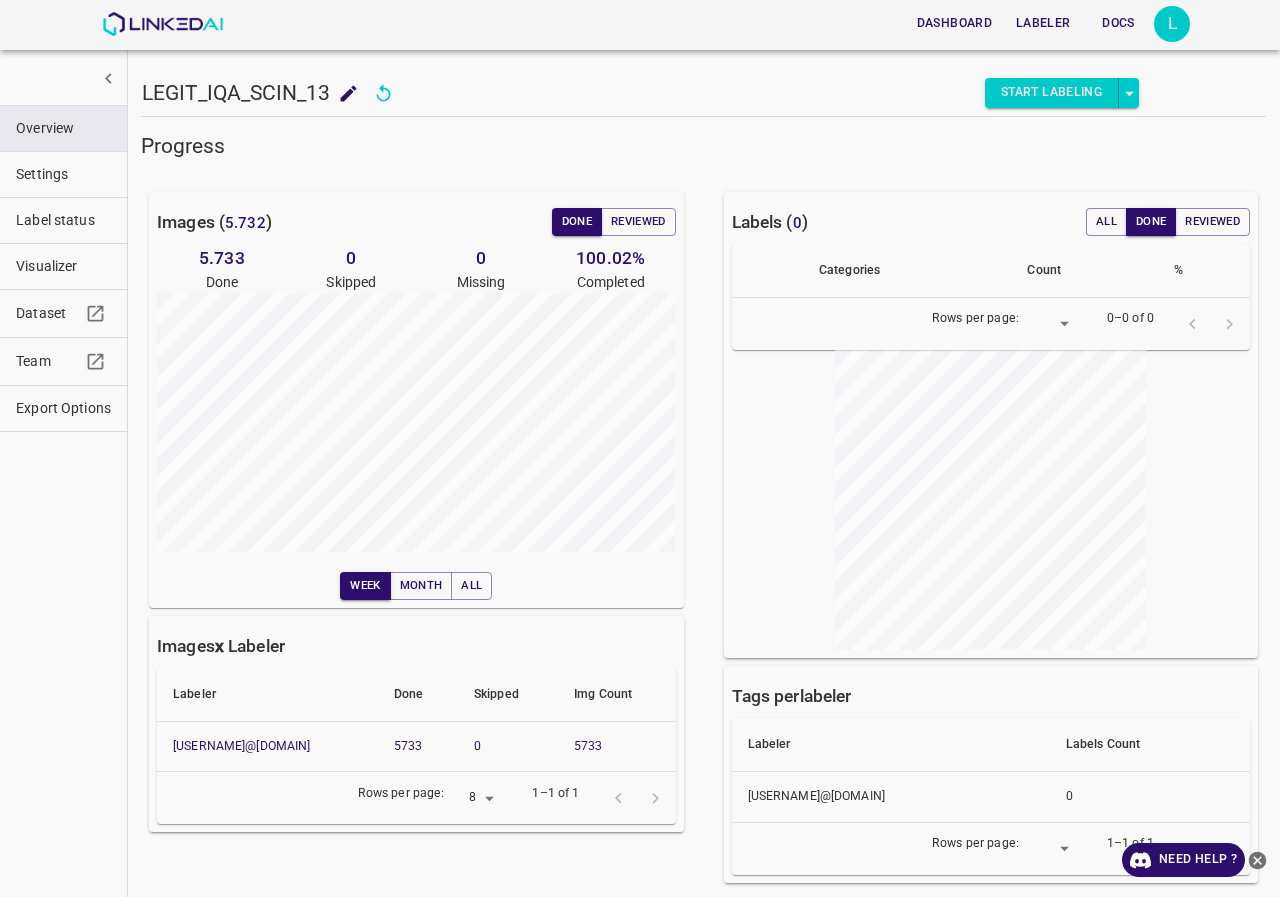 scroll, scrollTop: 0, scrollLeft: 0, axis: both 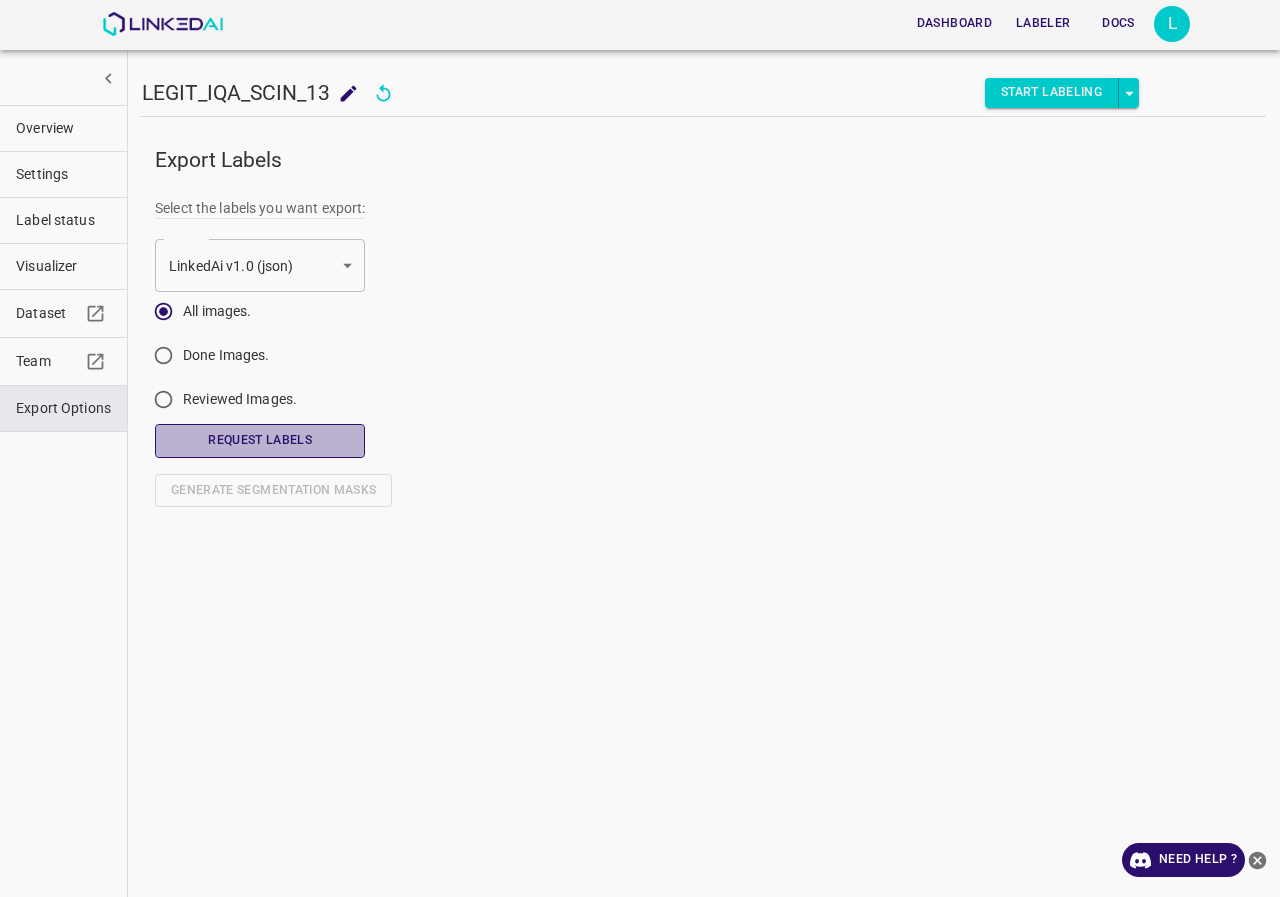 click on "Request Labels" at bounding box center (260, 440) 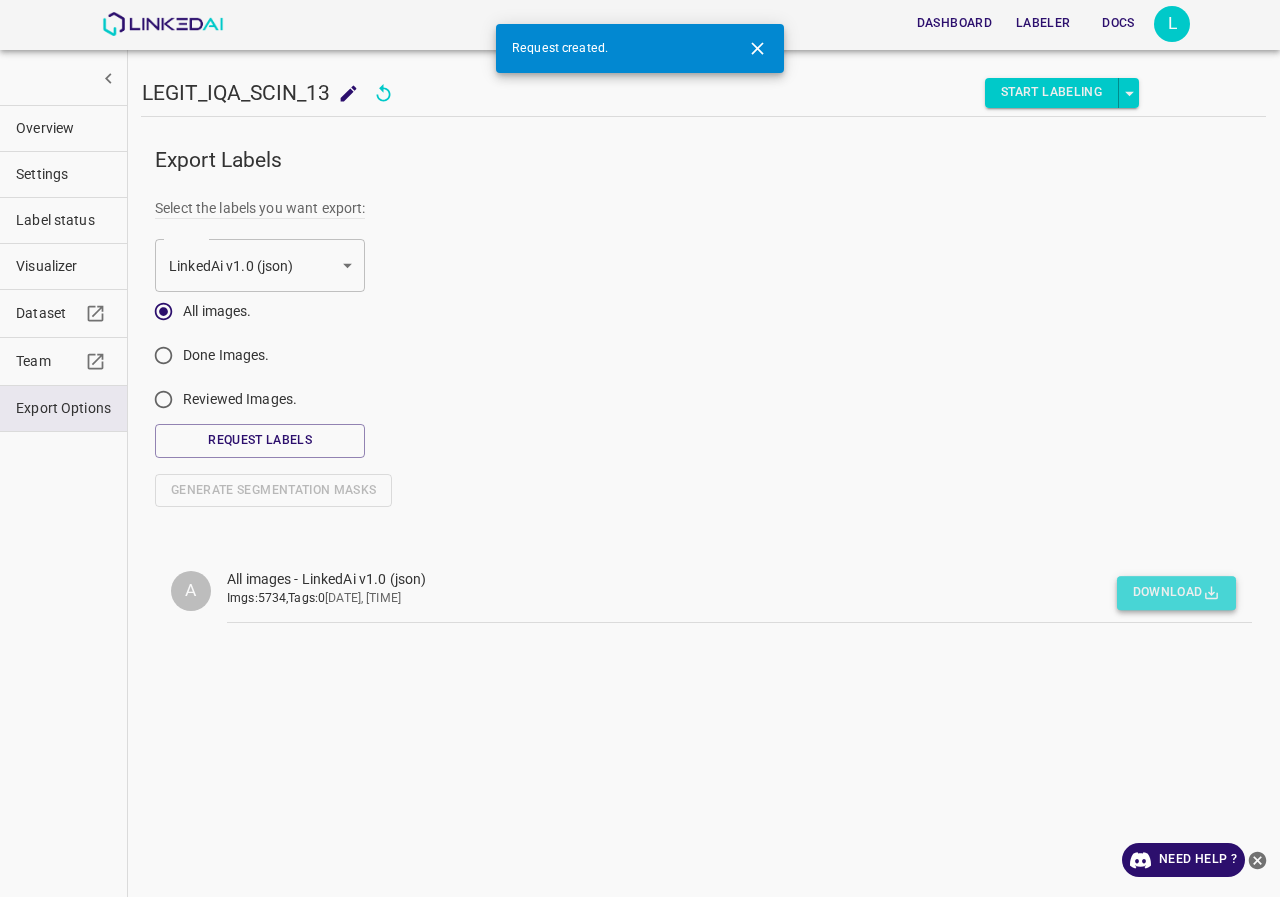 click on "Download" at bounding box center [1176, 593] 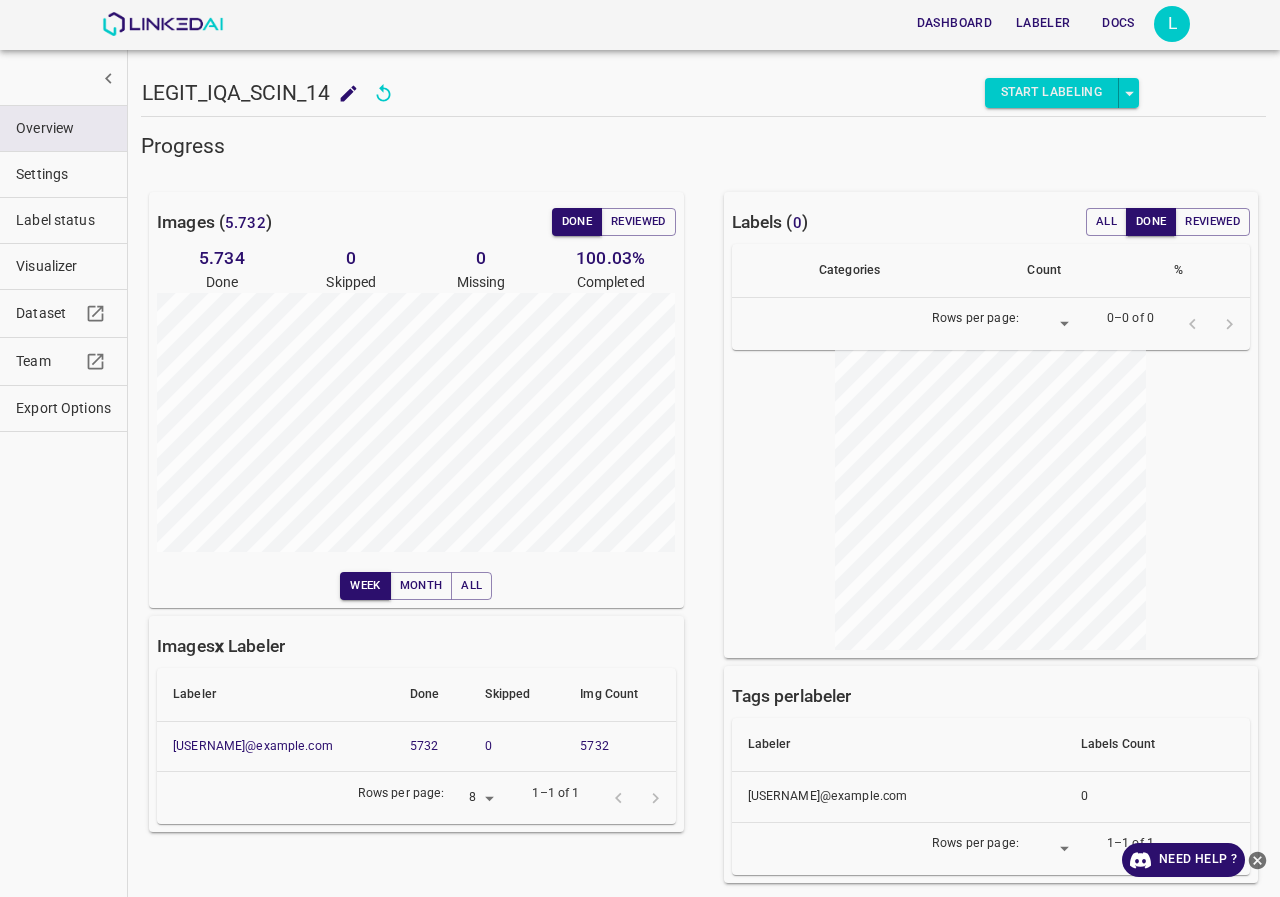 scroll, scrollTop: 0, scrollLeft: 0, axis: both 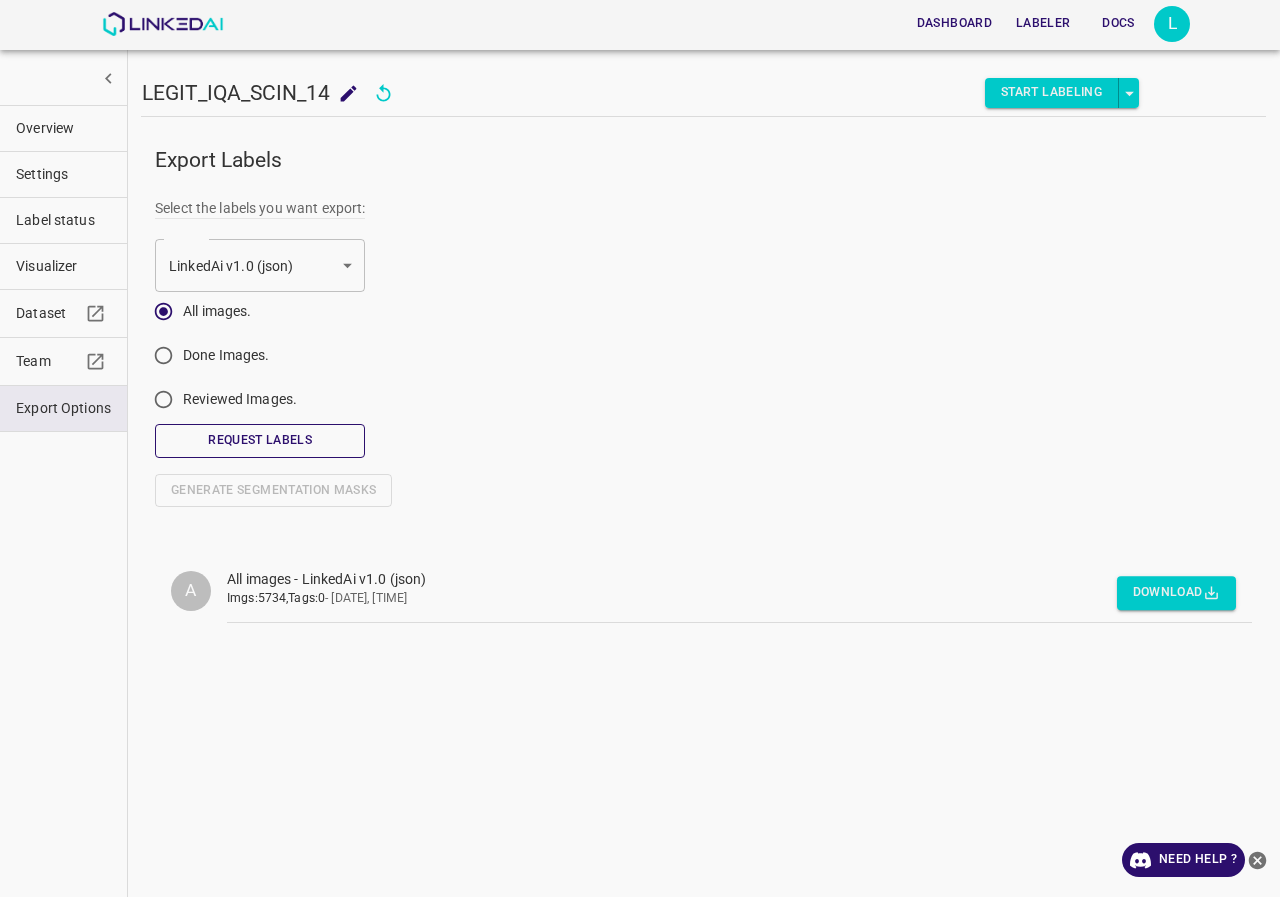 click on "Select the labels you want export: LinkedAi v1.0 (json) default Format All images. Done Images. Reviewed Images. Request Labels" at bounding box center (260, 336) 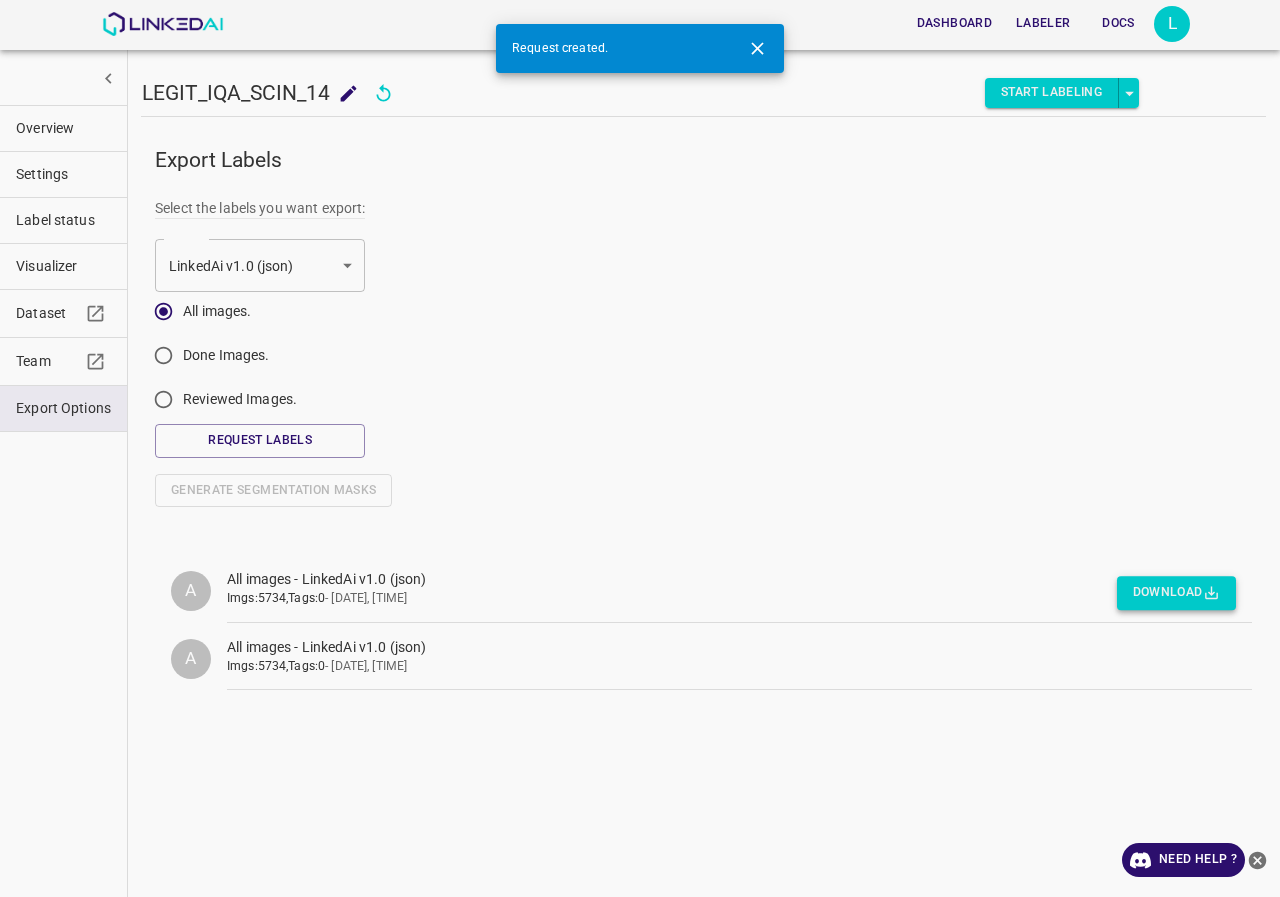 click on "Download" at bounding box center (1176, 593) 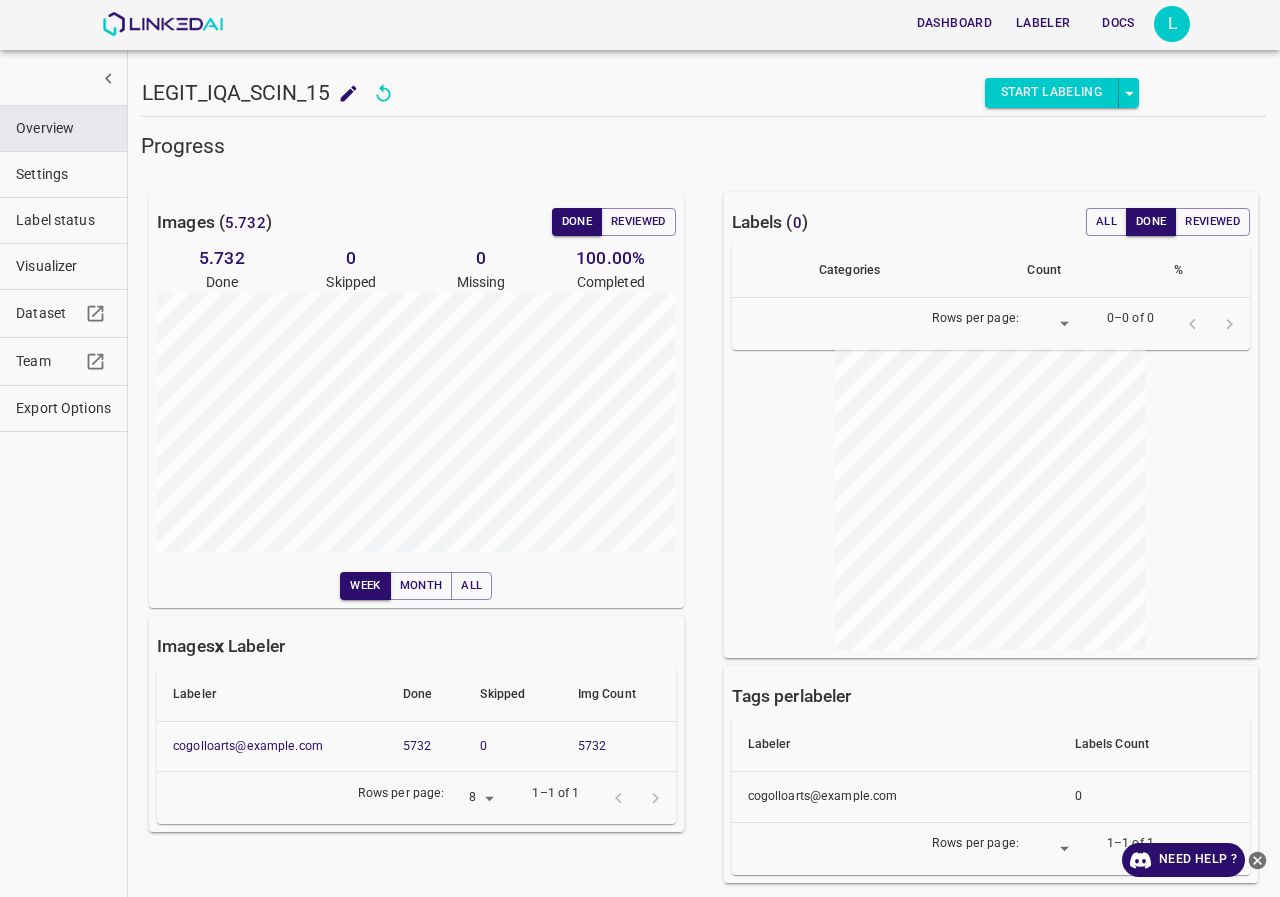 scroll, scrollTop: 0, scrollLeft: 0, axis: both 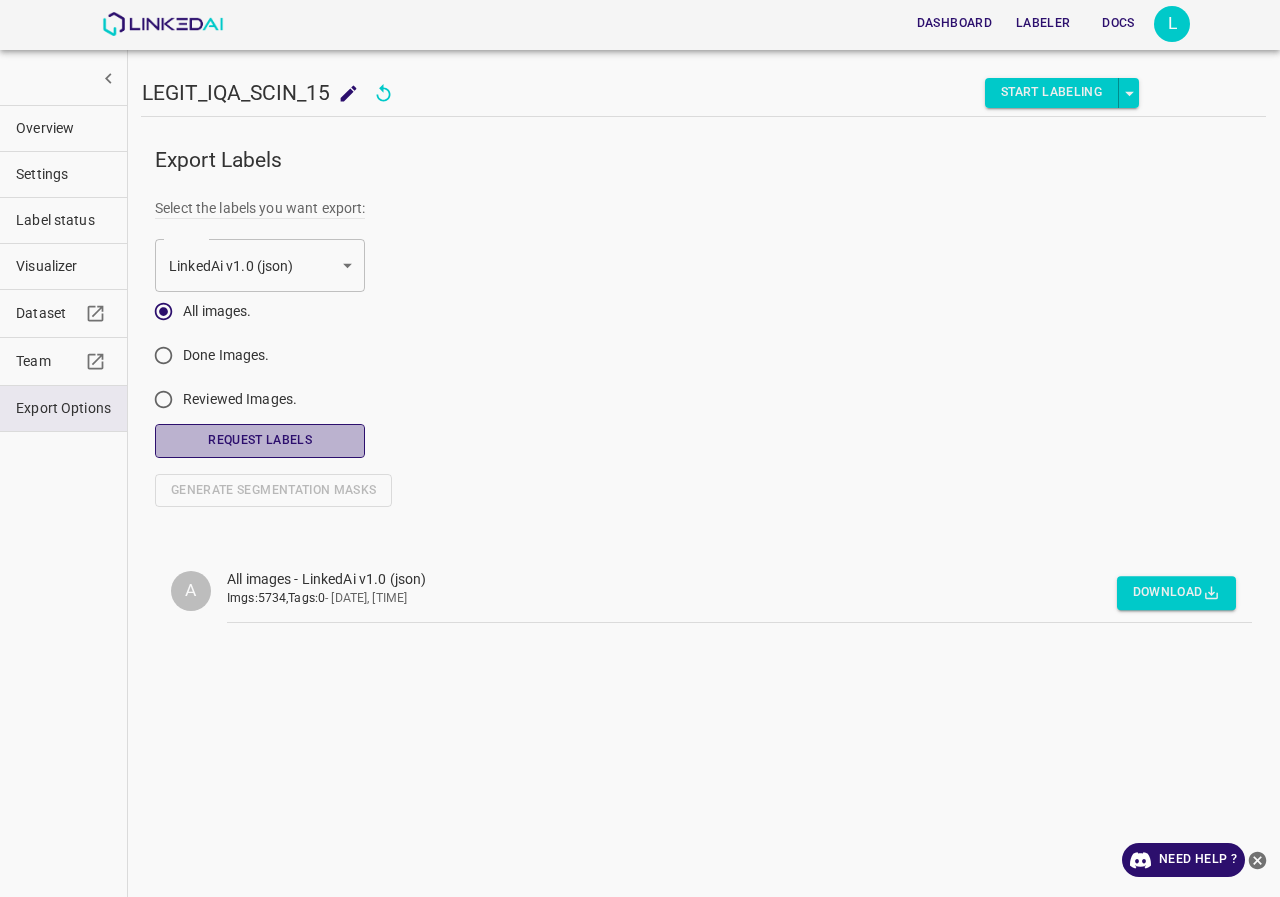 click on "Request Labels" at bounding box center [260, 440] 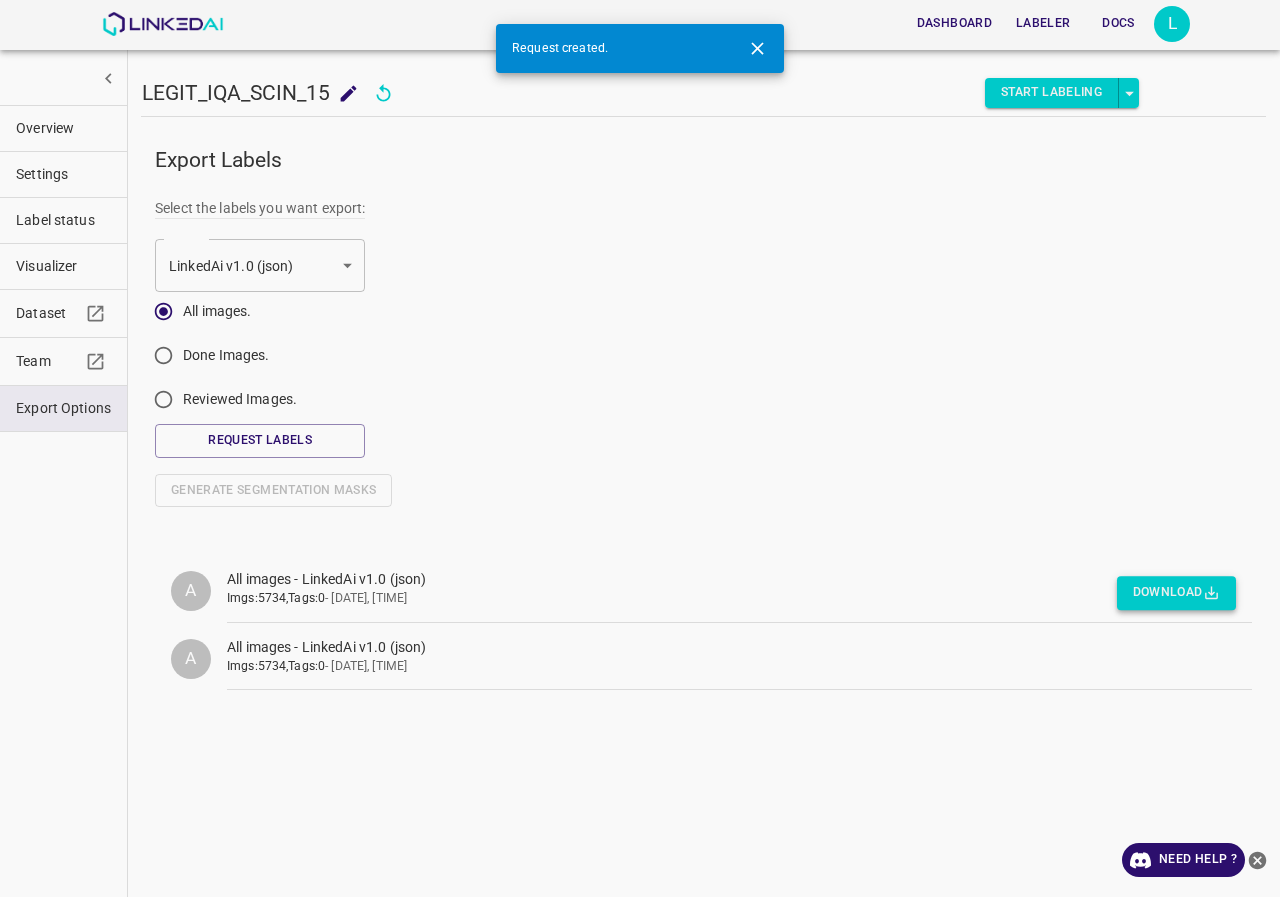 click on "Download" at bounding box center [1176, 593] 